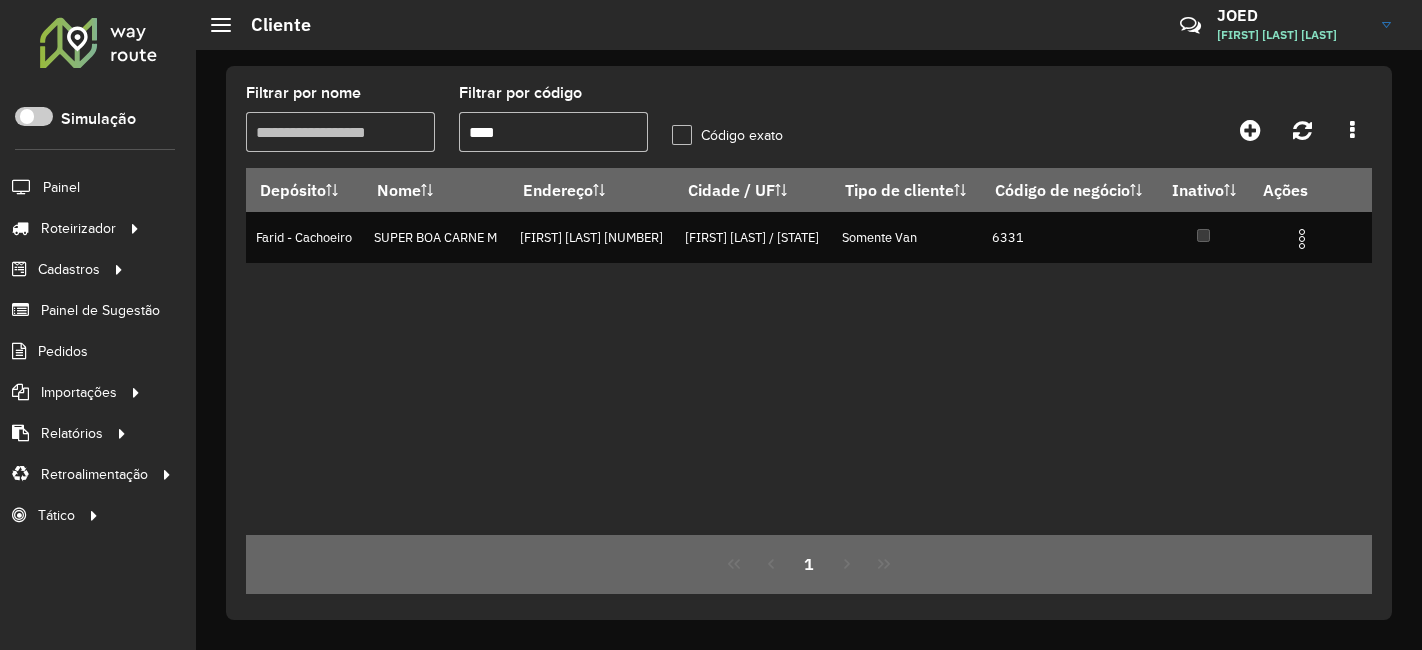 scroll, scrollTop: 0, scrollLeft: 0, axis: both 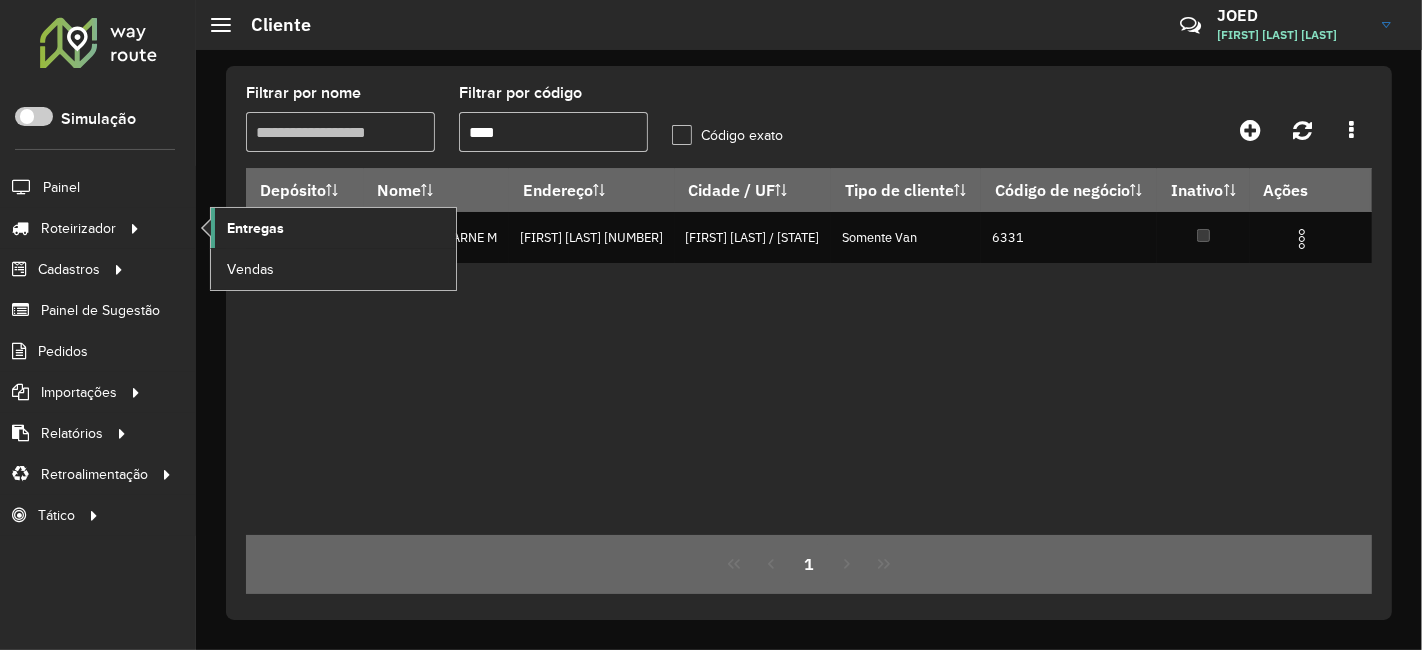 click on "Entregas" 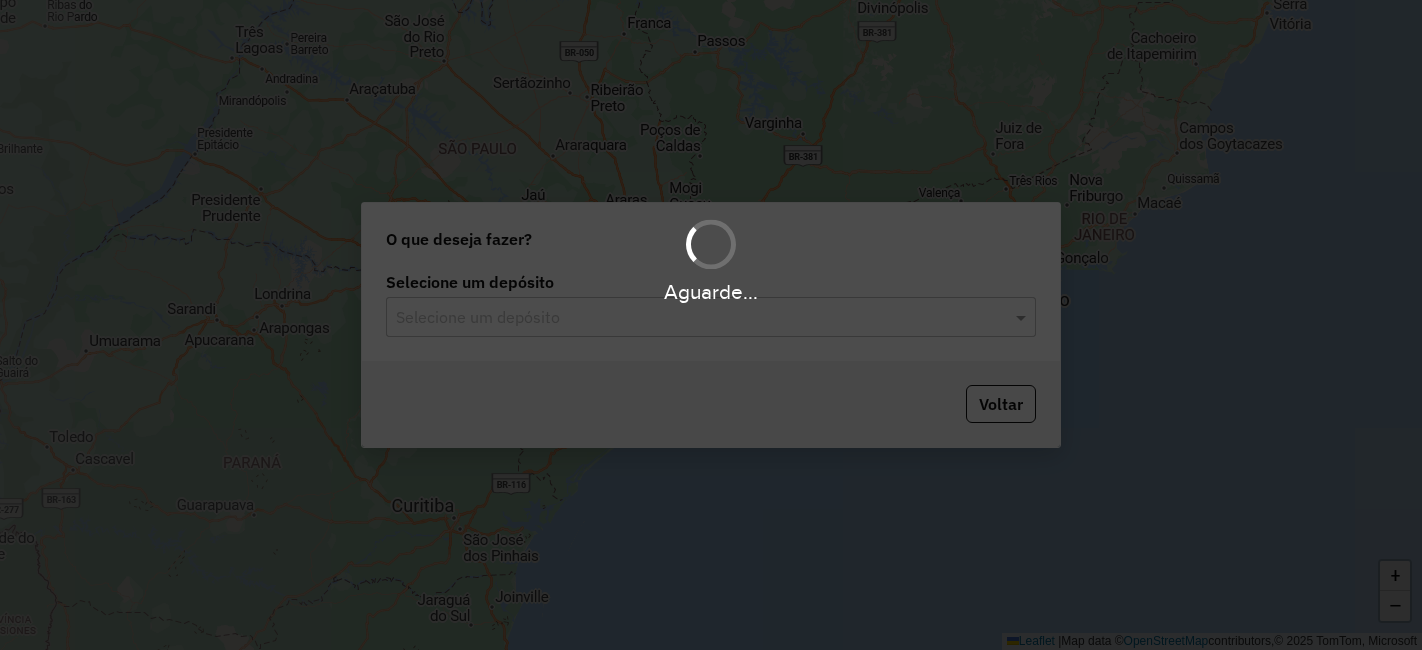 scroll, scrollTop: 0, scrollLeft: 0, axis: both 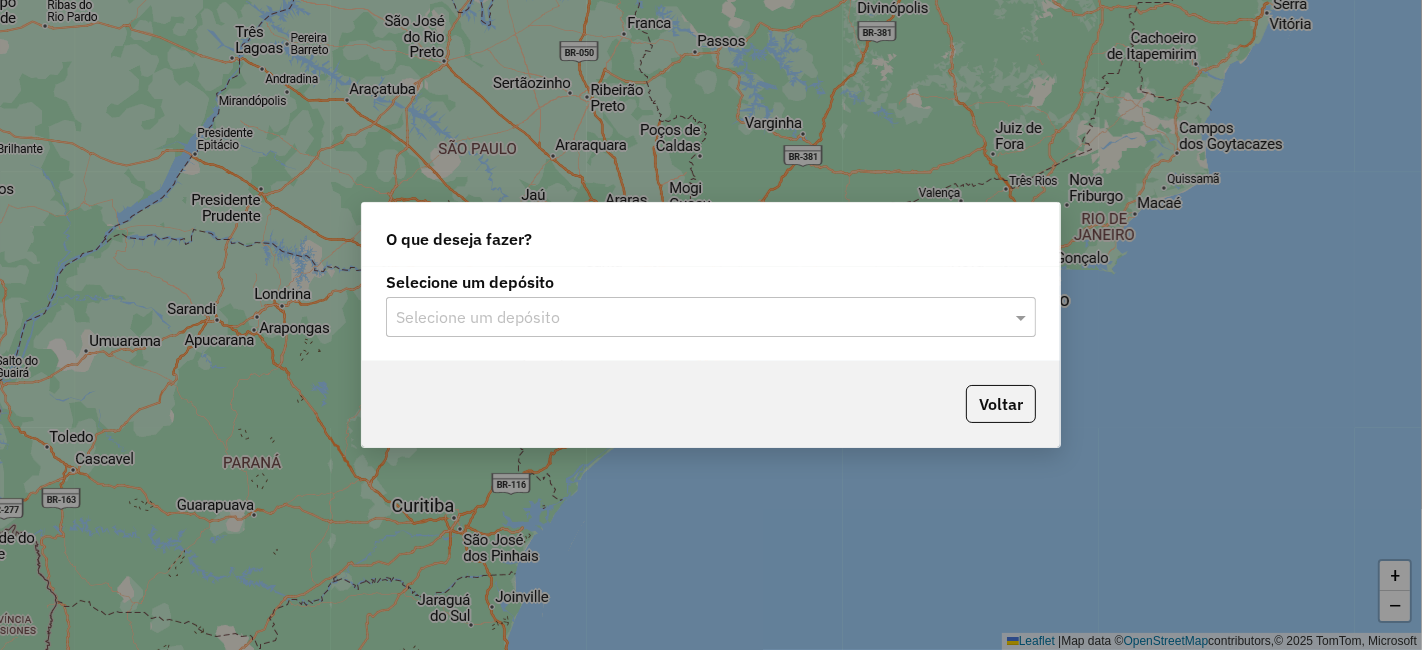 click 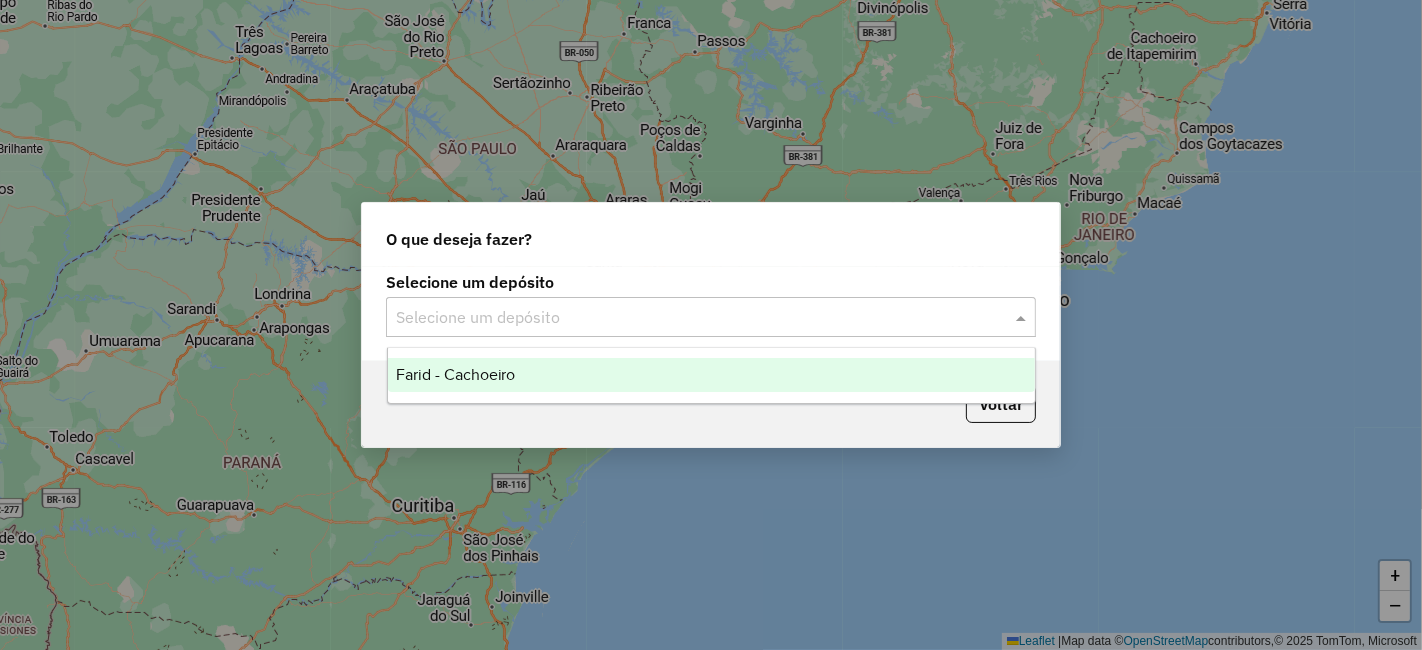 click on "Farid - Cachoeiro" at bounding box center (711, 375) 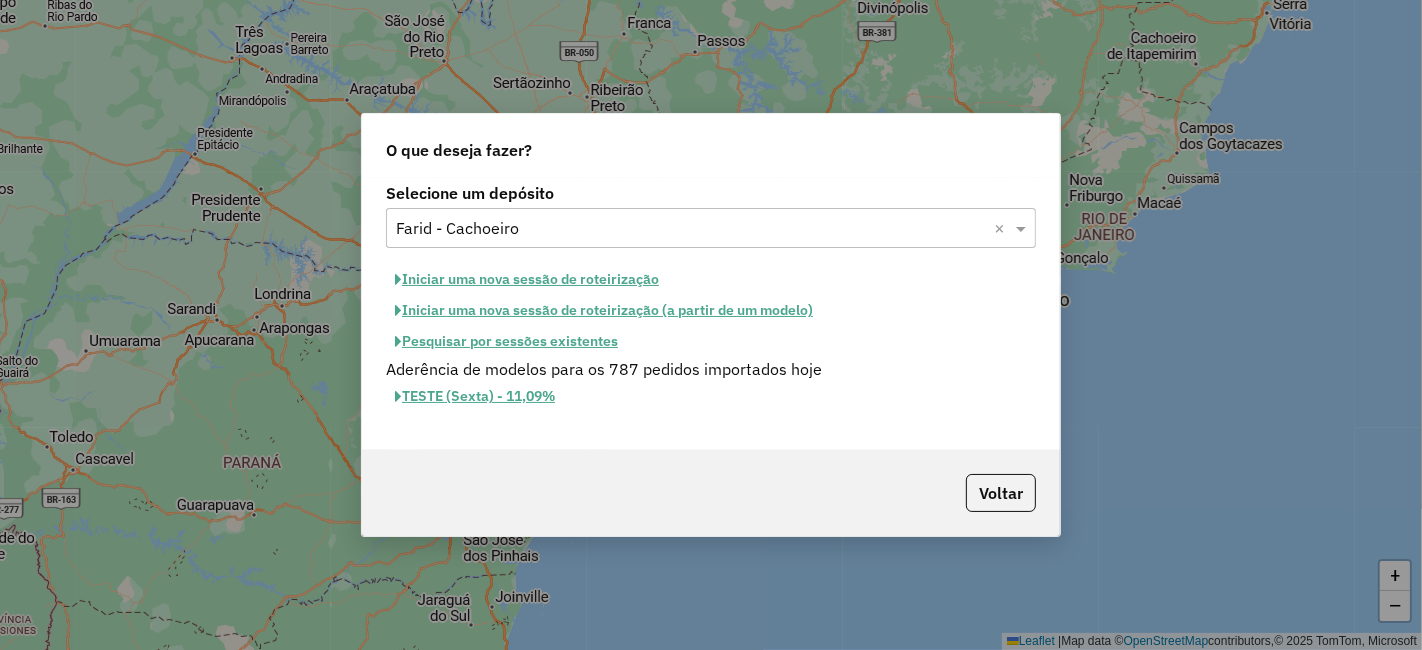 click on "Iniciar uma nova sessão de roteirização" 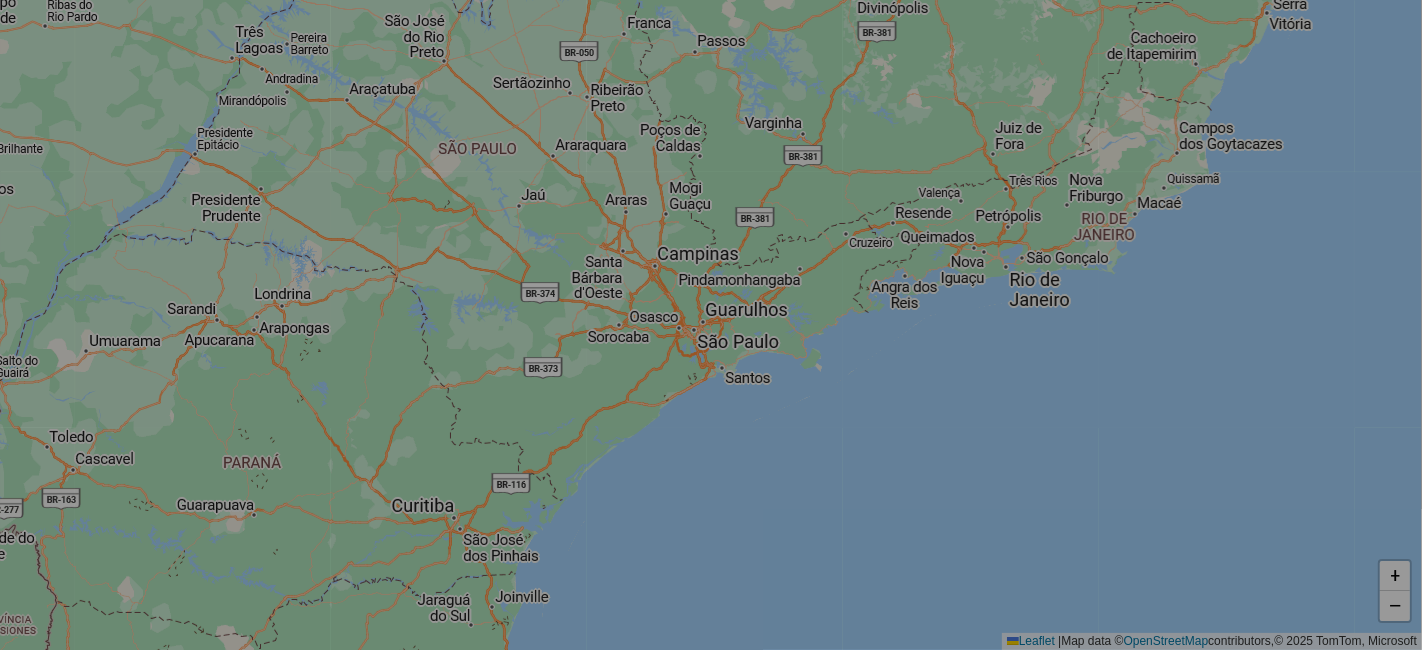 select on "*" 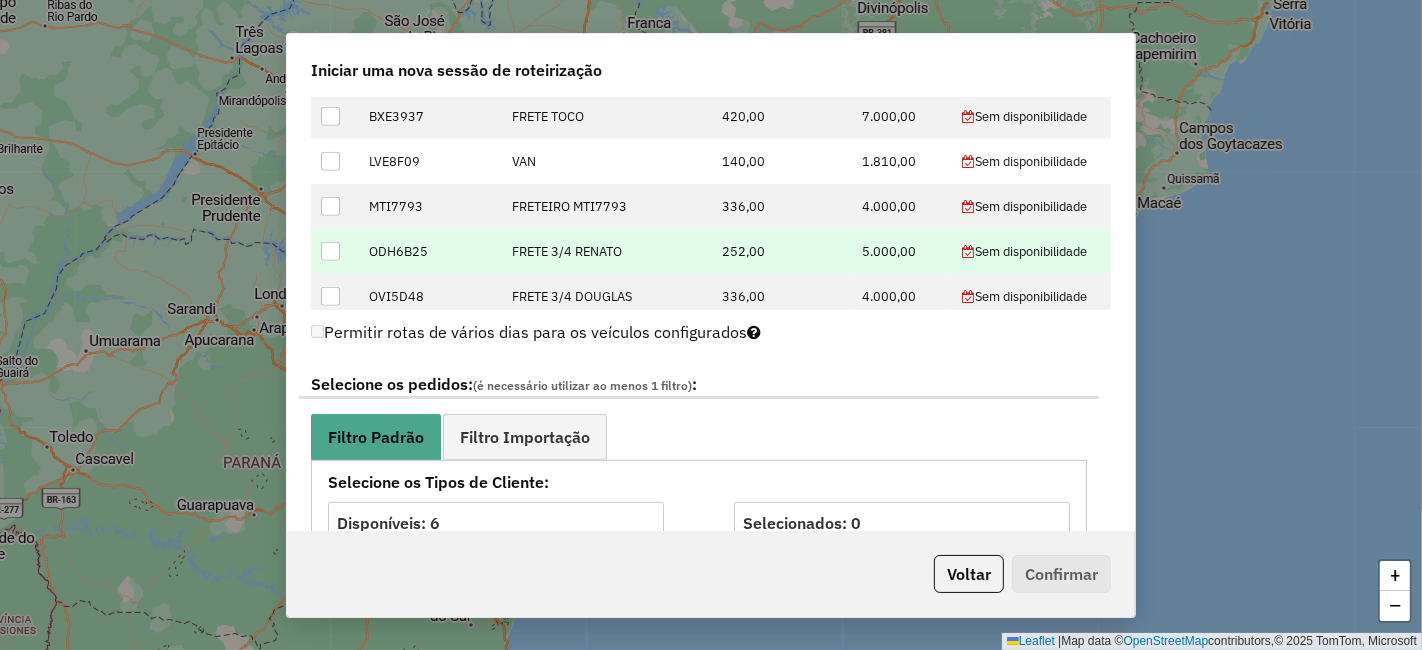 scroll, scrollTop: 888, scrollLeft: 0, axis: vertical 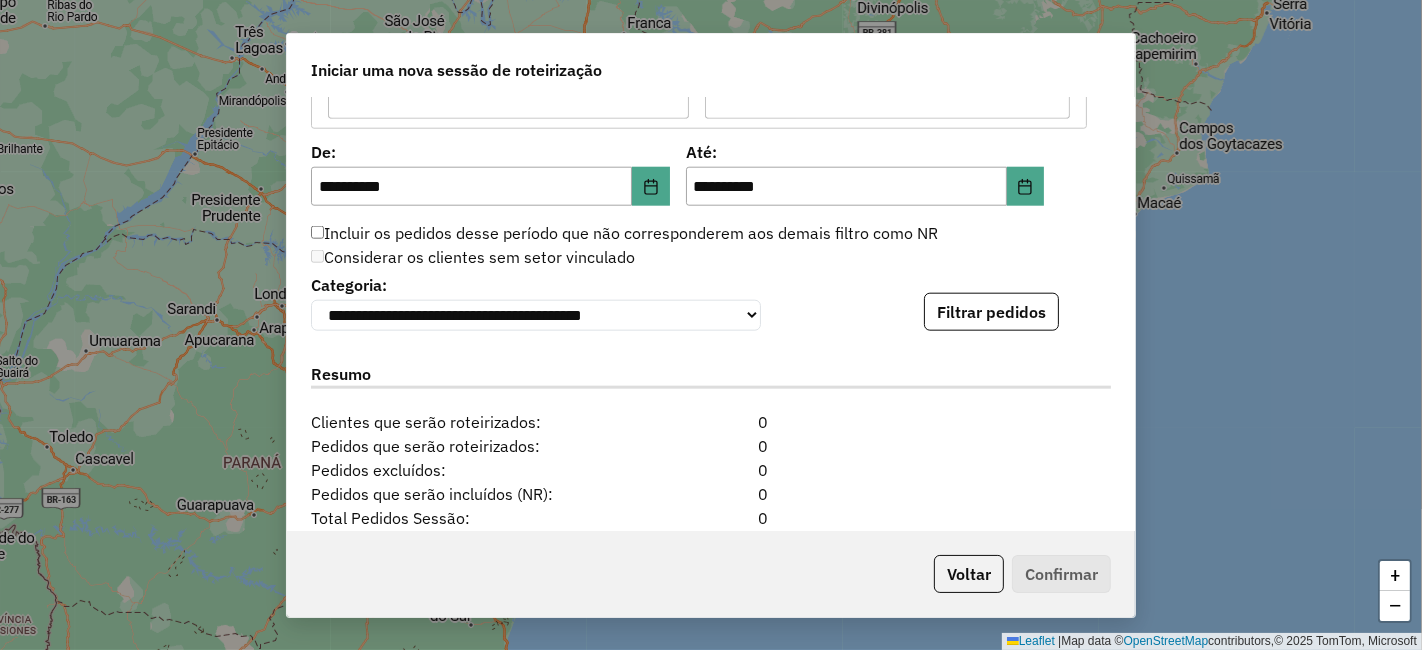 click on "Filtrar pedidos" 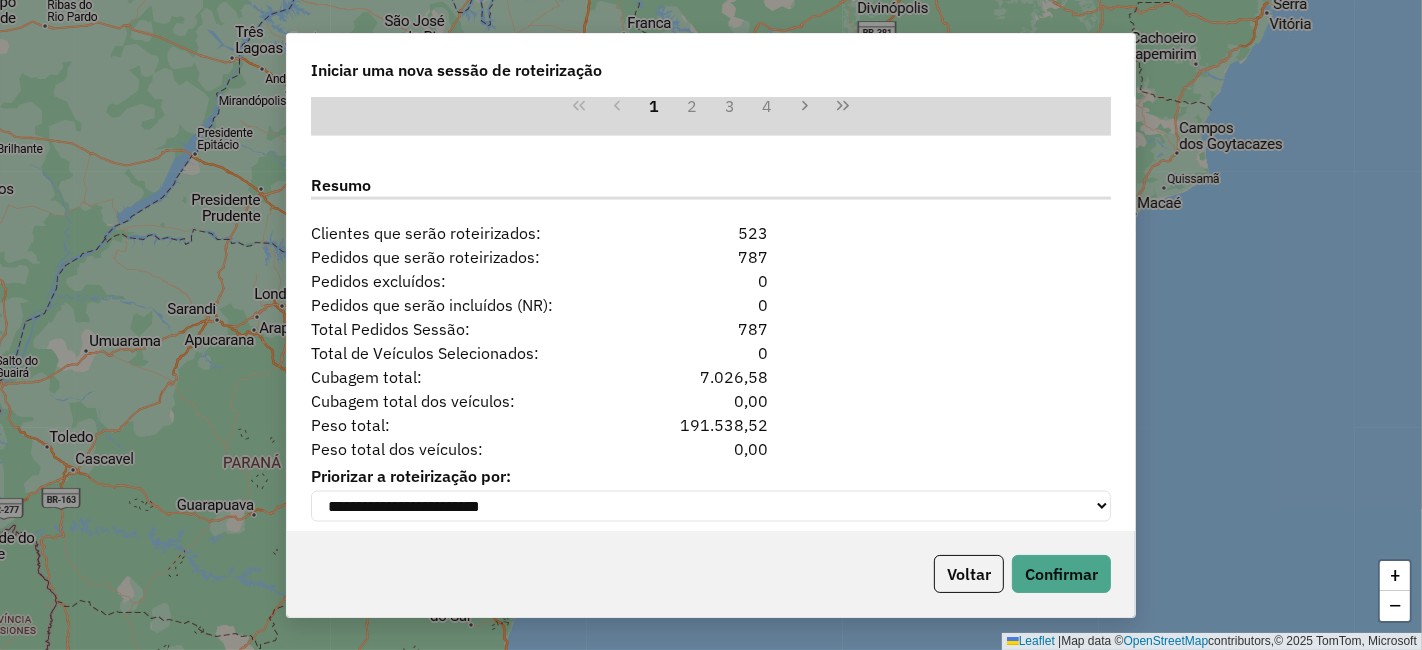 scroll, scrollTop: 2510, scrollLeft: 0, axis: vertical 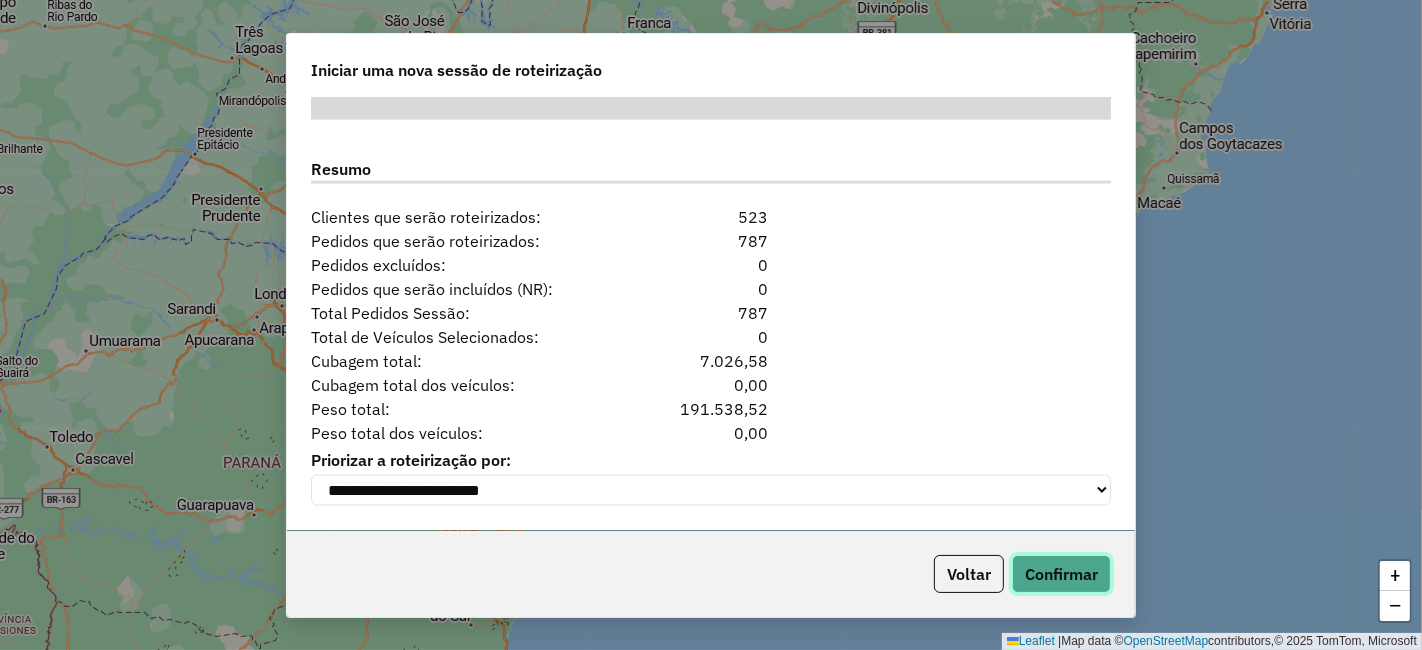 click on "Confirmar" 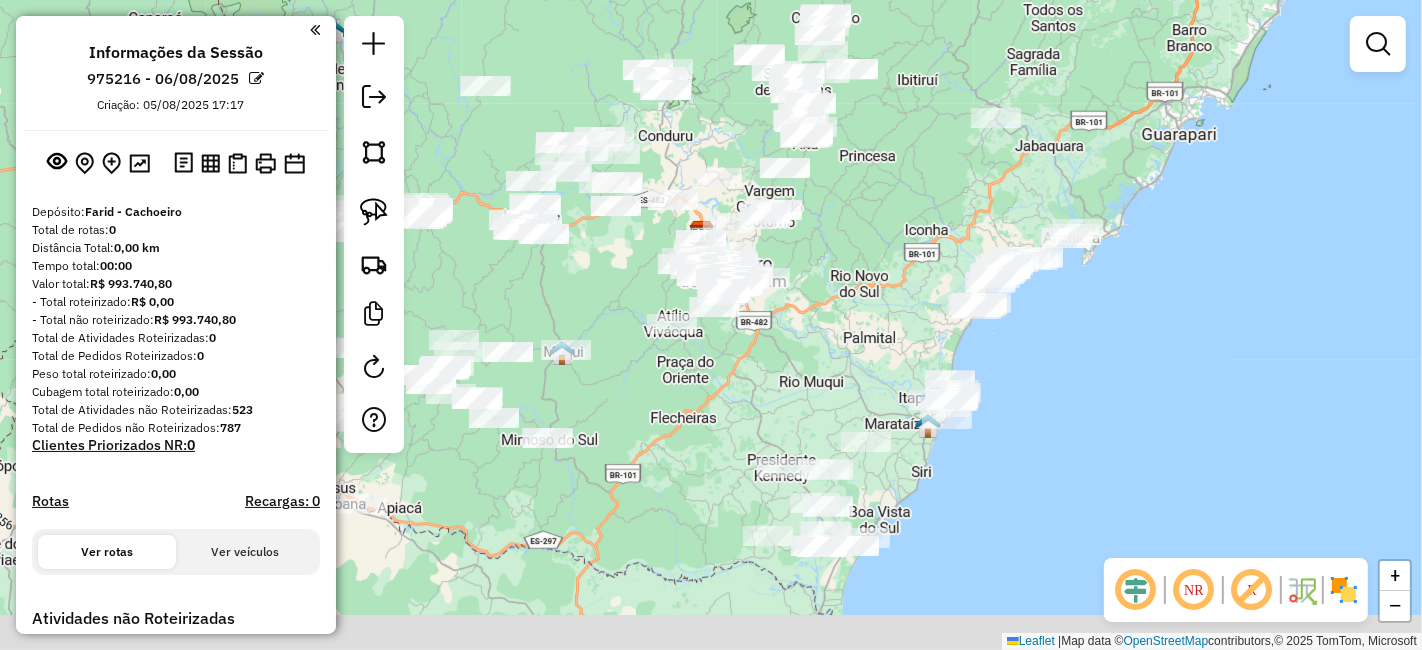 drag, startPoint x: 853, startPoint y: 444, endPoint x: 845, endPoint y: 333, distance: 111.28792 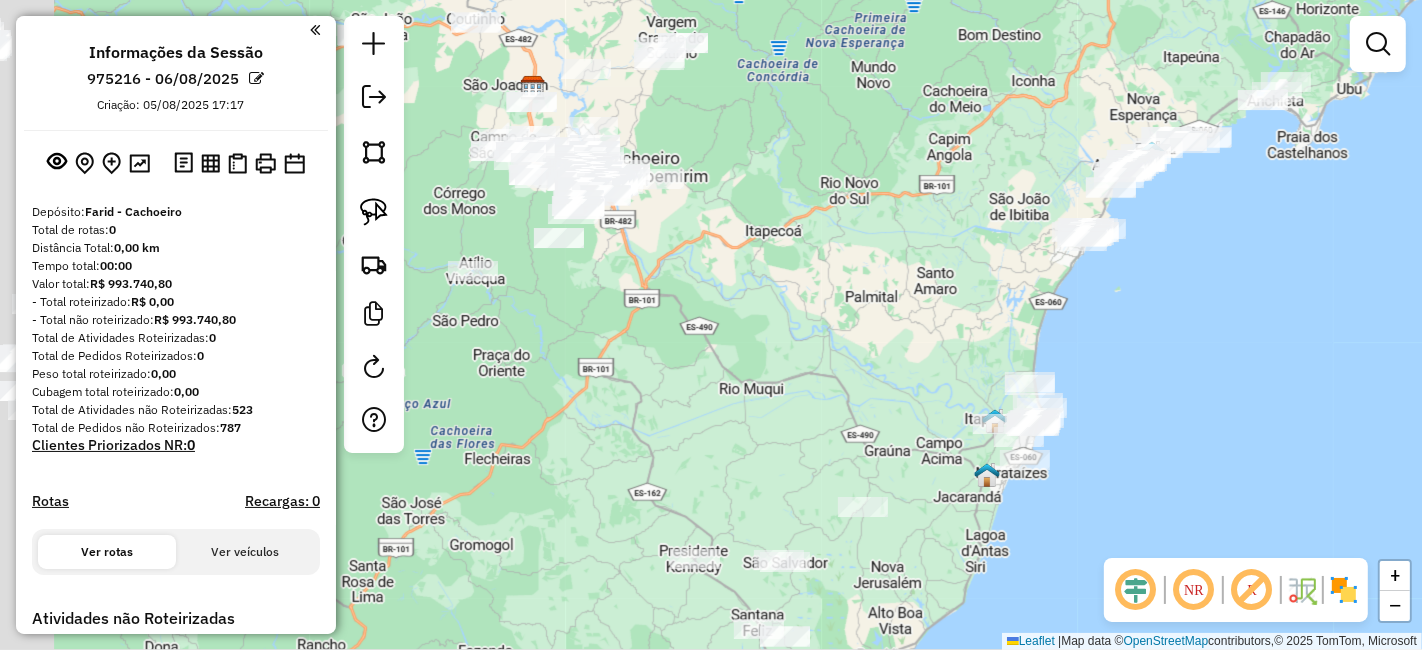 drag, startPoint x: 857, startPoint y: 352, endPoint x: 1051, endPoint y: 371, distance: 194.92819 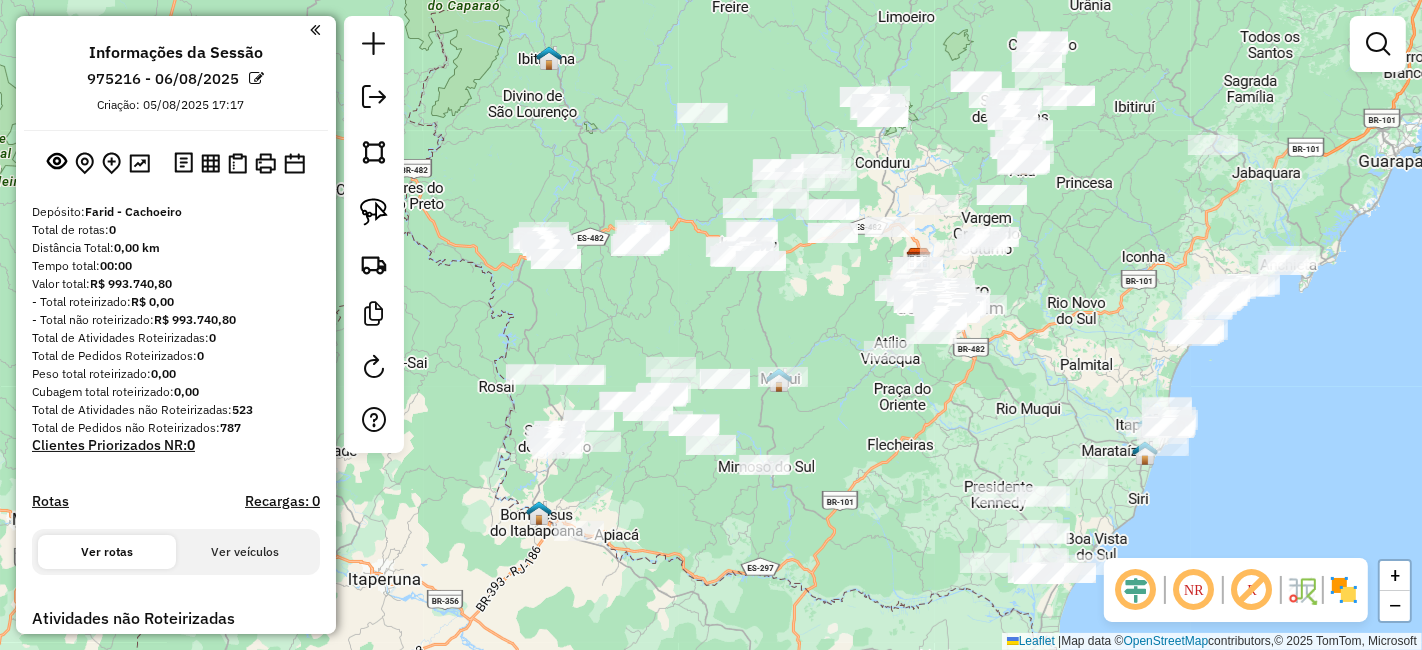 drag, startPoint x: 782, startPoint y: 321, endPoint x: 937, endPoint y: 500, distance: 236.78261 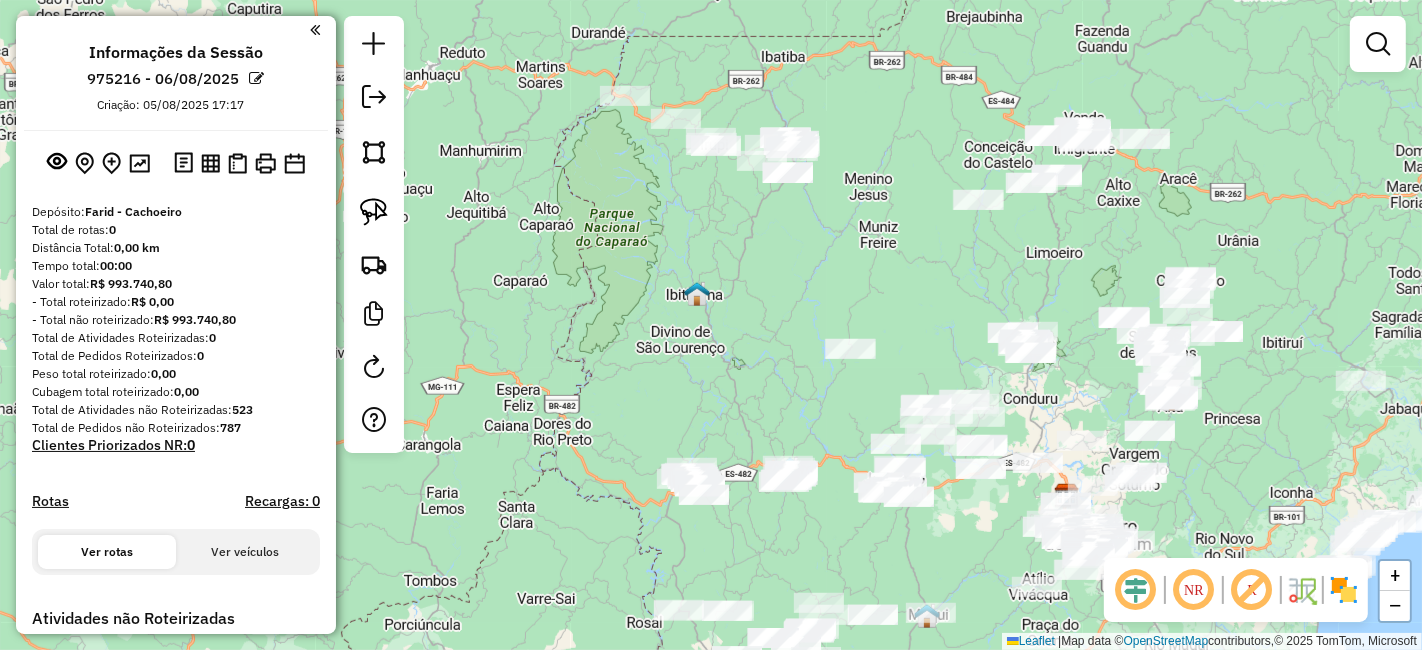 drag, startPoint x: 737, startPoint y: 258, endPoint x: 792, endPoint y: 450, distance: 199.7223 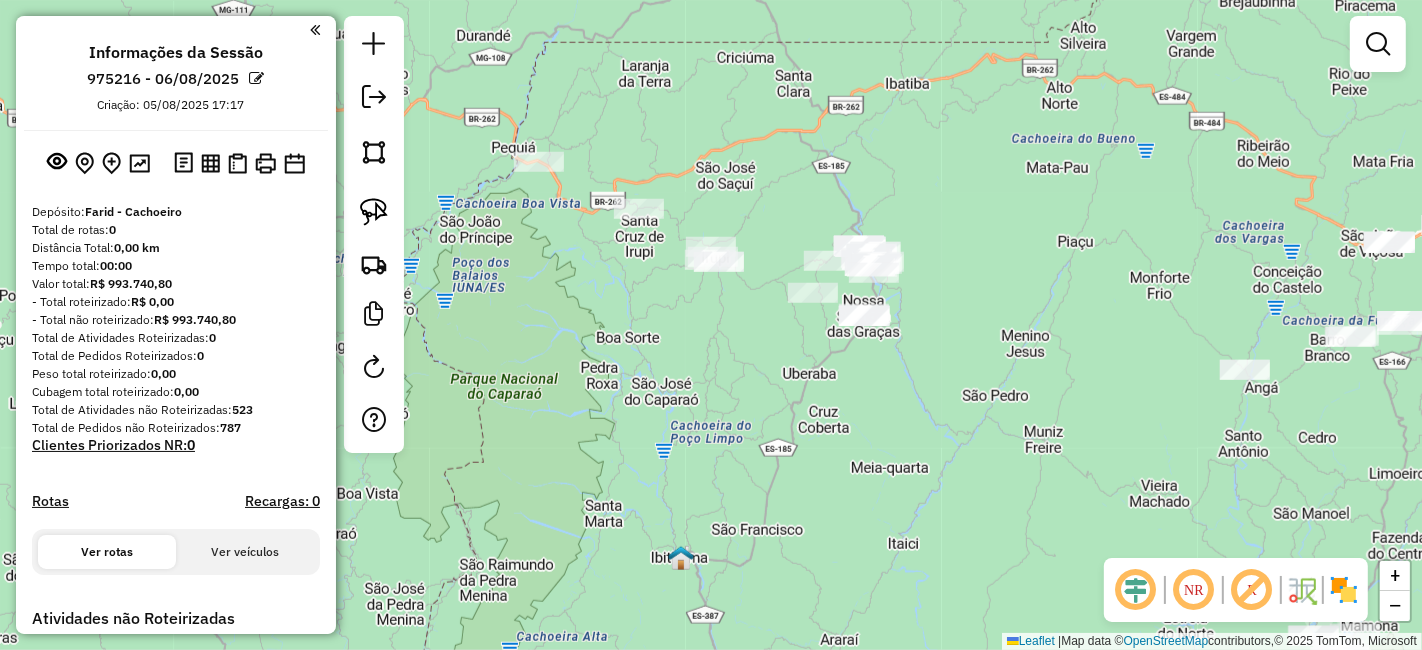 drag, startPoint x: 785, startPoint y: 352, endPoint x: 794, endPoint y: 365, distance: 15.811388 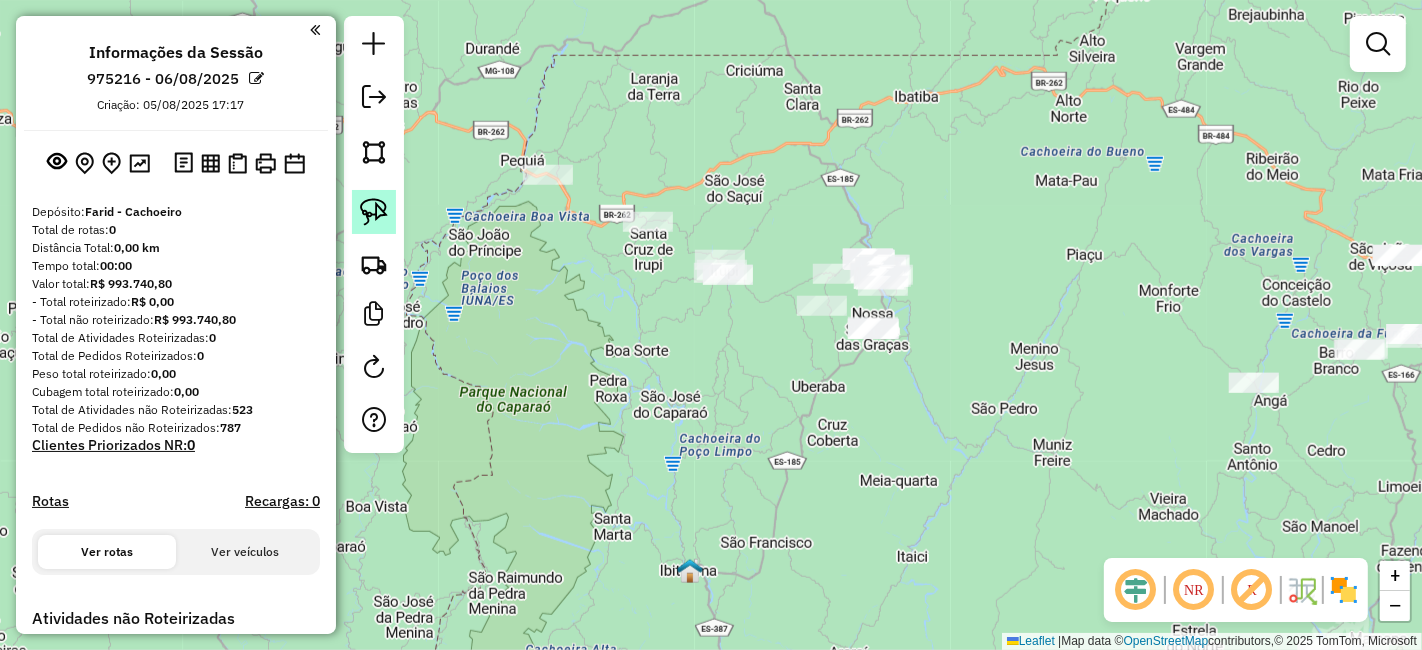 click 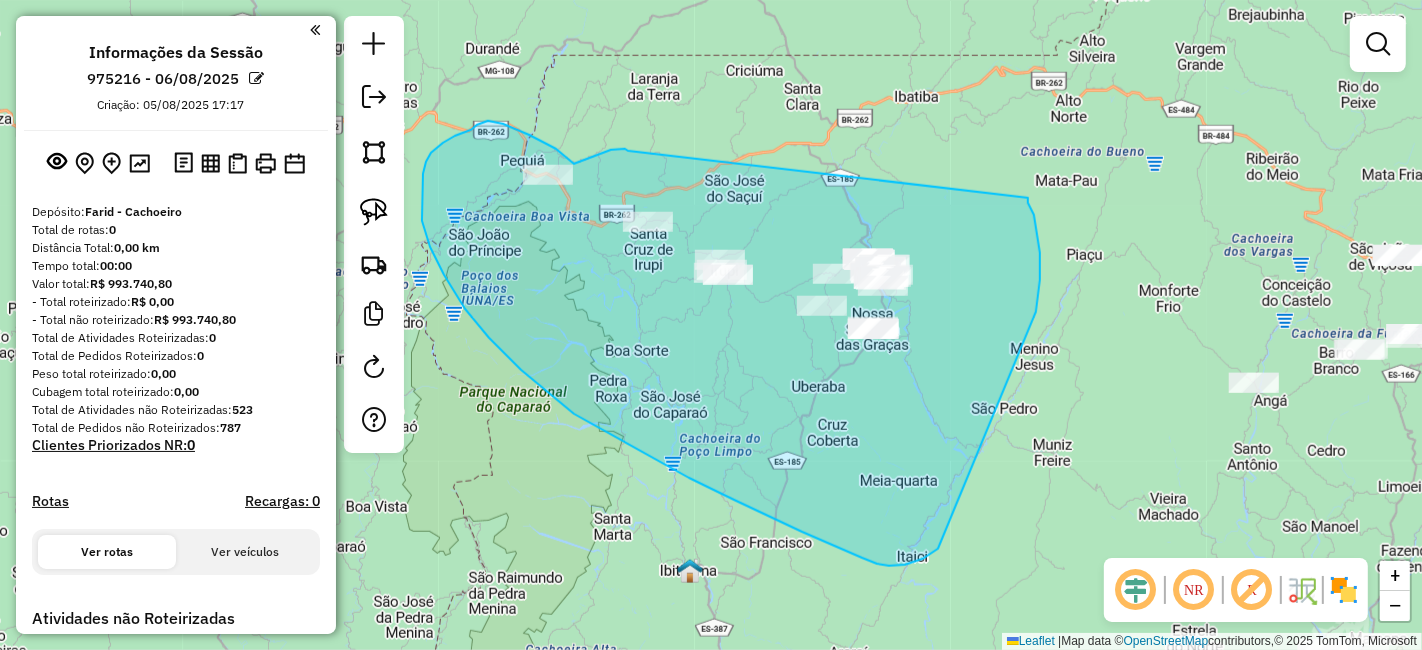 drag, startPoint x: 628, startPoint y: 151, endPoint x: 1028, endPoint y: 198, distance: 402.75177 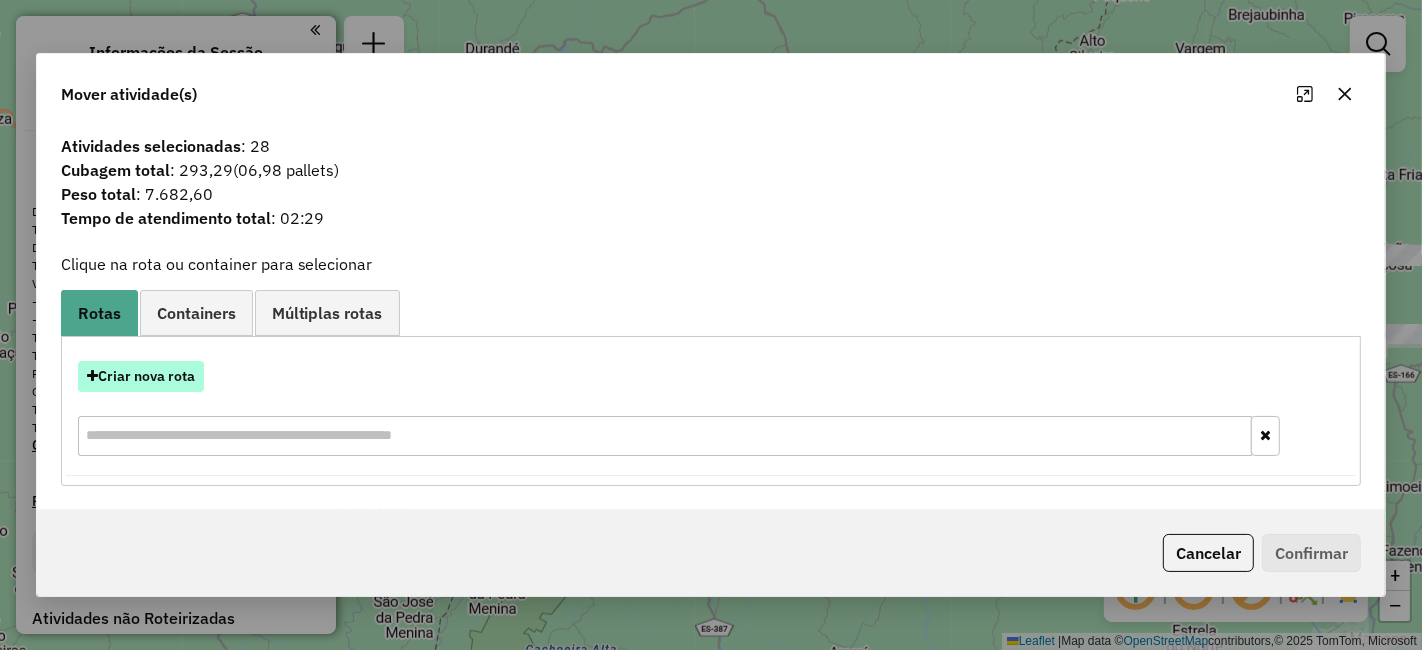 click on "Criar nova rota" at bounding box center [141, 376] 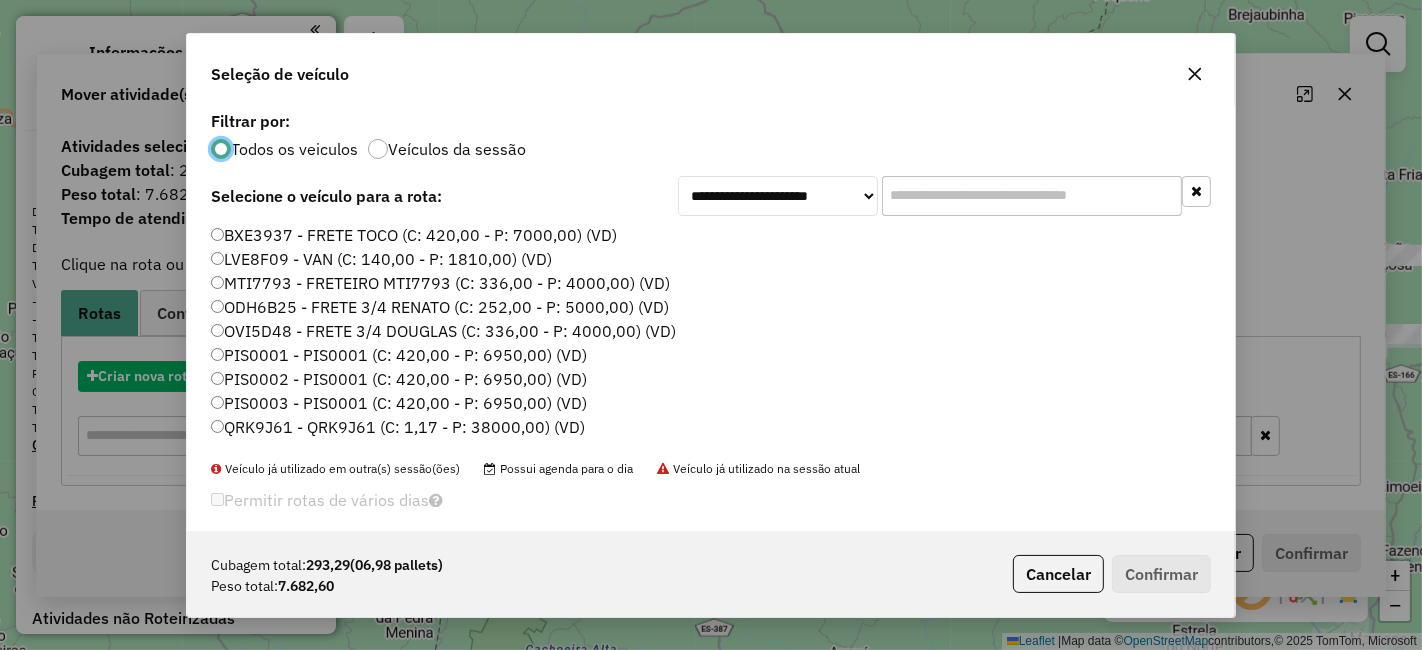 scroll, scrollTop: 11, scrollLeft: 5, axis: both 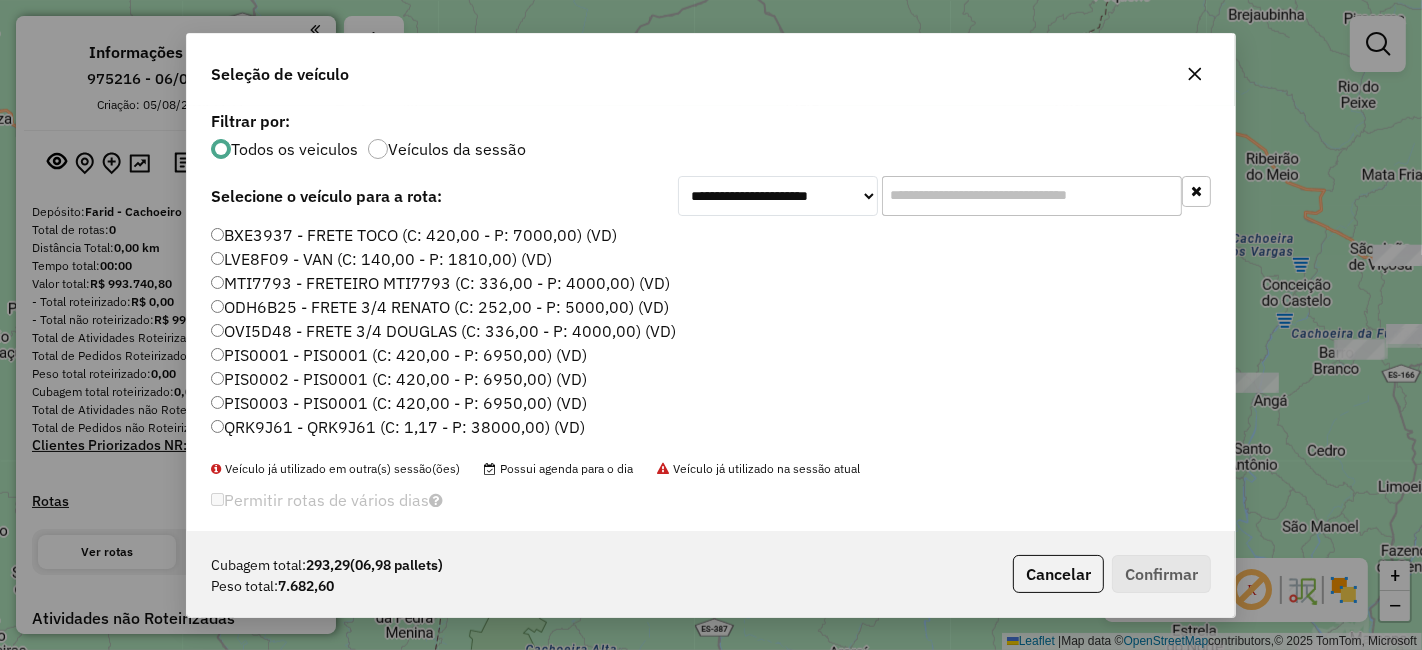 click 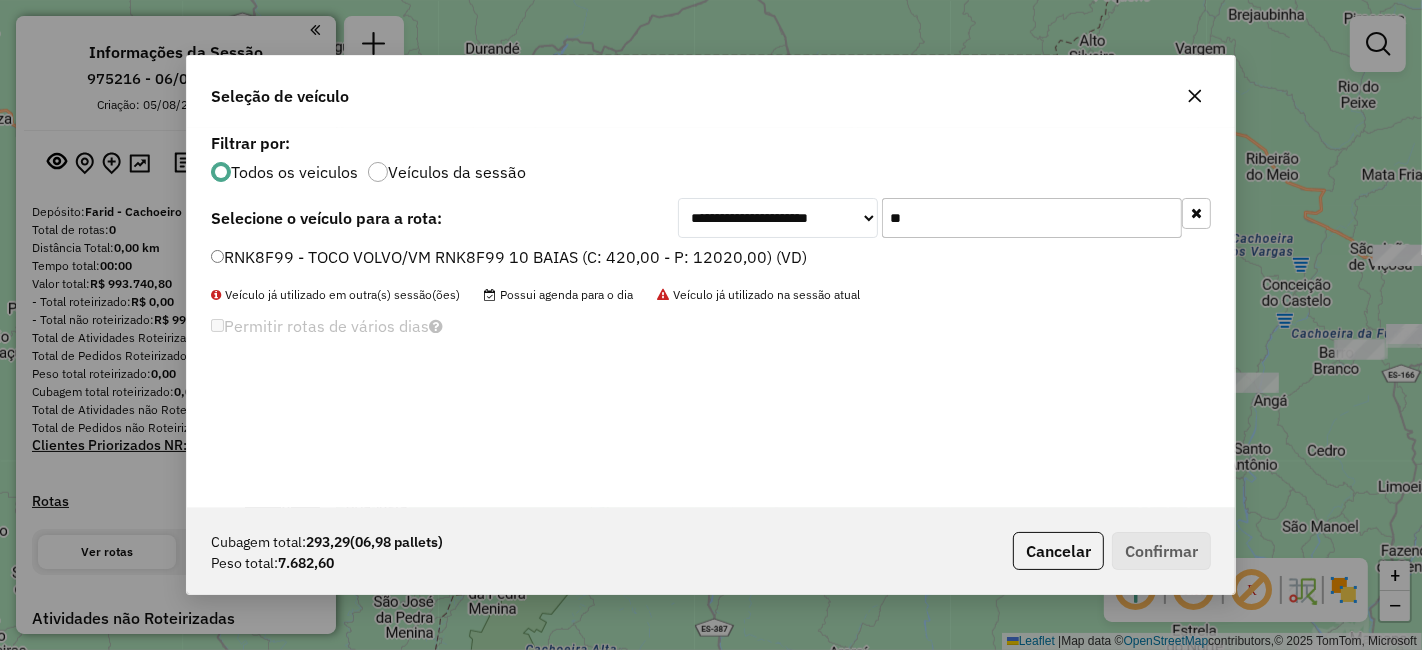 type on "**" 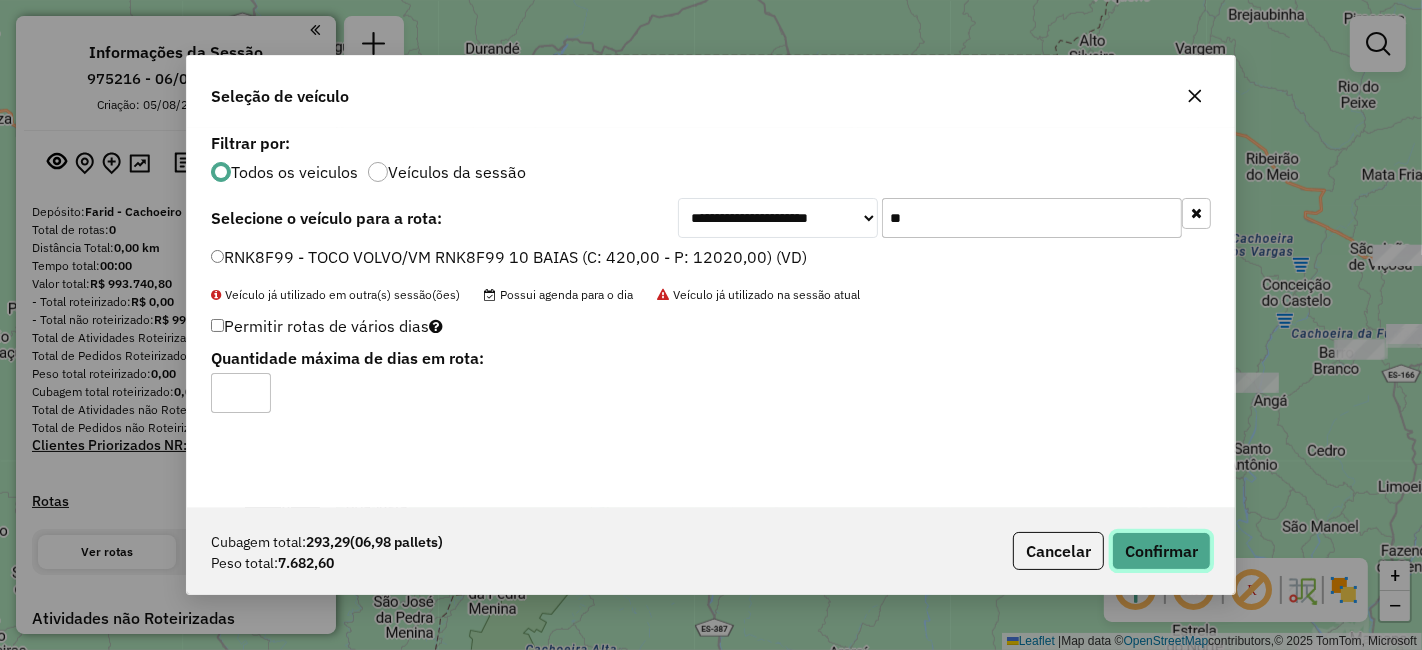 click on "Confirmar" 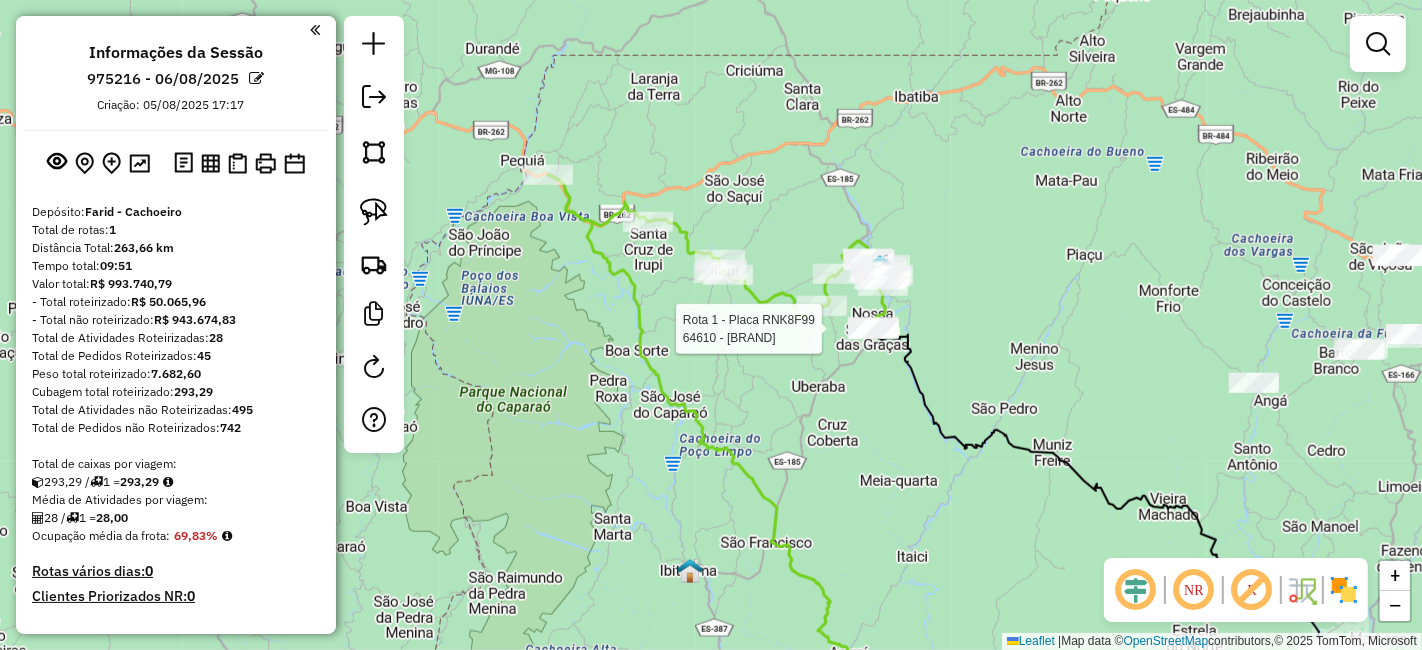 select on "**********" 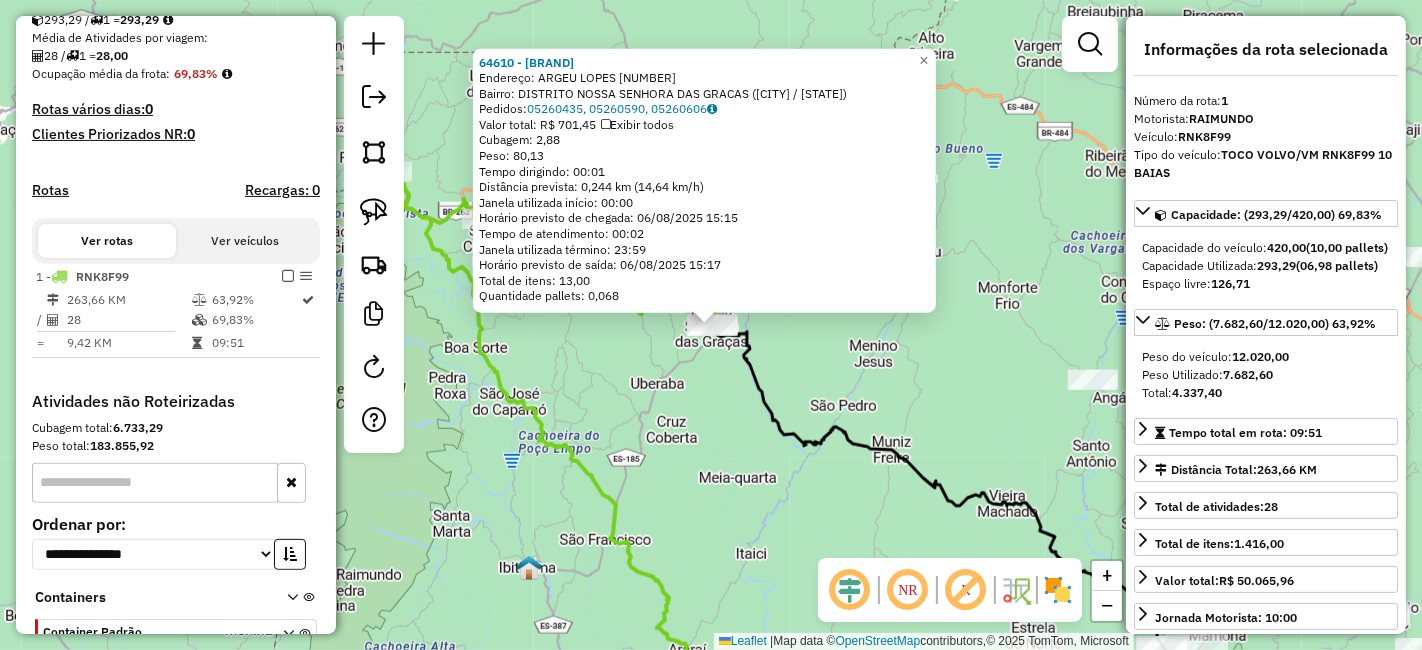 scroll, scrollTop: 576, scrollLeft: 0, axis: vertical 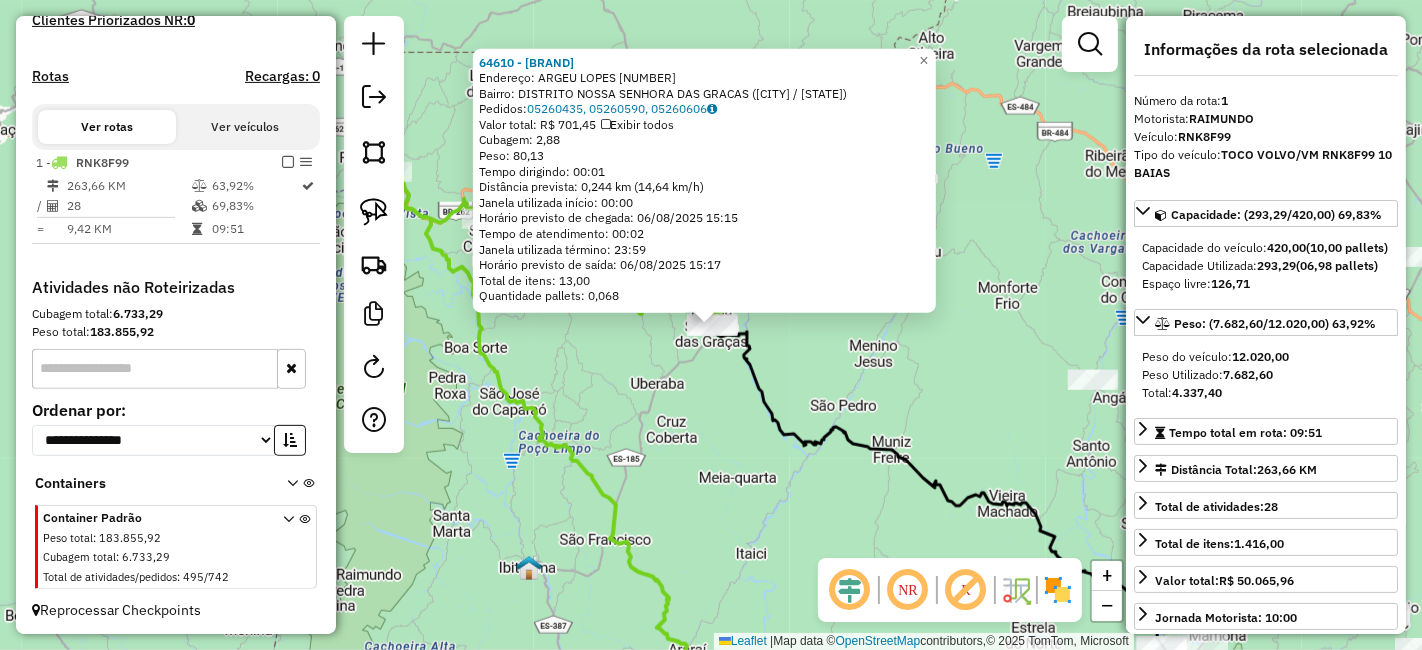 click on "64610 - ALVES VIEIRA SUPERM  Endereço:  ARGEU LOPES 82   Bairro: DISTRITO NOSSA SENHORA DAS GRACAS (IUNA / ES)   Pedidos:  05260435, 05260590, 05260606   Valor total: R$ 701,45   Exibir todos   Cubagem: 2,88  Peso: 80,13  Tempo dirigindo: 00:01   Distância prevista: 0,244 km (14,64 km/h)   Janela utilizada início: 00:00   Horário previsto de chegada: 06/08/2025 15:15   Tempo de atendimento: 00:02   Janela utilizada término: 23:59   Horário previsto de saída: 06/08/2025 15:17   Total de itens: 13,00   Quantidade pallets: 0,068  × Janela de atendimento Grade de atendimento Capacidade Transportadoras Veículos Cliente Pedidos  Rotas Selecione os dias de semana para filtrar as janelas de atendimento  Seg   Ter   Qua   Qui   Sex   Sáb   Dom  Informe o período da janela de atendimento: De: Até:  Filtrar exatamente a janela do cliente  Considerar janela de atendimento padrão  Selecione os dias de semana para filtrar as grades de atendimento  Seg   Ter   Qua   Qui   Sex   Sáb   Dom   Peso mínimo:   De:" 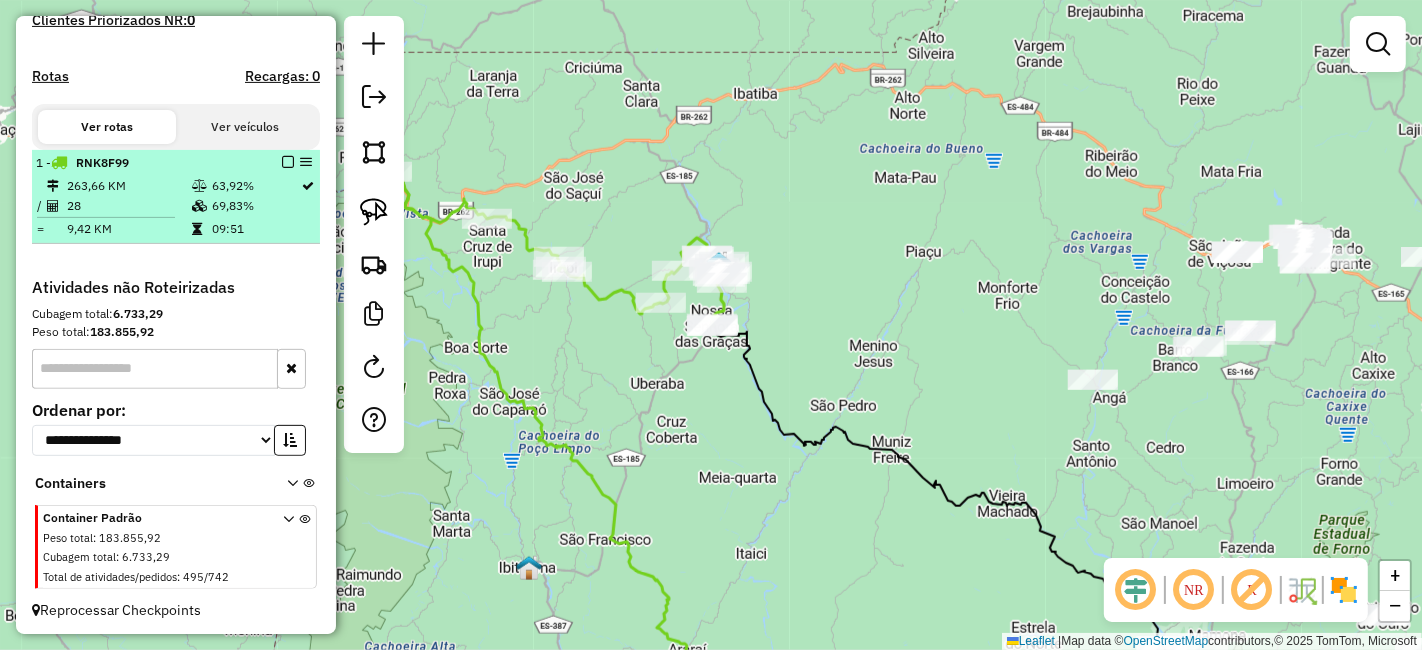 click at bounding box center [288, 162] 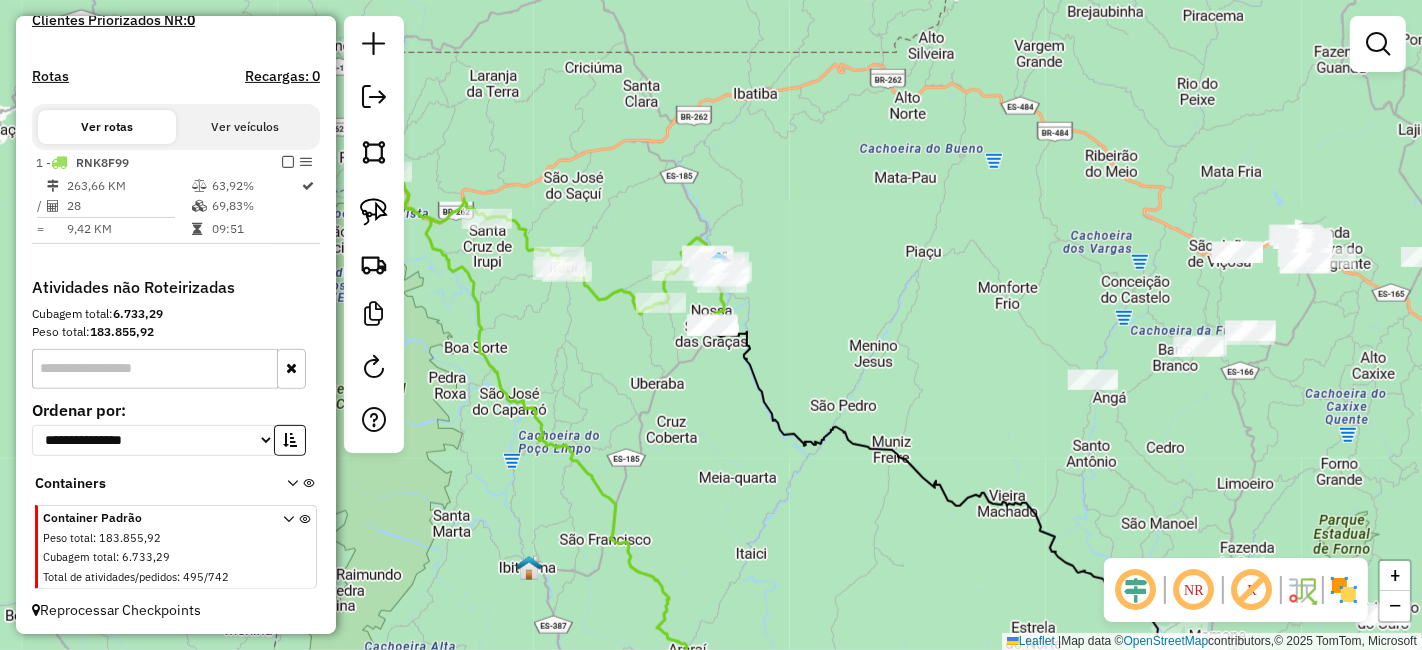 scroll, scrollTop: 509, scrollLeft: 0, axis: vertical 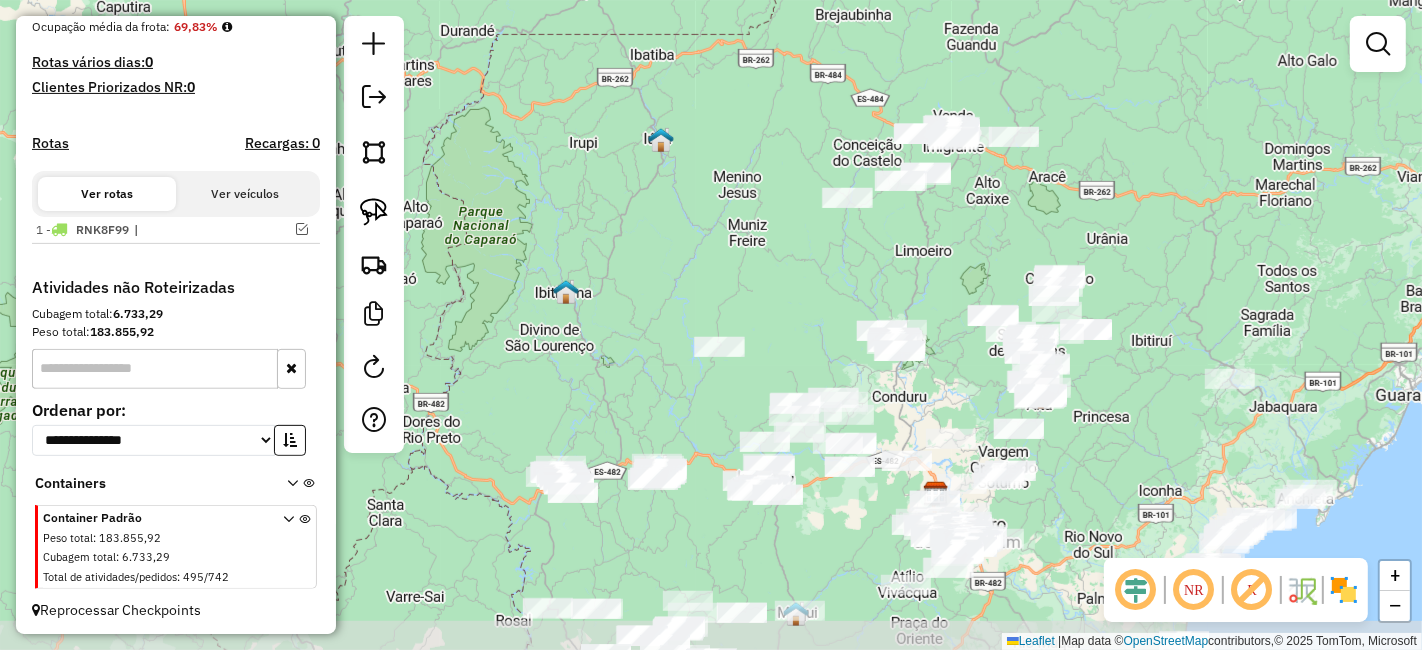 drag, startPoint x: 648, startPoint y: 416, endPoint x: 671, endPoint y: 283, distance: 134.97408 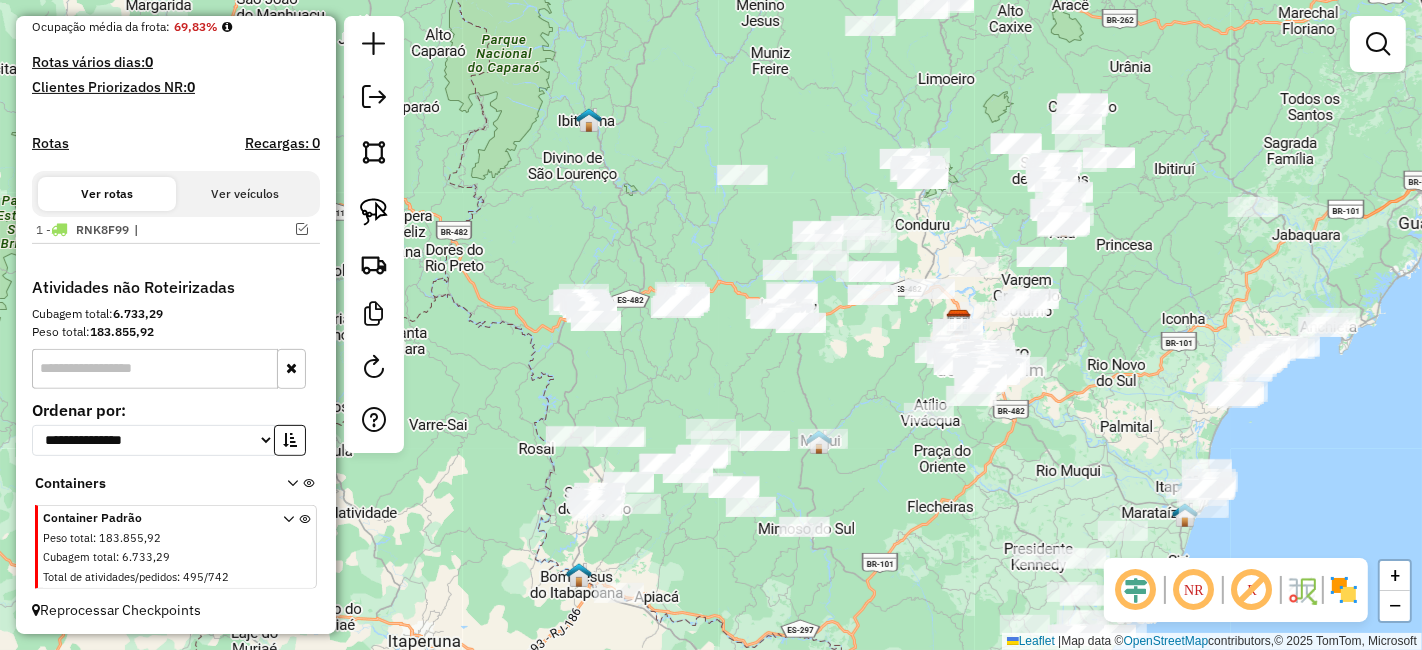 drag, startPoint x: 734, startPoint y: 396, endPoint x: 759, endPoint y: 212, distance: 185.6906 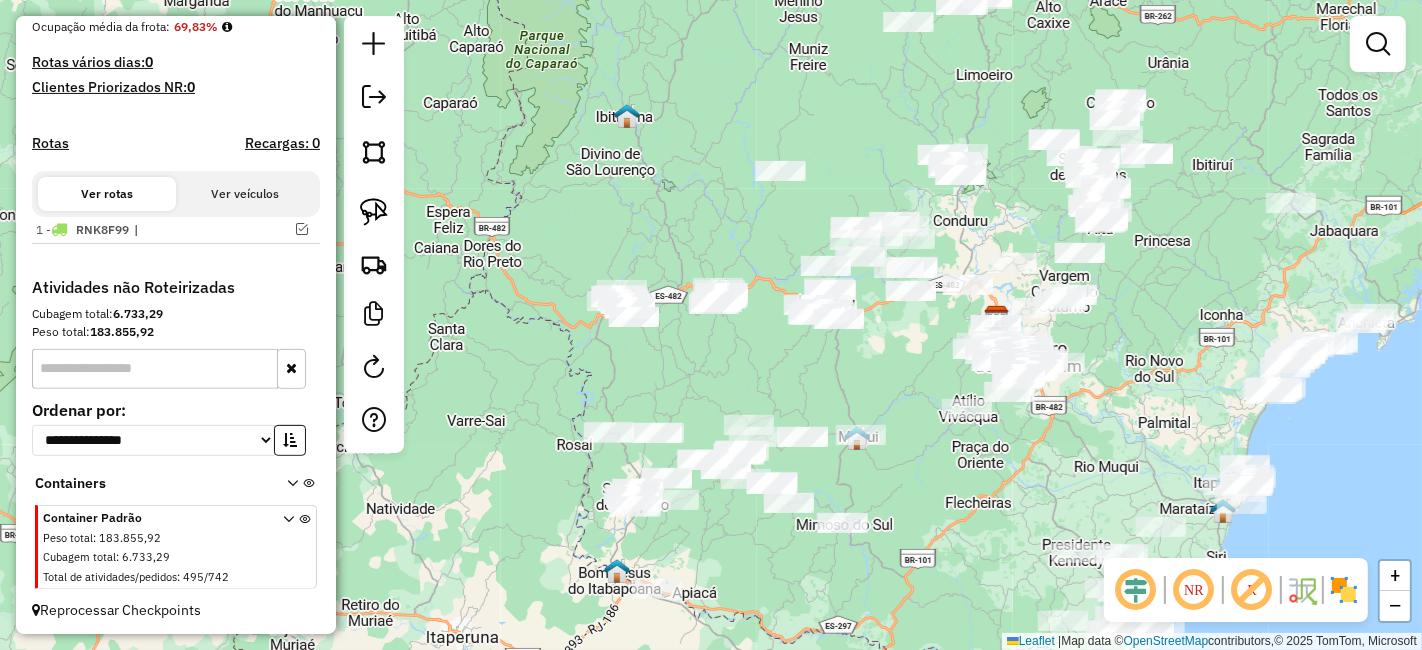 drag, startPoint x: 655, startPoint y: 367, endPoint x: 691, endPoint y: 375, distance: 36.878178 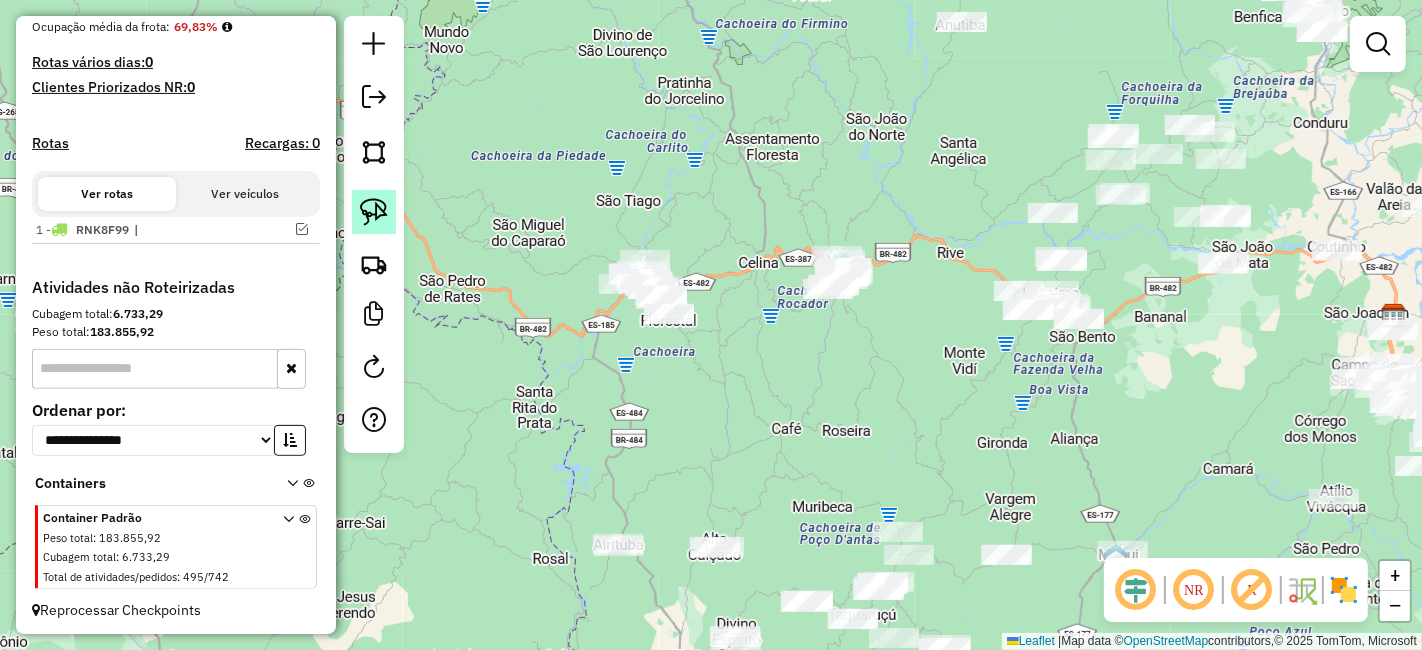 click 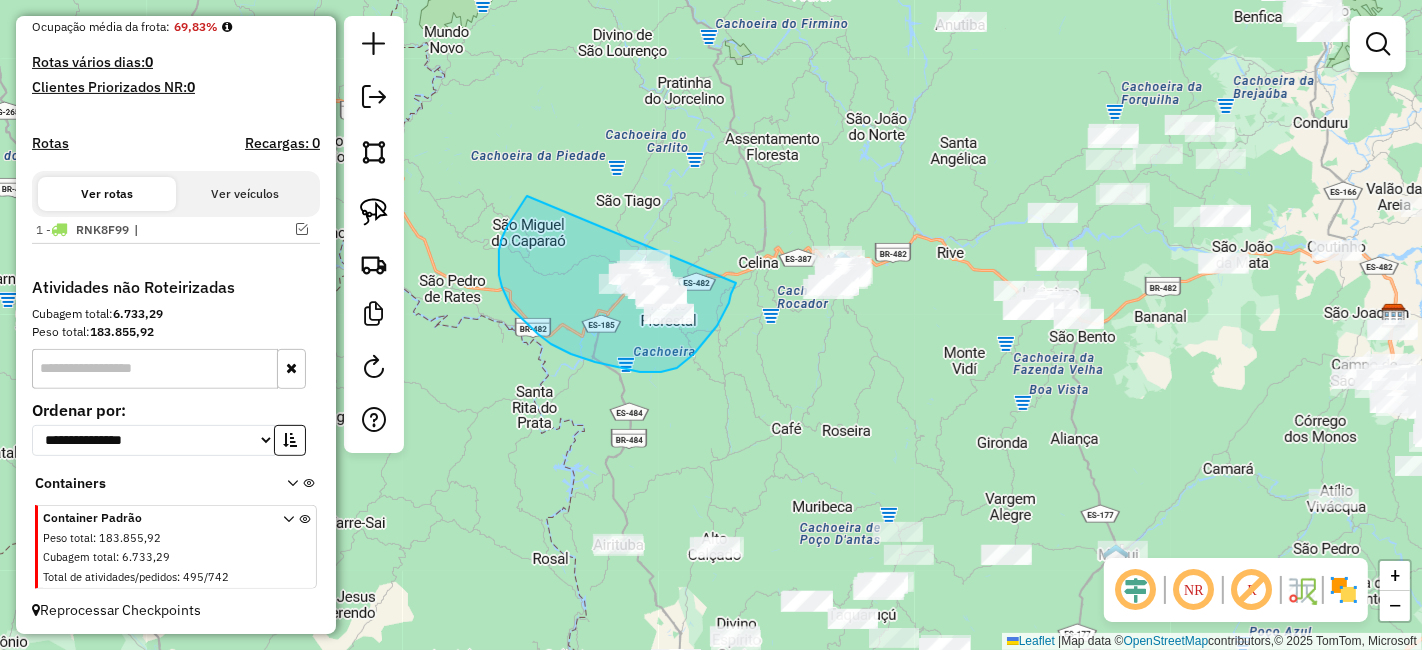 drag, startPoint x: 519, startPoint y: 208, endPoint x: 733, endPoint y: 223, distance: 214.52505 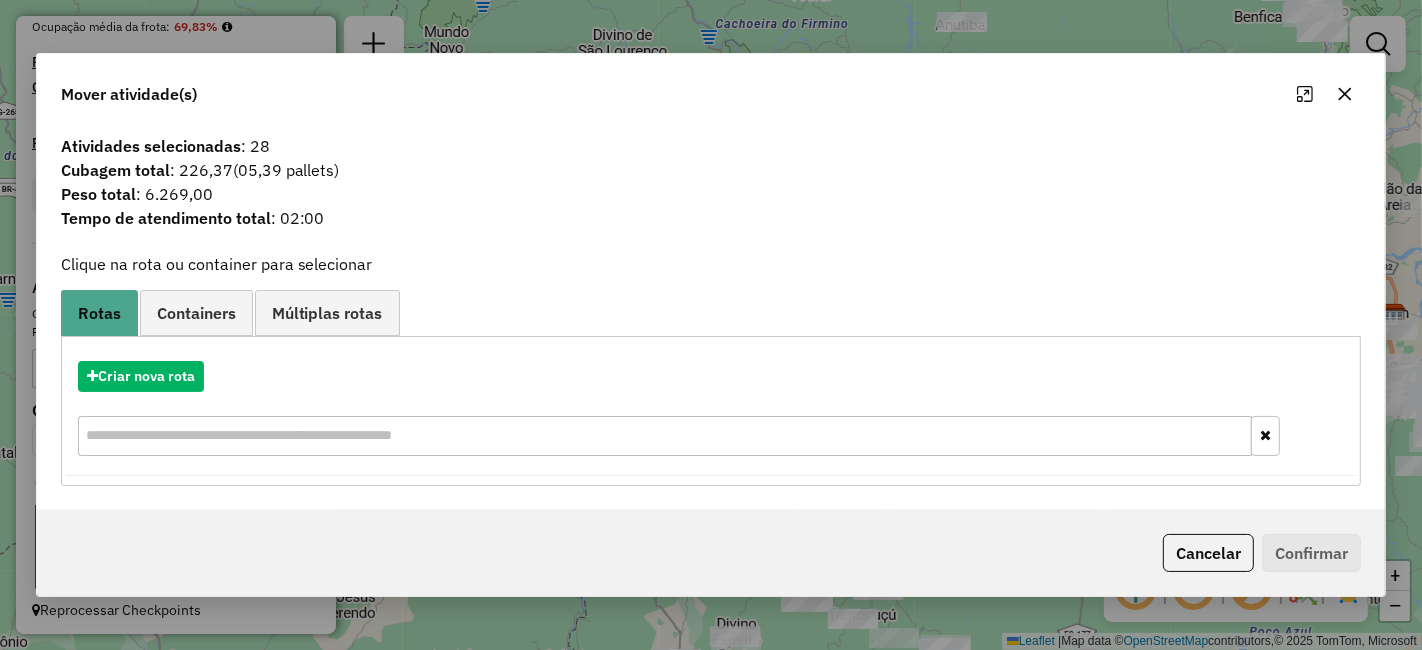 click 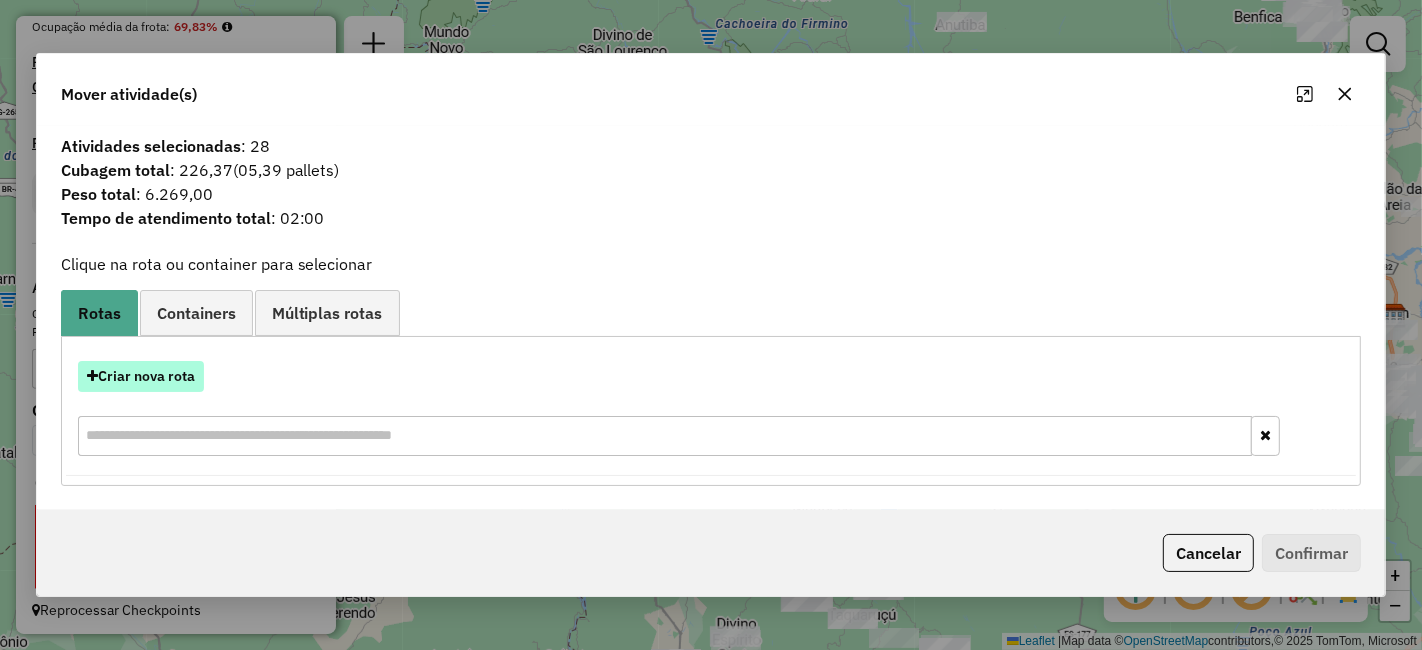 click on "Criar nova rota" at bounding box center (141, 376) 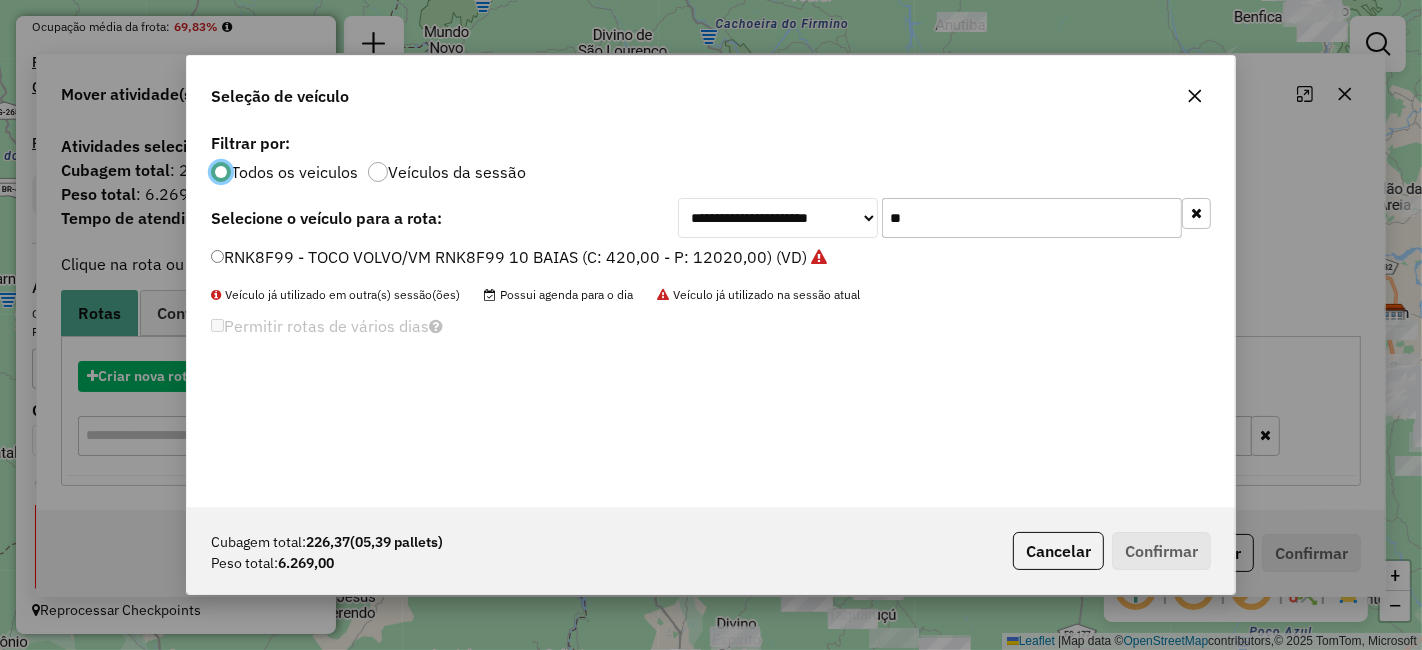 scroll, scrollTop: 11, scrollLeft: 5, axis: both 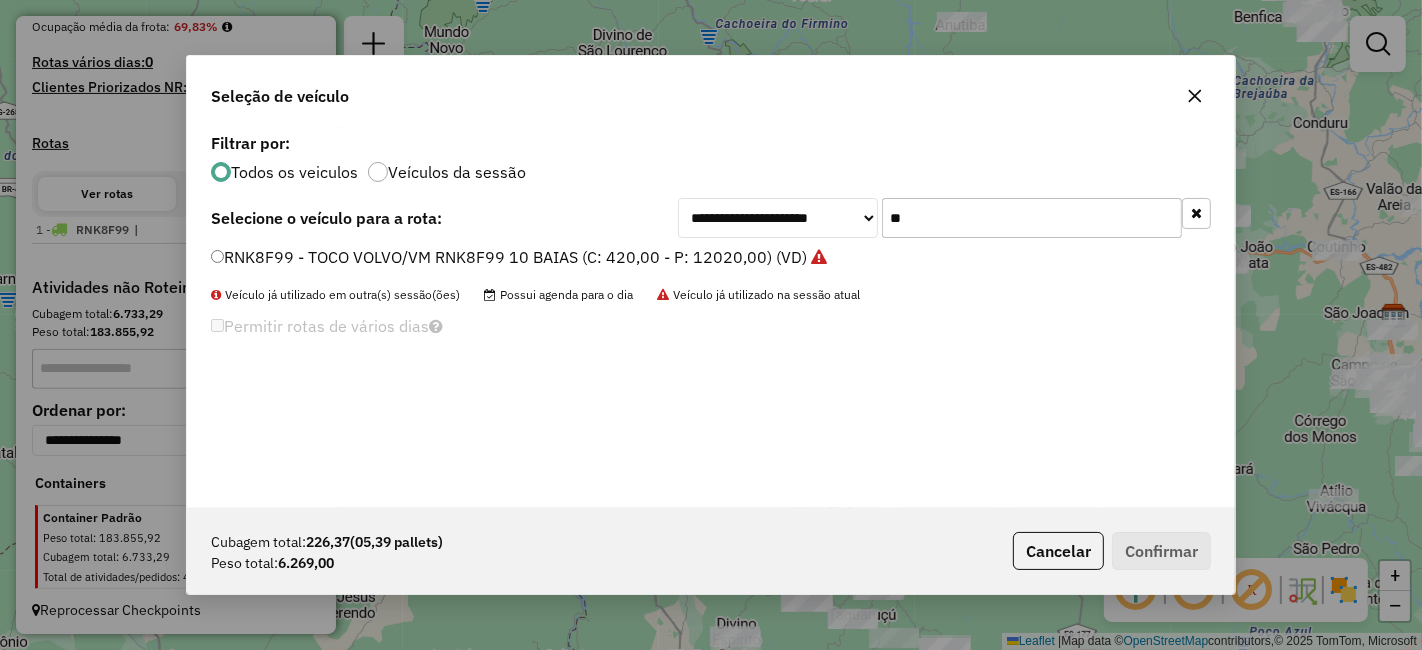 click on "**" 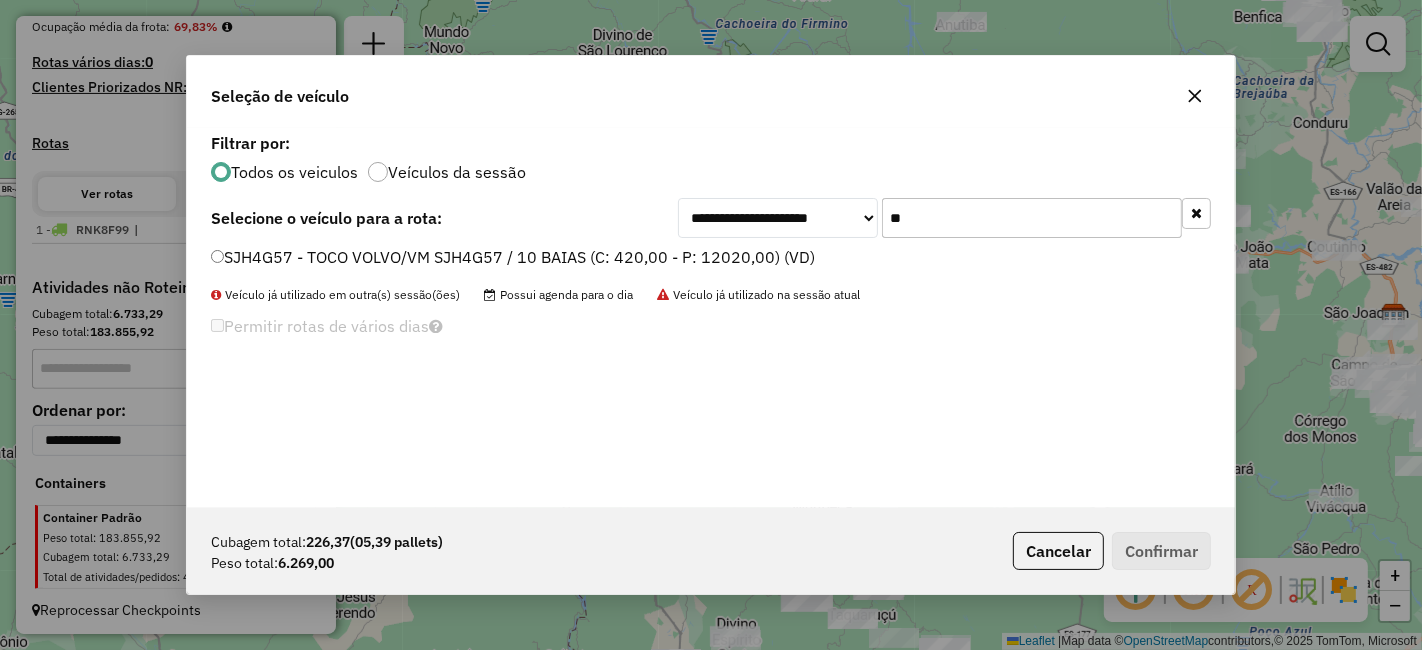 type on "**" 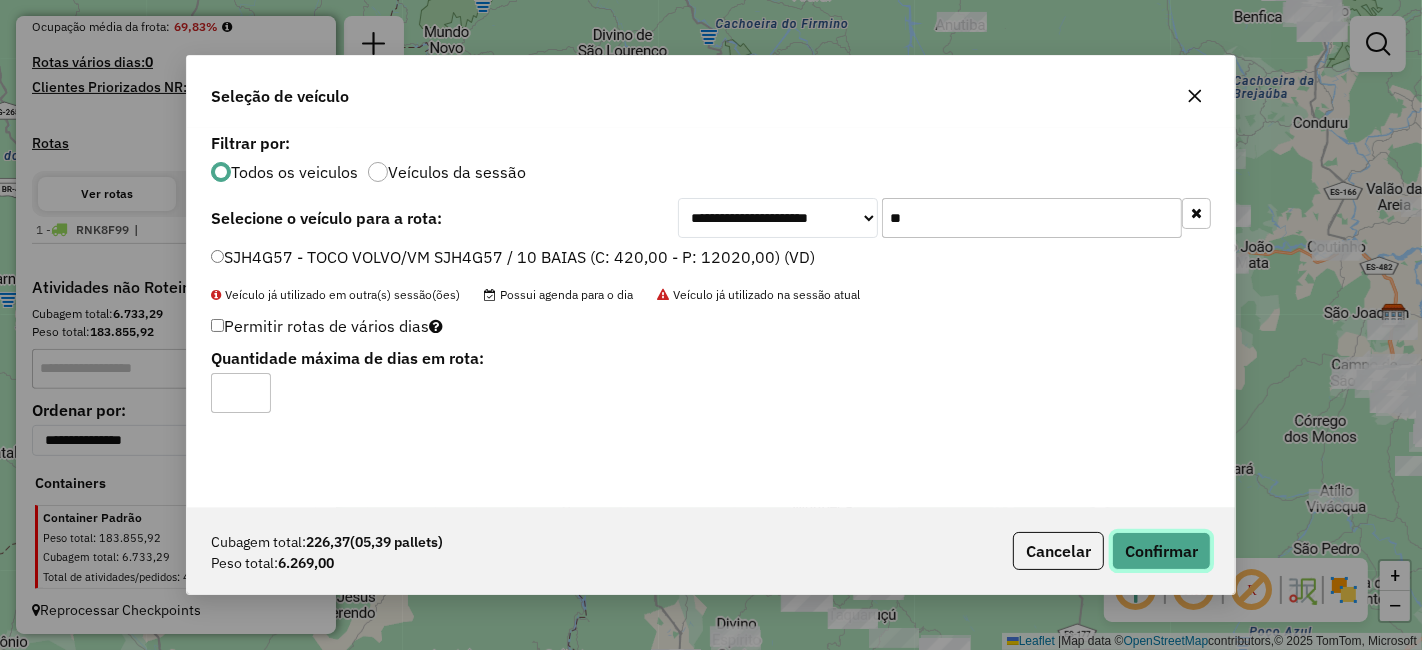 click on "Confirmar" 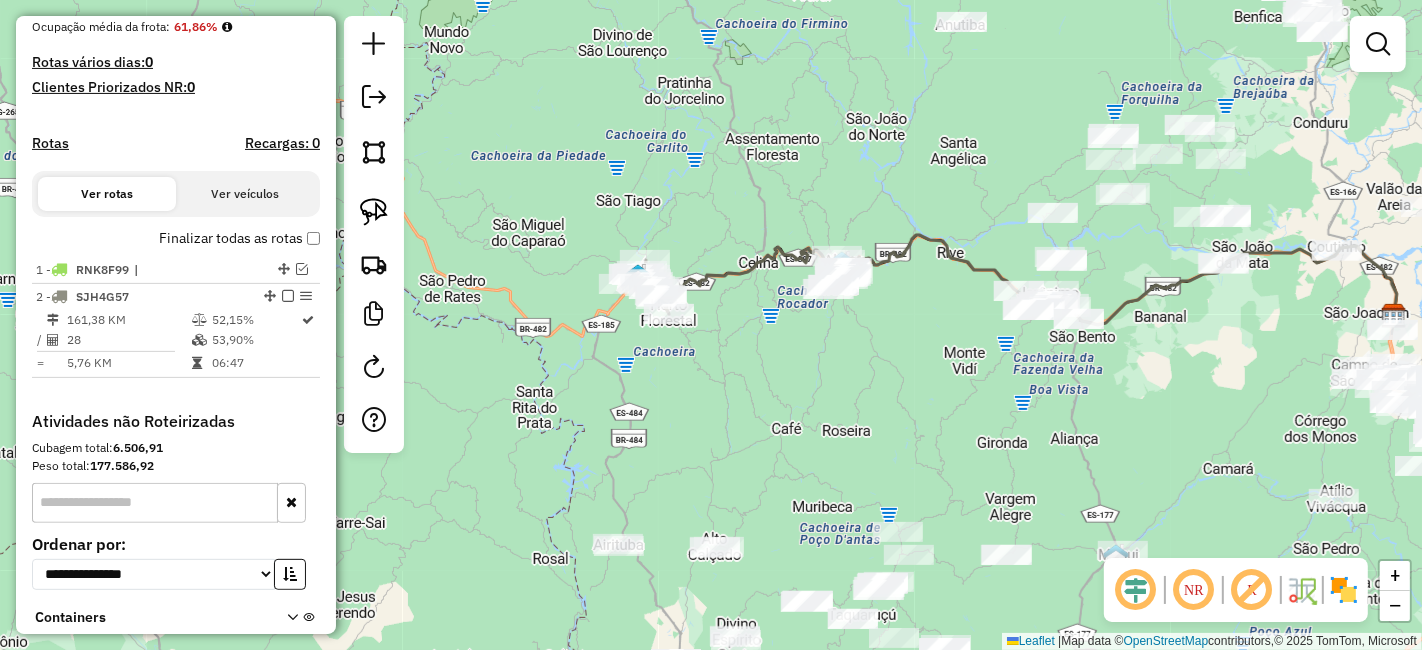 scroll, scrollTop: 576, scrollLeft: 0, axis: vertical 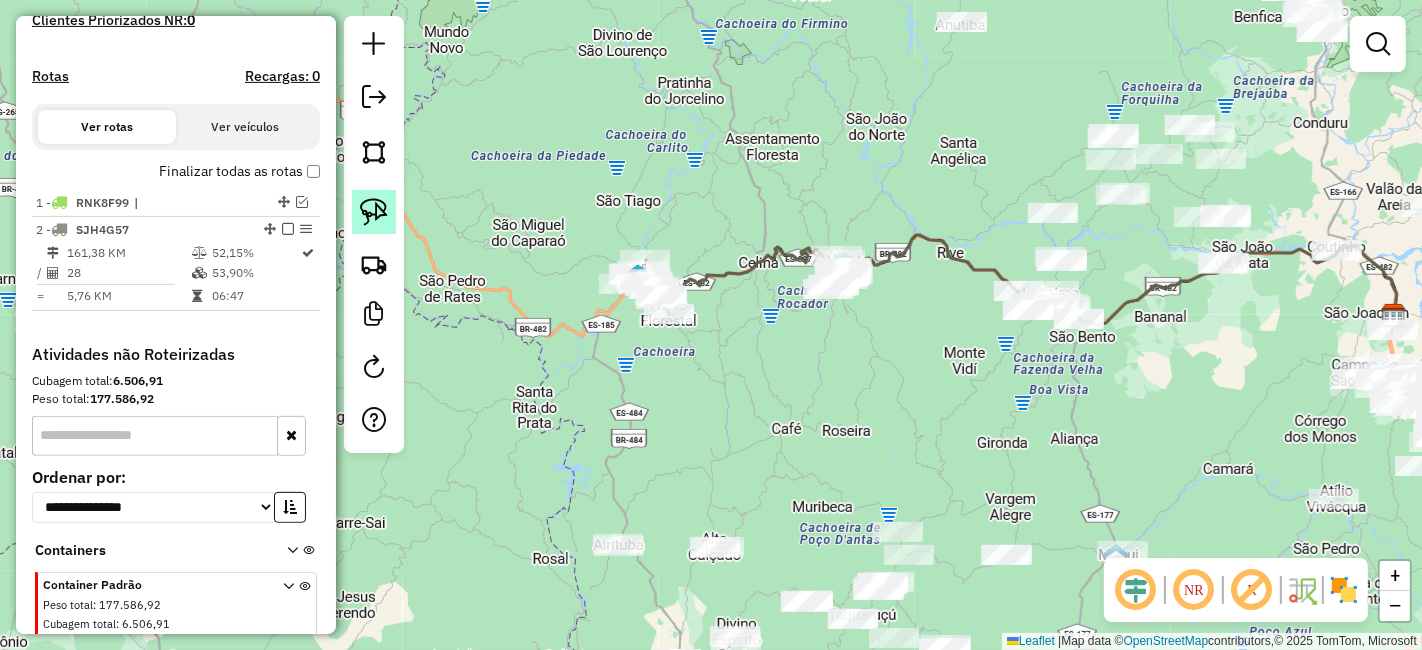click 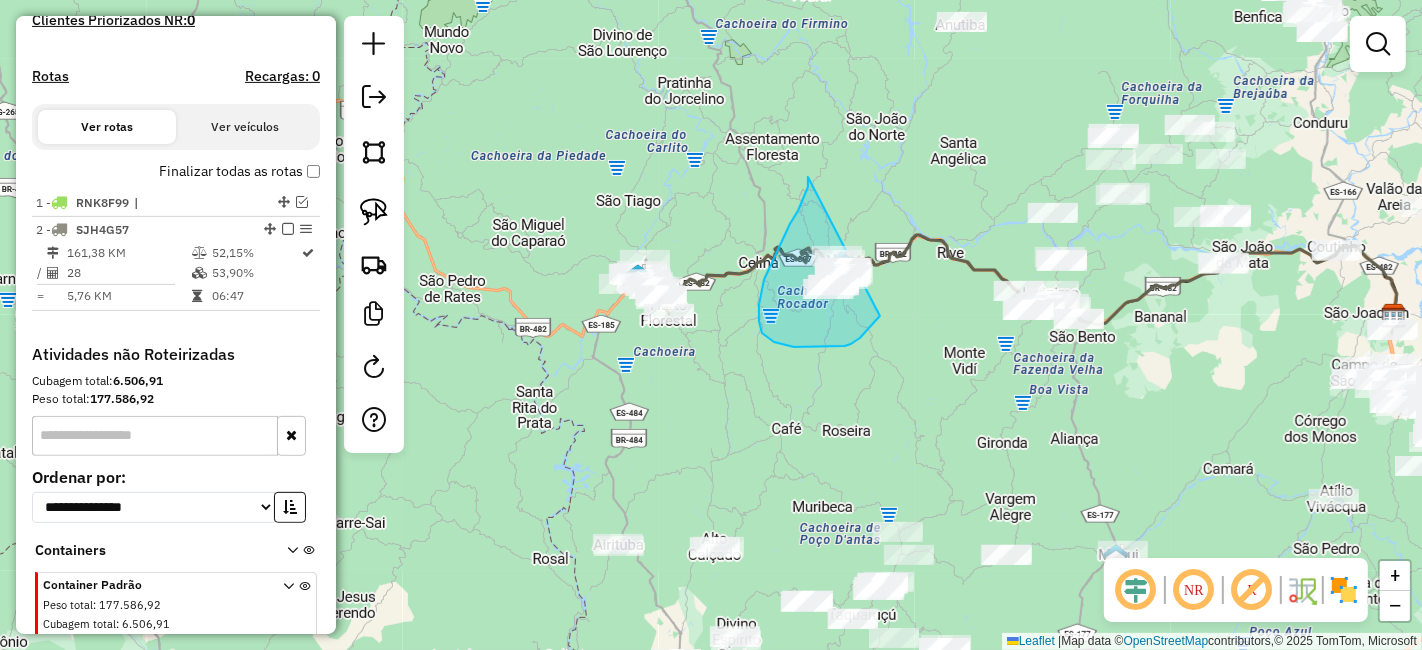 drag, startPoint x: 808, startPoint y: 177, endPoint x: 901, endPoint y: 284, distance: 141.76741 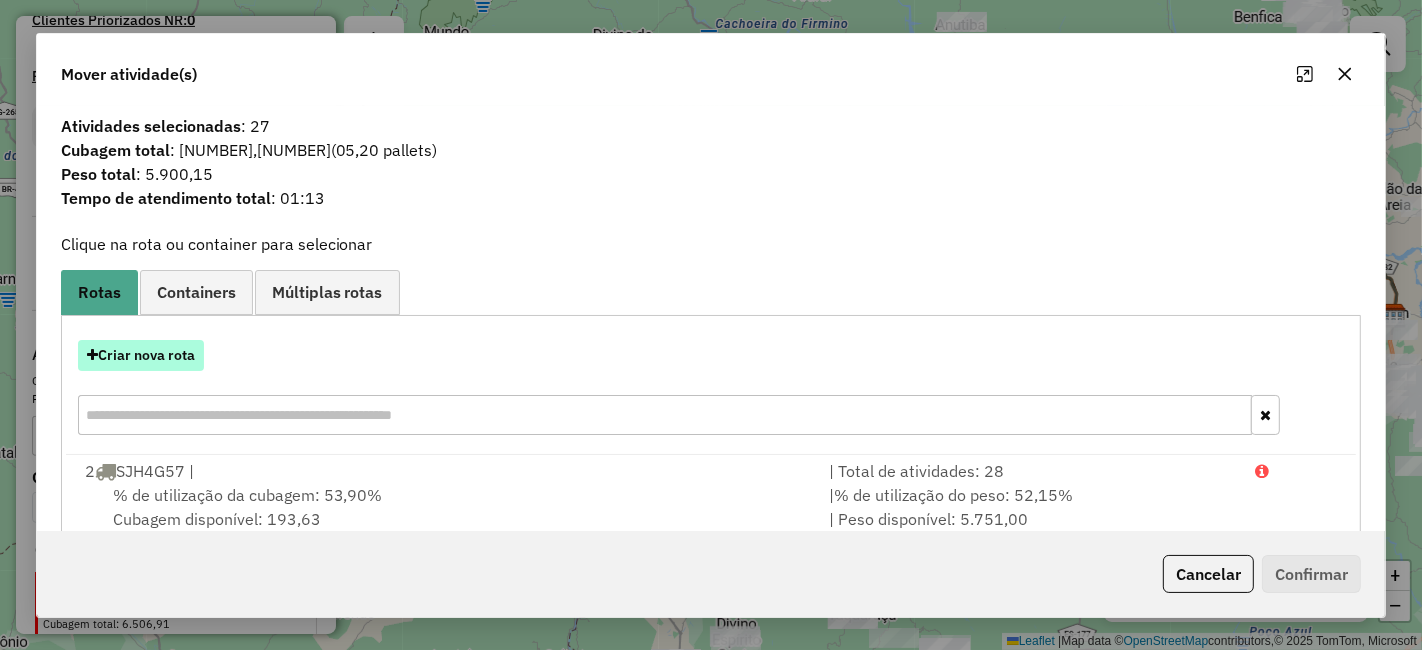 click on "Criar nova rota" at bounding box center (141, 355) 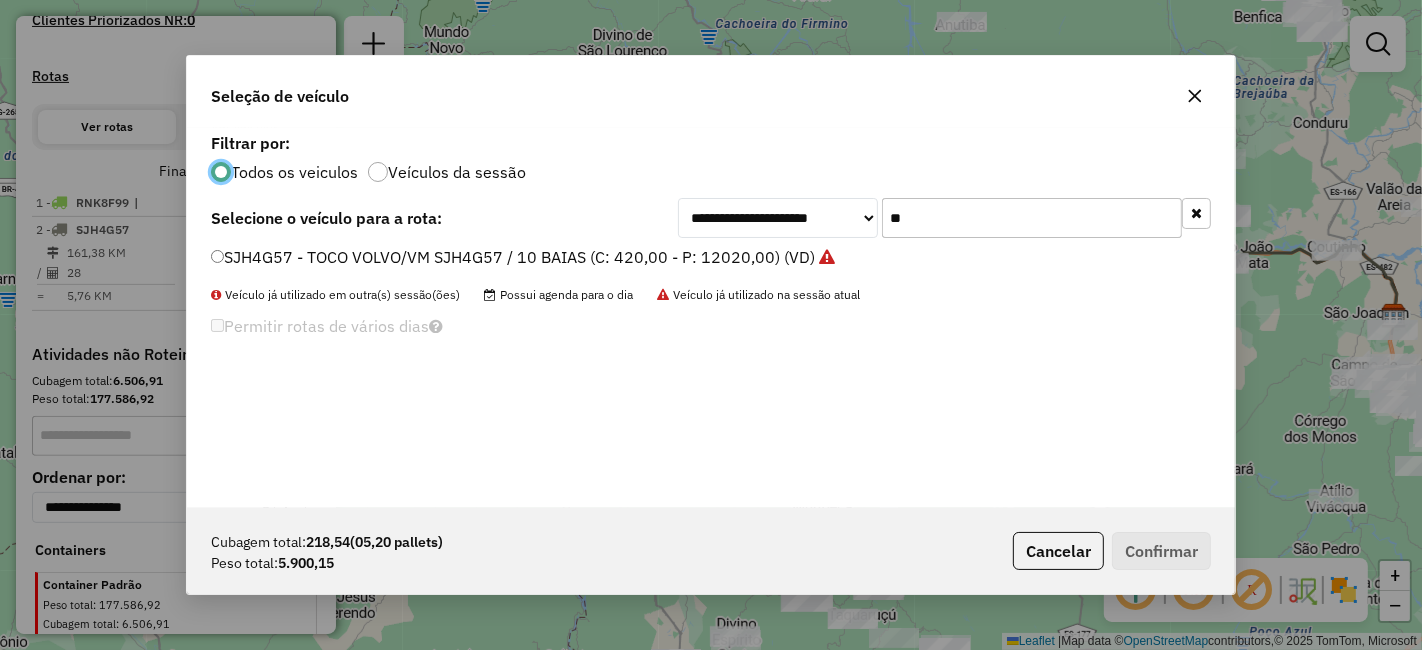 scroll, scrollTop: 11, scrollLeft: 5, axis: both 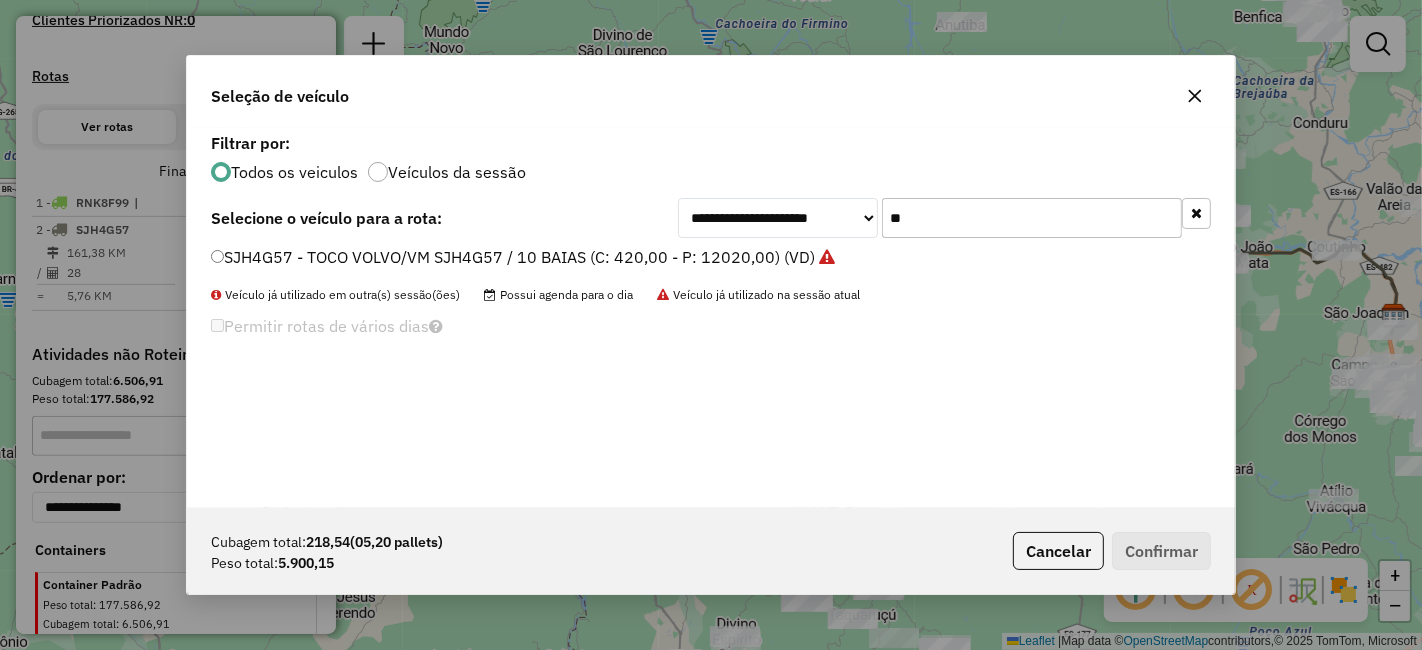 click on "**" 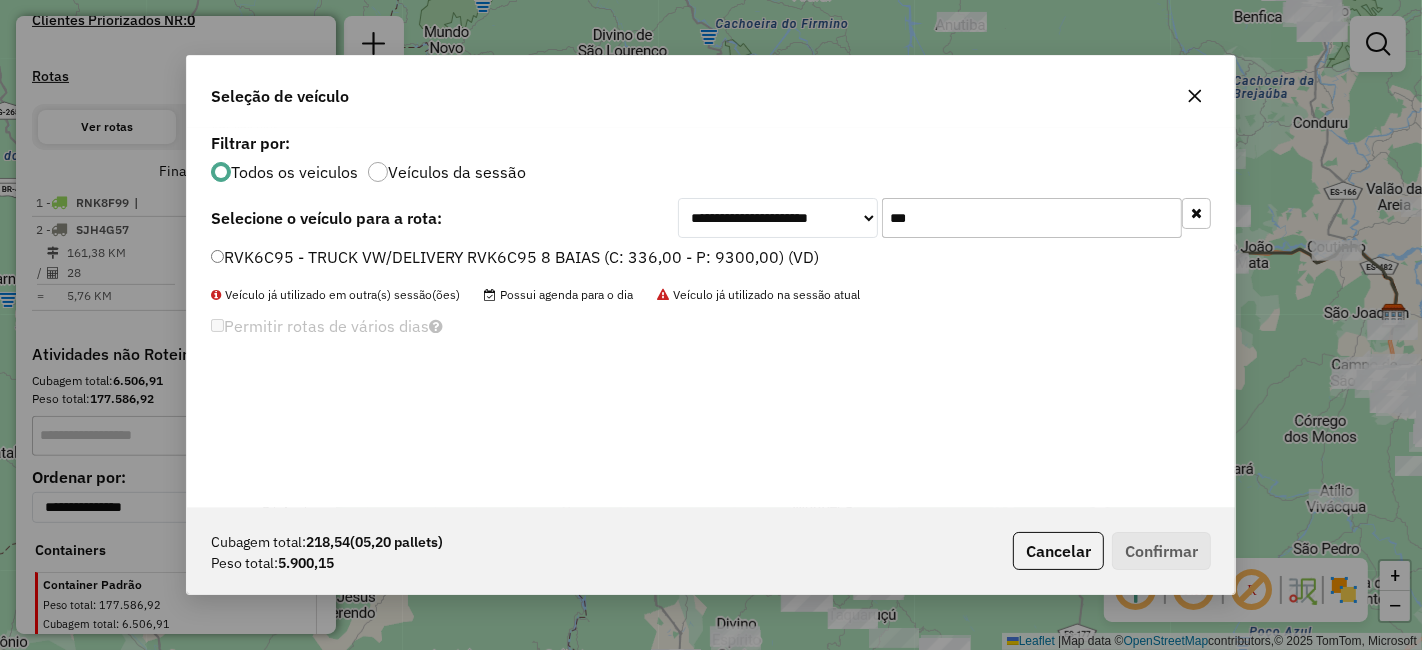 type on "***" 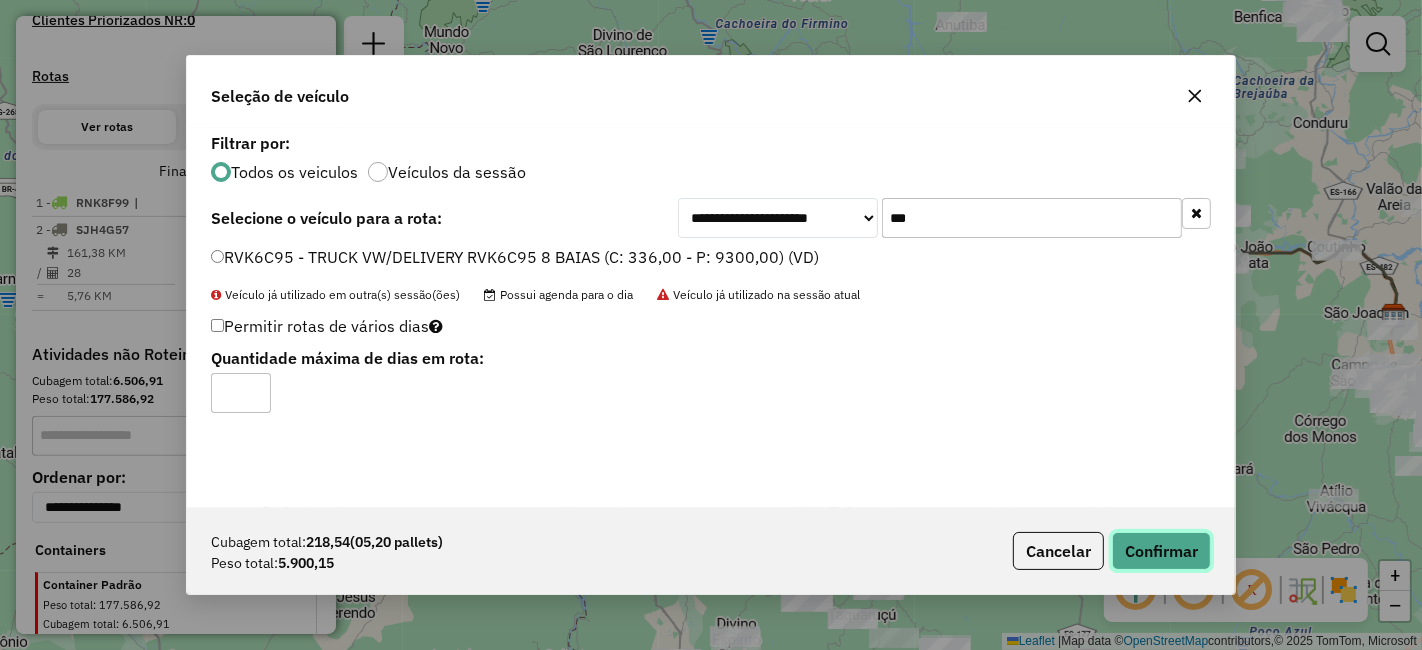 click on "Confirmar" 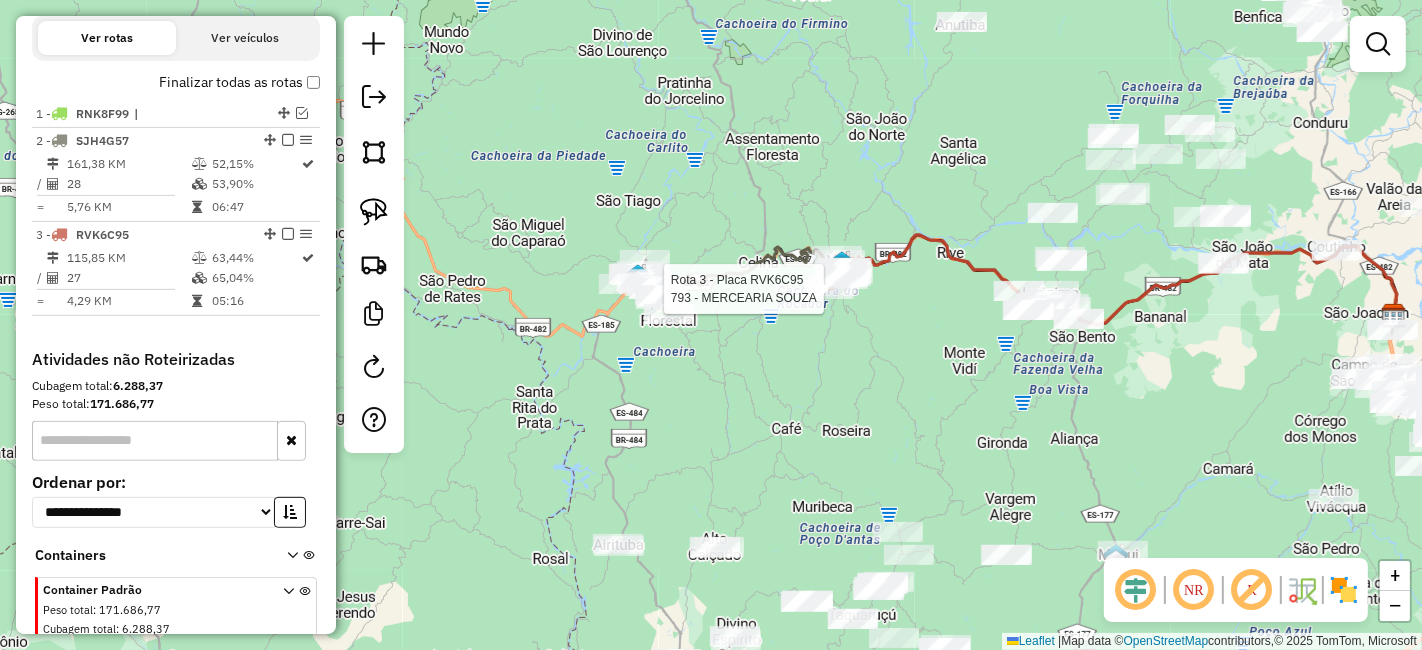 select on "**********" 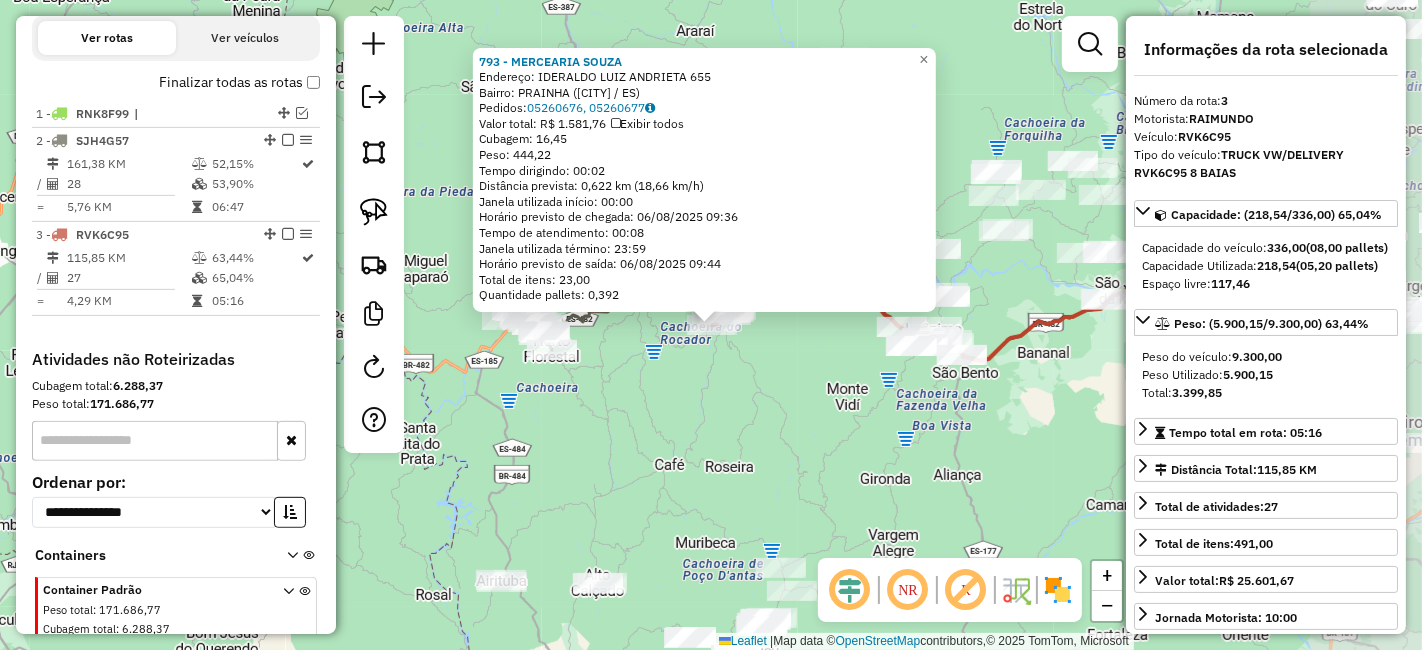 scroll, scrollTop: 737, scrollLeft: 0, axis: vertical 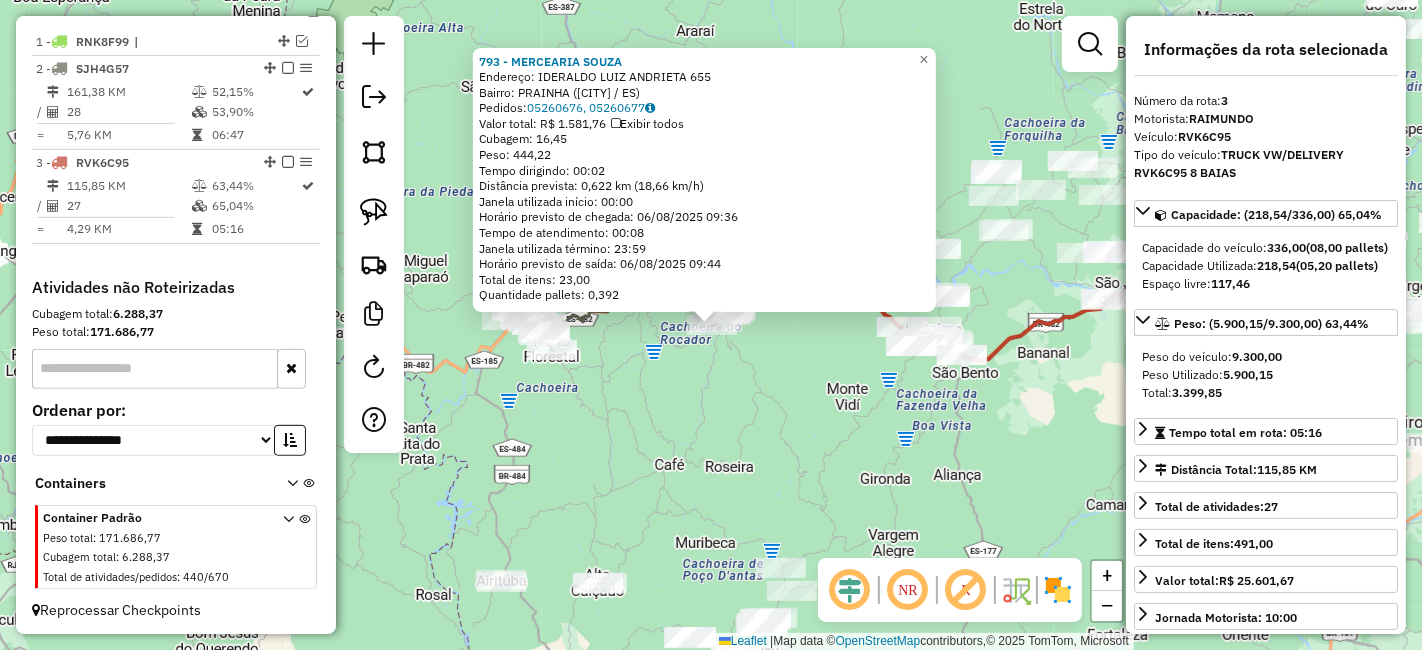 click on "793 - MERCEARIA SOUZA  Endereço:  IDERALDO LUIZ ANDRIETA 655   Bairro: PRAINHA (ALEGRE / ES)   Pedidos:  05260676, 05260677   Valor total: R$ 1.581,76   Exibir todos   Cubagem: 16,45  Peso: 444,22  Tempo dirigindo: 00:02   Distância prevista: 0,622 km (18,66 km/h)   Janela utilizada início: 00:00   Horário previsto de chegada: 06/08/2025 09:36   Tempo de atendimento: 00:08   Janela utilizada término: 23:59   Horário previsto de saída: 06/08/2025 09:44   Total de itens: 23,00   Quantidade pallets: 0,392  × Janela de atendimento Grade de atendimento Capacidade Transportadoras Veículos Cliente Pedidos  Rotas Selecione os dias de semana para filtrar as janelas de atendimento  Seg   Ter   Qua   Qui   Sex   Sáb   Dom  Informe o período da janela de atendimento: De: Até:  Filtrar exatamente a janela do cliente  Considerar janela de atendimento padrão  Selecione os dias de semana para filtrar as grades de atendimento  Seg   Ter   Qua   Qui   Sex   Sáb   Dom   Peso mínimo:   Peso máximo:   De:   Até:" 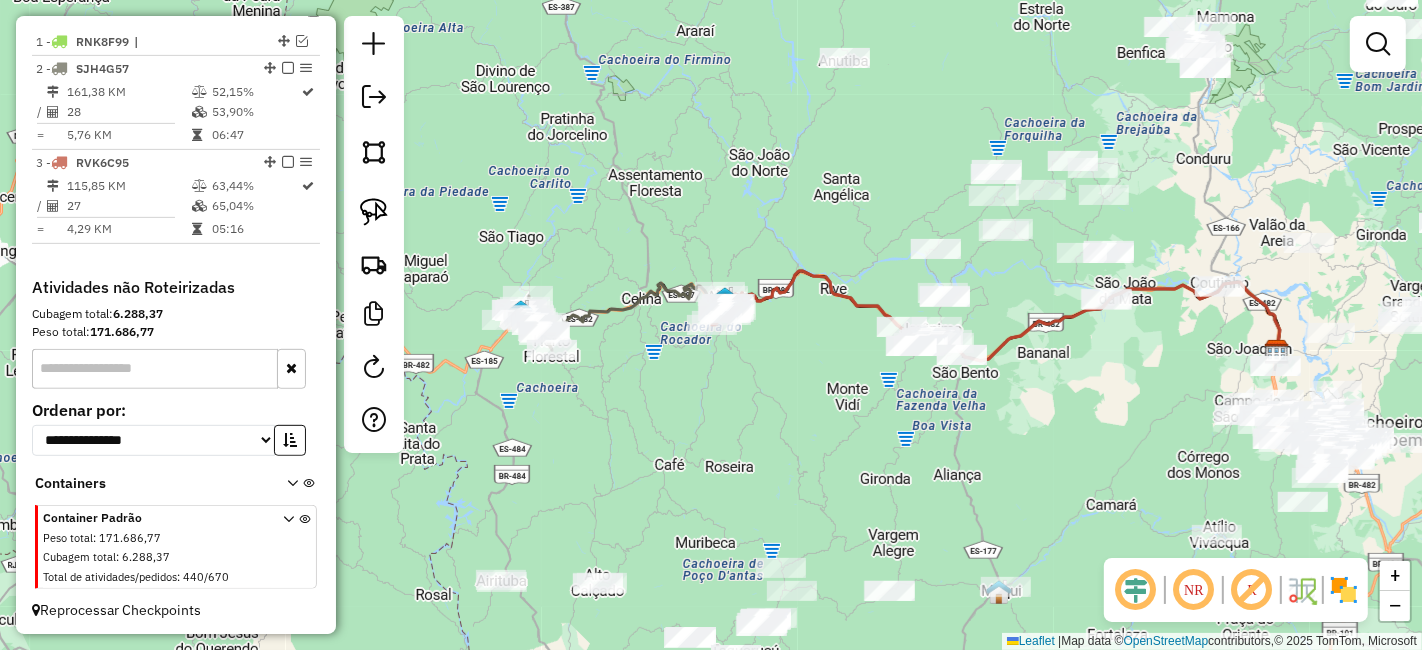 click on "Janela de atendimento Grade de atendimento Capacidade Transportadoras Veículos Cliente Pedidos  Rotas Selecione os dias de semana para filtrar as janelas de atendimento  Seg   Ter   Qua   Qui   Sex   Sáb   Dom  Informe o período da janela de atendimento: De: Até:  Filtrar exatamente a janela do cliente  Considerar janela de atendimento padrão  Selecione os dias de semana para filtrar as grades de atendimento  Seg   Ter   Qua   Qui   Sex   Sáb   Dom   Considerar clientes sem dia de atendimento cadastrado  Clientes fora do dia de atendimento selecionado Filtrar as atividades entre os valores definidos abaixo:  Peso mínimo:   Peso máximo:   Cubagem mínima:   Cubagem máxima:   De:   Até:  Filtrar as atividades entre o tempo de atendimento definido abaixo:  De:   Até:   Considerar capacidade total dos clientes não roteirizados Transportadora: Selecione um ou mais itens Tipo de veículo: Selecione um ou mais itens Veículo: Selecione um ou mais itens Motorista: Selecione um ou mais itens Nome: Rótulo:" 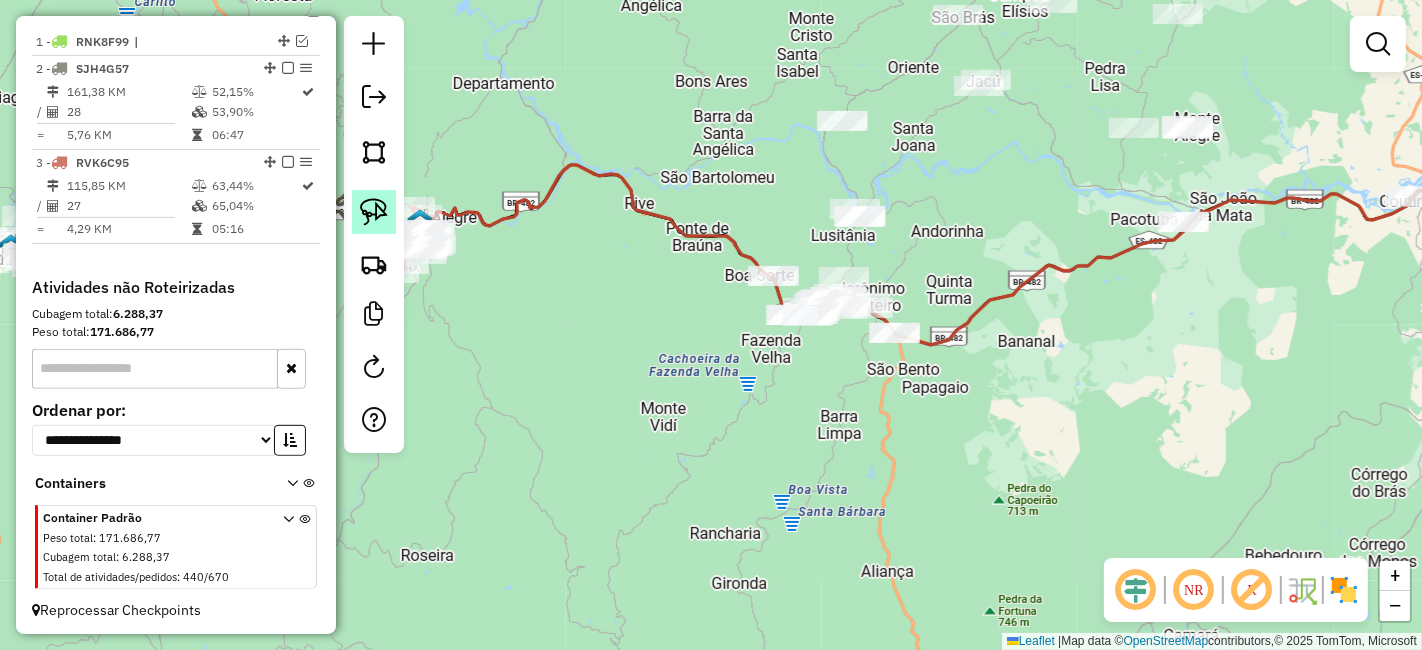 click 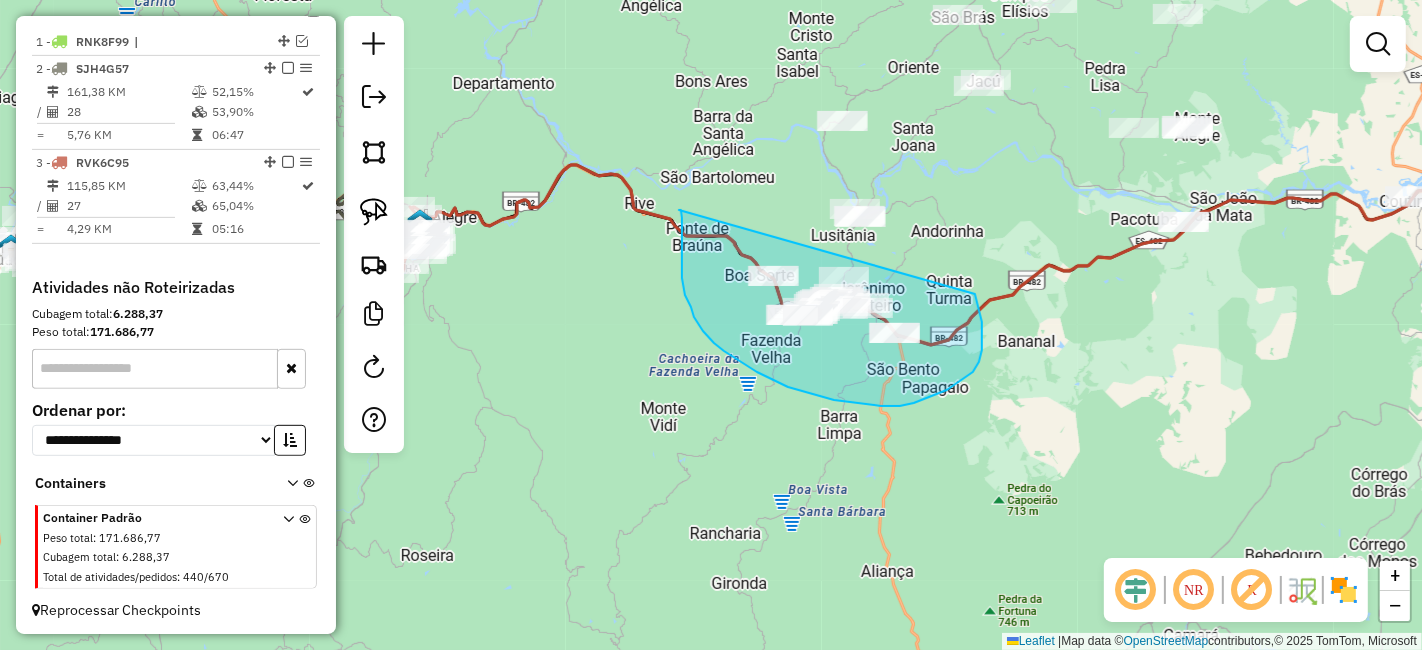 drag, startPoint x: 681, startPoint y: 210, endPoint x: 974, endPoint y: 294, distance: 304.80322 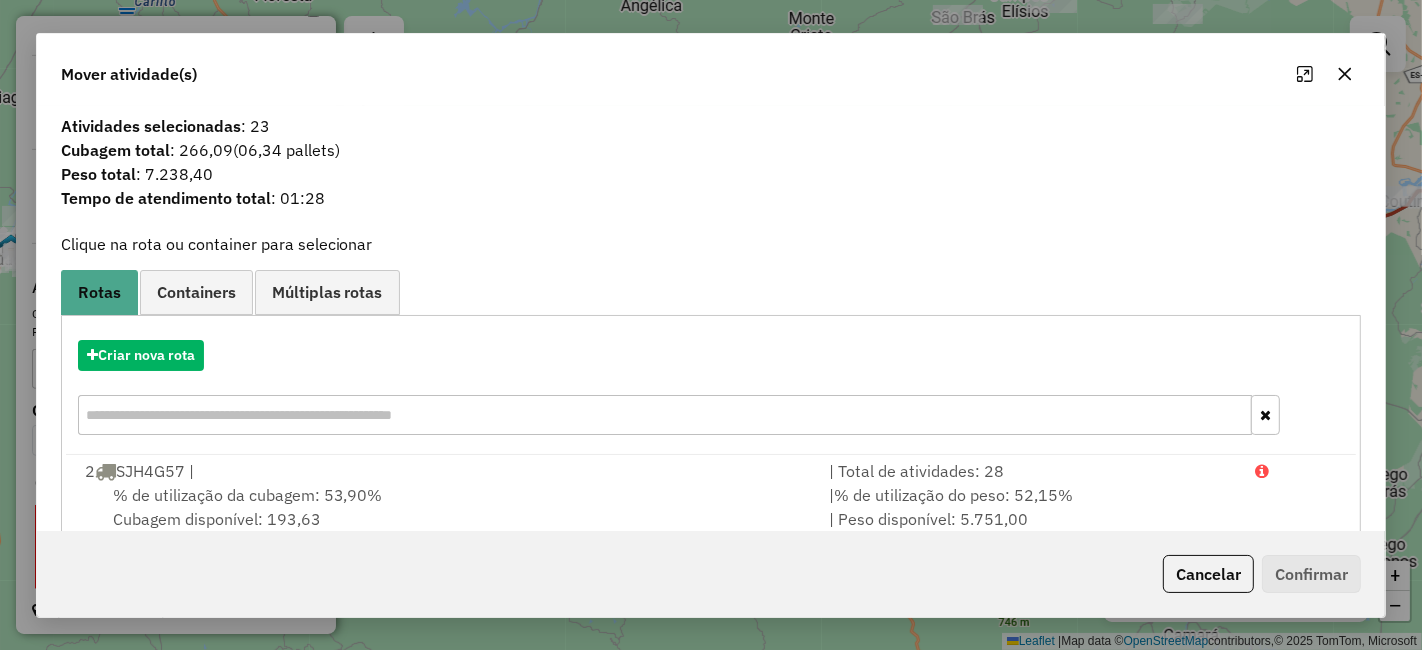 click 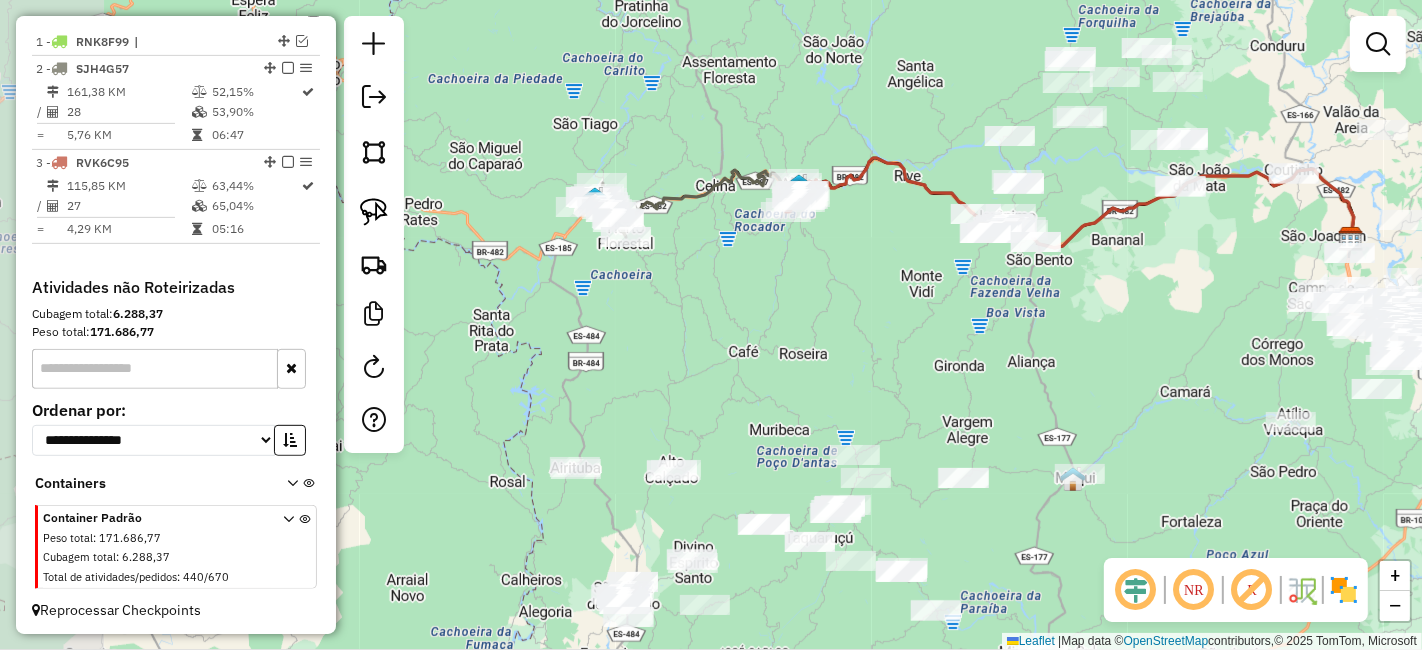 drag, startPoint x: 802, startPoint y: 456, endPoint x: 934, endPoint y: 318, distance: 190.96597 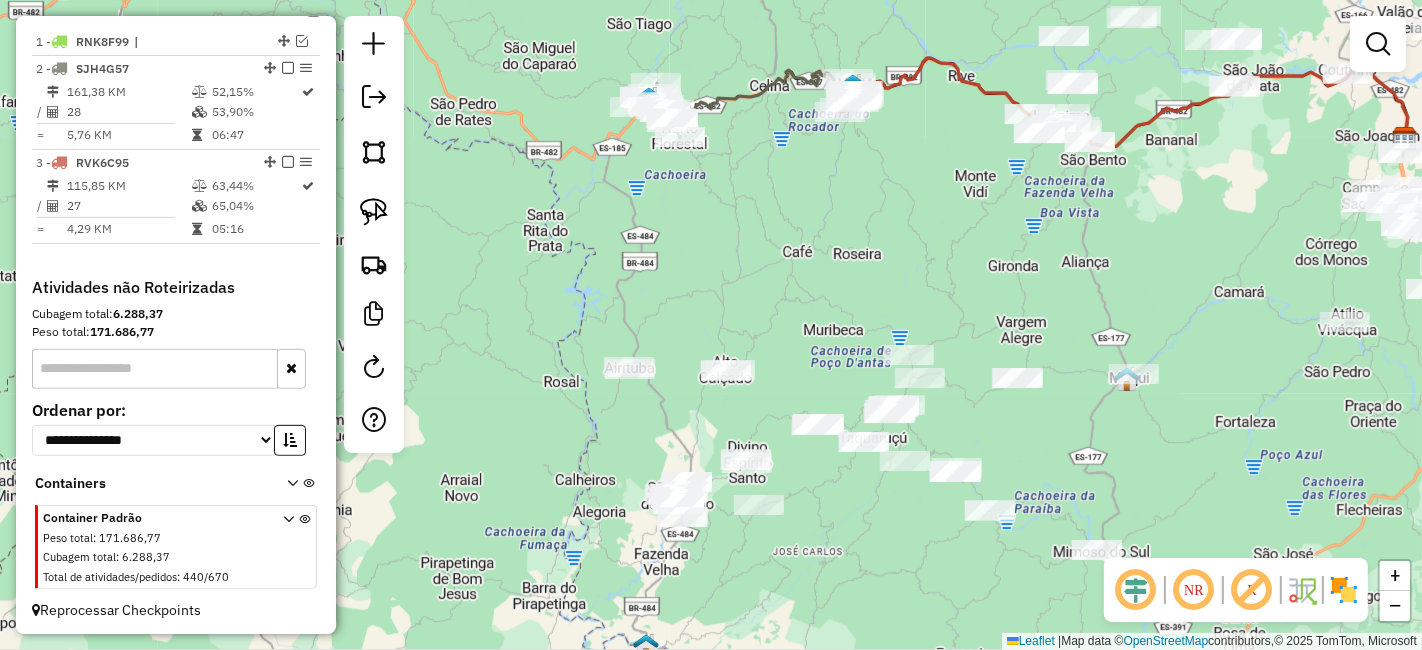 drag, startPoint x: 922, startPoint y: 356, endPoint x: 960, endPoint y: 280, distance: 84.97058 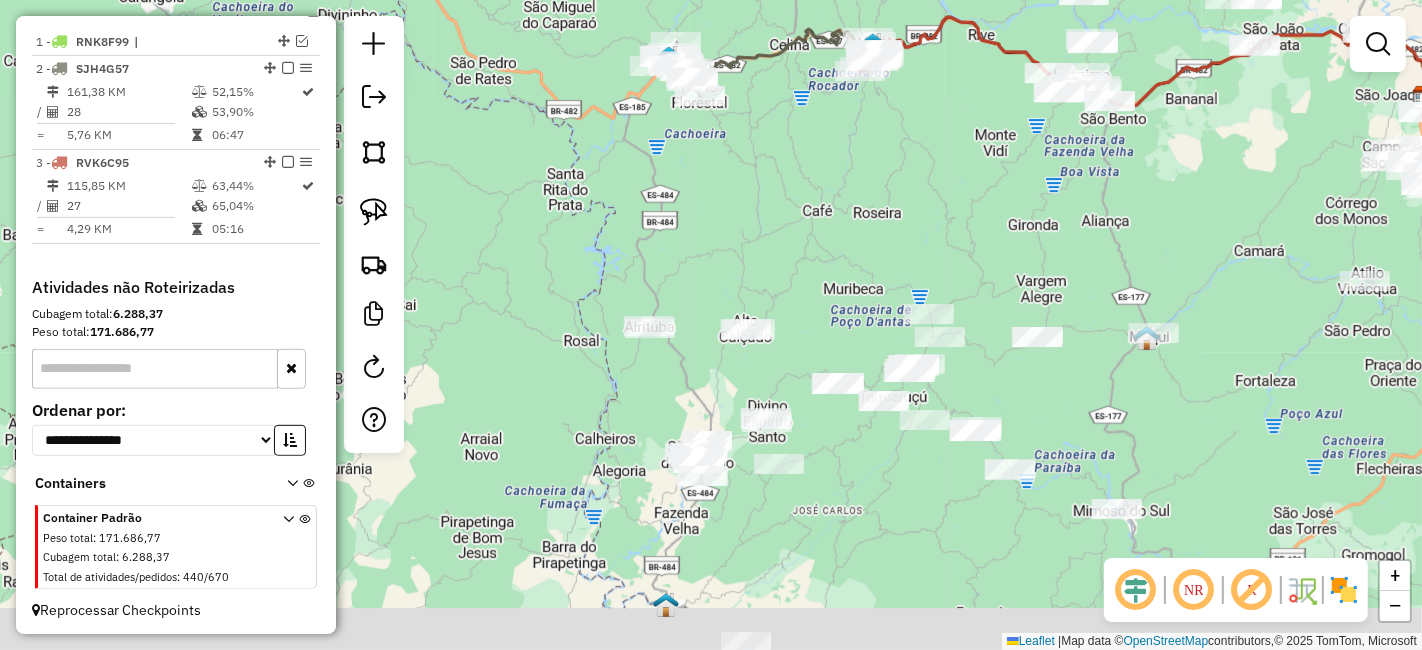 drag, startPoint x: 956, startPoint y: 282, endPoint x: 976, endPoint y: 241, distance: 45.617977 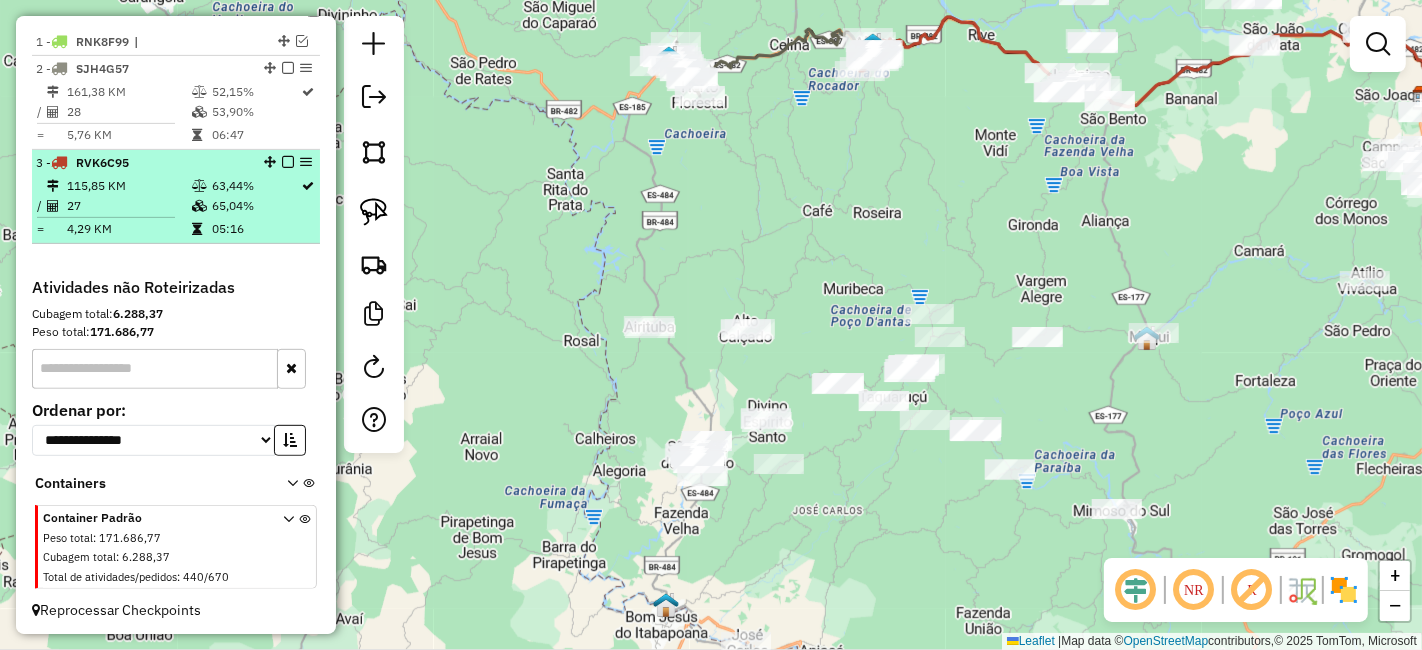 click at bounding box center [288, 162] 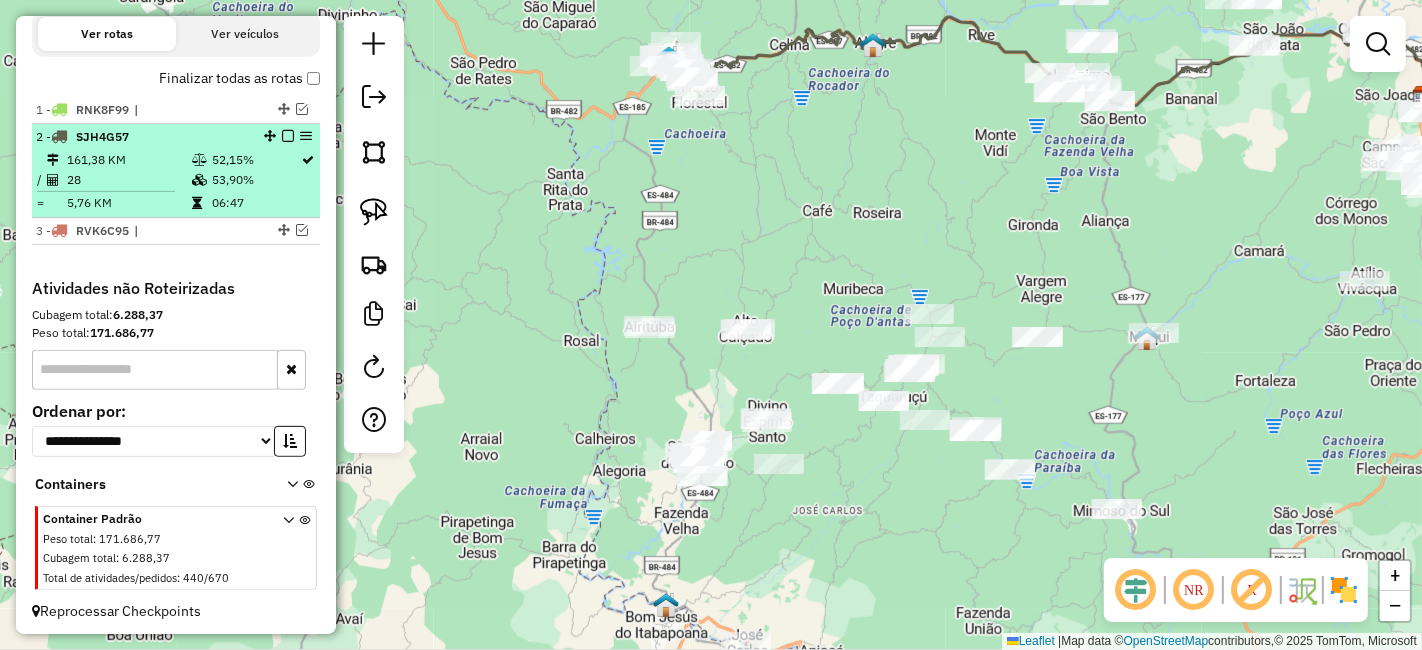 click at bounding box center [288, 136] 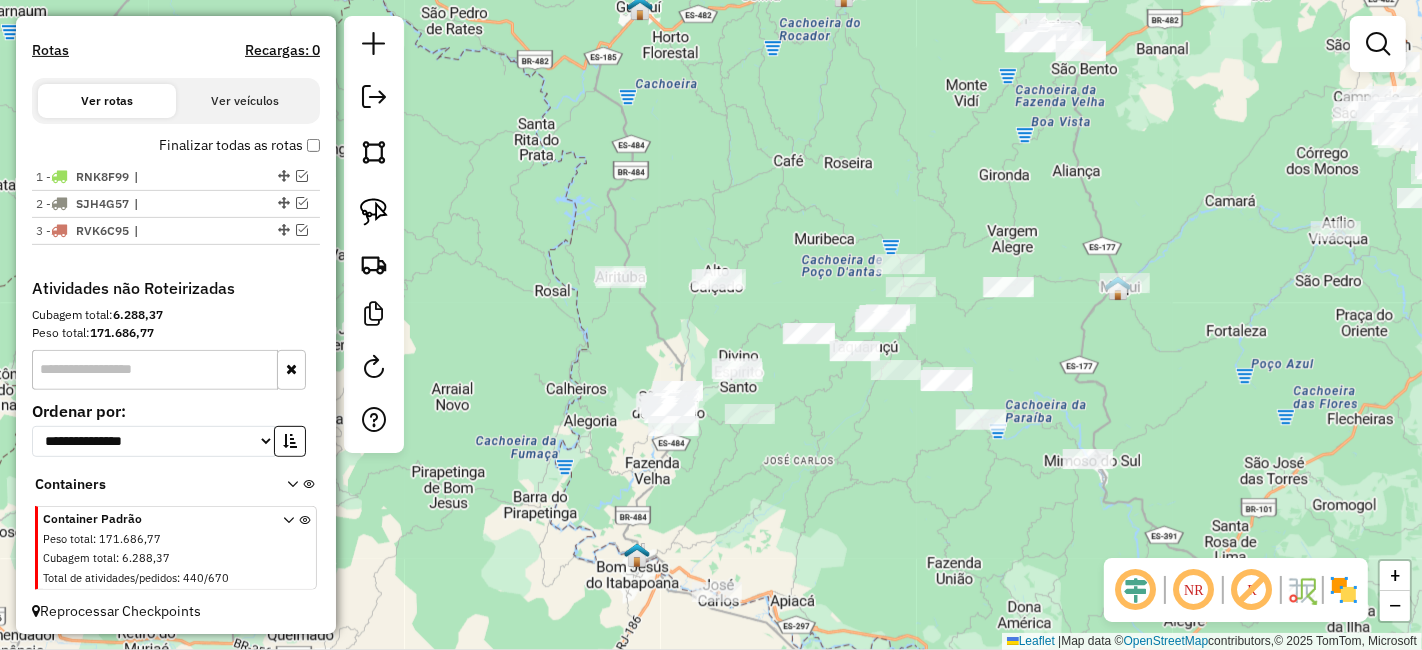 drag, startPoint x: 652, startPoint y: 250, endPoint x: 623, endPoint y: 200, distance: 57.801384 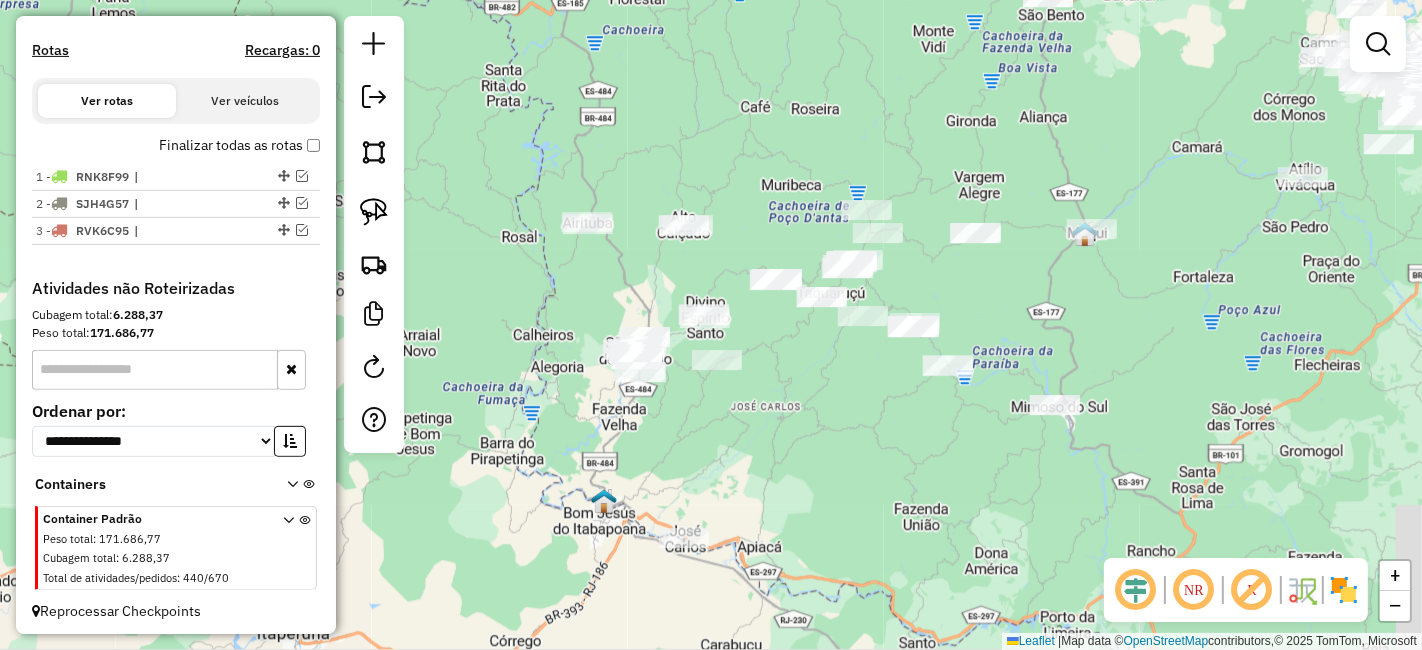 drag, startPoint x: 905, startPoint y: 472, endPoint x: 710, endPoint y: 198, distance: 336.30493 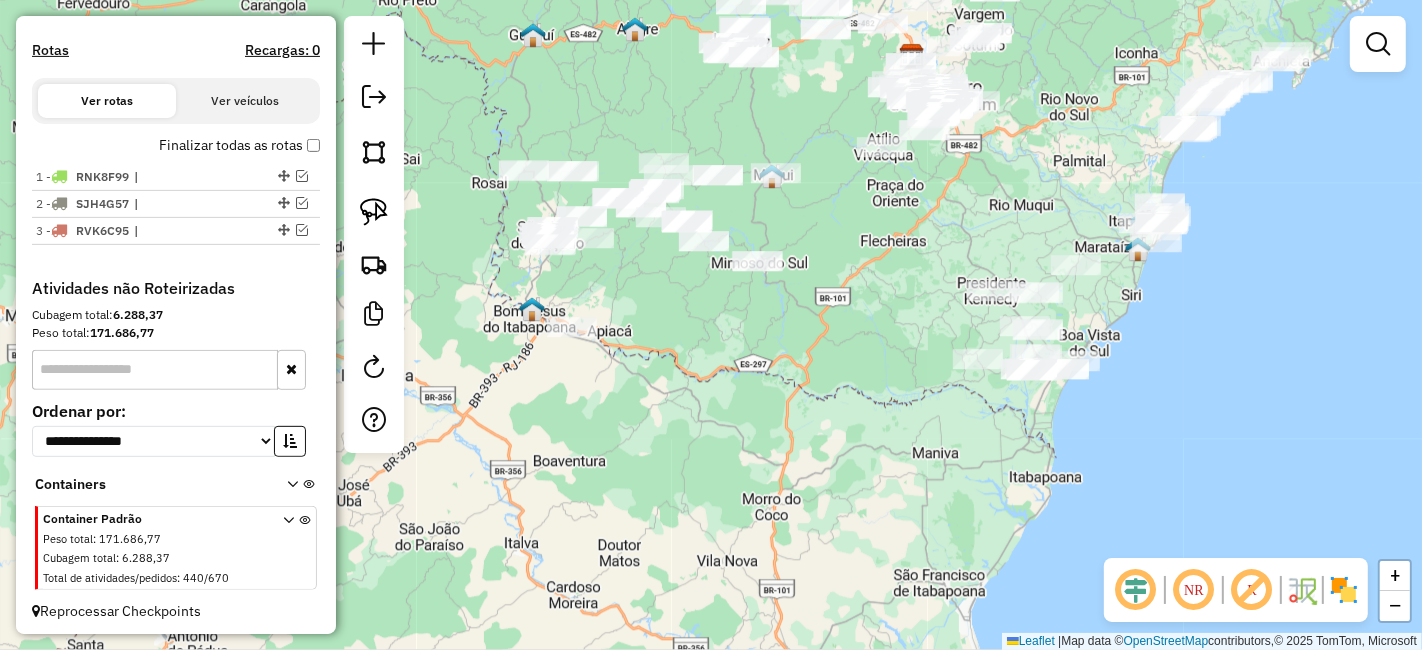 drag, startPoint x: 1027, startPoint y: 270, endPoint x: 725, endPoint y: 318, distance: 305.79077 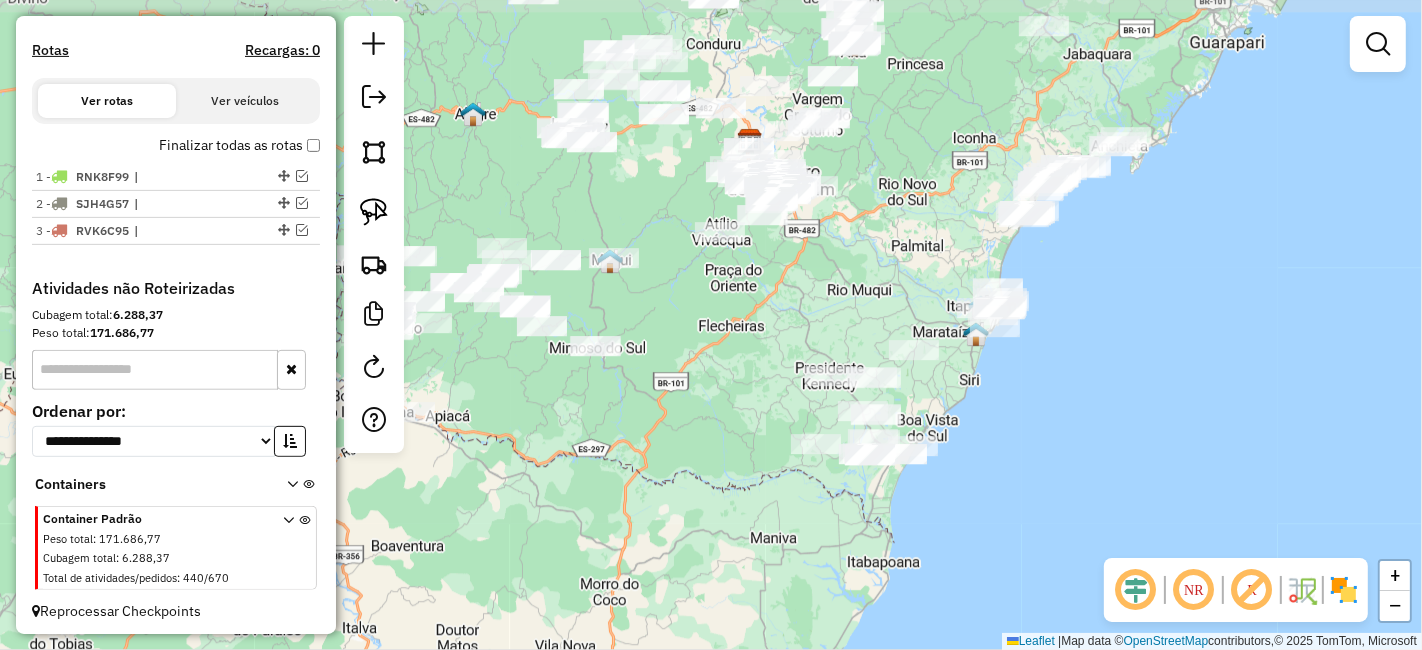 drag, startPoint x: 1023, startPoint y: 332, endPoint x: 975, endPoint y: 400, distance: 83.23461 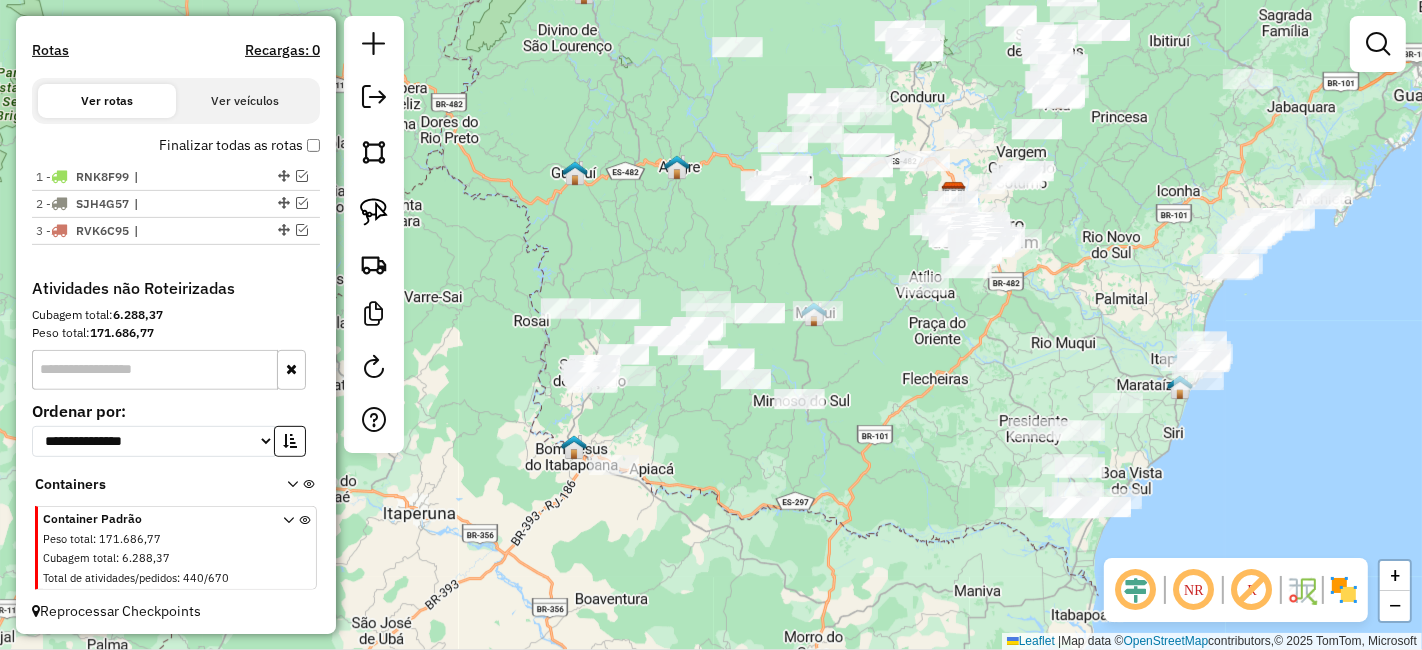 drag, startPoint x: 467, startPoint y: 399, endPoint x: 662, endPoint y: 454, distance: 202.608 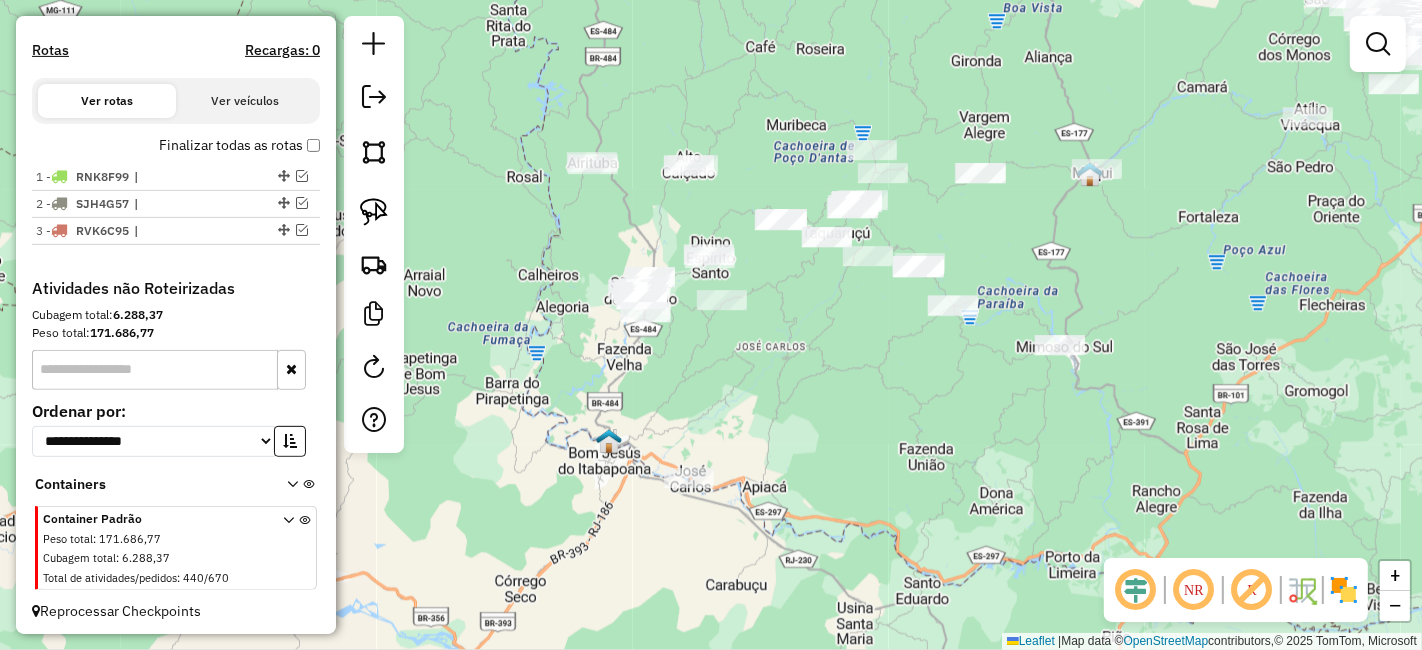 drag, startPoint x: 585, startPoint y: 418, endPoint x: 697, endPoint y: 410, distance: 112.28535 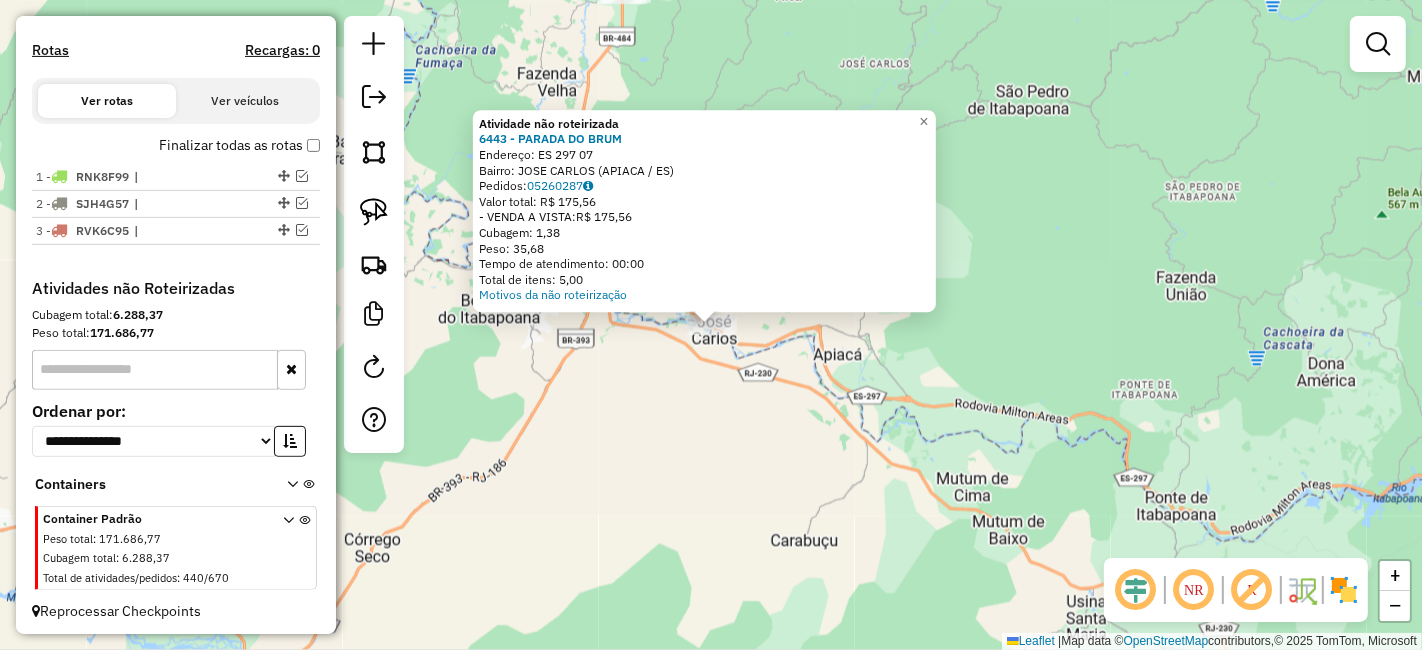 click on "Atividade não roteirizada 6443 - PARADA DO BRUM  Endereço:  ES 297 07   Bairro: JOSE CARLOS (APIACA / ES)   Pedidos:  05260287   Valor total: R$ 175,56   - VENDA A VISTA:  R$ 175,56   Cubagem: 1,38   Peso: 35,68   Tempo de atendimento: 00:00   Total de itens: 5,00  Motivos da não roteirização × Janela de atendimento Grade de atendimento Capacidade Transportadoras Veículos Cliente Pedidos  Rotas Selecione os dias de semana para filtrar as janelas de atendimento  Seg   Ter   Qua   Qui   Sex   Sáb   Dom  Informe o período da janela de atendimento: De: Até:  Filtrar exatamente a janela do cliente  Considerar janela de atendimento padrão  Selecione os dias de semana para filtrar as grades de atendimento  Seg   Ter   Qua   Qui   Sex   Sáb   Dom   Considerar clientes sem dia de atendimento cadastrado  Clientes fora do dia de atendimento selecionado Filtrar as atividades entre os valores definidos abaixo:  Peso mínimo:   Peso máximo:   Cubagem mínima:   Cubagem máxima:   De:   Até:   De:   Até:  De:" 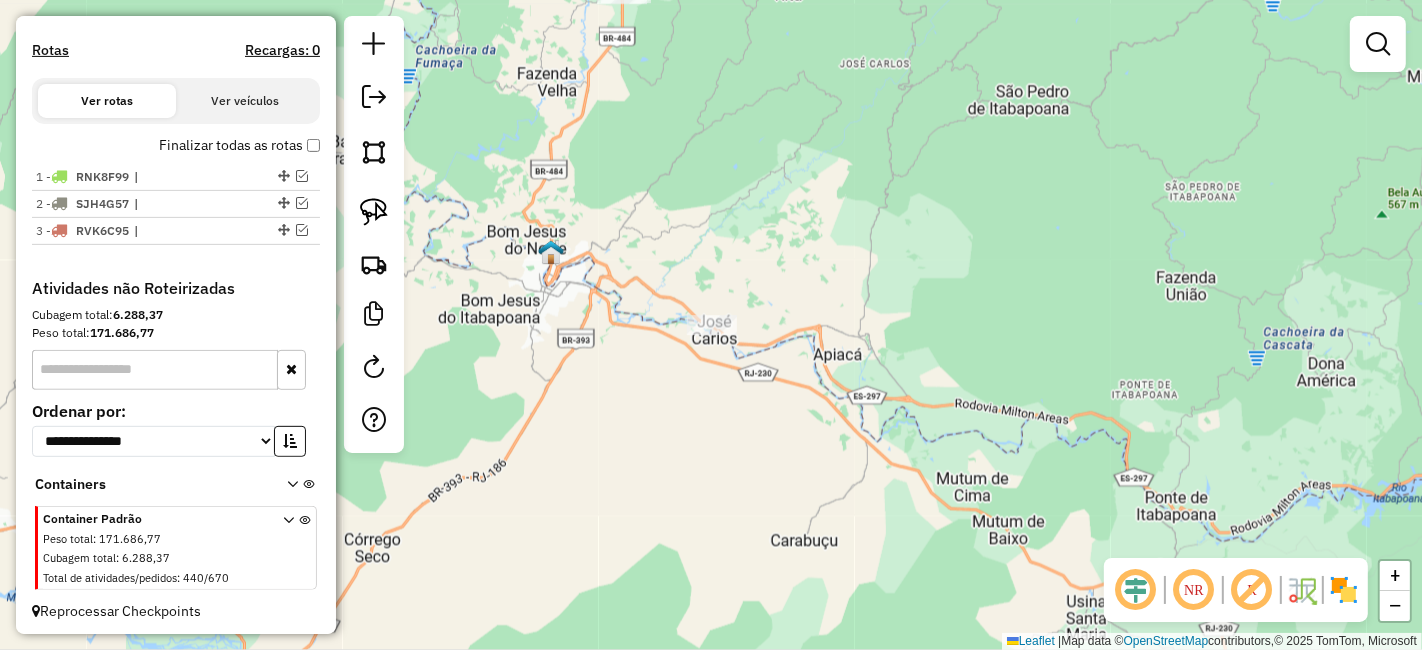 drag, startPoint x: 694, startPoint y: 386, endPoint x: 694, endPoint y: 436, distance: 50 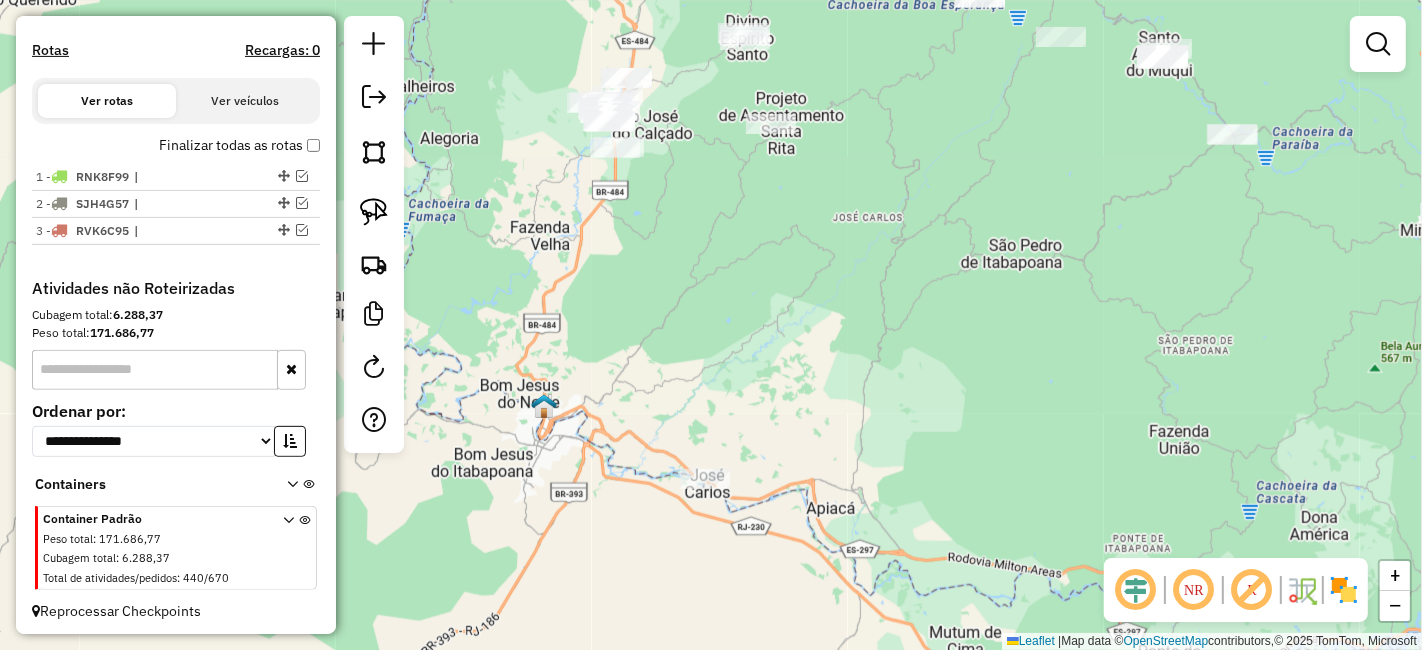 drag, startPoint x: 688, startPoint y: 251, endPoint x: 674, endPoint y: 461, distance: 210.46616 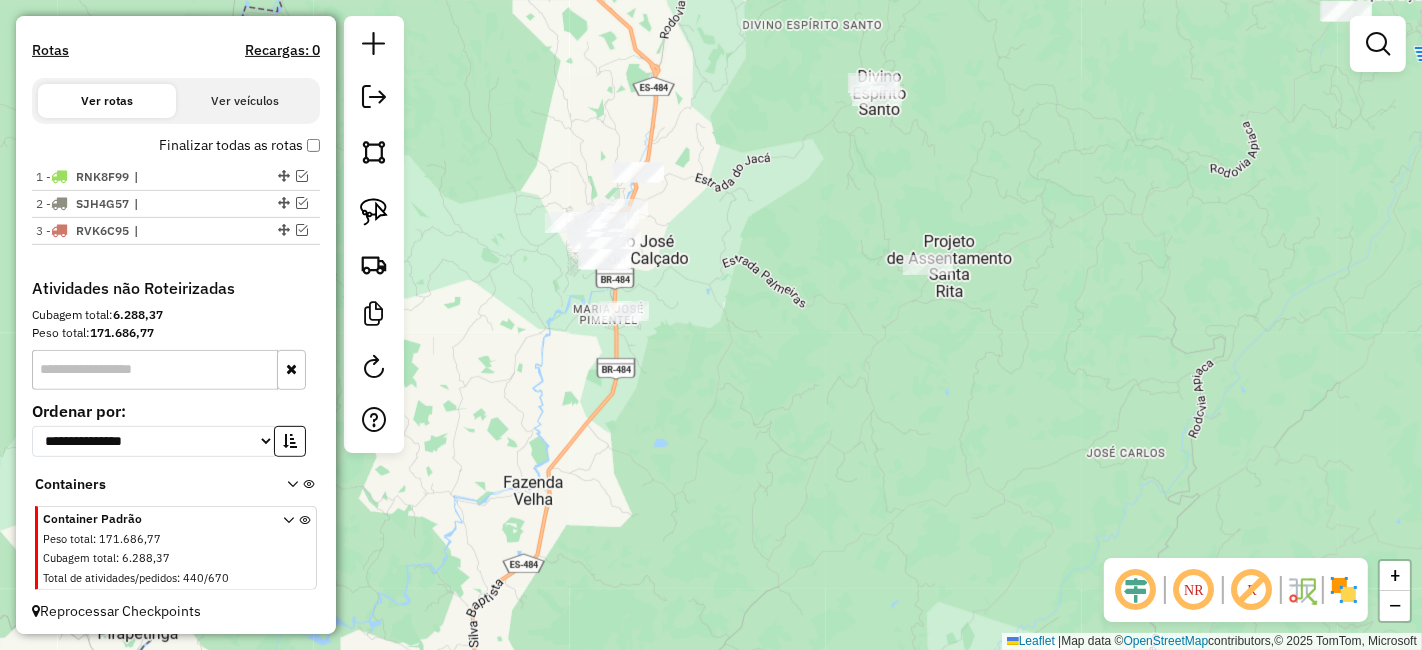 drag, startPoint x: 678, startPoint y: 246, endPoint x: 685, endPoint y: 310, distance: 64.381676 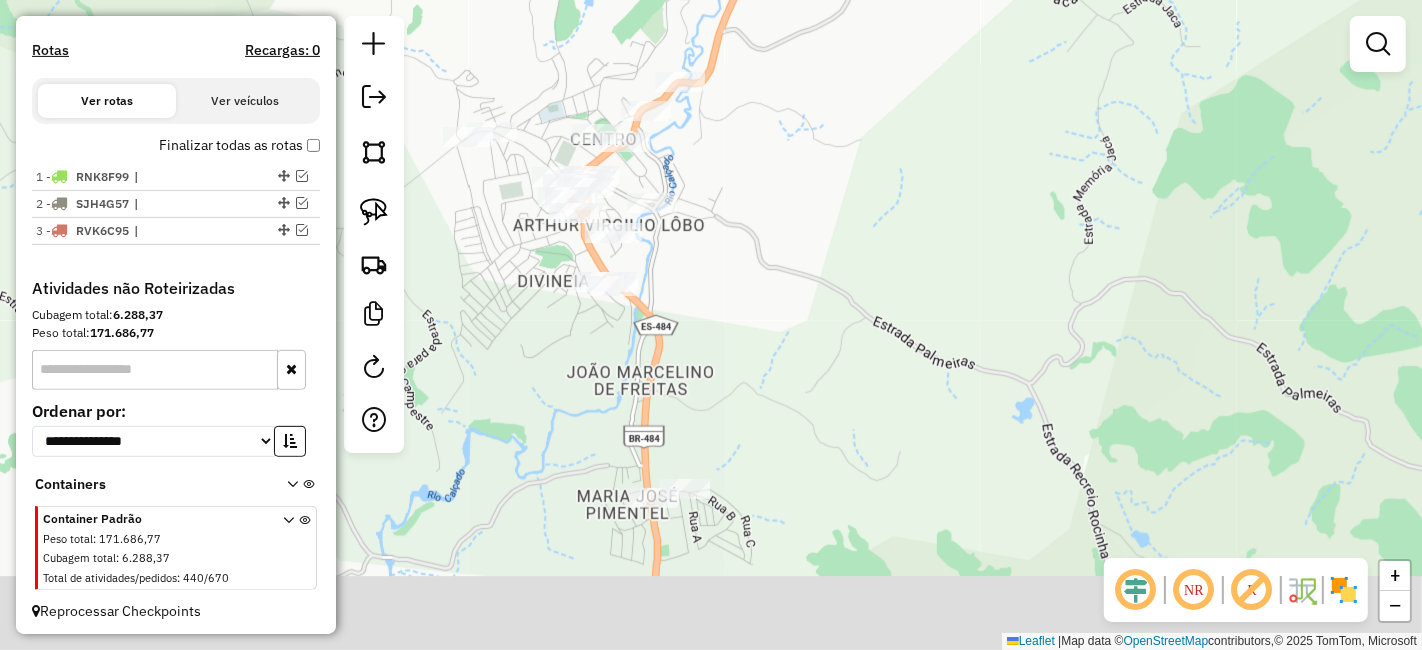 drag, startPoint x: 776, startPoint y: 462, endPoint x: 770, endPoint y: 363, distance: 99.18165 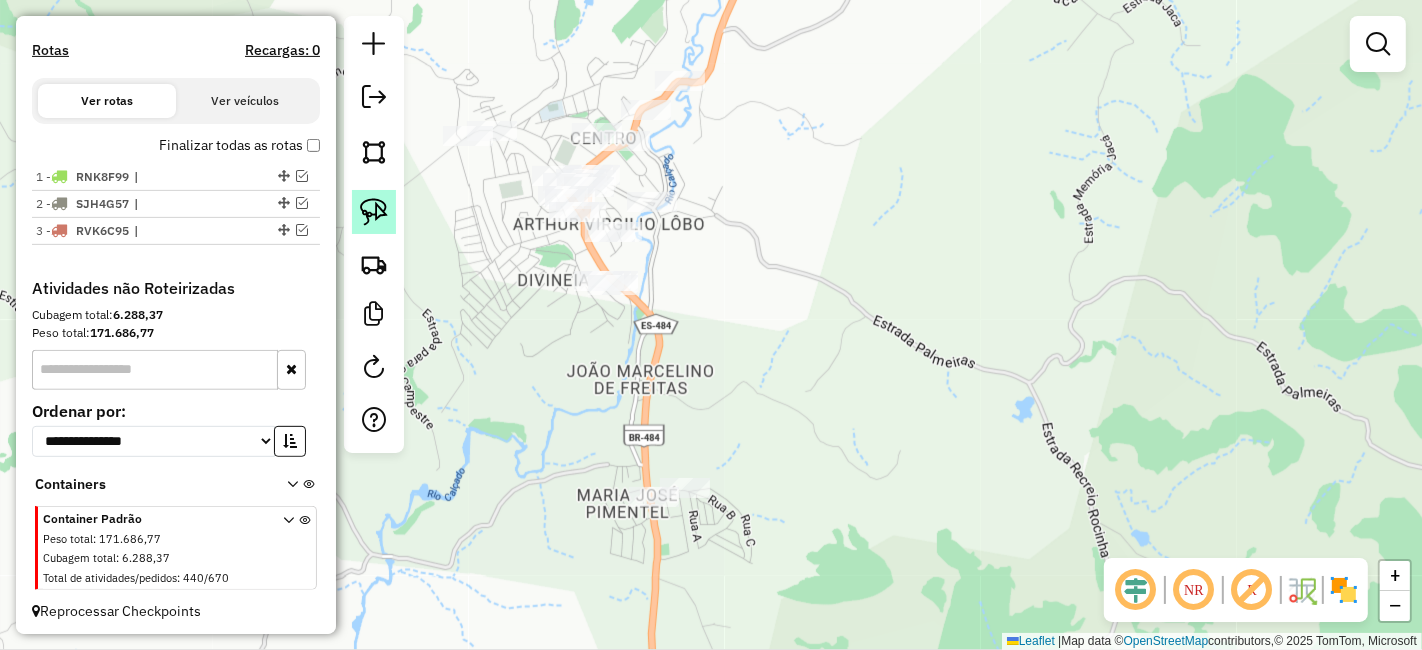 click 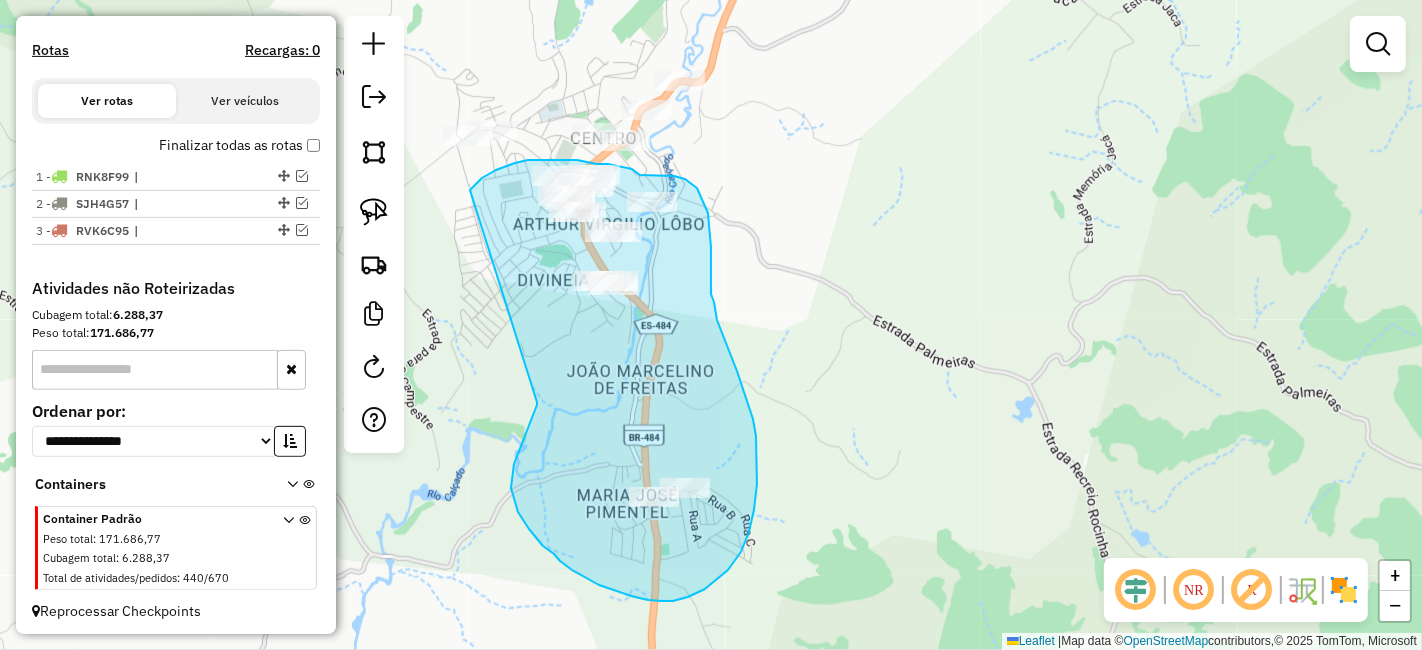 drag, startPoint x: 534, startPoint y: 412, endPoint x: 470, endPoint y: 190, distance: 231.04112 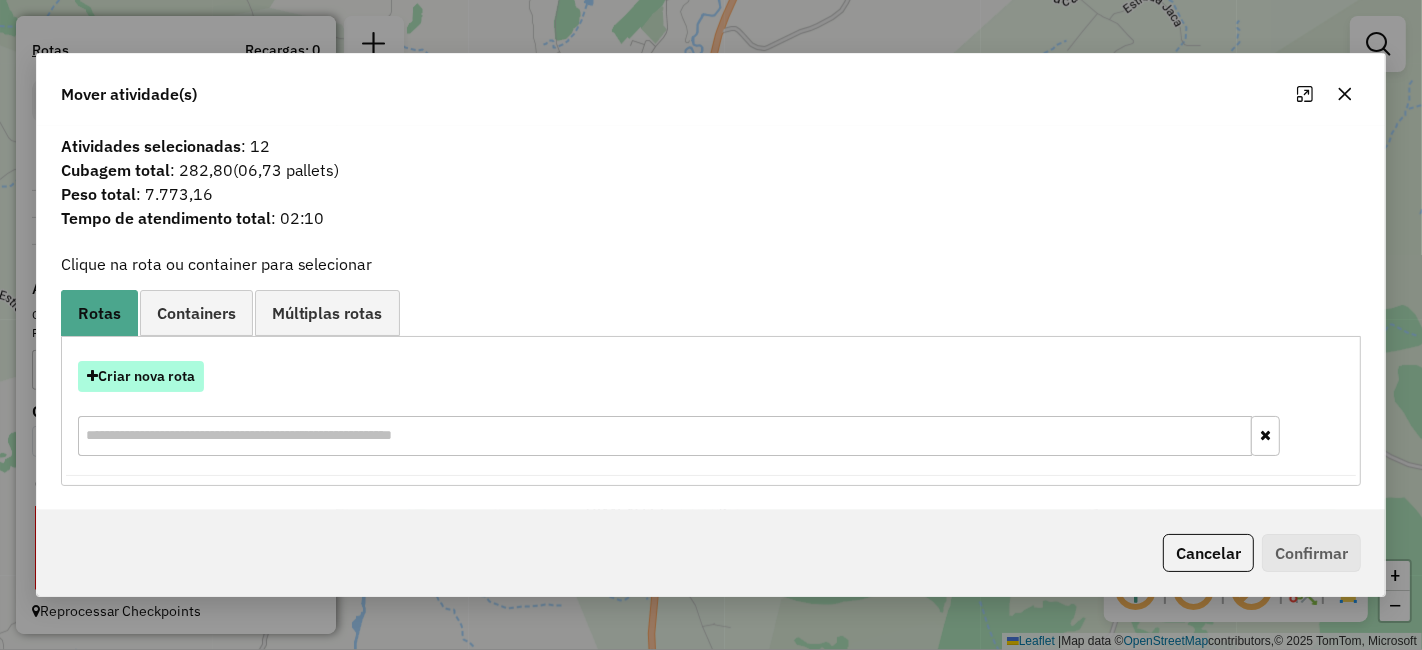 click on "Criar nova rota" at bounding box center (141, 376) 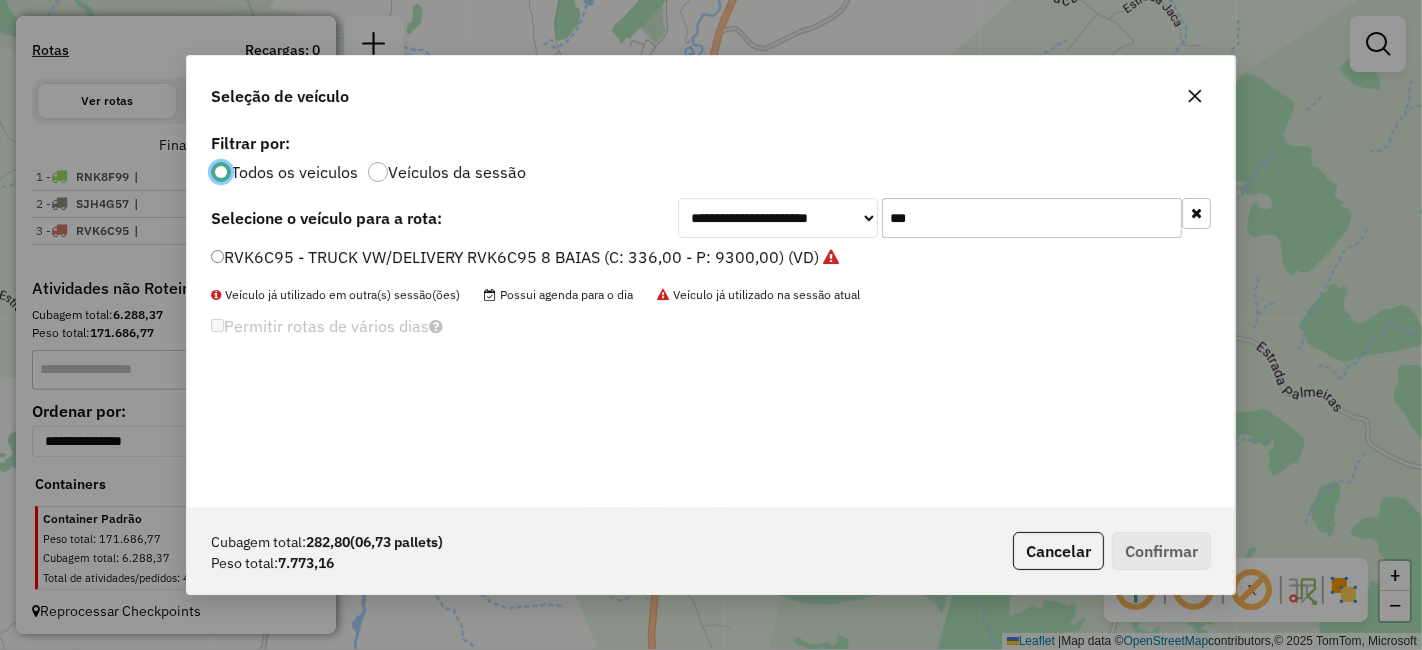 scroll, scrollTop: 11, scrollLeft: 5, axis: both 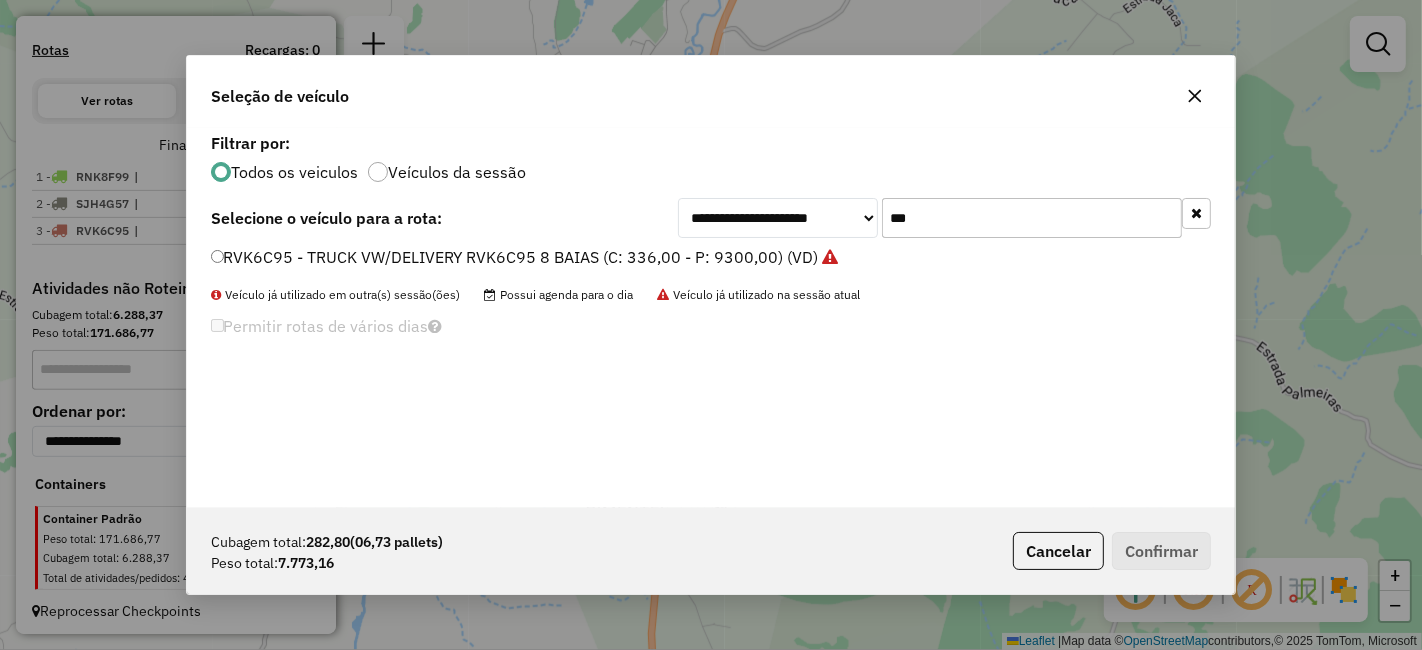 click on "***" 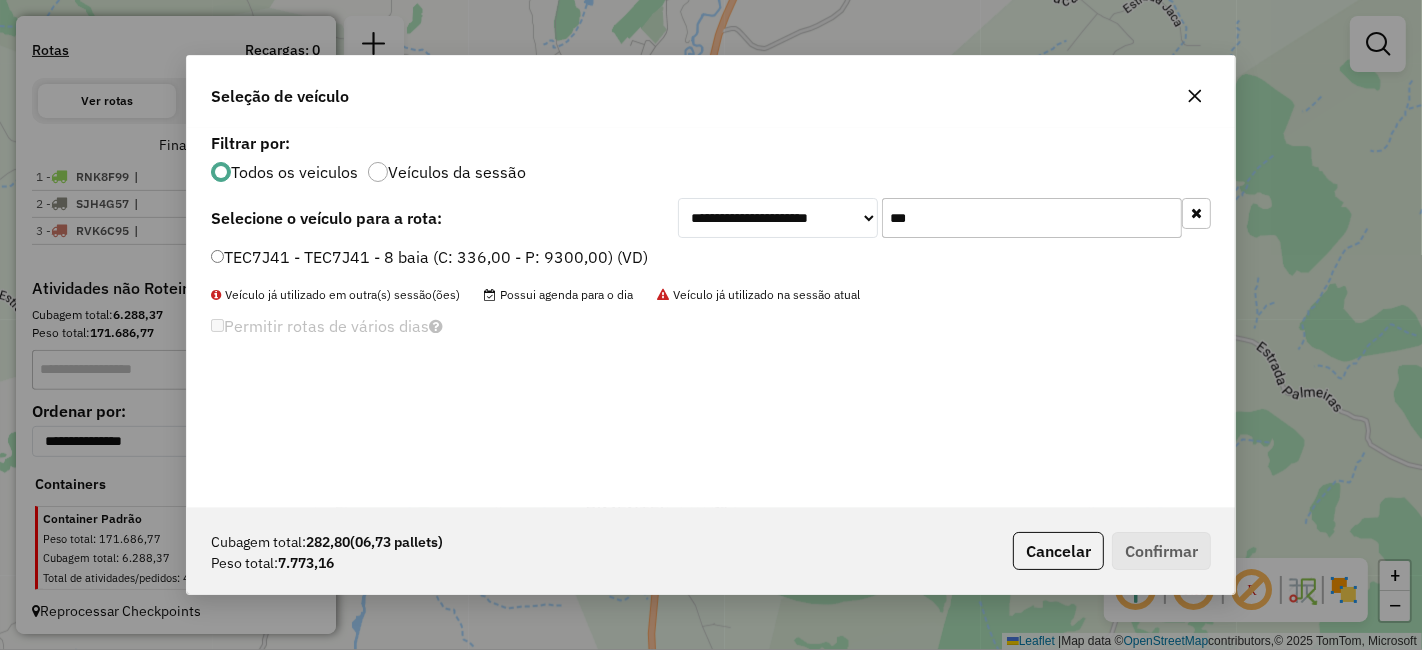 type on "***" 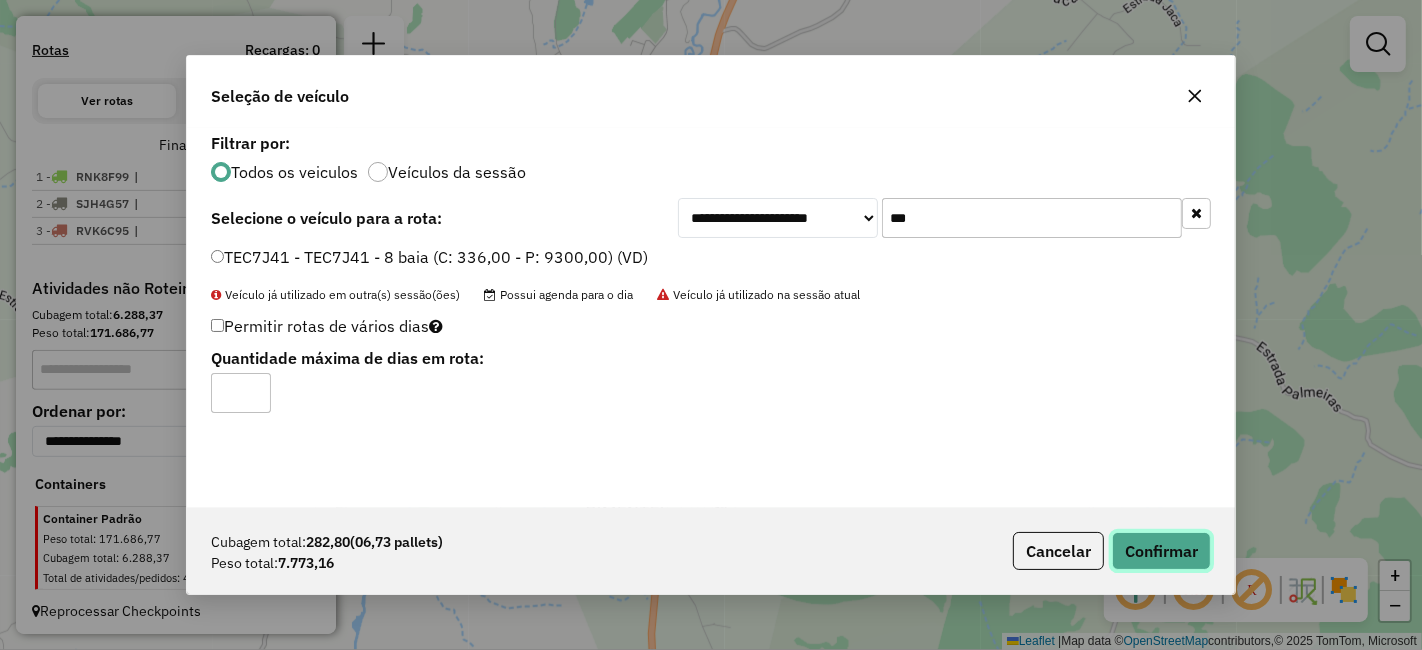 click on "Confirmar" 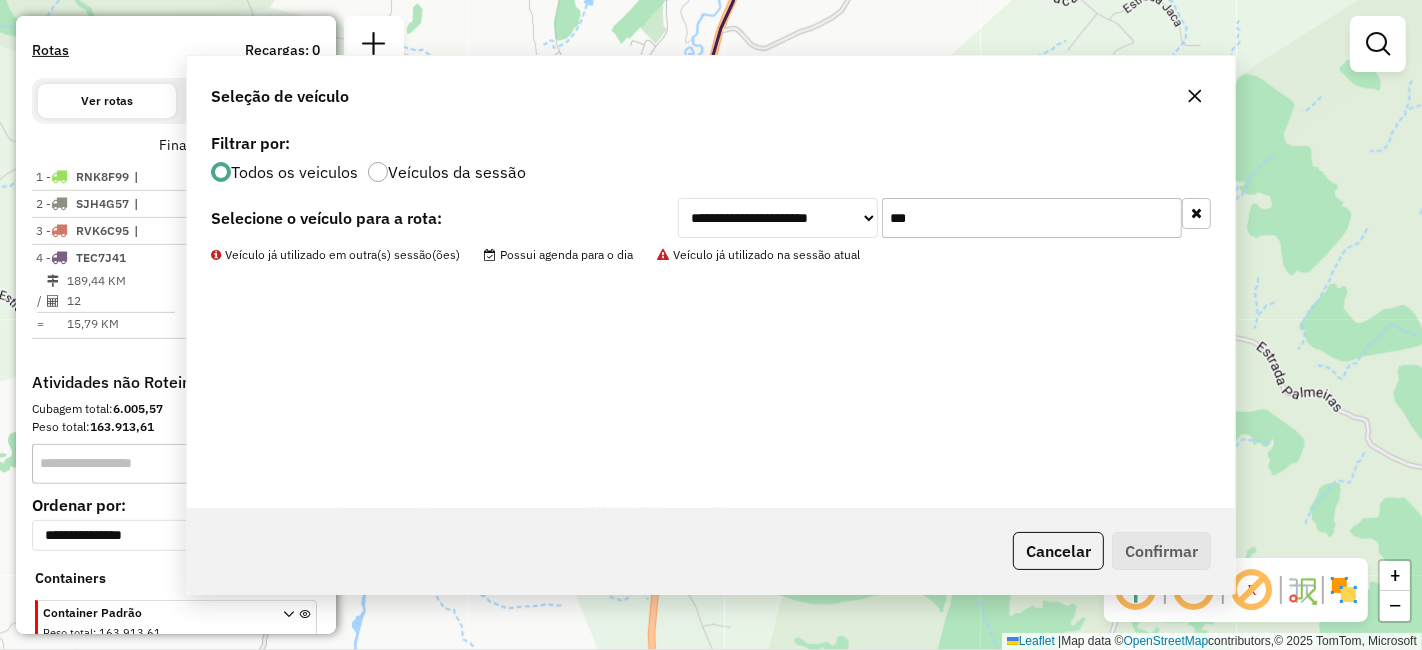 scroll, scrollTop: 696, scrollLeft: 0, axis: vertical 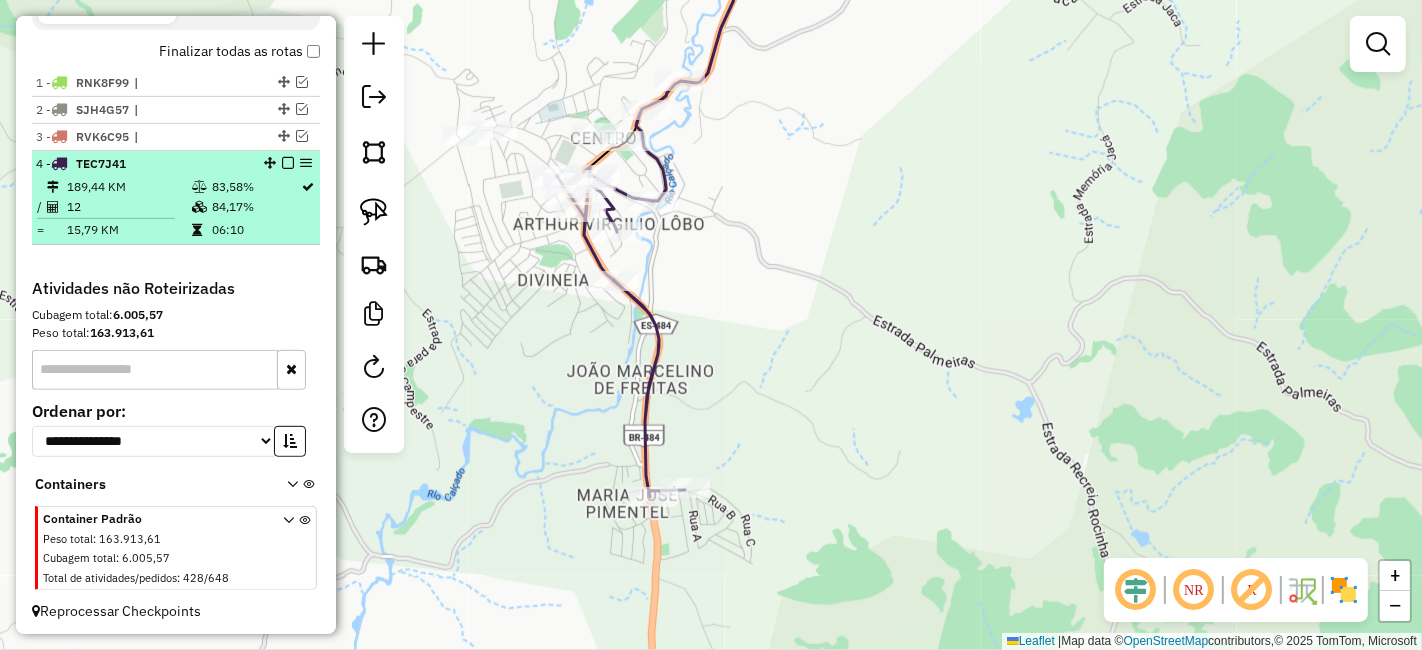 click at bounding box center (288, 163) 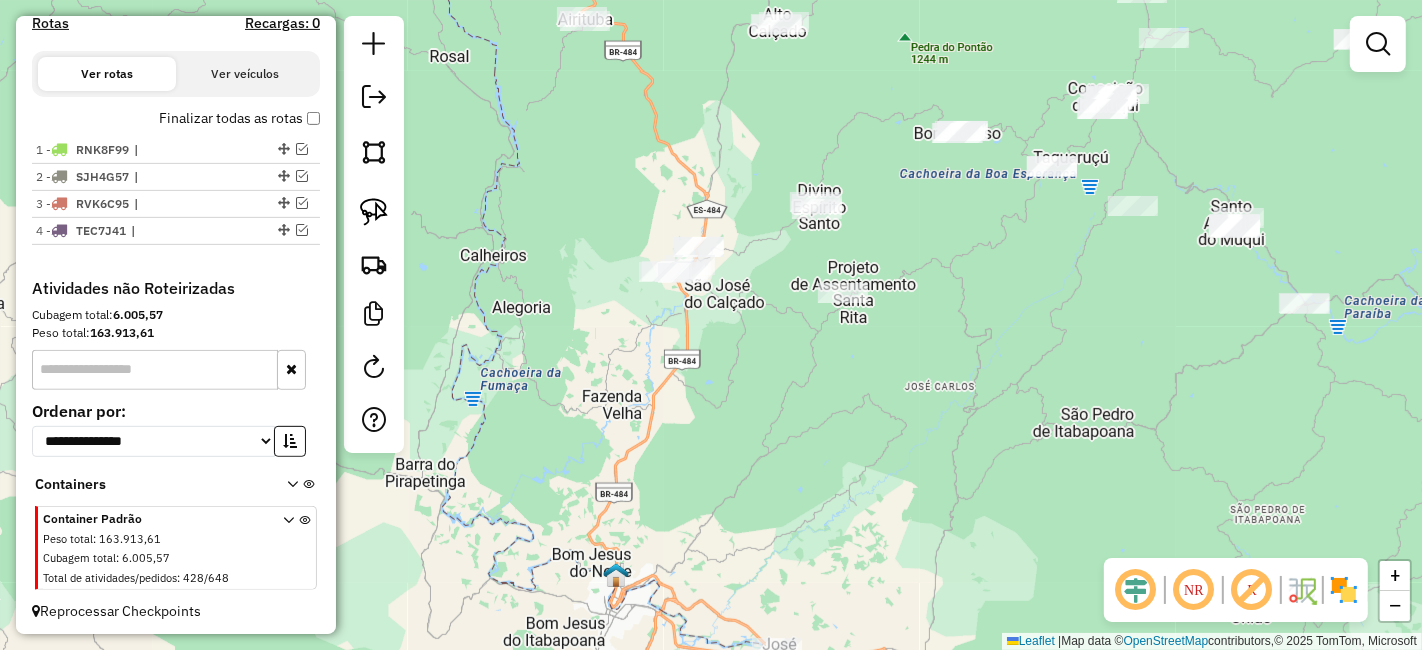 drag, startPoint x: 776, startPoint y: 252, endPoint x: 768, endPoint y: 350, distance: 98.32599 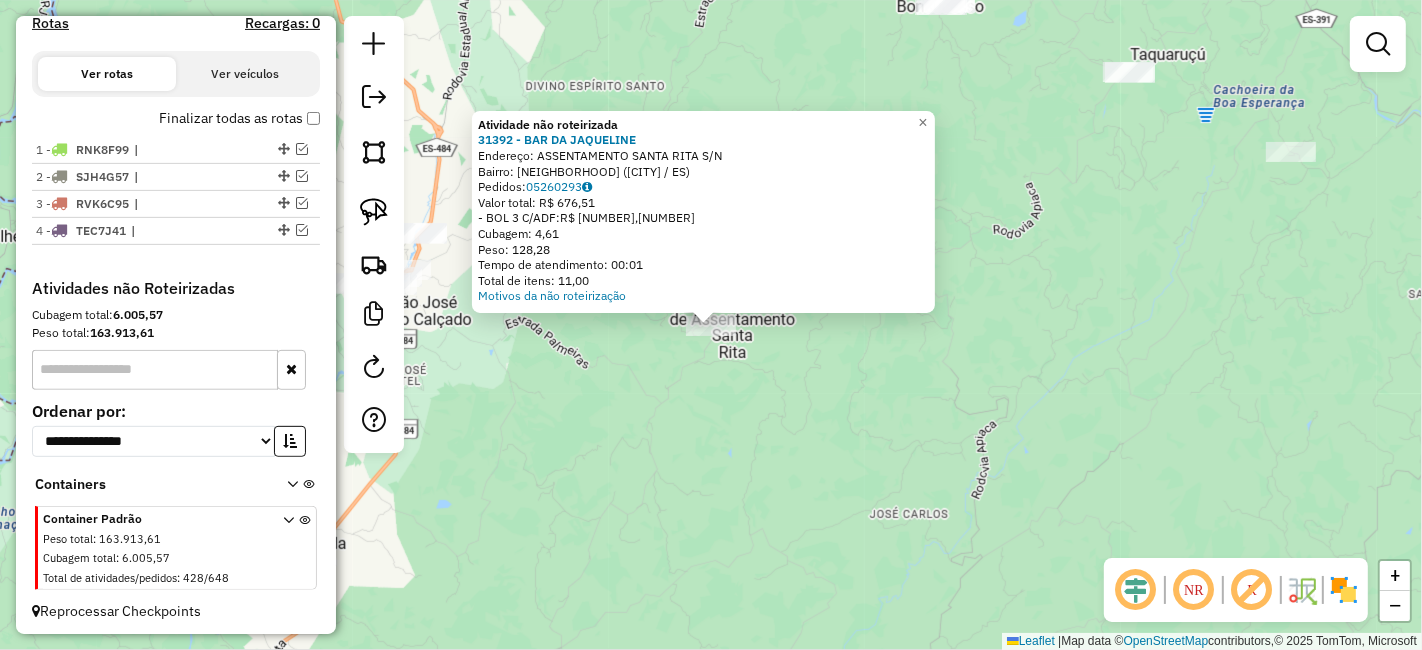 click on "Atividade não roteirizada 31392 - BAR DA JAQUELINE  Endereço:  ASSENTAMENTO SANTA RITA S/N   Bairro: AREA RURAL (BOM JESUS DO NORTE / ES)   Pedidos:  05260293   Valor total: R$ 676,51   - BOL 3 C/ADF:  R$ 676,51   Cubagem: 4,61   Peso: 128,28   Tempo de atendimento: 00:01   Total de itens: 11,00  Motivos da não roteirização × Janela de atendimento Grade de atendimento Capacidade Transportadoras Veículos Cliente Pedidos  Rotas Selecione os dias de semana para filtrar as janelas de atendimento  Seg   Ter   Qua   Qui   Sex   Sáb   Dom  Informe o período da janela de atendimento: De: Até:  Filtrar exatamente a janela do cliente  Considerar janela de atendimento padrão  Selecione os dias de semana para filtrar as grades de atendimento  Seg   Ter   Qua   Qui   Sex   Sáb   Dom   Considerar clientes sem dia de atendimento cadastrado  Clientes fora do dia de atendimento selecionado Filtrar as atividades entre os valores definidos abaixo:  Peso mínimo:   Peso máximo:   Cubagem mínima:   Cubagem máxima:" 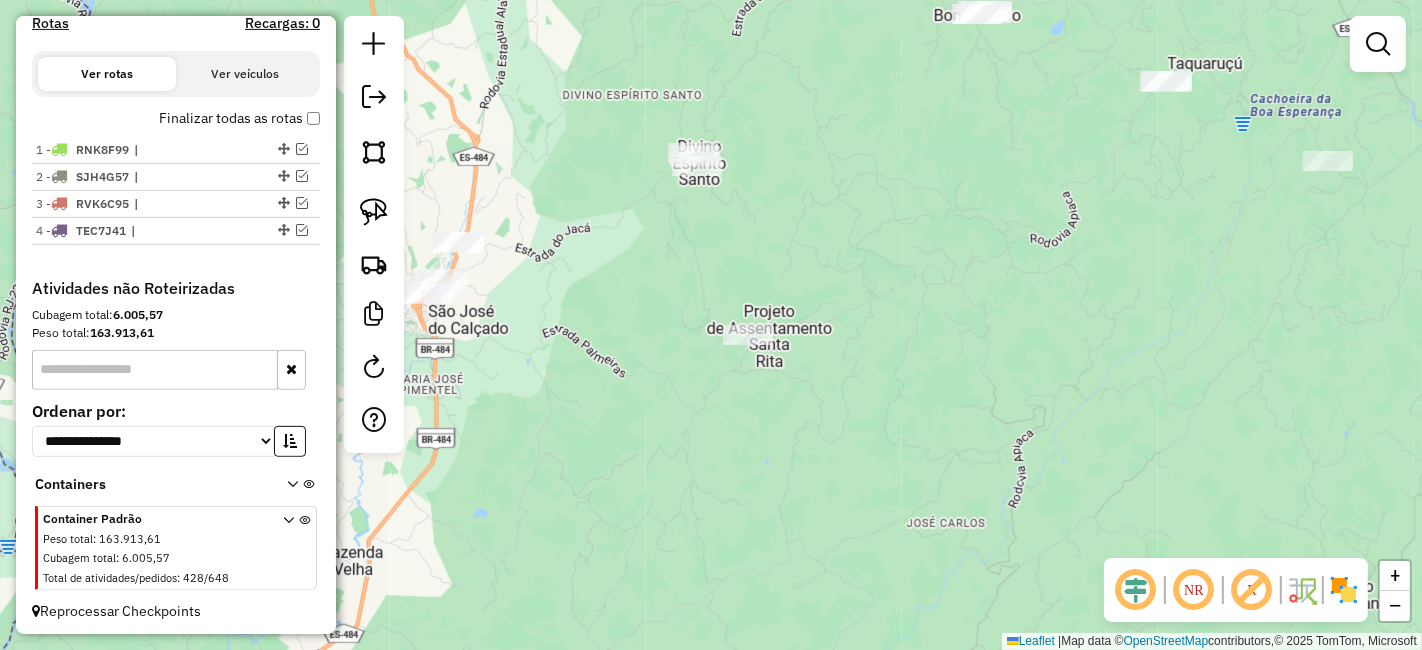 click on "Janela de atendimento Grade de atendimento Capacidade Transportadoras Veículos Cliente Pedidos  Rotas Selecione os dias de semana para filtrar as janelas de atendimento  Seg   Ter   Qua   Qui   Sex   Sáb   Dom  Informe o período da janela de atendimento: De: Até:  Filtrar exatamente a janela do cliente  Considerar janela de atendimento padrão  Selecione os dias de semana para filtrar as grades de atendimento  Seg   Ter   Qua   Qui   Sex   Sáb   Dom   Considerar clientes sem dia de atendimento cadastrado  Clientes fora do dia de atendimento selecionado Filtrar as atividades entre os valores definidos abaixo:  Peso mínimo:   Peso máximo:   Cubagem mínima:   Cubagem máxima:   De:   Até:  Filtrar as atividades entre o tempo de atendimento definido abaixo:  De:   Até:   Considerar capacidade total dos clientes não roteirizados Transportadora: Selecione um ou mais itens Tipo de veículo: Selecione um ou mais itens Veículo: Selecione um ou mais itens Motorista: Selecione um ou mais itens Nome: Rótulo:" 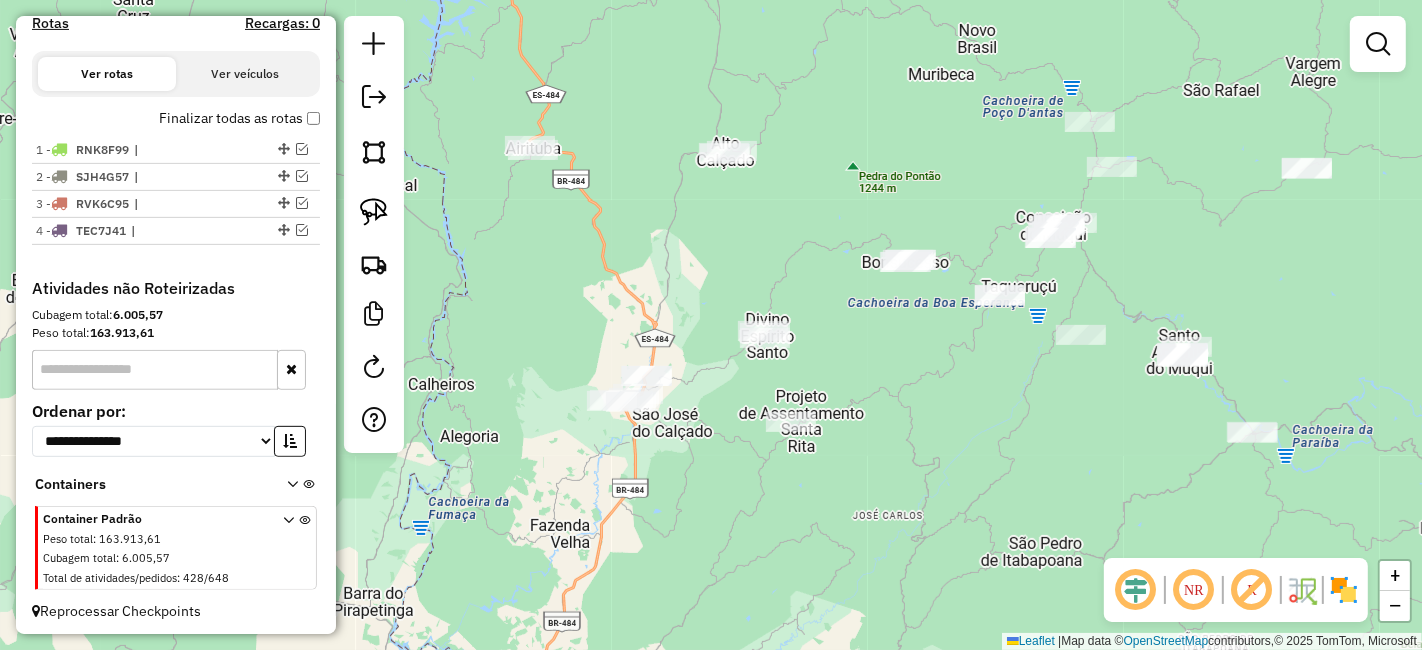 drag, startPoint x: 622, startPoint y: 381, endPoint x: 561, endPoint y: 338, distance: 74.63243 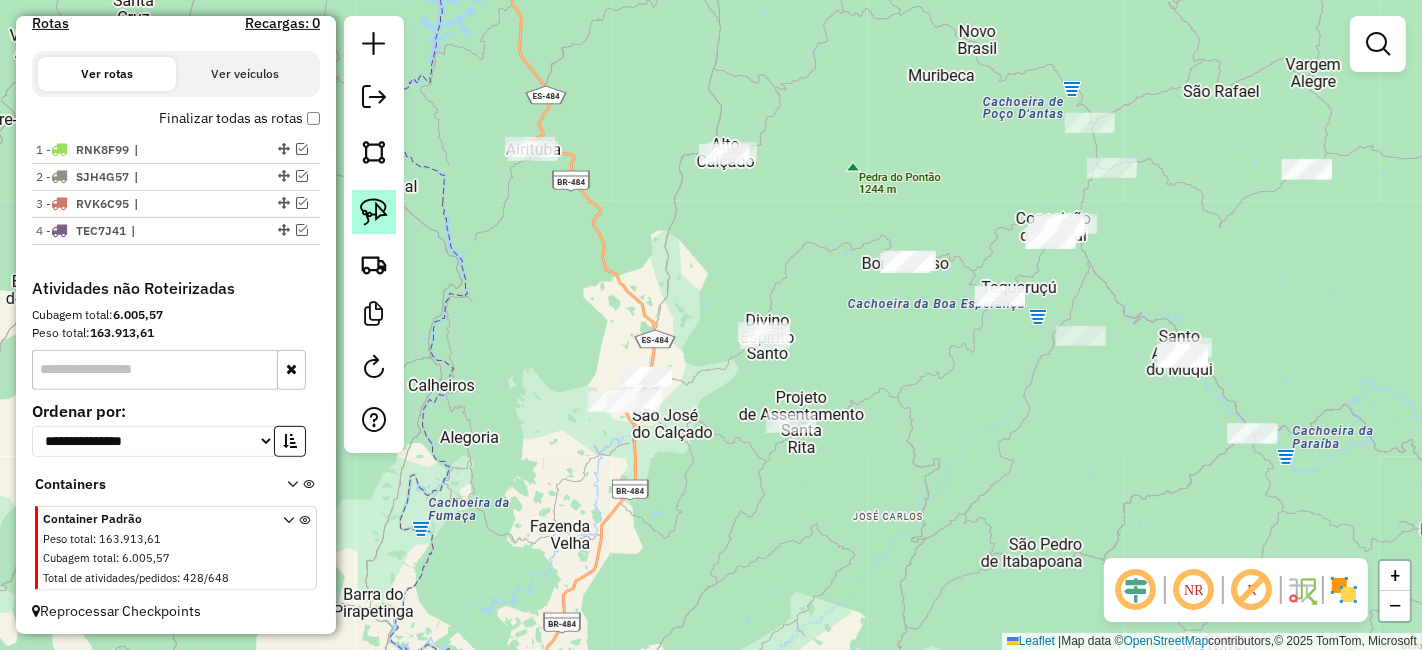 click 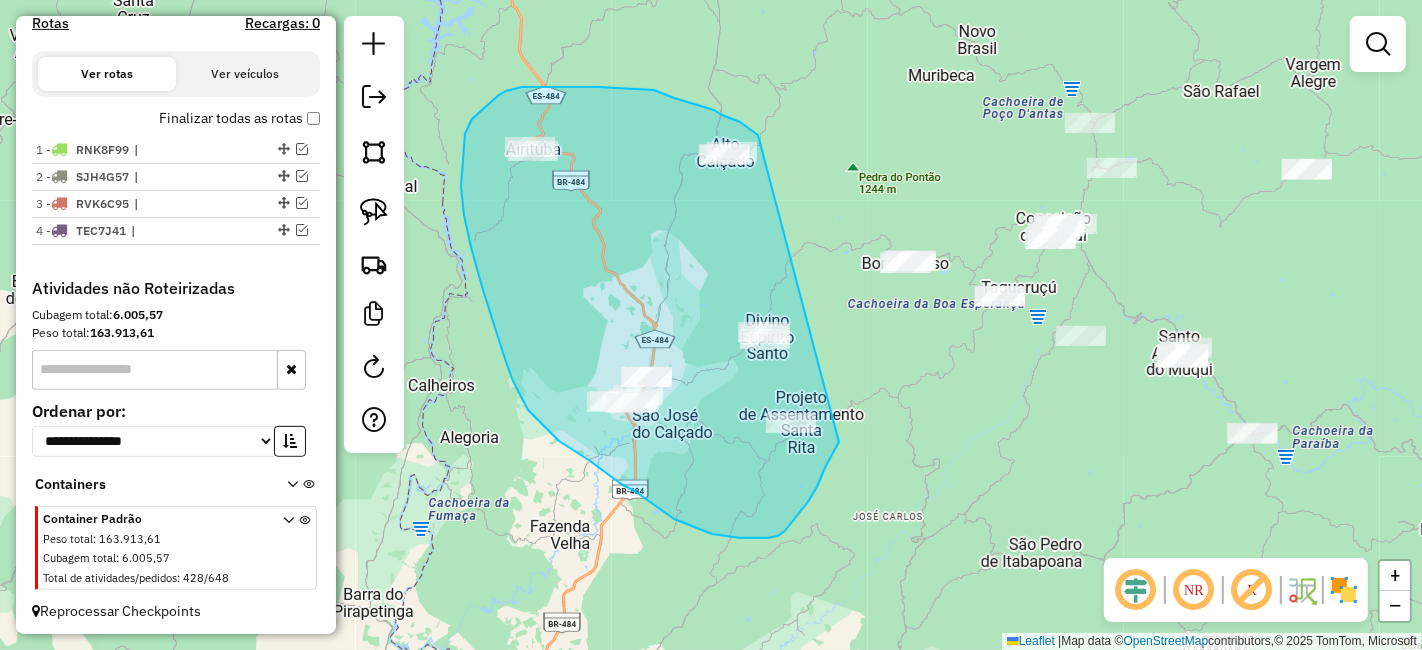 drag, startPoint x: 758, startPoint y: 135, endPoint x: 845, endPoint y: 417, distance: 295.11523 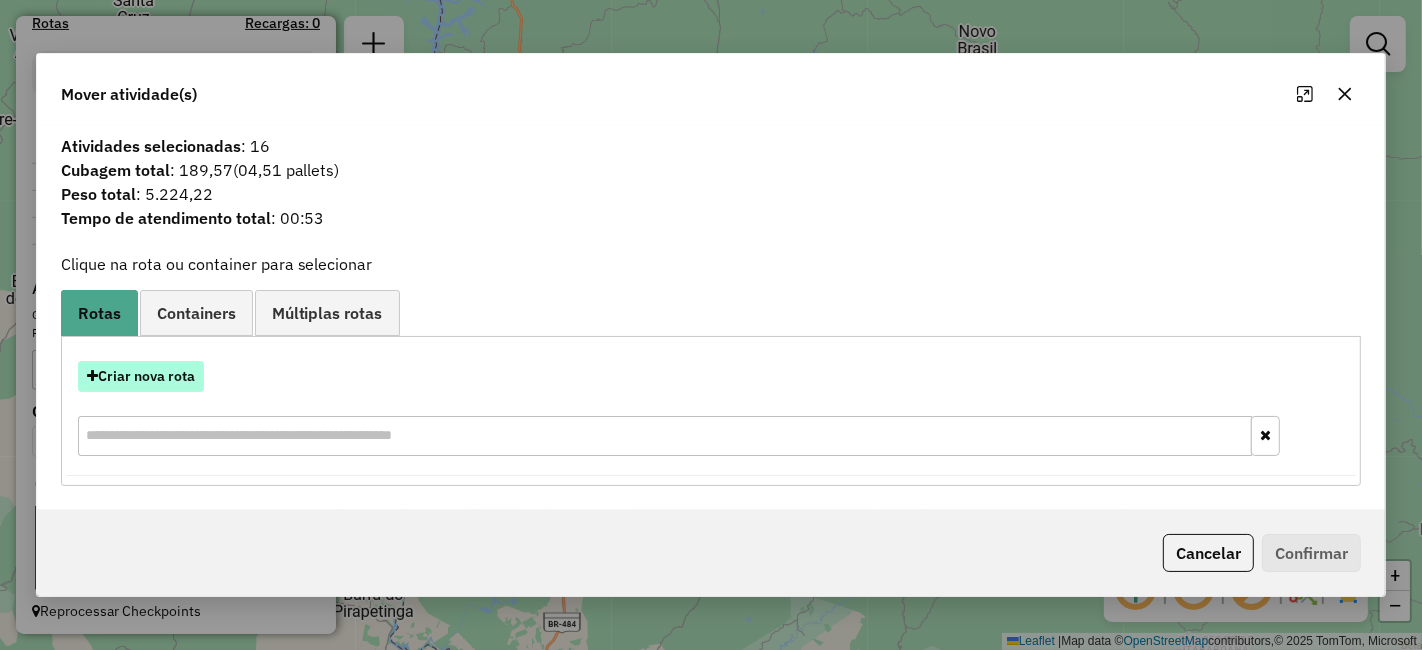 click on "Criar nova rota" at bounding box center (141, 376) 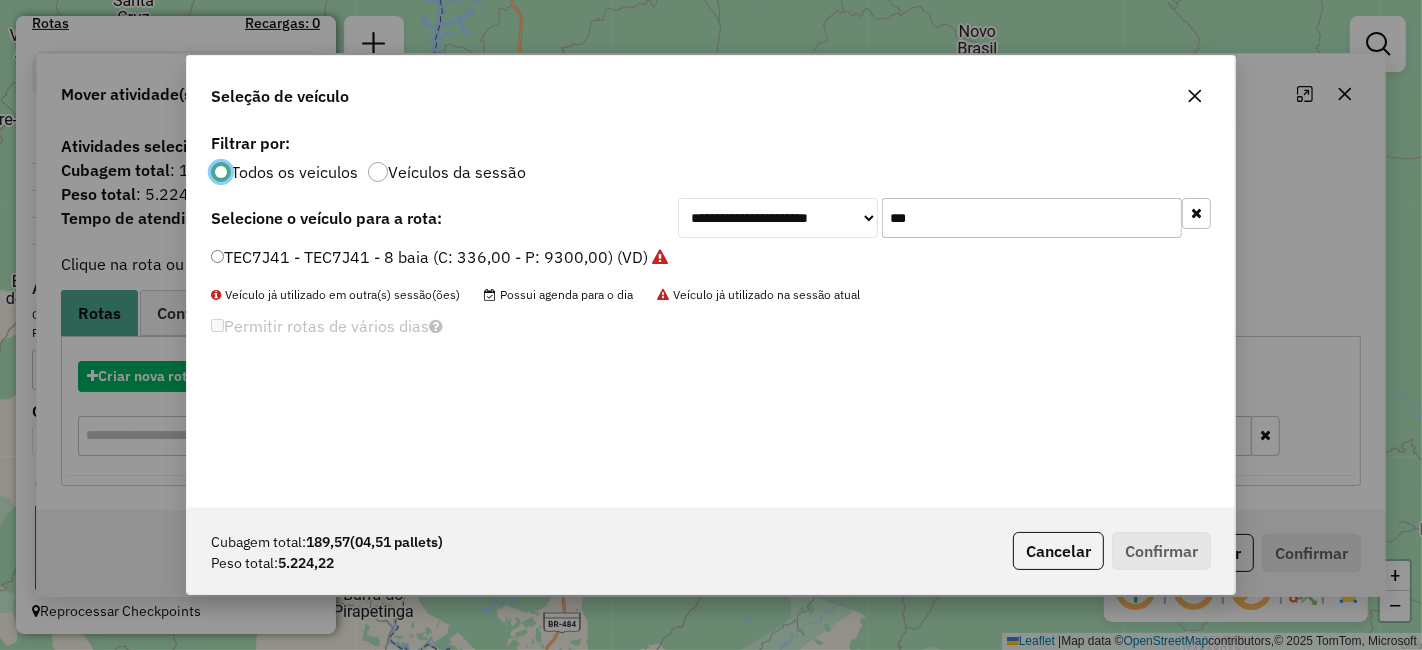 scroll, scrollTop: 11, scrollLeft: 5, axis: both 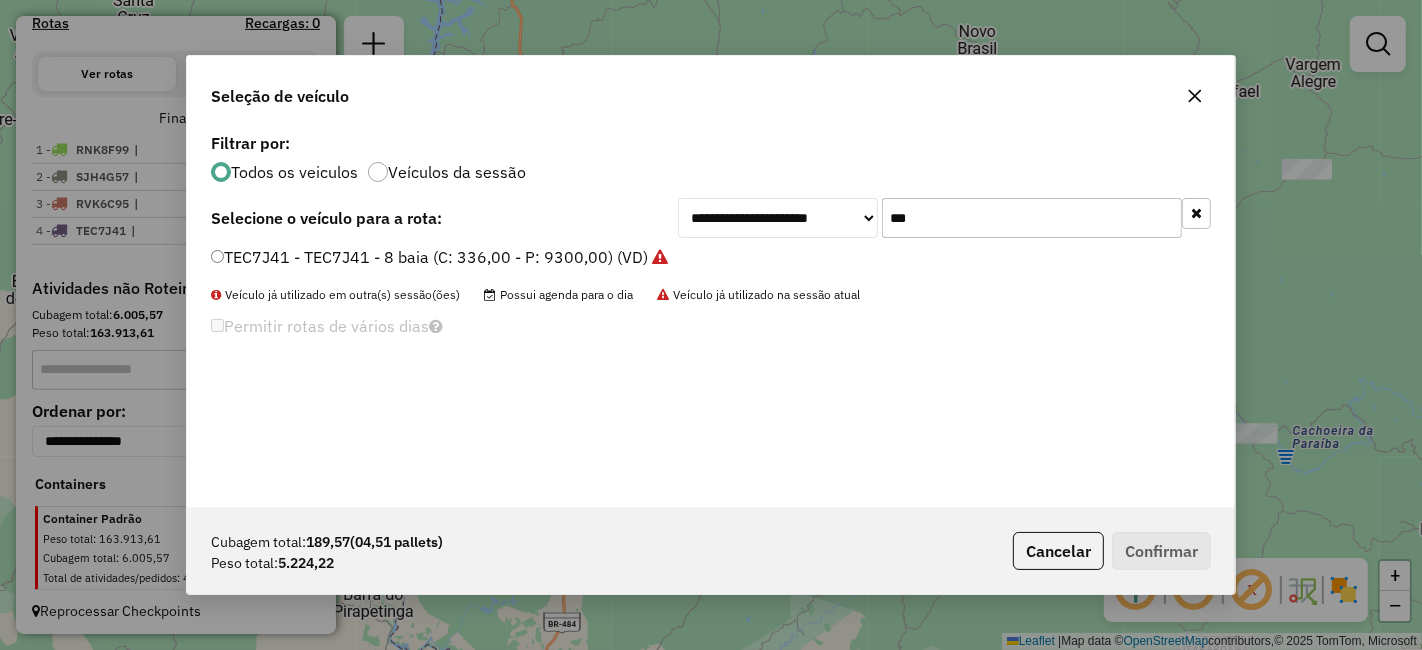 click on "***" 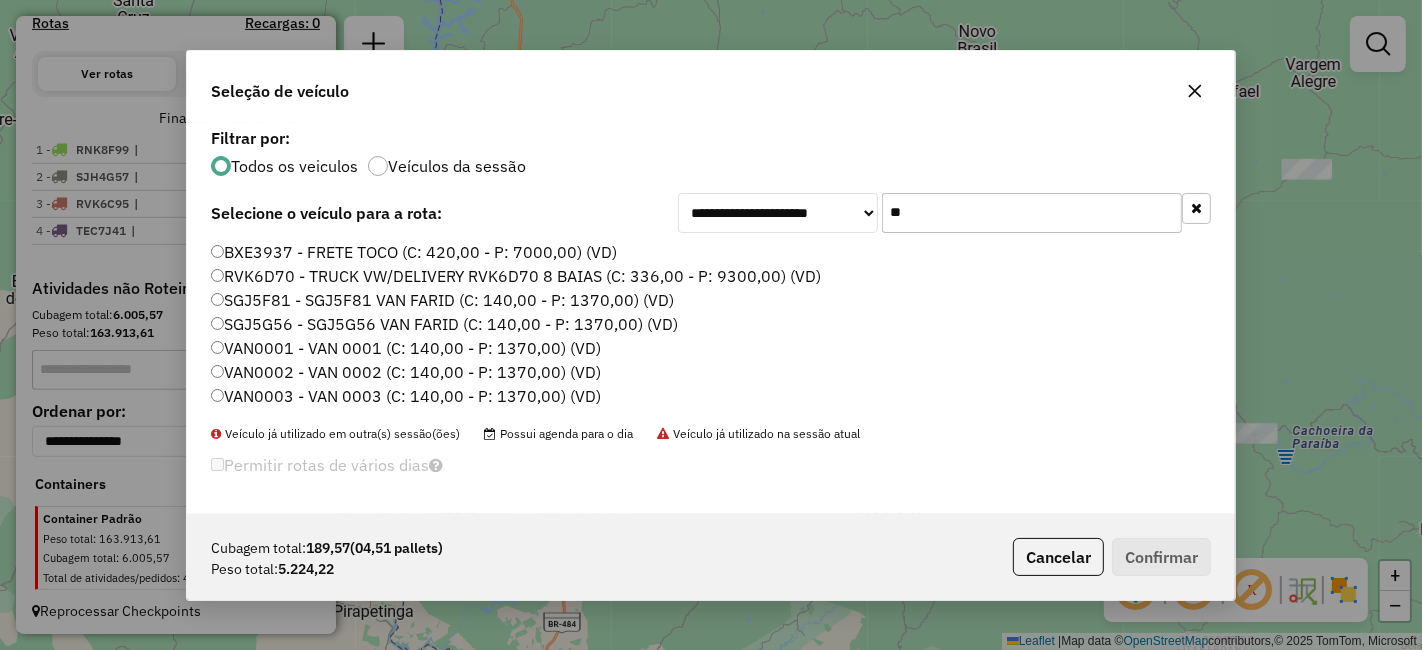 type on "**" 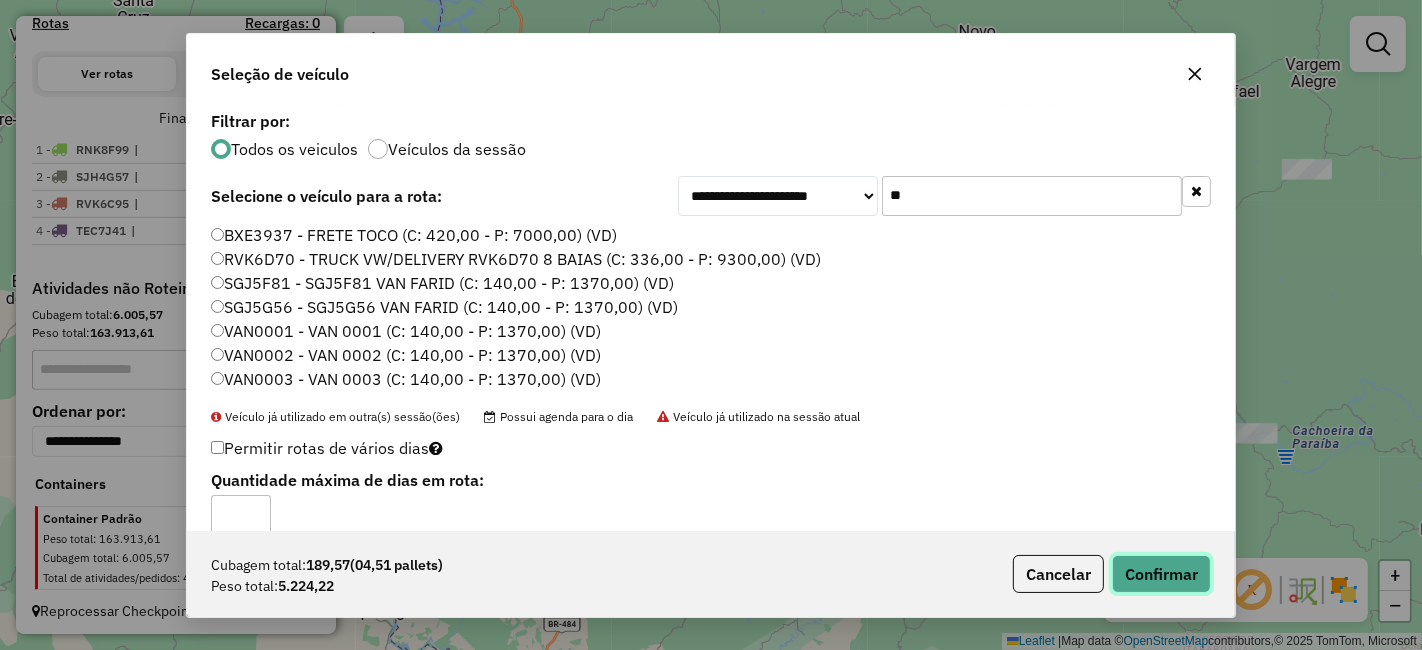 click on "Confirmar" 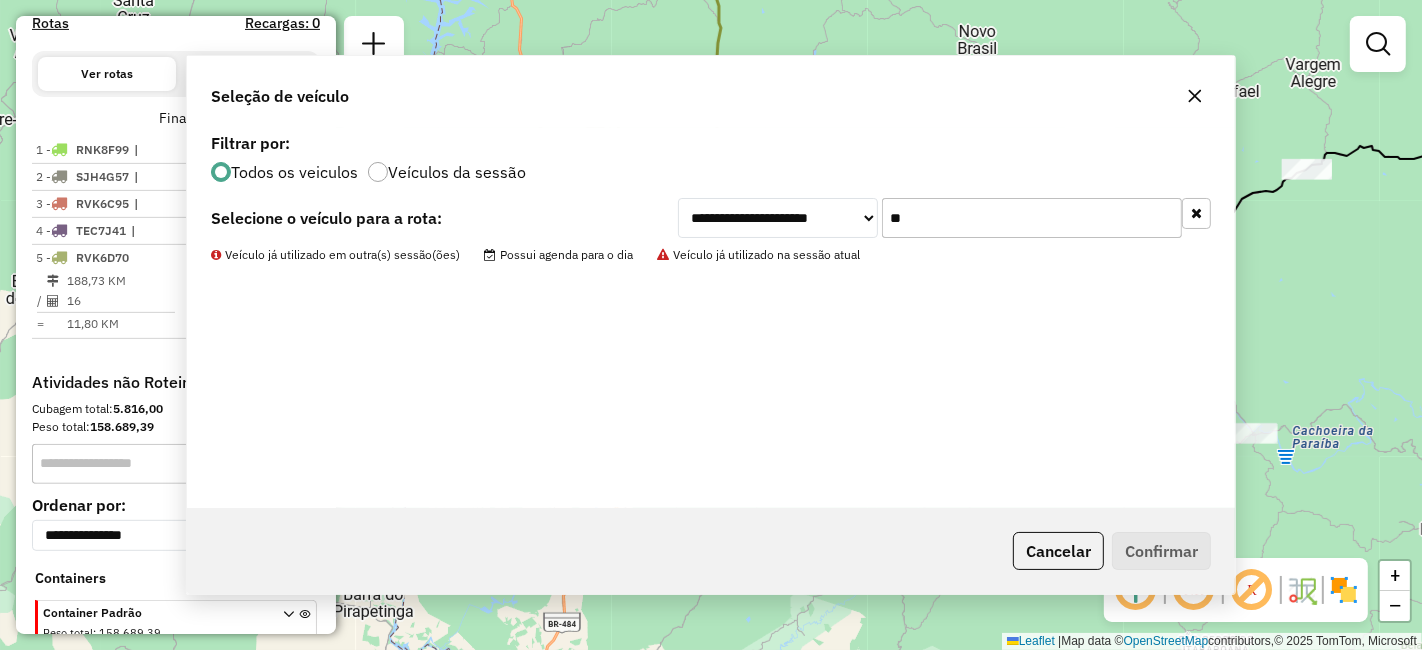 scroll, scrollTop: 722, scrollLeft: 0, axis: vertical 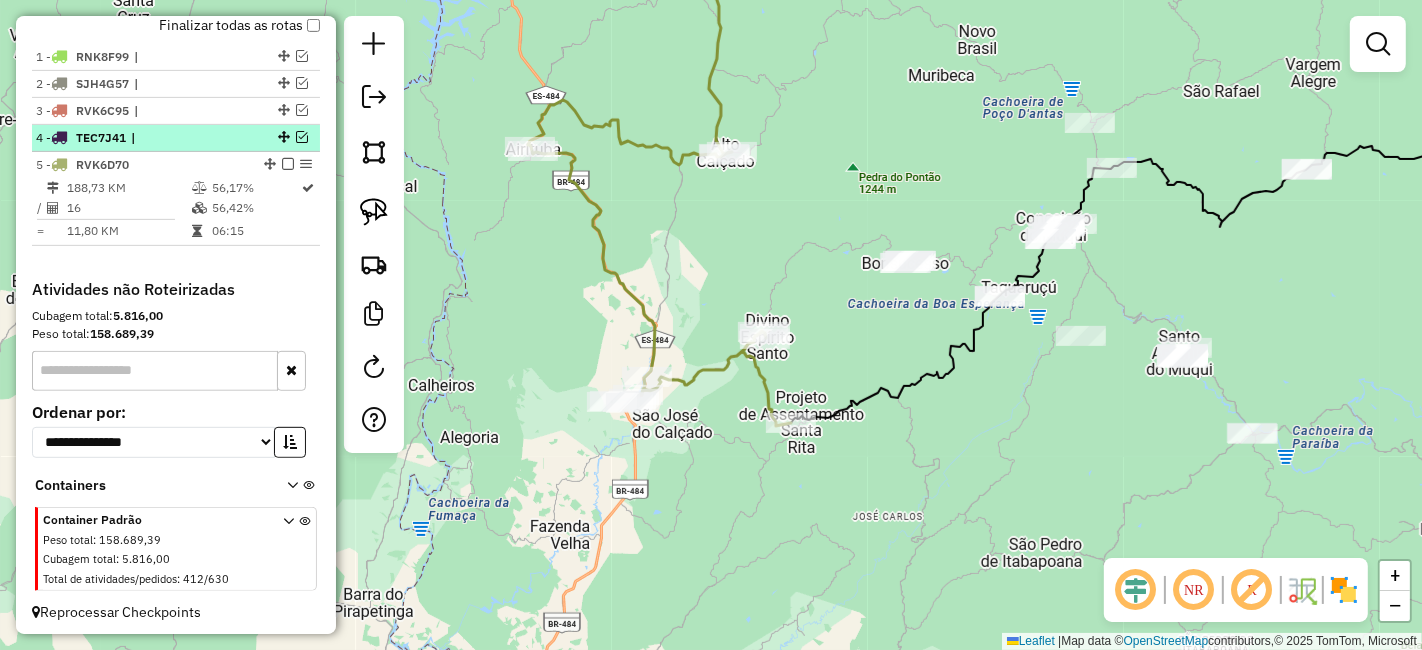 click at bounding box center [302, 137] 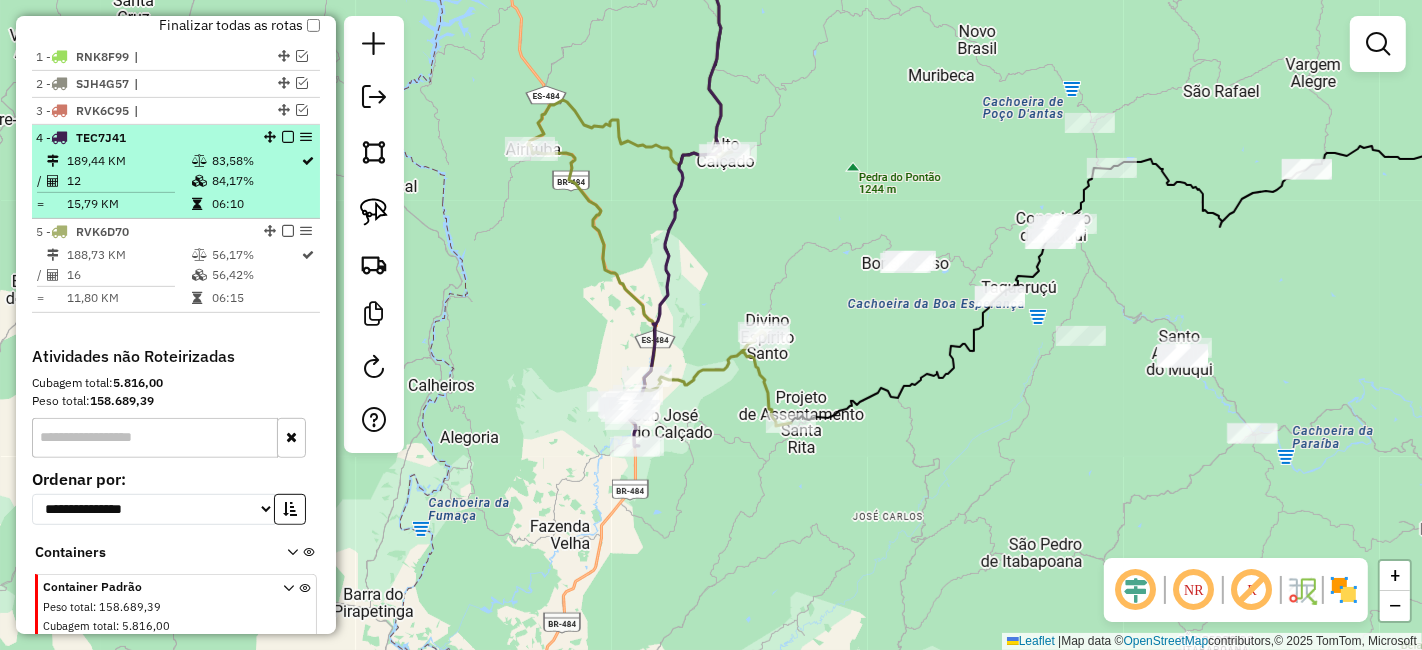 scroll, scrollTop: 737, scrollLeft: 0, axis: vertical 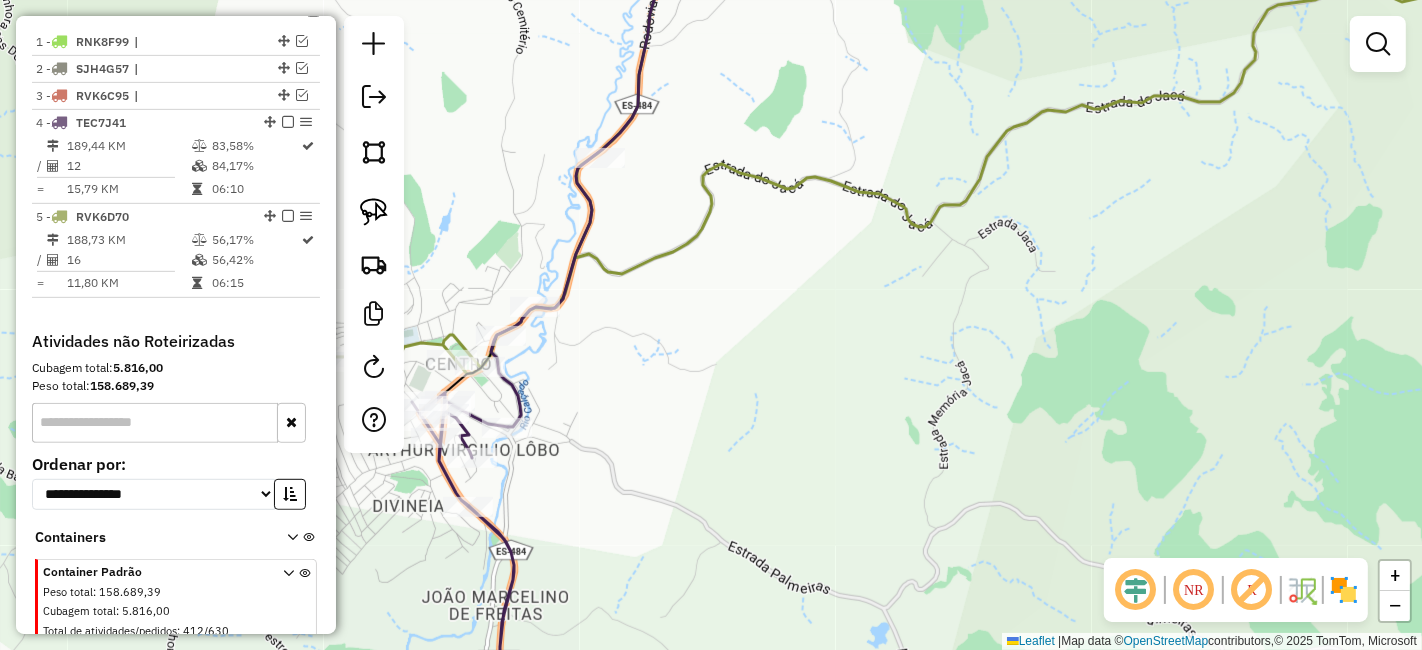 drag, startPoint x: 671, startPoint y: 370, endPoint x: 684, endPoint y: 360, distance: 16.40122 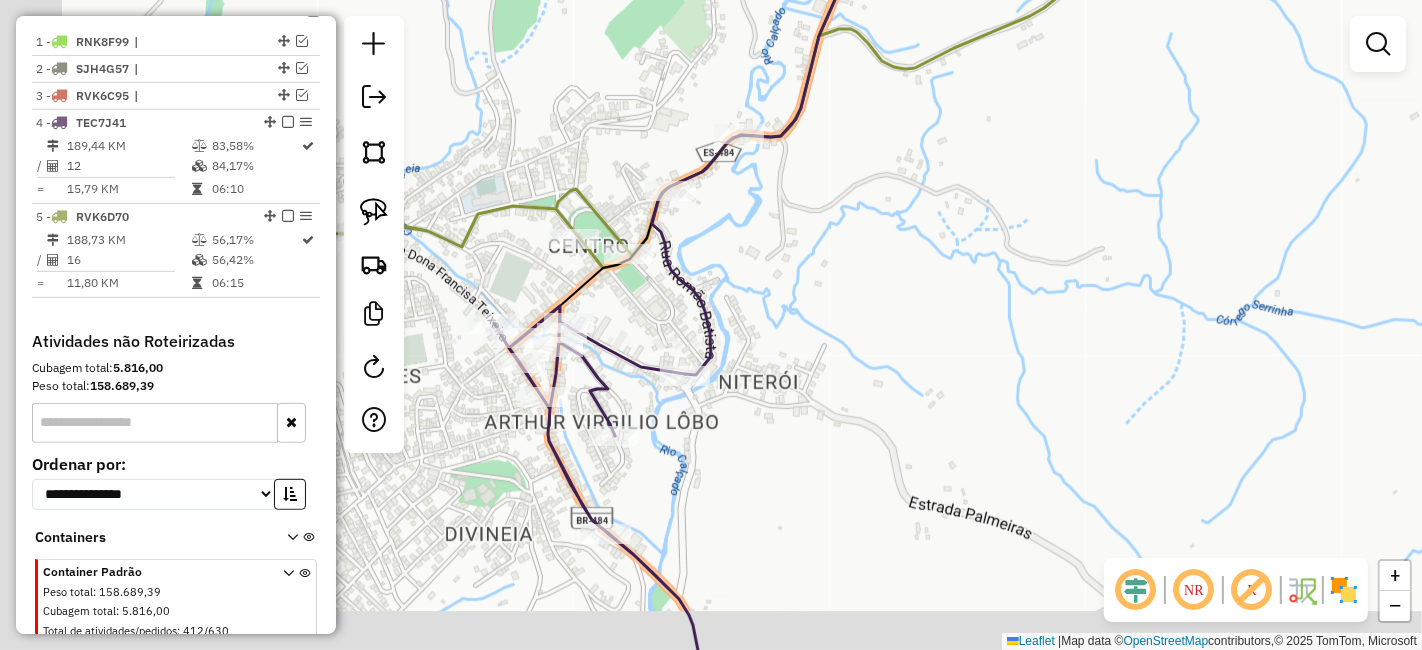 drag, startPoint x: 573, startPoint y: 398, endPoint x: 695, endPoint y: 352, distance: 130.38405 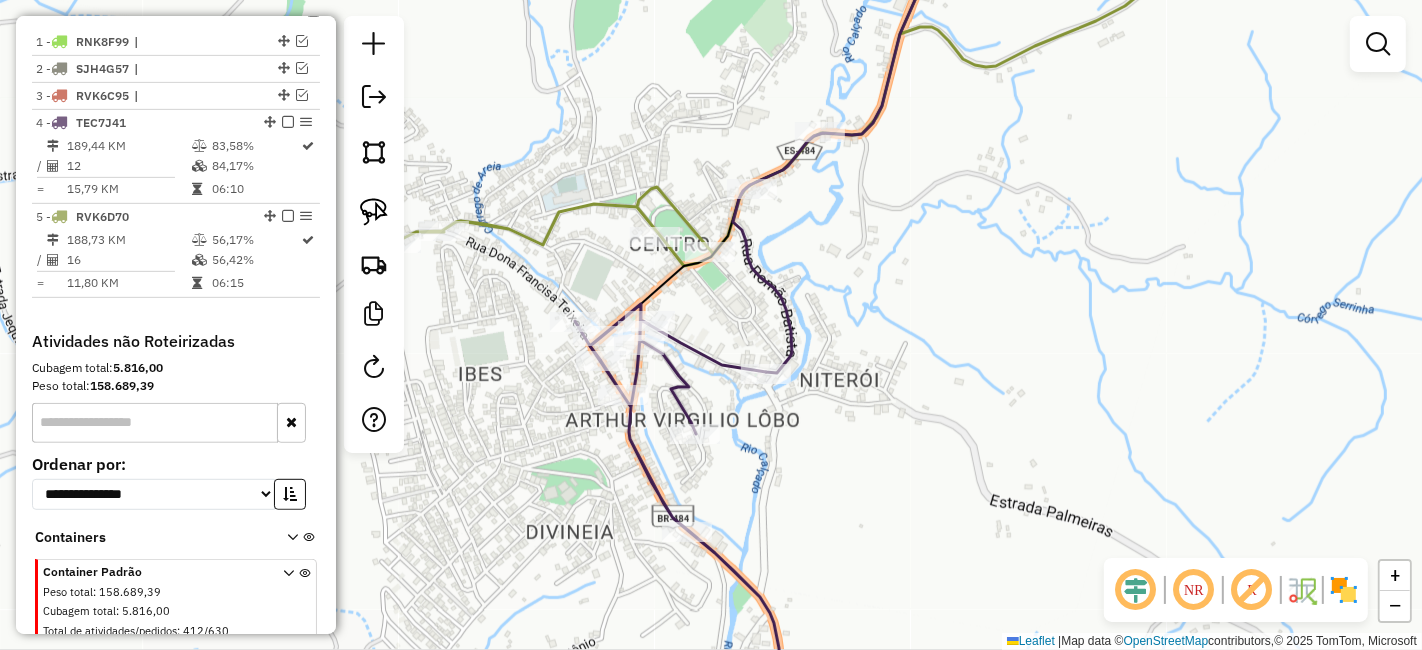 drag, startPoint x: 640, startPoint y: 335, endPoint x: 714, endPoint y: 335, distance: 74 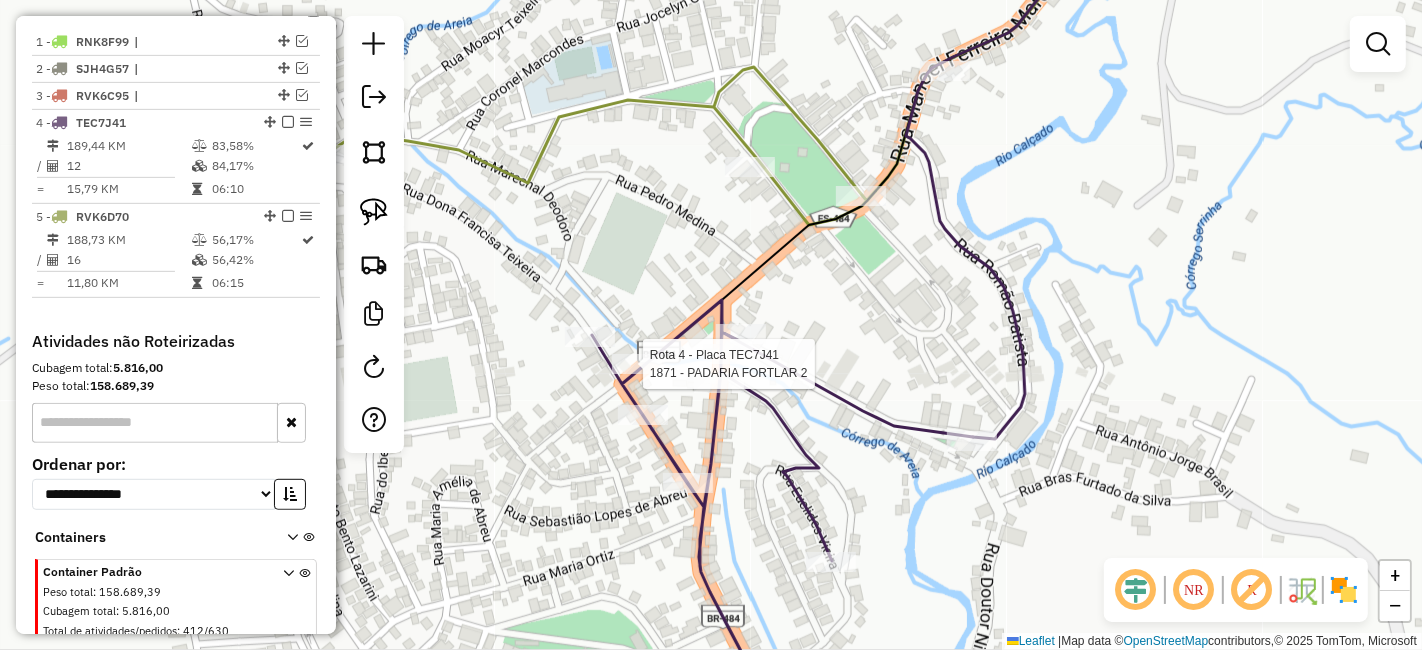 select on "**********" 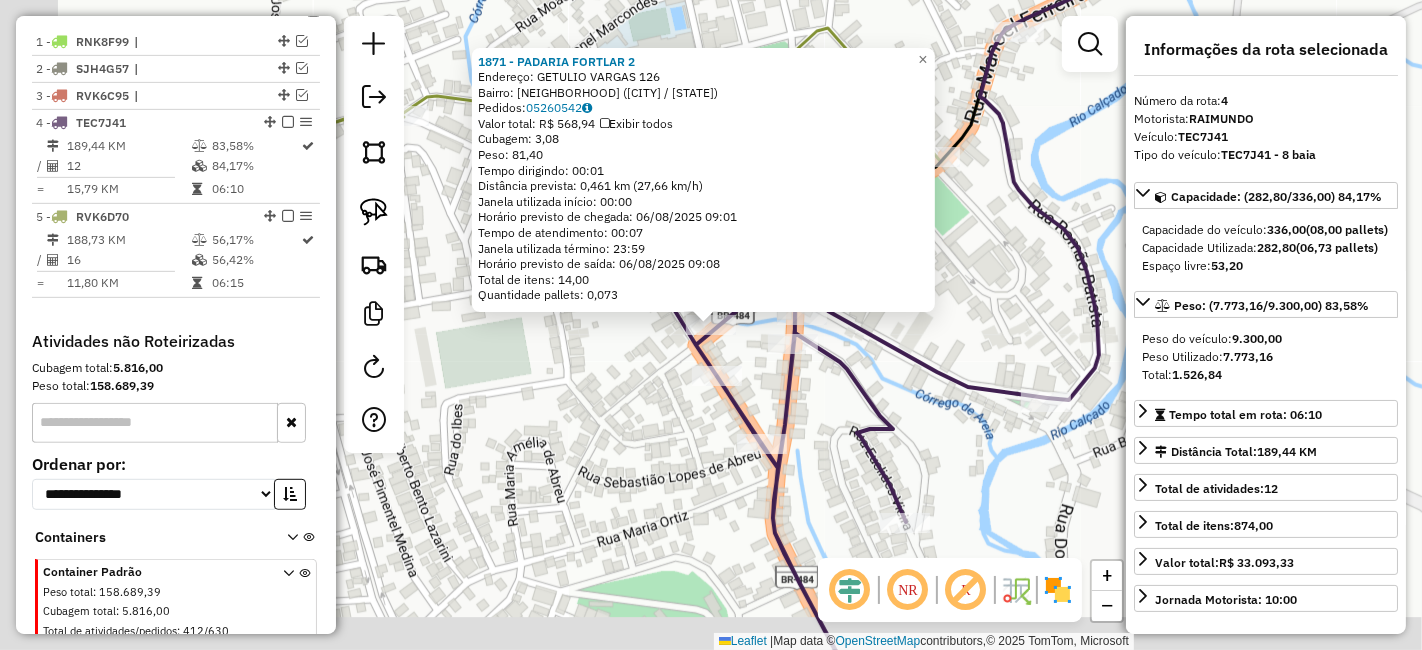 scroll, scrollTop: 790, scrollLeft: 0, axis: vertical 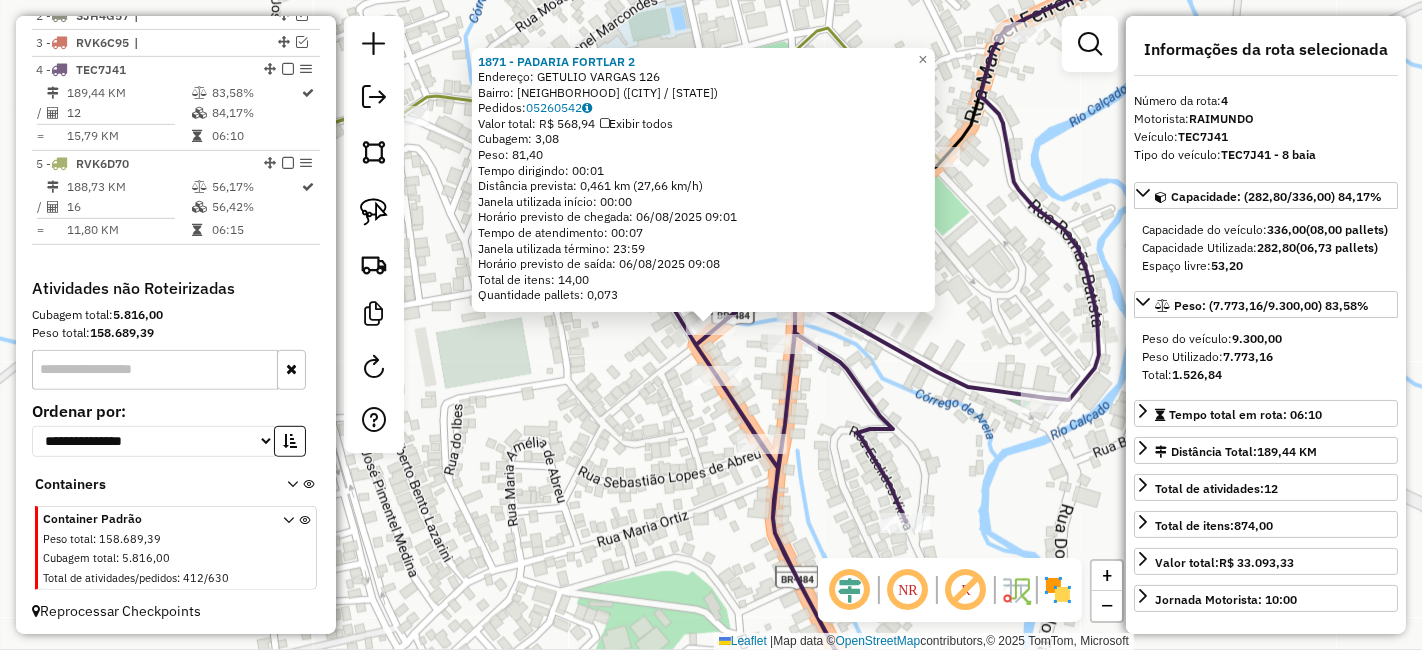 click on "1871 - PADARIA FORTLAR 2  Endereço:  GETULIO VARGAS 126   Bairro: CENTRO (SAO JOSE DO CALCADO / ES)   Pedidos:  05260542   Valor total: R$ 568,94   Exibir todos   Cubagem: 3,08  Peso: 81,40  Tempo dirigindo: 00:01   Distância prevista: 0,461 km (27,66 km/h)   Janela utilizada início: 00:00   Horário previsto de chegada: 06/08/2025 09:01   Tempo de atendimento: 00:07   Janela utilizada término: 23:59   Horário previsto de saída: 06/08/2025 09:08   Total de itens: 14,00   Quantidade pallets: 0,073  × Janela de atendimento Grade de atendimento Capacidade Transportadoras Veículos Cliente Pedidos  Rotas Selecione os dias de semana para filtrar as janelas de atendimento  Seg   Ter   Qua   Qui   Sex   Sáb   Dom  Informe o período da janela de atendimento: De: Até:  Filtrar exatamente a janela do cliente  Considerar janela de atendimento padrão  Selecione os dias de semana para filtrar as grades de atendimento  Seg   Ter   Qua   Qui   Sex   Sáb   Dom   Clientes fora do dia de atendimento selecionado De:" 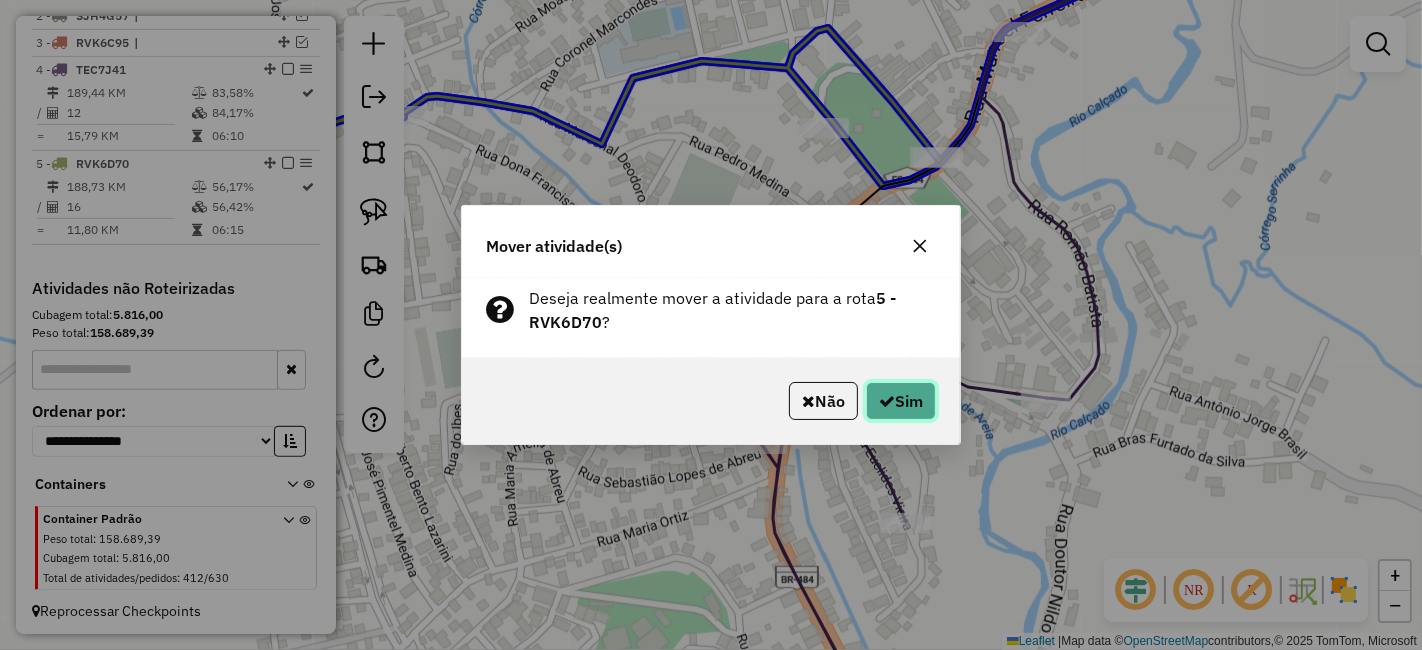 click 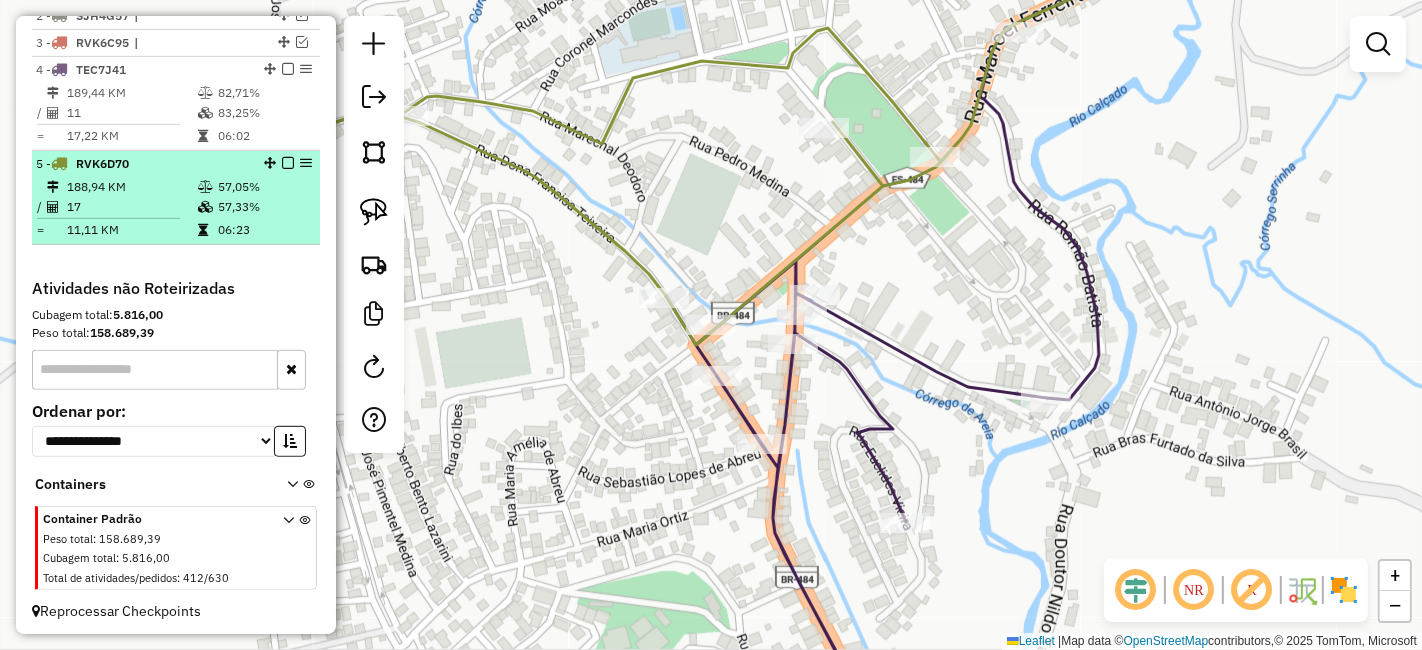 click at bounding box center (288, 163) 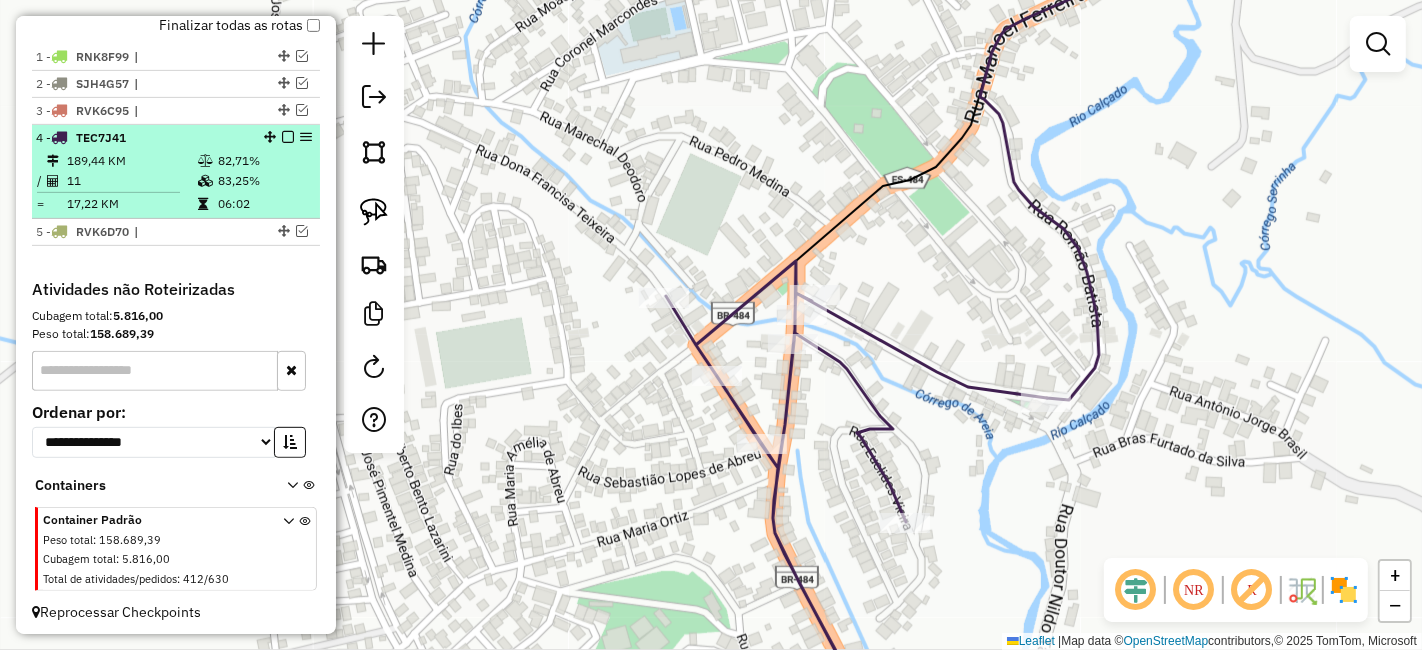click at bounding box center (288, 137) 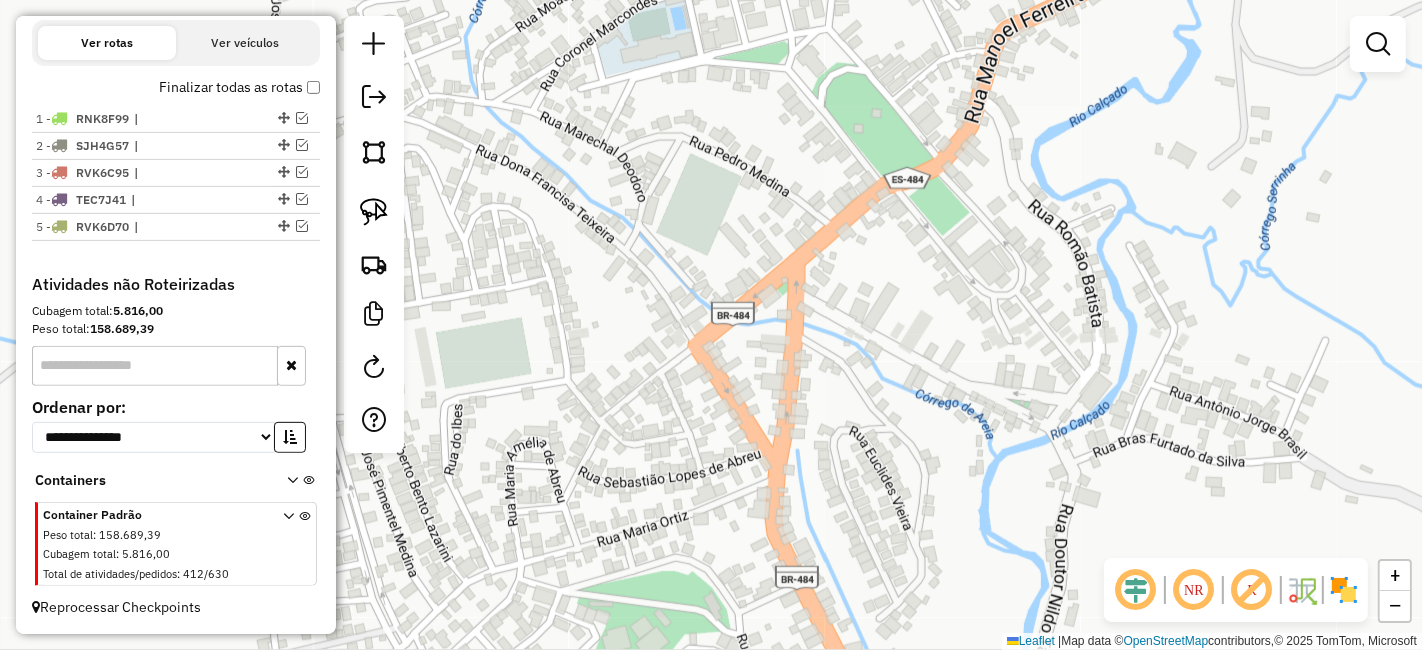 scroll, scrollTop: 656, scrollLeft: 0, axis: vertical 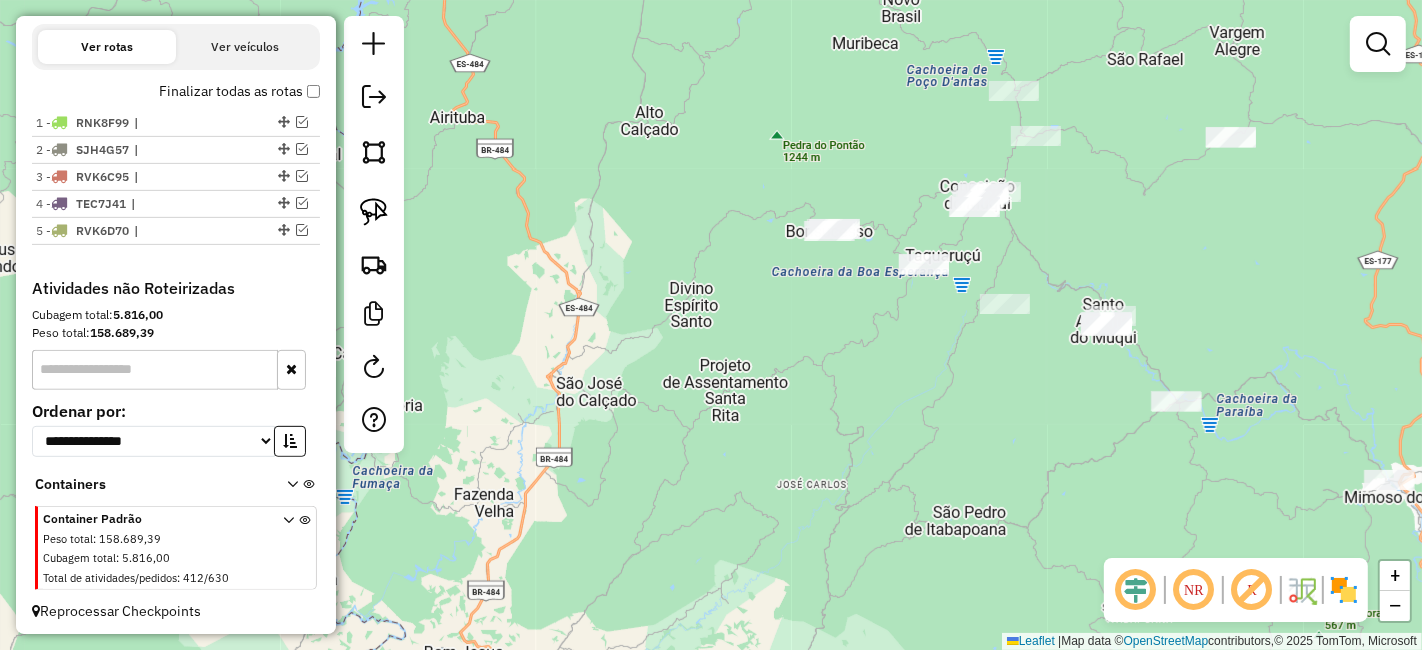 drag, startPoint x: 811, startPoint y: 401, endPoint x: 731, endPoint y: 458, distance: 98.229324 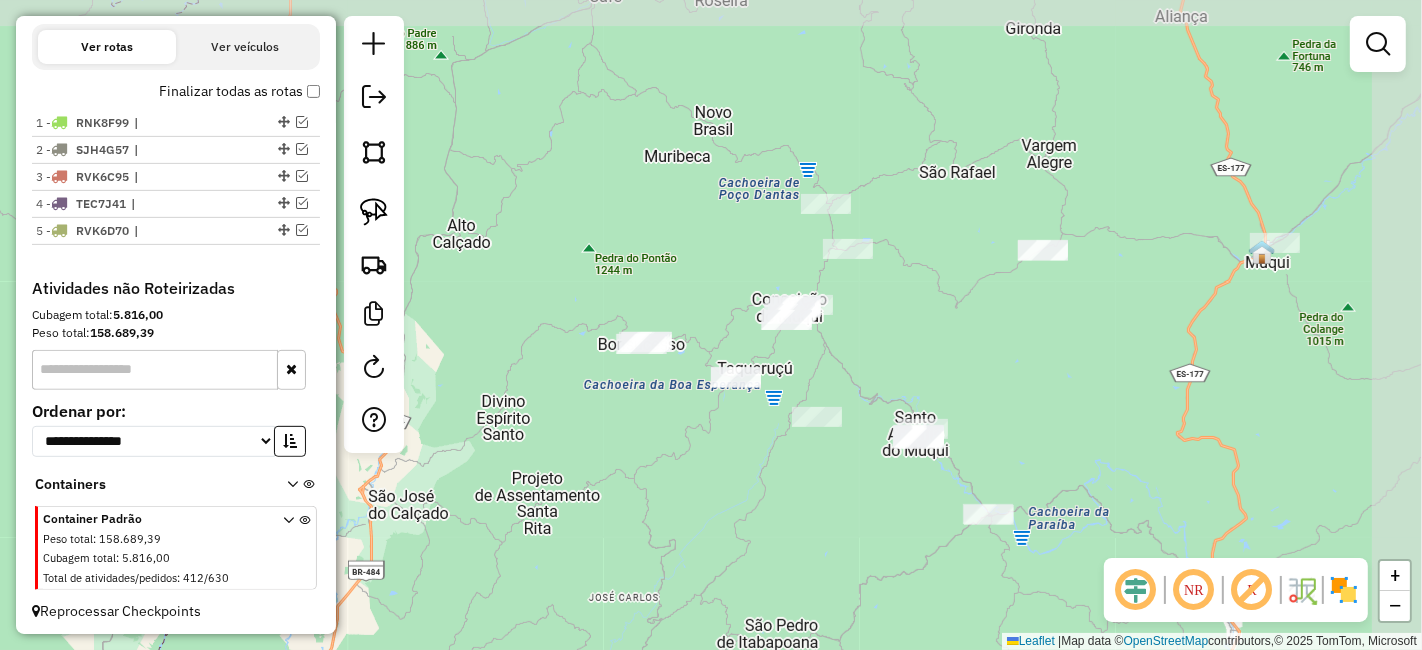 drag, startPoint x: 847, startPoint y: 530, endPoint x: 793, endPoint y: 567, distance: 65.459915 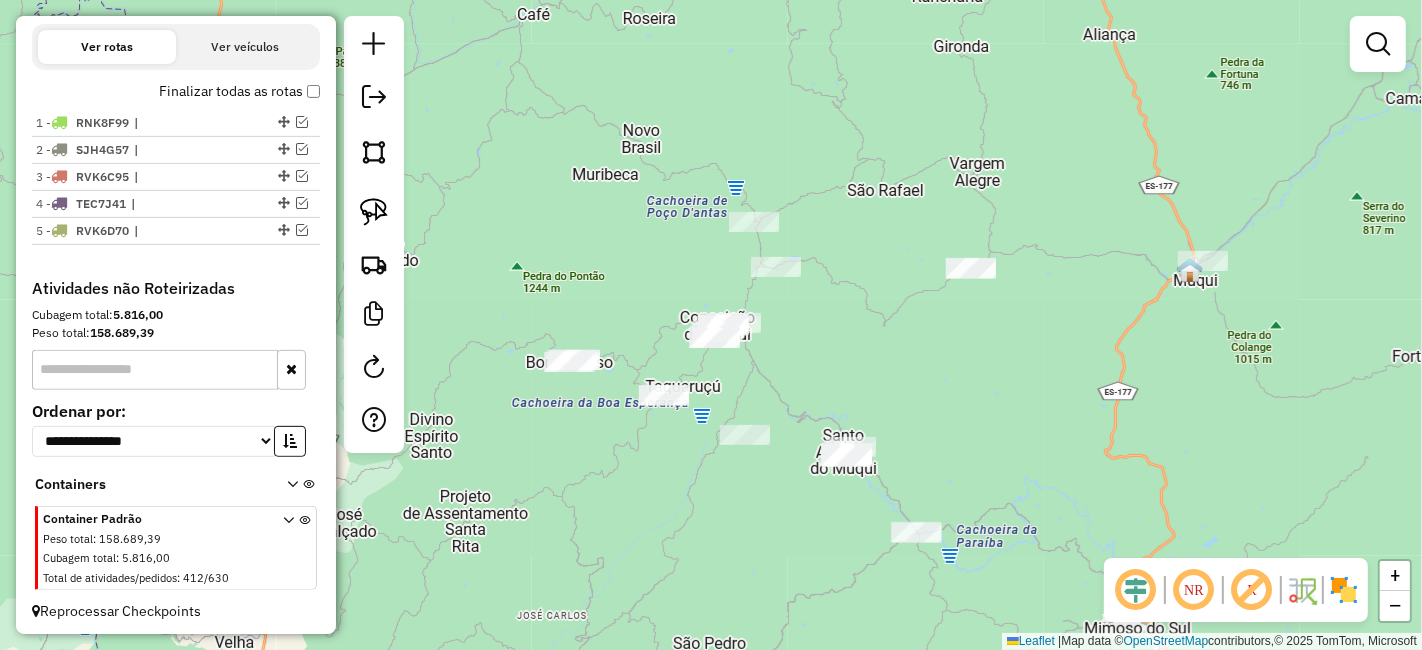 drag, startPoint x: 1245, startPoint y: 427, endPoint x: 1005, endPoint y: 450, distance: 241.09956 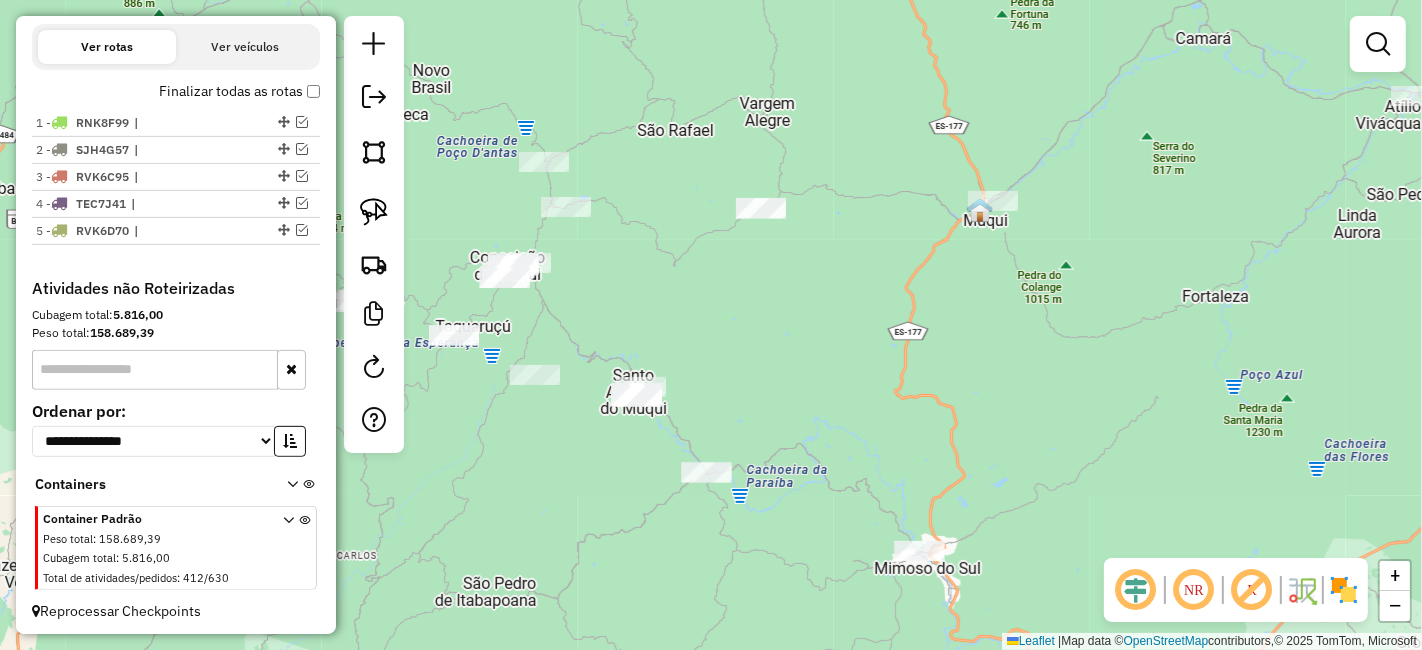 drag, startPoint x: 868, startPoint y: 373, endPoint x: 863, endPoint y: 330, distance: 43.289722 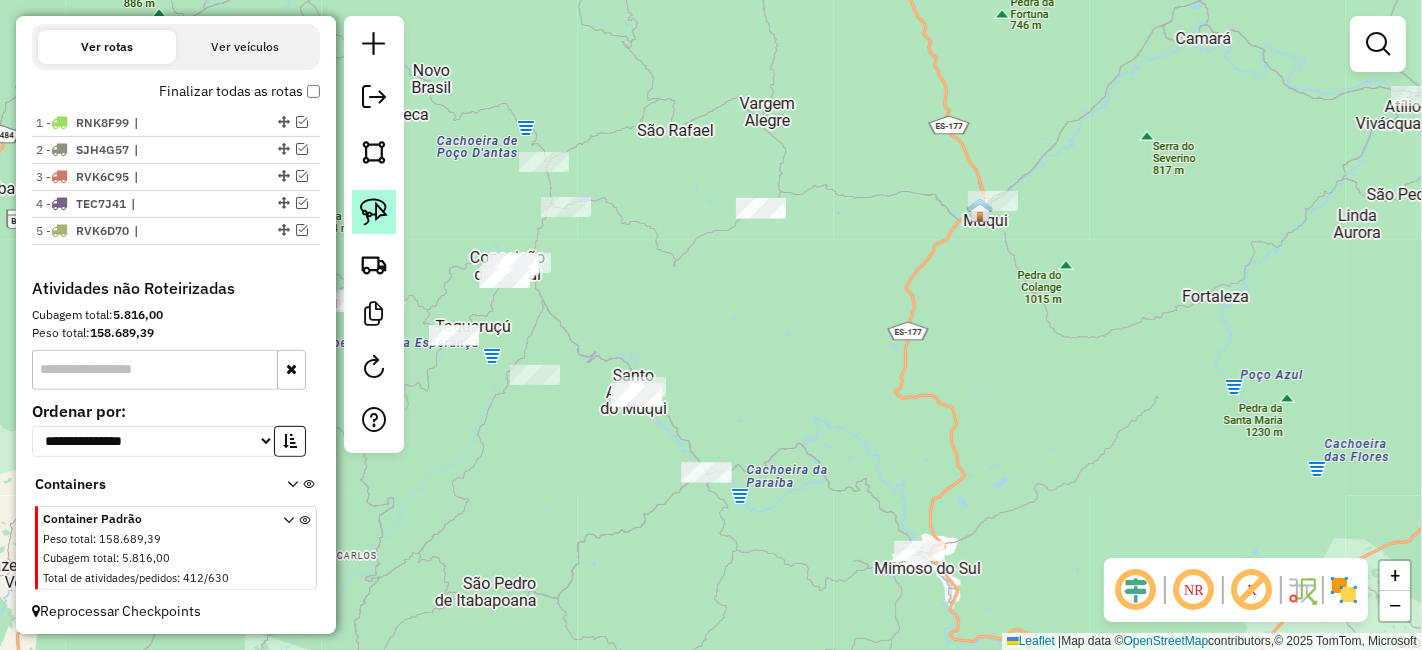 drag, startPoint x: 374, startPoint y: 207, endPoint x: 542, endPoint y: 179, distance: 170.31735 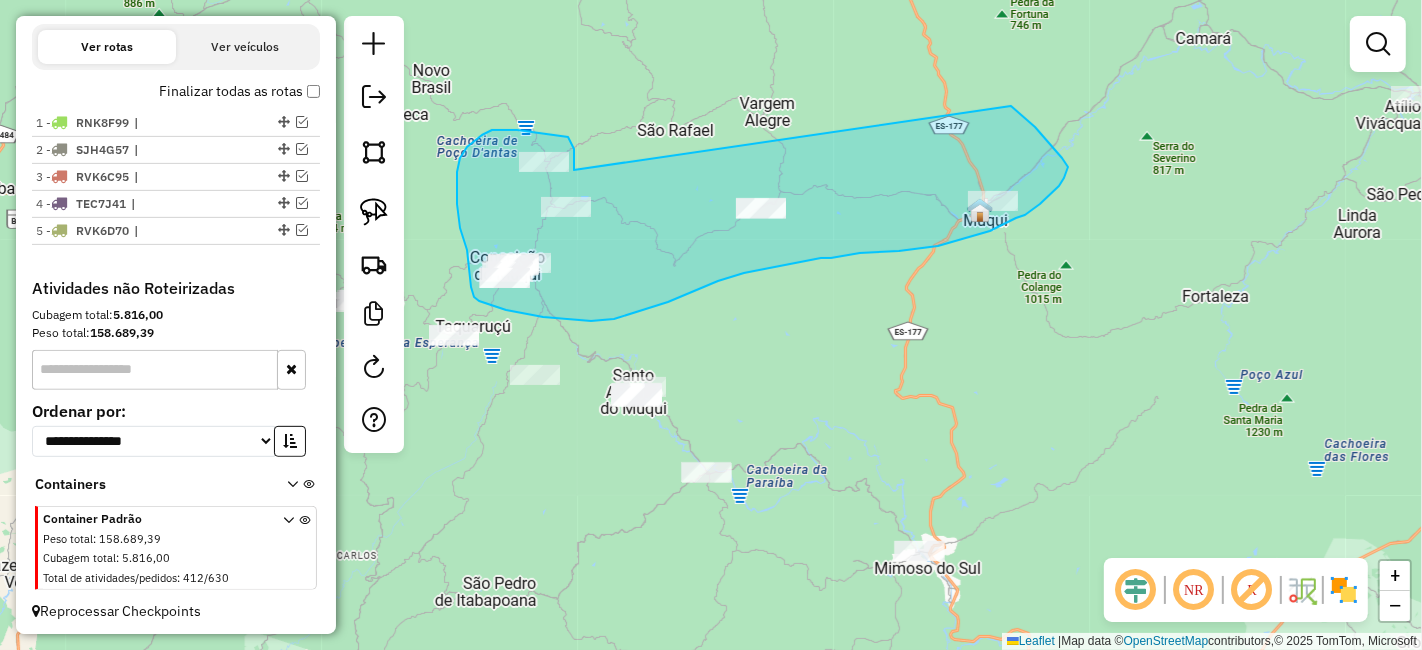 drag, startPoint x: 574, startPoint y: 170, endPoint x: 1011, endPoint y: 106, distance: 441.66162 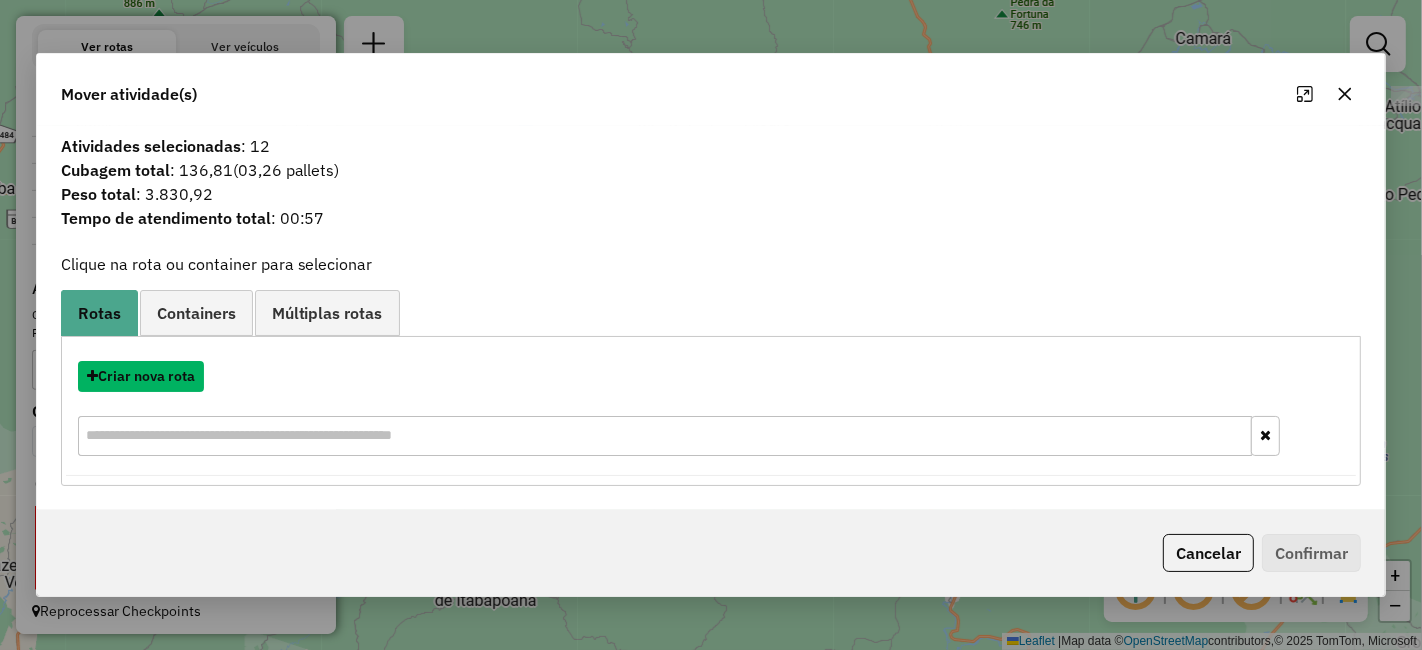 click on "Criar nova rota" at bounding box center (141, 376) 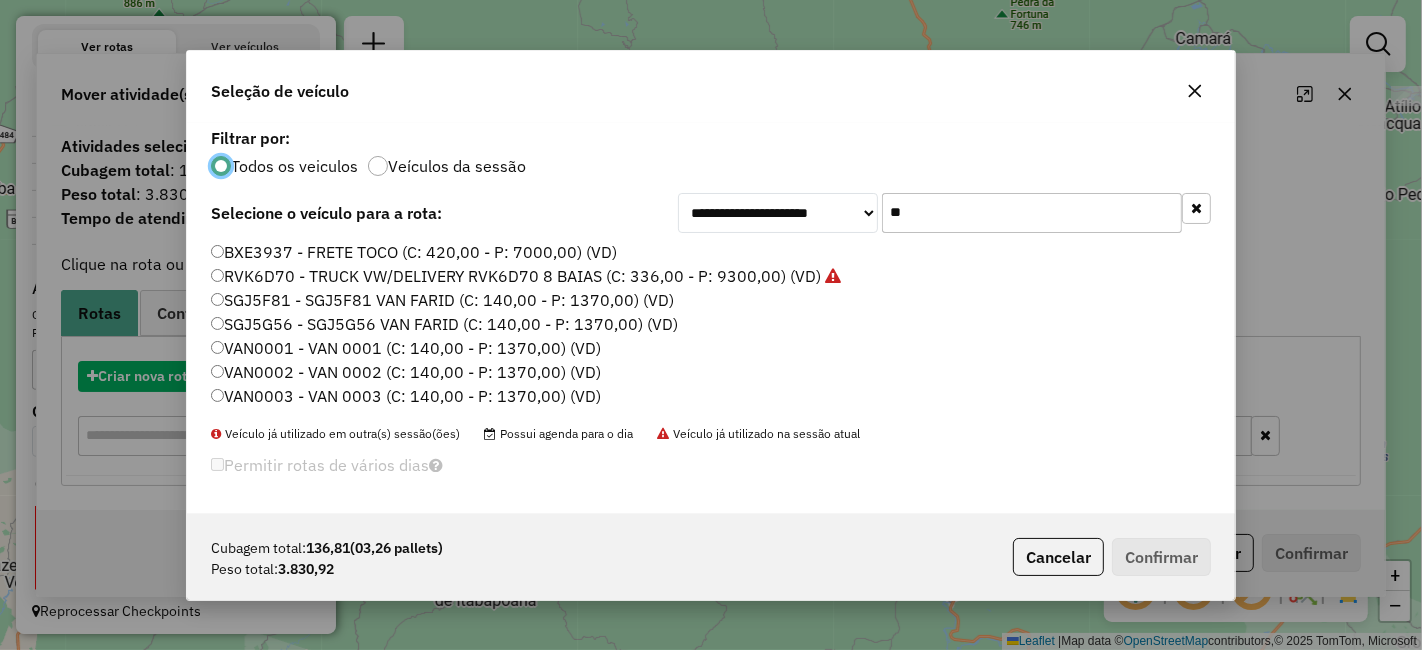 scroll, scrollTop: 11, scrollLeft: 5, axis: both 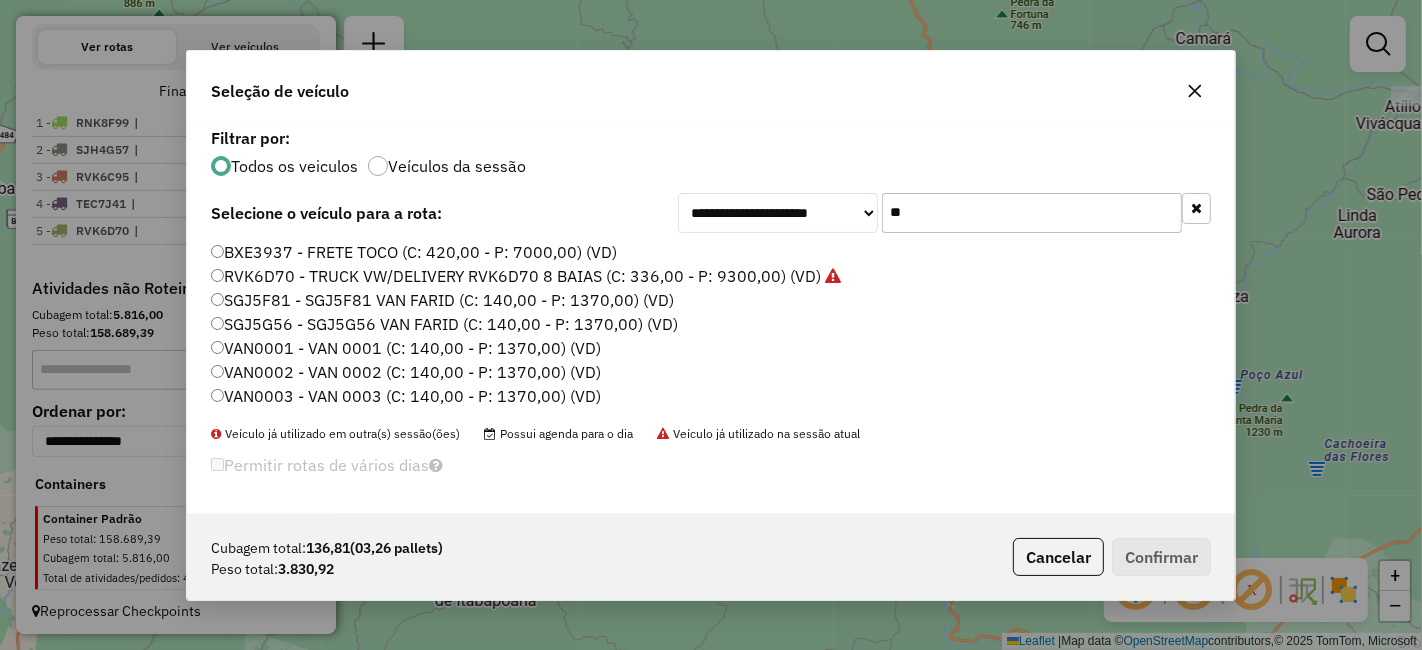click on "**" 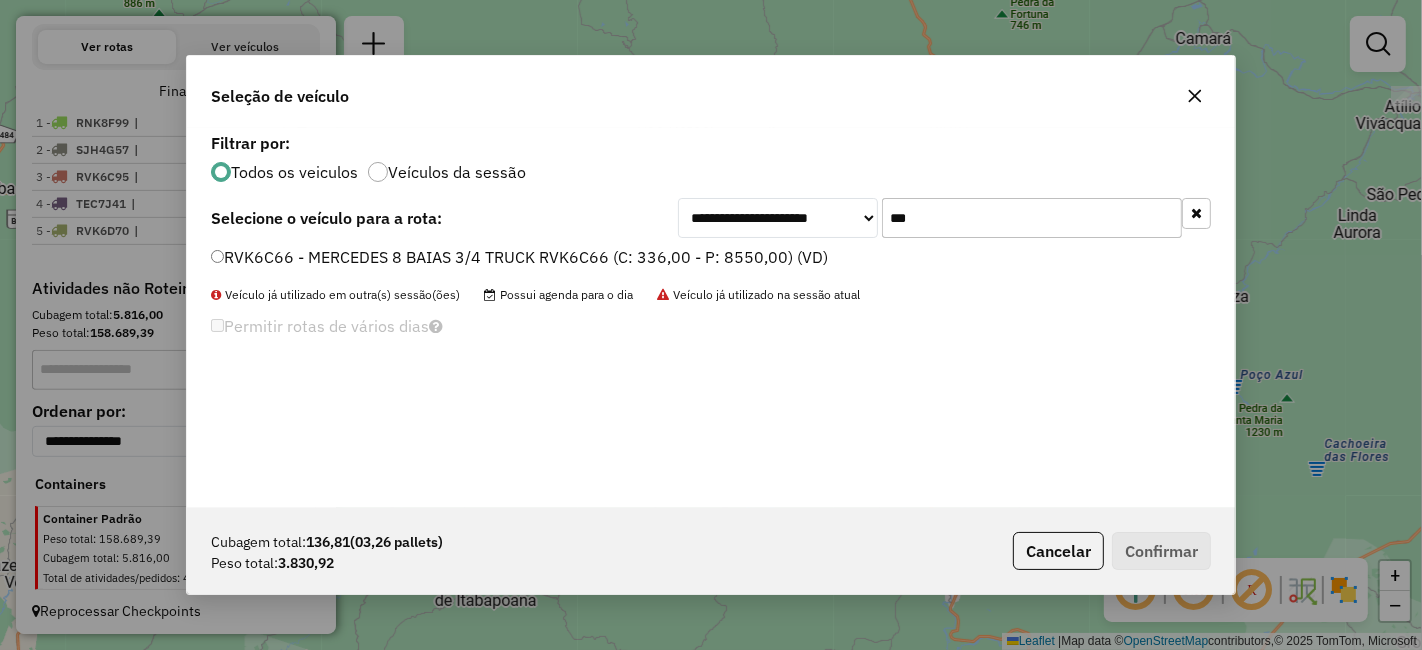 type on "***" 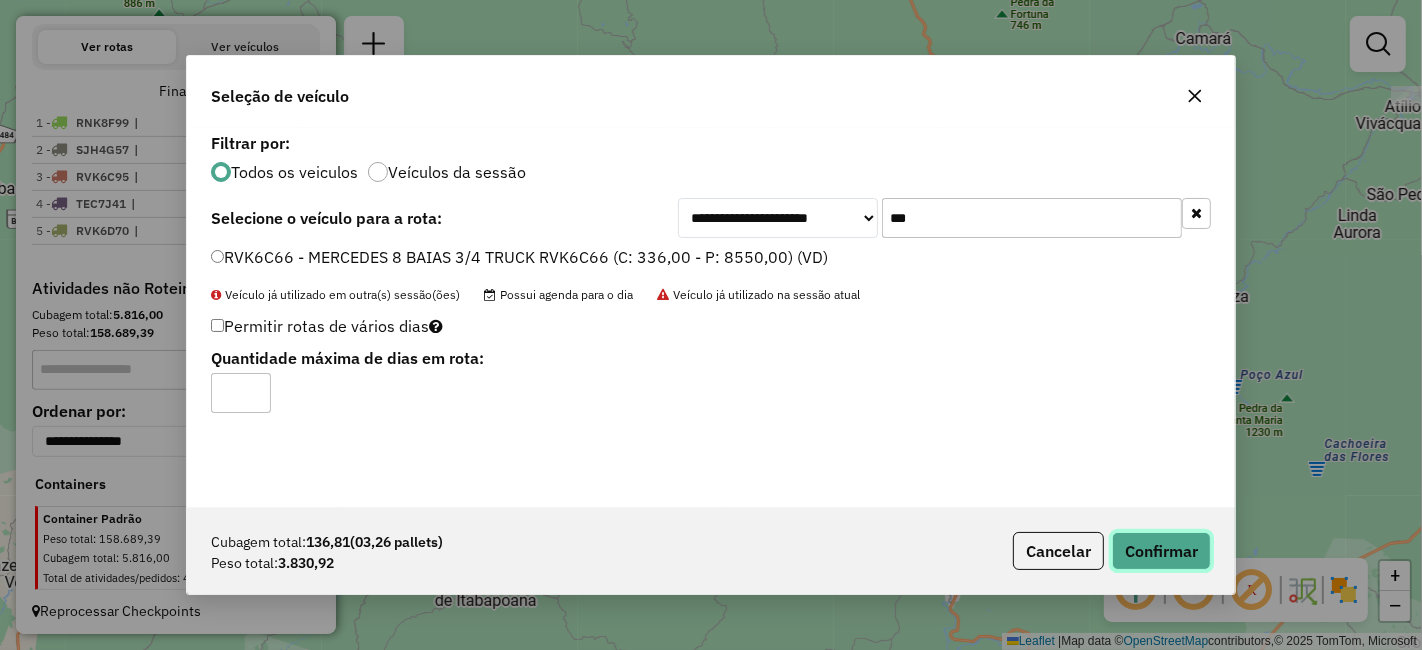 click on "Confirmar" 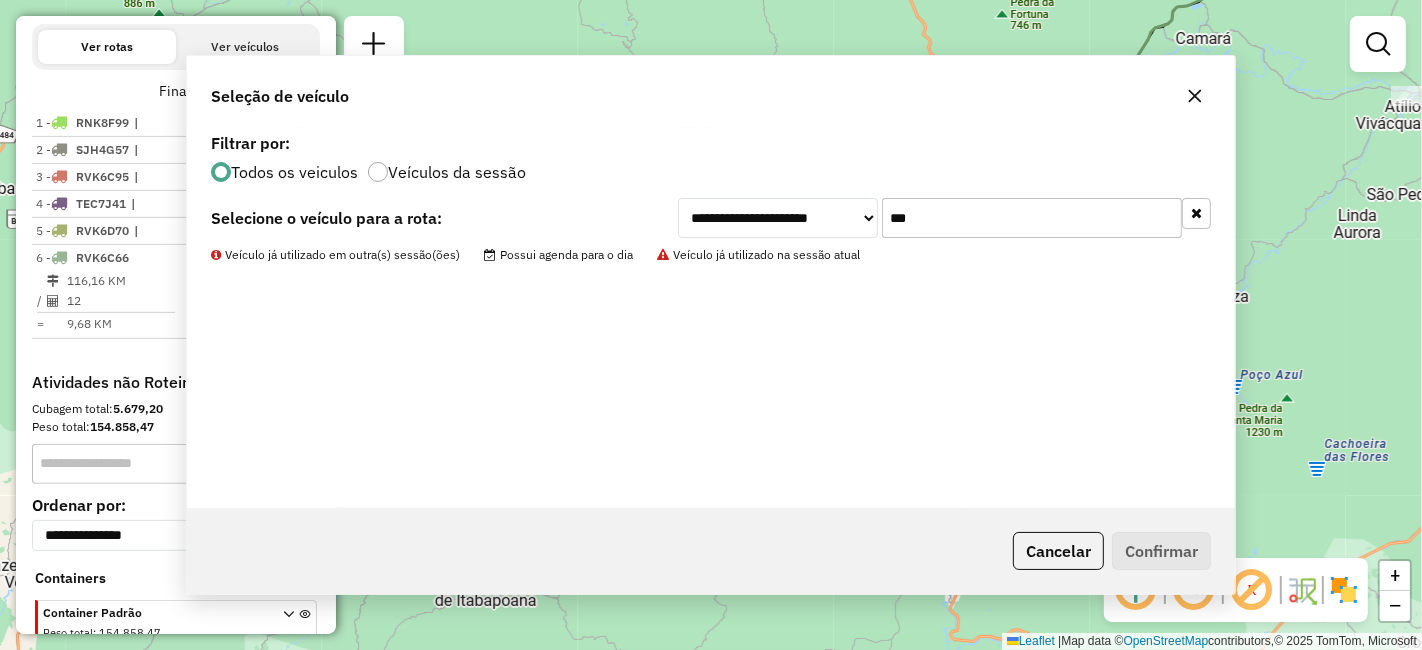 scroll, scrollTop: 750, scrollLeft: 0, axis: vertical 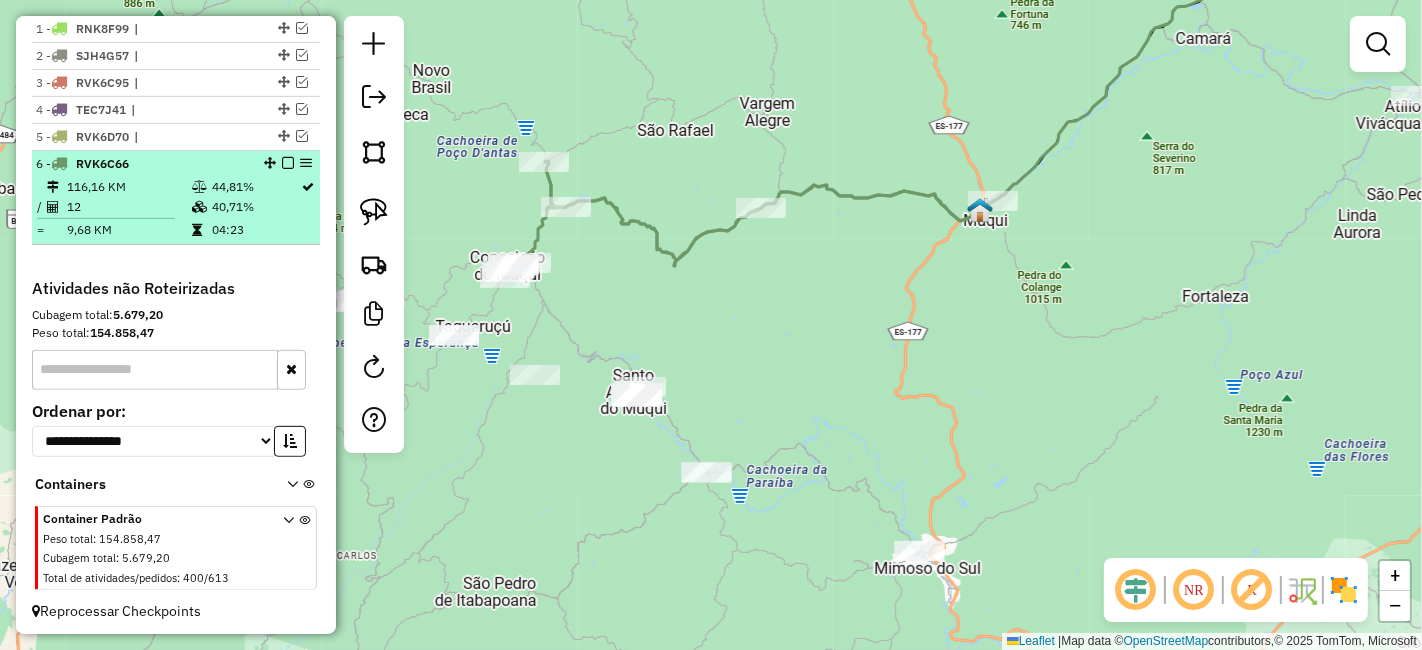 click at bounding box center [288, 163] 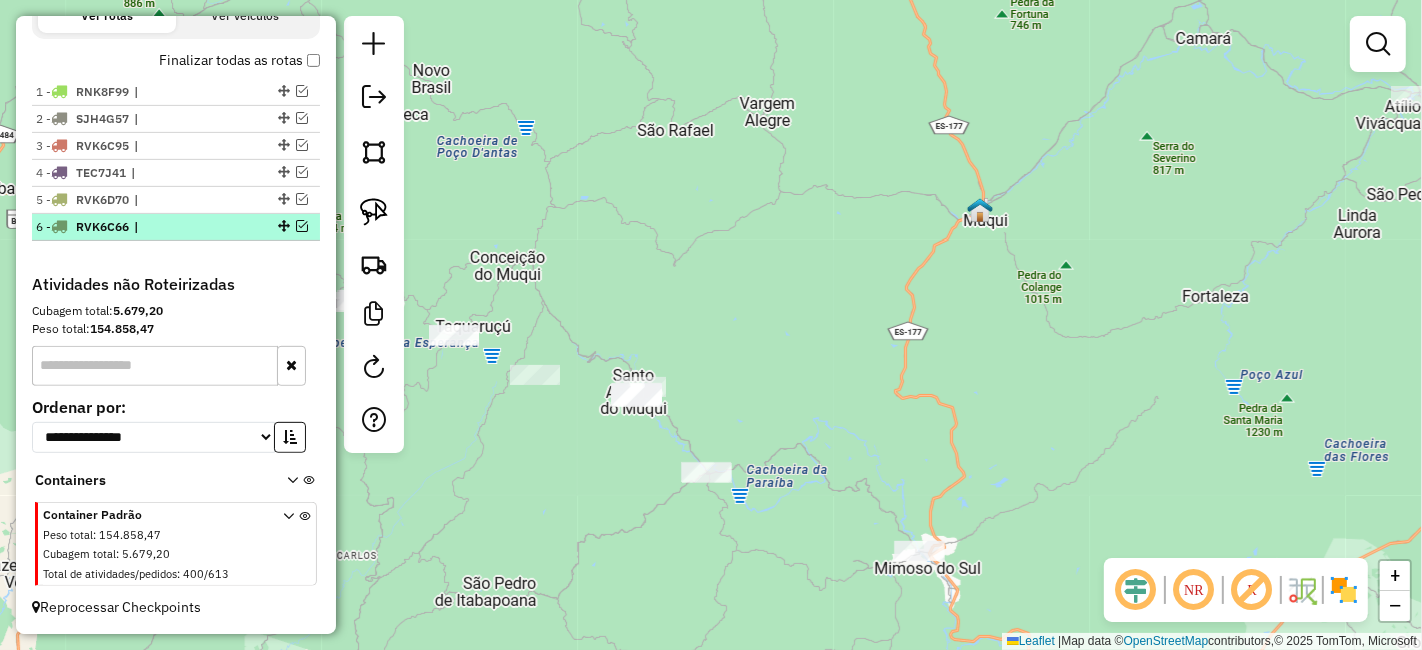 scroll, scrollTop: 682, scrollLeft: 0, axis: vertical 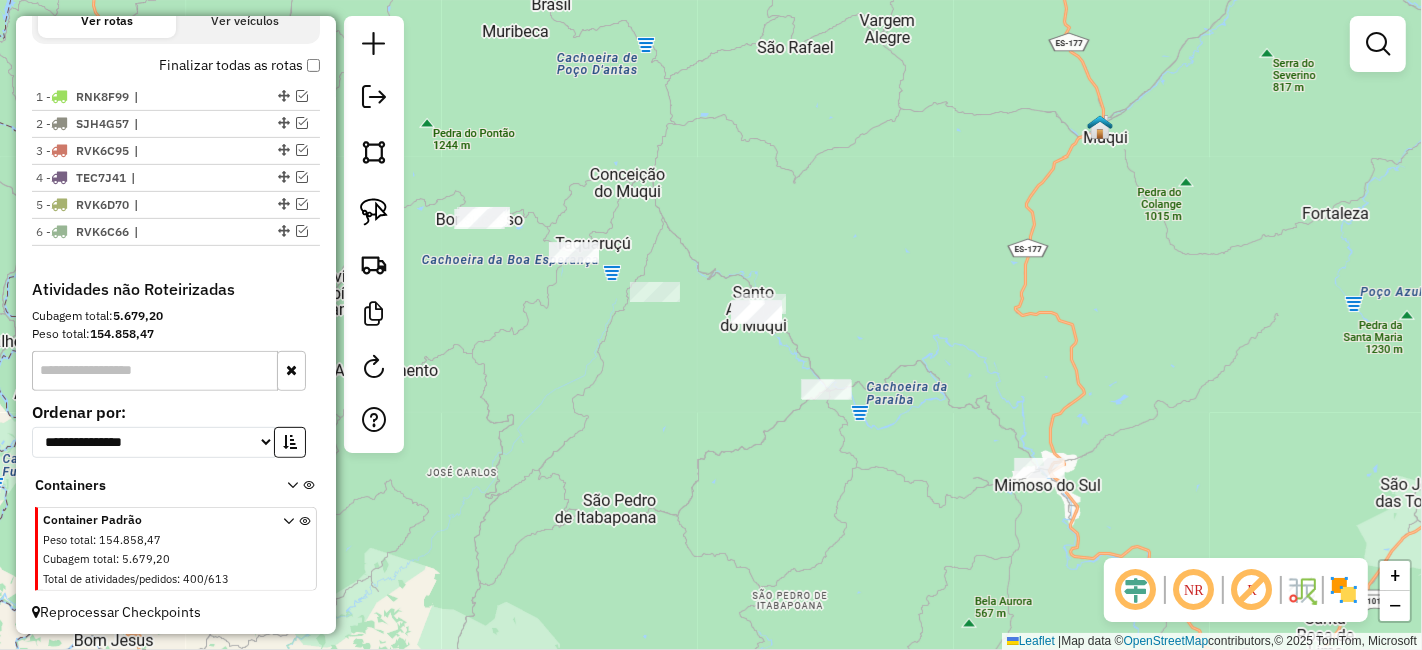 drag, startPoint x: 677, startPoint y: 255, endPoint x: 802, endPoint y: 180, distance: 145.7738 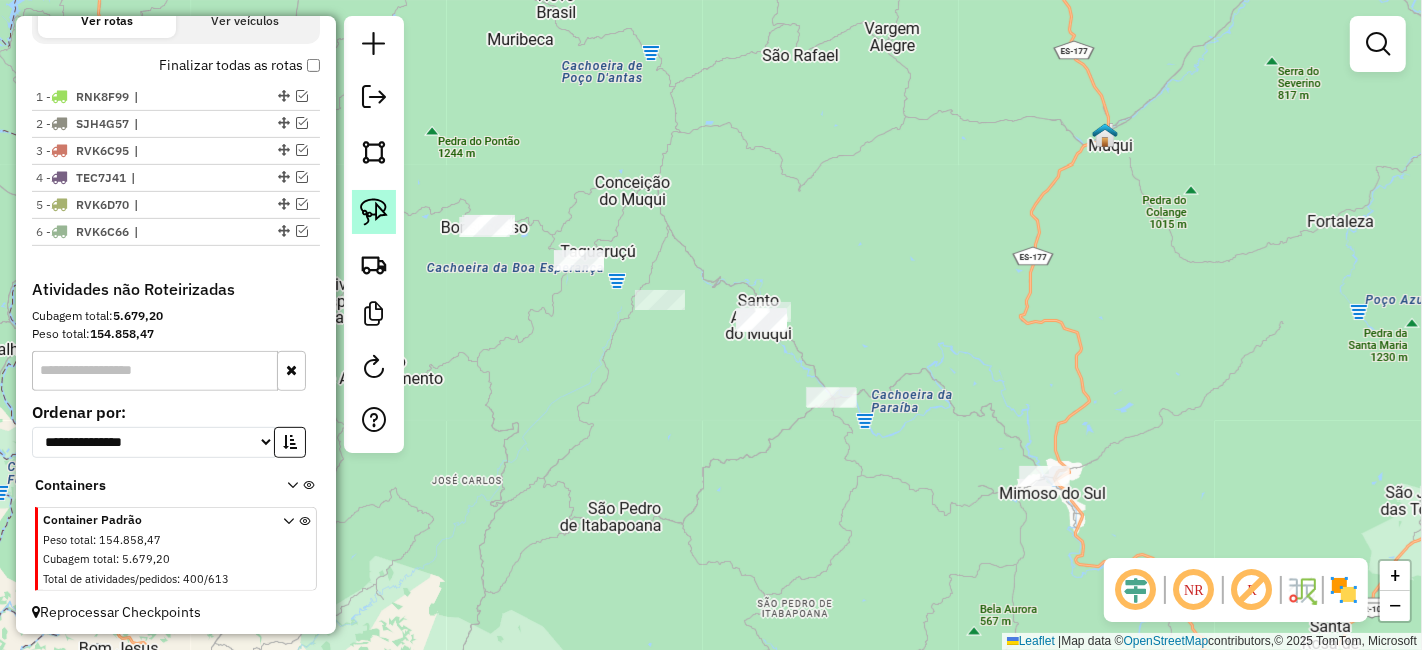 click 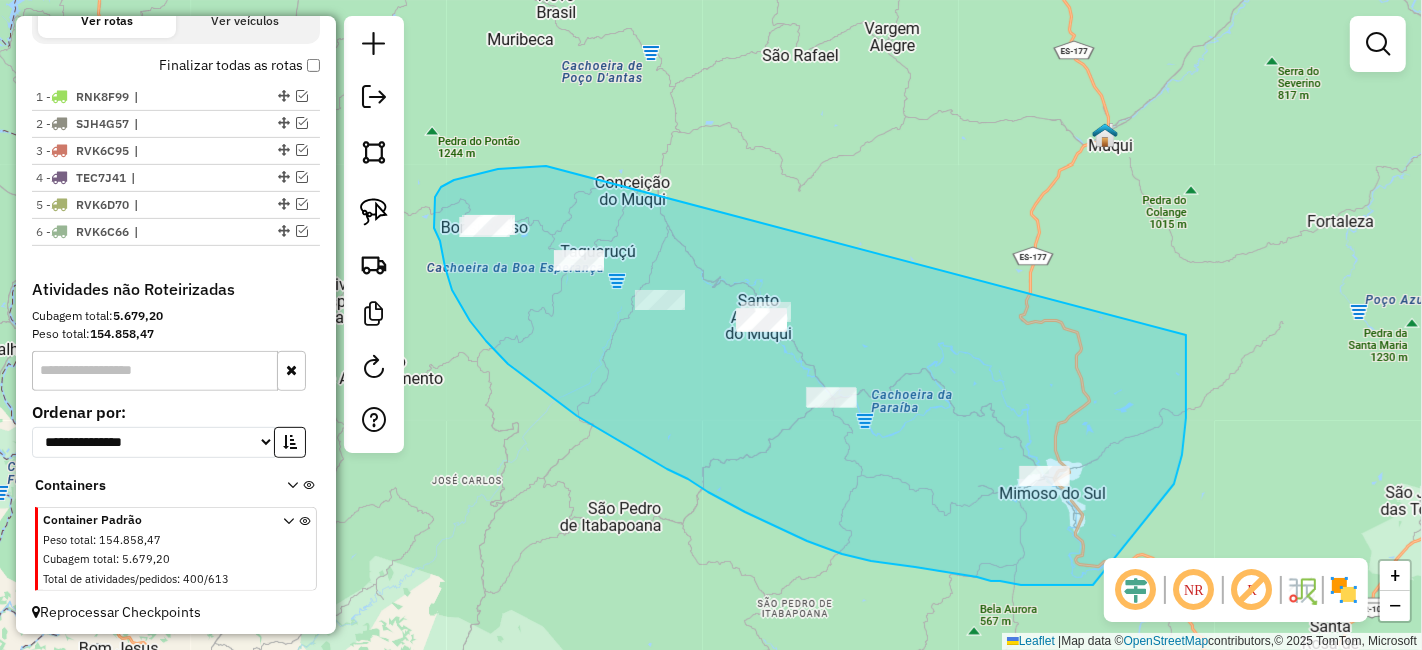 drag, startPoint x: 540, startPoint y: 166, endPoint x: 1186, endPoint y: 334, distance: 667.48785 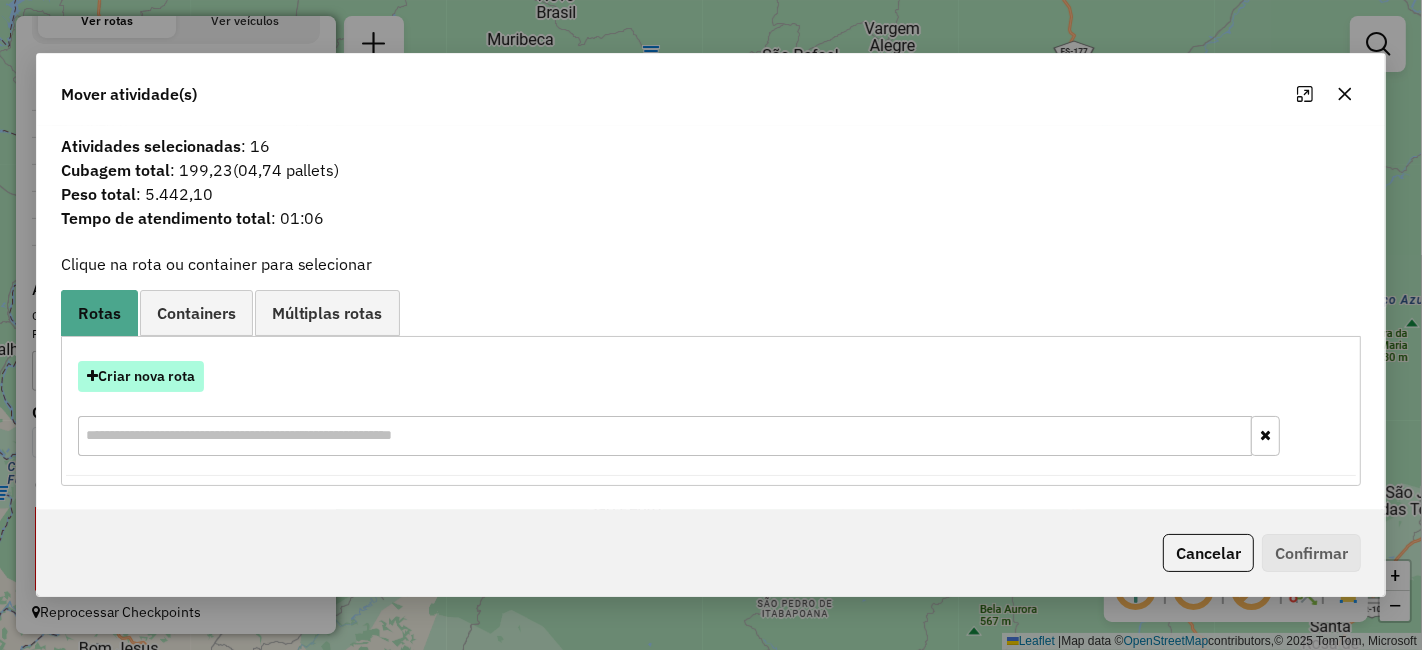 click on "Criar nova rota" at bounding box center (141, 376) 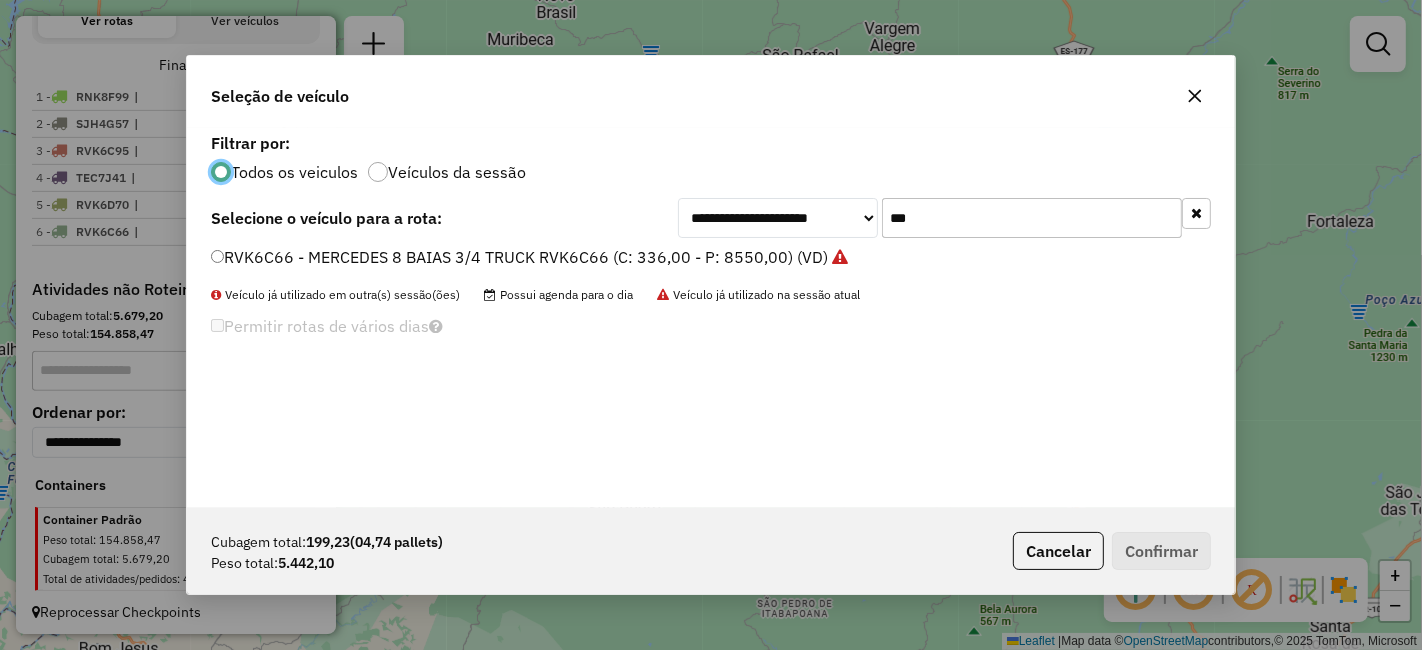 scroll, scrollTop: 11, scrollLeft: 5, axis: both 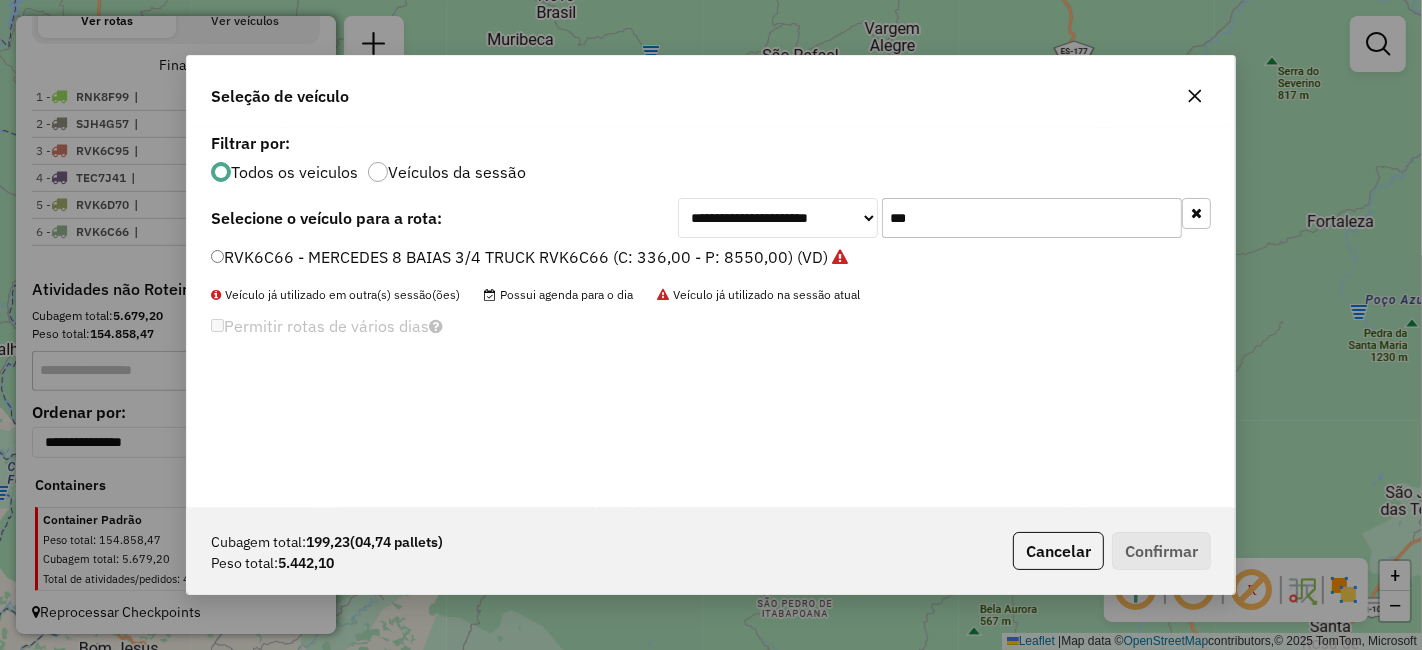 click on "***" 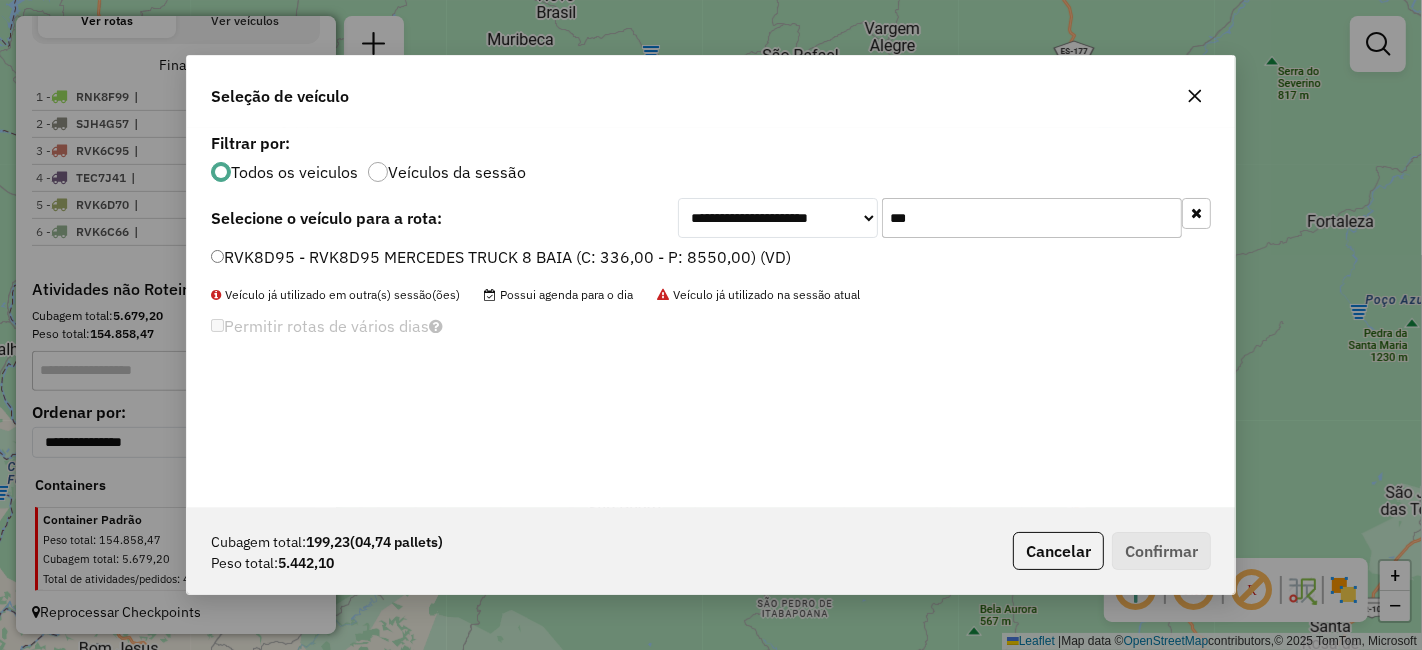 type on "***" 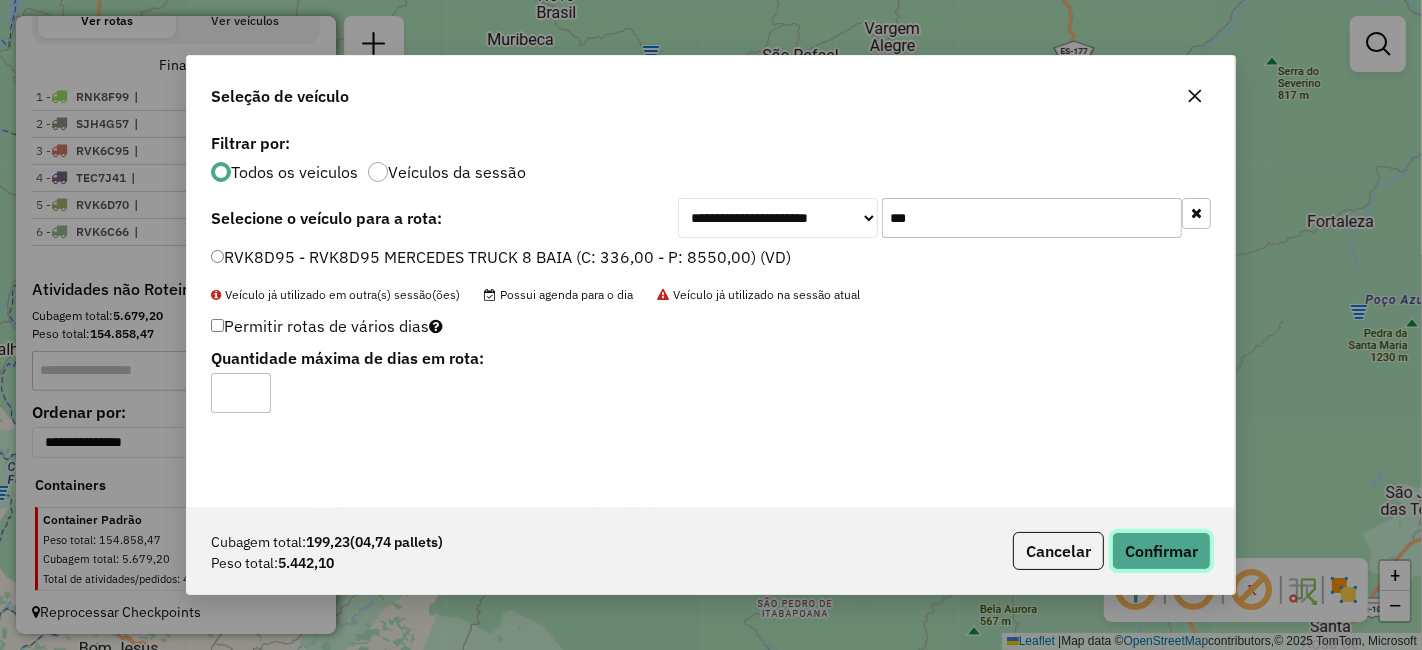 click on "Confirmar" 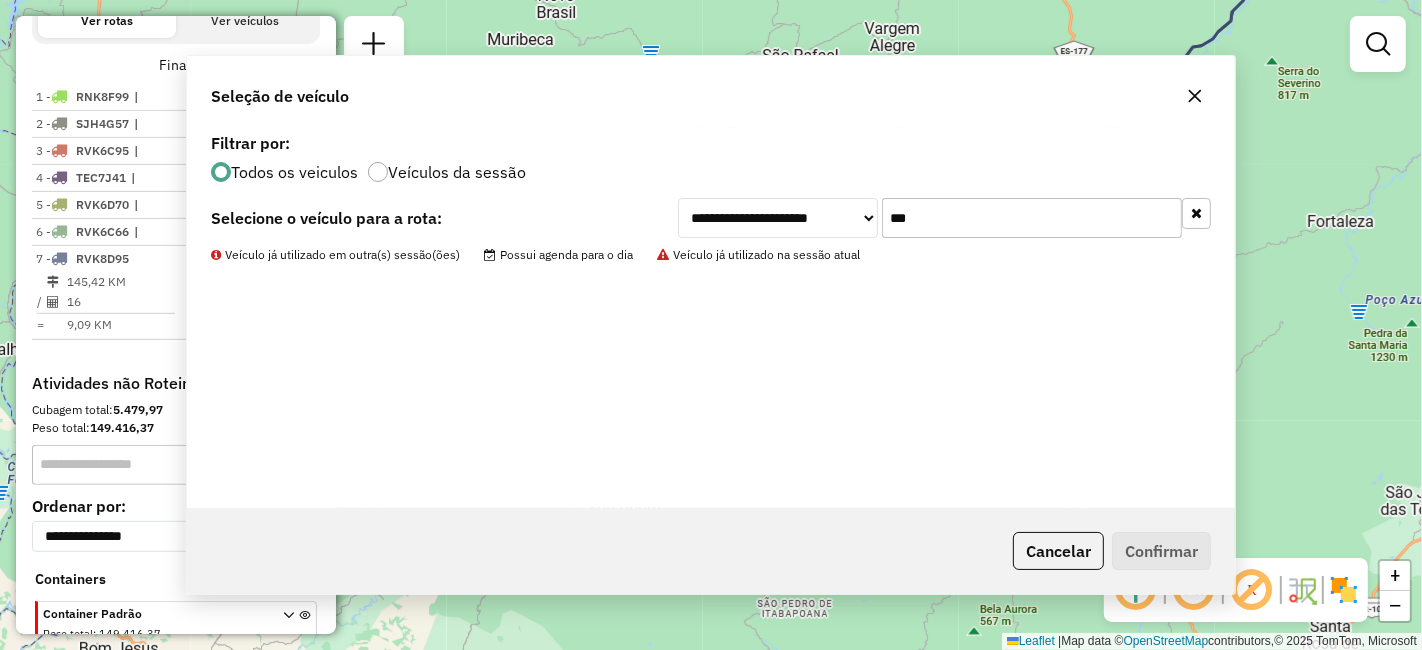 scroll, scrollTop: 777, scrollLeft: 0, axis: vertical 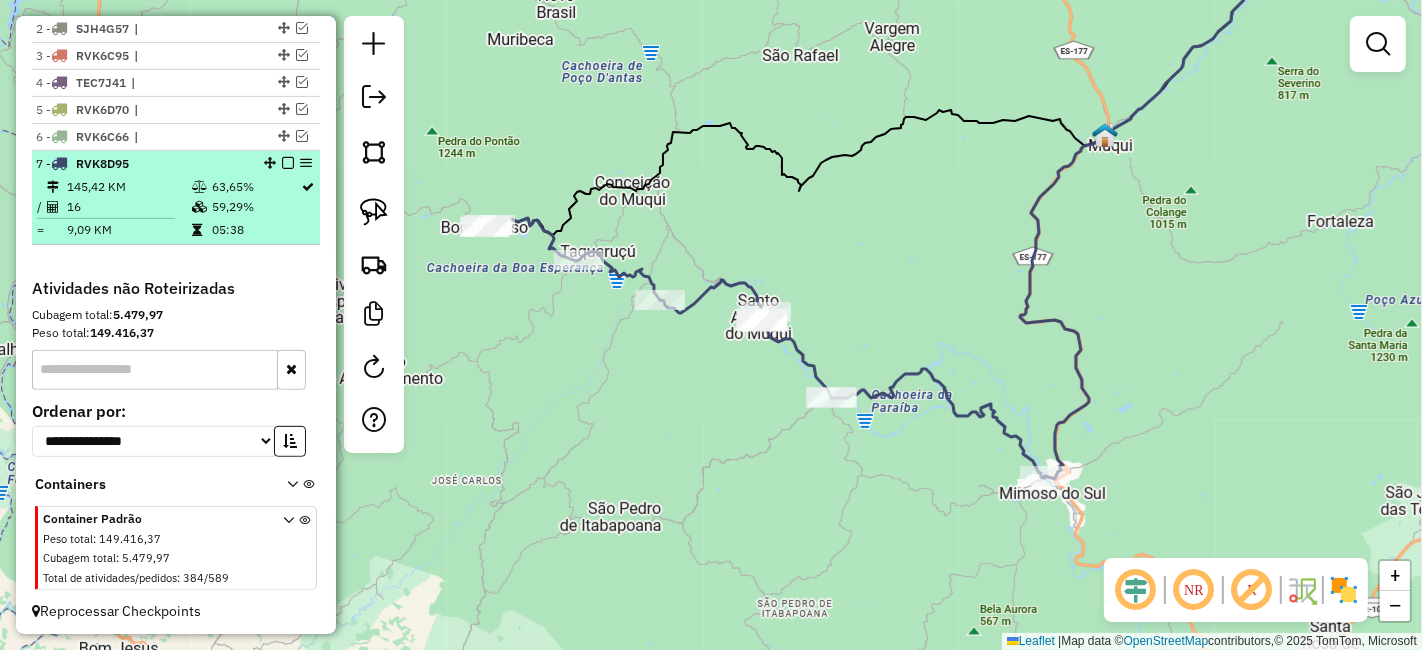 click at bounding box center (288, 163) 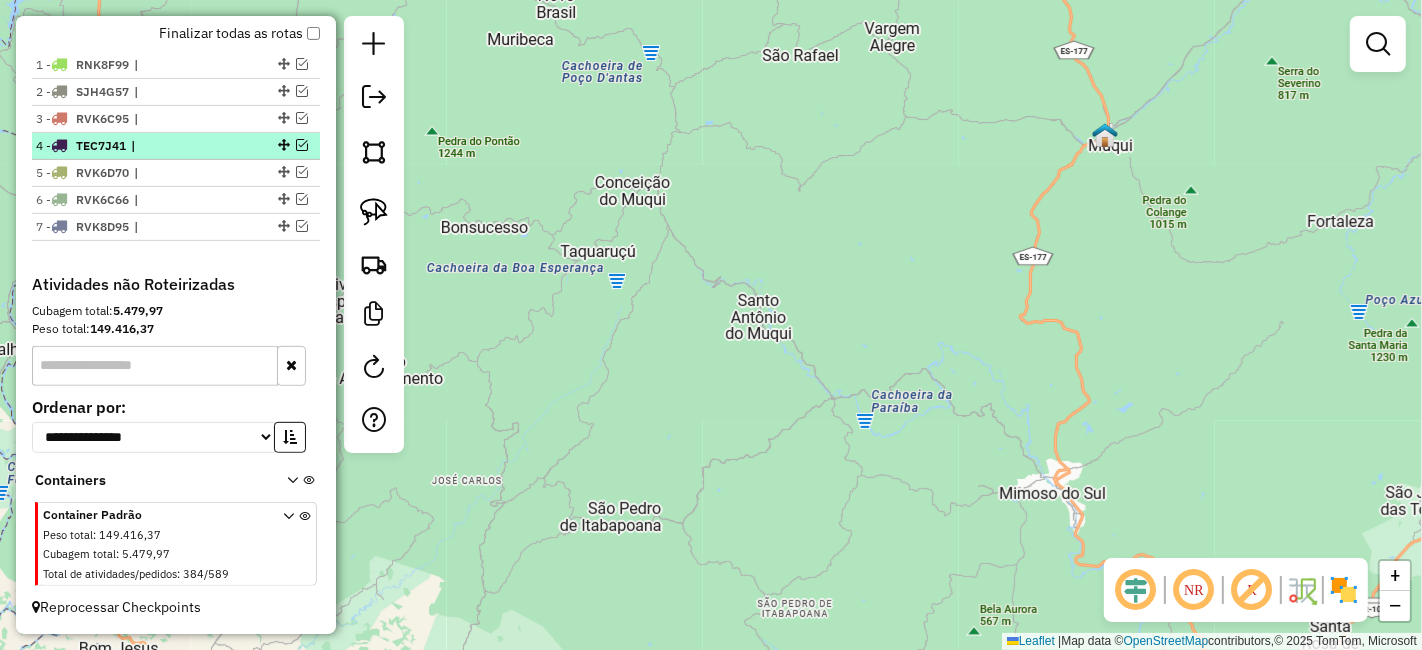 scroll, scrollTop: 709, scrollLeft: 0, axis: vertical 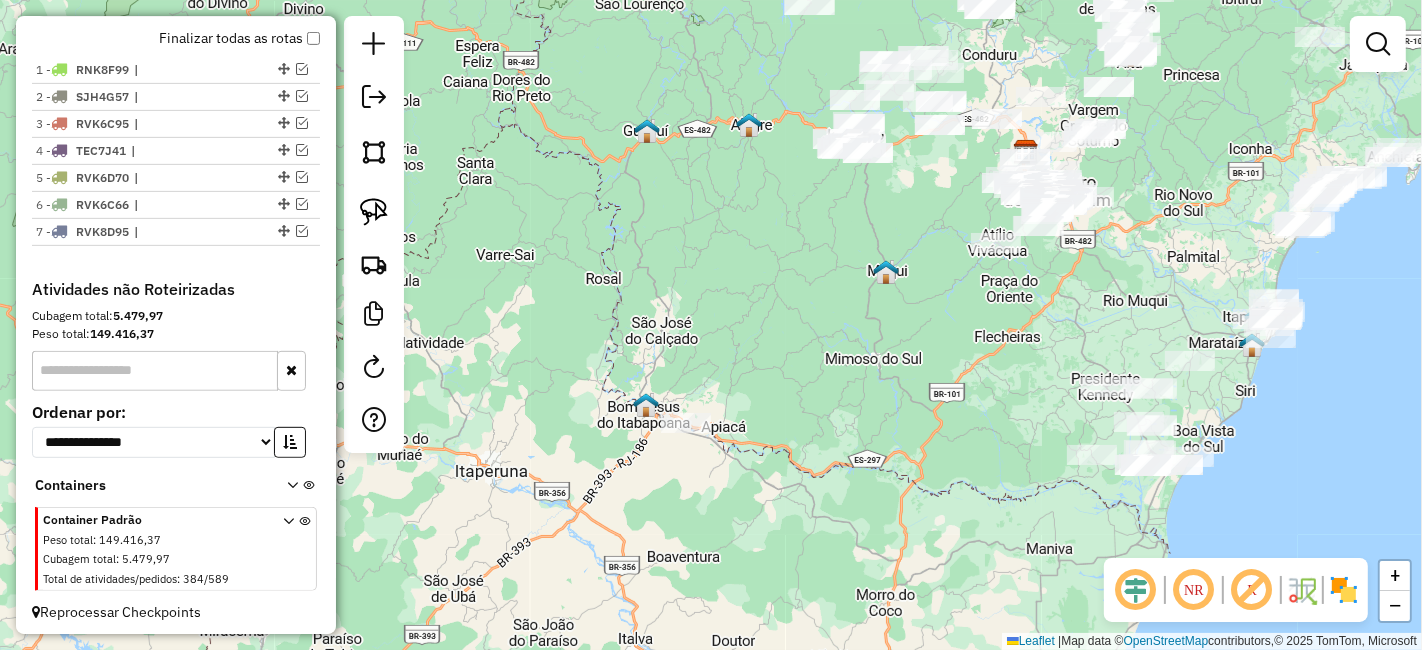 click on "Janela de atendimento Grade de atendimento Capacidade Transportadoras Veículos Cliente Pedidos  Rotas Selecione os dias de semana para filtrar as janelas de atendimento  Seg   Ter   Qua   Qui   Sex   Sáb   Dom  Informe o período da janela de atendimento: De: Até:  Filtrar exatamente a janela do cliente  Considerar janela de atendimento padrão  Selecione os dias de semana para filtrar as grades de atendimento  Seg   Ter   Qua   Qui   Sex   Sáb   Dom   Considerar clientes sem dia de atendimento cadastrado  Clientes fora do dia de atendimento selecionado Filtrar as atividades entre os valores definidos abaixo:  Peso mínimo:   Peso máximo:   Cubagem mínima:   Cubagem máxima:   De:   Até:  Filtrar as atividades entre o tempo de atendimento definido abaixo:  De:   Até:   Considerar capacidade total dos clientes não roteirizados Transportadora: Selecione um ou mais itens Tipo de veículo: Selecione um ou mais itens Veículo: Selecione um ou mais itens Motorista: Selecione um ou mais itens Nome: Rótulo:" 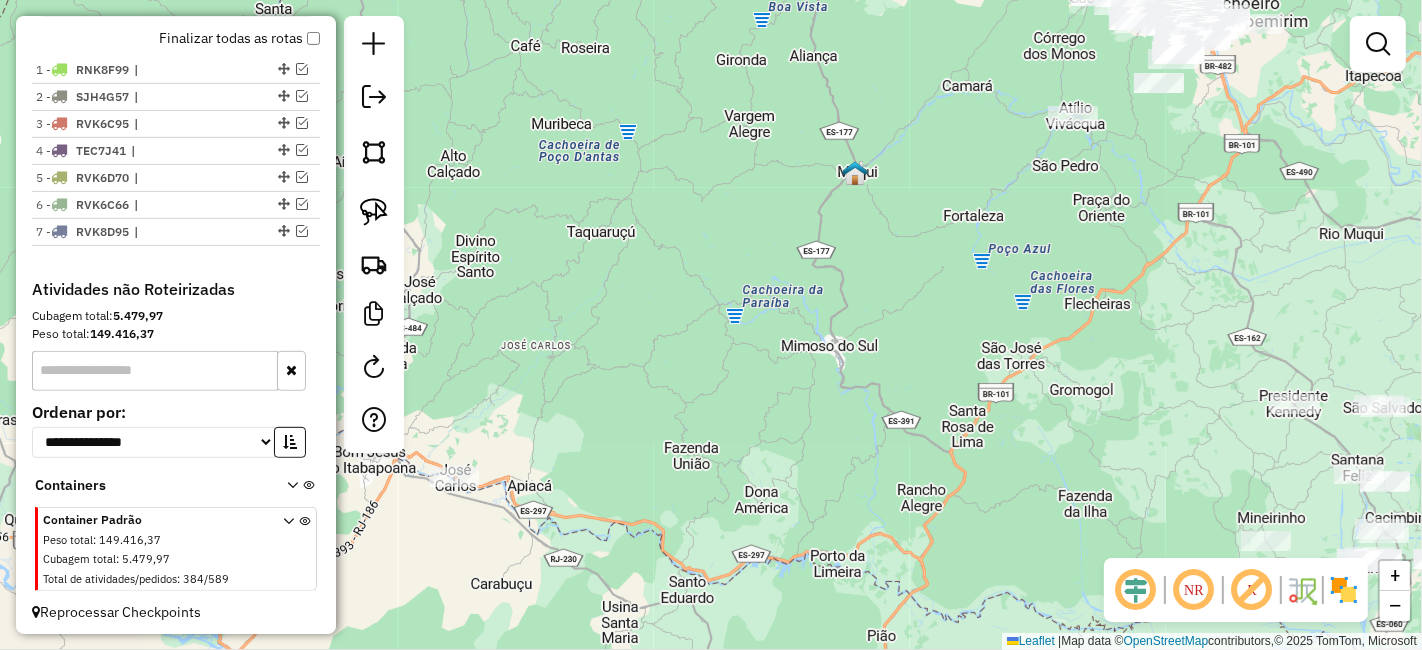 drag, startPoint x: 970, startPoint y: 336, endPoint x: 1034, endPoint y: 244, distance: 112.0714 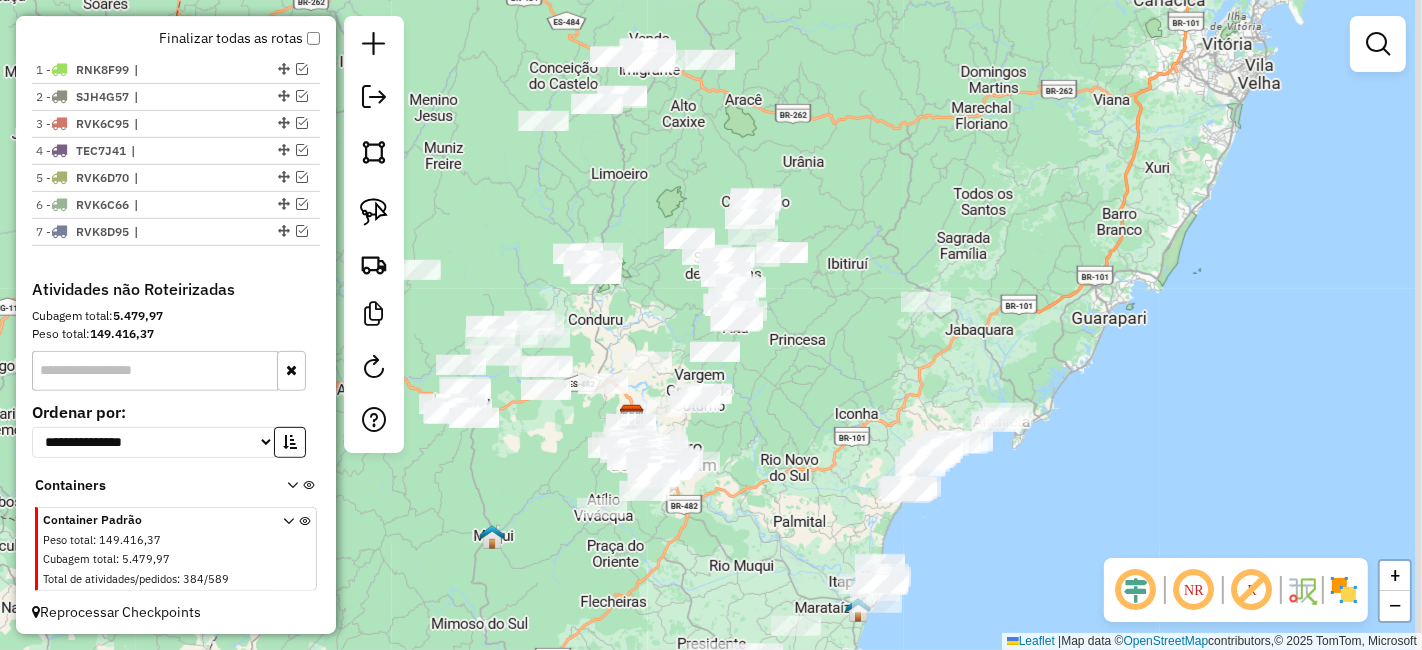 drag, startPoint x: 1060, startPoint y: 319, endPoint x: 708, endPoint y: 487, distance: 390.0359 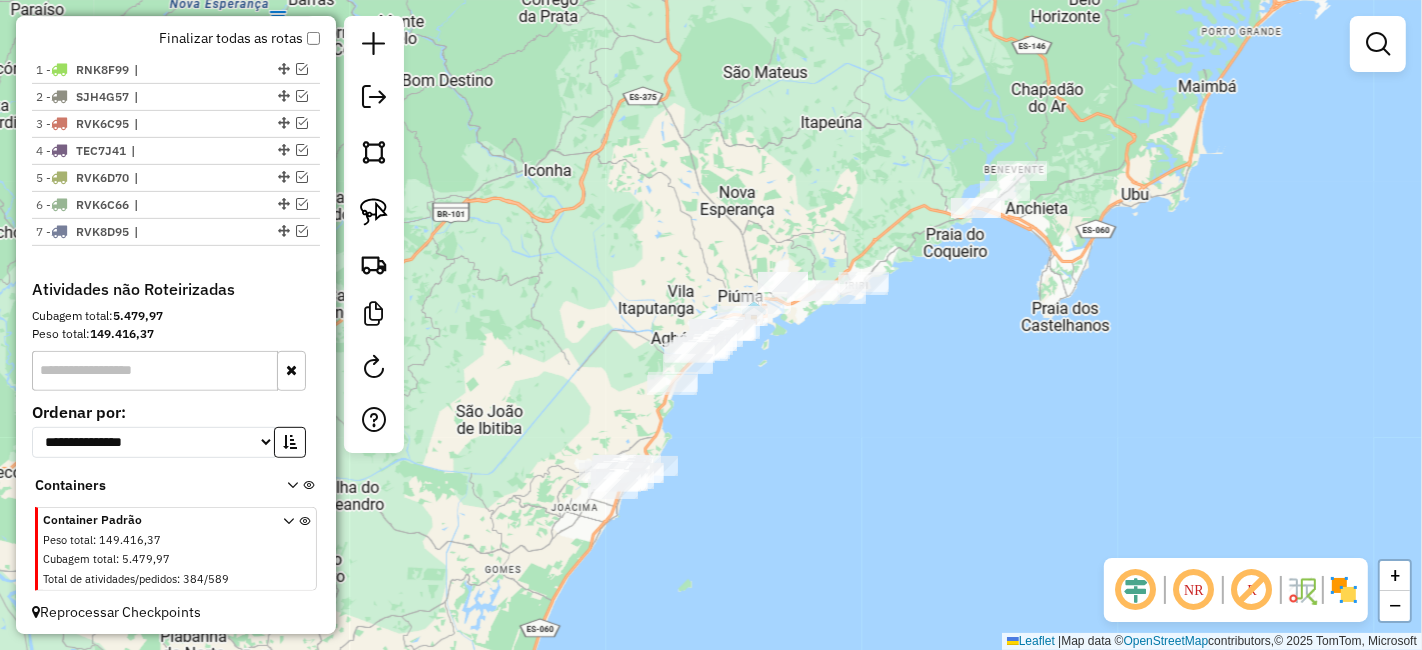 drag, startPoint x: 943, startPoint y: 333, endPoint x: 937, endPoint y: 362, distance: 29.614185 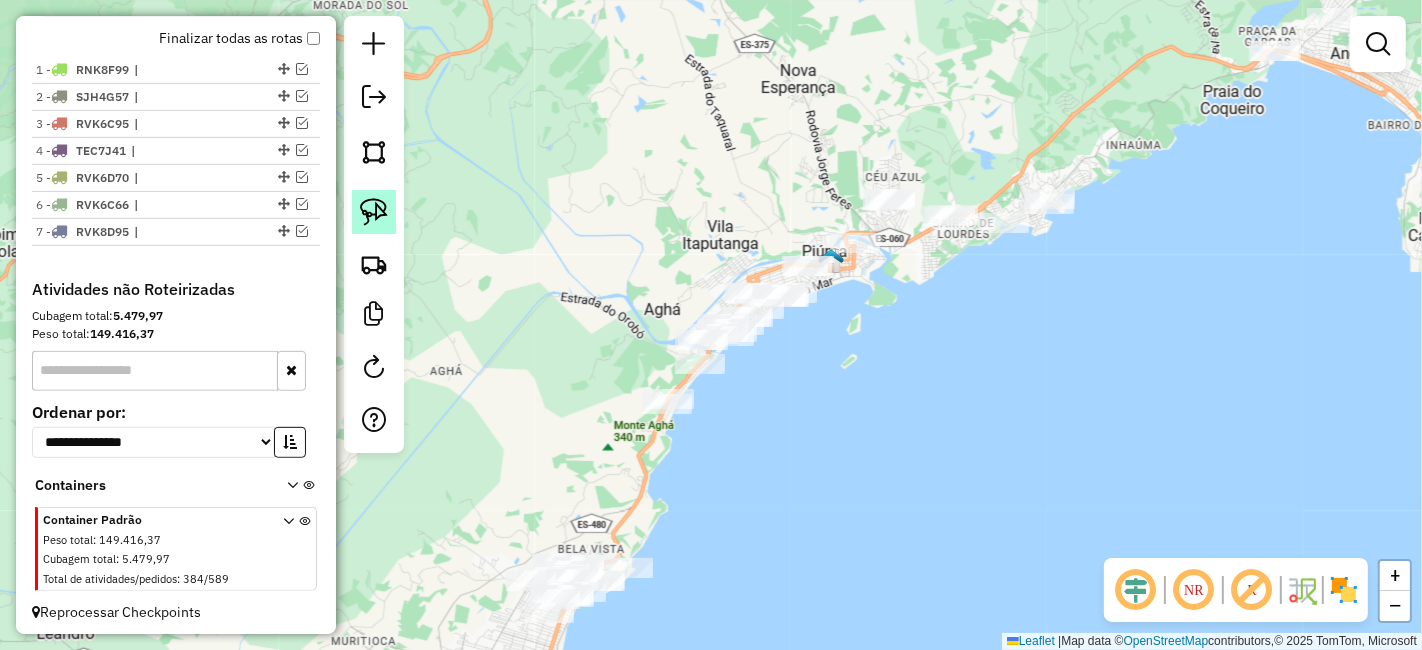 click 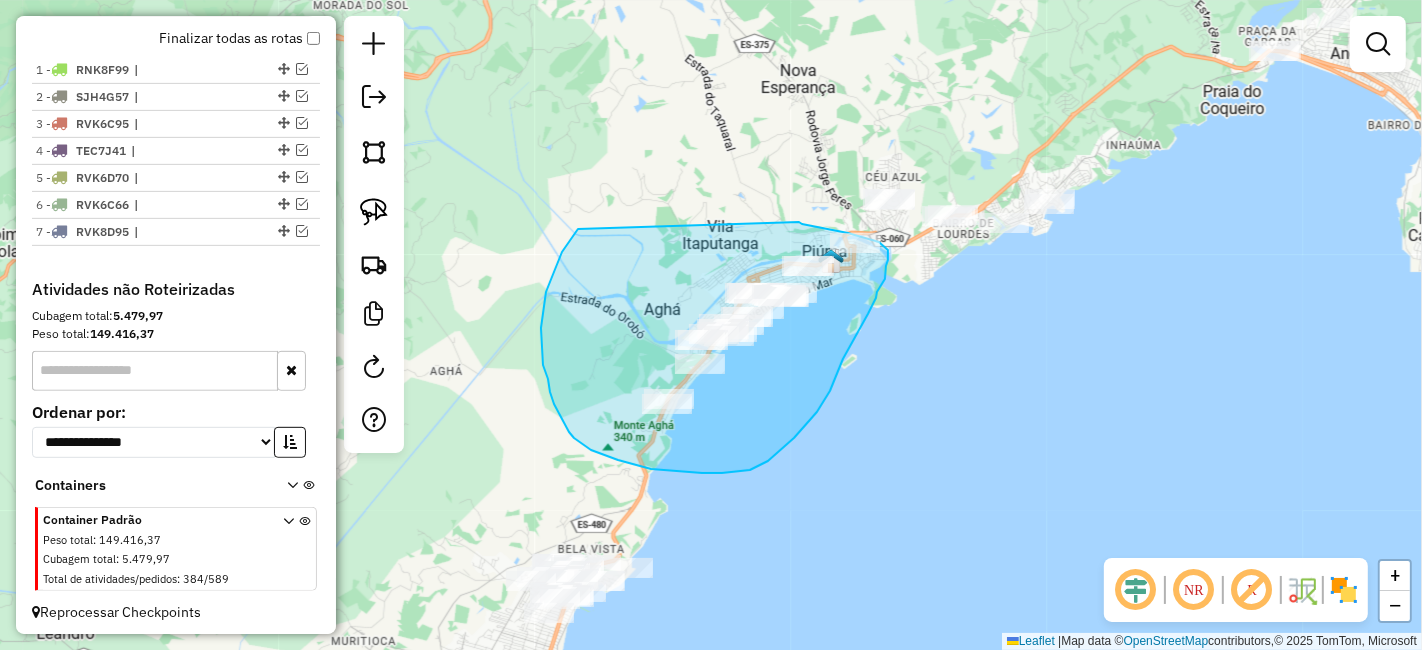 drag, startPoint x: 577, startPoint y: 229, endPoint x: 799, endPoint y: 222, distance: 222.11034 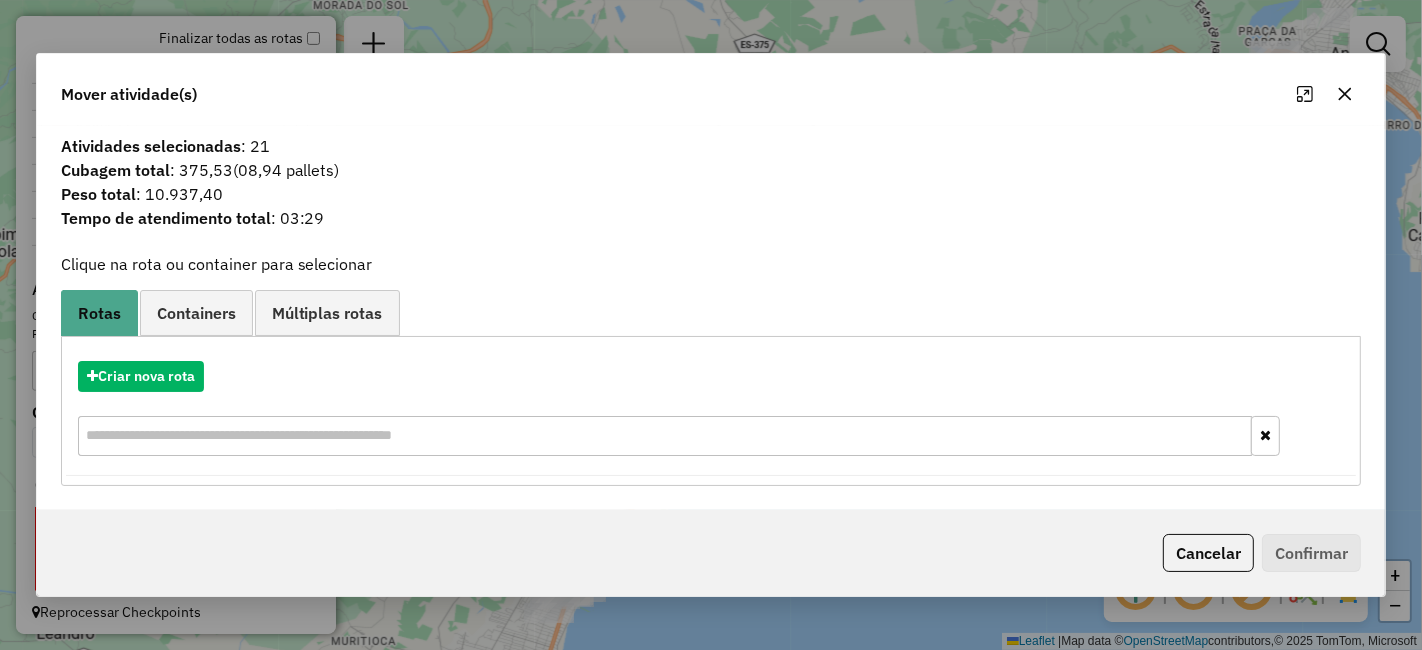 click 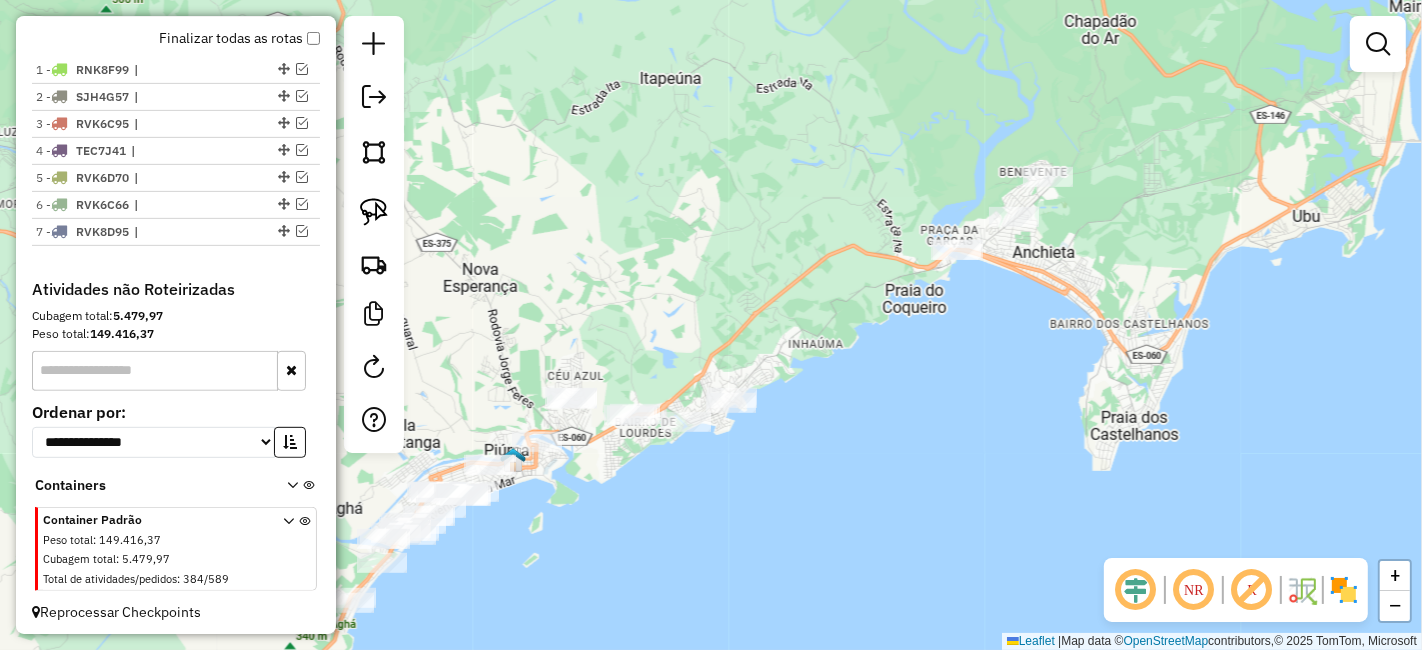 drag, startPoint x: 940, startPoint y: 367, endPoint x: 674, endPoint y: 538, distance: 316.22302 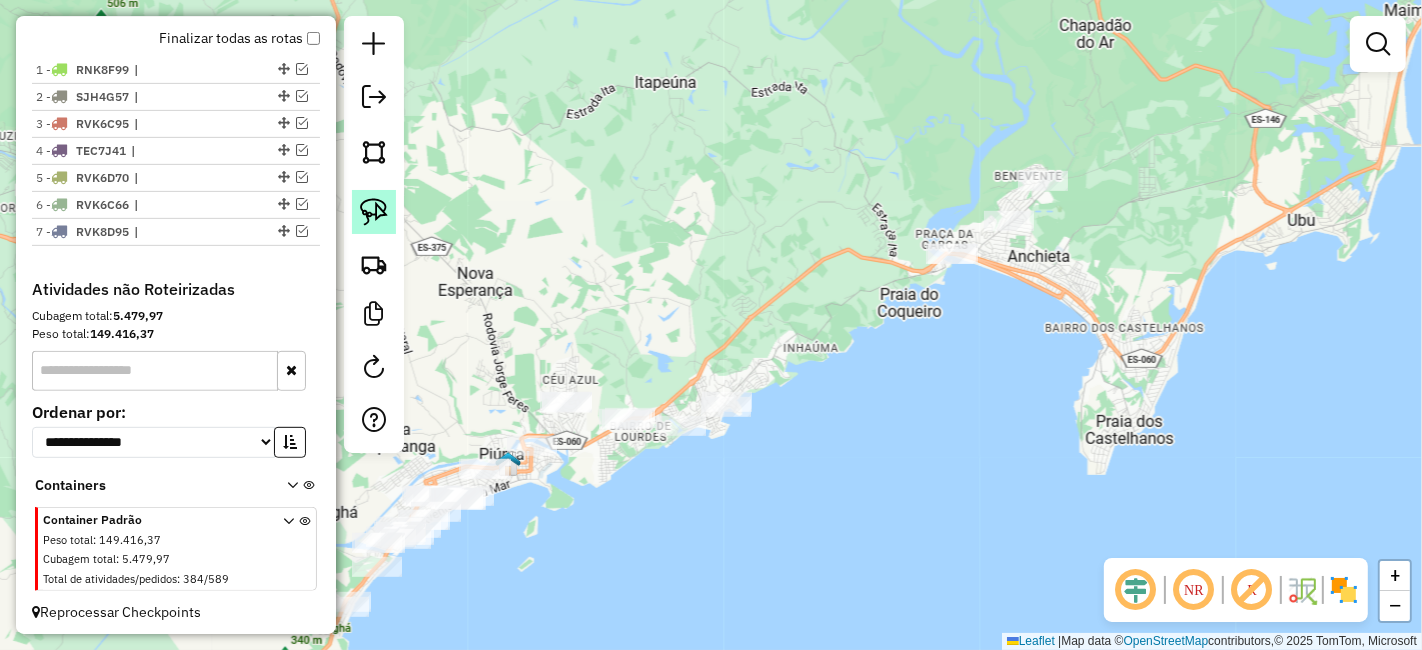 click 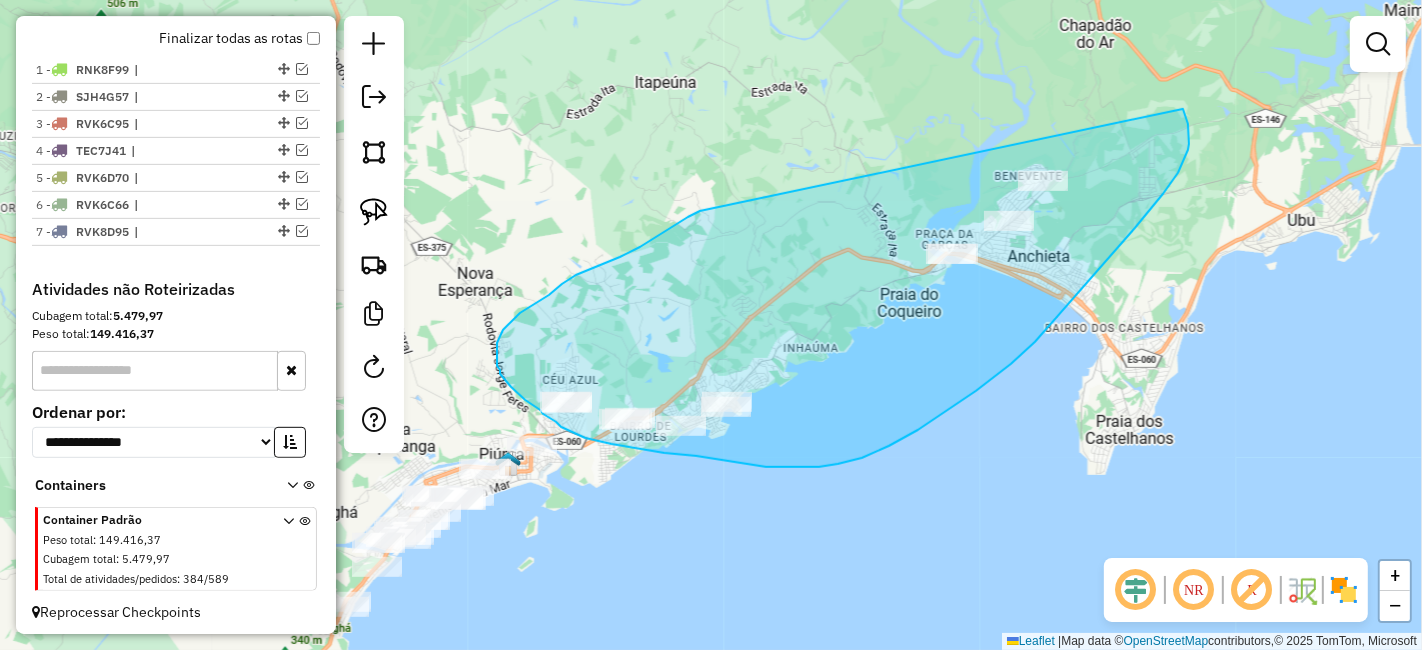drag, startPoint x: 652, startPoint y: 239, endPoint x: 1182, endPoint y: 107, distance: 546.1904 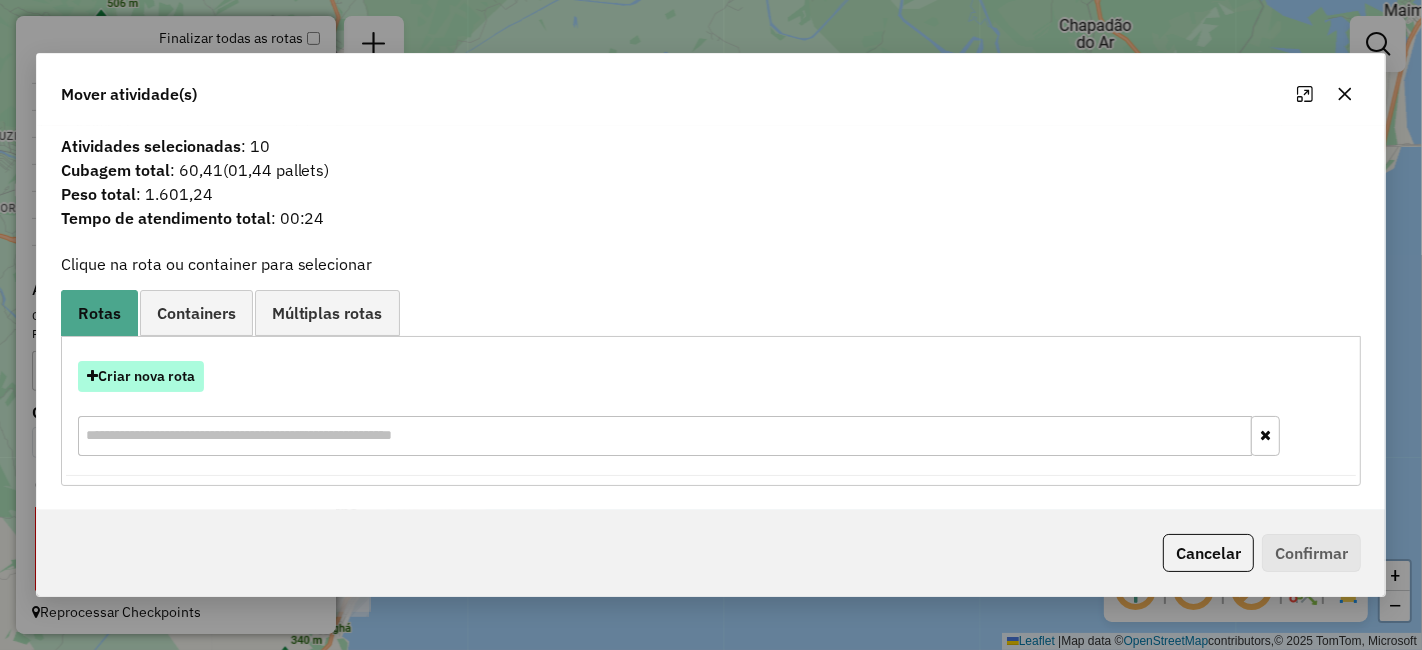 click on "Criar nova rota" at bounding box center (141, 376) 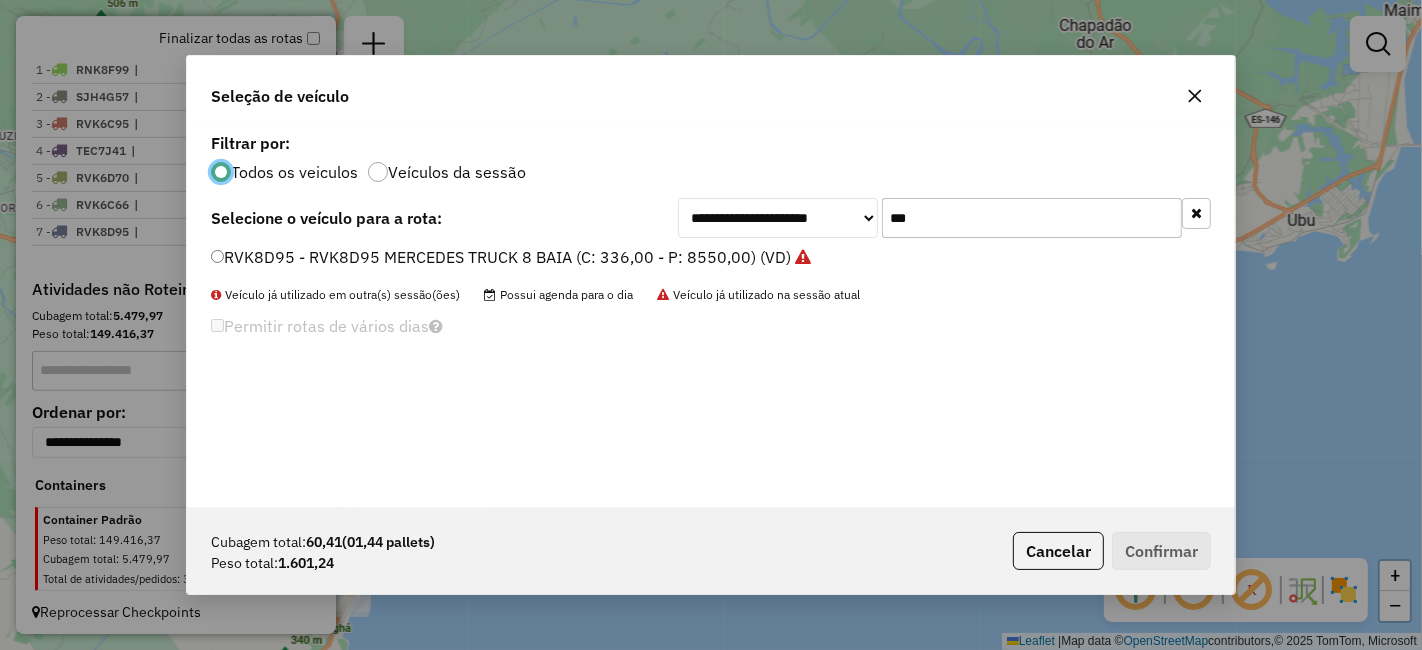 scroll, scrollTop: 11, scrollLeft: 5, axis: both 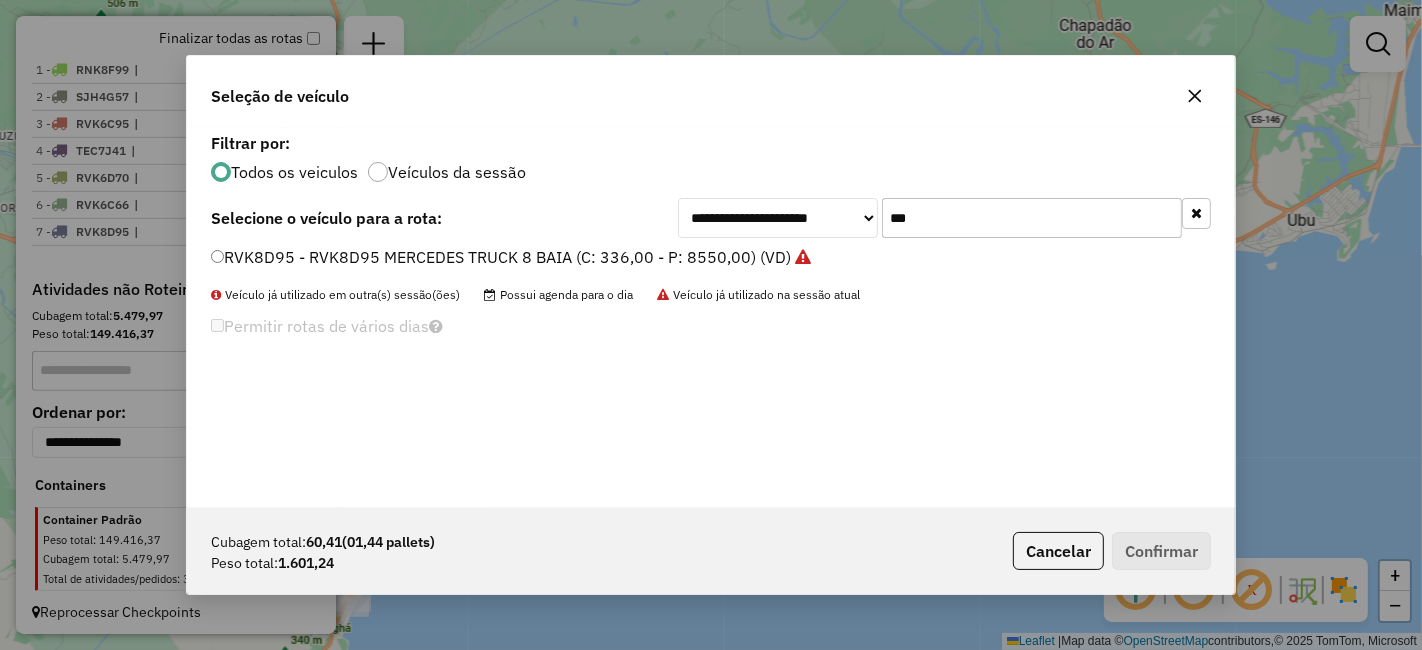 click on "***" 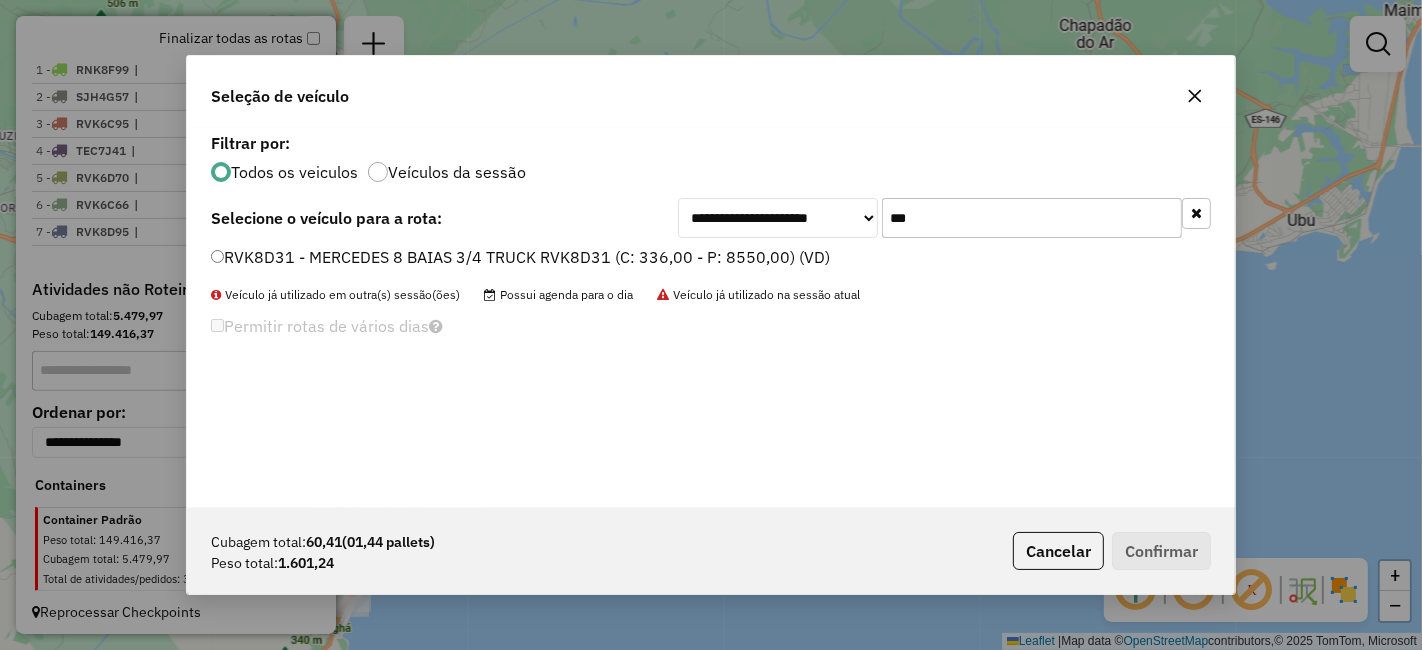 type on "***" 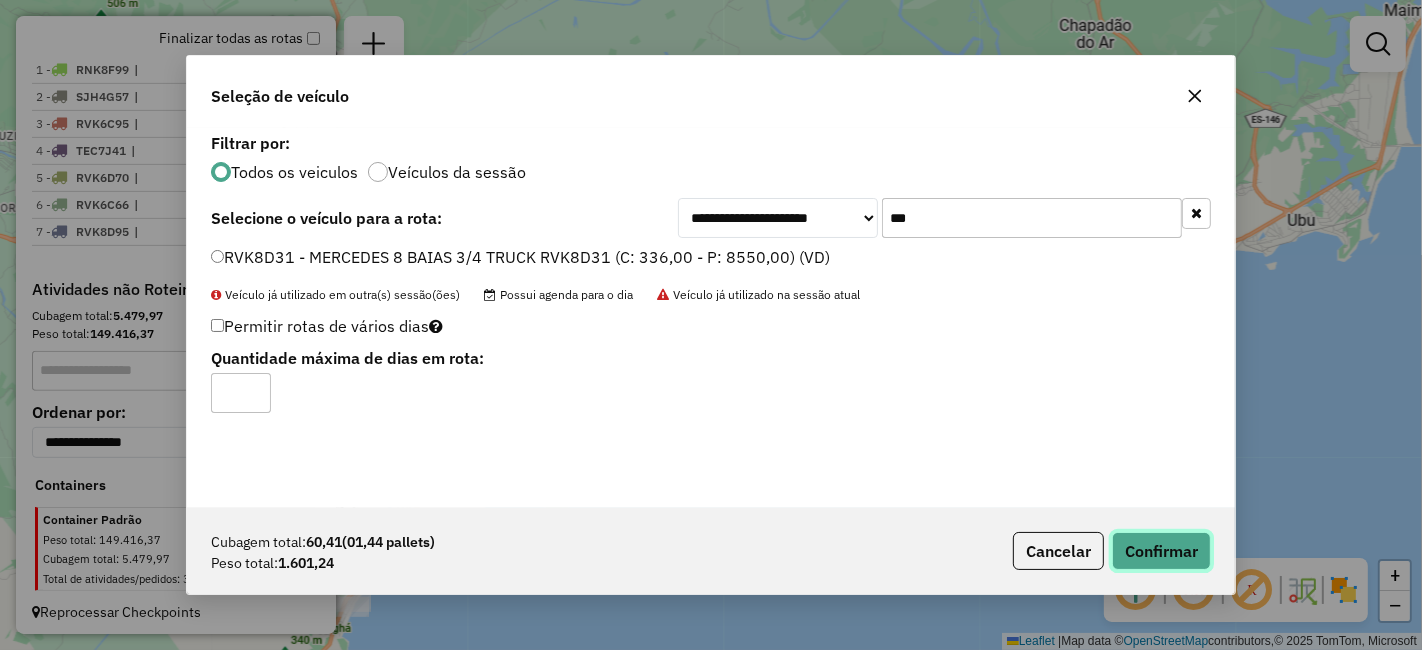click on "Confirmar" 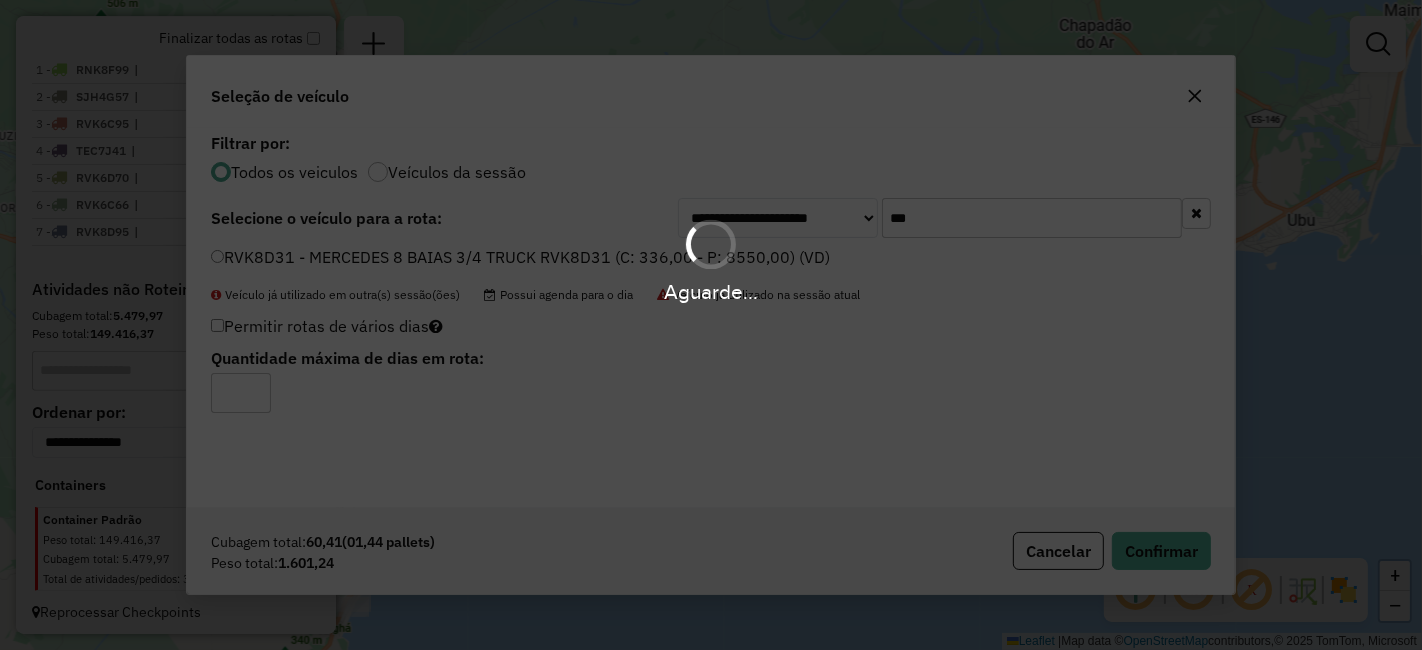 scroll, scrollTop: 790, scrollLeft: 0, axis: vertical 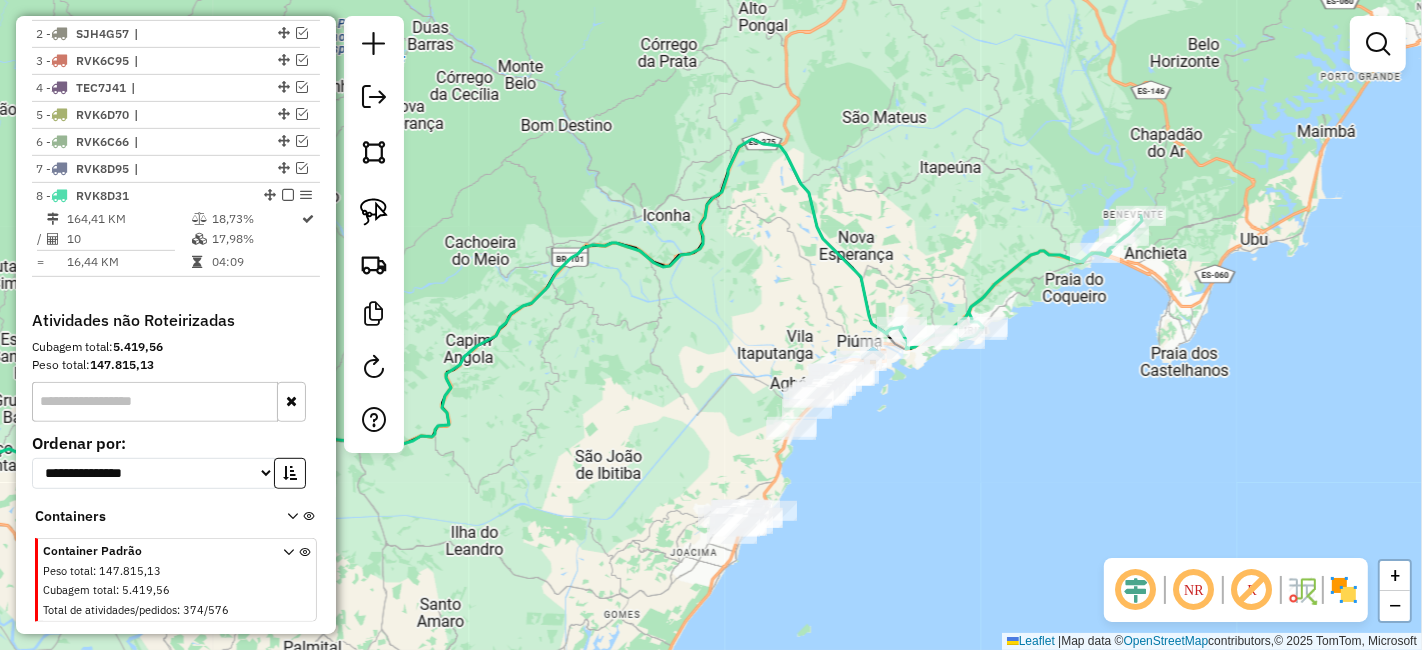drag, startPoint x: 957, startPoint y: 443, endPoint x: 935, endPoint y: 381, distance: 65.78754 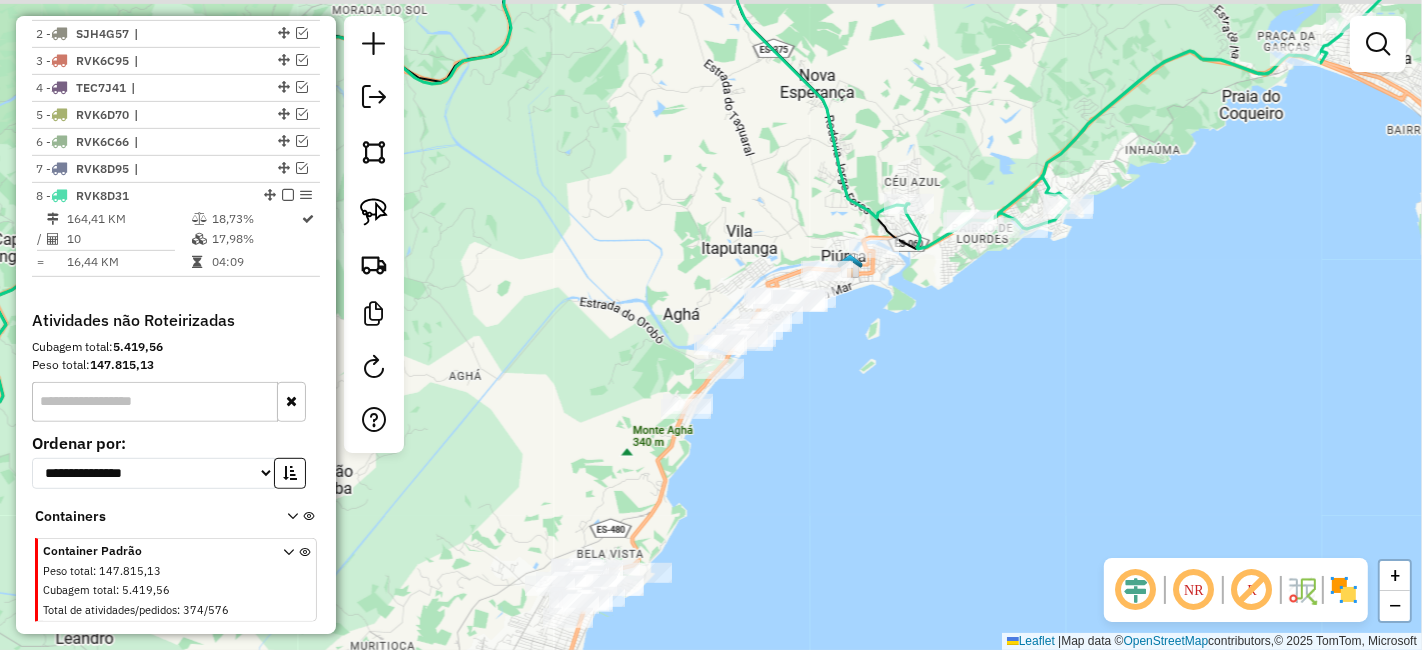 drag, startPoint x: 888, startPoint y: 365, endPoint x: 895, endPoint y: 390, distance: 25.96151 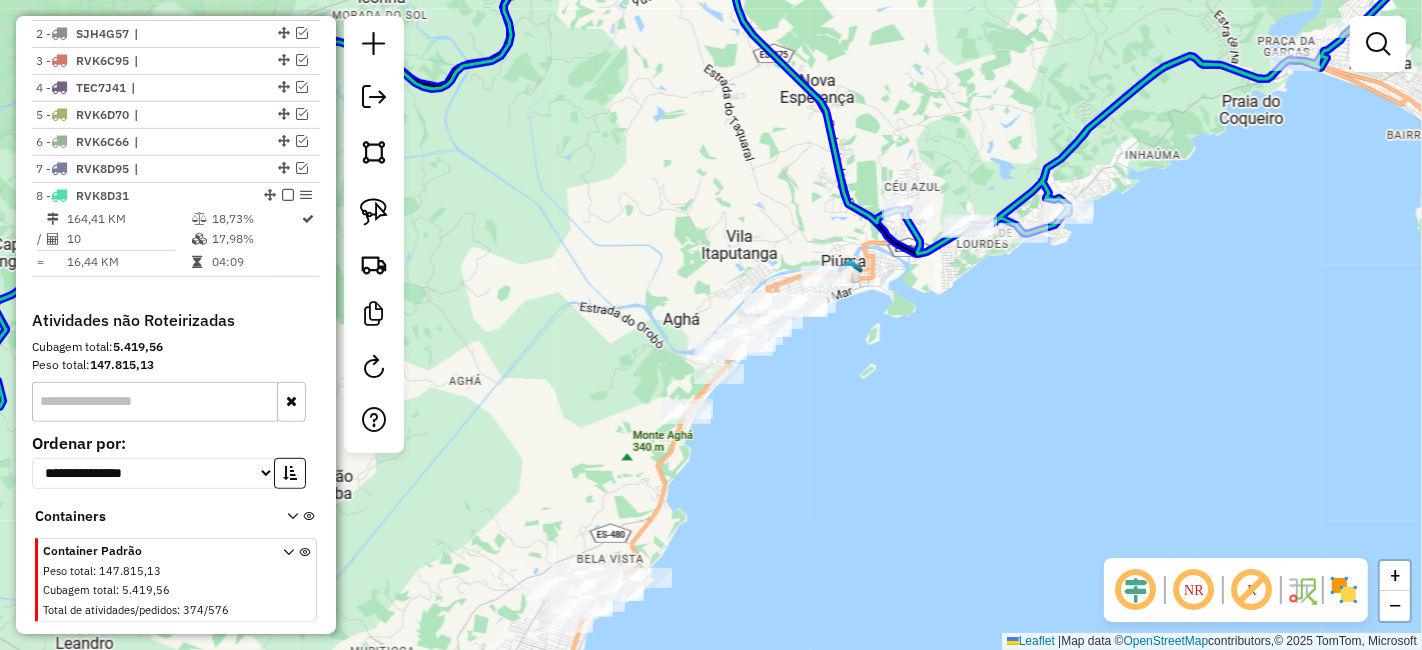 click 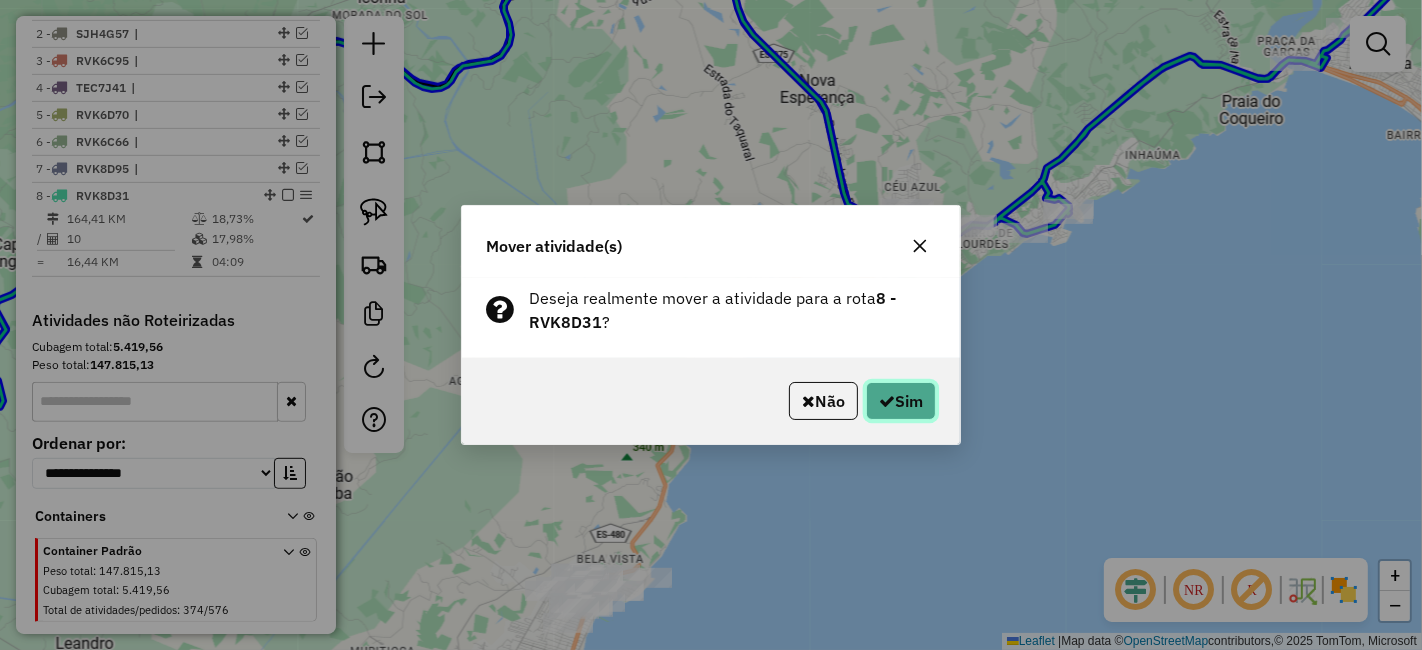 click on "Sim" 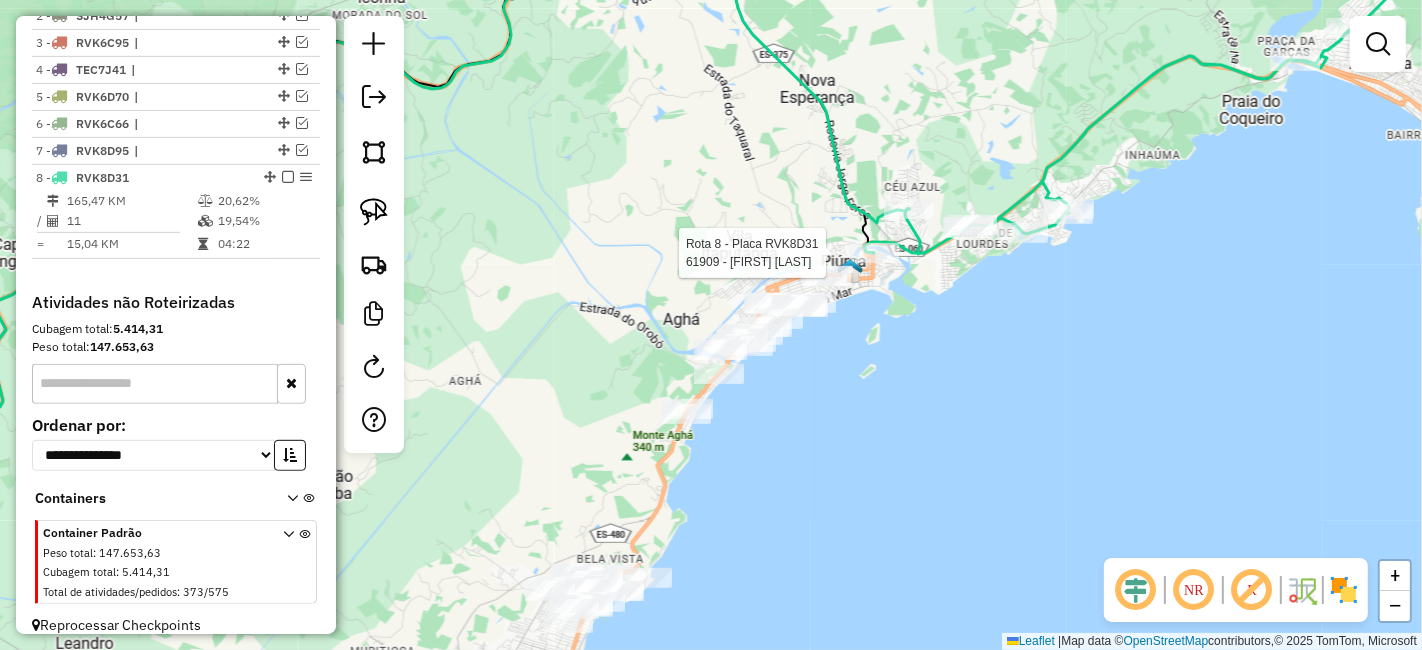 scroll, scrollTop: 803, scrollLeft: 0, axis: vertical 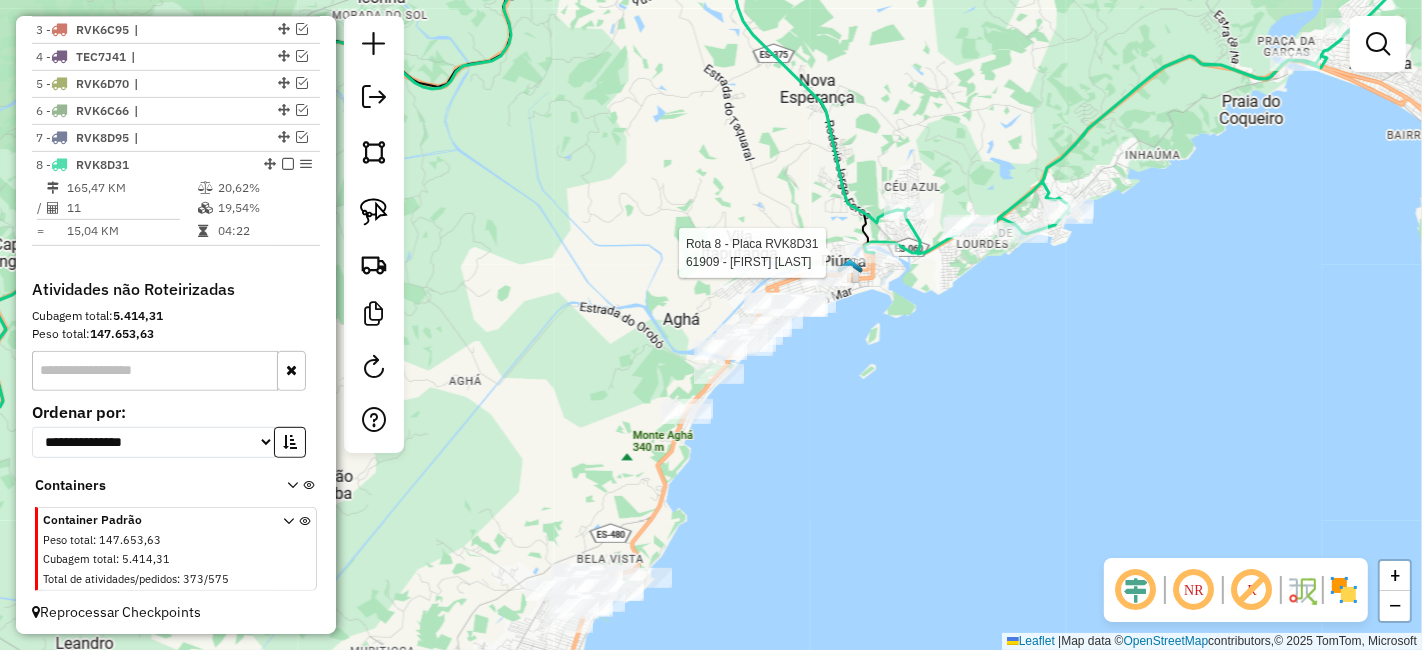 select on "**********" 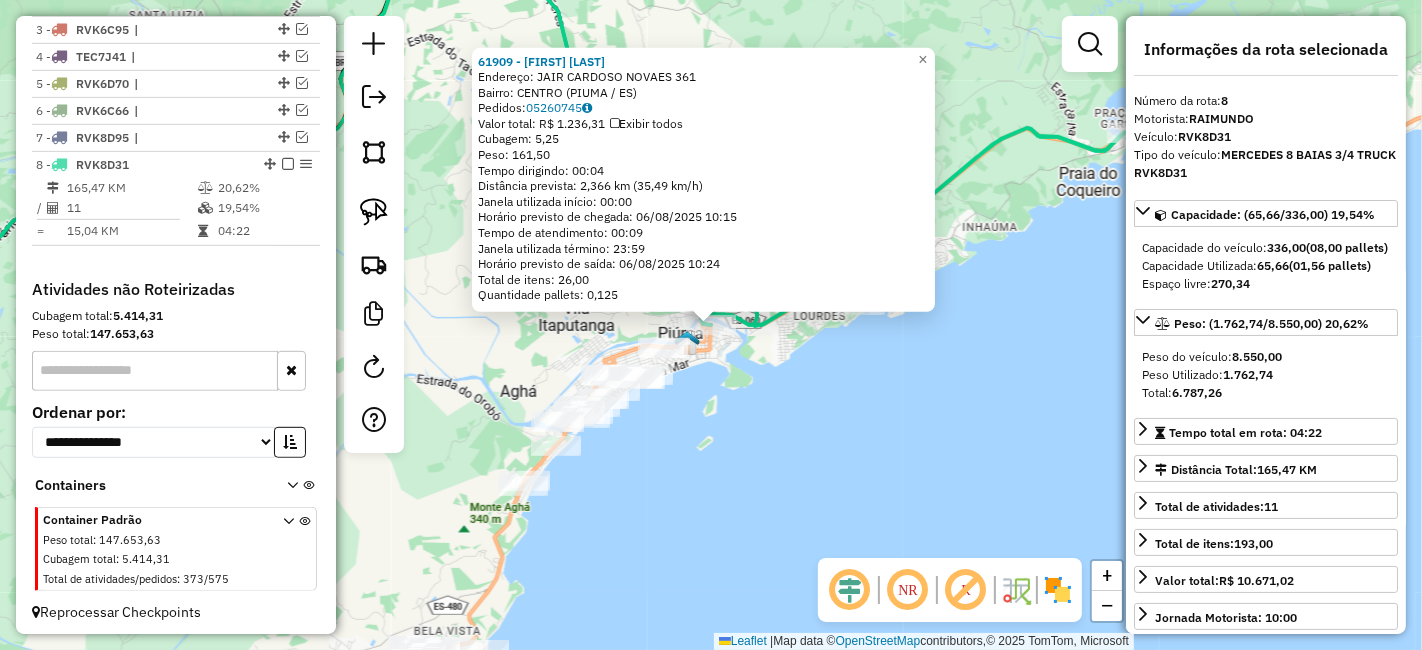 click on "61909 - ANA PAULA DEMETRIO  Endereço:  JAIR CARDOSO NOVAES 361   Bairro: CENTRO (PIUMA / ES)   Pedidos:  05260745   Valor total: R$ 1.236,31   Exibir todos   Cubagem: 5,25  Peso: 161,50  Tempo dirigindo: 00:04   Distância prevista: 2,366 km (35,49 km/h)   Janela utilizada início: 00:00   Horário previsto de chegada: 06/08/2025 10:15   Tempo de atendimento: 00:09   Janela utilizada término: 23:59   Horário previsto de saída: 06/08/2025 10:24   Total de itens: 26,00   Quantidade pallets: 0,125  × Janela de atendimento Grade de atendimento Capacidade Transportadoras Veículos Cliente Pedidos  Rotas Selecione os dias de semana para filtrar as janelas de atendimento  Seg   Ter   Qua   Qui   Sex   Sáb   Dom  Informe o período da janela de atendimento: De: Até:  Filtrar exatamente a janela do cliente  Considerar janela de atendimento padrão  Selecione os dias de semana para filtrar as grades de atendimento  Seg   Ter   Qua   Qui   Sex   Sáb   Dom   Considerar clientes sem dia de atendimento cadastrado +" 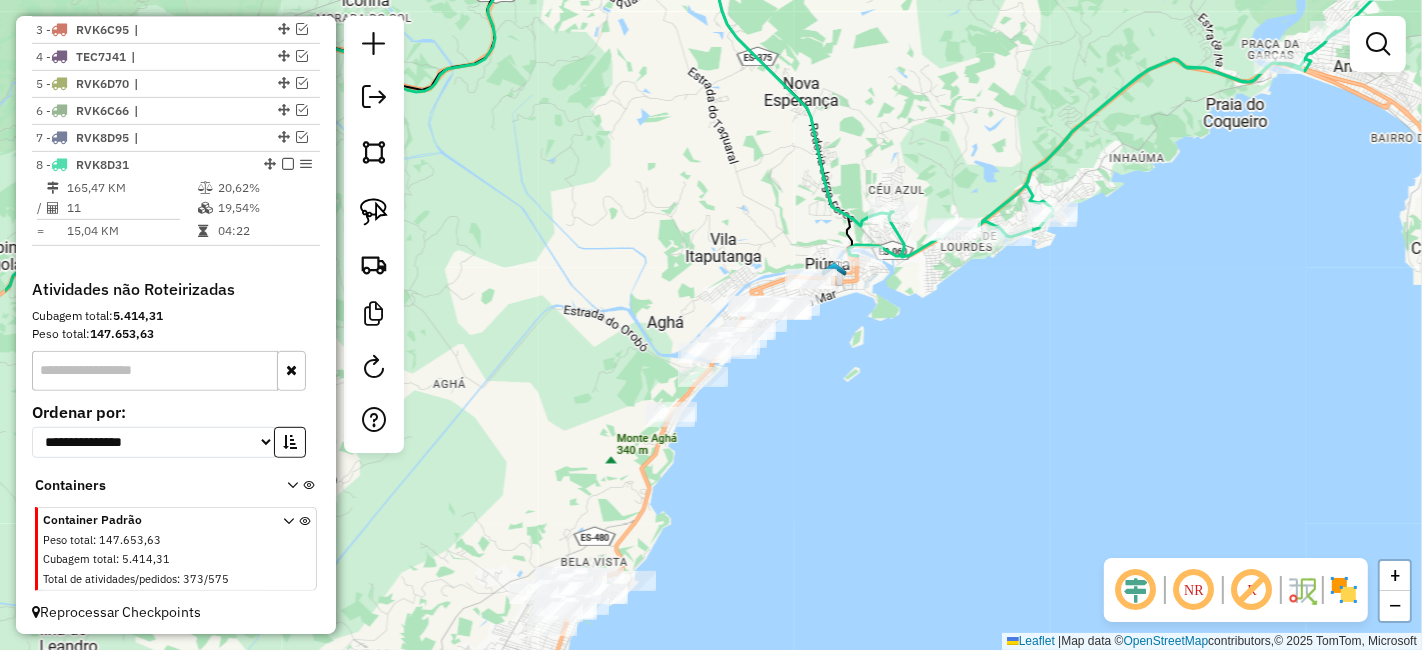 drag, startPoint x: 804, startPoint y: 376, endPoint x: 955, endPoint y: 296, distance: 170.883 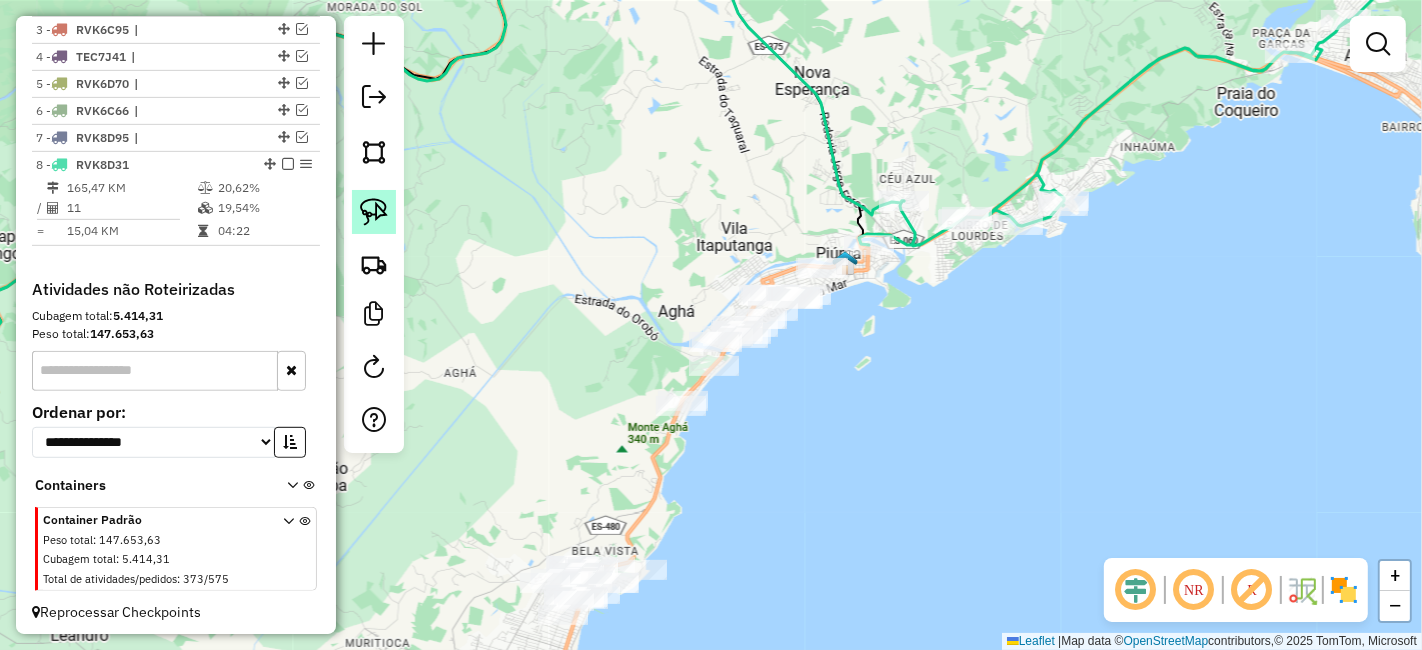 click 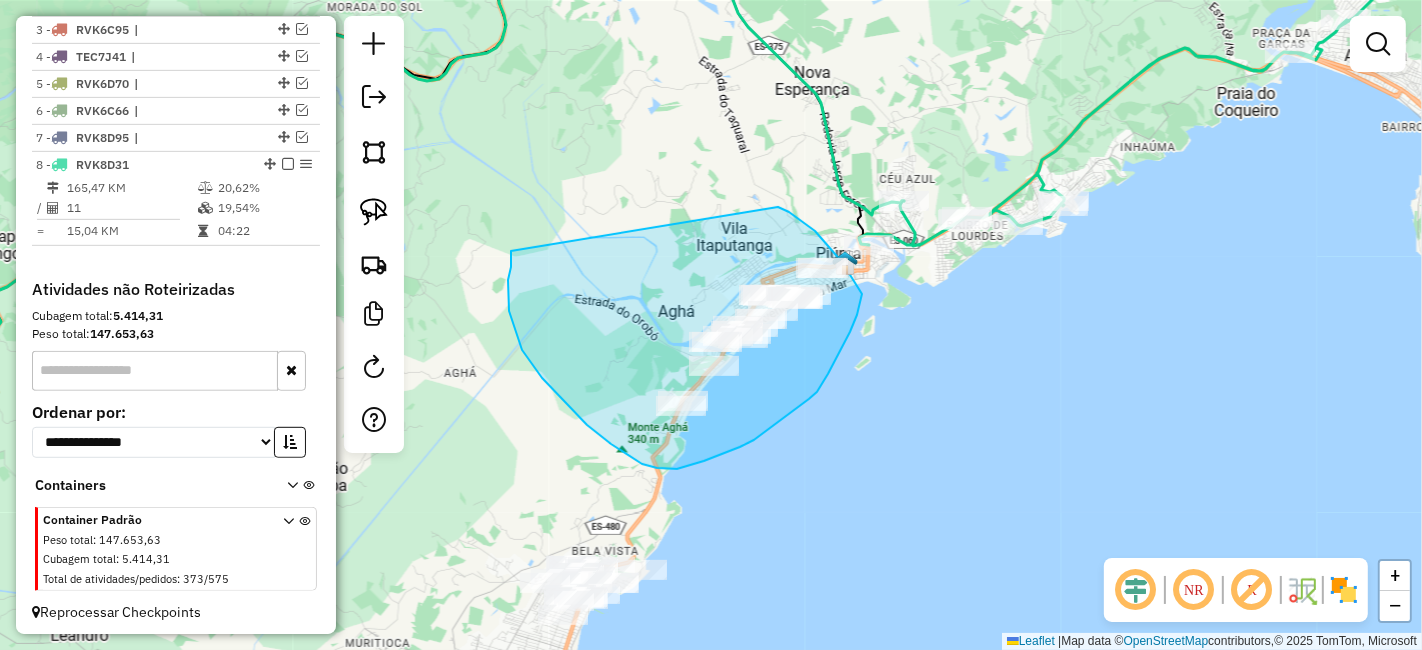 drag, startPoint x: 511, startPoint y: 252, endPoint x: 771, endPoint y: 201, distance: 264.9547 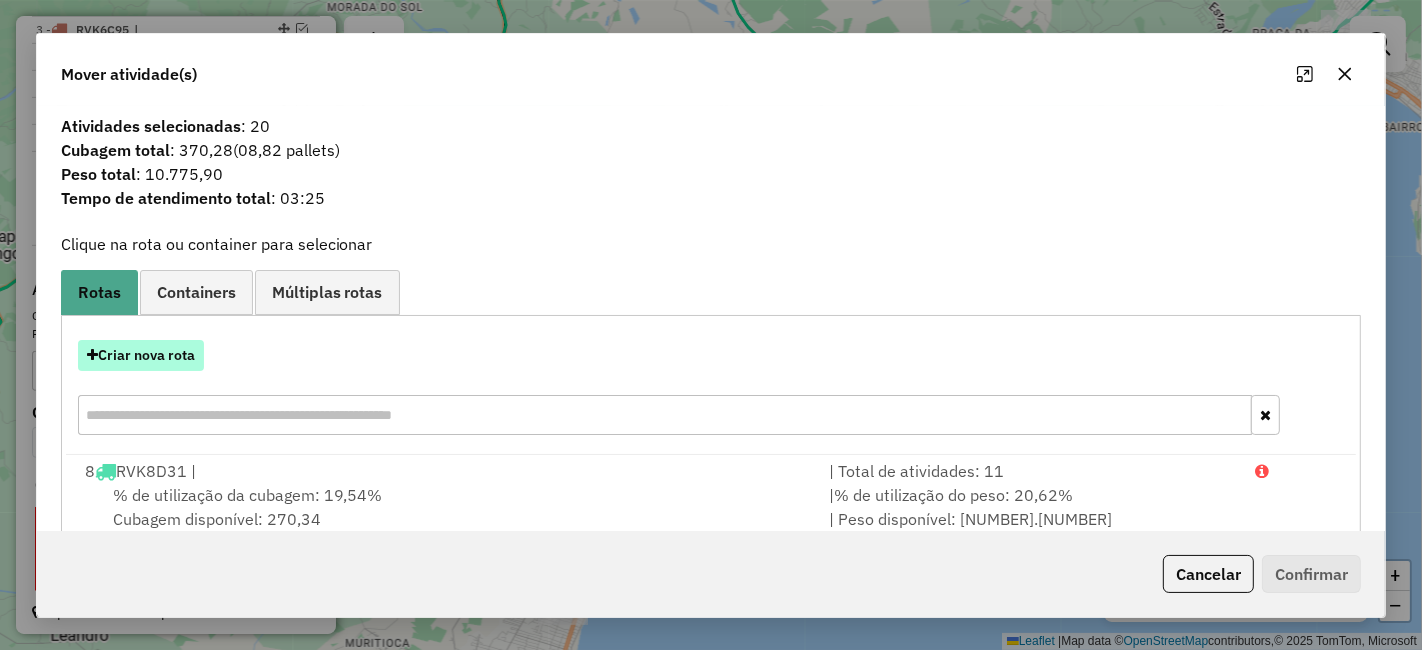 click on "Criar nova rota" at bounding box center [141, 355] 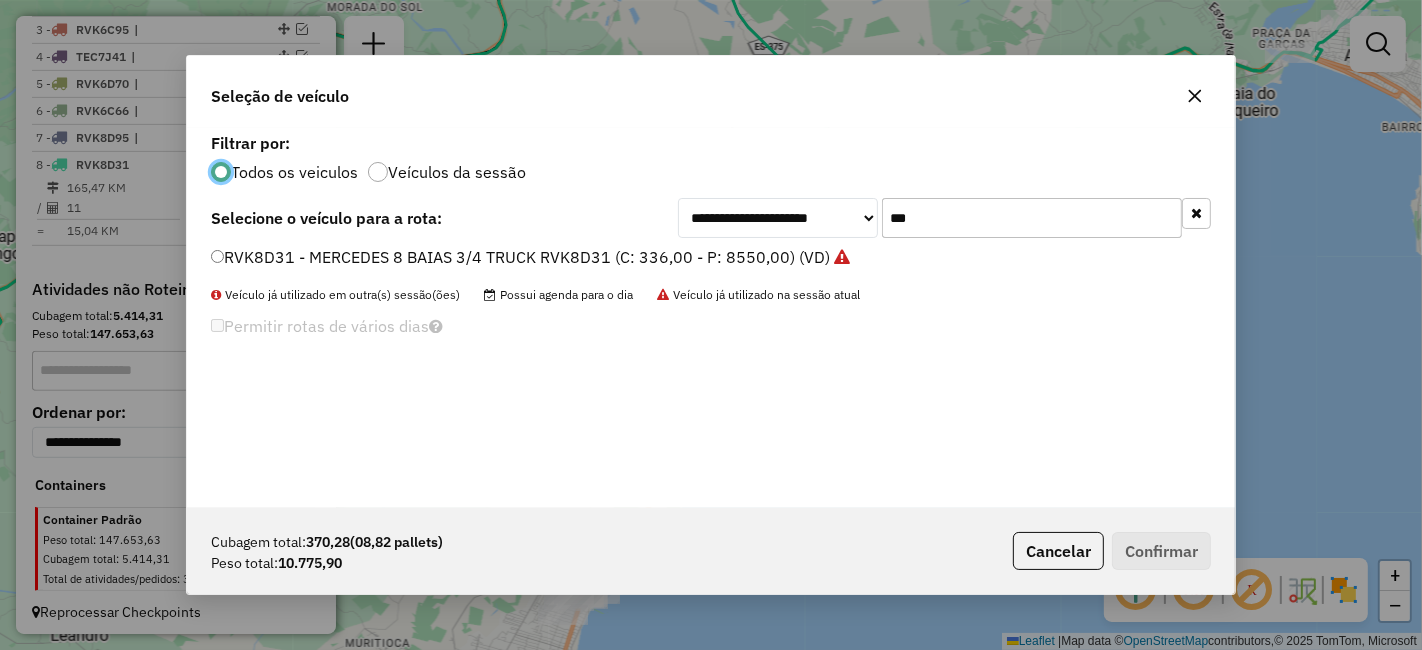 scroll, scrollTop: 11, scrollLeft: 5, axis: both 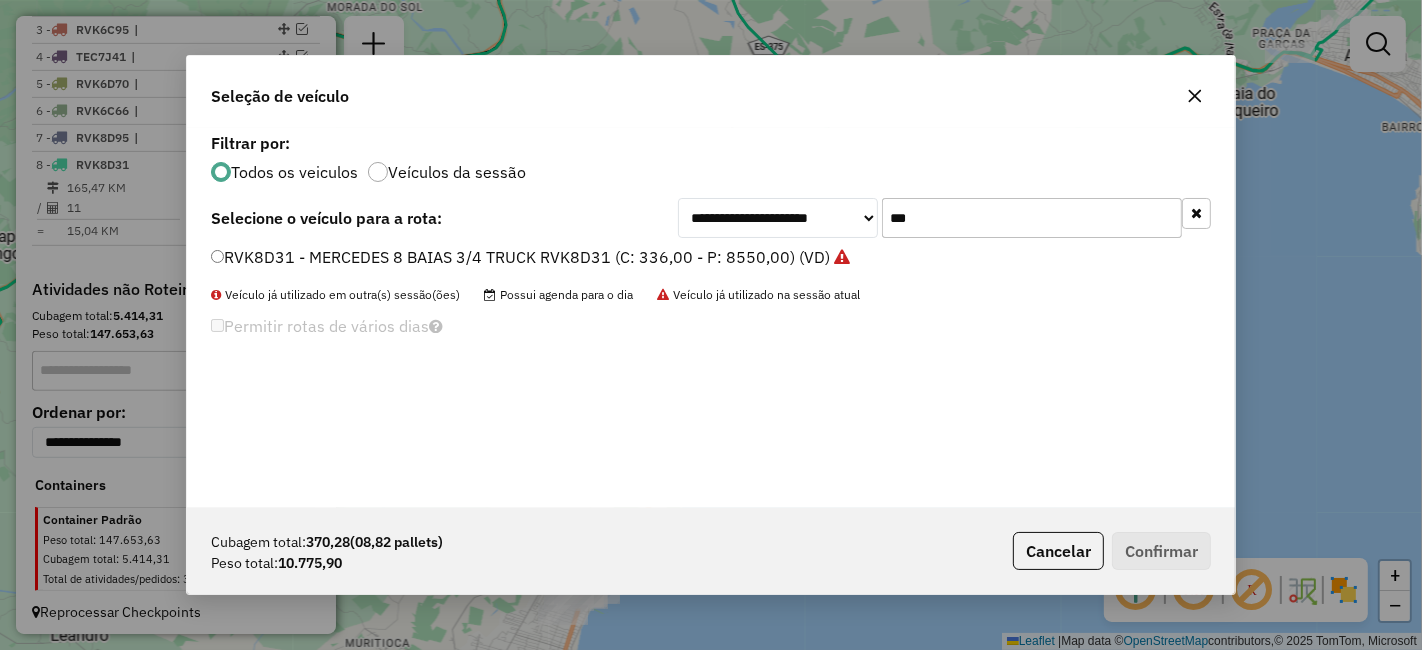 click on "***" 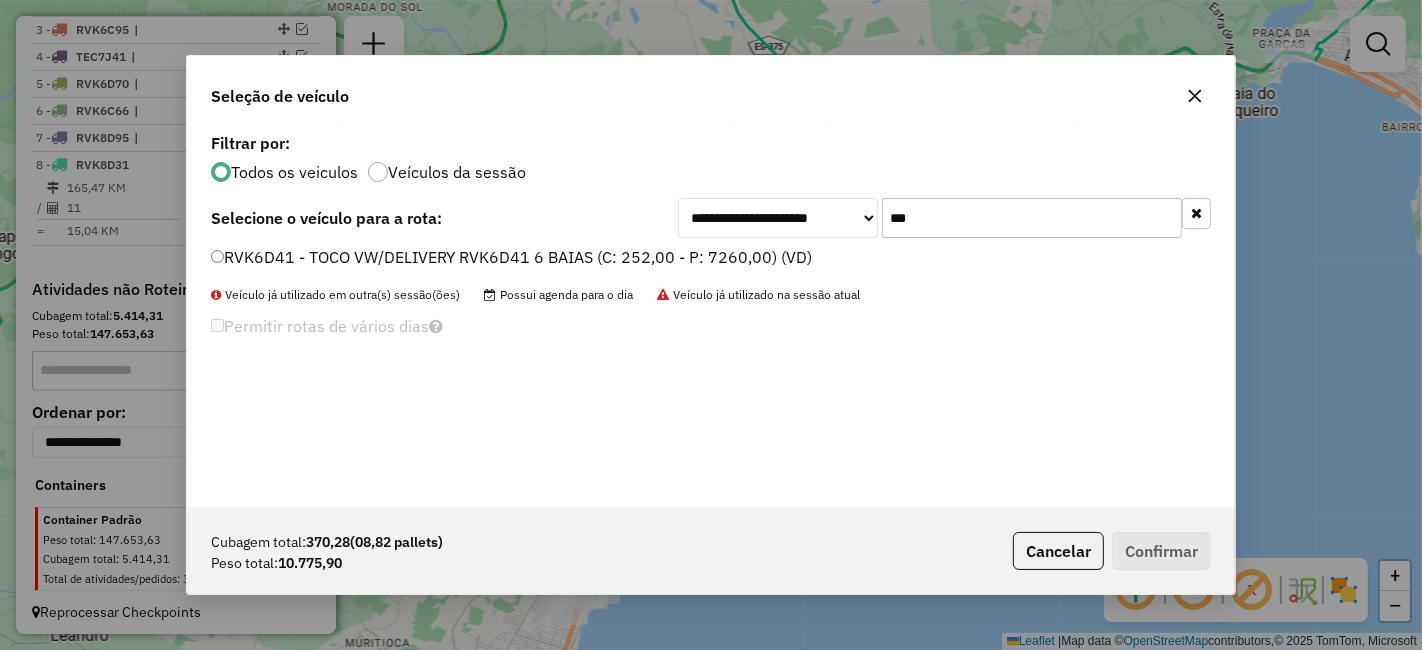 type on "***" 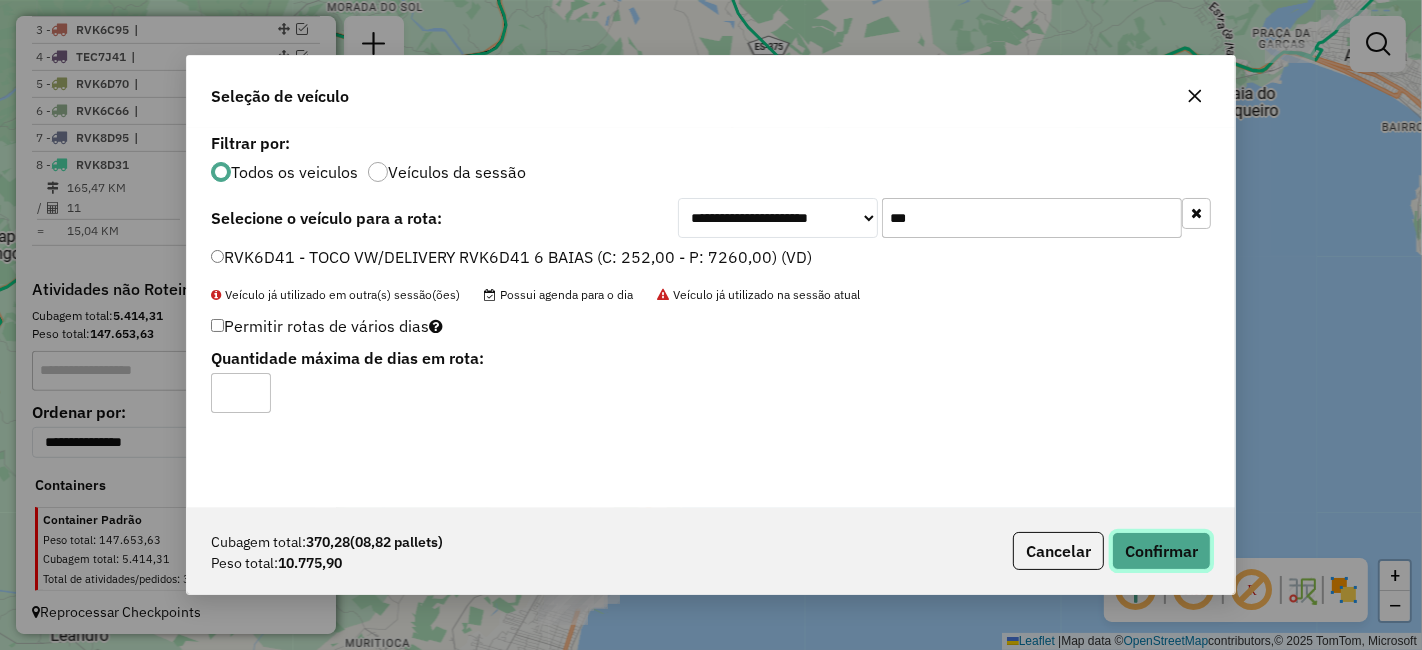 click on "Confirmar" 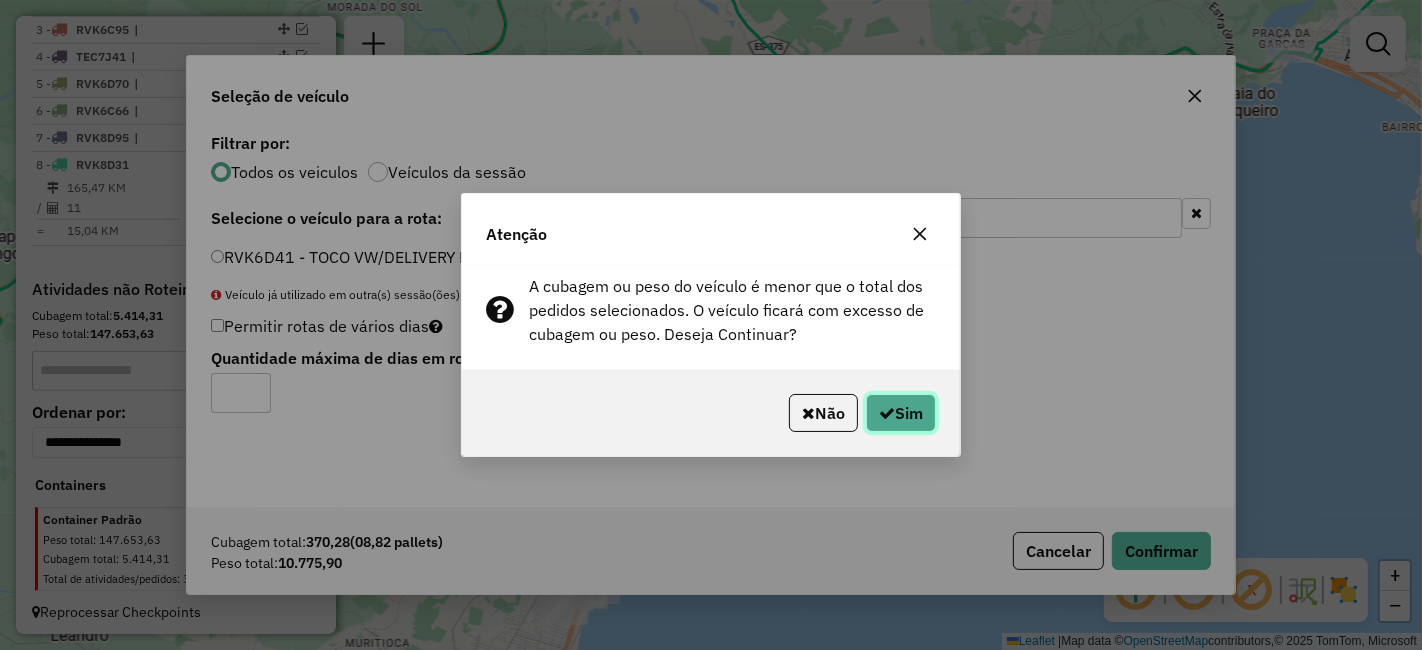 click 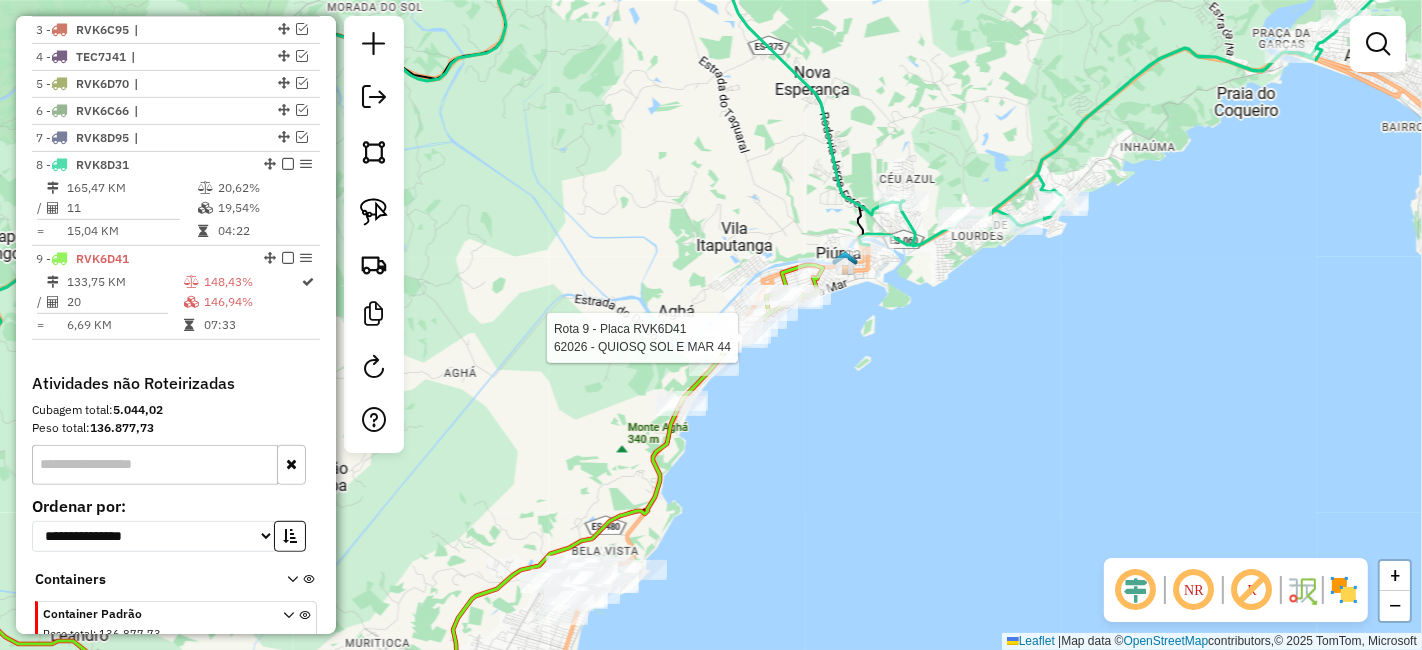 scroll, scrollTop: 897, scrollLeft: 0, axis: vertical 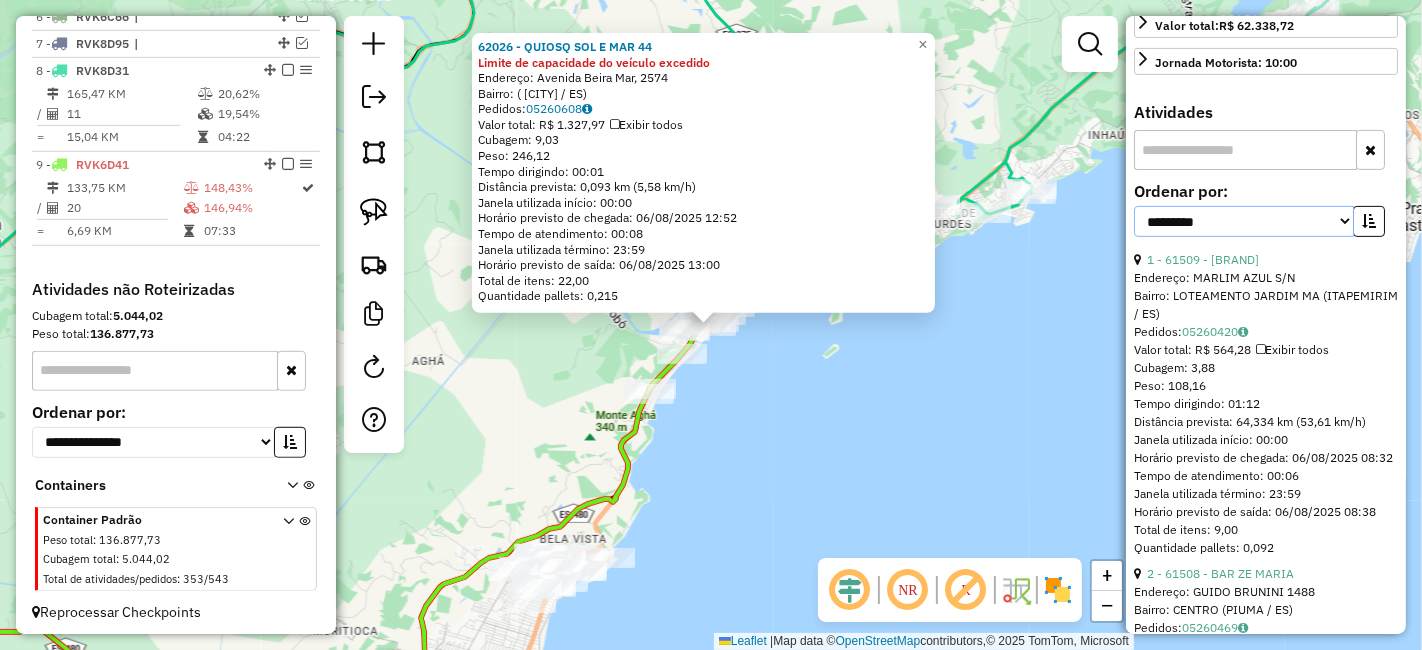 click on "**********" at bounding box center [1244, 221] 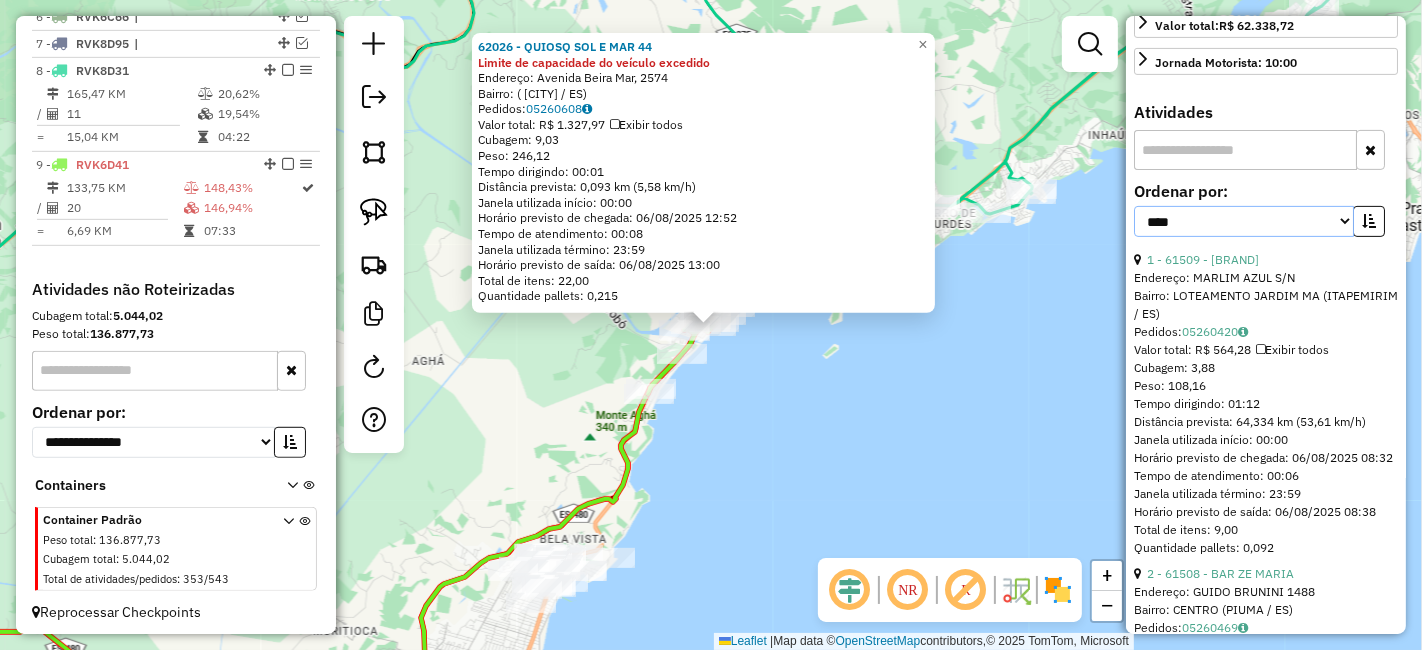 click on "**********" at bounding box center [1244, 221] 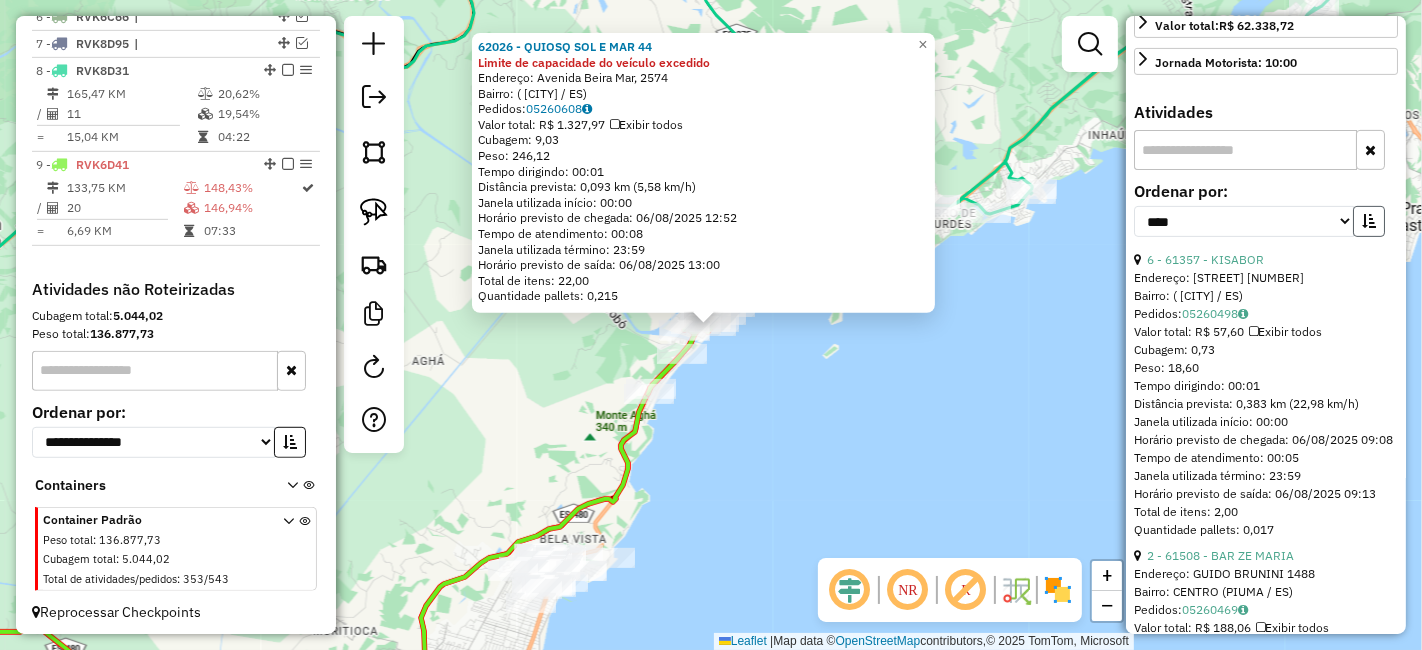 click at bounding box center [1369, 221] 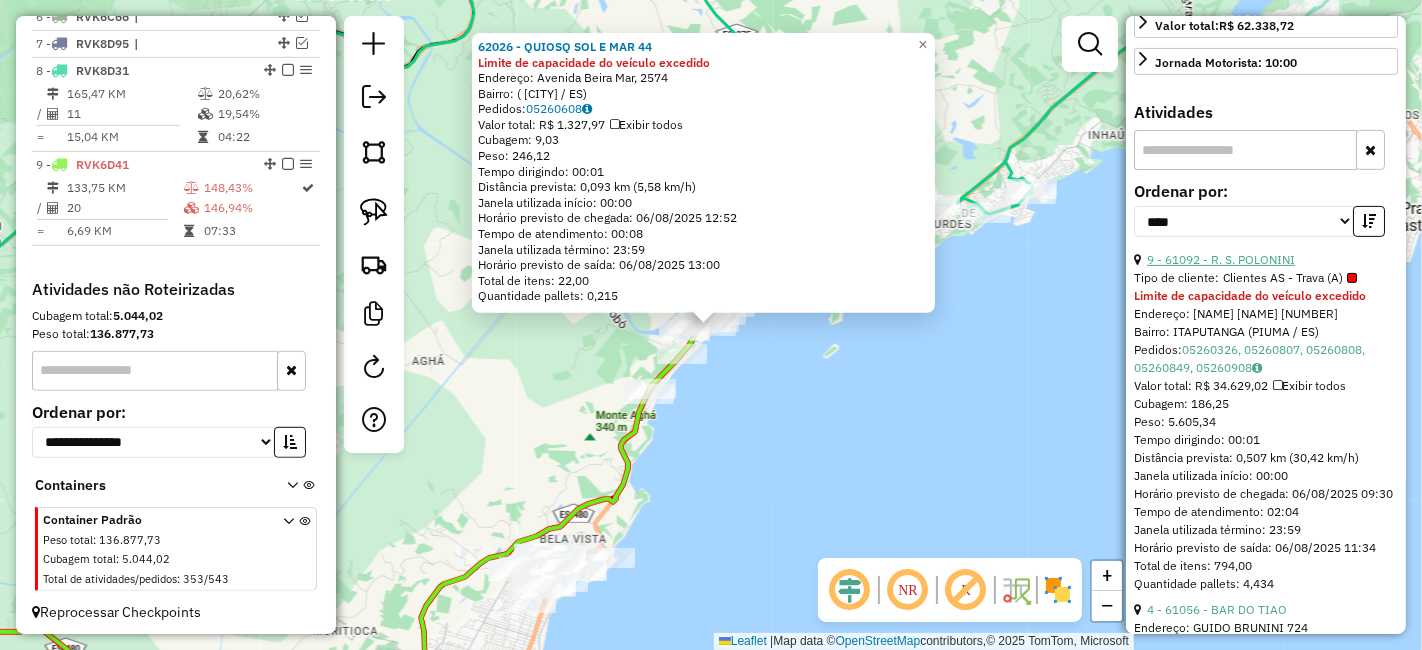 click on "9 - 61092 - R. S. POLONINI" at bounding box center [1221, 259] 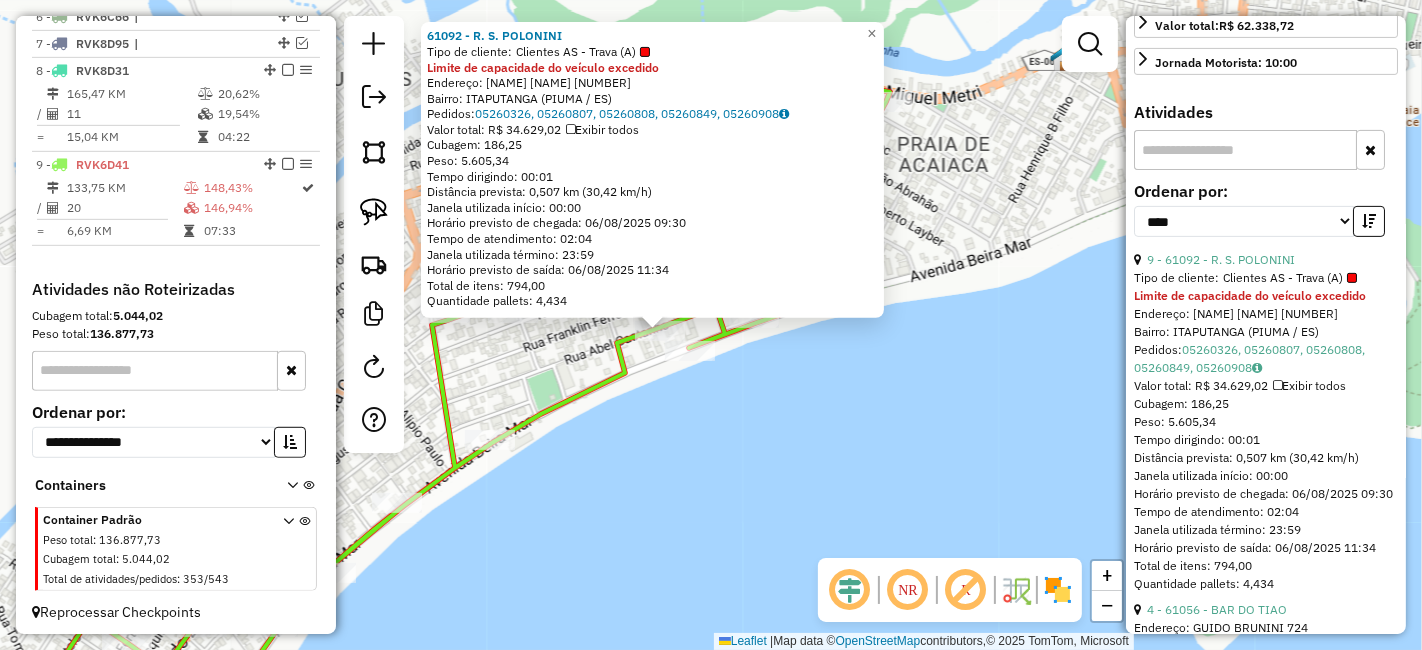 click on "61092 - R. S. POLONINI  Tipo de cliente:   Clientes AS - Trava (A)  Limite de capacidade do veículo excedido  Endereço:  ABEL CASTANHO 240   Bairro: ITAPUTANGA (PIUMA / ES)   Pedidos:  05260326, 05260807, 05260808, 05260849, 05260908   Valor total: R$ 34.629,02   Exibir todos   Cubagem: 186,25  Peso: 5.605,34  Tempo dirigindo: 00:01   Distância prevista: 0,507 km (30,42 km/h)   Janela utilizada início: 00:00   Horário previsto de chegada: 06/08/2025 09:30   Tempo de atendimento: 02:04   Janela utilizada término: 23:59   Horário previsto de saída: 06/08/2025 11:34   Total de itens: 794,00   Quantidade pallets: 4,434  × Janela de atendimento Grade de atendimento Capacidade Transportadoras Veículos Cliente Pedidos  Rotas Selecione os dias de semana para filtrar as janelas de atendimento  Seg   Ter   Qua   Qui   Sex   Sáb   Dom  Informe o período da janela de atendimento: De: Até:  Filtrar exatamente a janela do cliente  Considerar janela de atendimento padrão   Seg   Ter   Qua   Qui   Sex   Sáb  +" 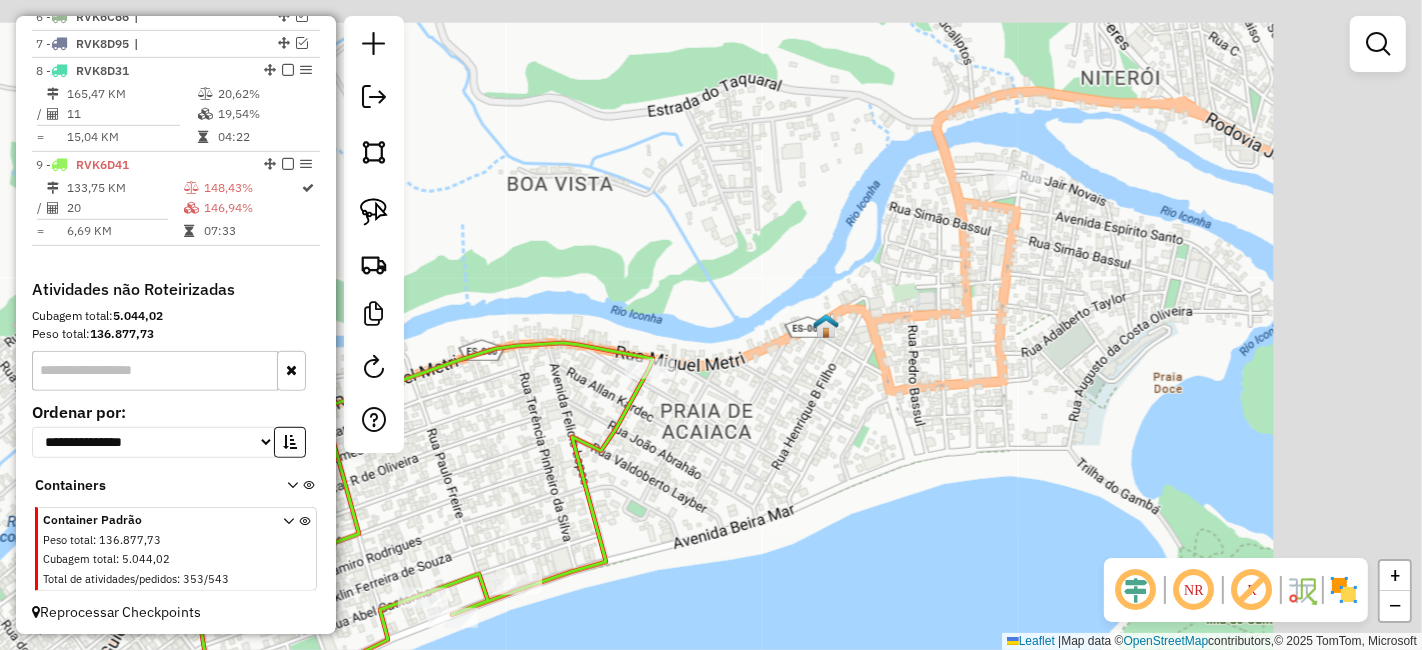 drag, startPoint x: 1082, startPoint y: 240, endPoint x: 849, endPoint y: 444, distance: 309.68533 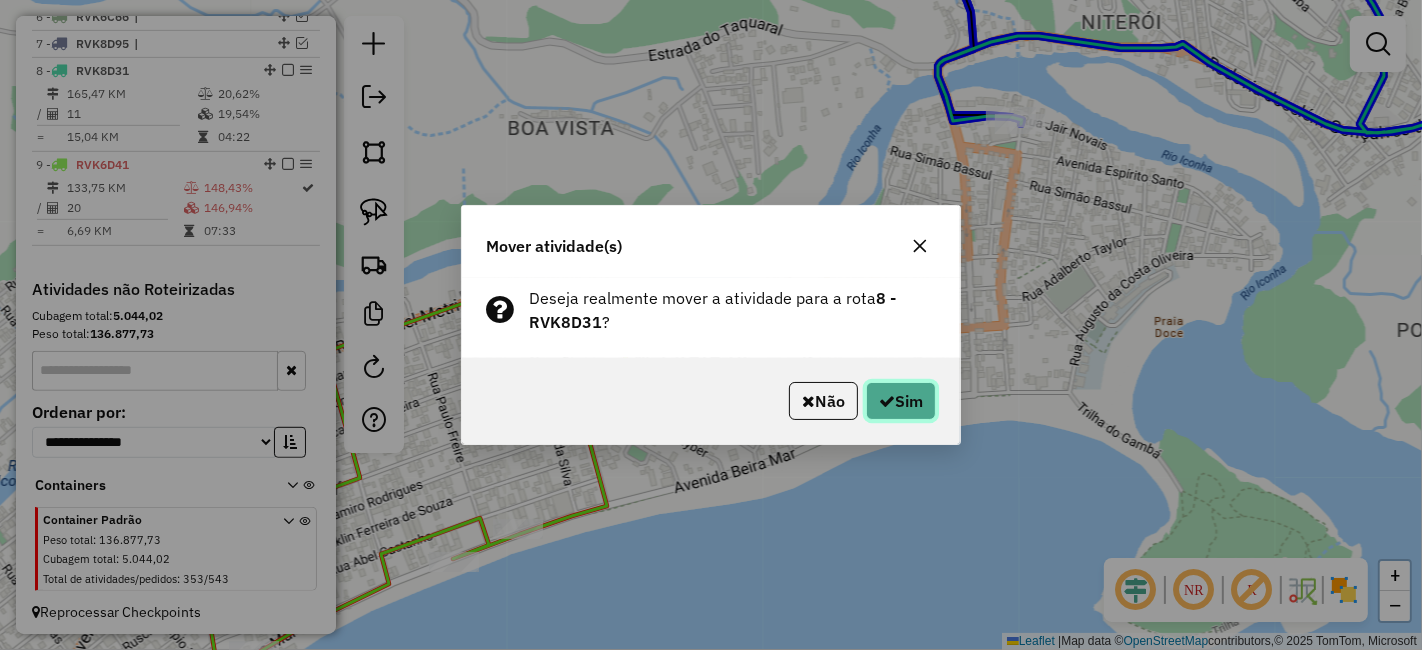 click on "Sim" 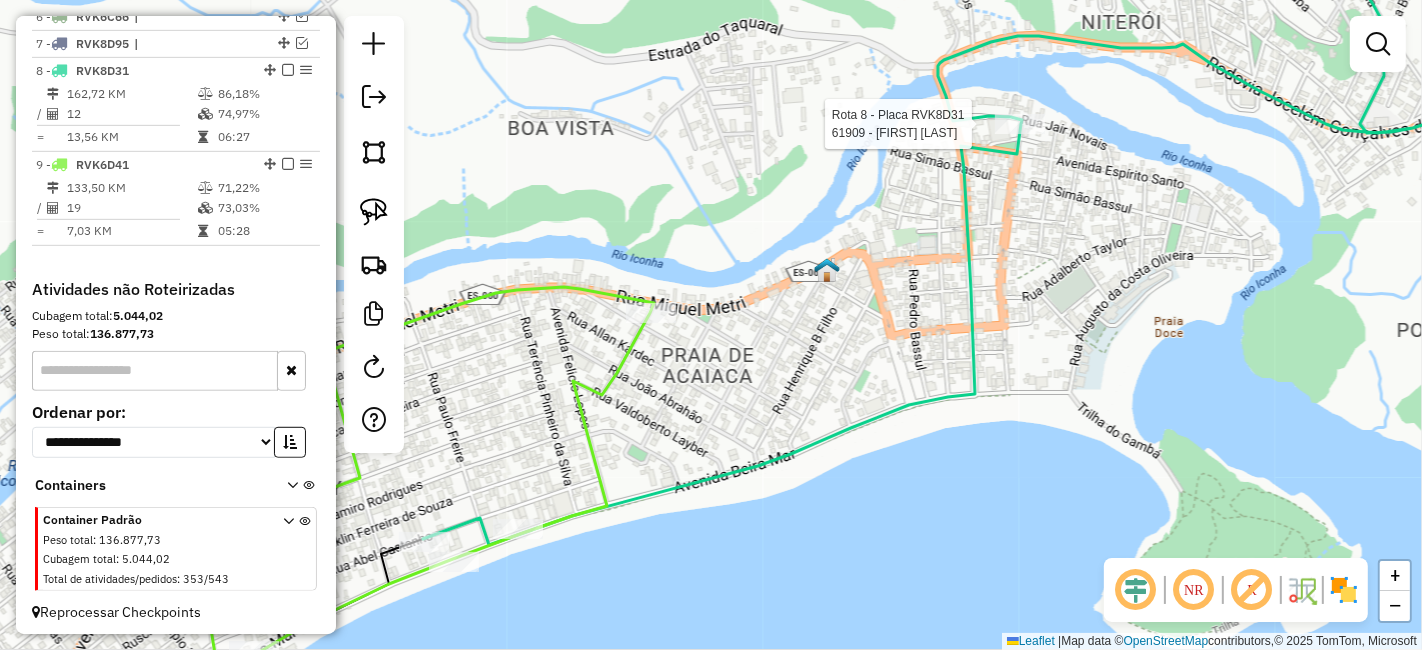 select on "*********" 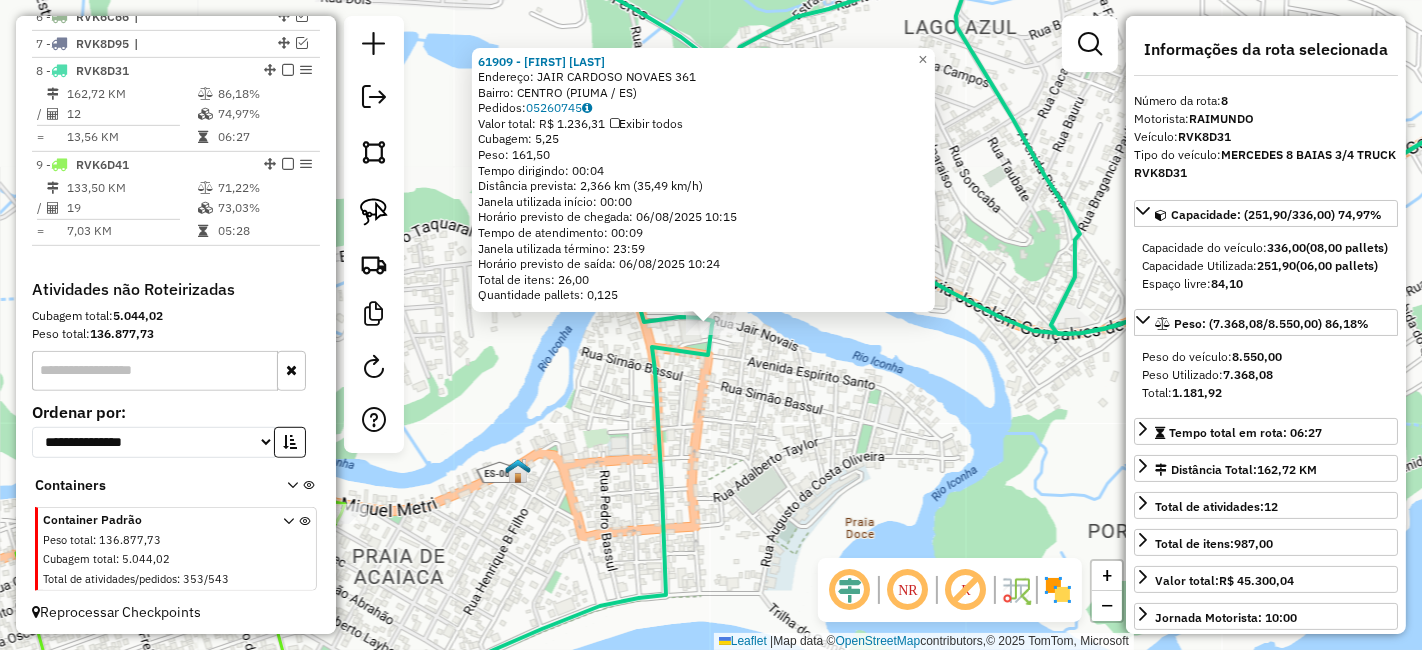 click on "61909 - ANA PAULA DEMETRIO  Endereço:  JAIR CARDOSO NOVAES 361   Bairro: CENTRO (PIUMA / ES)   Pedidos:  05260745   Valor total: R$ 1.236,31   Exibir todos   Cubagem: 5,25  Peso: 161,50  Tempo dirigindo: 00:04   Distância prevista: 2,366 km (35,49 km/h)   Janela utilizada início: 00:00   Horário previsto de chegada: 06/08/2025 10:15   Tempo de atendimento: 00:09   Janela utilizada término: 23:59   Horário previsto de saída: 06/08/2025 10:24   Total de itens: 26,00   Quantidade pallets: 0,125  × Janela de atendimento Grade de atendimento Capacidade Transportadoras Veículos Cliente Pedidos  Rotas Selecione os dias de semana para filtrar as janelas de atendimento  Seg   Ter   Qua   Qui   Sex   Sáb   Dom  Informe o período da janela de atendimento: De: Até:  Filtrar exatamente a janela do cliente  Considerar janela de atendimento padrão  Selecione os dias de semana para filtrar as grades de atendimento  Seg   Ter   Qua   Qui   Sex   Sáb   Dom   Considerar clientes sem dia de atendimento cadastrado +" 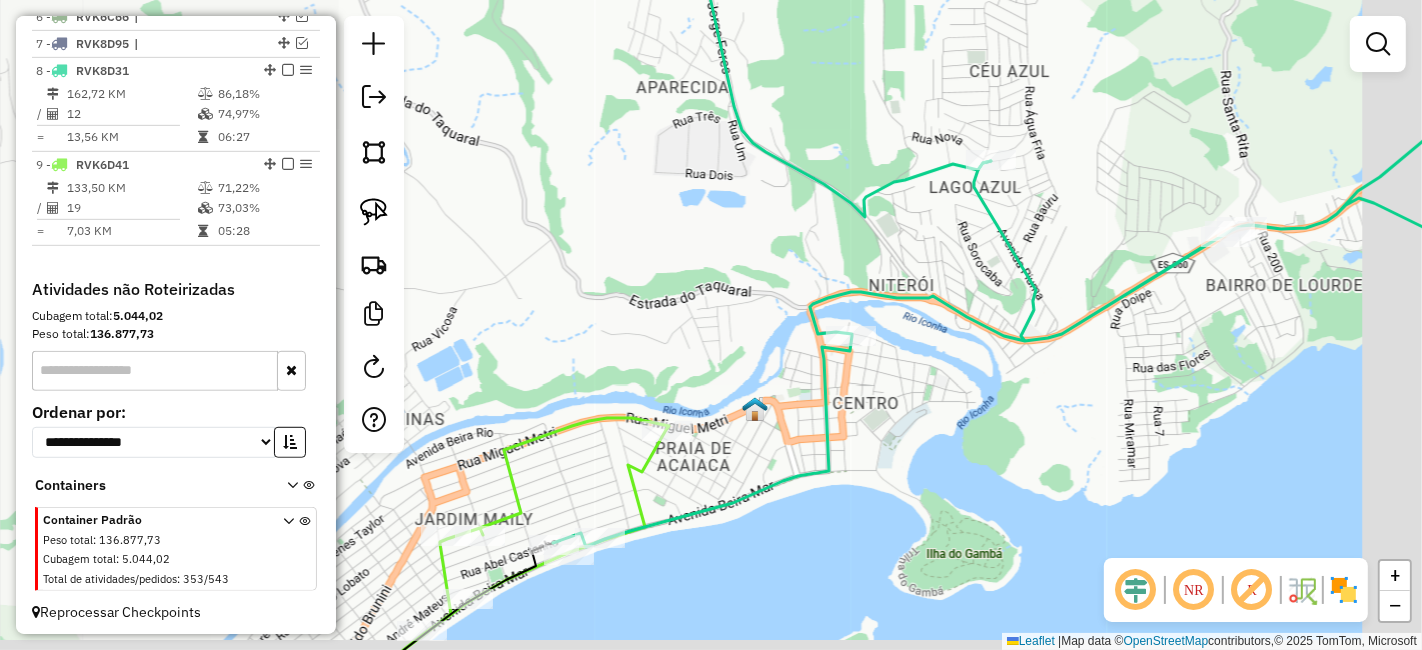 drag, startPoint x: 808, startPoint y: 487, endPoint x: 1027, endPoint y: 332, distance: 268.30206 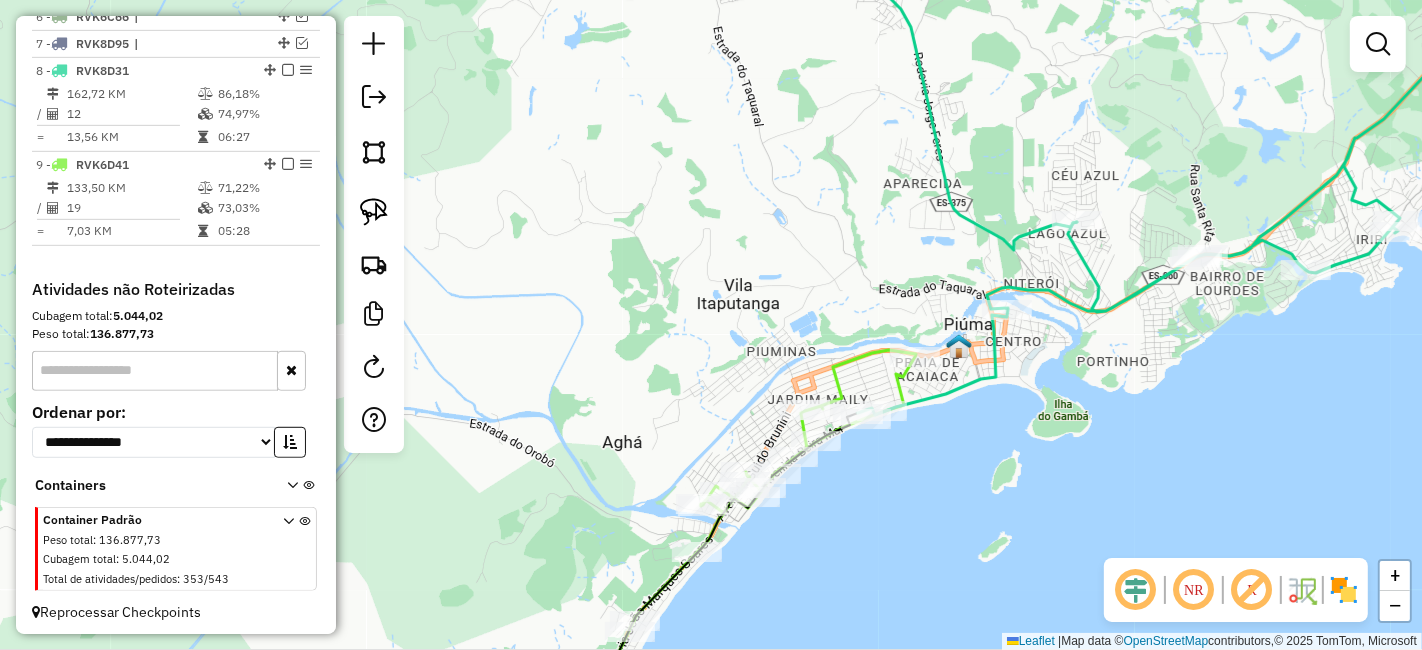 drag, startPoint x: 999, startPoint y: 327, endPoint x: 1001, endPoint y: 358, distance: 31.06445 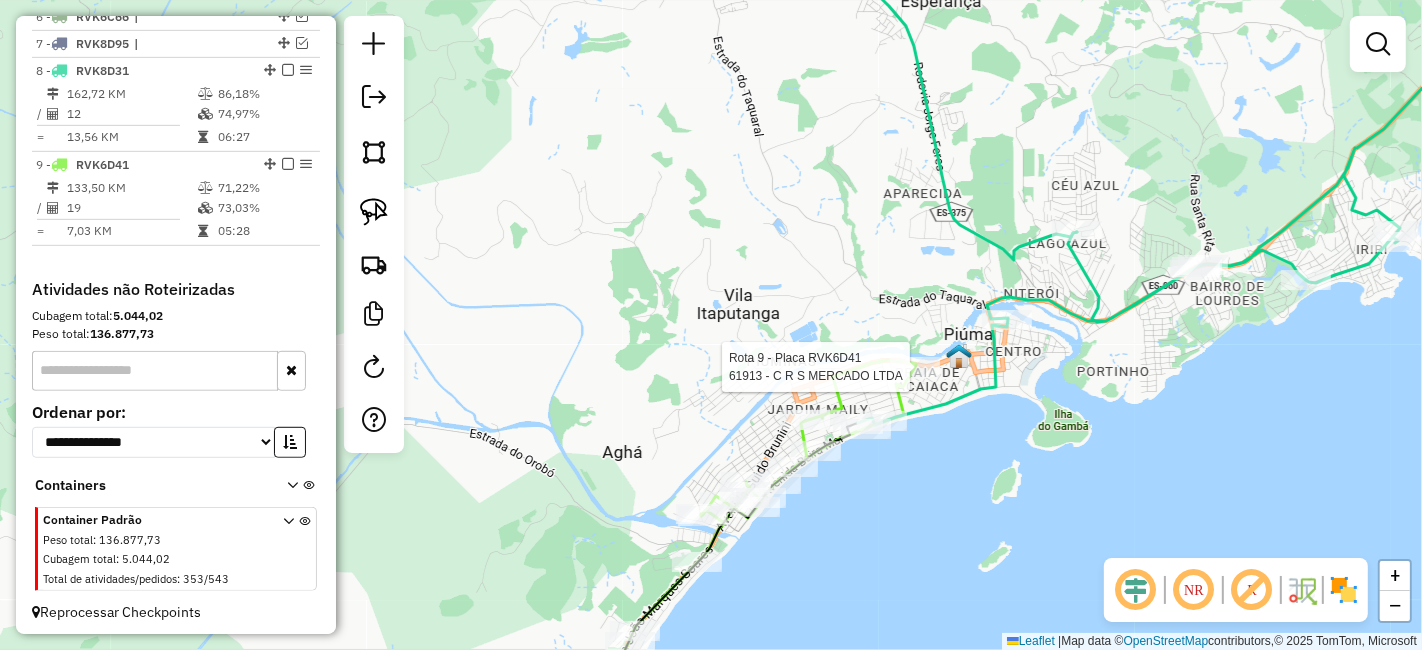 select on "*********" 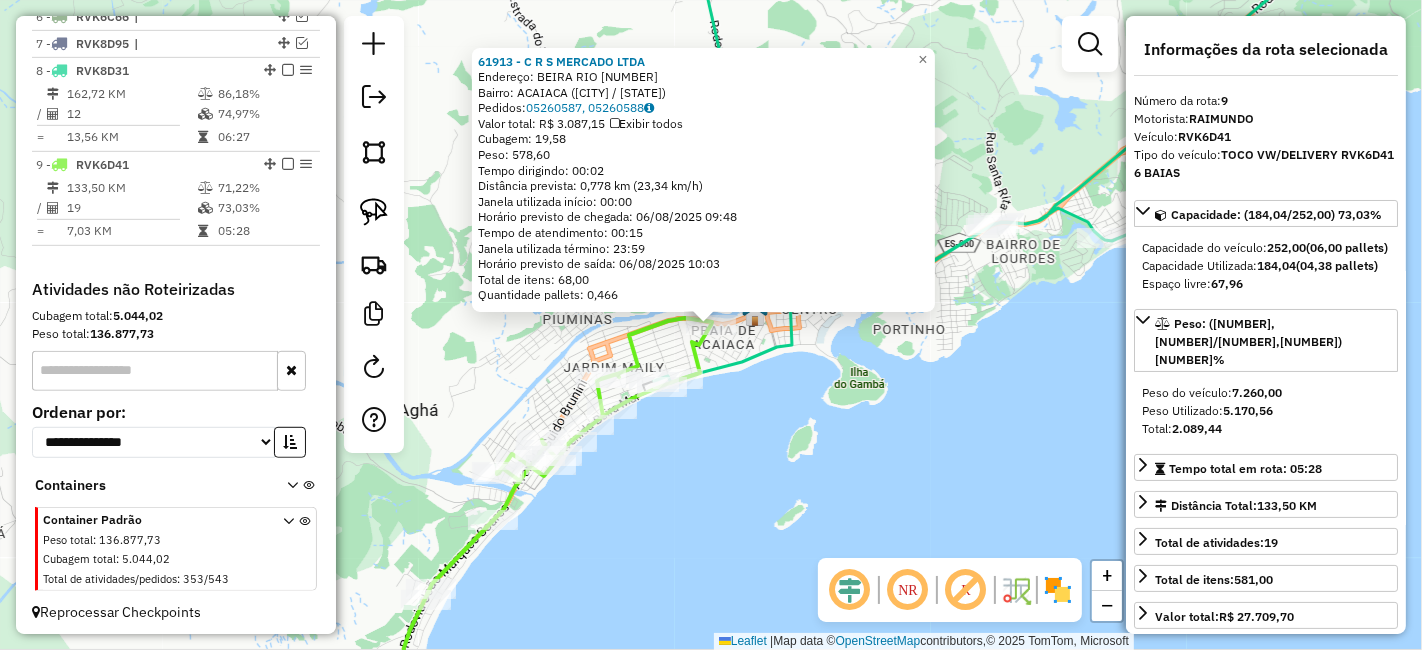 click on "61913 - C R S MERCADO LTDA  Endereço:  BEIRA RIO 401   Bairro: ACAIACA (PIUMA / ES)   Pedidos:  05260587, 05260588   Valor total: R$ 3.087,15   Exibir todos   Cubagem: 19,58  Peso: 578,60  Tempo dirigindo: 00:02   Distância prevista: 0,778 km (23,34 km/h)   Janela utilizada início: 00:00   Horário previsto de chegada: 06/08/2025 09:48   Tempo de atendimento: 00:15   Janela utilizada término: 23:59   Horário previsto de saída: 06/08/2025 10:03   Total de itens: 68,00   Quantidade pallets: 0,466  × Janela de atendimento Grade de atendimento Capacidade Transportadoras Veículos Cliente Pedidos  Rotas Selecione os dias de semana para filtrar as janelas de atendimento  Seg   Ter   Qua   Qui   Sex   Sáb   Dom  Informe o período da janela de atendimento: De: Até:  Filtrar exatamente a janela do cliente  Considerar janela de atendimento padrão  Selecione os dias de semana para filtrar as grades de atendimento  Seg   Ter   Qua   Qui   Sex   Sáb   Dom   Considerar clientes sem dia de atendimento cadastrado" 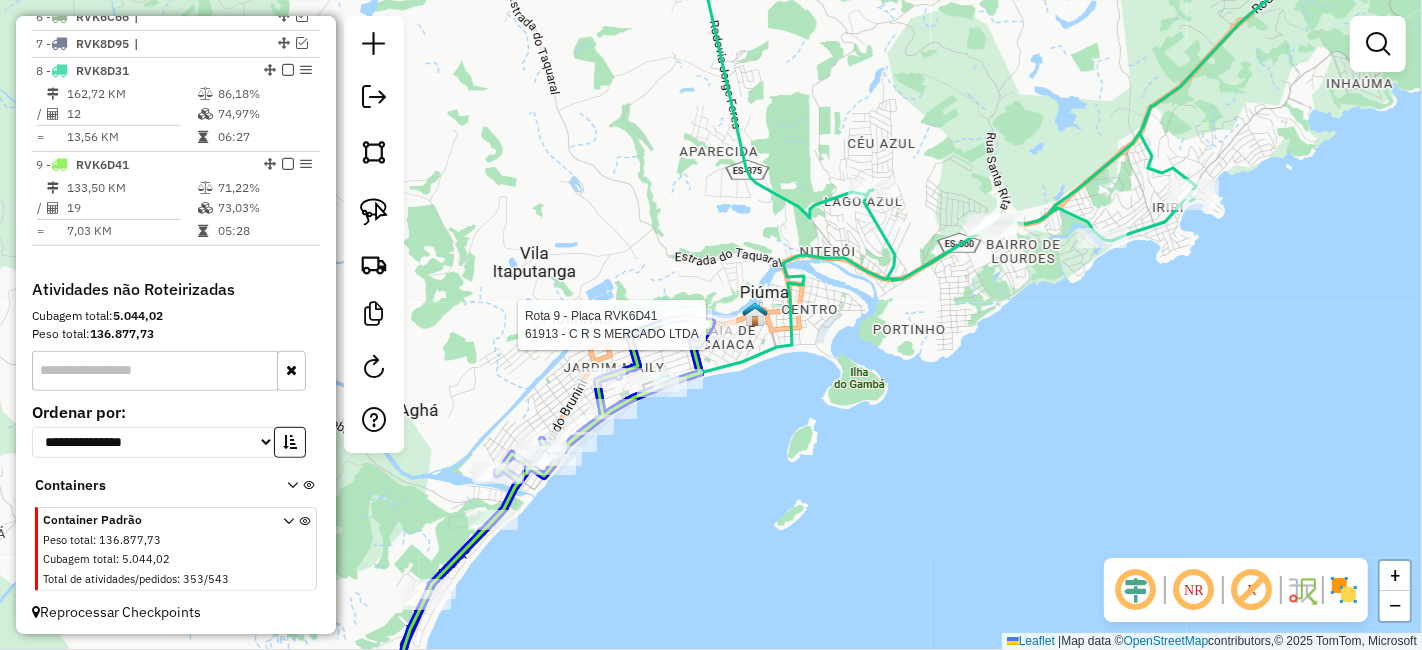 click 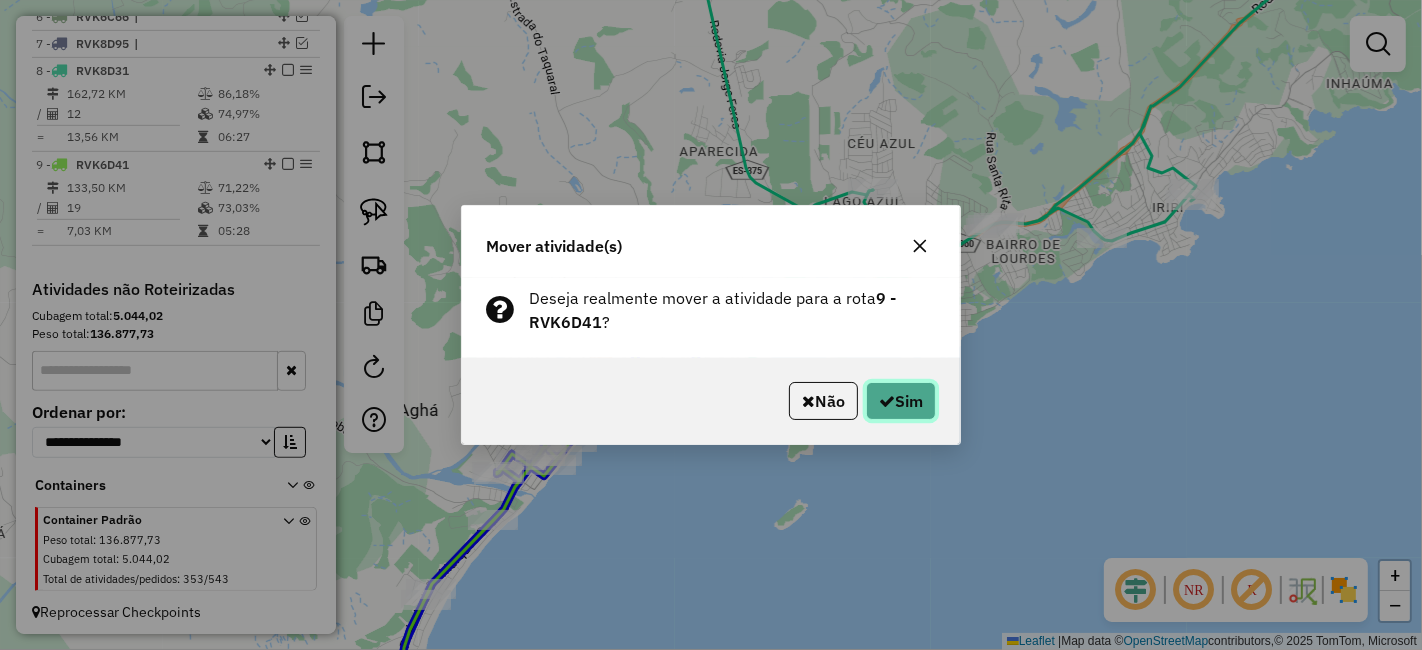 click on "Sim" 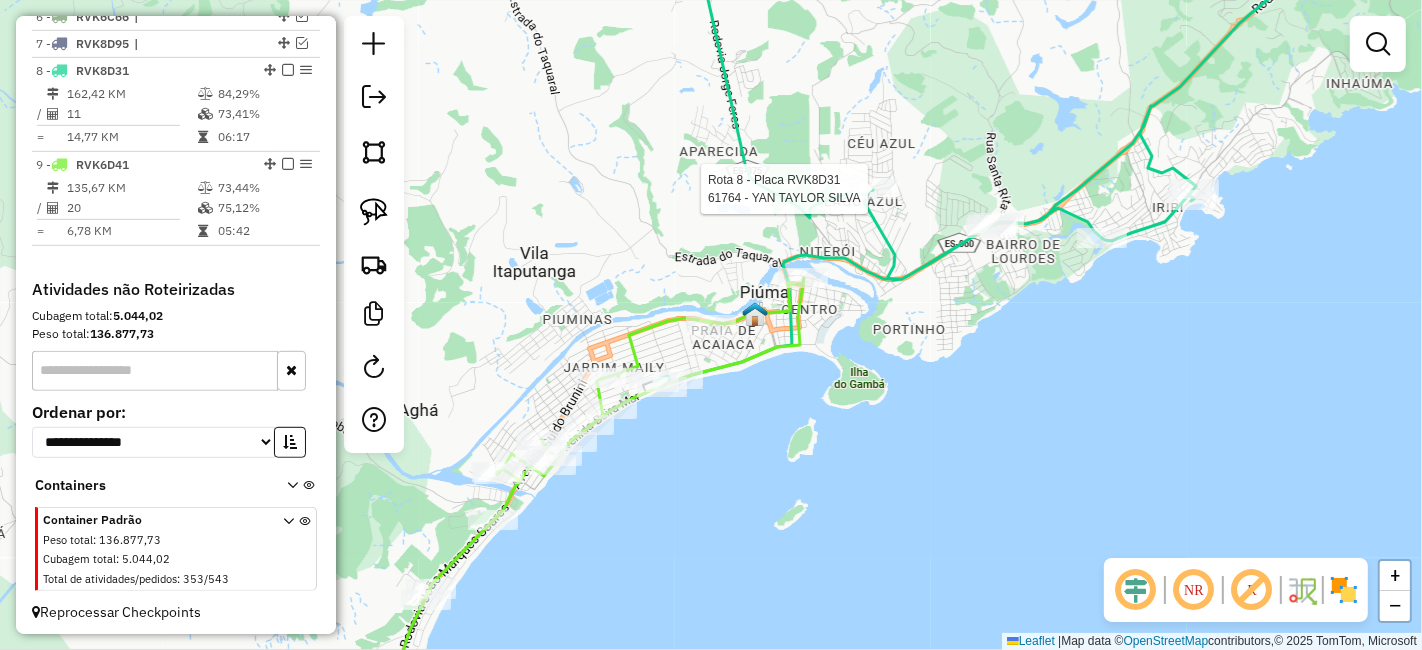 select on "*********" 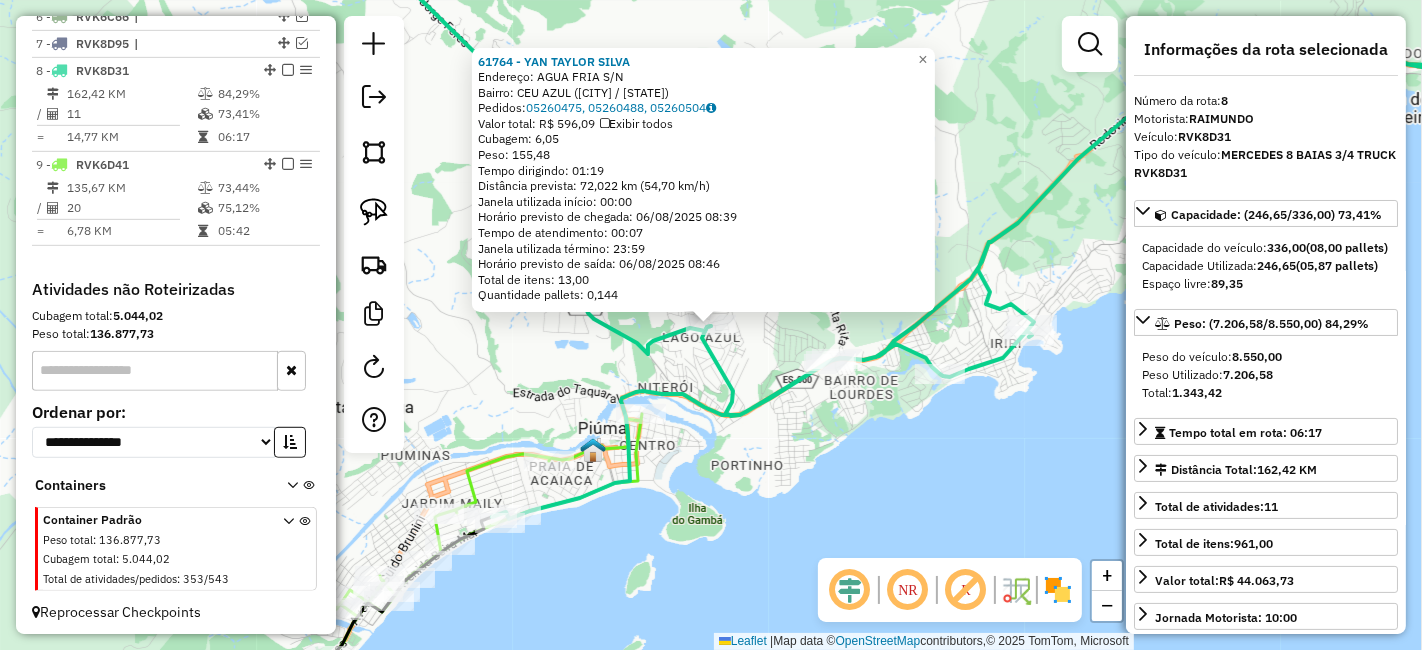 click on "61764 - YAN TAYLOR SILVA  Endereço:  AGUA FRIA S/N   Bairro: CEU AZUL (PIUMA / ES)   Pedidos:  05260475, 05260488, 05260504   Valor total: R$ 596,09   Exibir todos   Cubagem: 6,05  Peso: 155,48  Tempo dirigindo: 01:19   Distância prevista: 72,022 km (54,70 km/h)   Janela utilizada início: 00:00   Horário previsto de chegada: 06/08/2025 08:39   Tempo de atendimento: 00:07   Janela utilizada término: 23:59   Horário previsto de saída: 06/08/2025 08:46   Total de itens: 13,00   Quantidade pallets: 0,144  × Janela de atendimento Grade de atendimento Capacidade Transportadoras Veículos Cliente Pedidos  Rotas Selecione os dias de semana para filtrar as janelas de atendimento  Seg   Ter   Qua   Qui   Sex   Sáb   Dom  Informe o período da janela de atendimento: De: Até:  Filtrar exatamente a janela do cliente  Considerar janela de atendimento padrão  Selecione os dias de semana para filtrar as grades de atendimento  Seg   Ter   Qua   Qui   Sex   Sáb   Dom   Peso mínimo:   Peso máximo:   De:   Até:  +" 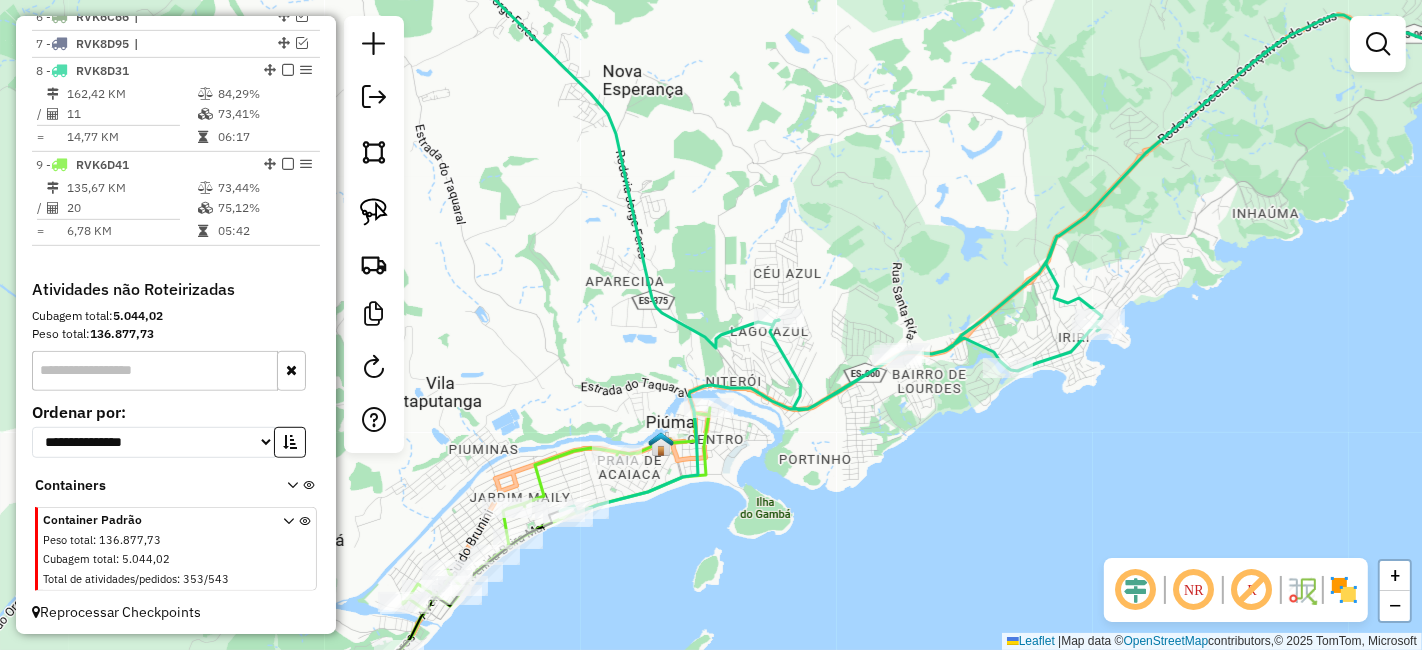 drag, startPoint x: 834, startPoint y: 381, endPoint x: 902, endPoint y: 375, distance: 68.26419 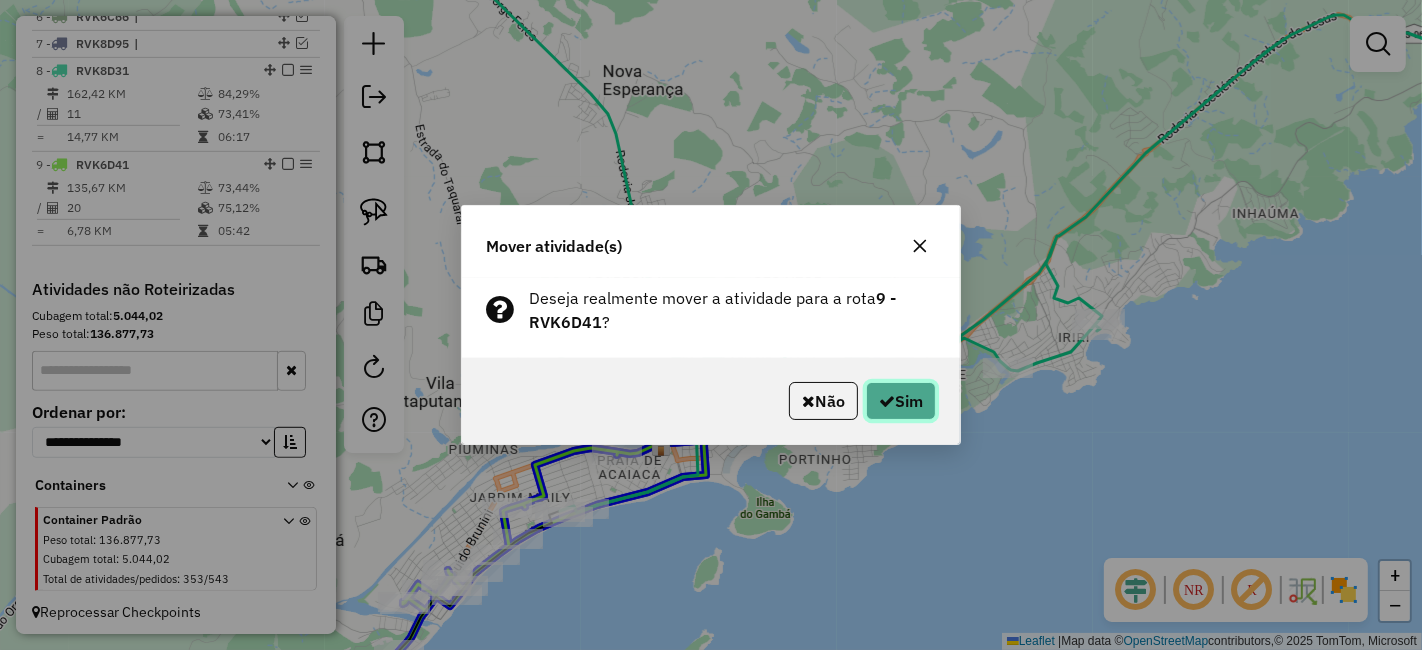 click on "Sim" 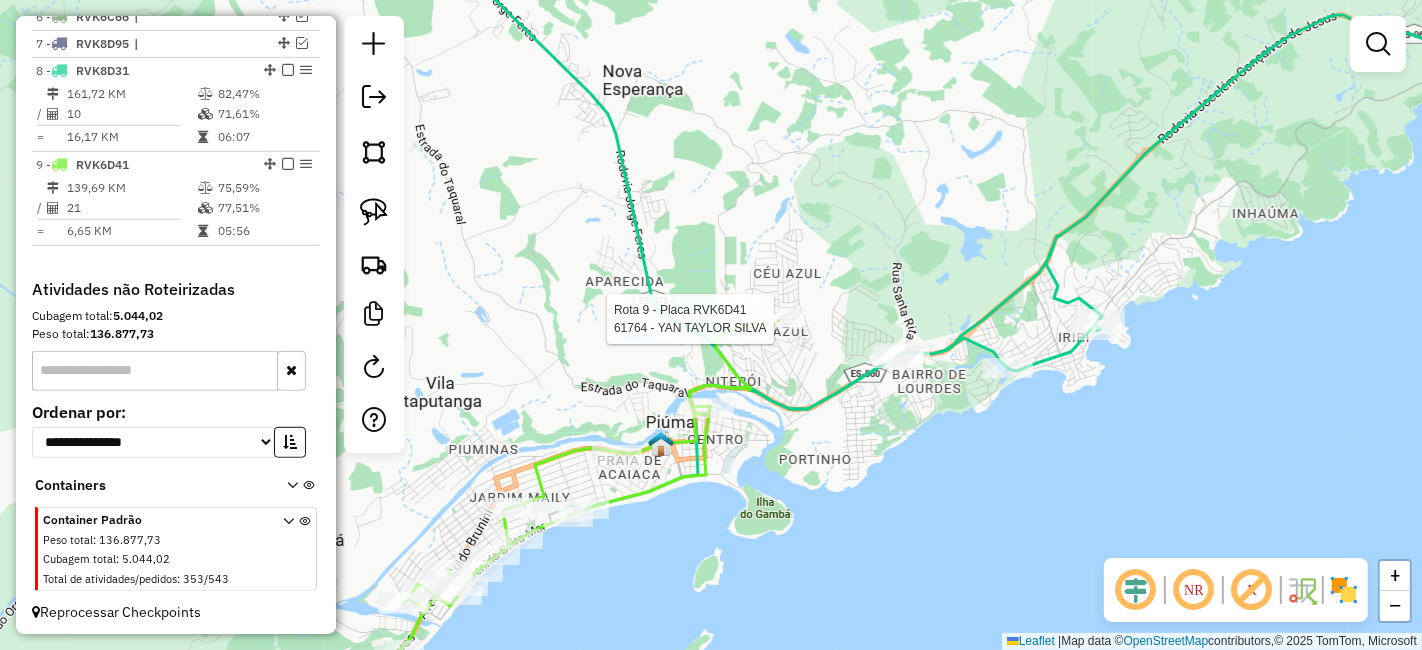 select on "*********" 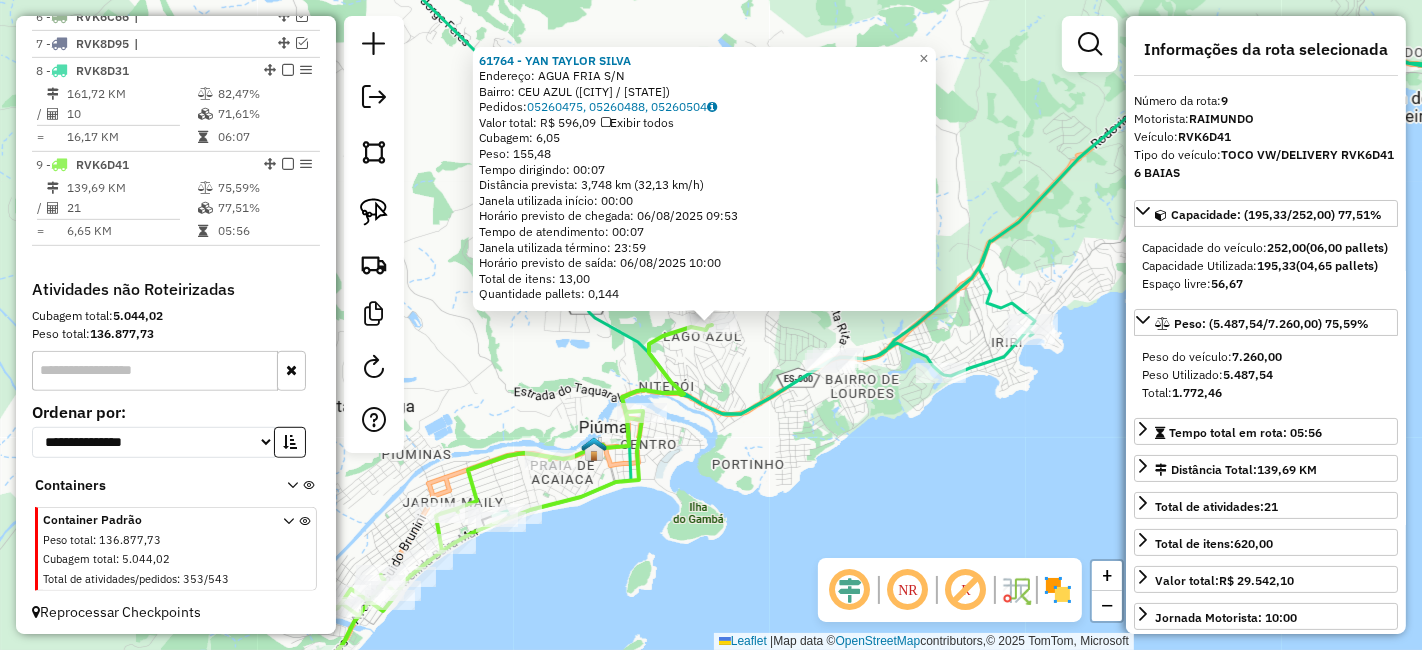 click on "61764 - YAN TAYLOR SILVA  Endereço:  AGUA FRIA S/N   Bairro: CEU AZUL (PIUMA / ES)   Pedidos:  05260475, 05260488, 05260504   Valor total: R$ 596,09   Exibir todos   Cubagem: 6,05  Peso: 155,48  Tempo dirigindo: 00:07   Distância prevista: 3,748 km (32,13 km/h)   Janela utilizada início: 00:00   Horário previsto de chegada: 06/08/2025 09:53   Tempo de atendimento: 00:07   Janela utilizada término: 23:59   Horário previsto de saída: 06/08/2025 10:00   Total de itens: 13,00   Quantidade pallets: 0,144  × Janela de atendimento Grade de atendimento Capacidade Transportadoras Veículos Cliente Pedidos  Rotas Selecione os dias de semana para filtrar as janelas de atendimento  Seg   Ter   Qua   Qui   Sex   Sáb   Dom  Informe o período da janela de atendimento: De: Até:  Filtrar exatamente a janela do cliente  Considerar janela de atendimento padrão  Selecione os dias de semana para filtrar as grades de atendimento  Seg   Ter   Qua   Qui   Sex   Sáb   Dom   Clientes fora do dia de atendimento selecionado" 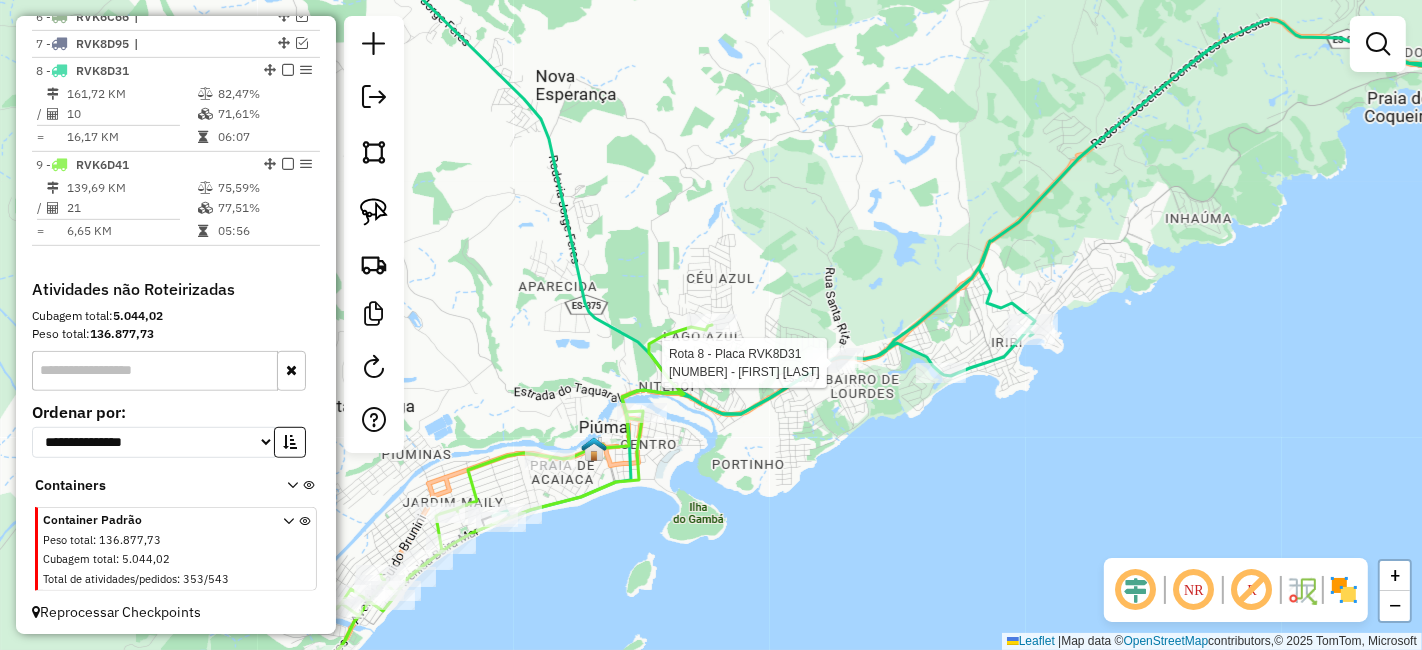 select on "*********" 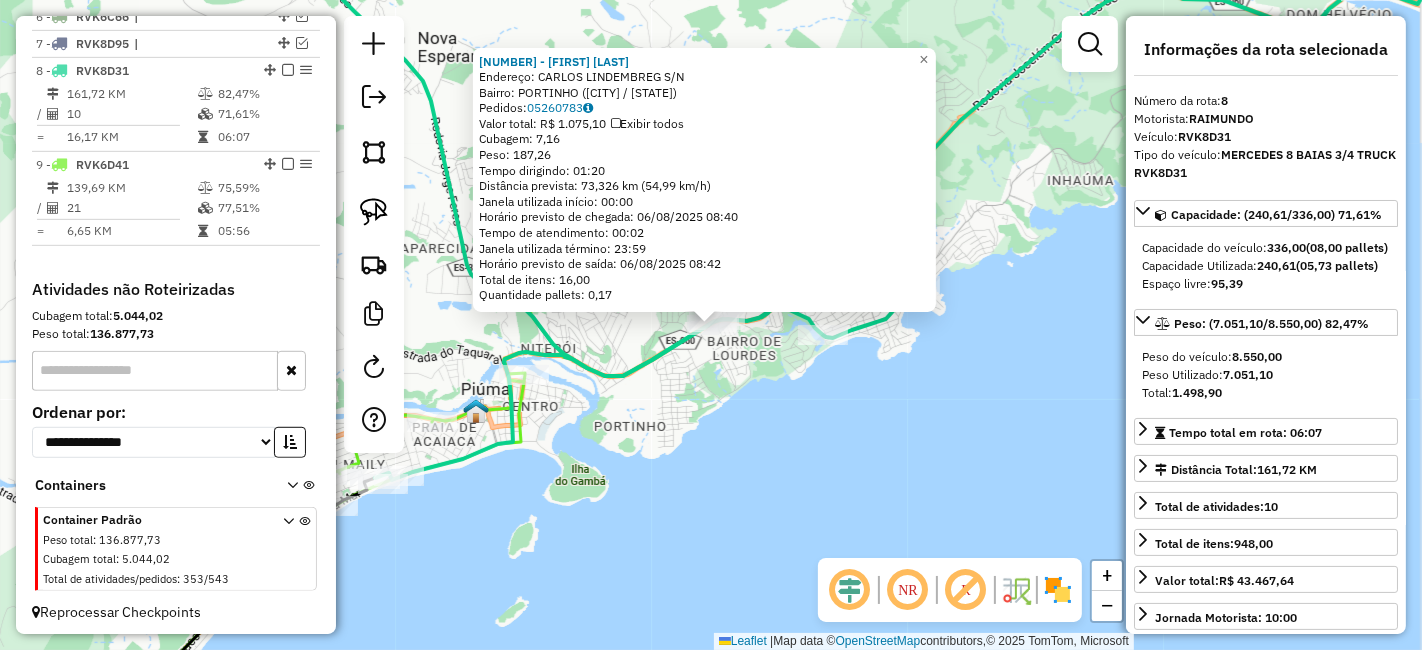 click on "64308 - LEANDRO E SILVA  Endereço:  CARLOS LINDEMBREG S/N   Bairro: PORTINHO (PIUMA / ES)   Pedidos:  05260783   Valor total: R$ 1.075,10   Exibir todos   Cubagem: 7,16  Peso: 187,26  Tempo dirigindo: 01:20   Distância prevista: 73,326 km (54,99 km/h)   Janela utilizada início: 00:00   Horário previsto de chegada: 06/08/2025 08:40   Tempo de atendimento: 00:02   Janela utilizada término: 23:59   Horário previsto de saída: 06/08/2025 08:42   Total de itens: 16,00   Quantidade pallets: 0,17  × Janela de atendimento Grade de atendimento Capacidade Transportadoras Veículos Cliente Pedidos  Rotas Selecione os dias de semana para filtrar as janelas de atendimento  Seg   Ter   Qua   Qui   Sex   Sáb   Dom  Informe o período da janela de atendimento: De: Até:  Filtrar exatamente a janela do cliente  Considerar janela de atendimento padrão  Selecione os dias de semana para filtrar as grades de atendimento  Seg   Ter   Qua   Qui   Sex   Sáb   Dom   Considerar clientes sem dia de atendimento cadastrado De:" 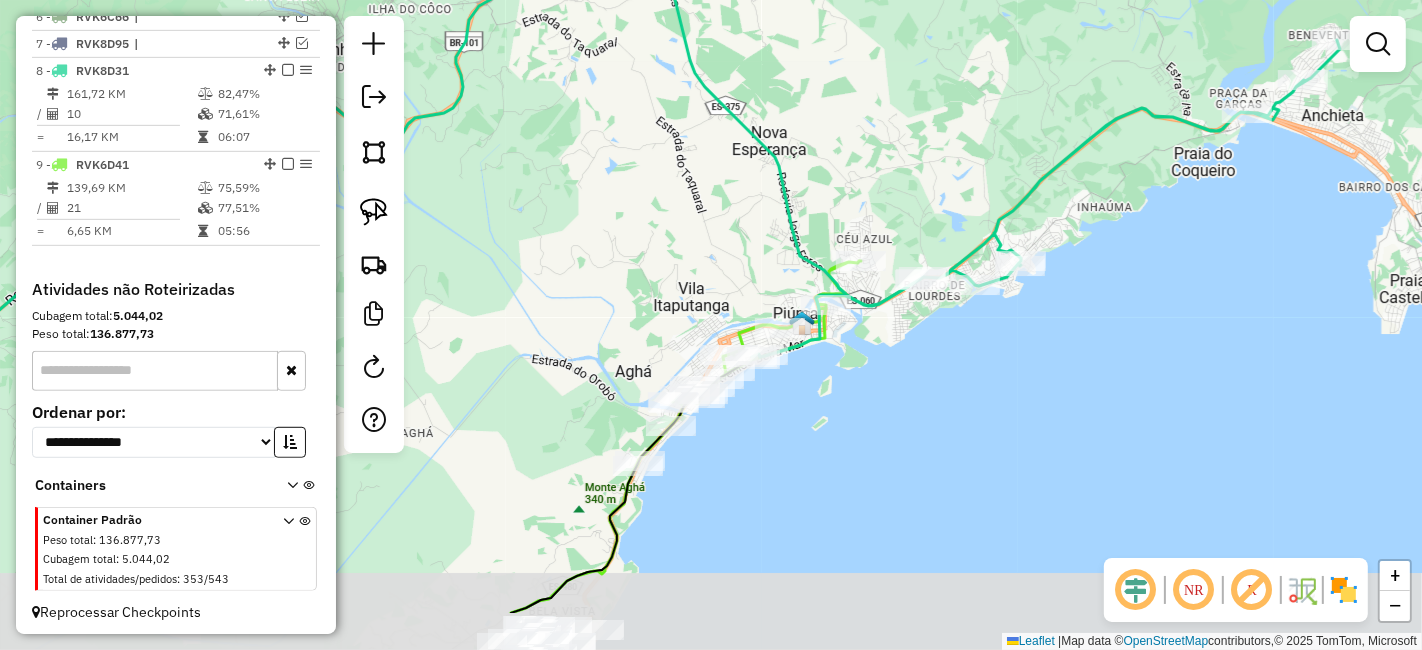 drag, startPoint x: 842, startPoint y: 461, endPoint x: 975, endPoint y: 359, distance: 167.60966 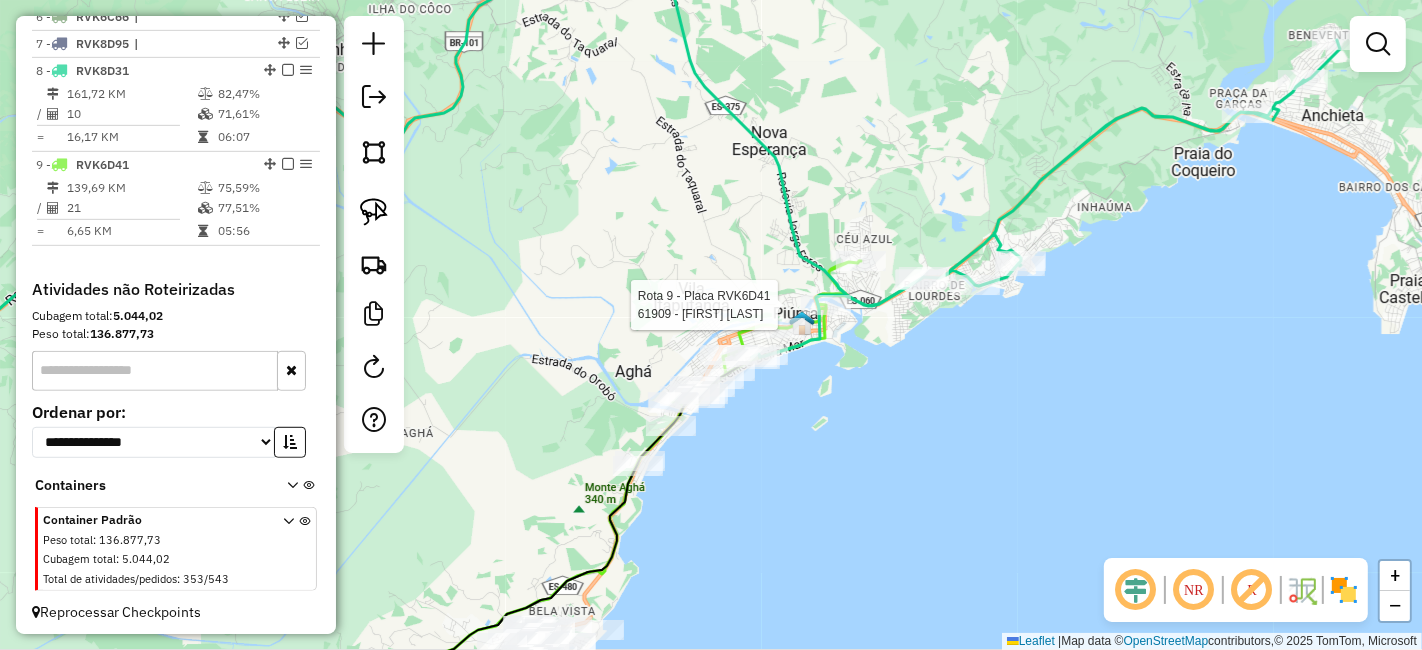 select on "*********" 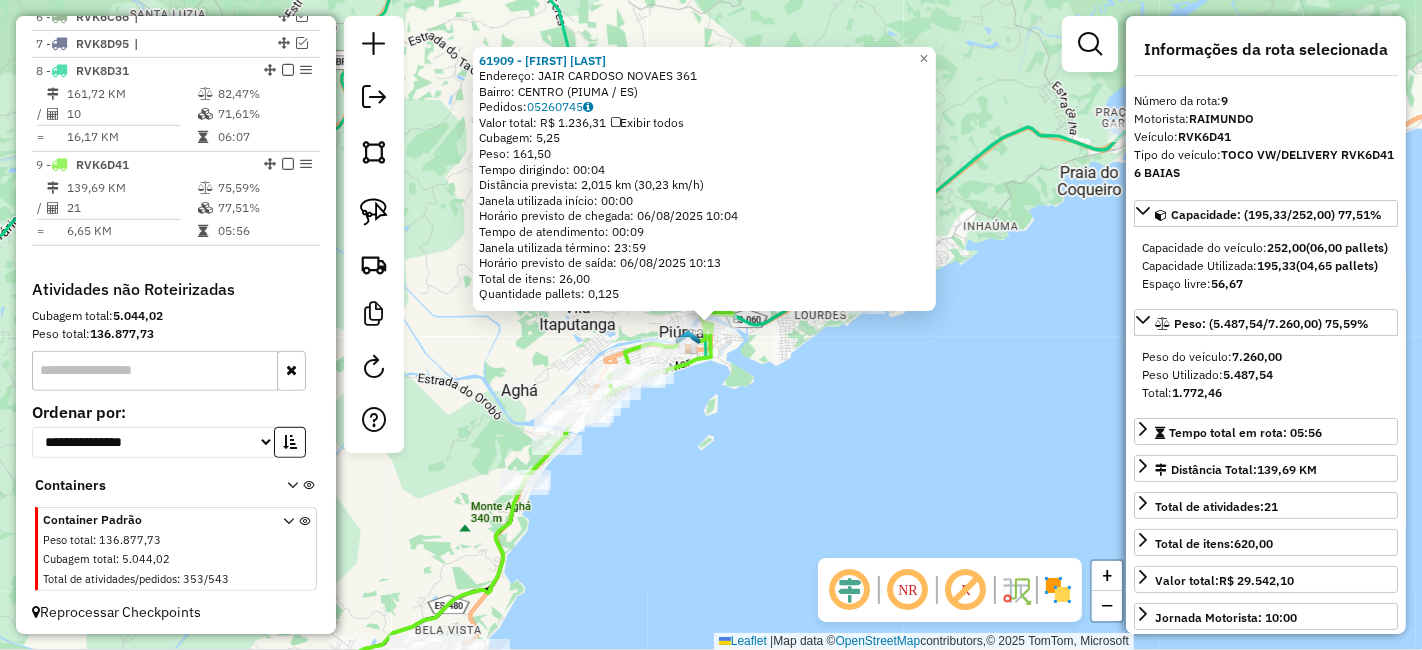 click on "61909 - ANA PAULA DEMETRIO  Endereço:  JAIR CARDOSO NOVAES 361   Bairro: CENTRO (PIUMA / ES)   Pedidos:  05260745   Valor total: R$ 1.236,31   Exibir todos   Cubagem: 5,25  Peso: 161,50  Tempo dirigindo: 00:04   Distância prevista: 2,015 km (30,23 km/h)   Janela utilizada início: 00:00   Horário previsto de chegada: 06/08/2025 10:04   Tempo de atendimento: 00:09   Janela utilizada término: 23:59   Horário previsto de saída: 06/08/2025 10:13   Total de itens: 26,00   Quantidade pallets: 0,125  × Janela de atendimento Grade de atendimento Capacidade Transportadoras Veículos Cliente Pedidos  Rotas Selecione os dias de semana para filtrar as janelas de atendimento  Seg   Ter   Qua   Qui   Sex   Sáb   Dom  Informe o período da janela de atendimento: De: Até:  Filtrar exatamente a janela do cliente  Considerar janela de atendimento padrão  Selecione os dias de semana para filtrar as grades de atendimento  Seg   Ter   Qua   Qui   Sex   Sáb   Dom   Considerar clientes sem dia de atendimento cadastrado +" 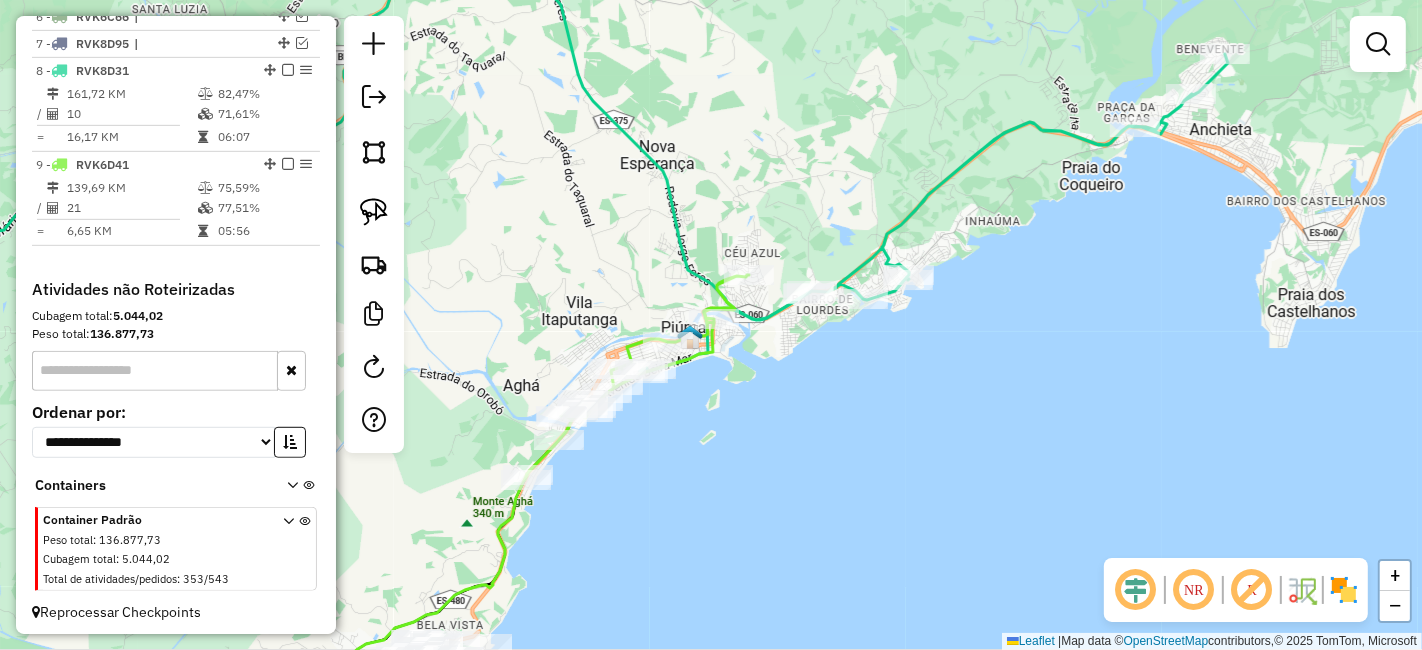 drag, startPoint x: 815, startPoint y: 438, endPoint x: 840, endPoint y: 409, distance: 38.28838 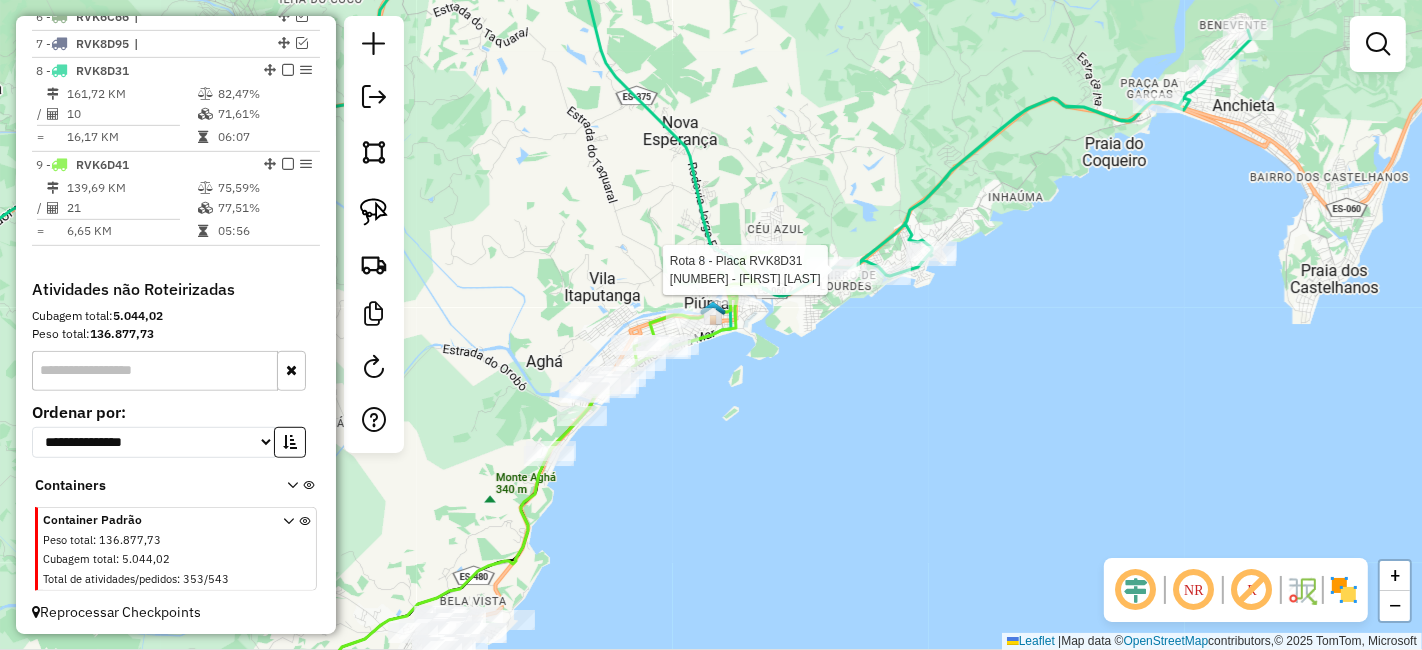 select on "*********" 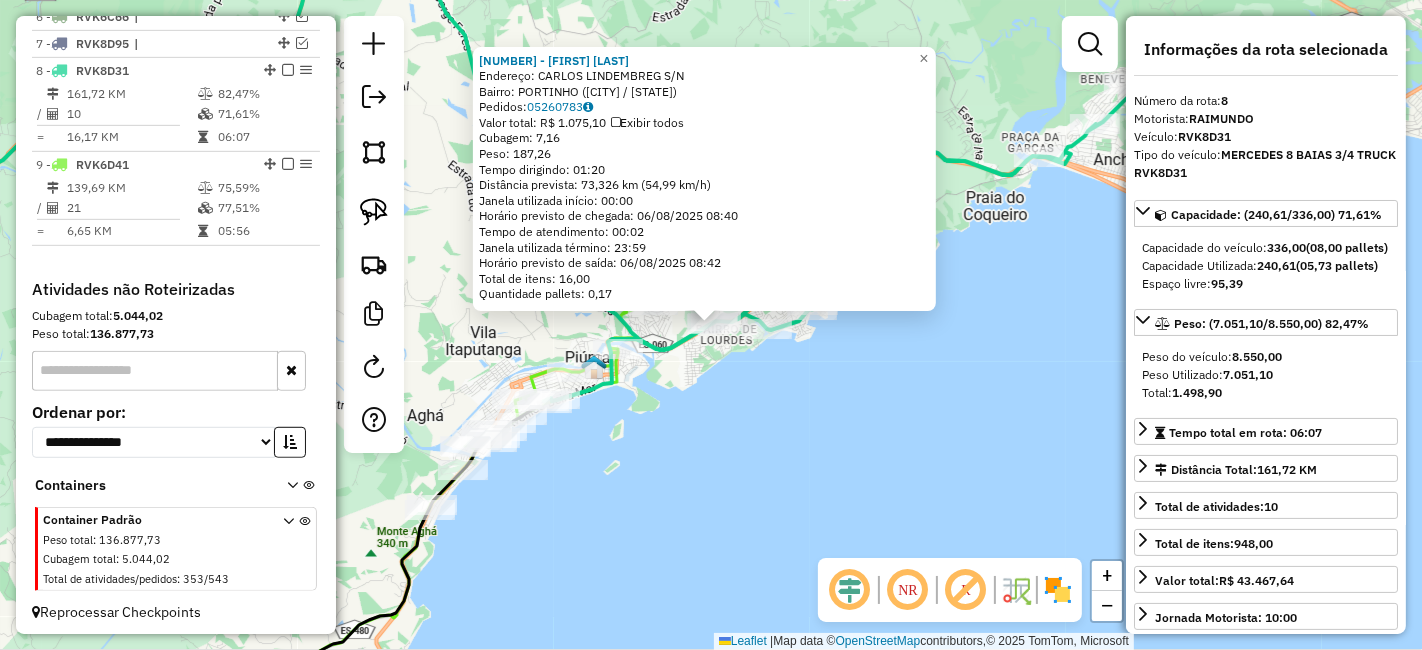 click on "64308 - LEANDRO E SILVA  Endereço:  CARLOS LINDEMBREG S/N   Bairro: PORTINHO (PIUMA / ES)   Pedidos:  05260783   Valor total: R$ 1.075,10   Exibir todos   Cubagem: 7,16  Peso: 187,26  Tempo dirigindo: 01:20   Distância prevista: 73,326 km (54,99 km/h)   Janela utilizada início: 00:00   Horário previsto de chegada: 06/08/2025 08:40   Tempo de atendimento: 00:02   Janela utilizada término: 23:59   Horário previsto de saída: 06/08/2025 08:42   Total de itens: 16,00   Quantidade pallets: 0,17  × Janela de atendimento Grade de atendimento Capacidade Transportadoras Veículos Cliente Pedidos  Rotas Selecione os dias de semana para filtrar as janelas de atendimento  Seg   Ter   Qua   Qui   Sex   Sáb   Dom  Informe o período da janela de atendimento: De: Até:  Filtrar exatamente a janela do cliente  Considerar janela de atendimento padrão  Selecione os dias de semana para filtrar as grades de atendimento  Seg   Ter   Qua   Qui   Sex   Sáb   Dom   Considerar clientes sem dia de atendimento cadastrado De:" 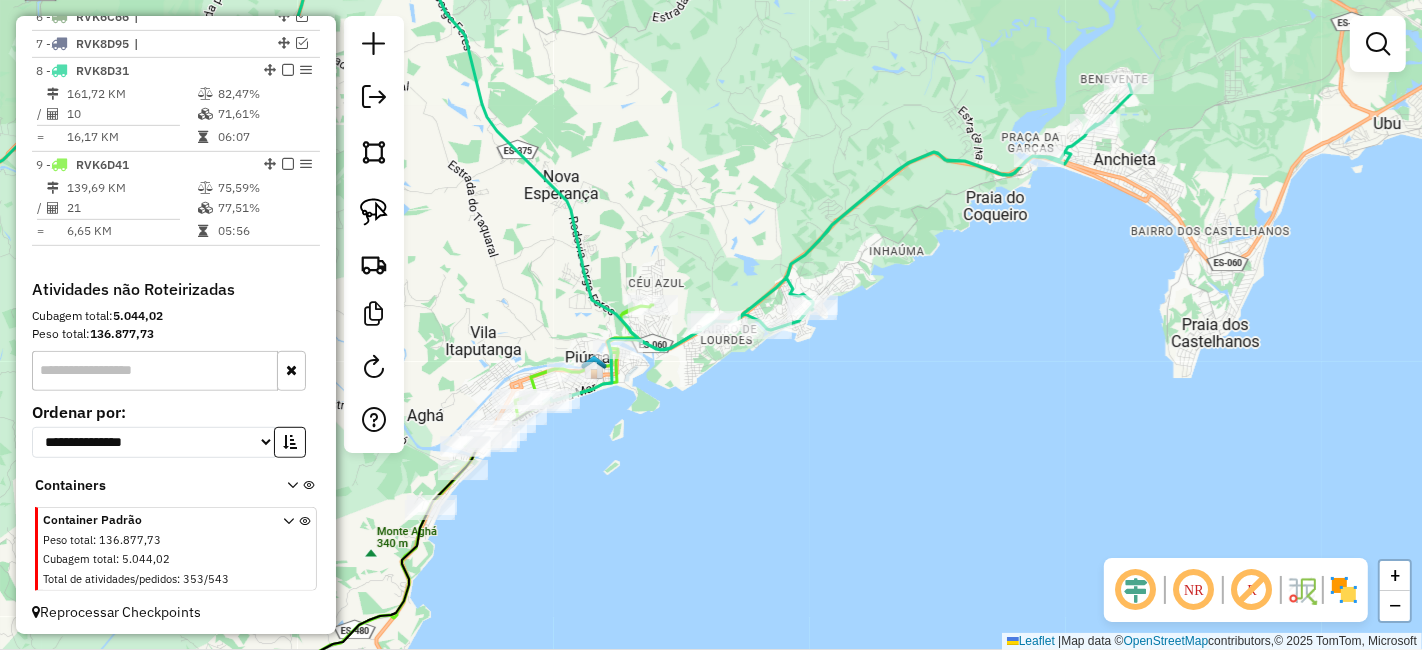 click on "Janela de atendimento Grade de atendimento Capacidade Transportadoras Veículos Cliente Pedidos  Rotas Selecione os dias de semana para filtrar as janelas de atendimento  Seg   Ter   Qua   Qui   Sex   Sáb   Dom  Informe o período da janela de atendimento: De: Até:  Filtrar exatamente a janela do cliente  Considerar janela de atendimento padrão  Selecione os dias de semana para filtrar as grades de atendimento  Seg   Ter   Qua   Qui   Sex   Sáb   Dom   Considerar clientes sem dia de atendimento cadastrado  Clientes fora do dia de atendimento selecionado Filtrar as atividades entre os valores definidos abaixo:  Peso mínimo:   Peso máximo:   Cubagem mínima:   Cubagem máxima:   De:   Até:  Filtrar as atividades entre o tempo de atendimento definido abaixo:  De:   Até:   Considerar capacidade total dos clientes não roteirizados Transportadora: Selecione um ou mais itens Tipo de veículo: Selecione um ou mais itens Veículo: Selecione um ou mais itens Motorista: Selecione um ou mais itens Nome: Rótulo:" 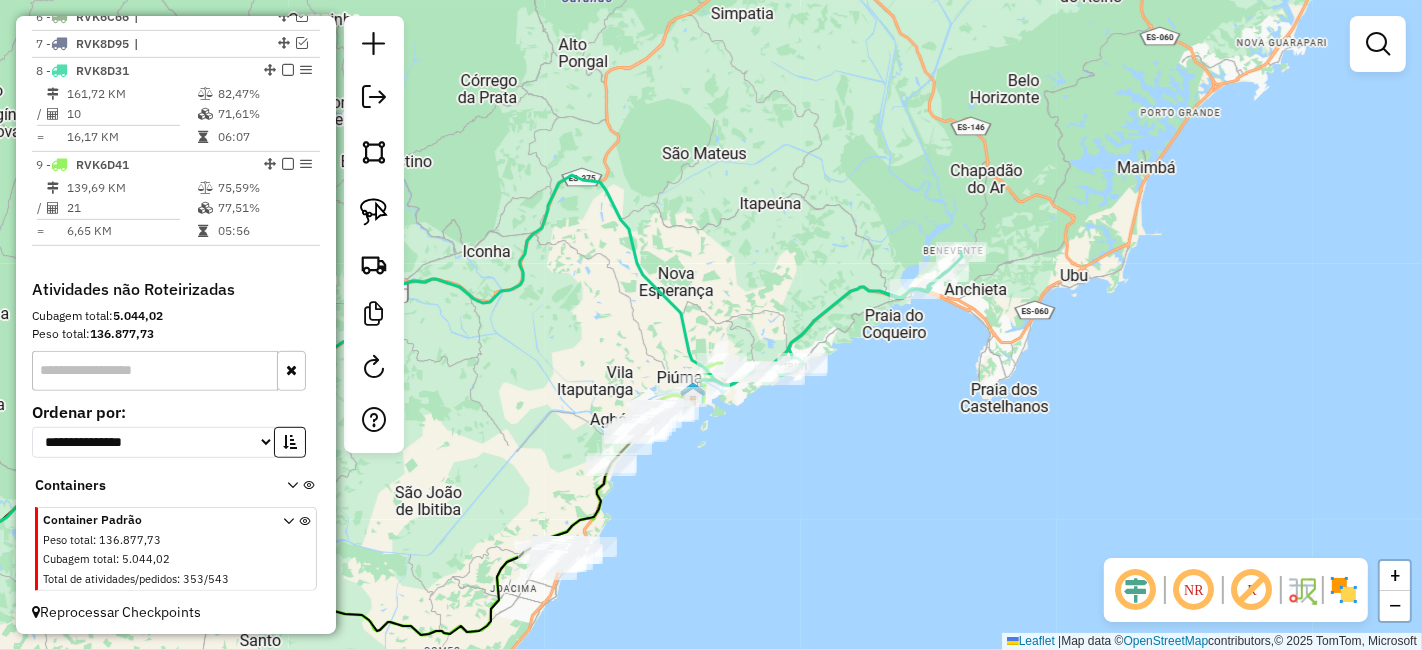 drag, startPoint x: 731, startPoint y: 465, endPoint x: 788, endPoint y: 389, distance: 95 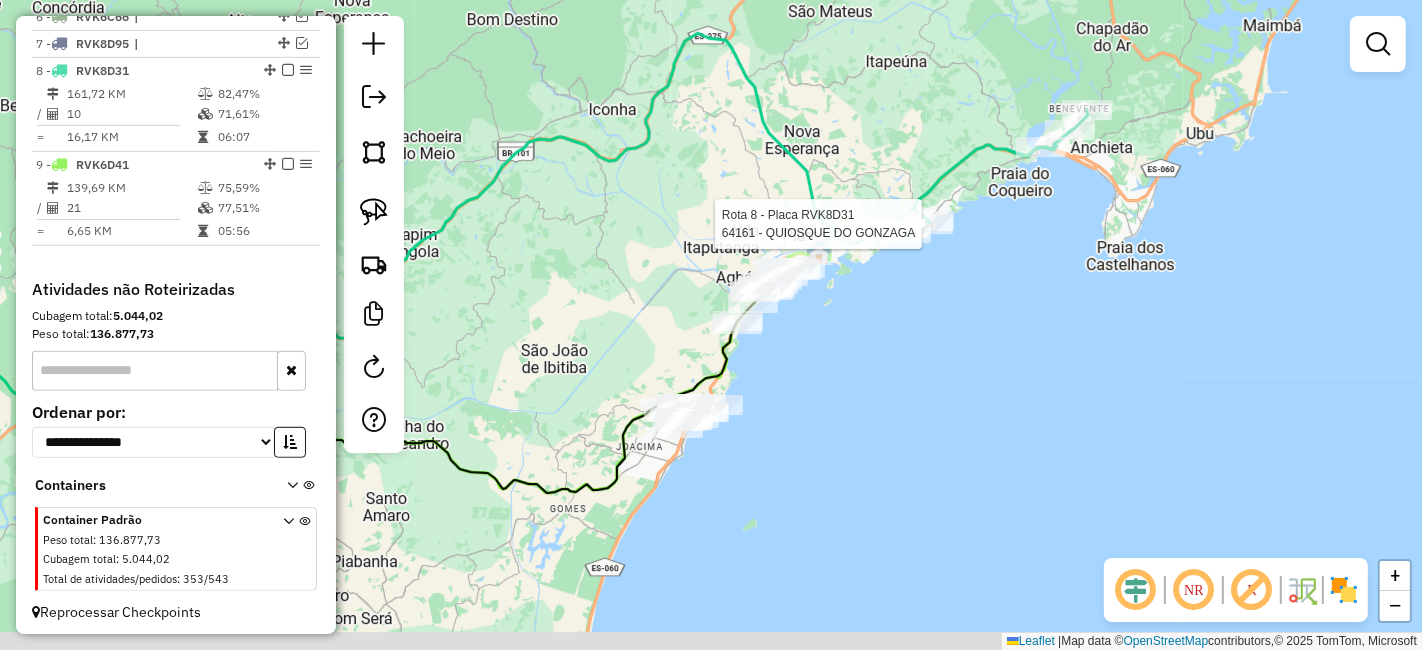 drag, startPoint x: 790, startPoint y: 357, endPoint x: 817, endPoint y: 321, distance: 45 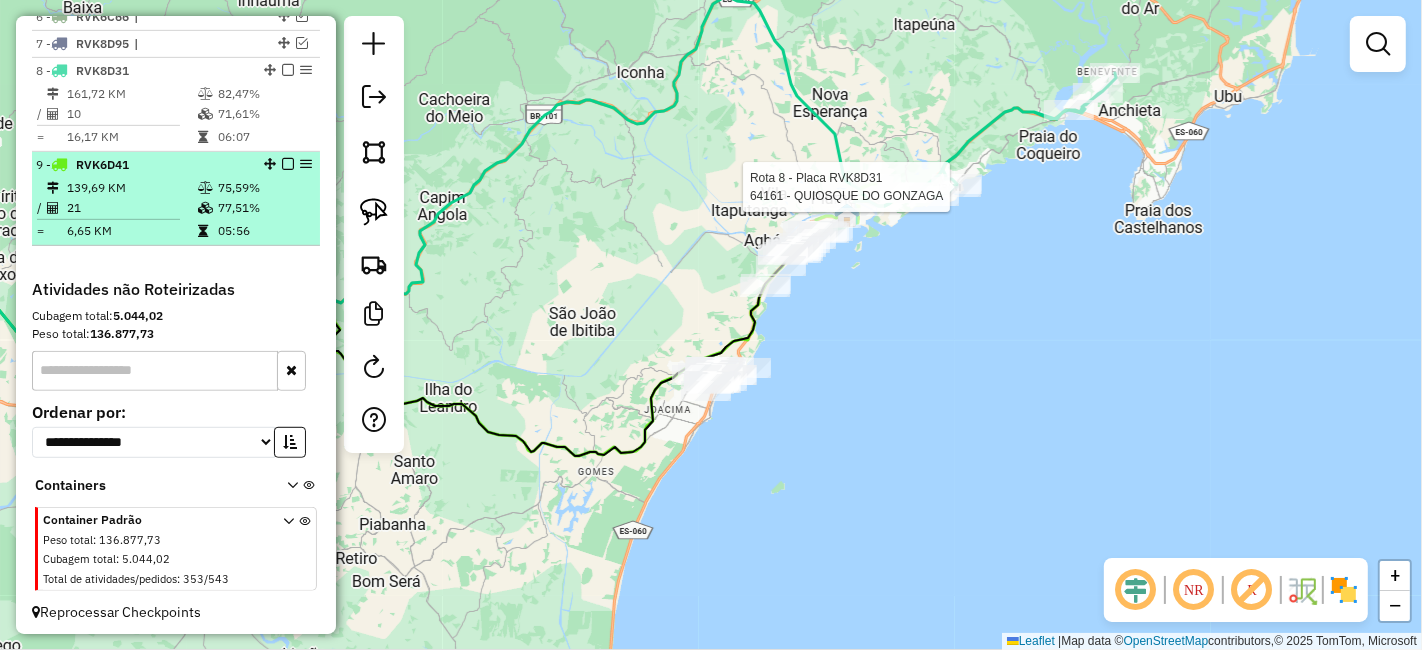 click at bounding box center [288, 164] 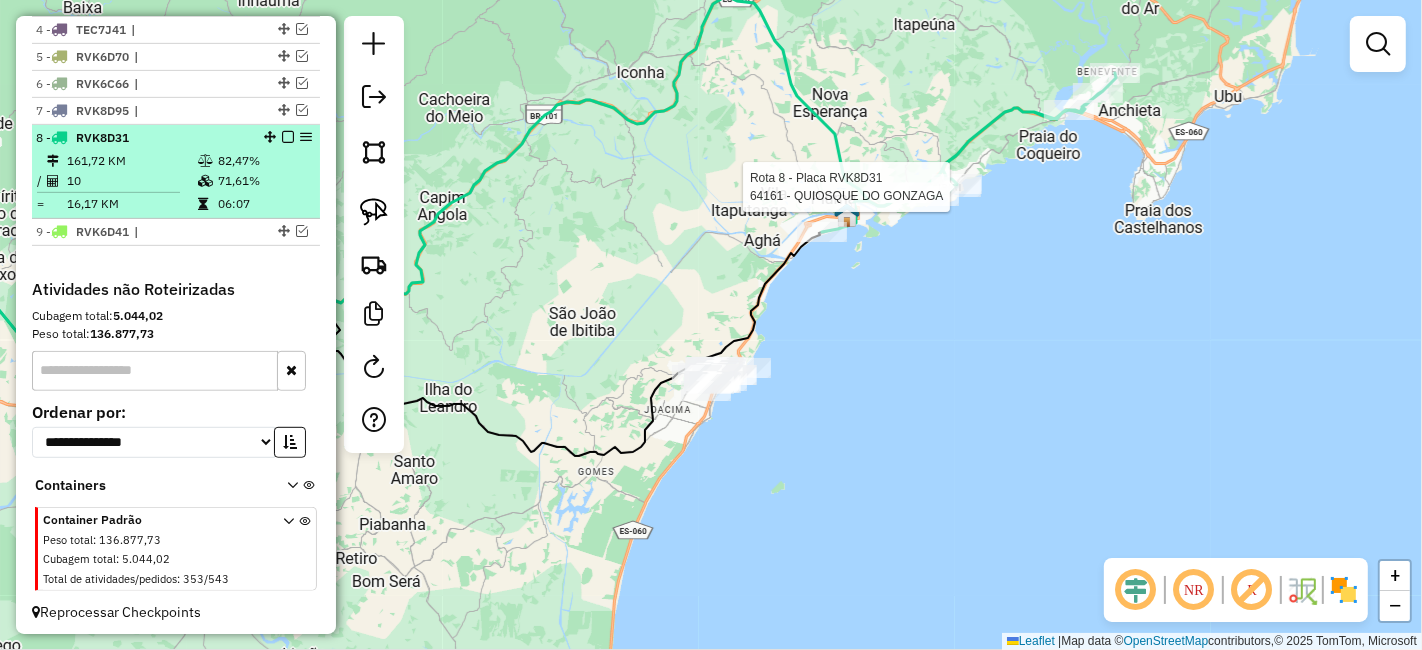 click at bounding box center [288, 137] 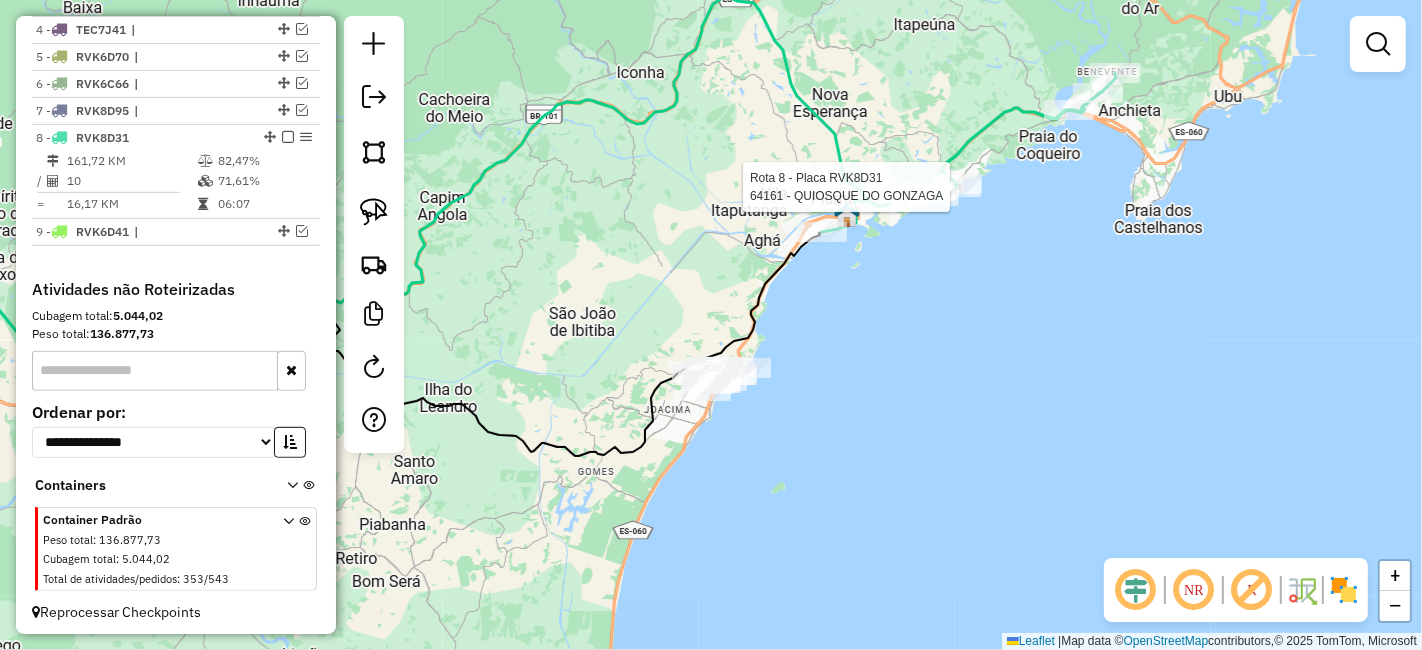 scroll, scrollTop: 762, scrollLeft: 0, axis: vertical 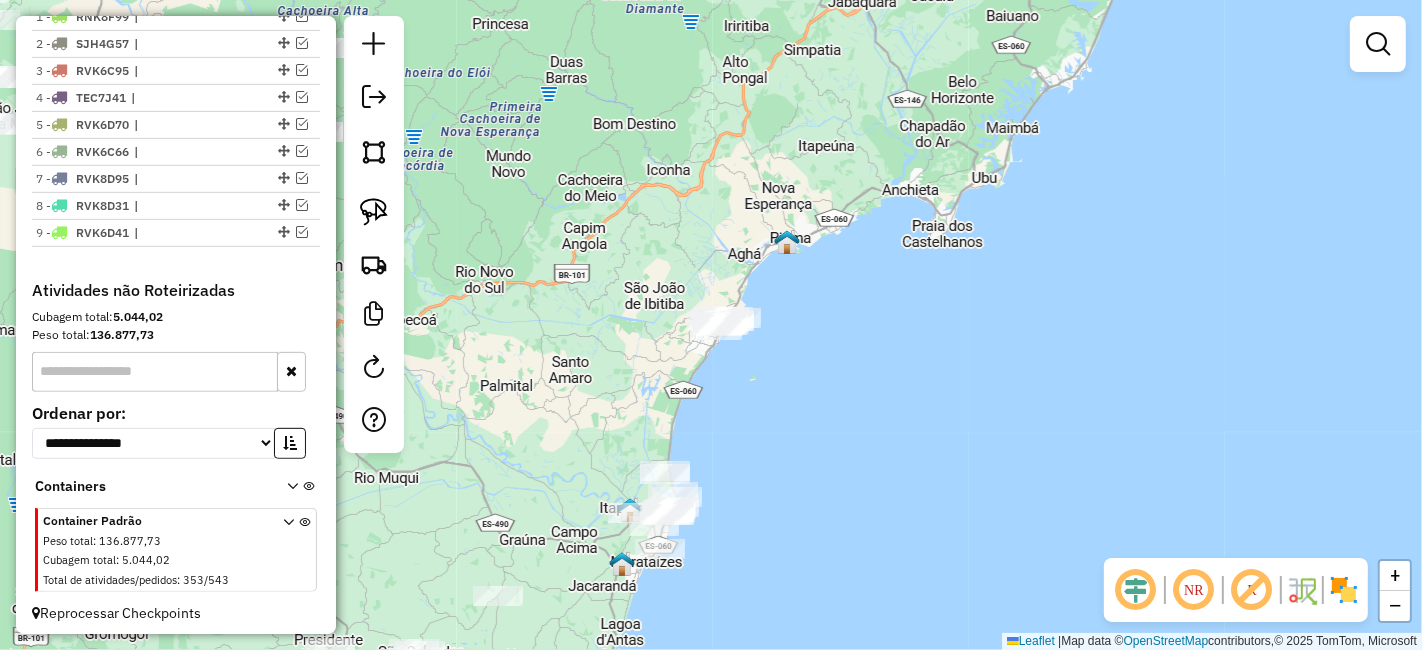 click 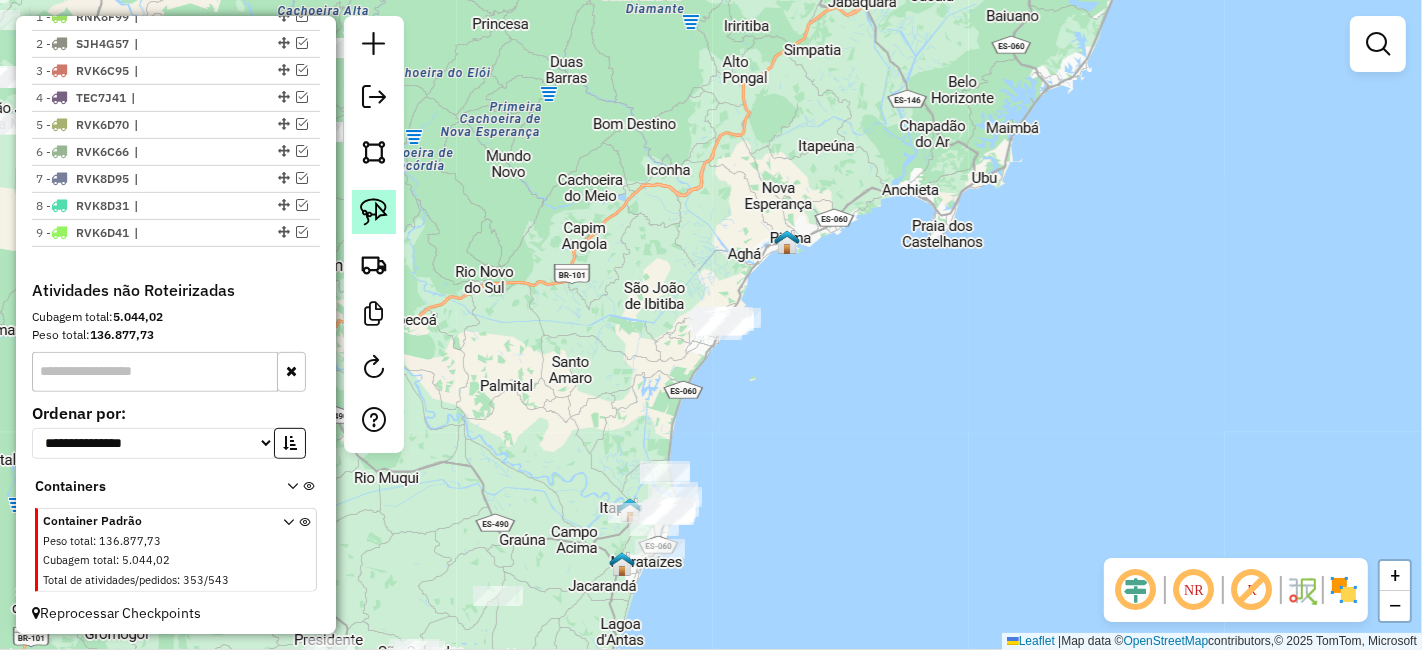click 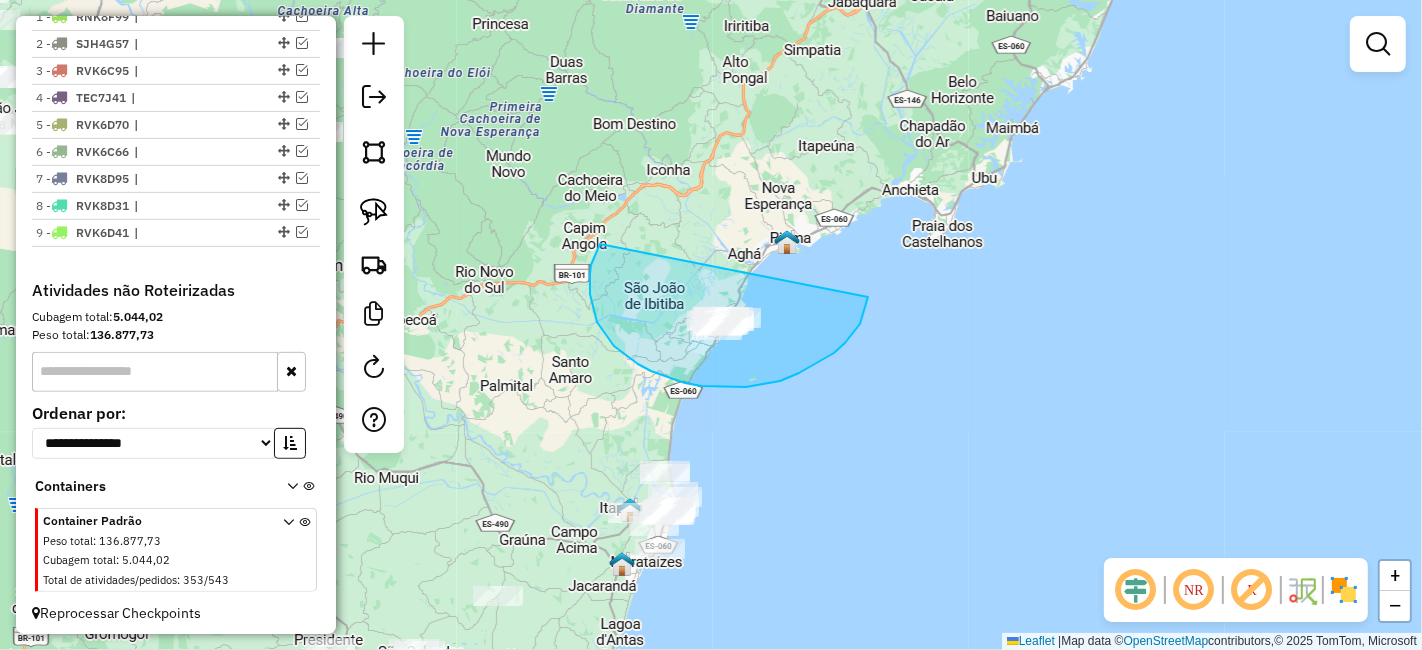 drag, startPoint x: 593, startPoint y: 260, endPoint x: 870, endPoint y: 292, distance: 278.84225 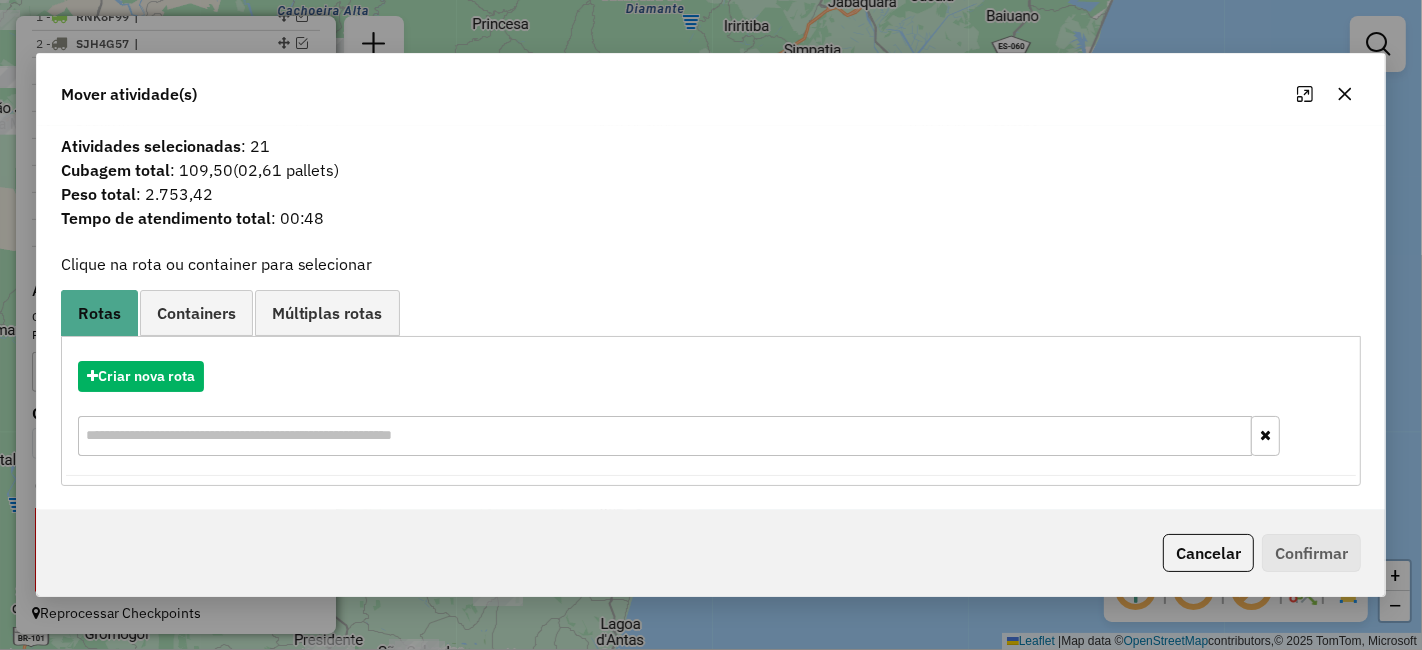 click 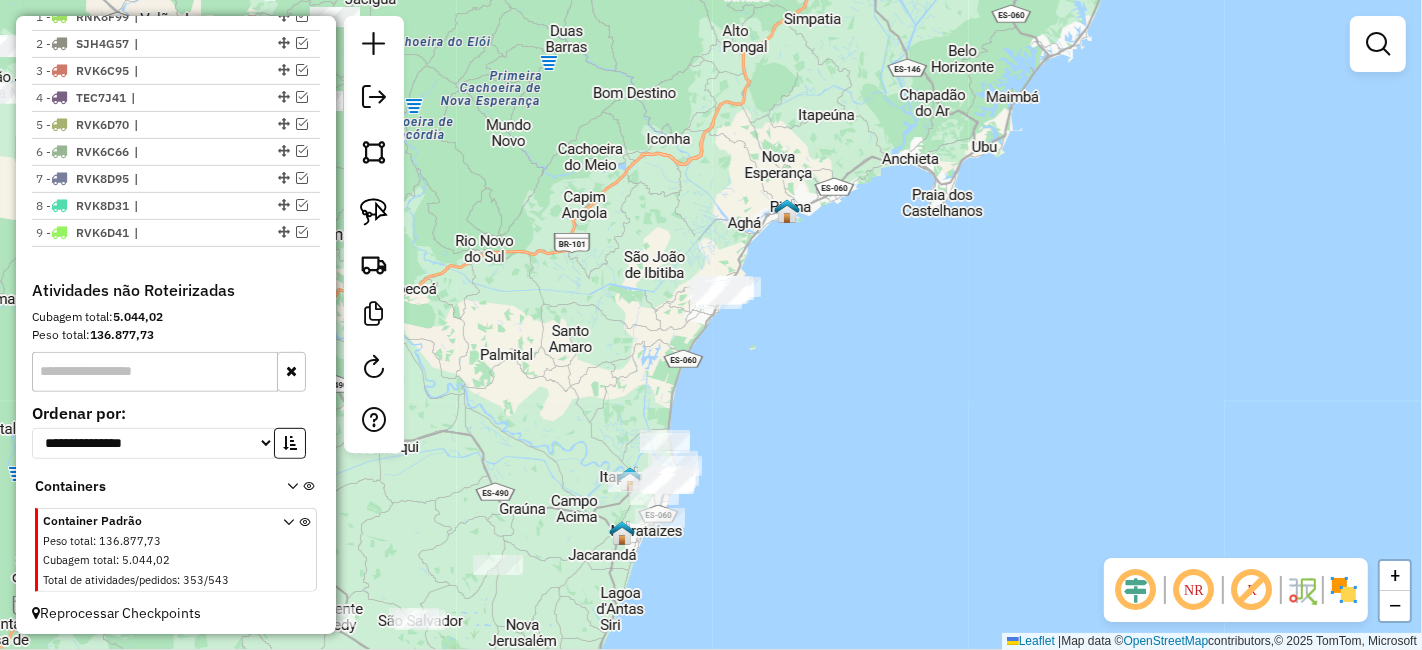 drag, startPoint x: 829, startPoint y: 410, endPoint x: 832, endPoint y: 284, distance: 126.035706 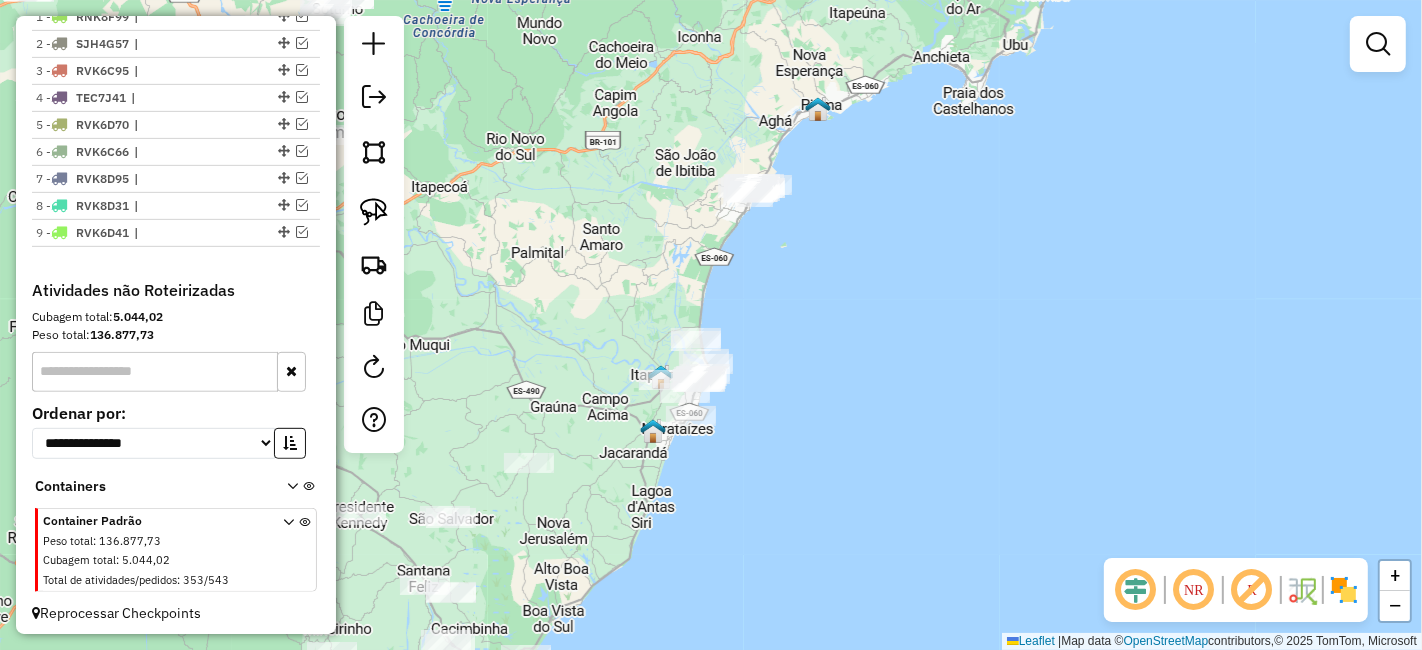 drag, startPoint x: 600, startPoint y: 243, endPoint x: 570, endPoint y: 207, distance: 46.8615 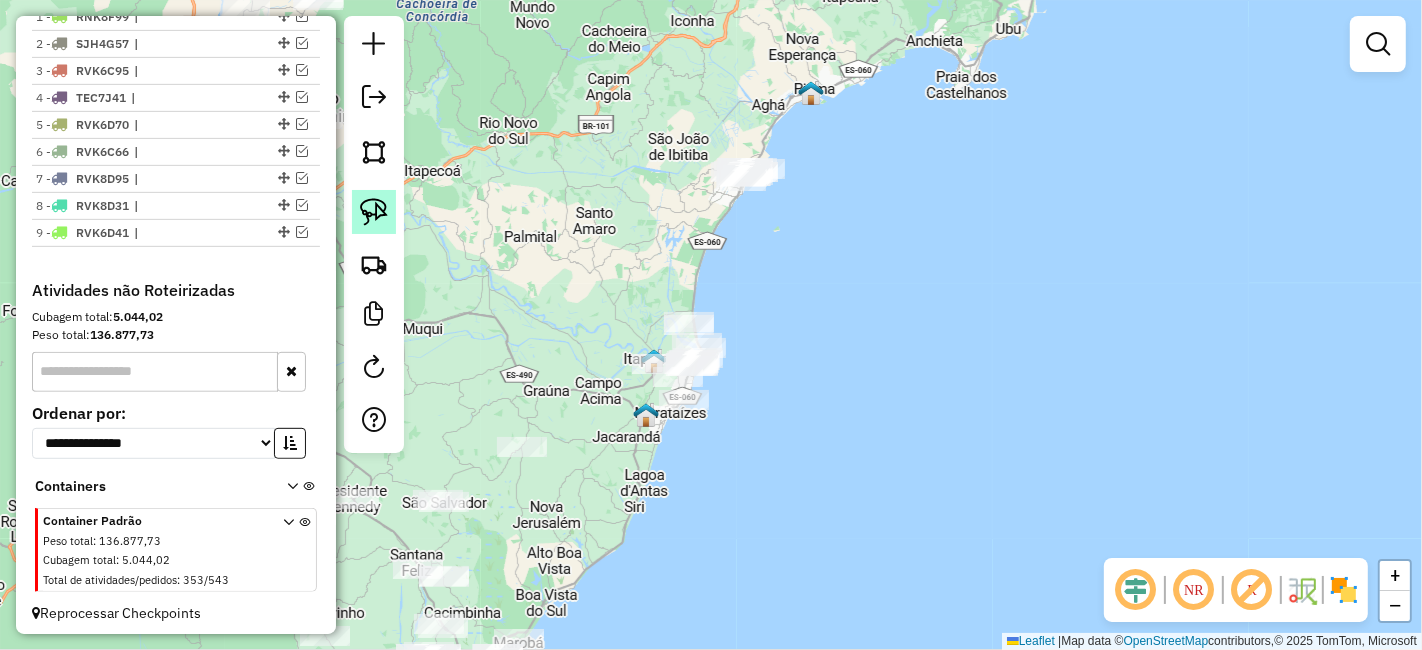 click 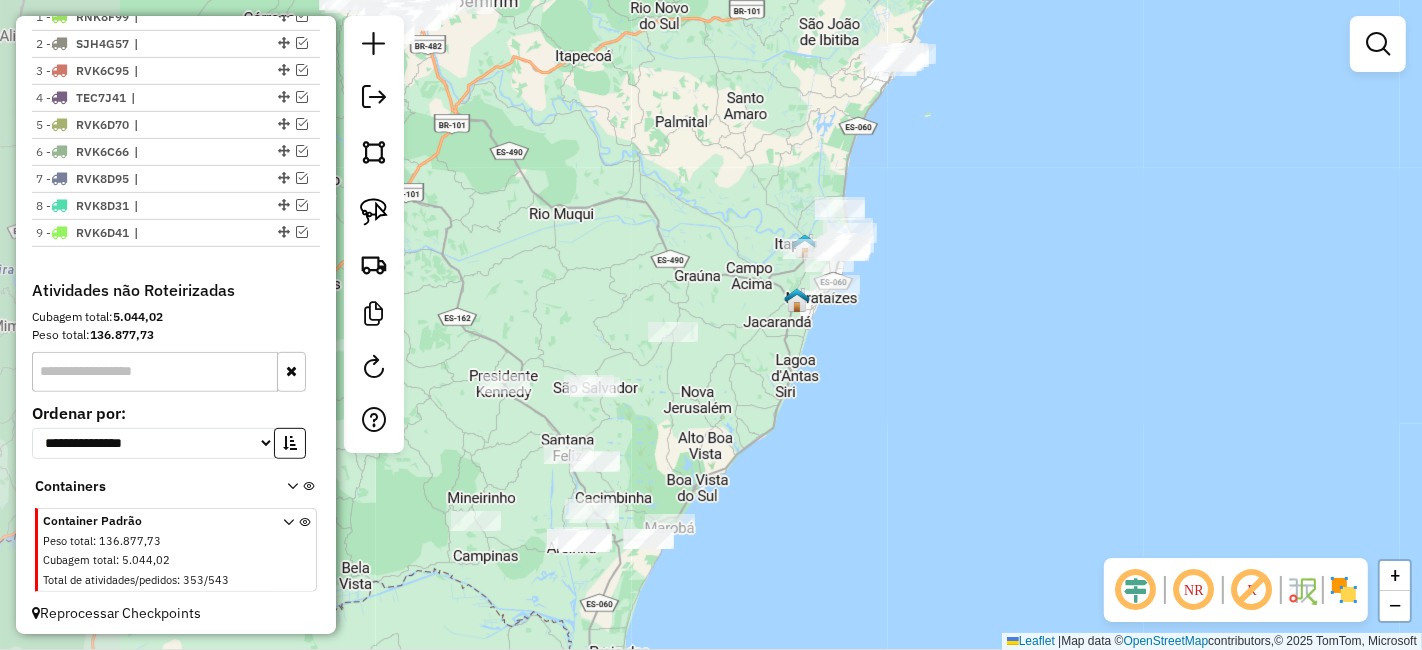 drag, startPoint x: 614, startPoint y: 287, endPoint x: 716, endPoint y: 235, distance: 114.49017 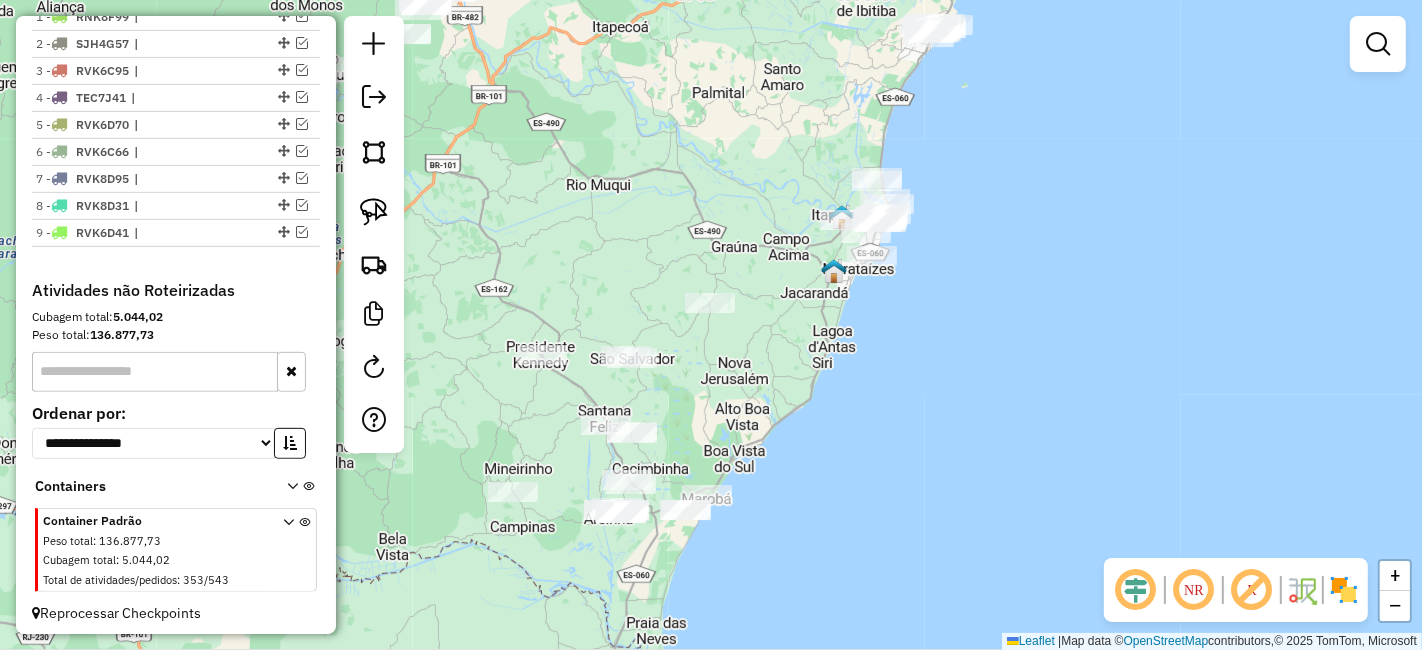 drag, startPoint x: 667, startPoint y: 213, endPoint x: 719, endPoint y: 160, distance: 74.24958 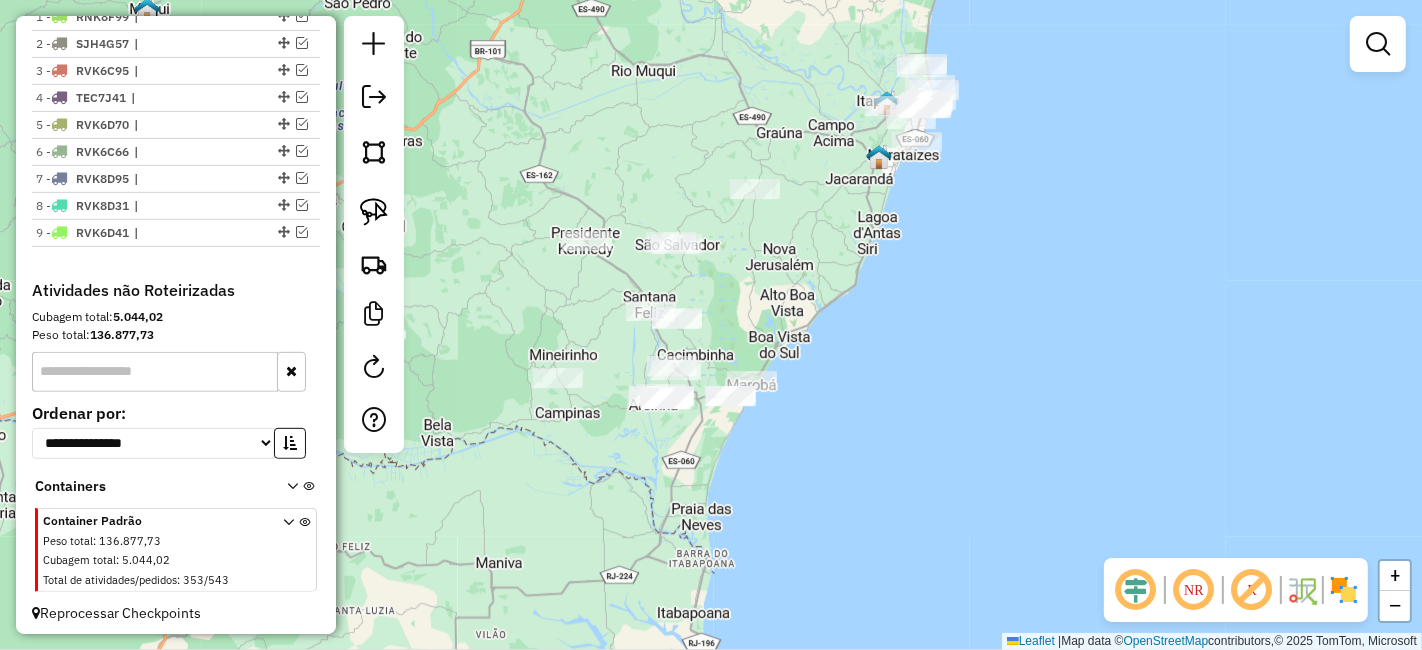 drag, startPoint x: 787, startPoint y: 391, endPoint x: 784, endPoint y: 327, distance: 64.070274 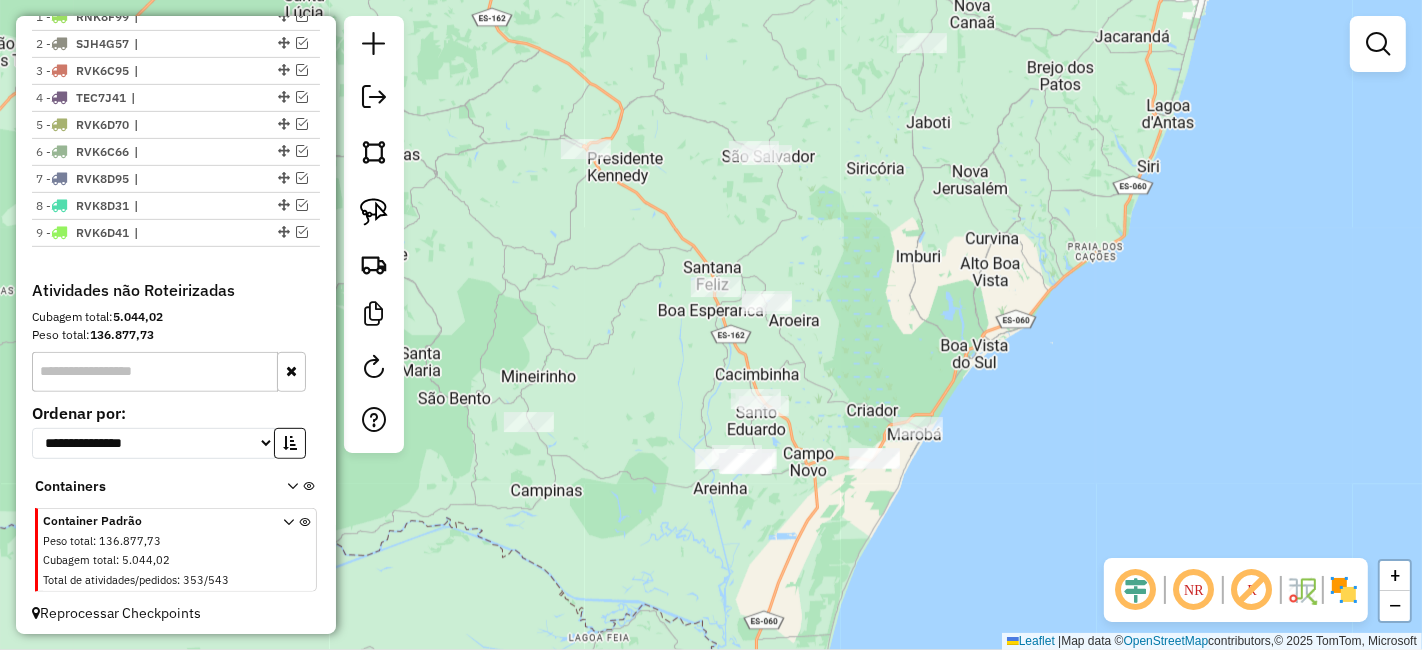 drag, startPoint x: 698, startPoint y: 342, endPoint x: 809, endPoint y: 350, distance: 111.28792 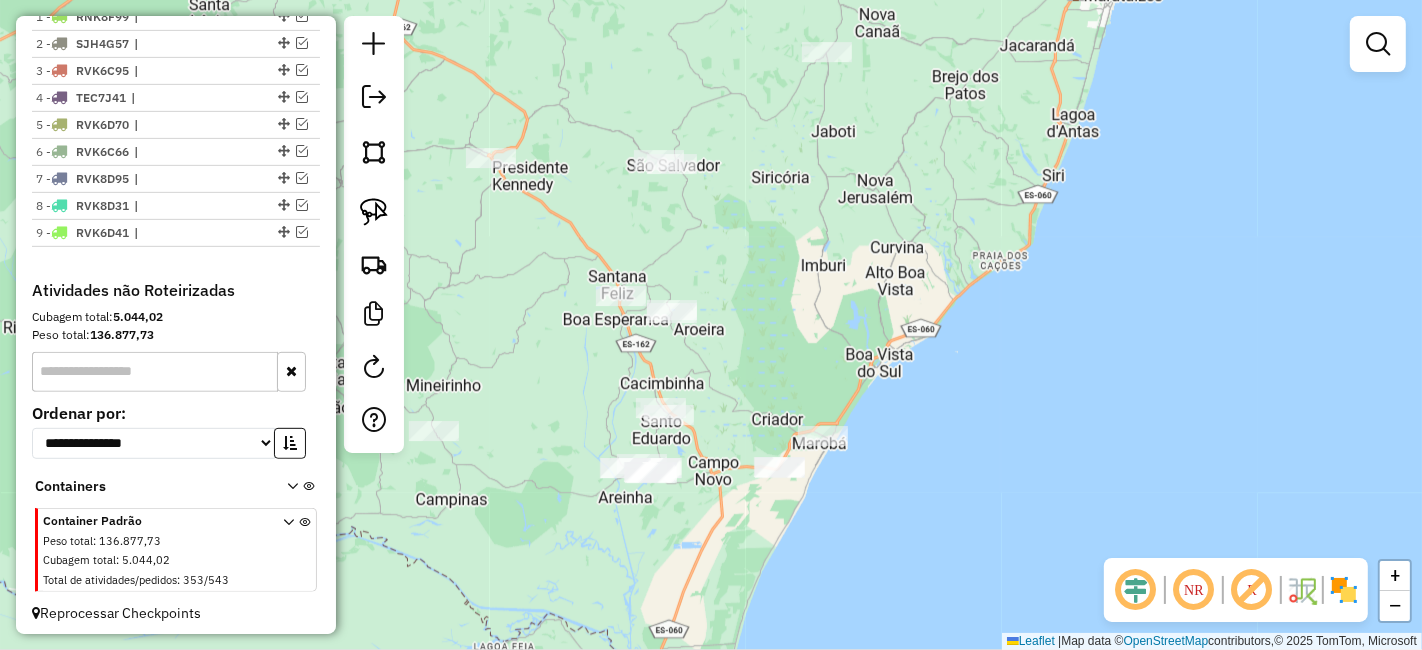 drag, startPoint x: 655, startPoint y: 118, endPoint x: 608, endPoint y: 177, distance: 75.43209 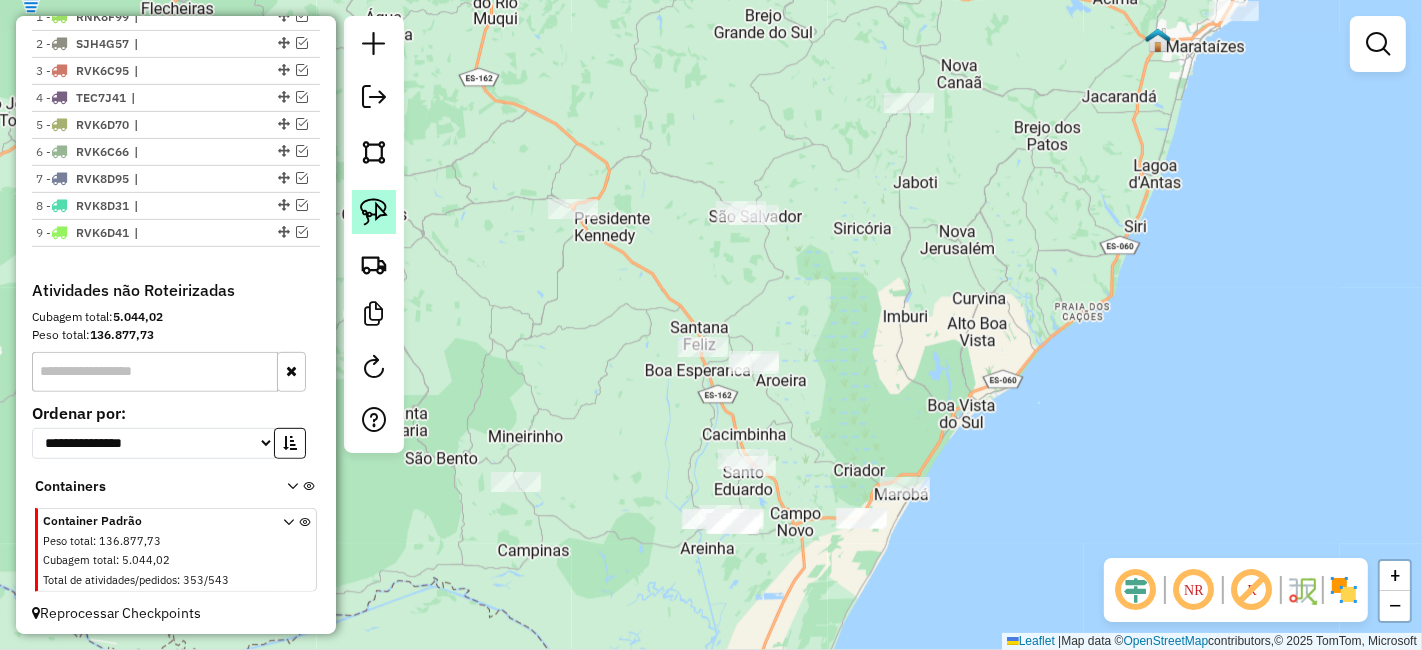 click 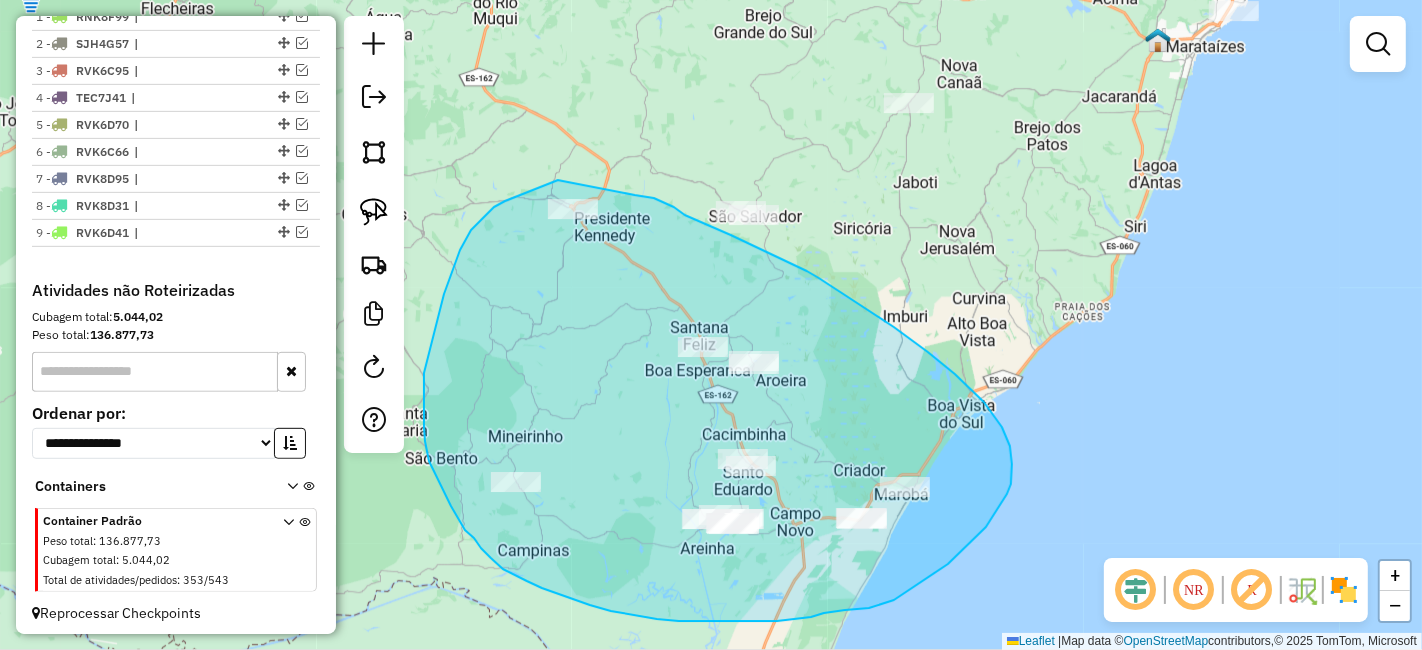 drag, startPoint x: 563, startPoint y: 181, endPoint x: 635, endPoint y: 195, distance: 73.34848 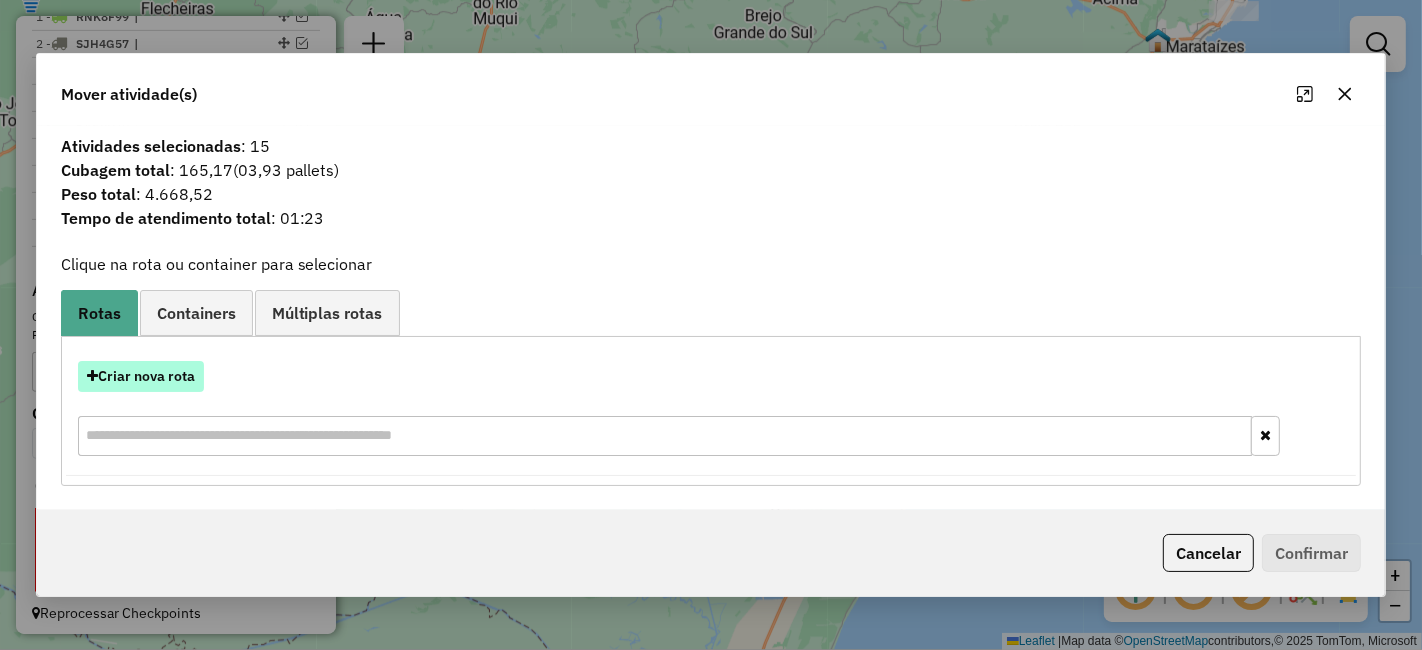 click on "Criar nova rota" at bounding box center (141, 376) 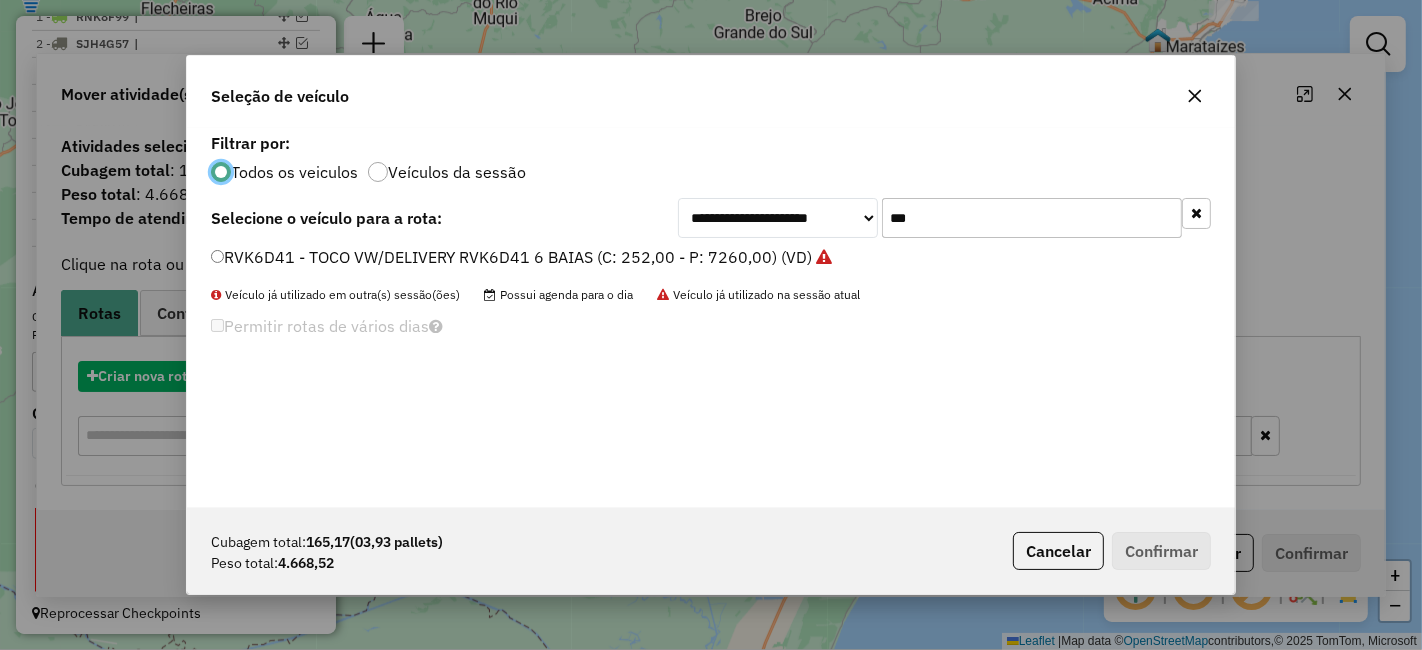 scroll, scrollTop: 11, scrollLeft: 5, axis: both 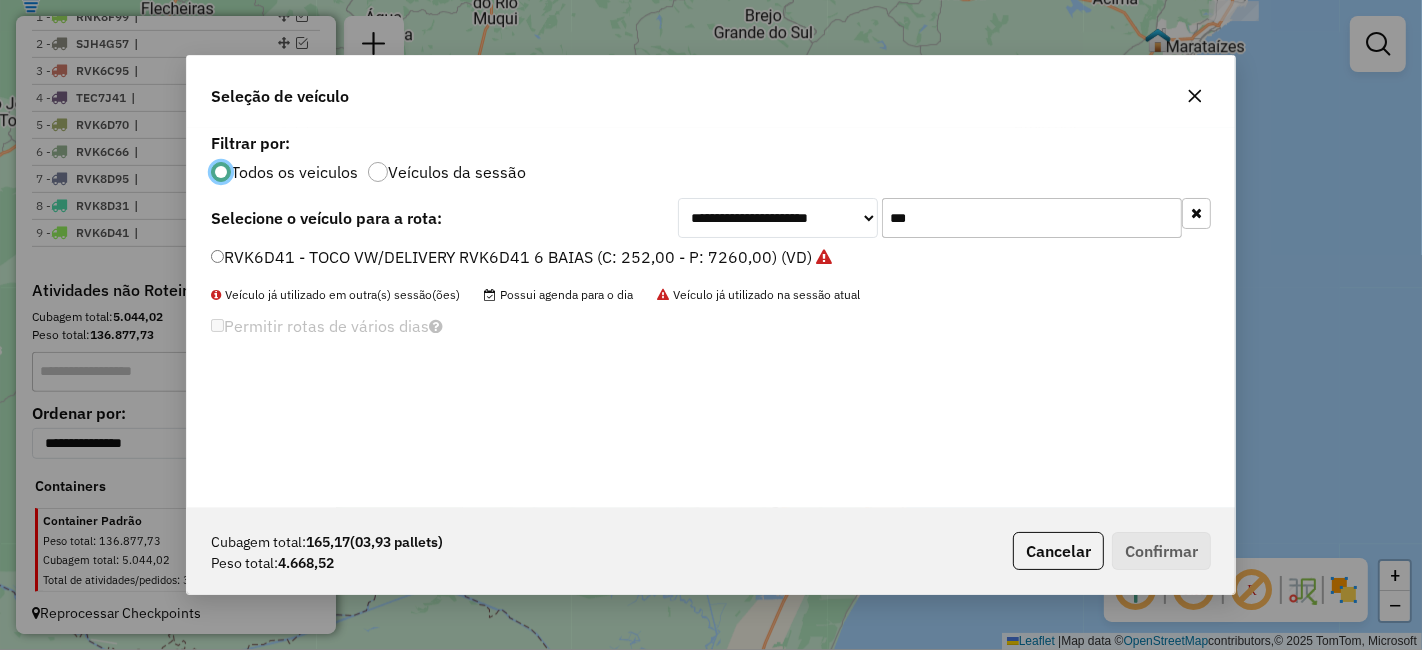 click on "***" 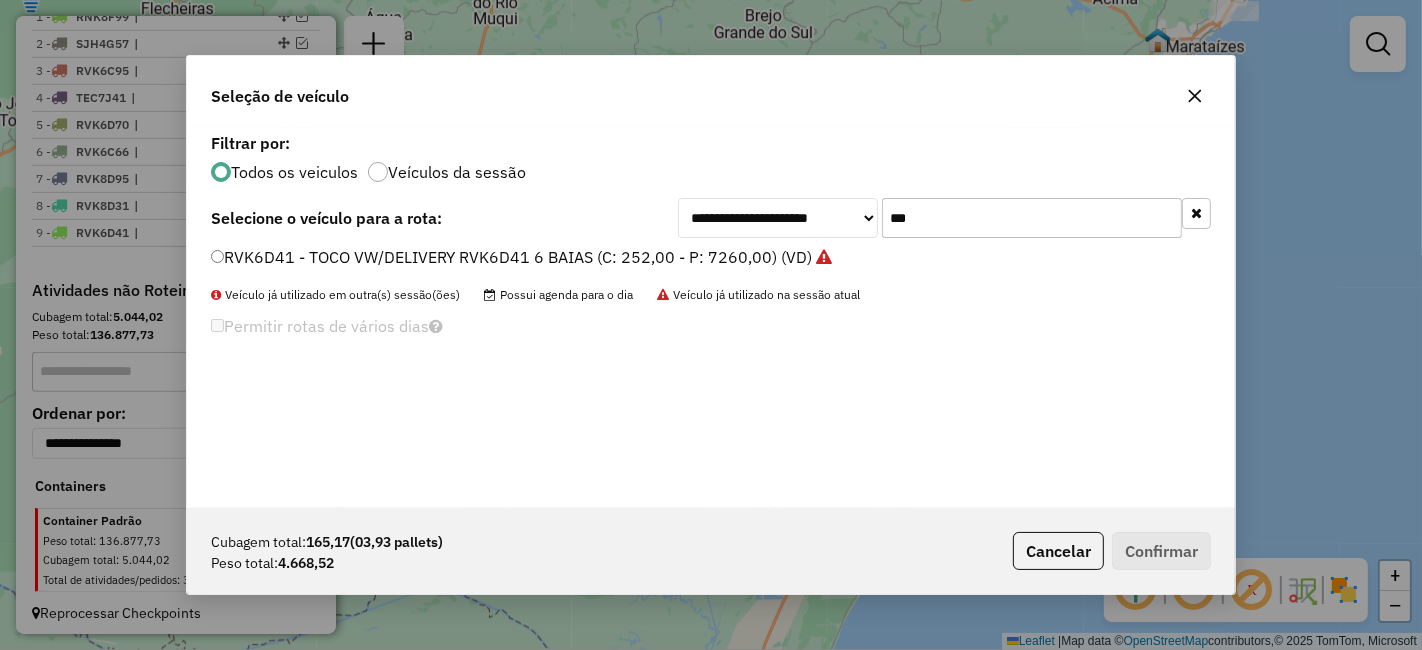 click on "***" 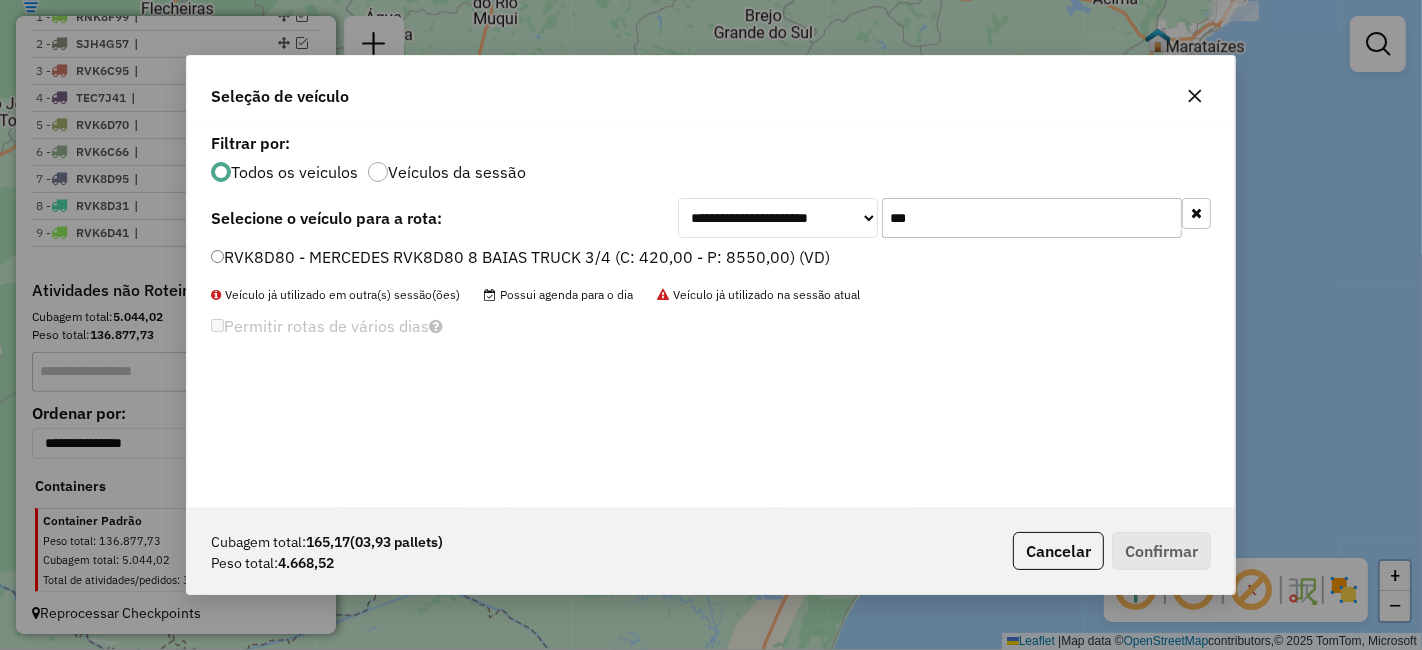 type on "***" 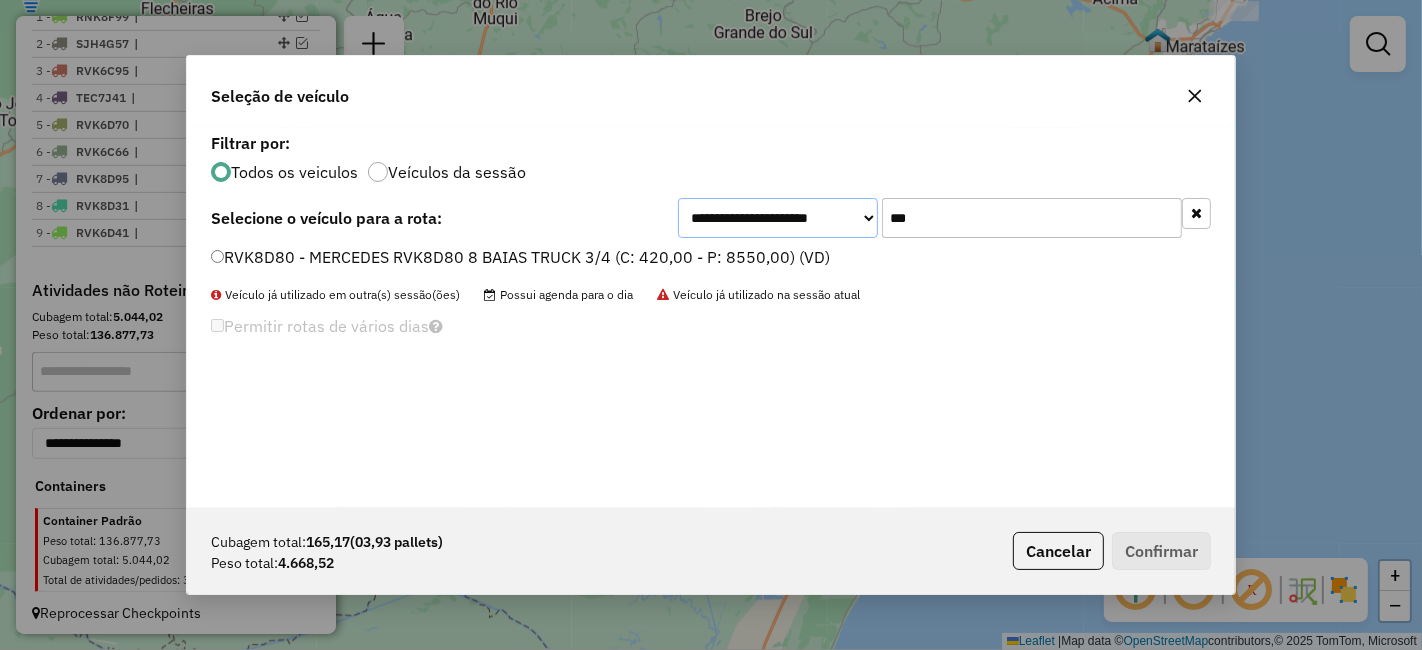 click on "**********" 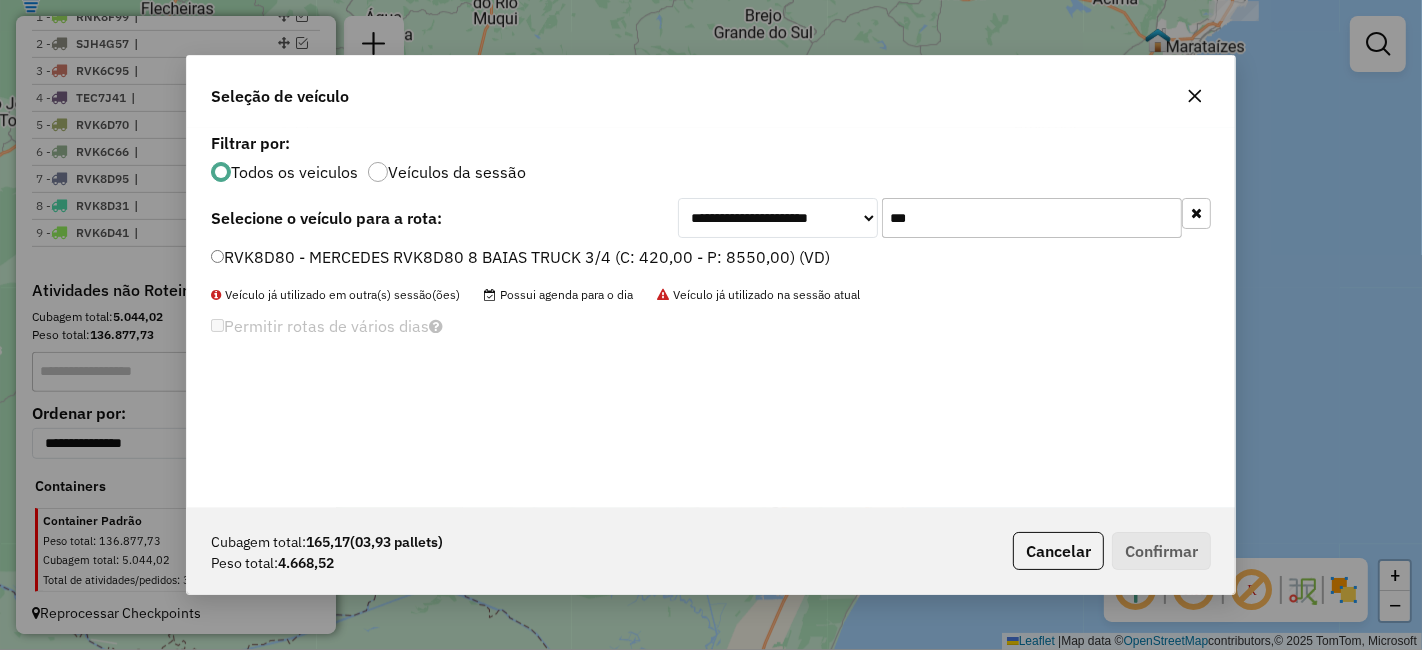 click on "RVK8D80 - MERCEDES RVK8D80 8 BAIAS TRUCK 3/4 (C: 420,00 - P: 8550,00) (VD)" 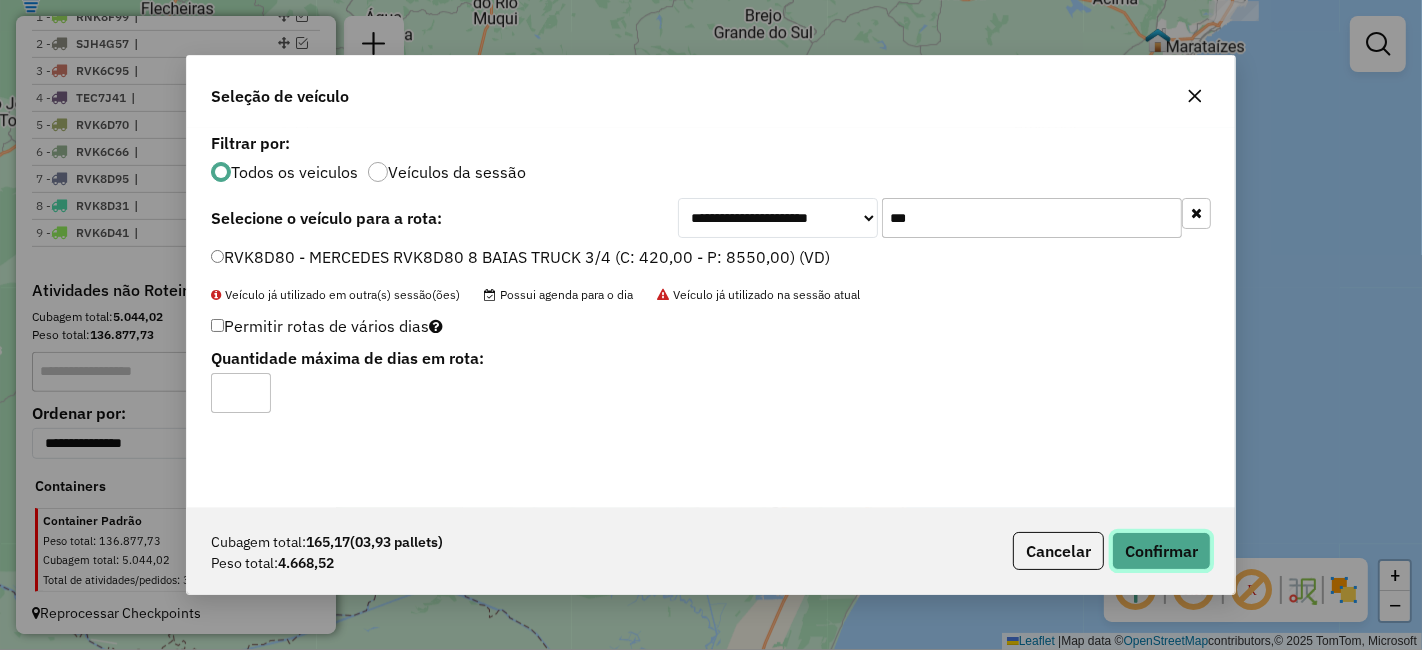 click on "Confirmar" 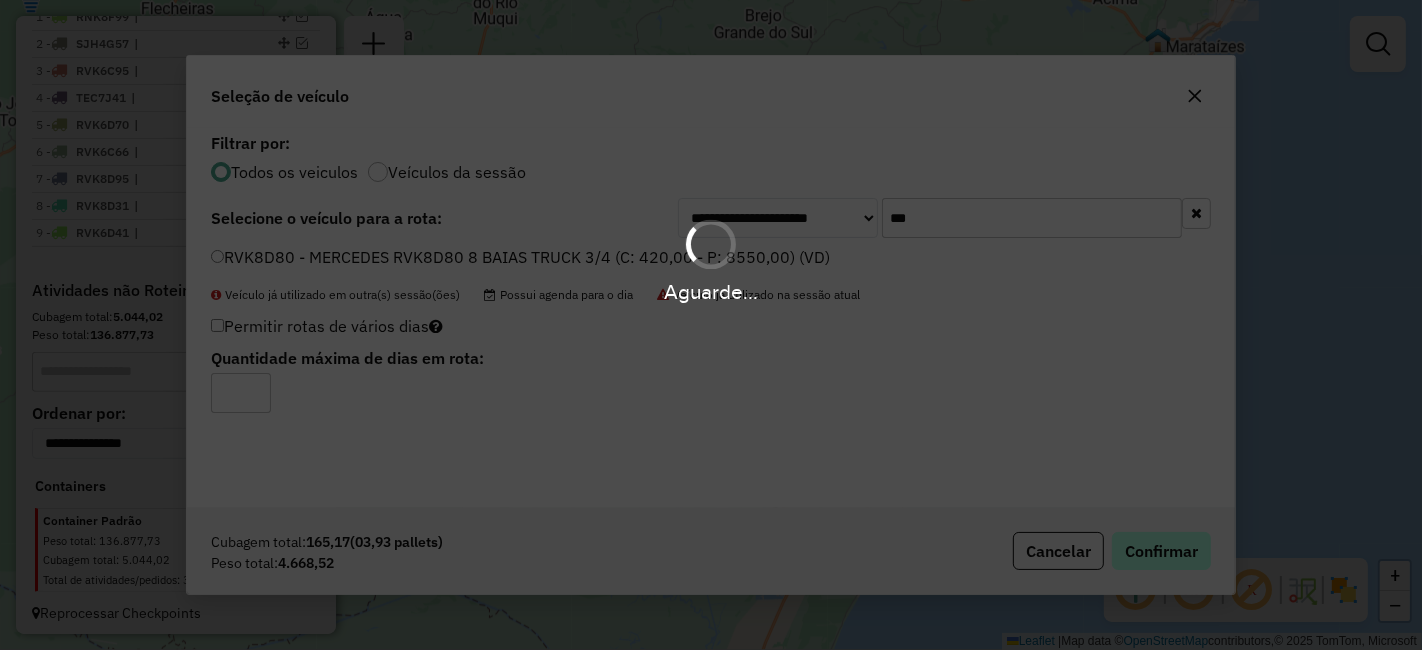 scroll, scrollTop: 857, scrollLeft: 0, axis: vertical 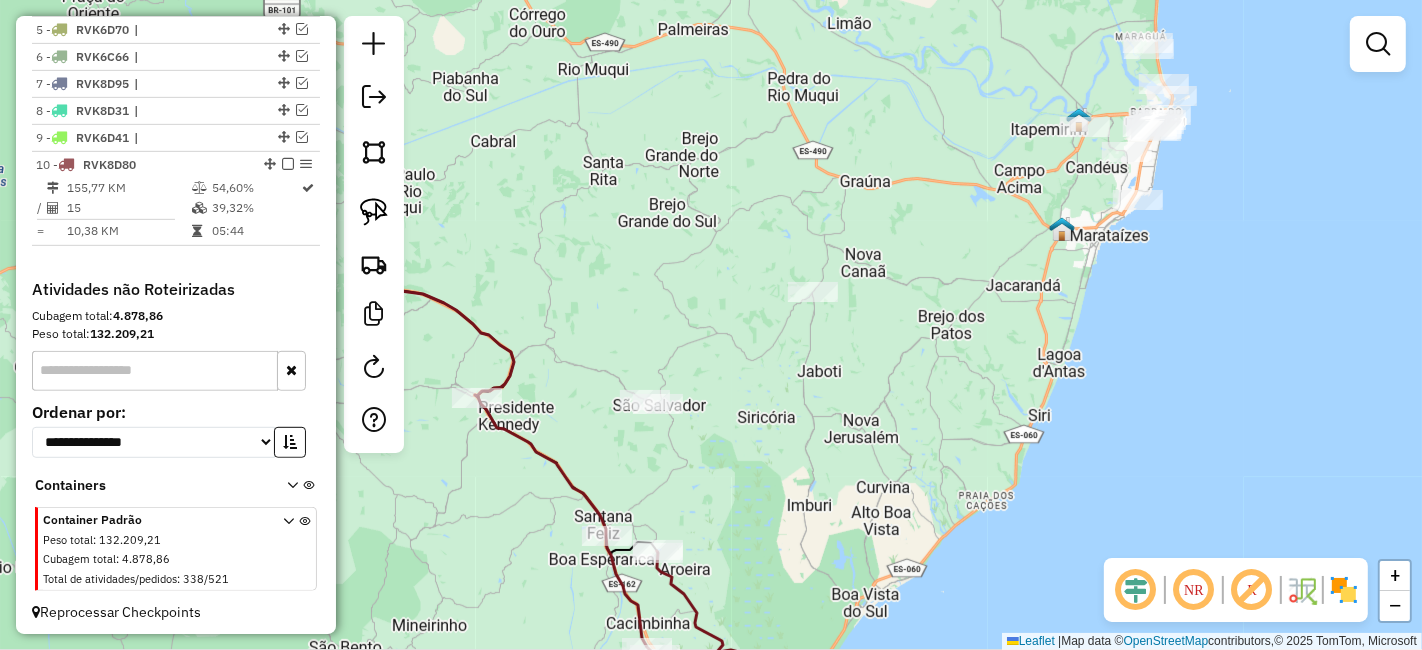 drag, startPoint x: 1022, startPoint y: 446, endPoint x: 869, endPoint y: 585, distance: 206.71236 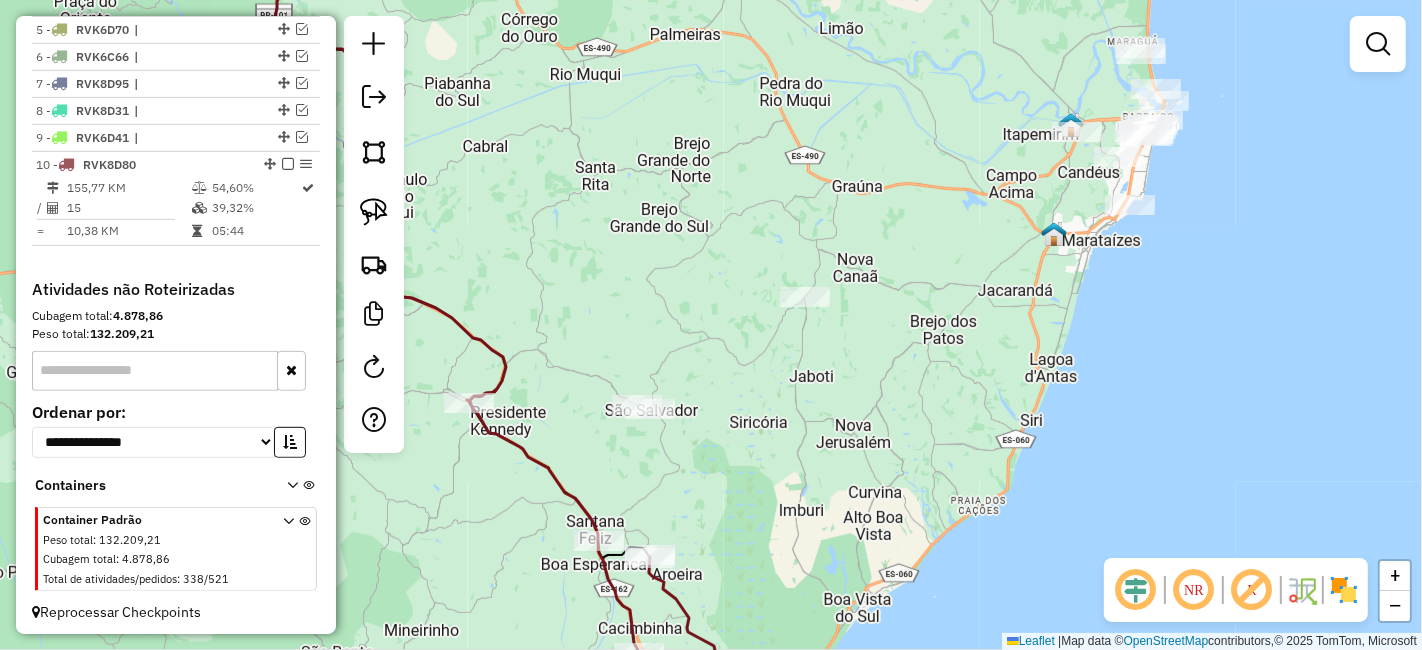 click 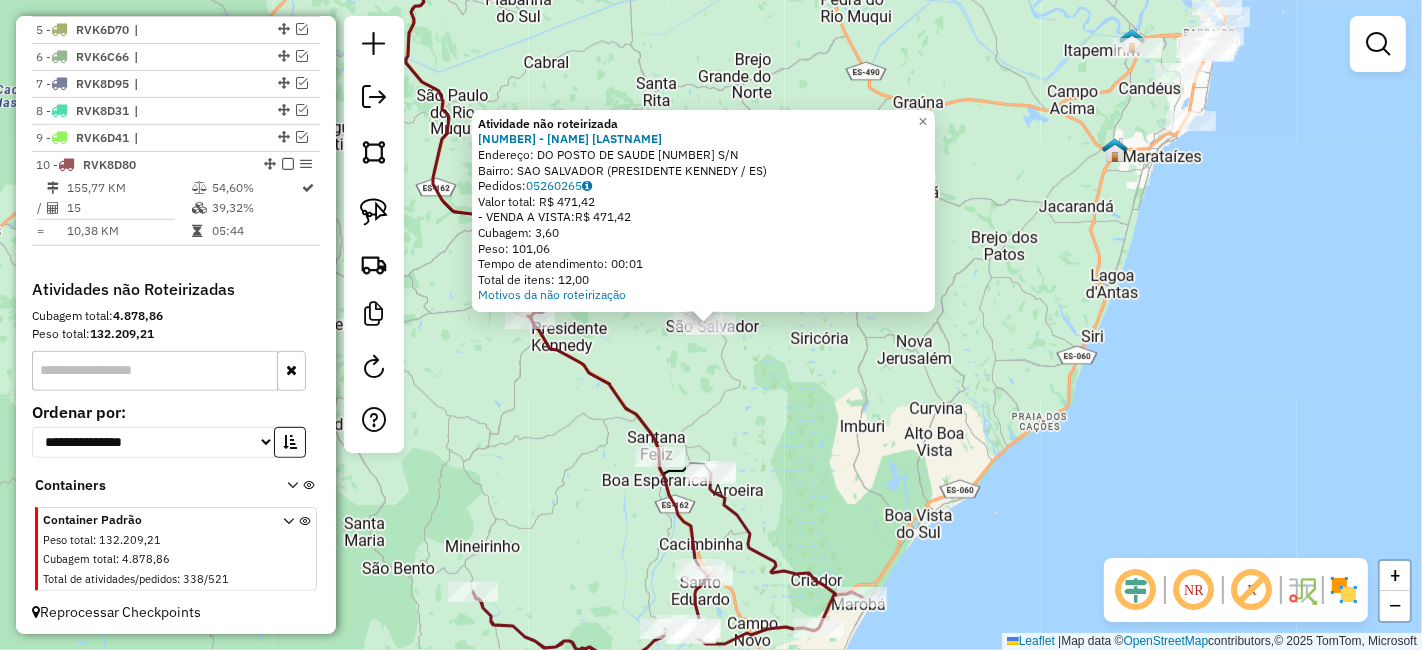 click on "Atividade não roteirizada 64696 - MARIA LUIZA SANTOS  Endereço:  DO POSTO DE SAUDE 1 S/N   Bairro: SAO SALVADOR (PRESIDENTE KENNEDY / ES)   Pedidos:  05260265   Valor total: R$ 471,42   - VENDA A VISTA:  R$ 471,42   Cubagem: 3,60   Peso: 101,06   Tempo de atendimento: 00:01   Total de itens: 12,00  Motivos da não roteirização × Janela de atendimento Grade de atendimento Capacidade Transportadoras Veículos Cliente Pedidos  Rotas Selecione os dias de semana para filtrar as janelas de atendimento  Seg   Ter   Qua   Qui   Sex   Sáb   Dom  Informe o período da janela de atendimento: De: Até:  Filtrar exatamente a janela do cliente  Considerar janela de atendimento padrão  Selecione os dias de semana para filtrar as grades de atendimento  Seg   Ter   Qua   Qui   Sex   Sáb   Dom   Considerar clientes sem dia de atendimento cadastrado  Clientes fora do dia de atendimento selecionado Filtrar as atividades entre os valores definidos abaixo:  Peso mínimo:   Peso máximo:   Cubagem mínima:   De:   Até:  +" 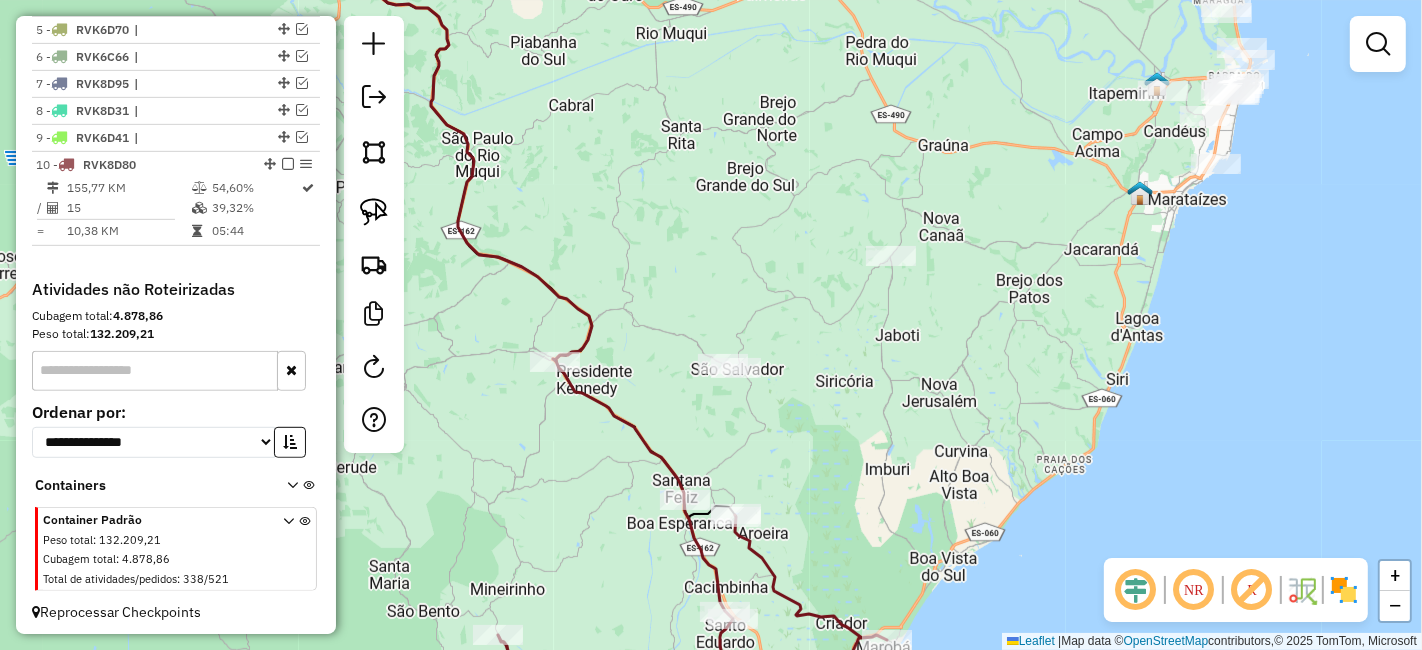 click on "Janela de atendimento Grade de atendimento Capacidade Transportadoras Veículos Cliente Pedidos  Rotas Selecione os dias de semana para filtrar as janelas de atendimento  Seg   Ter   Qua   Qui   Sex   Sáb   Dom  Informe o período da janela de atendimento: De: Até:  Filtrar exatamente a janela do cliente  Considerar janela de atendimento padrão  Selecione os dias de semana para filtrar as grades de atendimento  Seg   Ter   Qua   Qui   Sex   Sáb   Dom   Considerar clientes sem dia de atendimento cadastrado  Clientes fora do dia de atendimento selecionado Filtrar as atividades entre os valores definidos abaixo:  Peso mínimo:   Peso máximo:   Cubagem mínima:   Cubagem máxima:   De:   Até:  Filtrar as atividades entre o tempo de atendimento definido abaixo:  De:   Até:   Considerar capacidade total dos clientes não roteirizados Transportadora: Selecione um ou mais itens Tipo de veículo: Selecione um ou mais itens Veículo: Selecione um ou mais itens Motorista: Selecione um ou mais itens Nome: Rótulo:" 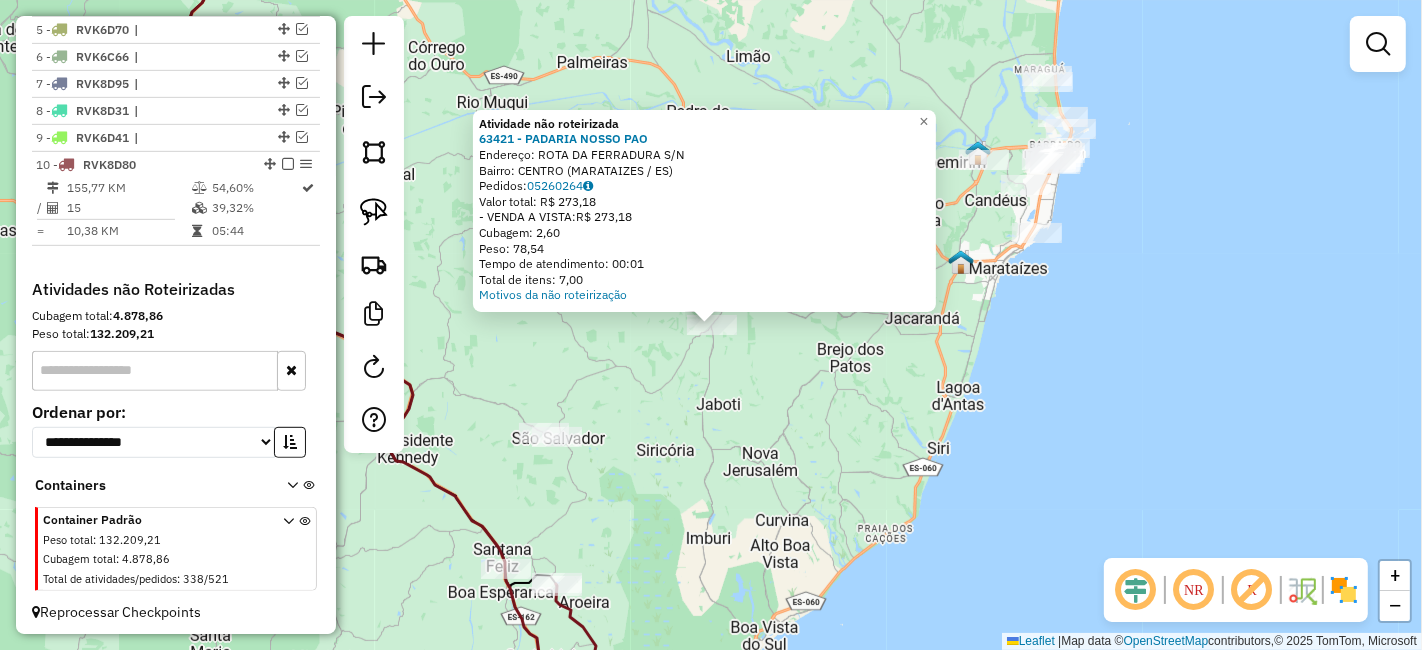 click on "Atividade não roteirizada 63421 - PADARIA NOSSO PAO  Endereço:  ROTA DA FERRADURA S/N   Bairro: CENTRO (MARATAIZES / ES)   Pedidos:  05260264   Valor total: R$ 273,18   - VENDA A VISTA:  R$ 273,18   Cubagem: 2,60   Peso: 78,54   Tempo de atendimento: 00:01   Total de itens: 7,00  Motivos da não roteirização × Janela de atendimento Grade de atendimento Capacidade Transportadoras Veículos Cliente Pedidos  Rotas Selecione os dias de semana para filtrar as janelas de atendimento  Seg   Ter   Qua   Qui   Sex   Sáb   Dom  Informe o período da janela de atendimento: De: Até:  Filtrar exatamente a janela do cliente  Considerar janela de atendimento padrão  Selecione os dias de semana para filtrar as grades de atendimento  Seg   Ter   Qua   Qui   Sex   Sáb   Dom   Considerar clientes sem dia de atendimento cadastrado  Clientes fora do dia de atendimento selecionado Filtrar as atividades entre os valores definidos abaixo:  Peso mínimo:   Peso máximo:   Cubagem mínima:   Cubagem máxima:   De:   Até:  +" 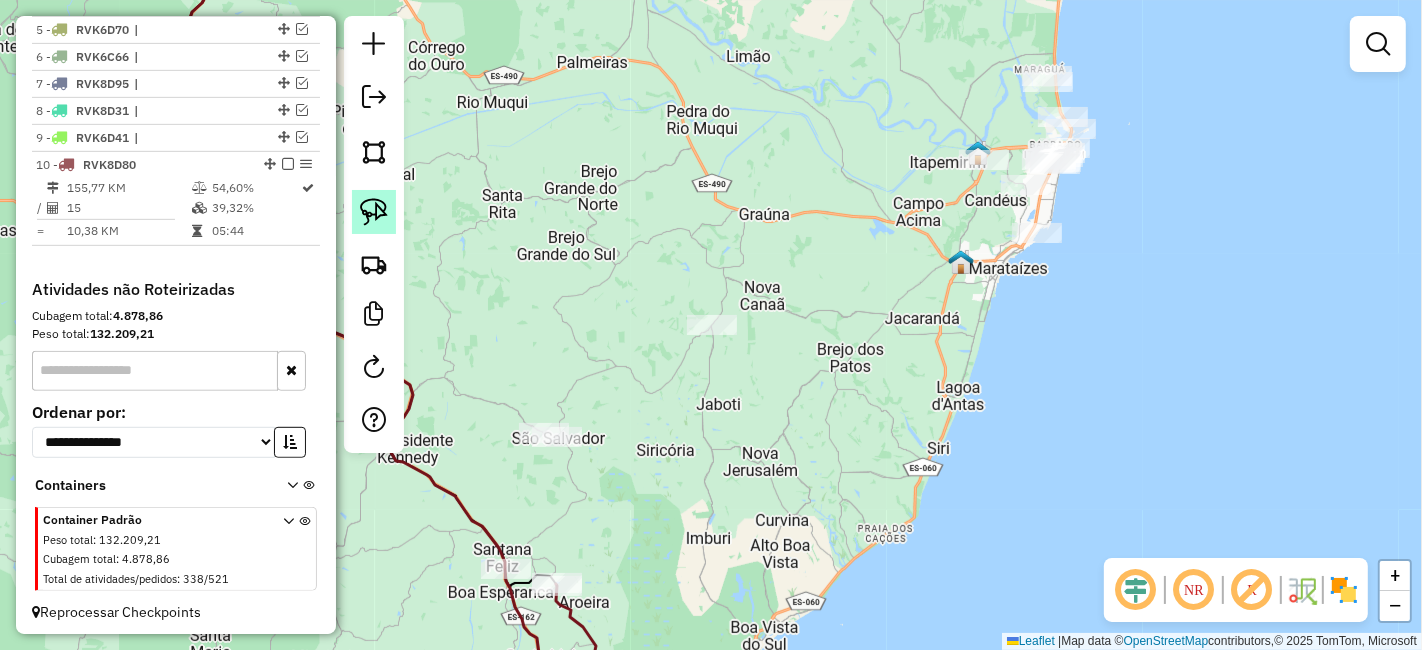 click 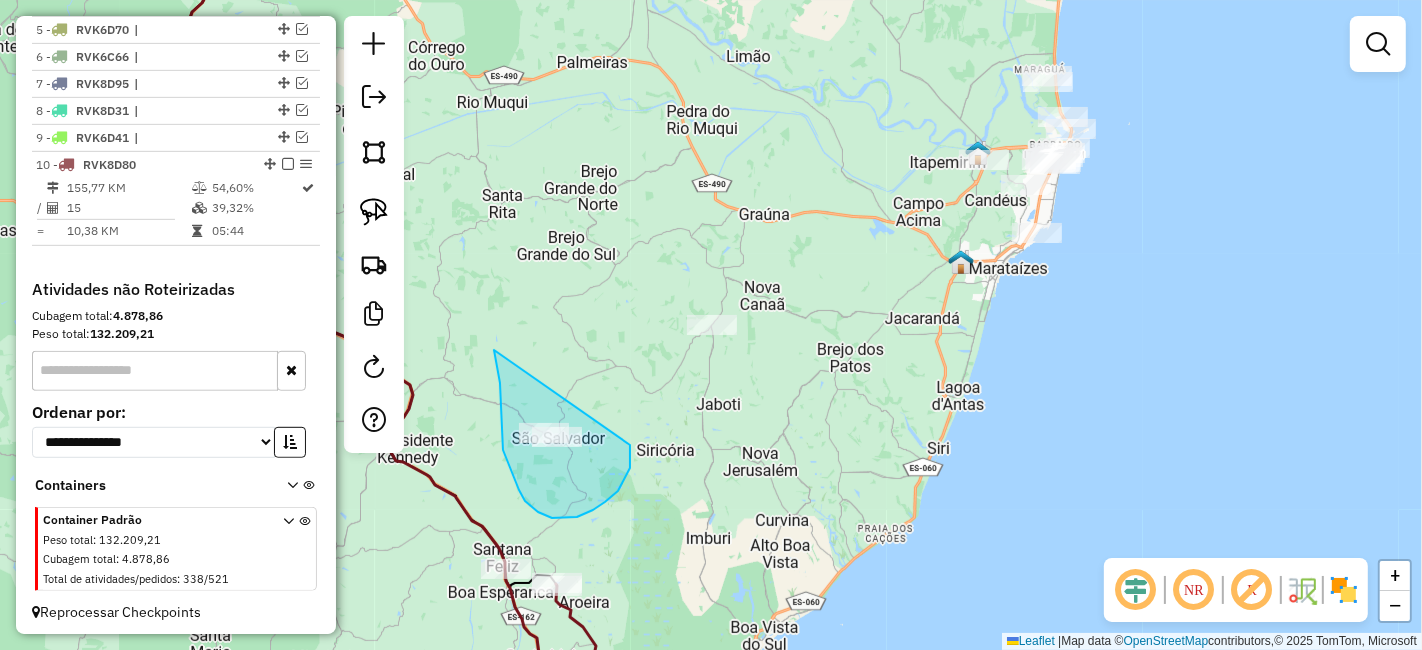 drag, startPoint x: 502, startPoint y: 438, endPoint x: 630, endPoint y: 445, distance: 128.19127 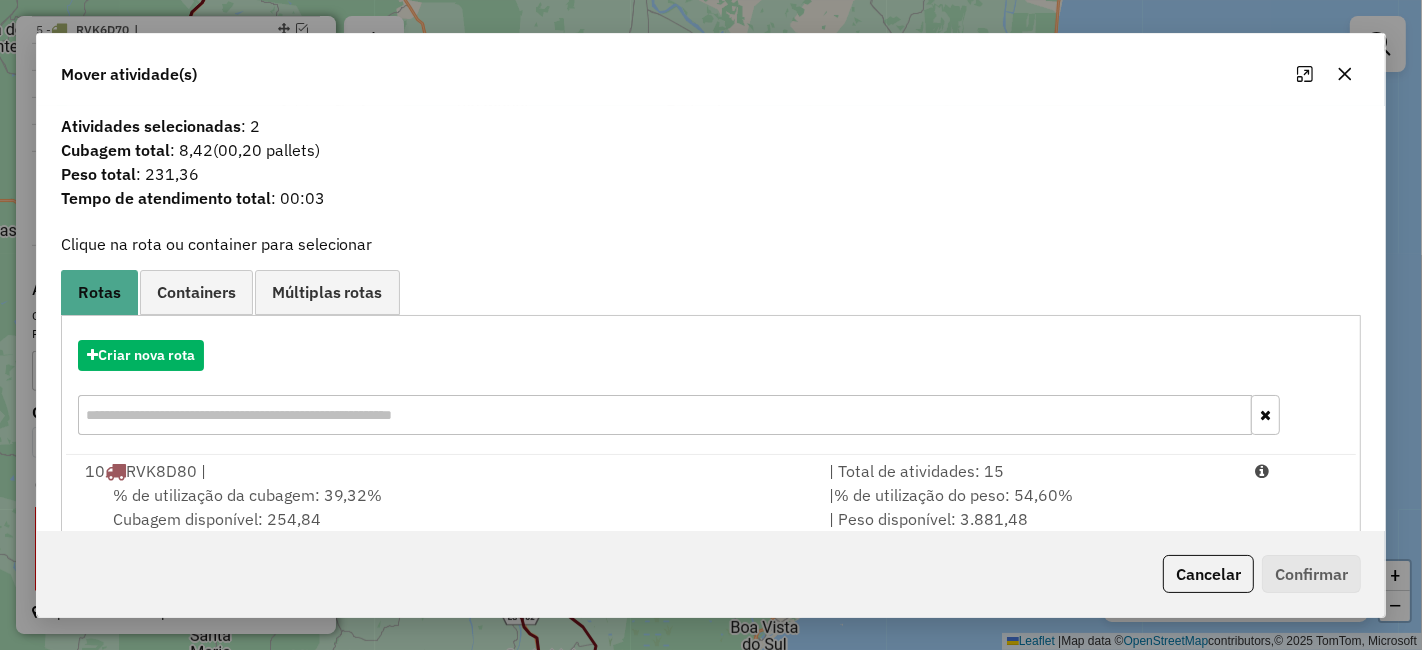 click on "% de utilização da cubagem: 39,32%  Cubagem disponível: 254,84" at bounding box center [445, 507] 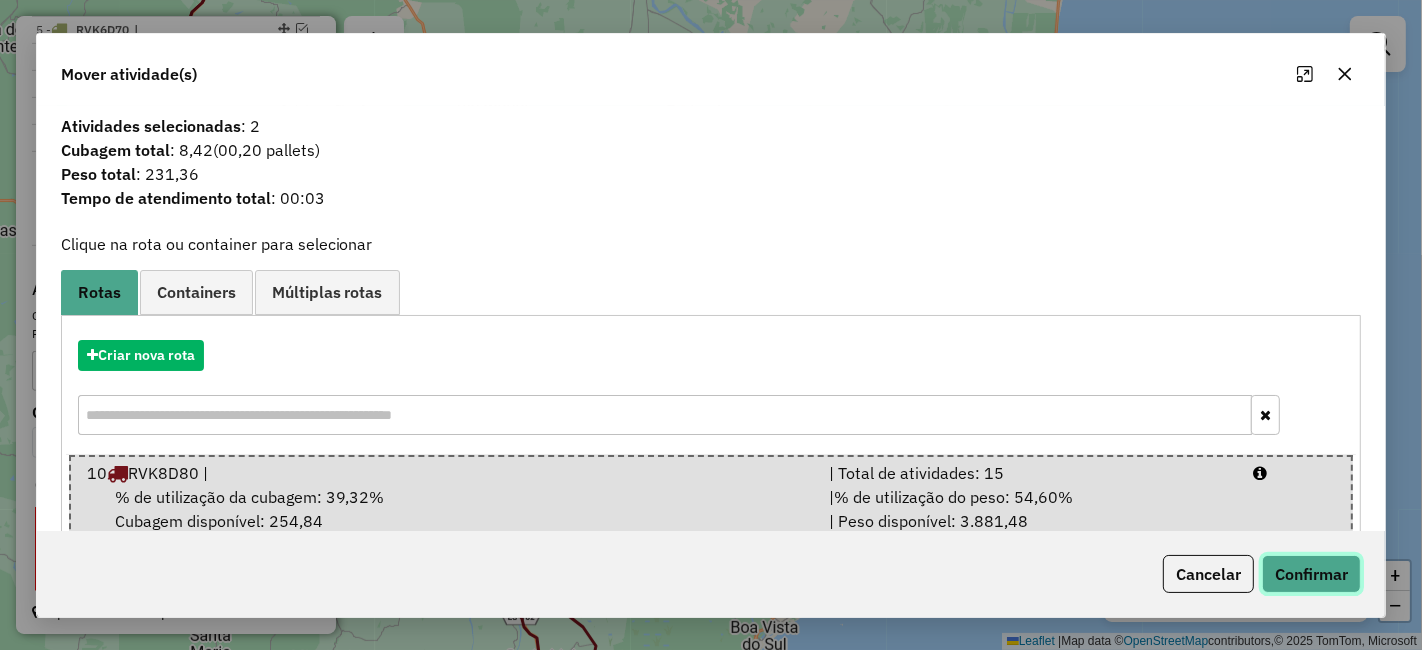 click on "Confirmar" 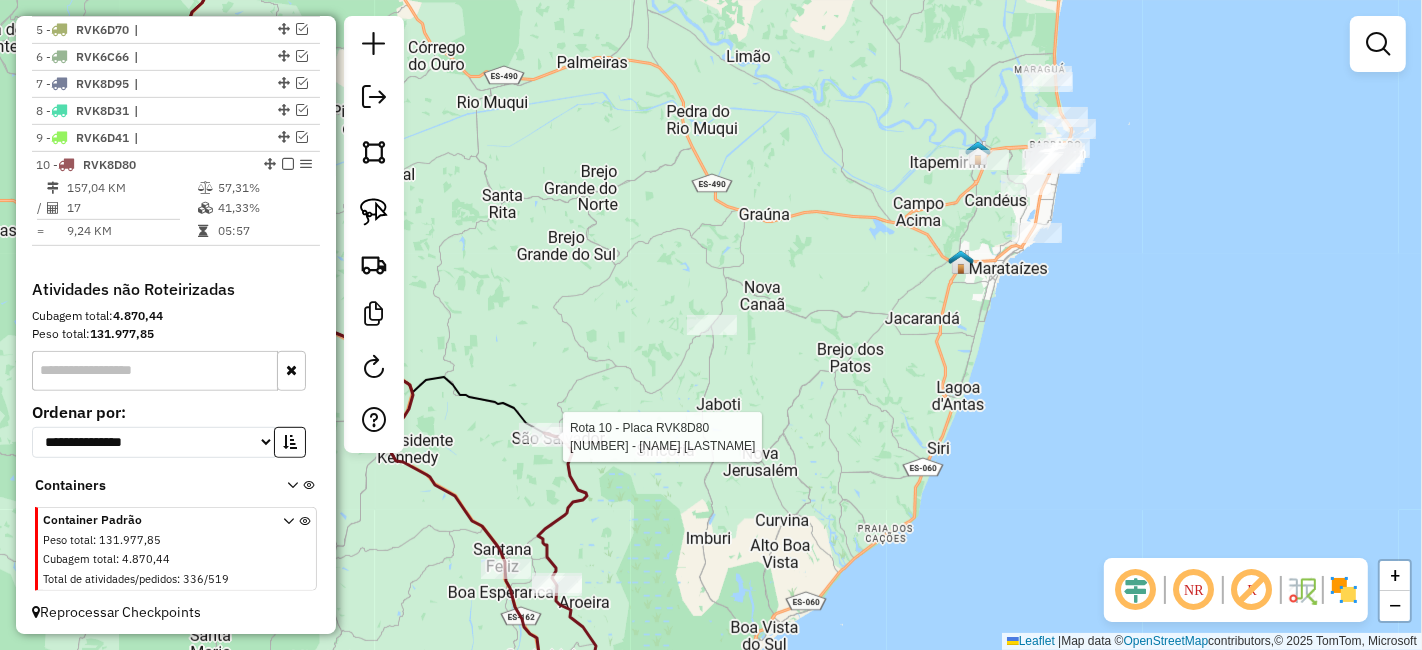 click 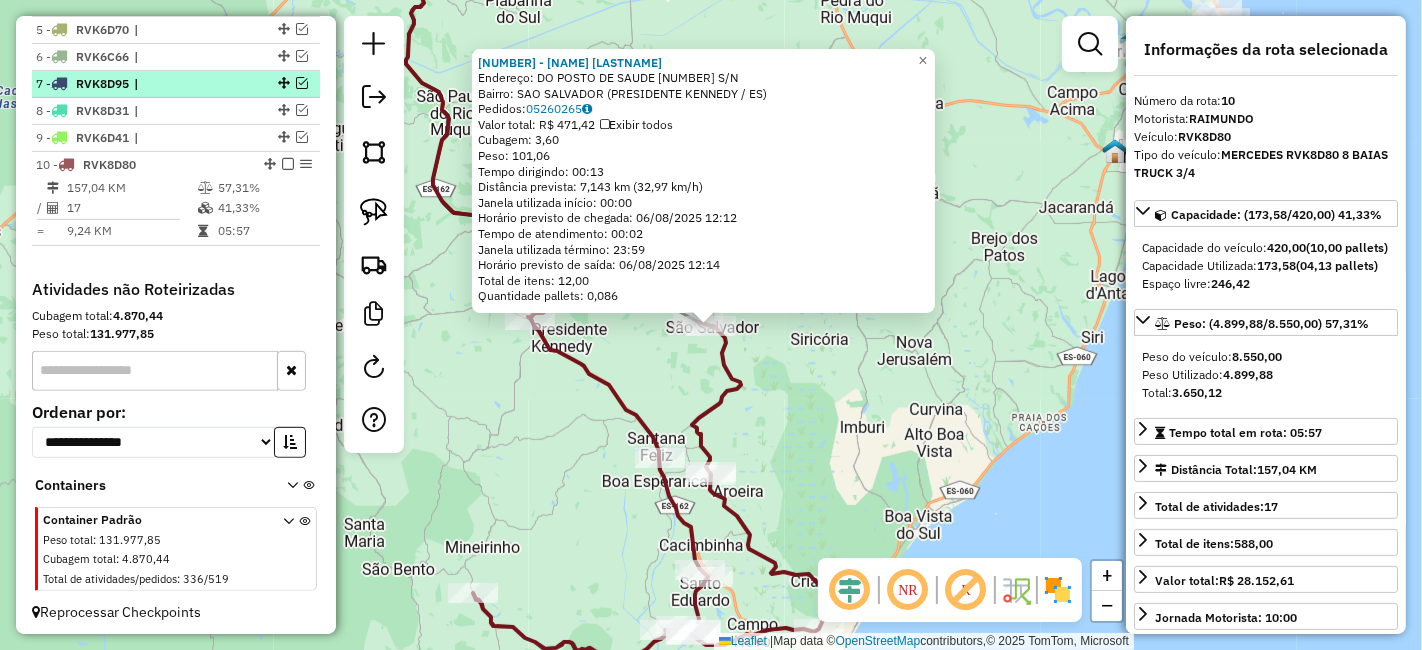 click at bounding box center [288, 164] 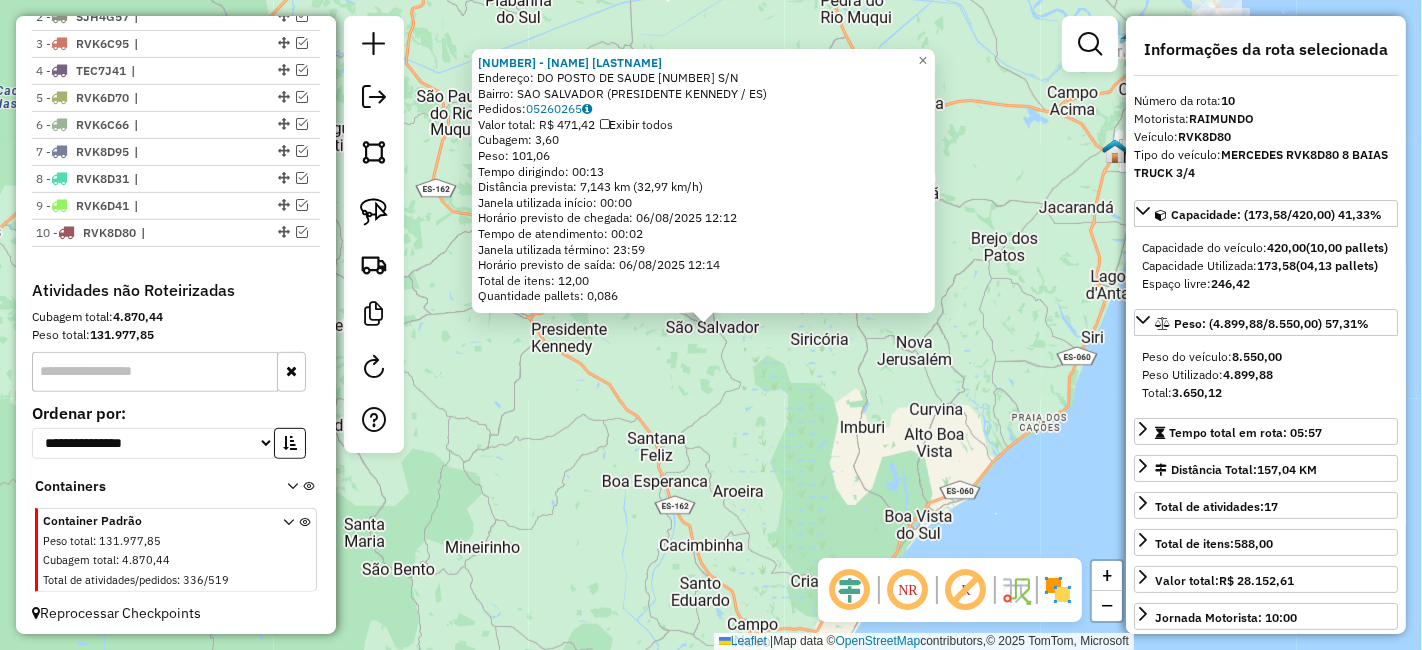 click on "64696 - MARIA LUIZA SANTOS  Endereço:  DO POSTO DE SAUDE 1 S/N   Bairro: SAO SALVADOR (PRESIDENTE KENNEDY / ES)   Pedidos:  05260265   Valor total: R$ 471,42   Exibir todos   Cubagem: 3,60  Peso: 101,06  Tempo dirigindo: 00:13   Distância prevista: 7,143 km (32,97 km/h)   Janela utilizada início: 00:00   Horário previsto de chegada: 06/08/2025 12:12   Tempo de atendimento: 00:02   Janela utilizada término: 23:59   Horário previsto de saída: 06/08/2025 12:14   Total de itens: 12,00   Quantidade pallets: 0,086  × Janela de atendimento Grade de atendimento Capacidade Transportadoras Veículos Cliente Pedidos  Rotas Selecione os dias de semana para filtrar as janelas de atendimento  Seg   Ter   Qua   Qui   Sex   Sáb   Dom  Informe o período da janela de atendimento: De: Até:  Filtrar exatamente a janela do cliente  Considerar janela de atendimento padrão  Selecione os dias de semana para filtrar as grades de atendimento  Seg   Ter   Qua   Qui   Sex   Sáb   Dom   Peso mínimo:   Peso máximo:   De:  +" 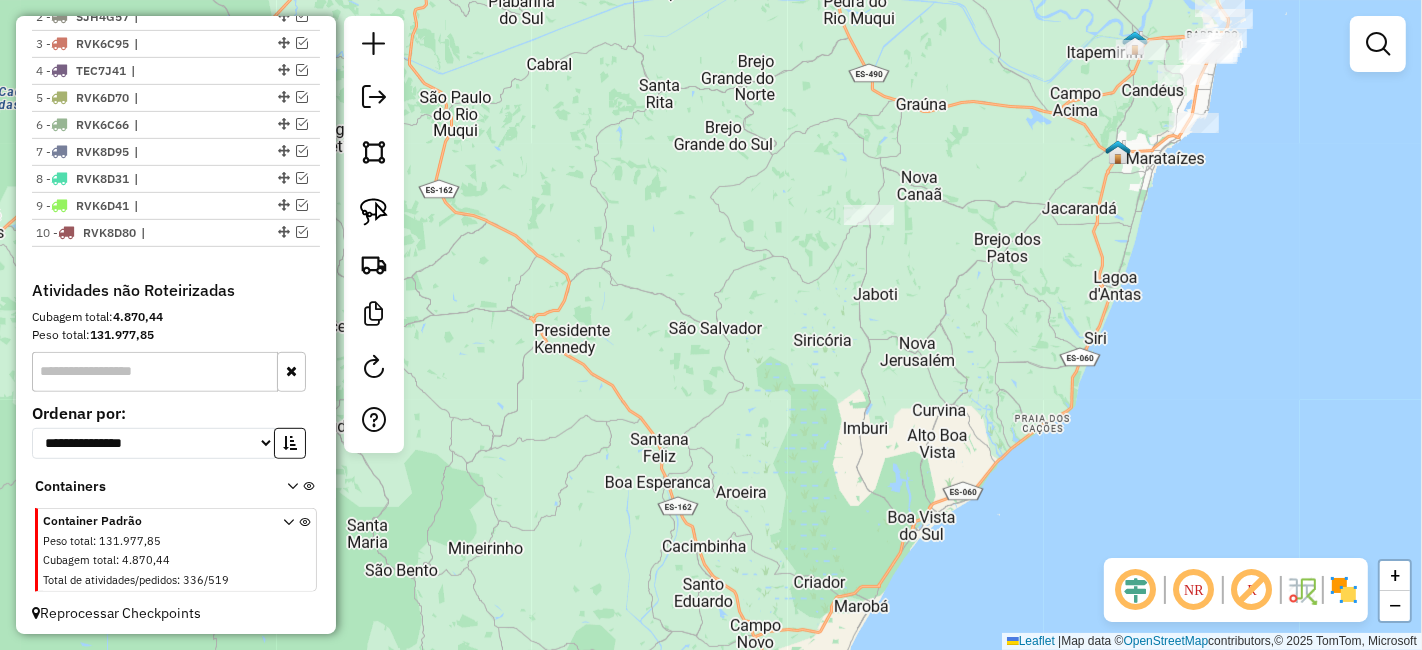 drag, startPoint x: 642, startPoint y: 355, endPoint x: 650, endPoint y: 440, distance: 85.37564 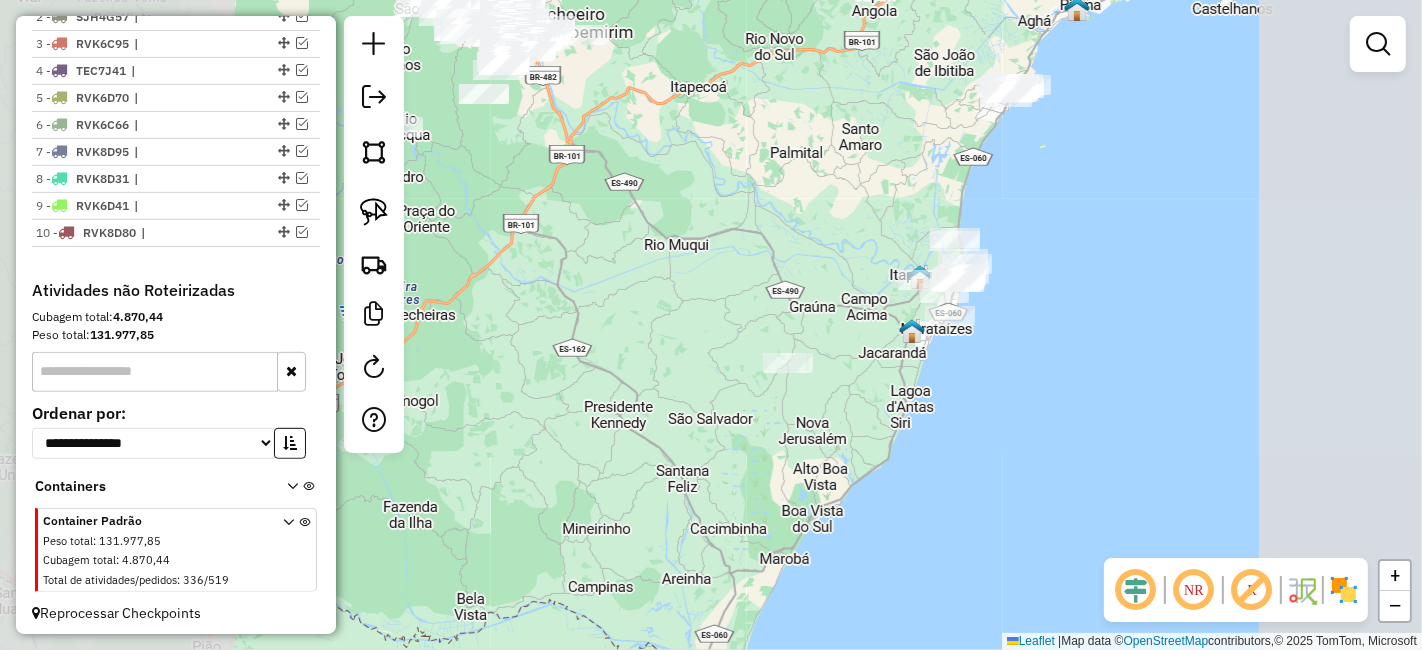 drag, startPoint x: 757, startPoint y: 400, endPoint x: 690, endPoint y: 392, distance: 67.47592 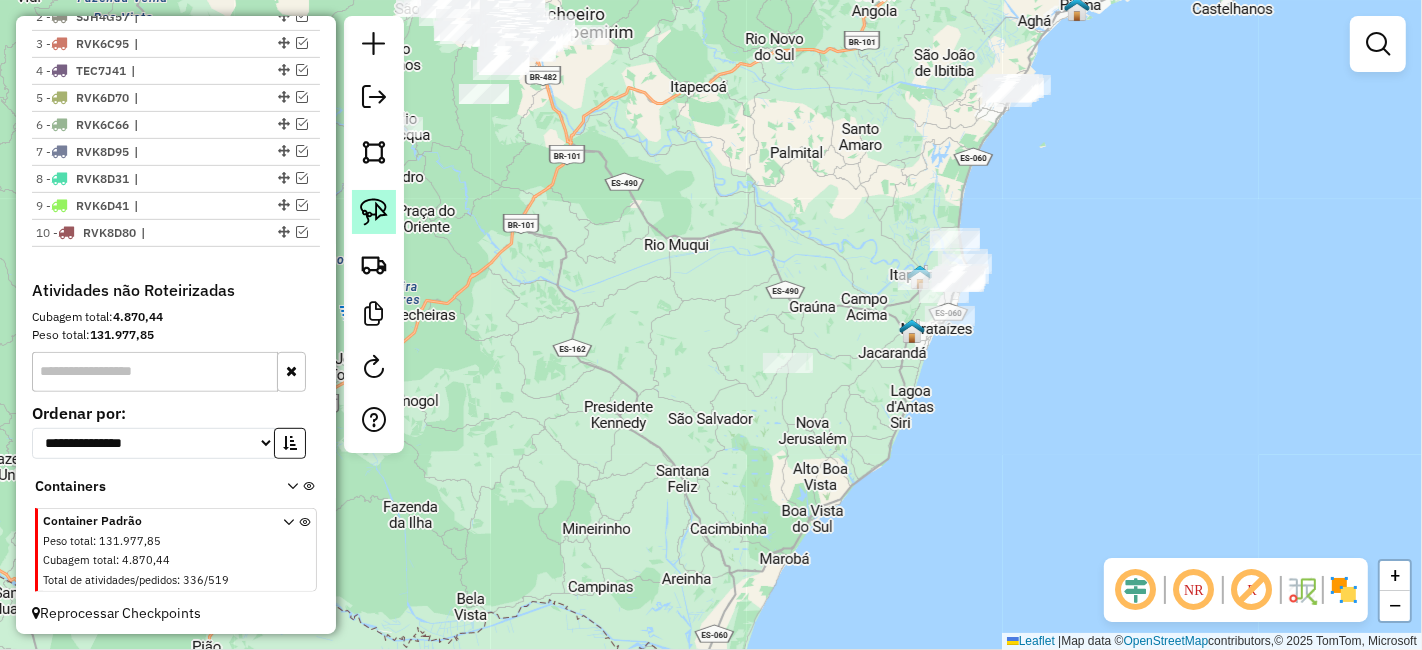 click 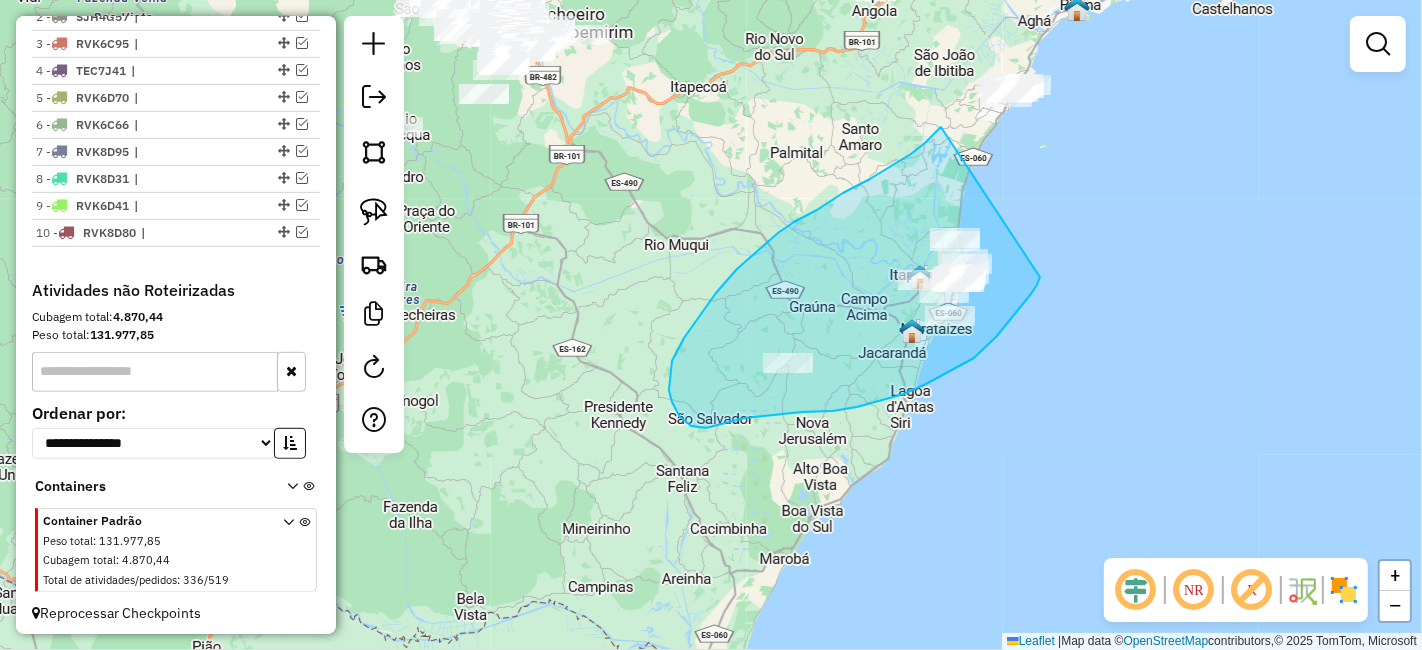 drag, startPoint x: 941, startPoint y: 127, endPoint x: 1040, endPoint y: 277, distance: 179.7248 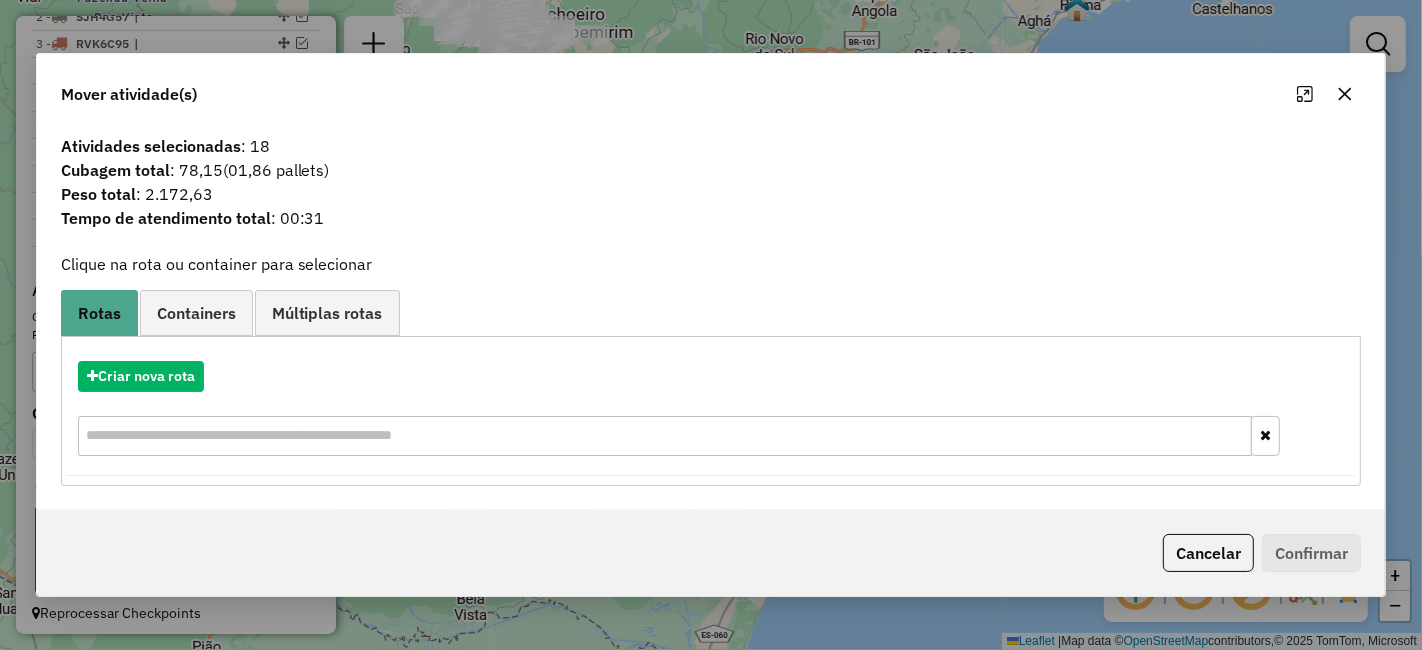 click 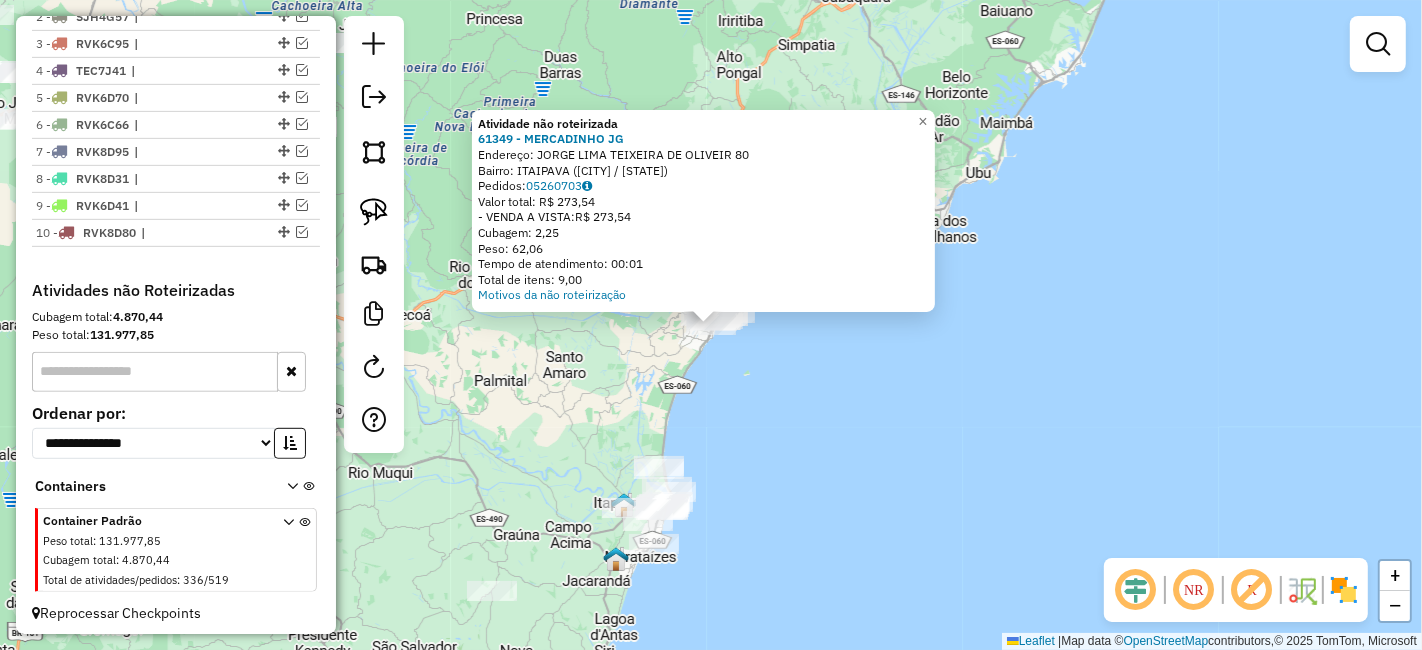 click on "Atividade não roteirizada 61349 - MERCADINHO JG  Endereço:  JORGE LIMA TEIXEIRA DE OLIVEIR 80   Bairro: ITAIPAVA (ITAPEMIRIM / ES)   Pedidos:  05260703   Valor total: R$ 273,54   - VENDA A VISTA:  R$ 273,54   Cubagem: 2,25   Peso: 62,06   Tempo de atendimento: 00:01   Total de itens: 9,00  Motivos da não roteirização × Janela de atendimento Grade de atendimento Capacidade Transportadoras Veículos Cliente Pedidos  Rotas Selecione os dias de semana para filtrar as janelas de atendimento  Seg   Ter   Qua   Qui   Sex   Sáb   Dom  Informe o período da janela de atendimento: De: Até:  Filtrar exatamente a janela do cliente  Considerar janela de atendimento padrão  Selecione os dias de semana para filtrar as grades de atendimento  Seg   Ter   Qua   Qui   Sex   Sáb   Dom   Considerar clientes sem dia de atendimento cadastrado  Clientes fora do dia de atendimento selecionado Filtrar as atividades entre os valores definidos abaixo:  Peso mínimo:   Peso máximo:   Cubagem mínima:   Cubagem máxima:   De:" 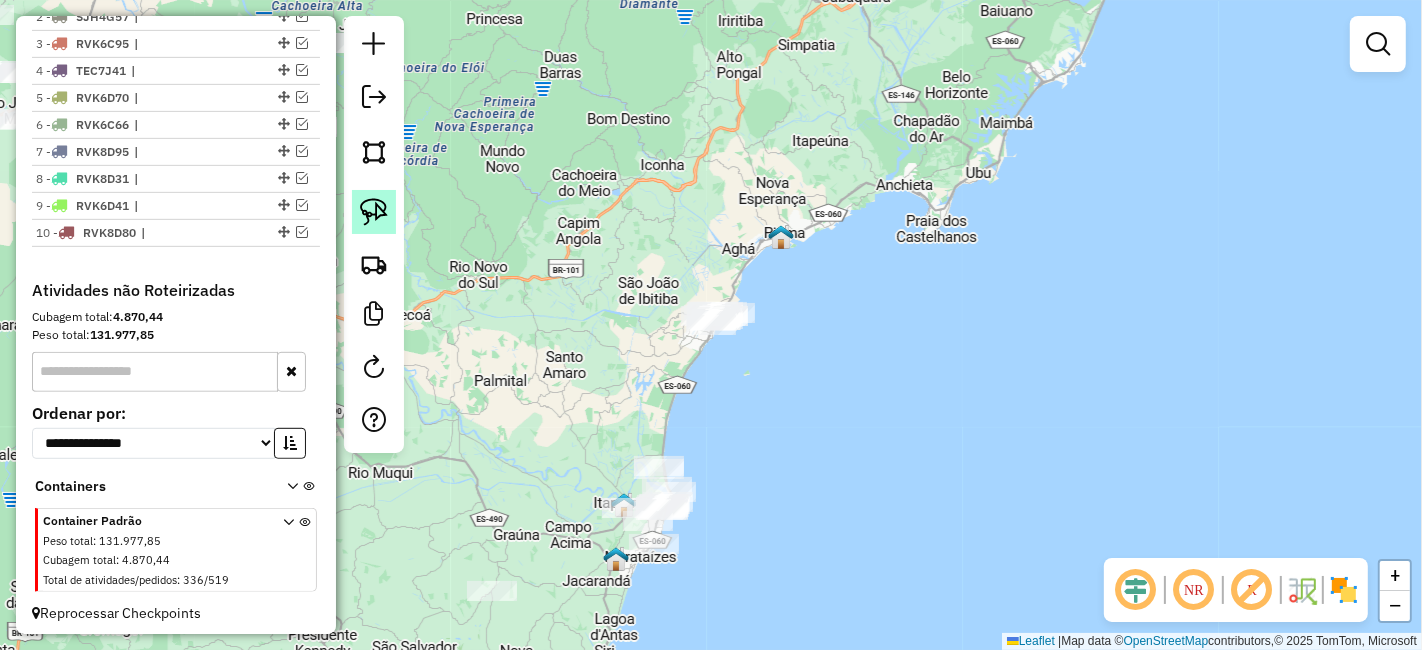 click 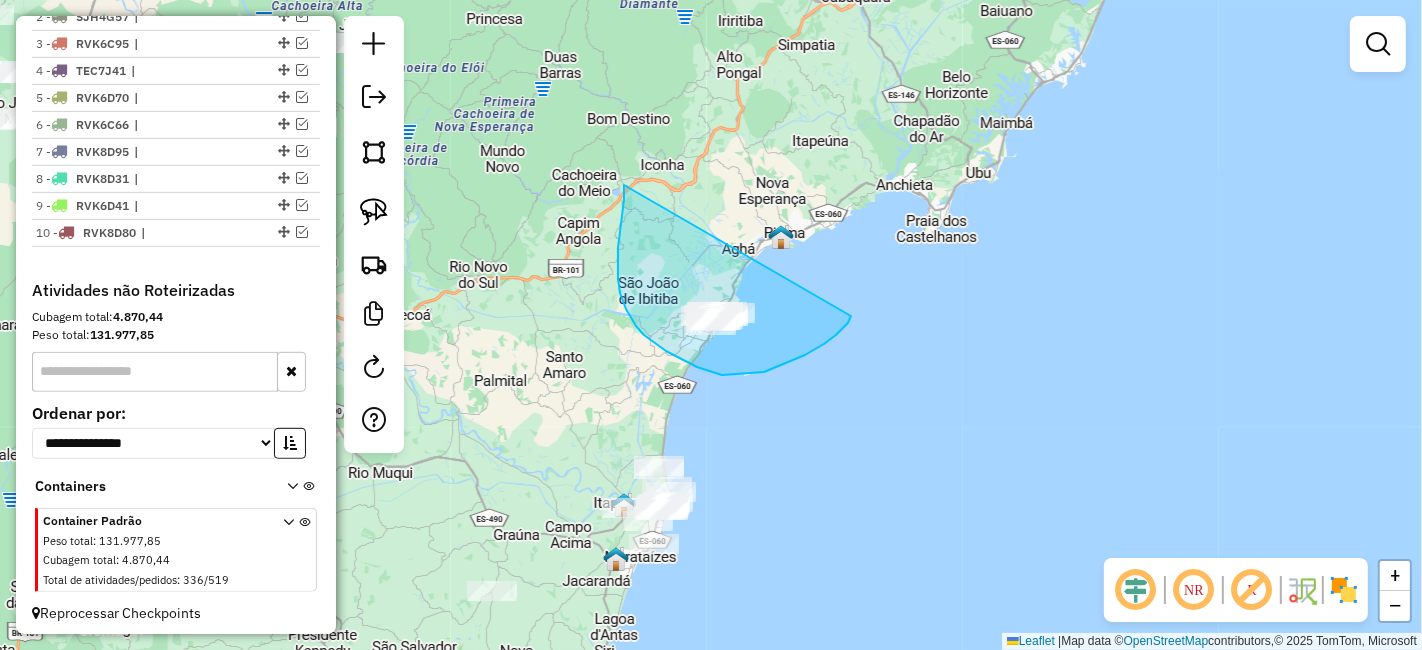 drag, startPoint x: 624, startPoint y: 185, endPoint x: 851, endPoint y: 315, distance: 261.5894 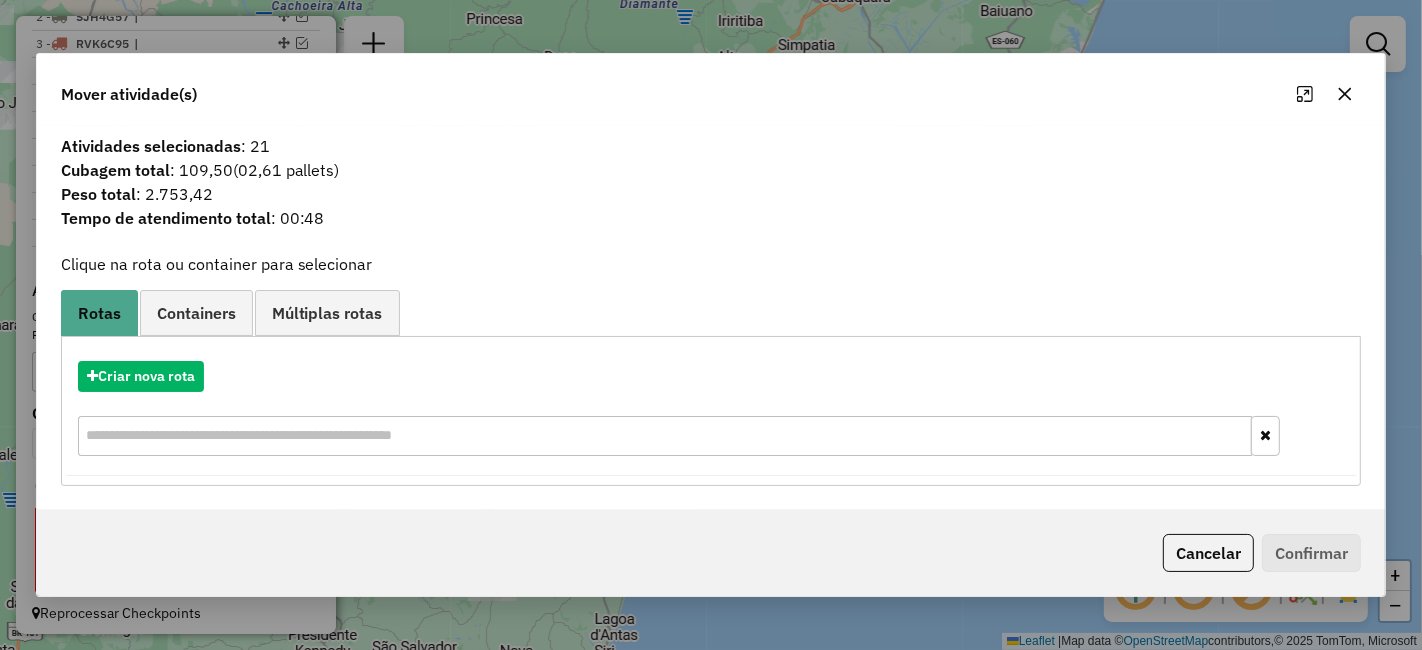 click 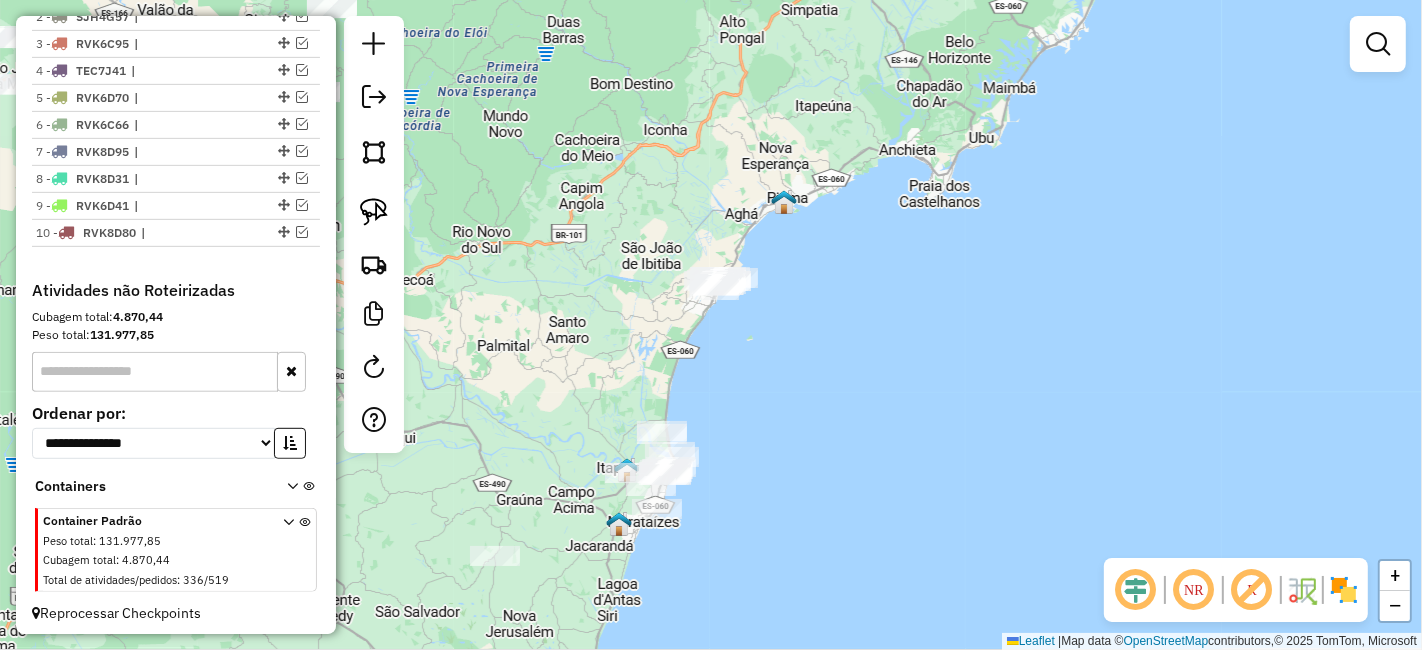 drag, startPoint x: 1096, startPoint y: 327, endPoint x: 1134, endPoint y: 221, distance: 112.60551 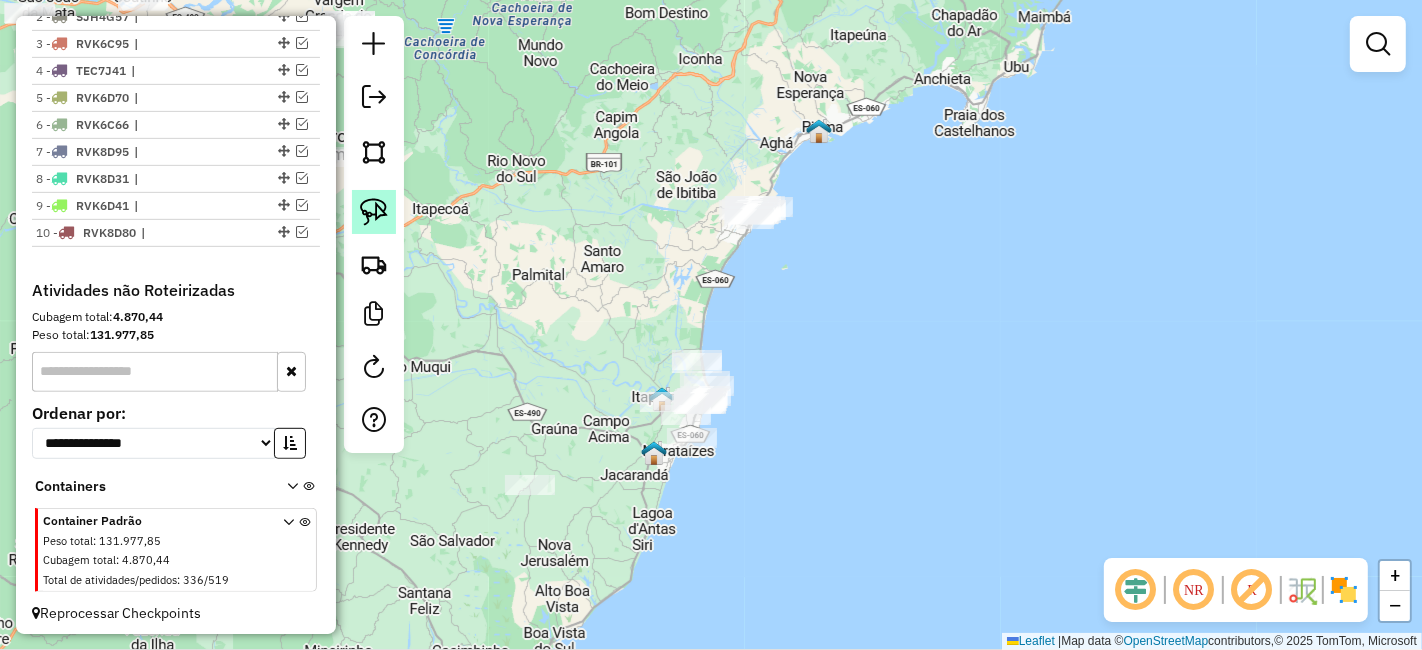 click 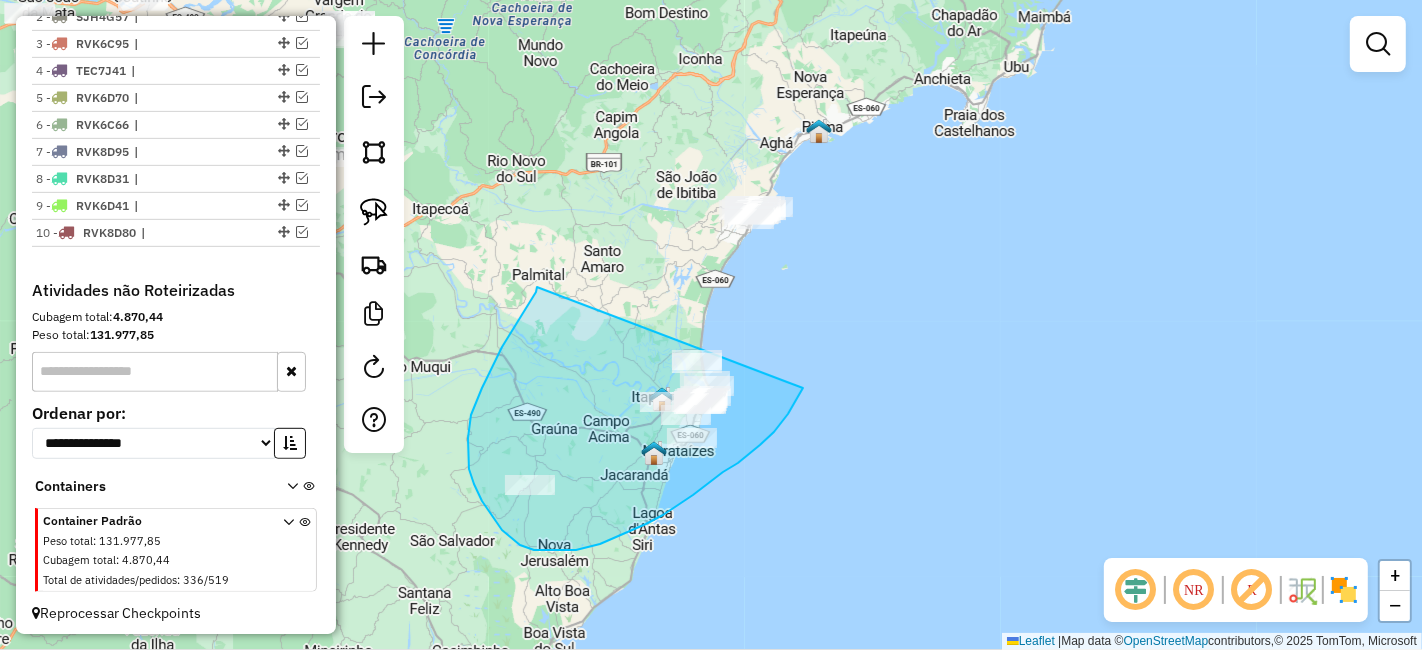 drag, startPoint x: 536, startPoint y: 292, endPoint x: 822, endPoint y: 321, distance: 287.46652 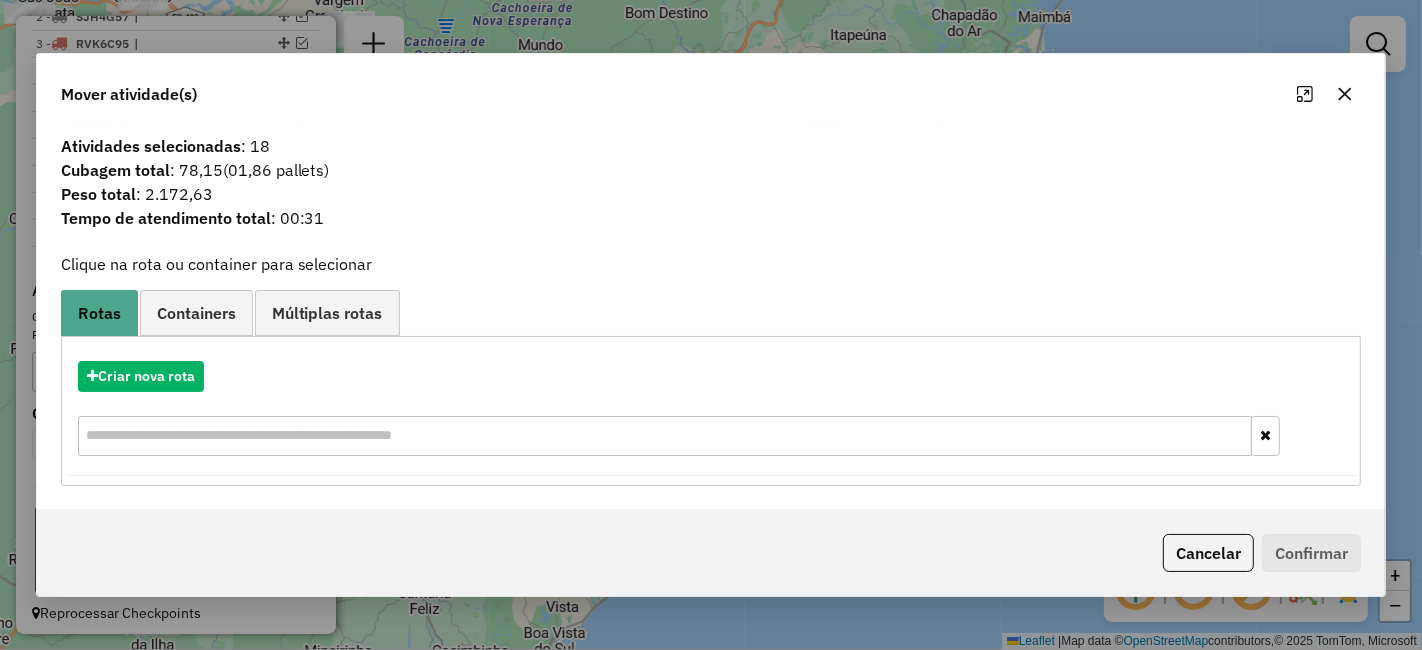 click 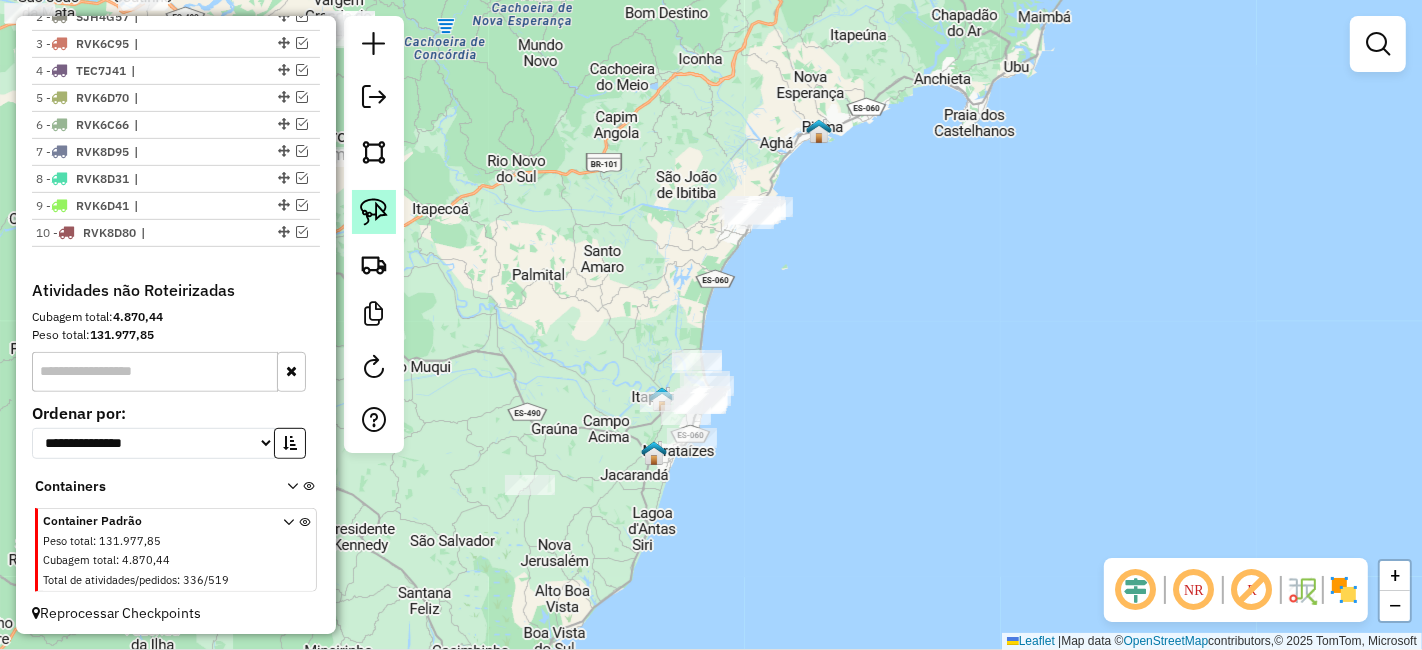 click 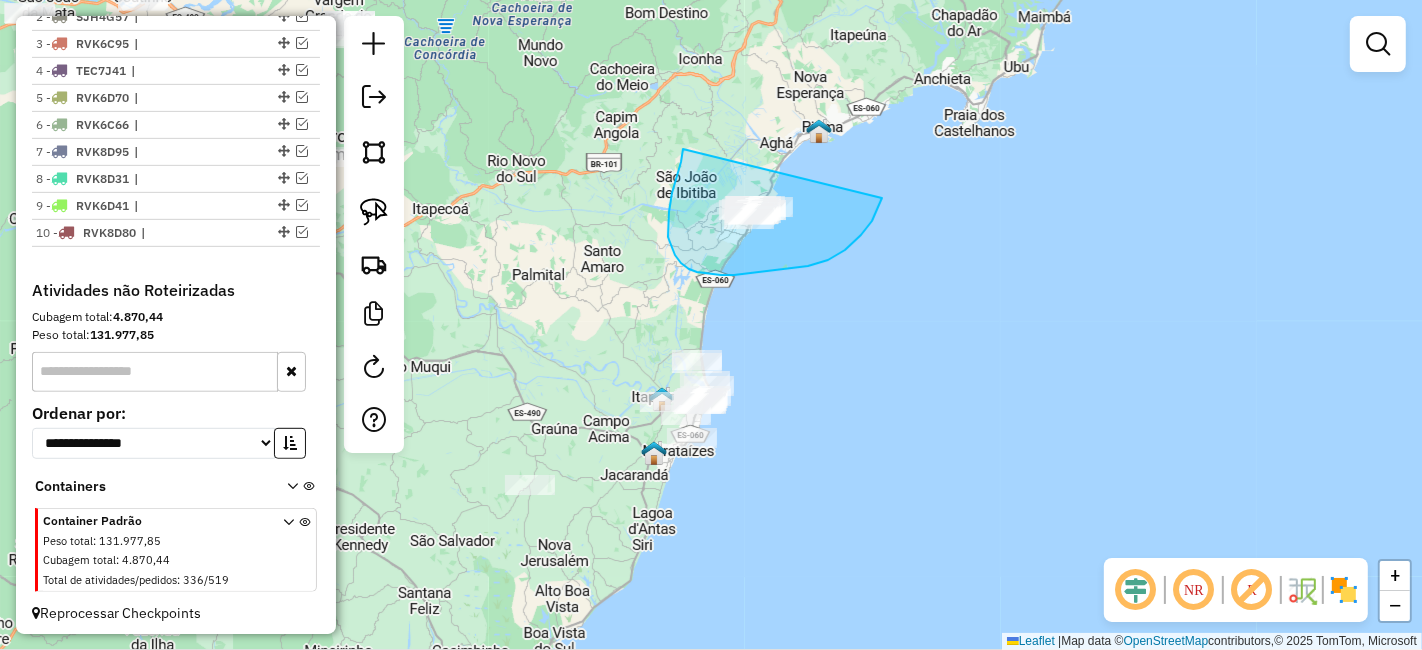 drag, startPoint x: 683, startPoint y: 149, endPoint x: 885, endPoint y: 188, distance: 205.73041 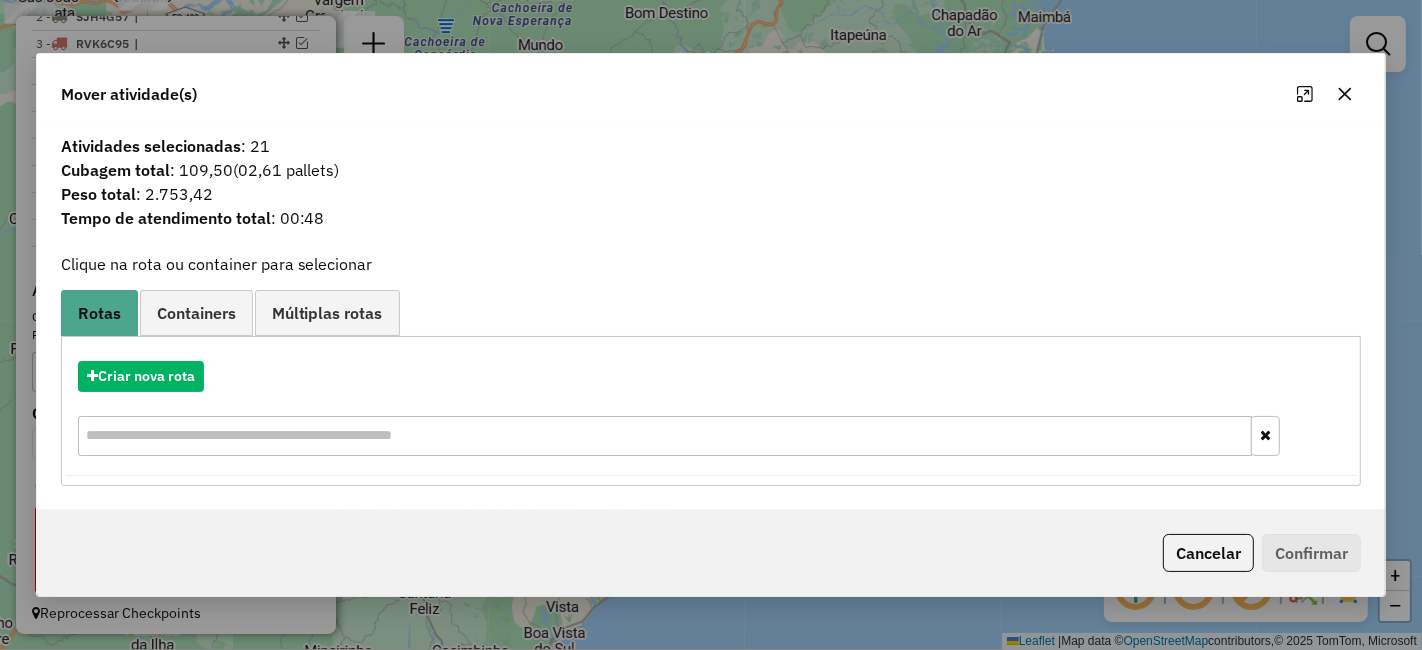 click 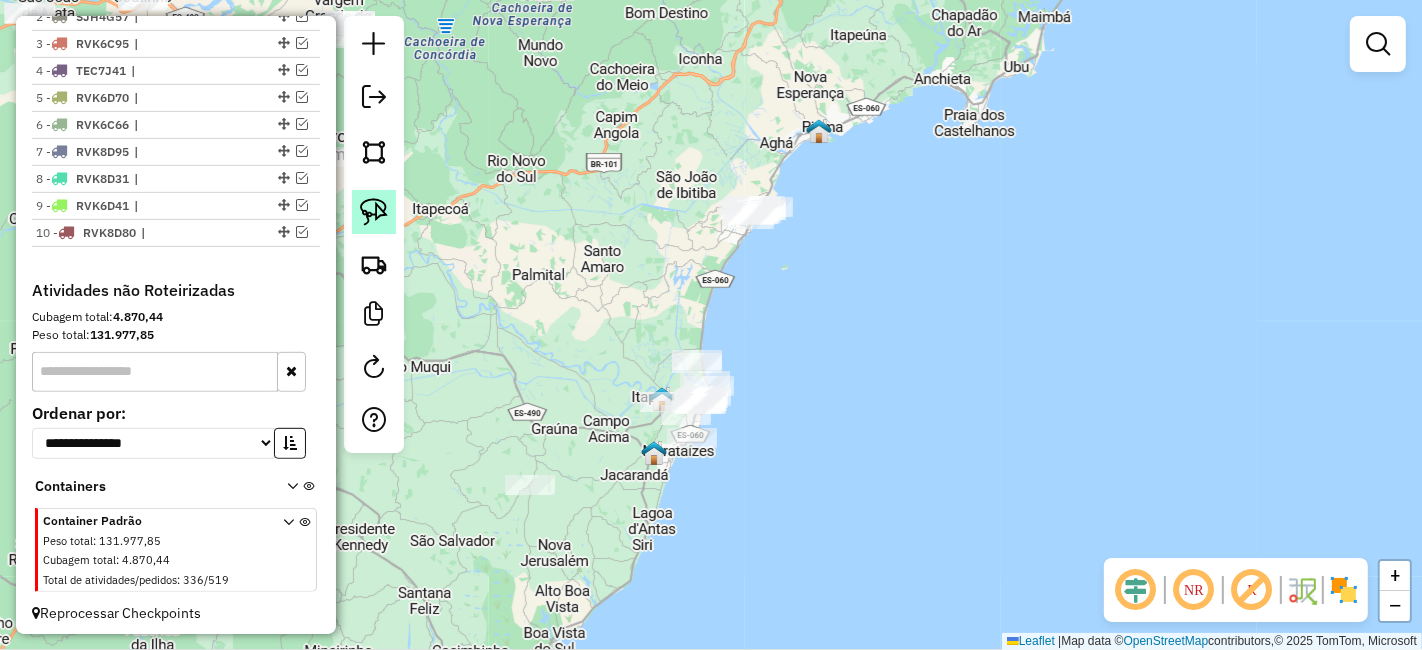 click 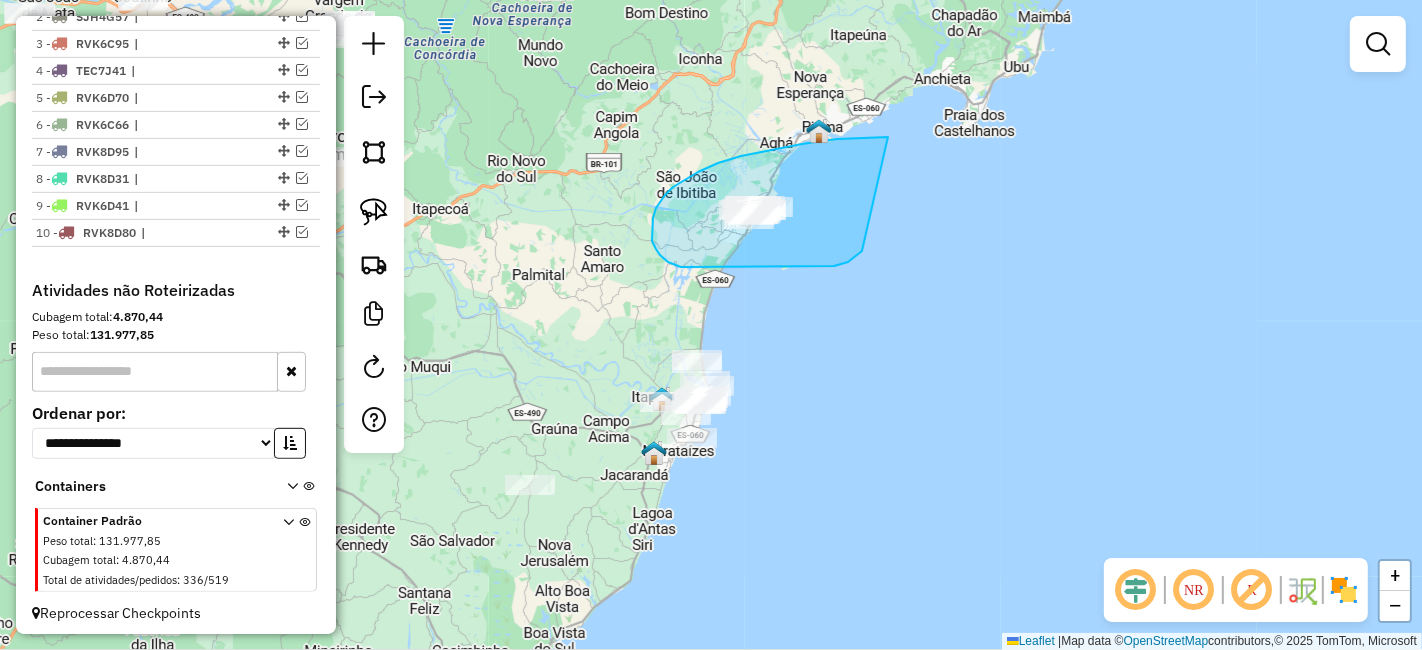 drag, startPoint x: 884, startPoint y: 137, endPoint x: 862, endPoint y: 251, distance: 116.1034 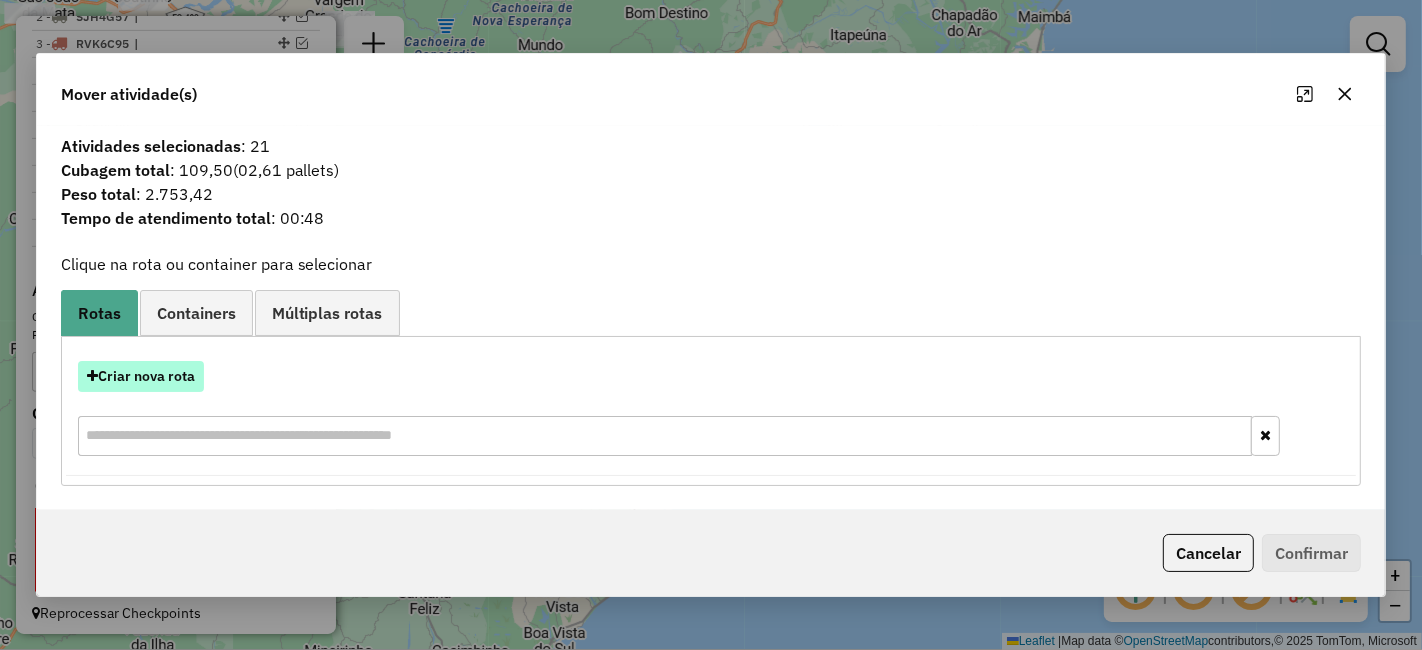 click on "Criar nova rota" at bounding box center [141, 376] 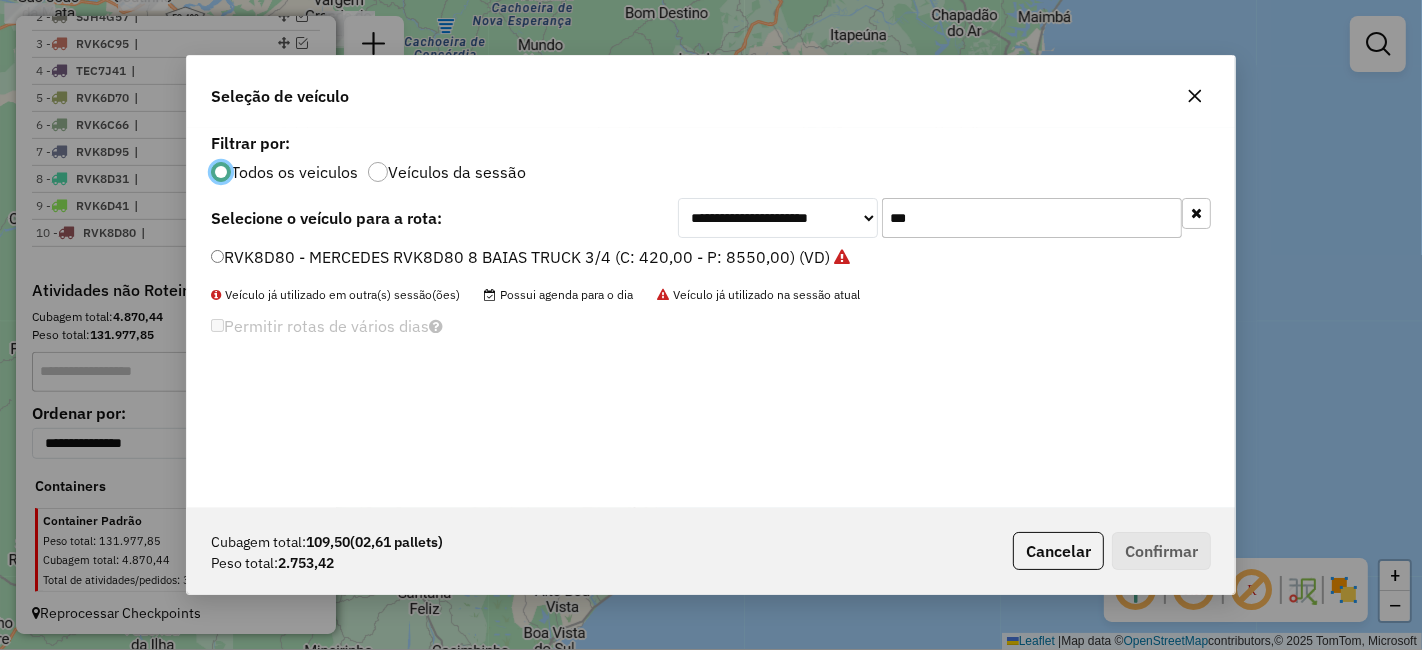 scroll, scrollTop: 11, scrollLeft: 5, axis: both 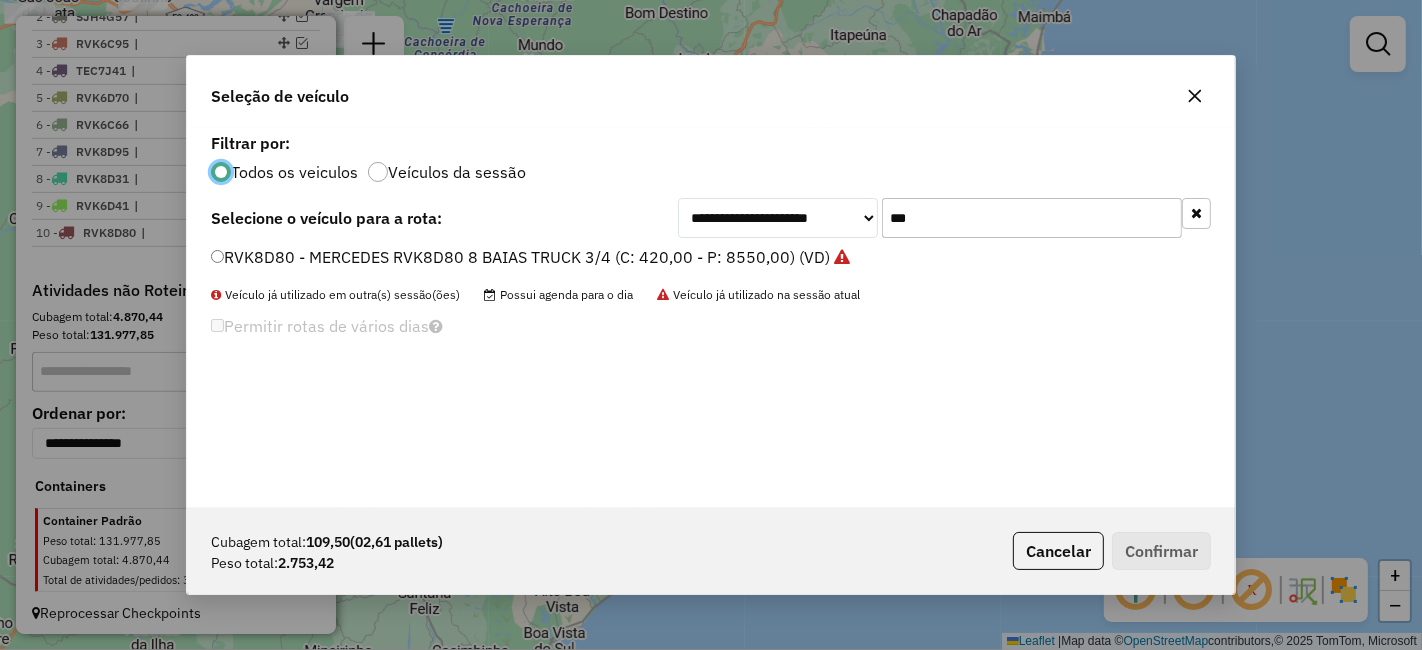 click on "***" 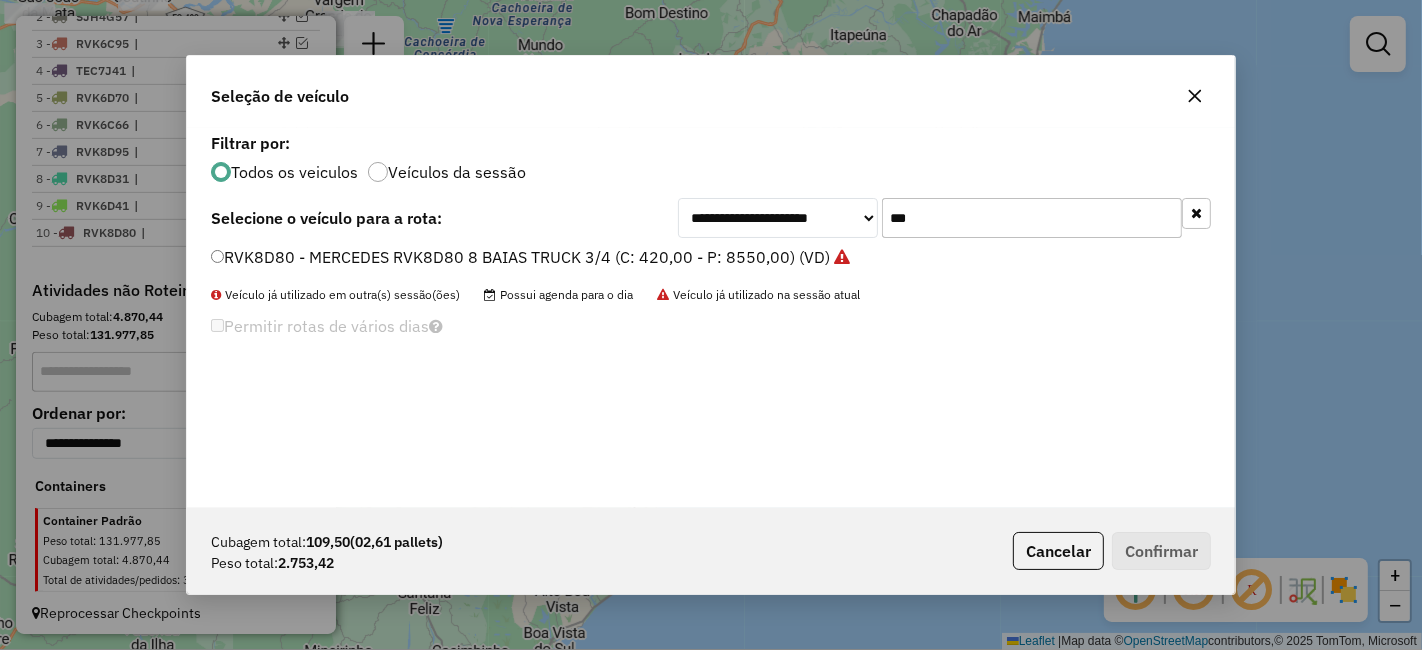 click on "***" 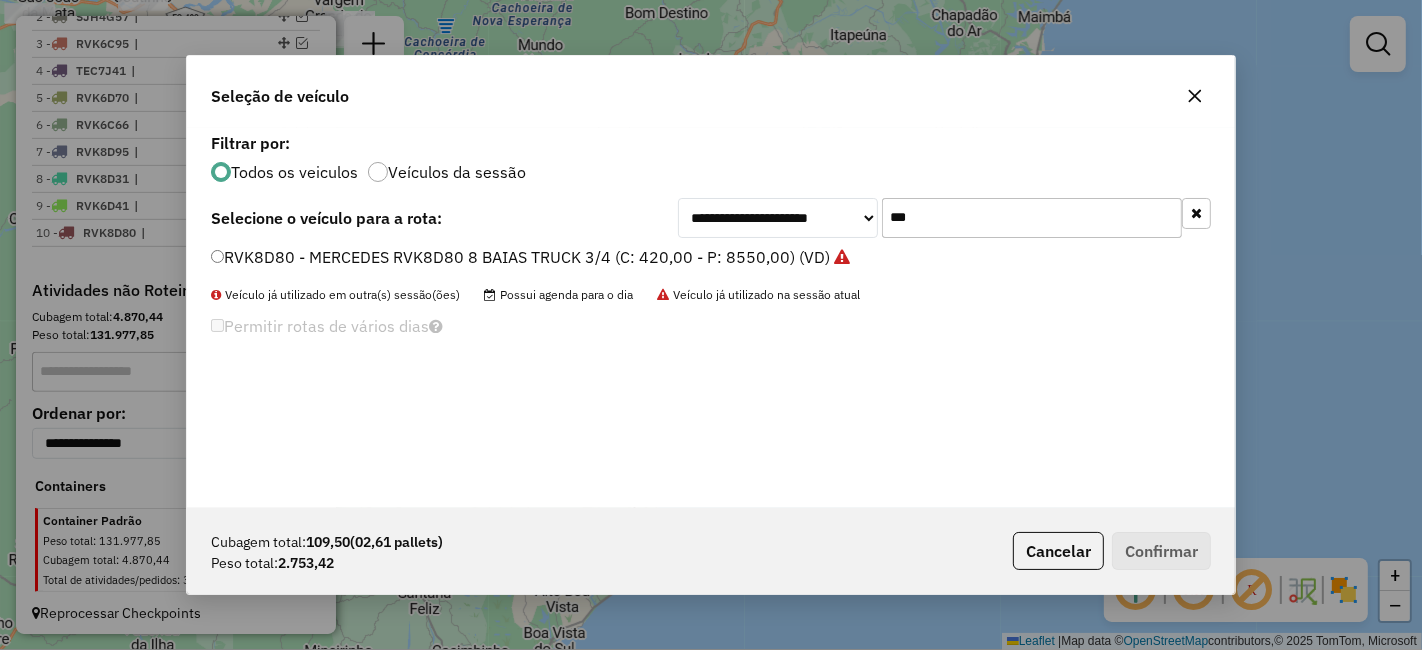 click 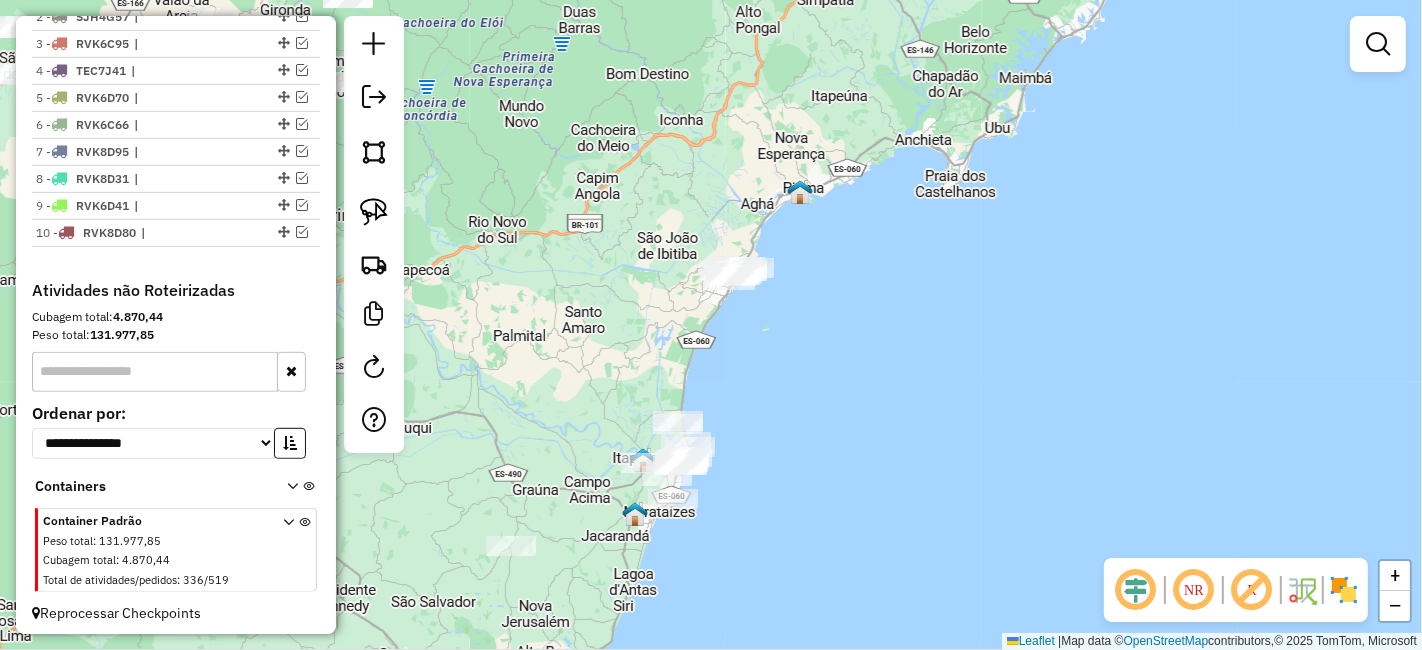 drag, startPoint x: 934, startPoint y: 276, endPoint x: 886, endPoint y: 345, distance: 84.05355 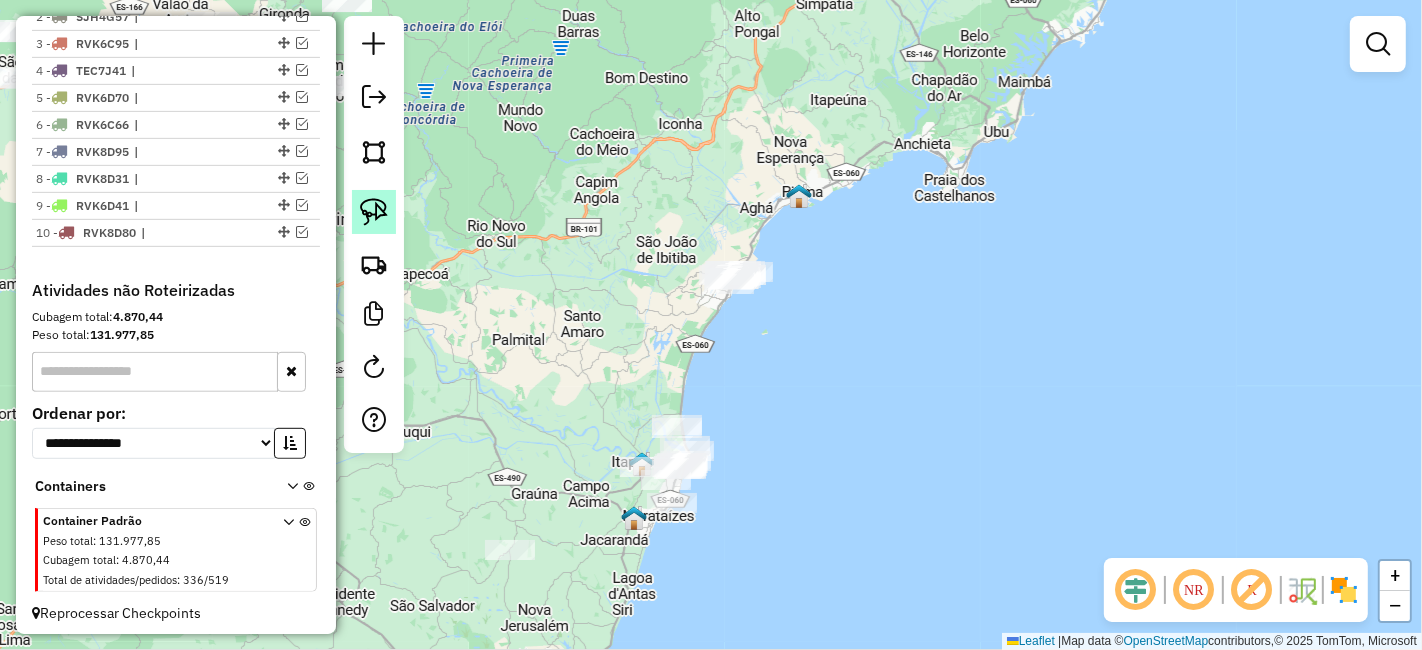 click 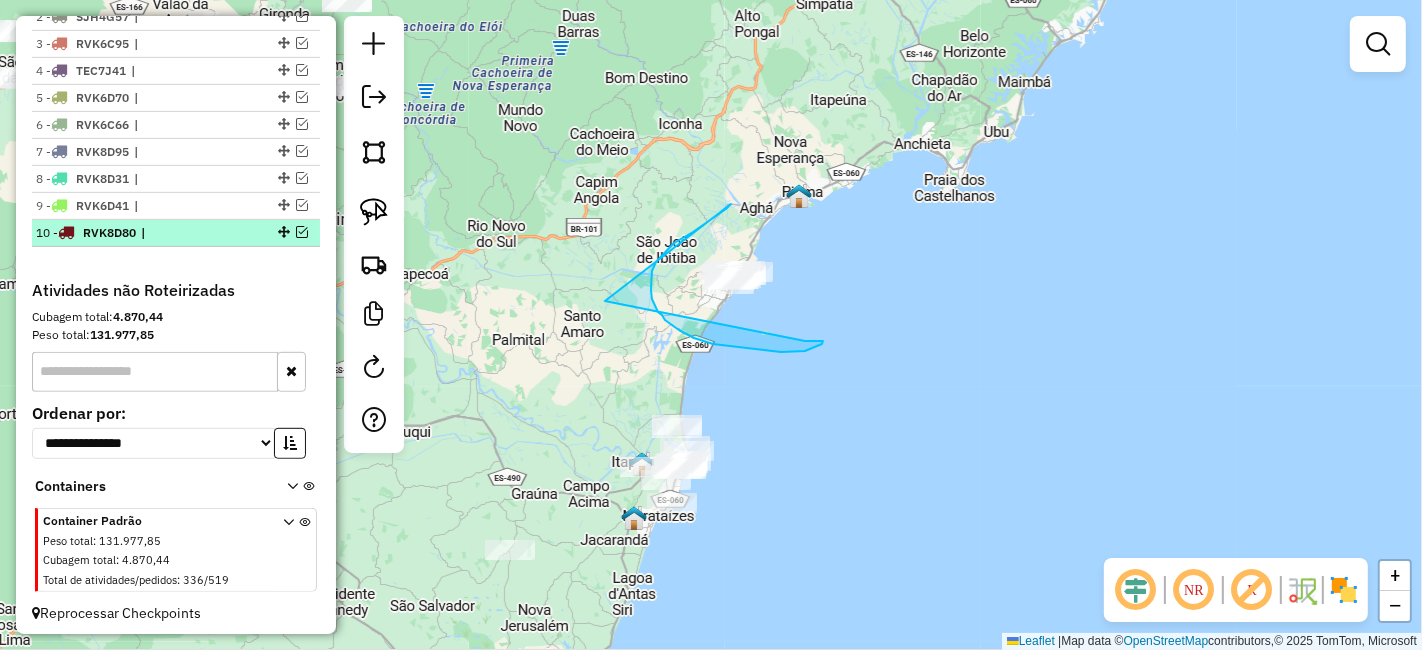 drag, startPoint x: 731, startPoint y: 204, endPoint x: 265, endPoint y: 234, distance: 466.96466 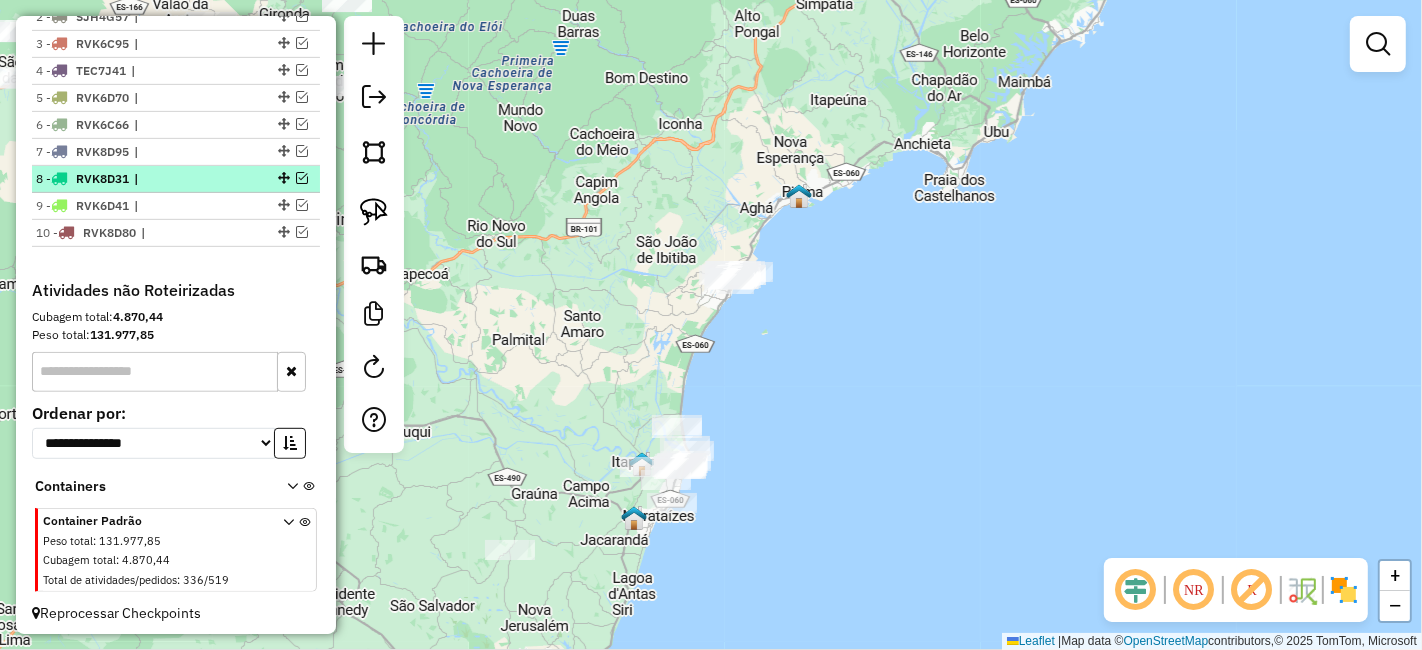 click at bounding box center [302, 178] 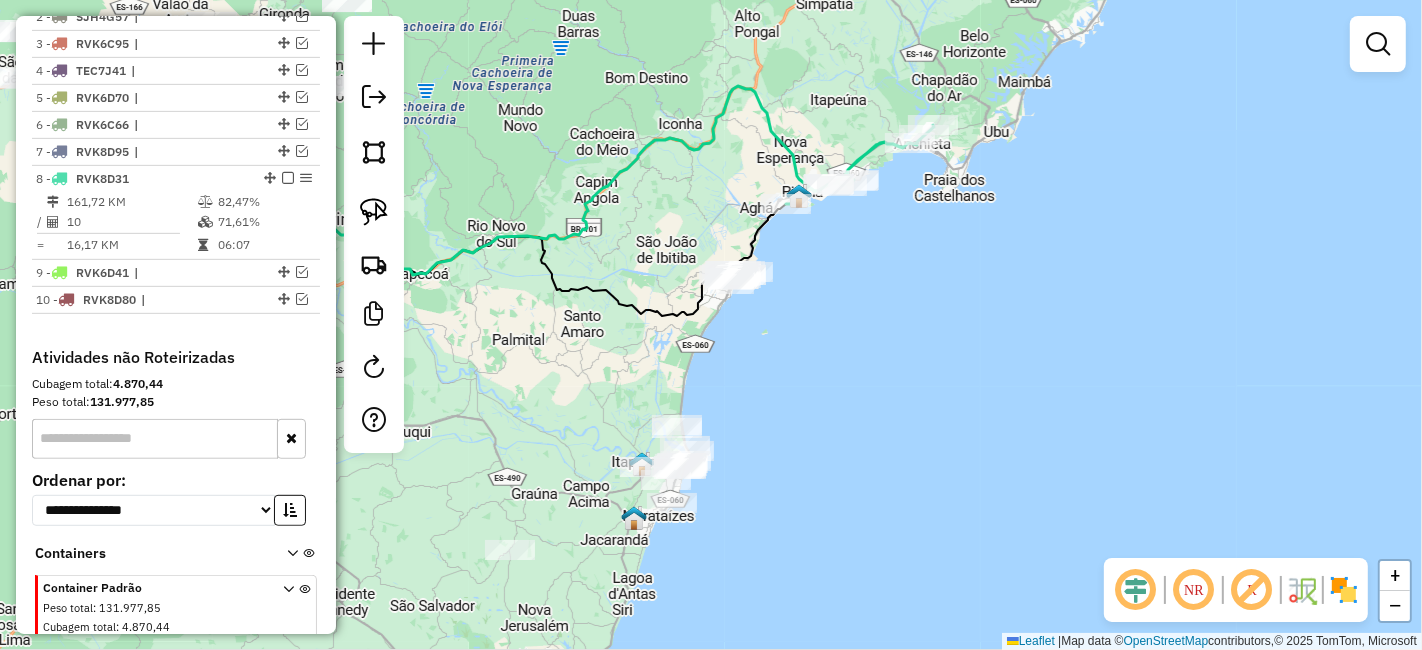 scroll, scrollTop: 857, scrollLeft: 0, axis: vertical 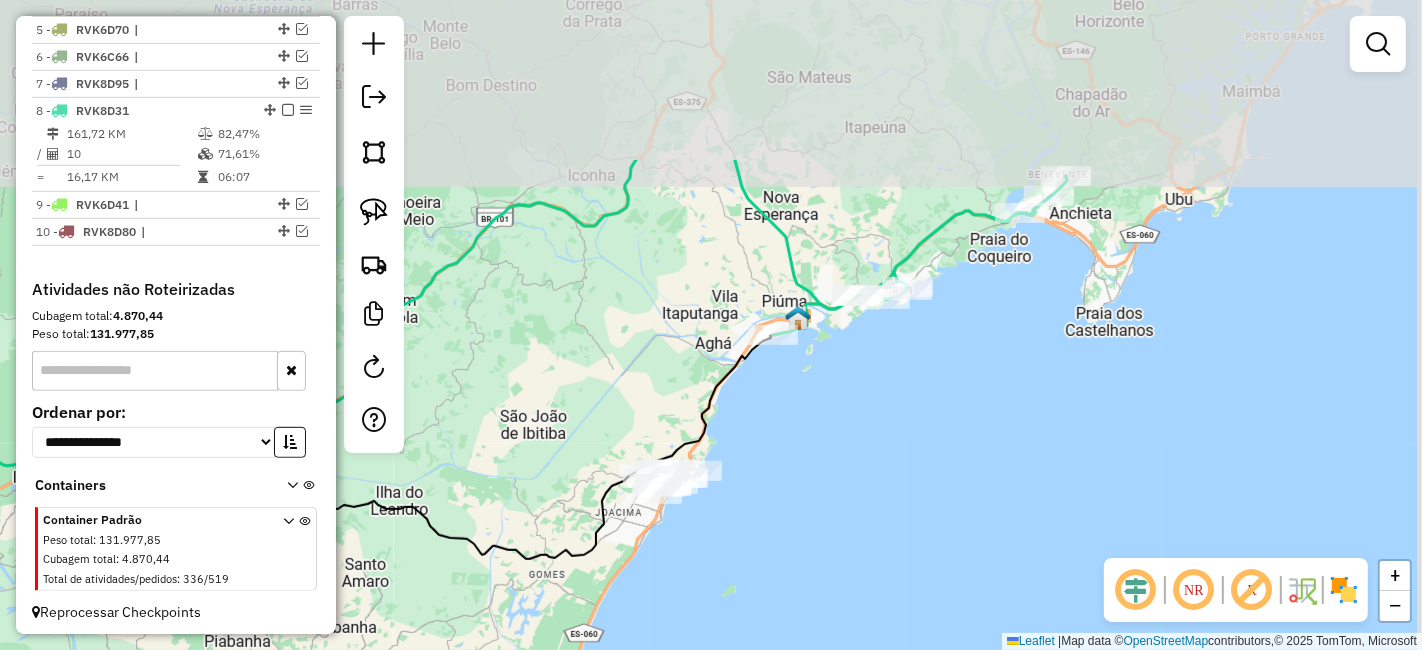 drag, startPoint x: 897, startPoint y: 234, endPoint x: 851, endPoint y: 477, distance: 247.31558 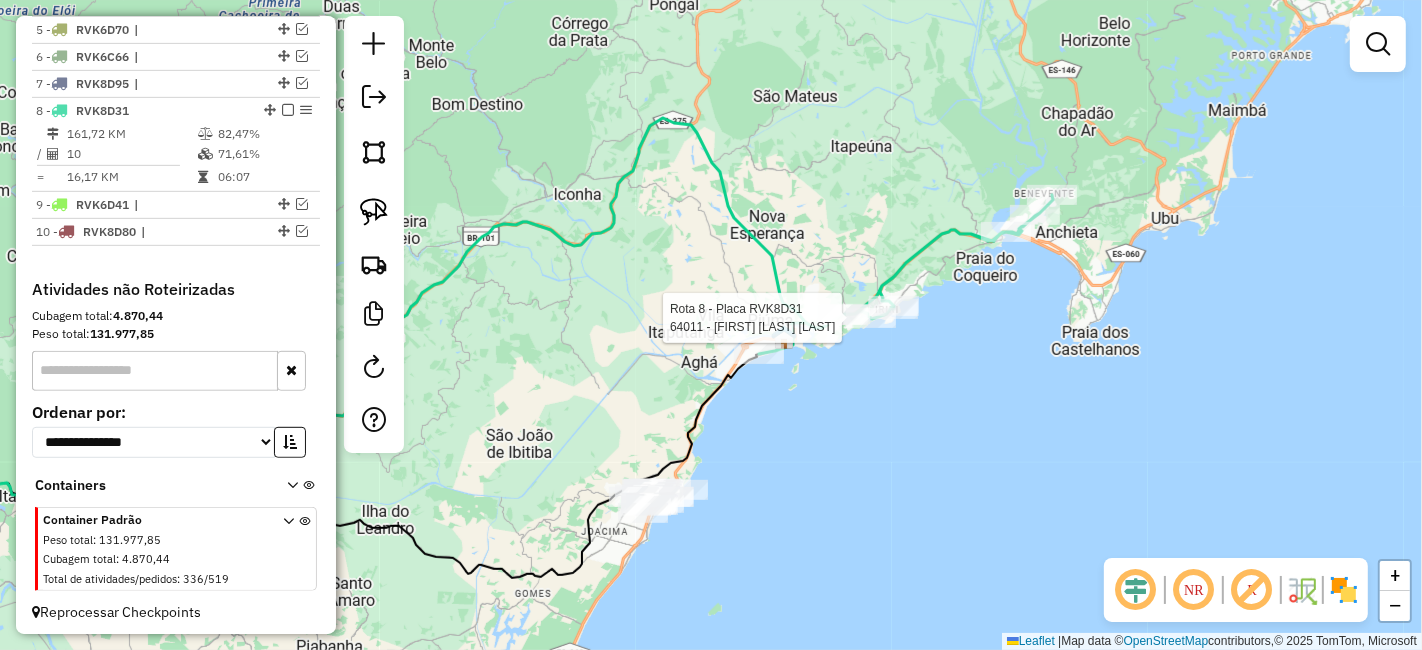 select on "*********" 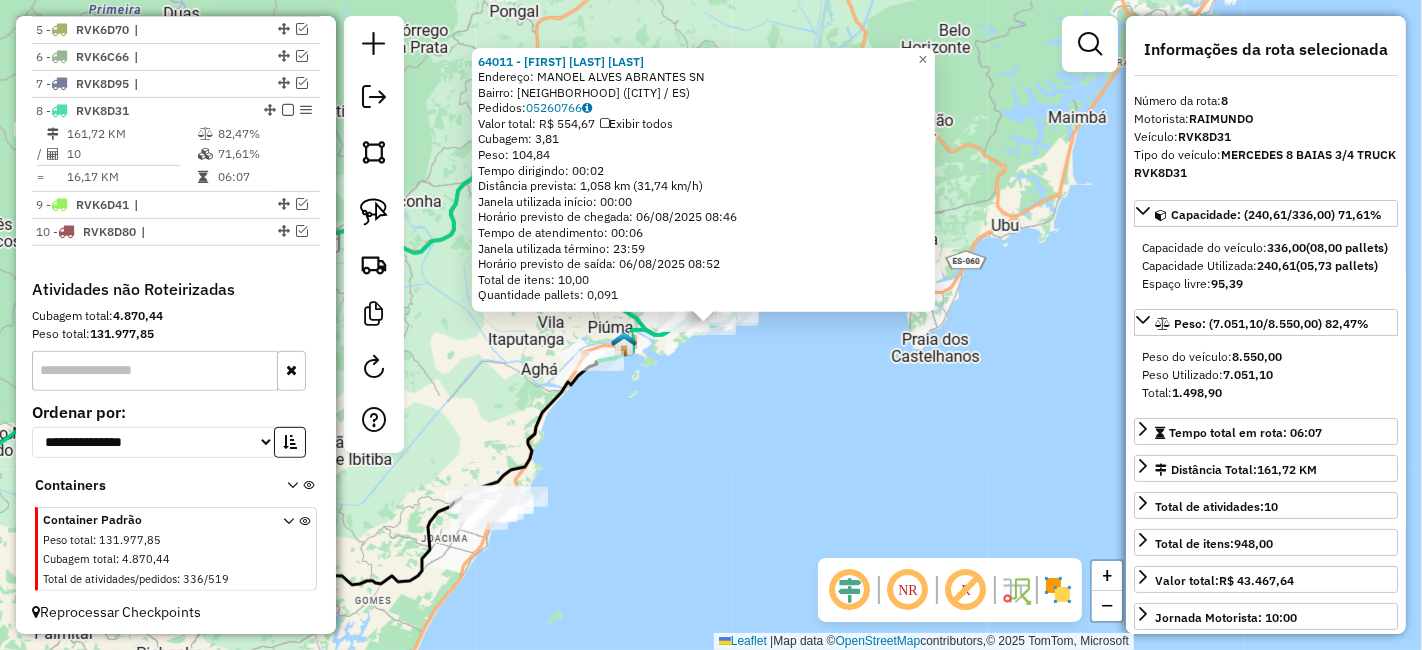click on "64011 - SANTA RODRIGUES DE A  Endereço:  MANOEL ALVES ABRANTES SN   Bairro: IRIRI (ANCHIETA / ES)   Pedidos:  05260766   Valor total: R$ 554,67   Exibir todos   Cubagem: 3,81  Peso: 104,84  Tempo dirigindo: 00:02   Distância prevista: 1,058 km (31,74 km/h)   Janela utilizada início: 00:00   Horário previsto de chegada: 06/08/2025 08:46   Tempo de atendimento: 00:06   Janela utilizada término: 23:59   Horário previsto de saída: 06/08/2025 08:52   Total de itens: 10,00   Quantidade pallets: 0,091  × Janela de atendimento Grade de atendimento Capacidade Transportadoras Veículos Cliente Pedidos  Rotas Selecione os dias de semana para filtrar as janelas de atendimento  Seg   Ter   Qua   Qui   Sex   Sáb   Dom  Informe o período da janela de atendimento: De: Até:  Filtrar exatamente a janela do cliente  Considerar janela de atendimento padrão  Selecione os dias de semana para filtrar as grades de atendimento  Seg   Ter   Qua   Qui   Sex   Sáb   Dom   Clientes fora do dia de atendimento selecionado De:" 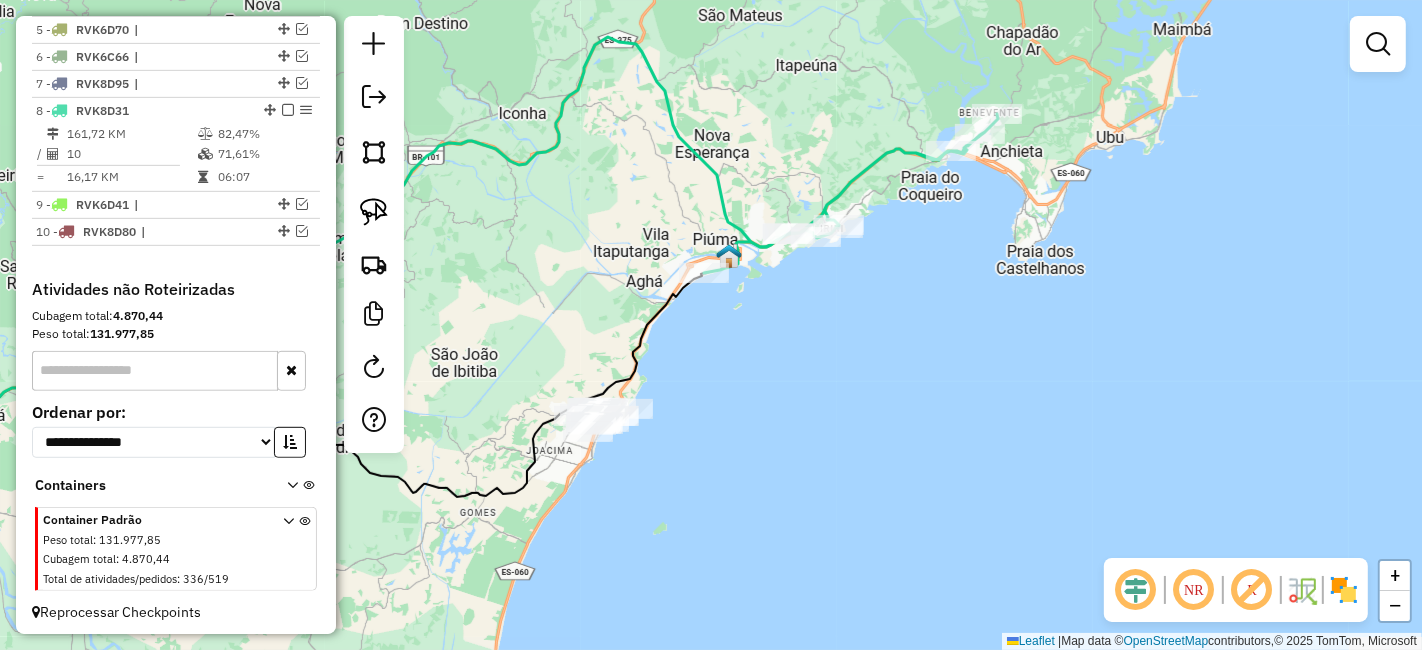 drag, startPoint x: 838, startPoint y: 496, endPoint x: 942, endPoint y: 407, distance: 136.88316 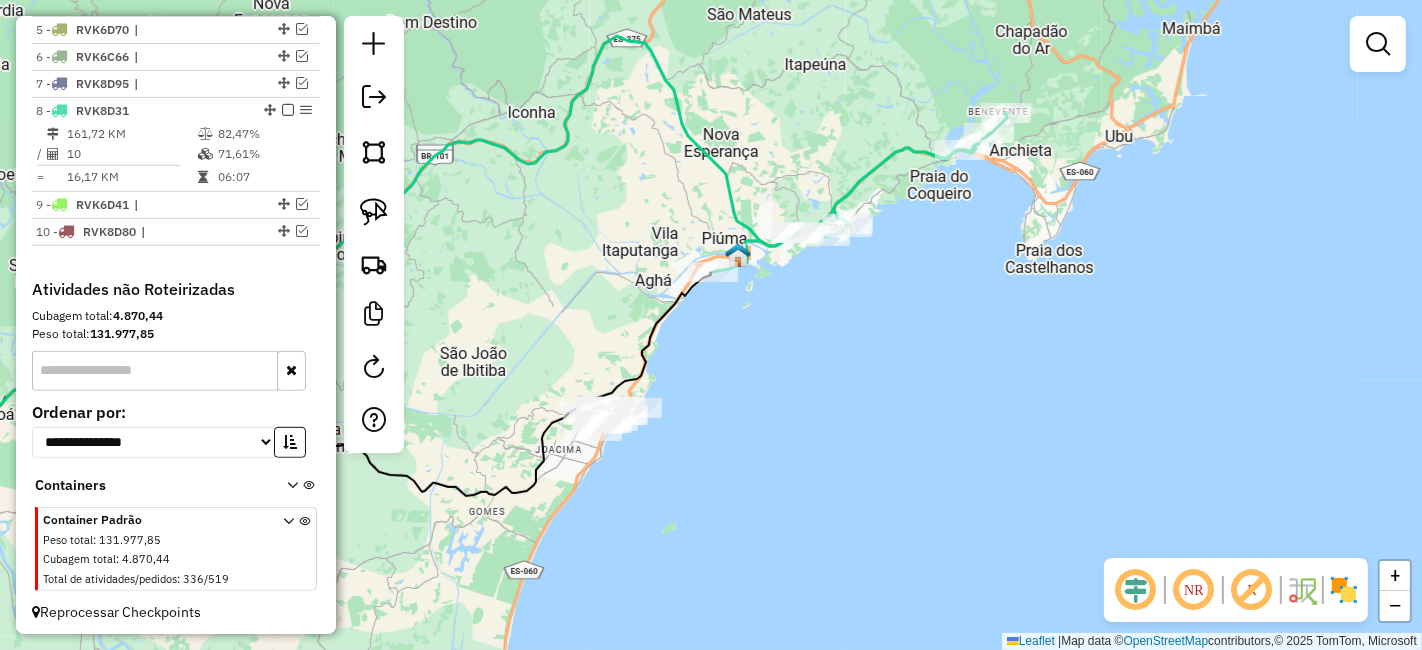 drag, startPoint x: 445, startPoint y: 232, endPoint x: 462, endPoint y: 230, distance: 17.117243 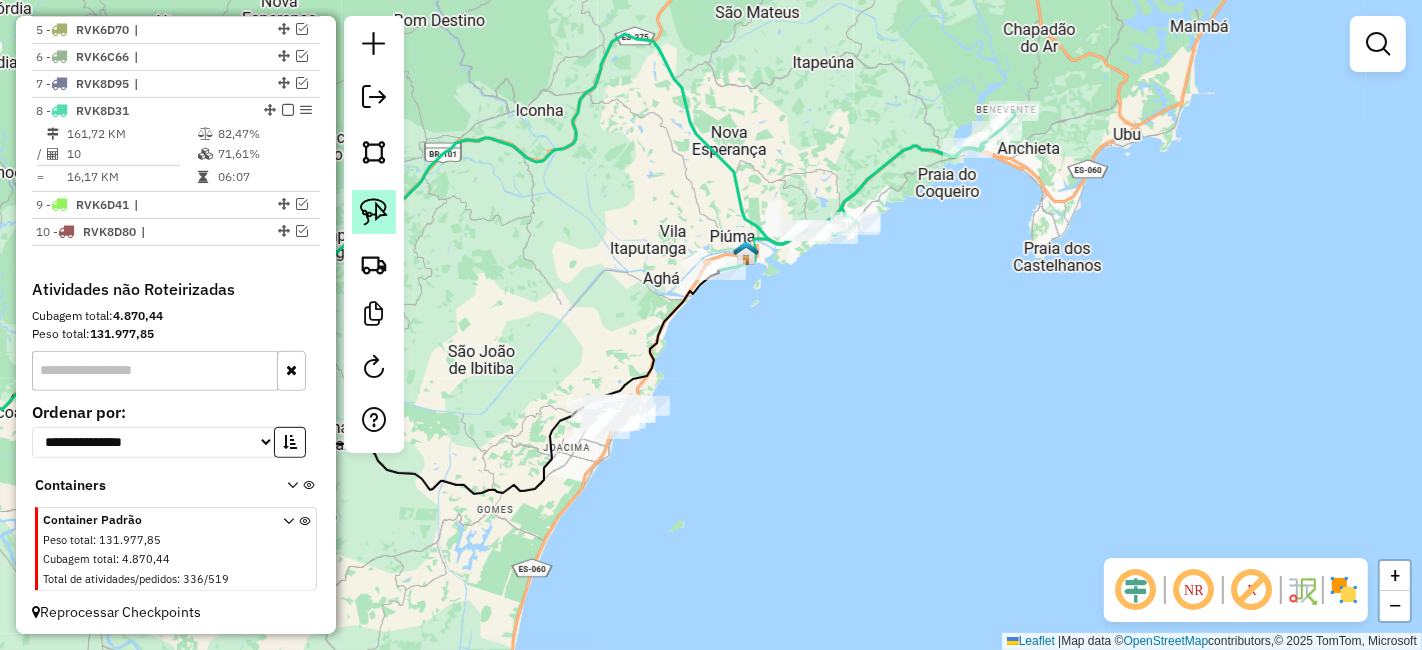 click 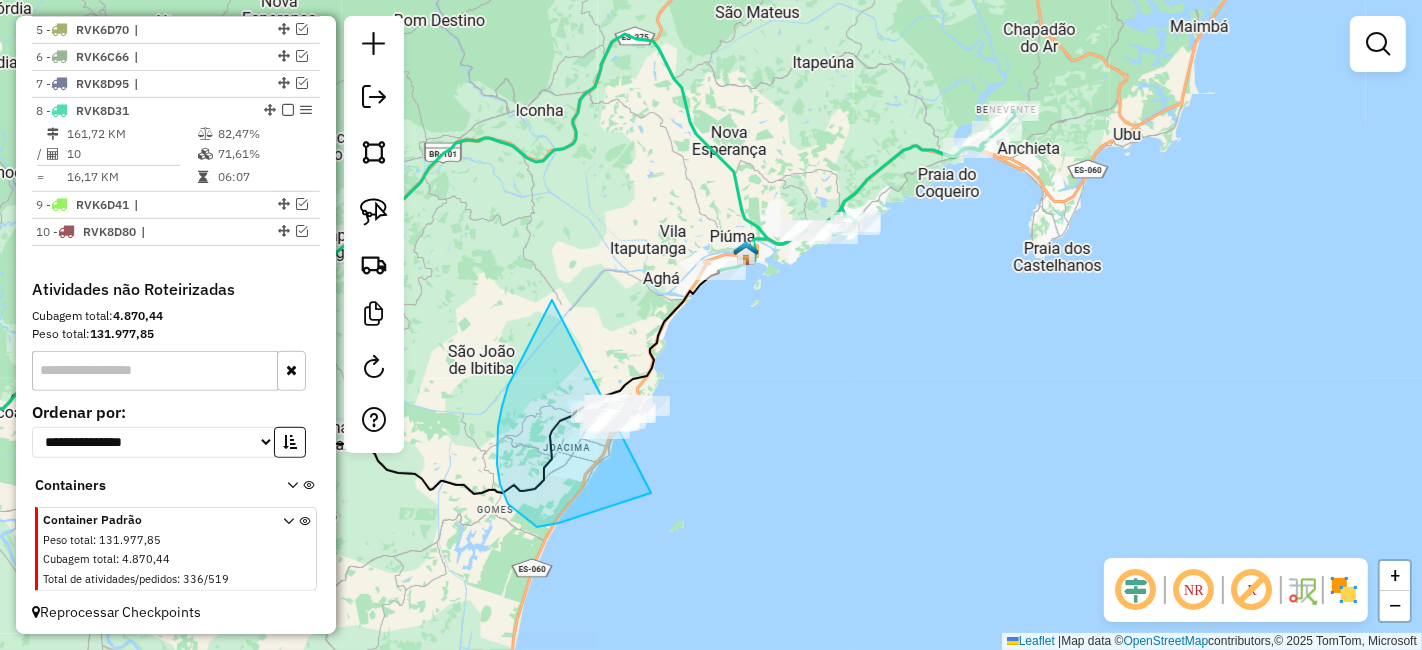 drag, startPoint x: 508, startPoint y: 386, endPoint x: 758, endPoint y: 382, distance: 250.032 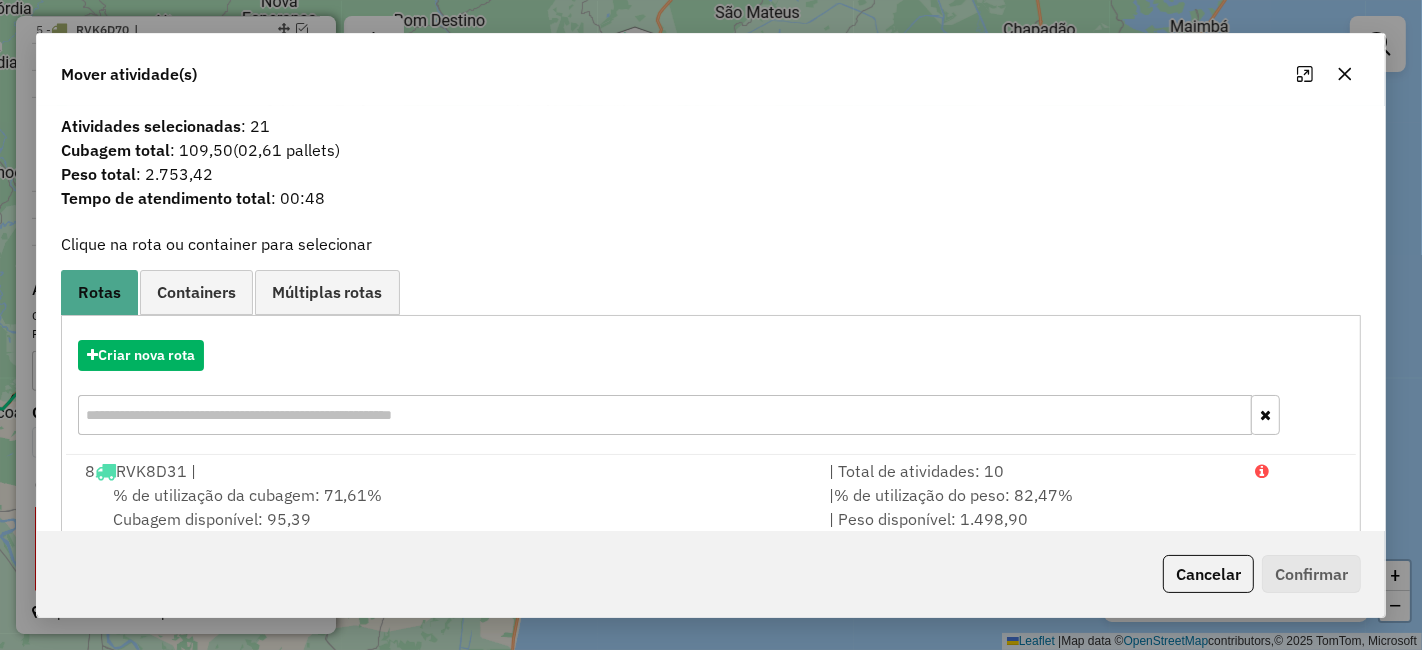 click 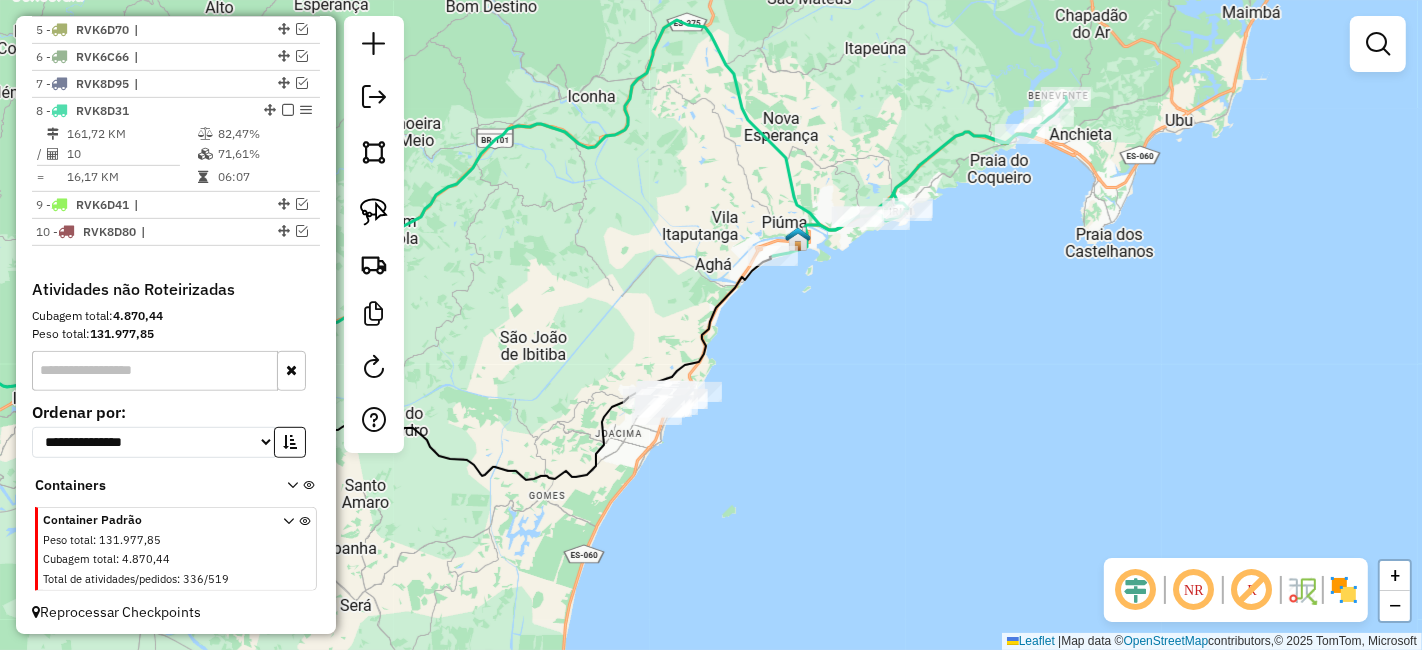drag, startPoint x: 942, startPoint y: 427, endPoint x: 517, endPoint y: 250, distance: 460.3846 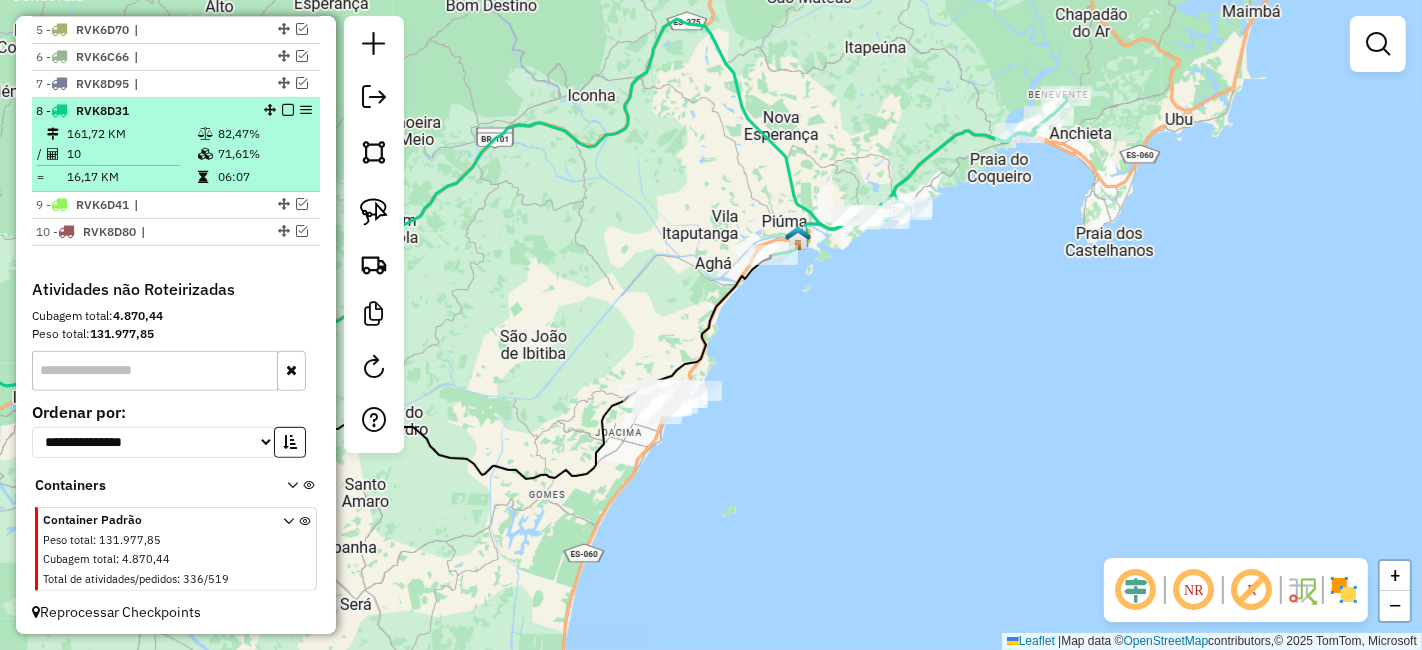 click at bounding box center (288, 110) 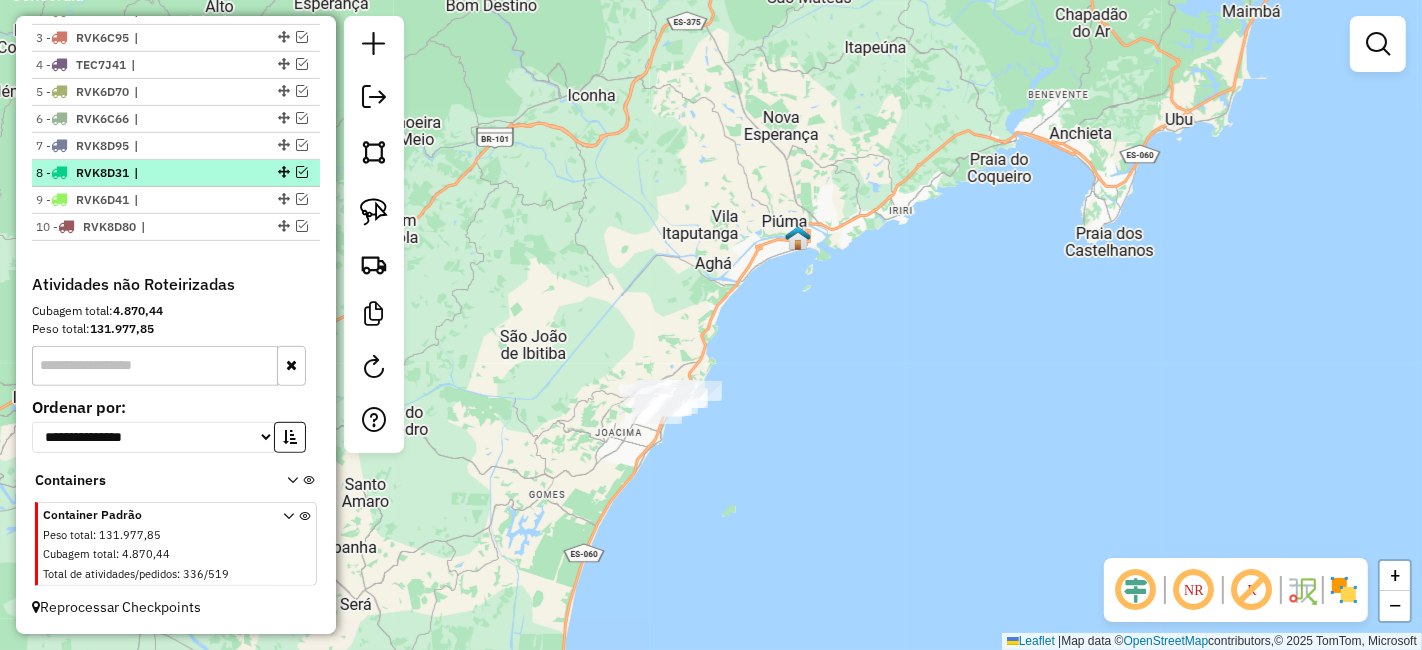 scroll, scrollTop: 789, scrollLeft: 0, axis: vertical 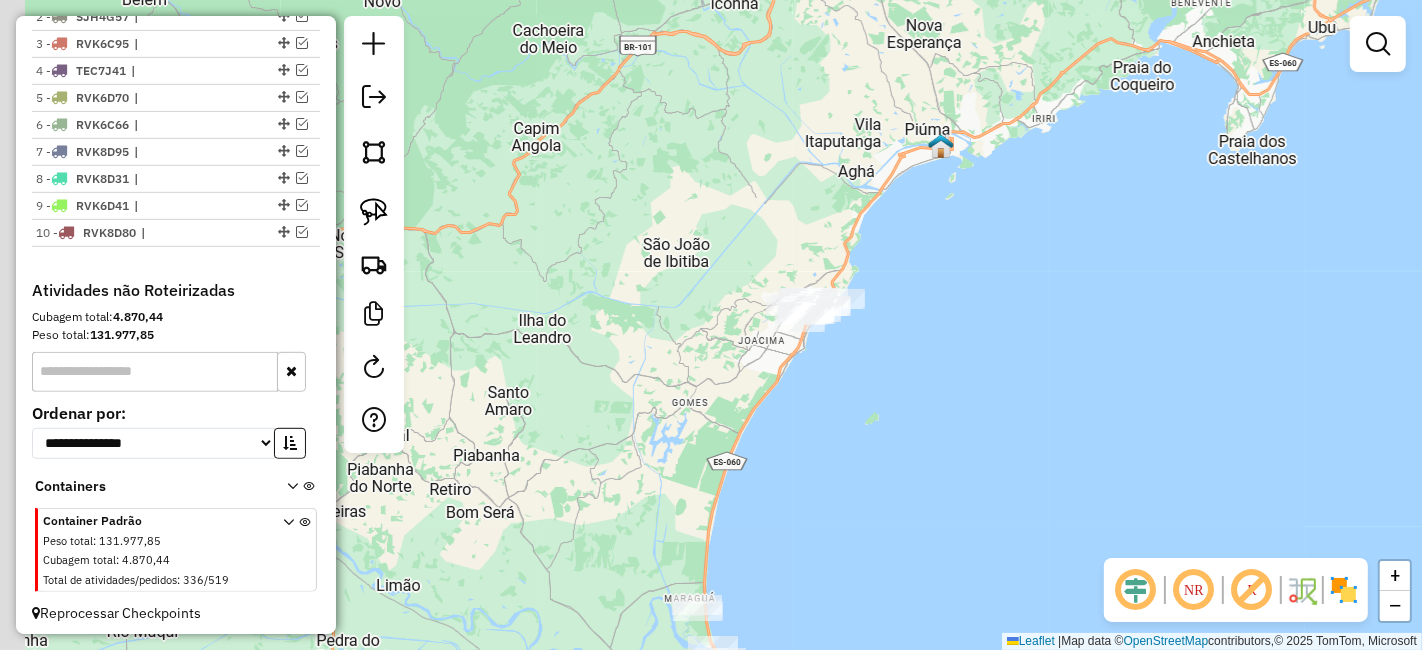 drag, startPoint x: 496, startPoint y: 238, endPoint x: 654, endPoint y: 97, distance: 211.76639 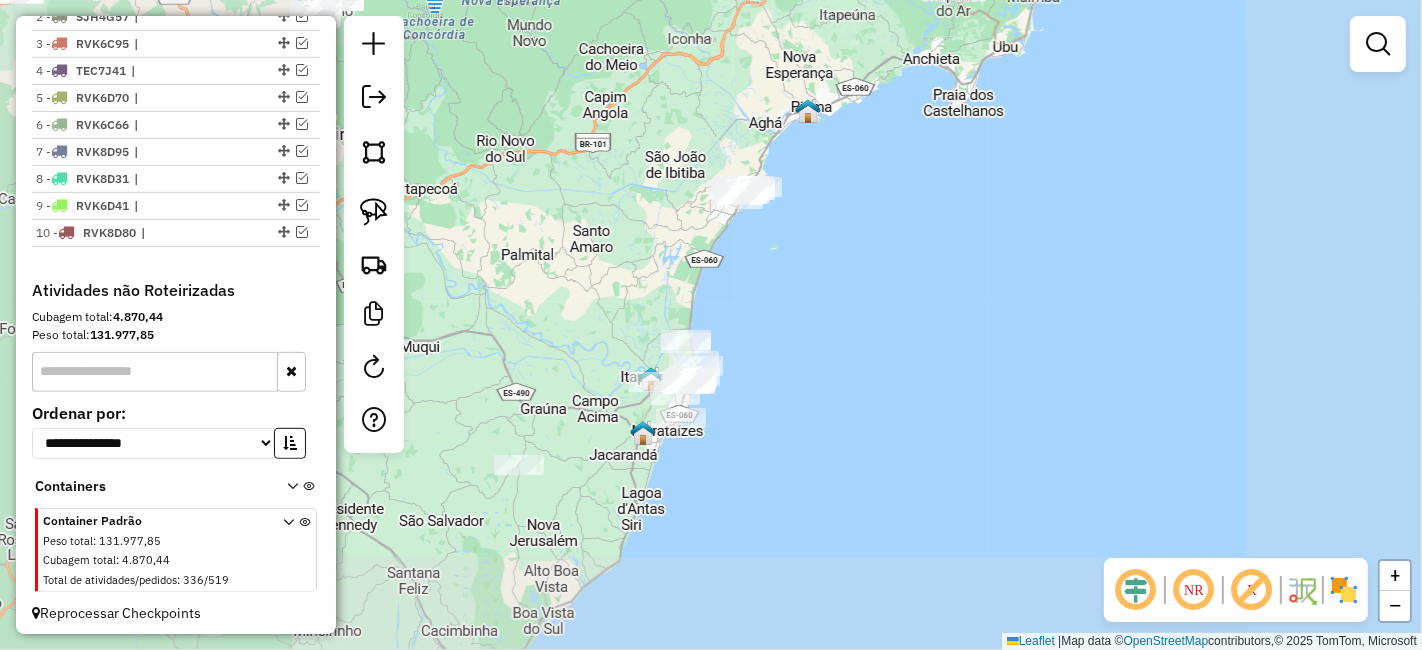 drag, startPoint x: 677, startPoint y: 224, endPoint x: 674, endPoint y: 155, distance: 69.065186 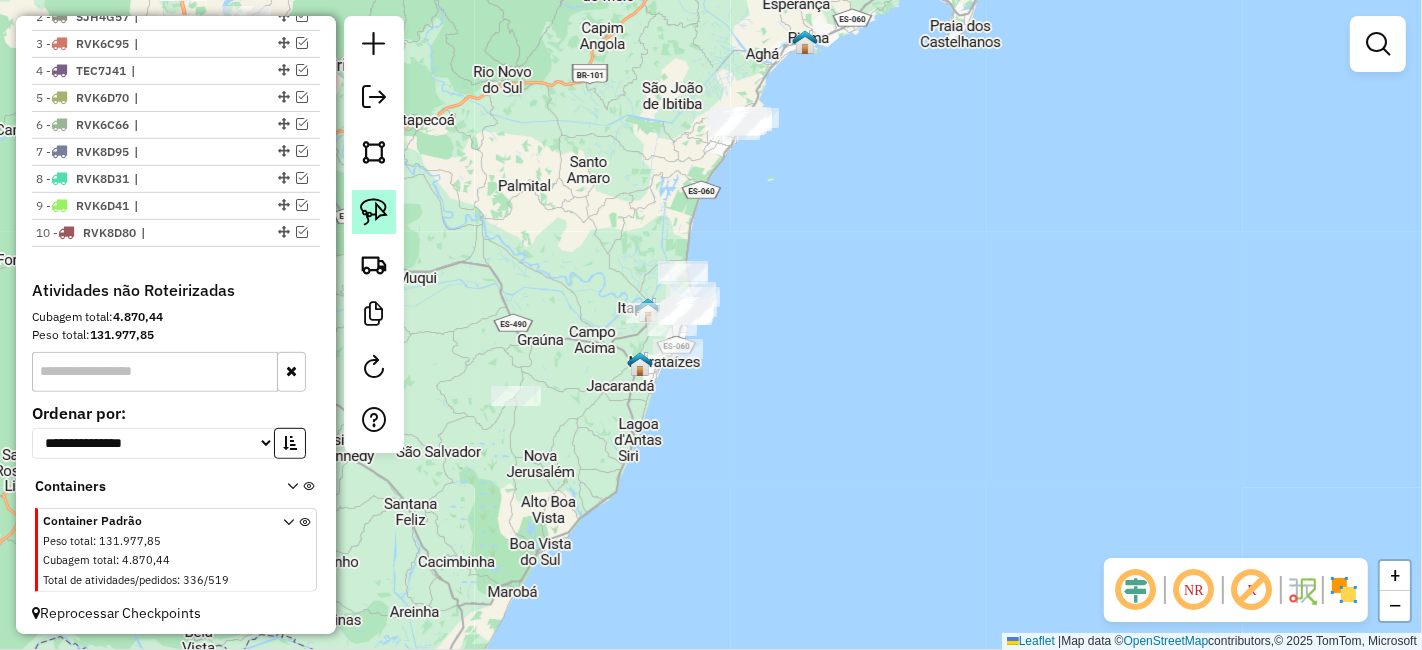 click 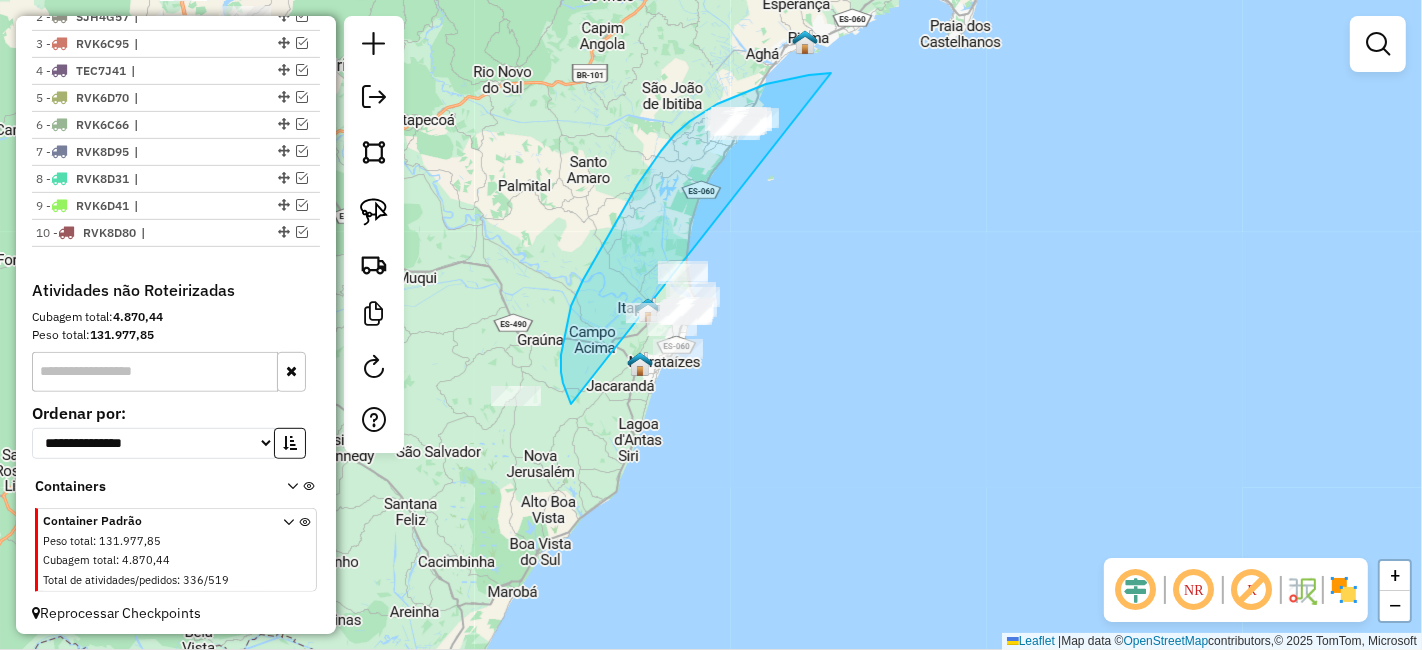 drag, startPoint x: 825, startPoint y: 73, endPoint x: 864, endPoint y: 364, distance: 293.60178 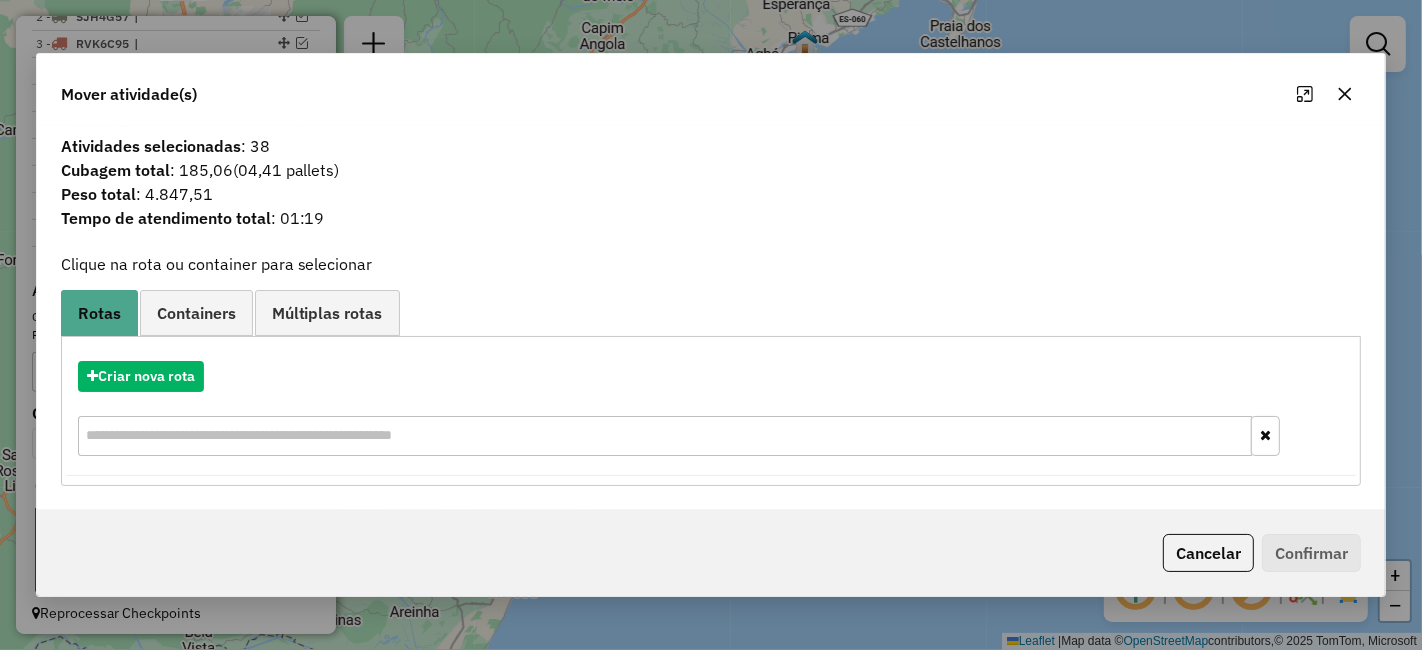 drag, startPoint x: 1342, startPoint y: 96, endPoint x: 1303, endPoint y: 154, distance: 69.89278 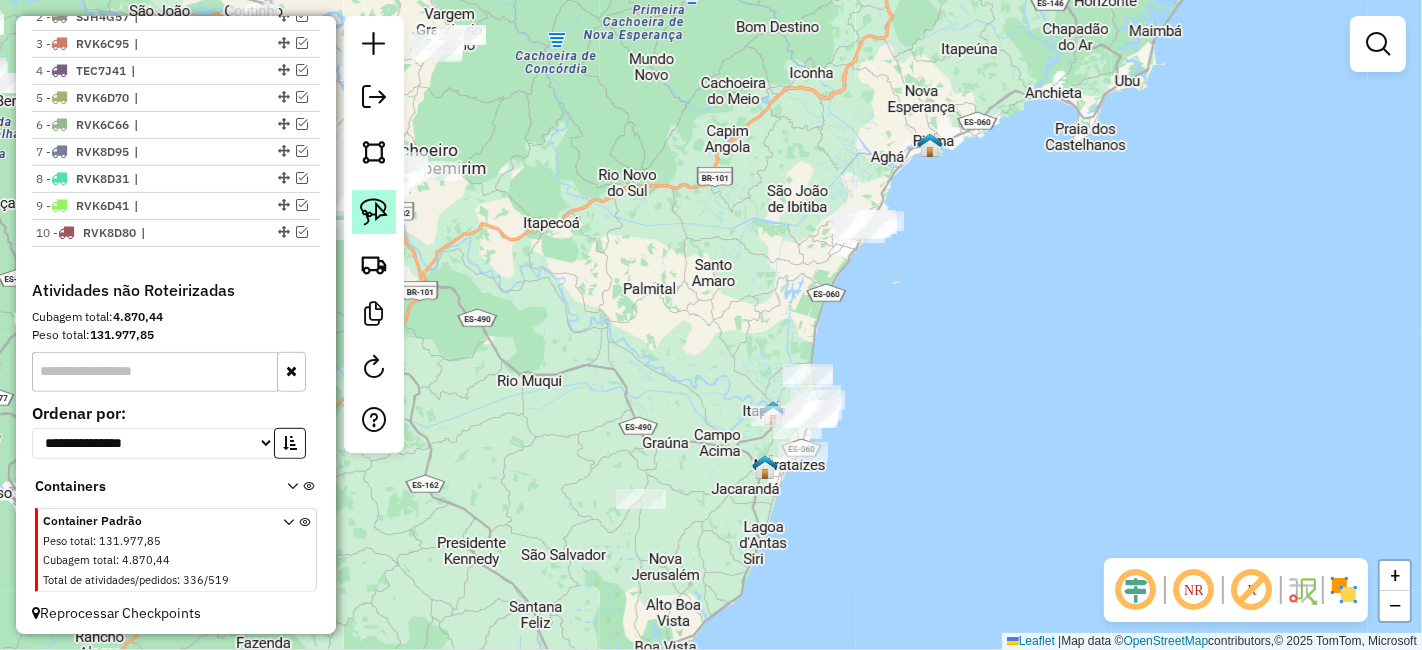 click 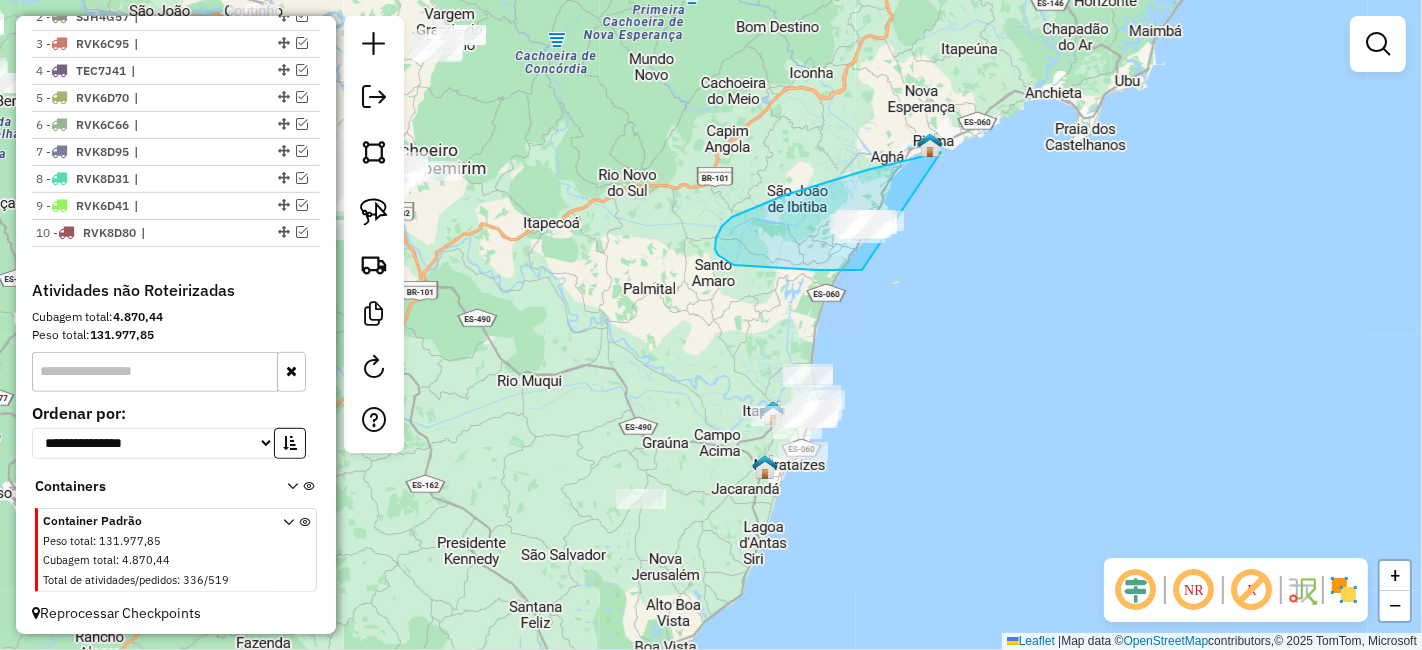 drag, startPoint x: 905, startPoint y: 161, endPoint x: 960, endPoint y: 255, distance: 108.90822 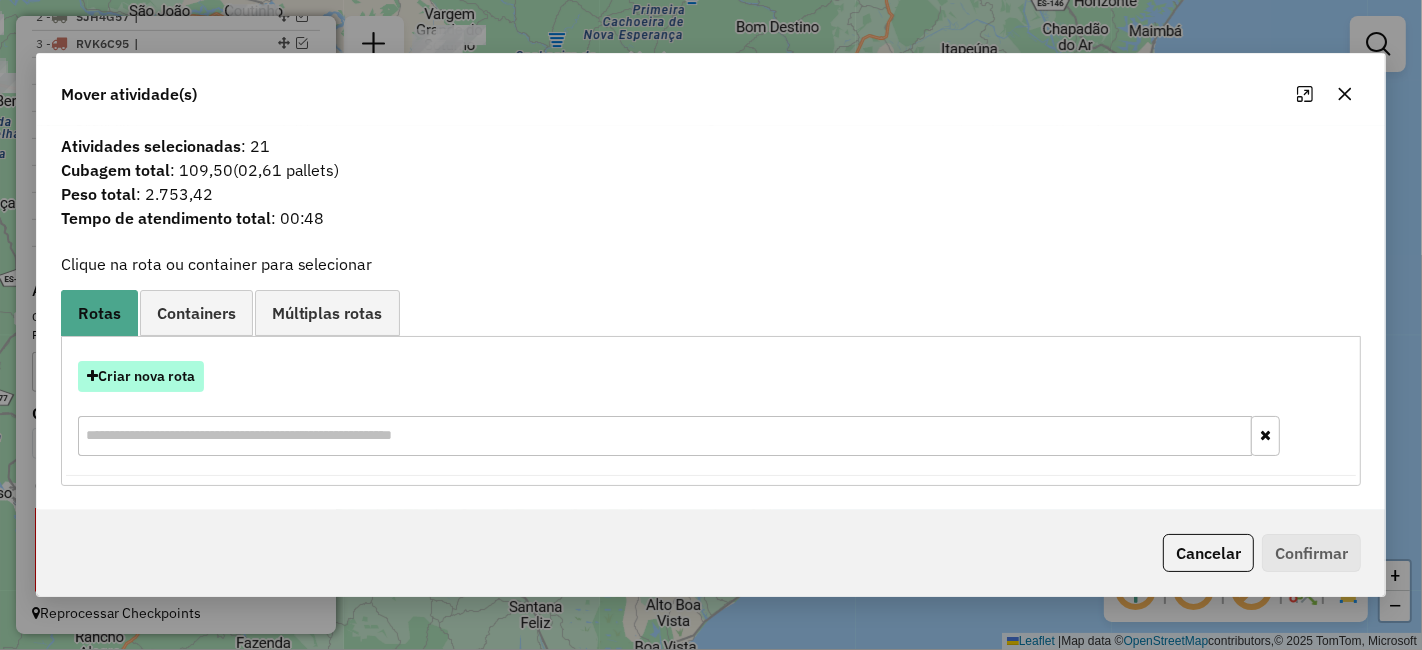 click on "Criar nova rota" at bounding box center (141, 376) 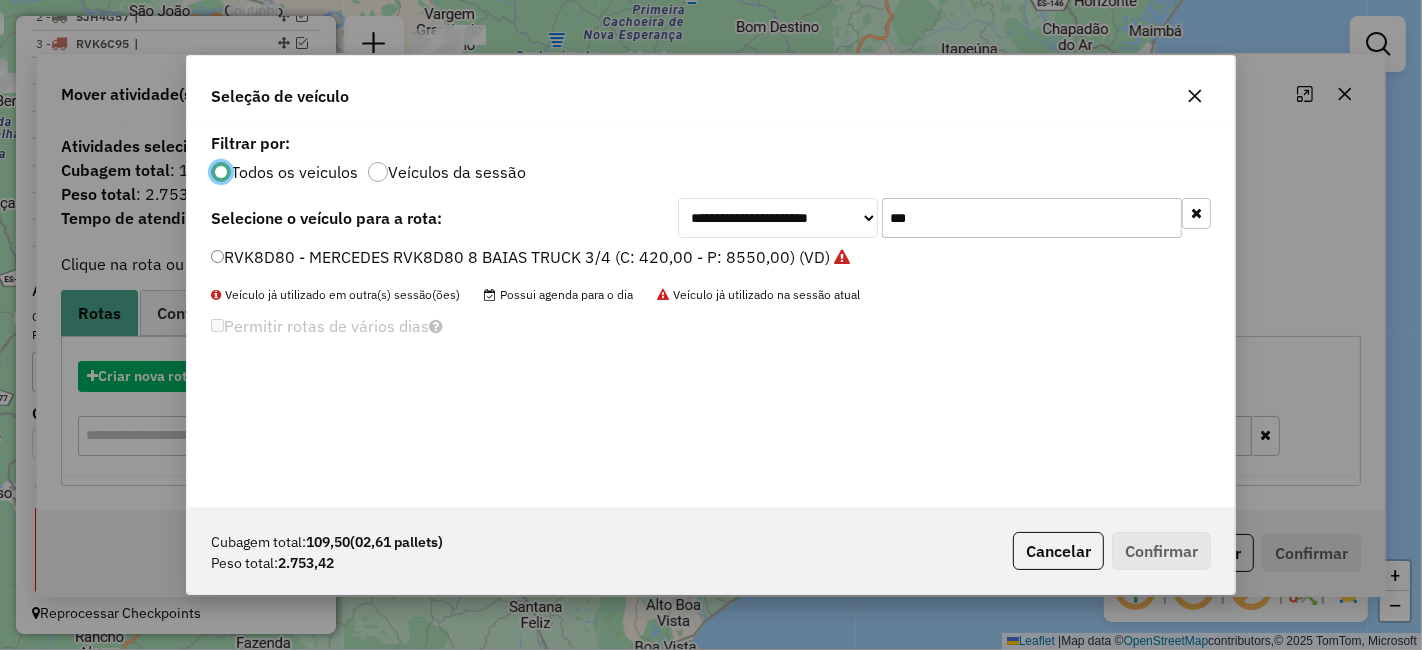 scroll, scrollTop: 11, scrollLeft: 5, axis: both 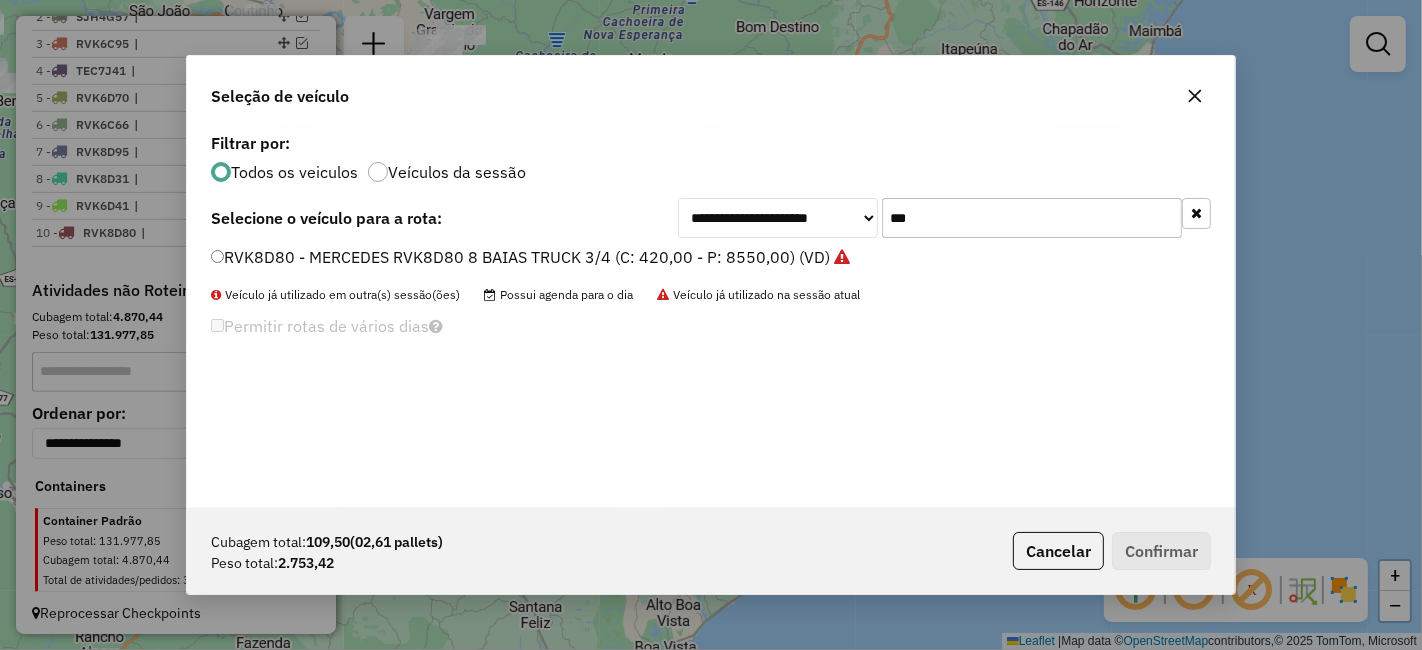 click on "***" 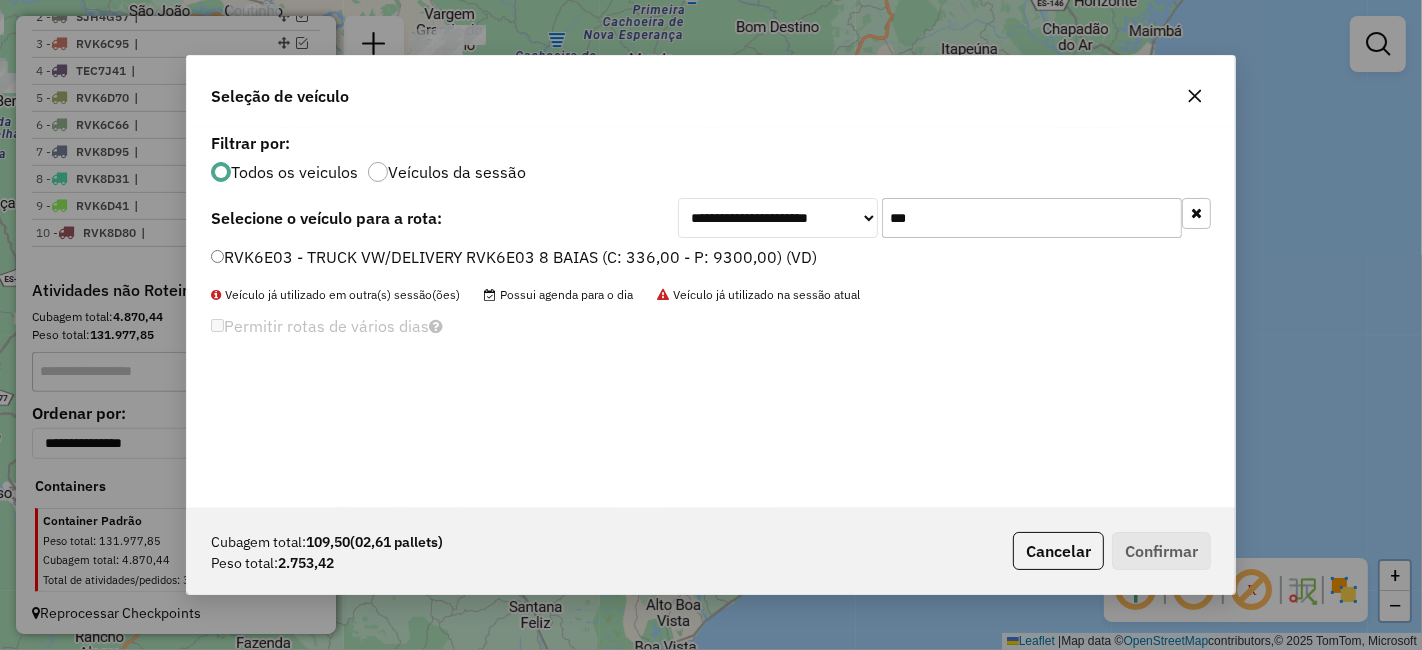 type on "***" 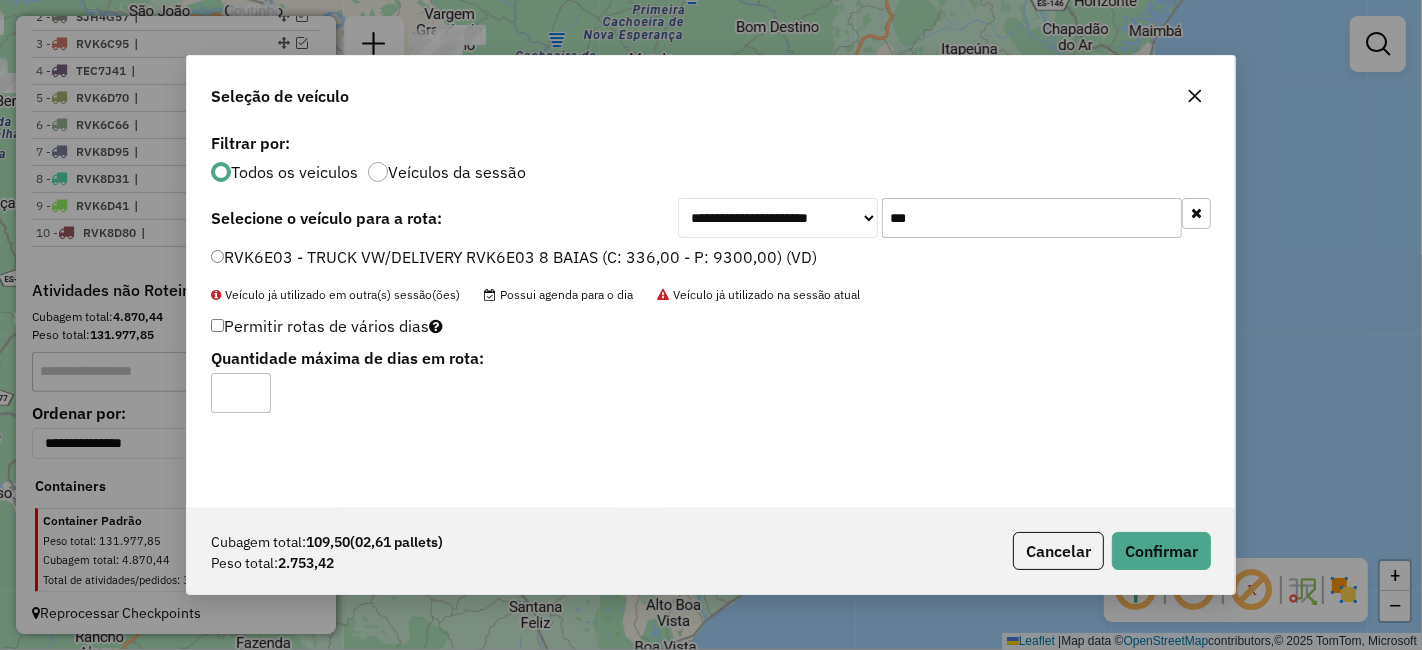 click on "Cubagem total:  109,50   (02,61 pallets)  Peso total: 2.753,42  Cancelar   Confirmar" 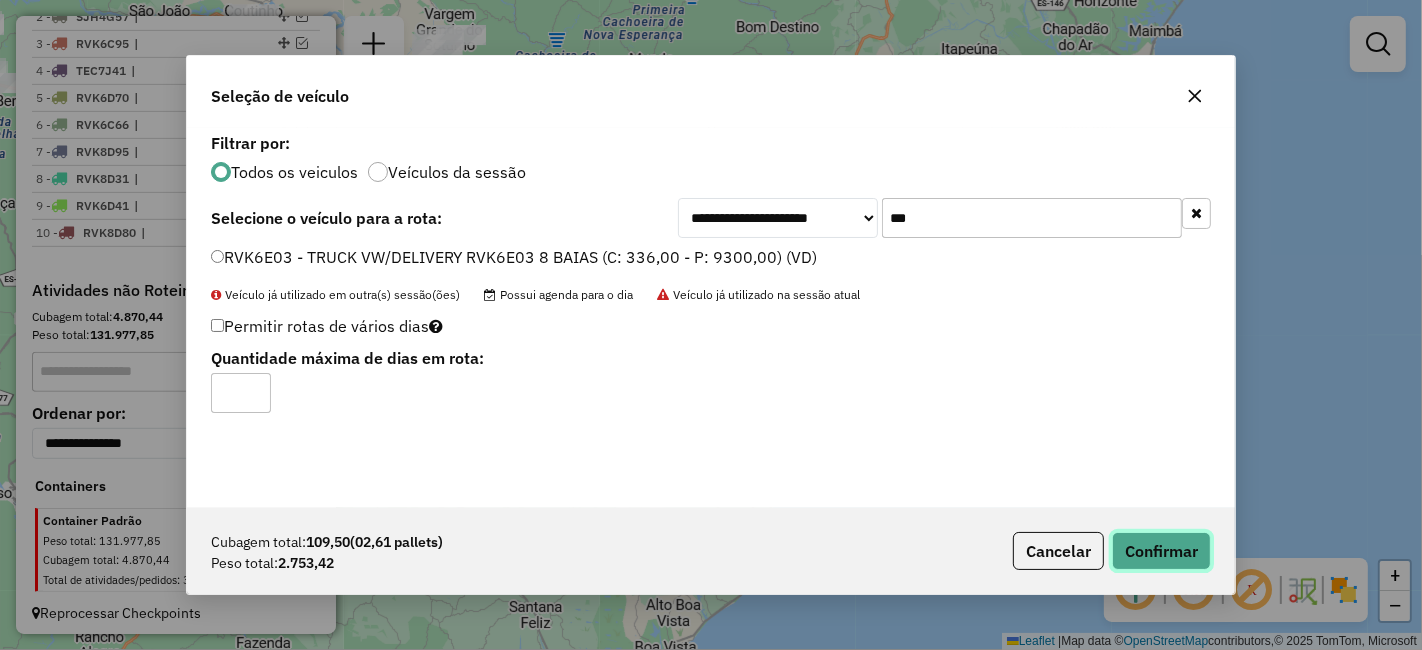 click on "Confirmar" 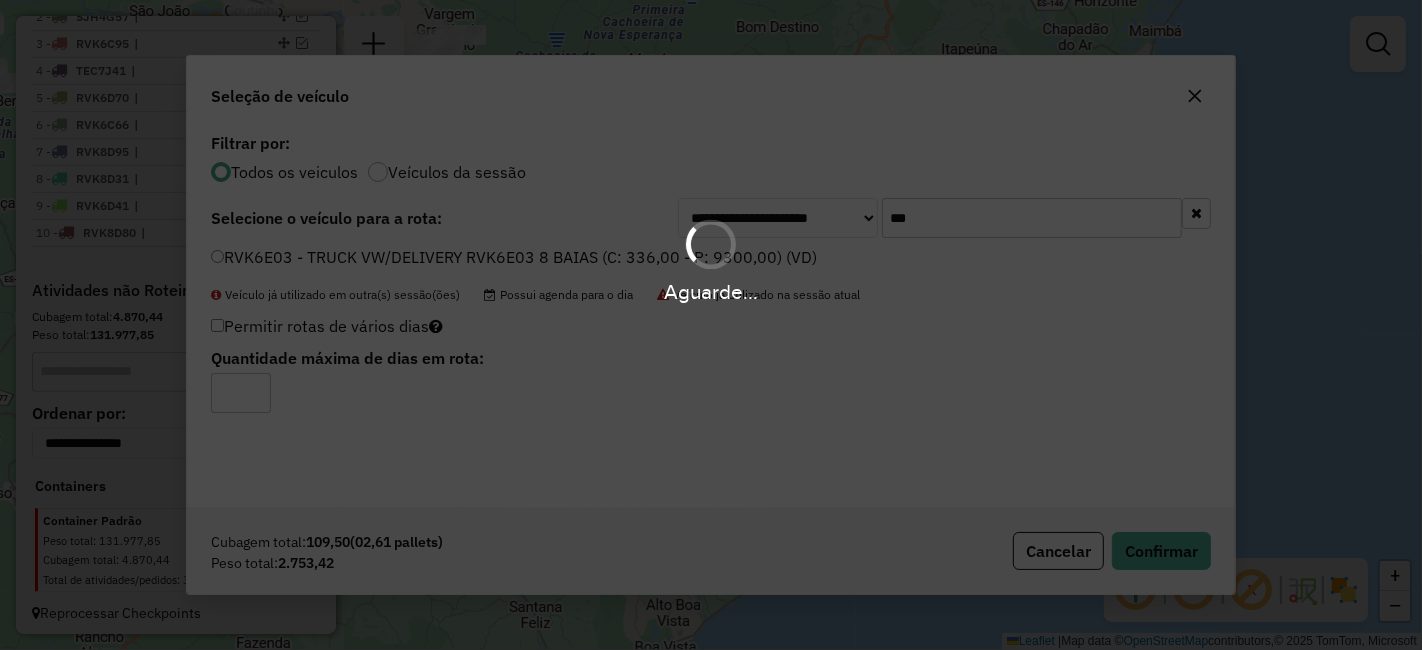 scroll, scrollTop: 883, scrollLeft: 0, axis: vertical 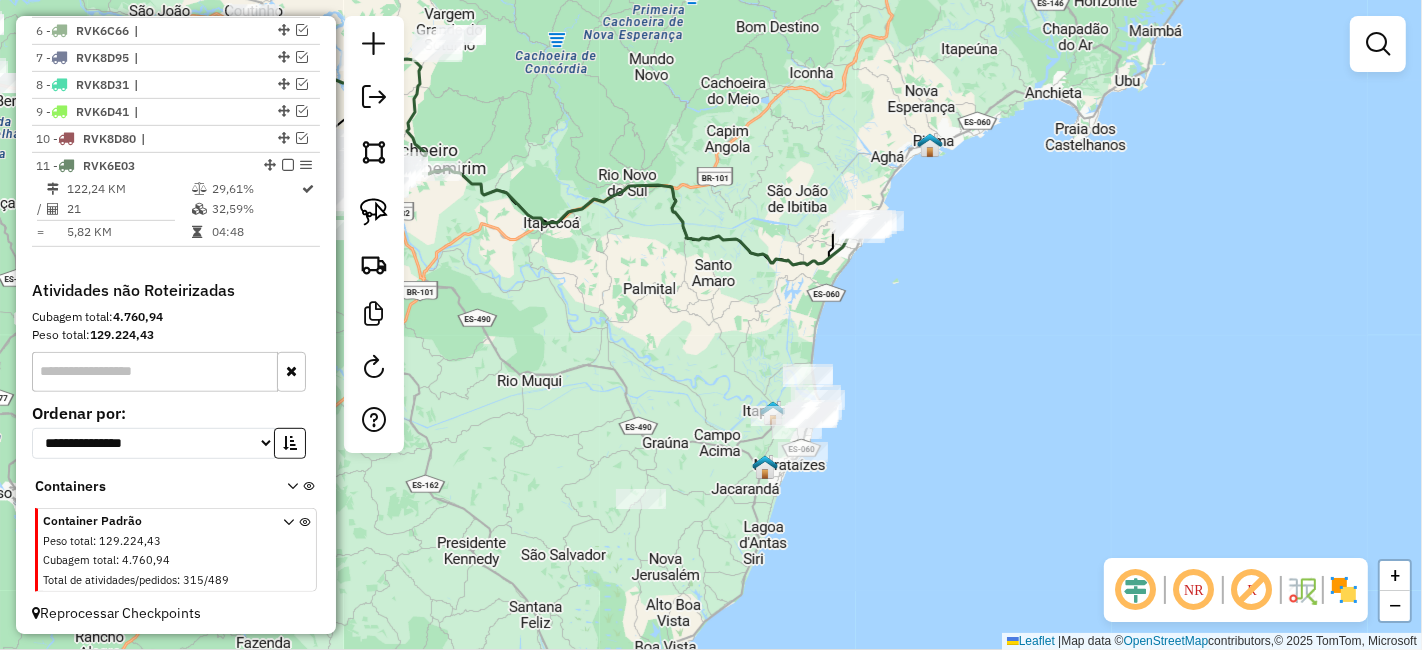drag, startPoint x: 744, startPoint y: 498, endPoint x: 757, endPoint y: 416, distance: 83.02409 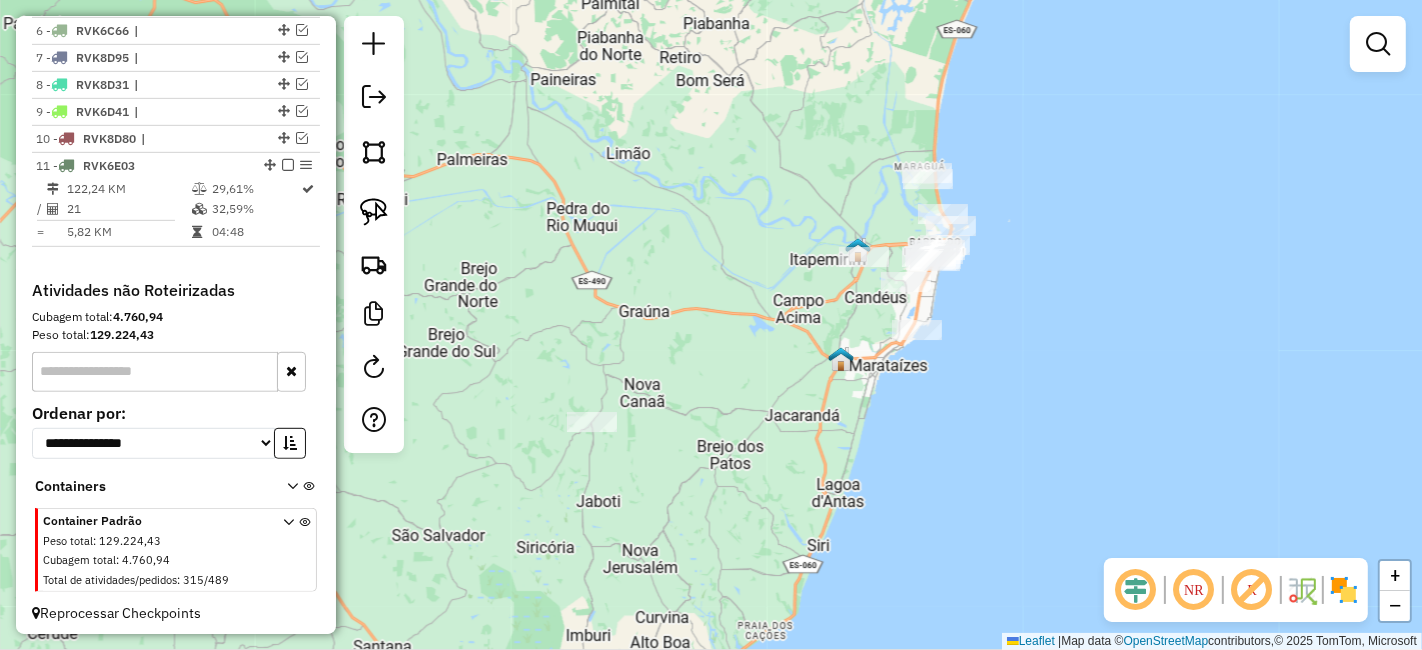 drag, startPoint x: 767, startPoint y: 401, endPoint x: 853, endPoint y: 381, distance: 88.29496 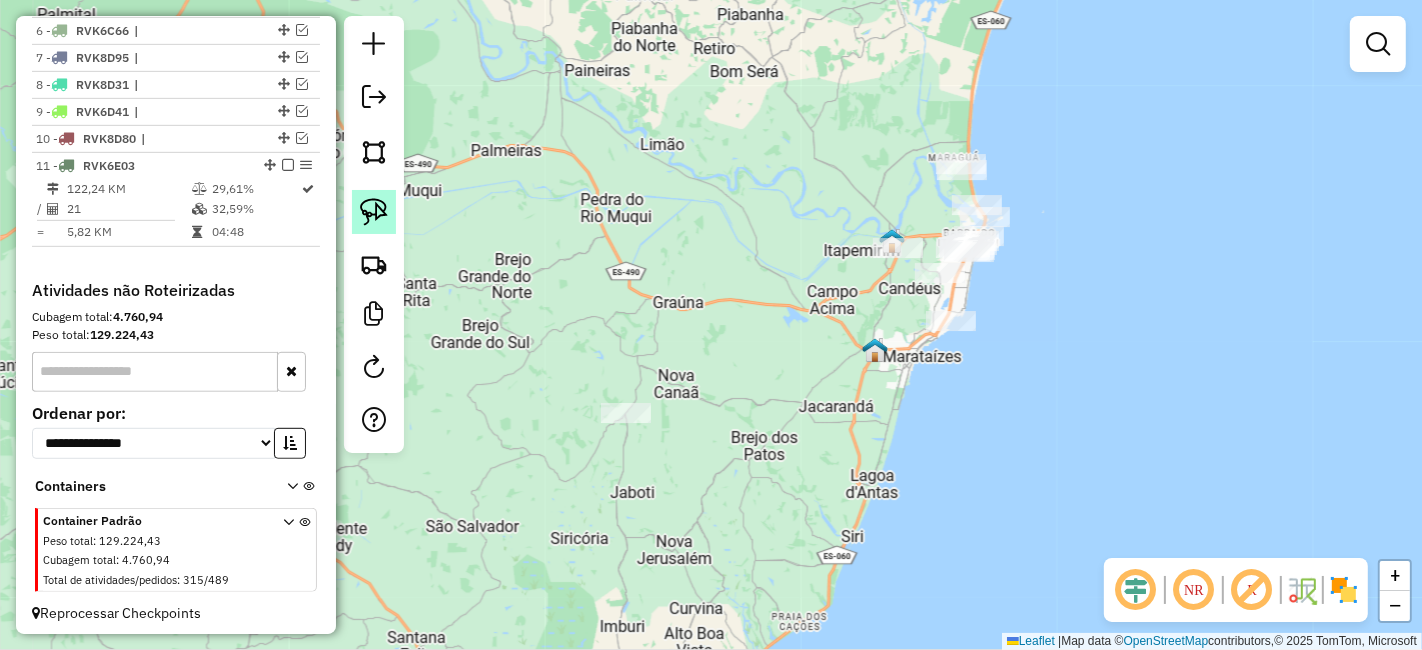 click 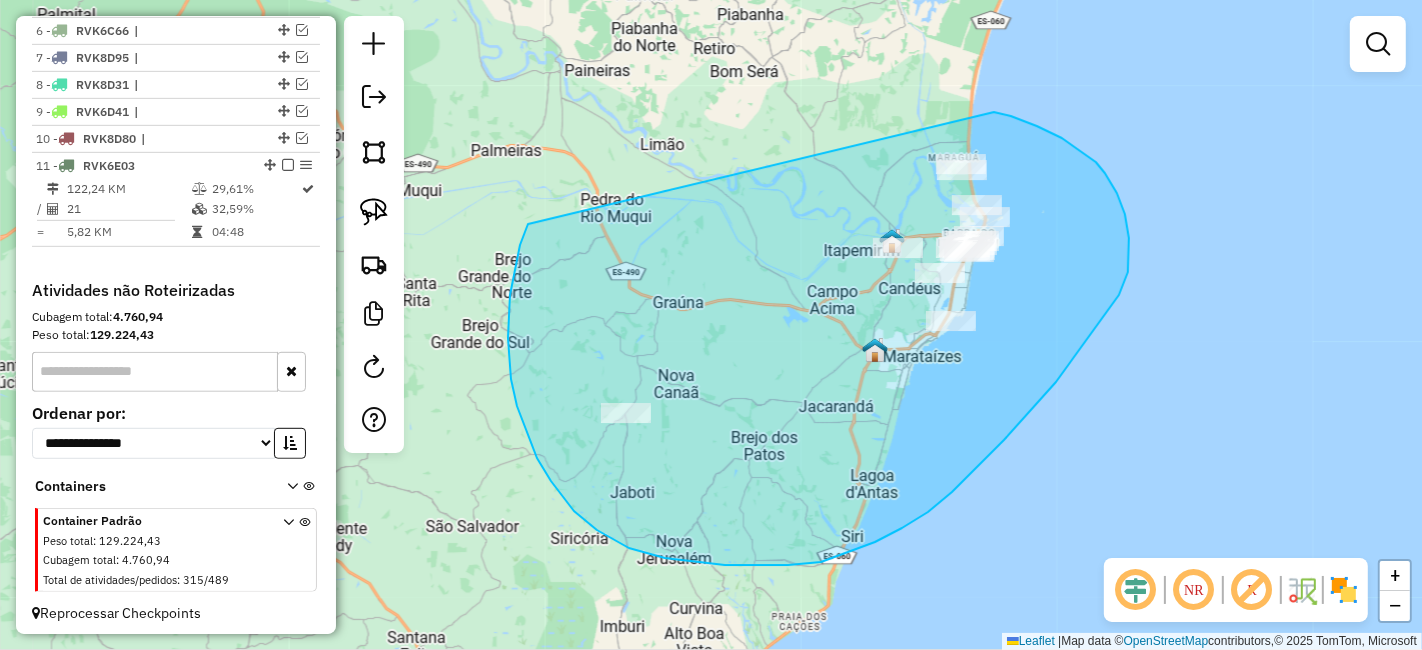 drag, startPoint x: 508, startPoint y: 338, endPoint x: 994, endPoint y: 112, distance: 535.9776 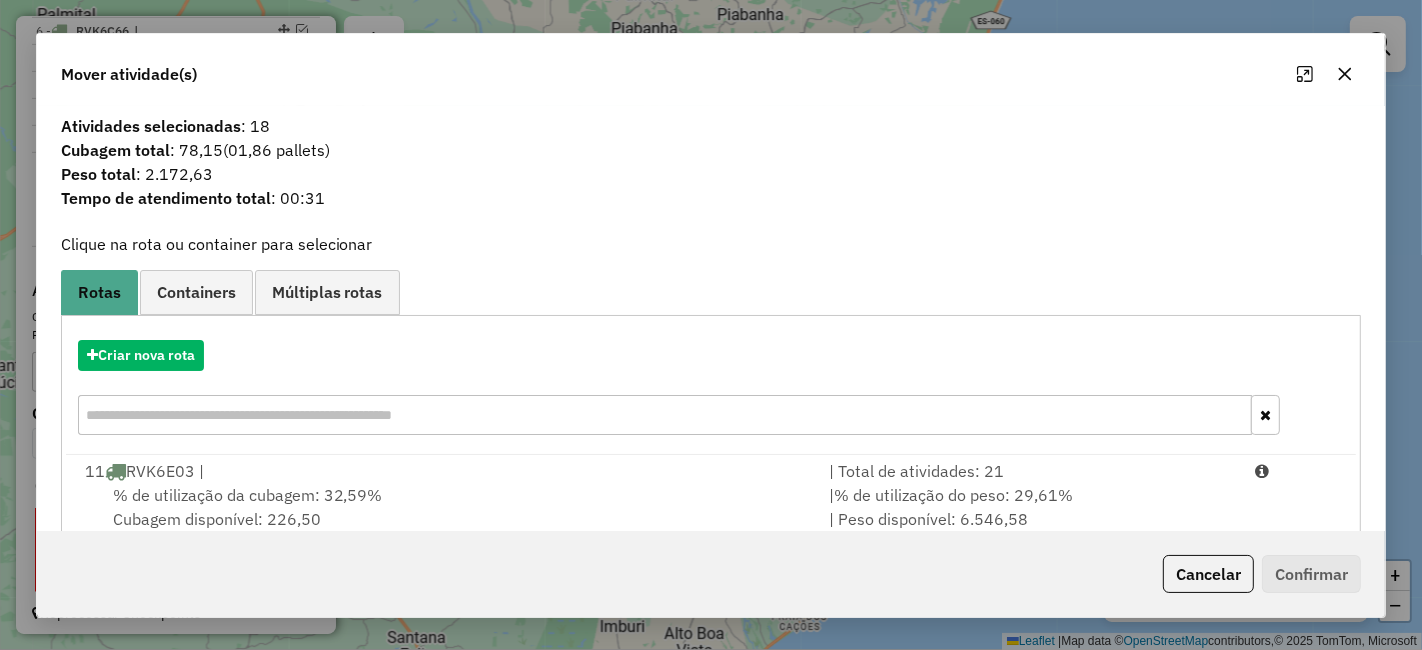 click 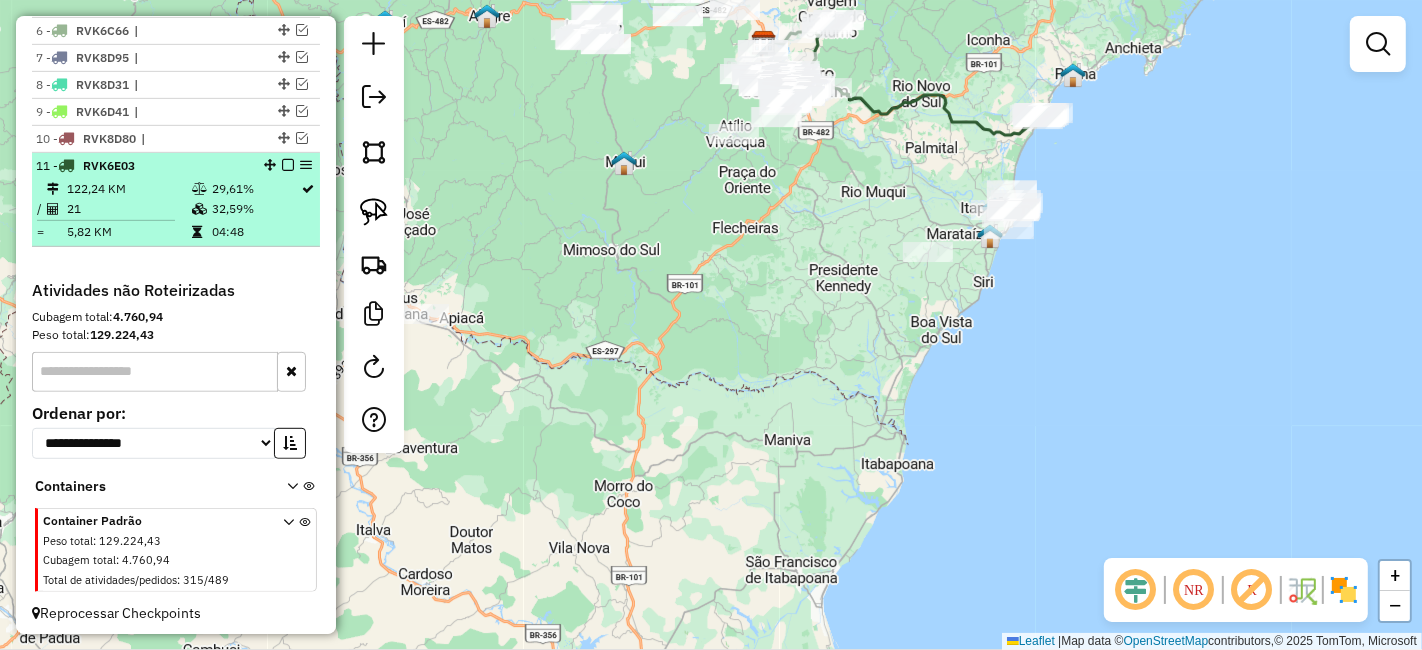 click at bounding box center (288, 165) 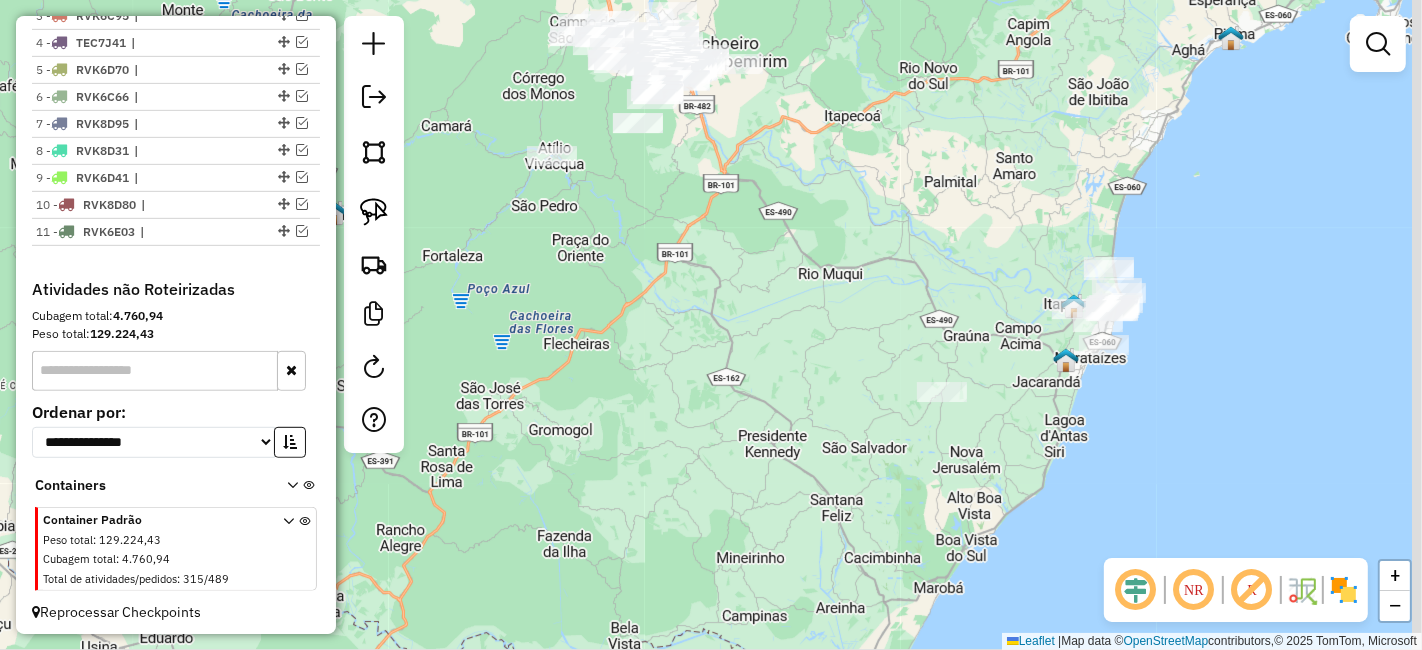 drag, startPoint x: 1015, startPoint y: 252, endPoint x: 864, endPoint y: 216, distance: 155.23209 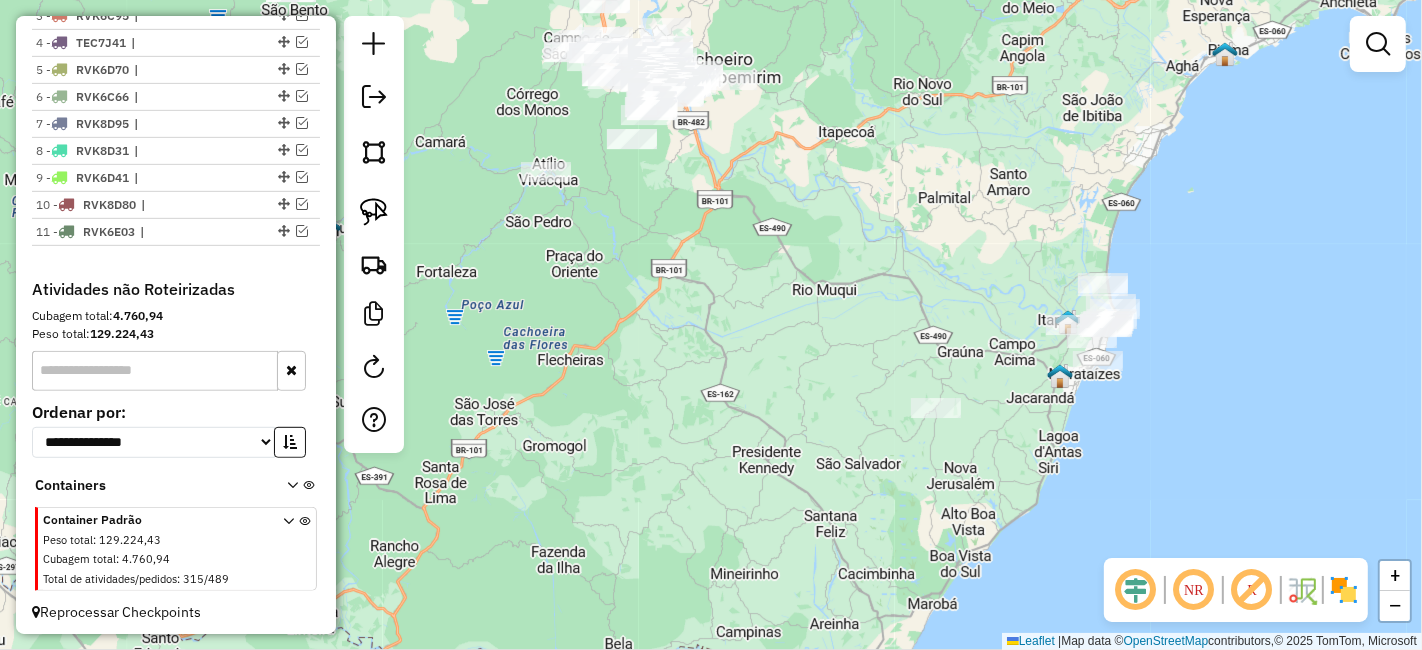 drag, startPoint x: 937, startPoint y: 256, endPoint x: 923, endPoint y: 285, distance: 32.202484 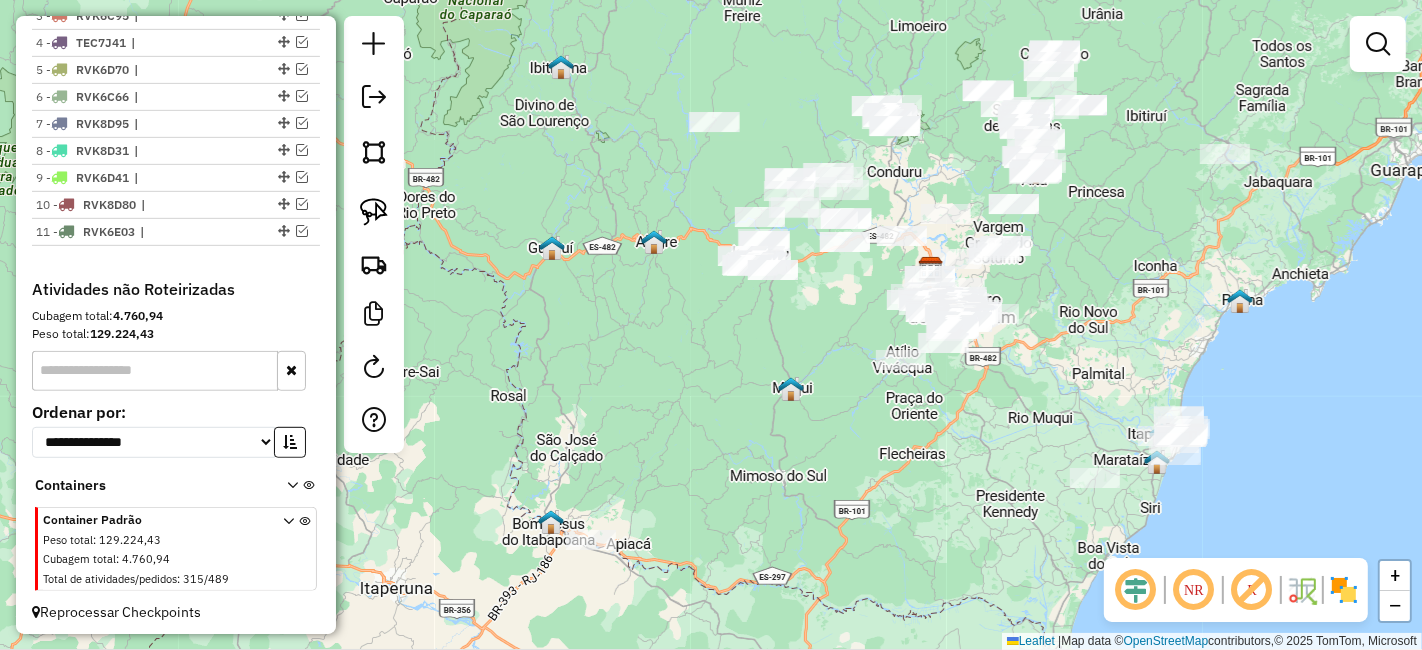 drag, startPoint x: 696, startPoint y: 346, endPoint x: 848, endPoint y: 471, distance: 196.79684 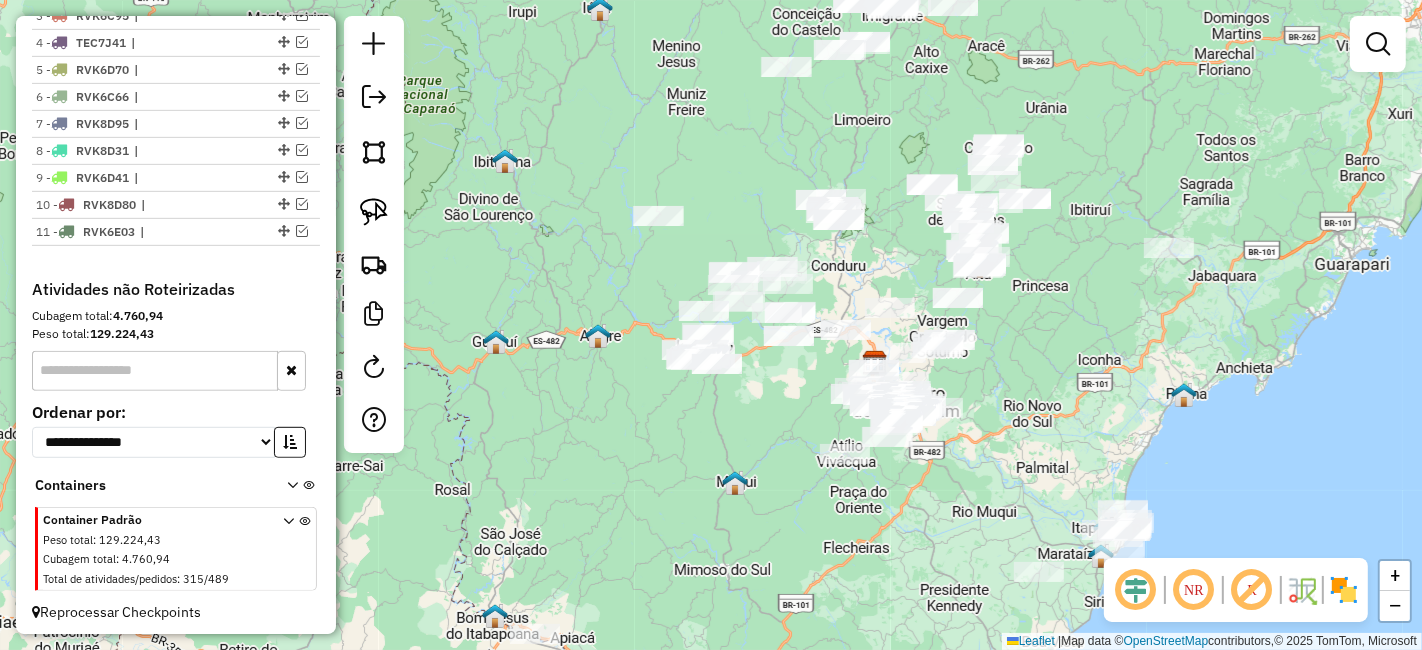 drag, startPoint x: 840, startPoint y: 451, endPoint x: 787, endPoint y: 544, distance: 107.042046 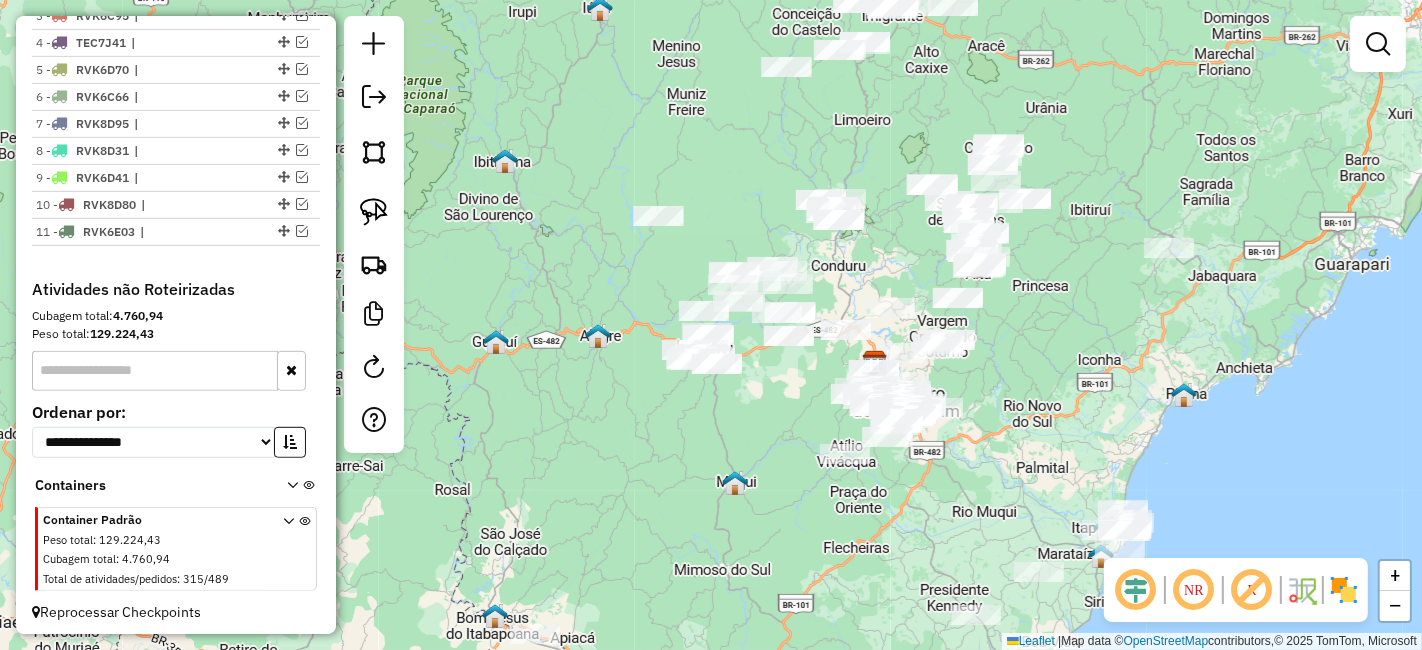 click on "Janela de atendimento Grade de atendimento Capacidade Transportadoras Veículos Cliente Pedidos  Rotas Selecione os dias de semana para filtrar as janelas de atendimento  Seg   Ter   Qua   Qui   Sex   Sáb   Dom  Informe o período da janela de atendimento: De: Até:  Filtrar exatamente a janela do cliente  Considerar janela de atendimento padrão  Selecione os dias de semana para filtrar as grades de atendimento  Seg   Ter   Qua   Qui   Sex   Sáb   Dom   Considerar clientes sem dia de atendimento cadastrado  Clientes fora do dia de atendimento selecionado Filtrar as atividades entre os valores definidos abaixo:  Peso mínimo:   Peso máximo:   Cubagem mínima:   Cubagem máxima:   De:   Até:  Filtrar as atividades entre o tempo de atendimento definido abaixo:  De:   Até:   Considerar capacidade total dos clientes não roteirizados Transportadora: Selecione um ou mais itens Tipo de veículo: Selecione um ou mais itens Veículo: Selecione um ou mais itens Motorista: Selecione um ou mais itens Nome: Rótulo:" 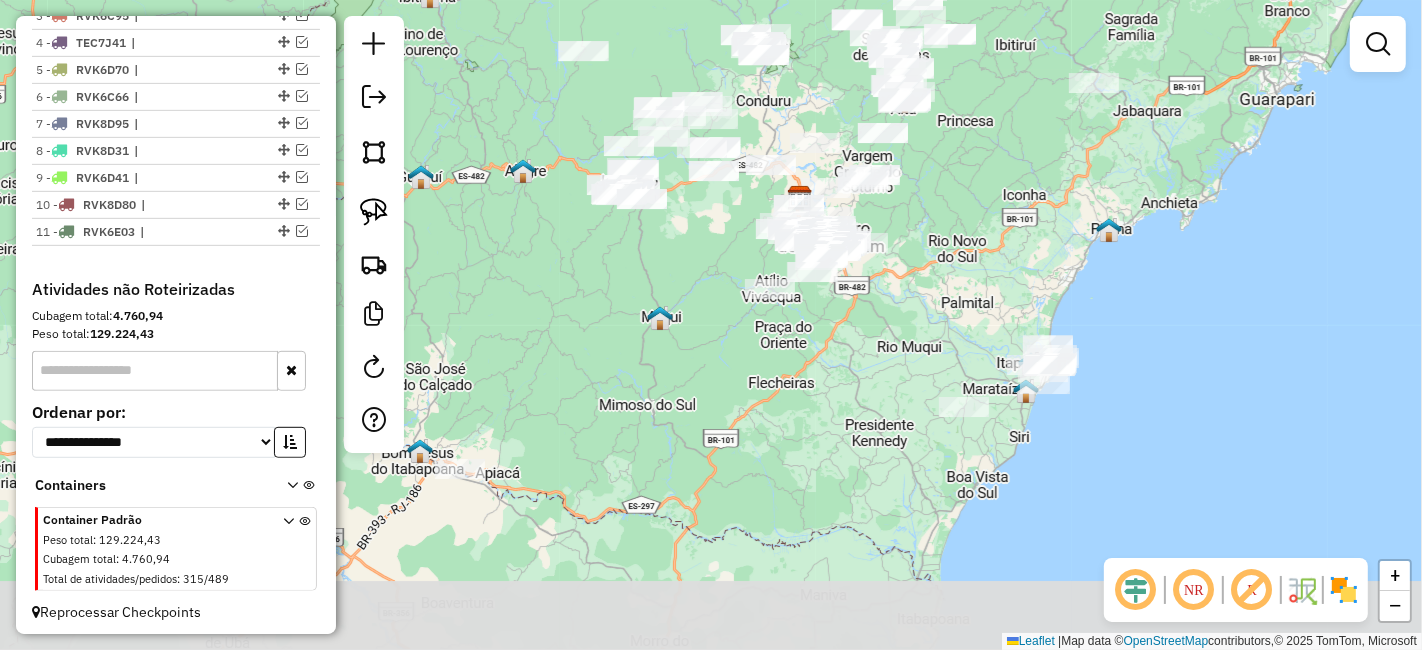 drag, startPoint x: 1075, startPoint y: 427, endPoint x: 999, endPoint y: 249, distance: 193.54585 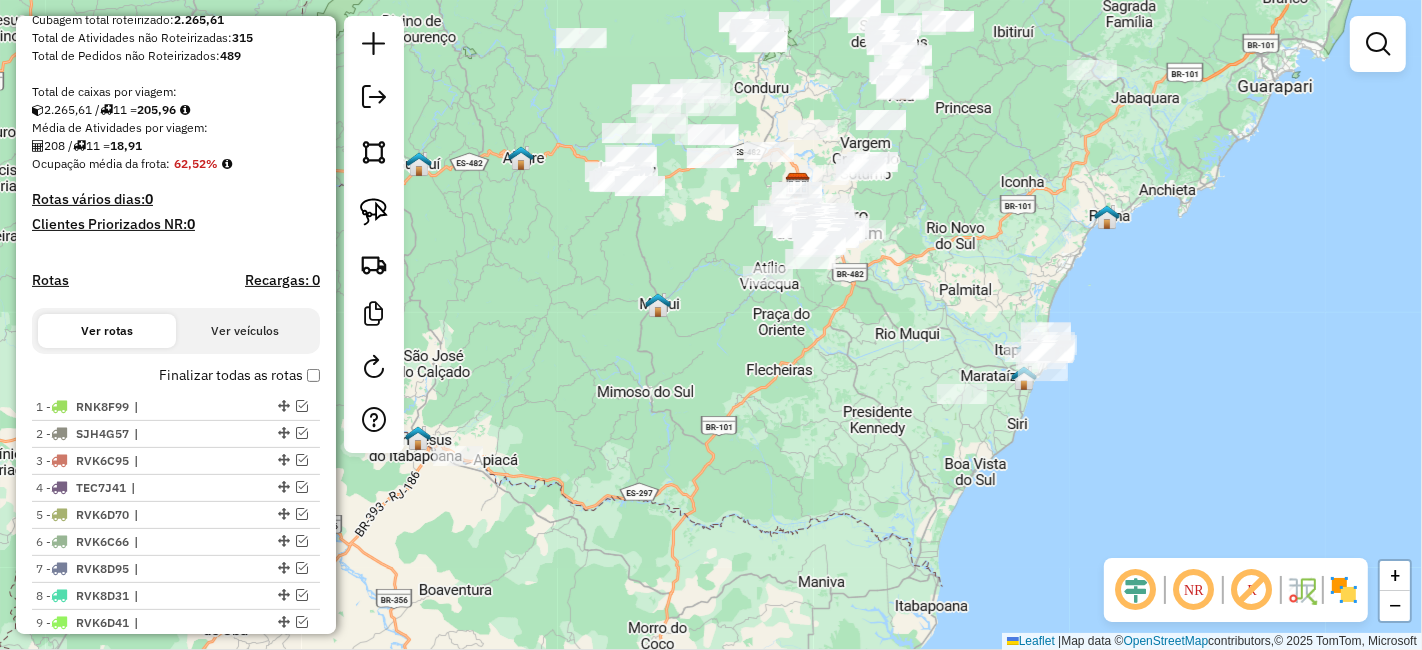 scroll, scrollTop: 261, scrollLeft: 0, axis: vertical 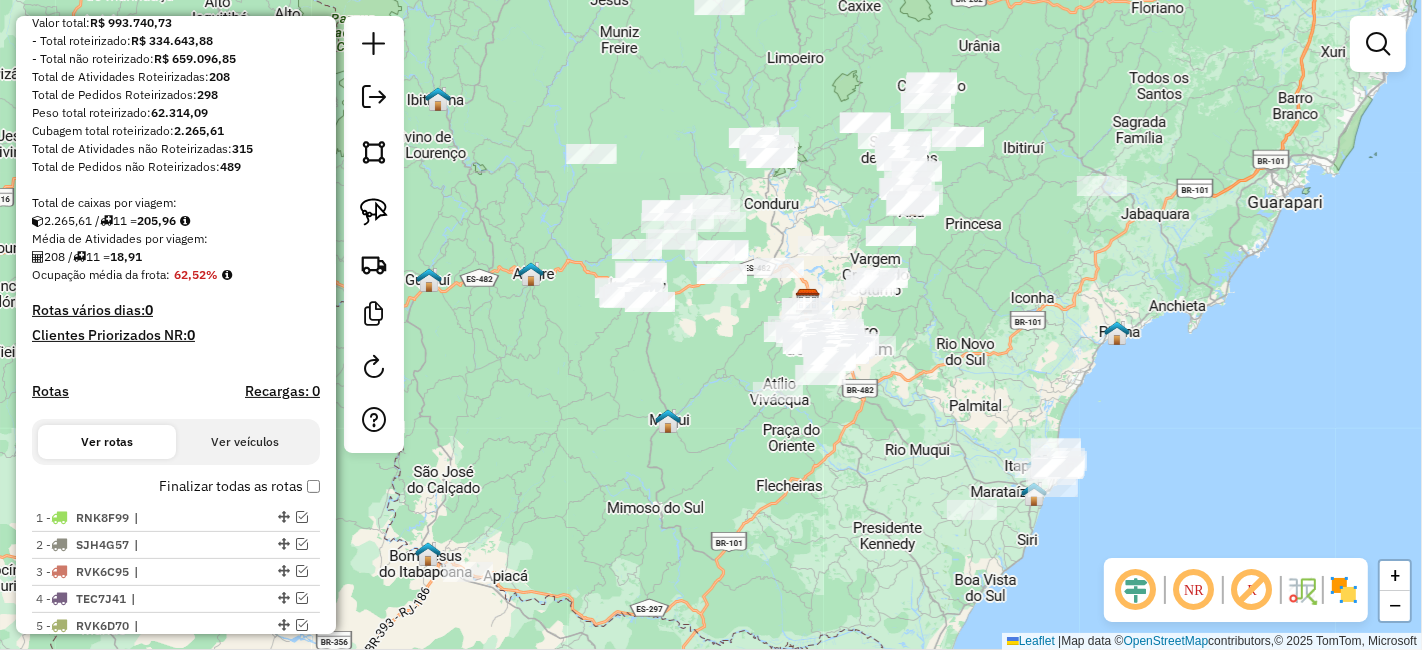 drag, startPoint x: 657, startPoint y: 356, endPoint x: 653, endPoint y: 483, distance: 127.06297 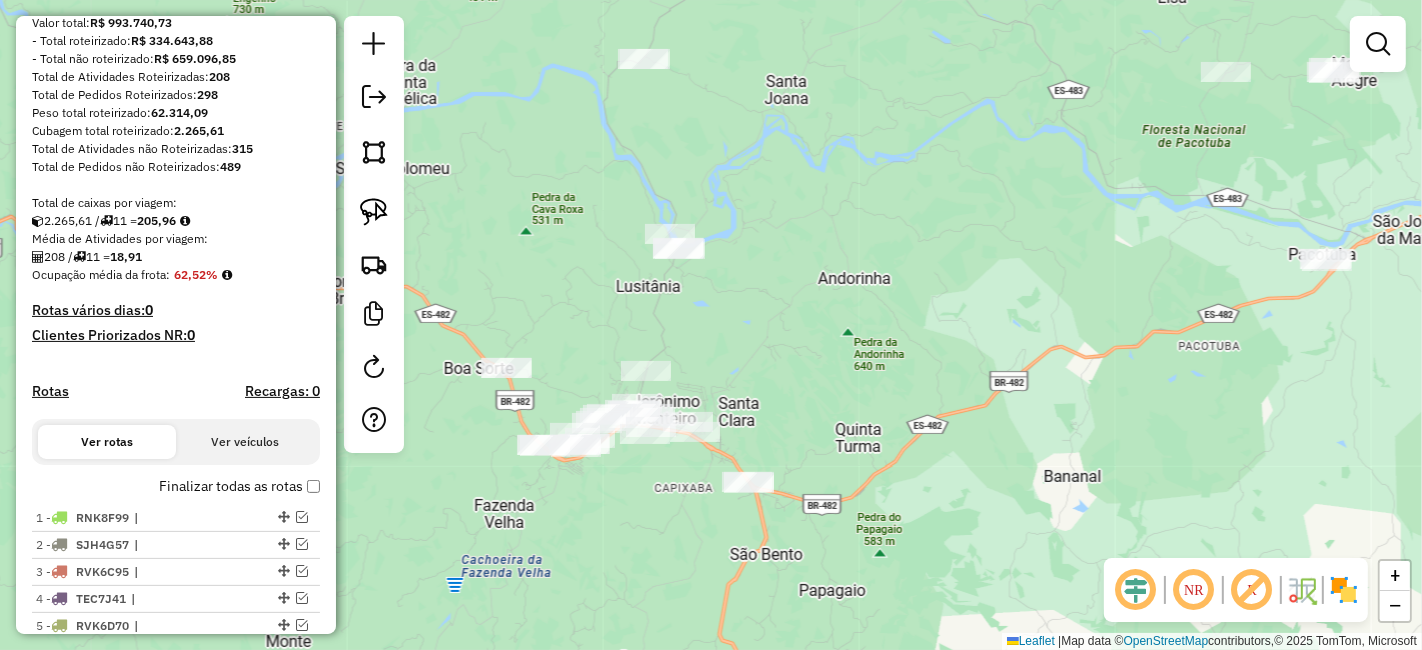 drag, startPoint x: 668, startPoint y: 320, endPoint x: 718, endPoint y: 383, distance: 80.43009 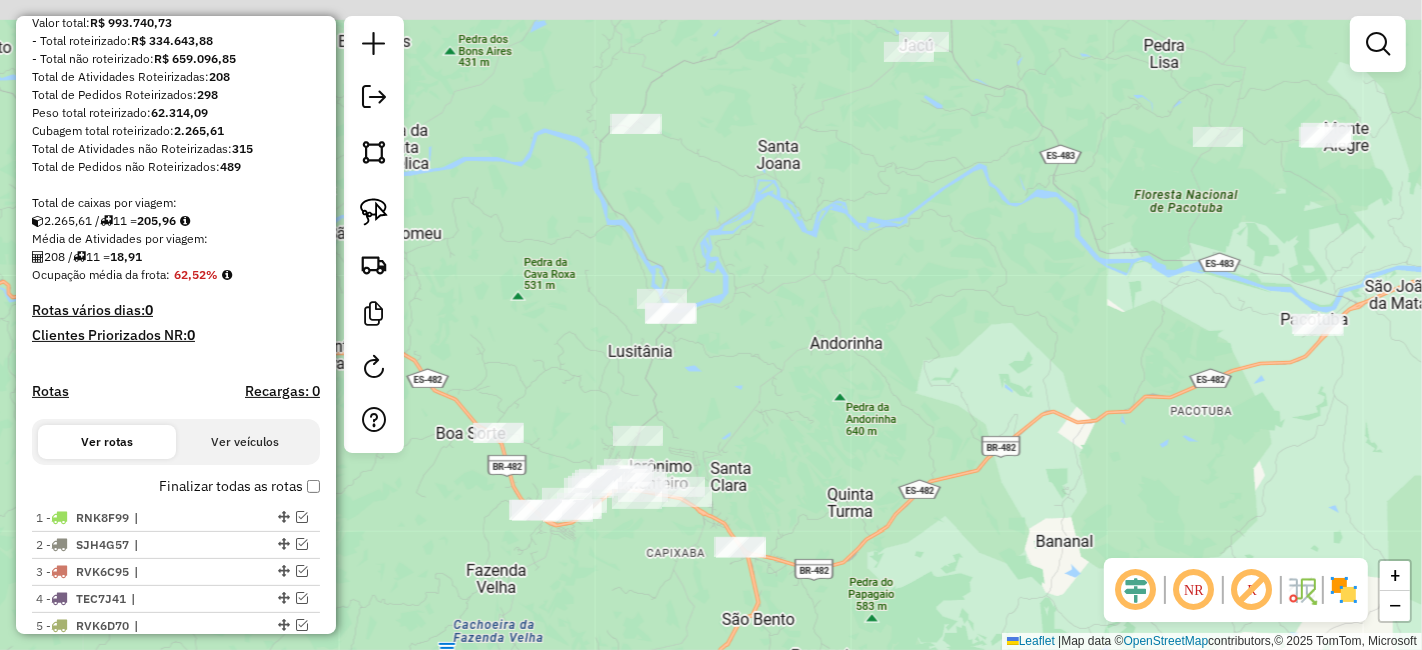 drag, startPoint x: 803, startPoint y: 335, endPoint x: 785, endPoint y: 486, distance: 152.06906 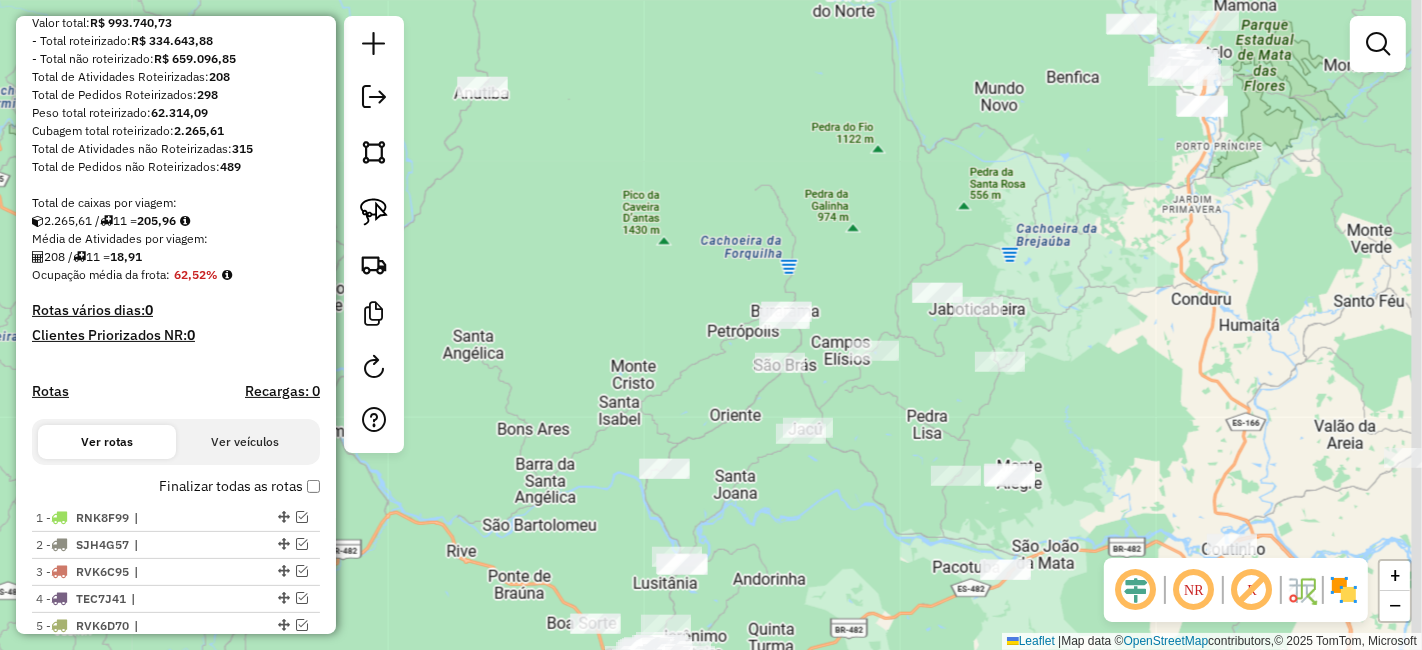 drag, startPoint x: 817, startPoint y: 364, endPoint x: 787, endPoint y: 477, distance: 116.9145 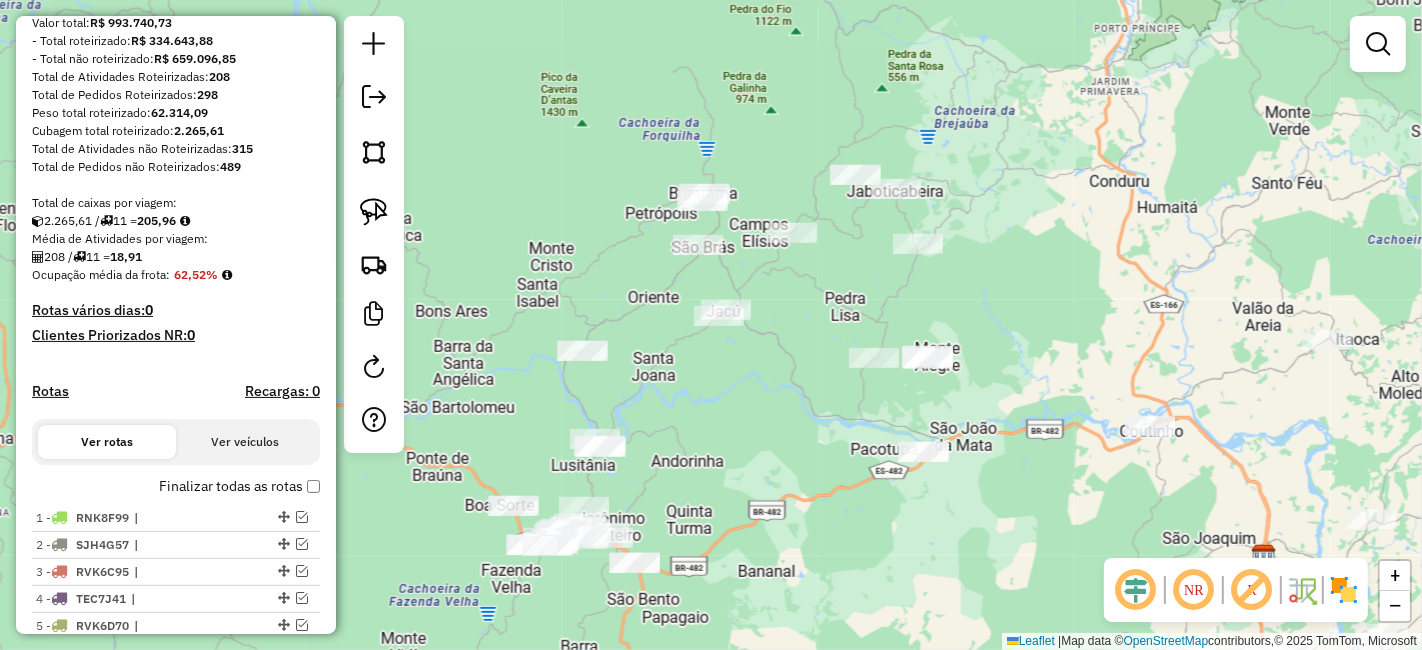 drag, startPoint x: 887, startPoint y: 401, endPoint x: 805, endPoint y: 282, distance: 144.51643 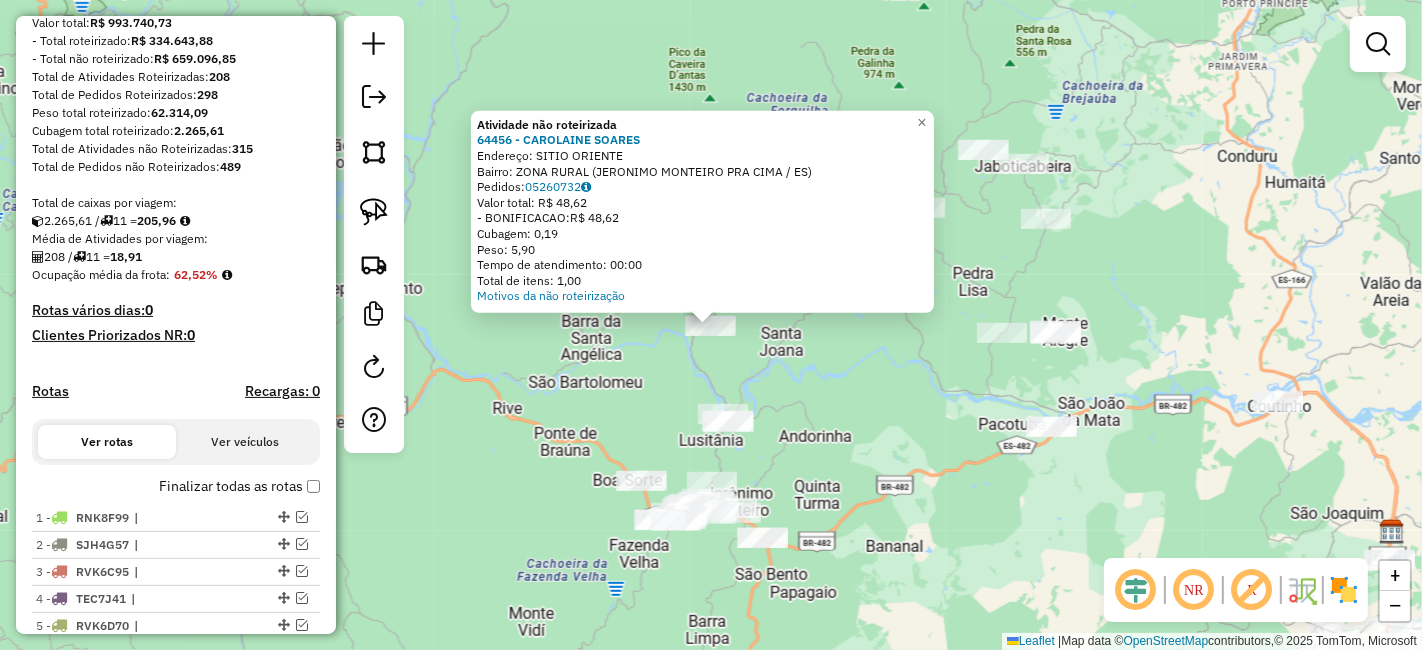 click on "Atividade não roteirizada 64456 - CAROLAINE SOARES  Endereço: SITIO ORIENTE   Bairro: ZONA RURAL (JERONIMO MONTEIRO PRA CIMA / ES)   Pedidos:  05260732   Valor total: R$ 48,62   - BONIFICACAO:  R$ 48,62   Cubagem: 0,19   Peso: 5,90   Tempo de atendimento: 00:00   Total de itens: 1,00  Motivos da não roteirização × Janela de atendimento Grade de atendimento Capacidade Transportadoras Veículos Cliente Pedidos  Rotas Selecione os dias de semana para filtrar as janelas de atendimento  Seg   Ter   Qua   Qui   Sex   Sáb   Dom  Informe o período da janela de atendimento: De: Até:  Filtrar exatamente a janela do cliente  Considerar janela de atendimento padrão  Selecione os dias de semana para filtrar as grades de atendimento  Seg   Ter   Qua   Qui   Sex   Sáb   Dom   Considerar clientes sem dia de atendimento cadastrado  Clientes fora do dia de atendimento selecionado Filtrar as atividades entre os valores definidos abaixo:  Peso mínimo:   Peso máximo:   Cubagem mínima:   Cubagem máxima:   De:   De:" 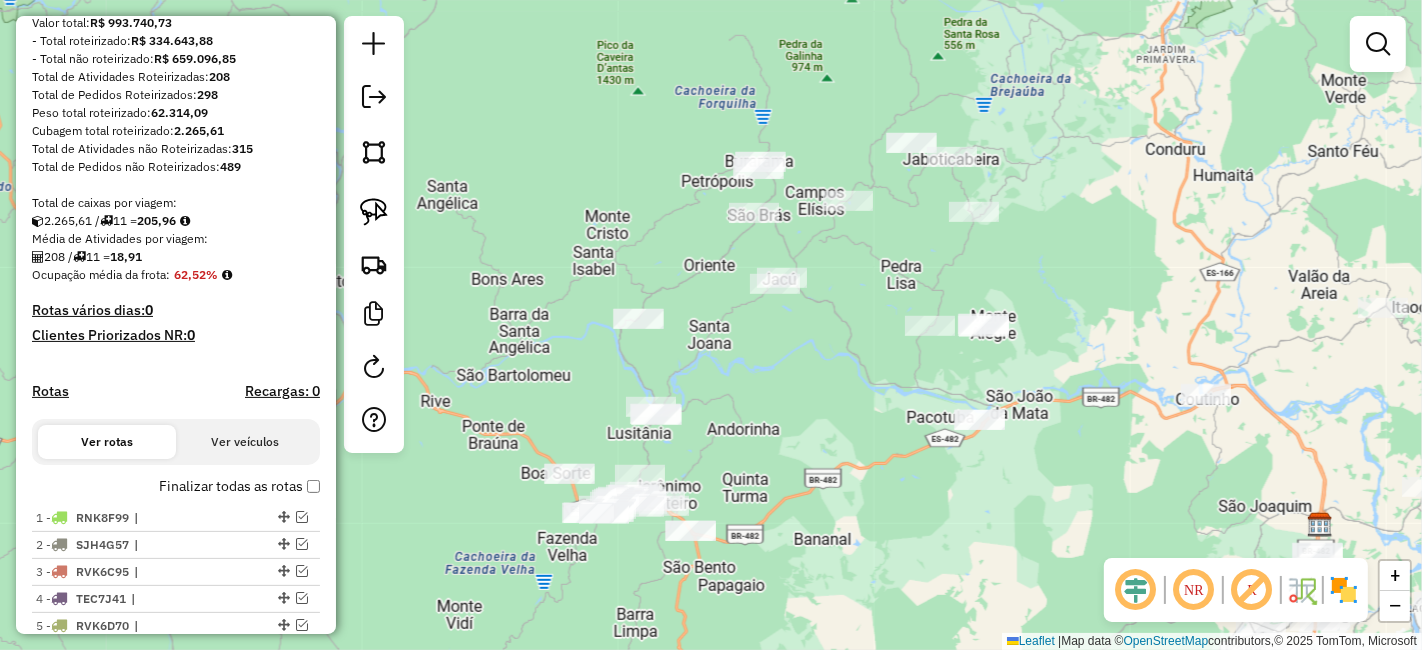 drag, startPoint x: 842, startPoint y: 395, endPoint x: 770, endPoint y: 387, distance: 72.443085 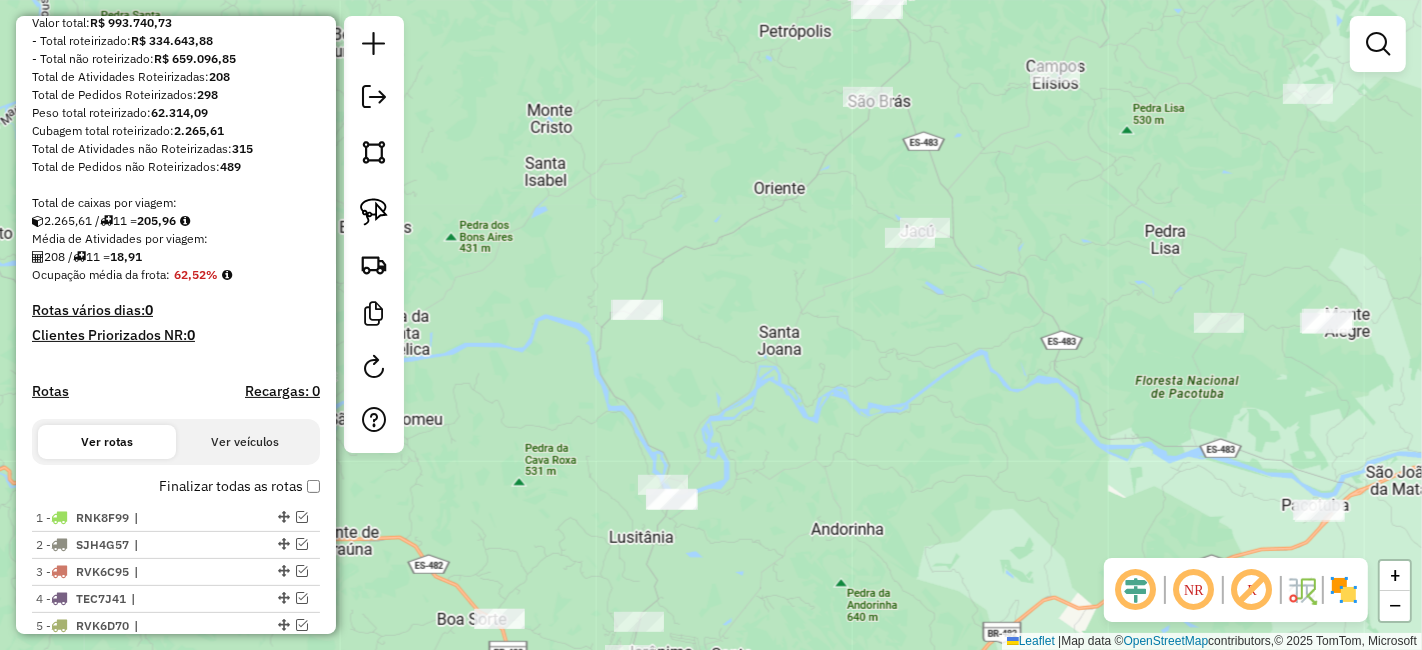 click 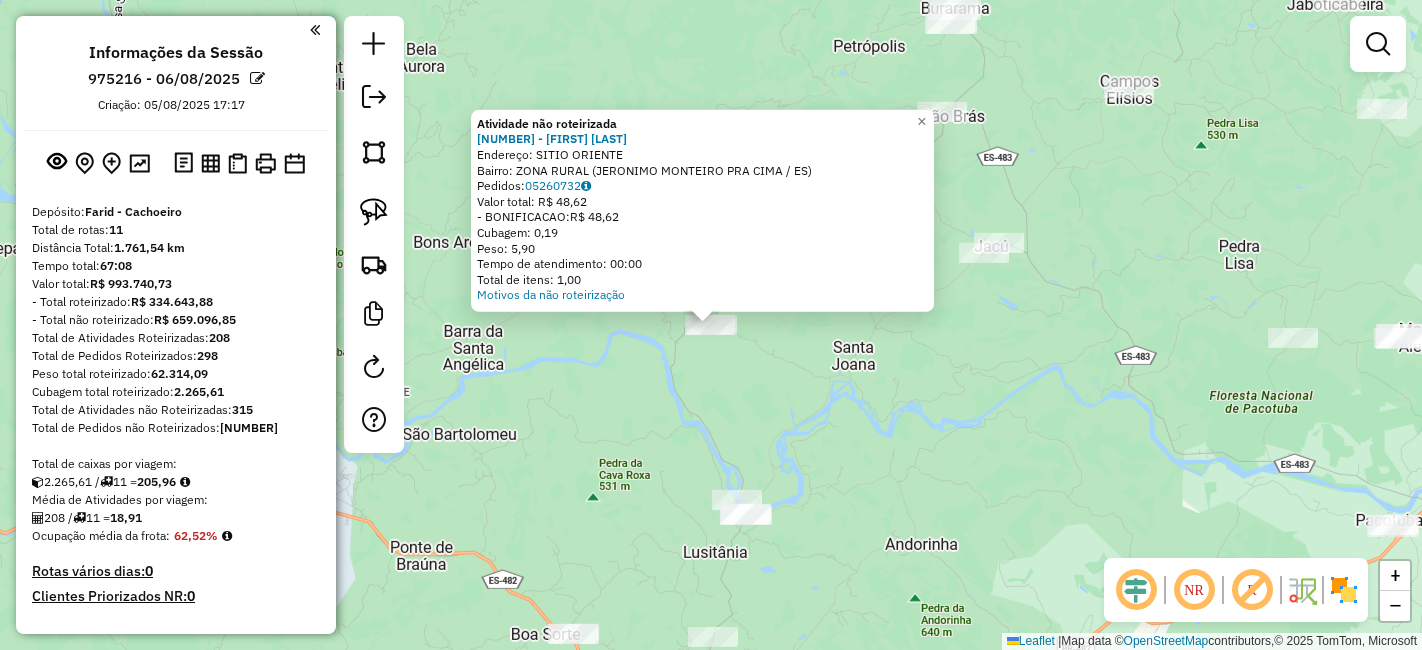 scroll, scrollTop: 0, scrollLeft: 0, axis: both 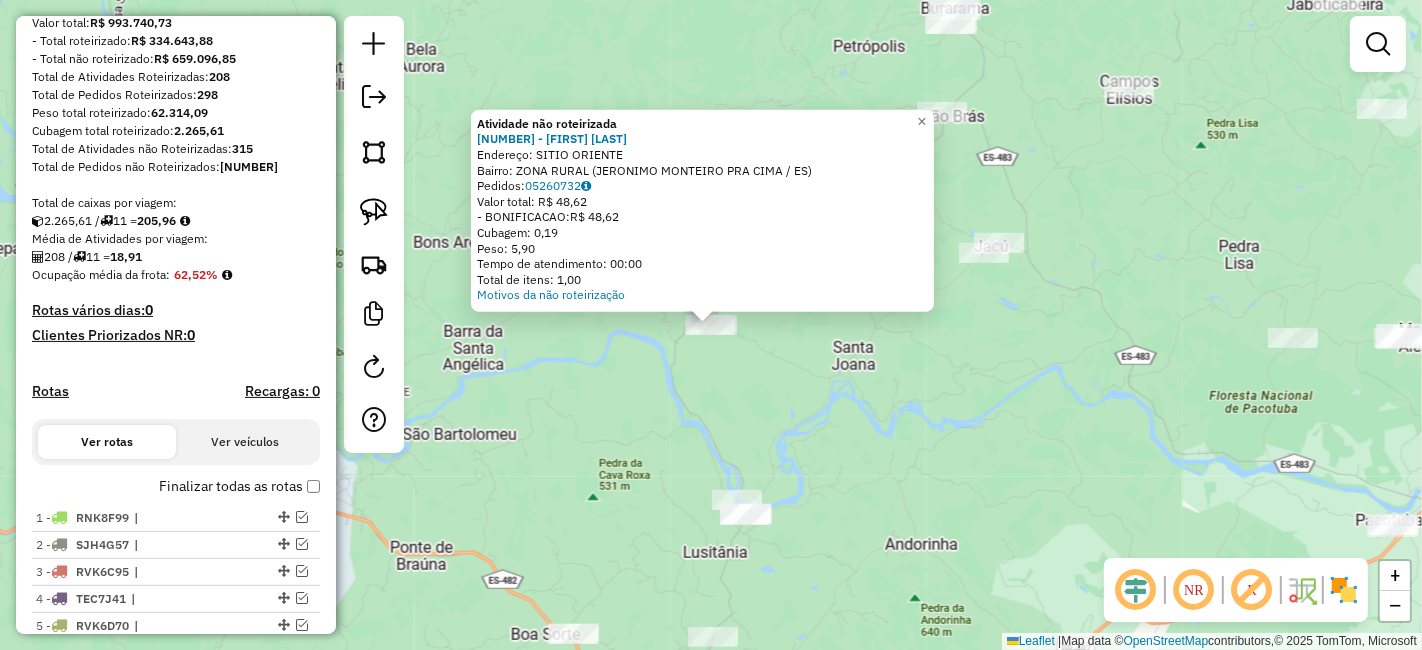 click on "Atividade não roteirizada 64456 - CAROLAINE SOARES  Endereço: SITIO ORIENTE   Bairro: ZONA RURAL (JERONIMO MONTEIRO PRA CIMA / ES)   Pedidos:  05260732   Valor total: R$ 48,62   - BONIFICACAO:  R$ 48,62   Cubagem: 0,19   Peso: 5,90   Tempo de atendimento: 00:00   Total de itens: 1,00  Motivos da não roteirização × Janela de atendimento Grade de atendimento Capacidade Transportadoras Veículos Cliente Pedidos  Rotas Selecione os dias de semana para filtrar as janelas de atendimento  Seg   Ter   Qua   Qui   Sex   Sáb   Dom  Informe o período da janela de atendimento: De: Até:  Filtrar exatamente a janela do cliente  Considerar janela de atendimento padrão  Selecione os dias de semana para filtrar as grades de atendimento  Seg   Ter   Qua   Qui   Sex   Sáb   Dom   Considerar clientes sem dia de atendimento cadastrado  Clientes fora do dia de atendimento selecionado Filtrar as atividades entre os valores definidos abaixo:  Peso mínimo:   Peso máximo:   Cubagem mínima:   Cubagem máxima:   De:   De:" 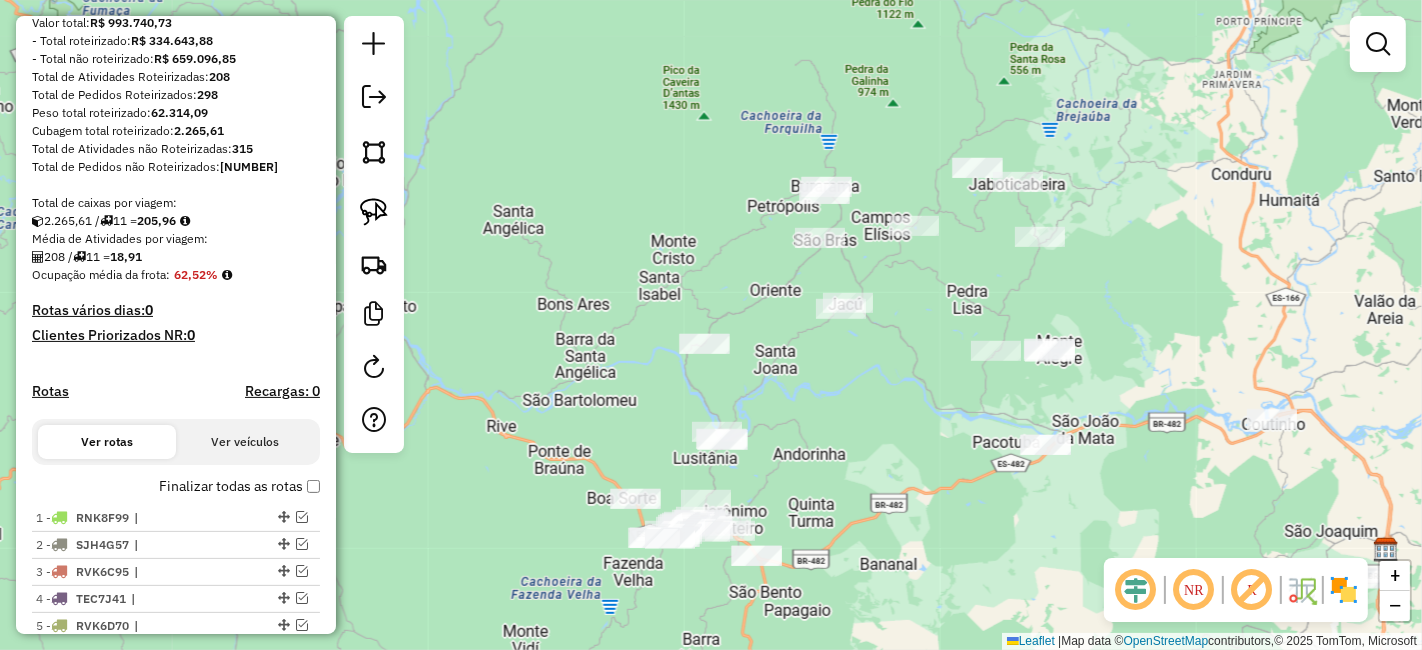 drag, startPoint x: 859, startPoint y: 388, endPoint x: 742, endPoint y: 375, distance: 117.72001 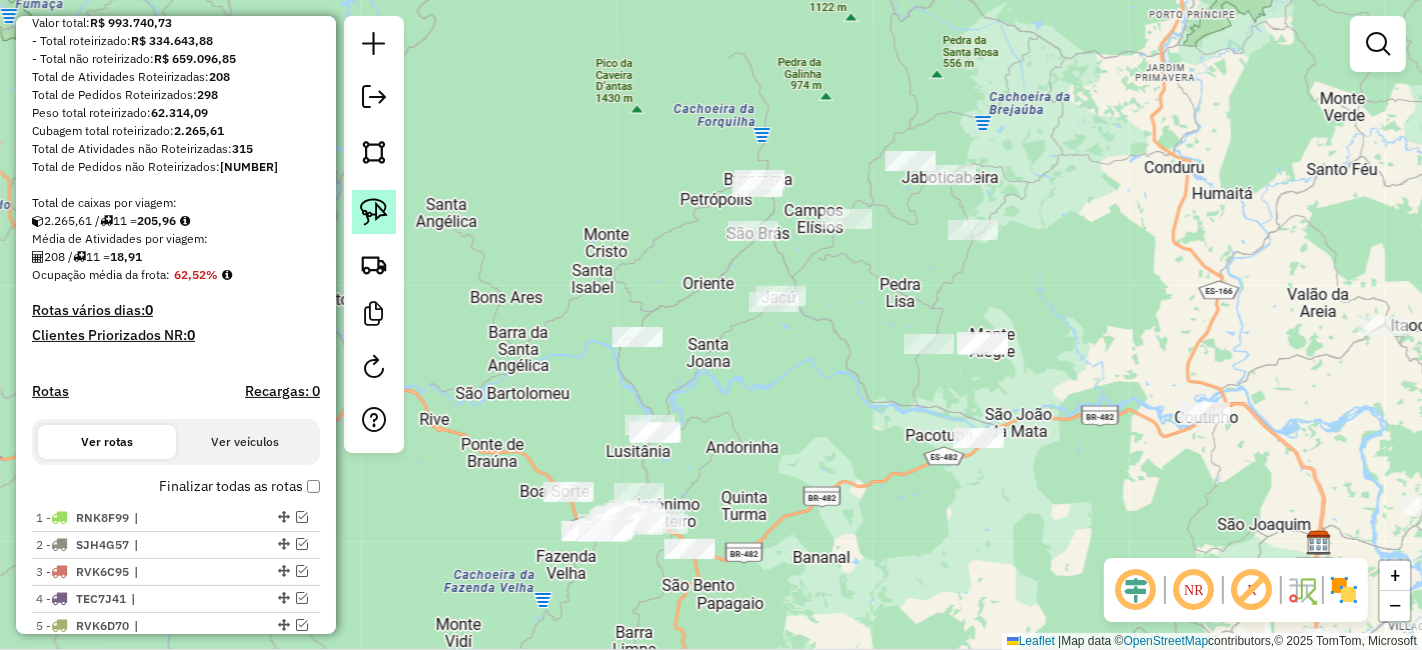 click 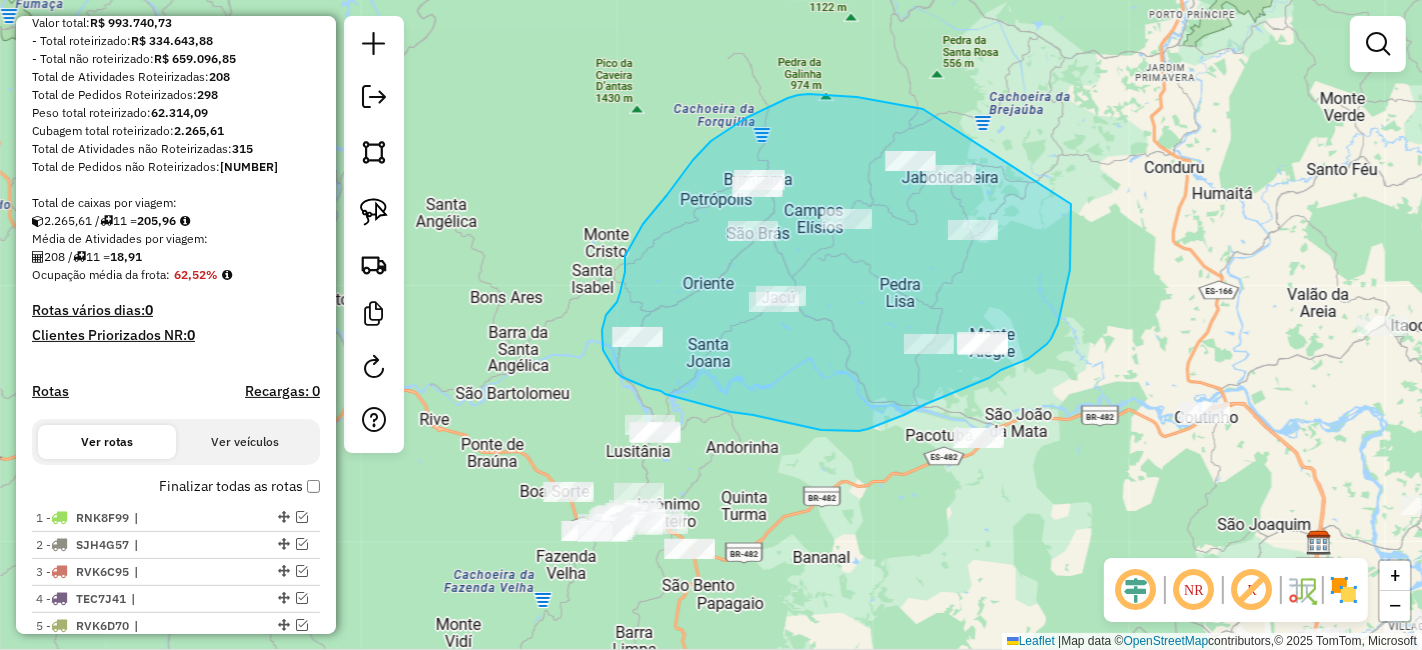 drag, startPoint x: 875, startPoint y: 101, endPoint x: 1056, endPoint y: 162, distance: 191.00262 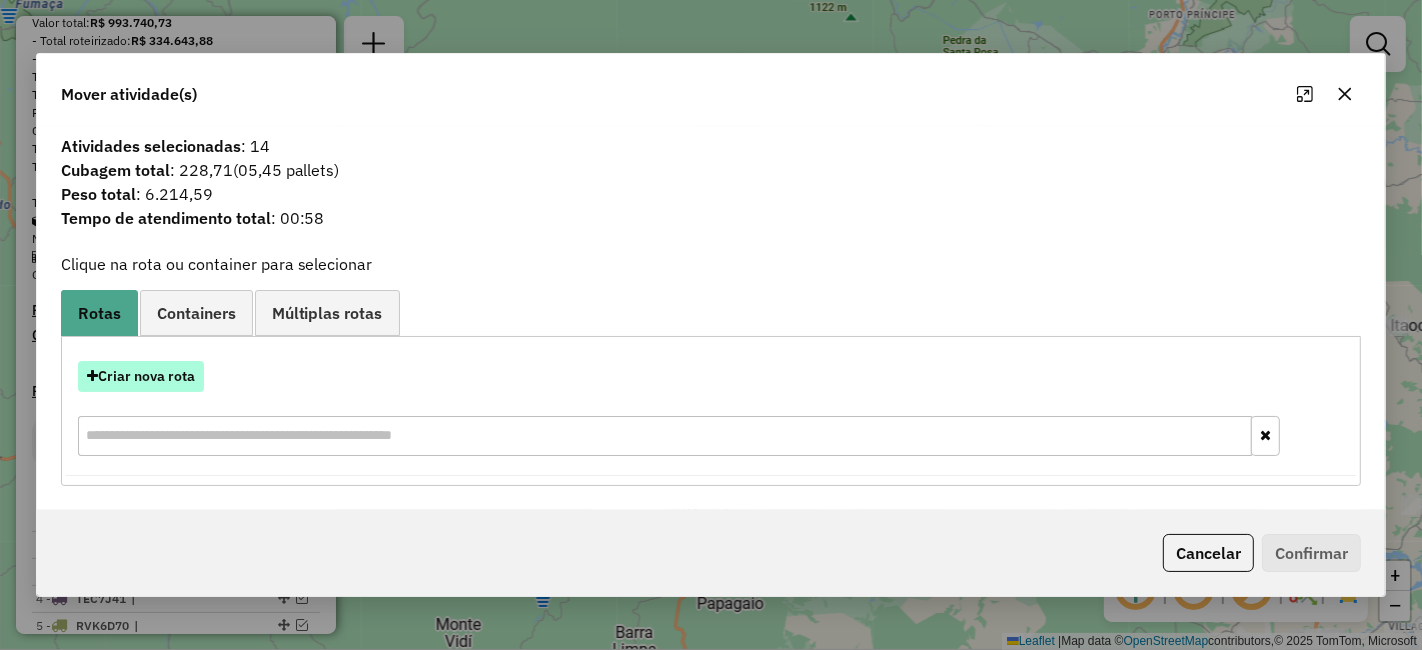 click on "Criar nova rota" at bounding box center (141, 376) 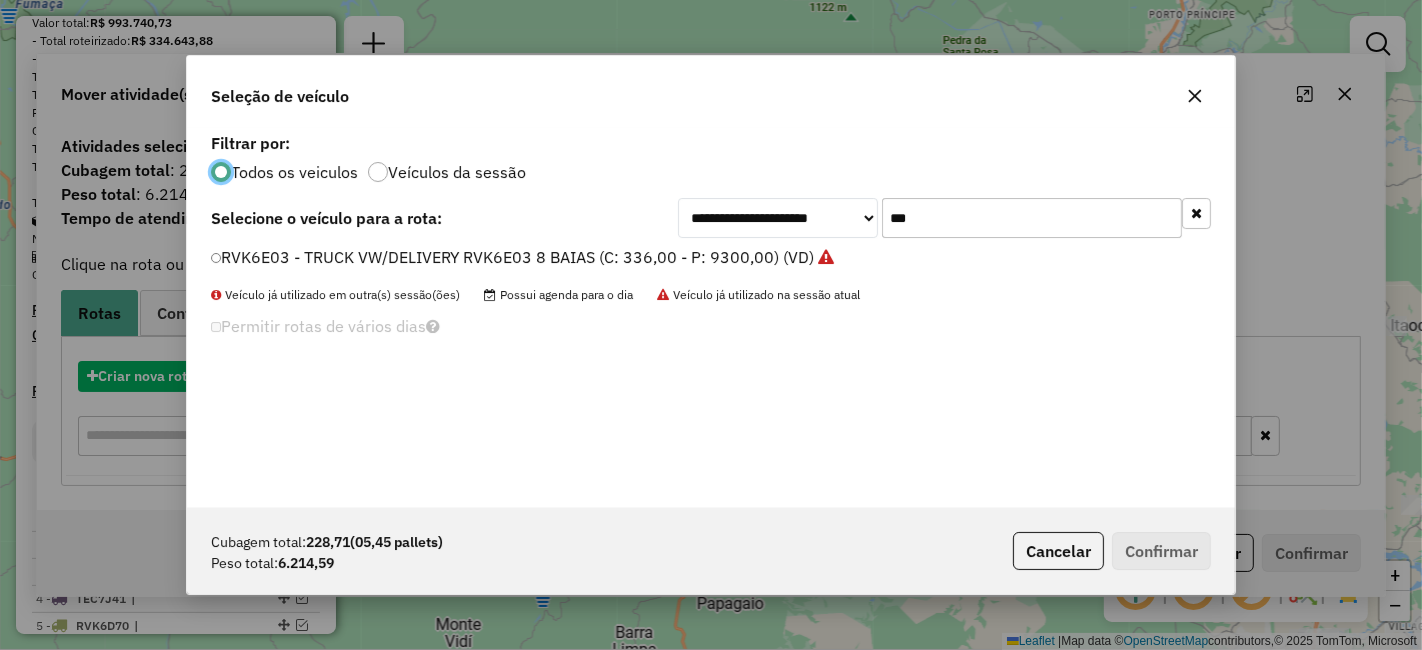 scroll, scrollTop: 11, scrollLeft: 5, axis: both 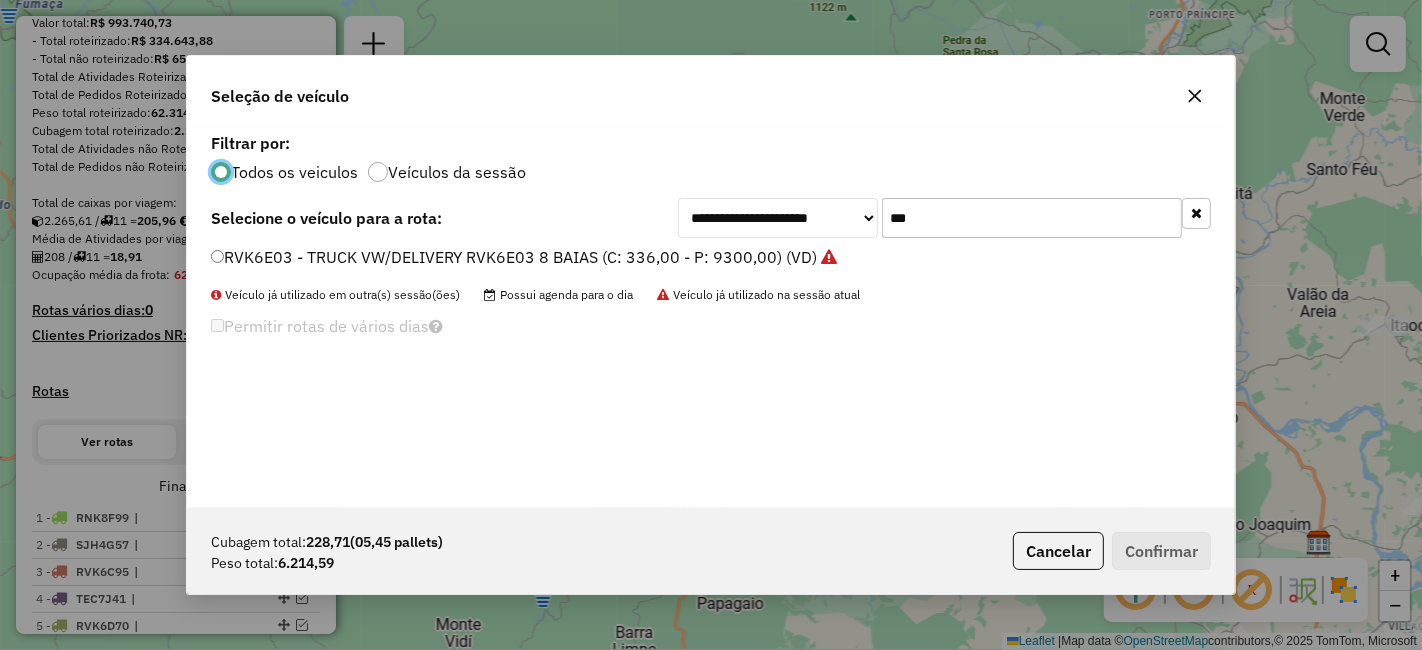 click on "***" 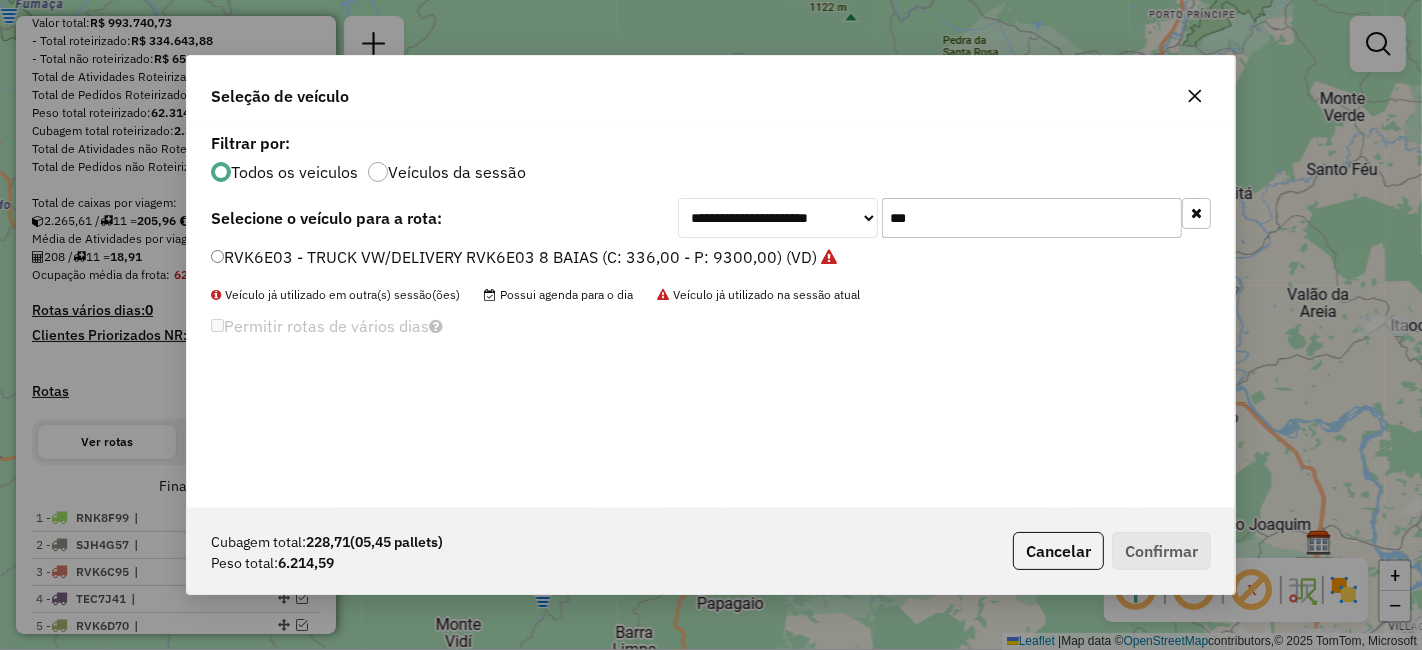 click on "***" 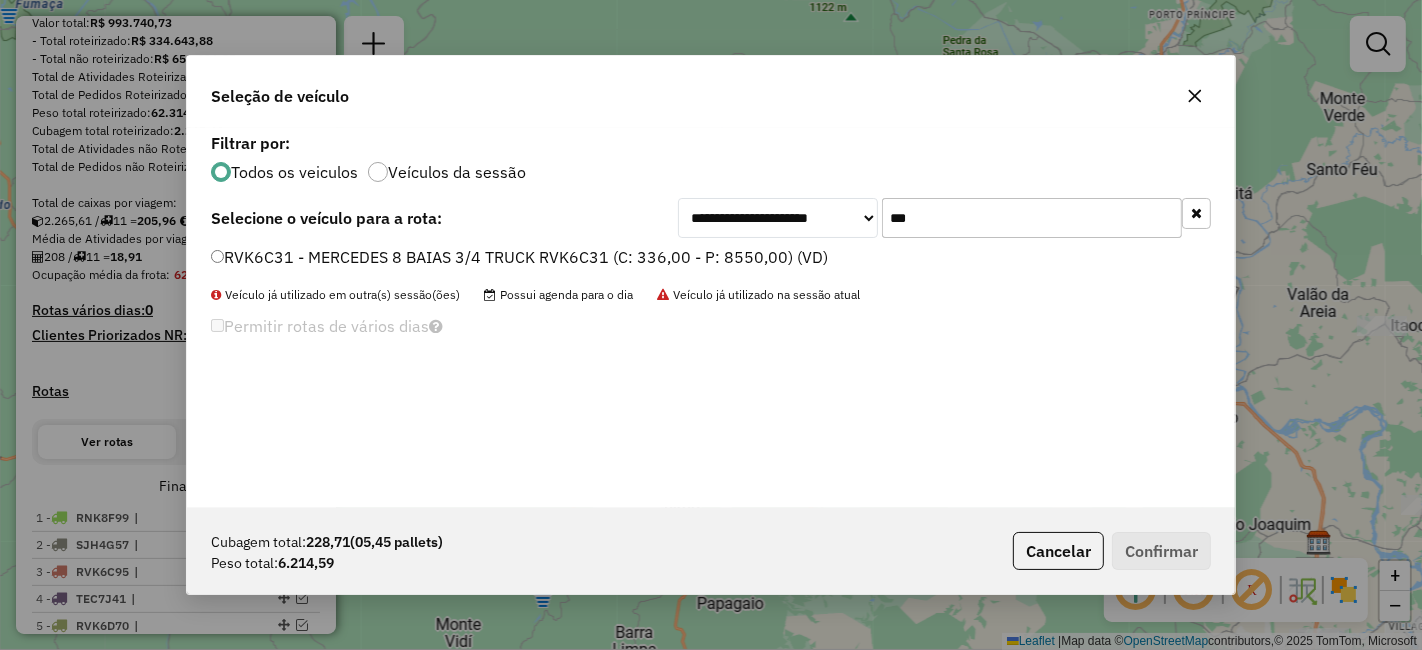 type on "***" 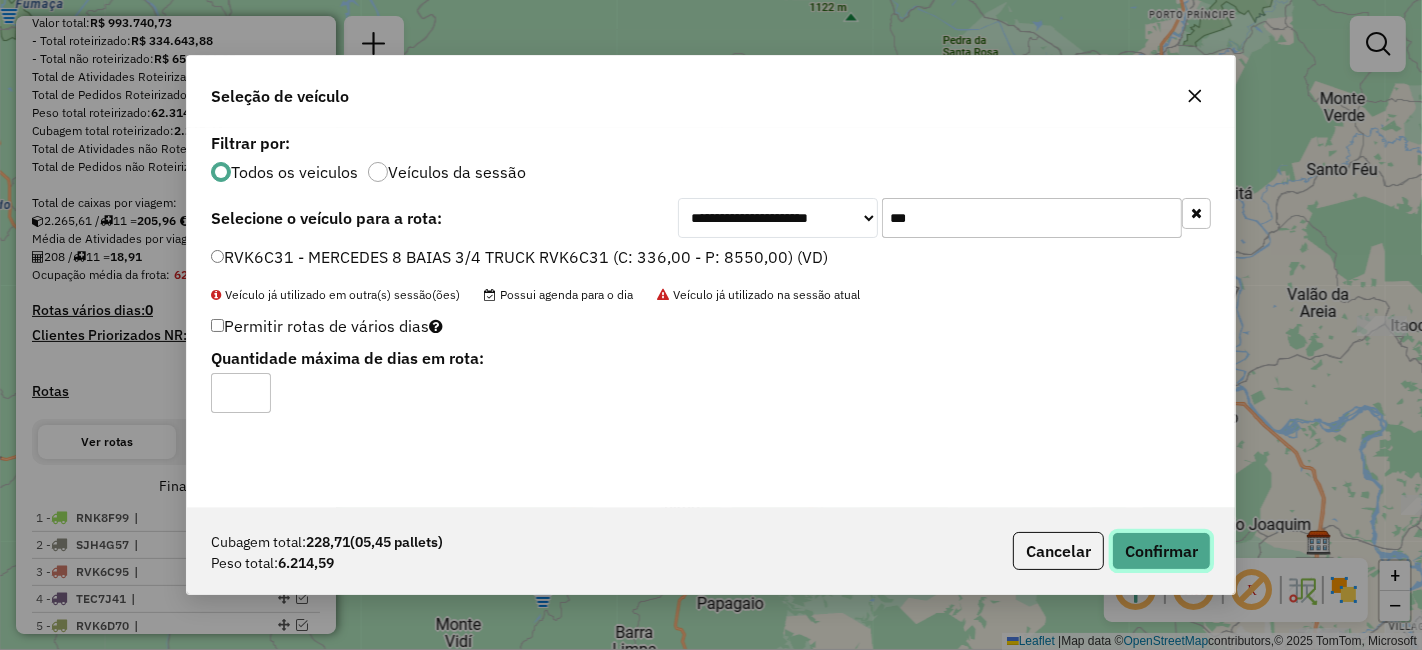 click on "Confirmar" 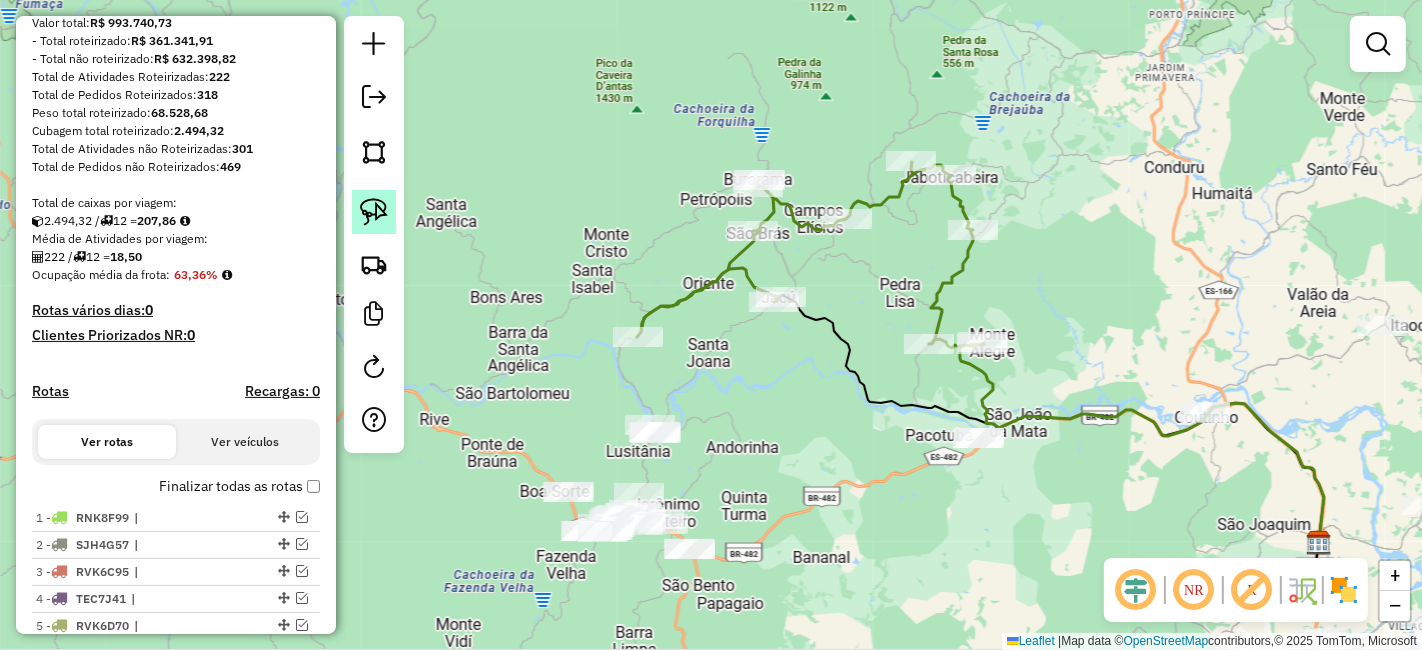click 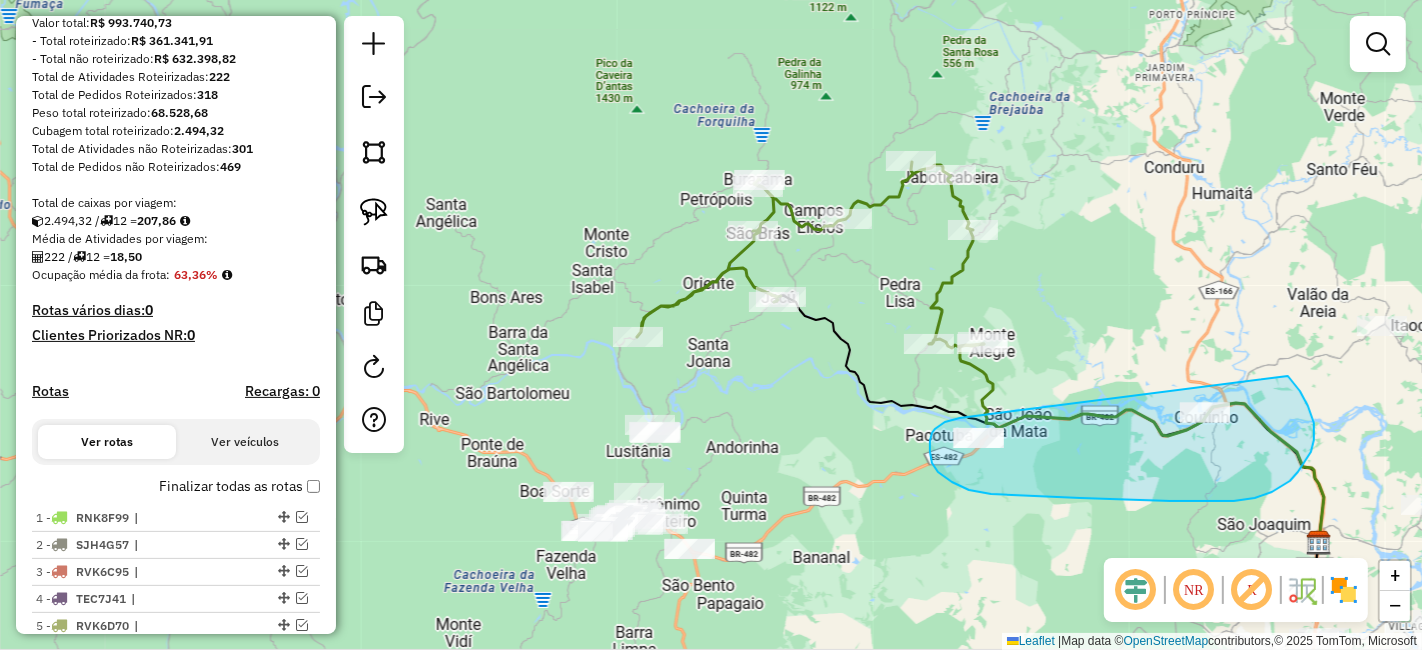 drag, startPoint x: 960, startPoint y: 419, endPoint x: 1285, endPoint y: 372, distance: 328.3809 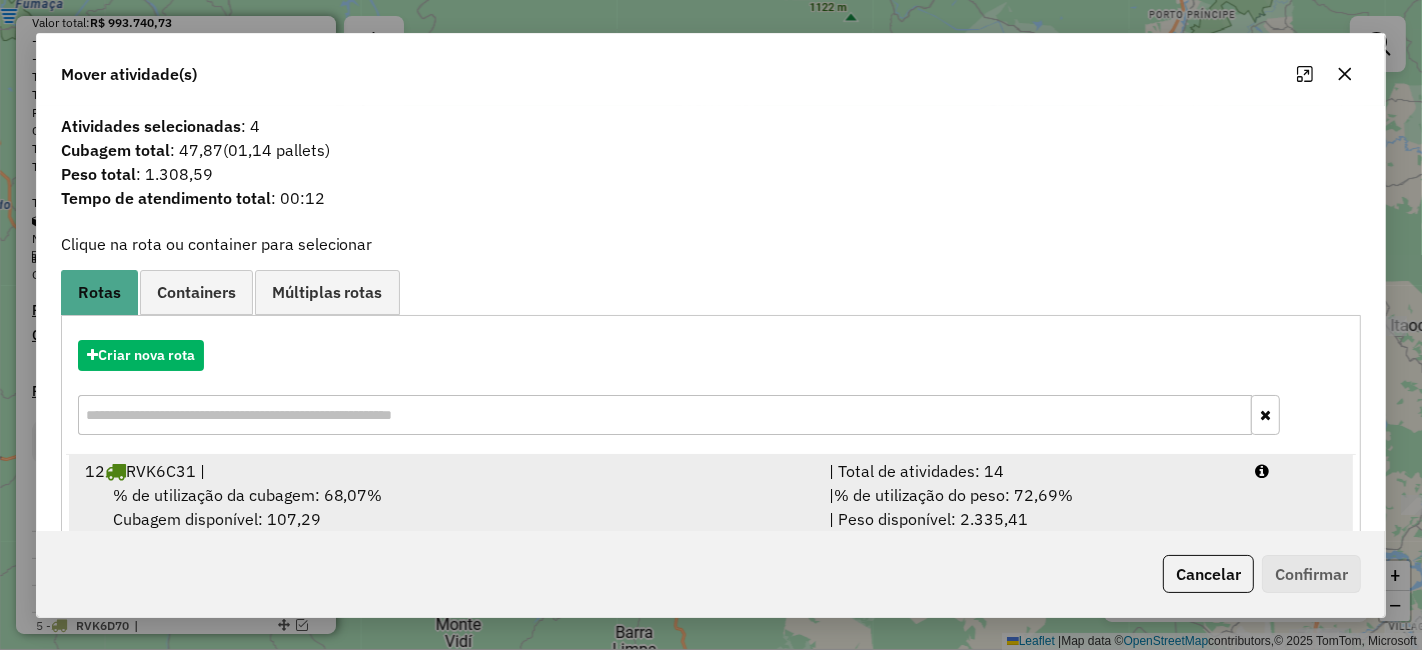 click on "% de utilização da cubagem: 68,07%  Cubagem disponível: 107,29" at bounding box center [445, 507] 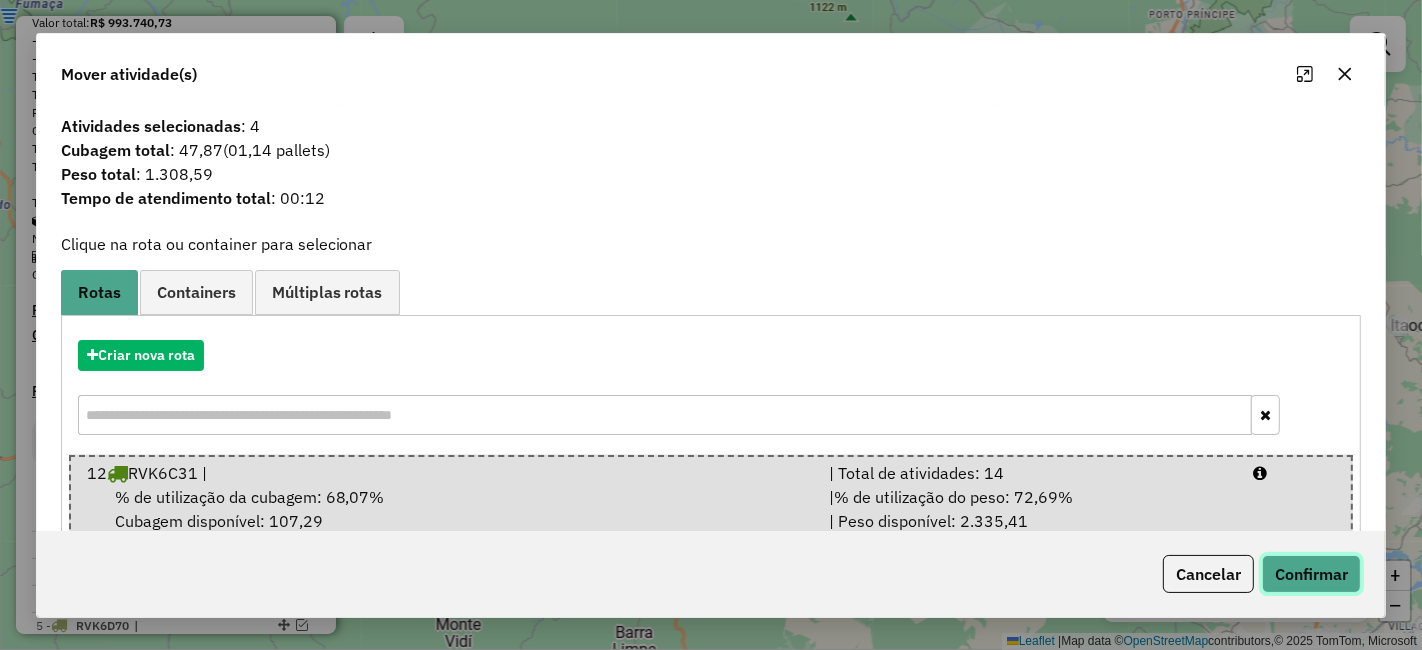 click on "Confirmar" 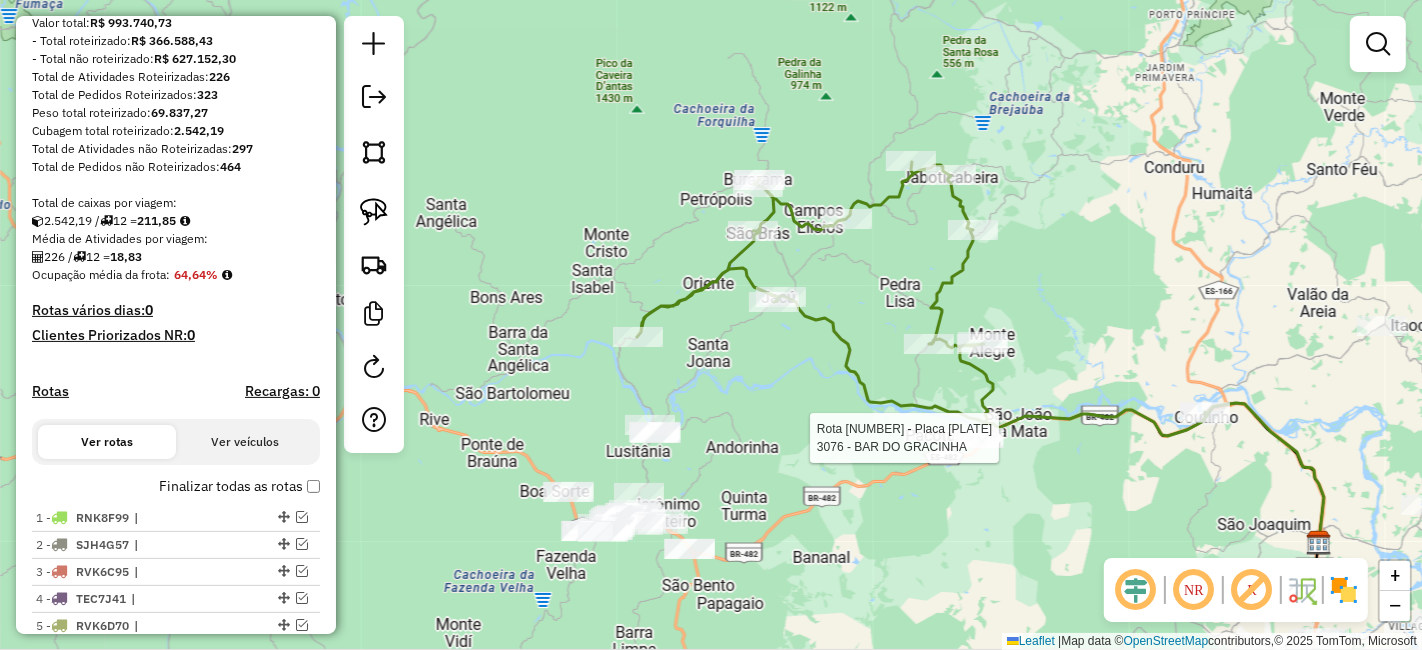 select on "*********" 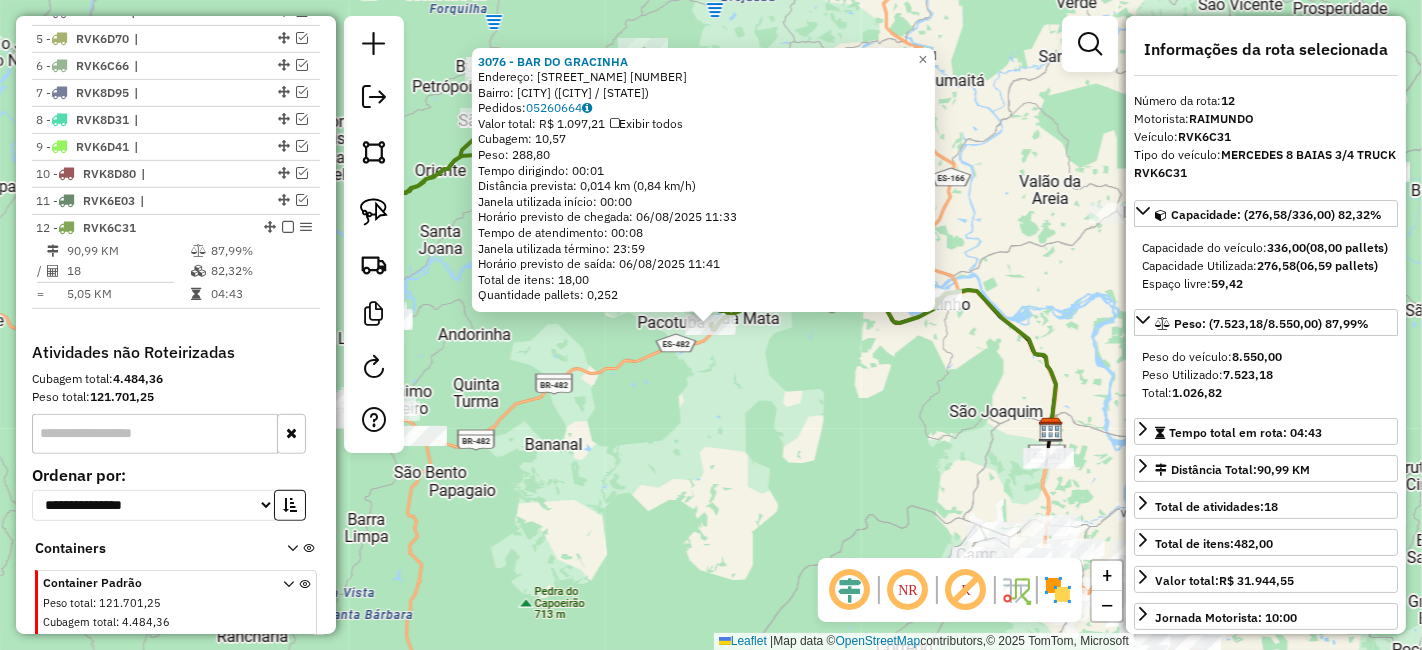 scroll, scrollTop: 910, scrollLeft: 0, axis: vertical 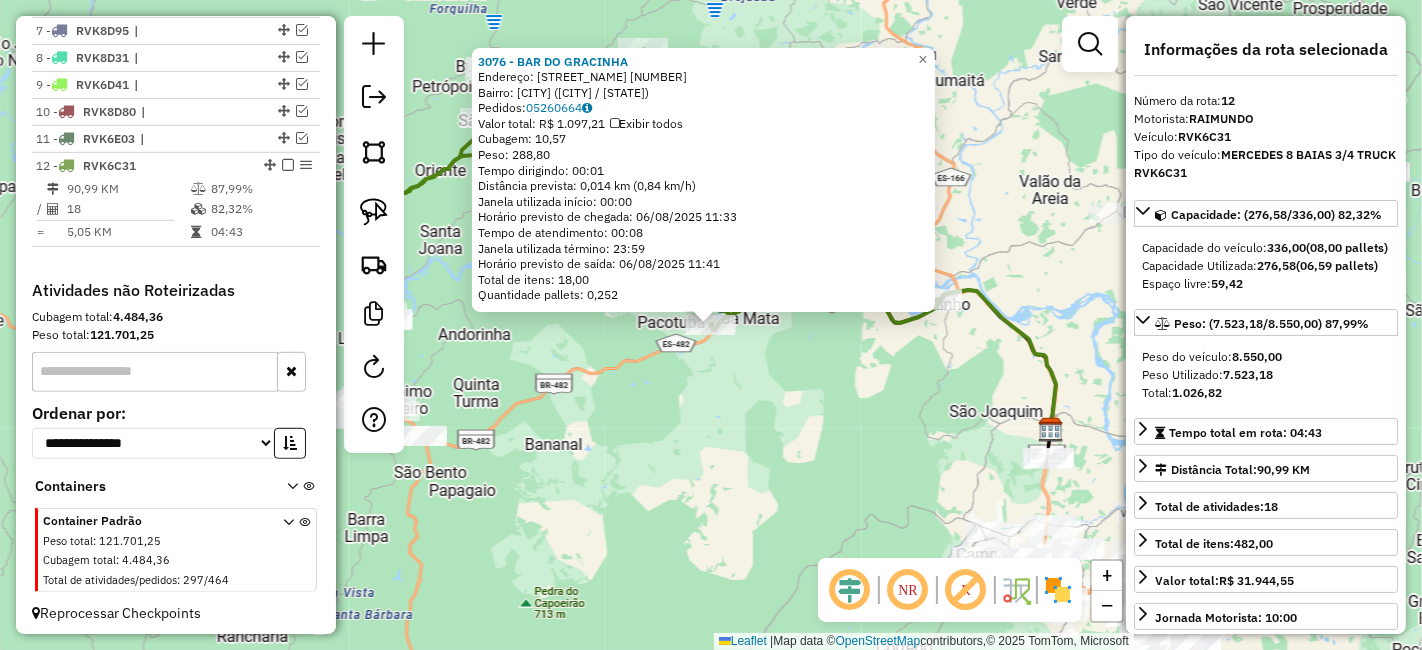 drag, startPoint x: 1022, startPoint y: 470, endPoint x: 997, endPoint y: 455, distance: 29.15476 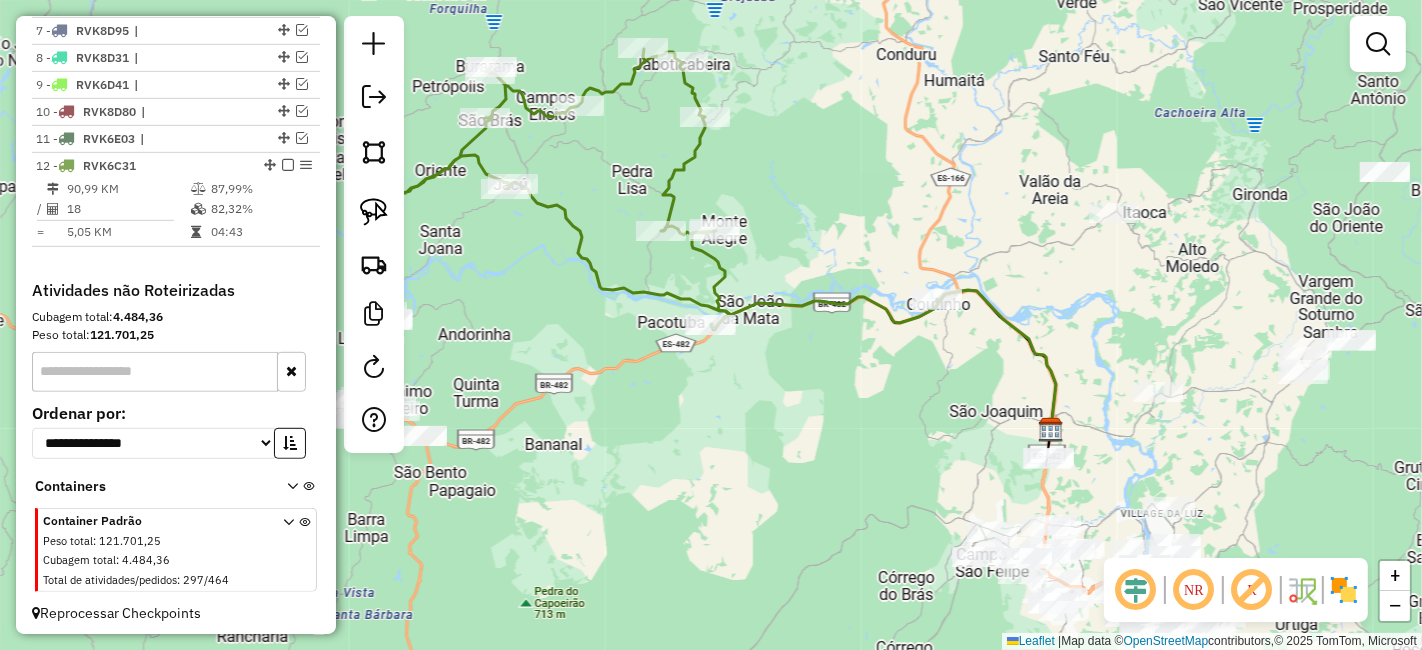 drag, startPoint x: 851, startPoint y: 385, endPoint x: 908, endPoint y: 391, distance: 57.31492 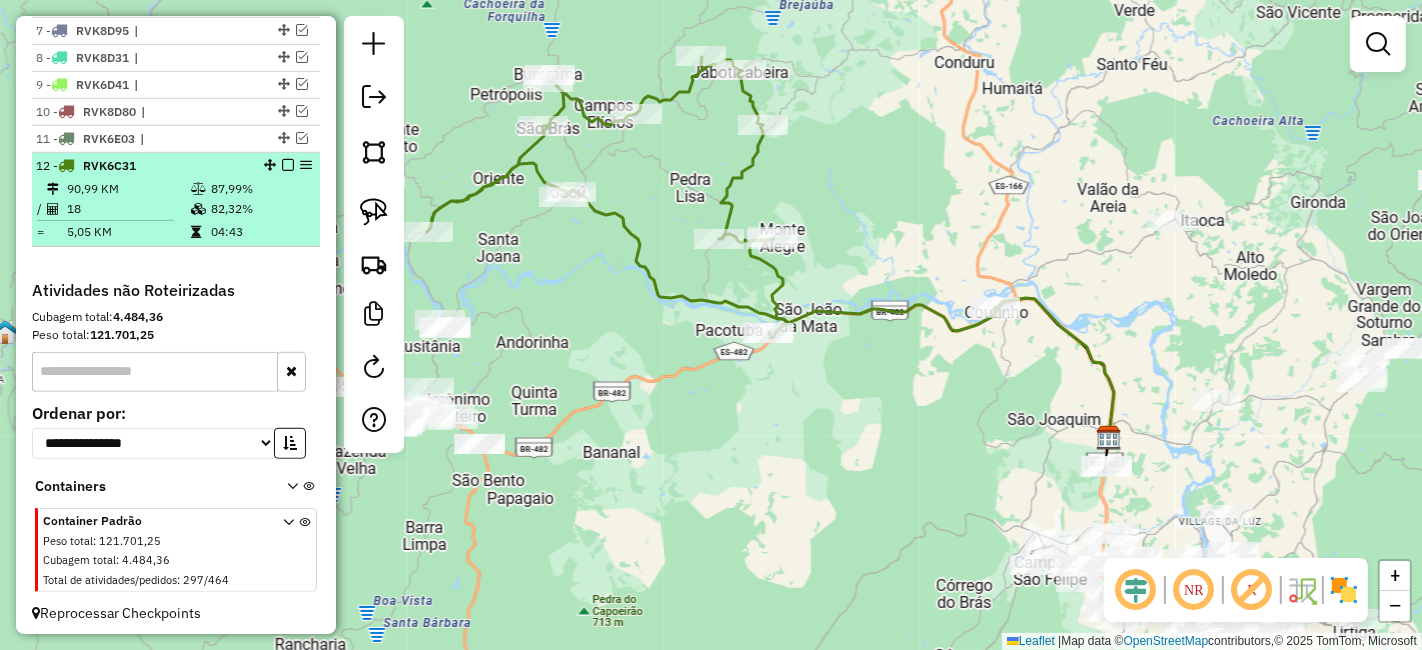 click at bounding box center [288, 165] 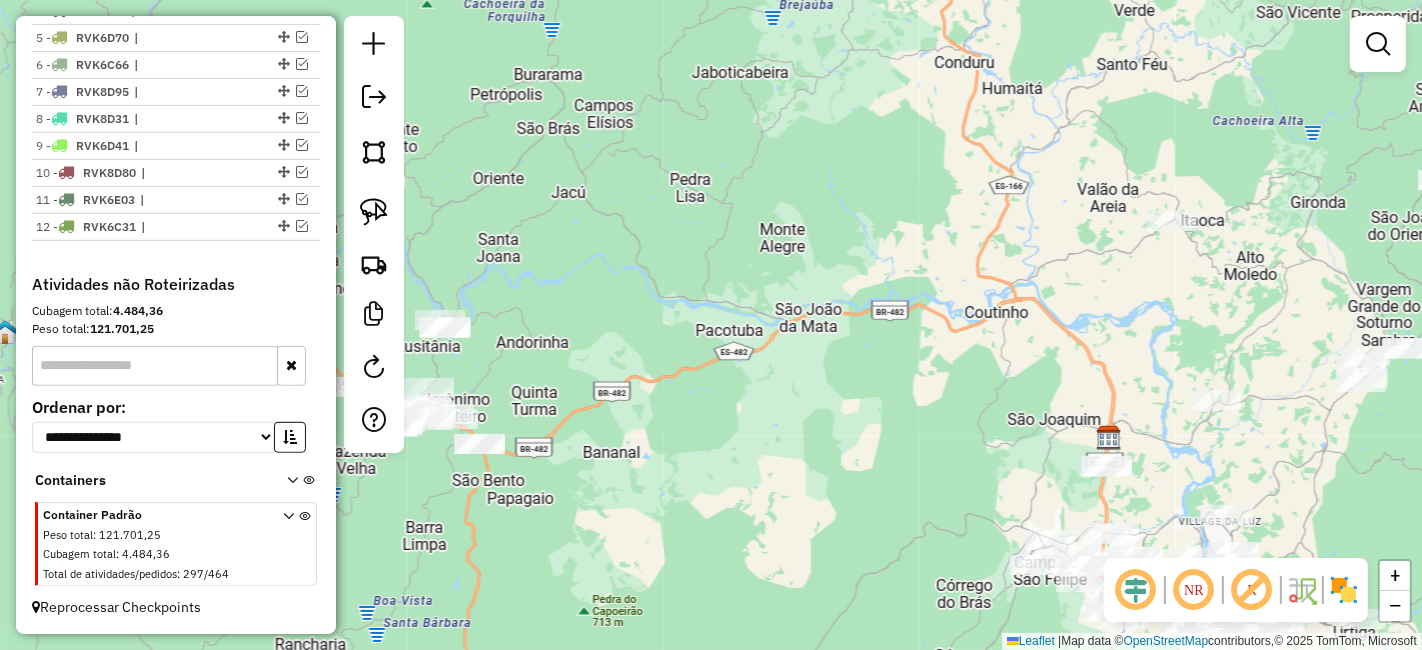 scroll, scrollTop: 843, scrollLeft: 0, axis: vertical 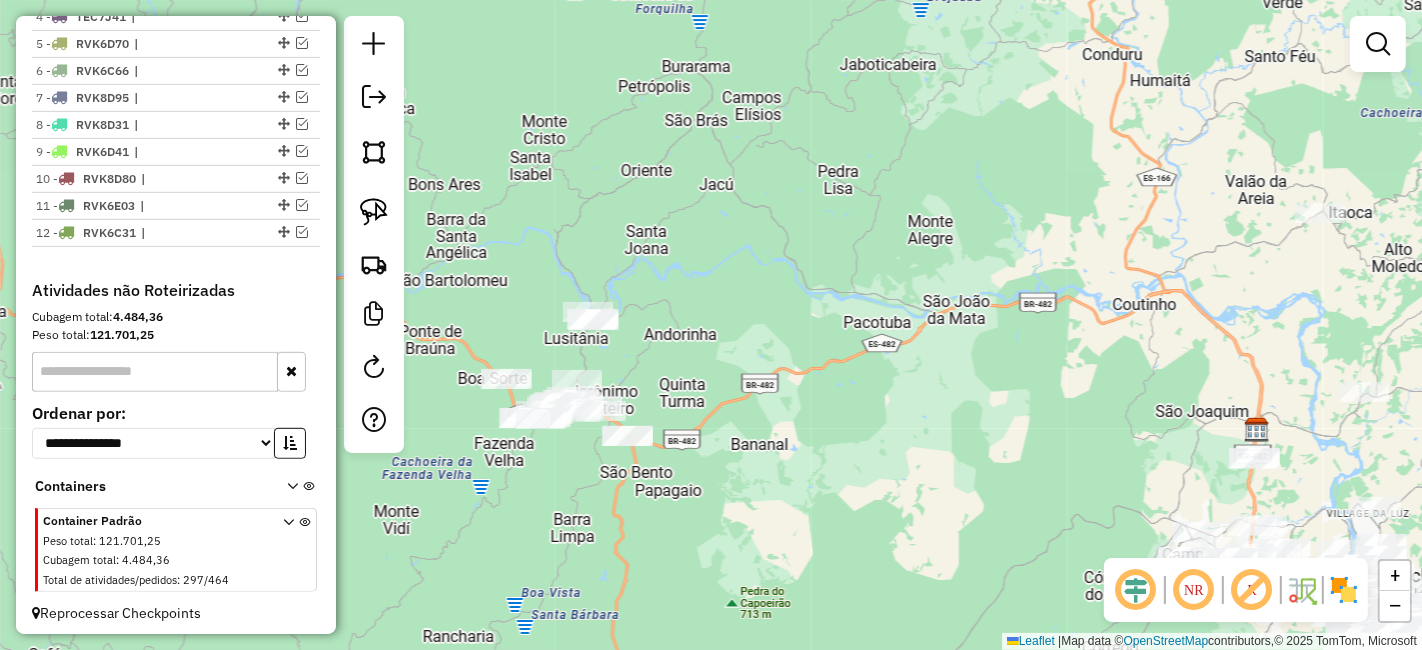 drag, startPoint x: 792, startPoint y: 411, endPoint x: 955, endPoint y: 388, distance: 164.6147 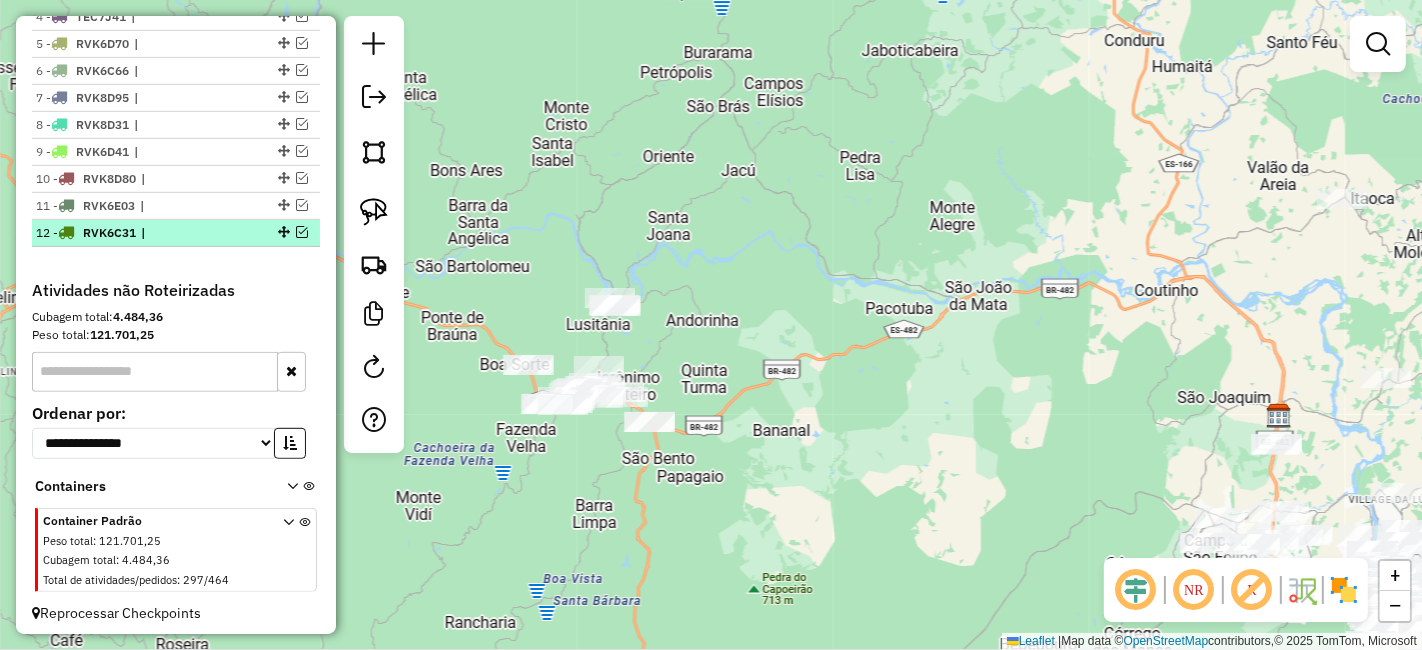 click at bounding box center (302, 232) 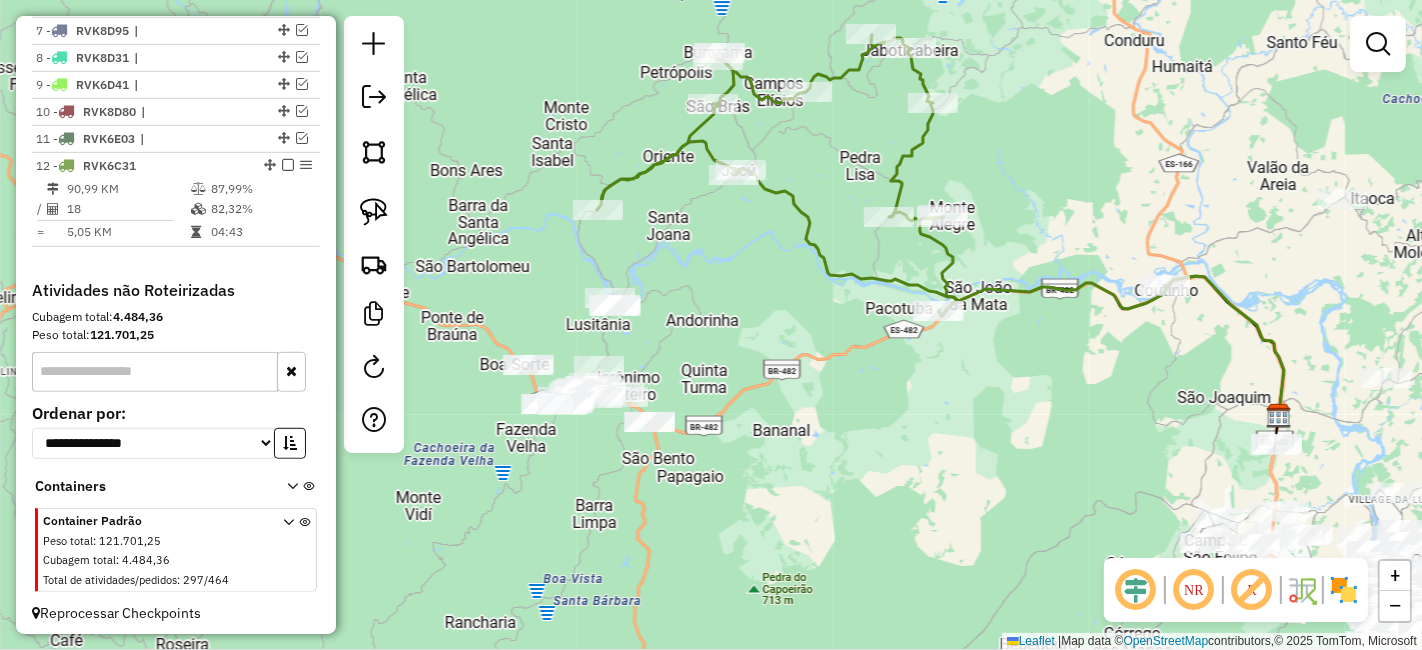 click on "Rota 12 - Placa RVK6C31  64456 - CAROLAINE SOARES Janela de atendimento Grade de atendimento Capacidade Transportadoras Veículos Cliente Pedidos  Rotas Selecione os dias de semana para filtrar as janelas de atendimento  Seg   Ter   Qua   Qui   Sex   Sáb   Dom  Informe o período da janela de atendimento: De: Até:  Filtrar exatamente a janela do cliente  Considerar janela de atendimento padrão  Selecione os dias de semana para filtrar as grades de atendimento  Seg   Ter   Qua   Qui   Sex   Sáb   Dom   Considerar clientes sem dia de atendimento cadastrado  Clientes fora do dia de atendimento selecionado Filtrar as atividades entre os valores definidos abaixo:  Peso mínimo:   Peso máximo:   Cubagem mínima:   Cubagem máxima:   De:   Até:  Filtrar as atividades entre o tempo de atendimento definido abaixo:  De:   Até:   Considerar capacidade total dos clientes não roteirizados Transportadora: Selecione um ou mais itens Tipo de veículo: Selecione um ou mais itens Veículo: Selecione um ou mais itens +" 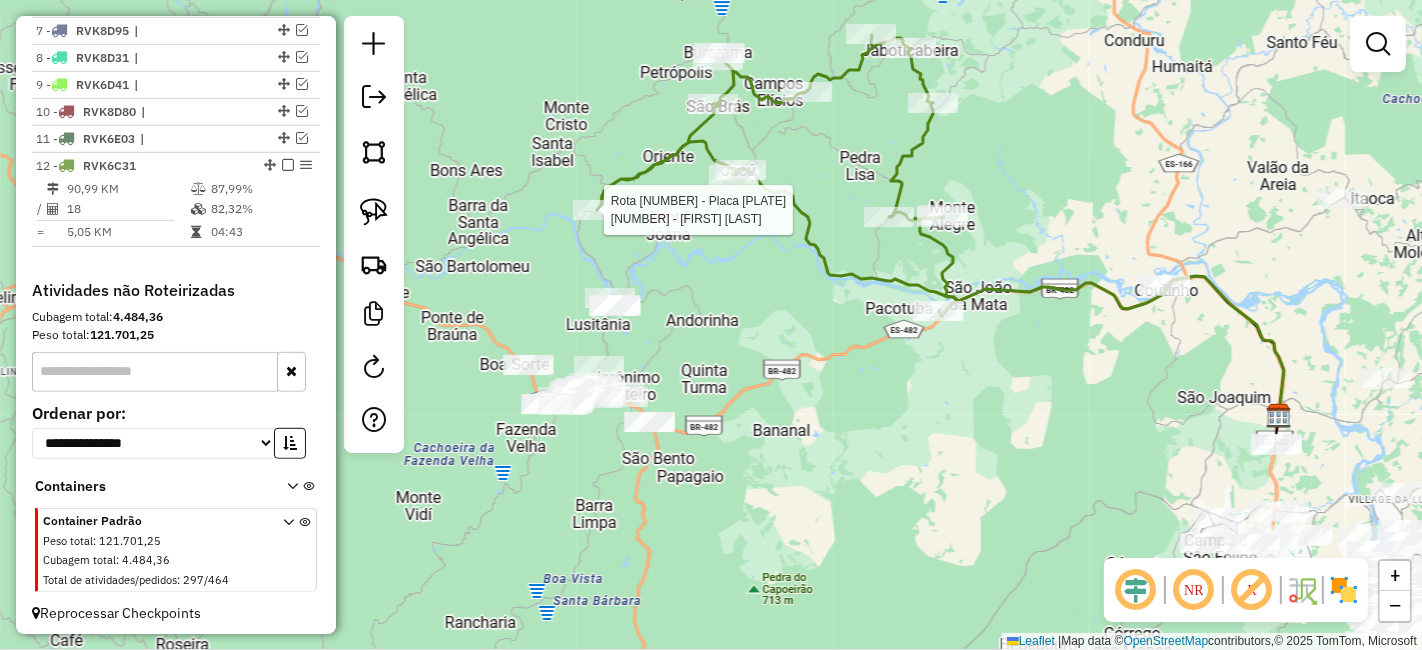 select on "*********" 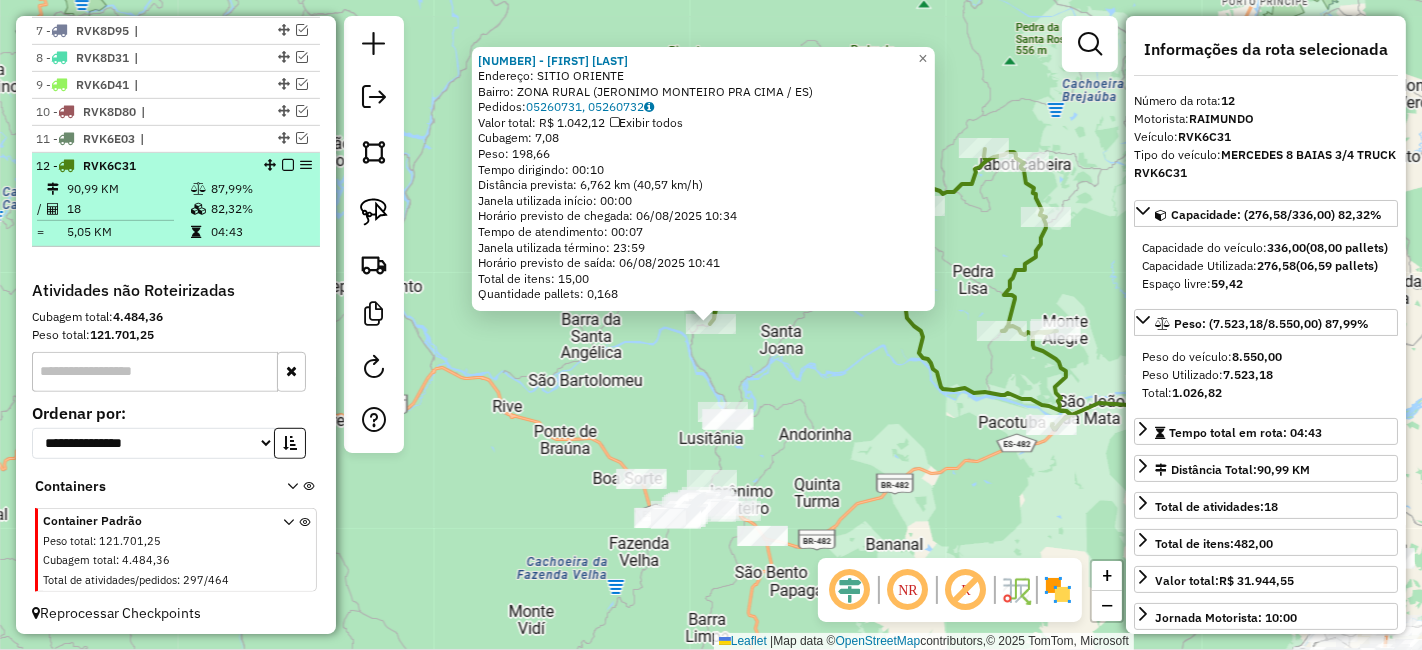 click at bounding box center (288, 165) 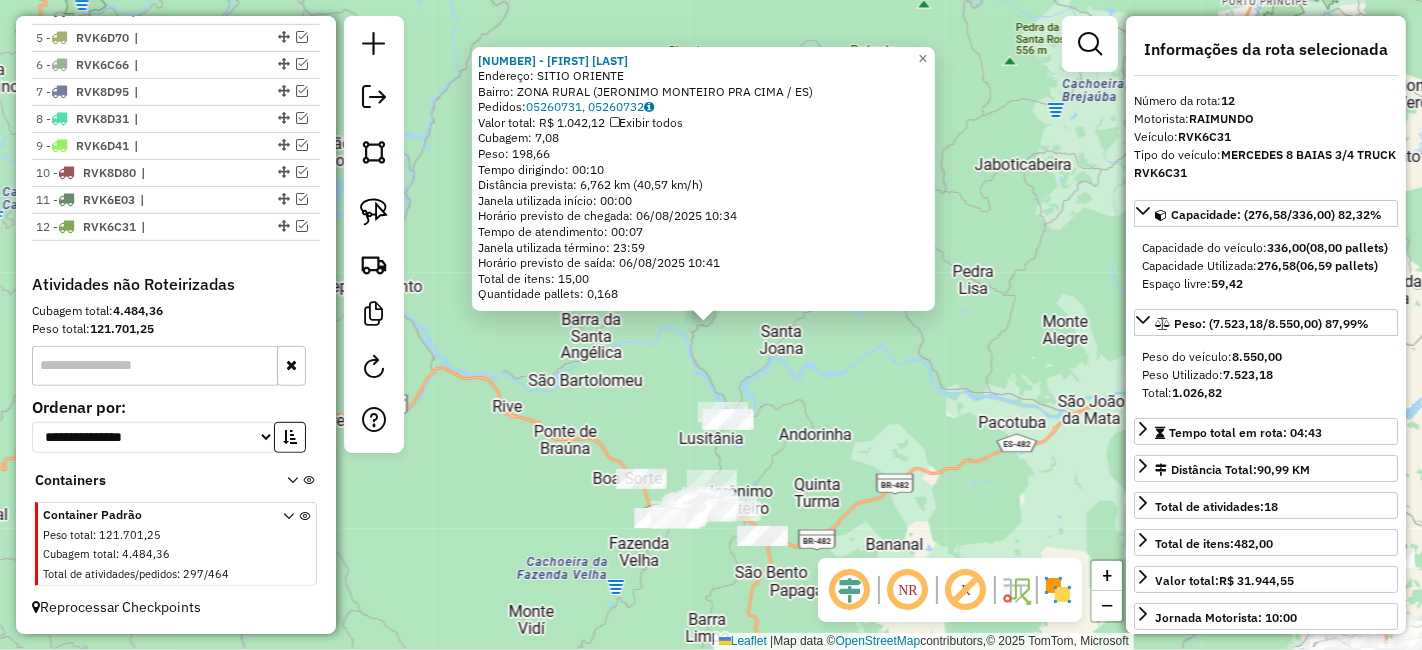 scroll, scrollTop: 843, scrollLeft: 0, axis: vertical 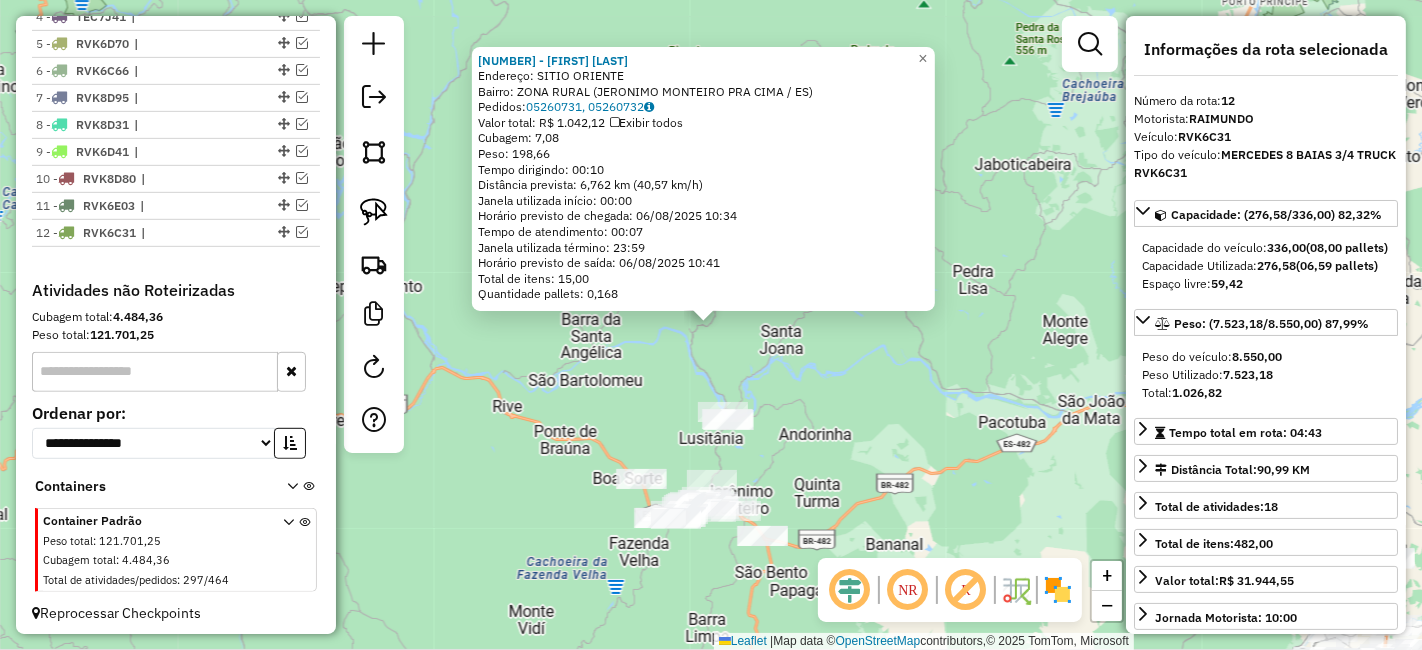 click on "64456 - CAROLAINE SOARES  Endereço: SITIO ORIENTE   Bairro: ZONA RURAL (JERONIMO MONTEIRO PRA CIMA / ES)   Pedidos:  05260731, 05260732   Valor total: R$ 1.042,12   Exibir todos   Cubagem: 7,08  Peso: 198,66  Tempo dirigindo: 00:10   Distância prevista: 6,762 km (40,57 km/h)   Janela utilizada início: 00:00   Horário previsto de chegada: 06/08/2025 10:34   Tempo de atendimento: 00:07   Janela utilizada término: 23:59   Horário previsto de saída: 06/08/2025 10:41   Total de itens: 15,00   Quantidade pallets: 0,168  × Janela de atendimento Grade de atendimento Capacidade Transportadoras Veículos Cliente Pedidos  Rotas Selecione os dias de semana para filtrar as janelas de atendimento  Seg   Ter   Qua   Qui   Sex   Sáb   Dom  Informe o período da janela de atendimento: De: Até:  Filtrar exatamente a janela do cliente  Considerar janela de atendimento padrão  Selecione os dias de semana para filtrar as grades de atendimento  Seg   Ter   Qua   Qui   Sex   Sáb   Dom   Peso mínimo:   Peso máximo:  +" 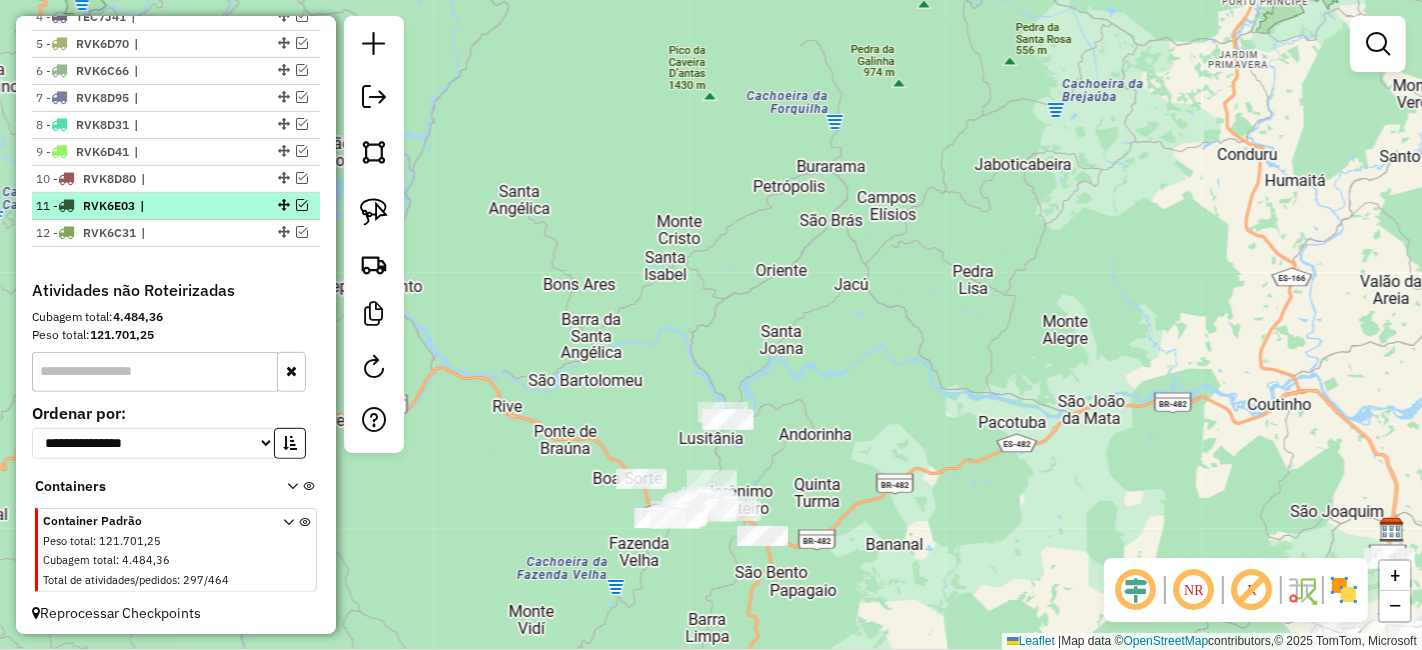 click at bounding box center (302, 205) 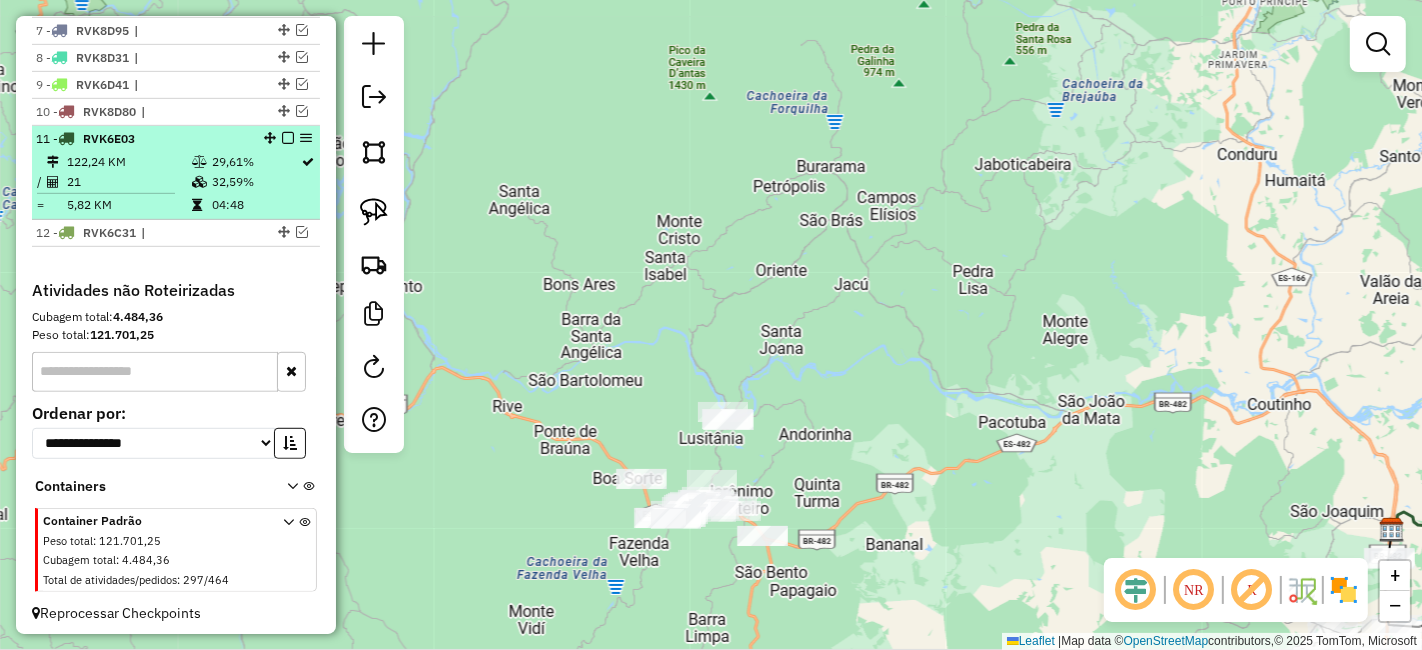 click at bounding box center [288, 138] 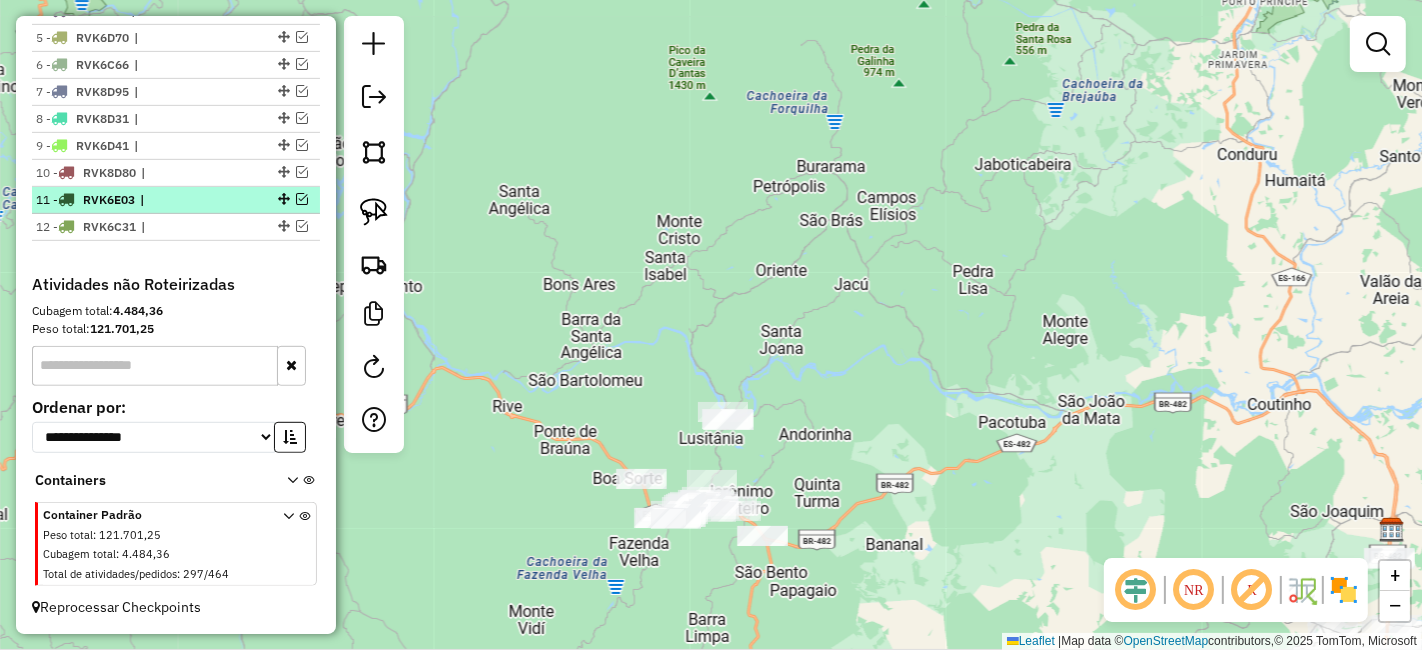 scroll, scrollTop: 843, scrollLeft: 0, axis: vertical 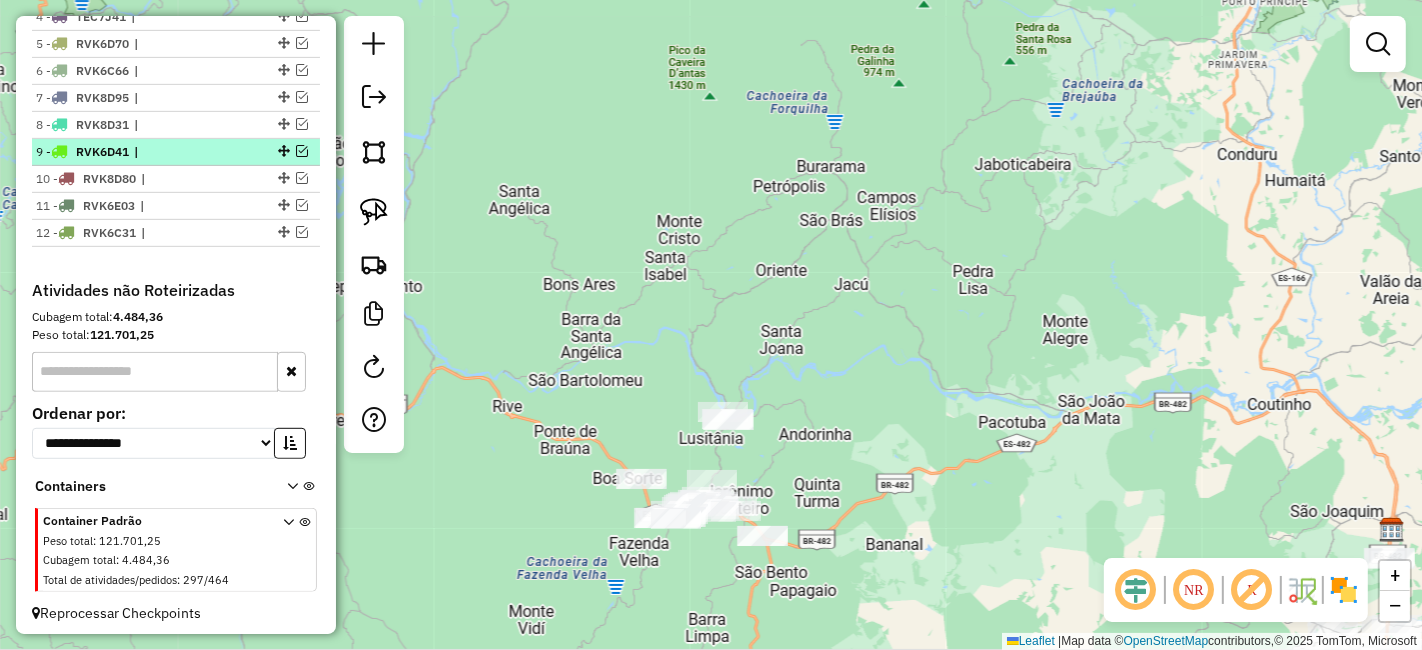 click at bounding box center (302, 151) 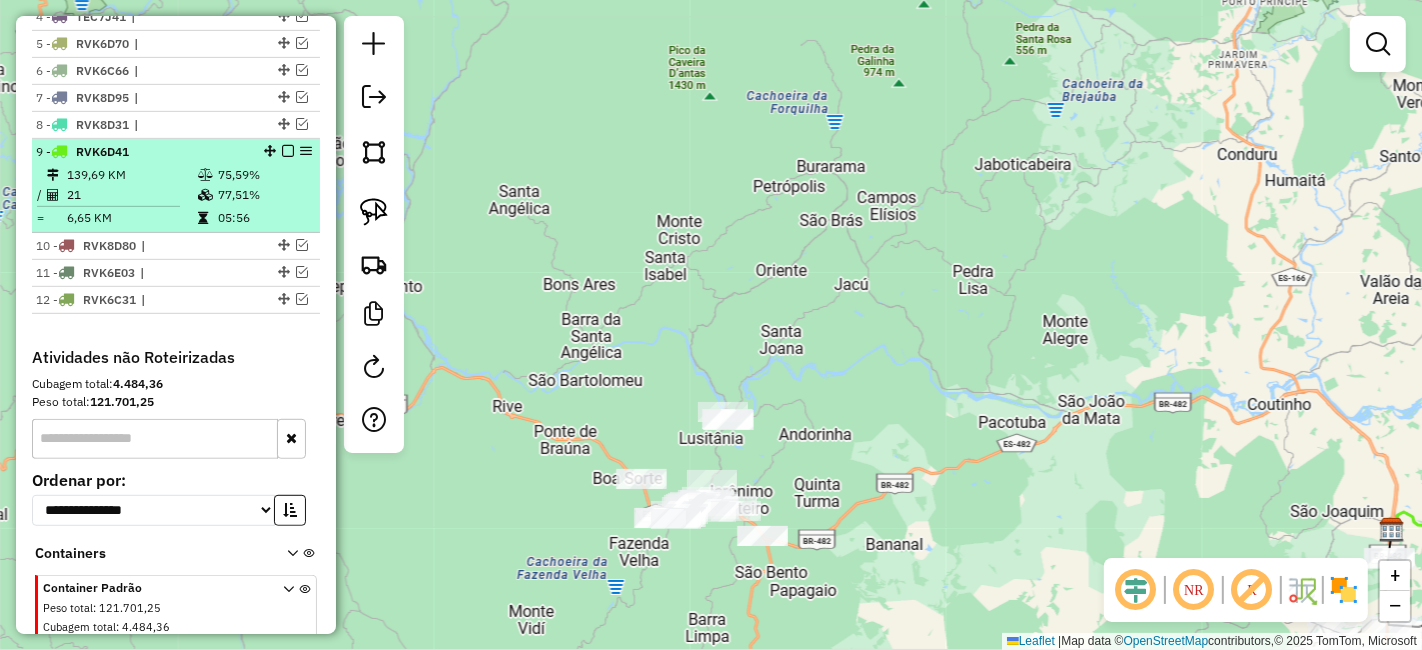scroll, scrollTop: 910, scrollLeft: 0, axis: vertical 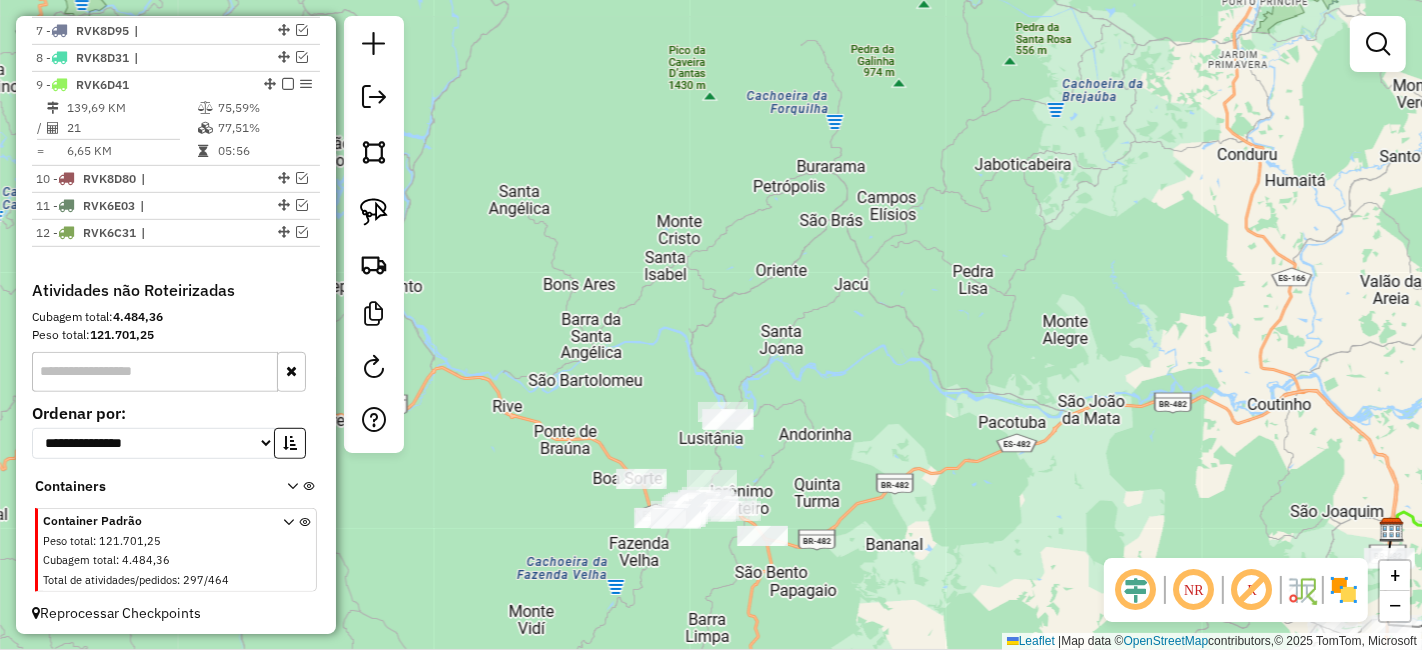 click on "Janela de atendimento Grade de atendimento Capacidade Transportadoras Veículos Cliente Pedidos  Rotas Selecione os dias de semana para filtrar as janelas de atendimento  Seg   Ter   Qua   Qui   Sex   Sáb   Dom  Informe o período da janela de atendimento: De: Até:  Filtrar exatamente a janela do cliente  Considerar janela de atendimento padrão  Selecione os dias de semana para filtrar as grades de atendimento  Seg   Ter   Qua   Qui   Sex   Sáb   Dom   Considerar clientes sem dia de atendimento cadastrado  Clientes fora do dia de atendimento selecionado Filtrar as atividades entre os valores definidos abaixo:  Peso mínimo:   Peso máximo:   Cubagem mínima:   Cubagem máxima:   De:   Até:  Filtrar as atividades entre o tempo de atendimento definido abaixo:  De:   Até:   Considerar capacidade total dos clientes não roteirizados Transportadora: Selecione um ou mais itens Tipo de veículo: Selecione um ou mais itens Veículo: Selecione um ou mais itens Motorista: Selecione um ou mais itens Nome: Rótulo:" 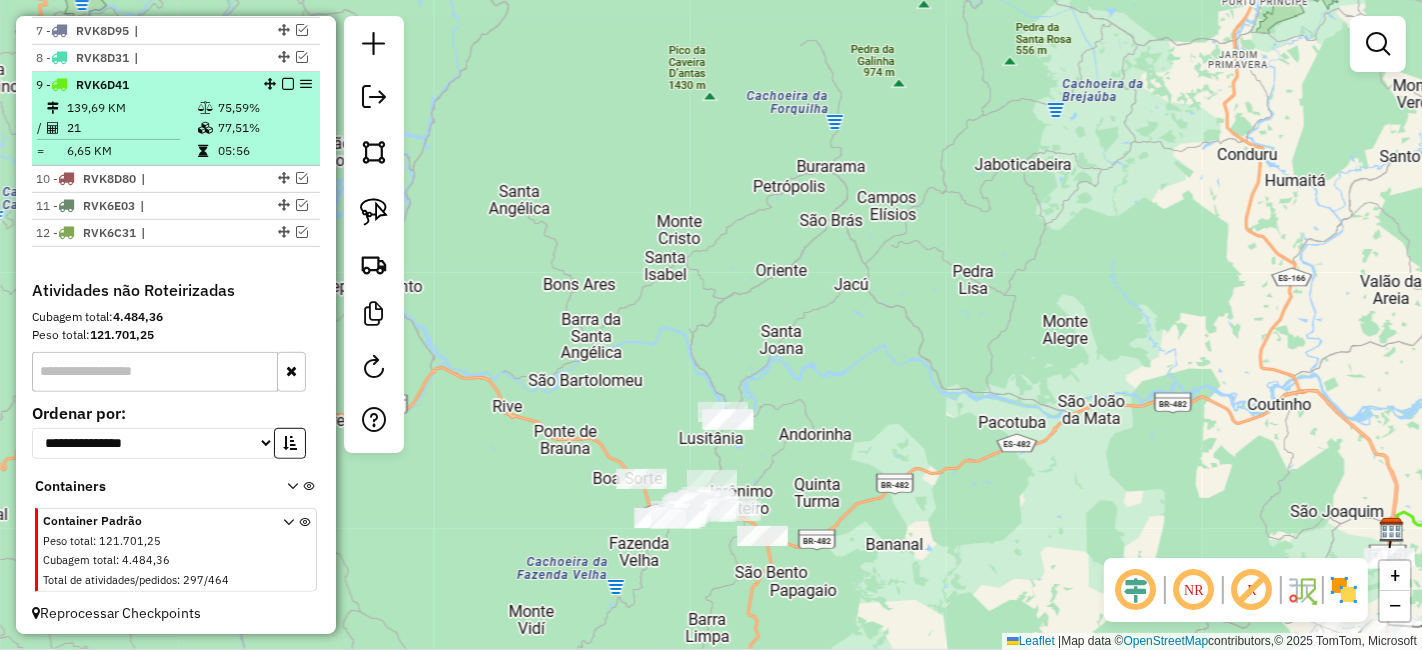 click at bounding box center [288, 84] 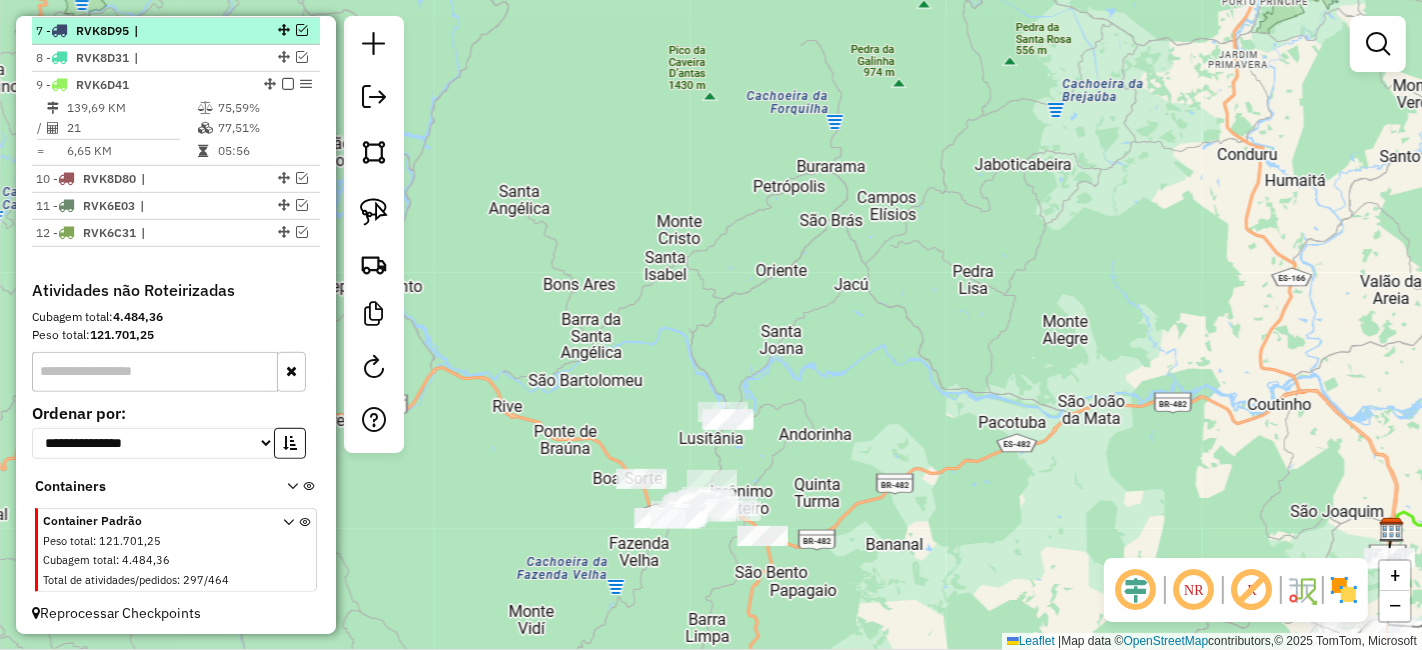 scroll, scrollTop: 843, scrollLeft: 0, axis: vertical 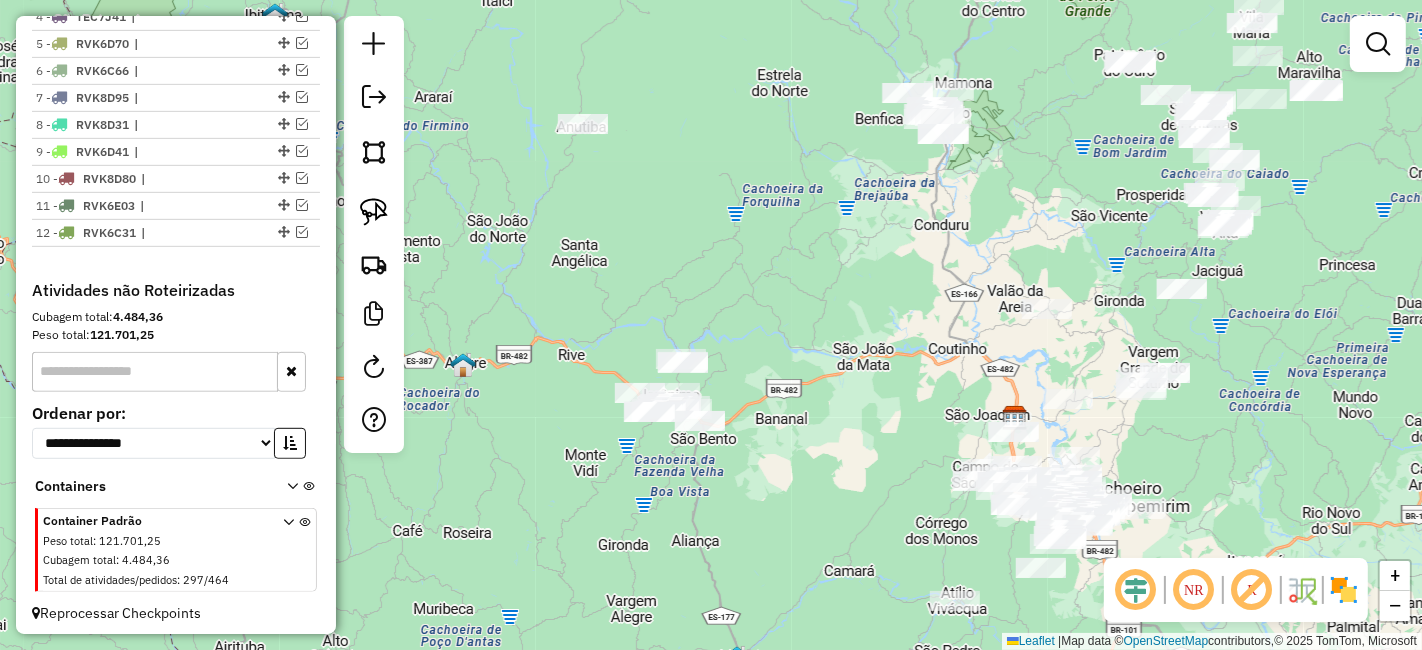 drag, startPoint x: 640, startPoint y: 327, endPoint x: 651, endPoint y: 273, distance: 55.108982 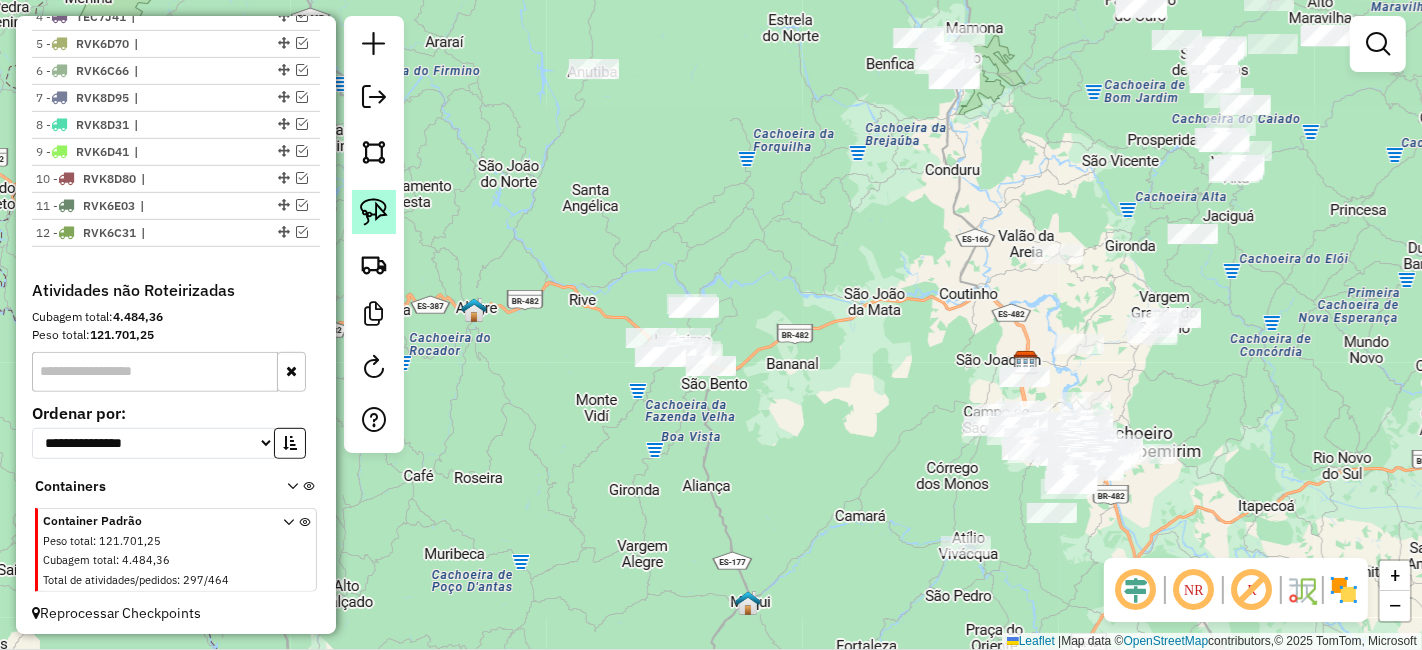 click 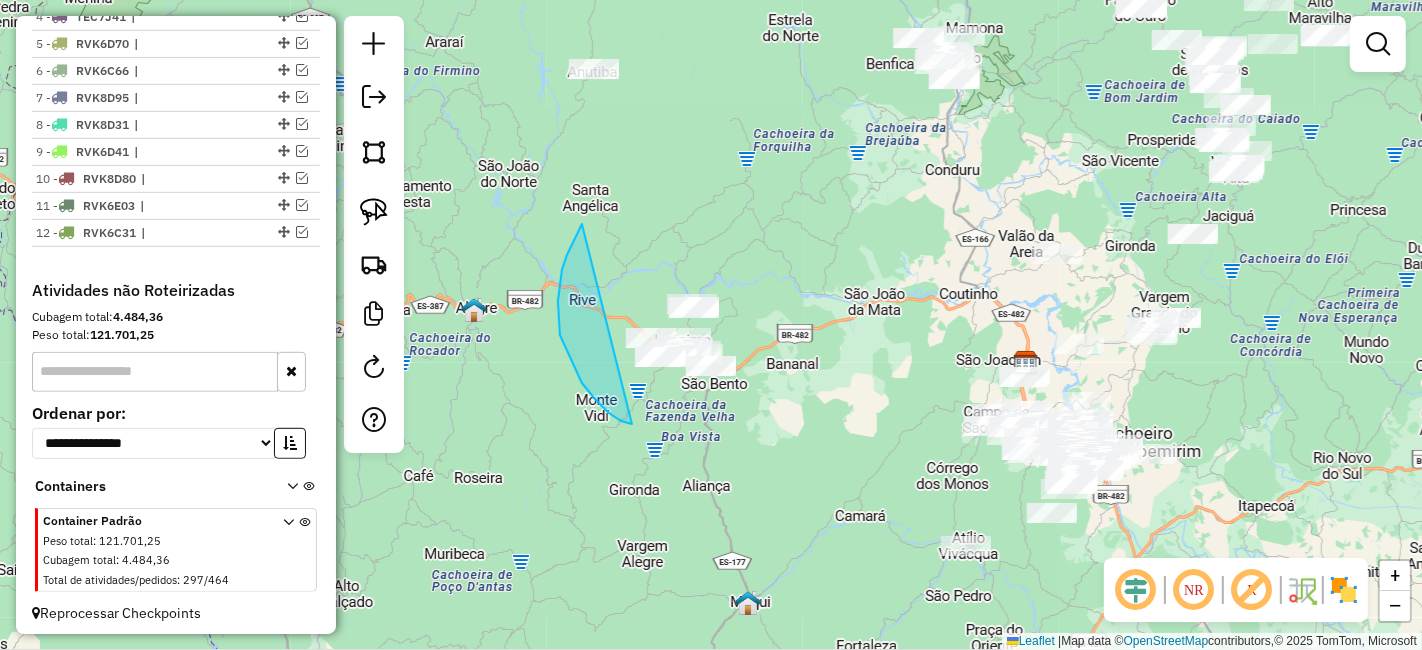 drag, startPoint x: 582, startPoint y: 224, endPoint x: 808, endPoint y: 321, distance: 245.93698 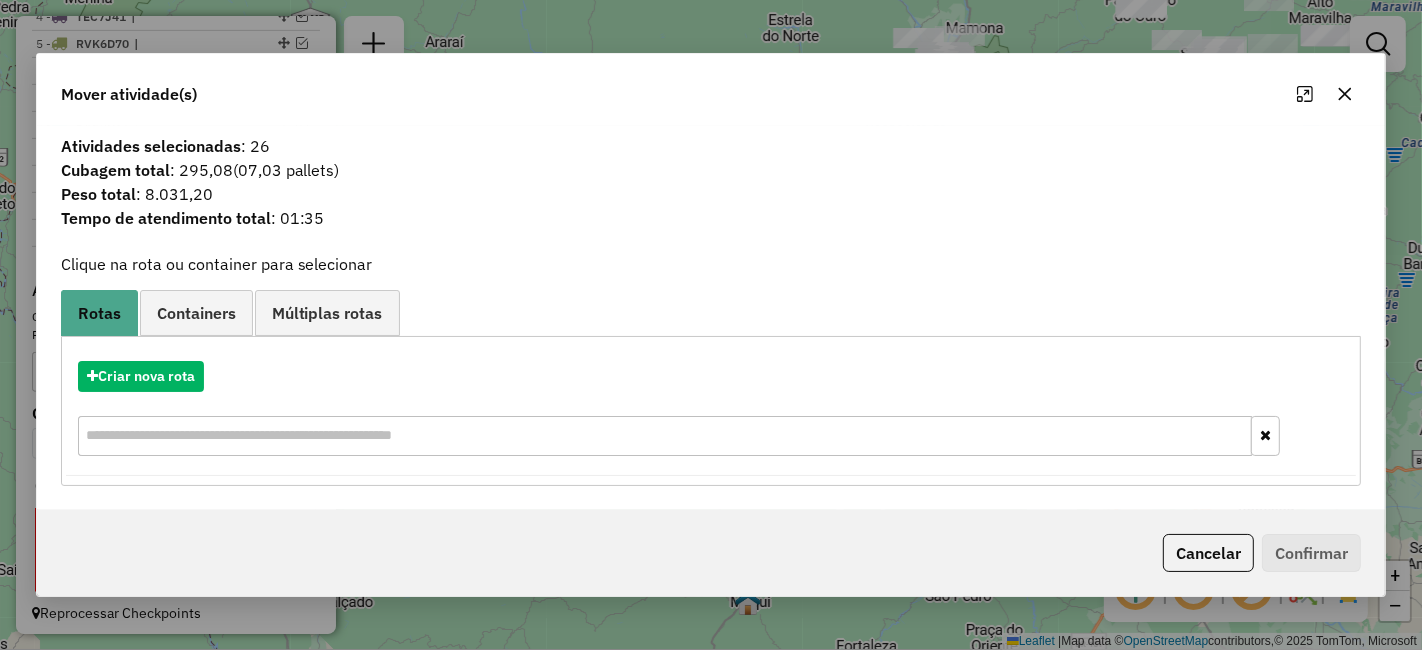 click 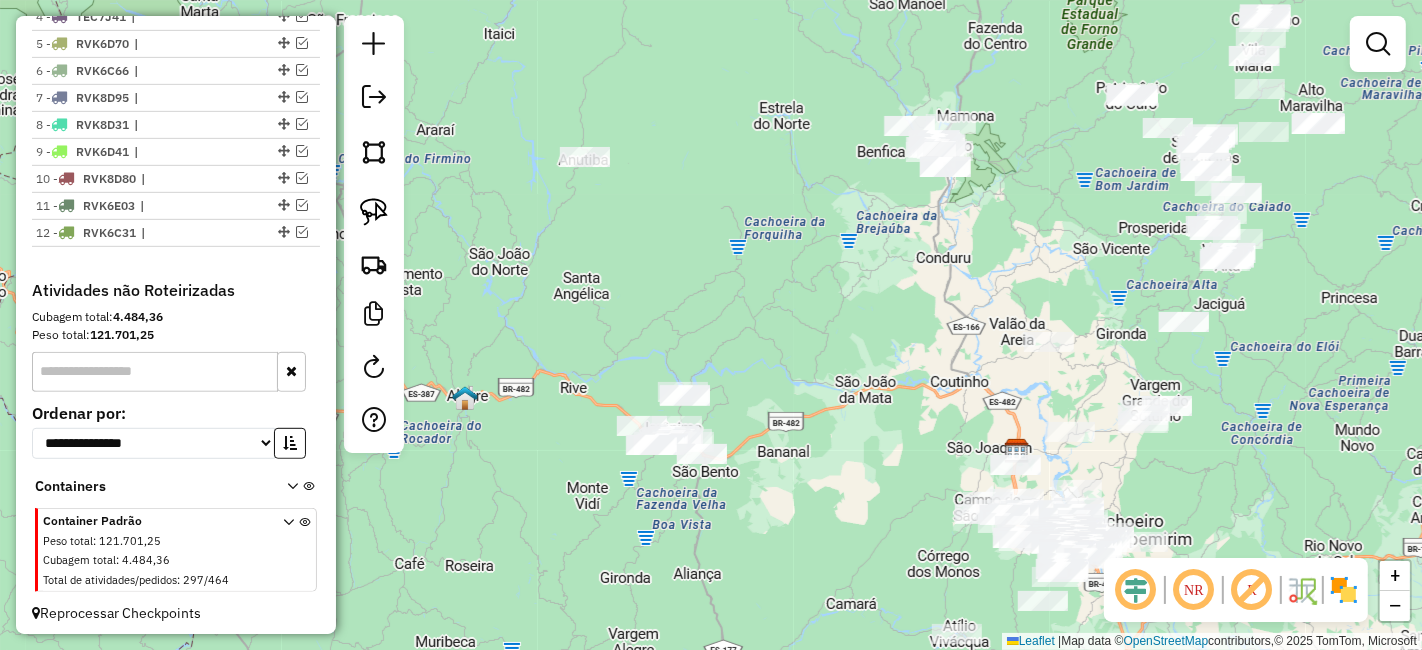 drag, startPoint x: 808, startPoint y: 214, endPoint x: 799, endPoint y: 302, distance: 88.45903 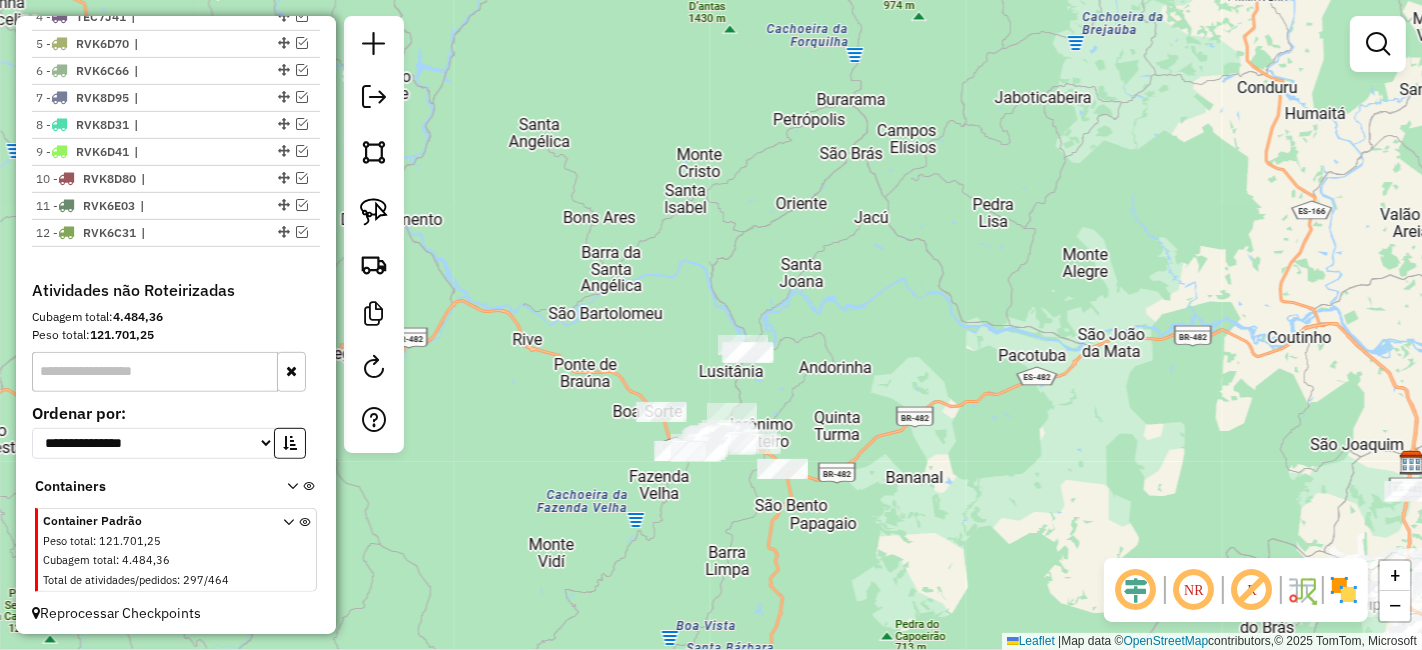 drag, startPoint x: 662, startPoint y: 516, endPoint x: 727, endPoint y: 488, distance: 70.77429 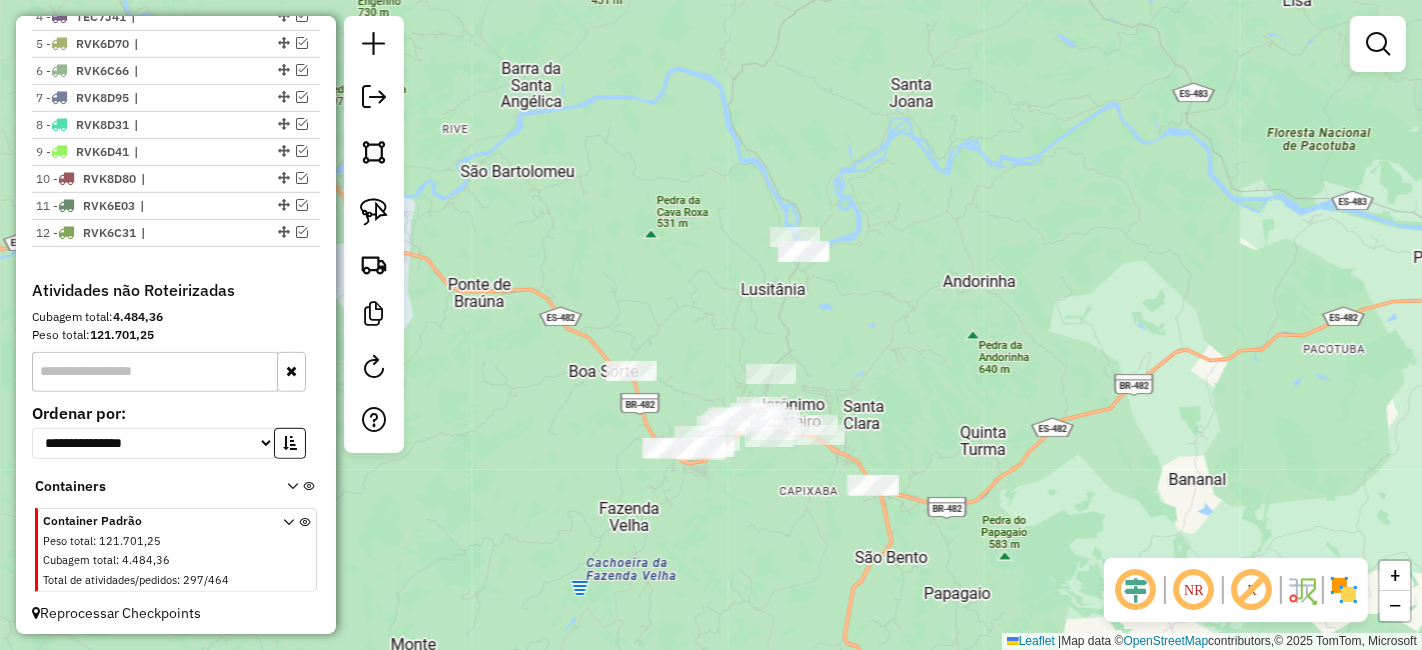 drag, startPoint x: 786, startPoint y: 477, endPoint x: 780, endPoint y: 493, distance: 17.088007 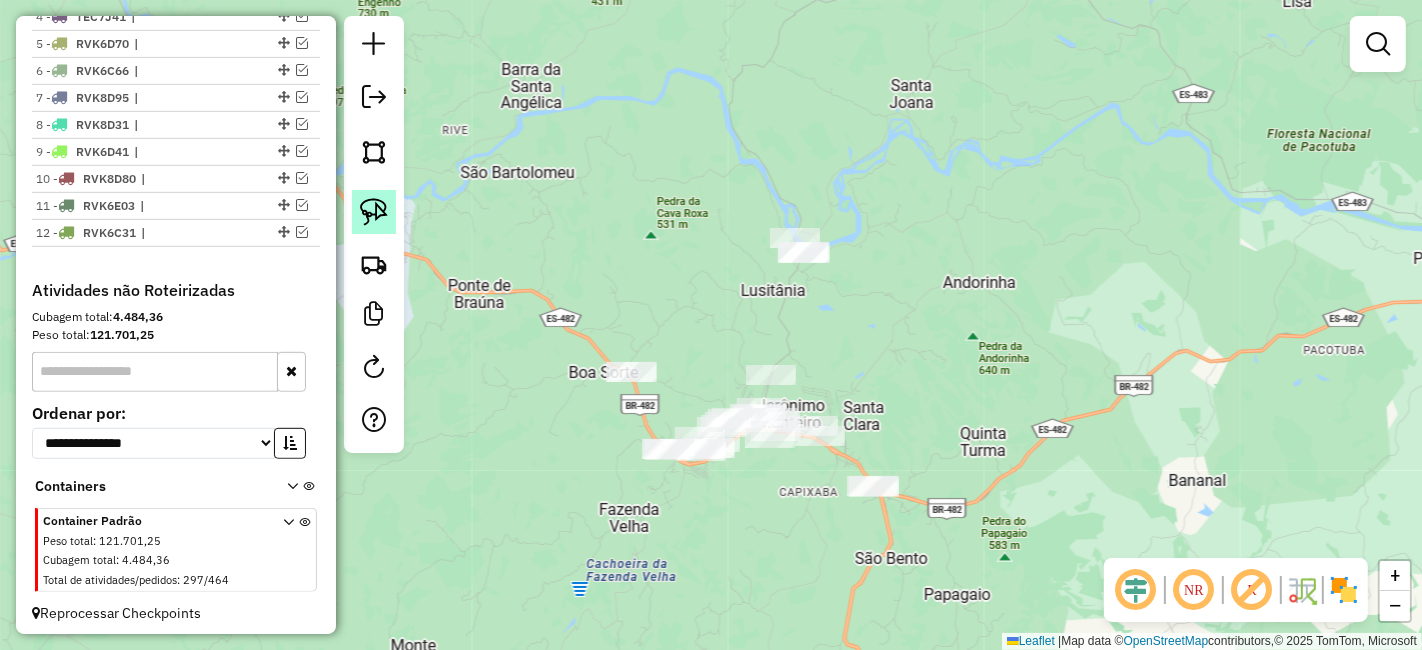 click 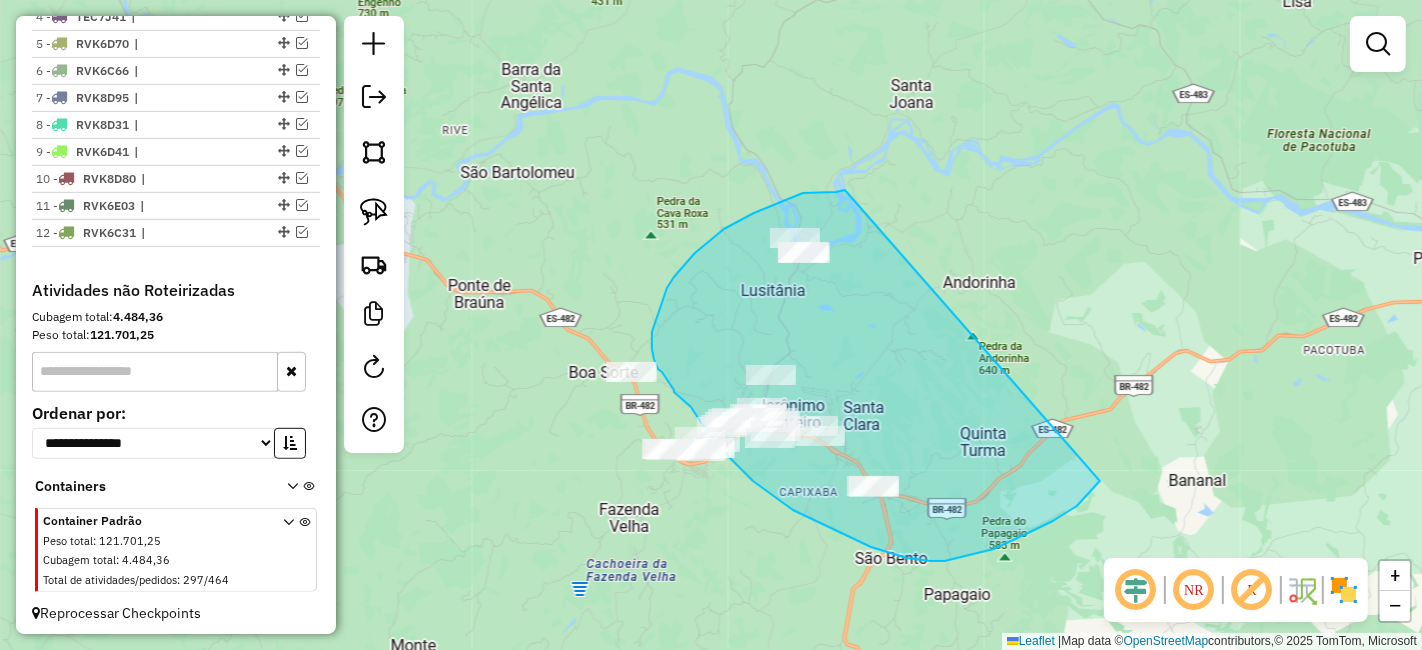 drag, startPoint x: 844, startPoint y: 190, endPoint x: 1105, endPoint y: 466, distance: 379.86444 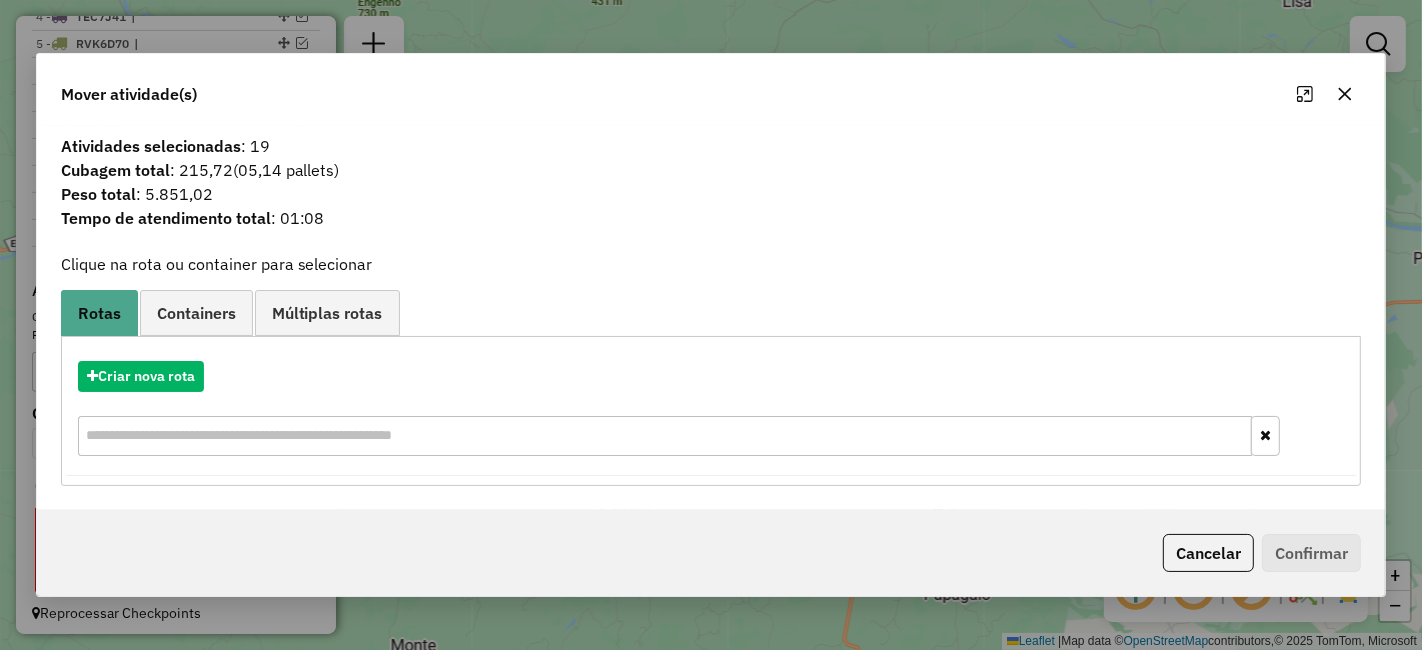 click 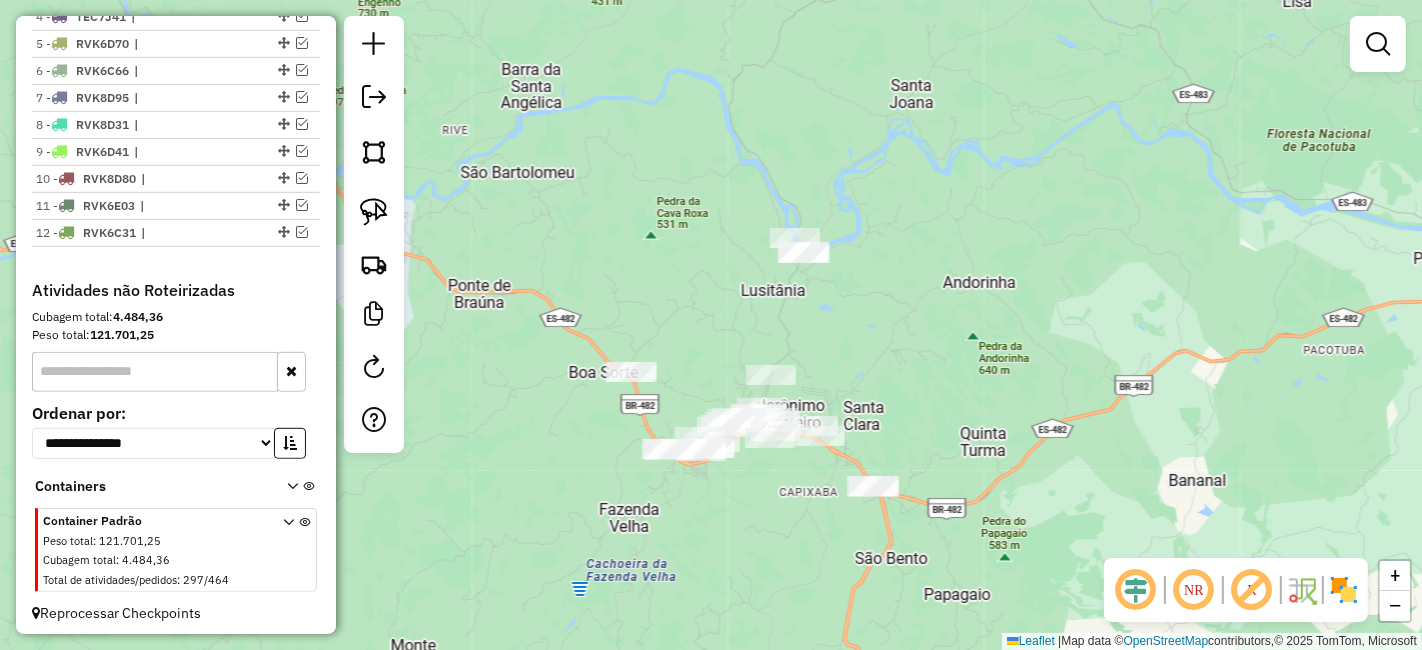 drag, startPoint x: 696, startPoint y: 207, endPoint x: 712, endPoint y: 229, distance: 27.202942 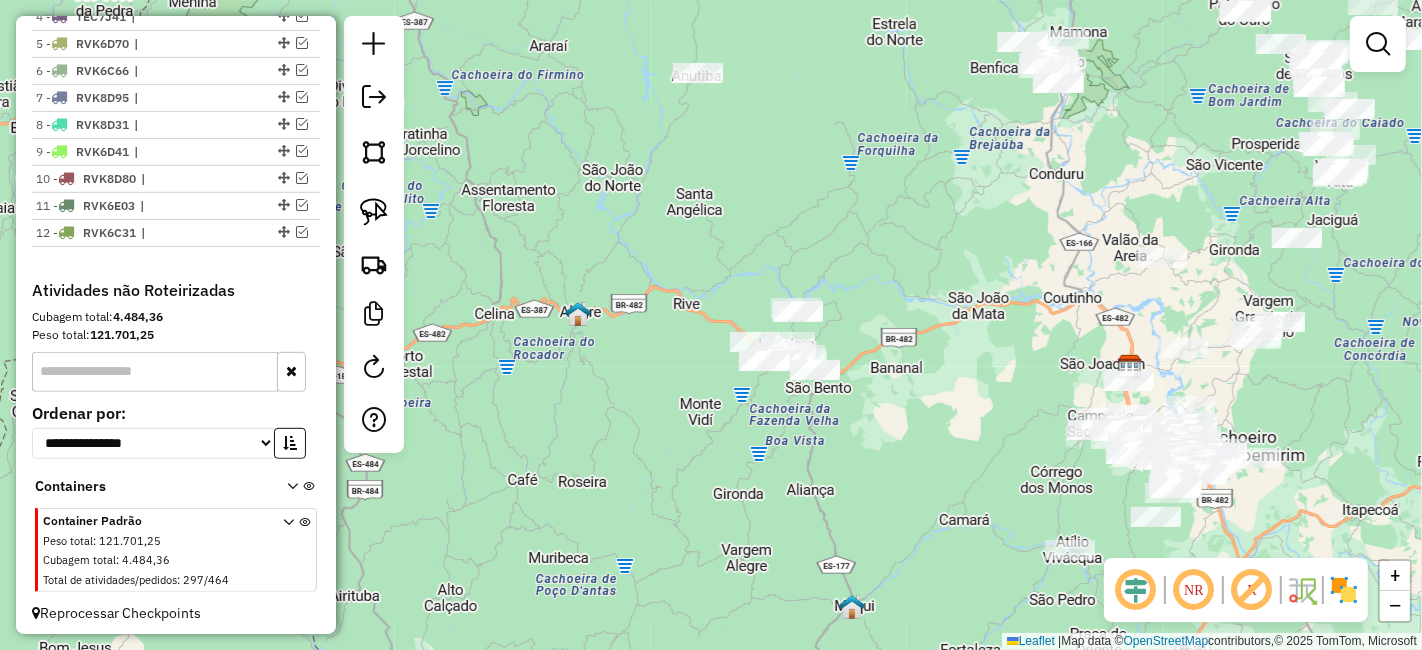 drag, startPoint x: 907, startPoint y: 361, endPoint x: 916, endPoint y: 378, distance: 19.235384 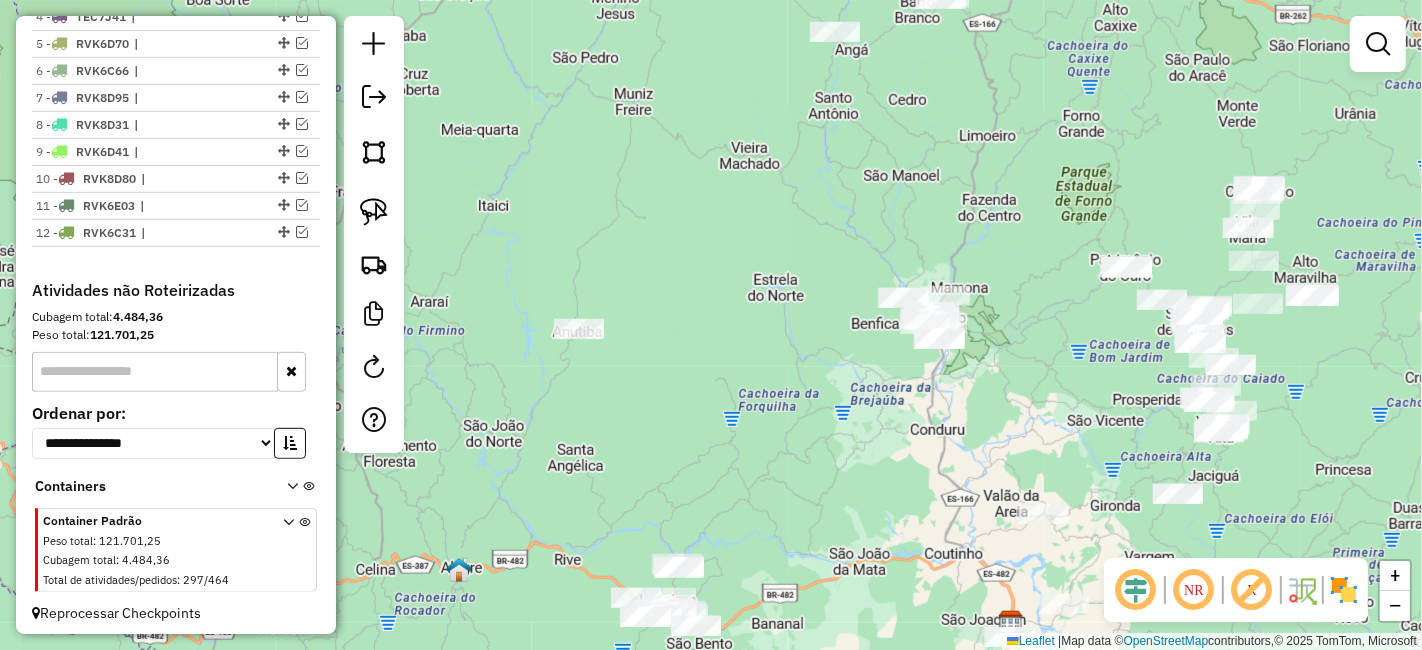drag, startPoint x: 973, startPoint y: 310, endPoint x: 877, endPoint y: 466, distance: 183.17204 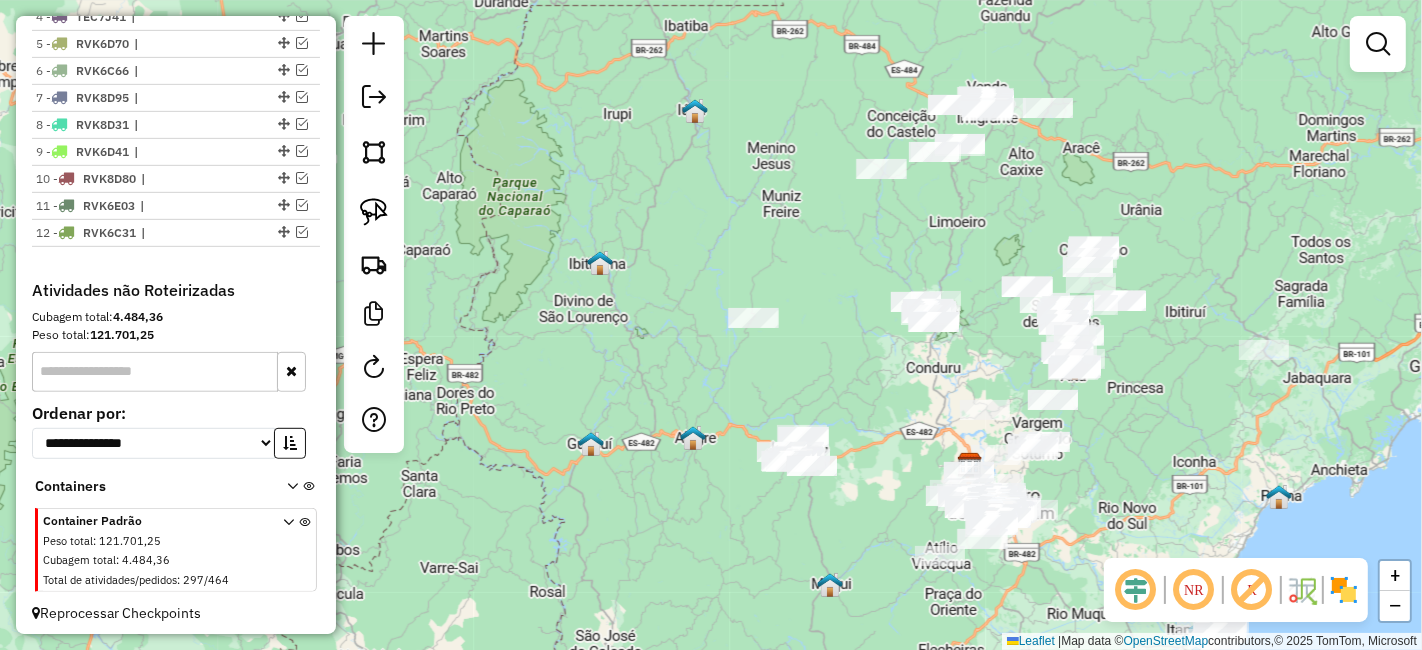 drag, startPoint x: 1045, startPoint y: 324, endPoint x: 1010, endPoint y: 360, distance: 50.20956 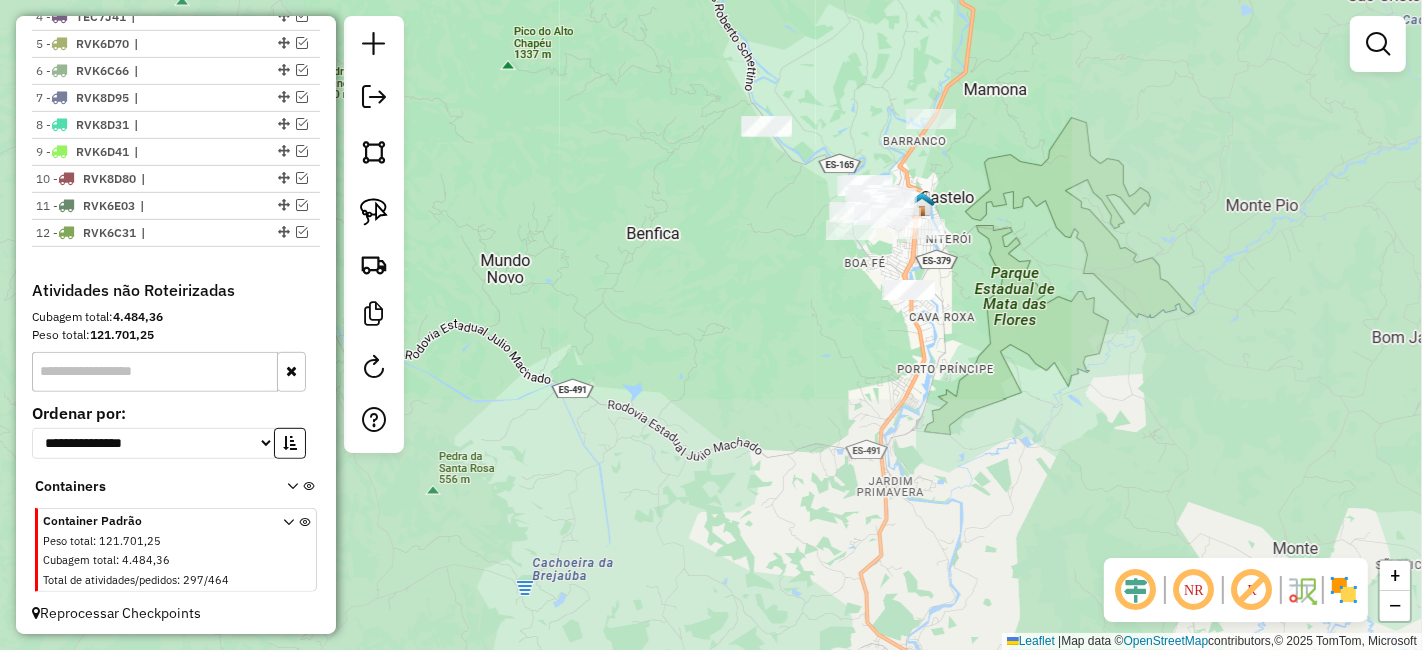 drag, startPoint x: 1105, startPoint y: 404, endPoint x: 985, endPoint y: 115, distance: 312.9233 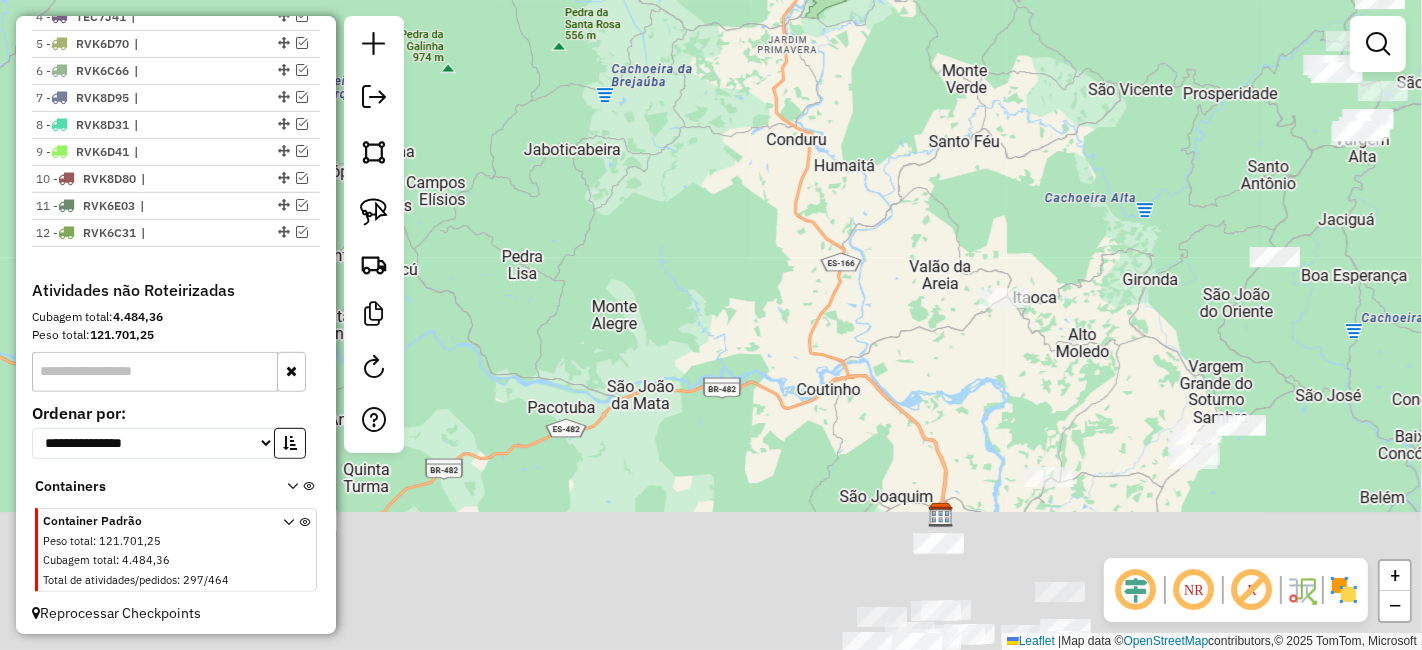 drag, startPoint x: 987, startPoint y: 339, endPoint x: 868, endPoint y: 21, distance: 339.53644 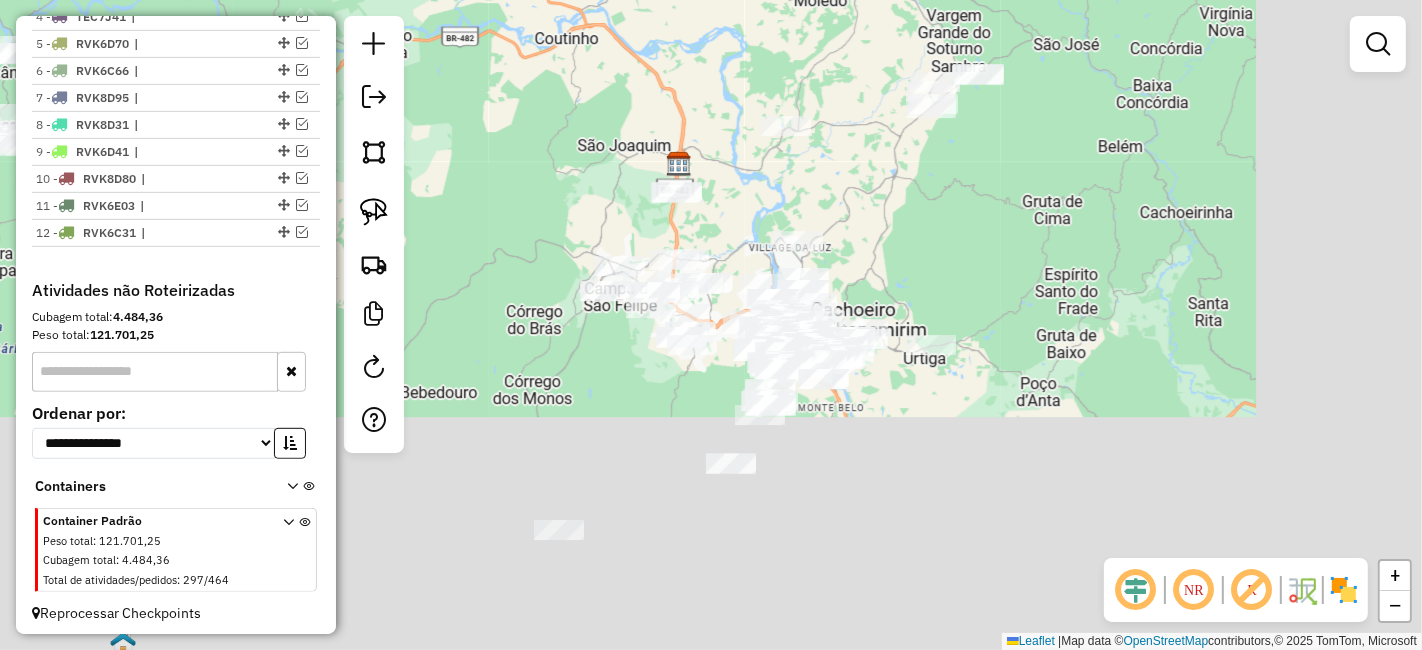 drag, startPoint x: 893, startPoint y: 196, endPoint x: 645, endPoint y: 91, distance: 269.31207 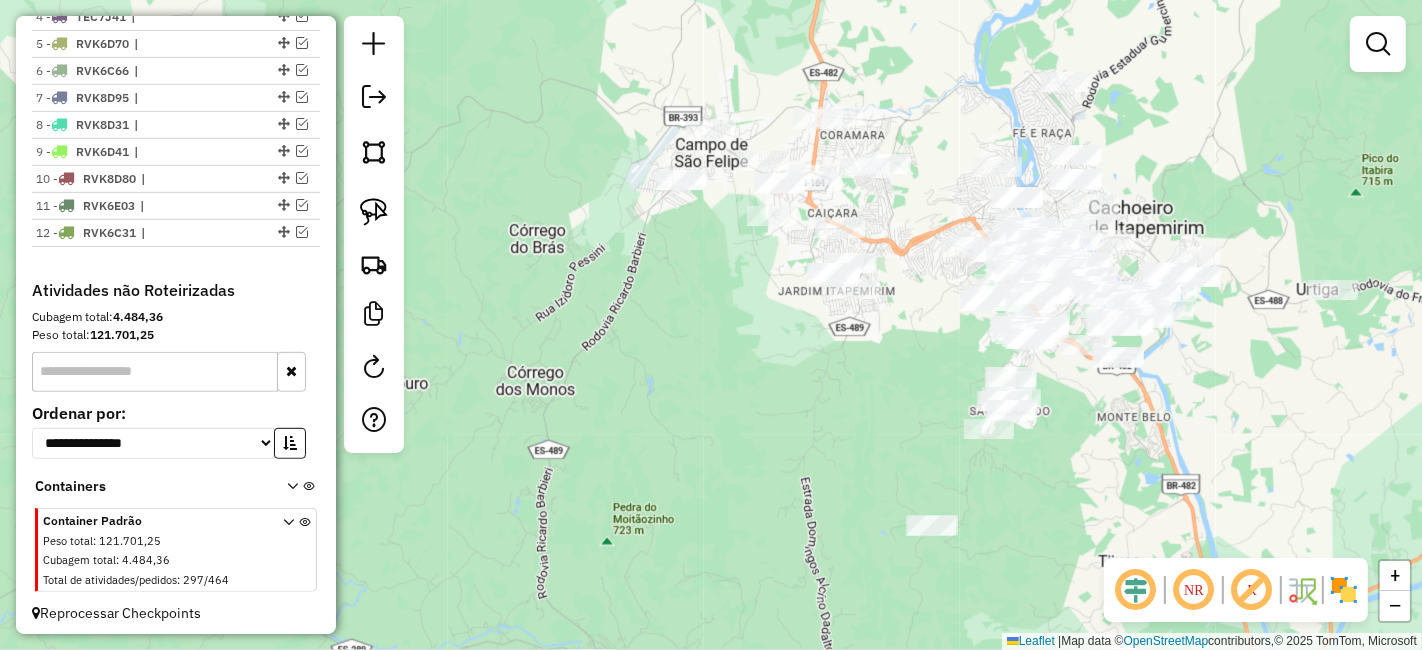 drag, startPoint x: 623, startPoint y: 396, endPoint x: 728, endPoint y: 256, distance: 175 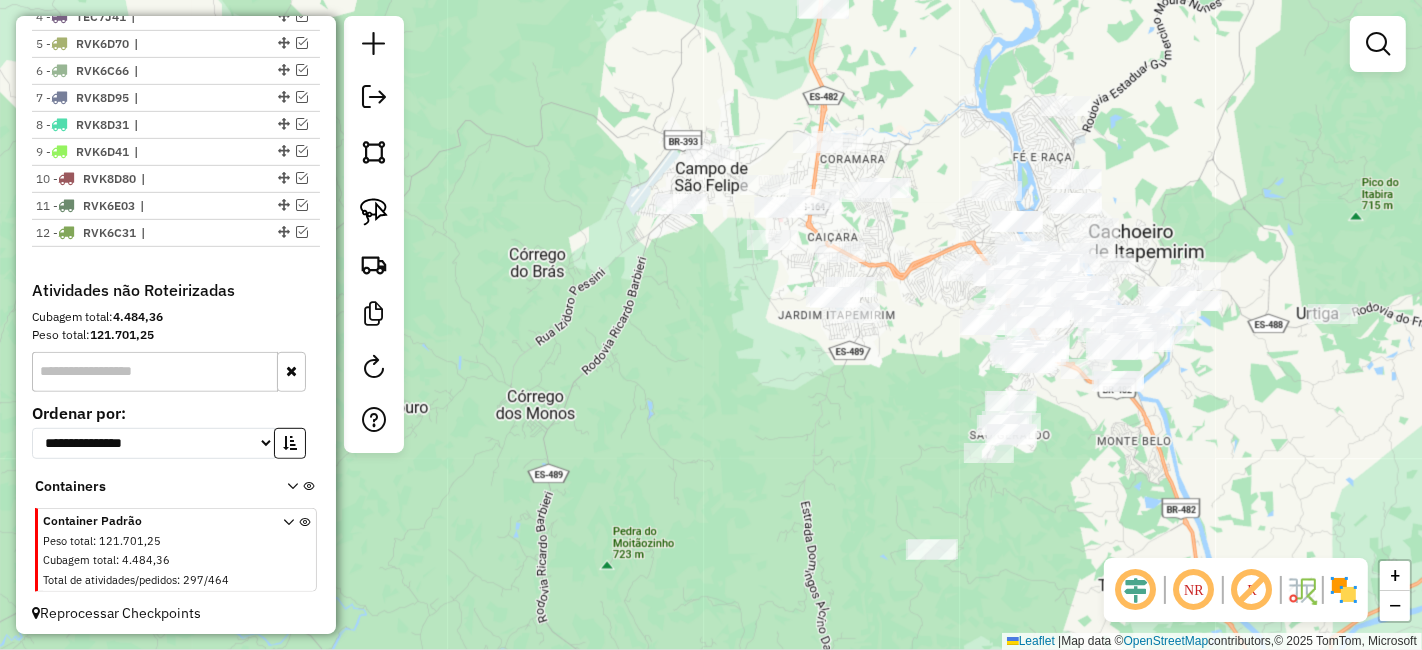 drag, startPoint x: 730, startPoint y: 272, endPoint x: 746, endPoint y: 233, distance: 42.154476 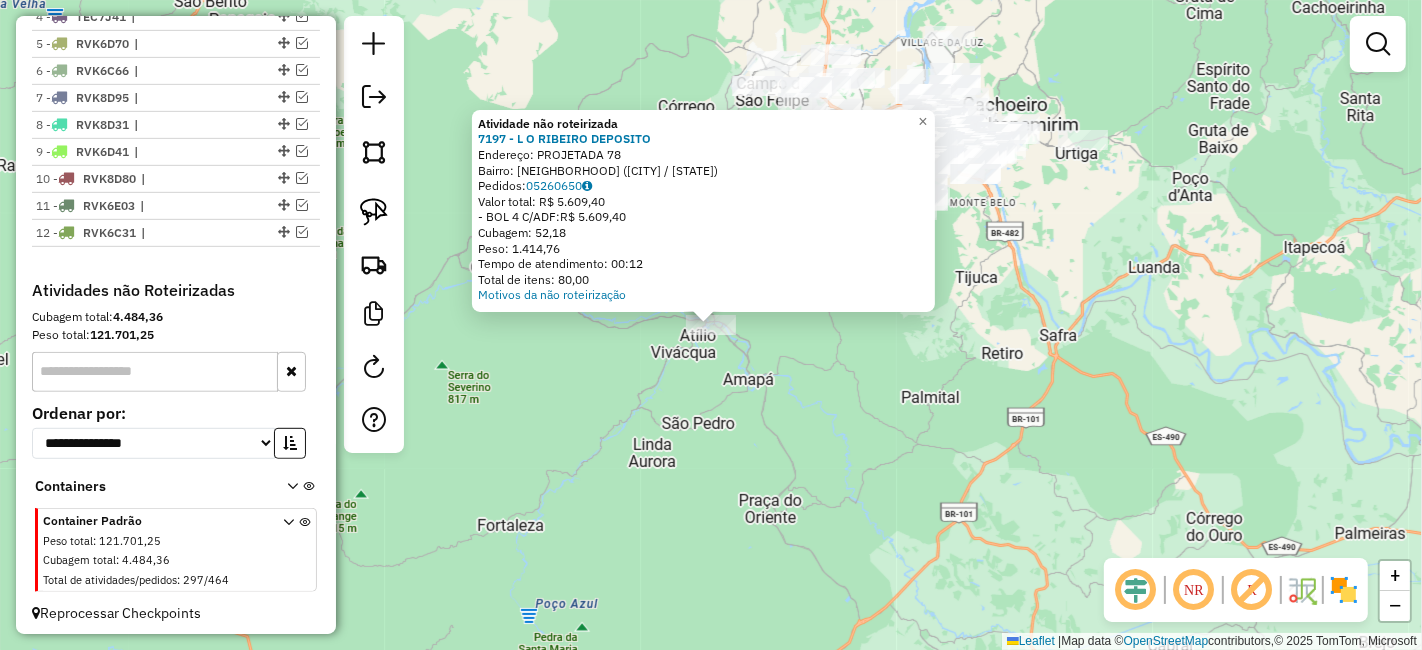 click on "Atividade não roteirizada [NUMBER] - [PERSON] [BRAND] Endereço: PROJETADA [NUMBER] Bairro: [PERSON] ([CITY] / [STATE]) Pedidos: [NUMBER] Valor total: R$ [NUMBER], [NUMBER] -BOL [NUMBER] C/ADF: R$ [NUMBER], [NUMBER] Cubagem: [NUMBER],[NUMBER] Peso: [NUMBER],[NUMBER] Tempo de atendimento: [TIME] Total de itens: [NUMBER],[NUMBER] Motivos da não roteirização × Janela de atendimento Grade de atendimento Capacidade Transportadoras Veículos Cliente Pedidos Rotas Selecione os dias de semana para filtrar as janelas de atendimento Seg Ter Qua Qui Sex Sáb Dom Informe o período da janela de atendimento: De: Até: Filtrar exatamente a janela do cliente Considerar janela de atendimento padrão Selecione os dias de semana para filtrar as grades de atendimento Seg Ter Qua Qui Sex Sáb Dom Considerar clientes sem dia de atendimento cadastrado Clientes fora do dia de atendimento selecionado Filtrar as atividades entre os valores definidos abaixo: Peso mínimo: Peso máximo: Cubagem mínima: Cubagem máxima: De: De:" 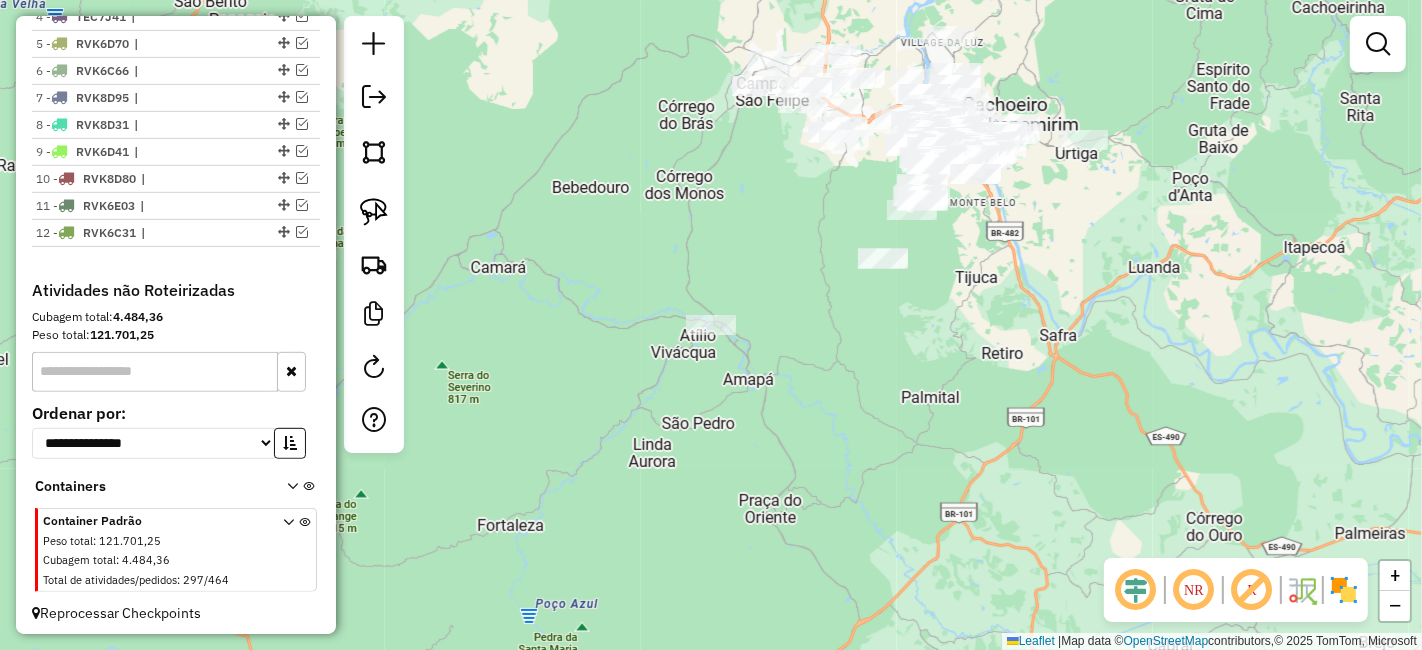 drag, startPoint x: 845, startPoint y: 279, endPoint x: 836, endPoint y: 401, distance: 122.33152 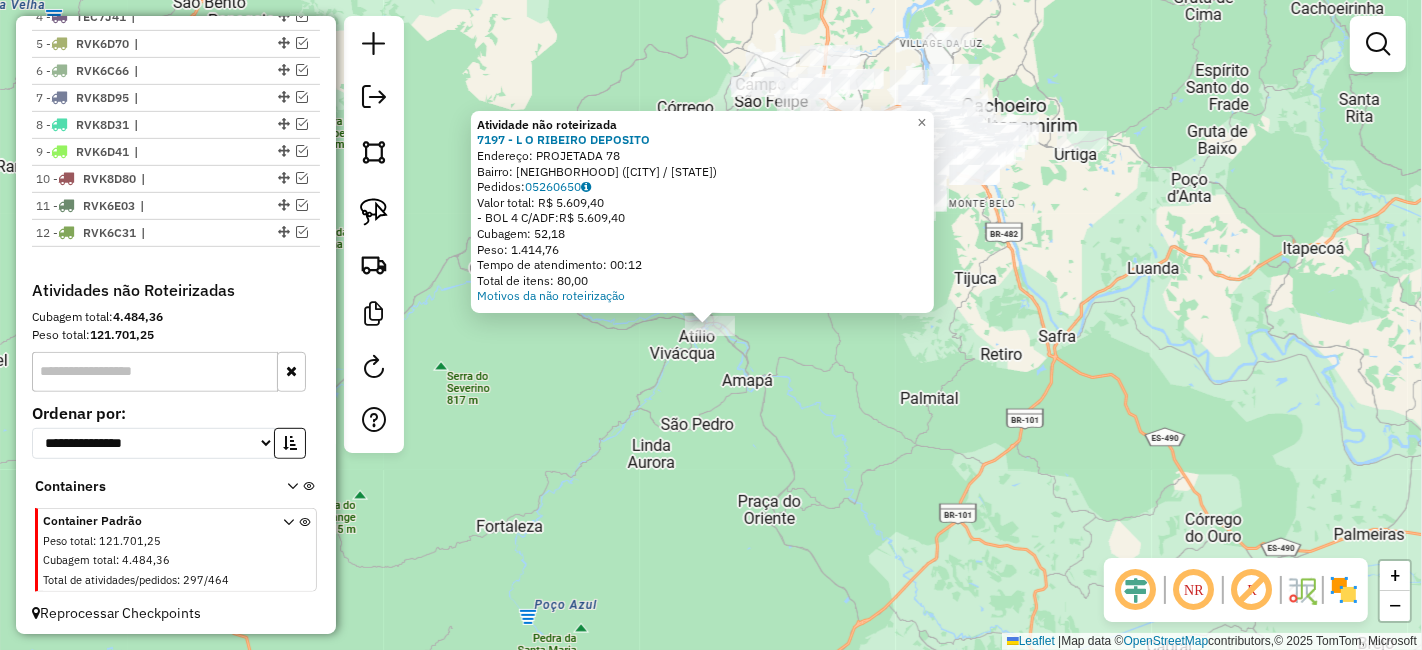 click on "Atividade não roteirizada [NUMBER] - [PERSON] [BRAND] Endereço: PROJETADA [NUMBER] Bairro: [PERSON] ([CITY] / [STATE]) Pedidos: [NUMBER] Valor total: R$ [NUMBER], [NUMBER] -BOL [NUMBER] C/ADF: R$ [NUMBER], [NUMBER] Cubagem: [NUMBER],[NUMBER] Peso: [NUMBER],[NUMBER] Tempo de atendimento: [TIME] Total de itens: [NUMBER],[NUMBER] Motivos da não roteirização × Janela de atendimento Grade de atendimento Capacidade Transportadoras Veículos Cliente Pedidos Rotas Selecione os dias de semana para filtrar as janelas de atendimento Seg Ter Qua Qui Sex Sáb Dom Informe o período da janela de atendimento: De: Até: Filtrar exatamente a janela do cliente Considerar janela de atendimento padrão Selecione os dias de semana para filtrar as grades de atendimento Seg Ter Qua Qui Sex Sáb Dom Considerar clientes sem dia de atendimento cadastrado Clientes fora do dia de atendimento selecionado Filtrar as atividades entre os valores definidos abaixo: Peso mínimo: Peso máximo: Cubagem mínima: Cubagem máxima: De: De:" 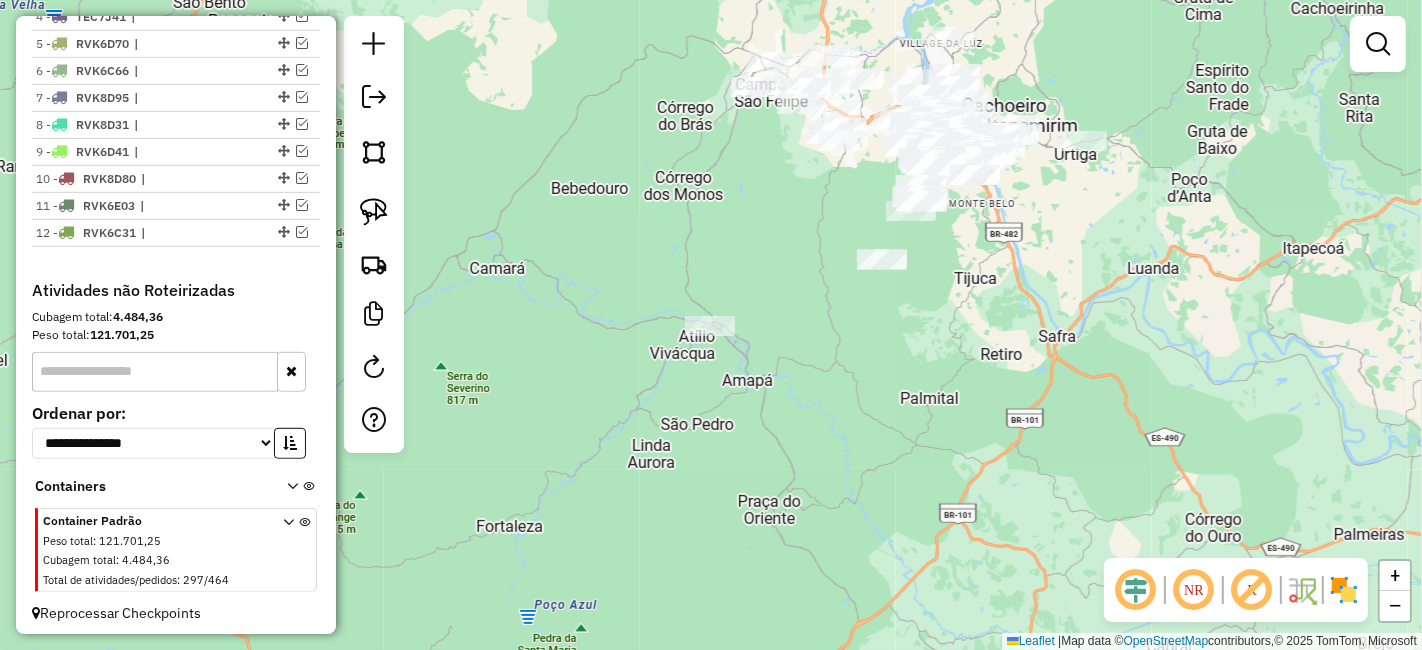 drag, startPoint x: 788, startPoint y: 342, endPoint x: 782, endPoint y: 425, distance: 83.21658 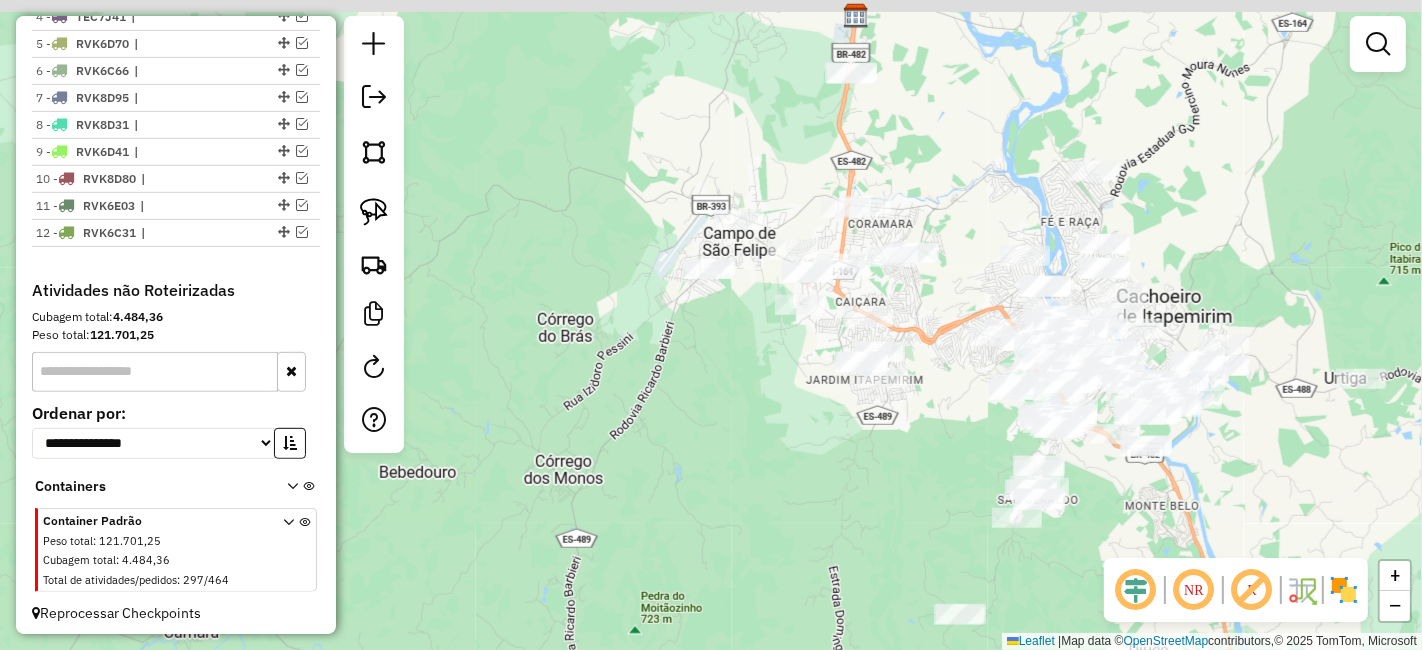 drag, startPoint x: 791, startPoint y: 235, endPoint x: 759, endPoint y: 443, distance: 210.44714 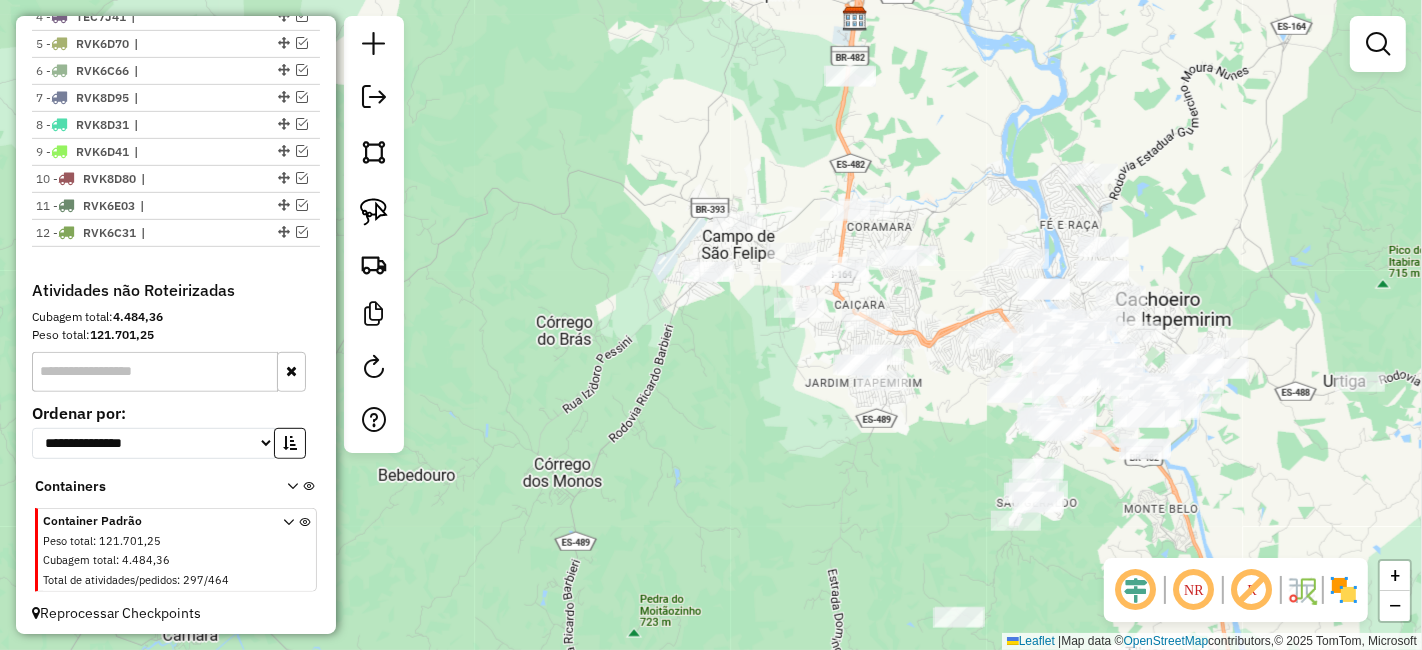 click on "Janela de atendimento Grade de atendimento Capacidade Transportadoras Veículos Cliente Pedidos  Rotas Selecione os dias de semana para filtrar as janelas de atendimento  Seg   Ter   Qua   Qui   Sex   Sáb   Dom  Informe o período da janela de atendimento: De: Até:  Filtrar exatamente a janela do cliente  Considerar janela de atendimento padrão  Selecione os dias de semana para filtrar as grades de atendimento  Seg   Ter   Qua   Qui   Sex   Sáb   Dom   Considerar clientes sem dia de atendimento cadastrado  Clientes fora do dia de atendimento selecionado Filtrar as atividades entre os valores definidos abaixo:  Peso mínimo:   Peso máximo:   Cubagem mínima:   Cubagem máxima:   De:   Até:  Filtrar as atividades entre o tempo de atendimento definido abaixo:  De:   Até:   Considerar capacidade total dos clientes não roteirizados Transportadora: Selecione um ou mais itens Tipo de veículo: Selecione um ou mais itens Veículo: Selecione um ou mais itens Motorista: Selecione um ou mais itens Nome: Rótulo:" 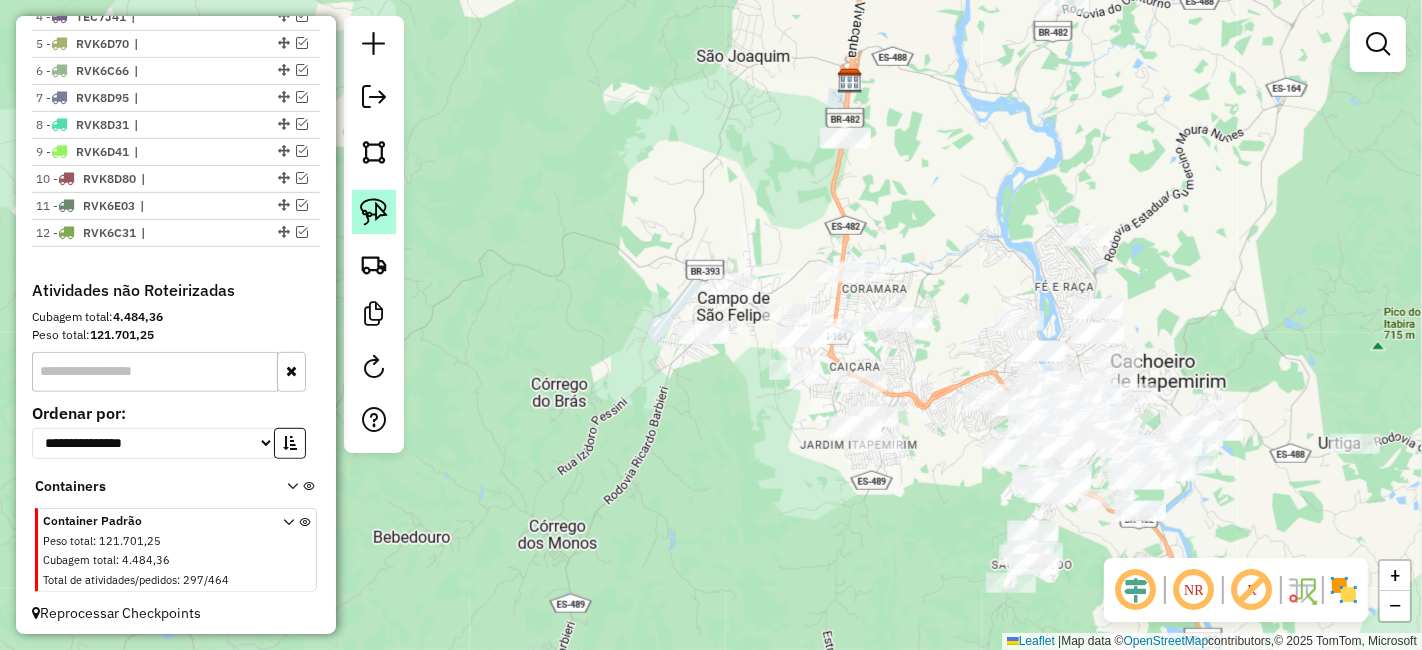 click 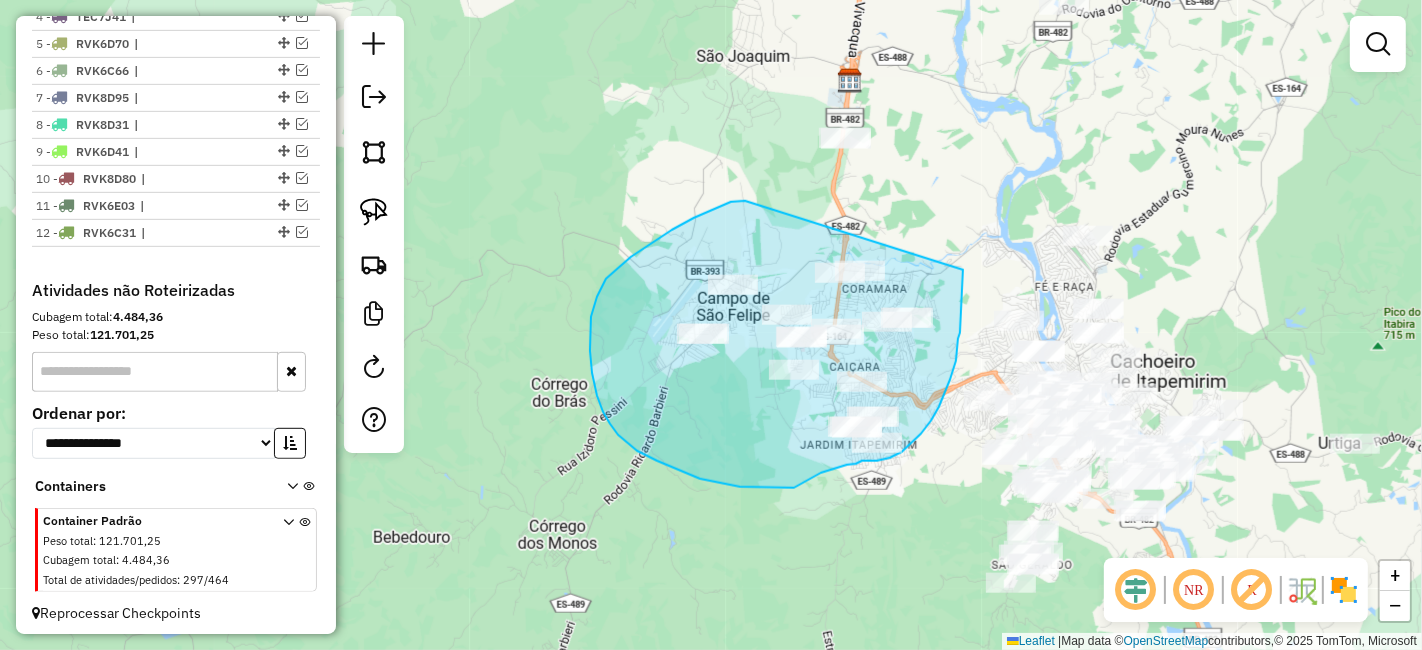 drag, startPoint x: 745, startPoint y: 201, endPoint x: 964, endPoint y: 257, distance: 226.04646 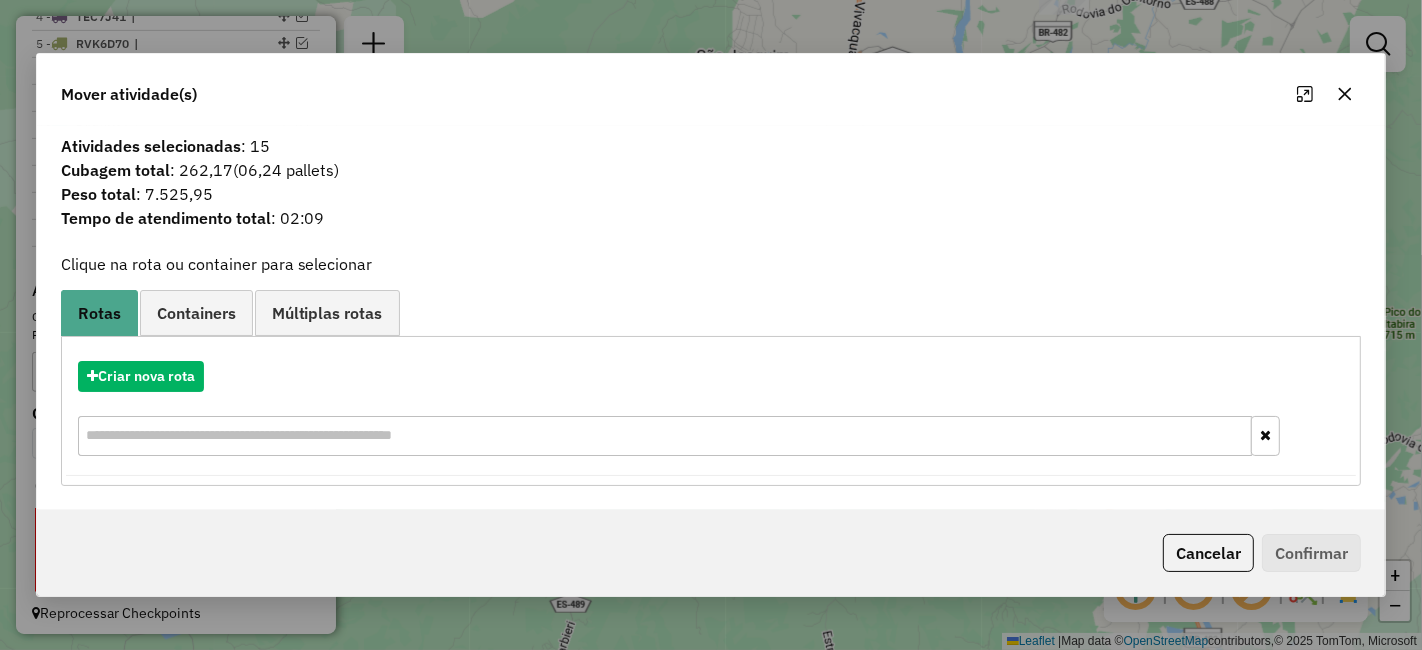 click 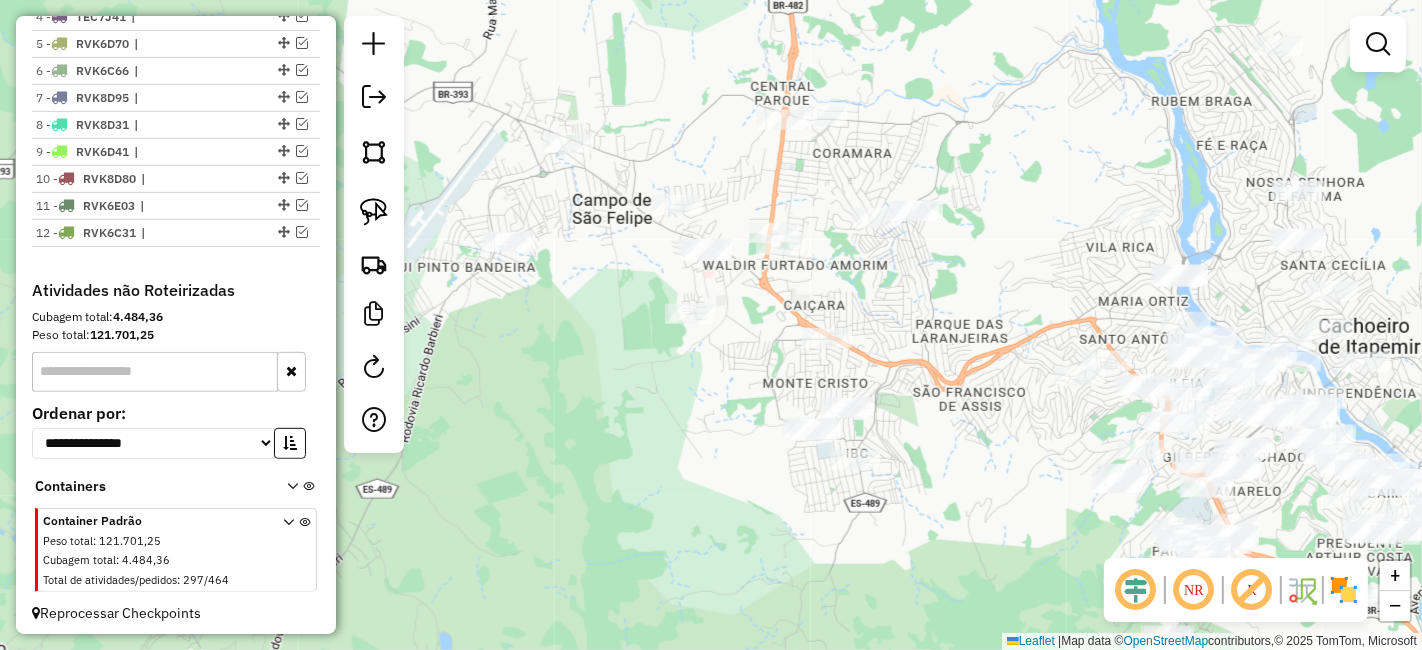 drag, startPoint x: 900, startPoint y: 386, endPoint x: 897, endPoint y: 352, distance: 34.132095 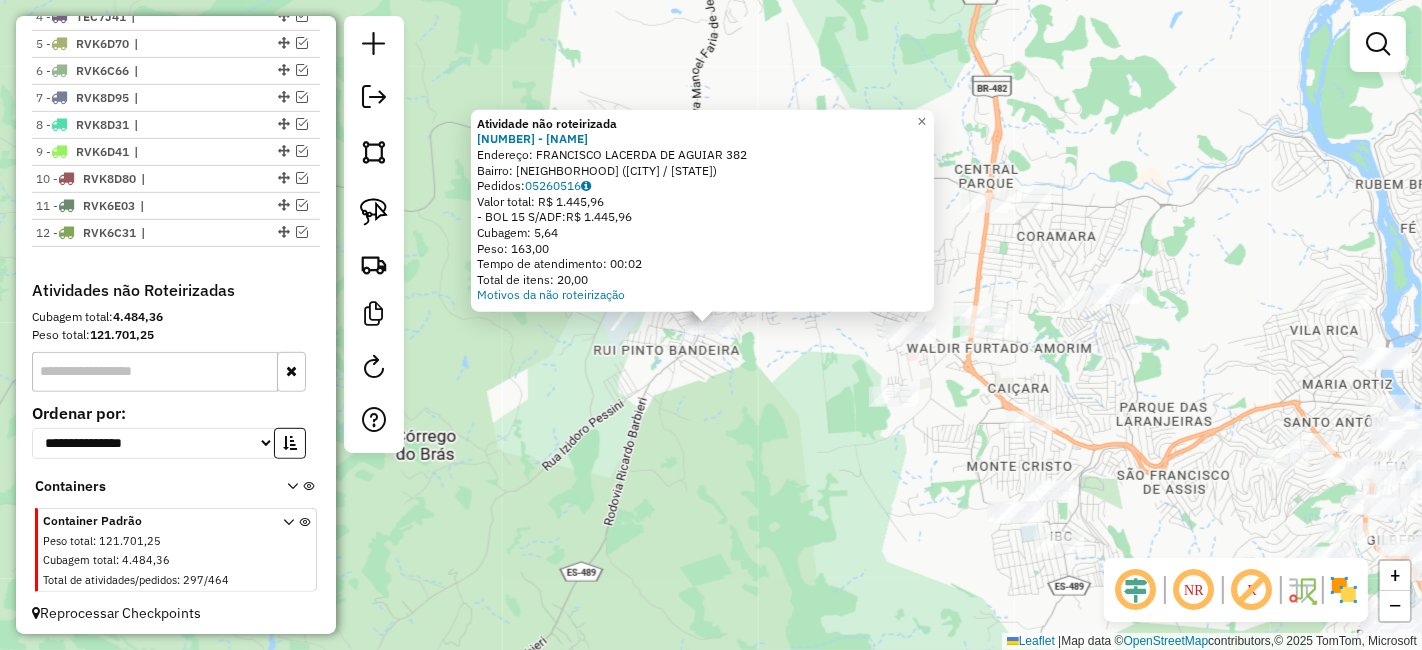 click on "Atividade não roteirizada 4411 - QUIOSQUE BRAHMA AV  Endereço:  FRANCISCO LACERDA DE AGUIAR 382   Bairro: AMARELO (CACHOEIRO DE ITAPEMIRIM / ES)   Pedidos:  05260516   Valor total: R$ 1.445,96   - BOL 15 S/ADF:  R$ 1.445,96   Cubagem: 5,64   Peso: 163,00   Tempo de atendimento: 00:02   Total de itens: 20,00  Motivos da não roteirização × Janela de atendimento Grade de atendimento Capacidade Transportadoras Veículos Cliente Pedidos  Rotas Selecione os dias de semana para filtrar as janelas de atendimento  Seg   Ter   Qua   Qui   Sex   Sáb   Dom  Informe o período da janela de atendimento: De: Até:  Filtrar exatamente a janela do cliente  Considerar janela de atendimento padrão  Selecione os dias de semana para filtrar as grades de atendimento  Seg   Ter   Qua   Qui   Sex   Sáb   Dom   Considerar clientes sem dia de atendimento cadastrado  Clientes fora do dia de atendimento selecionado Filtrar as atividades entre os valores definidos abaixo:  Peso mínimo:   Peso máximo:   Cubagem mínima:   De:" 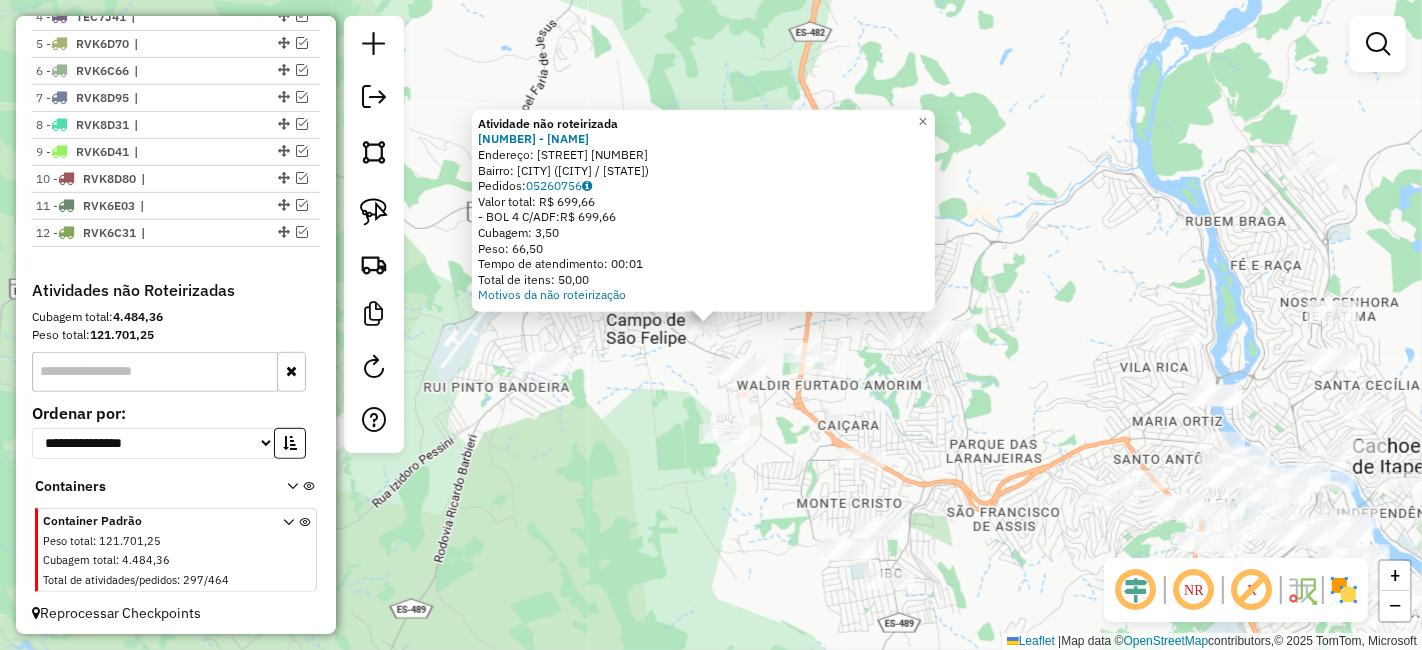 click on "Atividade não roteirizada 9052 - GO BACK CHURRASCARIA  Endereço:  VINICIUS DE MORAES 90   Bairro: MARBRASA (CACHOEIRO DE ITAPEMIRIM / ES)   Pedidos:  05260756   Valor total: R$ 699,66   - BOL 4 C/ADF:  R$ 699,66   Cubagem: 3,50   Peso: 66,50   Tempo de atendimento: 00:01   Total de itens: 50,00  Motivos da não roteirização × Janela de atendimento Grade de atendimento Capacidade Transportadoras Veículos Cliente Pedidos  Rotas Selecione os dias de semana para filtrar as janelas de atendimento  Seg   Ter   Qua   Qui   Sex   Sáb   Dom  Informe o período da janela de atendimento: De: Até:  Filtrar exatamente a janela do cliente  Considerar janela de atendimento padrão  Selecione os dias de semana para filtrar as grades de atendimento  Seg   Ter   Qua   Qui   Sex   Sáb   Dom   Considerar clientes sem dia de atendimento cadastrado  Clientes fora do dia de atendimento selecionado Filtrar as atividades entre os valores definidos abaixo:  Peso mínimo:   Peso máximo:   Cubagem mínima:   Cubagem máxima:" 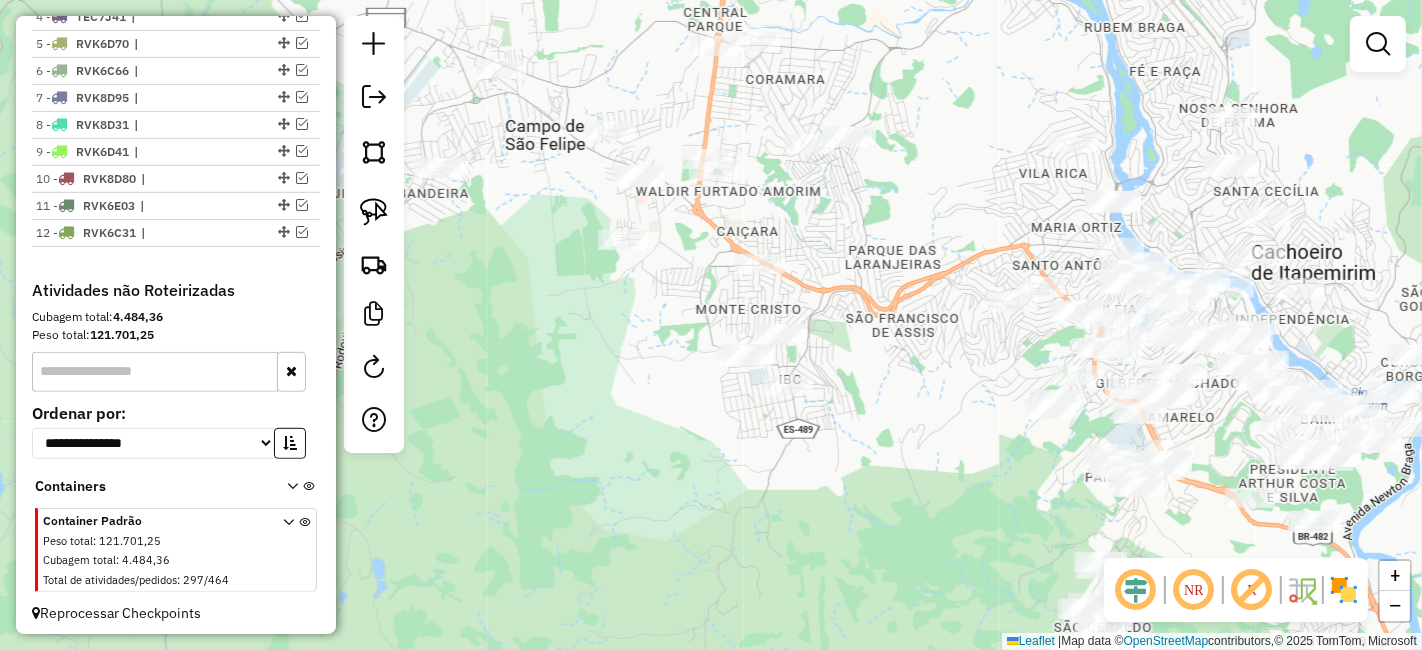 drag, startPoint x: 743, startPoint y: 394, endPoint x: 687, endPoint y: 280, distance: 127.01181 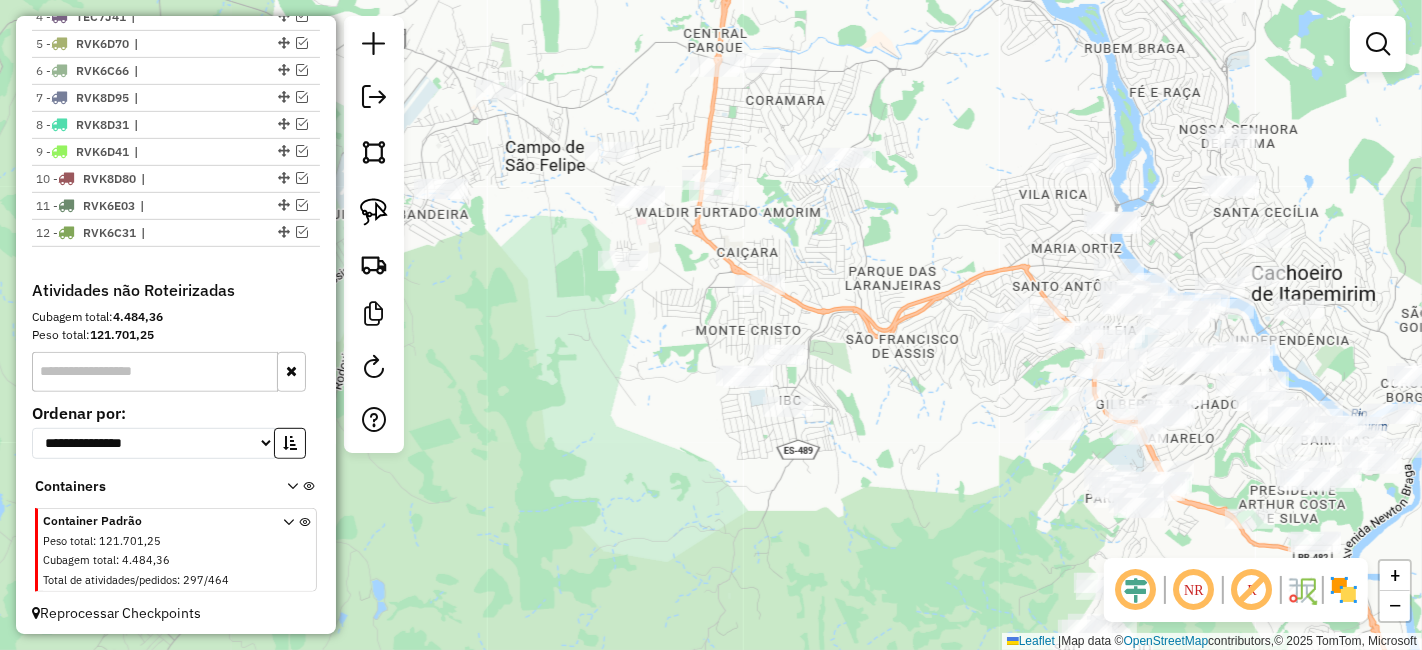 drag, startPoint x: 682, startPoint y: 336, endPoint x: 683, endPoint y: 355, distance: 19.026299 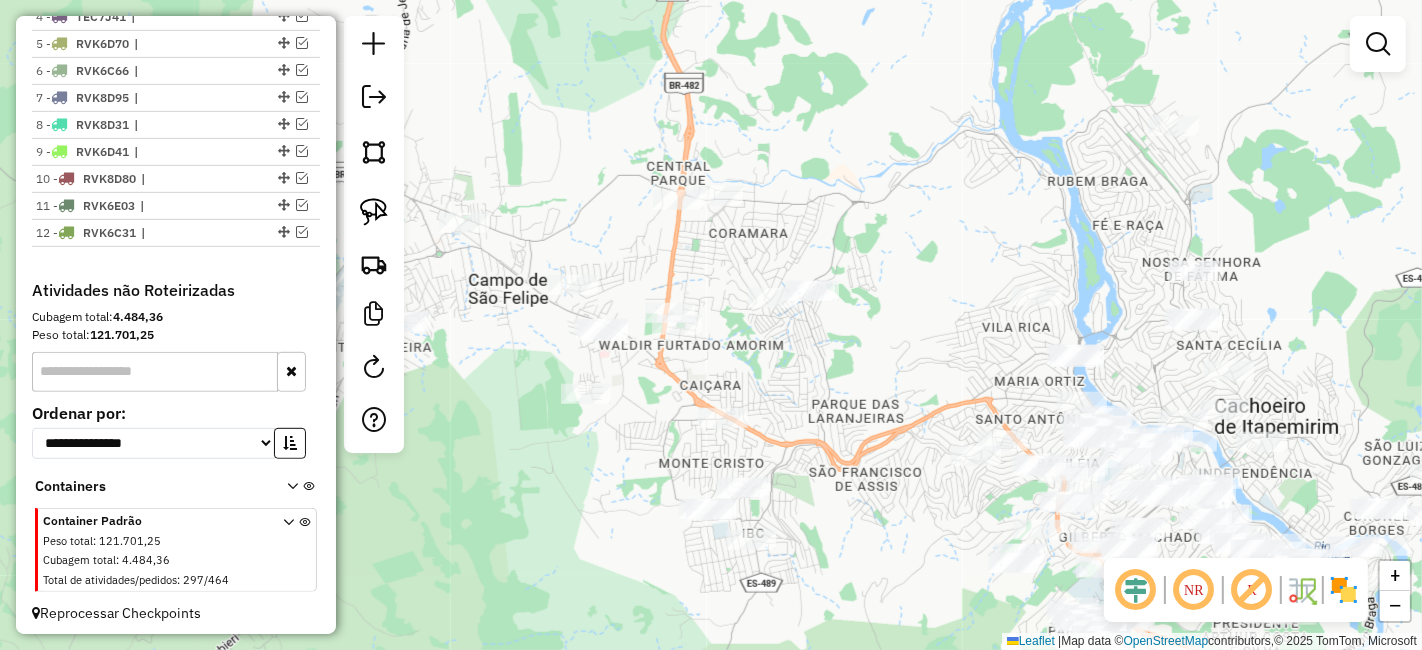 drag, startPoint x: 828, startPoint y: 78, endPoint x: 790, endPoint y: 192, distance: 120.16655 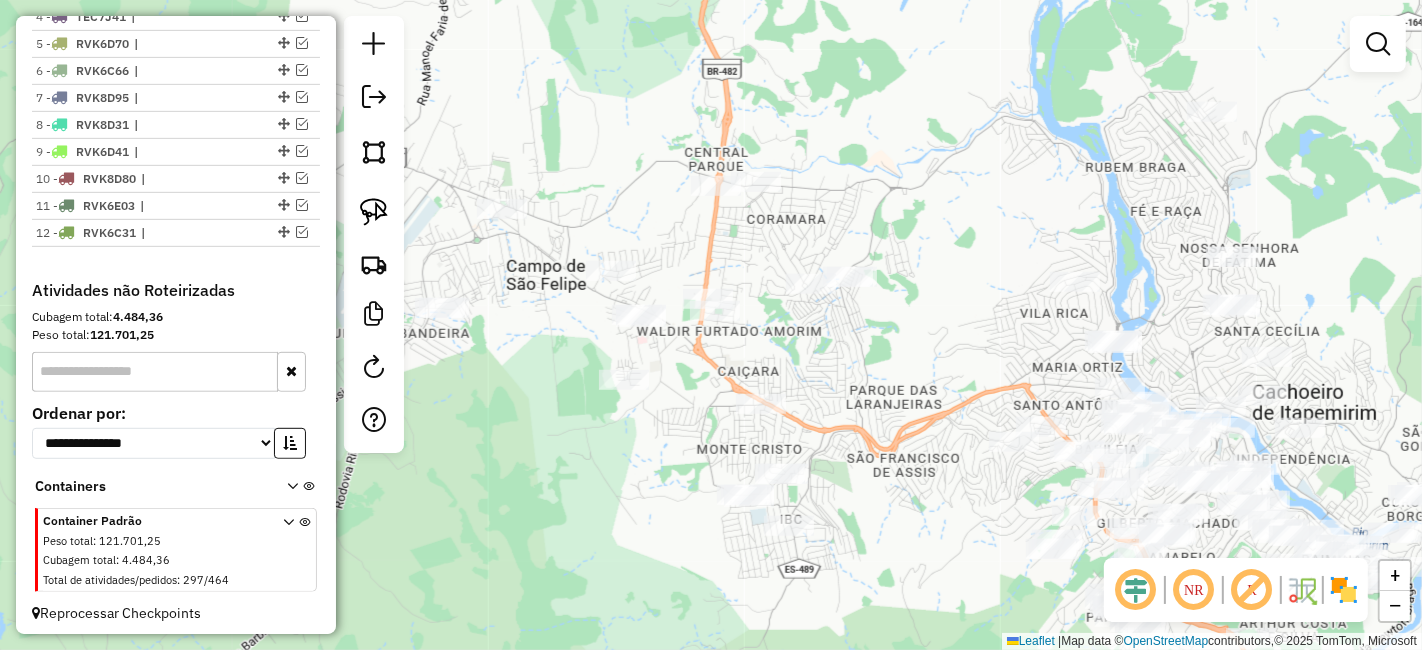 drag, startPoint x: 544, startPoint y: 241, endPoint x: 577, endPoint y: 223, distance: 37.589893 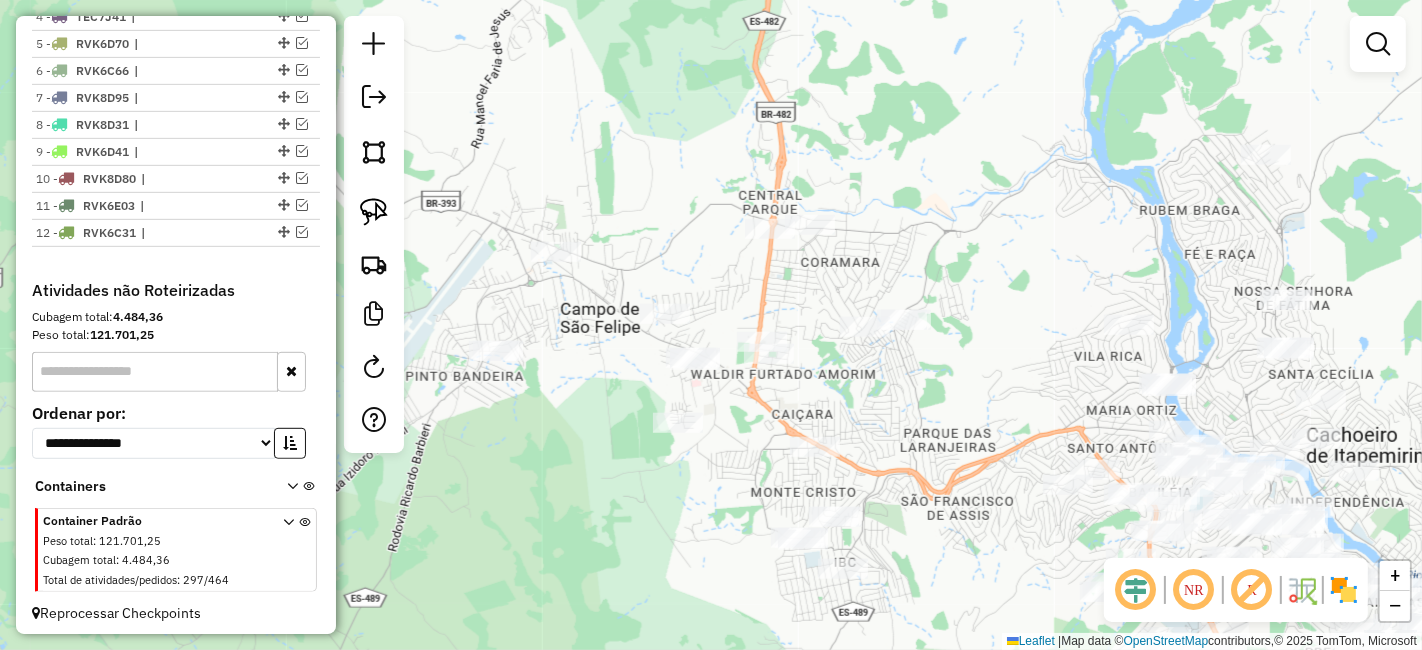 drag, startPoint x: 555, startPoint y: 150, endPoint x: 600, endPoint y: 199, distance: 66.52819 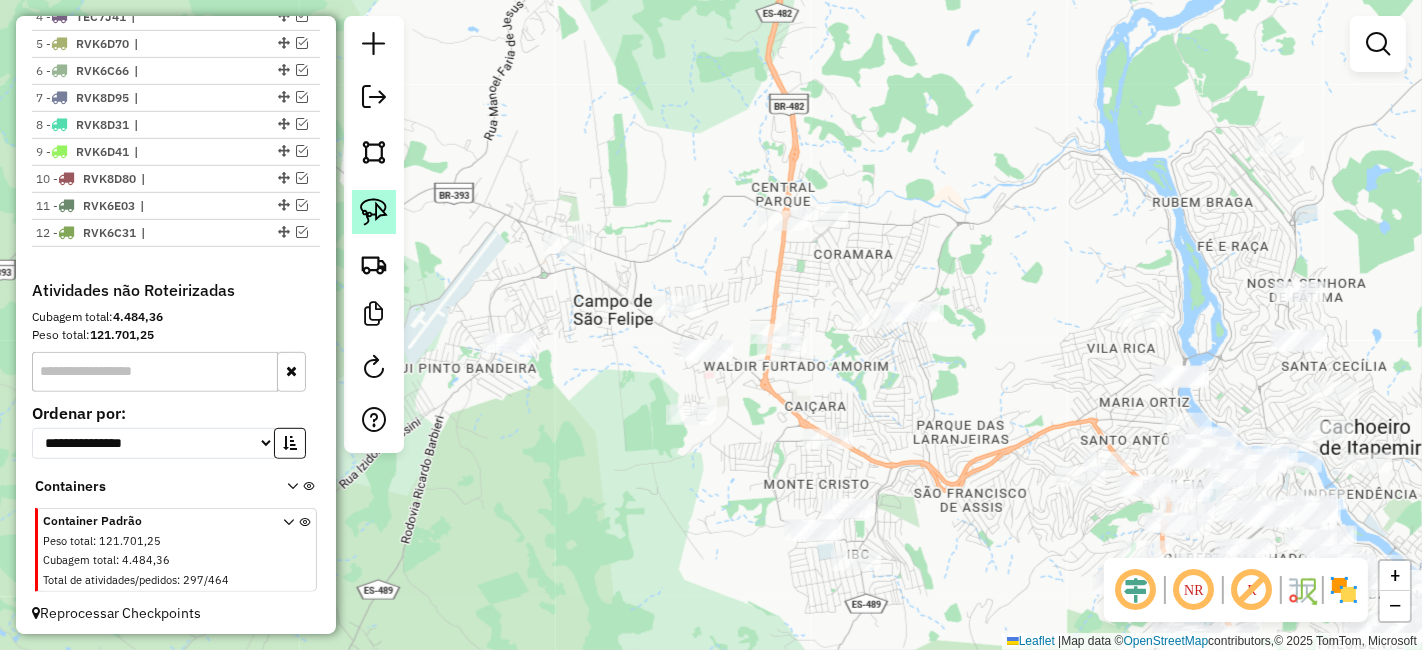click 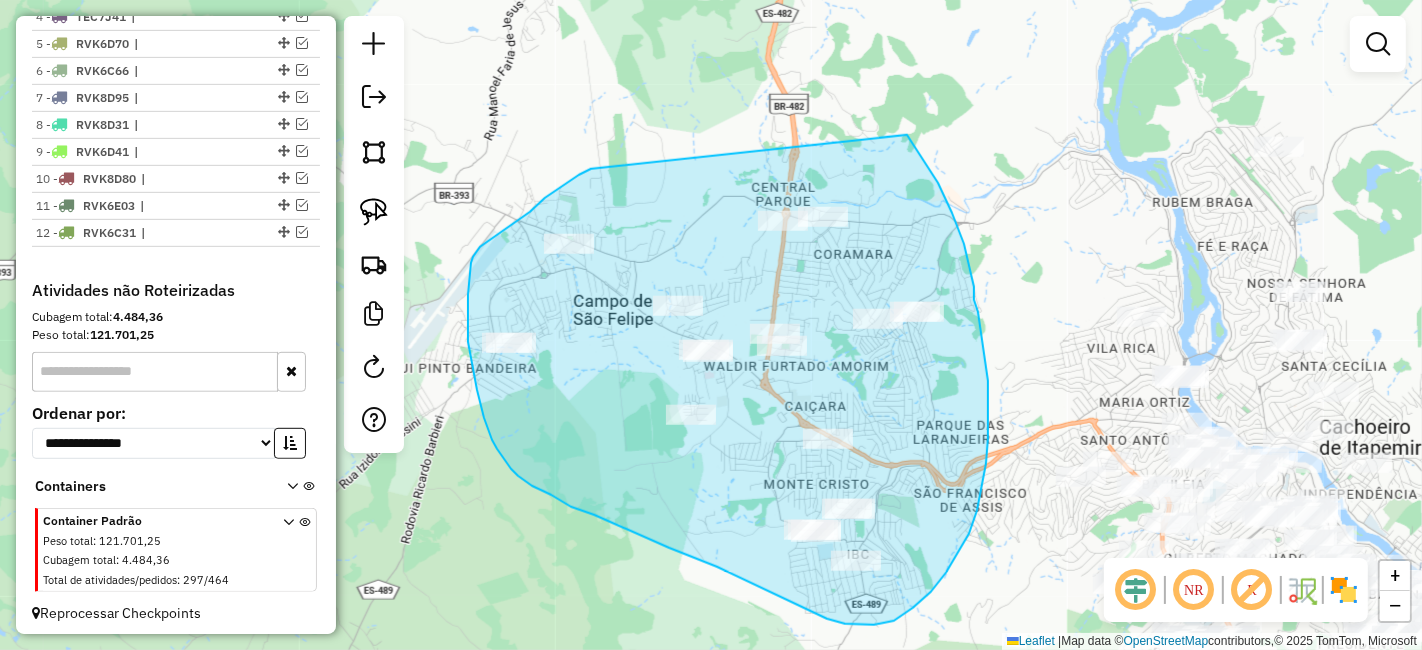 drag, startPoint x: 591, startPoint y: 169, endPoint x: 907, endPoint y: 135, distance: 317.82385 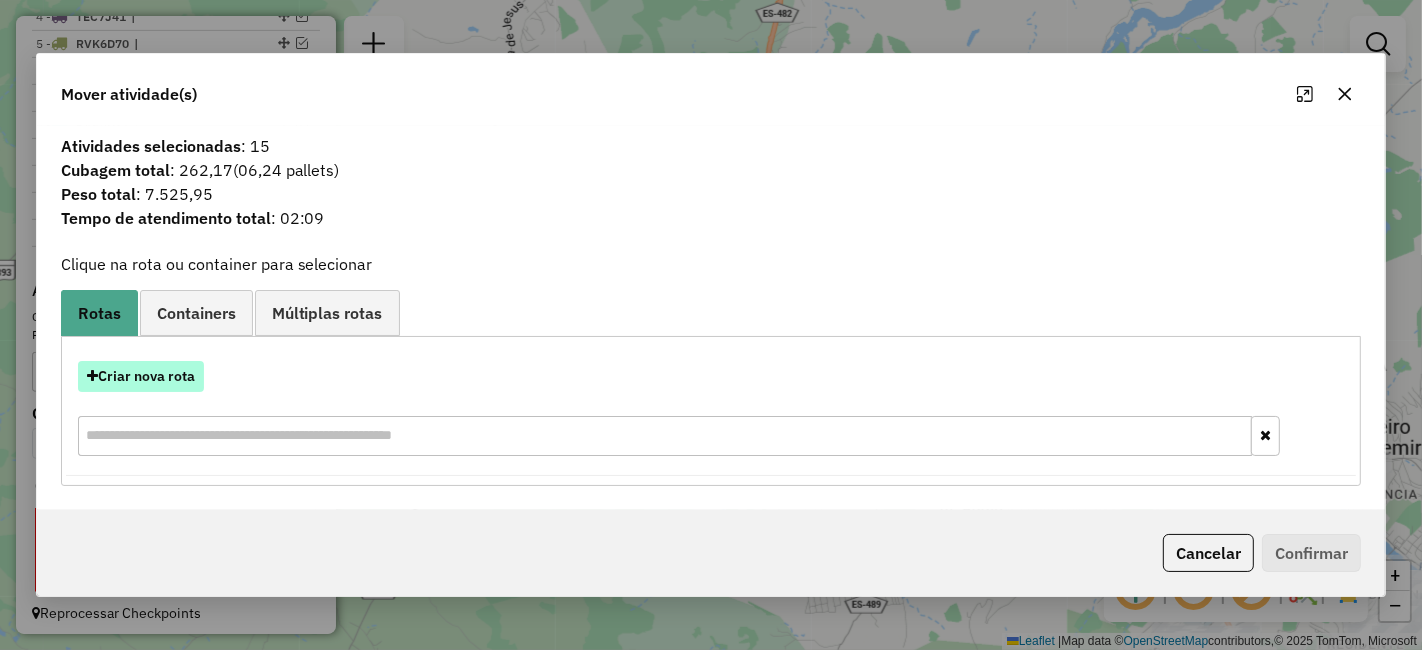 click on "Criar nova rota" at bounding box center [141, 376] 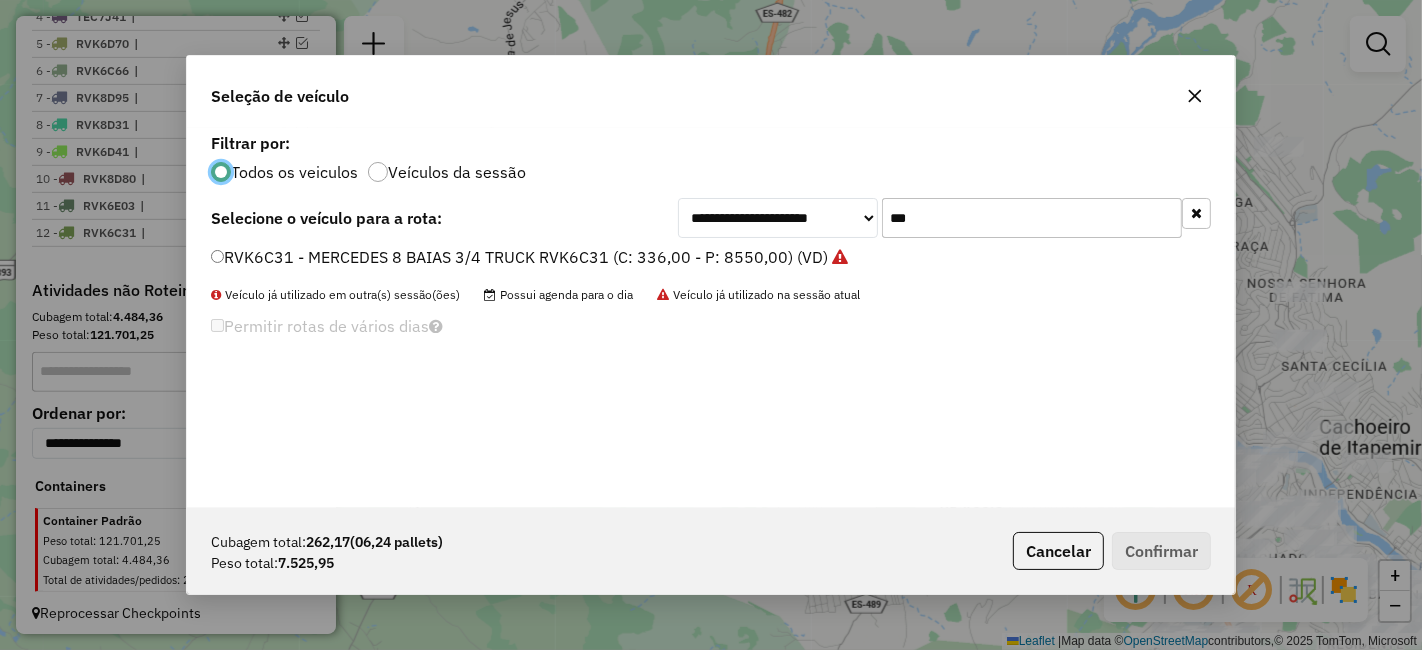 scroll, scrollTop: 11, scrollLeft: 5, axis: both 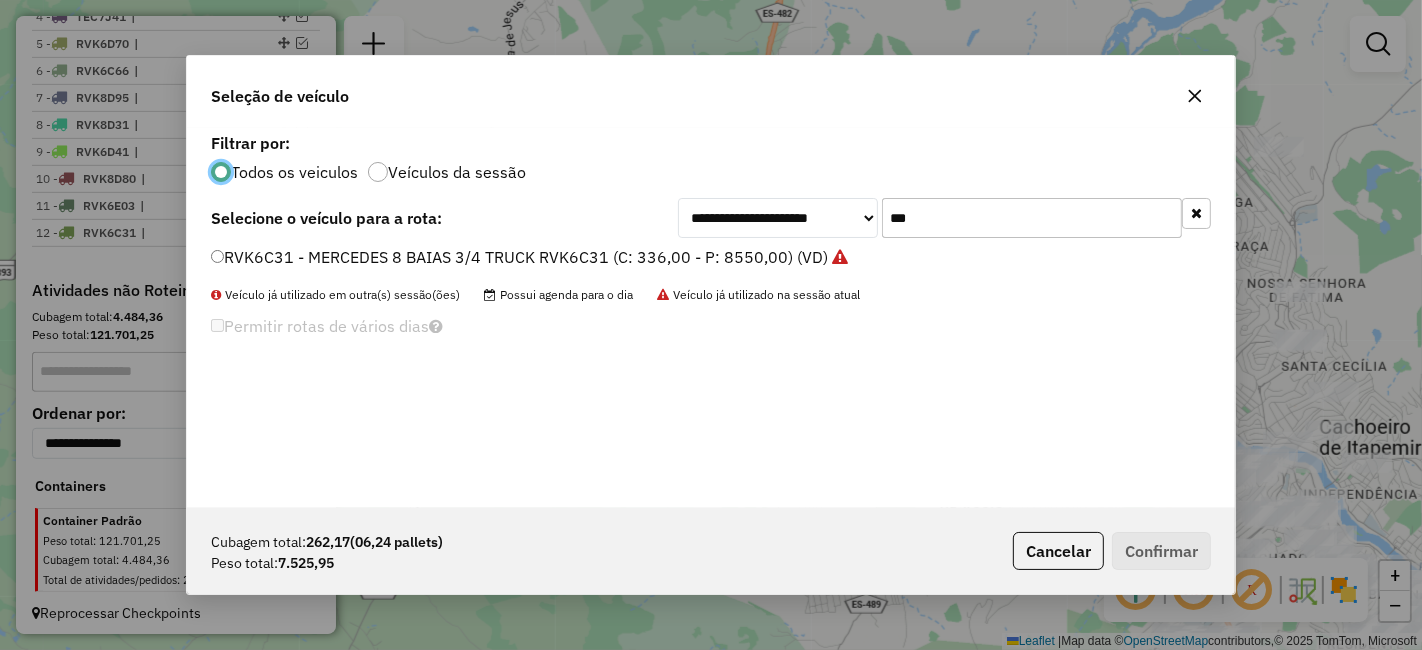 click on "***" 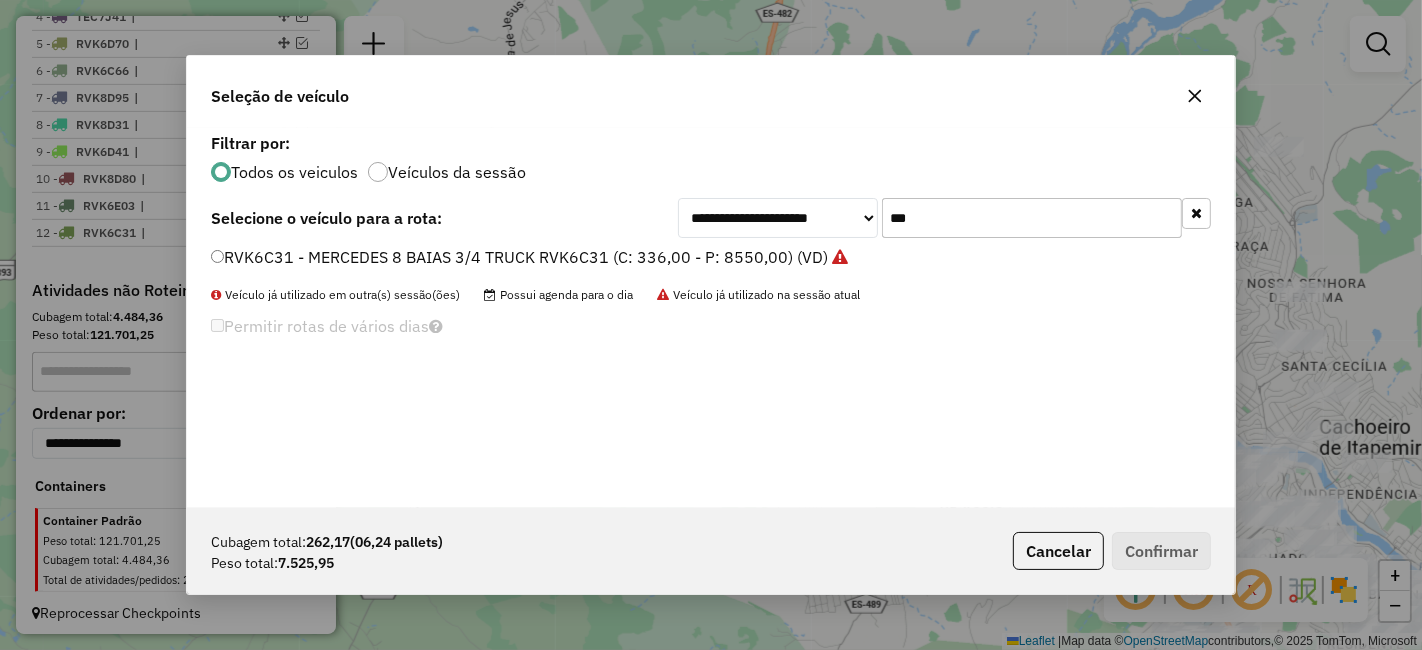 click on "***" 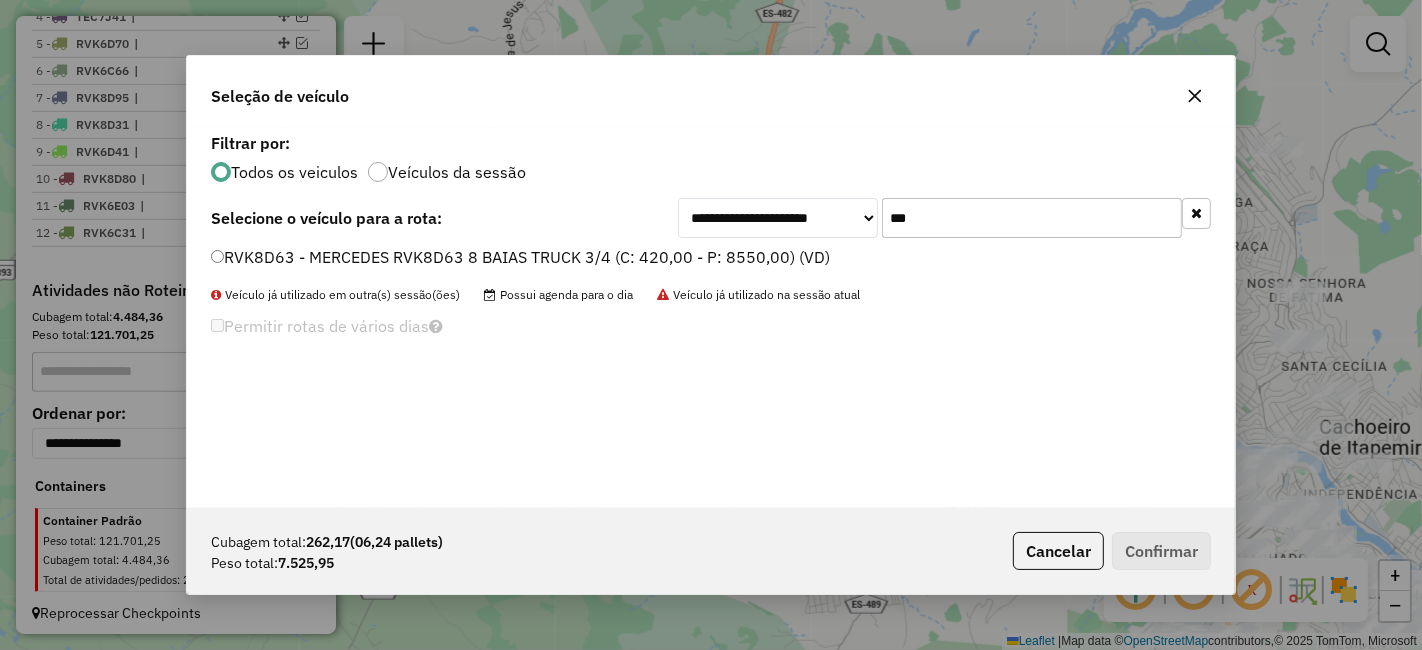 type on "***" 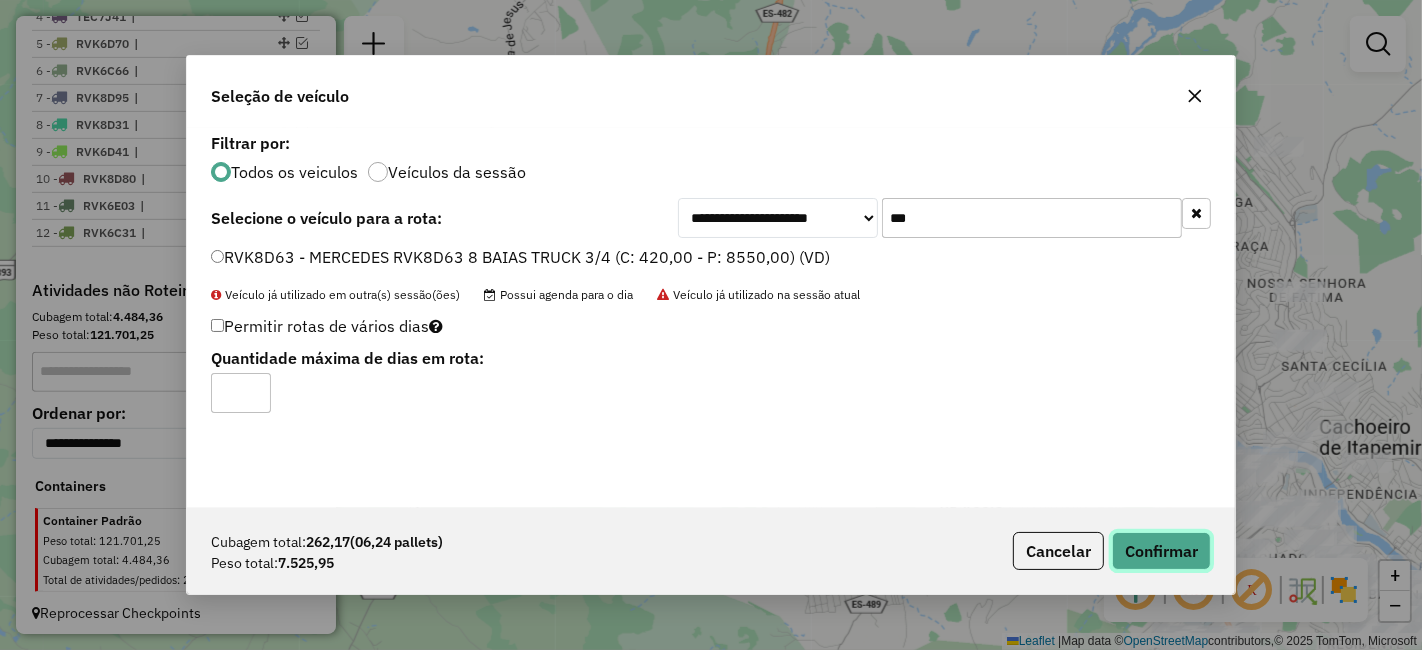 click on "Confirmar" 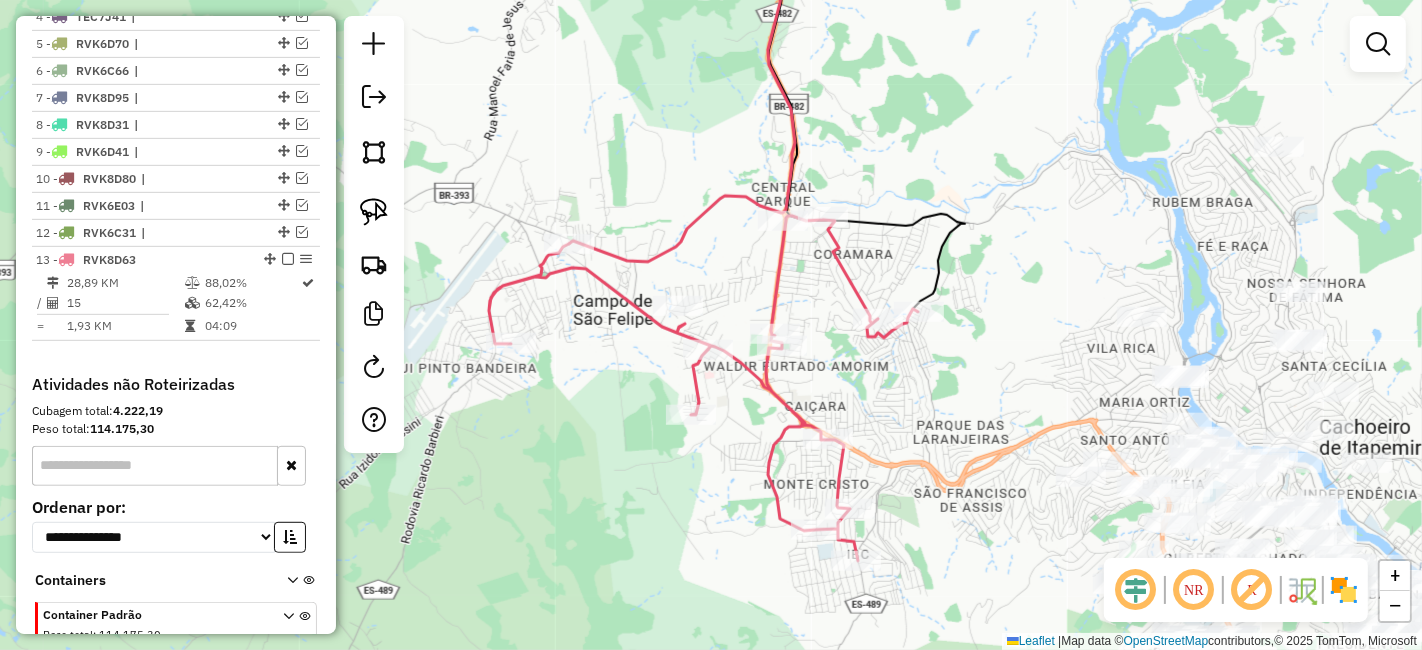 scroll, scrollTop: 910, scrollLeft: 0, axis: vertical 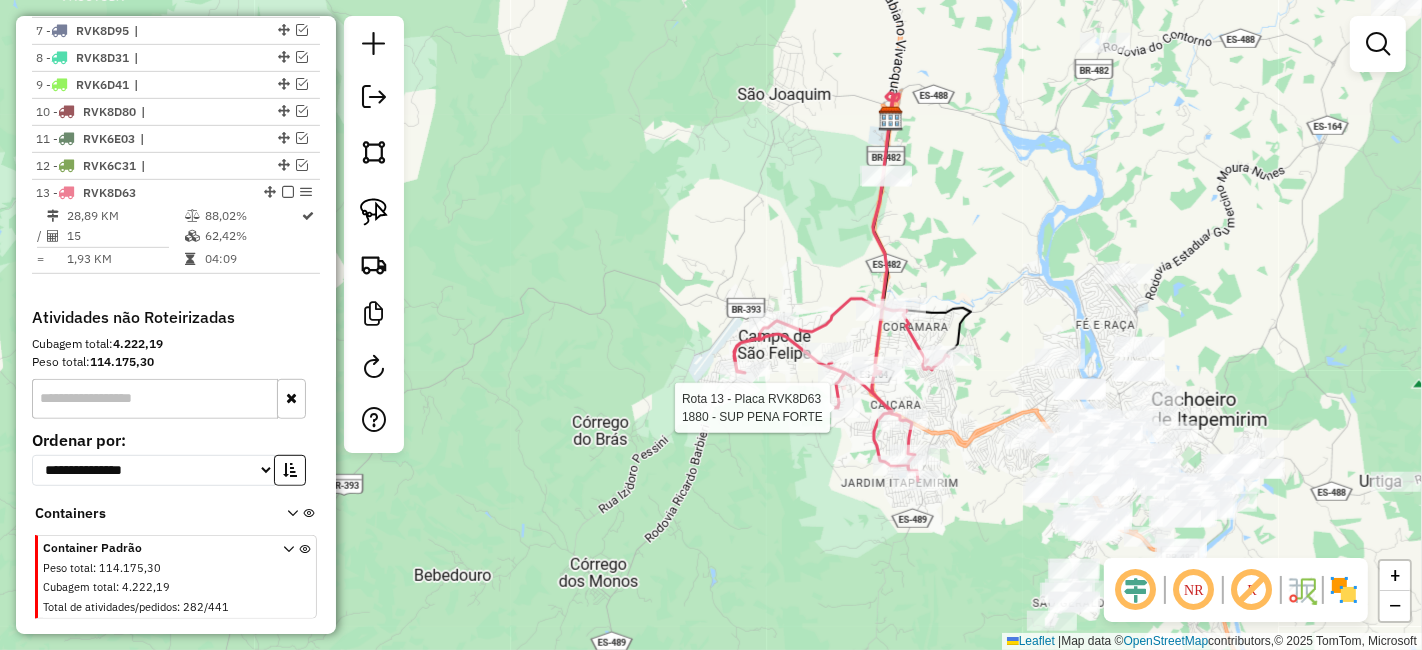 select on "*********" 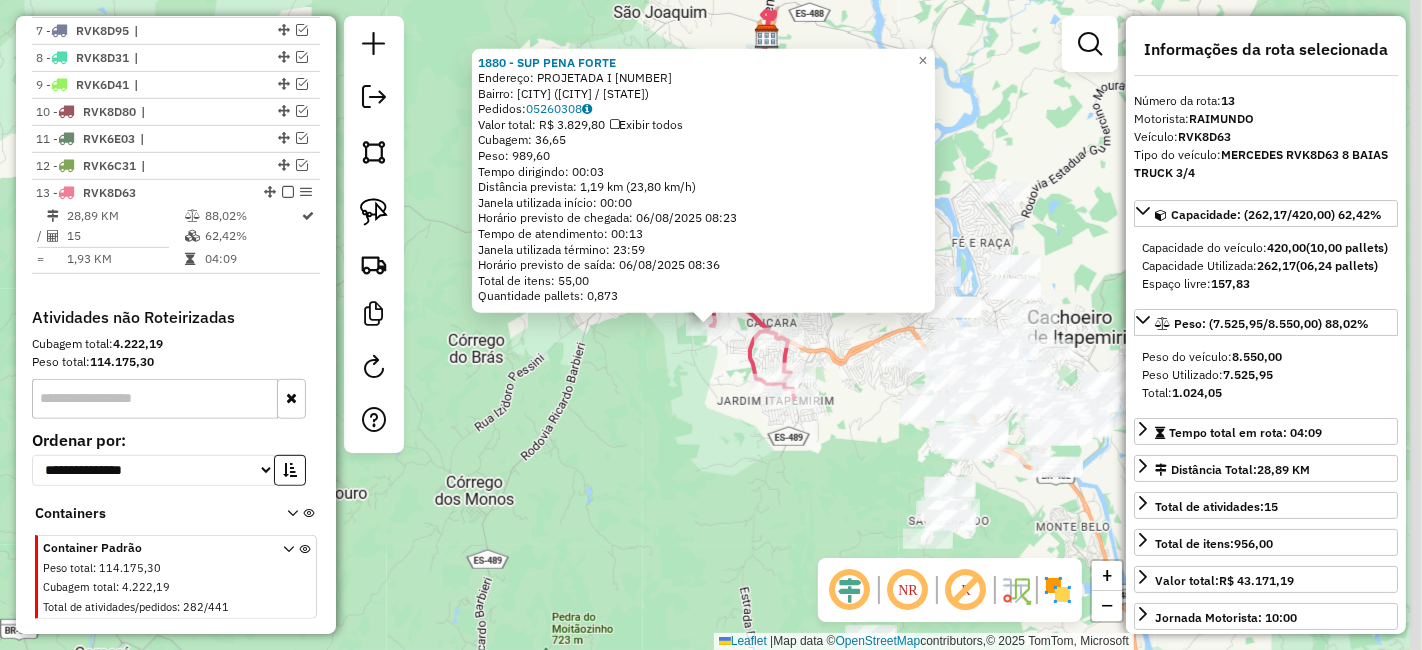 scroll, scrollTop: 937, scrollLeft: 0, axis: vertical 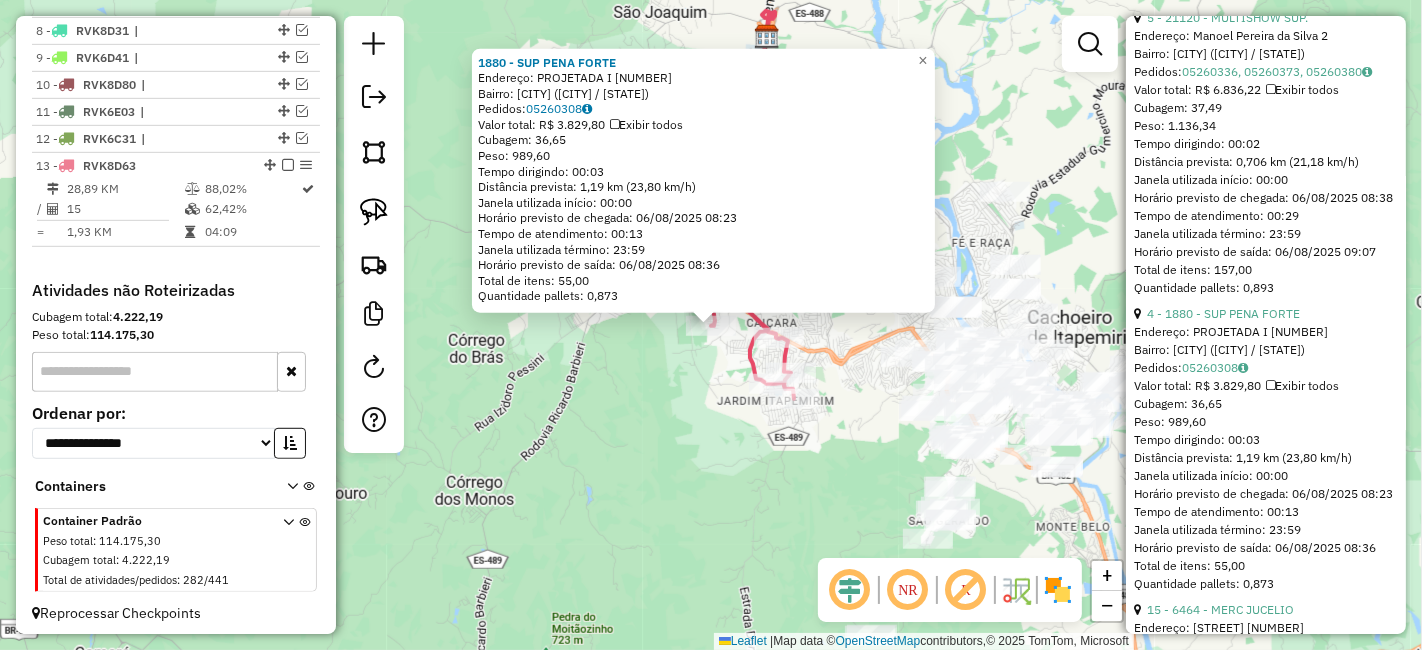 click on "1880 - SUP PENA FORTE  Endereço:  PROJETADA I 23   Bairro: MARBRASA (CACHOEIRO DE ITAPEMIRIM / ES)   Pedidos:  05260308   Valor total: R$ 3.829,80   Exibir todos   Cubagem: 36,65  Peso: 989,60  Tempo dirigindo: 00:03   Distância prevista: 1,19 km (23,80 km/h)   Janela utilizada início: 00:00   Horário previsto de chegada: 06/08/2025 08:23   Tempo de atendimento: 00:13   Janela utilizada término: 23:59   Horário previsto de saída: 06/08/2025 08:36   Total de itens: 55,00   Quantidade pallets: 0,873  × Janela de atendimento Grade de atendimento Capacidade Transportadoras Veículos Cliente Pedidos  Rotas Selecione os dias de semana para filtrar as janelas de atendimento  Seg   Ter   Qua   Qui   Sex   Sáb   Dom  Informe o período da janela de atendimento: De: Até:  Filtrar exatamente a janela do cliente  Considerar janela de atendimento padrão  Selecione os dias de semana para filtrar as grades de atendimento  Seg   Ter   Qua   Qui   Sex   Sáb   Dom   Clientes fora do dia de atendimento selecionado +" 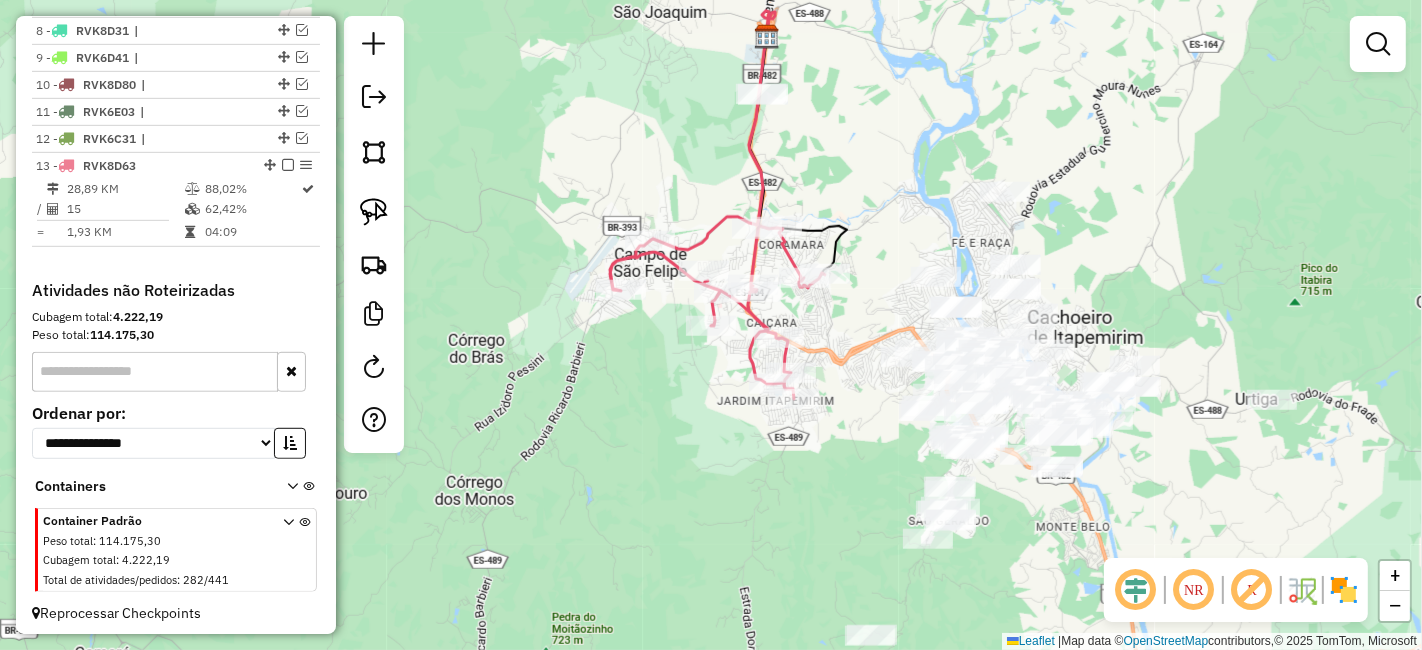 drag, startPoint x: 773, startPoint y: 495, endPoint x: 870, endPoint y: 455, distance: 104.92378 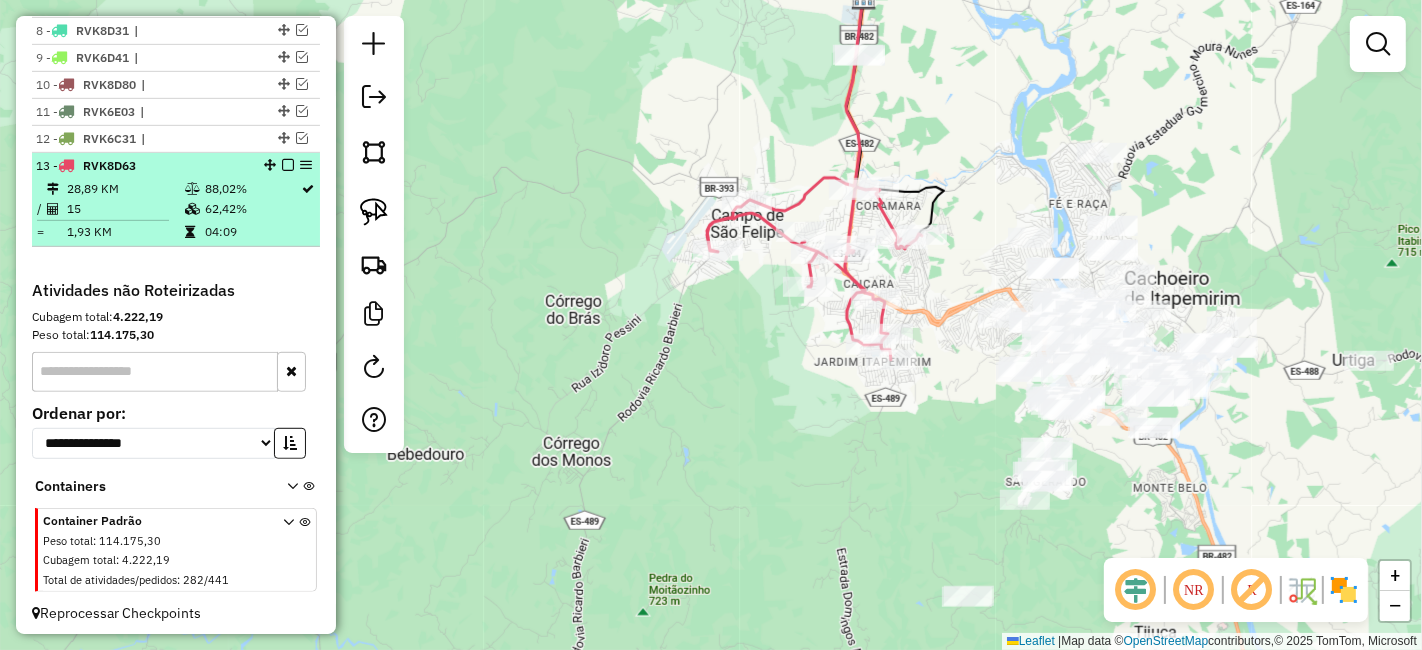 click at bounding box center [288, 165] 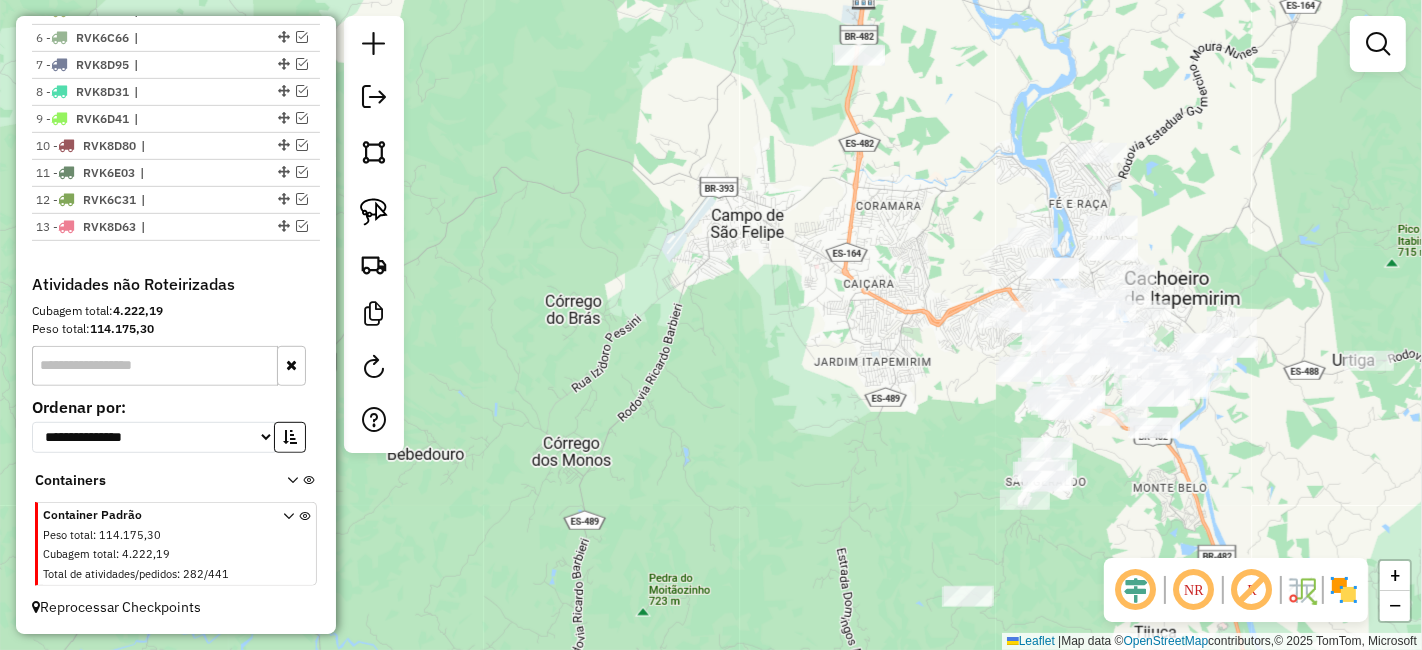 scroll, scrollTop: 870, scrollLeft: 0, axis: vertical 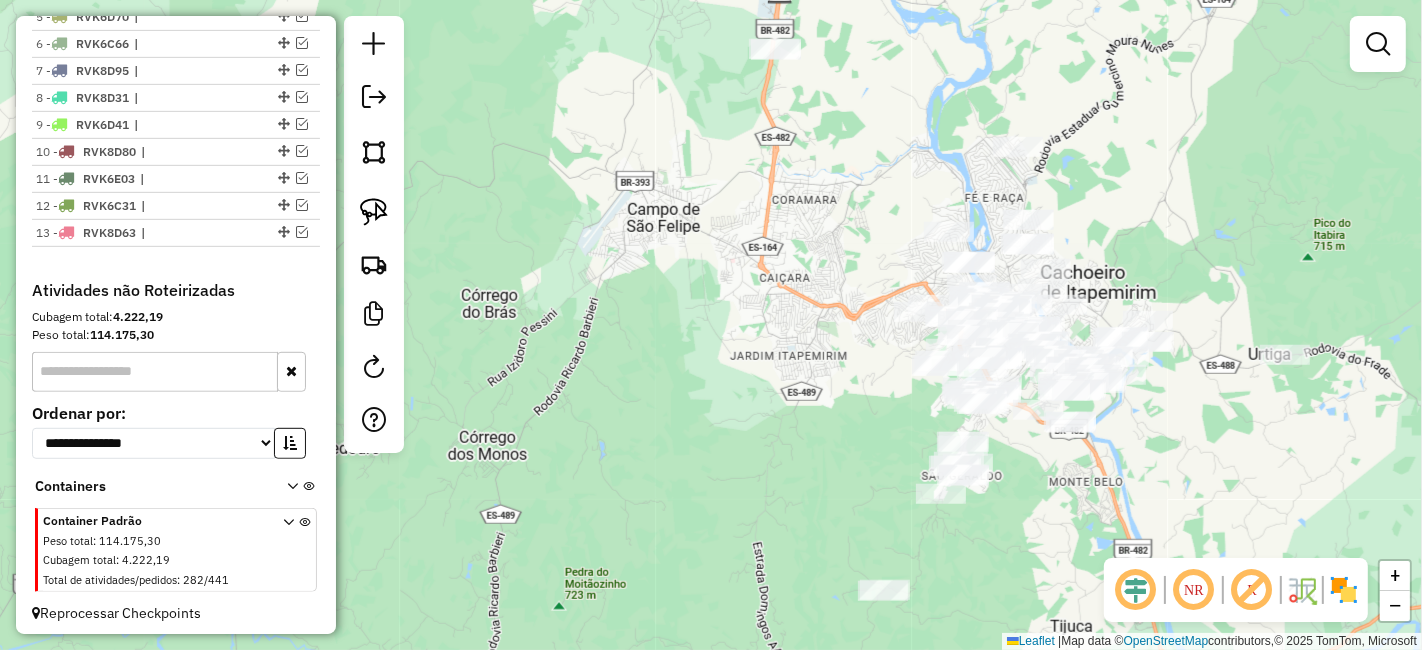 drag, startPoint x: 713, startPoint y: 258, endPoint x: 576, endPoint y: 187, distance: 154.30489 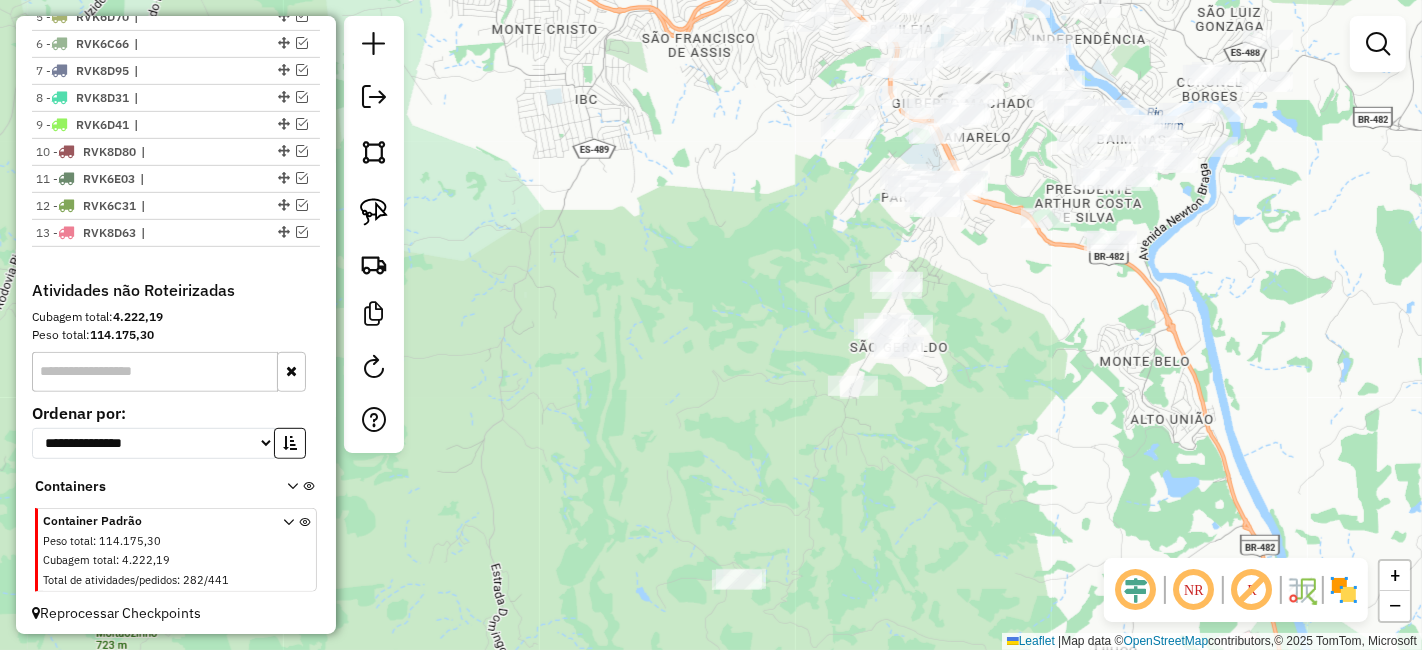 drag, startPoint x: 936, startPoint y: 439, endPoint x: 968, endPoint y: 307, distance: 135.82341 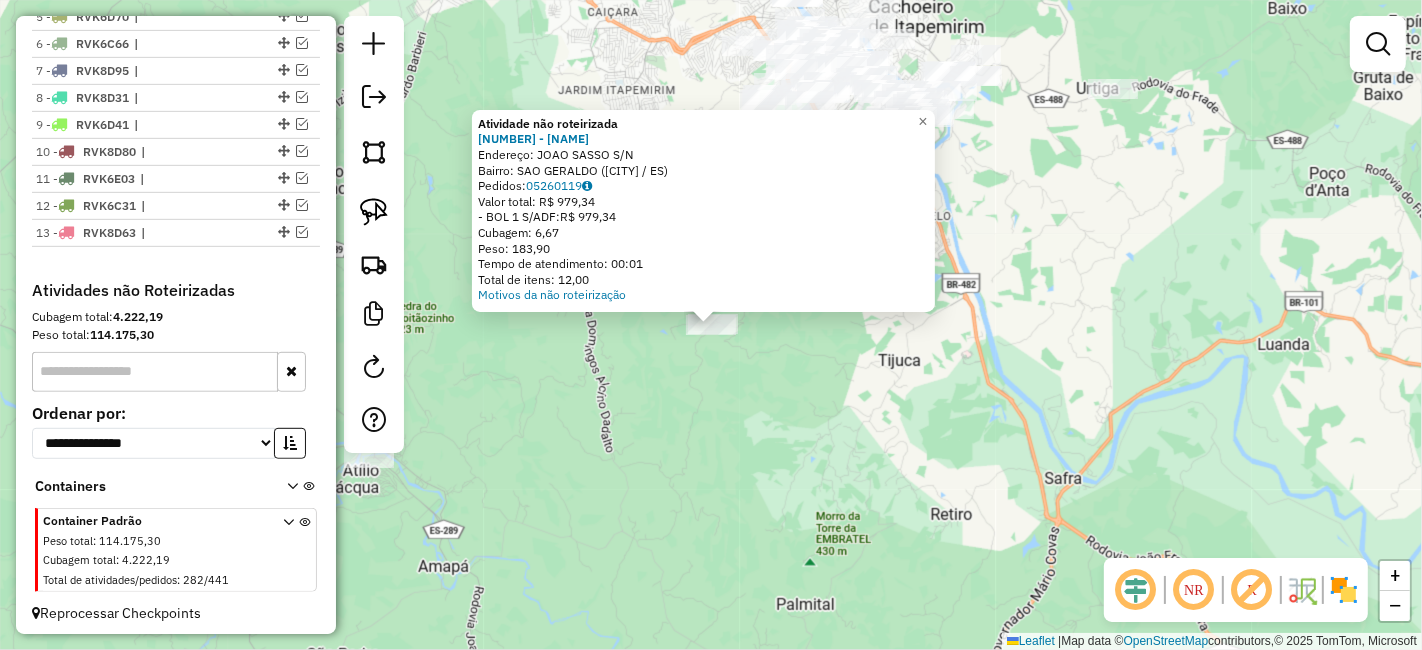 click on "Atividade não roteirizada 5358 - RECANTO DA SERRA  Endereço:  JOAO SASSO S/N   Bairro: SAO GERALDO (CACHOEIRO DE ITAPEMIRIM / ES)   Pedidos:  05260119   Valor total: R$ 979,34   - BOL 1 S/ADF:  R$ 979,34   Cubagem: 6,67   Peso: 183,90   Tempo de atendimento: 00:01   Total de itens: 12,00  Motivos da não roteirização × Janela de atendimento Grade de atendimento Capacidade Transportadoras Veículos Cliente Pedidos  Rotas Selecione os dias de semana para filtrar as janelas de atendimento  Seg   Ter   Qua   Qui   Sex   Sáb   Dom  Informe o período da janela de atendimento: De: Até:  Filtrar exatamente a janela do cliente  Considerar janela de atendimento padrão  Selecione os dias de semana para filtrar as grades de atendimento  Seg   Ter   Qua   Qui   Sex   Sáb   Dom   Considerar clientes sem dia de atendimento cadastrado  Clientes fora do dia de atendimento selecionado Filtrar as atividades entre os valores definidos abaixo:  Peso mínimo:   Peso máximo:   Cubagem mínima:   Cubagem máxima:   De:  +" 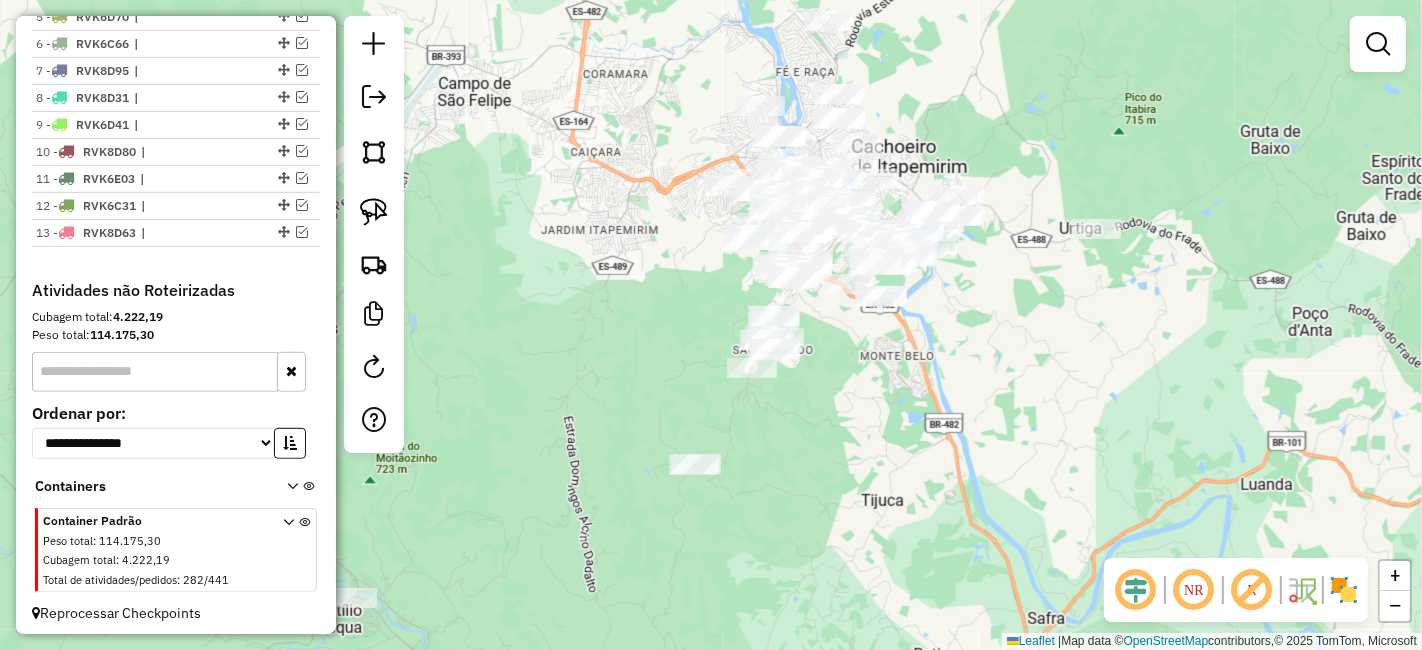 drag, startPoint x: 883, startPoint y: 449, endPoint x: 874, endPoint y: 479, distance: 31.320919 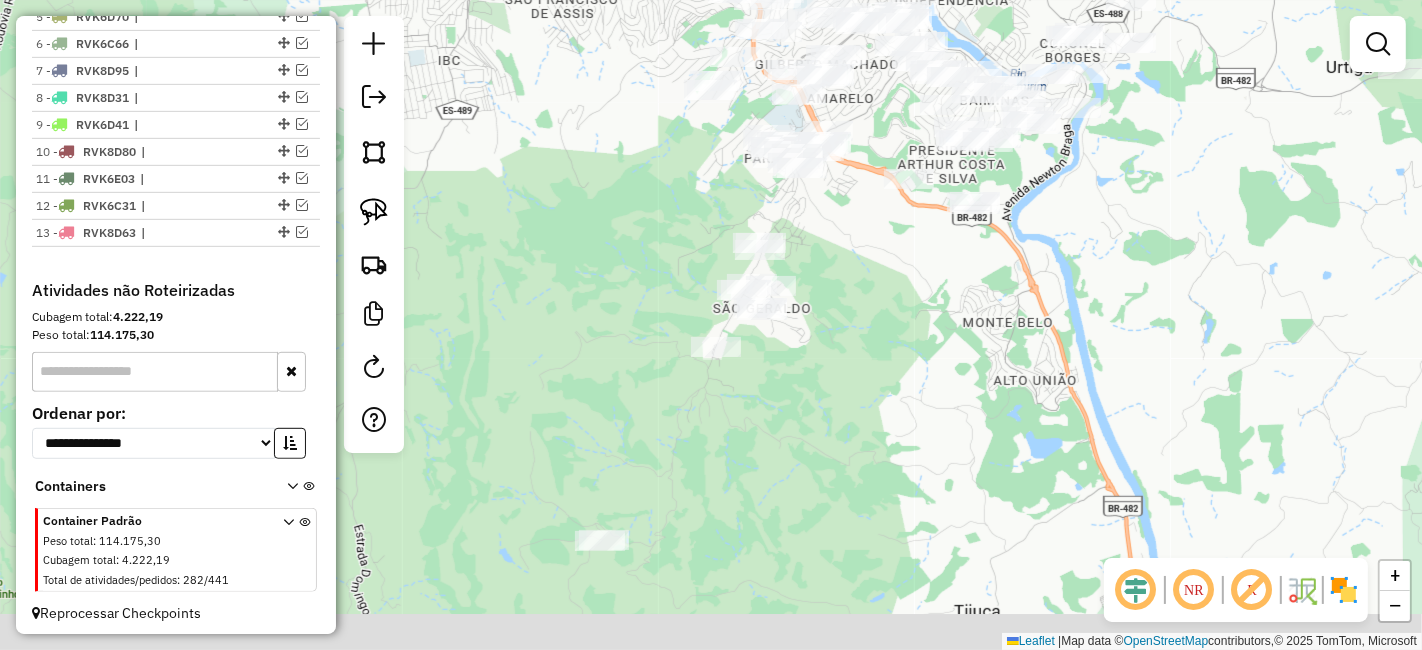drag, startPoint x: 813, startPoint y: 317, endPoint x: 444, endPoint y: 238, distance: 377.3619 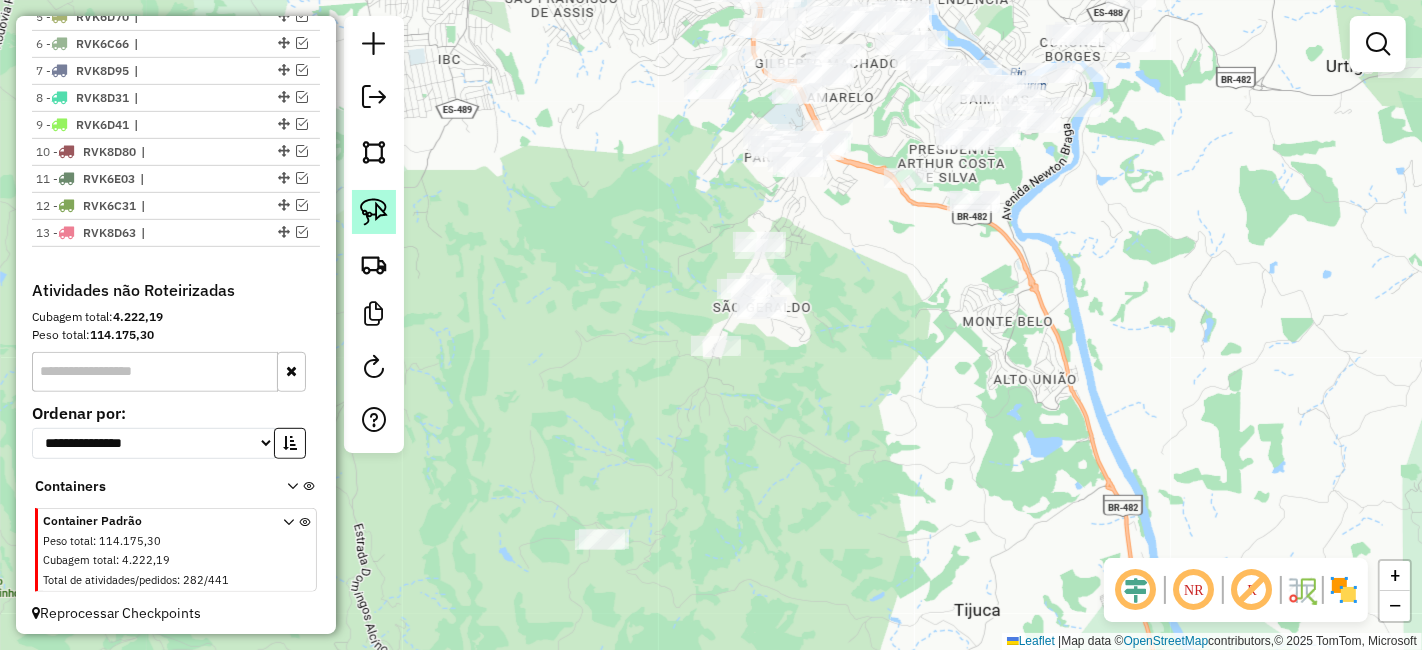 click 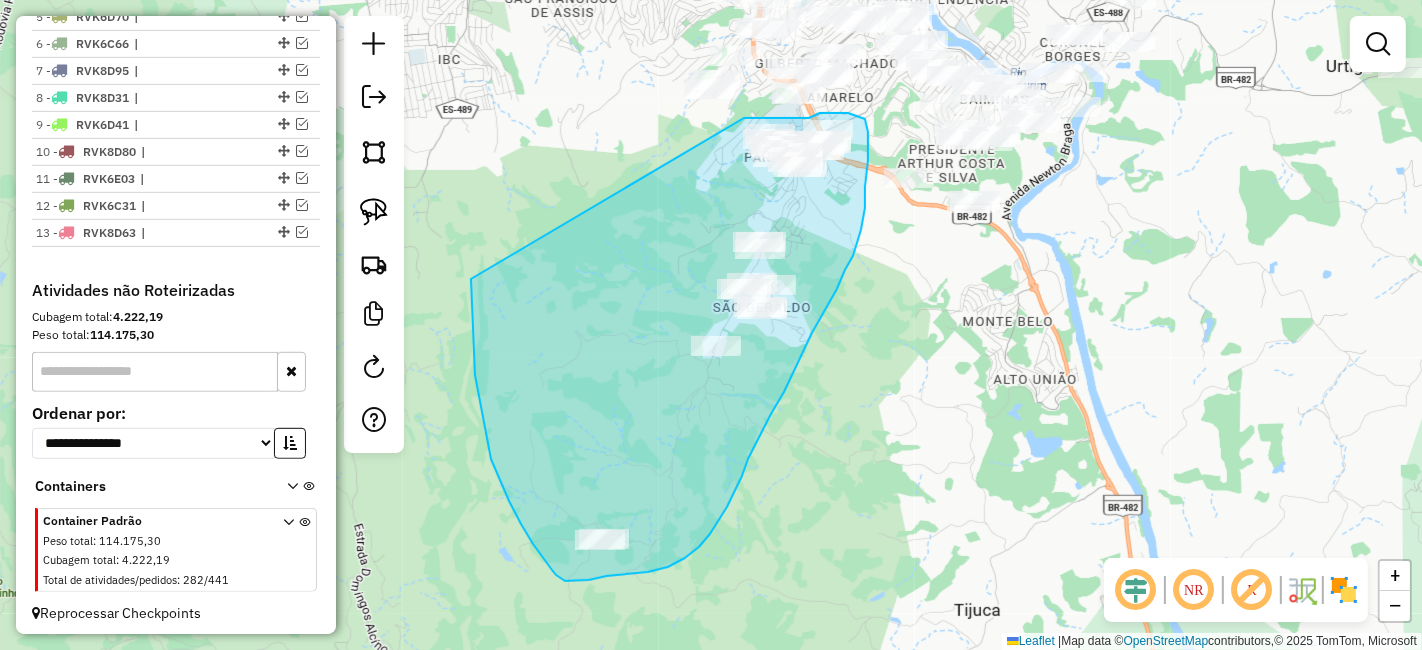 drag, startPoint x: 477, startPoint y: 388, endPoint x: 744, endPoint y: 118, distance: 379.72226 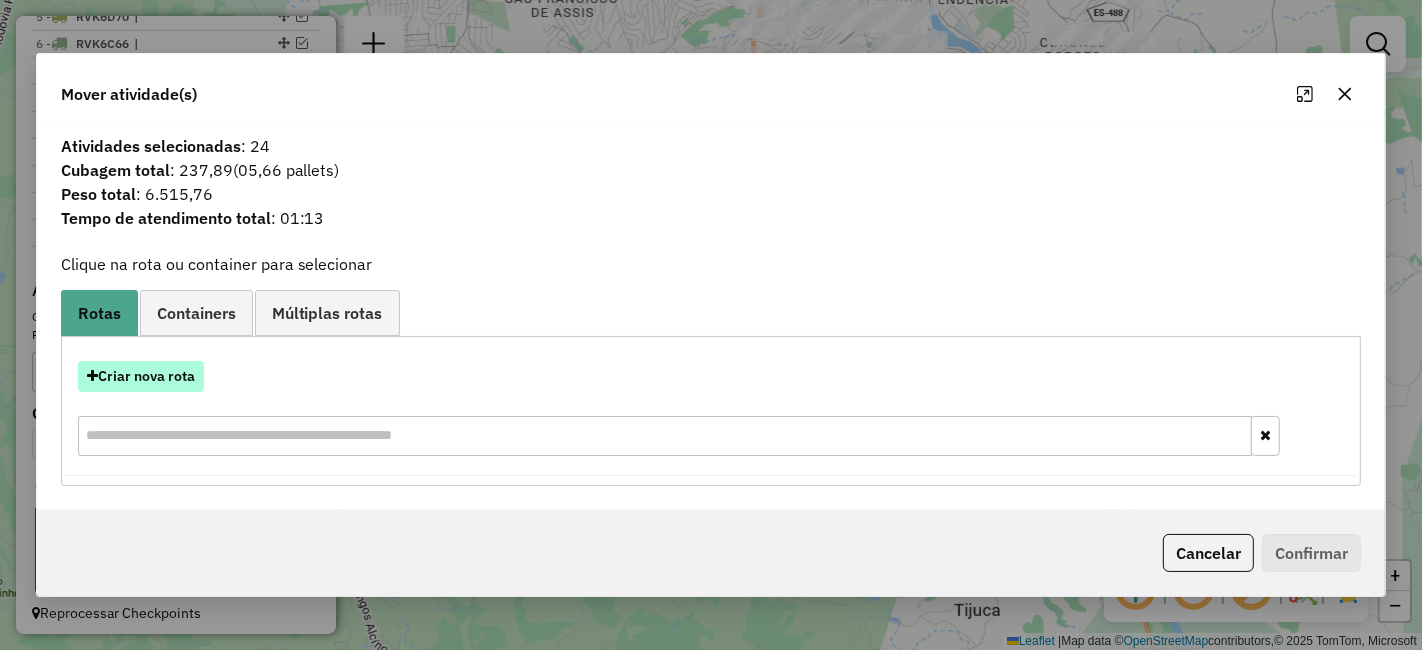 click on "Criar nova rota" at bounding box center [141, 376] 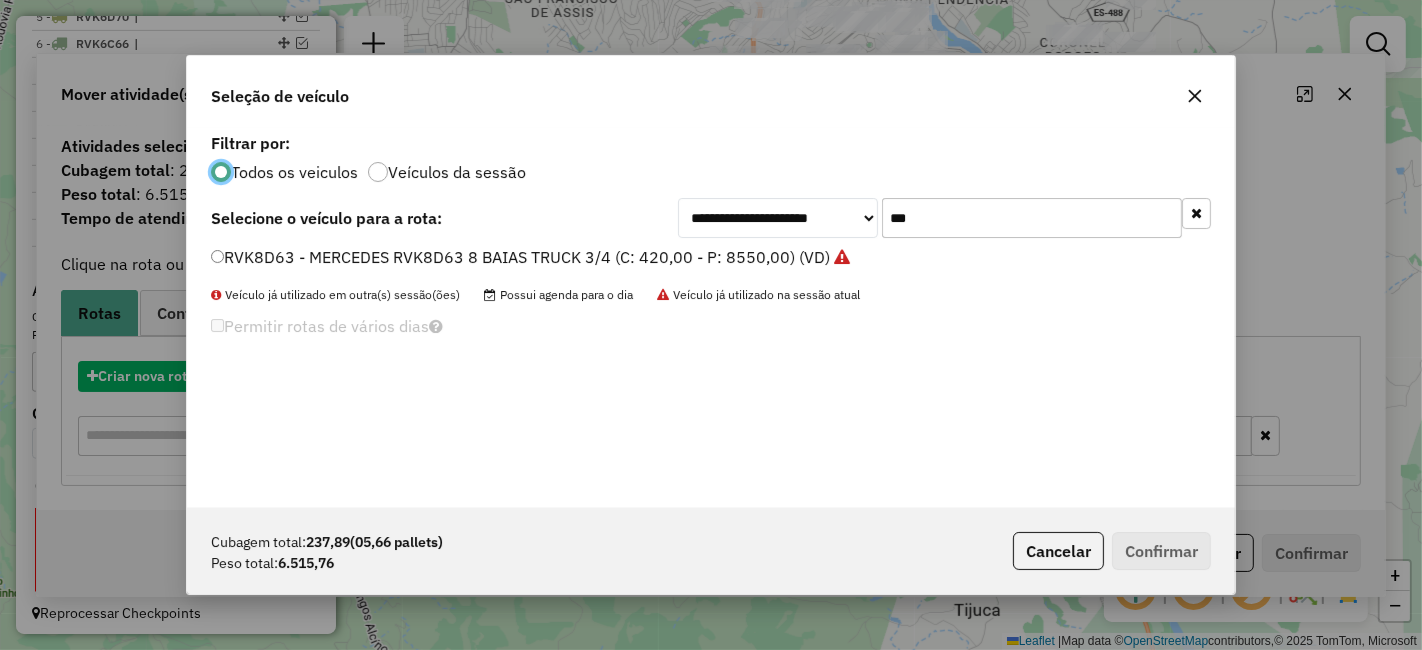 scroll, scrollTop: 11, scrollLeft: 5, axis: both 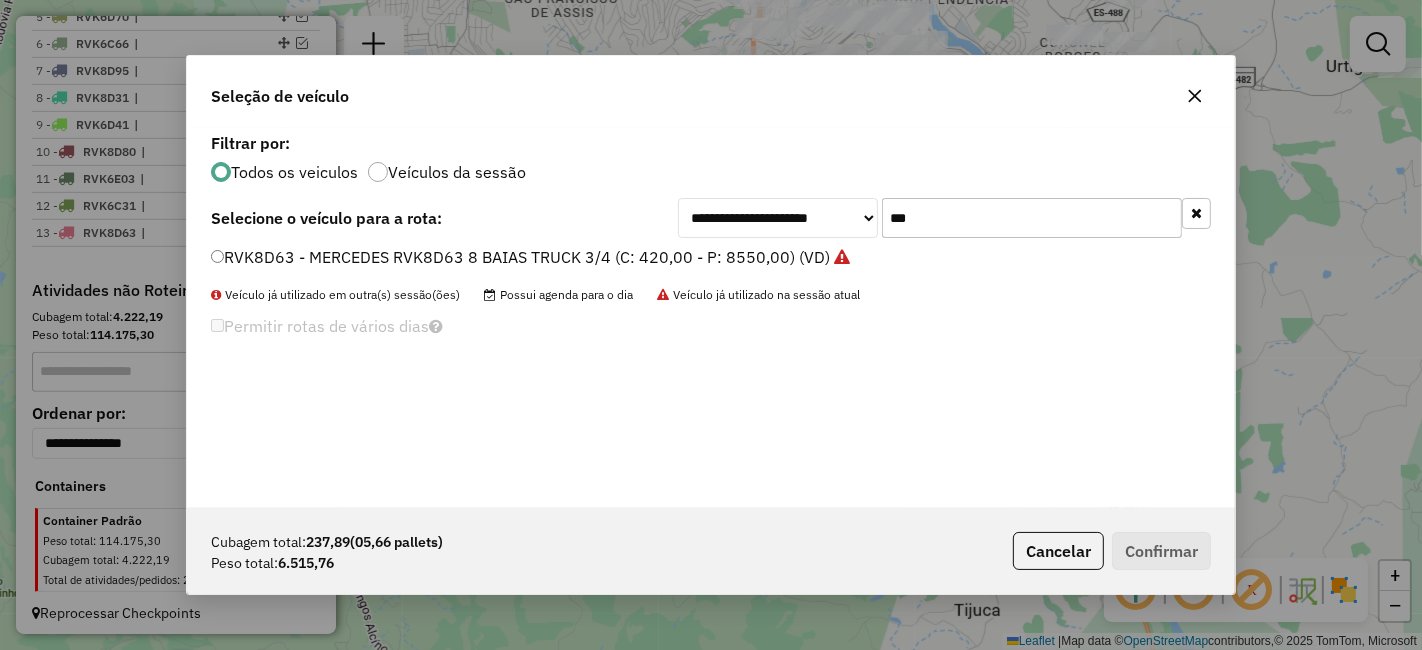 click on "***" 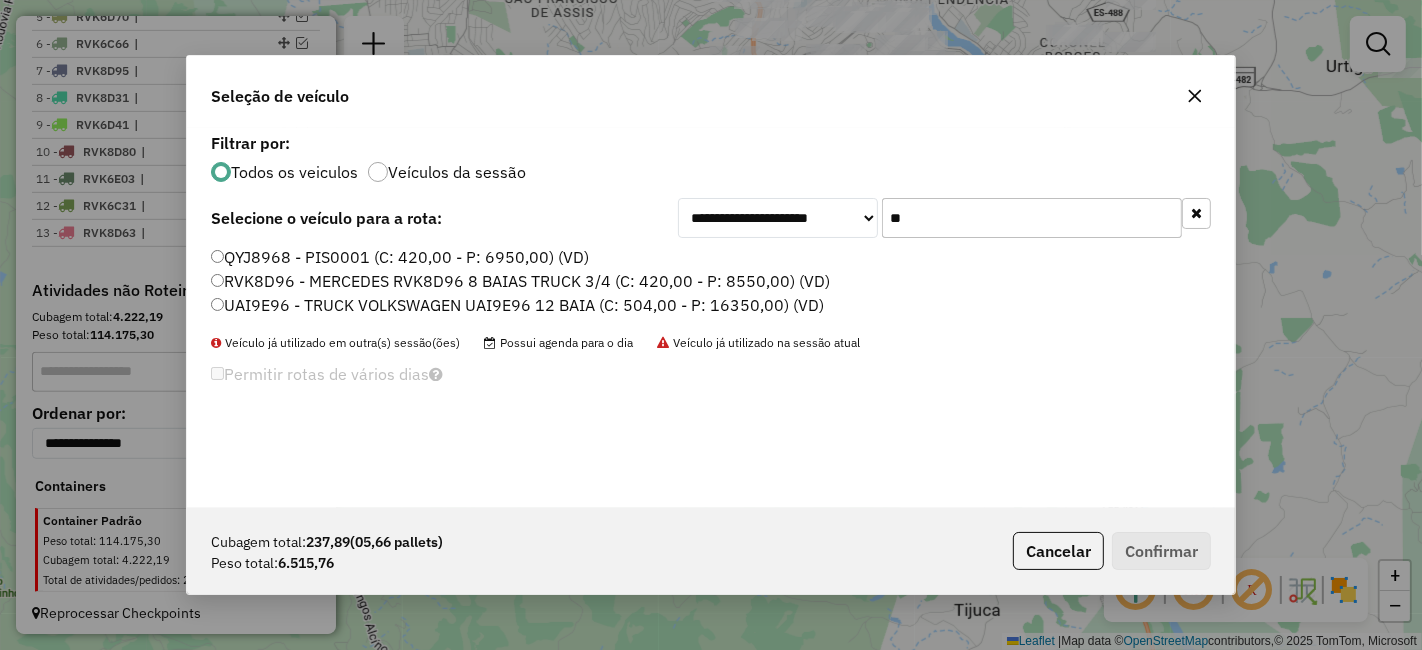 type on "**" 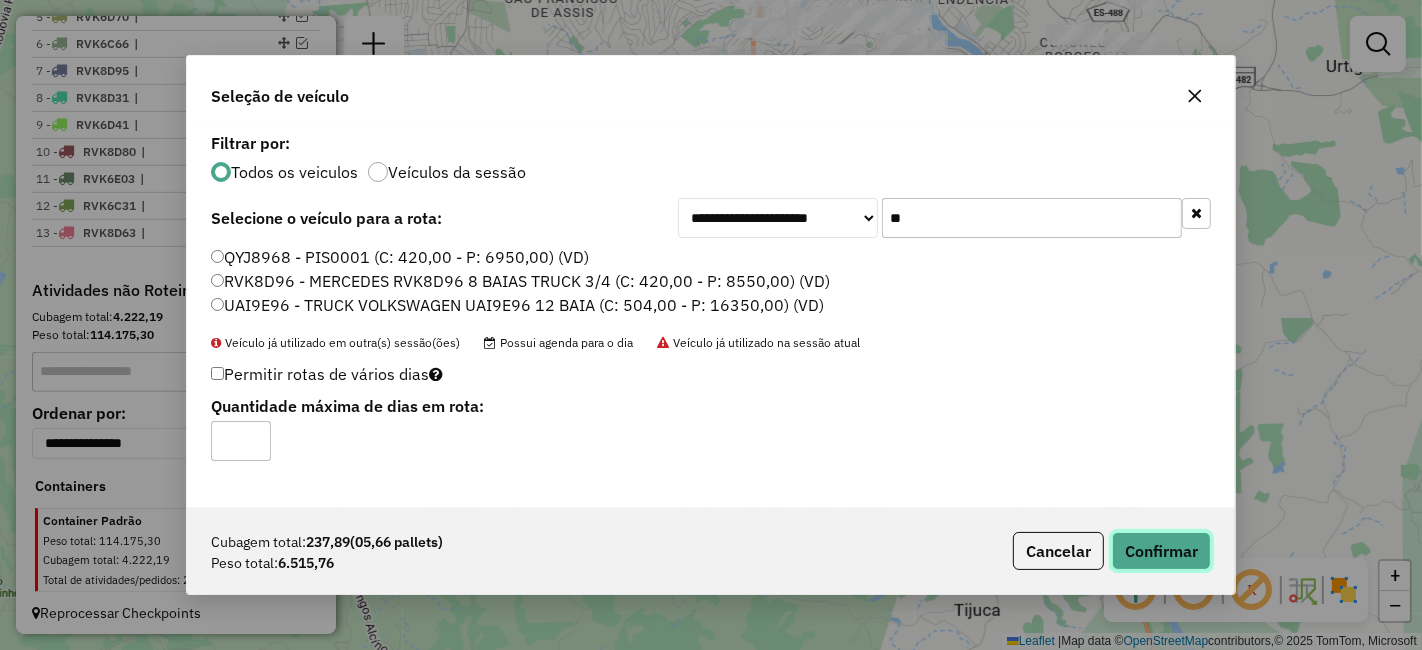 click on "Confirmar" 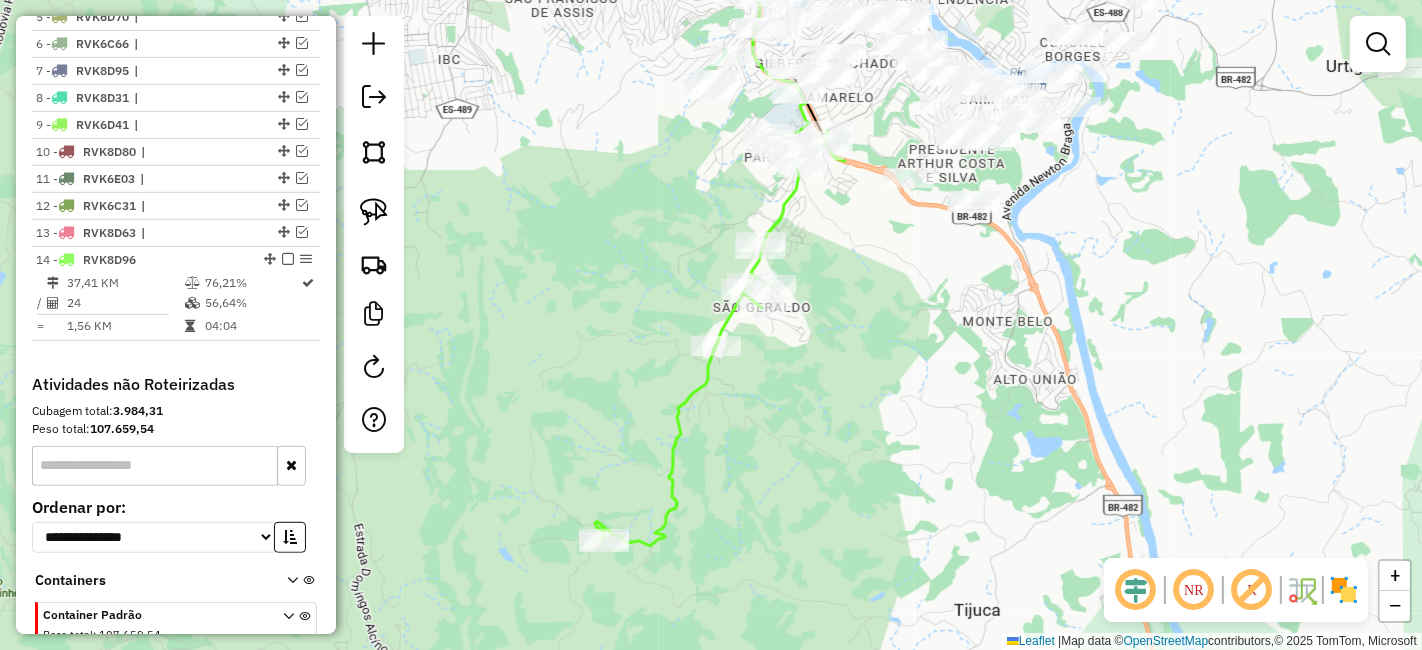 scroll, scrollTop: 937, scrollLeft: 0, axis: vertical 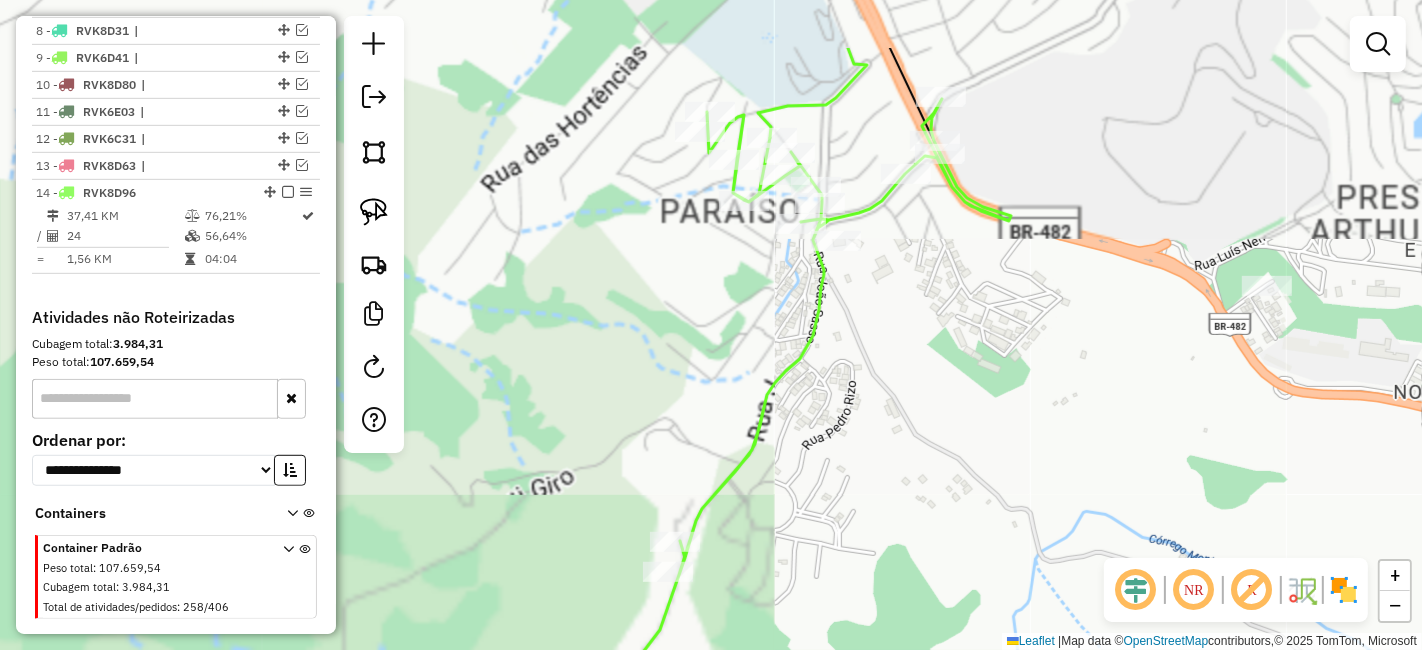 drag, startPoint x: 871, startPoint y: 237, endPoint x: 873, endPoint y: 301, distance: 64.03124 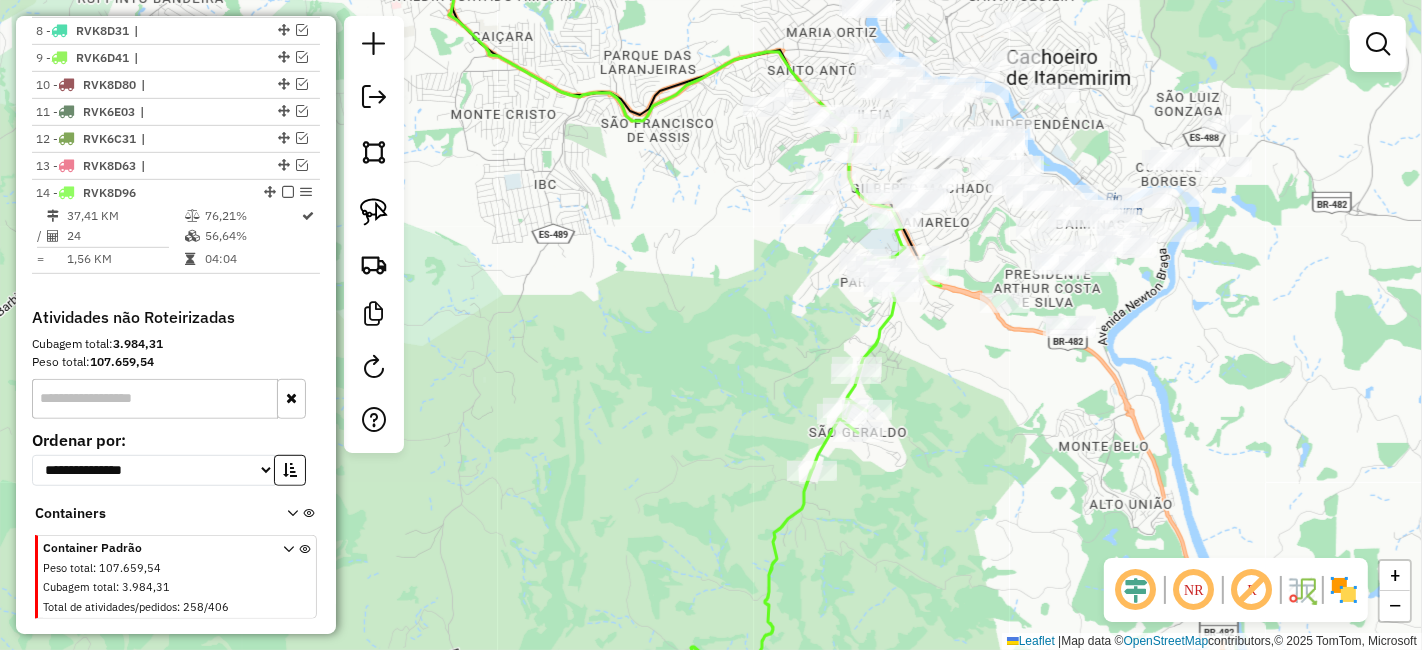 drag, startPoint x: 964, startPoint y: 342, endPoint x: 953, endPoint y: 327, distance: 18.601076 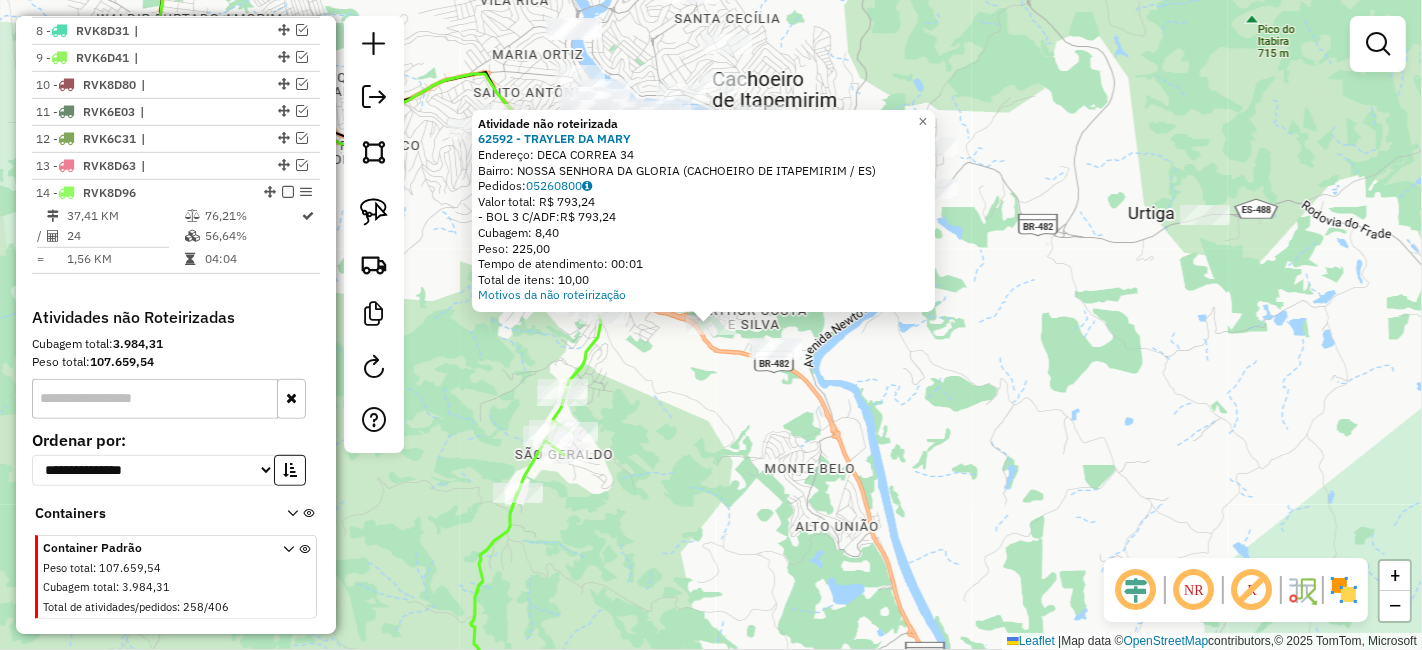 click on "Atividade não roteirizada 62592 - TRAYLER DA MARY  Endereço:  DECA CORREA 34   Bairro: NOSSA SENHORA DA GLORIA (CACHOEIRO DE ITAPEMIRIM / ES)   Pedidos:  05260800   Valor total: R$ 793,24   - BOL 3 C/ADF:  R$ 793,24   Cubagem: 8,40   Peso: 225,00   Tempo de atendimento: 00:01   Total de itens: 10,00  Motivos da não roteirização × Janela de atendimento Grade de atendimento Capacidade Transportadoras Veículos Cliente Pedidos  Rotas Selecione os dias de semana para filtrar as janelas de atendimento  Seg   Ter   Qua   Qui   Sex   Sáb   Dom  Informe o período da janela de atendimento: De: Até:  Filtrar exatamente a janela do cliente  Considerar janela de atendimento padrão  Selecione os dias de semana para filtrar as grades de atendimento  Seg   Ter   Qua   Qui   Sex   Sáb   Dom   Considerar clientes sem dia de atendimento cadastrado  Clientes fora do dia de atendimento selecionado Filtrar as atividades entre os valores definidos abaixo:  Peso mínimo:   Peso máximo:   Cubagem mínima:   De:   Até:" 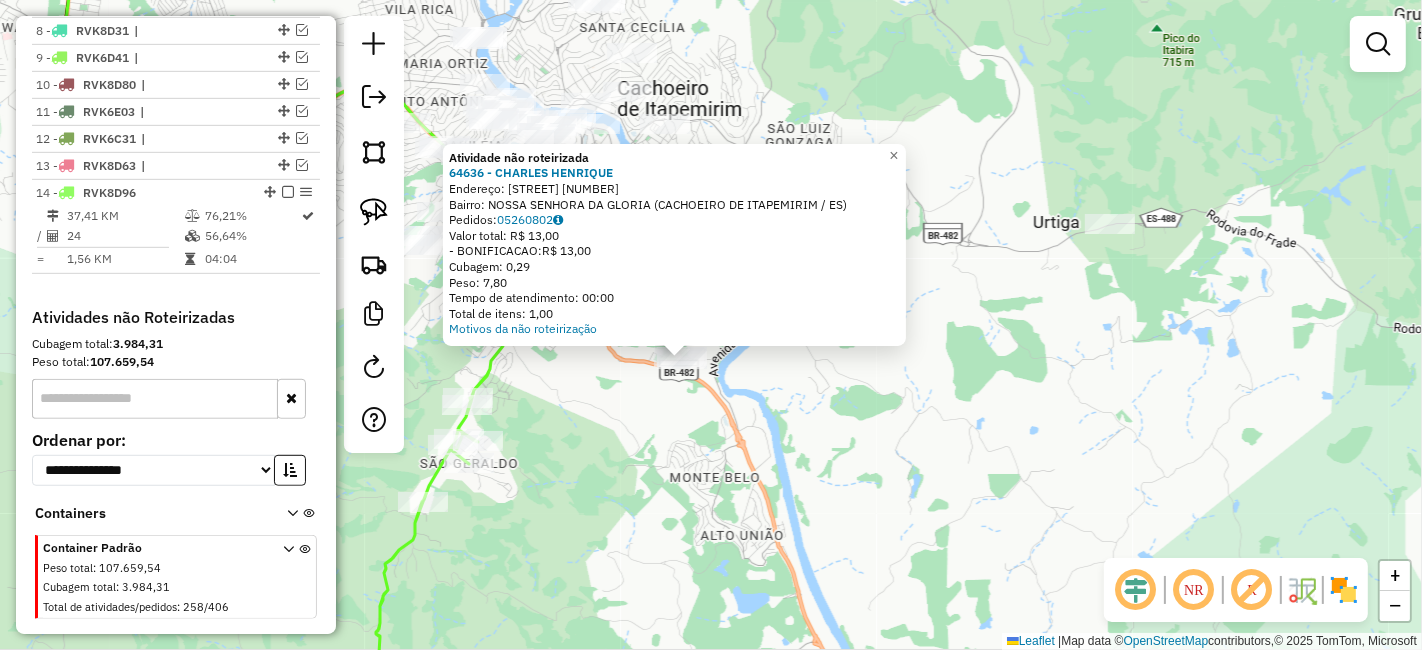 click on "Atividade não roteirizada 64636 - CHARLES HENRIQUE  Endereço:  GEORGETA MARIANA GERHARD MARCH 41   Bairro: NOSSA SENHORA DA GLORIA (CACHOEIRO DE ITAPEMIRIM / ES)   Pedidos:  05260802   Valor total: R$ 13,00   - BONIFICACAO:  R$ 13,00   Cubagem: 0,29   Peso: 7,80   Tempo de atendimento: 00:00   Total de itens: 1,00  Motivos da não roteirização × Janela de atendimento Grade de atendimento Capacidade Transportadoras Veículos Cliente Pedidos  Rotas Selecione os dias de semana para filtrar as janelas de atendimento  Seg   Ter   Qua   Qui   Sex   Sáb   Dom  Informe o período da janela de atendimento: De: Até:  Filtrar exatamente a janela do cliente  Considerar janela de atendimento padrão  Selecione os dias de semana para filtrar as grades de atendimento  Seg   Ter   Qua   Qui   Sex   Sáb   Dom   Considerar clientes sem dia de atendimento cadastrado  Clientes fora do dia de atendimento selecionado Filtrar as atividades entre os valores definidos abaixo:  Peso mínimo:   Peso máximo:   Cubagem mínima:" 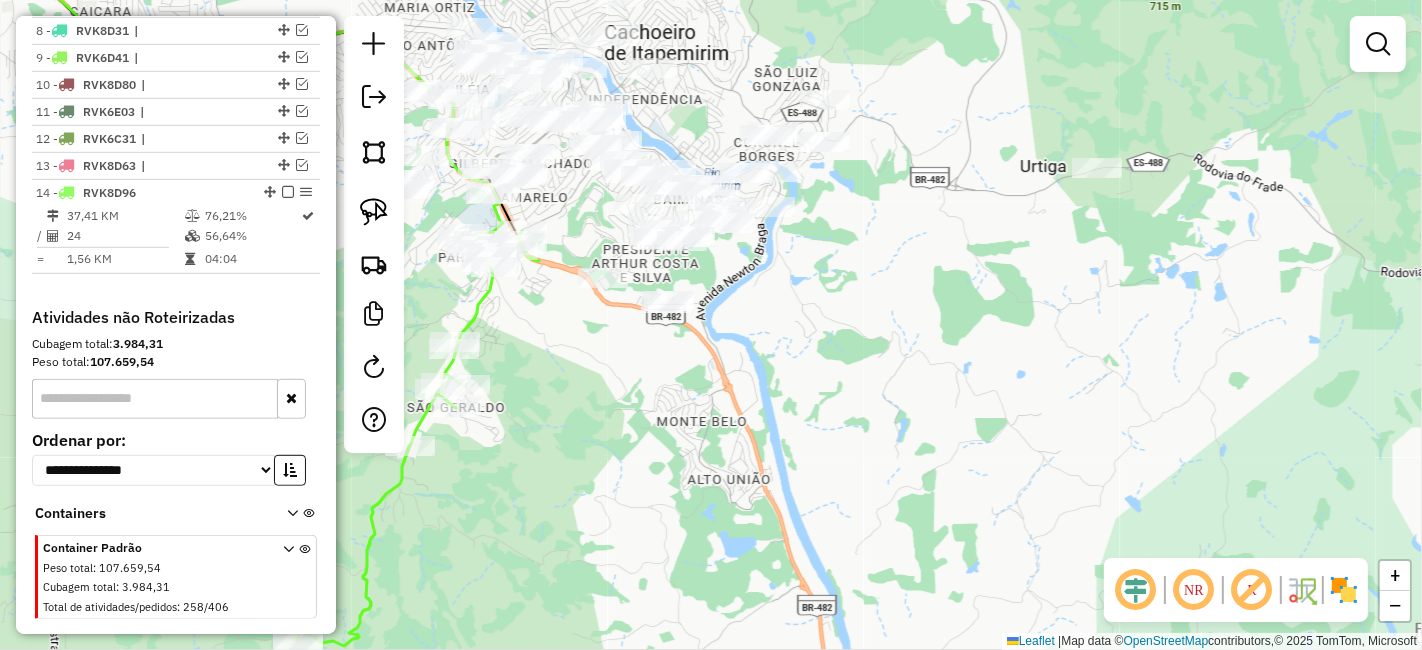 drag, startPoint x: 593, startPoint y: 412, endPoint x: 590, endPoint y: 350, distance: 62.072536 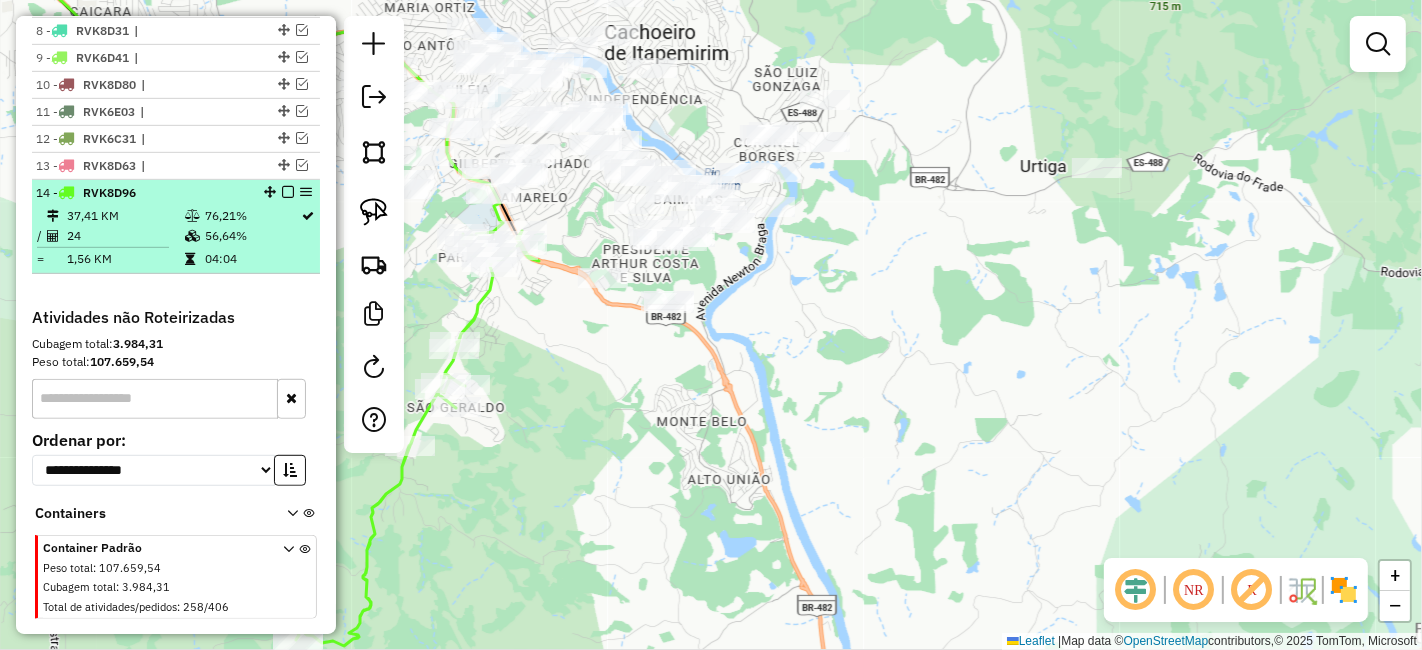 click at bounding box center [288, 192] 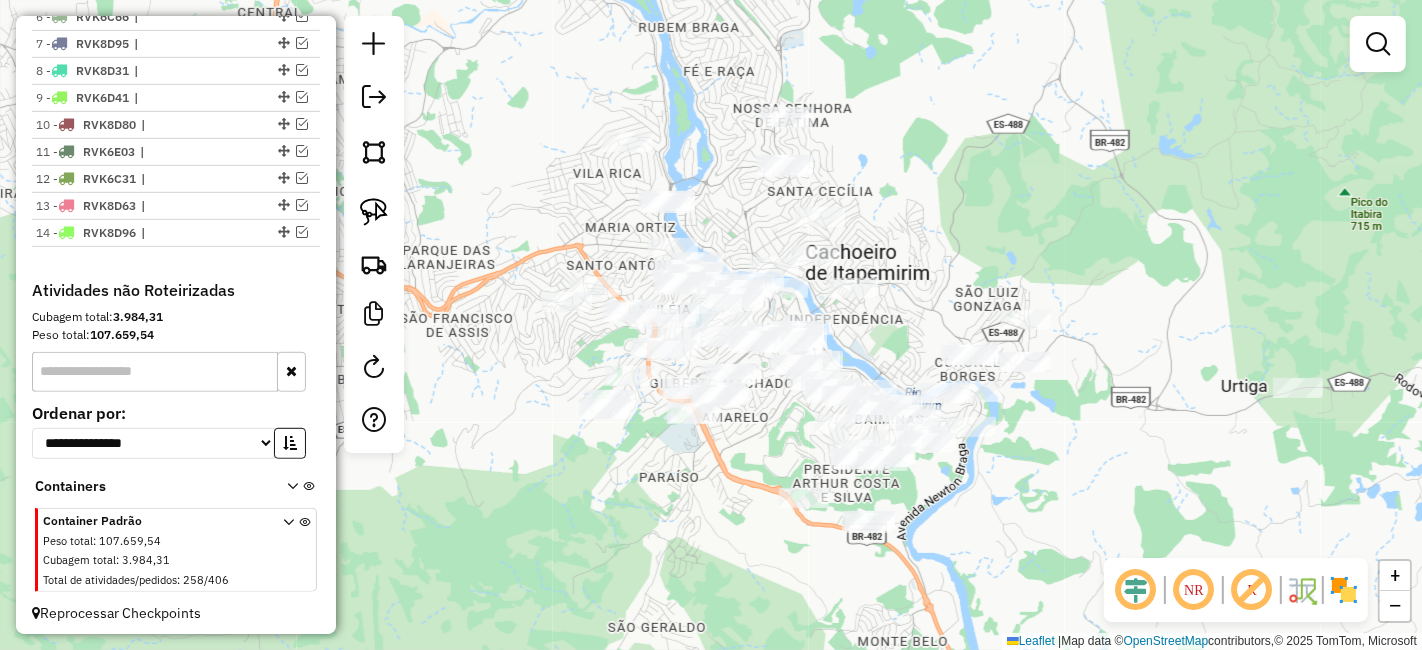 drag, startPoint x: 525, startPoint y: 235, endPoint x: 726, endPoint y: 452, distance: 295.78708 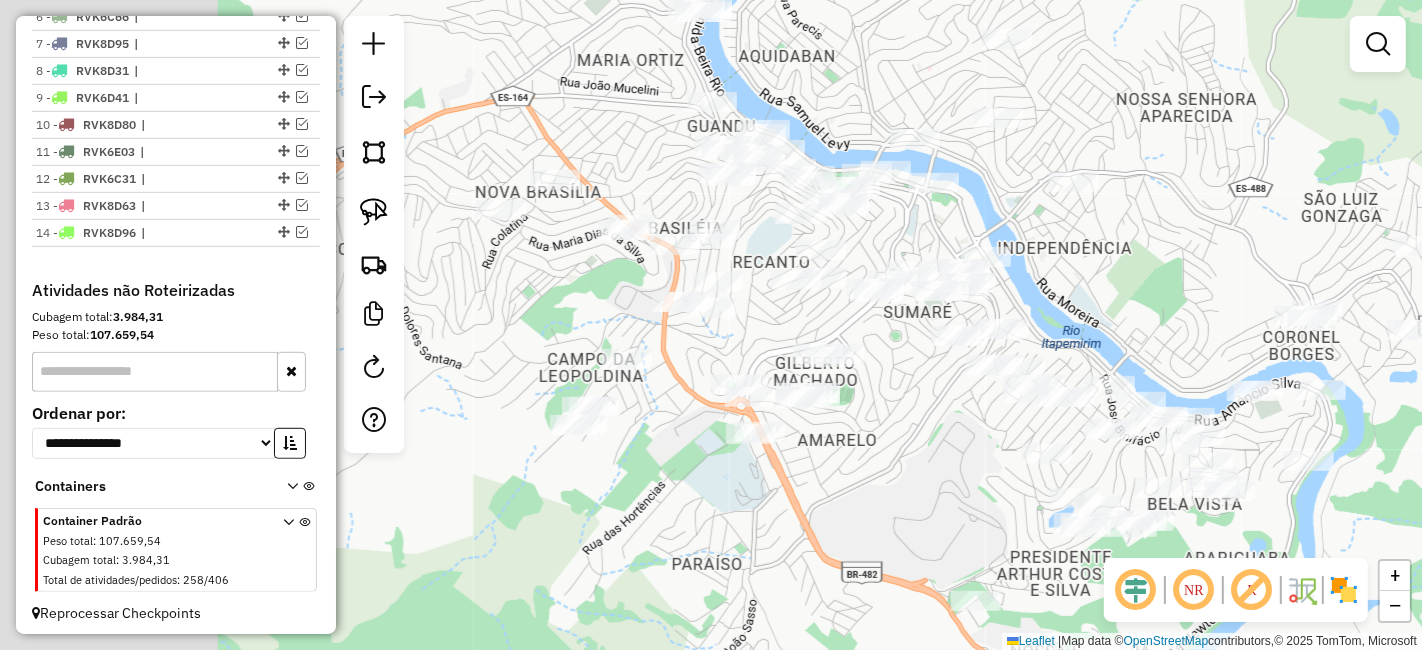 drag, startPoint x: 685, startPoint y: 418, endPoint x: 916, endPoint y: 461, distance: 234.96808 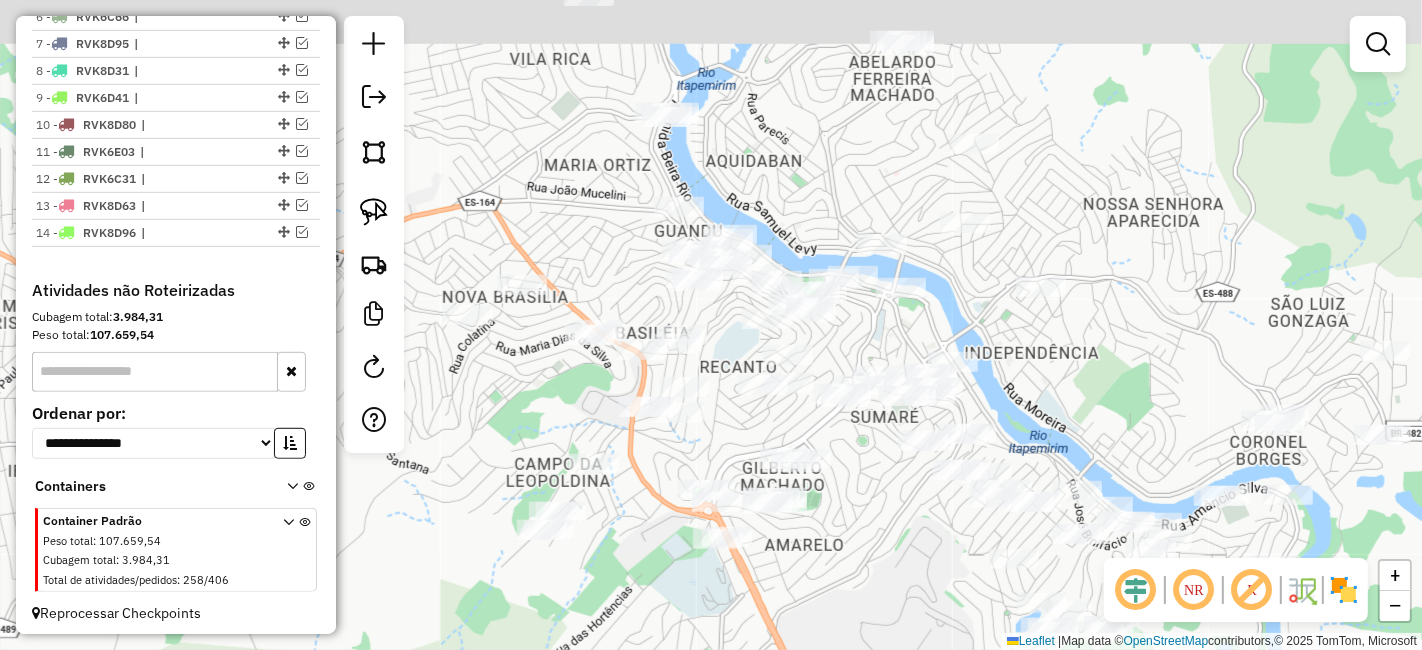 drag, startPoint x: 791, startPoint y: 575, endPoint x: 723, endPoint y: 433, distance: 157.44205 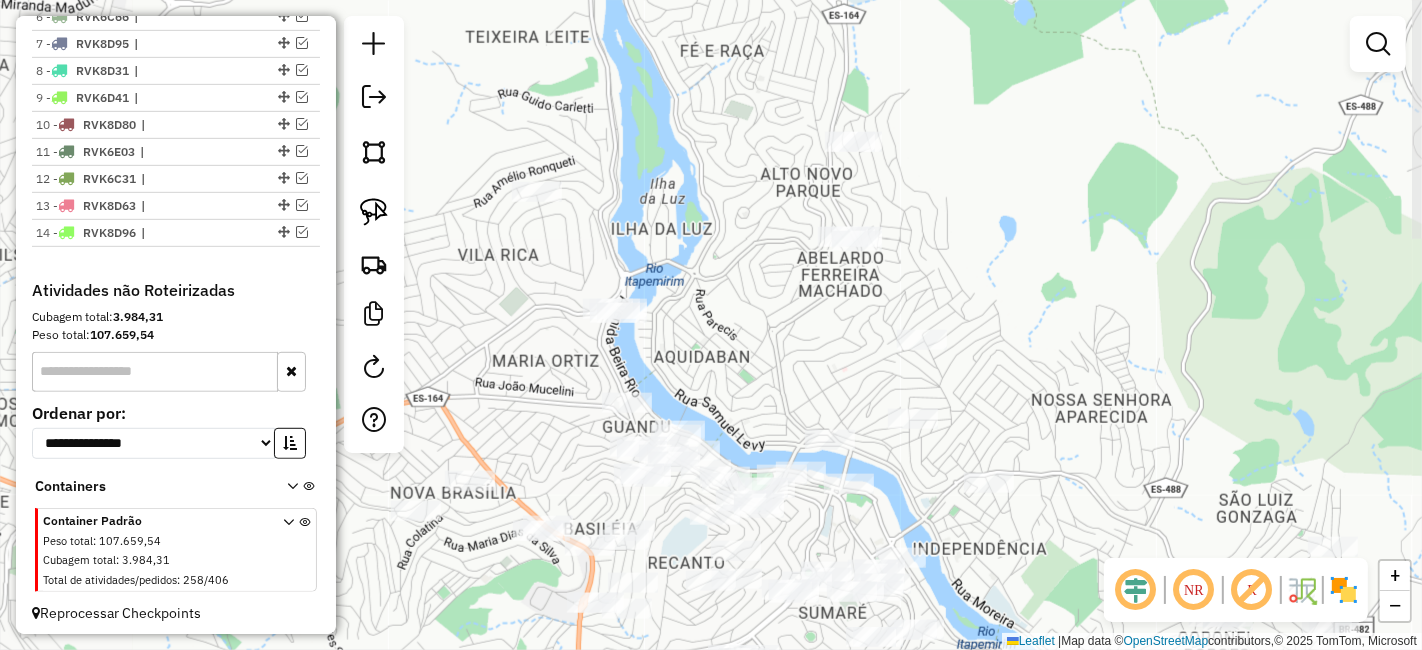 drag, startPoint x: 820, startPoint y: 206, endPoint x: 774, endPoint y: 387, distance: 186.75385 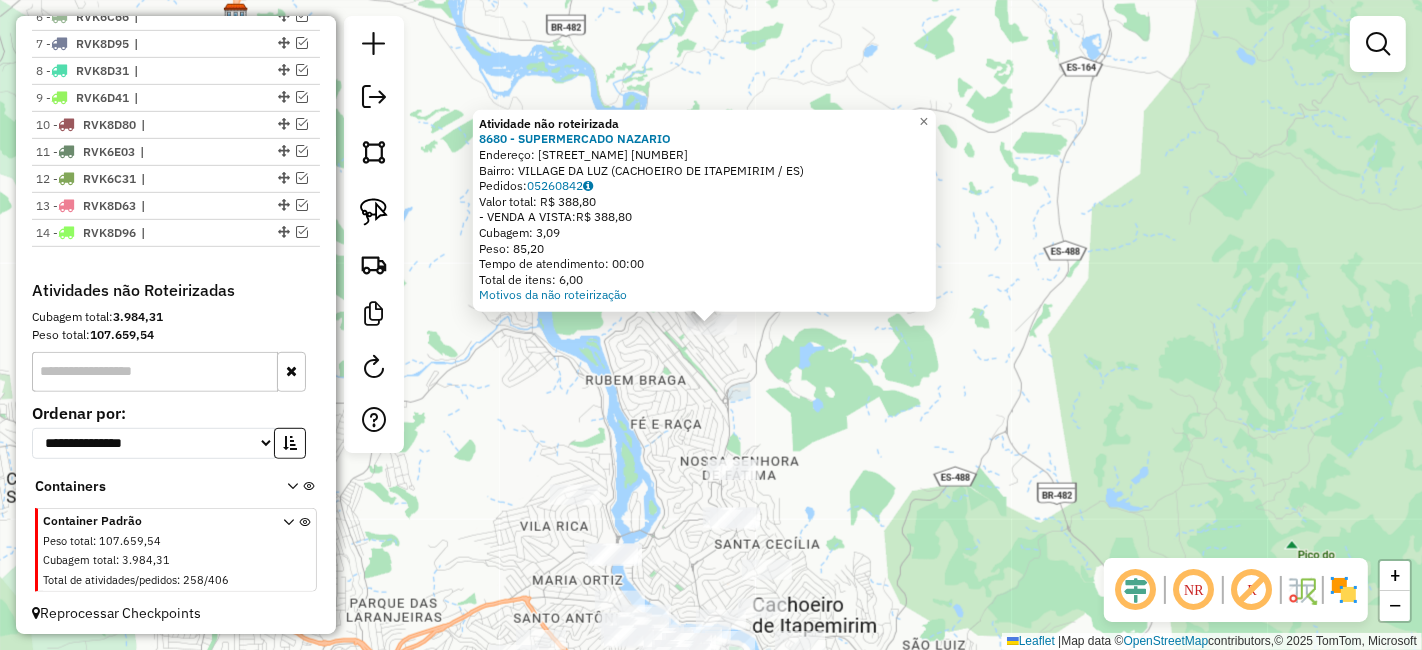 click on "Atividade não roteirizada 8680 - SUPERMERCADO NAZARIO  Endereço:  GILBERTO MACHADO 01   Bairro: VILLAGE DA LUZ (CACHOEIRO DE ITAPEMIRIM / ES)   Pedidos:  05260842   Valor total: R$ 388,80   - VENDA A VISTA:  R$ 388,80   Cubagem: 3,09   Peso: 85,20   Tempo de atendimento: 00:00   Total de itens: 6,00  Motivos da não roteirização × Janela de atendimento Grade de atendimento Capacidade Transportadoras Veículos Cliente Pedidos  Rotas Selecione os dias de semana para filtrar as janelas de atendimento  Seg   Ter   Qua   Qui   Sex   Sáb   Dom  Informe o período da janela de atendimento: De: Até:  Filtrar exatamente a janela do cliente  Considerar janela de atendimento padrão  Selecione os dias de semana para filtrar as grades de atendimento  Seg   Ter   Qua   Qui   Sex   Sáb   Dom   Considerar clientes sem dia de atendimento cadastrado  Clientes fora do dia de atendimento selecionado Filtrar as atividades entre os valores definidos abaixo:  Peso mínimo:   Peso máximo:   Cubagem mínima:   De:   Até:" 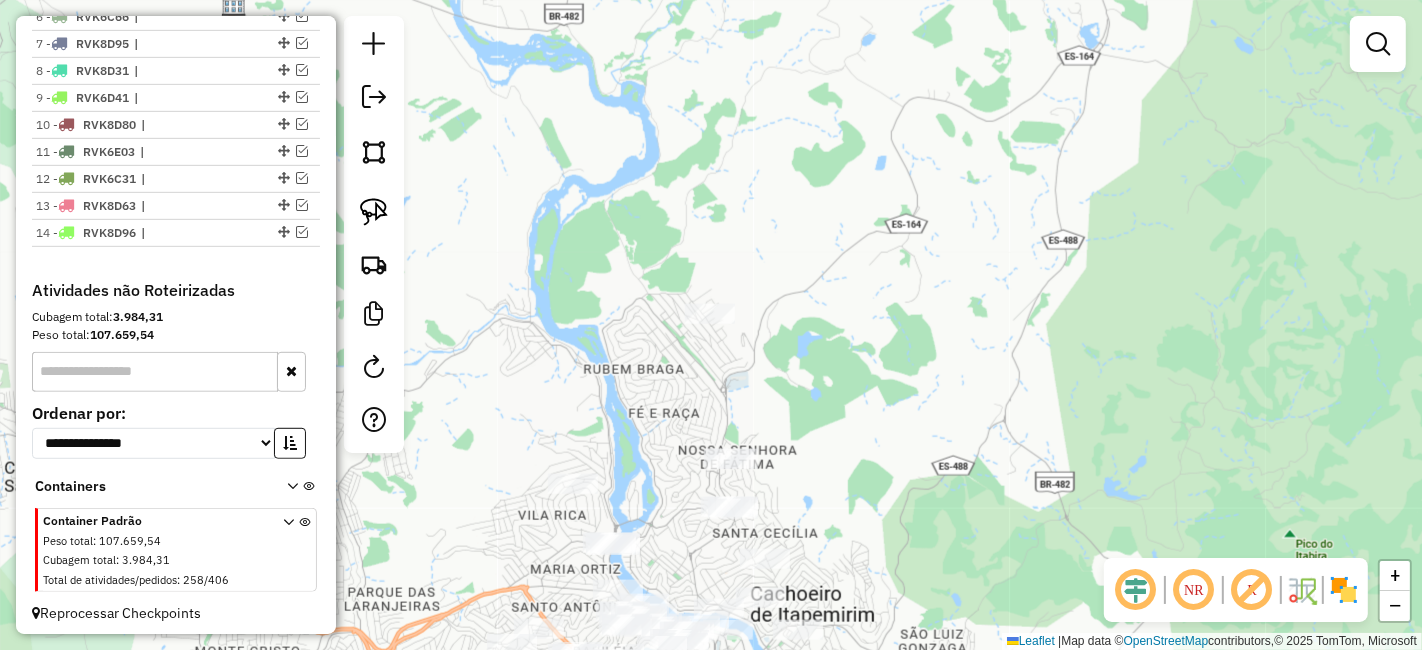 drag, startPoint x: 828, startPoint y: 402, endPoint x: 795, endPoint y: 222, distance: 183 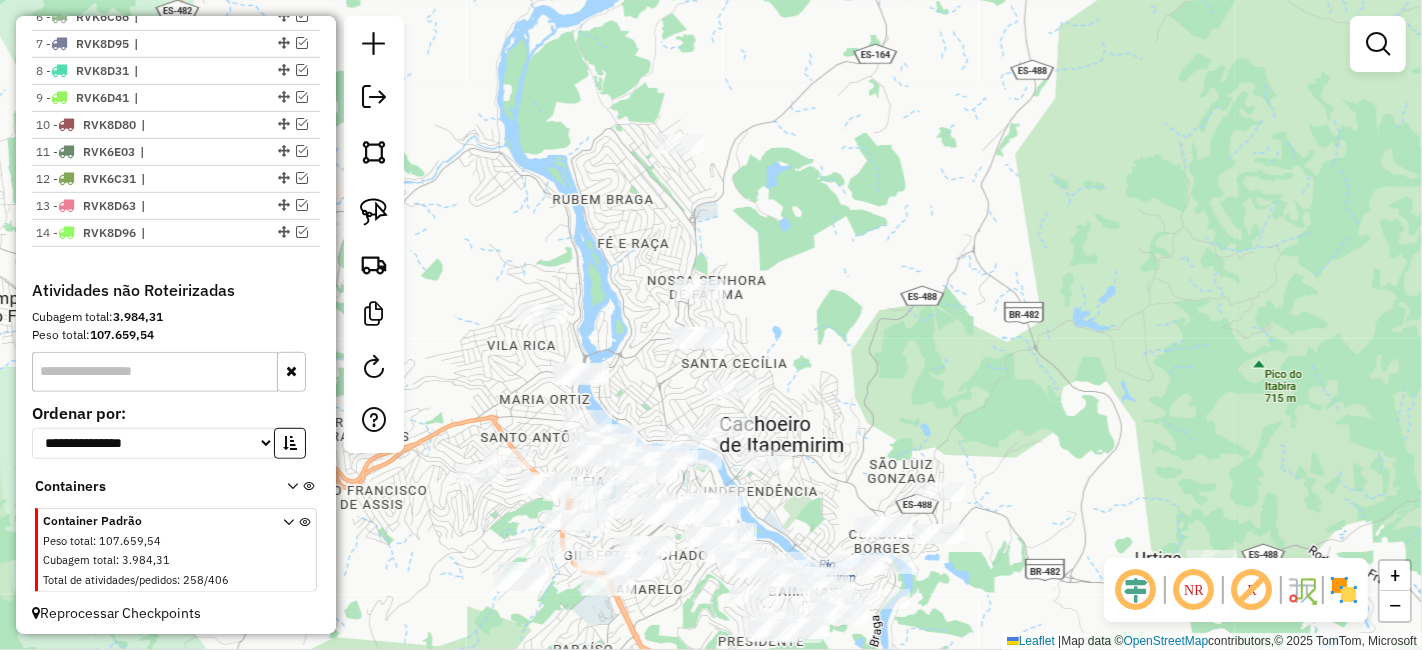 drag, startPoint x: 841, startPoint y: 306, endPoint x: 841, endPoint y: 289, distance: 17 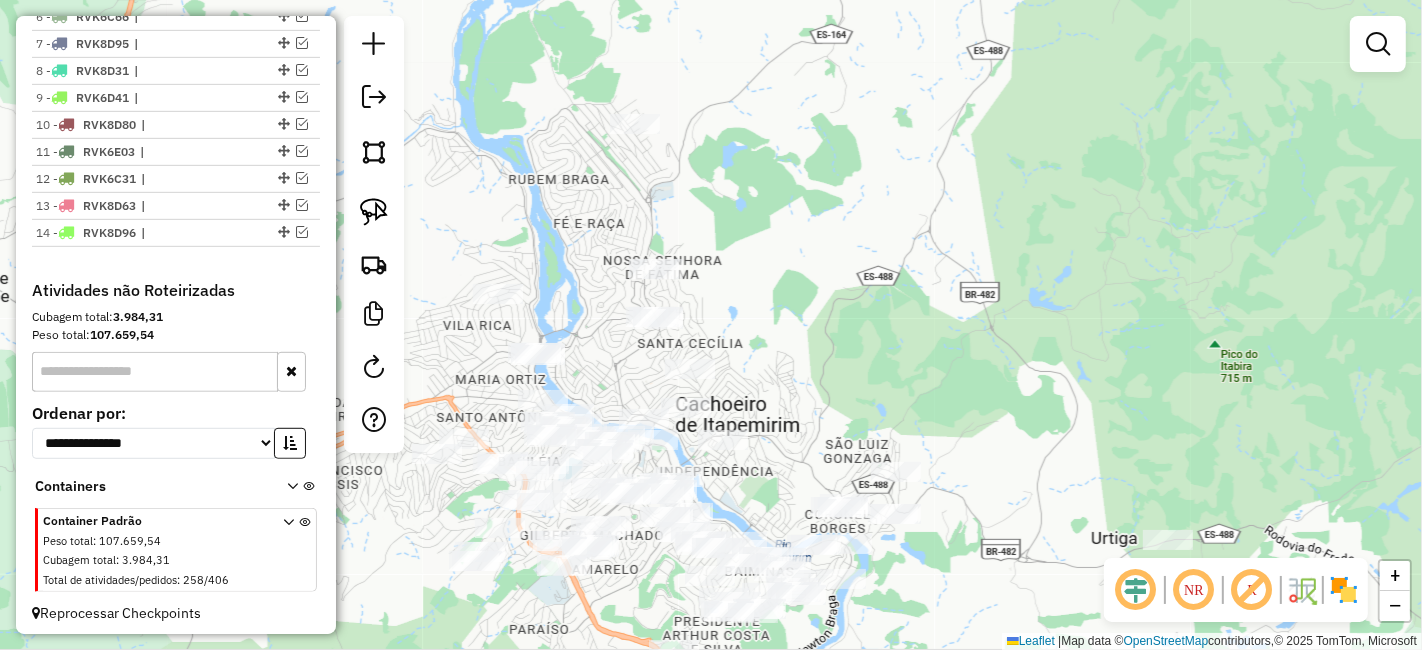 drag, startPoint x: 762, startPoint y: 89, endPoint x: 670, endPoint y: 107, distance: 93.74433 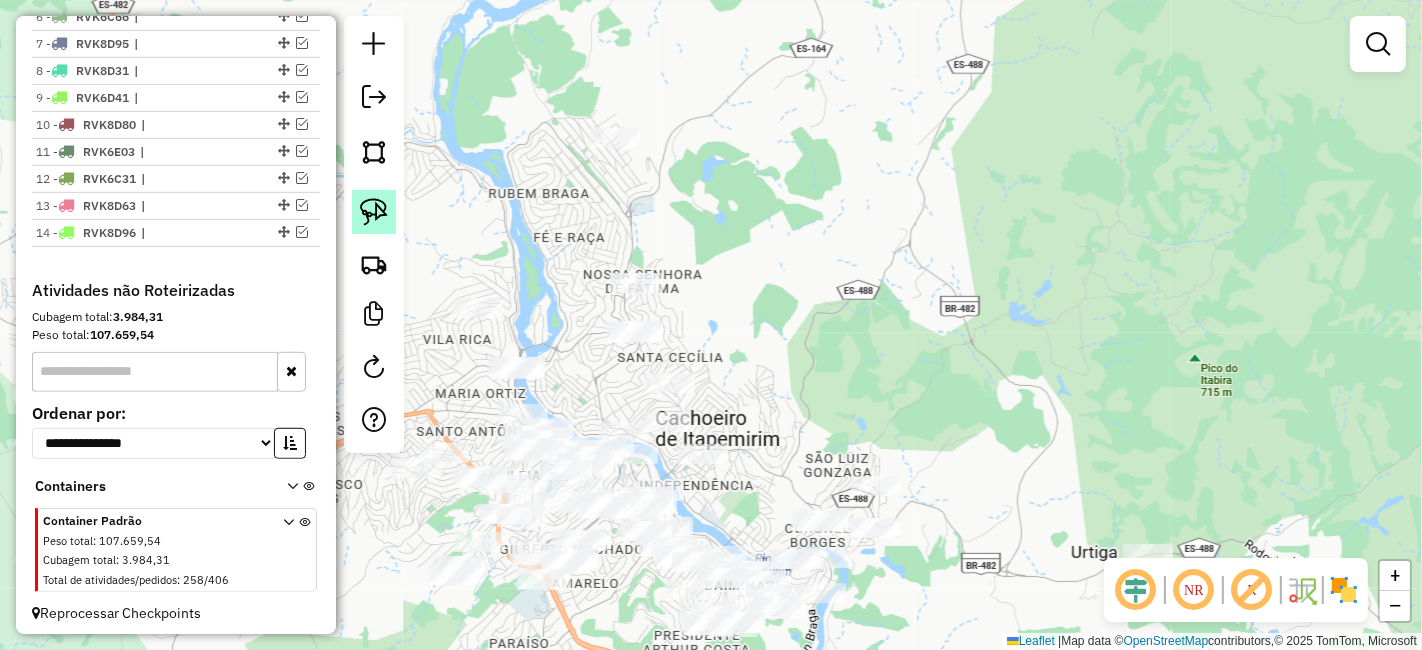 click 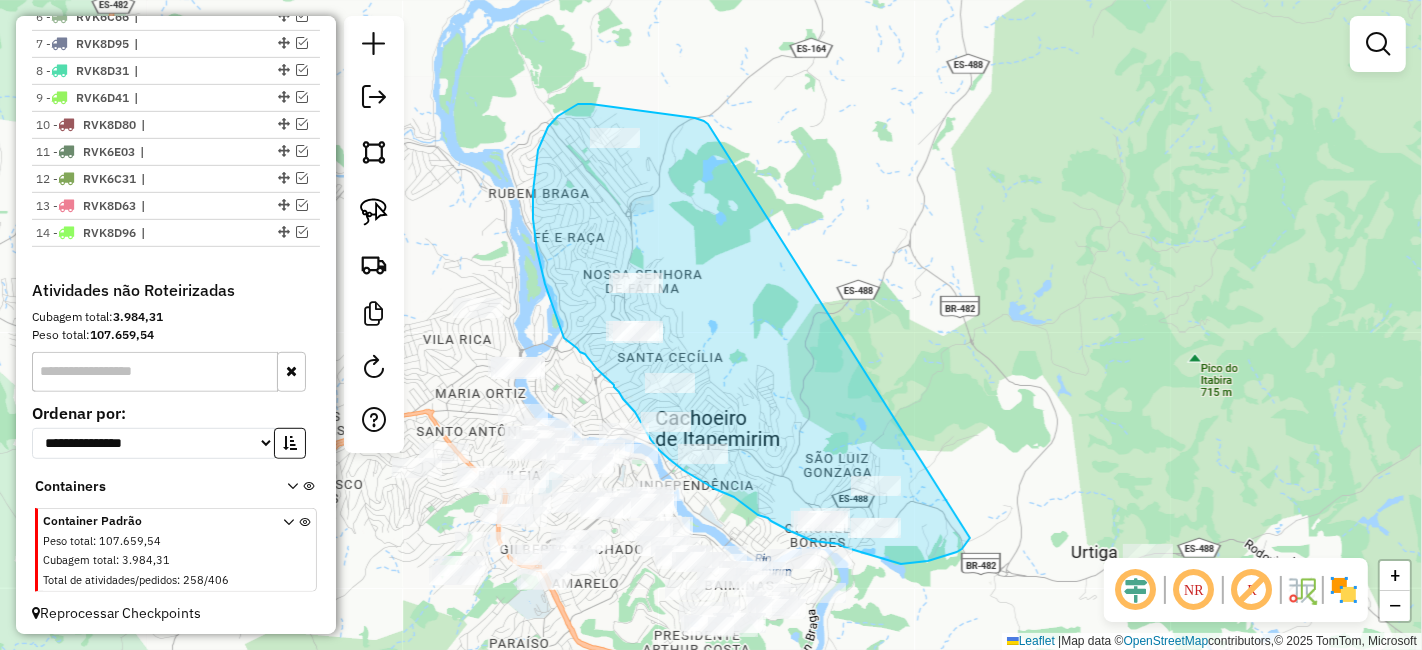 drag, startPoint x: 708, startPoint y: 124, endPoint x: 990, endPoint y: 462, distance: 440.19086 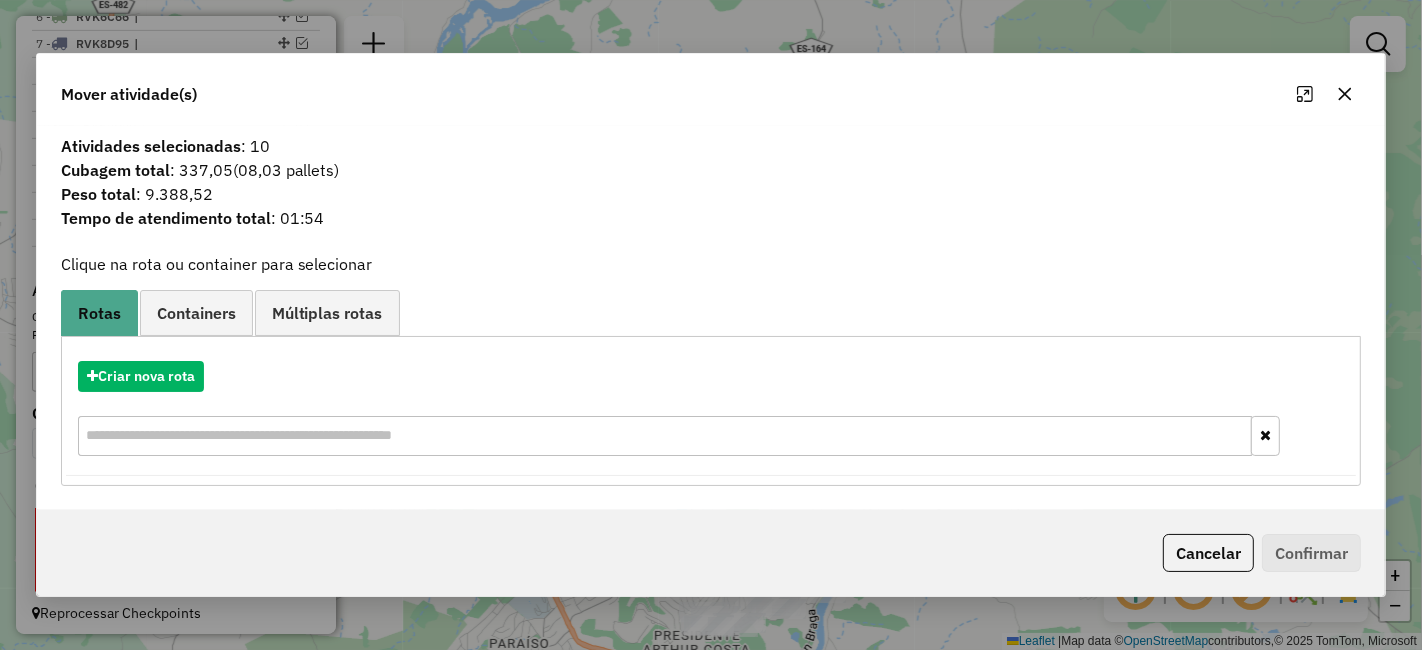 click 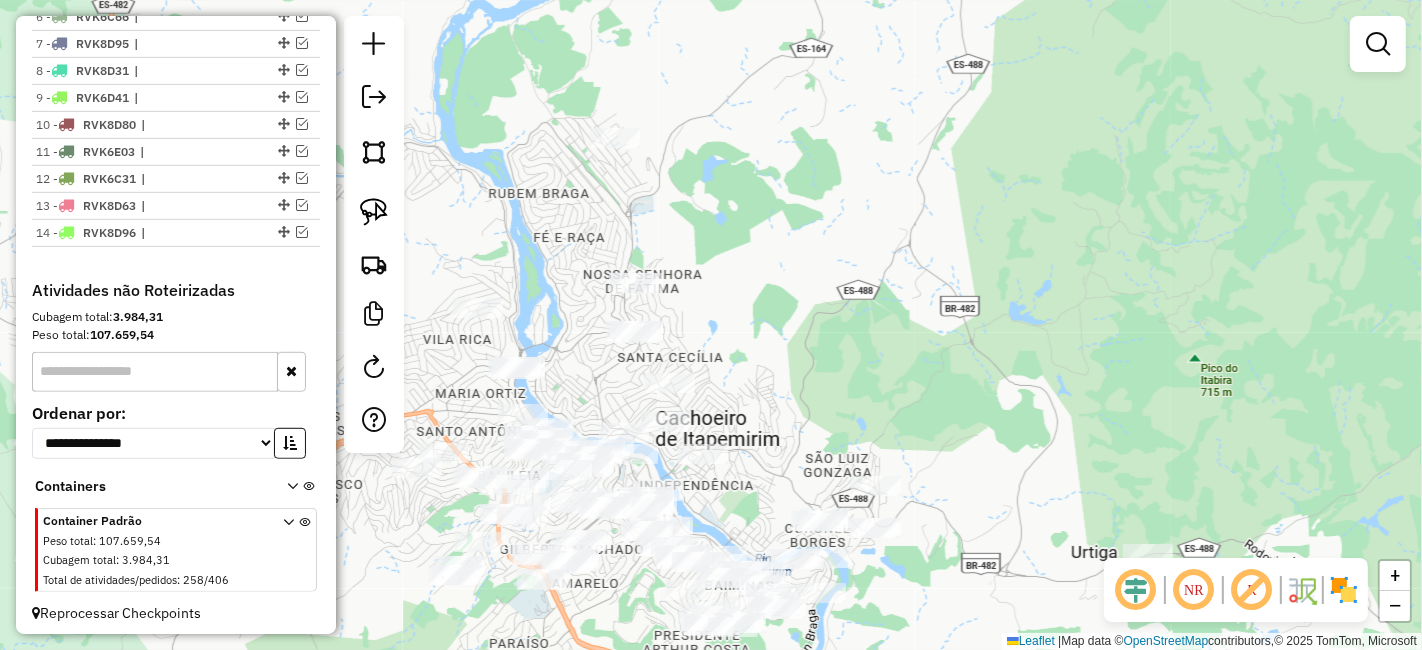 drag, startPoint x: 883, startPoint y: 457, endPoint x: 847, endPoint y: 404, distance: 64.070274 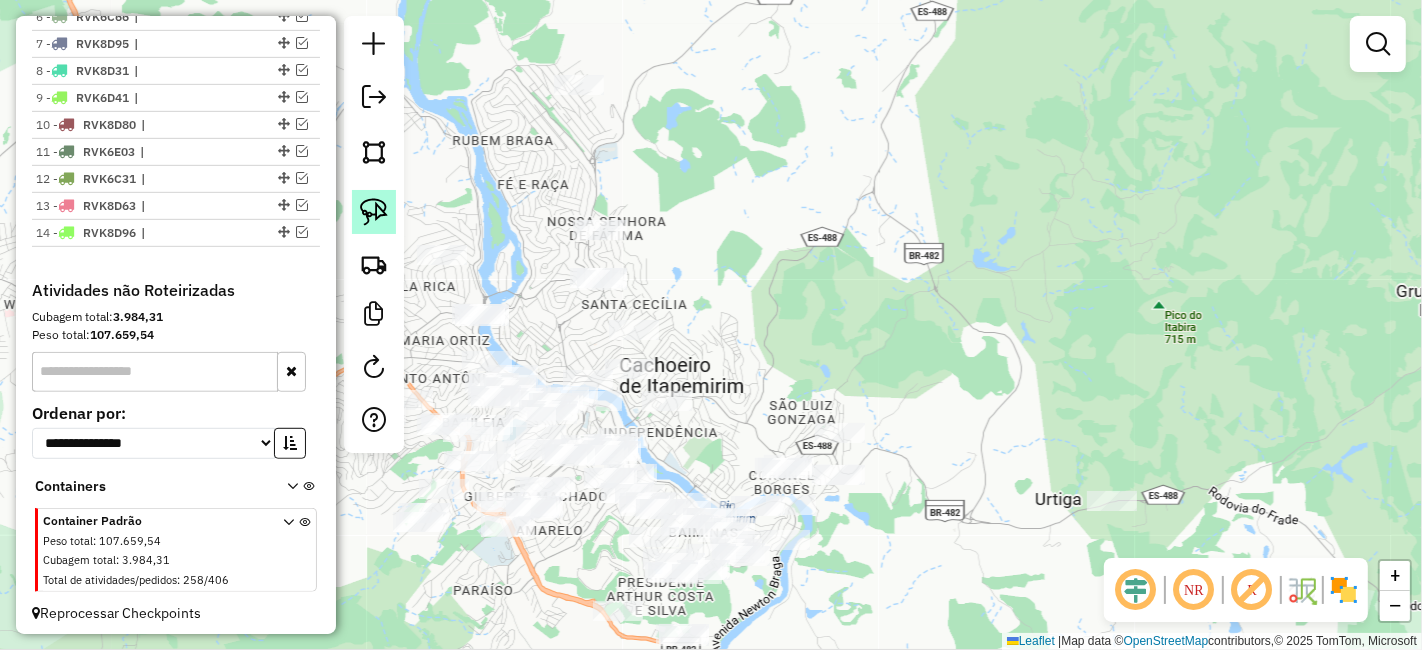 click 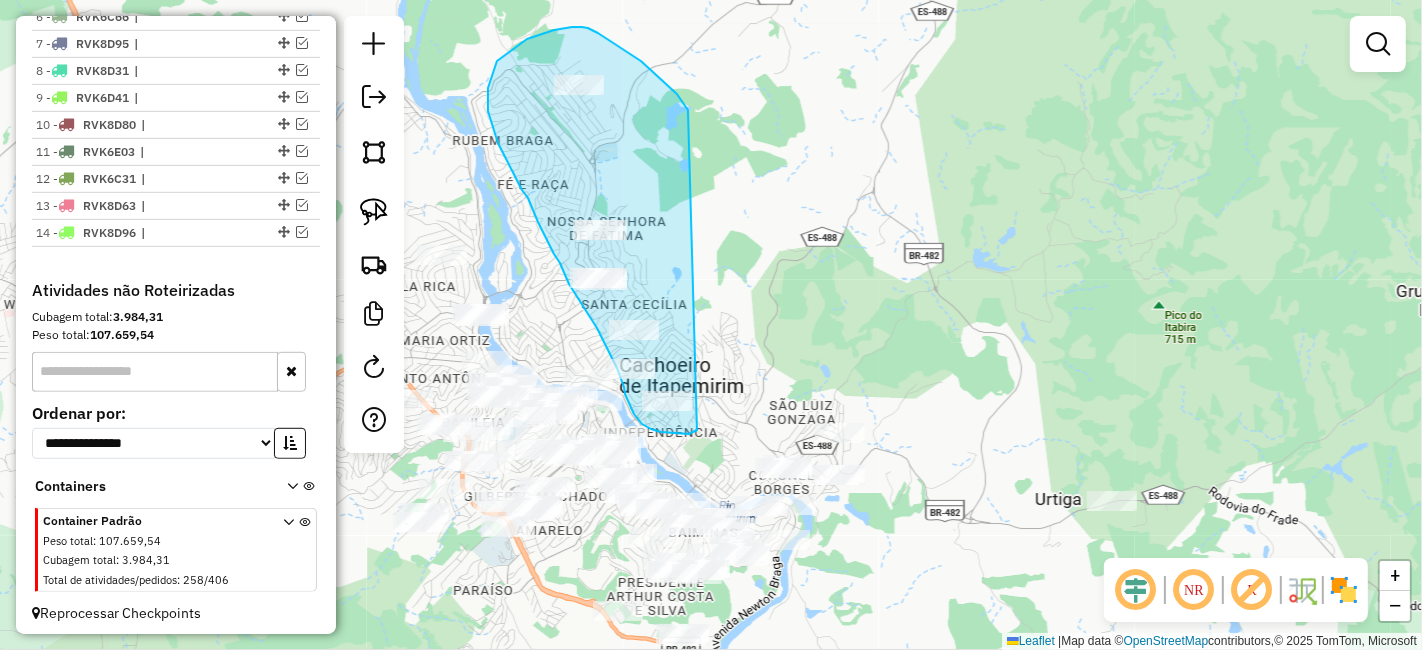 drag, startPoint x: 688, startPoint y: 110, endPoint x: 711, endPoint y: 404, distance: 294.8983 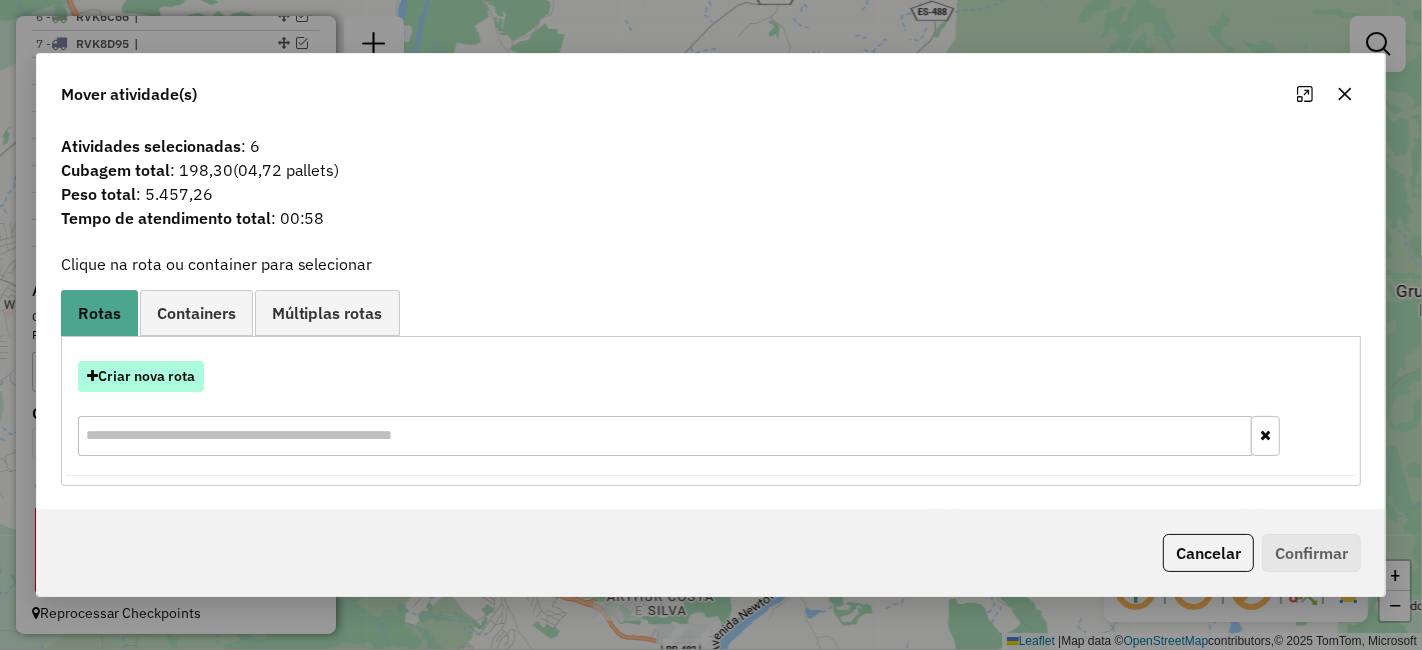 click on "Criar nova rota" at bounding box center [141, 376] 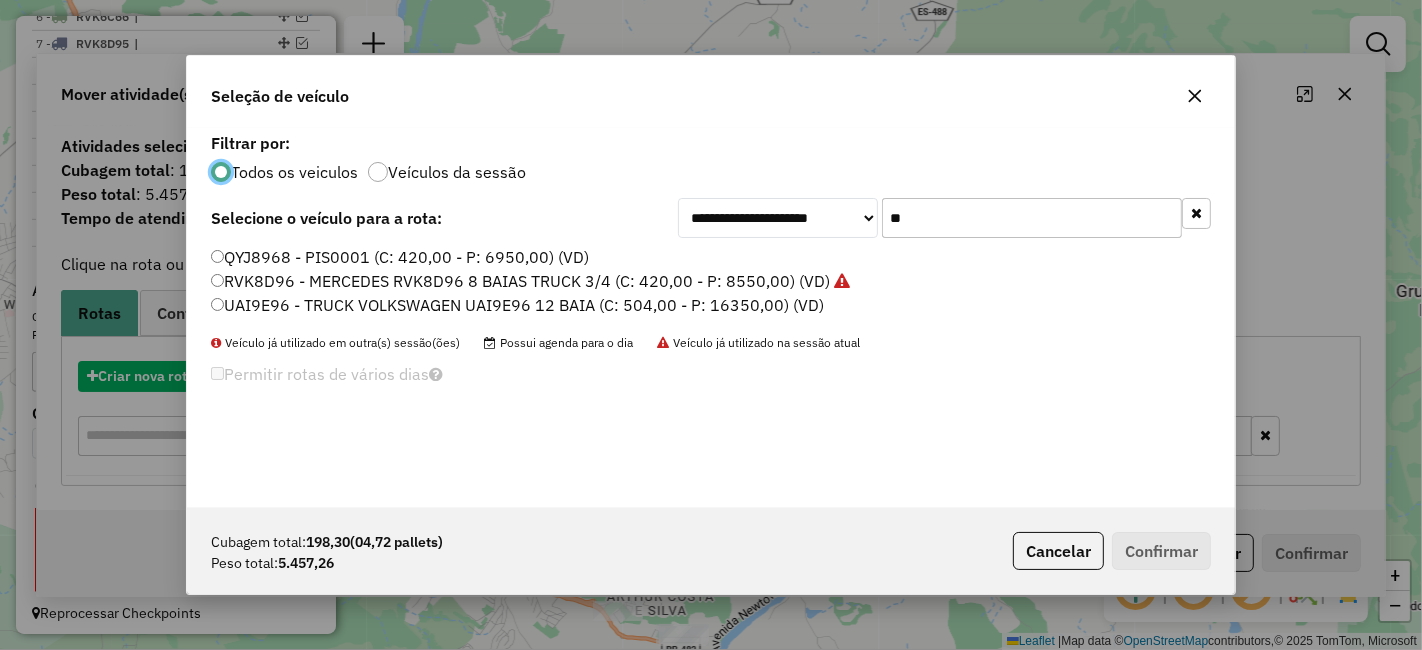 scroll, scrollTop: 11, scrollLeft: 5, axis: both 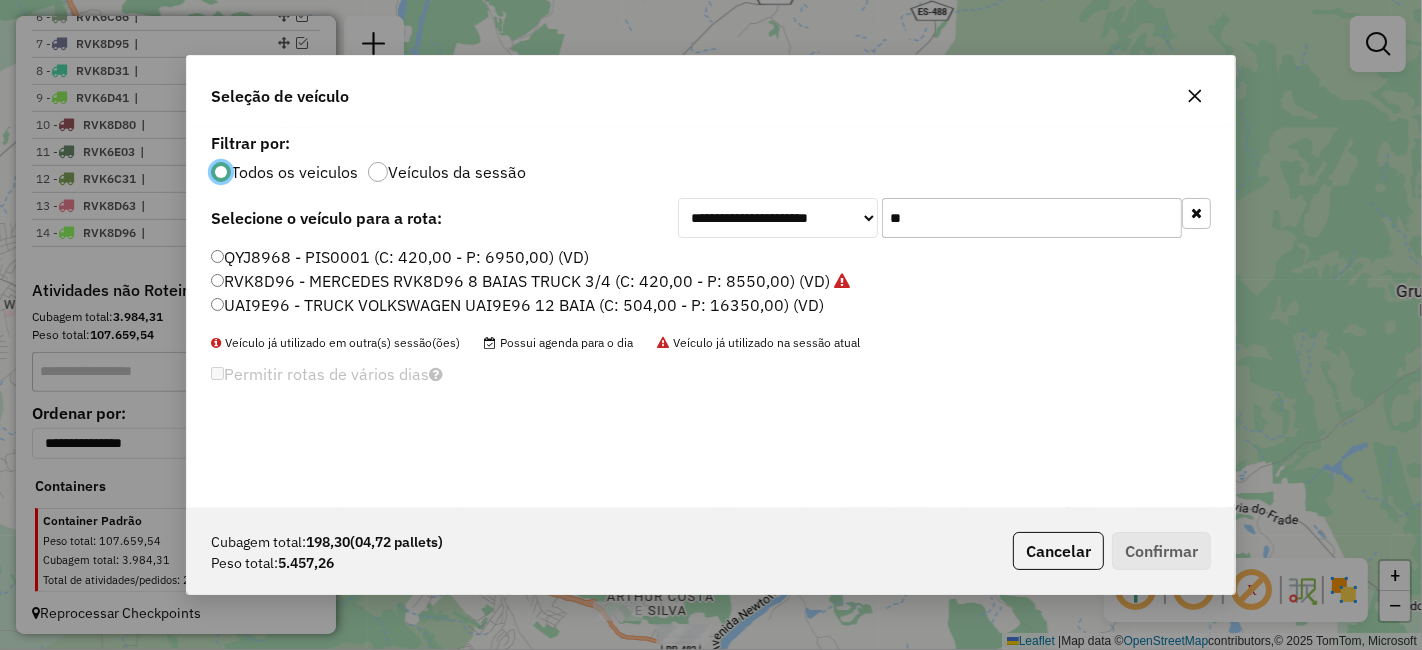 click on "**" 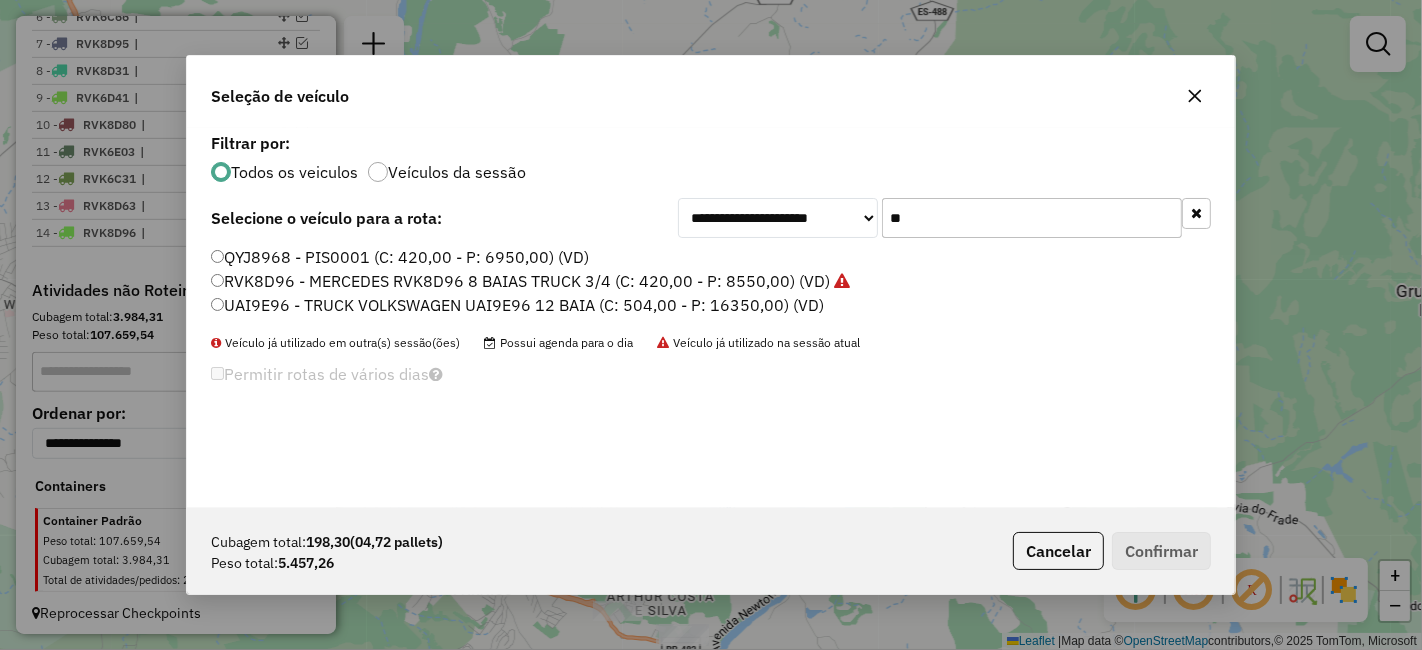 click on "**" 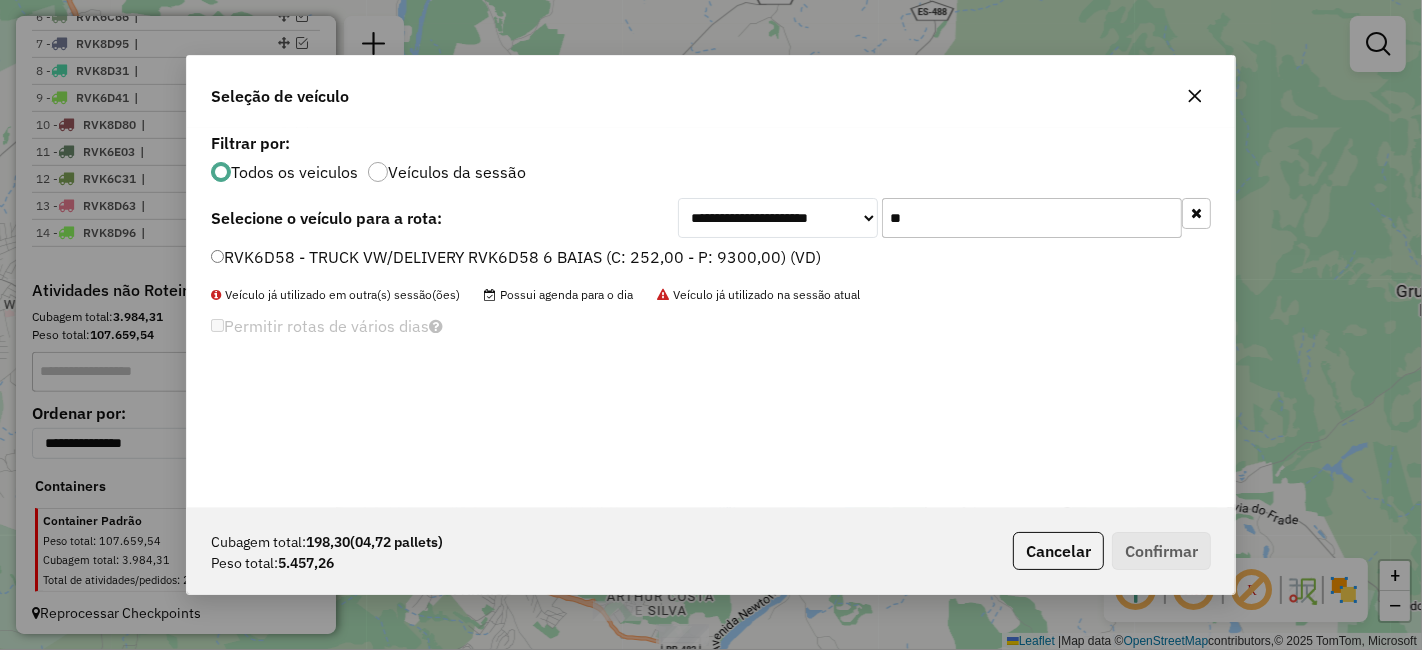 type on "**" 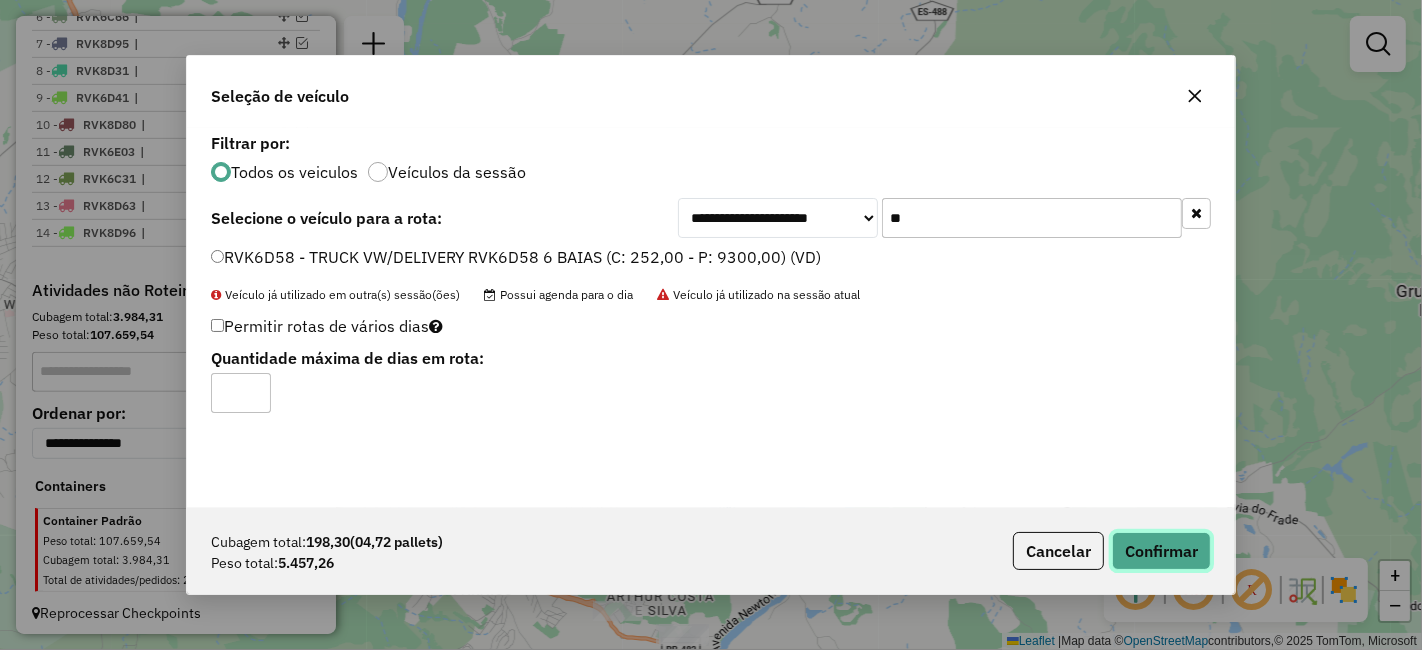 click on "Confirmar" 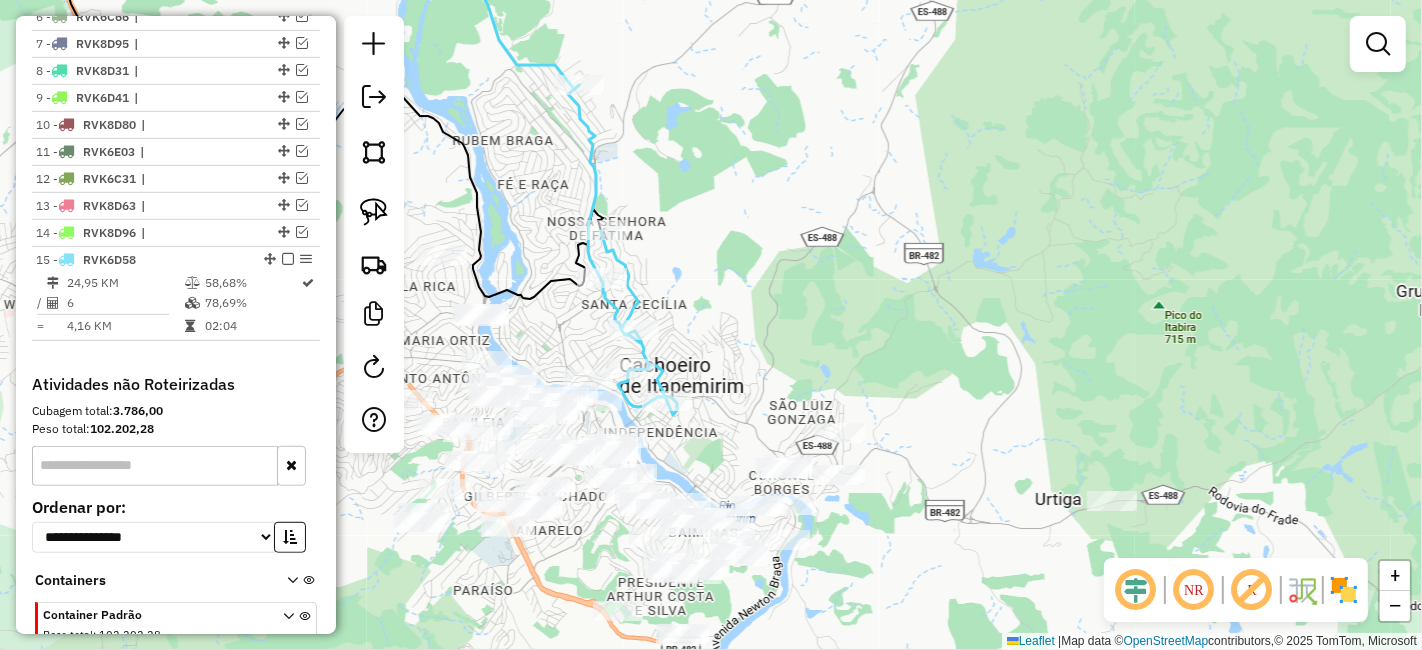 scroll, scrollTop: 937, scrollLeft: 0, axis: vertical 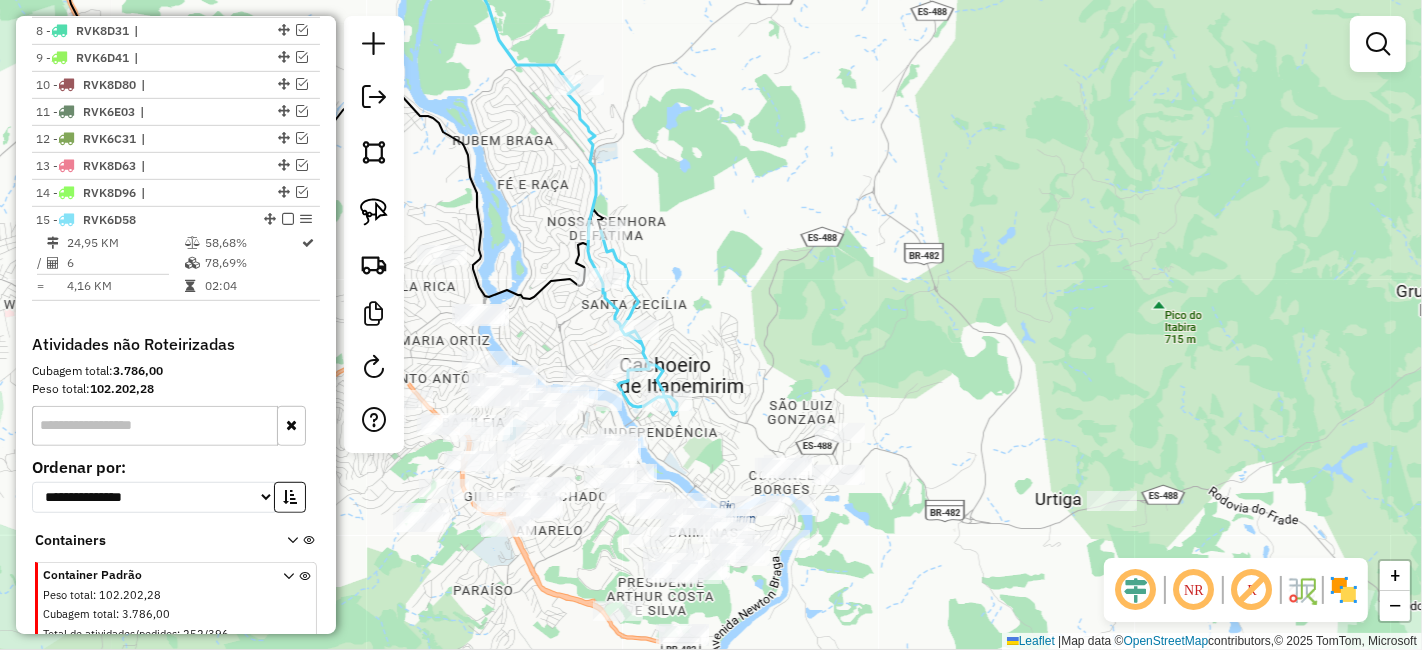 drag, startPoint x: 840, startPoint y: 381, endPoint x: 822, endPoint y: 315, distance: 68.41052 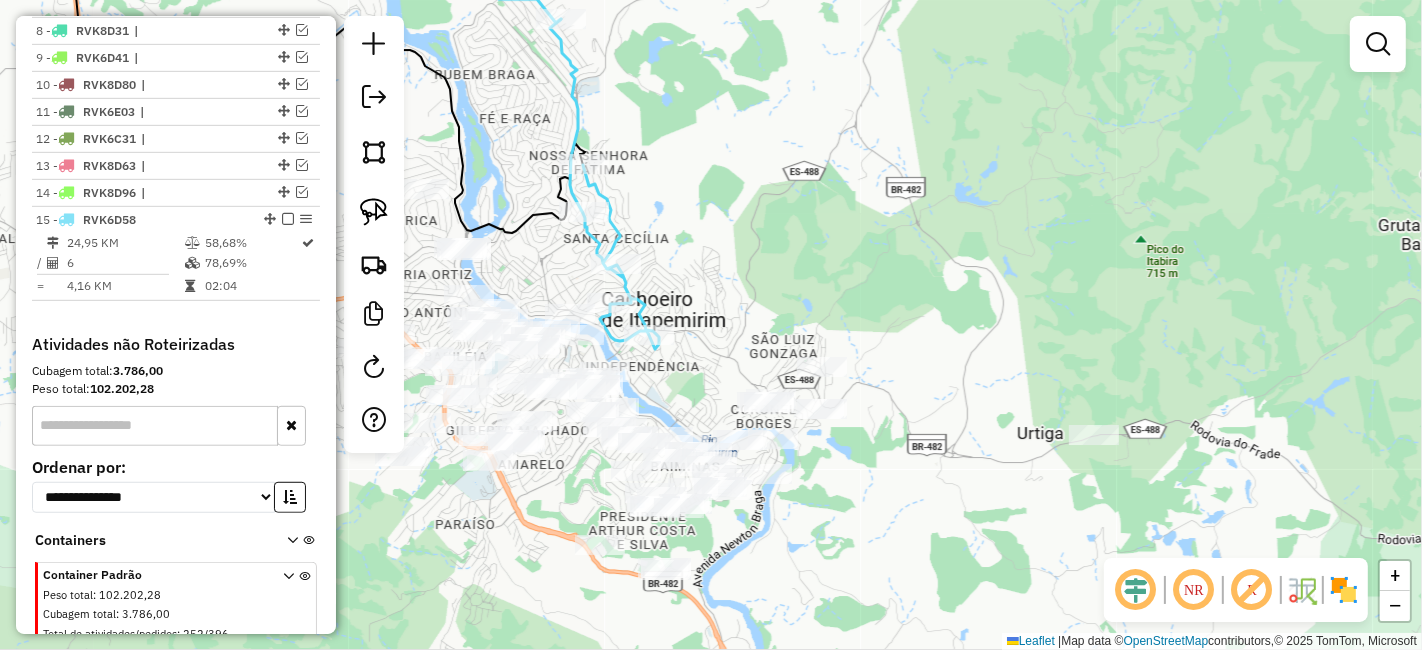click on "Janela de atendimento Grade de atendimento Capacidade Transportadoras Veículos Cliente Pedidos  Rotas Selecione os dias de semana para filtrar as janelas de atendimento  Seg   Ter   Qua   Qui   Sex   Sáb   Dom  Informe o período da janela de atendimento: De: Até:  Filtrar exatamente a janela do cliente  Considerar janela de atendimento padrão  Selecione os dias de semana para filtrar as grades de atendimento  Seg   Ter   Qua   Qui   Sex   Sáb   Dom   Considerar clientes sem dia de atendimento cadastrado  Clientes fora do dia de atendimento selecionado Filtrar as atividades entre os valores definidos abaixo:  Peso mínimo:   Peso máximo:   Cubagem mínima:   Cubagem máxima:   De:   Até:  Filtrar as atividades entre o tempo de atendimento definido abaixo:  De:   Até:   Considerar capacidade total dos clientes não roteirizados Transportadora: Selecione um ou mais itens Tipo de veículo: Selecione um ou mais itens Veículo: Selecione um ou mais itens Motorista: Selecione um ou mais itens Nome: Rótulo:" 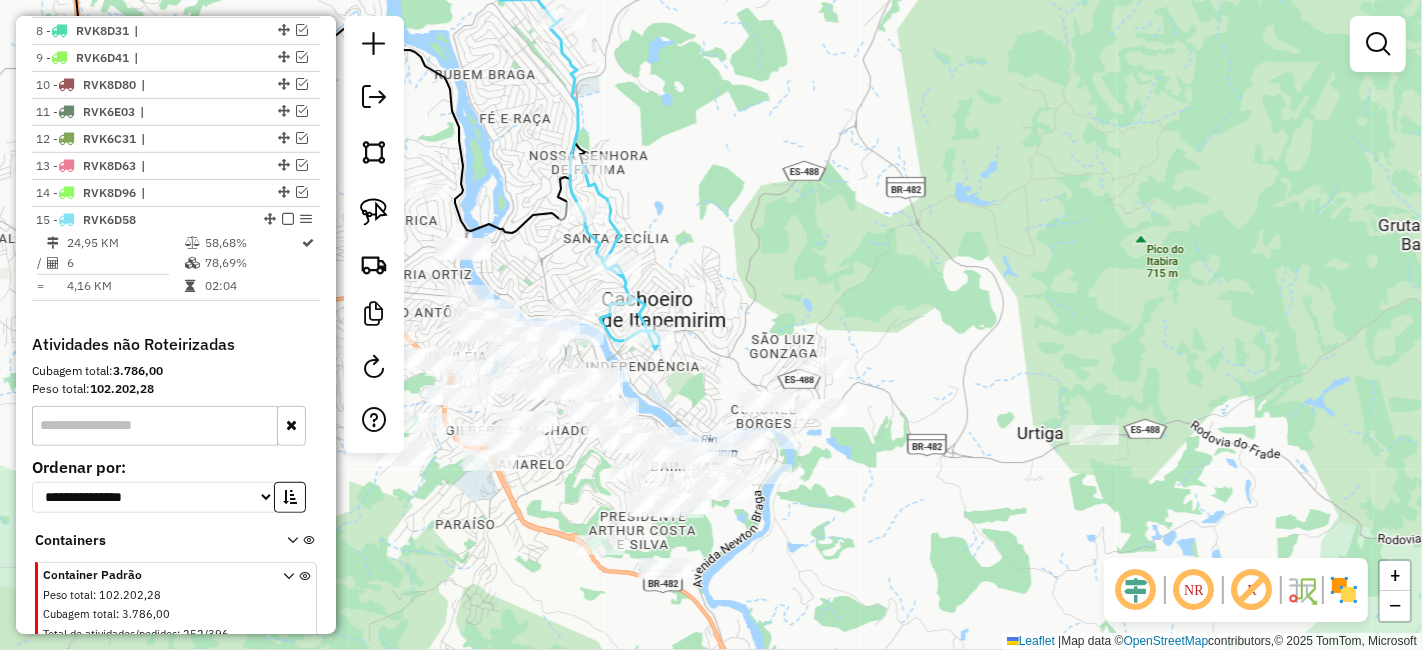 drag, startPoint x: 763, startPoint y: 306, endPoint x: 752, endPoint y: 312, distance: 12.529964 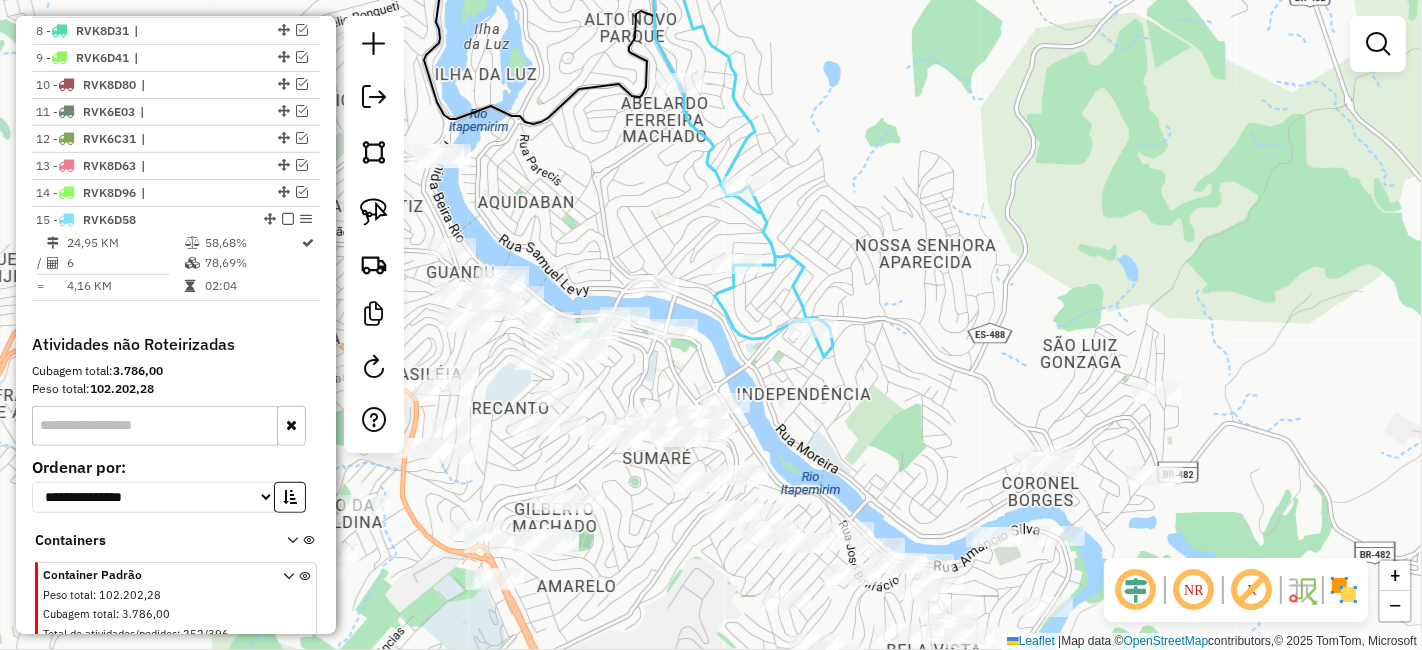 drag, startPoint x: 687, startPoint y: 332, endPoint x: 722, endPoint y: 350, distance: 39.357338 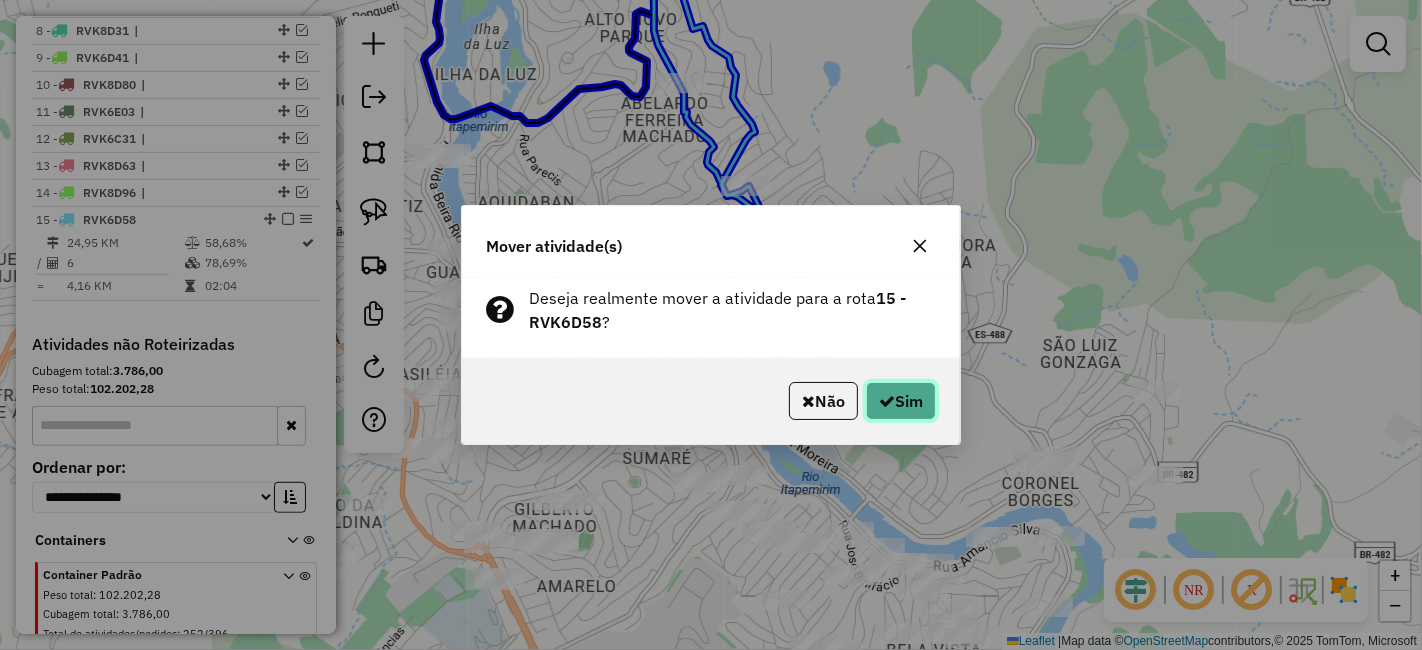 click 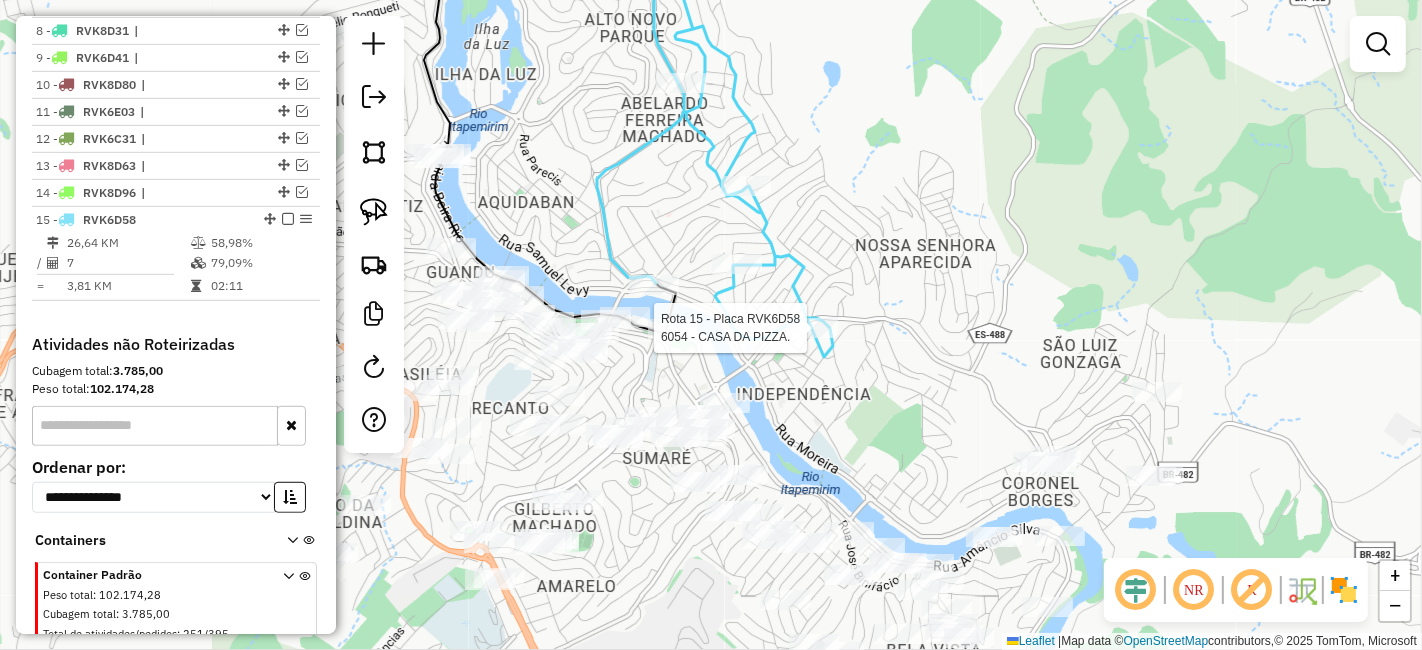 select on "*********" 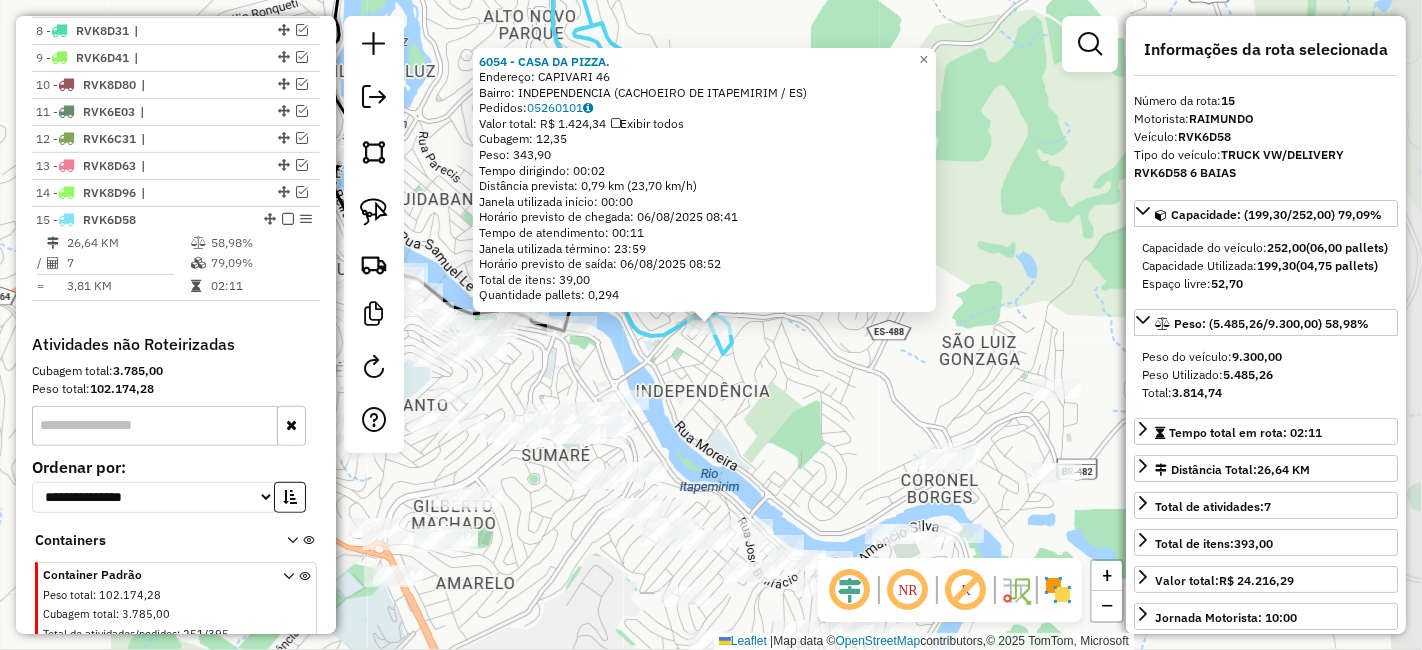 scroll, scrollTop: 990, scrollLeft: 0, axis: vertical 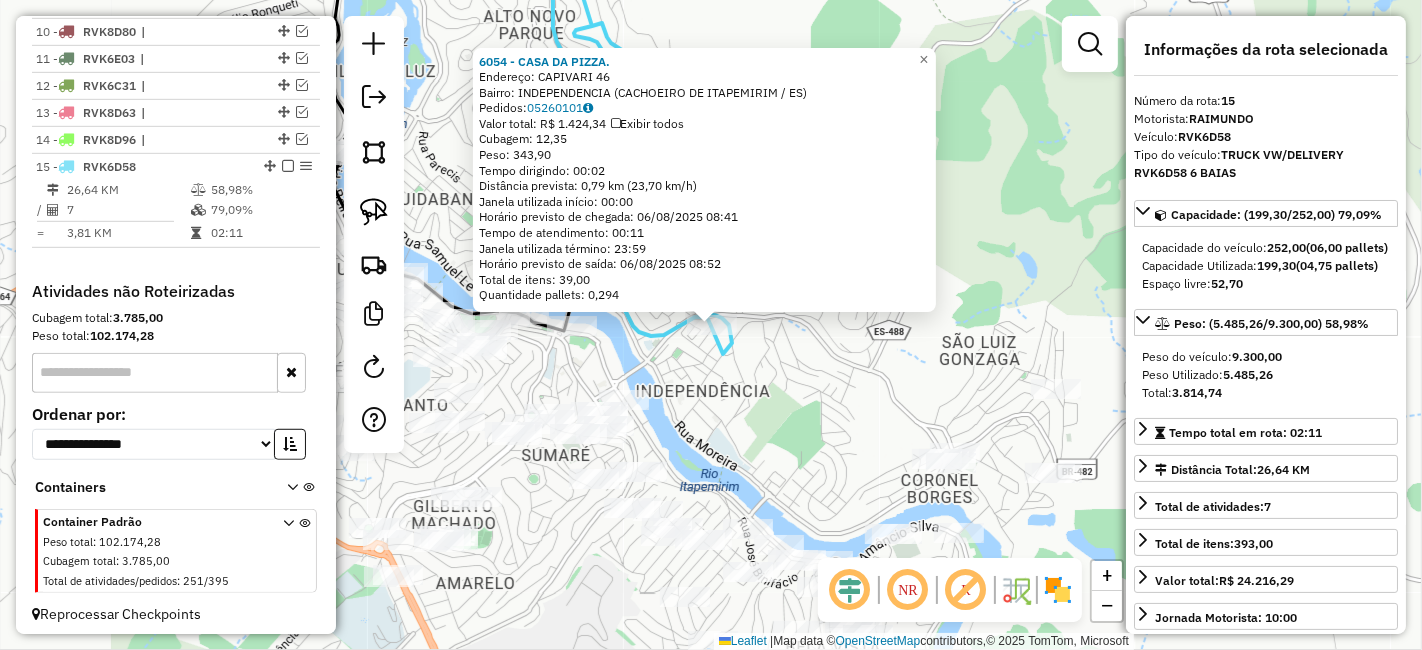 click on "6054 - CASA DA PIZZA.  Endereço:  CAPIVARI 46   Bairro: INDEPENDENCIA (CACHOEIRO DE ITAPEMIRIM / ES)   Pedidos:  05260101   Valor total: R$ 1.424,34   Exibir todos   Cubagem: 12,35  Peso: 343,90  Tempo dirigindo: 00:02   Distância prevista: 0,79 km (23,70 km/h)   Janela utilizada início: 00:00   Horário previsto de chegada: 06/08/2025 08:41   Tempo de atendimento: 00:11   Janela utilizada término: 23:59   Horário previsto de saída: 06/08/2025 08:52   Total de itens: 39,00   Quantidade pallets: 0,294  × Janela de atendimento Grade de atendimento Capacidade Transportadoras Veículos Cliente Pedidos  Rotas Selecione os dias de semana para filtrar as janelas de atendimento  Seg   Ter   Qua   Qui   Sex   Sáb   Dom  Informe o período da janela de atendimento: De: Até:  Filtrar exatamente a janela do cliente  Considerar janela de atendimento padrão  Selecione os dias de semana para filtrar as grades de atendimento  Seg   Ter   Qua   Qui   Sex   Sáb   Dom   Clientes fora do dia de atendimento selecionado" 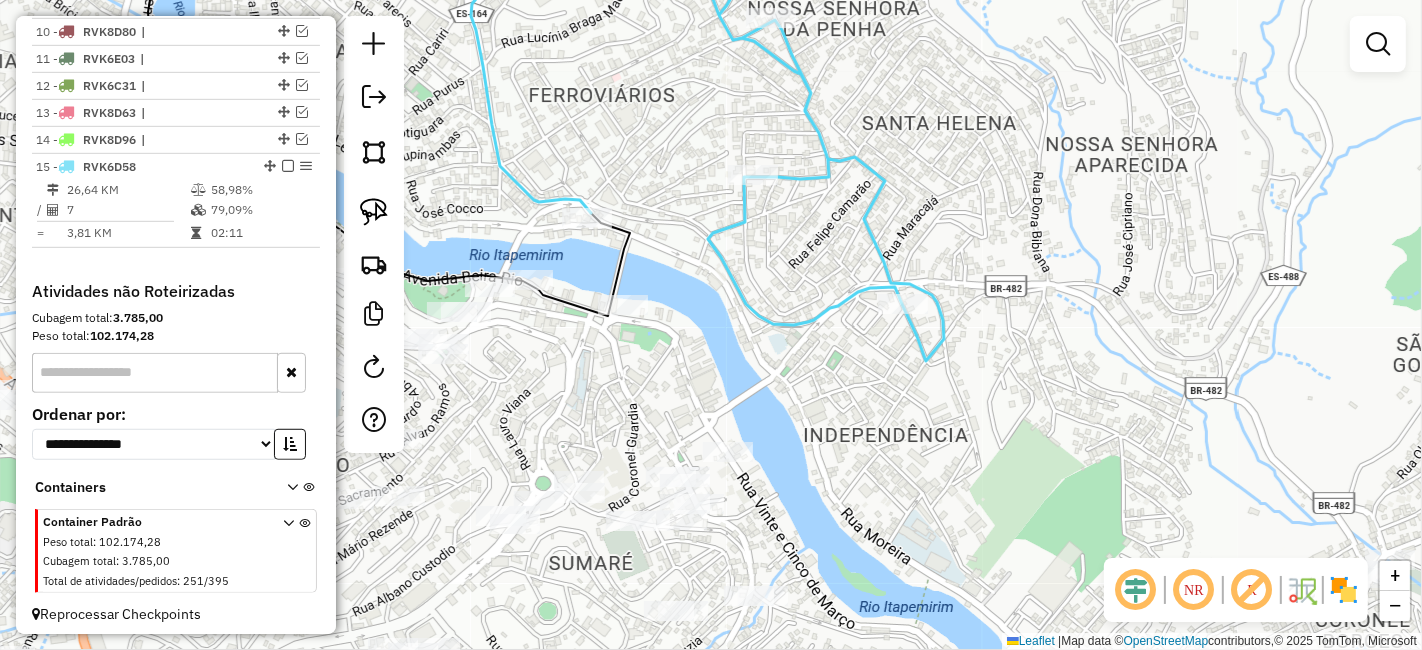 click 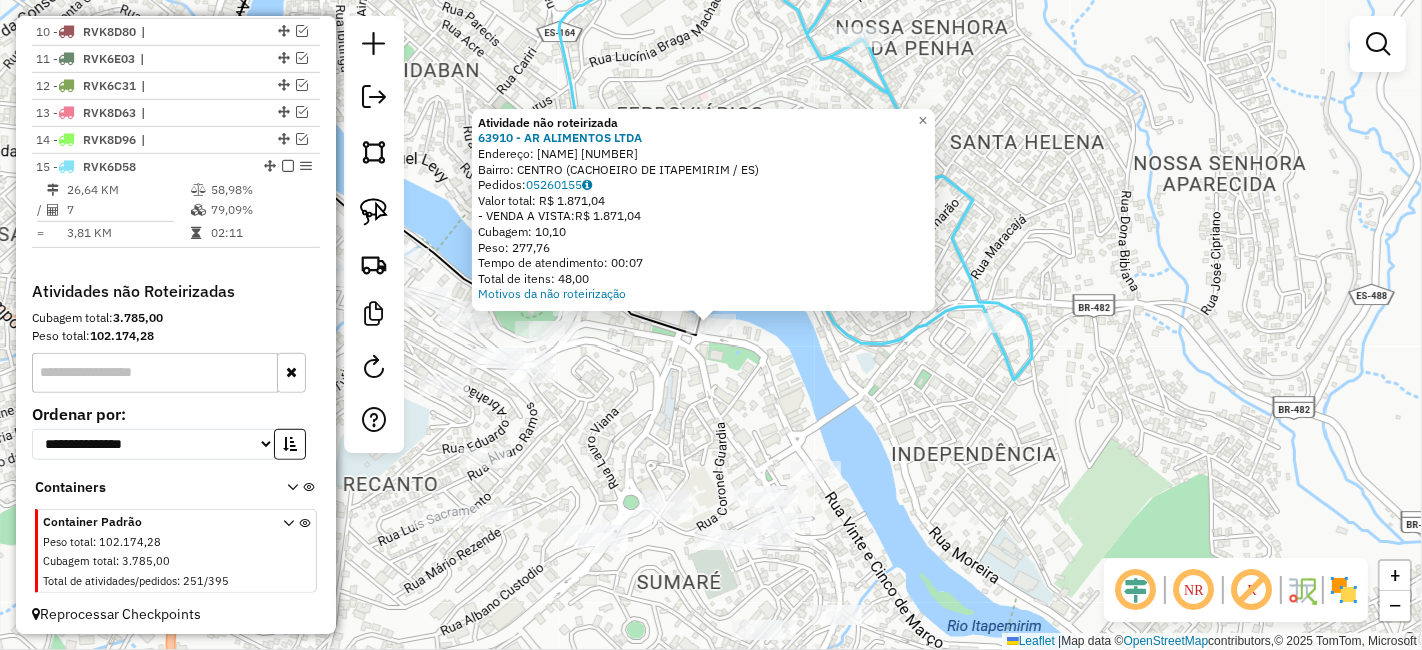 click on "Atividade não roteirizada 63910 - AR ALIMENTOS  LTDA  Endereço:  VINTE E CINCO DE MARCO 33   Bairro: CENTRO (CACHOEIRO DE ITAPEMIRIM / ES)   Pedidos:  05260155   Valor total: R$ 1.871,04   - VENDA A VISTA:  R$ 1.871,04   Cubagem: 10,10   Peso: 277,76   Tempo de atendimento: 00:07   Total de itens: 48,00  Motivos da não roteirização × Janela de atendimento Grade de atendimento Capacidade Transportadoras Veículos Cliente Pedidos  Rotas Selecione os dias de semana para filtrar as janelas de atendimento  Seg   Ter   Qua   Qui   Sex   Sáb   Dom  Informe o período da janela de atendimento: De: Até:  Filtrar exatamente a janela do cliente  Considerar janela de atendimento padrão  Selecione os dias de semana para filtrar as grades de atendimento  Seg   Ter   Qua   Qui   Sex   Sáb   Dom   Considerar clientes sem dia de atendimento cadastrado  Clientes fora do dia de atendimento selecionado Filtrar as atividades entre os valores definidos abaixo:  Peso mínimo:   Peso máximo:   Cubagem mínima:   De:  De:" 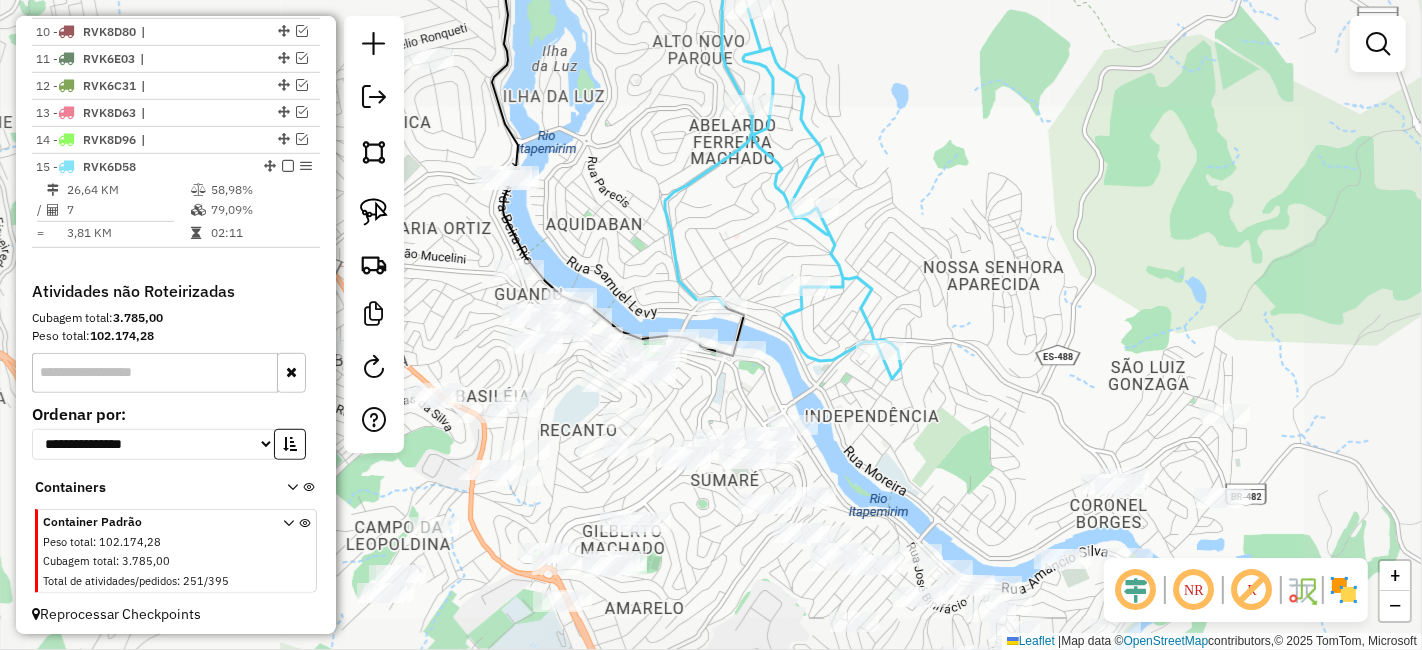 drag, startPoint x: 859, startPoint y: 376, endPoint x: 737, endPoint y: 276, distance: 157.74663 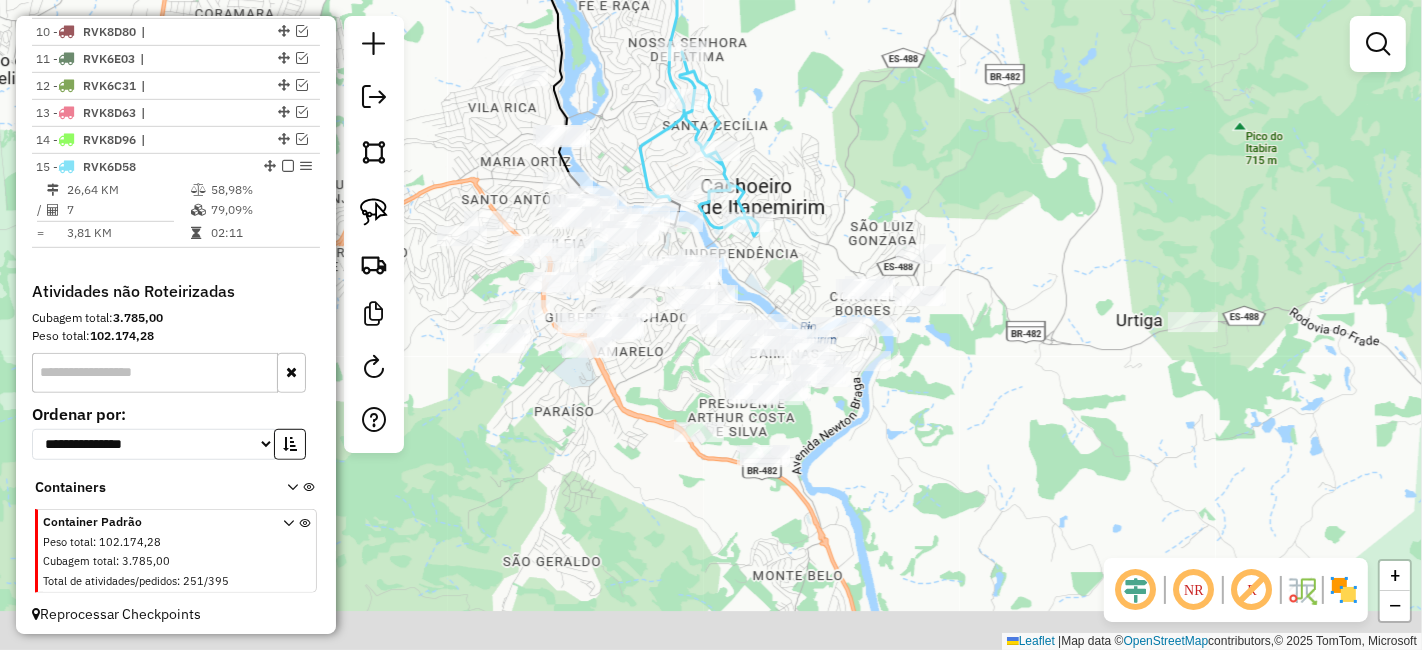 drag, startPoint x: 847, startPoint y: 295, endPoint x: 822, endPoint y: 264, distance: 39.824615 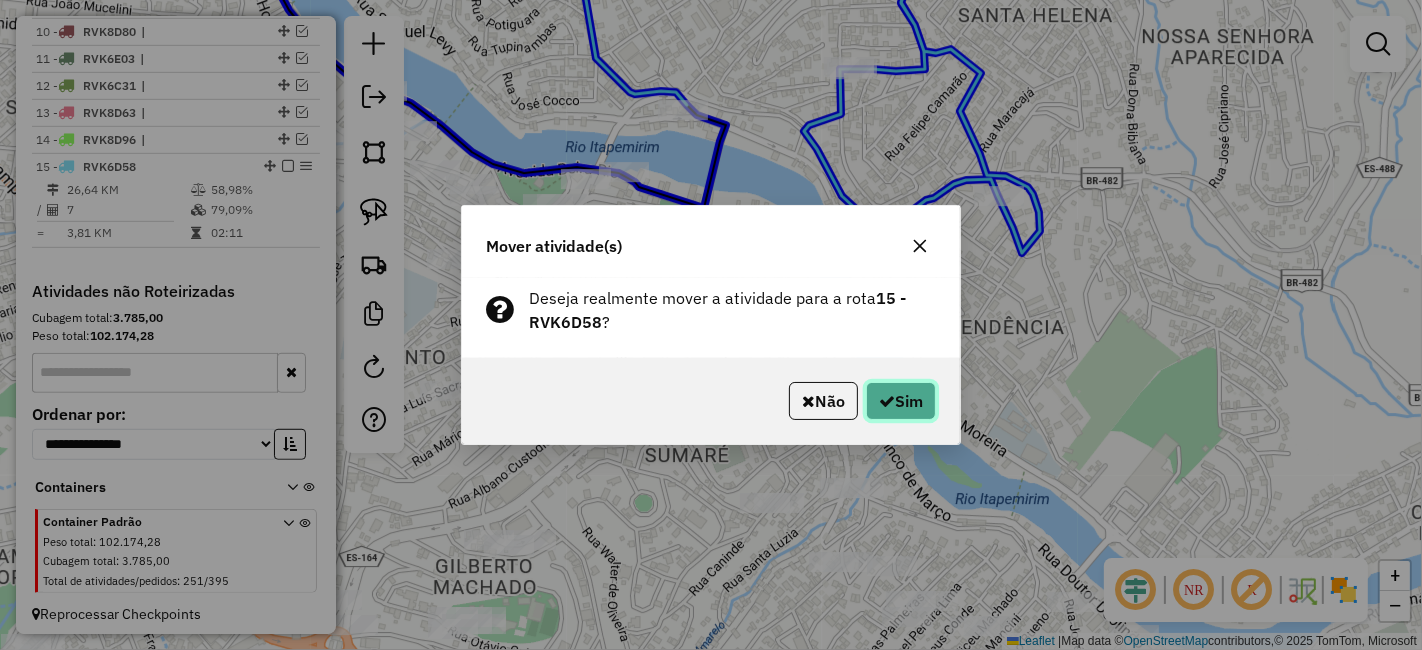 drag, startPoint x: 906, startPoint y: 406, endPoint x: 900, endPoint y: 397, distance: 10.816654 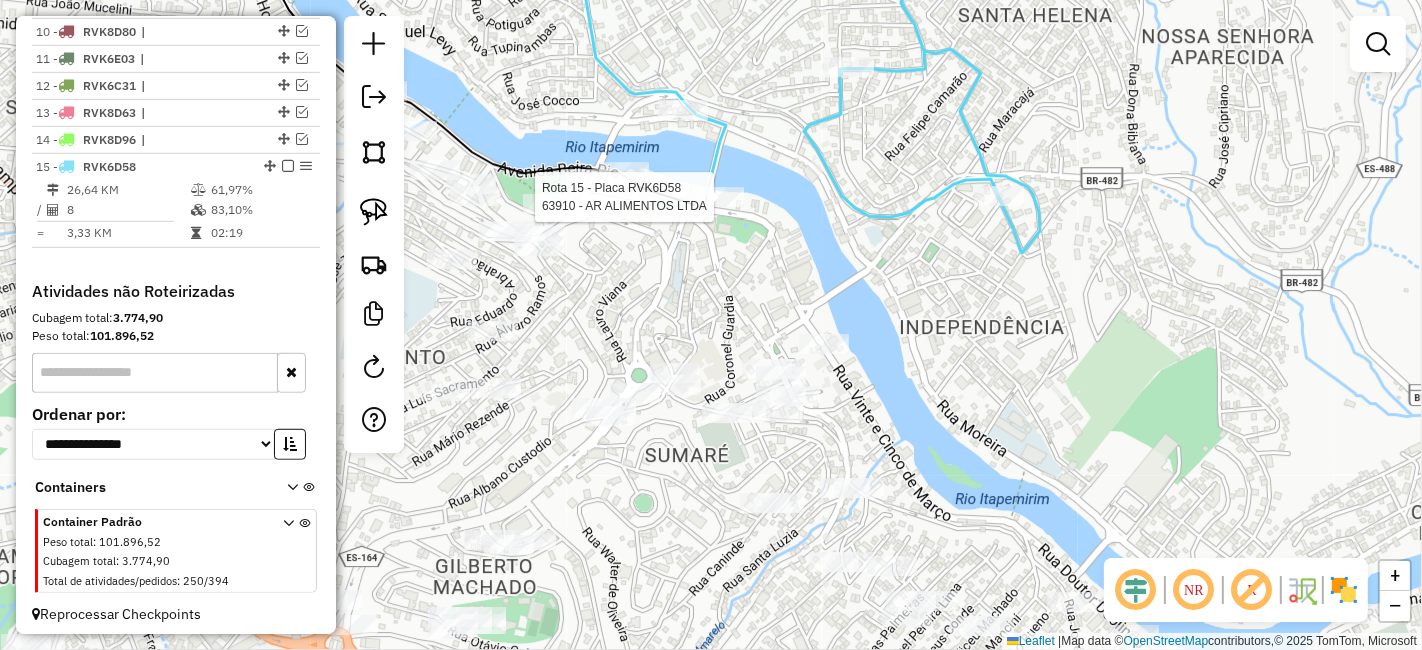 select on "*********" 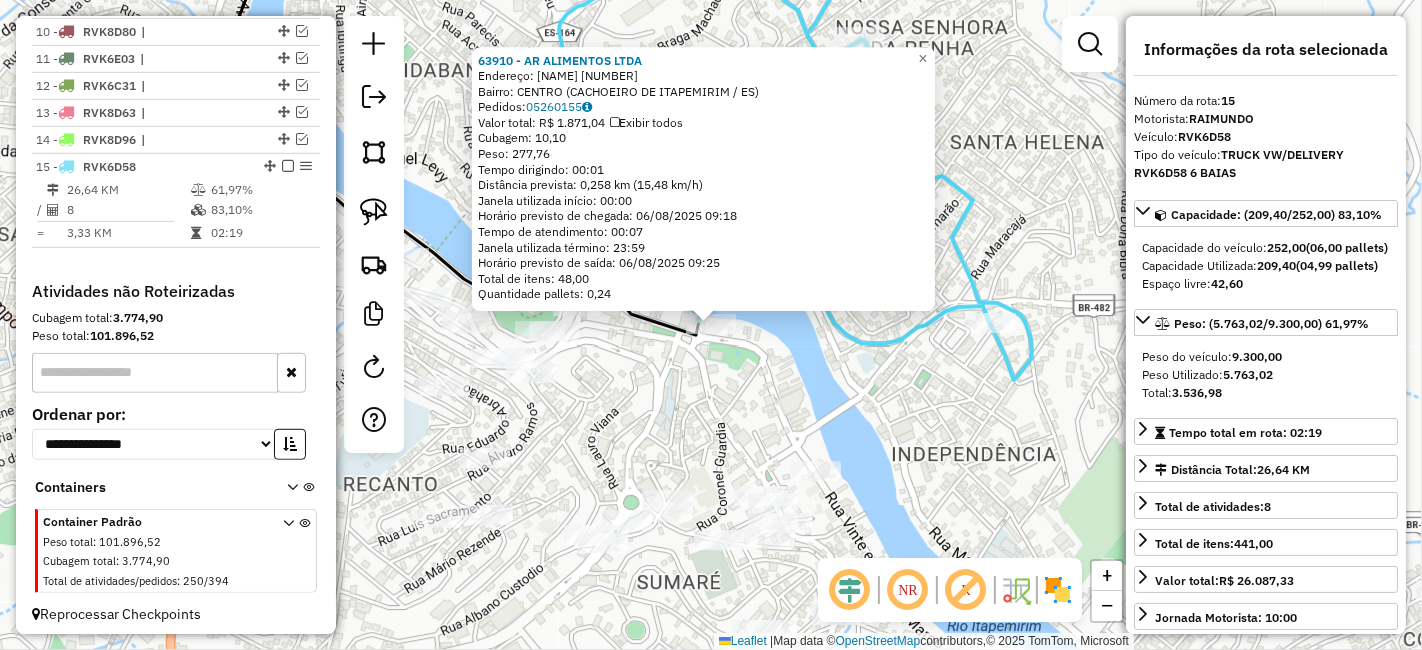 click on "63910 - AR ALIMENTOS  LTDA  Endereço:  VINTE E CINCO DE MARCO 33   Bairro: CENTRO (CACHOEIRO DE ITAPEMIRIM / ES)   Pedidos:  05260155   Valor total: R$ 1.871,04   Exibir todos   Cubagem: 10,10  Peso: 277,76  Tempo dirigindo: 00:01   Distância prevista: 0,258 km (15,48 km/h)   Janela utilizada início: 00:00   Horário previsto de chegada: 06/08/2025 09:18   Tempo de atendimento: 00:07   Janela utilizada término: 23:59   Horário previsto de saída: 06/08/2025 09:25   Total de itens: 48,00   Quantidade pallets: 0,24  × Janela de atendimento Grade de atendimento Capacidade Transportadoras Veículos Cliente Pedidos  Rotas Selecione os dias de semana para filtrar as janelas de atendimento  Seg   Ter   Qua   Qui   Sex   Sáb   Dom  Informe o período da janela de atendimento: De: Até:  Filtrar exatamente a janela do cliente  Considerar janela de atendimento padrão  Selecione os dias de semana para filtrar as grades de atendimento  Seg   Ter   Qua   Qui   Sex   Sáb   Dom   Peso mínimo:   Peso máximo:  De:" 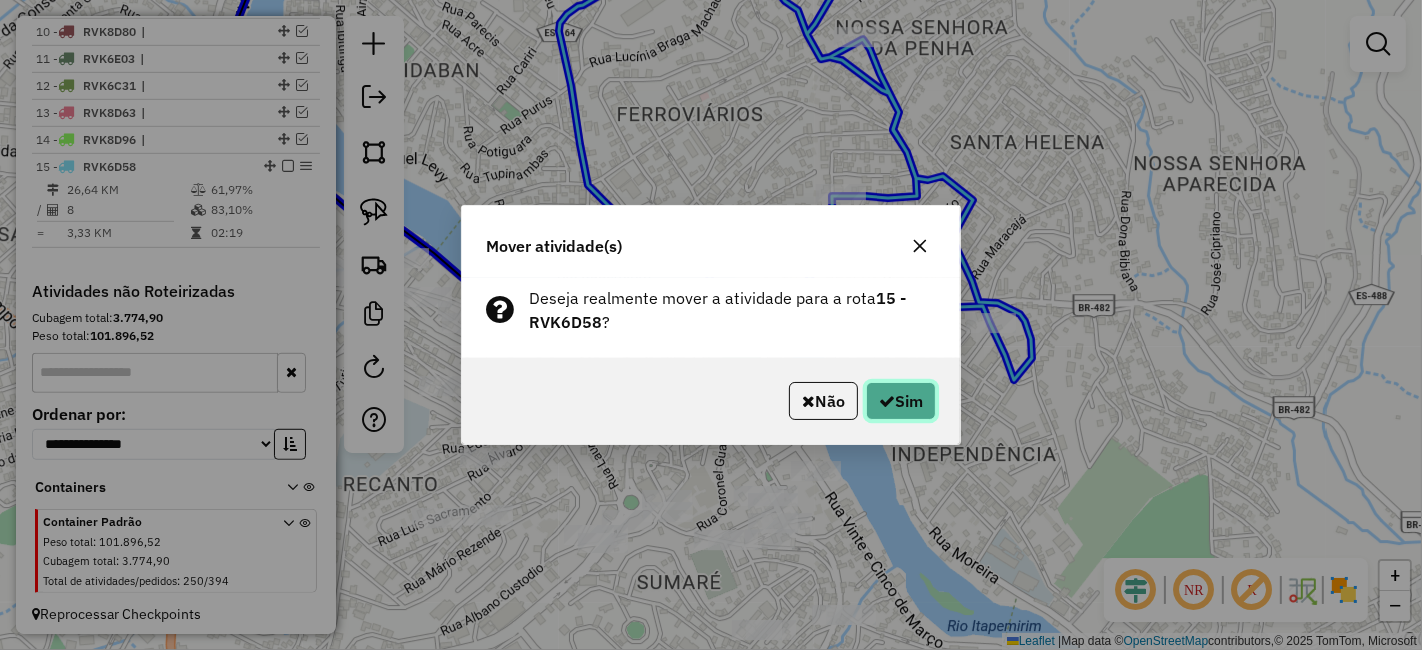 click on "Sim" 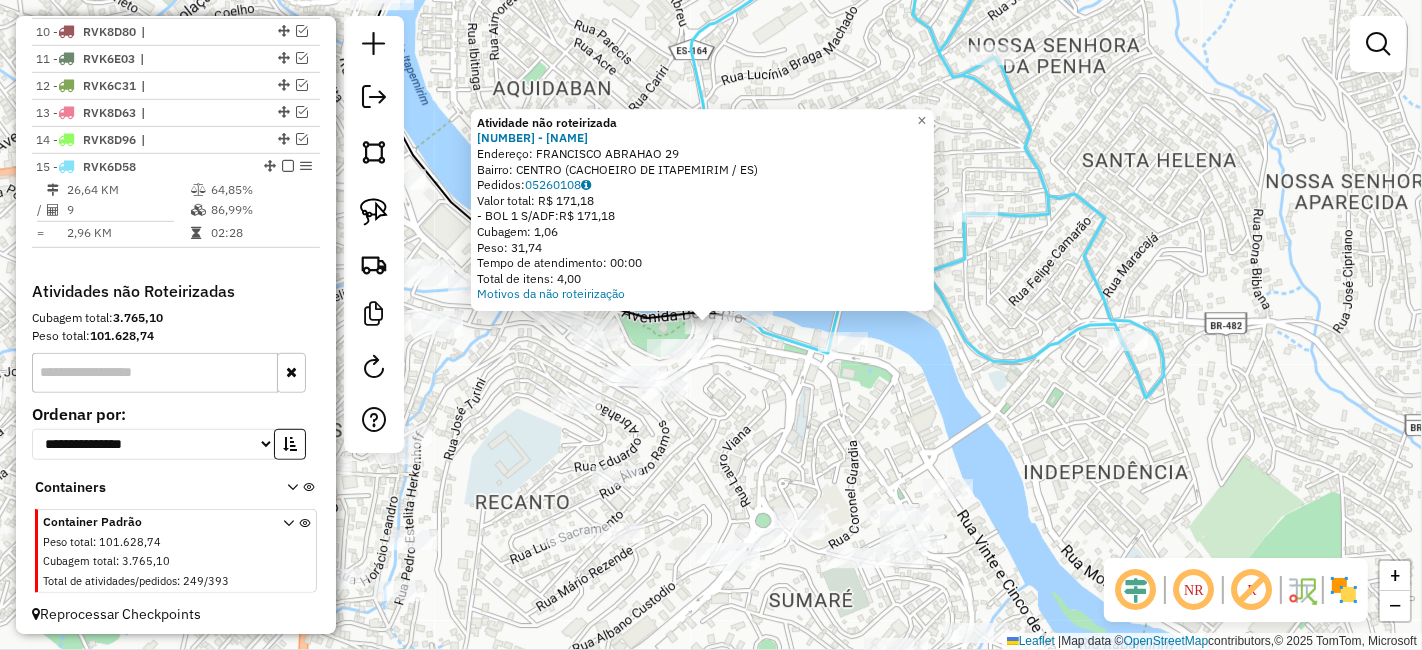 click on "Atividade não roteirizada 2841 - BROADWAY SUGESTOES  Endereço:  FRANCISCO ABRAHAO 29   Bairro: CENTRO (CACHOEIRO DE ITAPEMIRIM / ES)   Pedidos:  05260108   Valor total: R$ 171,18   - BOL 1 S/ADF:  R$ 171,18   Cubagem: 1,06   Peso: 31,74   Tempo de atendimento: 00:00   Total de itens: 4,00  Motivos da não roteirização × Janela de atendimento Grade de atendimento Capacidade Transportadoras Veículos Cliente Pedidos  Rotas Selecione os dias de semana para filtrar as janelas de atendimento  Seg   Ter   Qua   Qui   Sex   Sáb   Dom  Informe o período da janela de atendimento: De: Até:  Filtrar exatamente a janela do cliente  Considerar janela de atendimento padrão  Selecione os dias de semana para filtrar as grades de atendimento  Seg   Ter   Qua   Qui   Sex   Sáb   Dom   Considerar clientes sem dia de atendimento cadastrado  Clientes fora do dia de atendimento selecionado Filtrar as atividades entre os valores definidos abaixo:  Peso mínimo:   Peso máximo:   Cubagem mínima:   Cubagem máxima:   De:" 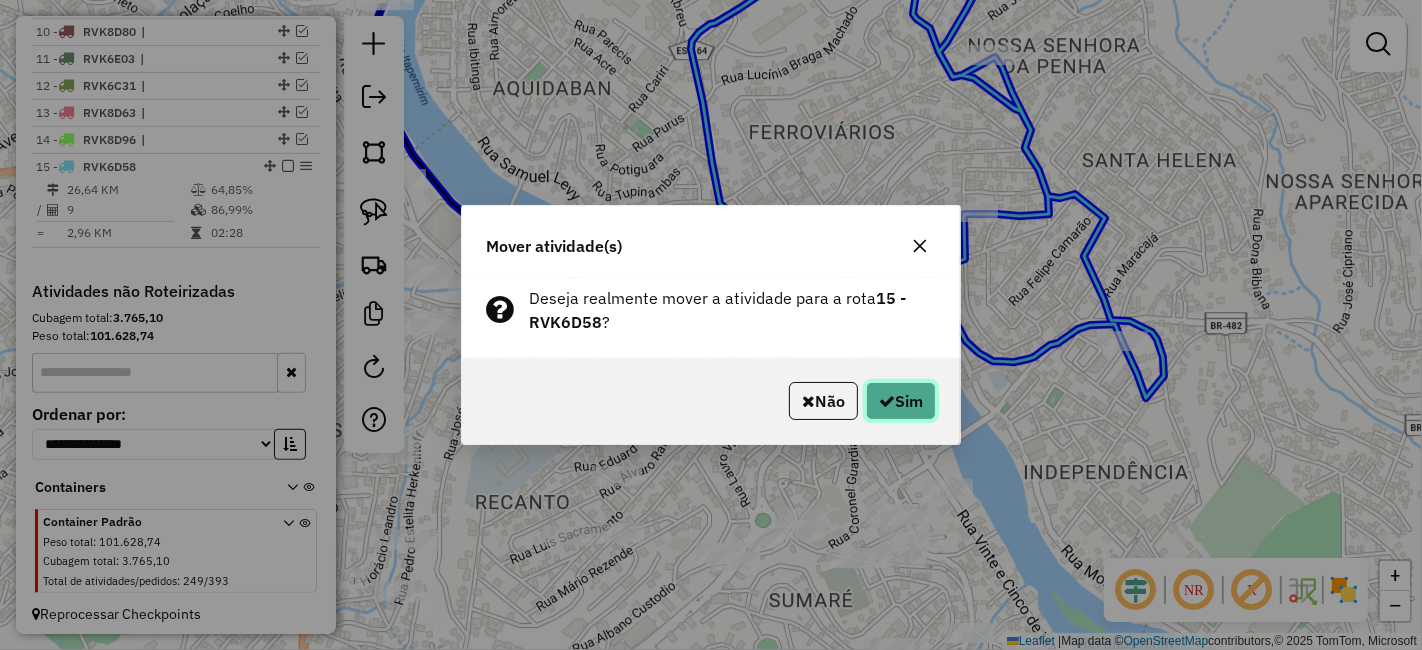 click on "Sim" 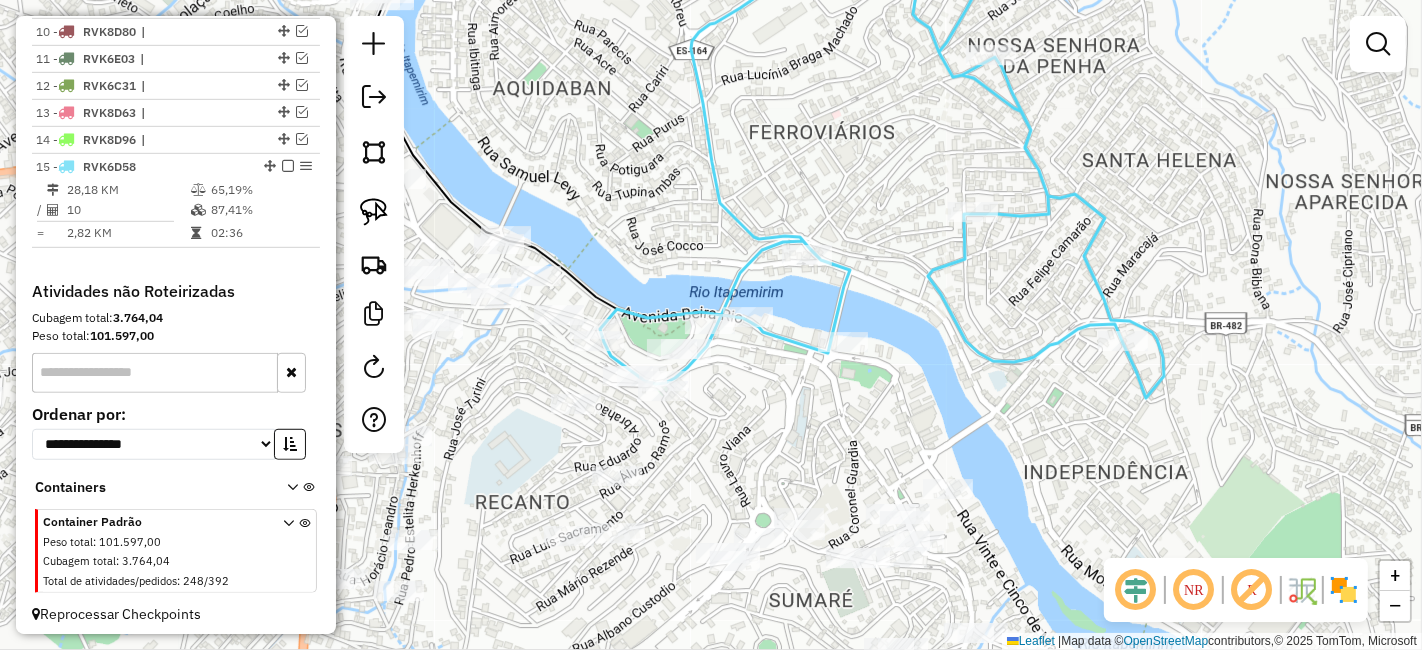 select on "*********" 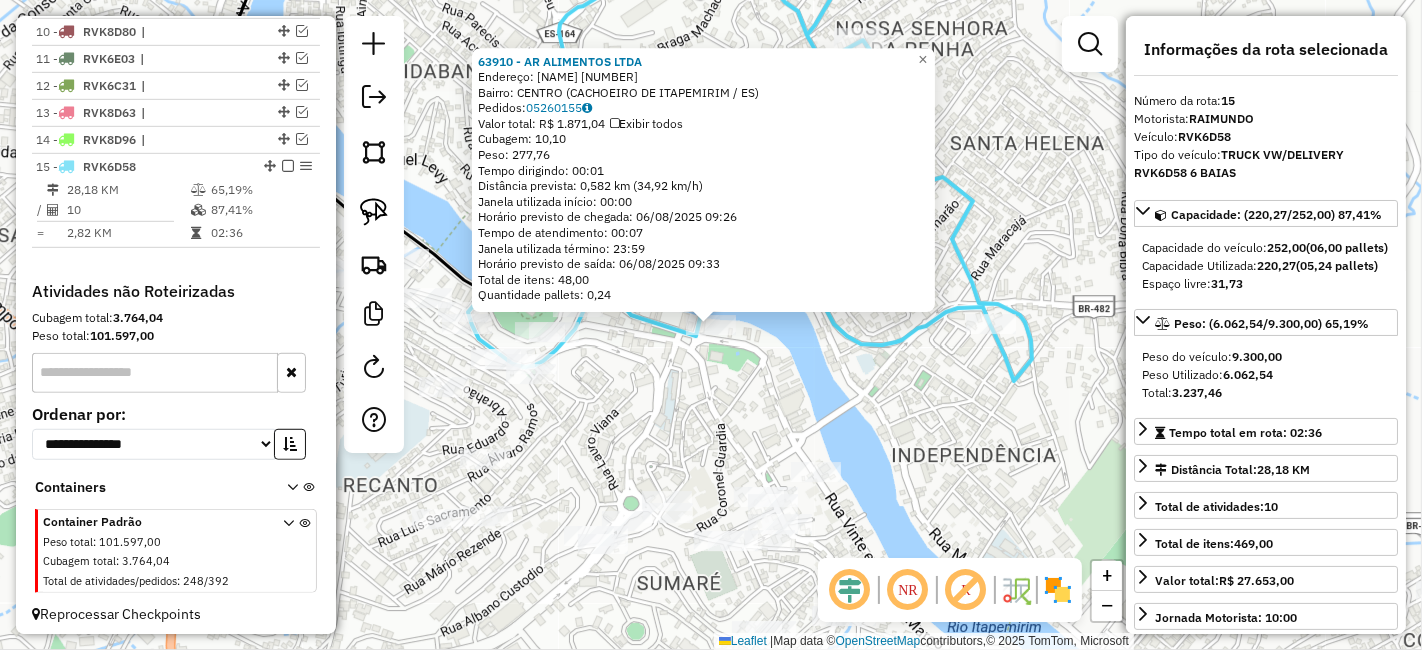 click on "63910 - AR ALIMENTOS  LTDA  Endereço:  VINTE E CINCO DE MARCO 33   Bairro: CENTRO (CACHOEIRO DE ITAPEMIRIM / ES)   Pedidos:  05260155   Valor total: R$ 1.871,04   Exibir todos   Cubagem: 10,10  Peso: 277,76  Tempo dirigindo: 00:01   Distância prevista: 0,582 km (34,92 km/h)   Janela utilizada início: 00:00   Horário previsto de chegada: 06/08/2025 09:26   Tempo de atendimento: 00:07   Janela utilizada término: 23:59   Horário previsto de saída: 06/08/2025 09:33   Total de itens: 48,00   Quantidade pallets: 0,24  × Janela de atendimento Grade de atendimento Capacidade Transportadoras Veículos Cliente Pedidos  Rotas Selecione os dias de semana para filtrar as janelas de atendimento  Seg   Ter   Qua   Qui   Sex   Sáb   Dom  Informe o período da janela de atendimento: De: Até:  Filtrar exatamente a janela do cliente  Considerar janela de atendimento padrão  Selecione os dias de semana para filtrar as grades de atendimento  Seg   Ter   Qua   Qui   Sex   Sáb   Dom   Peso mínimo:   Peso máximo:  De:" 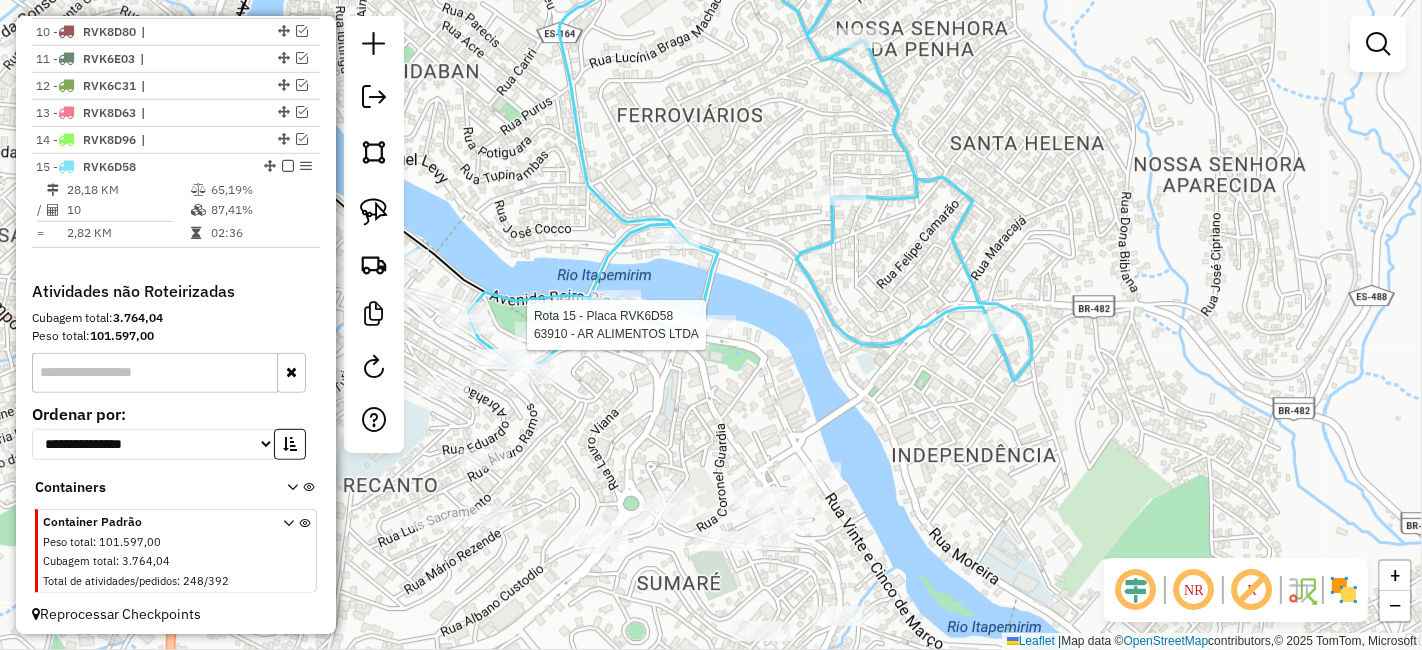 select on "*********" 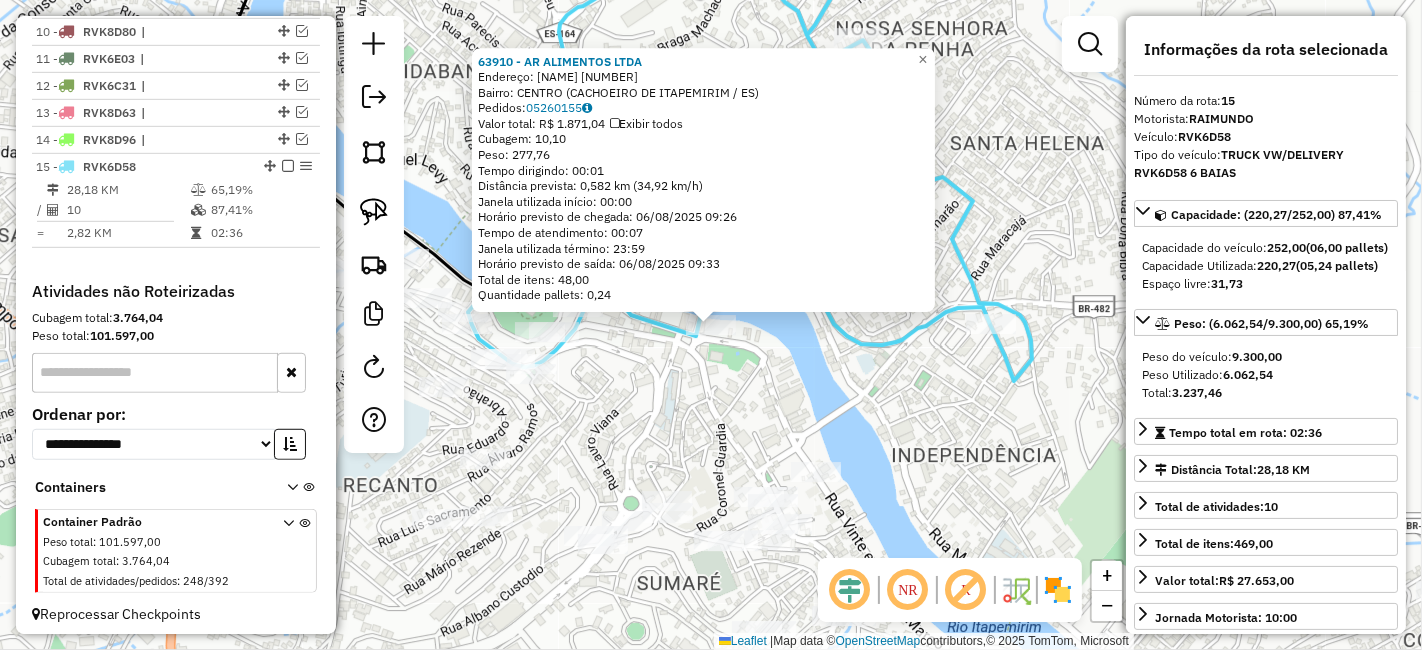 drag, startPoint x: 739, startPoint y: 377, endPoint x: 433, endPoint y: 201, distance: 353.00424 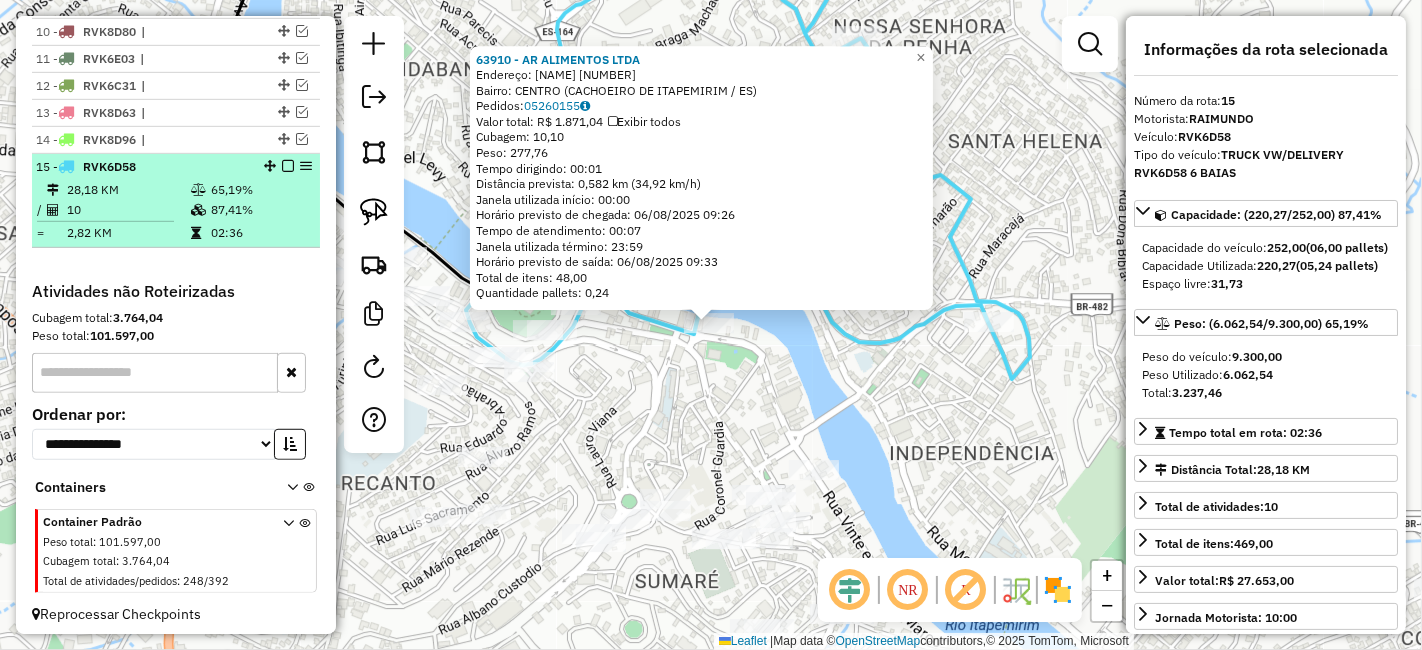 click at bounding box center (288, 166) 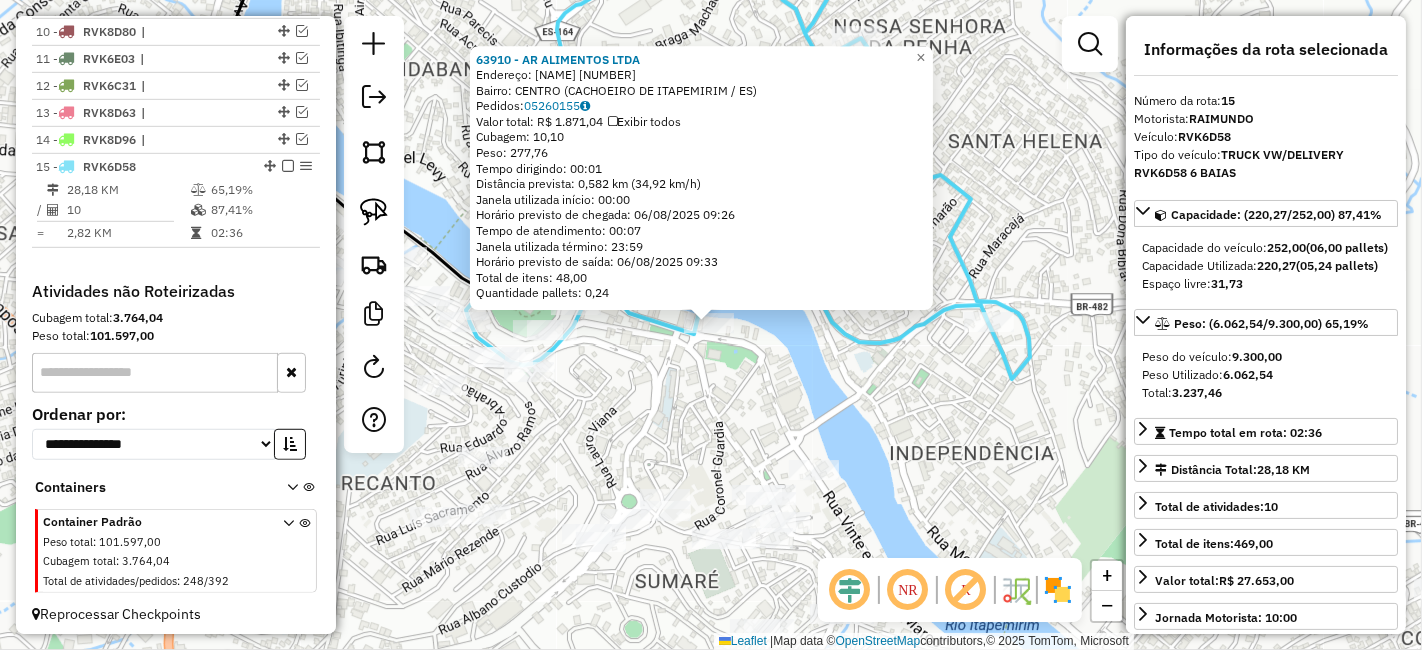 scroll, scrollTop: 923, scrollLeft: 0, axis: vertical 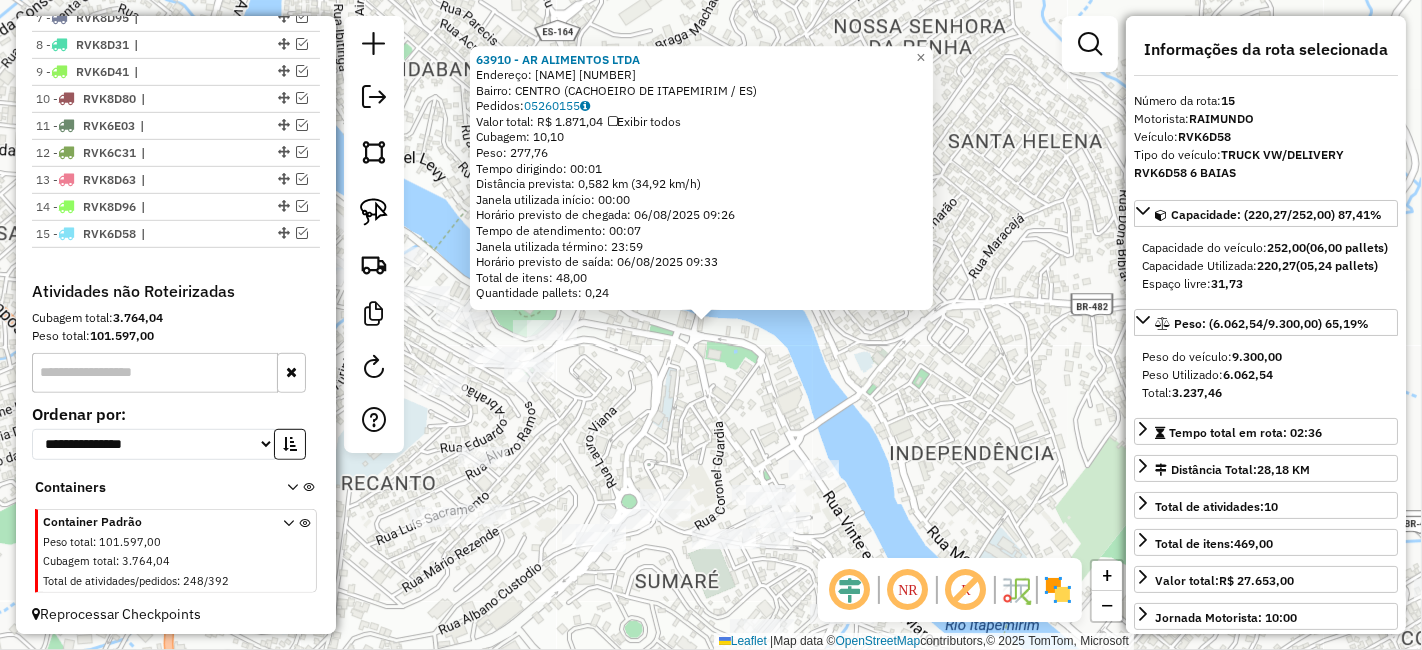 click on "63910 - AR ALIMENTOS  LTDA  Endereço:  VINTE E CINCO DE MARCO 33   Bairro: CENTRO (CACHOEIRO DE ITAPEMIRIM / ES)   Pedidos:  05260155   Valor total: R$ 1.871,04   Exibir todos   Cubagem: 10,10  Peso: 277,76  Tempo dirigindo: 00:01   Distância prevista: 0,582 km (34,92 km/h)   Janela utilizada início: 00:00   Horário previsto de chegada: 06/08/2025 09:26   Tempo de atendimento: 00:07   Janela utilizada término: 23:59   Horário previsto de saída: 06/08/2025 09:33   Total de itens: 48,00   Quantidade pallets: 0,24  × Janela de atendimento Grade de atendimento Capacidade Transportadoras Veículos Cliente Pedidos  Rotas Selecione os dias de semana para filtrar as janelas de atendimento  Seg   Ter   Qua   Qui   Sex   Sáb   Dom  Informe o período da janela de atendimento: De: Até:  Filtrar exatamente a janela do cliente  Considerar janela de atendimento padrão  Selecione os dias de semana para filtrar as grades de atendimento  Seg   Ter   Qua   Qui   Sex   Sáb   Dom   Peso mínimo:   Peso máximo:  De:" 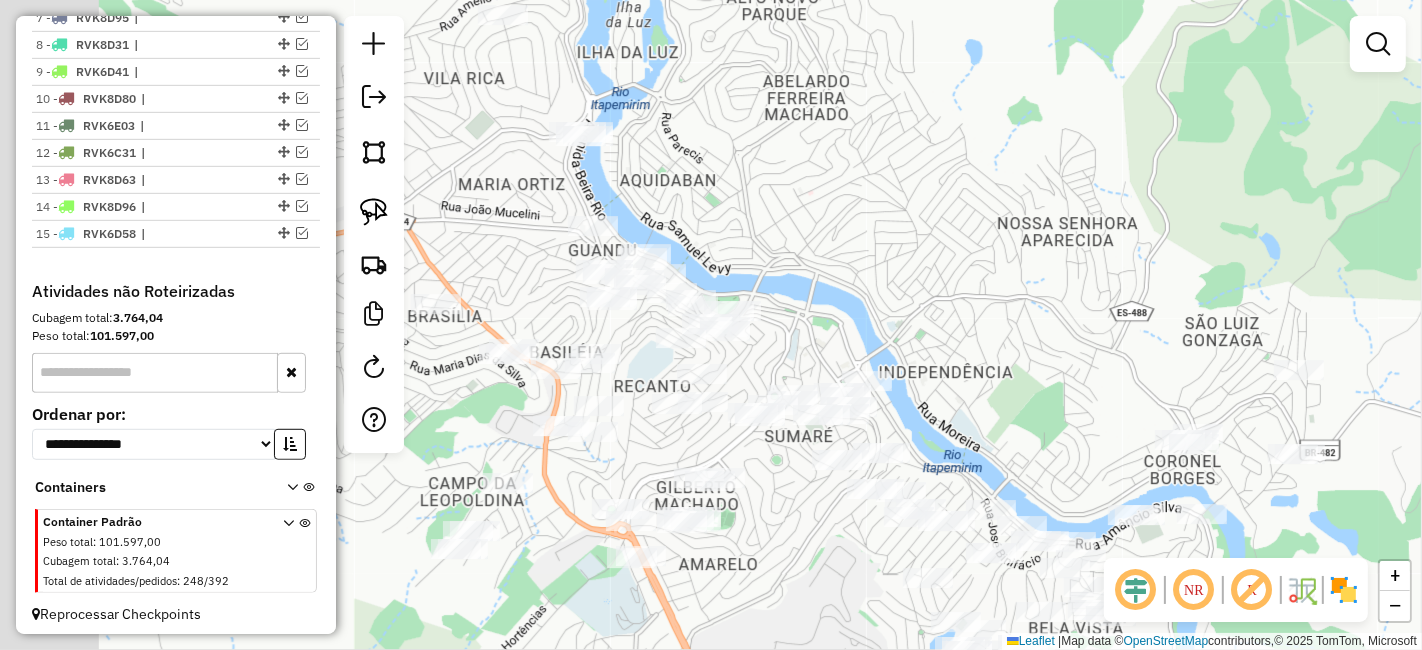 drag, startPoint x: 668, startPoint y: 370, endPoint x: 794, endPoint y: 331, distance: 131.89769 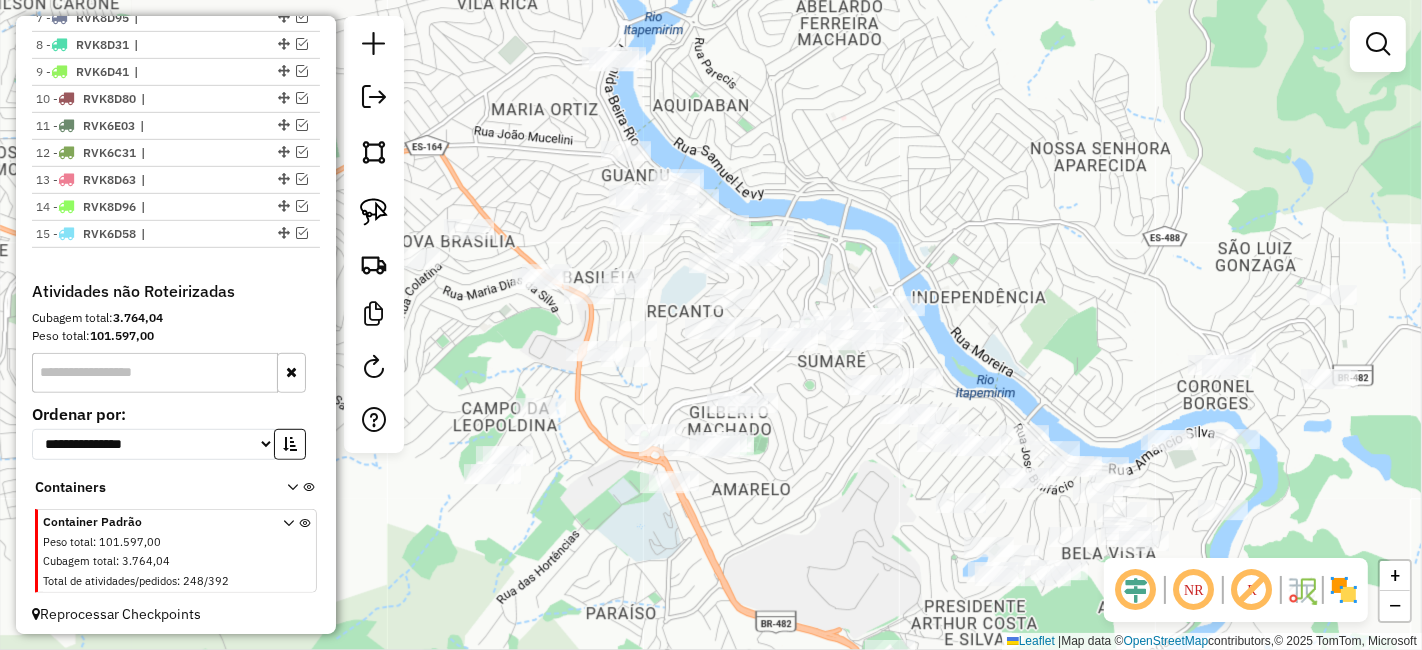 drag, startPoint x: 821, startPoint y: 336, endPoint x: 854, endPoint y: 194, distance: 145.78409 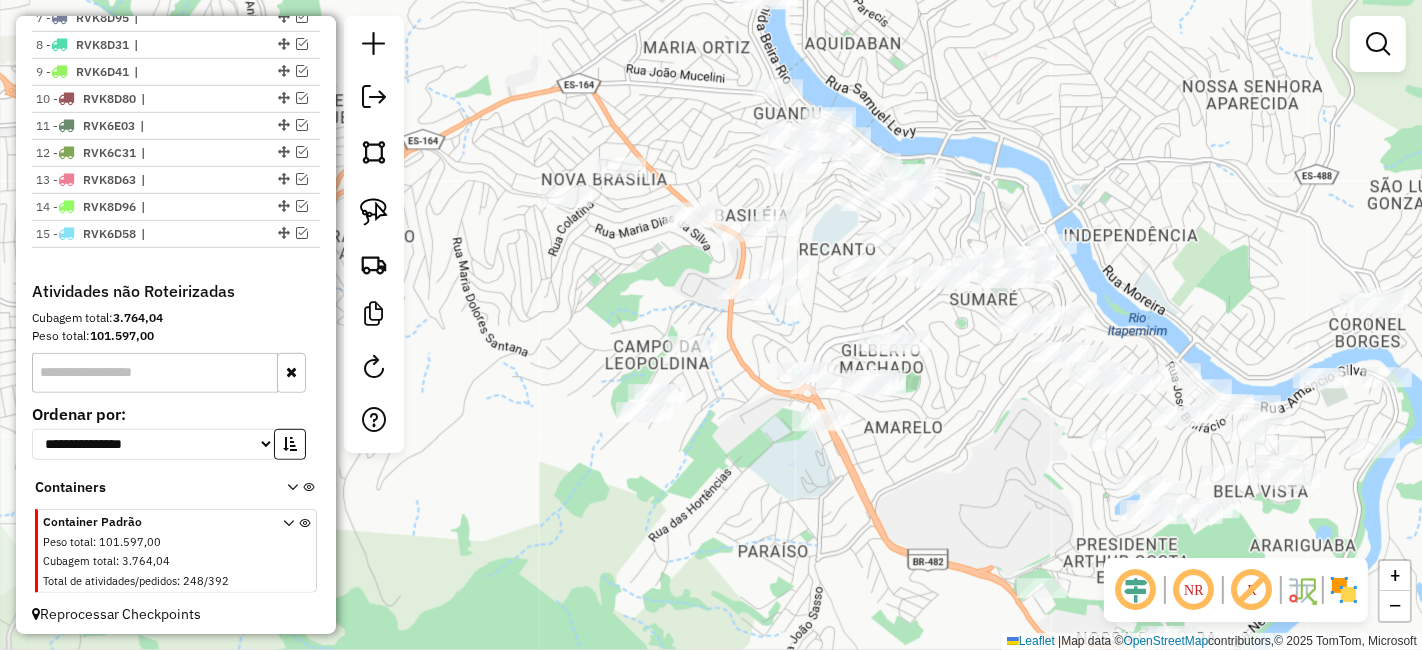 drag, startPoint x: 917, startPoint y: 227, endPoint x: 1054, endPoint y: 170, distance: 148.38463 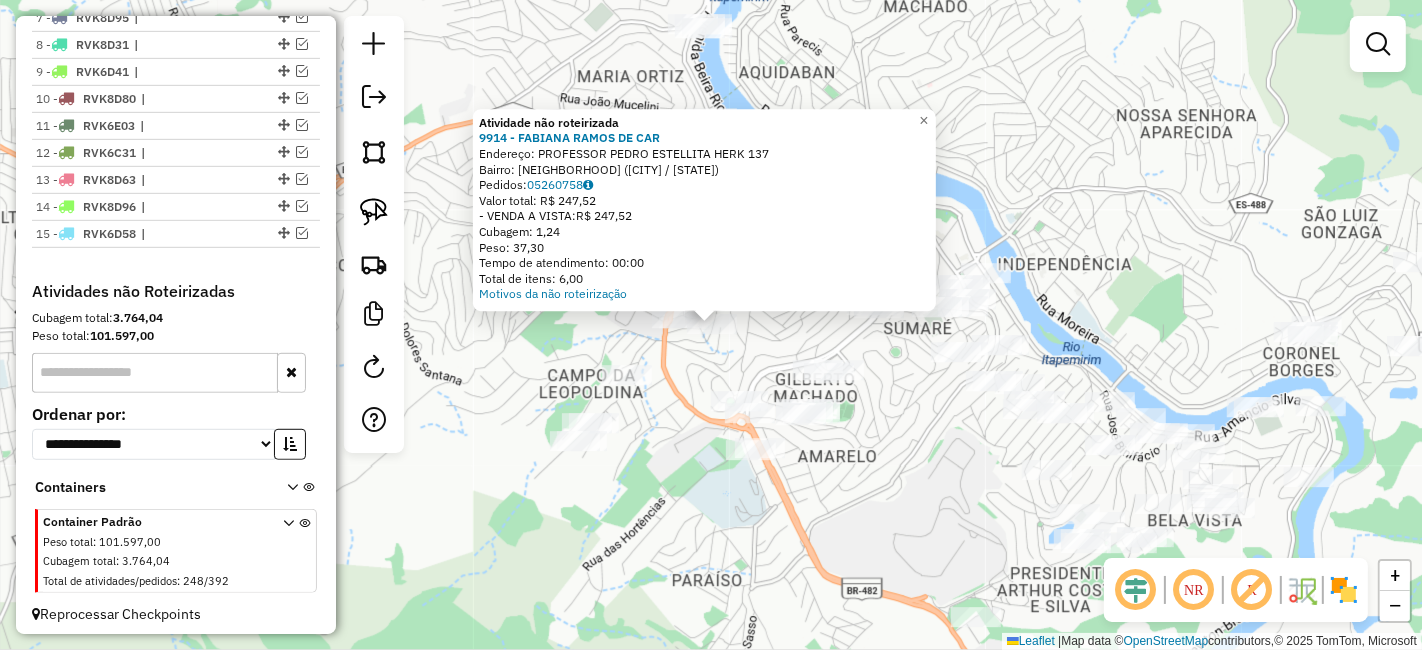 click on "Atividade não roteirizada 9914 - FABIANA RAMOS DE CAR  Endereço:  PROFESSOR PEDRO ESTELLITA HERK 137   Bairro: BASILEIA (CACHOEIRO DE ITAPEMIRIM / ES)   Pedidos:  05260758   Valor total: R$ 247,52   - VENDA A VISTA:  R$ 247,52   Cubagem: 1,24   Peso: 37,30   Tempo de atendimento: 00:00   Total de itens: 6,00  Motivos da não roteirização × Janela de atendimento Grade de atendimento Capacidade Transportadoras Veículos Cliente Pedidos  Rotas Selecione os dias de semana para filtrar as janelas de atendimento  Seg   Ter   Qua   Qui   Sex   Sáb   Dom  Informe o período da janela de atendimento: De: Até:  Filtrar exatamente a janela do cliente  Considerar janela de atendimento padrão  Selecione os dias de semana para filtrar as grades de atendimento  Seg   Ter   Qua   Qui   Sex   Sáb   Dom   Considerar clientes sem dia de atendimento cadastrado  Clientes fora do dia de atendimento selecionado Filtrar as atividades entre os valores definidos abaixo:  Peso mínimo:   Peso máximo:   Cubagem mínima:   De:" 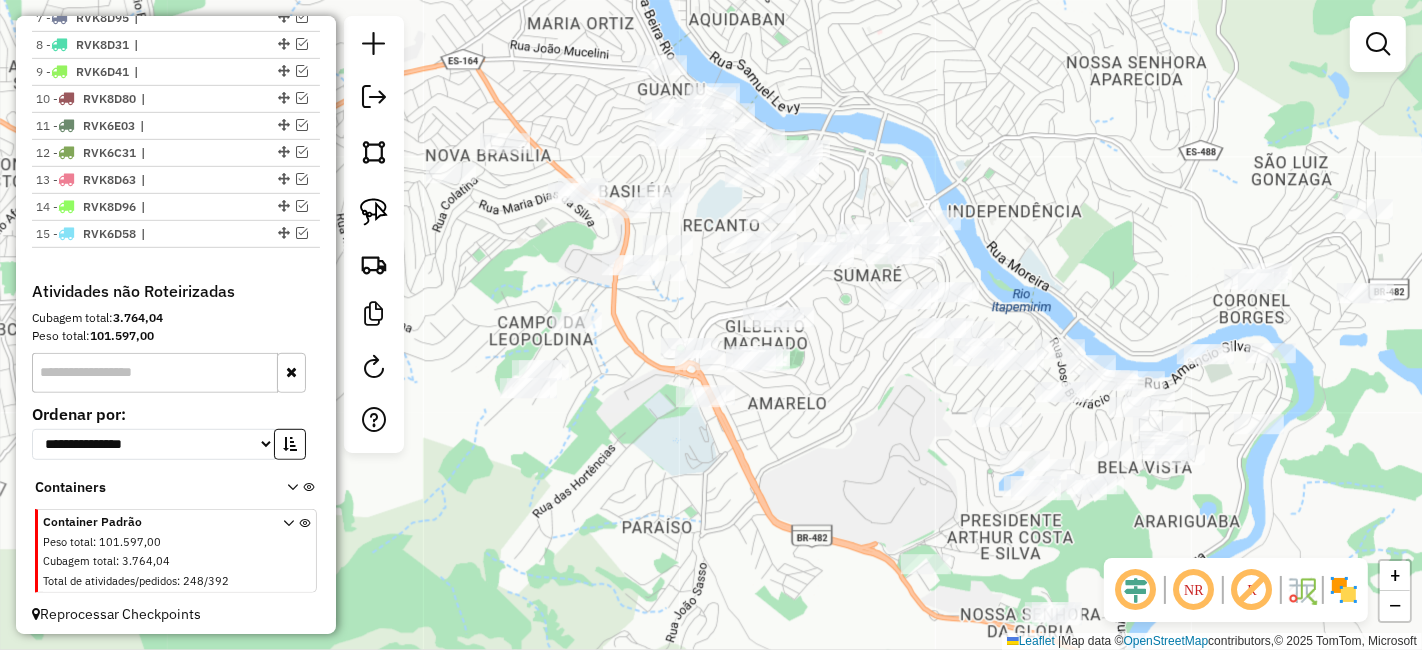 drag, startPoint x: 599, startPoint y: 324, endPoint x: 499, endPoint y: 244, distance: 128.06248 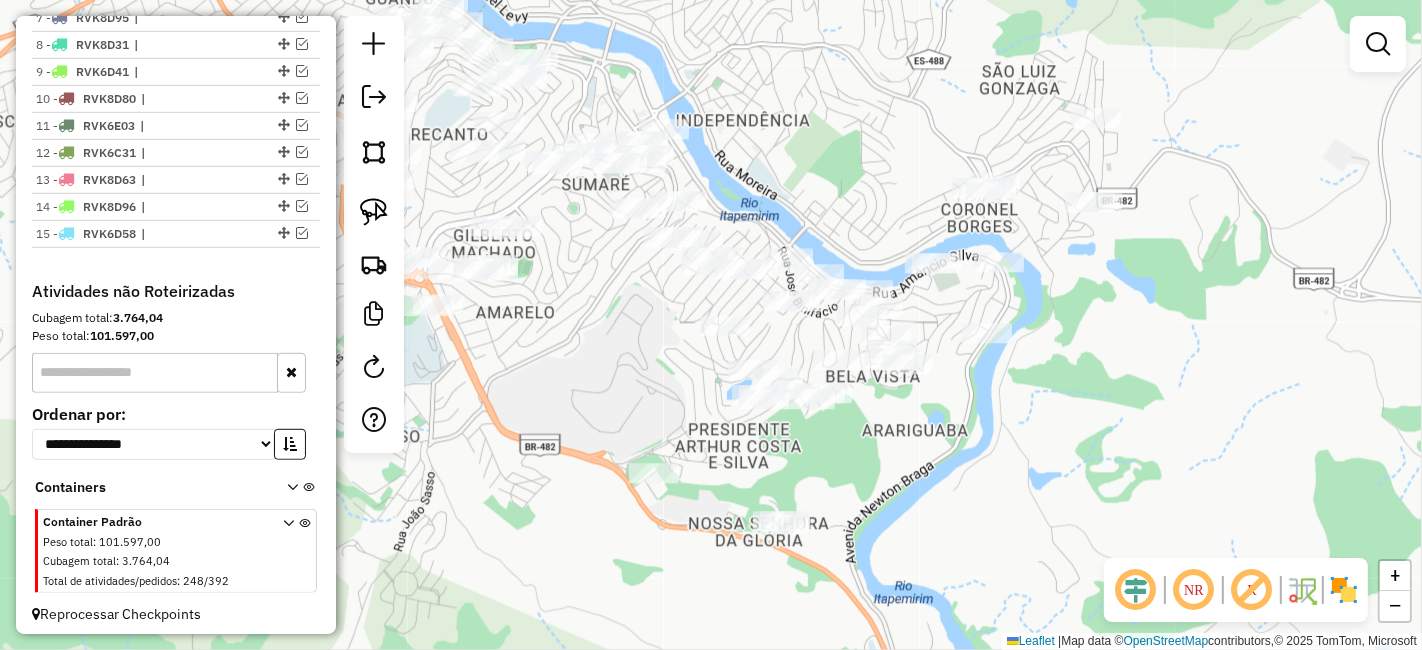 drag, startPoint x: 865, startPoint y: 425, endPoint x: 621, endPoint y: 355, distance: 253.84247 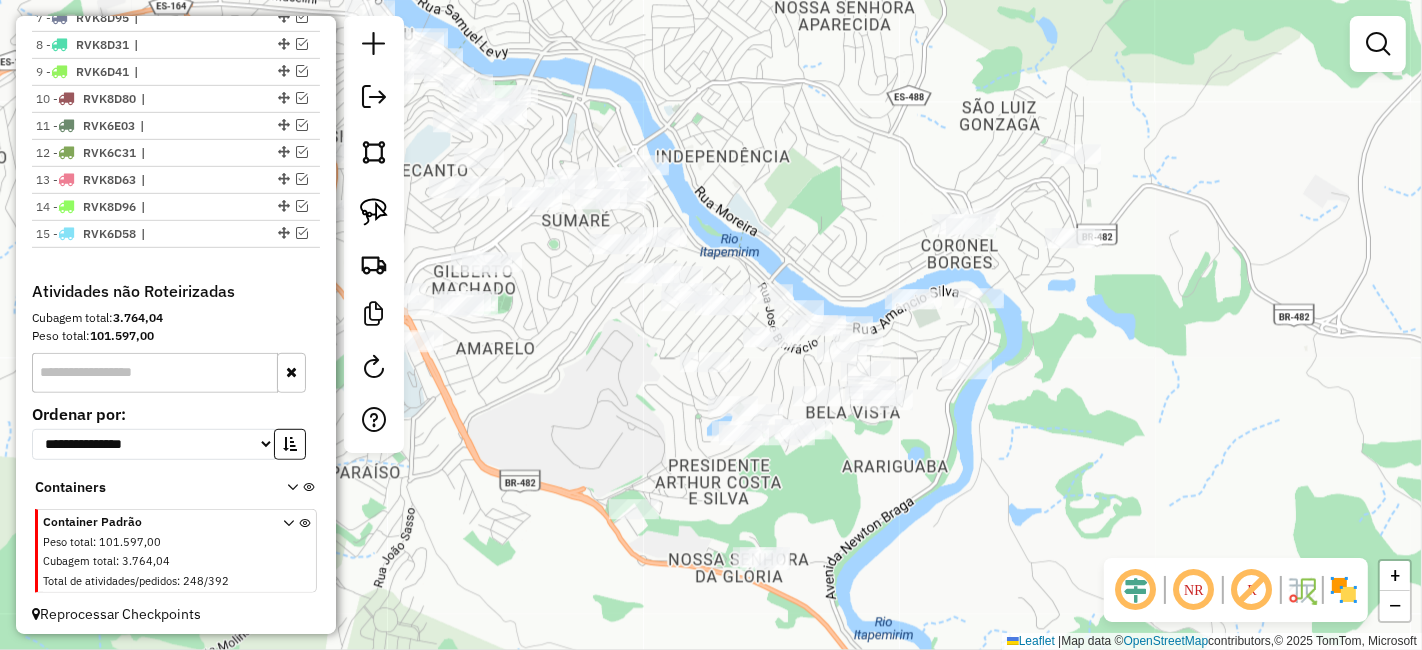 drag, startPoint x: 674, startPoint y: 359, endPoint x: 654, endPoint y: 395, distance: 41.18252 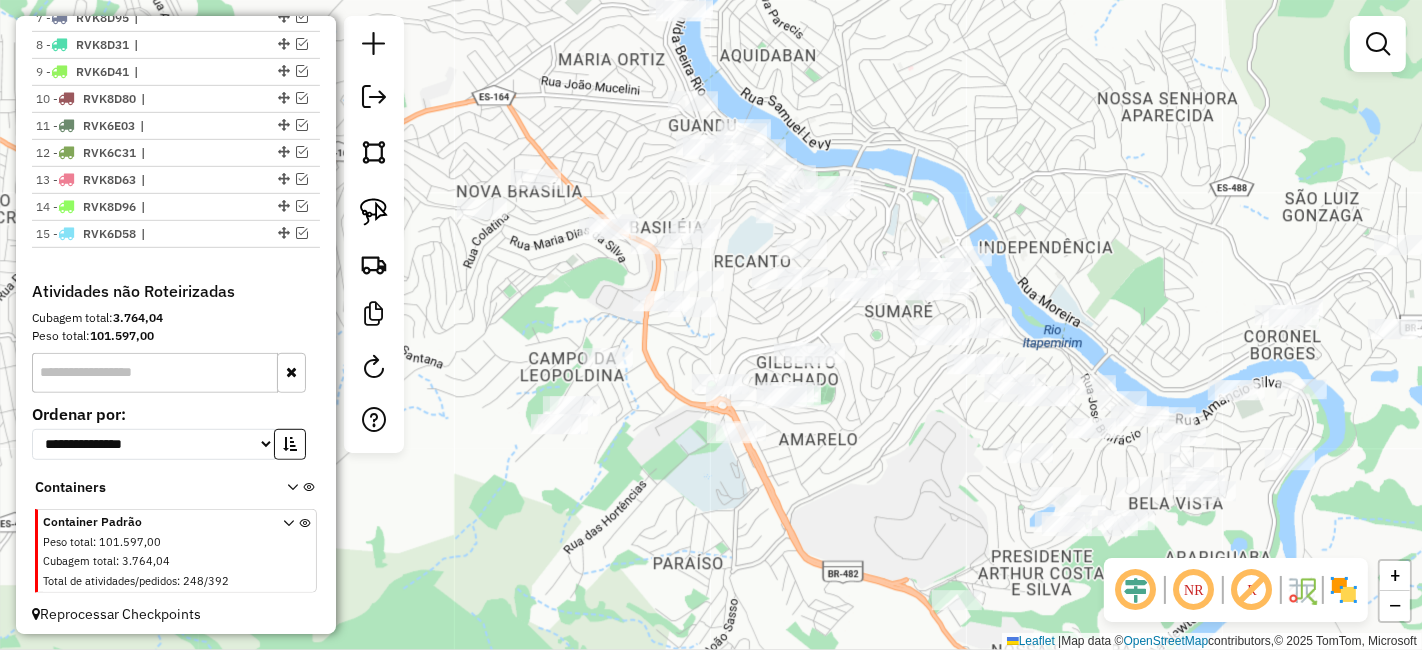 drag, startPoint x: 654, startPoint y: 395, endPoint x: 976, endPoint y: 487, distance: 334.88504 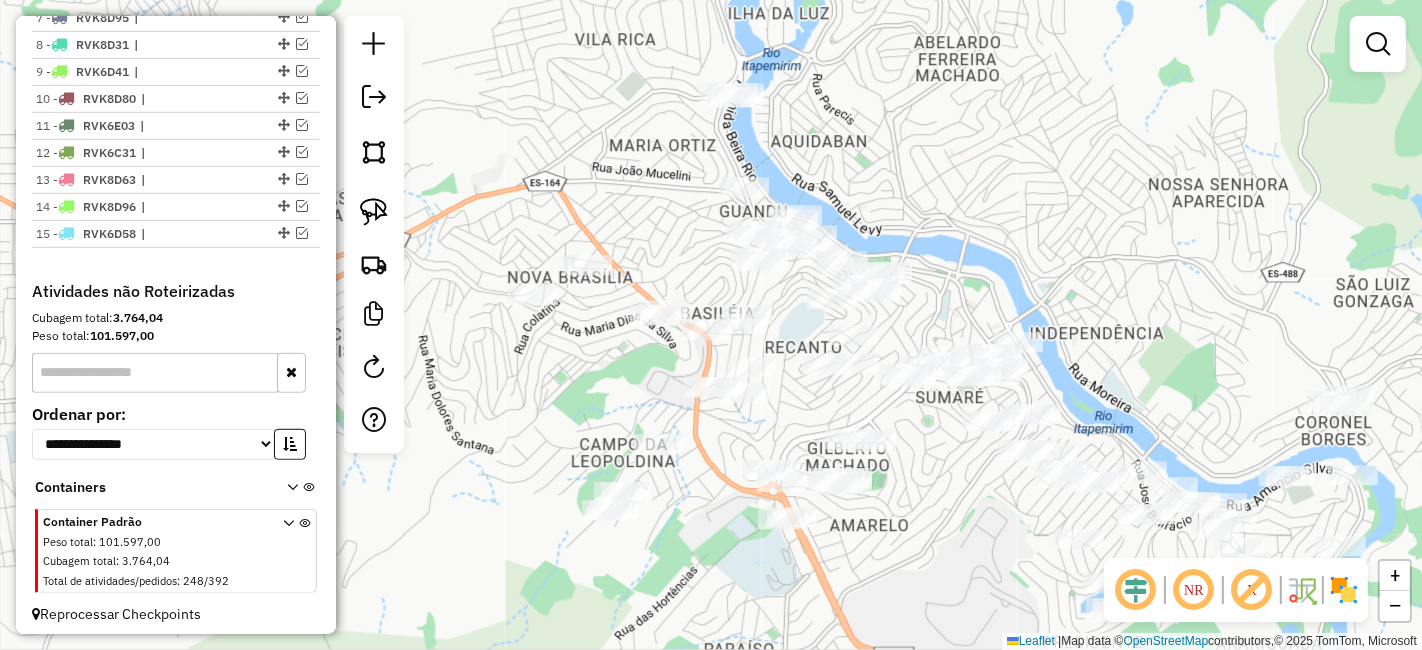 drag, startPoint x: 775, startPoint y: 357, endPoint x: 775, endPoint y: 376, distance: 19 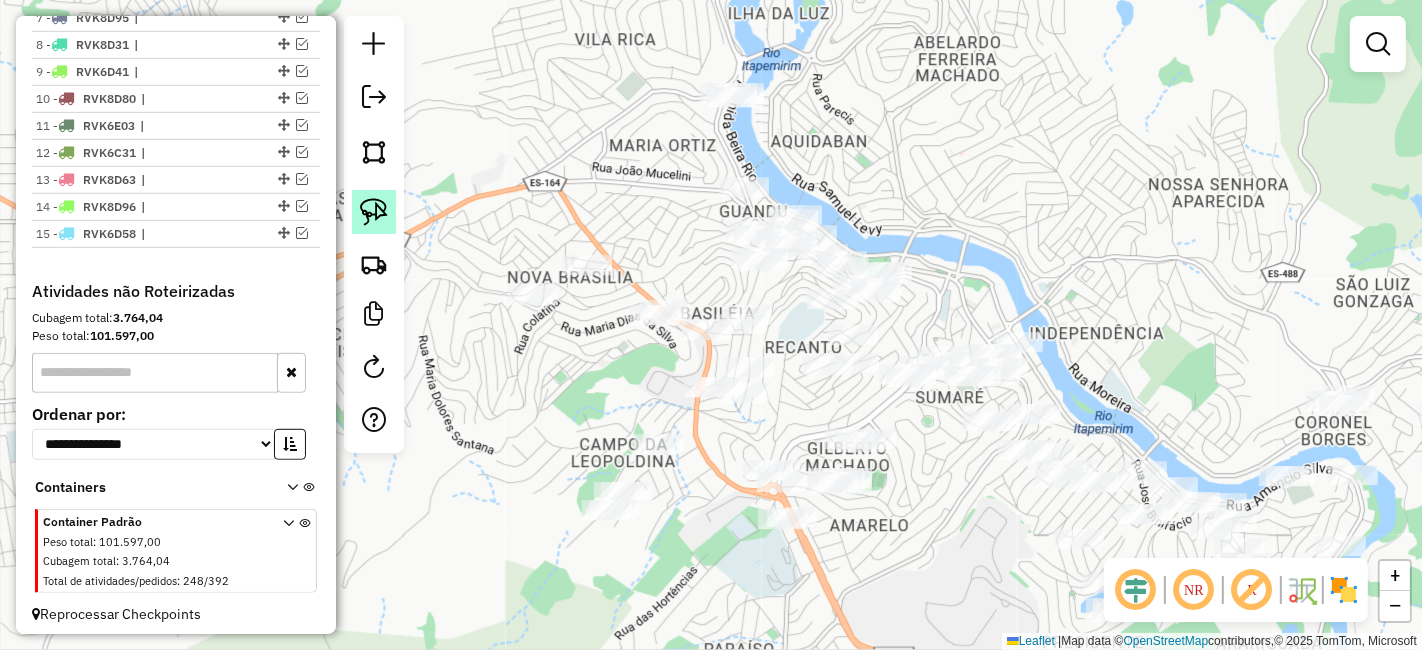 click 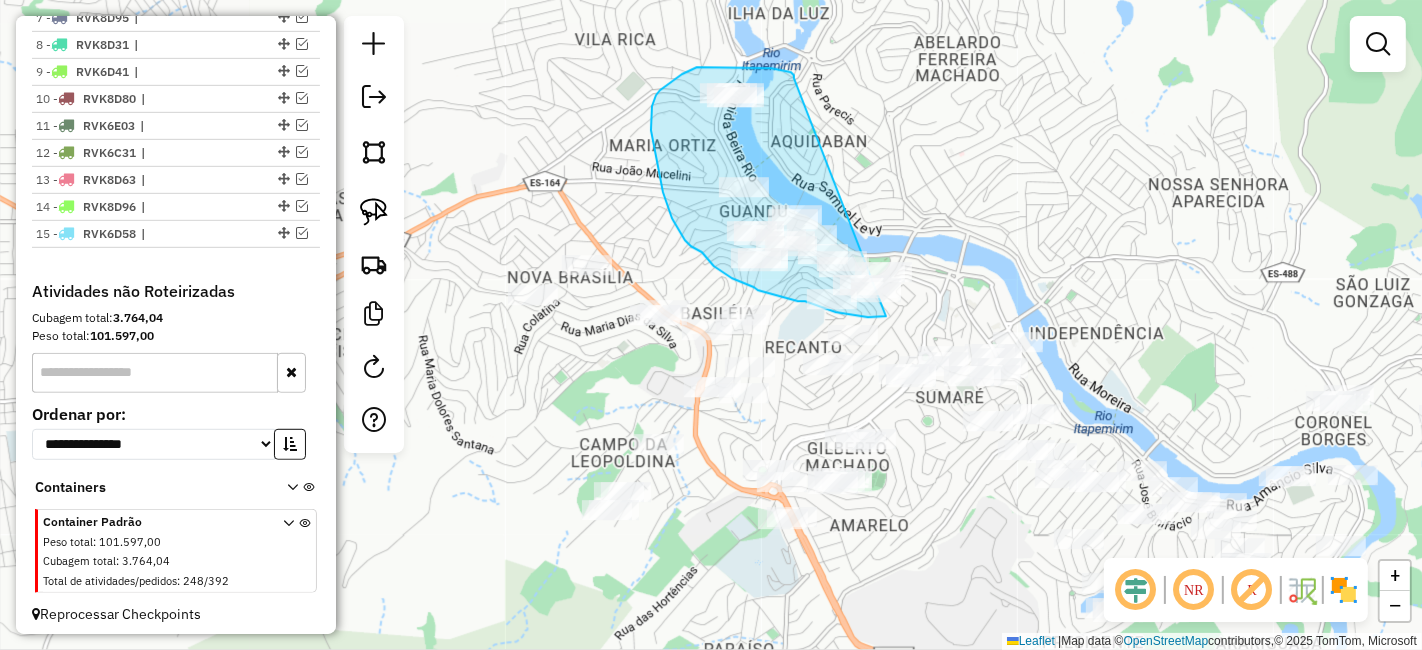 drag, startPoint x: 793, startPoint y: 79, endPoint x: 931, endPoint y: 306, distance: 265.6558 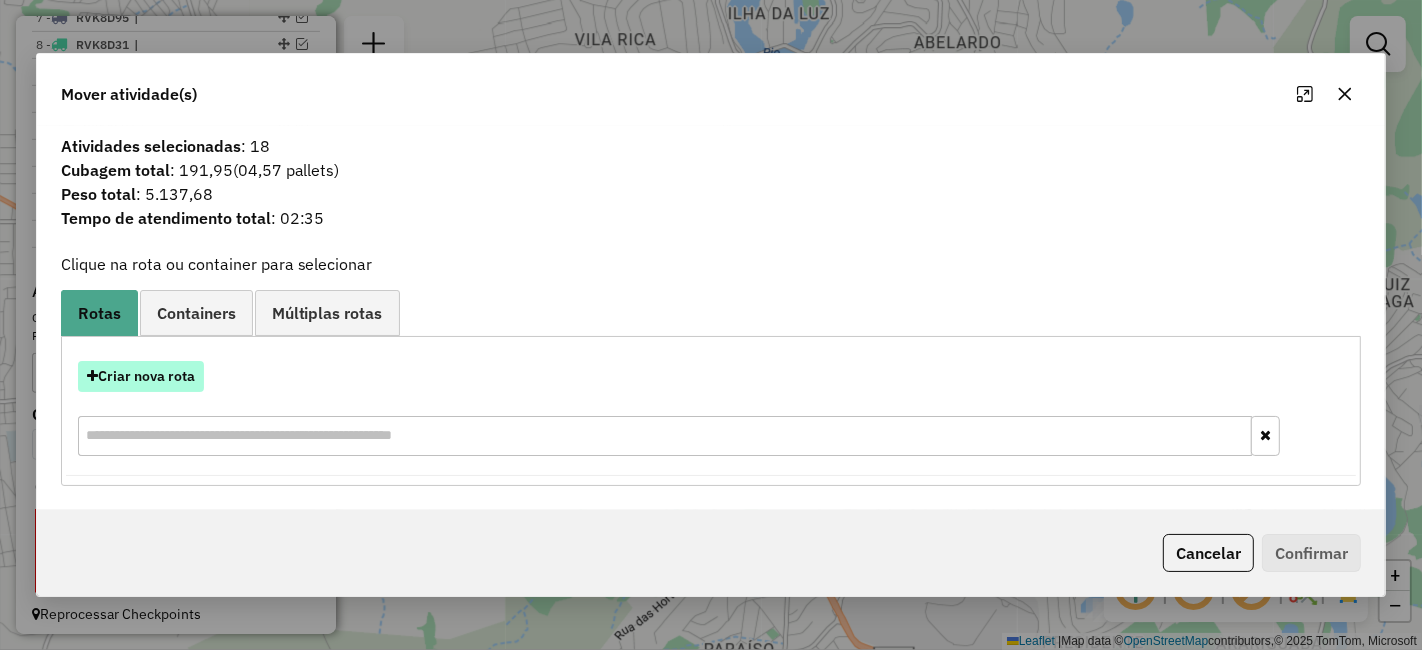 click on "Criar nova rota" at bounding box center [141, 376] 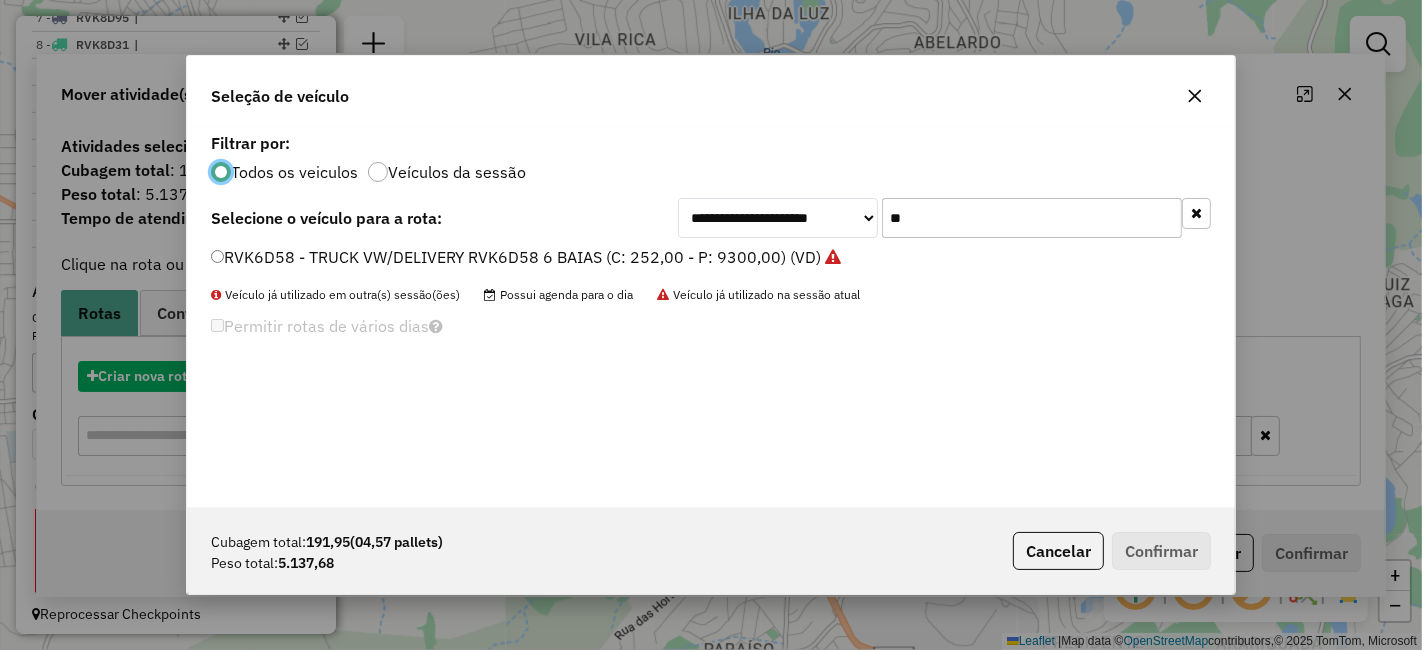 scroll, scrollTop: 11, scrollLeft: 5, axis: both 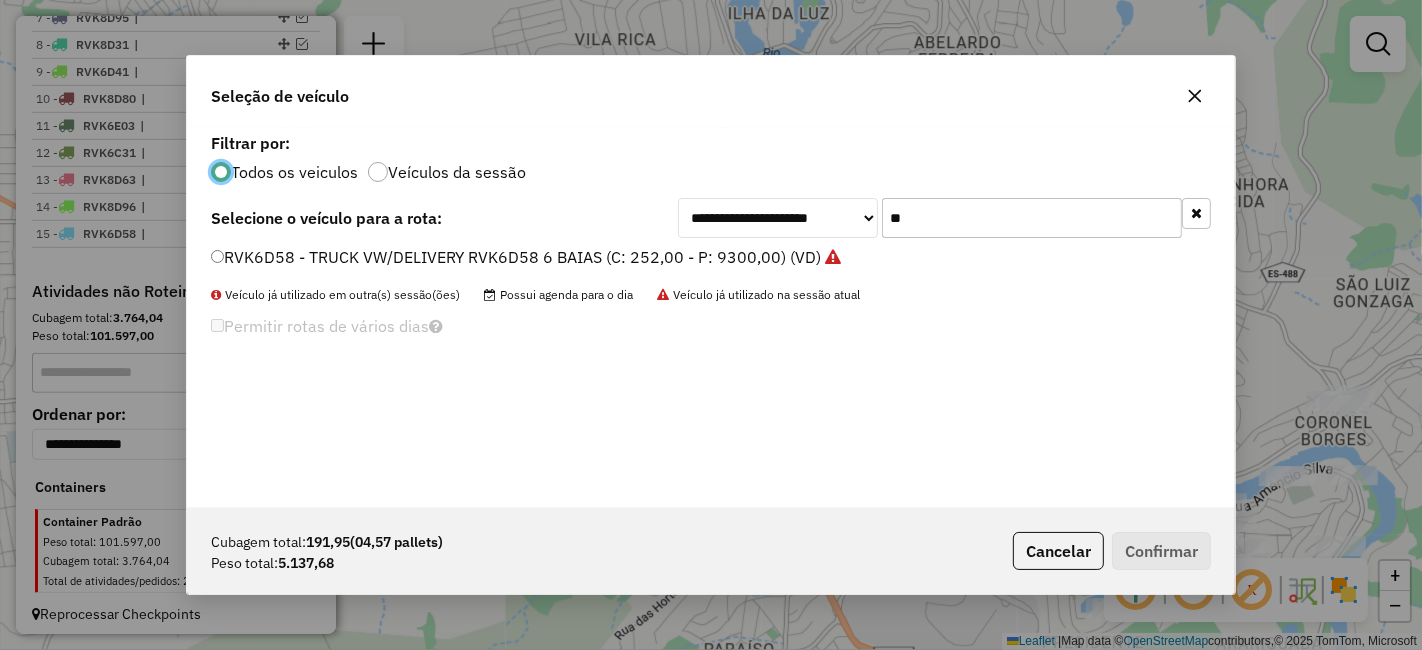 click on "**" 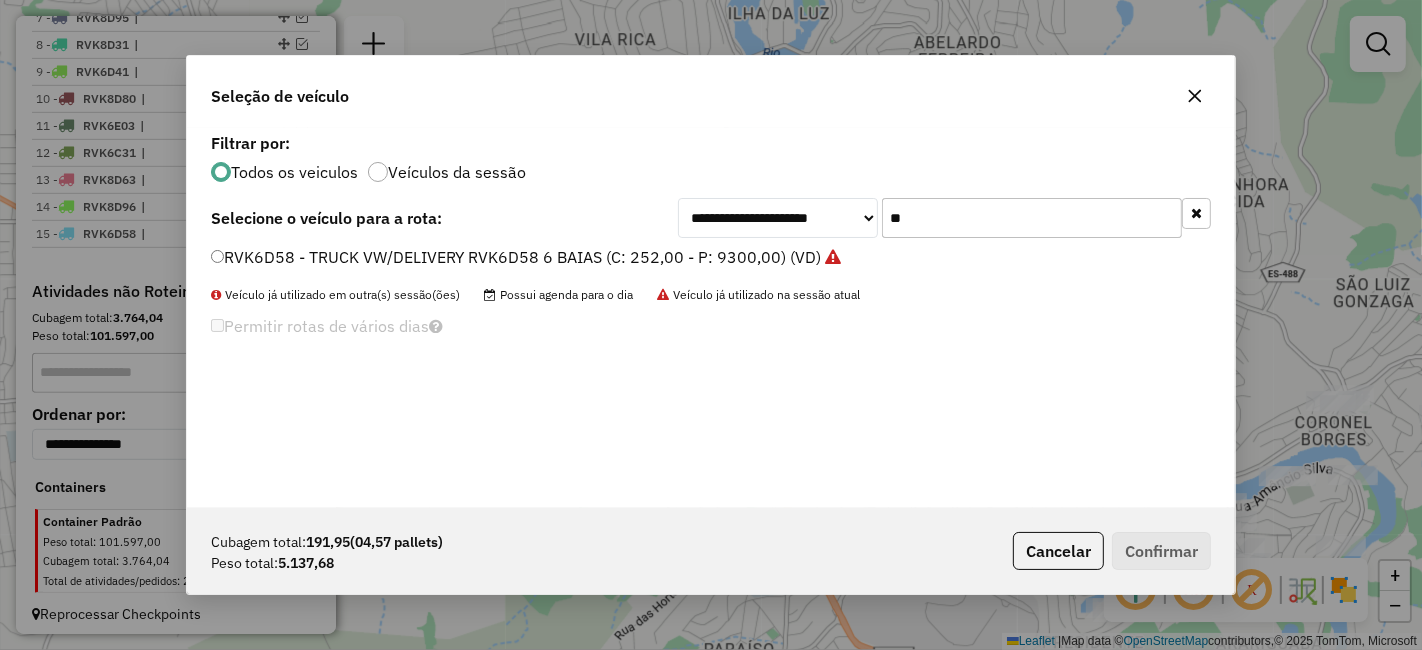 click on "**" 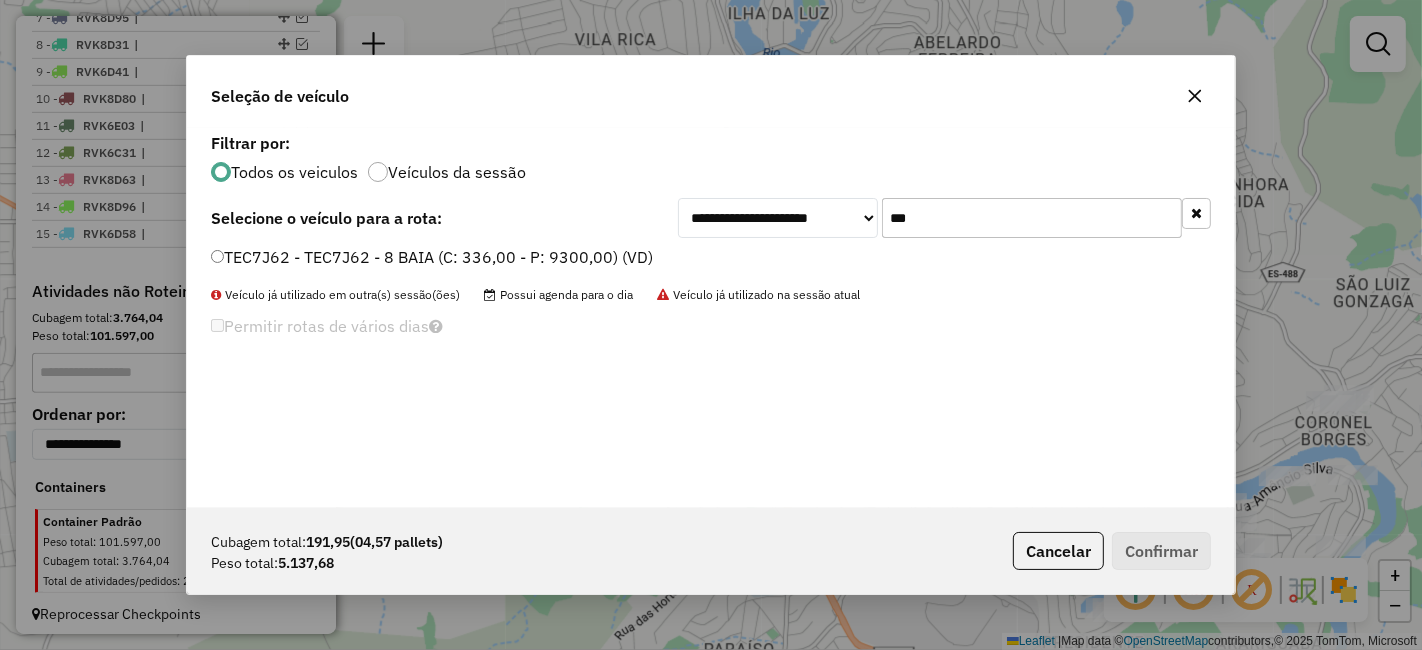 type on "***" 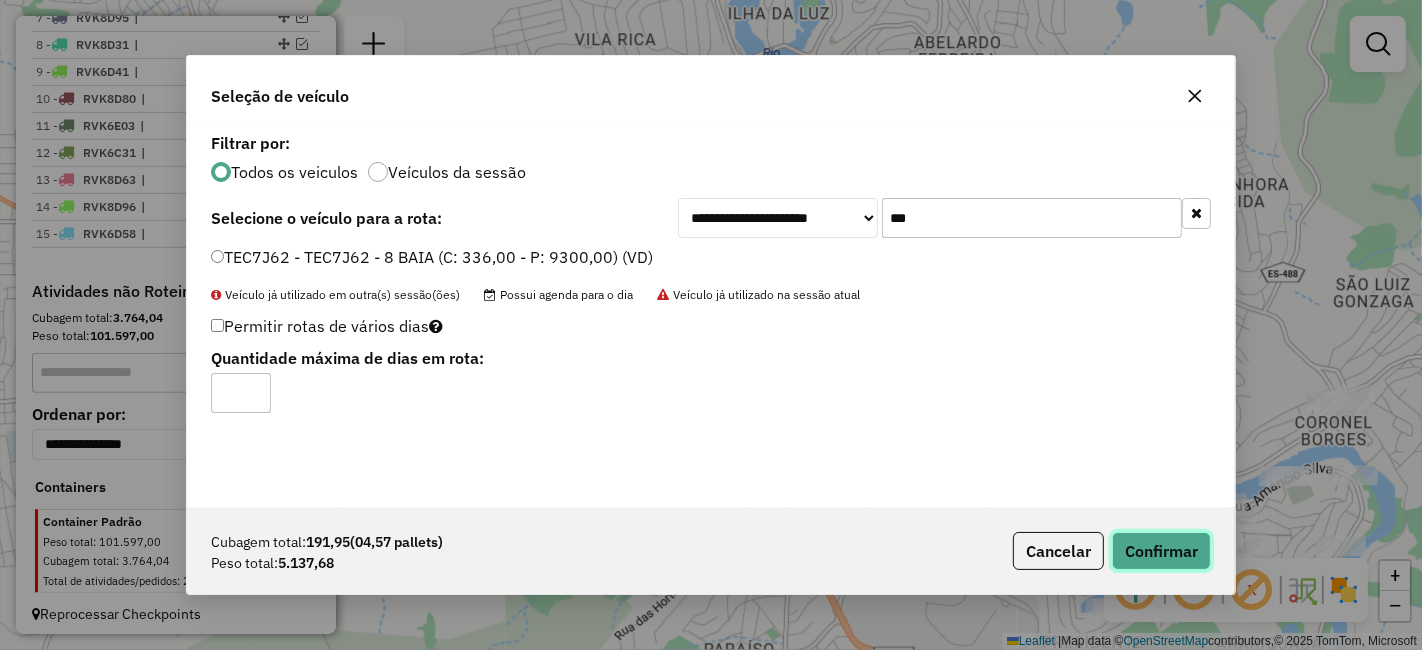 click on "Confirmar" 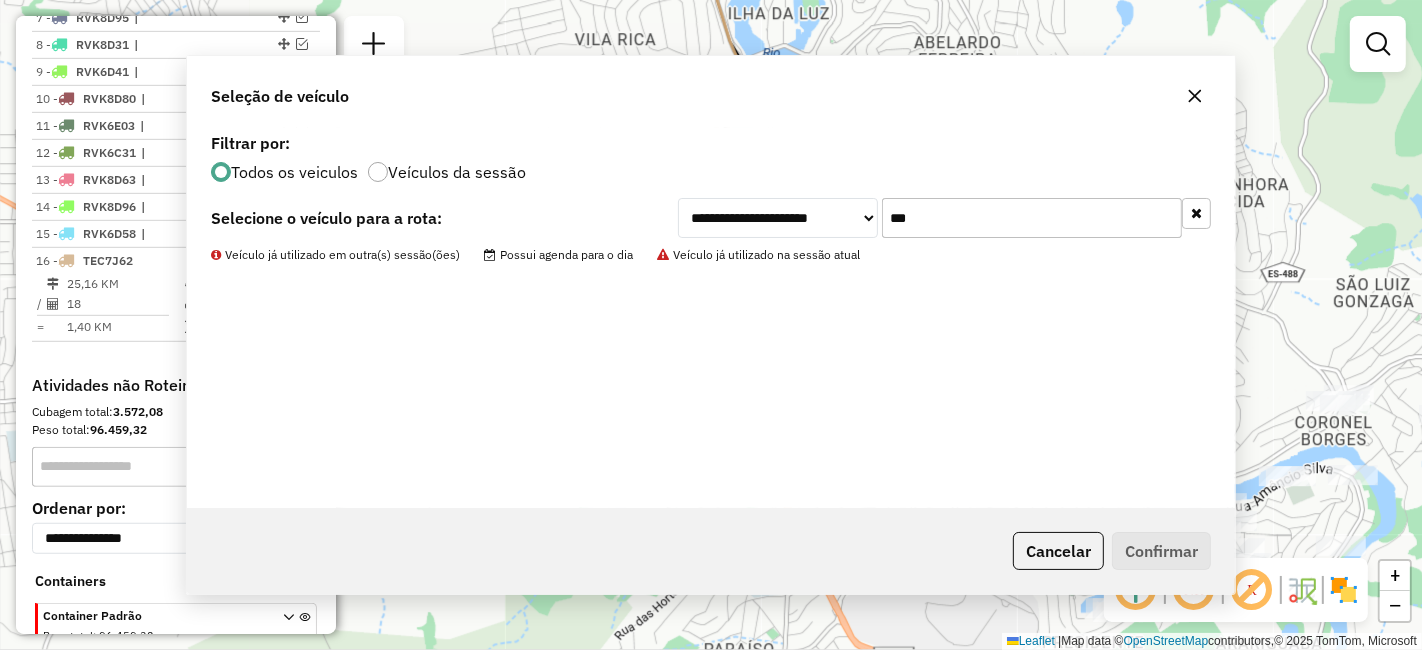 scroll, scrollTop: 990, scrollLeft: 0, axis: vertical 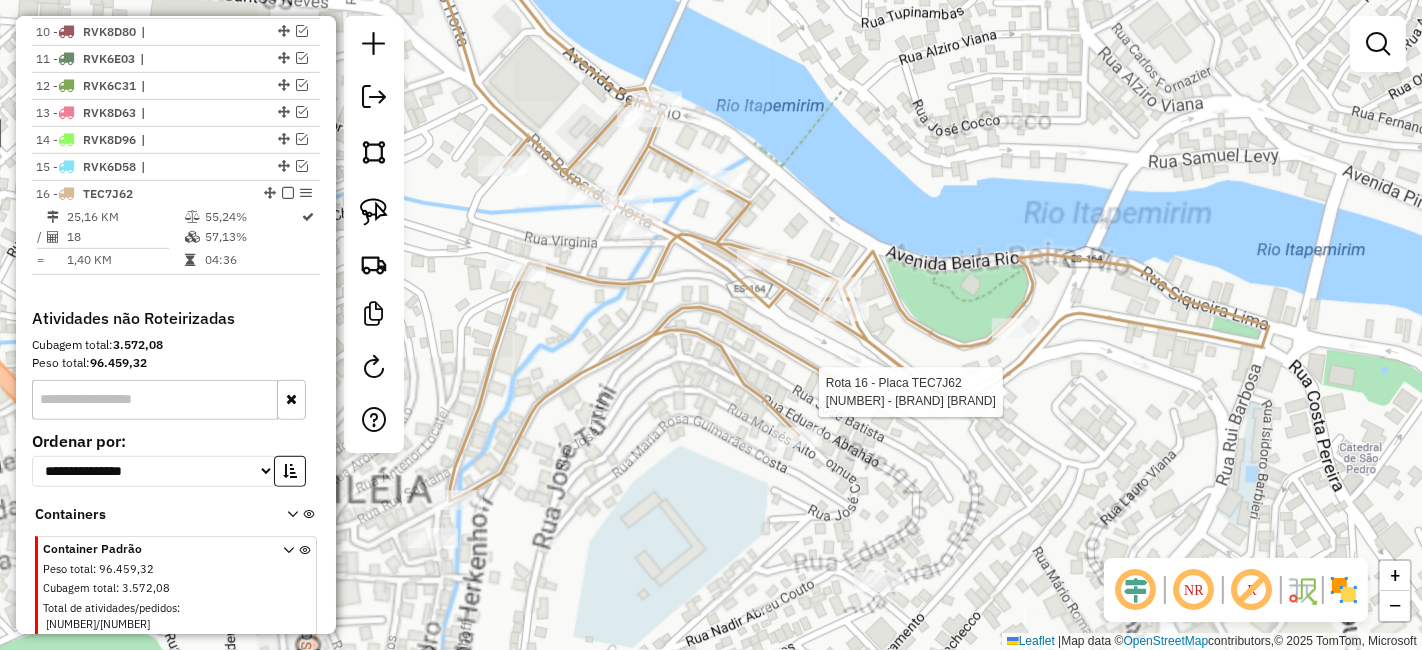 select on "*********" 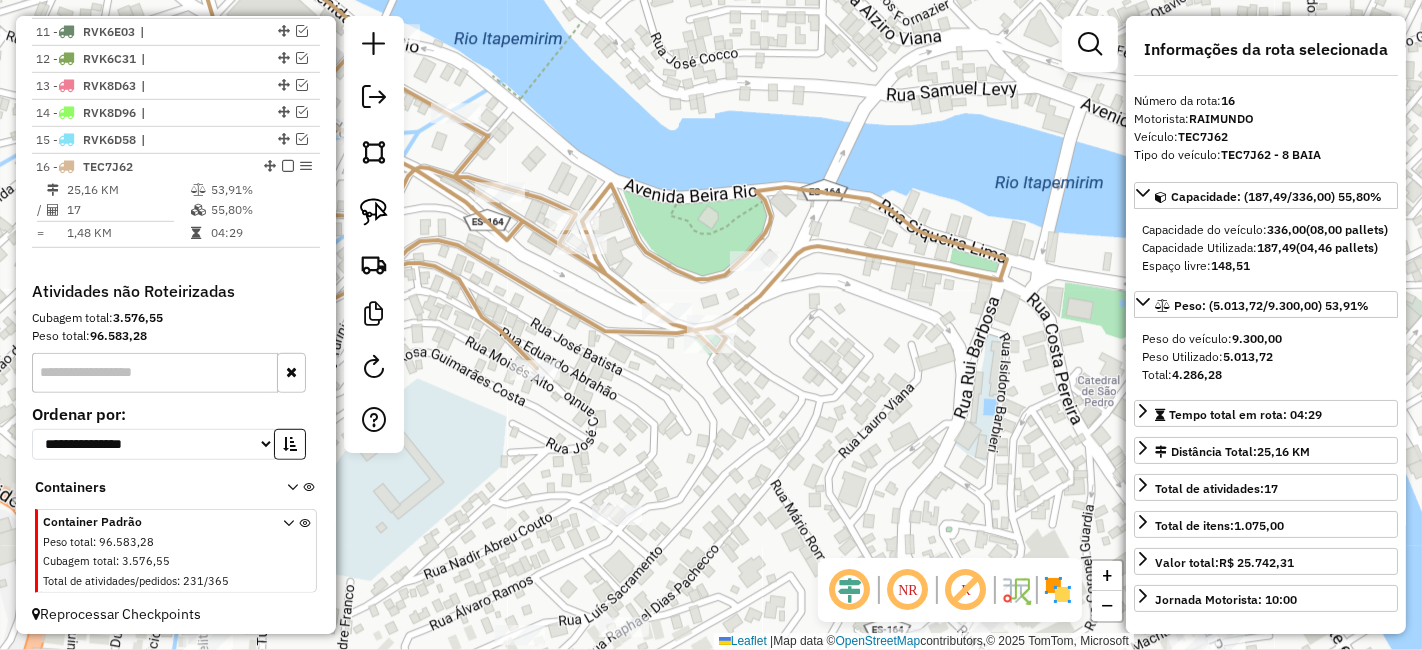 drag, startPoint x: 839, startPoint y: 384, endPoint x: 900, endPoint y: 276, distance: 124.036285 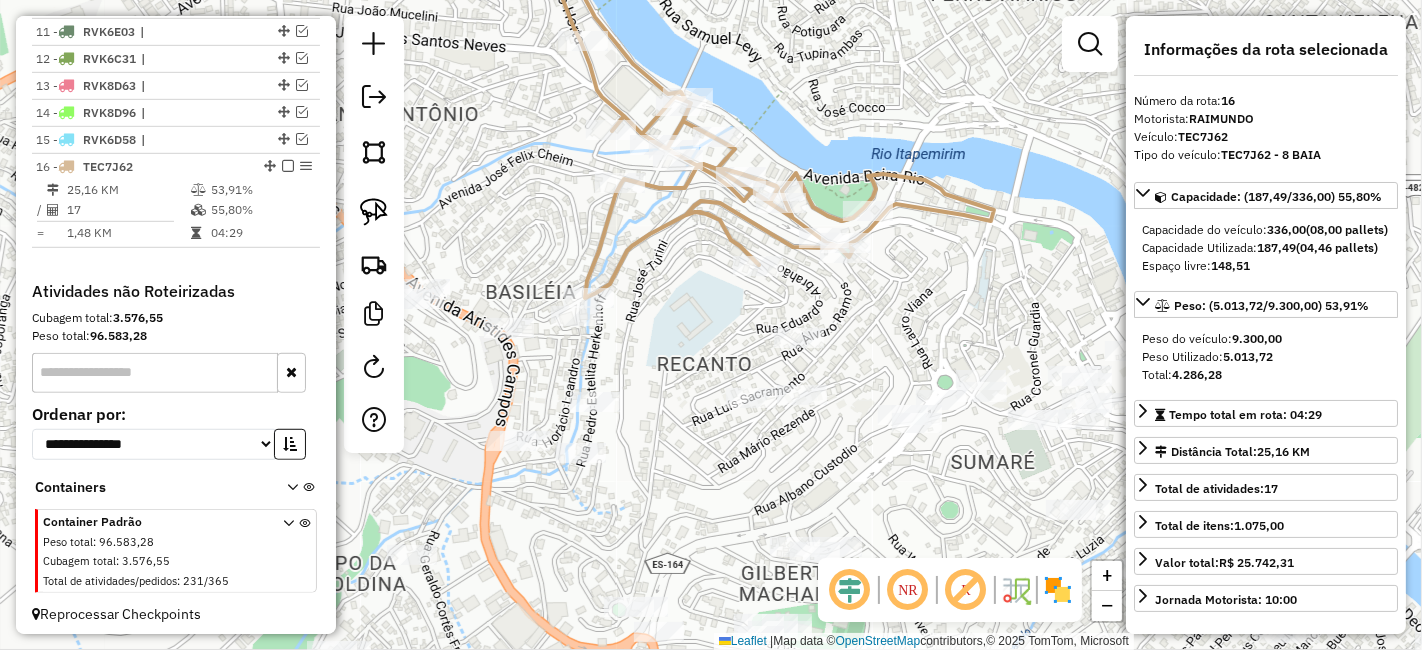 drag, startPoint x: 859, startPoint y: 341, endPoint x: 873, endPoint y: 336, distance: 14.866069 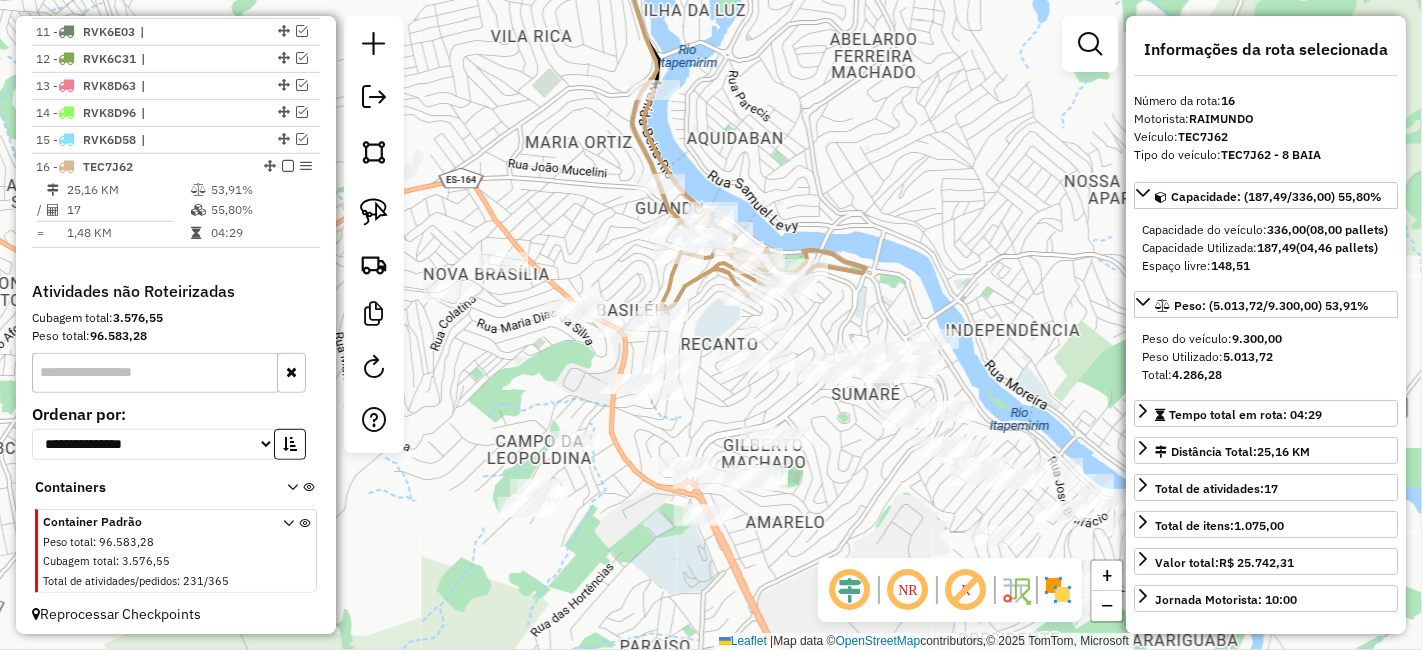 drag, startPoint x: 893, startPoint y: 328, endPoint x: 802, endPoint y: 319, distance: 91.44397 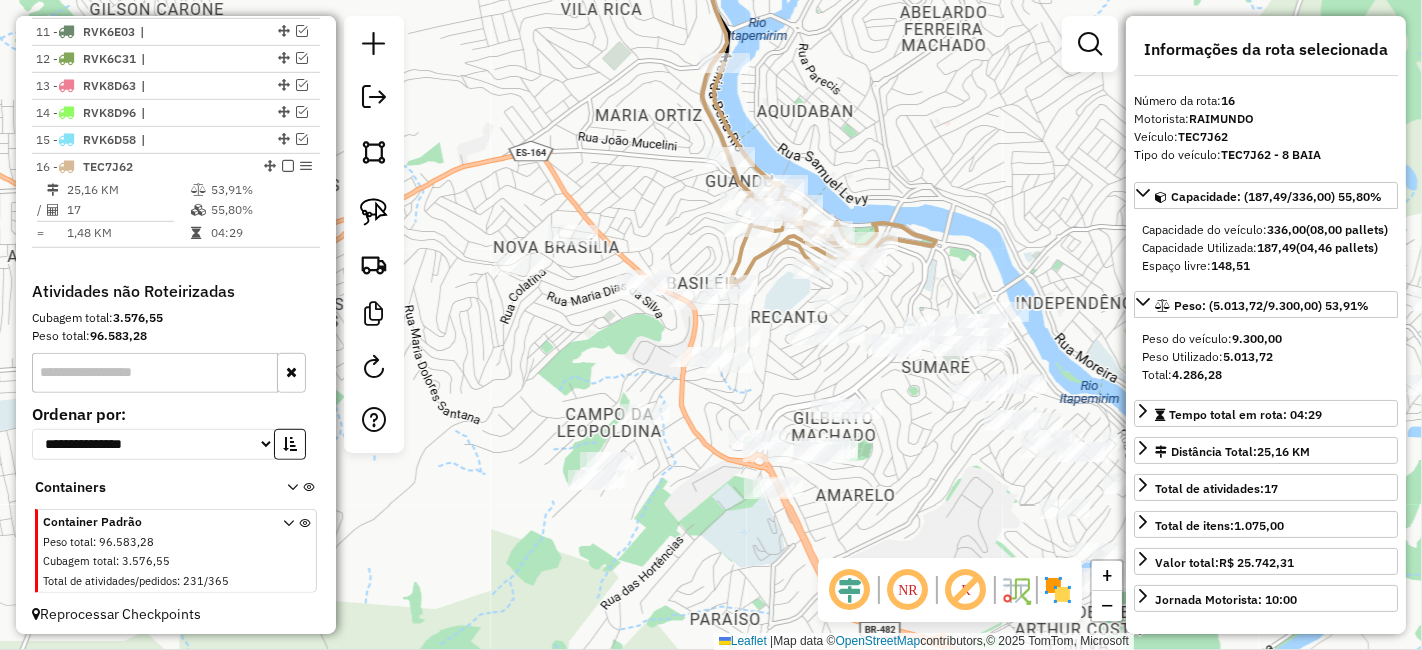 drag, startPoint x: 708, startPoint y: 319, endPoint x: 799, endPoint y: 297, distance: 93.62158 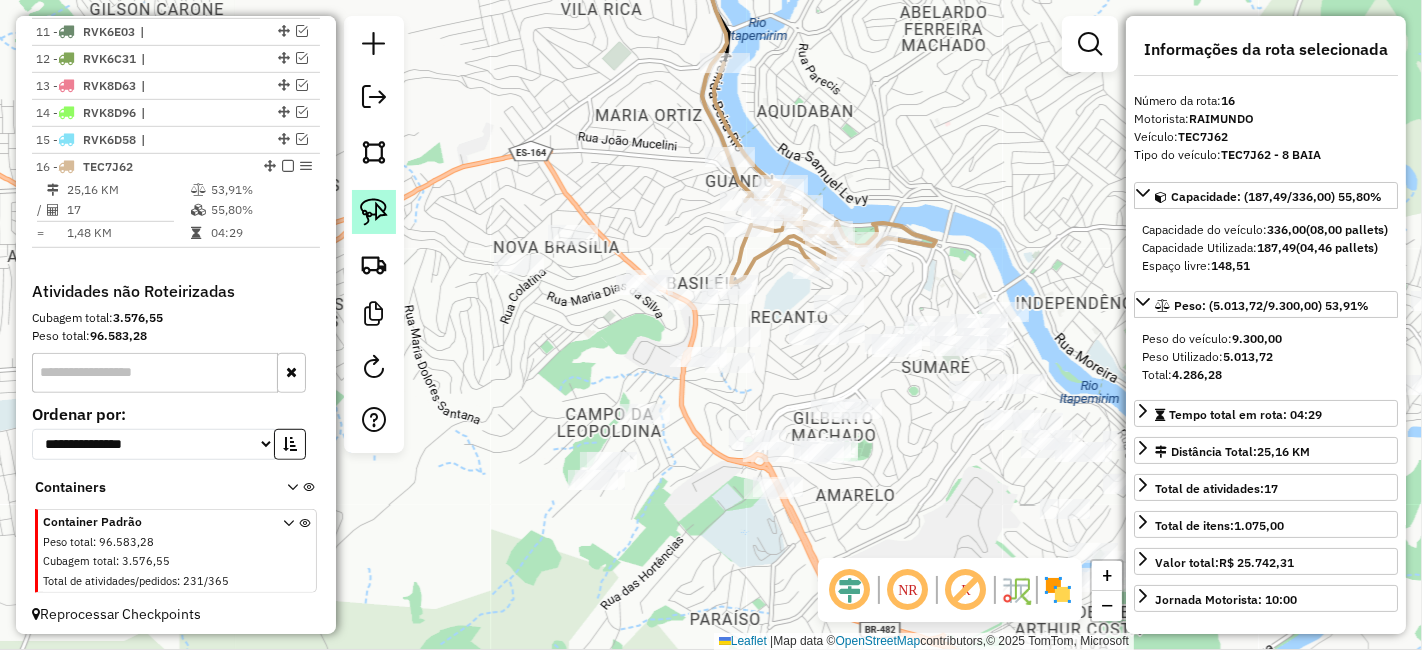 click 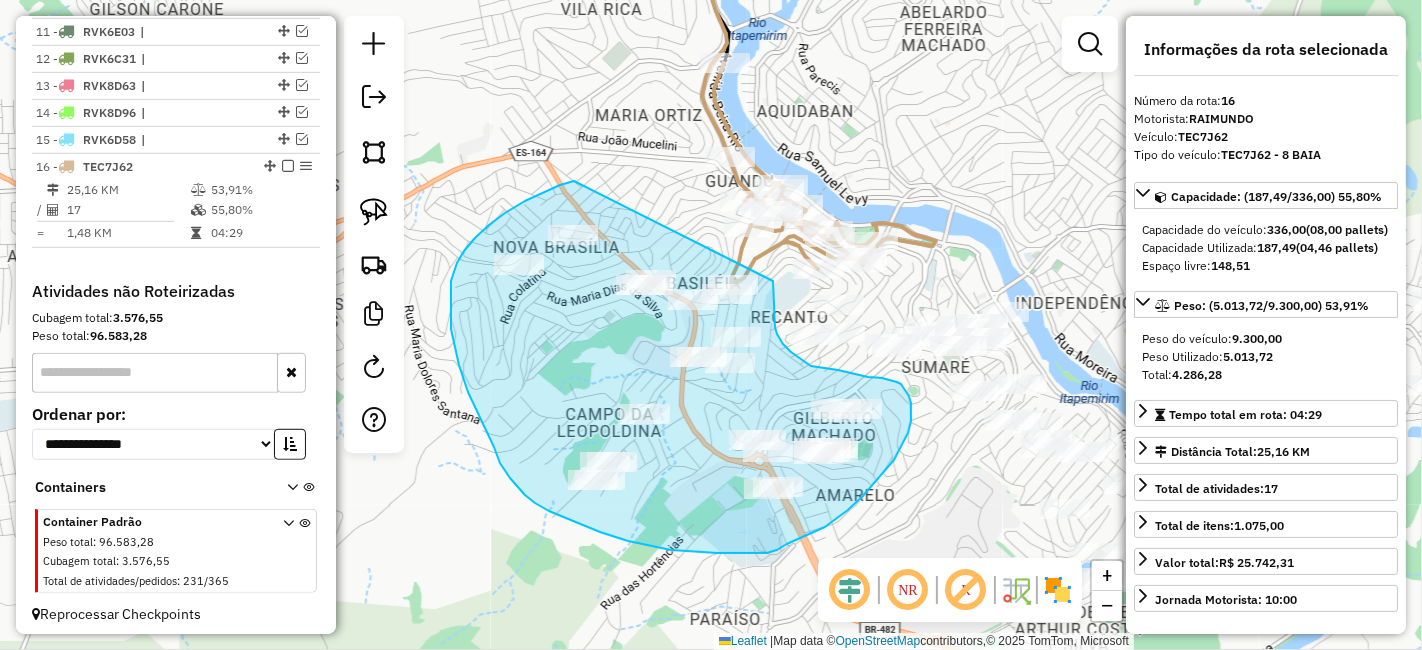 drag, startPoint x: 574, startPoint y: 181, endPoint x: 773, endPoint y: 281, distance: 222.71281 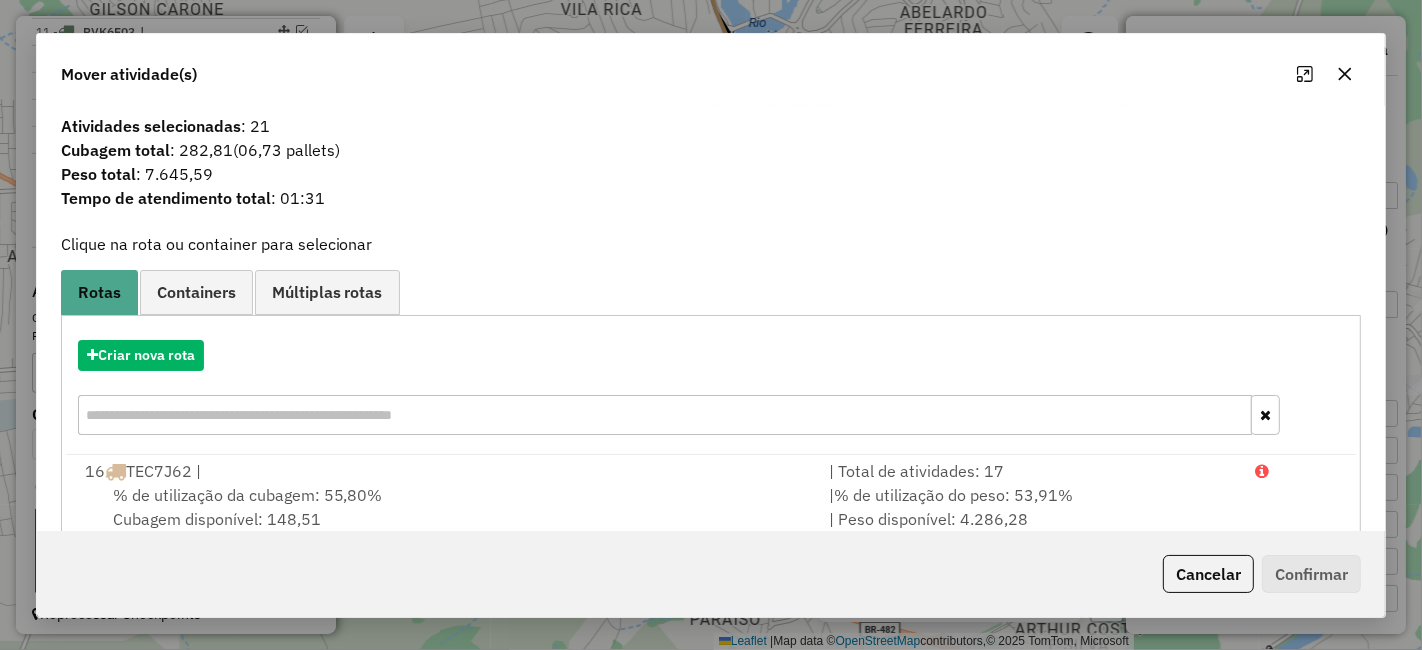 click 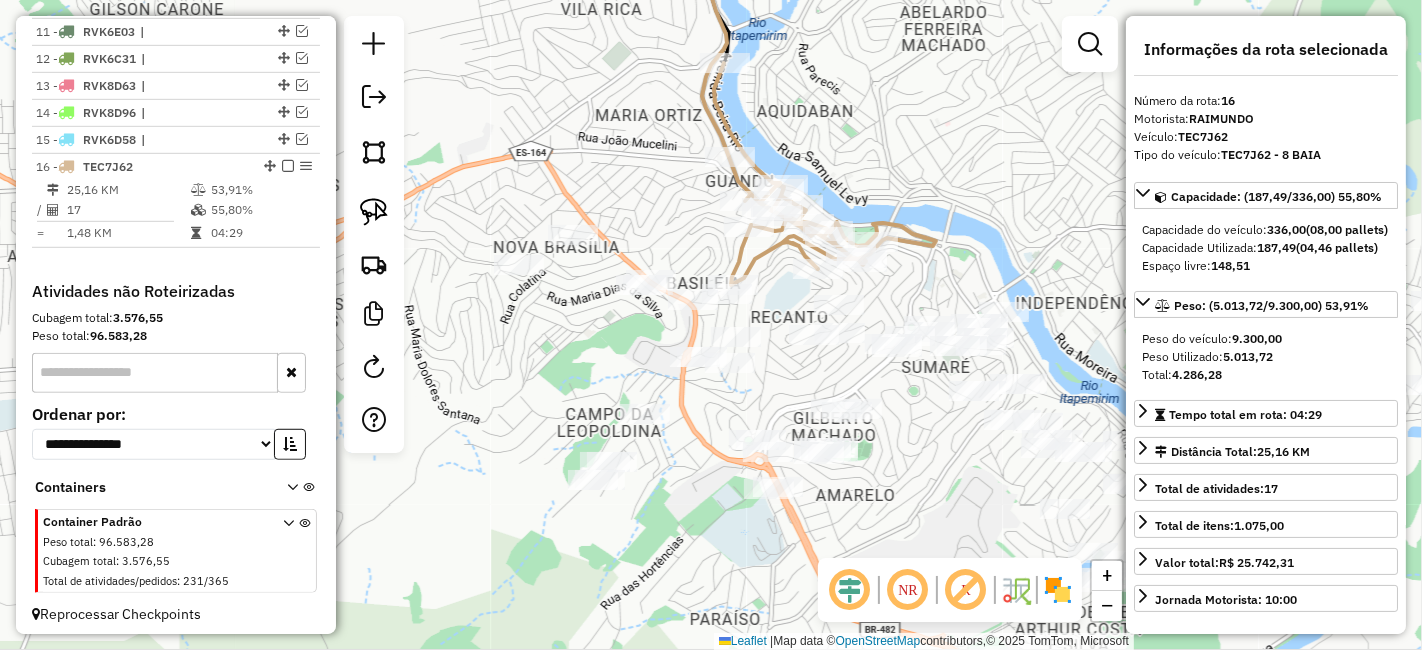 click 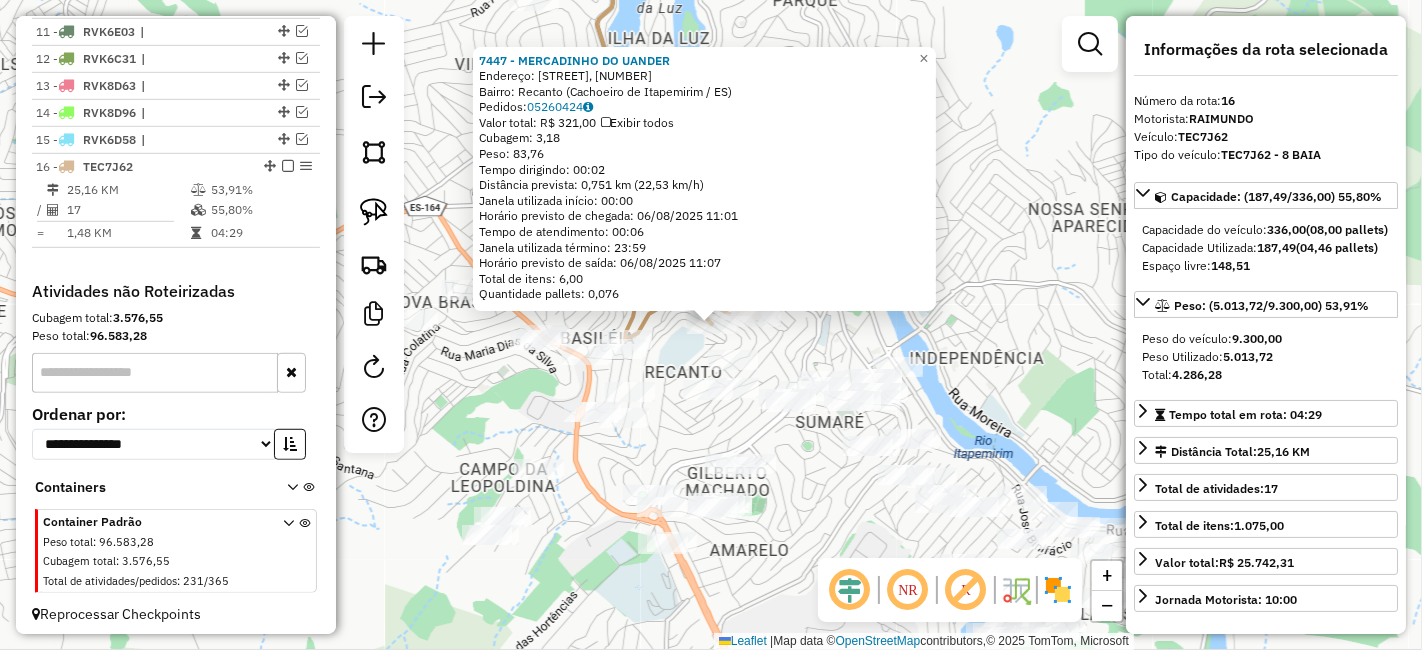 click on "7447 - MERCADINHO DO UANDER  Endereço: Rua José Batista, 38   Bairro: Recanto (Cachoeiro de Itapemirim / ES)   Pedidos:  05260424   Valor total: R$ 321,00   Exibir todos   Cubagem: 3,18  Peso: 83,76  Tempo dirigindo: 00:02   Distância prevista: 0,751 km (22,53 km/h)   Janela utilizada início: 00:00   Horário previsto de chegada: 06/08/2025 11:01   Tempo de atendimento: 00:06   Janela utilizada término: 23:59   Horário previsto de saída: 06/08/2025 11:07   Total de itens: 6,00   Quantidade pallets: 0,076  × Janela de atendimento Grade de atendimento Capacidade Transportadoras Veículos Cliente Pedidos  Rotas Selecione os dias de semana para filtrar as janelas de atendimento  Seg   Ter   Qua   Qui   Sex   Sáb   Dom  Informe o período da janela de atendimento: De: Até:  Filtrar exatamente a janela do cliente  Considerar janela de atendimento padrão  Selecione os dias de semana para filtrar as grades de atendimento  Seg   Ter   Qua   Qui   Sex   Sáb   Dom   Peso mínimo:   Peso máximo:   De:   De:" 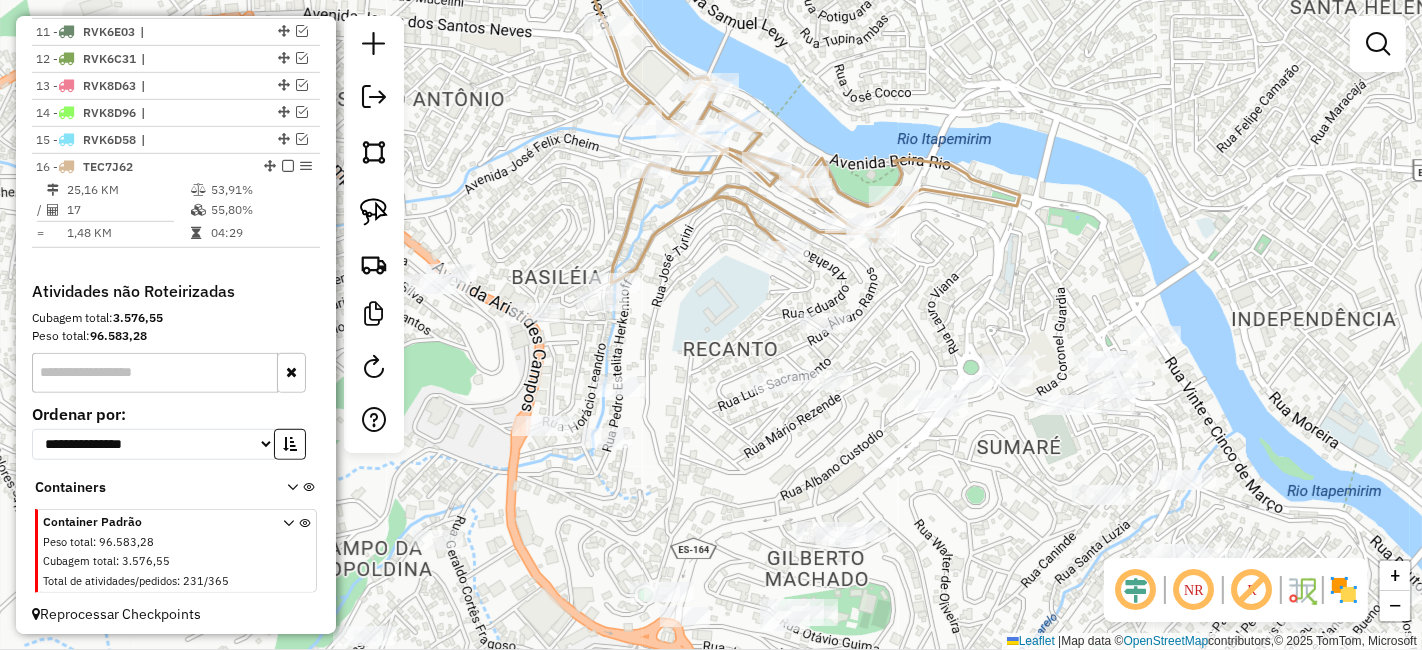drag, startPoint x: 674, startPoint y: 348, endPoint x: 802, endPoint y: 305, distance: 135.02963 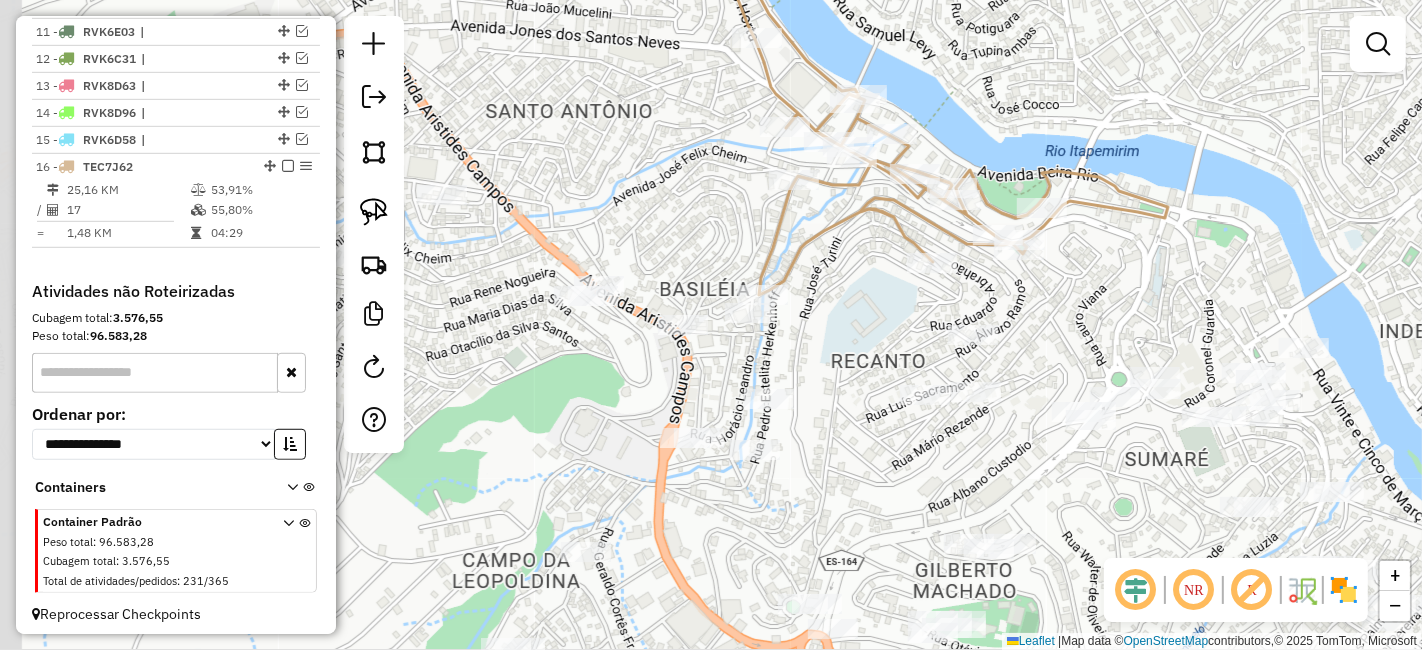 drag, startPoint x: 640, startPoint y: 319, endPoint x: 796, endPoint y: 332, distance: 156.54073 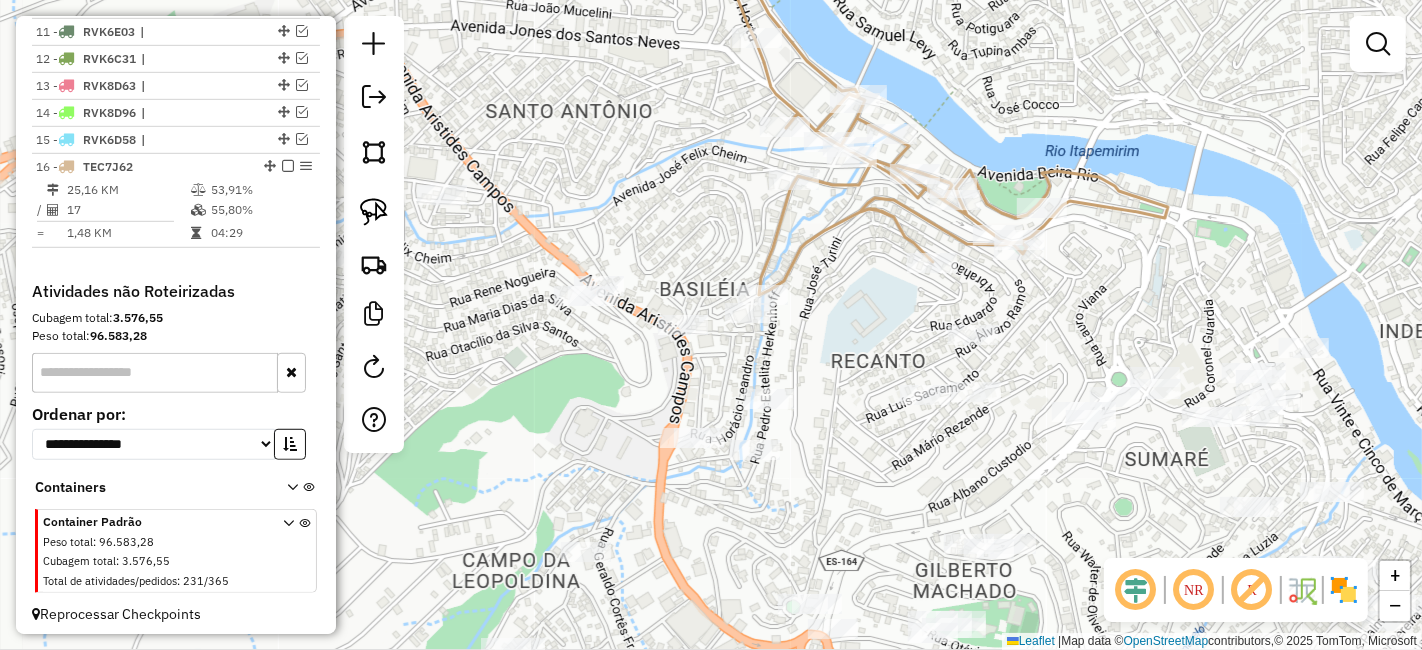 drag, startPoint x: 620, startPoint y: 223, endPoint x: 646, endPoint y: 245, distance: 34.058773 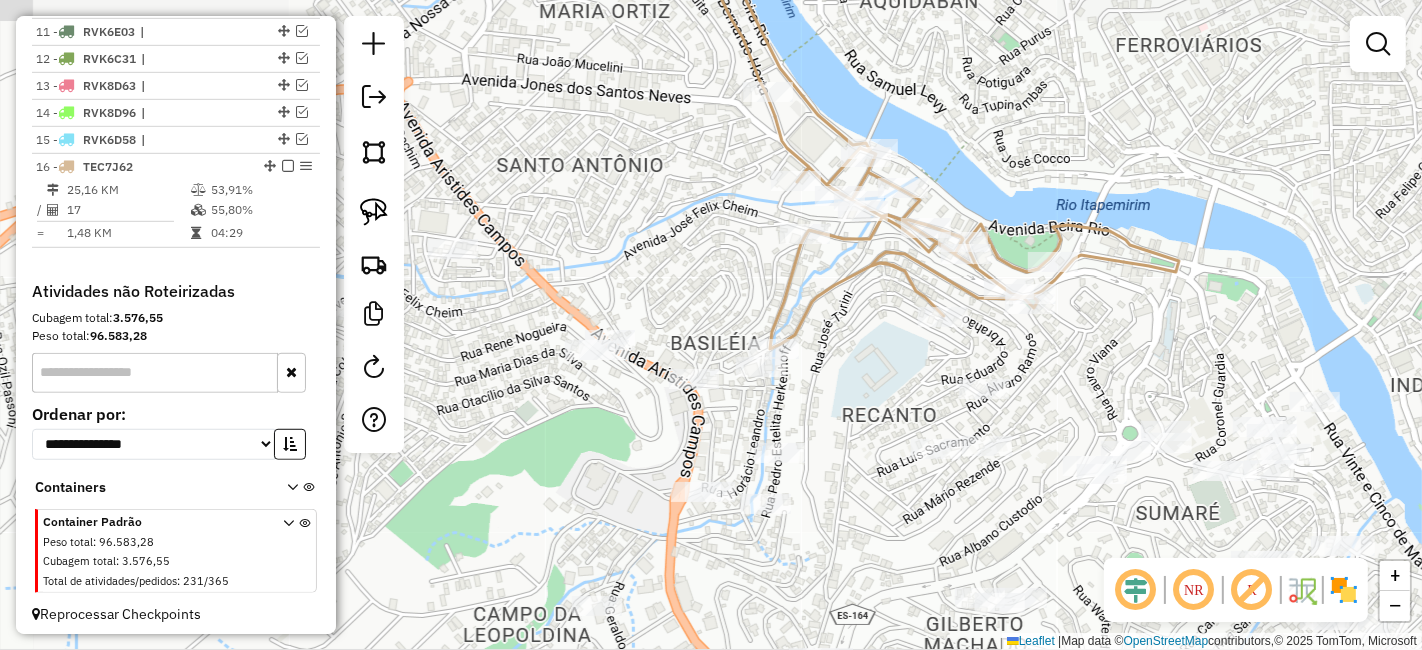 drag, startPoint x: 560, startPoint y: 180, endPoint x: 552, endPoint y: 231, distance: 51.62364 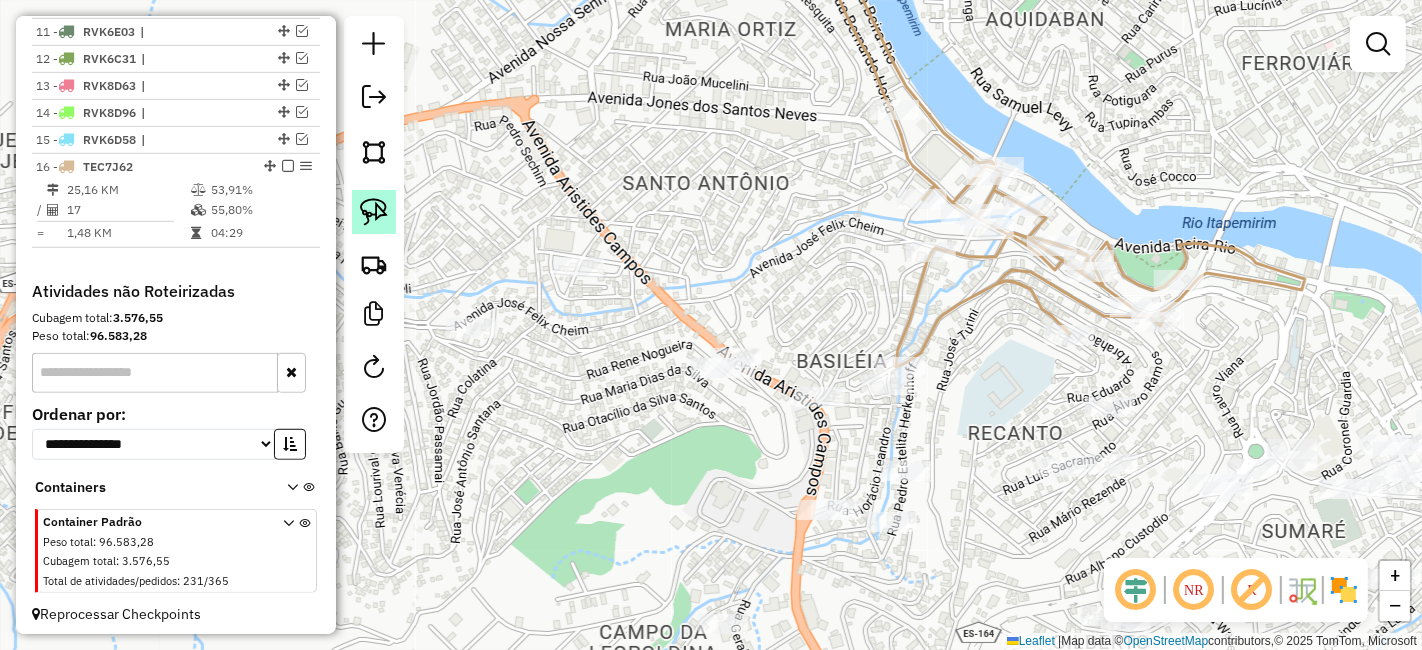 click 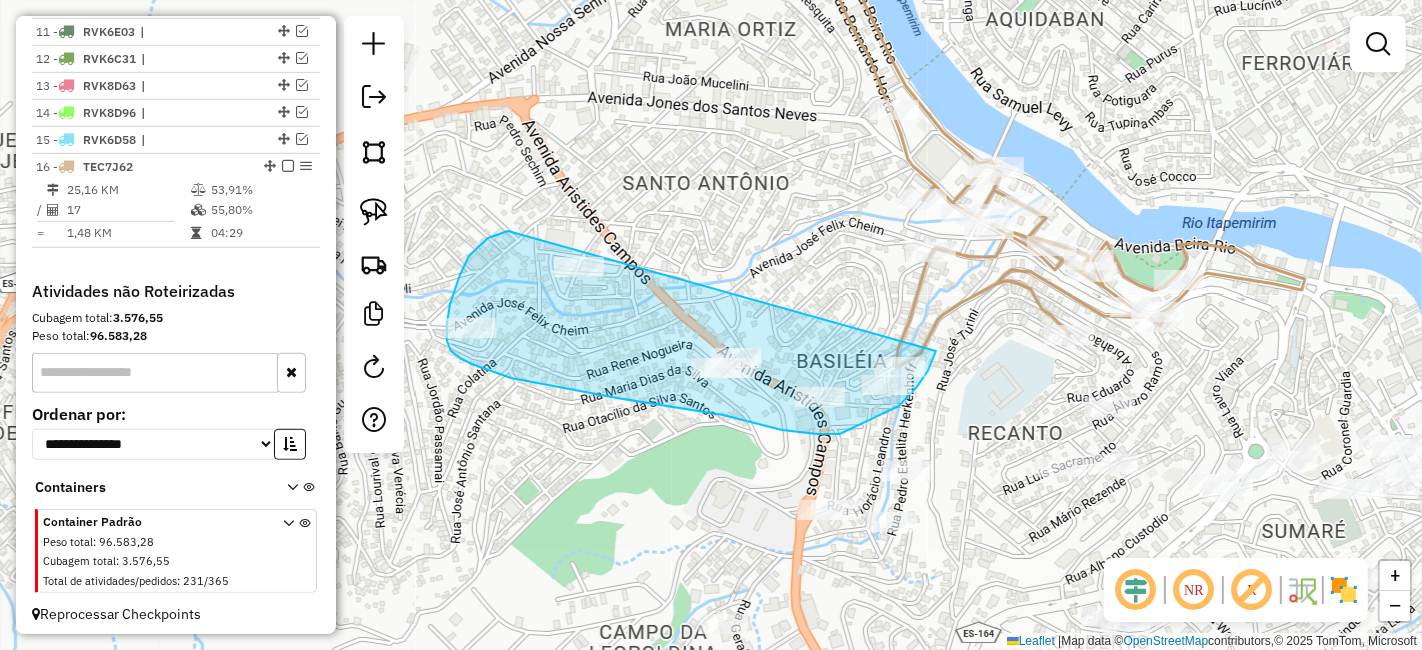 drag, startPoint x: 490, startPoint y: 237, endPoint x: 939, endPoint y: 331, distance: 458.73413 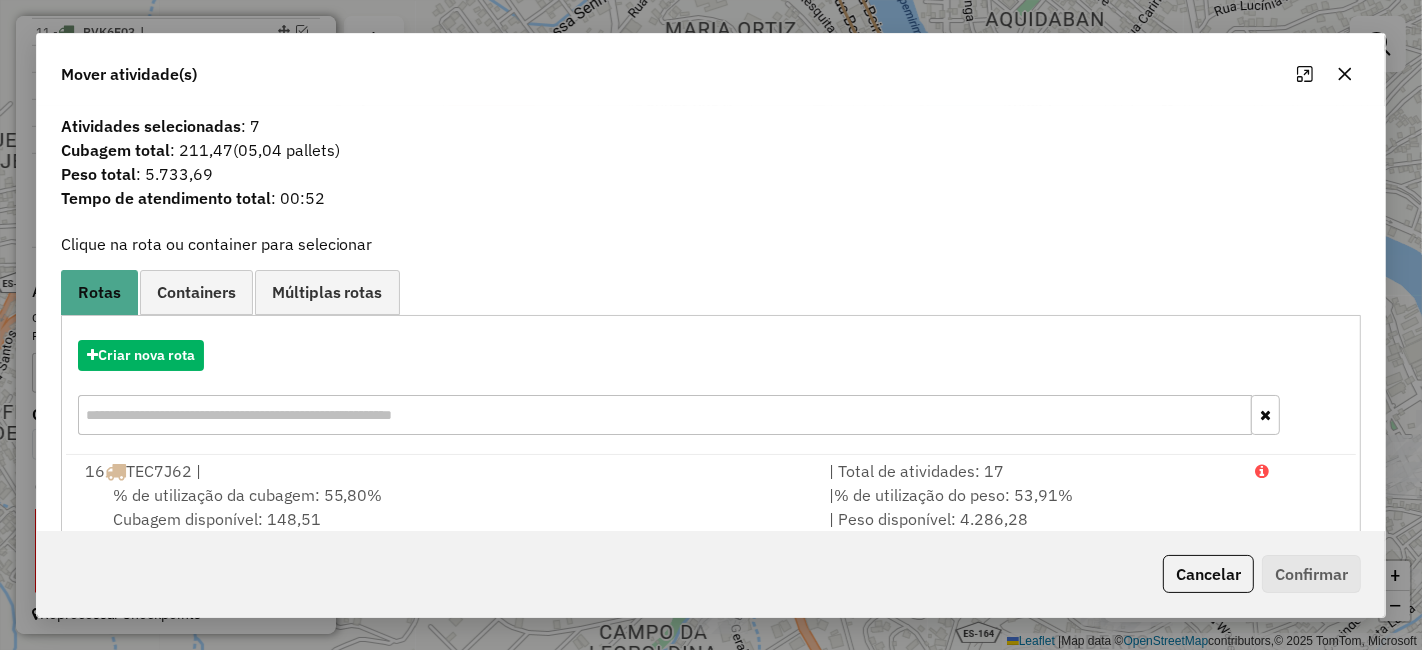 click 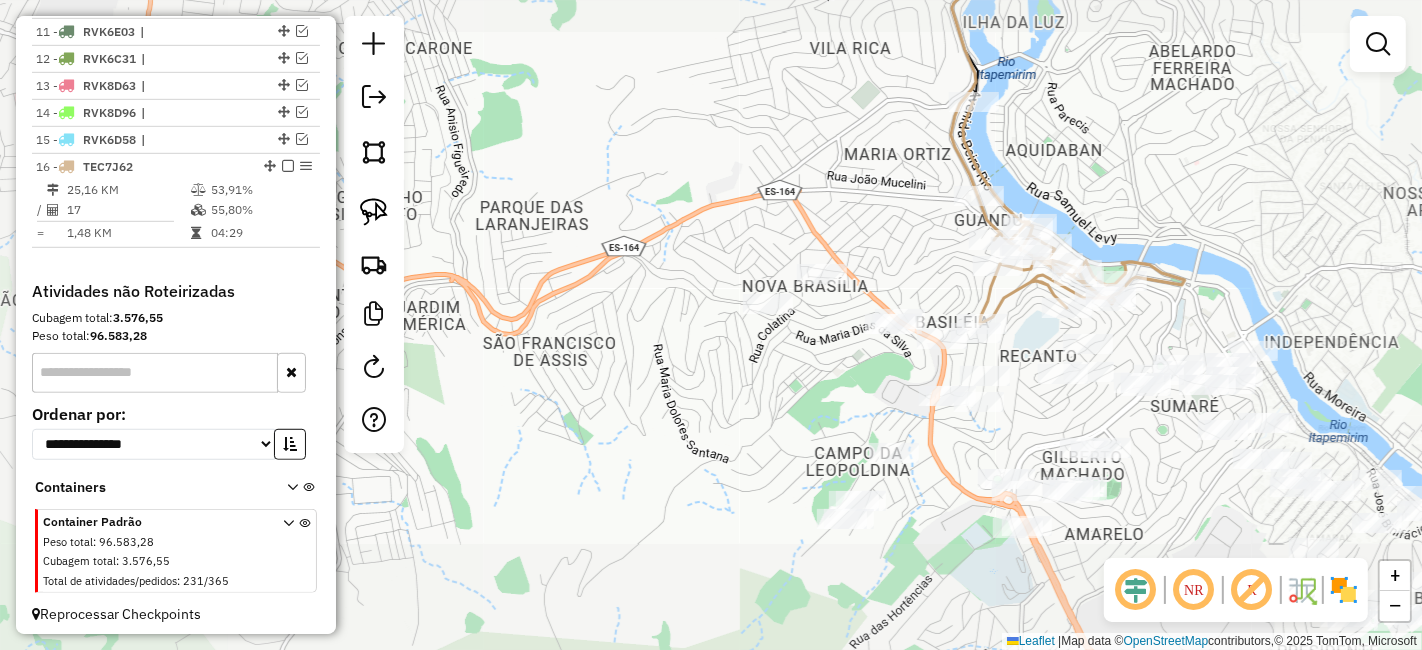 drag, startPoint x: 1043, startPoint y: 331, endPoint x: 968, endPoint y: 339, distance: 75.42546 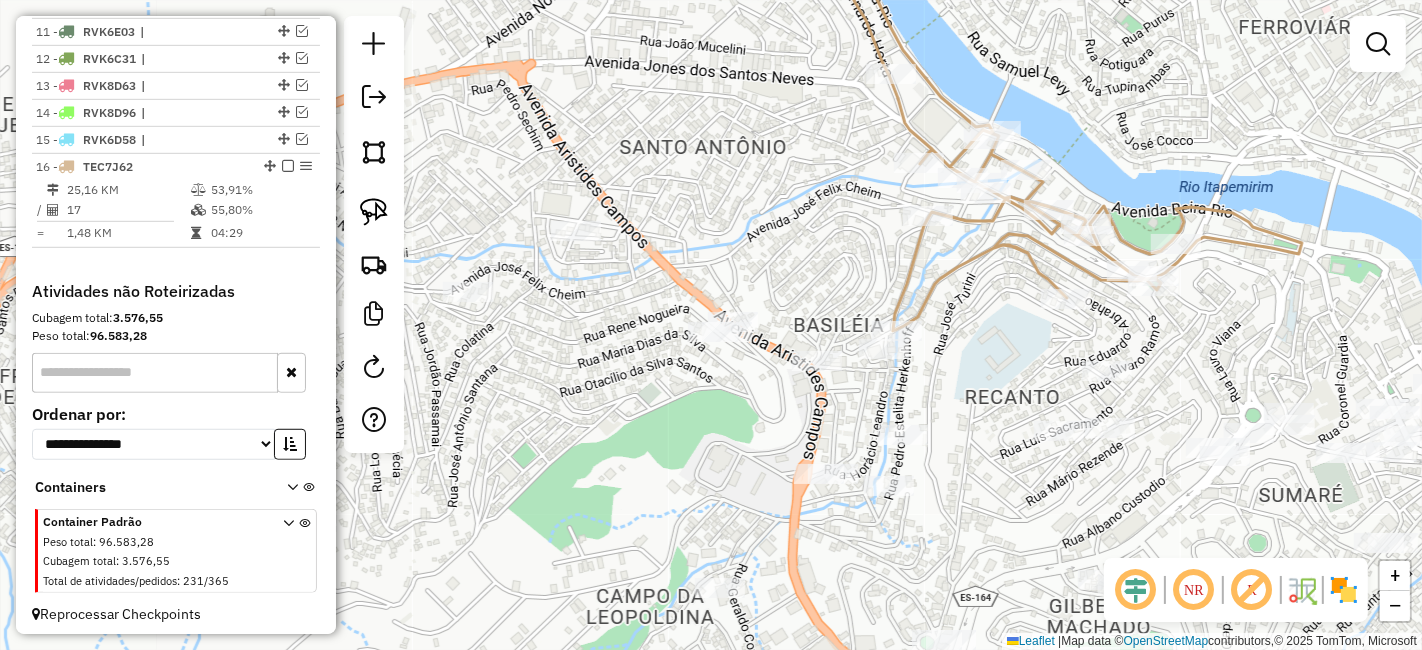 drag, startPoint x: 392, startPoint y: 221, endPoint x: 458, endPoint y: 233, distance: 67.08204 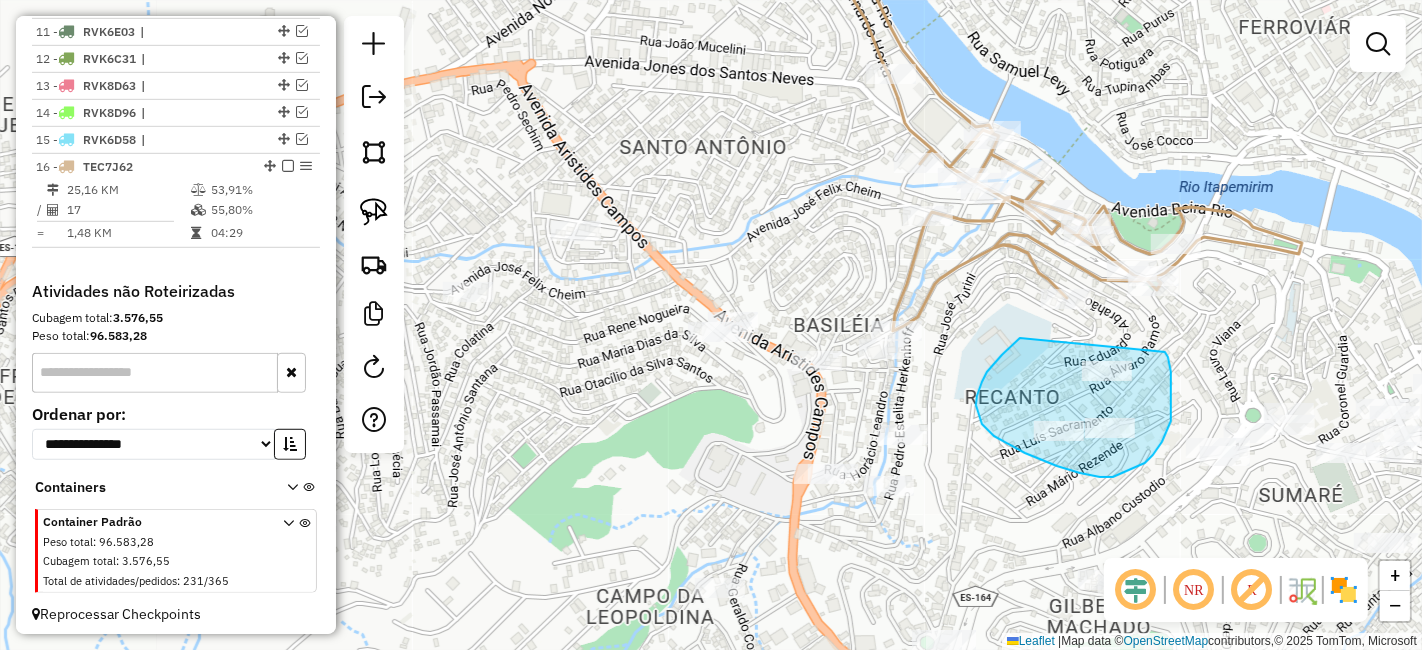 drag, startPoint x: 994, startPoint y: 364, endPoint x: 1165, endPoint y: 352, distance: 171.42053 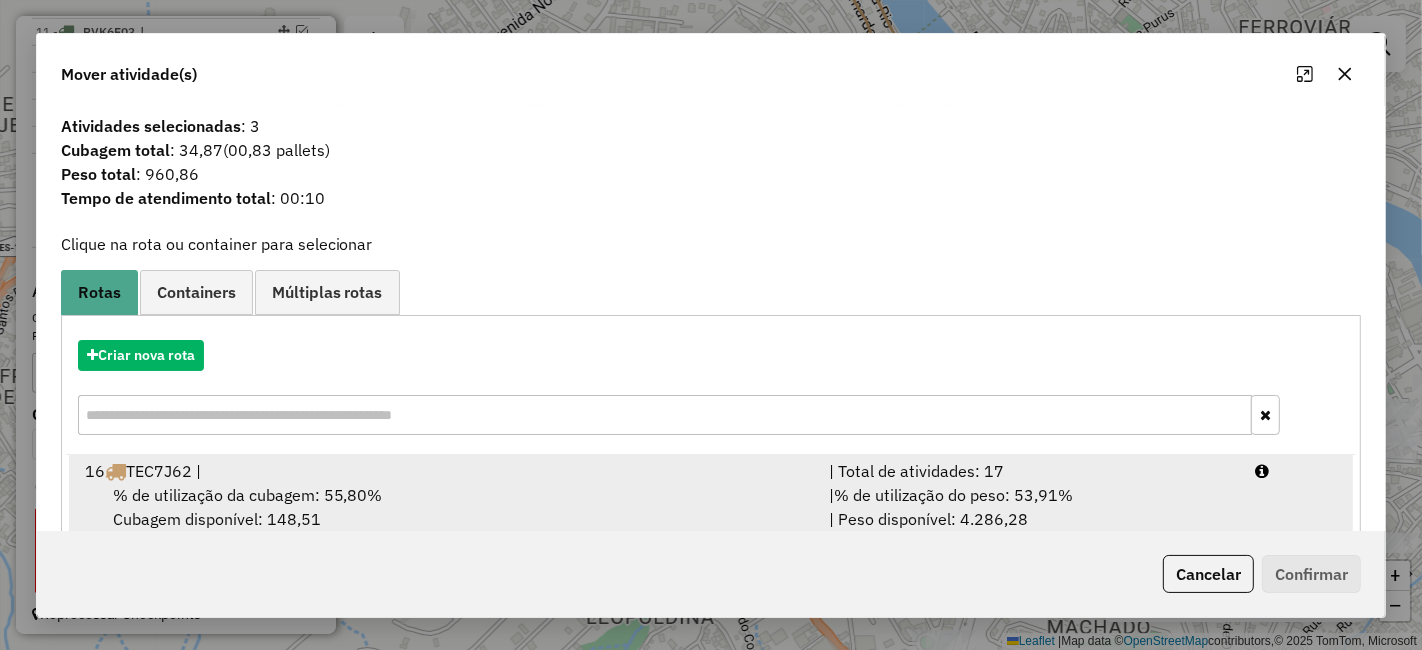 click on "16  TEC7J62 |   | Total de atividades: 17  % de utilização da cubagem: 55,80%  Cubagem disponível: 148,51   |  % de utilização do peso: 53,91%  | Peso disponível: 4.286,28" at bounding box center (711, 495) 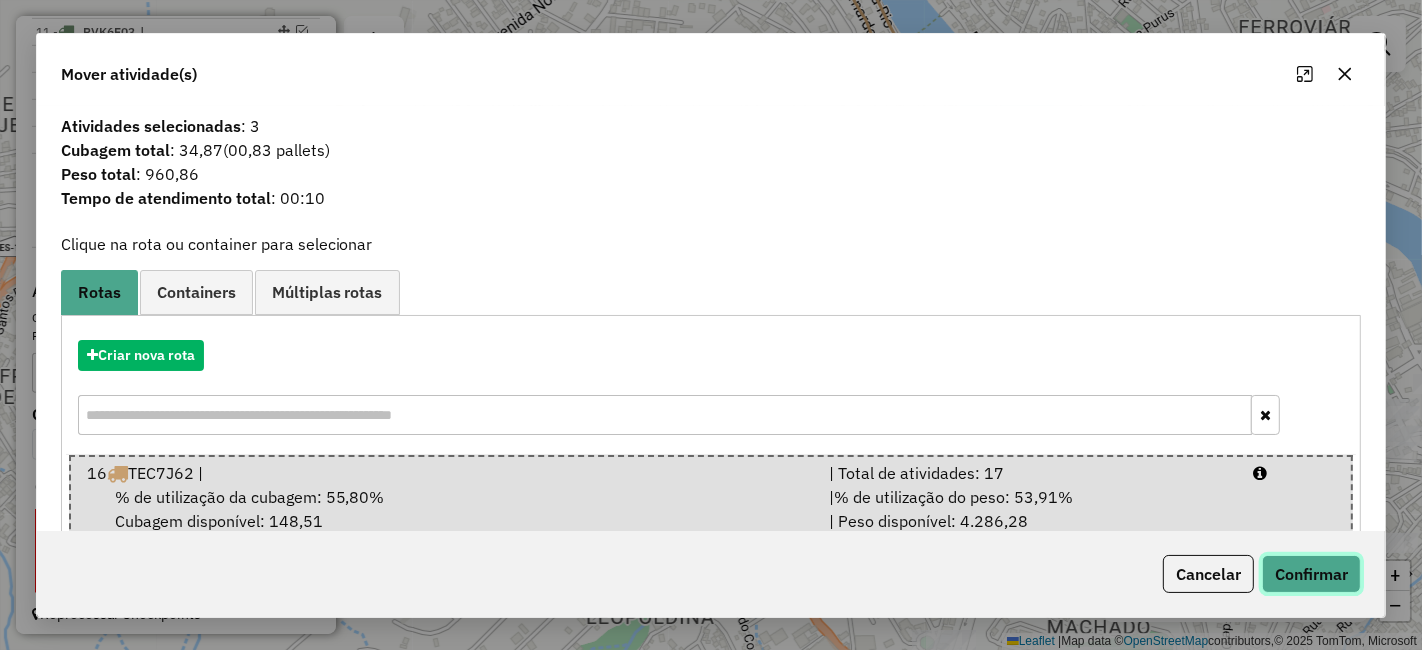 click on "Confirmar" 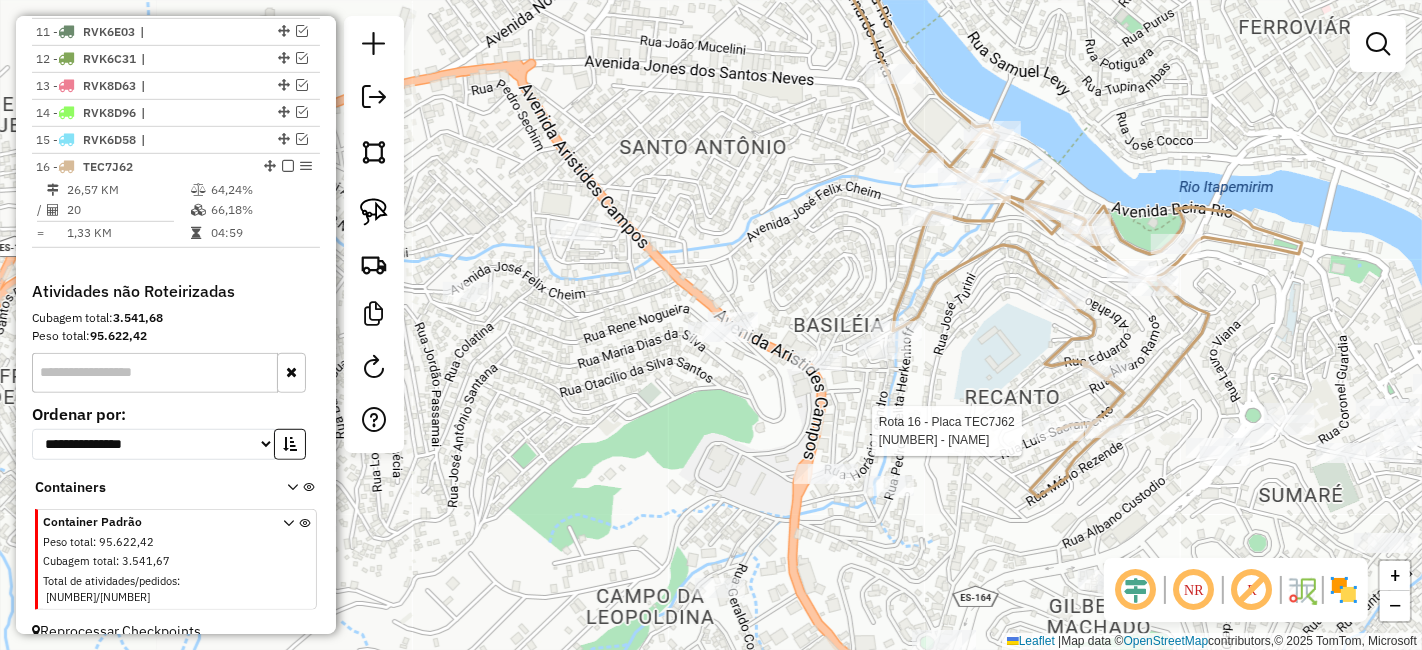 select on "*********" 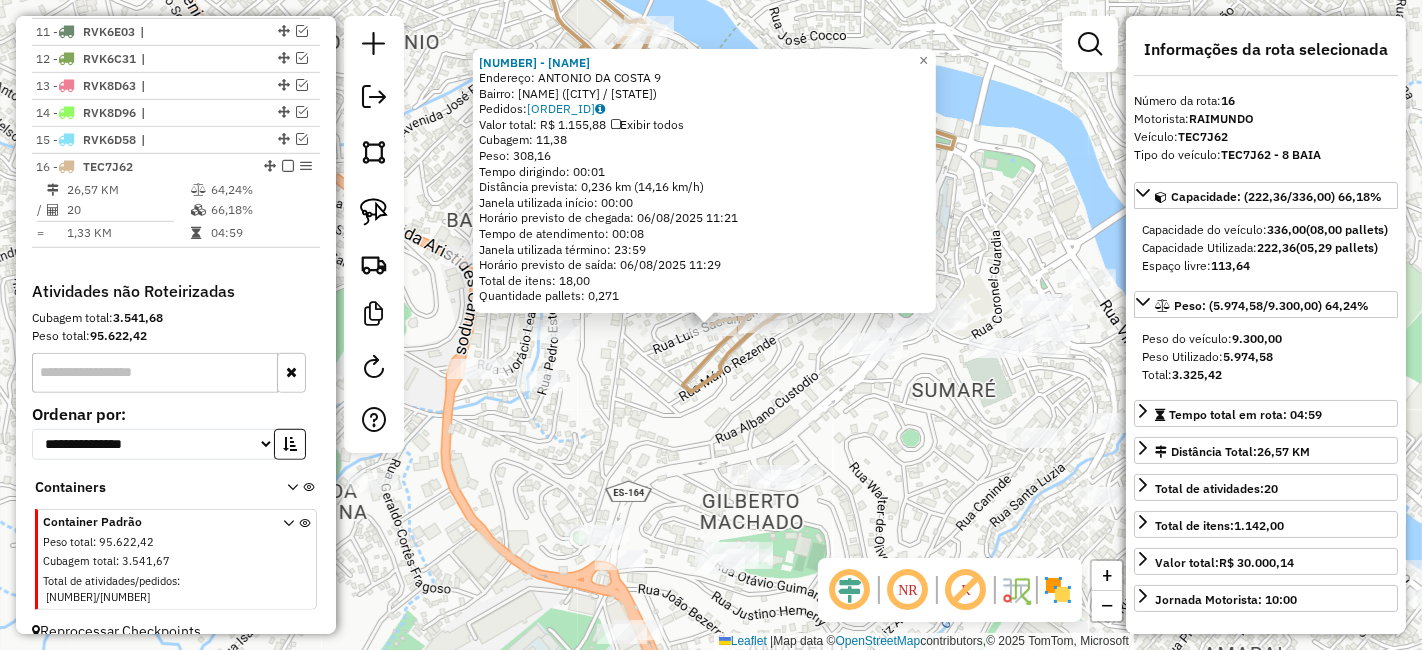 click on "227 - MARIA LUCIA POIN COS  Endereço:  ANTONIO DA COSTA 9   Bairro: RECANTO (CACHOEIRO DE ITAPEMIRIM / ES)   Pedidos:  05260546   Valor total: R$ 1.155,88   Exibir todos   Cubagem: 11,38  Peso: 308,16  Tempo dirigindo: 00:01   Distância prevista: 0,236 km (14,16 km/h)   Janela utilizada início: 00:00   Horário previsto de chegada: 06/08/2025 11:21   Tempo de atendimento: 00:08   Janela utilizada término: 23:59   Horário previsto de saída: 06/08/2025 11:29   Total de itens: 18,00   Quantidade pallets: 0,271  × Janela de atendimento Grade de atendimento Capacidade Transportadoras Veículos Cliente Pedidos  Rotas Selecione os dias de semana para filtrar as janelas de atendimento  Seg   Ter   Qua   Qui   Sex   Sáb   Dom  Informe o período da janela de atendimento: De: Até:  Filtrar exatamente a janela do cliente  Considerar janela de atendimento padrão  Selecione os dias de semana para filtrar as grades de atendimento  Seg   Ter   Qua   Qui   Sex   Sáb   Dom   Peso mínimo:   Peso máximo:   De:  De:" 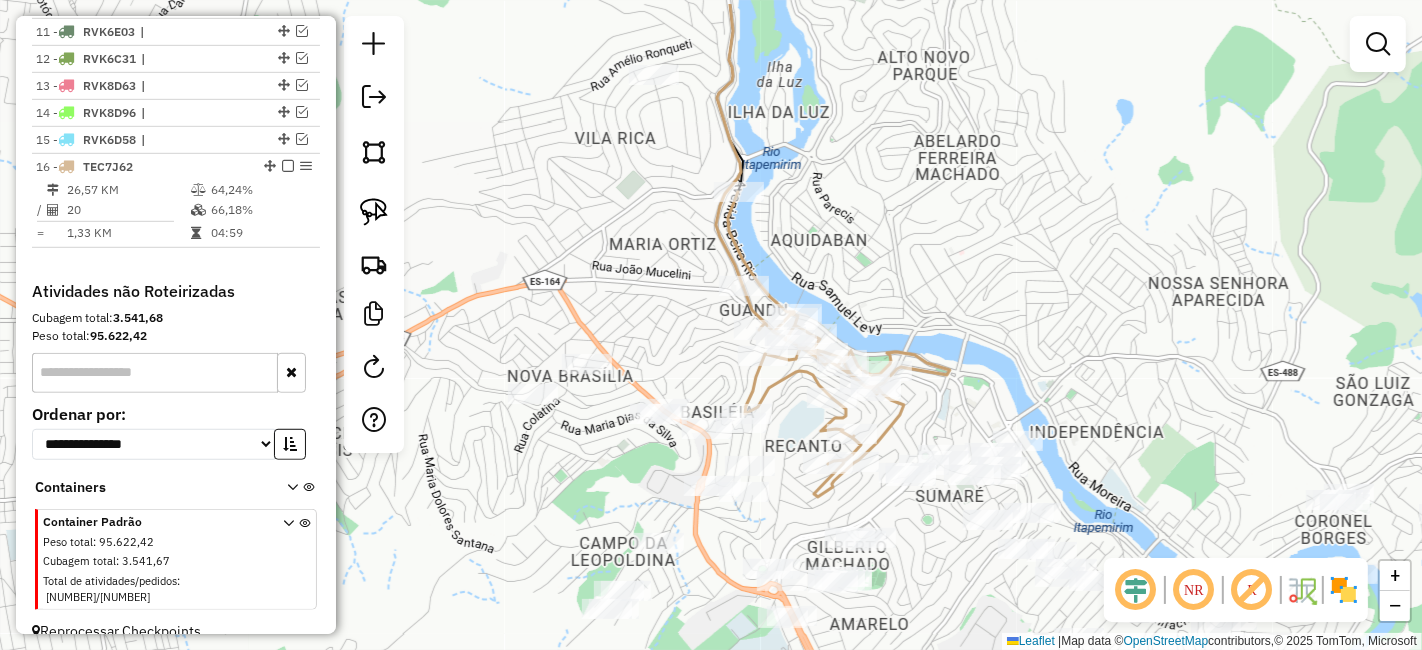 drag, startPoint x: 595, startPoint y: 187, endPoint x: 598, endPoint y: 272, distance: 85.052925 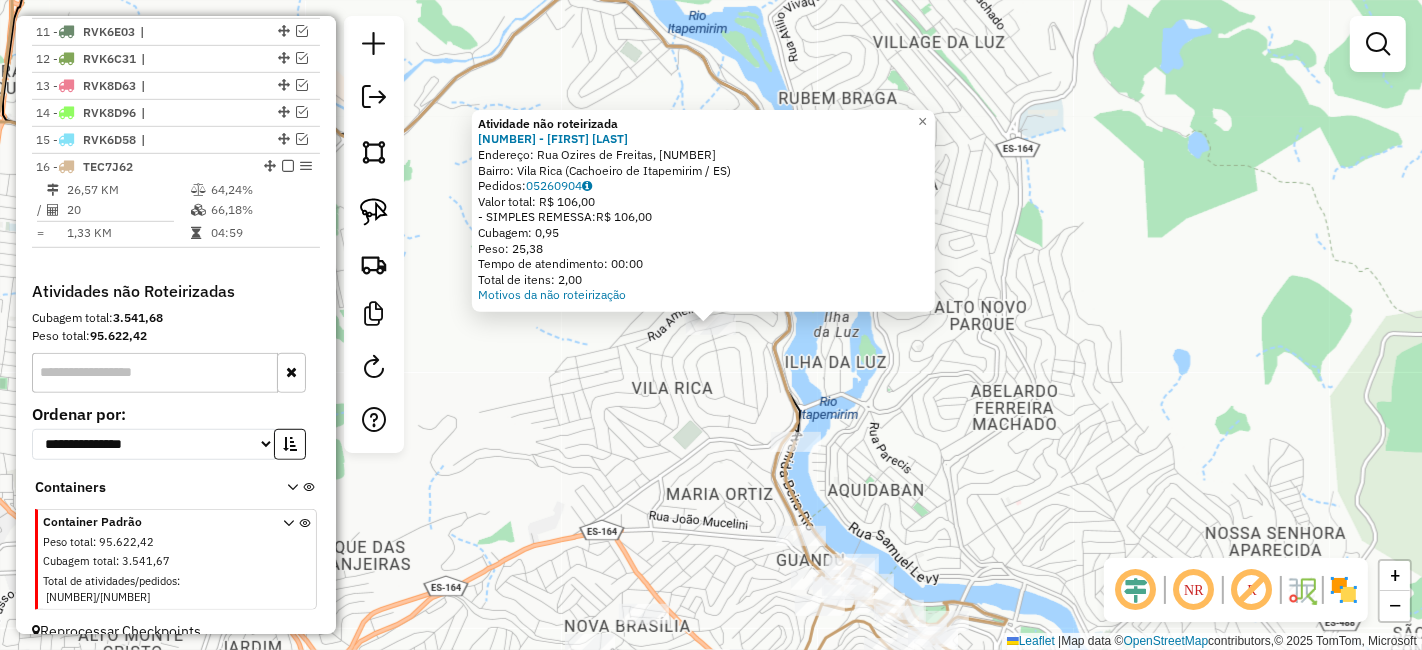 click on "Atividade não roteirizada 31263 - GEISHA CUNHA LAN  Endereço: Rua Ozires de Freitas, 128   Bairro: Vila Rica (Cachoeiro de Itapemirim / ES)   Pedidos:  05260904   Valor total: R$ 106,00   - SIMPLES REMESSA:  R$ 106,00   Cubagem: 0,95   Peso: 25,38   Tempo de atendimento: 00:00   Total de itens: 2,00  Motivos da não roteirização × Janela de atendimento Grade de atendimento Capacidade Transportadoras Veículos Cliente Pedidos  Rotas Selecione os dias de semana para filtrar as janelas de atendimento  Seg   Ter   Qua   Qui   Sex   Sáb   Dom  Informe o período da janela de atendimento: De: Até:  Filtrar exatamente a janela do cliente  Considerar janela de atendimento padrão  Selecione os dias de semana para filtrar as grades de atendimento  Seg   Ter   Qua   Qui   Sex   Sáb   Dom   Considerar clientes sem dia de atendimento cadastrado  Clientes fora do dia de atendimento selecionado Filtrar as atividades entre os valores definidos abaixo:  Peso mínimo:   Peso máximo:   Cubagem mínima:   De:   Até:" 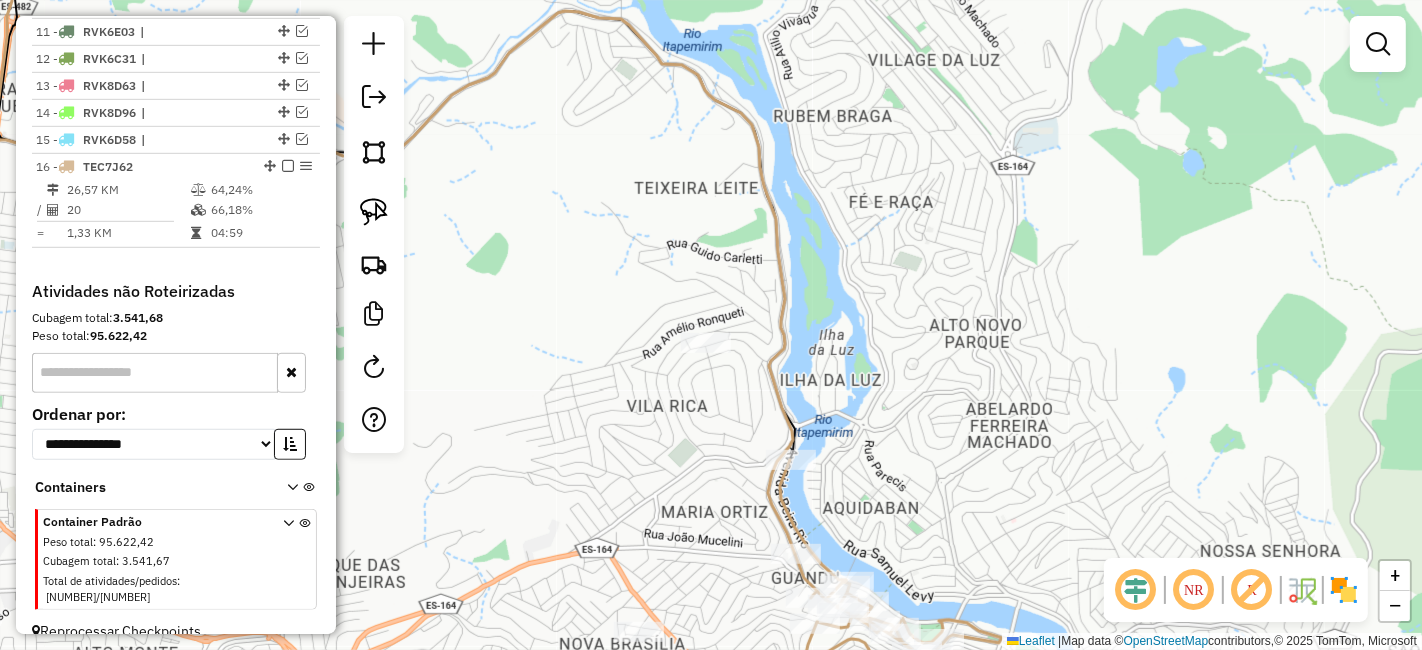 drag, startPoint x: 710, startPoint y: 297, endPoint x: 705, endPoint y: 317, distance: 20.615528 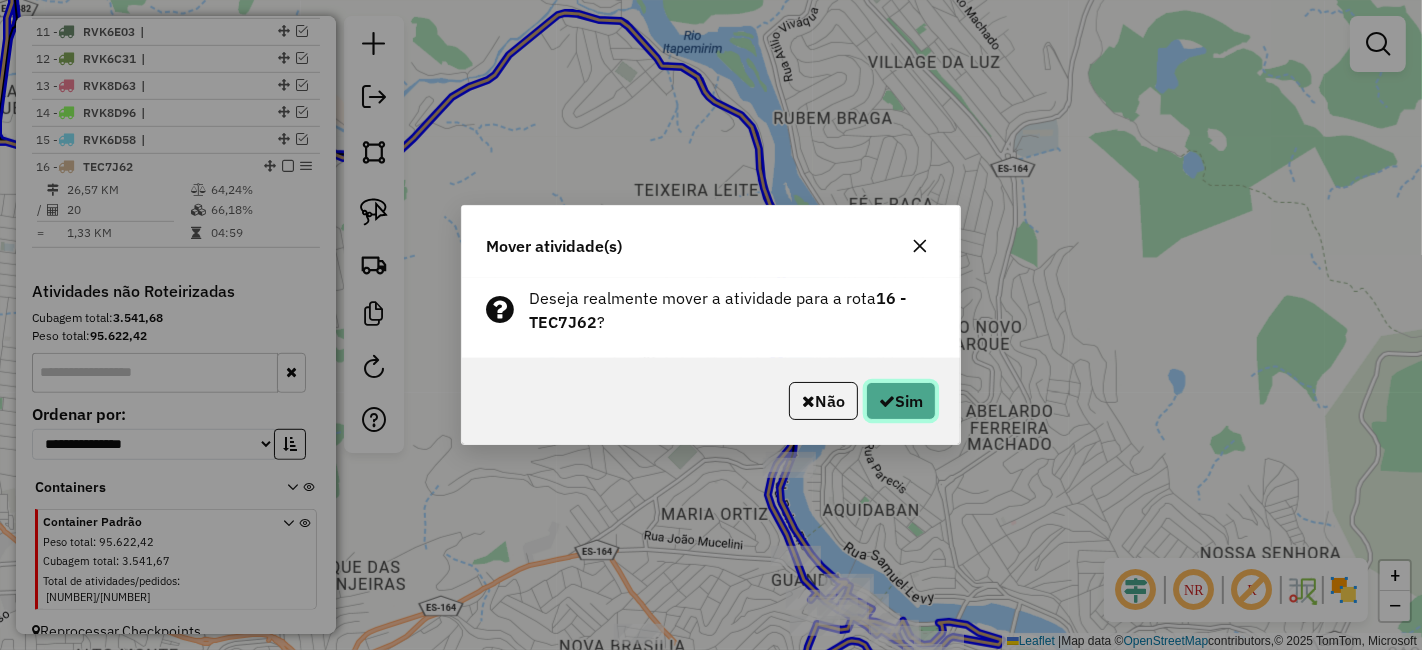 click on "Sim" 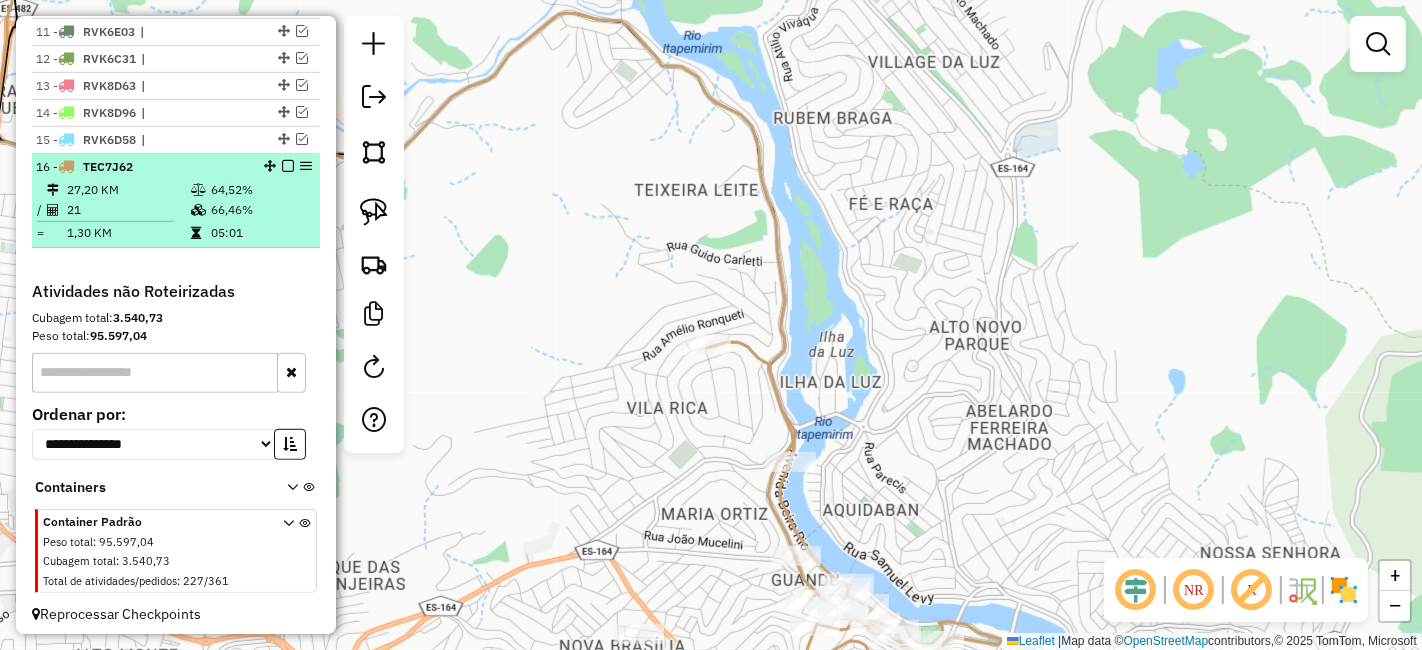 click at bounding box center [288, 166] 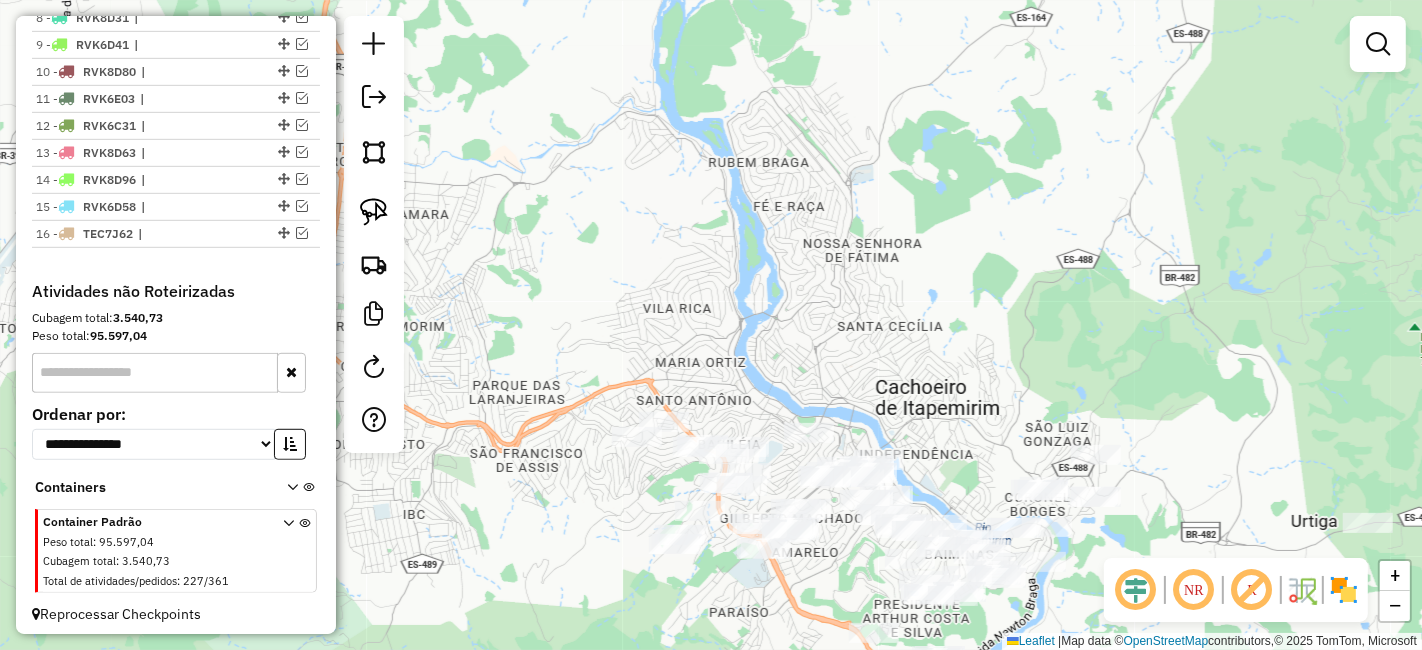 drag, startPoint x: 745, startPoint y: 383, endPoint x: 703, endPoint y: 182, distance: 205.34119 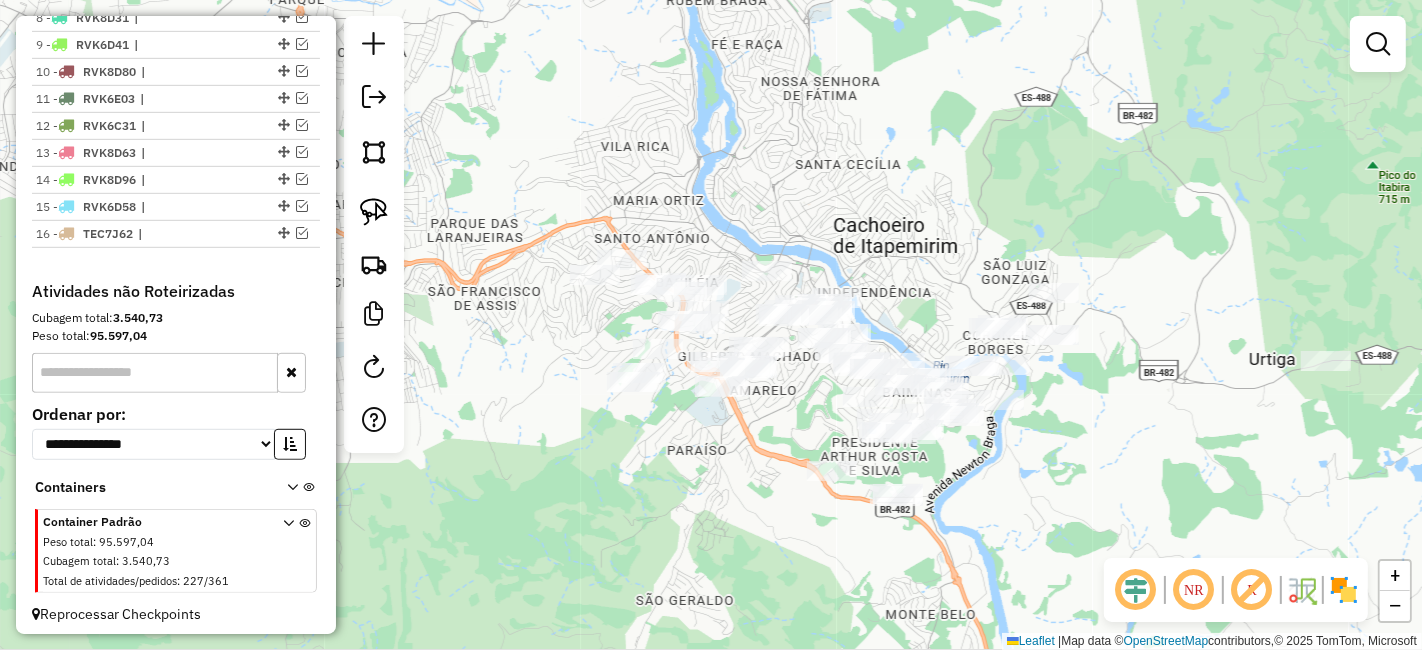 drag, startPoint x: 940, startPoint y: 325, endPoint x: 865, endPoint y: 259, distance: 99.90495 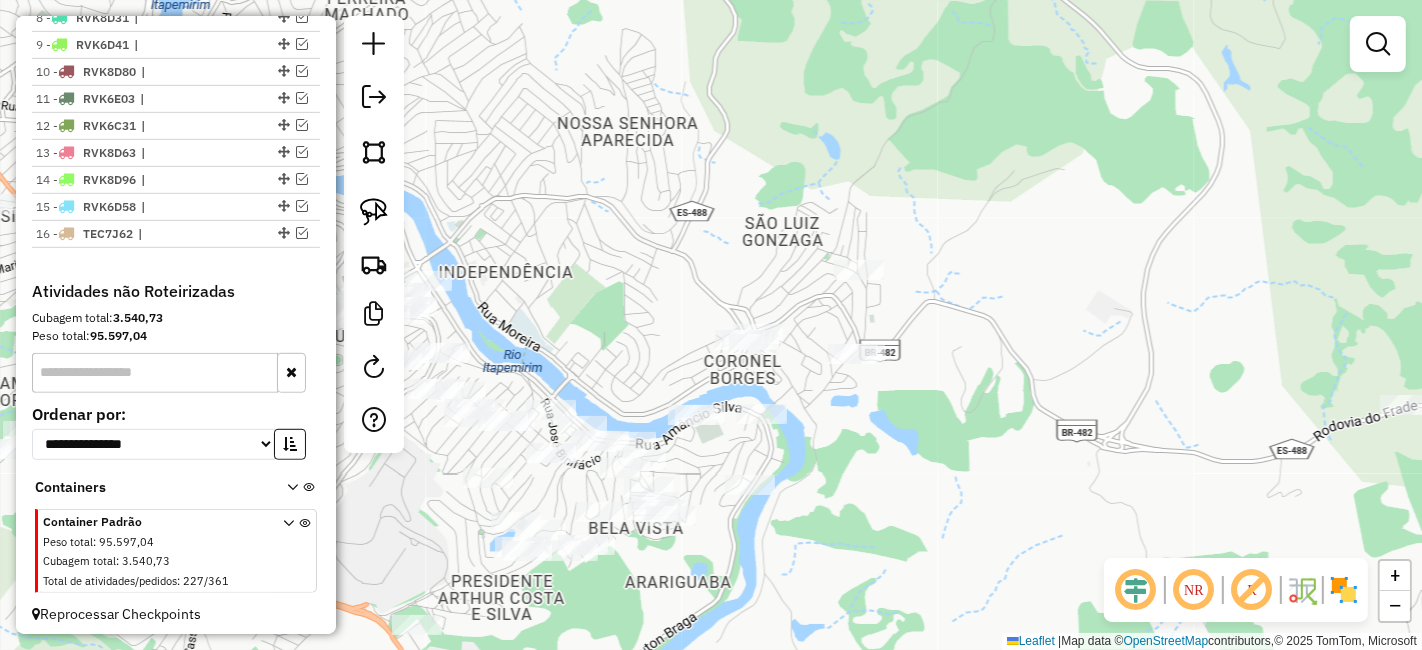drag, startPoint x: 1008, startPoint y: 378, endPoint x: 843, endPoint y: 521, distance: 218.34377 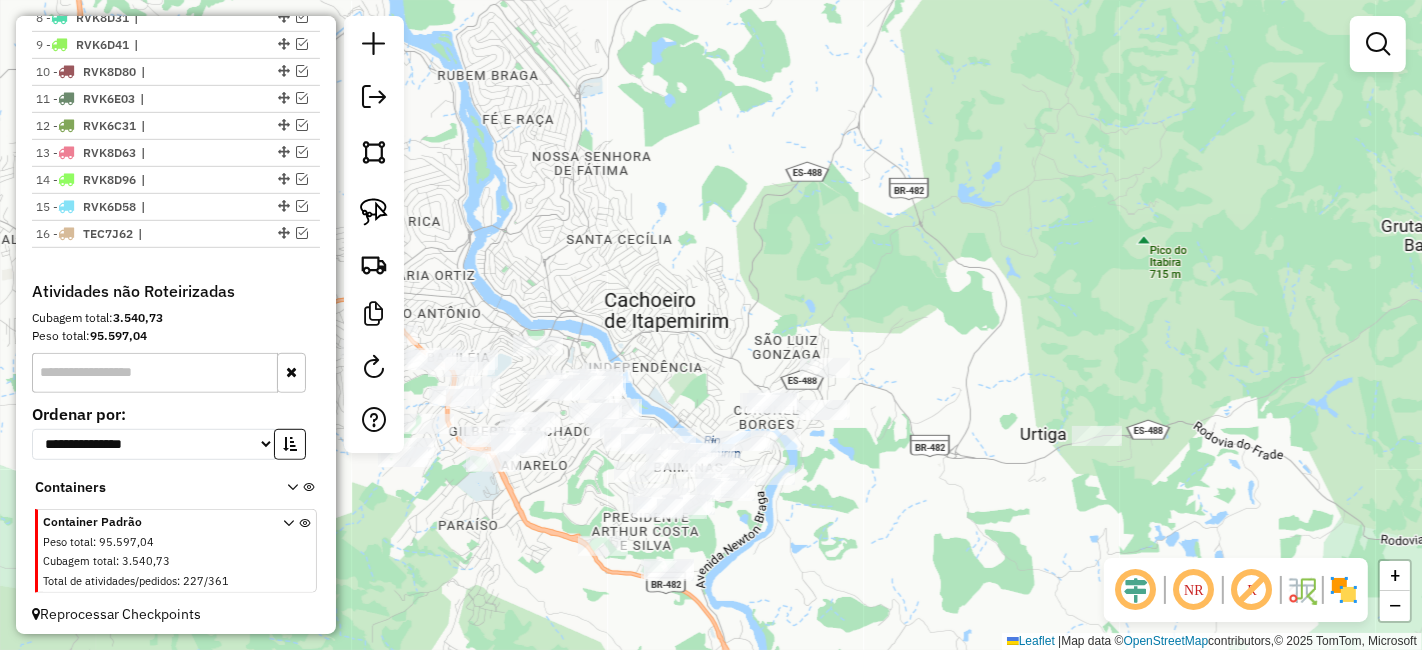 drag, startPoint x: 903, startPoint y: 473, endPoint x: 835, endPoint y: 476, distance: 68.06615 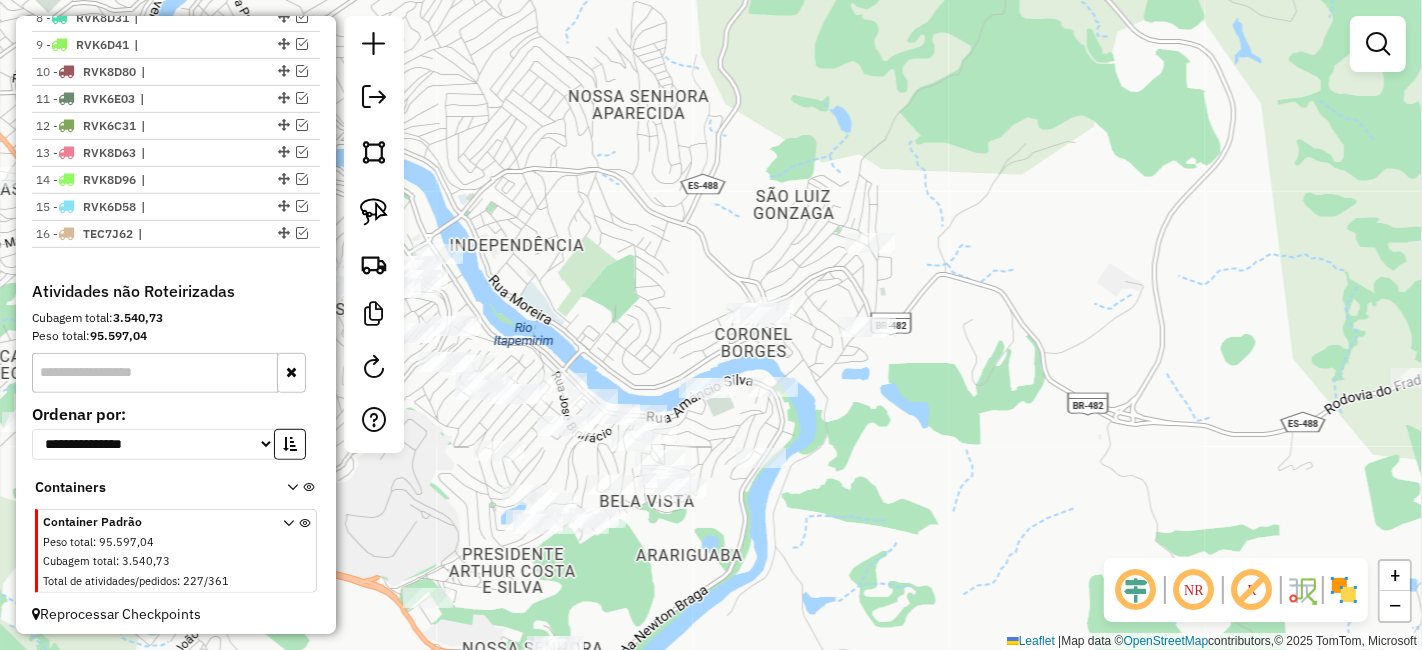 drag, startPoint x: 936, startPoint y: 460, endPoint x: 911, endPoint y: 408, distance: 57.697487 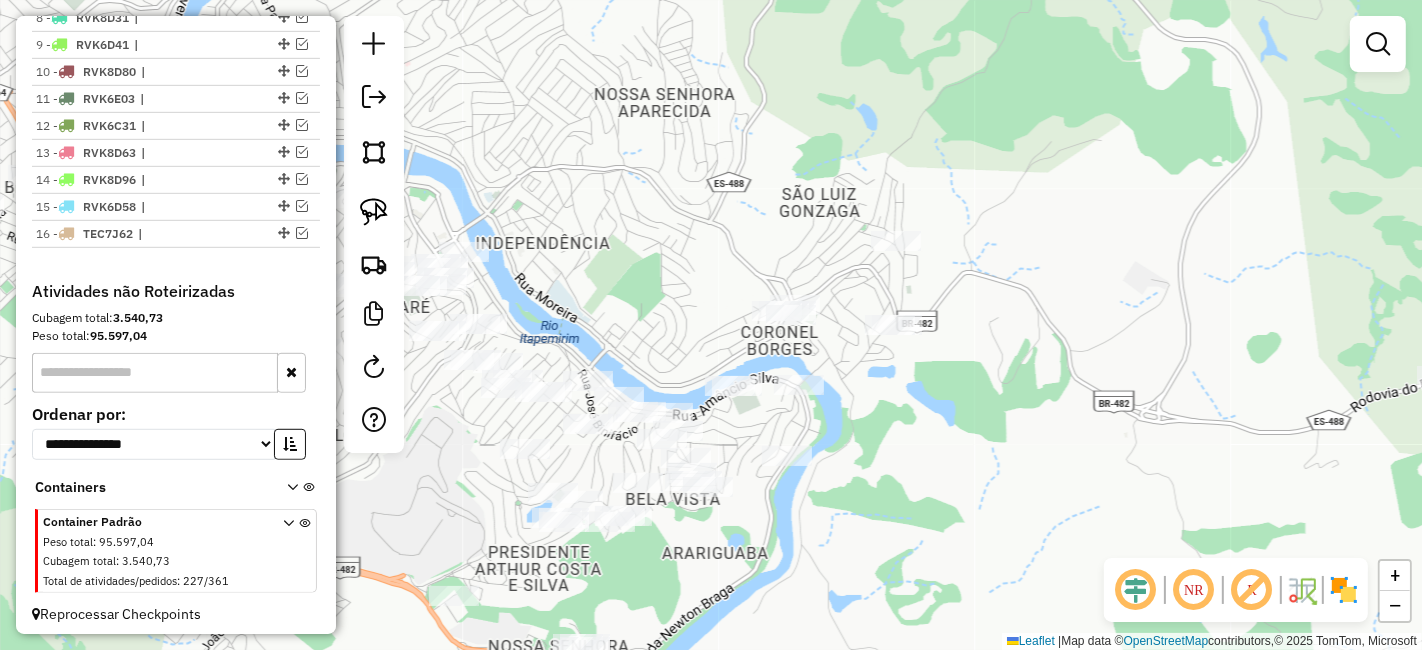 drag, startPoint x: 797, startPoint y: 351, endPoint x: 1030, endPoint y: 346, distance: 233.05363 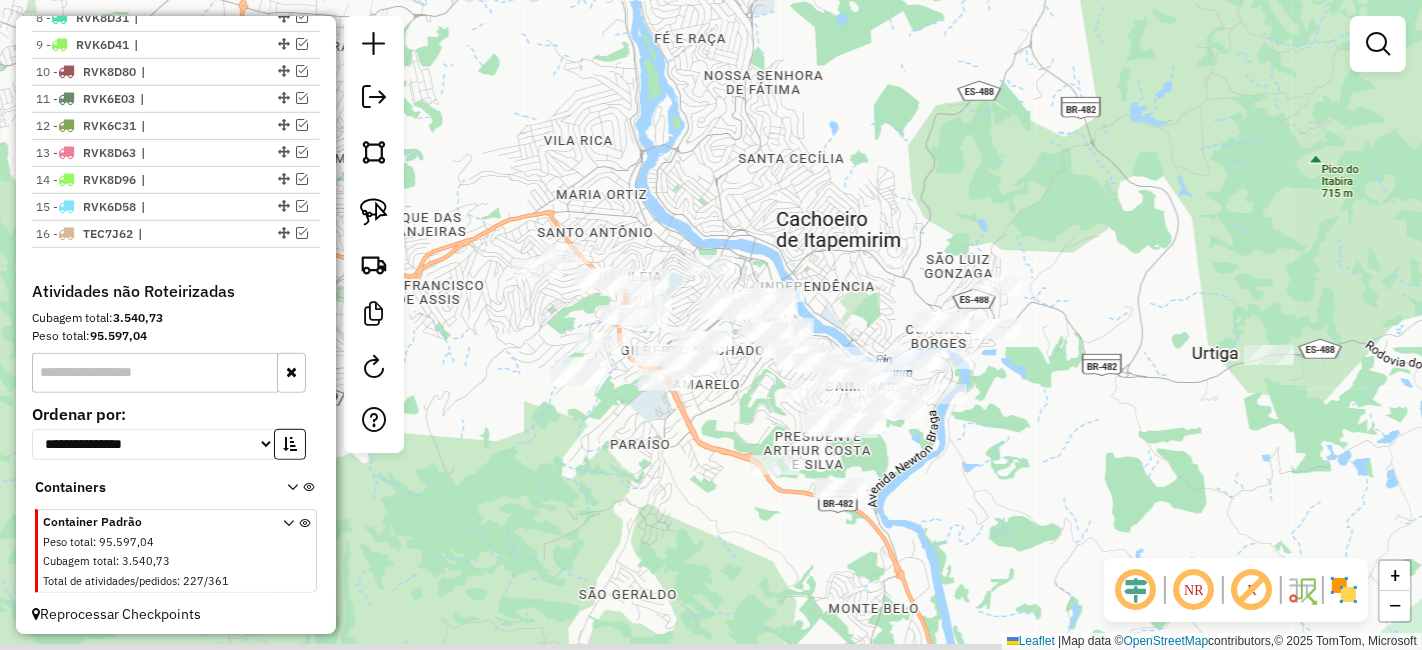 drag, startPoint x: 965, startPoint y: 488, endPoint x: 1025, endPoint y: 427, distance: 85.56284 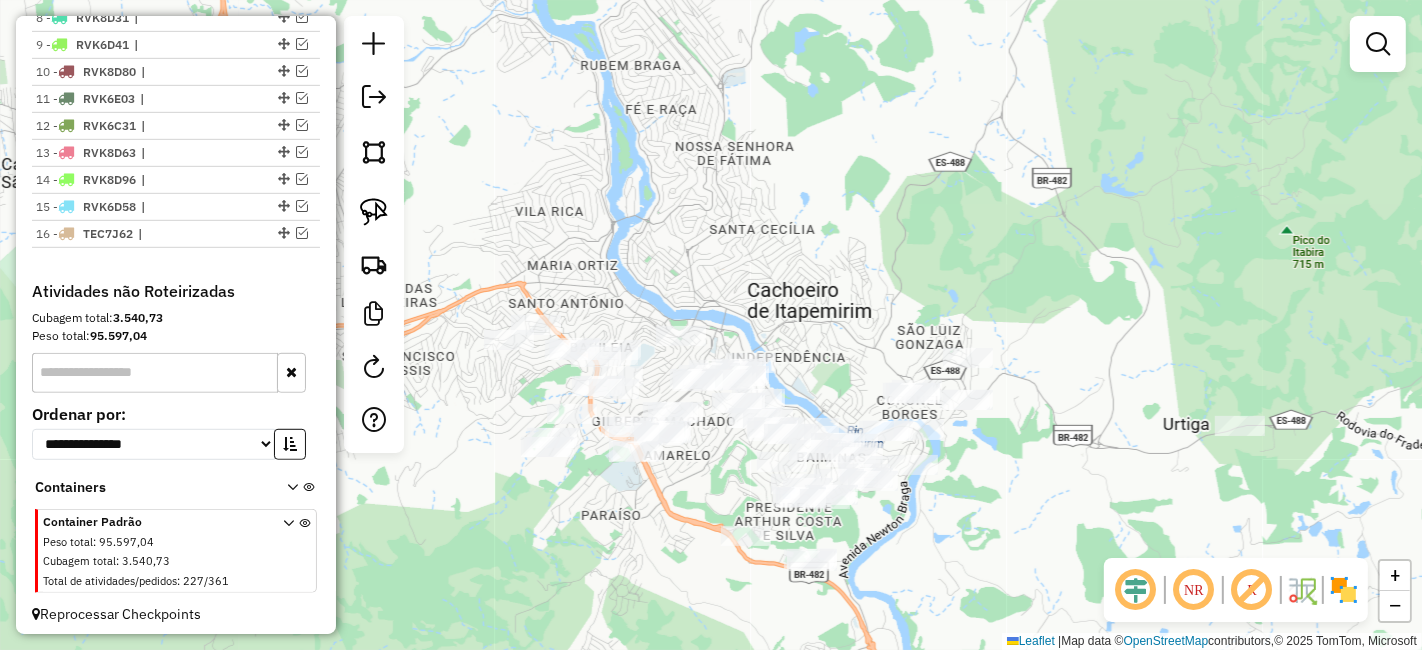 drag, startPoint x: 679, startPoint y: 126, endPoint x: 585, endPoint y: 242, distance: 149.30505 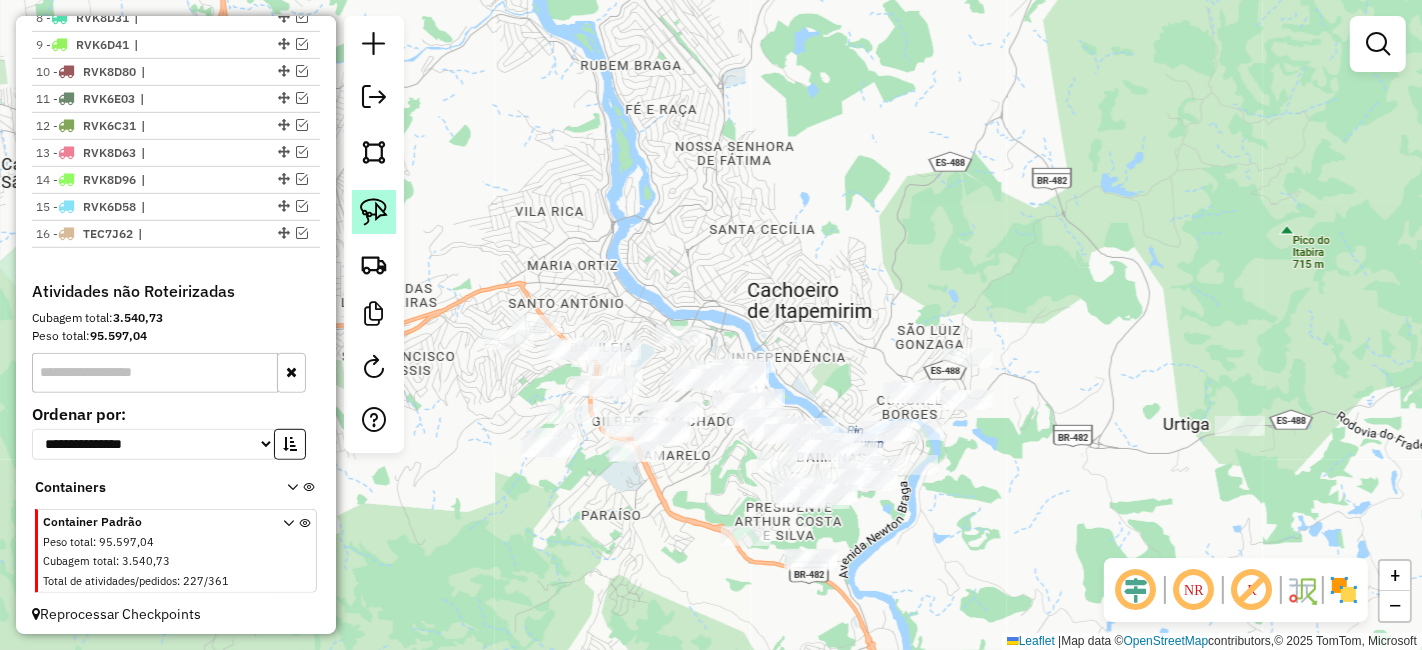 click 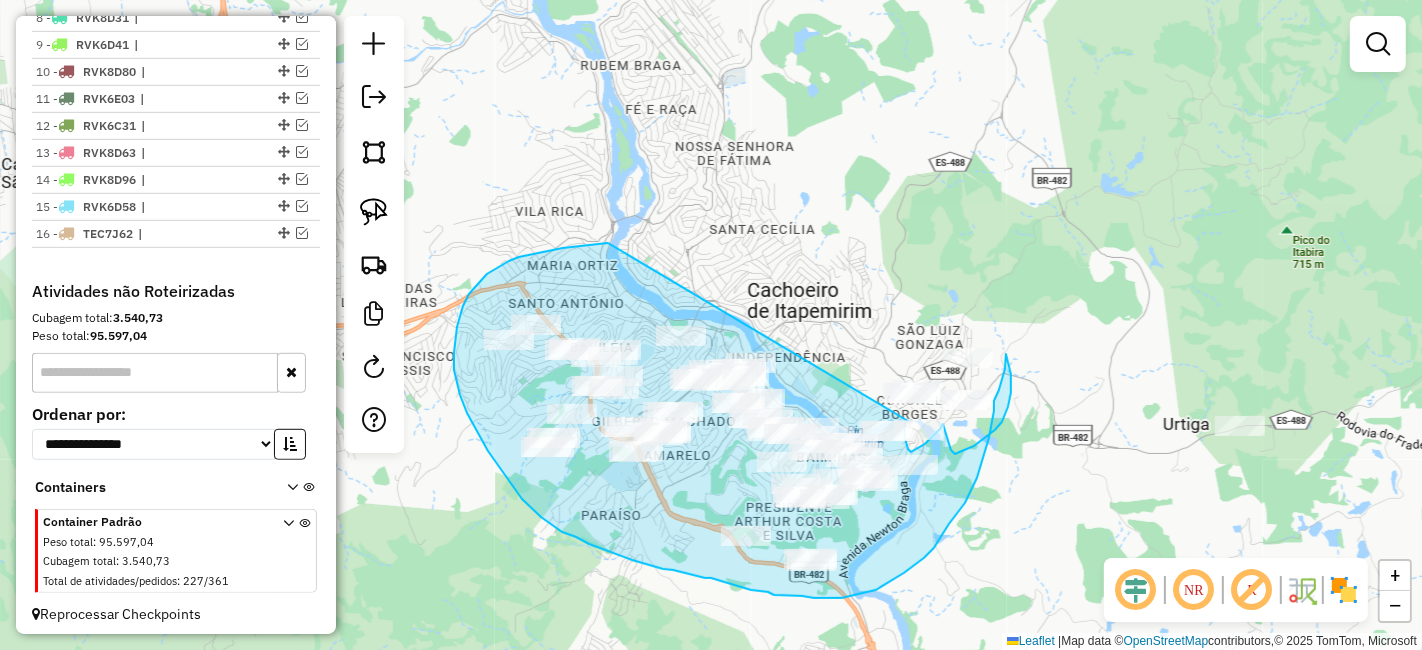 click on "Janela de atendimento Grade de atendimento Capacidade Transportadoras Veículos Cliente Pedidos  Rotas Selecione os dias de semana para filtrar as janelas de atendimento  Seg   Ter   Qua   Qui   Sex   Sáb   Dom  Informe o período da janela de atendimento: De: Até:  Filtrar exatamente a janela do cliente  Considerar janela de atendimento padrão  Selecione os dias de semana para filtrar as grades de atendimento  Seg   Ter   Qua   Qui   Sex   Sáb   Dom   Considerar clientes sem dia de atendimento cadastrado  Clientes fora do dia de atendimento selecionado Filtrar as atividades entre os valores definidos abaixo:  Peso mínimo:   Peso máximo:   Cubagem mínima:   Cubagem máxima:   De:   Até:  Filtrar as atividades entre o tempo de atendimento definido abaixo:  De:   Até:   Considerar capacidade total dos clientes não roteirizados Transportadora: Selecione um ou mais itens Tipo de veículo: Selecione um ou mais itens Veículo: Selecione um ou mais itens Motorista: Selecione um ou mais itens Nome: Rótulo:" 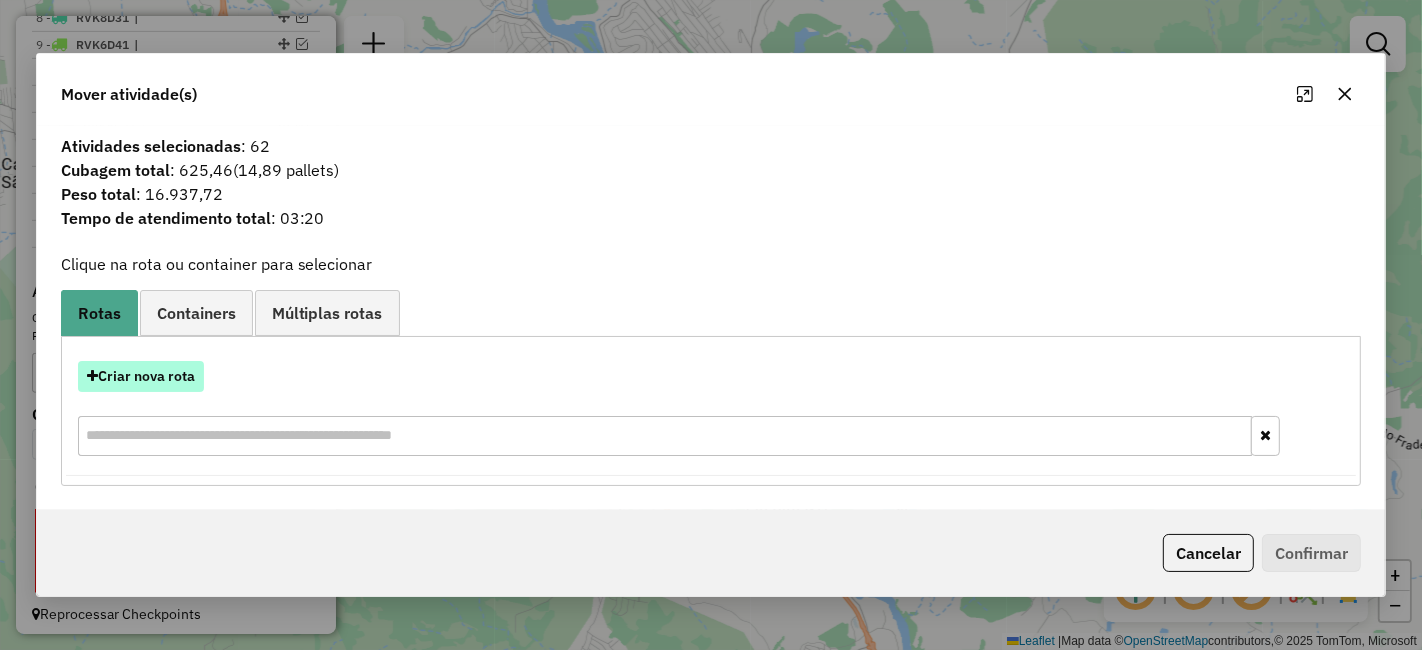 click on "Criar nova rota" at bounding box center (141, 376) 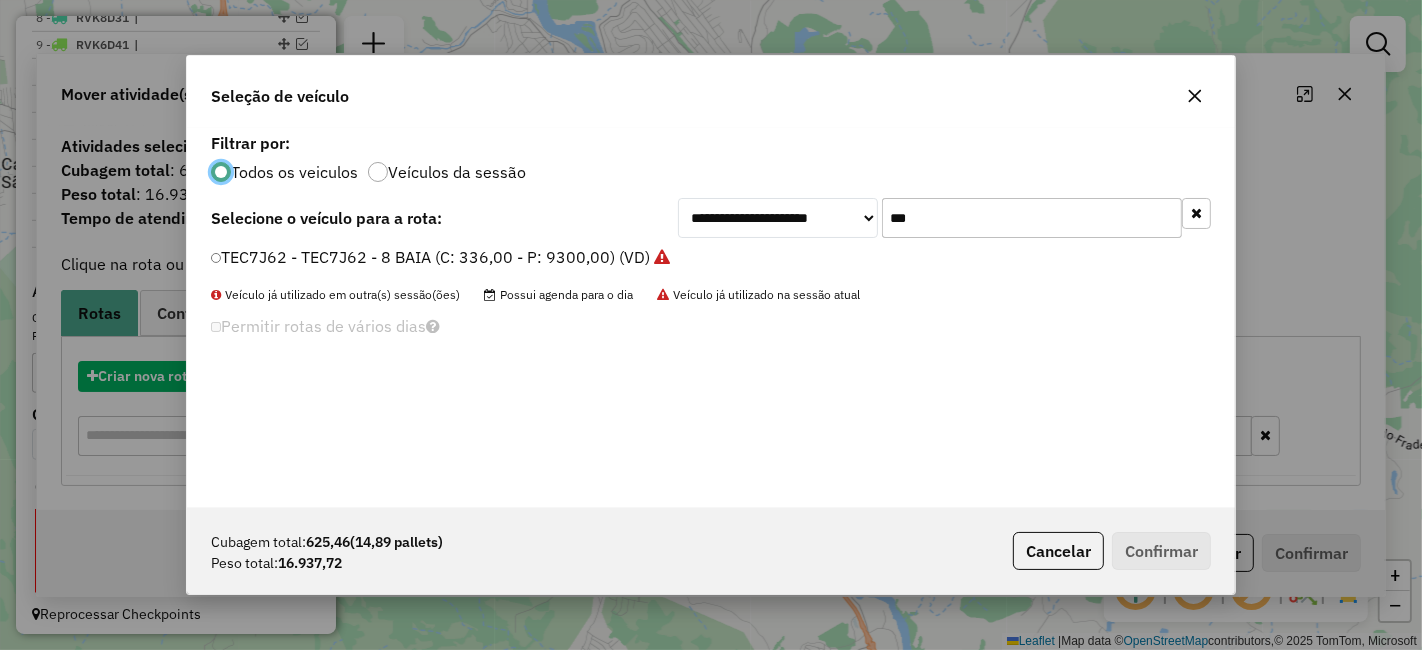 scroll, scrollTop: 11, scrollLeft: 5, axis: both 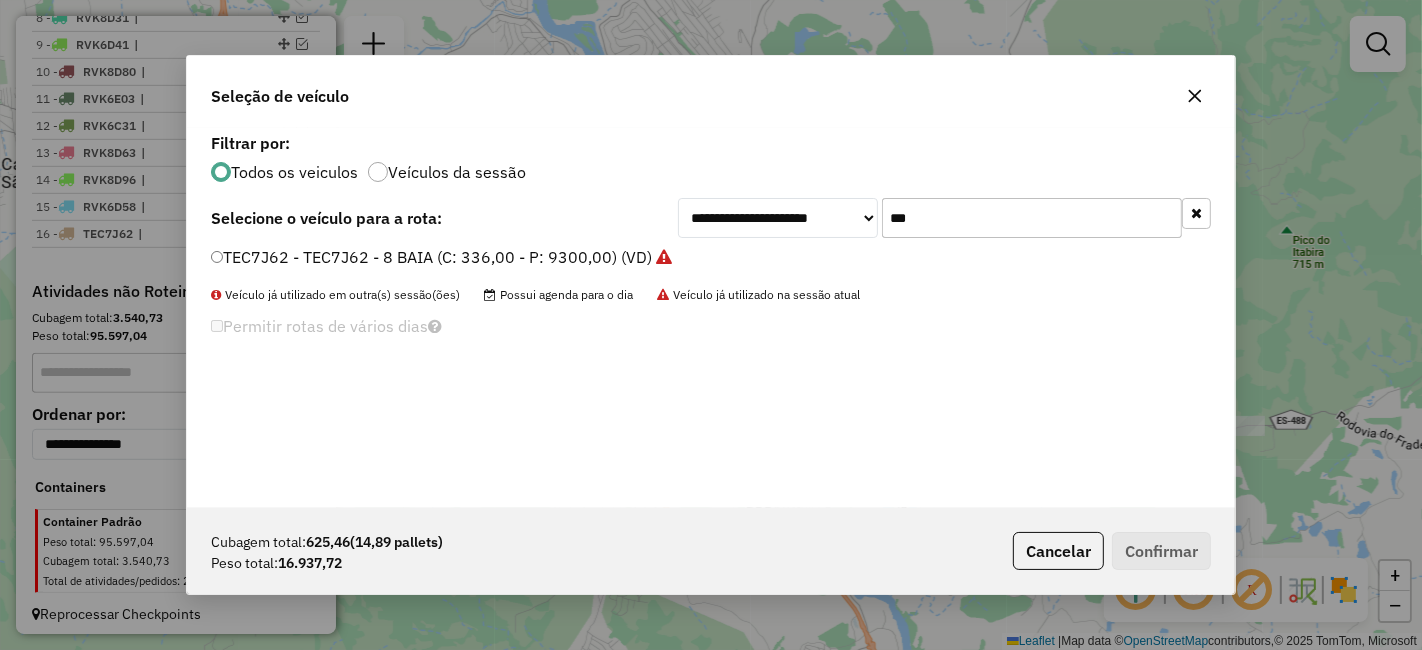 click on "***" 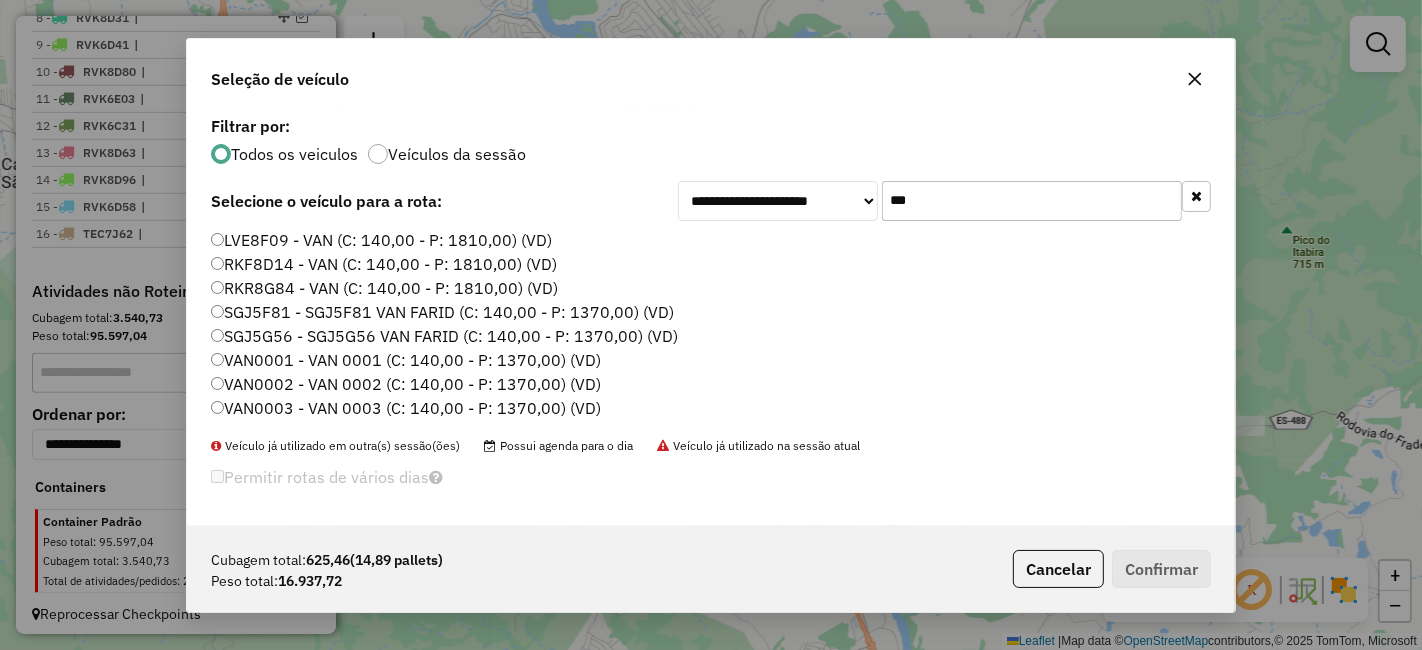 type on "***" 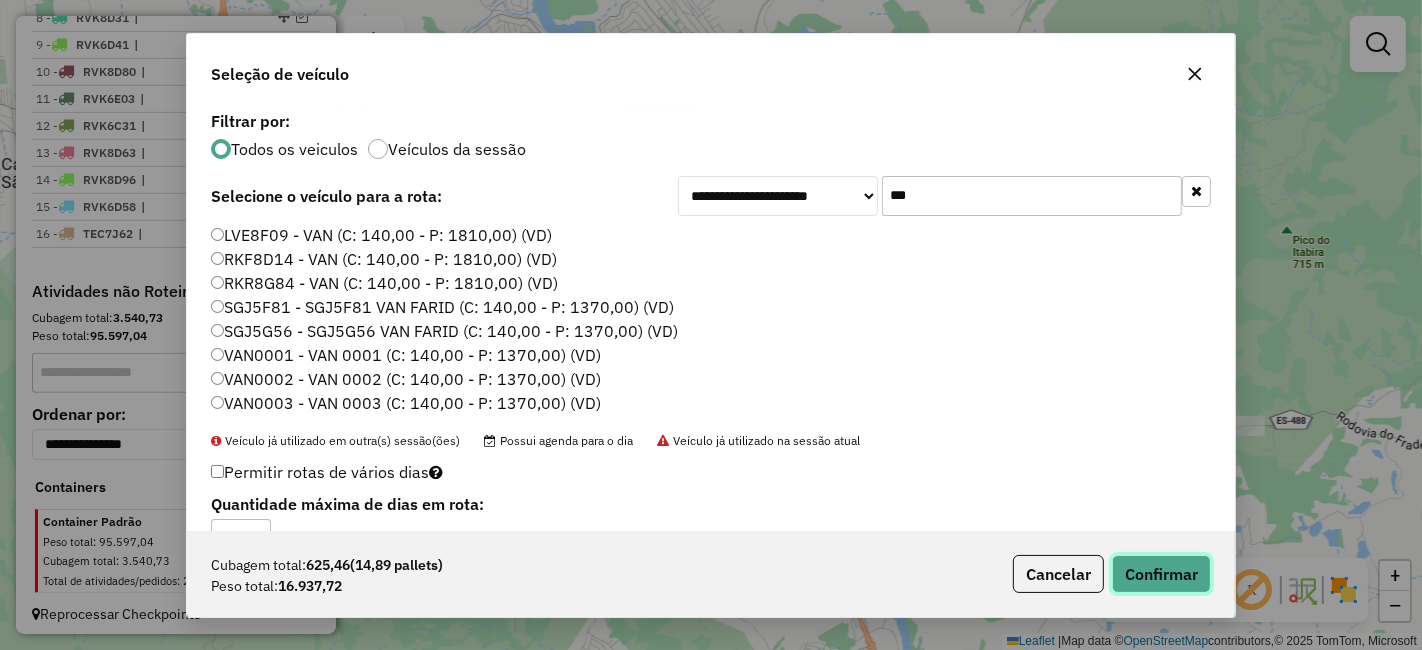 click on "Confirmar" 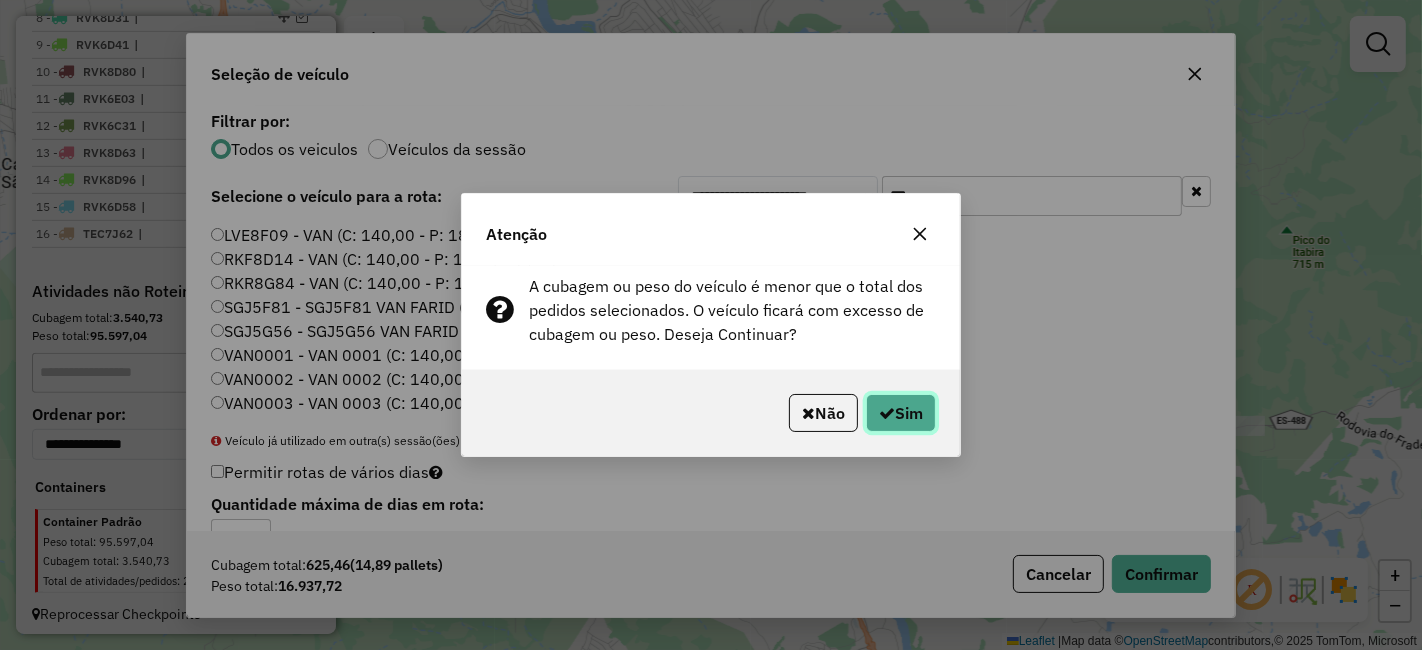 click on "Sim" 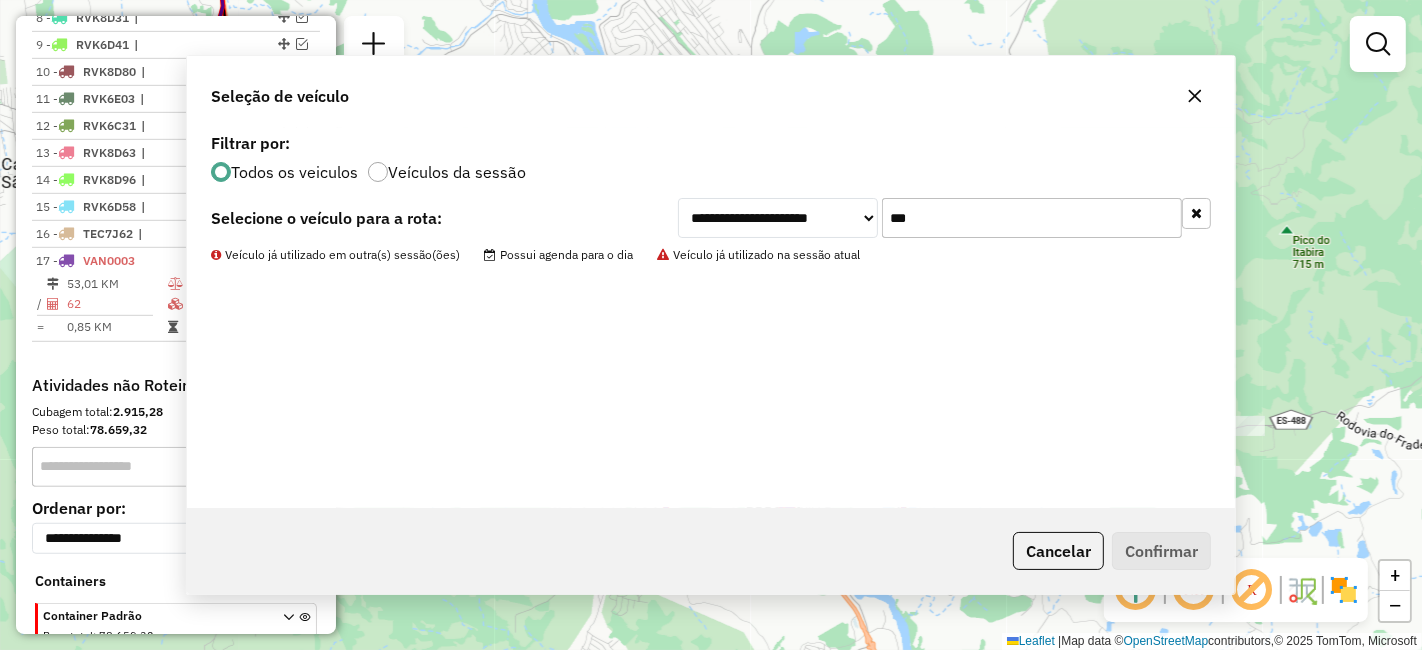 scroll, scrollTop: 1017, scrollLeft: 0, axis: vertical 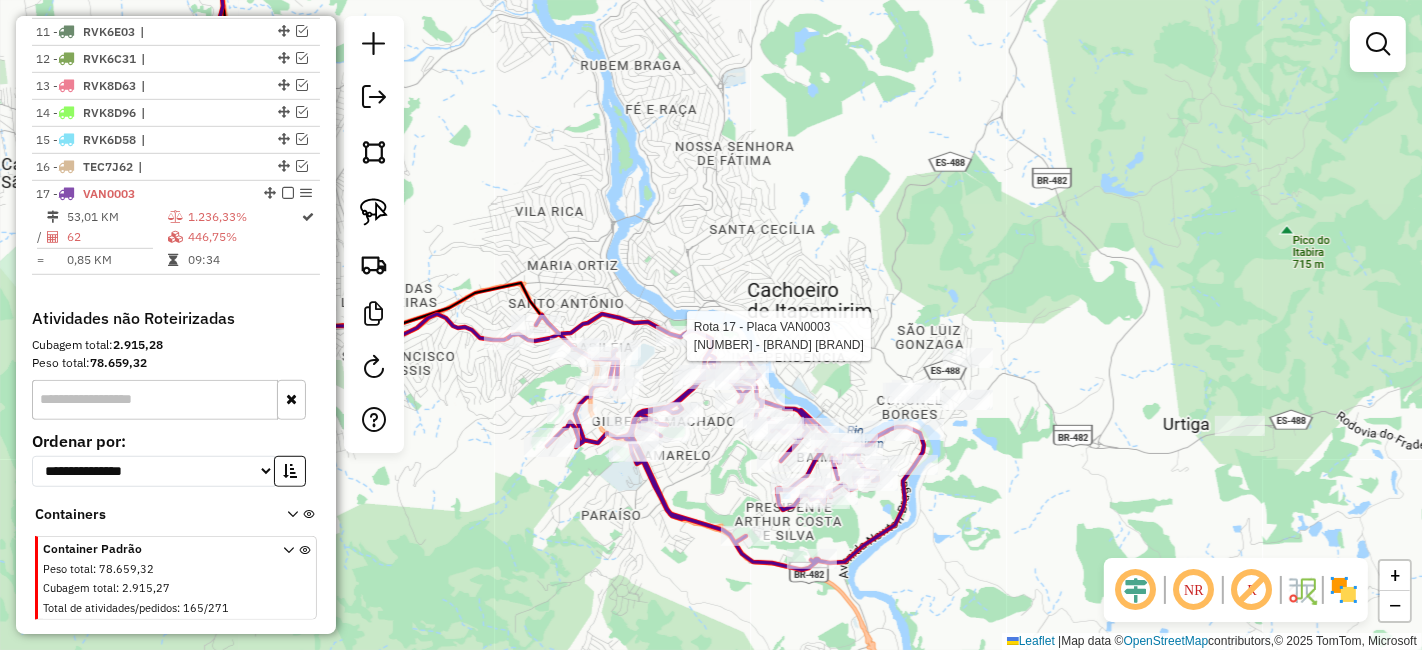 click 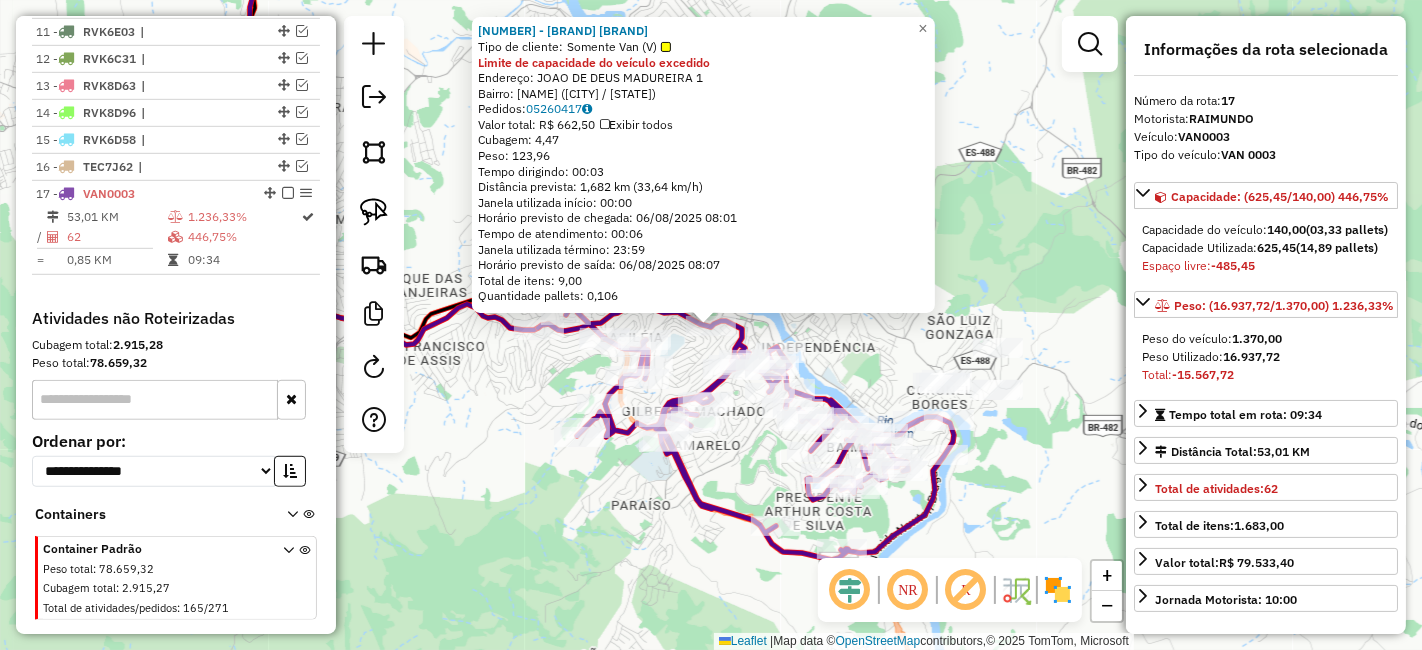 scroll, scrollTop: 1043, scrollLeft: 0, axis: vertical 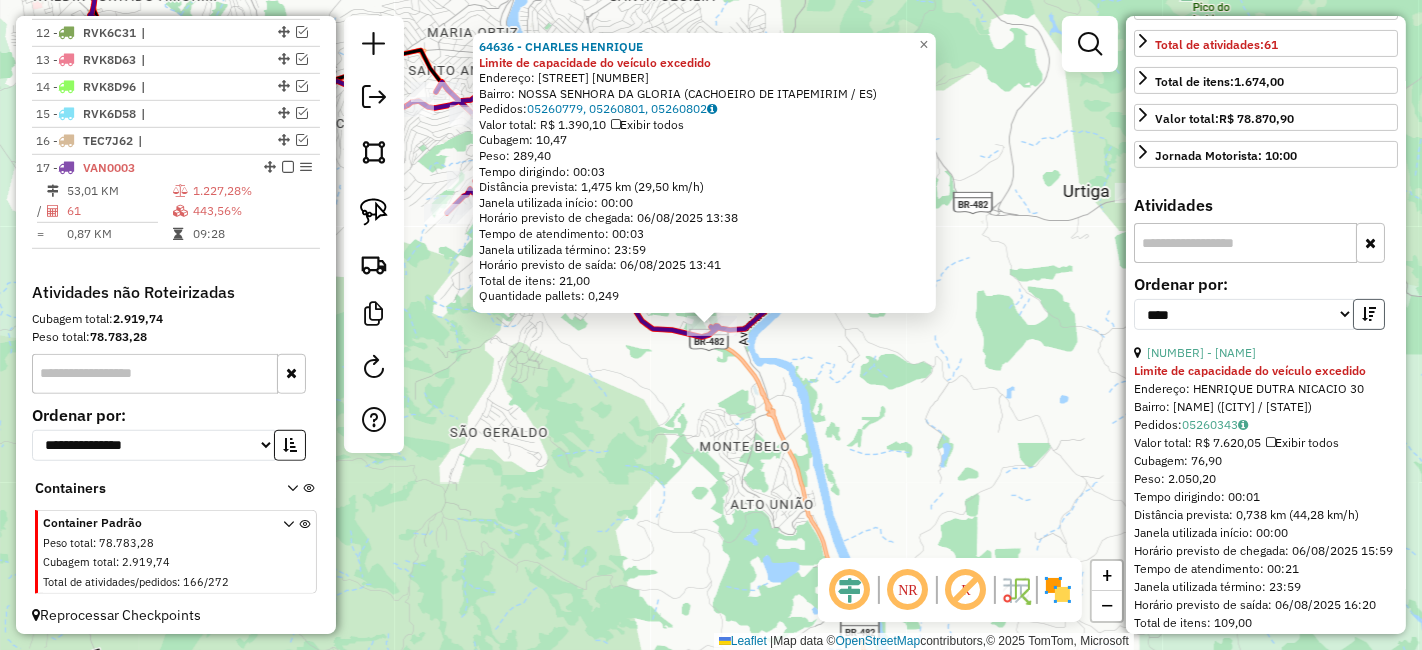 click at bounding box center [1369, 314] 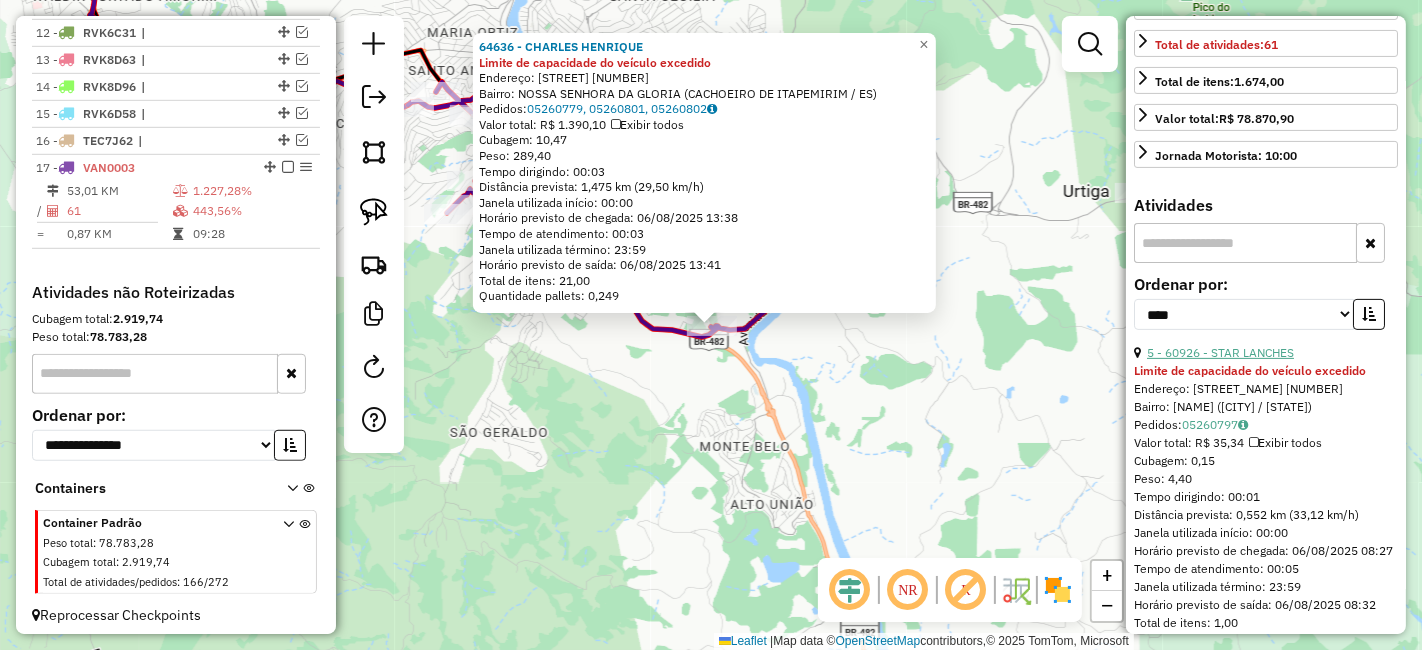 click on "5 - 60926 - STAR LANCHES" at bounding box center [1220, 352] 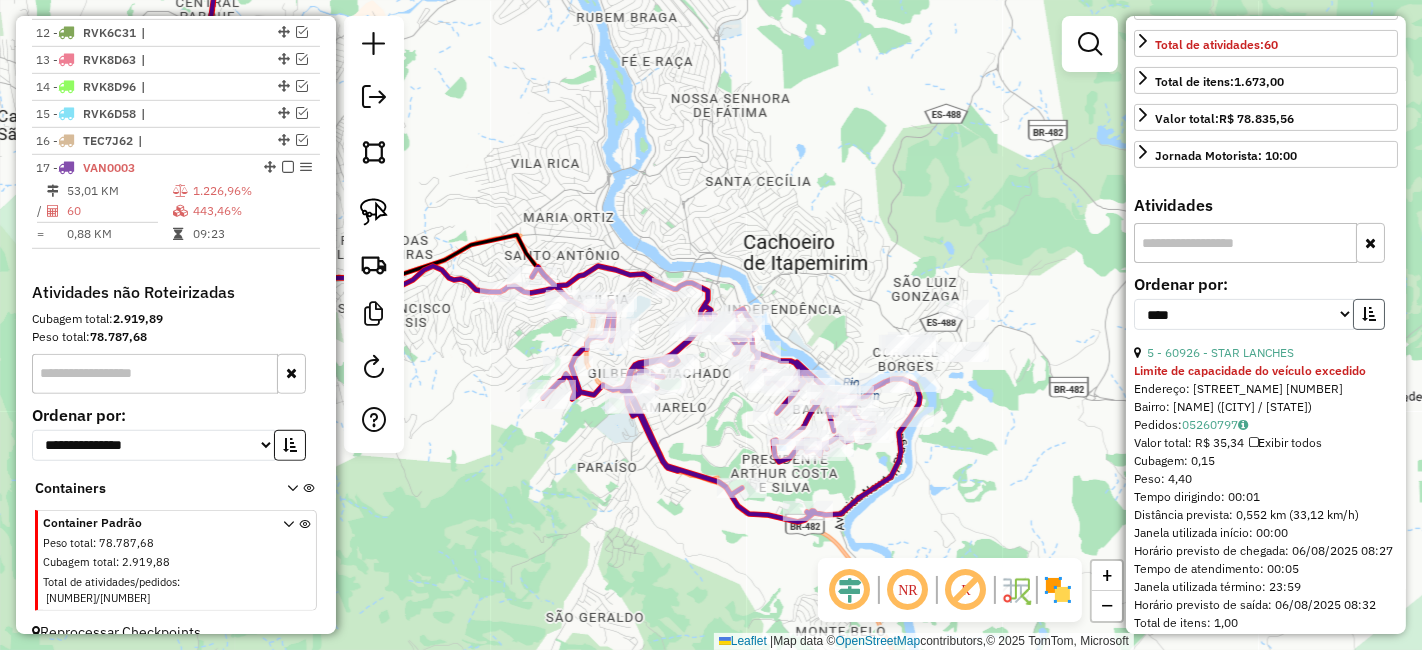 click at bounding box center (1369, 314) 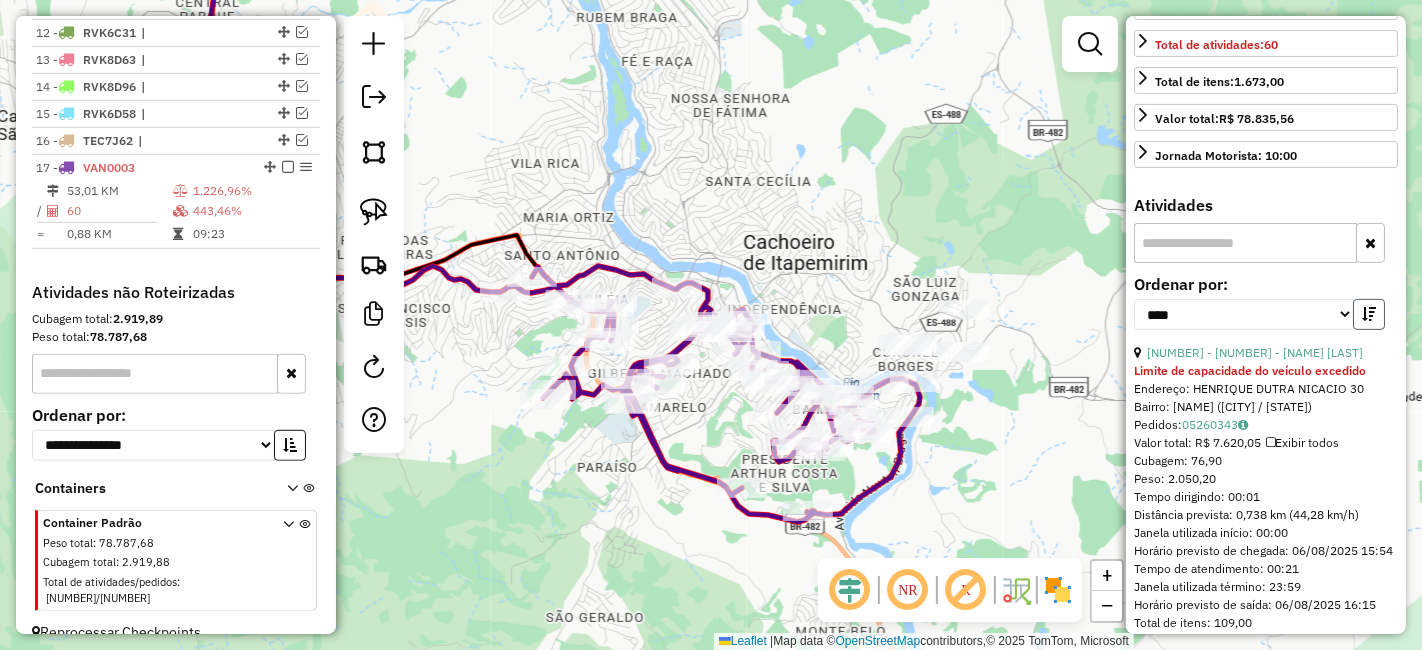 click at bounding box center [1369, 314] 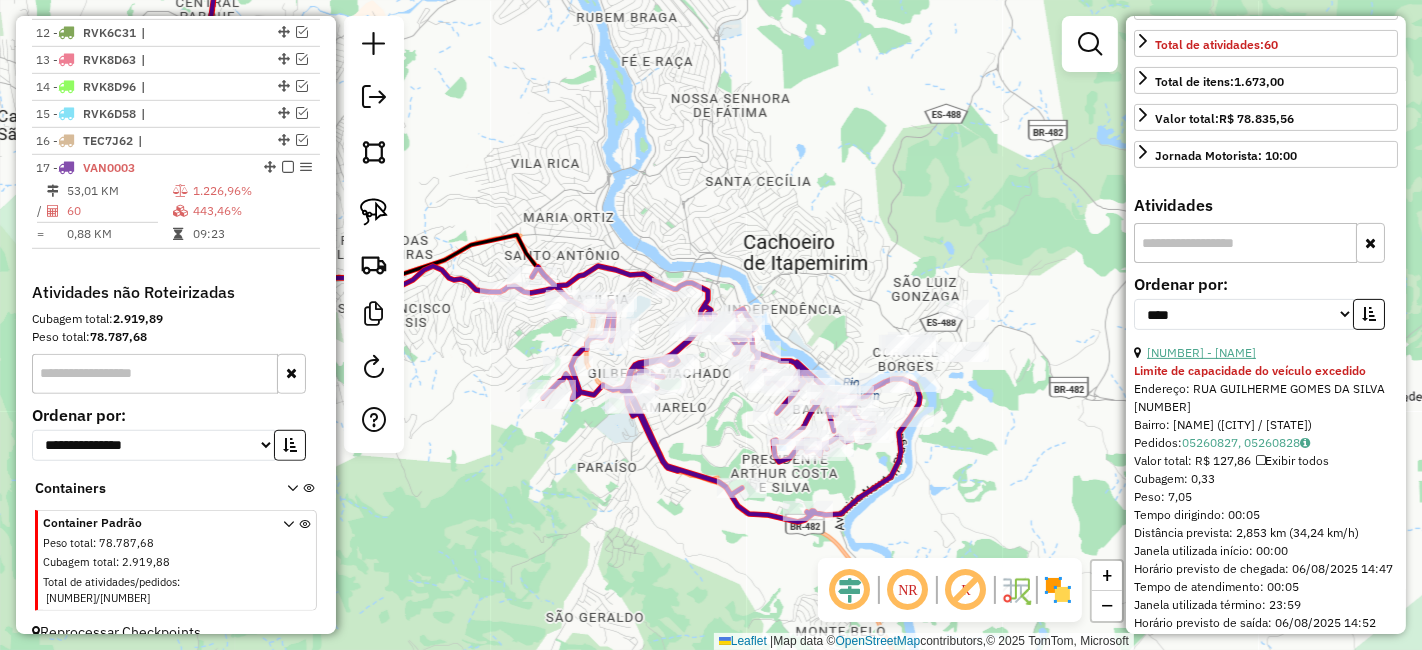 click on "49 - 6801 - PADARIA ROGE" at bounding box center [1201, 352] 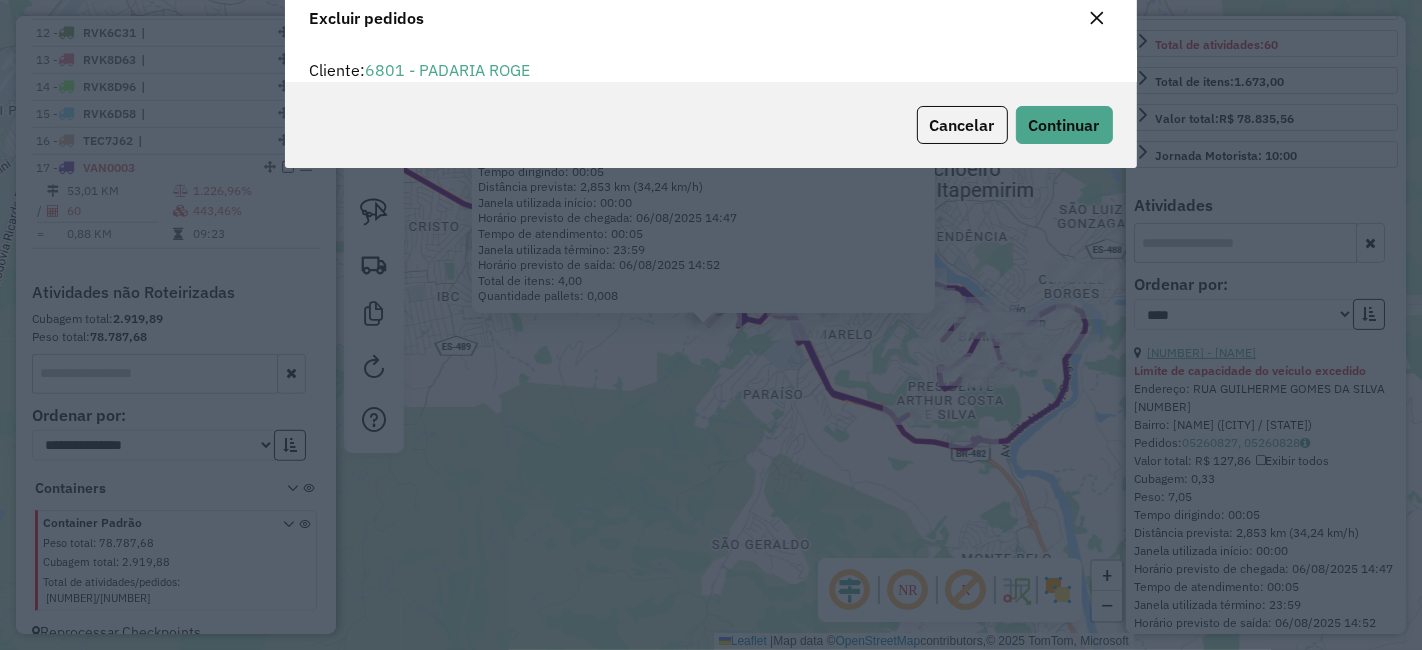 scroll, scrollTop: 80, scrollLeft: 0, axis: vertical 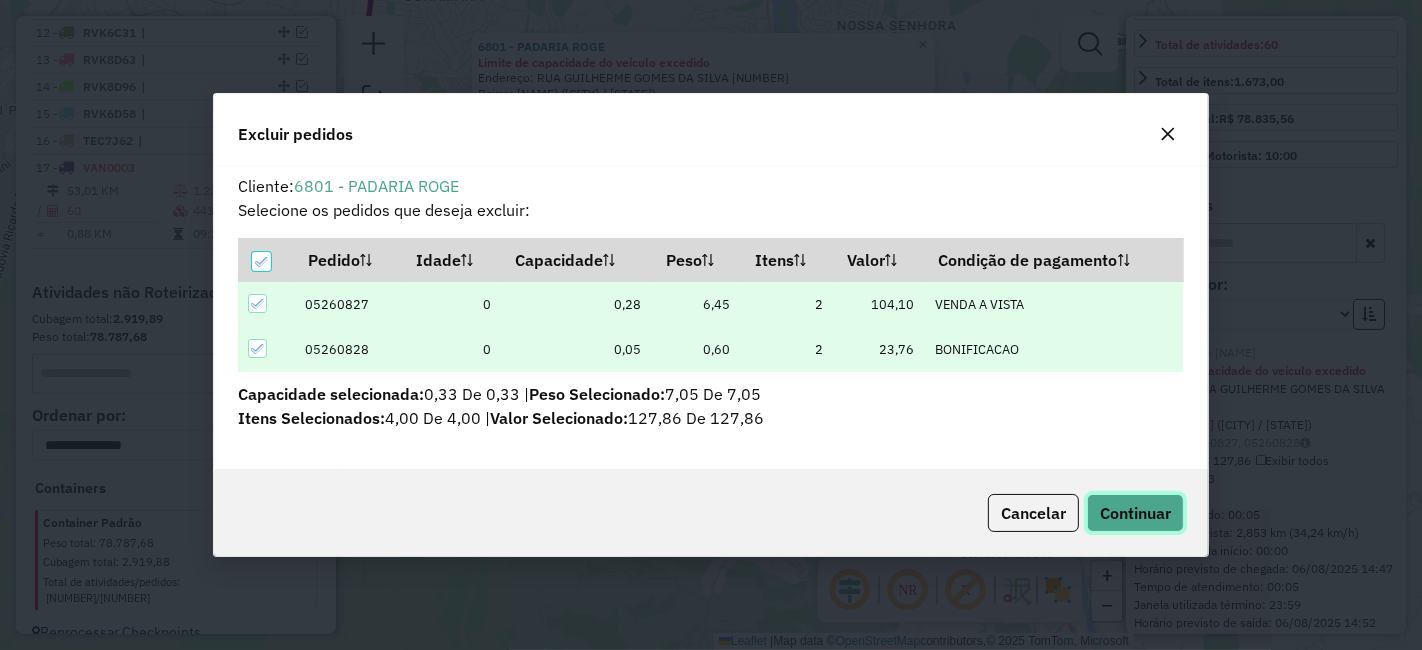 click on "Continuar" 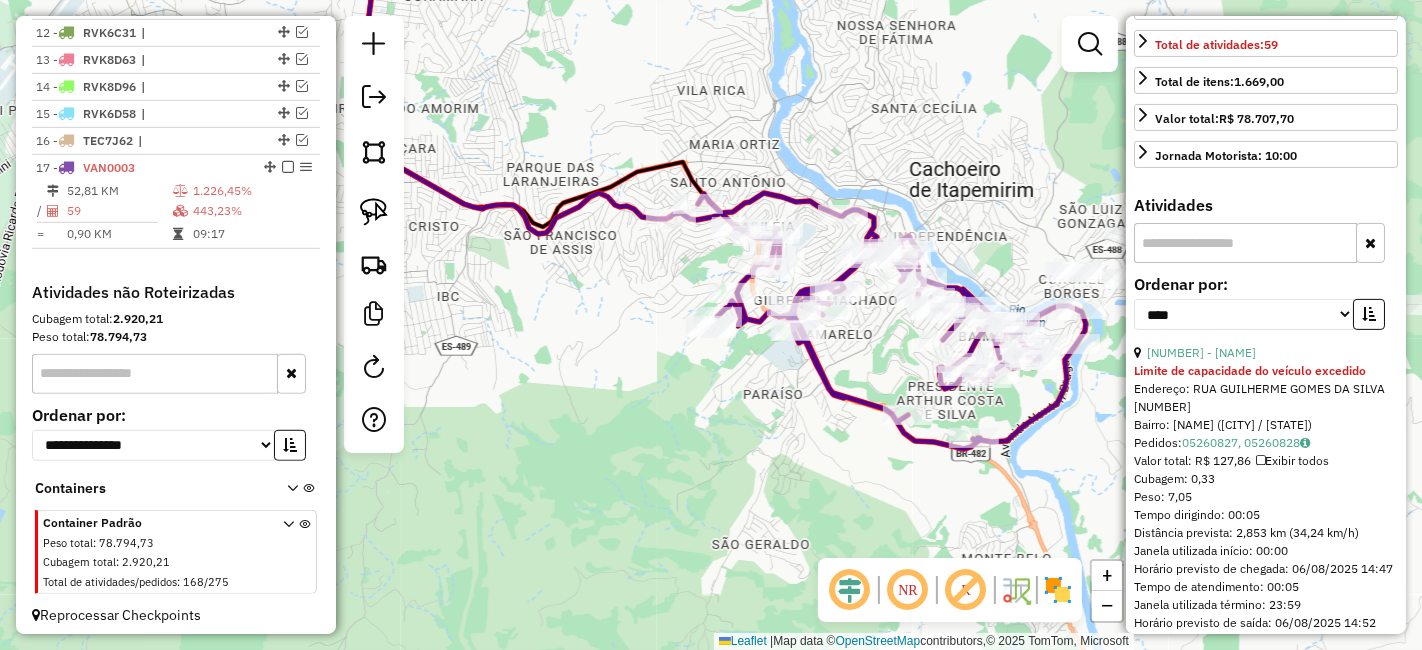 click at bounding box center [1369, 314] 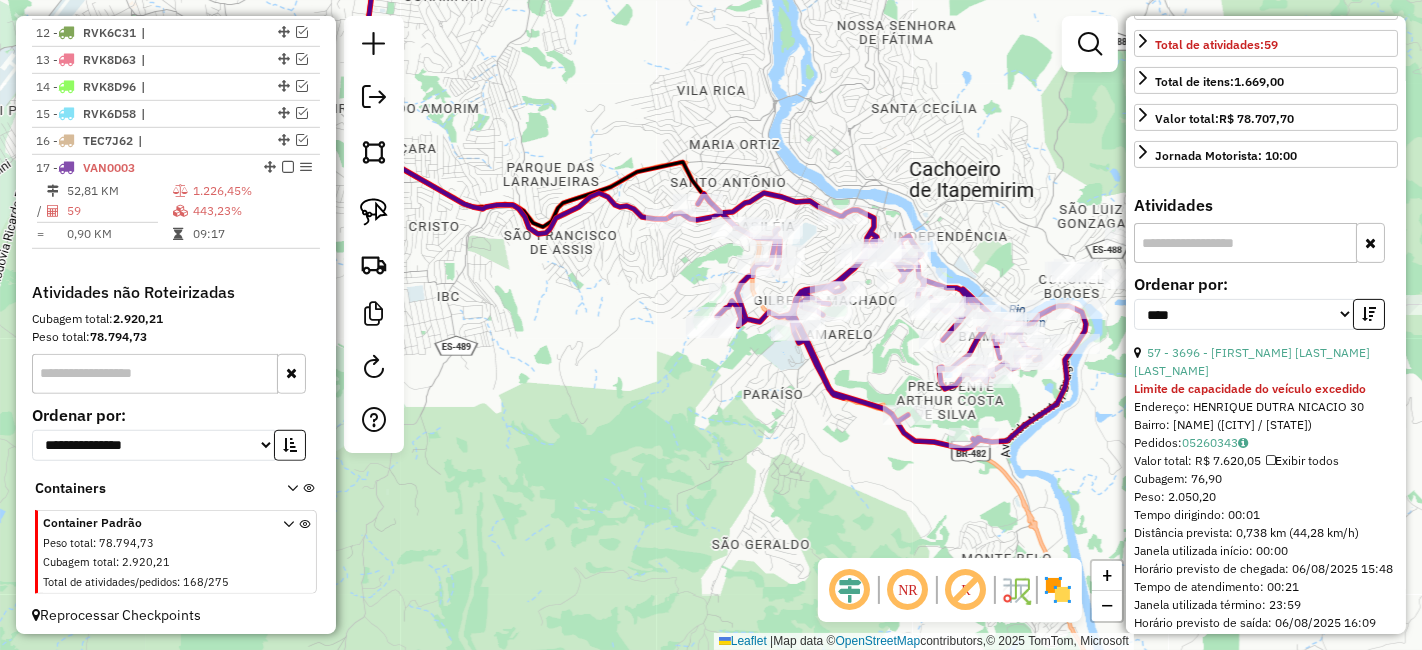 click at bounding box center (1369, 314) 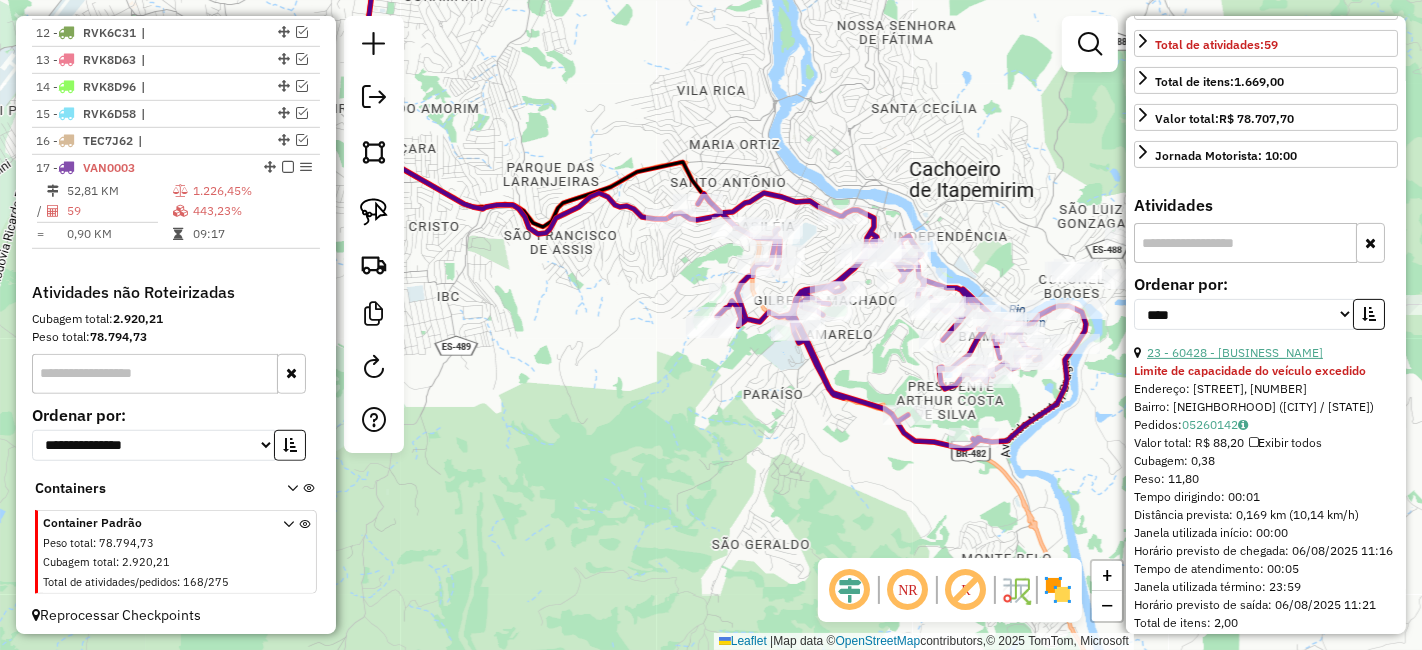click on "23 - 60428 - MERC DO WILSON" at bounding box center (1235, 352) 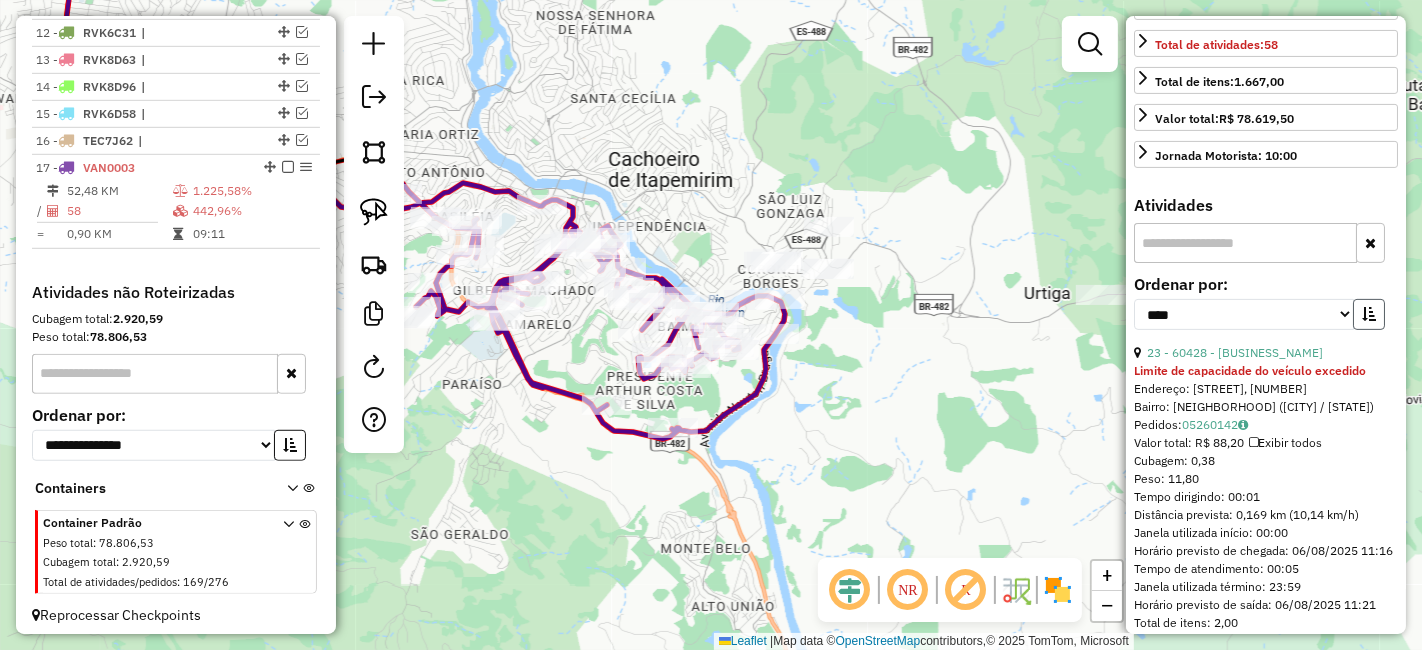 click at bounding box center (1369, 314) 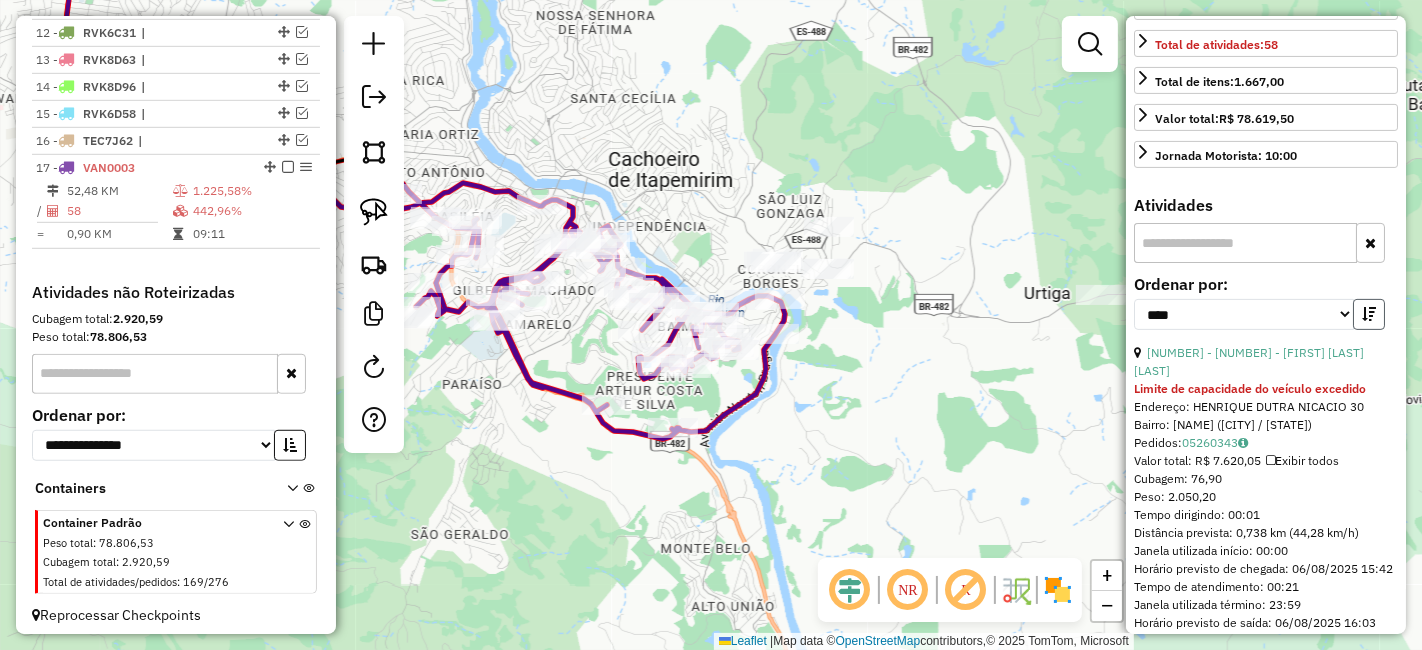click at bounding box center (1369, 314) 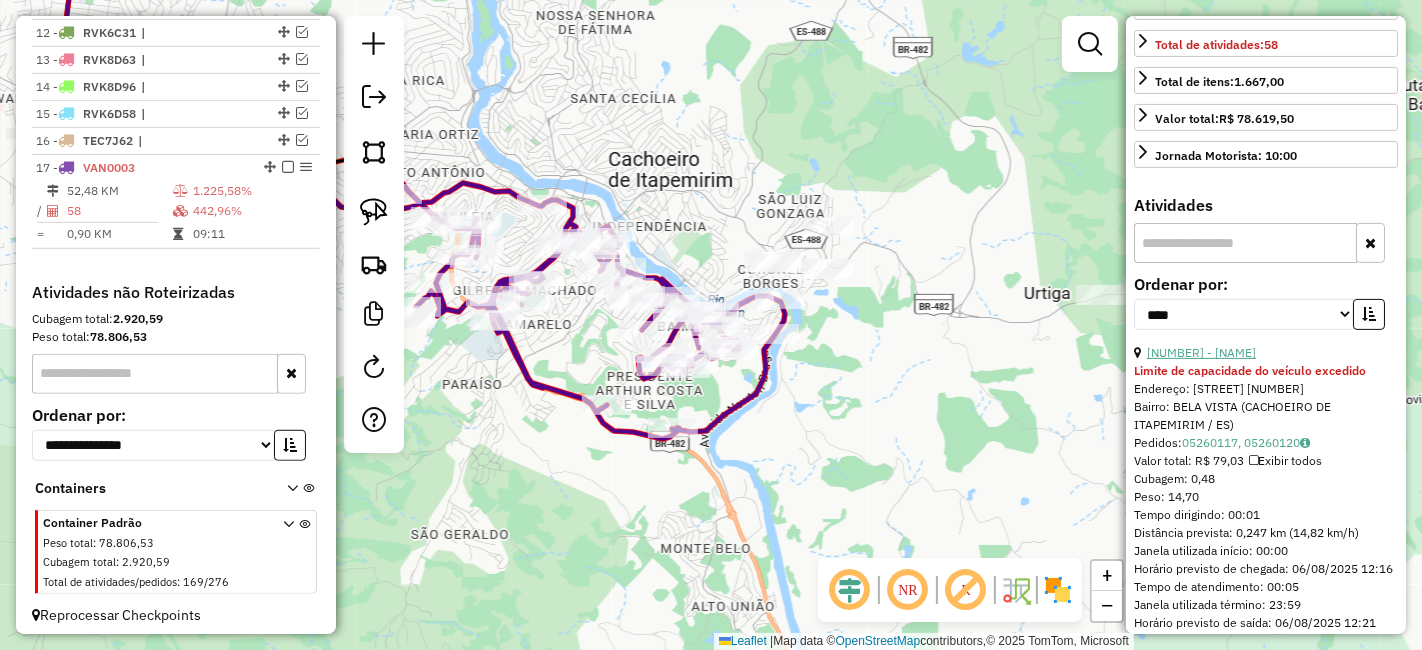 click on "30 - 8681 - CANTINHO DA JOSI" at bounding box center [1201, 352] 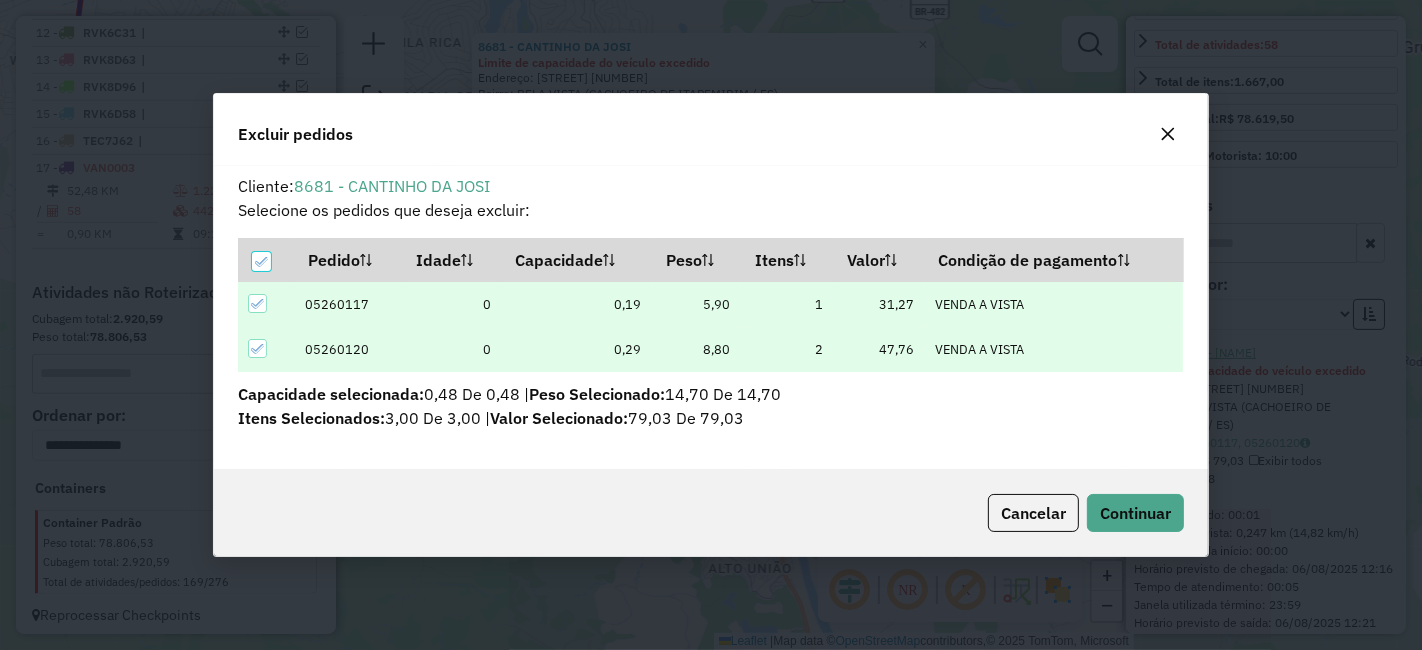 scroll, scrollTop: 80, scrollLeft: 0, axis: vertical 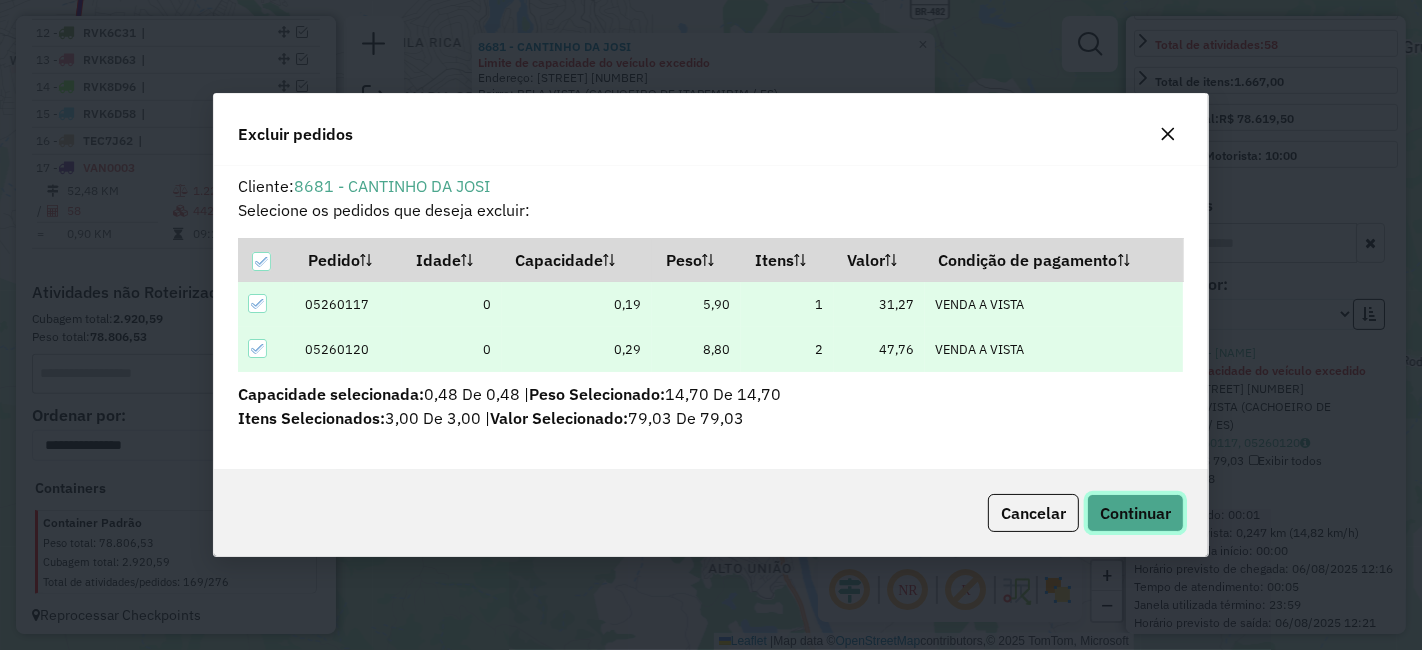 click on "Continuar" 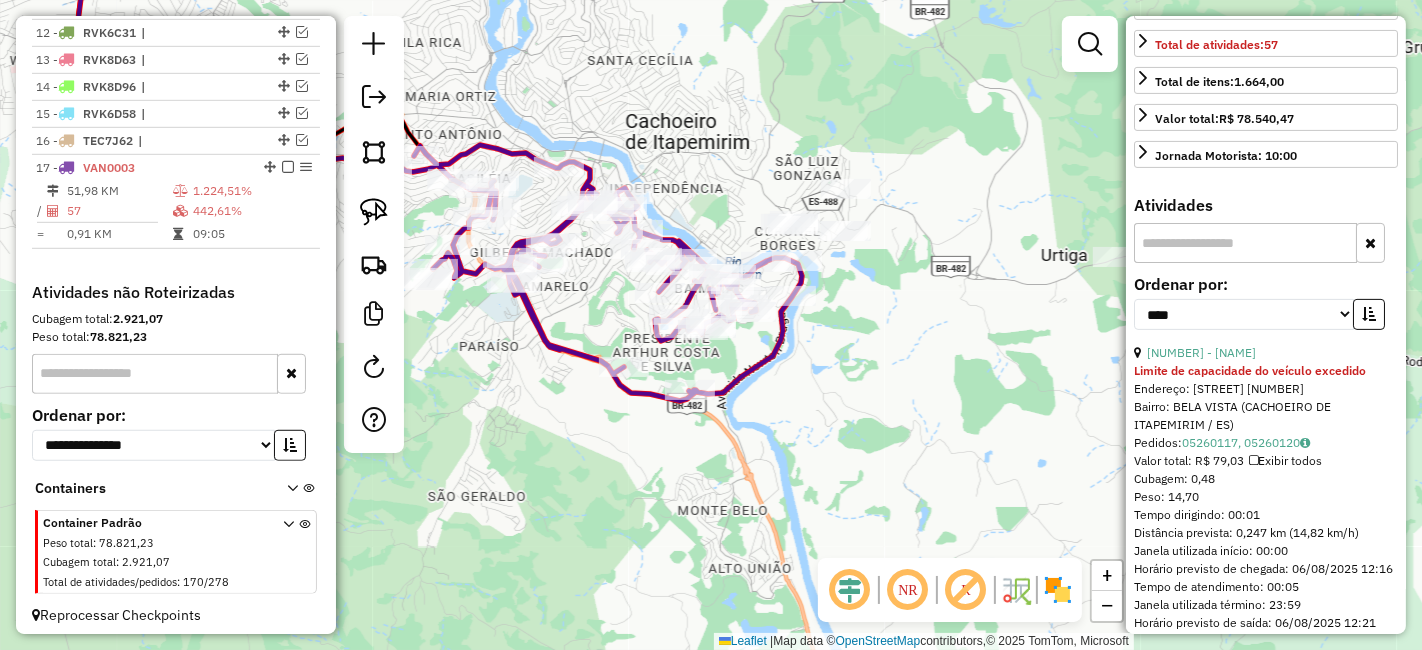 click at bounding box center (1369, 314) 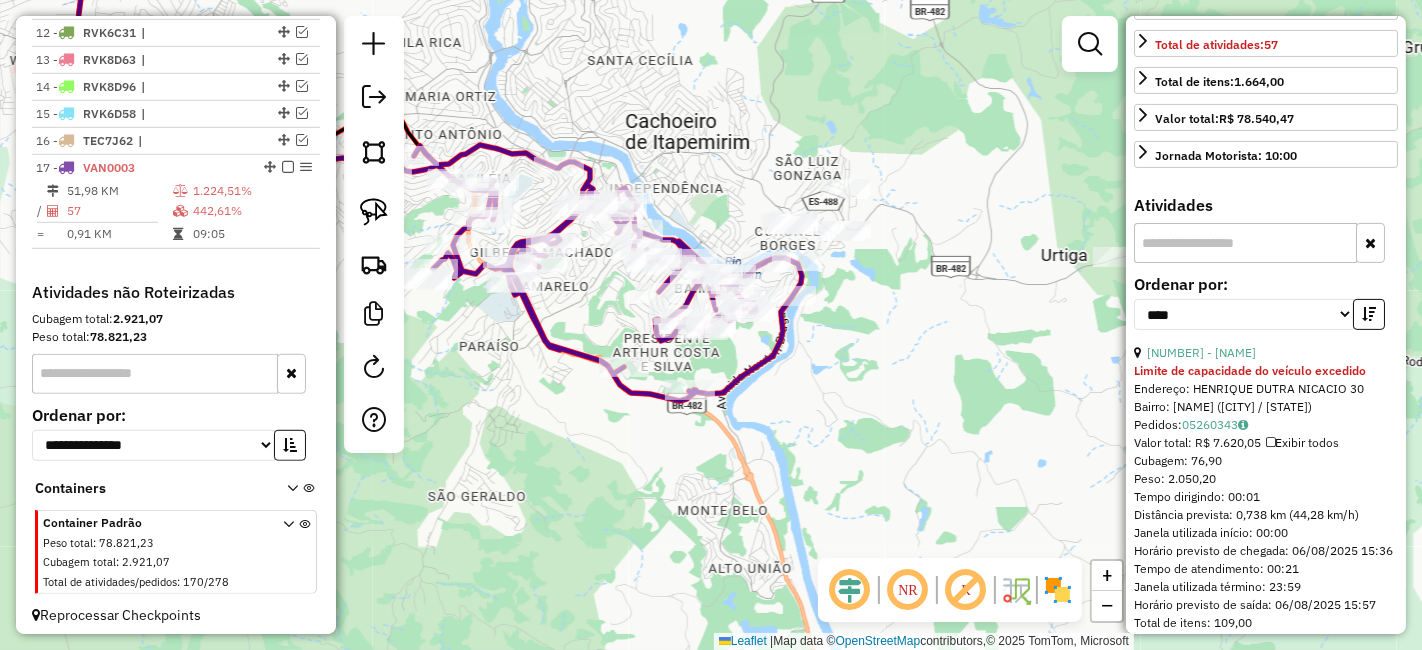 click at bounding box center (1369, 314) 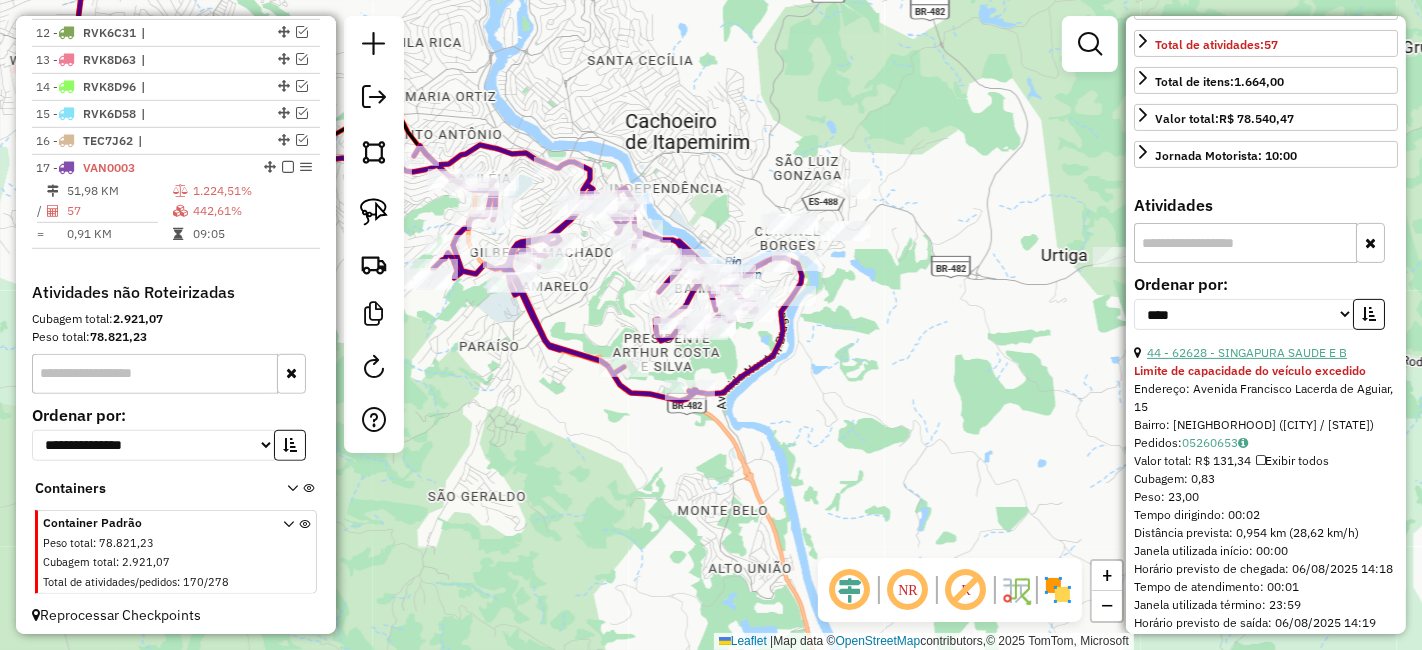 click on "44 - 62628 - SINGAPURA SAUDE E B" at bounding box center [1247, 352] 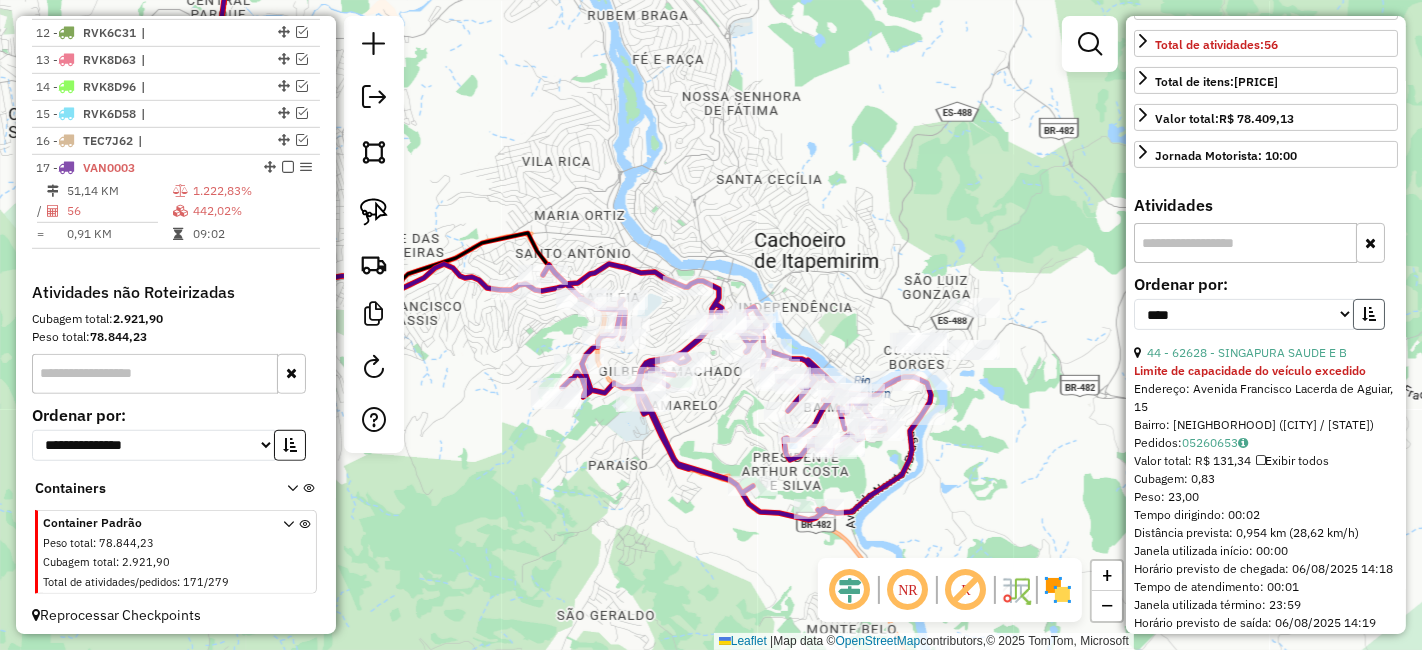 click at bounding box center (1369, 314) 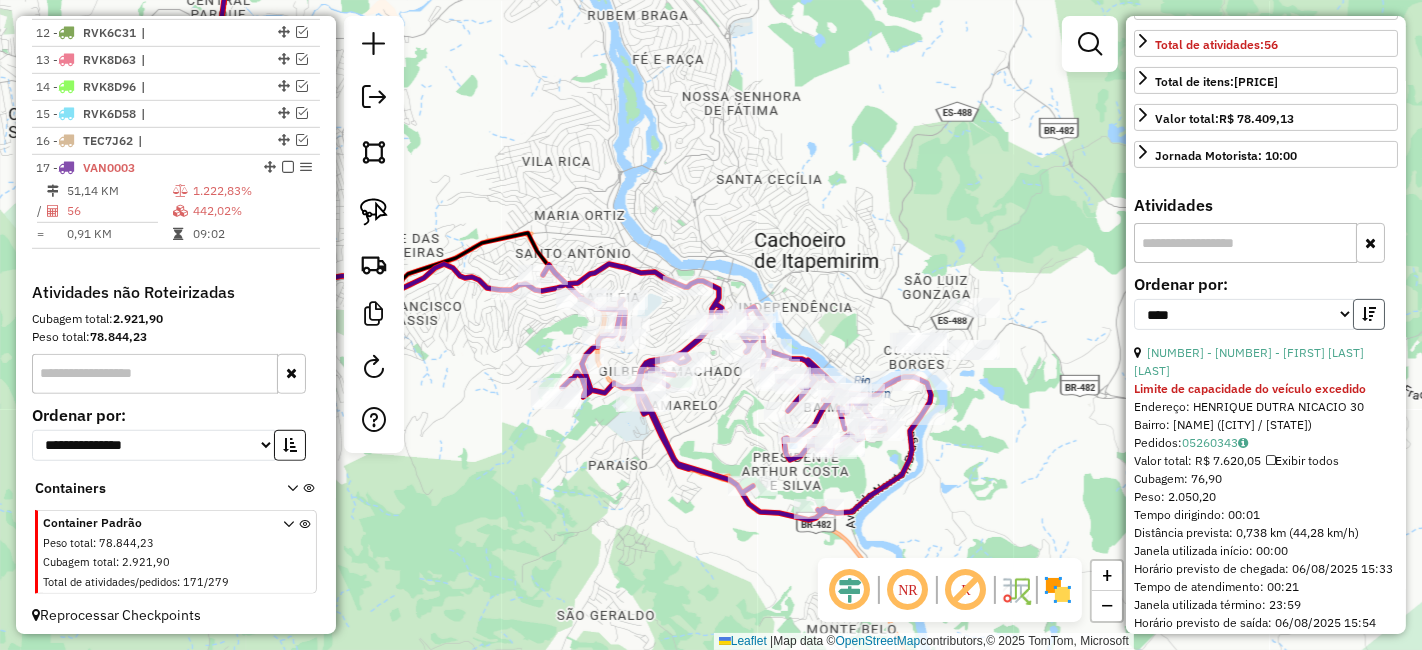 click at bounding box center (1369, 314) 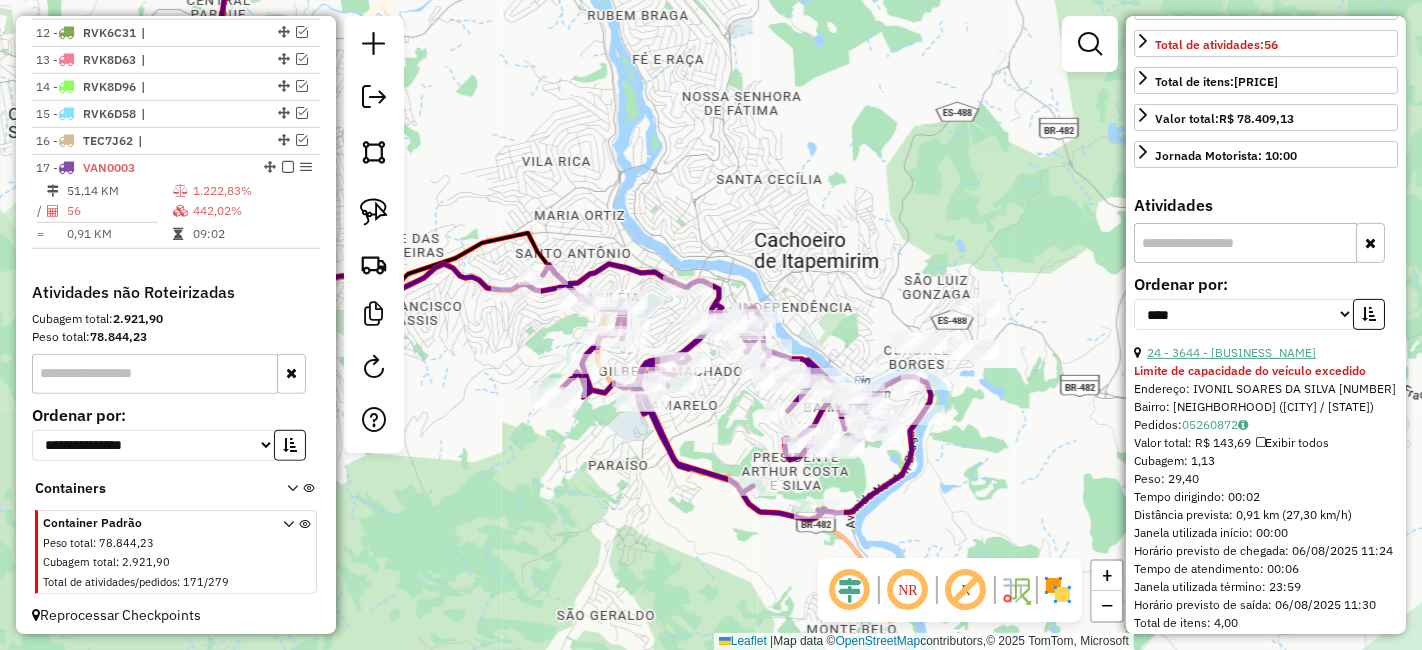 click on "24 - 3644 - NATAN LANCHES" at bounding box center (1231, 352) 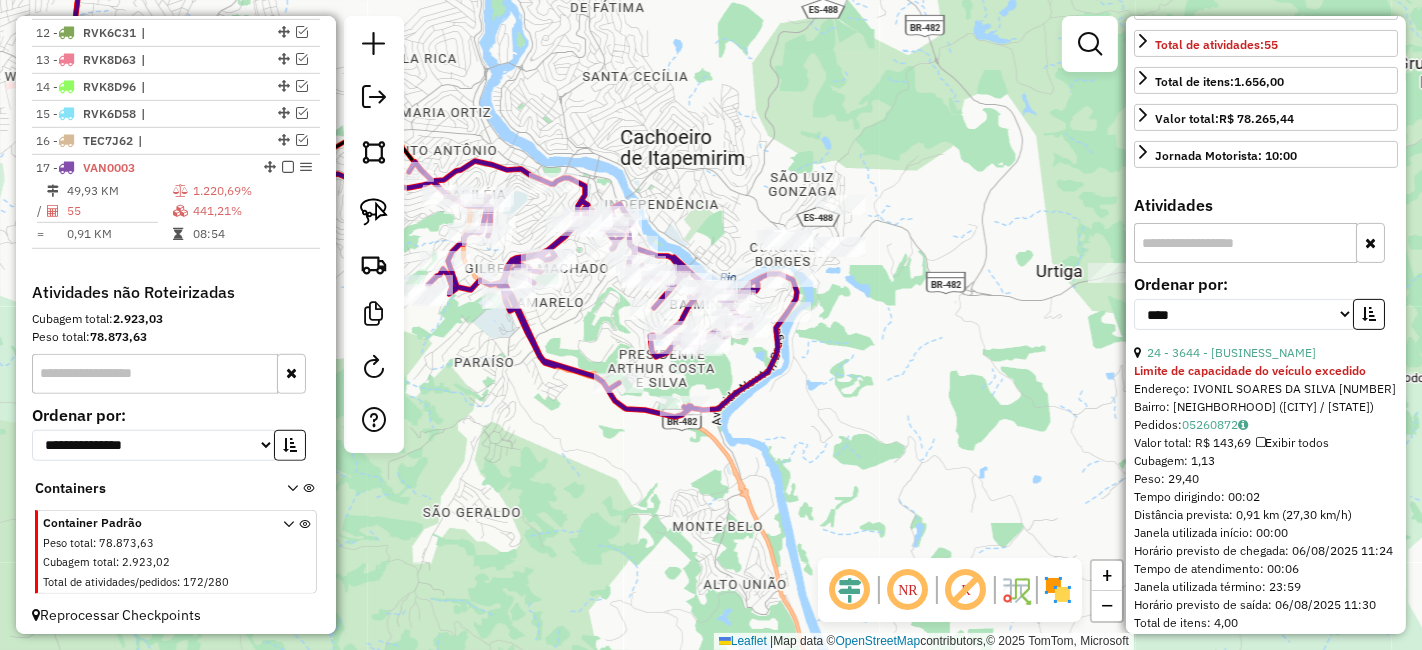 click at bounding box center [1369, 314] 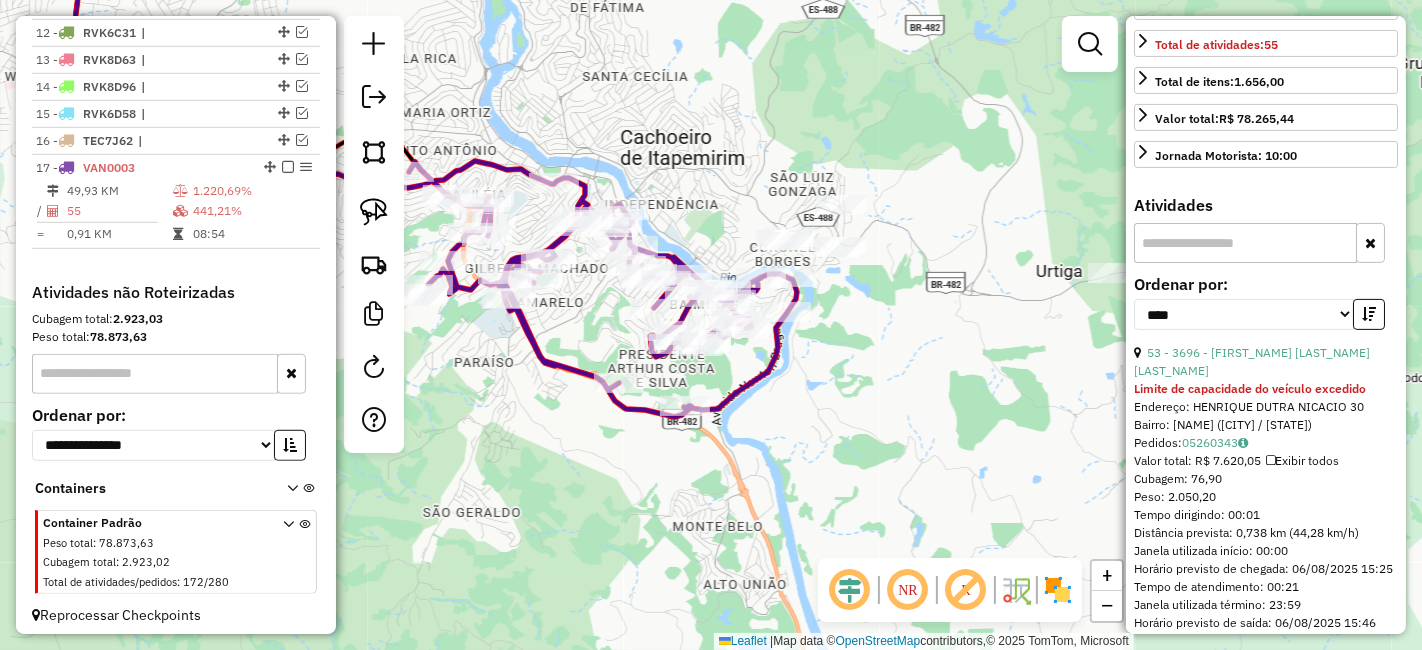 click at bounding box center [1369, 314] 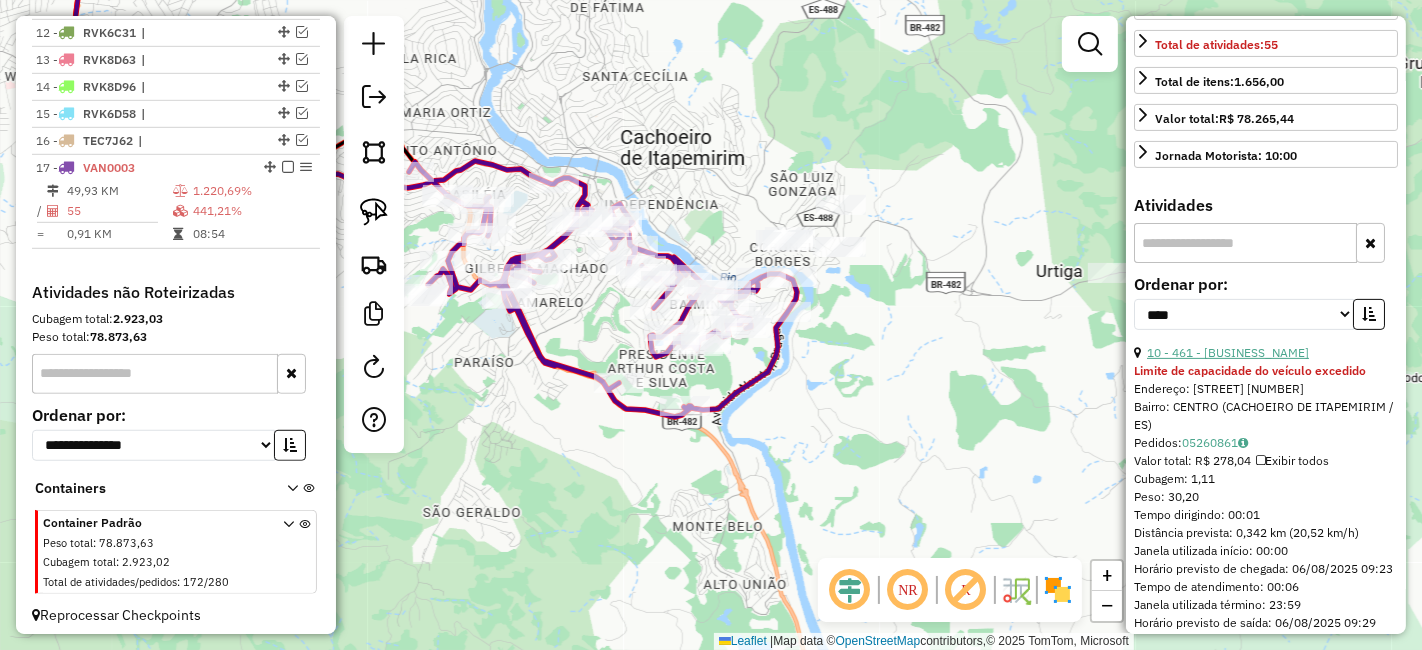 click on "10 - 461 - CASA DA PAMONHA" at bounding box center (1228, 352) 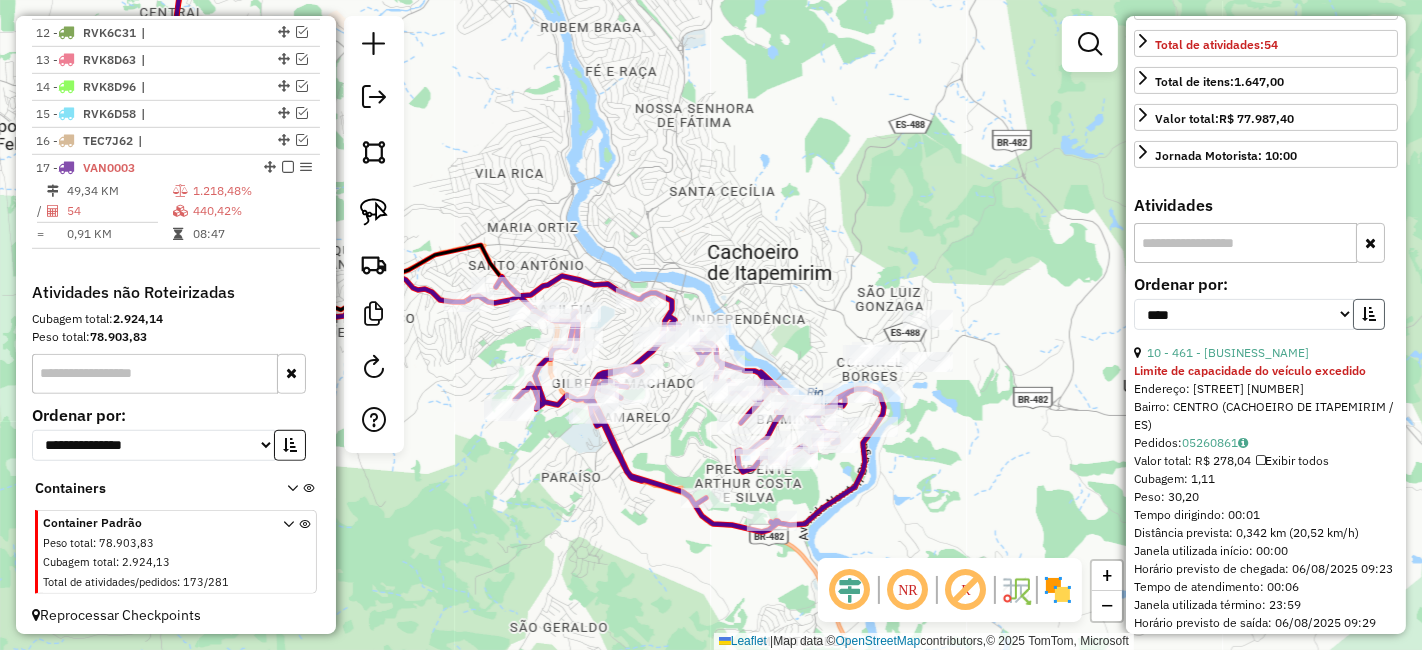 click at bounding box center [1369, 314] 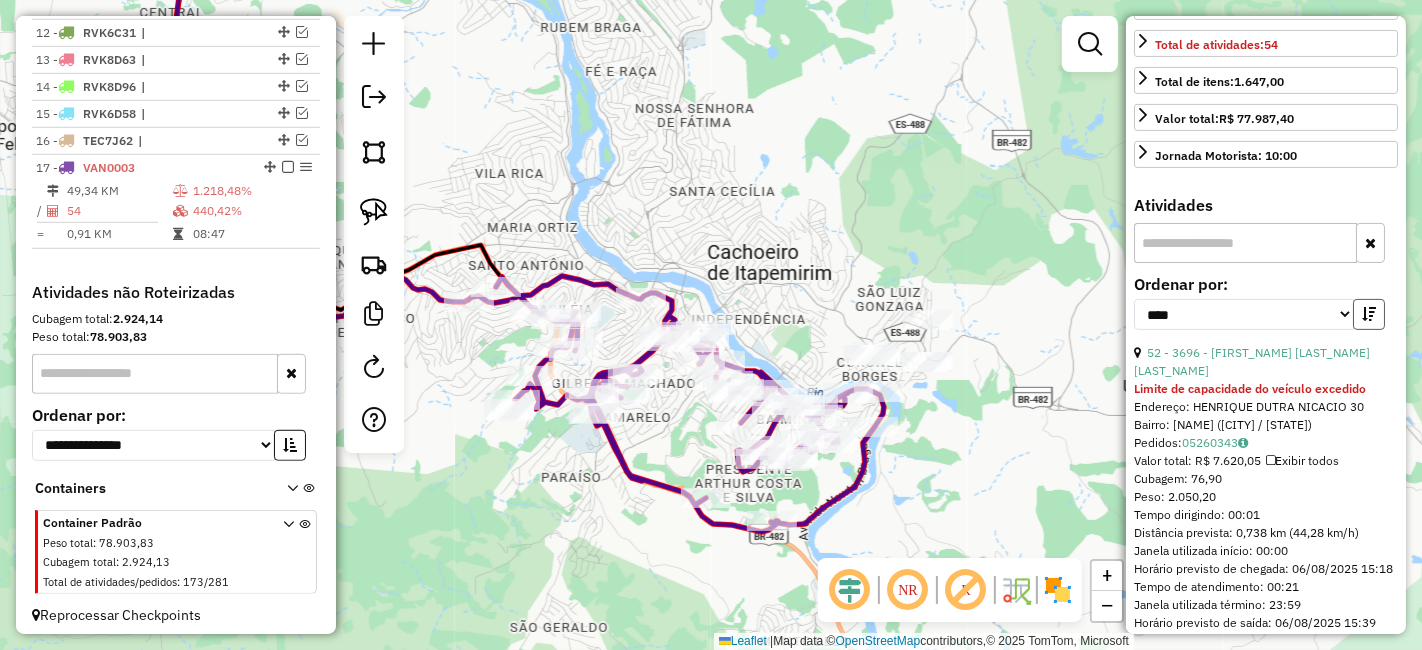 click at bounding box center (1369, 314) 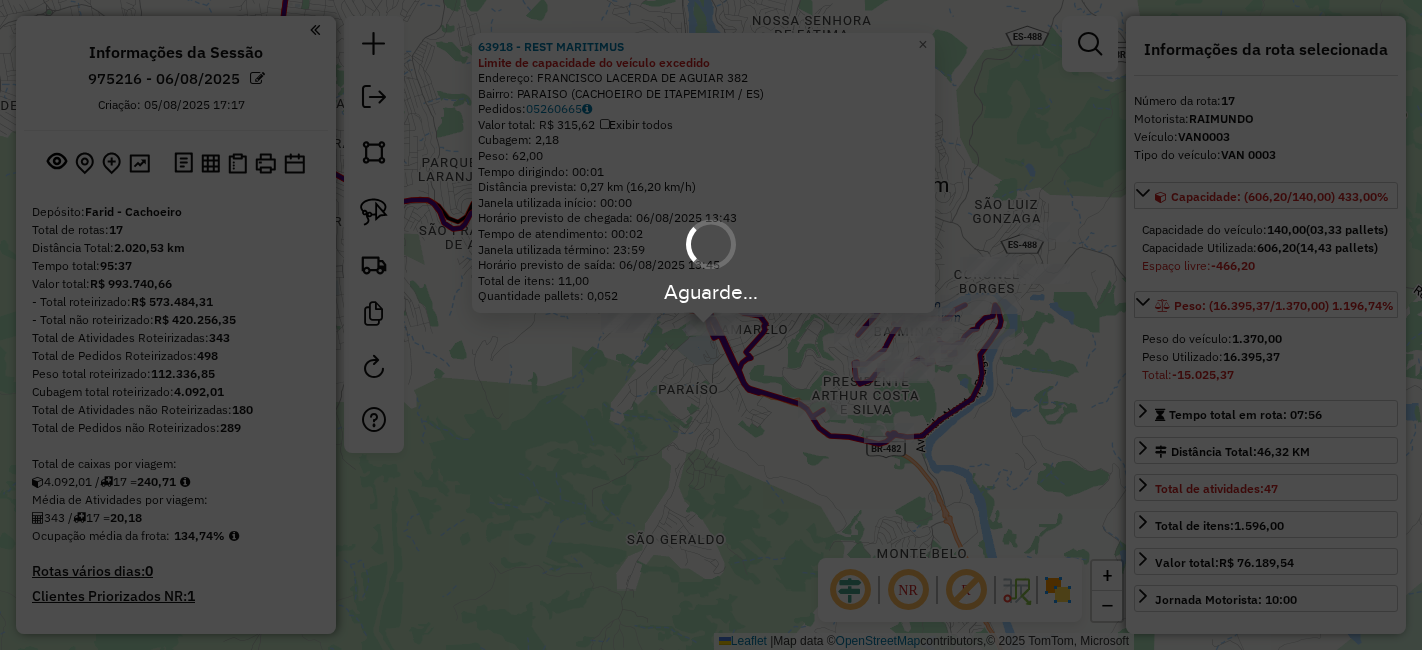 select on "*********" 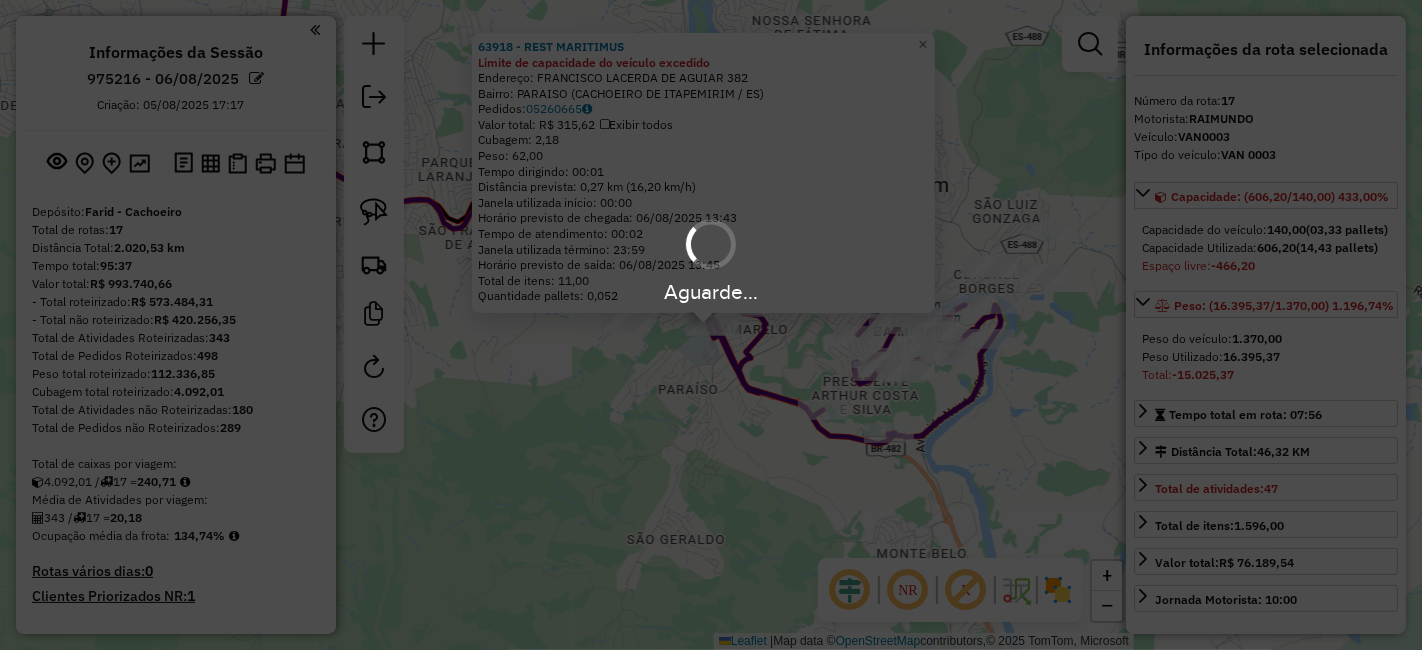 scroll, scrollTop: 1043, scrollLeft: 0, axis: vertical 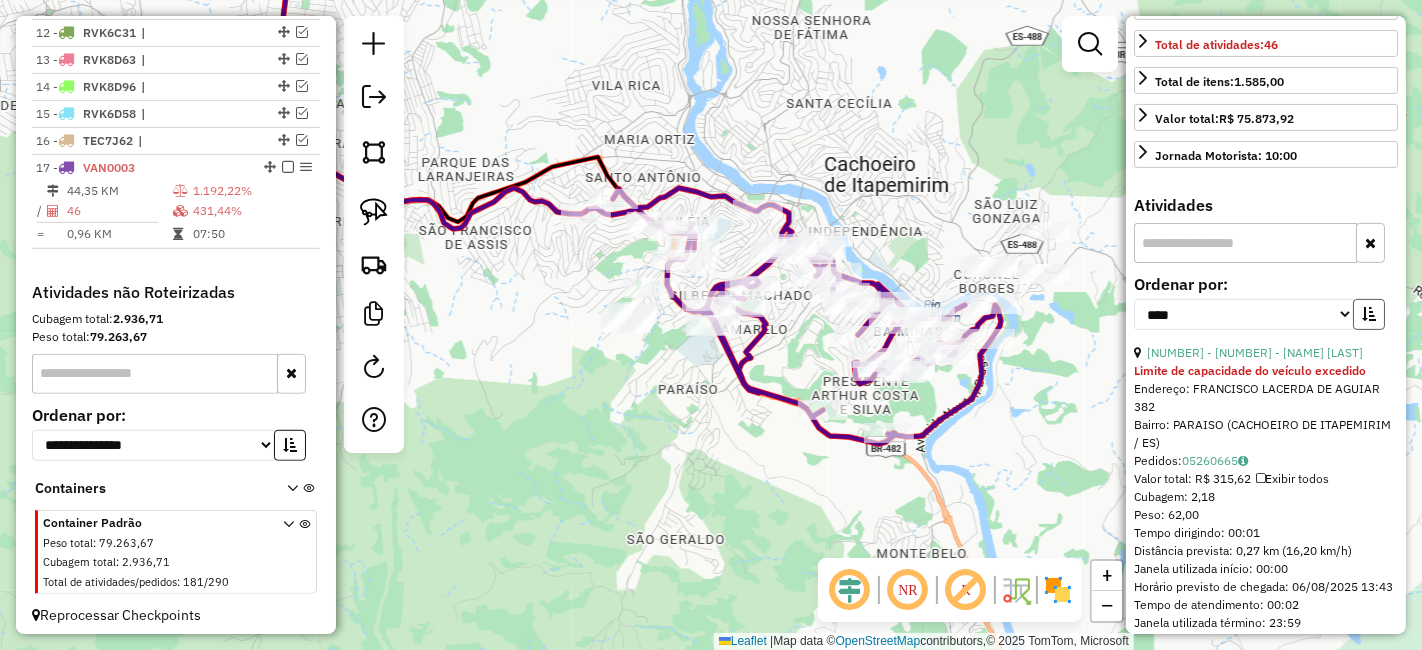 click at bounding box center [1369, 314] 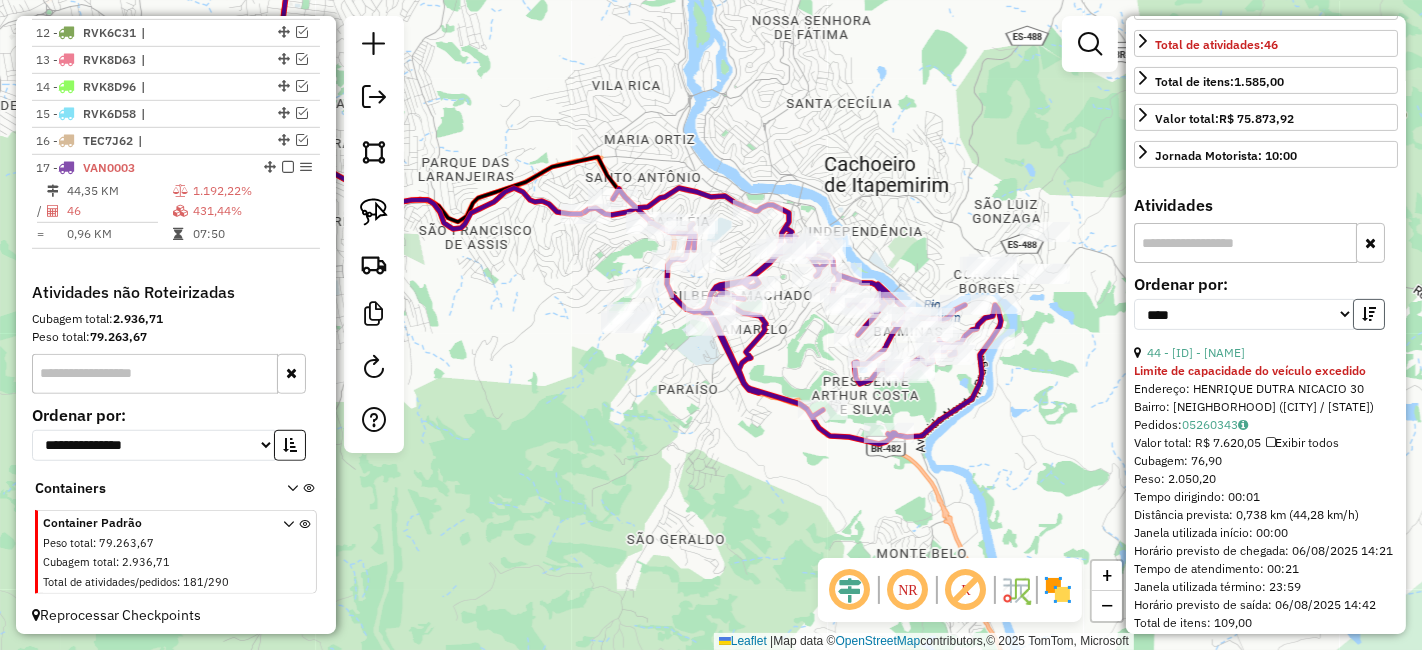 click at bounding box center [1369, 314] 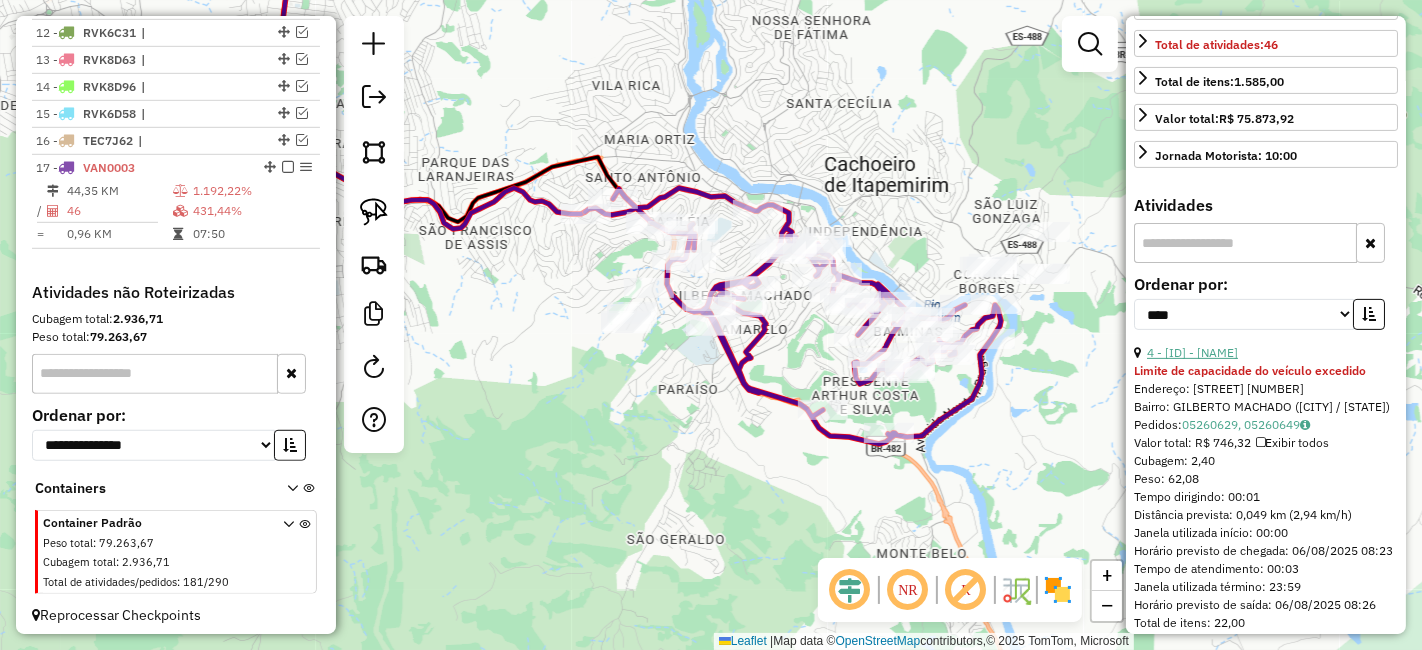 click on "4 - 63922 - FERNANDO CYPRIANO" at bounding box center (1192, 352) 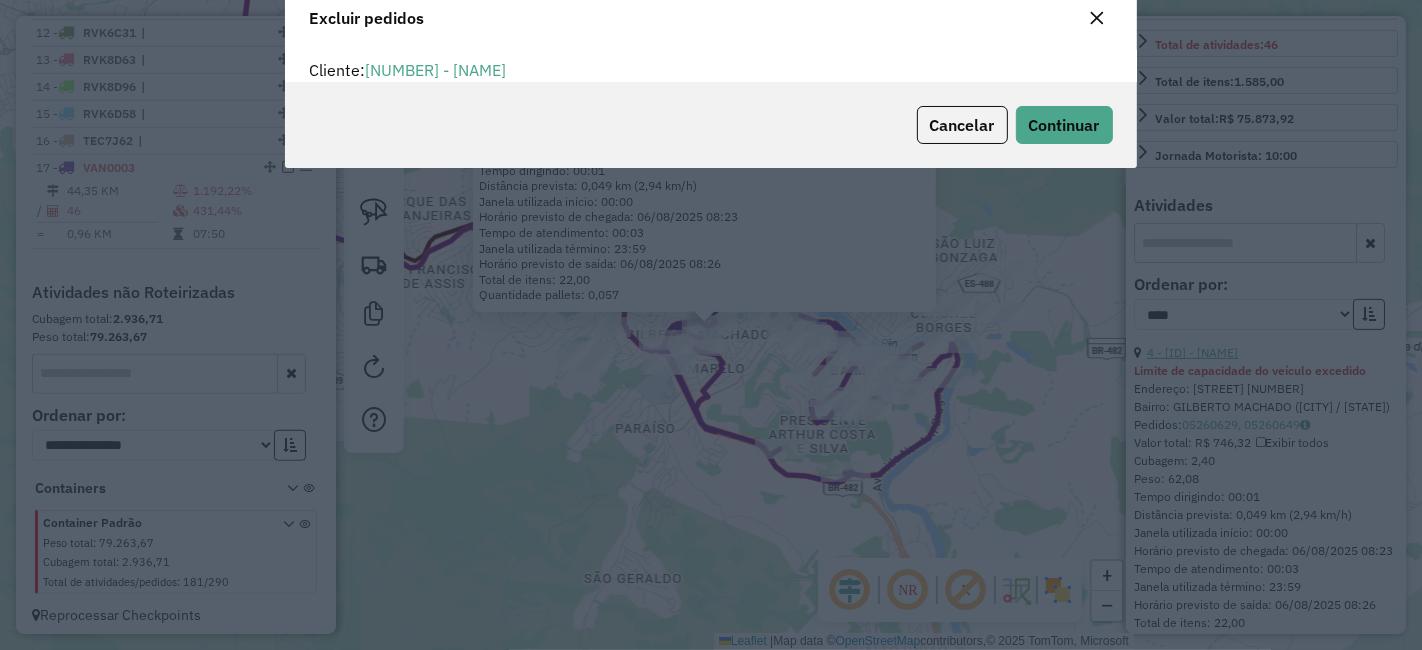 scroll, scrollTop: 80, scrollLeft: 0, axis: vertical 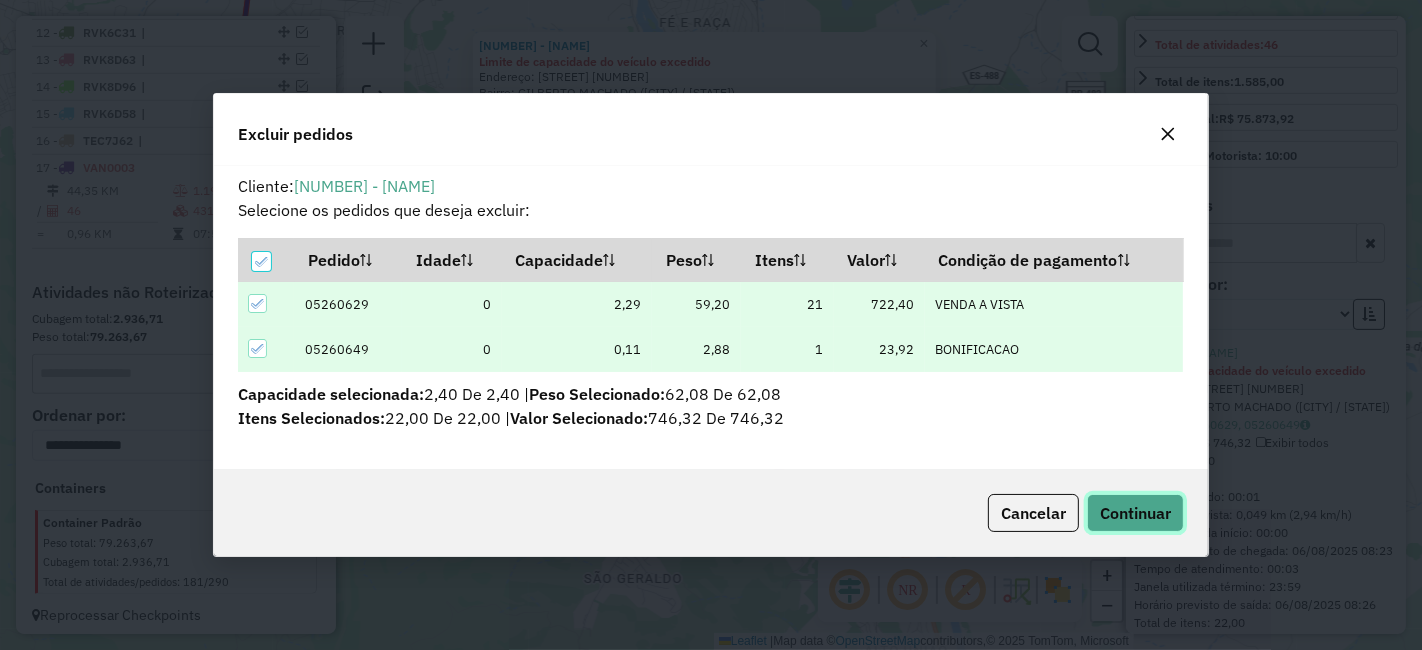 click on "Continuar" 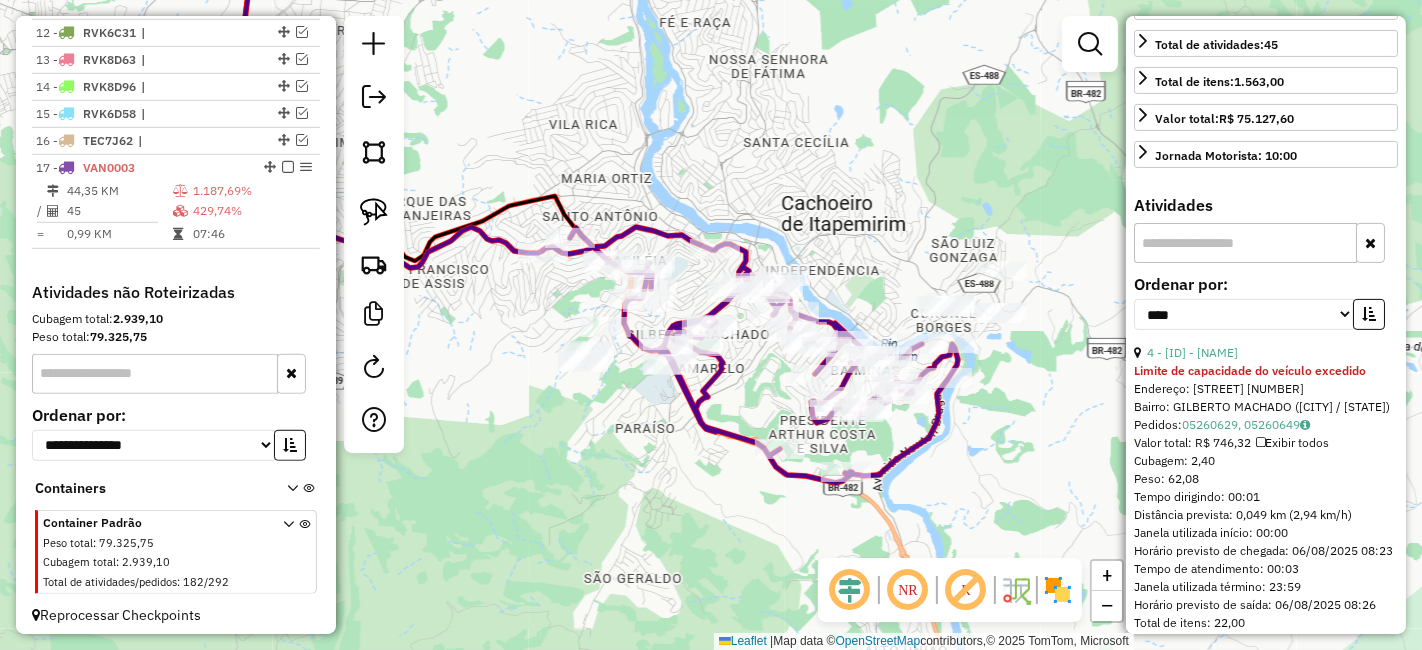 click at bounding box center [1369, 314] 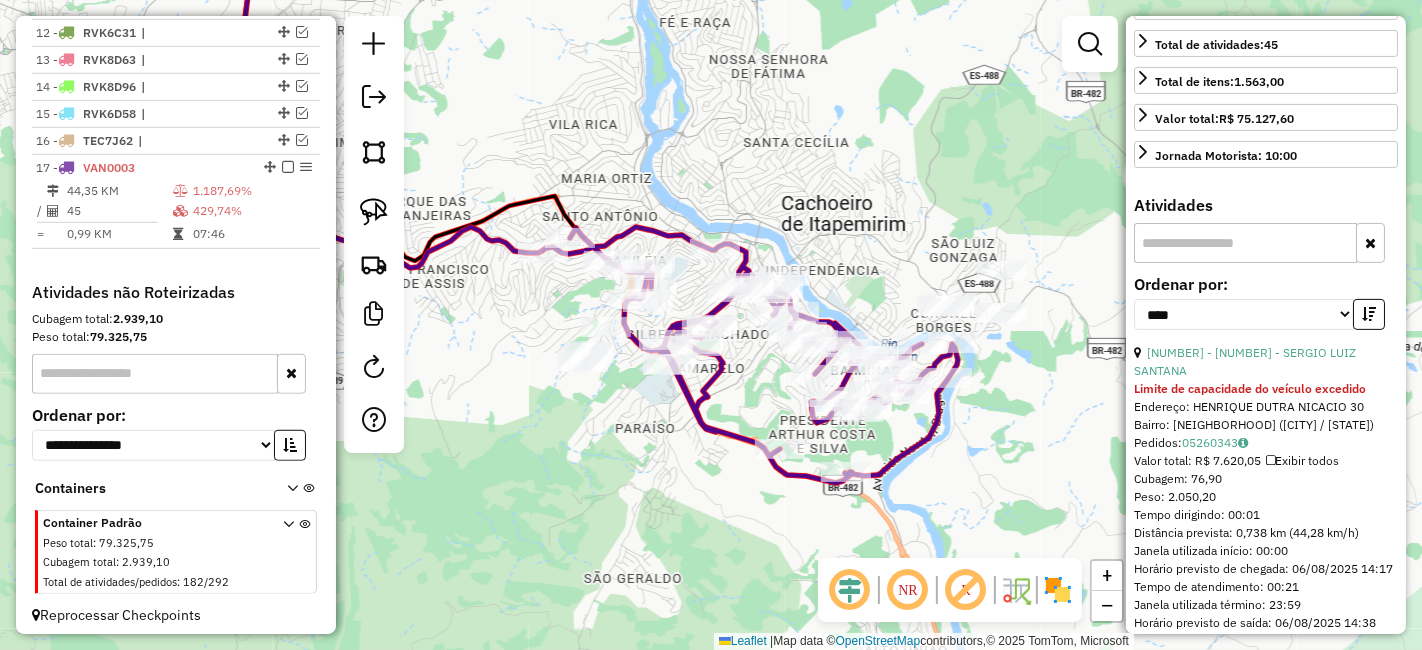 click at bounding box center (1369, 314) 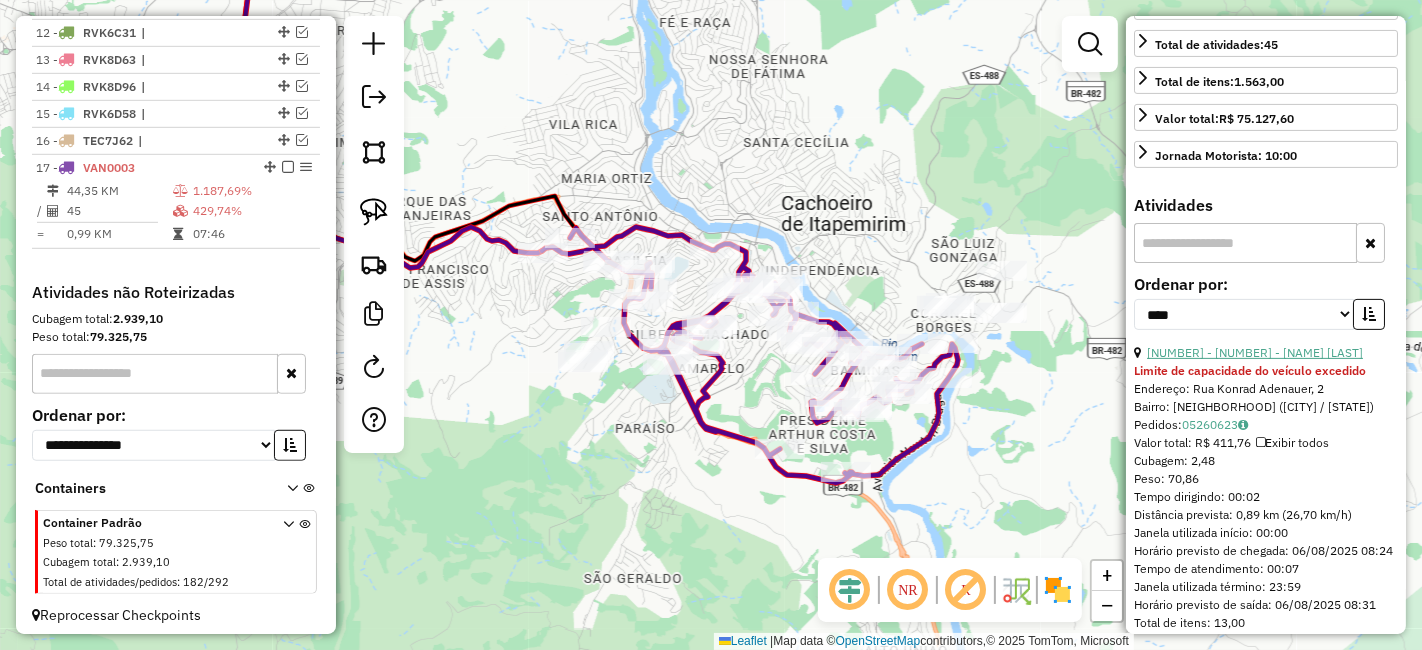 click on "4 - 10261 - ACAIACA LANCHES" at bounding box center (1255, 352) 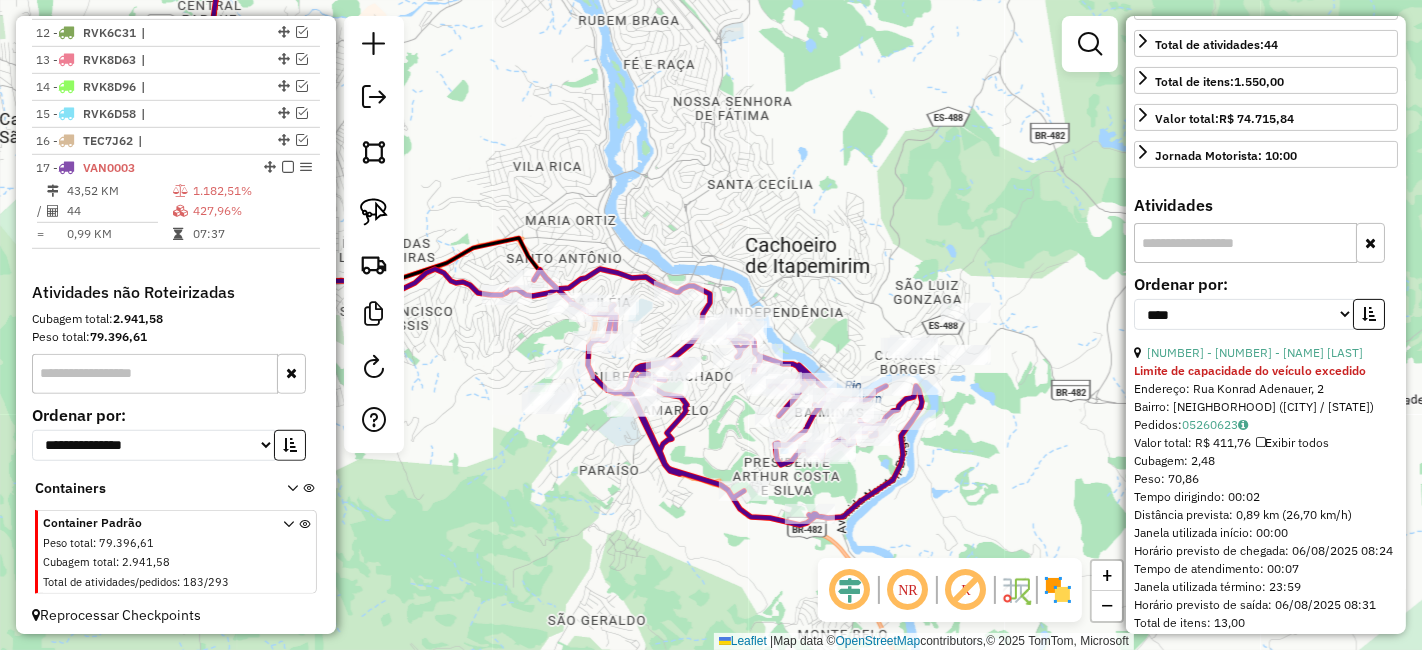 click at bounding box center (1369, 314) 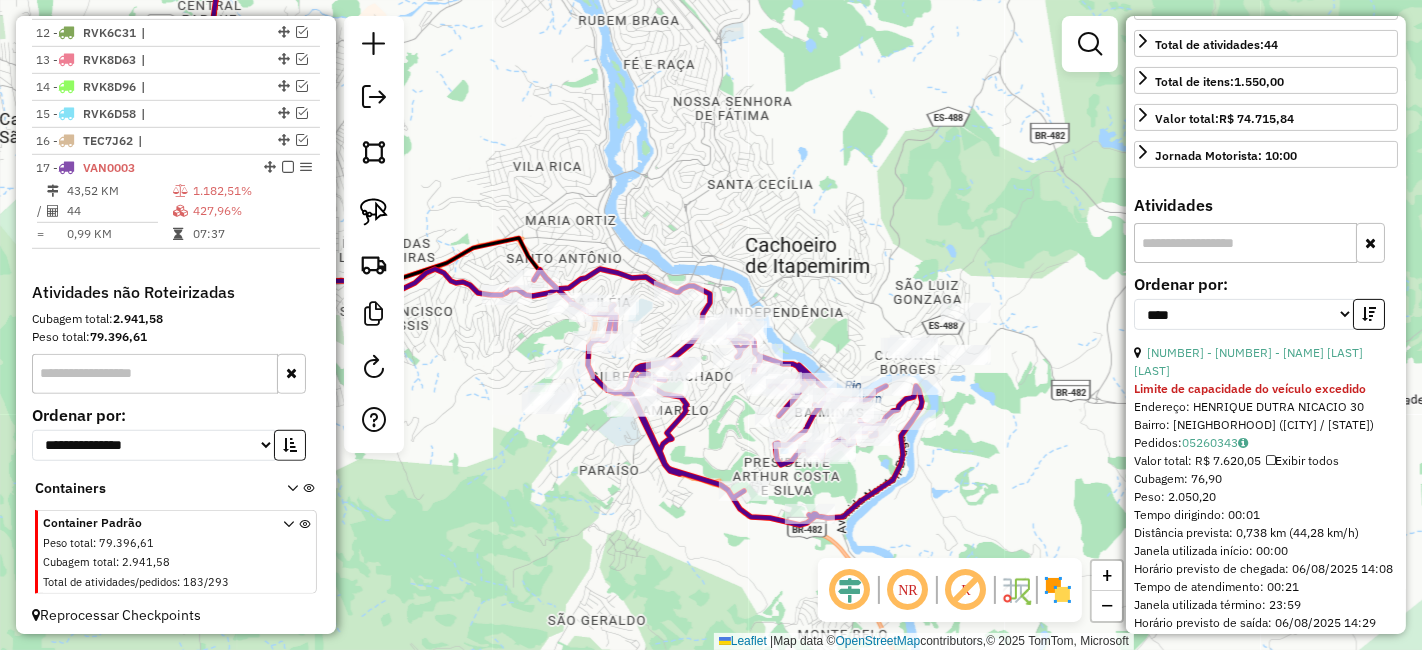 click at bounding box center (1369, 314) 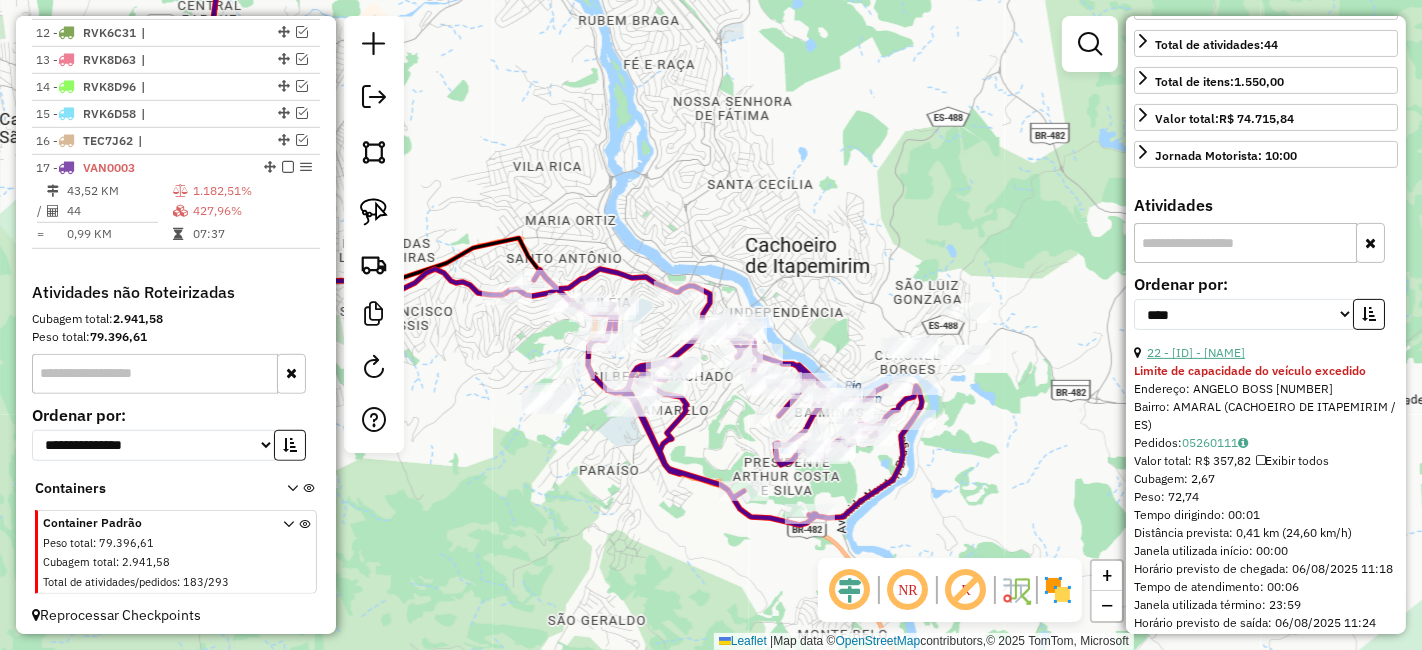 click on "22 - 4131 - SIMONE OLIVEIRA DA S" at bounding box center (1196, 352) 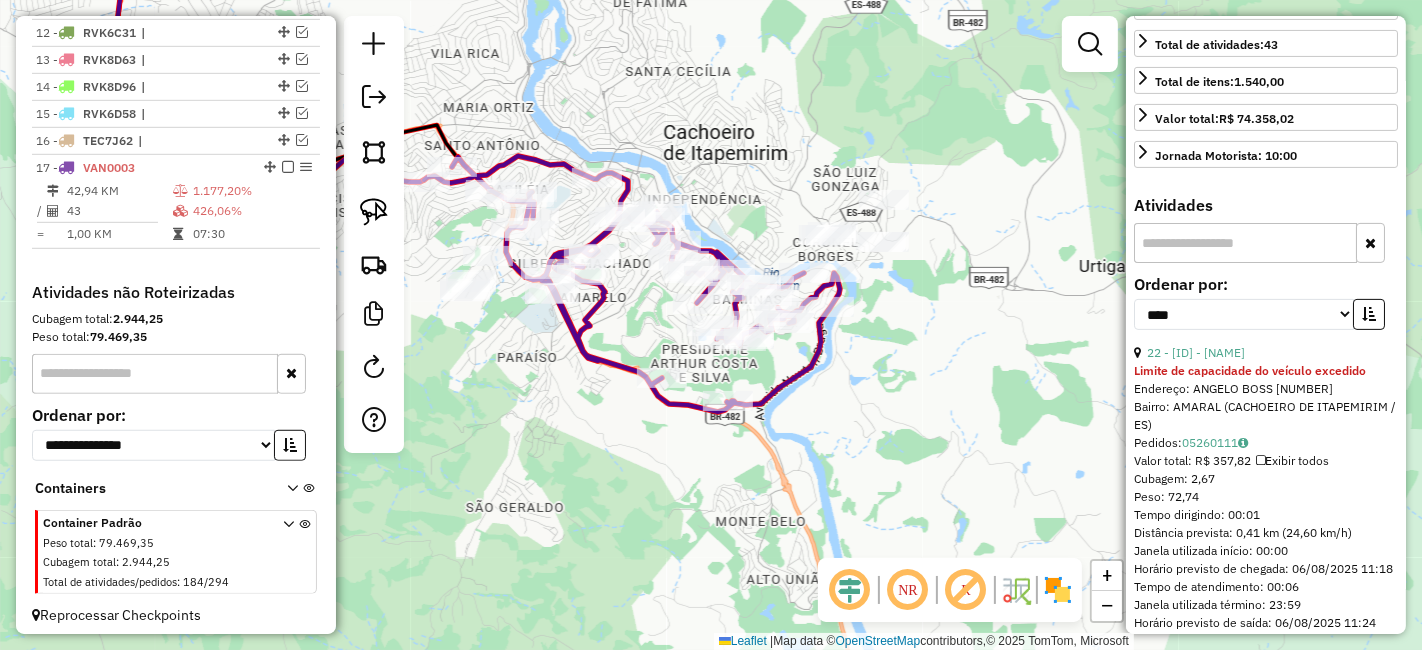 click at bounding box center (1369, 314) 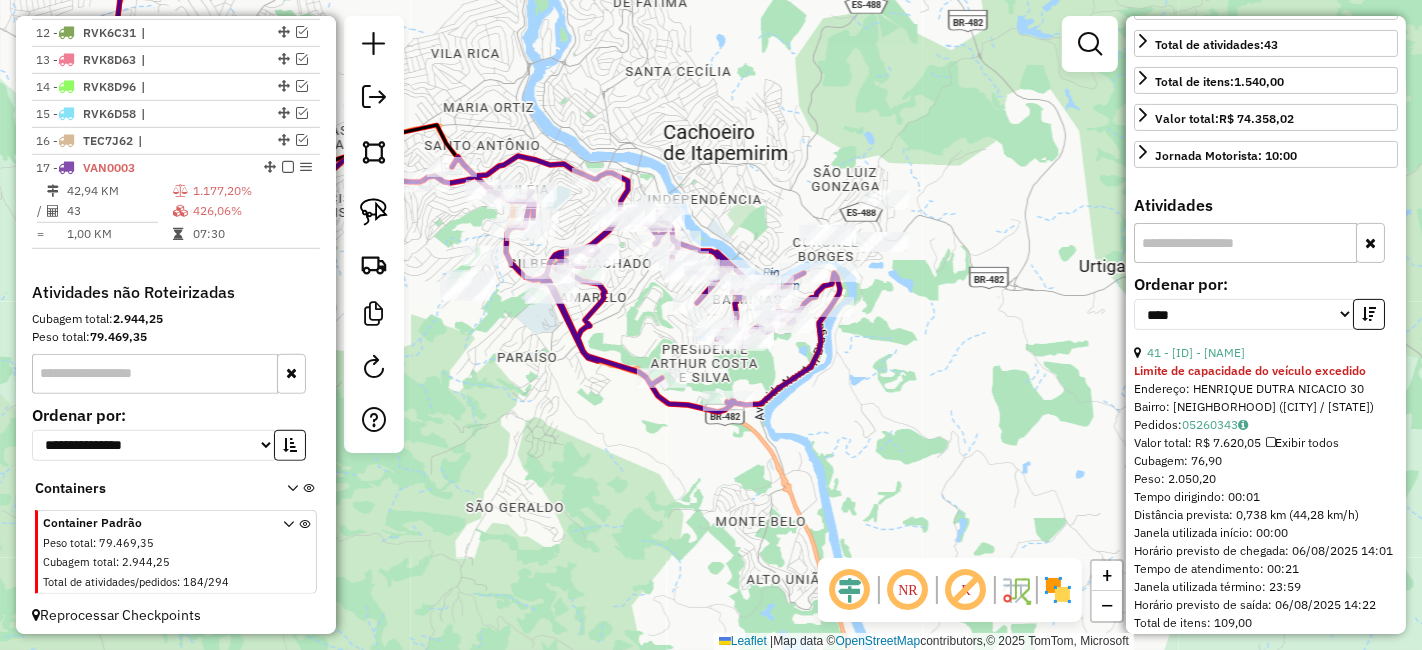 click at bounding box center (1369, 314) 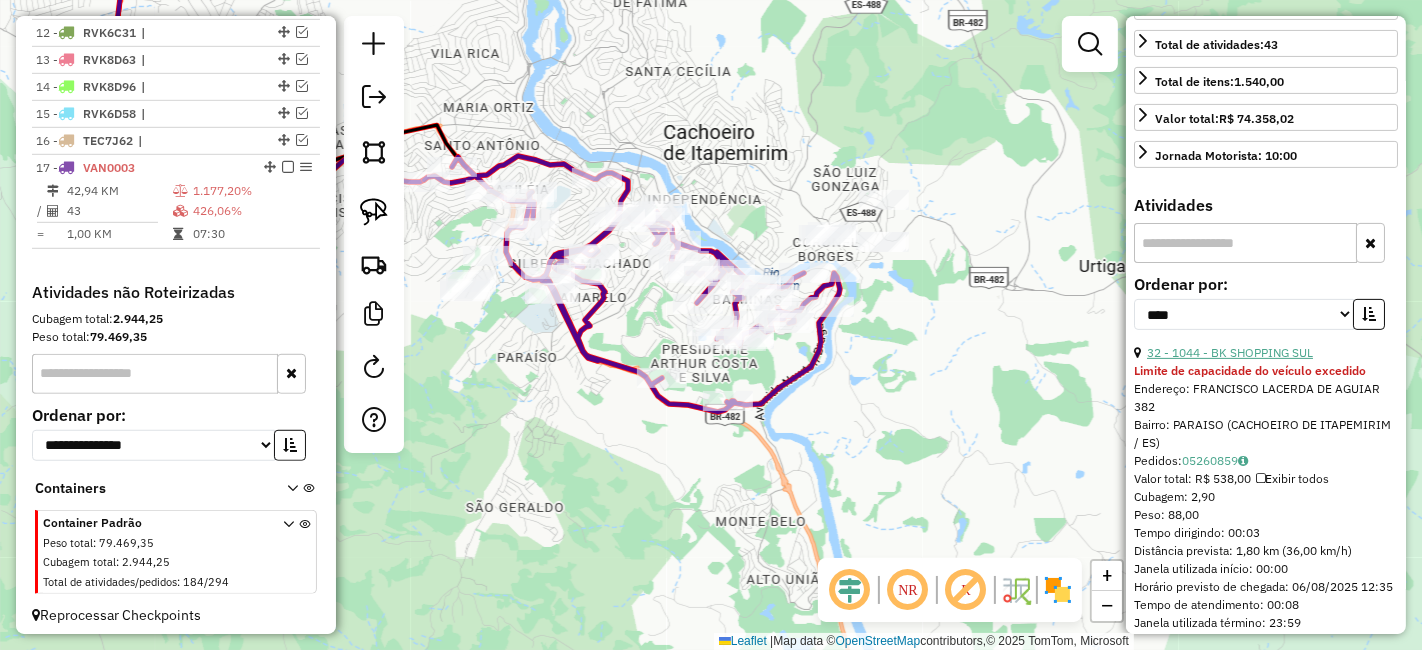 click on "32 - 1044 - BK SHOPPING SUL" at bounding box center [1230, 352] 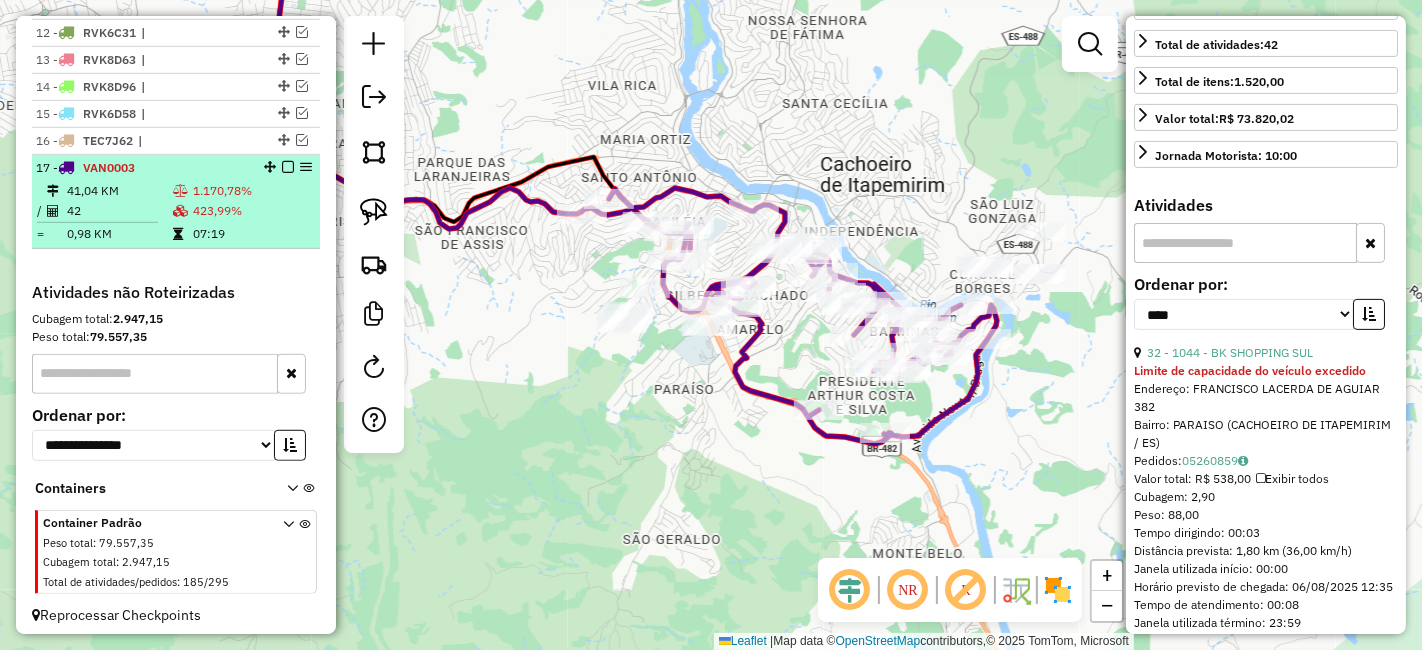 click at bounding box center (288, 167) 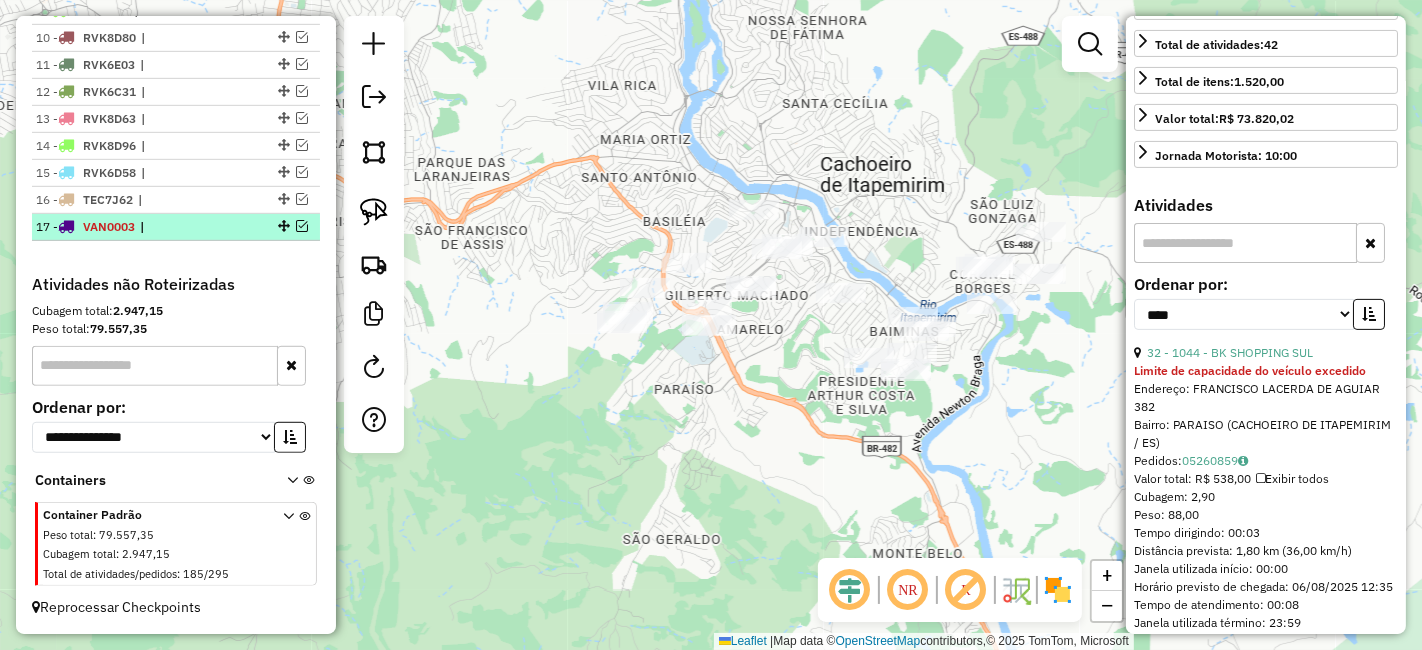 scroll, scrollTop: 977, scrollLeft: 0, axis: vertical 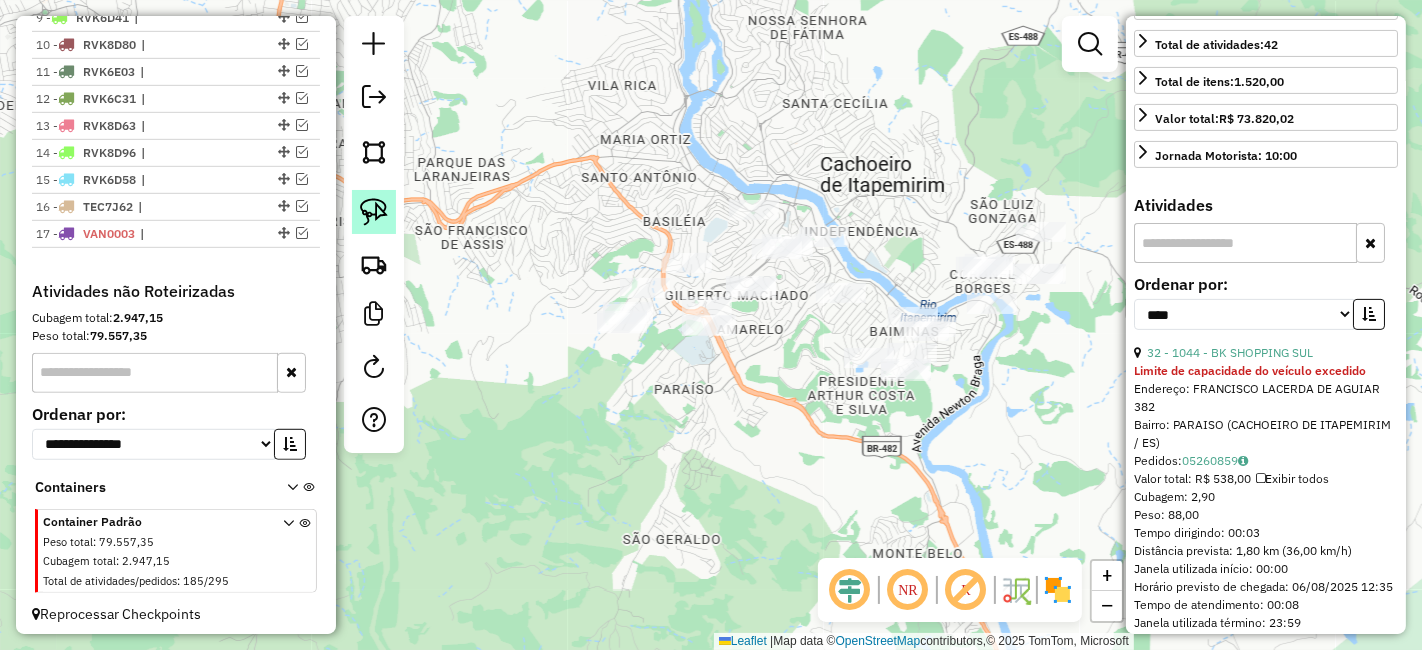 click 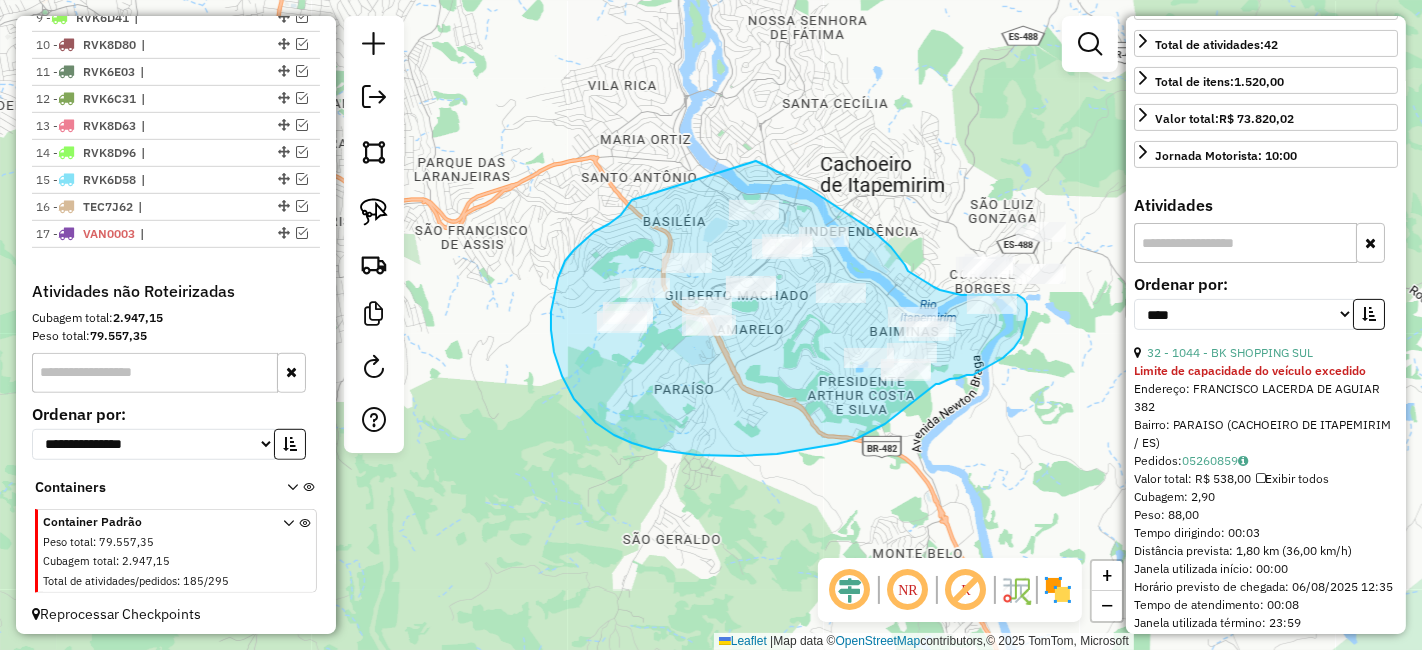 drag, startPoint x: 631, startPoint y: 201, endPoint x: 756, endPoint y: 161, distance: 131.24405 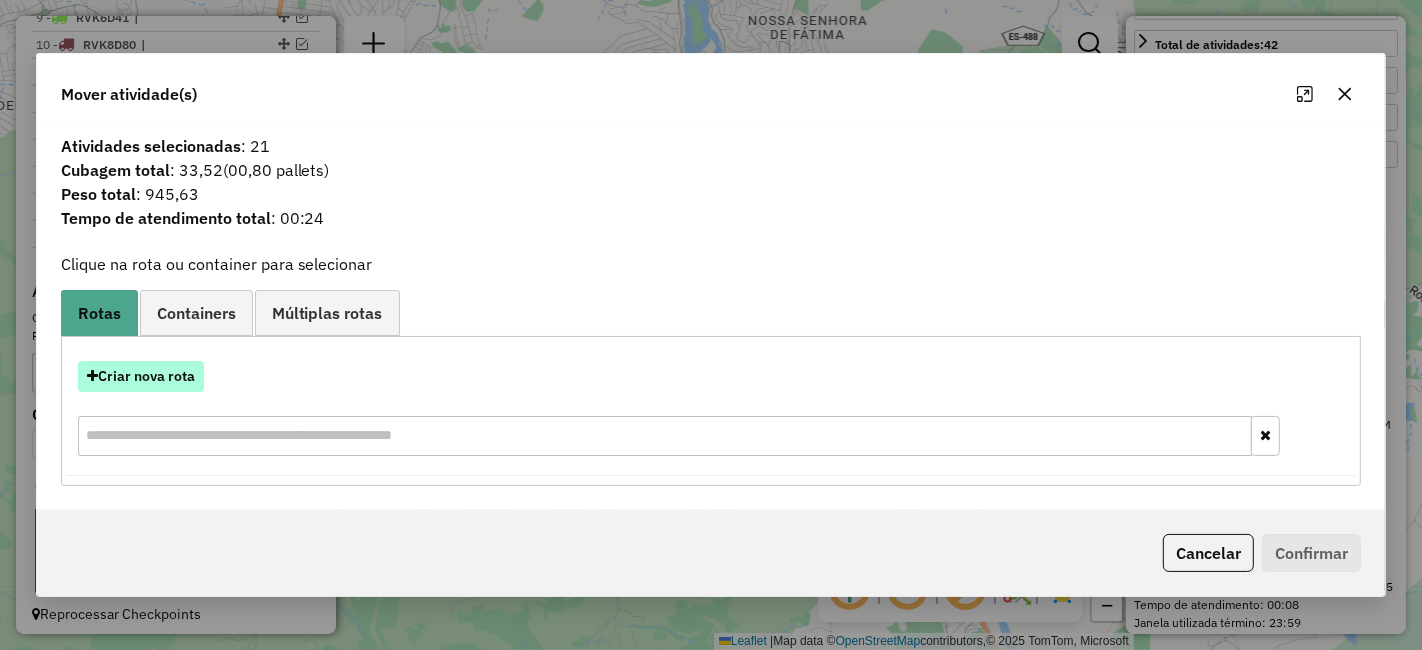 click on "Criar nova rota" at bounding box center (141, 376) 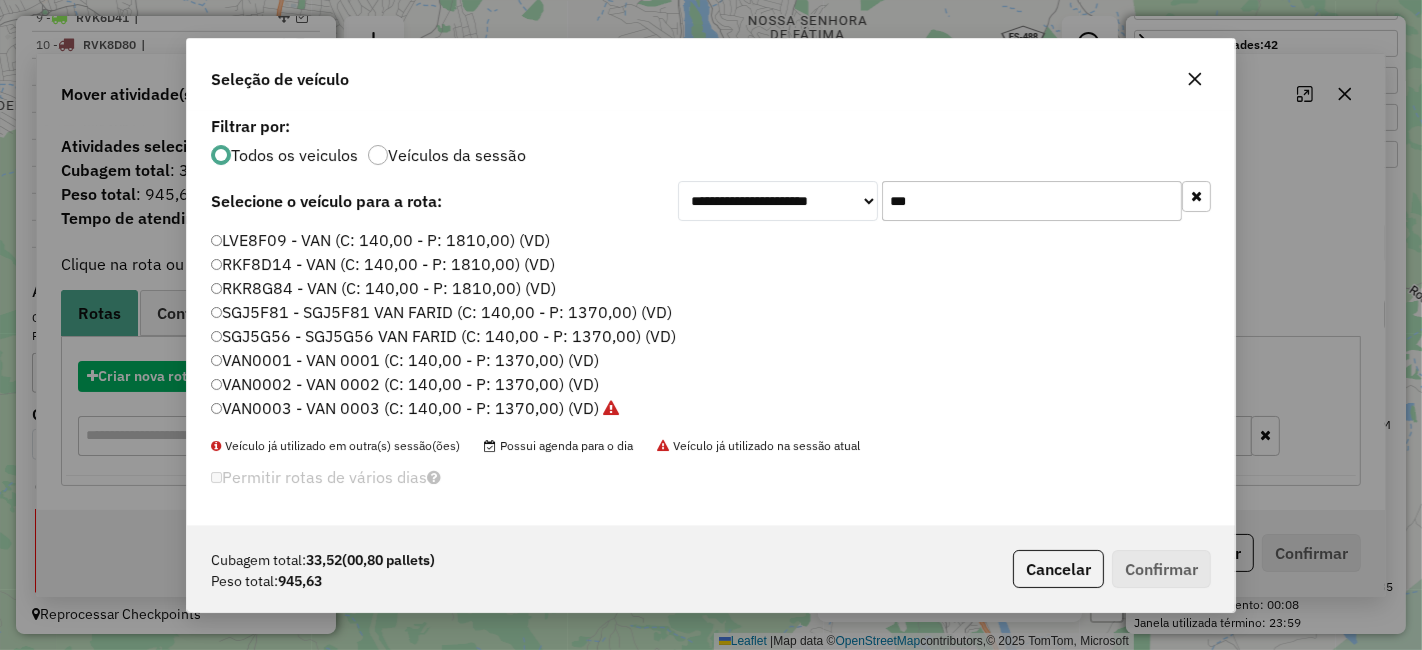 scroll, scrollTop: 11, scrollLeft: 5, axis: both 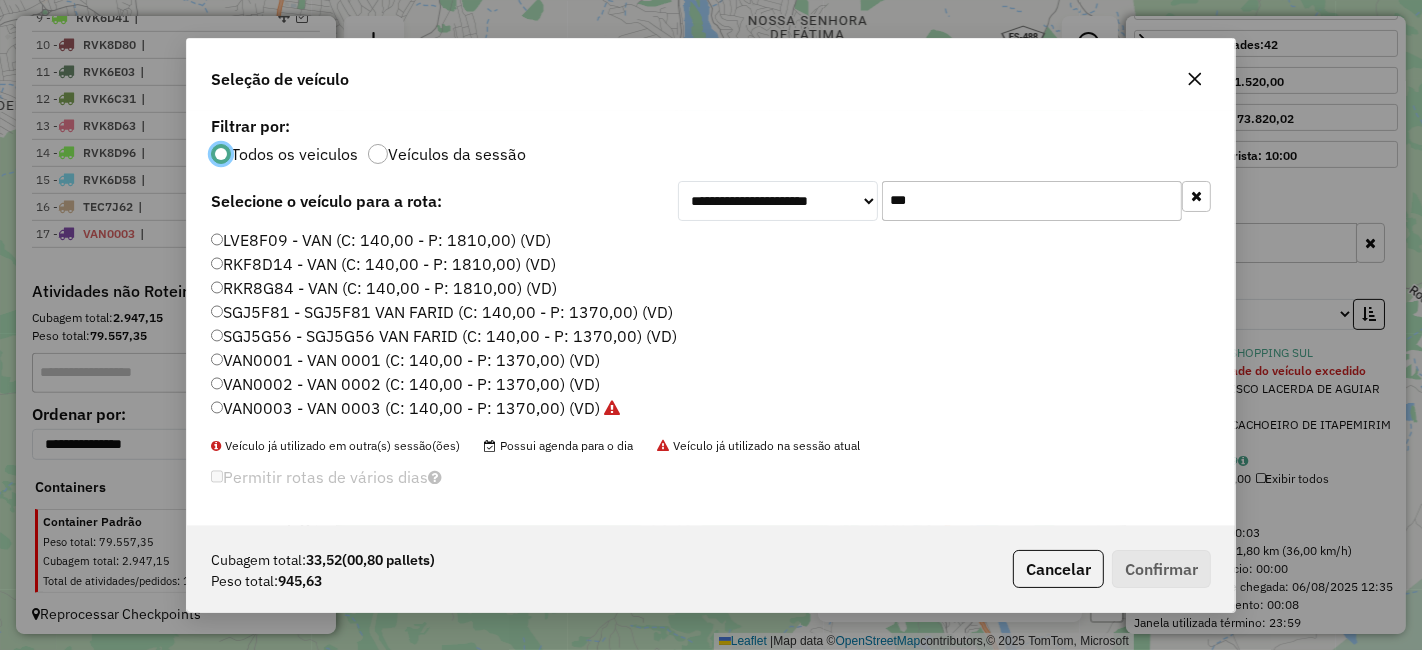 click on "***" 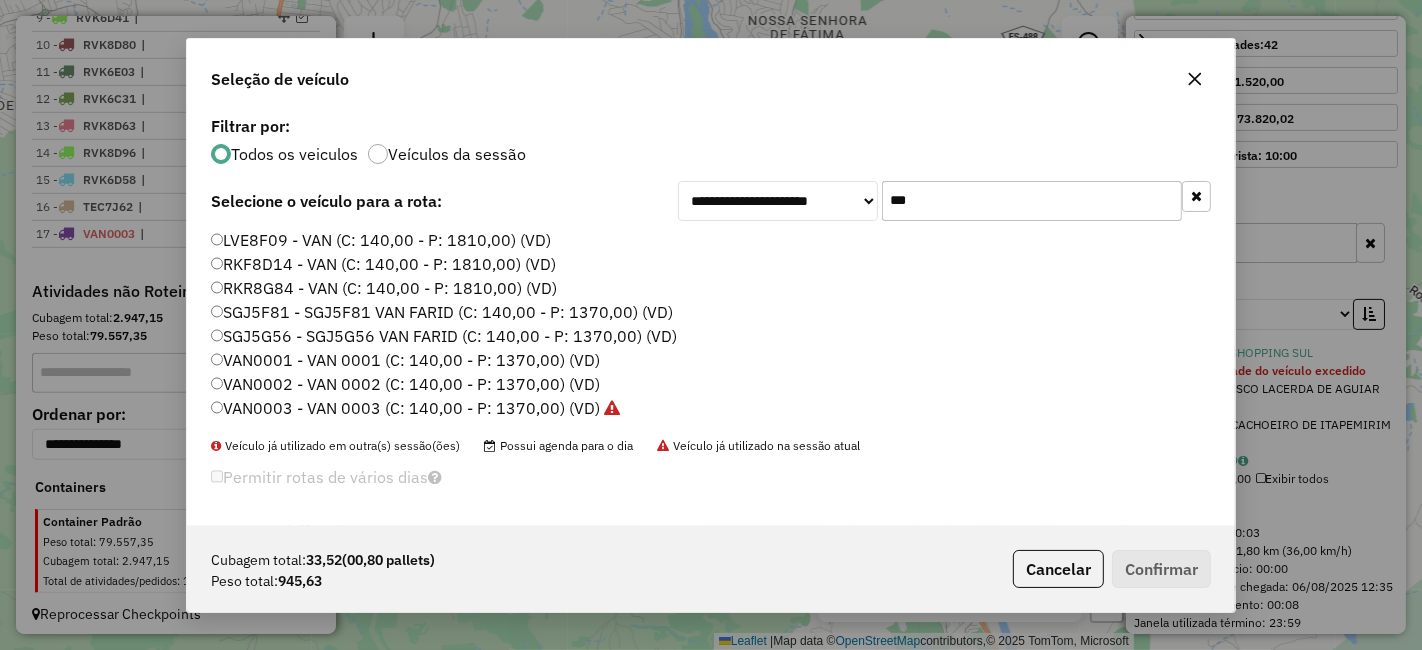 click on "***" 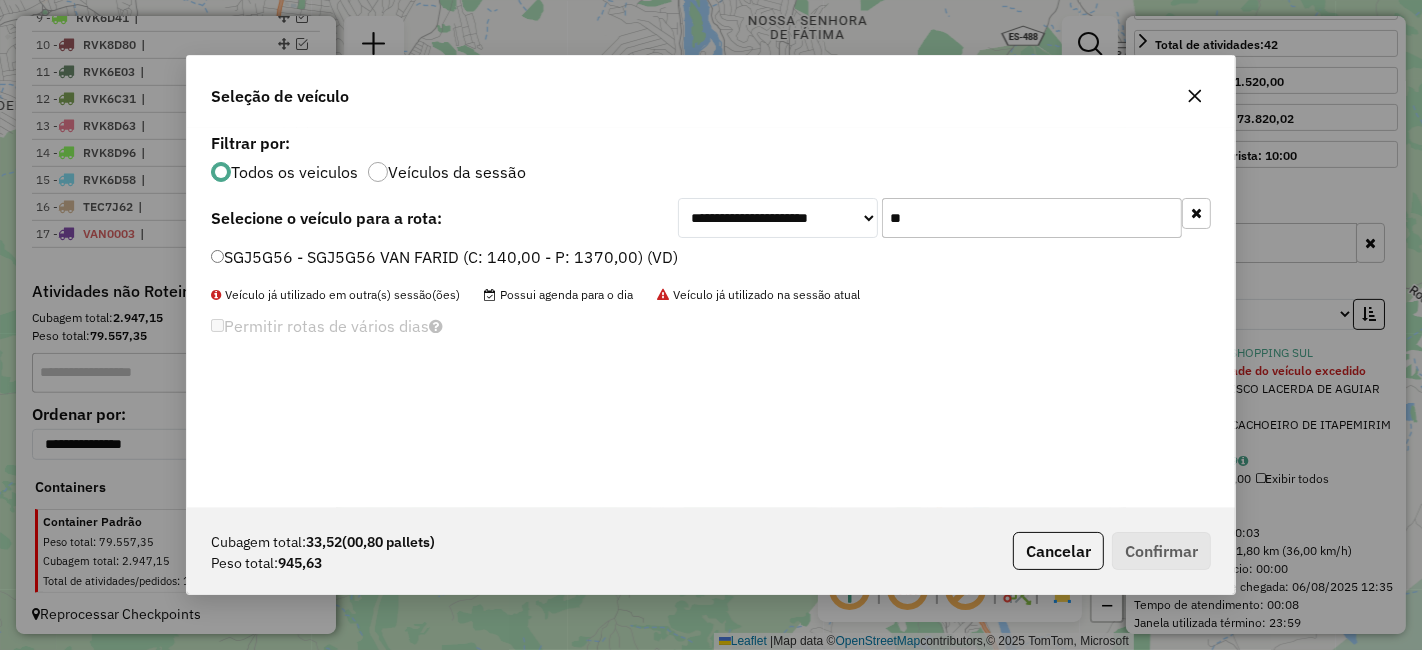 type on "**" 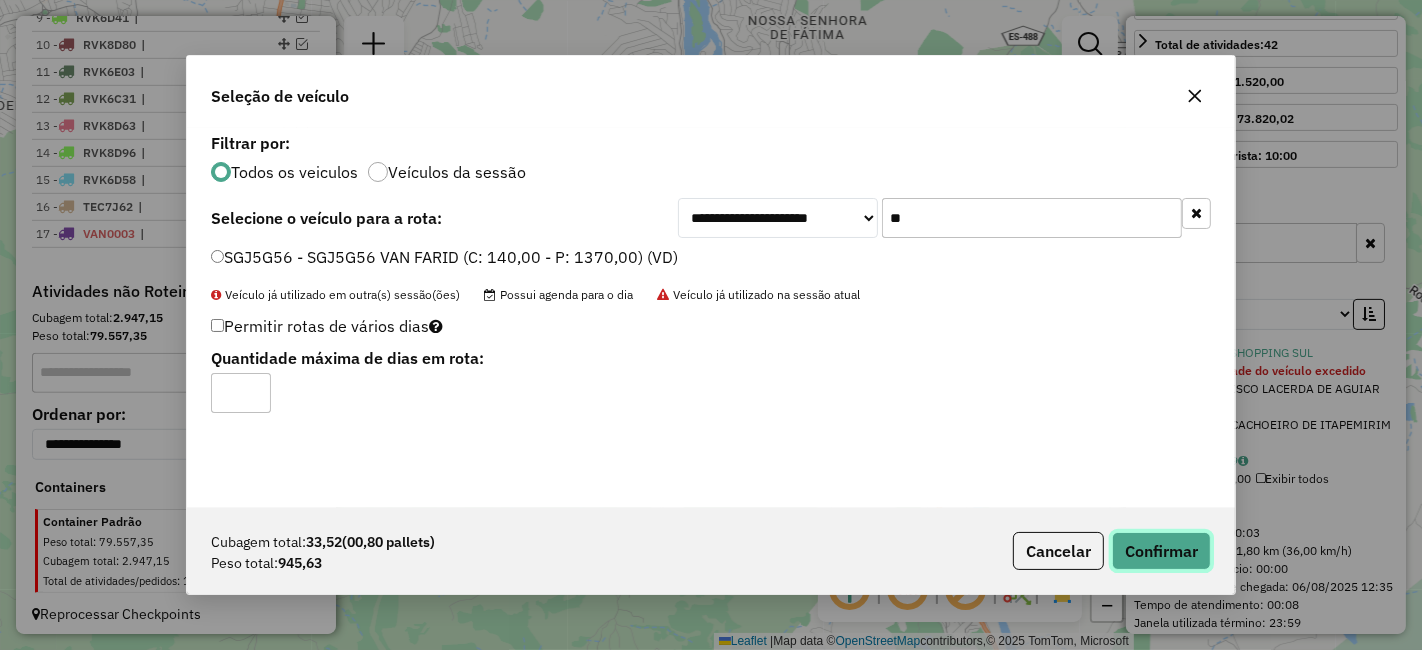 click on "Confirmar" 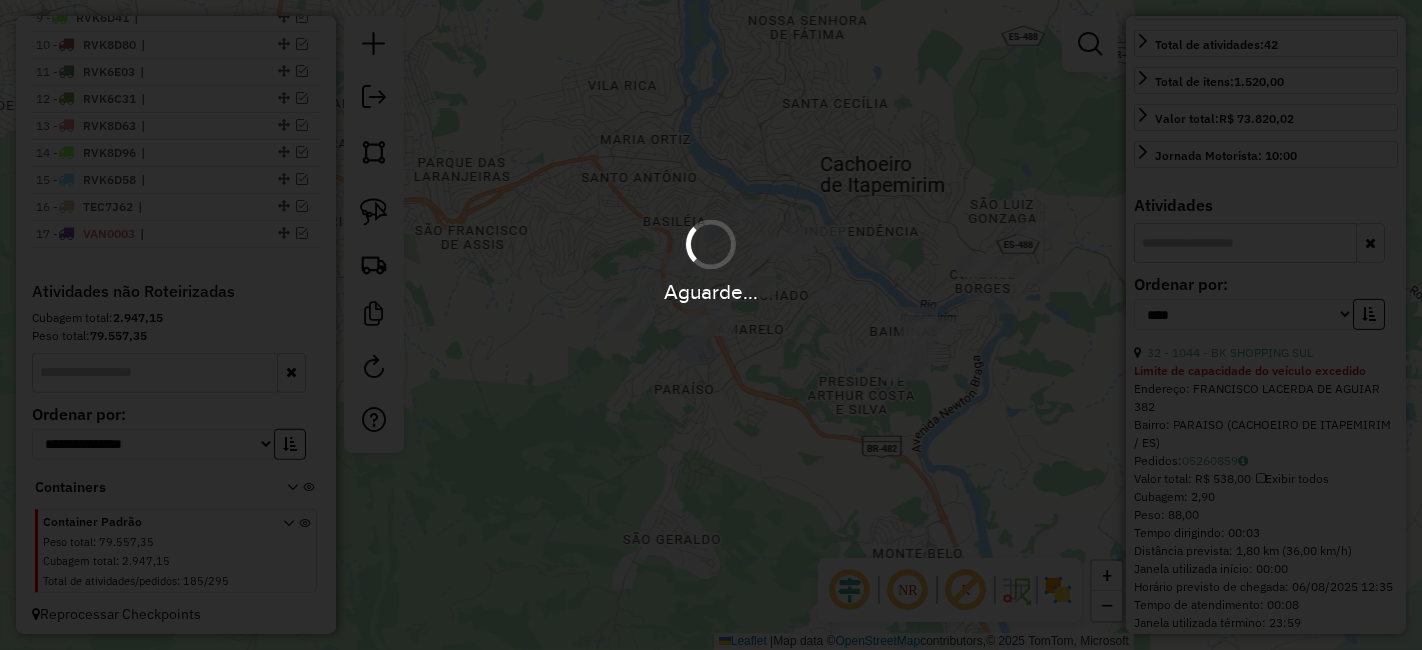 scroll, scrollTop: 1095, scrollLeft: 0, axis: vertical 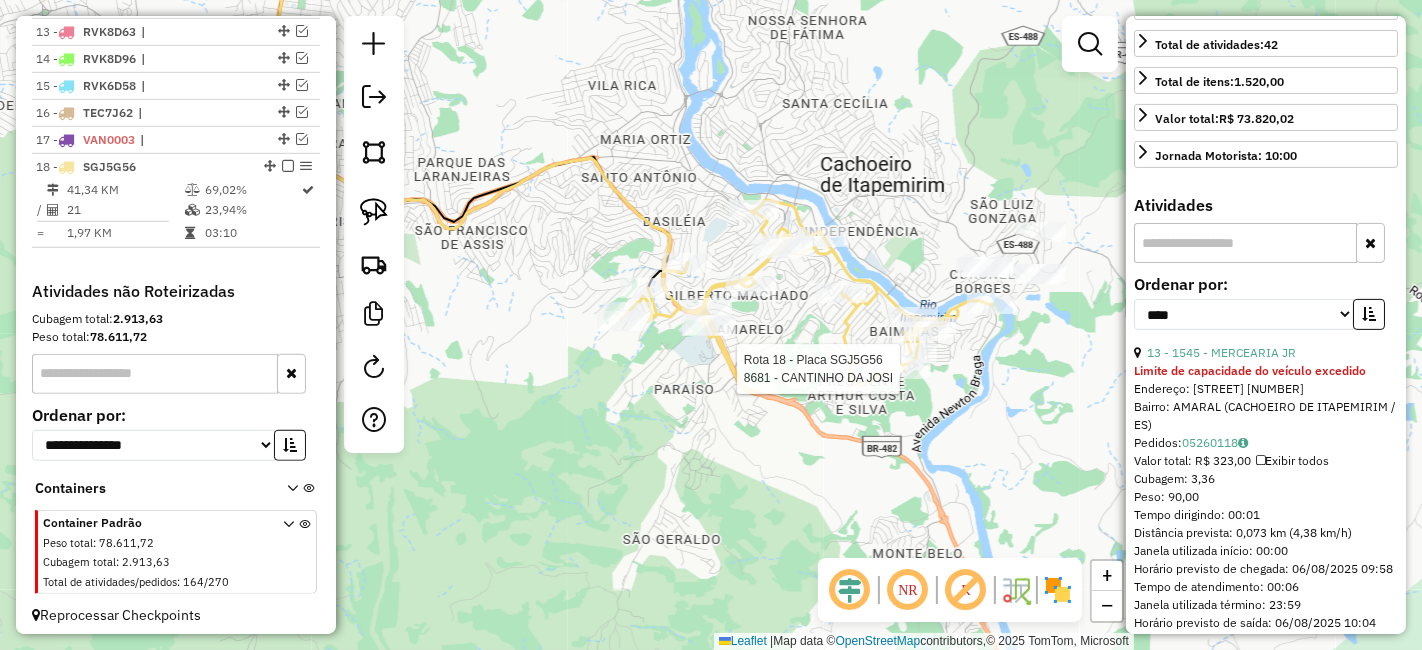 click 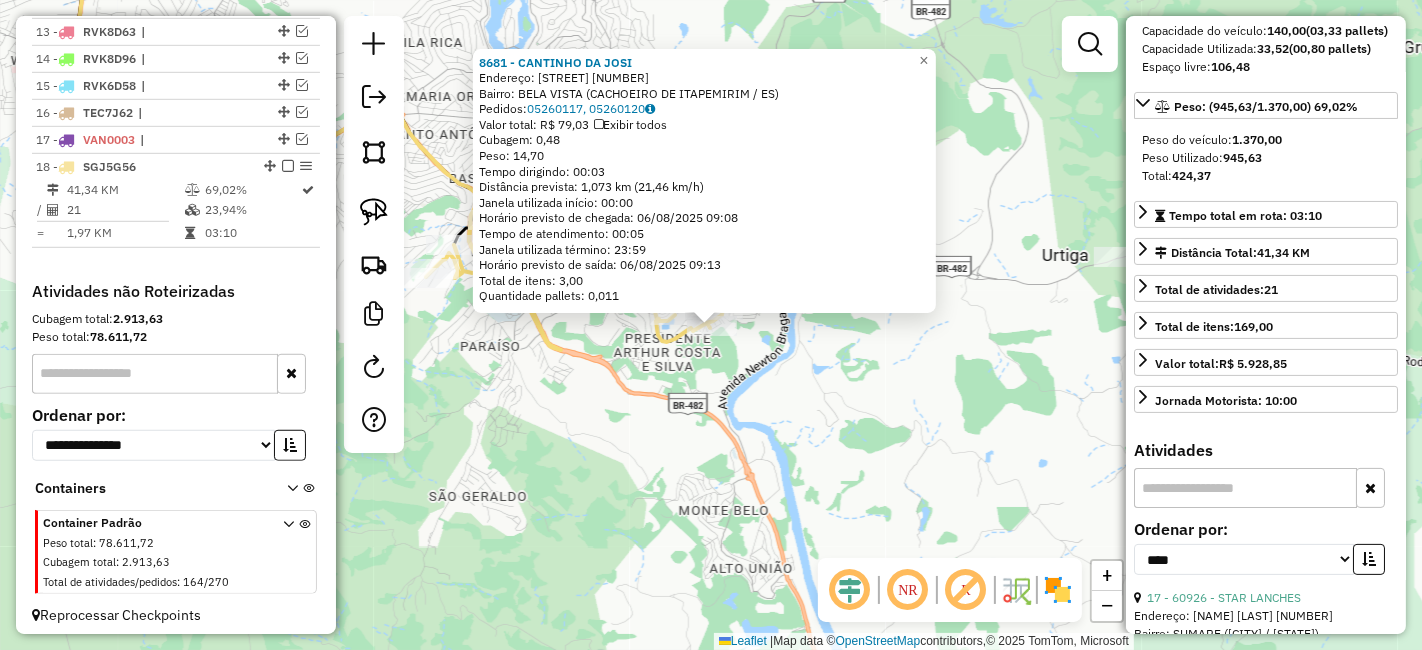 scroll, scrollTop: 57, scrollLeft: 0, axis: vertical 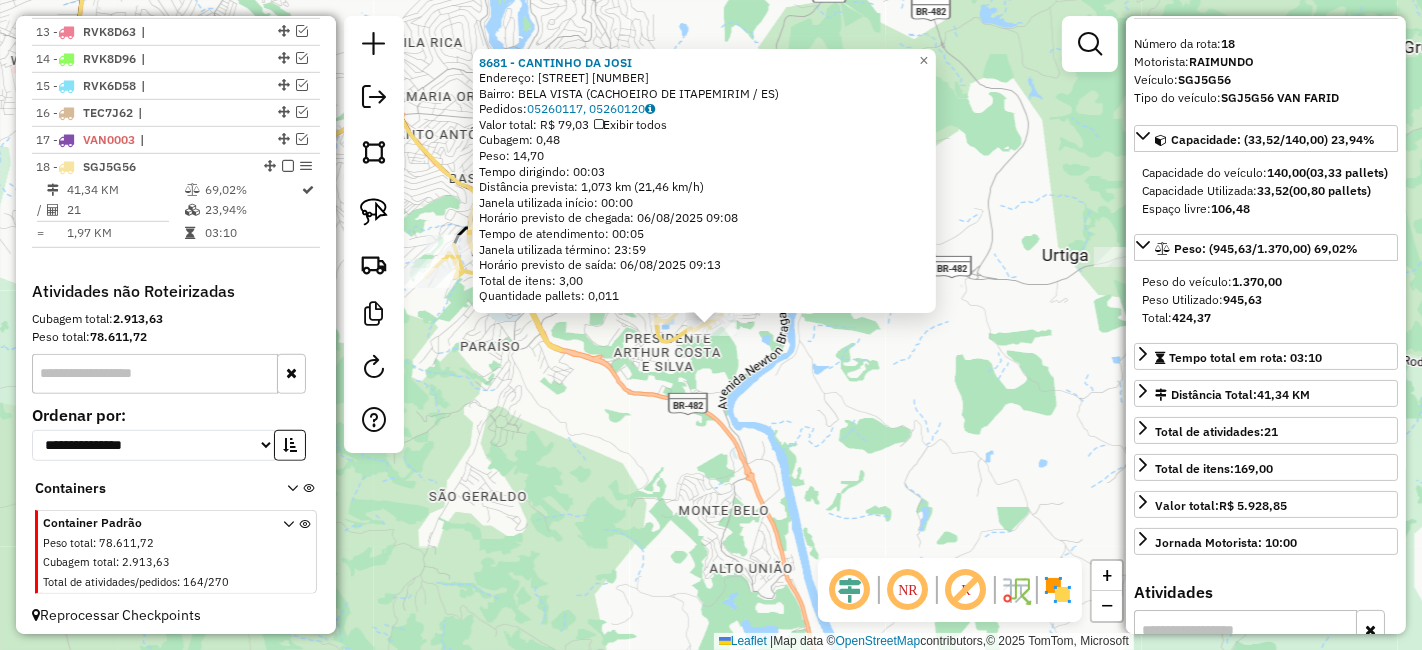 click on "8681 - CANTINHO DA JOSI  Endereço:  SEBASTIAO LUIZ DE CARVALHO 7   Bairro: BELA VISTA (CACHOEIRO DE ITAPEMIRIM / ES)   Pedidos:  05260117, 05260120   Valor total: R$ 79,03   Exibir todos   Cubagem: 0,48  Peso: 14,70  Tempo dirigindo: 00:03   Distância prevista: 1,073 km (21,46 km/h)   Janela utilizada início: 00:00   Horário previsto de chegada: 06/08/2025 09:08   Tempo de atendimento: 00:05   Janela utilizada término: 23:59   Horário previsto de saída: 06/08/2025 09:13   Total de itens: 3,00   Quantidade pallets: 0,011  × Janela de atendimento Grade de atendimento Capacidade Transportadoras Veículos Cliente Pedidos  Rotas Selecione os dias de semana para filtrar as janelas de atendimento  Seg   Ter   Qua   Qui   Sex   Sáb   Dom  Informe o período da janela de atendimento: De: Até:  Filtrar exatamente a janela do cliente  Considerar janela de atendimento padrão  Selecione os dias de semana para filtrar as grades de atendimento  Seg   Ter   Qua   Qui   Sex   Sáb   Dom   Peso mínimo:   De:   De:" 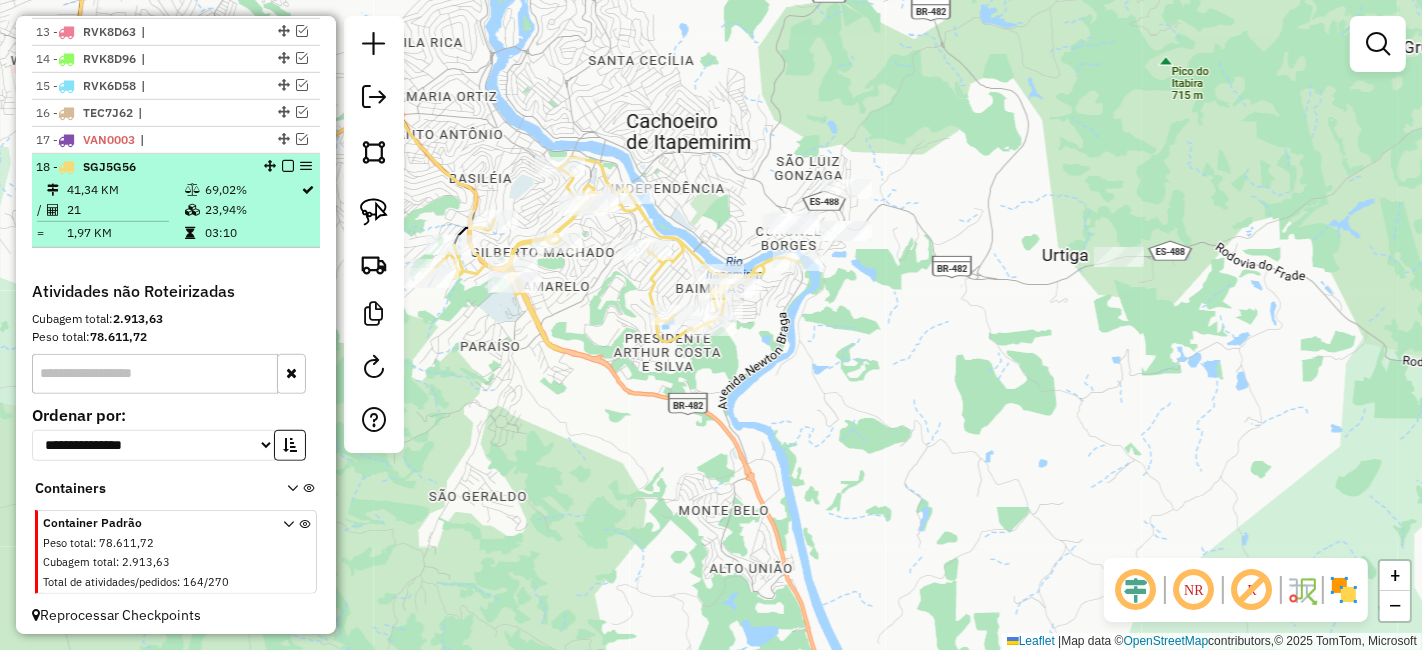 click at bounding box center (288, 166) 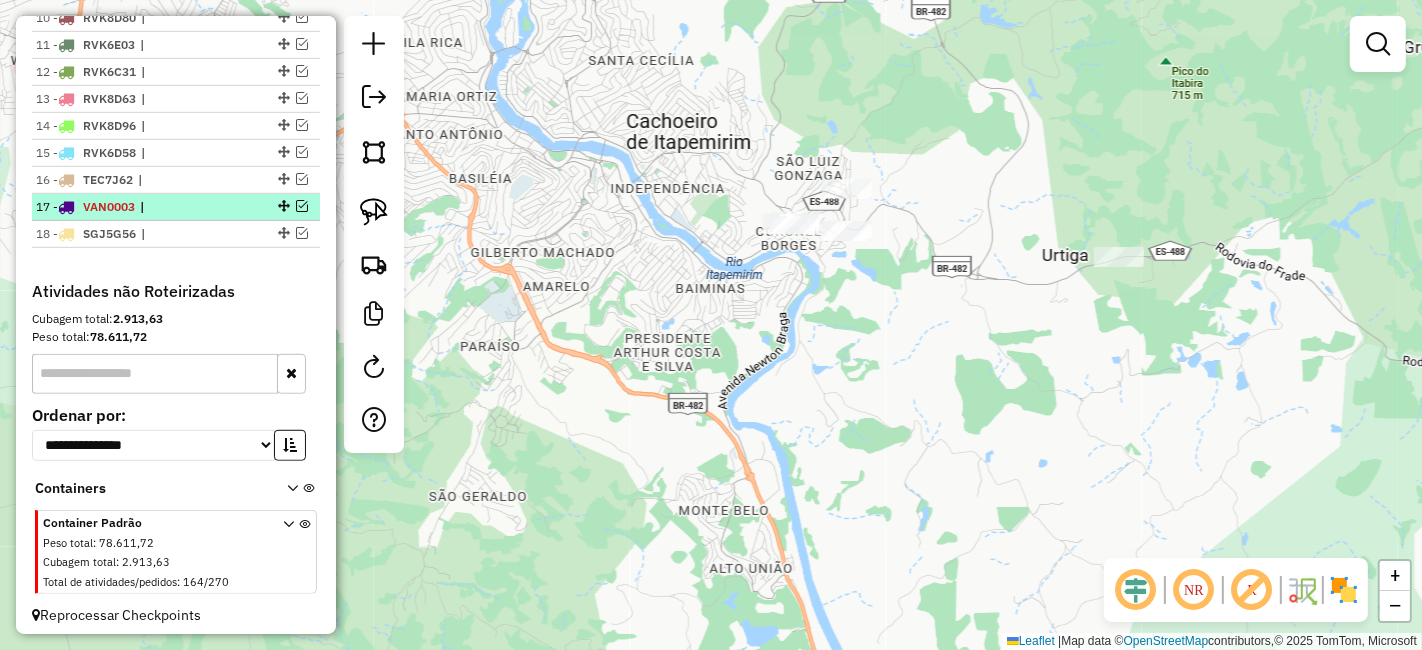 click at bounding box center (302, 206) 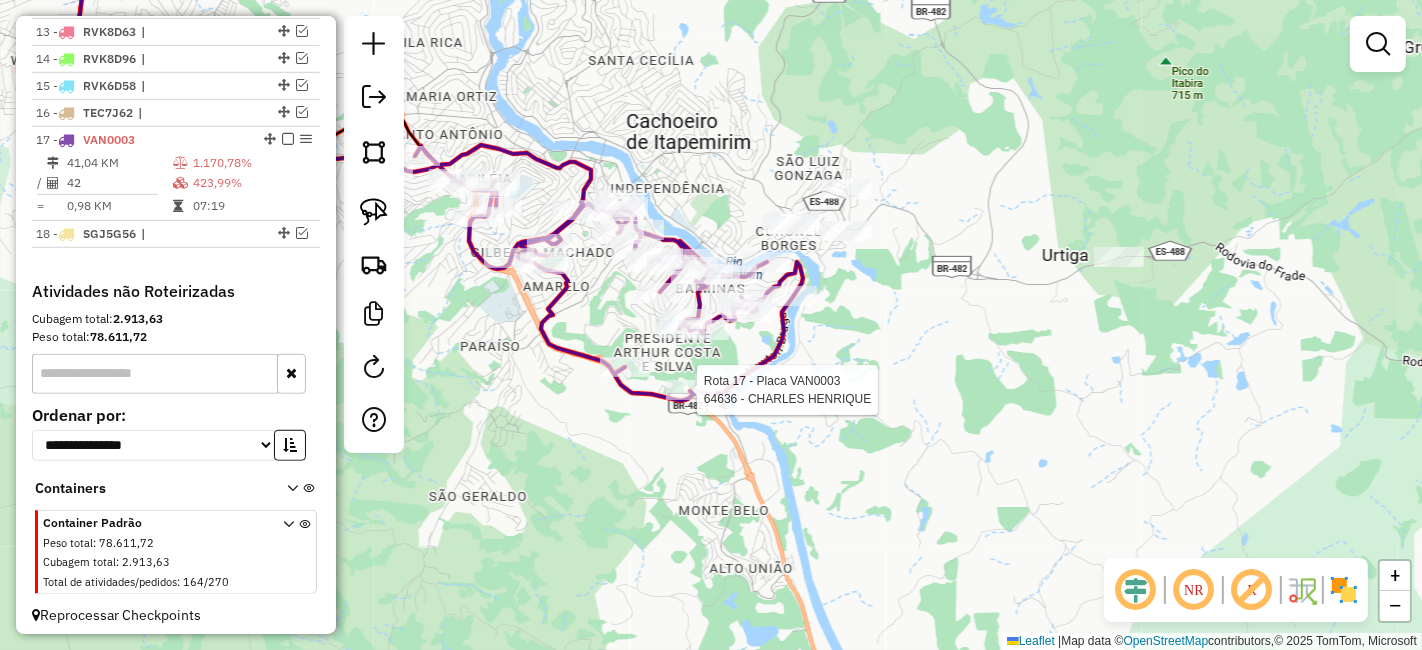 select on "*********" 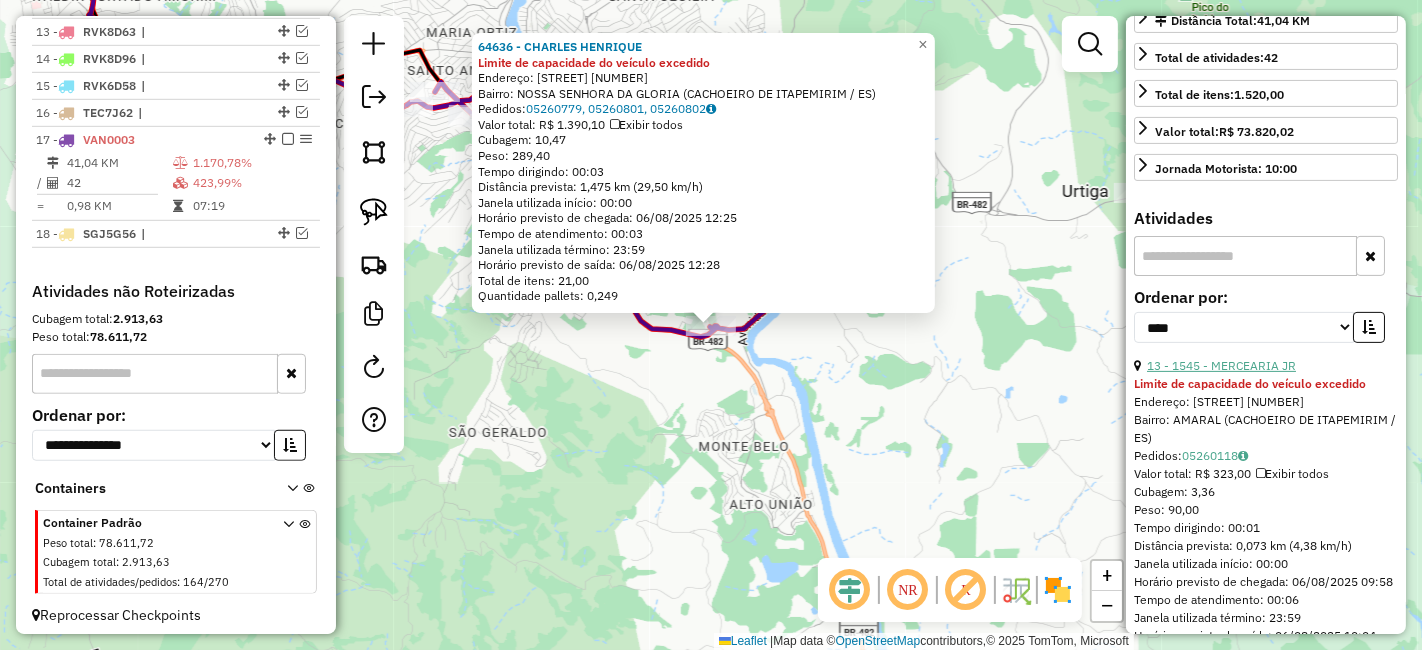scroll, scrollTop: 444, scrollLeft: 0, axis: vertical 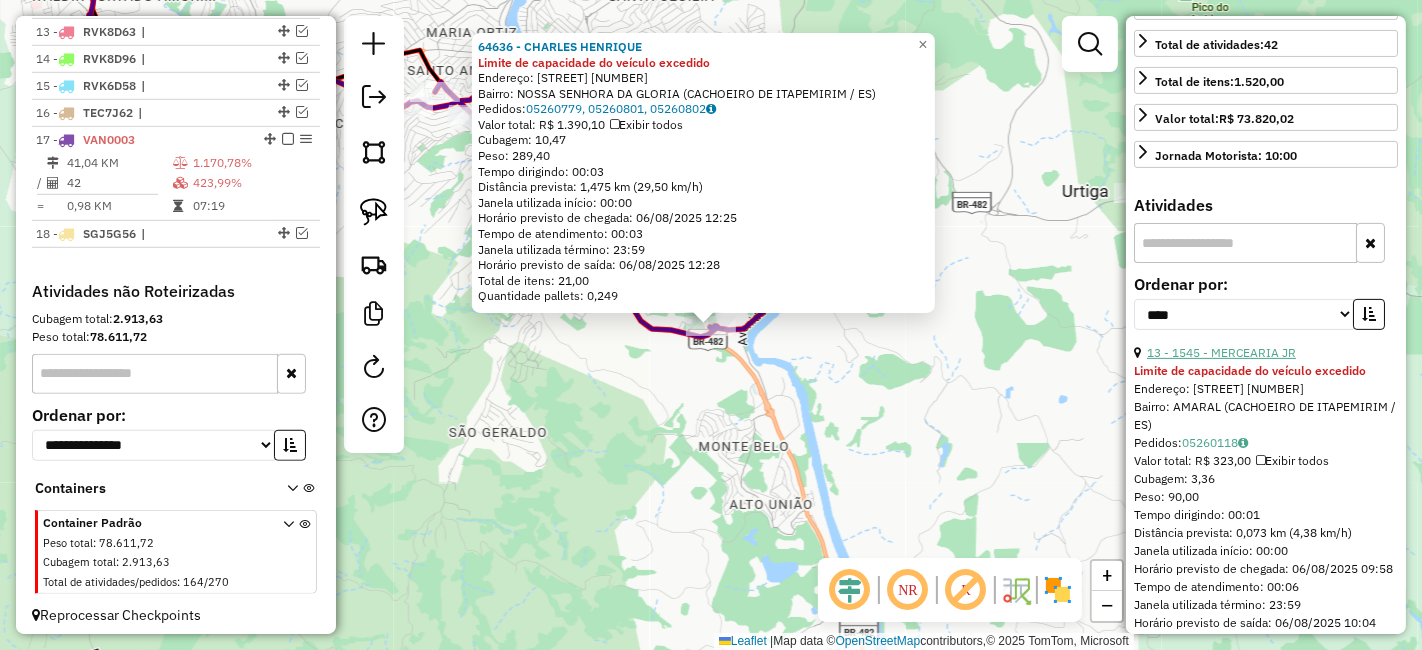 click on "13 - 1545 - MERCEARIA JR" at bounding box center [1221, 352] 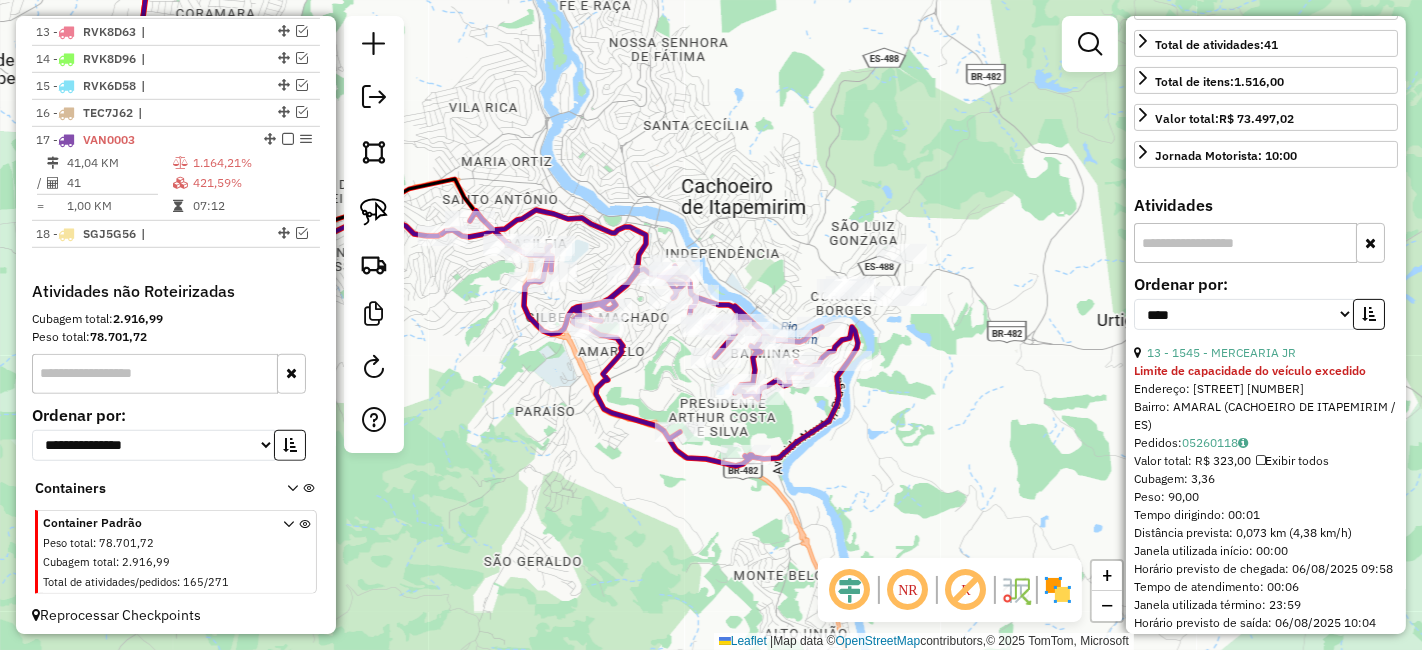 click at bounding box center (1369, 314) 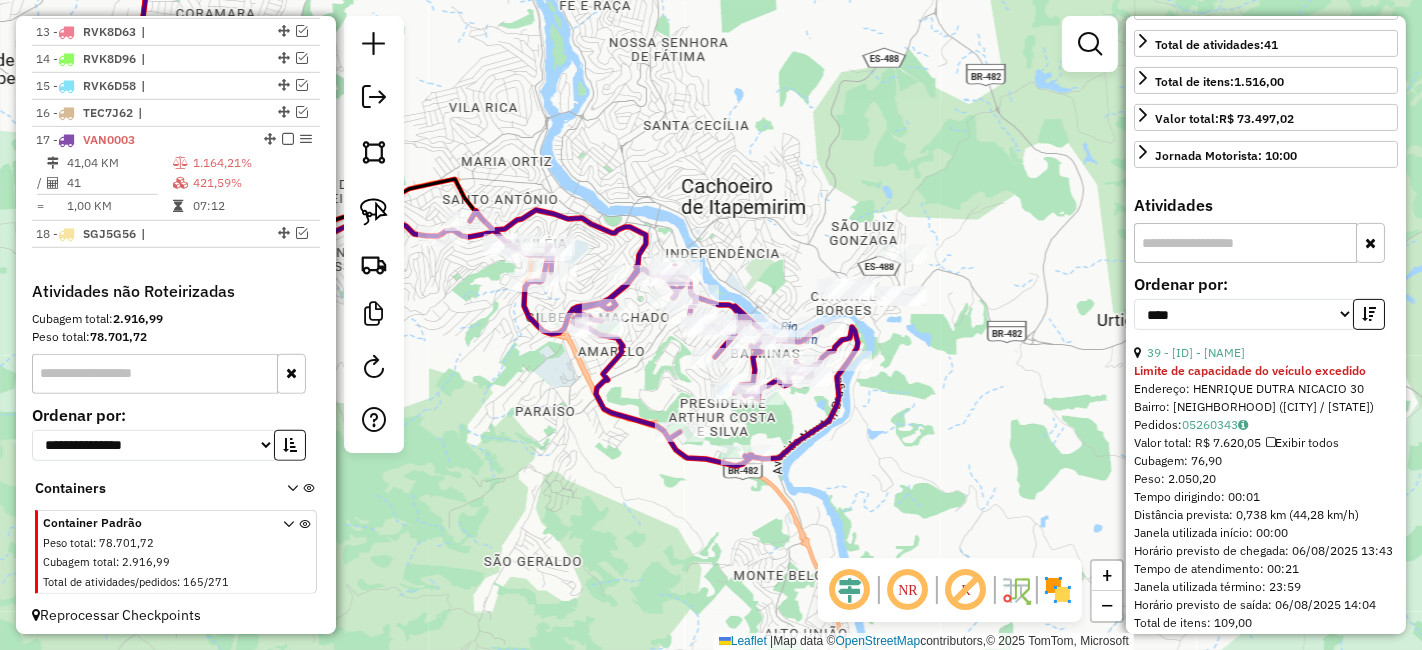 click at bounding box center [1369, 314] 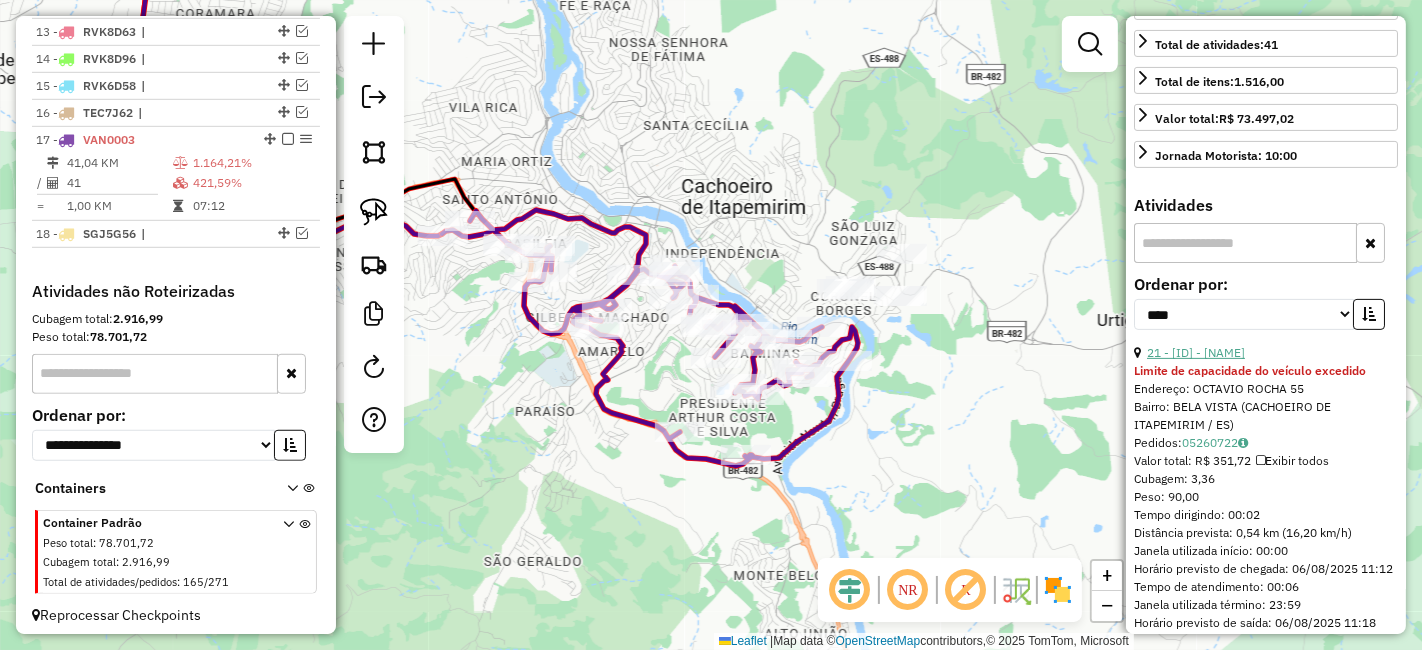 click on "21 - 4562 - BAR DO OSEAS" at bounding box center [1196, 352] 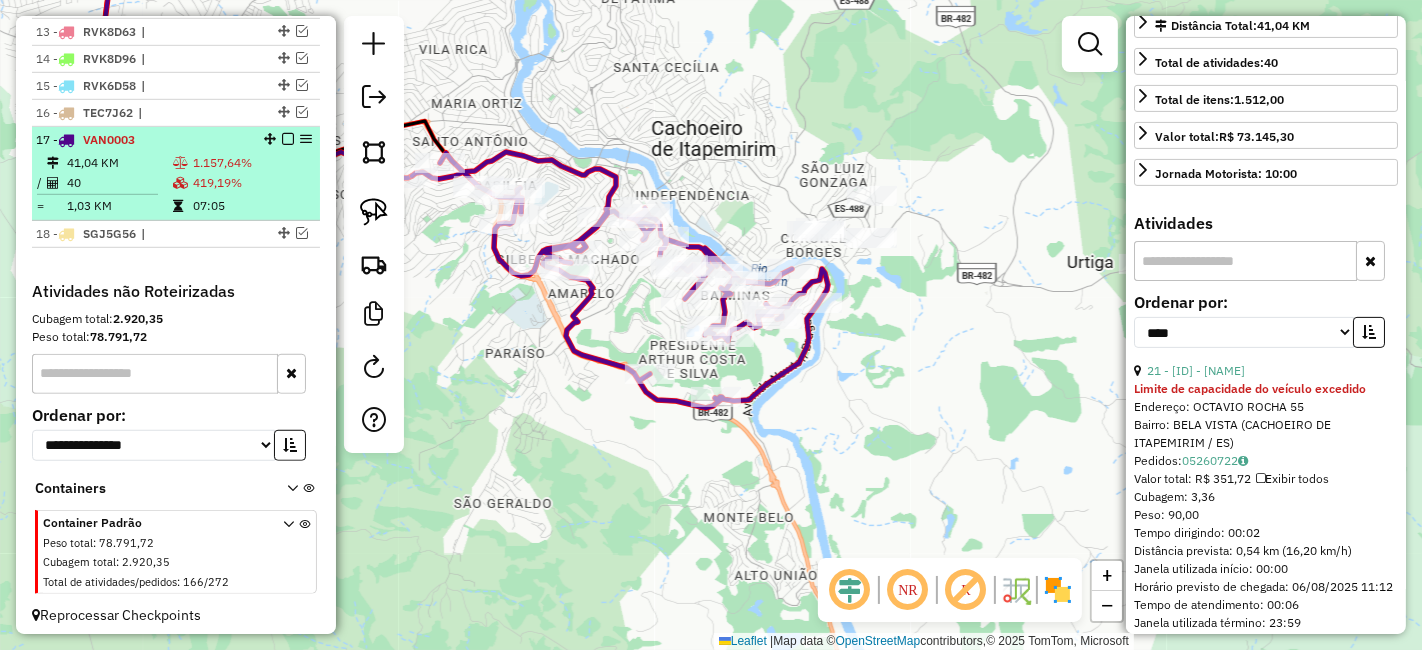 click at bounding box center (288, 139) 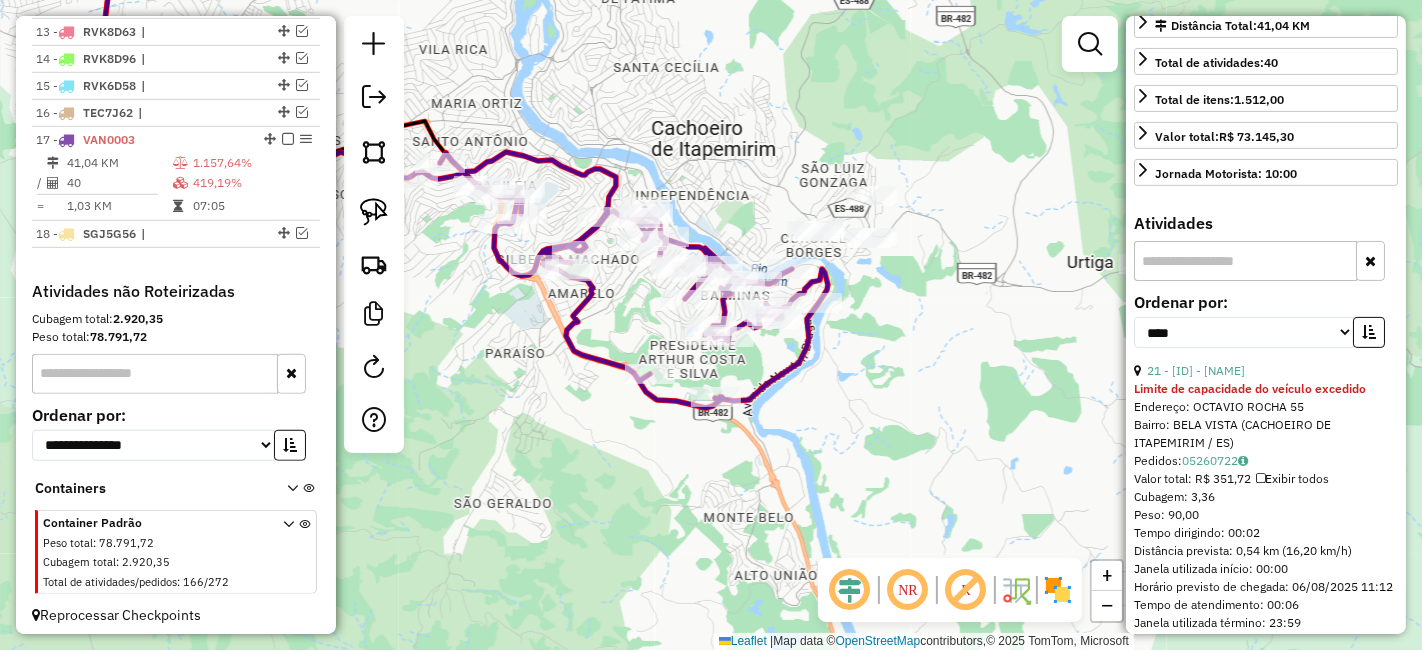 scroll, scrollTop: 1028, scrollLeft: 0, axis: vertical 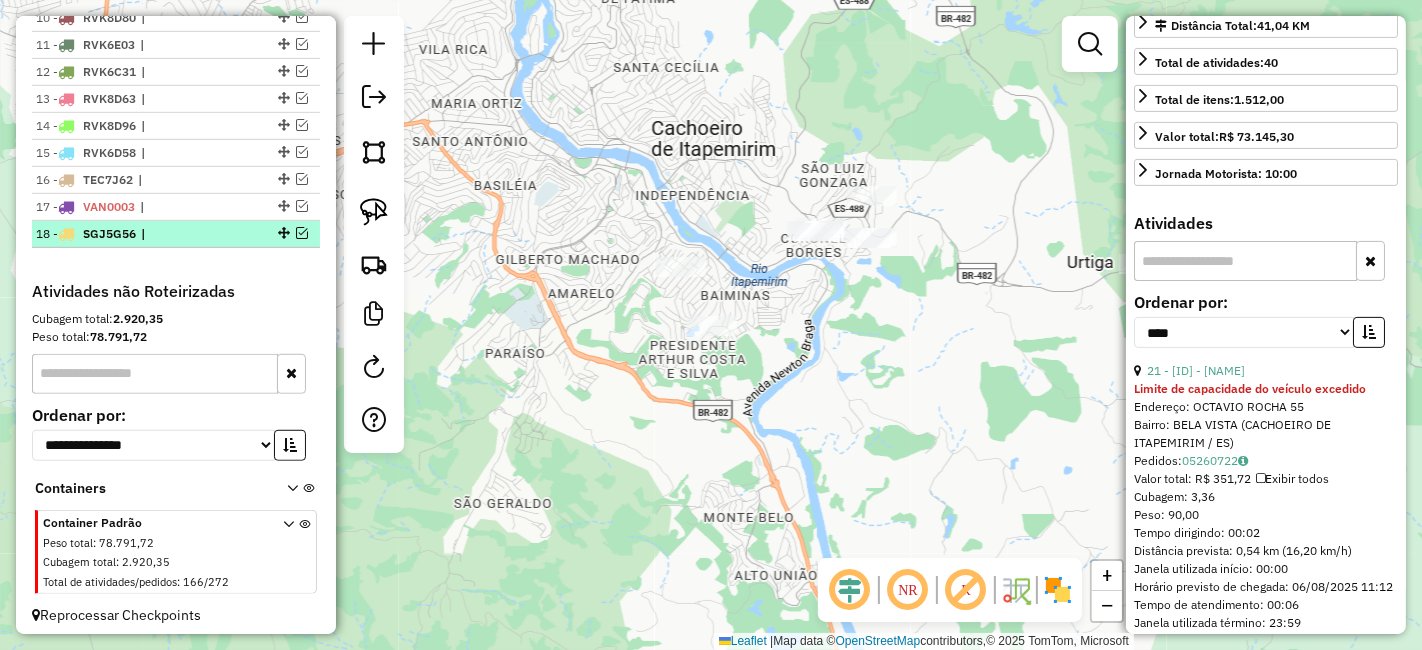 click on "18 -       SGJ5G56   |" at bounding box center [176, 234] 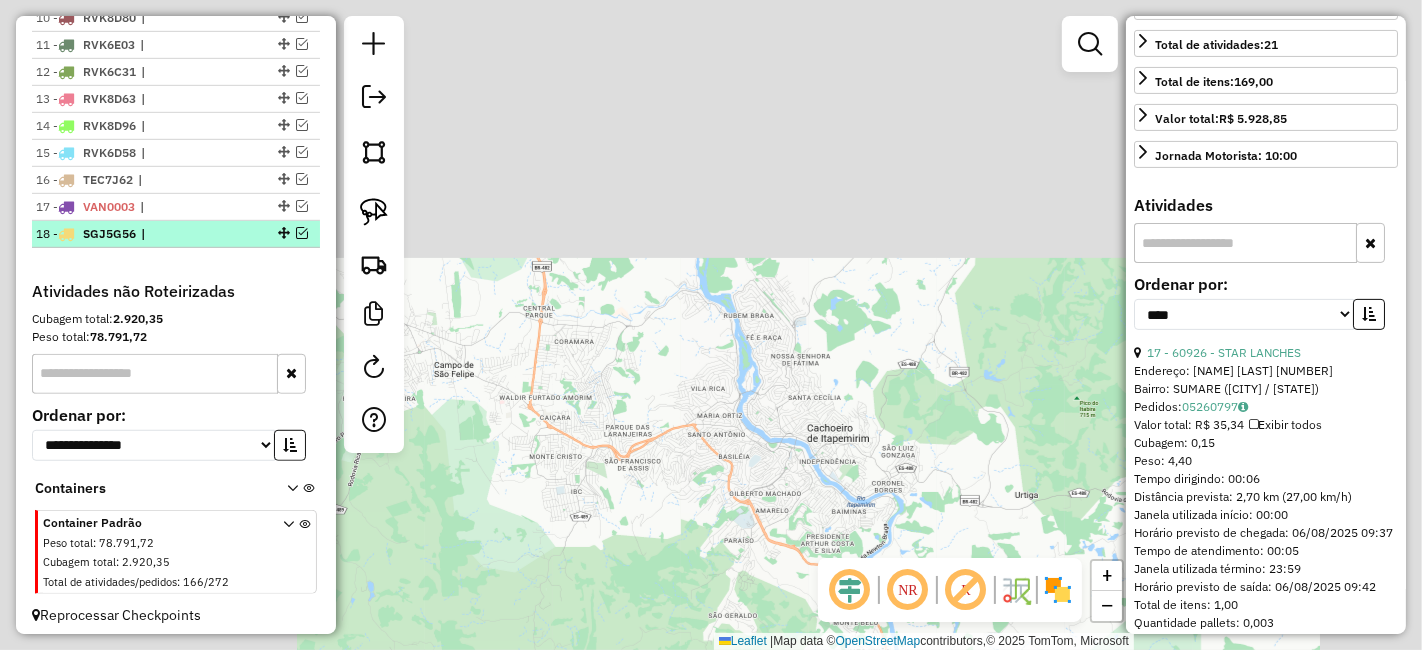scroll, scrollTop: 390, scrollLeft: 0, axis: vertical 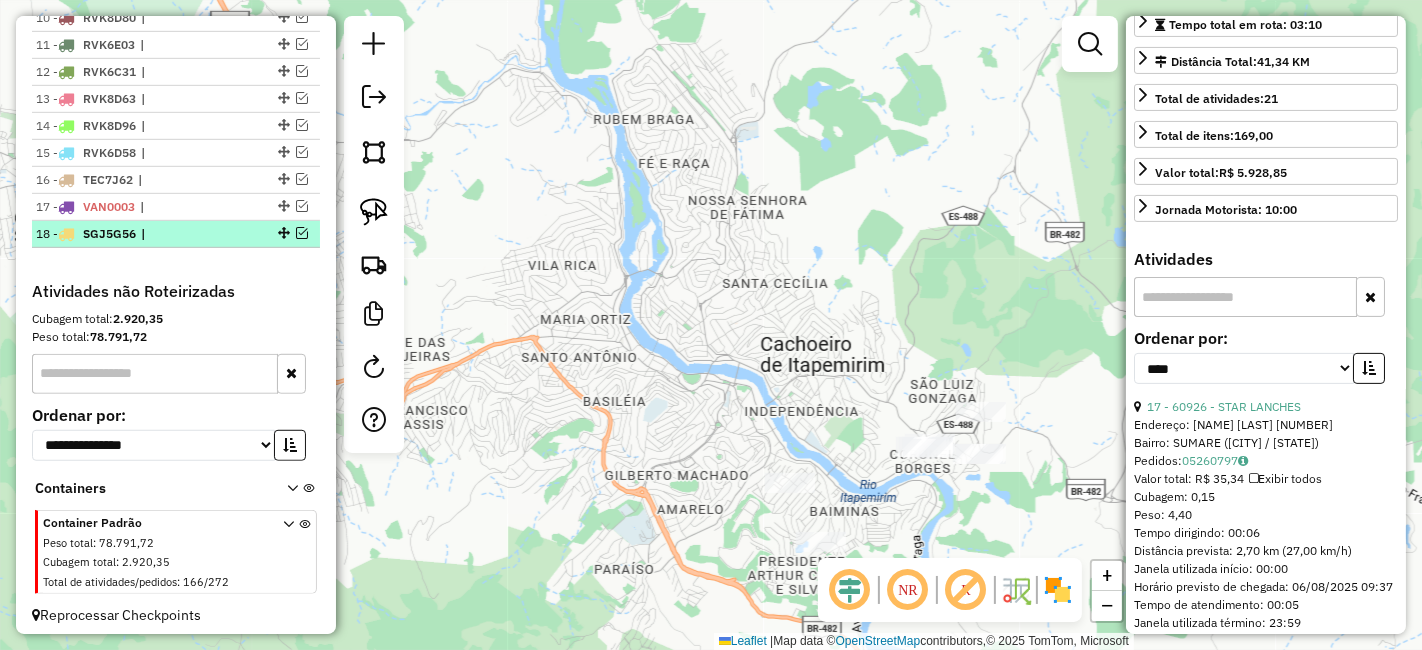click at bounding box center (302, 233) 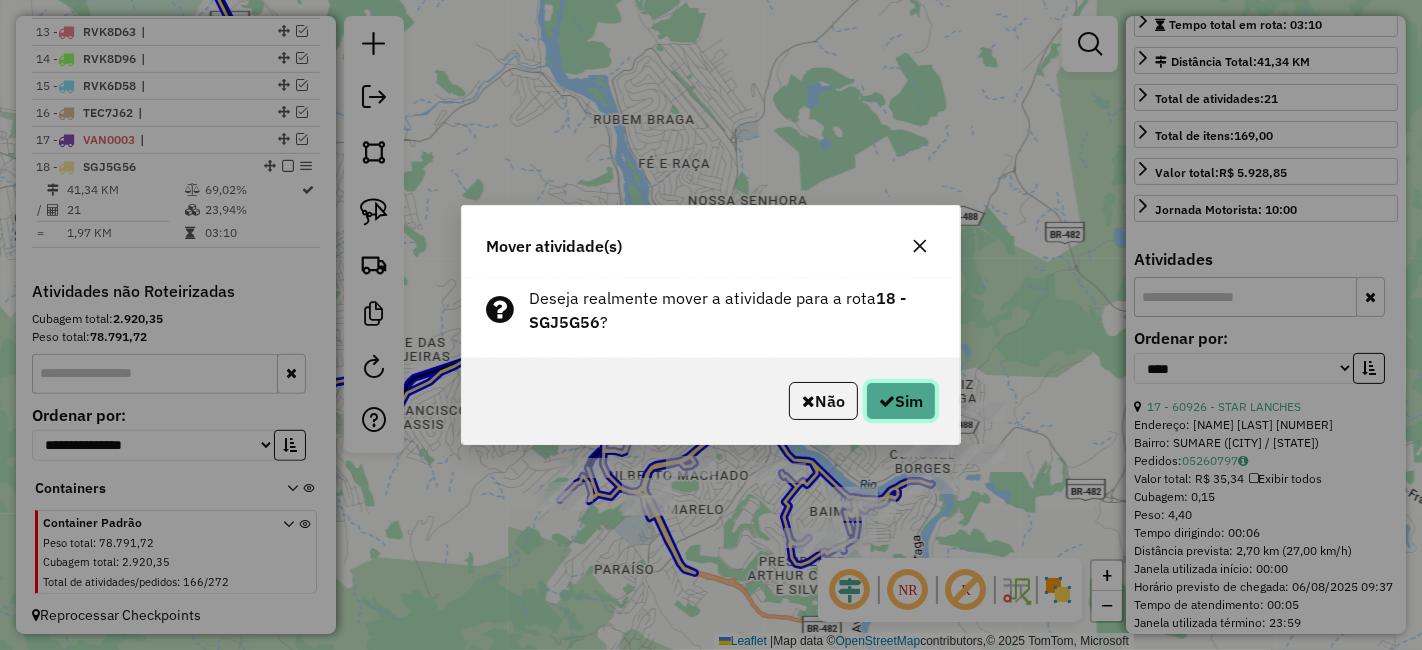click on "Sim" 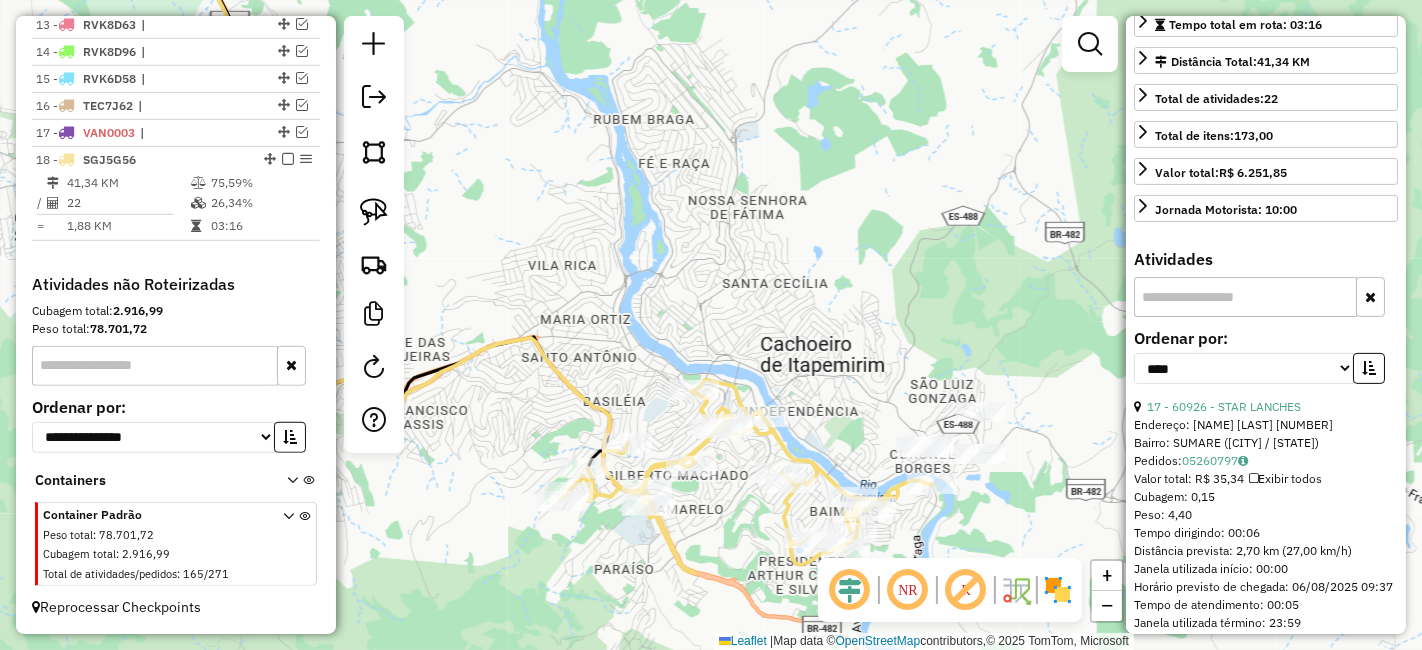 scroll, scrollTop: 1070, scrollLeft: 0, axis: vertical 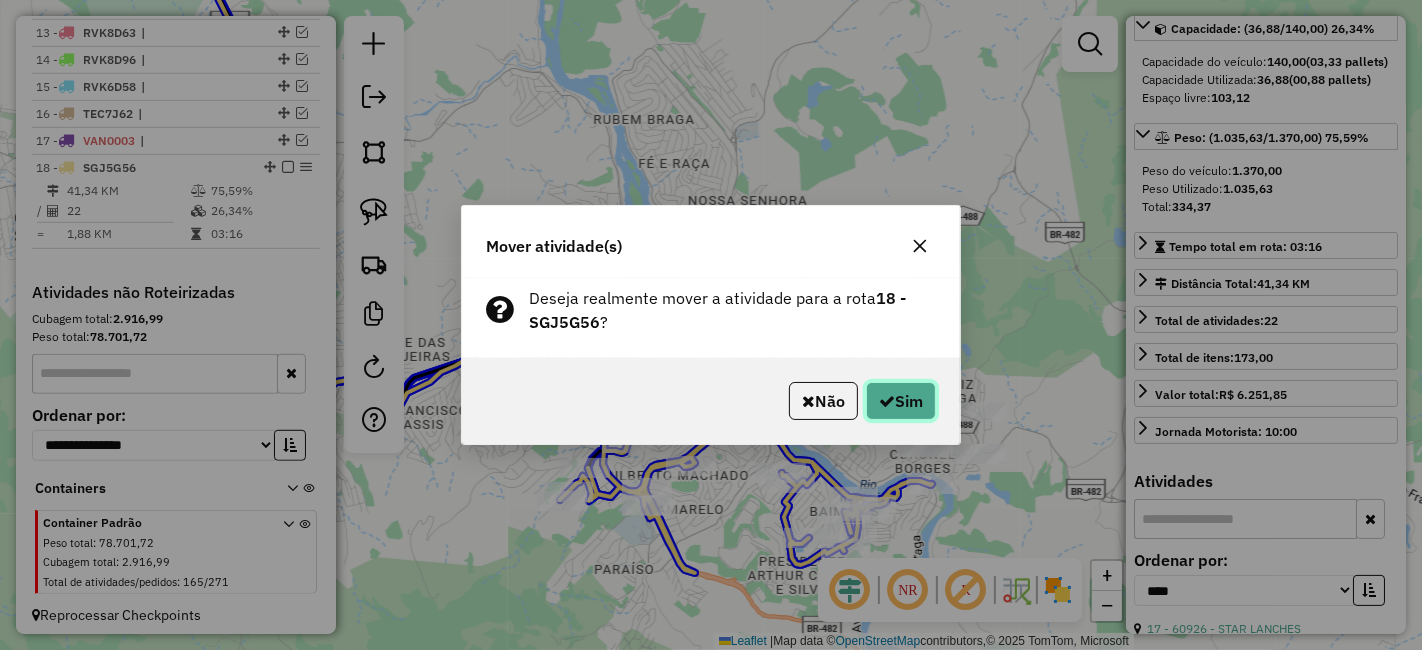 click on "Sim" 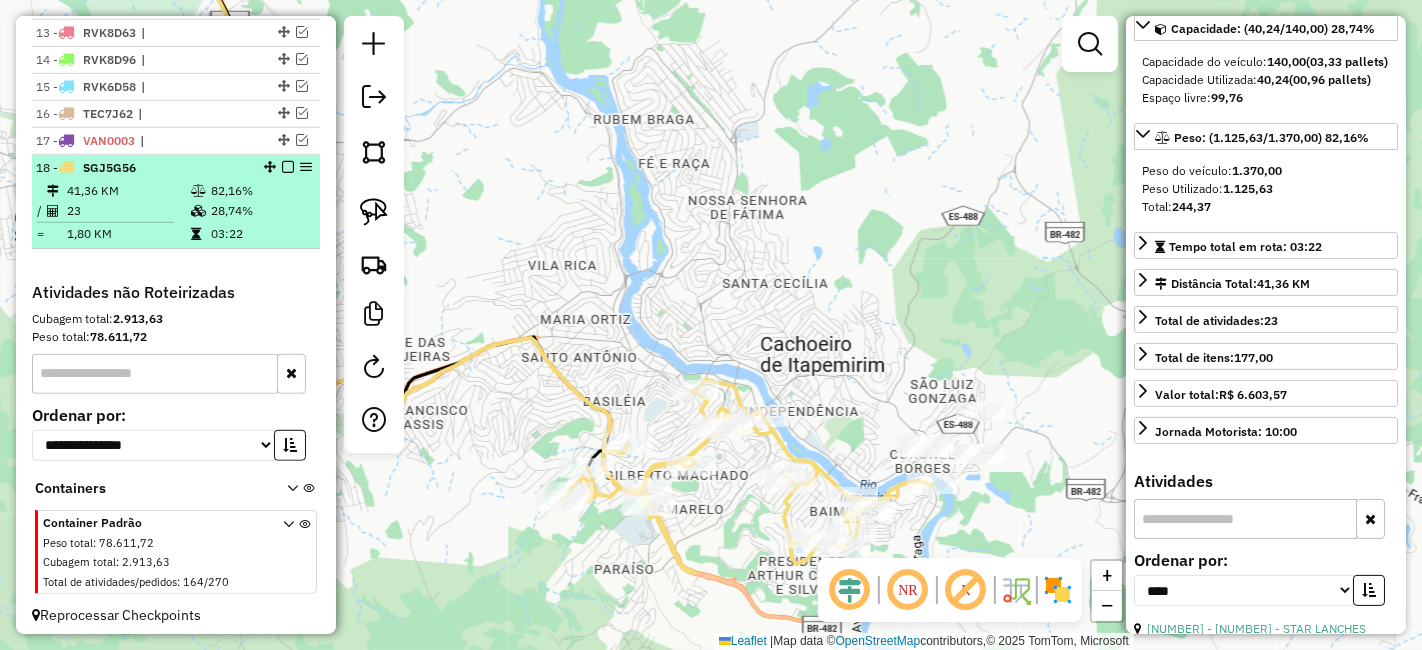 click at bounding box center [288, 167] 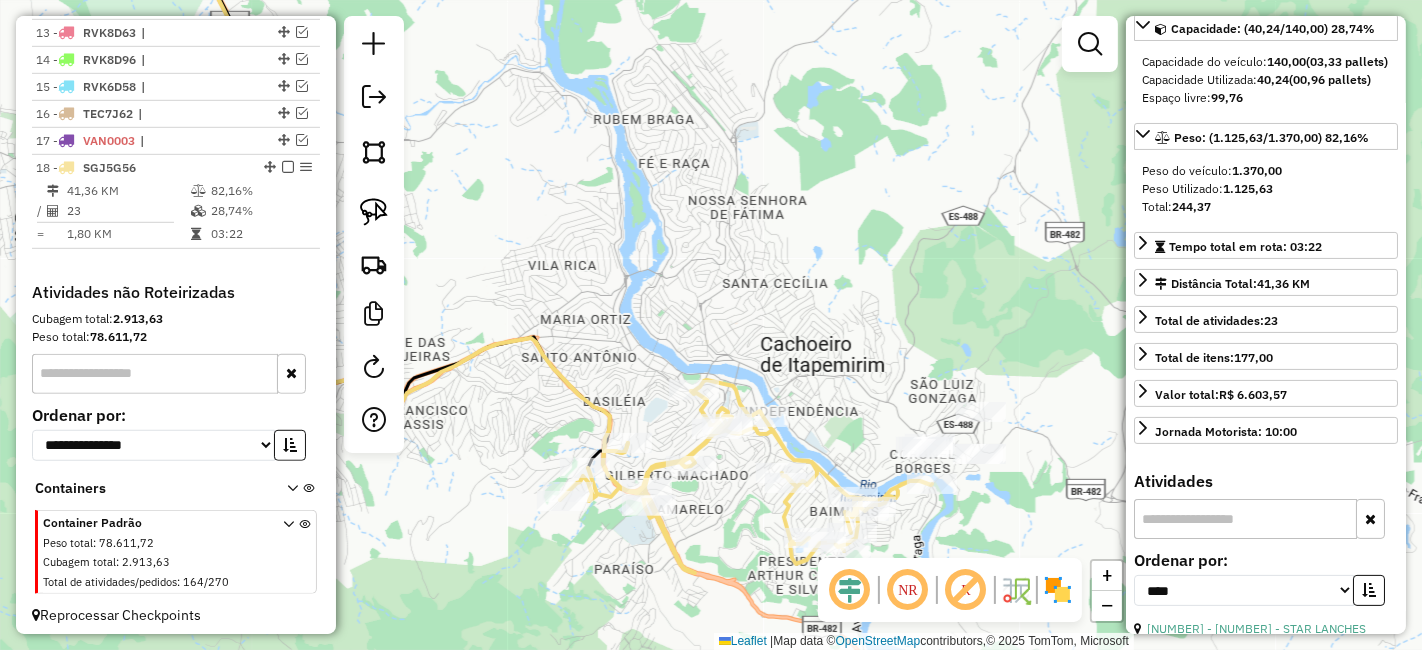 scroll, scrollTop: 1003, scrollLeft: 0, axis: vertical 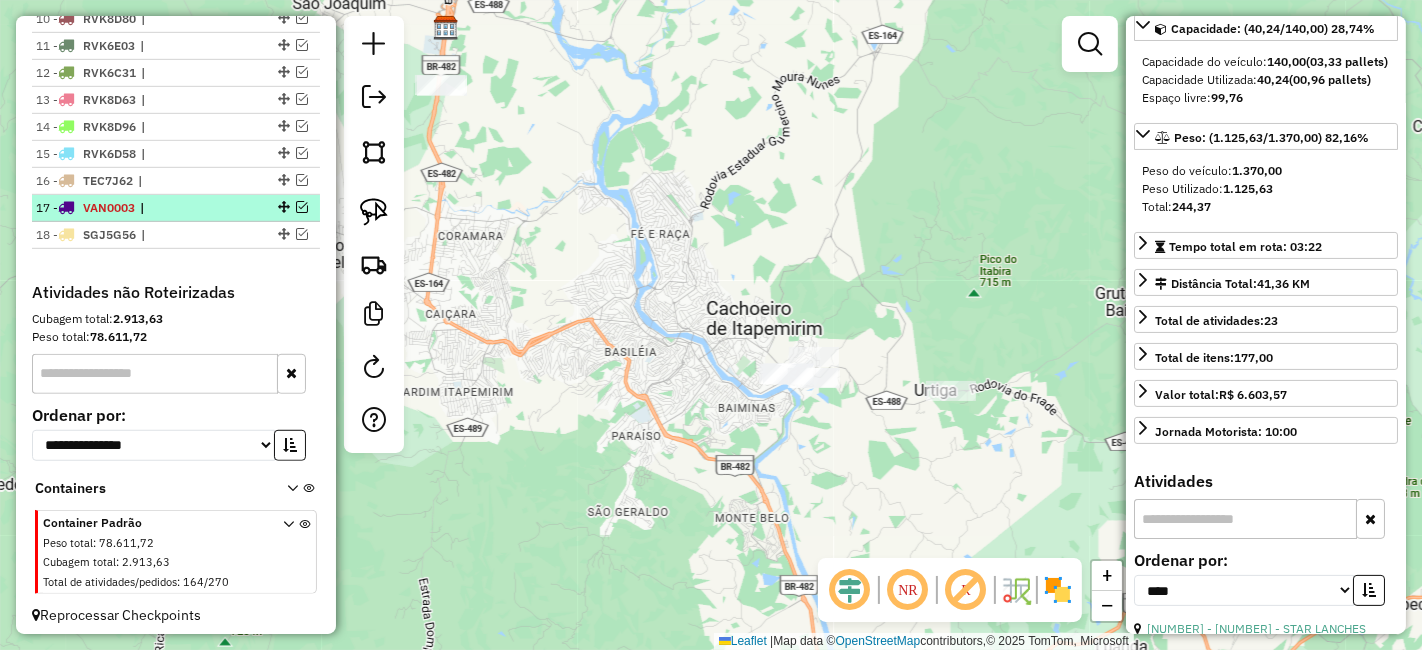 click at bounding box center (302, 207) 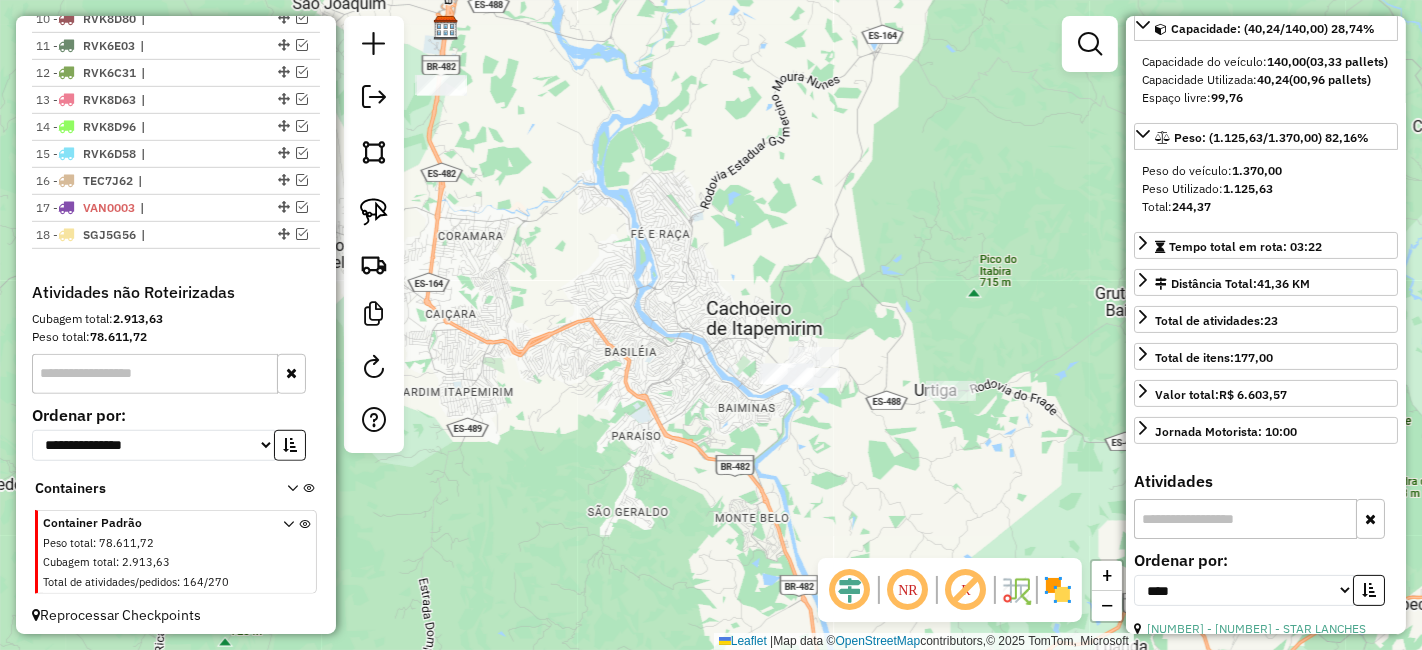 scroll, scrollTop: 1070, scrollLeft: 0, axis: vertical 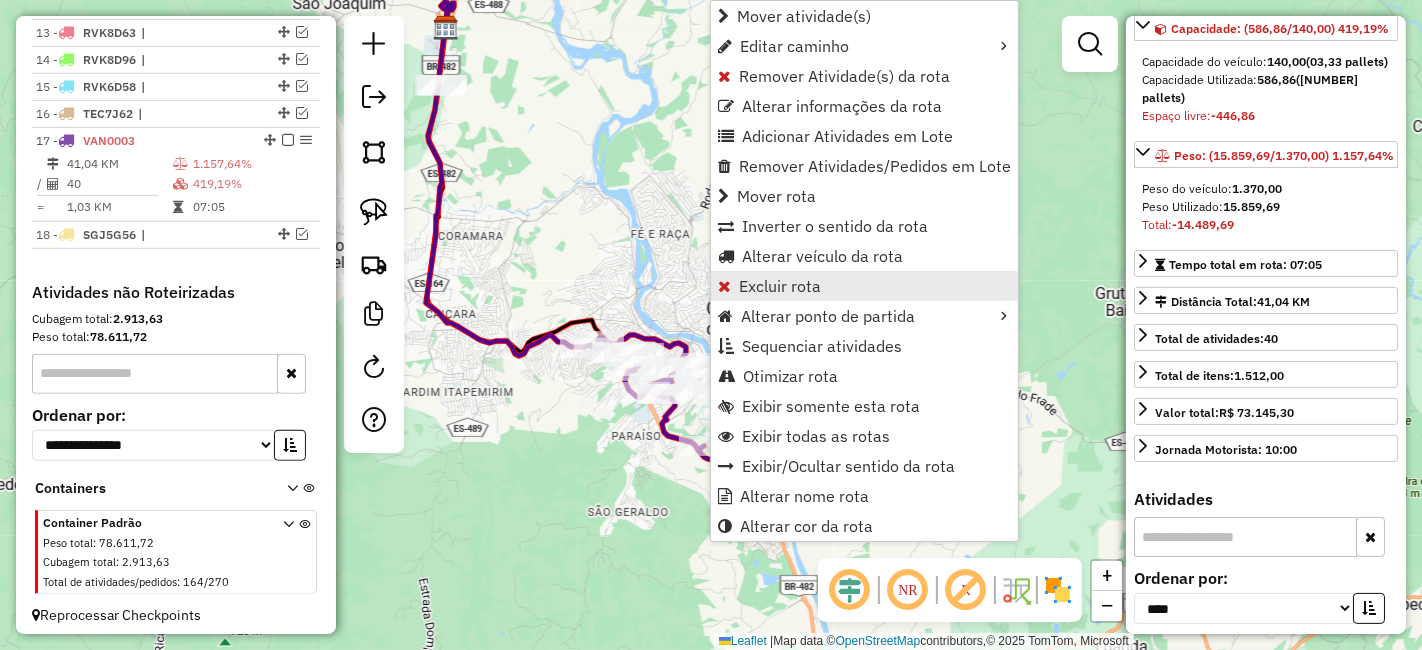 click on "Excluir rota" at bounding box center [780, 286] 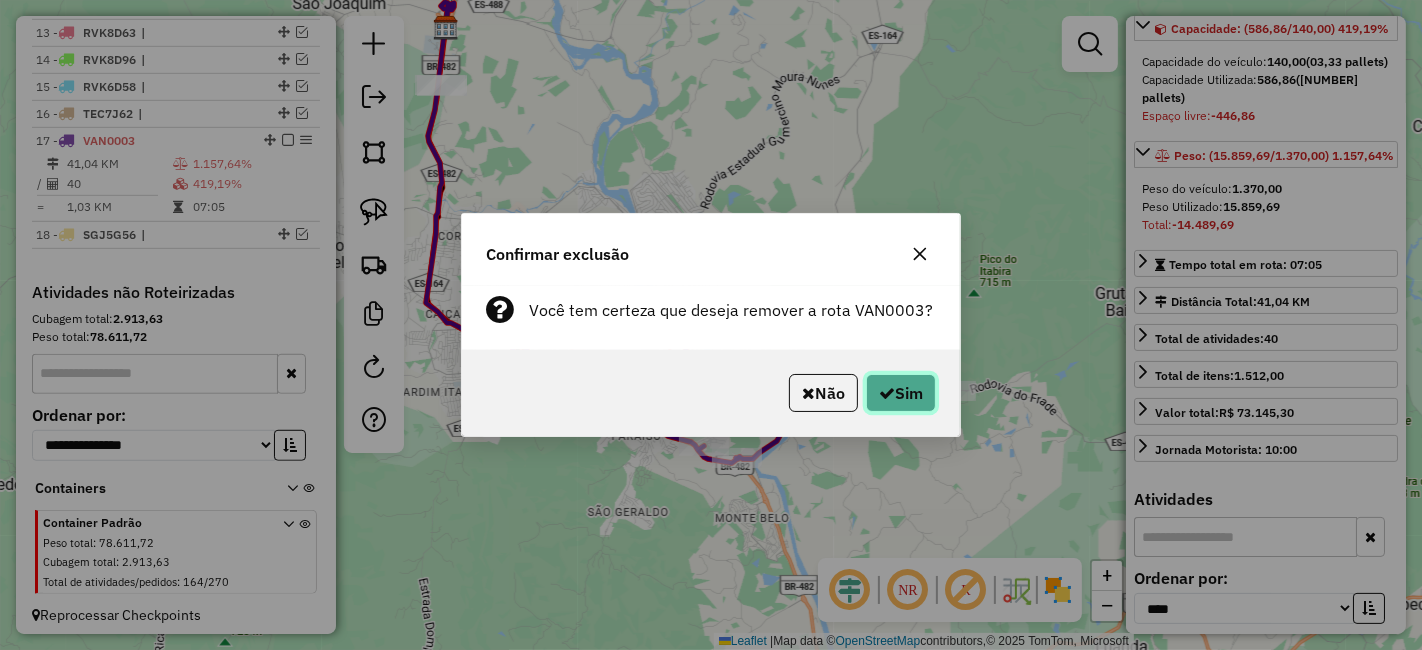 click on "Sim" 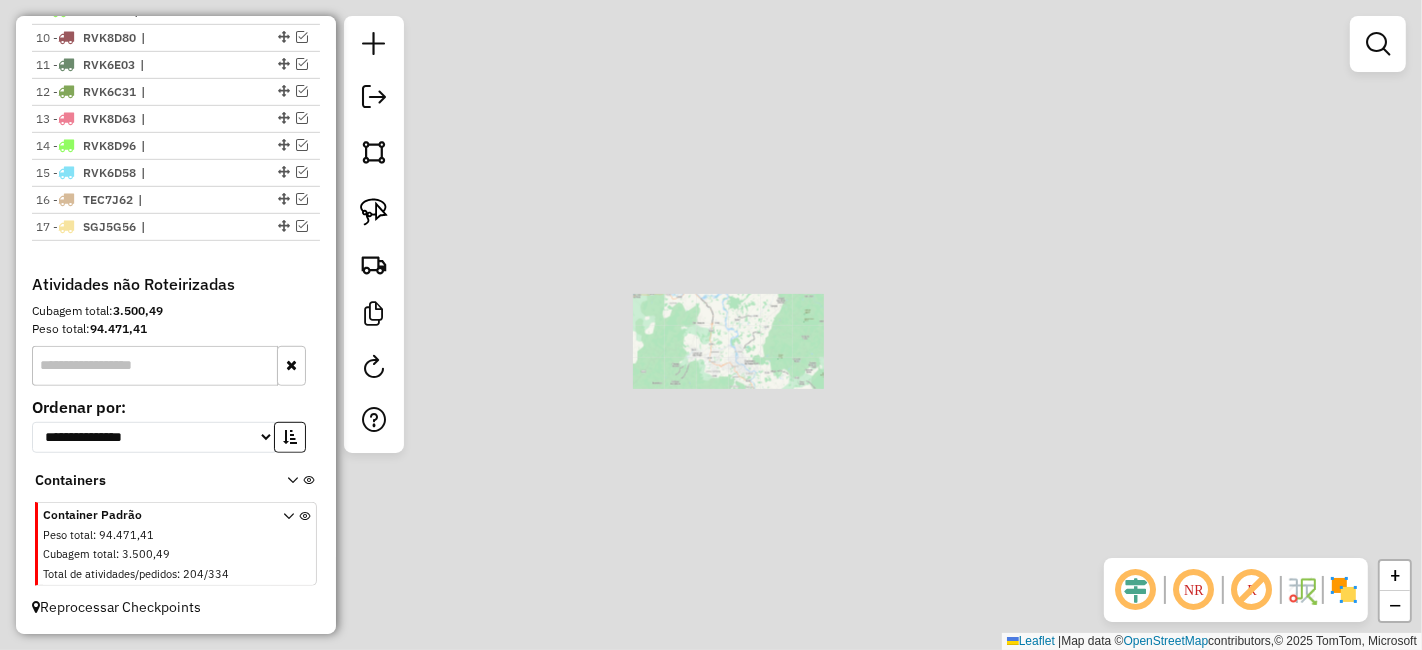scroll, scrollTop: 977, scrollLeft: 0, axis: vertical 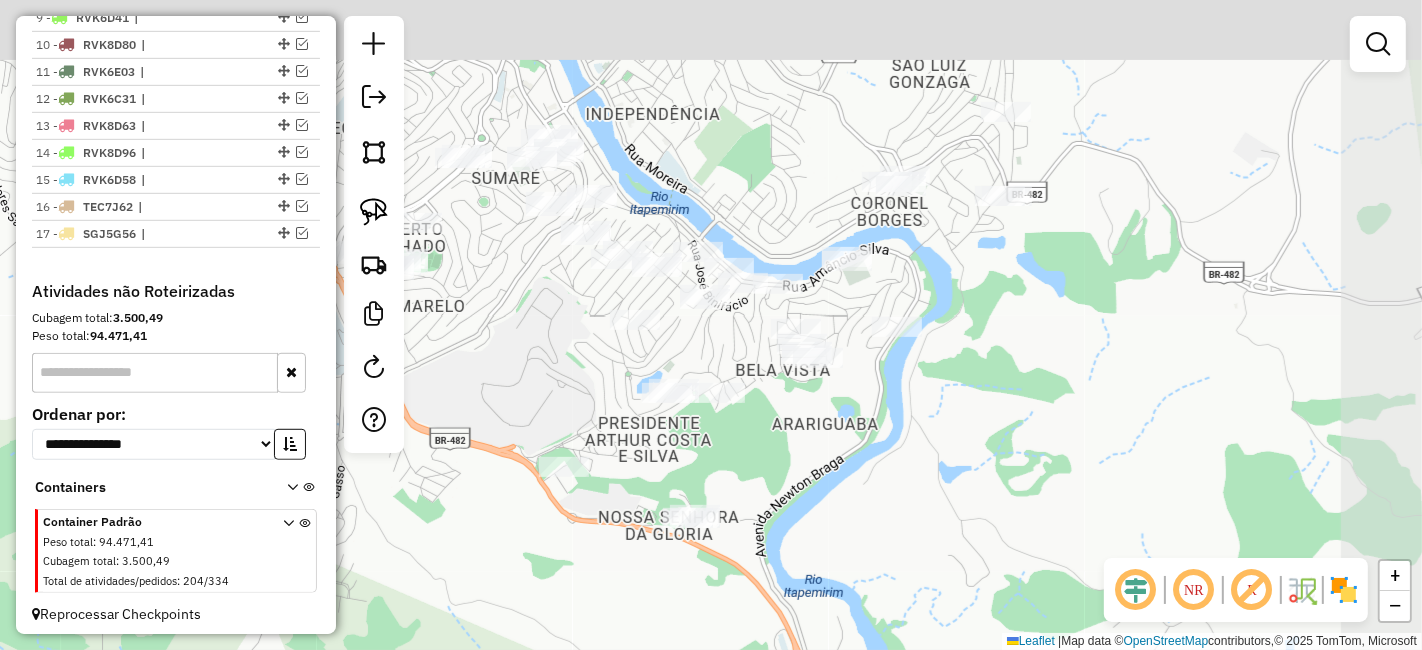 drag, startPoint x: 922, startPoint y: 355, endPoint x: 840, endPoint y: 432, distance: 112.48556 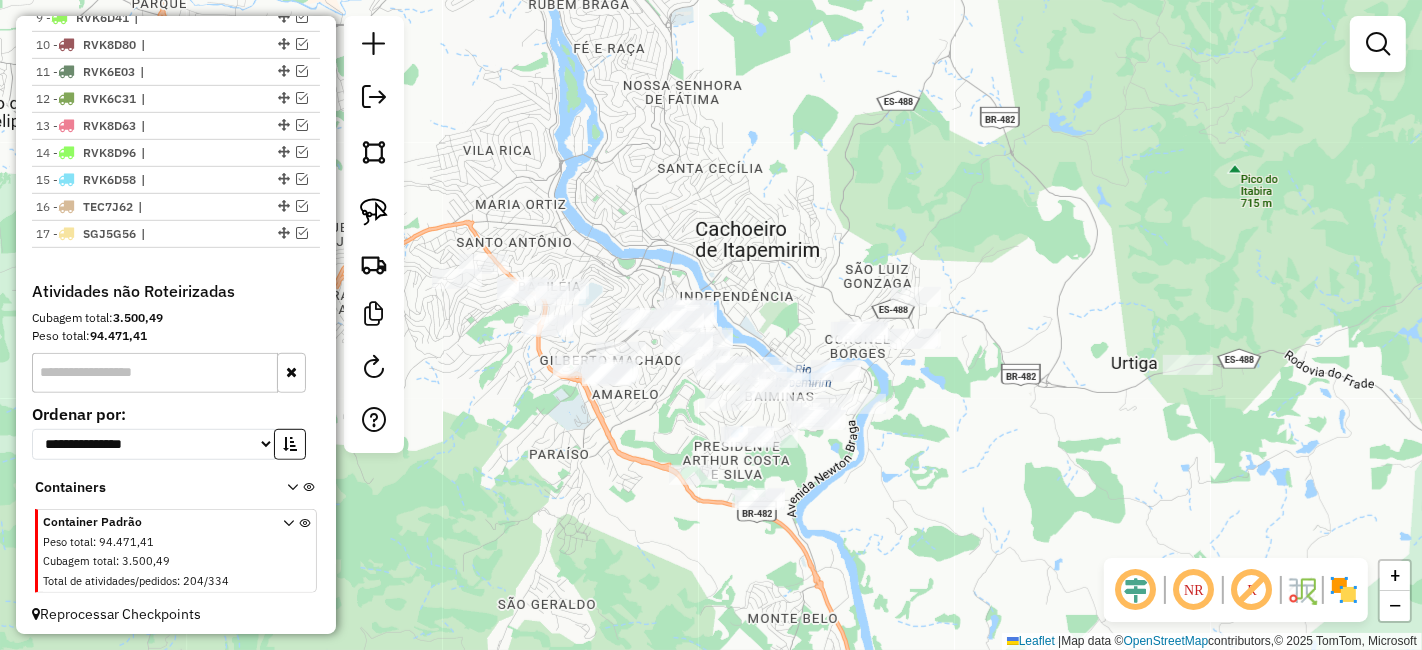 drag, startPoint x: 924, startPoint y: 447, endPoint x: 917, endPoint y: 477, distance: 30.805843 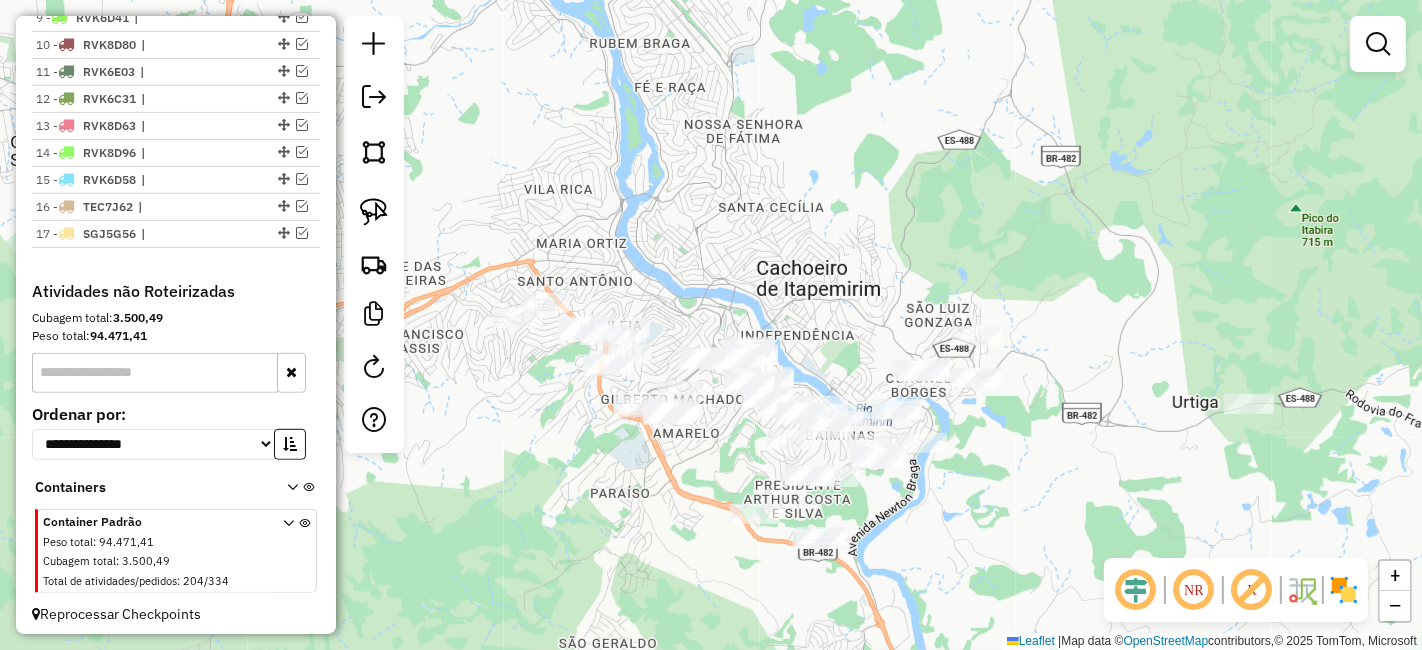 drag, startPoint x: 578, startPoint y: 424, endPoint x: 634, endPoint y: 461, distance: 67.11929 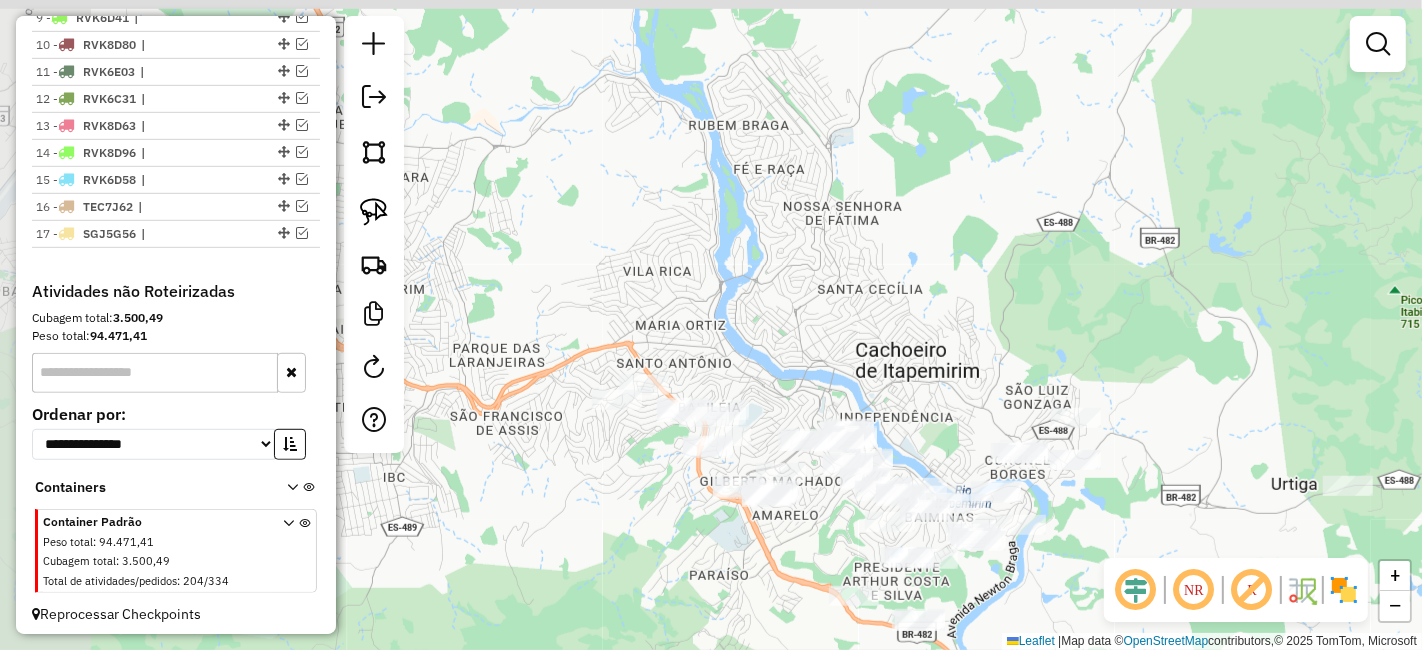 drag, startPoint x: 567, startPoint y: 469, endPoint x: 664, endPoint y: 551, distance: 127.01575 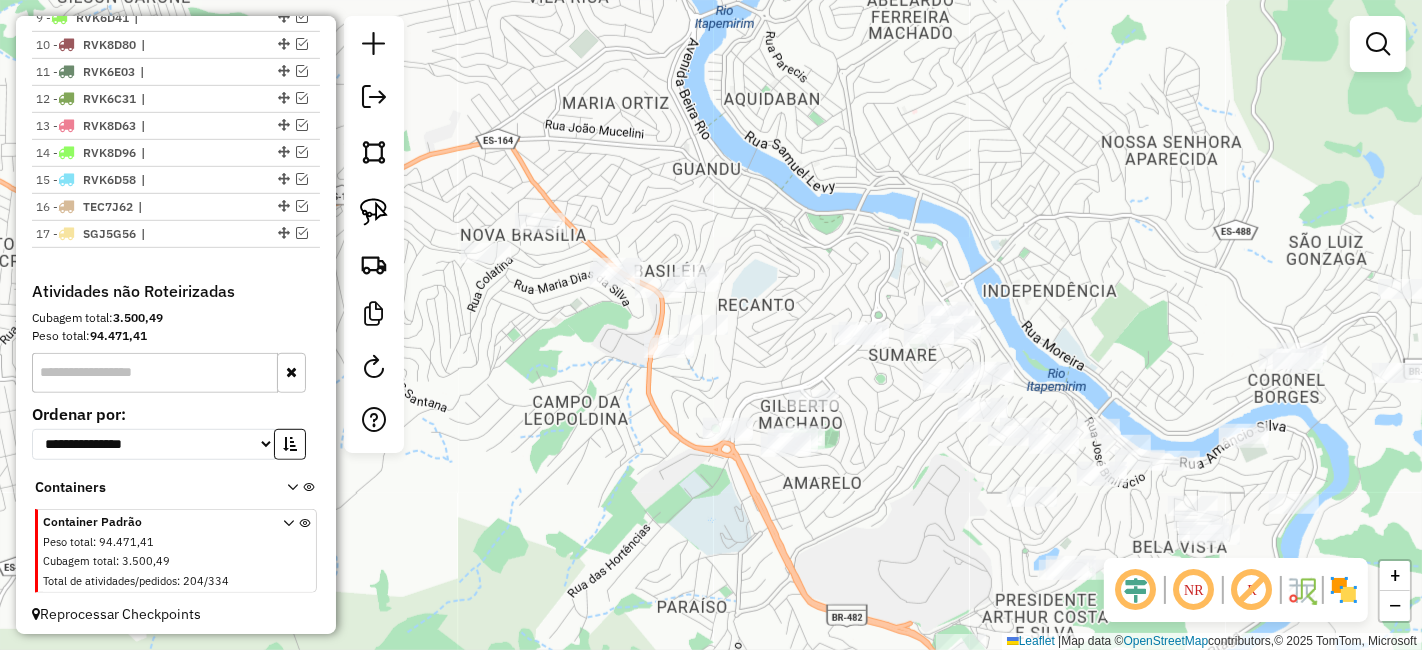 drag, startPoint x: 741, startPoint y: 478, endPoint x: 869, endPoint y: 499, distance: 129.71121 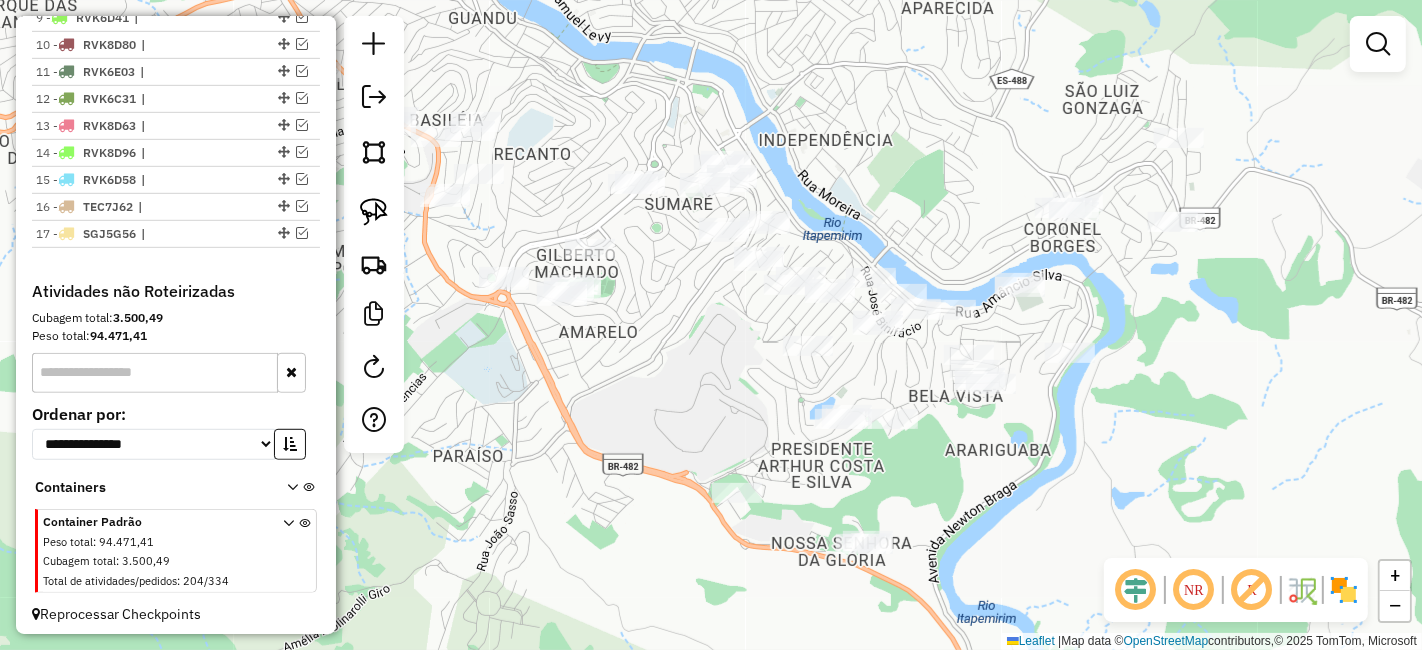drag, startPoint x: 873, startPoint y: 469, endPoint x: 645, endPoint y: 310, distance: 277.96582 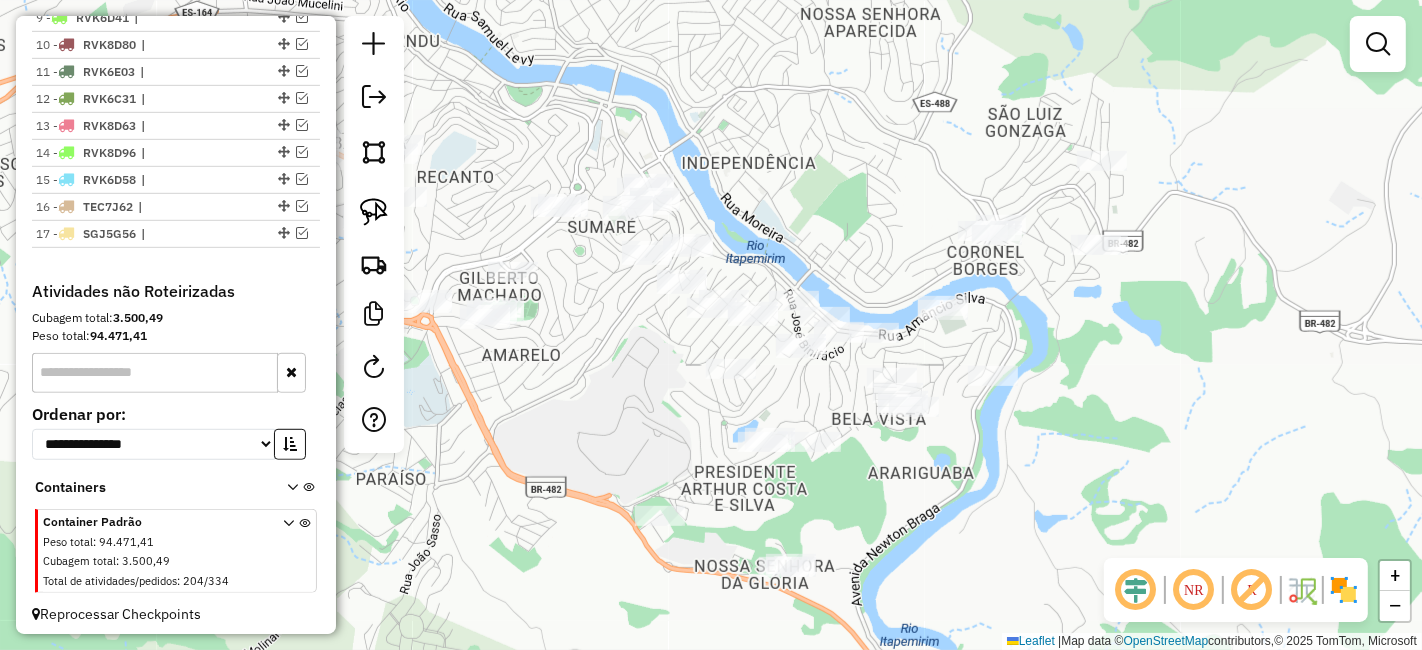 drag, startPoint x: 760, startPoint y: 347, endPoint x: 688, endPoint y: 378, distance: 78.39005 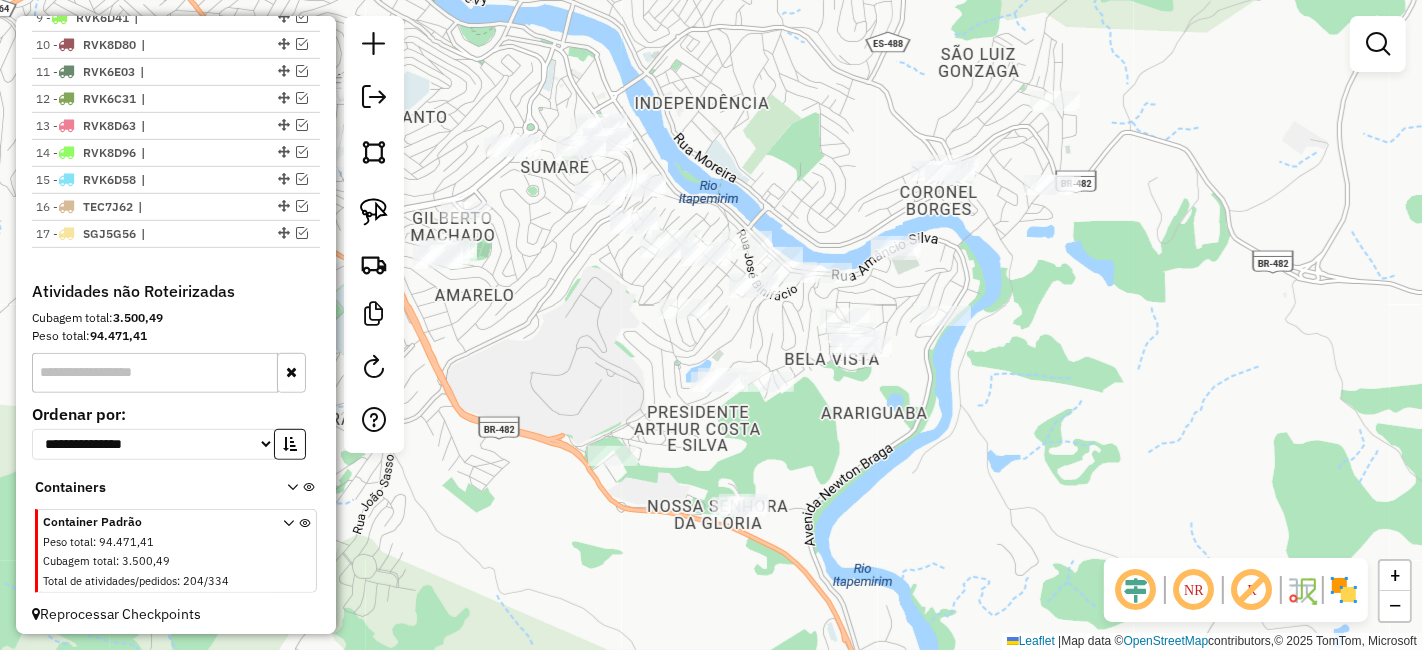 drag, startPoint x: 689, startPoint y: 389, endPoint x: 642, endPoint y: 329, distance: 76.2168 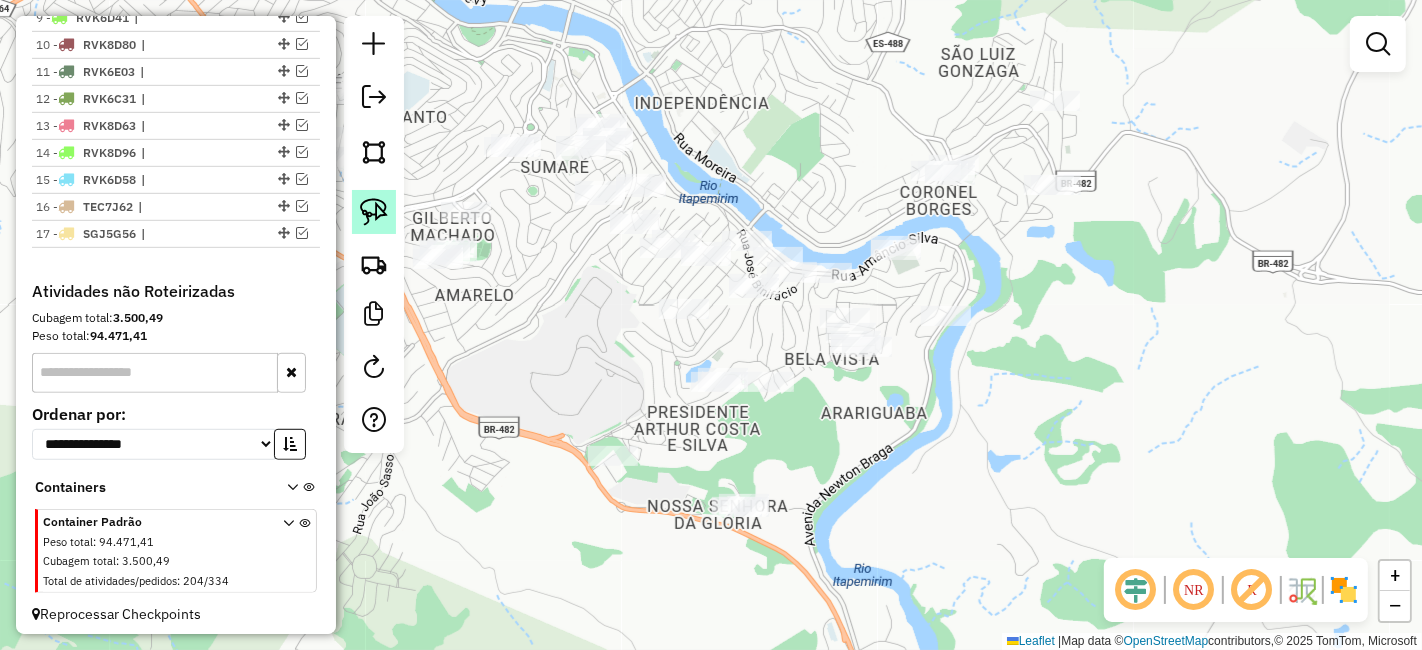 click 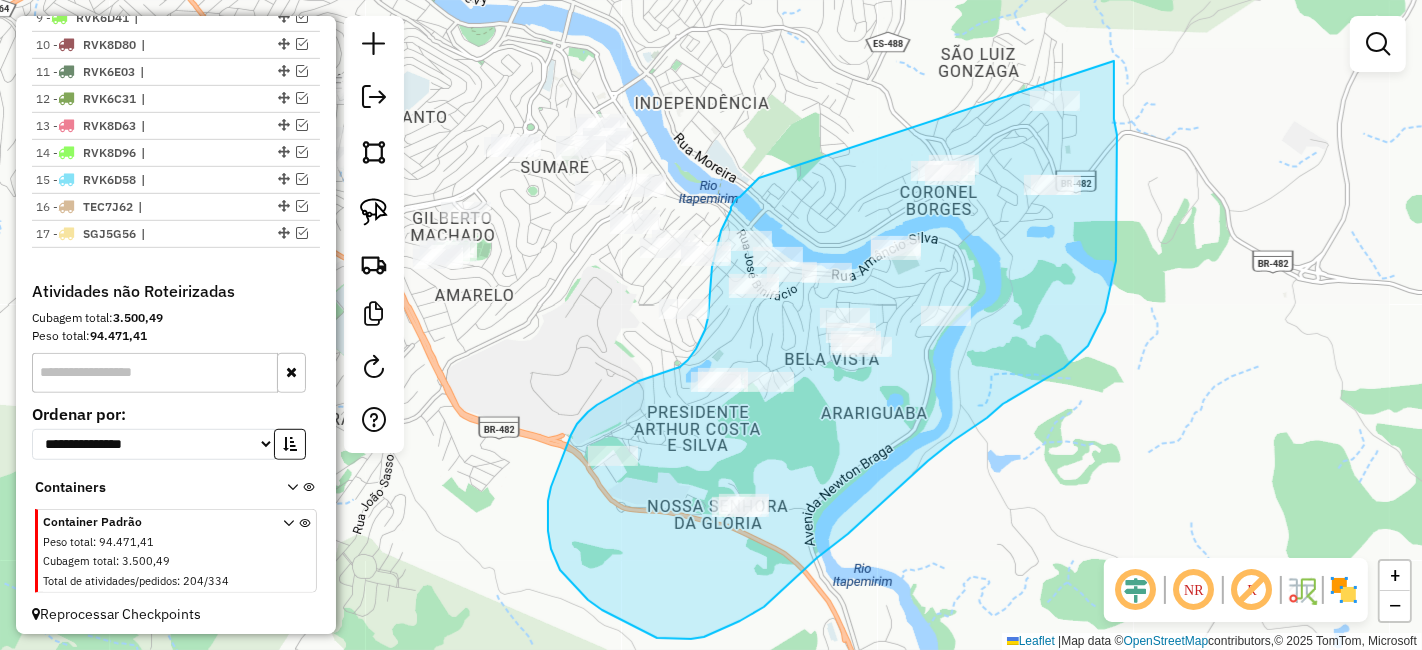 drag, startPoint x: 759, startPoint y: 178, endPoint x: 1114, endPoint y: 61, distance: 373.78336 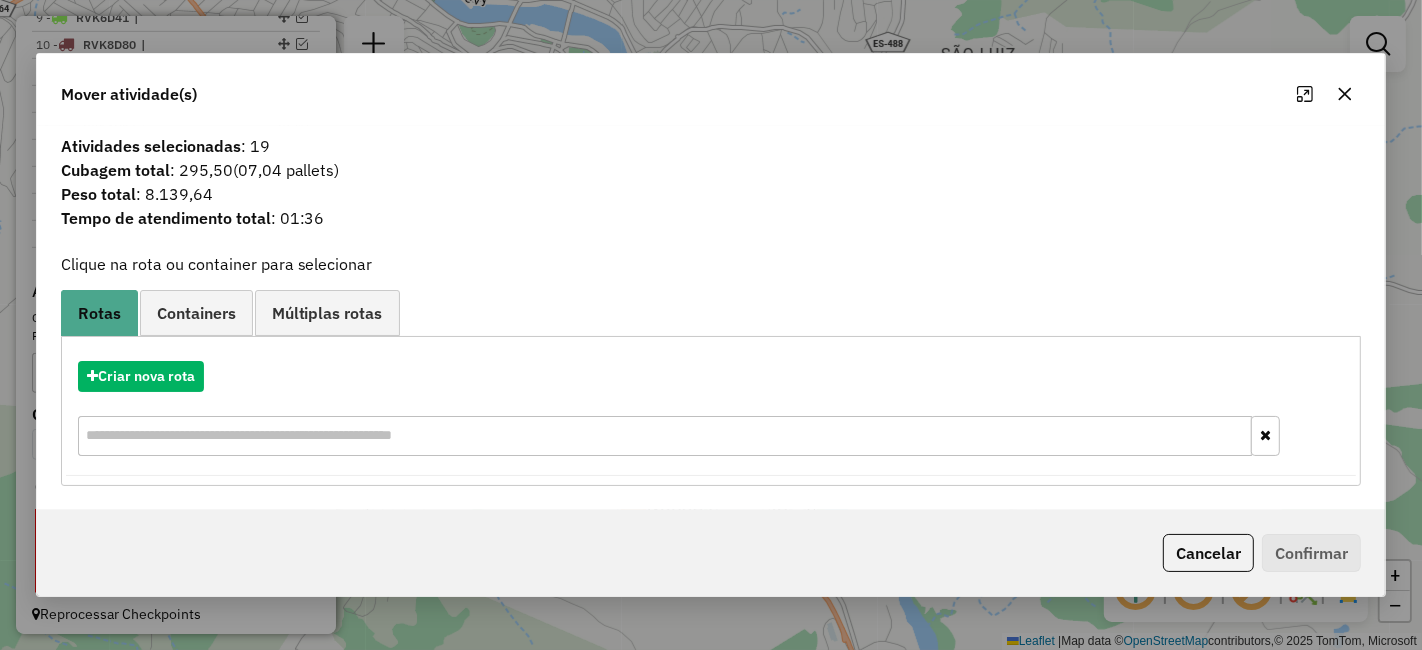 click 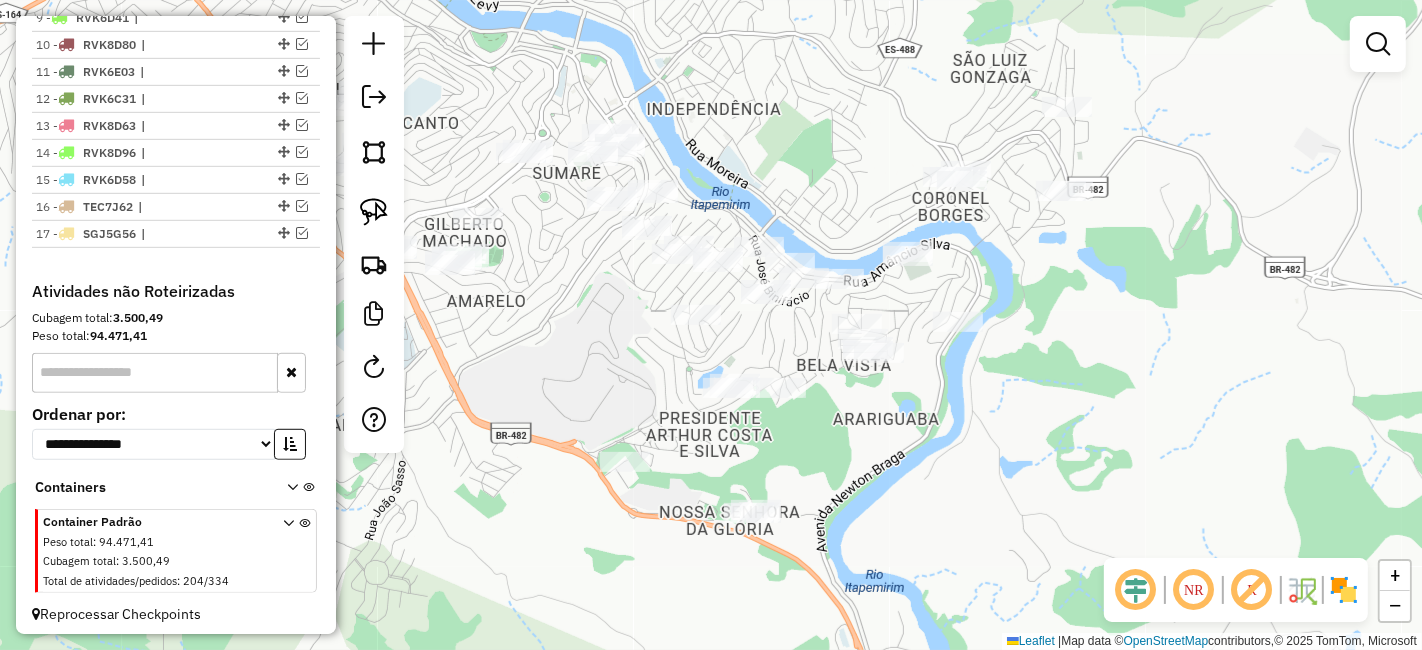 drag, startPoint x: 1082, startPoint y: 229, endPoint x: 1265, endPoint y: 332, distance: 209.99524 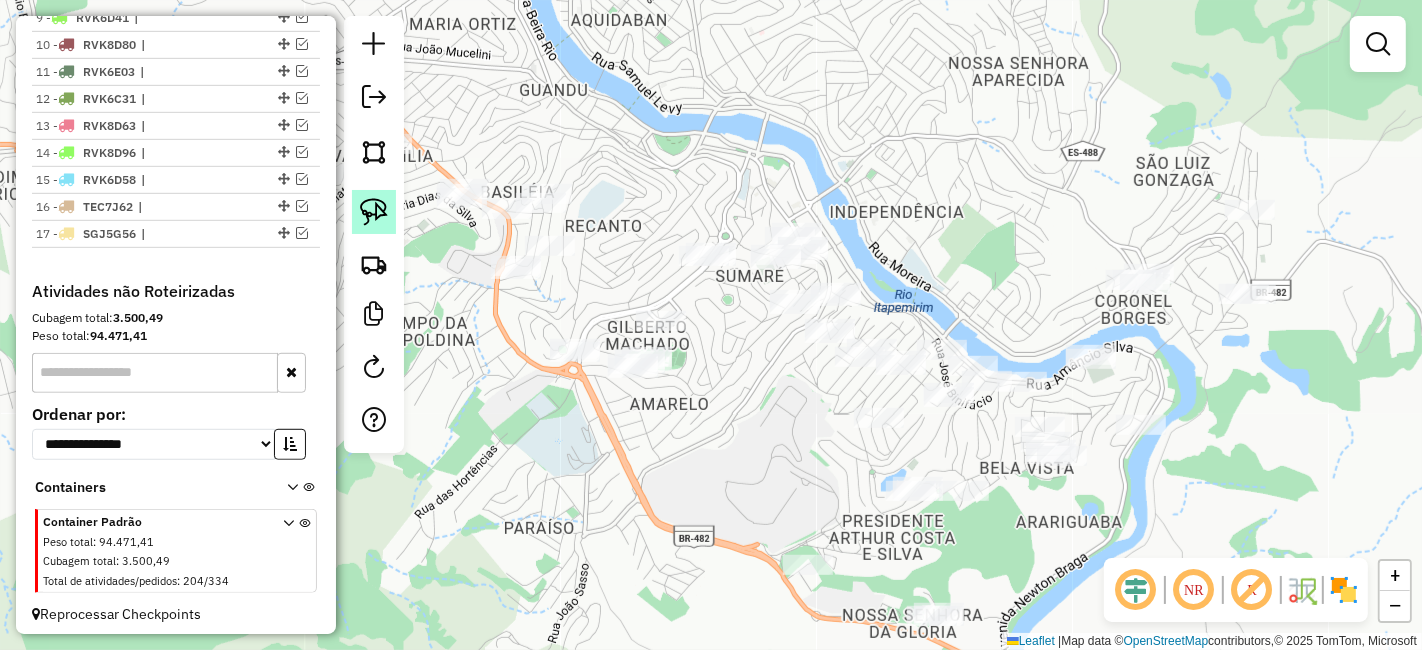 click 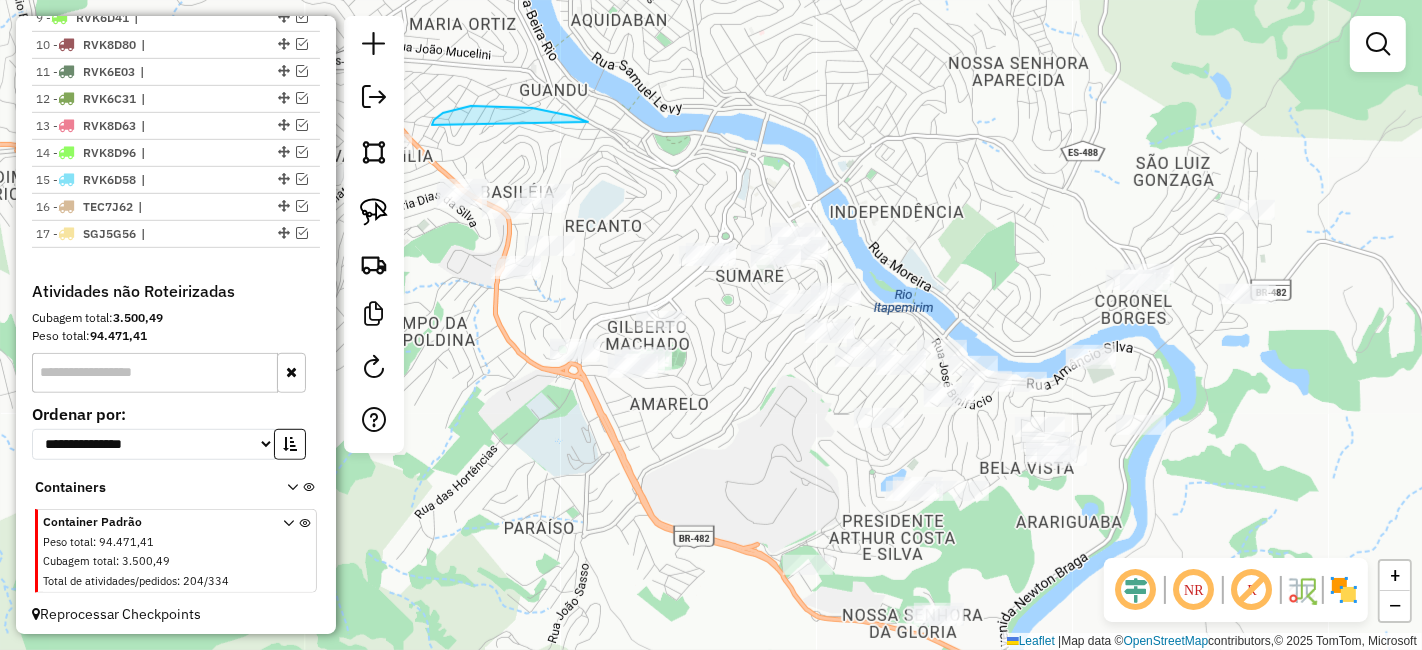 drag, startPoint x: 554, startPoint y: 112, endPoint x: 432, endPoint y: 125, distance: 122.69067 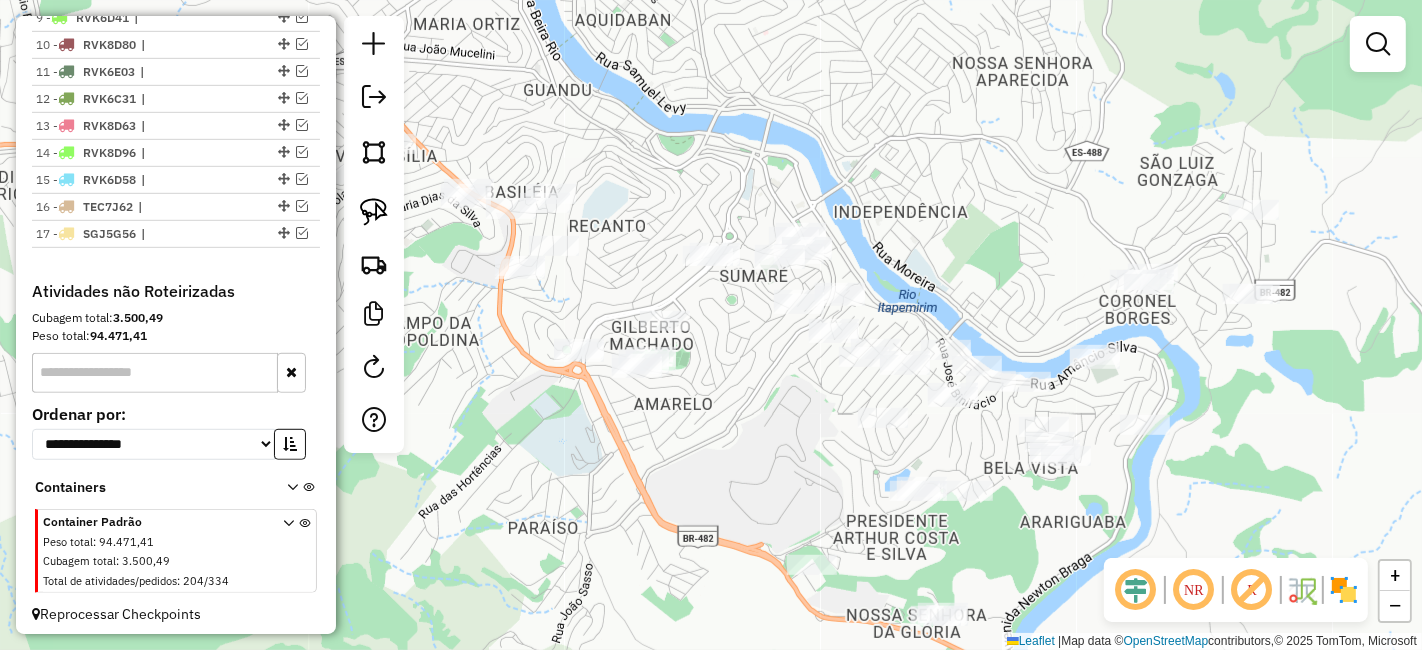 click on "Janela de atendimento Grade de atendimento Capacidade Transportadoras Veículos Cliente Pedidos  Rotas Selecione os dias de semana para filtrar as janelas de atendimento  Seg   Ter   Qua   Qui   Sex   Sáb   Dom  Informe o período da janela de atendimento: De: Até:  Filtrar exatamente a janela do cliente  Considerar janela de atendimento padrão  Selecione os dias de semana para filtrar as grades de atendimento  Seg   Ter   Qua   Qui   Sex   Sáb   Dom   Considerar clientes sem dia de atendimento cadastrado  Clientes fora do dia de atendimento selecionado Filtrar as atividades entre os valores definidos abaixo:  Peso mínimo:   Peso máximo:   Cubagem mínima:   Cubagem máxima:   De:   Até:  Filtrar as atividades entre o tempo de atendimento definido abaixo:  De:   Até:   Considerar capacidade total dos clientes não roteirizados Transportadora: Selecione um ou mais itens Tipo de veículo: Selecione um ou mais itens Veículo: Selecione um ou mais itens Motorista: Selecione um ou mais itens Nome: Rótulo:" 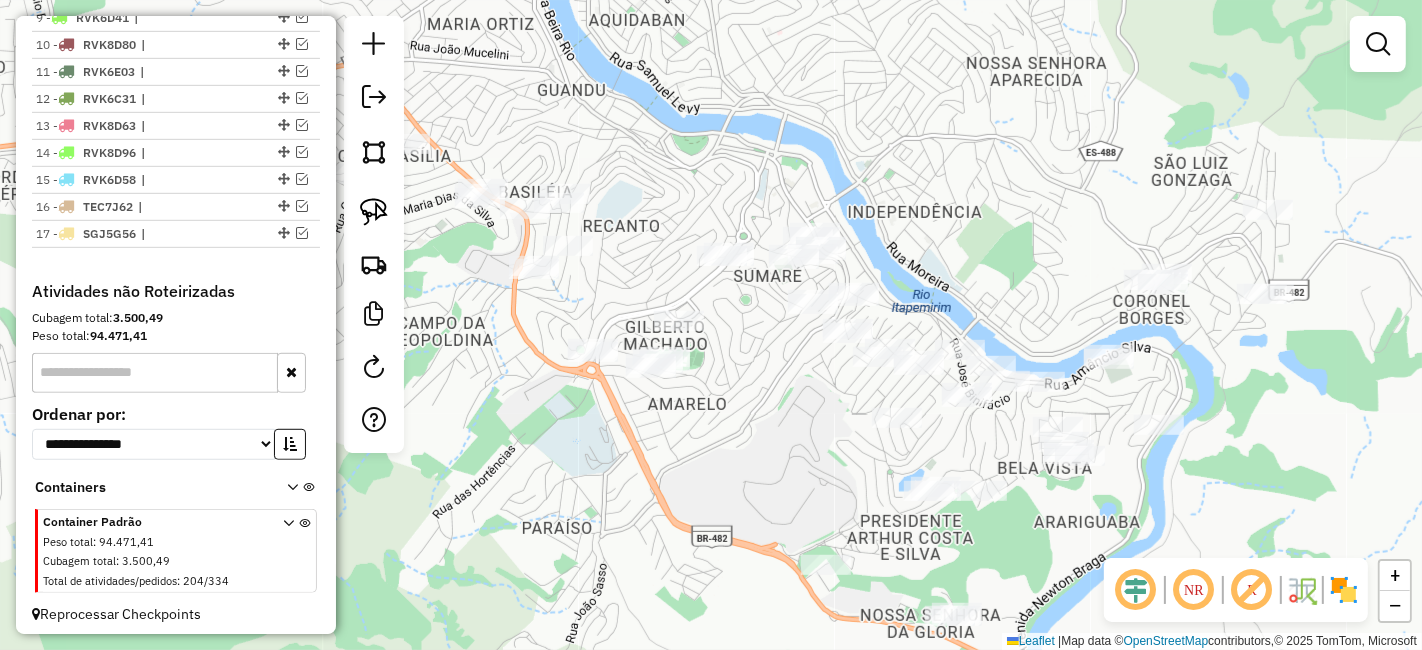 drag, startPoint x: 514, startPoint y: 152, endPoint x: 622, endPoint y: 146, distance: 108.16654 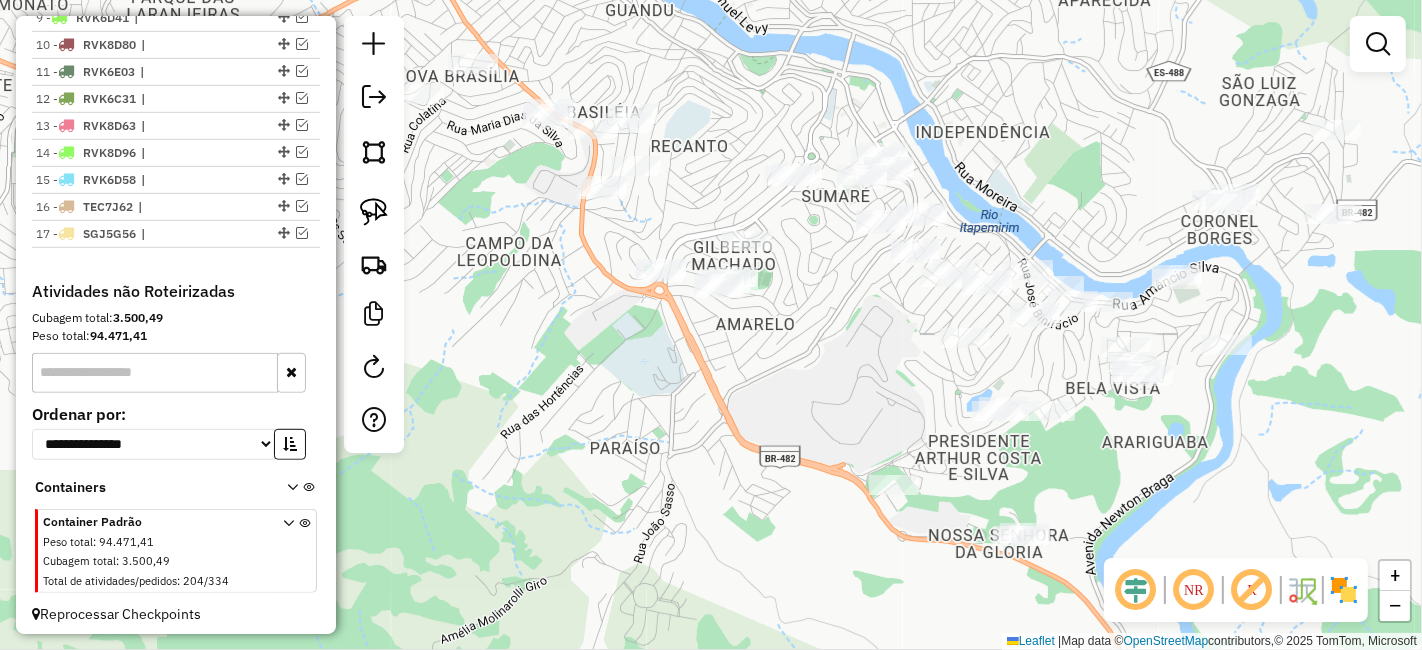 drag, startPoint x: 671, startPoint y: 129, endPoint x: 623, endPoint y: 49, distance: 93.29523 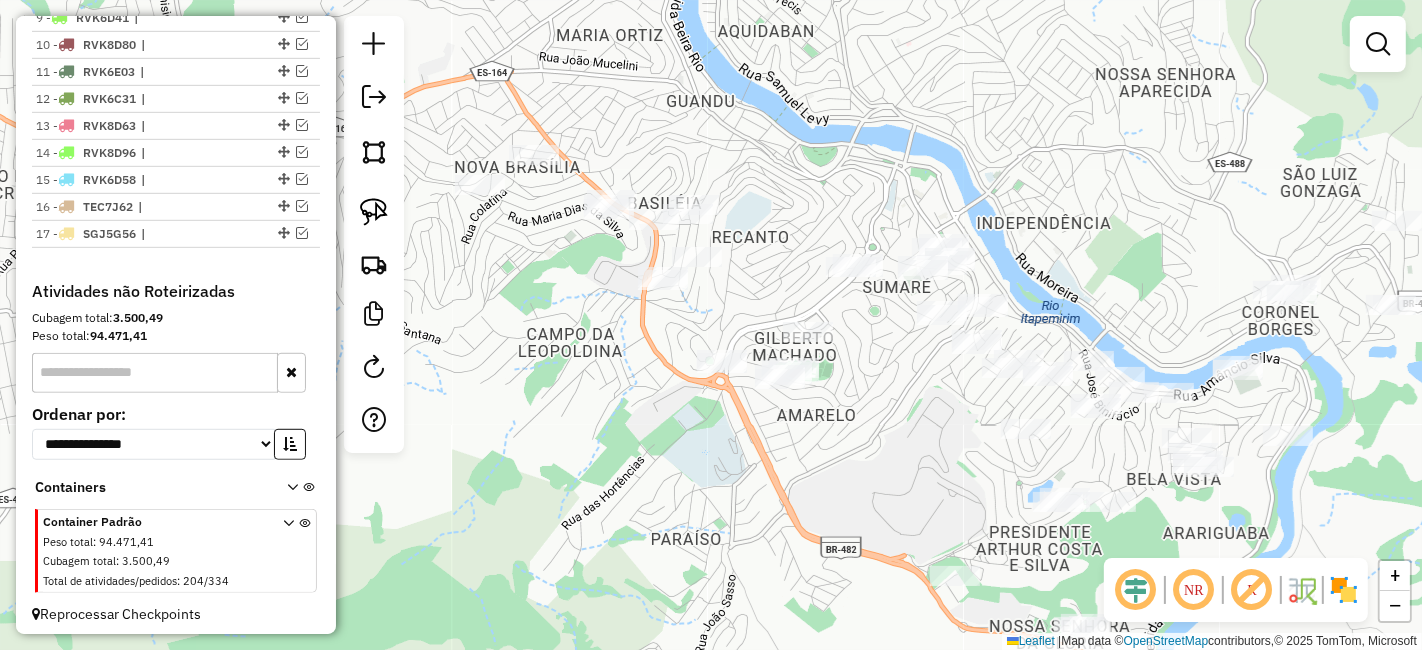 drag, startPoint x: 557, startPoint y: 41, endPoint x: 623, endPoint y: 138, distance: 117.32433 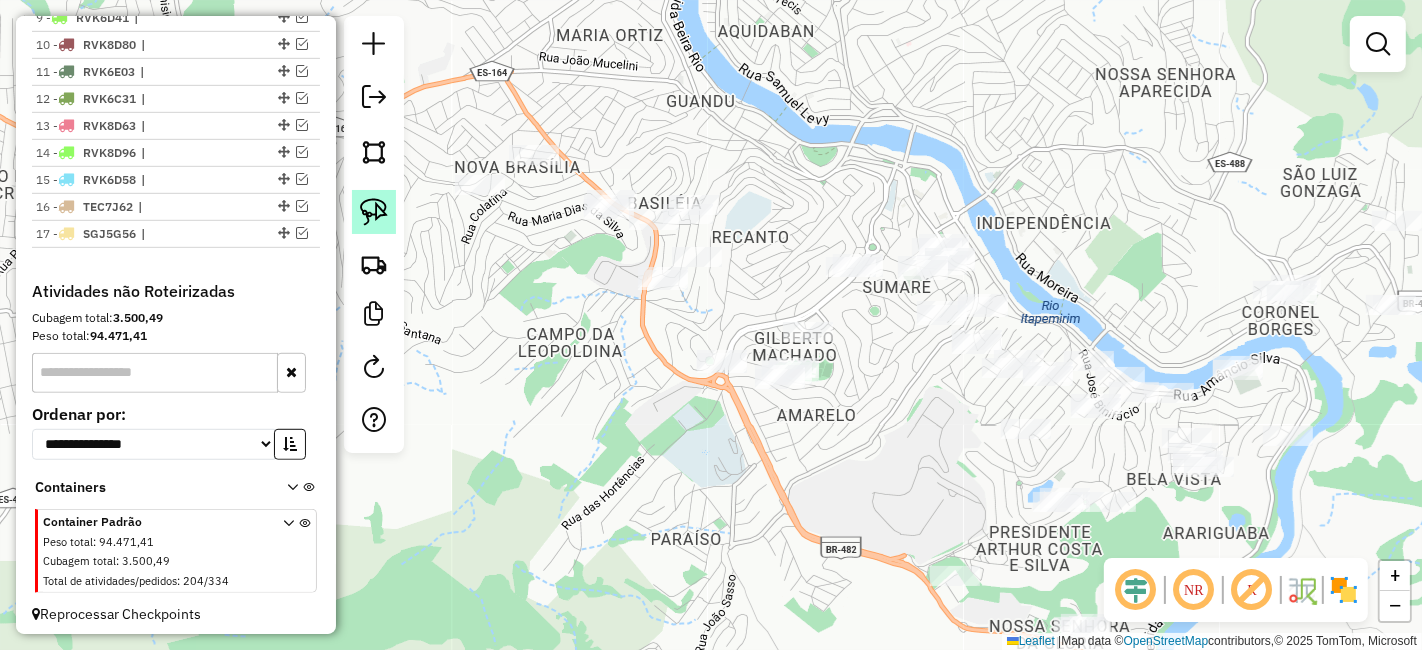 click 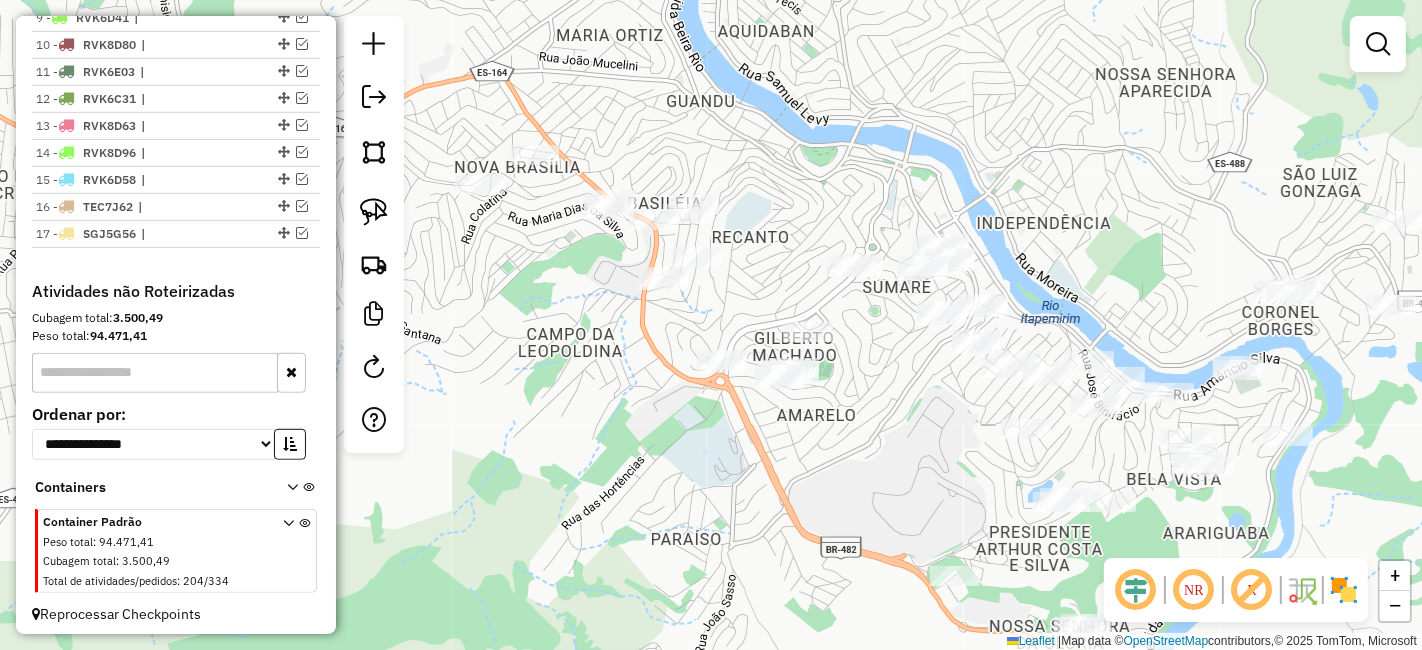 drag, startPoint x: 377, startPoint y: 200, endPoint x: 673, endPoint y: 107, distance: 310.26602 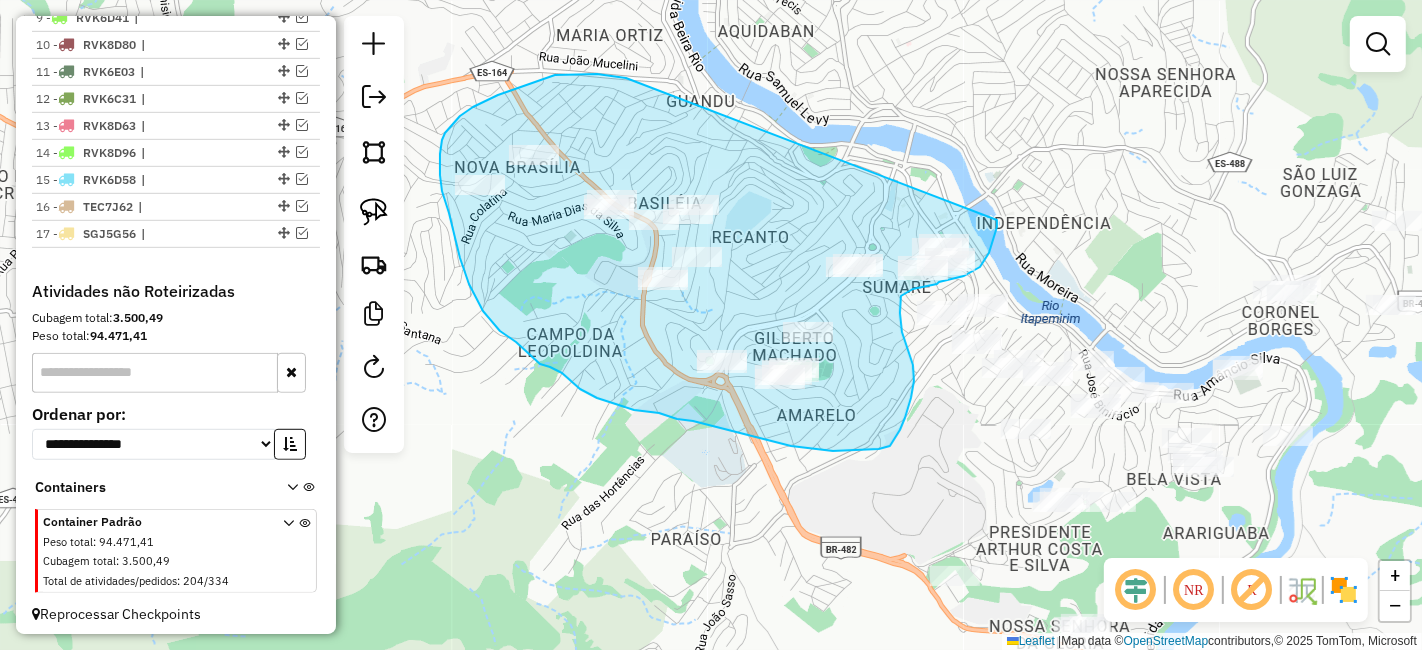 drag, startPoint x: 573, startPoint y: 74, endPoint x: 997, endPoint y: 204, distance: 443.4817 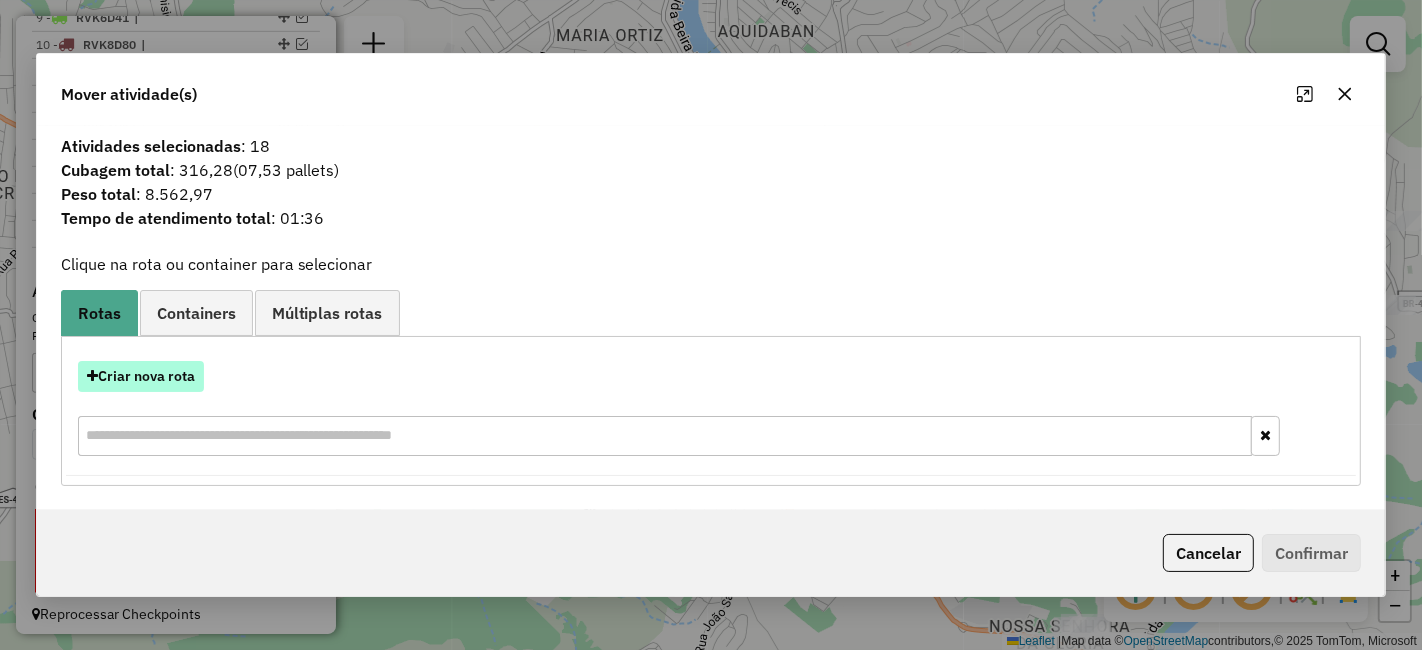 click on "Criar nova rota" at bounding box center [141, 376] 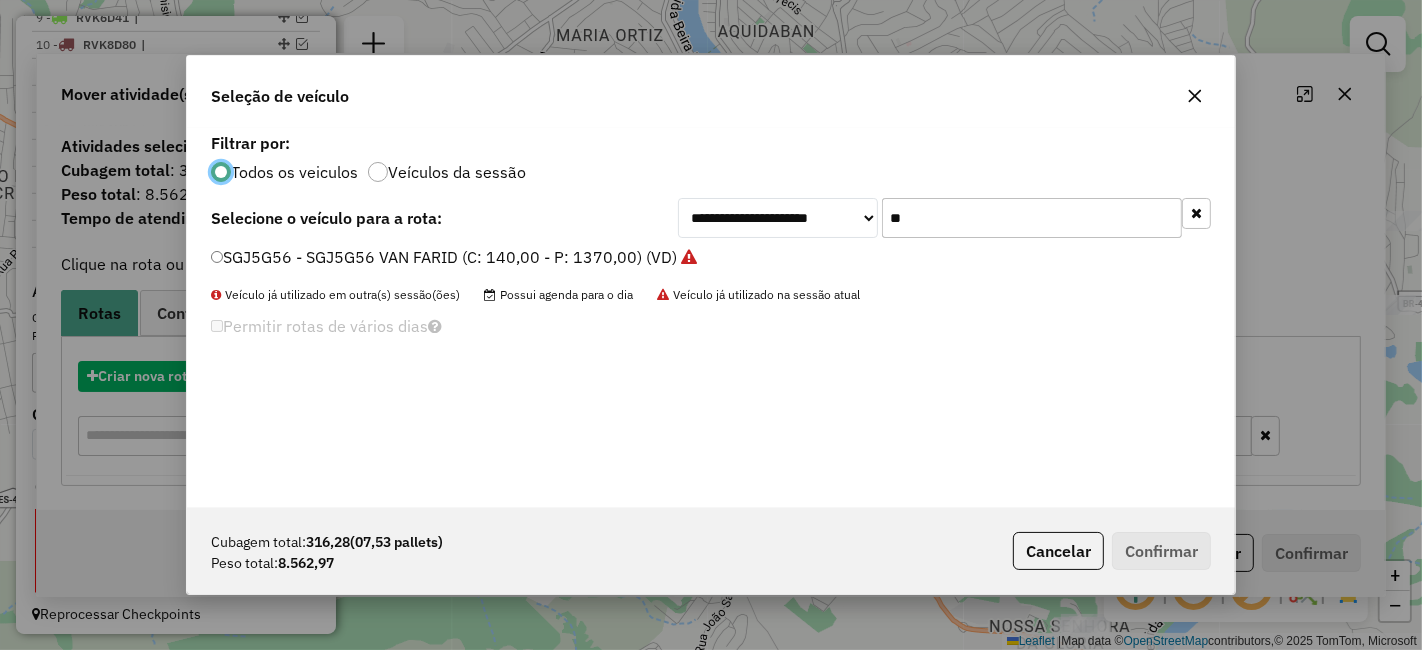 scroll, scrollTop: 11, scrollLeft: 5, axis: both 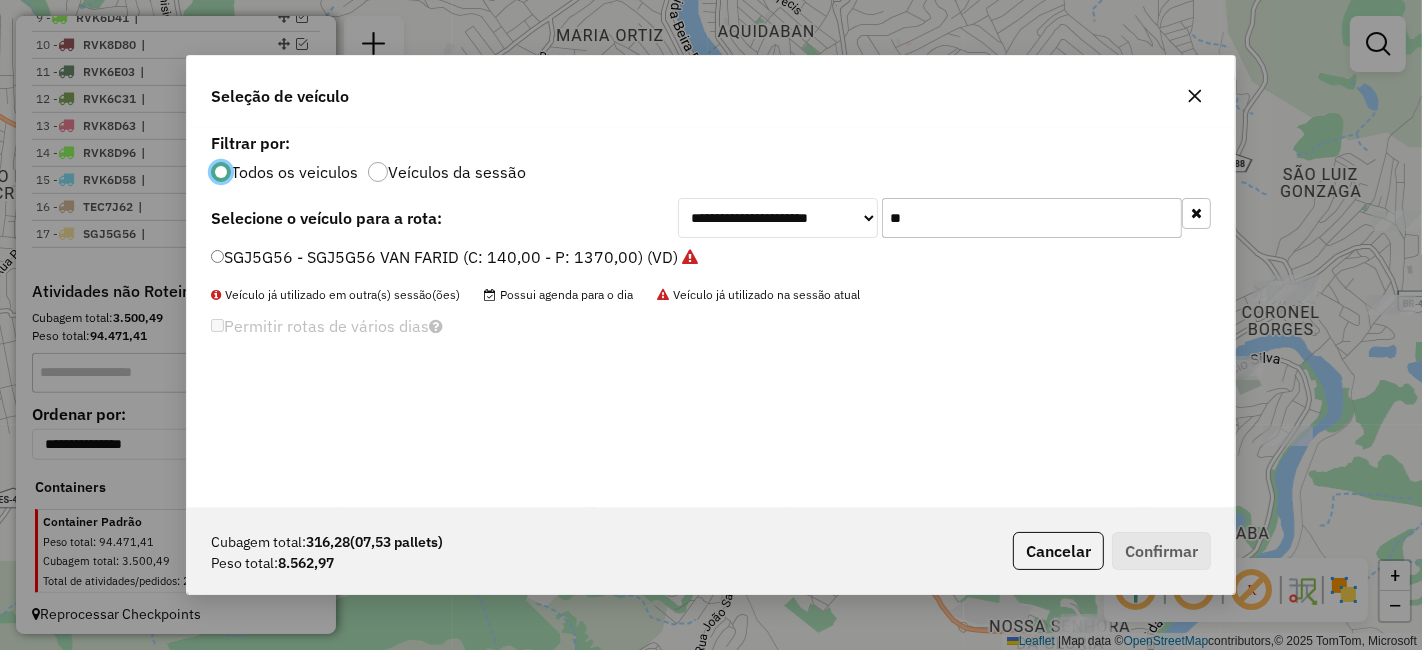 click on "**" 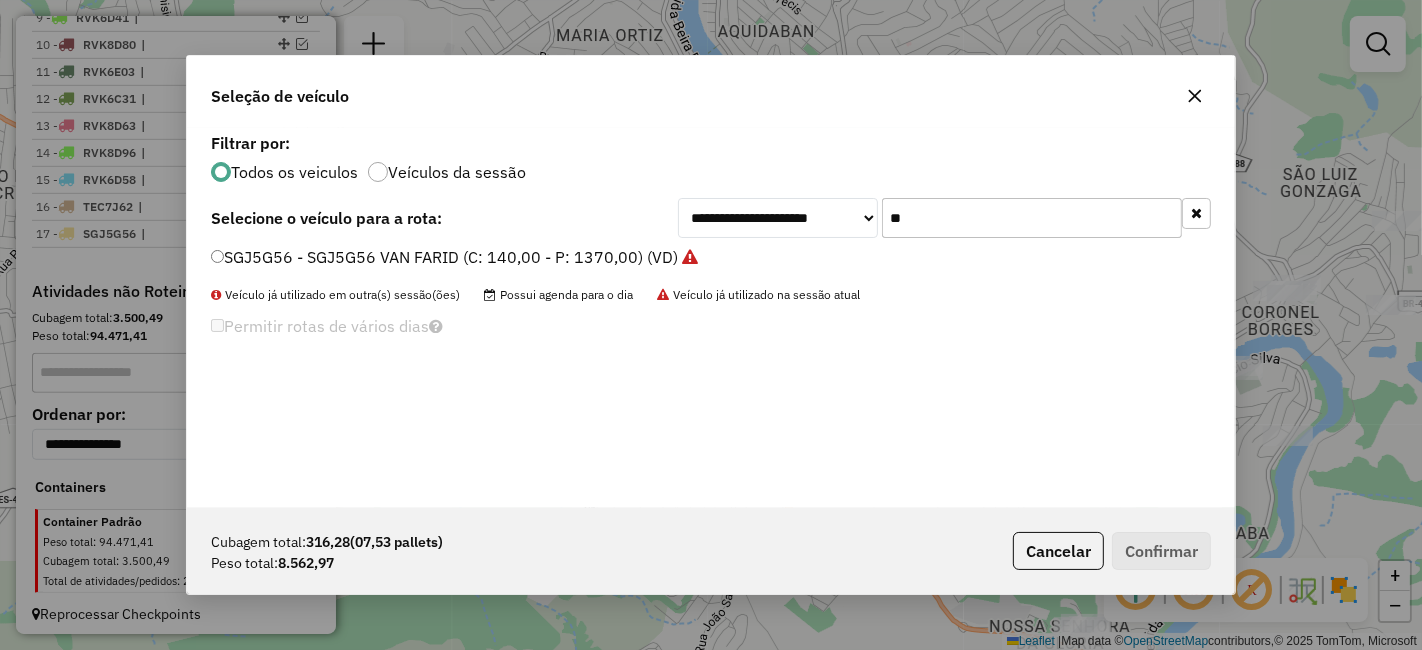 click on "**" 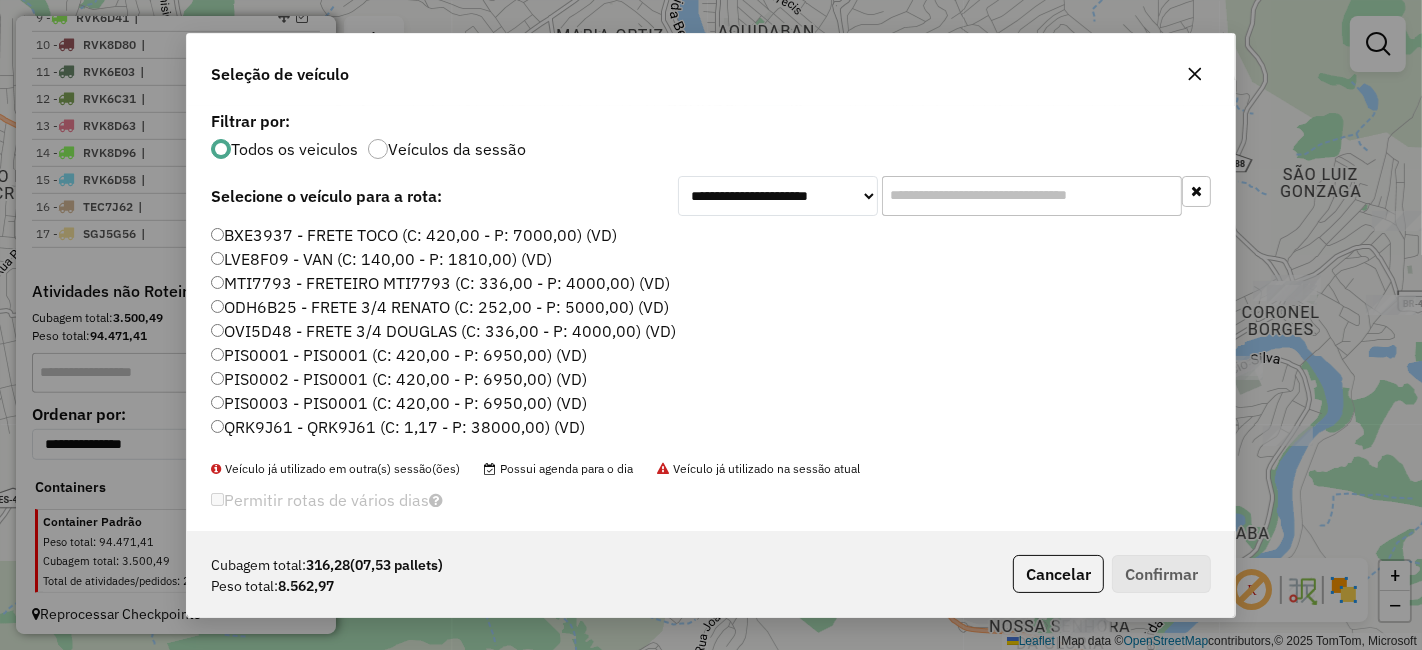 type 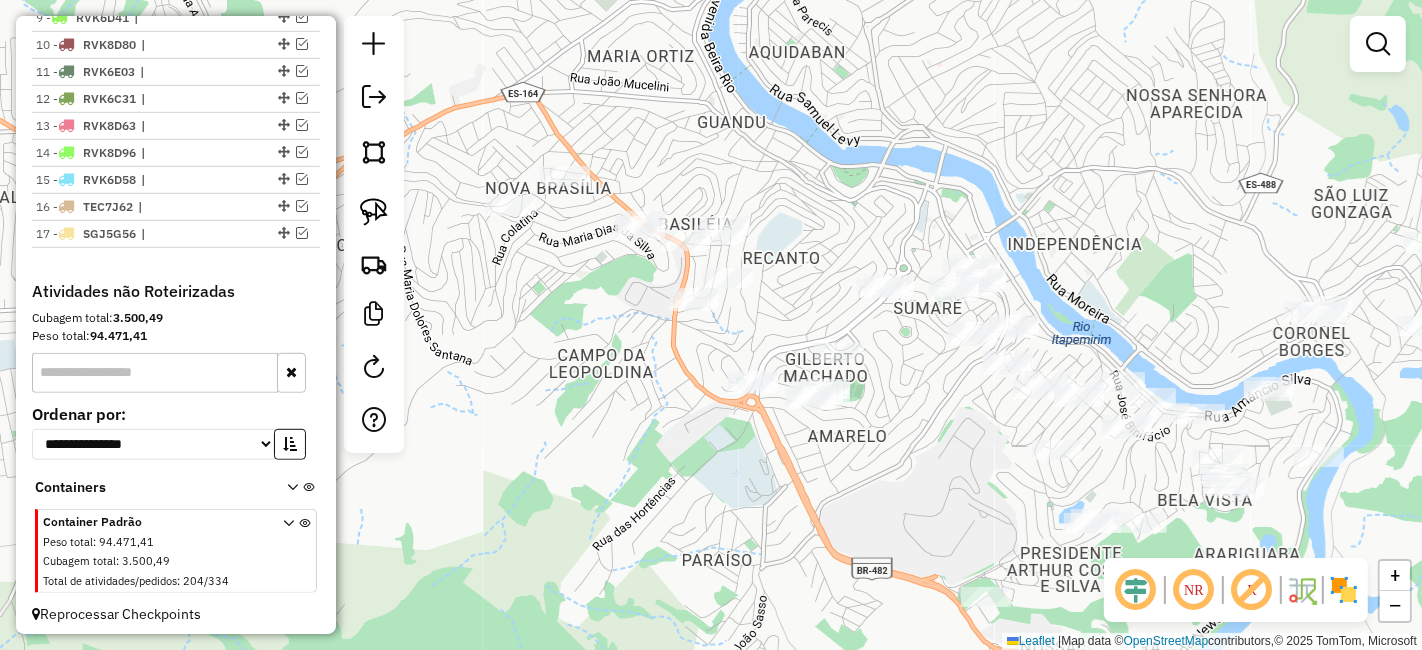 drag, startPoint x: 977, startPoint y: 212, endPoint x: 1026, endPoint y: 258, distance: 67.20863 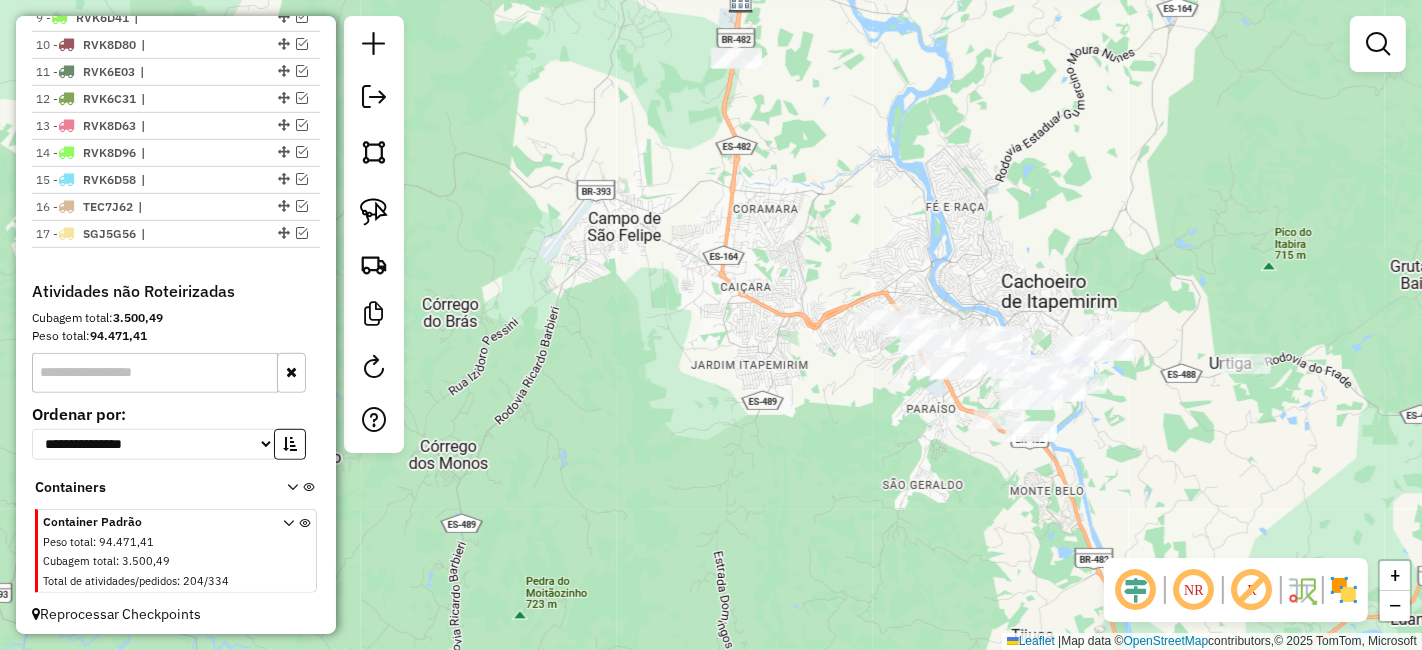 drag, startPoint x: 844, startPoint y: 301, endPoint x: 839, endPoint y: 322, distance: 21.587032 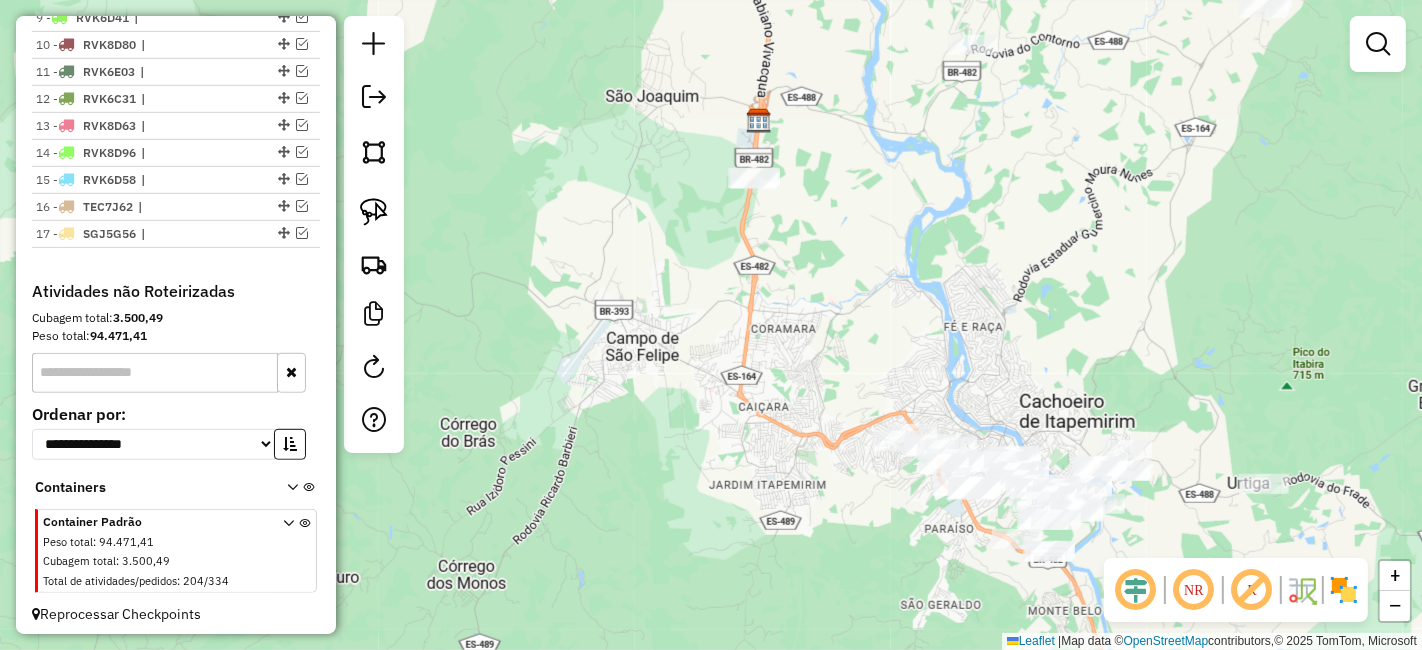 drag, startPoint x: 728, startPoint y: 227, endPoint x: 751, endPoint y: 341, distance: 116.297035 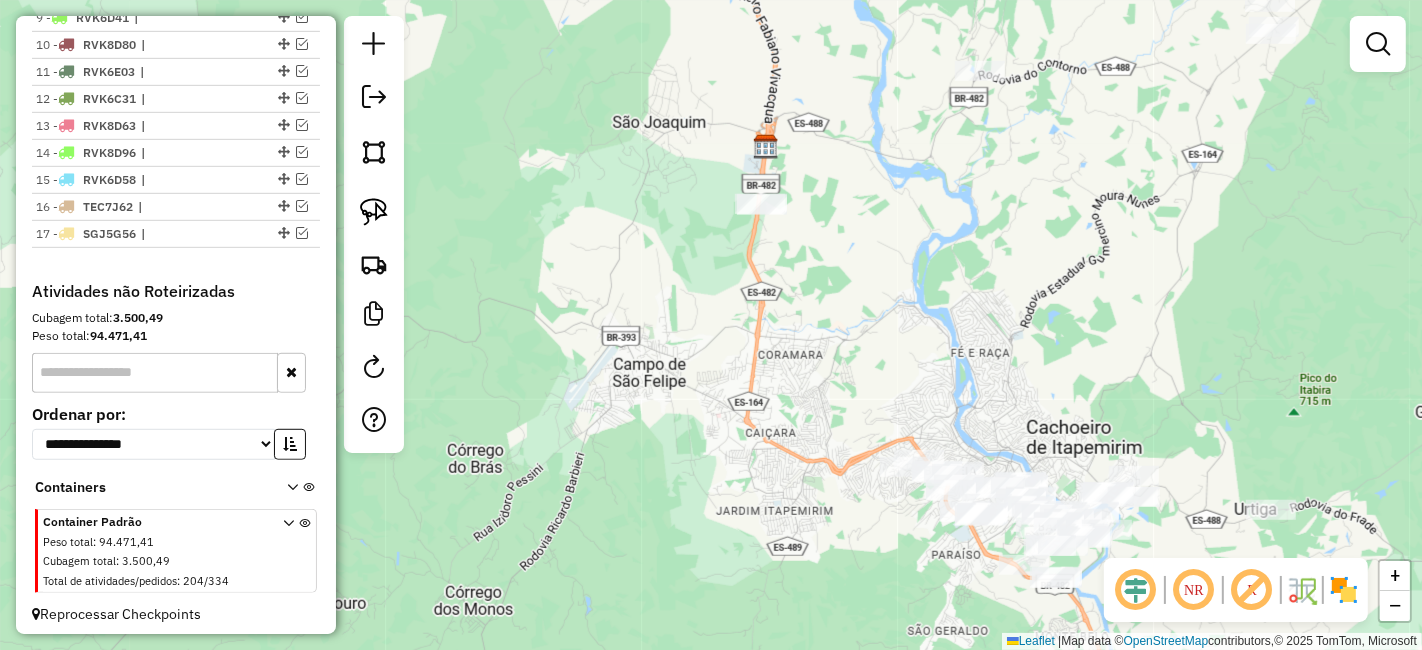 drag, startPoint x: 772, startPoint y: 310, endPoint x: 780, endPoint y: 321, distance: 13.601471 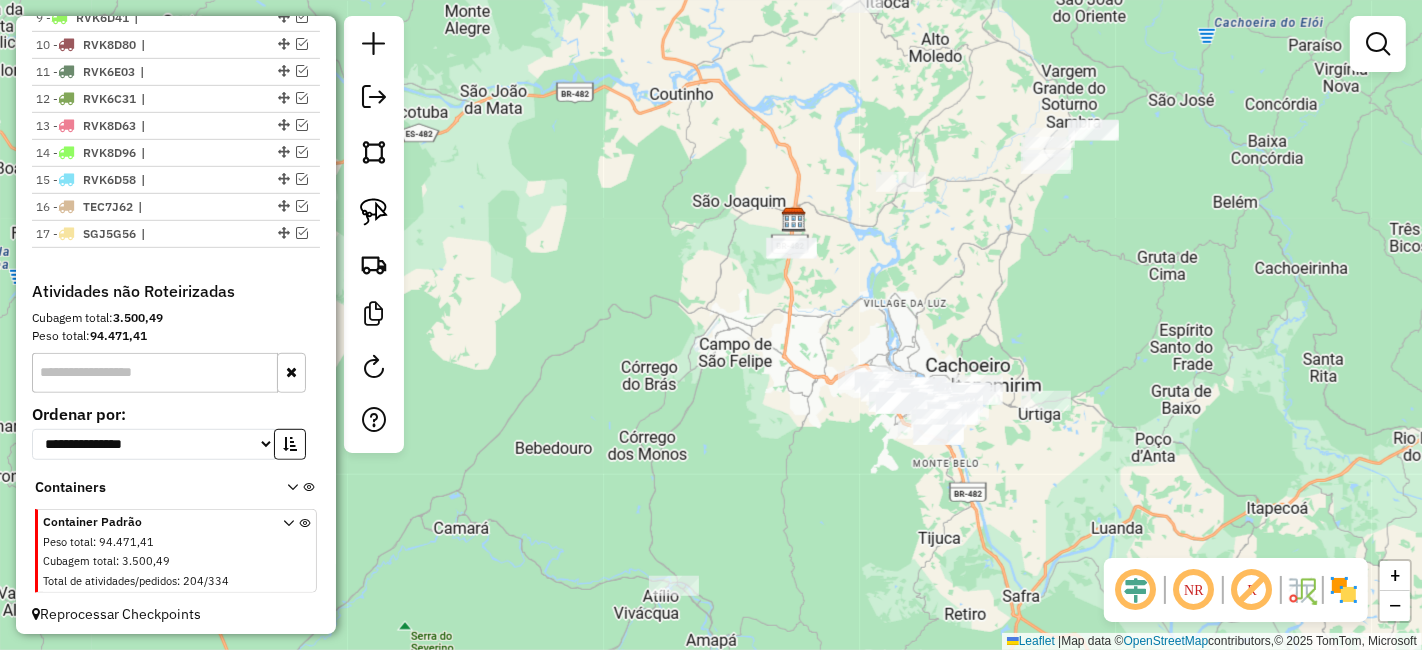drag, startPoint x: 919, startPoint y: 281, endPoint x: 862, endPoint y: 205, distance: 95 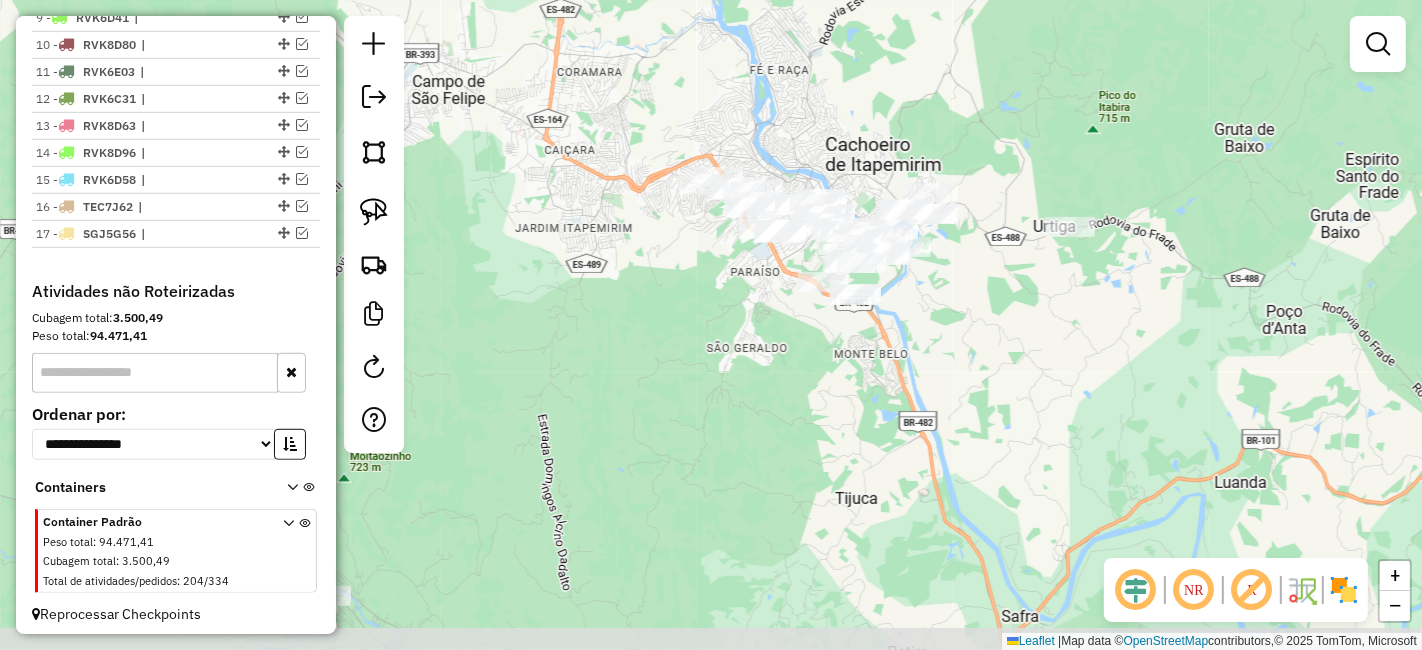 drag, startPoint x: 885, startPoint y: 275, endPoint x: 864, endPoint y: 135, distance: 141.56624 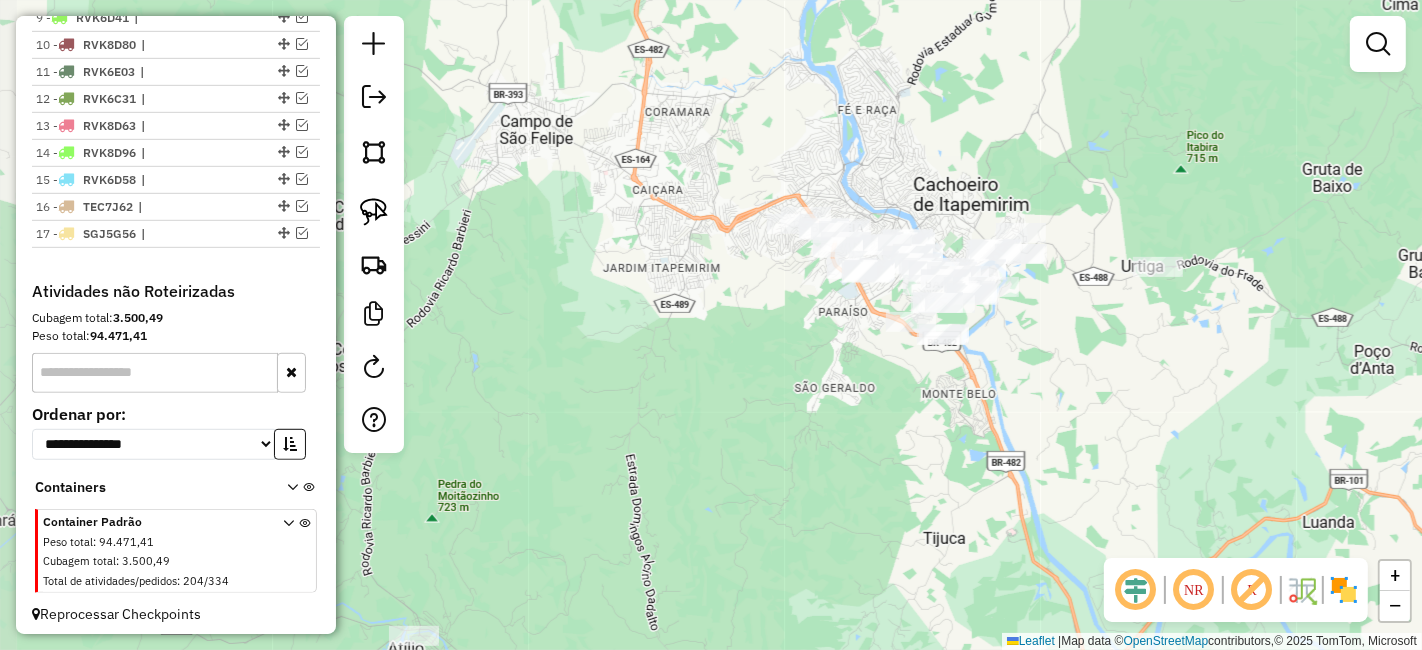 drag, startPoint x: 856, startPoint y: 154, endPoint x: 925, endPoint y: 235, distance: 106.404884 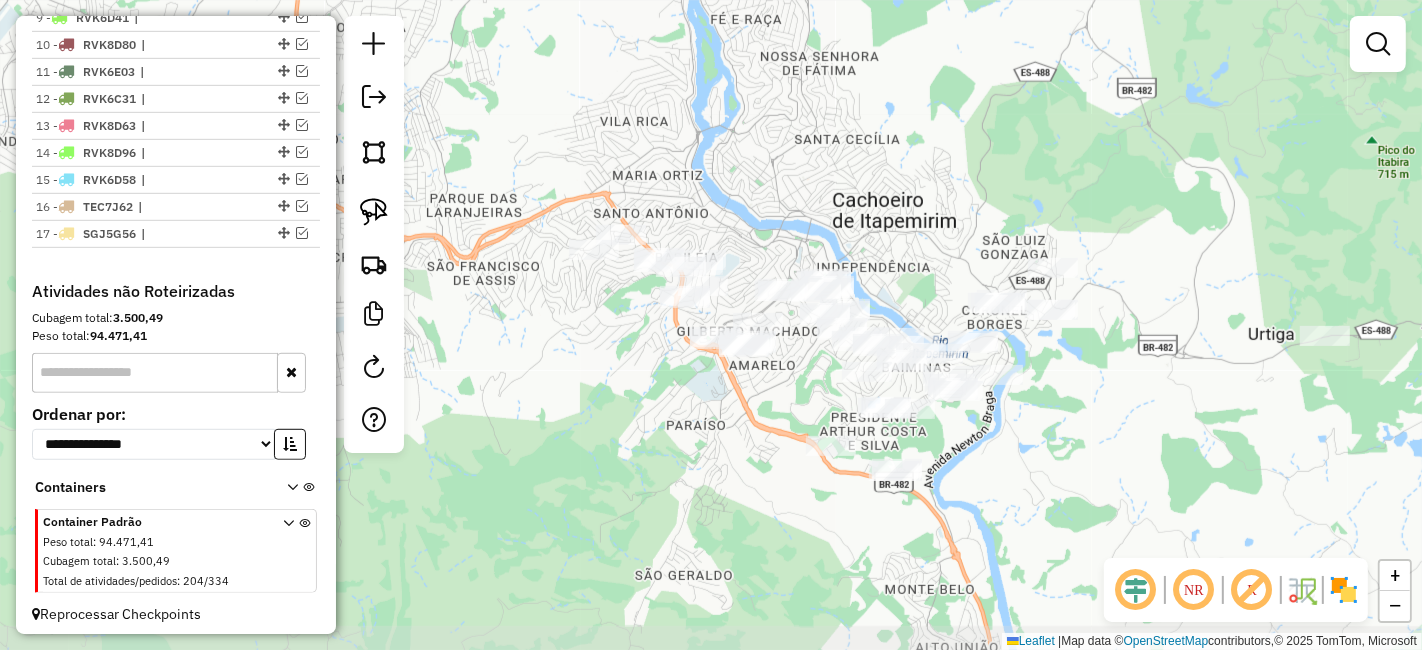 drag, startPoint x: 940, startPoint y: 245, endPoint x: 913, endPoint y: 207, distance: 46.615448 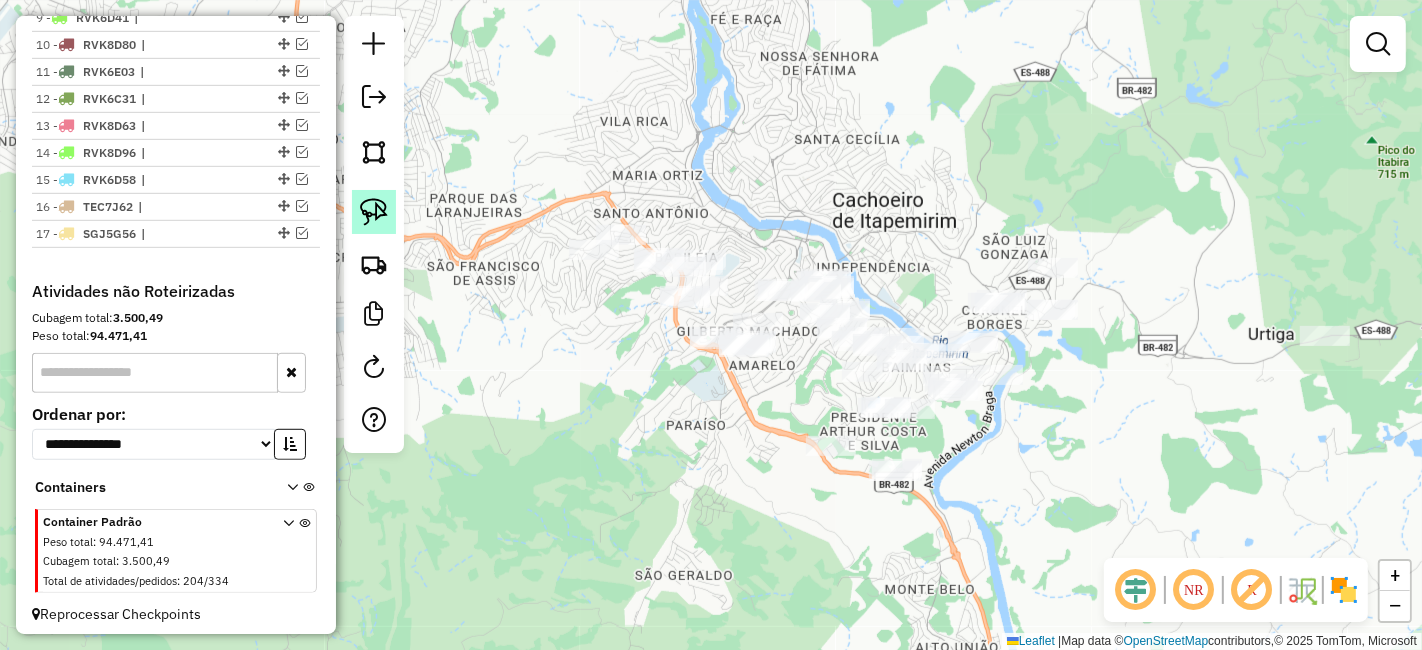 click 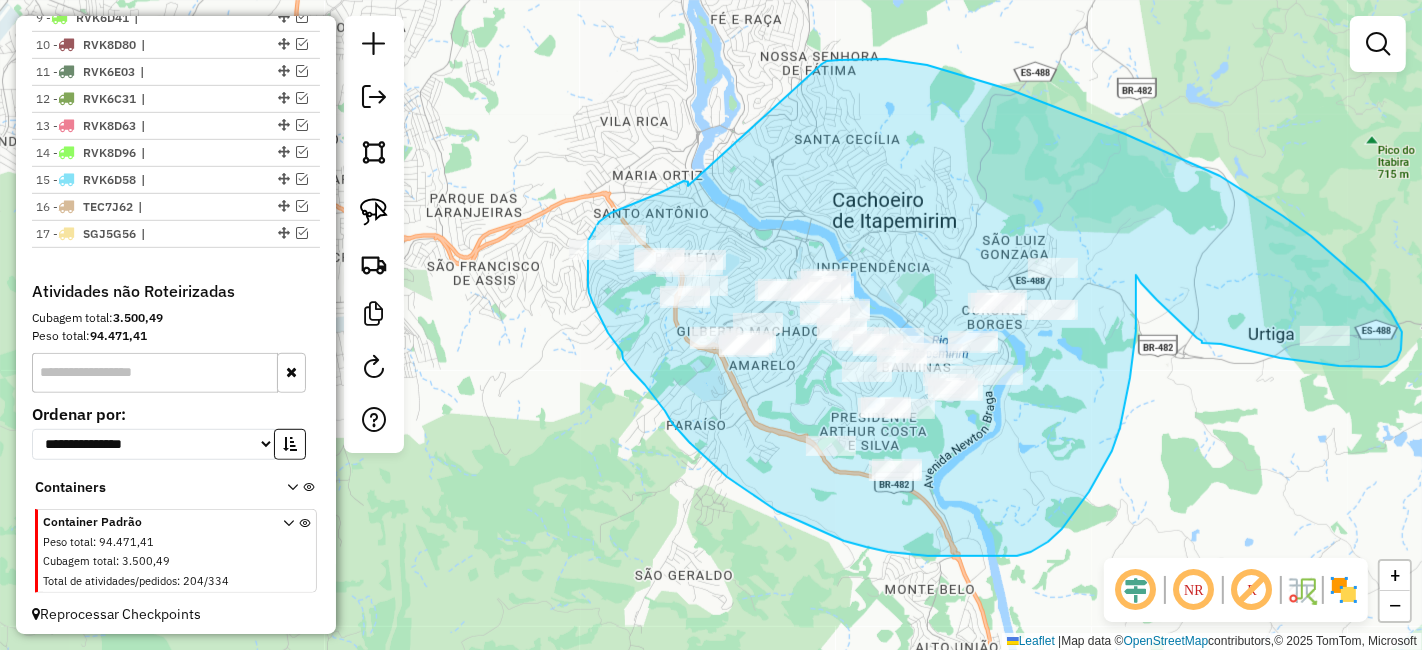 drag, startPoint x: 688, startPoint y: 186, endPoint x: 818, endPoint y: 66, distance: 176.91806 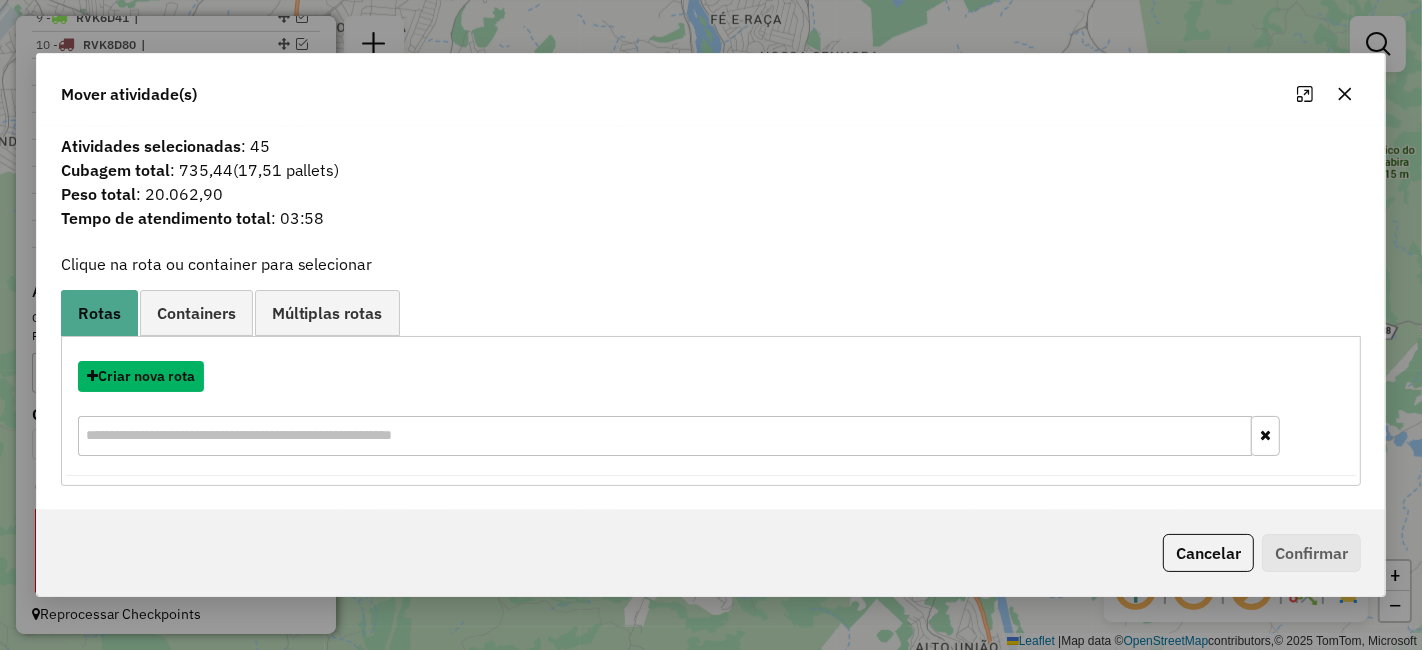 click on "Criar nova rota" at bounding box center [141, 376] 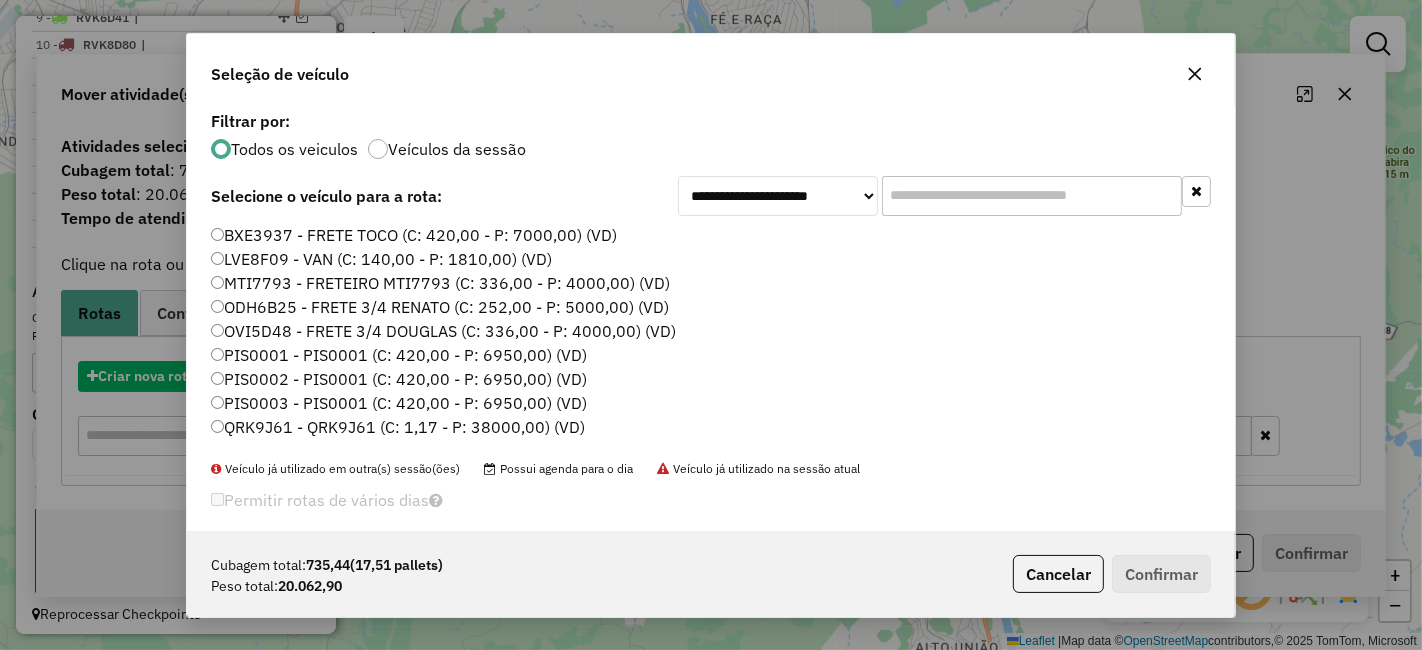 scroll, scrollTop: 11, scrollLeft: 5, axis: both 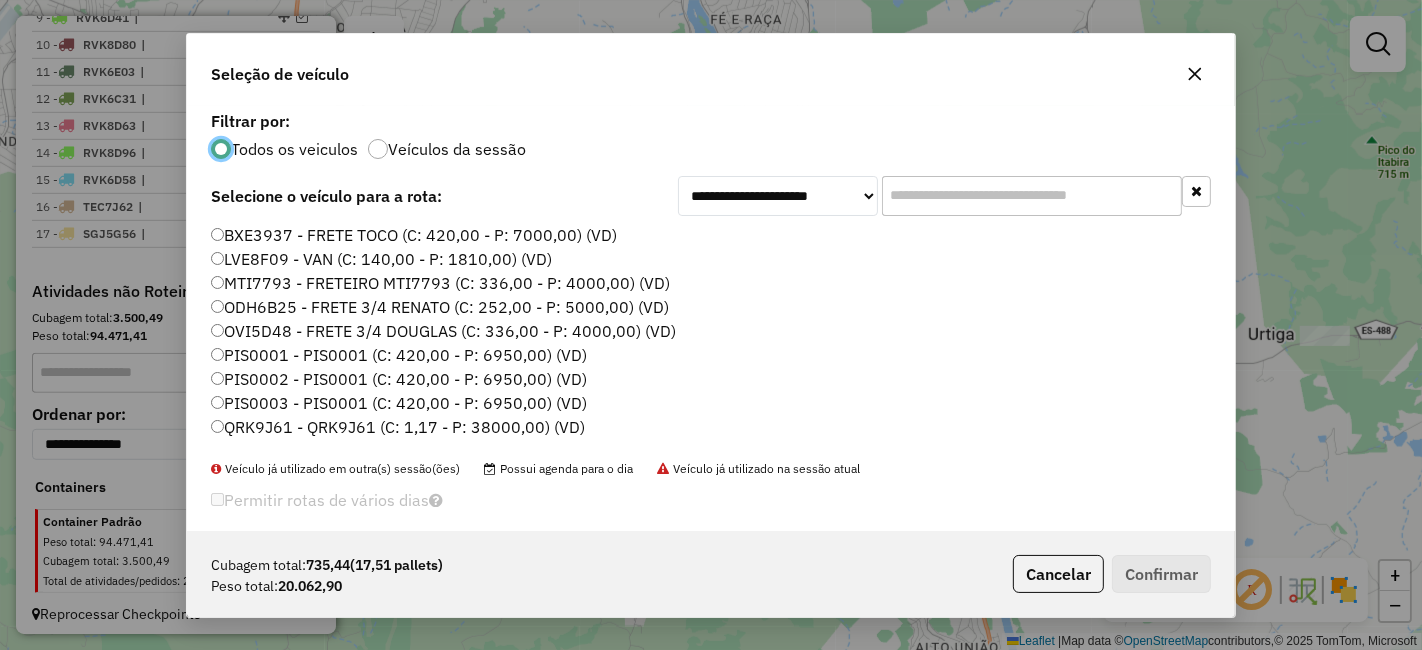 click on "PIS0002 - PIS0001 (C: 420,00 - P: 6950,00) (VD)" 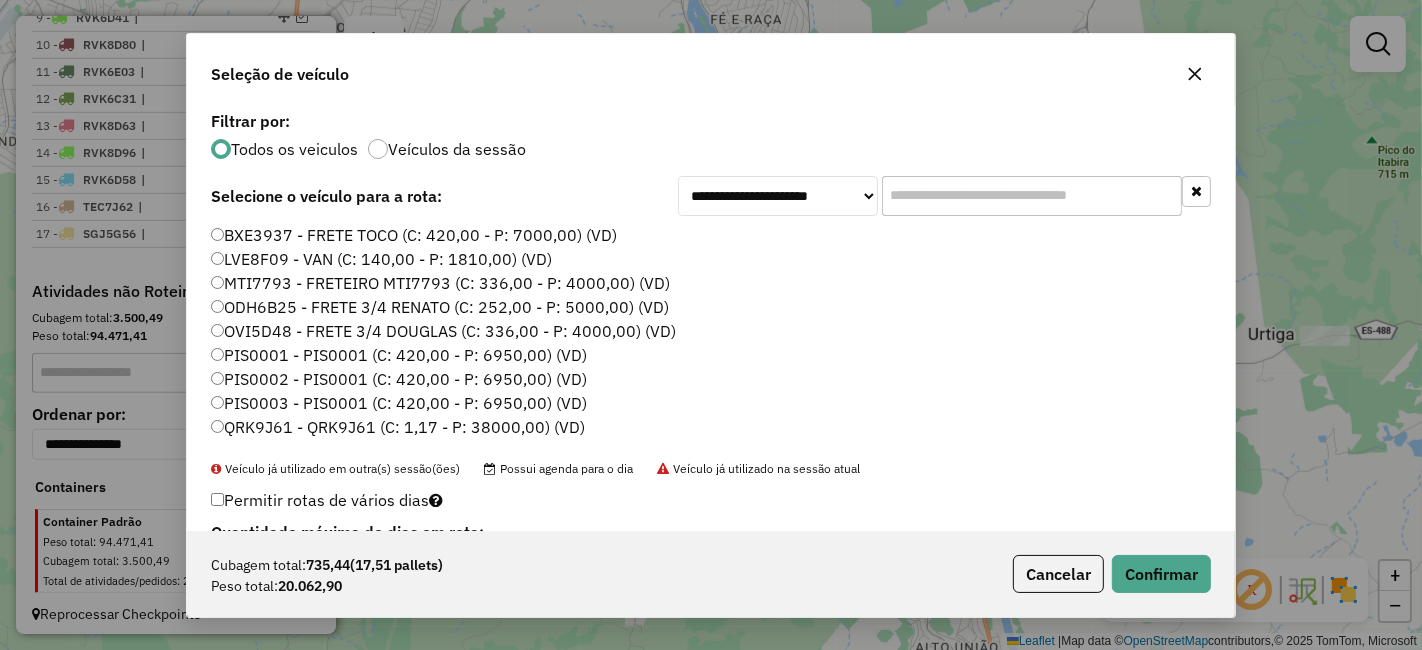 click on "PIS0003 - PIS0001 (C: 420,00 - P: 6950,00) (VD)" 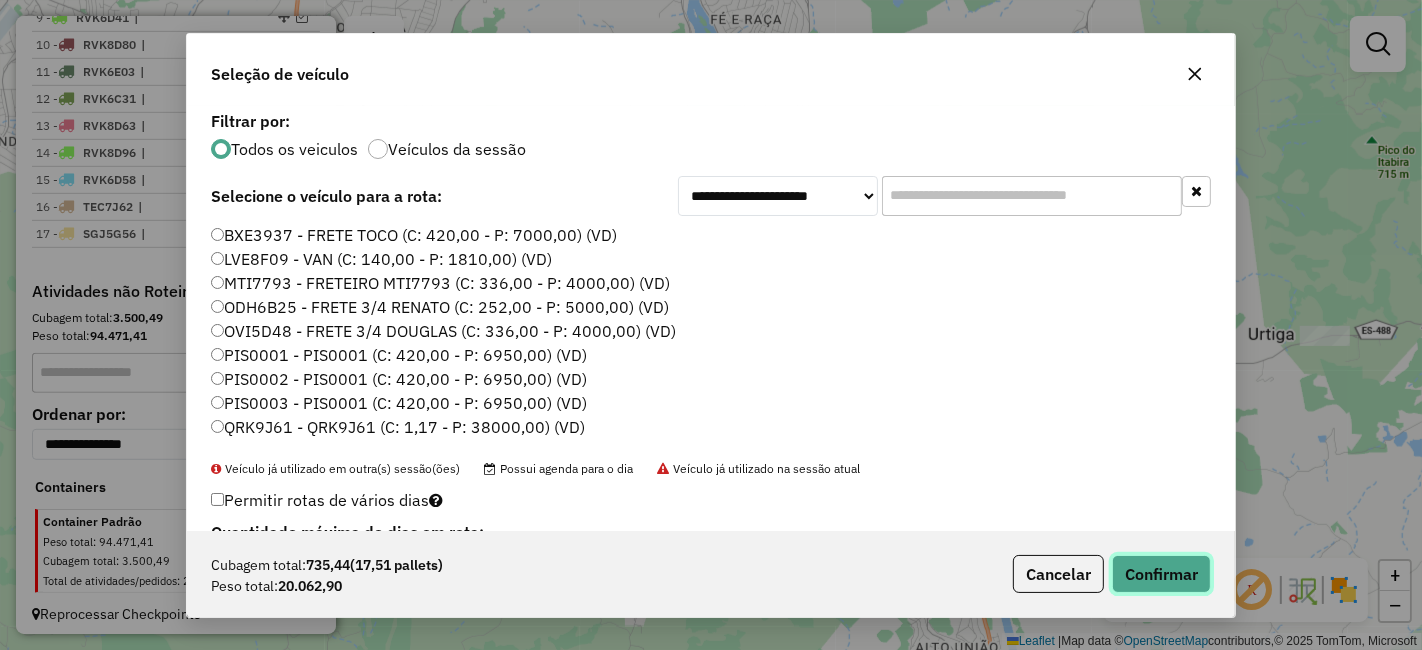 click on "Confirmar" 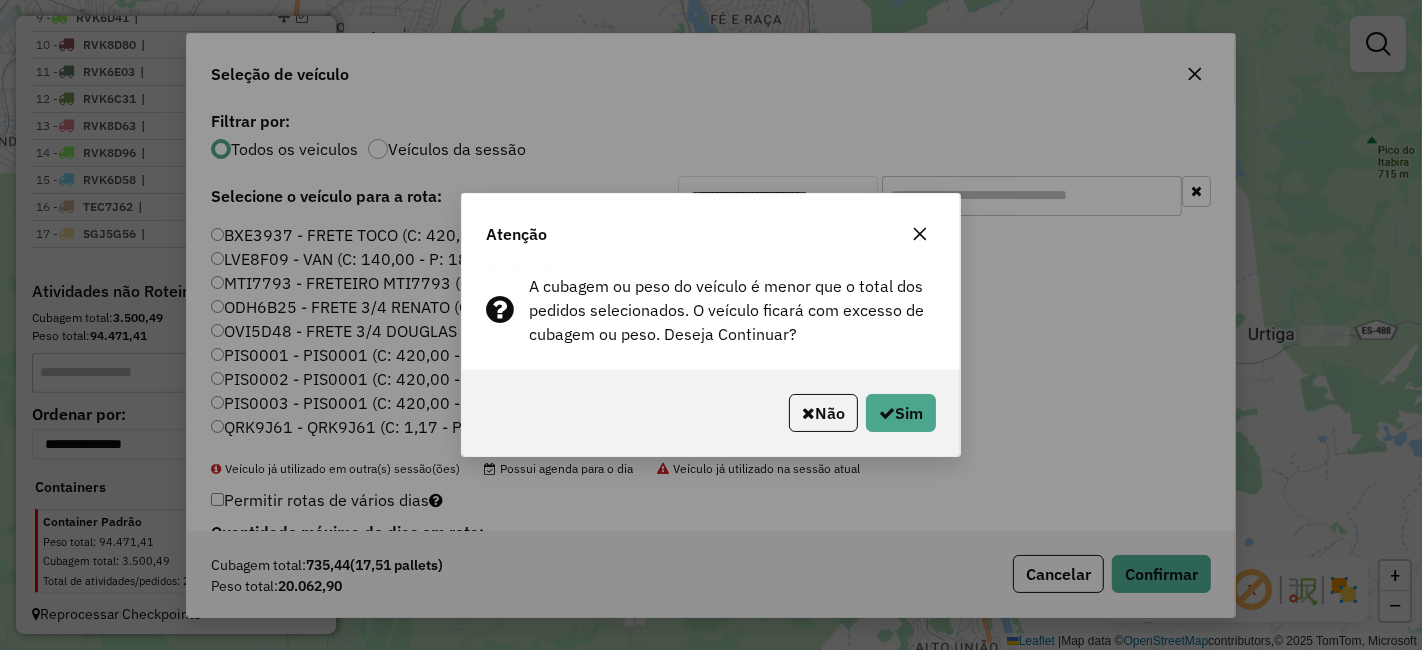 click 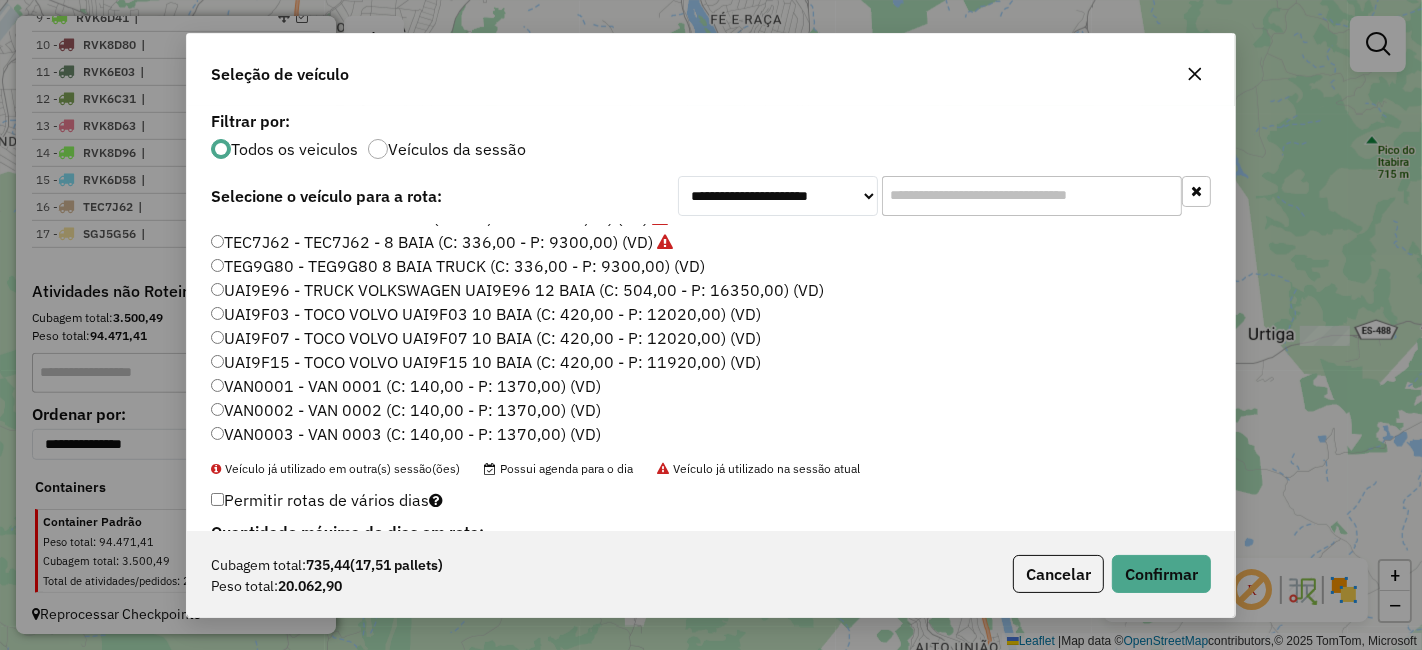 scroll, scrollTop: 1459, scrollLeft: 0, axis: vertical 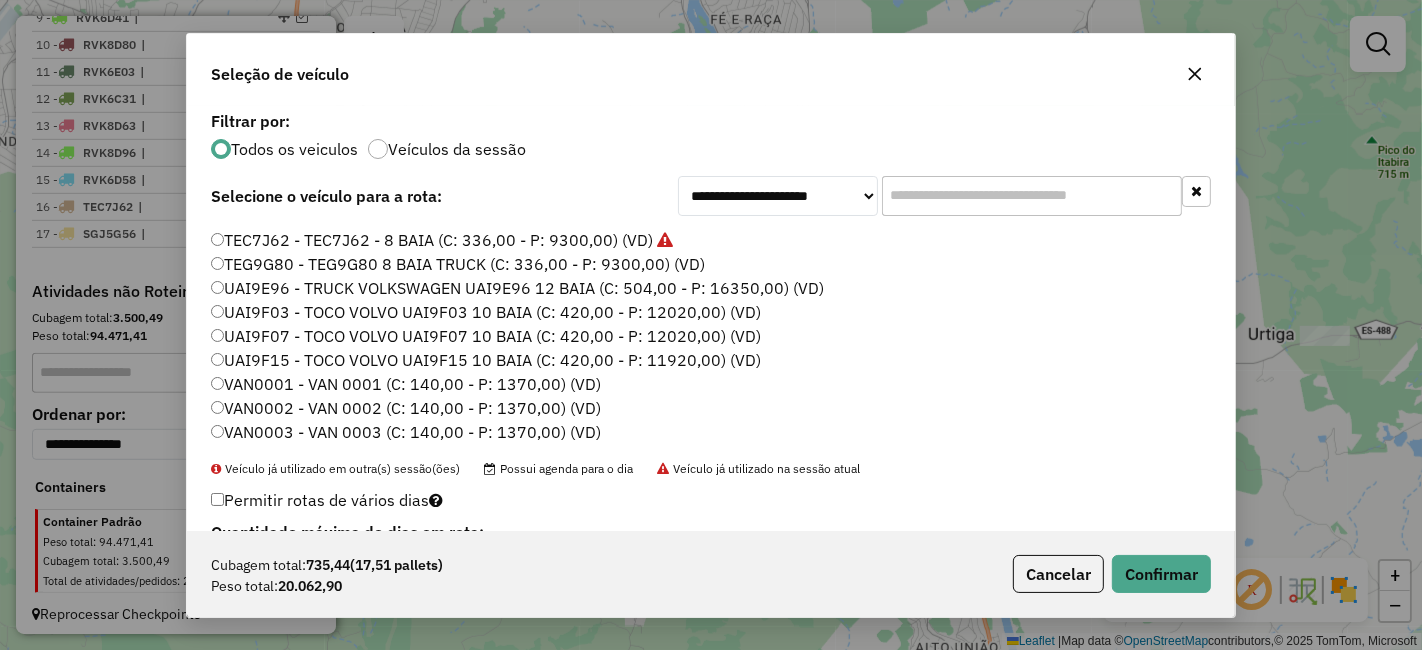click on "VAN0003 - VAN 0003 (C: 140,00 - P: 1370,00) (VD)" 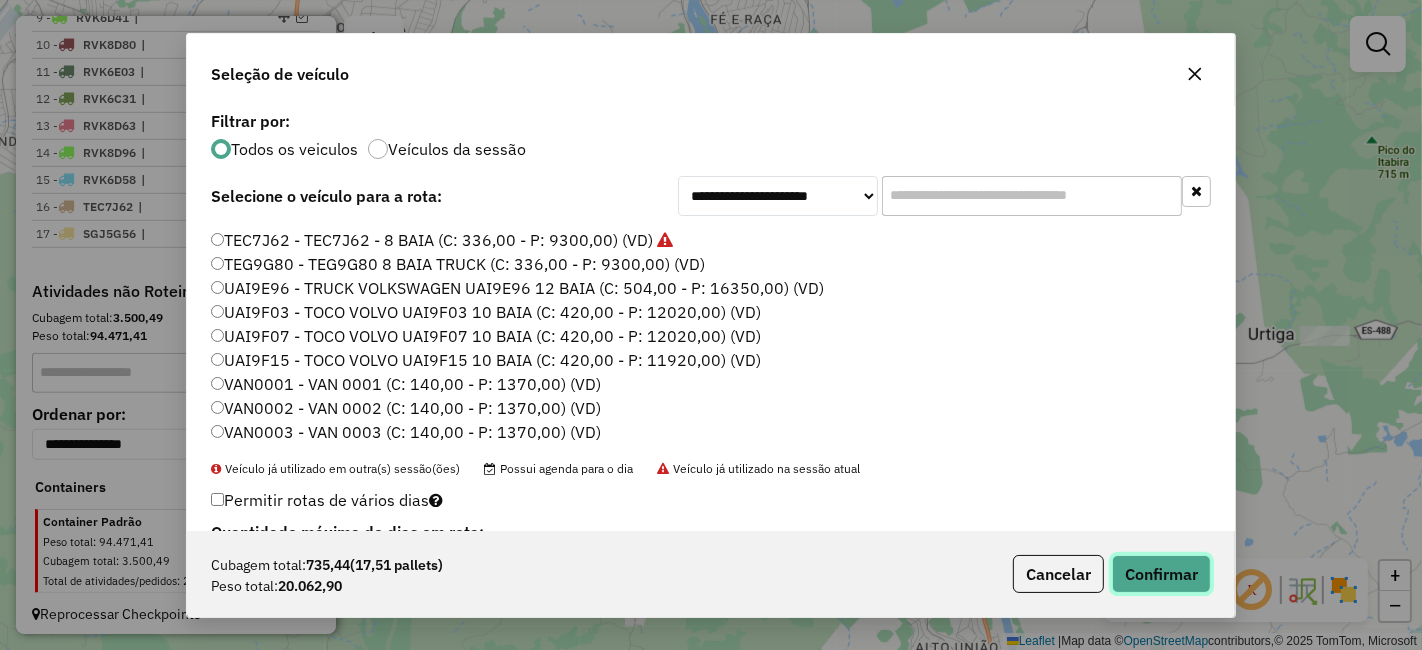 click on "Confirmar" 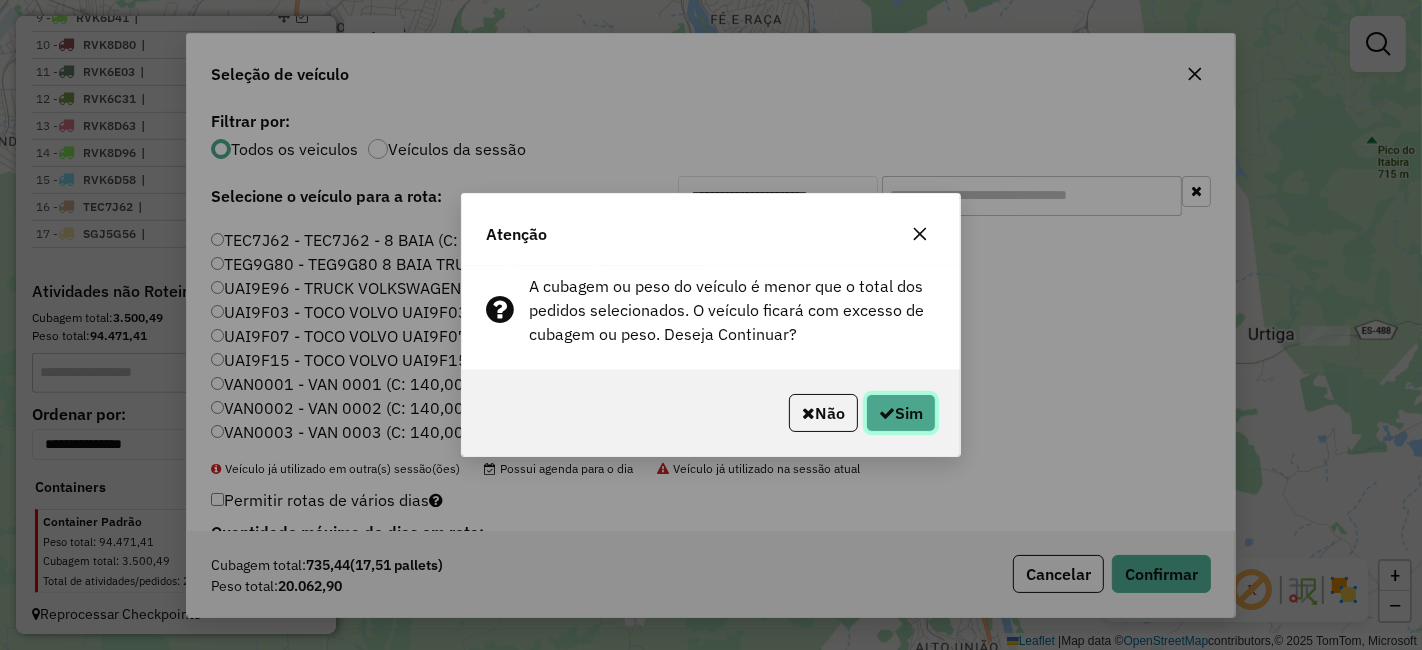click on "Sim" 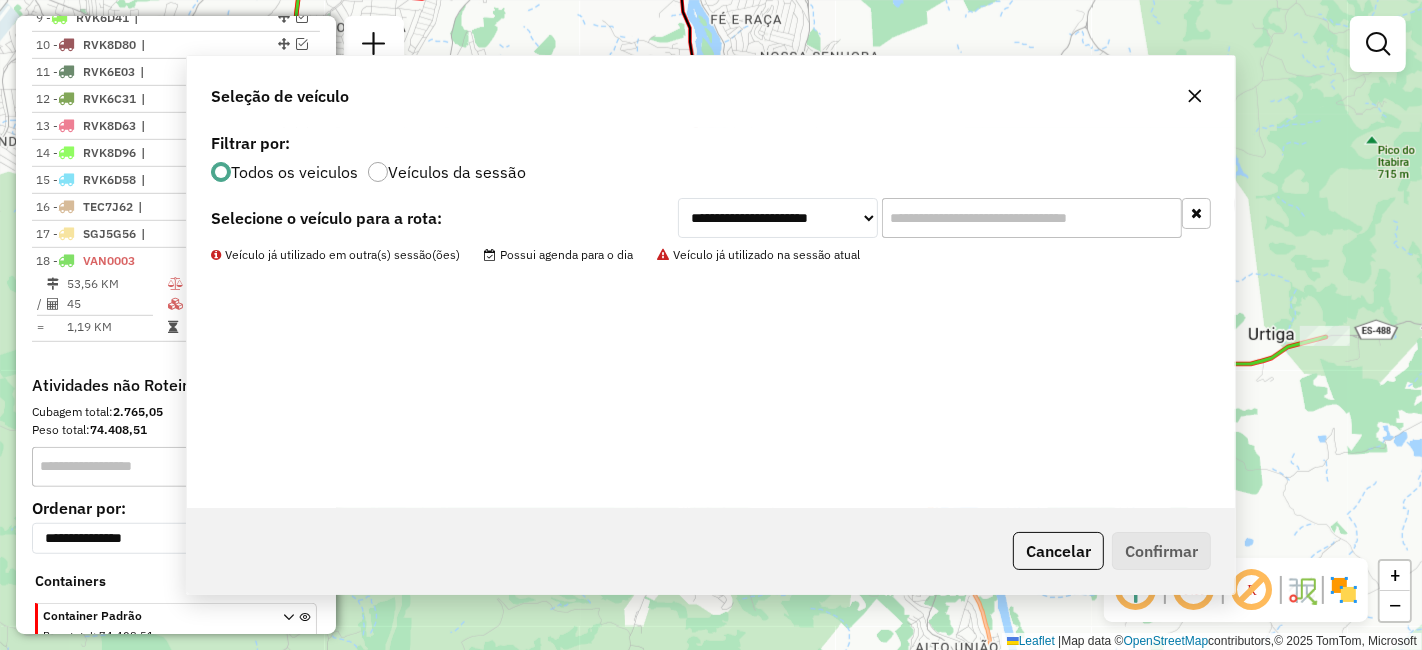 scroll, scrollTop: 1070, scrollLeft: 0, axis: vertical 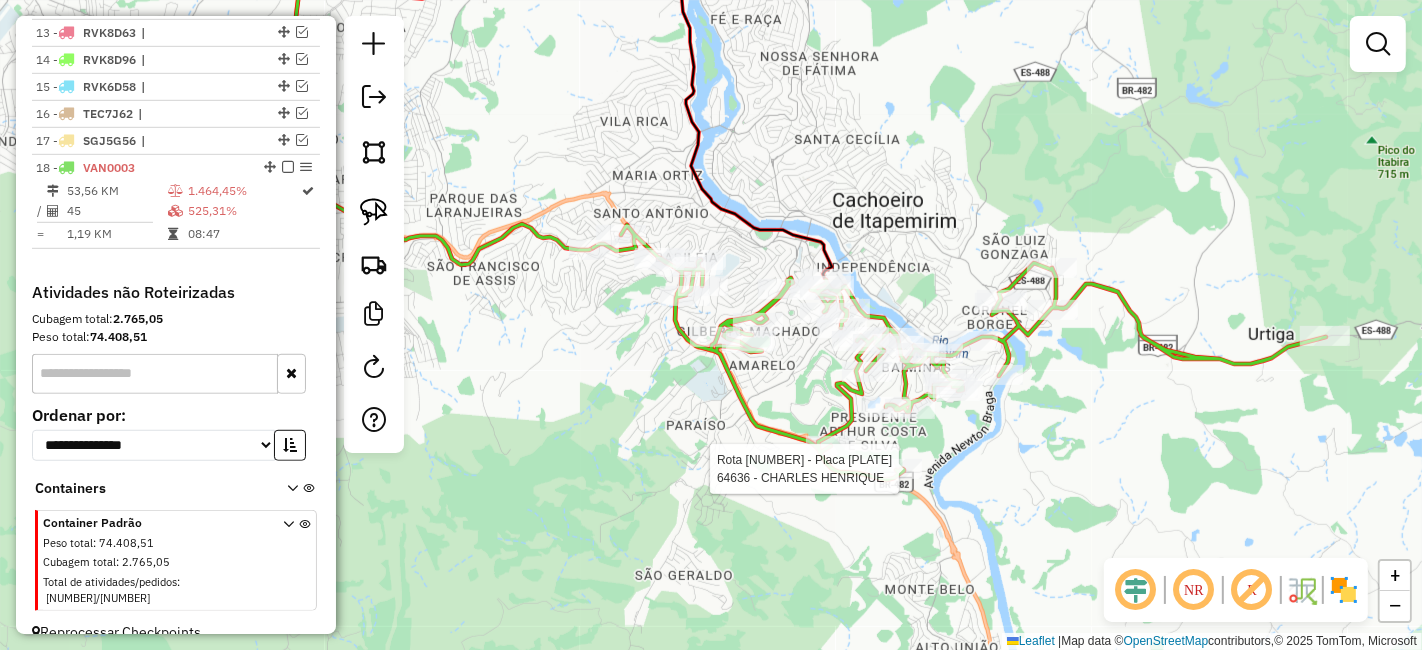 select on "*********" 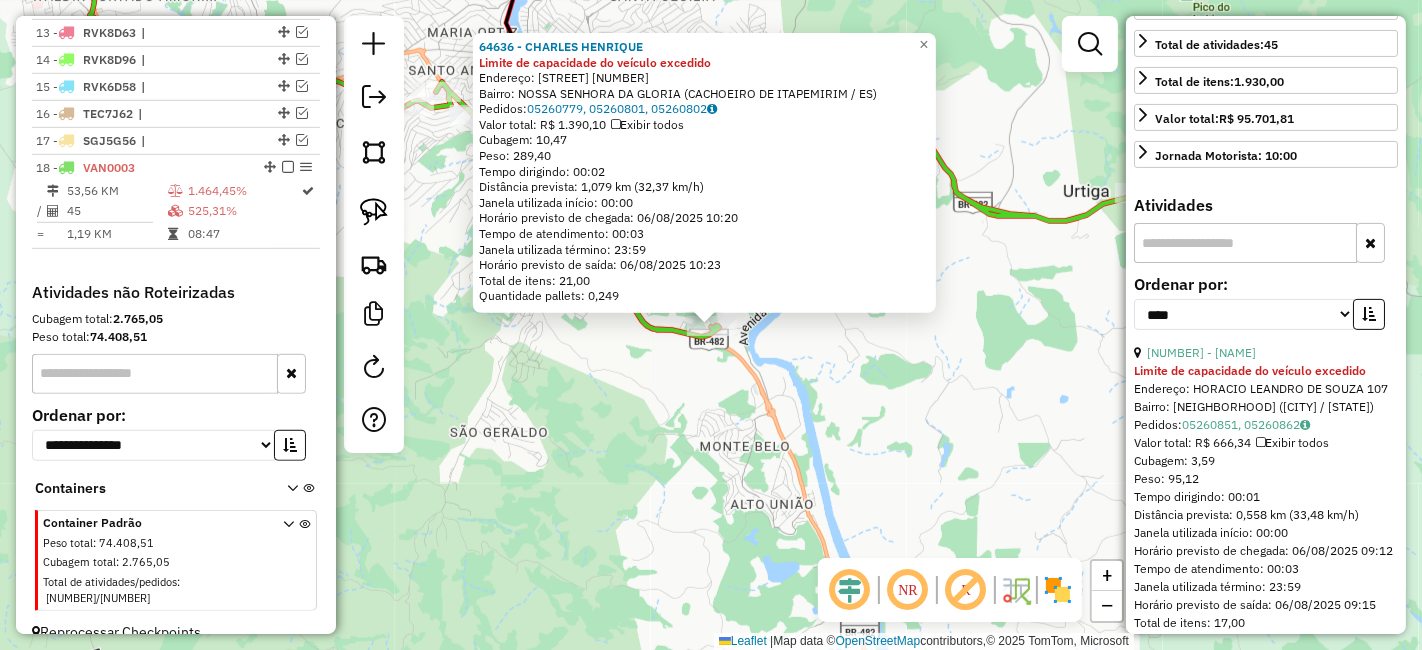 scroll, scrollTop: 666, scrollLeft: 0, axis: vertical 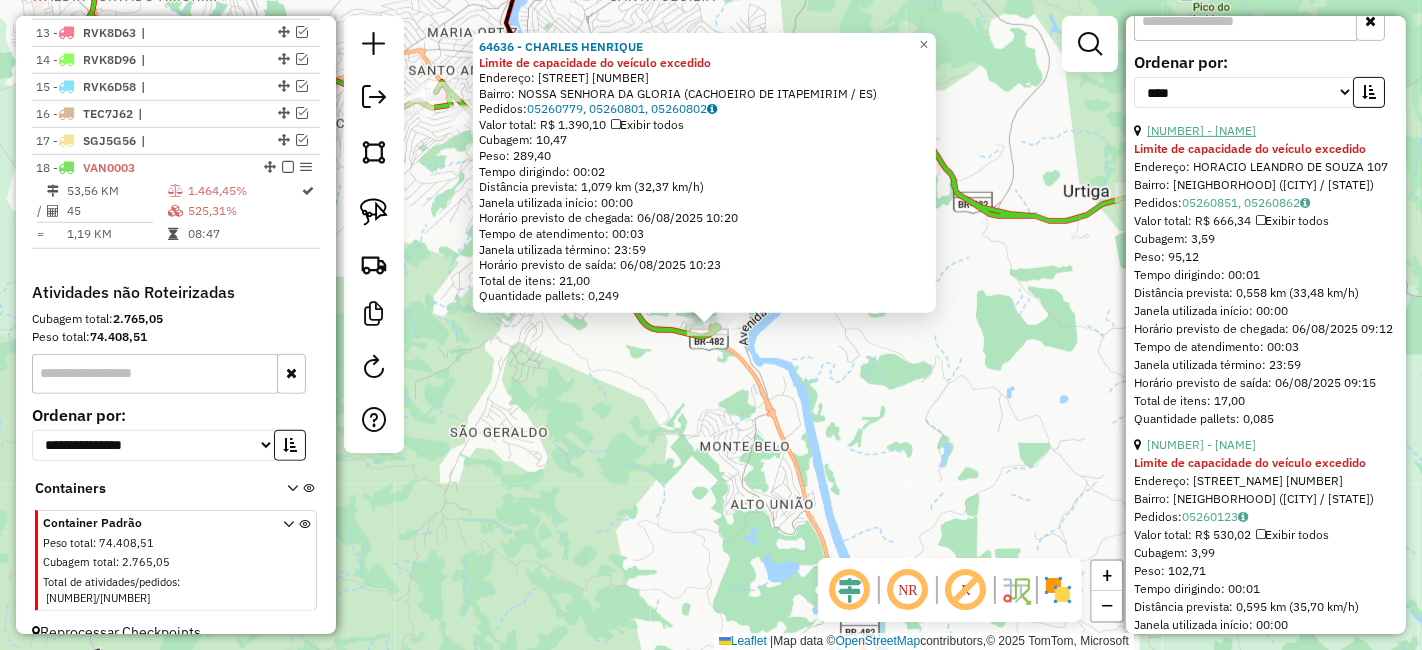 click on "9 - 64370 - [NAME]" at bounding box center [1201, 130] 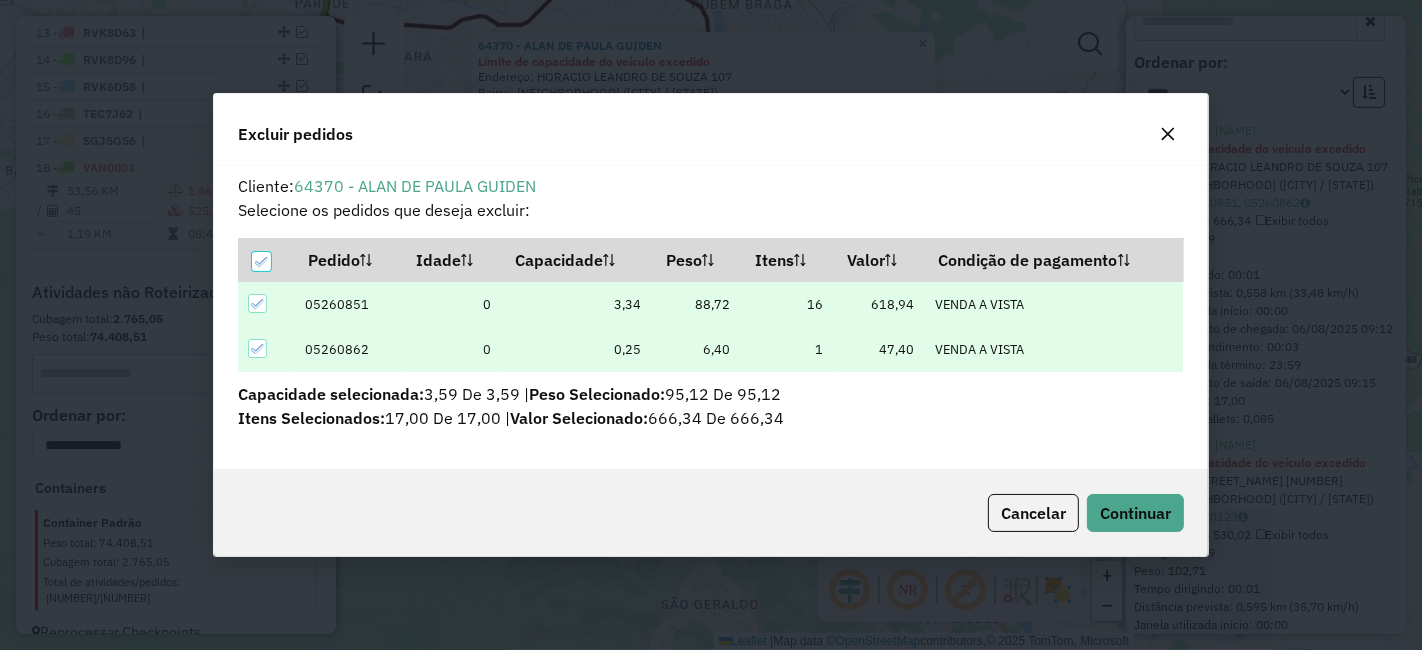 scroll, scrollTop: 80, scrollLeft: 0, axis: vertical 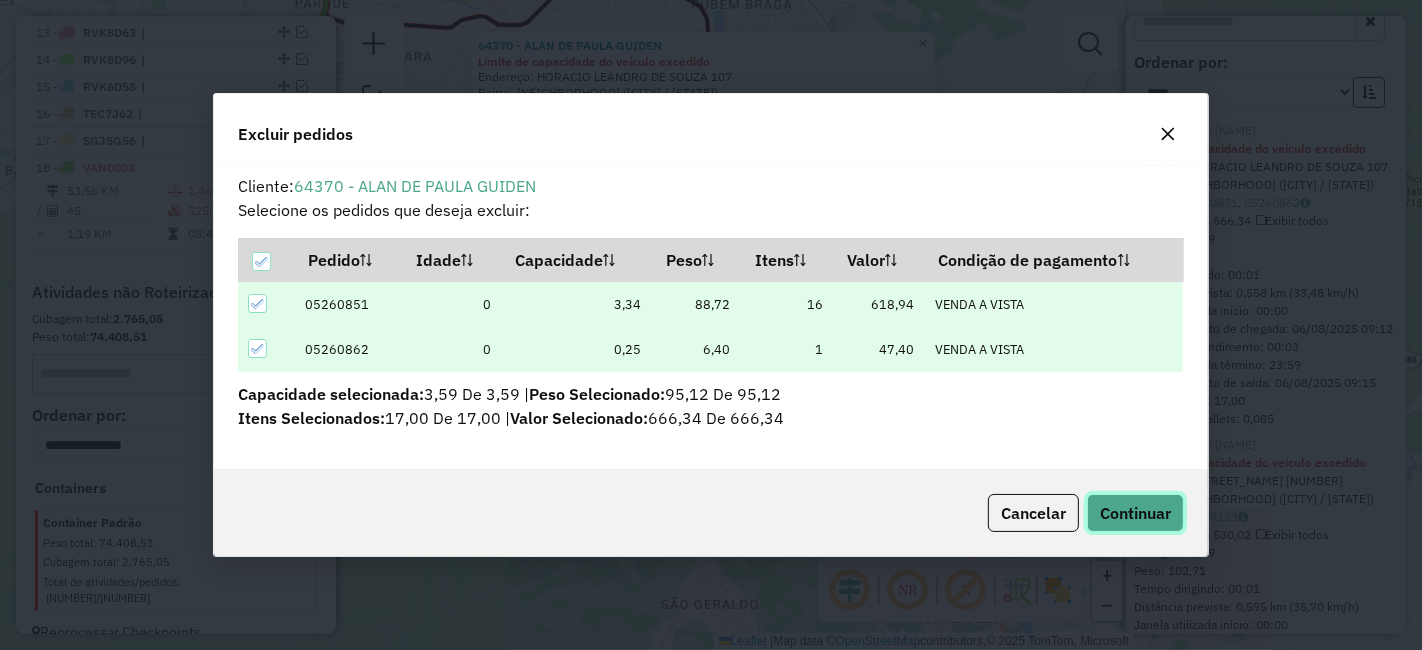 click on "Continuar" 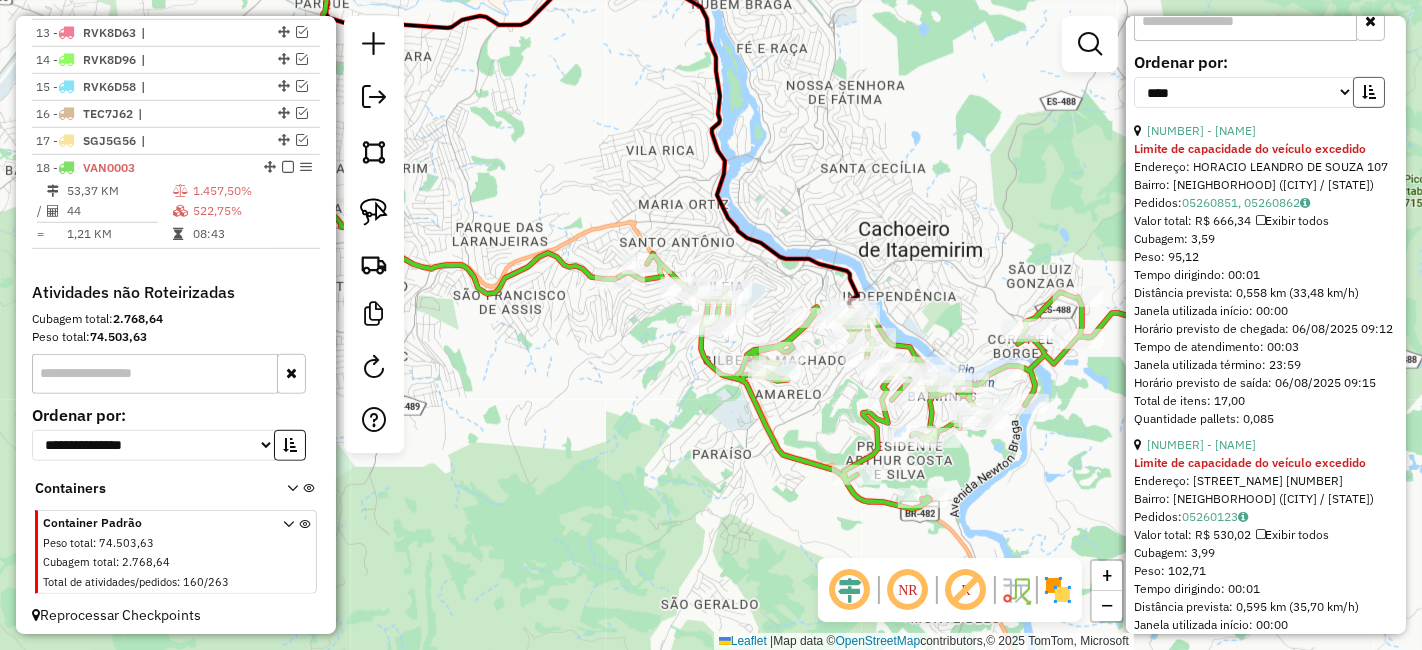 click at bounding box center (1369, 92) 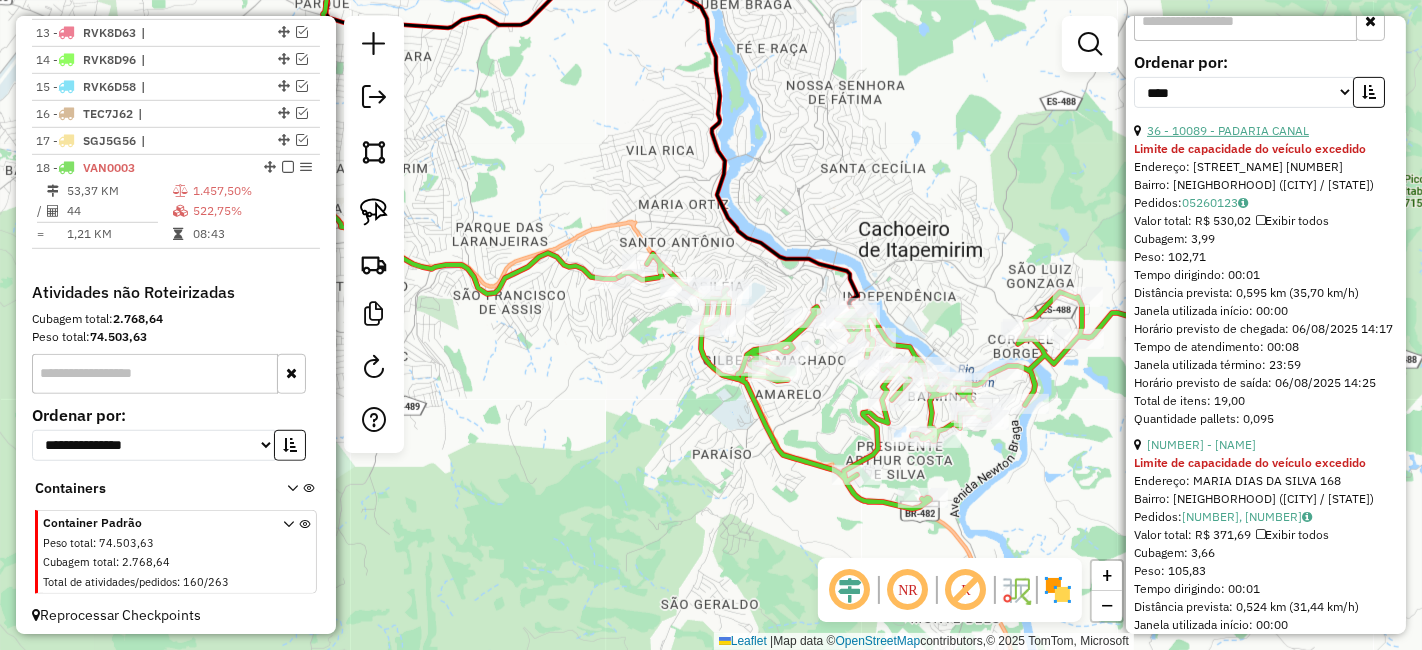 click on "36 - 10089 - PADARIA CANAL" at bounding box center (1228, 130) 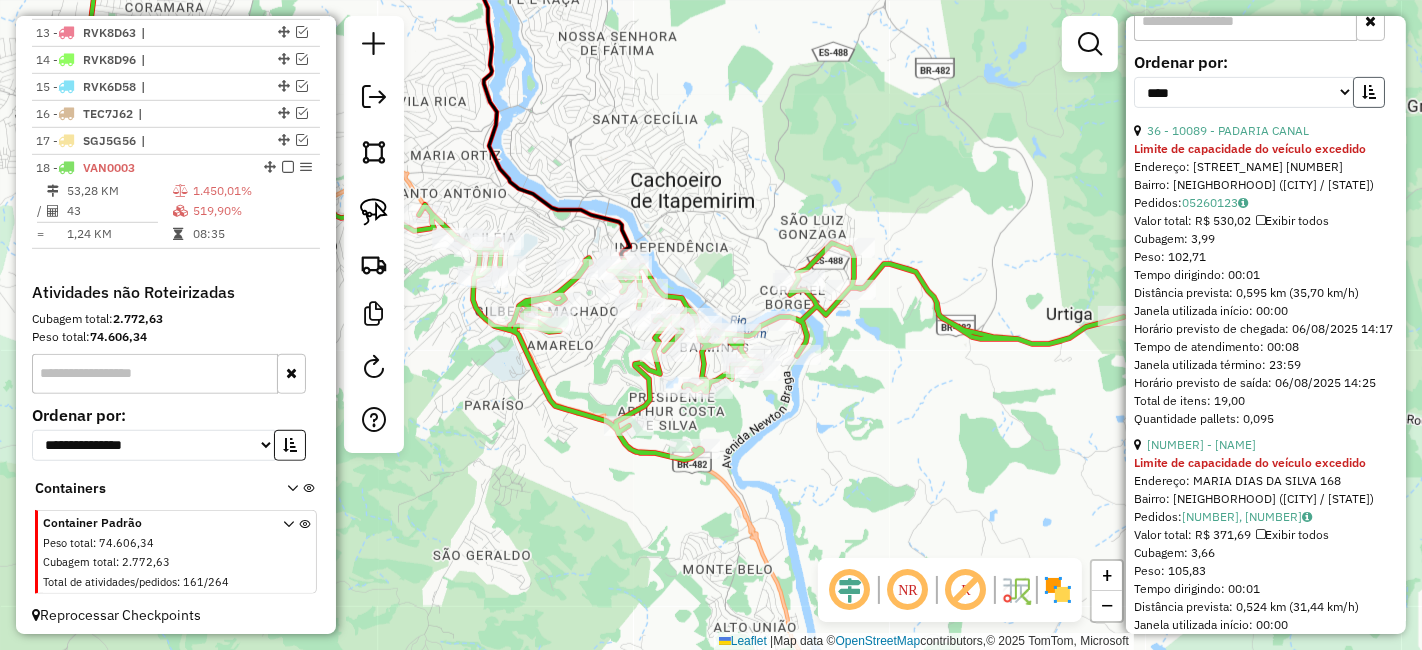 click at bounding box center (1369, 92) 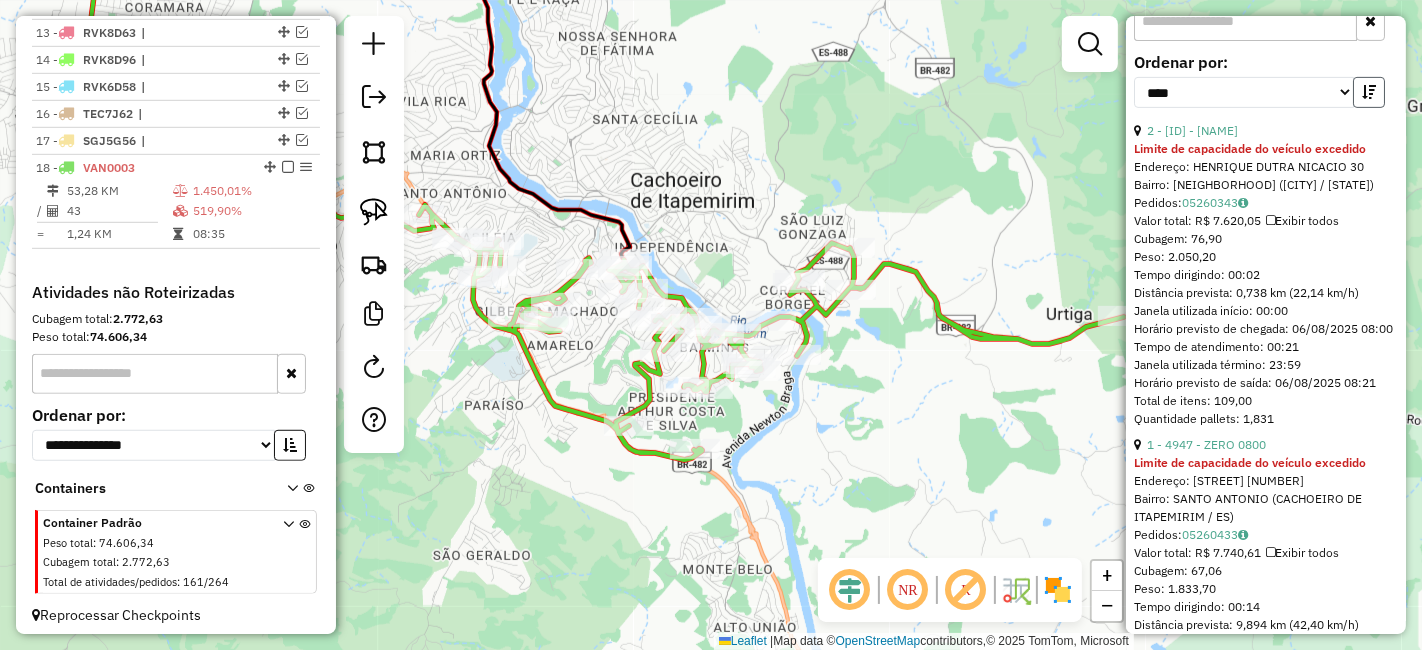 click at bounding box center [1369, 92] 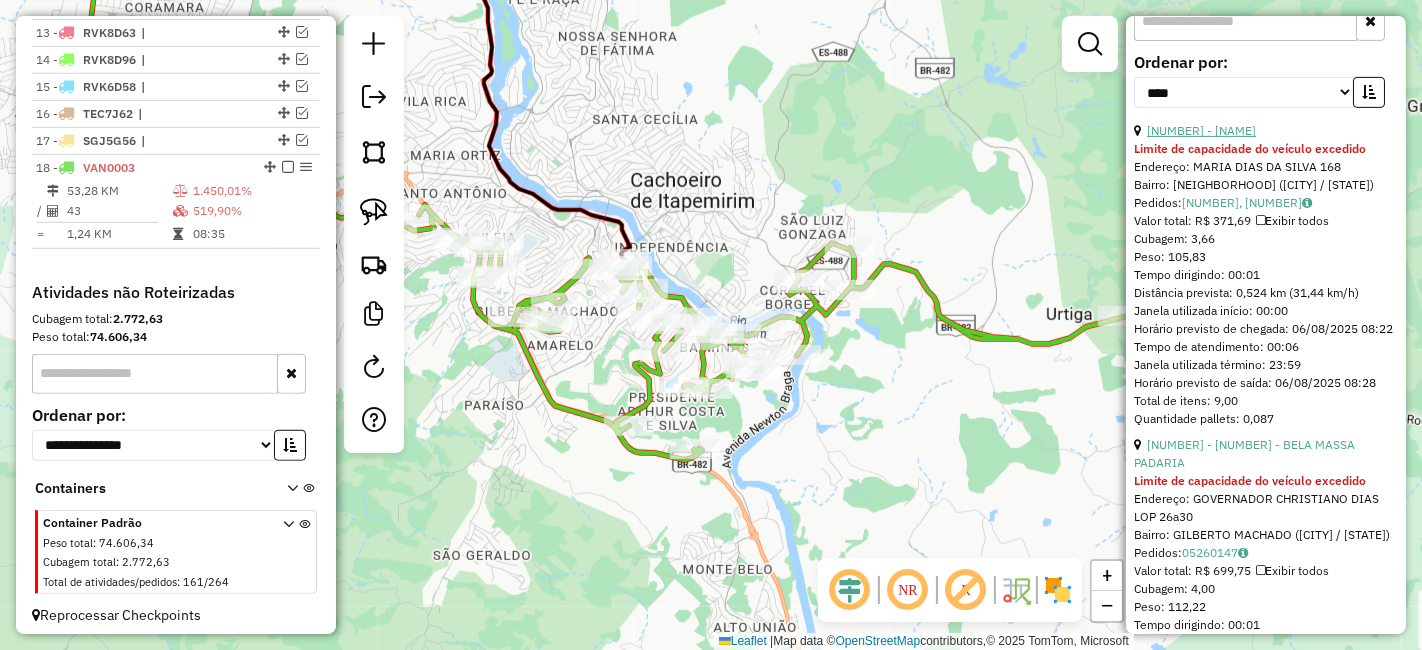 click on "3 - 3081 - JOSE CARLOS" at bounding box center [1201, 130] 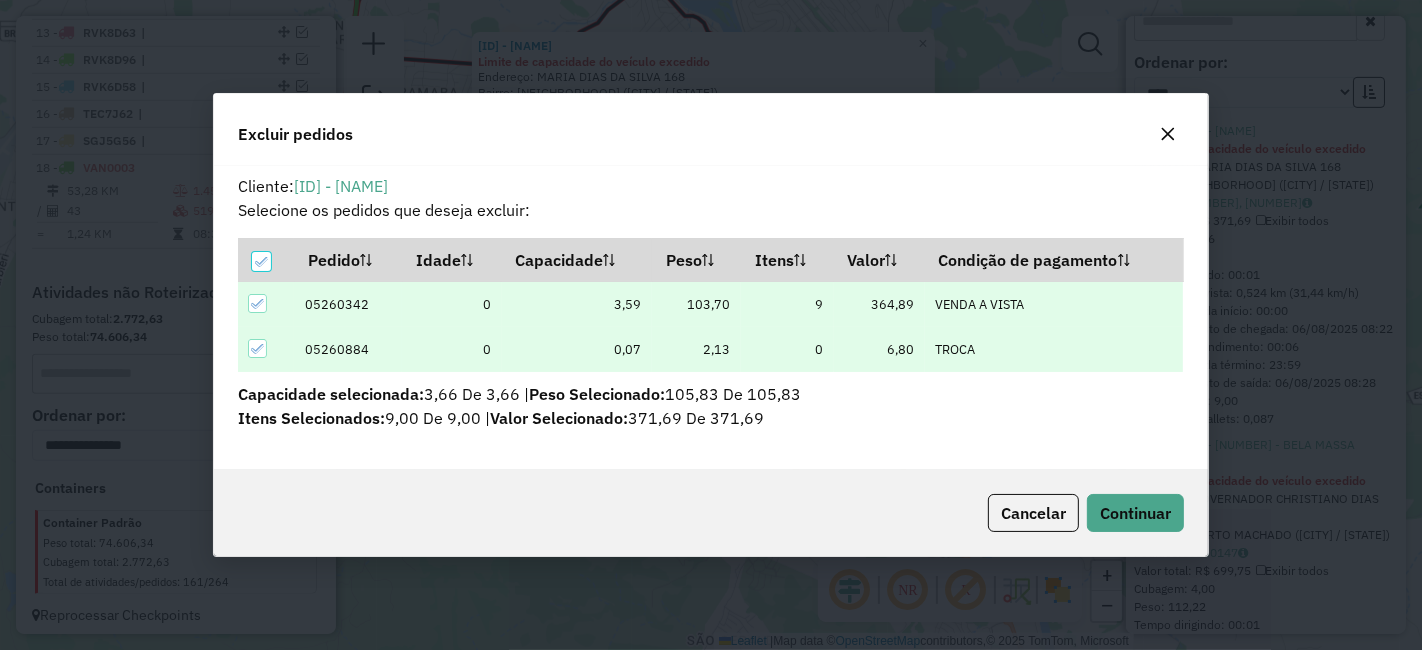 scroll, scrollTop: 80, scrollLeft: 0, axis: vertical 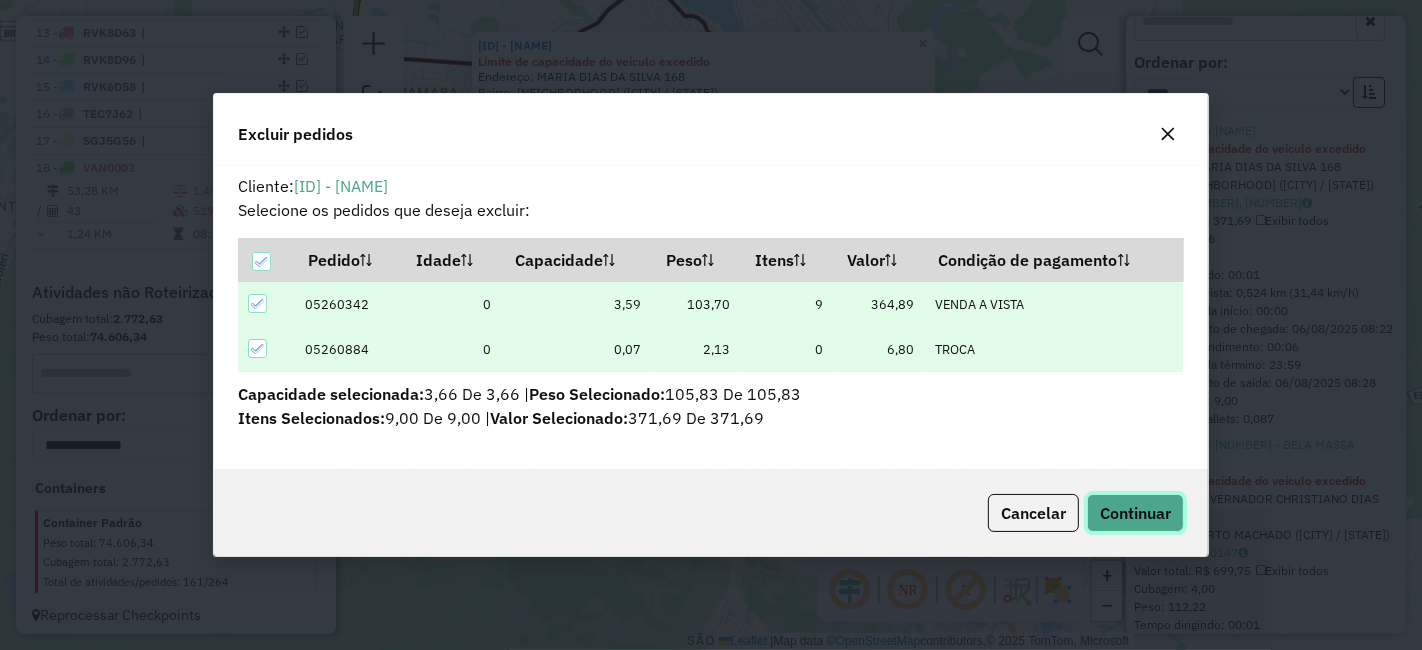 click on "Continuar" 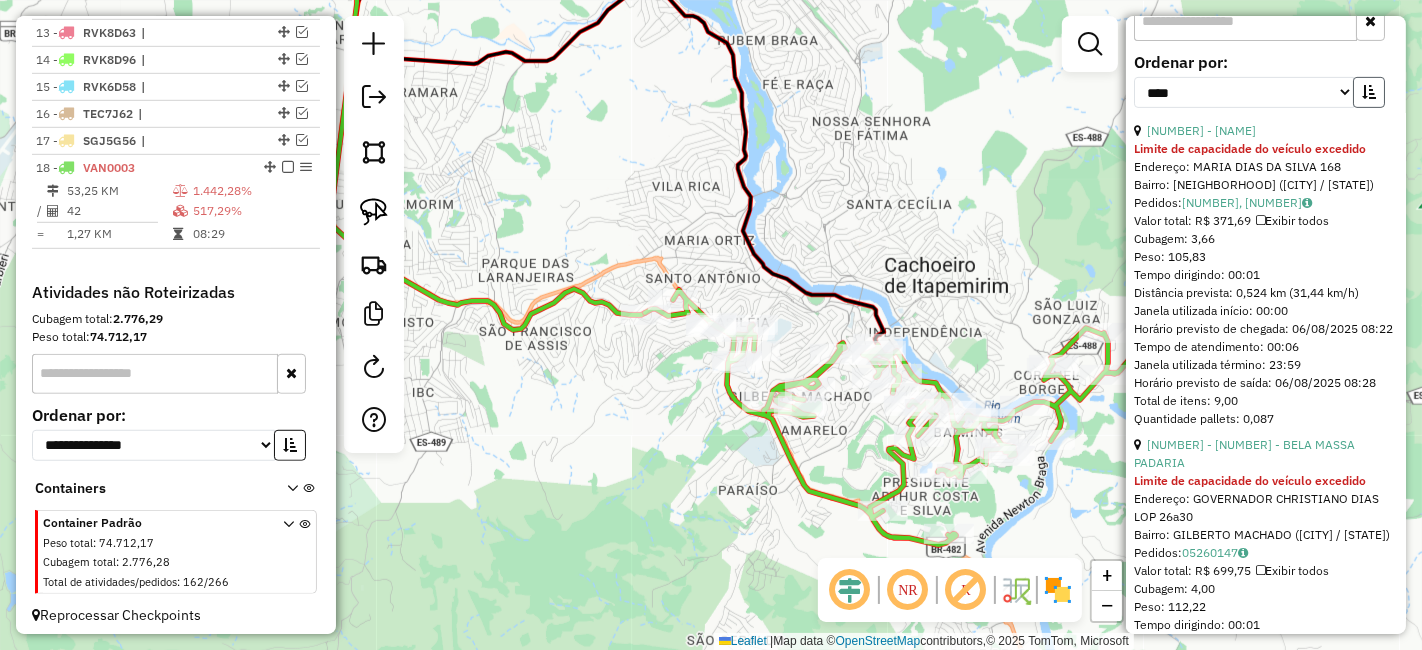 click at bounding box center [1369, 92] 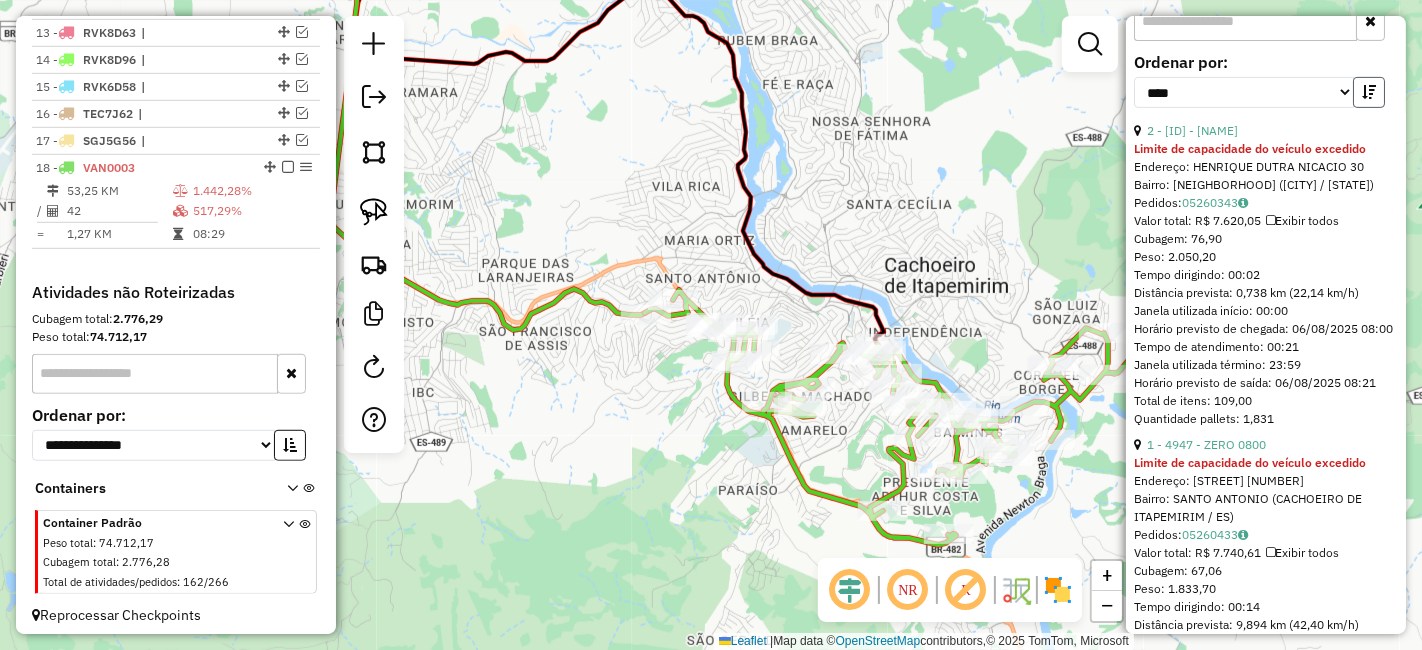 click at bounding box center (1369, 92) 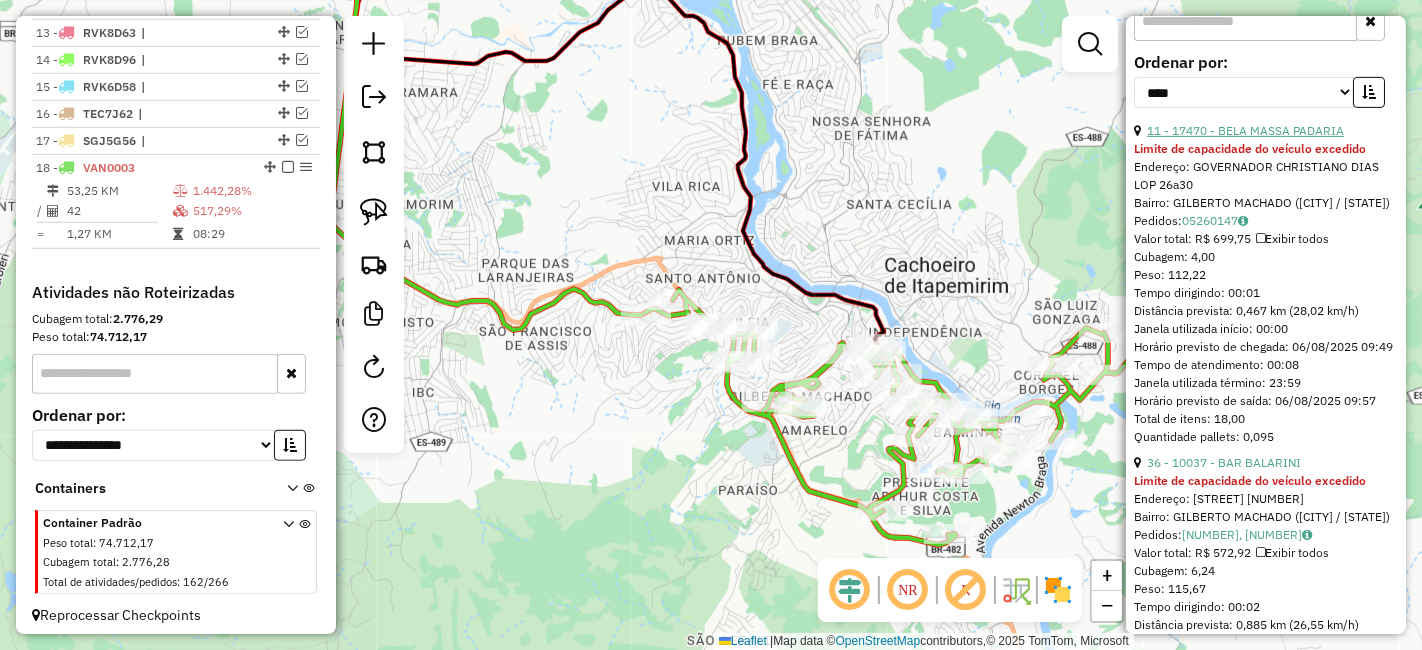 click on "11 - 17470 - BELA MASSA PADARIA" at bounding box center [1245, 130] 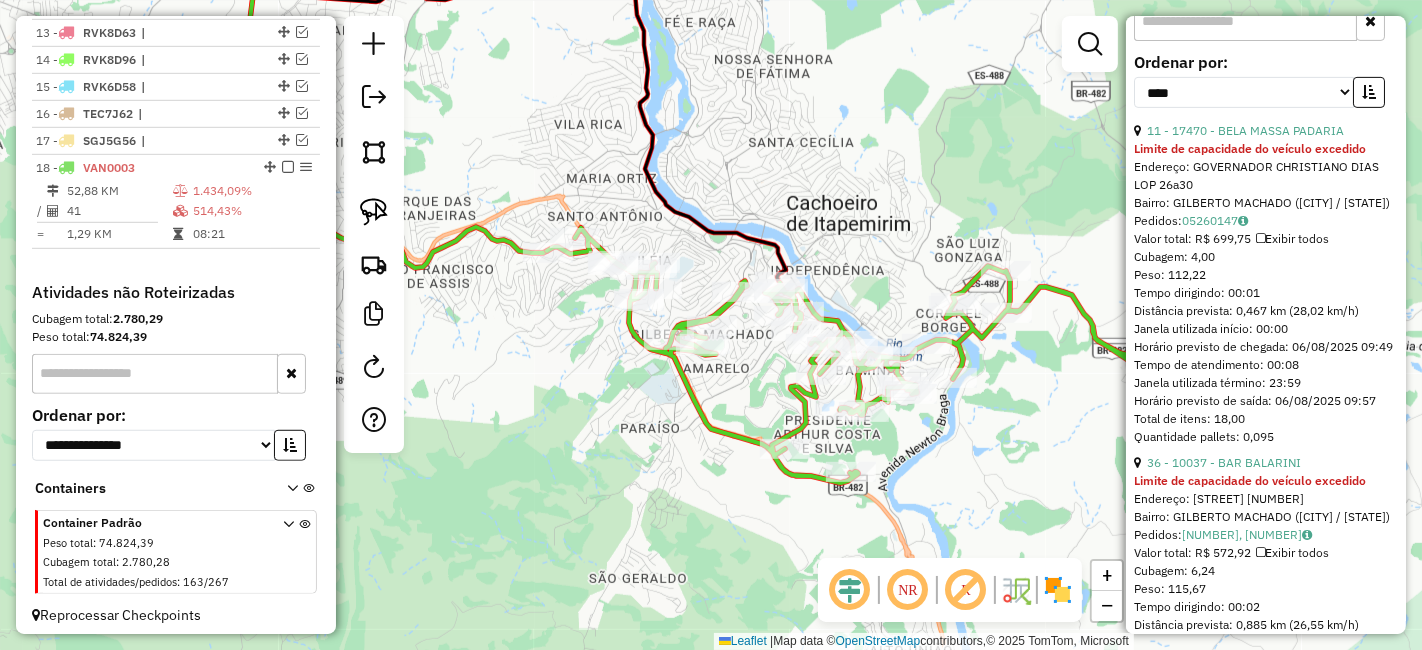 click at bounding box center [1369, 92] 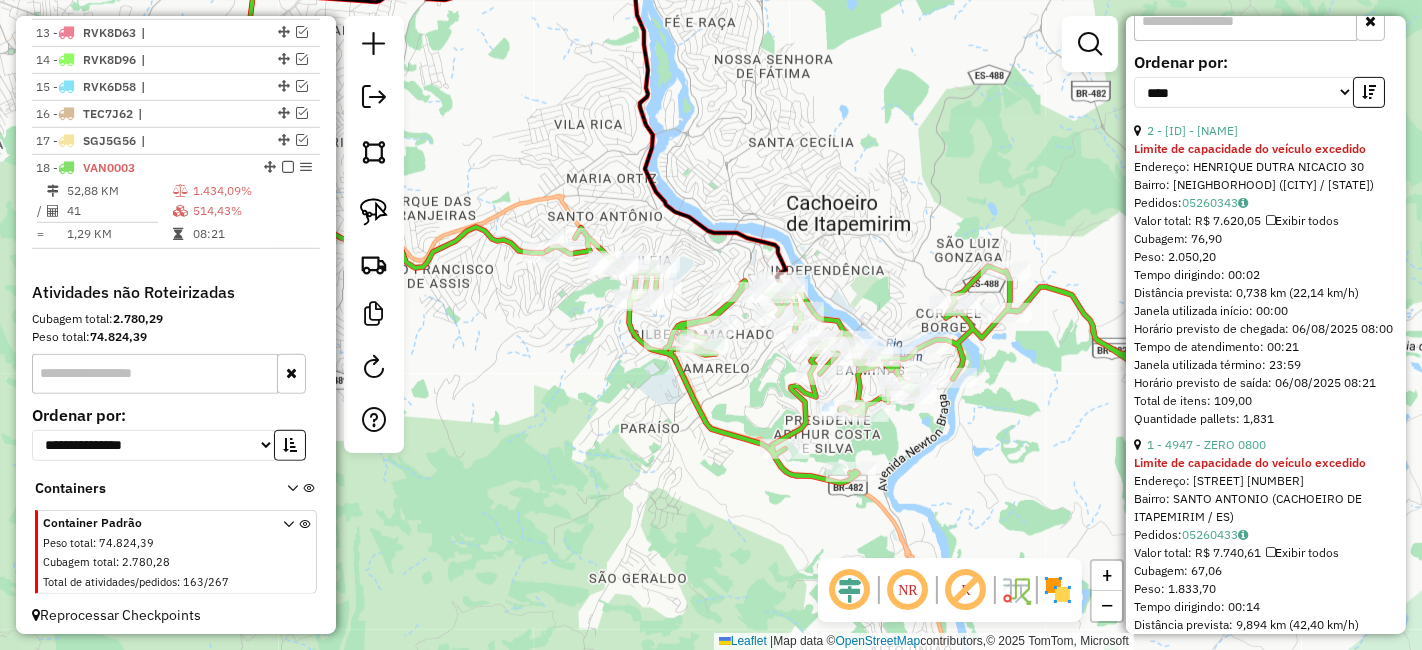 click at bounding box center [1369, 92] 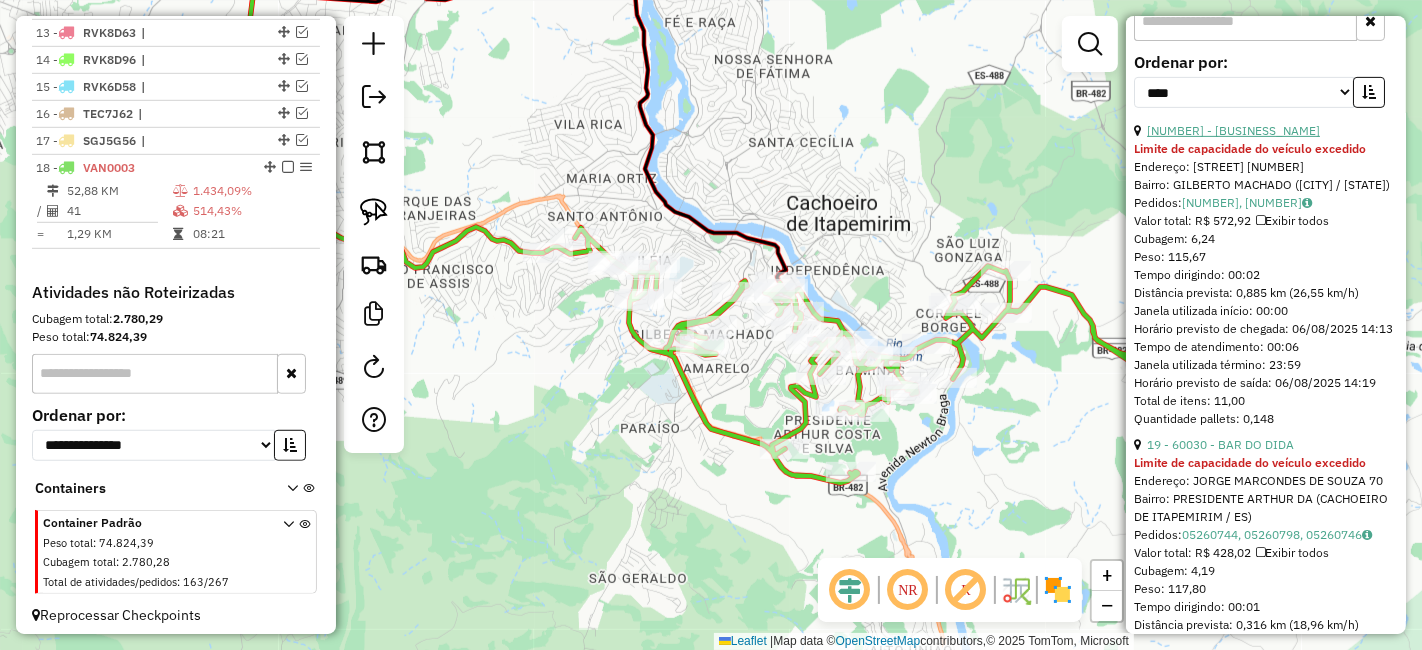 click on "35 - 10037 - BAR BALARINI" at bounding box center [1233, 130] 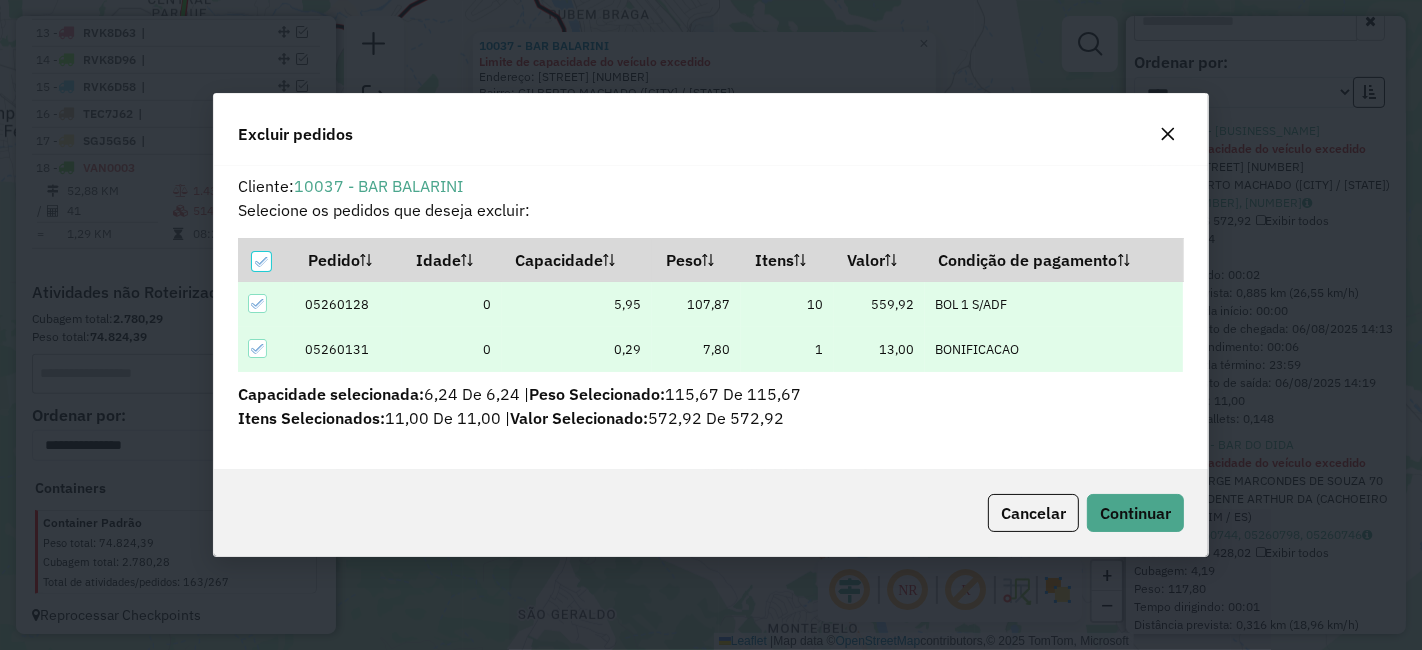 scroll, scrollTop: 80, scrollLeft: 0, axis: vertical 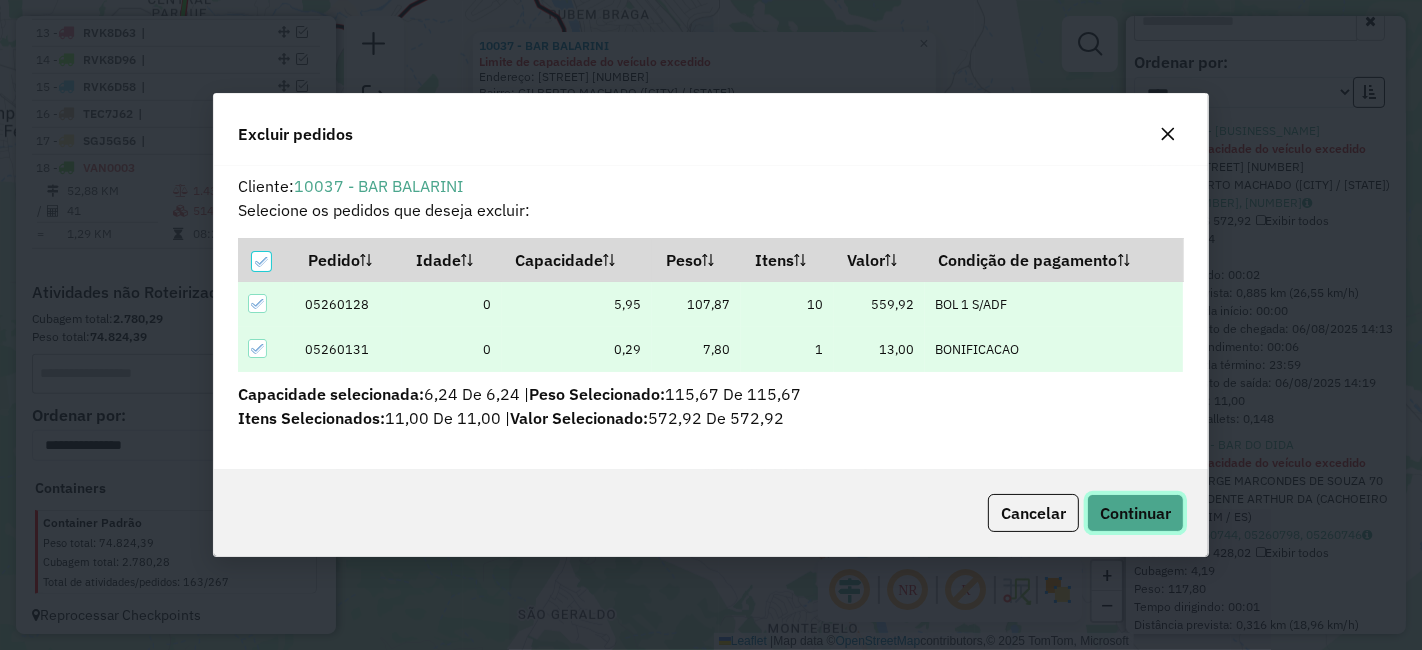 click on "Continuar" 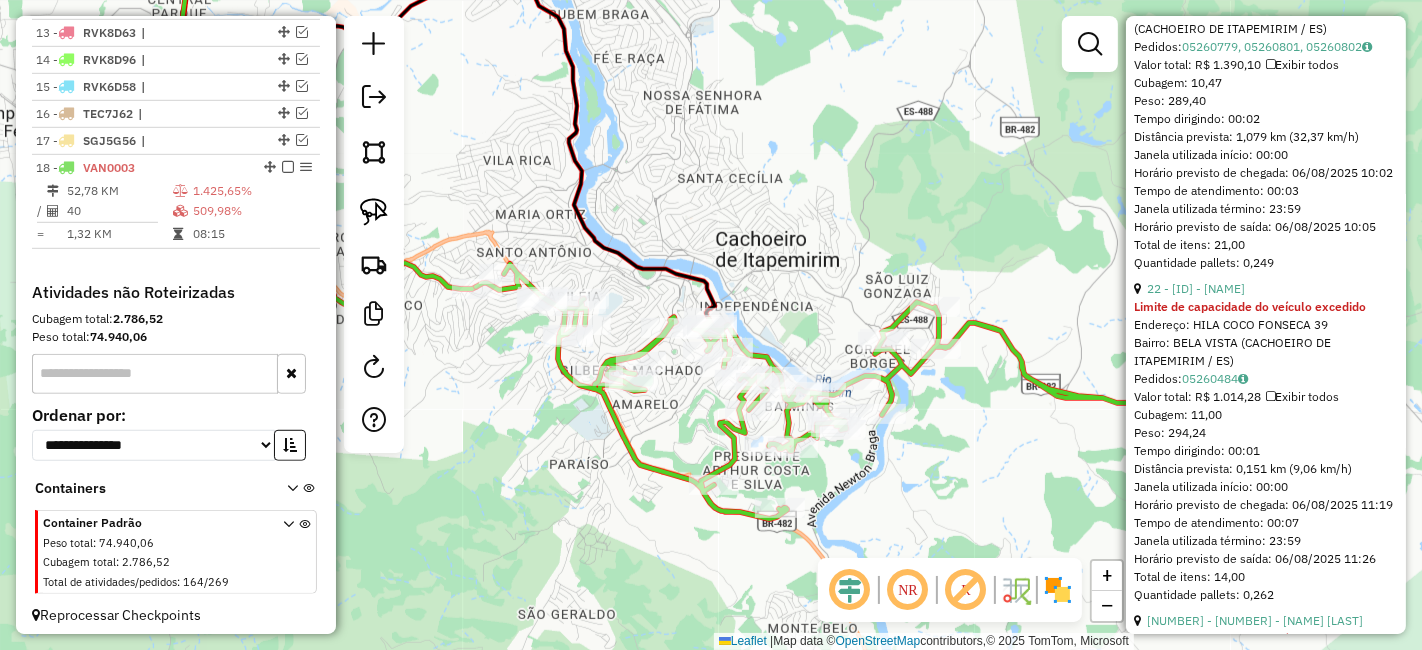 scroll, scrollTop: 7111, scrollLeft: 0, axis: vertical 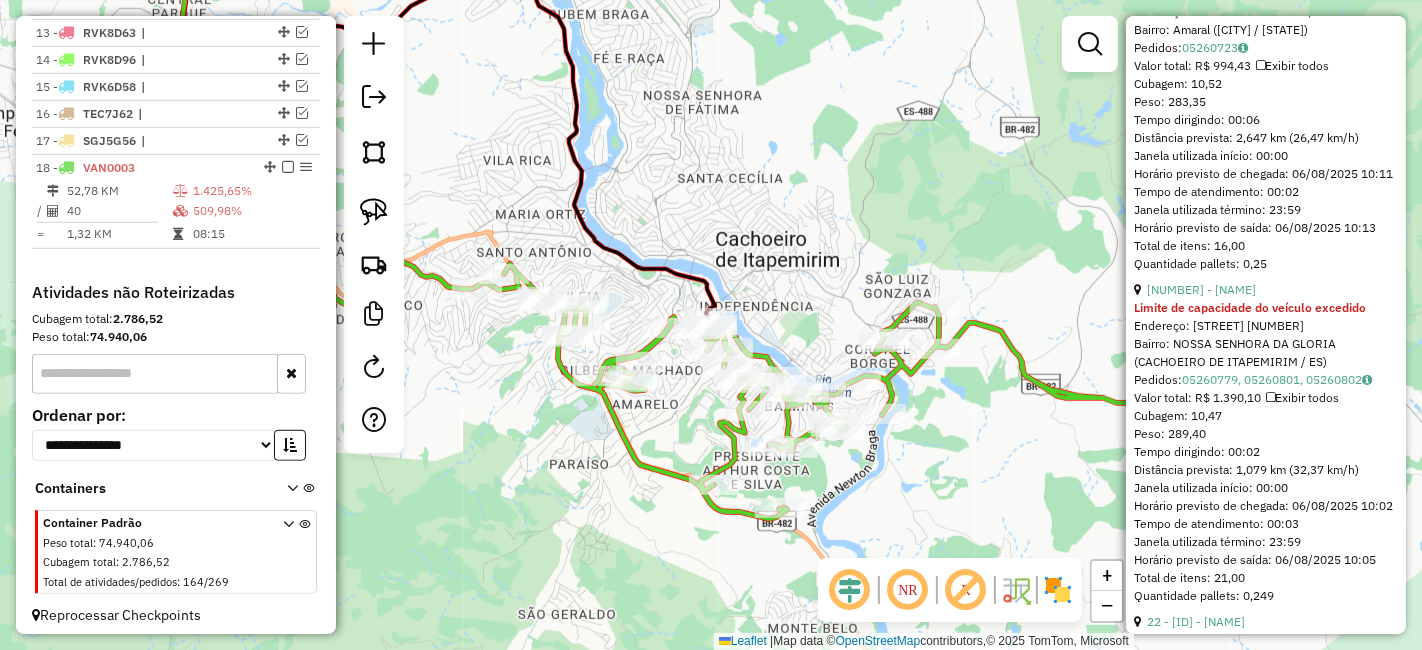click on "14 - 31221 - BAR DO ROGERIO" at bounding box center [1201, -43] 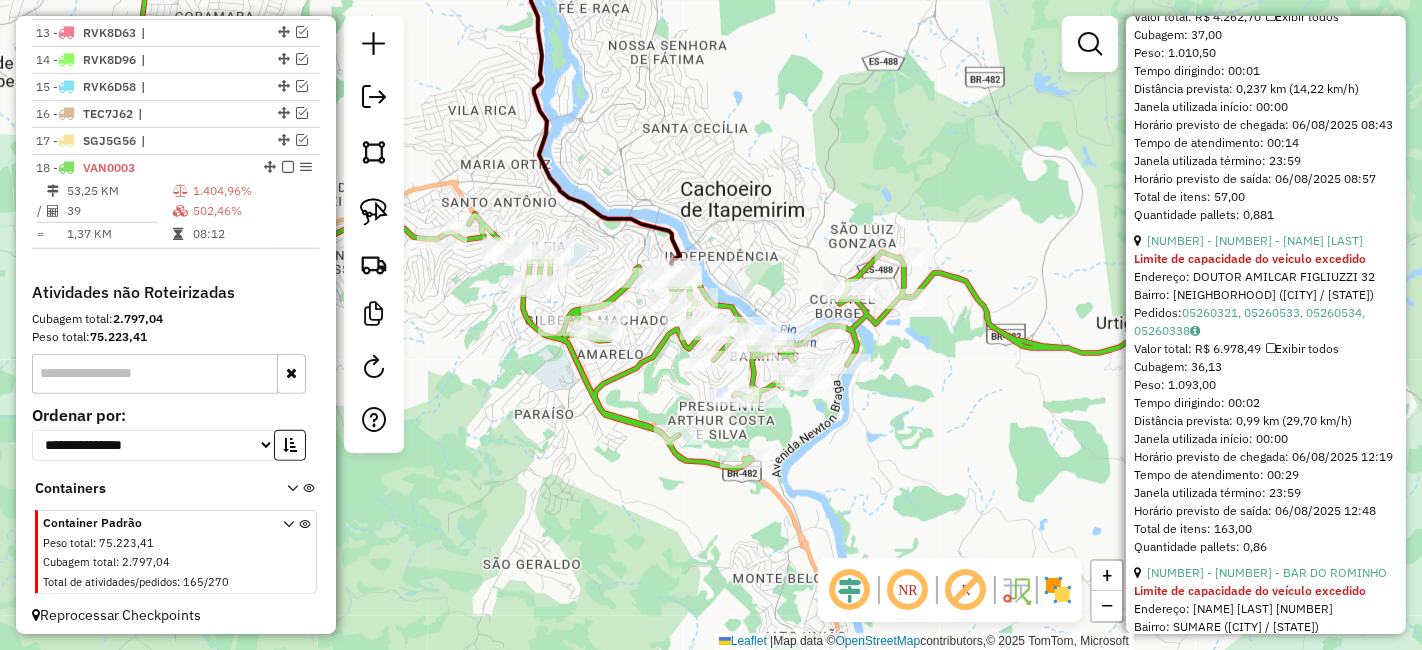 scroll, scrollTop: 11981, scrollLeft: 0, axis: vertical 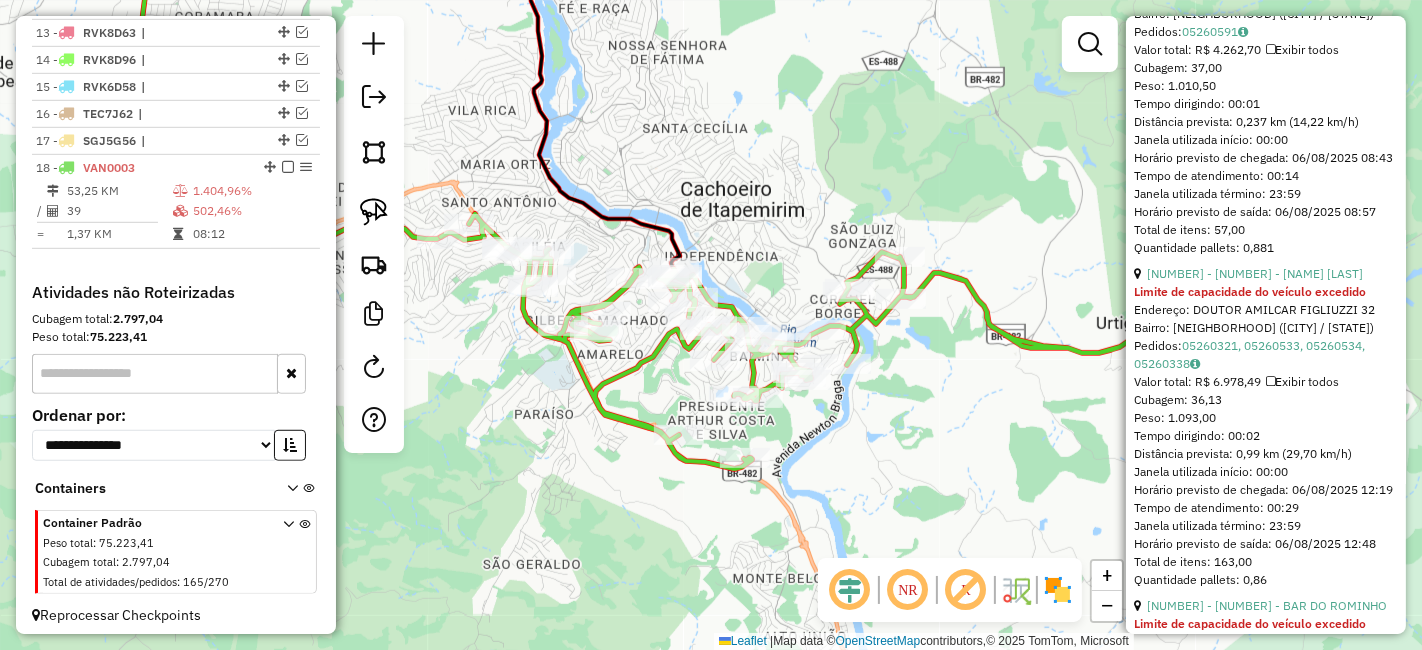 click on "17 - 2739 - ALTAS HORAS" at bounding box center [1196, -723] 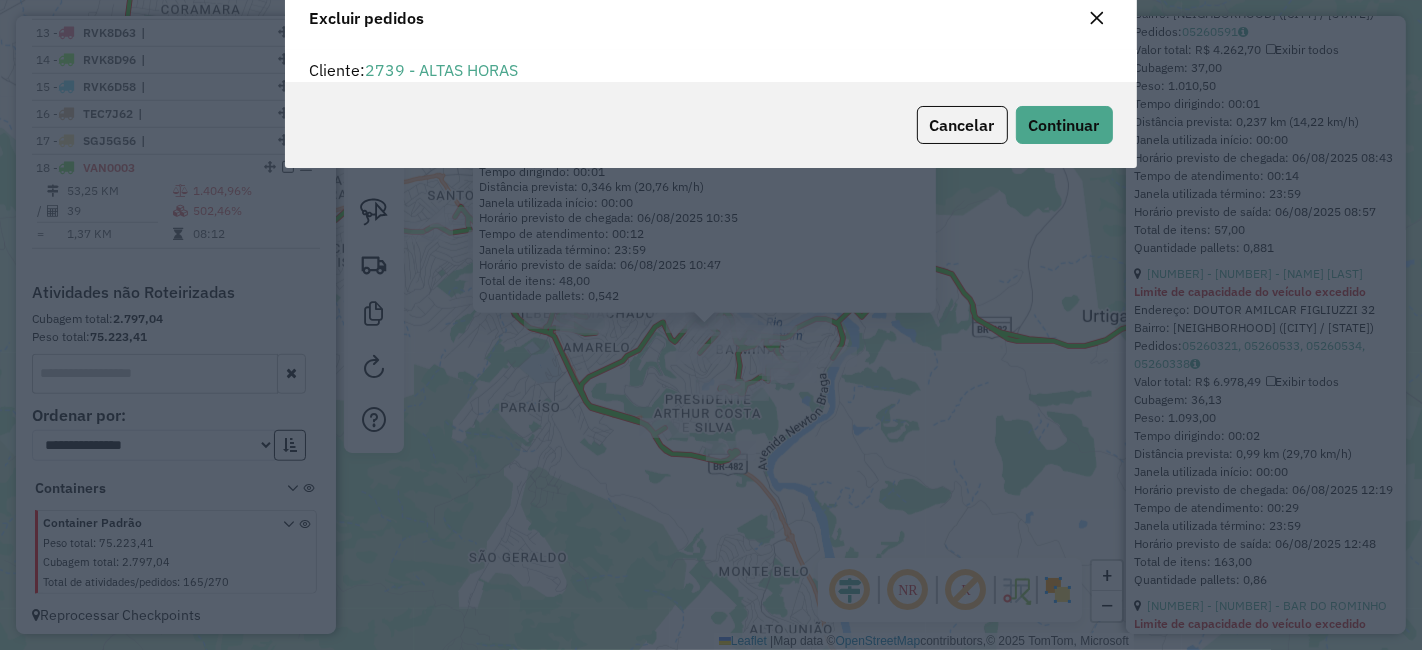 scroll, scrollTop: 80, scrollLeft: 0, axis: vertical 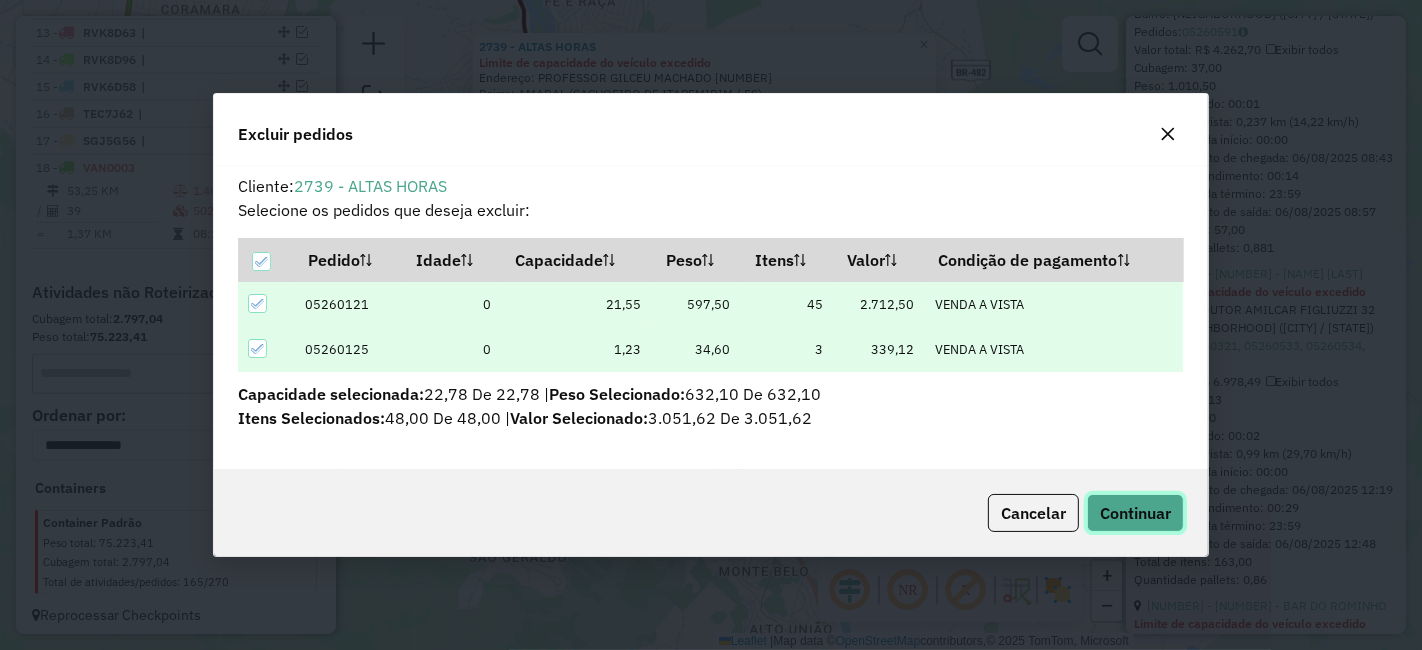 click on "Continuar" 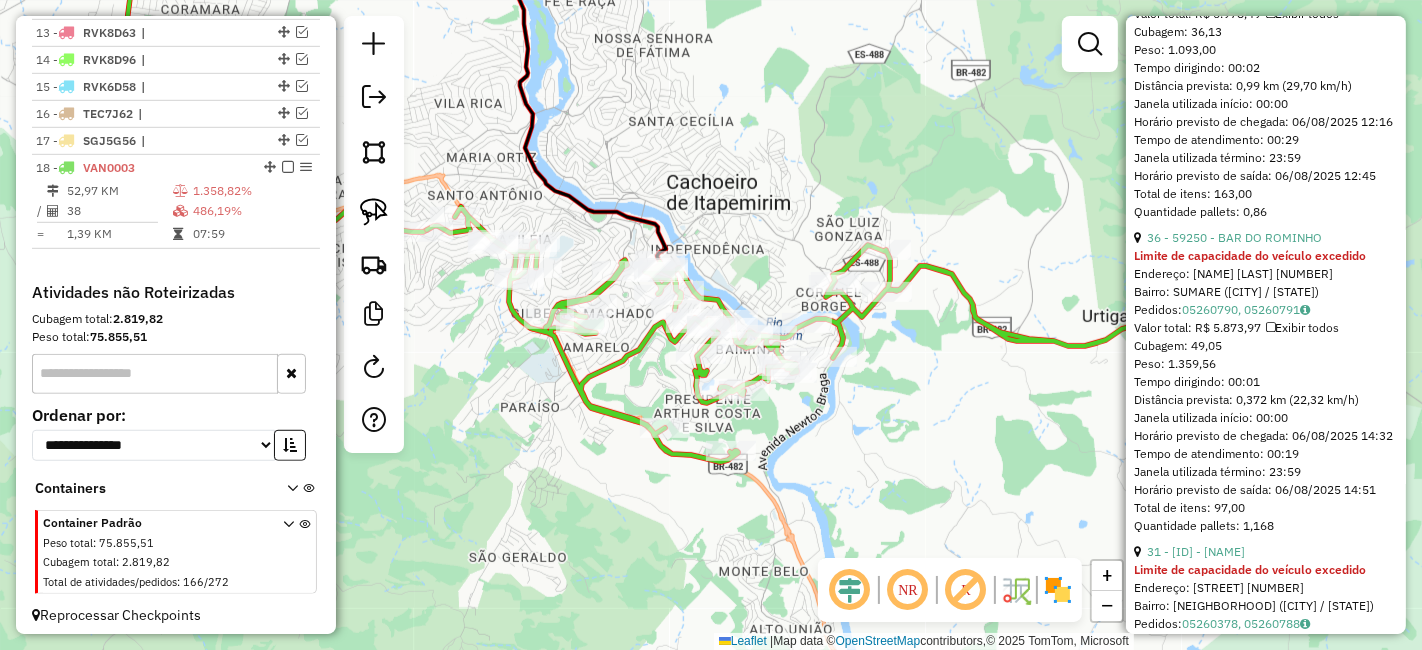 scroll, scrollTop: 711, scrollLeft: 0, axis: vertical 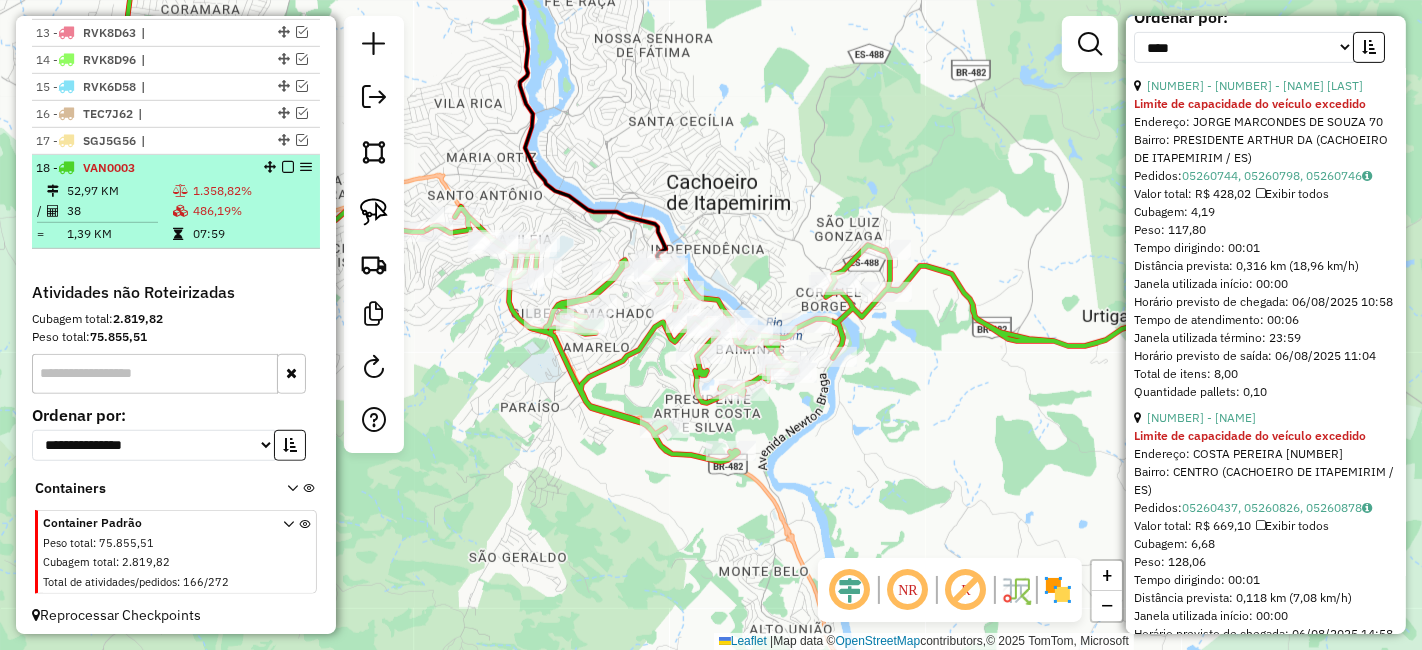 click at bounding box center [288, 167] 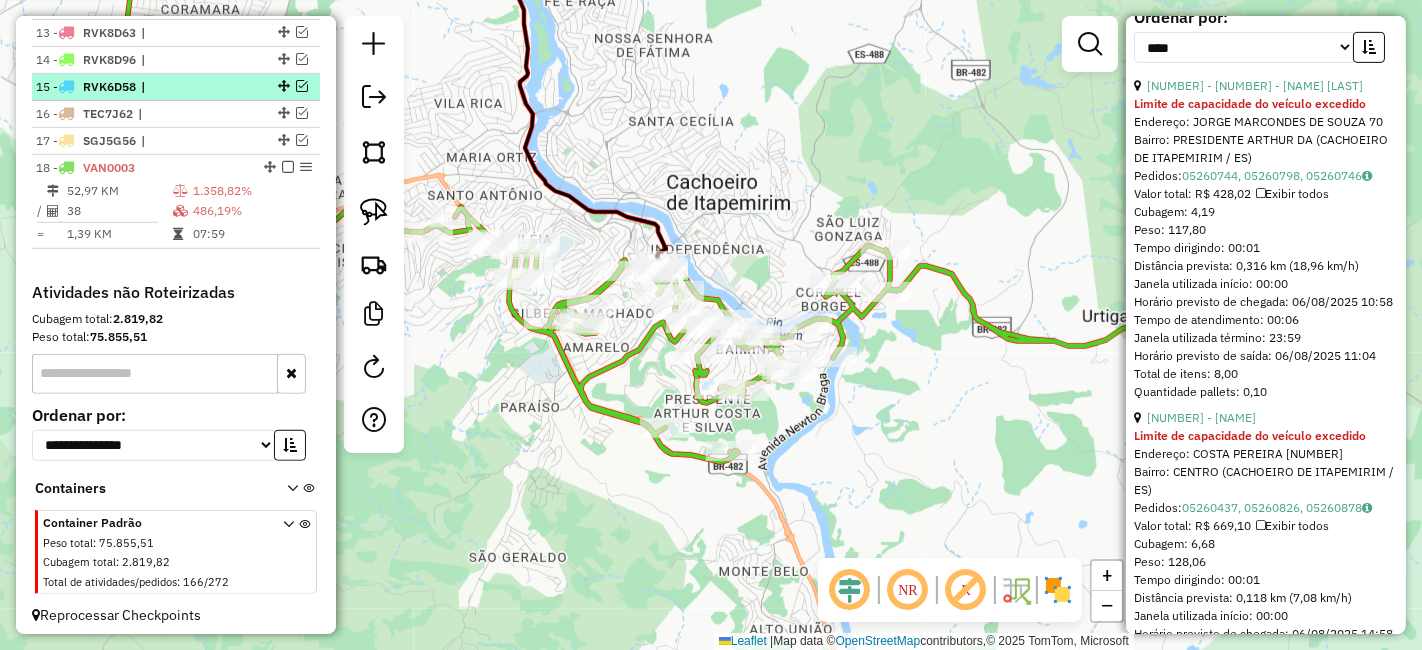 scroll, scrollTop: 1003, scrollLeft: 0, axis: vertical 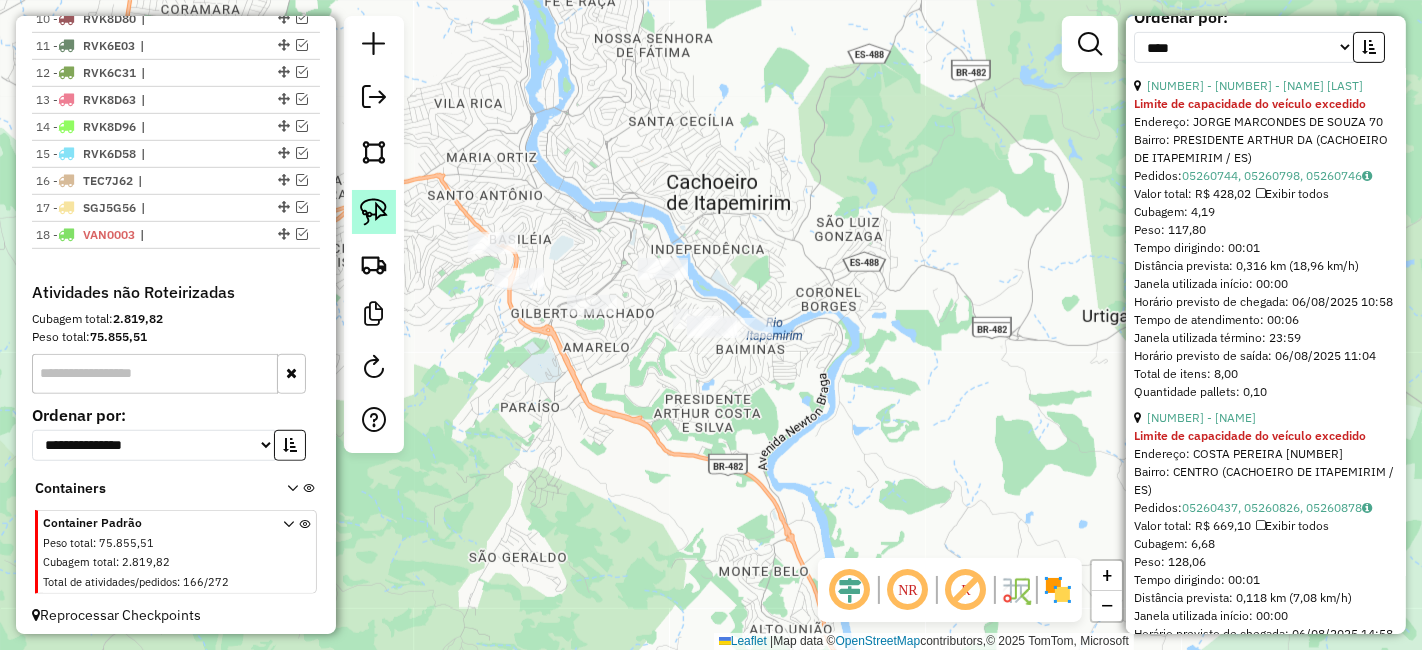 click 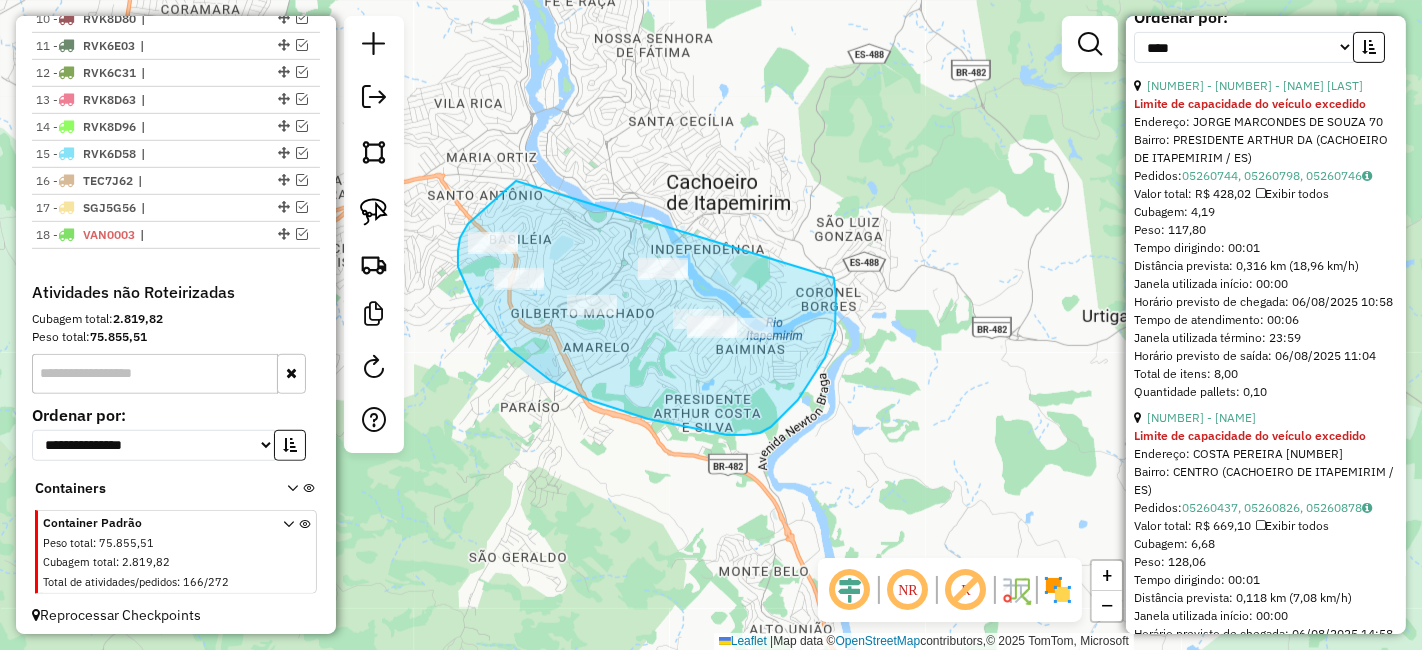 drag, startPoint x: 516, startPoint y: 181, endPoint x: 832, endPoint y: 265, distance: 326.974 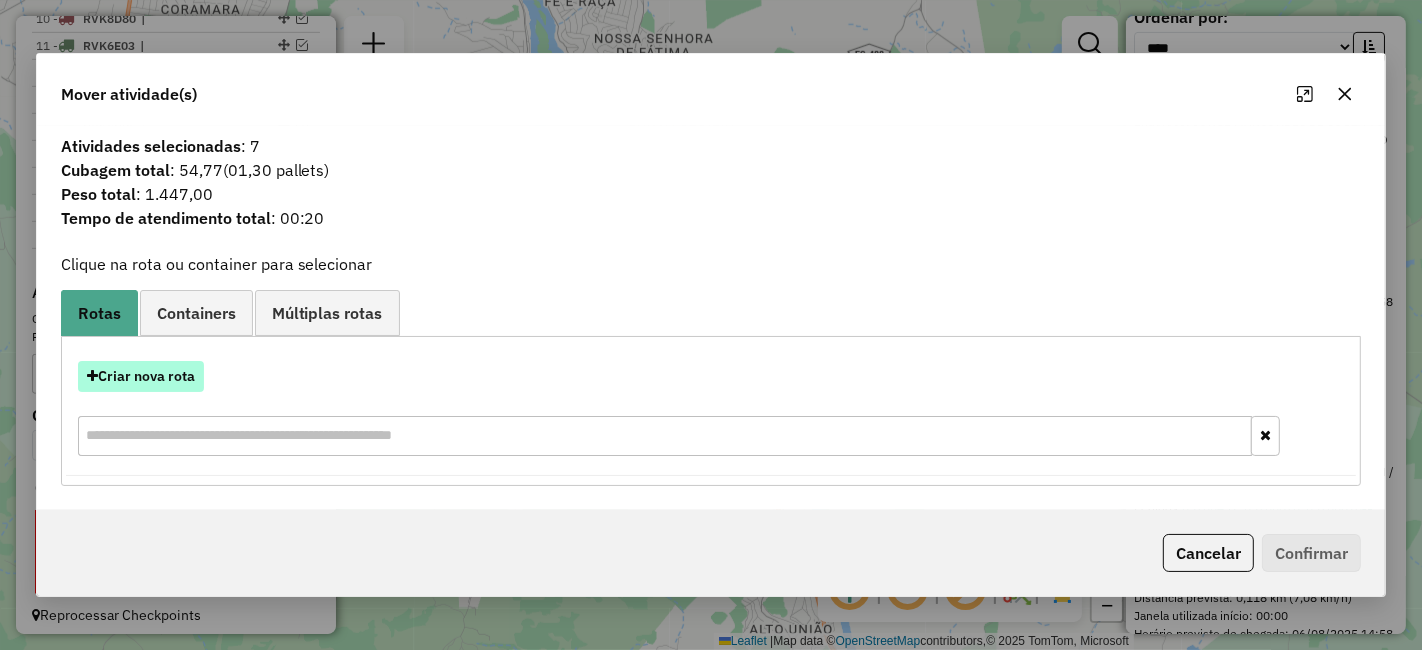 click on "Criar nova rota" at bounding box center [141, 376] 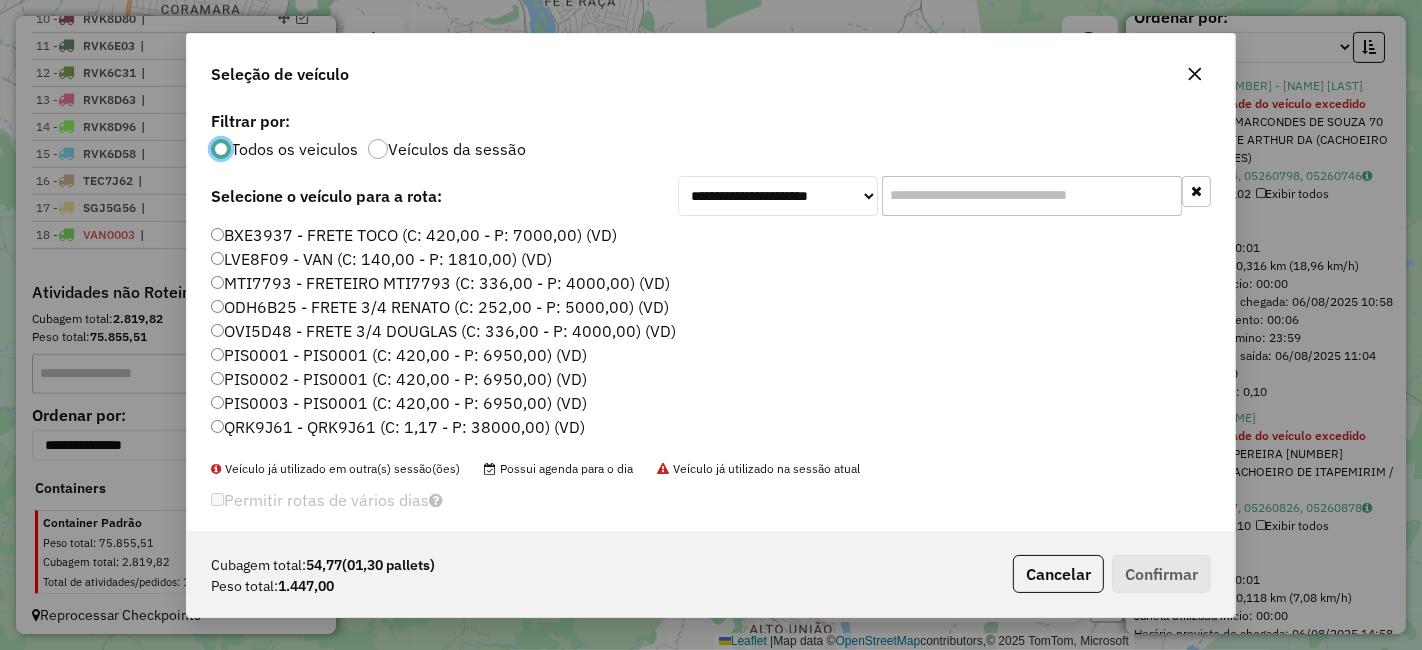 scroll, scrollTop: 11, scrollLeft: 5, axis: both 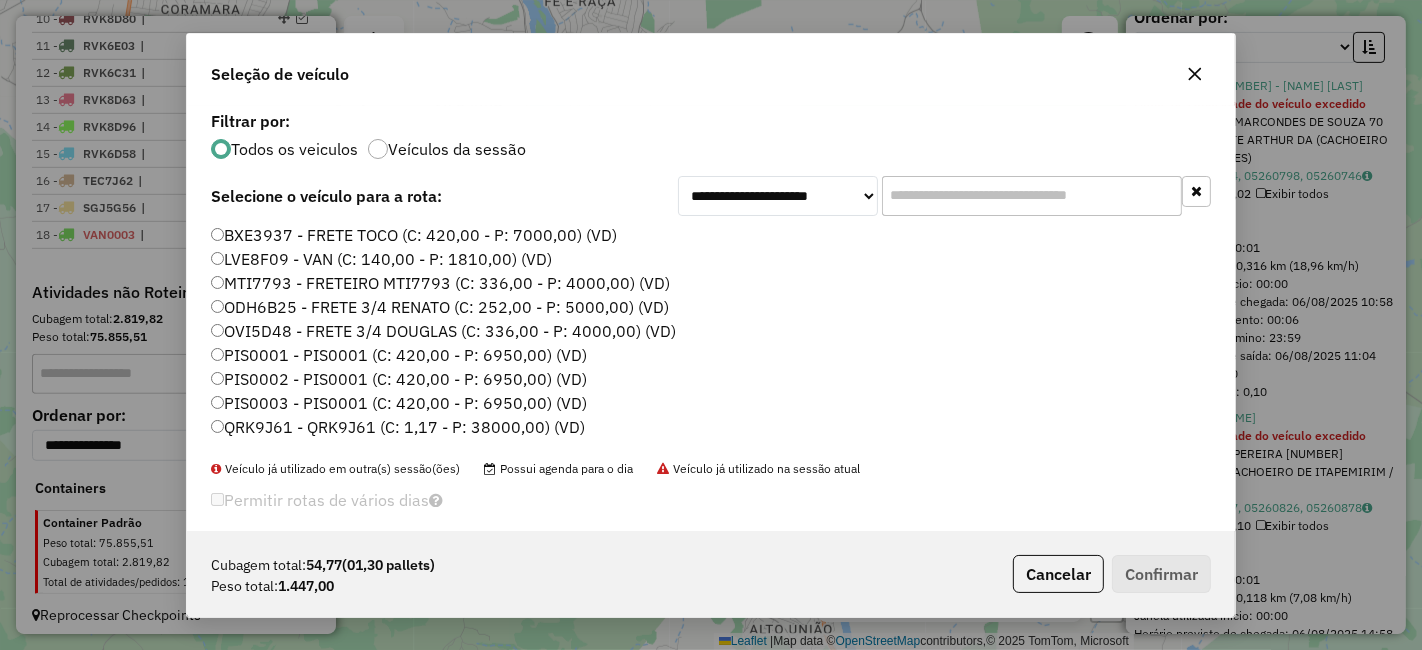 click 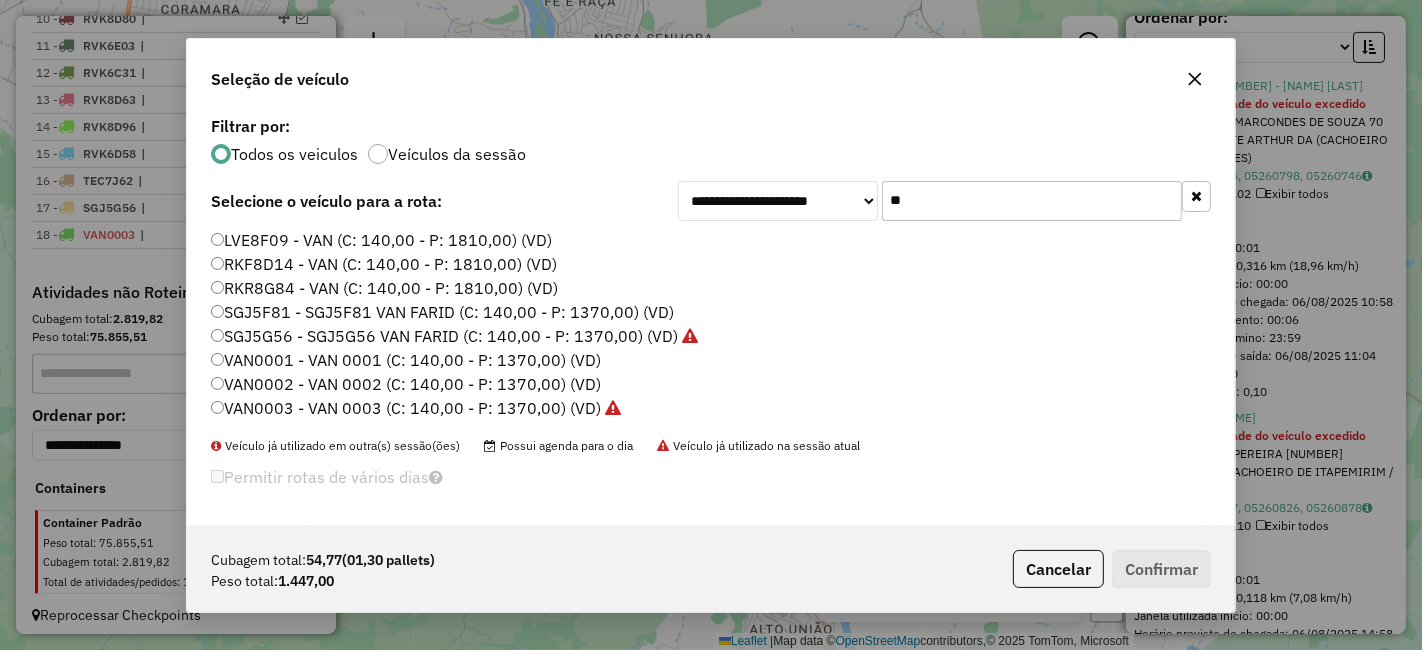 type on "**" 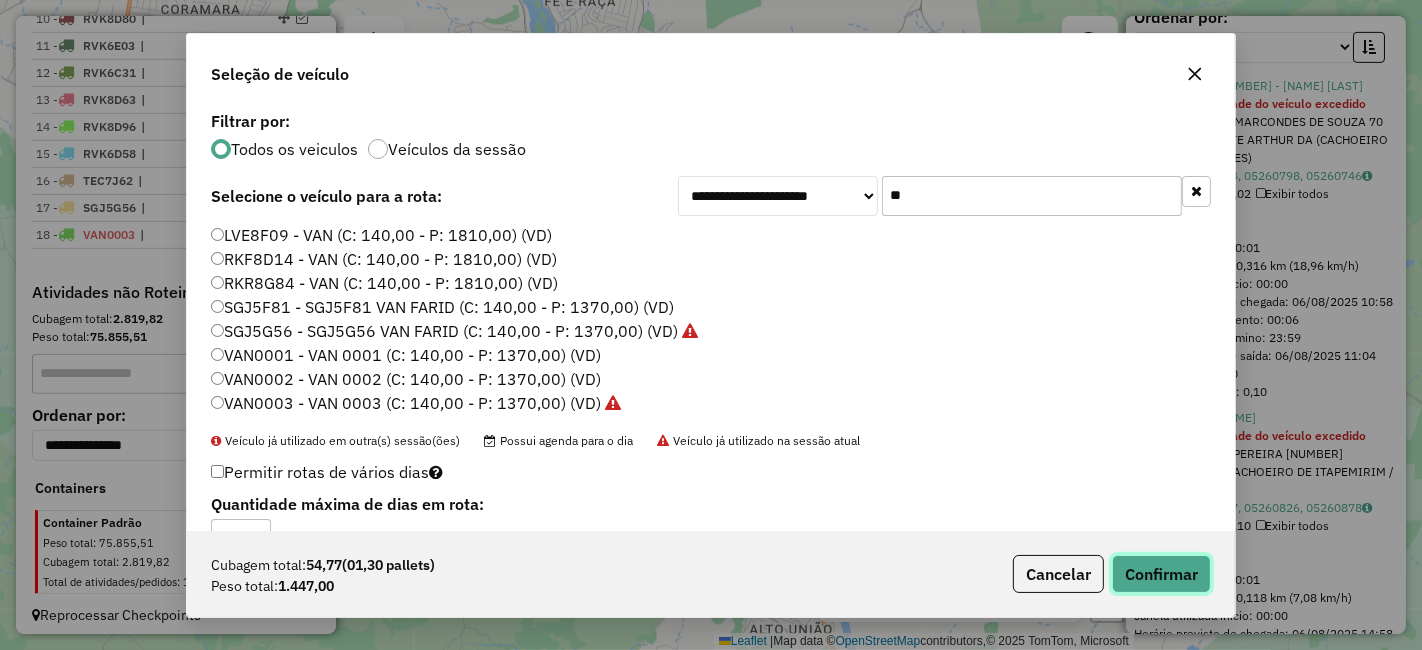 click on "Confirmar" 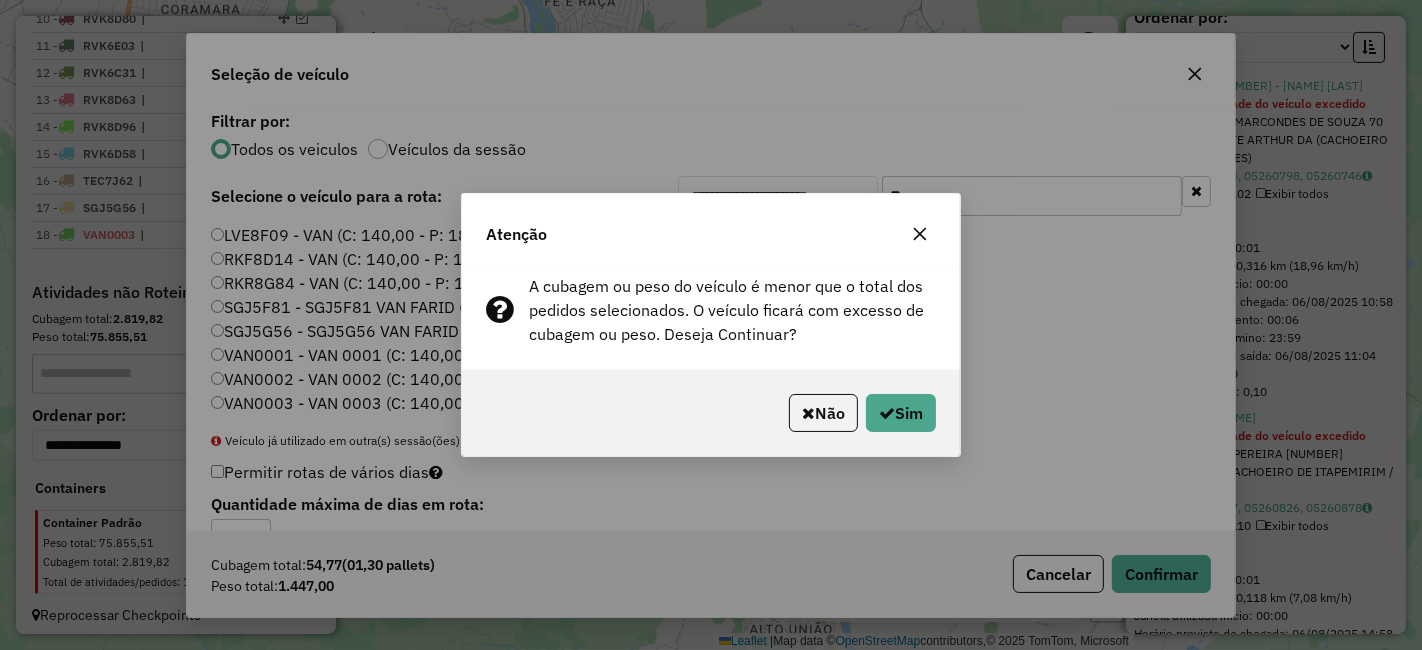 click on "Não   Sim" 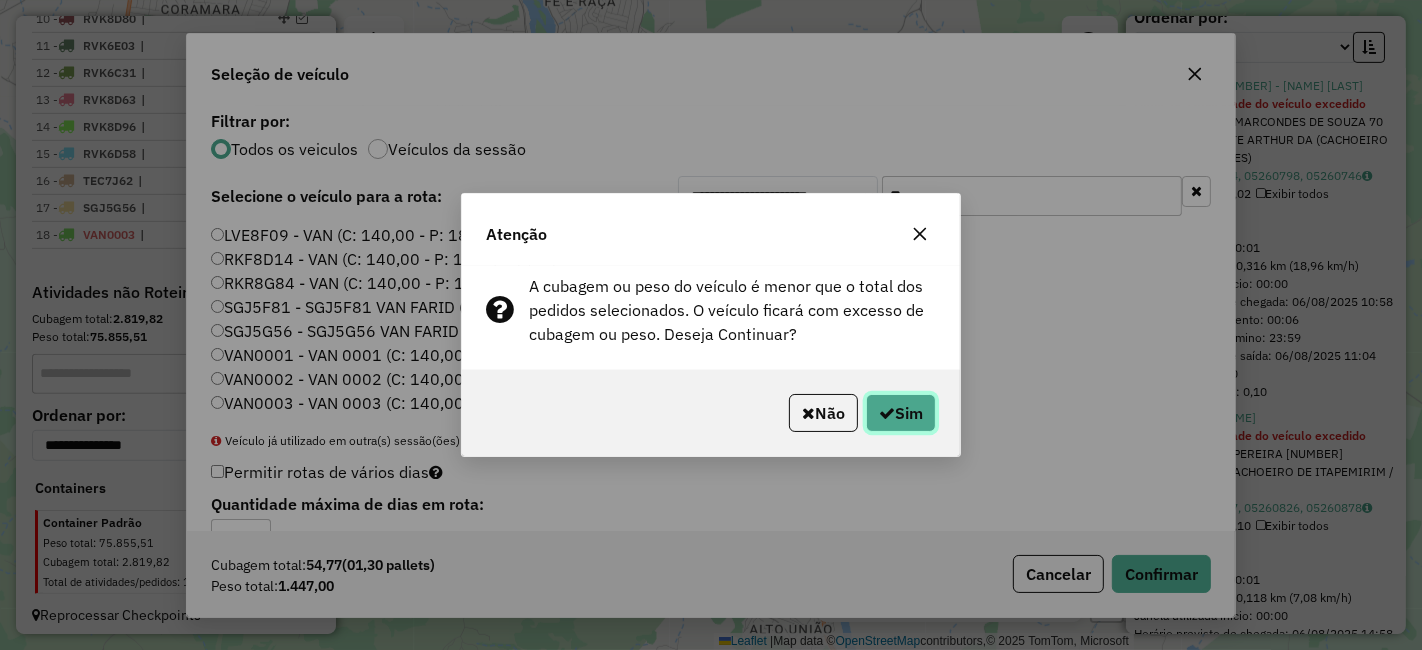 click on "Sim" 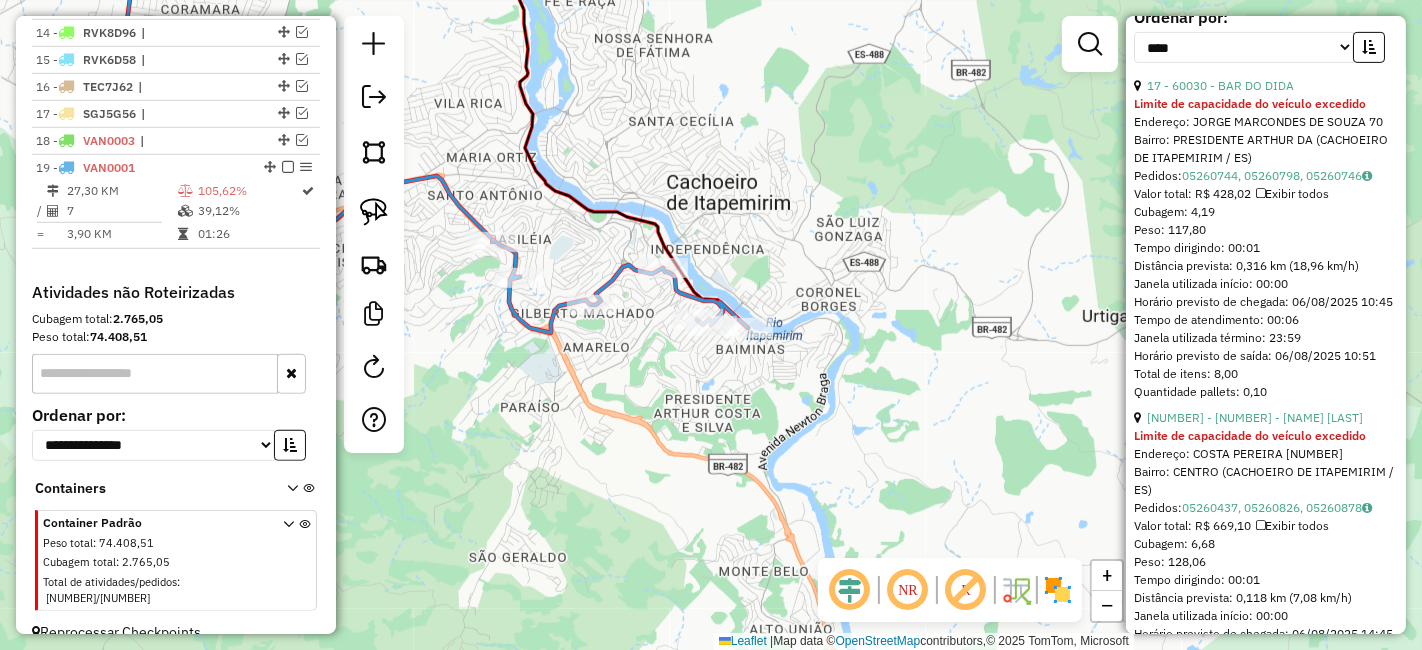 scroll, scrollTop: 1097, scrollLeft: 0, axis: vertical 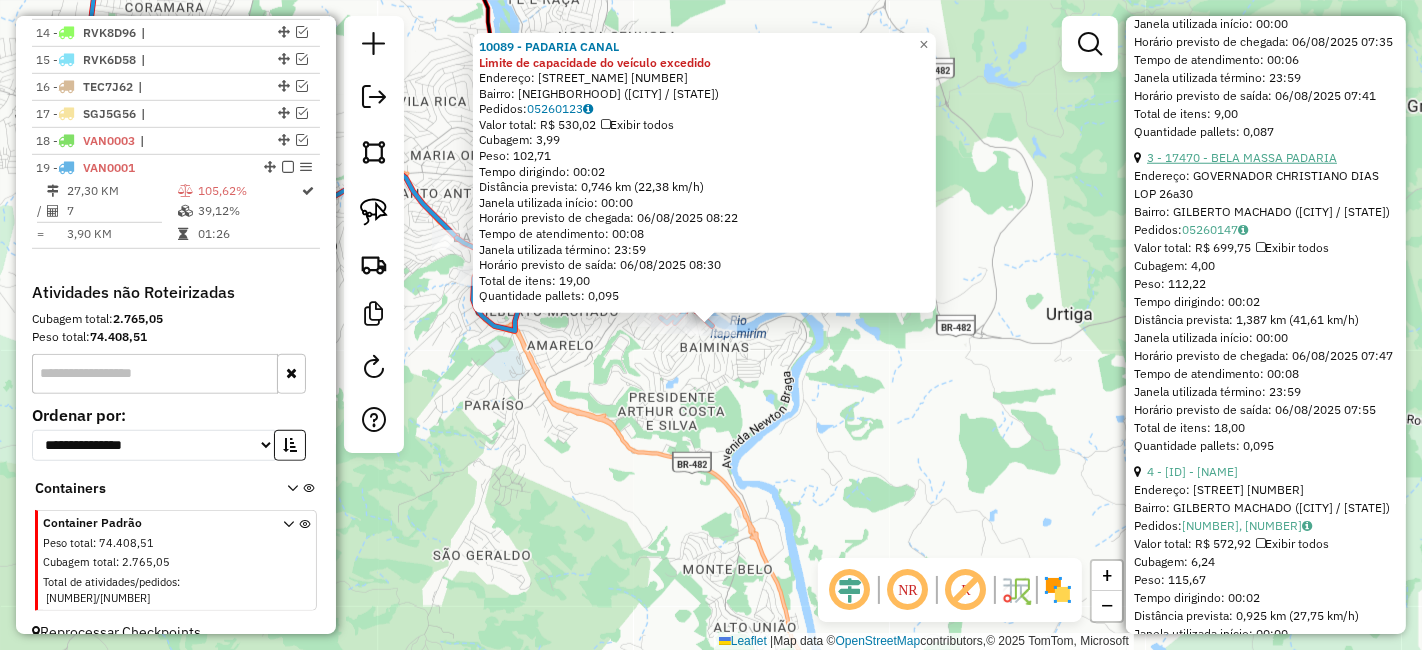click on "3 - 17470 - BELA MASSA PADARIA" at bounding box center (1242, 157) 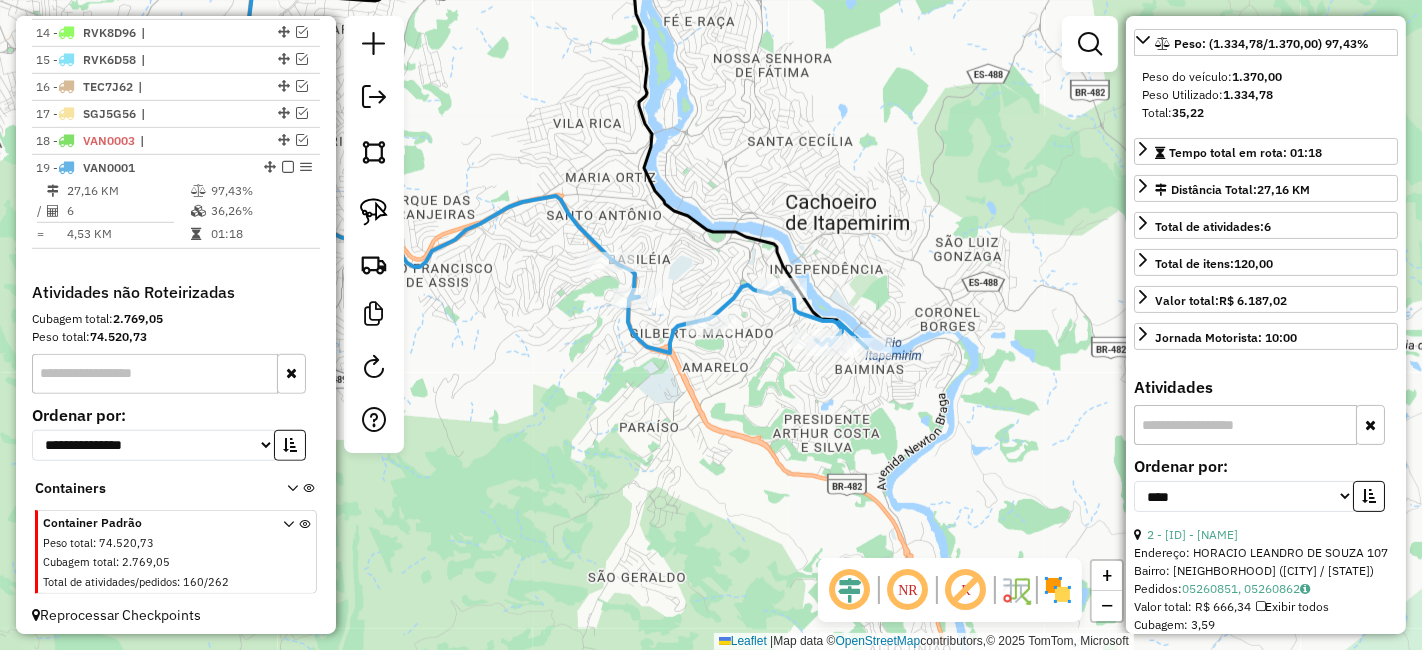 scroll, scrollTop: 309, scrollLeft: 0, axis: vertical 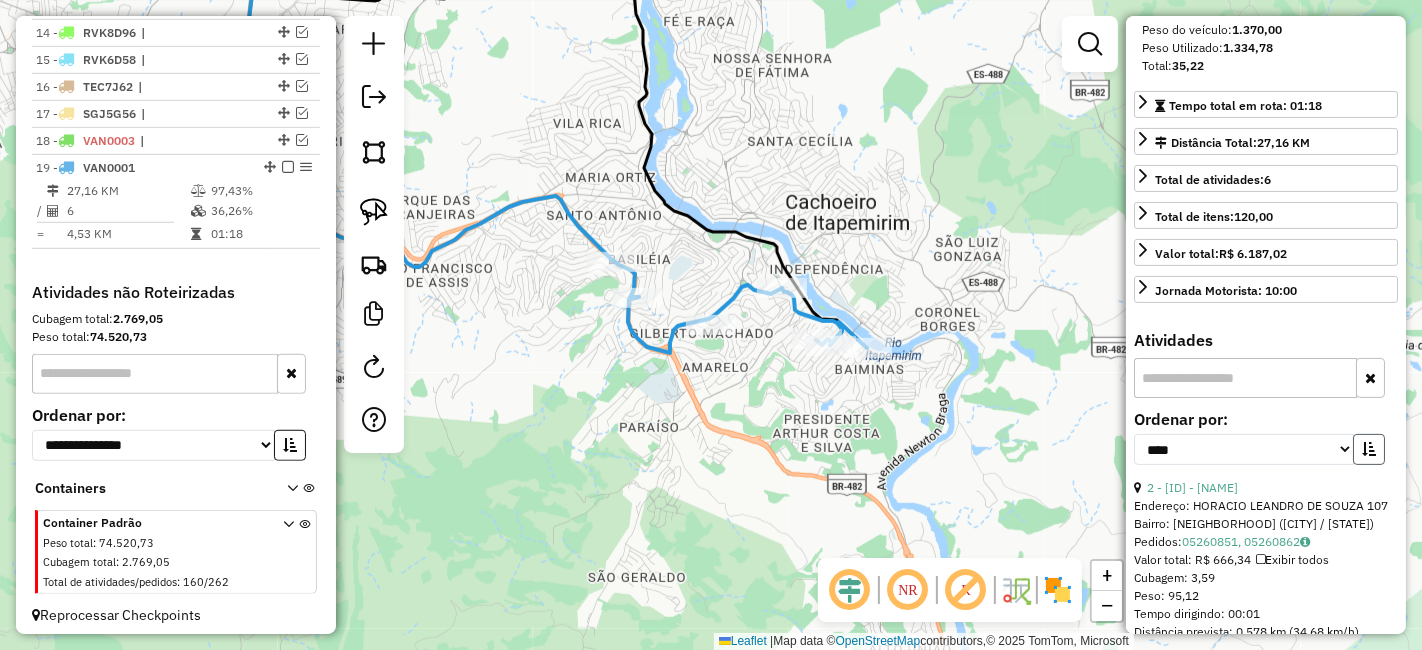 click at bounding box center (1369, 449) 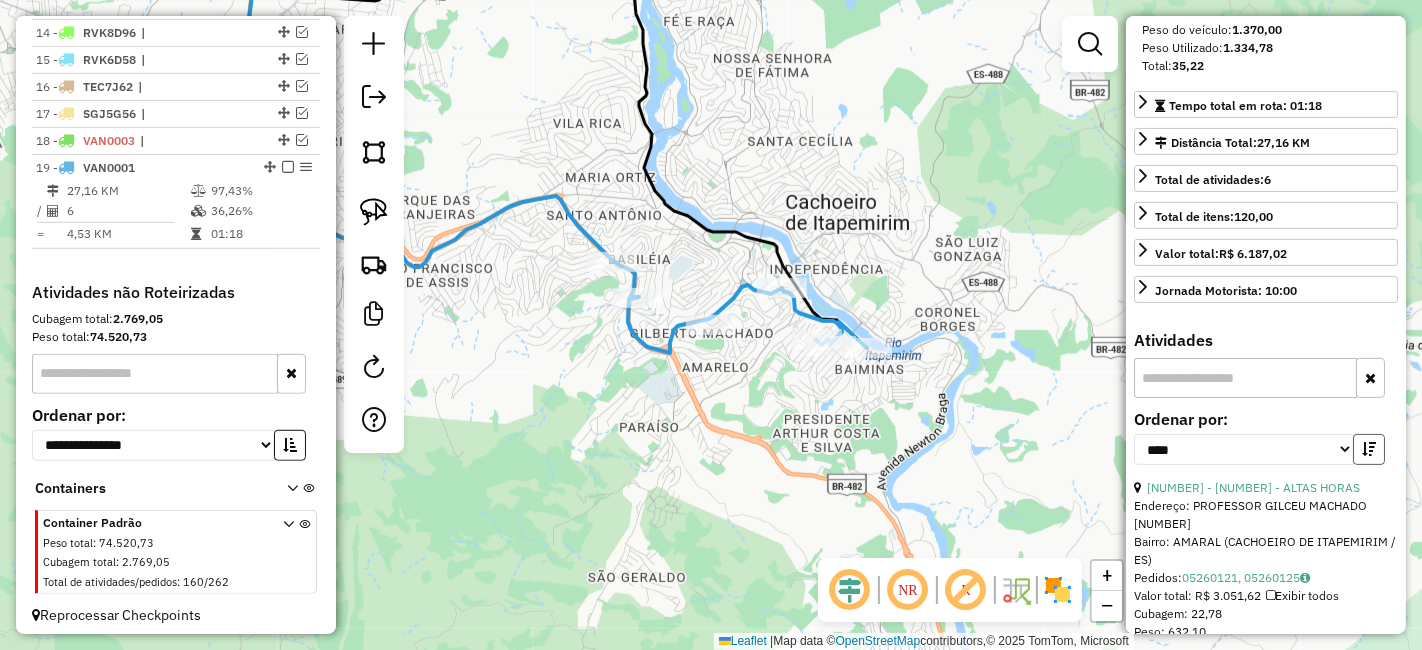 click at bounding box center (1369, 449) 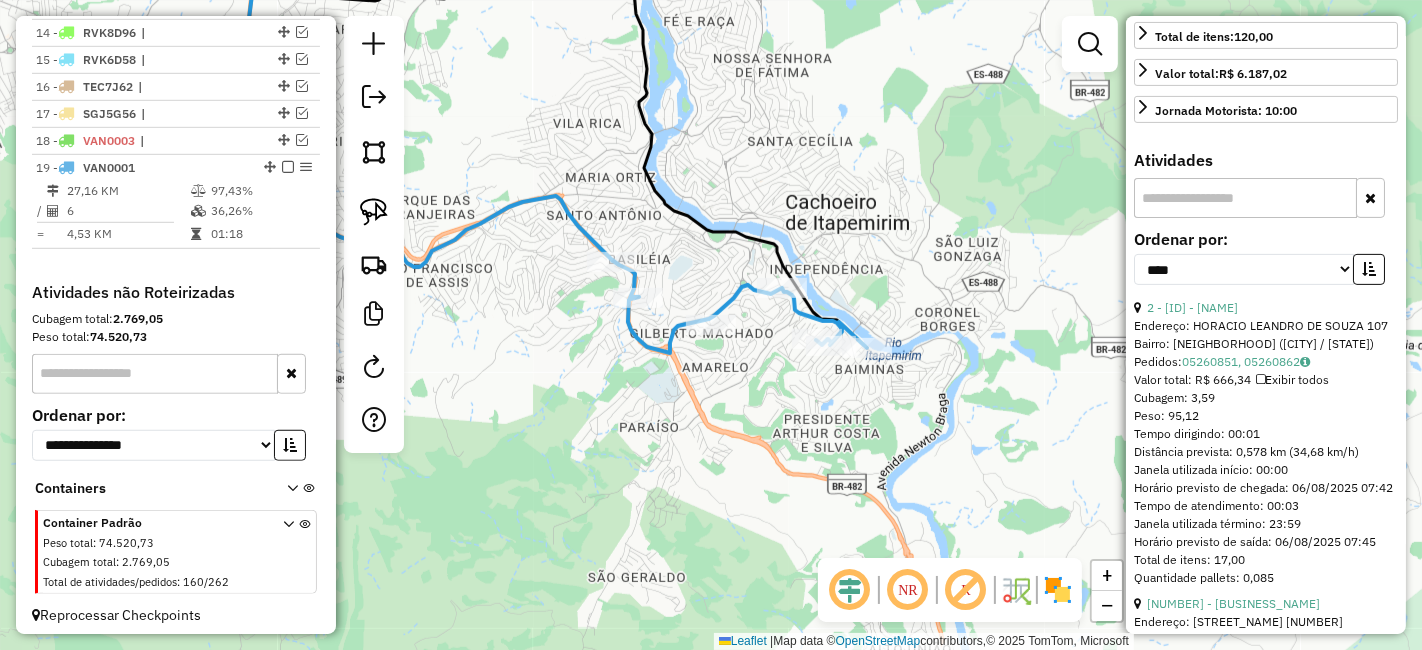 scroll, scrollTop: 531, scrollLeft: 0, axis: vertical 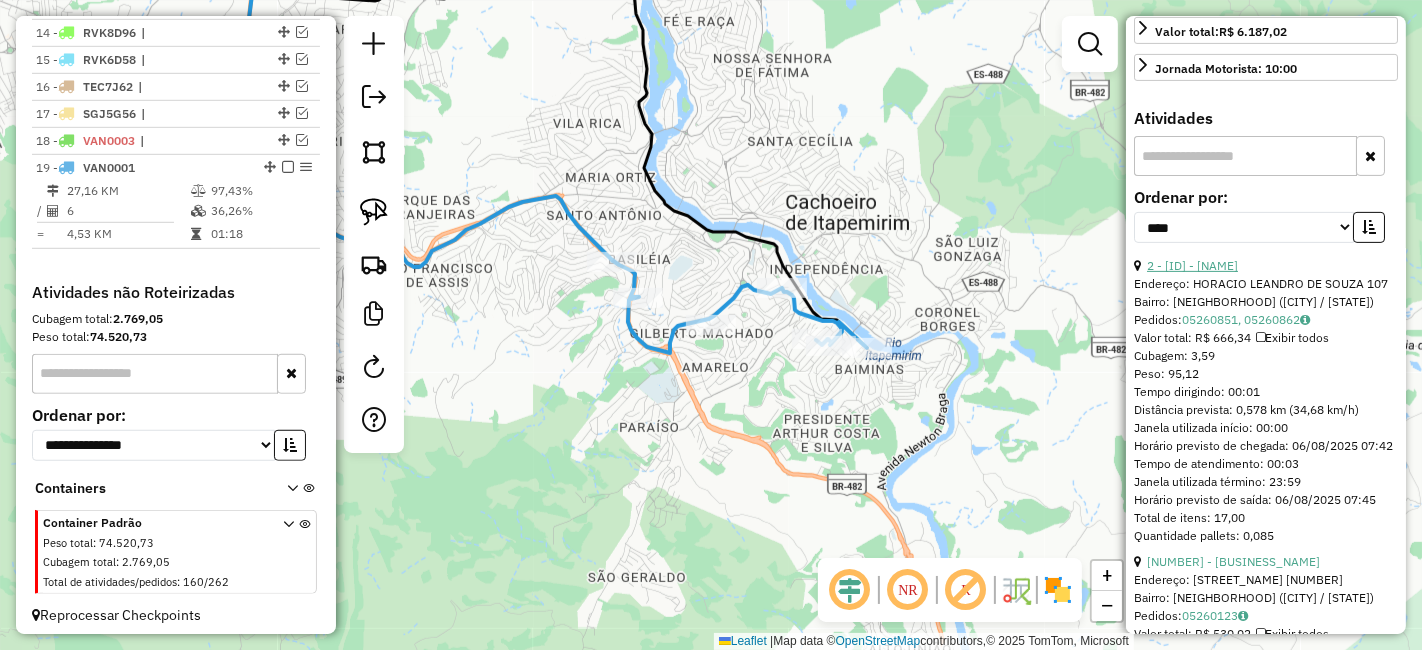 click on "2 - 64370 - ALAN DE PAULA GUIDEN" at bounding box center (1192, 265) 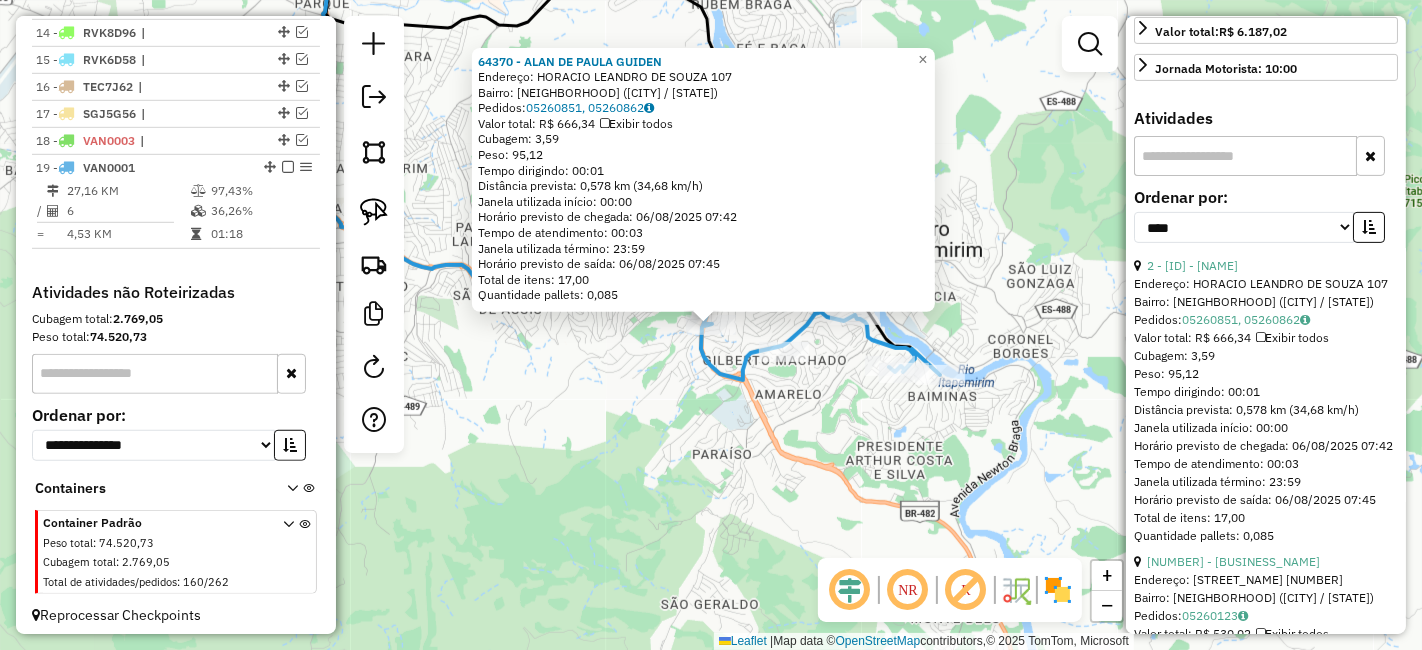 click on "64370 - ALAN DE PAULA GUIDEN  Endereço:  HORACIO LEANDRO DE SOUZA 107   Bairro: BASILEIA (CACHOEIRO DE ITAPEMIRIM / ES)   Pedidos:  05260851, 05260862   Valor total: R$ 666,34   Exibir todos   Cubagem: 3,59  Peso: 95,12  Tempo dirigindo: 00:01   Distância prevista: 0,578 km (34,68 km/h)   Janela utilizada início: 00:00   Horário previsto de chegada: 06/08/2025 07:42   Tempo de atendimento: 00:03   Janela utilizada término: 23:59   Horário previsto de saída: 06/08/2025 07:45   Total de itens: 17,00   Quantidade pallets: 0,085  × Janela de atendimento Grade de atendimento Capacidade Transportadoras Veículos Cliente Pedidos  Rotas Selecione os dias de semana para filtrar as janelas de atendimento  Seg   Ter   Qua   Qui   Sex   Sáb   Dom  Informe o período da janela de atendimento: De: Até:  Filtrar exatamente a janela do cliente  Considerar janela de atendimento padrão  Selecione os dias de semana para filtrar as grades de atendimento  Seg   Ter   Qua   Qui   Sex   Sáb   Dom   Peso mínimo:   De:" 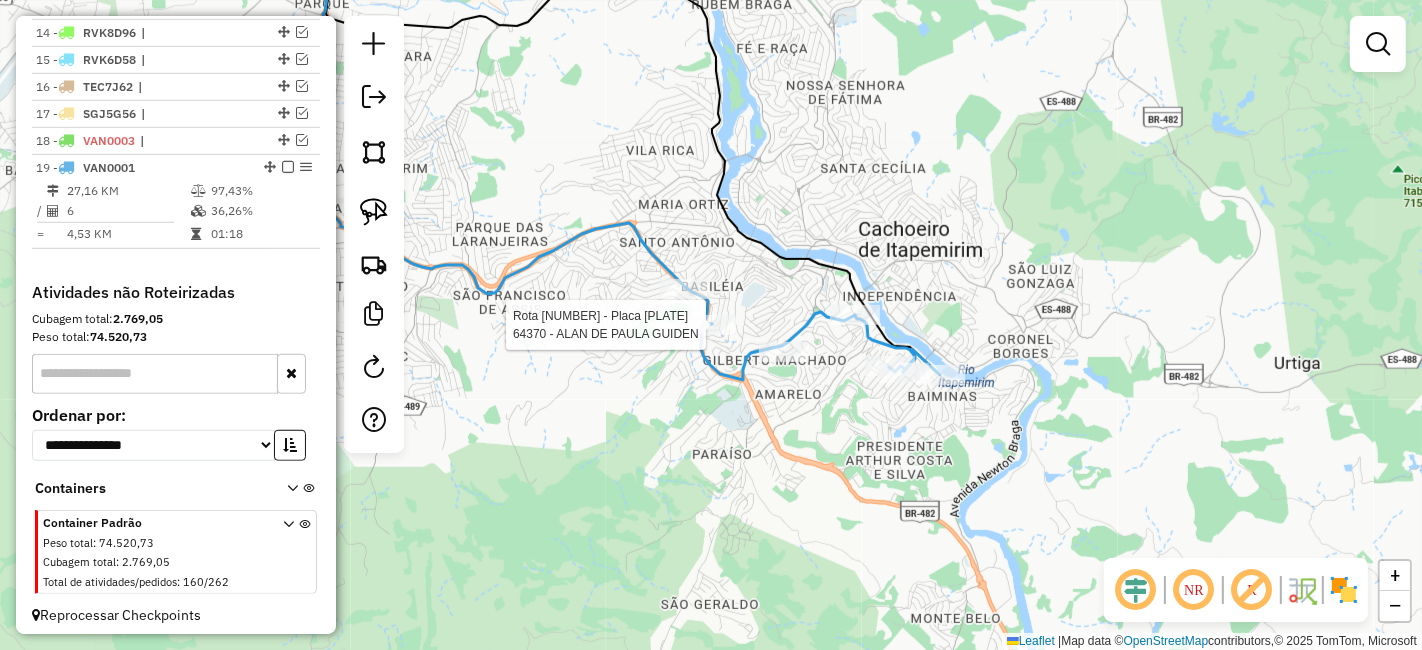 click 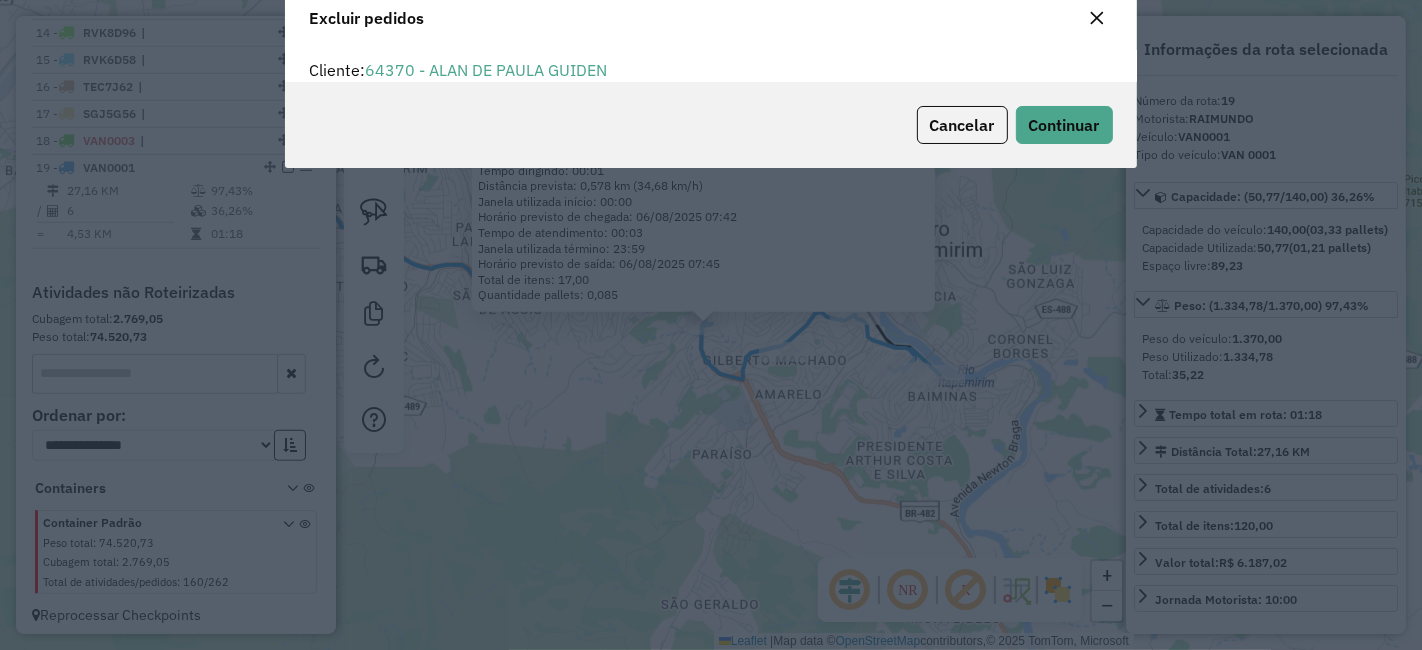 scroll, scrollTop: 80, scrollLeft: 0, axis: vertical 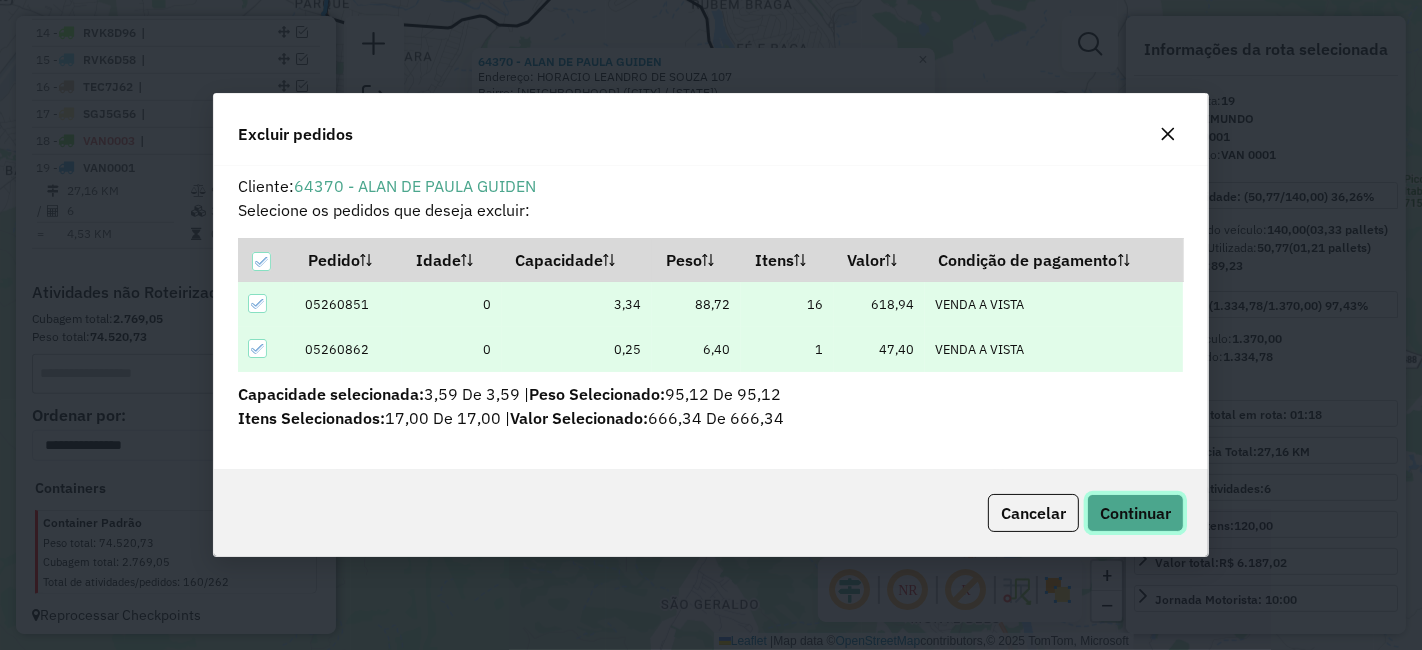 click on "Continuar" 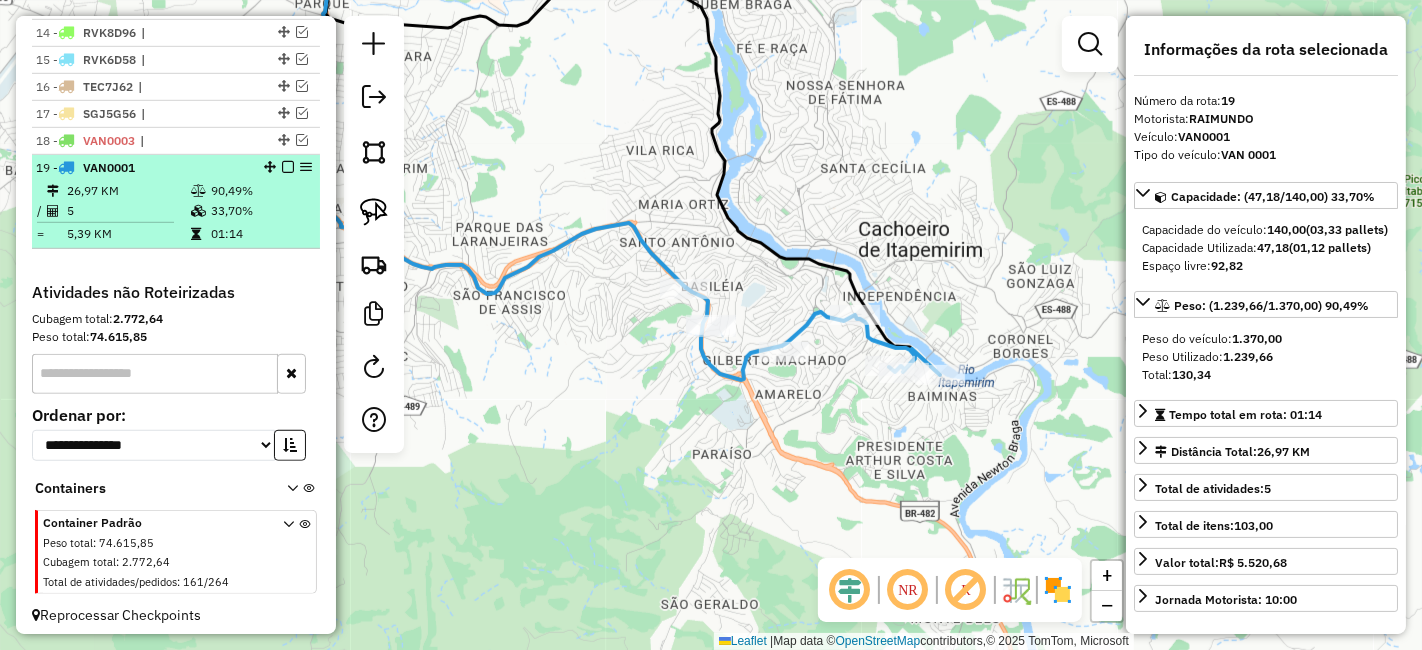 click at bounding box center (288, 167) 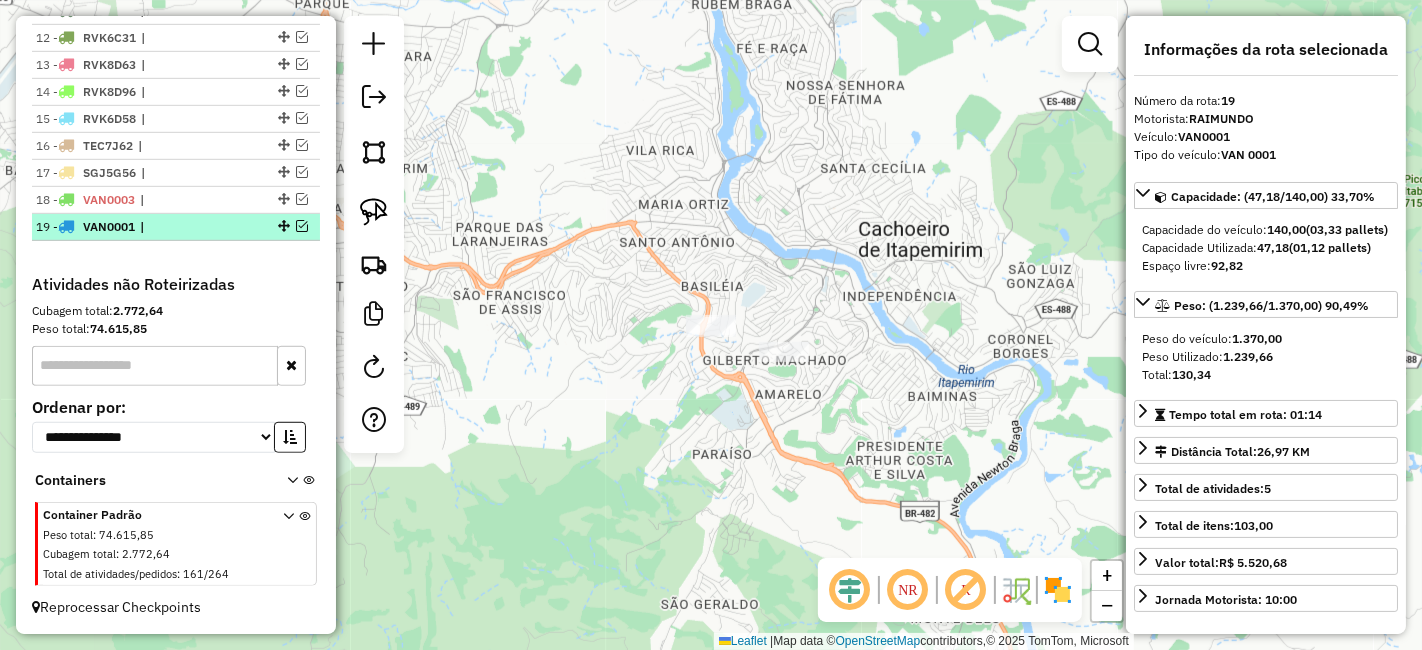 scroll, scrollTop: 1030, scrollLeft: 0, axis: vertical 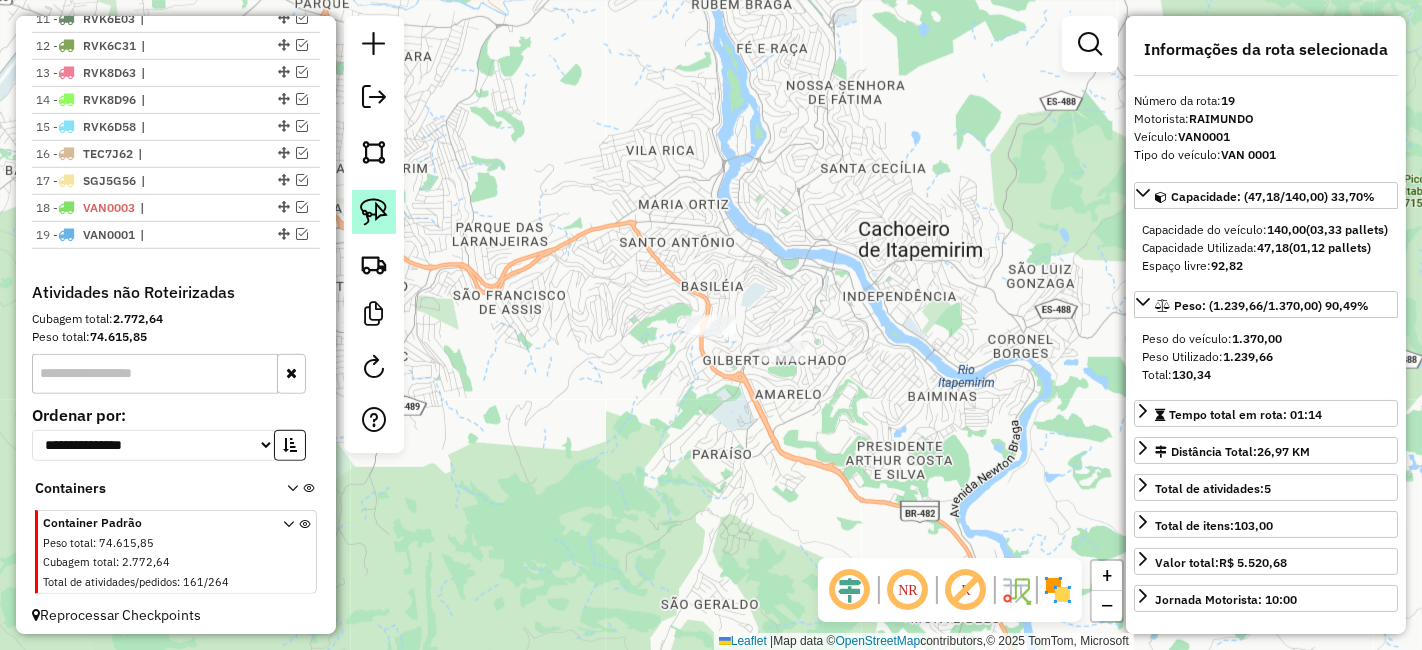 drag, startPoint x: 294, startPoint y: 200, endPoint x: 361, endPoint y: 217, distance: 69.12308 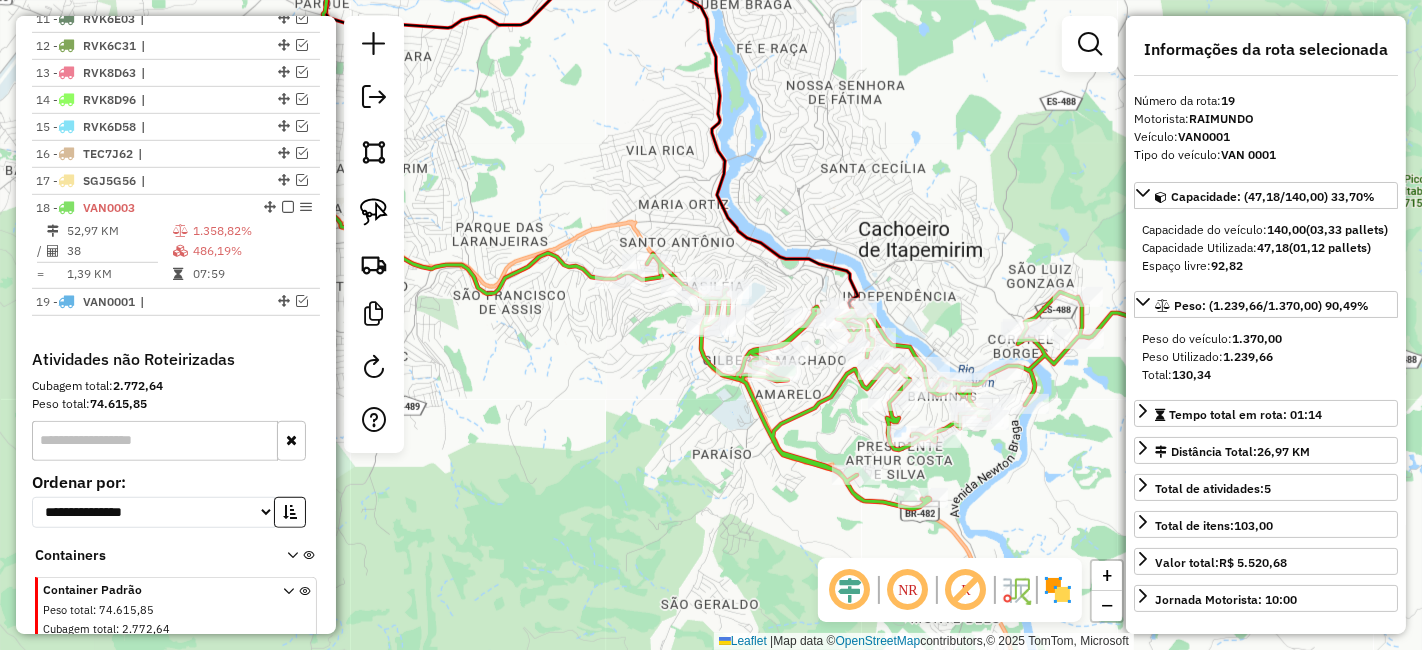 scroll, scrollTop: 1097, scrollLeft: 0, axis: vertical 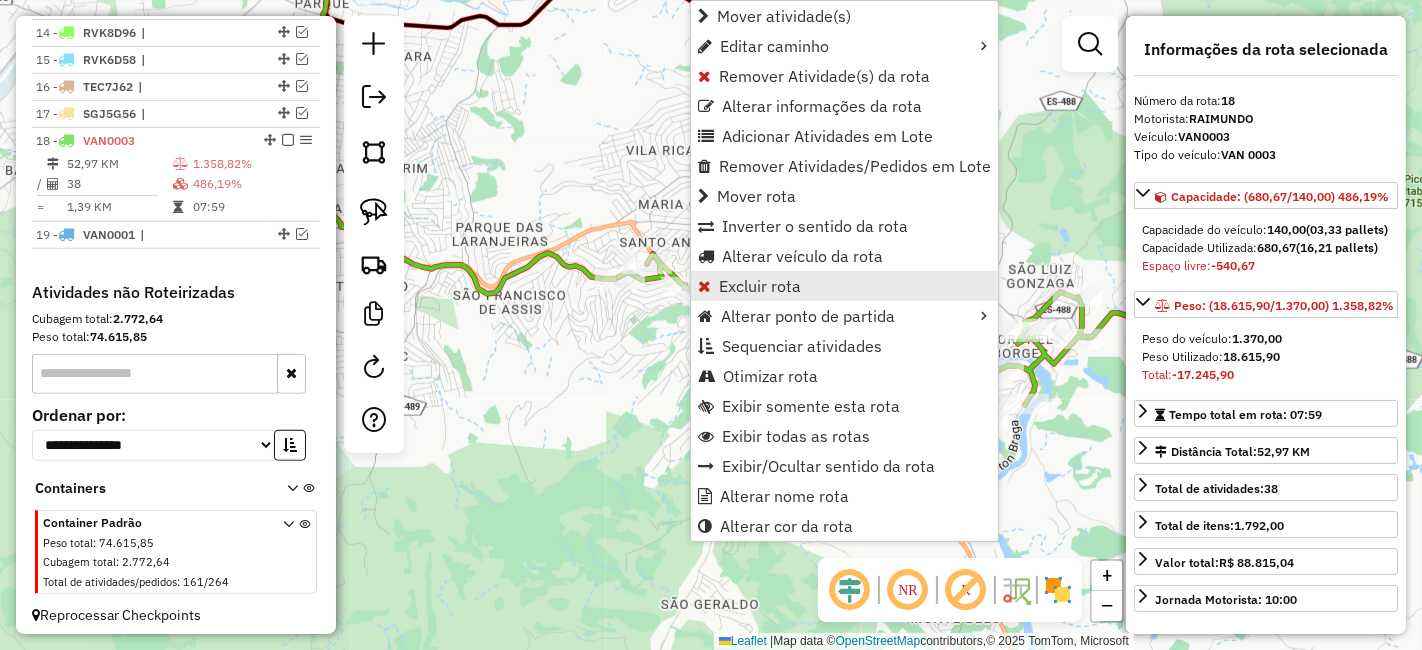 click on "Excluir rota" at bounding box center [760, 286] 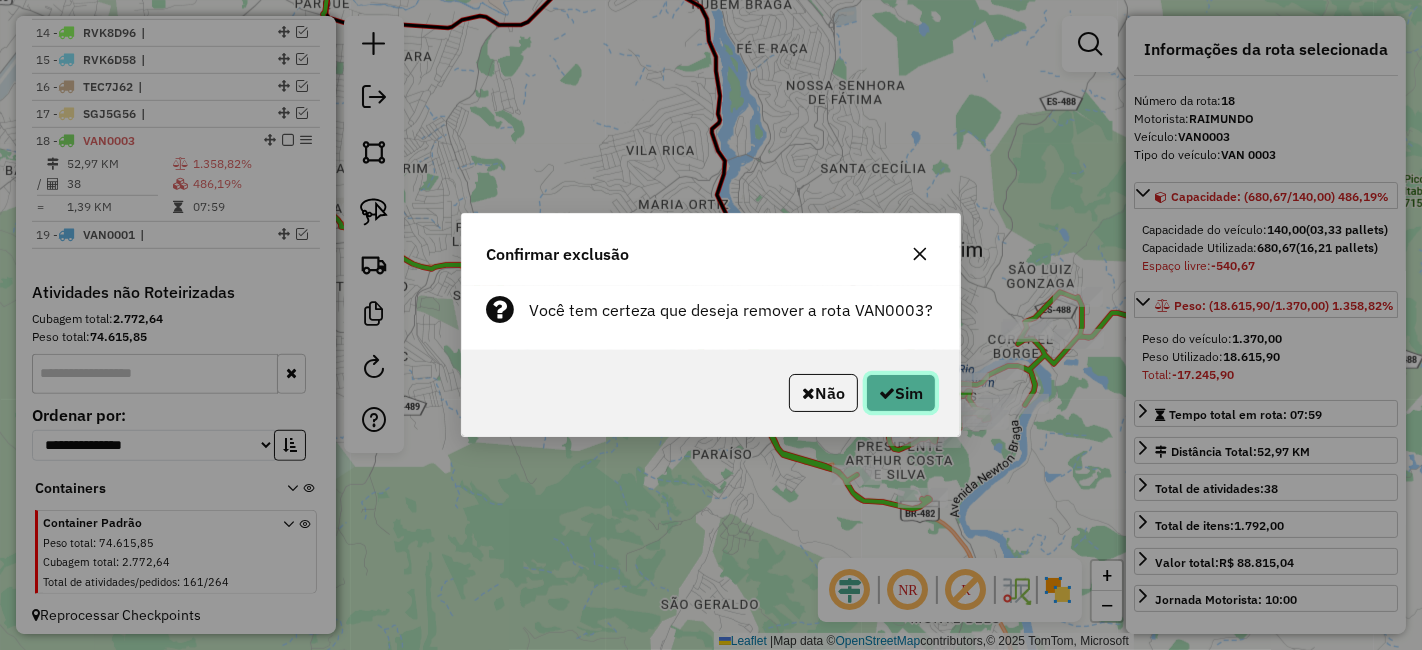 click on "Sim" 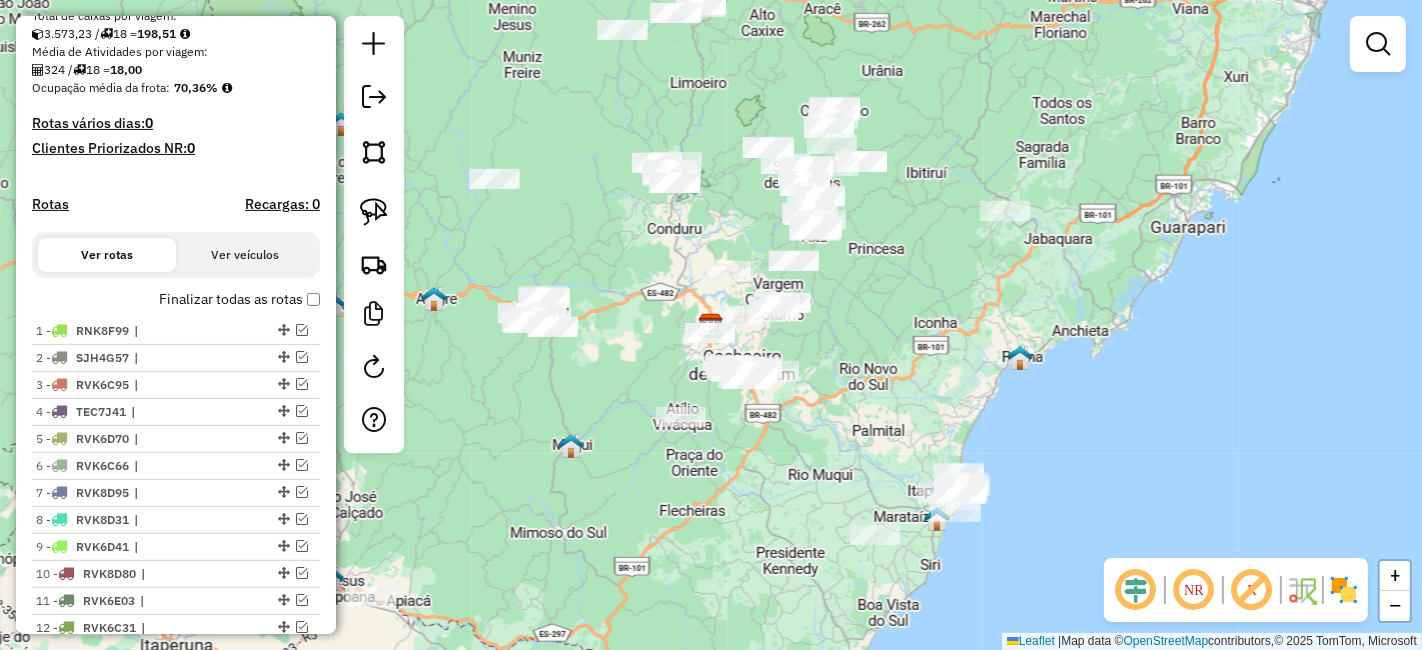 scroll, scrollTop: 225, scrollLeft: 0, axis: vertical 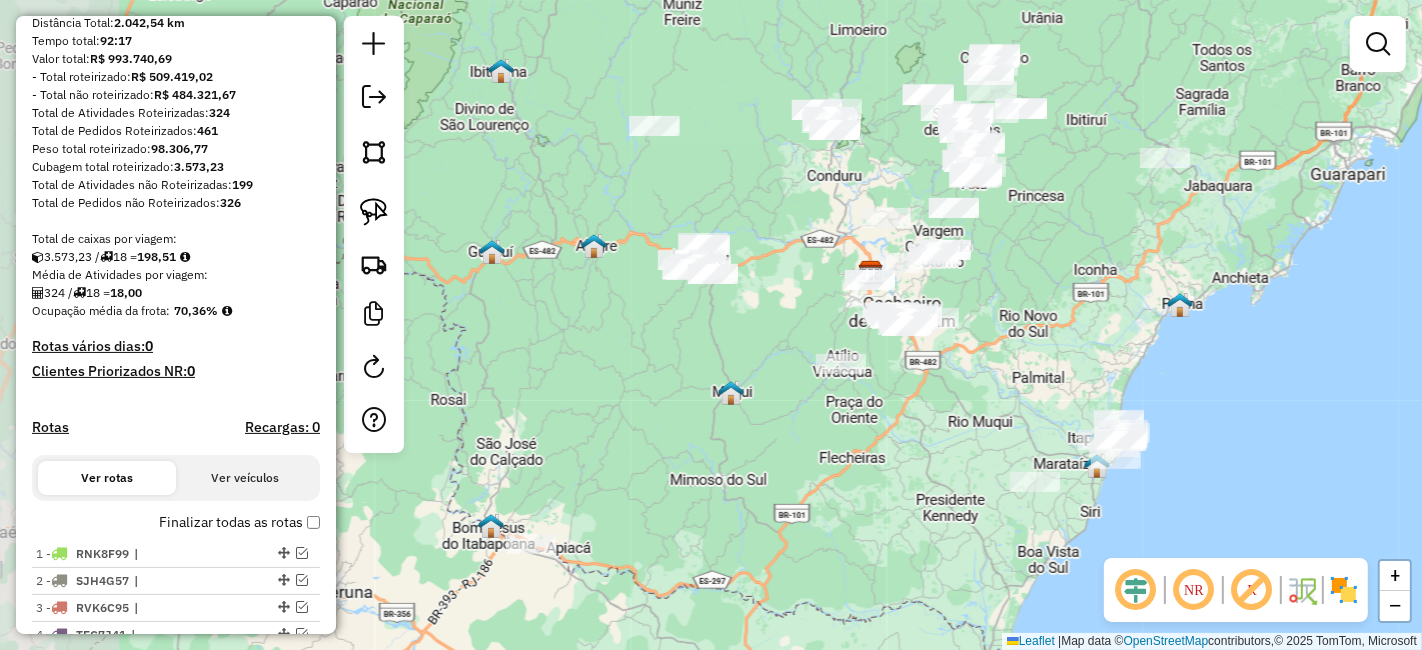 drag, startPoint x: 600, startPoint y: 458, endPoint x: 784, endPoint y: 355, distance: 210.86726 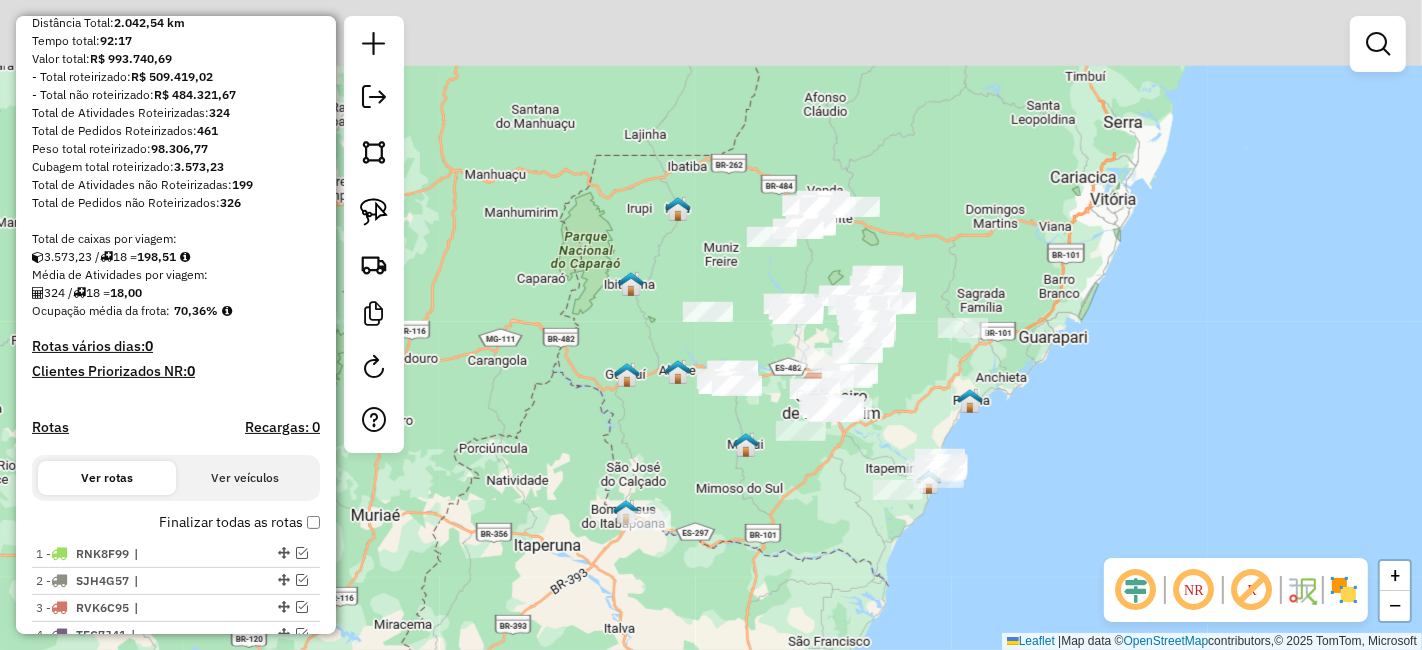 drag, startPoint x: 792, startPoint y: 215, endPoint x: 760, endPoint y: 344, distance: 132.90974 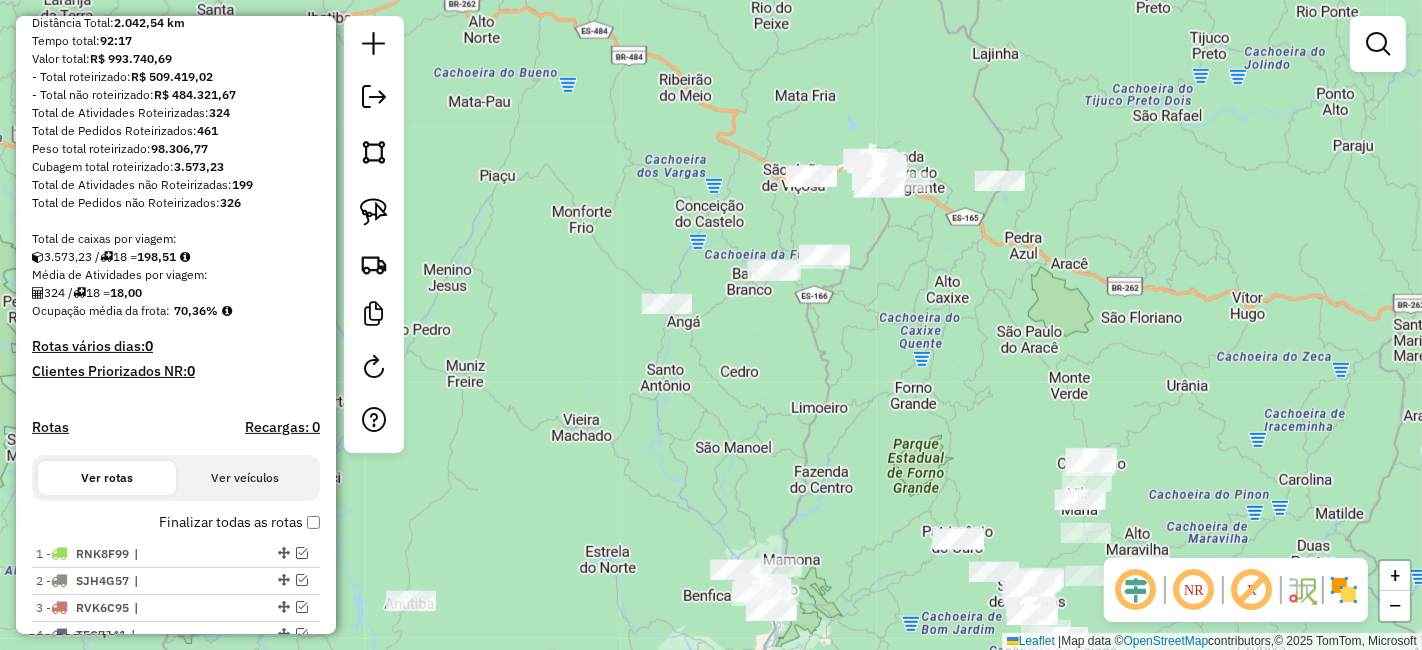 click 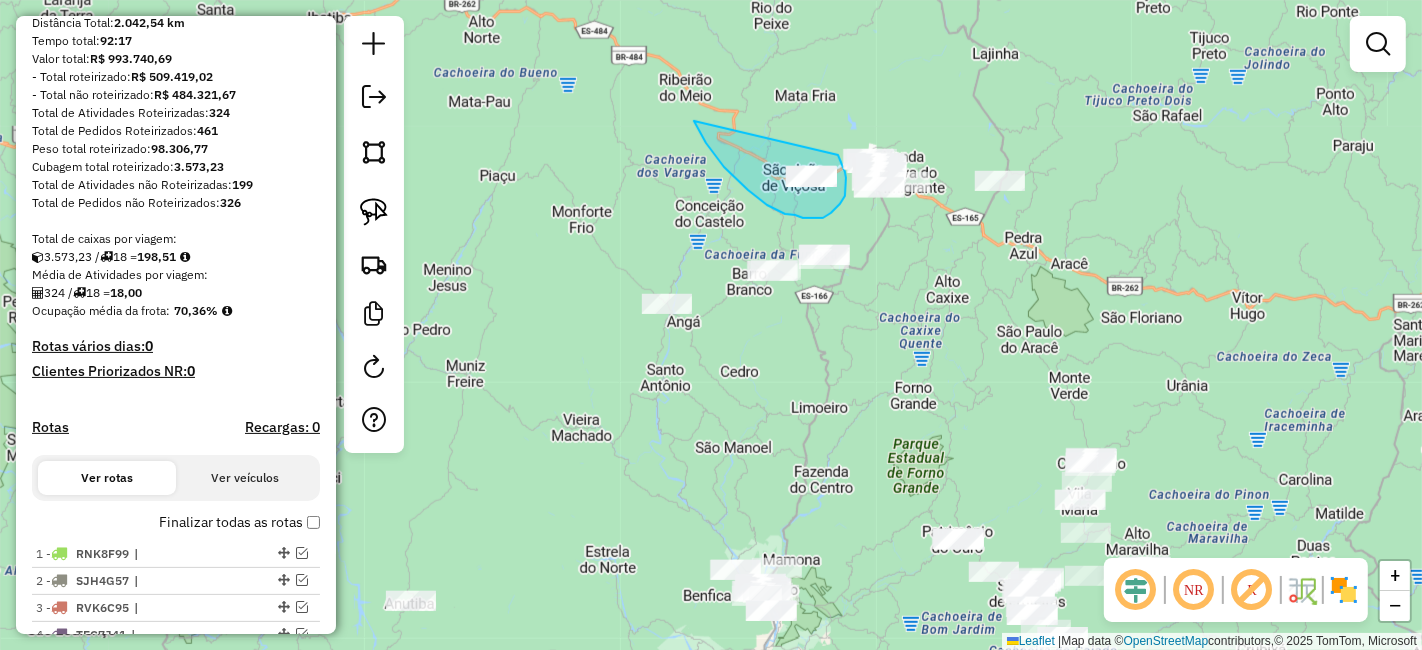 drag, startPoint x: 694, startPoint y: 121, endPoint x: 837, endPoint y: 155, distance: 146.98639 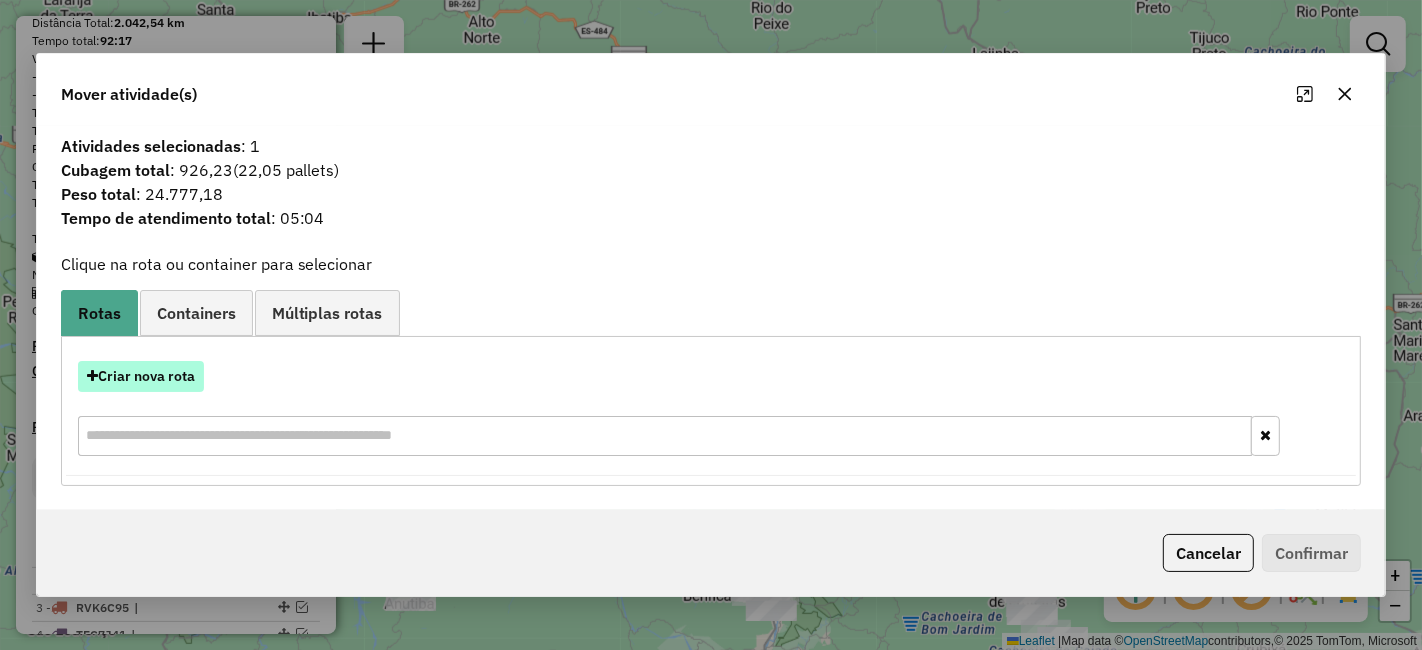 click on "Criar nova rota" at bounding box center (141, 376) 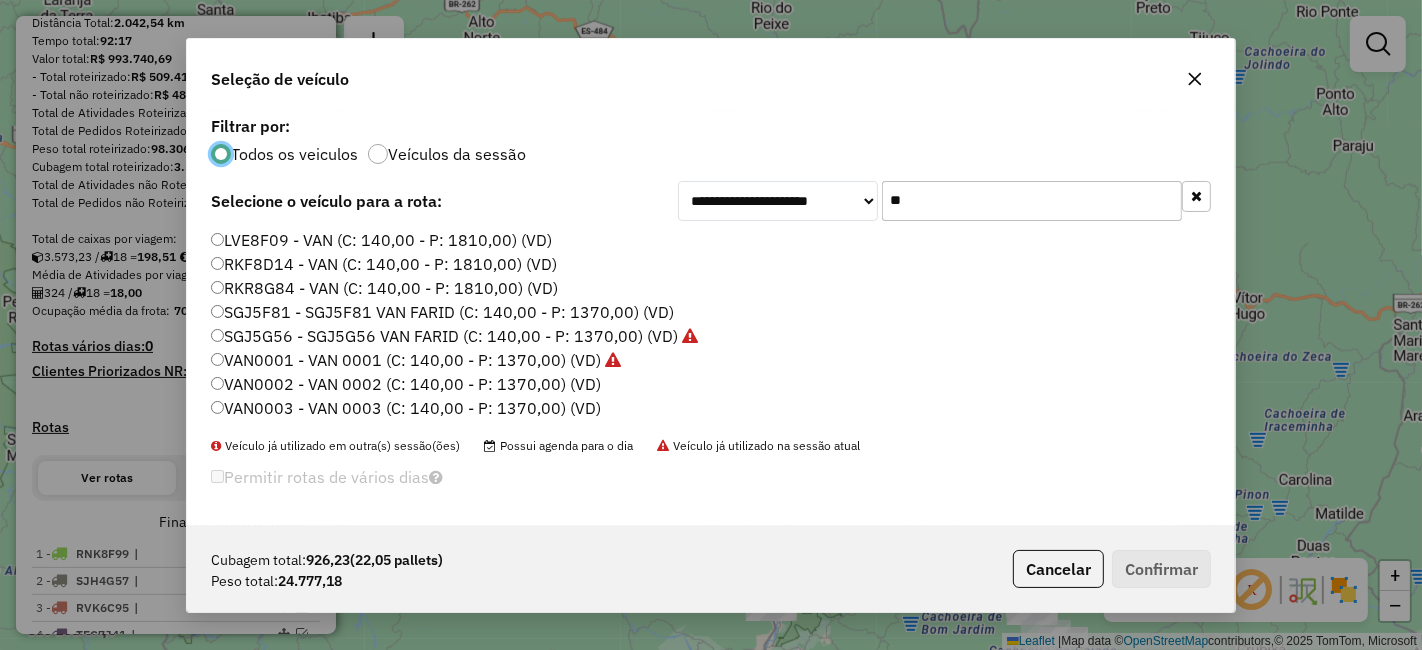 scroll, scrollTop: 11, scrollLeft: 5, axis: both 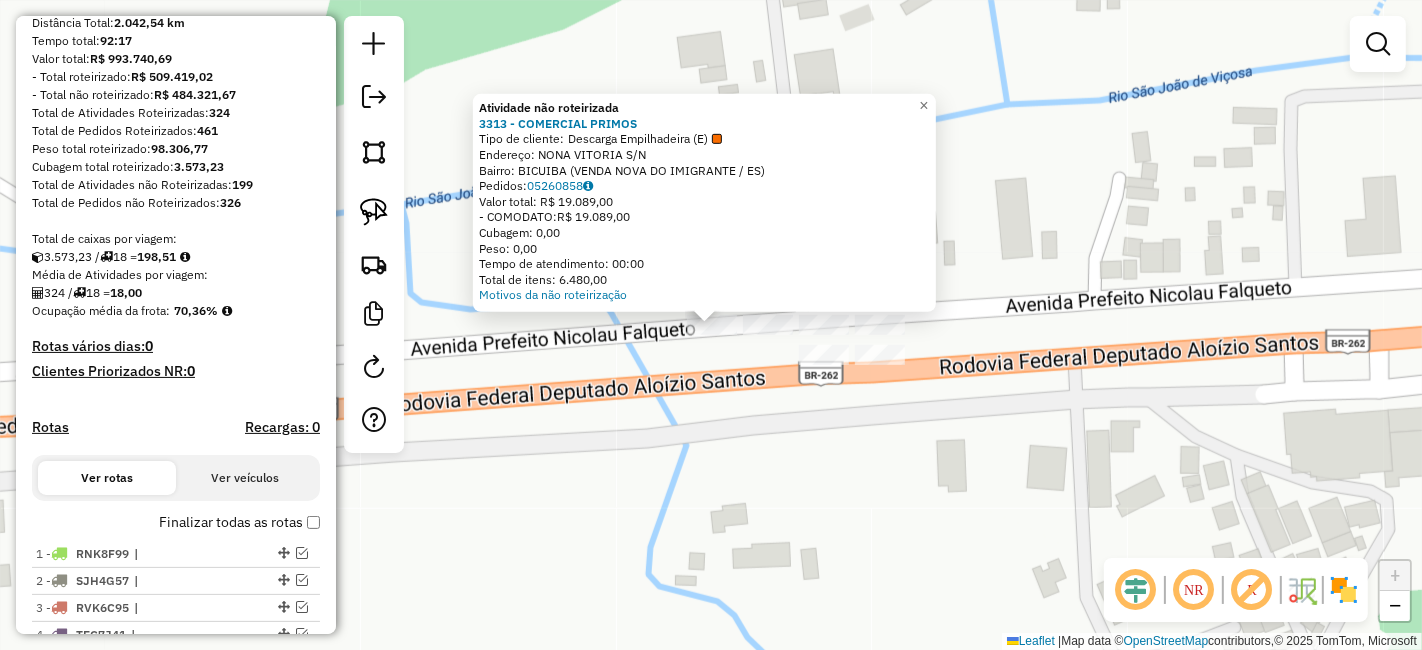 drag, startPoint x: 694, startPoint y: 402, endPoint x: 689, endPoint y: 390, distance: 13 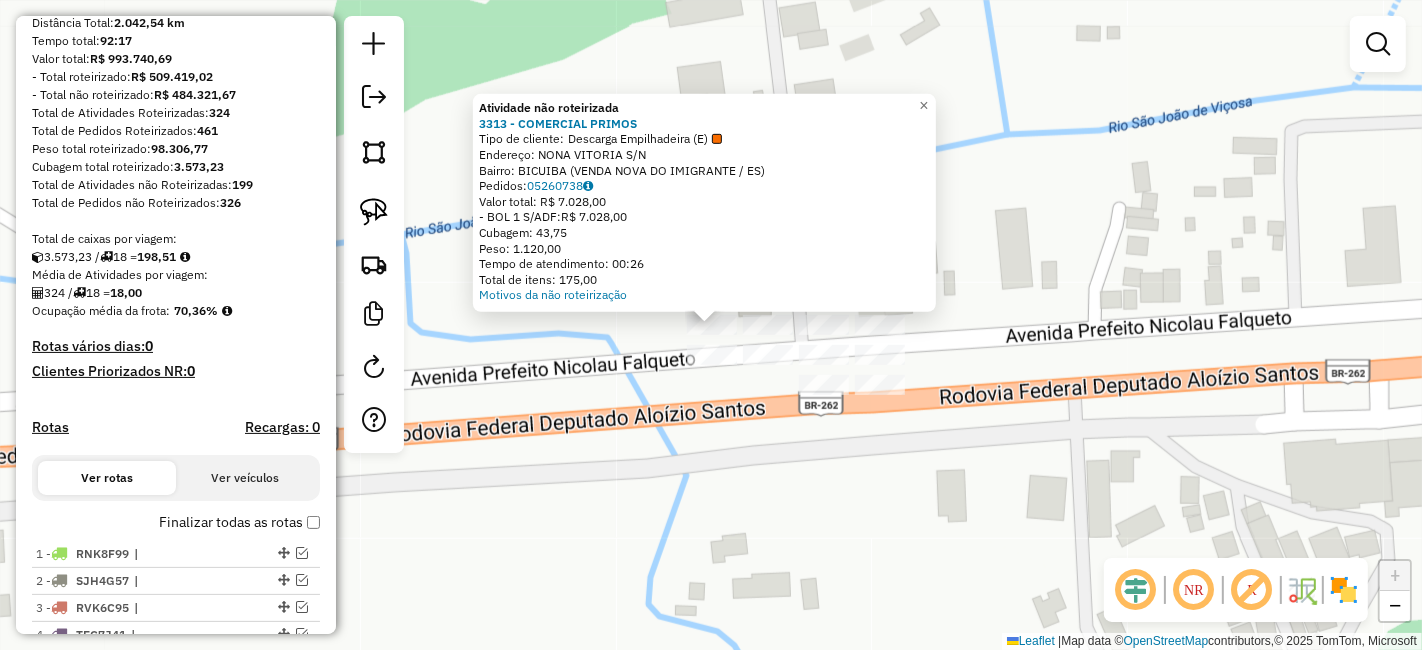click on "Atividade não roteirizada 3313 - COMERCIAL PRIMOS  Tipo de cliente:   Descarga Empilhadeira (E)   Endereço:  NONA VITORIA S/N   Bairro: BICUIBA (VENDA NOVA DO IMIGRANTE / ES)   Pedidos:  05260738   Valor total: R$ 7.028,00   - BOL 1 S/ADF:  R$ 7.028,00   Cubagem: 43,75   Peso: 1.120,00   Tempo de atendimento: 00:26   Total de itens: 175,00  Motivos da não roteirização × Janela de atendimento Grade de atendimento Capacidade Transportadoras Veículos Cliente Pedidos  Rotas Selecione os dias de semana para filtrar as janelas de atendimento  Seg   Ter   Qua   Qui   Sex   Sáb   Dom  Informe o período da janela de atendimento: De: Até:  Filtrar exatamente a janela do cliente  Considerar janela de atendimento padrão  Selecione os dias de semana para filtrar as grades de atendimento  Seg   Ter   Qua   Qui   Sex   Sáb   Dom   Considerar clientes sem dia de atendimento cadastrado  Clientes fora do dia de atendimento selecionado Filtrar as atividades entre os valores definidos abaixo:  Peso mínimo:   De:  +" 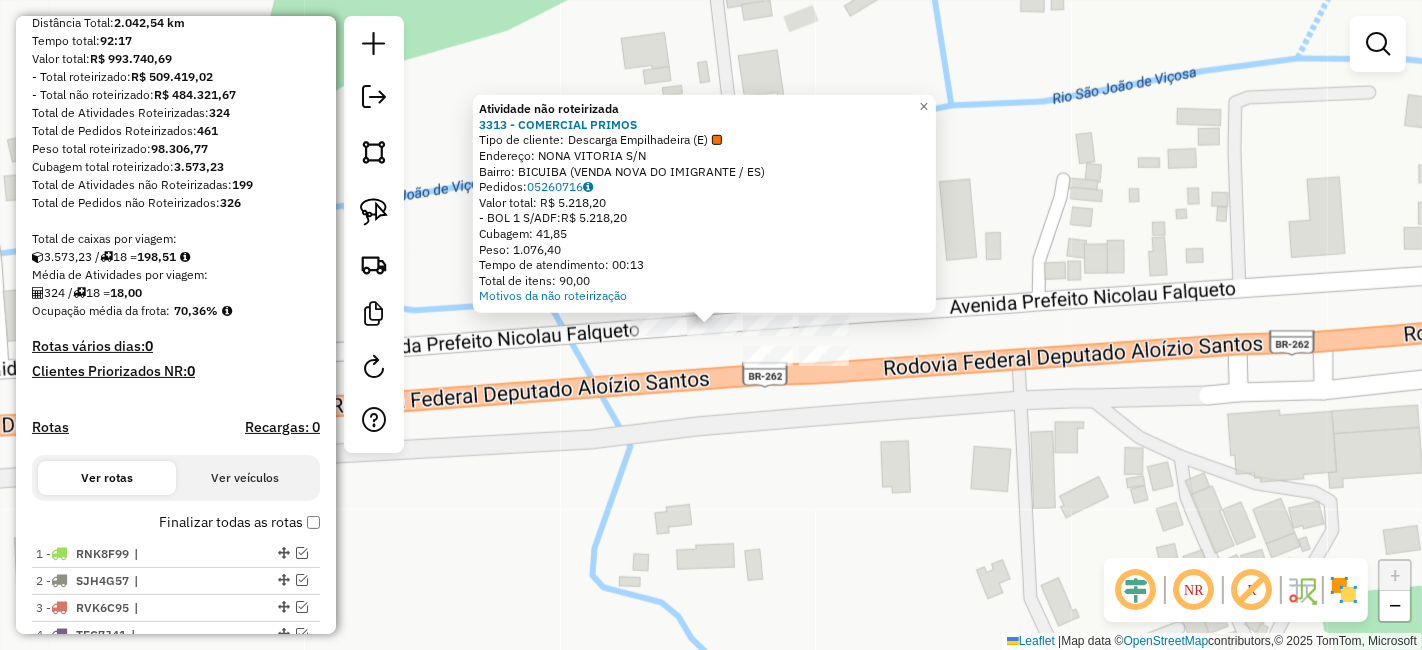 click on "Atividade não roteirizada 3313 - COMERCIAL PRIMOS  Tipo de cliente:   Descarga Empilhadeira (E)   Endereço:  NONA VITORIA S/N   Bairro: BICUIBA (VENDA NOVA DO IMIGRANTE / ES)   Pedidos:  05260716   Valor total: R$ 5.218,20   - BOL 1 S/ADF:  R$ 5.218,20   Cubagem: 41,85   Peso: 1.076,40   Tempo de atendimento: 00:13   Total de itens: 90,00  Motivos da não roteirização × Janela de atendimento Grade de atendimento Capacidade Transportadoras Veículos Cliente Pedidos  Rotas Selecione os dias de semana para filtrar as janelas de atendimento  Seg   Ter   Qua   Qui   Sex   Sáb   Dom  Informe o período da janela de atendimento: De: Até:  Filtrar exatamente a janela do cliente  Considerar janela de atendimento padrão  Selecione os dias de semana para filtrar as grades de atendimento  Seg   Ter   Qua   Qui   Sex   Sáb   Dom   Considerar clientes sem dia de atendimento cadastrado  Clientes fora do dia de atendimento selecionado Filtrar as atividades entre os valores definidos abaixo:  Peso mínimo:   De:  De:" 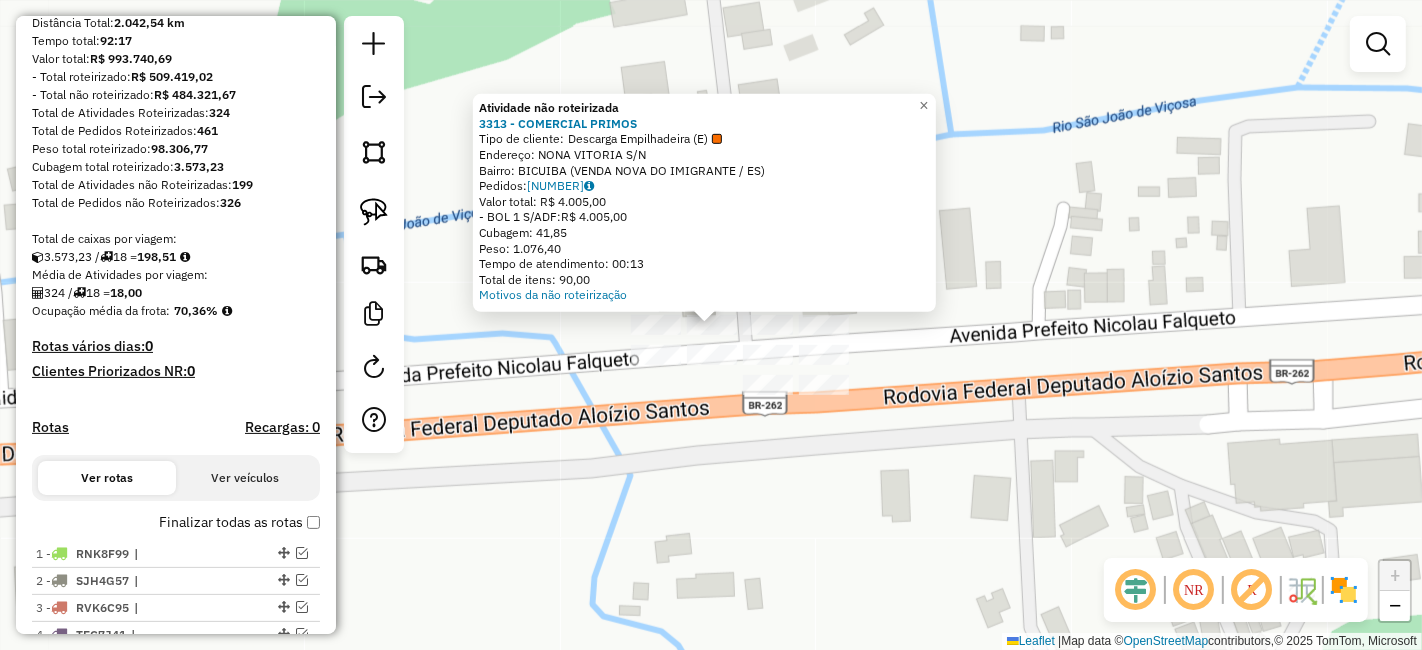 click on "Atividade não roteirizada 3313 - COMERCIAL PRIMOS  Tipo de cliente:   Descarga Empilhadeira (E)   Endereço:  NONA VITORIA S/N   Bairro: BICUIBA (VENDA NOVA DO IMIGRANTE / ES)   Pedidos:  05260714   Valor total: R$ 4.005,00   - BOL 1 S/ADF:  R$ 4.005,00   Cubagem: 41,85   Peso: 1.076,40   Tempo de atendimento: 00:13   Total de itens: 90,00  Motivos da não roteirização × Janela de atendimento Grade de atendimento Capacidade Transportadoras Veículos Cliente Pedidos  Rotas Selecione os dias de semana para filtrar as janelas de atendimento  Seg   Ter   Qua   Qui   Sex   Sáb   Dom  Informe o período da janela de atendimento: De: Até:  Filtrar exatamente a janela do cliente  Considerar janela de atendimento padrão  Selecione os dias de semana para filtrar as grades de atendimento  Seg   Ter   Qua   Qui   Sex   Sáb   Dom   Considerar clientes sem dia de atendimento cadastrado  Clientes fora do dia de atendimento selecionado Filtrar as atividades entre os valores definidos abaixo:  Peso mínimo:   De:  De:" 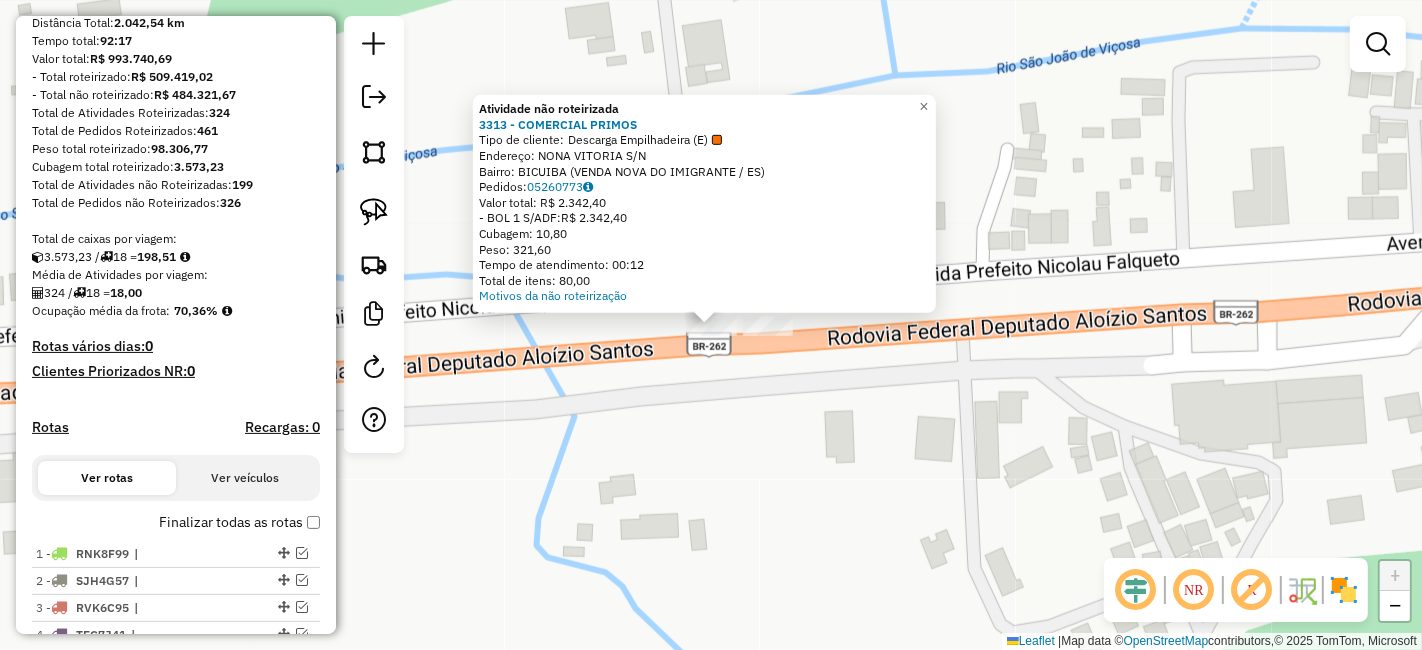 click on "Atividade não roteirizada 3313 - COMERCIAL PRIMOS  Tipo de cliente:   Descarga Empilhadeira (E)   Endereço:  NONA VITORIA S/N   Bairro: BICUIBA (VENDA NOVA DO IMIGRANTE / ES)   Pedidos:  05260773   Valor total: R$ 2.342,40   - BOL 1 S/ADF:  R$ 2.342,40   Cubagem: 10,80   Peso: 321,60   Tempo de atendimento: 00:12   Total de itens: 80,00  Motivos da não roteirização × Janela de atendimento Grade de atendimento Capacidade Transportadoras Veículos Cliente Pedidos  Rotas Selecione os dias de semana para filtrar as janelas de atendimento  Seg   Ter   Qua   Qui   Sex   Sáb   Dom  Informe o período da janela de atendimento: De: Até:  Filtrar exatamente a janela do cliente  Considerar janela de atendimento padrão  Selecione os dias de semana para filtrar as grades de atendimento  Seg   Ter   Qua   Qui   Sex   Sáb   Dom   Considerar clientes sem dia de atendimento cadastrado  Clientes fora do dia de atendimento selecionado Filtrar as atividades entre os valores definidos abaixo:  Peso mínimo:   De:   De:" 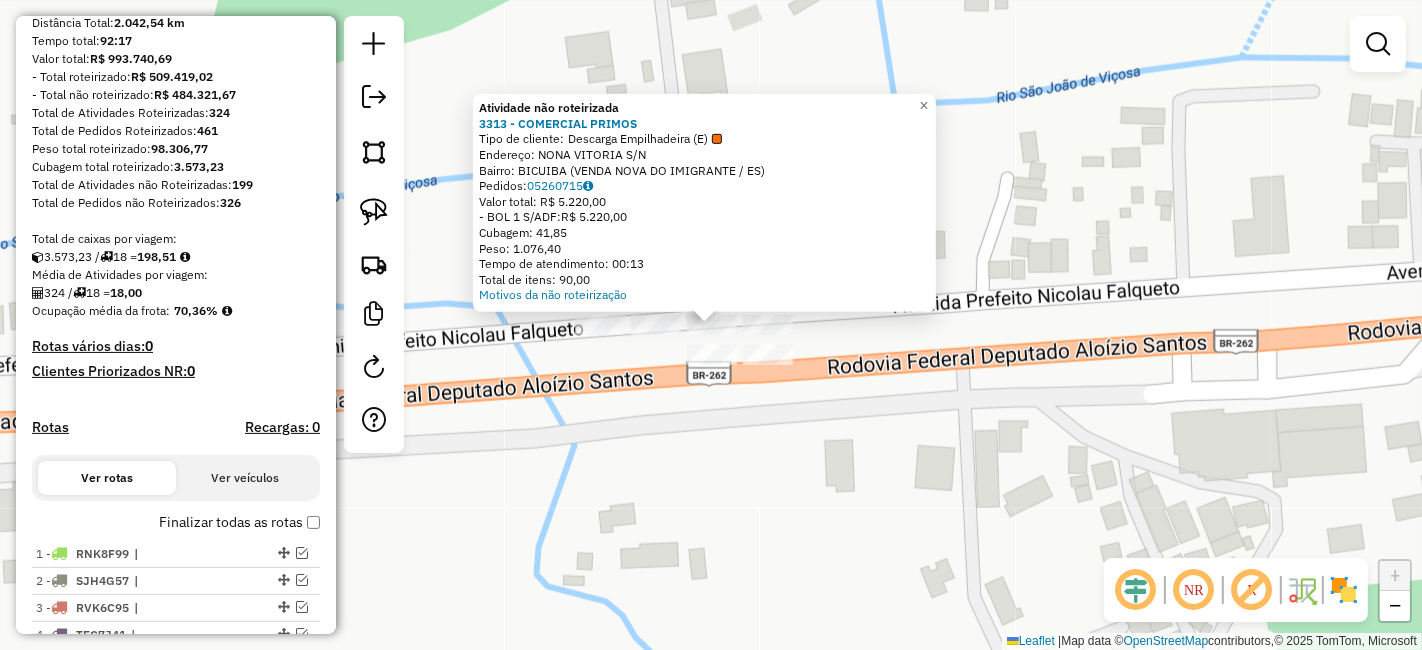 drag, startPoint x: 668, startPoint y: 415, endPoint x: 657, endPoint y: 357, distance: 59.03389 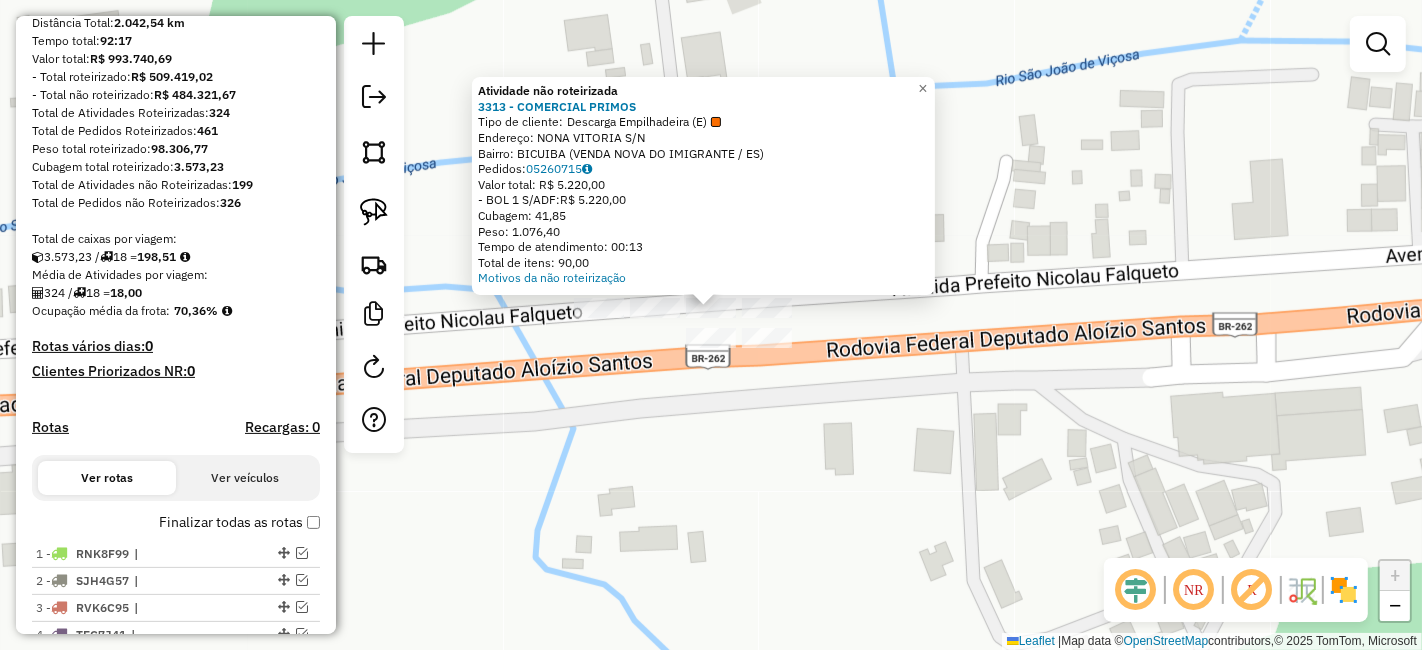 click on "Atividade não roteirizada 3313 - COMERCIAL PRIMOS  Tipo de cliente:   Descarga Empilhadeira (E)   Endereço:  NONA VITORIA S/N   Bairro: BICUIBA (VENDA NOVA DO IMIGRANTE / ES)   Pedidos:  05260715   Valor total: R$ 5.220,00   - BOL 1 S/ADF:  R$ 5.220,00   Cubagem: 41,85   Peso: 1.076,40   Tempo de atendimento: 00:13   Total de itens: 90,00  Motivos da não roteirização × Janela de atendimento Grade de atendimento Capacidade Transportadoras Veículos Cliente Pedidos  Rotas Selecione os dias de semana para filtrar as janelas de atendimento  Seg   Ter   Qua   Qui   Sex   Sáb   Dom  Informe o período da janela de atendimento: De: Até:  Filtrar exatamente a janela do cliente  Considerar janela de atendimento padrão  Selecione os dias de semana para filtrar as grades de atendimento  Seg   Ter   Qua   Qui   Sex   Sáb   Dom   Considerar clientes sem dia de atendimento cadastrado  Clientes fora do dia de atendimento selecionado Filtrar as atividades entre os valores definidos abaixo:  Peso mínimo:   De:  De:" 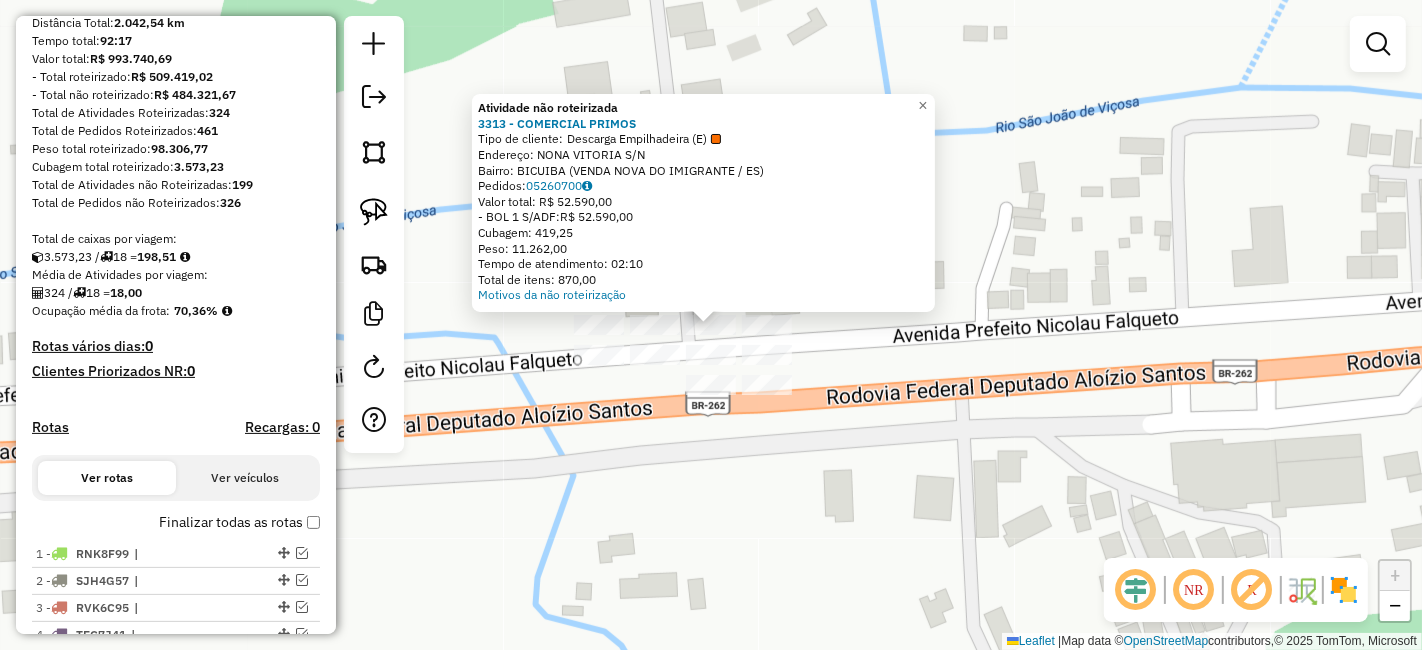 click on "Atividade não roteirizada 3313 - COMERCIAL PRIMOS  Tipo de cliente:   Descarga Empilhadeira (E)   Endereço:  NONA VITORIA S/N   Bairro: BICUIBA (VENDA NOVA DO IMIGRANTE / ES)   Pedidos:  05260700   Valor total: R$ 52.590,00   - BOL 1 S/ADF:  R$ 52.590,00   Cubagem: 419,25   Peso: 11.262,00   Tempo de atendimento: 02:10   Total de itens: 870,00  Motivos da não roteirização × Janela de atendimento Grade de atendimento Capacidade Transportadoras Veículos Cliente Pedidos  Rotas Selecione os dias de semana para filtrar as janelas de atendimento  Seg   Ter   Qua   Qui   Sex   Sáb   Dom  Informe o período da janela de atendimento: De: Até:  Filtrar exatamente a janela do cliente  Considerar janela de atendimento padrão  Selecione os dias de semana para filtrar as grades de atendimento  Seg   Ter   Qua   Qui   Sex   Sáb   Dom   Considerar clientes sem dia de atendimento cadastrado  Clientes fora do dia de atendimento selecionado Filtrar as atividades entre os valores definidos abaixo:  Peso mínimo:  De:" 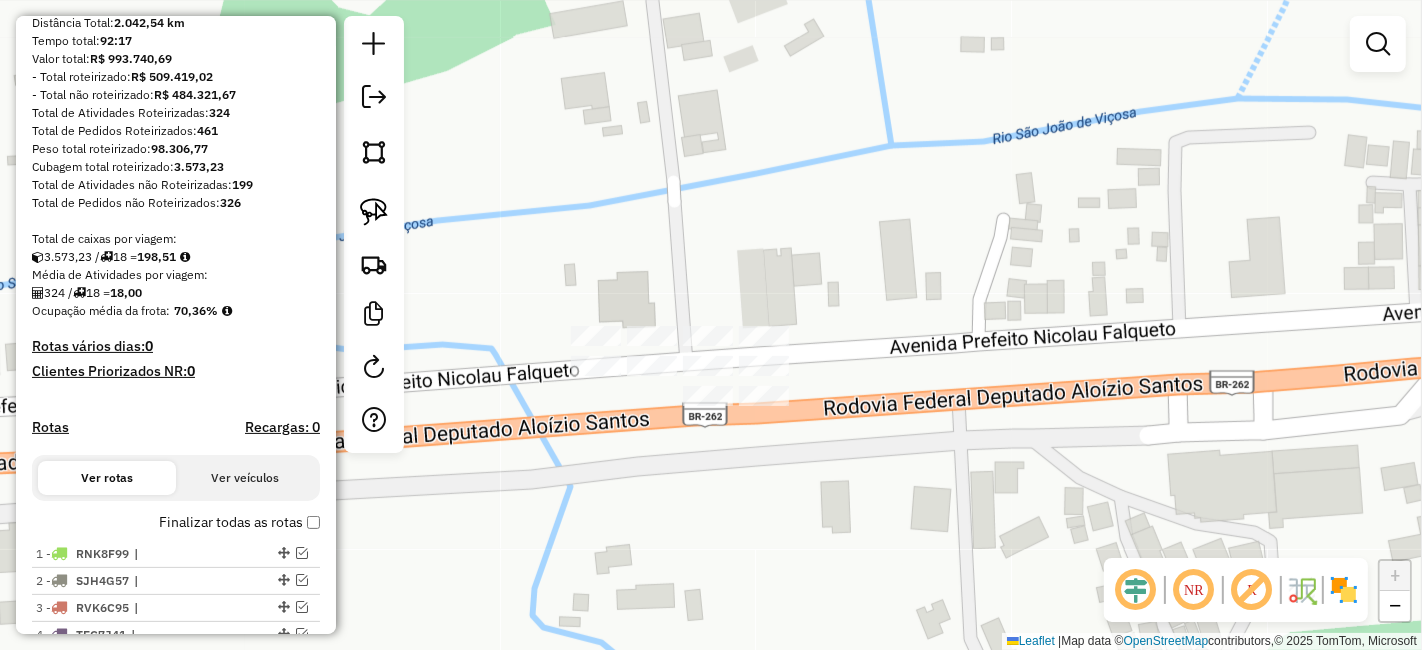 drag, startPoint x: 691, startPoint y: 289, endPoint x: 657, endPoint y: 295, distance: 34.525352 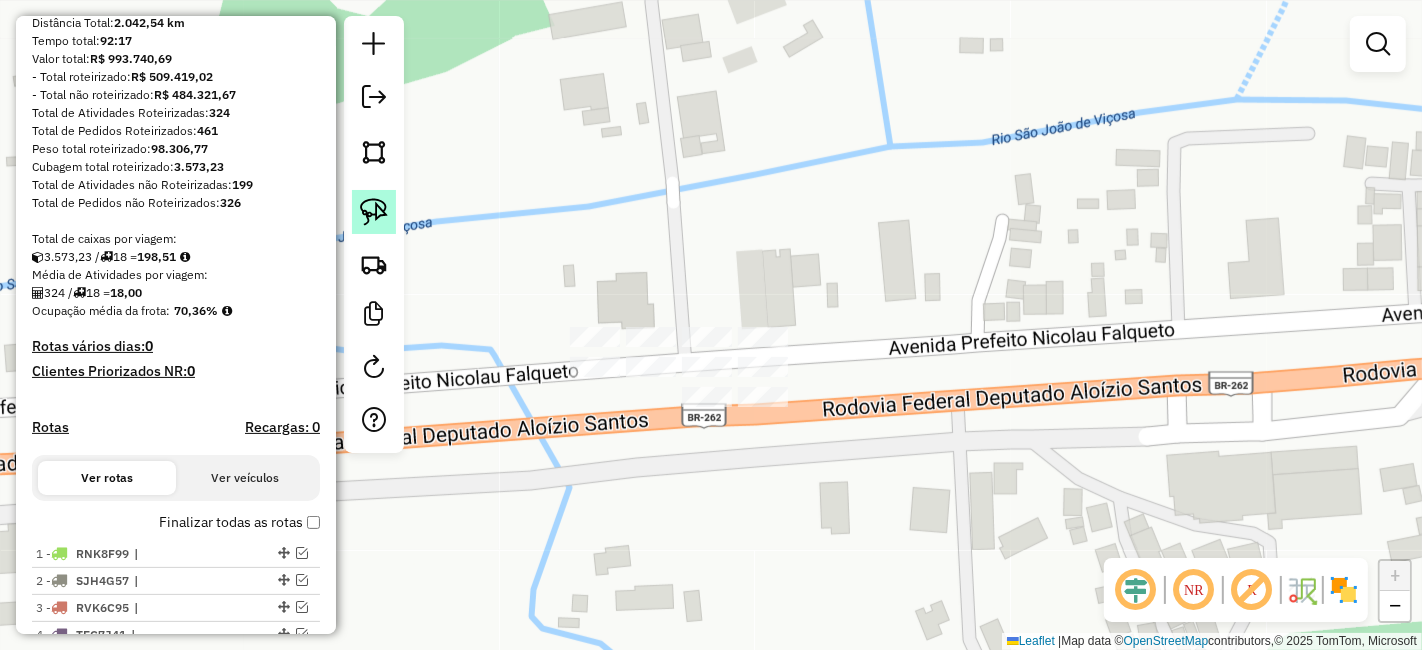 click 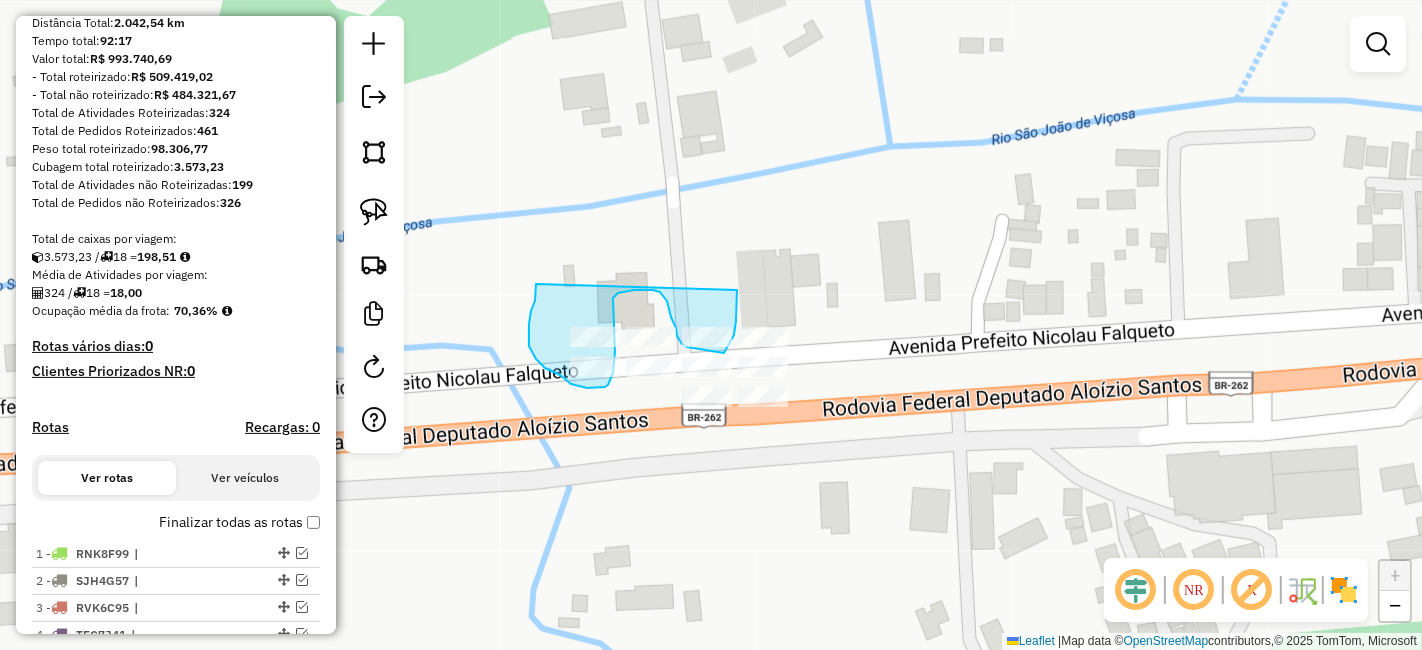 drag, startPoint x: 536, startPoint y: 285, endPoint x: 738, endPoint y: 280, distance: 202.06187 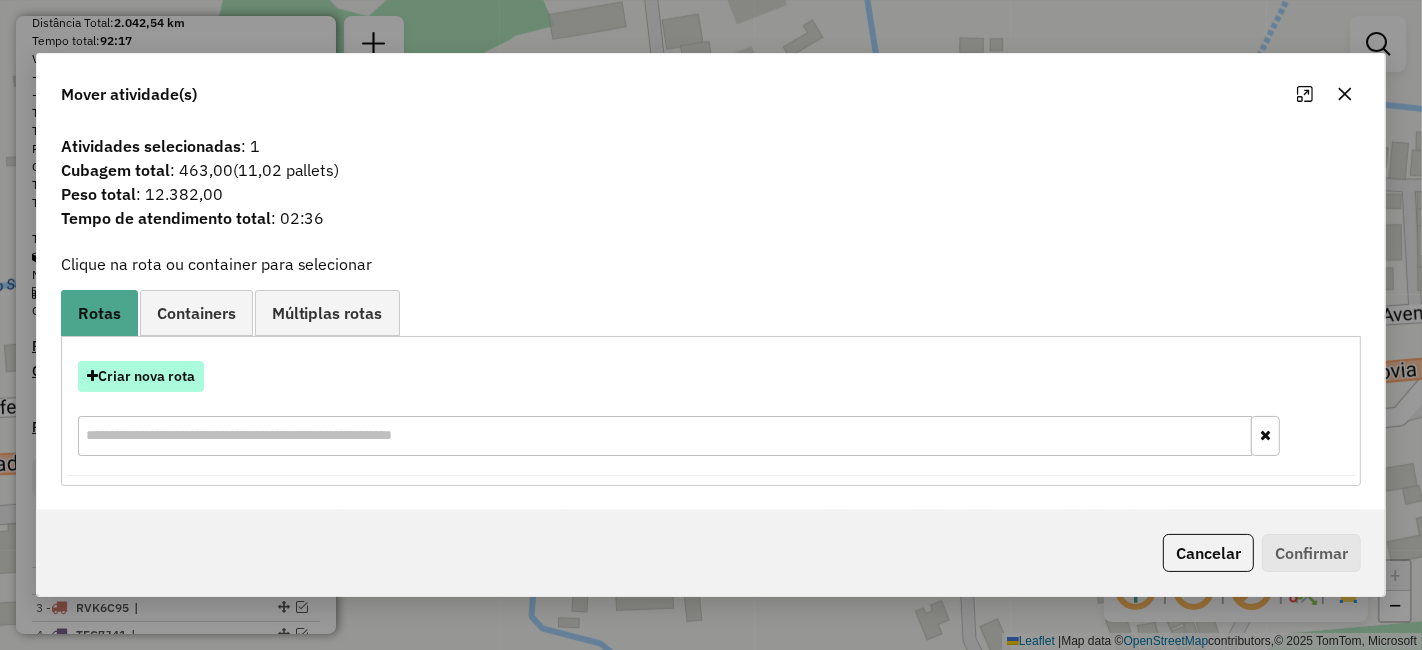 click on "Criar nova rota" at bounding box center [141, 376] 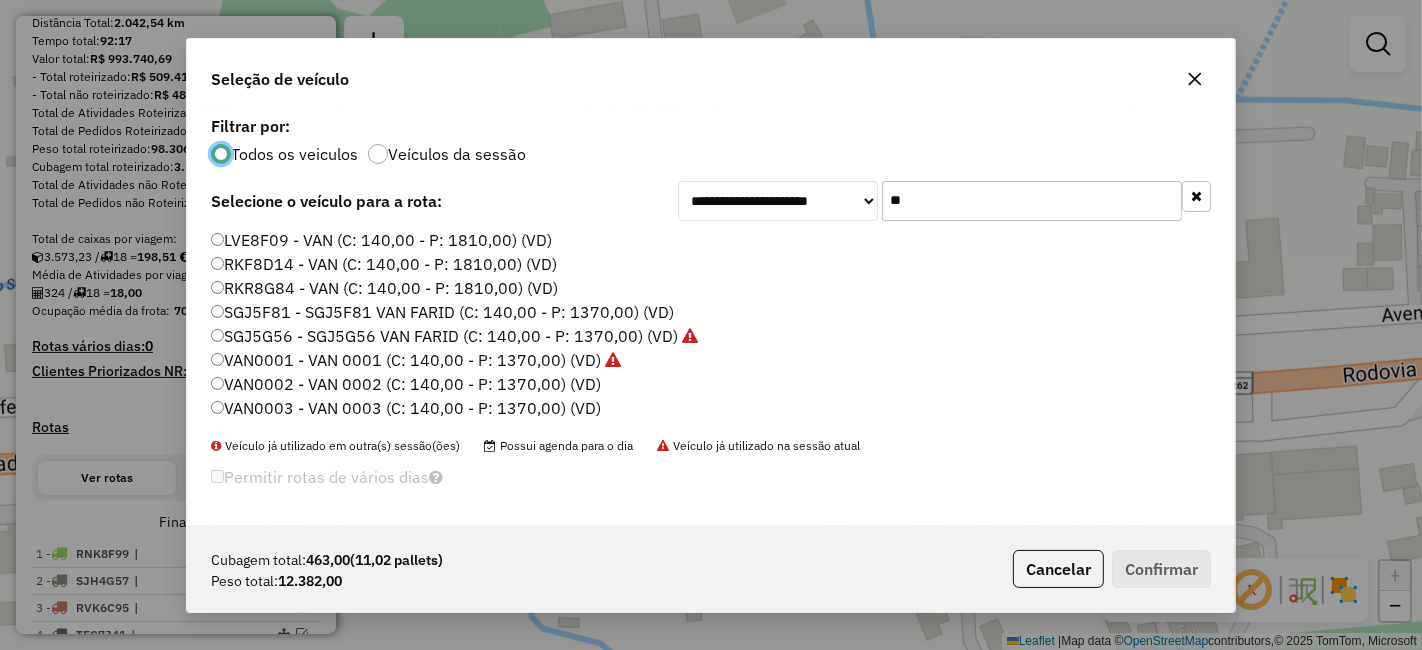 scroll, scrollTop: 11, scrollLeft: 5, axis: both 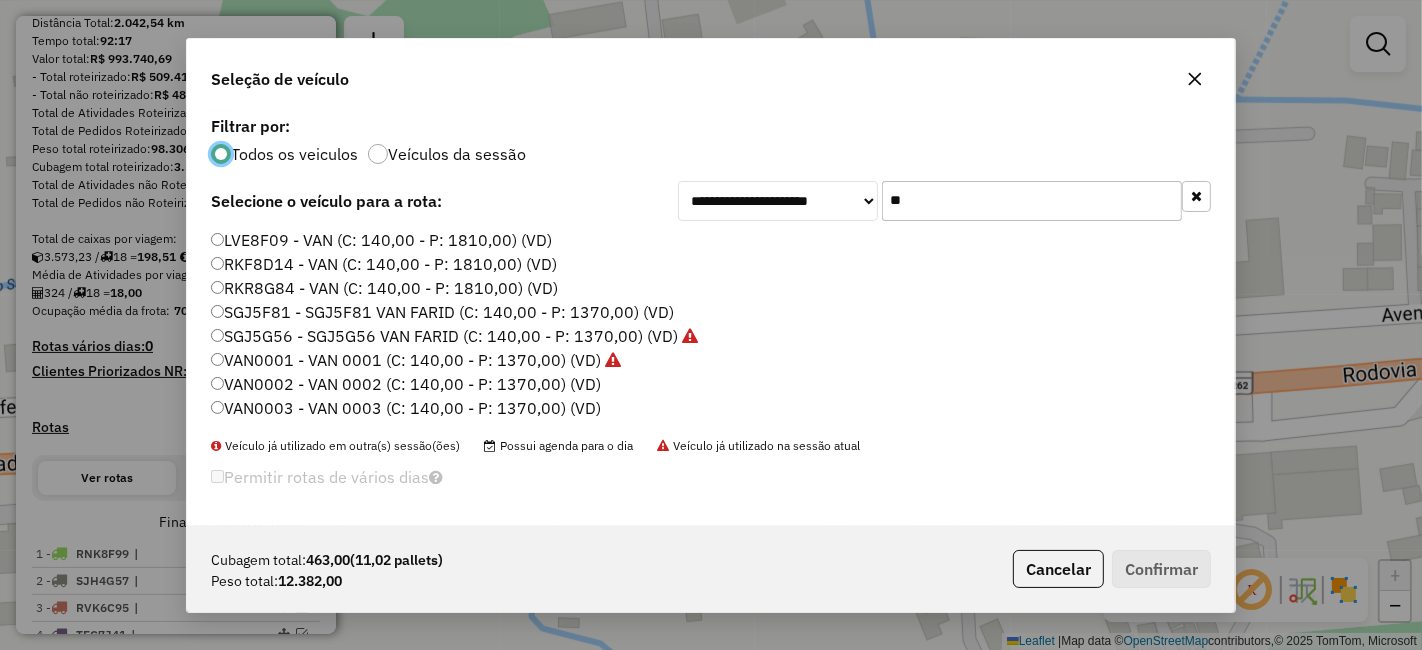 click on "**" 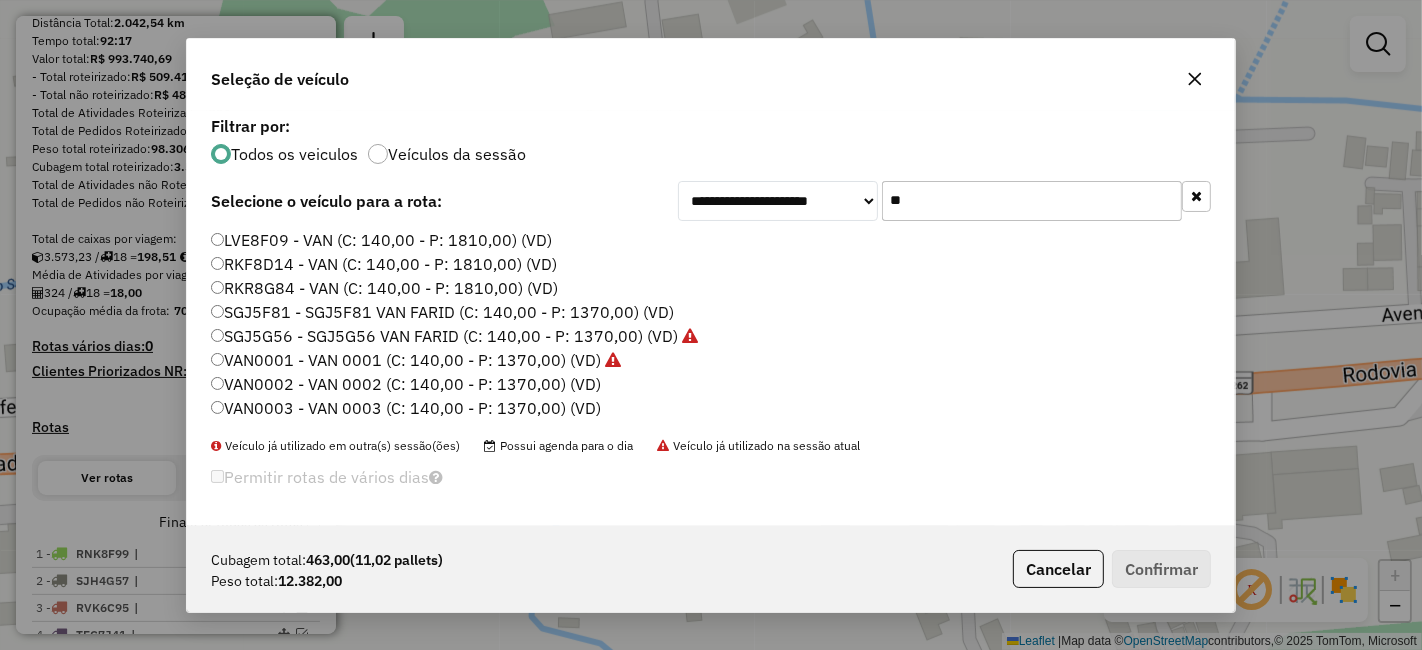 click on "**" 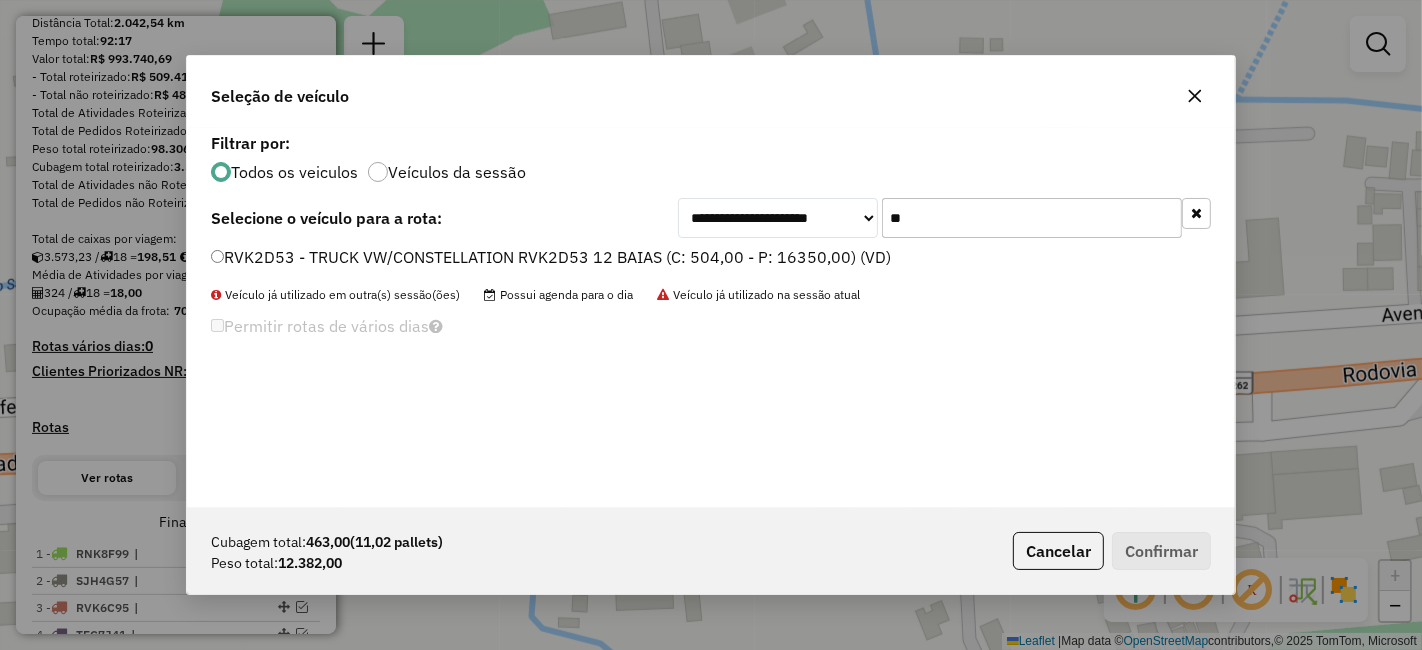 type on "**" 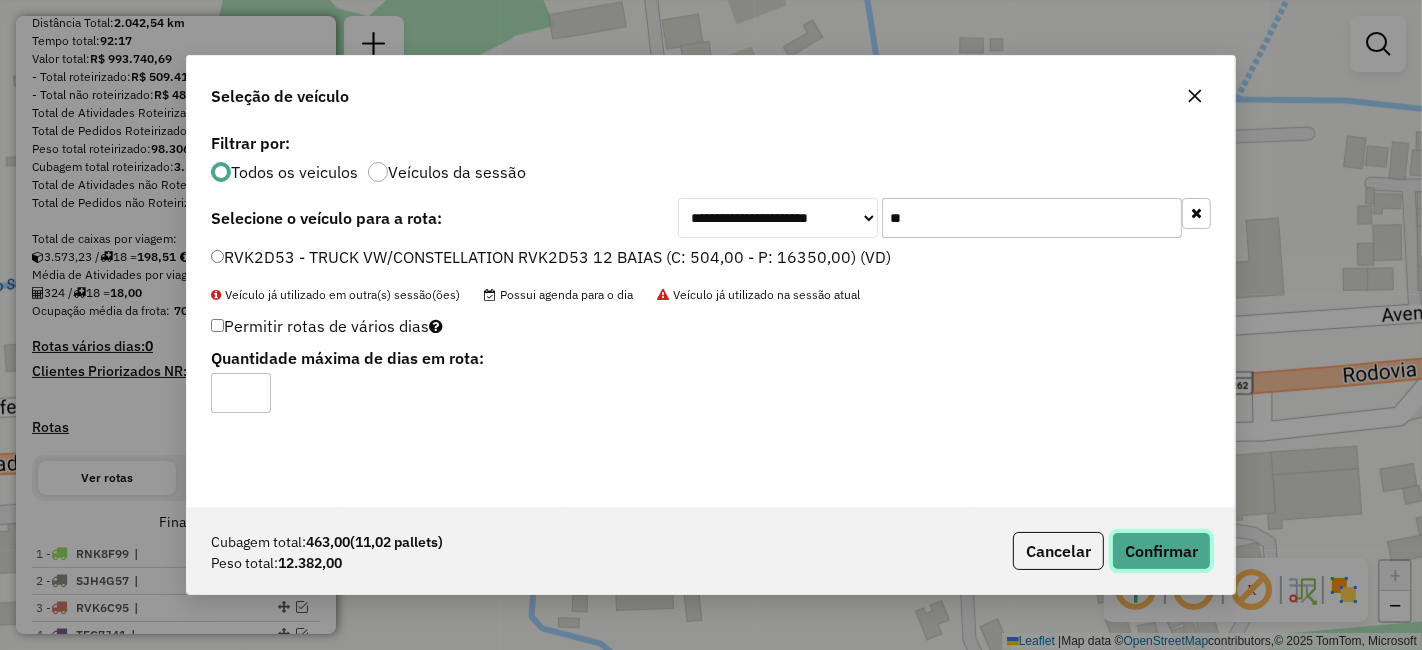 click on "Confirmar" 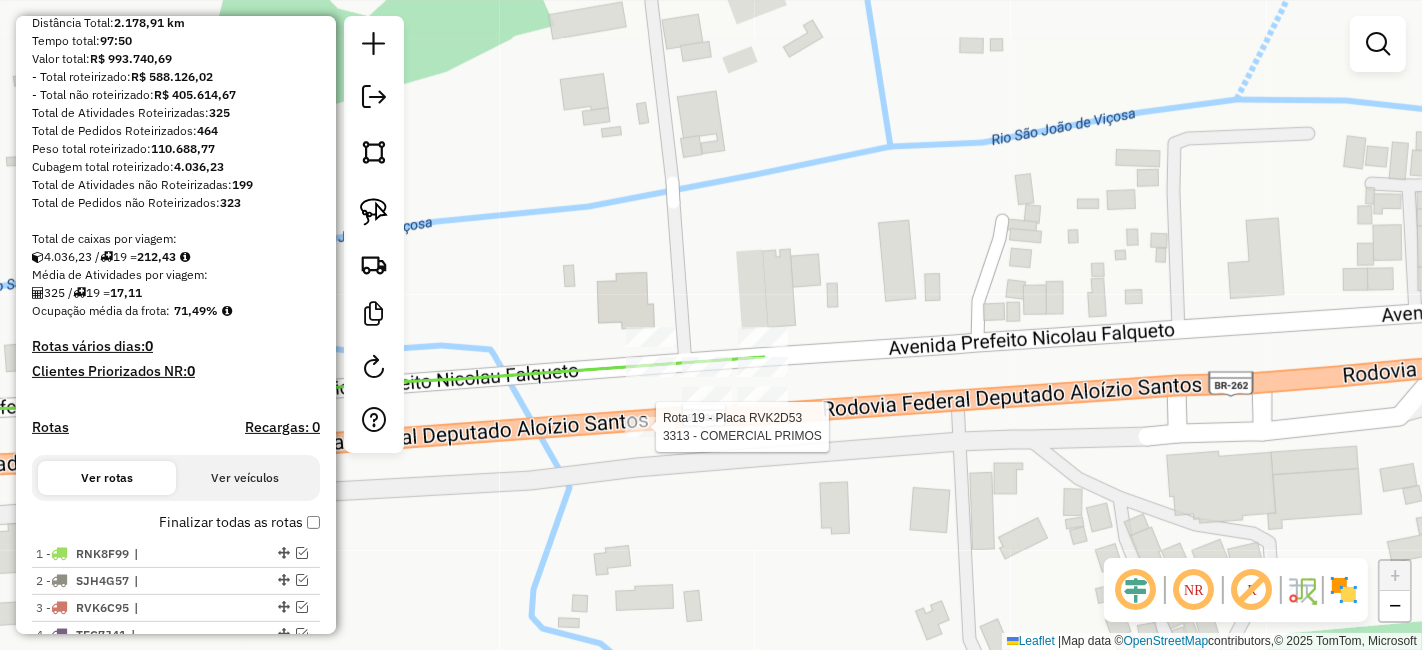 select on "*********" 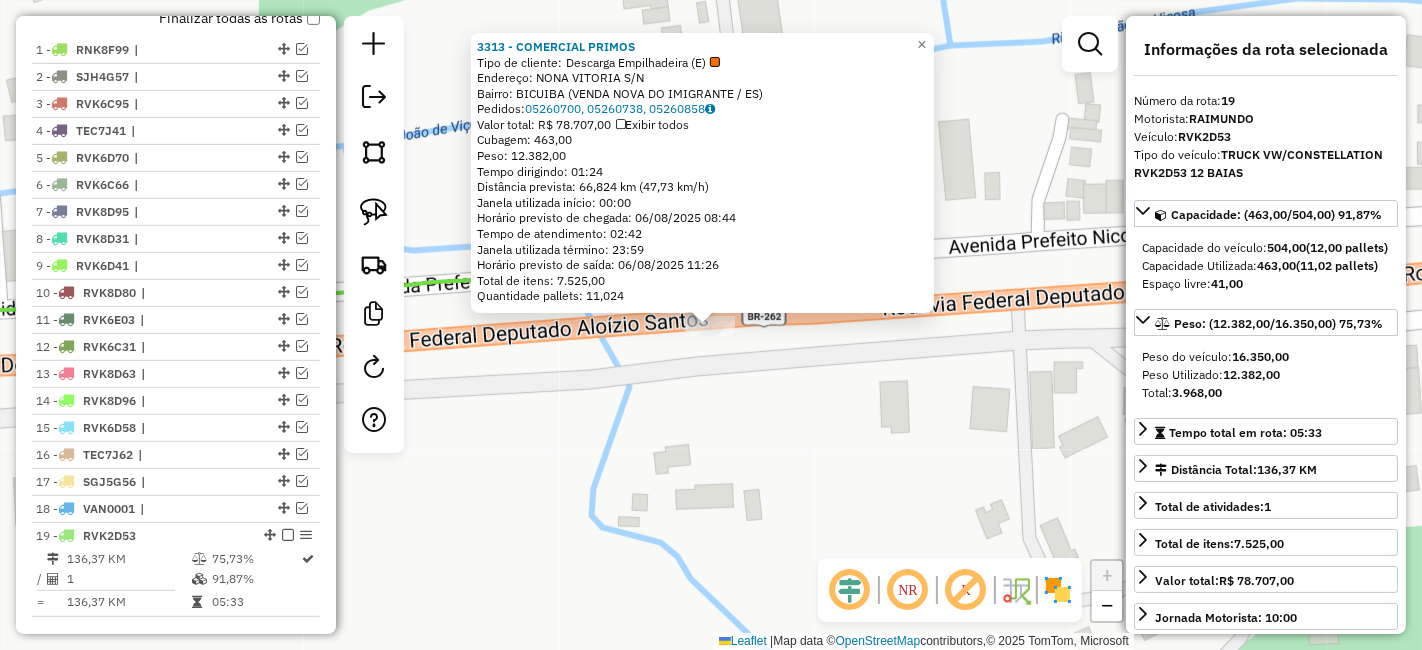 scroll, scrollTop: 1097, scrollLeft: 0, axis: vertical 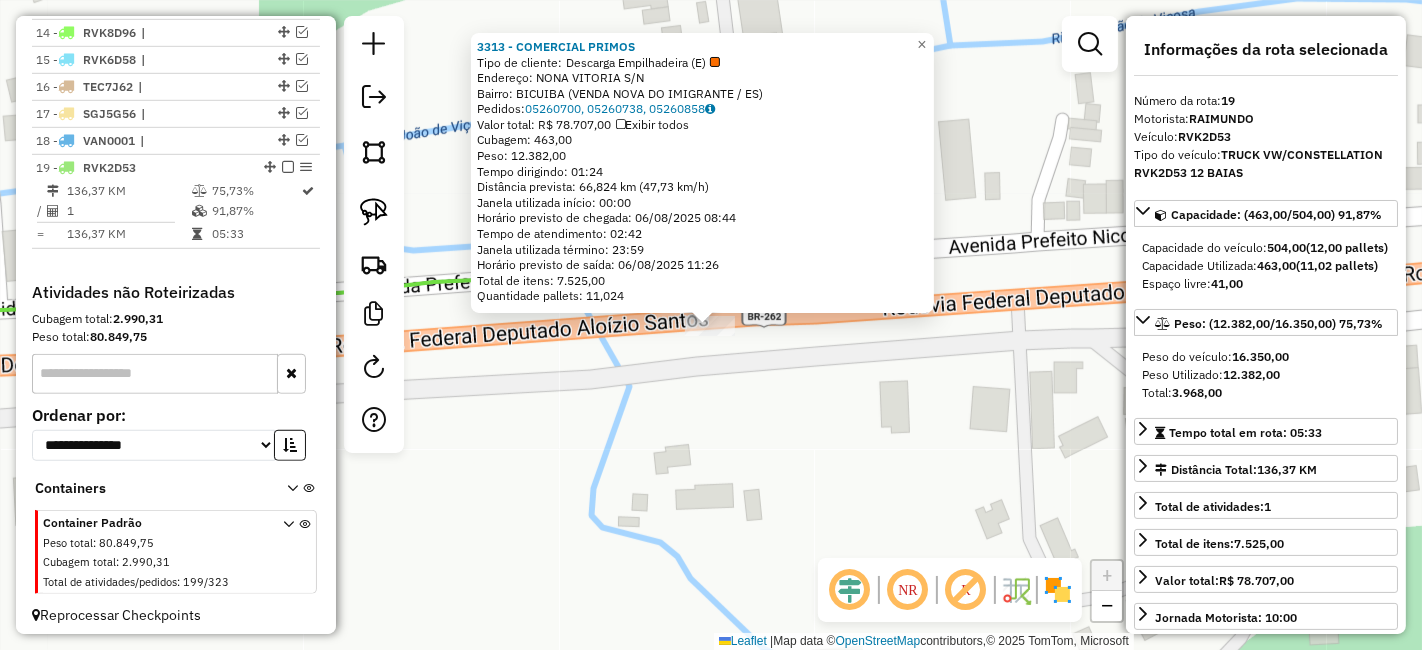 click on "3313 - COMERCIAL PRIMOS  Tipo de cliente:   Descarga Empilhadeira (E)   Endereço:  NONA VITORIA S/N   Bairro: BICUIBA (VENDA NOVA DO IMIGRANTE / ES)   Pedidos:  05260700, 05260738, 05260858   Valor total: R$ 78.707,00   Exibir todos   Cubagem: 463,00  Peso: 12.382,00  Tempo dirigindo: 01:24   Distância prevista: 66,824 km (47,73 km/h)   Janela utilizada início: 00:00   Horário previsto de chegada: 06/08/2025 08:44   Tempo de atendimento: 02:42   Janela utilizada término: 23:59   Horário previsto de saída: 06/08/2025 11:26   Total de itens: 7.525,00   Quantidade pallets: 11,024  × Janela de atendimento Grade de atendimento Capacidade Transportadoras Veículos Cliente Pedidos  Rotas Selecione os dias de semana para filtrar as janelas de atendimento  Seg   Ter   Qua   Qui   Sex   Sáb   Dom  Informe o período da janela de atendimento: De: Até:  Filtrar exatamente a janela do cliente  Considerar janela de atendimento padrão  Selecione os dias de semana para filtrar as grades de atendimento  Seg   Ter" 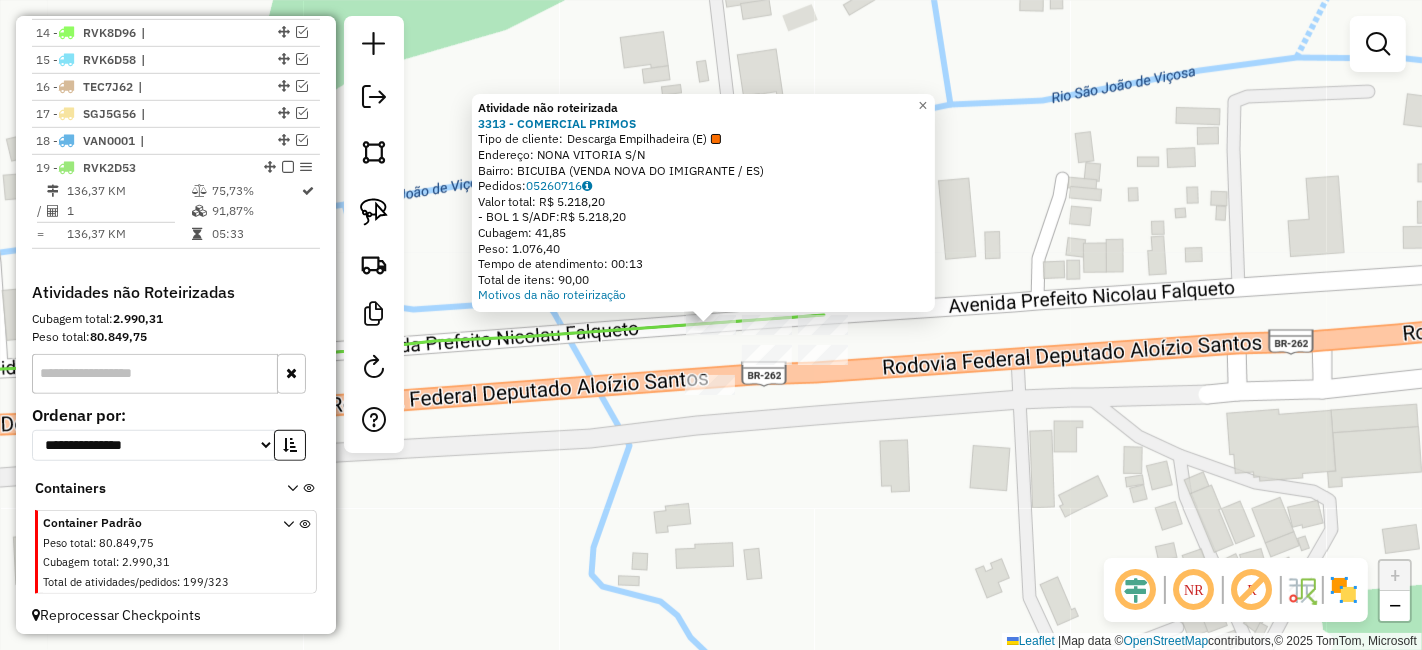 click on "Atividade não roteirizada 3313 - COMERCIAL PRIMOS  Tipo de cliente:   Descarga Empilhadeira (E)   Endereço:  NONA VITORIA S/N   Bairro: BICUIBA (VENDA NOVA DO IMIGRANTE / ES)   Pedidos:  05260716   Valor total: R$ 5.218,20   - BOL 1 S/ADF:  R$ 5.218,20   Cubagem: 41,85   Peso: 1.076,40   Tempo de atendimento: 00:13   Total de itens: 90,00  Motivos da não roteirização × Janela de atendimento Grade de atendimento Capacidade Transportadoras Veículos Cliente Pedidos  Rotas Selecione os dias de semana para filtrar as janelas de atendimento  Seg   Ter   Qua   Qui   Sex   Sáb   Dom  Informe o período da janela de atendimento: De: Até:  Filtrar exatamente a janela do cliente  Considerar janela de atendimento padrão  Selecione os dias de semana para filtrar as grades de atendimento  Seg   Ter   Qua   Qui   Sex   Sáb   Dom   Considerar clientes sem dia de atendimento cadastrado  Clientes fora do dia de atendimento selecionado Filtrar as atividades entre os valores definidos abaixo:  Peso mínimo:   De:  De:" 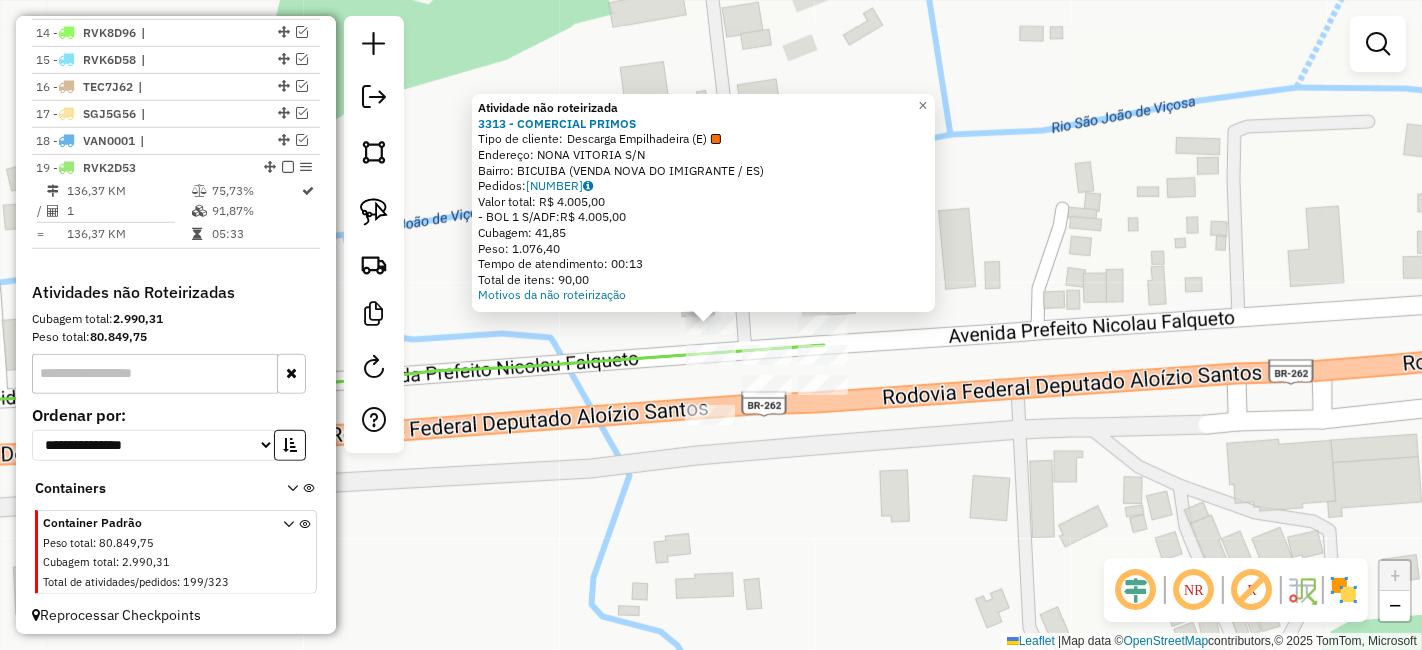 click on "Atividade não roteirizada 3313 - COMERCIAL PRIMOS  Tipo de cliente:   Descarga Empilhadeira (E)   Endereço:  NONA VITORIA S/N   Bairro: BICUIBA (VENDA NOVA DO IMIGRANTE / ES)   Pedidos:  05260714   Valor total: R$ 4.005,00   - BOL 1 S/ADF:  R$ 4.005,00   Cubagem: 41,85   Peso: 1.076,40   Tempo de atendimento: 00:13   Total de itens: 90,00  Motivos da não roteirização × Janela de atendimento Grade de atendimento Capacidade Transportadoras Veículos Cliente Pedidos  Rotas Selecione os dias de semana para filtrar as janelas de atendimento  Seg   Ter   Qua   Qui   Sex   Sáb   Dom  Informe o período da janela de atendimento: De: Até:  Filtrar exatamente a janela do cliente  Considerar janela de atendimento padrão  Selecione os dias de semana para filtrar as grades de atendimento  Seg   Ter   Qua   Qui   Sex   Sáb   Dom   Considerar clientes sem dia de atendimento cadastrado  Clientes fora do dia de atendimento selecionado Filtrar as atividades entre os valores definidos abaixo:  Peso mínimo:   De:  De:" 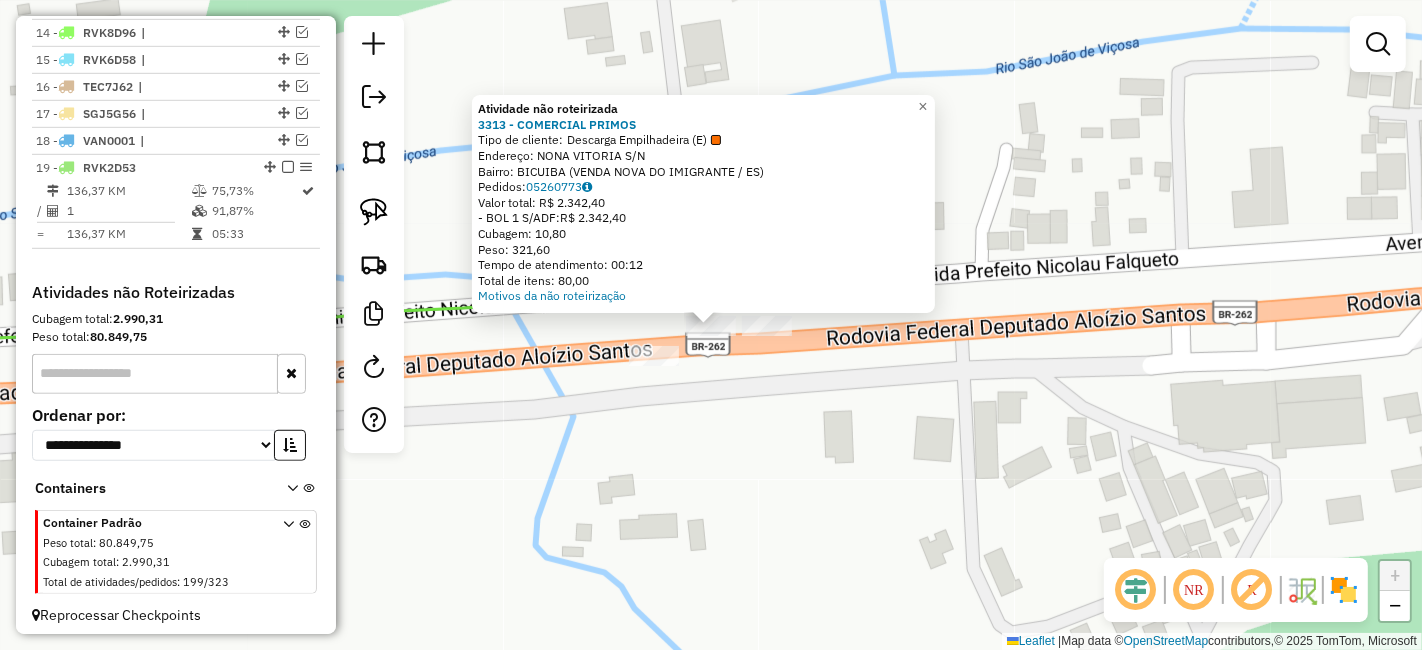 click on "Atividade não roteirizada 3313 - COMERCIAL PRIMOS  Tipo de cliente:   Descarga Empilhadeira (E)   Endereço:  NONA VITORIA S/N   Bairro: BICUIBA (VENDA NOVA DO IMIGRANTE / ES)   Pedidos:  05260773   Valor total: R$ 2.342,40   - BOL 1 S/ADF:  R$ 2.342,40   Cubagem: 10,80   Peso: 321,60   Tempo de atendimento: 00:12   Total de itens: 80,00  Motivos da não roteirização × Janela de atendimento Grade de atendimento Capacidade Transportadoras Veículos Cliente Pedidos  Rotas Selecione os dias de semana para filtrar as janelas de atendimento  Seg   Ter   Qua   Qui   Sex   Sáb   Dom  Informe o período da janela de atendimento: De: Até:  Filtrar exatamente a janela do cliente  Considerar janela de atendimento padrão  Selecione os dias de semana para filtrar as grades de atendimento  Seg   Ter   Qua   Qui   Sex   Sáb   Dom   Considerar clientes sem dia de atendimento cadastrado  Clientes fora do dia de atendimento selecionado Filtrar as atividades entre os valores definidos abaixo:  Peso mínimo:   De:   De:" 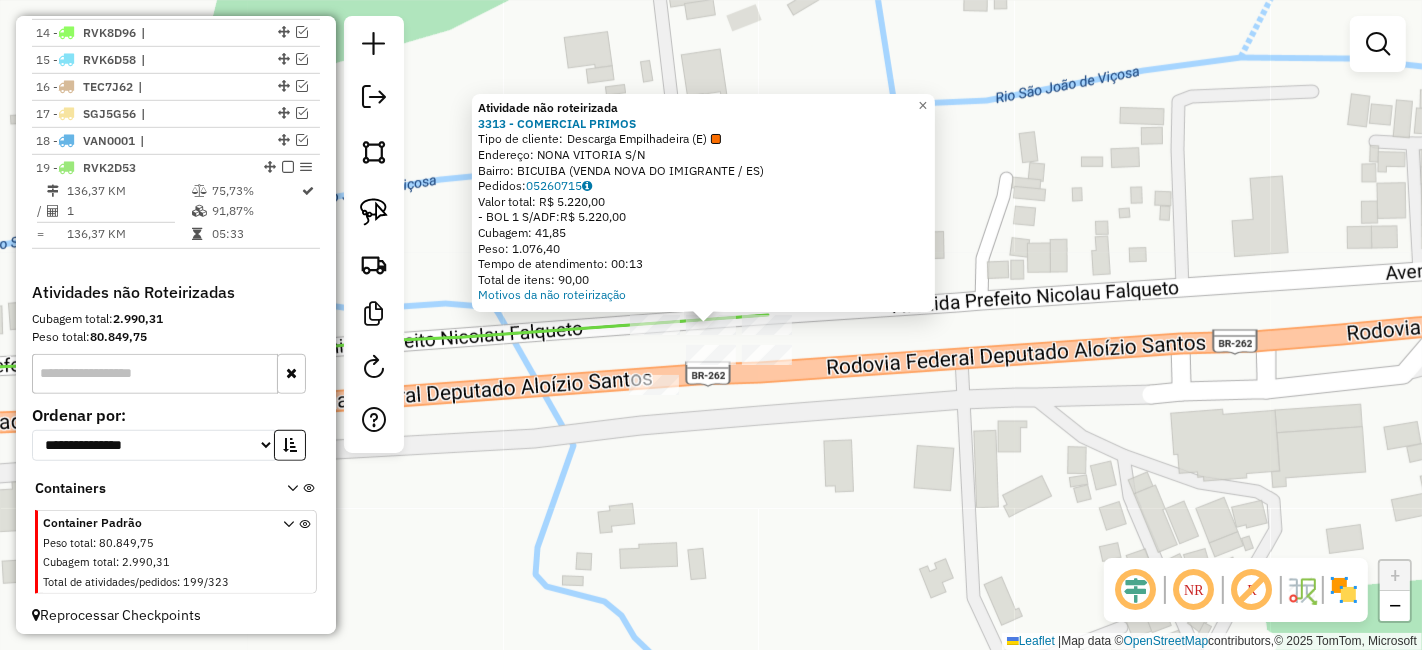 click on "Atividade não roteirizada 3313 - COMERCIAL PRIMOS  Tipo de cliente:   Descarga Empilhadeira (E)   Endereço:  NONA VITORIA S/N   Bairro: BICUIBA (VENDA NOVA DO IMIGRANTE / ES)   Pedidos:  05260715   Valor total: R$ 5.220,00   - BOL 1 S/ADF:  R$ 5.220,00   Cubagem: 41,85   Peso: 1.076,40   Tempo de atendimento: 00:13   Total de itens: 90,00  Motivos da não roteirização × Janela de atendimento Grade de atendimento Capacidade Transportadoras Veículos Cliente Pedidos  Rotas Selecione os dias de semana para filtrar as janelas de atendimento  Seg   Ter   Qua   Qui   Sex   Sáb   Dom  Informe o período da janela de atendimento: De: Até:  Filtrar exatamente a janela do cliente  Considerar janela de atendimento padrão  Selecione os dias de semana para filtrar as grades de atendimento  Seg   Ter   Qua   Qui   Sex   Sáb   Dom   Considerar clientes sem dia de atendimento cadastrado  Clientes fora do dia de atendimento selecionado Filtrar as atividades entre os valores definidos abaixo:  Peso mínimo:   De:  De:" 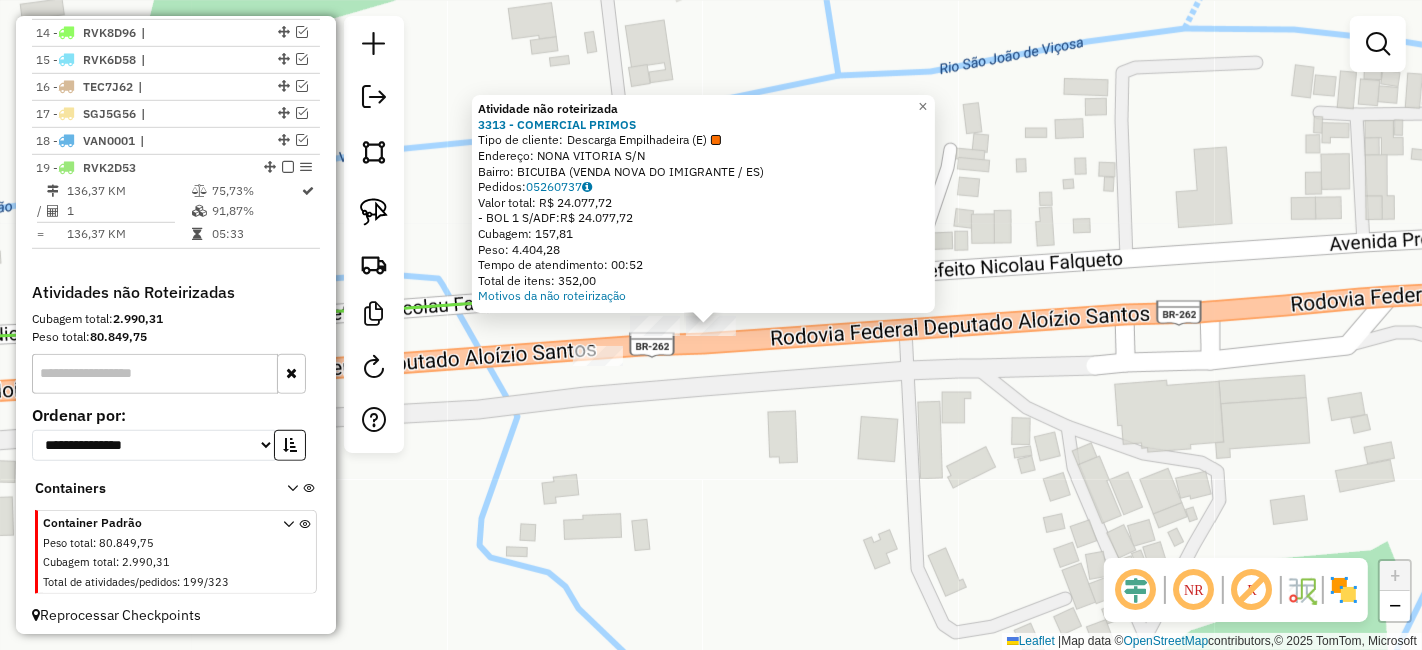 click on "Atividade não roteirizada 3313 - COMERCIAL PRIMOS  Tipo de cliente:   Descarga Empilhadeira (E)   Endereço:  NONA VITORIA S/N   Bairro: BICUIBA (VENDA NOVA DO IMIGRANTE / ES)   Pedidos:  05260737   Valor total: R$ 24.077,72   - BOL 1 S/ADF:  R$ 24.077,72   Cubagem: 157,81   Peso: 4.404,28   Tempo de atendimento: 00:52   Total de itens: 352,00  Motivos da não roteirização × Janela de atendimento Grade de atendimento Capacidade Transportadoras Veículos Cliente Pedidos  Rotas Selecione os dias de semana para filtrar as janelas de atendimento  Seg   Ter   Qua   Qui   Sex   Sáb   Dom  Informe o período da janela de atendimento: De: Até:  Filtrar exatamente a janela do cliente  Considerar janela de atendimento padrão  Selecione os dias de semana para filtrar as grades de atendimento  Seg   Ter   Qua   Qui   Sex   Sáb   Dom   Considerar clientes sem dia de atendimento cadastrado  Clientes fora do dia de atendimento selecionado Filtrar as atividades entre os valores definidos abaixo:  Peso mínimo:   De:" 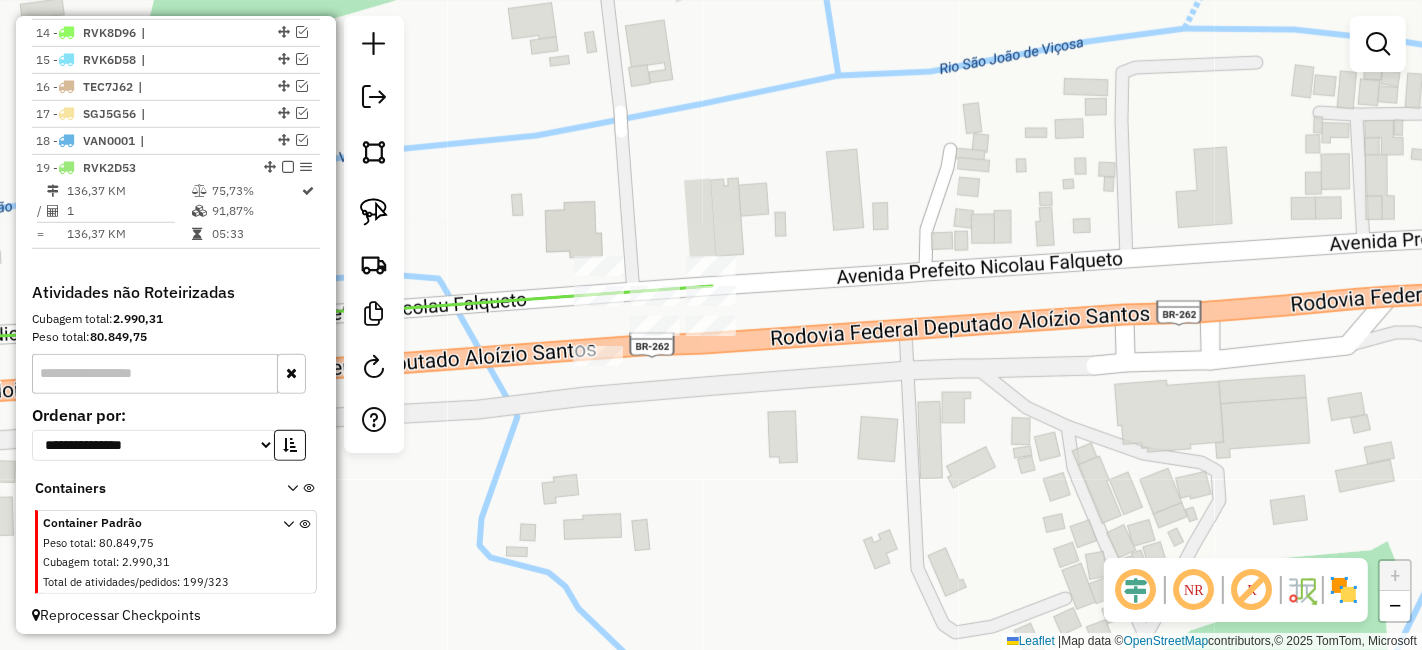 click 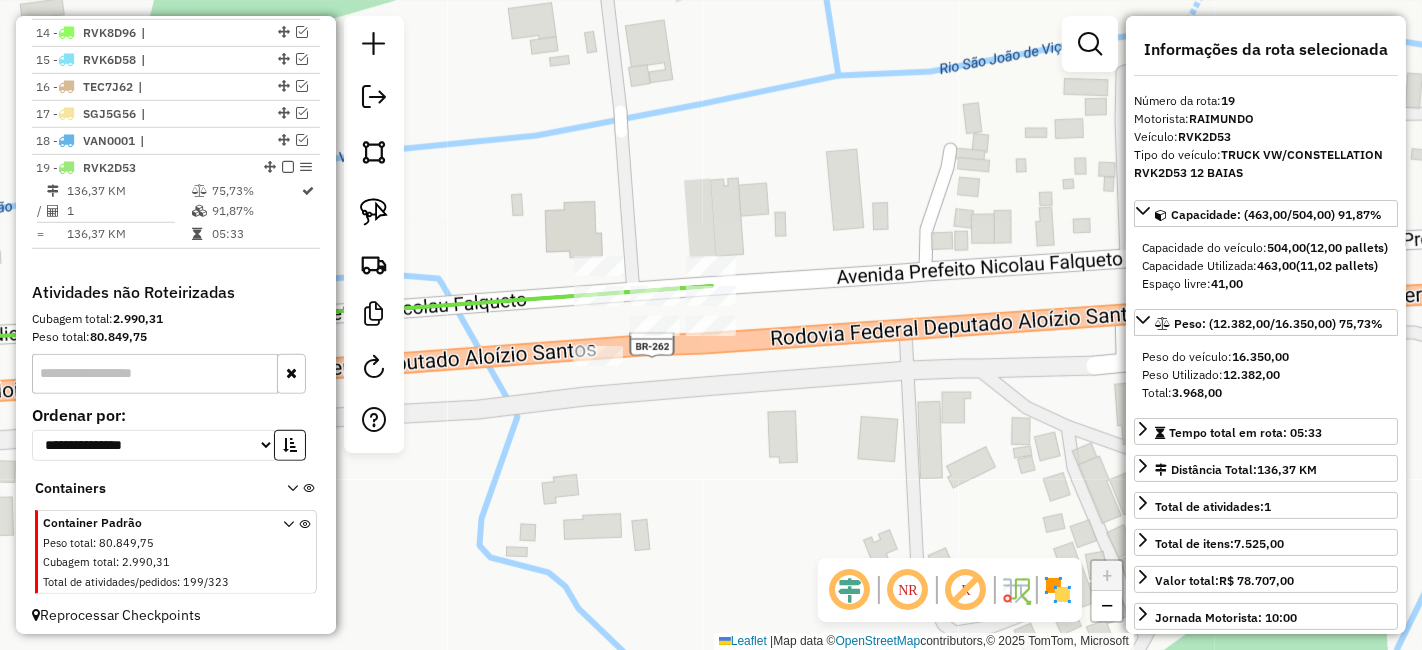 drag, startPoint x: 757, startPoint y: 434, endPoint x: 619, endPoint y: 381, distance: 147.8276 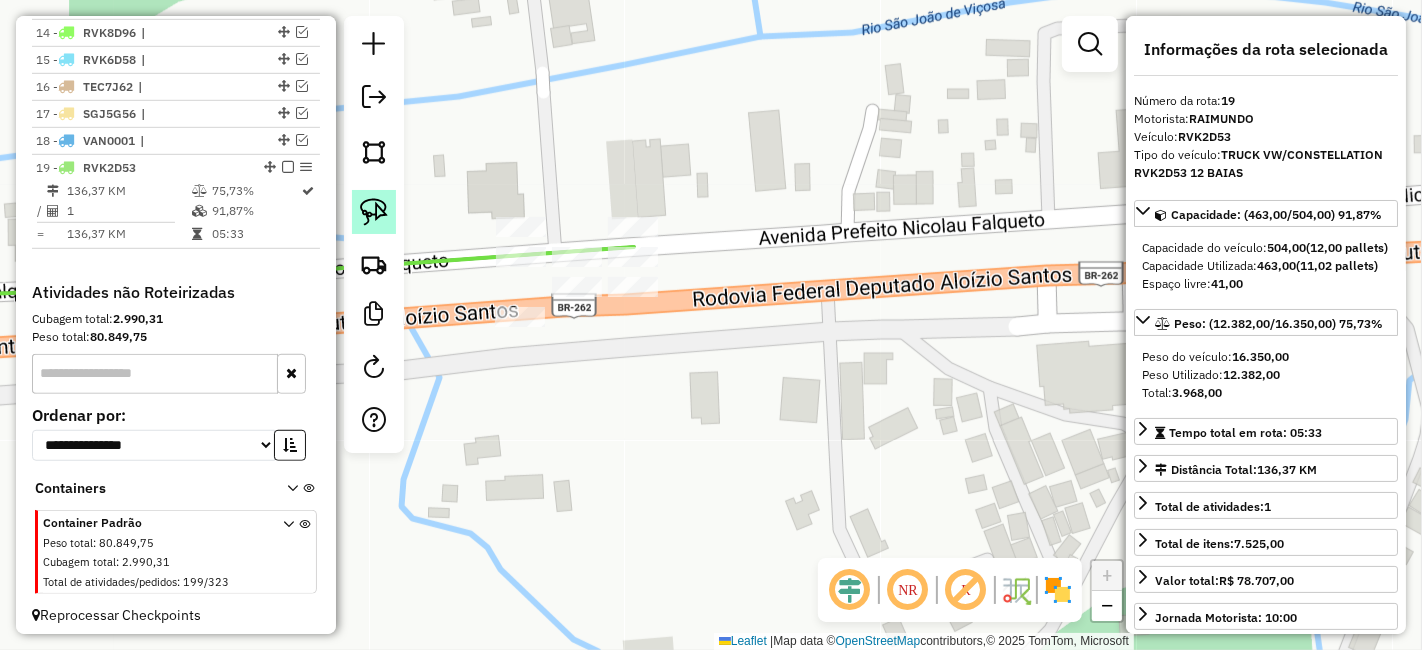 click 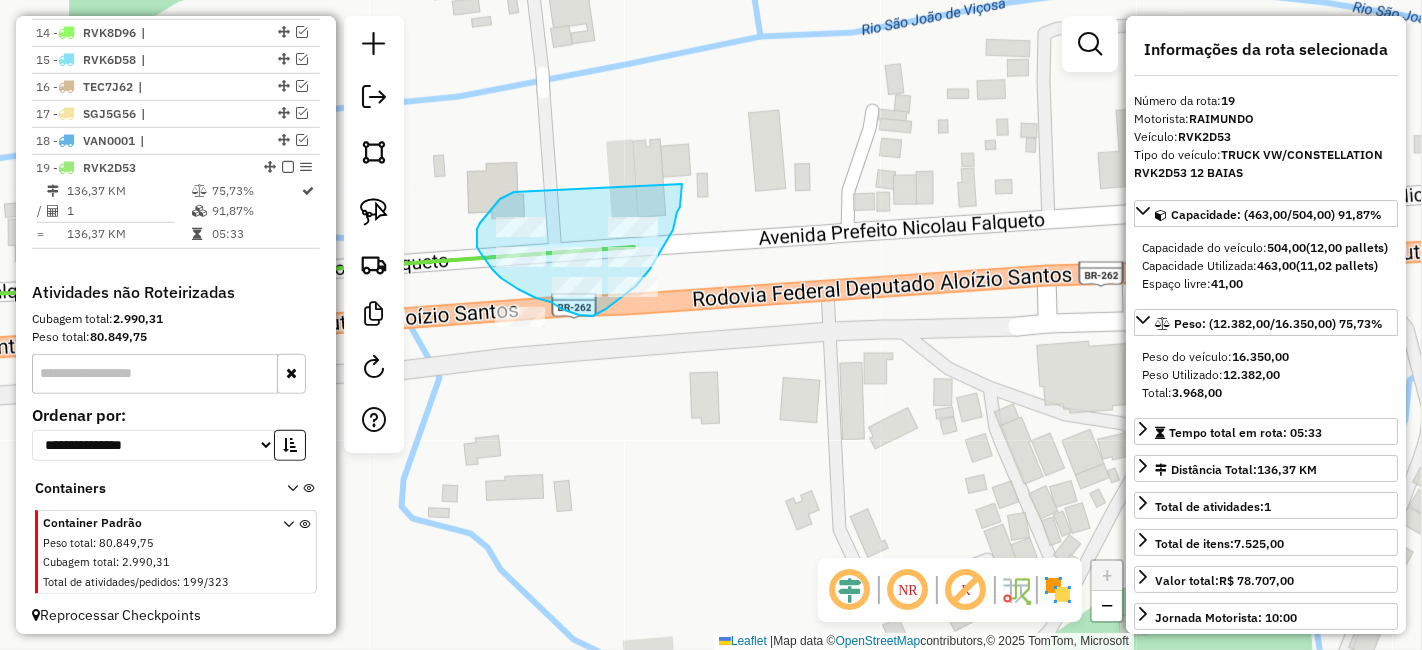 drag, startPoint x: 514, startPoint y: 192, endPoint x: 684, endPoint y: 176, distance: 170.75128 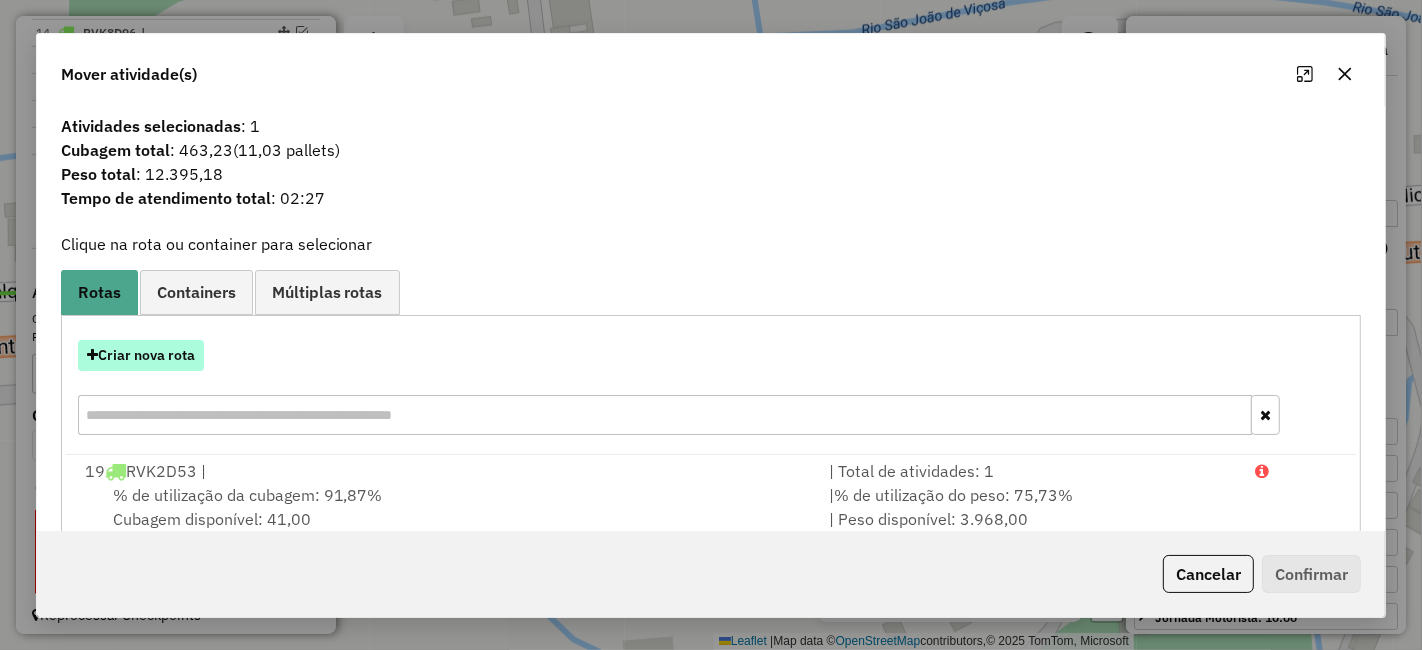 click on "Criar nova rota" at bounding box center (141, 355) 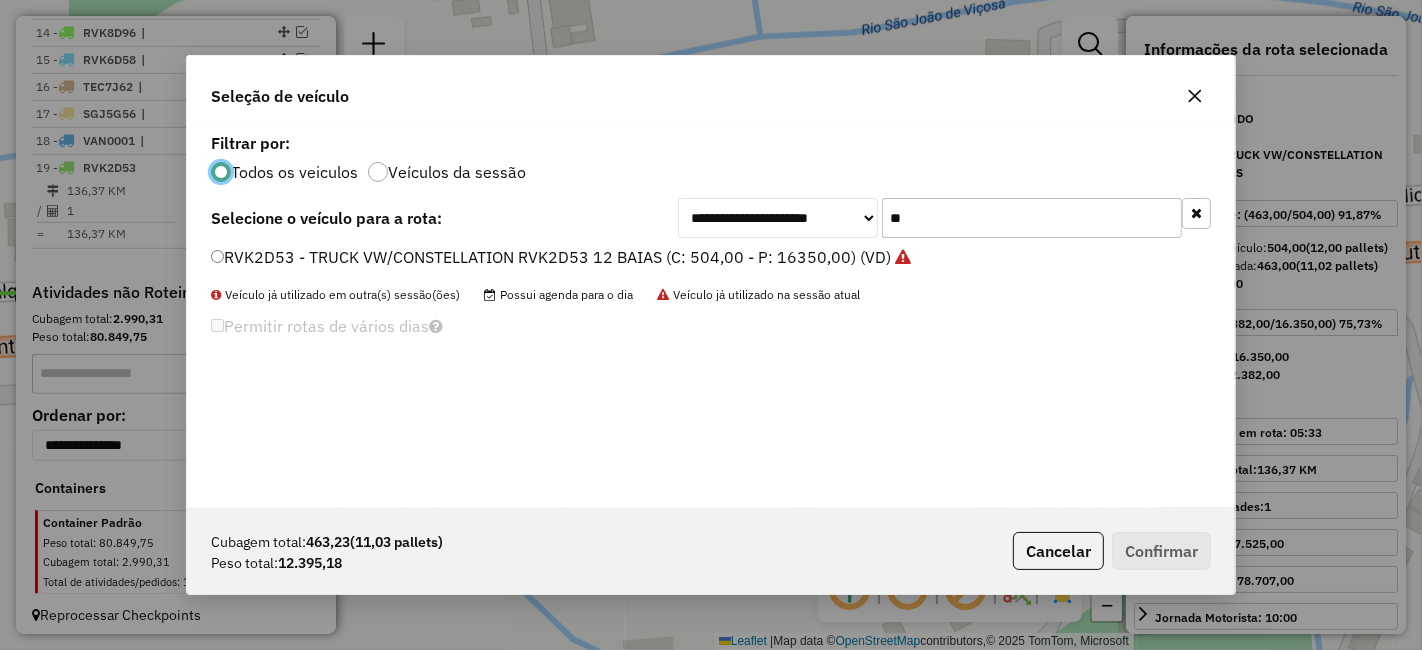 scroll, scrollTop: 11, scrollLeft: 5, axis: both 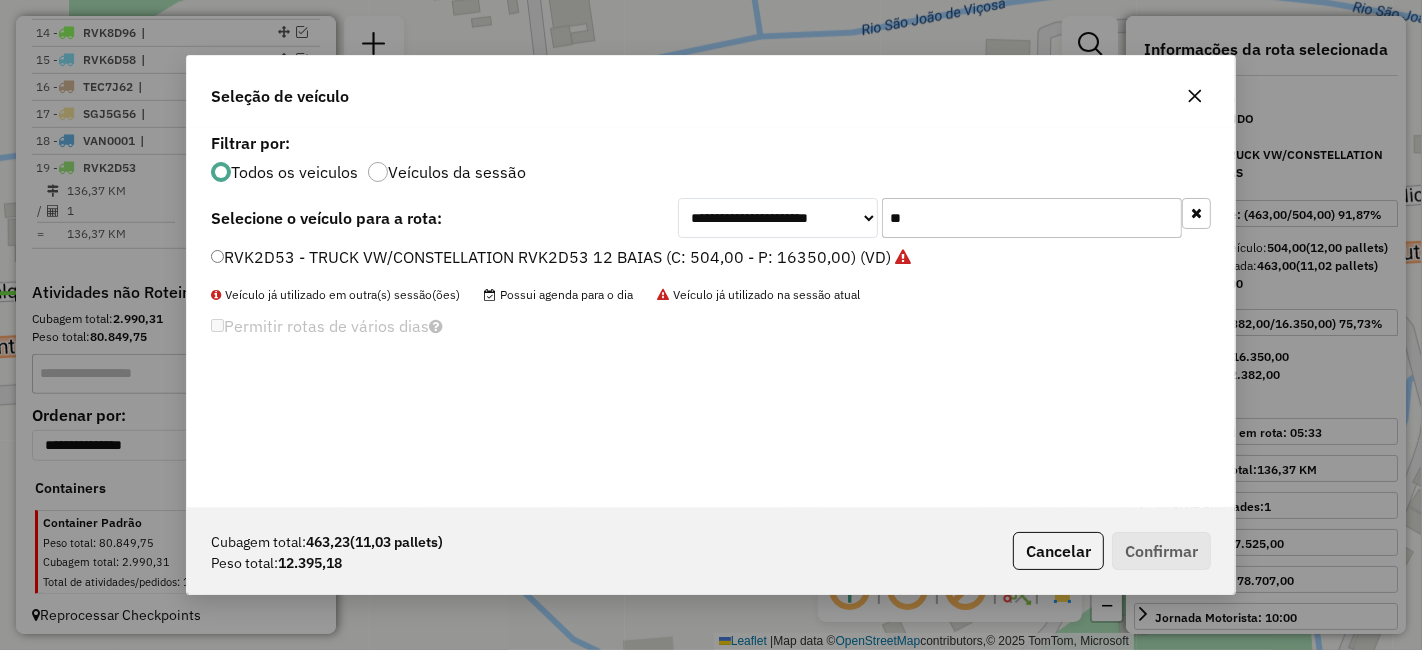 click on "**" 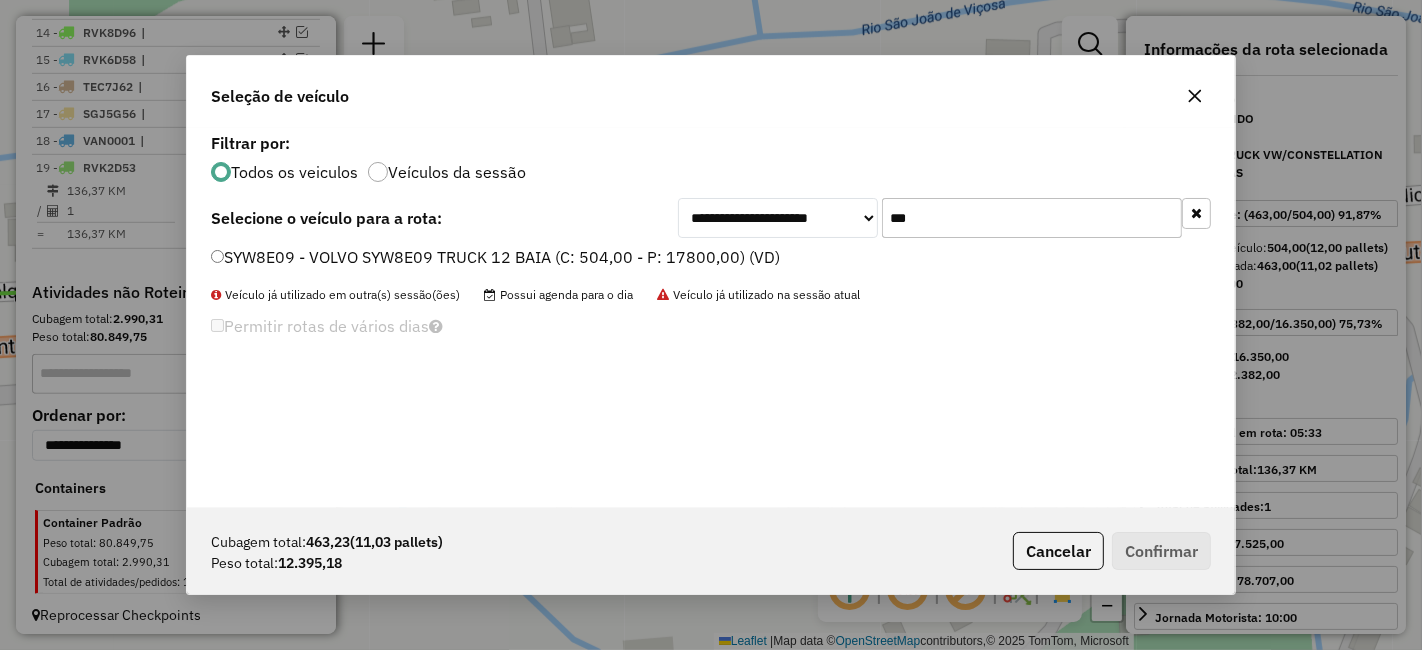type on "***" 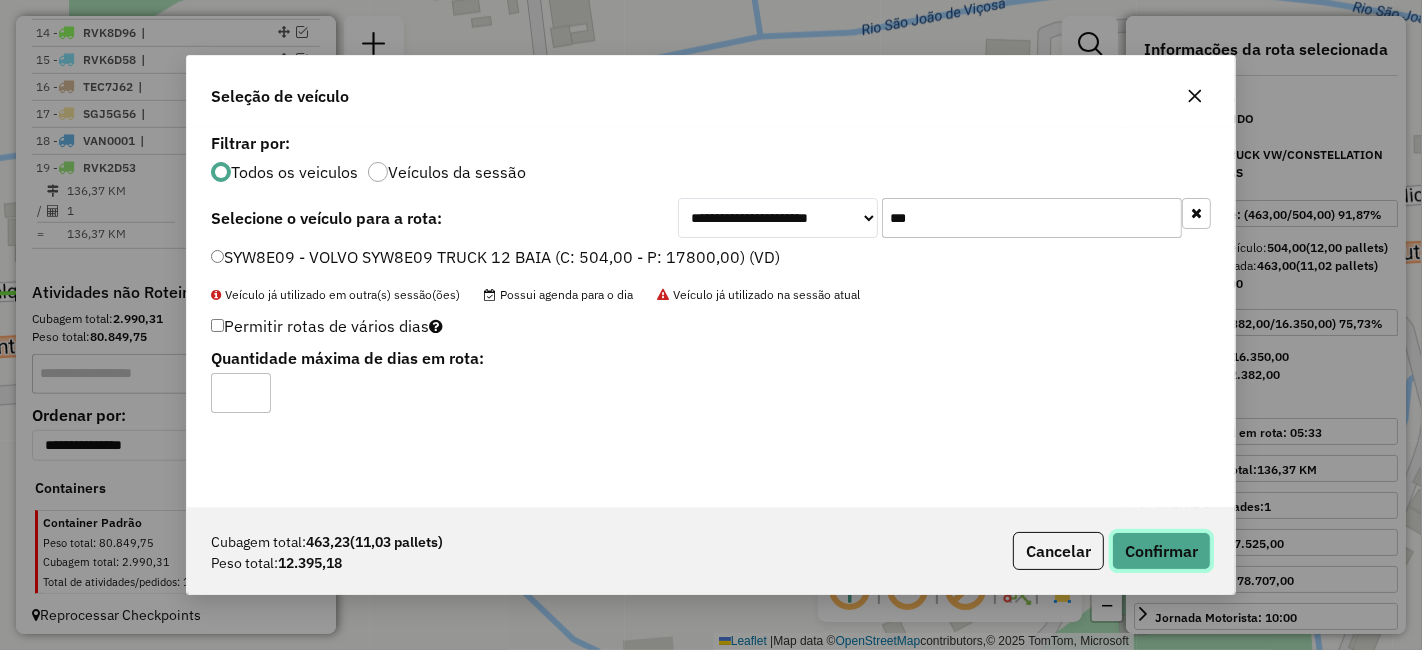 click on "Confirmar" 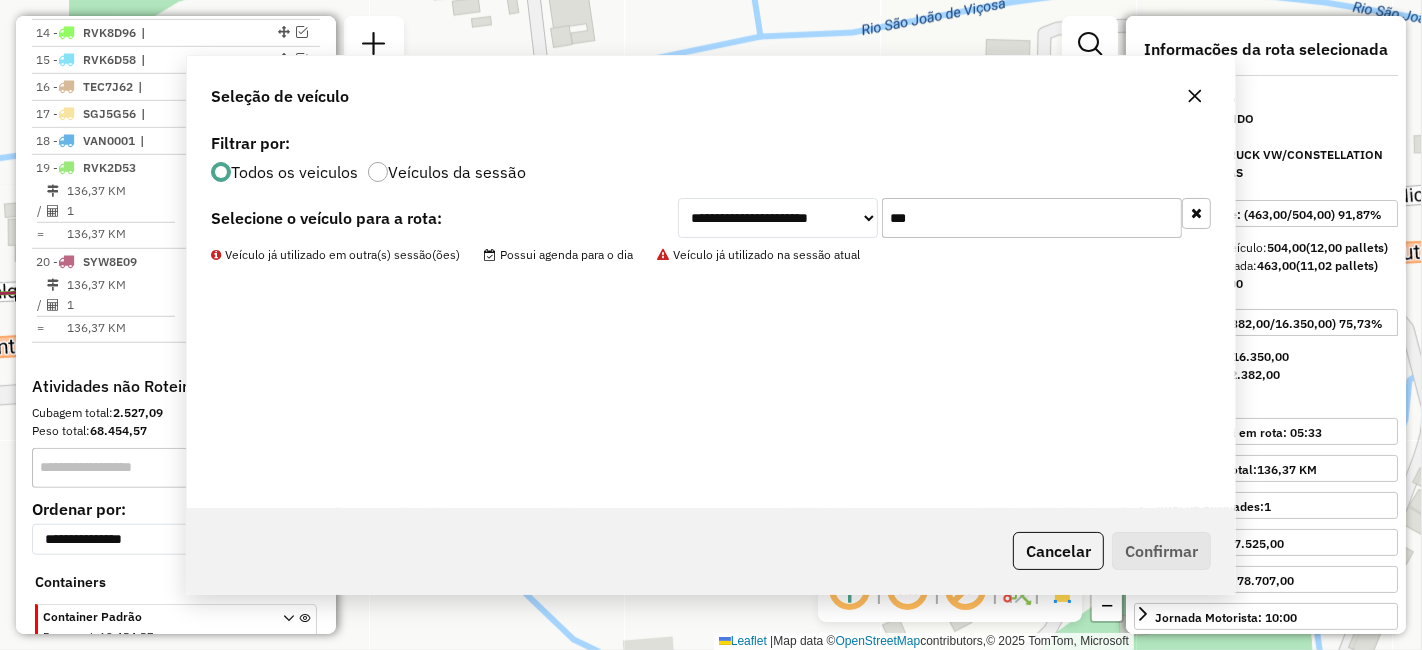 scroll, scrollTop: 1191, scrollLeft: 0, axis: vertical 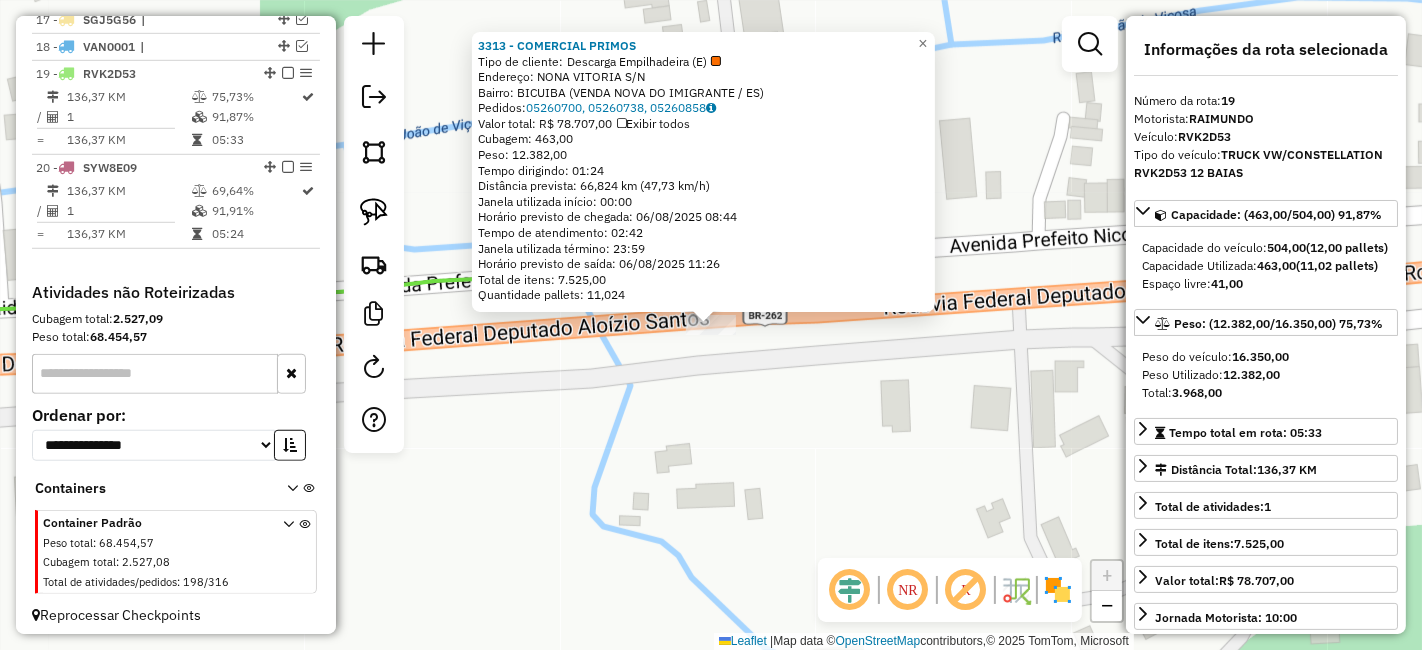 click on "3313 - COMERCIAL PRIMOS  Tipo de cliente:   Descarga Empilhadeira (E)   Endereço:  NONA VITORIA S/N   Bairro: BICUIBA (VENDA NOVA DO IMIGRANTE / ES)   Pedidos:  05260700, 05260738, 05260858   Valor total: R$ 78.707,00   Exibir todos   Cubagem: 463,00  Peso: 12.382,00  Tempo dirigindo: 01:24   Distância prevista: 66,824 km (47,73 km/h)   Janela utilizada início: 00:00   Horário previsto de chegada: 06/08/2025 08:44   Tempo de atendimento: 02:42   Janela utilizada término: 23:59   Horário previsto de saída: 06/08/2025 11:26   Total de itens: 7.525,00   Quantidade pallets: 11,024  × Janela de atendimento Grade de atendimento Capacidade Transportadoras Veículos Cliente Pedidos  Rotas Selecione os dias de semana para filtrar as janelas de atendimento  Seg   Ter   Qua   Qui   Sex   Sáb   Dom  Informe o período da janela de atendimento: De: Até:  Filtrar exatamente a janela do cliente  Considerar janela de atendimento padrão  Selecione os dias de semana para filtrar as grades de atendimento  Seg   Ter" 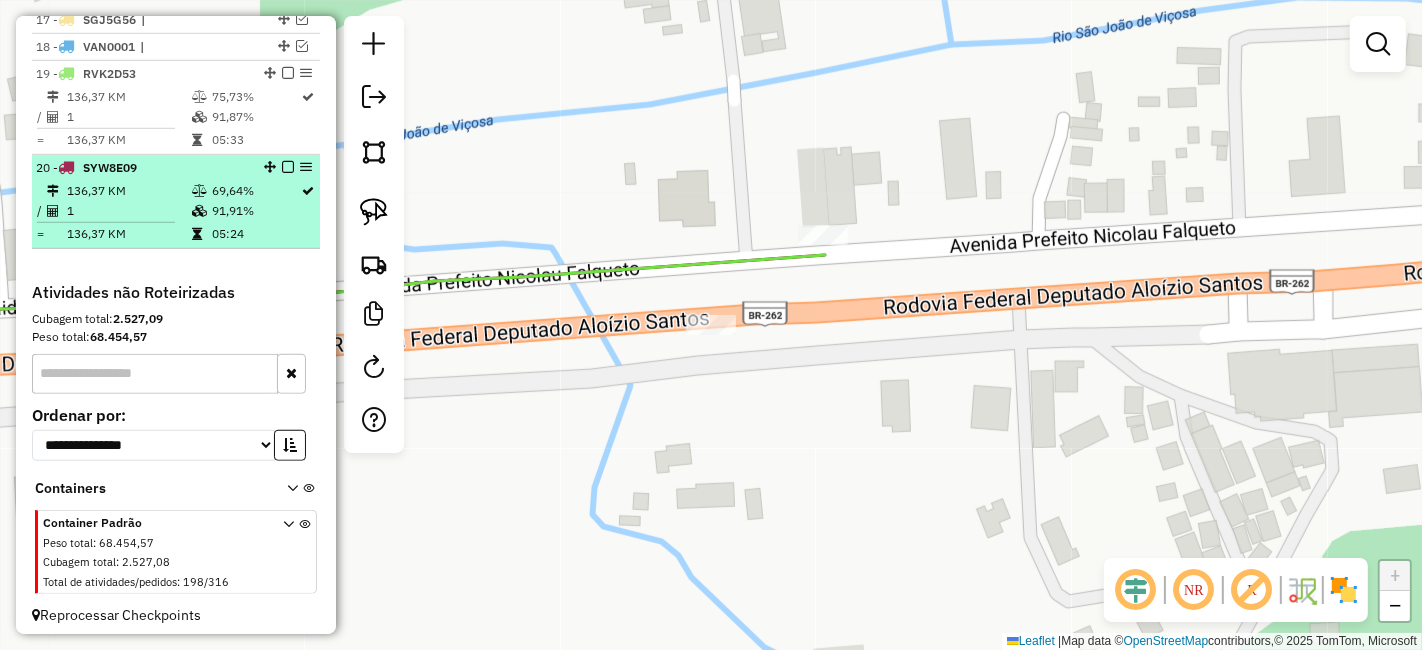 click at bounding box center (288, 167) 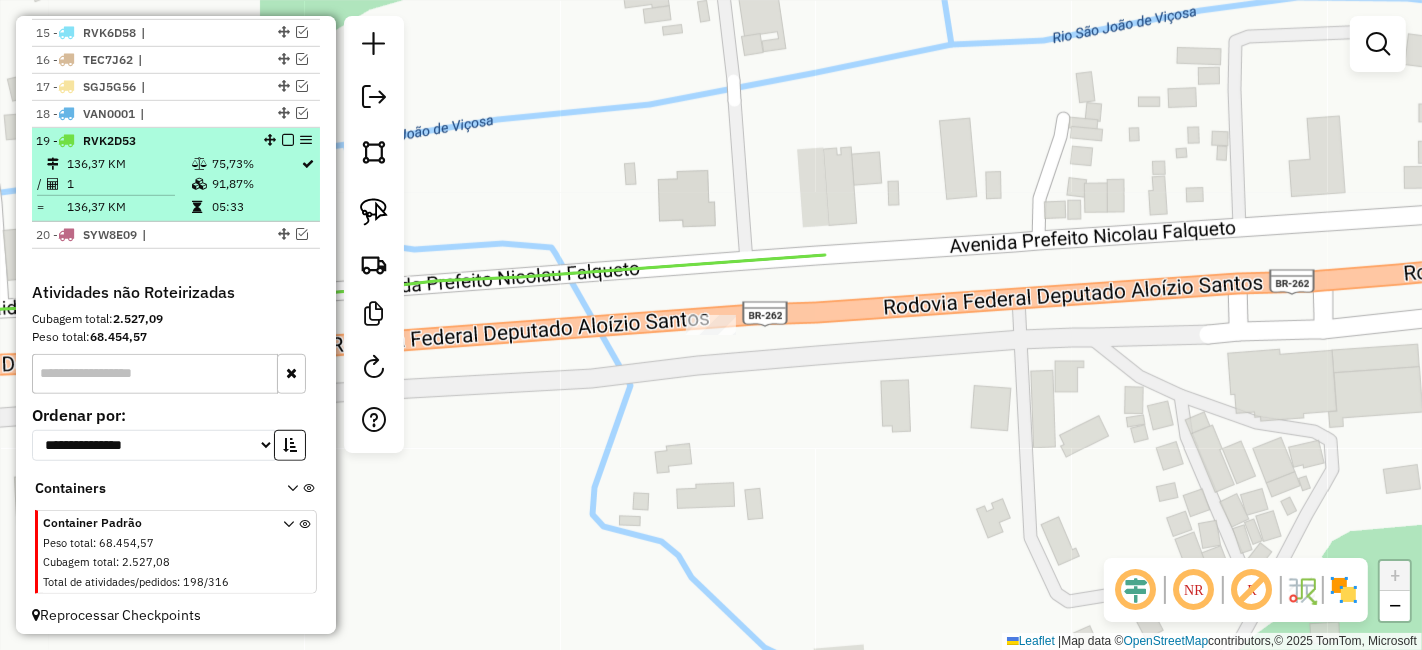 click at bounding box center [288, 140] 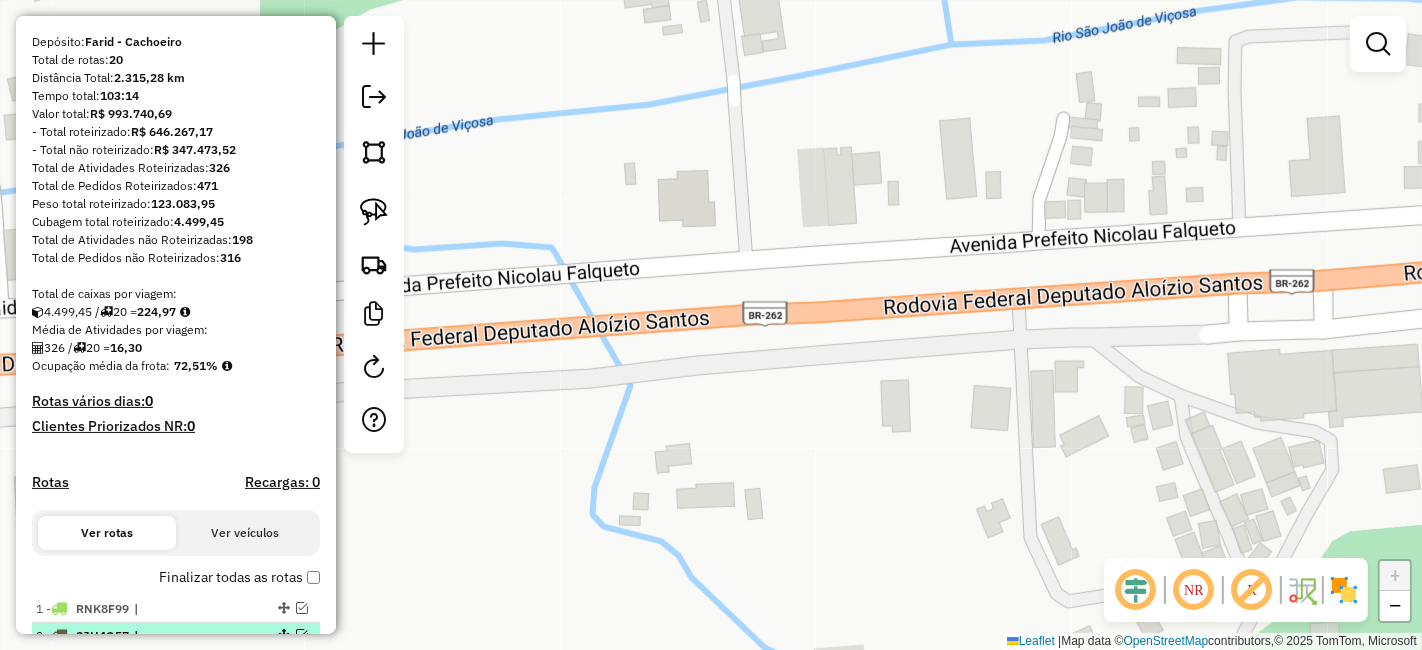 scroll, scrollTop: 168, scrollLeft: 0, axis: vertical 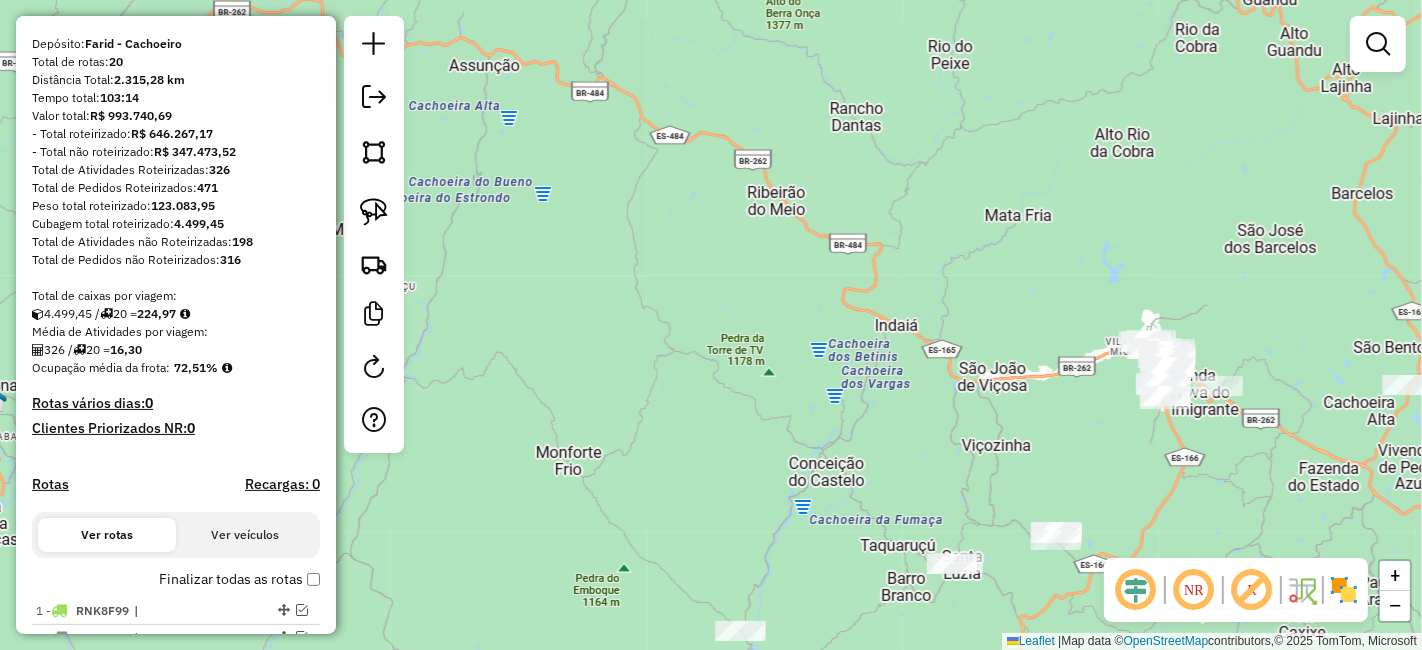 drag, startPoint x: 1080, startPoint y: 381, endPoint x: 973, endPoint y: 315, distance: 125.71794 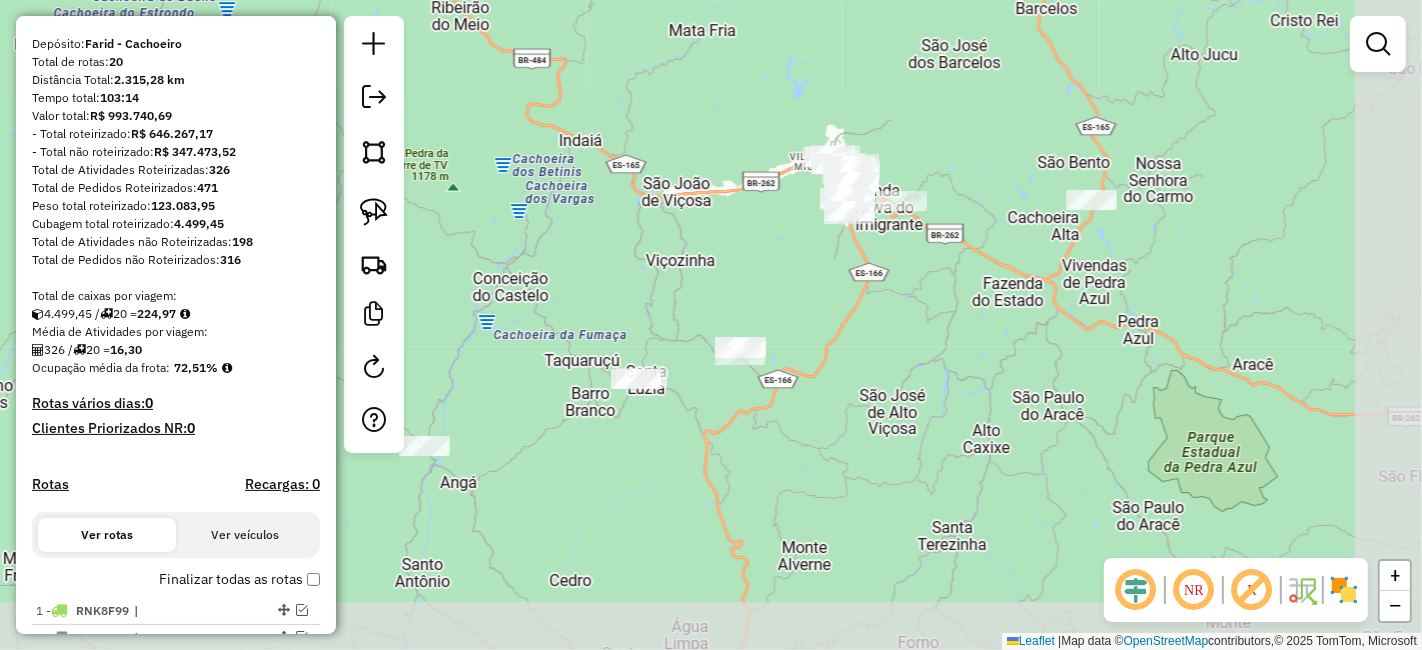drag, startPoint x: 1168, startPoint y: 391, endPoint x: 960, endPoint y: 272, distance: 239.63513 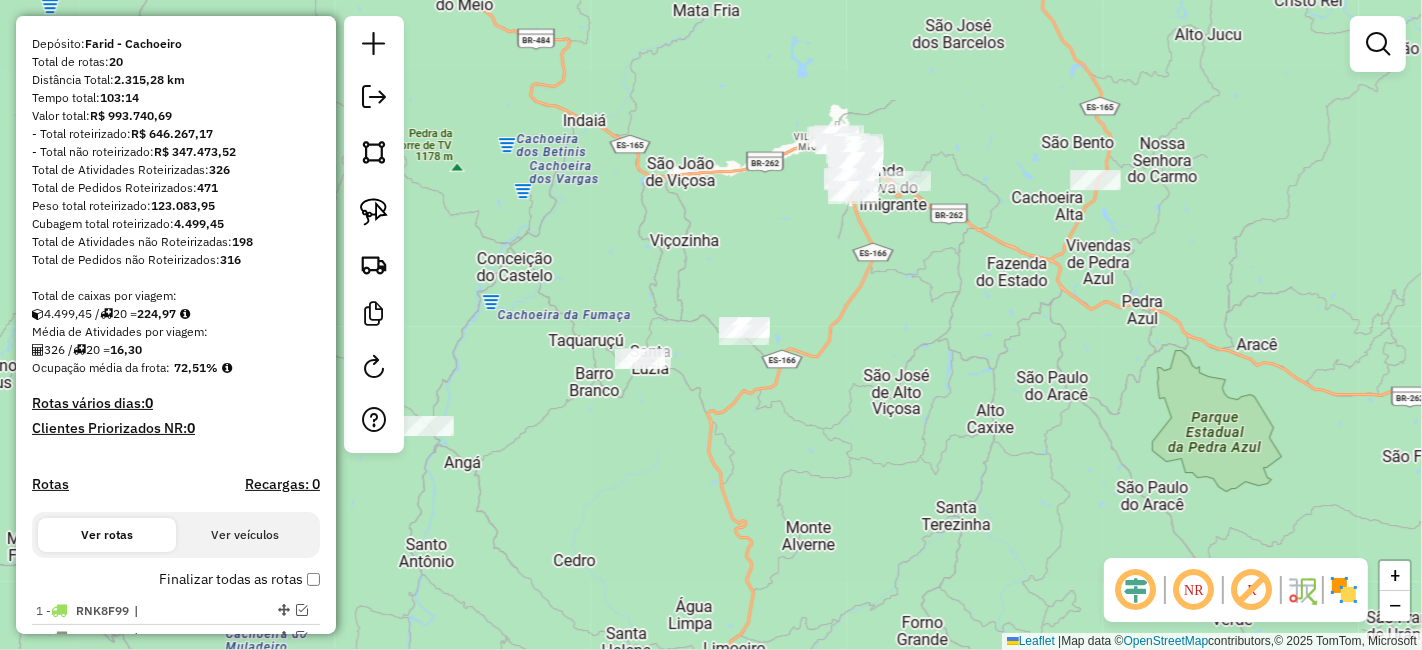 drag, startPoint x: 923, startPoint y: 308, endPoint x: 860, endPoint y: 305, distance: 63.07139 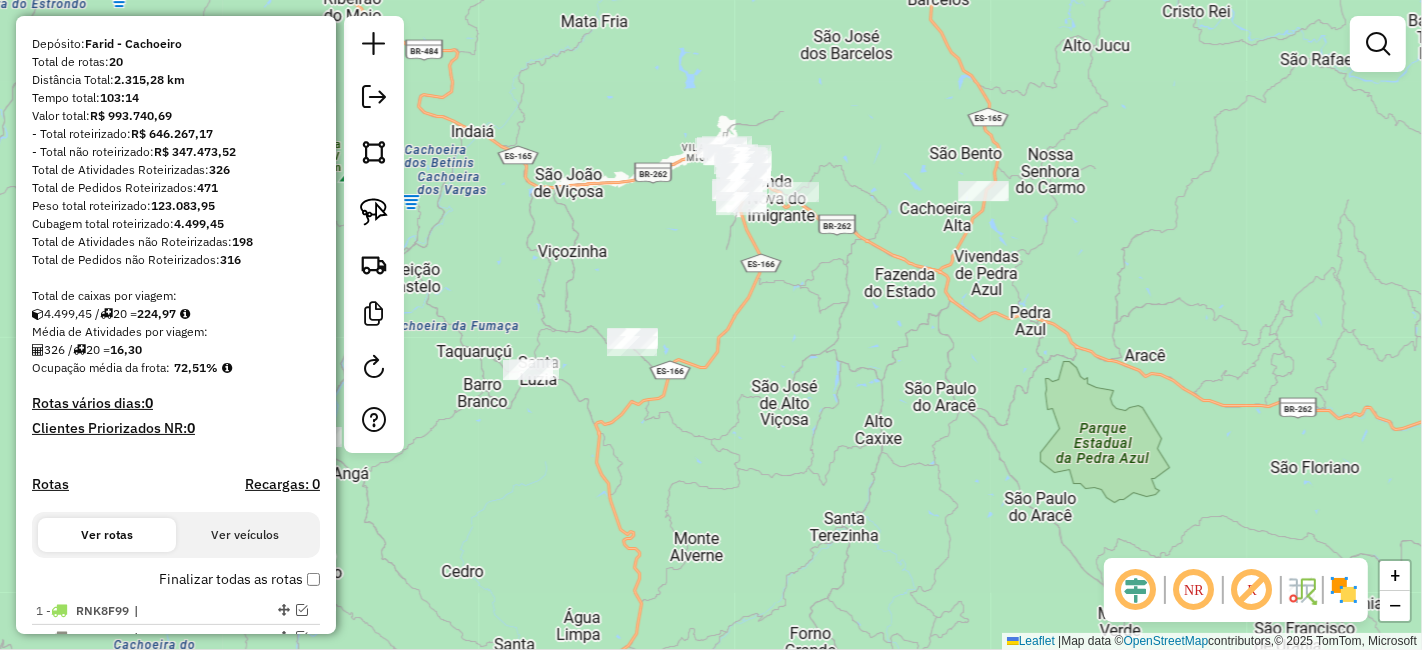 drag, startPoint x: 925, startPoint y: 121, endPoint x: 804, endPoint y: 213, distance: 152.0033 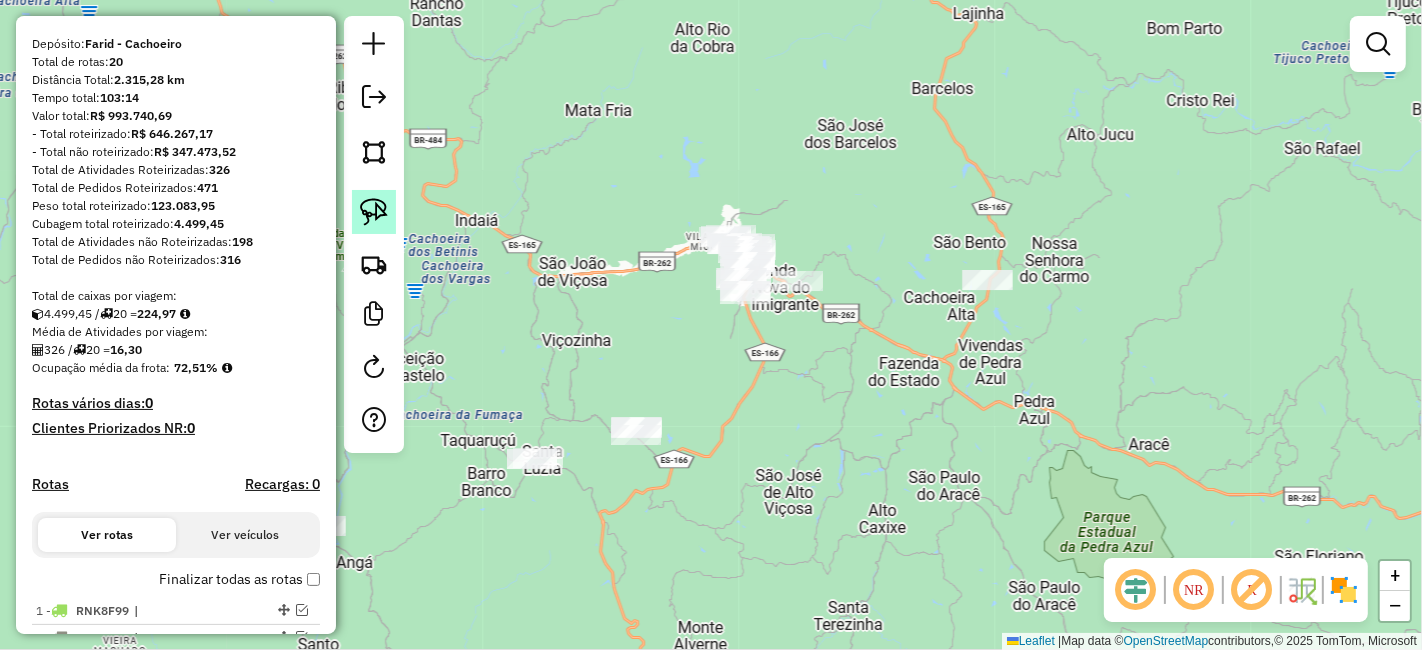 drag, startPoint x: 380, startPoint y: 217, endPoint x: 410, endPoint y: 216, distance: 30.016663 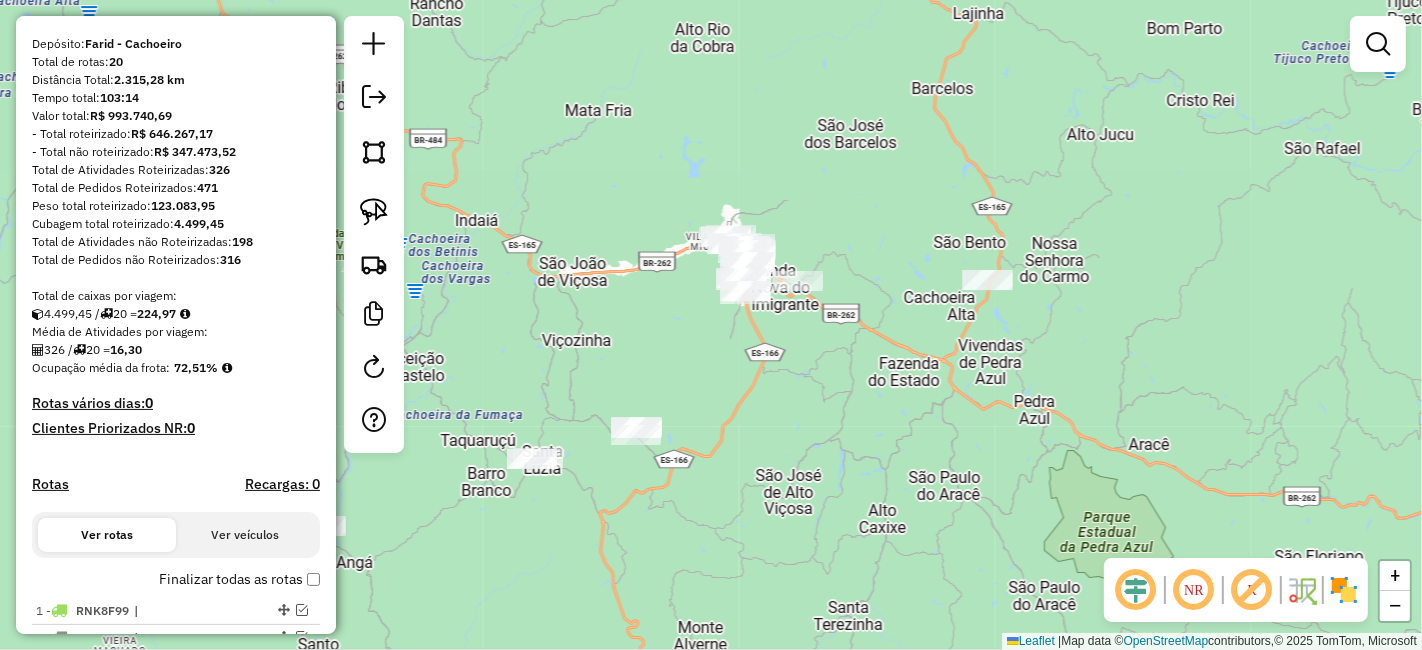 click 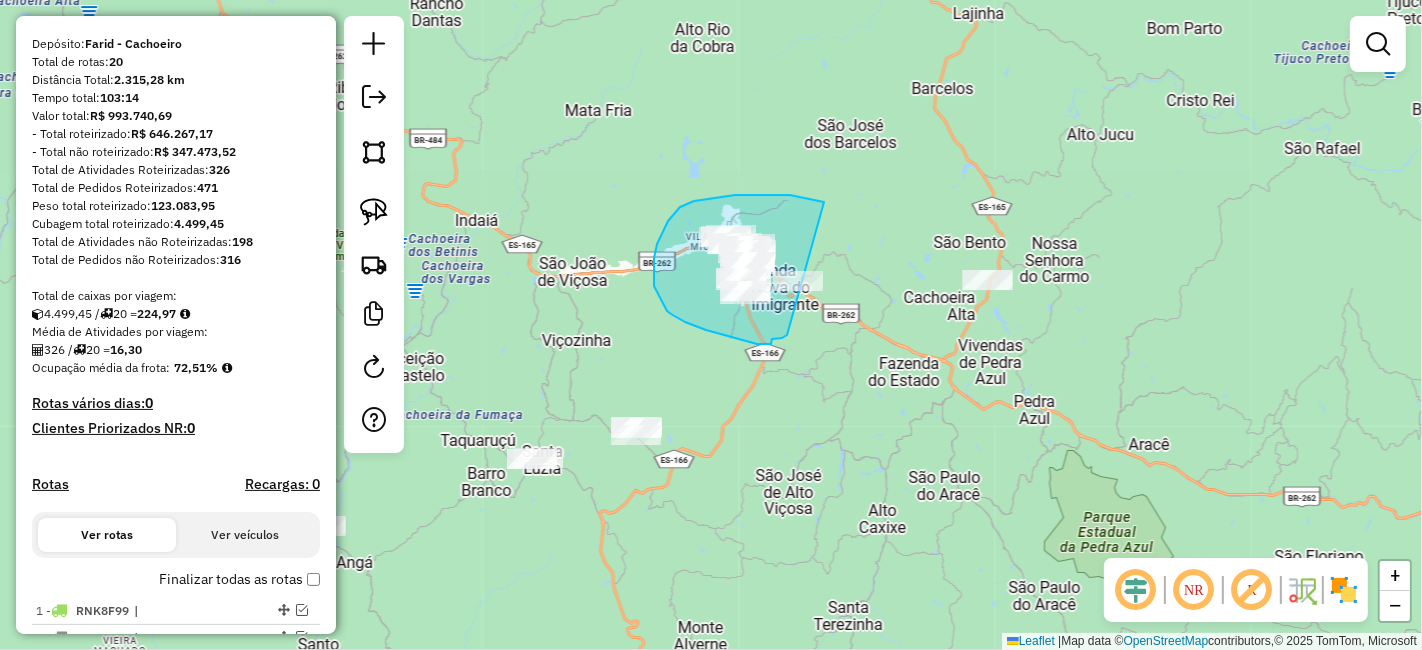 drag, startPoint x: 825, startPoint y: 202, endPoint x: 793, endPoint y: 332, distance: 133.88054 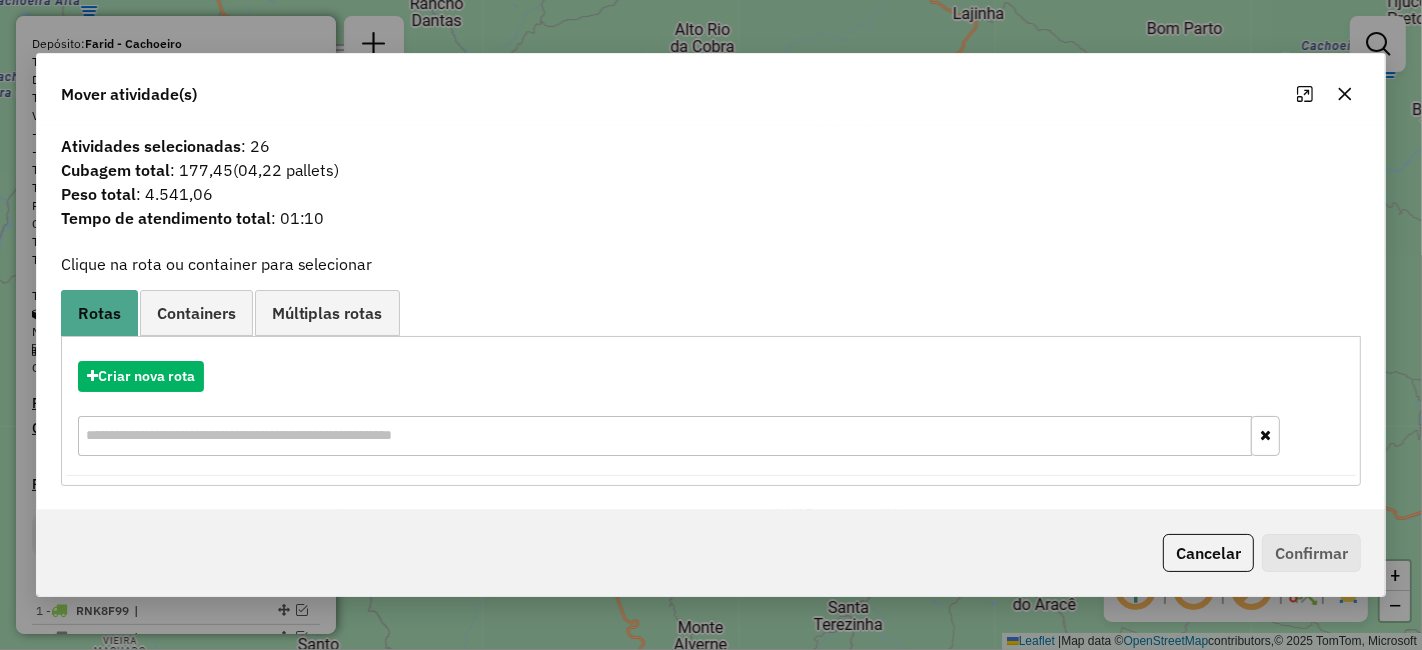 click 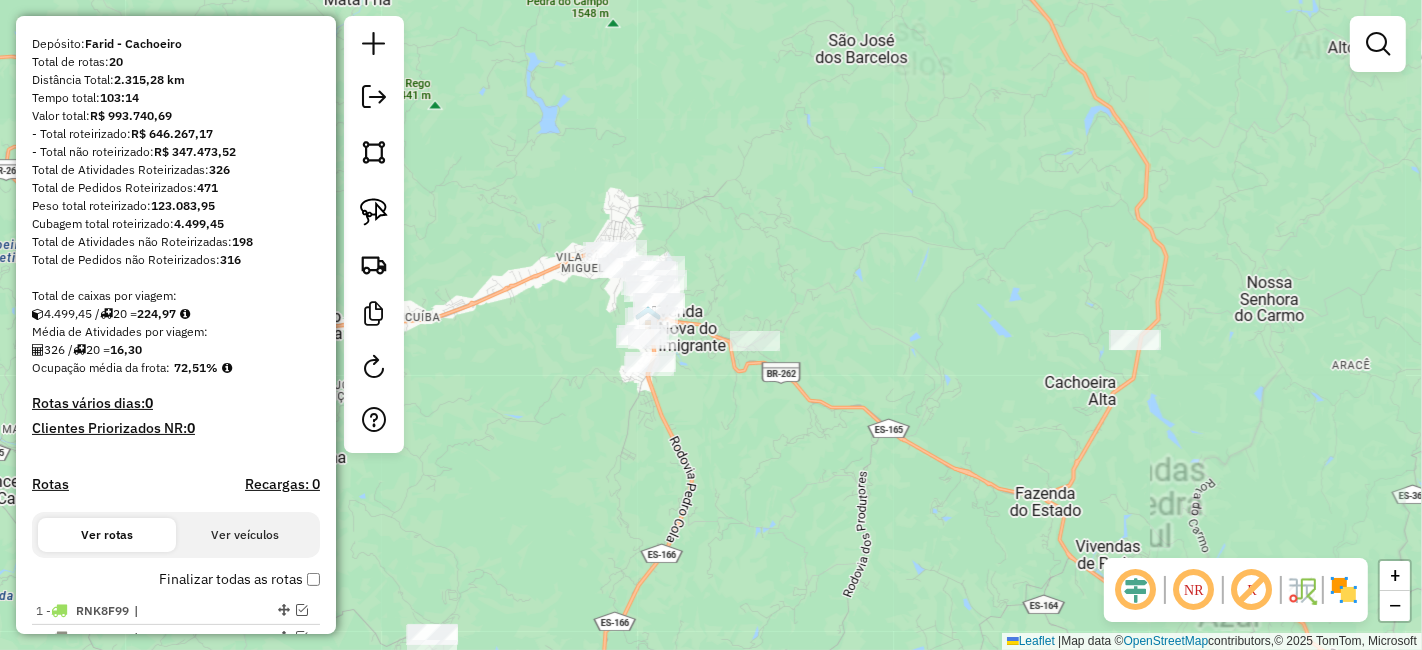 drag, startPoint x: 806, startPoint y: 251, endPoint x: 871, endPoint y: 228, distance: 68.94926 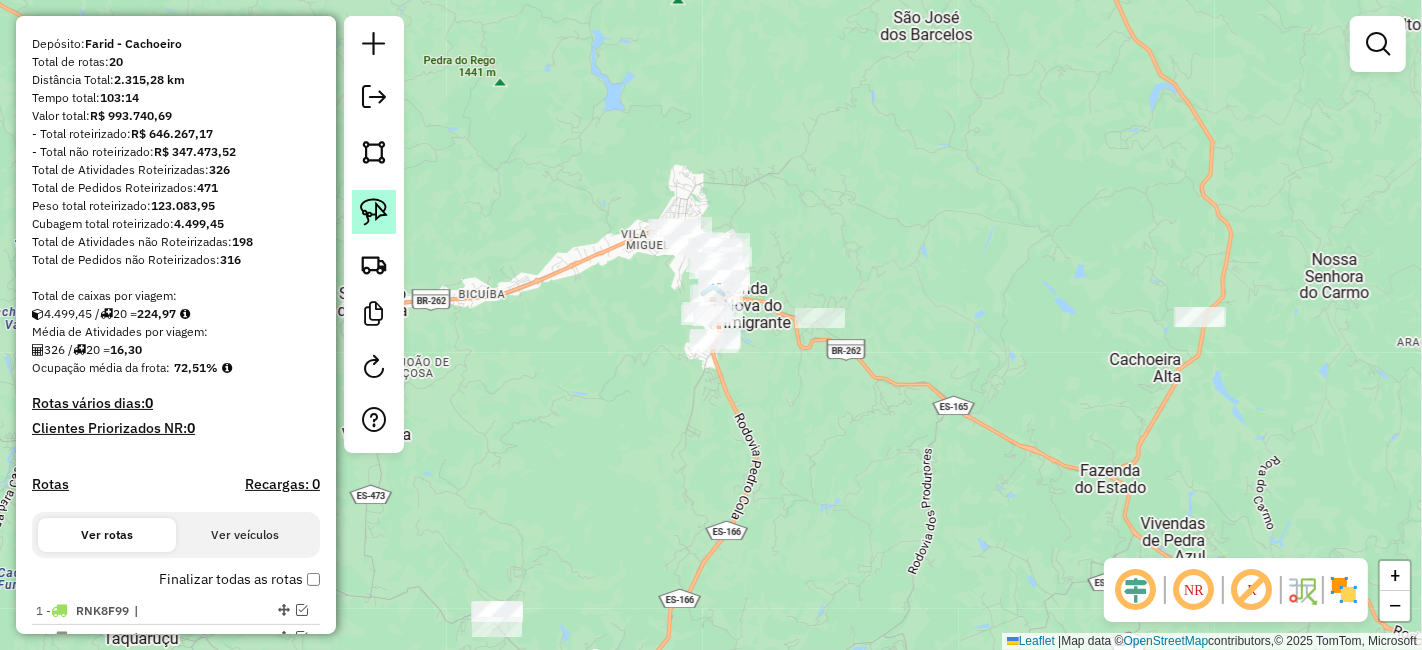 click 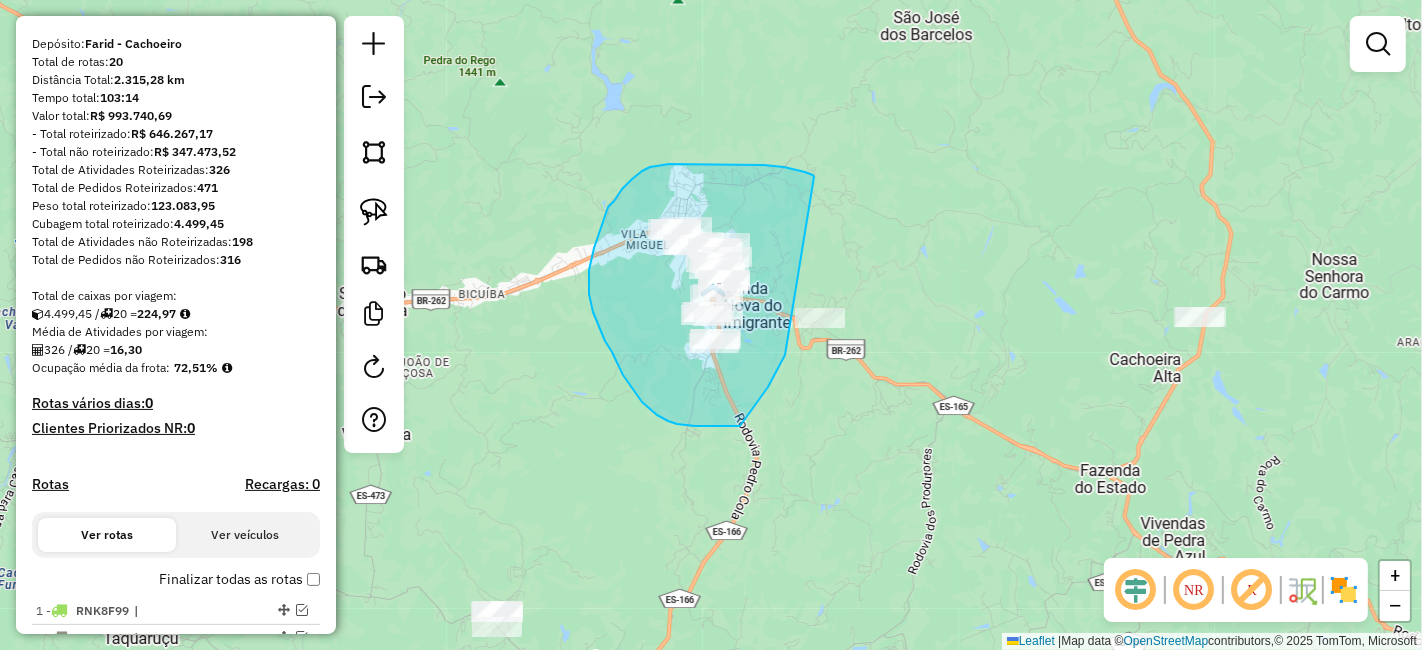 drag, startPoint x: 805, startPoint y: 172, endPoint x: 788, endPoint y: 323, distance: 151.95393 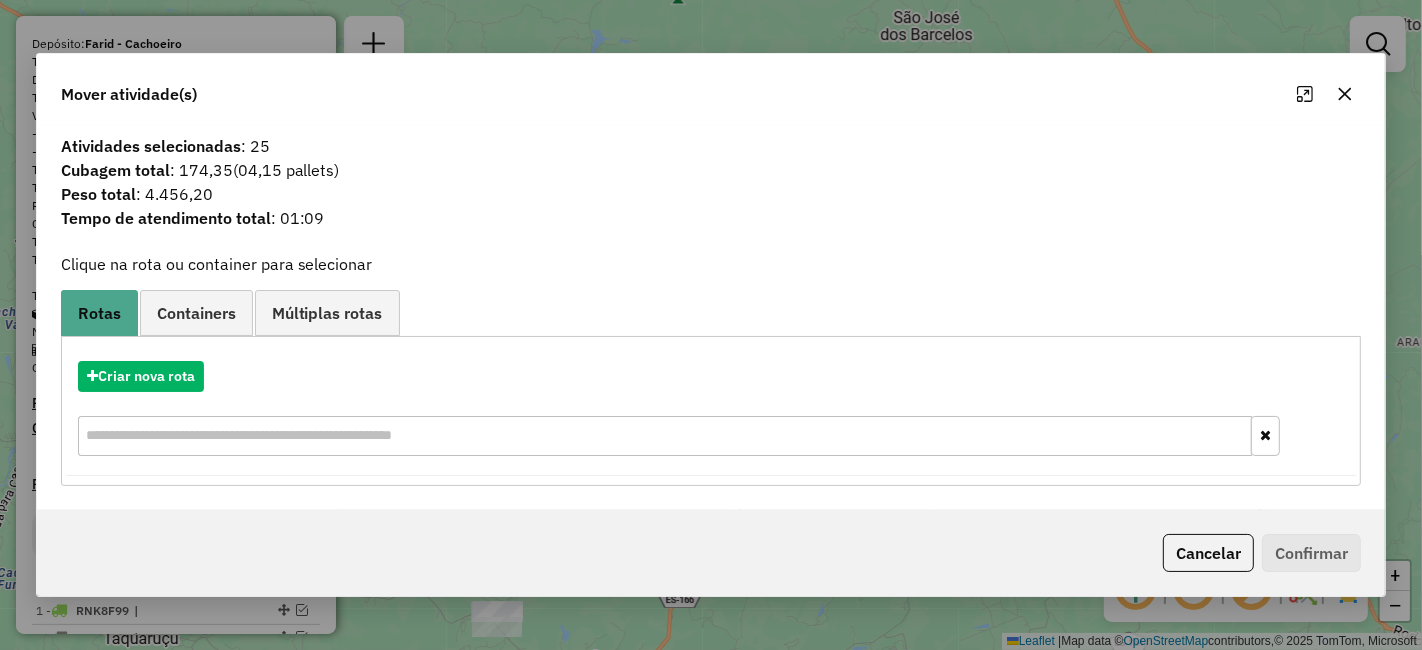 click 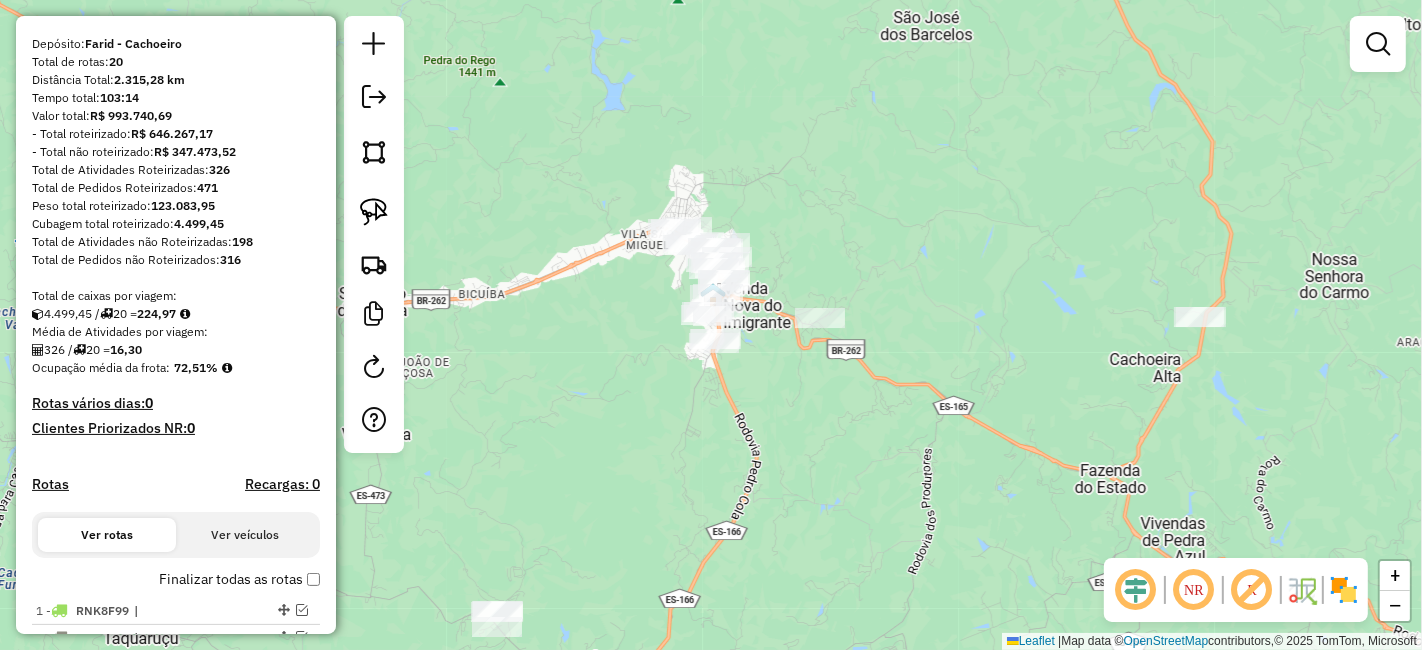drag, startPoint x: 909, startPoint y: 341, endPoint x: 934, endPoint y: 224, distance: 119.64113 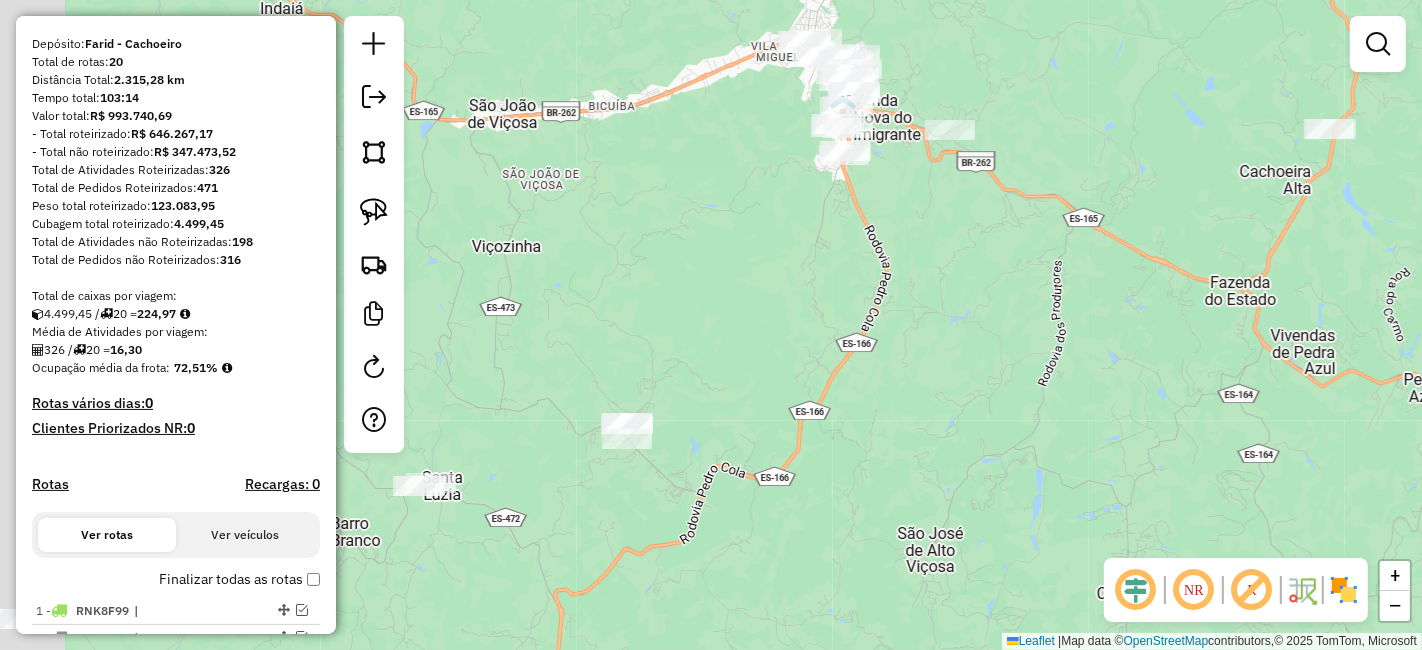 drag, startPoint x: 847, startPoint y: 284, endPoint x: 954, endPoint y: 217, distance: 126.24579 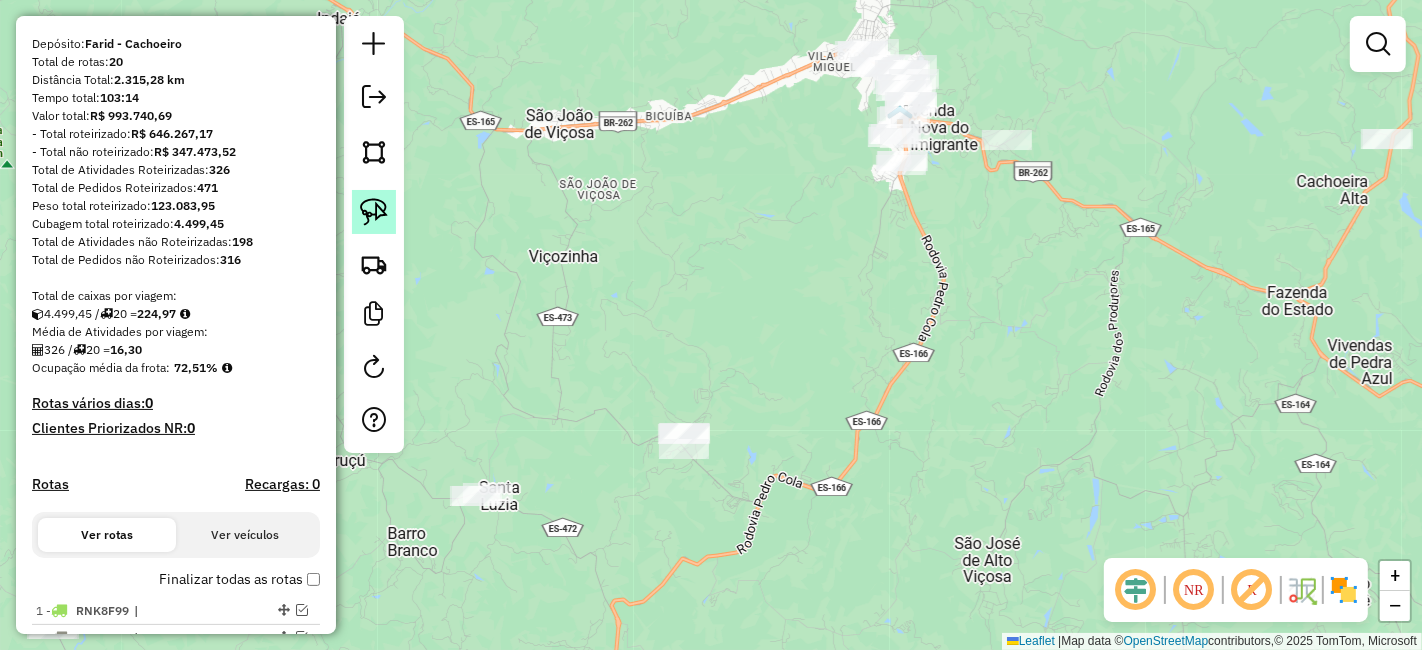 click 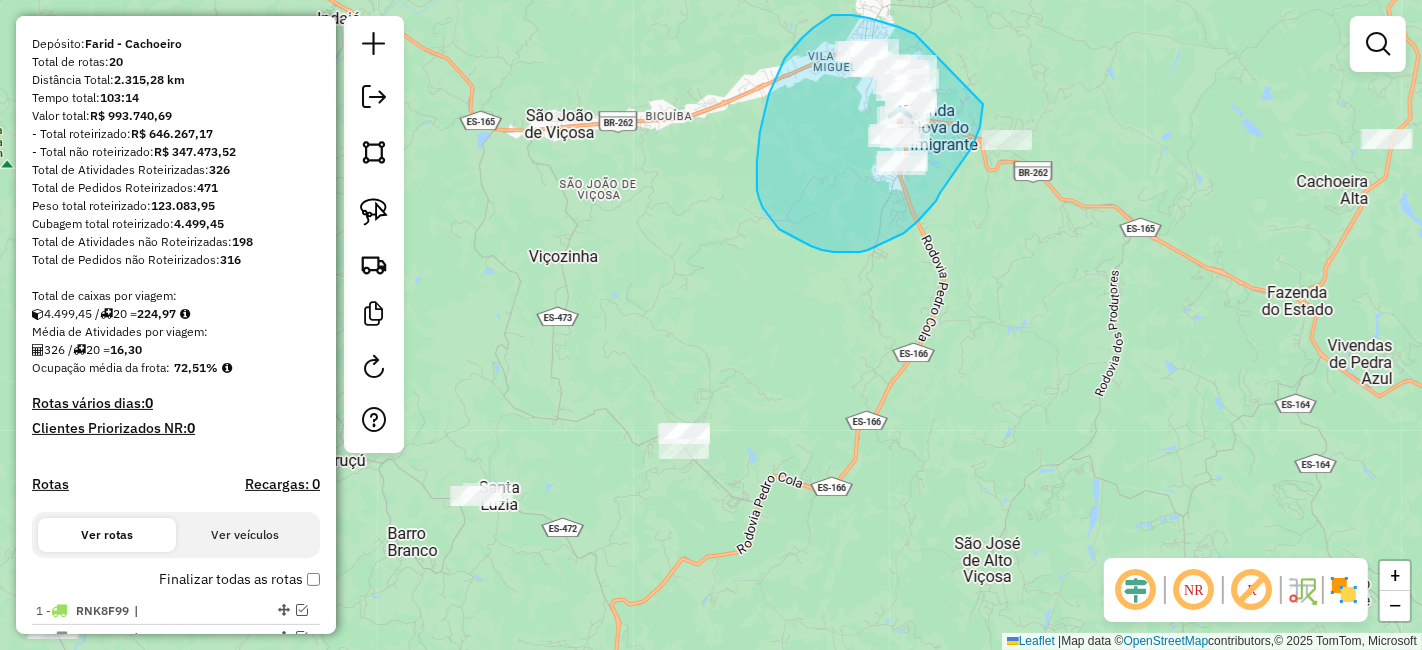 drag, startPoint x: 842, startPoint y: 15, endPoint x: 983, endPoint y: 104, distance: 166.73932 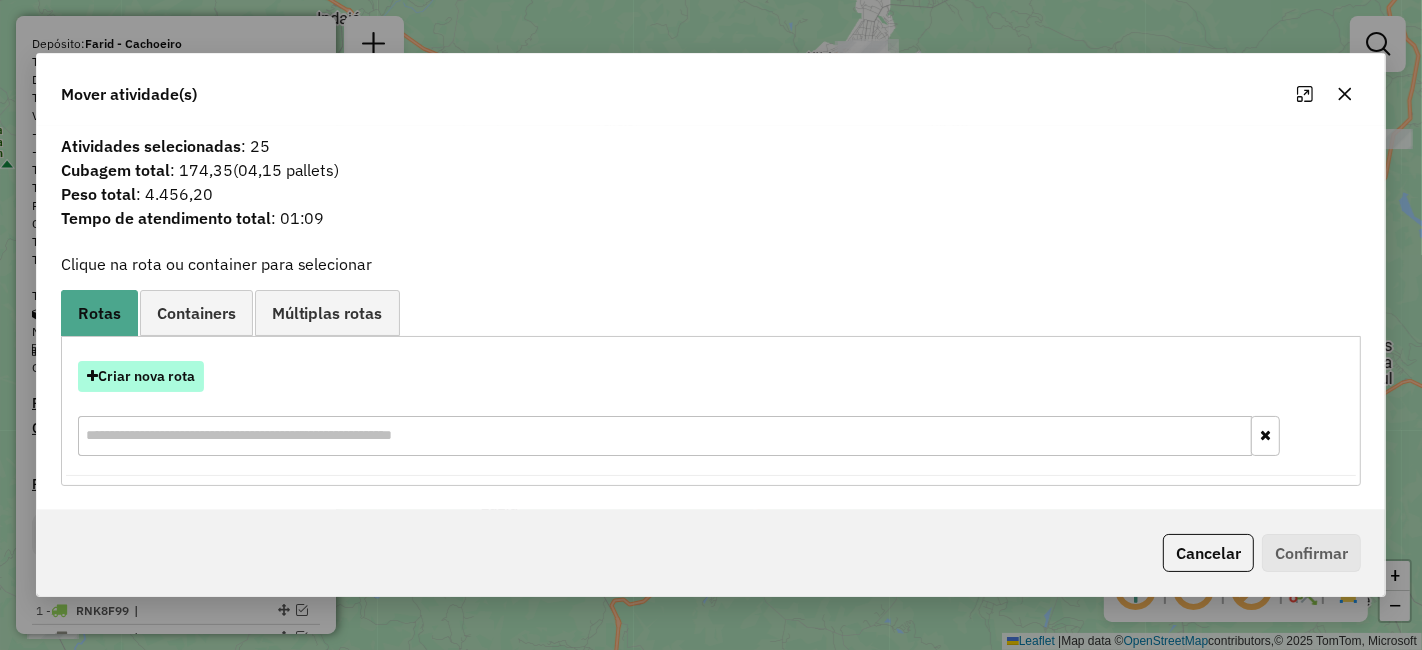 click on "Criar nova rota" at bounding box center (141, 376) 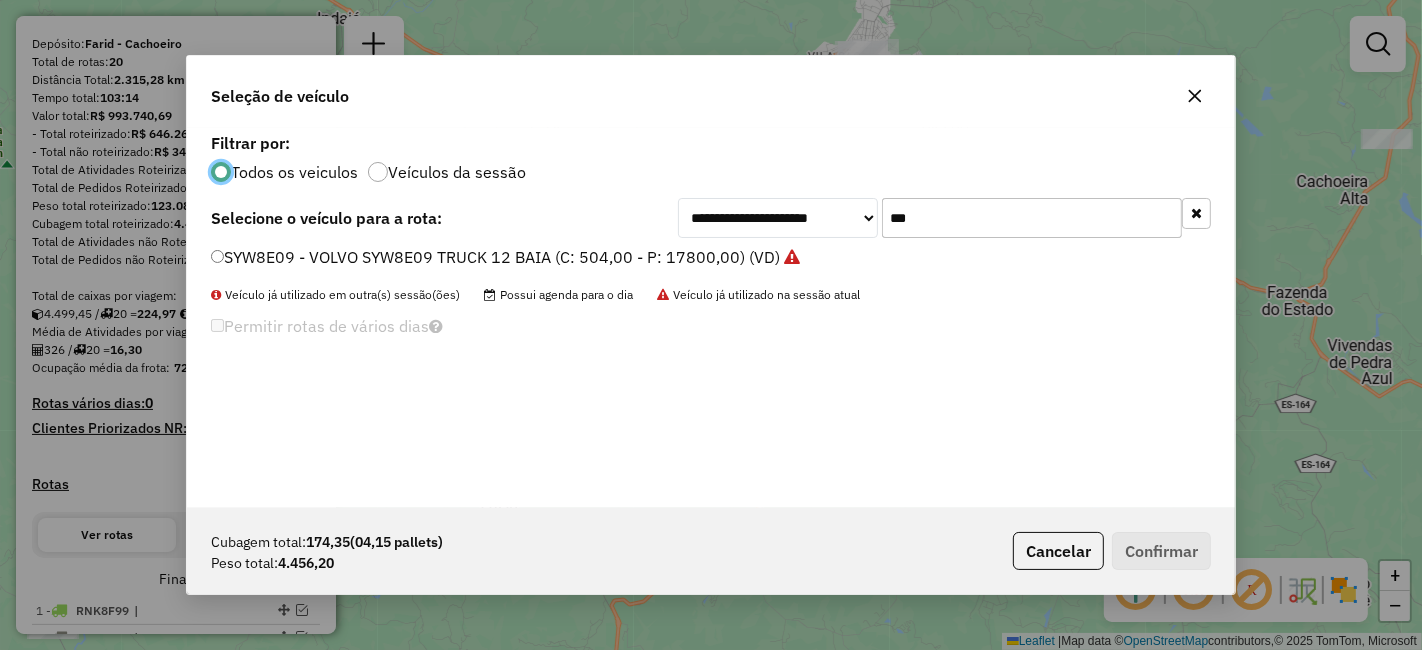 scroll, scrollTop: 11, scrollLeft: 5, axis: both 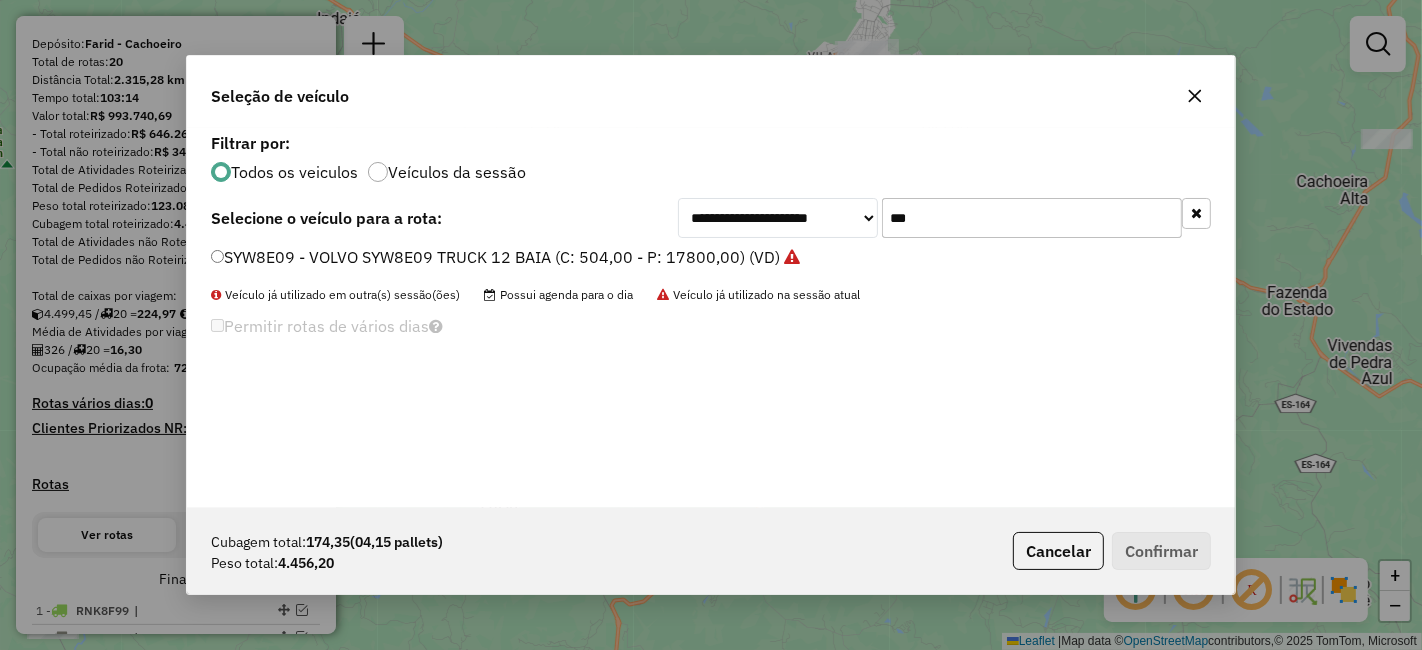 click on "***" 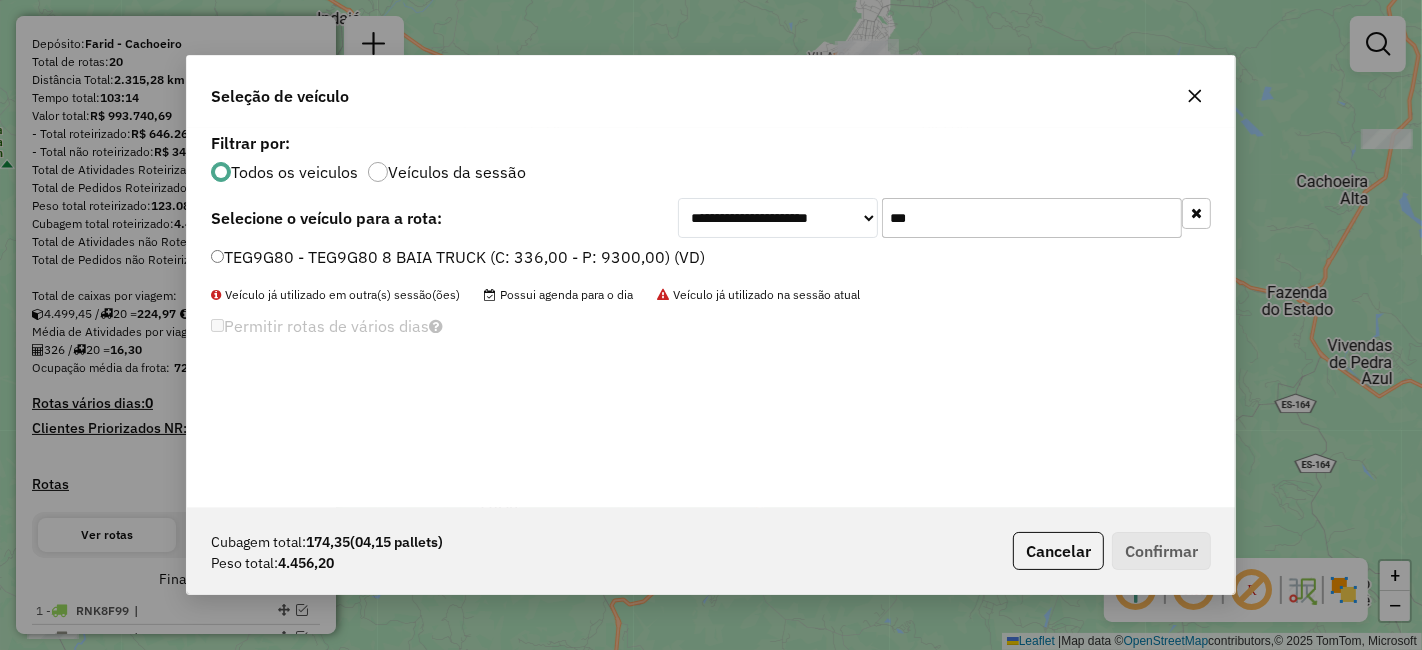 type on "***" 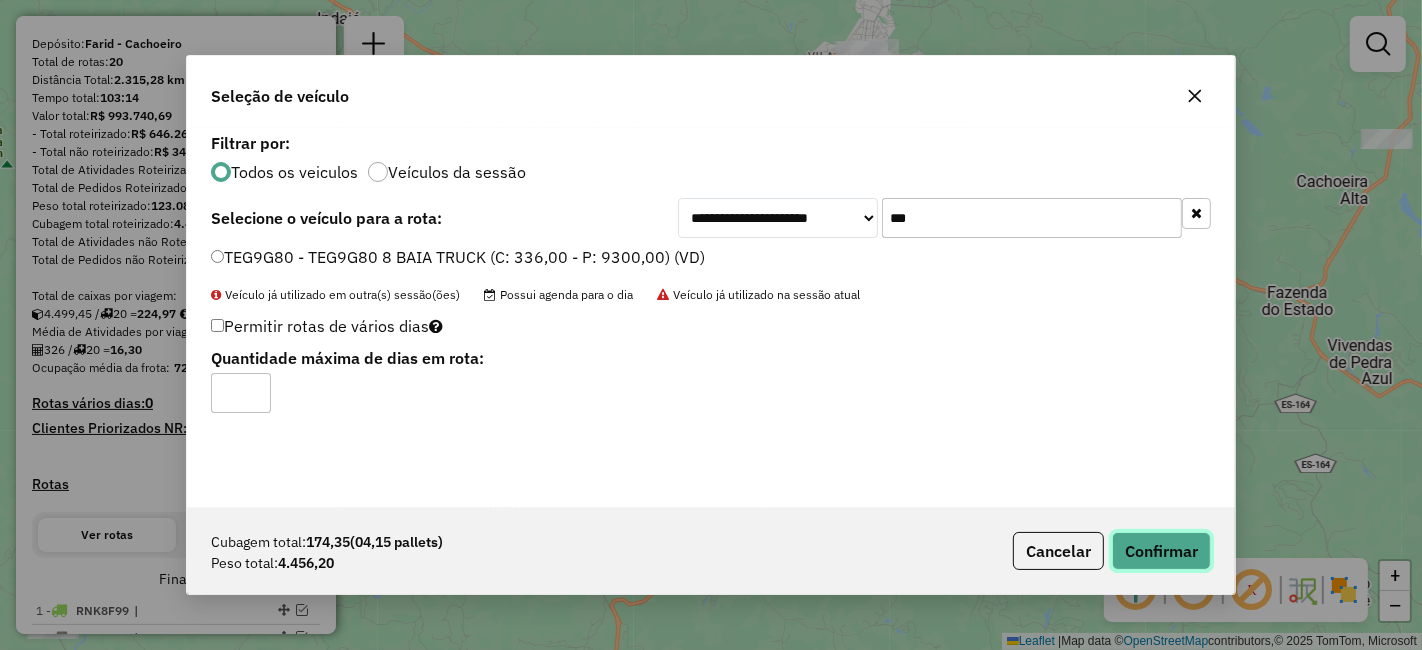 click on "Confirmar" 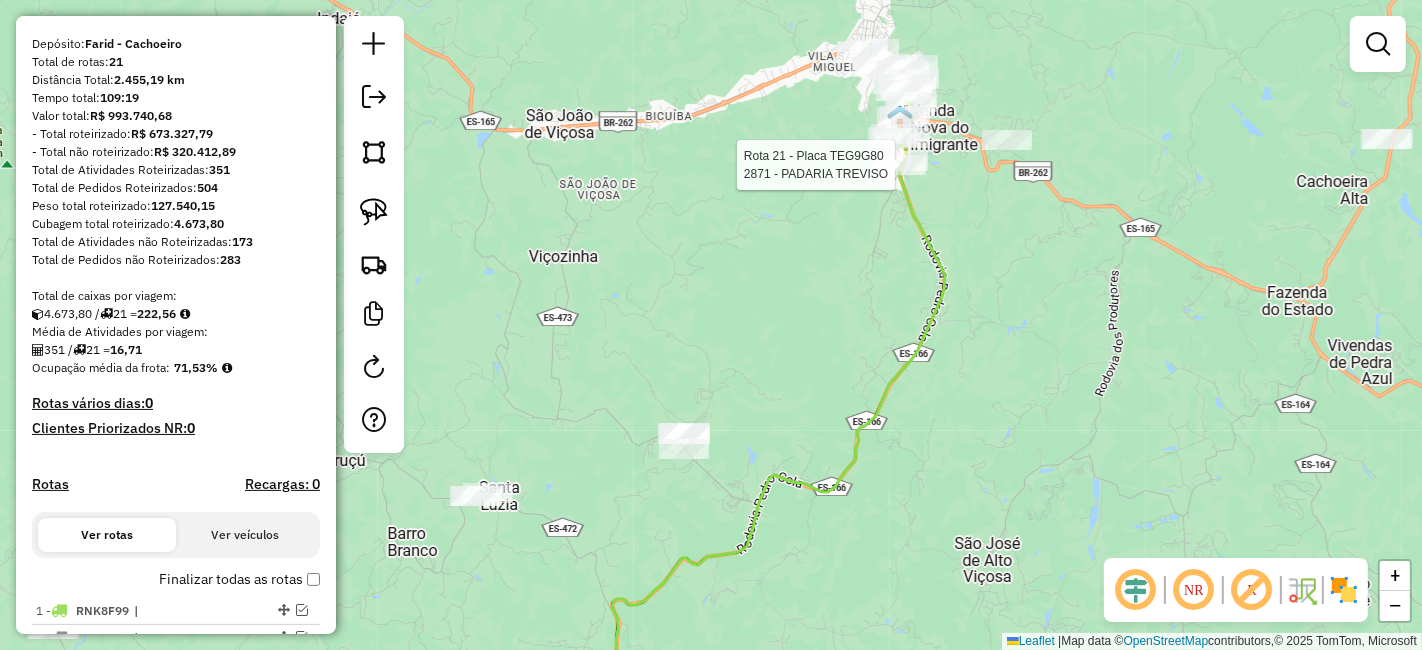 select on "*********" 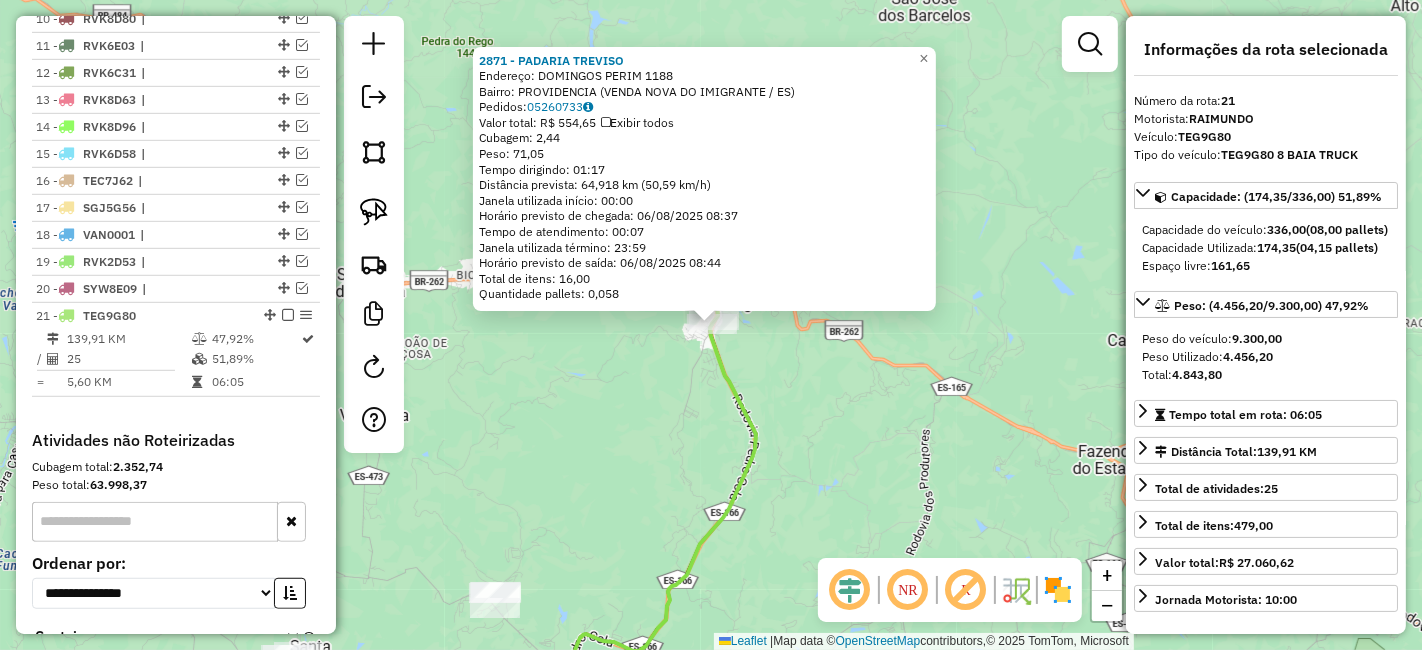 scroll, scrollTop: 1151, scrollLeft: 0, axis: vertical 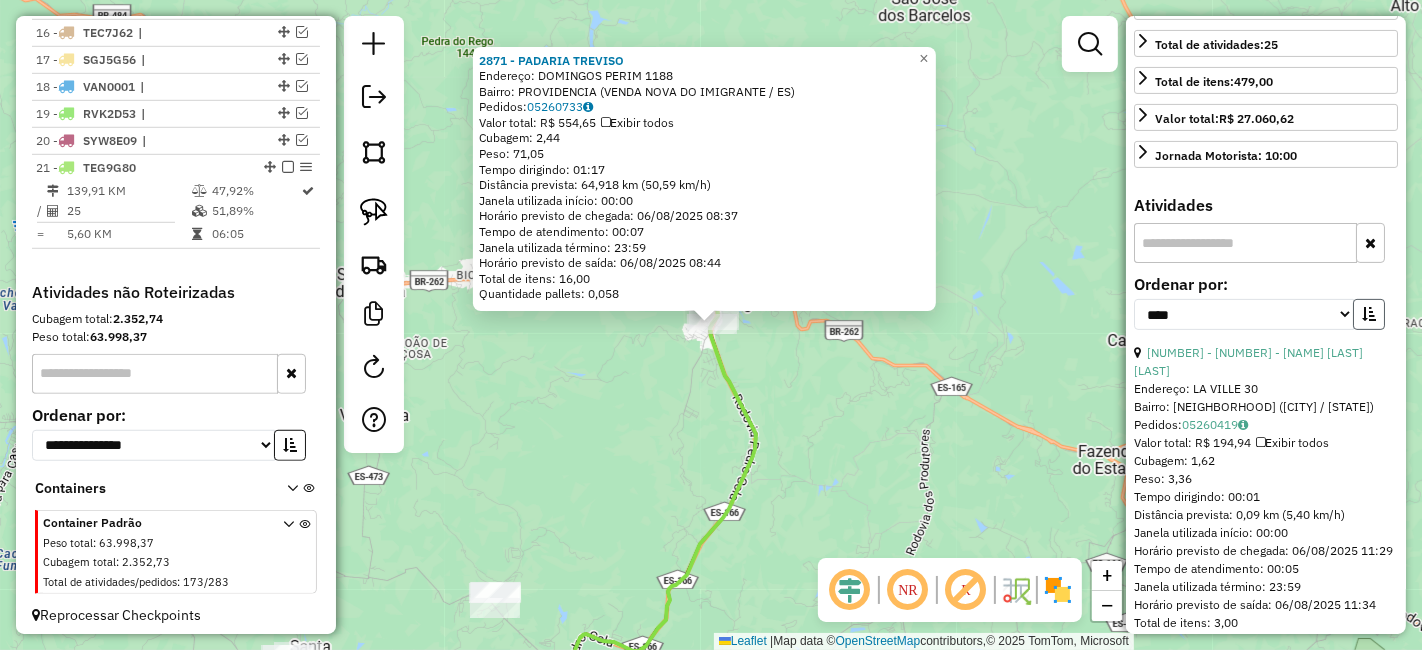 click at bounding box center [1369, 314] 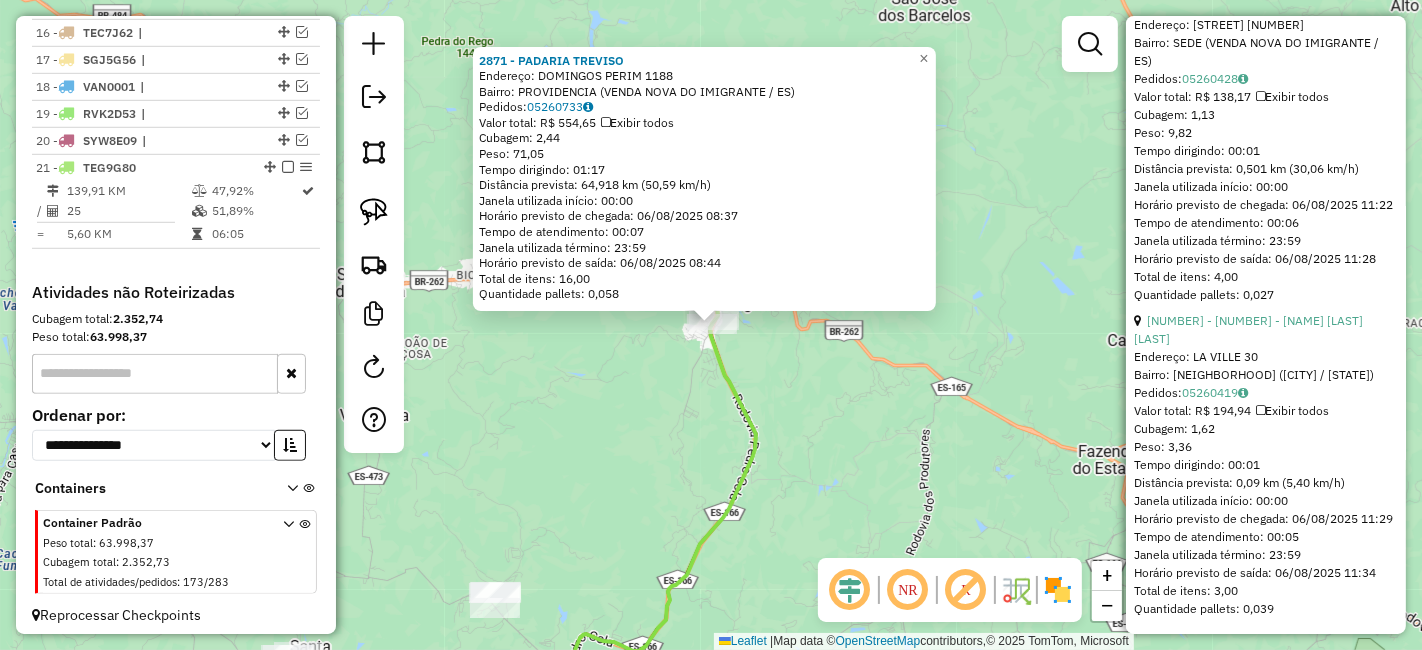 scroll, scrollTop: 8111, scrollLeft: 0, axis: vertical 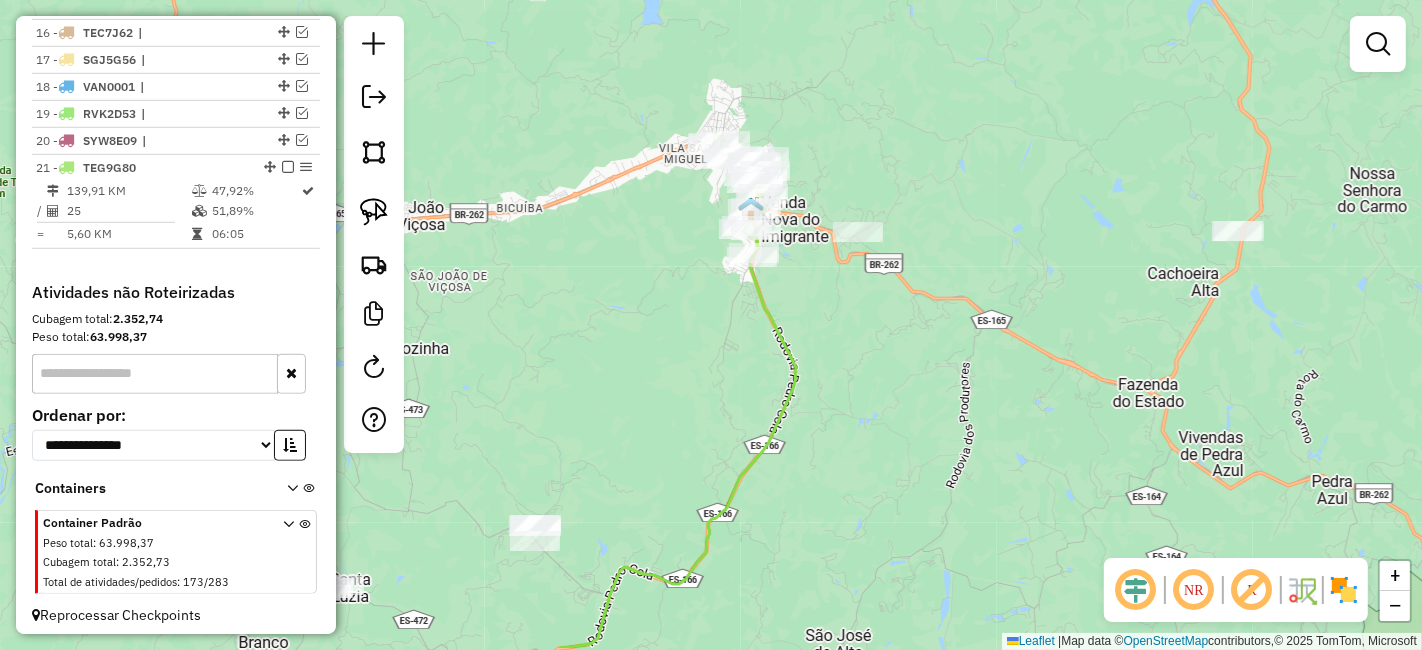 drag, startPoint x: 830, startPoint y: 341, endPoint x: 870, endPoint y: 274, distance: 78.03204 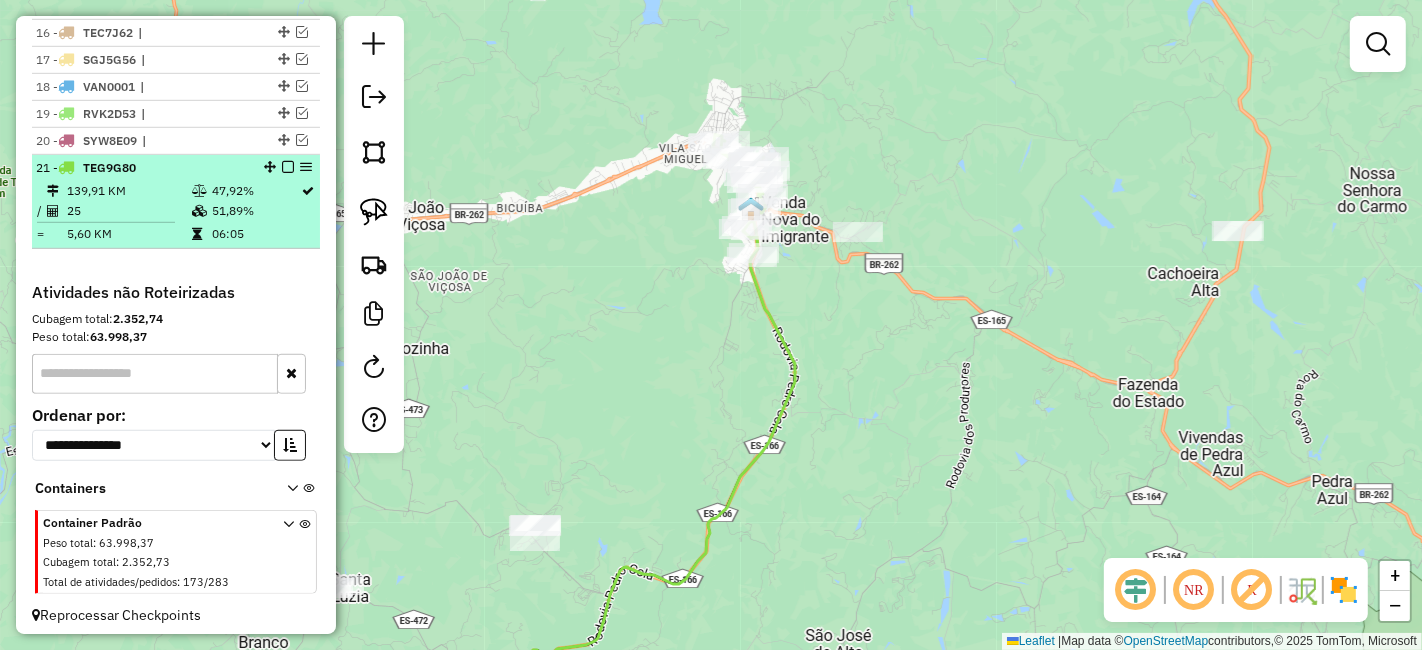 click at bounding box center (288, 167) 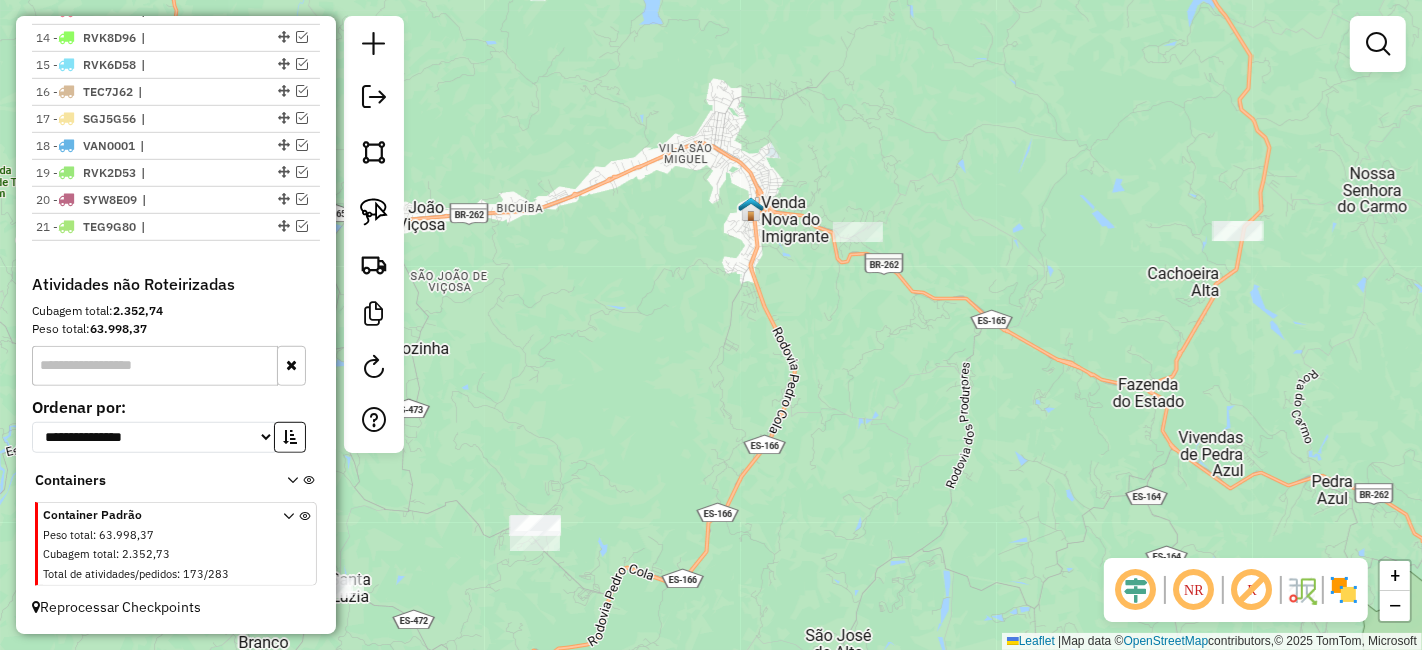 scroll, scrollTop: 1083, scrollLeft: 0, axis: vertical 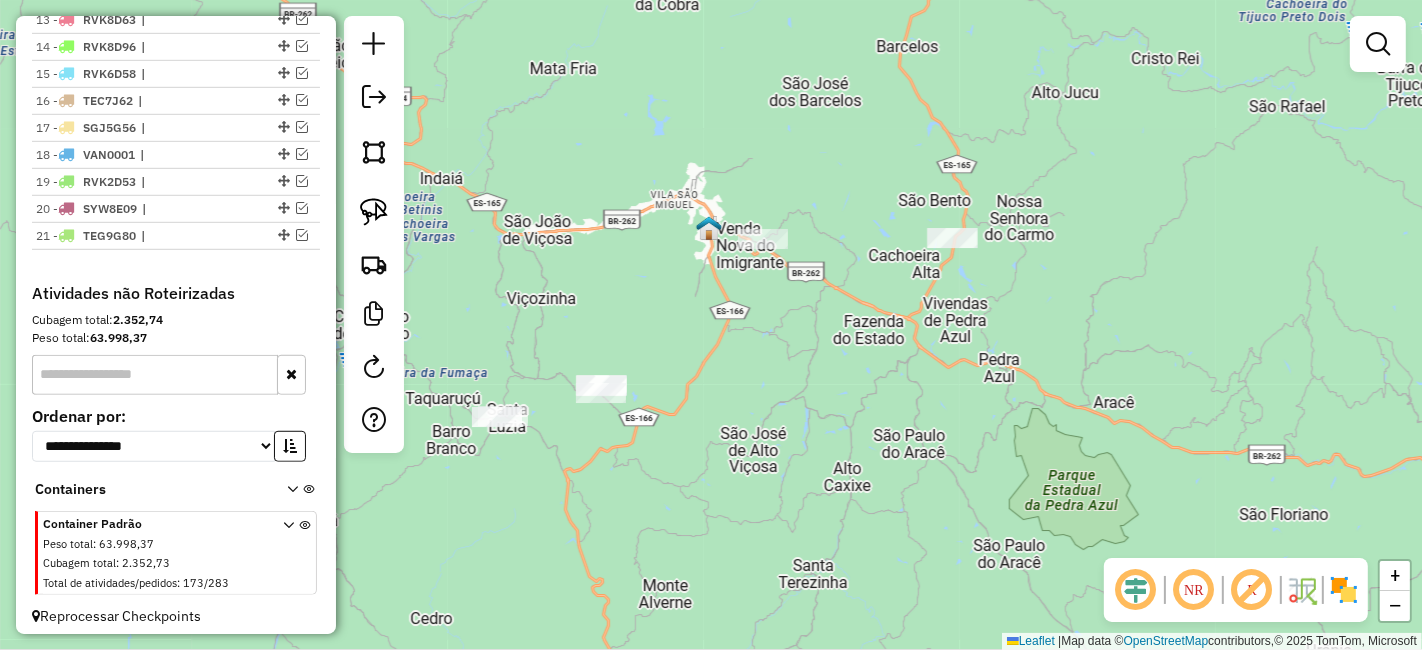 drag, startPoint x: 701, startPoint y: 286, endPoint x: 756, endPoint y: 233, distance: 76.38062 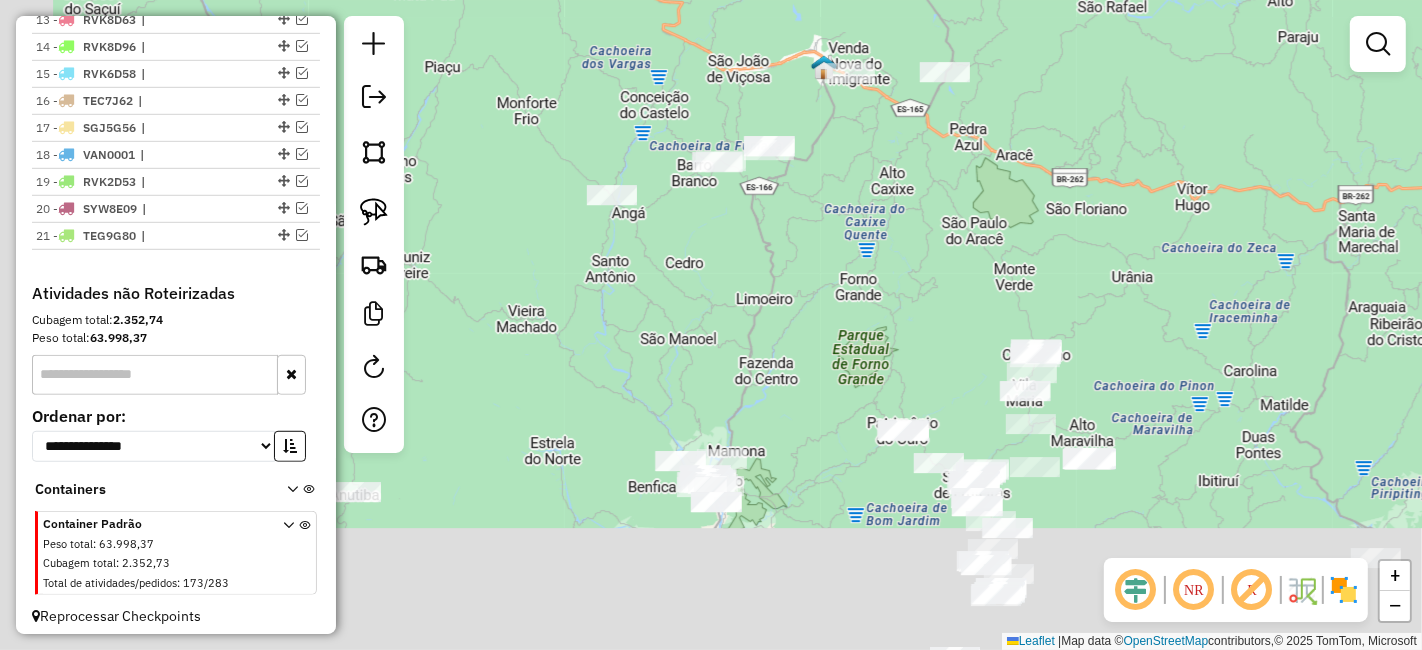 drag, startPoint x: 817, startPoint y: 311, endPoint x: 882, endPoint y: 169, distance: 156.16978 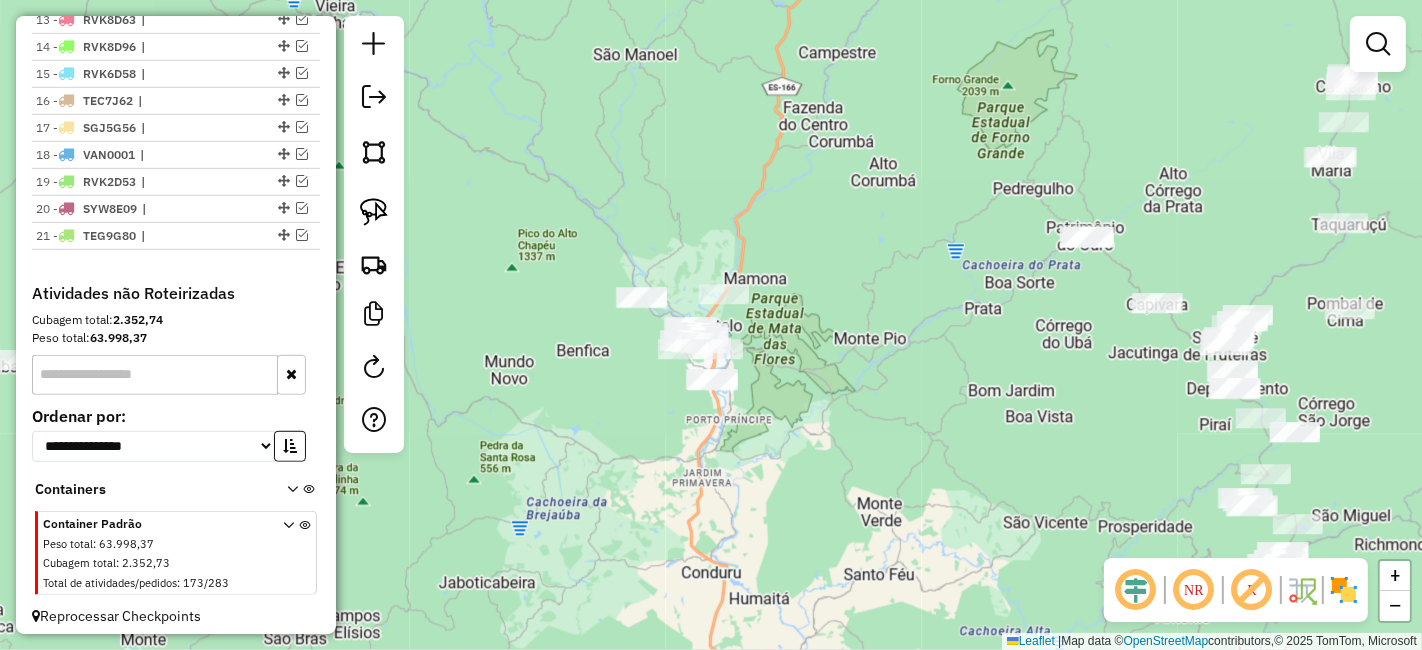 drag, startPoint x: 802, startPoint y: 381, endPoint x: 834, endPoint y: 288, distance: 98.35141 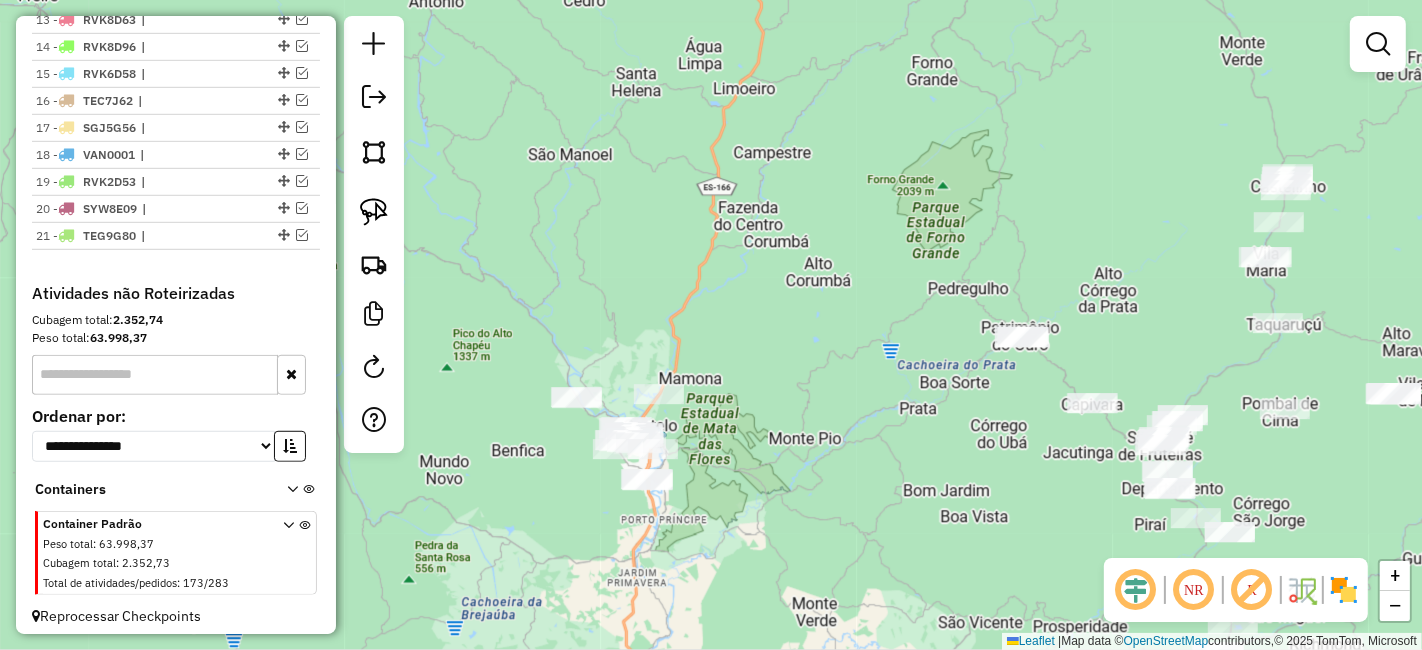 drag, startPoint x: 641, startPoint y: 221, endPoint x: 620, endPoint y: 241, distance: 29 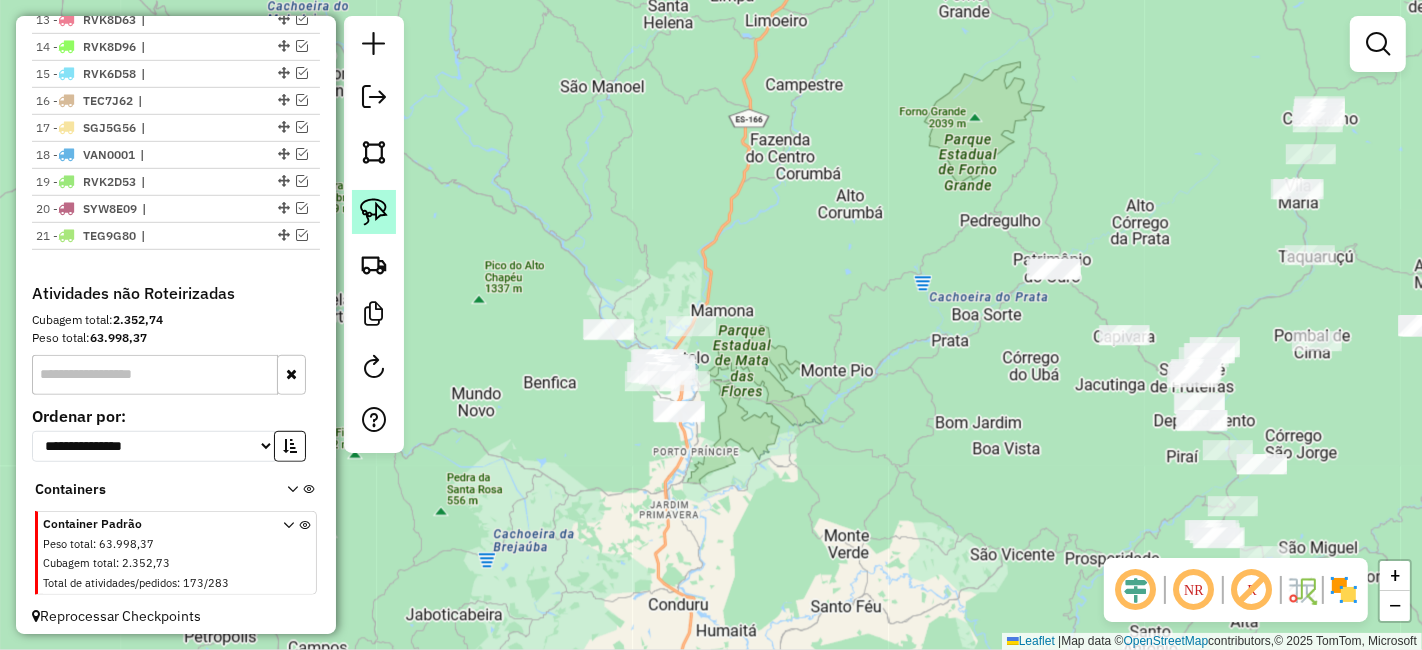 click 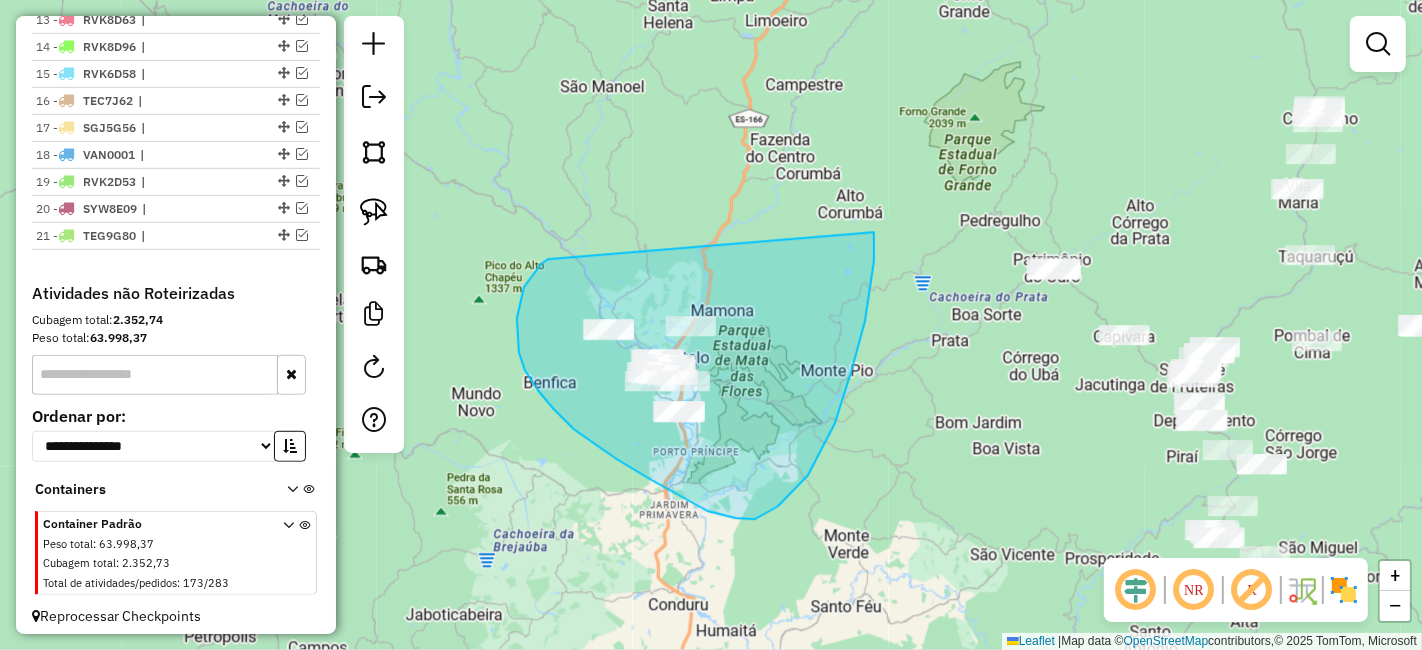 drag, startPoint x: 545, startPoint y: 260, endPoint x: 874, endPoint y: 232, distance: 330.18933 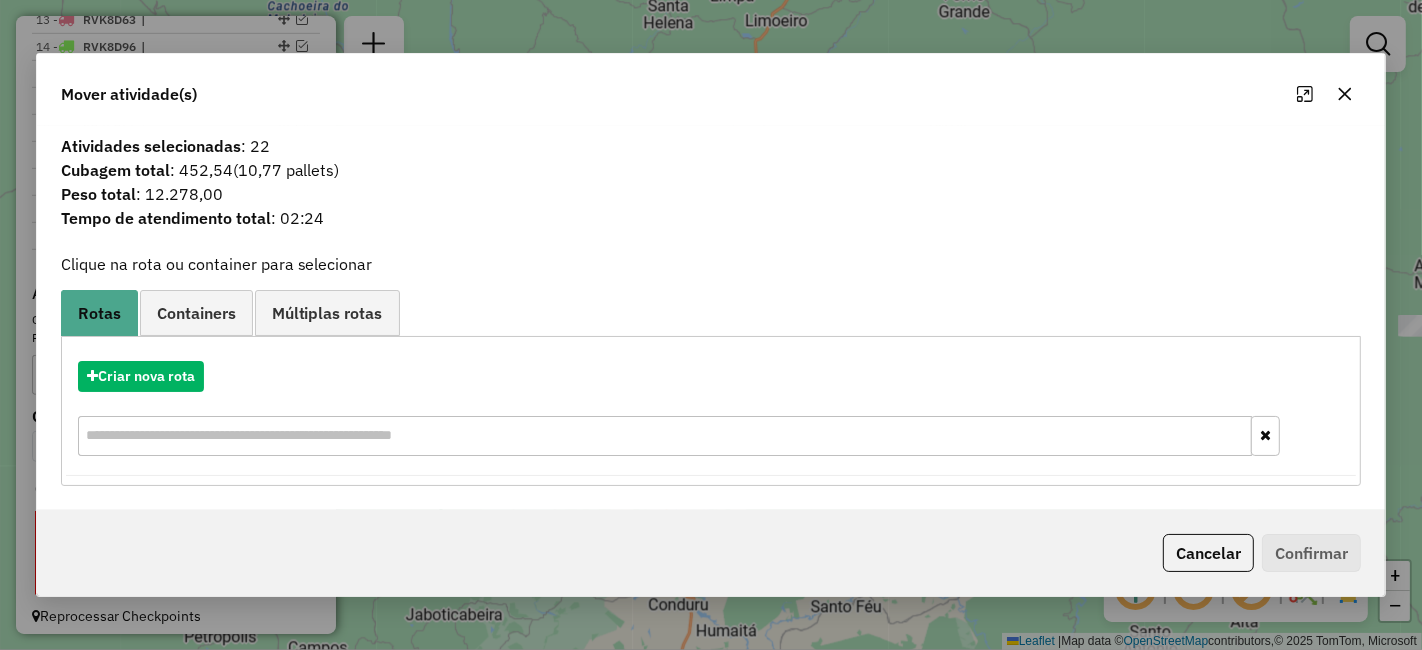click 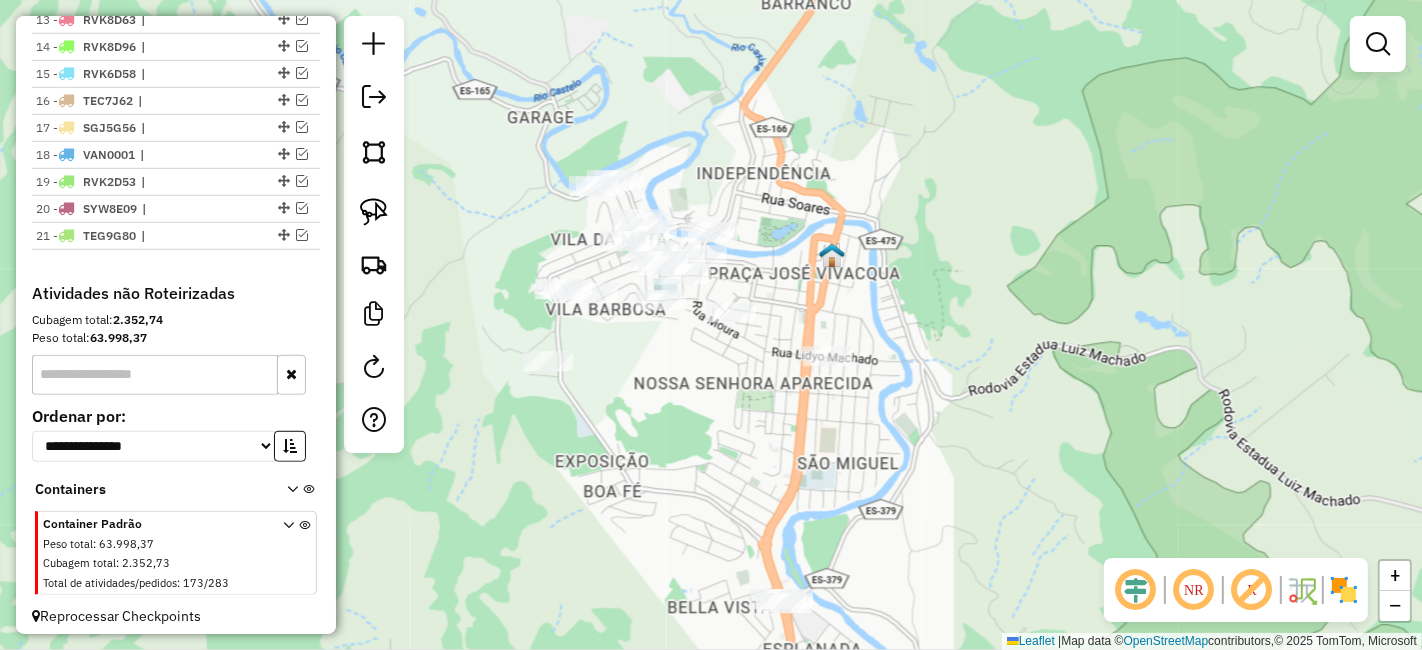 drag, startPoint x: 711, startPoint y: 243, endPoint x: 717, endPoint y: 232, distance: 12.529964 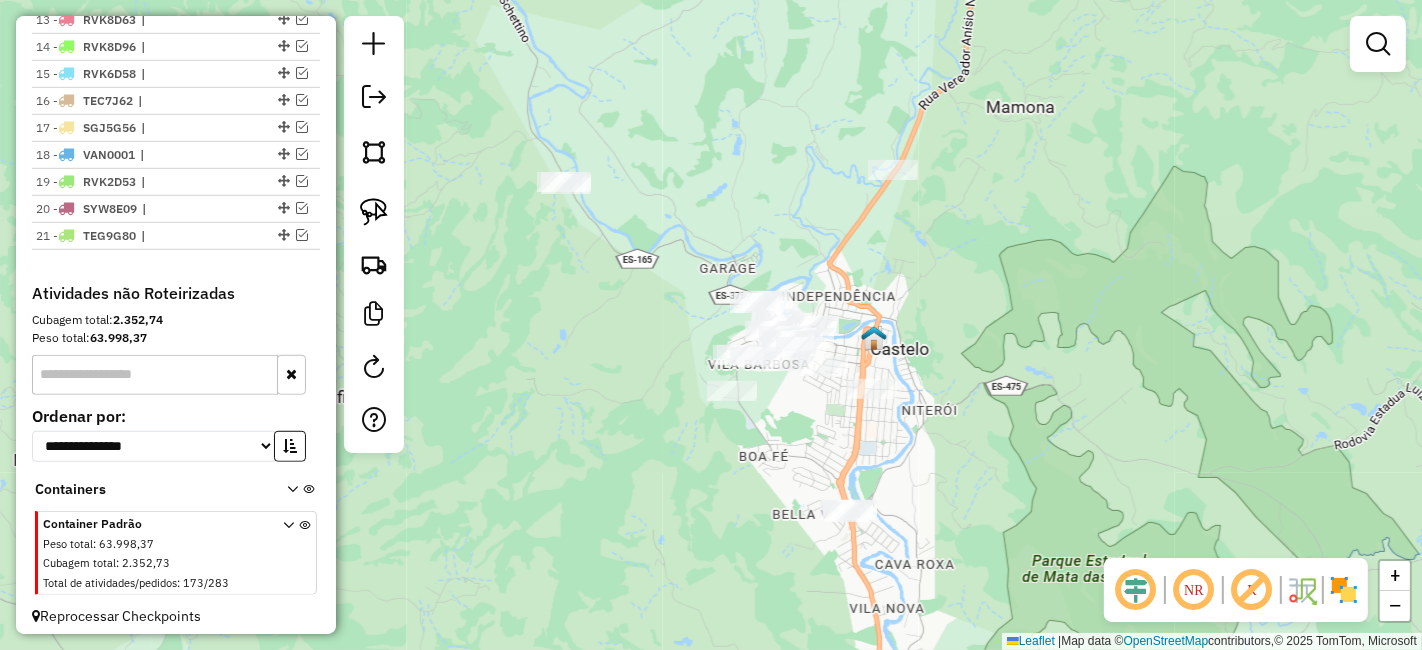 drag, startPoint x: 747, startPoint y: 276, endPoint x: 822, endPoint y: 424, distance: 165.91866 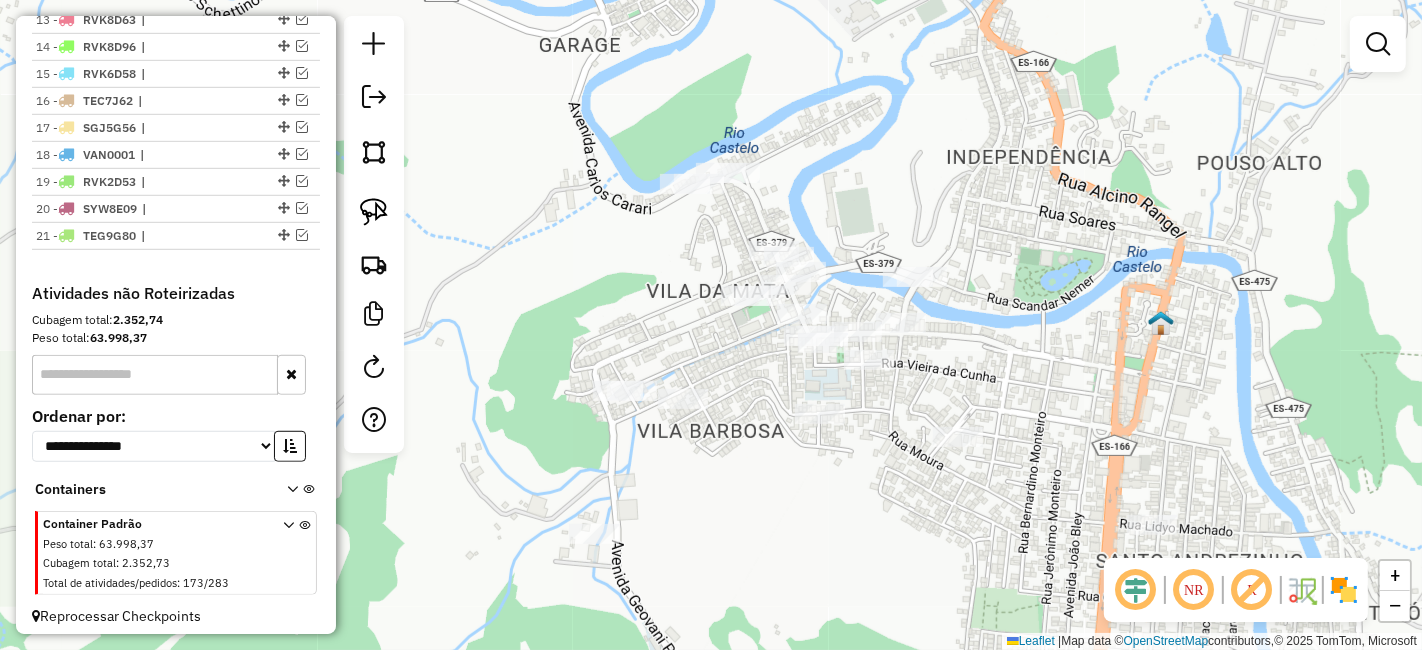 drag, startPoint x: 978, startPoint y: 285, endPoint x: 1030, endPoint y: 375, distance: 103.94229 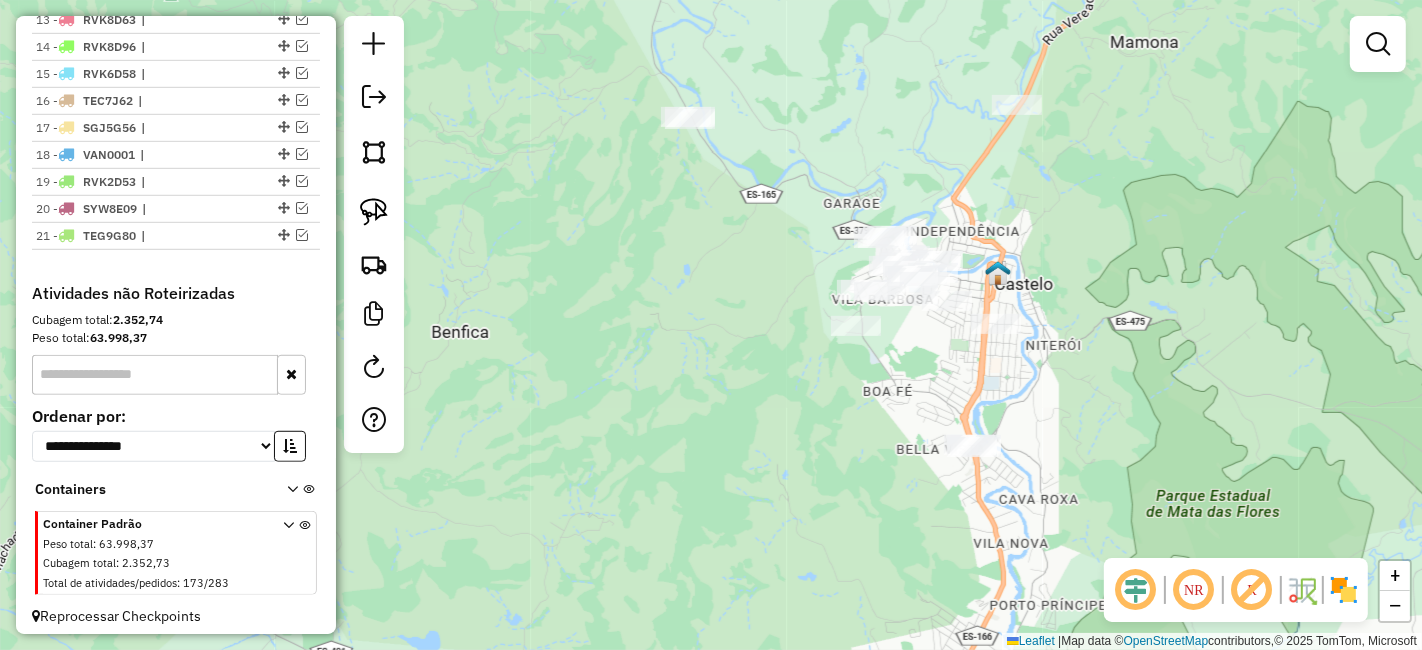drag, startPoint x: 1093, startPoint y: 338, endPoint x: 1010, endPoint y: 241, distance: 127.66362 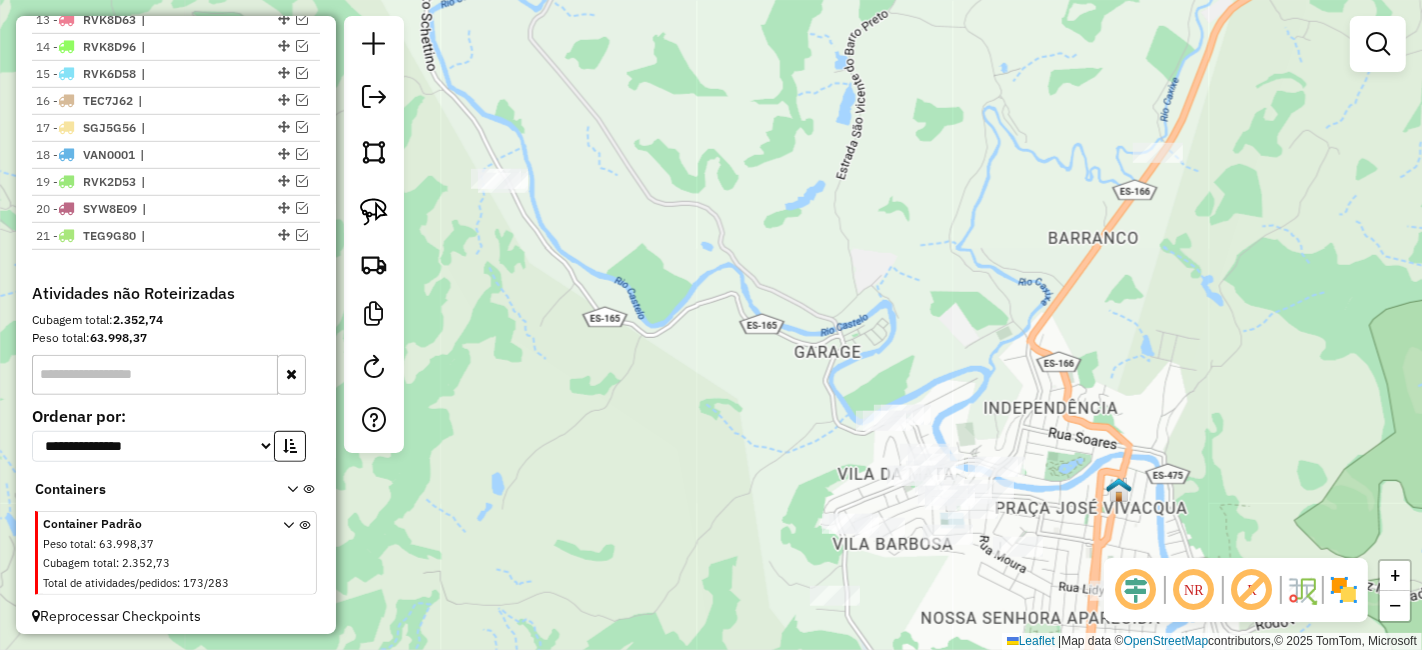 drag, startPoint x: 1017, startPoint y: 406, endPoint x: 1091, endPoint y: 463, distance: 93.40771 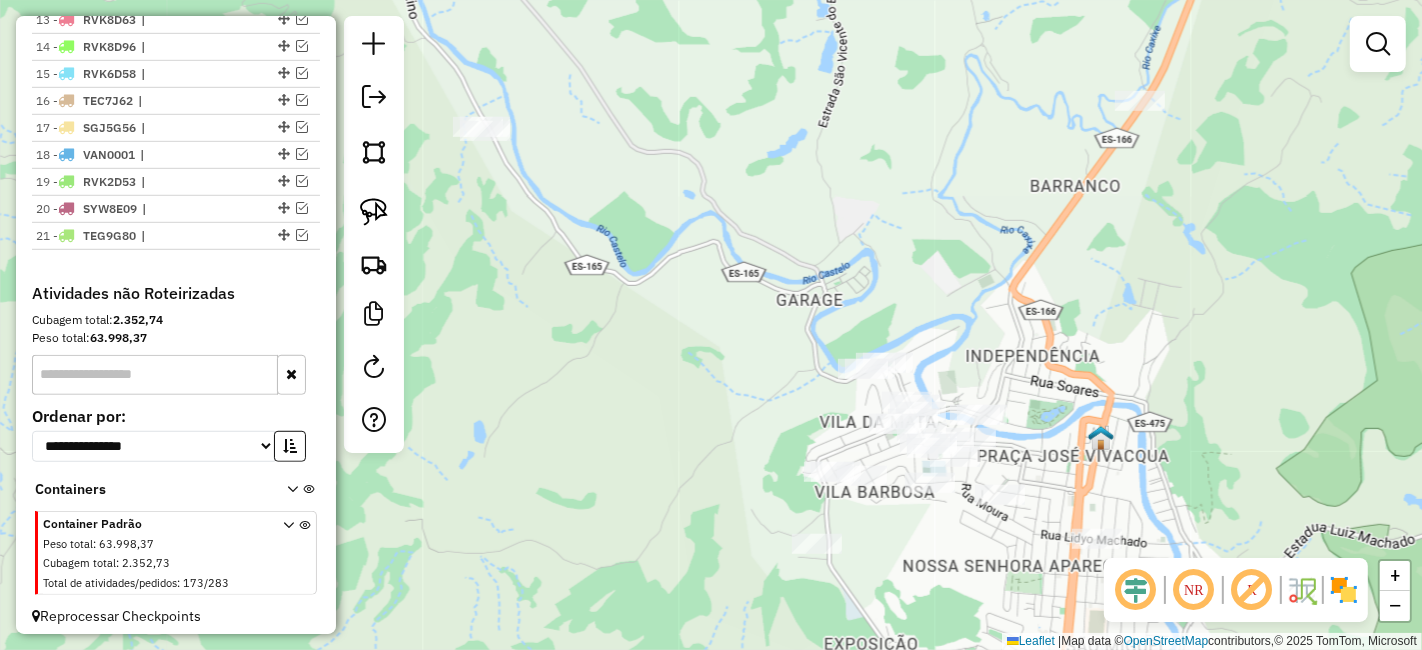 drag, startPoint x: 673, startPoint y: 304, endPoint x: 637, endPoint y: 216, distance: 95.07891 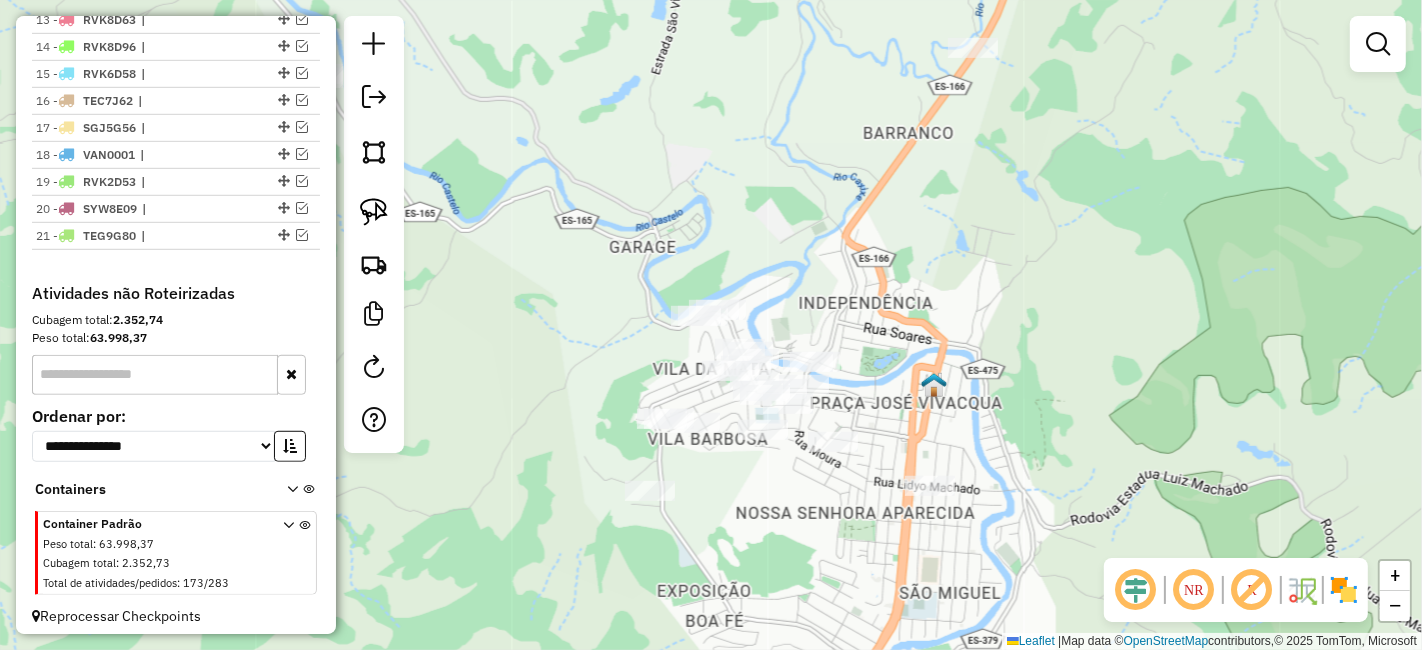 drag, startPoint x: 896, startPoint y: 250, endPoint x: 780, endPoint y: 253, distance: 116.03879 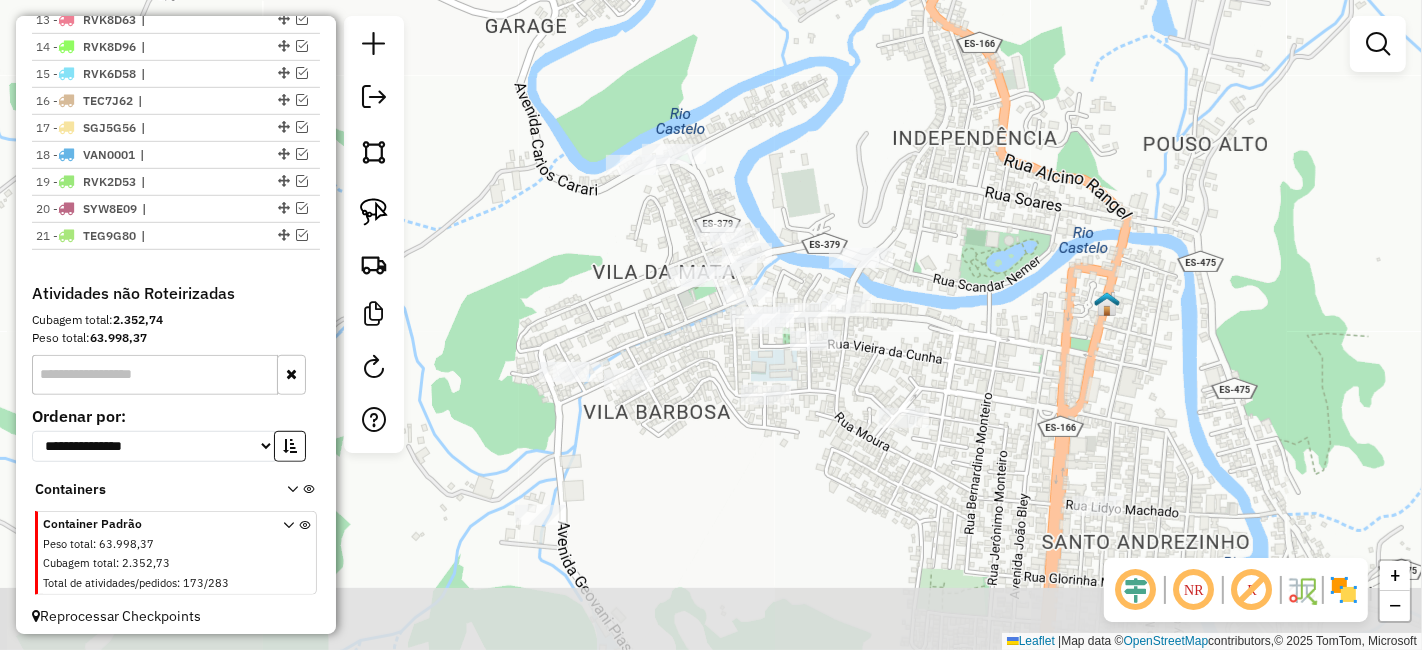 drag, startPoint x: 737, startPoint y: 403, endPoint x: 662, endPoint y: 110, distance: 302.4467 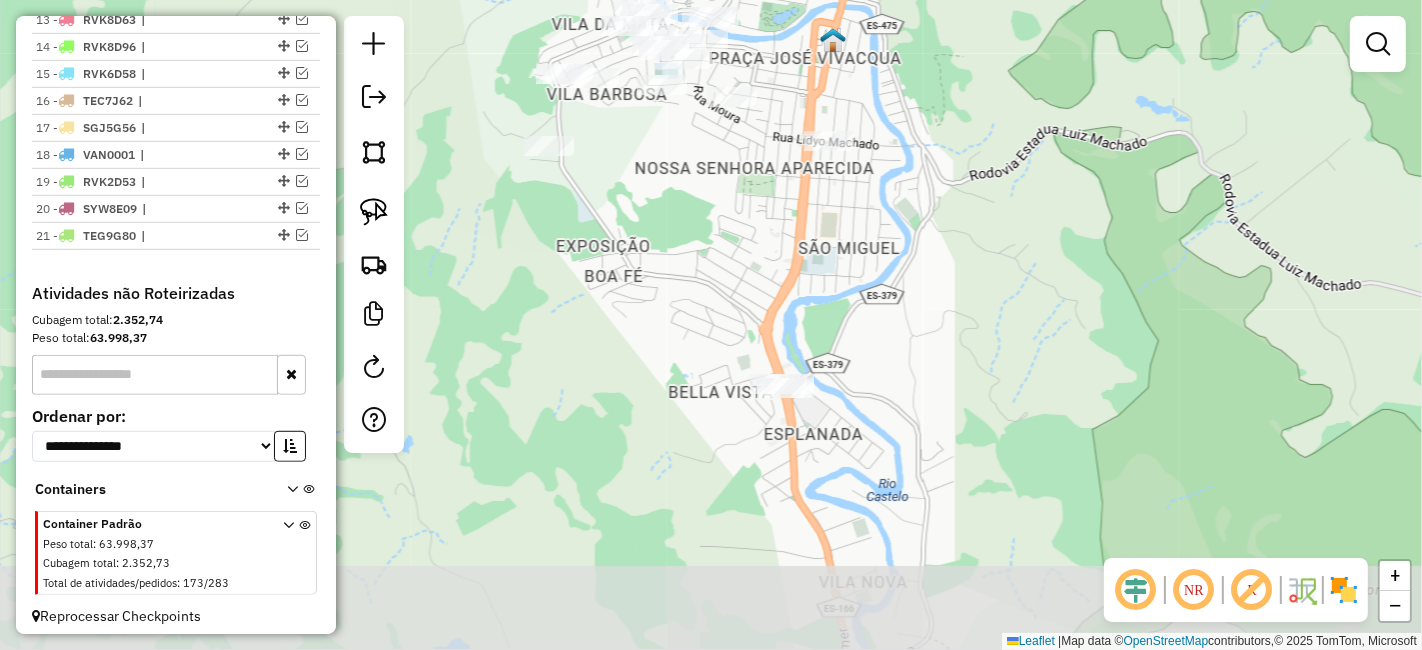 drag, startPoint x: 780, startPoint y: 258, endPoint x: 776, endPoint y: 239, distance: 19.416489 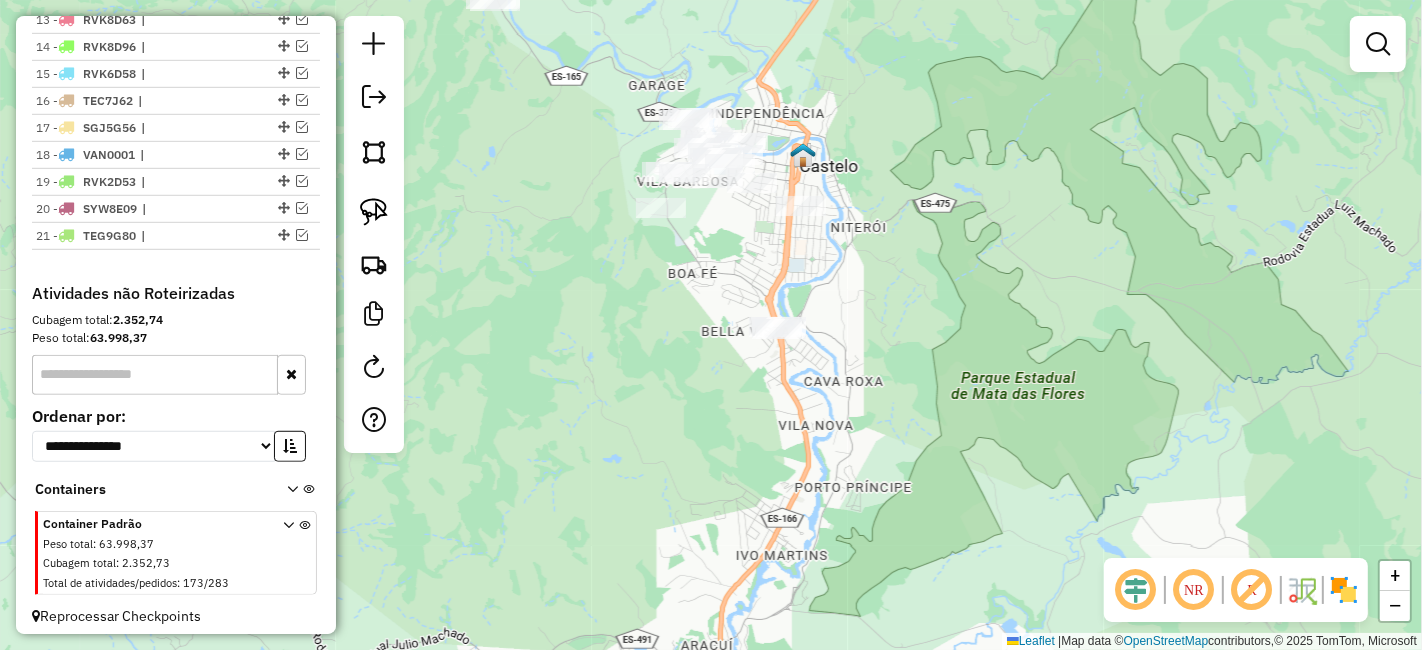 drag, startPoint x: 769, startPoint y: 246, endPoint x: 772, endPoint y: 277, distance: 31.144823 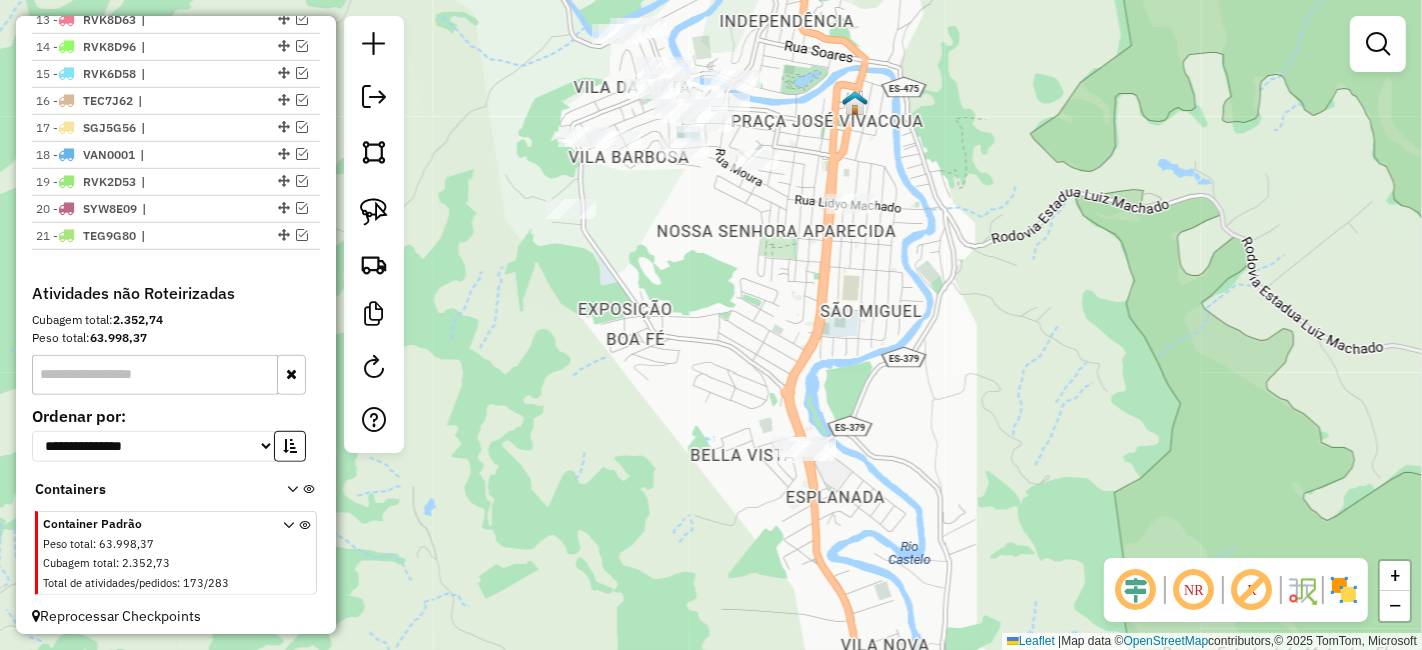 drag, startPoint x: 772, startPoint y: 275, endPoint x: 791, endPoint y: 329, distance: 57.245087 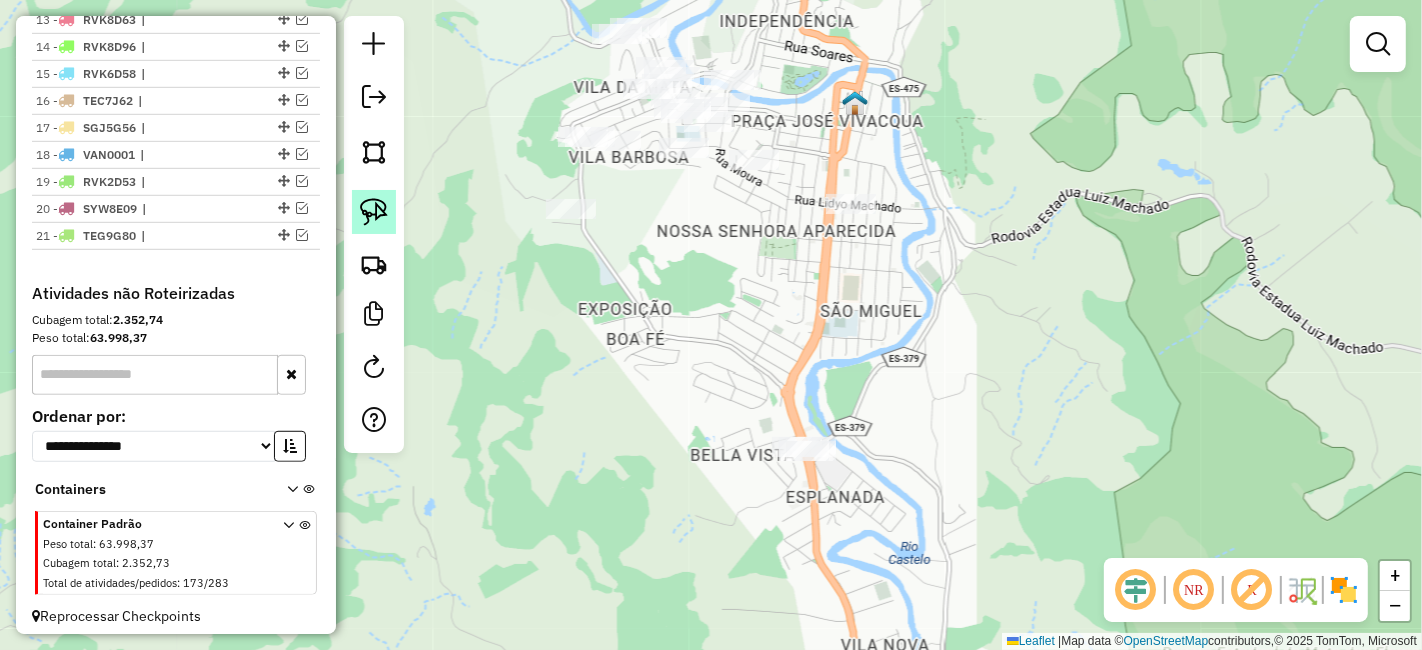 click 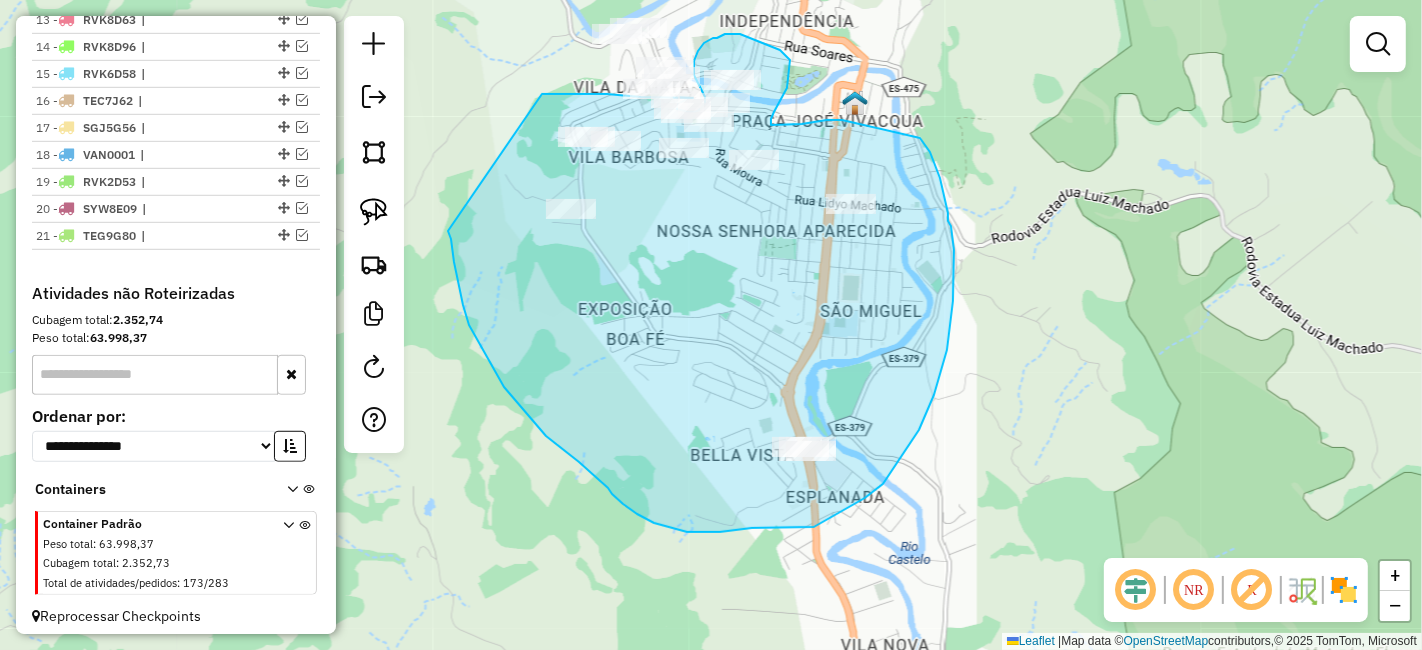 drag, startPoint x: 469, startPoint y: 325, endPoint x: 542, endPoint y: 94, distance: 242.2602 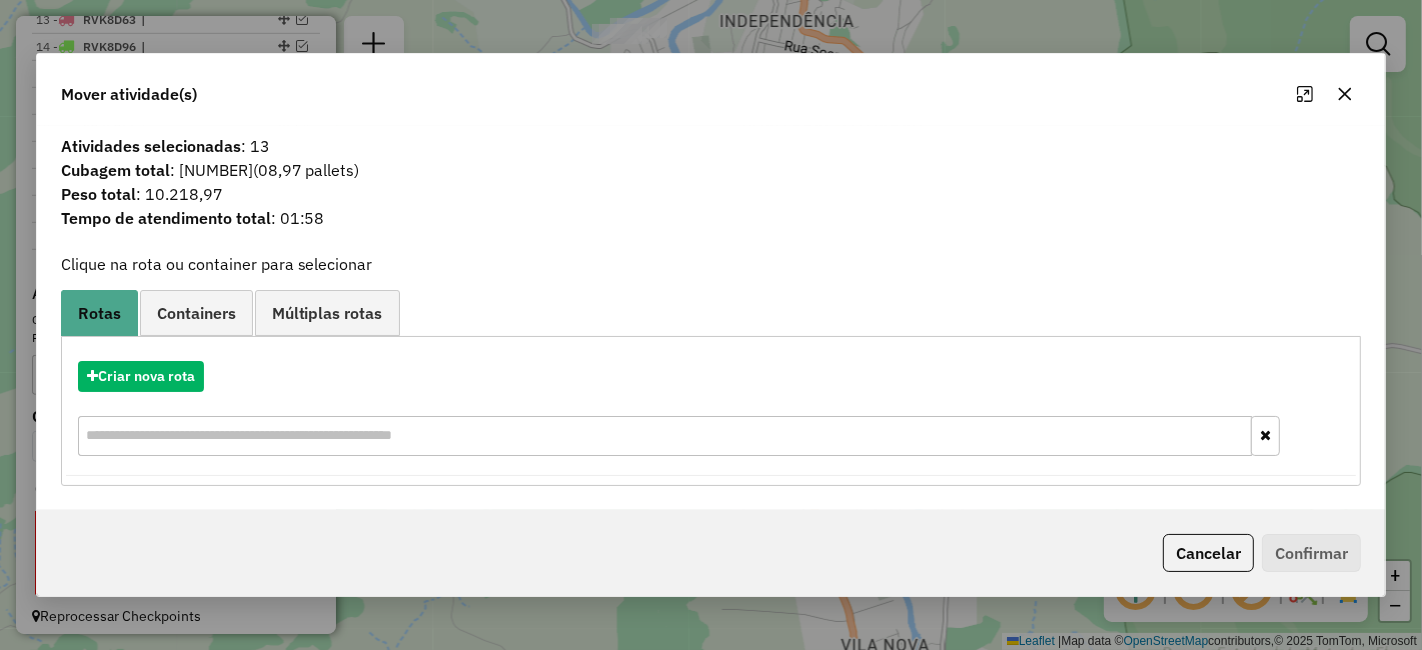 click on "Criar nova rota" at bounding box center [711, 411] 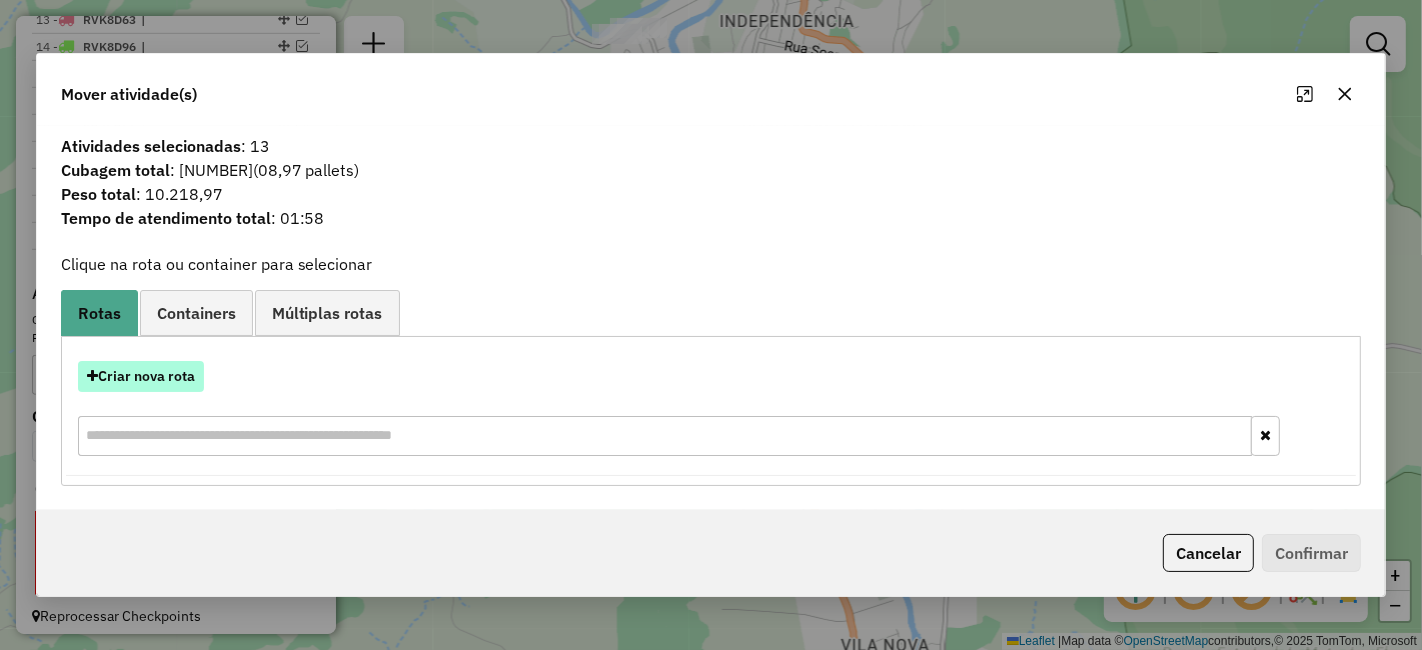click on "Criar nova rota" at bounding box center [141, 376] 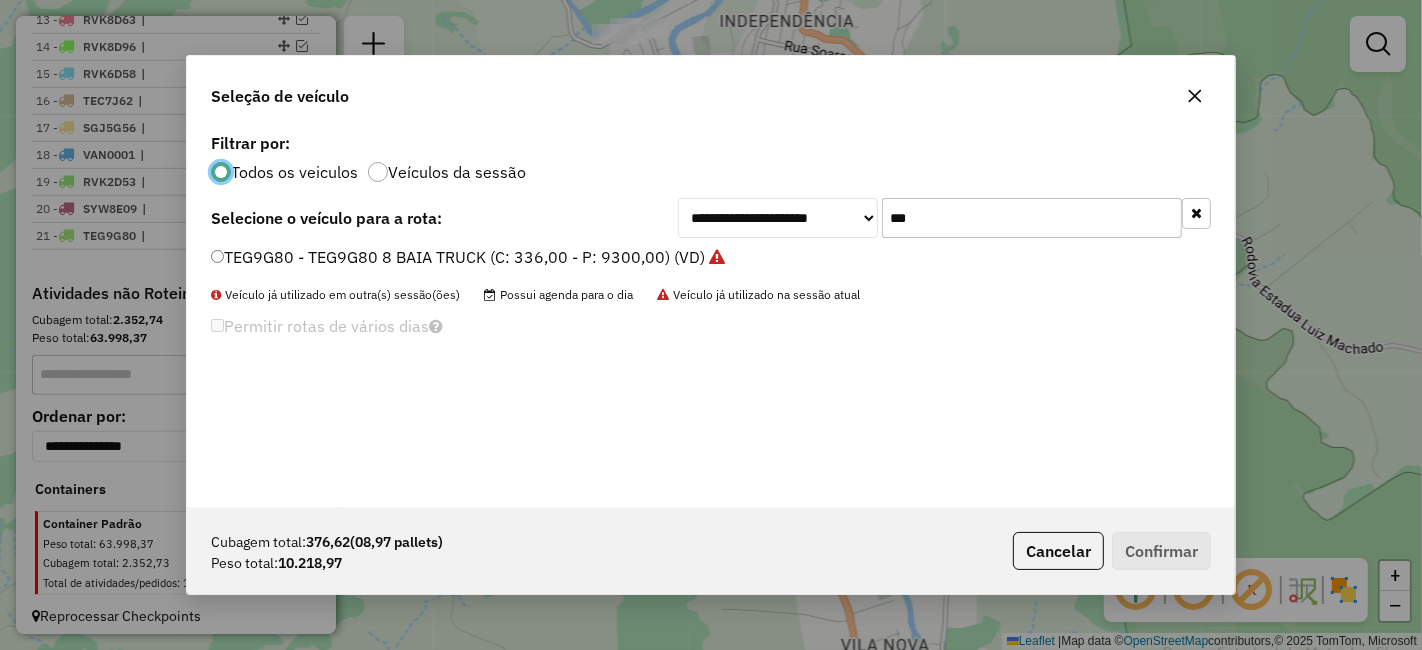 scroll, scrollTop: 11, scrollLeft: 5, axis: both 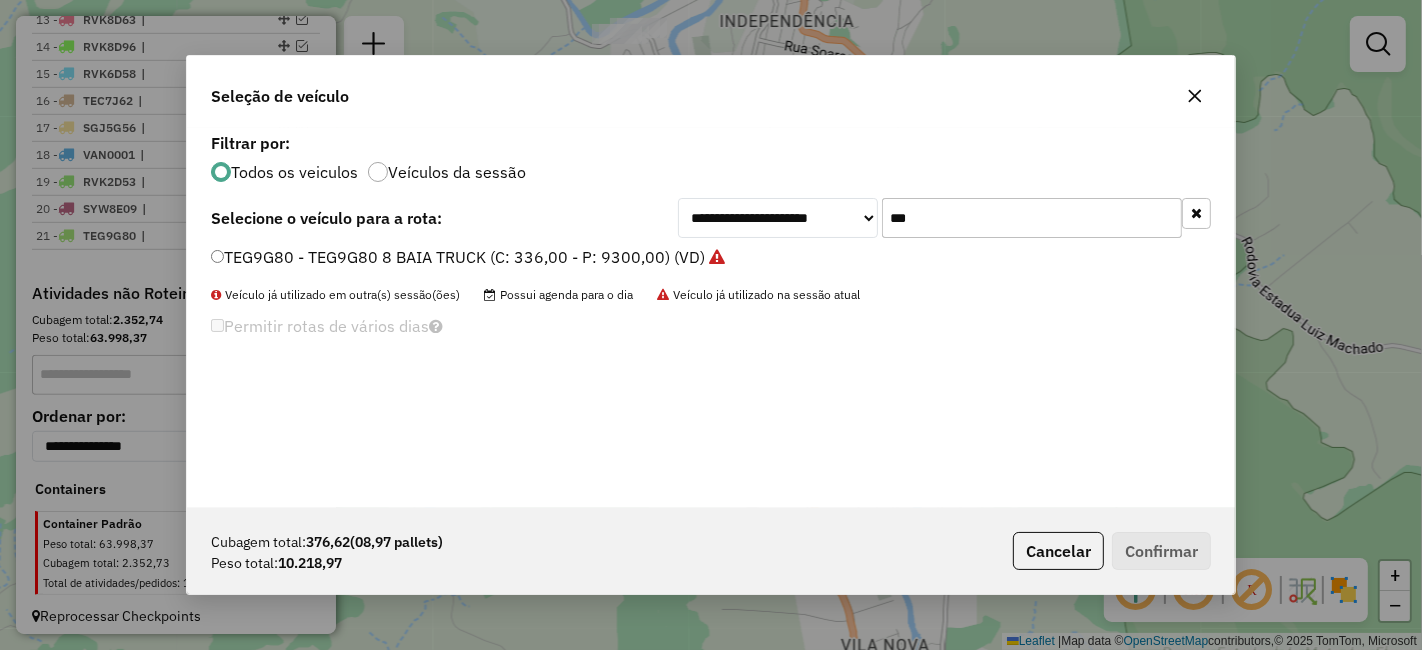 click on "***" 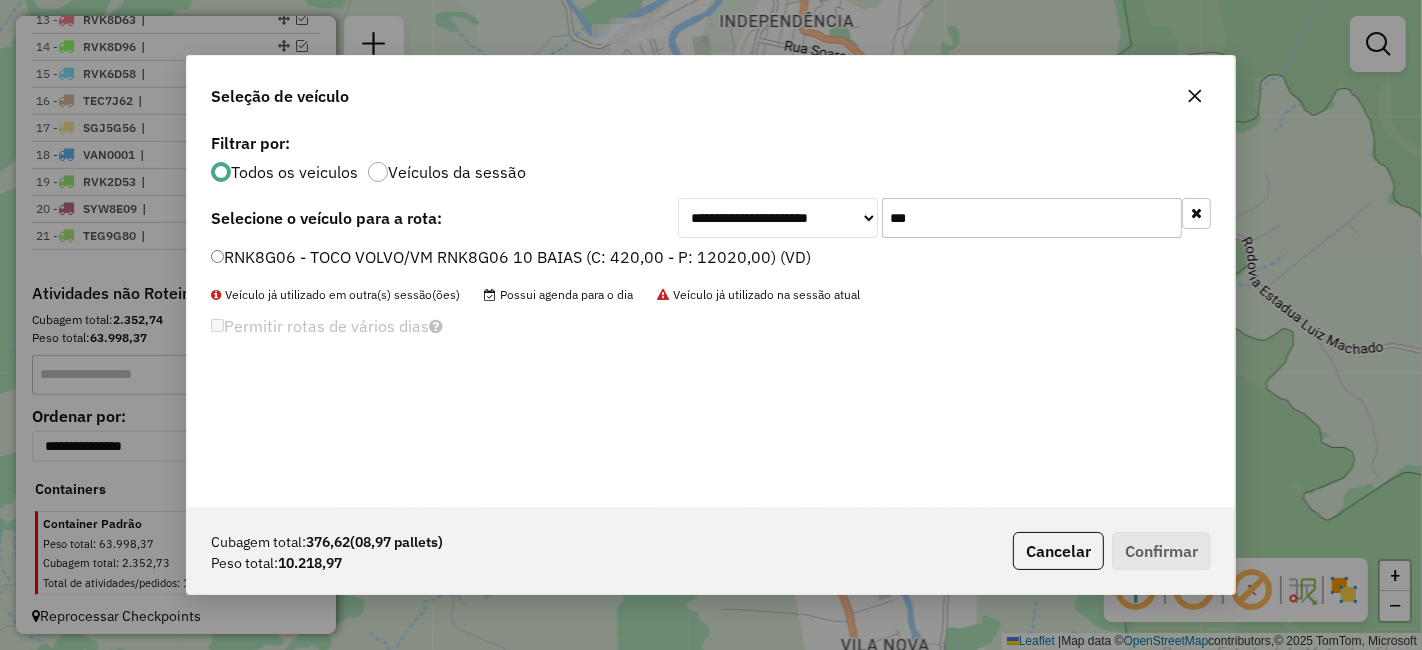 type on "***" 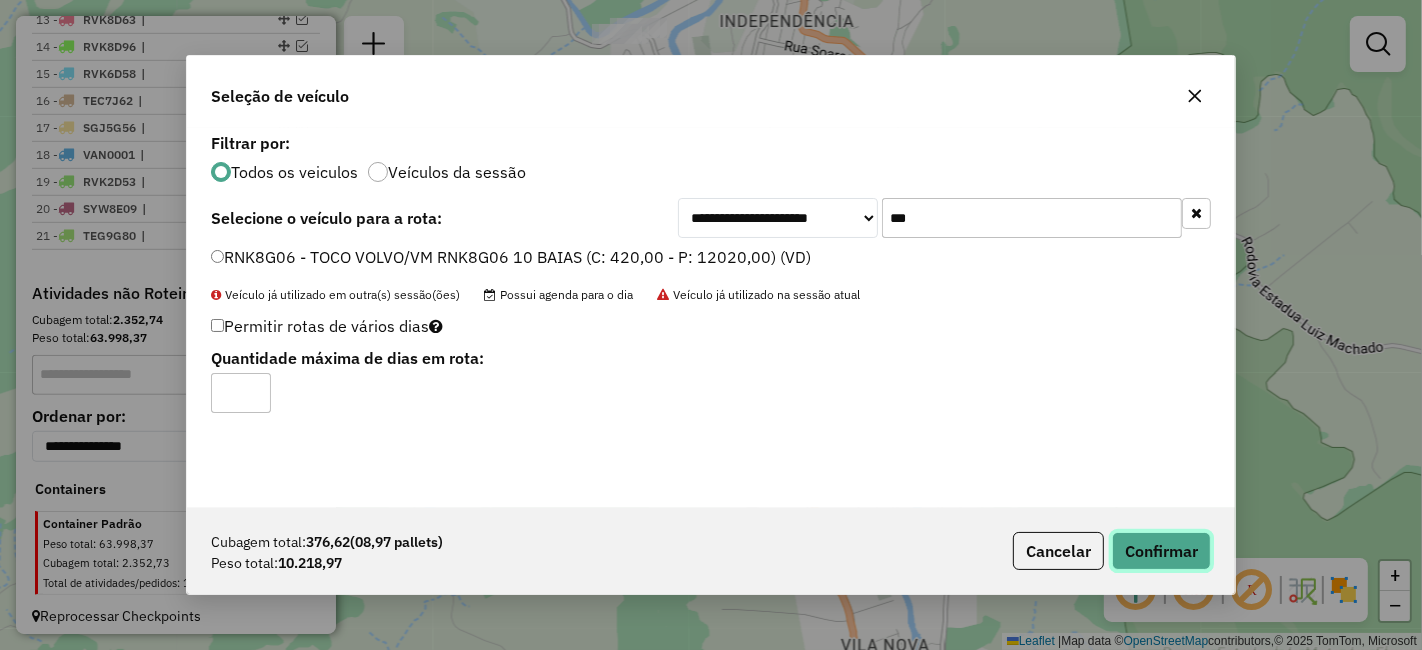 click on "Confirmar" 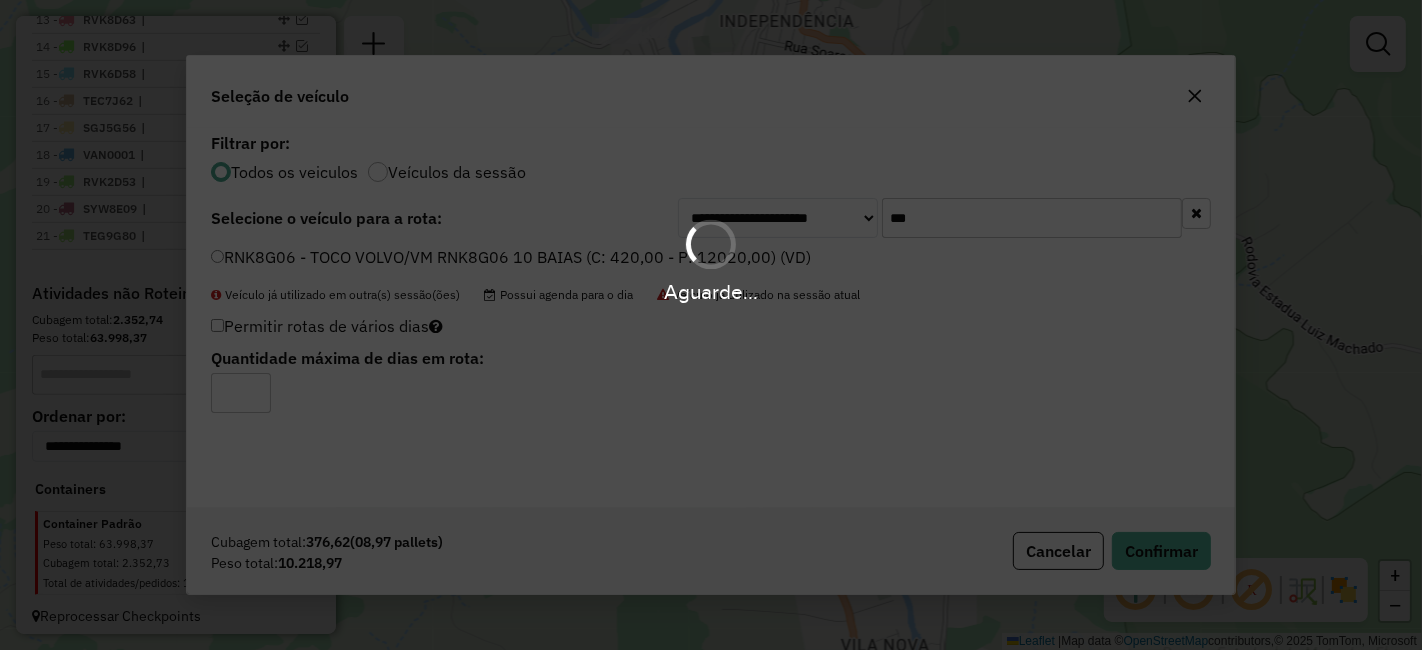 scroll, scrollTop: 1151, scrollLeft: 0, axis: vertical 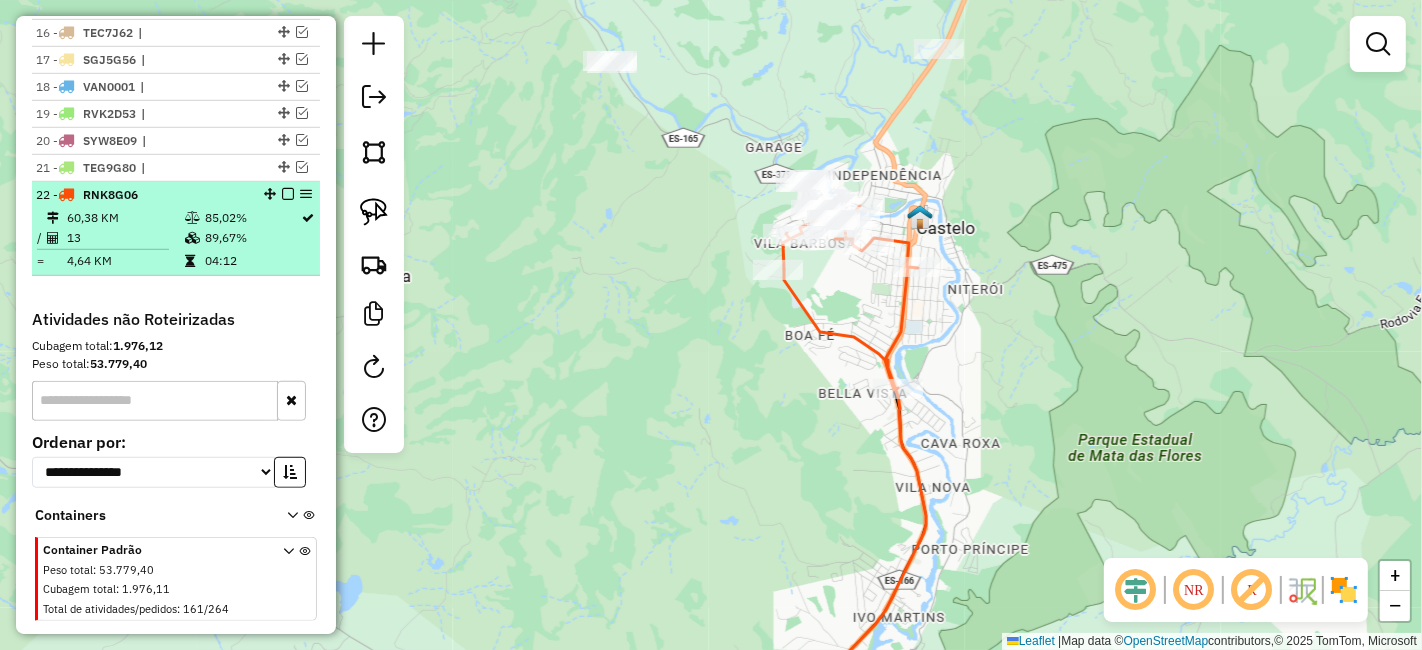 click at bounding box center [288, 194] 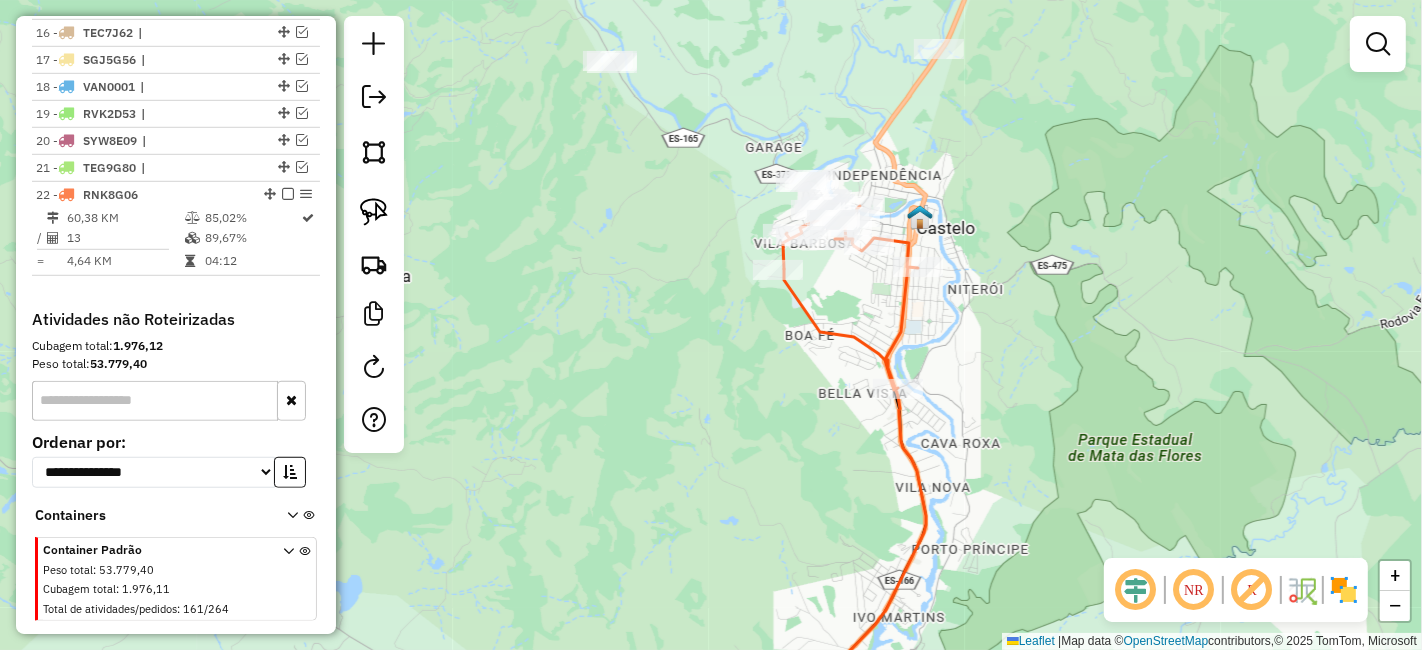 scroll, scrollTop: 1110, scrollLeft: 0, axis: vertical 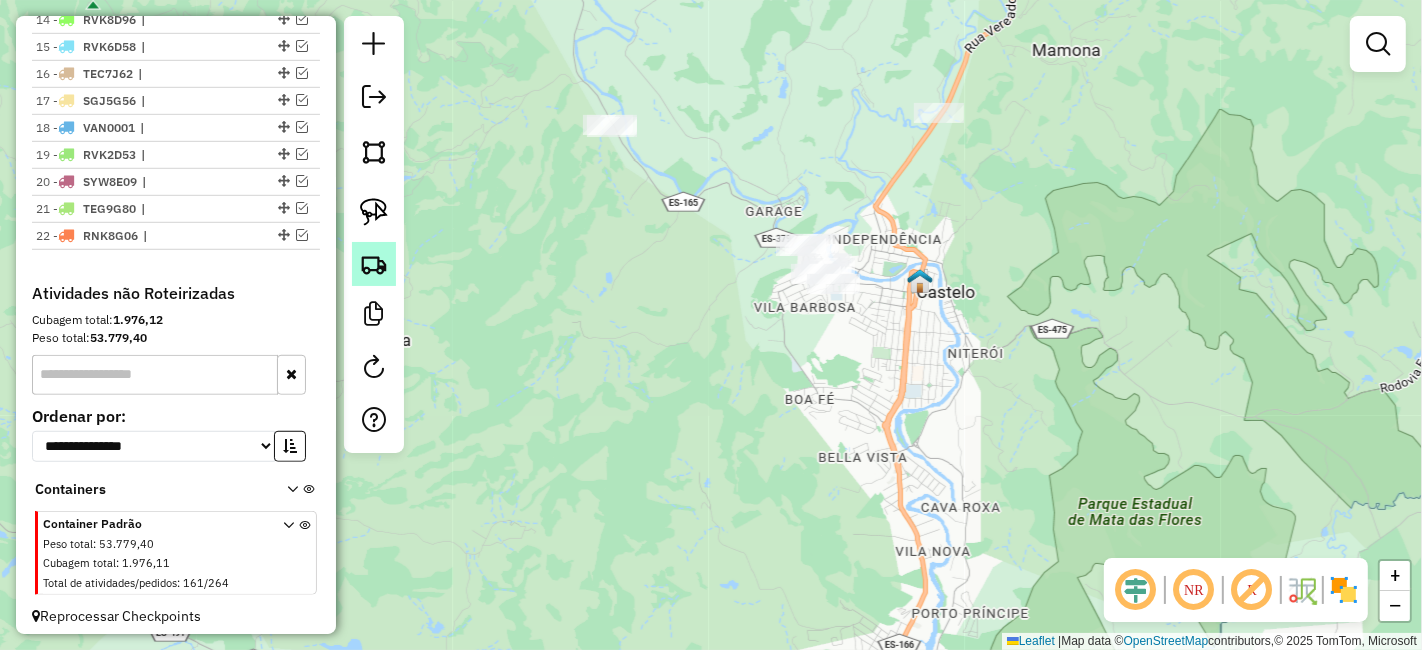 drag, startPoint x: 440, startPoint y: 193, endPoint x: 356, endPoint y: 252, distance: 102.64989 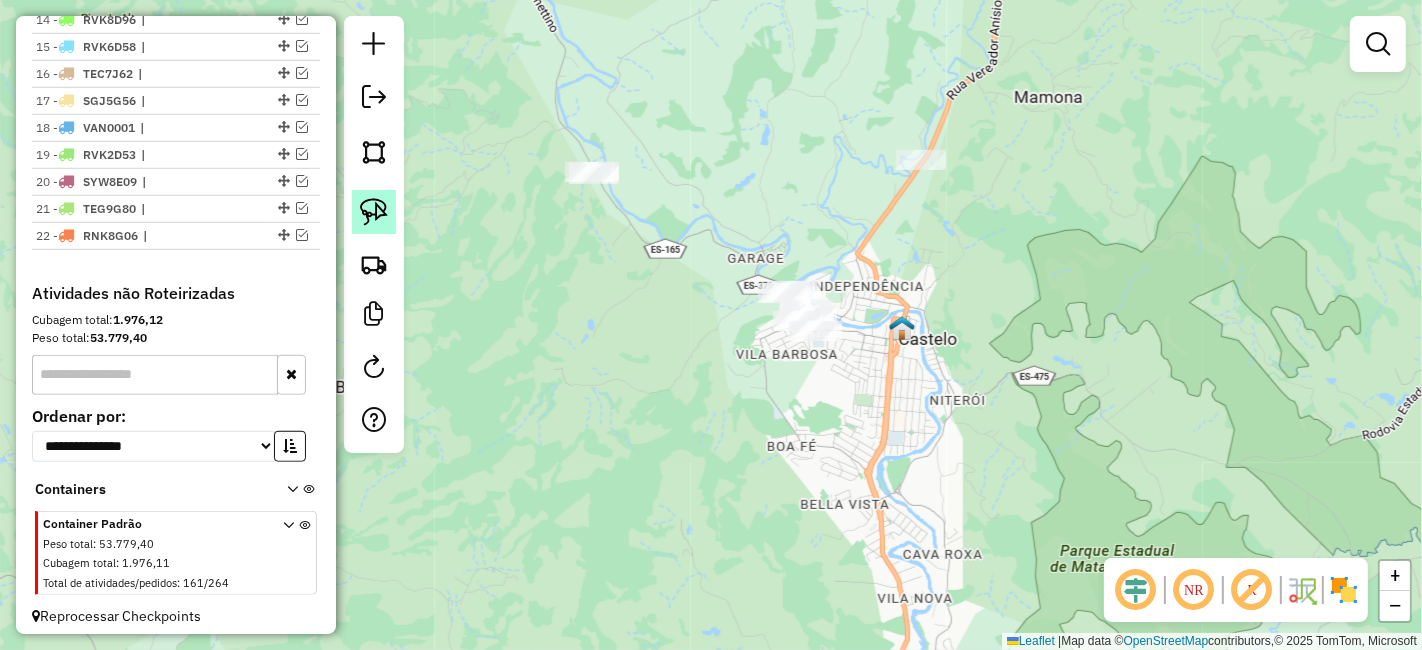 click 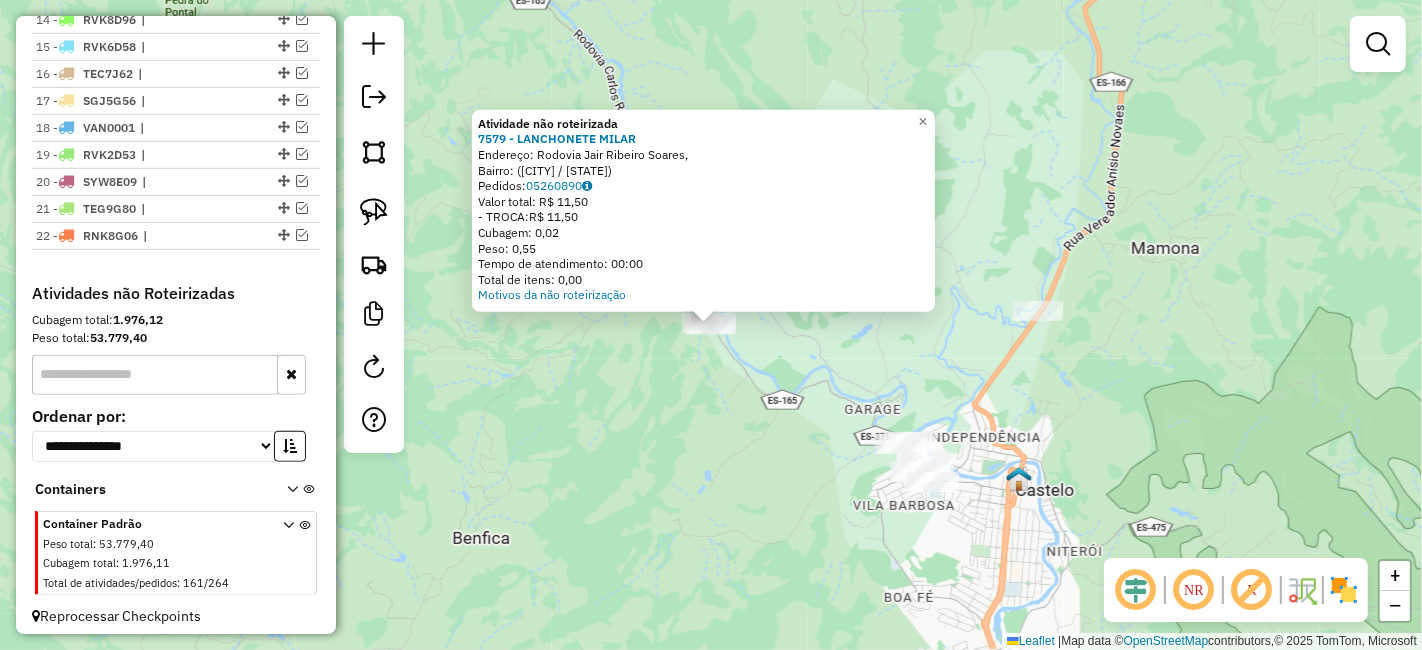 drag, startPoint x: 589, startPoint y: 389, endPoint x: 585, endPoint y: 369, distance: 20.396078 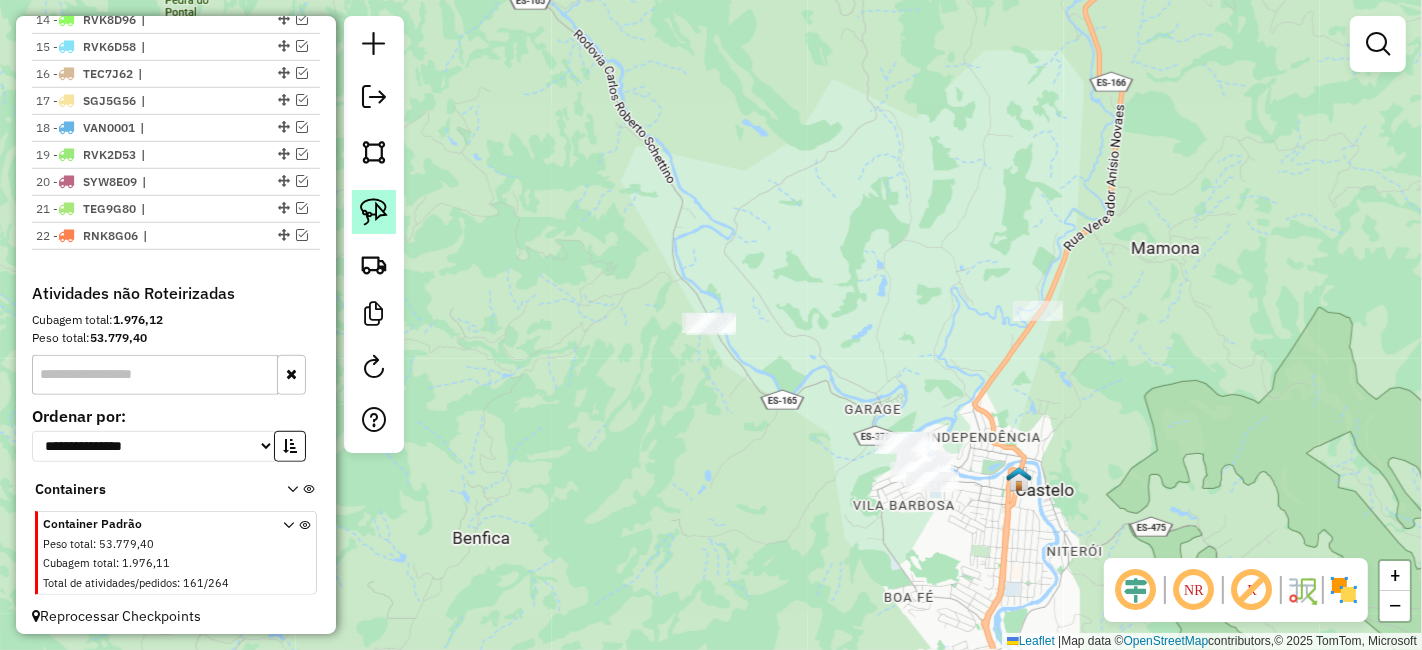 click 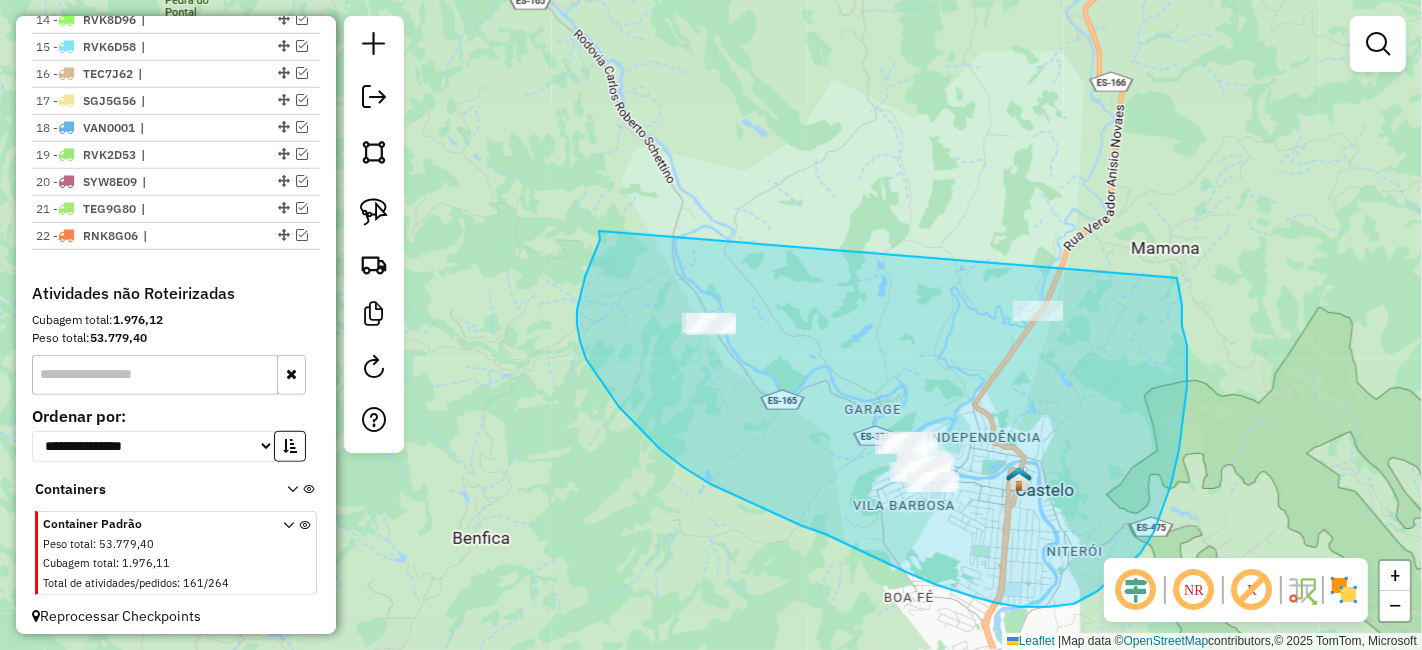 drag, startPoint x: 600, startPoint y: 240, endPoint x: 1175, endPoint y: 270, distance: 575.7821 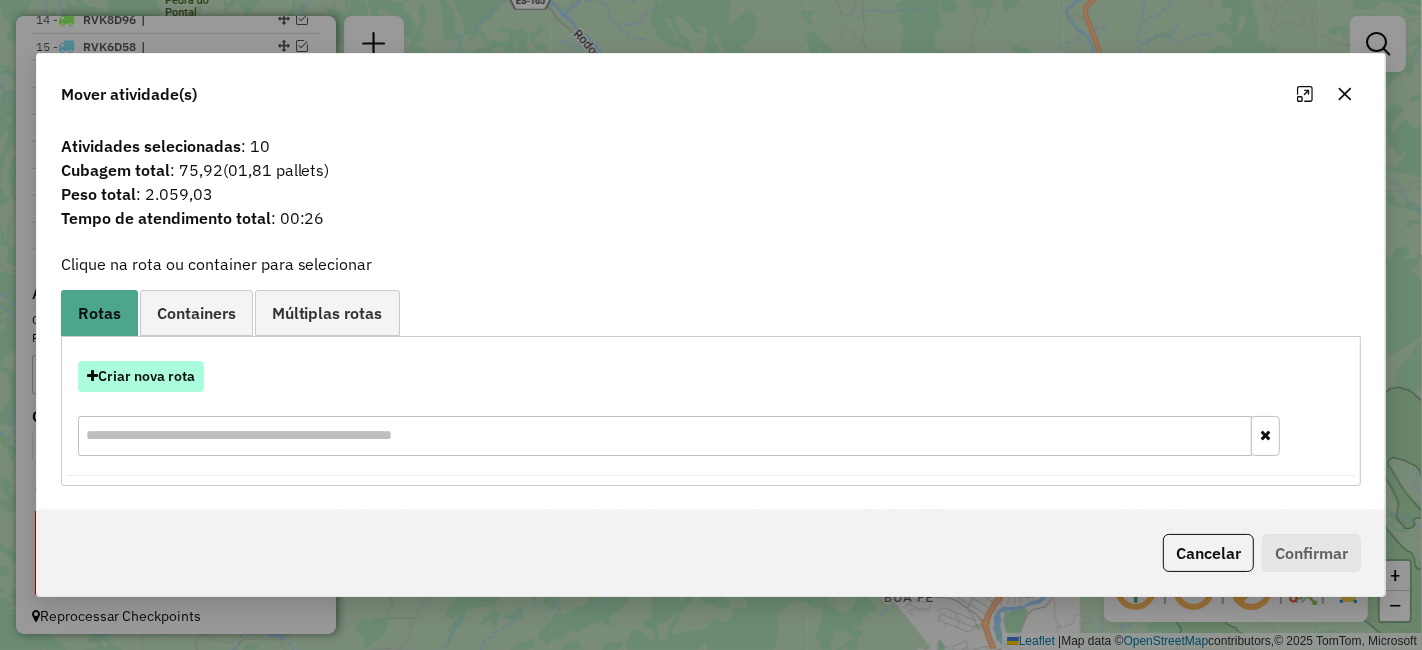 click on "Criar nova rota" at bounding box center [141, 376] 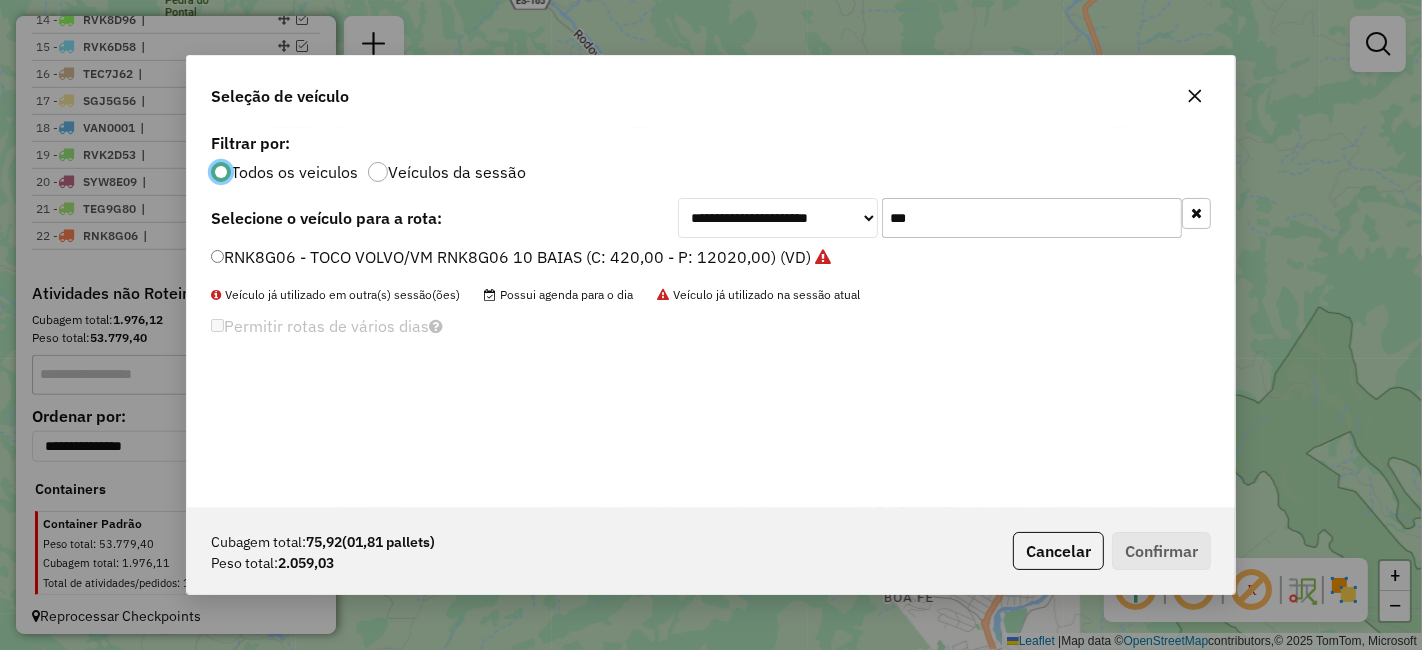 scroll, scrollTop: 11, scrollLeft: 5, axis: both 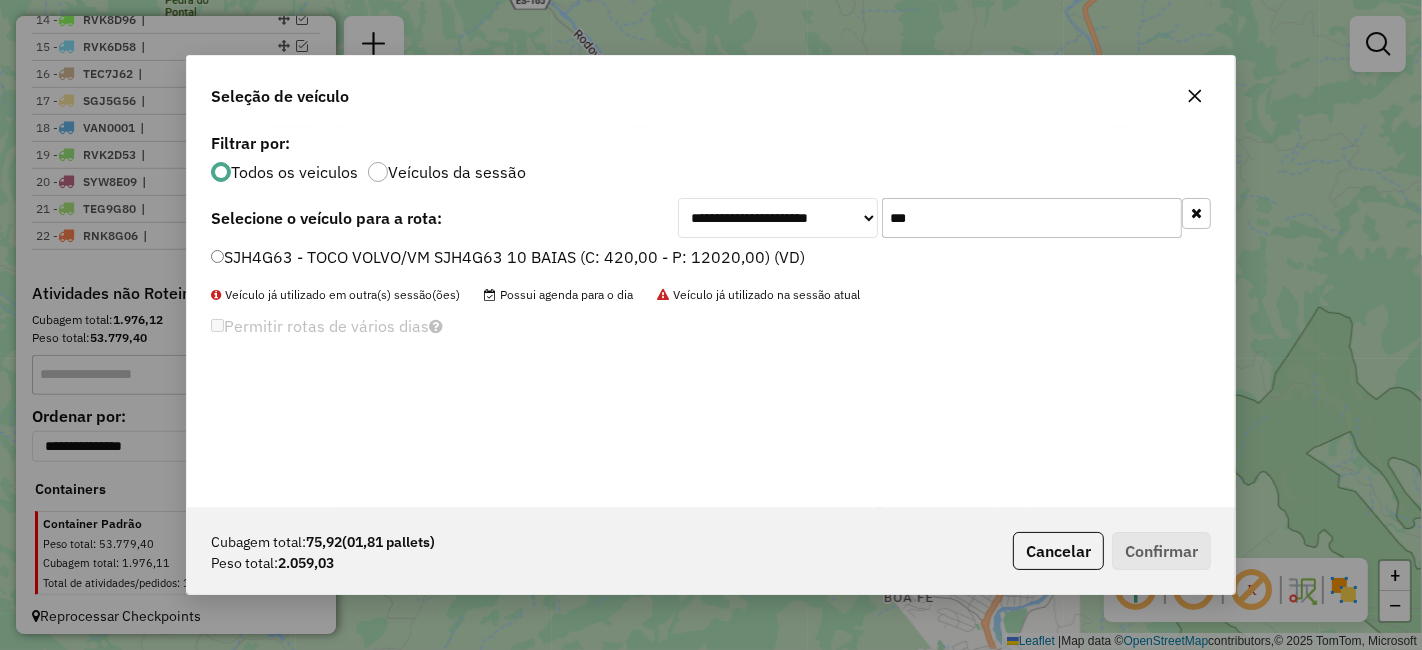 type on "***" 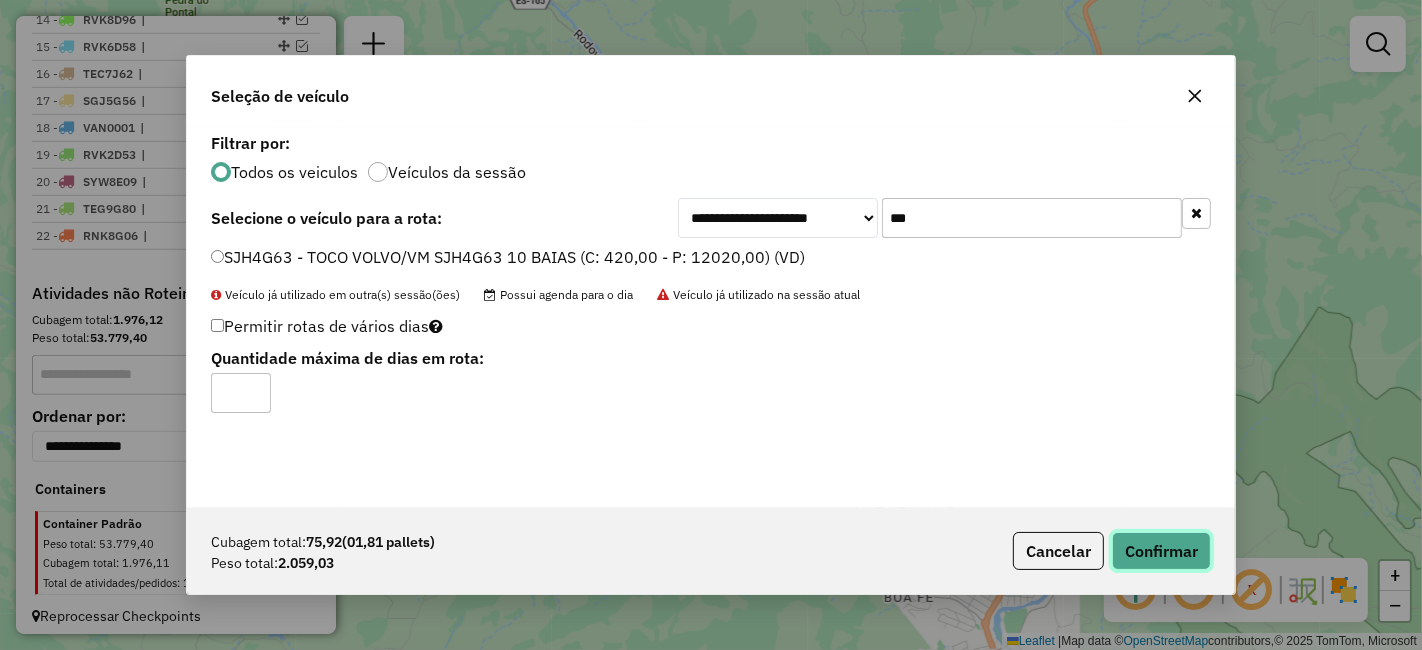 click on "Confirmar" 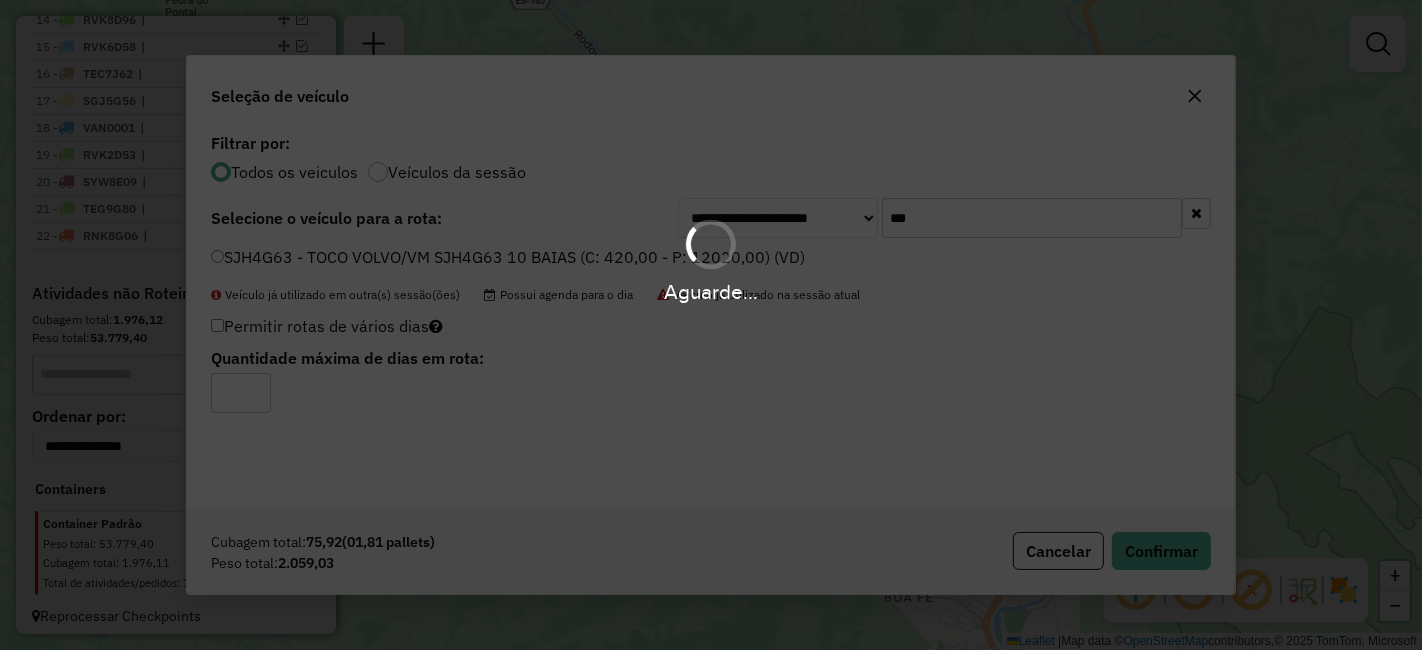 scroll, scrollTop: 1176, scrollLeft: 0, axis: vertical 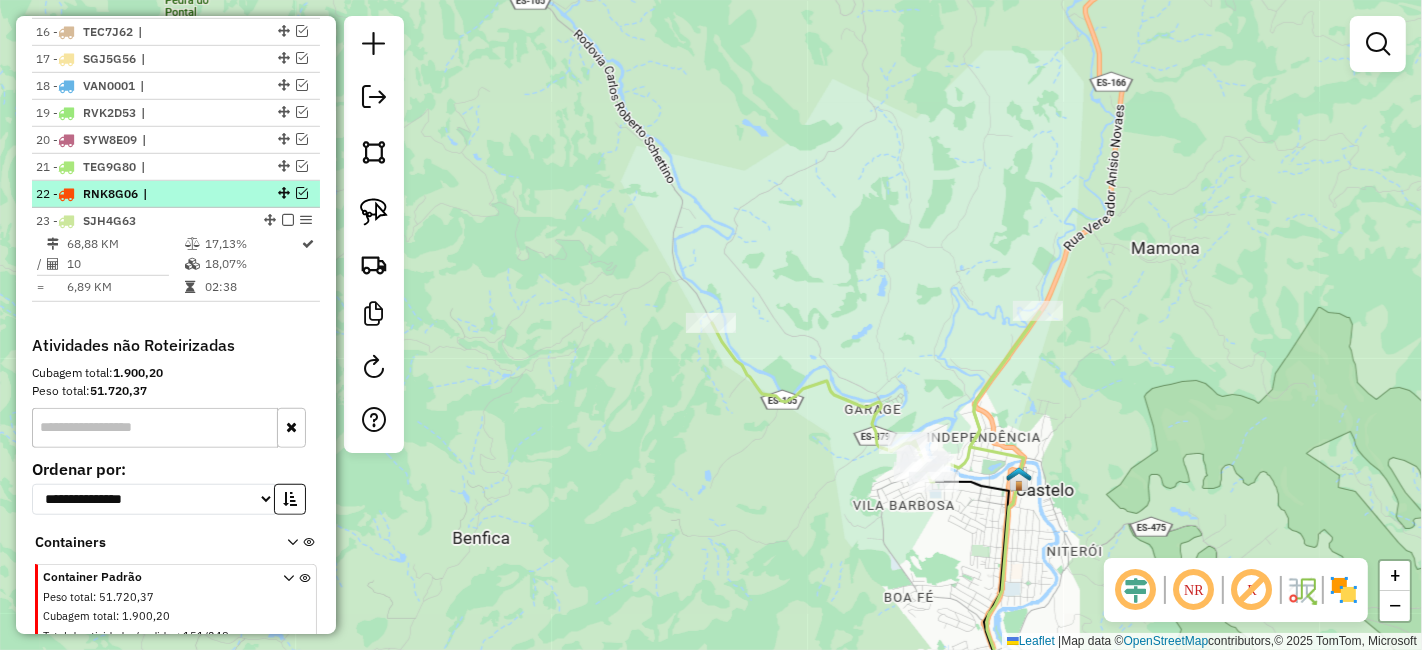 click at bounding box center (302, 193) 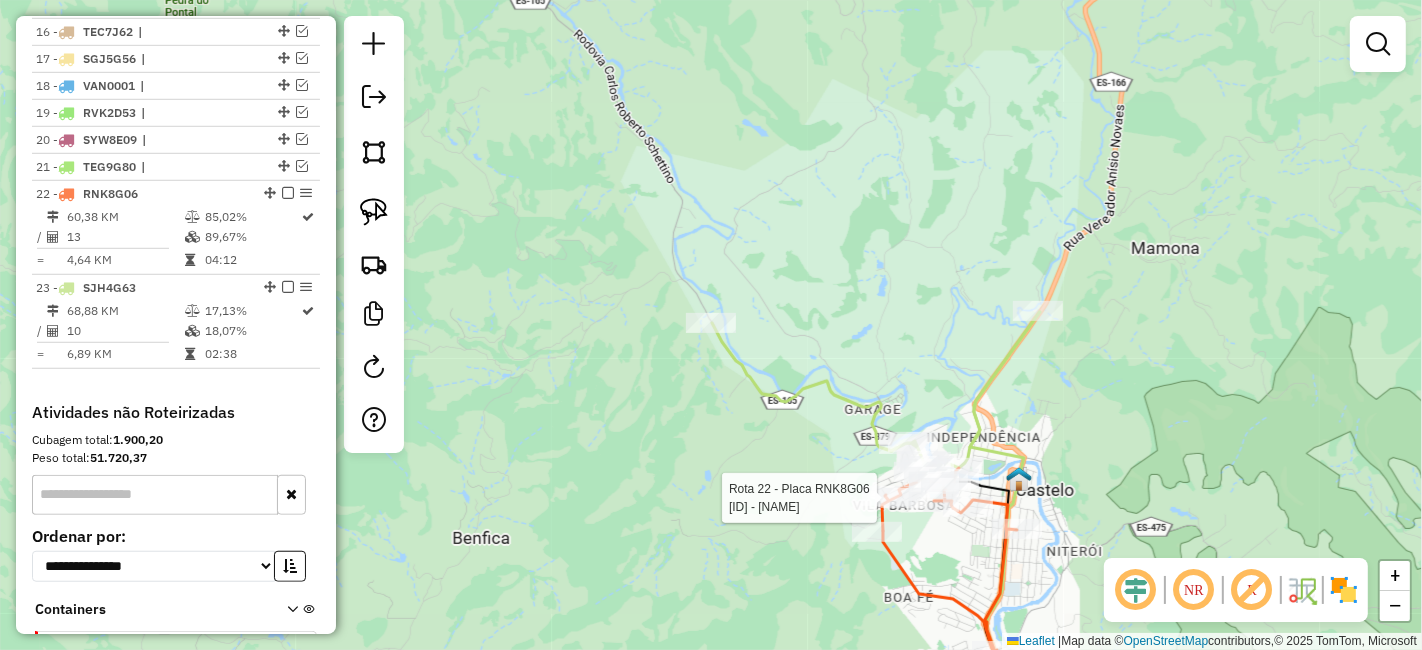 click 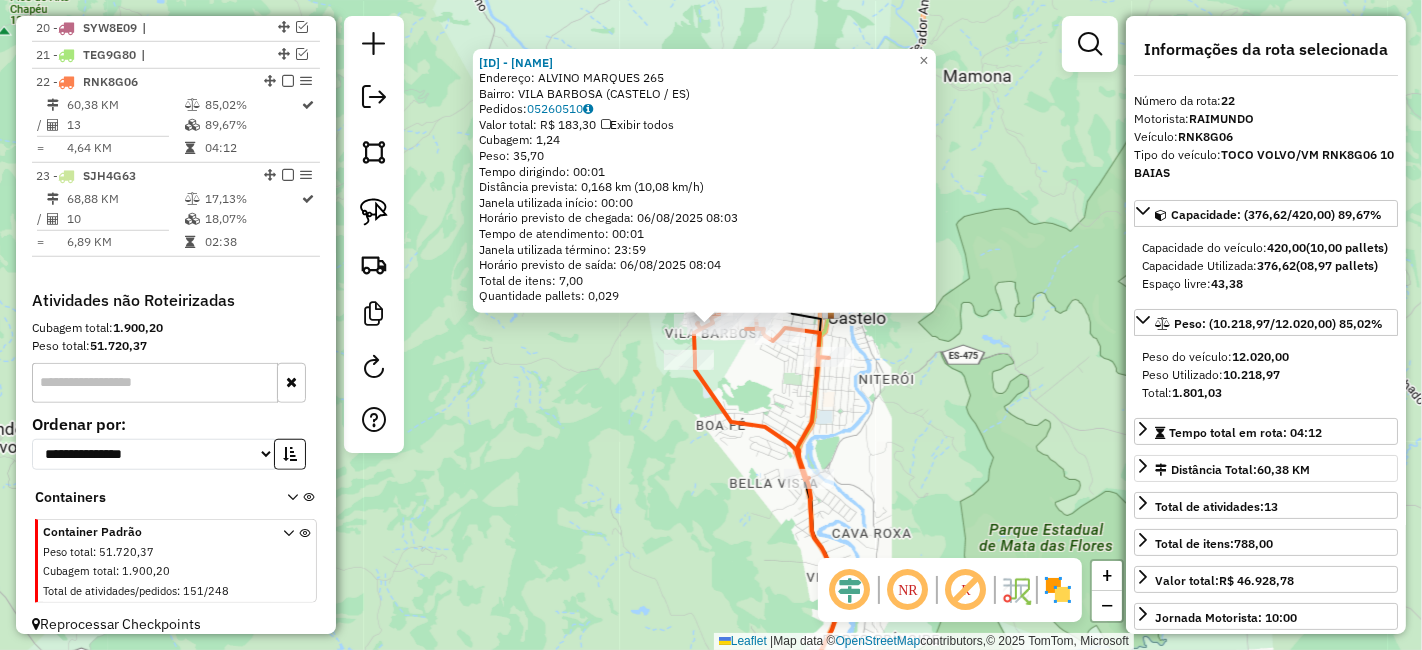 scroll, scrollTop: 1296, scrollLeft: 0, axis: vertical 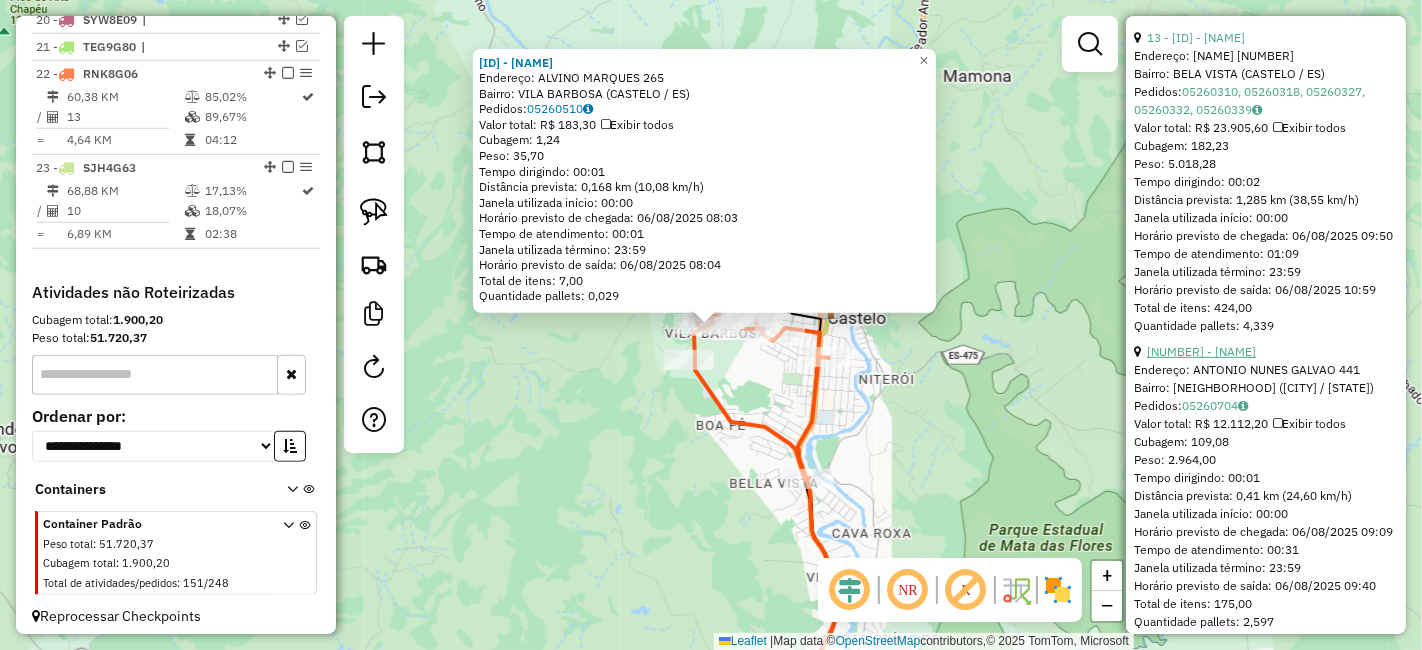 click on "11 - 45 - DISTRI DO DIEGO" at bounding box center (1201, 351) 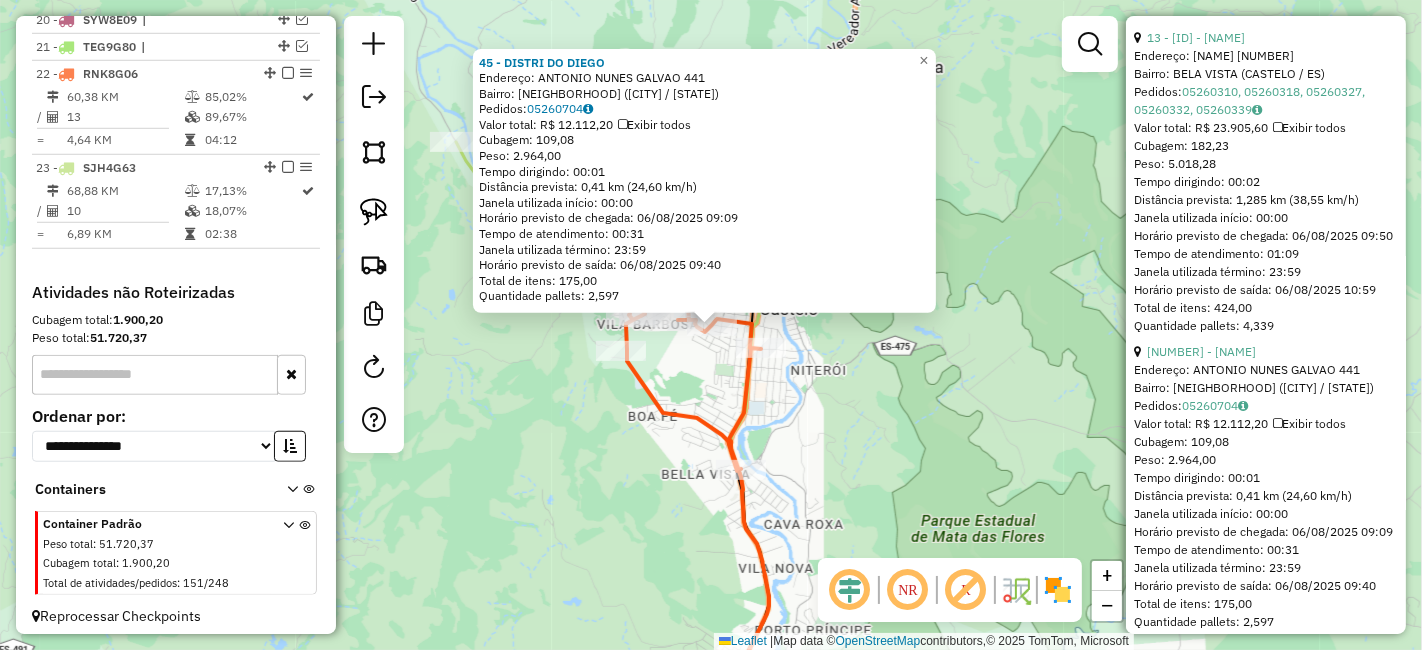 click on "Rota 22 - Placa RNK8G06  45 - DISTRI DO DIEGO 45 - DISTRI DO DIEGO  Endereço:  ANTONIO NUNES GALVAO 441   Bairro: CENTRO (CASTELO / ES)   Pedidos:  05260704   Valor total: R$ 12.112,20   Exibir todos   Cubagem: 109,08  Peso: 2.964,00  Tempo dirigindo: 00:01   Distância prevista: 0,41 km (24,60 km/h)   Janela utilizada início: 00:00   Horário previsto de chegada: 06/08/2025 09:09   Tempo de atendimento: 00:31   Janela utilizada término: 23:59   Horário previsto de saída: 06/08/2025 09:40   Total de itens: 175,00   Quantidade pallets: 2,597  × Janela de atendimento Grade de atendimento Capacidade Transportadoras Veículos Cliente Pedidos  Rotas Selecione os dias de semana para filtrar as janelas de atendimento  Seg   Ter   Qua   Qui   Sex   Sáb   Dom  Informe o período da janela de atendimento: De: Até:  Filtrar exatamente a janela do cliente  Considerar janela de atendimento padrão  Selecione os dias de semana para filtrar as grades de atendimento  Seg   Ter   Qua   Qui   Sex   Sáb   Dom   De:  +" 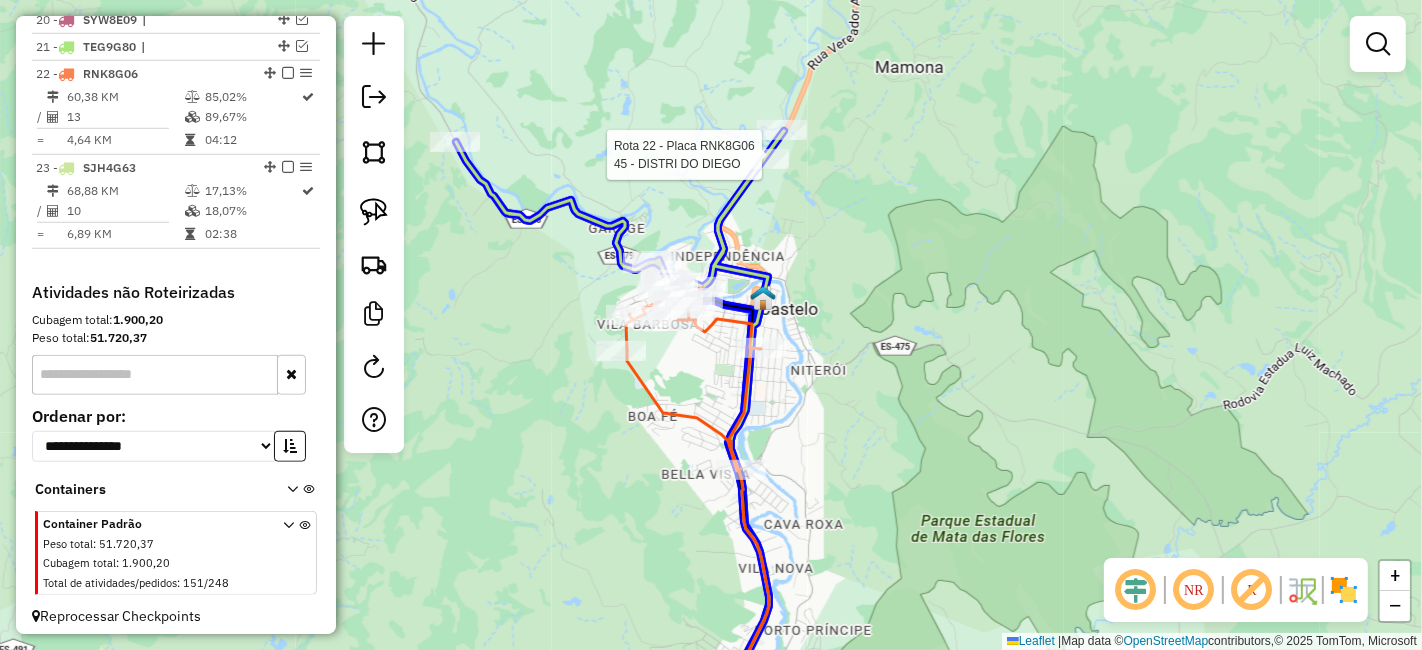 click 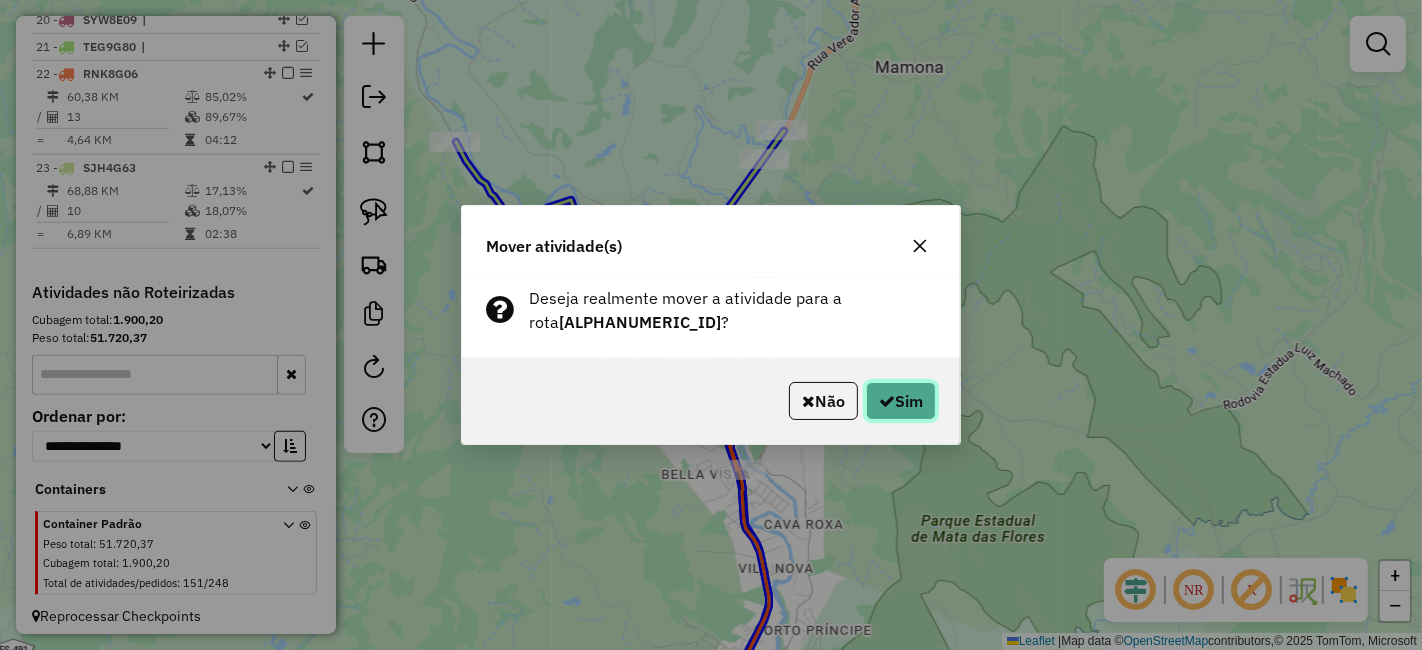 click on "Sim" 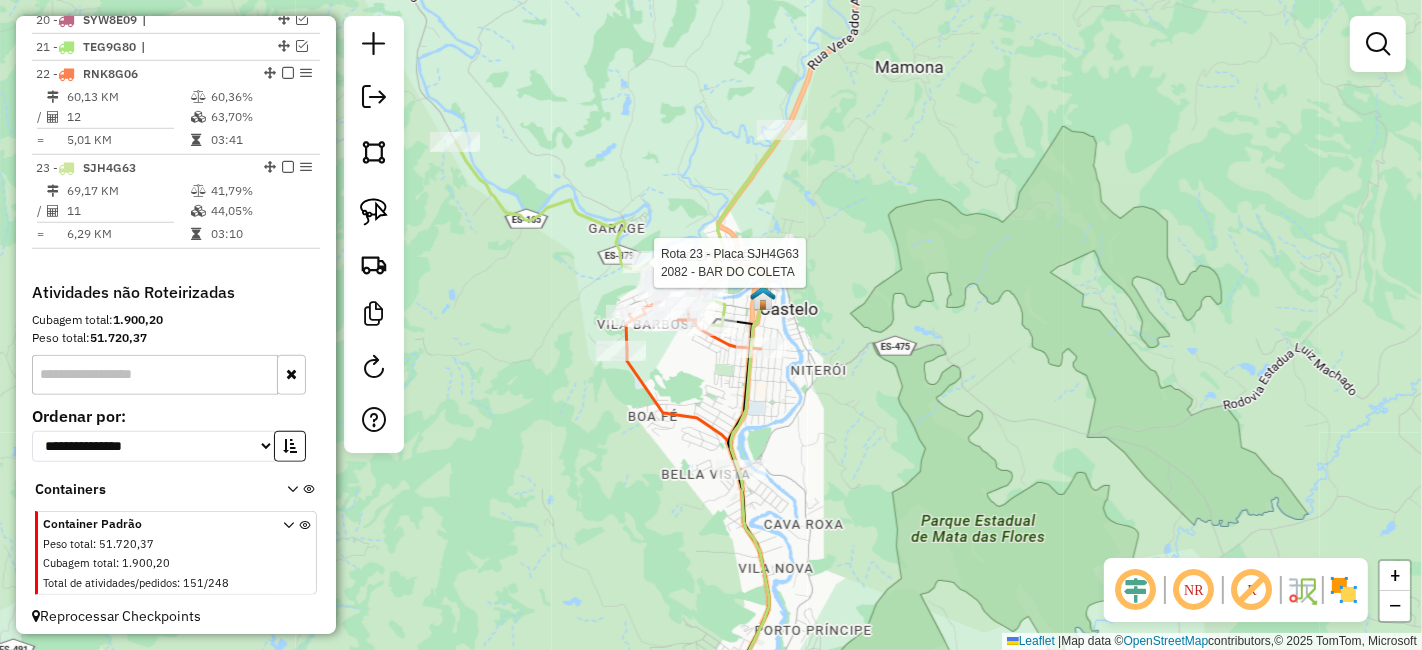 select on "*********" 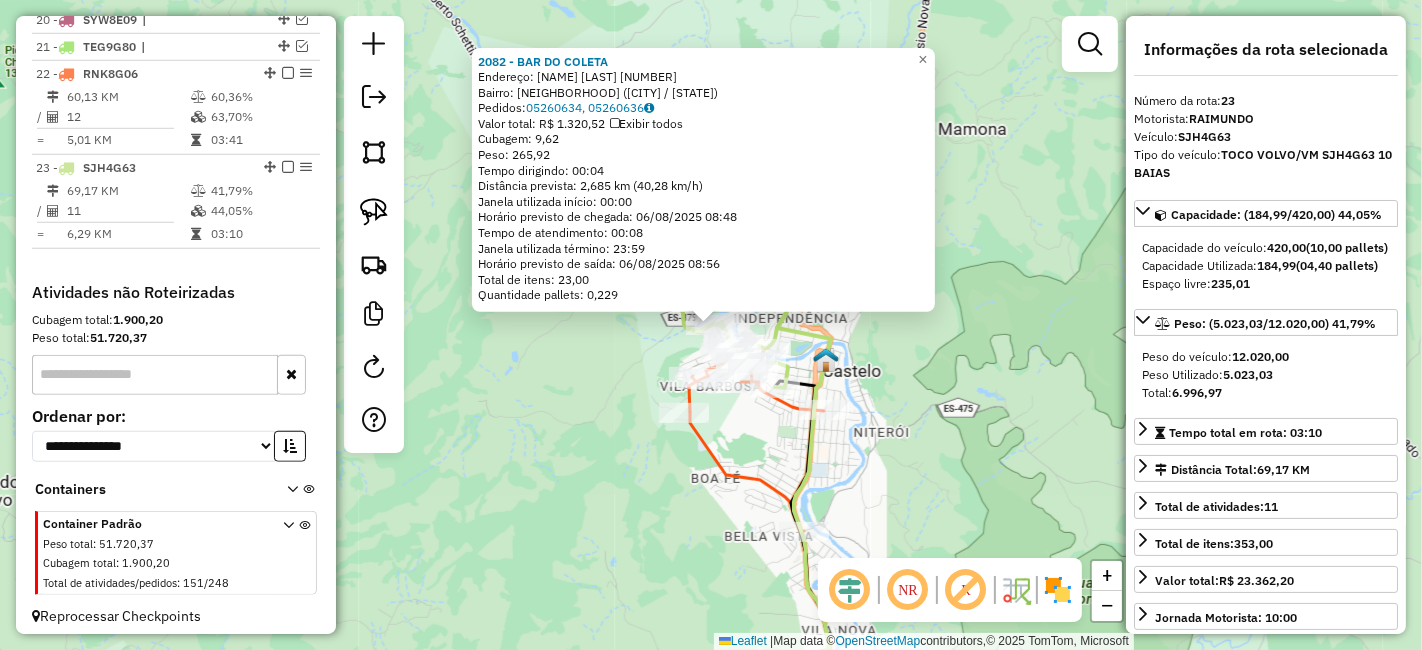 click on "2082 - BAR DO COLETA  Endereço:  CARLOS CARARI 98   Bairro: GARAGEM (CASTELO / ES)   Pedidos:  05260634, 05260636   Valor total: R$ 1.320,52   Exibir todos   Cubagem: 9,62  Peso: 265,92  Tempo dirigindo: 00:04   Distância prevista: 2,685 km (40,28 km/h)   Janela utilizada início: 00:00   Horário previsto de chegada: 06/08/2025 08:48   Tempo de atendimento: 00:08   Janela utilizada término: 23:59   Horário previsto de saída: 06/08/2025 08:56   Total de itens: 23,00   Quantidade pallets: 0,229  × Janela de atendimento Grade de atendimento Capacidade Transportadoras Veículos Cliente Pedidos  Rotas Selecione os dias de semana para filtrar as janelas de atendimento  Seg   Ter   Qua   Qui   Sex   Sáb   Dom  Informe o período da janela de atendimento: De: Até:  Filtrar exatamente a janela do cliente  Considerar janela de atendimento padrão  Selecione os dias de semana para filtrar as grades de atendimento  Seg   Ter   Qua   Qui   Sex   Sáb   Dom   Considerar clientes sem dia de atendimento cadastrado +" 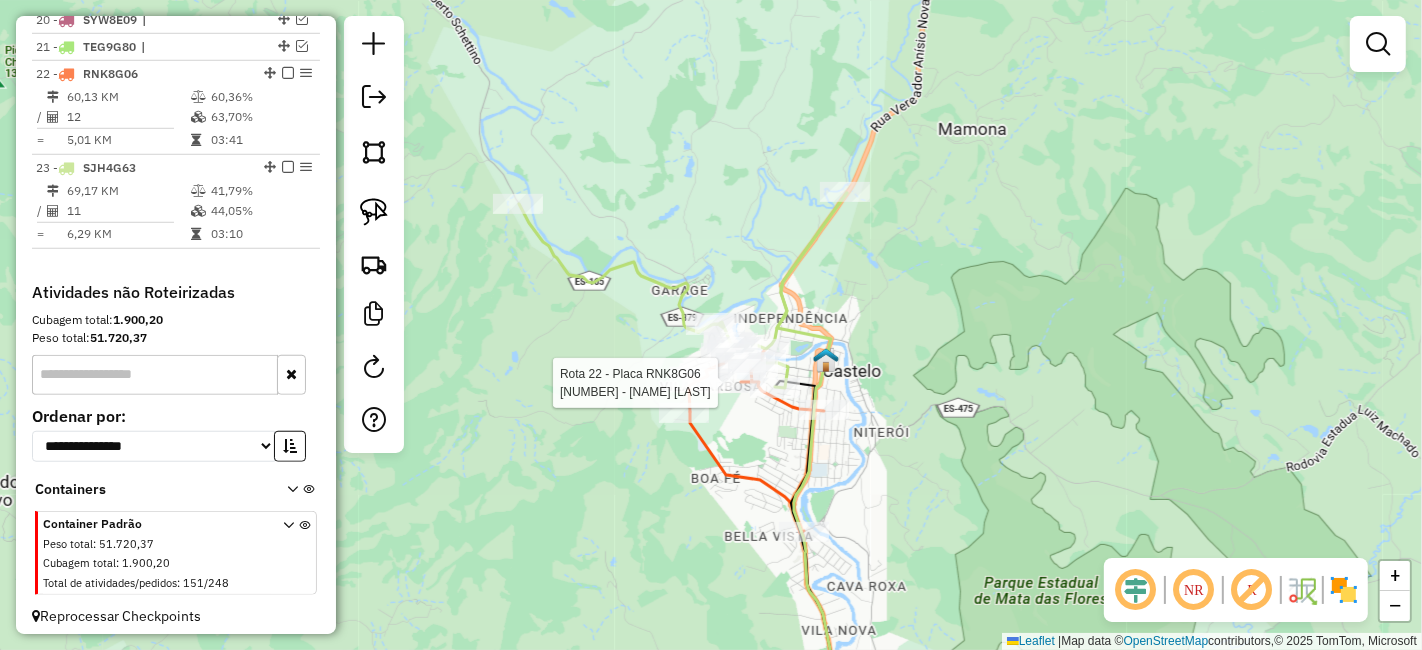 select on "*********" 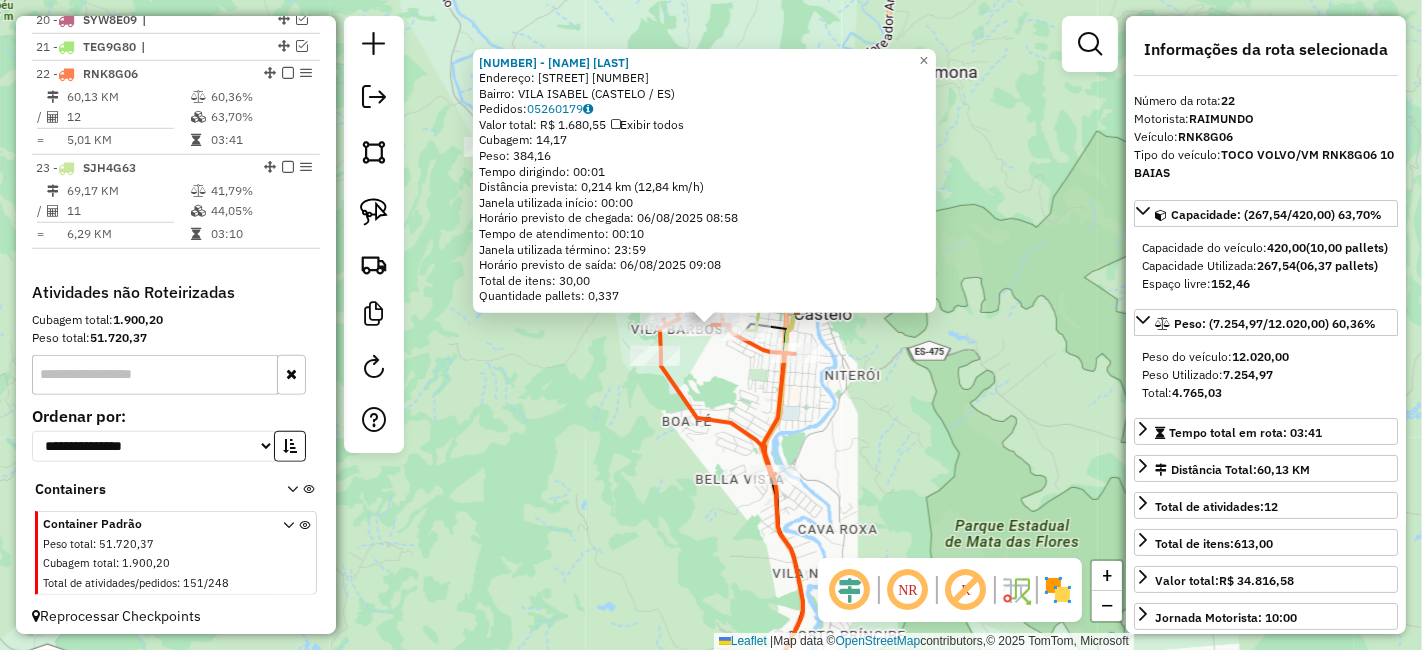click on "10194 - ADRIANA SCHETTINO  Endereço:  JOSE CARIAS 37   Bairro: VILA ISABEL (CASTELO / ES)   Pedidos:  05260179   Valor total: R$ 1.680,55   Exibir todos   Cubagem: 14,17  Peso: 384,16  Tempo dirigindo: 00:01   Distância prevista: 0,214 km (12,84 km/h)   Janela utilizada início: 00:00   Horário previsto de chegada: 06/08/2025 08:58   Tempo de atendimento: 00:10   Janela utilizada término: 23:59   Horário previsto de saída: 06/08/2025 09:08   Total de itens: 30,00   Quantidade pallets: 0,337  × Janela de atendimento Grade de atendimento Capacidade Transportadoras Veículos Cliente Pedidos  Rotas Selecione os dias de semana para filtrar as janelas de atendimento  Seg   Ter   Qua   Qui   Sex   Sáb   Dom  Informe o período da janela de atendimento: De: Até:  Filtrar exatamente a janela do cliente  Considerar janela de atendimento padrão  Selecione os dias de semana para filtrar as grades de atendimento  Seg   Ter   Qua   Qui   Sex   Sáb   Dom   Considerar clientes sem dia de atendimento cadastrado De:" 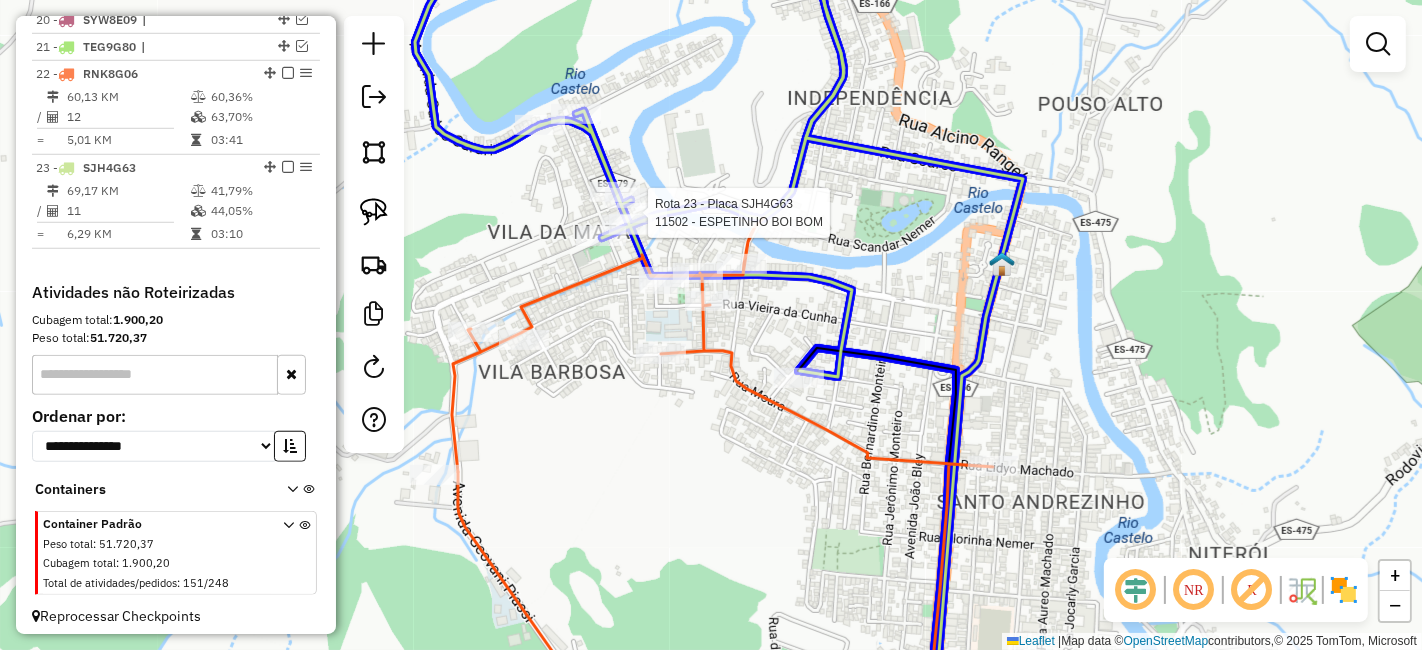 click 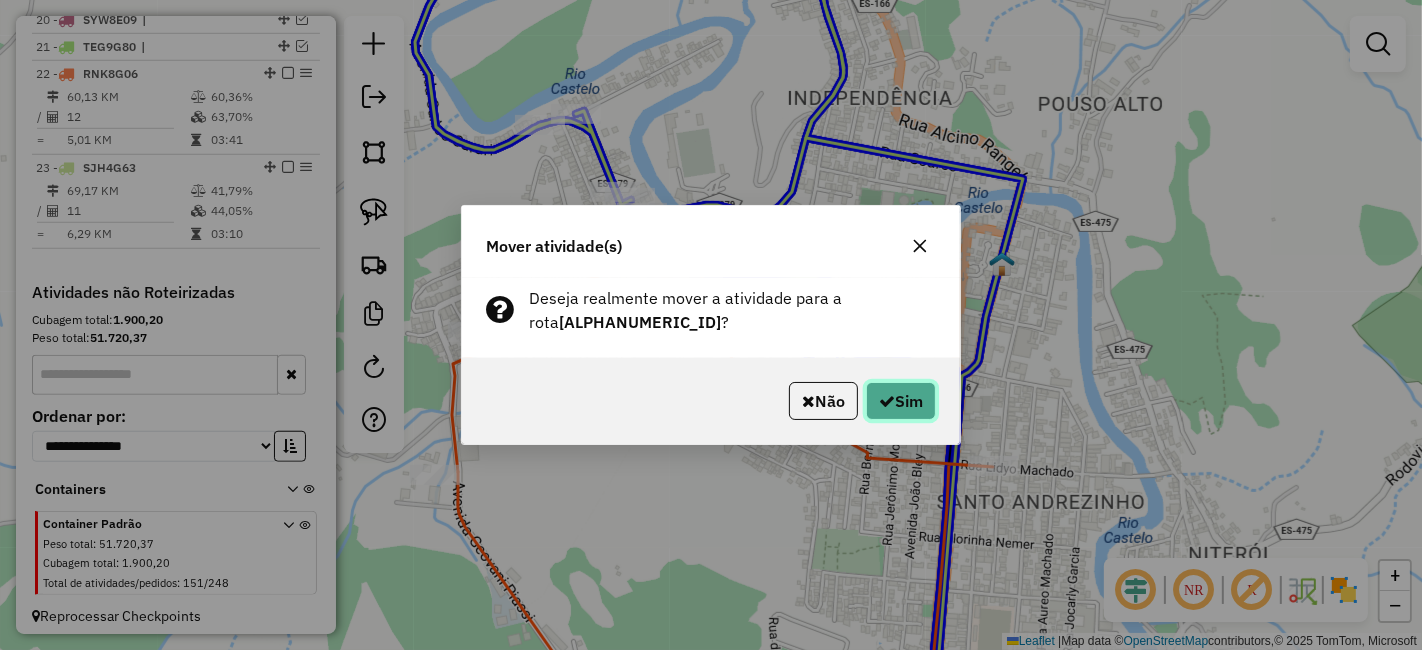 click on "Sim" 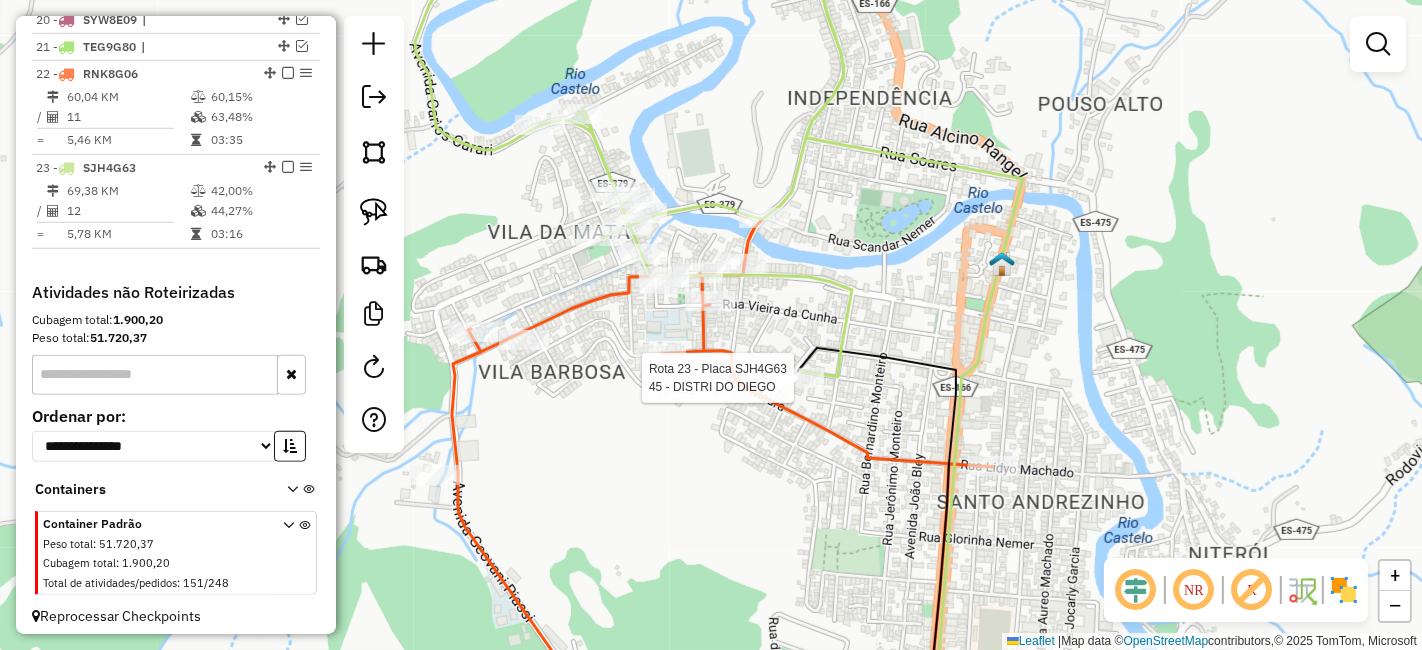select on "*********" 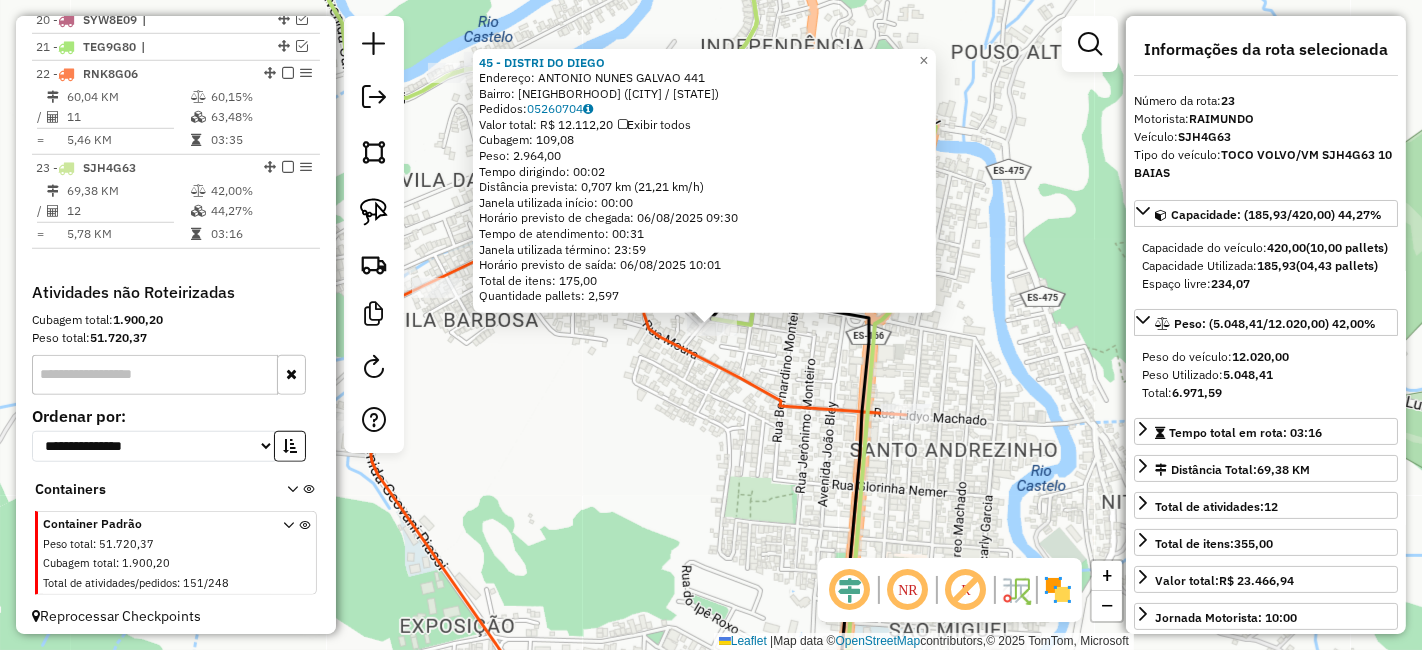 click on "45 - DISTRI DO DIEGO  Endereço:  ANTONIO NUNES GALVAO 441   Bairro: CENTRO (CASTELO / ES)   Pedidos:  05260704   Valor total: R$ 12.112,20   Exibir todos   Cubagem: 109,08  Peso: 2.964,00  Tempo dirigindo: 00:02   Distância prevista: 0,707 km (21,21 km/h)   Janela utilizada início: 00:00   Horário previsto de chegada: 06/08/2025 09:30   Tempo de atendimento: 00:31   Janela utilizada término: 23:59   Horário previsto de saída: 06/08/2025 10:01   Total de itens: 175,00   Quantidade pallets: 2,597  × Janela de atendimento Grade de atendimento Capacidade Transportadoras Veículos Cliente Pedidos  Rotas Selecione os dias de semana para filtrar as janelas de atendimento  Seg   Ter   Qua   Qui   Sex   Sáb   Dom  Informe o período da janela de atendimento: De: Até:  Filtrar exatamente a janela do cliente  Considerar janela de atendimento padrão  Selecione os dias de semana para filtrar as grades de atendimento  Seg   Ter   Qua   Qui   Sex   Sáb   Dom   Clientes fora do dia de atendimento selecionado De:" 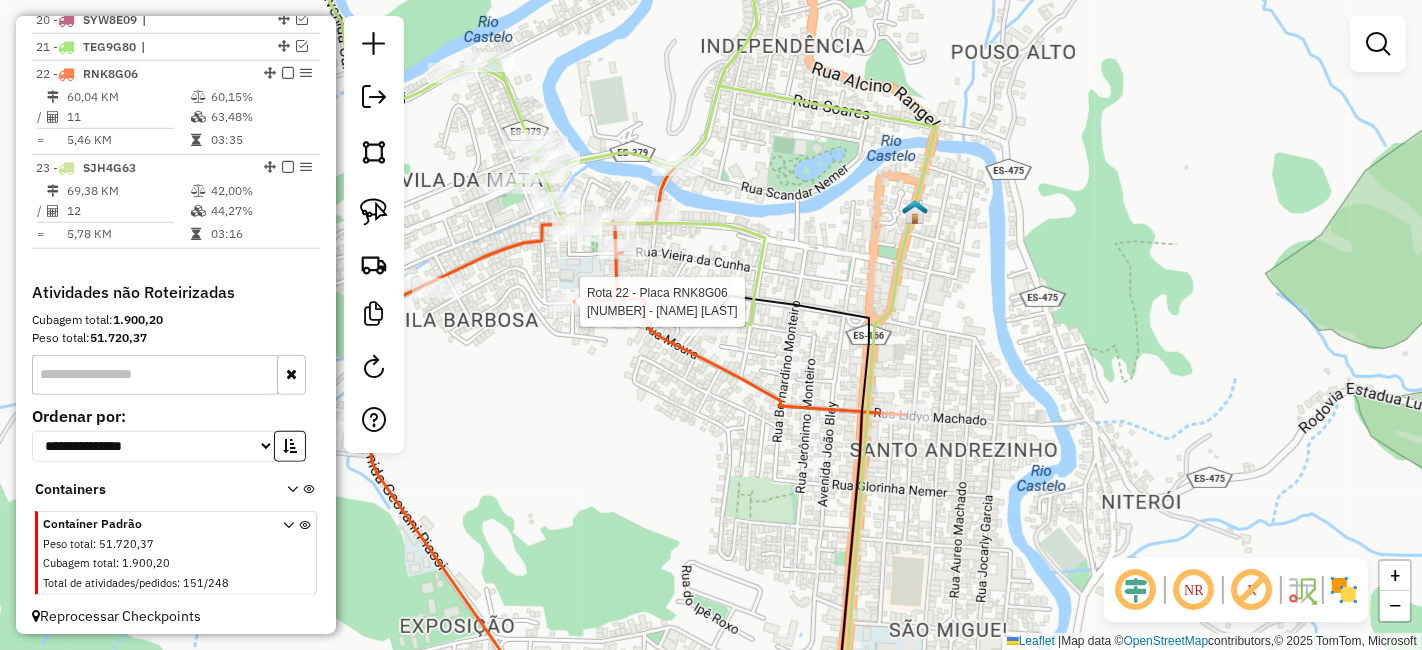 click 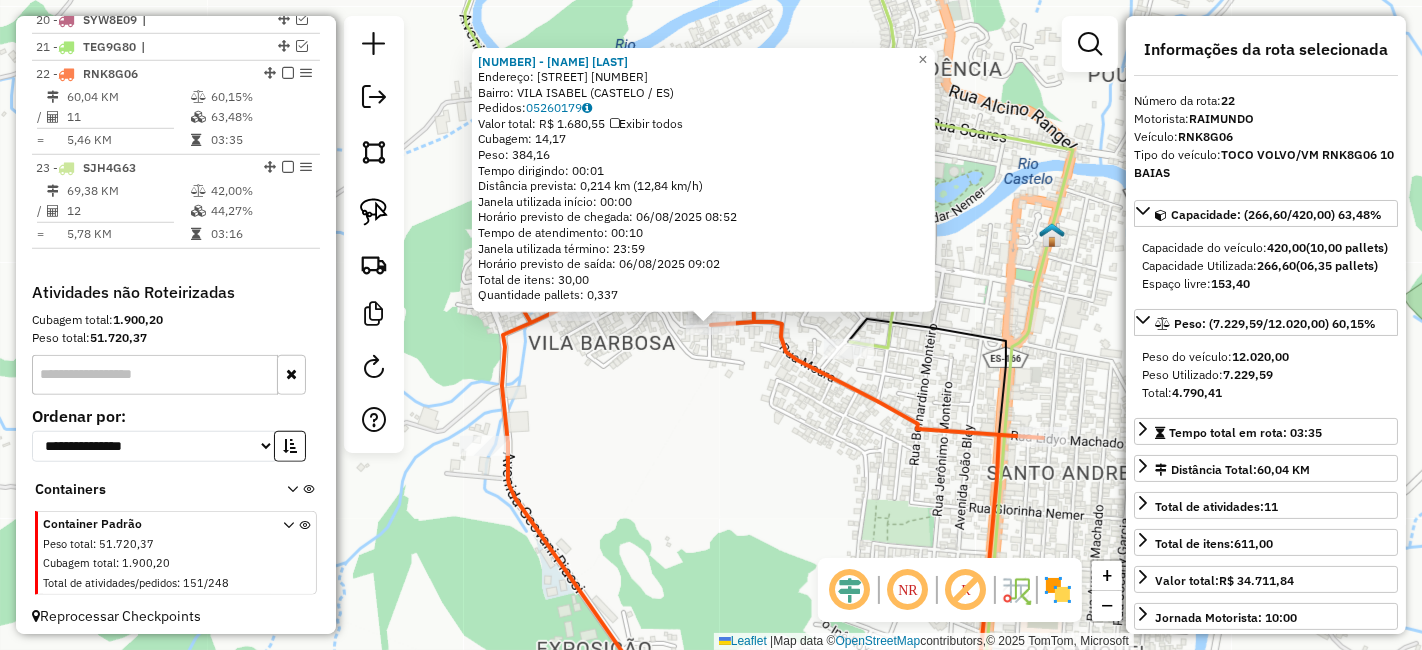 click on "Rota 22 - Placa RNK8G06  63820 - MARCIO SALVADOR 10194 - ADRIANA SCHETTINO  Endereço:  JOSE CARIAS 37   Bairro: VILA ISABEL (CASTELO / ES)   Pedidos:  05260179   Valor total: R$ 1.680,55   Exibir todos   Cubagem: 14,17  Peso: 384,16  Tempo dirigindo: 00:01   Distância prevista: 0,214 km (12,84 km/h)   Janela utilizada início: 00:00   Horário previsto de chegada: 06/08/2025 08:52   Tempo de atendimento: 00:10   Janela utilizada término: 23:59   Horário previsto de saída: 06/08/2025 09:02   Total de itens: 30,00   Quantidade pallets: 0,337  × Janela de atendimento Grade de atendimento Capacidade Transportadoras Veículos Cliente Pedidos  Rotas Selecione os dias de semana para filtrar as janelas de atendimento  Seg   Ter   Qua   Qui   Sex   Sáb   Dom  Informe o período da janela de atendimento: De: Até:  Filtrar exatamente a janela do cliente  Considerar janela de atendimento padrão  Selecione os dias de semana para filtrar as grades de atendimento  Seg   Ter   Qua   Qui   Sex   Sáb   Dom   De:  De:" 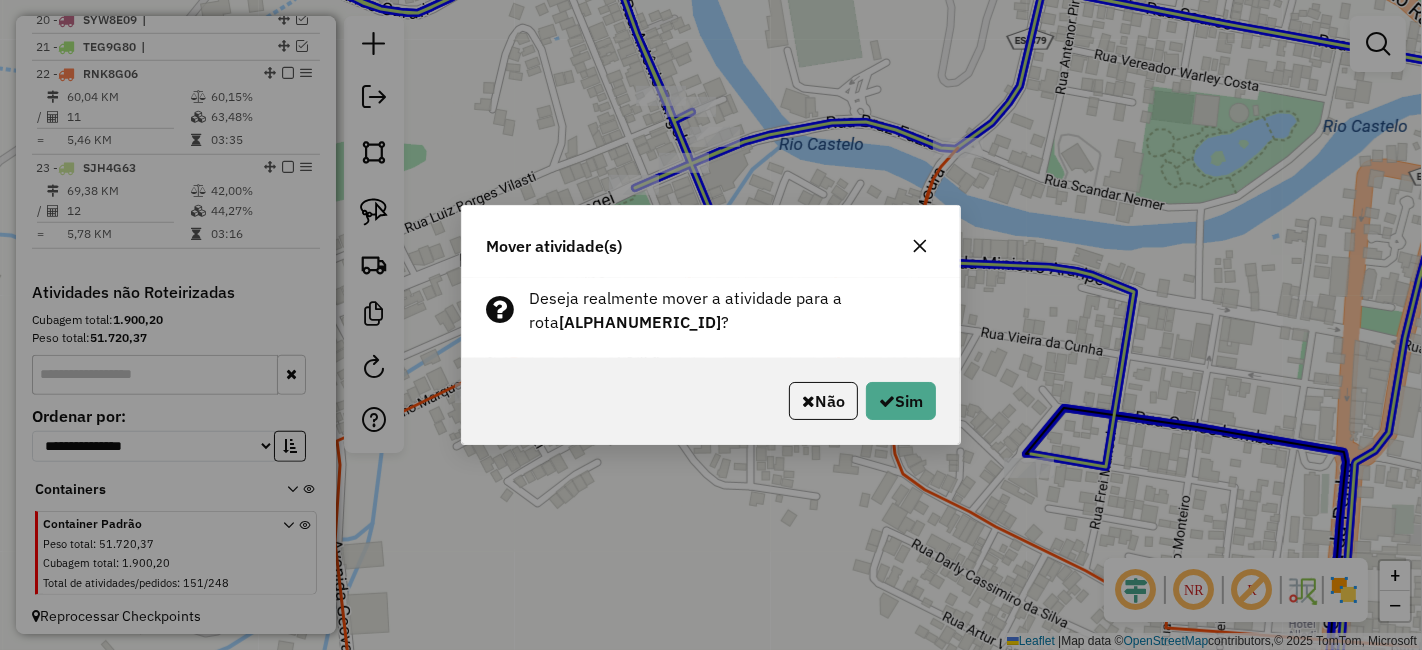 click 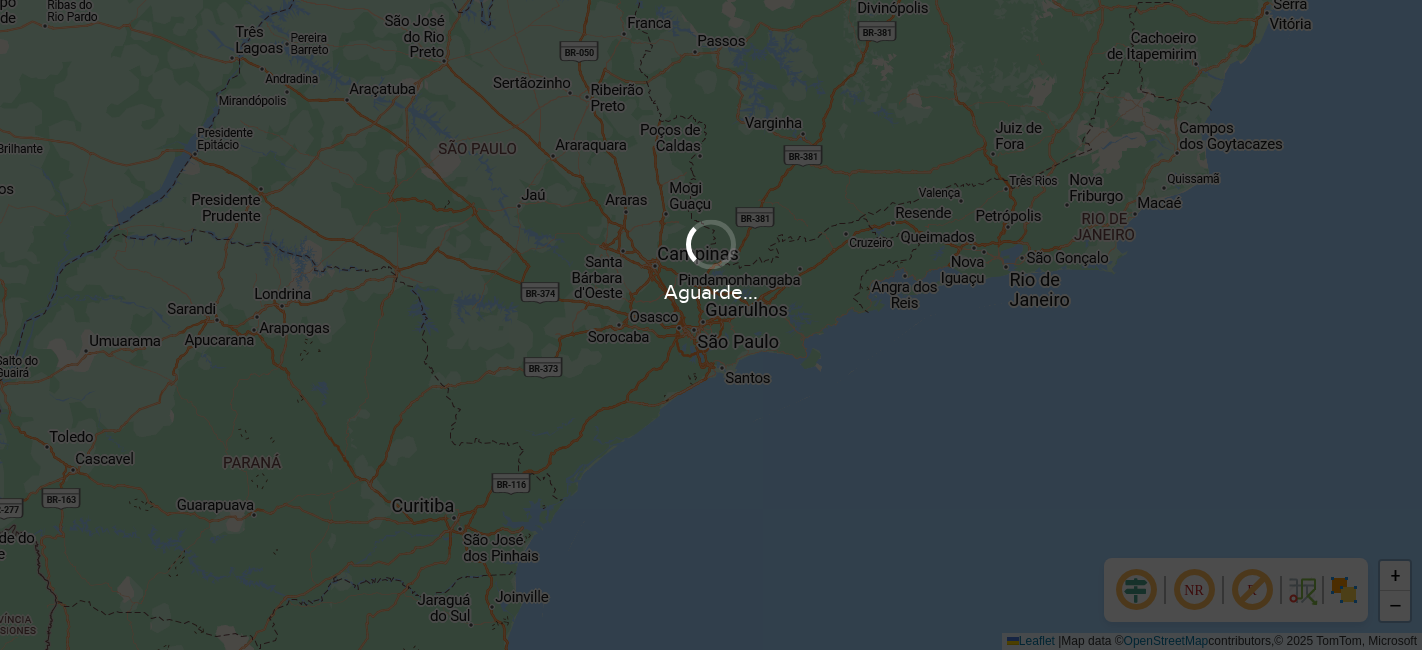 scroll, scrollTop: 0, scrollLeft: 0, axis: both 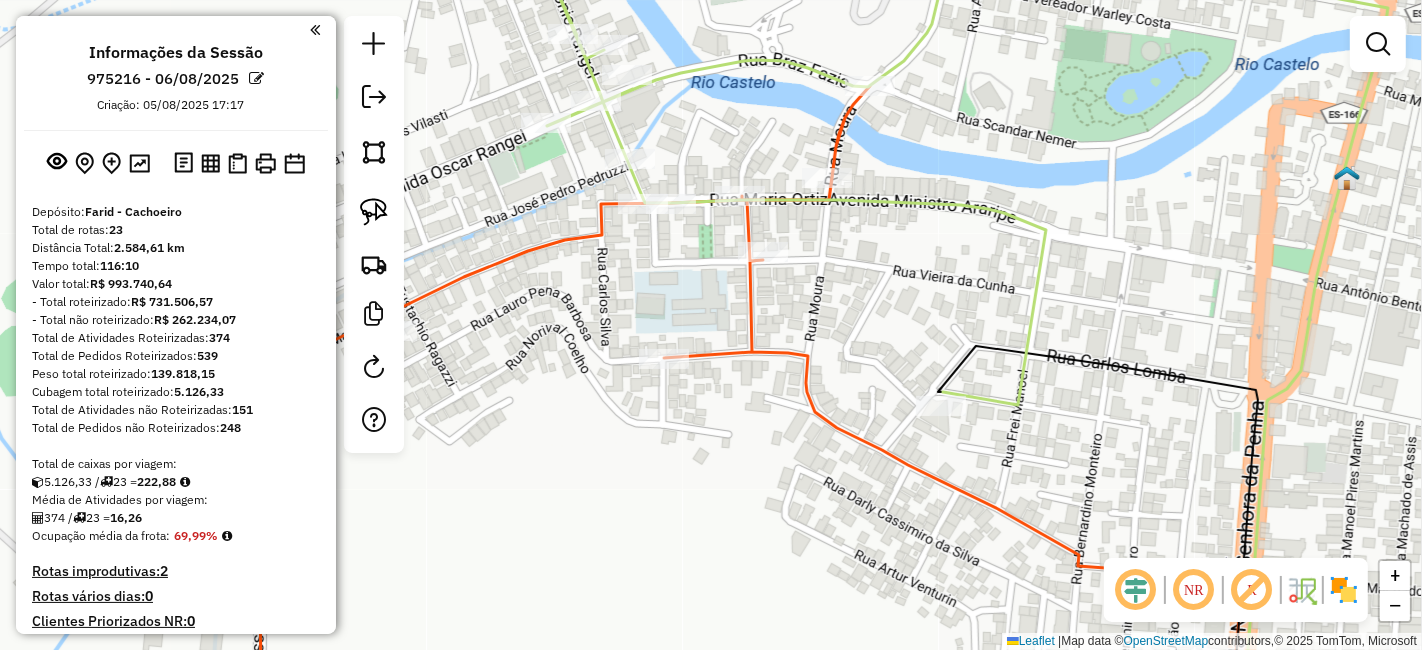 click on "Janela de atendimento Grade de atendimento Capacidade Transportadoras Veículos Cliente Pedidos  Rotas Selecione os dias de semana para filtrar as janelas de atendimento  Seg   Ter   Qua   Qui   Sex   Sáb   Dom  Informe o período da janela de atendimento: De: Até:  Filtrar exatamente a janela do cliente  Considerar janela de atendimento padrão  Selecione os dias de semana para filtrar as grades de atendimento  Seg   Ter   Qua   Qui   Sex   Sáb   Dom   Considerar clientes sem dia de atendimento cadastrado  Clientes fora do dia de atendimento selecionado Filtrar as atividades entre os valores definidos abaixo:  Peso mínimo:   Peso máximo:   Cubagem mínima:   Cubagem máxima:   De:   Até:  Filtrar as atividades entre o tempo de atendimento definido abaixo:  De:   Até:   Considerar capacidade total dos clientes não roteirizados Transportadora: Selecione um ou mais itens Tipo de veículo: Selecione um ou mais itens Veículo: Selecione um ou mais itens Motorista: Selecione um ou mais itens Nome: Rótulo:" 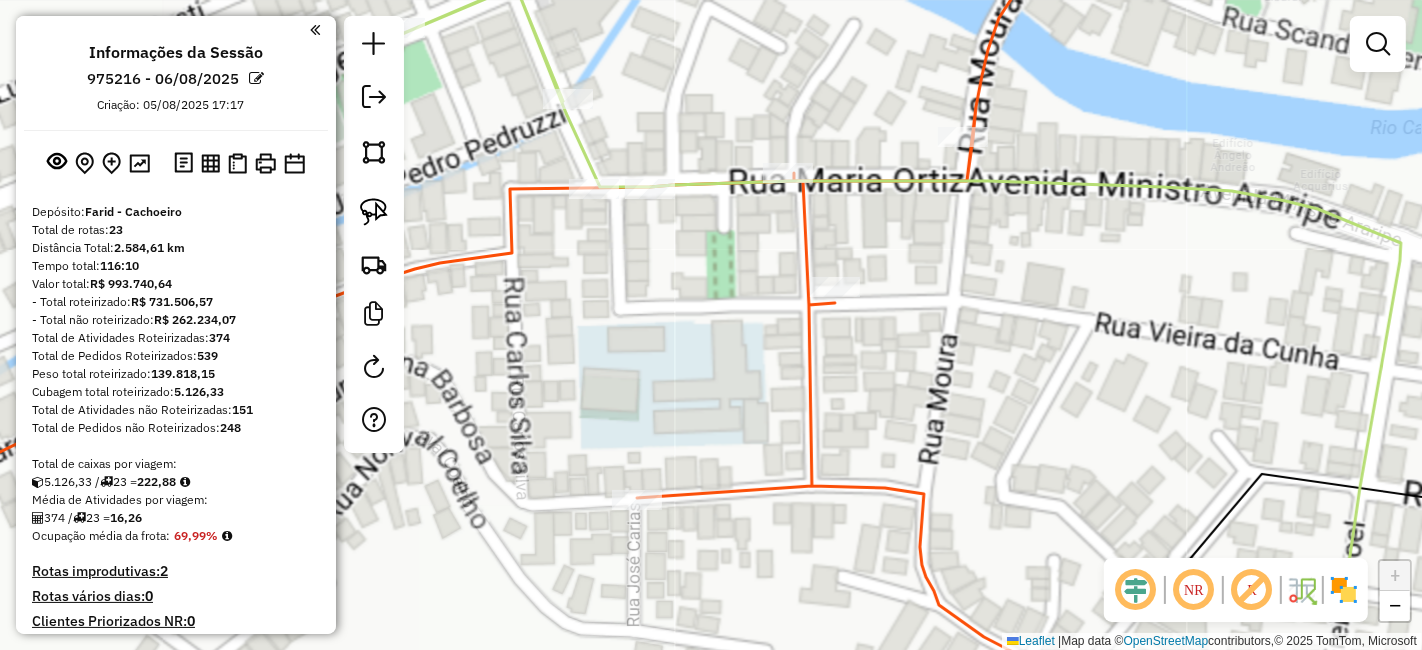 click on "Janela de atendimento Grade de atendimento Capacidade Transportadoras Veículos Cliente Pedidos  Rotas Selecione os dias de semana para filtrar as janelas de atendimento  Seg   Ter   Qua   Qui   Sex   Sáb   Dom  Informe o período da janela de atendimento: De: Até:  Filtrar exatamente a janela do cliente  Considerar janela de atendimento padrão  Selecione os dias de semana para filtrar as grades de atendimento  Seg   Ter   Qua   Qui   Sex   Sáb   Dom   Considerar clientes sem dia de atendimento cadastrado  Clientes fora do dia de atendimento selecionado Filtrar as atividades entre os valores definidos abaixo:  Peso mínimo:   Peso máximo:   Cubagem mínima:   Cubagem máxima:   De:   Até:  Filtrar as atividades entre o tempo de atendimento definido abaixo:  De:   Até:   Considerar capacidade total dos clientes não roteirizados Transportadora: Selecione um ou mais itens Tipo de veículo: Selecione um ou mais itens Veículo: Selecione um ou mais itens Motorista: Selecione um ou mais itens Nome: Rótulo:" 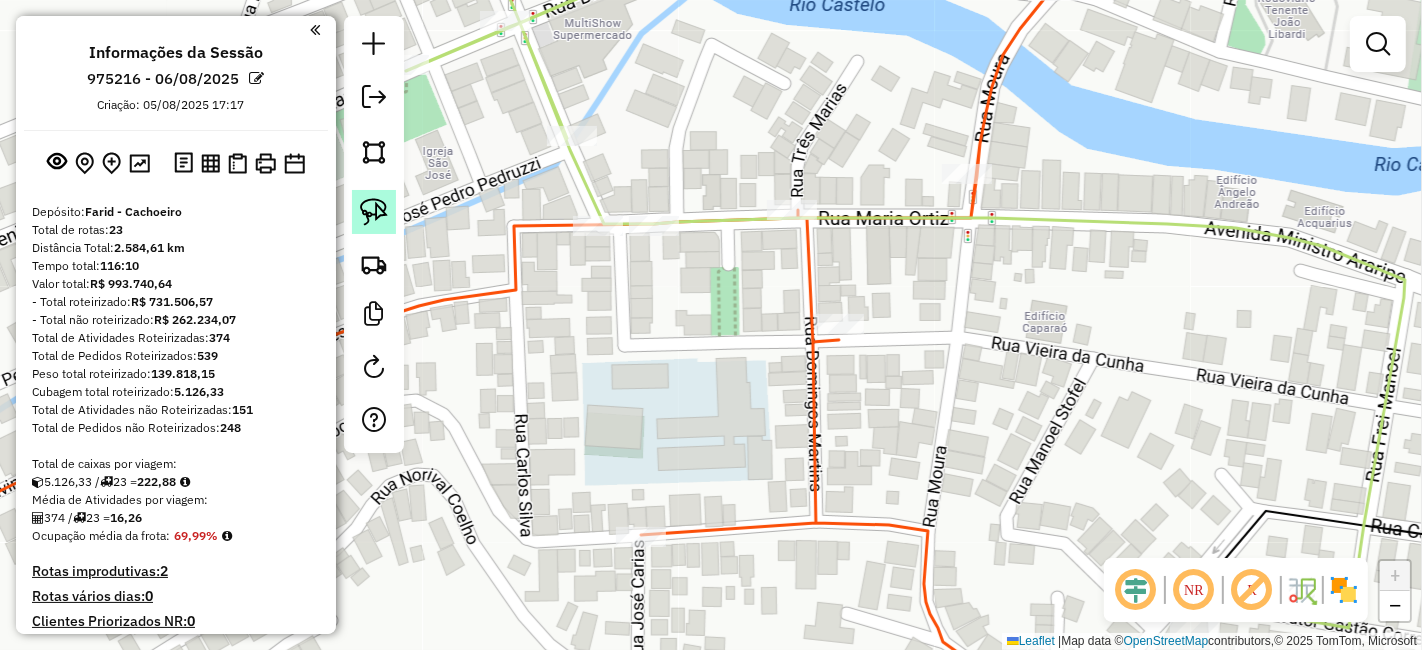 click 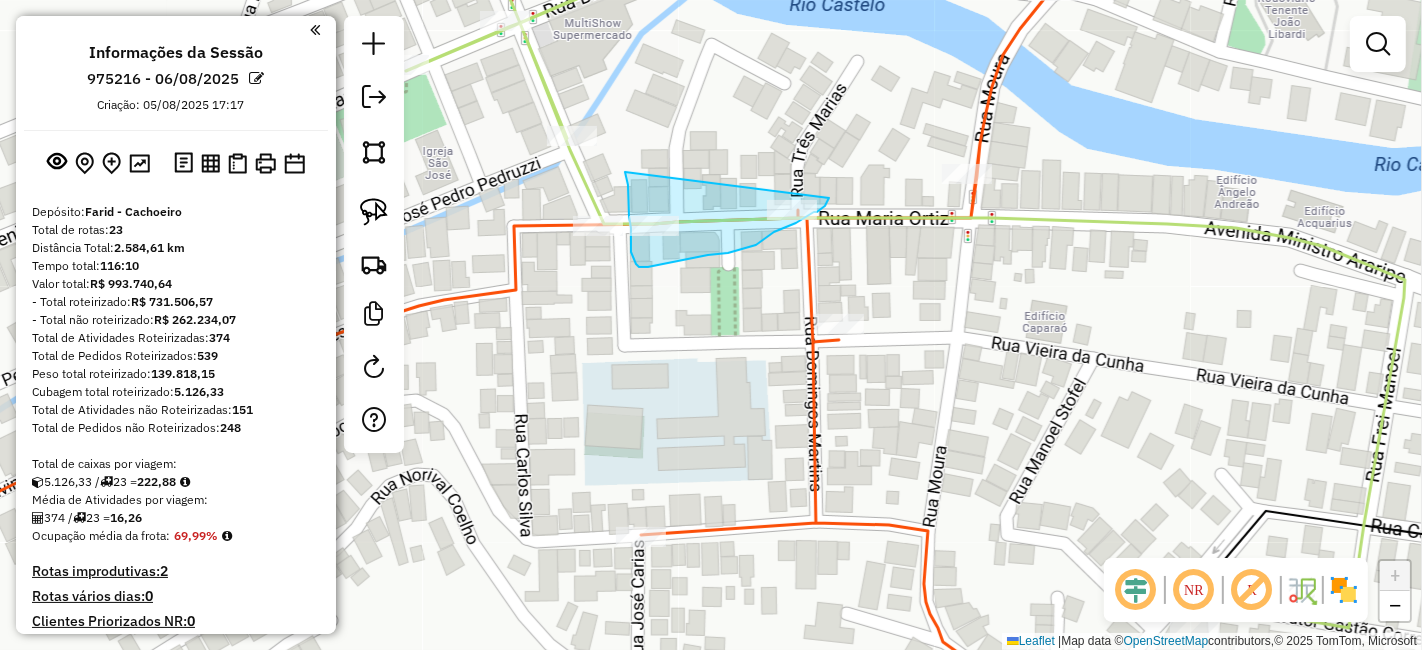 drag, startPoint x: 624, startPoint y: 172, endPoint x: 836, endPoint y: 178, distance: 212.08488 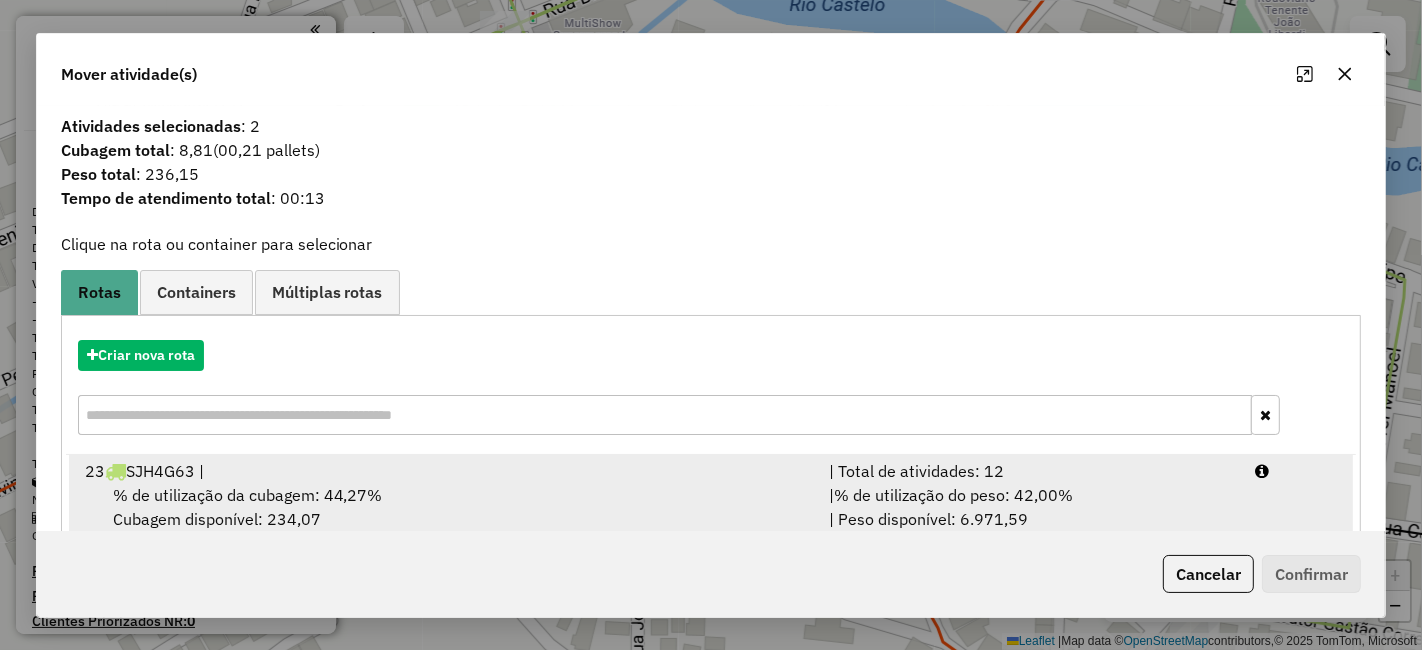 click on "23  SJH4G63 |" at bounding box center [445, 471] 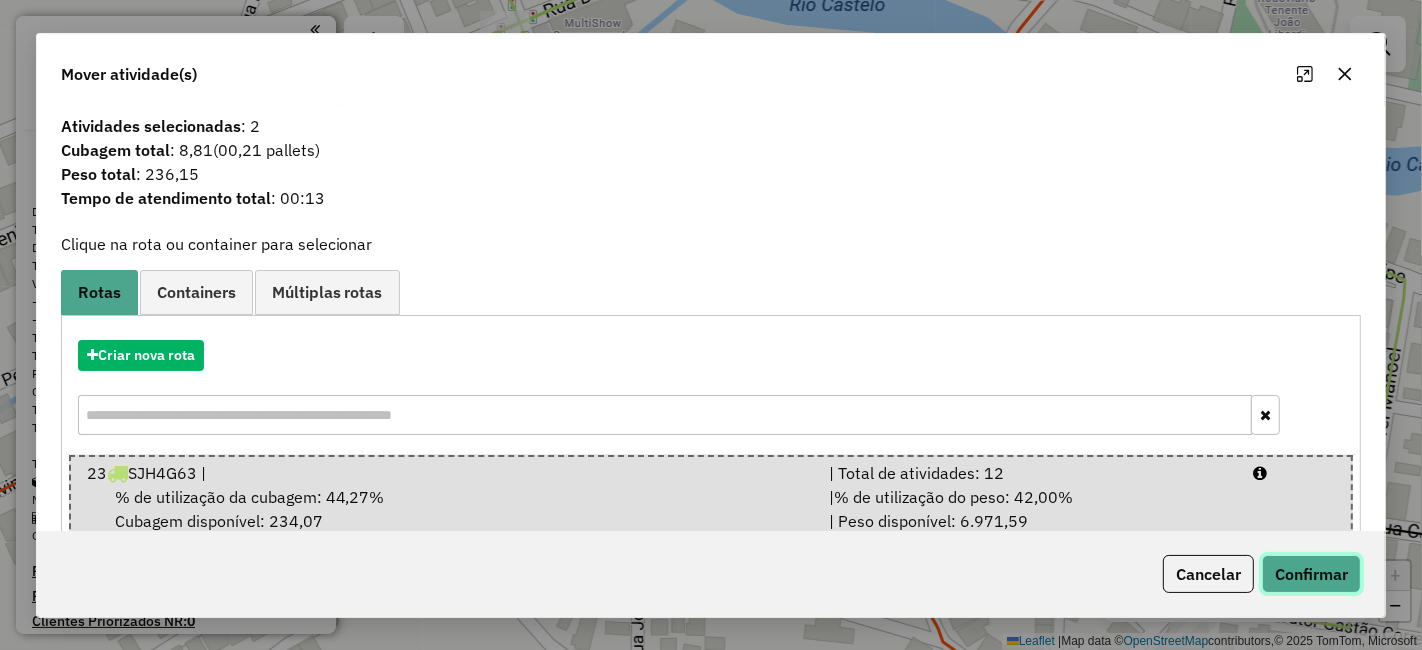 click on "Confirmar" 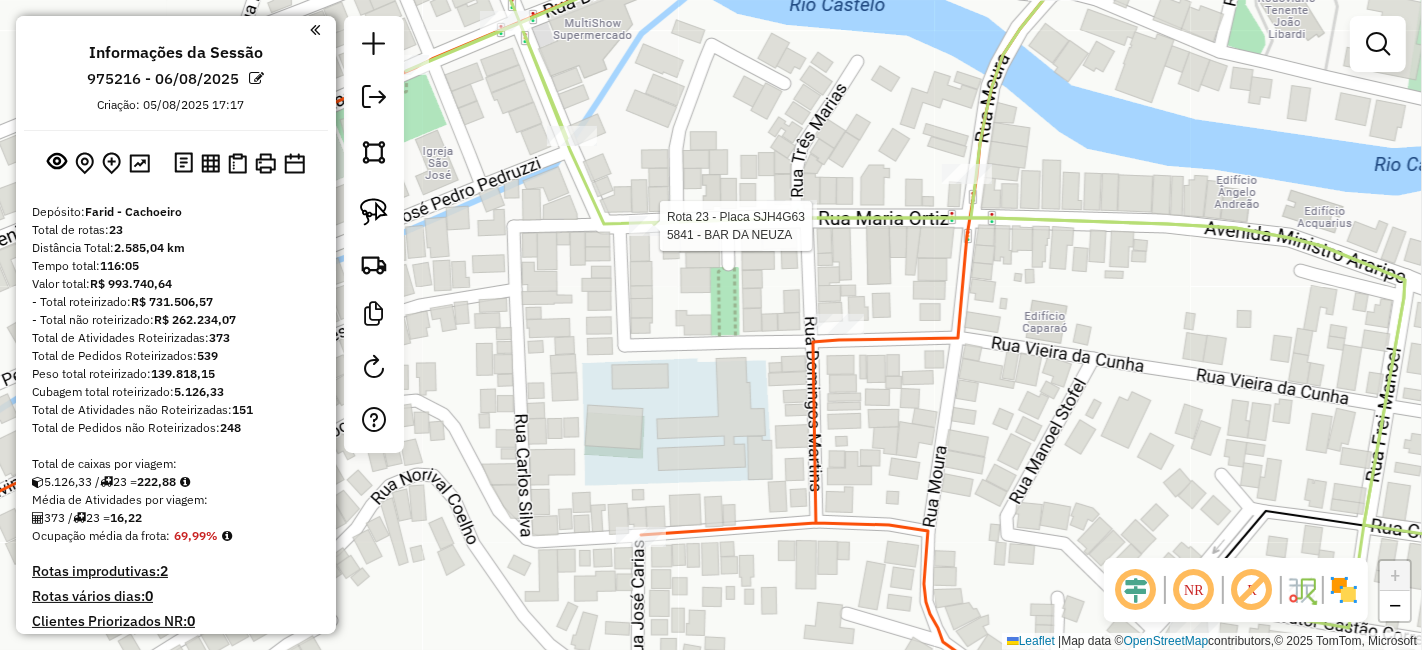 select on "**********" 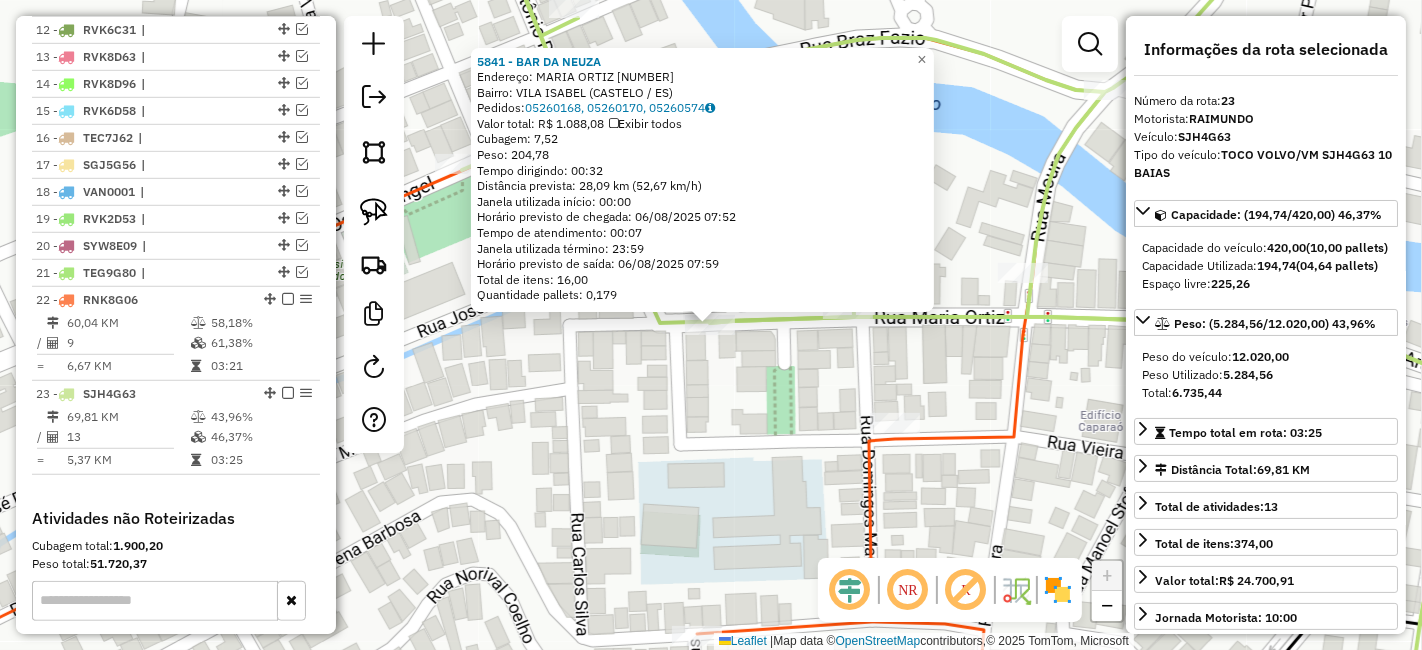 scroll, scrollTop: 1296, scrollLeft: 0, axis: vertical 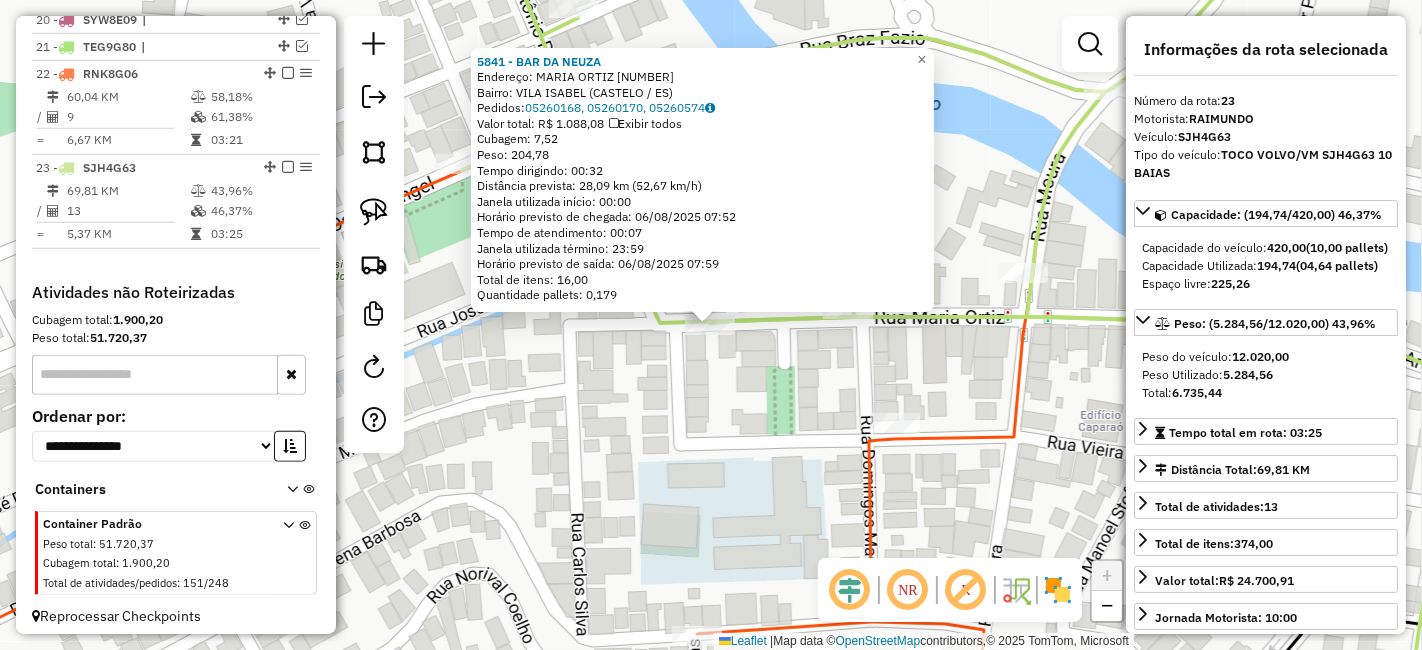click on "[NUMBER] - BAR DA NEUZA  Endereço:  [STREET] [NUMBER]   Bairro: [NEIGHBORHOOD] ([CITY] / ES)   Pedidos:  [ORDER_ID], [ORDER_ID], [ORDER_ID]   Valor total: R$ [PRICE]   Exibir todos   Cubagem: [CUBAGE]  Peso: [WEIGHT]  Tempo dirigindo: [TIME]   Distância prevista: [DISTANCE] km ([SPEED] km/h)   Janela utilizada início: [TIME]   Horário previsto de chegada: [DATE] [TIME]   Tempo de atendimento: [TIME]   Janela utilizada término: [TIME]   Horário previsto de saída: [DATE] [TIME]   Total de itens: [ITEMS]   Quantidade pallets: [PALLETS]  × Janela de atendimento Grade de atendimento Capacidade Transportadoras Veículos Cliente Pedidos  Rotas Selecione os dias de semana para filtrar as janelas de atendimento  Seg   Ter   Qua   Qui   Sex   Sáb   Dom  Informe o período da janela de atendimento: De: Até:  Filtrar exatamente a janela do cliente  Considerar janela de atendimento padrão  Selecione os dias de semana para filtrar as grades de atendimento  Seg   Ter   Qua   Qui   Sex   Sáb   Dom   Peso mínimo:   Peso máximo:   De:   De:" 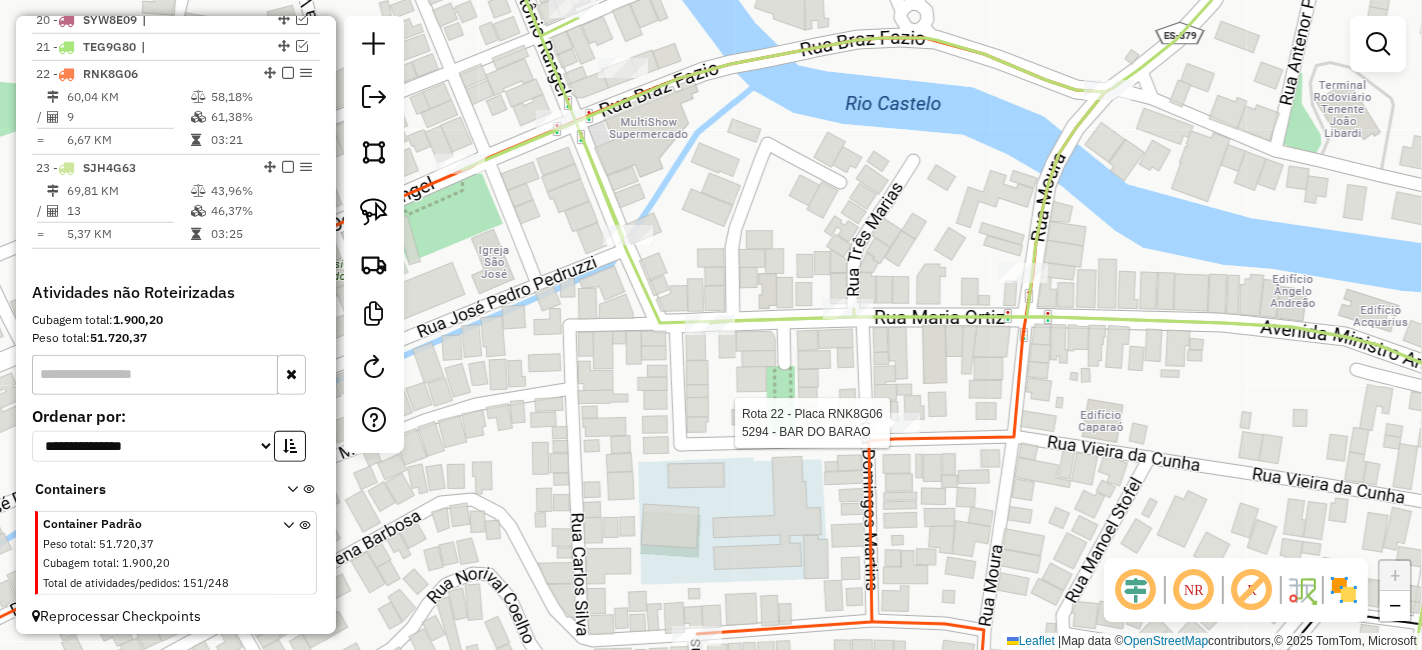 select on "**********" 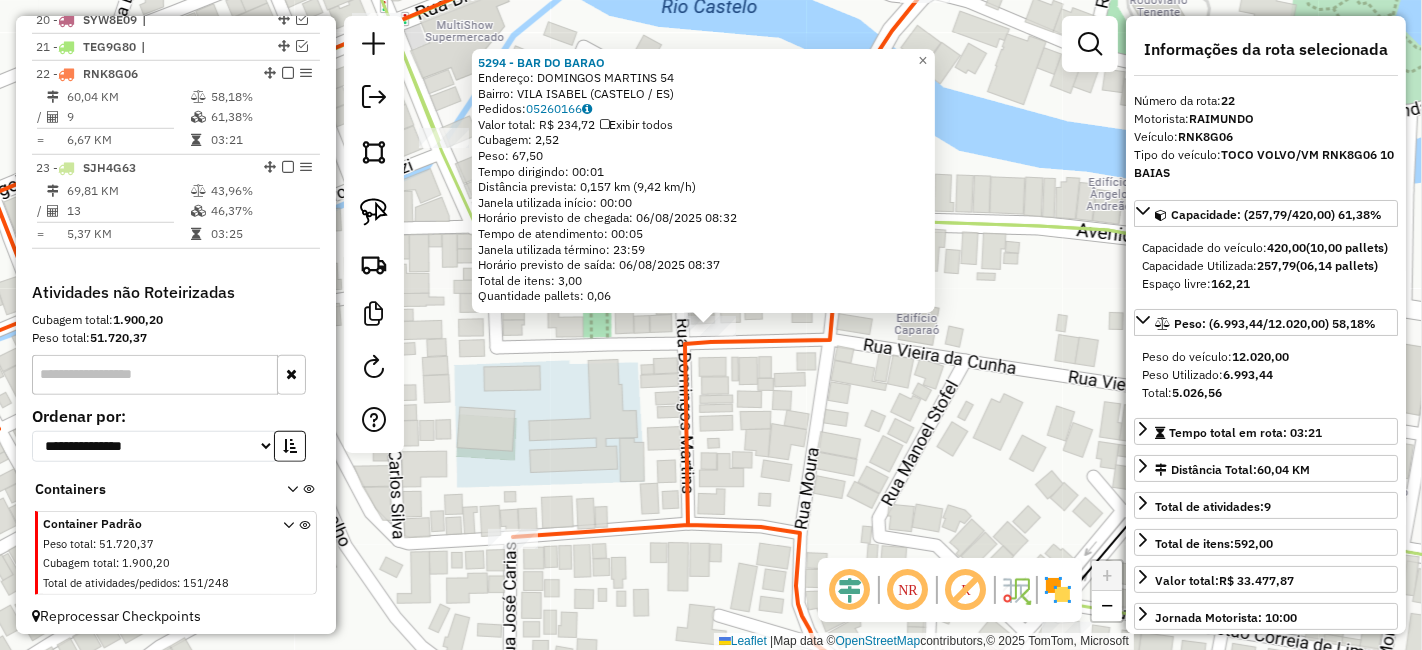 click on "5294 - BAR DO BARAO  Endereço:  DOMINGOS MARTINS [NUMBER]   Bairro: VILA ISABEL ( [CITY] / [STATE] )   Pedidos:  05260166   Valor total: R$ 234,72   Exibir todos   Cubagem: 2,52  Peso: 67,50  Tempo dirigindo: 00:01   Distância prevista: 0,157 km (9,42 km/h)   Janela utilizada início: 00:00   Horário previsto de chegada: 06/08/2025 08:32   Tempo de atendimento: 00:05   Janela utilizada término: 23:59   Horário previsto de saída: 06/08/2025 08:37   Total de itens: 3,00   Quantidade pallets: 0,06  × Janela de atendimento Grade de atendimento Capacidade Transportadoras Veículos Cliente Pedidos  Rotas Selecione os dias de semana para filtrar as janelas de atendimento  Seg   Ter   Qua   Qui   Sex   Sáb   Dom  Informe o período da janela de atendimento: De: Até:  Filtrar exatamente a janela do cliente  Considerar janela de atendimento padrão  Selecione os dias de semana para filtrar as grades de atendimento  Seg   Ter   Qua   Qui   Sex   Sáb   Dom   Considerar clientes sem dia de atendimento cadastrado  De:   De:" 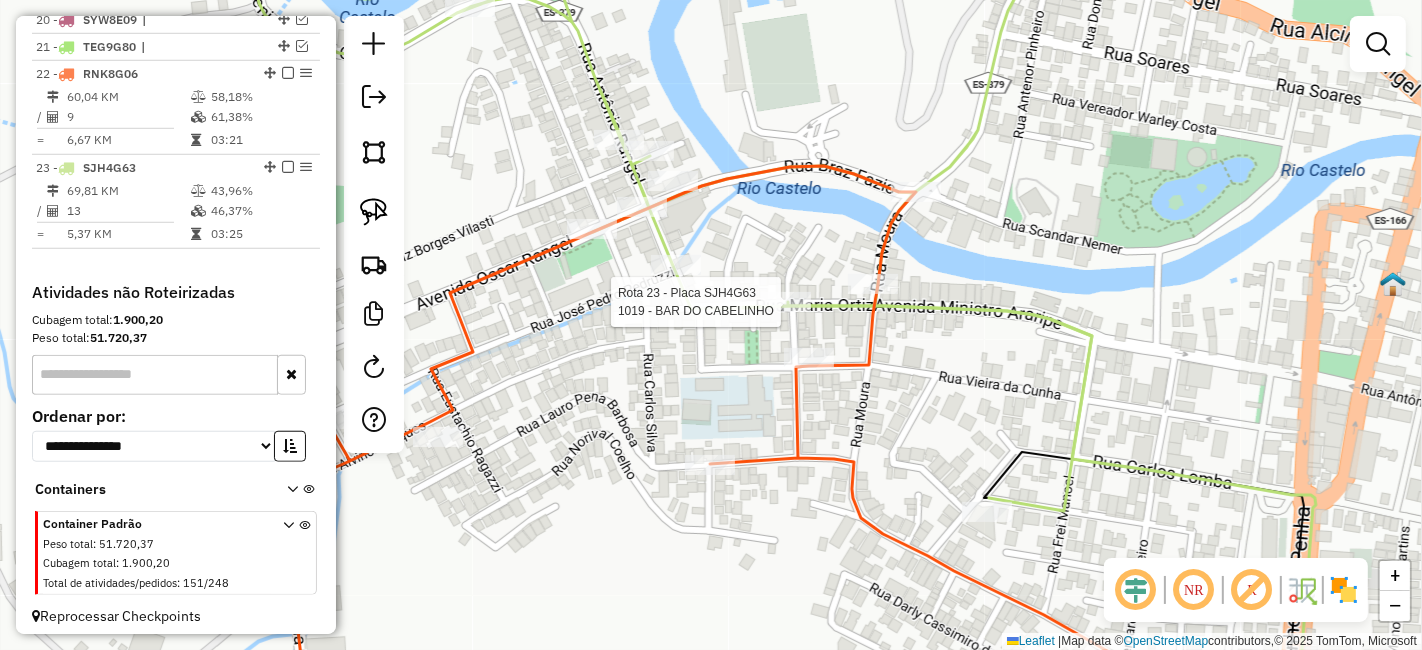 select on "**********" 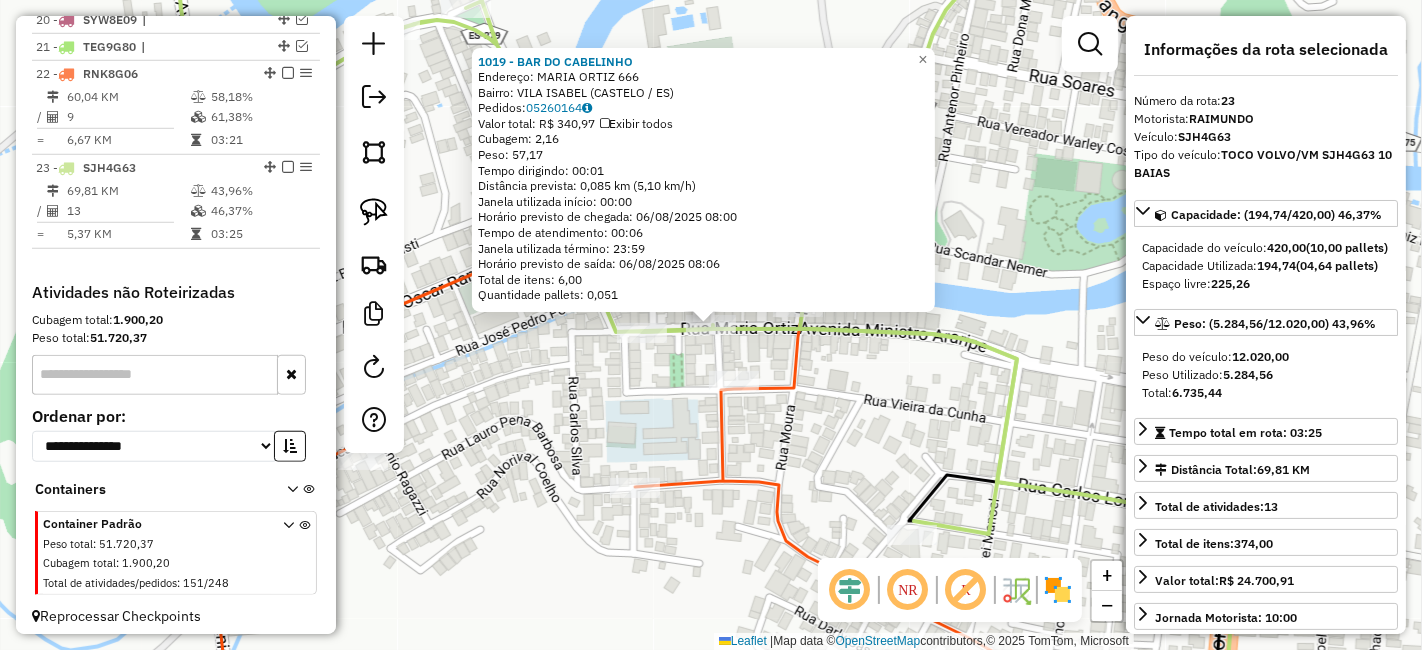click on "1019 - BAR DO CABELINHO  Endereço:  MARIA ORTIZ [NUMBER]   Bairro: VILA ISABEL ( [CITY] / [STATE] )   Pedidos:  05260164   Valor total: R$ 340,97   Exibir todos   Cubagem: 2,16  Peso: 57,17  Tempo dirigindo: 00:01   Distância prevista: 0,085 km (5,10 km/h)   Janela utilizada início: 00:00   Horário previsto de chegada: 06/08/2025 08:00   Tempo de atendimento: 00:06   Janela utilizada término: 23:59   Horário previsto de saída: 06/08/2025 08:06   Total de itens: 6,00   Quantidade pallets: 0,051  × Janela de atendimento Grade de atendimento Capacidade Transportadoras Veículos Cliente Pedidos  Rotas Selecione os dias de semana para filtrar as janelas de atendimento  Seg   Ter   Qua   Qui   Sex   Sáb   Dom  Informe o período da janela de atendimento: De: Até:  Filtrar exatamente a janela do cliente  Considerar janela de atendimento padrão  Selecione os dias de semana para filtrar as grades de atendimento  Seg   Ter   Qua   Qui   Sex   Sáb   Dom   Peso mínimo:   Peso máximo:   De:  De:" 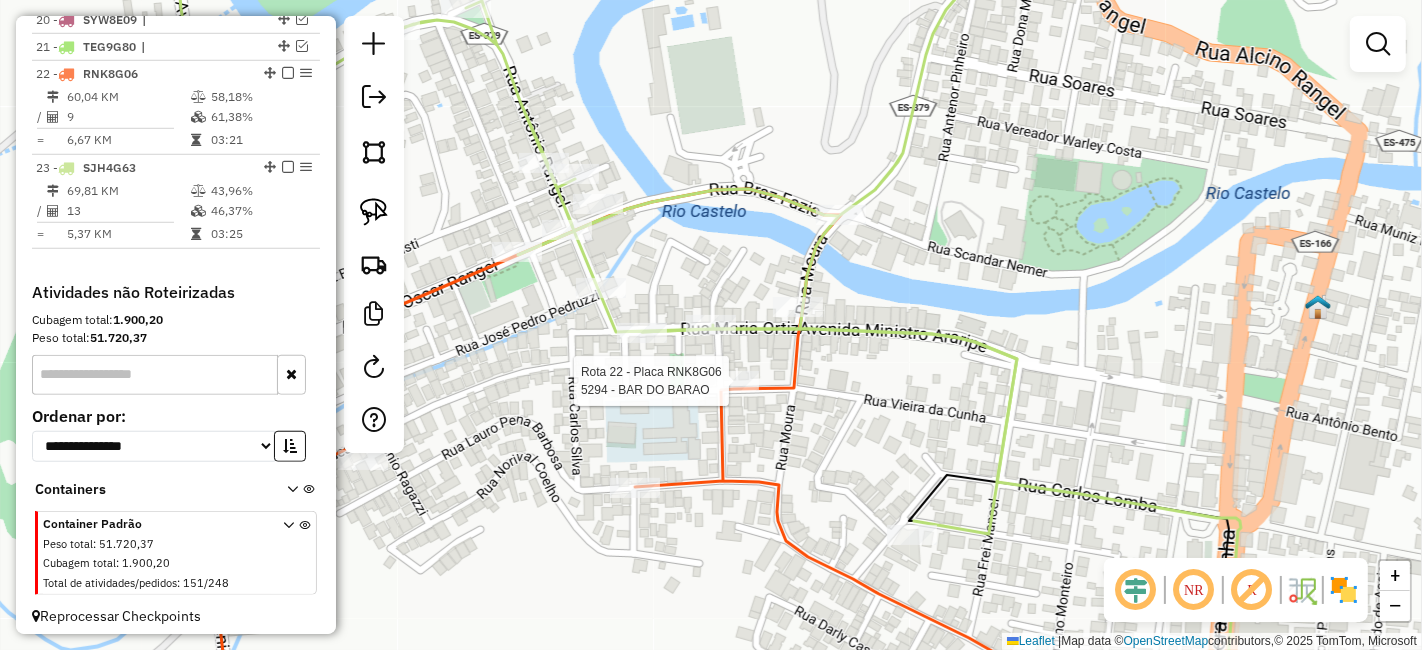 select on "**********" 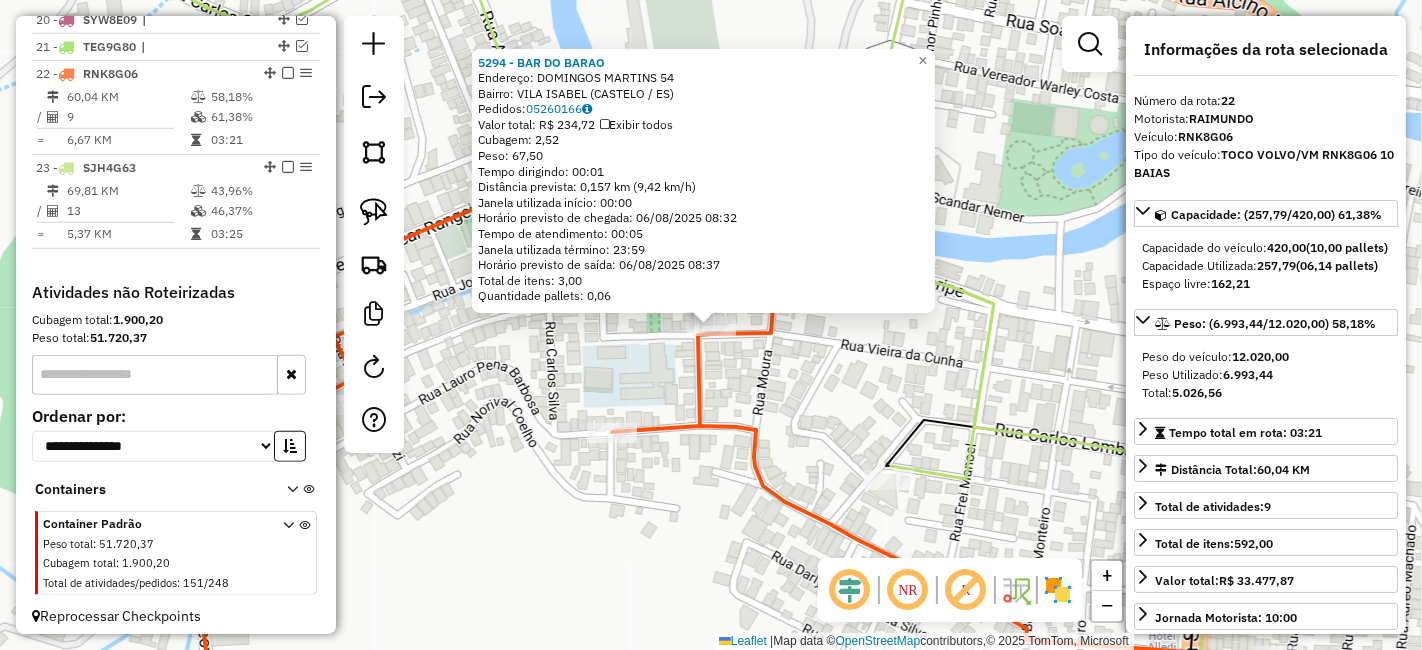click on "5294 - BAR DO BARAO  Endereço:  DOMINGOS MARTINS [NUMBER]   Bairro: VILA ISABEL ( [CITY] / [STATE] )   Pedidos:  05260166   Valor total: R$ 234,72   Exibir todos   Cubagem: 2,52  Peso: 67,50  Tempo dirigindo: 00:01   Distância prevista: 0,157 km (9,42 km/h)   Janela utilizada início: 00:00   Horário previsto de chegada: 06/08/2025 08:32   Tempo de atendimento: 00:05   Janela utilizada término: 23:59   Horário previsto de saída: 06/08/2025 08:37   Total de itens: 3,00   Quantidade pallets: 0,06  × Janela de atendimento Grade de atendimento Capacidade Transportadoras Veículos Cliente Pedidos  Rotas Selecione os dias de semana para filtrar as janelas de atendimento  Seg   Ter   Qua   Qui   Sex   Sáb   Dom  Informe o período da janela de atendimento: De: Até:  Filtrar exatamente a janela do cliente  Considerar janela de atendimento padrão  Selecione os dias de semana para filtrar as grades de atendimento  Seg   Ter   Qua   Qui   Sex   Sáb   Dom   Considerar clientes sem dia de atendimento cadastrado  De:   De:" 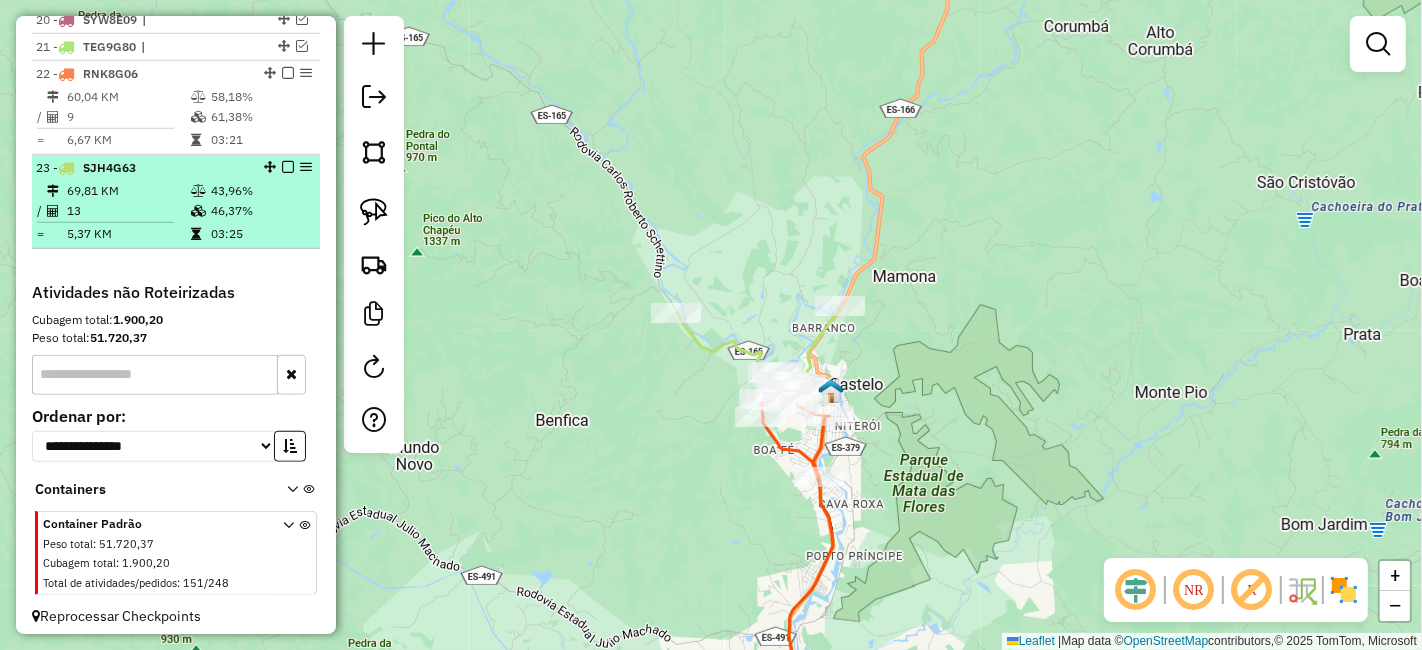click at bounding box center (288, 167) 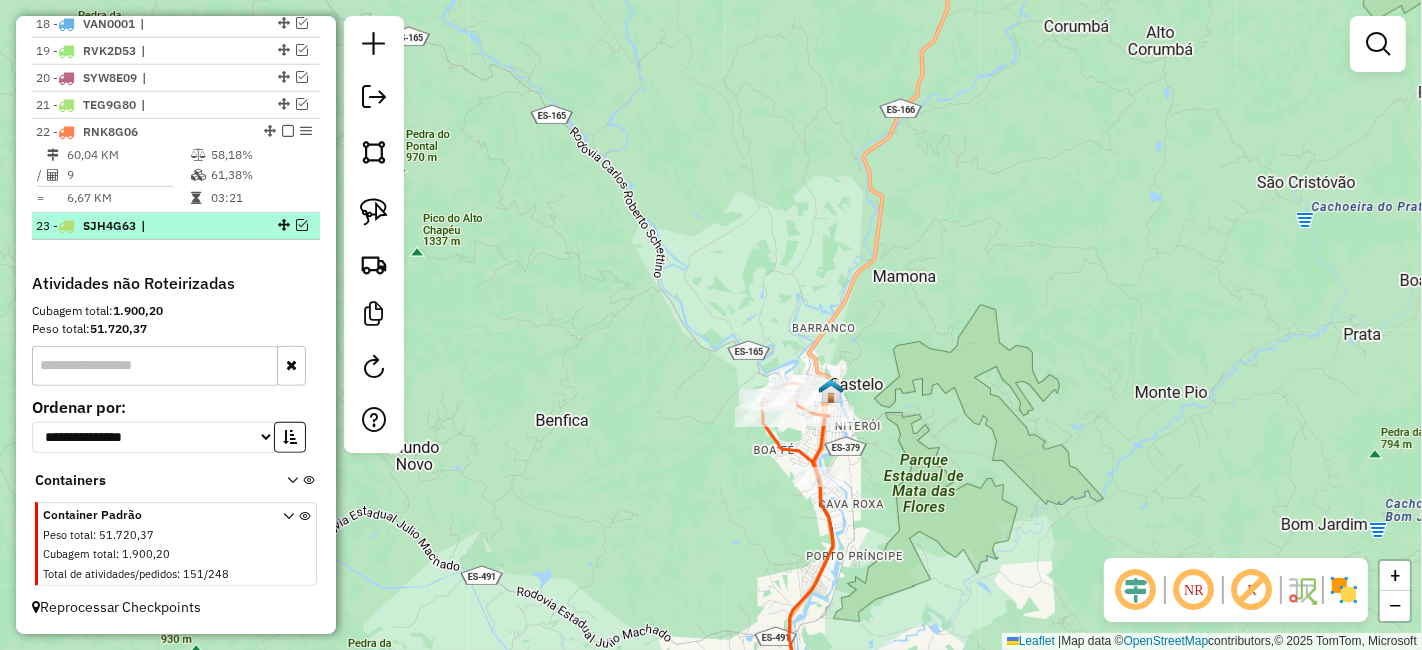 scroll, scrollTop: 1228, scrollLeft: 0, axis: vertical 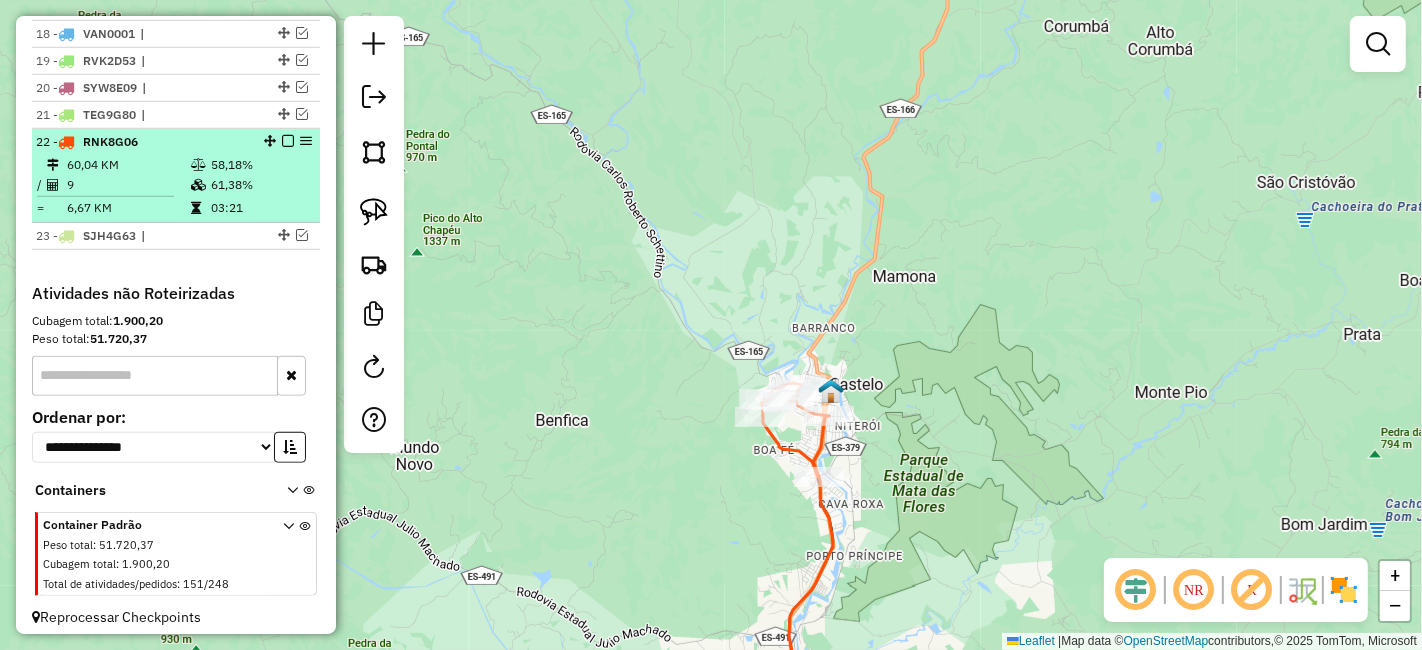 click at bounding box center [288, 141] 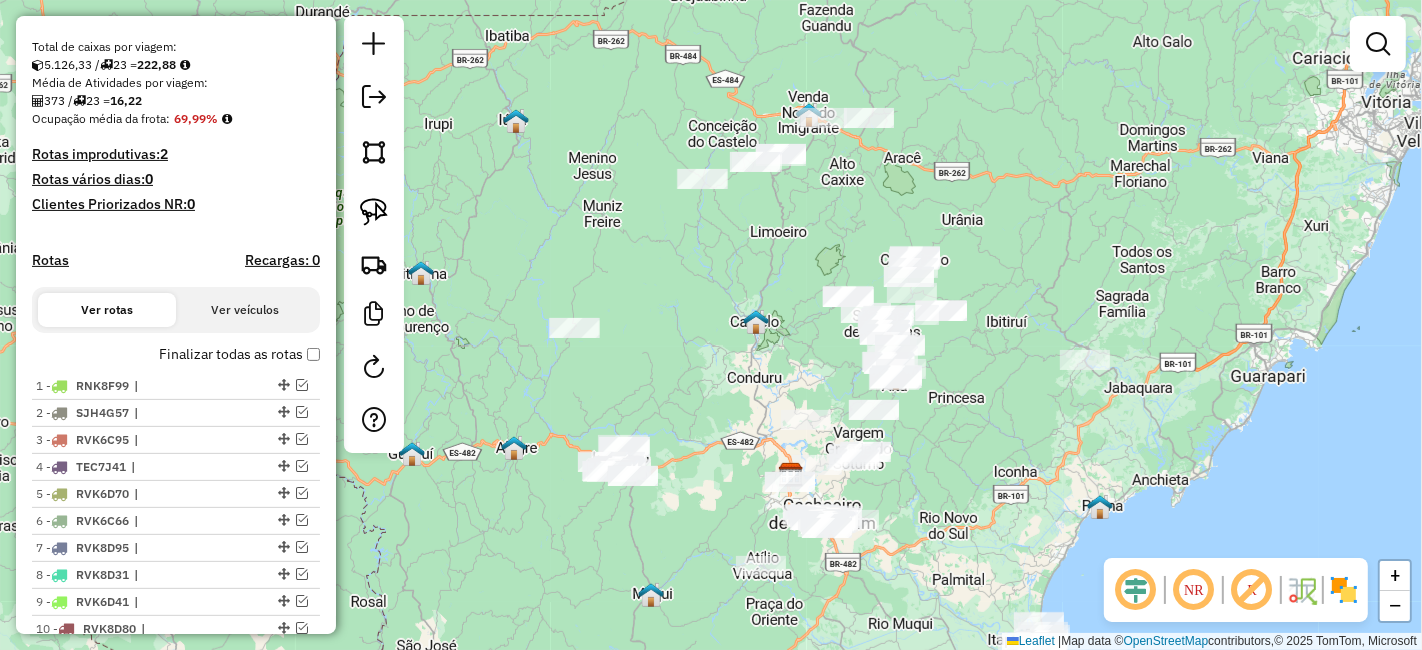 scroll, scrollTop: 384, scrollLeft: 0, axis: vertical 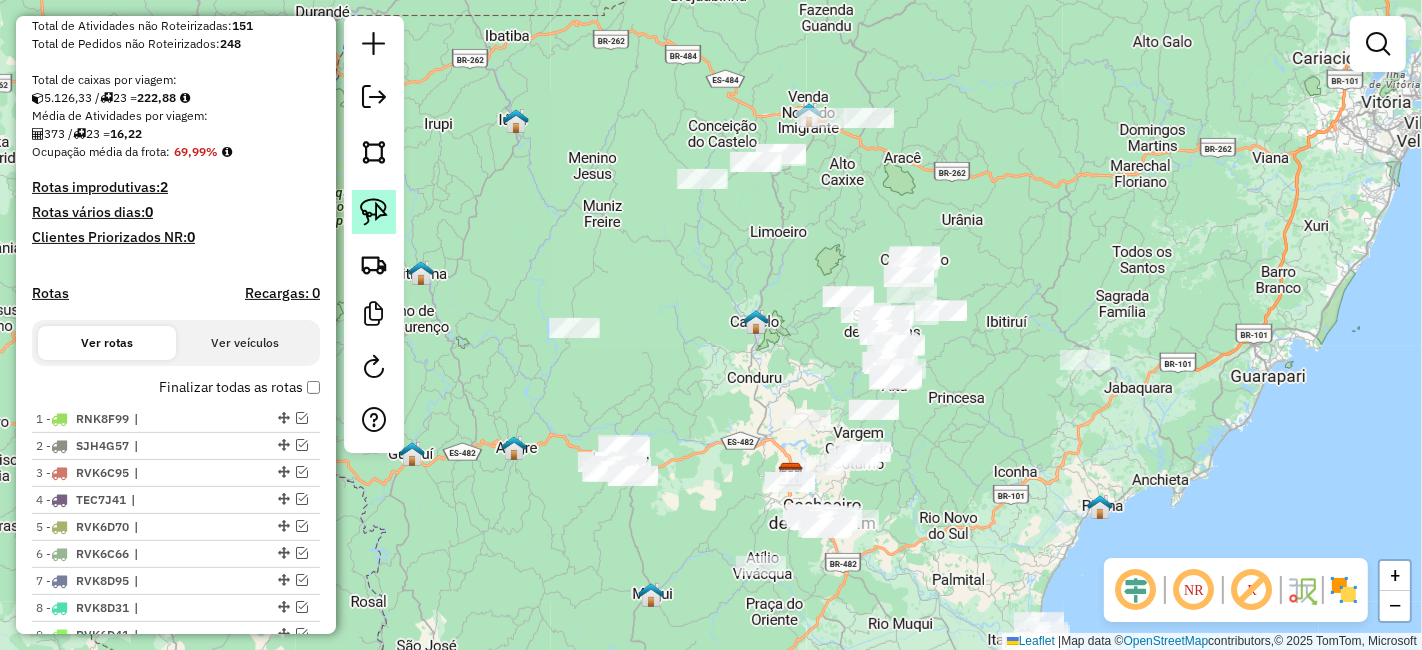 click 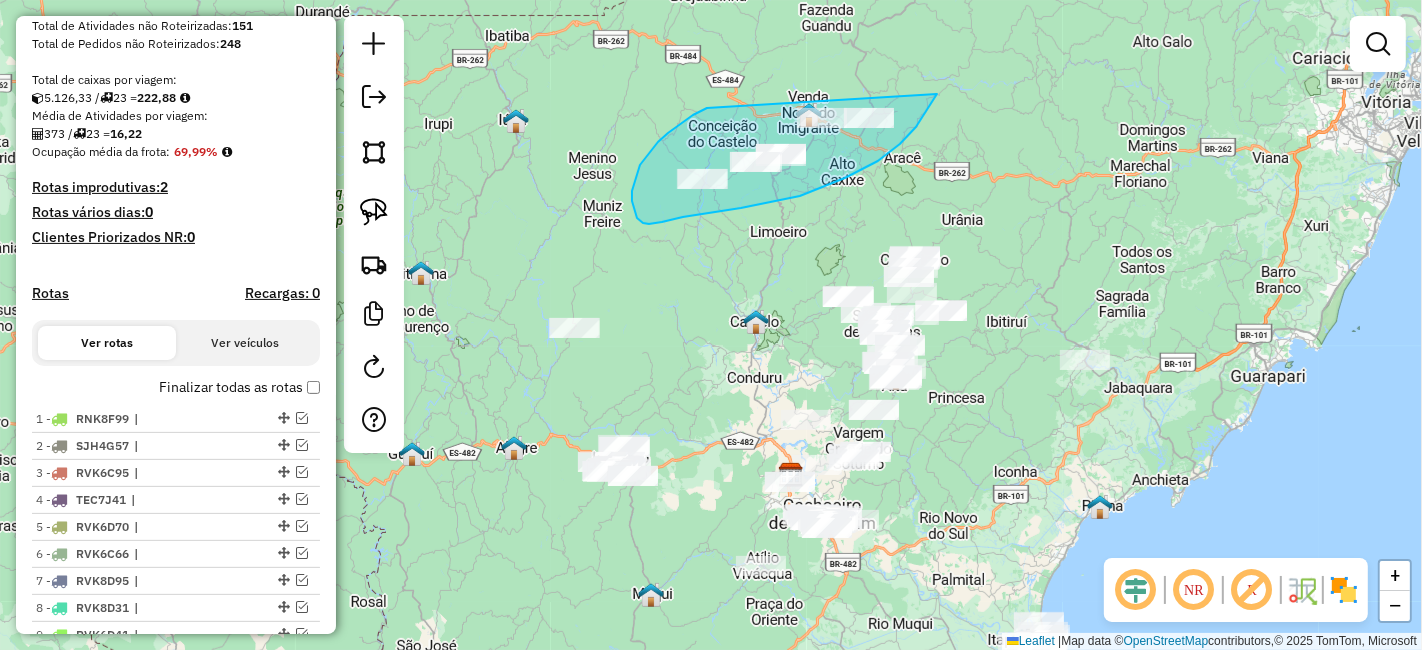 drag, startPoint x: 684, startPoint y: 121, endPoint x: 940, endPoint y: 84, distance: 258.66 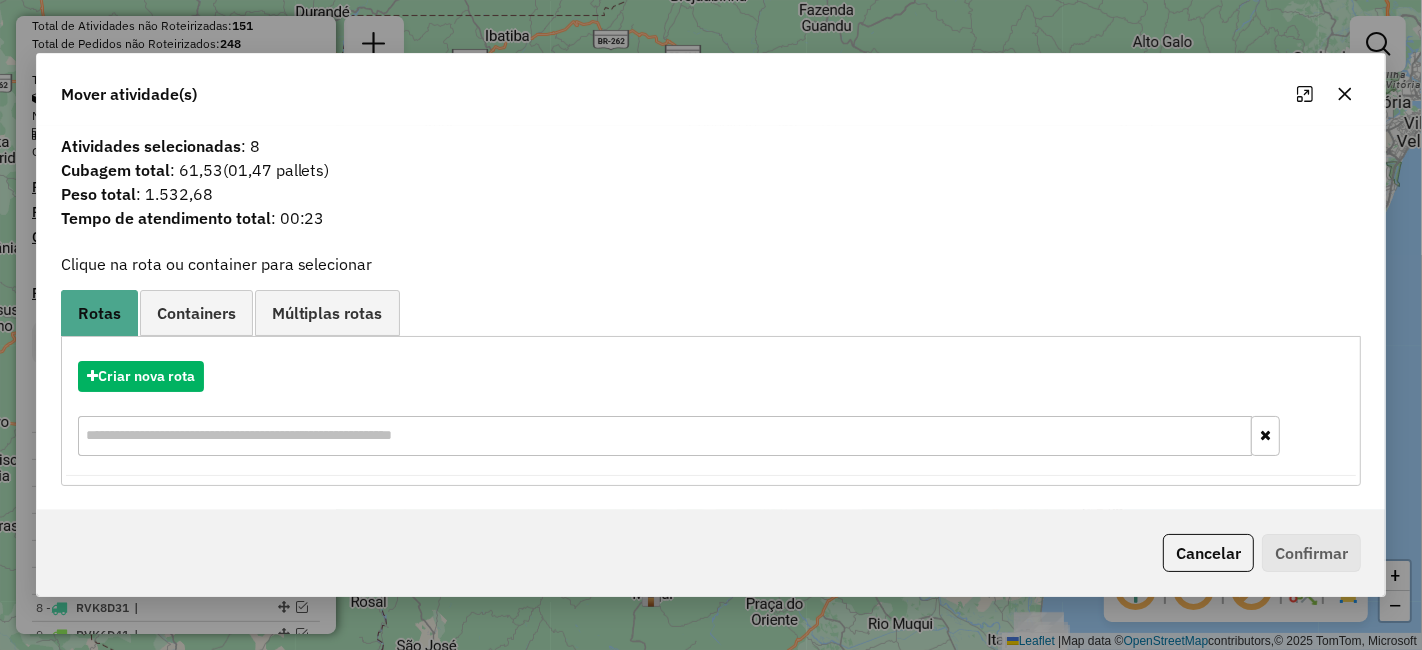 click 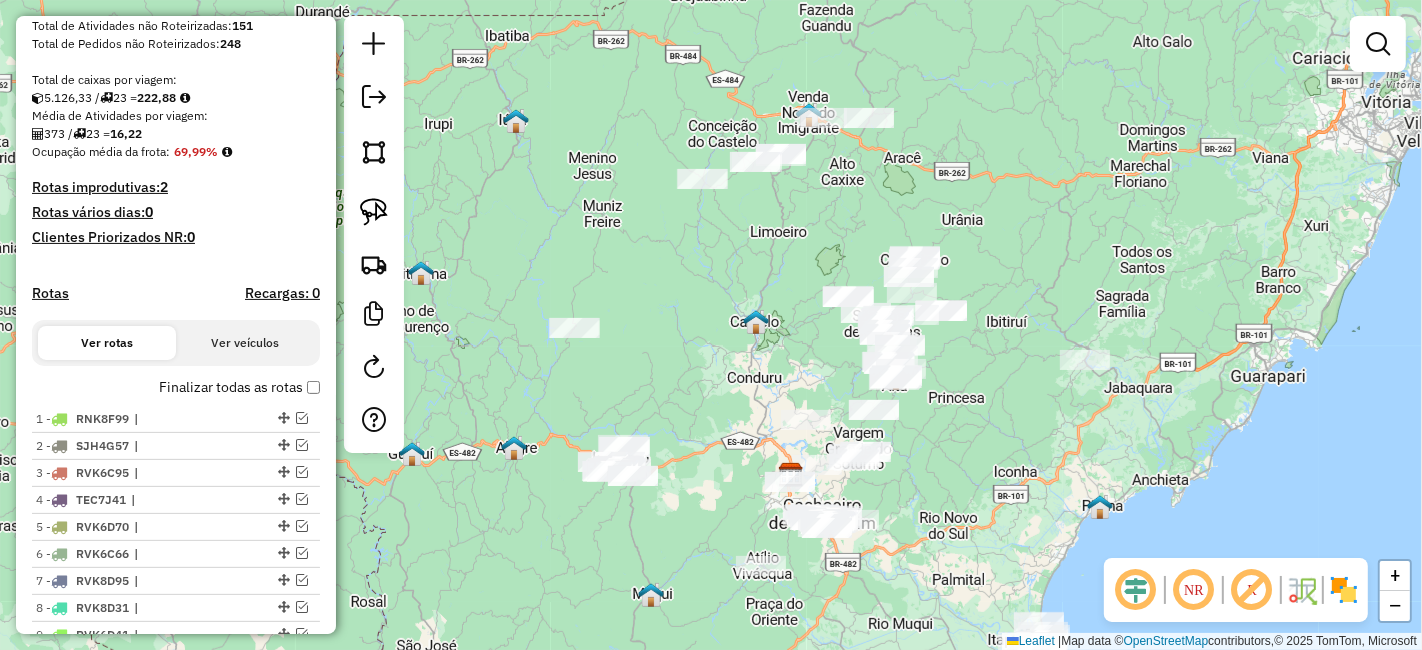 drag, startPoint x: 739, startPoint y: 284, endPoint x: 758, endPoint y: 212, distance: 74.46476 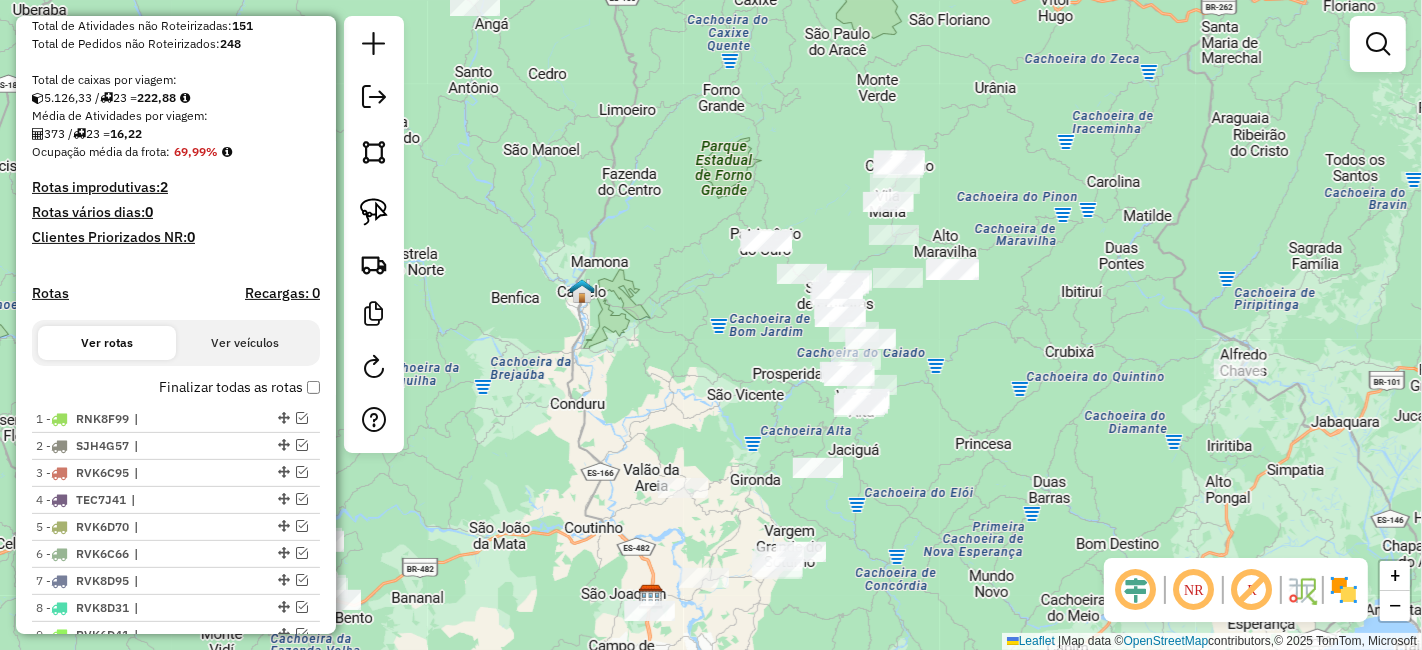 drag, startPoint x: 1073, startPoint y: 138, endPoint x: 1056, endPoint y: 178, distance: 43.462627 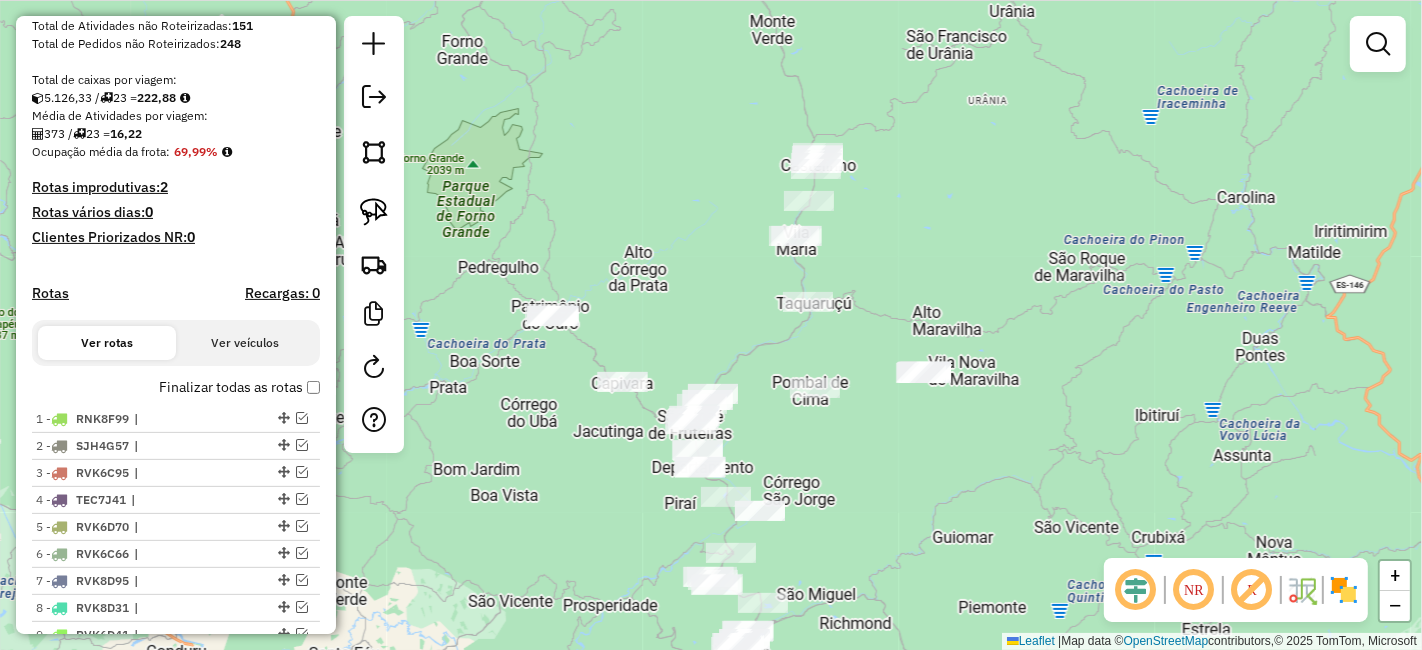 drag, startPoint x: 985, startPoint y: 194, endPoint x: 992, endPoint y: 223, distance: 29.832869 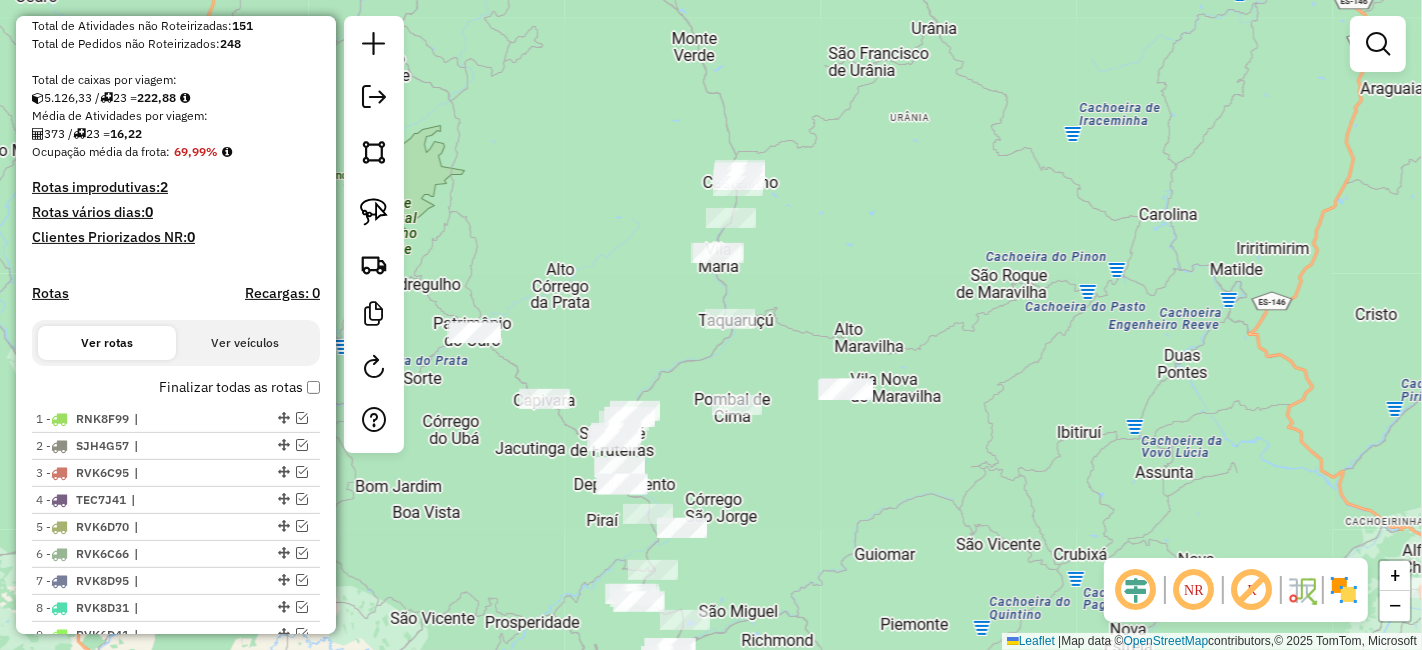 drag, startPoint x: 891, startPoint y: 119, endPoint x: 817, endPoint y: 194, distance: 105.36128 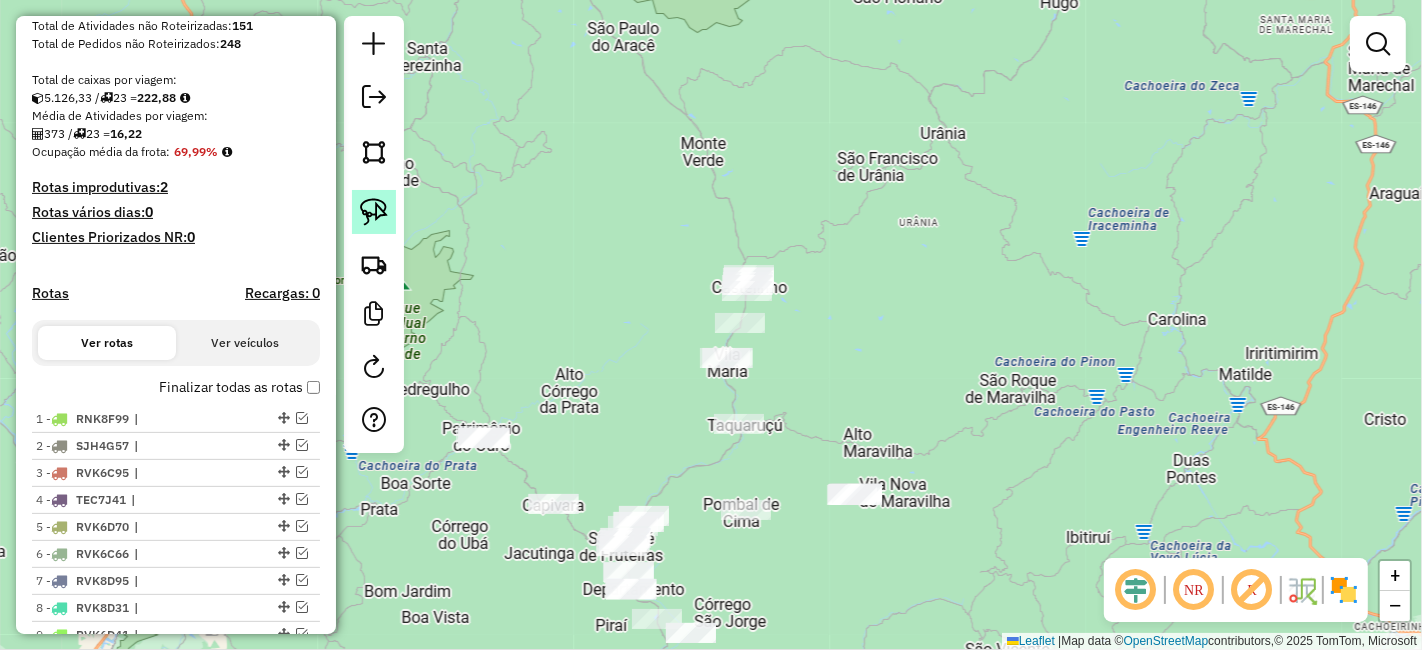 click 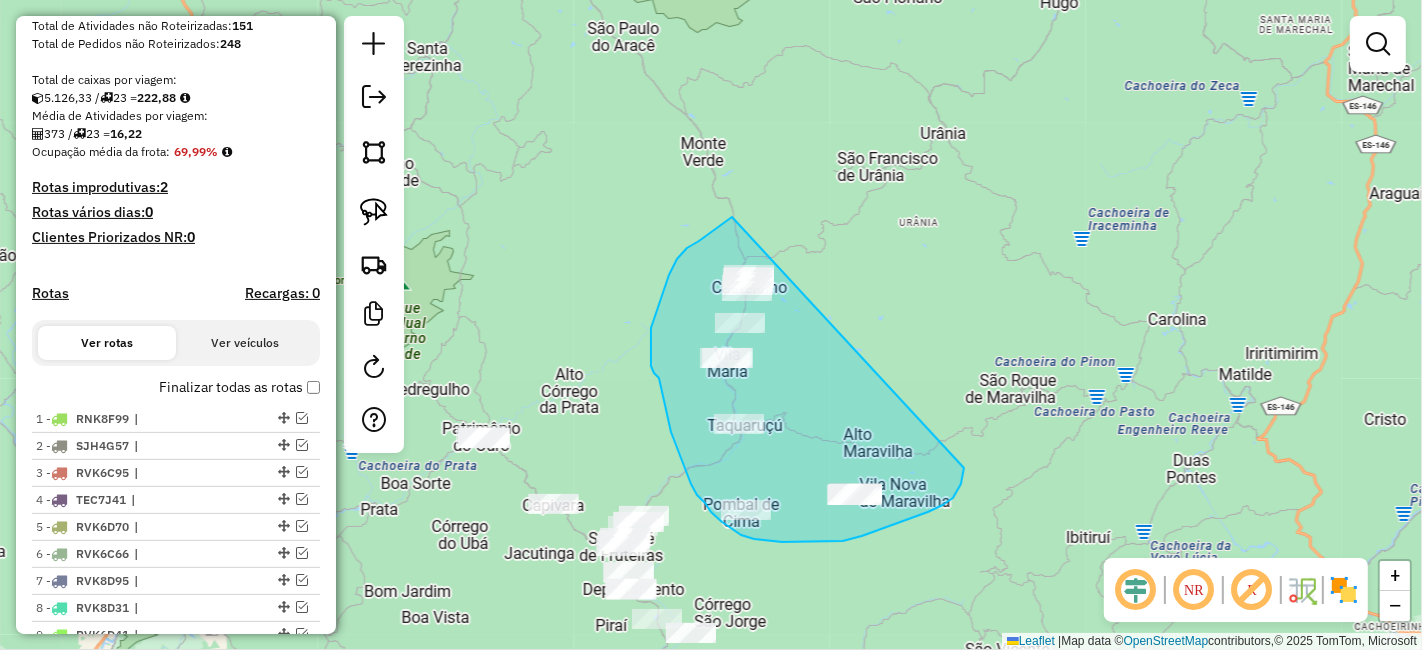 drag, startPoint x: 732, startPoint y: 217, endPoint x: 936, endPoint y: 284, distance: 214.72075 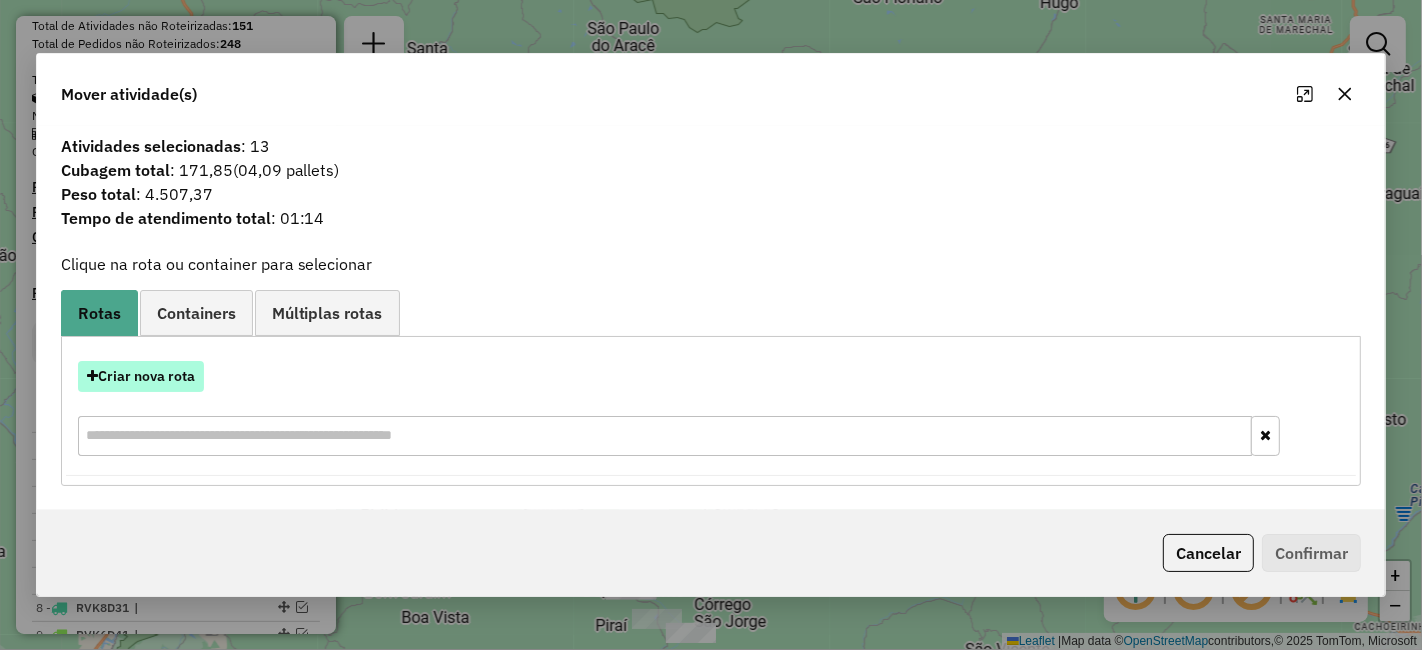 click on "Criar nova rota" at bounding box center [141, 376] 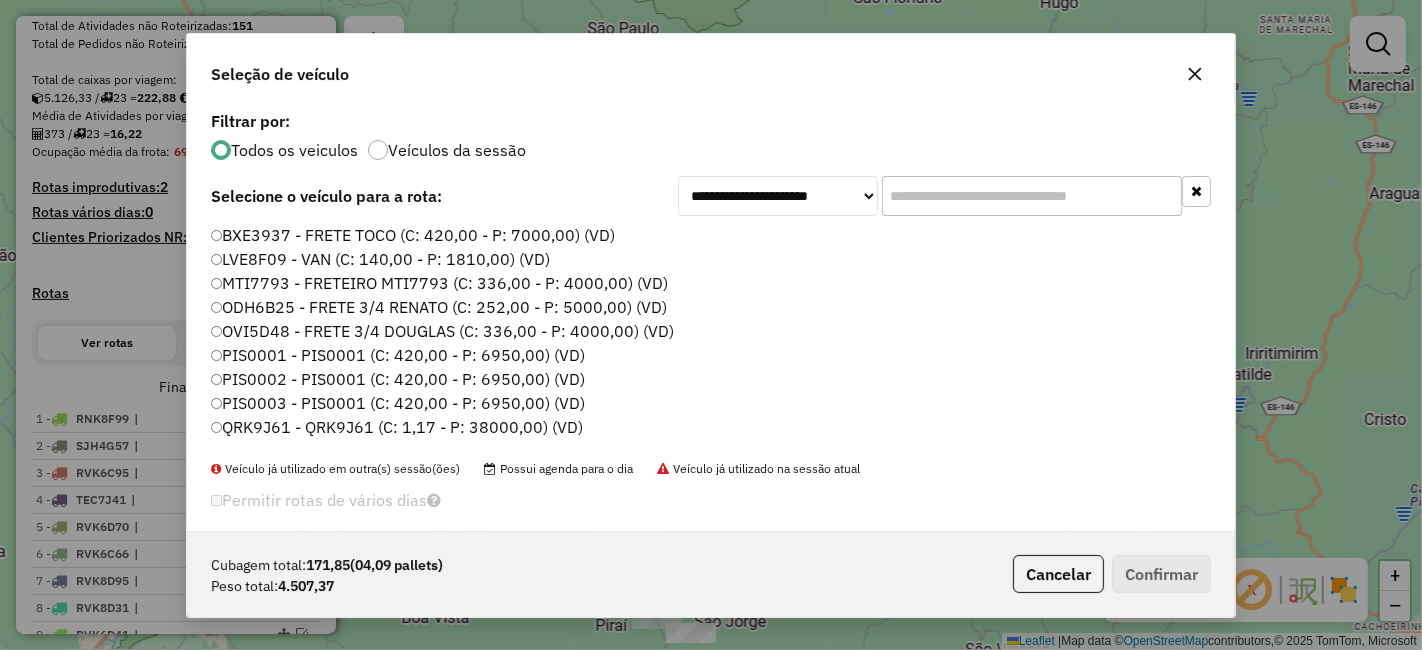 scroll, scrollTop: 11, scrollLeft: 5, axis: both 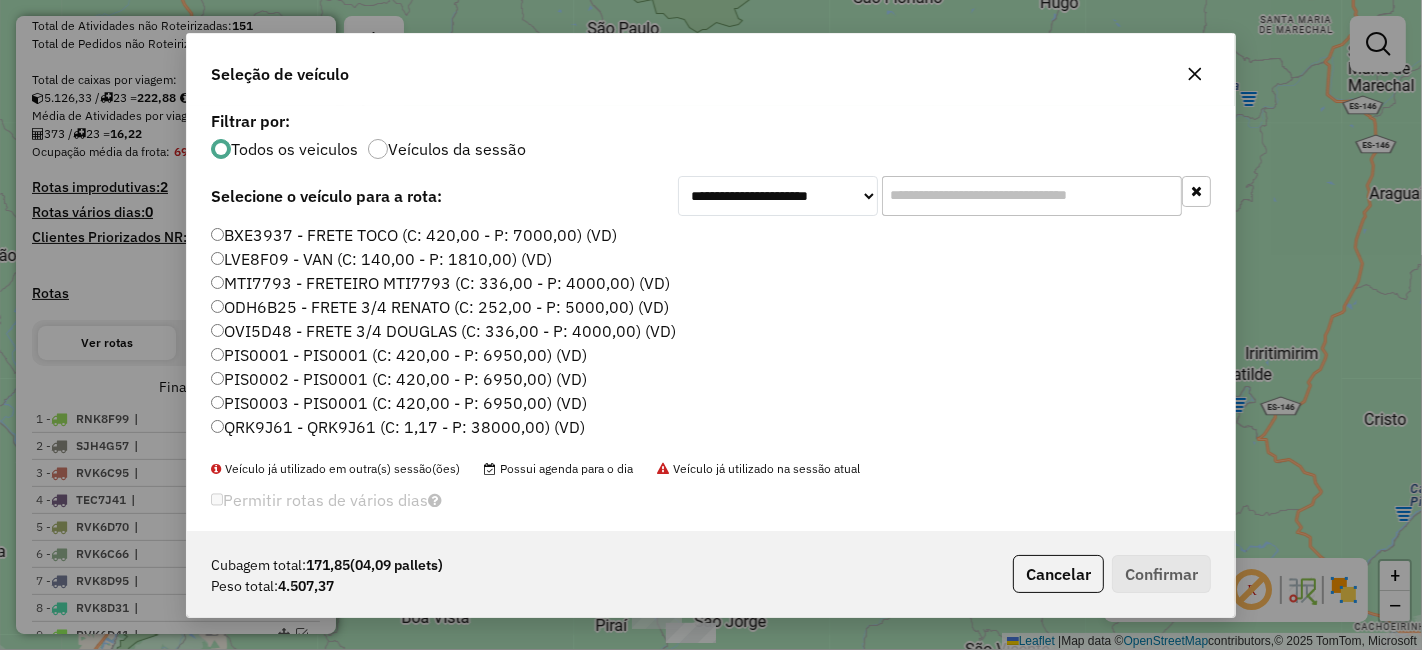click 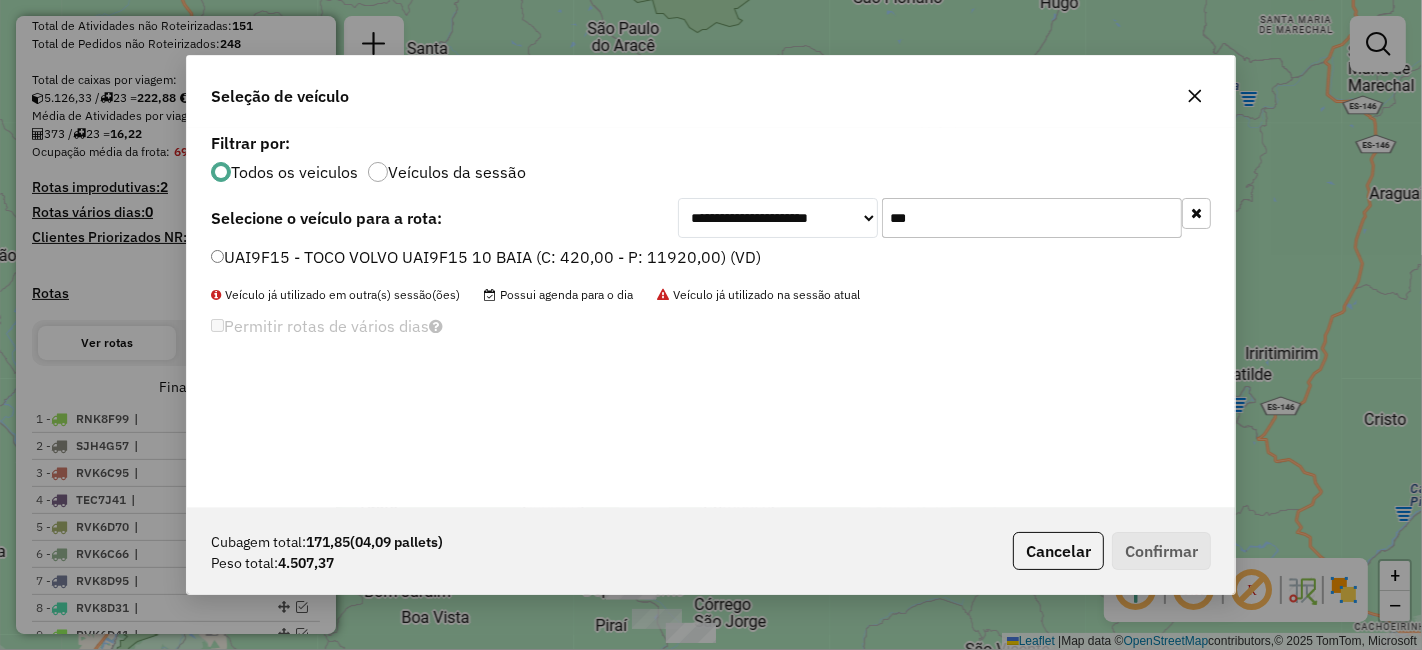 type on "***" 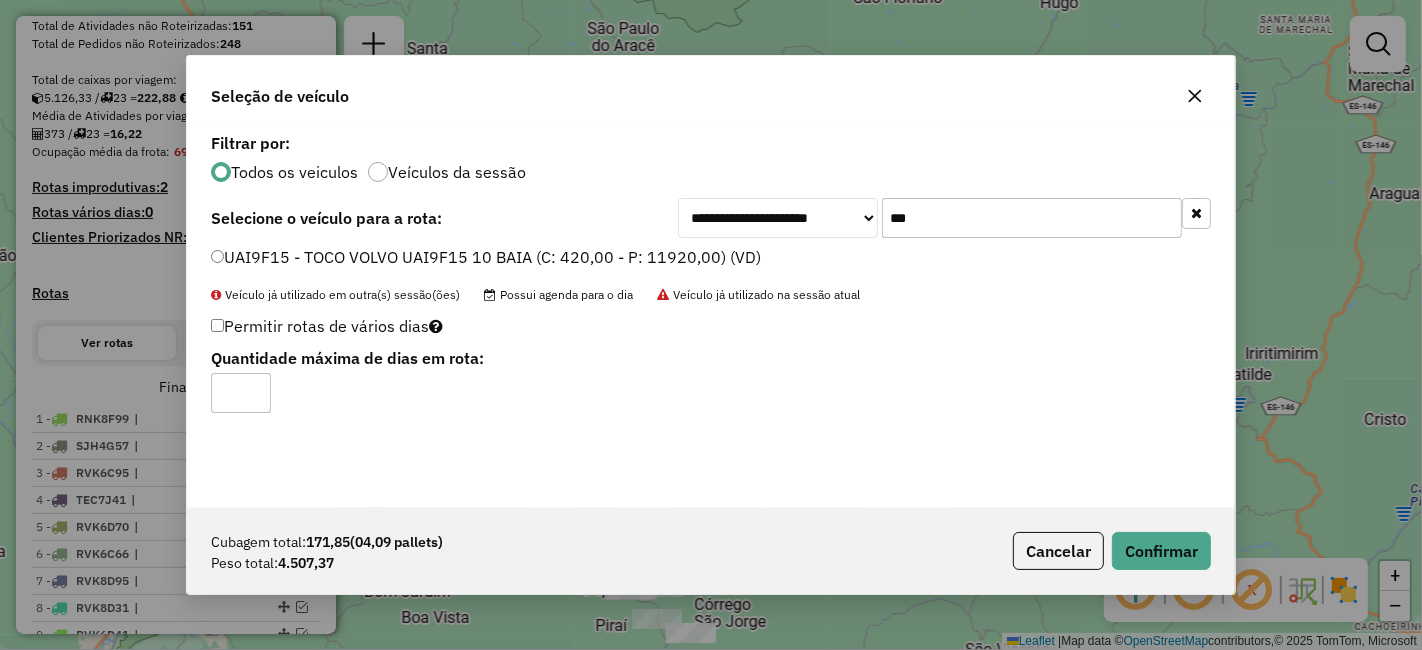click on "Cubagem total:  [CUBAGE]   ([NUMBER] [PALLETS])  Peso total: [WEIGHT]  Cancelar   Confirmar" 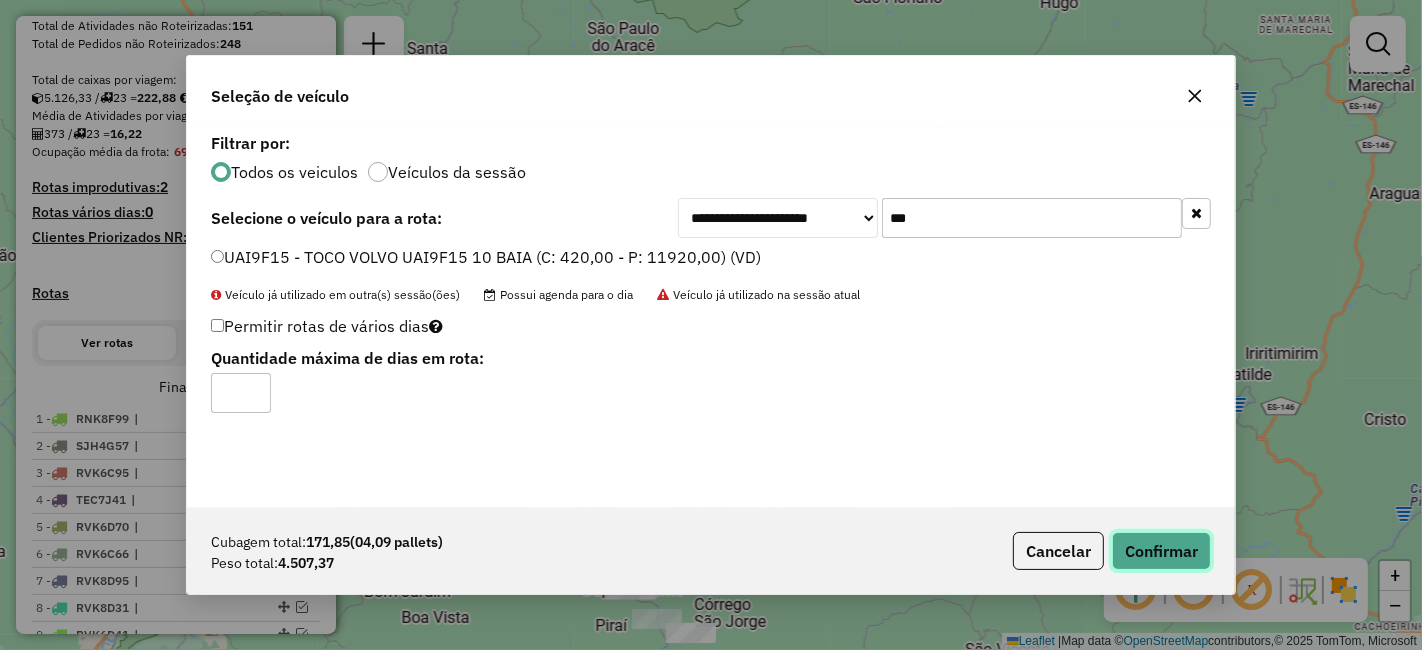 click on "Confirmar" 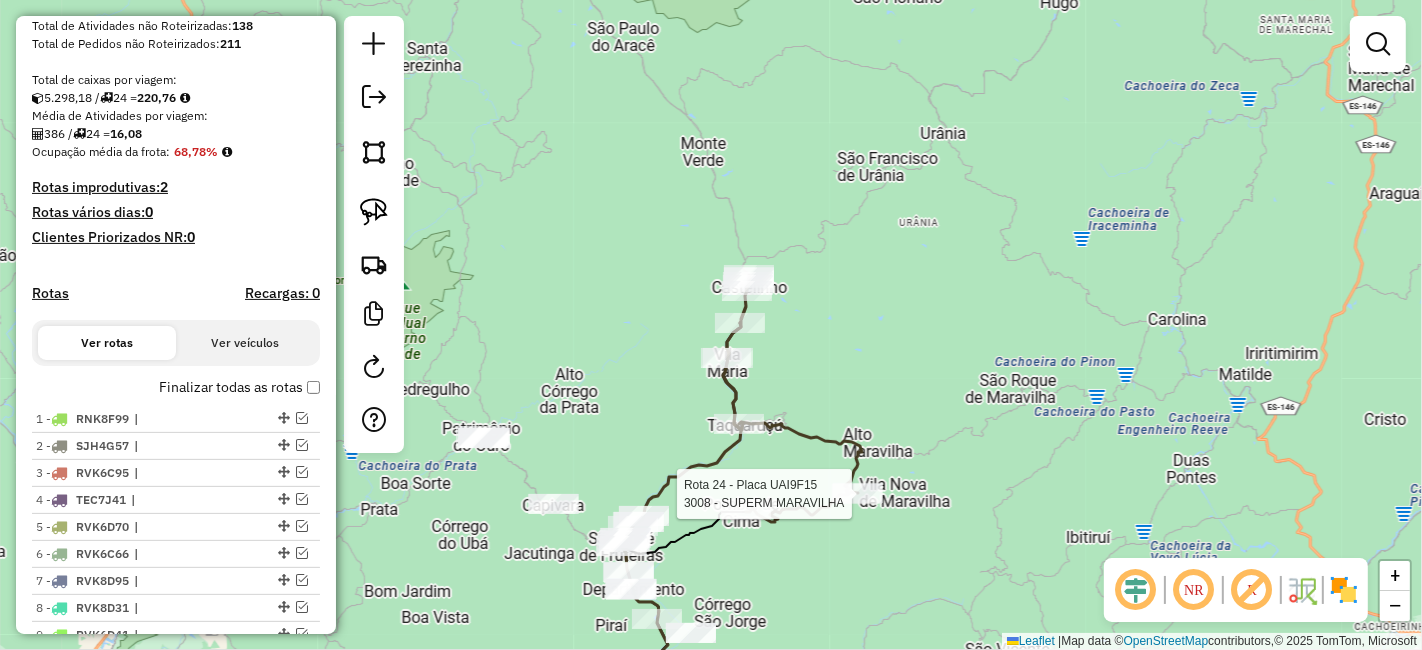 select on "**********" 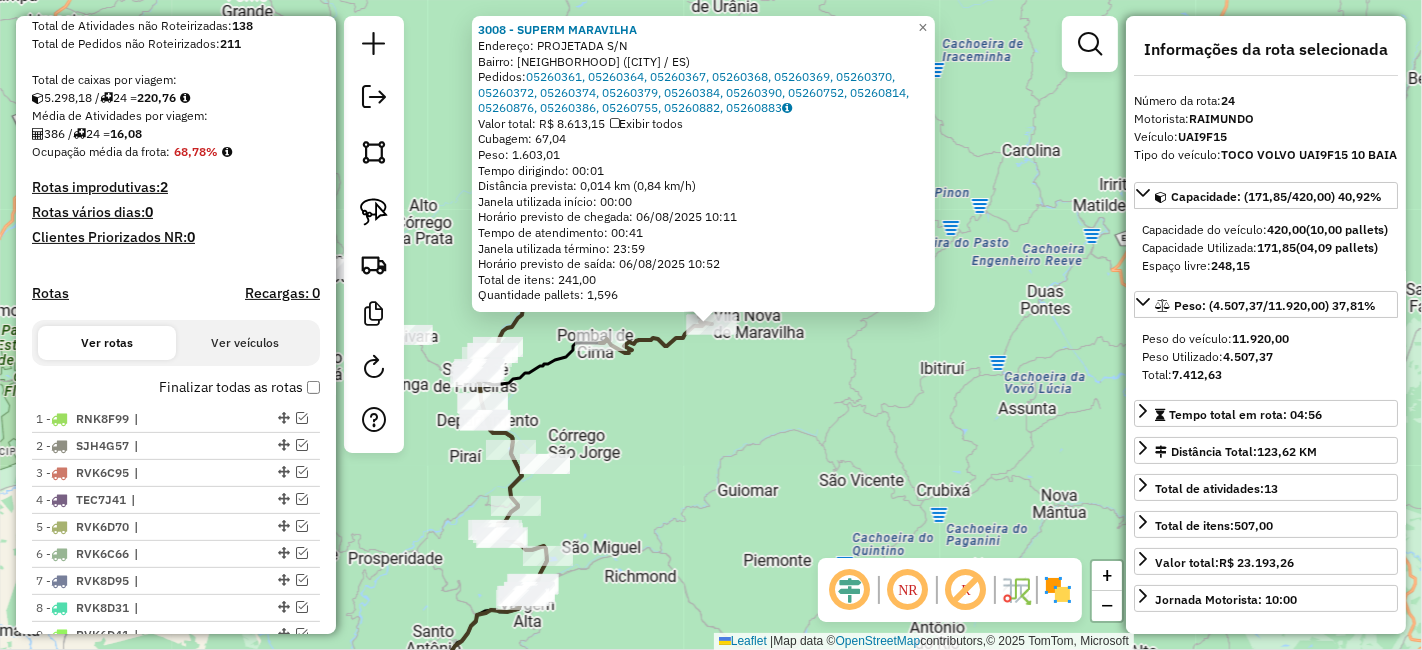 scroll, scrollTop: 1255, scrollLeft: 0, axis: vertical 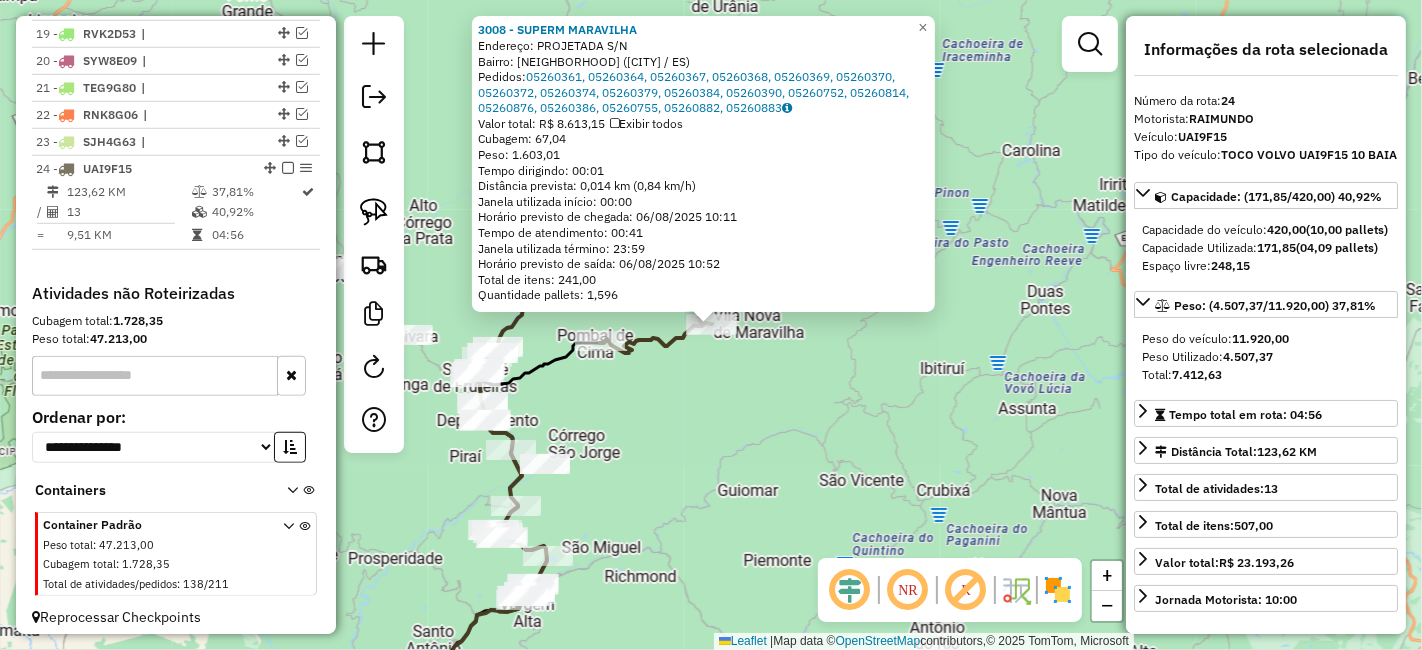 click on "[NUMBER] - [BRAND]  Endereço:  [STREET]   Bairro: [NEIGHBORHOOD] ([CITY] / [STATE])   Pedidos:  [ORDER_ID], [ORDER_ID], [ORDER_ID], [ORDER_ID], [ORDER_ID], [ORDER_ID], [ORDER_ID], [ORDER_ID], [ORDER_ID], [ORDER_ID], [ORDER_ID], [ORDER_ID], [ORDER_ID], [ORDER_ID], [ORDER_ID], [ORDER_ID], [ORDER_ID], [ORDER_ID]   Valor total: R$ [PRICE]   Exibir todos   Cubagem: [CUBAGE]  Peso: [WEIGHT]  Tempo dirigindo: [TIME]   Distância prevista: [DISTANCE] km ([SPEED] km/h)   Janela utilizada início: [TIME]   Horário previsto de chegada: [DATE] [TIME]   Tempo de atendimento: [TIME]   Janela utilizada término: [TIME]   Horário previsto de saída: [DATE] [TIME]   Total de itens: [ITEMS]   Quantidade pallets: [PALLETS]  × Janela de atendimento Grade de atendimento Capacidade Transportadoras Veículos Cliente Pedidos  Rotas Selecione os dias de semana para filtrar as janelas de atendimento  Seg   Ter   Qua   Qui   Sex   Sáb   Dom  Informe o período da janela de atendimento: De: Até:  Filtrar exatamente a janela do cliente  Seg   Ter   Qua   Qui  +" 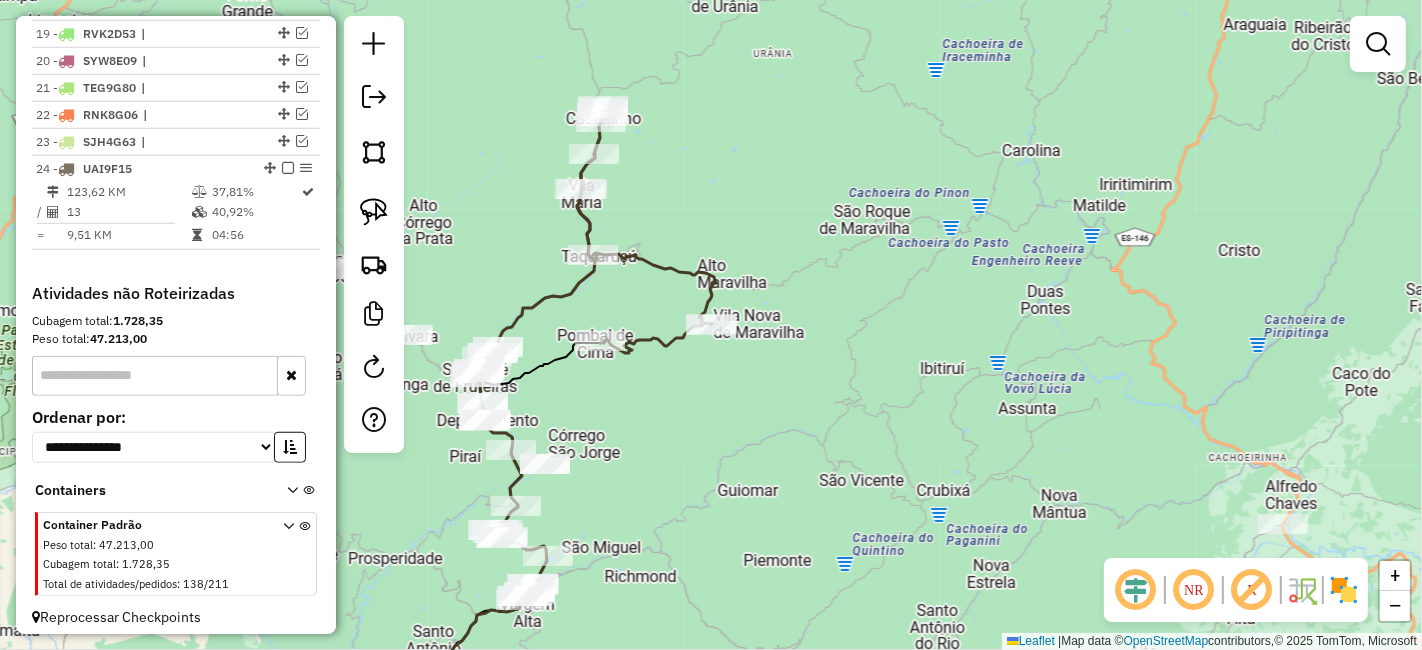 drag, startPoint x: 668, startPoint y: 405, endPoint x: 821, endPoint y: 412, distance: 153.16005 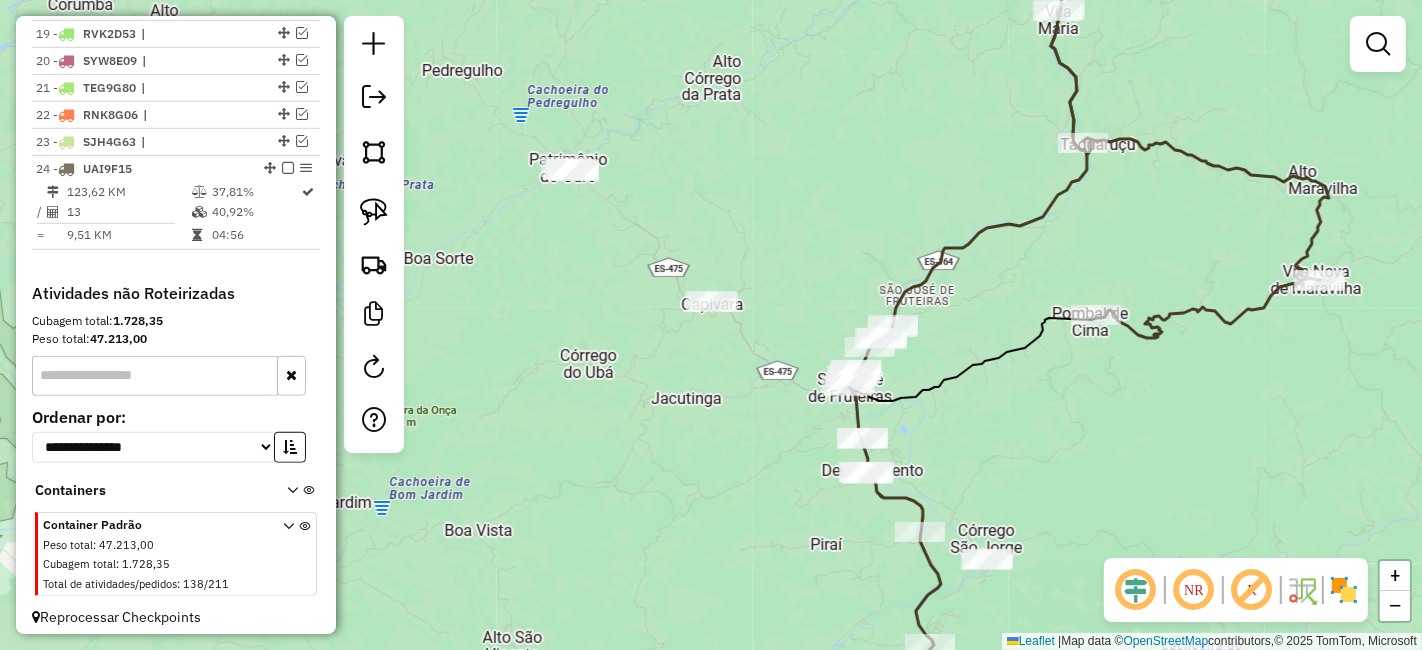 drag, startPoint x: 705, startPoint y: 407, endPoint x: 1036, endPoint y: 437, distance: 332.35675 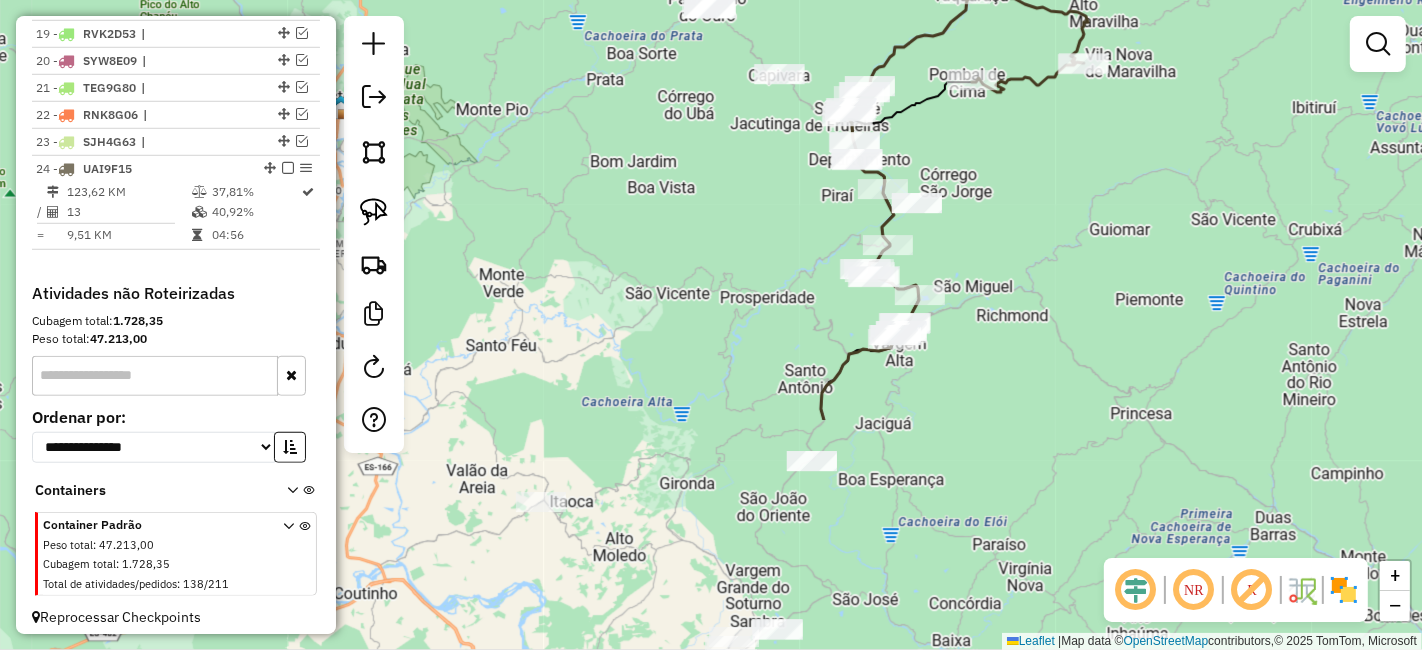 drag, startPoint x: 1043, startPoint y: 453, endPoint x: 950, endPoint y: 158, distance: 309.31213 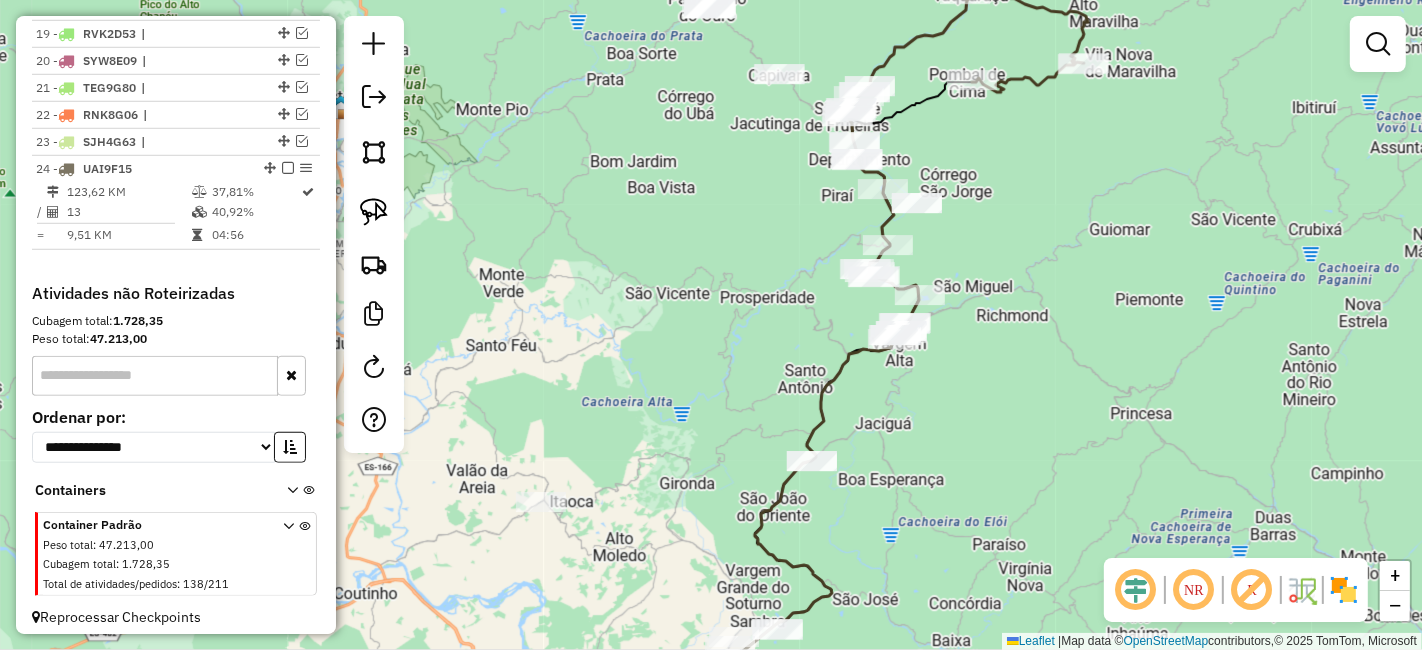 drag, startPoint x: 1001, startPoint y: 267, endPoint x: 1008, endPoint y: 223, distance: 44.553337 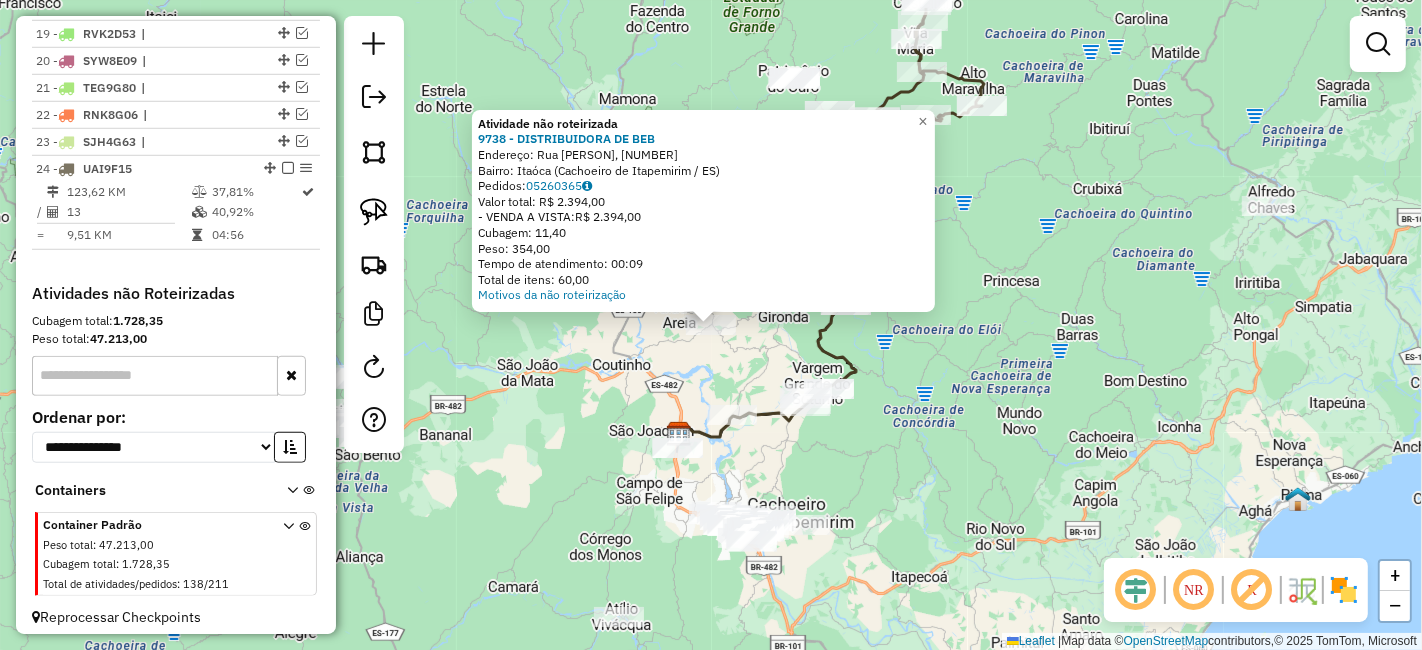 click on "Atividade não roteirizada [NUMBER] - DISTRIBUIDORA DE BEB  Endereço: [STREET], [NUMBER]   Bairro: [NEIGHBORHOOD] ([CITY] / ES)   Pedidos:  [ORDER_ID]   Valor total: R$ [PRICE]   - VENDA A VISTA:  R$ [PRICE]   Cubagem: [CUBAGE]   Peso: [WEIGHT]   Tempo de atendimento: [TIME]   Total de itens: [ITEMS]  Motivos da não roteirização × Janela de atendimento Grade de atendimento Capacidade Transportadoras Veículos Cliente Pedidos  Rotas Selecione os dias de semana para filtrar as janelas de atendimento  Seg   Ter   Qua   Qui   Sex   Sáb   Dom  Informe o período da janela de atendimento: De: Até:  Filtrar exatamente a janela do cliente  Considerar janela de atendimento padrão  Selecione os dias de semana para filtrar as grades de atendimento  Seg   Ter   Qua   Qui   Sex   Sáb   Dom   Considerar clientes sem dia de atendimento cadastrado  Clientes fora do dia de atendimento selecionado Filtrar as atividades entre os valores definidos abaixo:  Peso mínimo:   Peso máximo:   Cubagem mínima:   De:  De:" 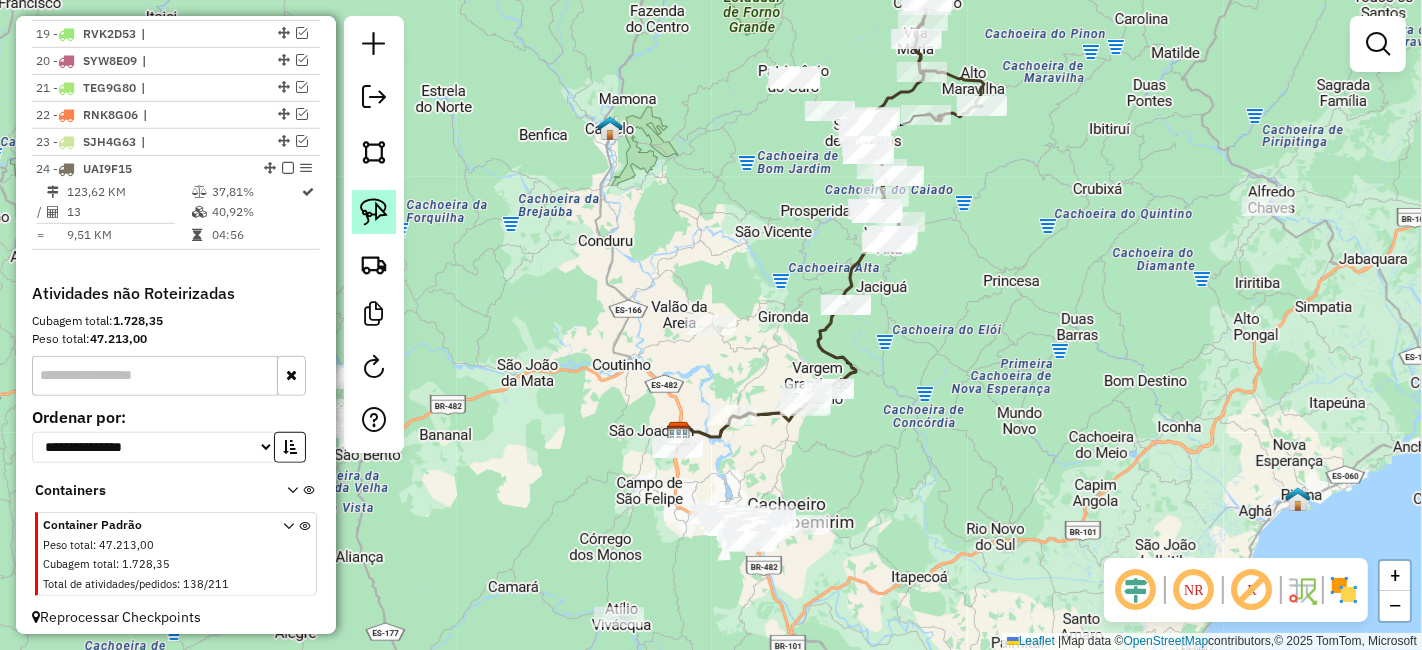click 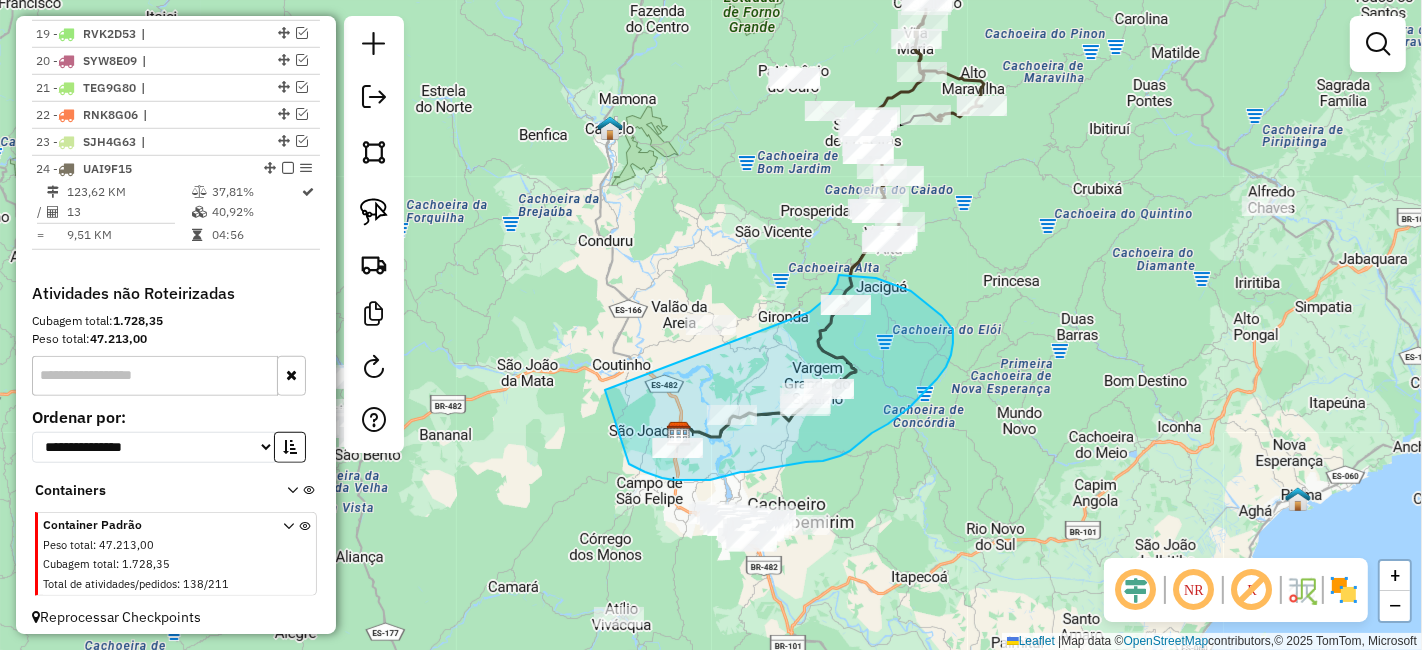 drag, startPoint x: 608, startPoint y: 401, endPoint x: 810, endPoint y: 312, distance: 220.7374 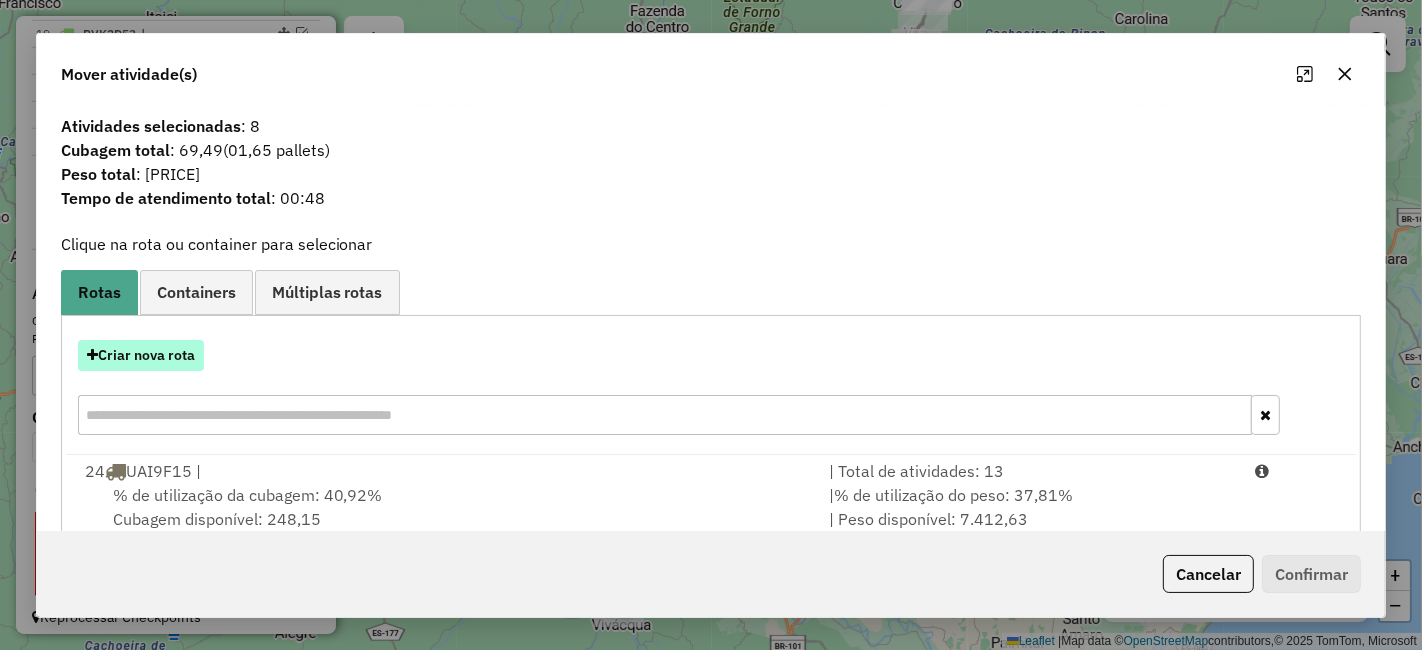 click on "Criar nova rota" at bounding box center [141, 355] 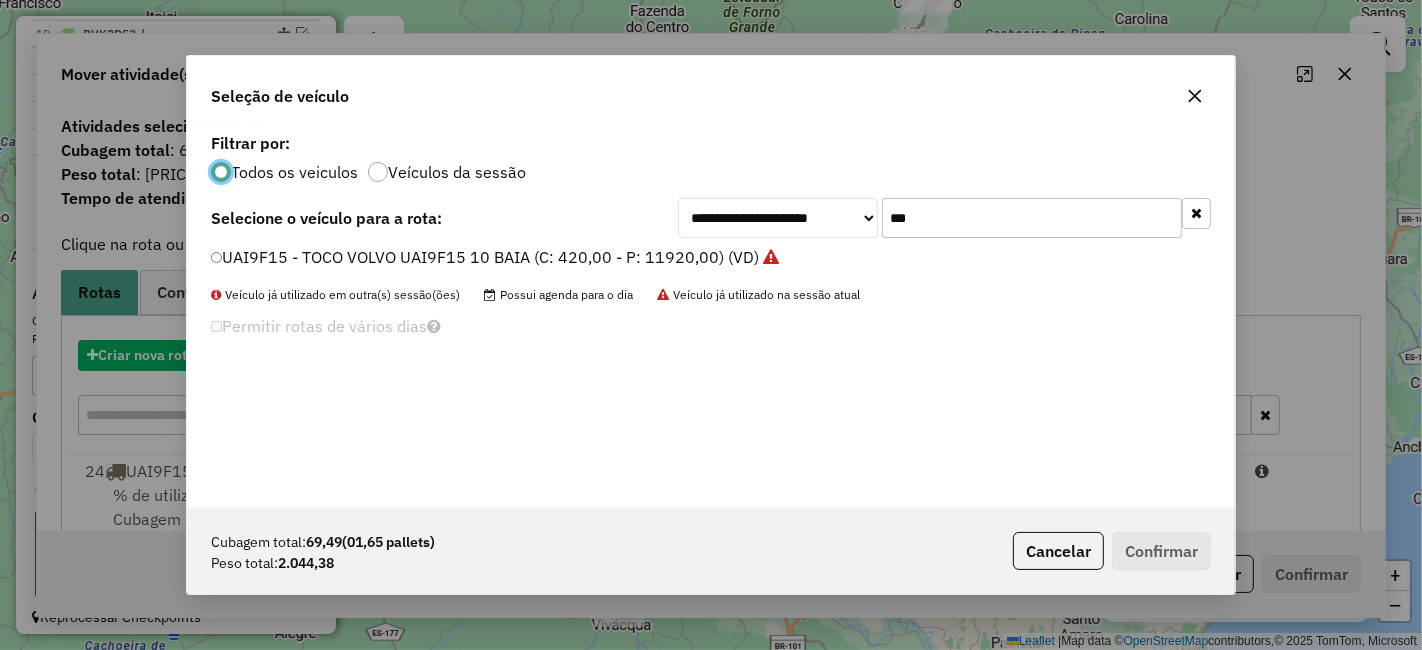 scroll, scrollTop: 11, scrollLeft: 5, axis: both 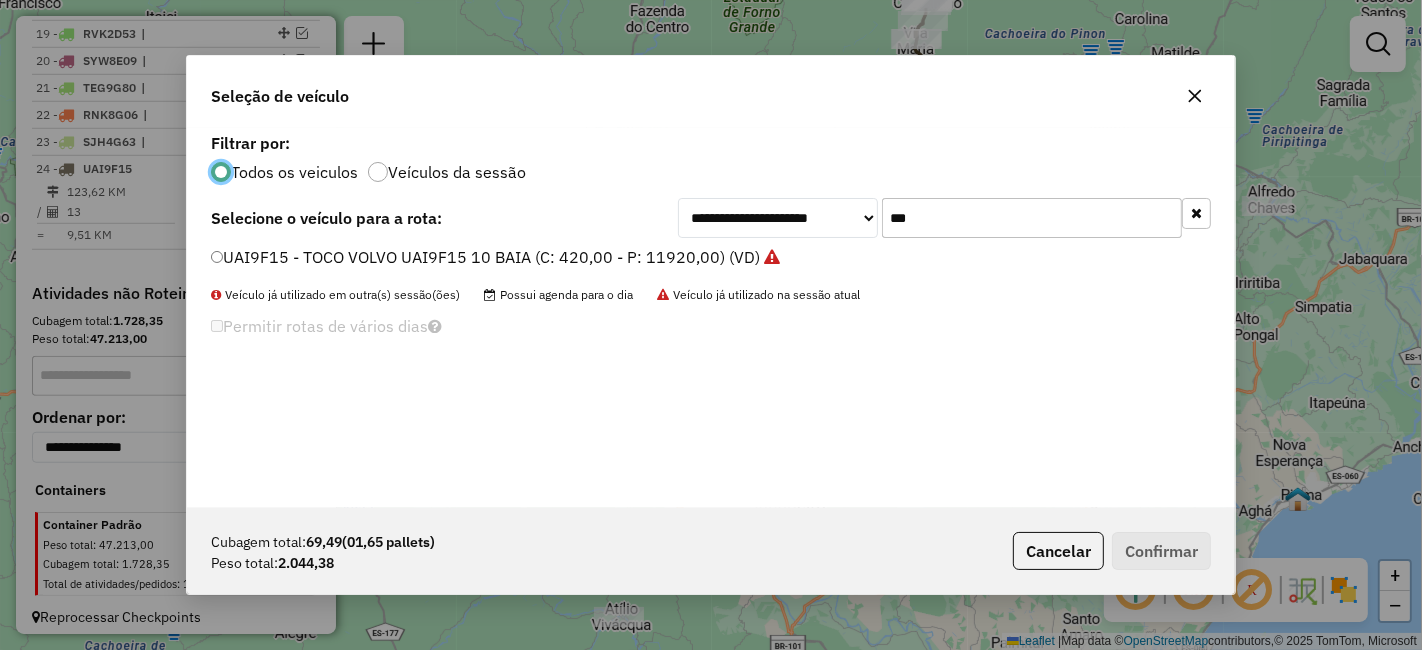 click on "***" 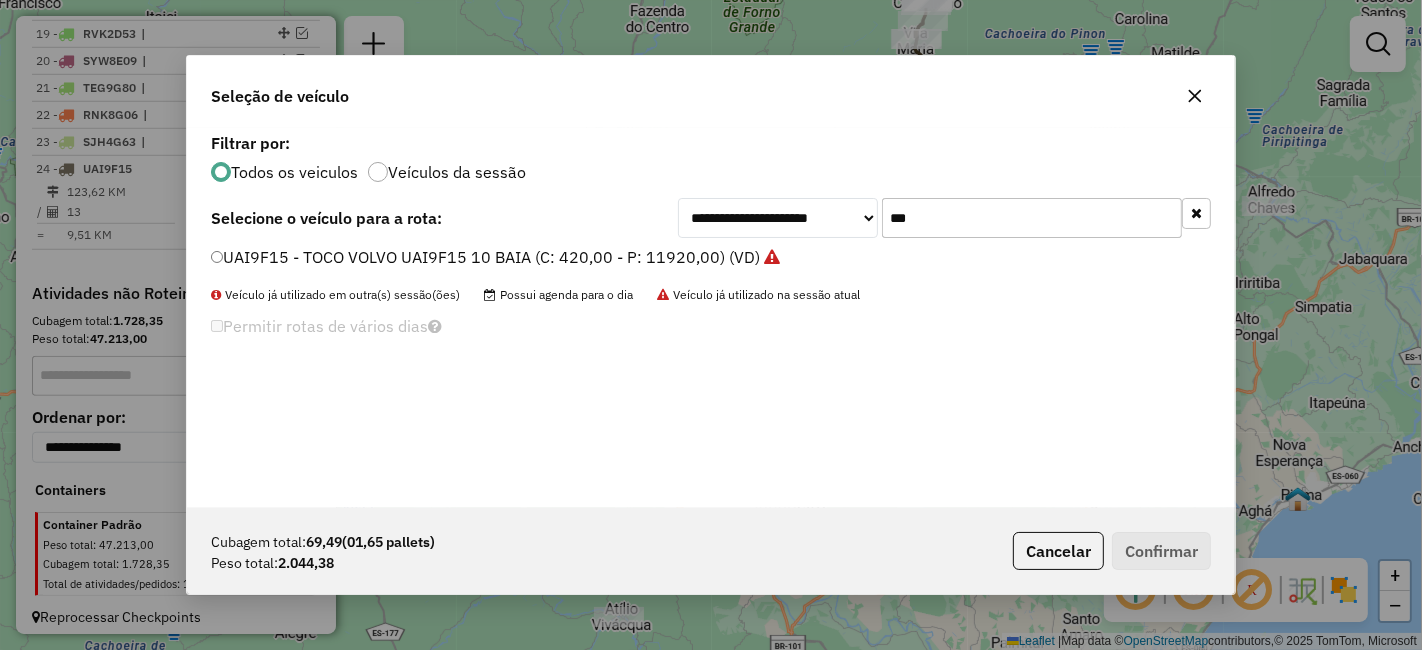 click on "***" 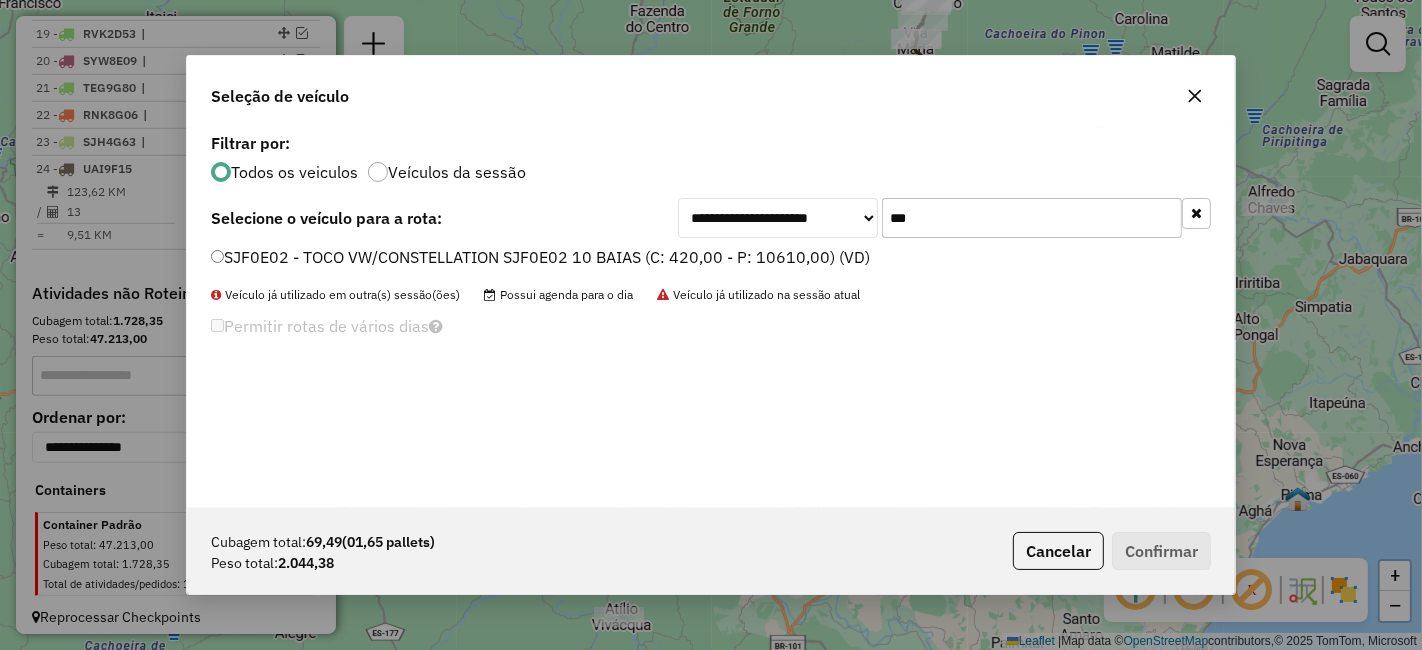 type on "***" 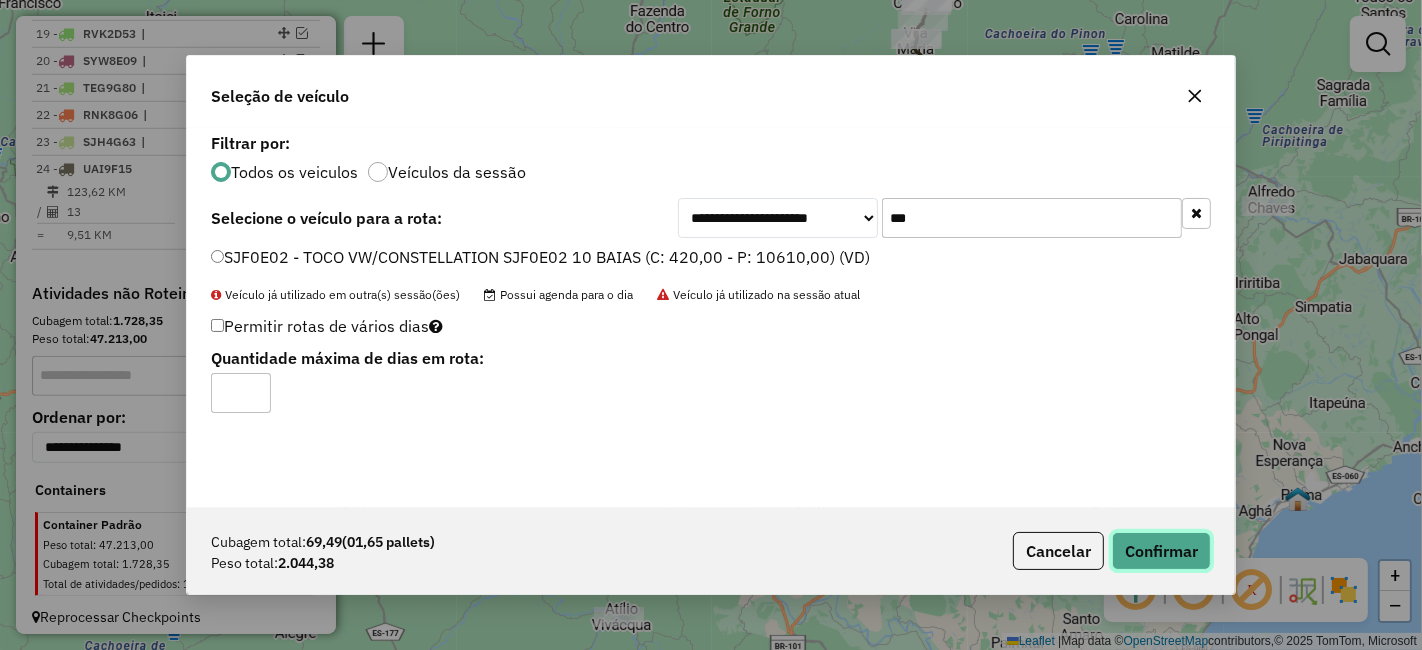 click on "Confirmar" 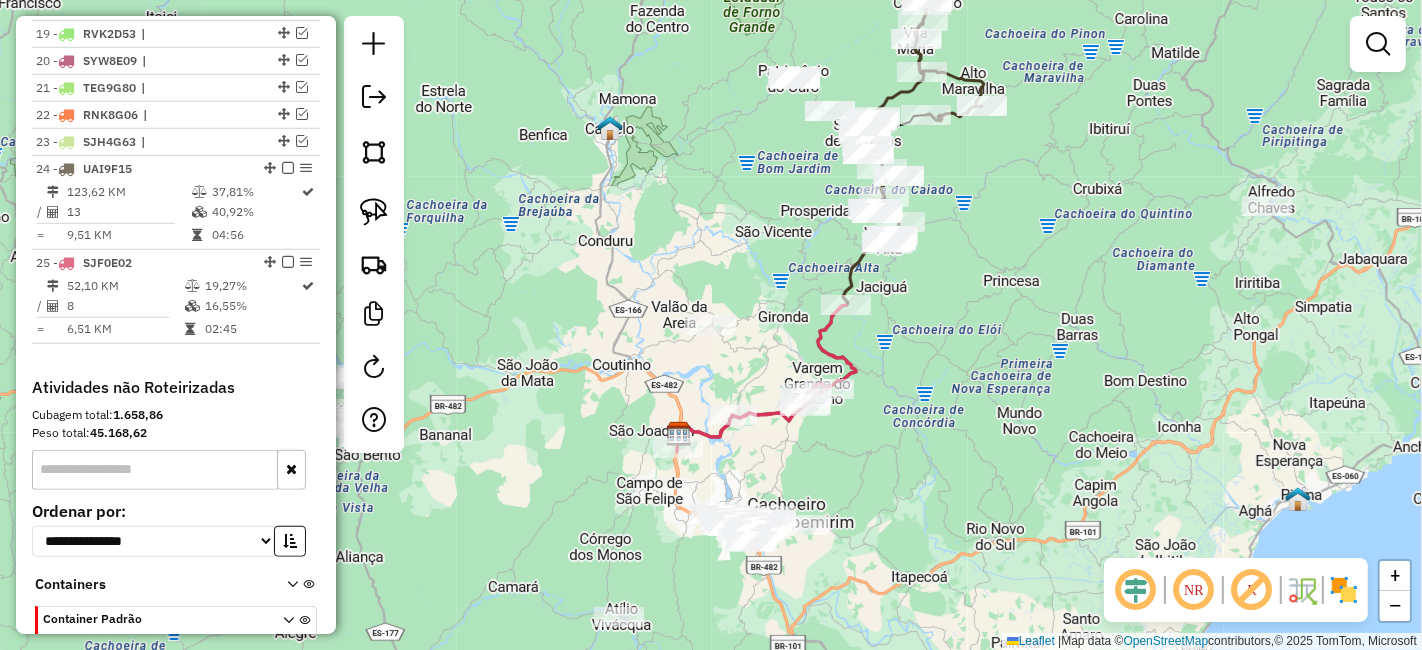 drag, startPoint x: 958, startPoint y: 331, endPoint x: 920, endPoint y: 398, distance: 77.02597 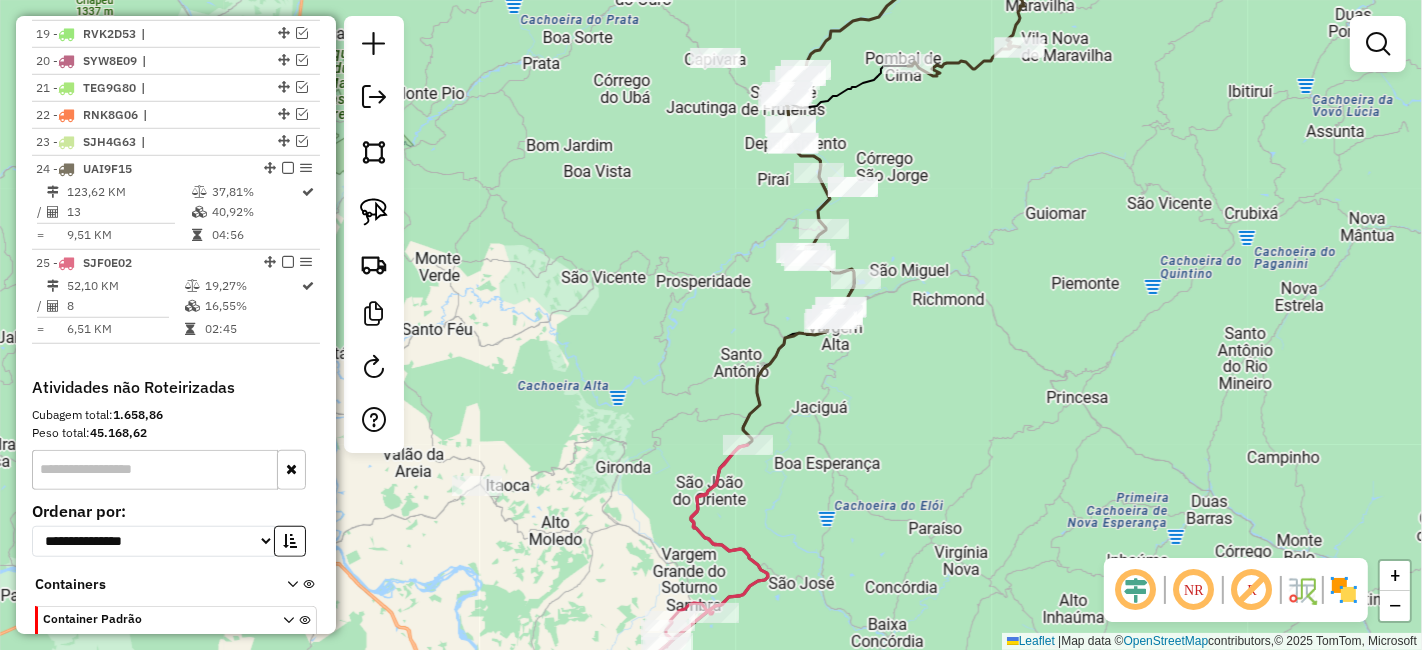 drag, startPoint x: 847, startPoint y: 350, endPoint x: 845, endPoint y: 375, distance: 25.079872 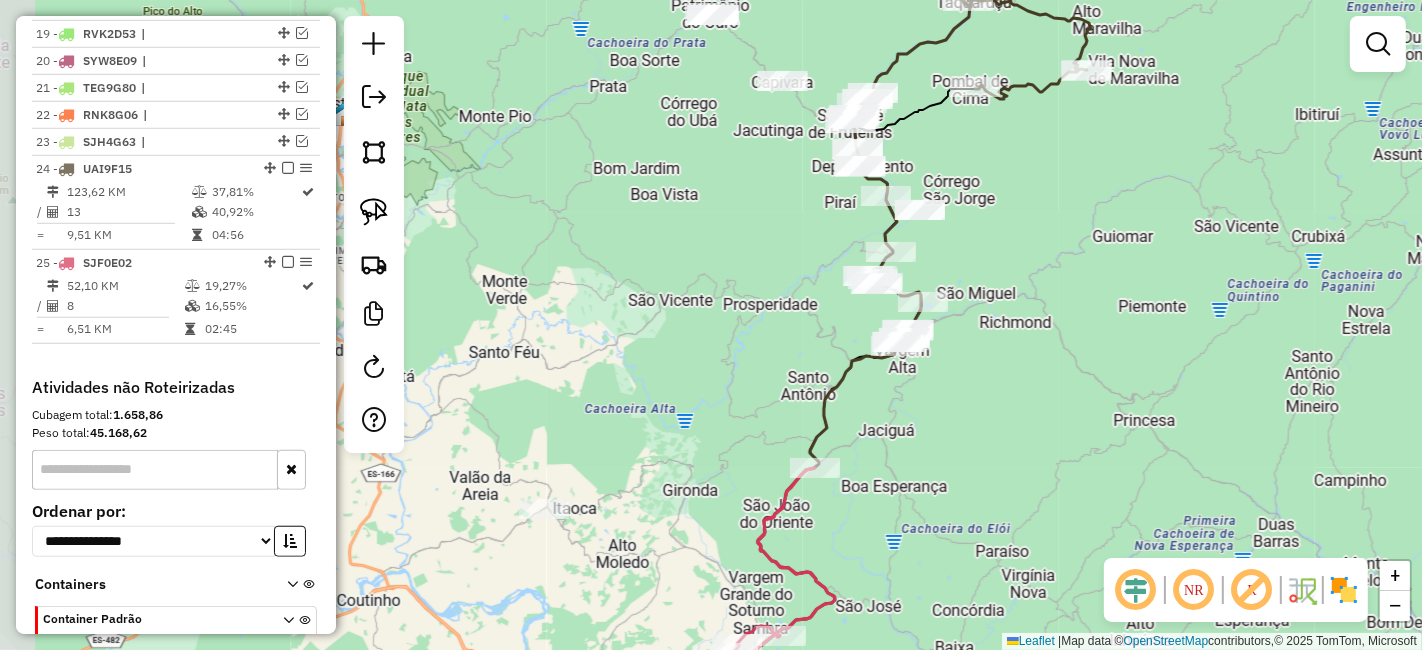 drag, startPoint x: 785, startPoint y: 341, endPoint x: 857, endPoint y: 358, distance: 73.97973 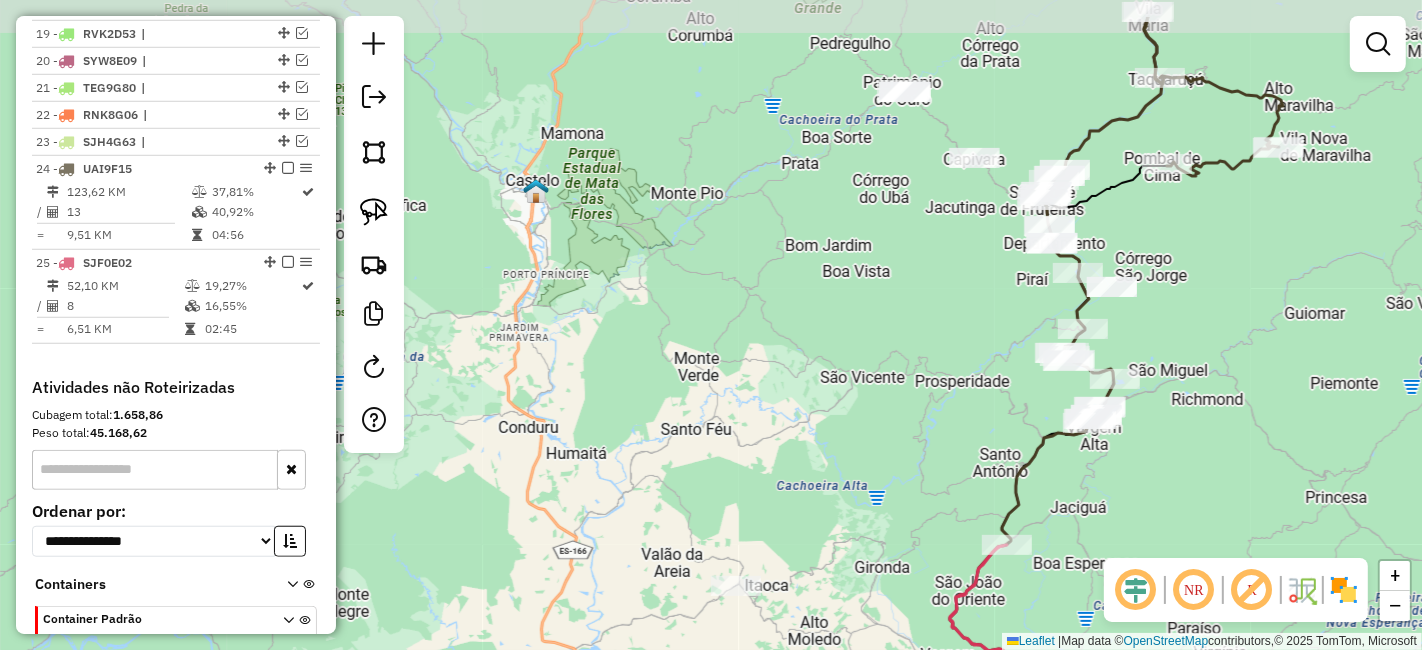 drag, startPoint x: 755, startPoint y: 352, endPoint x: 651, endPoint y: 350, distance: 104.019226 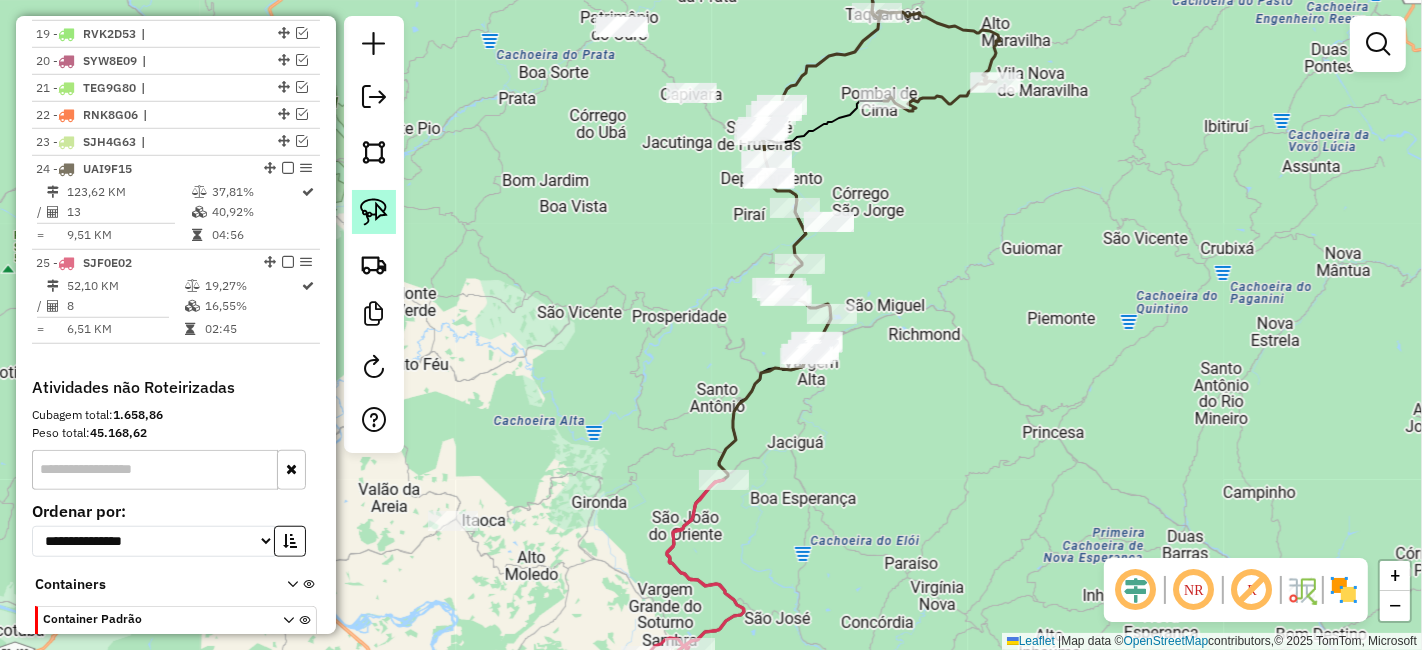 click 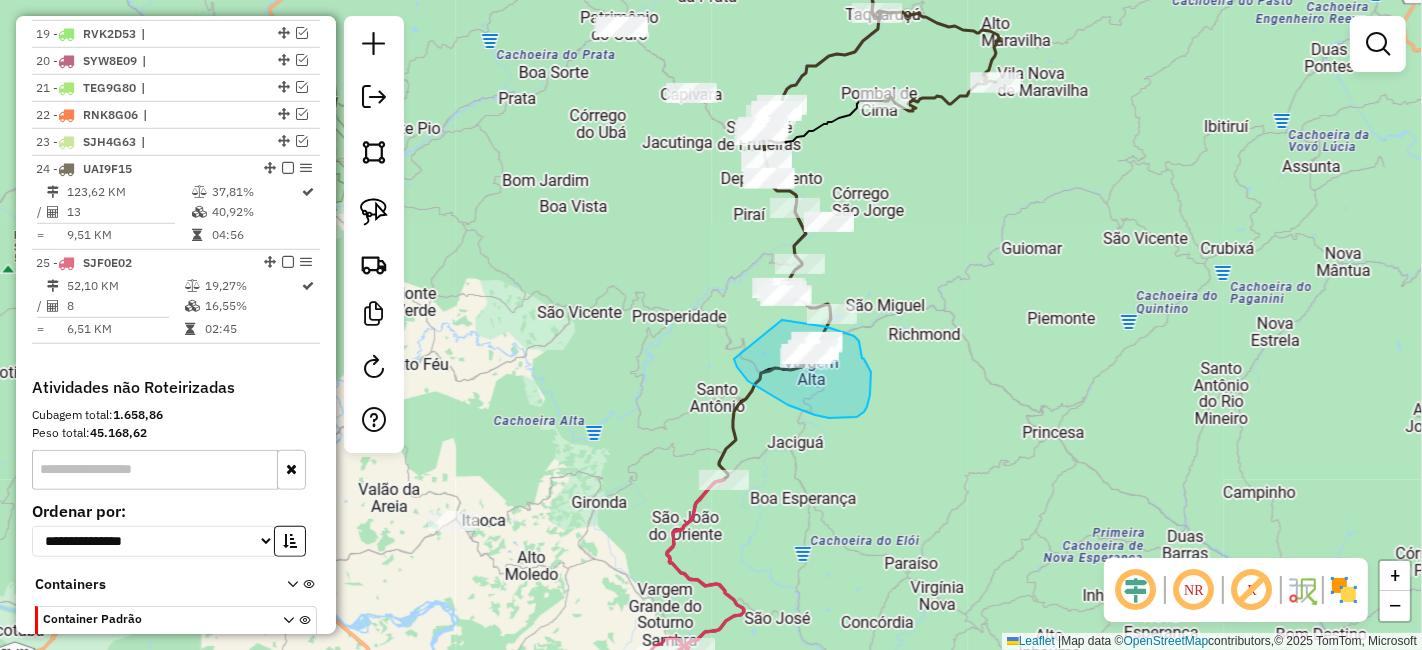 drag, startPoint x: 748, startPoint y: 381, endPoint x: 762, endPoint y: 313, distance: 69.426216 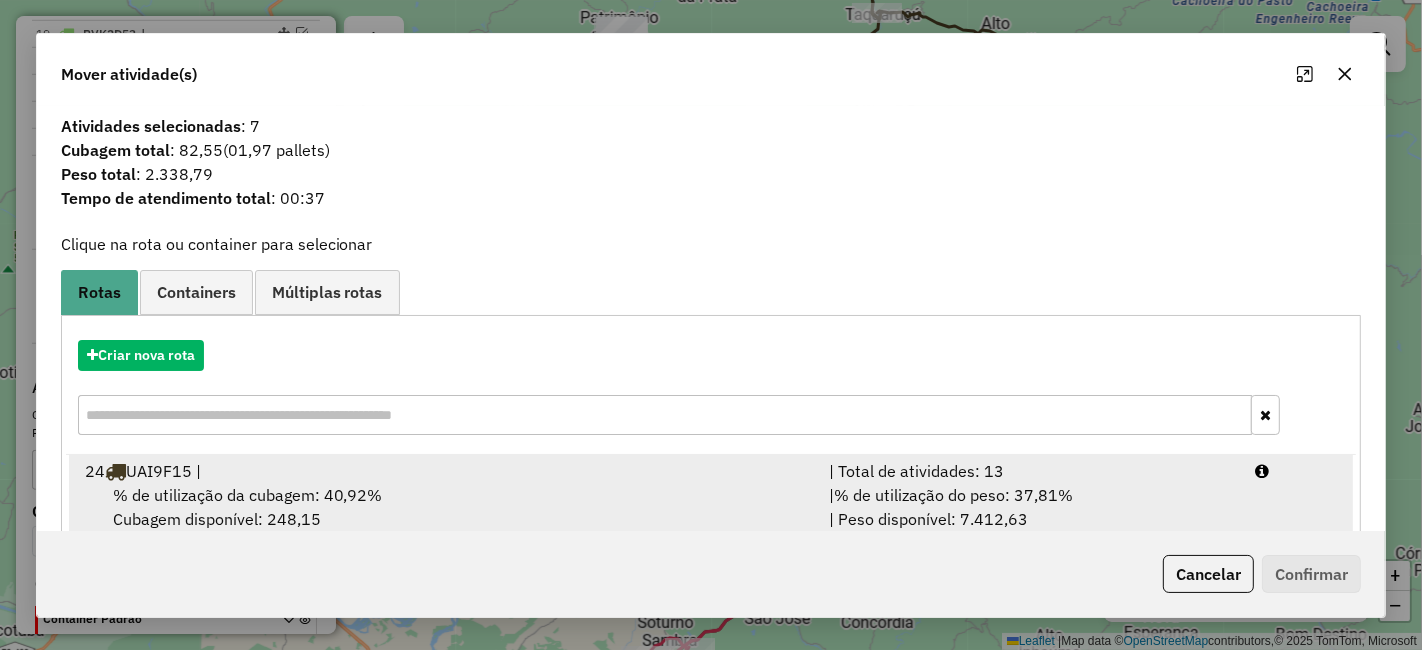 click on "% de utilização da cubagem: 40,92%" at bounding box center [248, 495] 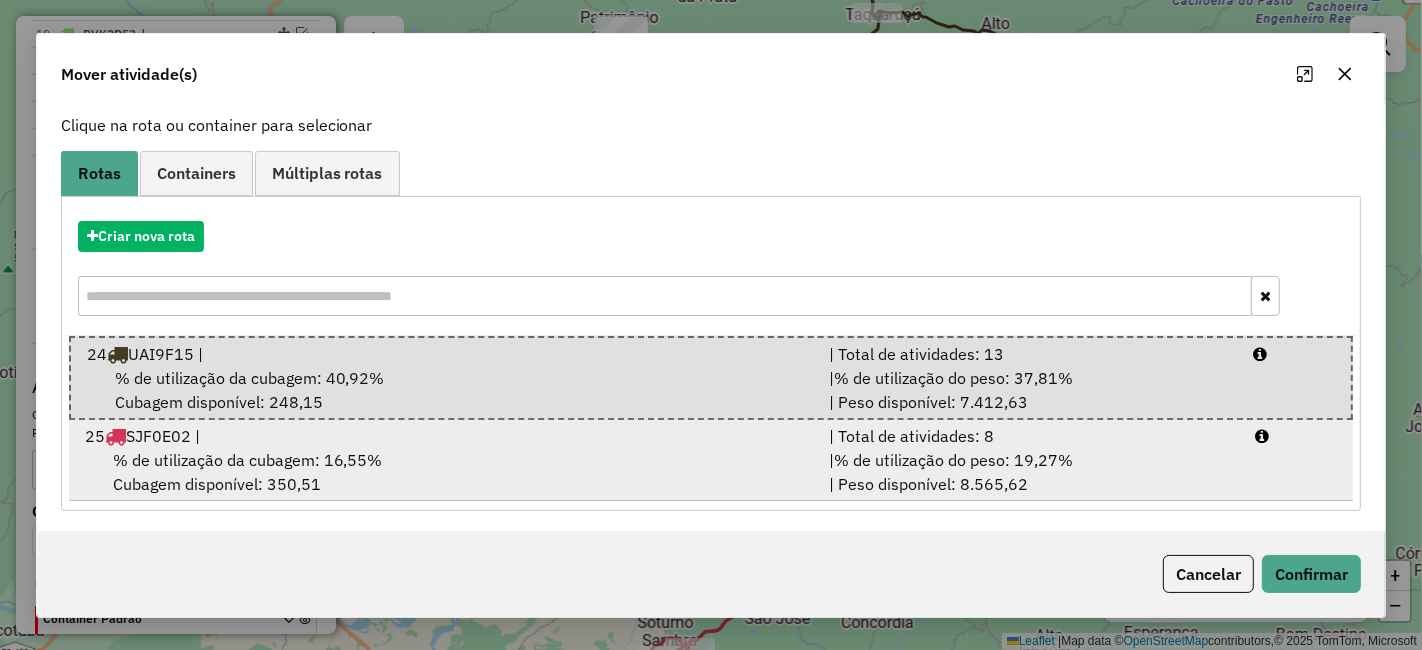 scroll, scrollTop: 120, scrollLeft: 0, axis: vertical 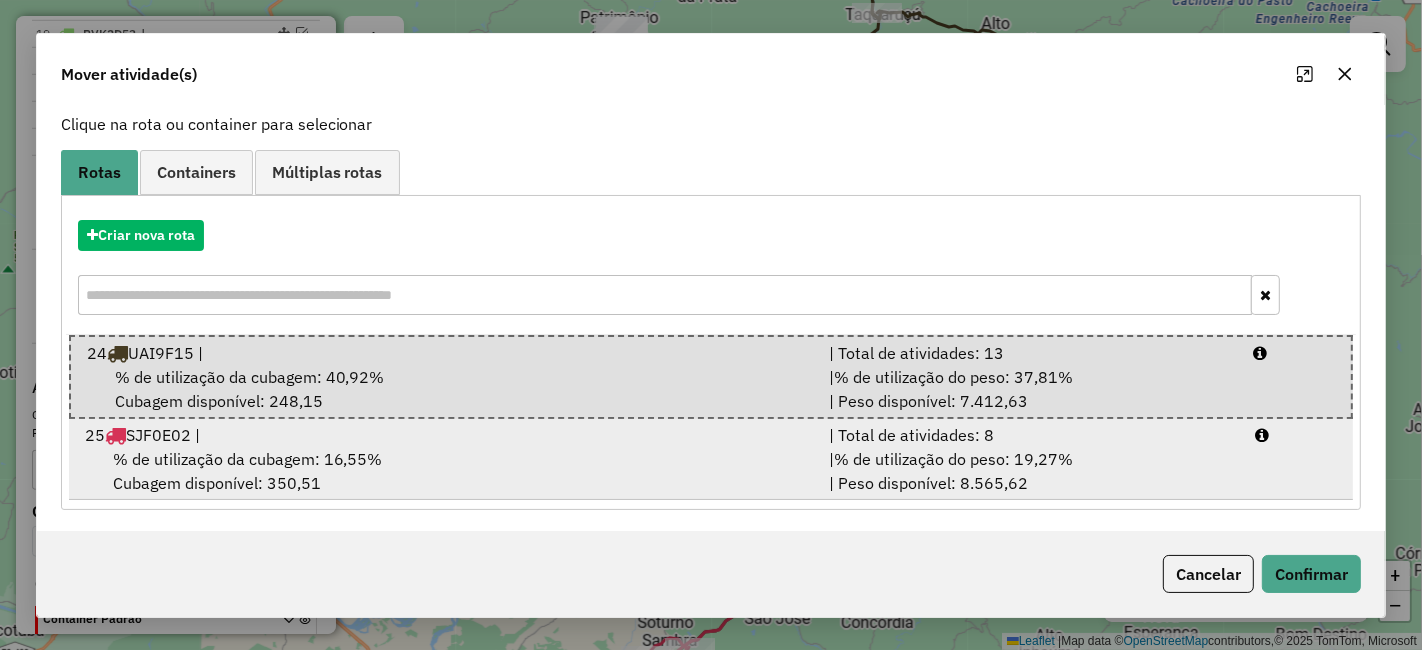click on "% de utilização da cubagem: 16,55%  Cubagem disponível: 350,51" at bounding box center (445, 471) 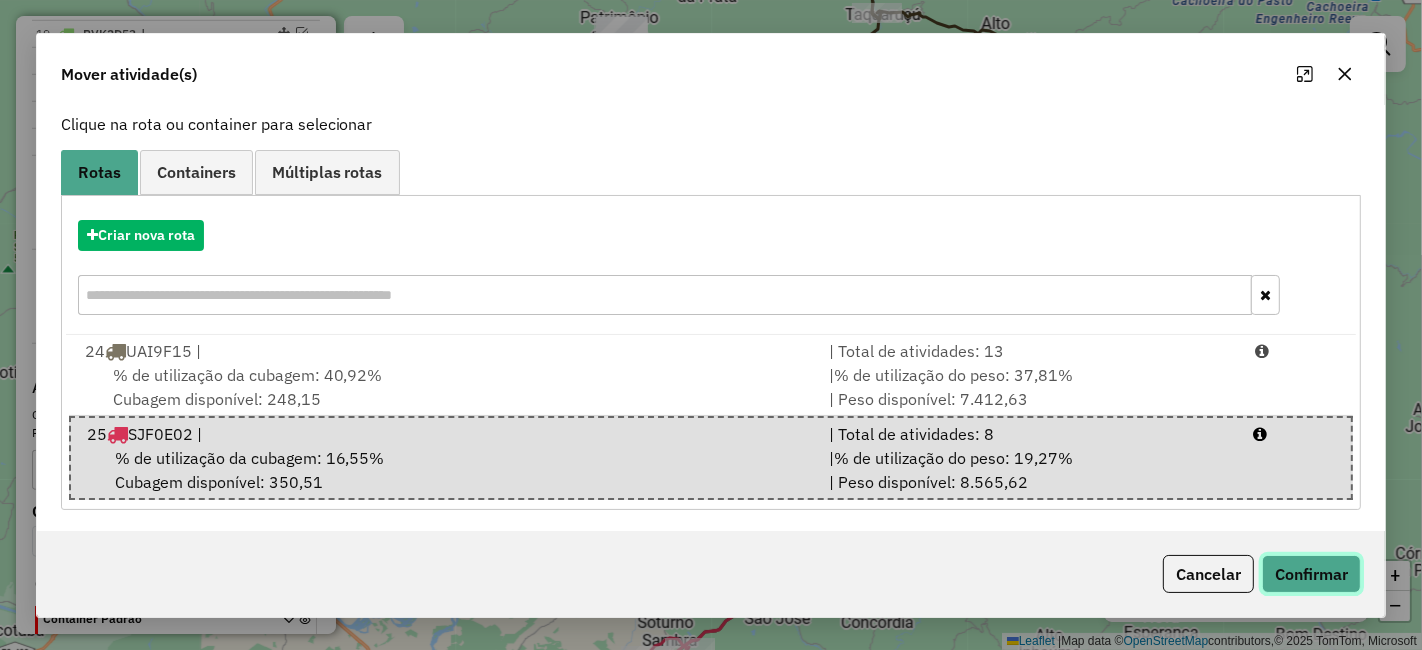 click on "Confirmar" 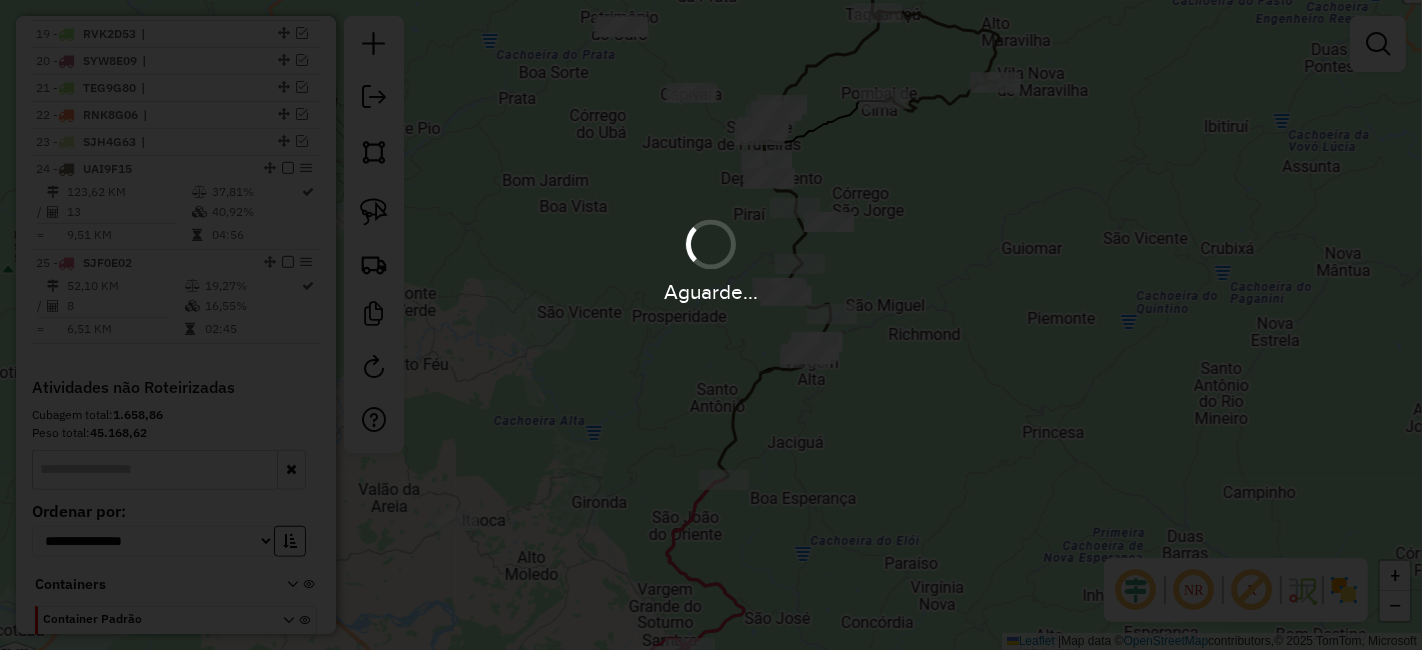 scroll, scrollTop: 0, scrollLeft: 0, axis: both 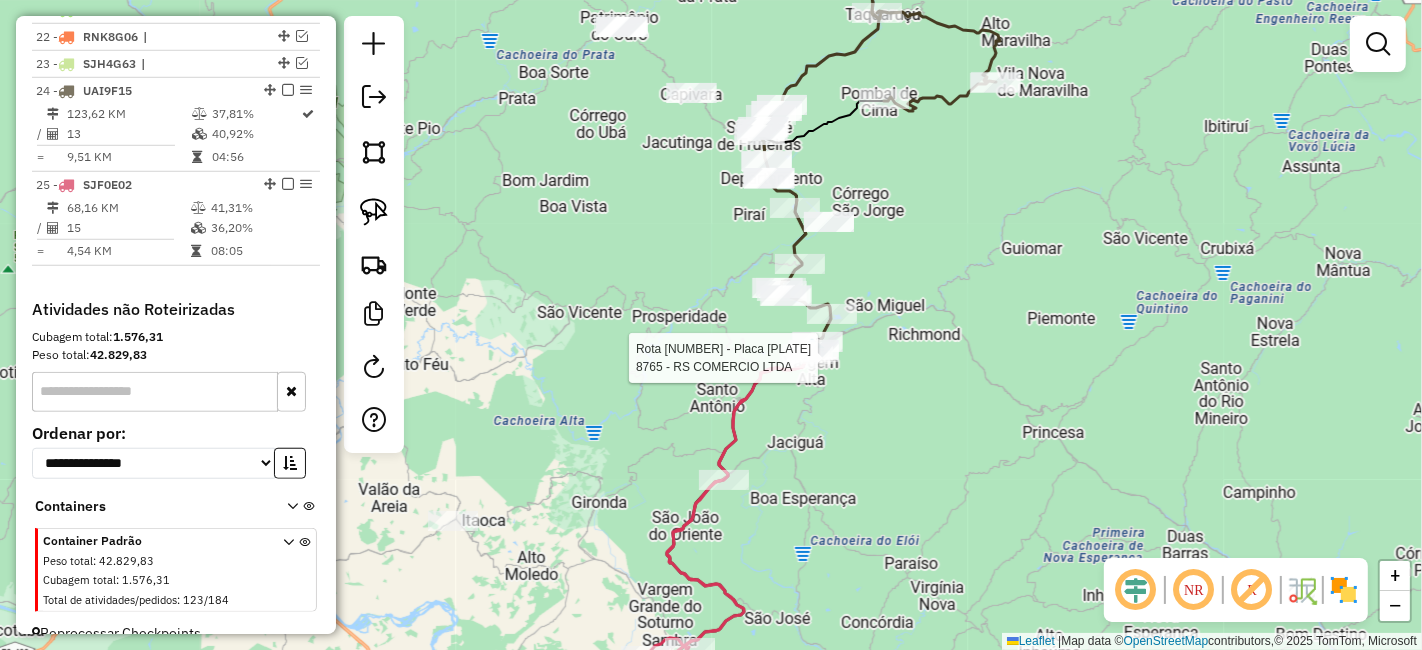 select on "**********" 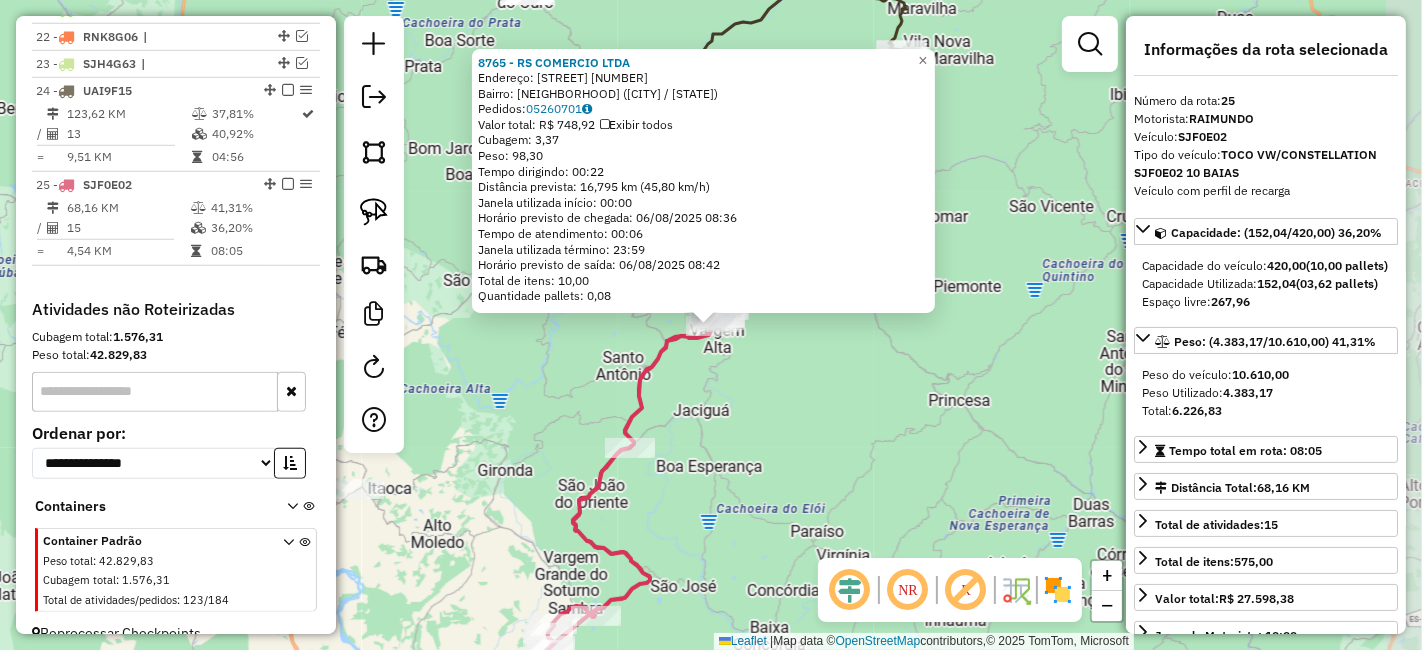 scroll, scrollTop: 1349, scrollLeft: 0, axis: vertical 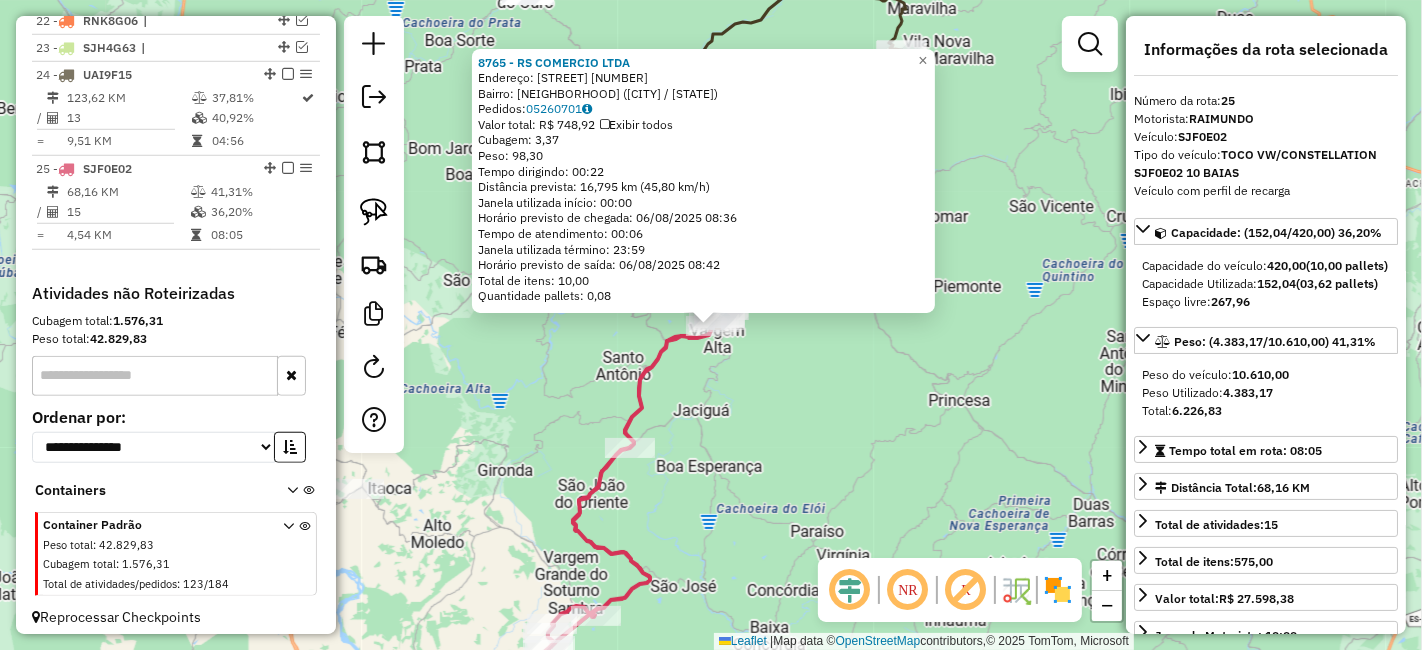 click on "[NUMBER] - [NAME] [LAST]  Endereço:  [NAME] [NAME] [NUMBER]   Bairro: [NAME] ([NAME] / [STATE])   Pedidos:  [NUMBER]   Valor total: R$ [PRICE]   Exibir todos   Cubagem: [NUMBER]  Peso: [NUMBER]  Tempo dirigindo: [TIME]   Distância prevista: [NUMBER] km ([NUMBER] km/h)   Janela utilizada início: [TIME]   Horário previsto de chegada: [DATE] [TIME]   Tempo de atendimento: [TIME]   Janela utilizada término: [TIME]   Horário previsto de saída: [DATE] [TIME]   Total de itens: [NUMBER]   Quantidade pallets: [NUMBER]  × Janela de atendimento Grade de atendimento Capacidade Transportadoras Veículos Cliente Pedidos  Rotas Selecione os dias de semana para filtrar as janelas de atendimento  Seg   Ter   Qua   Qui   Sex   Sáb   Dom  Informe o período da janela de atendimento: De: Até:  Filtrar exatamente a janela do cliente  Considerar janela de atendimento padrão  Selecione os dias de semana para filtrar as grades de atendimento  Seg   Ter   Qua   Qui   Sex   Sáb   Dom   Clientes fora do dia de atendimento selecionado +" 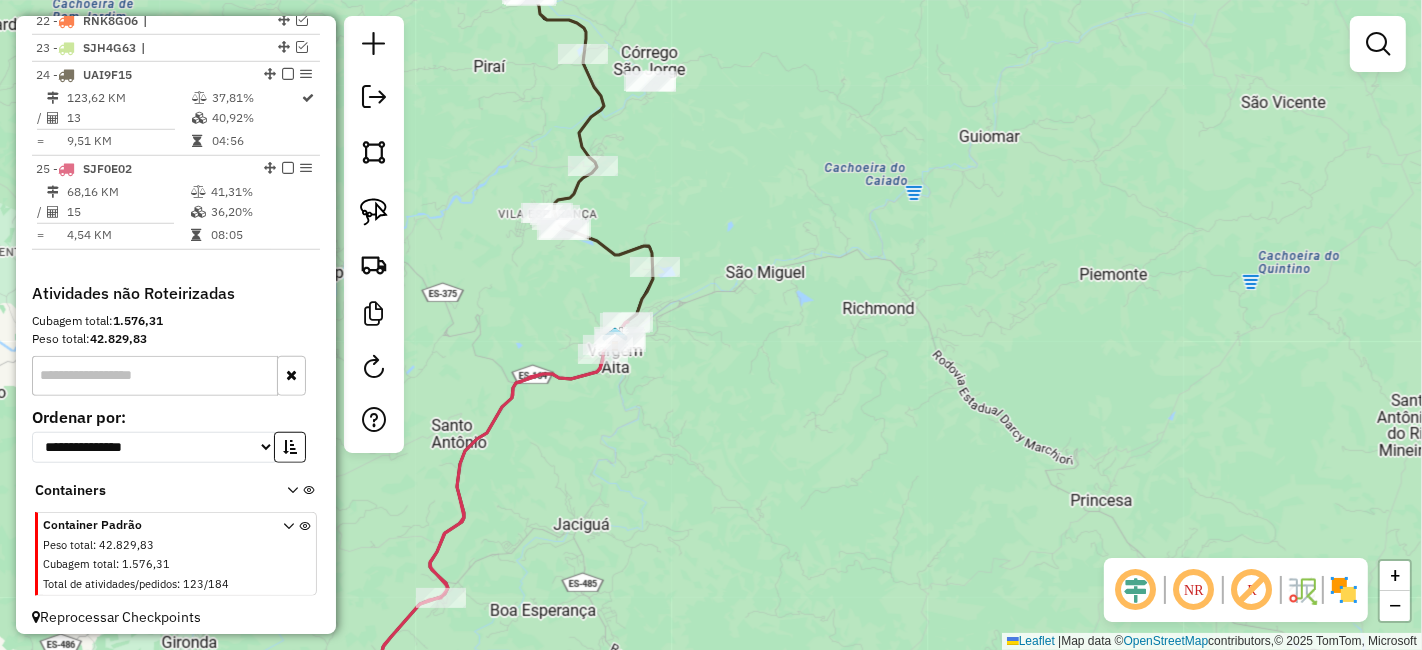 drag, startPoint x: 844, startPoint y: 354, endPoint x: 868, endPoint y: 388, distance: 41.617306 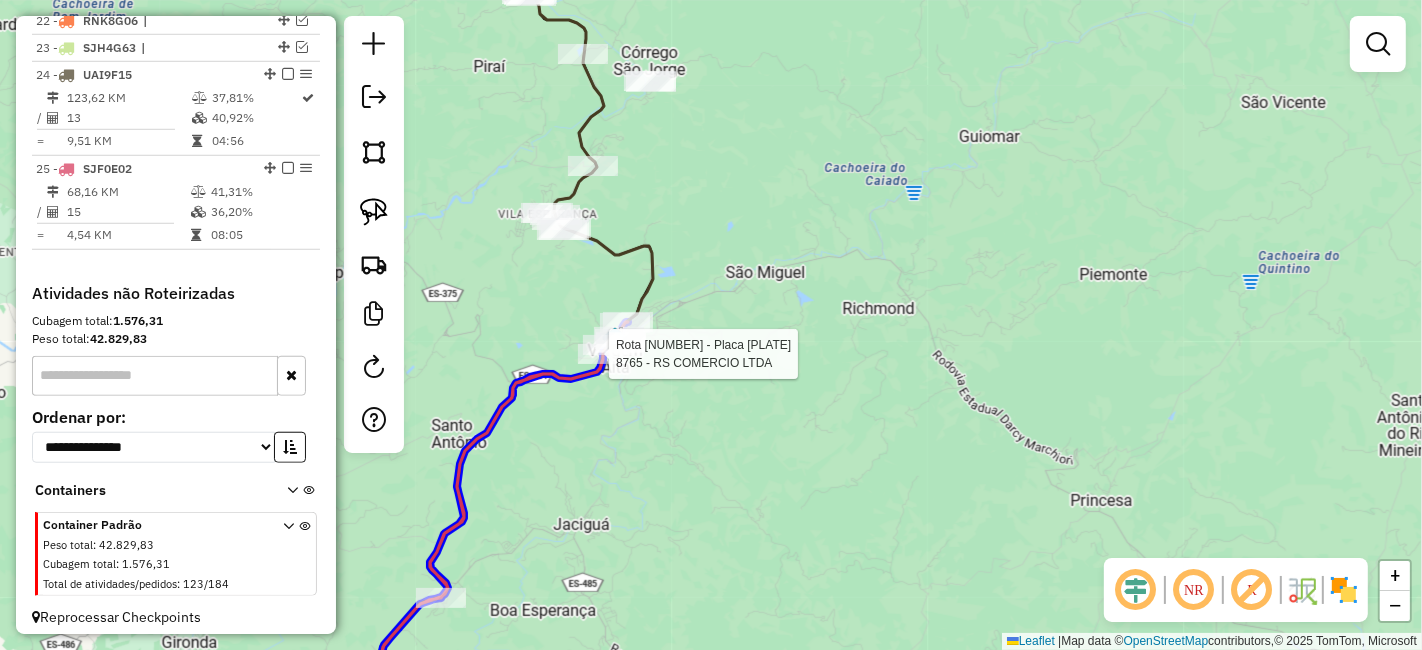 click 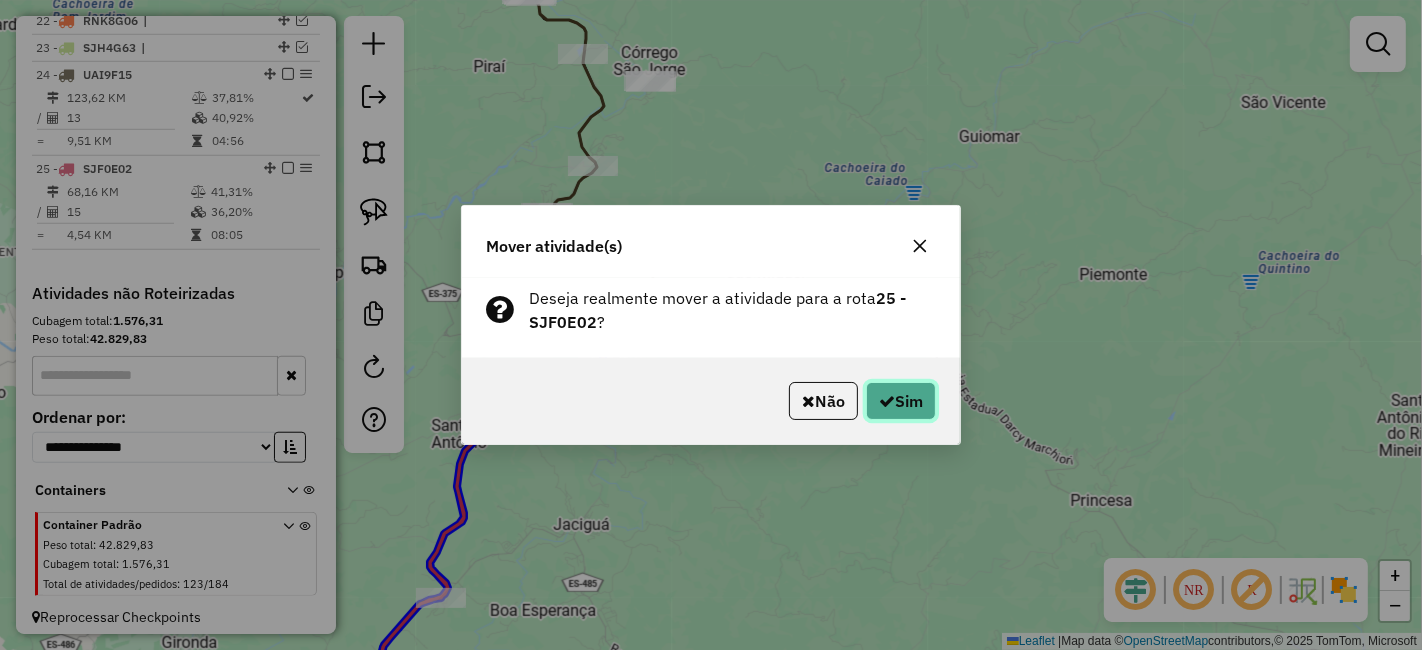click 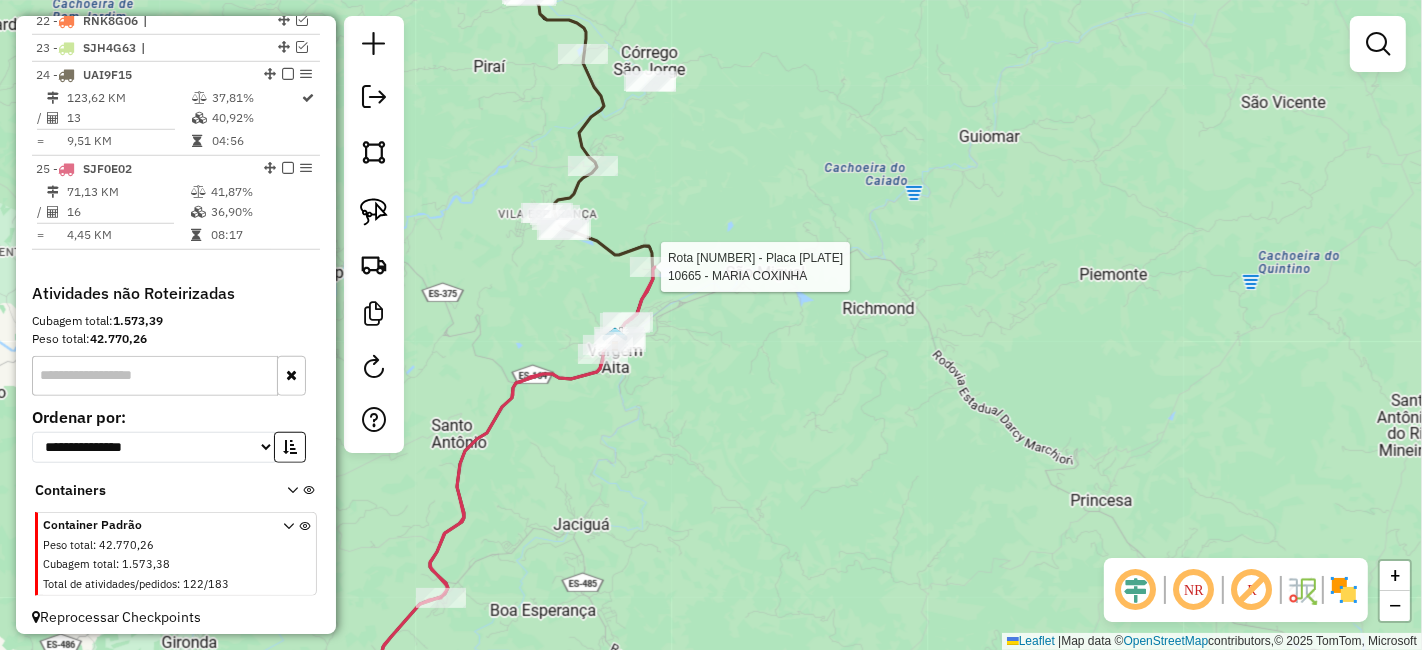 select on "**********" 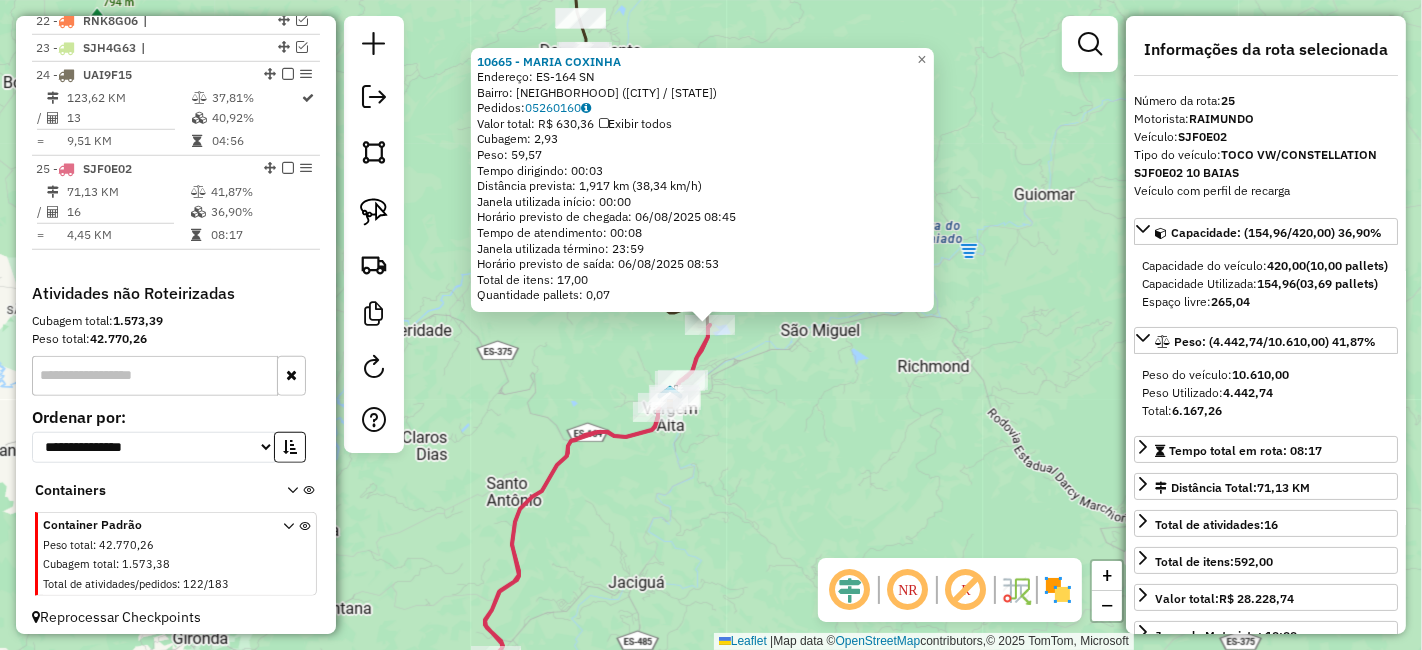 click on "[NUMBER] - [PERSON] Endereço: [STATE]-[NUMBER] Bairro: [PERSON] ([CITY] / [STATE]) Pedidos: [NUMBER] Valor total: R$ [NUMBER], [NUMBER] Exibir todos Cubagem: [NUMBER],[NUMBER] Peso: [NUMBER],[NUMBER] Tempo dirigindo: [TIME] Distância prevista: [NUMBER],[NUMBER] km ([NUMBER],[NUMBER] km/h) Janela utilizada início: [TIME] Horário previsto de chegada: [DATE] [TIME] Tempo de atendimento: [TIME] Janela utilizada término: [TIME] Horário previsto de saída: [DATE] [TIME] Total de itens: [NUMBER],[NUMBER] Quantidade pallets: [NUMBER] × Janela de atendimento Grade de atendimento Capacidade Transportadoras Veículos Cliente Pedidos Rotas Selecione os dias de semana para filtrar as janelas de atendimento Seg Ter Qua Qui Sex Sáb Dom Informe o período da janela de atendimento: De: Até: Filtrar exatamente a janela do cliente Considerar janela de atendimento padrão Selecione os dias de semana para filtrar as grades de atendimento Seg Ter Qua Qui Sex Sáb Dom Peso mínimo: Peso máximo: De: De:" 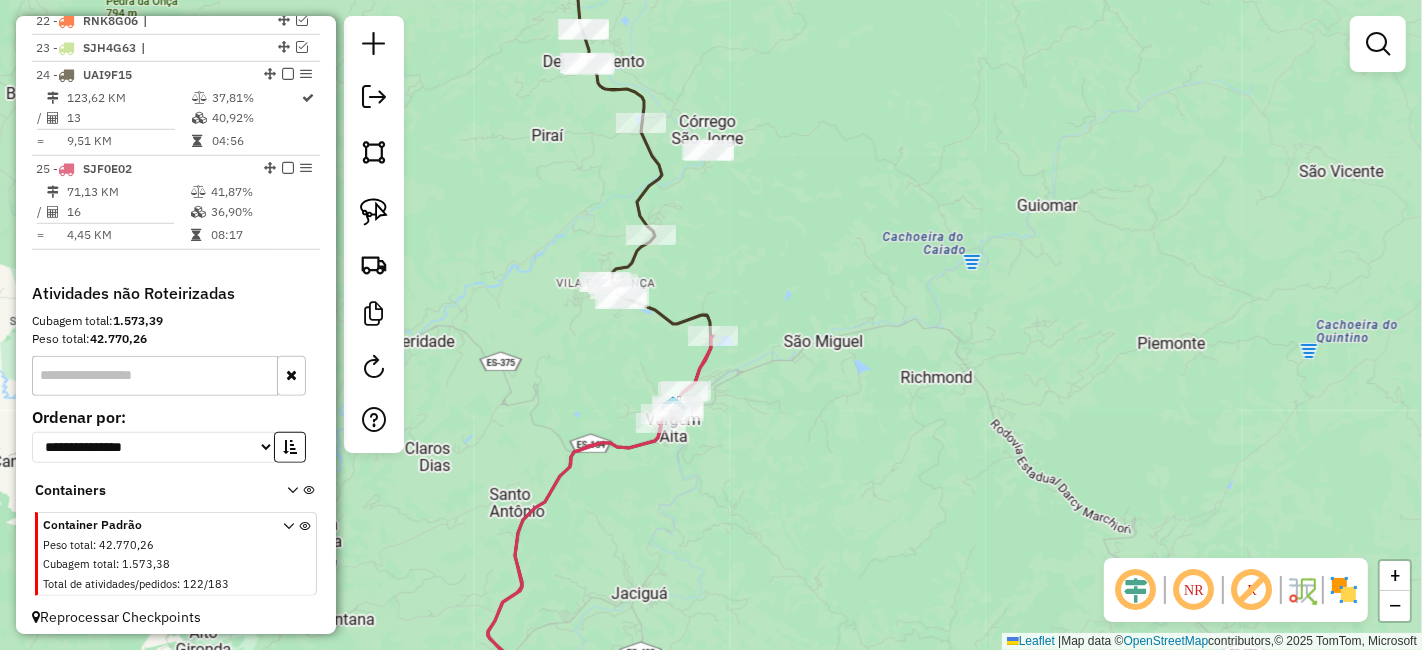 drag, startPoint x: 725, startPoint y: 383, endPoint x: 736, endPoint y: 418, distance: 36.687874 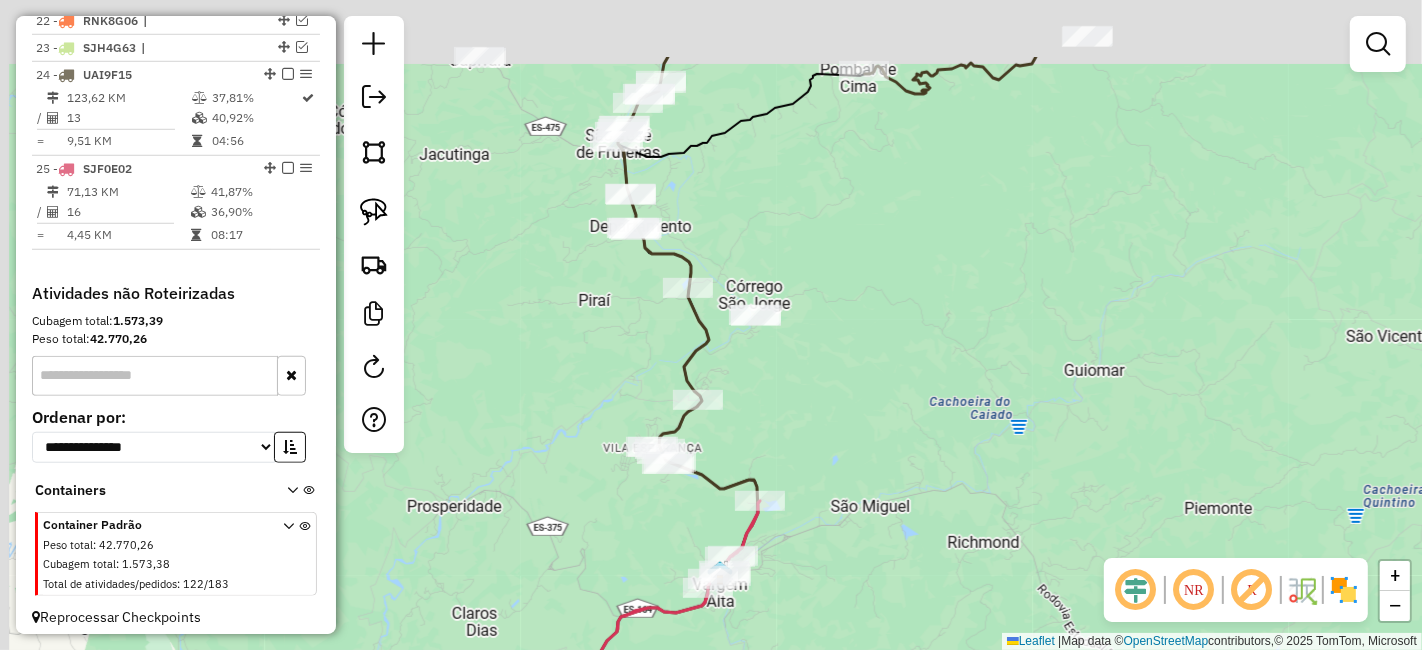drag, startPoint x: 788, startPoint y: 426, endPoint x: 783, endPoint y: 451, distance: 25.495098 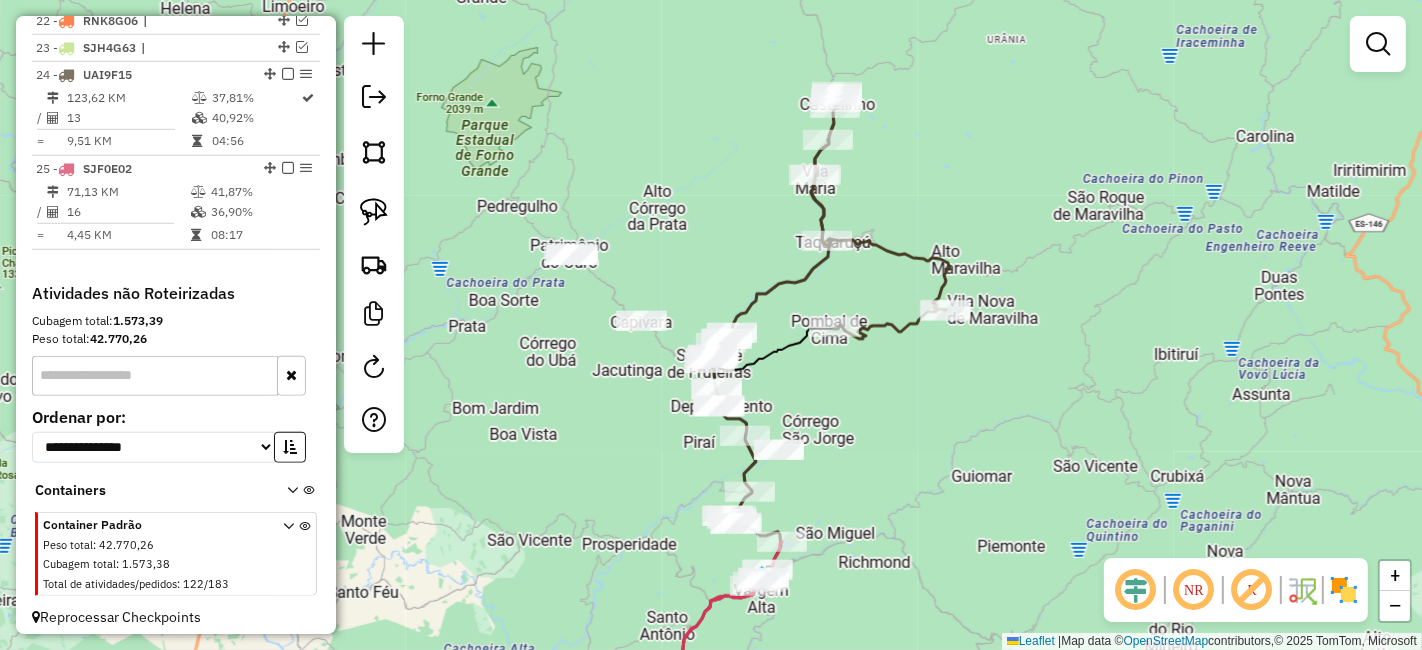 click on "Janela de atendimento Grade de atendimento Capacidade Transportadoras Veículos Cliente Pedidos  Rotas Selecione os dias de semana para filtrar as janelas de atendimento  Seg   Ter   Qua   Qui   Sex   Sáb   Dom  Informe o período da janela de atendimento: De: Até:  Filtrar exatamente a janela do cliente  Considerar janela de atendimento padrão  Selecione os dias de semana para filtrar as grades de atendimento  Seg   Ter   Qua   Qui   Sex   Sáb   Dom   Considerar clientes sem dia de atendimento cadastrado  Clientes fora do dia de atendimento selecionado Filtrar as atividades entre os valores definidos abaixo:  Peso mínimo:   Peso máximo:   Cubagem mínima:   Cubagem máxima:   De:   Até:  Filtrar as atividades entre o tempo de atendimento definido abaixo:  De:   Até:   Considerar capacidade total dos clientes não roteirizados Transportadora: Selecione um ou mais itens Tipo de veículo: Selecione um ou mais itens Veículo: Selecione um ou mais itens Motorista: Selecione um ou mais itens Nome: Rótulo:" 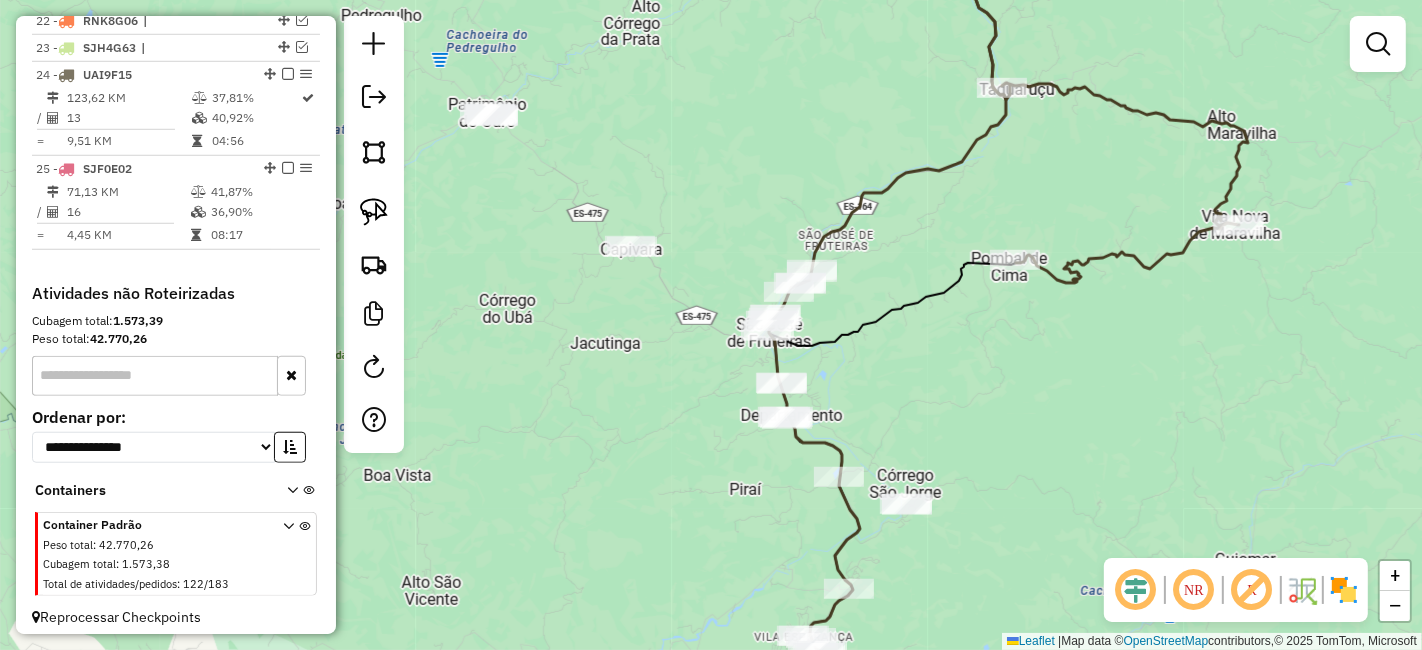 drag, startPoint x: 680, startPoint y: 407, endPoint x: 674, endPoint y: 347, distance: 60.299255 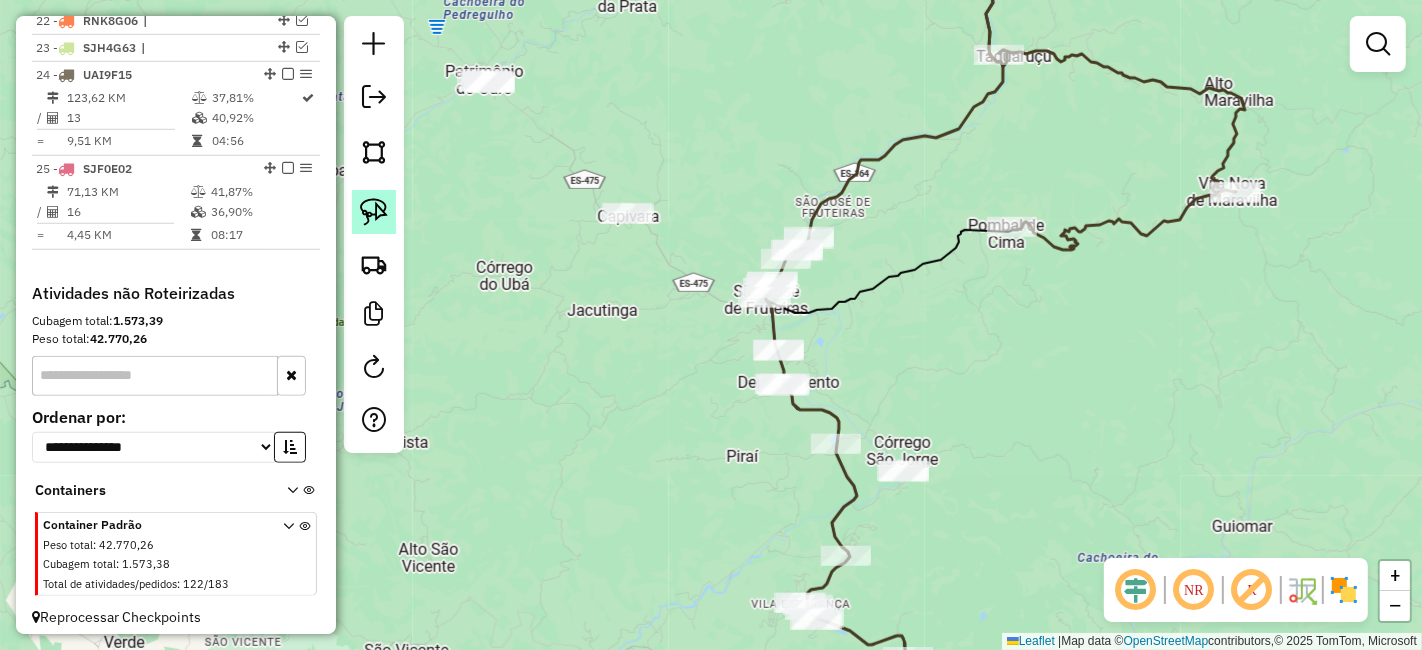 click 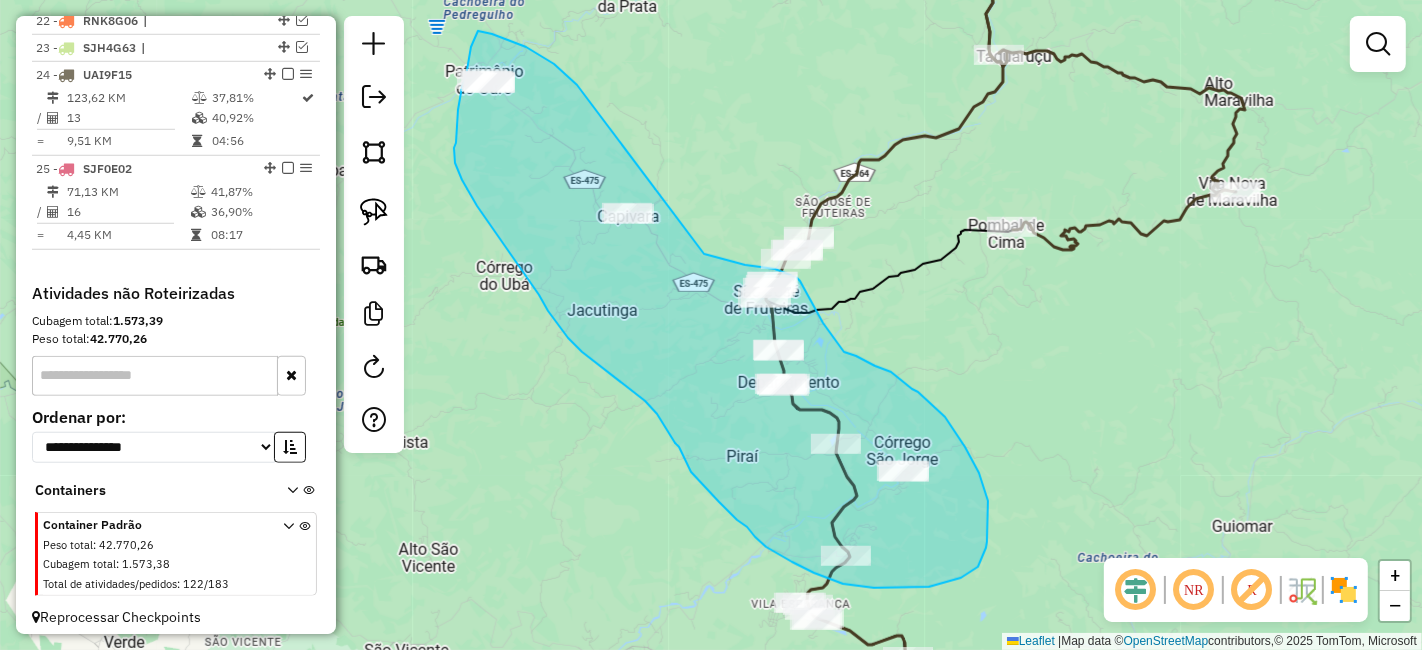 drag, startPoint x: 492, startPoint y: 34, endPoint x: 701, endPoint y: 250, distance: 300.56113 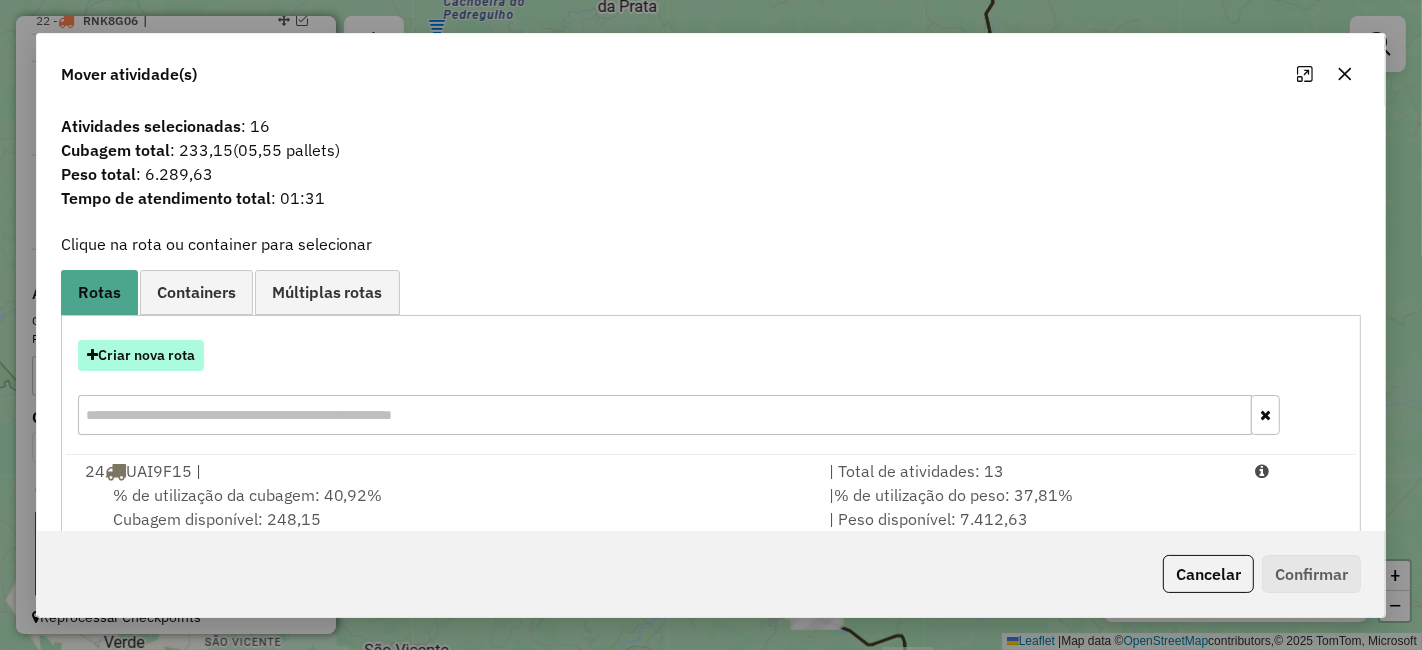 click on "Criar nova rota" at bounding box center (141, 355) 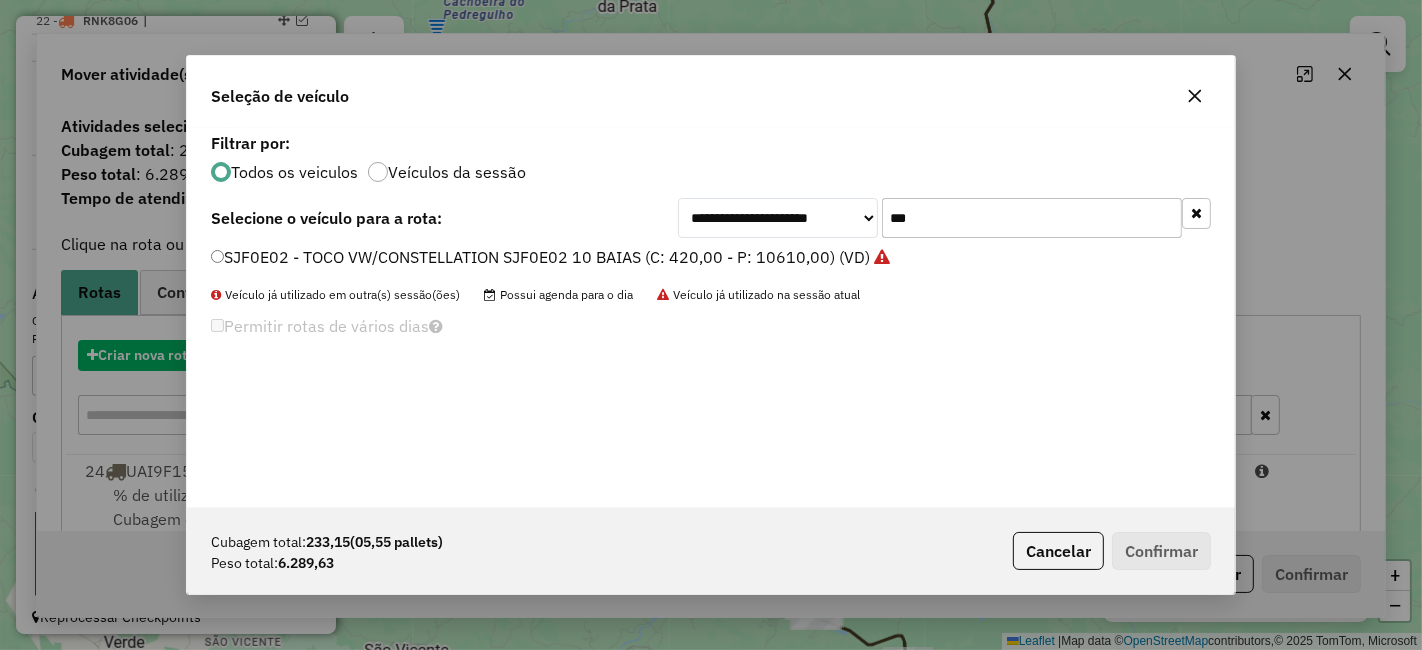 scroll, scrollTop: 11, scrollLeft: 5, axis: both 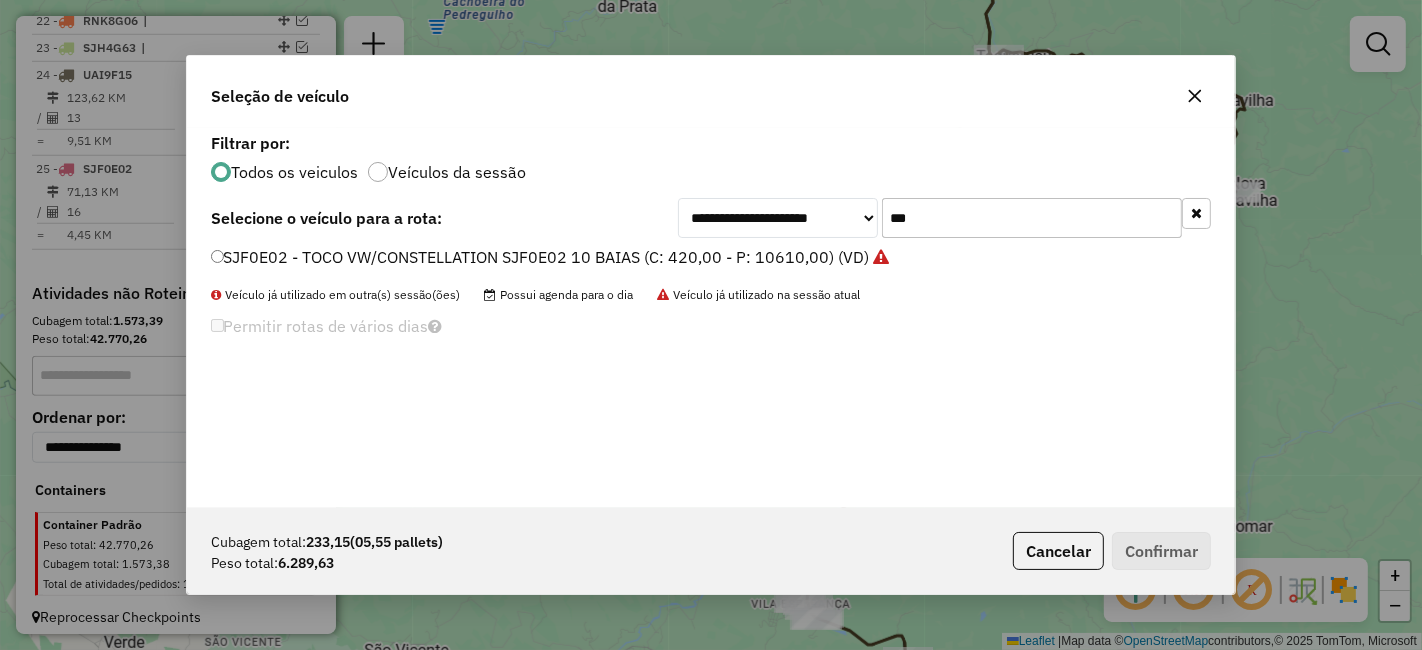 click on "***" 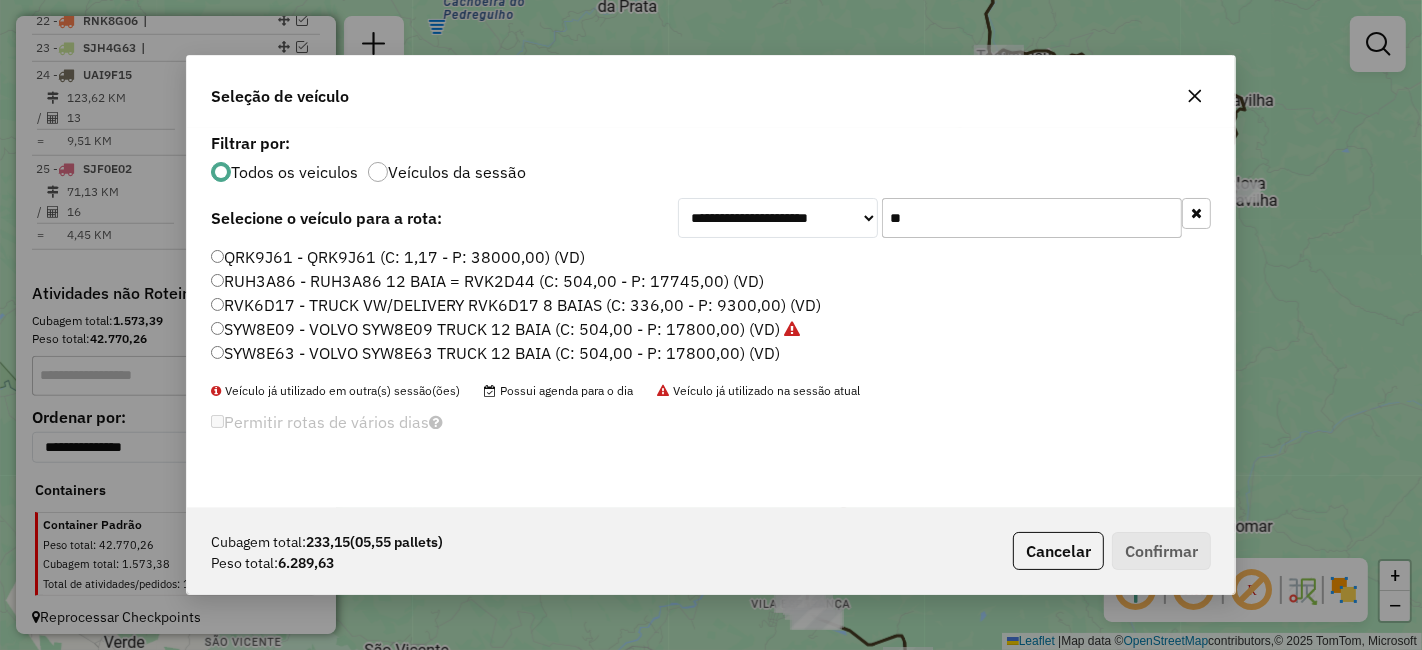 type on "**" 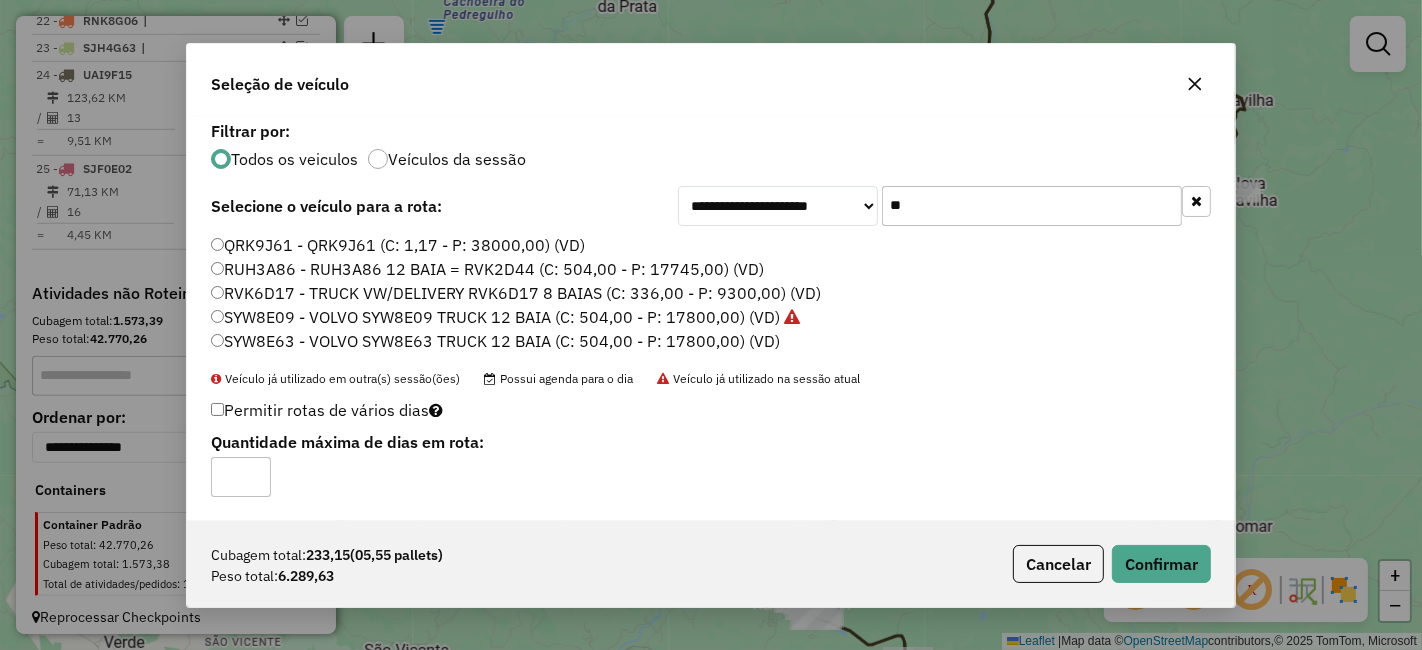 click on "RVK6D17 - TRUCK VW/DELIVERY RVK6D17 8 BAIAS (C: 336,00 - P: 9300,00) (VD)" 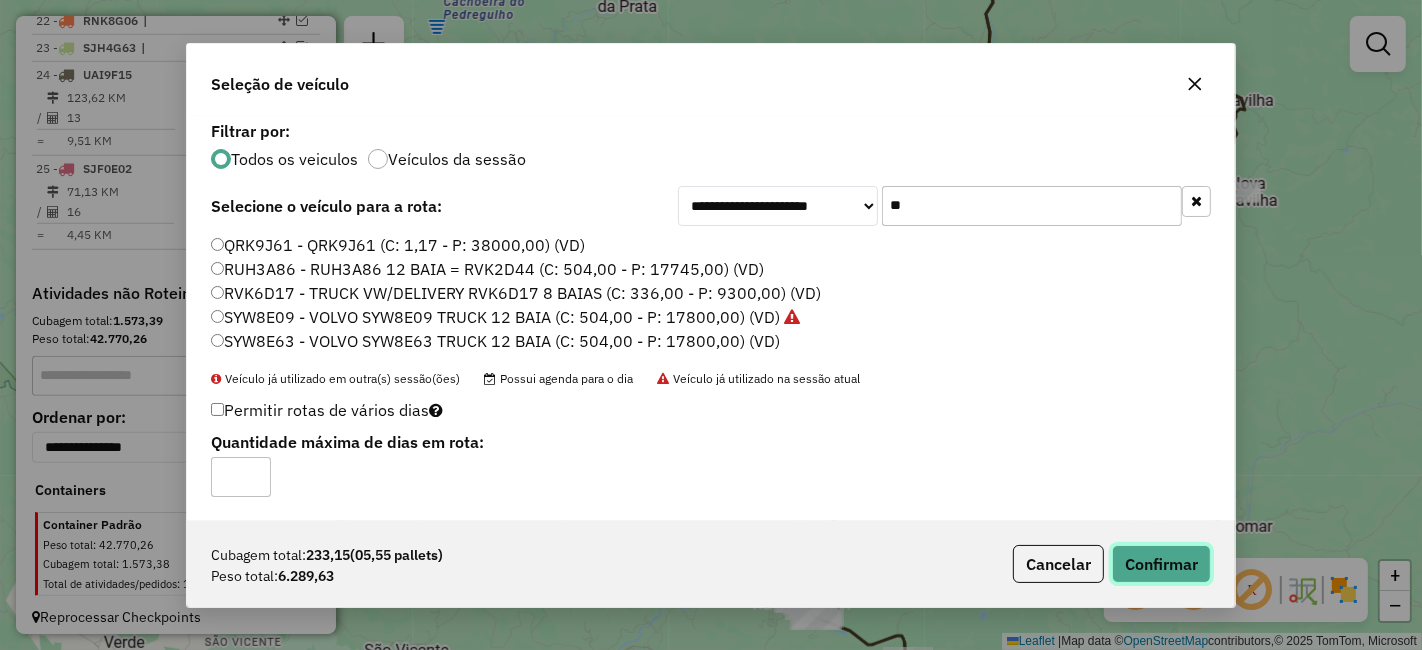 click on "Confirmar" 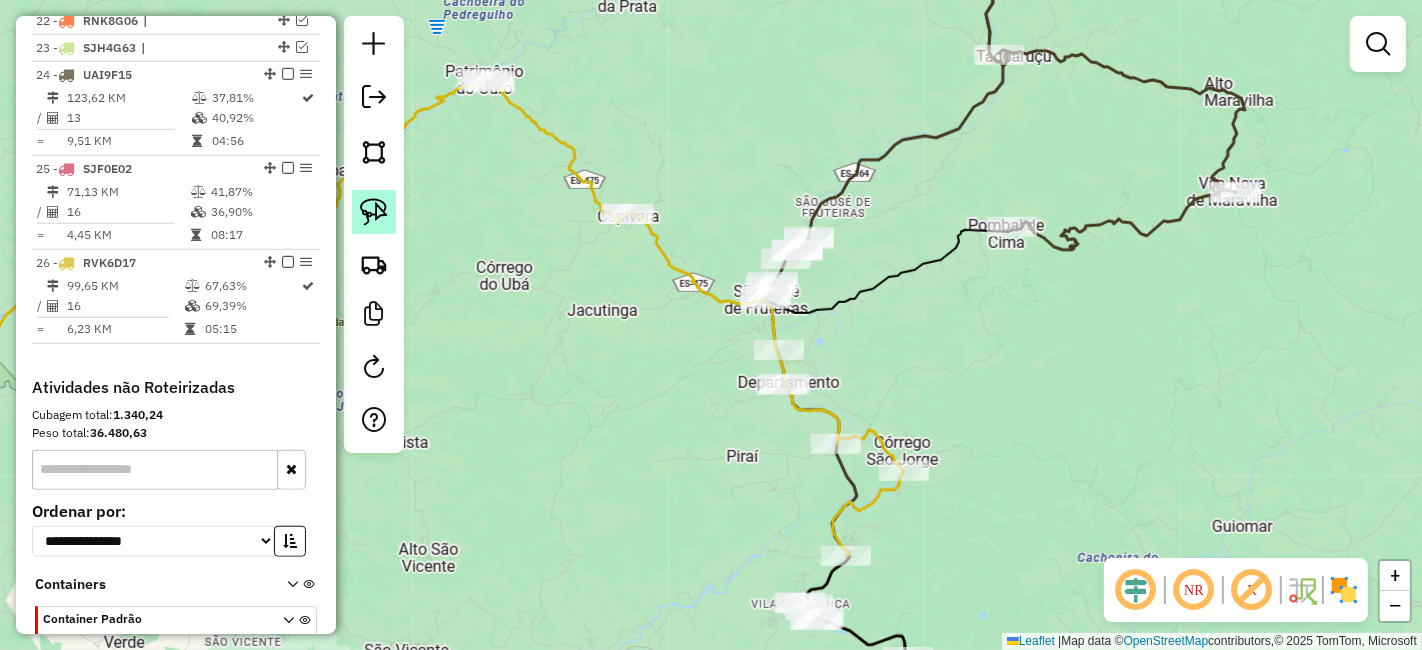 click 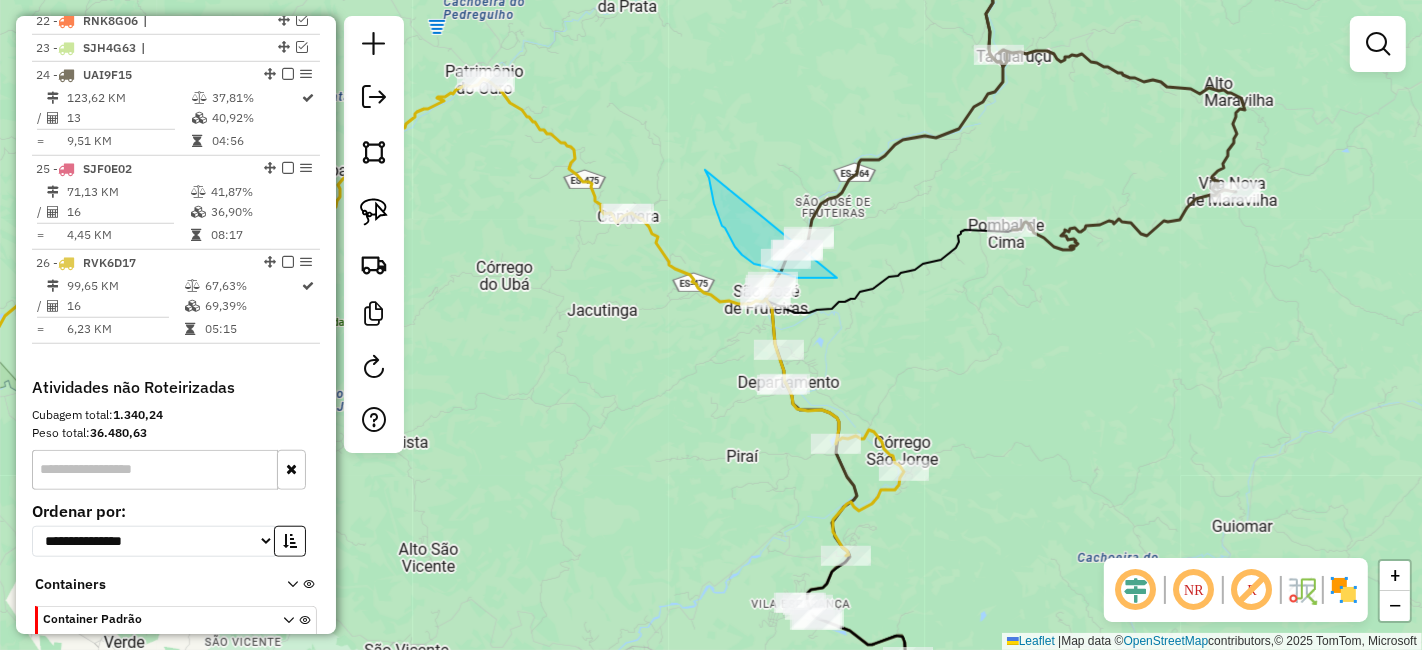 drag, startPoint x: 705, startPoint y: 170, endPoint x: 876, endPoint y: 195, distance: 172.81783 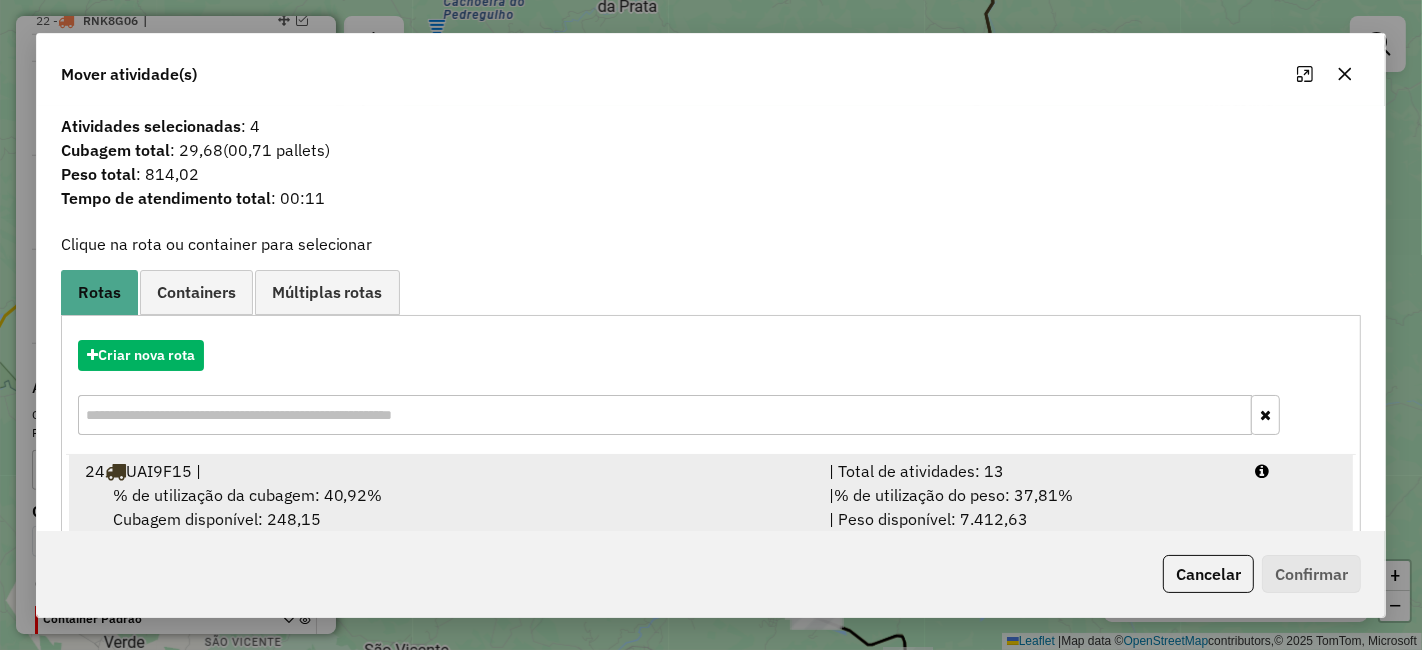 click on "% de utilização da cubagem: 40,92%  Cubagem disponível: 248,15" at bounding box center [445, 507] 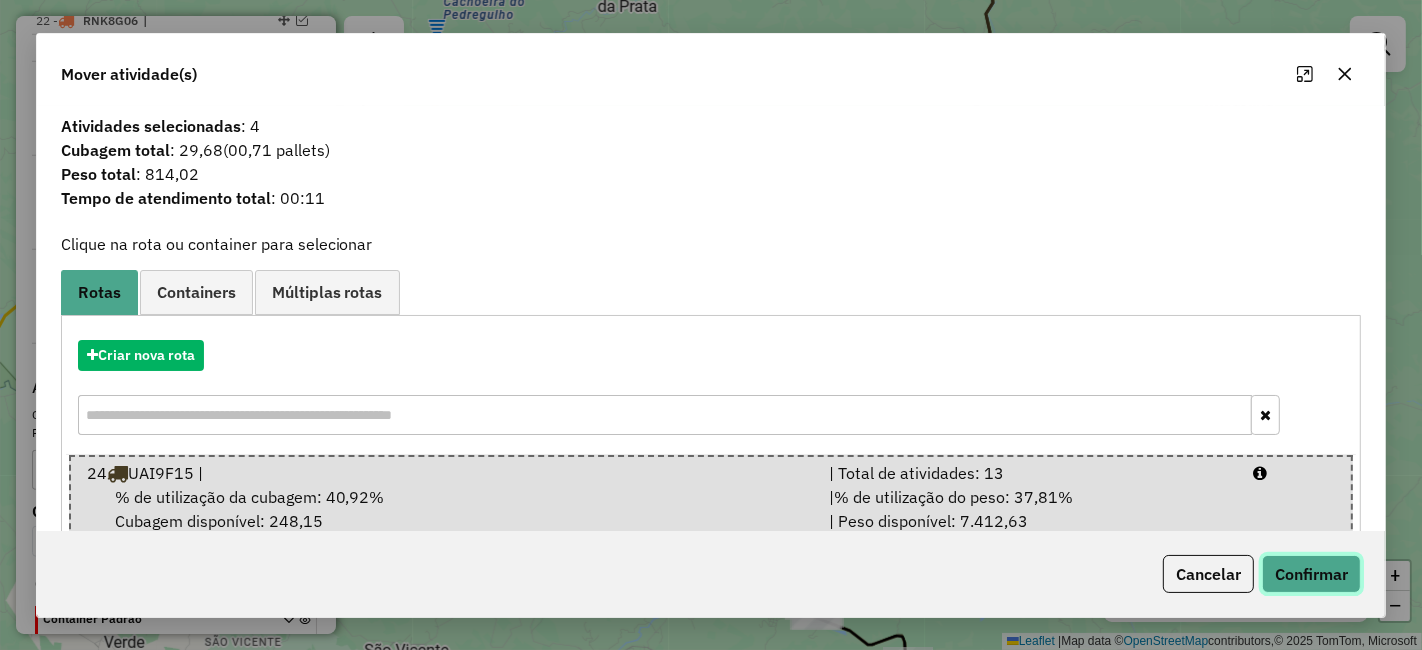 click on "Confirmar" 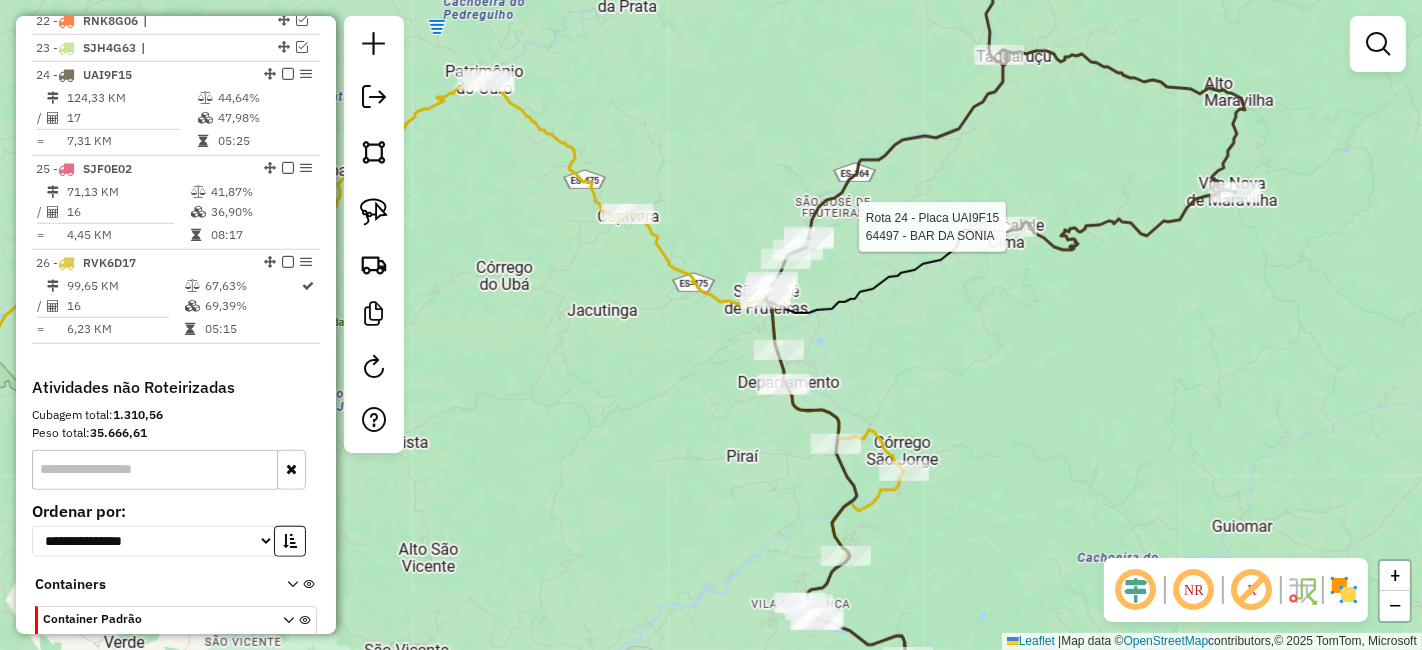 select on "**********" 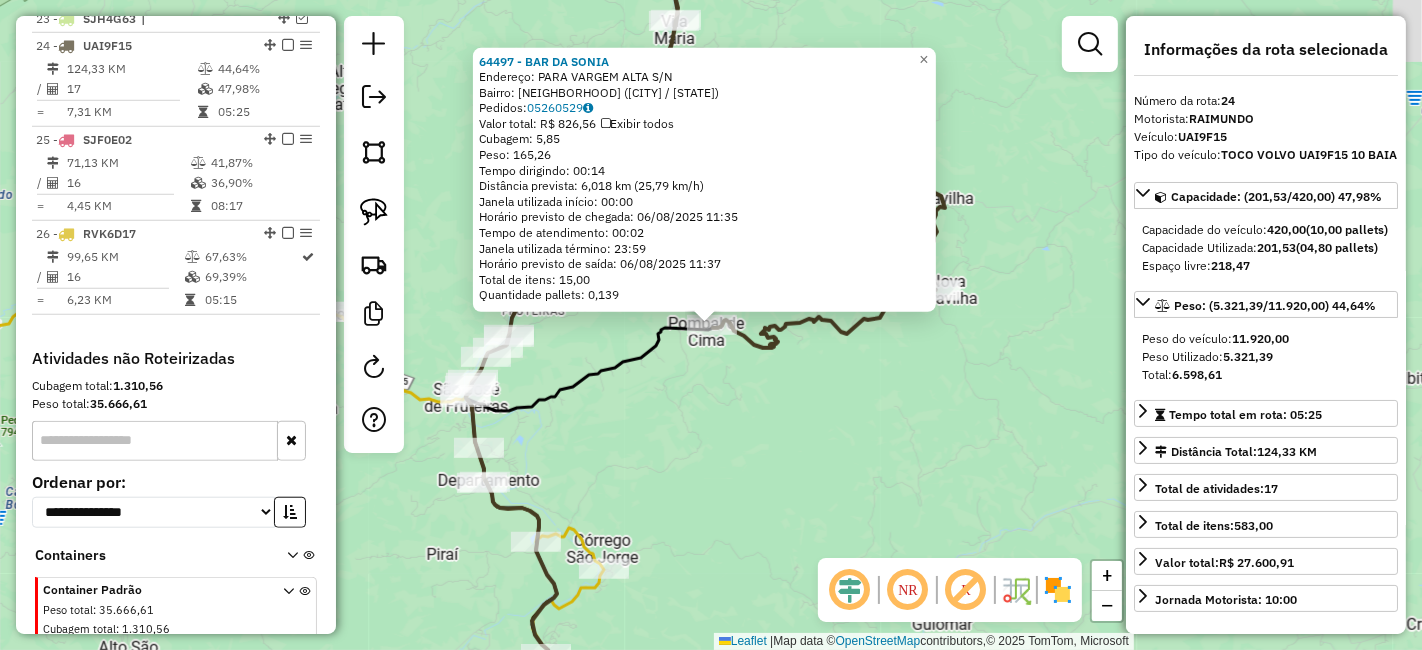 scroll, scrollTop: 1388, scrollLeft: 0, axis: vertical 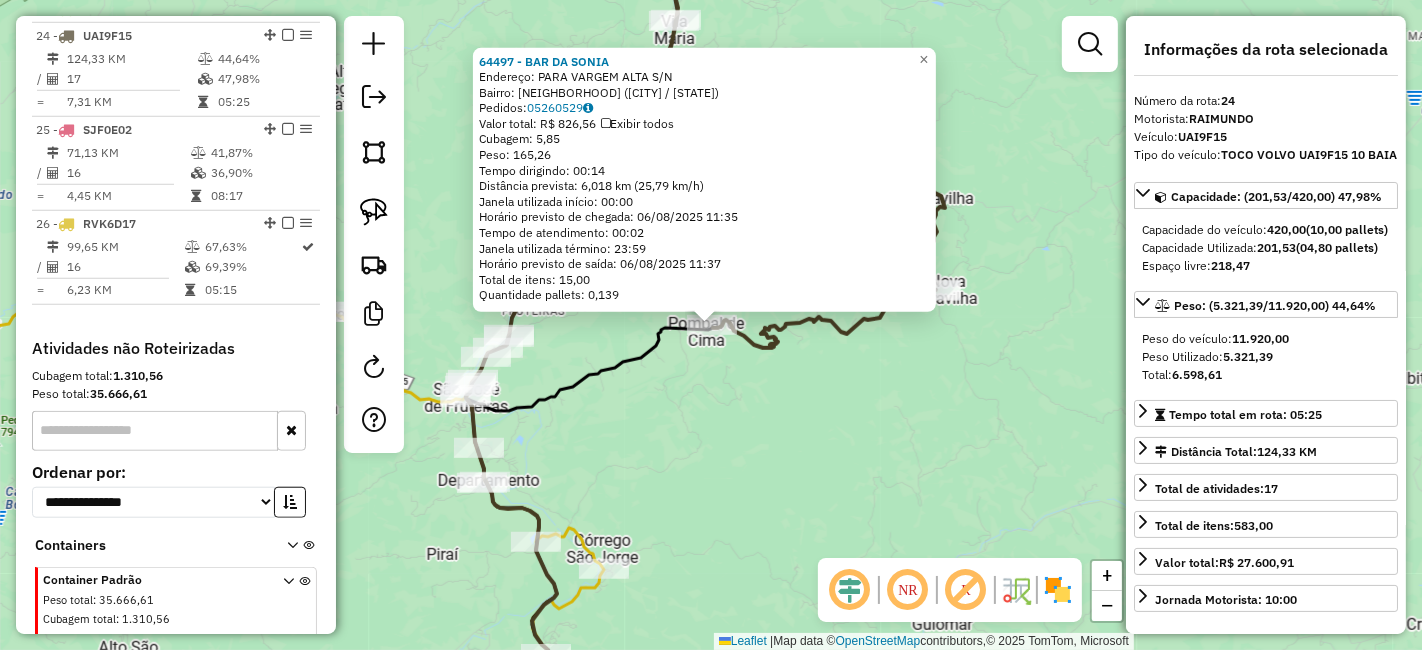 click on "[NUMBER] - [BRAND] Endereço: [PERSON] [NUMBER] Bairro: [PERSON] ([CITY] / [STATE]) Pedidos: [NUMBER] Valor total: R$ [NUMBER], [NUMBER] Exibir todos Cubagem: [NUMBER],[NUMBER] Peso: [NUMBER],[NUMBER] Tempo dirigindo: [TIME] Distância prevista: [NUMBER],[NUMBER] km ([NUMBER],[NUMBER] km/h) Janela utilizada início: [TIME] Horário previsto de chegada: [DATE] [TIME] Tempo de atendimento: [TIME] Janela utilizada término: [TIME] Horário previsto de saída: [DATE] [TIME] Total de itens: [NUMBER],[NUMBER] Quantidade pallets: [NUMBER] × Janela de atendimento Grade de atendimento Capacidade Transportadoras Veículos Cliente Pedidos Rotas Selecione os dias de semana para filtrar as janelas de atendimento Seg Ter Qua Qui Sex Sáb Dom Informe o período da janela de atendimento: De: Até: Filtrar exatamente a janela do cliente Considerar janela de atendimento padrão Selecione os dias de semana para filtrar as grades de atendimento Seg Ter Qua Qui Sex Sáb Dom Considerar clientes sem dia de atendimento cadastrado De:" 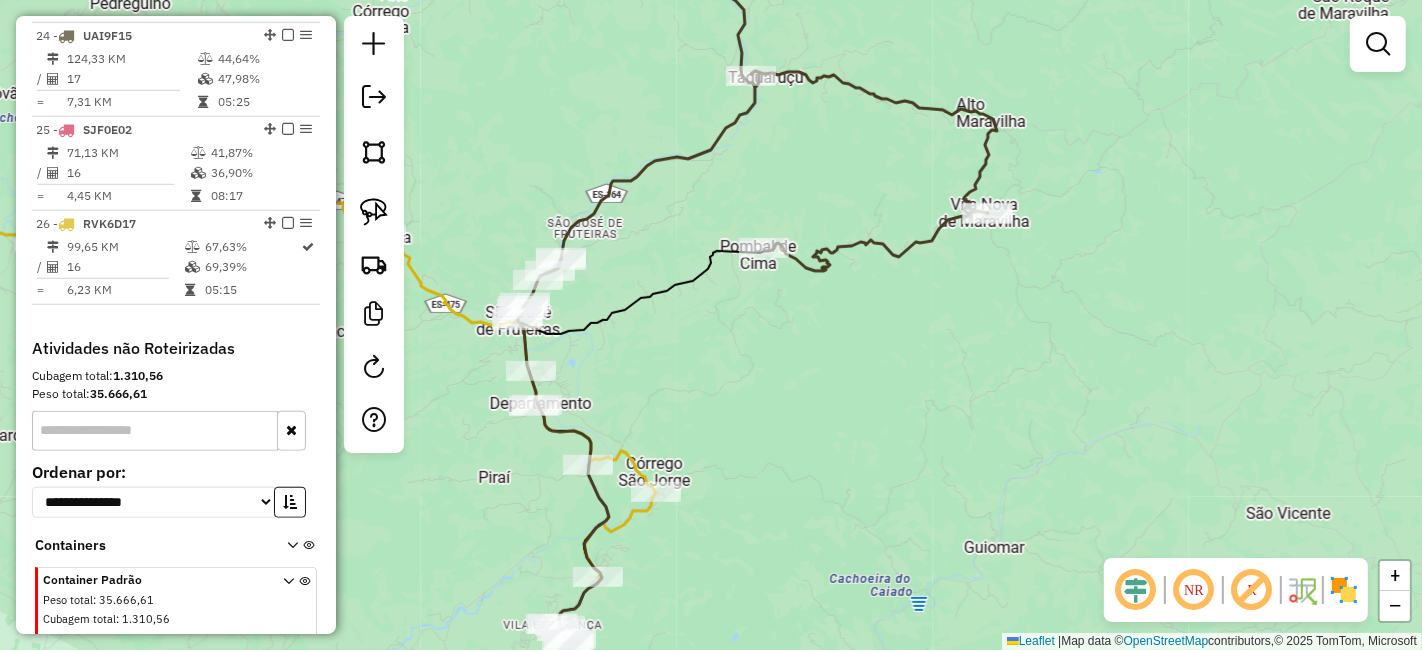 drag, startPoint x: 665, startPoint y: 424, endPoint x: 717, endPoint y: 346, distance: 93.74433 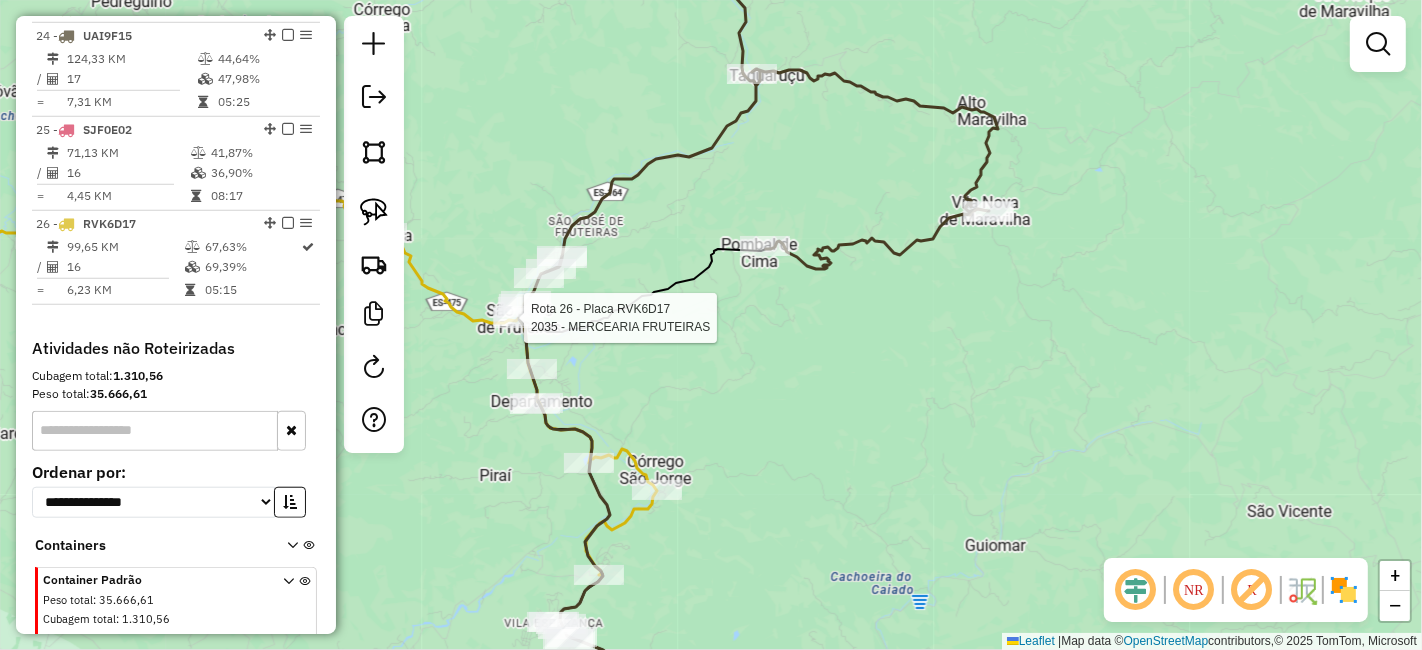 select on "**********" 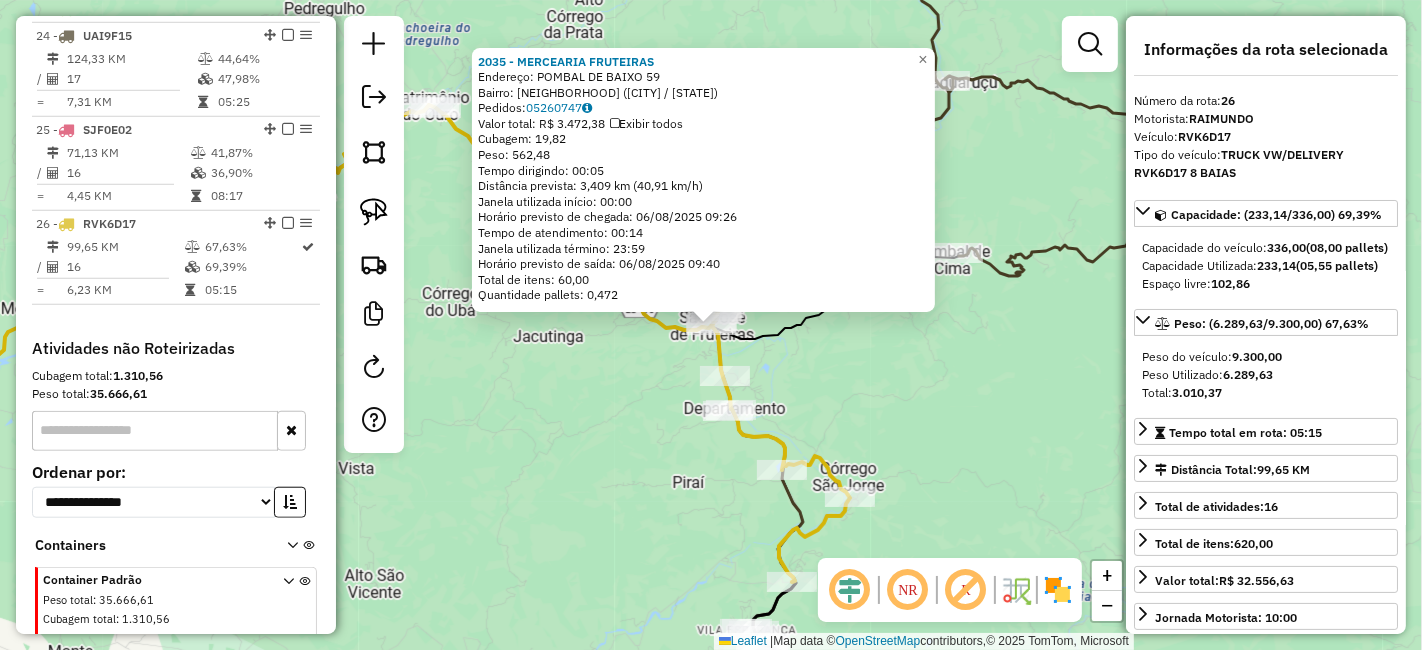 scroll, scrollTop: 1442, scrollLeft: 0, axis: vertical 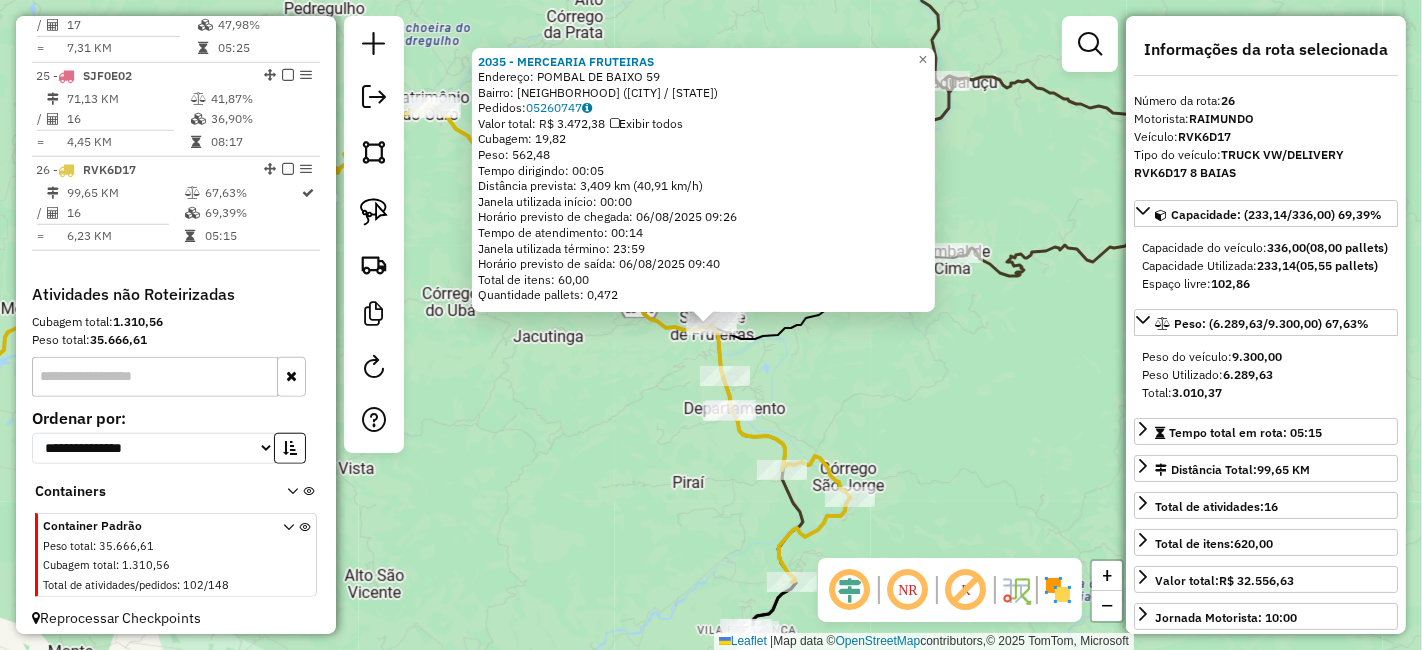 click on "[NUMBER] - [BRAND] [NAME]  Endereço:  [STREET] [NUMBER]   Bairro: [NEIGHBORHOOD] ([CITY] / [STATE])   Pedidos:  [ORDER_ID]   Valor total: R$ [PRICE]   Exibir todos   Cubagem: [CUBAGE]  Peso: [WEIGHT]  Tempo dirigindo: [TIME]   Distância prevista: [DISTANCE] km ([SPEED] km/h)   Janela utilizada início: [TIME]   Horário previsto de chegada: [DATE] [TIME]   Tempo de atendimento: [TIME]   Janela utilizada término: [TIME]   Horário previsto de saída: [DATE] [TIME]   Total de itens: [ITEMS]   Quantidade pallets: [PALLETS]  × Janela de atendimento Grade de atendimento Capacidade Transportadoras Veículos Cliente Pedidos  Rotas Selecione os dias de semana para filtrar as janelas de atendimento  Seg   Ter   Qua   Qui   Sex   Sáb   Dom  Informe o período da janela de atendimento: De: Até:  Filtrar exatamente a janela do cliente  Considerar janela de atendimento padrão  Selecione os dias de semana para filtrar as grades de atendimento  Seg   Ter   Qua   Qui   Sex   Sáb   Dom   Peso mínimo:   Peso máximo:   De:  +" 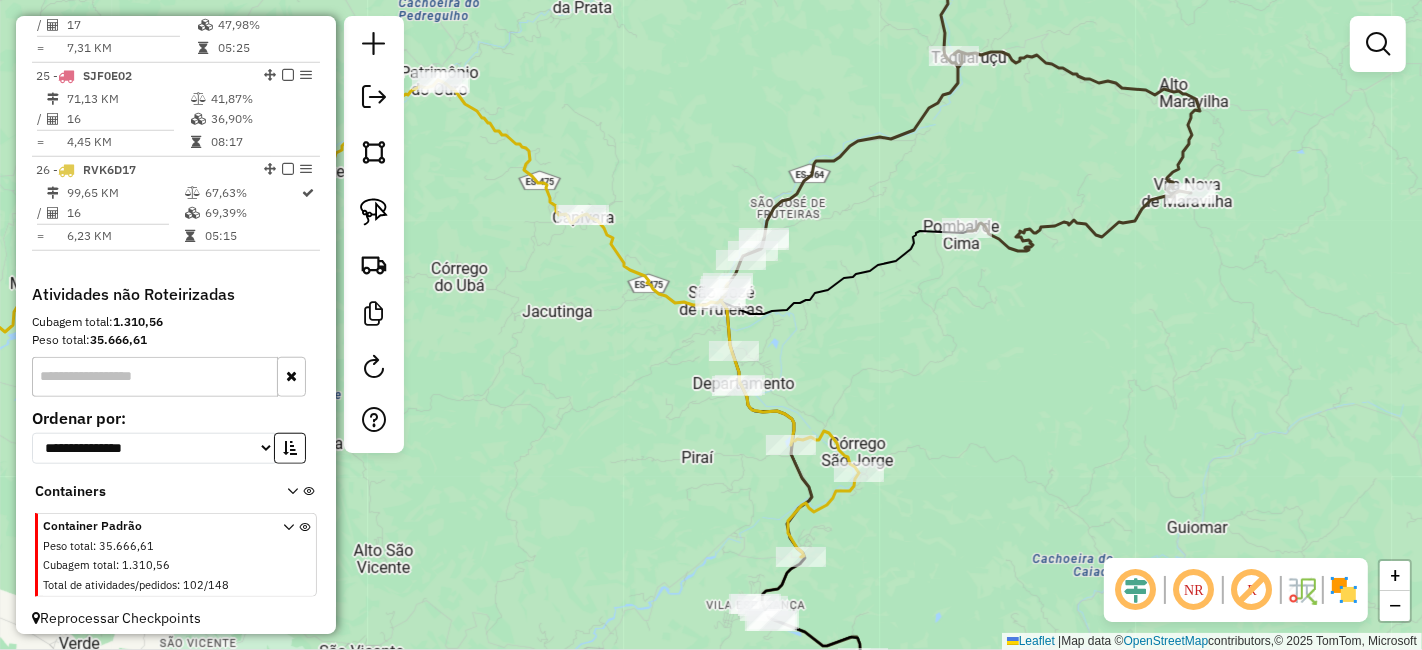 drag, startPoint x: 886, startPoint y: 387, endPoint x: 940, endPoint y: 261, distance: 137.08392 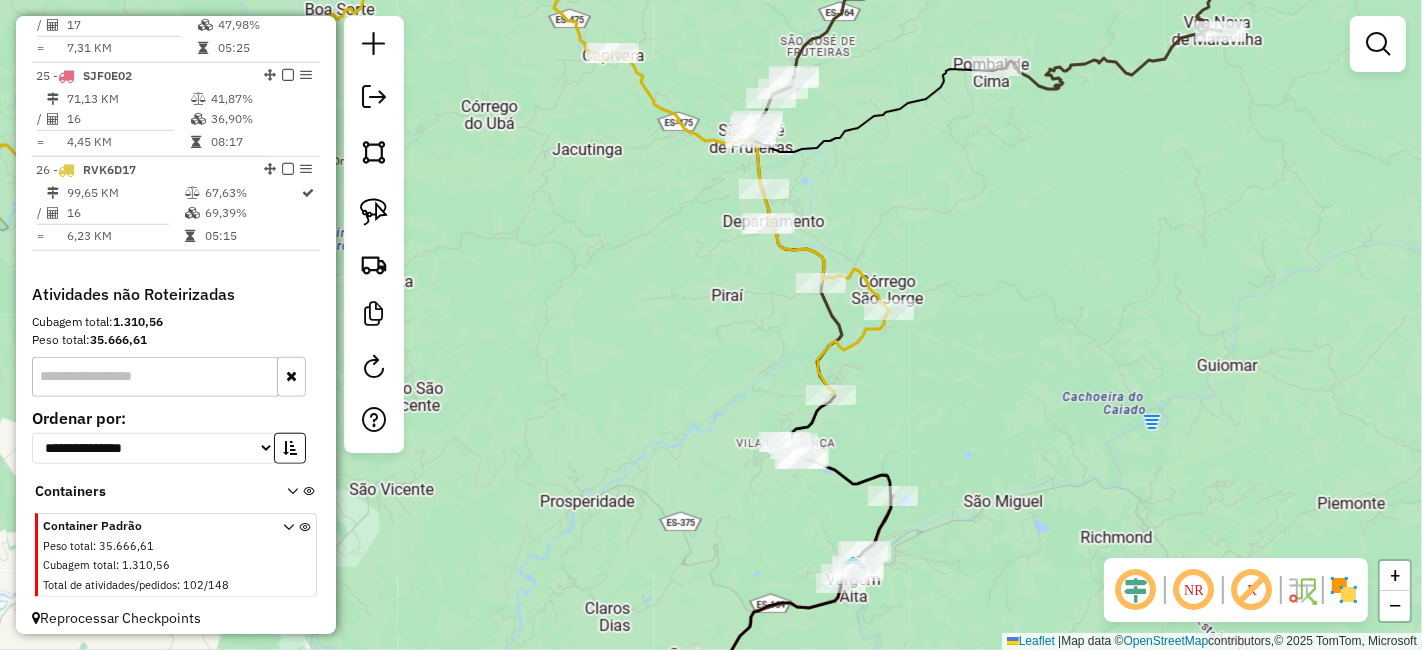drag, startPoint x: 637, startPoint y: 464, endPoint x: 469, endPoint y: 322, distance: 219.97273 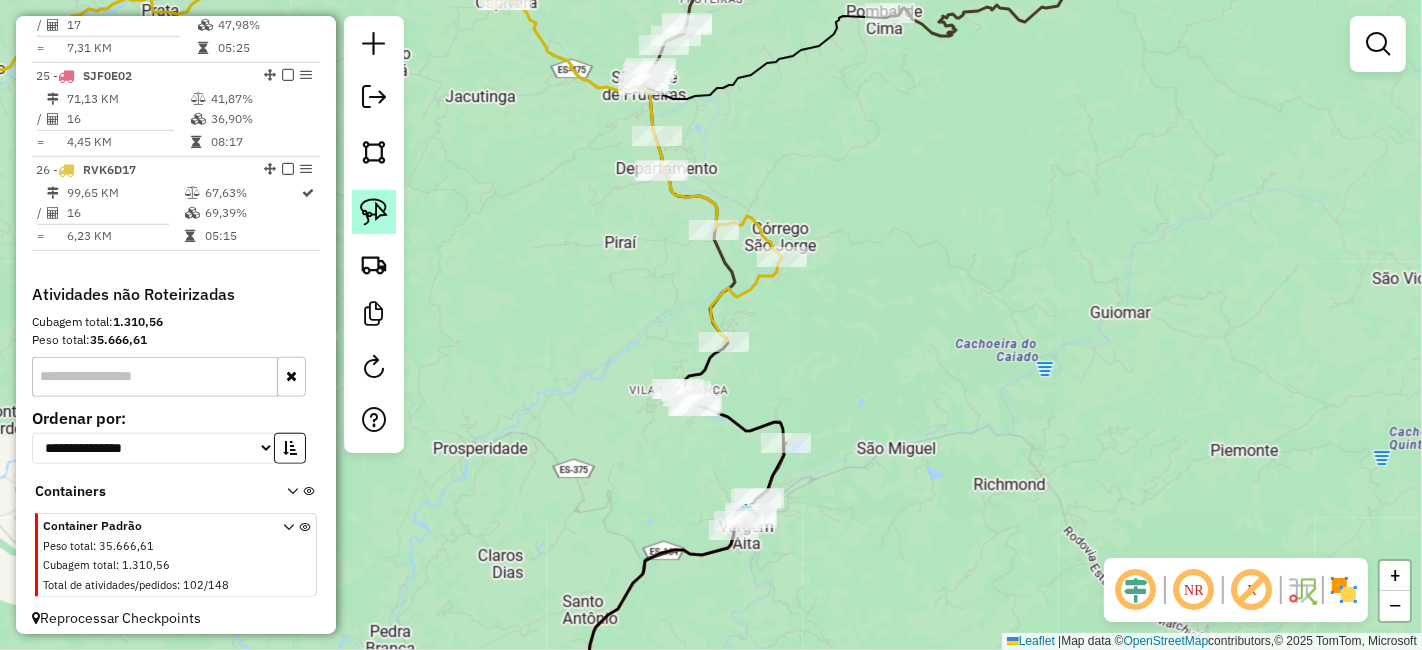click 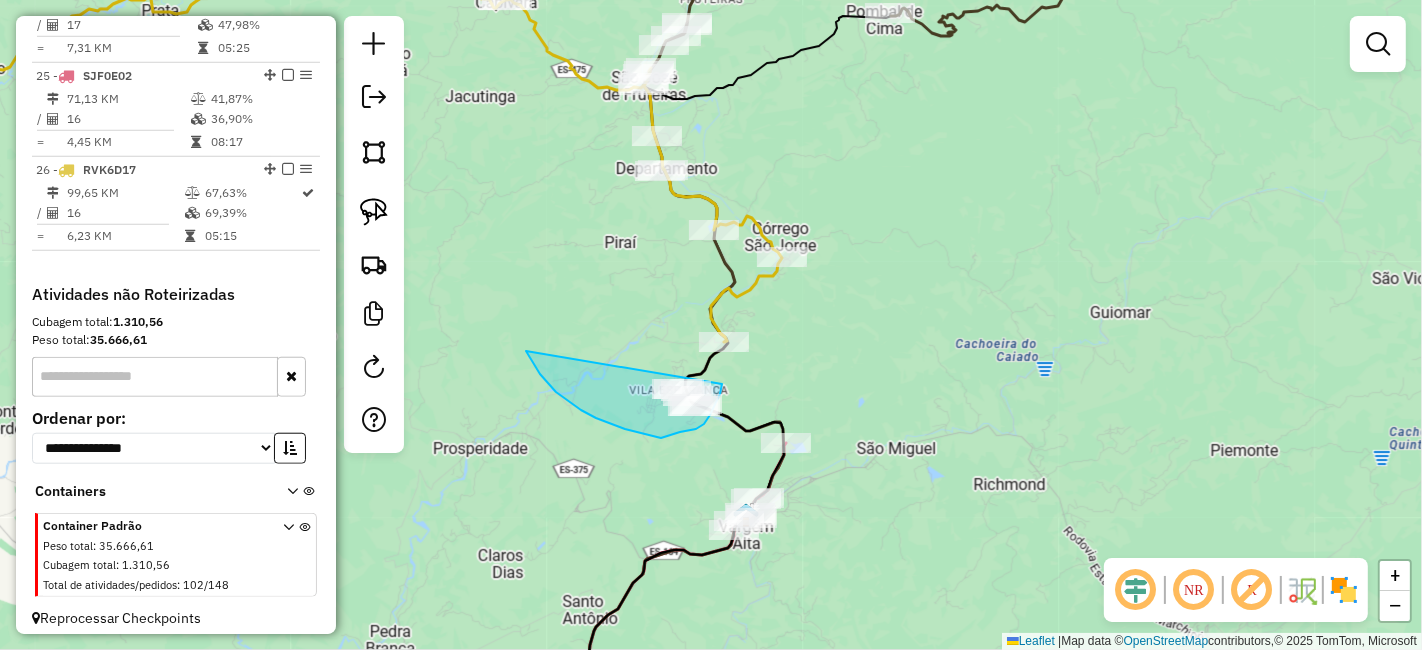 drag, startPoint x: 566, startPoint y: 400, endPoint x: 722, endPoint y: 372, distance: 158.4929 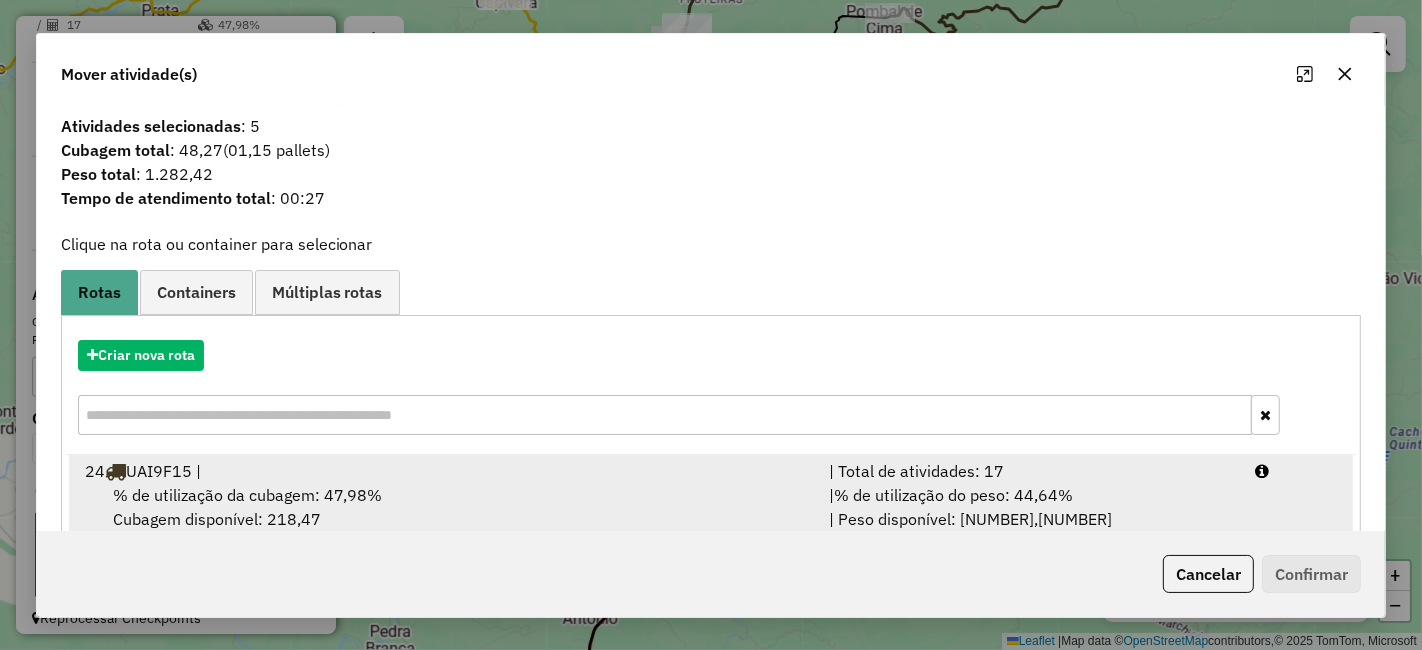 scroll, scrollTop: 198, scrollLeft: 0, axis: vertical 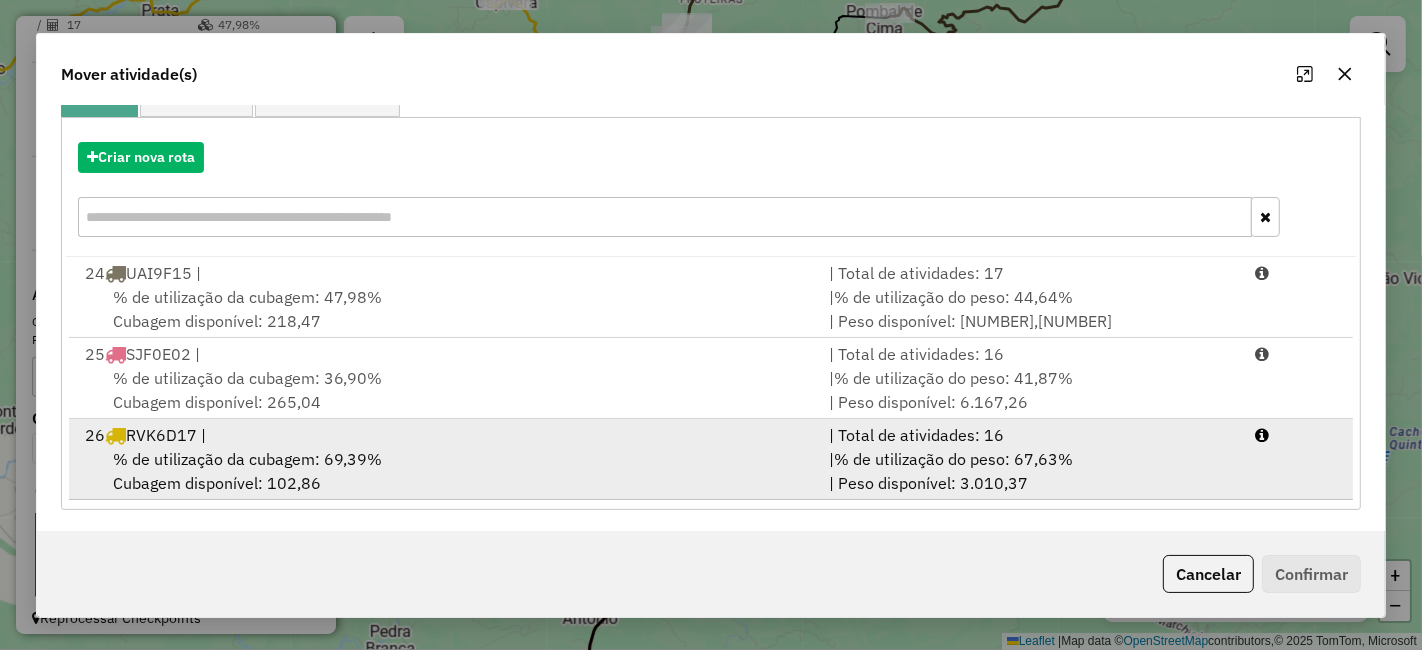 click on "% de utilização da cubagem: [NUMBER]%  Cubagem disponível: [NUMBER],[NUMBER]" at bounding box center [445, 471] 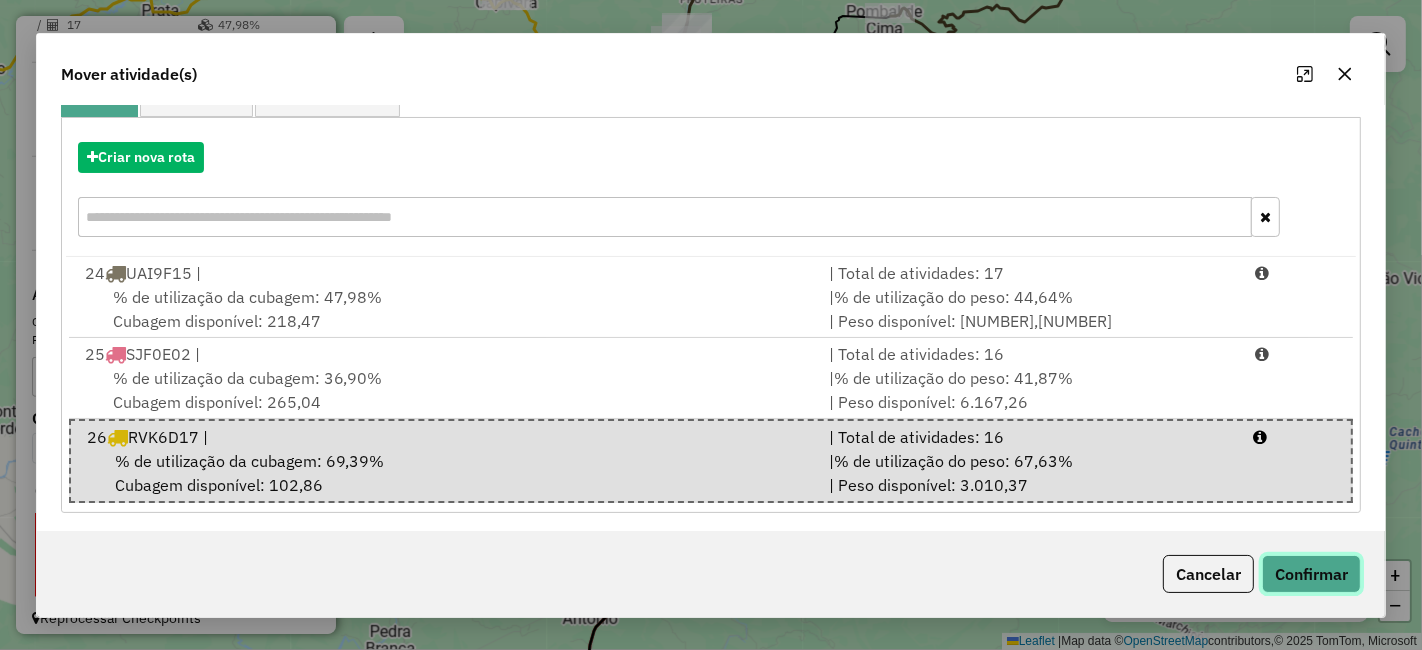 click on "Confirmar" 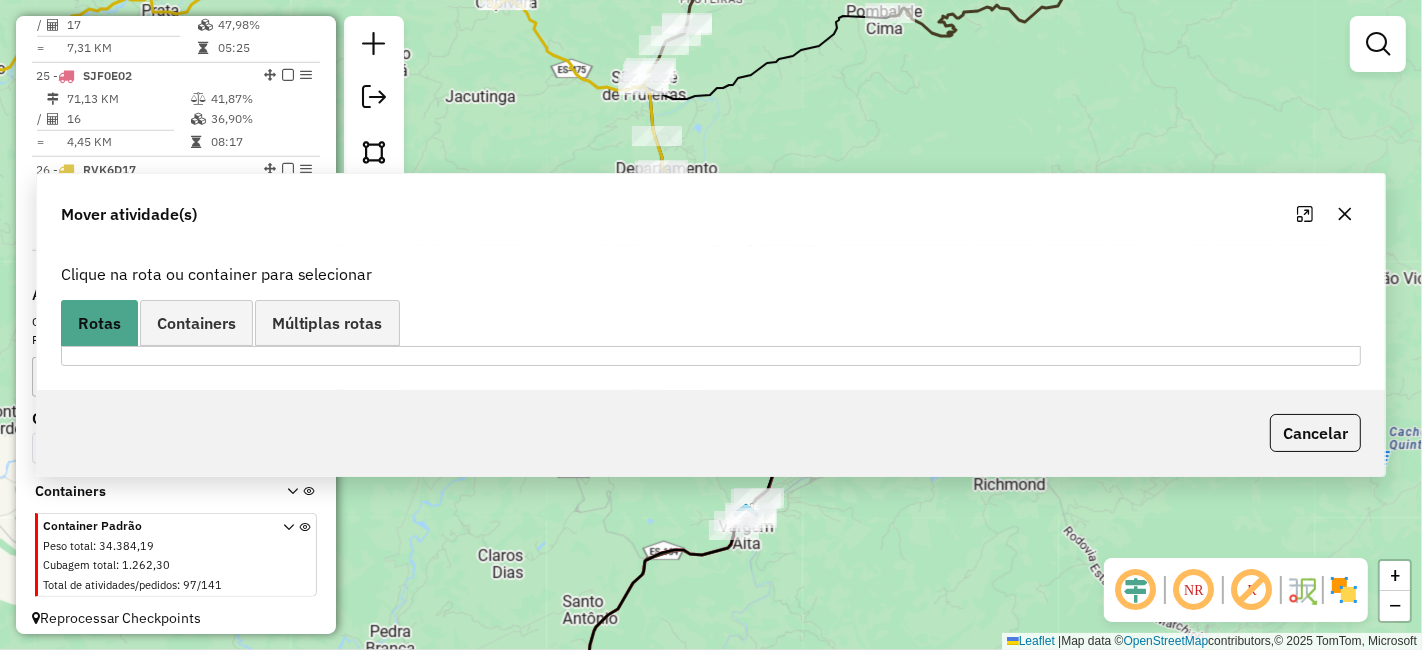 scroll, scrollTop: 0, scrollLeft: 0, axis: both 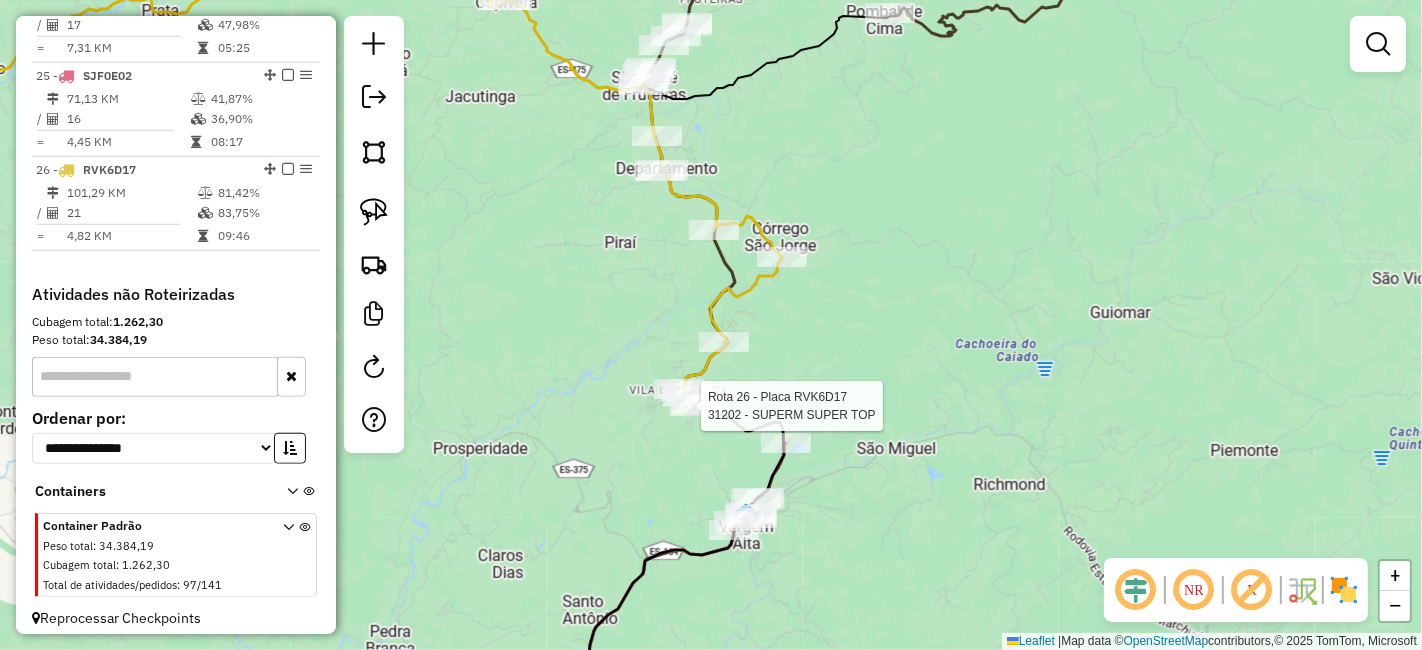 select on "**********" 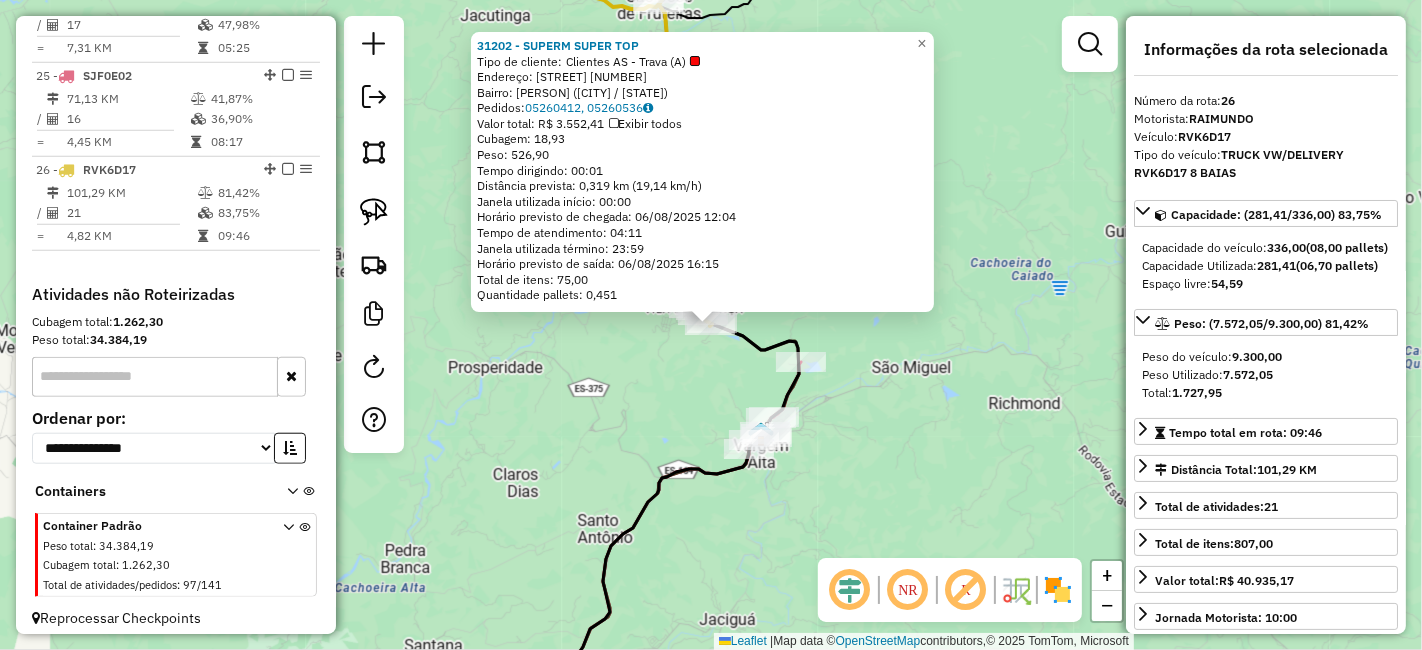 click on "[NUMBER] - [BRAND]  Tipo de cliente:   Clientes AS - Trava (A)   Endereço:  [STREET]   Bairro: [NEIGHBORHOOD] ([CITY] / [STATE])   Pedidos:  [ORDER_ID], [ORDER_ID]   Valor total: R$ [PRICE]   Exibir todos   Cubagem: [CUBAGE]  Peso: [WEIGHT]  Tempo dirigindo: [TIME]   Distância prevista: [DISTANCE] km ([SPEED] km/h)   Janela utilizada início: [TIME]   Horário previsto de chegada: [DATE] [TIME]   Tempo de atendimento: [TIME]   Janela utilizada término: [TIME]   Horário previsto de saída: [DATE] [TIME]   Total de itens: [ITEMS]   Quantidade pallets: [PALLETS]  × Janela de atendimento Grade de atendimento Capacidade Transportadoras Veículos Cliente Pedidos  Rotas Selecione os dias de semana para filtrar as janelas de atendimento  Seg   Ter   Qua   Qui   Sex   Sáb   Dom  Informe o período da janela de atendimento: De: Até:  Filtrar exatamente a janela do cliente  Considerar janela de atendimento padrão  Selecione os dias de semana para filtrar as grades de atendimento  Seg   Ter   Qua   Qui   Sex  De:" 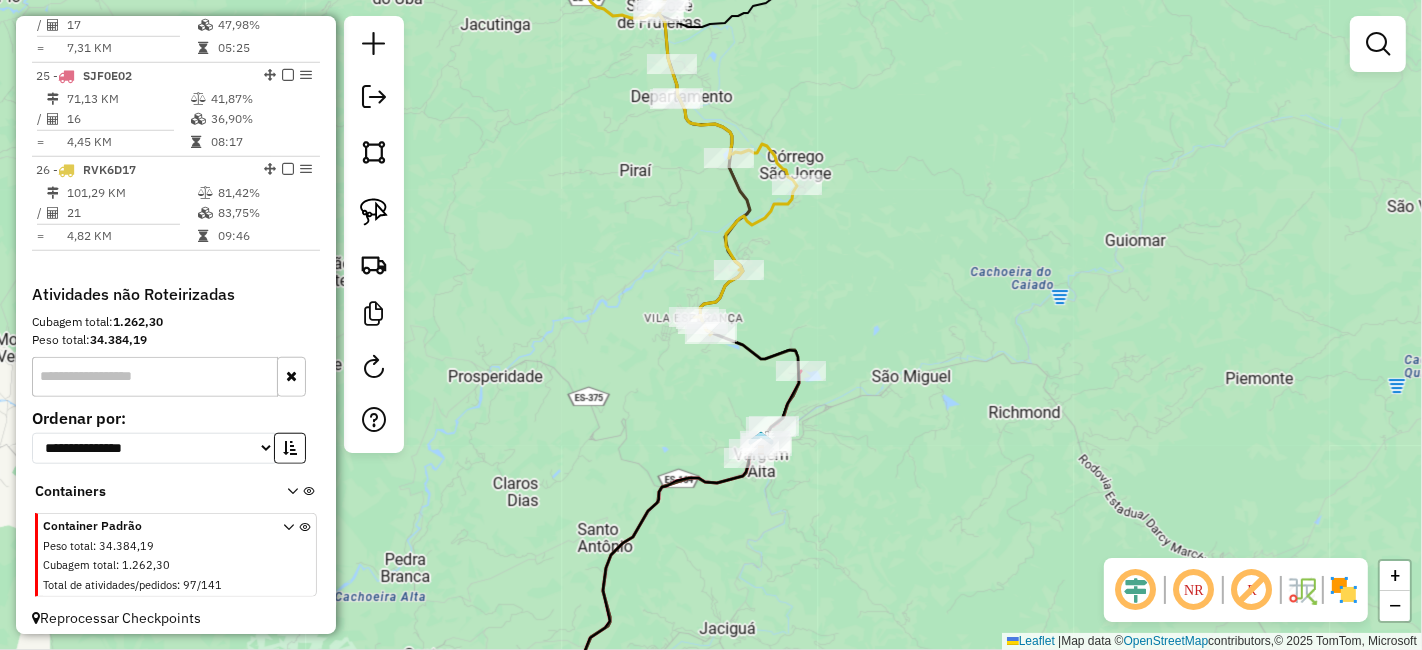 drag, startPoint x: 817, startPoint y: 333, endPoint x: 828, endPoint y: 406, distance: 73.82411 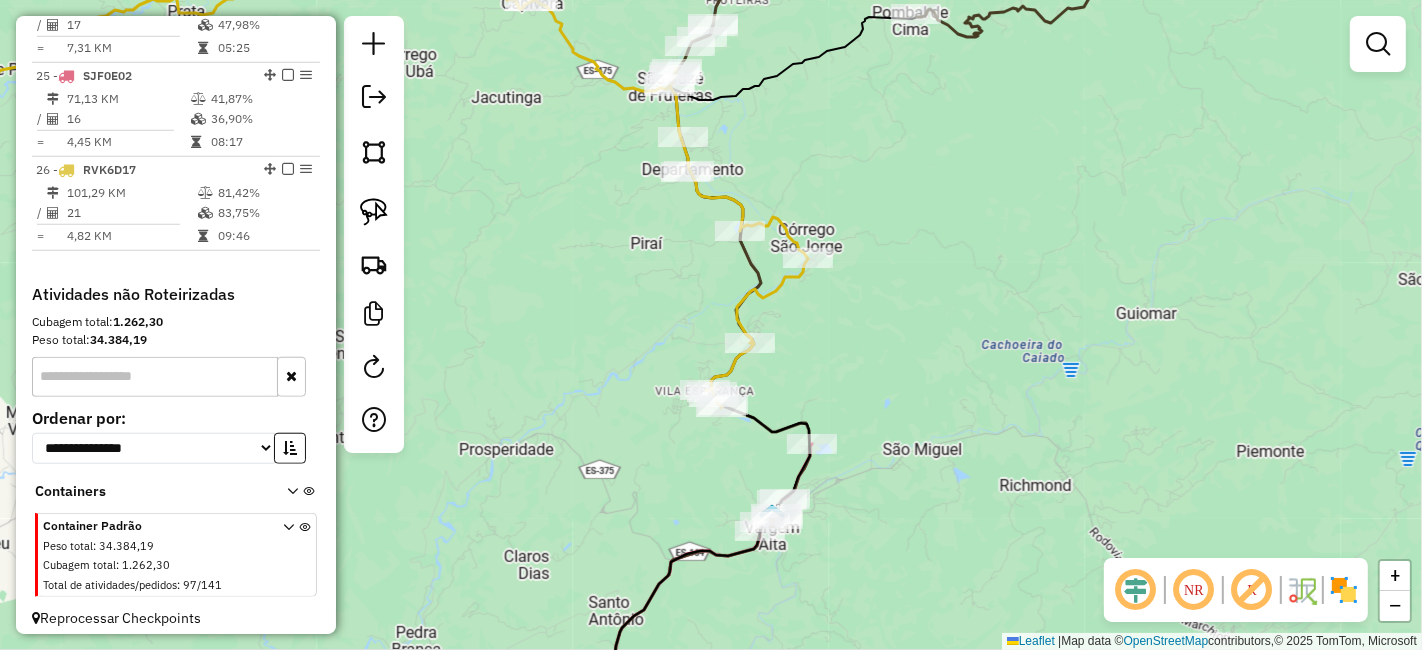 drag, startPoint x: 788, startPoint y: 377, endPoint x: 837, endPoint y: 486, distance: 119.507324 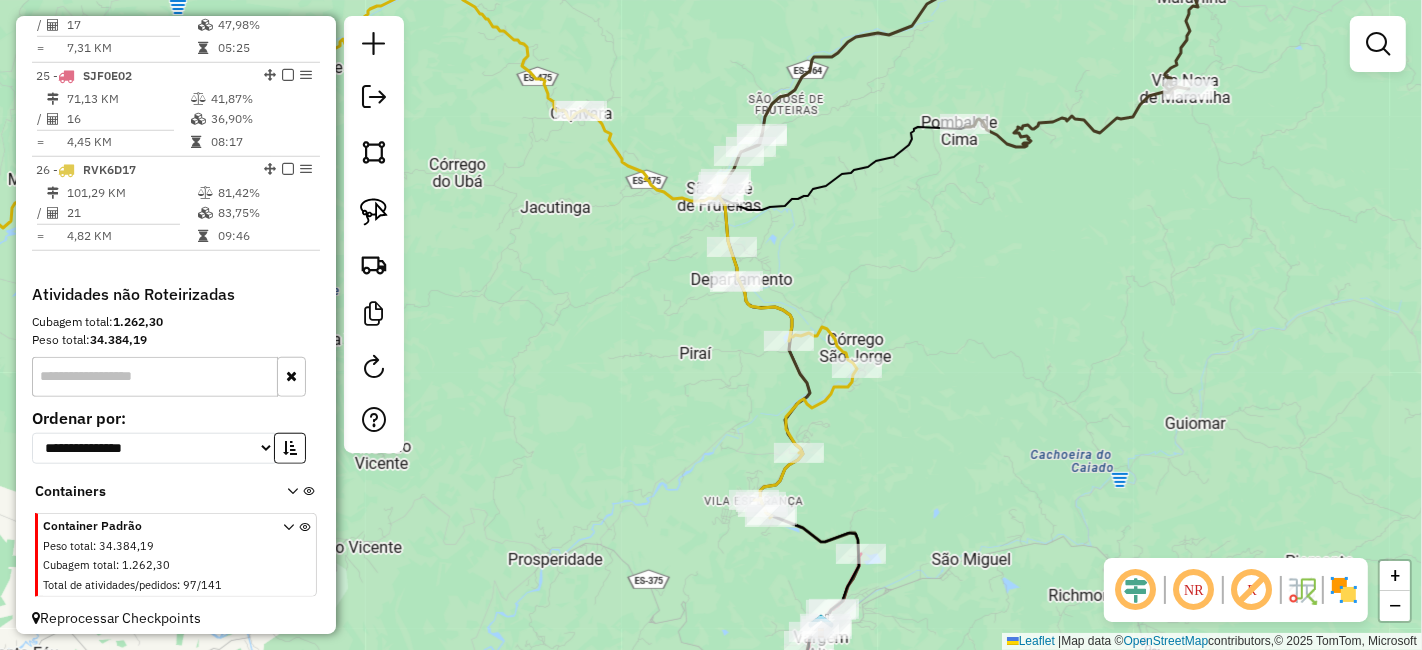 drag, startPoint x: 850, startPoint y: 457, endPoint x: 846, endPoint y: 361, distance: 96.0833 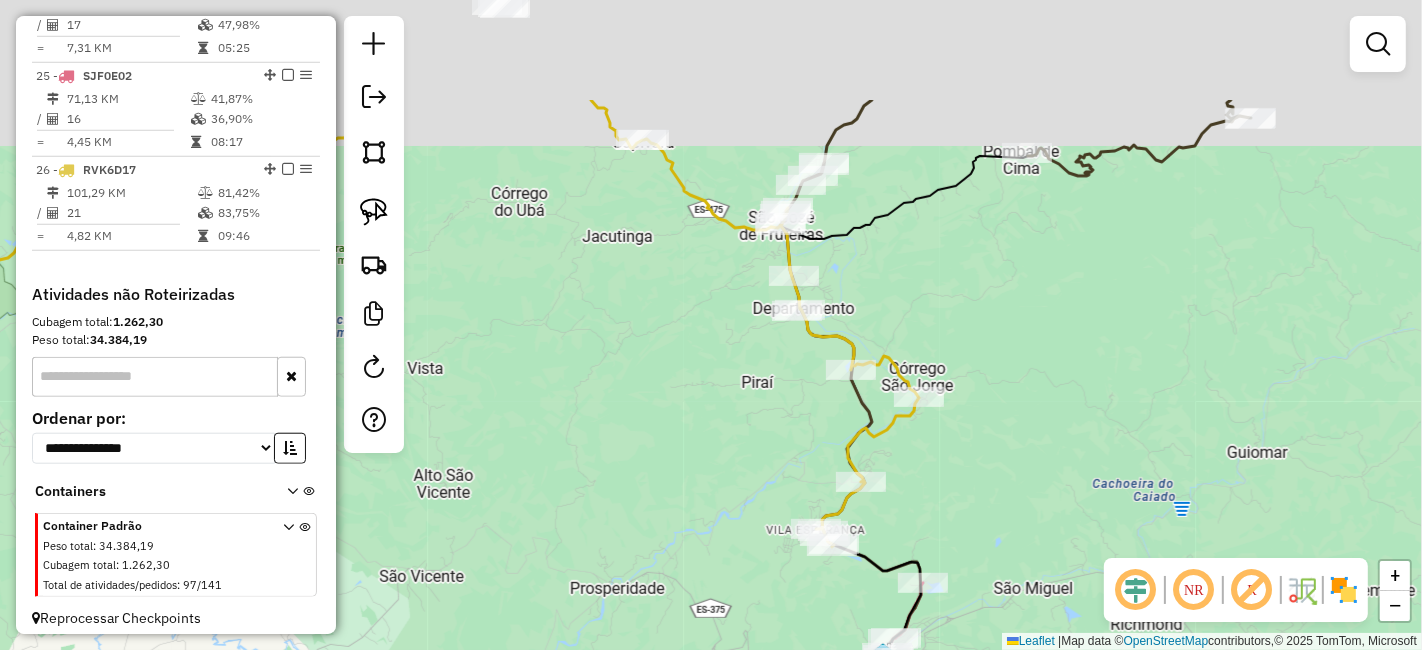 drag, startPoint x: 949, startPoint y: 478, endPoint x: 955, endPoint y: 495, distance: 18.027756 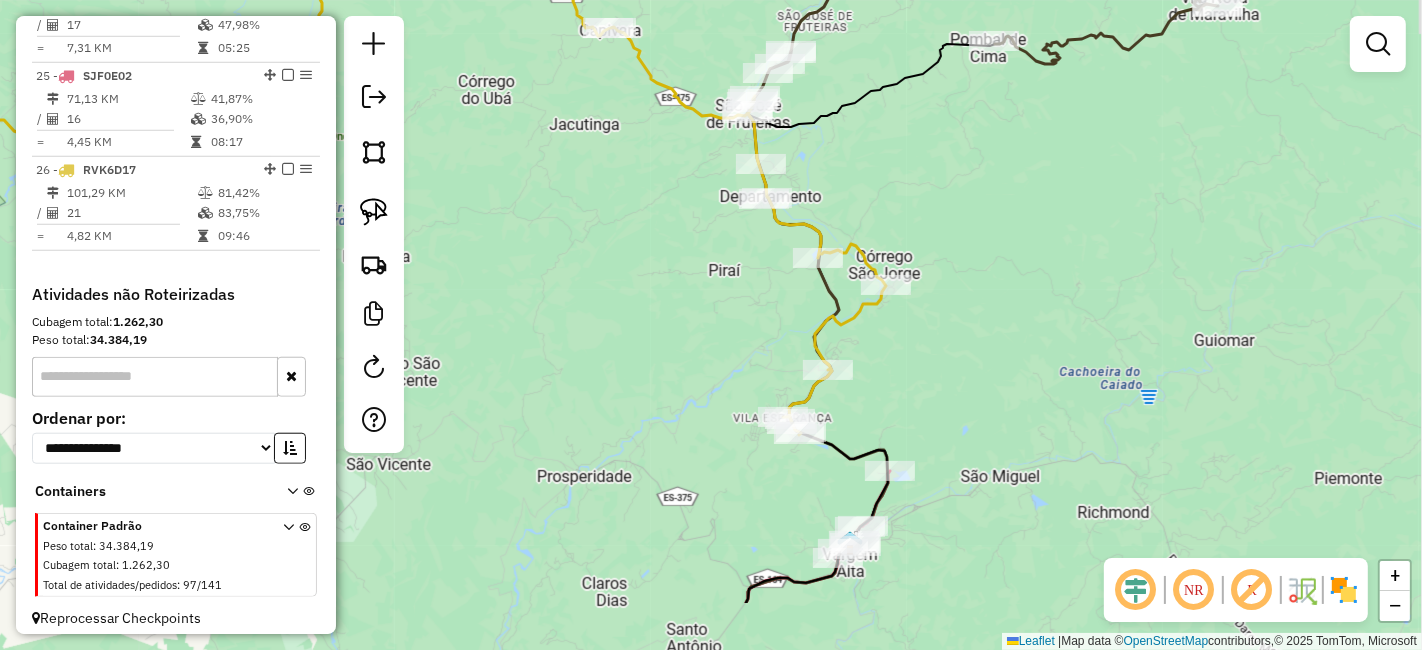 drag, startPoint x: 960, startPoint y: 470, endPoint x: 904, endPoint y: 372, distance: 112.871605 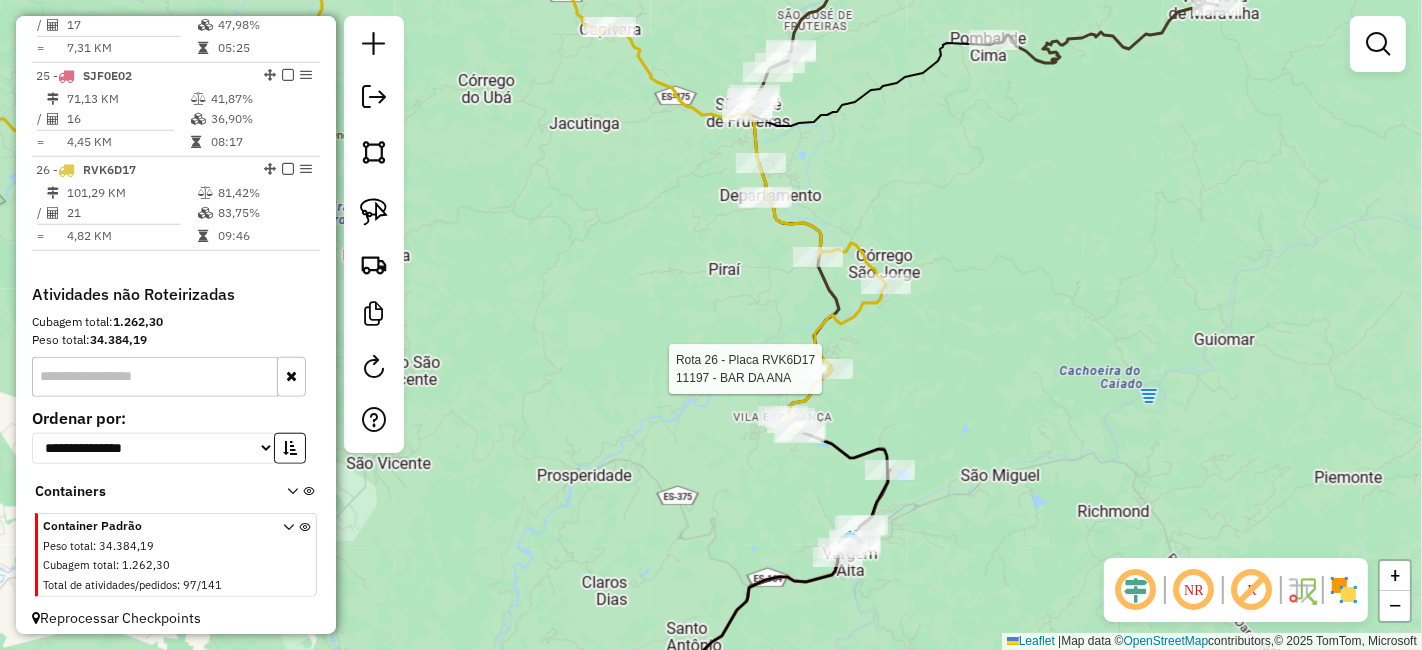 select on "**********" 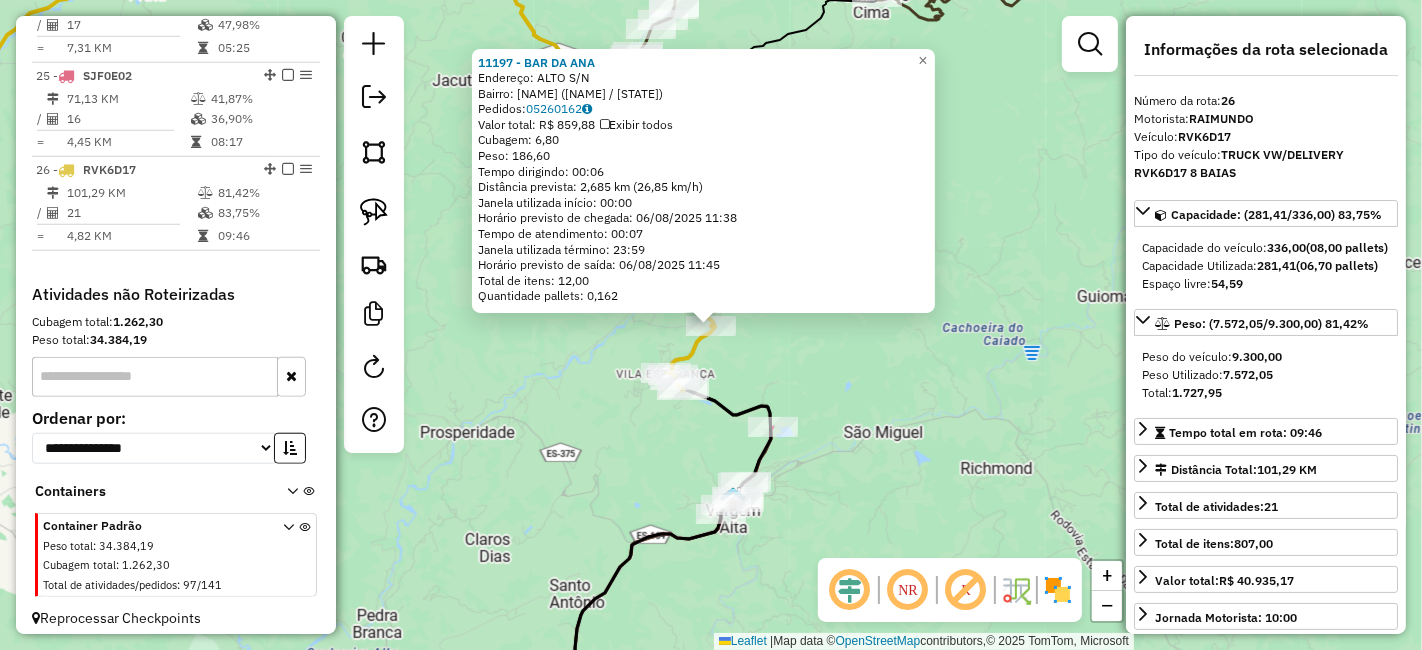 click on "[NUMBER] - BAR DA ANA  Endereço:  [STREET] [NUMBER]   Bairro: [NEIGHBORHOOD] ([CITY] / ES)   Pedidos:  [ORDER_ID]   Valor total: R$ [PRICE]   Exibir todos   Cubagem: [CUBAGE]  Peso: [WEIGHT]  Tempo dirigindo: [TIME]   Distância prevista: [DISTANCE] km ([SPEED] km/h)   Janela utilizada início: [TIME]   Horário previsto de chegada: [DATE] [TIME]   Tempo de atendimento: [TIME]   Janela utilizada término: [TIME]   Horário previsto de saída: [DATE] [TIME]   Total de itens: [ITEMS]   Quantidade pallets: [PALLETS]  × Janela de atendimento Grade de atendimento Capacidade Transportadoras Veículos Cliente Pedidos  Rotas Selecione os dias de semana para filtrar as janelas de atendimento  Seg   Ter   Qua   Qui   Sex   Sáb   Dom  Informe o período da janela de atendimento: De: Até:  Filtrar exatamente a janela do cliente  Considerar janela de atendimento padrão  Selecione os dias de semana para filtrar as grades de atendimento  Seg   Ter   Qua   Qui   Sex   Sáb   Dom   Considerar clientes sem dia de atendimento cadastrado  De:   Até:" 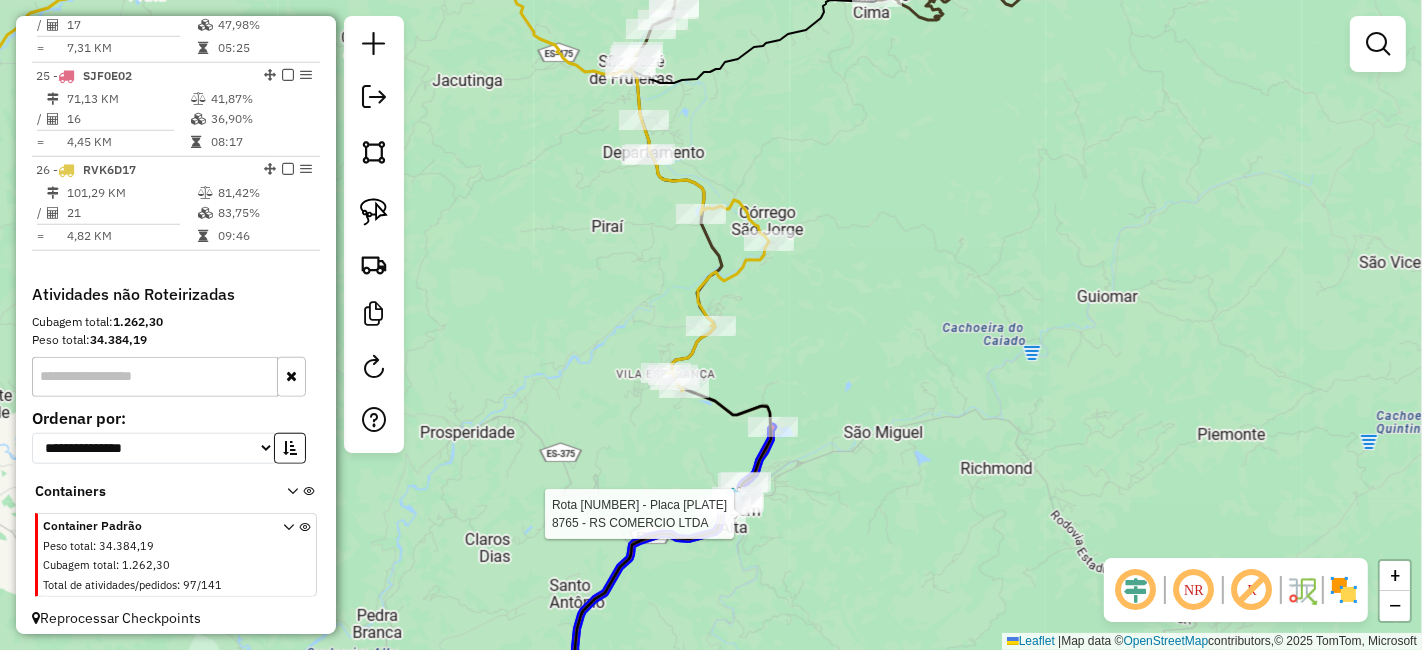 click 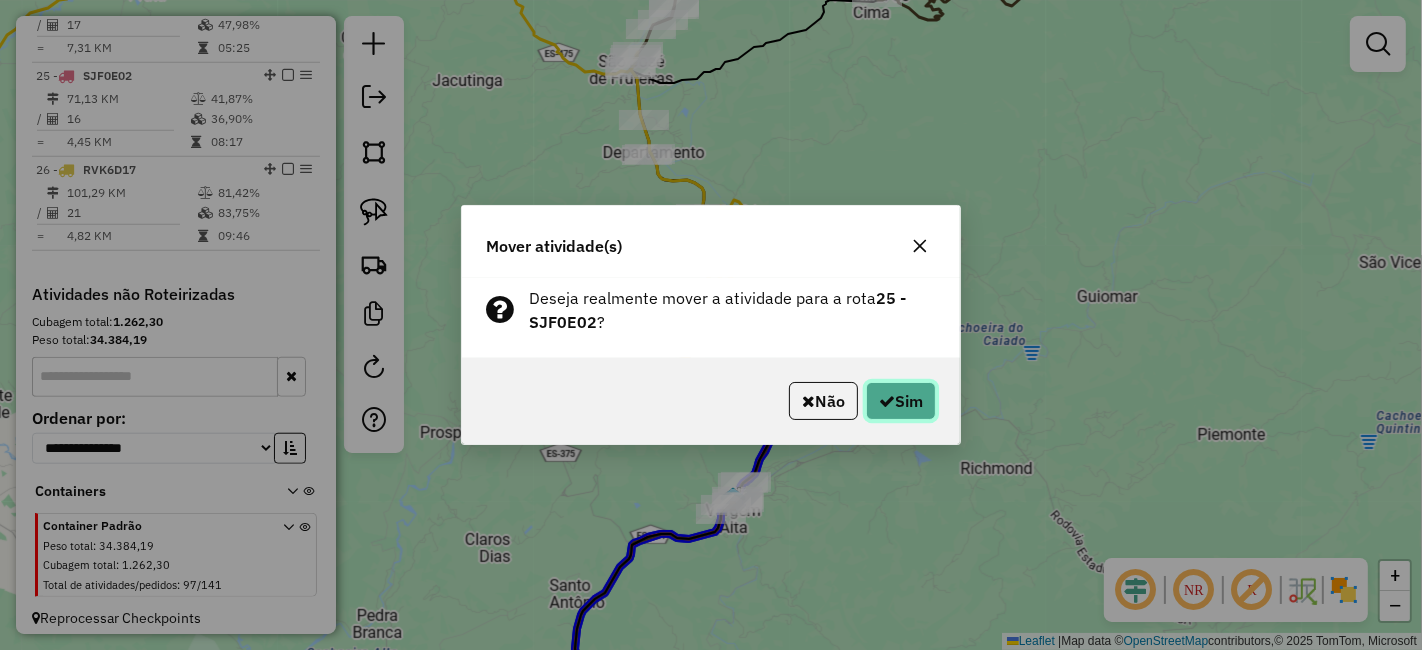 click on "Sim" 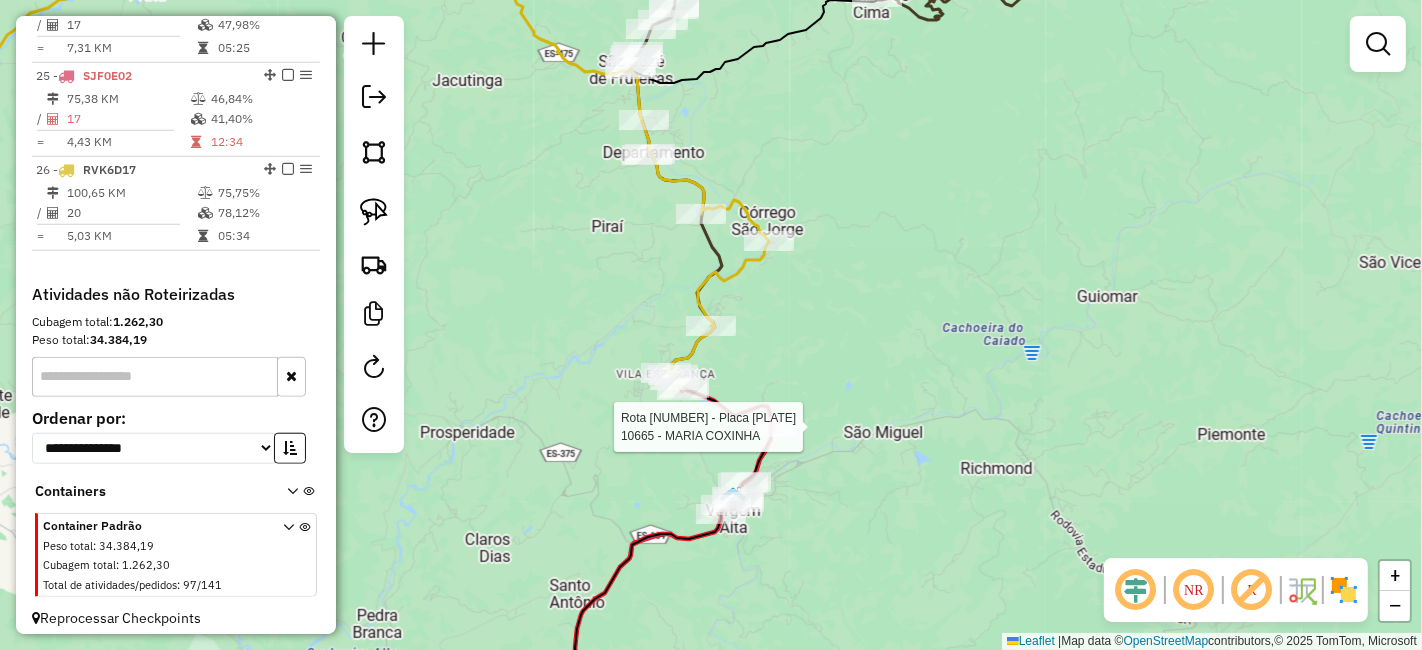 select on "**********" 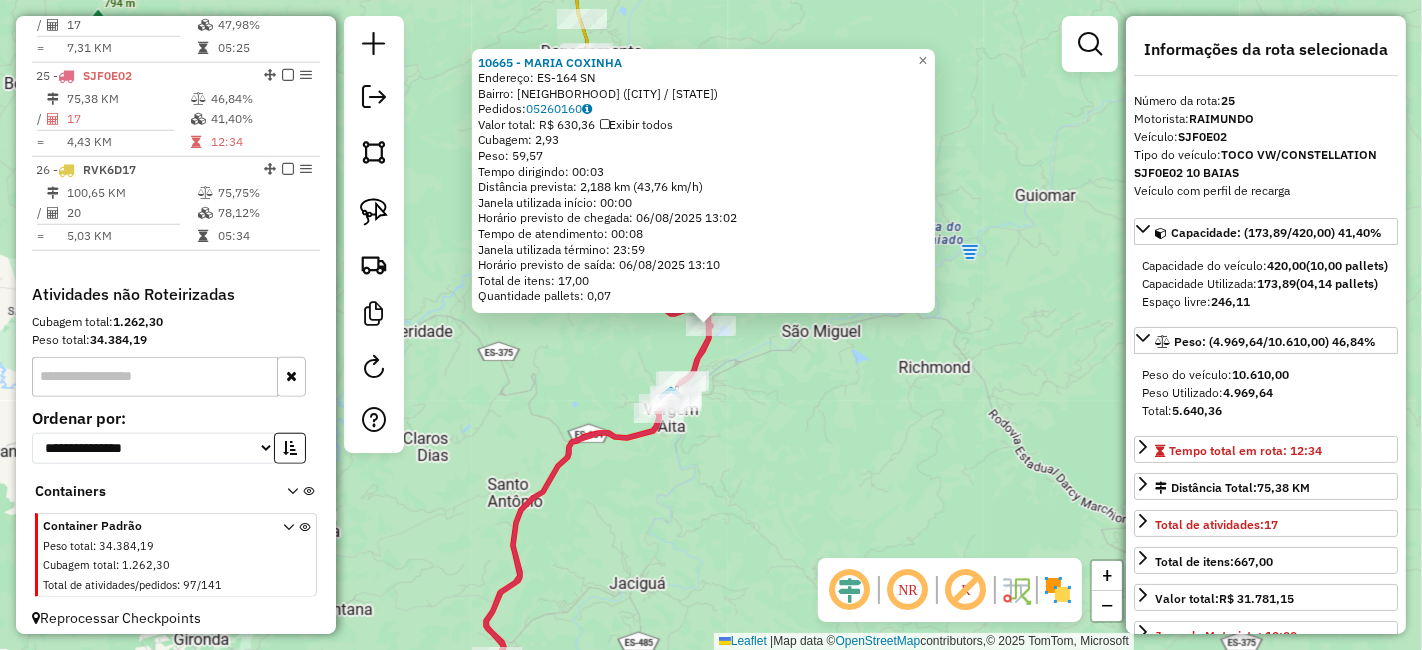 click on "[NUMBER] - [FIRST] [LAST]  Endereço:  [STREET] [NUMBER]   Bairro: [NEIGHBORHOOD] ([CITY] / [STATE])   Pedidos:  [ORDER_ID]   Valor total: R$ [PRICE]   Exibir todos   Cubagem: [CUBAGE]  Peso: [WEIGHT]  Tempo dirigindo: [TIME]   Distância prevista: [DISTANCE] km ([SPEED] km/h)   Janela utilizada início: [TIME]   Horário previsto de chegada: [DATE] [TIME]   Tempo de atendimento: [TIME]   Janela utilizada término: [TIME]   Horário previsto de saída: [DATE] [TIME]   Total de itens: [ITEMS]   Quantidade pallets: [PALLETS]  × Janela de atendimento Grade de atendimento Capacidade Transportadoras Veículos Cliente Pedidos  Rotas Selecione os dias de semana para filtrar as janelas de atendimento  Seg   Ter   Qua   Qui   Sex   Sáb   Dom  Informe o período da janela de atendimento: De: Até:  Filtrar exatamente a janela do cliente  Considerar janela de atendimento padrão  Selecione os dias de semana para filtrar as grades de atendimento  Seg   Ter   Qua   Qui   Sex   Sáb   Dom   Considerar clientes sem dia de atendimento cadastrado  Peso mínimo:  +" 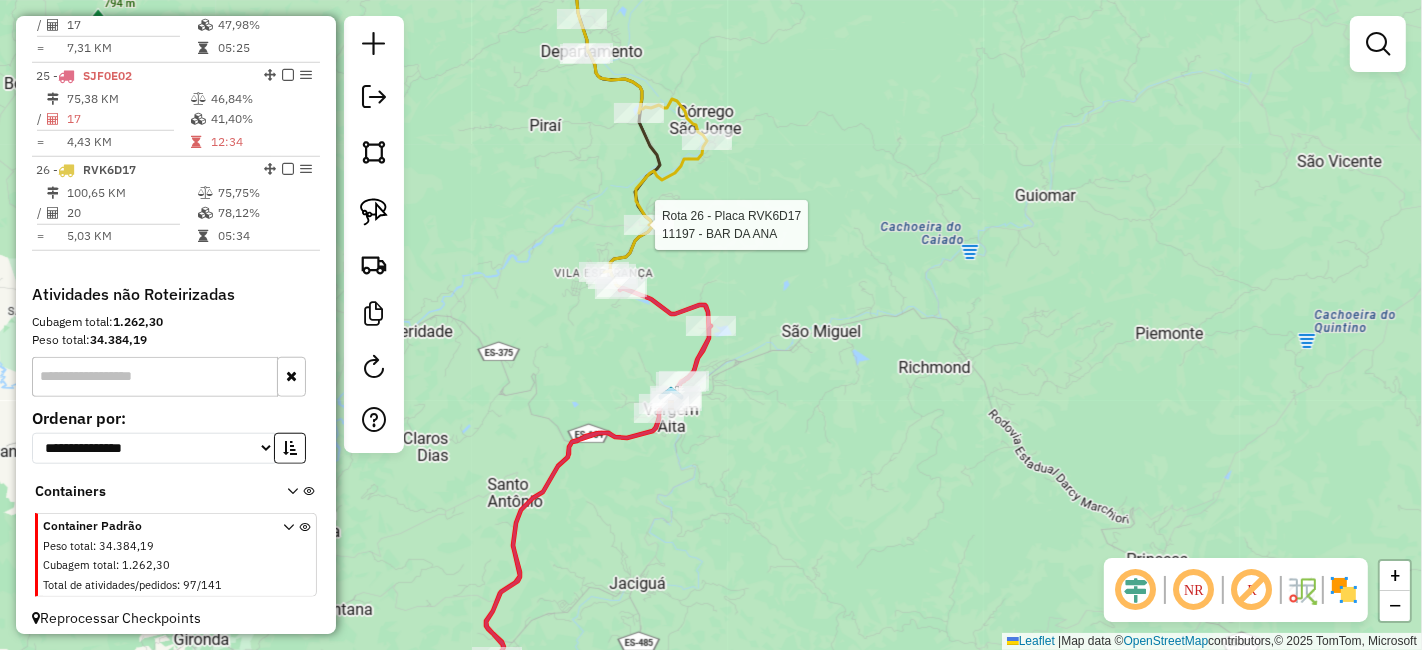 select on "**********" 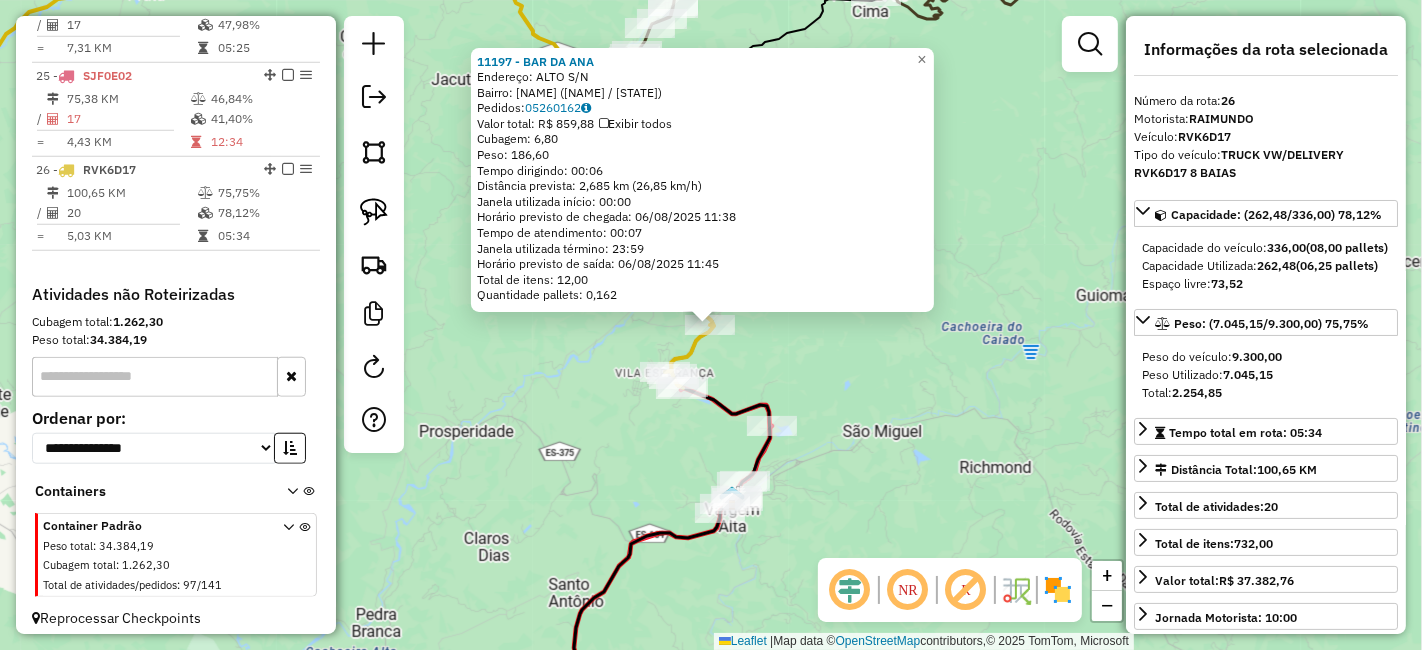 click on "[NUMBER] - BAR DA ANA  Endereço:  [STREET] [NUMBER]   Bairro: [NEIGHBORHOOD] ([CITY] / ES)   Pedidos:  [ORDER_ID]   Valor total: R$ [PRICE]   Exibir todos   Cubagem: [CUBAGE]  Peso: [WEIGHT]  Tempo dirigindo: [TIME]   Distância prevista: [DISTANCE] km ([SPEED] km/h)   Janela utilizada início: [TIME]   Horário previsto de chegada: [DATE] [TIME]   Tempo de atendimento: [TIME]   Janela utilizada término: [TIME]   Horário previsto de saída: [DATE] [TIME]   Total de itens: [ITEMS]   Quantidade pallets: [PALLETS]  × Janela de atendimento Grade de atendimento Capacidade Transportadoras Veículos Cliente Pedidos  Rotas Selecione os dias de semana para filtrar as janelas de atendimento  Seg   Ter   Qua   Qui   Sex   Sáb   Dom  Informe o período da janela de atendimento: De: Até:  Filtrar exatamente a janela do cliente  Considerar janela de atendimento padrão  Selecione os dias de semana para filtrar as grades de atendimento  Seg   Ter   Qua   Qui   Sex   Sáb   Dom   Considerar clientes sem dia de atendimento cadastrado  De:   Até:" 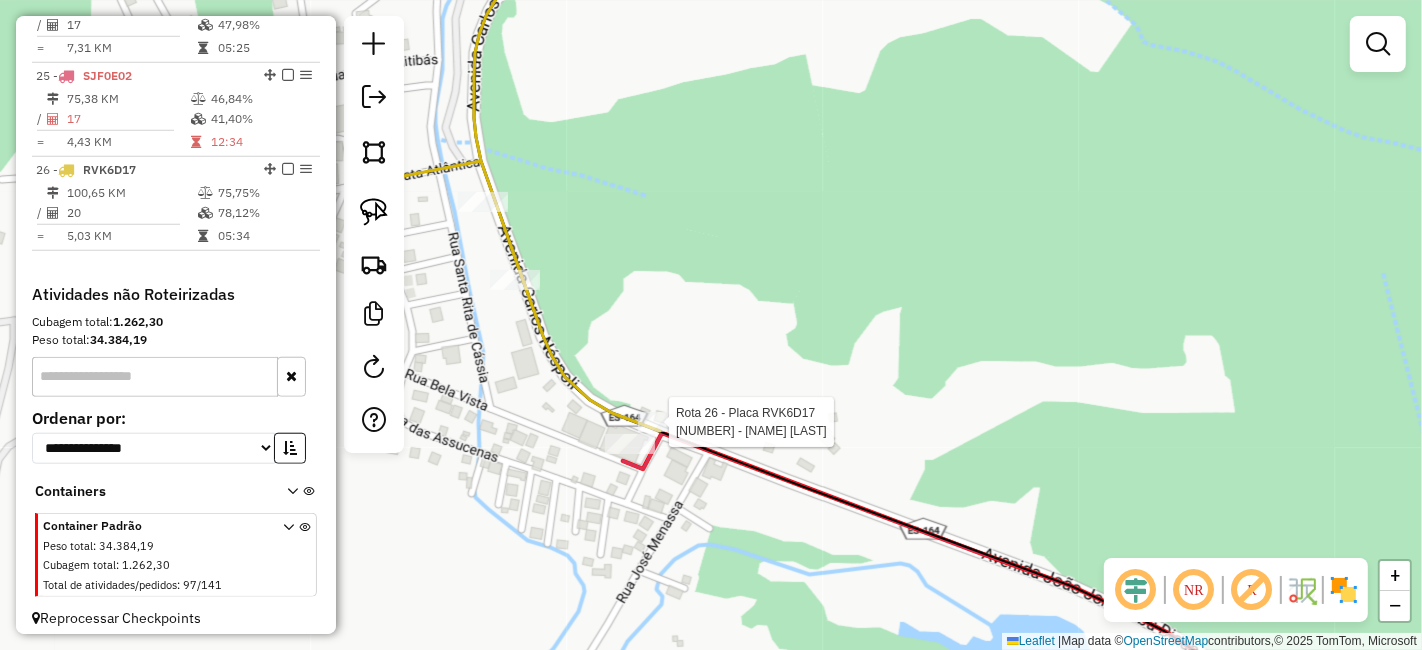 select on "**********" 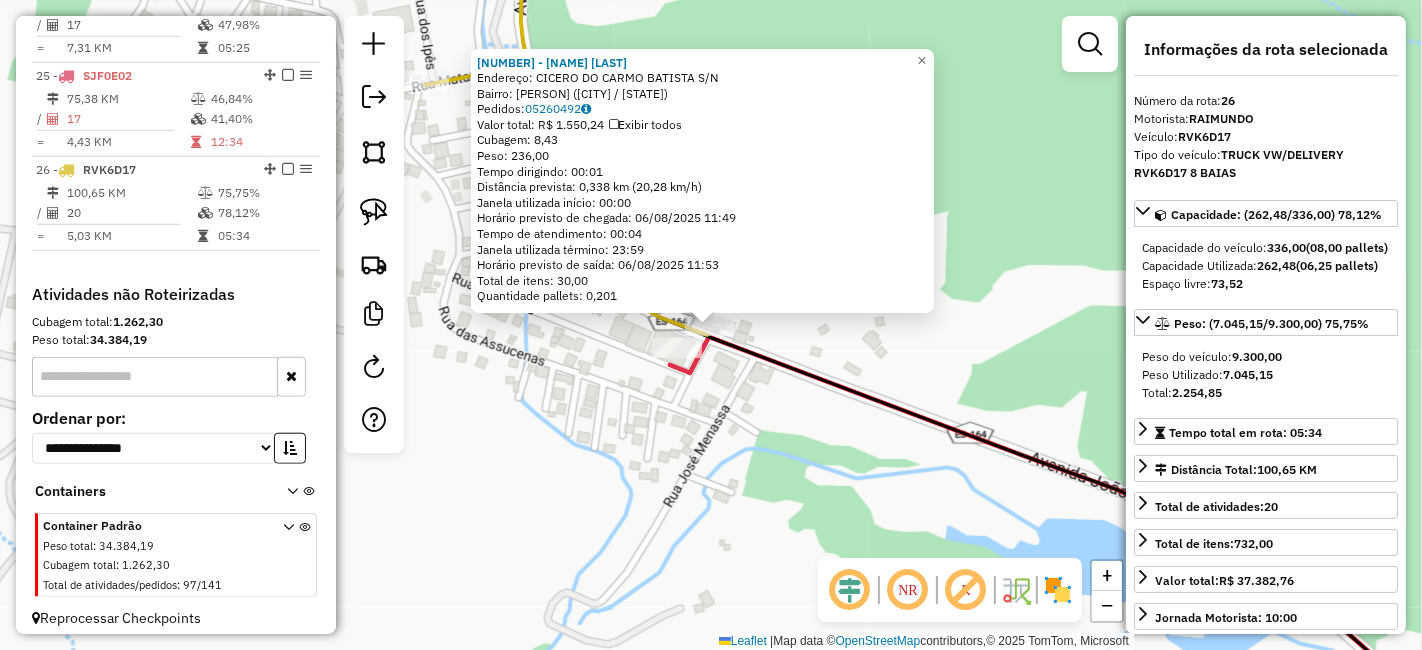 drag, startPoint x: 704, startPoint y: 458, endPoint x: 703, endPoint y: 439, distance: 19.026299 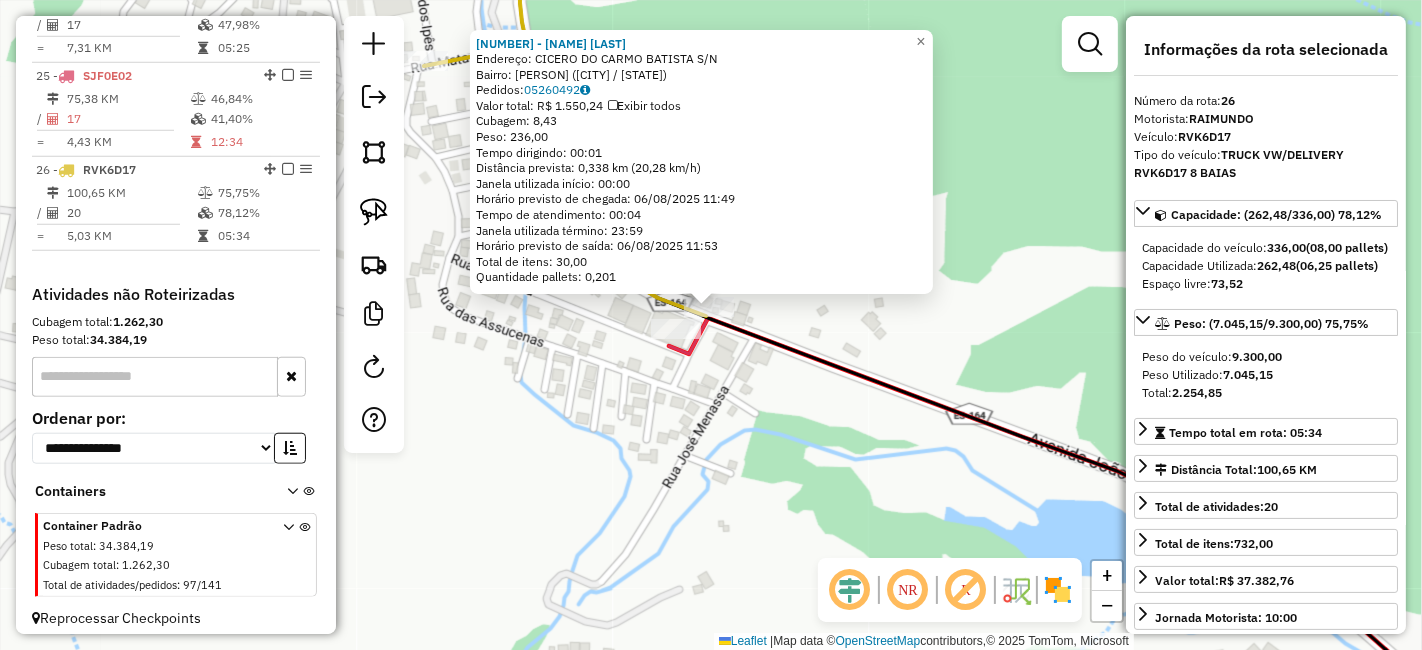 click on "[NUMBER] - [FIRST_NAME] [LAST_NAME]  Endereço:  [STREET] [NUMBER]   Bairro: [NEIGHBORHOOD] ([CITY] / ES)   Pedidos:  [ORDER_ID]   Valor total: R$ [PRICE]   Exibir todos   Cubagem: [CUBAGE]  Peso: [WEIGHT]  Tempo dirigindo: [TIME]   Distância prevista: [DISTANCE] km ([SPEED] km/h)   Janela utilizada início: [TIME]   Horário previsto de chegada: [DATE] [TIME]   Tempo de atendimento: [TIME]   Janela utilizada término: [TIME]   Horário previsto de saída: [DATE] [TIME]   Total de itens: [ITEMS]   Quantidade pallets: [PALLETS]  × Janela de atendimento Grade de atendimento Capacidade Transportadoras Veículos Cliente Pedidos  Rotas Selecione os dias de semana para filtrar as janelas de atendimento  Seg   Ter   Qua   Qui   Sex   Sáb   Dom  Informe o período da janela de atendimento: De: Até:  Filtrar exatamente a janela do cliente  Considerar janela de atendimento padrão  Selecione os dias de semana para filtrar as grades de atendimento  Seg   Ter   Qua   Qui   Sex   Sáb   Dom   Peso mínimo:   Peso máximo:   De:  +" 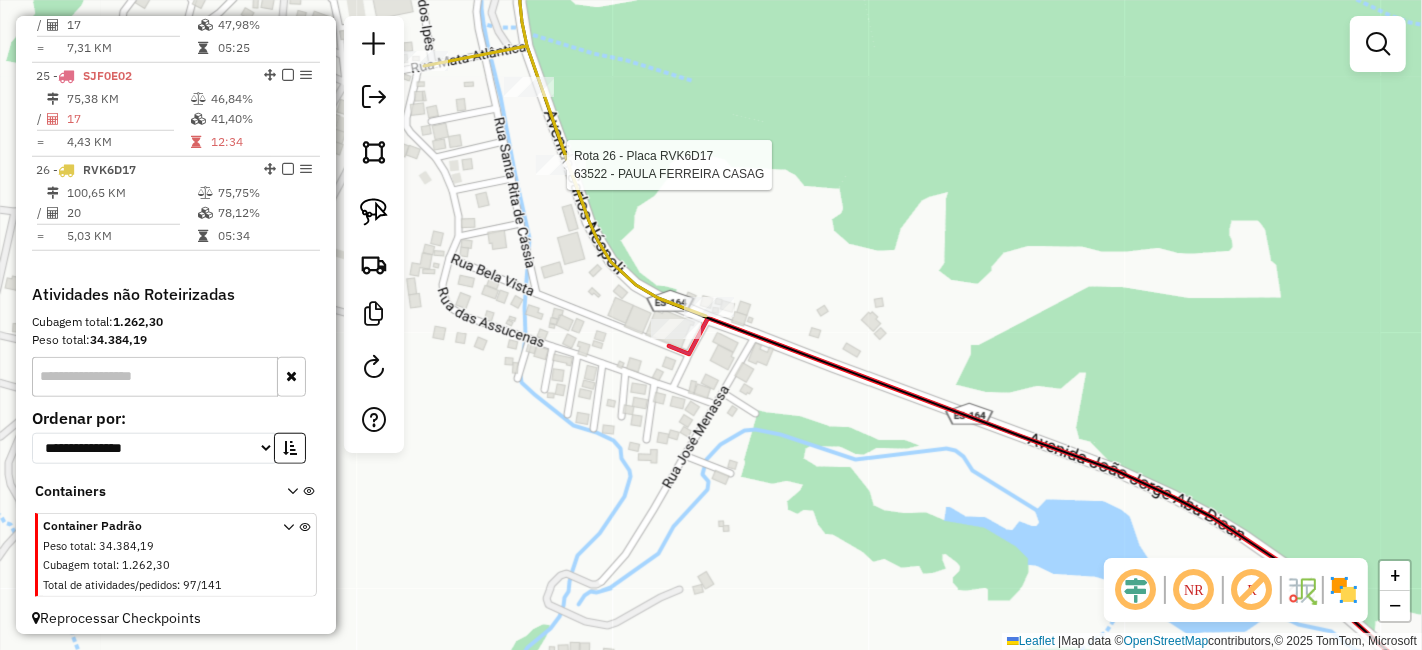select on "**********" 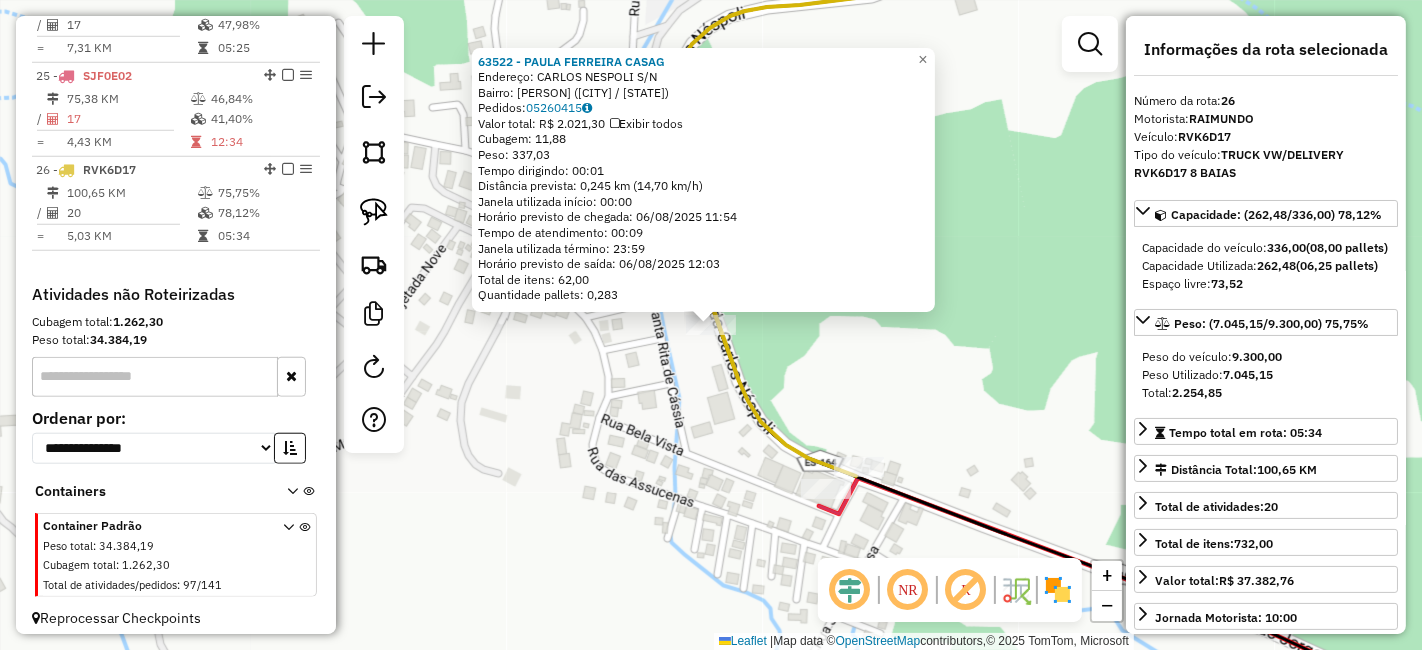 click on "[NUMBER] - [FIRST] [LAST] [LAST]  Endereço:  [STREET]   Bairro: [NEIGHBORHOOD] ([CITY] / [STATE])   Pedidos:  [ORDER_ID]   Valor total: R$ [PRICE]   Exibir todos   Cubagem: [CUBAGE]  Peso: [WEIGHT]  Tempo dirigindo: [TIME]   Distância prevista: [DISTANCE] km ([SPEED] km/h)   Janela utilizada início: [TIME]   Horário previsto de chegada: [DATE] [TIME]   Tempo de atendimento: [TIME]   Janela utilizada término: [TIME]   Horário previsto de saída: [DATE] [TIME]   Total de itens: [ITEMS]   Quantidade pallets: [PALLETS]  × Janela de atendimento Grade de atendimento Capacidade Transportadoras Veículos Cliente Pedidos  Rotas Selecione os dias de semana para filtrar as janelas de atendimento  Seg   Ter   Qua   Qui   Sex   Sáb   Dom  Informe o período da janela de atendimento: De: Até:  Filtrar exatamente a janela do cliente  Considerar janela de atendimento padrão  Selecione os dias de semana para filtrar as grades de atendimento  Seg   Ter   Qua   Qui   Sex   Sáb   Dom   Peso mínimo:   Peso máximo:   De:   De:" 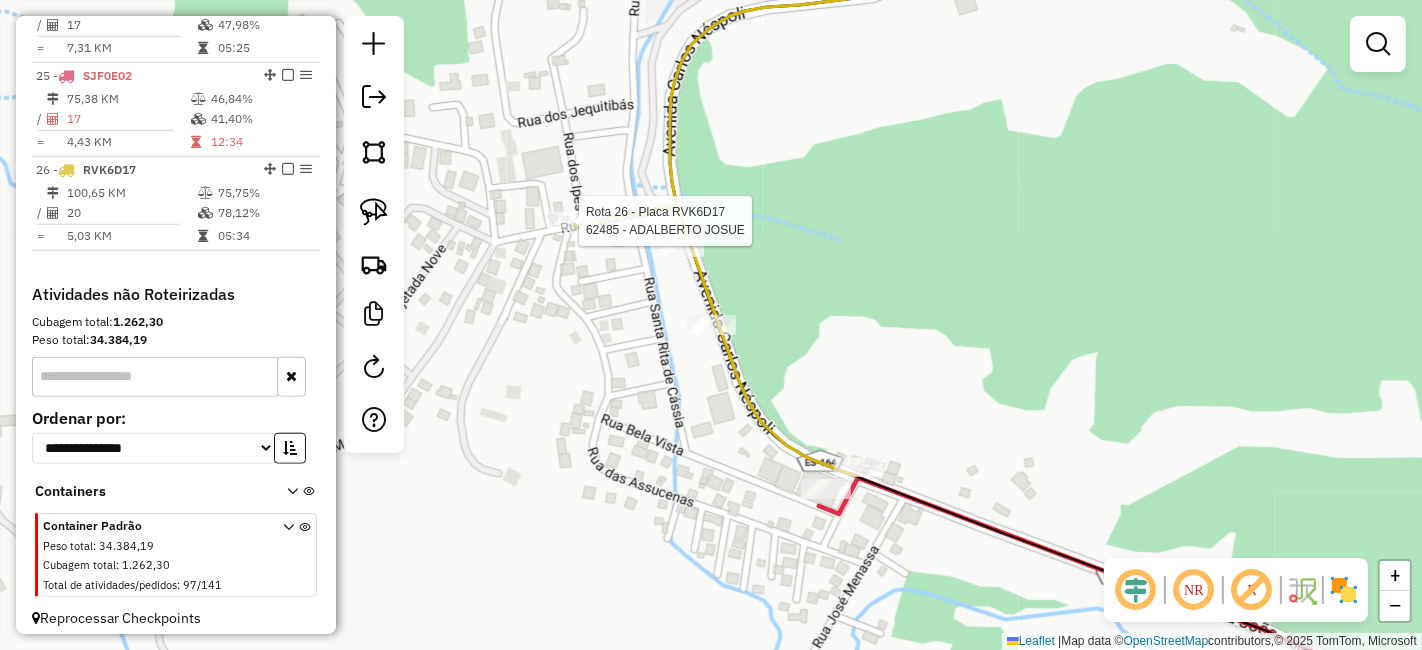 select on "**********" 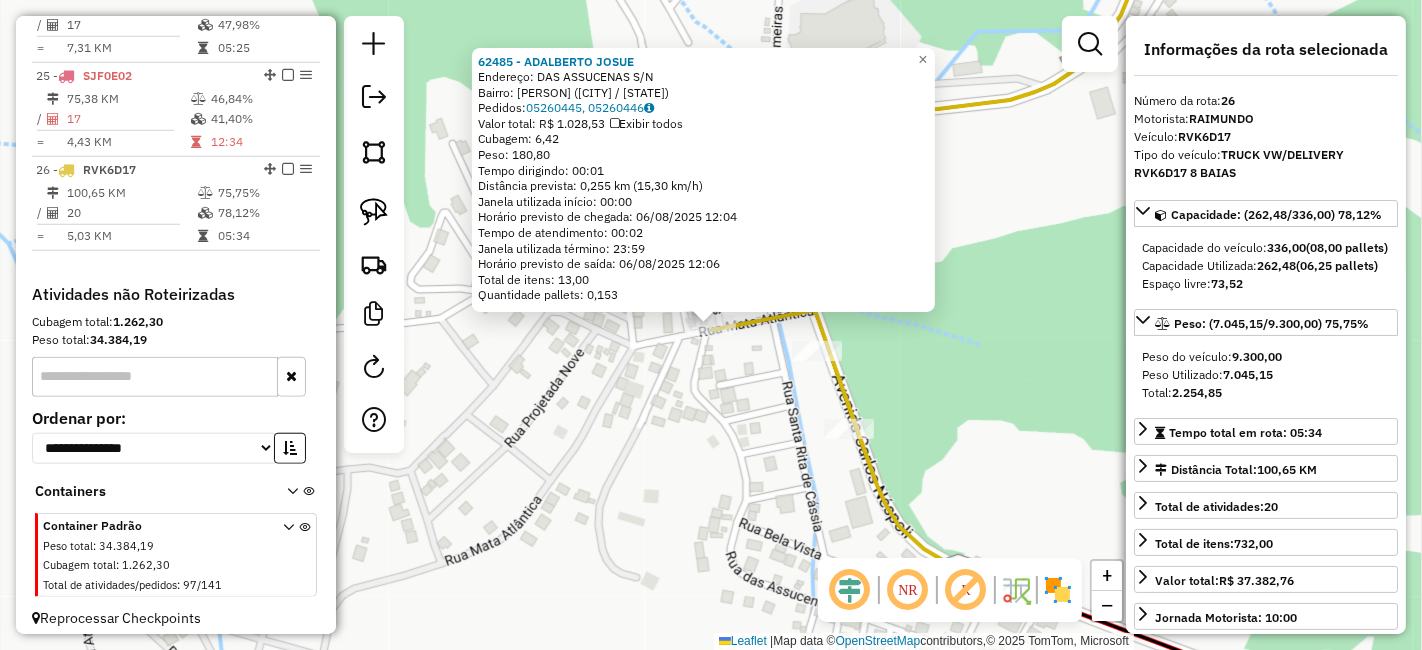 click on "[NUMBER] - [NAME]  Endereço:  [NAME] [NUMBER]   Bairro: [NAME] ([NAME] / [STATE])   Pedidos:  [NUMBER], [NUMBER]   Valor total: R$ [PRICE]   Exibir todos   Cubagem: [NUMBER]  Peso: [NUMBER]  Tempo dirigindo: [TIME]   Distância prevista: [NUMBER] km ([NUMBER] km/h)   Janela utilizada início: [TIME]   Horário previsto de chegada: [DATE] [TIME]   Tempo de atendimento: [TIME]   Janela utilizada término: [TIME]   Horário previsto de saída: [DATE] [TIME]   Total de itens: [NUMBER]   Quantidade pallets: [NUMBER]  × Janela de atendimento Grade de atendimento Capacidade Transportadoras Veículos Cliente Pedidos  Rotas Selecione os dias de semana para filtrar as janelas de atendimento  Seg   Ter   Qua   Qui   Sex   Sáb   Dom  Informe o período da janela de atendimento: De: Até:  Filtrar exatamente a janela do cliente  Considerar janela de atendimento padrão  Selecione os dias de semana para filtrar as grades de atendimento  Seg   Ter   Qua   Qui   Sex   Sáb   Dom   Peso mínimo:   Peso máximo:   De:  De:" 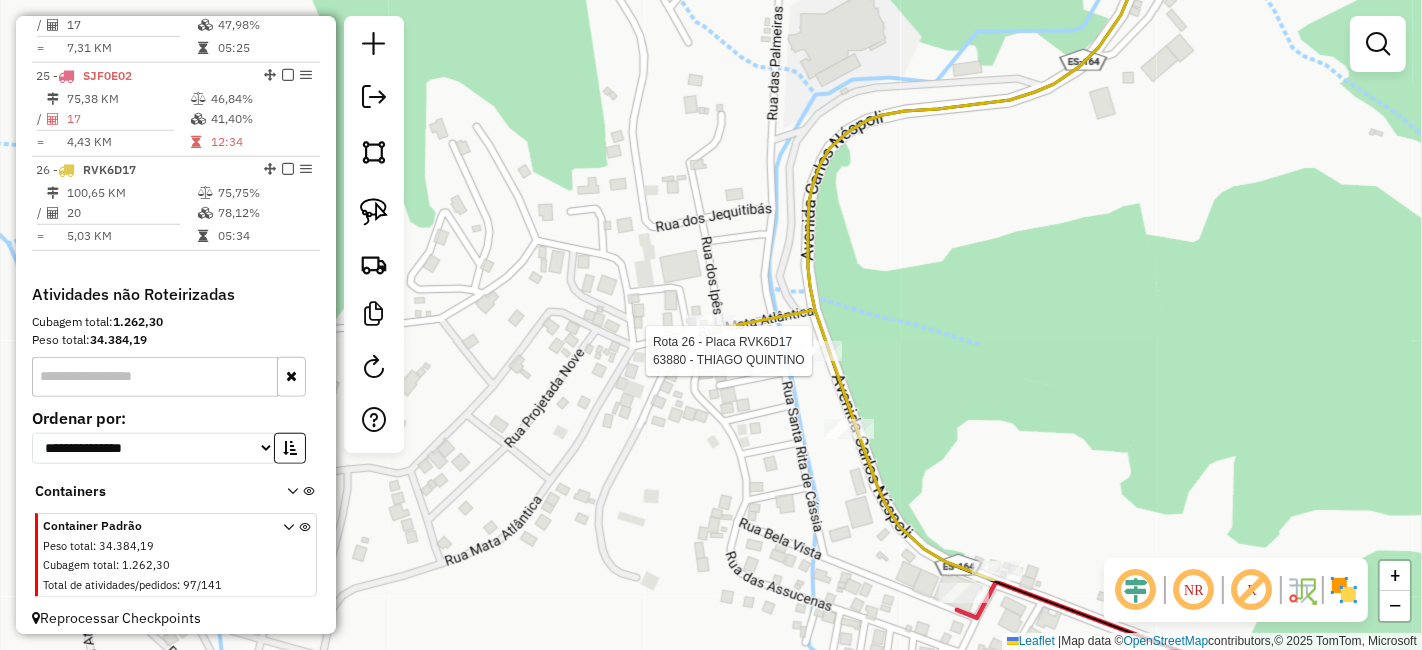 select on "**********" 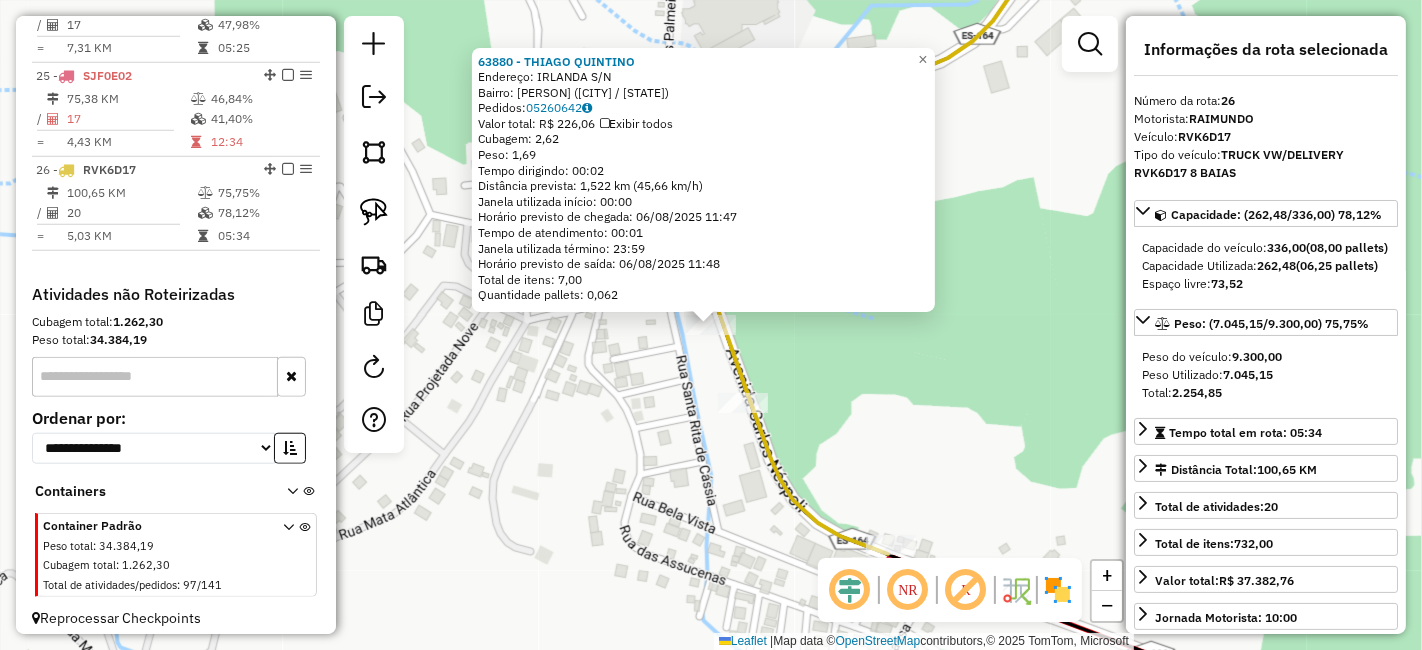 click on "[NUMBER] - [FIRST] [LAST]  Endereço:  [STREET]   Bairro: [NEIGHBORHOOD] ([CITY] / [STATE])   Pedidos:  [ORDER_ID]   Valor total: R$ [PRICE]   Exibir todos   Cubagem: [CUBAGE]  Peso: [WEIGHT]  Tempo dirigindo: [TIME]   Distância prevista: [DISTANCE] km ([SPEED] km/h)   Janela utilizada início: [TIME]   Horário previsto de chegada: [DATE] [TIME]   Tempo de atendimento: [TIME]   Janela utilizada término: [TIME]   Horário previsto de saída: [DATE] [TIME]   Total de itens: [ITEMS]   Quantidade pallets: [PALLETS]  × Janela de atendimento Grade de atendimento Capacidade Transportadoras Veículos Cliente Pedidos  Rotas Selecione os dias de semana para filtrar as janelas de atendimento  Seg   Ter   Qua   Qui   Sex   Sáb   Dom  Informe o período da janela de atendimento: De: Até:  Filtrar exatamente a janela do cliente  Considerar janela de atendimento padrão  Selecione os dias de semana para filtrar as grades de atendimento  Seg   Ter   Qua   Qui   Sex   Sáb   Dom   Considerar clientes sem dia de atendimento cadastrado  Peso mínimo:  +" 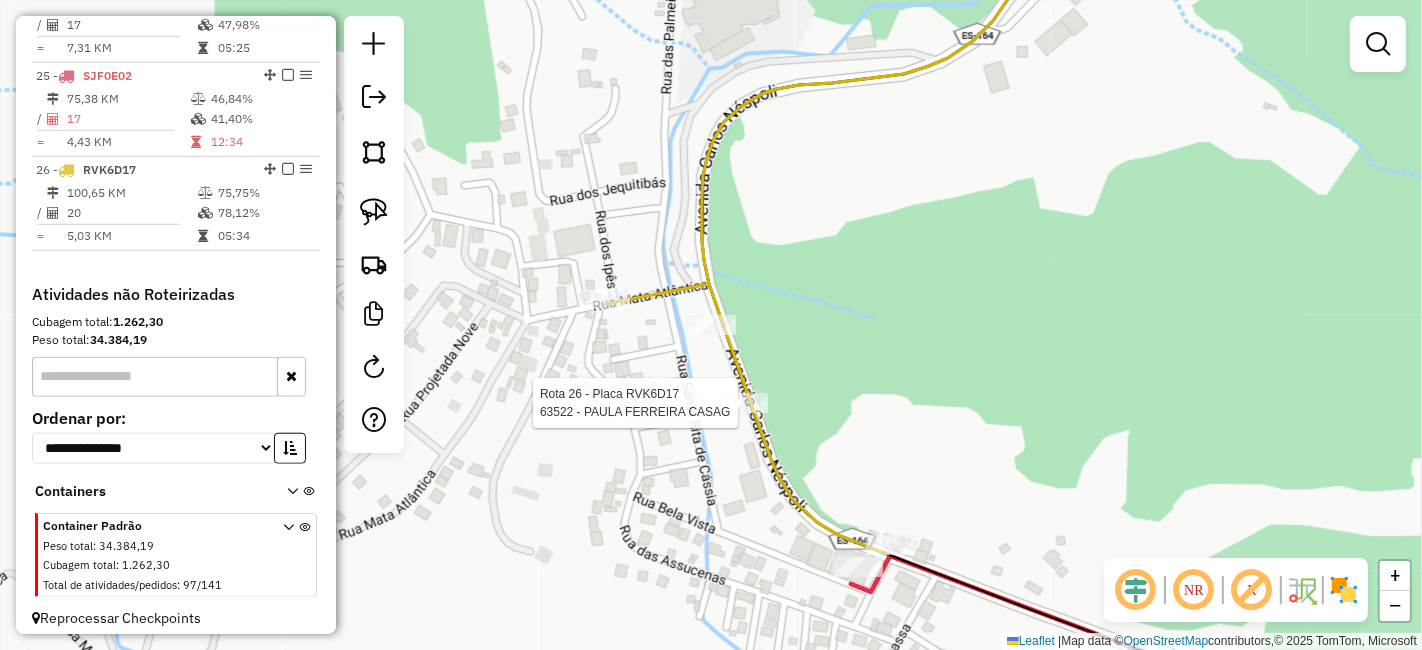 click 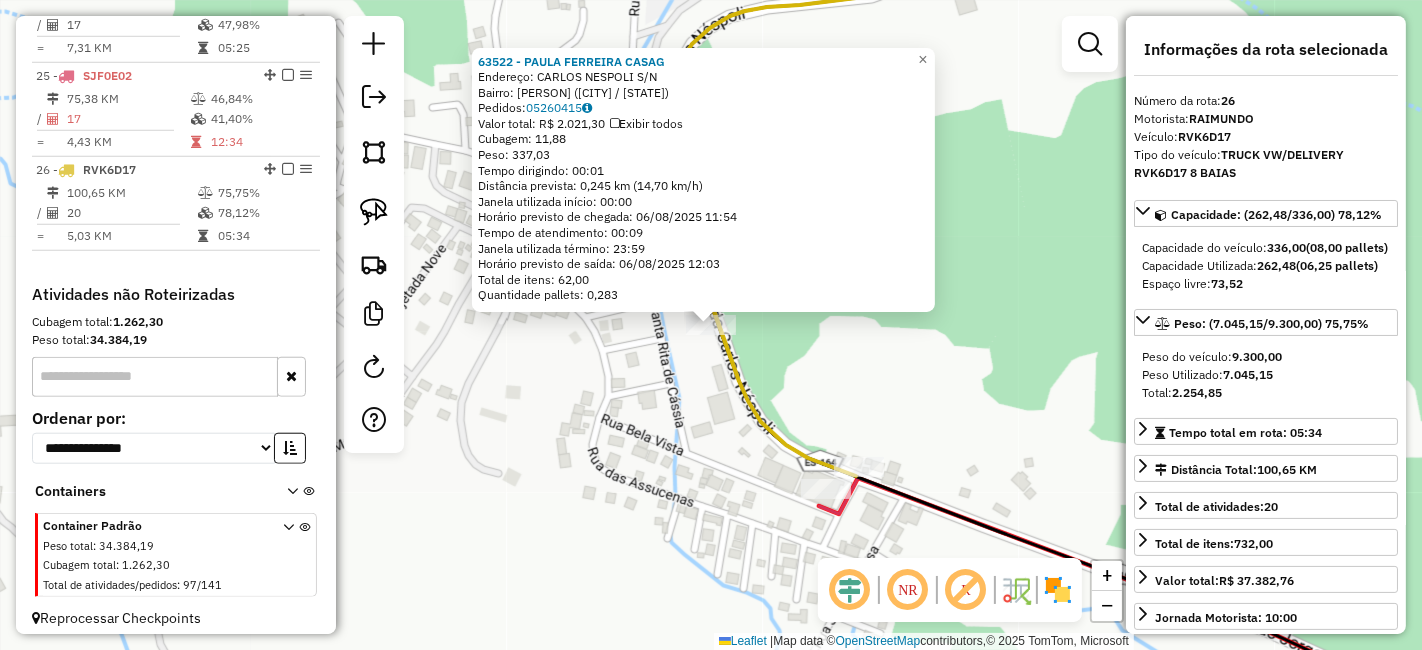click on "[NUMBER] - [FIRST] [LAST] [LAST]  Endereço:  [STREET]   Bairro: [NEIGHBORHOOD] ([CITY] / [STATE])   Pedidos:  [ORDER_ID]   Valor total: R$ [PRICE]   Exibir todos   Cubagem: [CUBAGE]  Peso: [WEIGHT]  Tempo dirigindo: [TIME]   Distância prevista: [DISTANCE] km ([SPEED] km/h)   Janela utilizada início: [TIME]   Horário previsto de chegada: [DATE] [TIME]   Tempo de atendimento: [TIME]   Janela utilizada término: [TIME]   Horário previsto de saída: [DATE] [TIME]   Total de itens: [ITEMS]   Quantidade pallets: [PALLETS]  × Janela de atendimento Grade de atendimento Capacidade Transportadoras Veículos Cliente Pedidos  Rotas Selecione os dias de semana para filtrar as janelas de atendimento  Seg   Ter   Qua   Qui   Sex   Sáb   Dom  Informe o período da janela de atendimento: De: Até:  Filtrar exatamente a janela do cliente  Considerar janela de atendimento padrão  Selecione os dias de semana para filtrar as grades de atendimento  Seg   Ter   Qua   Qui   Sex   Sáb   Dom   Peso mínimo:   Peso máximo:   De:   De:" 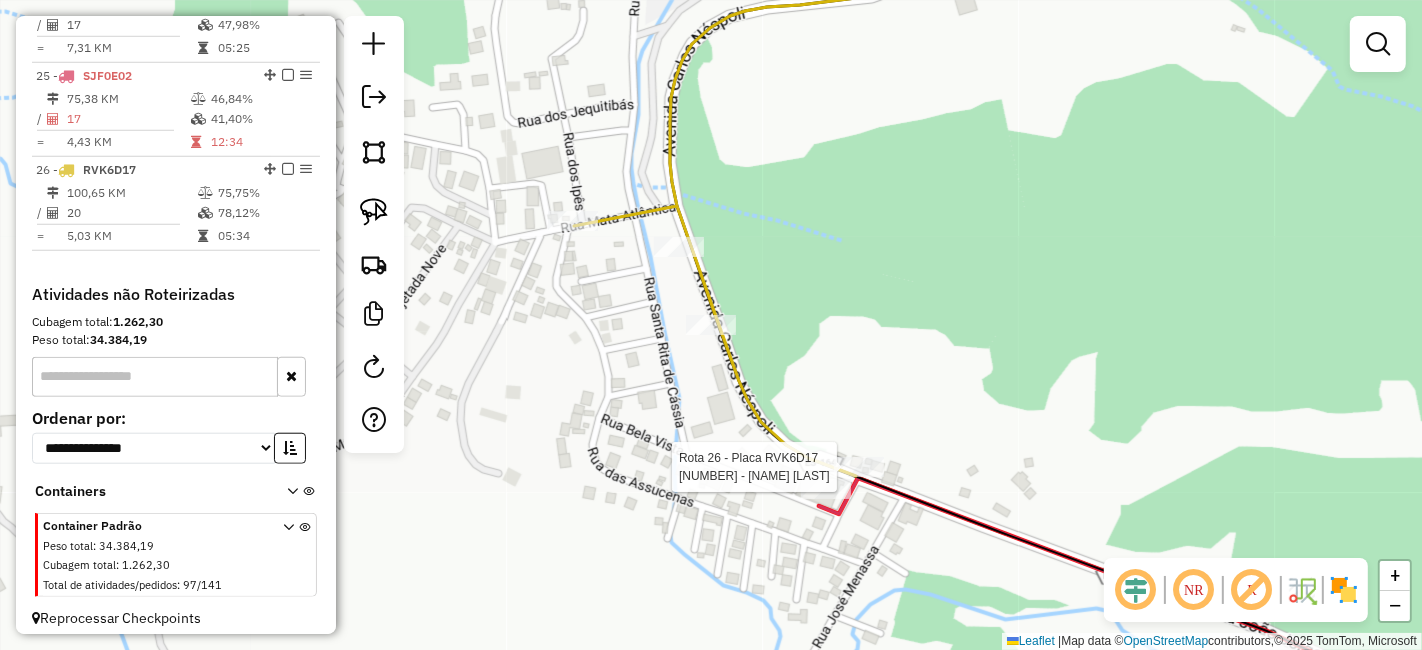 select on "**********" 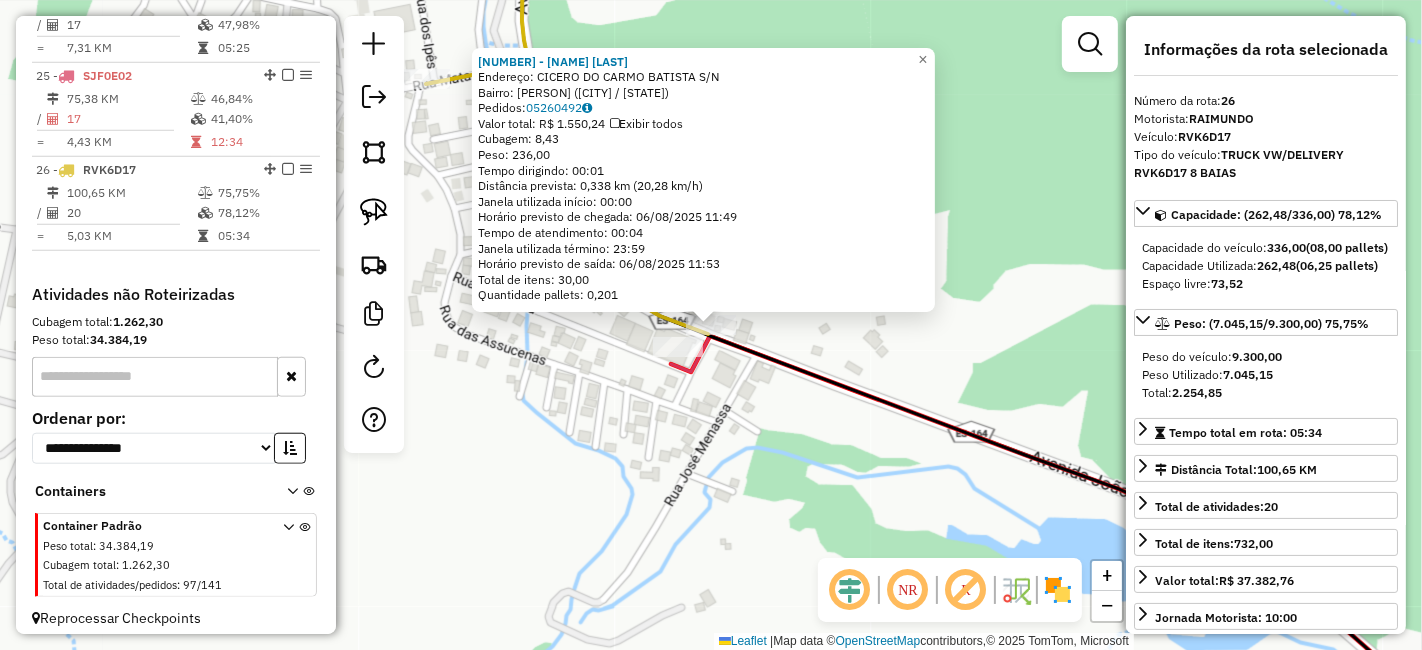 click on "[NUMBER] - [FIRST_NAME] [LAST_NAME]  Endereço:  [STREET] [NUMBER]   Bairro: [NEIGHBORHOOD] ([CITY] / ES)   Pedidos:  [ORDER_ID]   Valor total: R$ [PRICE]   Exibir todos   Cubagem: [CUBAGE]  Peso: [WEIGHT]  Tempo dirigindo: [TIME]   Distância prevista: [DISTANCE] km ([SPEED] km/h)   Janela utilizada início: [TIME]   Horário previsto de chegada: [DATE] [TIME]   Tempo de atendimento: [TIME]   Janela utilizada término: [TIME]   Horário previsto de saída: [DATE] [TIME]   Total de itens: [ITEMS]   Quantidade pallets: [PALLETS]  × Janela de atendimento Grade de atendimento Capacidade Transportadoras Veículos Cliente Pedidos  Rotas Selecione os dias de semana para filtrar as janelas de atendimento  Seg   Ter   Qua   Qui   Sex   Sáb   Dom  Informe o período da janela de atendimento: De: Até:  Filtrar exatamente a janela do cliente  Considerar janela de atendimento padrão  Selecione os dias de semana para filtrar as grades de atendimento  Seg   Ter   Qua   Qui   Sex   Sáb   Dom   Peso mínimo:   Peso máximo:   De:  +" 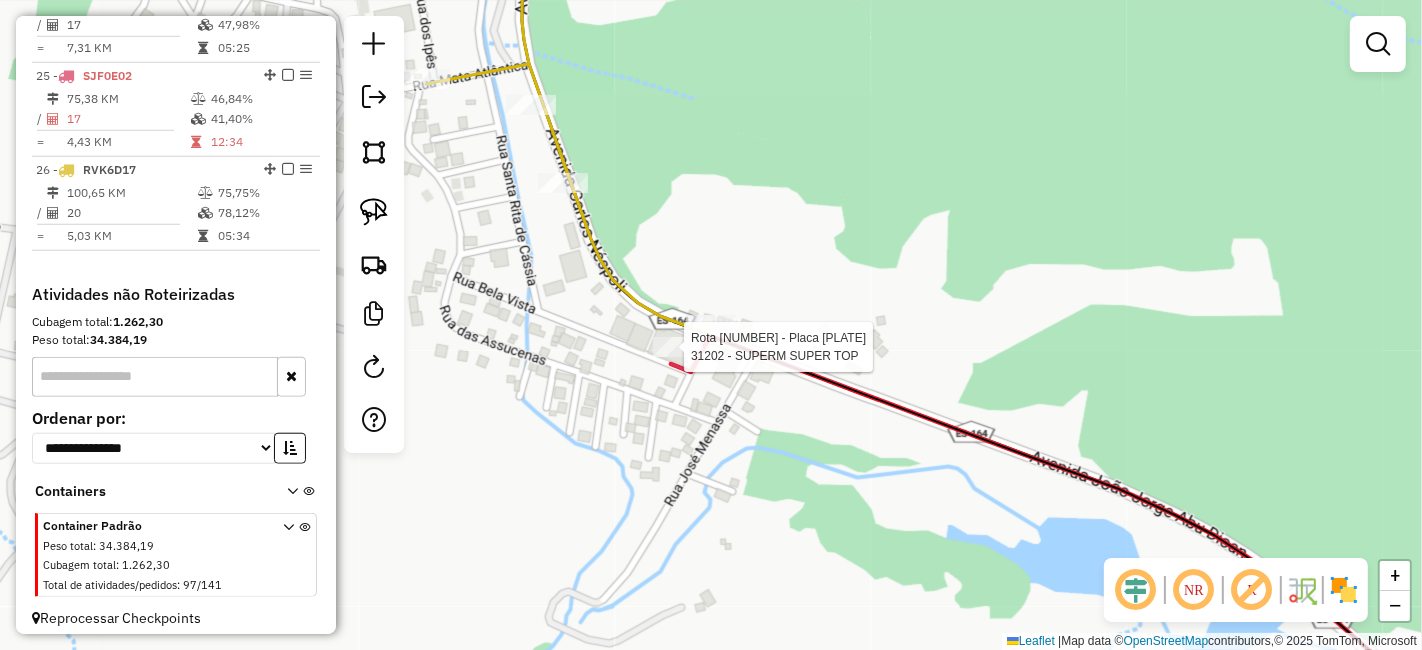 select on "**********" 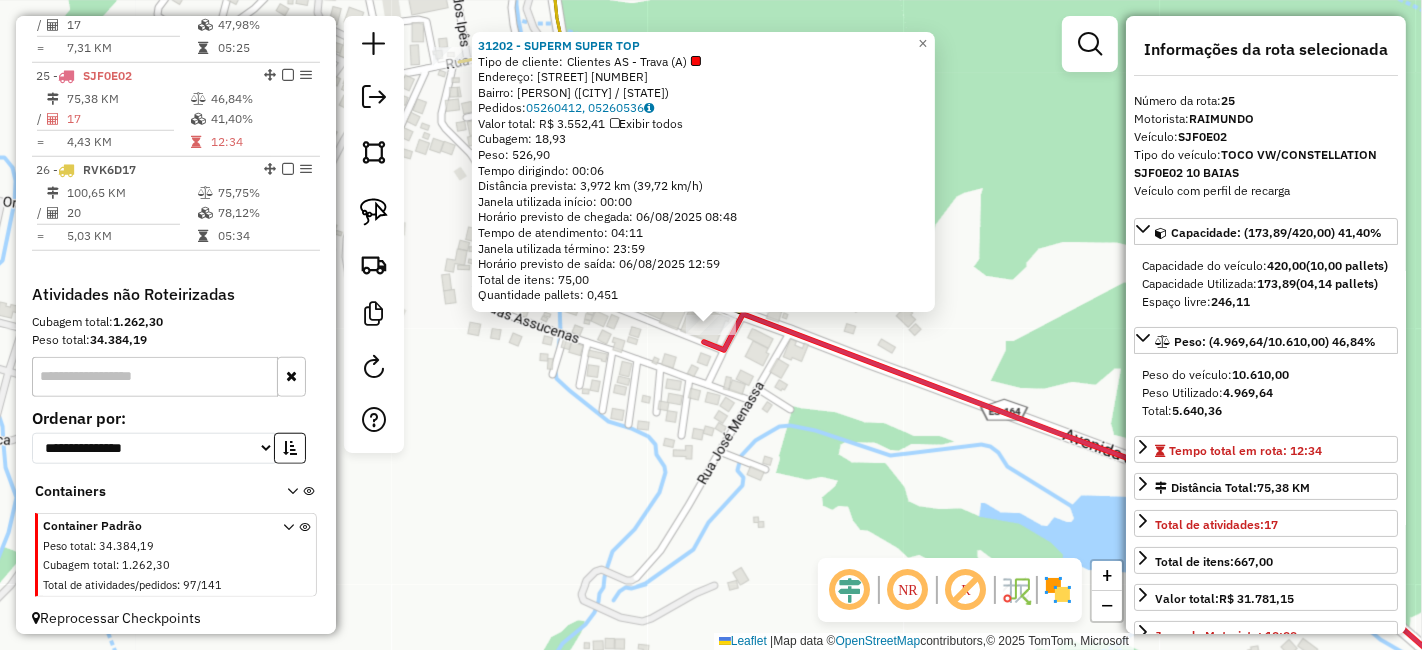 click on "31202 - SUPERM SUPER TOP  Tipo de cliente:   Clientes AS - Trava (A)   Endereço:  GERALDO SARTORIO S/N   Bairro: VILA ESPERANCA ( [CITY] / [STATE] )   Pedidos:  05260412, 05260536   Valor total: R$ 3.552,41   Exibir todos   Cubagem: 18,93  Peso: 526,90  Tempo dirigindo: 00:06   Distância prevista: 3,972 km (39,72 km/h)   Janela utilizada início: 00:00   Horário previsto de chegada: 06/08/2025 08:48   Tempo de atendimento: 04:11   Janela utilizada término: 23:59   Horário previsto de saída: 06/08/2025 12:59   Total de itens: 75,00   Quantidade pallets: 0,451  × Janela de atendimento Grade de atendimento Capacidade Transportadoras Veículos Cliente Pedidos  Rotas Selecione os dias de semana para filtrar as janelas de atendimento  Seg   Ter   Qua   Qui   Sex  De:" 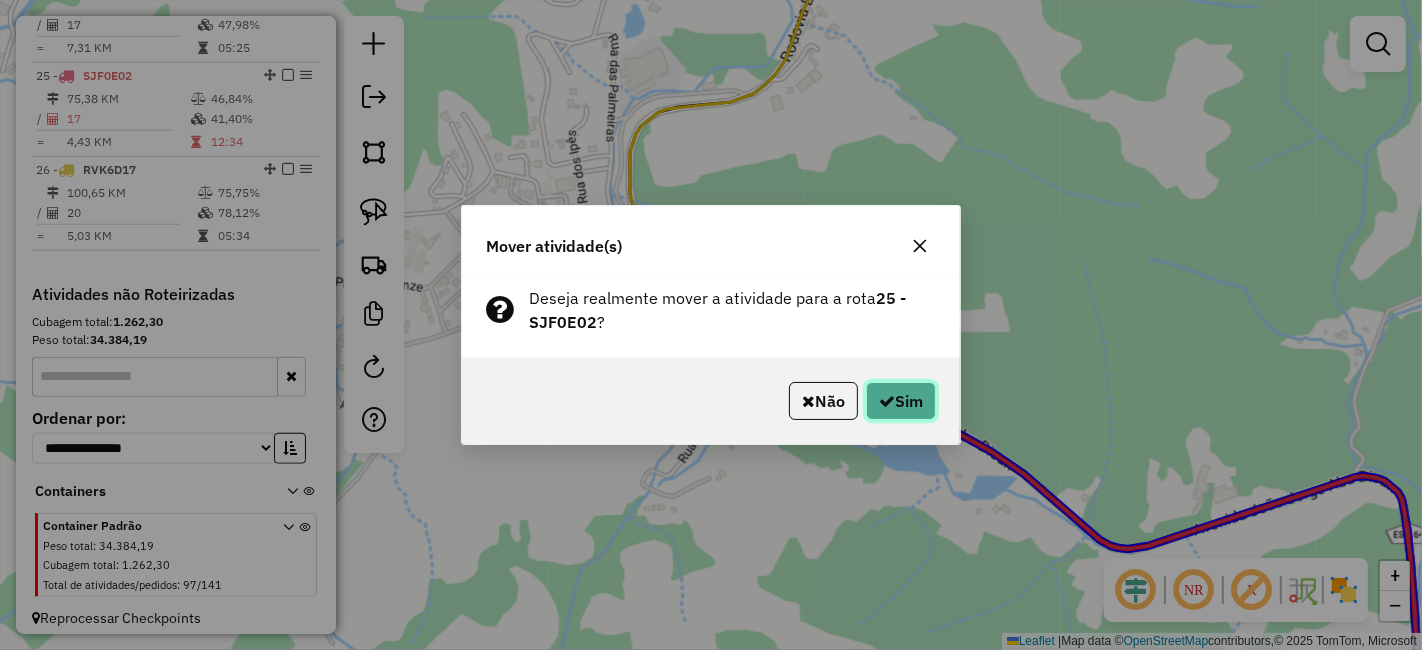 click on "Sim" 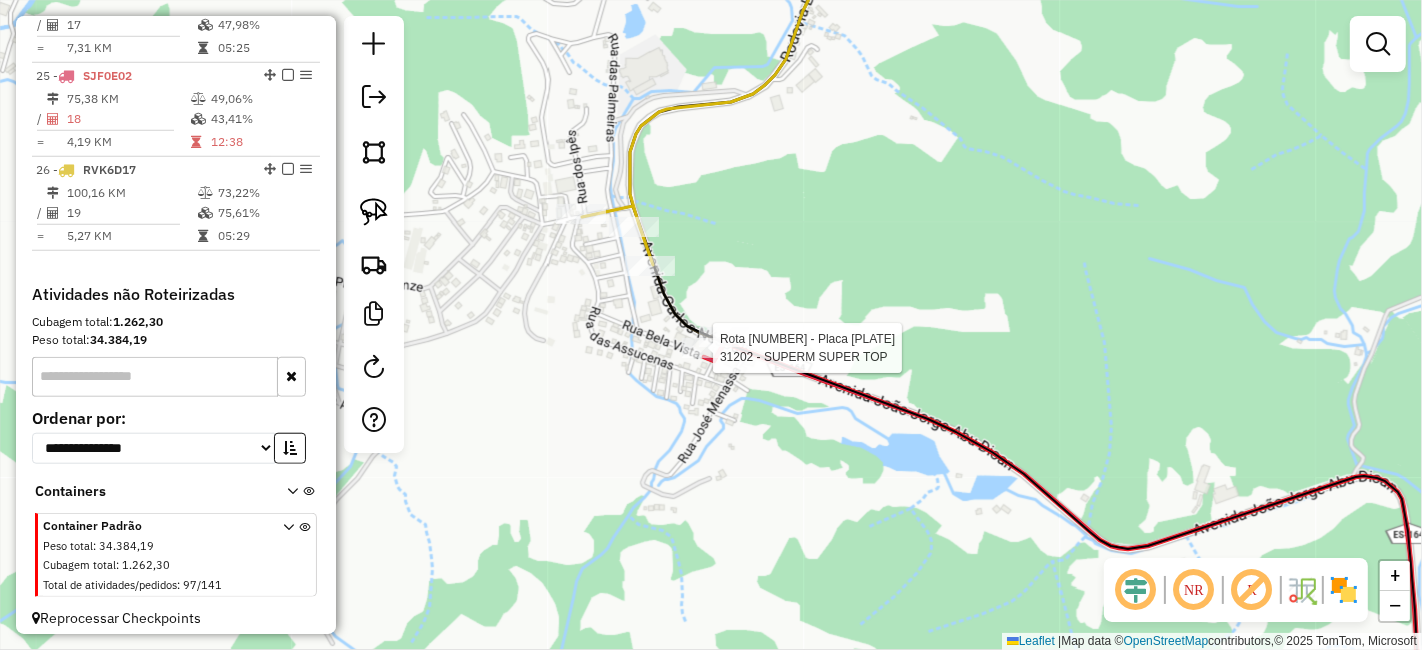 select on "**********" 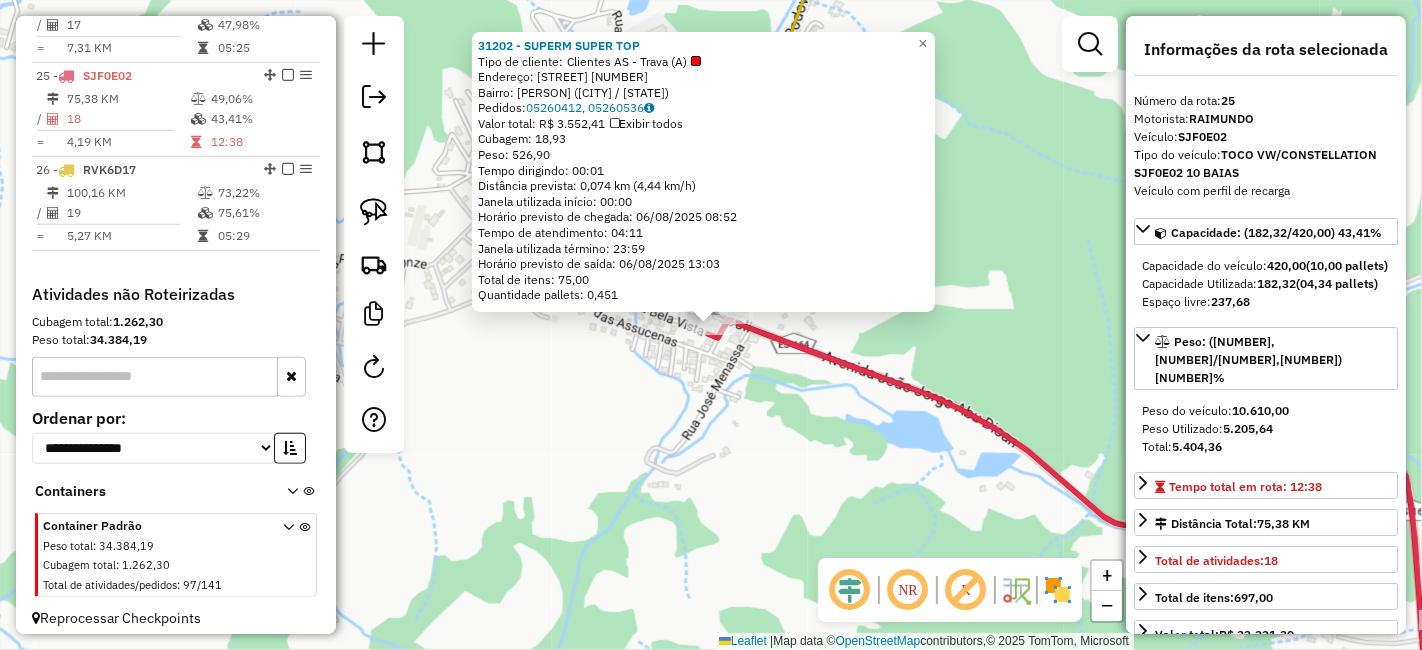 click on "[NUMBER] - [BRAND]  Tipo de cliente:   Clientes AS - Trava (A)   Endereço:  [STREET]   Bairro: [NEIGHBORHOOD] ([CITY] / [STATE])   Pedidos:  [ORDER_ID], [ORDER_ID]   Valor total: R$ [PRICE]   Exibir todos   Cubagem: [CUBAGE]  Peso: [WEIGHT]  Tempo dirigindo: [TIME]   Distância prevista: [DISTANCE] km ([SPEED] km/h)   Janela utilizada início: [TIME]   Horário previsto de chegada: [DATE] [TIME]   Tempo de atendimento: [TIME]   Janela utilizada término: [TIME]   Horário previsto de saída: [DATE] [TIME]   Total de itens: [ITEMS]   Quantidade pallets: [PALLETS]  × Janela de atendimento Grade de atendimento Capacidade Transportadoras Veículos Cliente Pedidos  Rotas Selecione os dias de semana para filtrar as janelas de atendimento  Seg   Ter   Qua   Qui   Sex   Sáb   Dom  Informe o período da janela de atendimento: De: Até:  Filtrar exatamente a janela do cliente  Considerar janela de atendimento padrão  Selecione os dias de semana para filtrar as grades de atendimento  Seg   Ter   Qua   Qui   Sex   Dom" 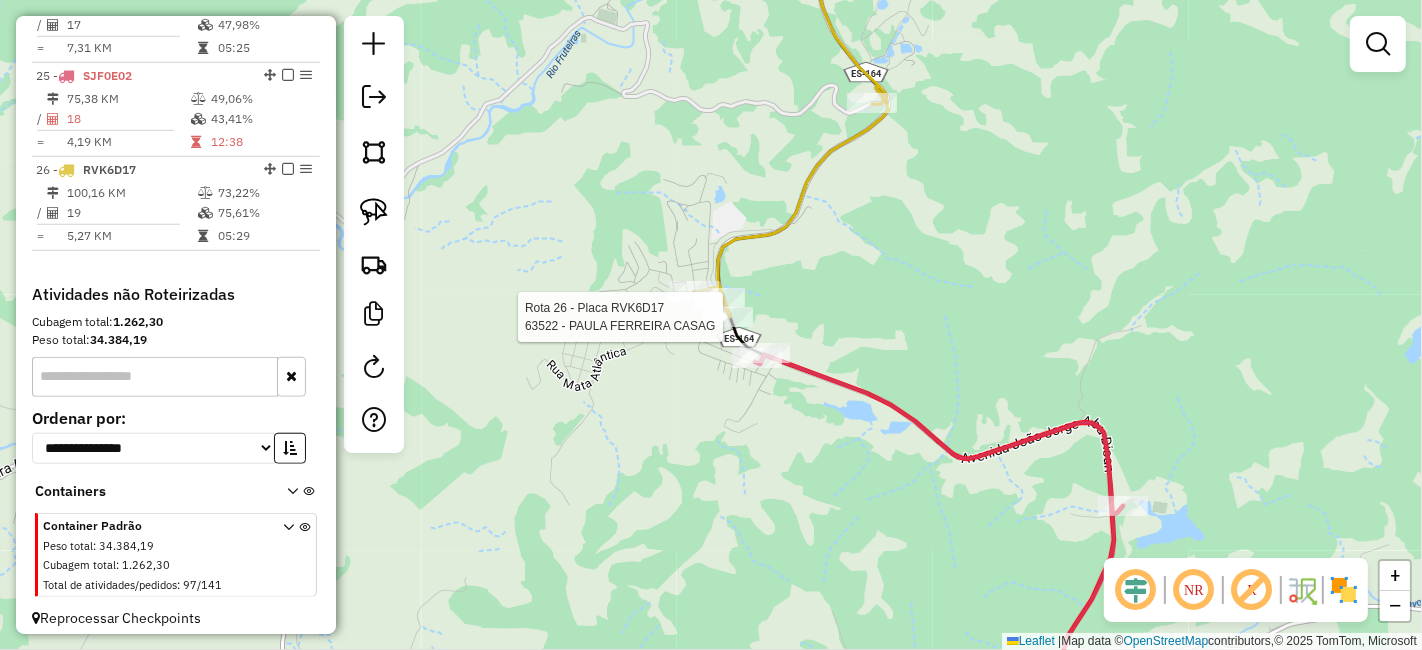 select on "**********" 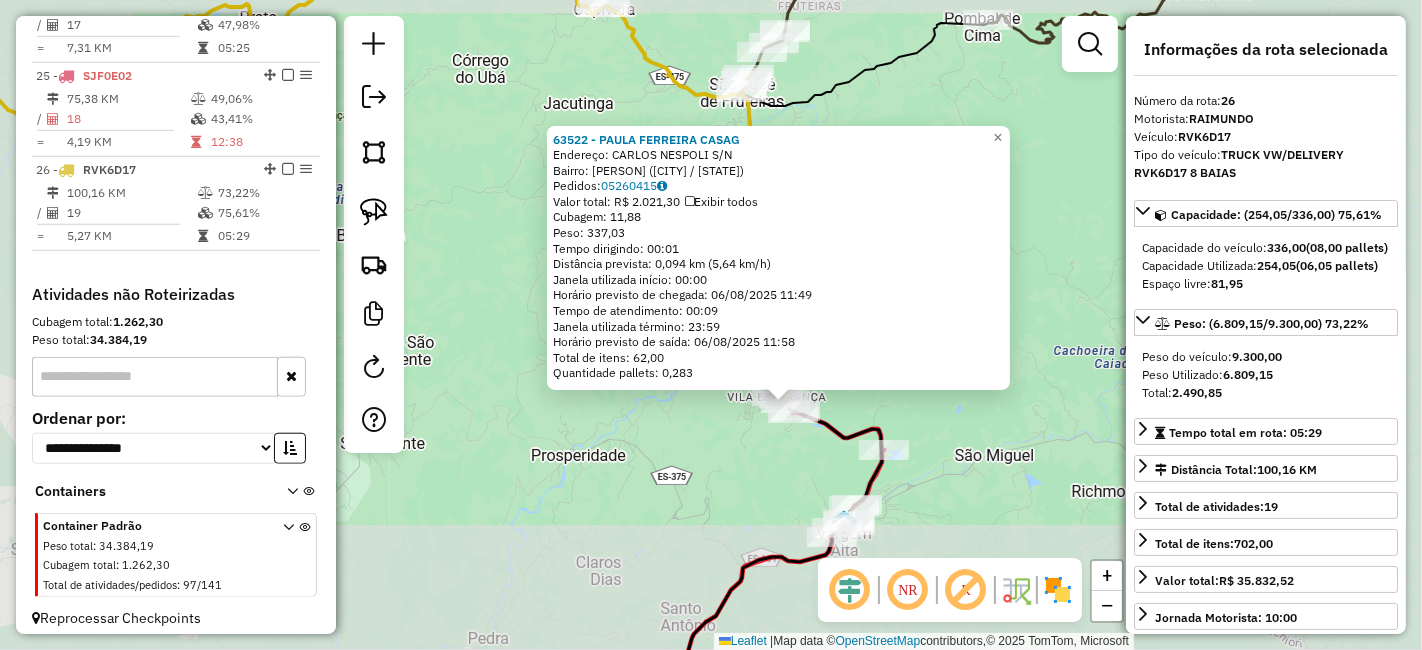 click on "63522 - [FIRST] [LAST]  Endereço:  CARLOS NESPOLI S/N   Bairro: VILA ESPERANCA ( [CITY] / [STATE] )   Pedidos:  05260415   Valor total: R$ 2.021,30   Exibir todos   Cubagem: 11,88  Peso: 337,03  Tempo dirigindo: 00:01   Distância prevista: 0,094 km (5,64 km/h)   Janela utilizada início: 00:00   Horário previsto de chegada: 06/08/2025 11:49   Tempo de atendimento: 00:09   Janela utilizada término: 23:59   Horário previsto de saída: 06/08/2025 11:58   Total de itens: 62,00   Quantidade pallets: 0,283  × Janela de atendimento Grade de atendimento Capacidade Transportadoras Veículos Cliente Pedidos  Rotas Selecione os dias de semana para filtrar as janelas de atendimento  Seg   Ter   Qua   Qui   Sex   Sáb   Dom  Informe o período da janela de atendimento: De: Até:  Filtrar exatamente a janela do cliente  Considerar janela de atendimento padrão  Selecione os dias de semana para filtrar as grades de atendimento  Seg   Ter   Qua   Qui   Sex   Sáb   Dom   Peso mínimo:   Peso máximo:   De:   Até:" 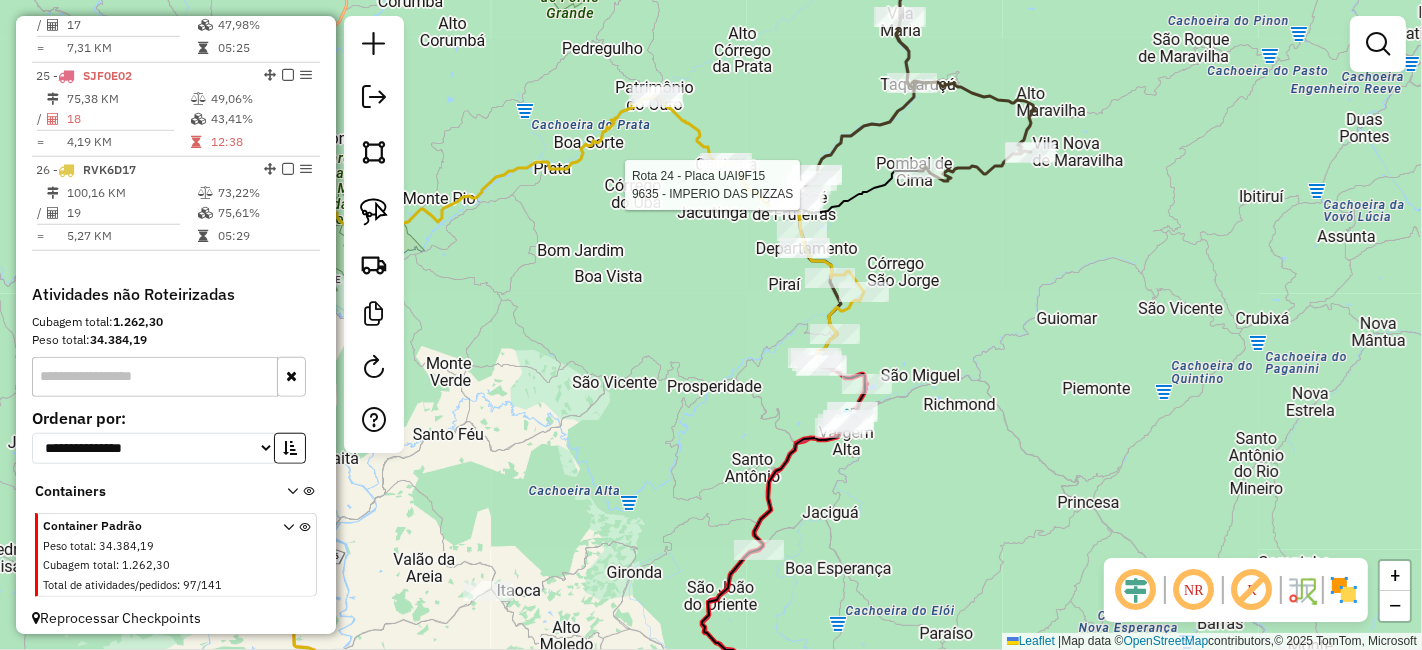 select on "**********" 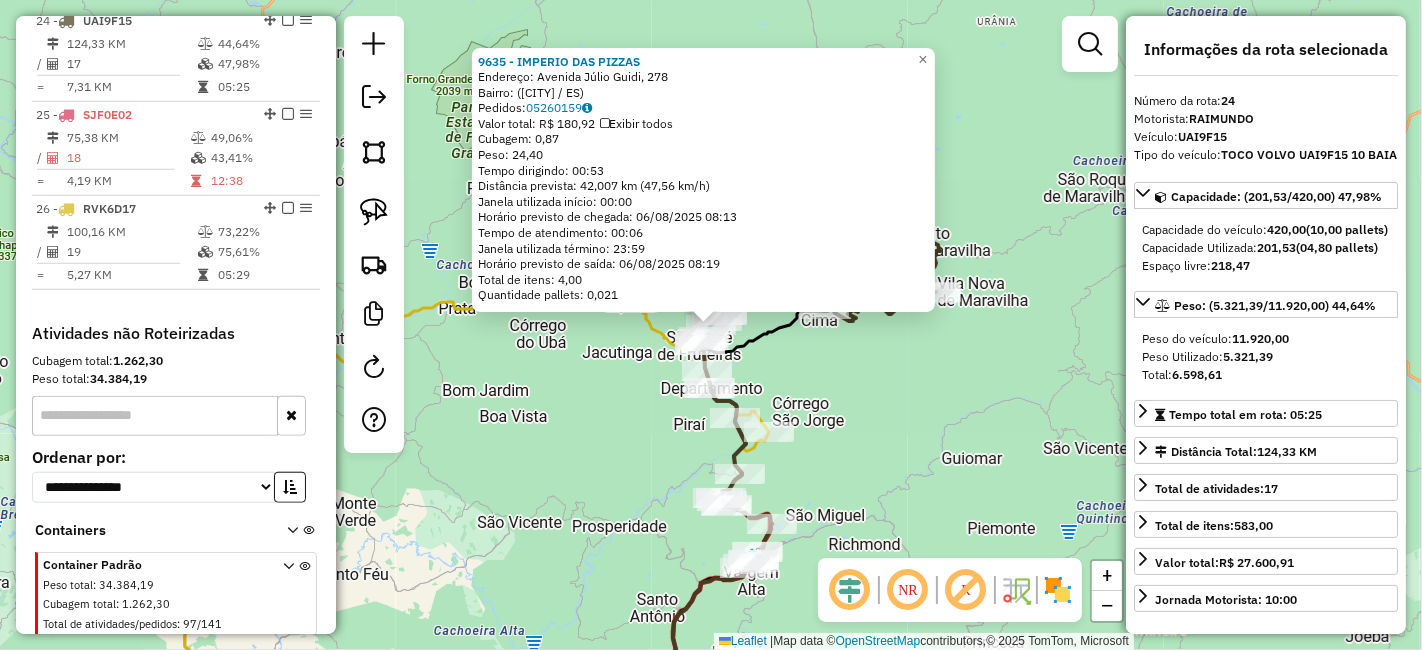 scroll, scrollTop: 1388, scrollLeft: 0, axis: vertical 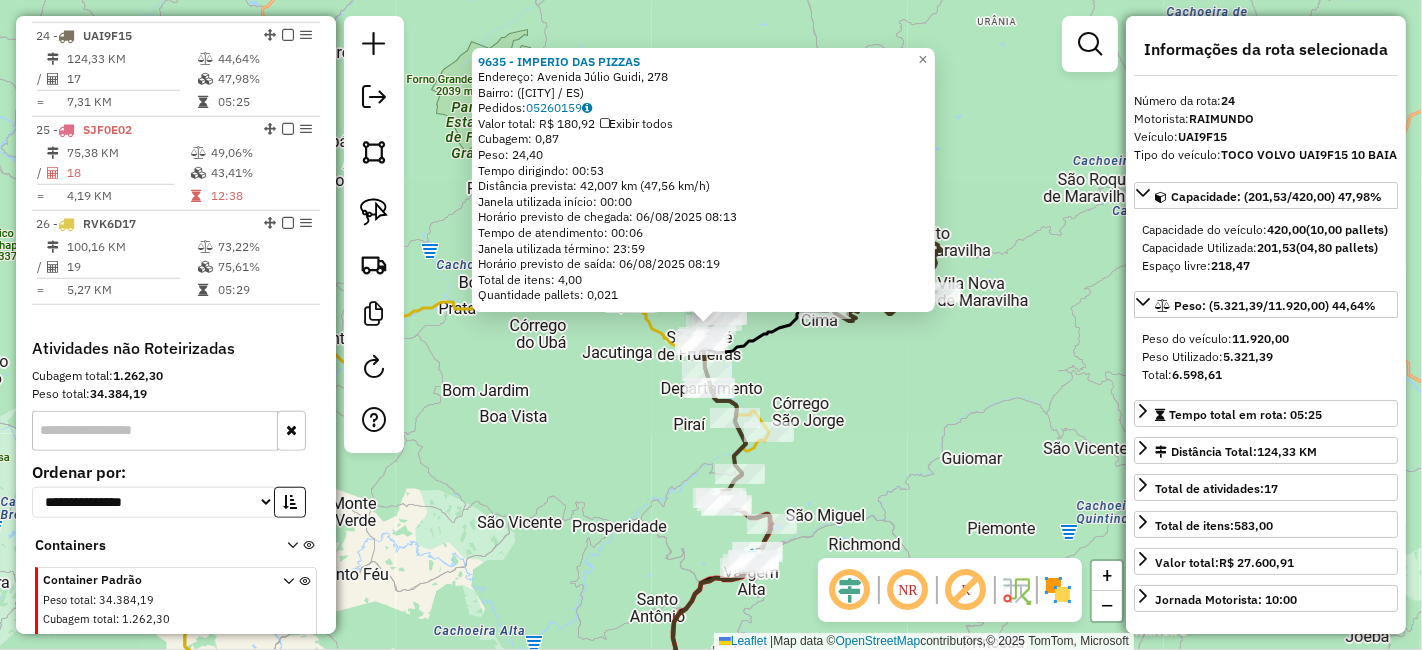 click on "9635 - IMPERIO DAS PIZZAS  Endereço: Avenida Júlio Guidi, 278   Bairro:  (Vargem Alta / ES)   Pedidos:  05260159   Valor total: R$ 180,92   Exibir todos   Cubagem: 0,87  Peso: 24,40  Tempo dirigindo: 00:53   Distância prevista: 42,007 km (47,56 km/h)   Janela utilizada início: 00:00   Horário previsto de chegada: 06/08/2025 08:13   Tempo de atendimento: 00:06   Janela utilizada término: 23:59   Horário previsto de saída: 06/08/2025 08:19   Total de itens: 4,00   Quantidade pallets: 0,021  × Janela de atendimento Grade de atendimento Capacidade Transportadoras Veículos Cliente Pedidos  Rotas Selecione os dias de semana para filtrar as janelas de atendimento  Seg   Ter   Qua   Qui   Sex   Sáb   Dom  Informe o período da janela de atendimento: De: Até:  Filtrar exatamente a janela do cliente  Considerar janela de atendimento padrão  Selecione os dias de semana para filtrar as grades de atendimento  Seg   Ter   Qua   Qui   Sex   Sáb   Dom   Considerar clientes sem dia de atendimento cadastrado De:" 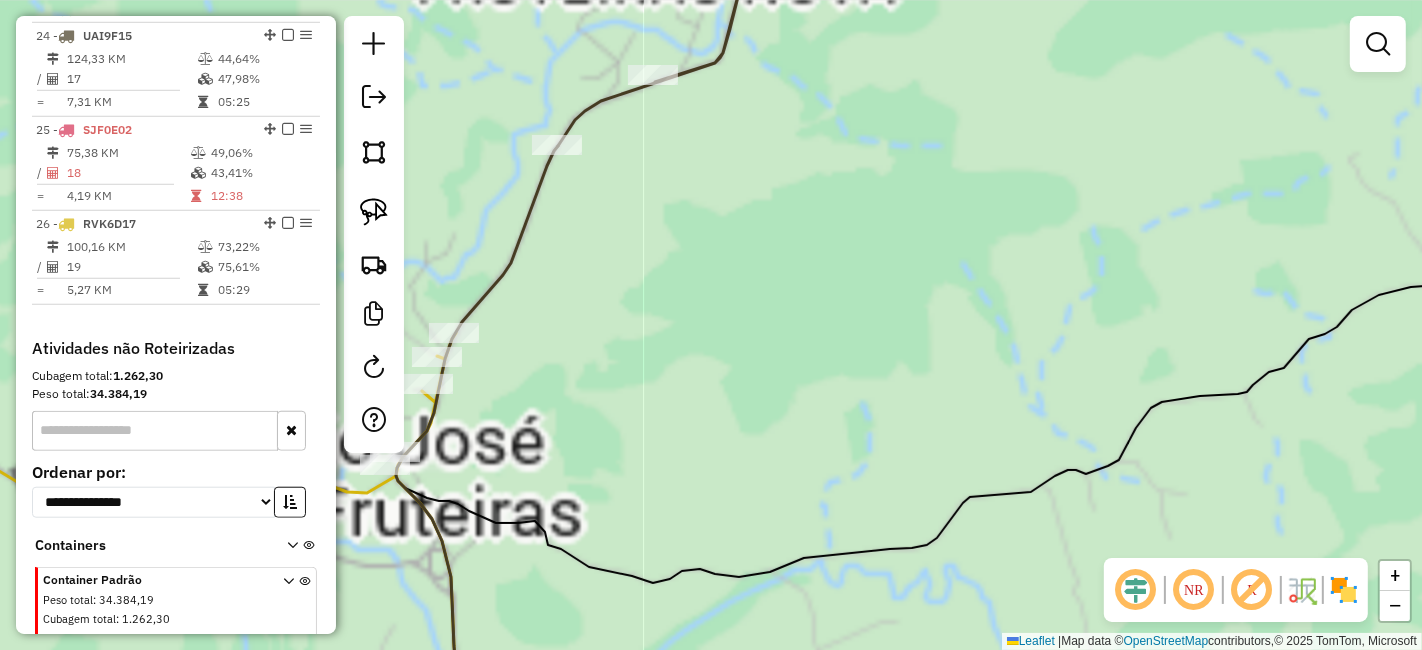drag, startPoint x: 581, startPoint y: 361, endPoint x: 677, endPoint y: 354, distance: 96.25487 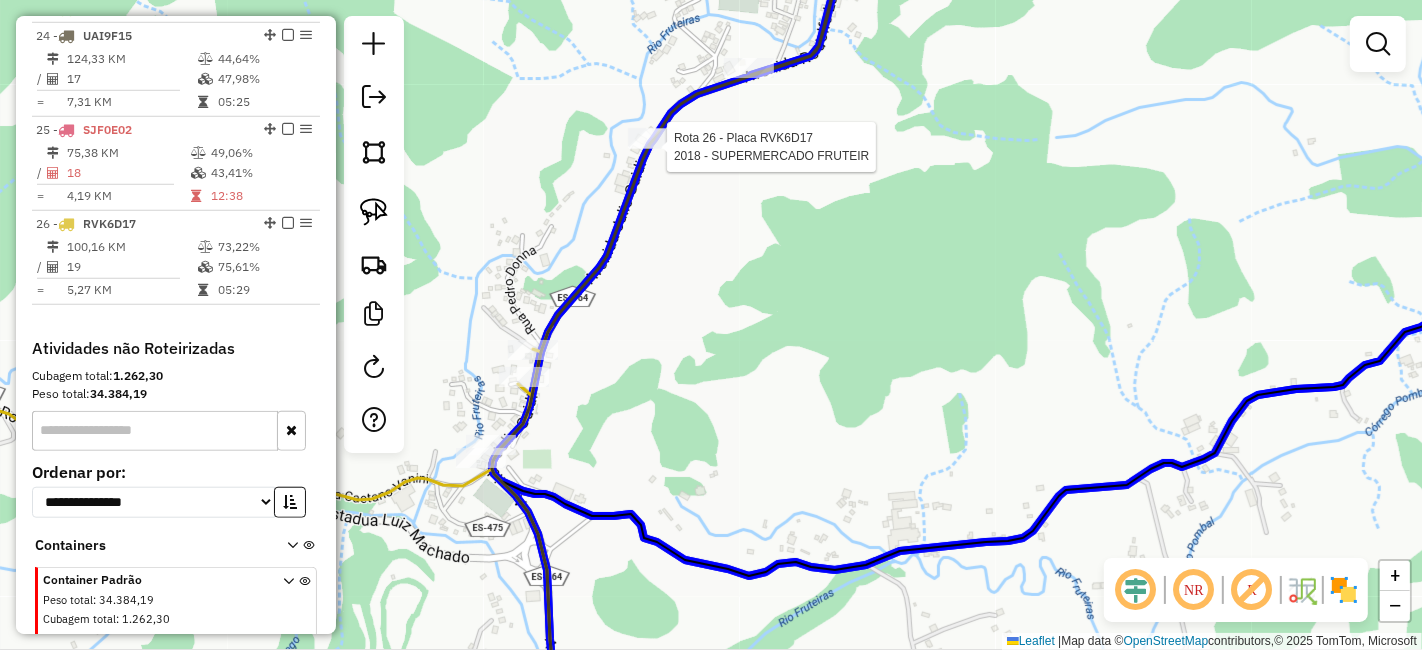 click 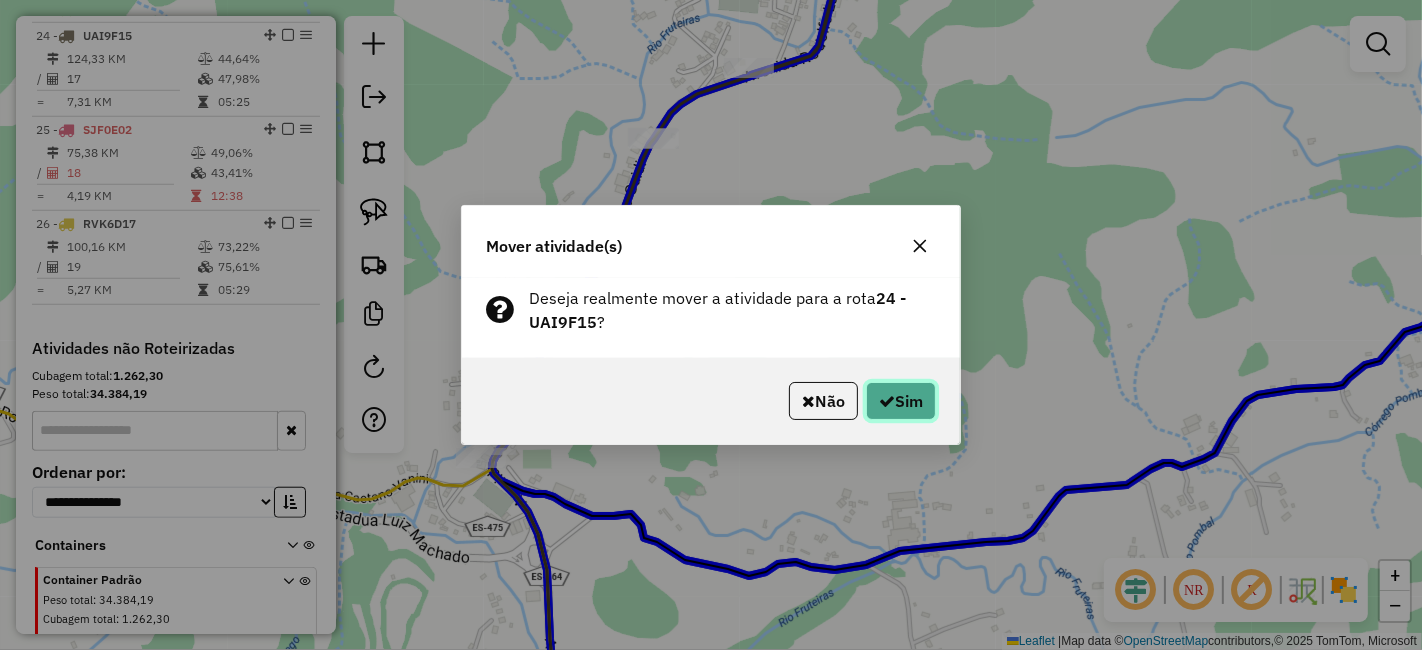 click on "Sim" 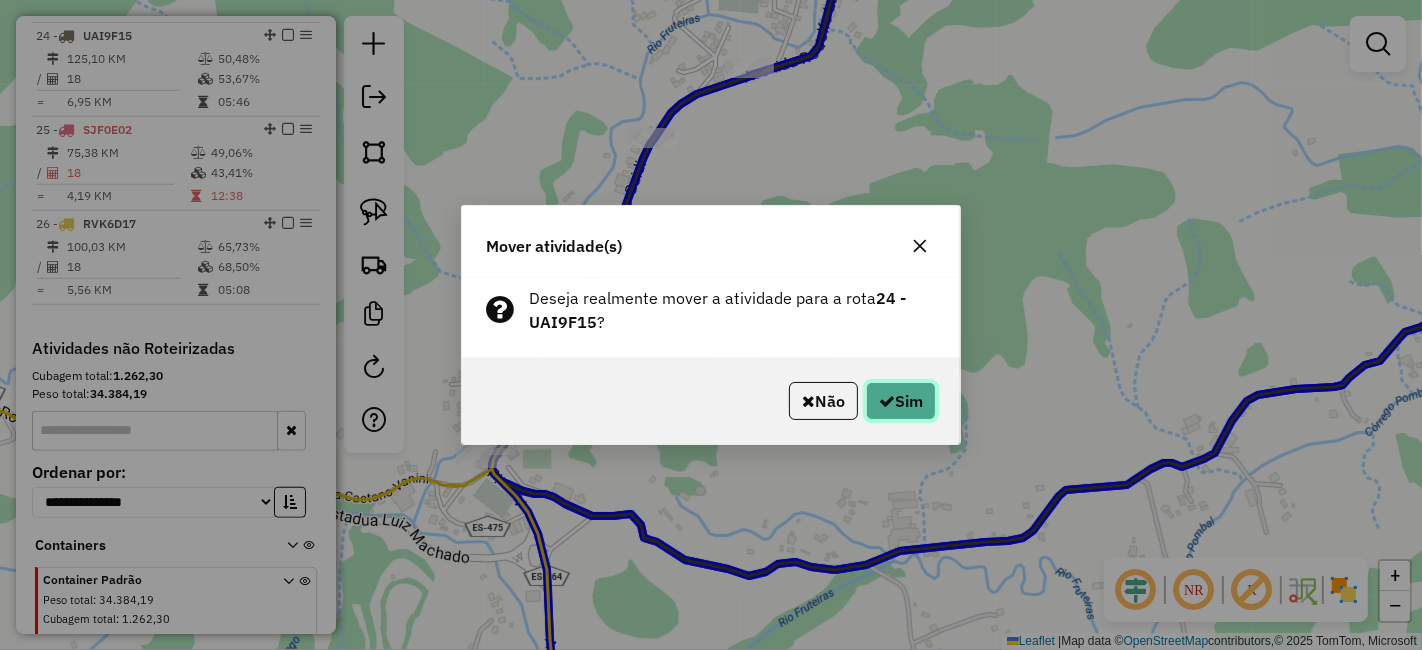click on "Sim" 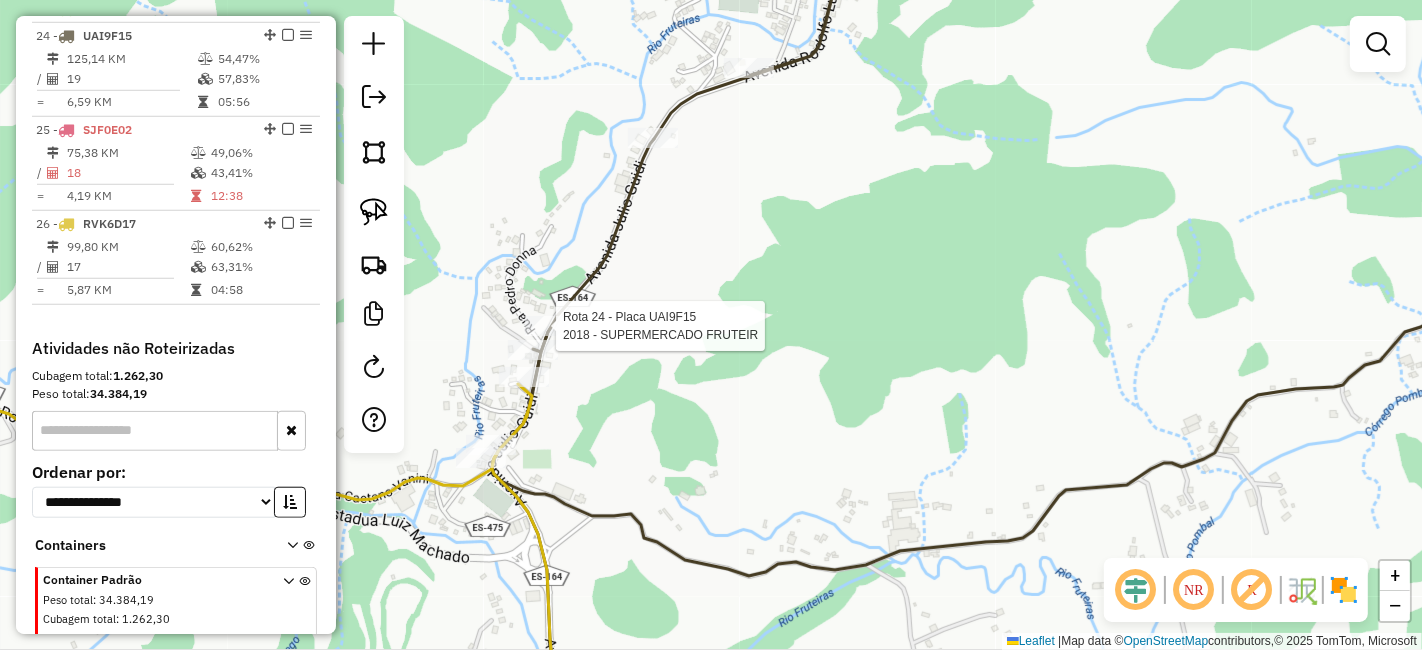 select on "**********" 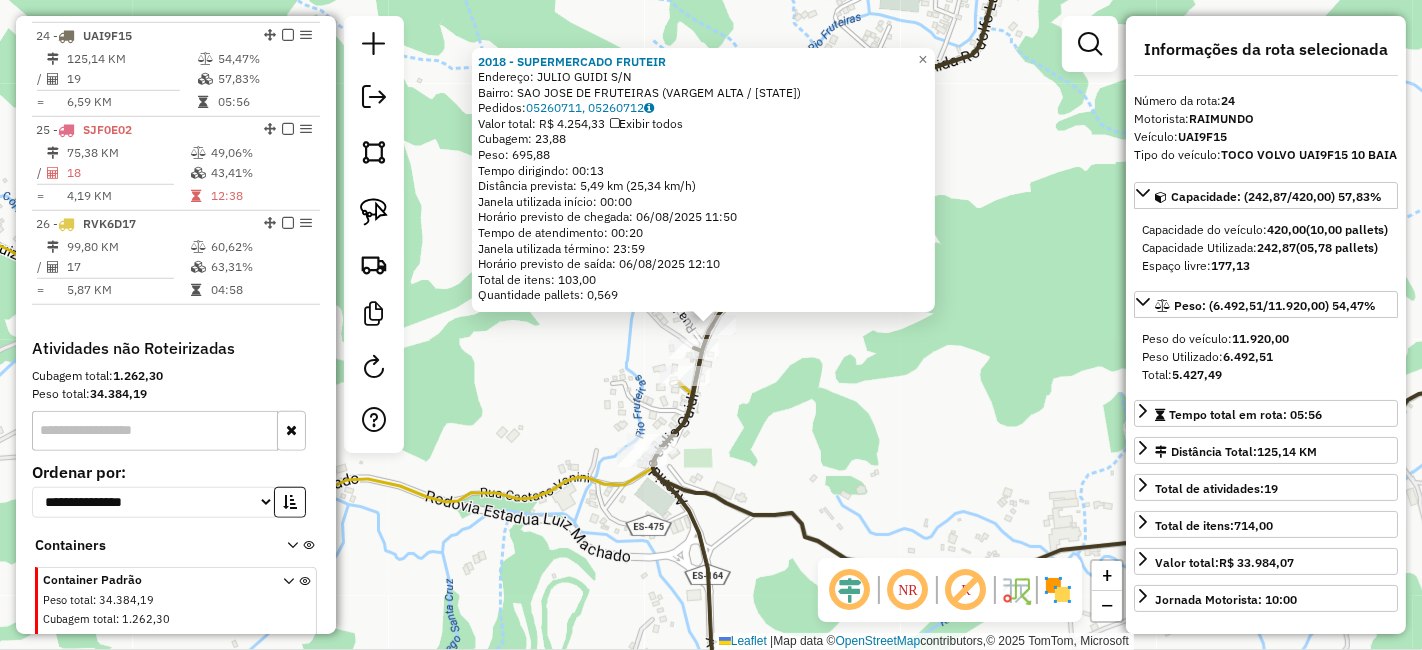 click 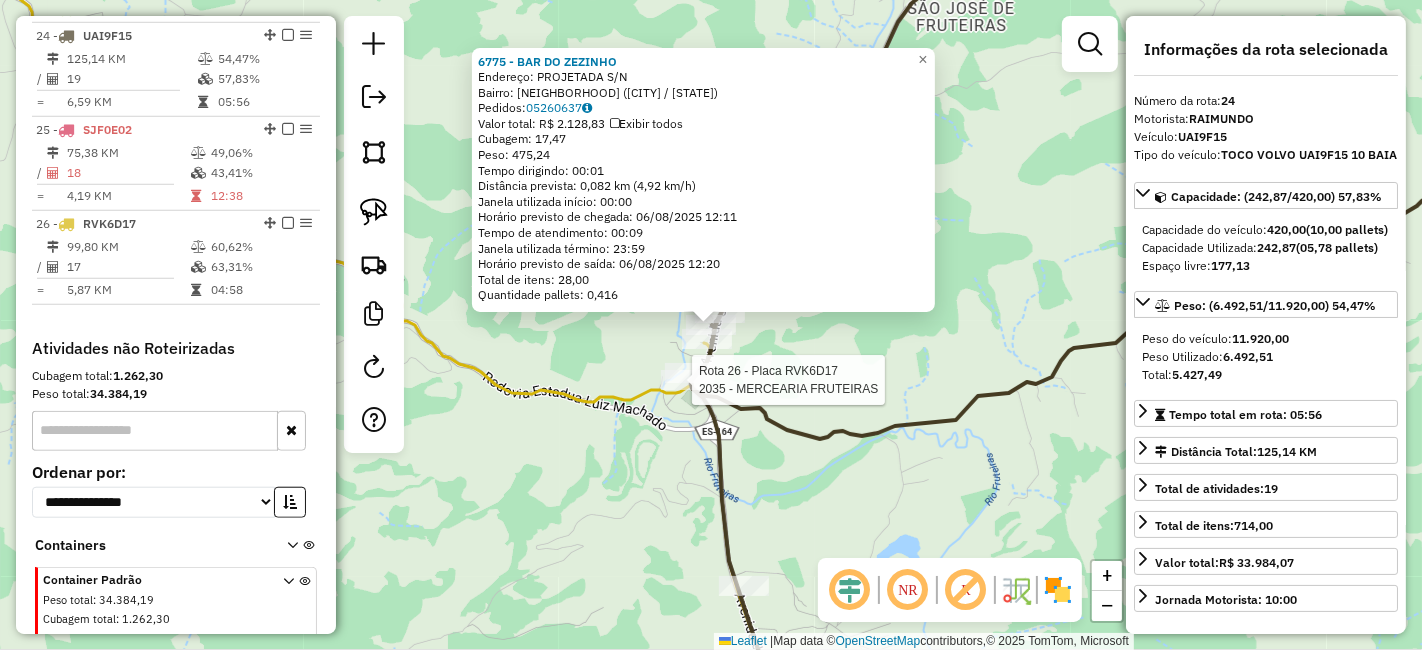 scroll, scrollTop: 1442, scrollLeft: 0, axis: vertical 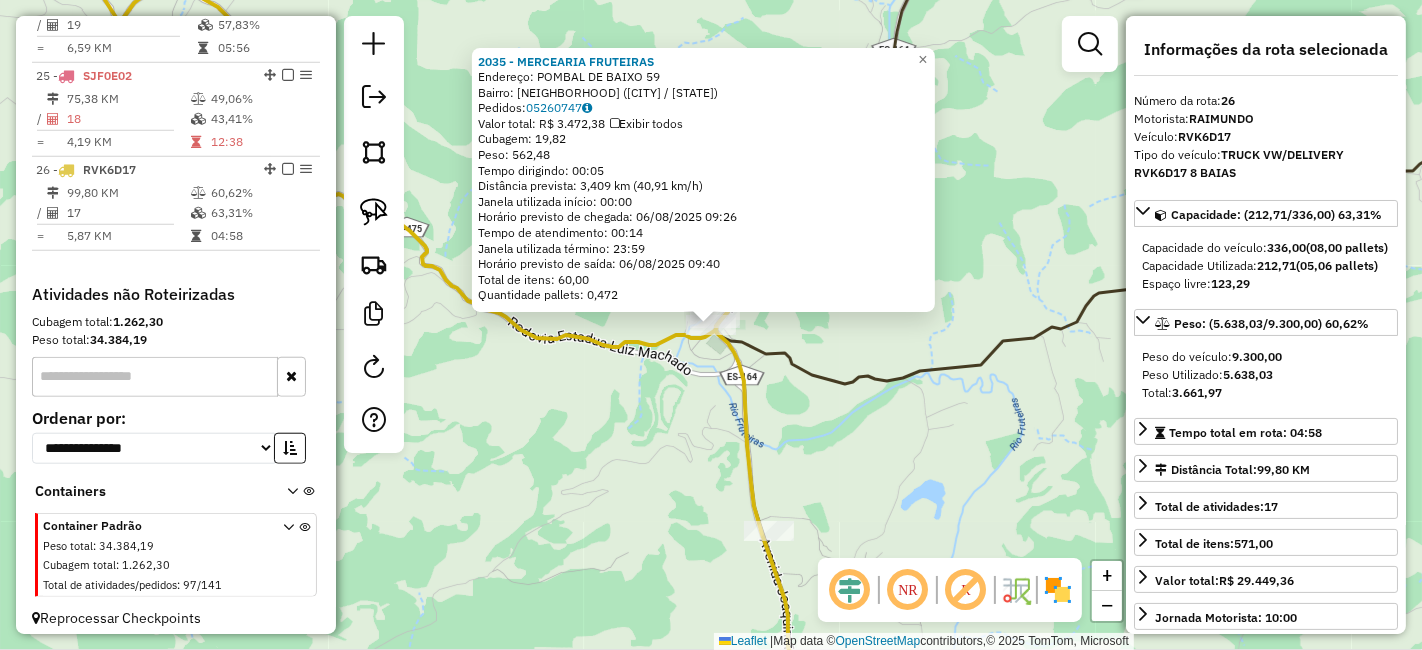 click on "[NUMBER] - [BRAND] [NAME]  Endereço:  [STREET] [NUMBER]   Bairro: [NEIGHBORHOOD] ([CITY] / [STATE])   Pedidos:  [ORDER_ID]   Valor total: R$ [PRICE]   Exibir todos   Cubagem: [CUBAGE]  Peso: [WEIGHT]  Tempo dirigindo: [TIME]   Distância prevista: [DISTANCE] km ([SPEED] km/h)   Janela utilizada início: [TIME]   Horário previsto de chegada: [DATE] [TIME]   Tempo de atendimento: [TIME]   Janela utilizada término: [TIME]   Horário previsto de saída: [DATE] [TIME]   Total de itens: [ITEMS]   Quantidade pallets: [PALLETS]  × Janela de atendimento Grade de atendimento Capacidade Transportadoras Veículos Cliente Pedidos  Rotas Selecione os dias de semana para filtrar as janelas de atendimento  Seg   Ter   Qua   Qui   Sex   Sáb   Dom  Informe o período da janela de atendimento: De: Até:  Filtrar exatamente a janela do cliente  Considerar janela de atendimento padrão  Selecione os dias de semana para filtrar as grades de atendimento  Seg   Ter   Qua   Qui   Sex   Sáb   Dom   Peso mínimo:   Peso máximo:   De:  +" 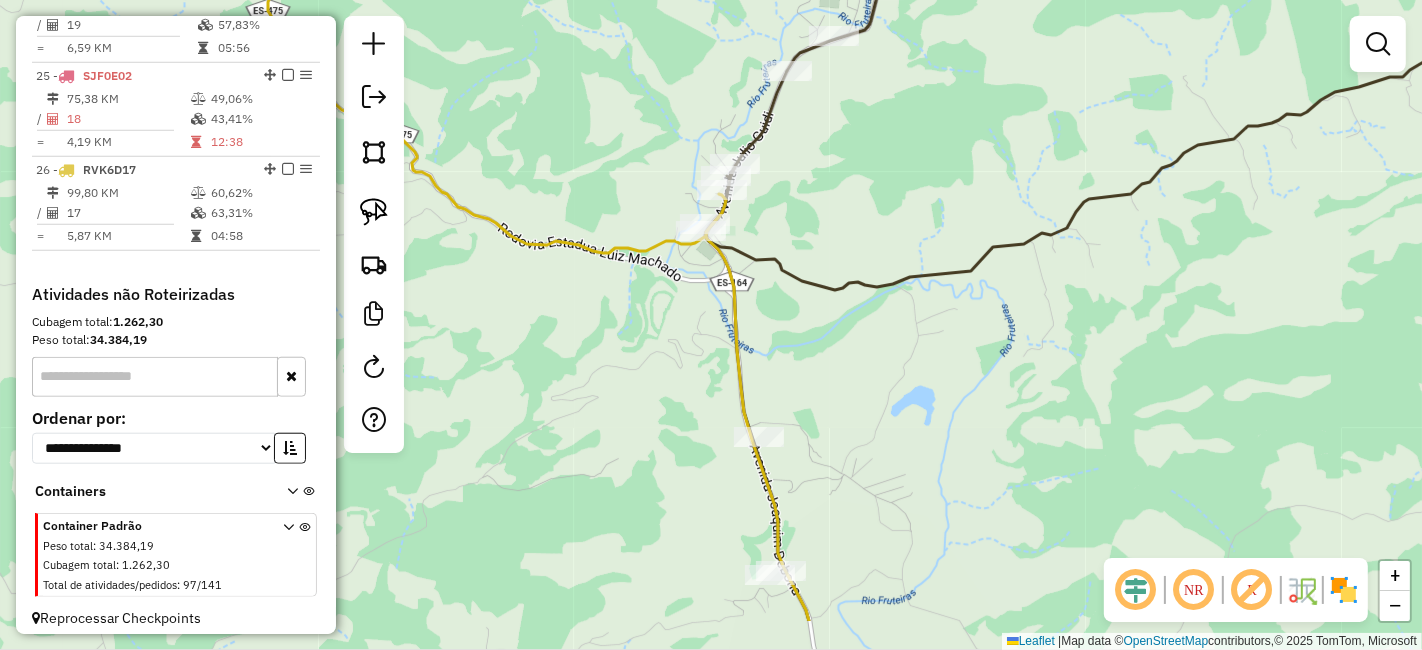 drag, startPoint x: 835, startPoint y: 452, endPoint x: 825, endPoint y: 244, distance: 208.24025 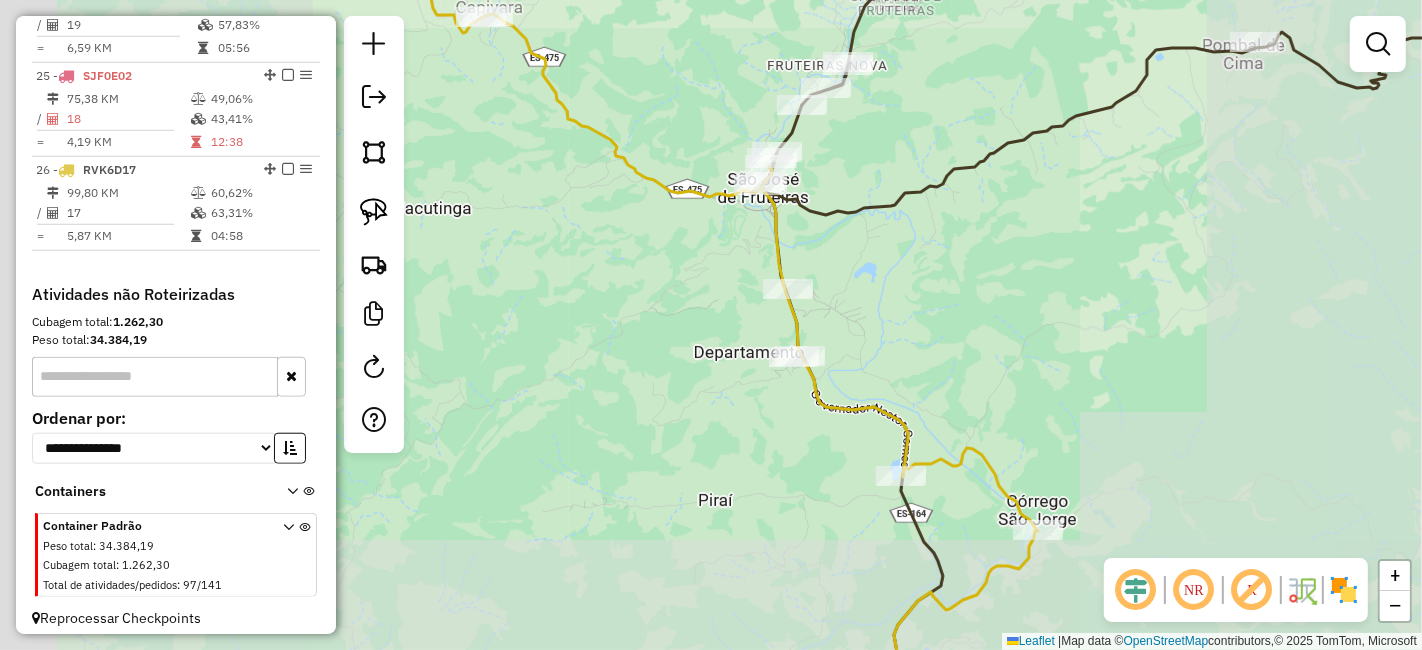 drag, startPoint x: 905, startPoint y: 390, endPoint x: 854, endPoint y: 235, distance: 163.17476 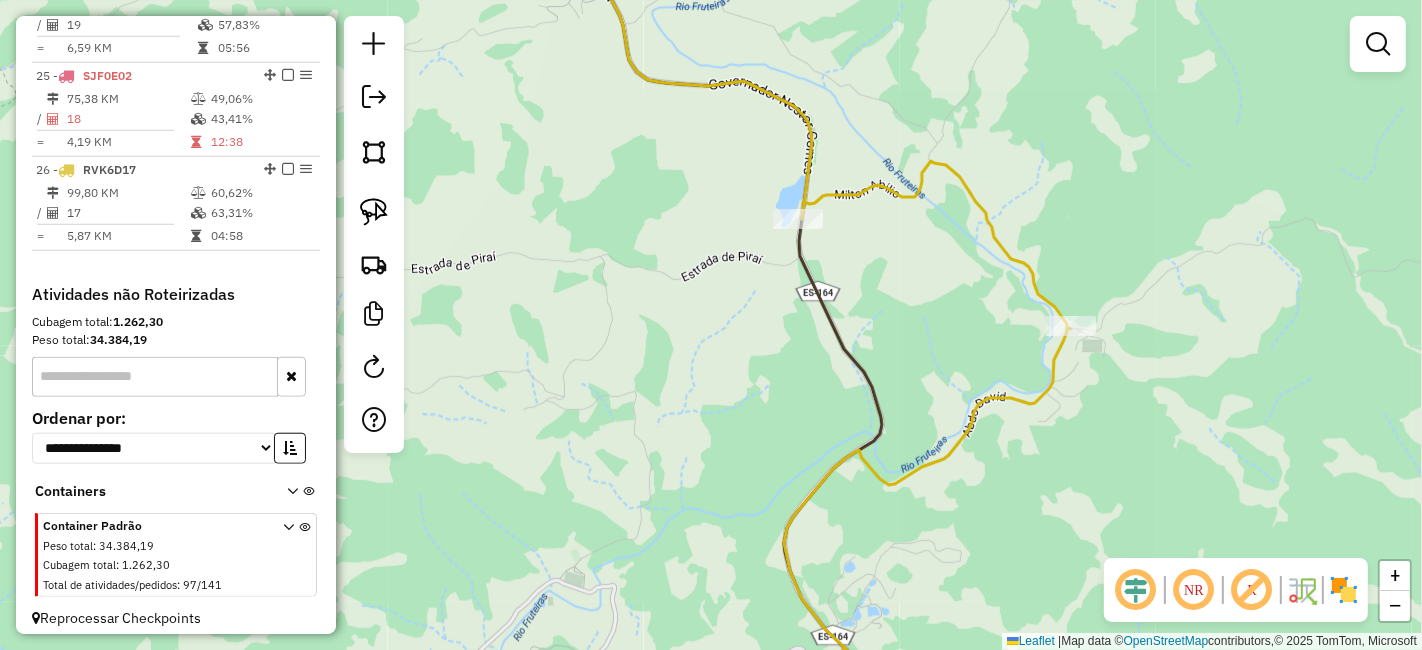 drag, startPoint x: 895, startPoint y: 438, endPoint x: 906, endPoint y: 266, distance: 172.35138 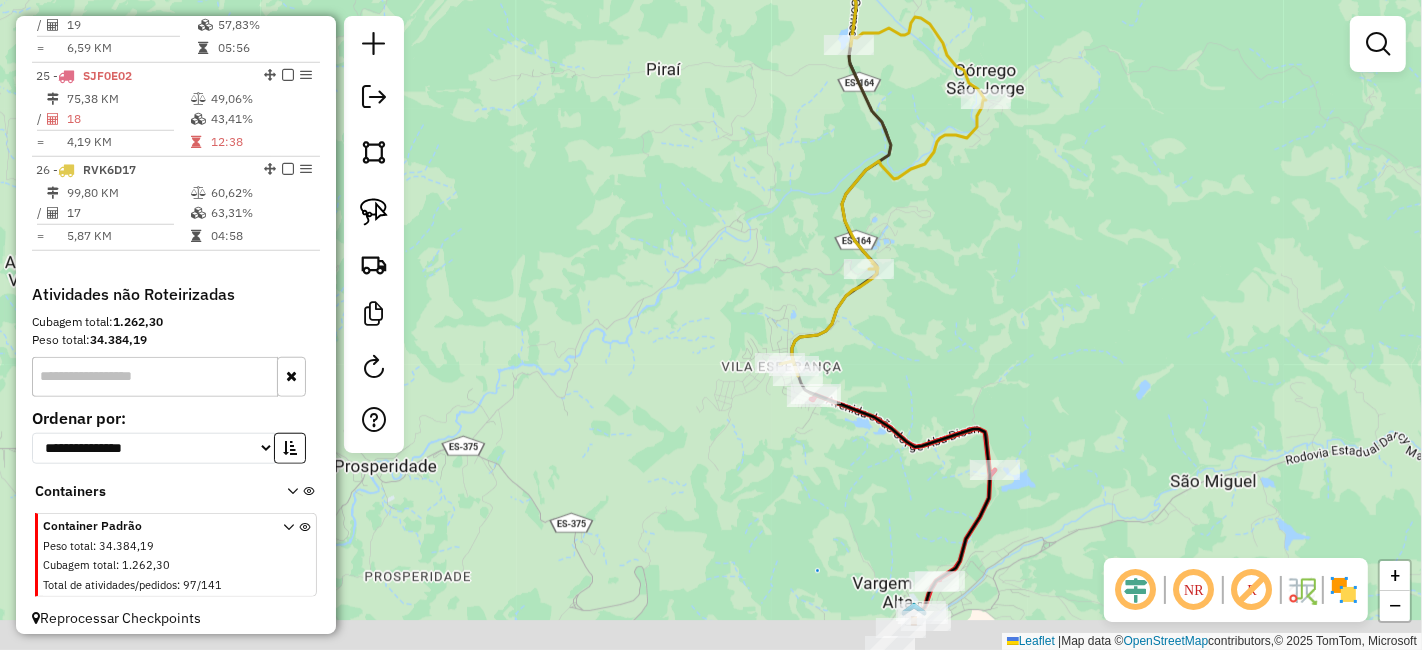 drag, startPoint x: 941, startPoint y: 444, endPoint x: 931, endPoint y: 294, distance: 150.33296 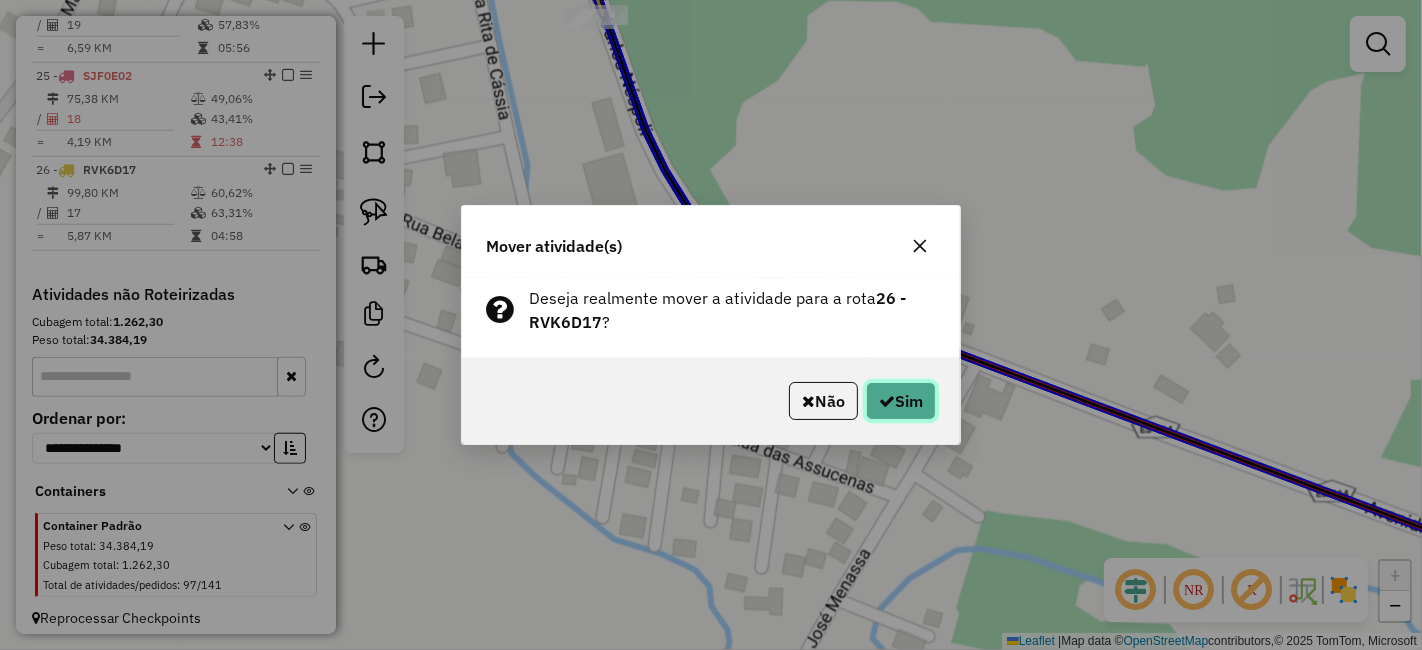 click on "Sim" 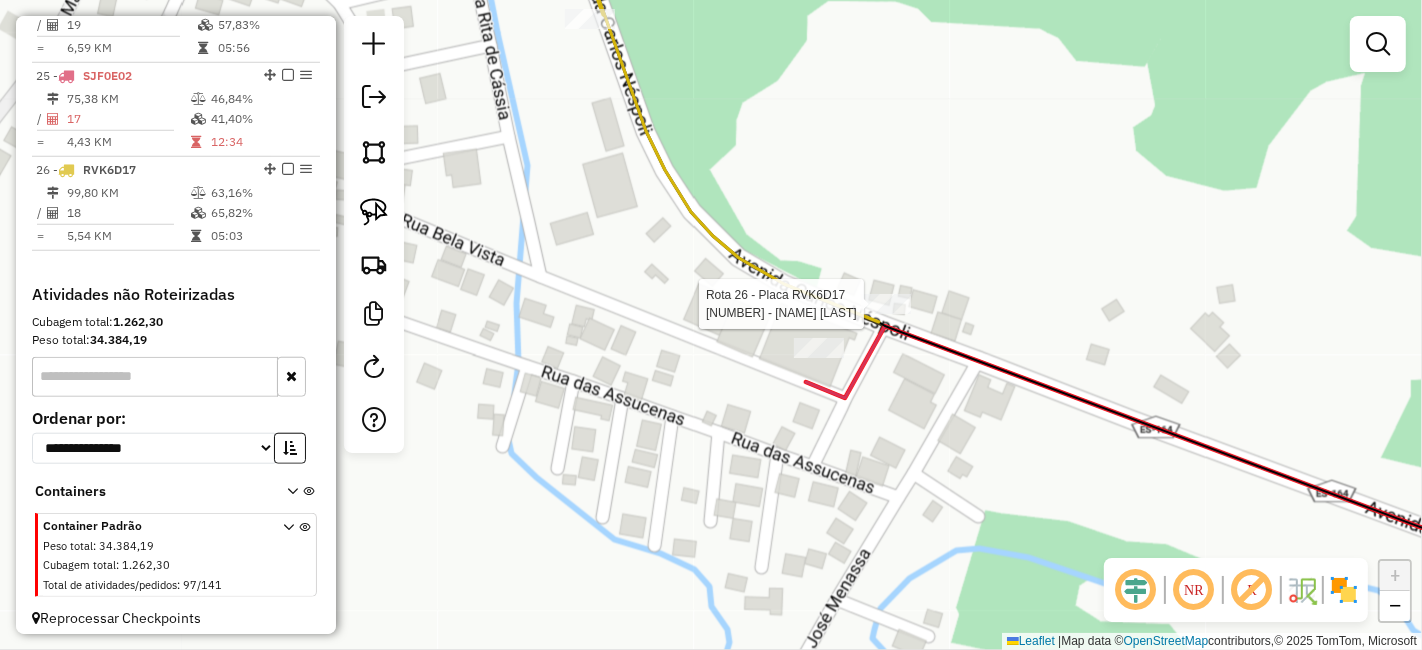 select on "**********" 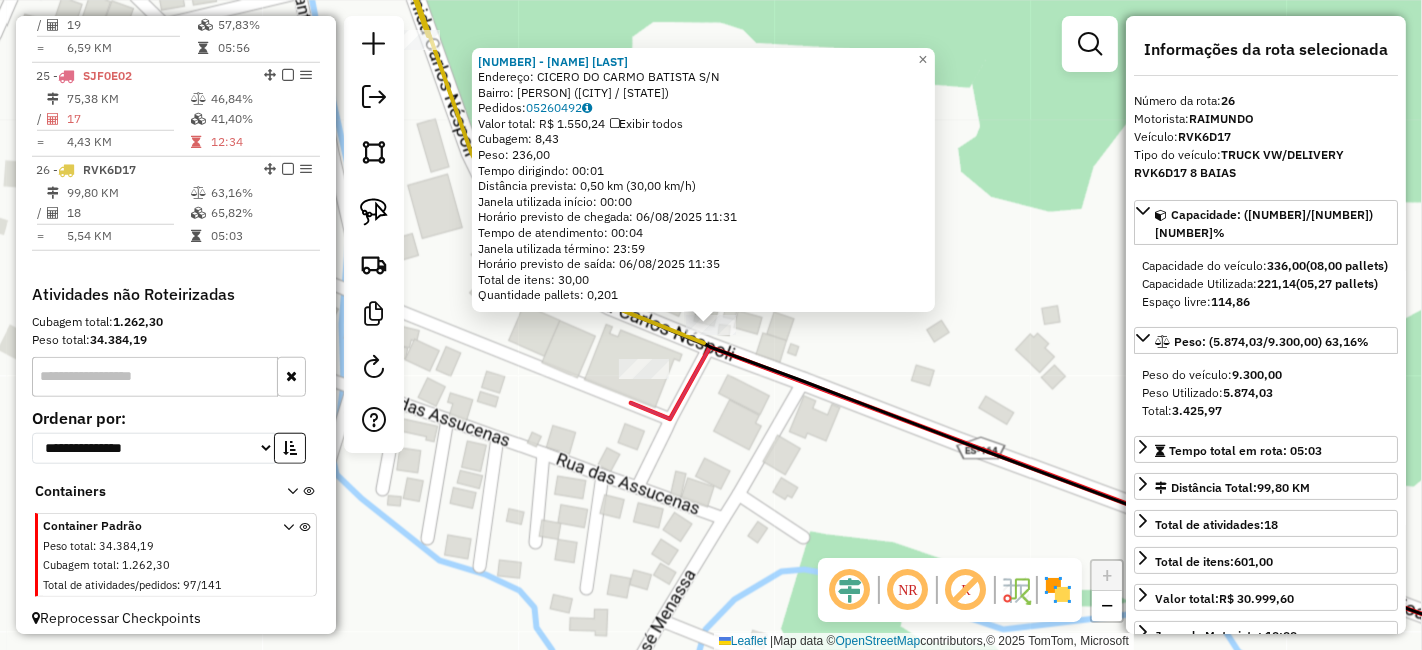 drag, startPoint x: 894, startPoint y: 359, endPoint x: 810, endPoint y: 346, distance: 85 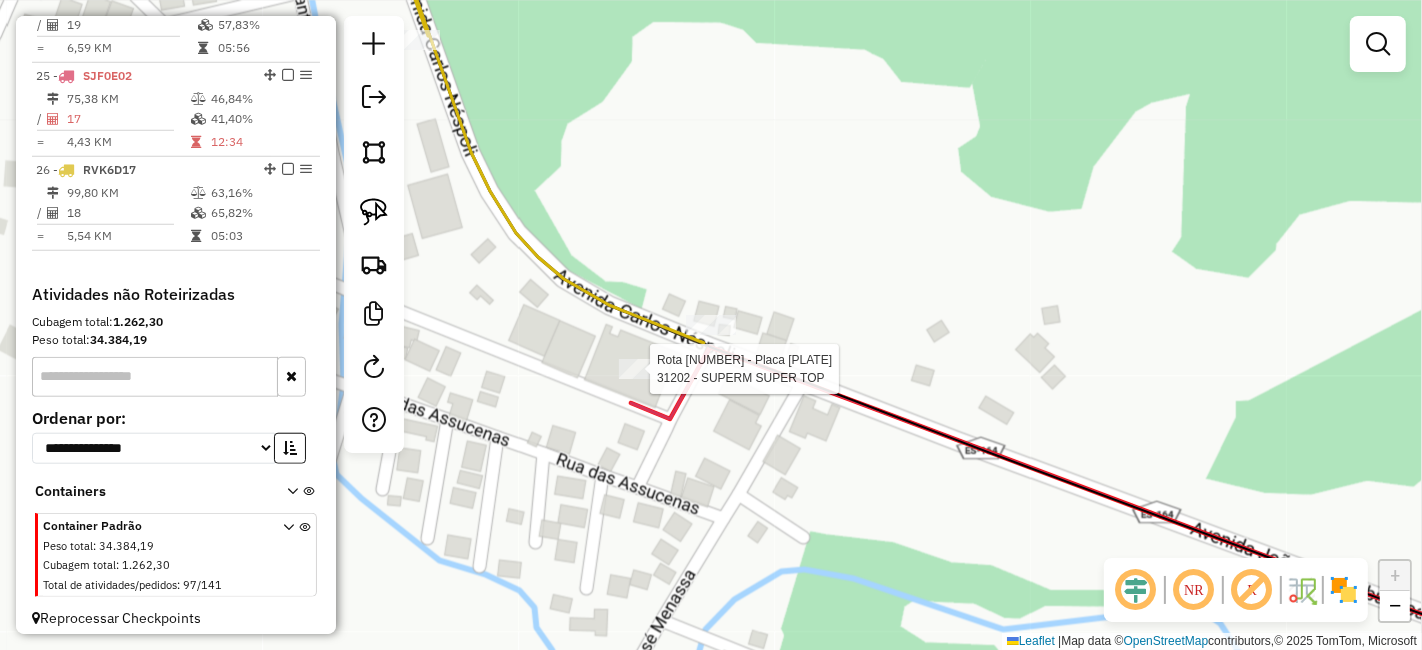 select on "**********" 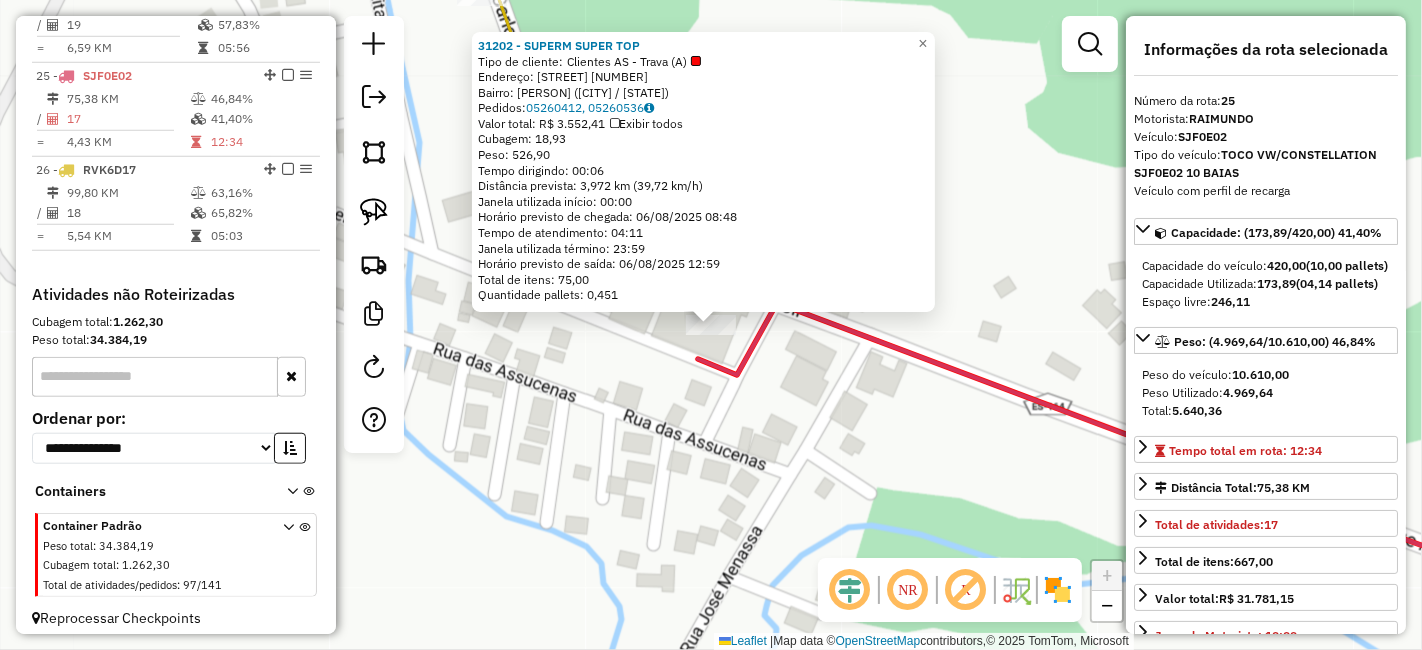 click on "31202 - SUPERM SUPER TOP  Tipo de cliente:   Clientes AS - Trava (A)   Endereço:  GERALDO SARTORIO S/N   Bairro: VILA ESPERANCA ( [CITY] / [STATE] )   Pedidos:  05260412, 05260536   Valor total: R$ 3.552,41   Exibir todos   Cubagem: 18,93  Peso: 526,90  Tempo dirigindo: 00:06   Distância prevista: 3,972 km (39,72 km/h)   Janela utilizada início: 00:00   Horário previsto de chegada: 06/08/2025 08:48   Tempo de atendimento: 04:11   Janela utilizada término: 23:59   Horário previsto de saída: 06/08/2025 12:59   Total de itens: 75,00   Quantidade pallets: 0,451  × Janela de atendimento Grade de atendimento Capacidade Transportadoras Veículos Cliente Pedidos  Rotas Selecione os dias de semana para filtrar as janelas de atendimento  Seg   Ter   Qua   Qui   Sex  De:" 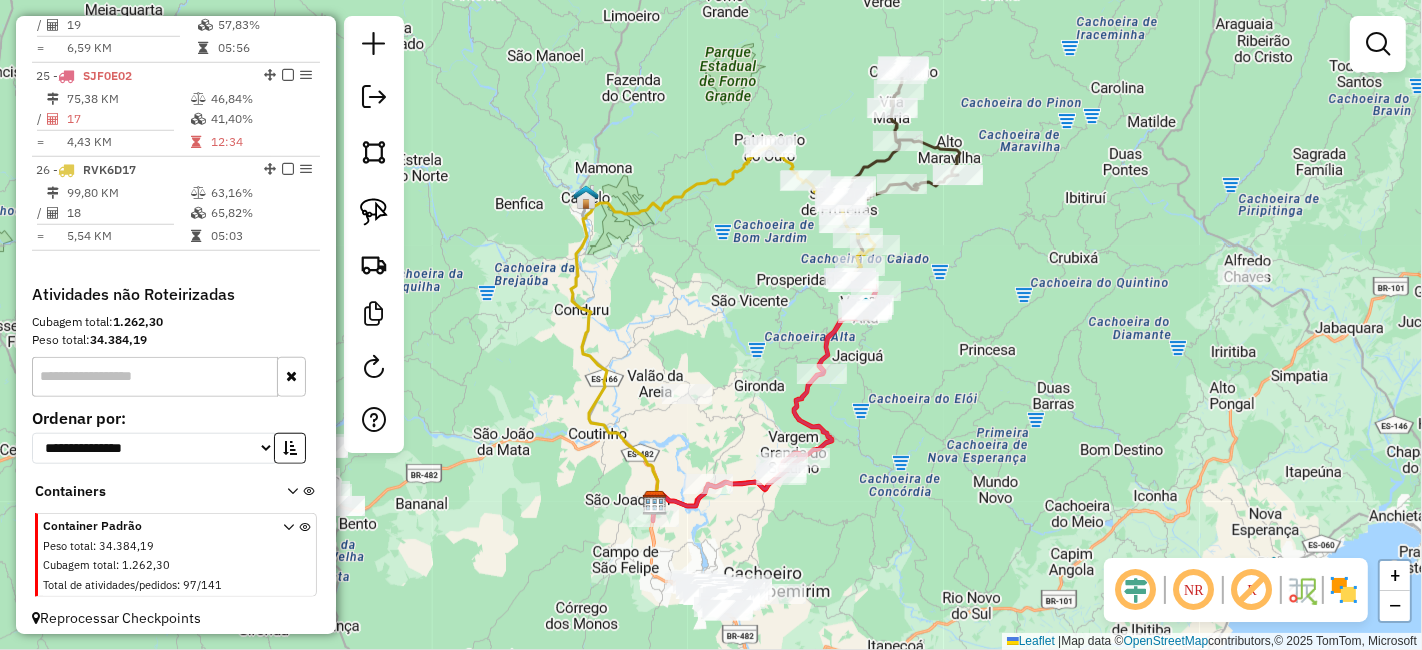 drag, startPoint x: 1010, startPoint y: 384, endPoint x: 1003, endPoint y: 304, distance: 80.305664 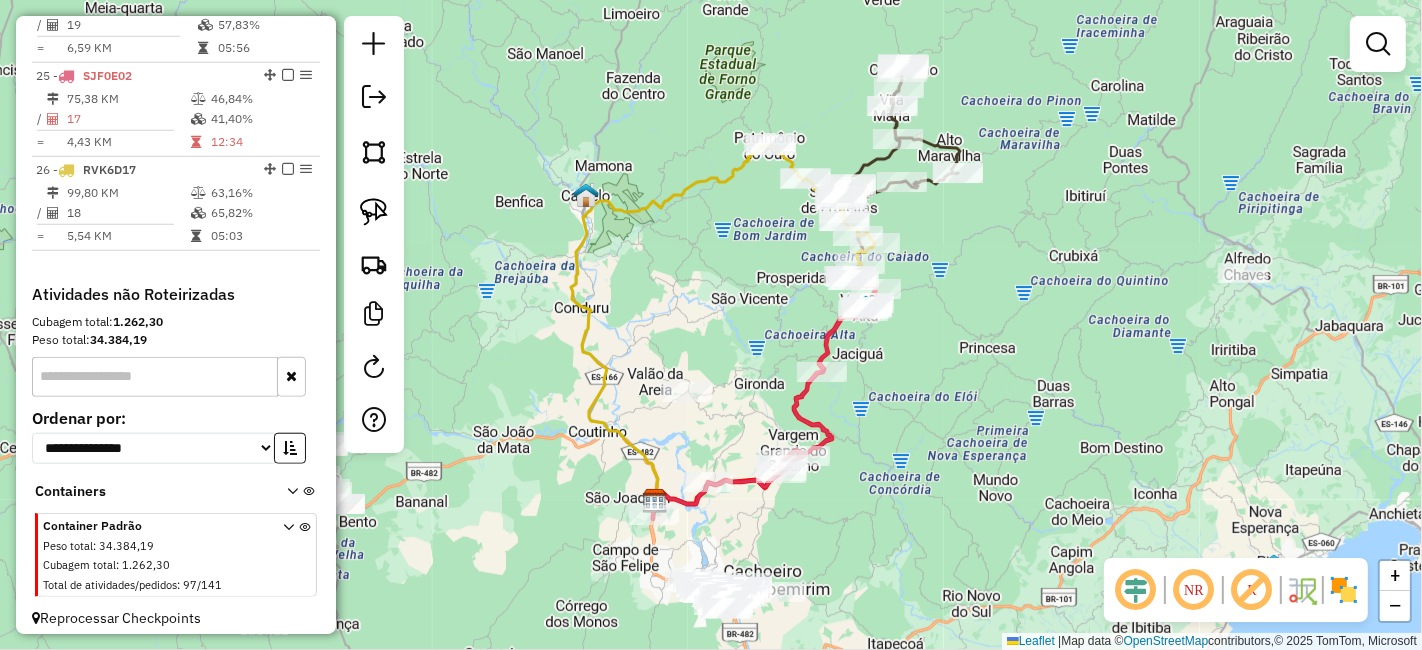 click 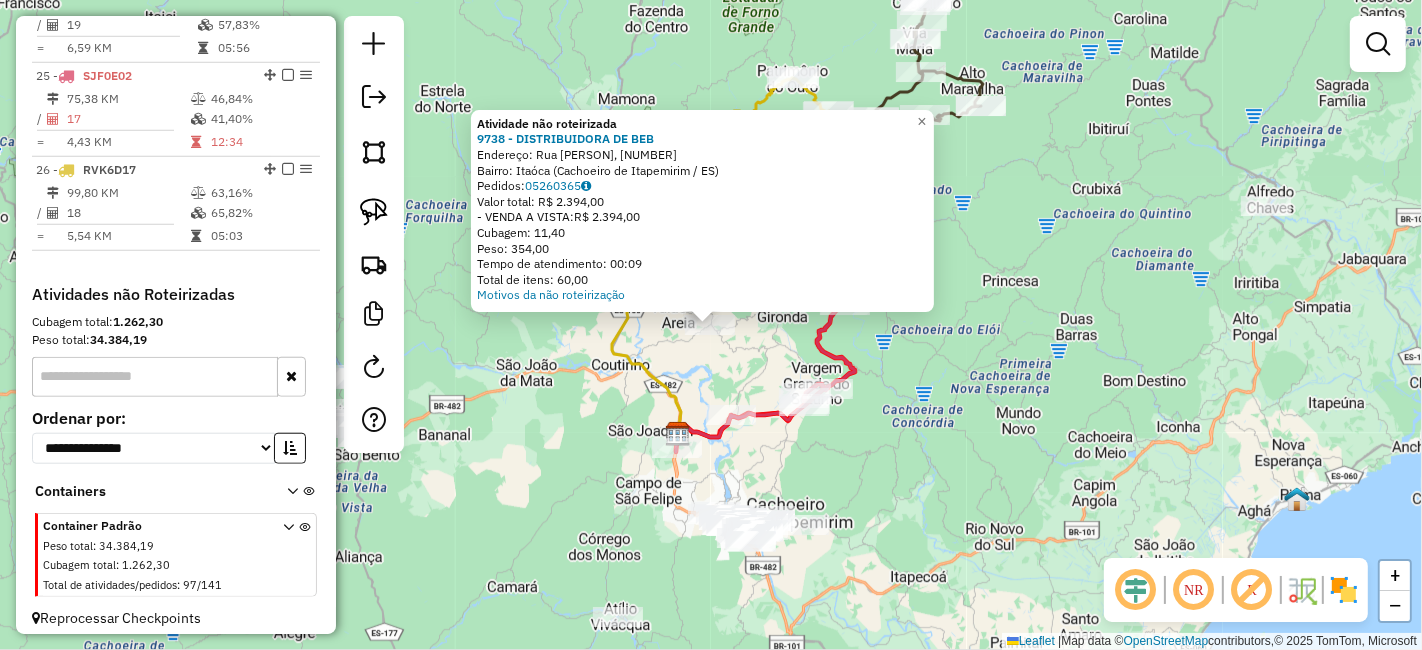 click on "Atividade não roteirizada [NUMBER] - DISTRIBUIDORA DE BEB  Endereço: [STREET], [NUMBER]   Bairro: [NEIGHBORHOOD] ([CITY] / ES)   Pedidos:  [ORDER_ID]   Valor total: R$ [PRICE]   - VENDA A VISTA:  R$ [PRICE]   Cubagem: [CUBAGE]   Peso: [WEIGHT]   Tempo de atendimento: [TIME]   Total de itens: [ITEMS]  Motivos da não roteirização × Janela de atendimento Grade de atendimento Capacidade Transportadoras Veículos Cliente Pedidos  Rotas Selecione os dias de semana para filtrar as janelas de atendimento  Seg   Ter   Qua   Qui   Sex   Sáb   Dom  Informe o período da janela de atendimento: De: Até:  Filtrar exatamente a janela do cliente  Considerar janela de atendimento padrão  Selecione os dias de semana para filtrar as grades de atendimento  Seg   Ter   Qua   Qui   Sex   Sáb   Dom   Considerar clientes sem dia de atendimento cadastrado  Clientes fora do dia de atendimento selecionado Filtrar as atividades entre os valores definidos abaixo:  Peso mínimo:   Peso máximo:   Cubagem mínima:   De:  De:" 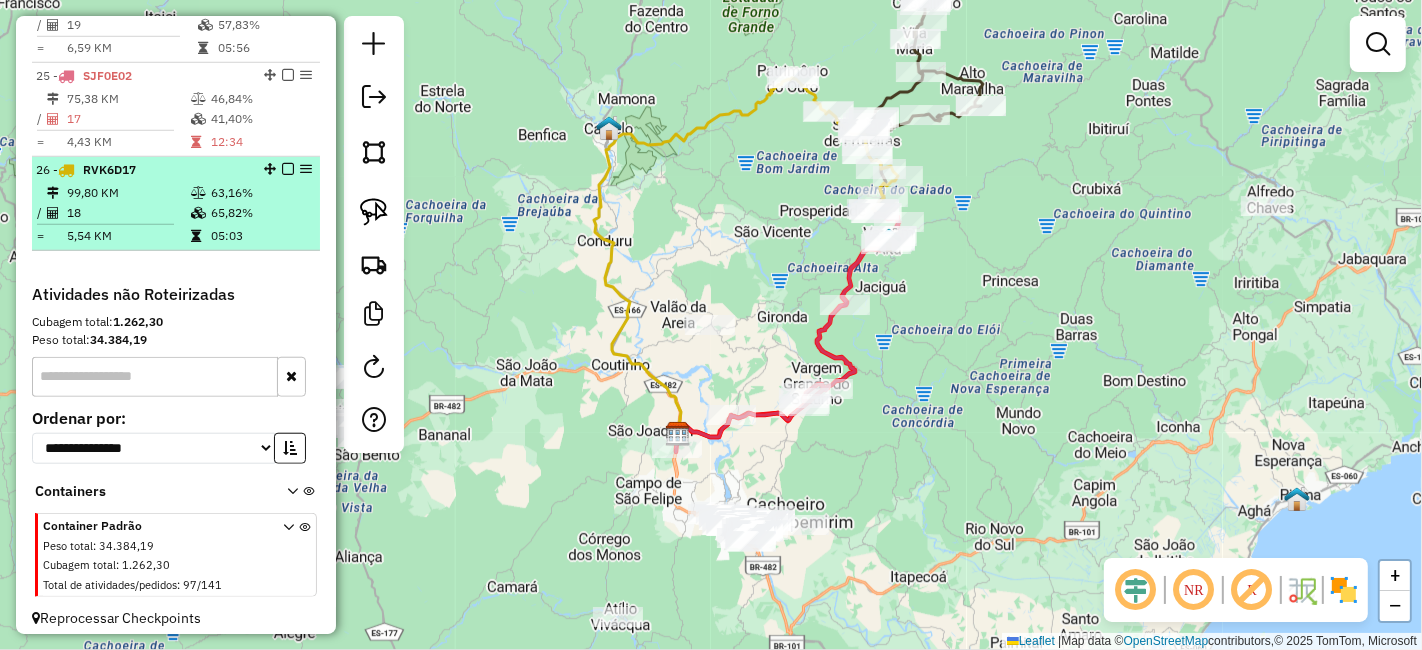 click at bounding box center [288, 169] 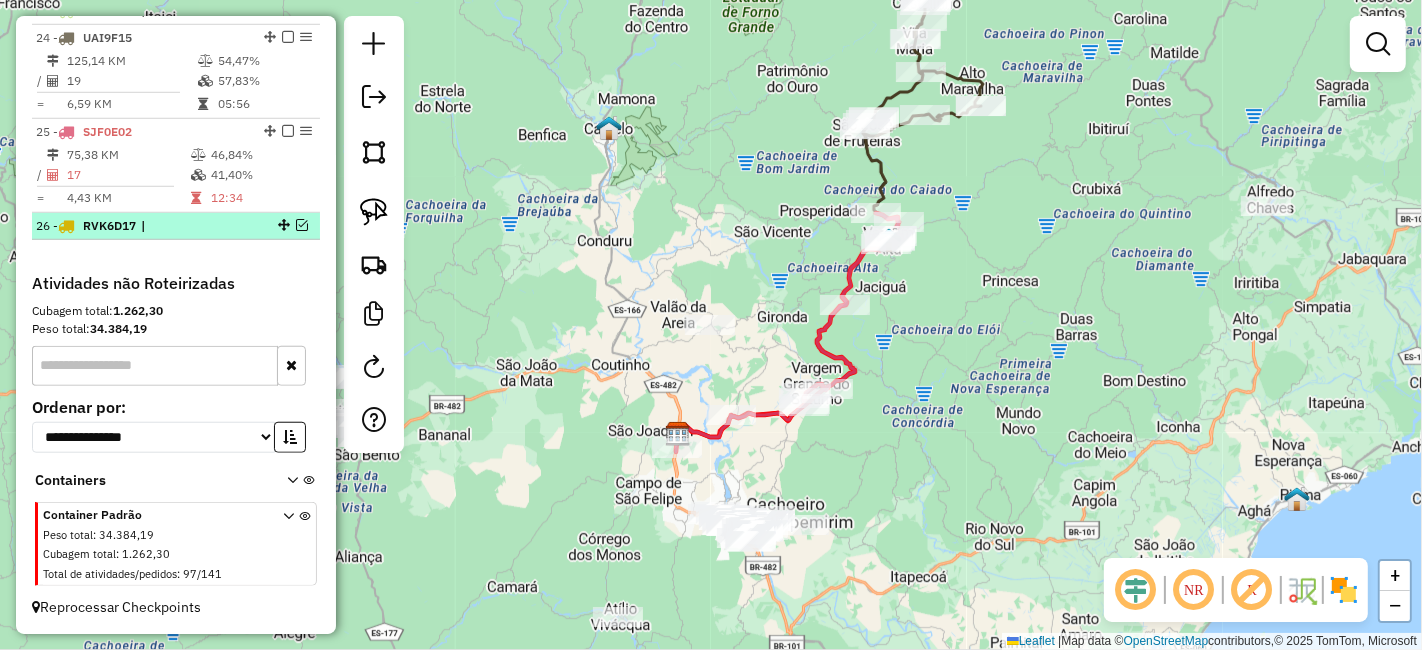 scroll, scrollTop: 1376, scrollLeft: 0, axis: vertical 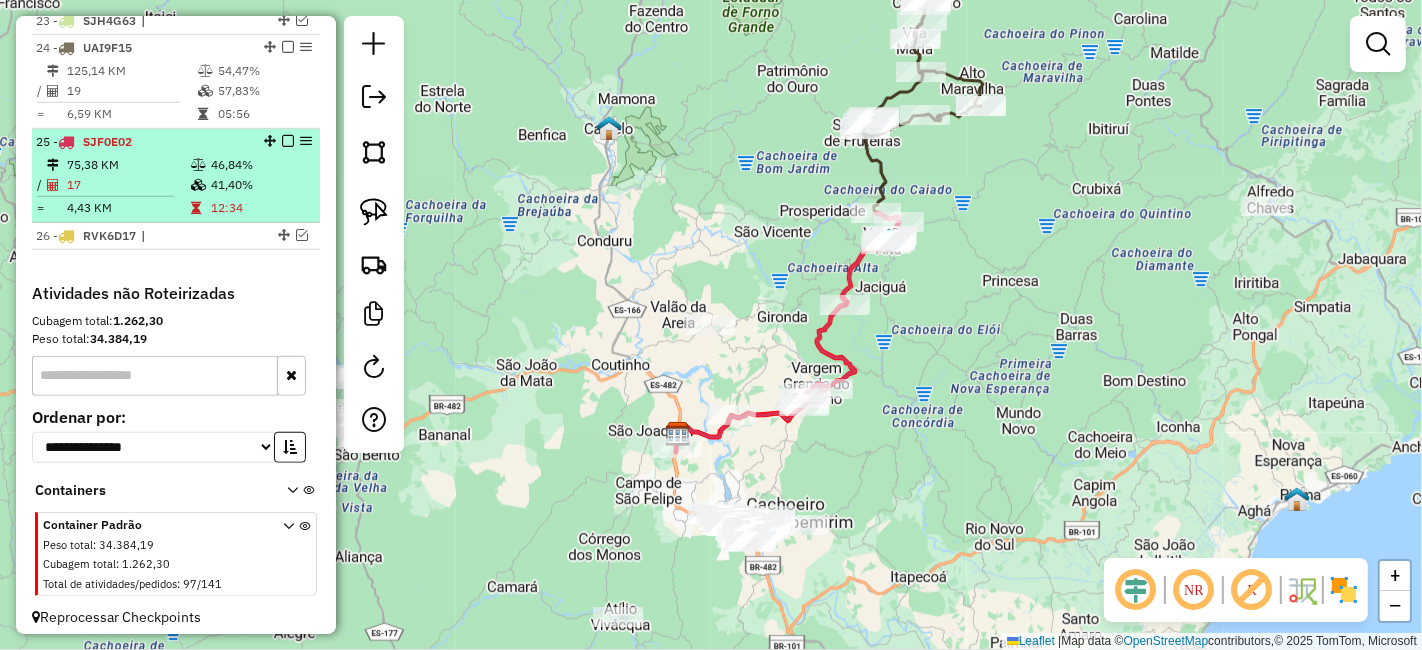 click at bounding box center (288, 141) 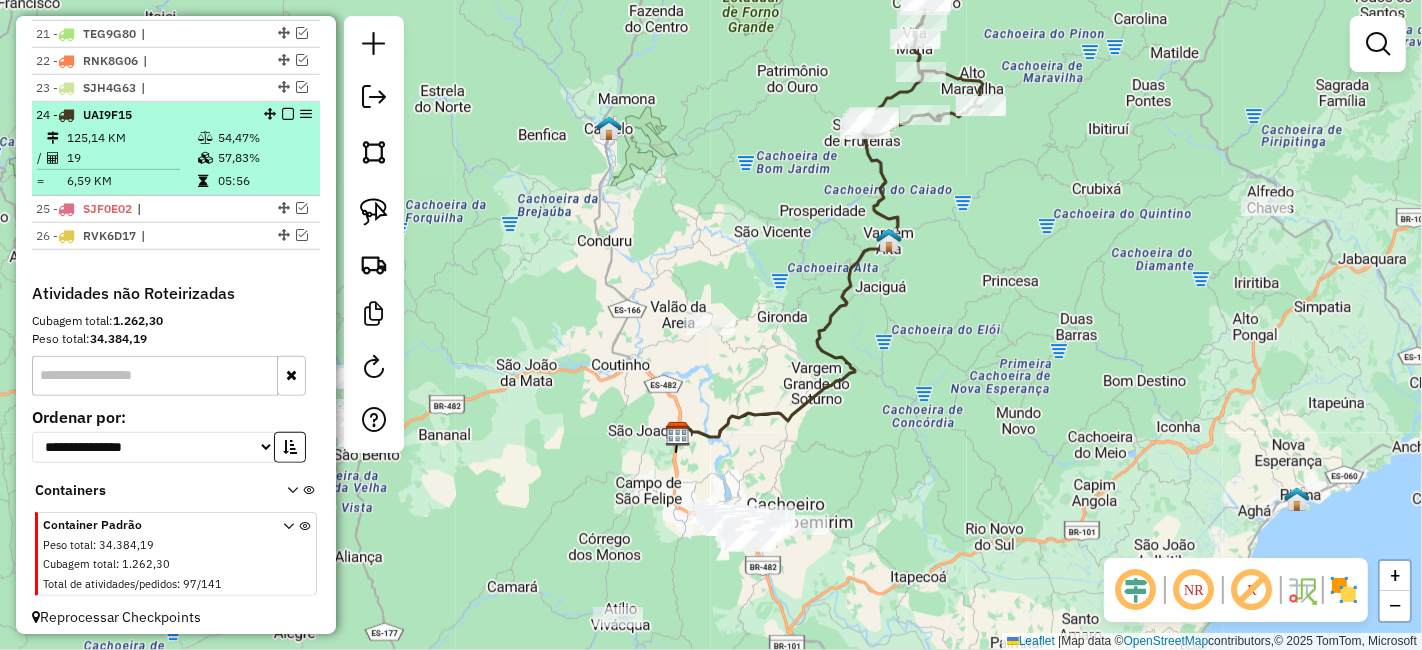 click at bounding box center [288, 114] 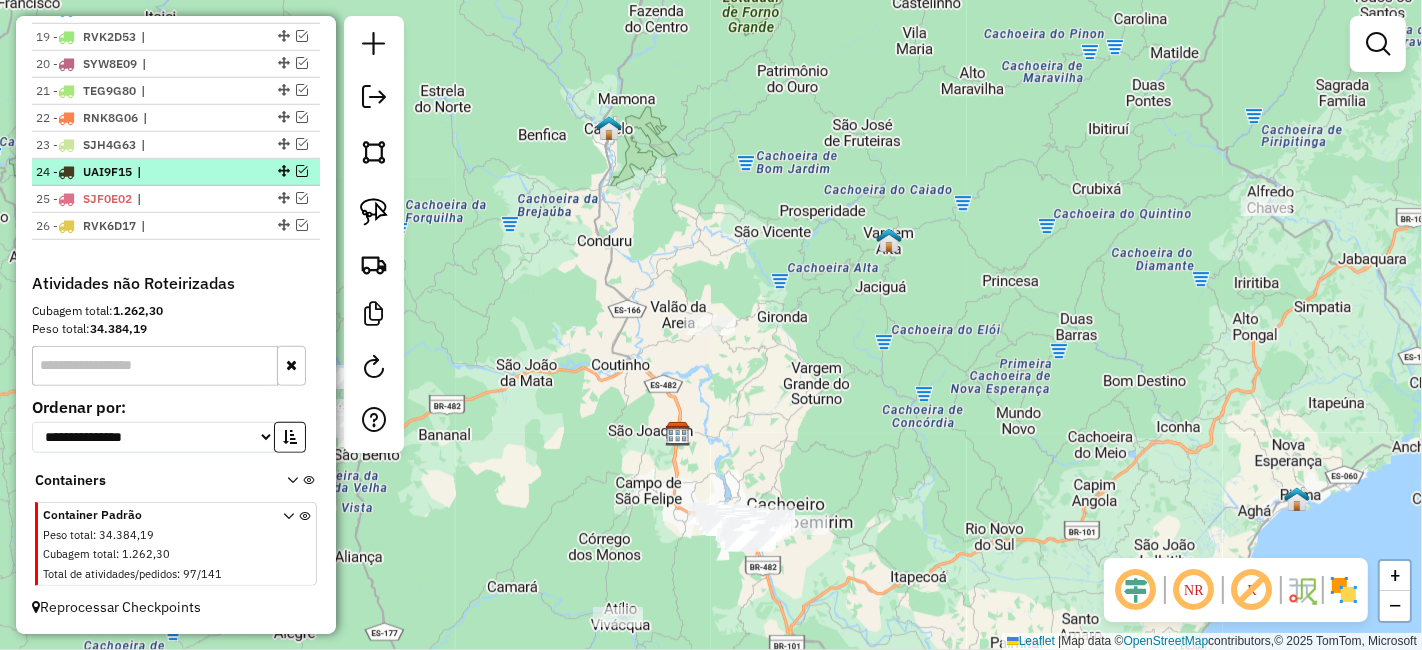 scroll, scrollTop: 1242, scrollLeft: 0, axis: vertical 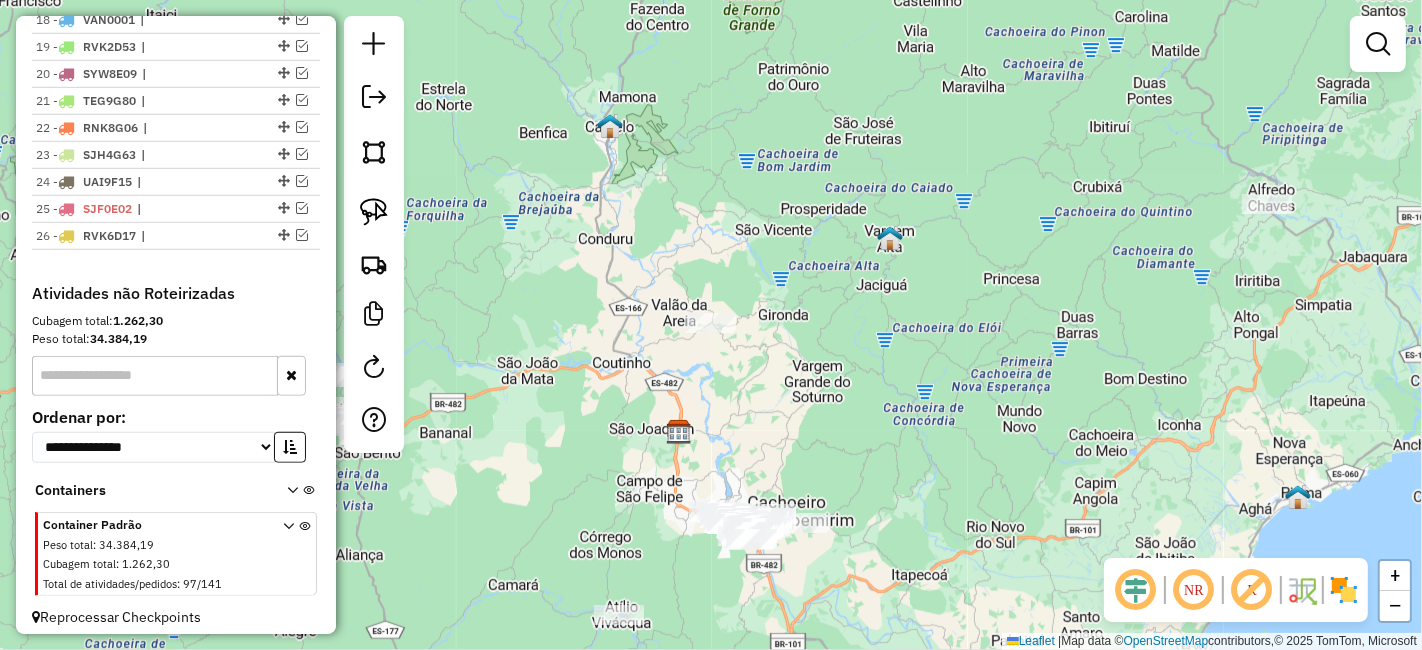 drag, startPoint x: 820, startPoint y: 345, endPoint x: 864, endPoint y: 230, distance: 123.13001 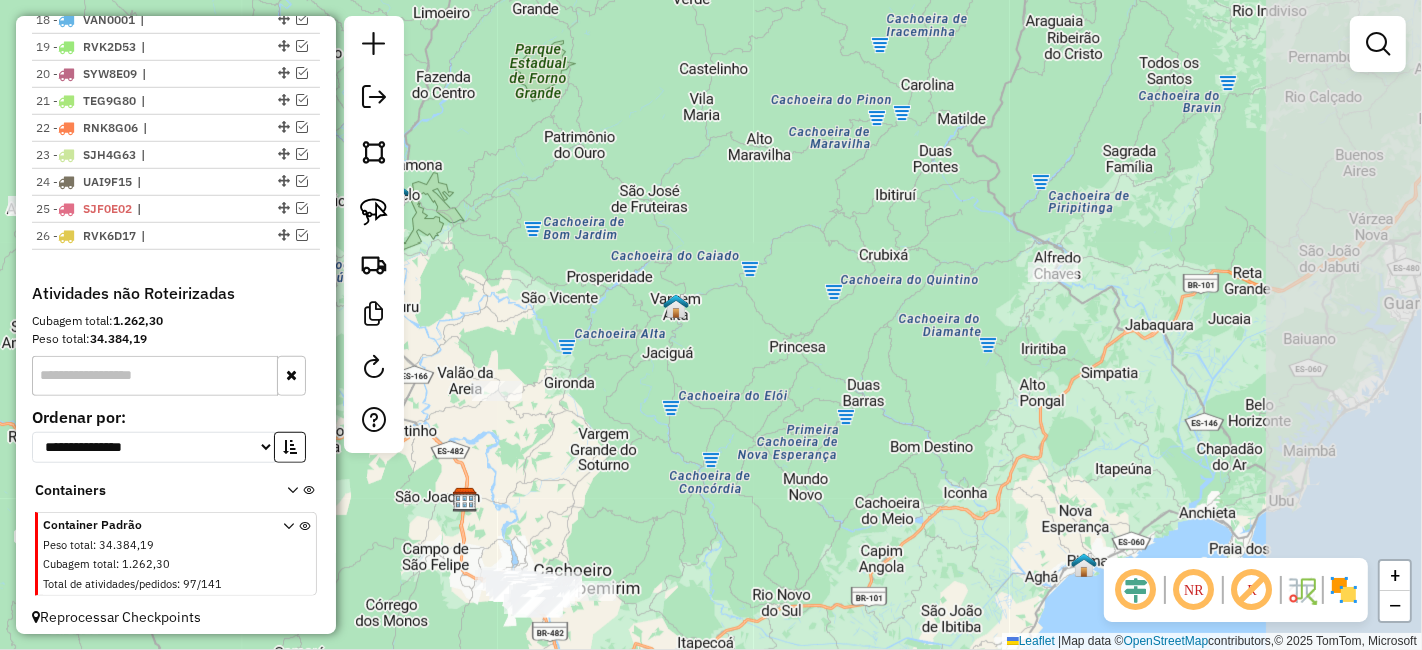 drag, startPoint x: 1018, startPoint y: 205, endPoint x: 777, endPoint y: 354, distance: 283.3408 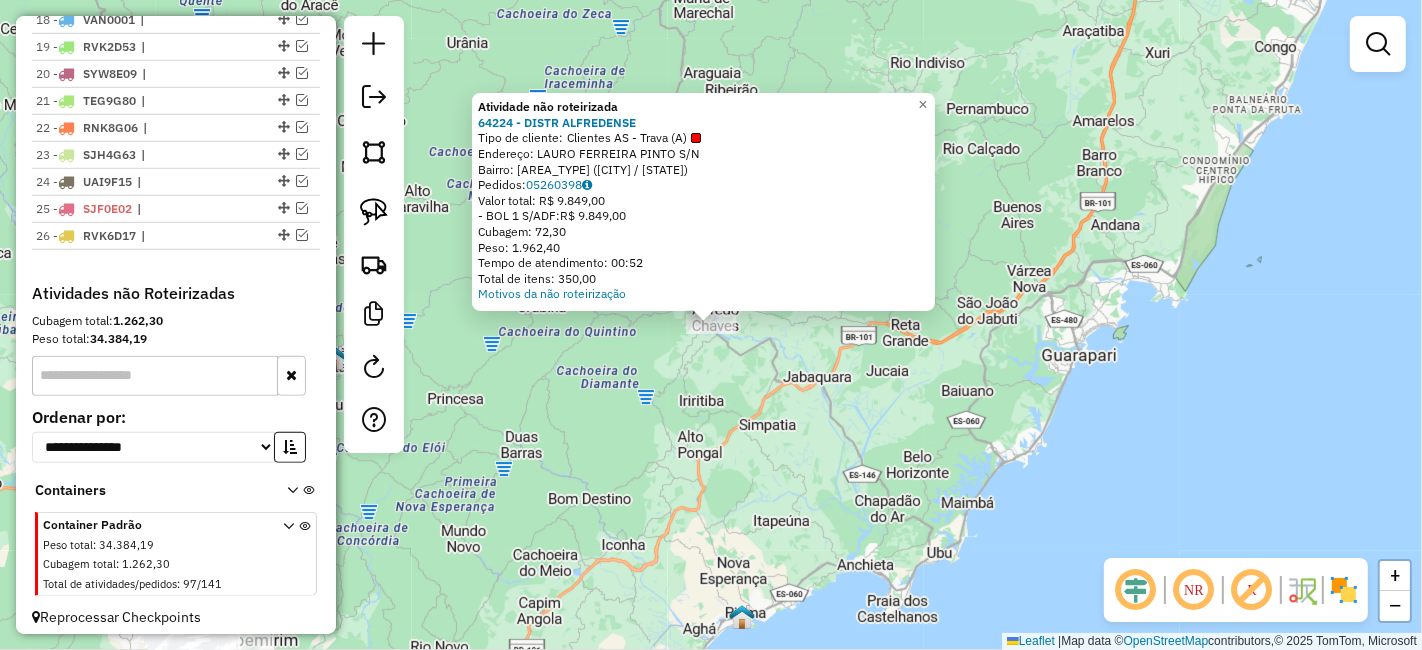 click on "Atividade não roteirizada 64224 - DISTR ALFREDENSE  Tipo de cliente:   Clientes AS - Trava (A)   Endereço:  LAURO FERREIRA PINTO S/N   Bairro: ZONA RURAL ( [CITY] / [STATE] )   Pedidos:  05260398   Valor total: R$ 9.849,00   - BOL 1 S/ADF:  R$ 9.849,00   Cubagem: 72,30   Peso: 1.962,40   Tempo de atendimento: 00:52   Total de itens: 350,00  Motivos da não roteirização × Janela de atendimento Grade de atendimento Capacidade Transportadoras Veículos Cliente Pedidos  Rotas Selecione os dias de semana para filtrar as janelas de atendimento  Seg   Ter   Qua   Qui   Sex   Sáb   Dom  Informe o período da janela de atendimento: De: Até:  Filtrar exatamente a janela do cliente  Considerar janela de atendimento padrão  Selecione os dias de semana para filtrar as grades de atendimento  Seg   Ter   Qua   Qui   Sex   Sáb   Dom   Considerar clientes sem dia de atendimento cadastrado  Clientes fora do dia de atendimento selecionado Filtrar as atividades entre os valores definidos abaixo:  Peso mínimo:   De:  +" 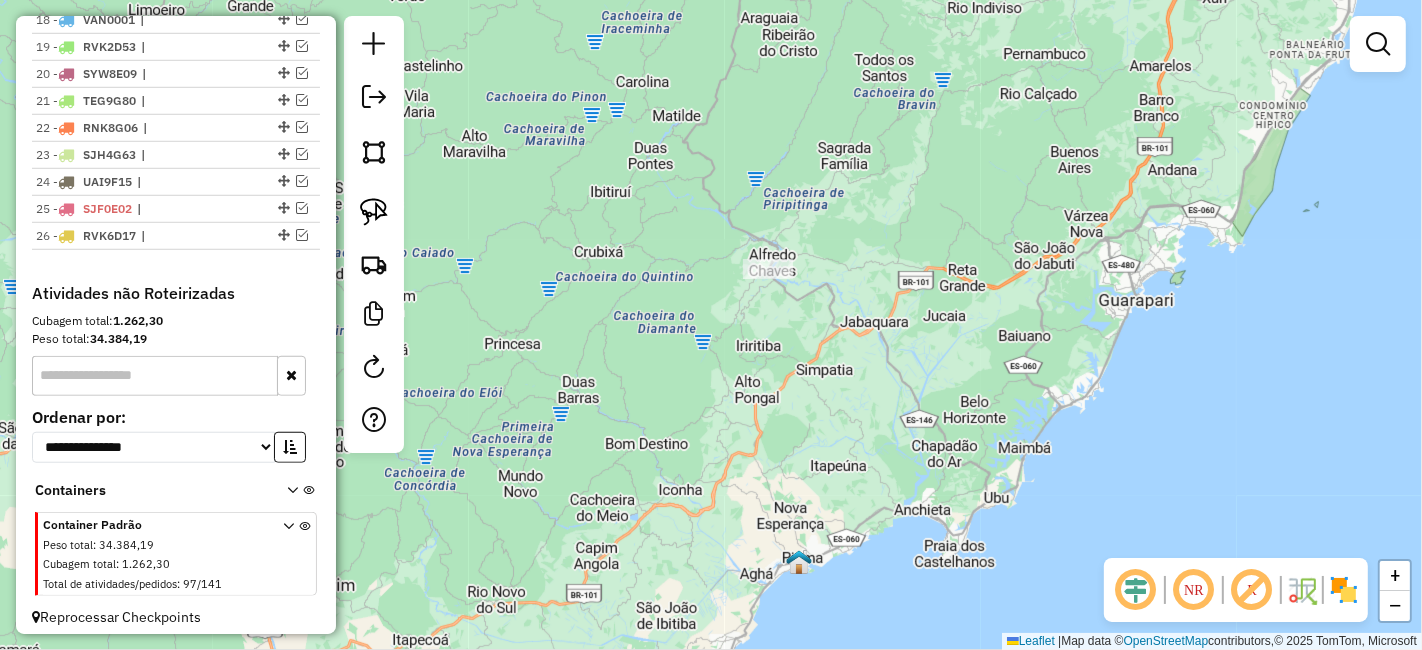 drag, startPoint x: 713, startPoint y: 400, endPoint x: 811, endPoint y: 375, distance: 101.13852 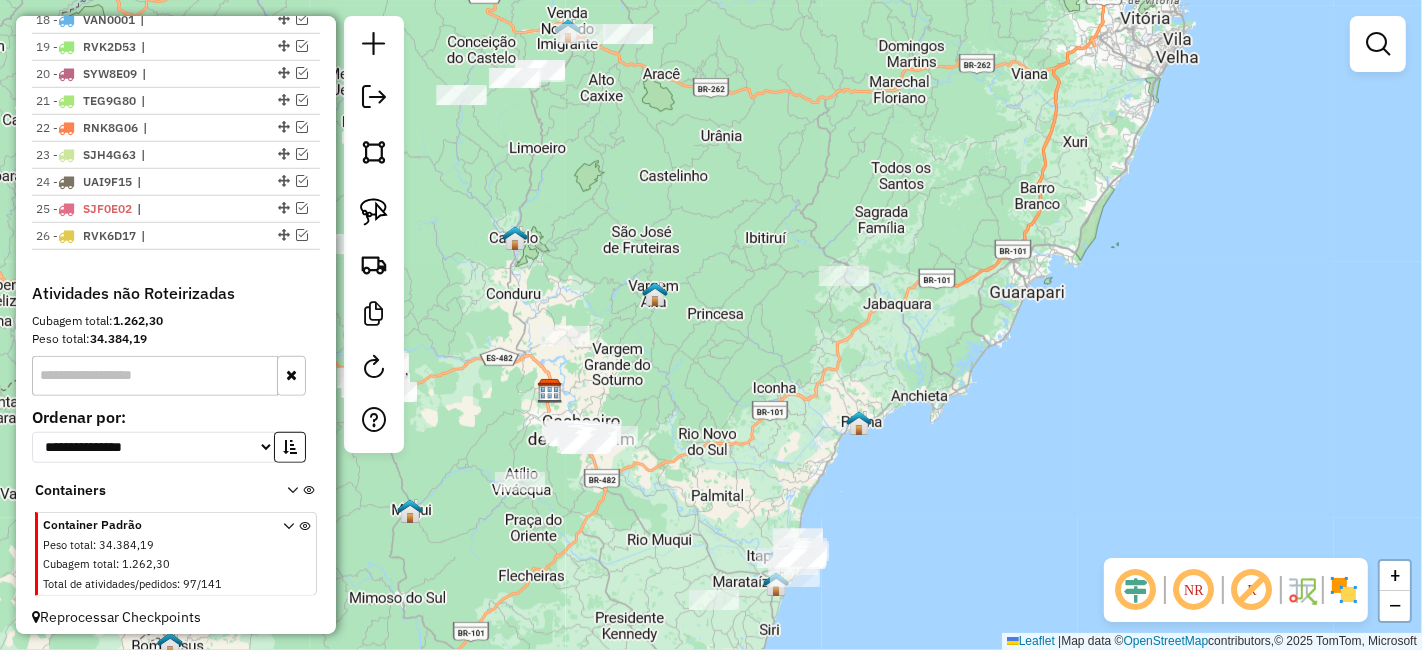 drag, startPoint x: 934, startPoint y: 355, endPoint x: 1052, endPoint y: 242, distance: 163.37993 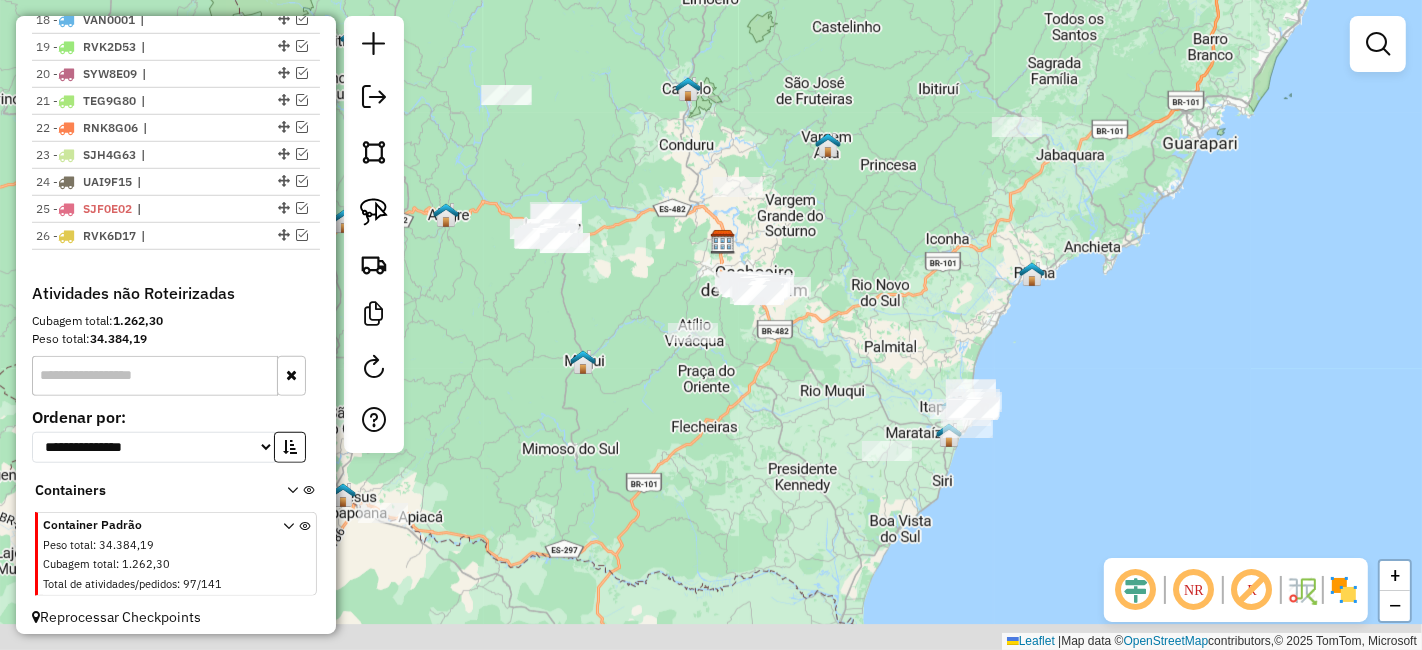 drag, startPoint x: 910, startPoint y: 347, endPoint x: 1038, endPoint y: 255, distance: 157.63248 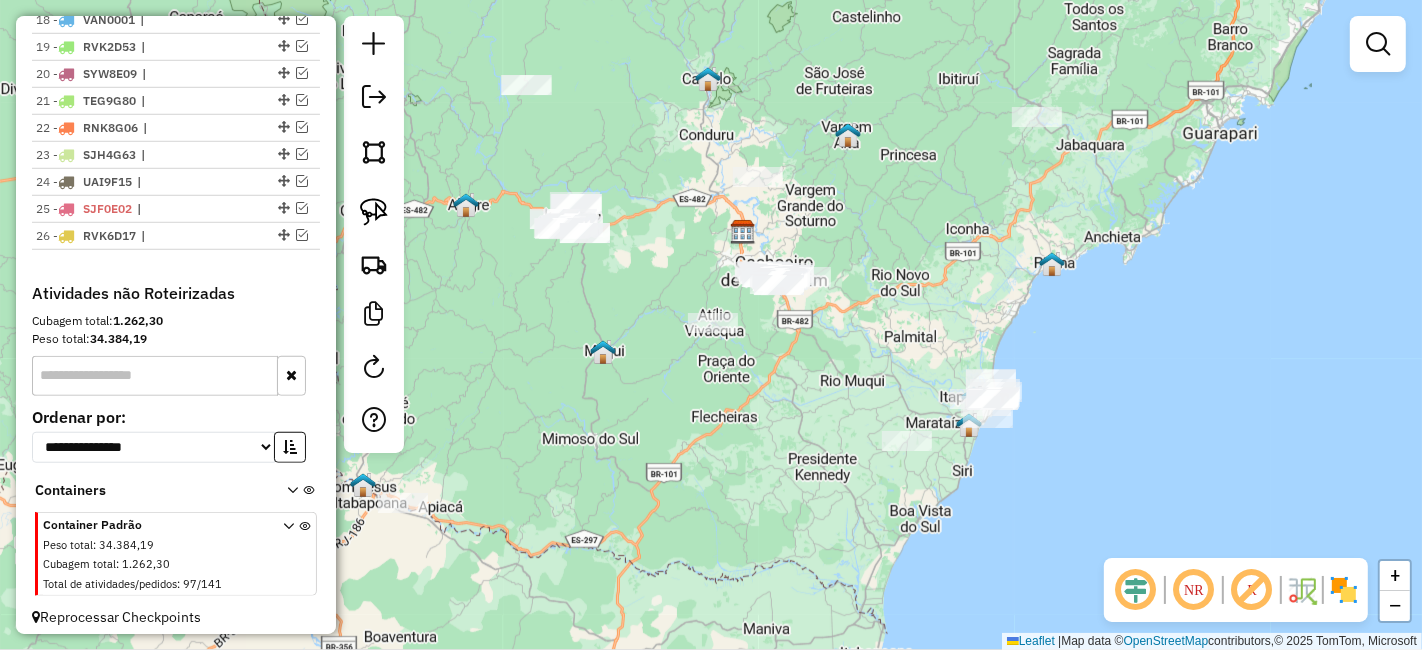 drag, startPoint x: 914, startPoint y: 330, endPoint x: 1092, endPoint y: 324, distance: 178.10109 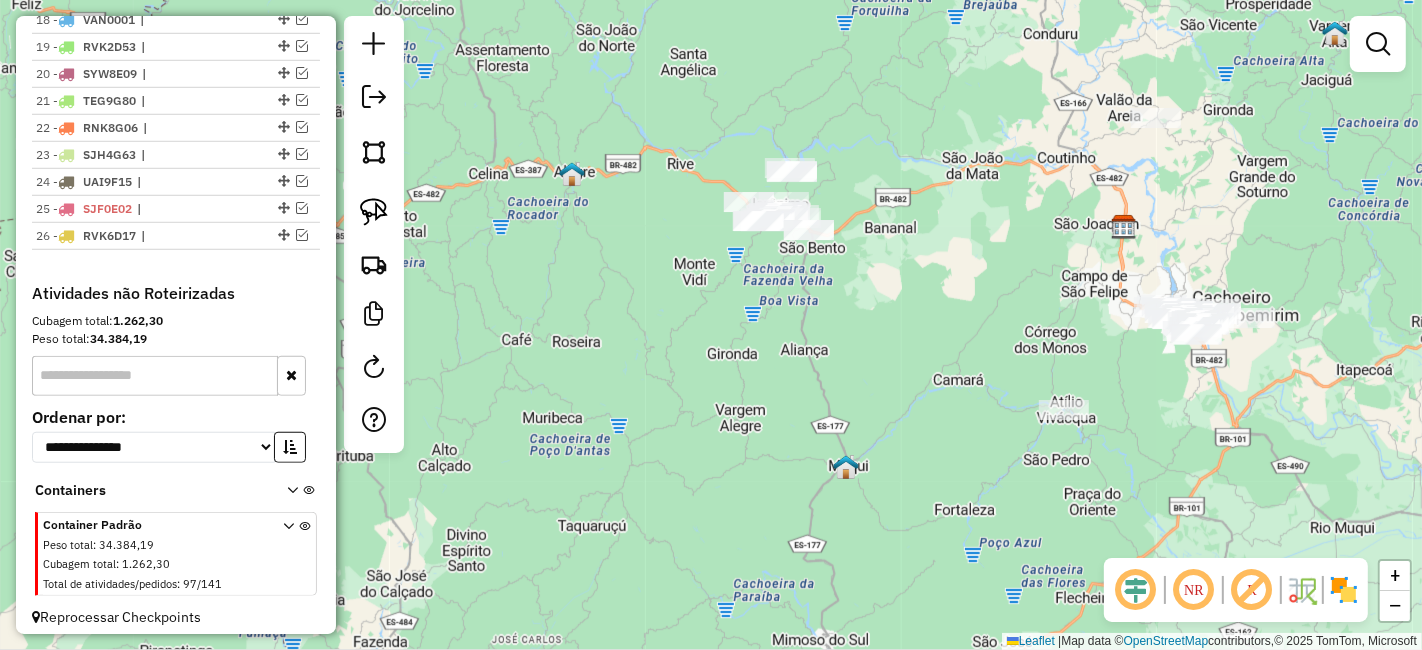 drag, startPoint x: 608, startPoint y: 202, endPoint x: 625, endPoint y: 209, distance: 18.384777 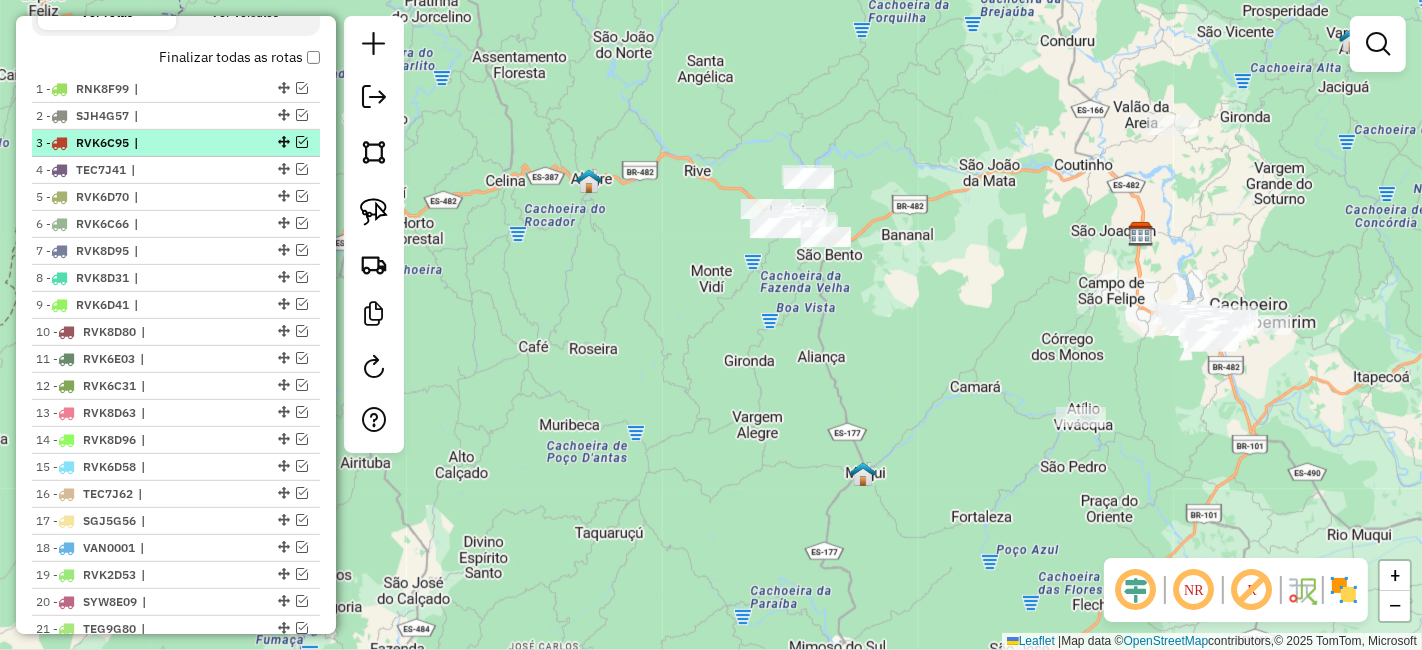 scroll, scrollTop: 686, scrollLeft: 0, axis: vertical 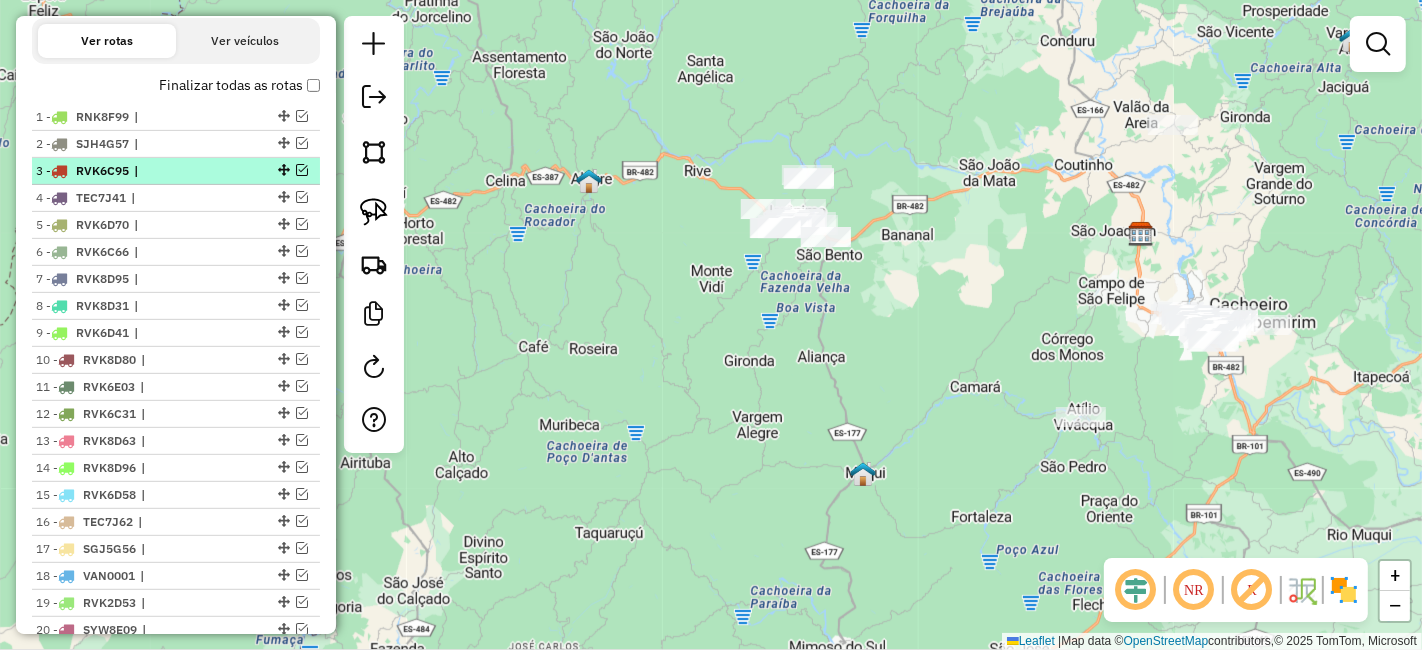 click at bounding box center (302, 170) 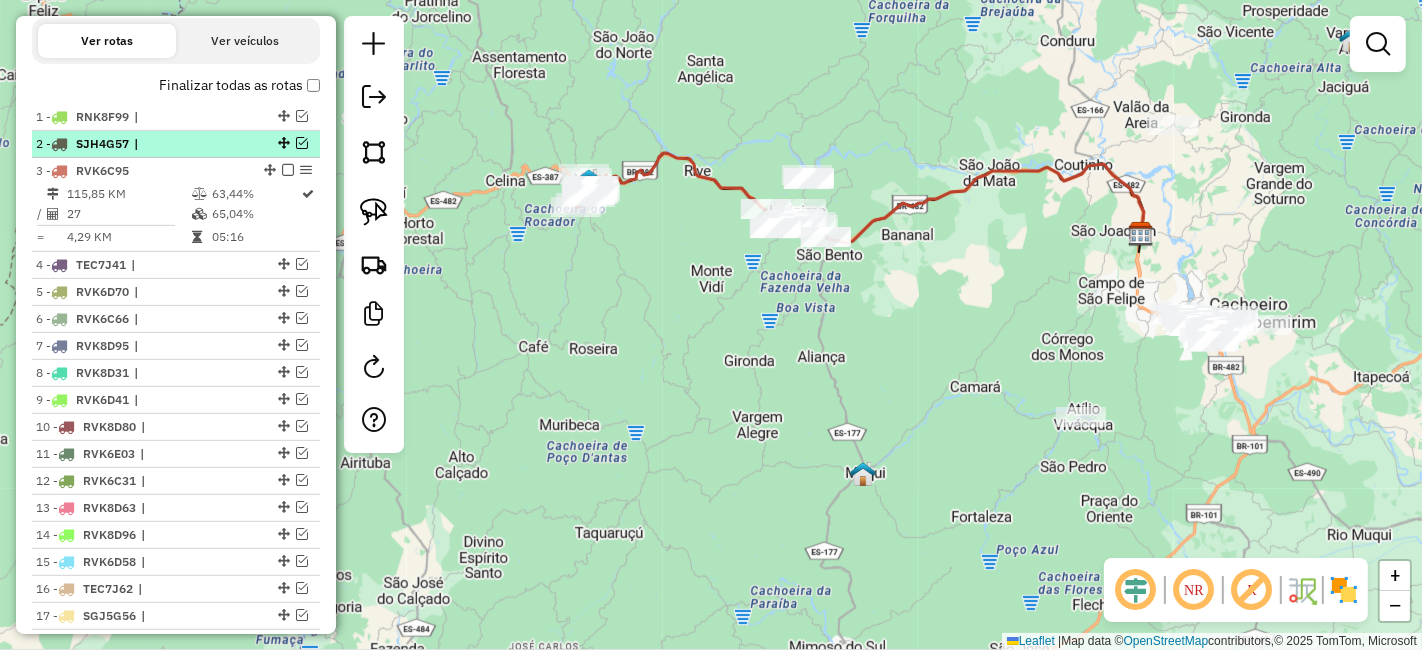 click at bounding box center [302, 143] 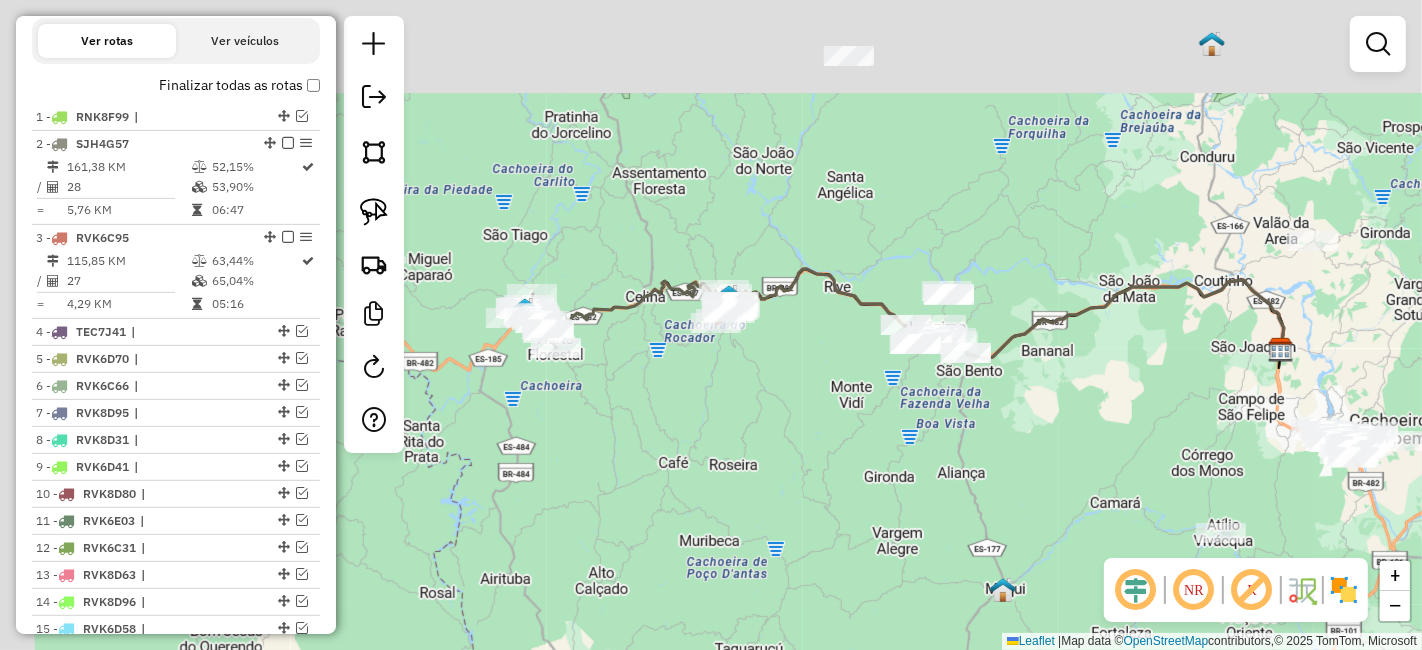 drag, startPoint x: 687, startPoint y: 236, endPoint x: 827, endPoint y: 353, distance: 182.45273 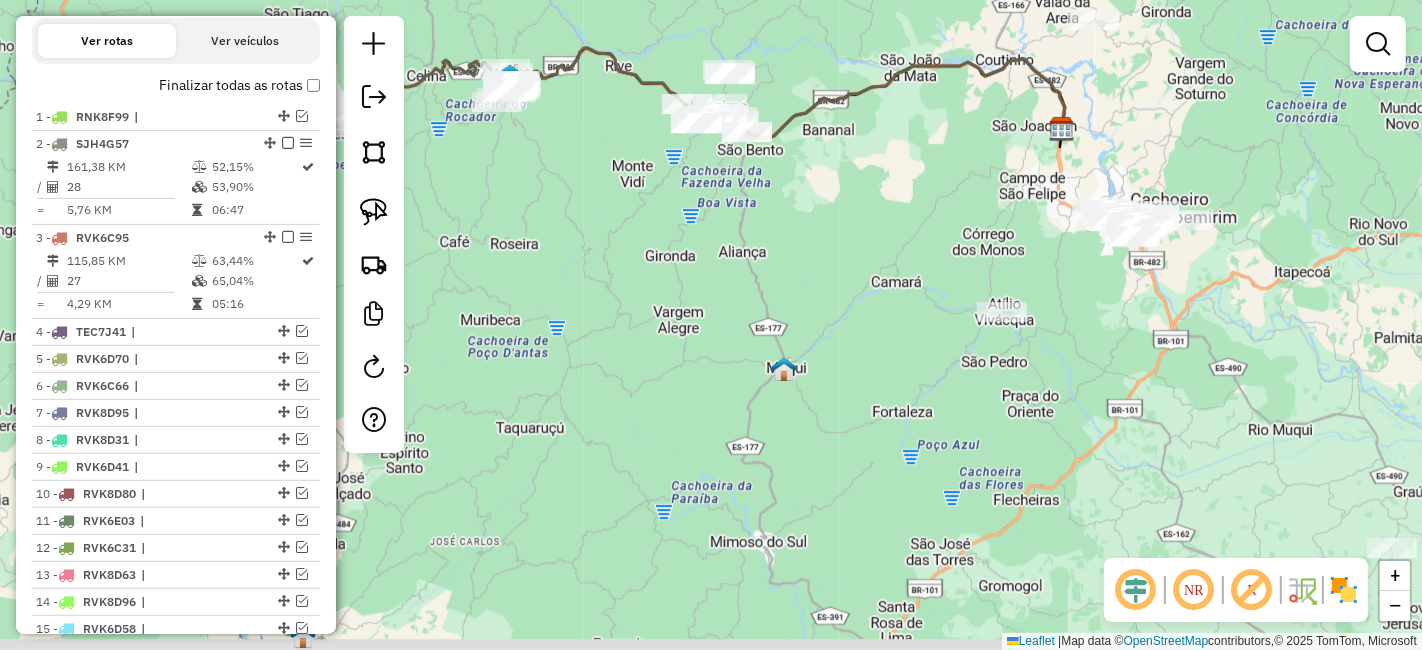 drag, startPoint x: 924, startPoint y: 471, endPoint x: 705, endPoint y: 250, distance: 311.1302 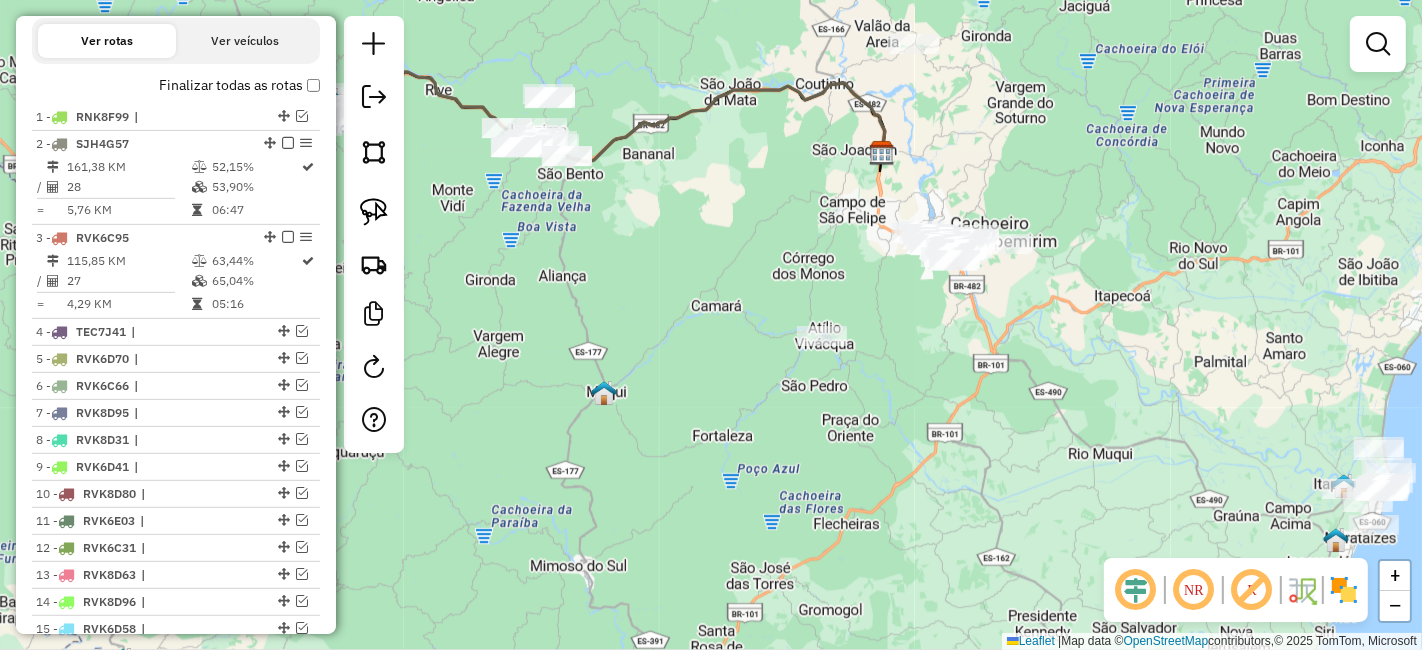 drag, startPoint x: 876, startPoint y: 253, endPoint x: 698, endPoint y: 271, distance: 178.90779 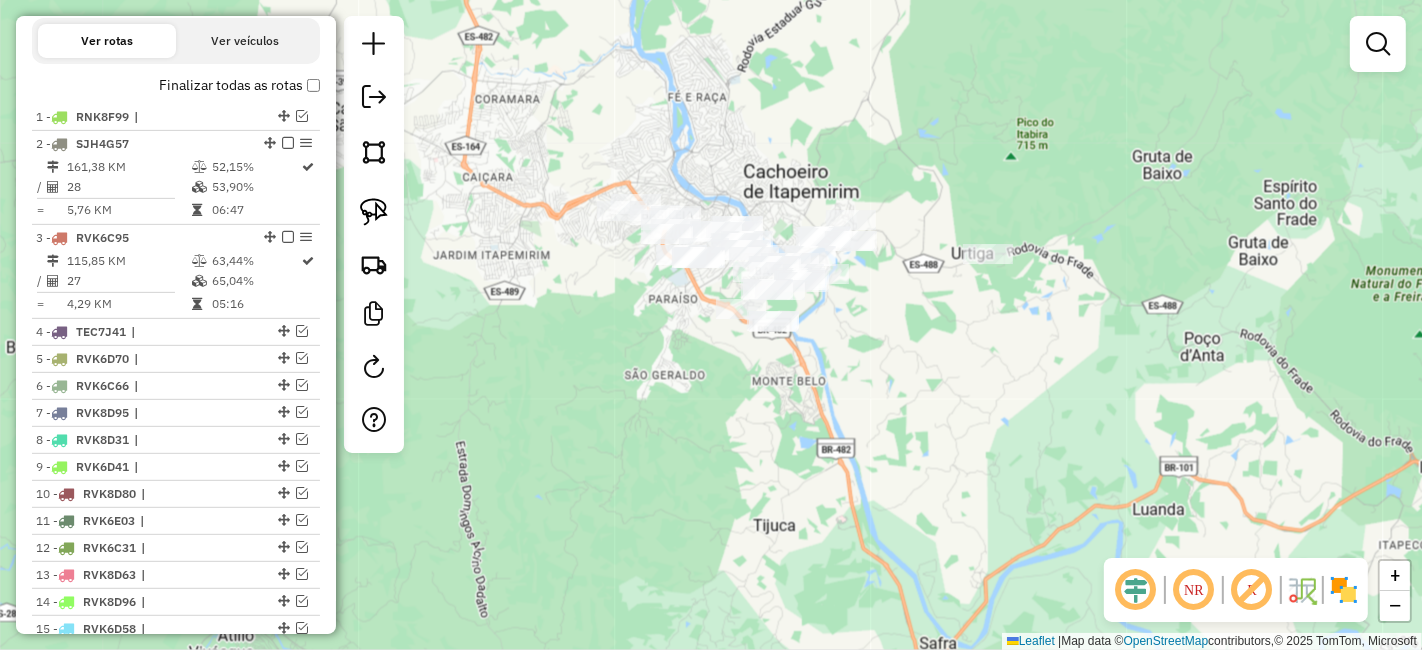 drag, startPoint x: 823, startPoint y: 370, endPoint x: 860, endPoint y: 425, distance: 66.287254 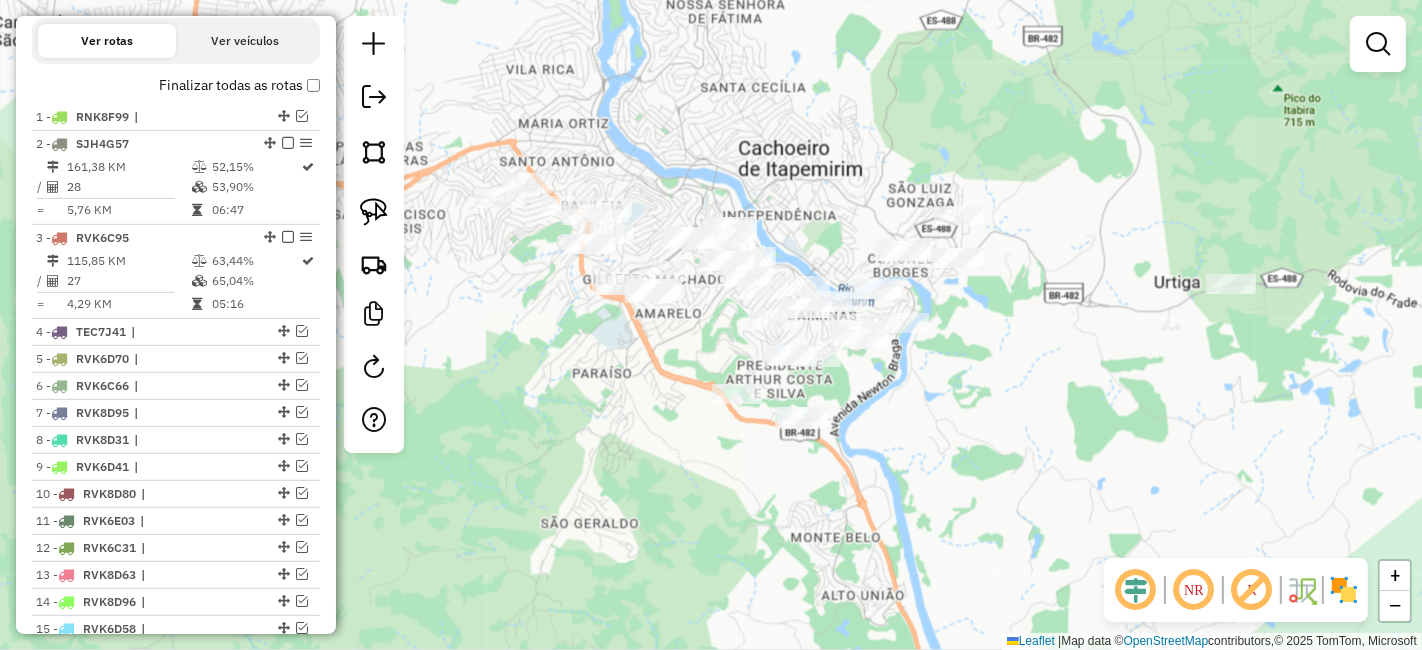 drag, startPoint x: 851, startPoint y: 366, endPoint x: 921, endPoint y: 410, distance: 82.68011 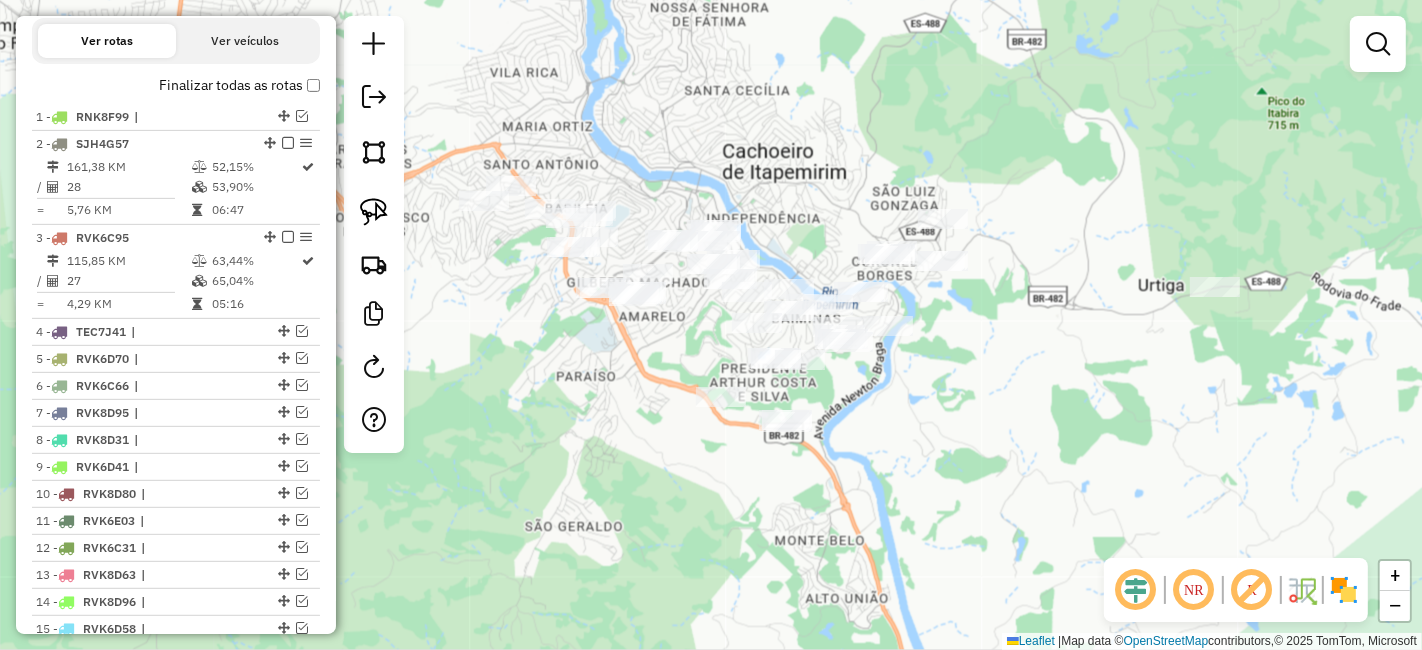 drag, startPoint x: 651, startPoint y: 347, endPoint x: 589, endPoint y: 335, distance: 63.15061 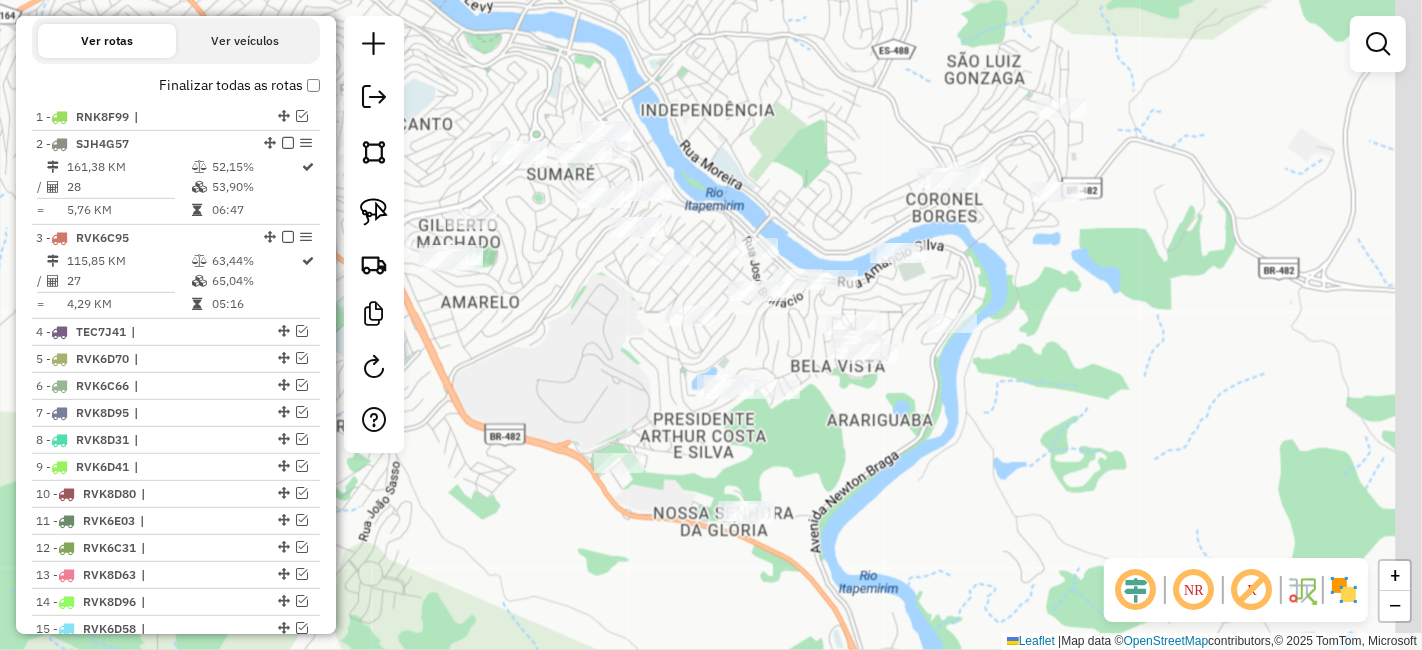 drag, startPoint x: 674, startPoint y: 327, endPoint x: 620, endPoint y: 325, distance: 54.037025 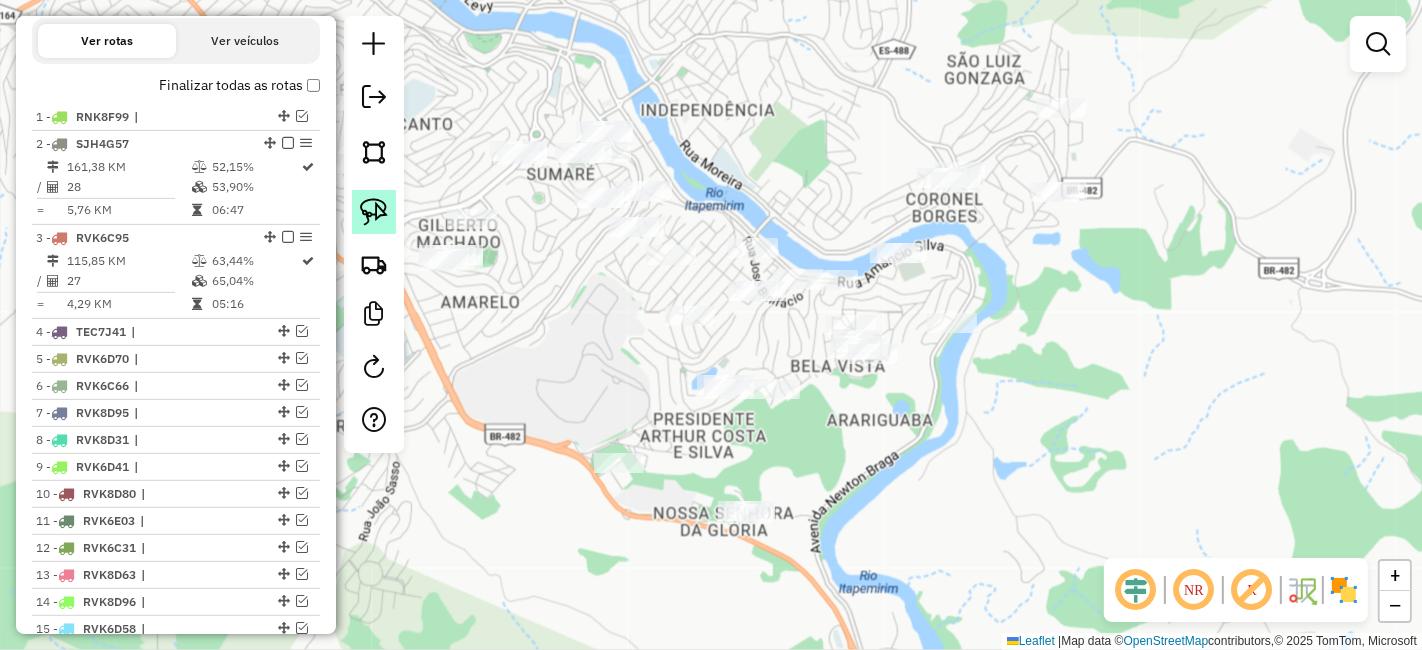 click 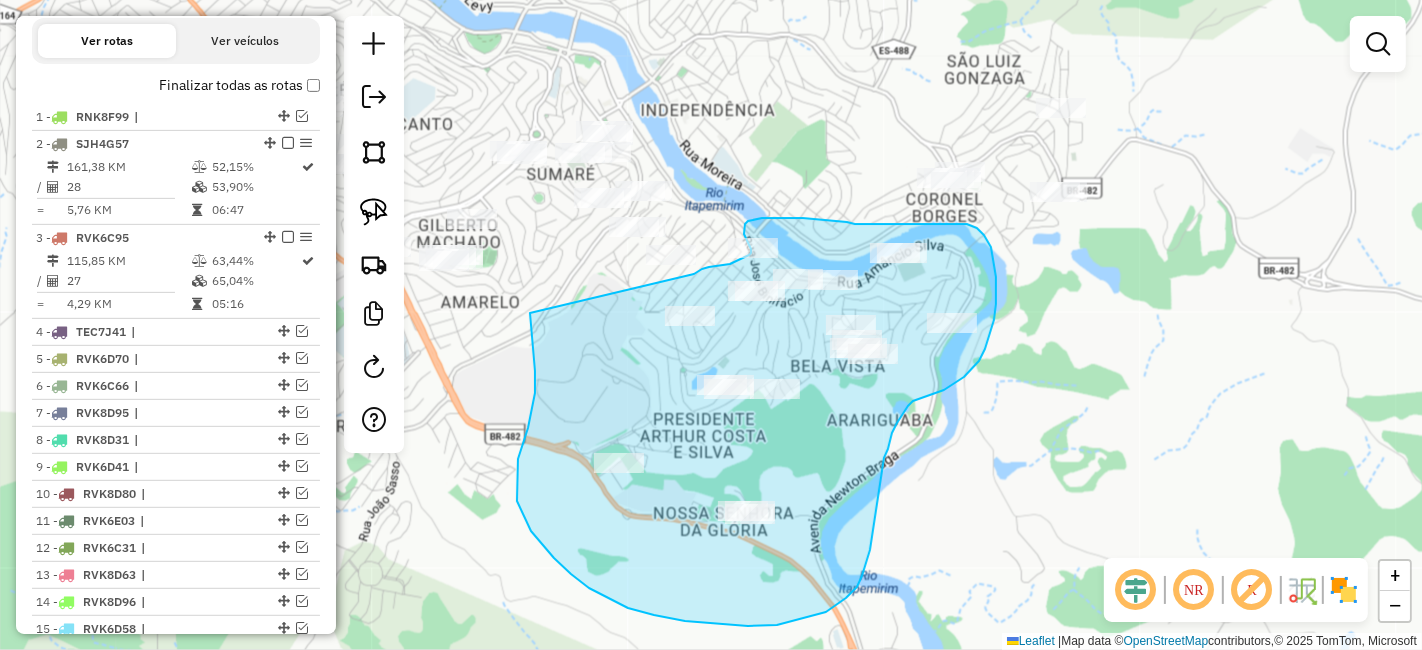 drag, startPoint x: 530, startPoint y: 313, endPoint x: 683, endPoint y: 276, distance: 157.4103 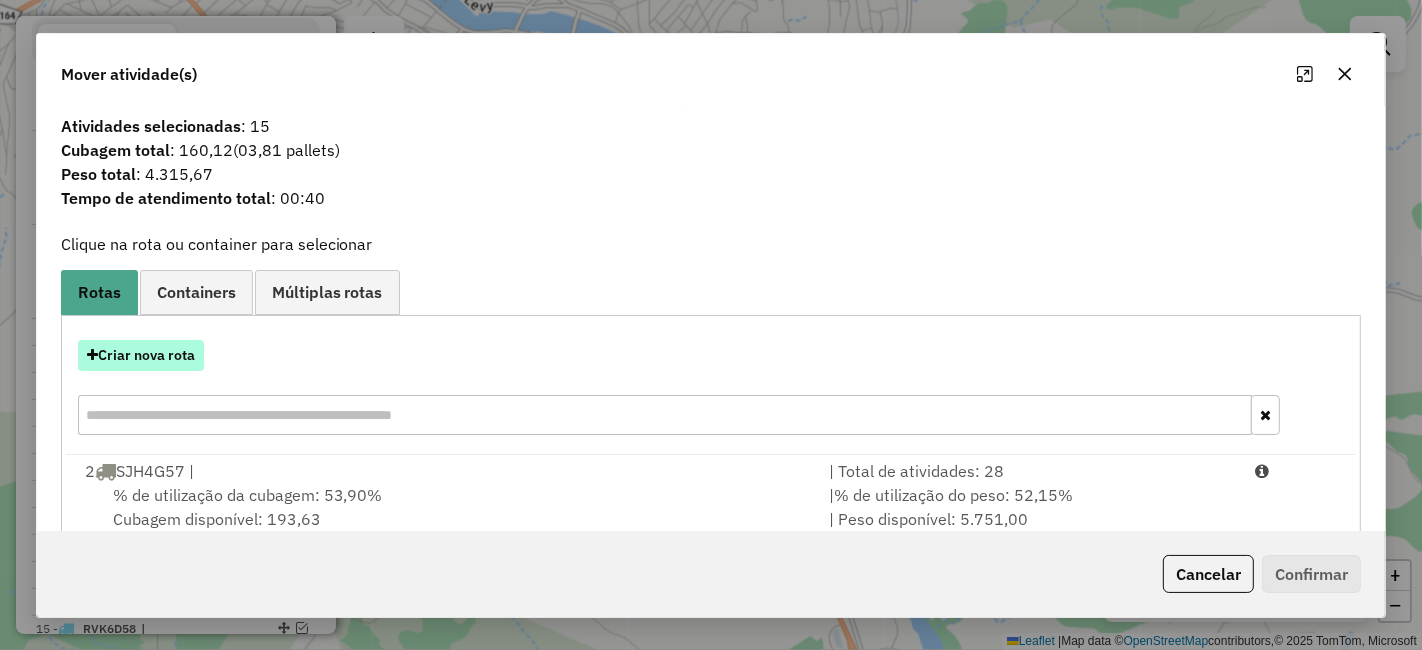 click on "Criar nova rota" at bounding box center [141, 355] 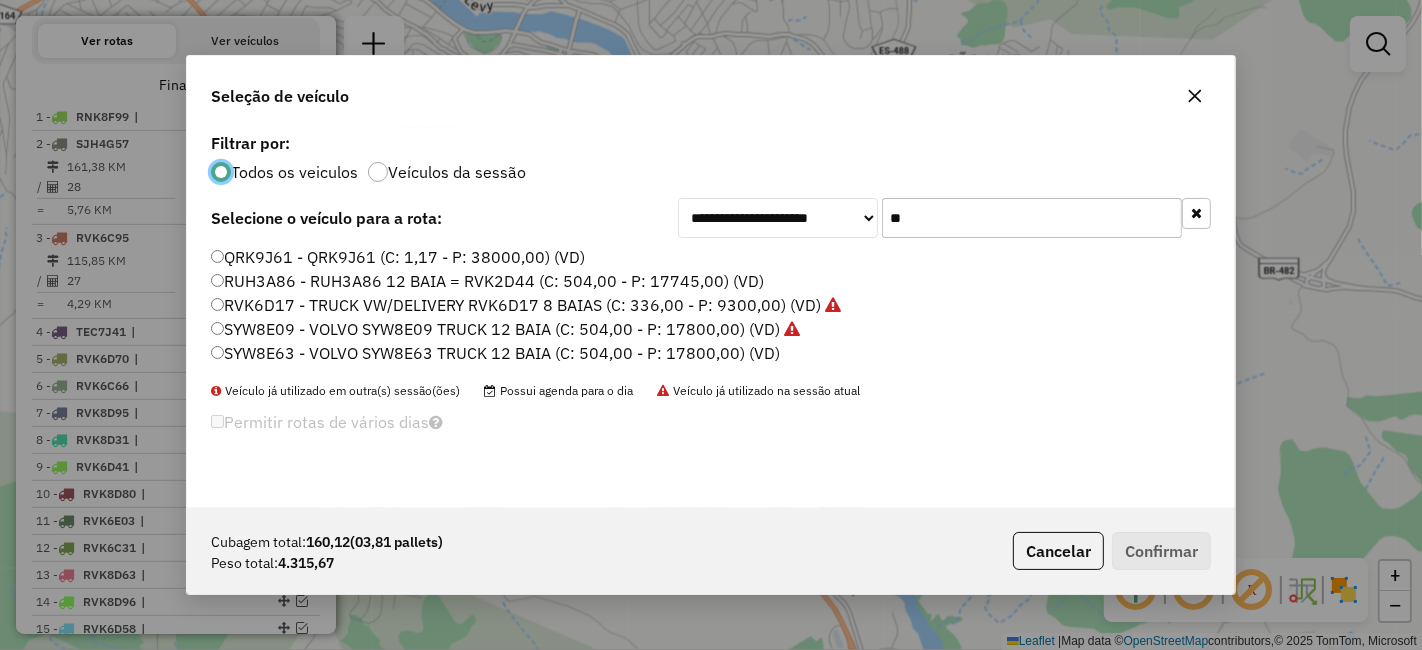 scroll, scrollTop: 11, scrollLeft: 5, axis: both 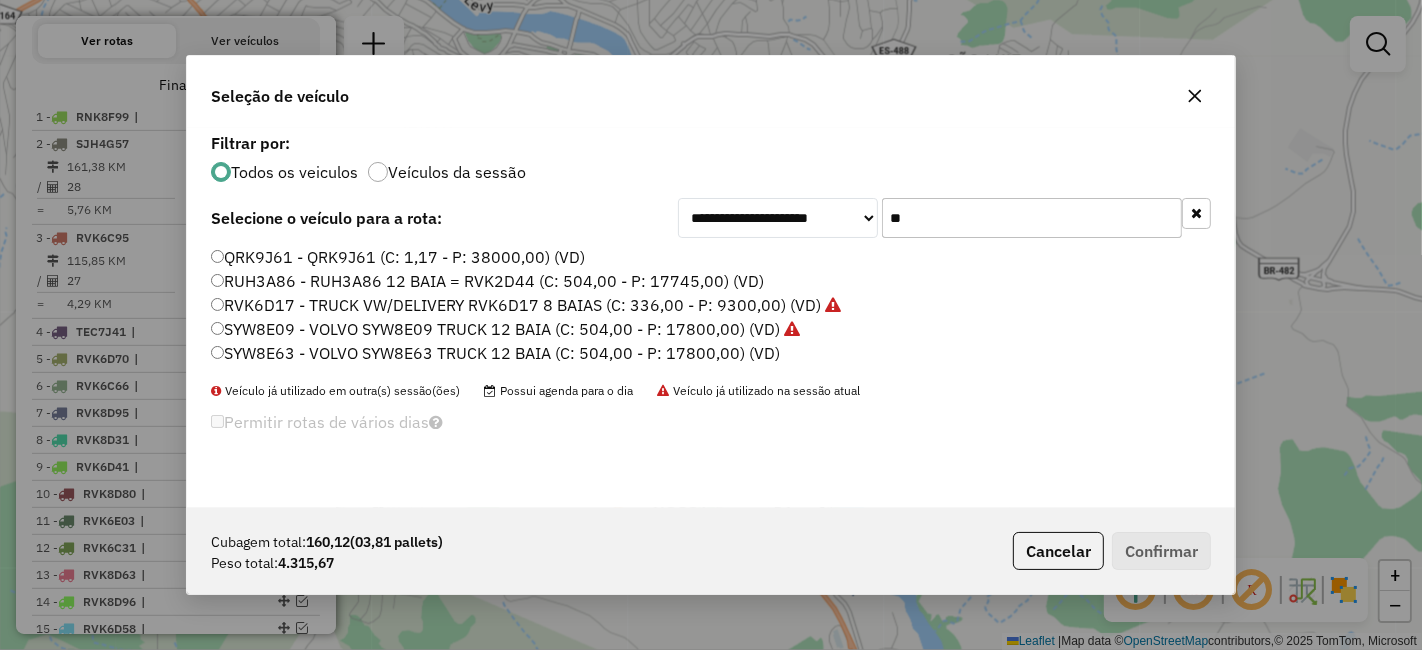 click on "**" 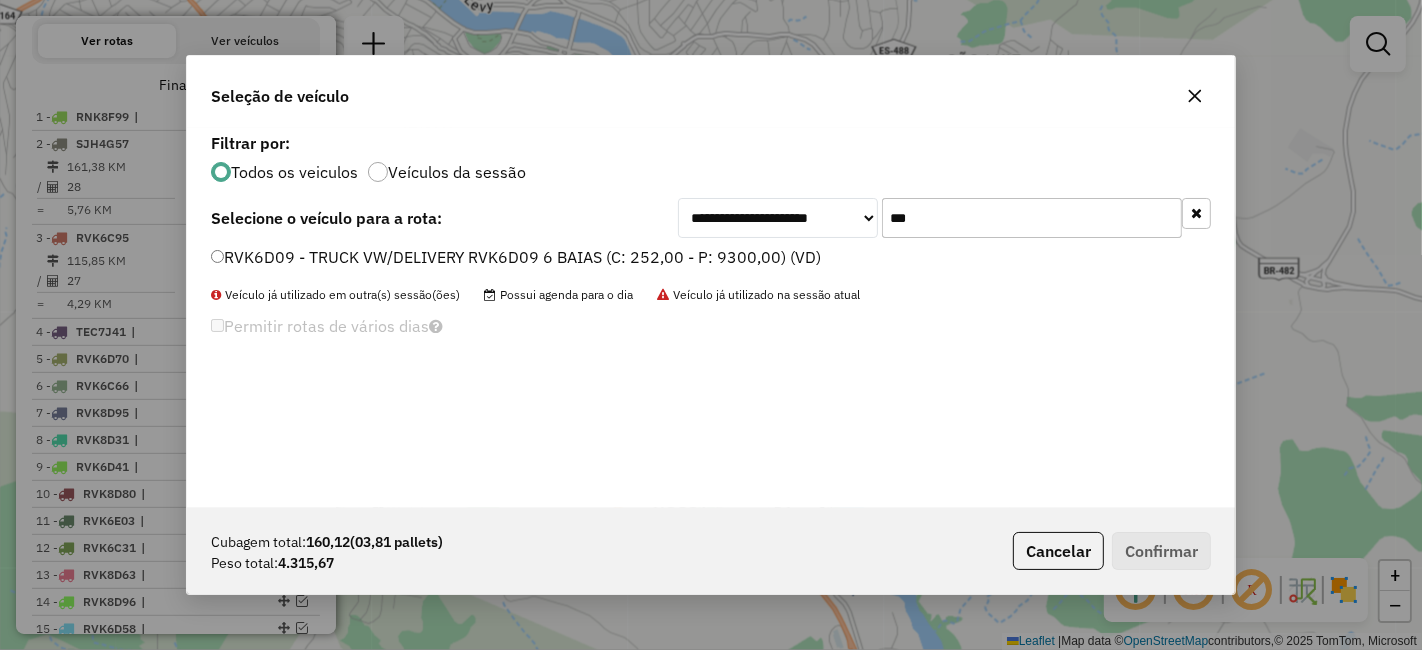 type on "***" 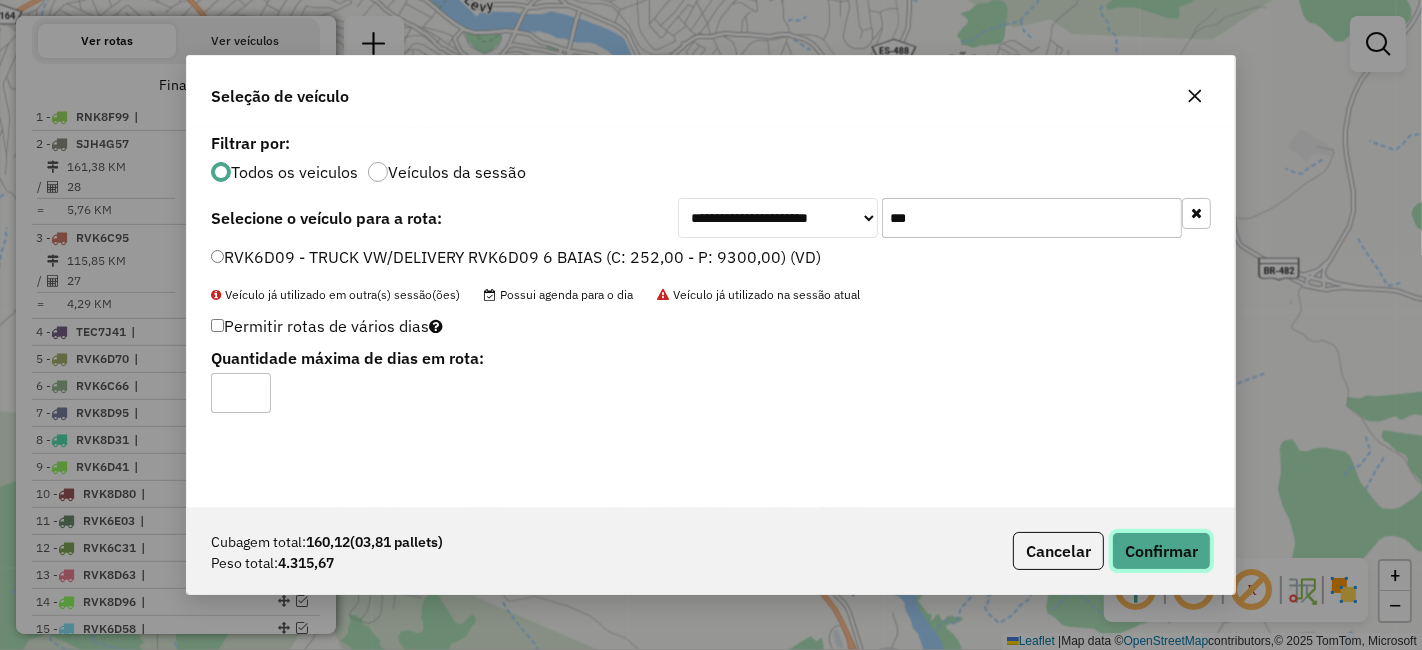 click on "Confirmar" 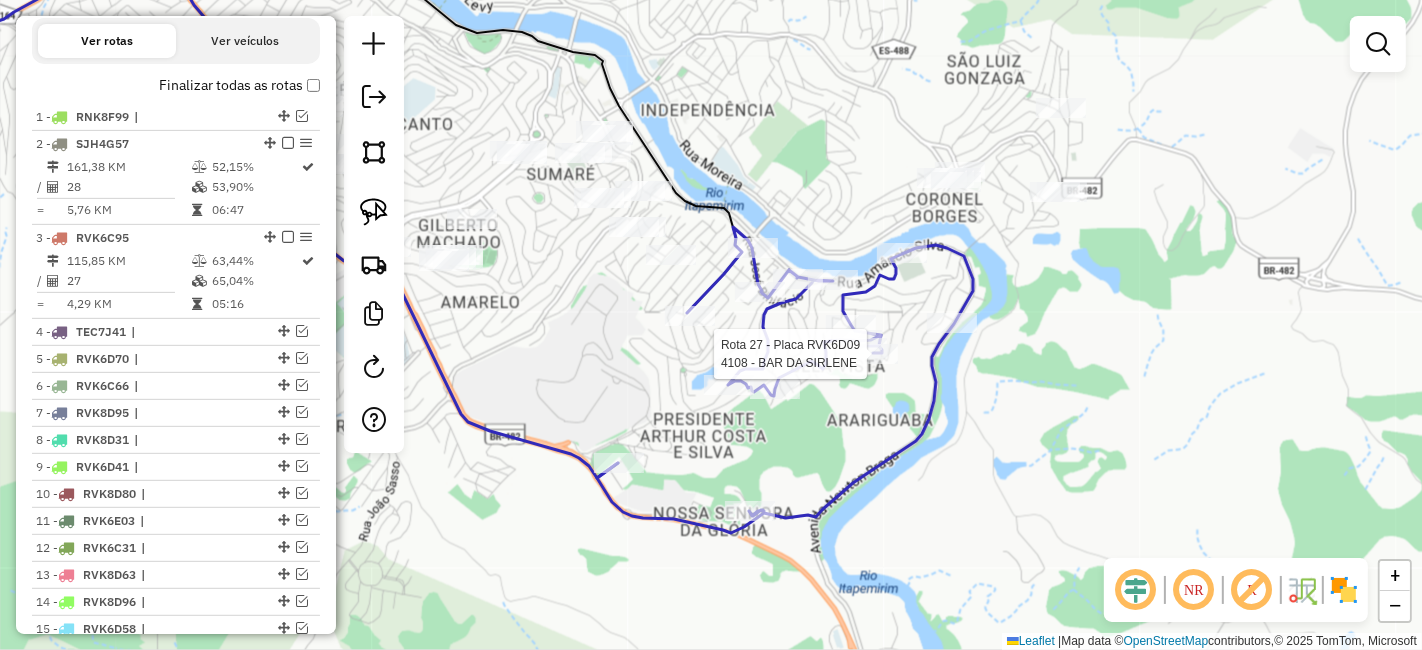 select on "**********" 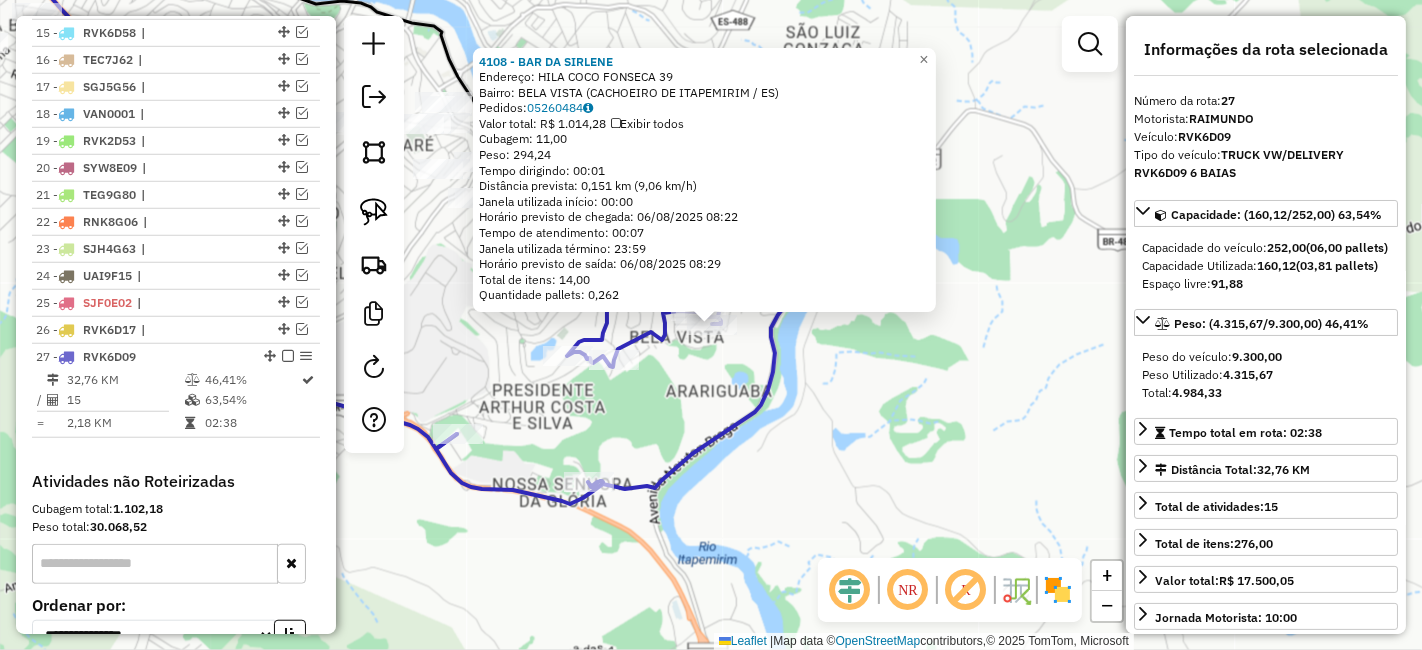 scroll, scrollTop: 1469, scrollLeft: 0, axis: vertical 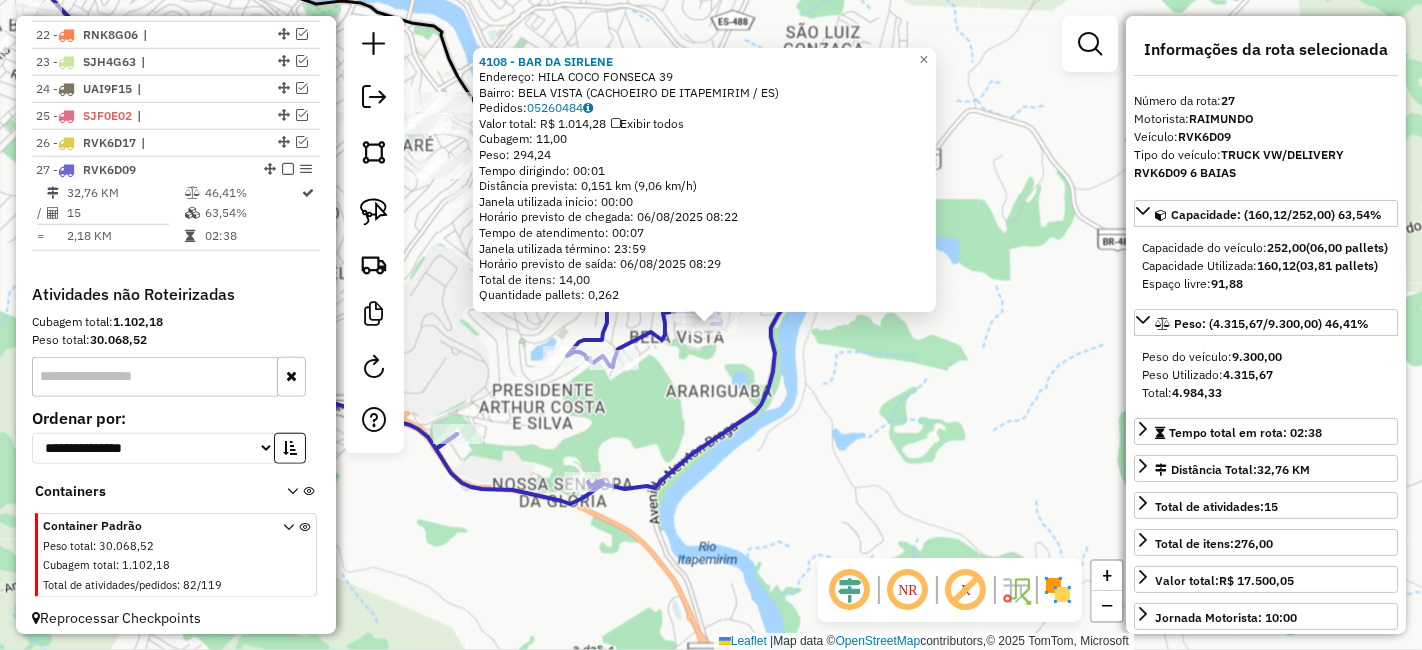 click on "[NUMBER] - [BRAND] Endereço: [PERSON] [NUMBER] Bairro: [PERSON] ([CITY] / [STATE]) Pedidos: [NUMBER] Valor total: R$ [NUMBER], [NUMBER] Exibir todos Cubagem: [NUMBER],[NUMBER] Peso: [NUMBER],[NUMBER] Tempo dirigindo: [TIME] Distância prevista: [NUMBER],[NUMBER] km ([NUMBER],[NUMBER] km/h) Janela utilizada início: [TIME] Horário previsto de chegada: [DATE] [TIME] Tempo de atendimento: [TIME] Janela utilizada término: [TIME] Horário previsto de saída: [DATE] [TIME] Total de itens: [NUMBER],[NUMBER] Quantidade pallets: [NUMBER] × Janela de atendimento Grade de atendimento Capacidade Transportadoras Veículos Cliente Pedidos Rotas Selecione os dias de semana para filtrar as janelas de atendimento Seg Ter Qua Qui Sex Sáb Dom Informe o período da janela de atendimento: De: Até: Filtrar exatamente a janela do cliente Considerar janela de atendimento padrão Selecione os dias de semana para filtrar as grades de atendimento Seg Ter Qua Qui Sex Sáb Dom Peso mínimo: Peso máximo: De: De:" 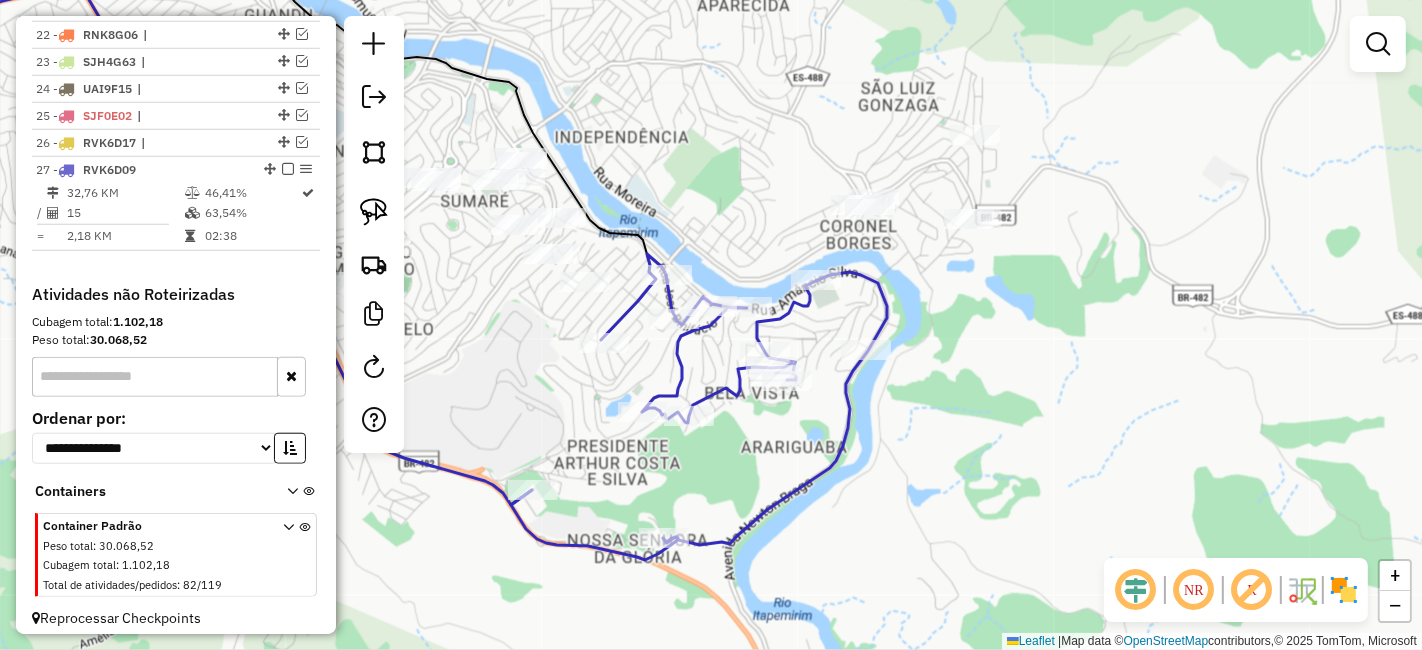 drag, startPoint x: 854, startPoint y: 391, endPoint x: 922, endPoint y: 440, distance: 83.81527 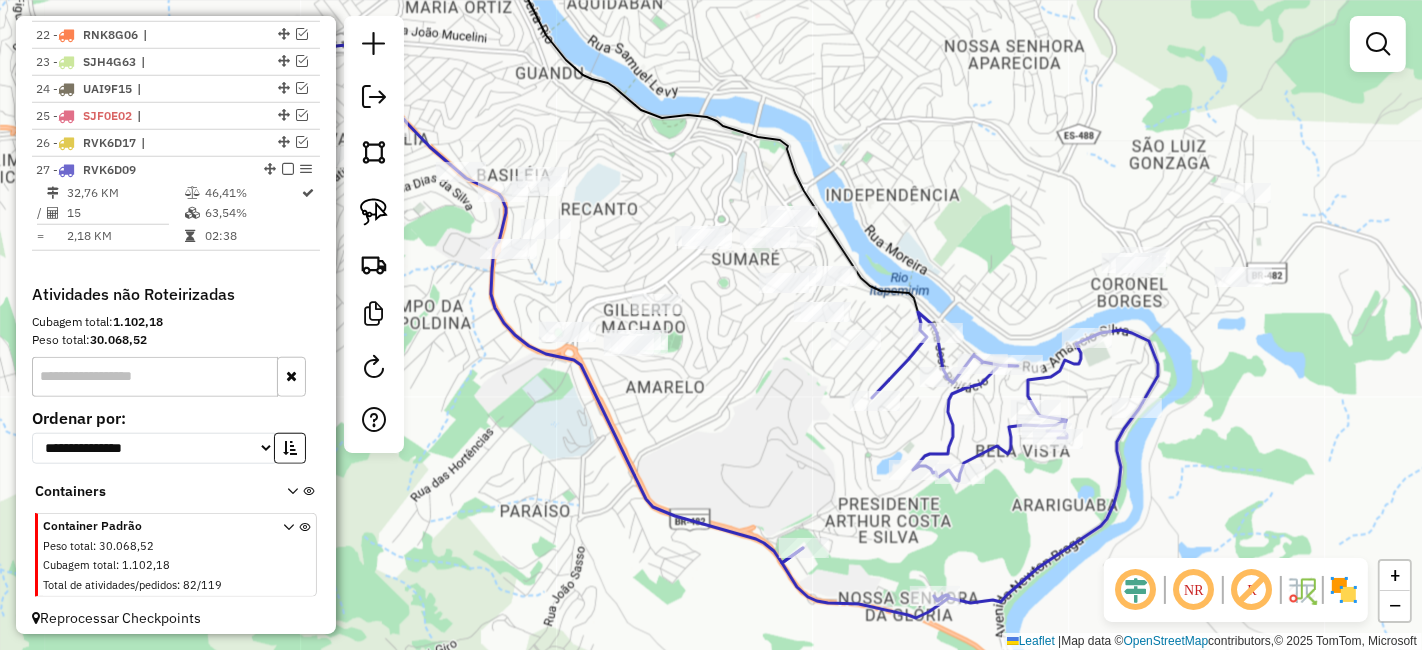 drag, startPoint x: 575, startPoint y: 311, endPoint x: 846, endPoint y: 370, distance: 277.34814 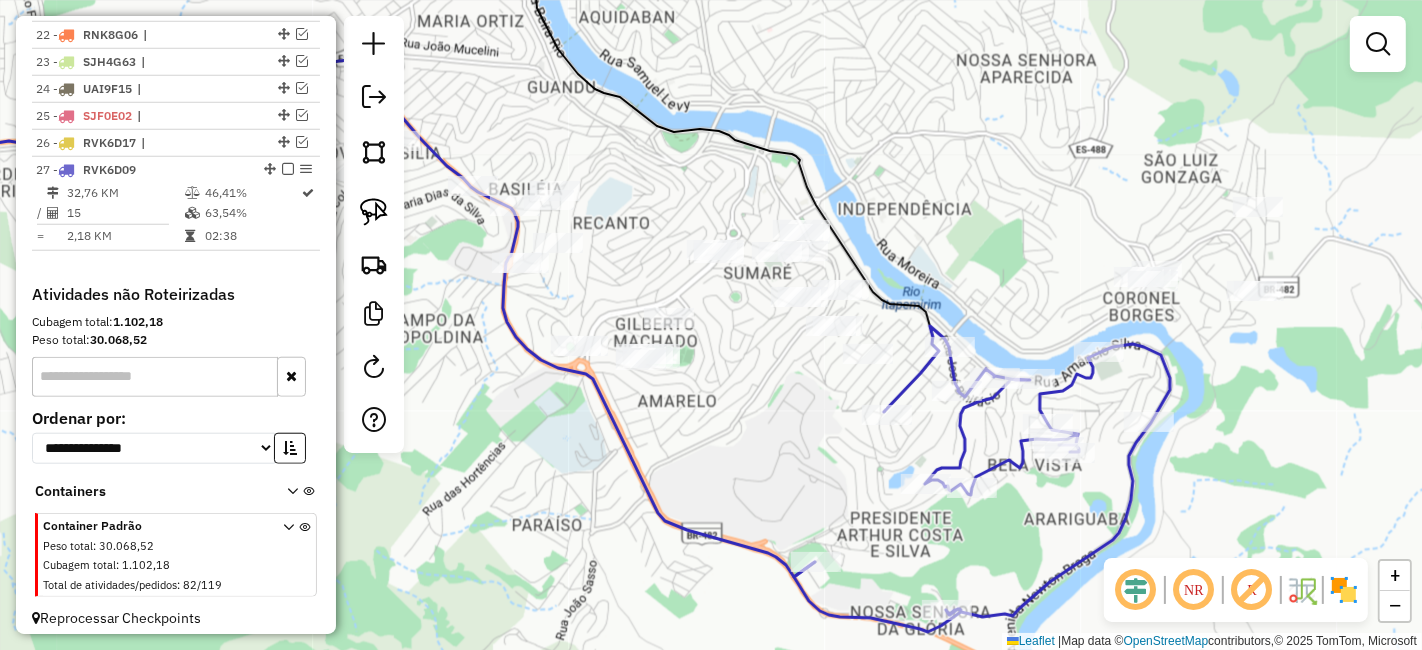 click on "Janela de atendimento Grade de atendimento Capacidade Transportadoras Veículos Cliente Pedidos  Rotas Selecione os dias de semana para filtrar as janelas de atendimento  Seg   Ter   Qua   Qui   Sex   Sáb   Dom  Informe o período da janela de atendimento: De: Até:  Filtrar exatamente a janela do cliente  Considerar janela de atendimento padrão  Selecione os dias de semana para filtrar as grades de atendimento  Seg   Ter   Qua   Qui   Sex   Sáb   Dom   Considerar clientes sem dia de atendimento cadastrado  Clientes fora do dia de atendimento selecionado Filtrar as atividades entre os valores definidos abaixo:  Peso mínimo:   Peso máximo:   Cubagem mínima:   Cubagem máxima:   De:   Até:  Filtrar as atividades entre o tempo de atendimento definido abaixo:  De:   Até:   Considerar capacidade total dos clientes não roteirizados Transportadora: Selecione um ou mais itens Tipo de veículo: Selecione um ou mais itens Veículo: Selecione um ou mais itens Motorista: Selecione um ou mais itens Nome: Rótulo:" 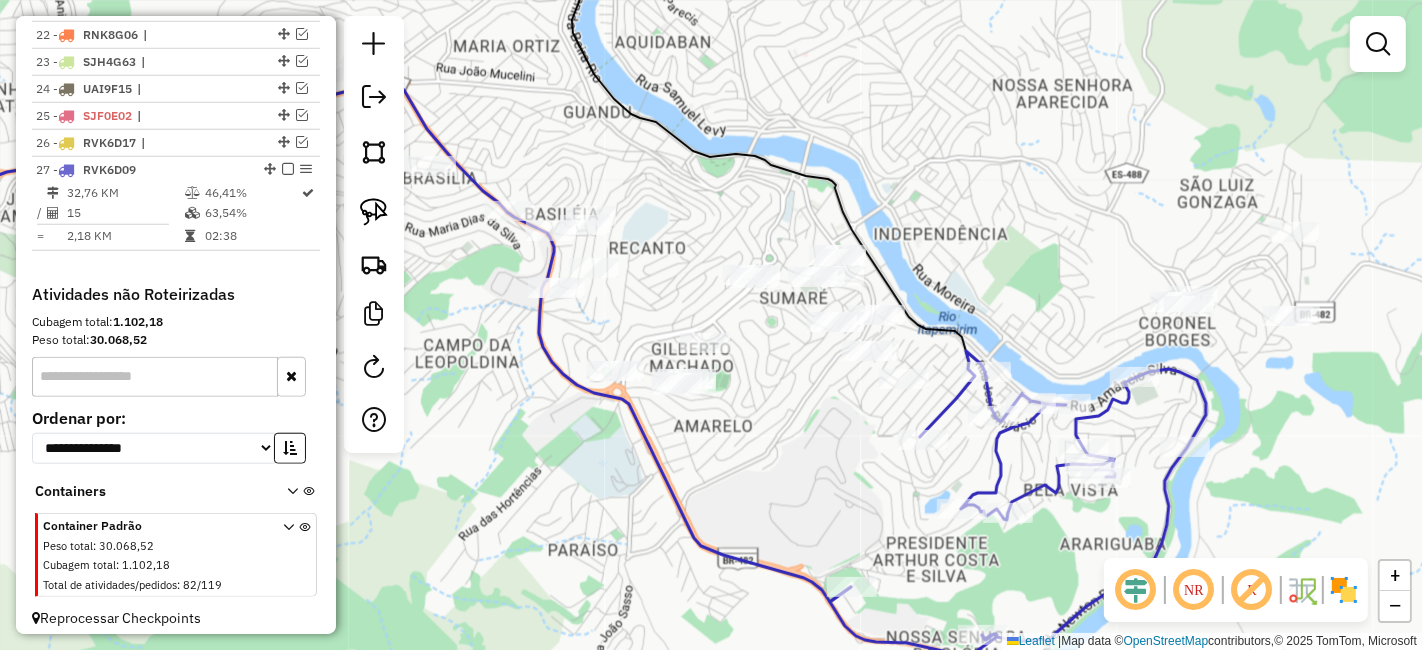 drag, startPoint x: 563, startPoint y: 305, endPoint x: 581, endPoint y: 310, distance: 18.681541 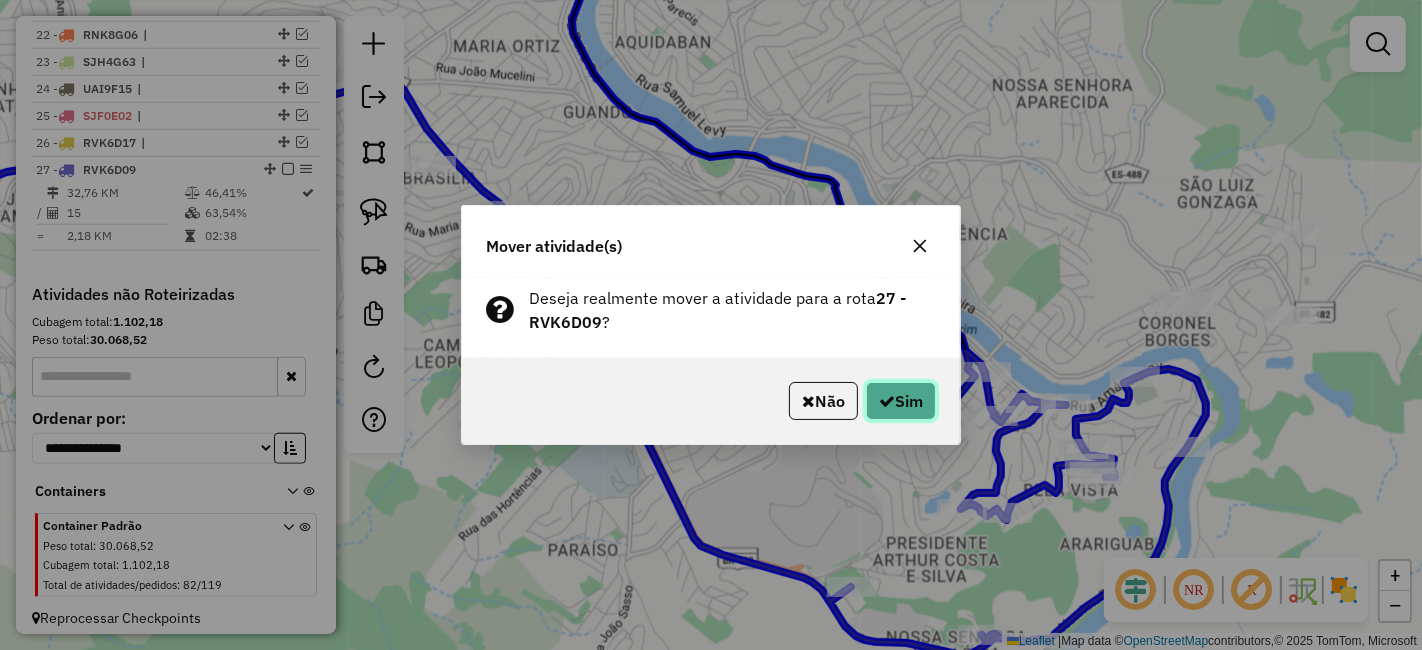 click on "Sim" 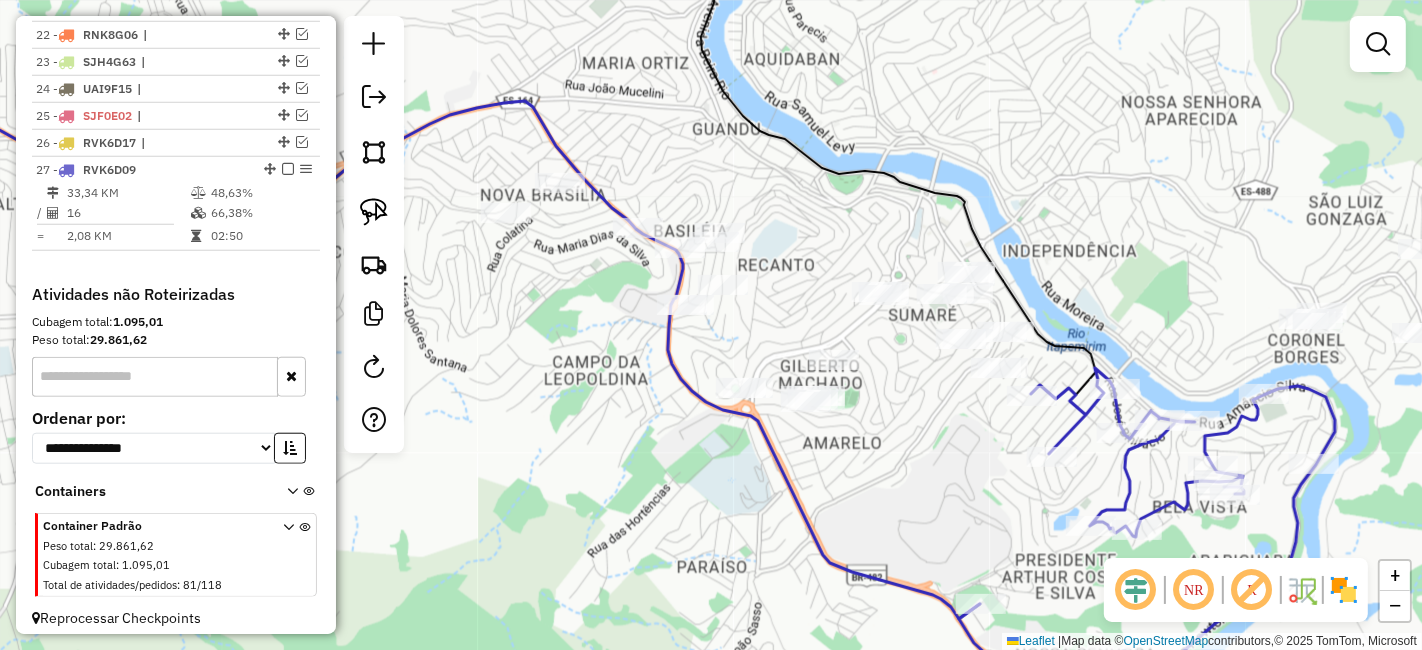 drag, startPoint x: 782, startPoint y: 443, endPoint x: 925, endPoint y: 450, distance: 143.17122 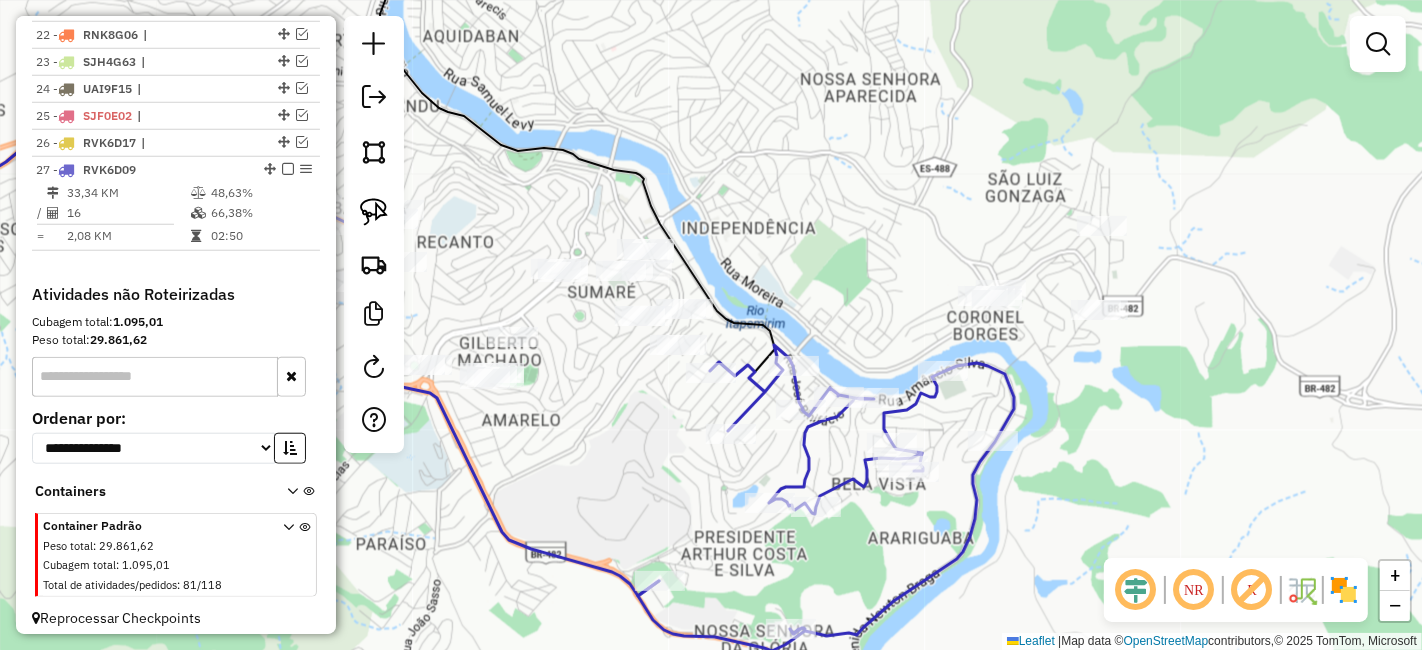 drag, startPoint x: 925, startPoint y: 444, endPoint x: 580, endPoint y: 432, distance: 345.20862 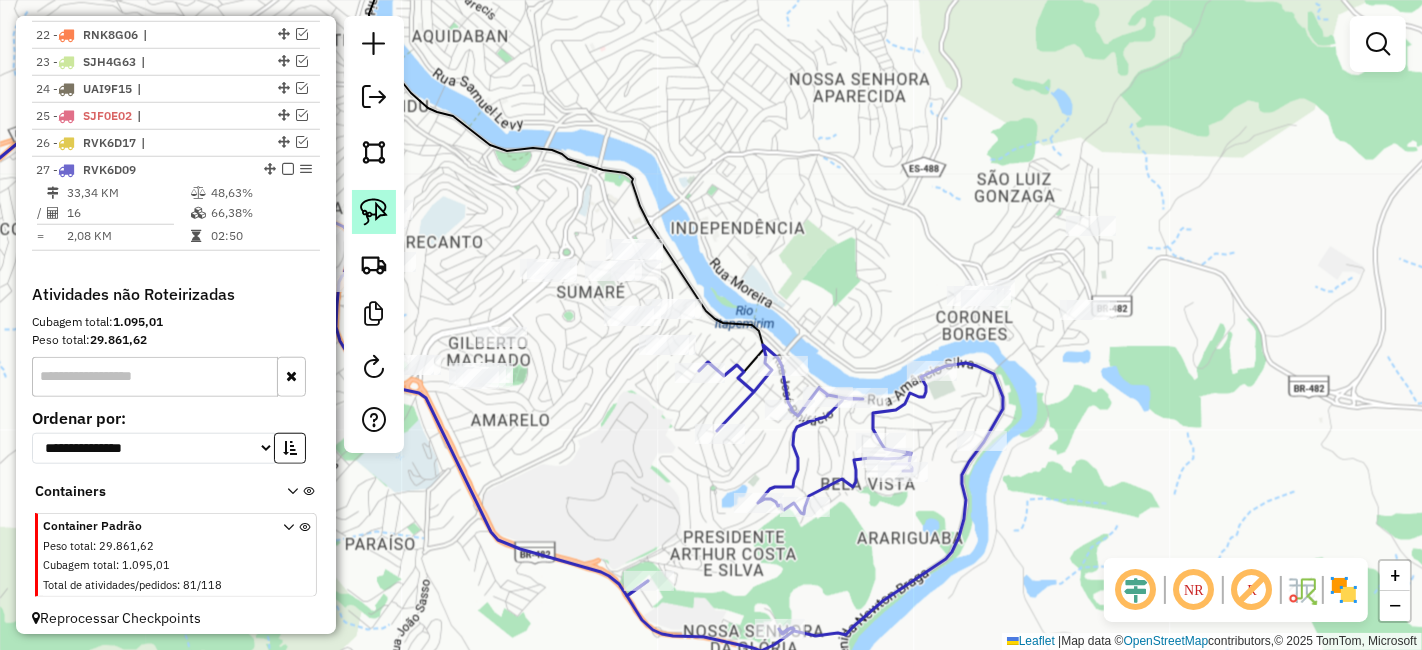 click 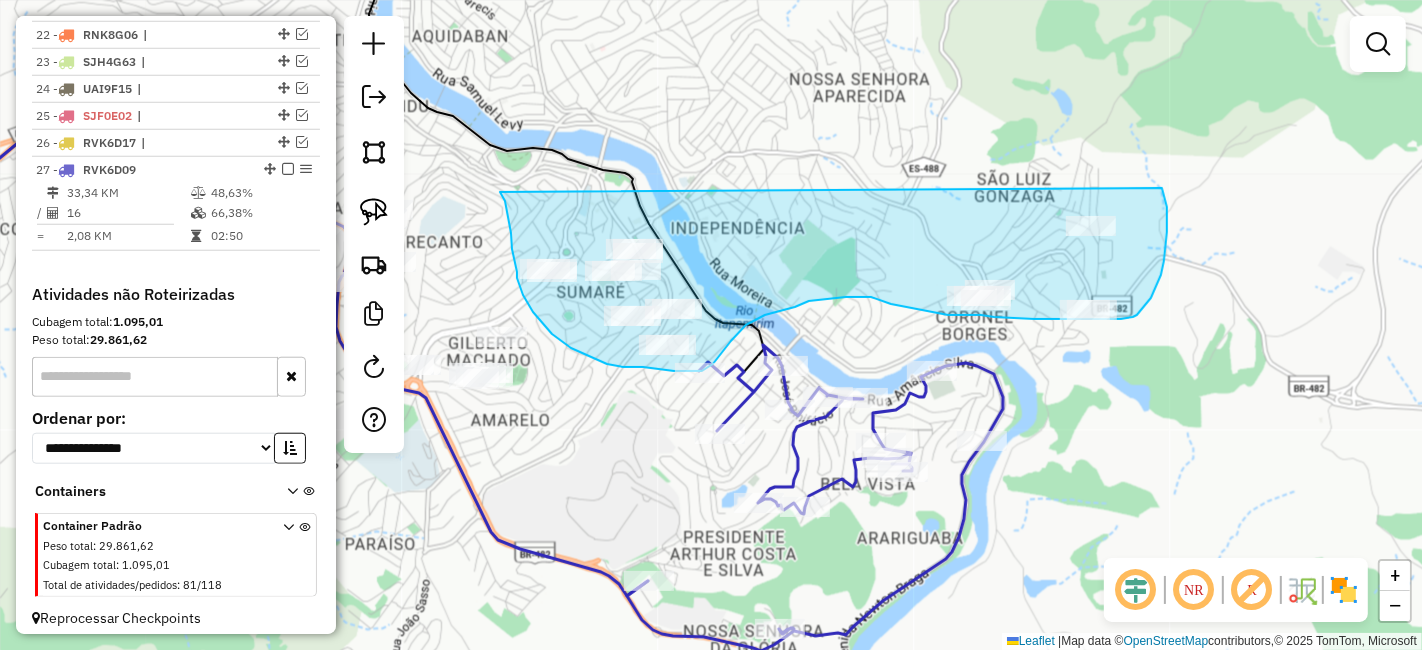 drag, startPoint x: 500, startPoint y: 192, endPoint x: 1161, endPoint y: 188, distance: 661.0121 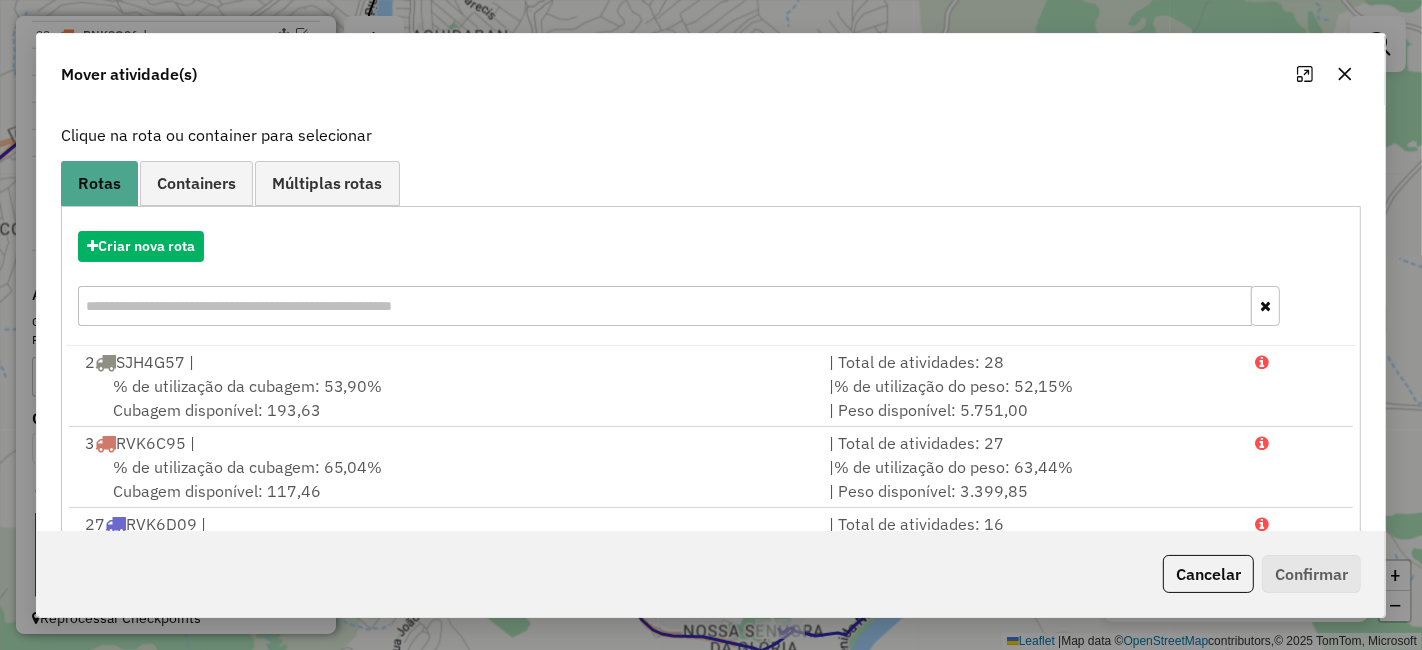 scroll, scrollTop: 198, scrollLeft: 0, axis: vertical 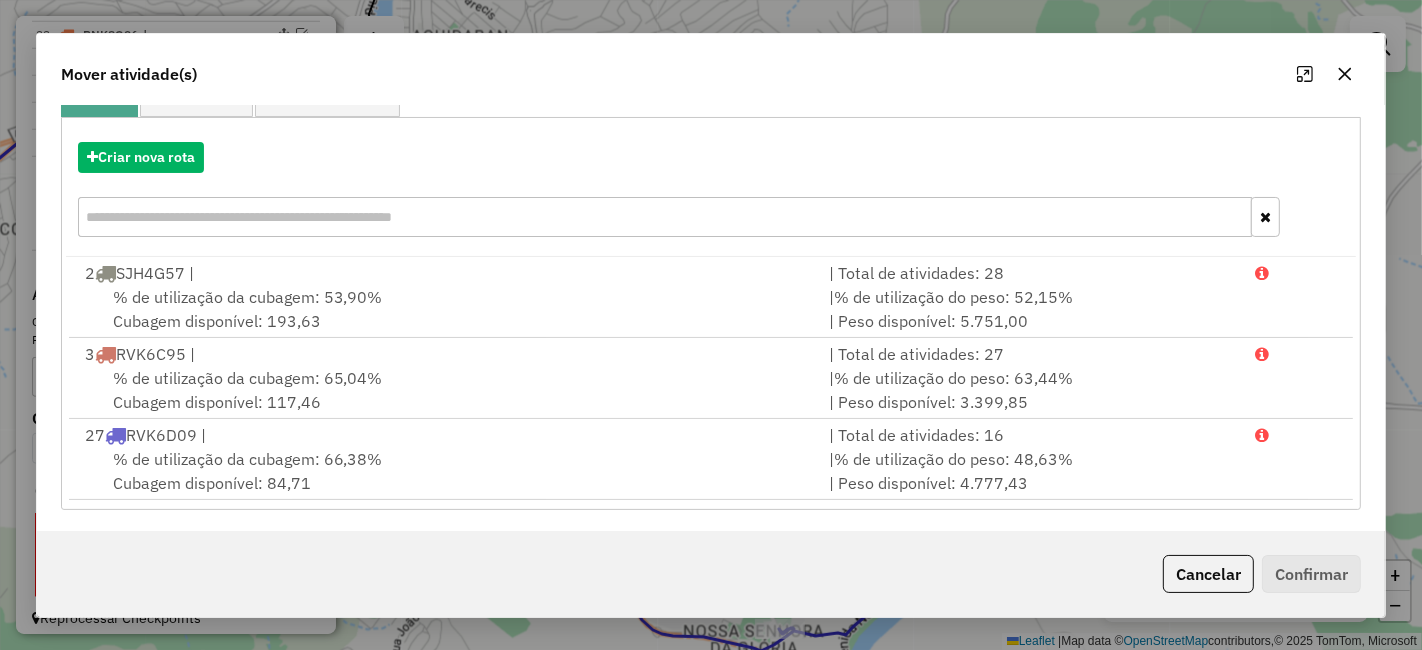 click 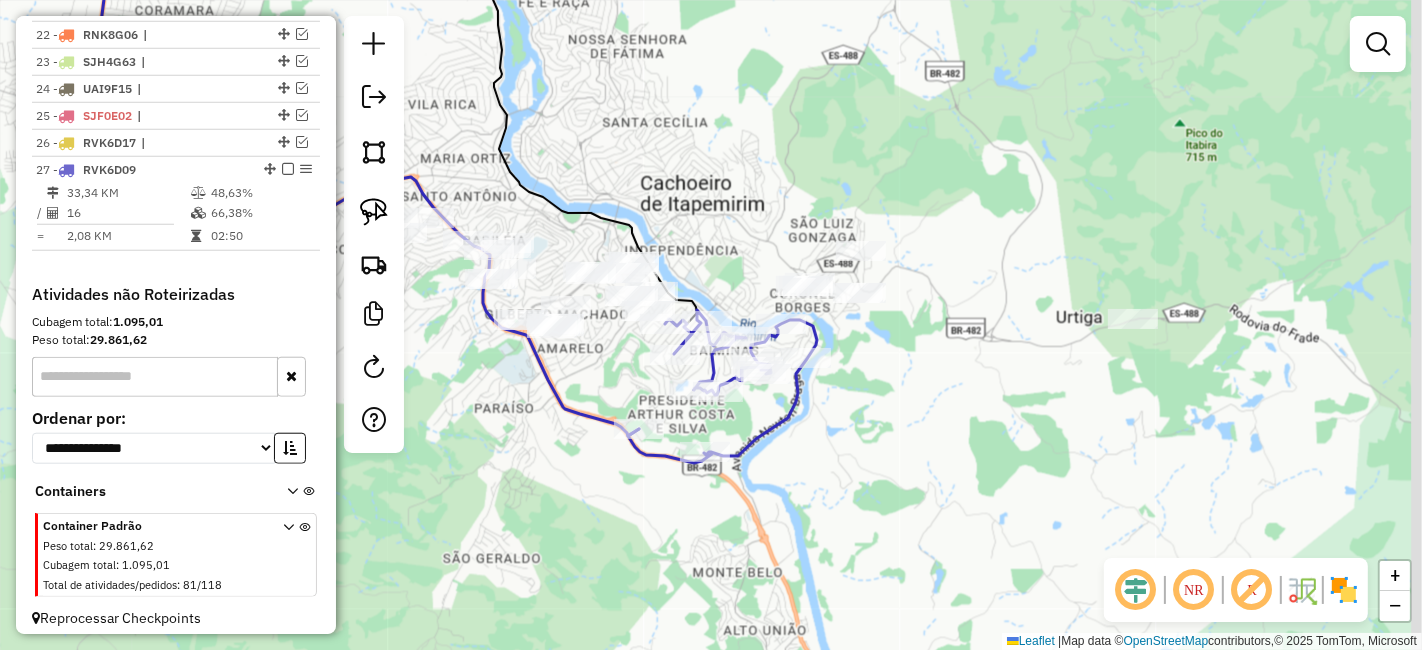 drag, startPoint x: 1050, startPoint y: 383, endPoint x: 834, endPoint y: 382, distance: 216.00232 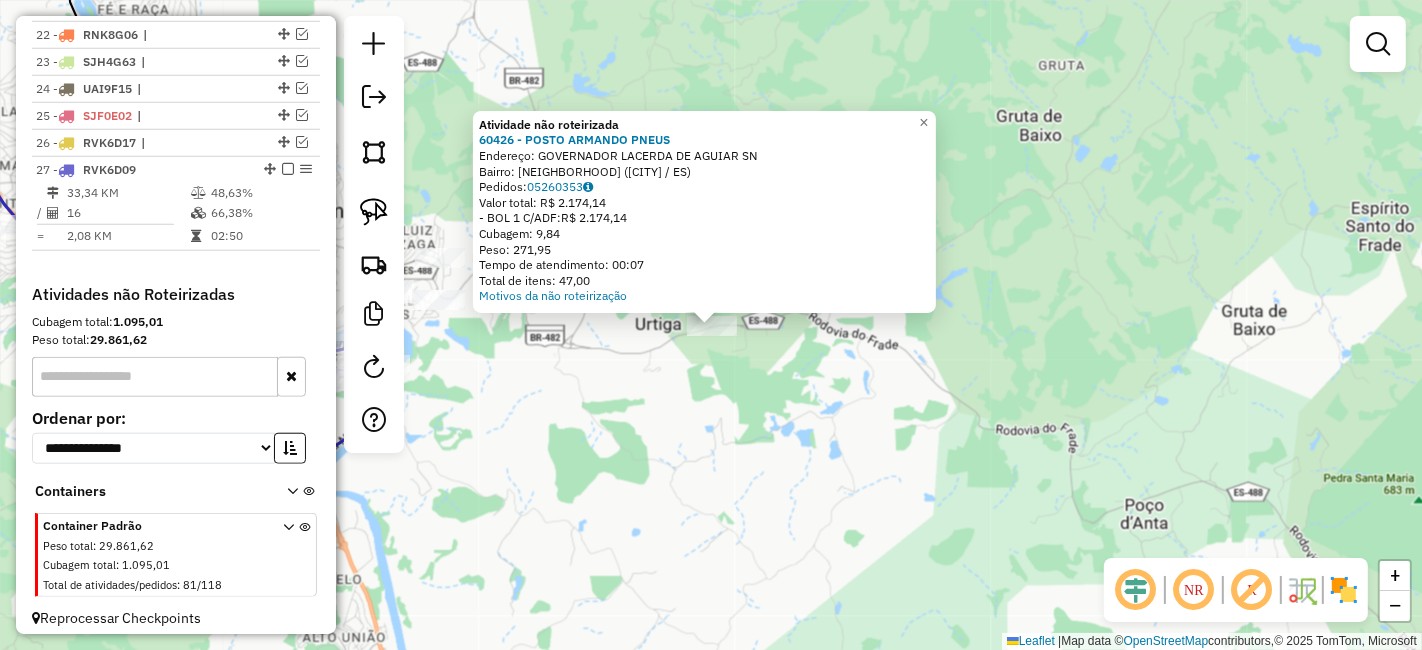 click on "Atividade não roteirizada [NUMBER] - [BRAND] Endereço: [PERSON] S/N Bairro: [PERSON] ([CITY] / [STATE]) Pedidos: [NUMBER] Valor total: R$ [NUMBER], [NUMBER] -BOL [NUMBER] C/ADF: R$ [NUMBER], [NUMBER] Cubagem: [NUMBER],[NUMBER] Peso: [NUMBER],[NUMBER] Tempo de atendimento: [TIME] Total de itens: [NUMBER],[NUMBER] Motivos da não roteirização × Janela de atendimento Grade de atendimento Capacidade Transportadoras Veículos Cliente Pedidos Rotas Selecione os dias de semana para filtrar as janelas de atendimento Seg Ter Qua Qui Sex Sáb Dom Informe o período da janela de atendimento: De: Até: Filtrar exatamente a janela do cliente Considerar janela de atendimento padrão Selecione os dias de semana para filtrar as grades de atendimento Seg Ter Qua Qui Sex Sáb Dom Considerar clientes sem dia de atendimento cadastrado Clientes fora do dia de atendimento selecionado Filtrar as atividades entre os valores definidos abaixo: Peso mínimo: Peso máximo: De: De:" 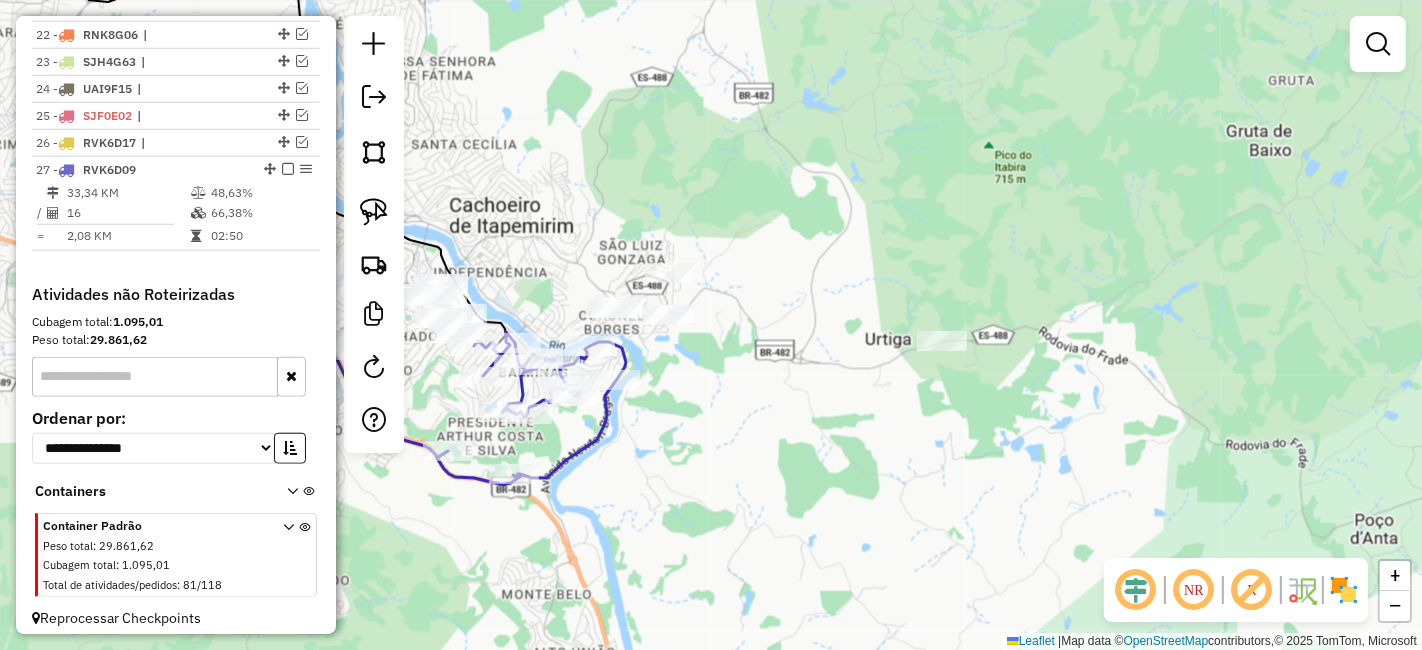 drag, startPoint x: 681, startPoint y: 312, endPoint x: 883, endPoint y: 319, distance: 202.12125 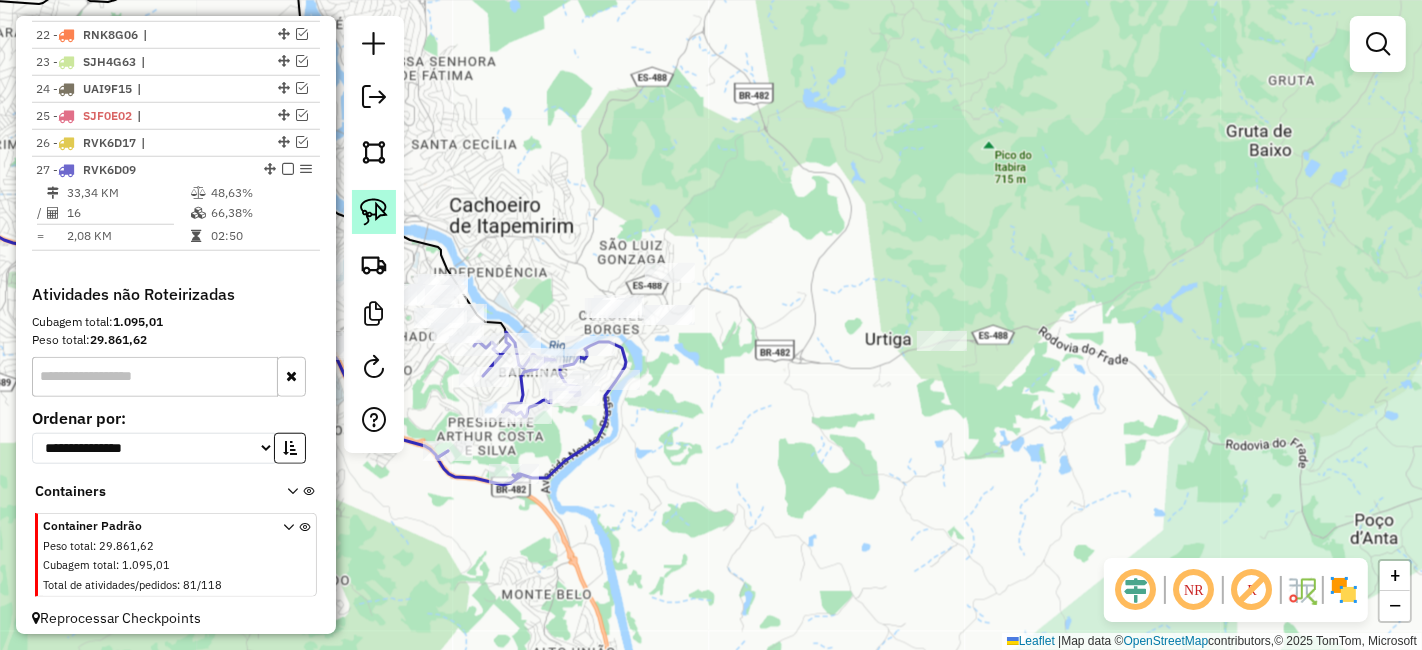 click 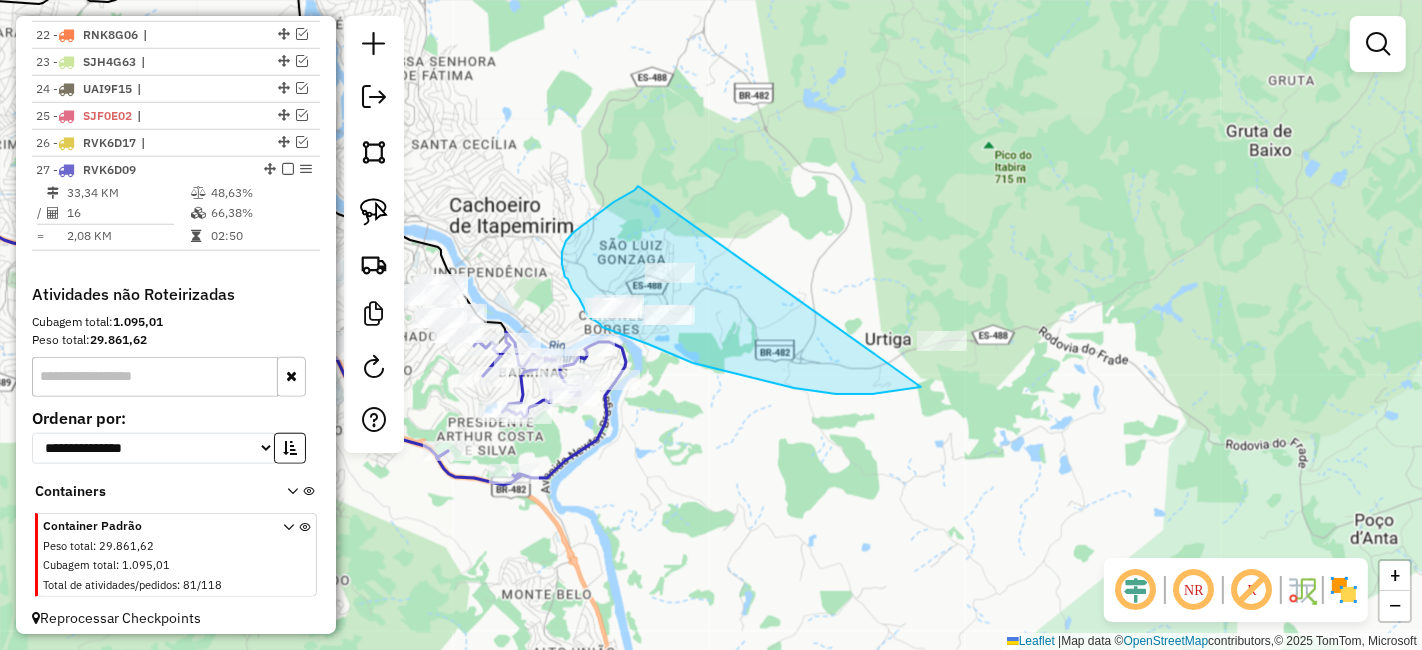 drag, startPoint x: 635, startPoint y: 190, endPoint x: 1003, endPoint y: 286, distance: 380.31564 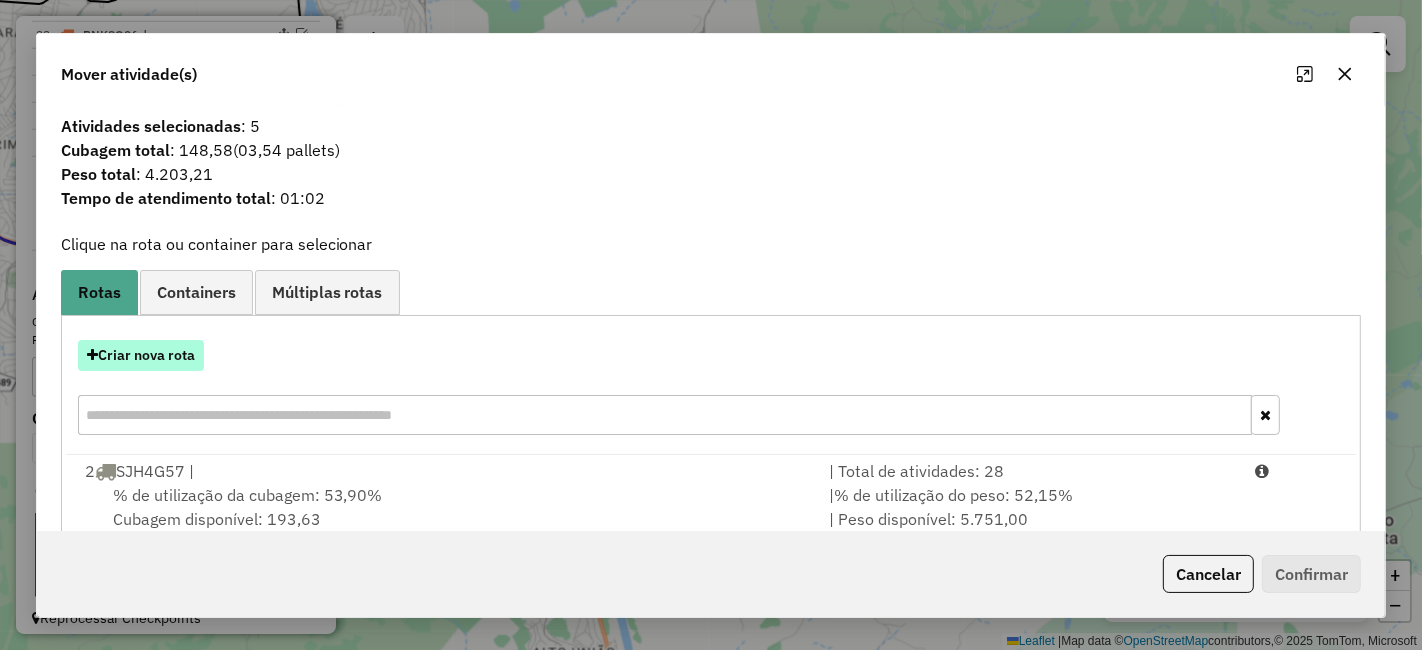 click on "Criar nova rota" at bounding box center (141, 355) 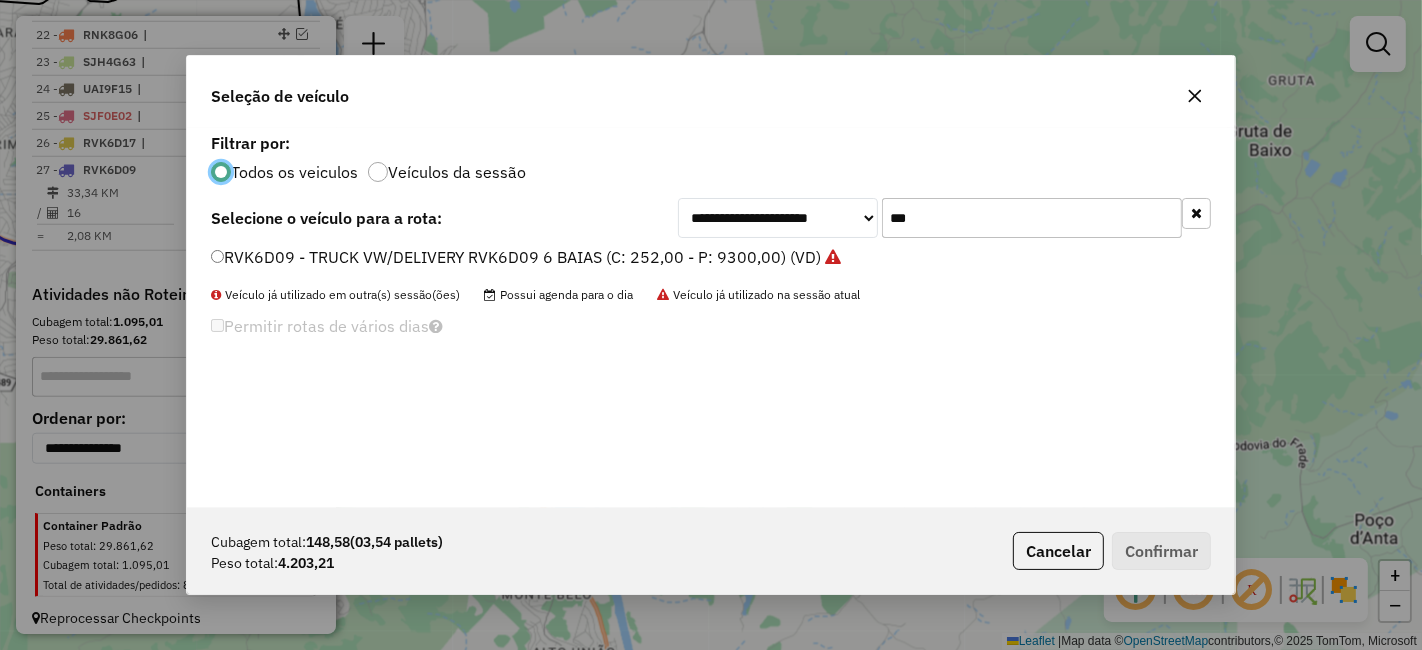 scroll, scrollTop: 11, scrollLeft: 5, axis: both 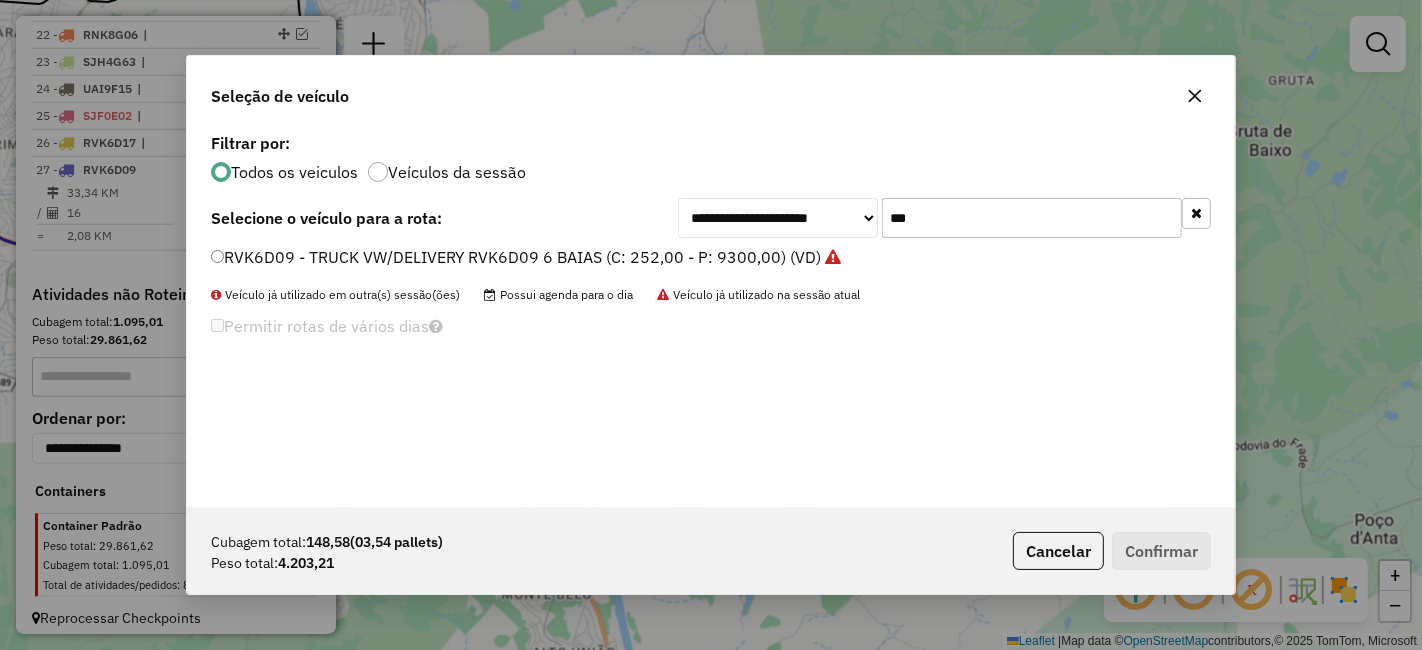 click on "***" 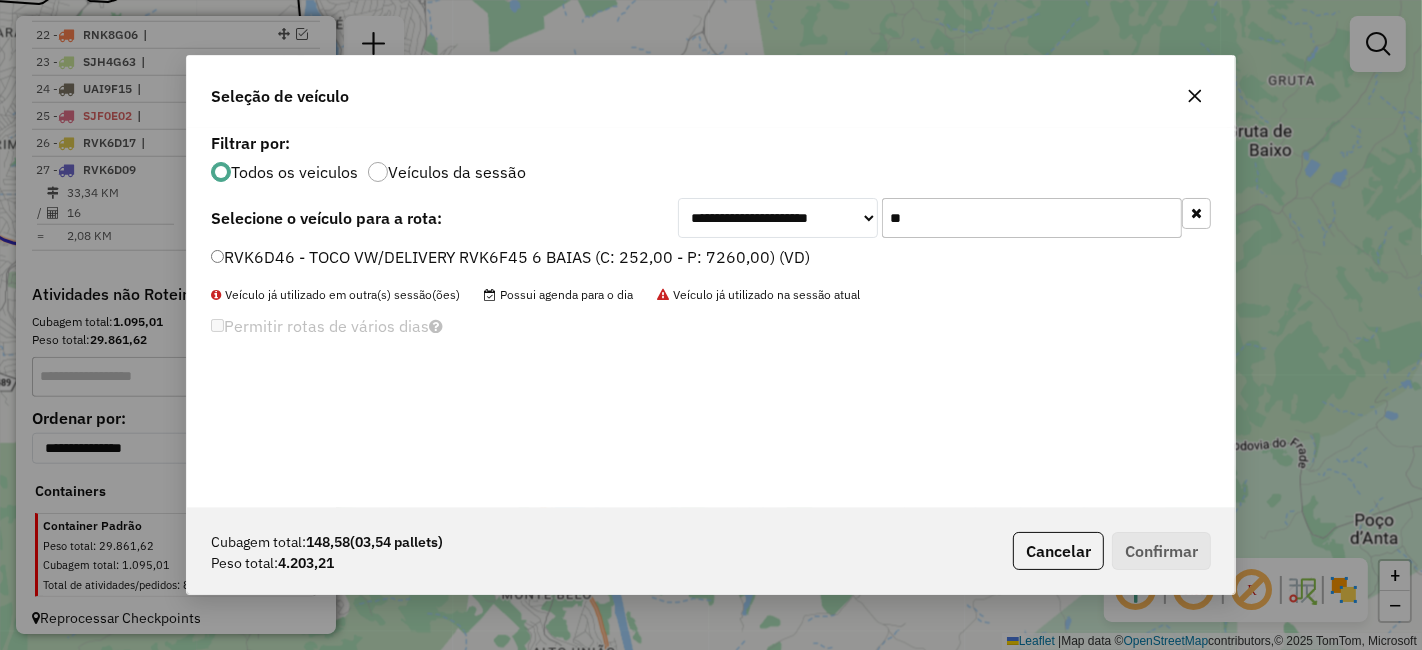 type on "**" 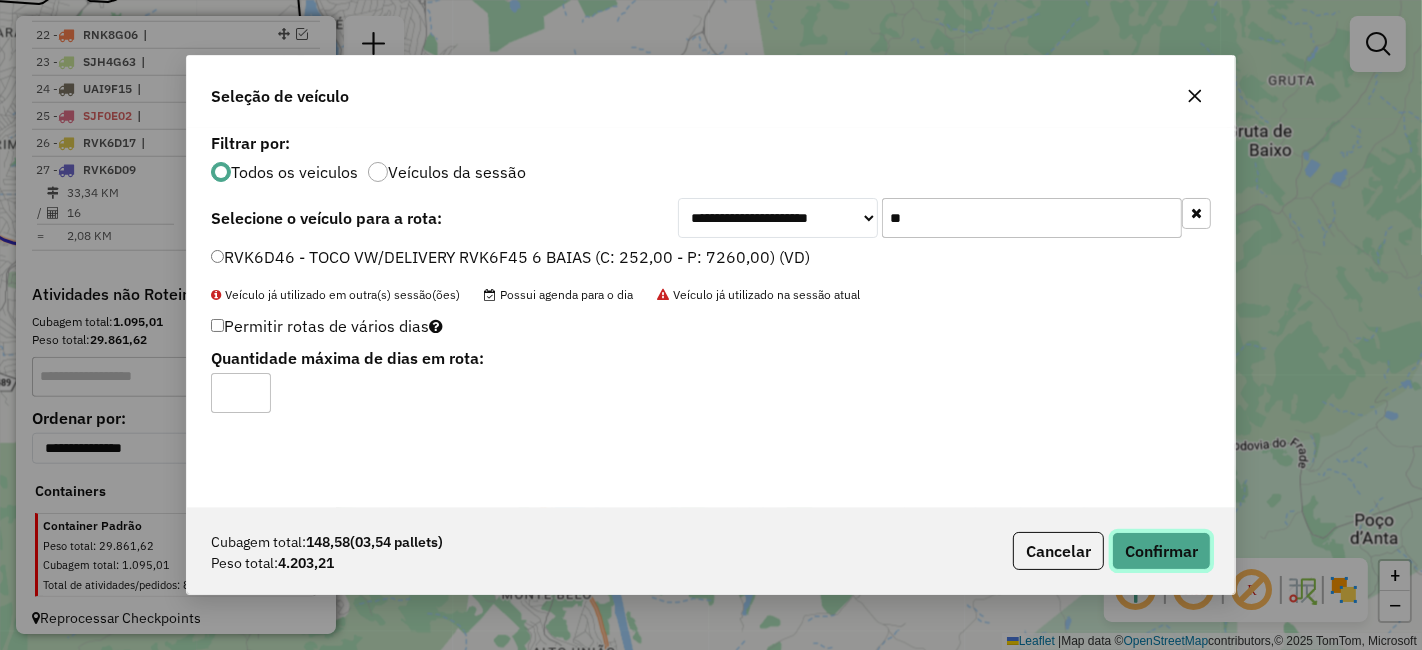 click on "Confirmar" 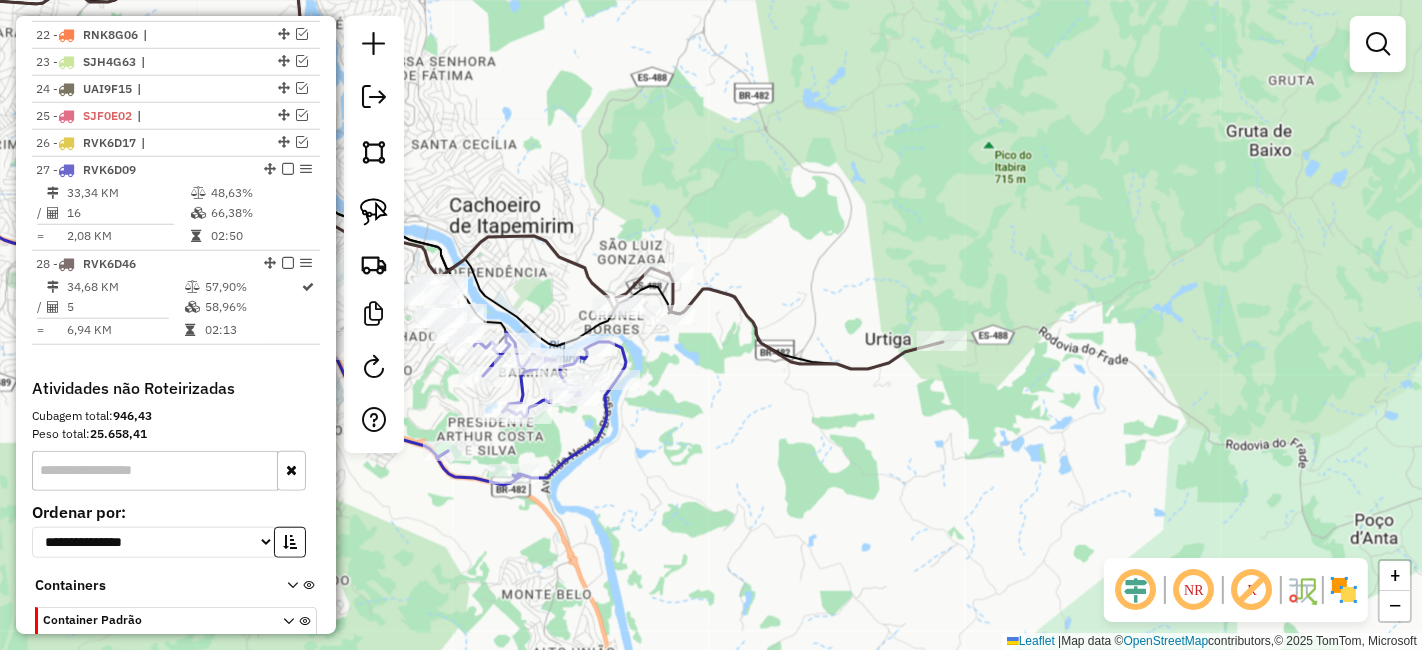 select on "**********" 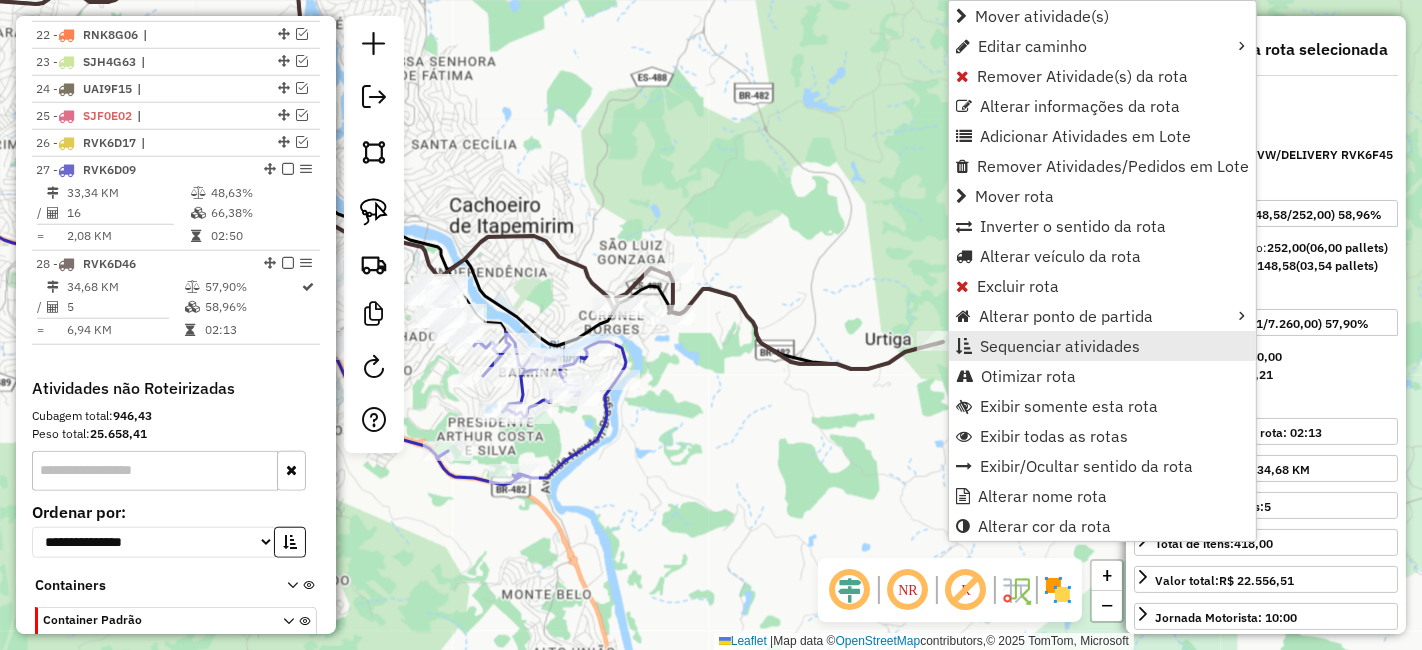 scroll, scrollTop: 1563, scrollLeft: 0, axis: vertical 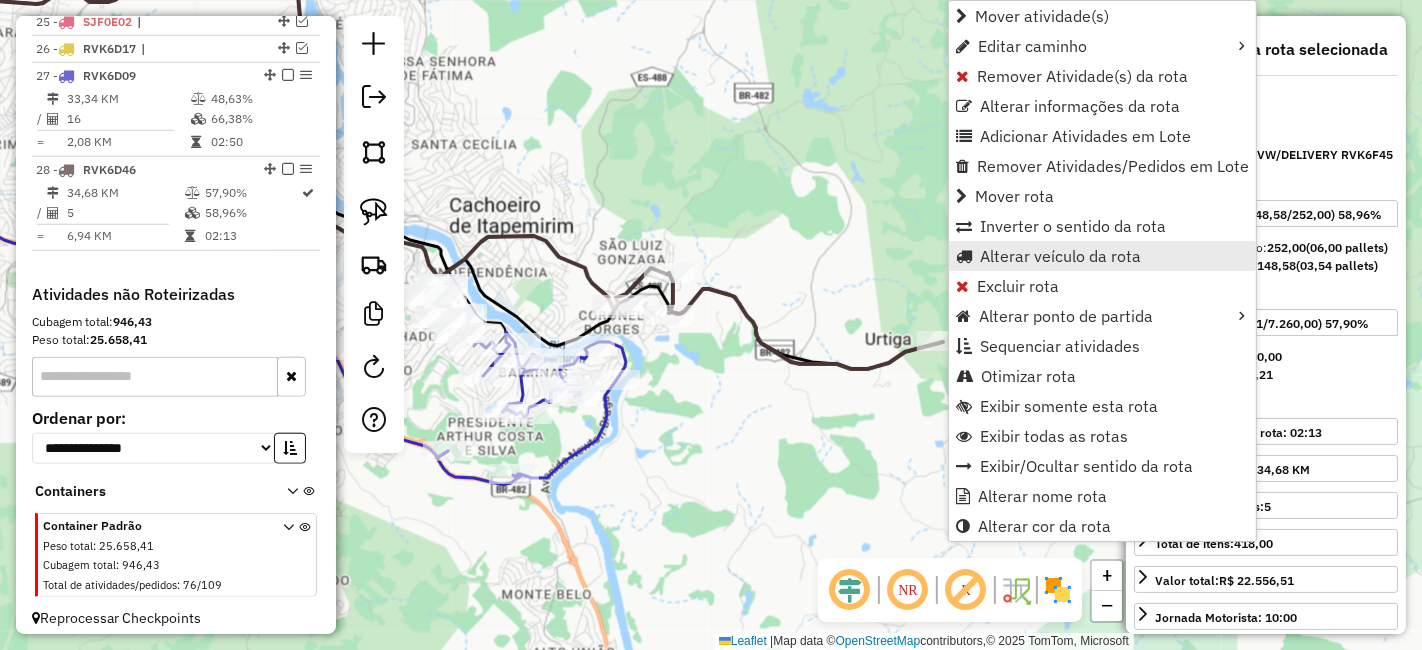 click on "Alterar veículo da rota" at bounding box center (1060, 256) 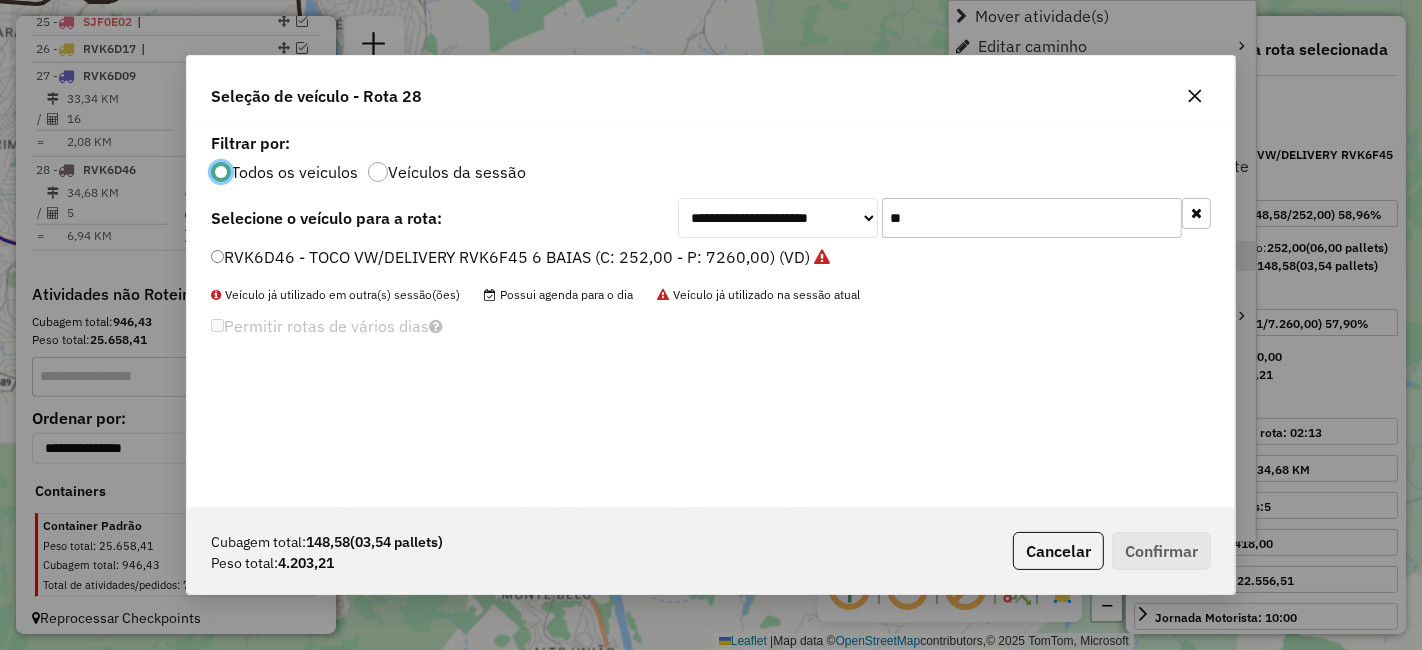 scroll, scrollTop: 11, scrollLeft: 5, axis: both 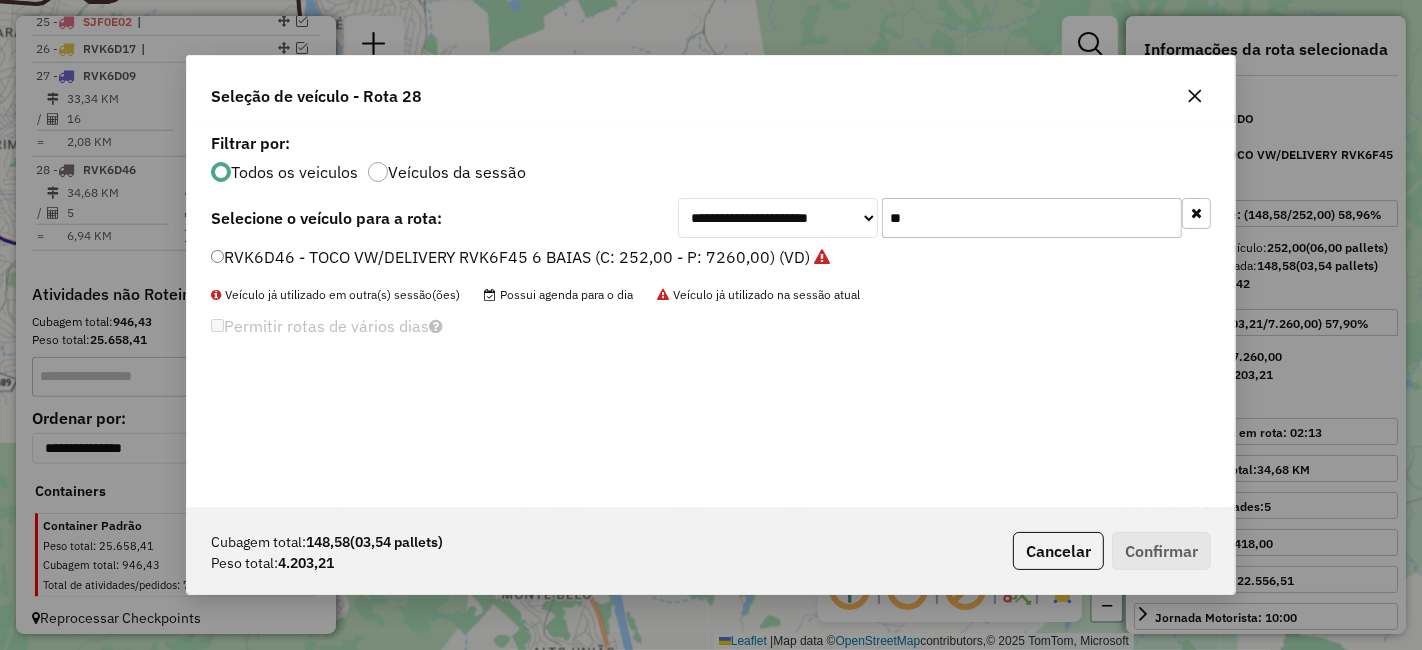 click on "**" 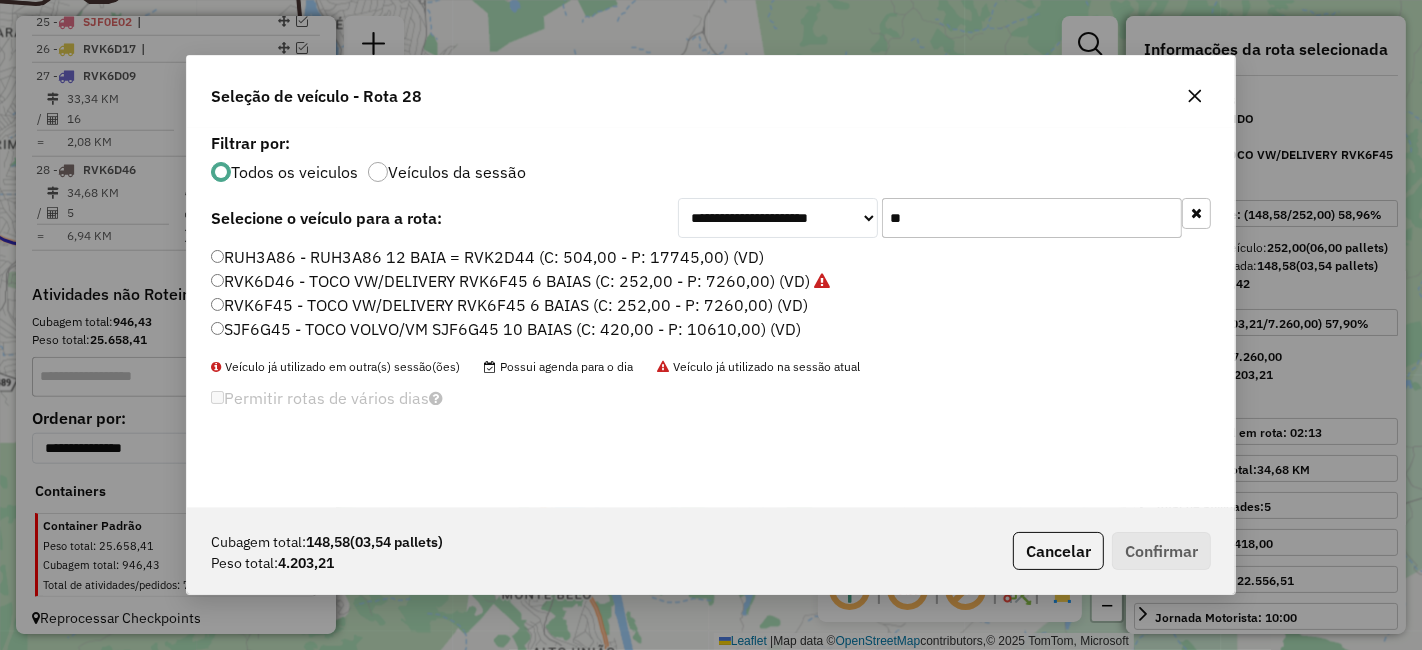type on "**" 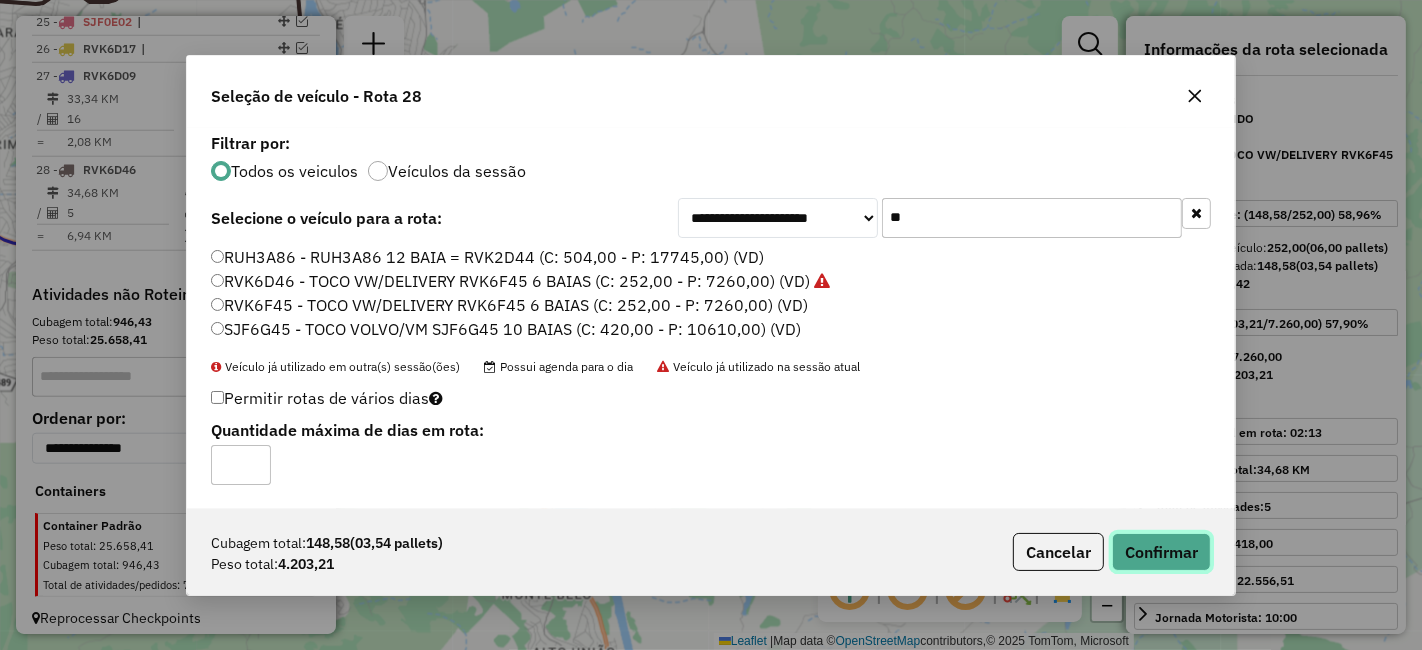 click on "Confirmar" 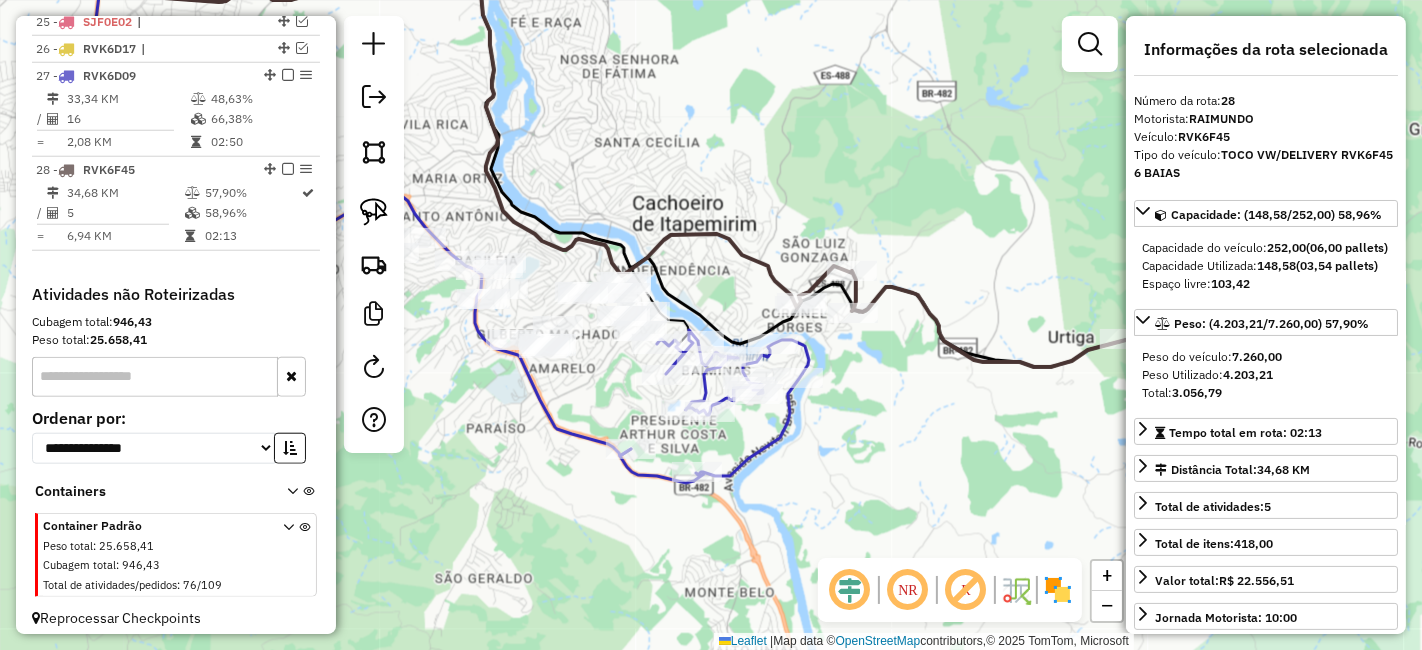 drag, startPoint x: 816, startPoint y: 409, endPoint x: 999, endPoint y: 412, distance: 183.02458 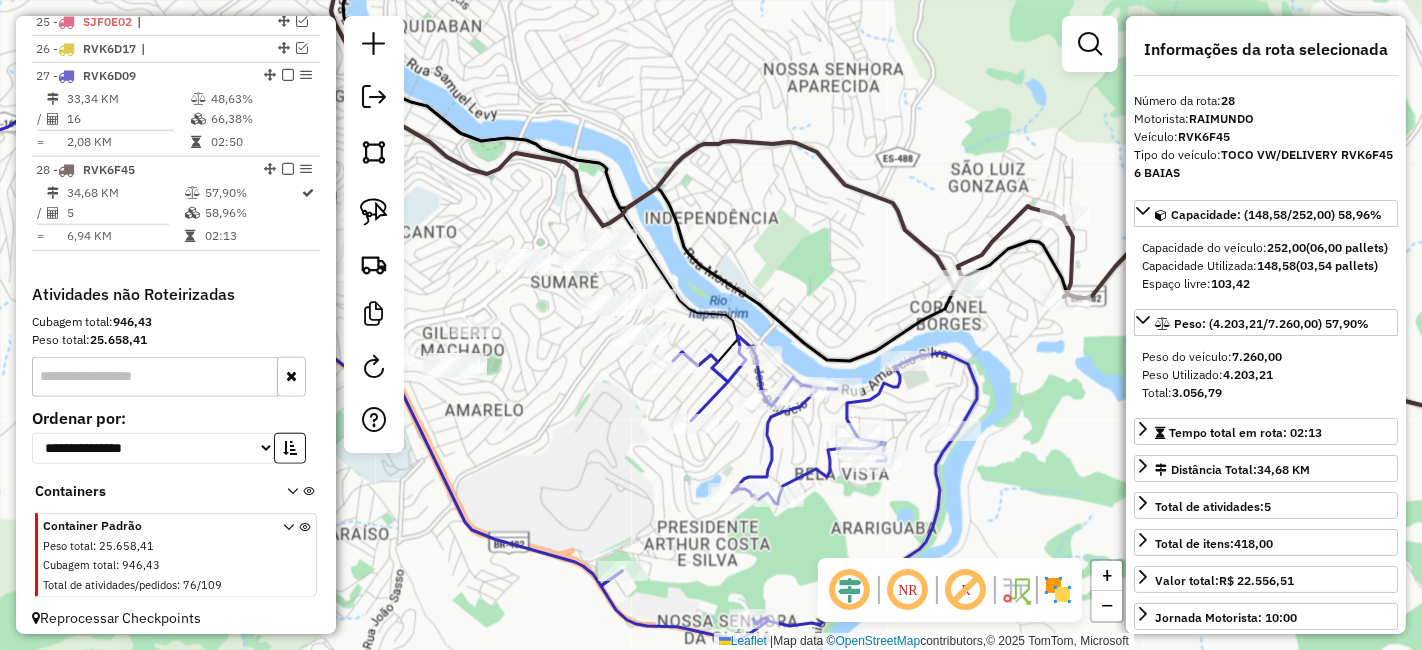 drag, startPoint x: 705, startPoint y: 279, endPoint x: 765, endPoint y: 312, distance: 68.47627 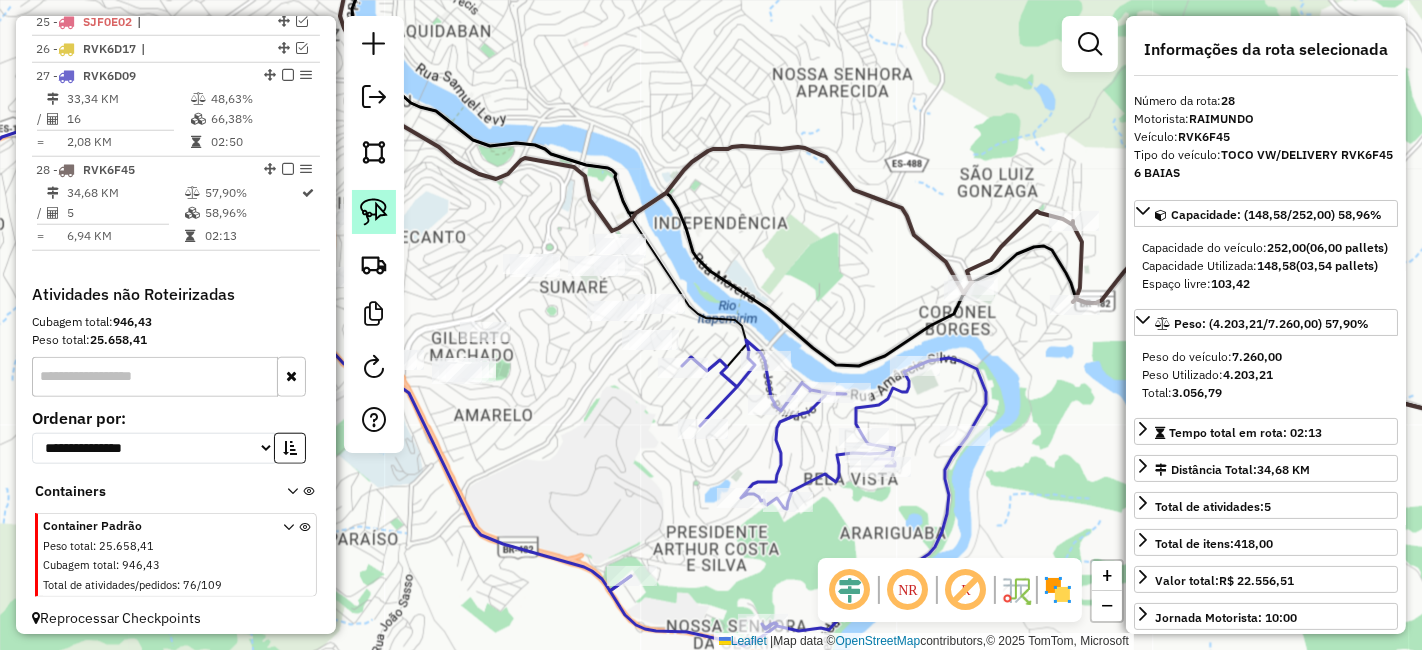 click 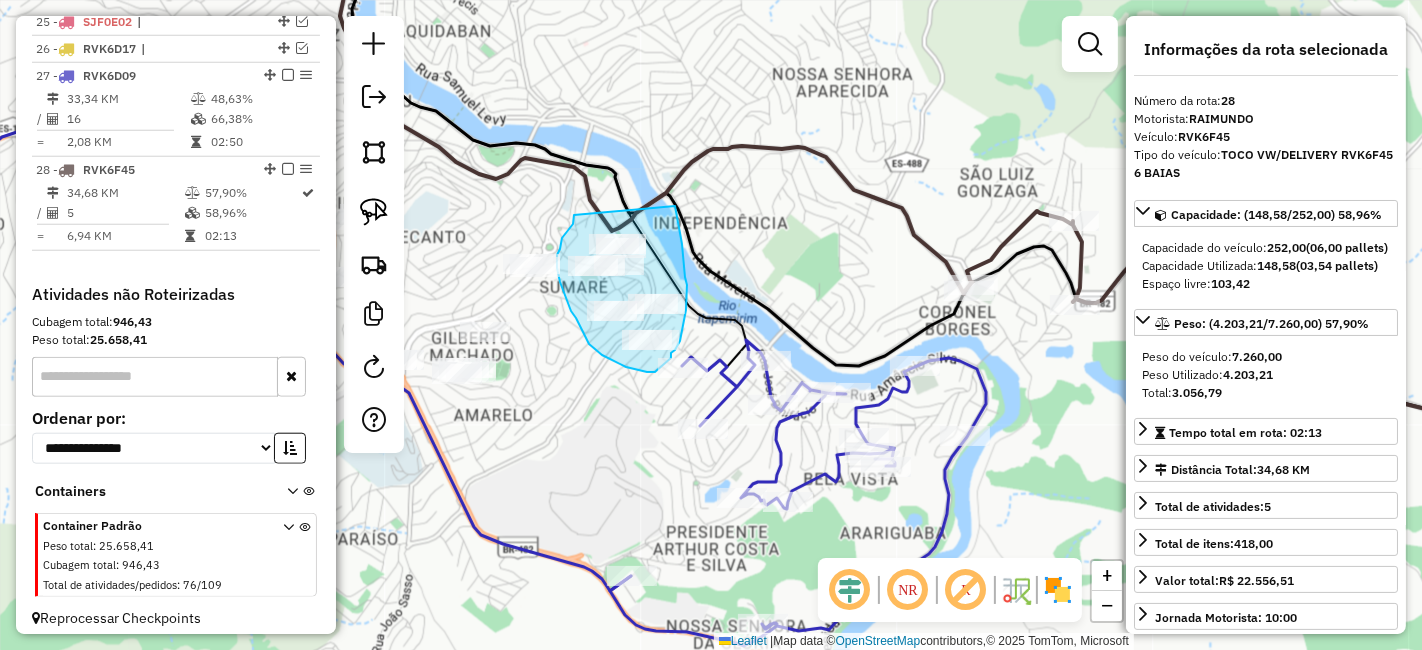 drag, startPoint x: 574, startPoint y: 215, endPoint x: 675, endPoint y: 206, distance: 101.4002 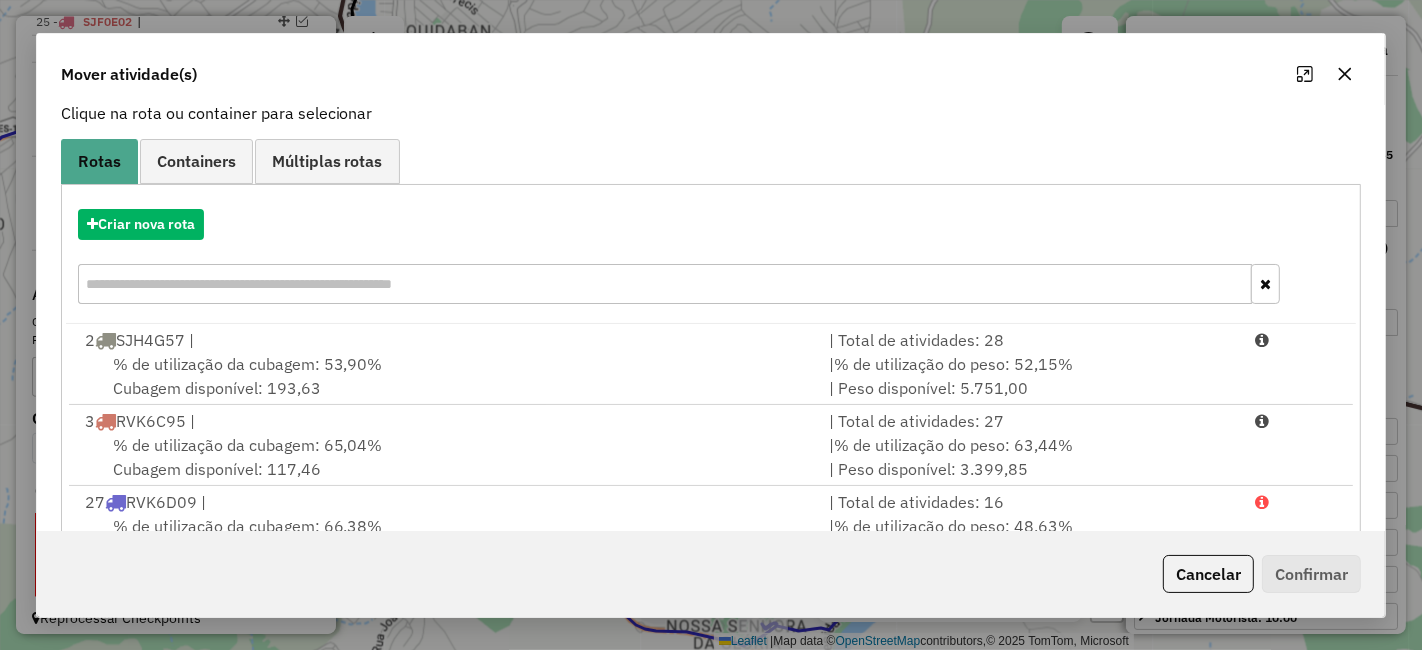 scroll, scrollTop: 279, scrollLeft: 0, axis: vertical 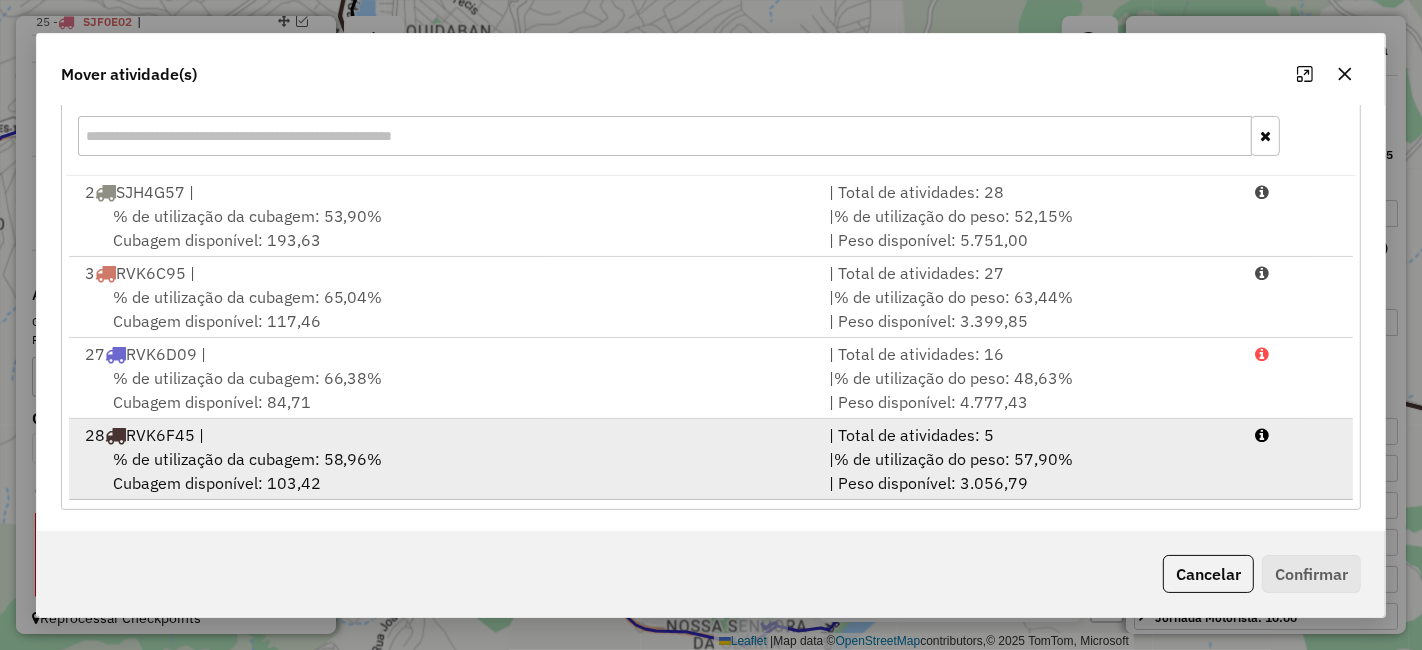 click on "[NUMBER] [PLATE] |" at bounding box center (445, 435) 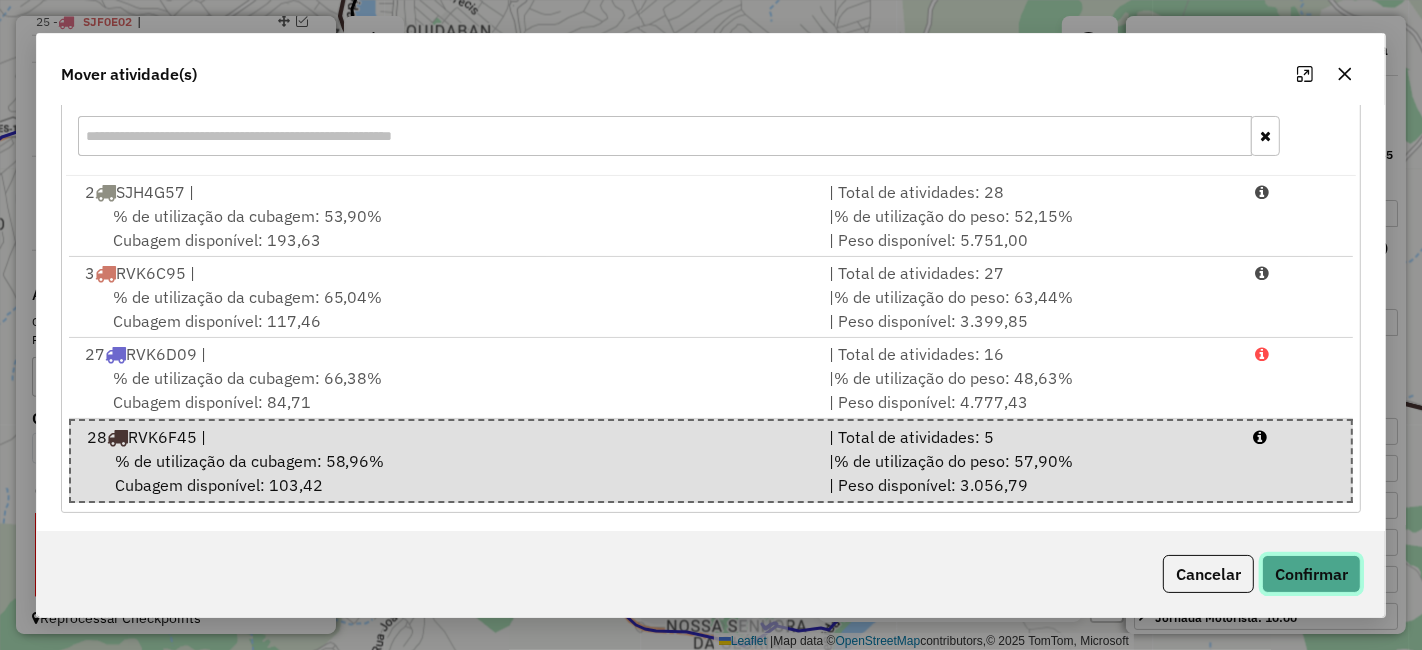 click on "Confirmar" 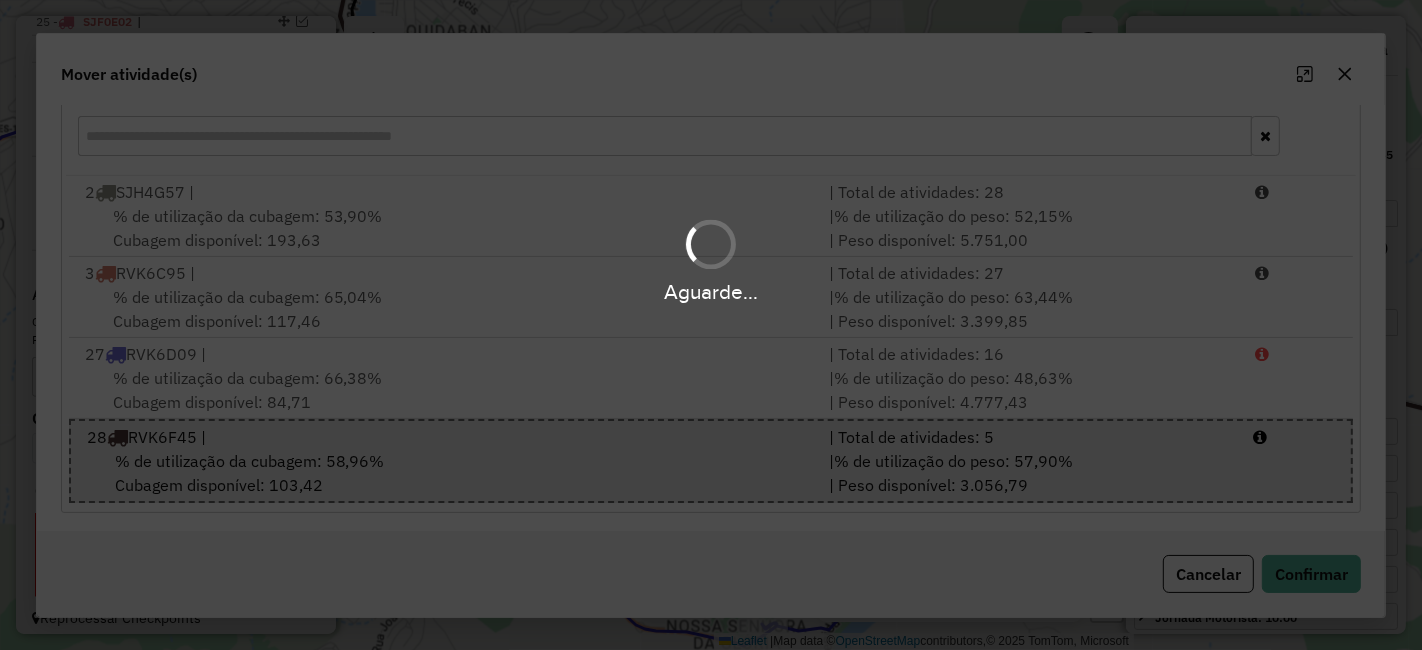 scroll, scrollTop: 0, scrollLeft: 0, axis: both 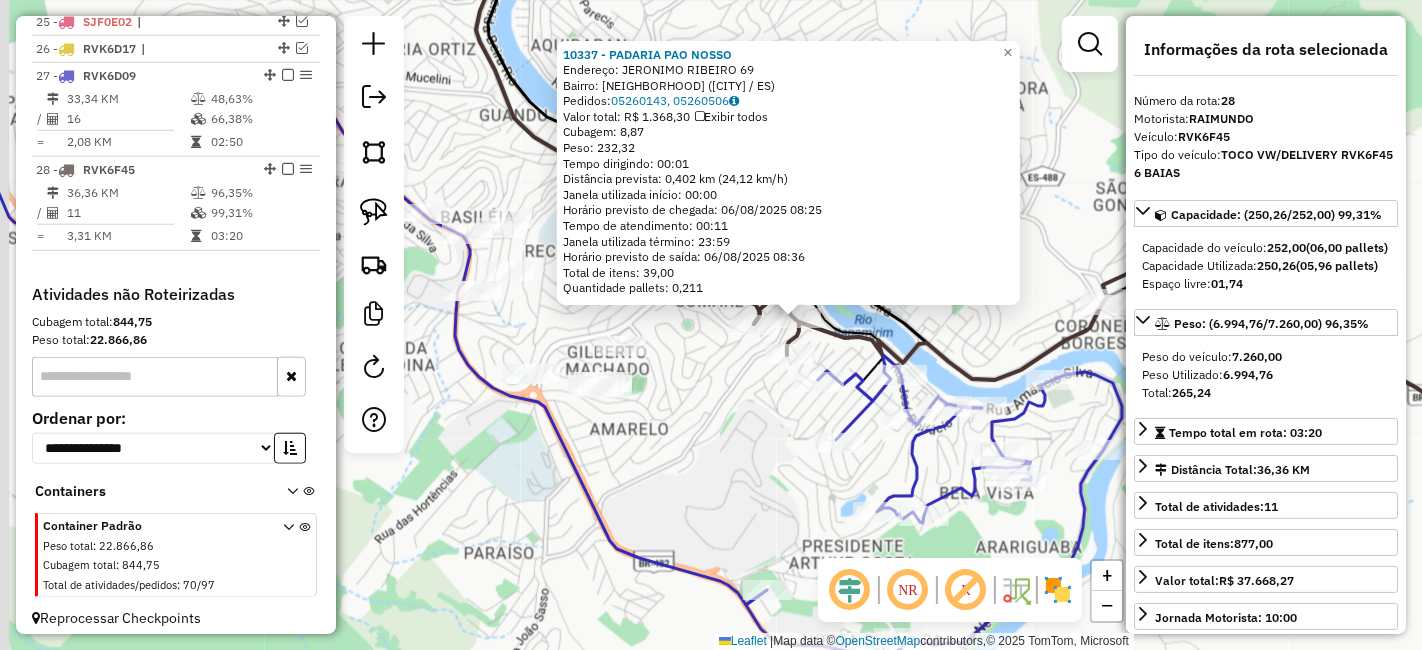 drag, startPoint x: 797, startPoint y: 333, endPoint x: 882, endPoint y: 326, distance: 85.28775 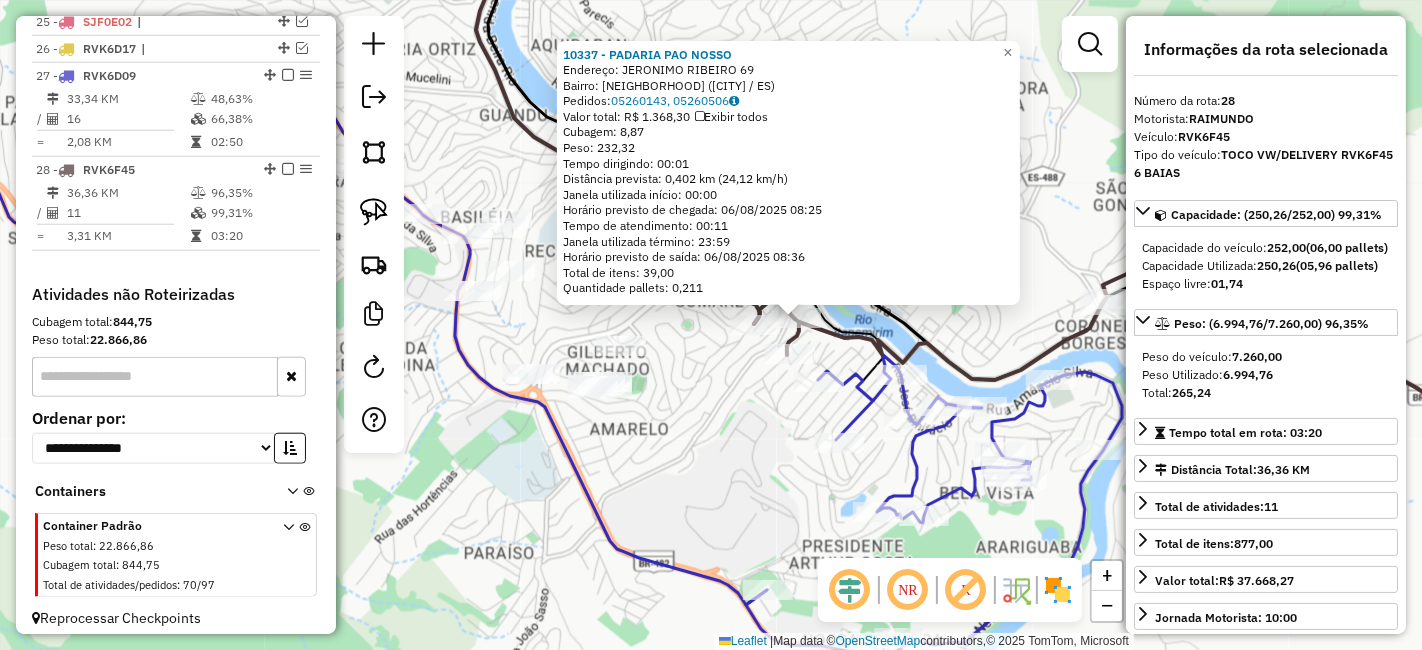 click on "[NUMBER] - [NAME] [LAST]  Endereço:  [NAME] [NUMBER]   Bairro: [NAME] ([NAME] / [STATE])   Pedidos:  [NUMBER], [NUMBER]   Valor total: R$ [PRICE]   Exibir todos   Cubagem: [NUMBER]  Peso: [NUMBER]  Tempo dirigindo: [TIME]   Distância prevista: [NUMBER] km ([NUMBER] km/h)   Janela utilizada início: [TIME]   Horário previsto de chegada: [DATE] [TIME]   Tempo de atendimento: [TIME]   Janela utilizada término: [TIME]   Horário previsto de saída: [DATE] [TIME]   Total de itens: [NUMBER]   Quantidade pallets: [NUMBER]  × Janela de atendimento Grade de atendimento Capacidade Transportadoras Veículos Cliente Pedidos  Rotas Selecione os dias de semana para filtrar as janelas de atendimento  Seg   Ter   Qua   Qui   Sex   Sáb   Dom  Informe o período da janela de atendimento: De: Até:  Filtrar exatamente a janela do cliente  Considerar janela de atendimento padrão  Selecione os dias de semana para filtrar as grades de atendimento  Seg   Ter   Qua   Qui   Sex   Sáb   Dom   Peso mínimo:   Peso máximo:" 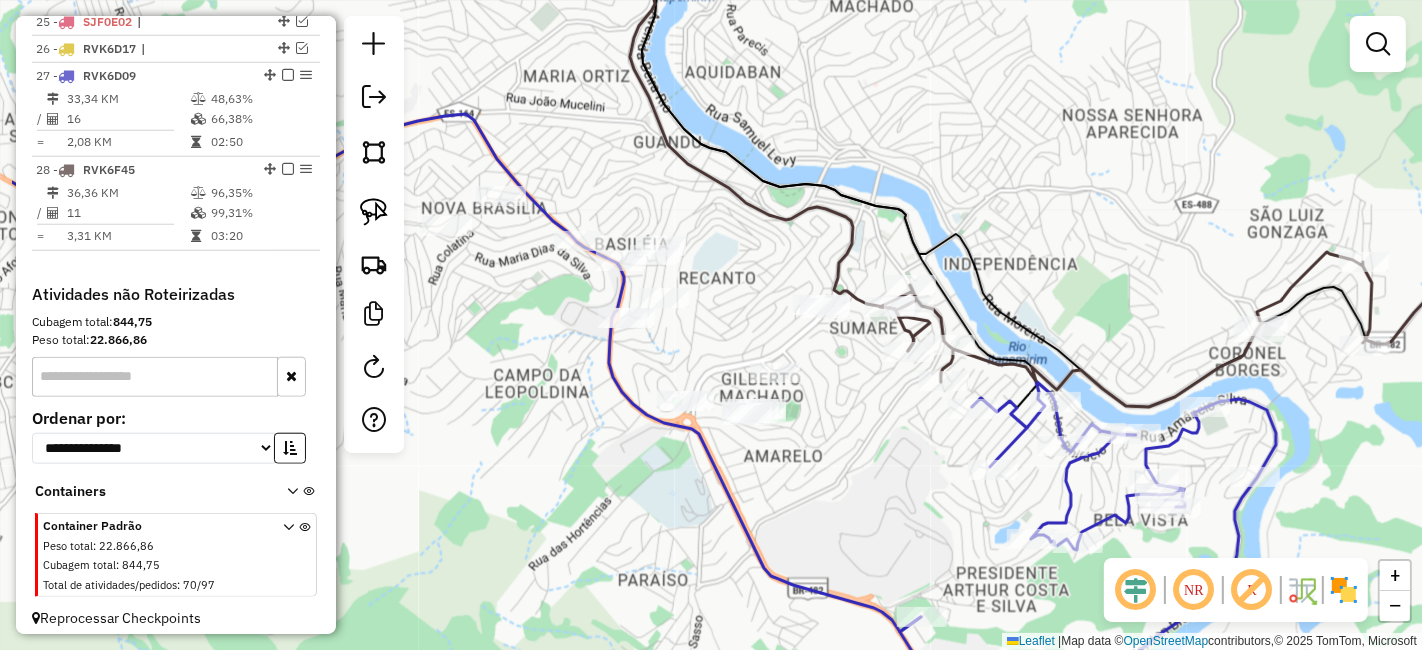 drag, startPoint x: 727, startPoint y: 358, endPoint x: 882, endPoint y: 385, distance: 157.33405 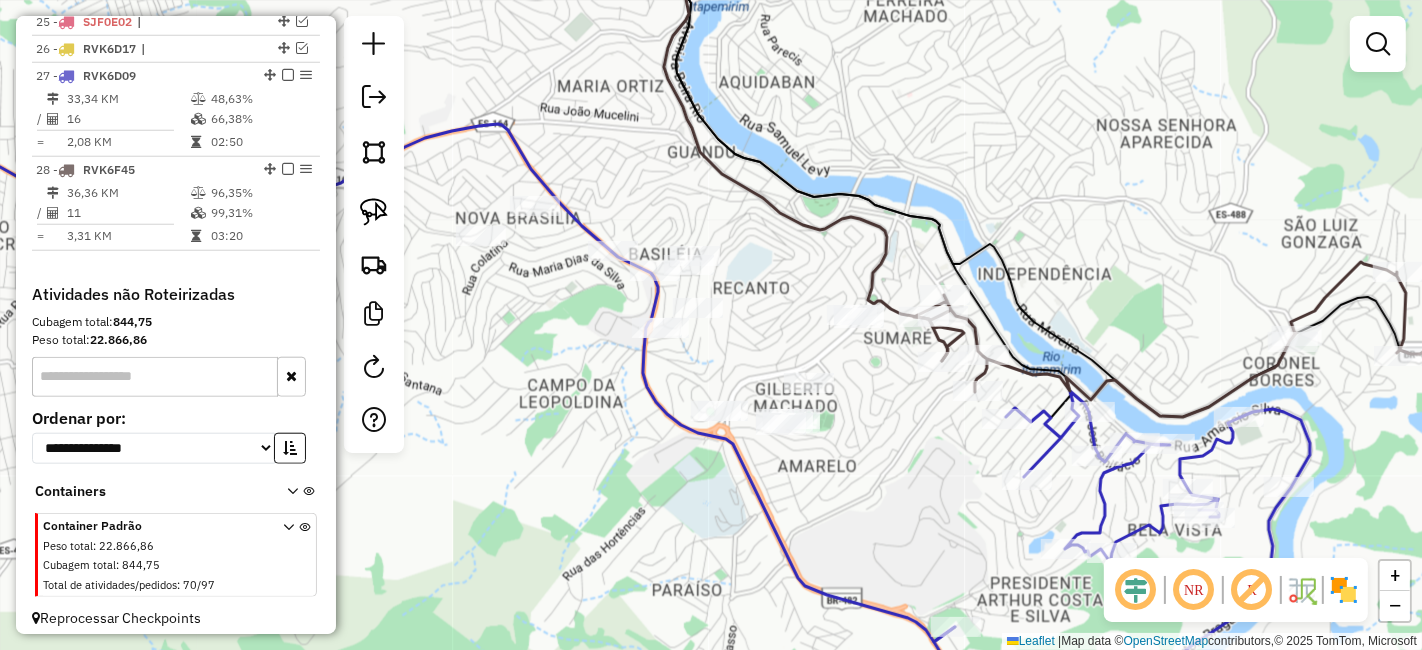 drag, startPoint x: 848, startPoint y: 354, endPoint x: 975, endPoint y: 387, distance: 131.21738 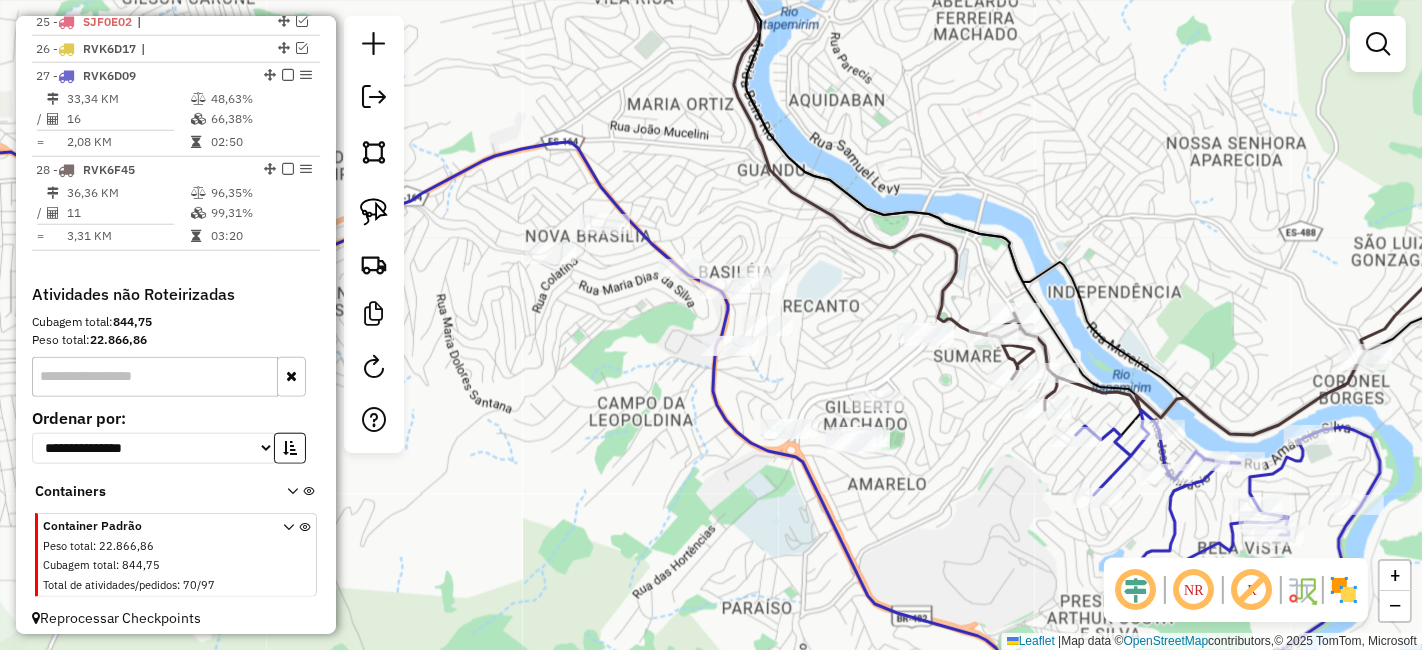 drag, startPoint x: 826, startPoint y: 355, endPoint x: 808, endPoint y: 347, distance: 19.697716 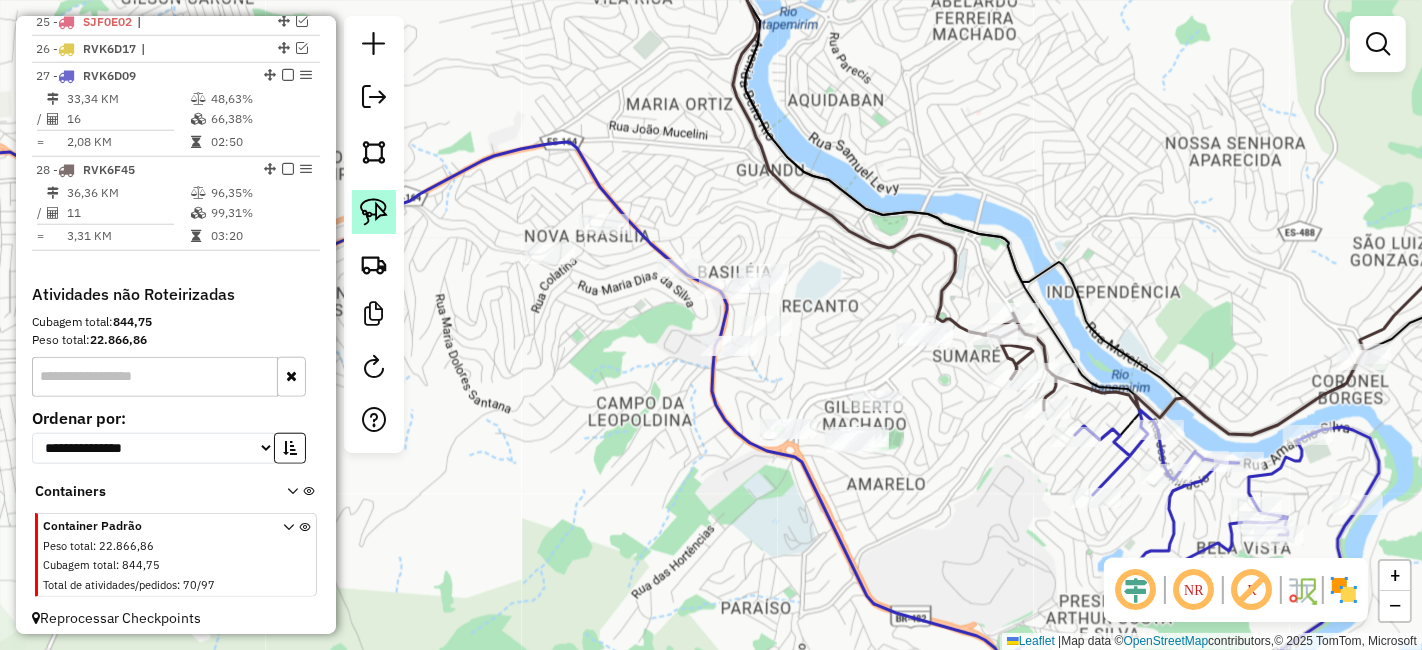 click 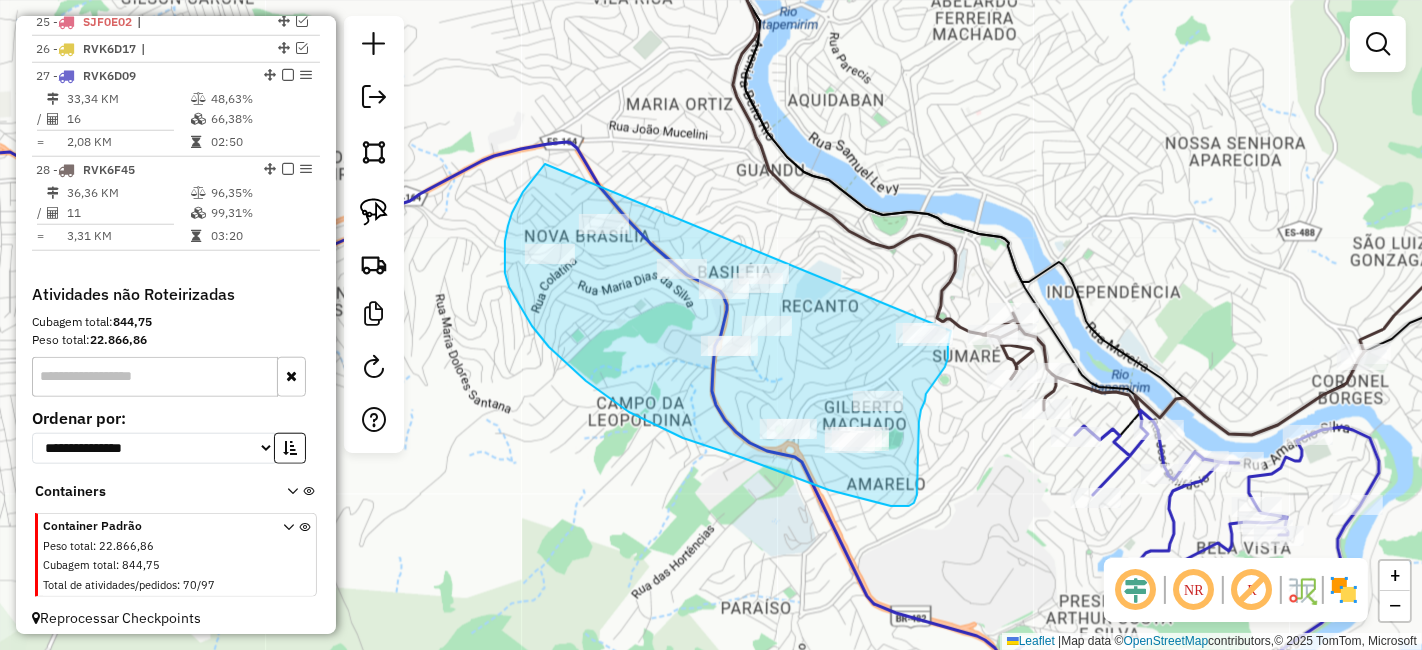 drag, startPoint x: 512, startPoint y: 213, endPoint x: 951, endPoint y: 295, distance: 446.59265 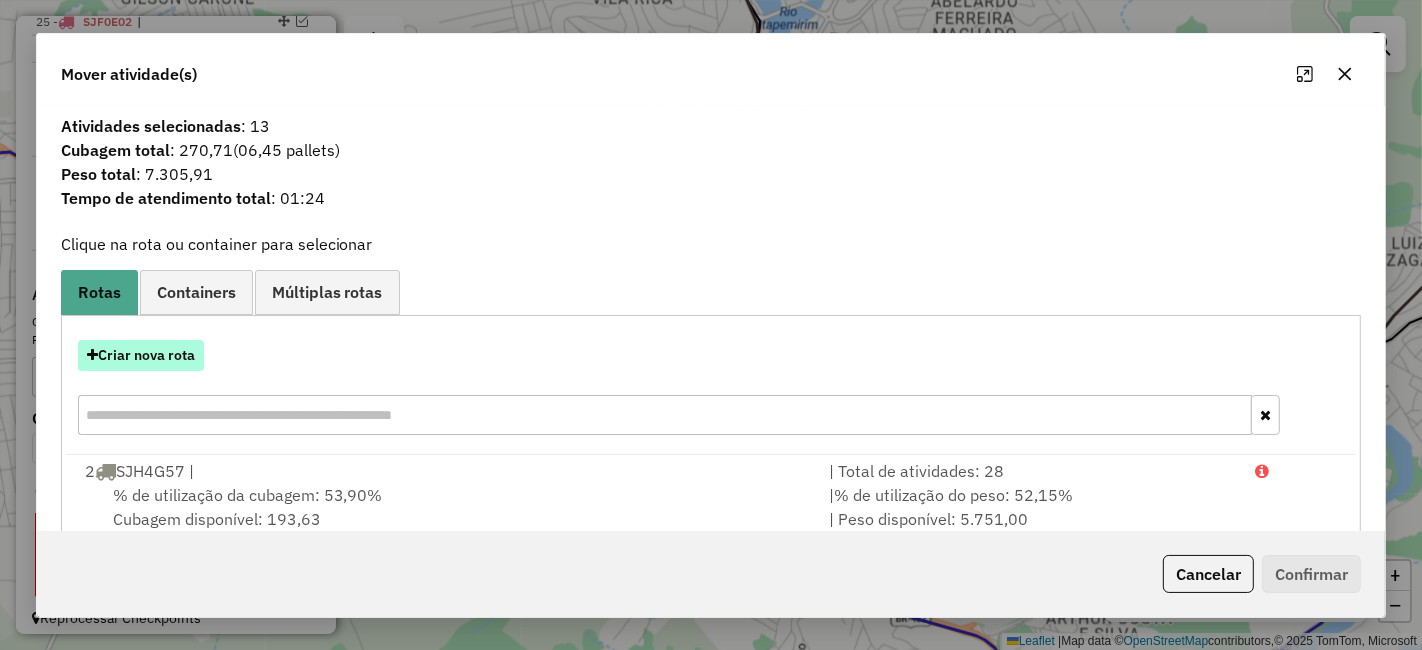 click on "Criar nova rota" at bounding box center [141, 355] 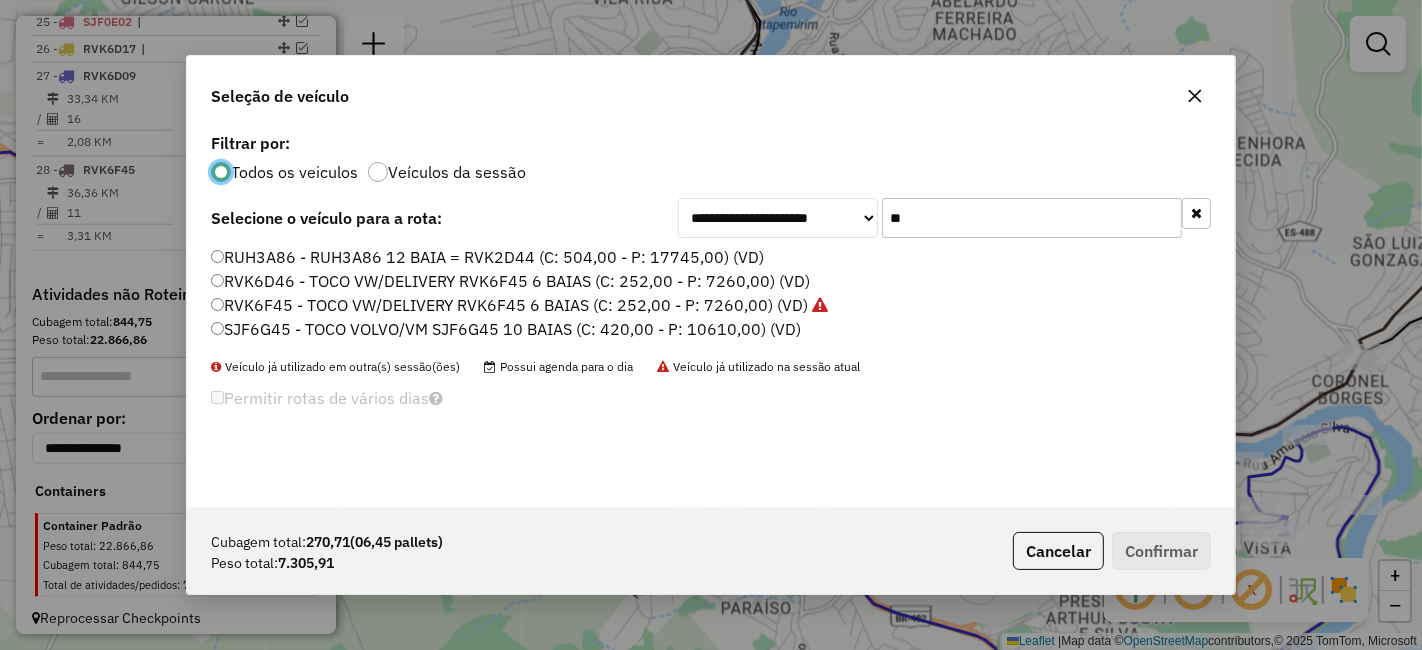 scroll, scrollTop: 11, scrollLeft: 5, axis: both 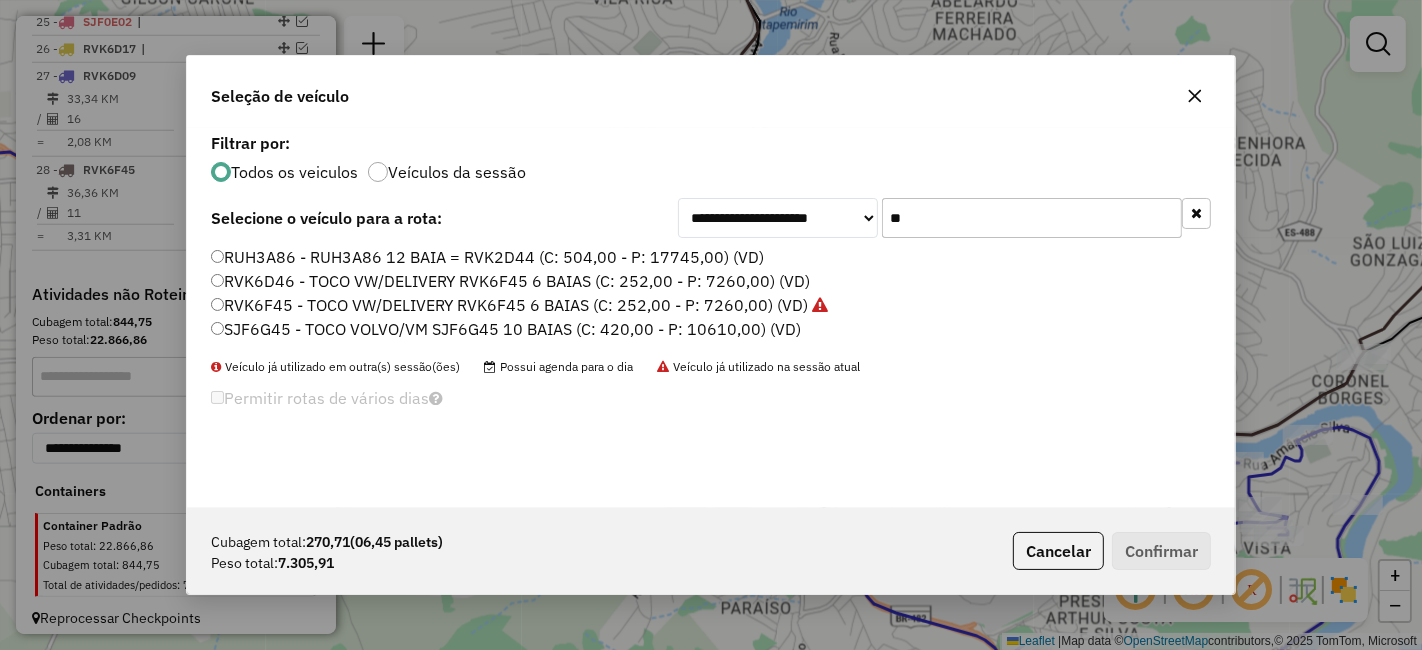 click on "**" 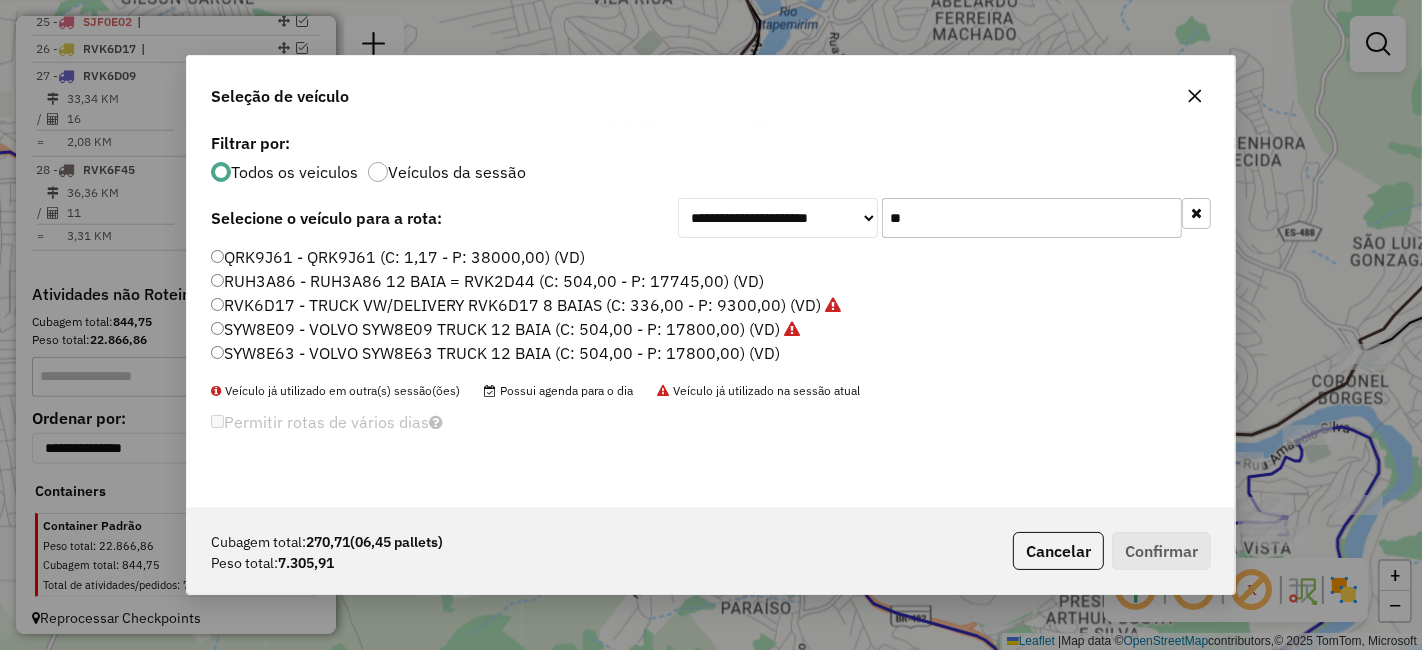 type on "**" 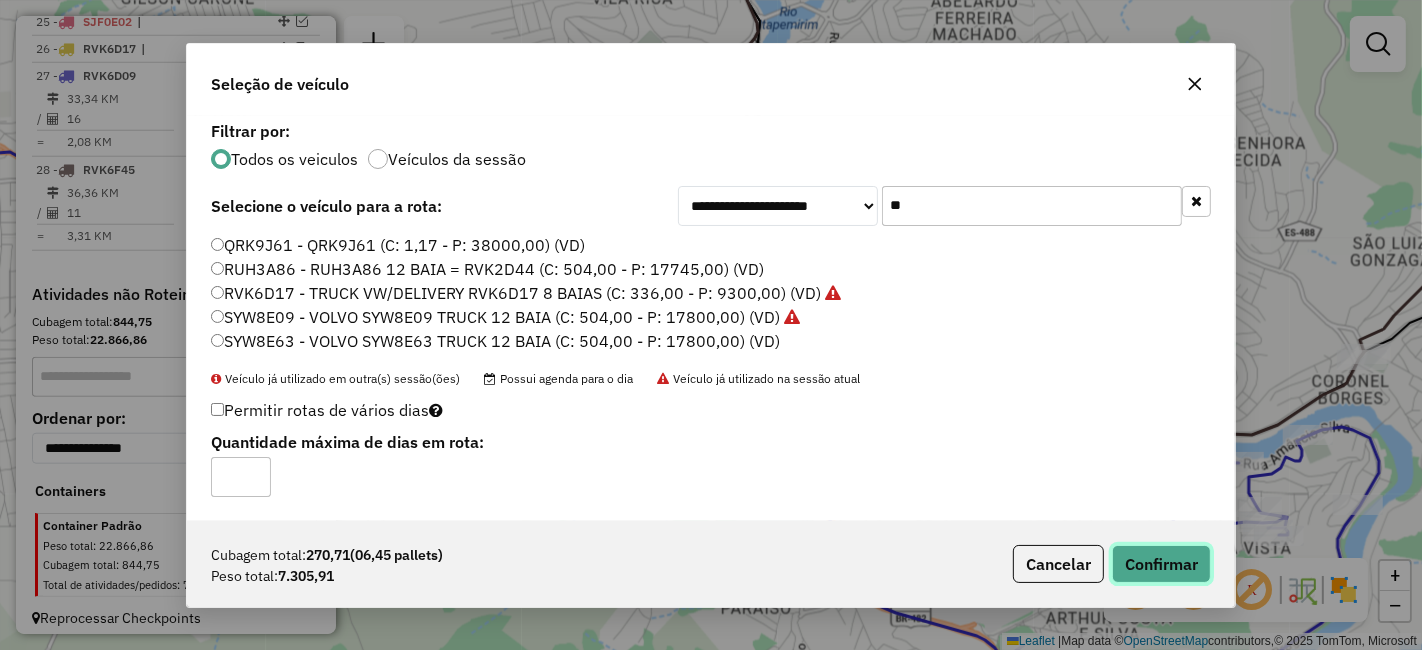 click on "Confirmar" 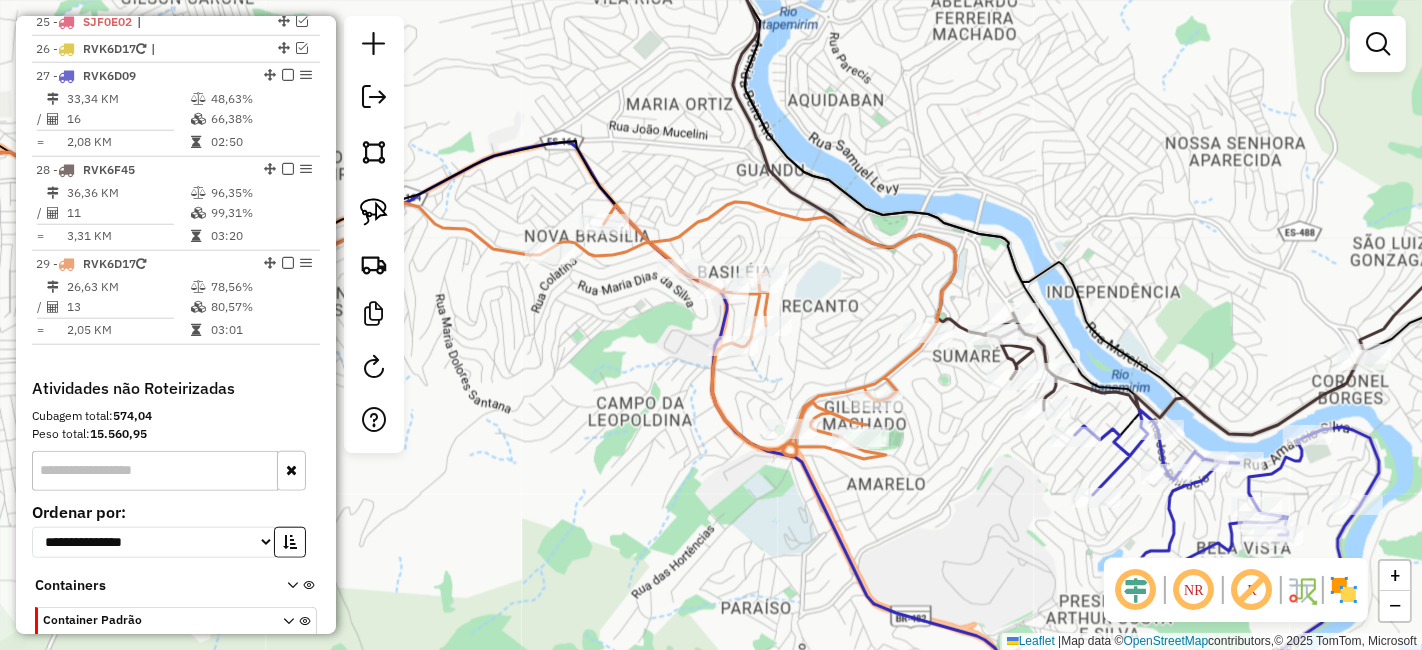 click on "Janela de atendimento Grade de atendimento Capacidade Transportadoras Veículos Cliente Pedidos  Rotas Selecione os dias de semana para filtrar as janelas de atendimento  Seg   Ter   Qua   Qui   Sex   Sáb   Dom  Informe o período da janela de atendimento: De: Até:  Filtrar exatamente a janela do cliente  Considerar janela de atendimento padrão  Selecione os dias de semana para filtrar as grades de atendimento  Seg   Ter   Qua   Qui   Sex   Sáb   Dom   Considerar clientes sem dia de atendimento cadastrado  Clientes fora do dia de atendimento selecionado Filtrar as atividades entre os valores definidos abaixo:  Peso mínimo:   Peso máximo:   Cubagem mínima:   Cubagem máxima:   De:   Até:  Filtrar as atividades entre o tempo de atendimento definido abaixo:  De:   Até:   Considerar capacidade total dos clientes não roteirizados Transportadora: Selecione um ou mais itens Tipo de veículo: Selecione um ou mais itens Veículo: Selecione um ou mais itens Motorista: Selecione um ou mais itens Nome: Rótulo:" 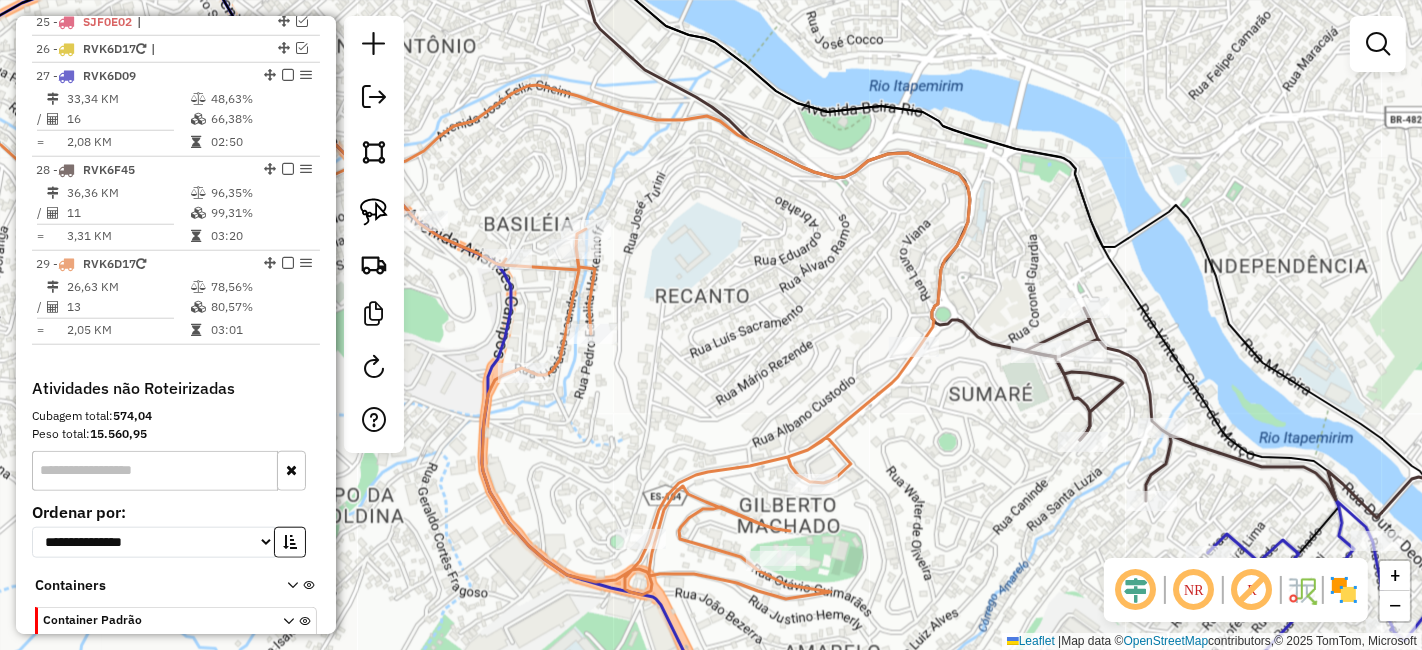 click on "Janela de atendimento Grade de atendimento Capacidade Transportadoras Veículos Cliente Pedidos  Rotas Selecione os dias de semana para filtrar as janelas de atendimento  Seg   Ter   Qua   Qui   Sex   Sáb   Dom  Informe o período da janela de atendimento: De: Até:  Filtrar exatamente a janela do cliente  Considerar janela de atendimento padrão  Selecione os dias de semana para filtrar as grades de atendimento  Seg   Ter   Qua   Qui   Sex   Sáb   Dom   Considerar clientes sem dia de atendimento cadastrado  Clientes fora do dia de atendimento selecionado Filtrar as atividades entre os valores definidos abaixo:  Peso mínimo:   Peso máximo:   Cubagem mínima:   Cubagem máxima:   De:   Até:  Filtrar as atividades entre o tempo de atendimento definido abaixo:  De:   Até:   Considerar capacidade total dos clientes não roteirizados Transportadora: Selecione um ou mais itens Tipo de veículo: Selecione um ou mais itens Veículo: Selecione um ou mais itens Motorista: Selecione um ou mais itens Nome: Rótulo:" 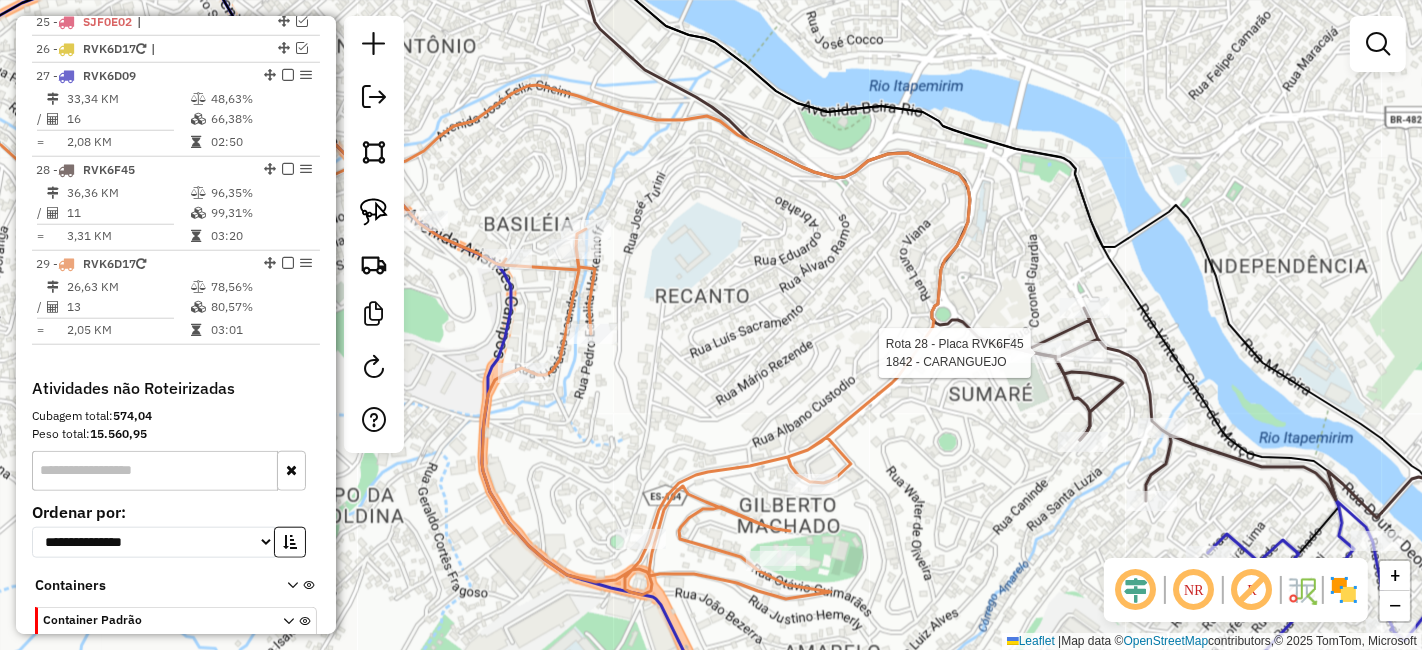 click 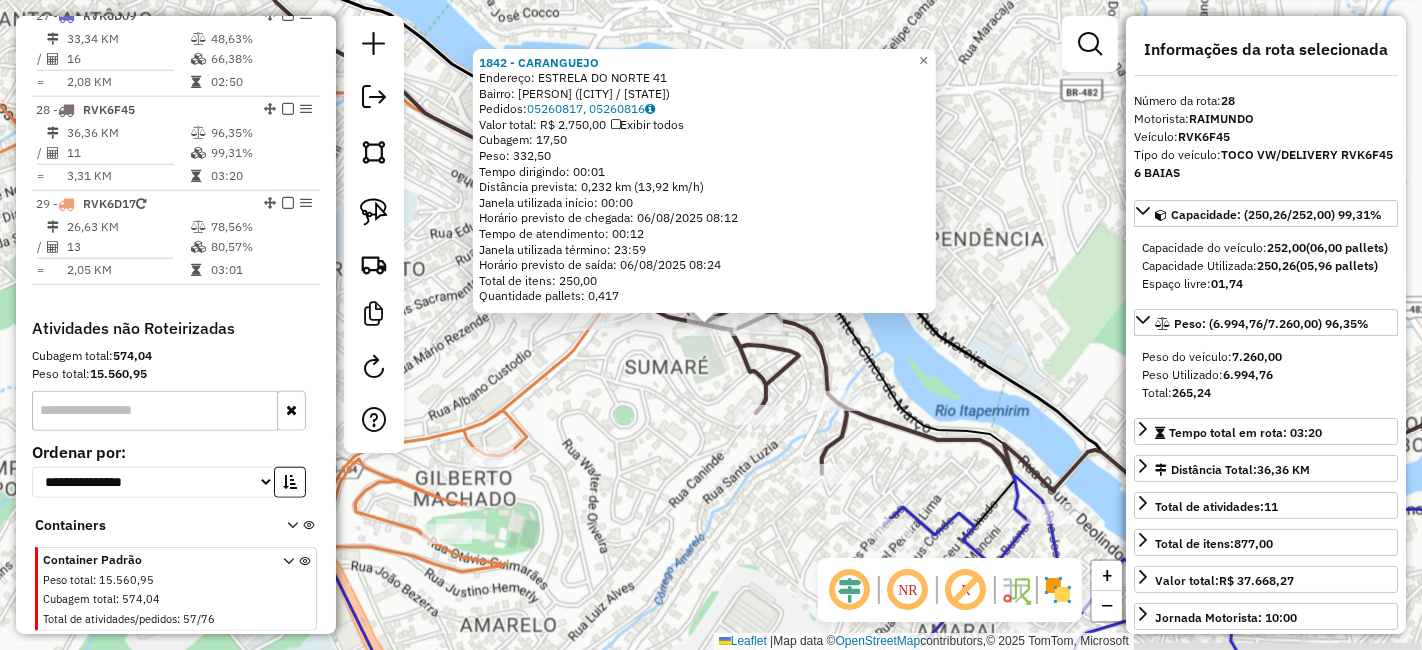 scroll, scrollTop: 1657, scrollLeft: 0, axis: vertical 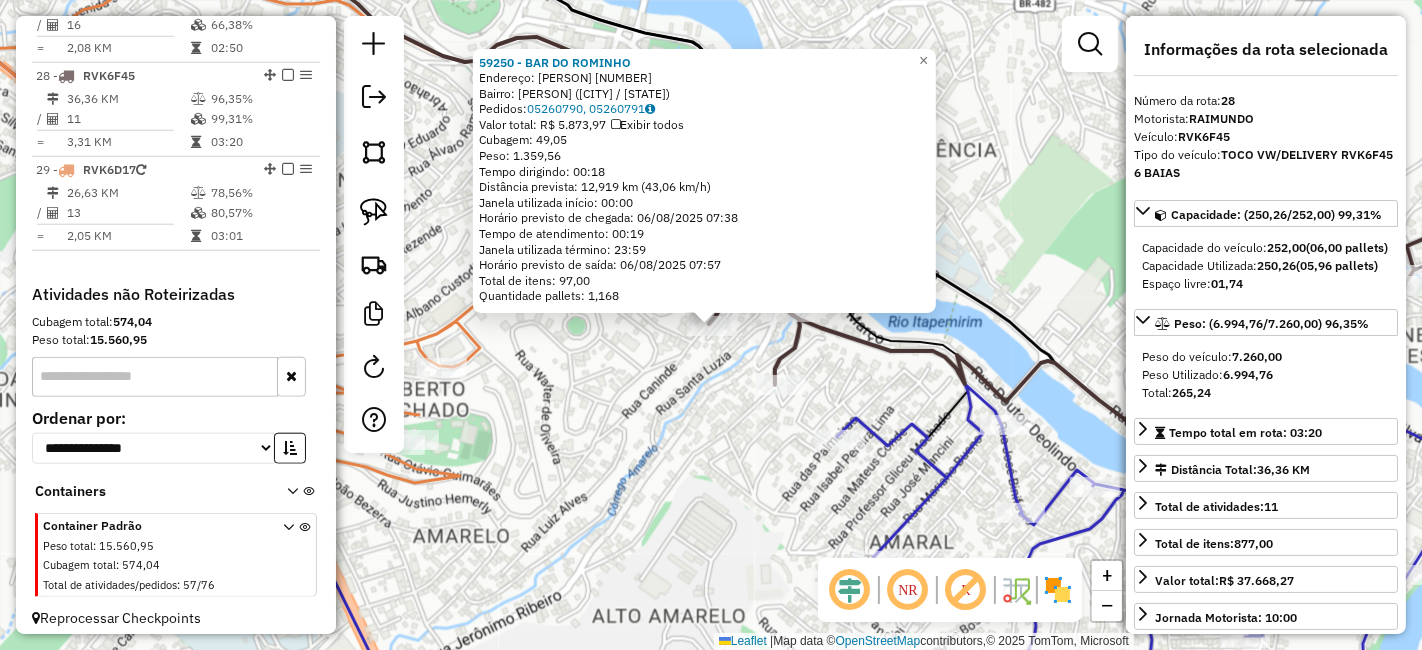 click on "Rota [NUMBER] - Placa [PLATE]  [NUMBER] - BAR DO [NAME] [NUMBER] - BAR DO [NAME]  Endereço:  [STREET] [NUMBER]   Bairro: [NEIGHBORHOOD] ([CITY] / [STATE])   Pedidos:  [ORDER_ID], [ORDER_ID]   Valor total: R$ [PRICE]   Exibir todos   Cubagem: [CUBAGE]  Peso: [WEIGHT]  Tempo dirigindo: [TIME]   Distância prevista: [DISTANCE] km ([SPEED] km/h)   Janela utilizada início: [TIME]   Horário previsto de chegada: [DATE] [TIME]   Tempo de atendimento: [TIME]   Janela utilizada término: [TIME]   Horário previsto de saída: [DATE] [TIME]   Total de itens: [ITEMS]   Quantidade pallets: [PALLETS]  × Janela de atendimento Grade de atendimento Capacidade Transportadoras Veículos Cliente Pedidos  Rotas Selecione os dias de semana para filtrar as janelas de atendimento  Seg   Ter   Qua   Qui   Sex   Sáb   Dom  Informe o período da janela de atendimento: De: Até:  Filtrar exatamente a janela do cliente  Considerar janela de atendimento padrão  Selecione os dias de semana para filtrar as grades de atendimento  Seg   Ter   Qua   Qui  De:" 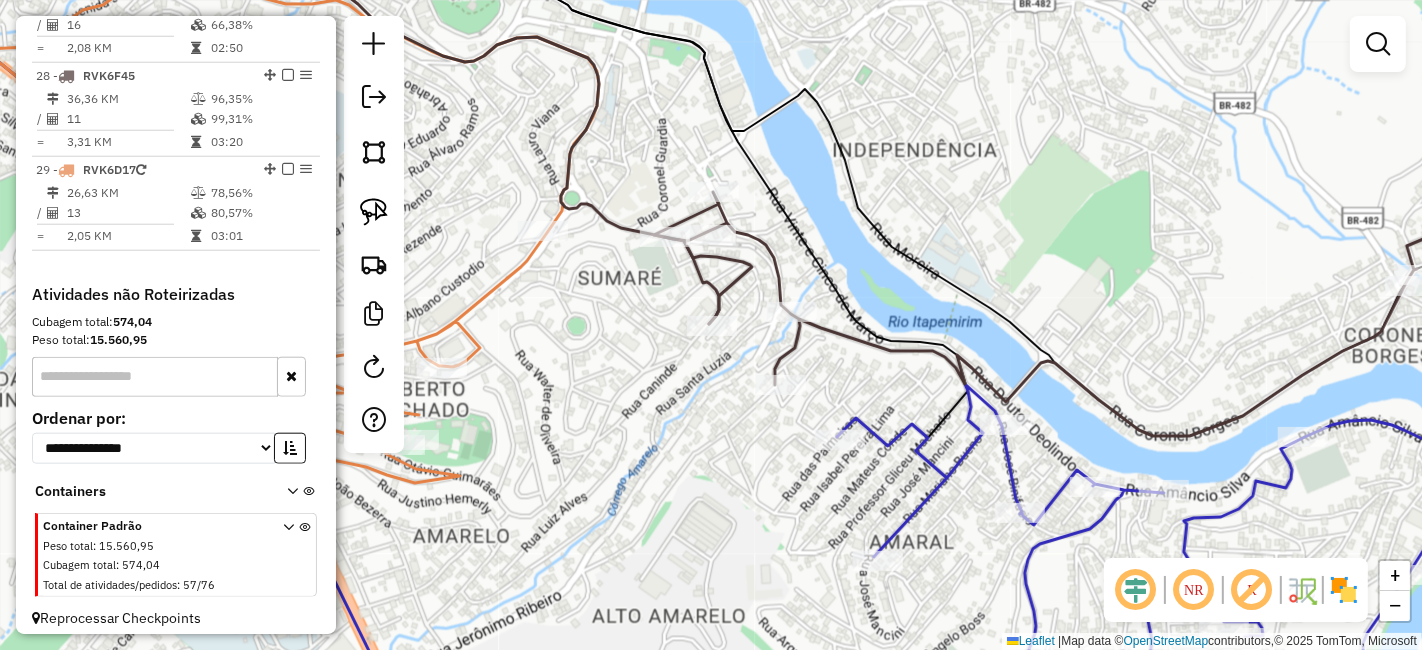 drag, startPoint x: 680, startPoint y: 330, endPoint x: 683, endPoint y: 351, distance: 21.213203 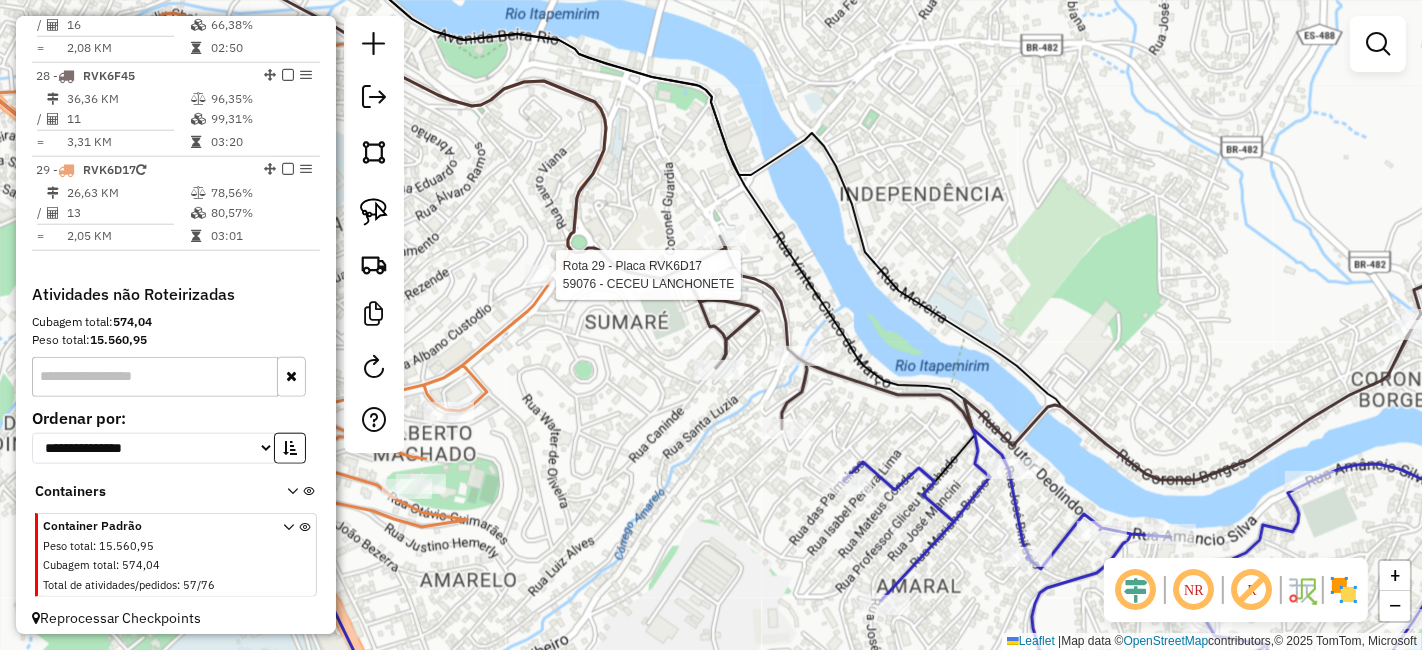 click 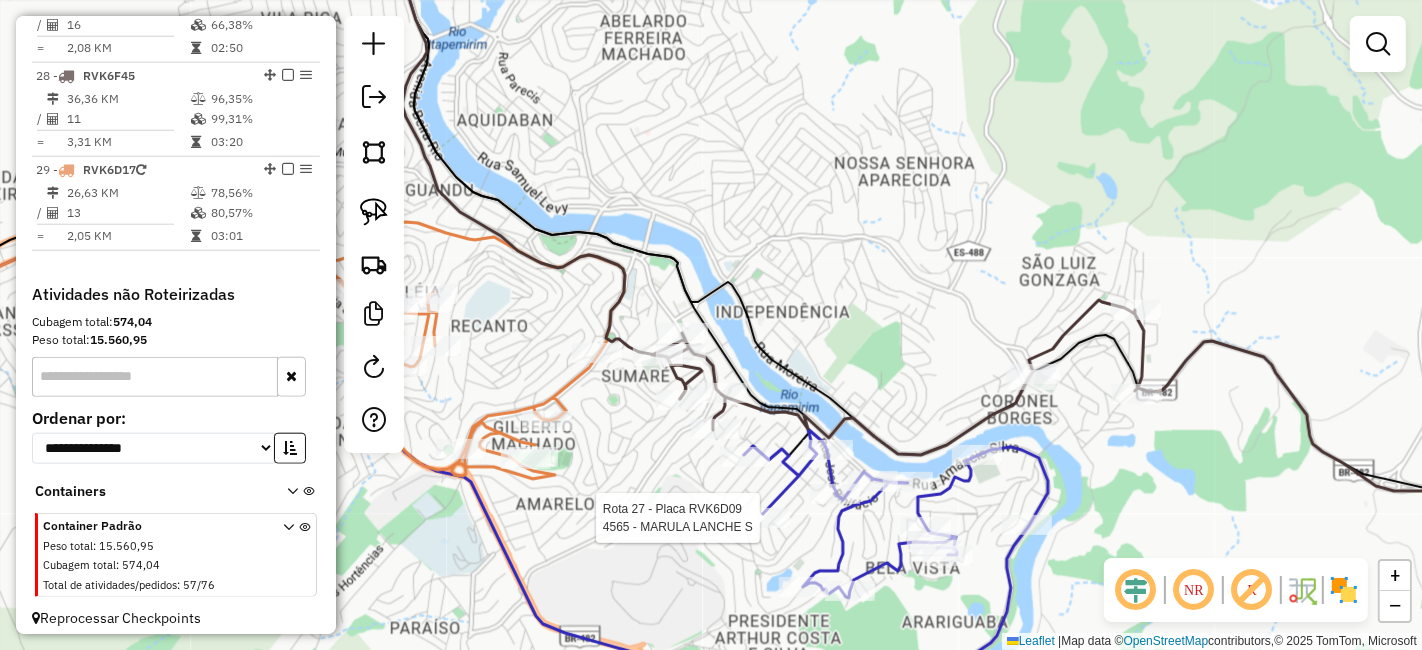 select on "**********" 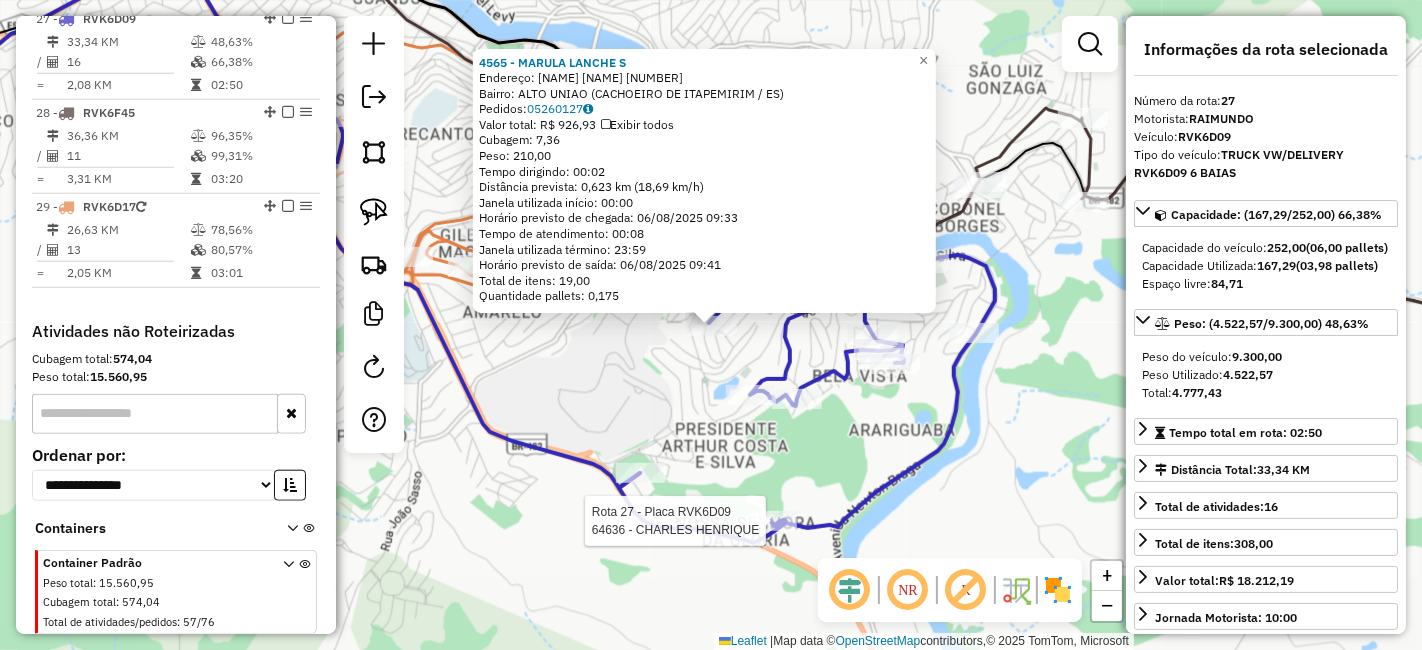 scroll, scrollTop: 1602, scrollLeft: 0, axis: vertical 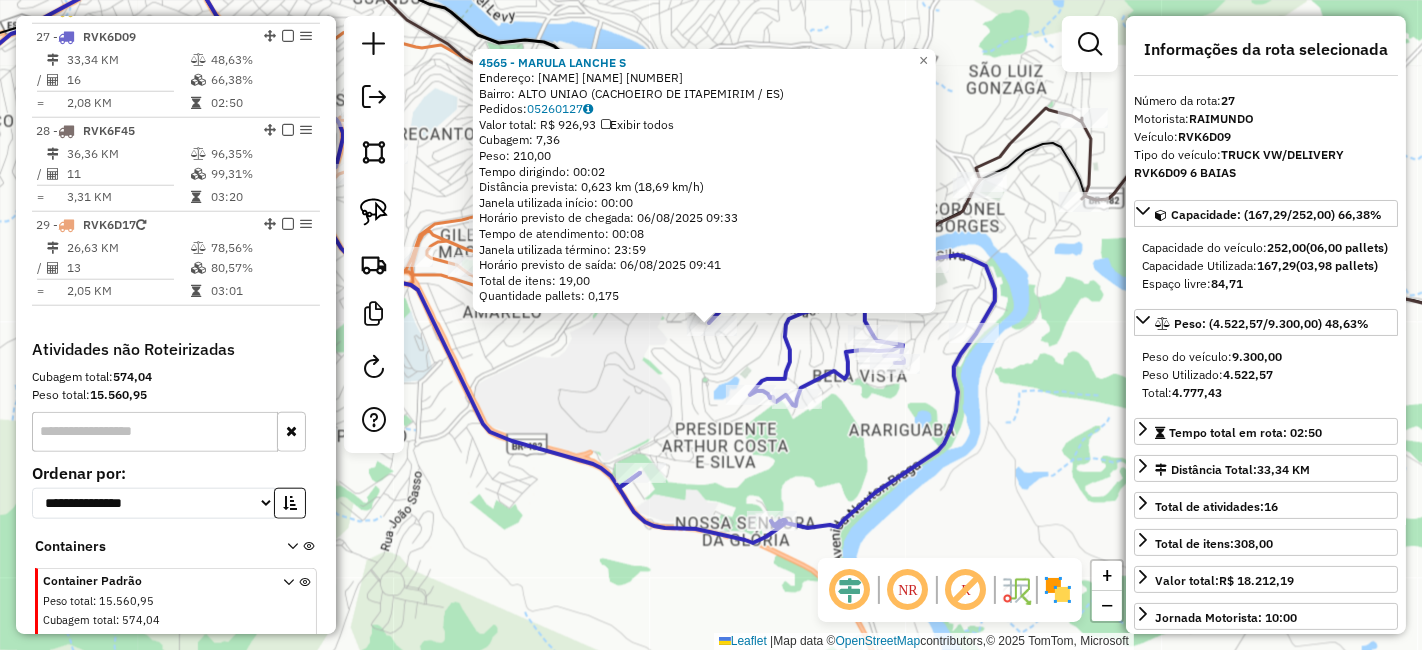 click on "4565 - MARULA LANCHE S  Endereço:  FRANCISCO CHAGAS DE SOUZA [NUMBER]   Bairro: ALTO UNIAO ( [CITY] / [STATE] )   Pedidos:  05260127   Valor total: R$ 926,93   Exibir todos   Cubagem: 7,36  Peso: 210,00  Tempo dirigindo: 00:02   Distância prevista: 0,623 km (18,69 km/h)   Janela utilizada início: 00:00   Horário previsto de chegada: 06/08/2025 09:33   Tempo de atendimento: 00:08   Janela utilizada término: 23:59   Horário previsto de saída: 06/08/2025 09:41   Total de itens: 19,00   Quantidade pallets: 0,175  × Janela de atendimento Grade de atendimento Capacidade Transportadoras Veículos Cliente Pedidos  Rotas Selecione os dias de semana para filtrar as janelas de atendimento  Seg   Ter   Qua   Qui   Sex   Sáb   Dom  Informe o período da janela de atendimento: De: Até:  Filtrar exatamente a janela do cliente  Considerar janela de atendimento padrão  Selecione os dias de semana para filtrar as grades de atendimento  Seg   Ter   Qua   Qui   Sex   Sáb   Dom   Peso mínimo:   Peso máximo:  De:" 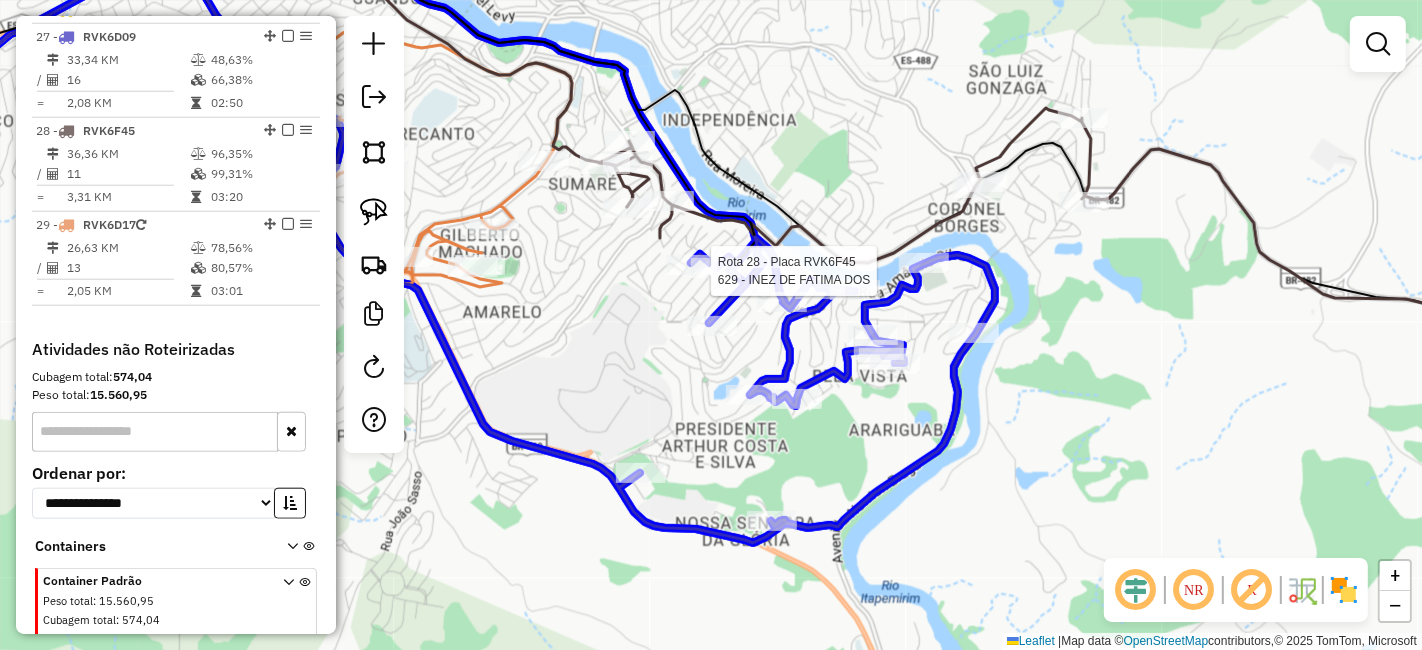 click 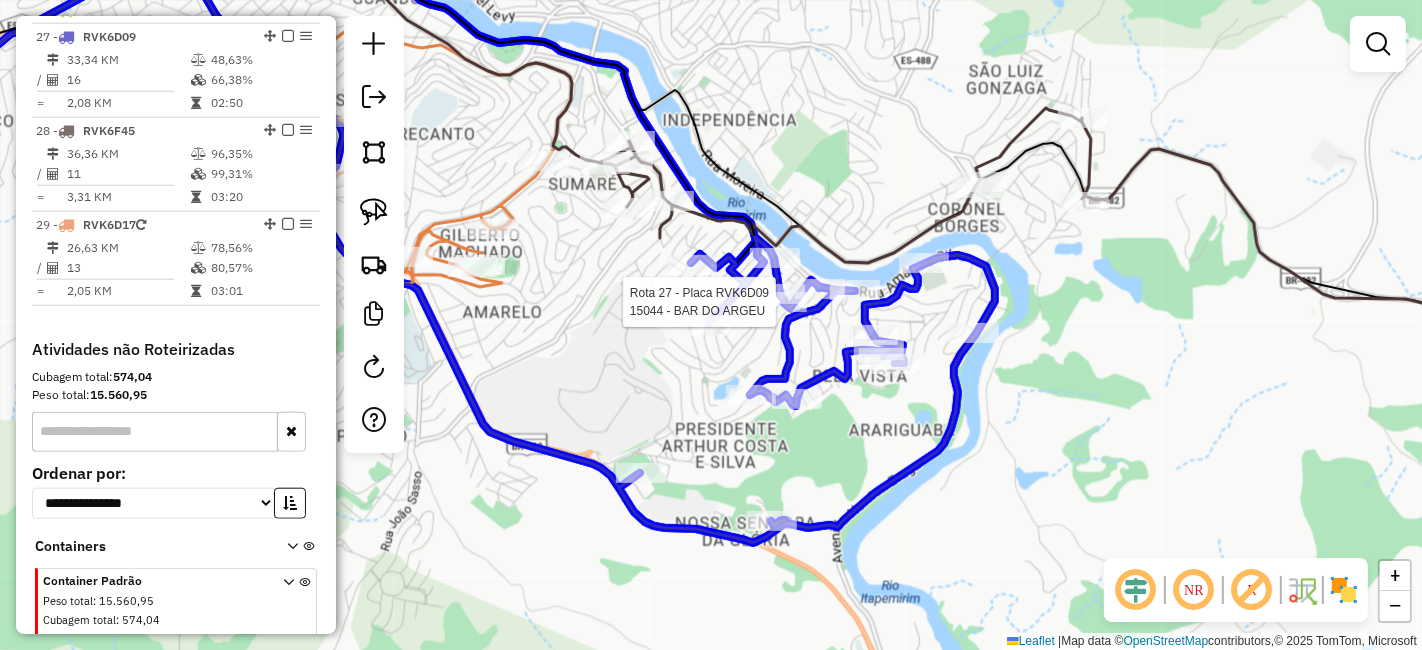 click 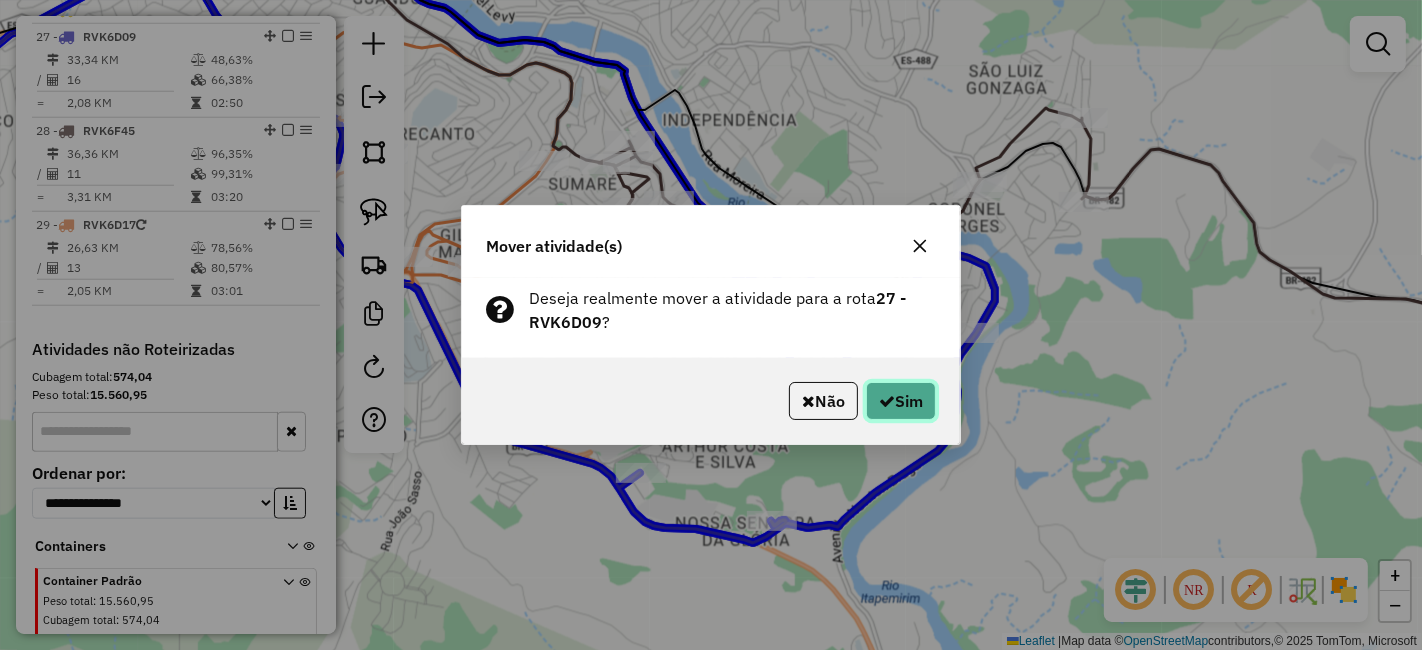 click on "Sim" 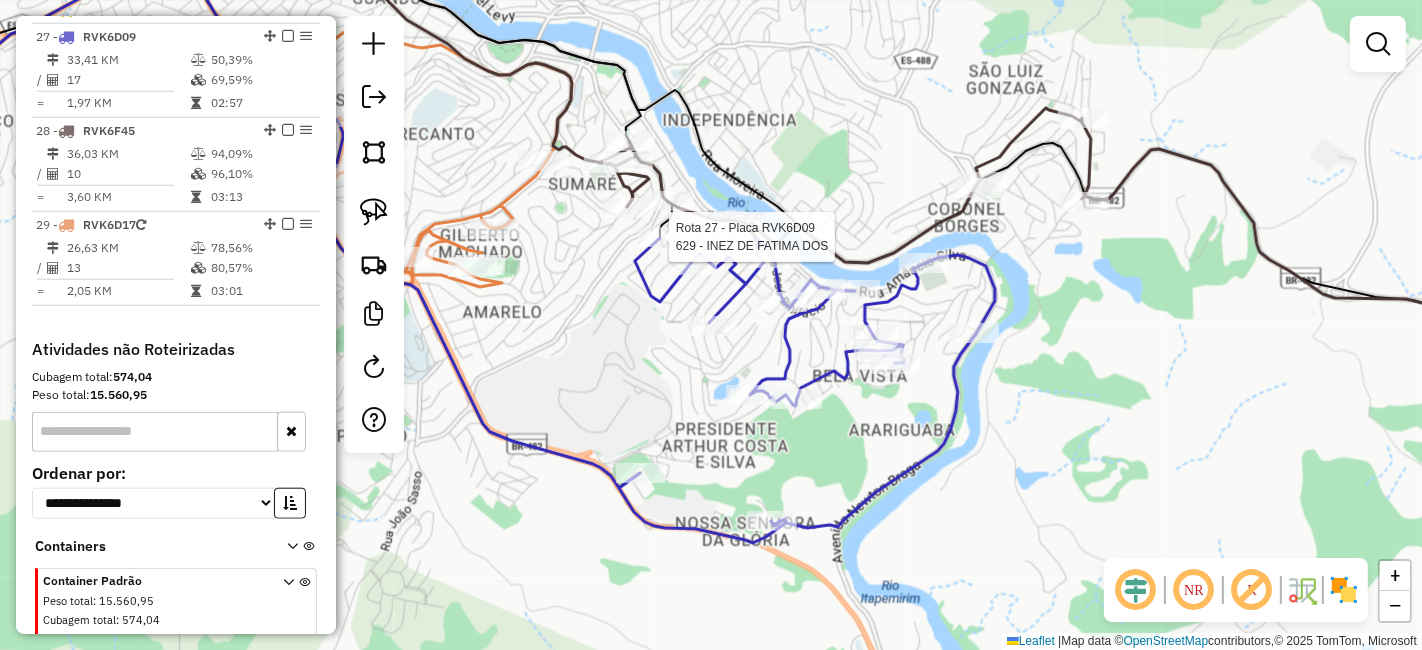 select on "**********" 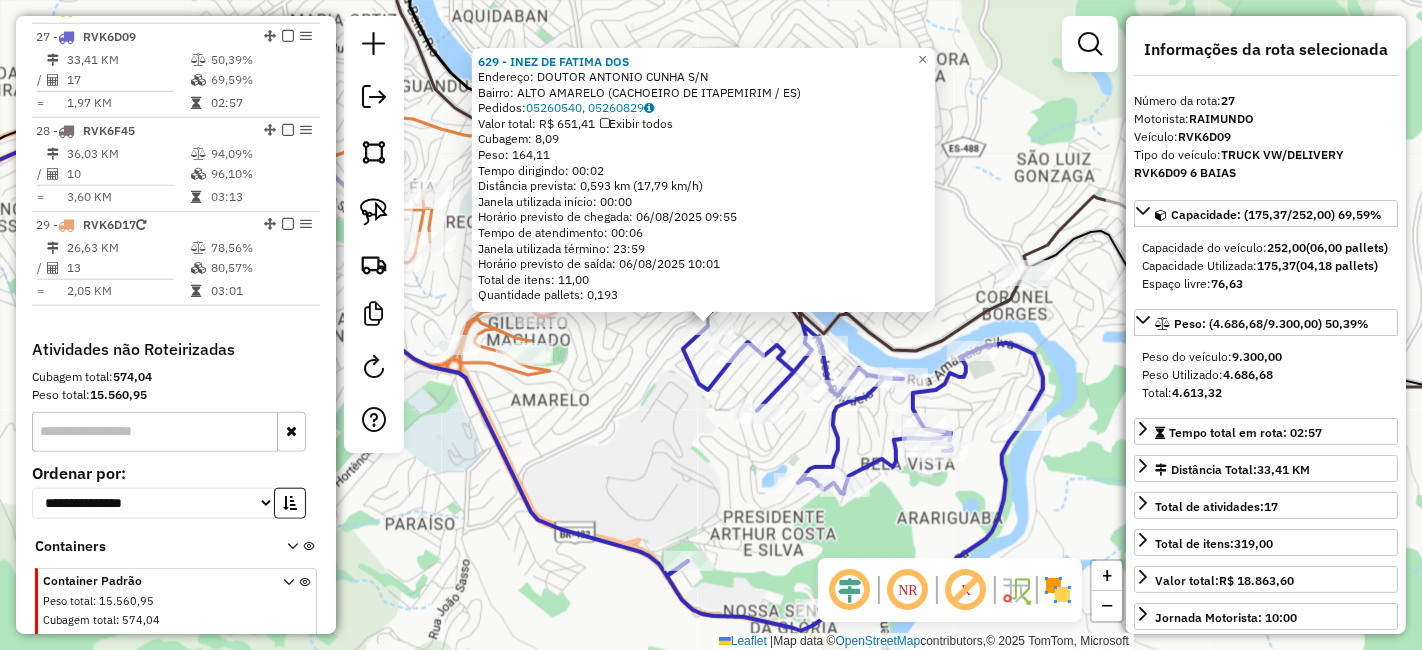 click on "[NUMBER] - [PERSON] Endereço: [PERSON] S/N Bairro: [PERSON] ([CITY] / [STATE]) Pedidos: [NUMBER], [NUMBER] Valor total: R$ [NUMBER], [NUMBER] Exibir todos Cubagem: [NUMBER],[NUMBER] Peso: [NUMBER],[NUMBER] Tempo dirigindo: [TIME] Distância prevista: [NUMBER],[NUMBER] km ([NUMBER],[NUMBER] km/h) Janela utilizada início: [TIME] Horário previsto de chegada: [DATE] [TIME] Tempo de atendimento: [TIME] Janela utilizada término: [TIME] Horário previsto de saída: [DATE] [TIME] Total de itens: [NUMBER],[NUMBER] Quantidade pallets: [NUMBER] × Janela de atendimento Grade de atendimento Capacidade Transportadoras Veículos Cliente Pedidos Rotas Selecione os dias de semana para filtrar as janelas de atendimento Seg Ter Qua Qui Sex Sáb Dom Informe o período da janela de atendimento: De: Até: Filtrar exatamente a janela do cliente Considerar janela de atendimento padrão Selecione os dias de semana para filtrar as grades de atendimento Seg Ter Qua Qui Sex Sáb Dom Peso mínimo: De: De:" 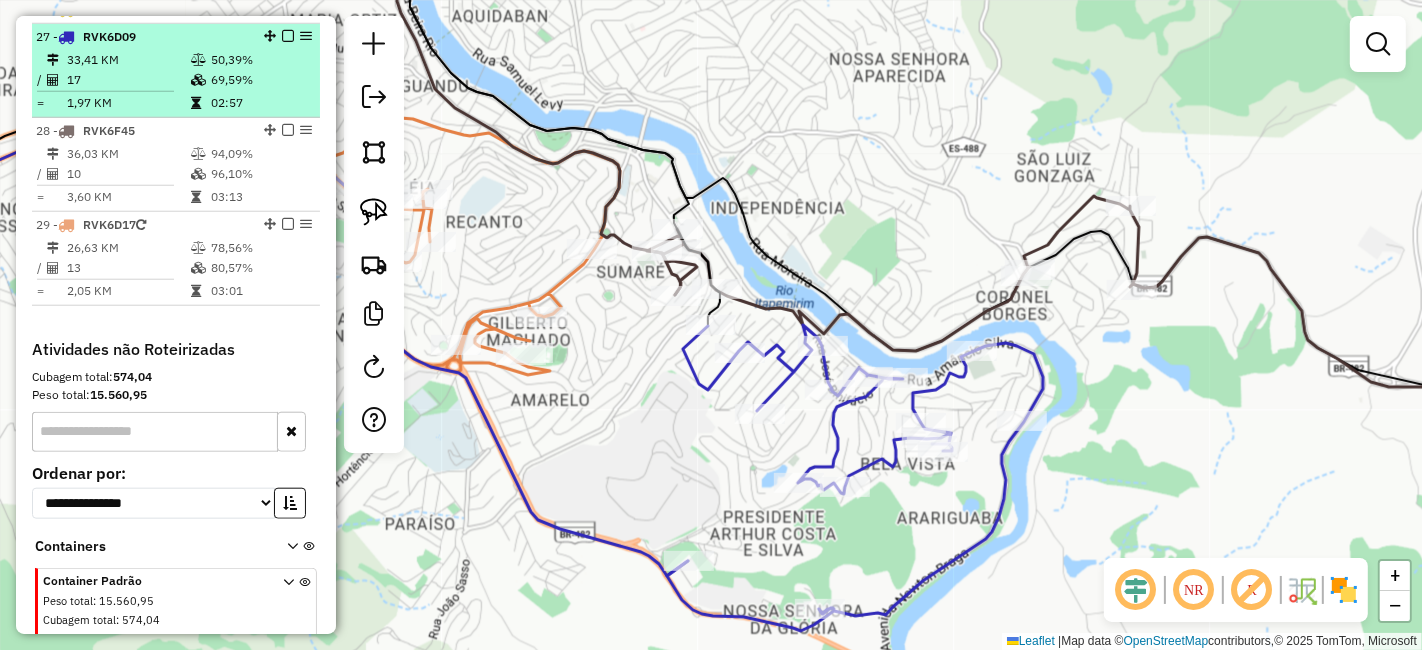 click at bounding box center (288, 36) 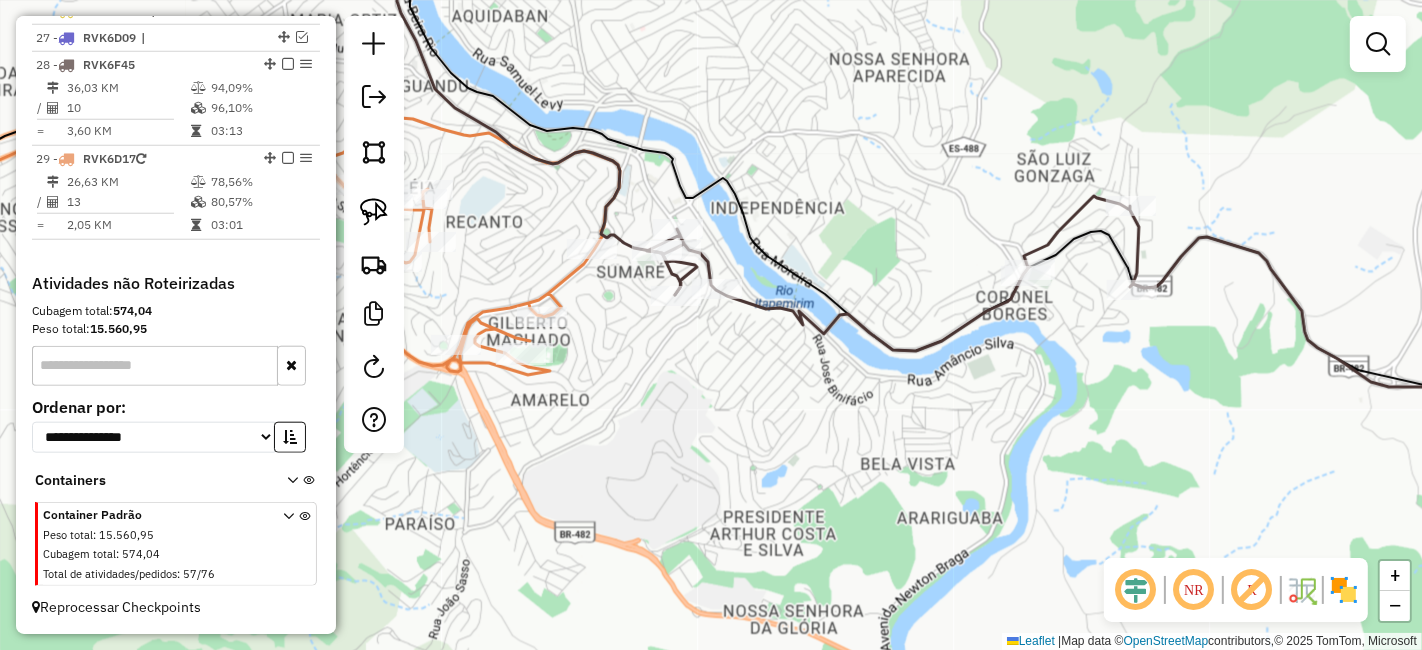 scroll, scrollTop: 1535, scrollLeft: 0, axis: vertical 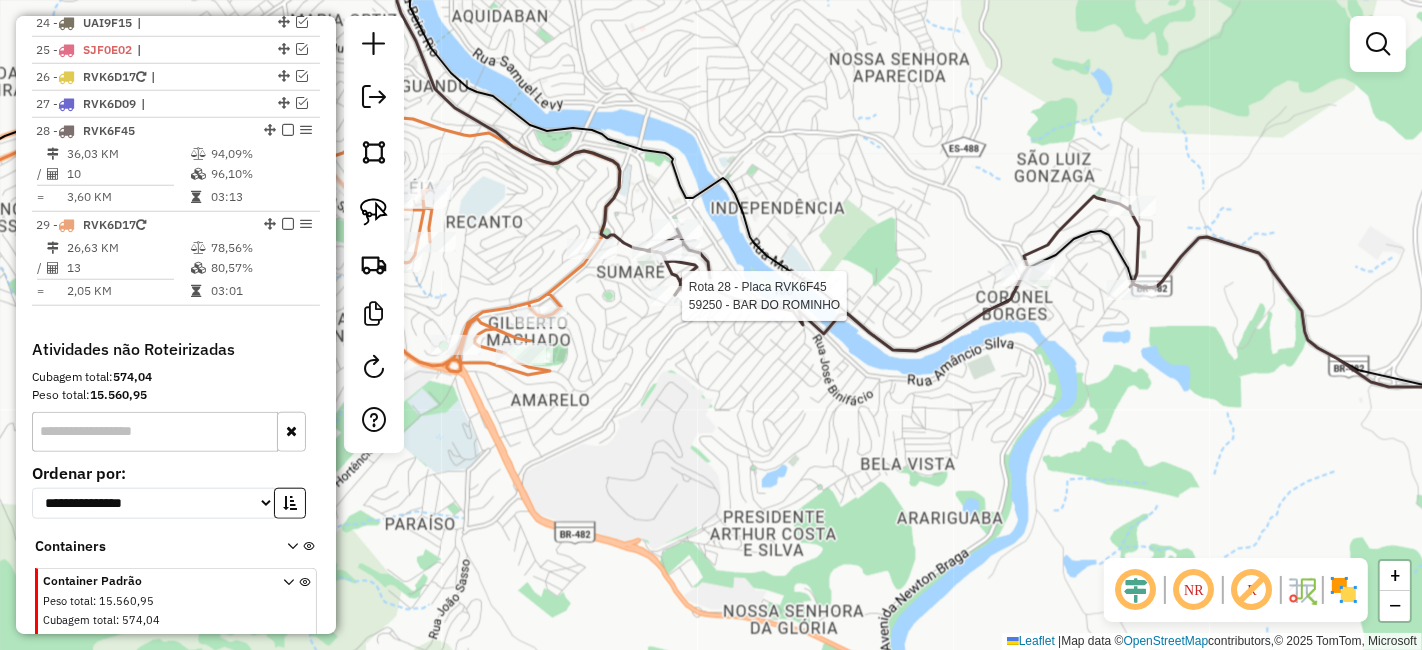 select on "**********" 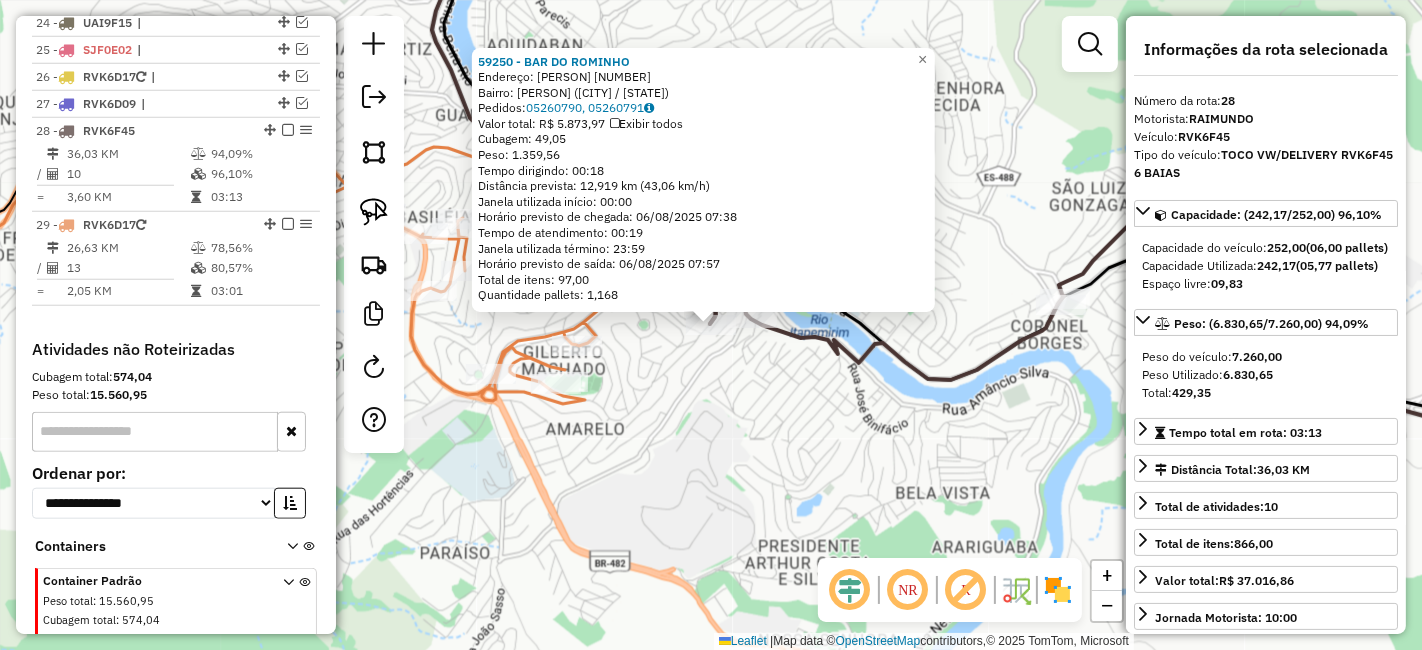 scroll, scrollTop: 1590, scrollLeft: 0, axis: vertical 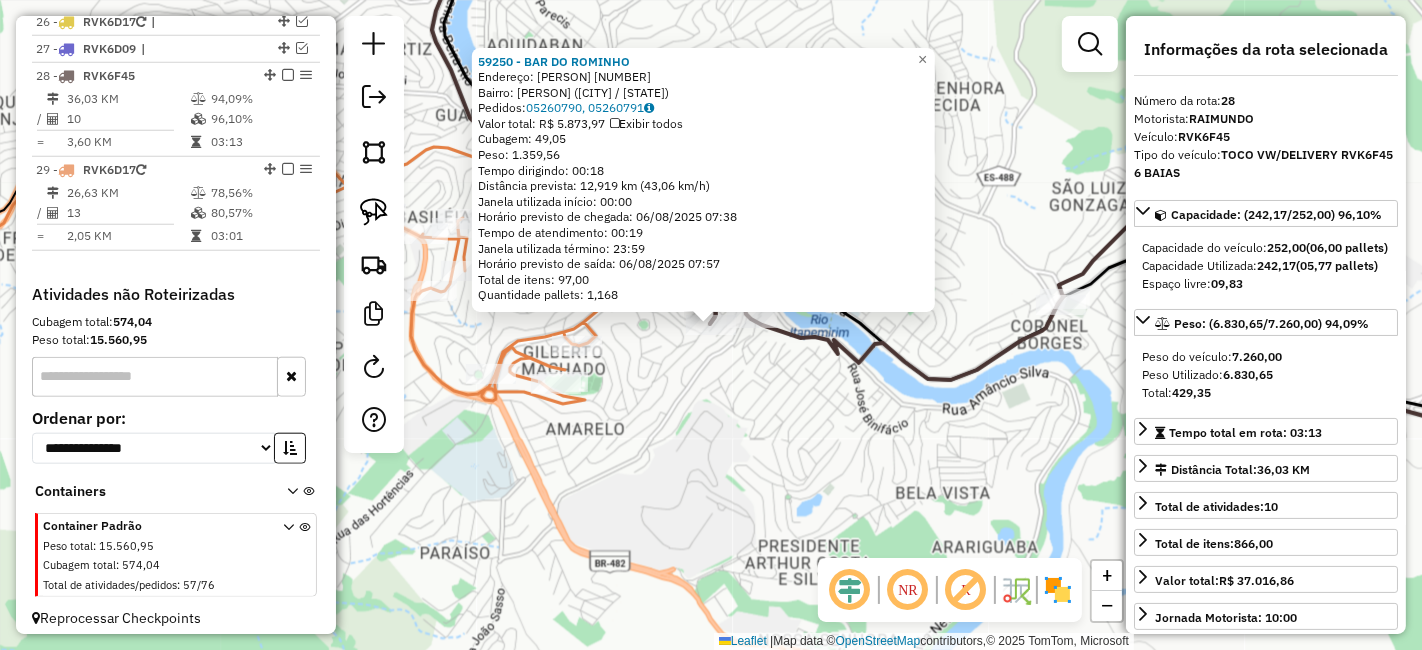 click on "59250 - BAR DO ROMINHO  Endereço:  JOSE MARIO BRAGA [NUMBER]   Bairro: SUMARE ( [CITY] / [STATE] )   Pedidos:  05260790, 05260791   Valor total: R$ 5.873,97   Exibir todos   Cubagem: 49,05  Peso: 1.359,56  Tempo dirigindo: 00:18   Distância prevista: 12,919 km (43,06 km/h)   Janela utilizada início: 00:00   Horário previsto de chegada: 06/08/2025 07:38   Tempo de atendimento: 00:19   Janela utilizada término: 23:59   Horário previsto de saída: 06/08/2025 07:57   Total de itens: 97,00   Quantidade pallets: 1,168  × Janela de atendimento Grade de atendimento Capacidade Transportadoras Veículos Cliente Pedidos  Rotas Selecione os dias de semana para filtrar as janelas de atendimento  Seg   Ter   Qua   Qui   Sex   Sáb   Dom  Informe o período da janela de atendimento: De: Até:  Filtrar exatamente a janela do cliente  Considerar janela de atendimento padrão  Selecione os dias de semana para filtrar as grades de atendimento  Seg   Ter   Qua   Qui   Sex   Sáb   Dom   Peso mínimo:   Peso máximo:  +" 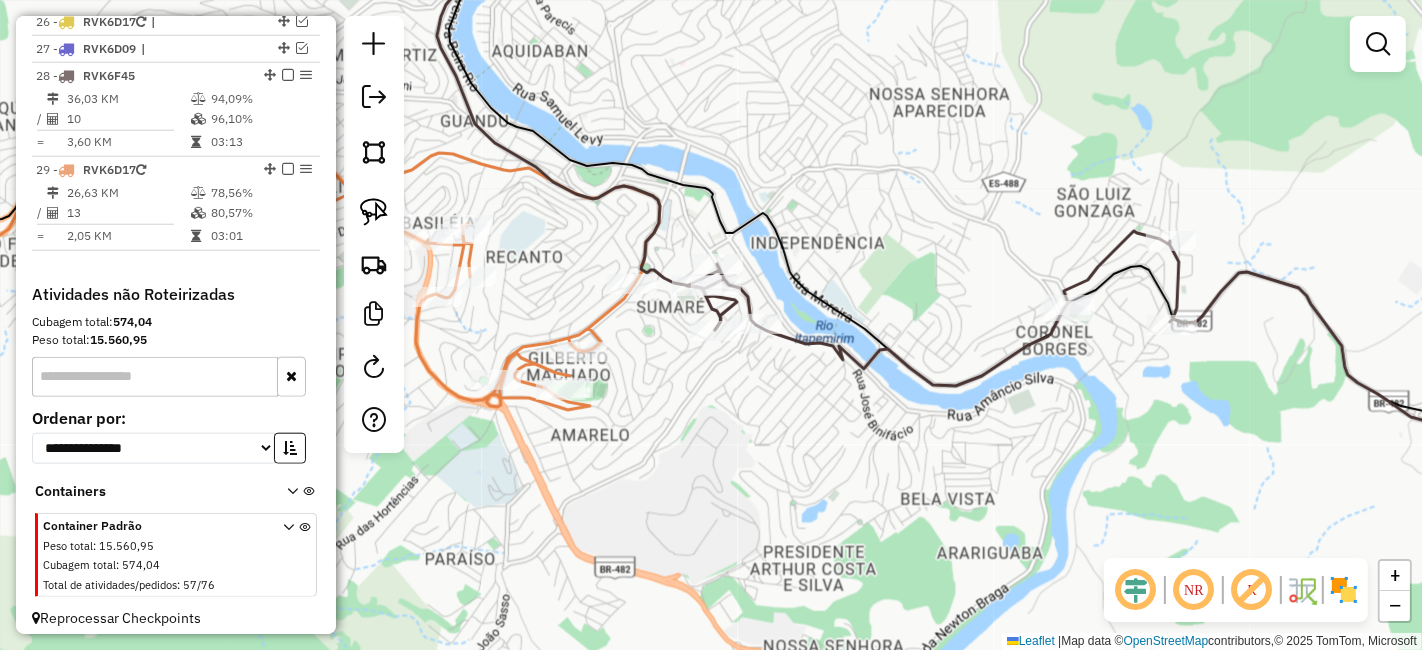 drag, startPoint x: 677, startPoint y: 344, endPoint x: 700, endPoint y: 331, distance: 26.41969 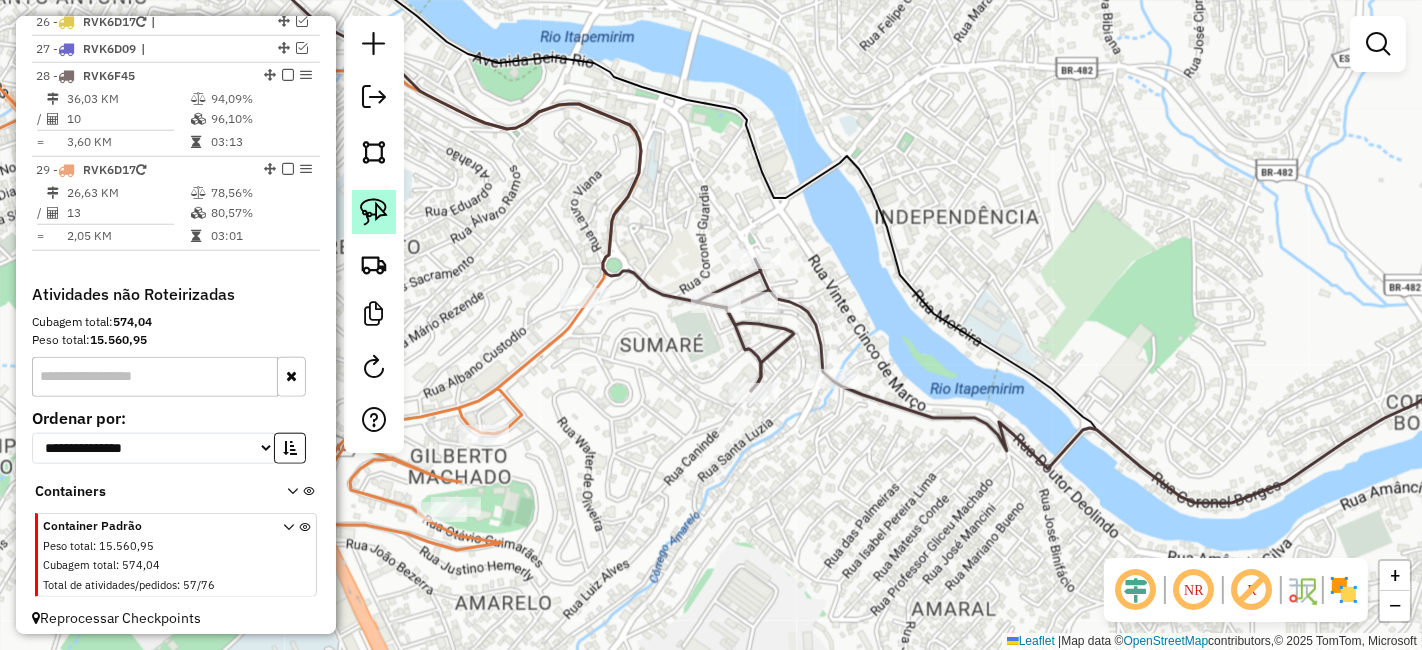 click 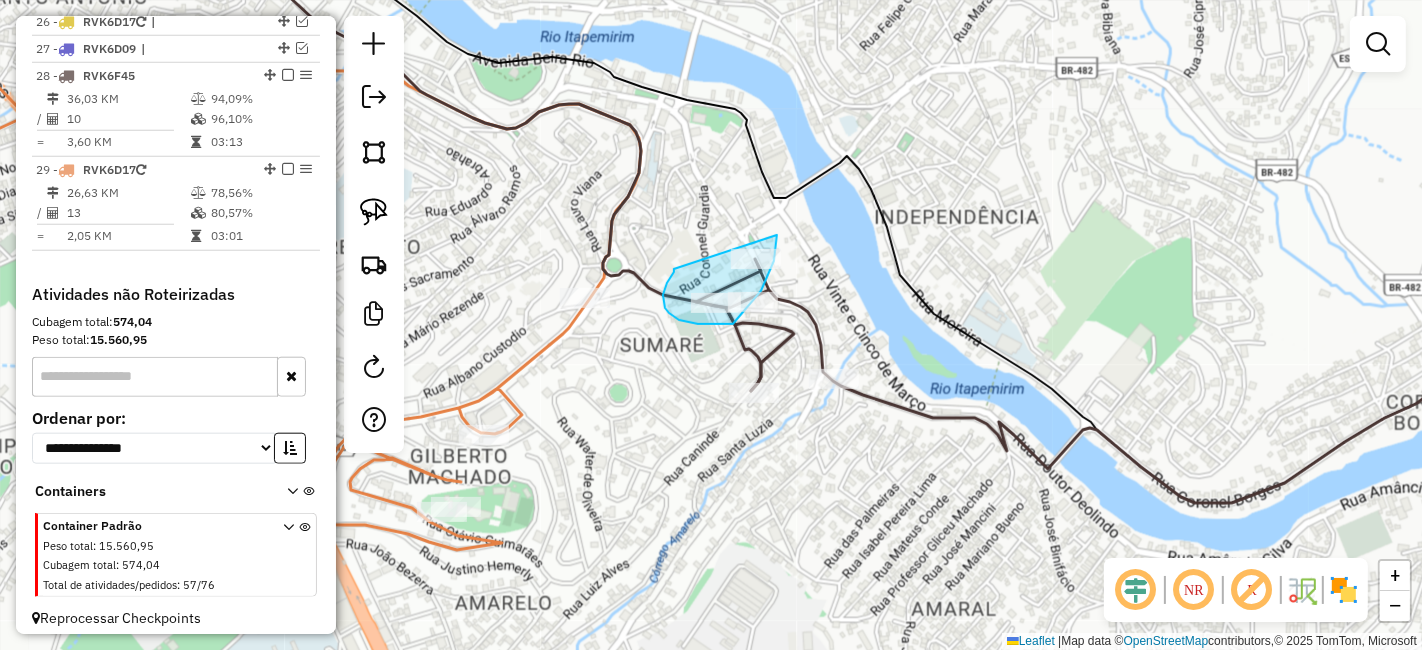 drag, startPoint x: 673, startPoint y: 273, endPoint x: 778, endPoint y: 218, distance: 118.5327 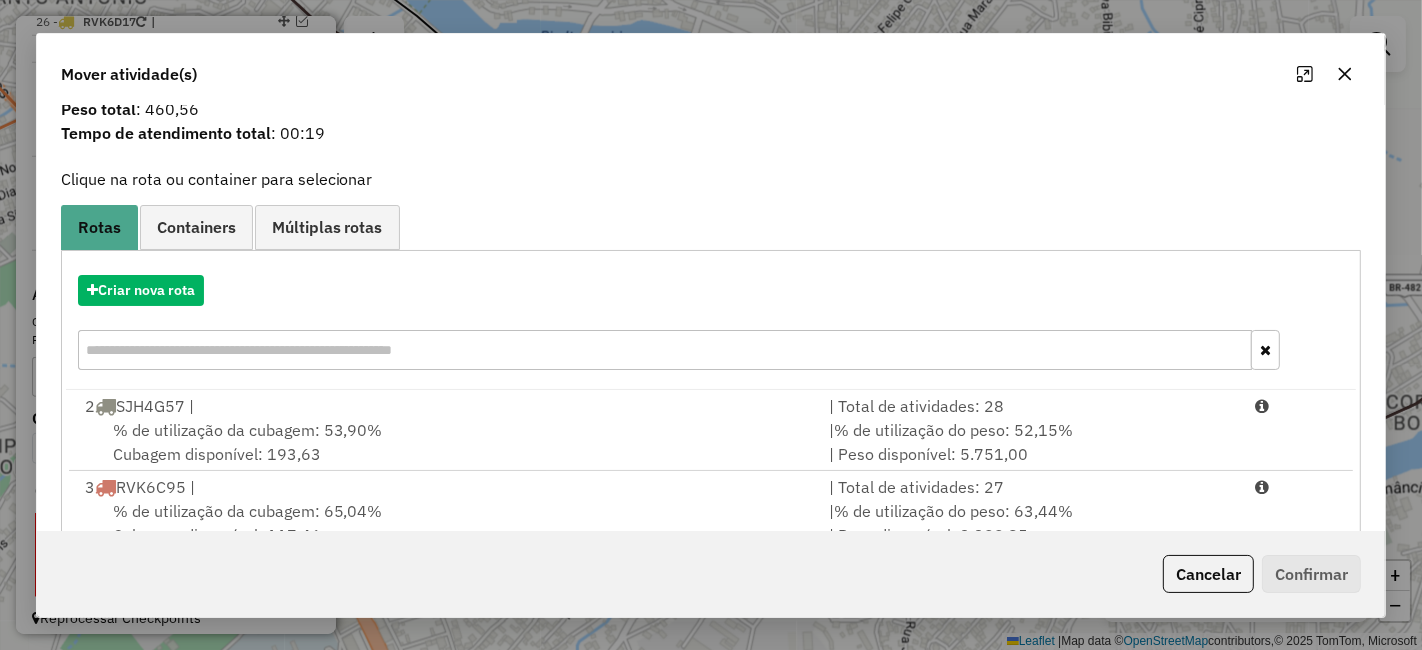 scroll, scrollTop: 198, scrollLeft: 0, axis: vertical 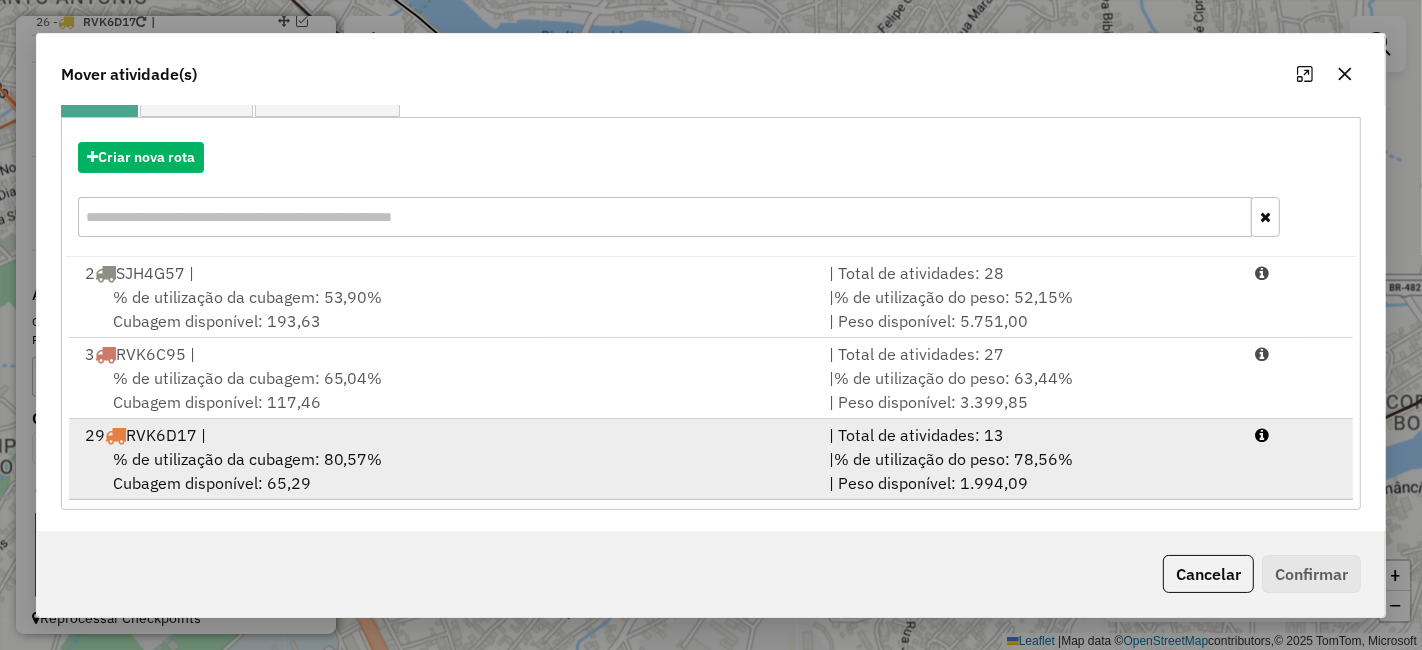 click on "% de utilização da cubagem: 80,57%  Cubagem disponível: 65,29" at bounding box center (445, 471) 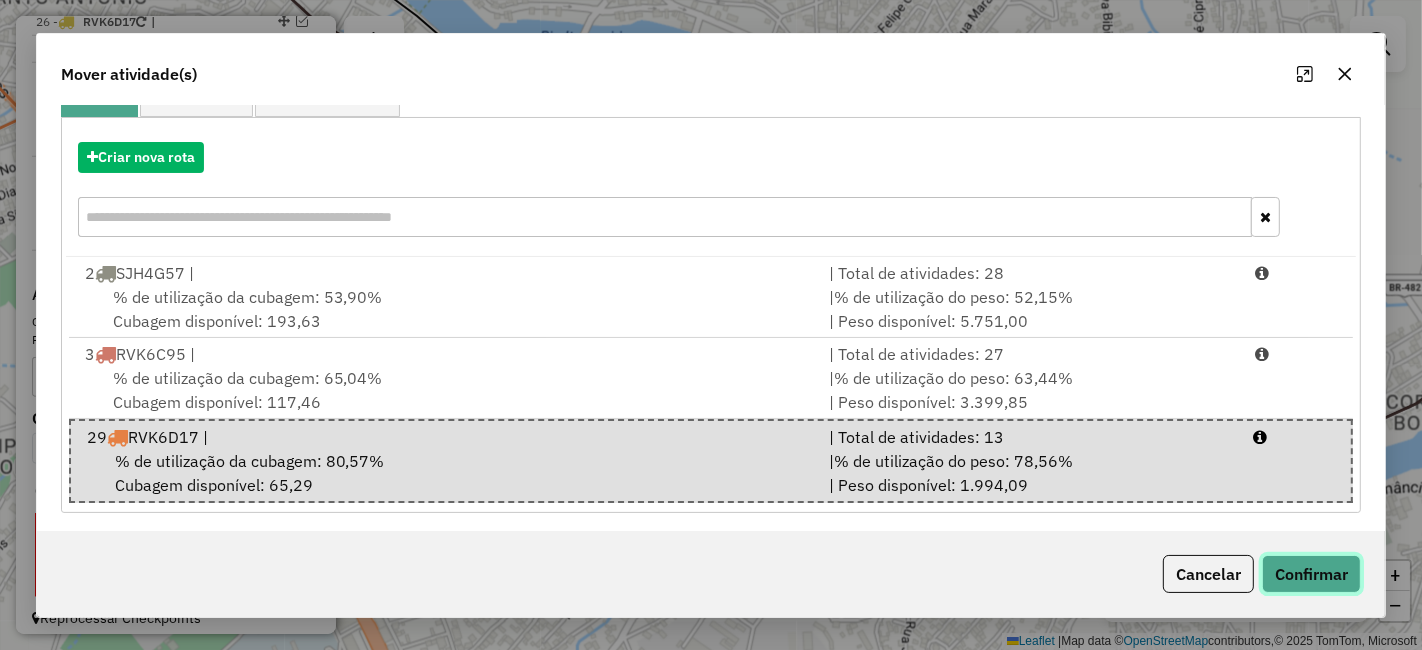 click on "Confirmar" 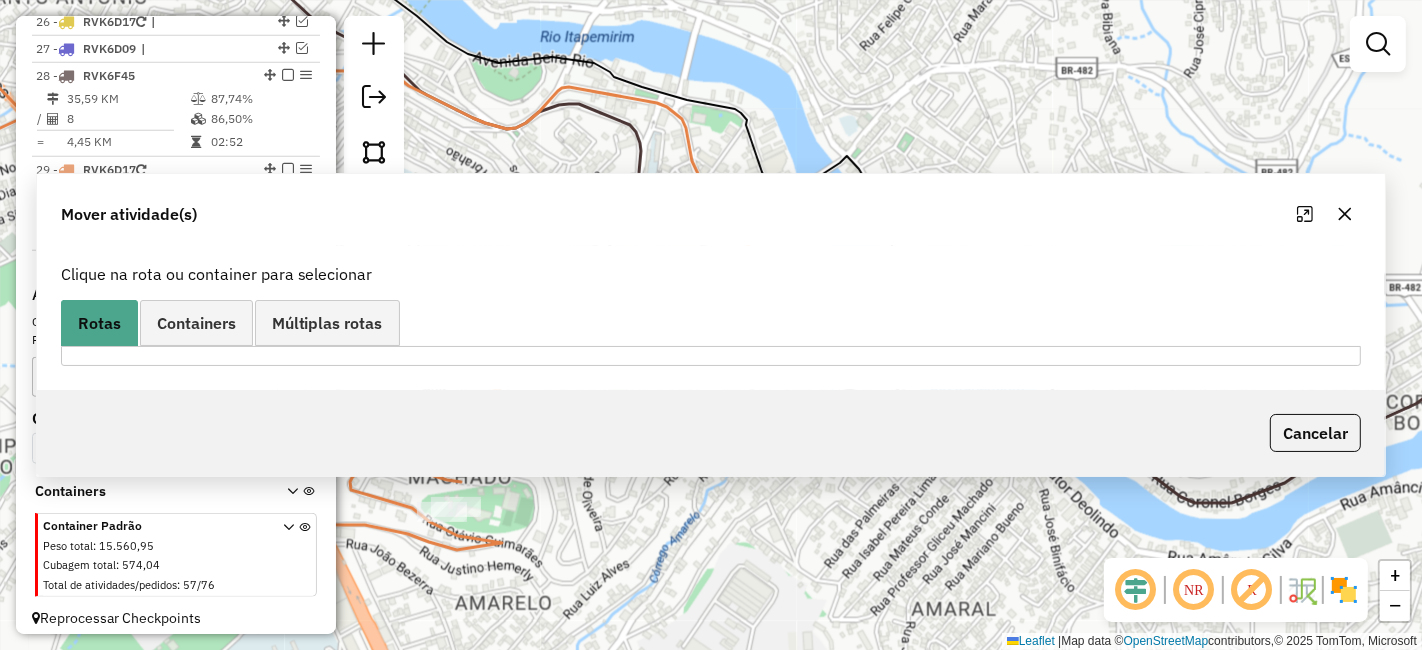 scroll, scrollTop: 0, scrollLeft: 0, axis: both 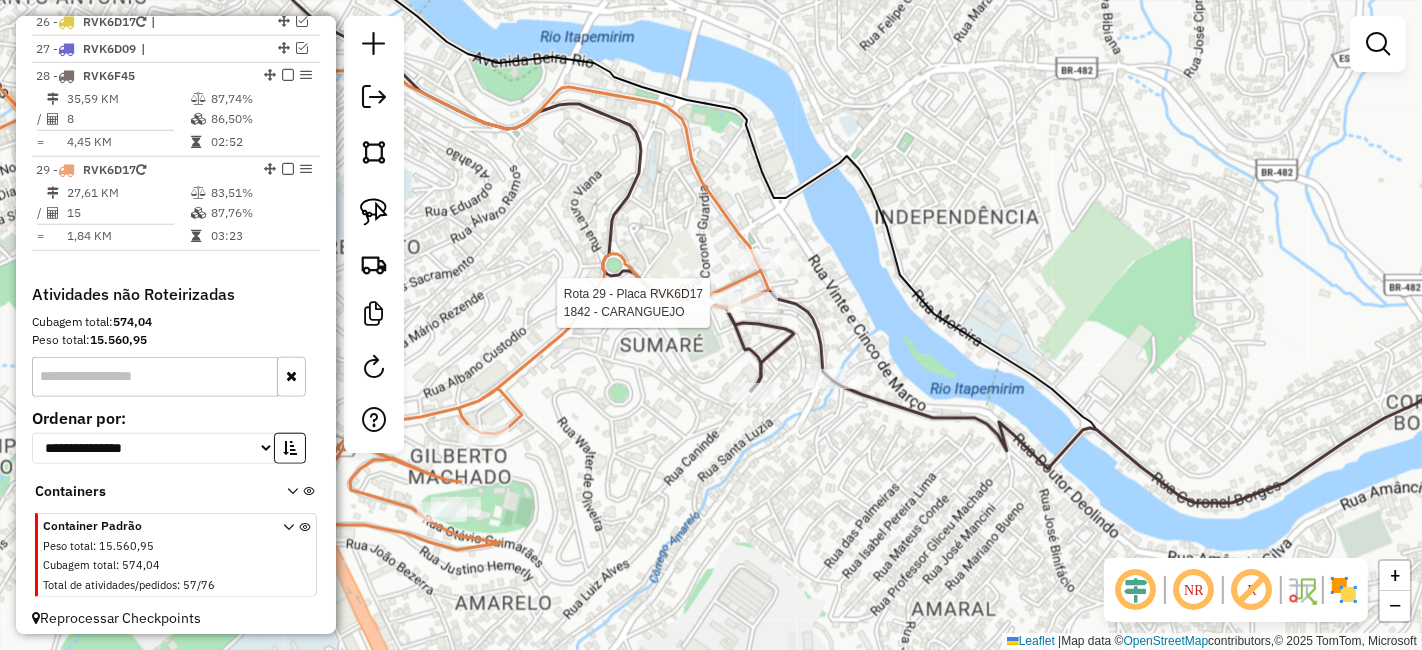 click 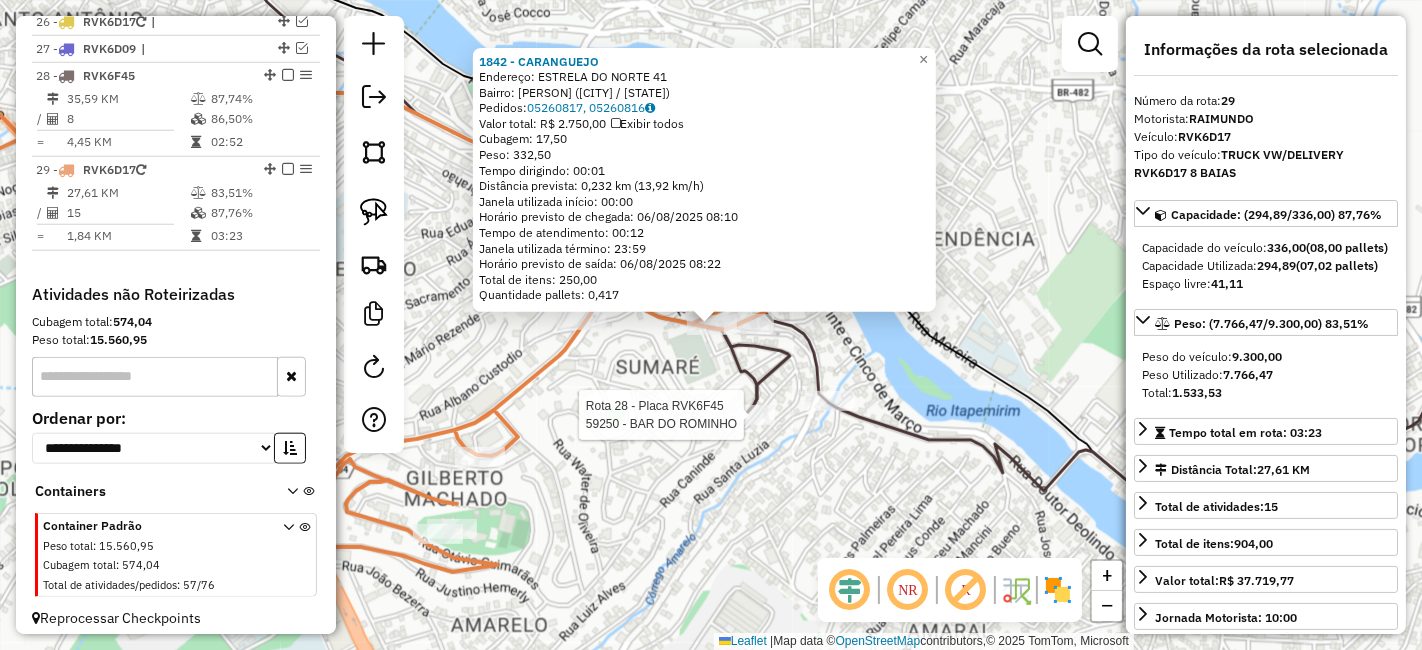 click 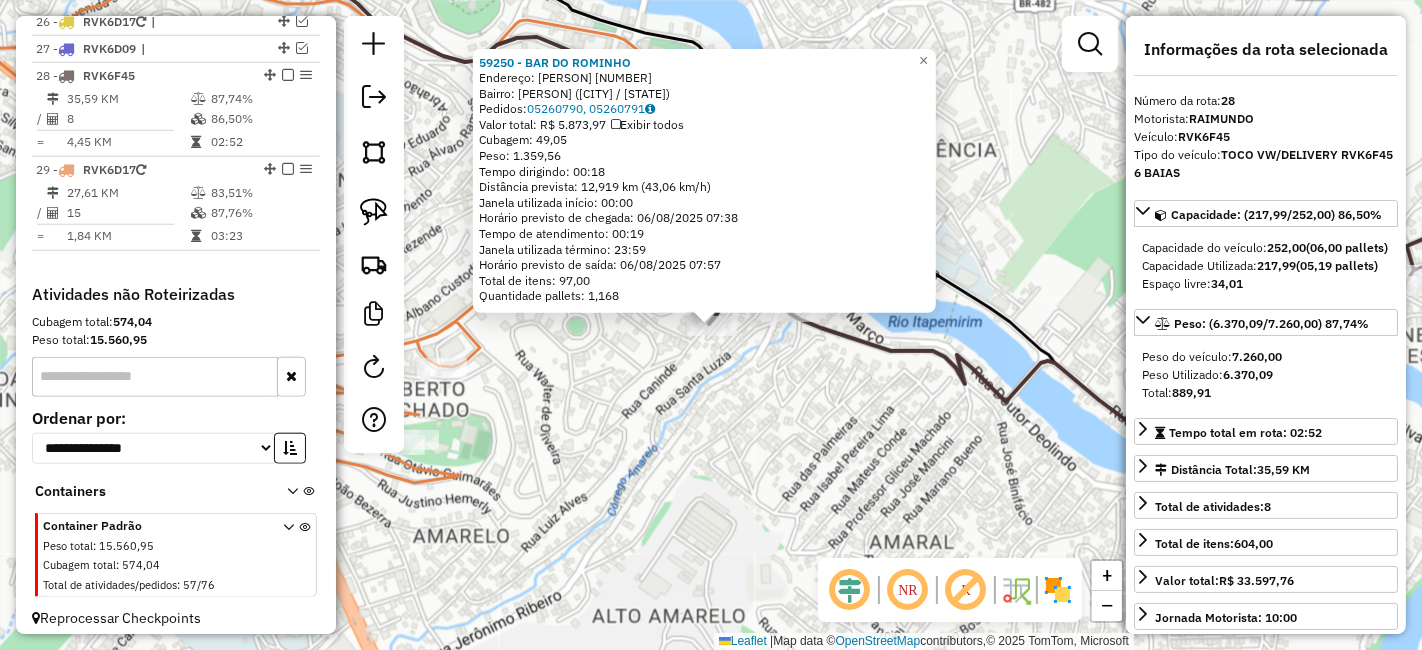 click on "59250 - BAR DO ROMINHO  Endereço:  JOSE MARIO BRAGA [NUMBER]   Bairro: SUMARE ( [CITY] / [STATE] )   Pedidos:  05260790, 05260791   Valor total: R$ 5.873,97   Exibir todos   Cubagem: 49,05  Peso: 1.359,56  Tempo dirigindo: 00:18   Distância prevista: 12,919 km (43,06 km/h)   Janela utilizada início: 00:00   Horário previsto de chegada: 06/08/2025 07:38   Tempo de atendimento: 00:19   Janela utilizada término: 23:59   Horário previsto de saída: 06/08/2025 07:57   Total de itens: 97,00   Quantidade pallets: 1,168  × Janela de atendimento Grade de atendimento Capacidade Transportadoras Veículos Cliente Pedidos  Rotas Selecione os dias de semana para filtrar as janelas de atendimento  Seg   Ter   Qua   Qui   Sex   Sáb   Dom  Informe o período da janela de atendimento: De: Até:  Filtrar exatamente a janela do cliente  Considerar janela de atendimento padrão  Selecione os dias de semana para filtrar as grades de atendimento  Seg   Ter   Qua   Qui   Sex   Sáb   Dom   Peso mínimo:   Peso máximo:  +" 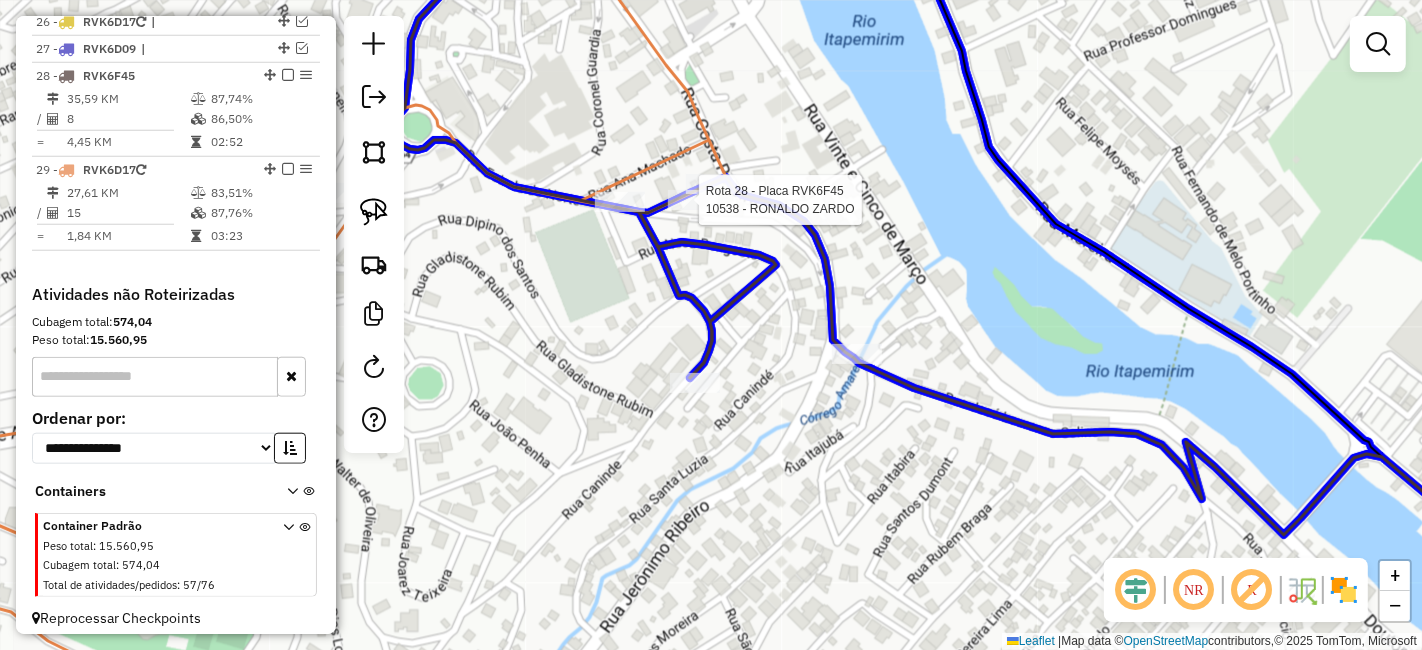 click 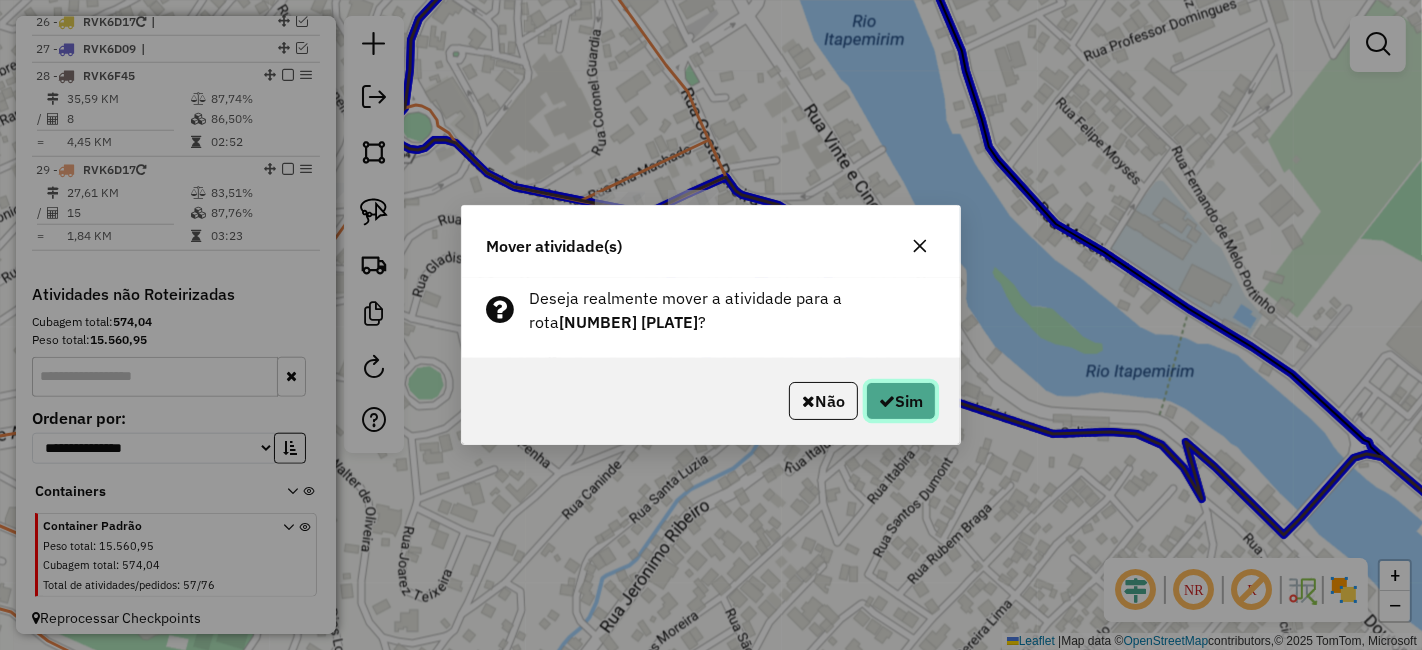 click on "Sim" 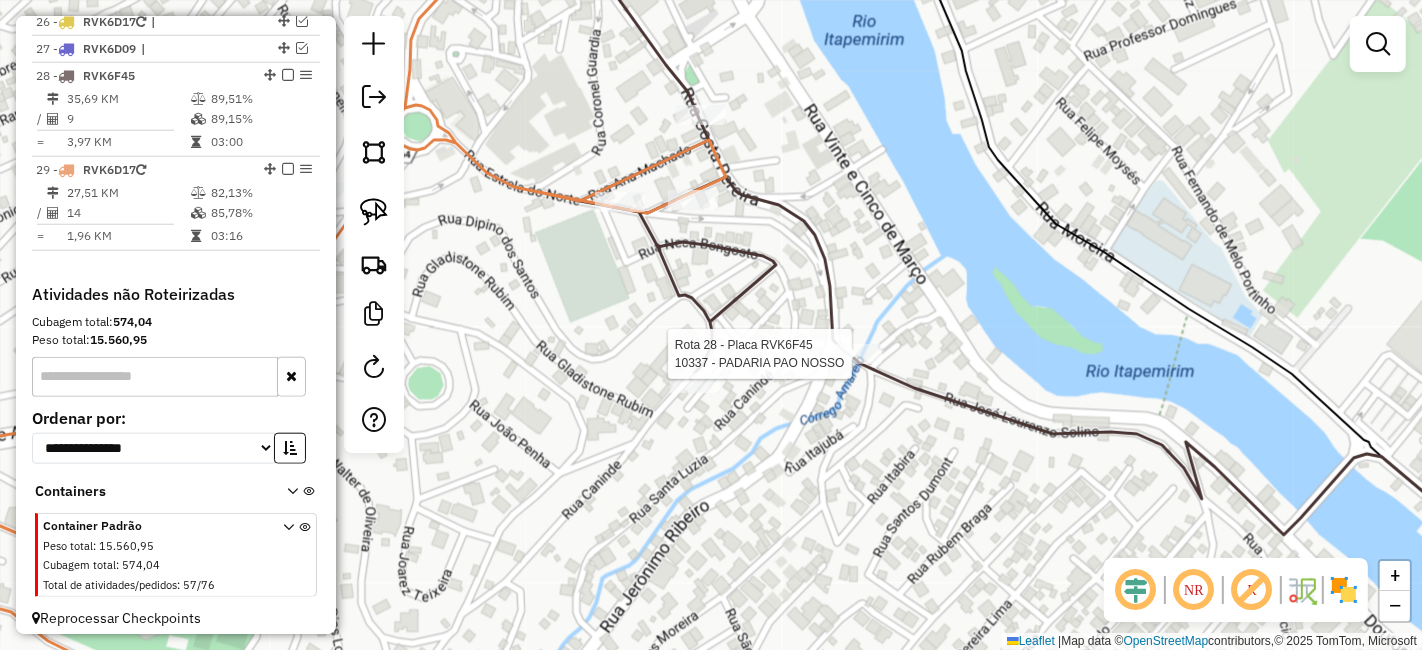 select on "**********" 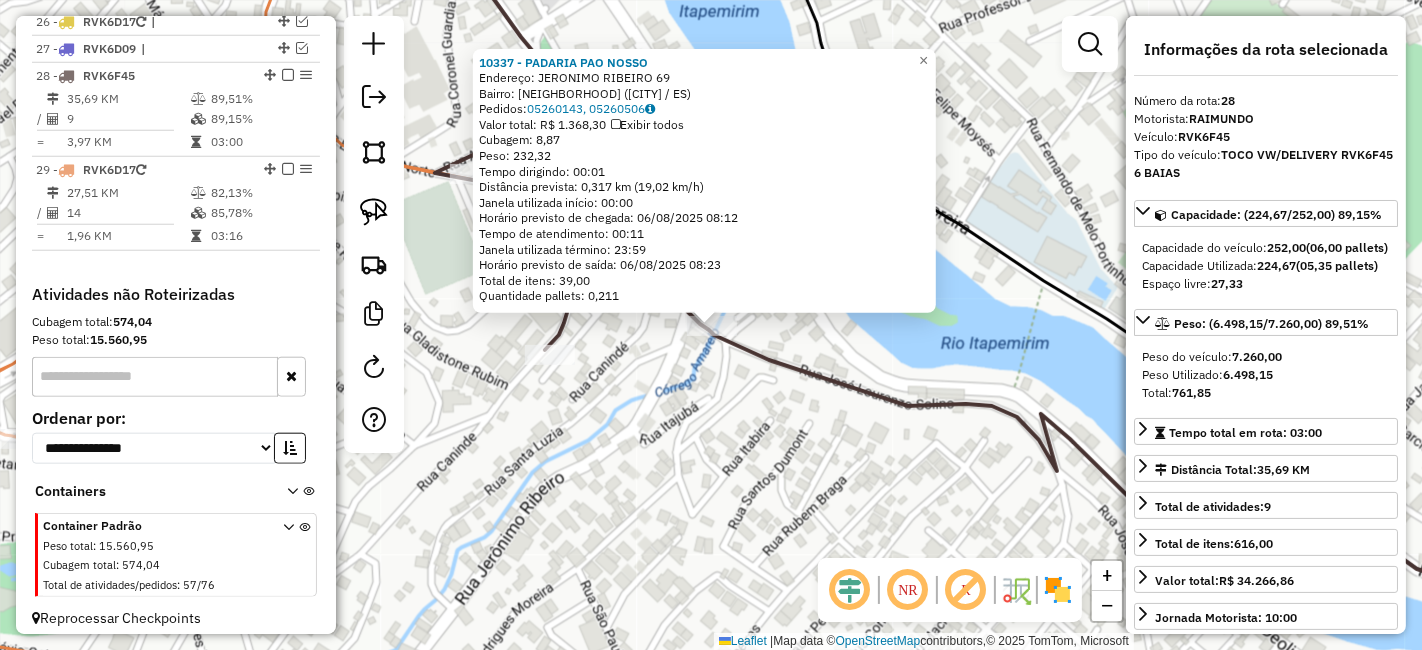 click on "[NUMBER] - PADARIA PAO NOSSO  Endereço:  [STREET] [NUMBER]   Bairro: [NEIGHBORHOOD] ([CITY] / ES)   Pedidos:  [ORDER_ID], [ORDER_ID]   Valor total: R$ [PRICE]   Exibir todos   Cubagem: [CUBAGE]  Peso: [WEIGHT]  Tempo dirigindo: [TIME]   Distância prevista: [DISTANCE] km ([SPEED] km/h)   Janela utilizada início: [TIME]   Horário previsto de chegada: [DATE] [TIME]   Tempo de atendimento: [TIME]   Janela utilizada término: [TIME]   Horário previsto de saída: [DATE] [TIME]   Total de itens: [ITEMS]   Quantidade pallets: [PALLETS]  × Janela de atendimento Grade de atendimento Capacidade Transportadoras Veículos Cliente Pedidos  Rotas Selecione os dias de semana para filtrar as janelas de atendimento  Seg   Ter   Qua   Qui   Sex   Sáb   Dom  Informe o período da janela de atendimento: De: Até:  Filtrar exatamente a janela do cliente  Considerar janela de atendimento padrão  Selecione os dias de semana para filtrar as grades de atendimento  Seg   Ter   Qua   Qui   Sex   Sáb   Dom   Peso mínimo:   Peso máximo:" 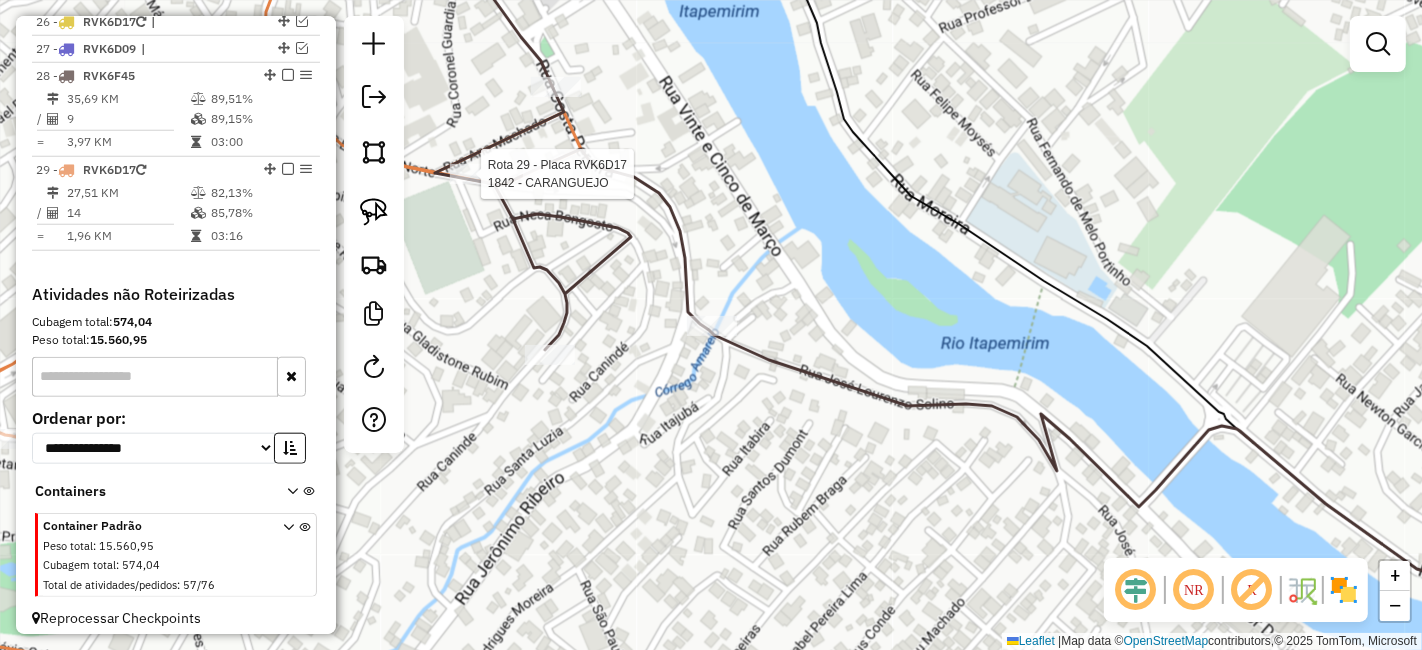 click 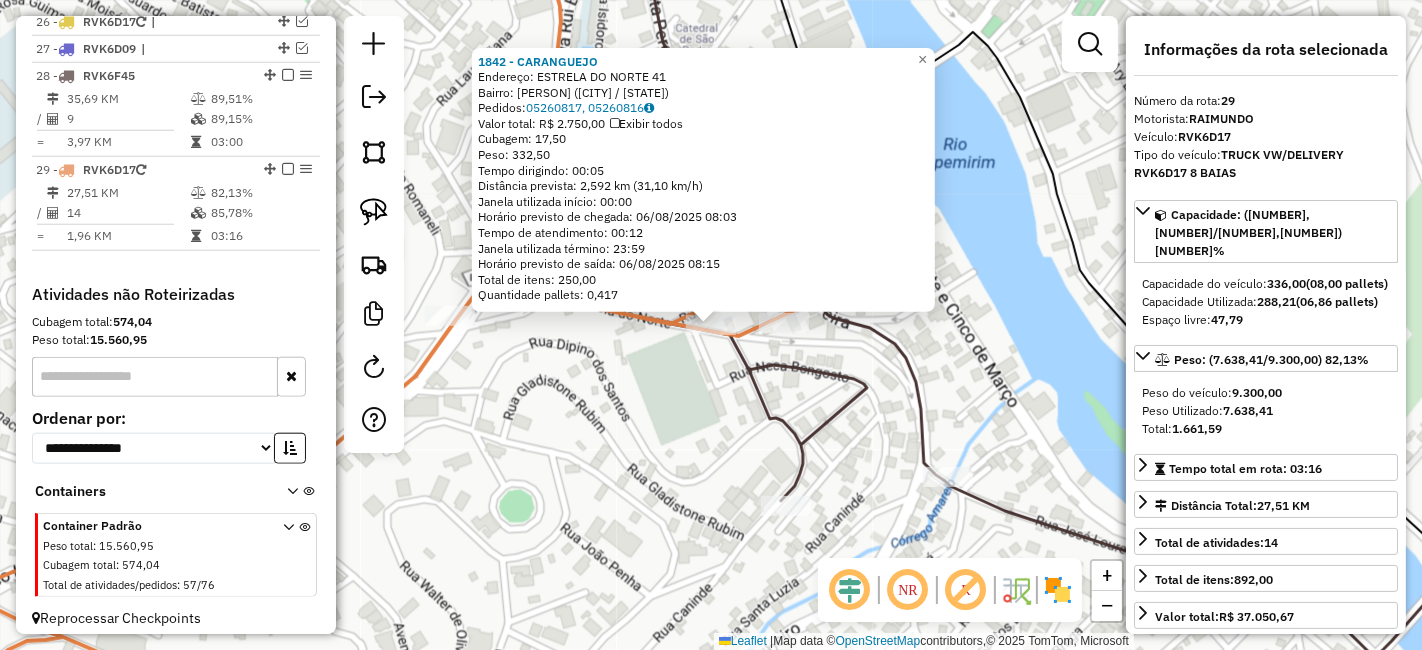 click on "[NUMBER] - [BRAND] Endereço: [PERSON] [NUMBER] Bairro: [PERSON] ([CITY] / [STATE]) Pedidos: [NUMBER], [NUMBER] Valor total: R$ [NUMBER], [NUMBER] Exibir todos Cubagem: [NUMBER],[NUMBER] Peso: [NUMBER],[NUMBER] Tempo dirigindo: [TIME] Distância prevista: [NUMBER],[NUMBER] km ([NUMBER],[NUMBER] km/h) Janela utilizada início: [TIME] Horário previsto de chegada: [DATE] [TIME] Tempo de atendimento: [TIME] Janela utilizada término: [TIME] Horário previsto de saída: [DATE] [TIME] Total de itens: [NUMBER],[NUMBER] Quantidade pallets: [NUMBER] × Janela de atendimento Grade de atendimento Capacidade Transportadoras Veículos Cliente Pedidos Rotas Selecione os dias de semana para filtrar as janelas de atendimento Seg Ter Qua Qui Sex Sáb Dom Informe o período da janela de atendimento: De: Até: Filtrar exatamente a janela do cliente Considerar janela de atendimento padrão Selecione os dias de semana para filtrar as grades de atendimento Seg Ter Qua Qui Sex Sáb Dom Peso mínimo: Peso máximo: De: +" 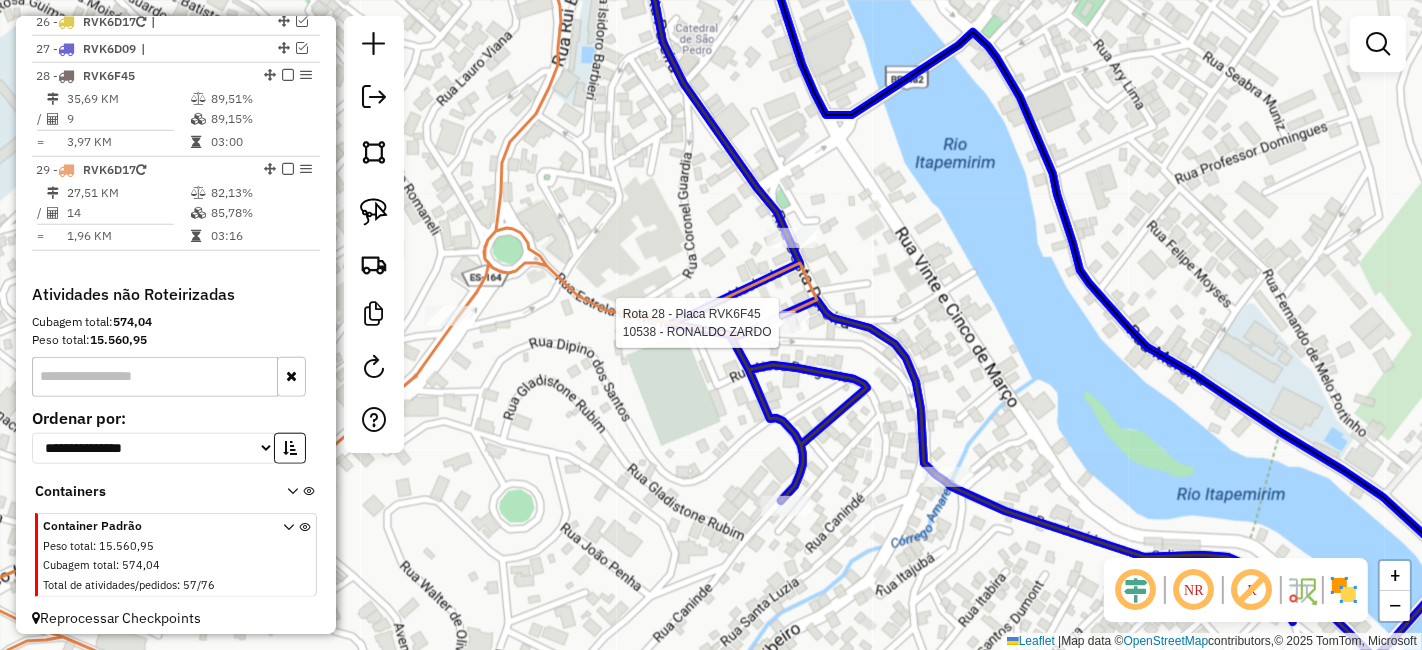 click 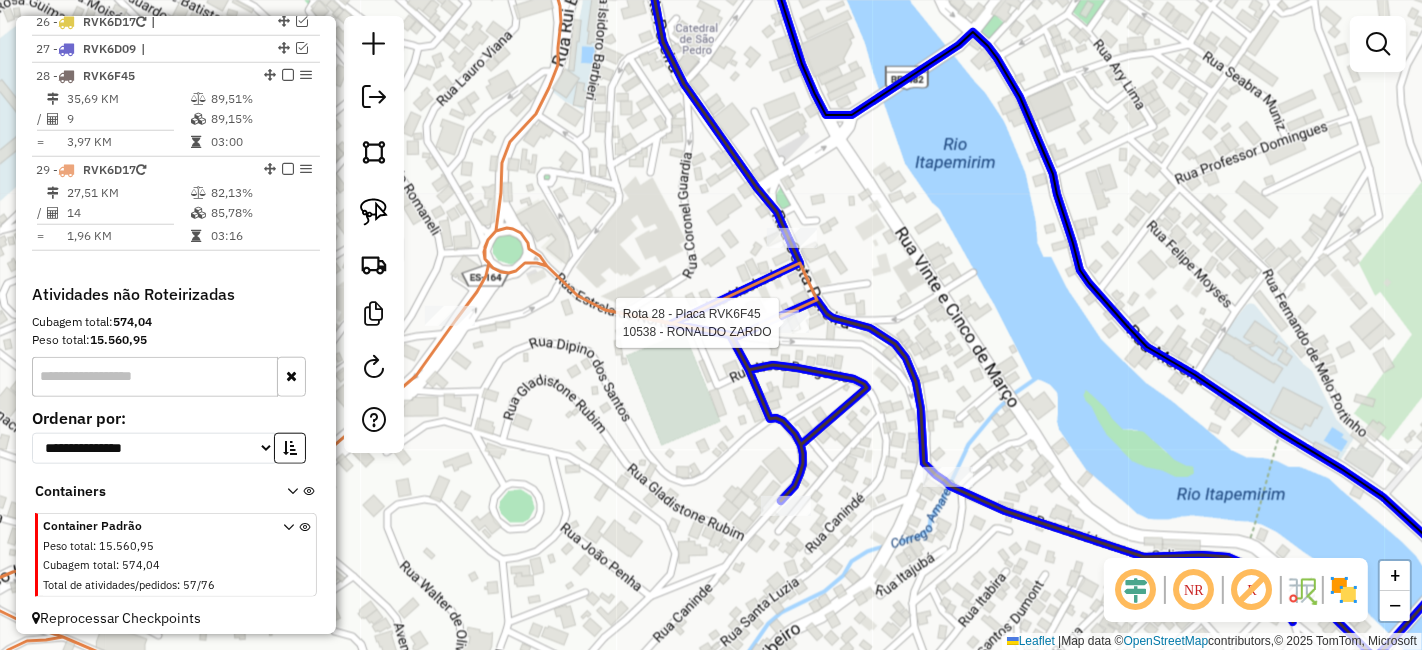 click 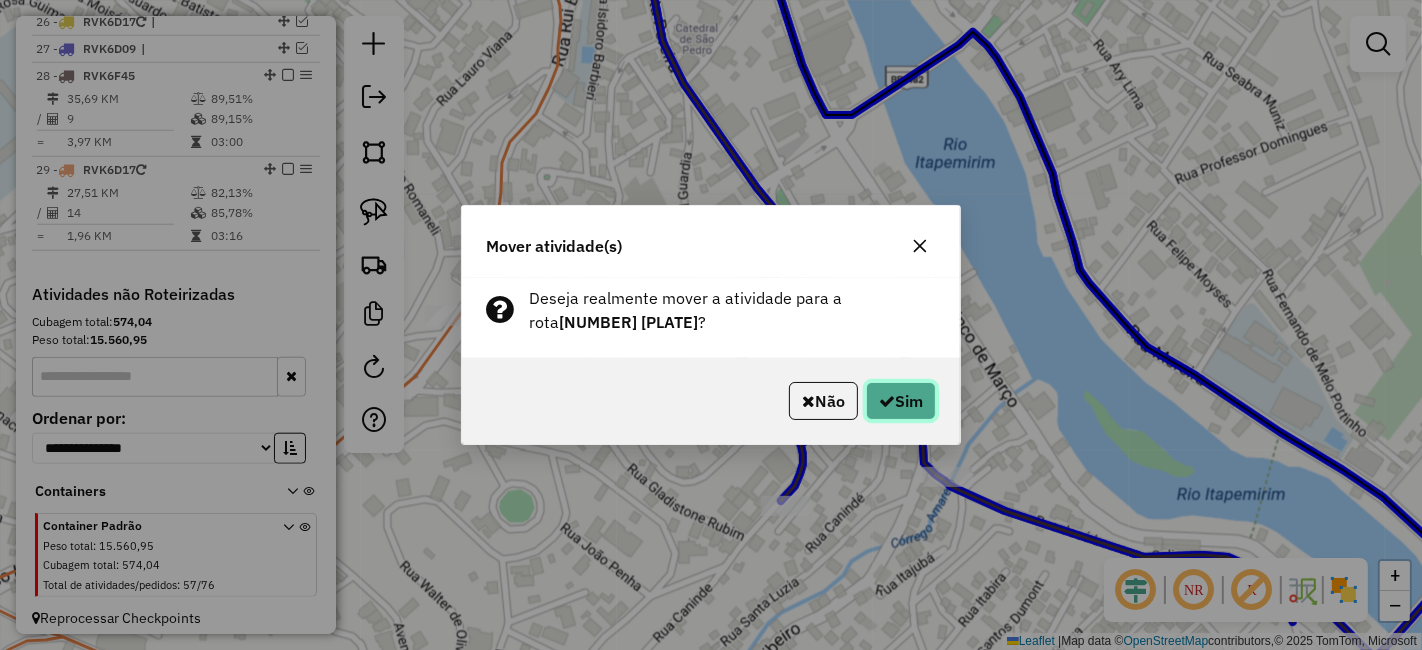 click on "Sim" 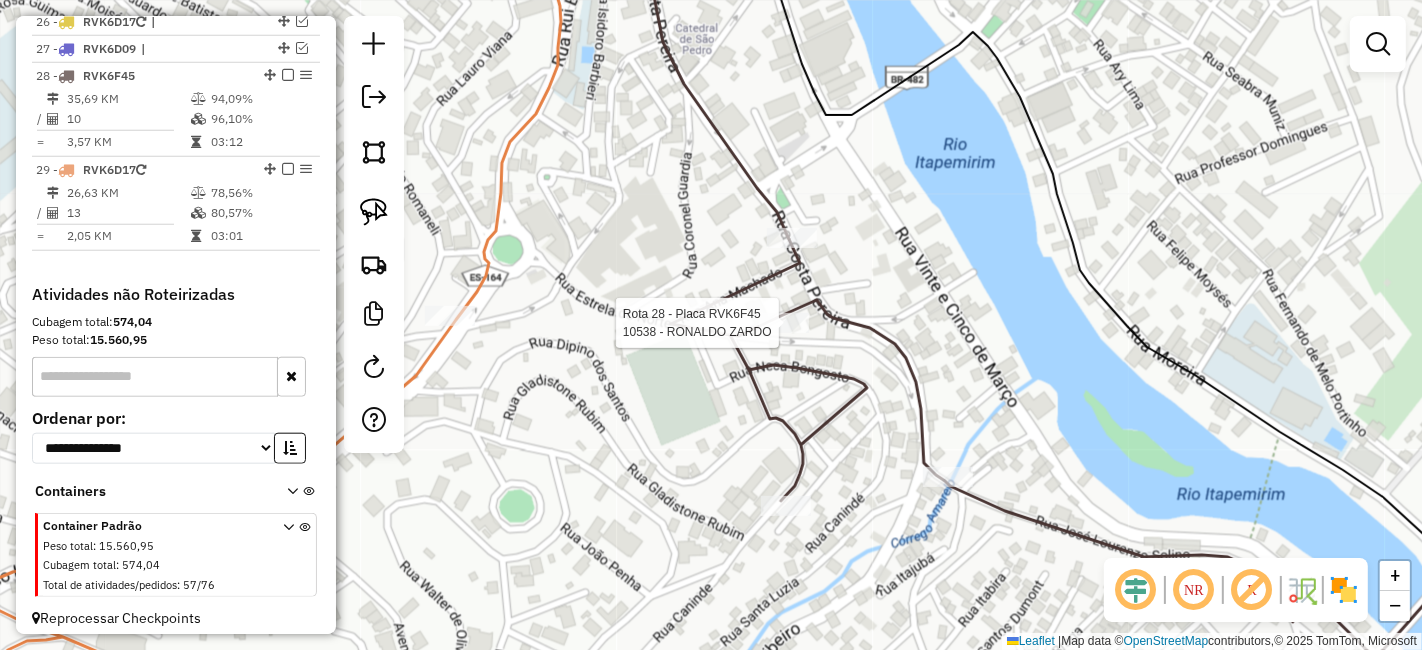 select on "**********" 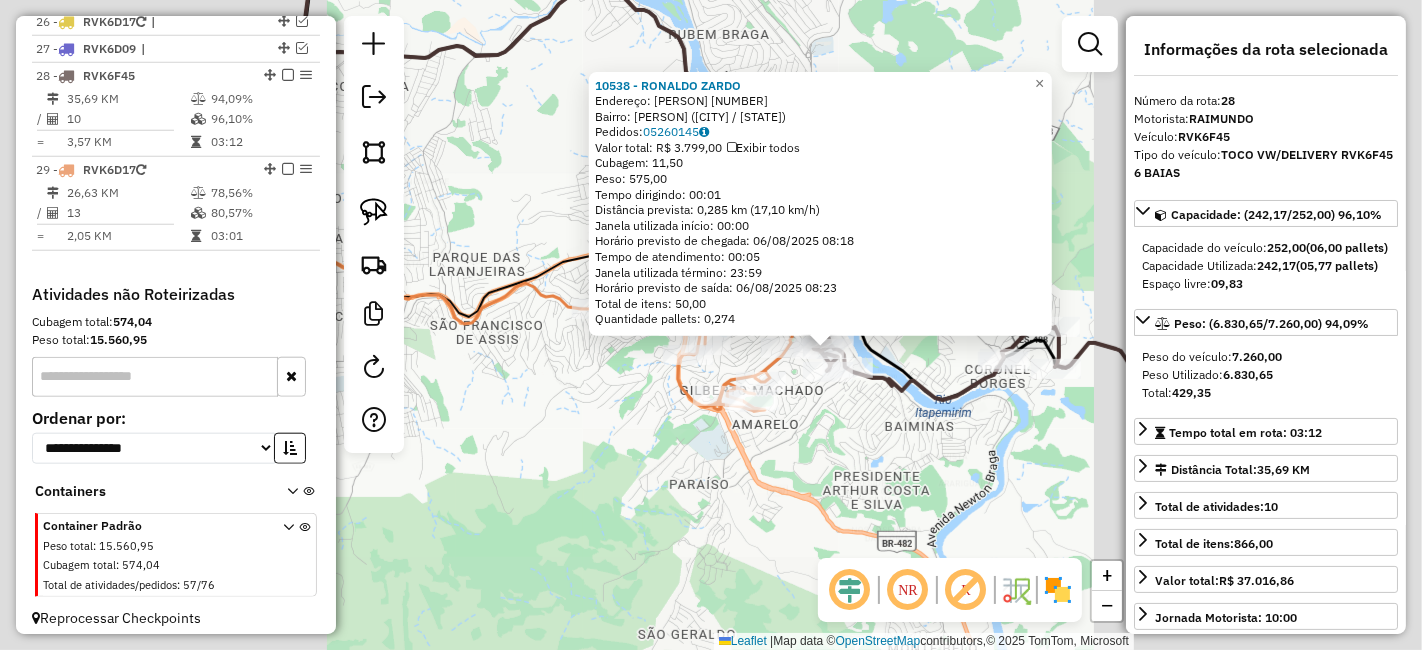 click 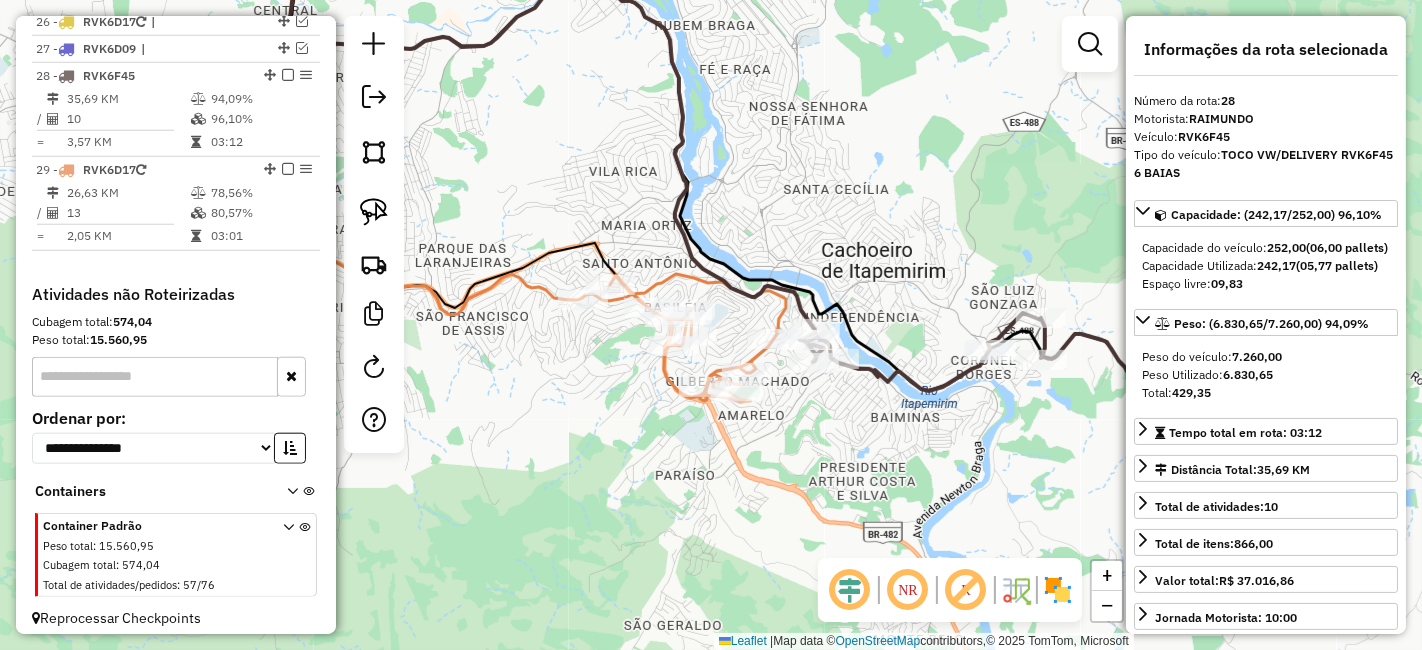 drag, startPoint x: 982, startPoint y: 412, endPoint x: 910, endPoint y: 355, distance: 91.83137 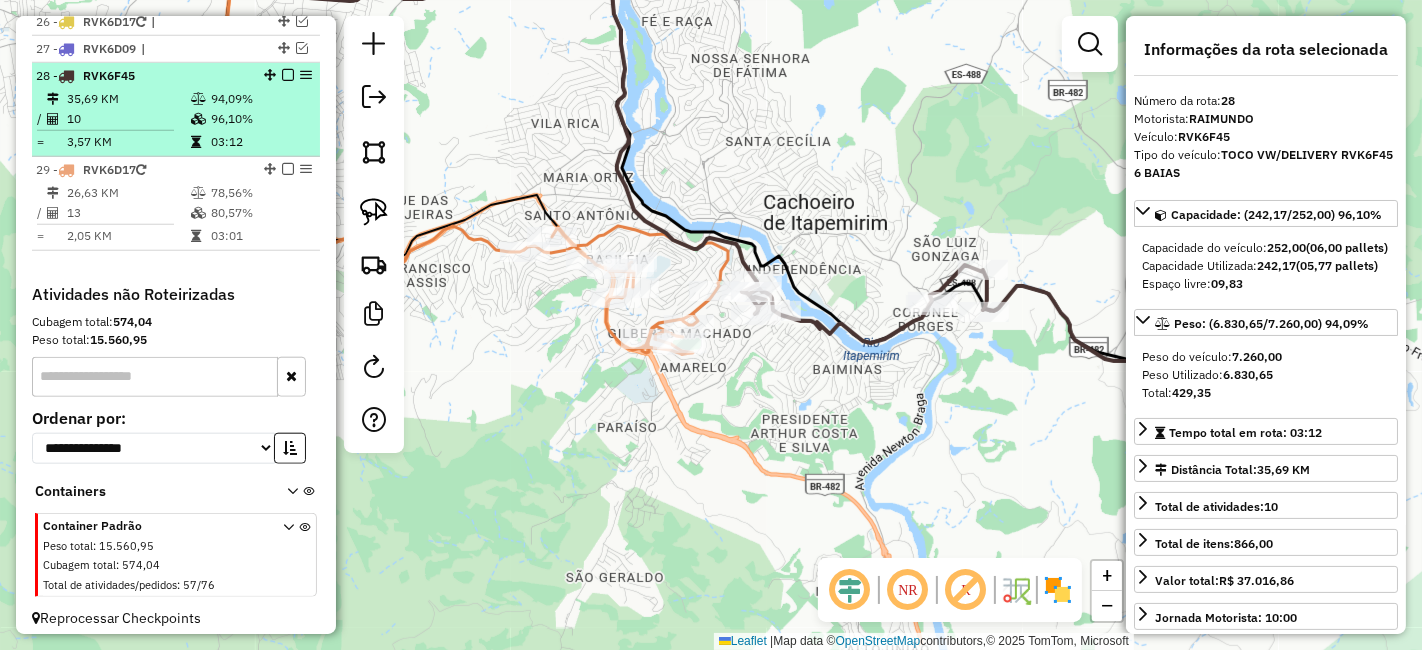click at bounding box center [288, 75] 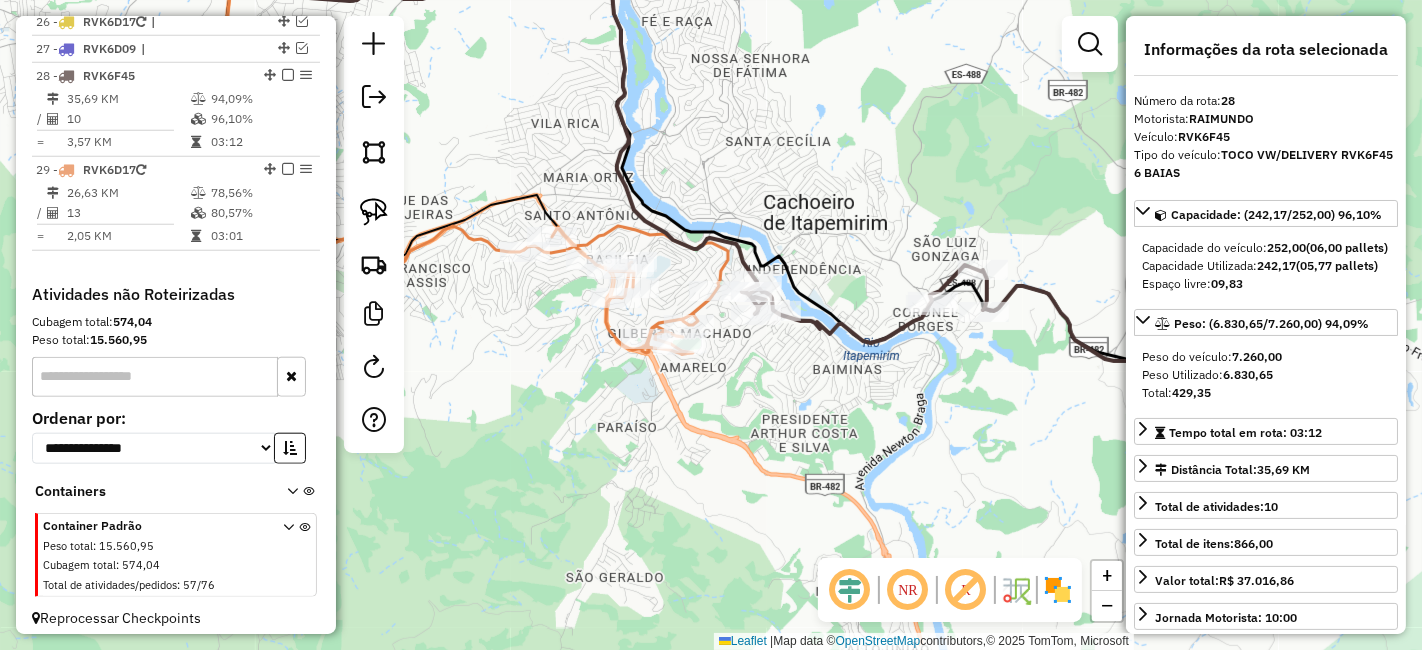 scroll, scrollTop: 1523, scrollLeft: 0, axis: vertical 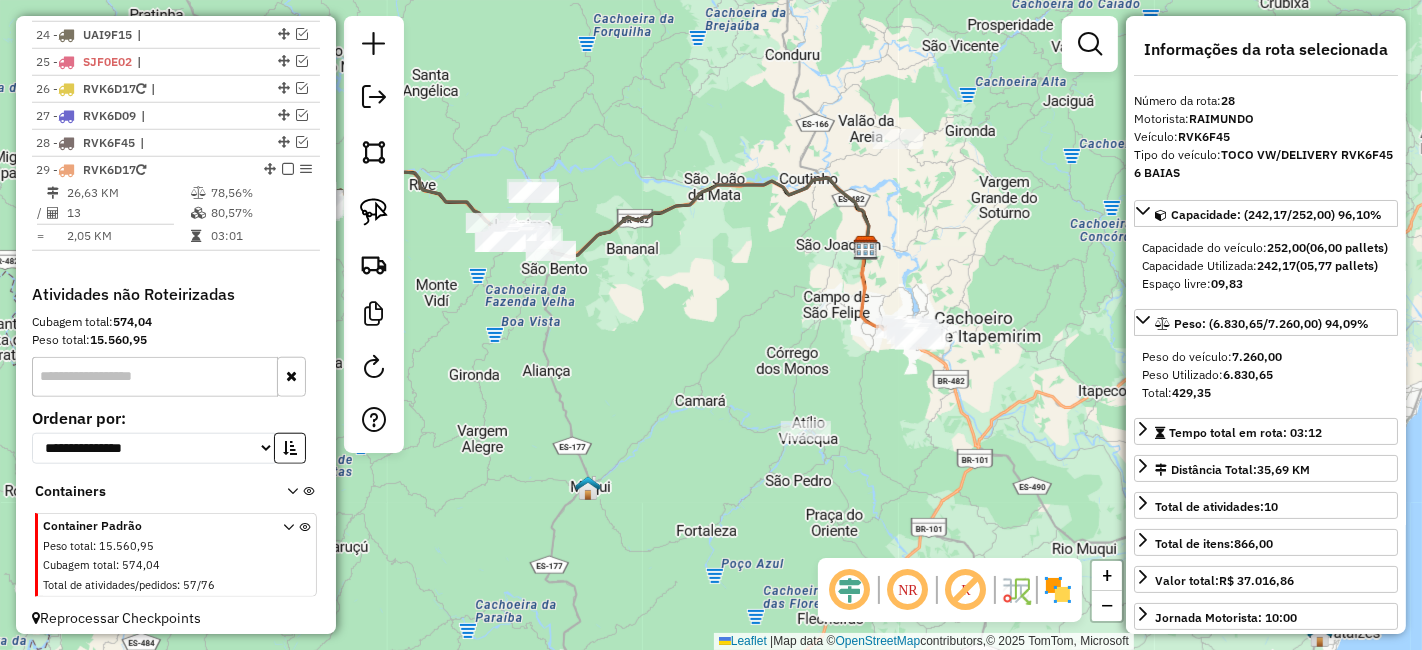 drag, startPoint x: 768, startPoint y: 421, endPoint x: 899, endPoint y: 376, distance: 138.51353 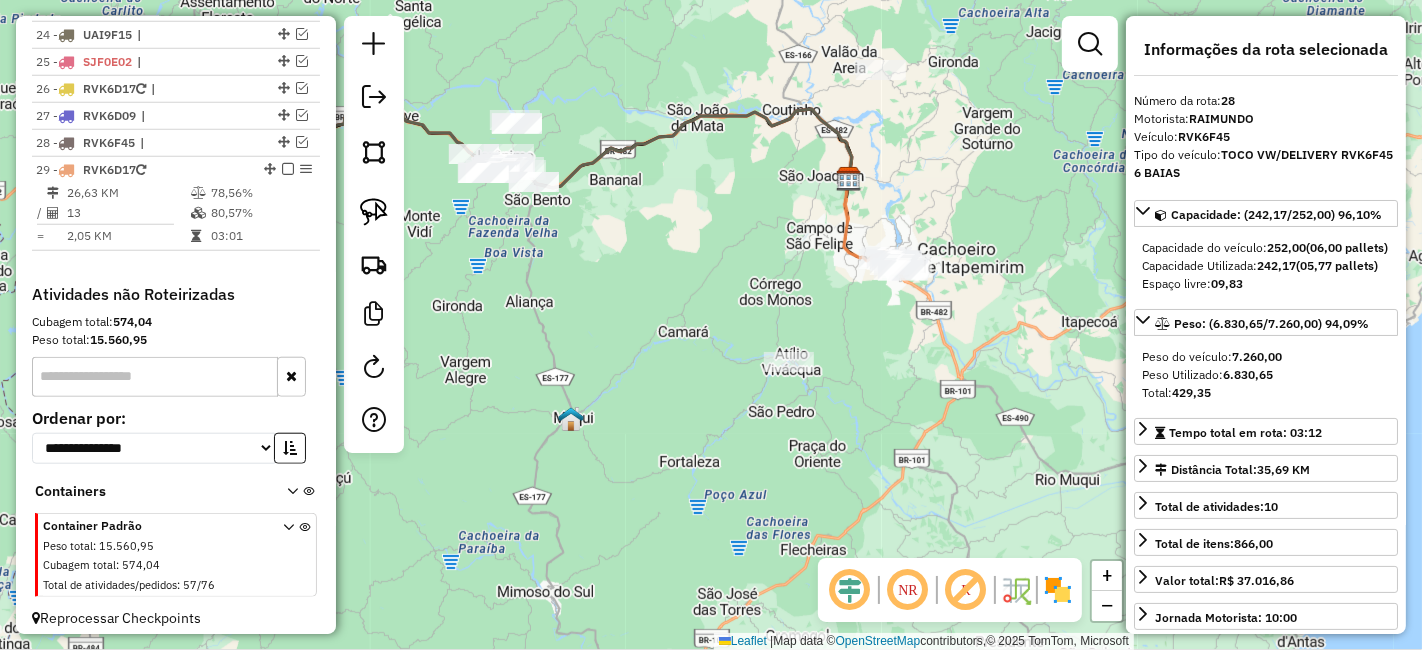 click on "Janela de atendimento Grade de atendimento Capacidade Transportadoras Veículos Cliente Pedidos  Rotas Selecione os dias de semana para filtrar as janelas de atendimento  Seg   Ter   Qua   Qui   Sex   Sáb   Dom  Informe o período da janela de atendimento: De: Até:  Filtrar exatamente a janela do cliente  Considerar janela de atendimento padrão  Selecione os dias de semana para filtrar as grades de atendimento  Seg   Ter   Qua   Qui   Sex   Sáb   Dom   Considerar clientes sem dia de atendimento cadastrado  Clientes fora do dia de atendimento selecionado Filtrar as atividades entre os valores definidos abaixo:  Peso mínimo:   Peso máximo:   Cubagem mínima:   Cubagem máxima:   De:   Até:  Filtrar as atividades entre o tempo de atendimento definido abaixo:  De:   Até:   Considerar capacidade total dos clientes não roteirizados Transportadora: Selecione um ou mais itens Tipo de veículo: Selecione um ou mais itens Veículo: Selecione um ou mais itens Motorista: Selecione um ou mais itens Nome: Rótulo:" 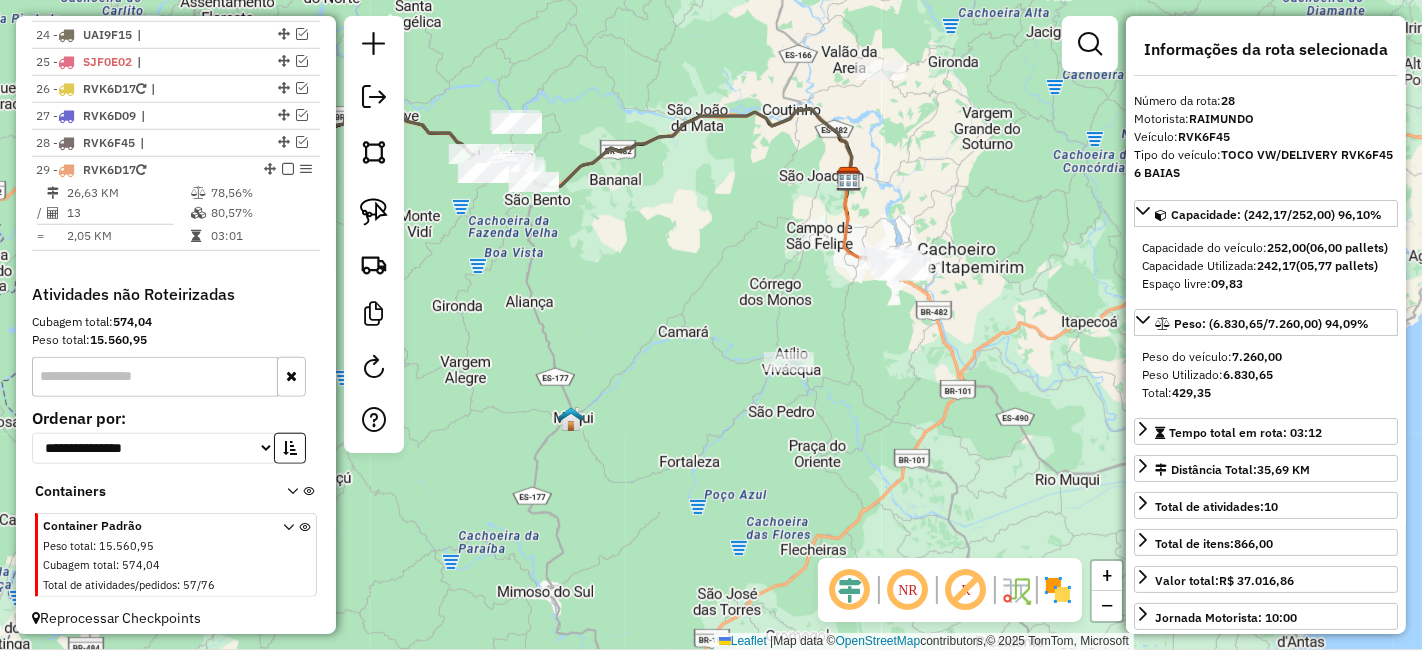 click on "Janela de atendimento Grade de atendimento Capacidade Transportadoras Veículos Cliente Pedidos  Rotas Selecione os dias de semana para filtrar as janelas de atendimento  Seg   Ter   Qua   Qui   Sex   Sáb   Dom  Informe o período da janela de atendimento: De: Até:  Filtrar exatamente a janela do cliente  Considerar janela de atendimento padrão  Selecione os dias de semana para filtrar as grades de atendimento  Seg   Ter   Qua   Qui   Sex   Sáb   Dom   Considerar clientes sem dia de atendimento cadastrado  Clientes fora do dia de atendimento selecionado Filtrar as atividades entre os valores definidos abaixo:  Peso mínimo:   Peso máximo:   Cubagem mínima:   Cubagem máxima:   De:   Até:  Filtrar as atividades entre o tempo de atendimento definido abaixo:  De:   Até:   Considerar capacidade total dos clientes não roteirizados Transportadora: Selecione um ou mais itens Tipo de veículo: Selecione um ou mais itens Veículo: Selecione um ou mais itens Motorista: Selecione um ou mais itens Nome: Rótulo:" 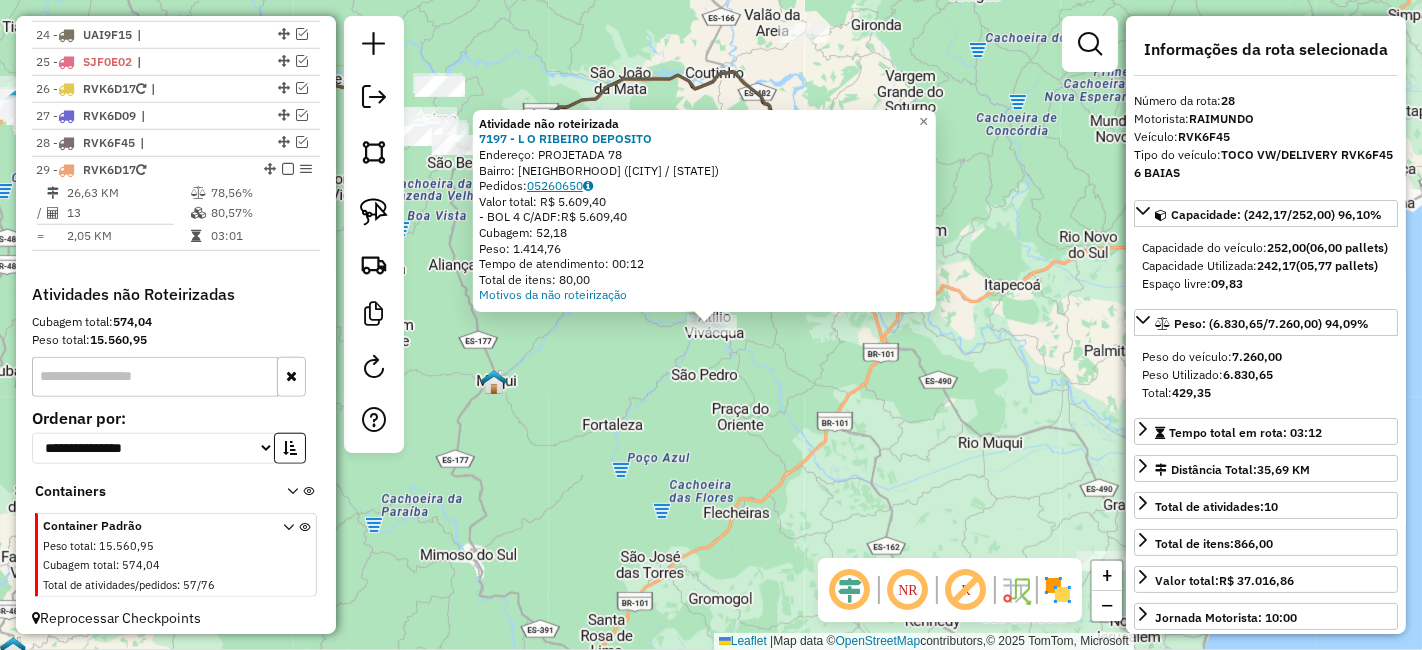 click on "05260650" 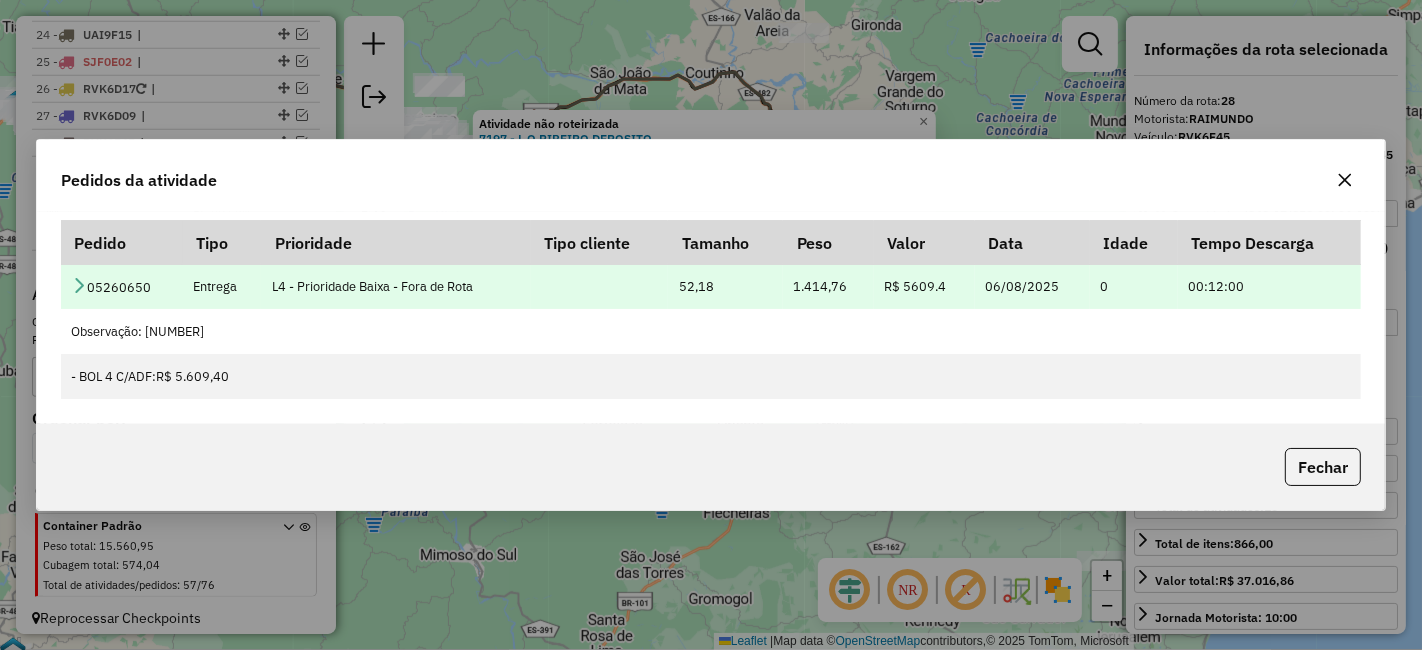 click at bounding box center (79, 285) 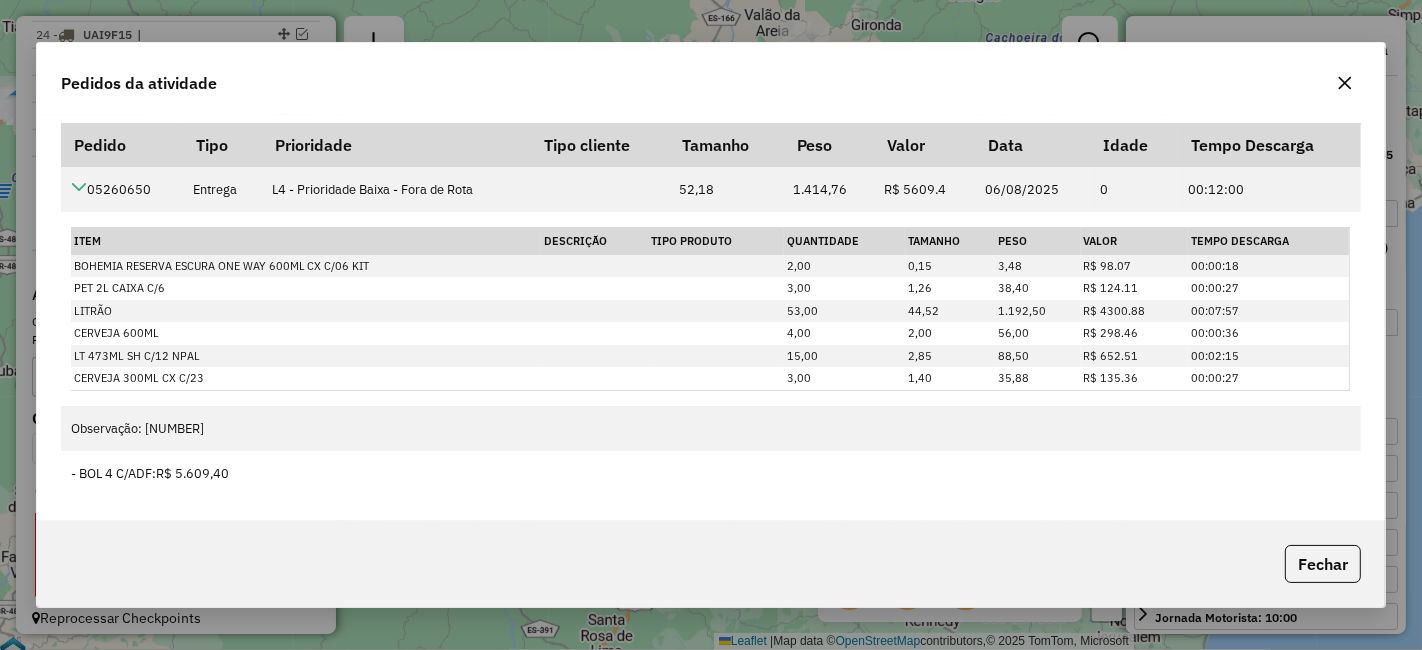 click 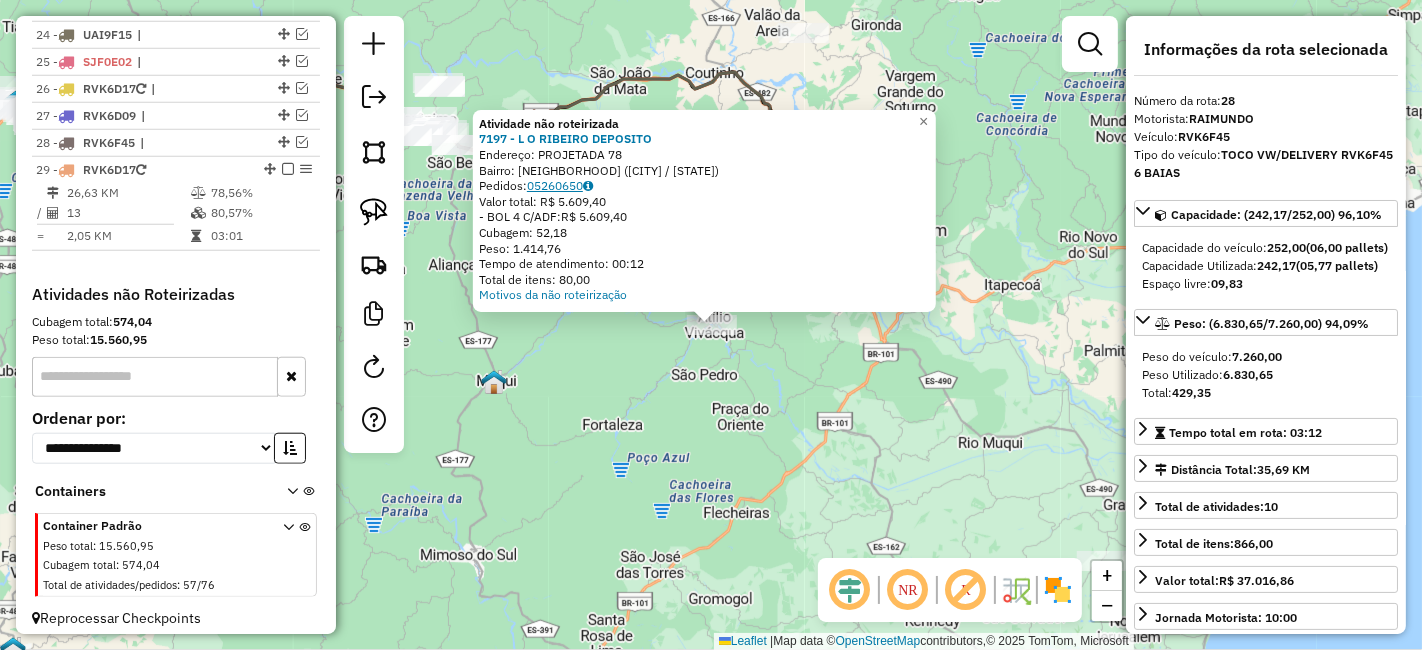 click on "05260650" 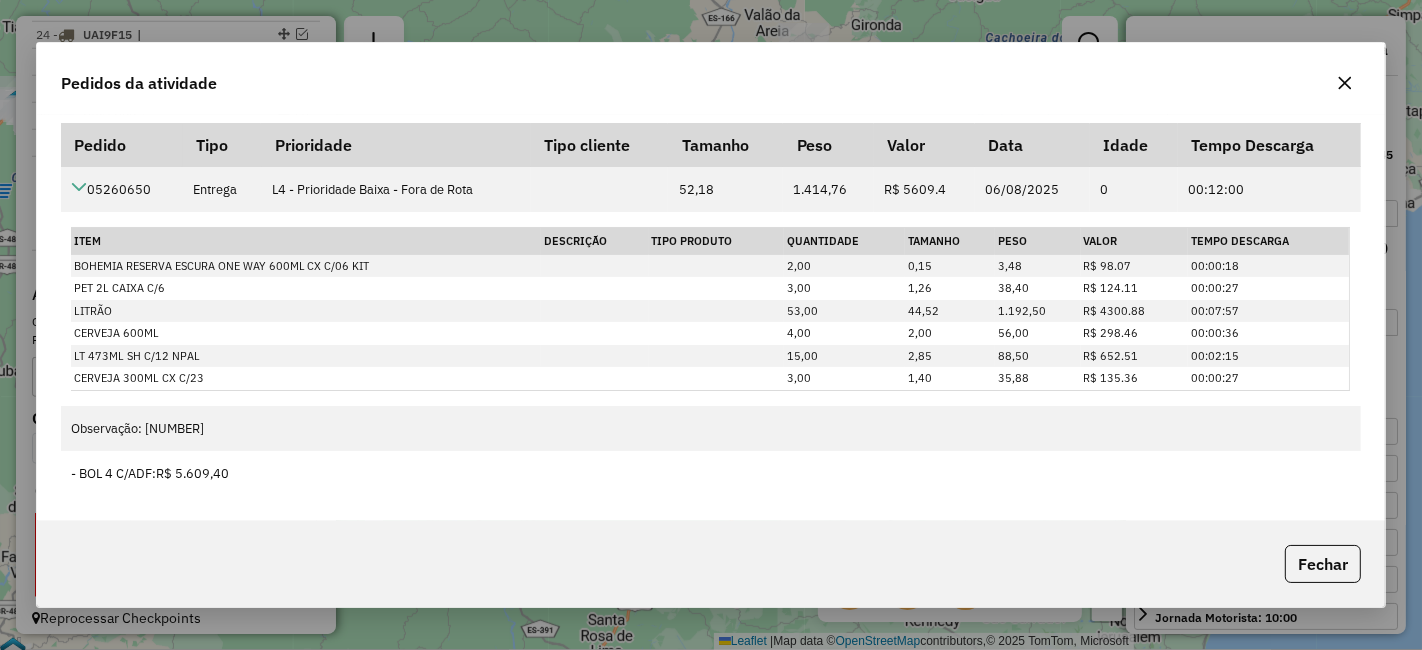 click 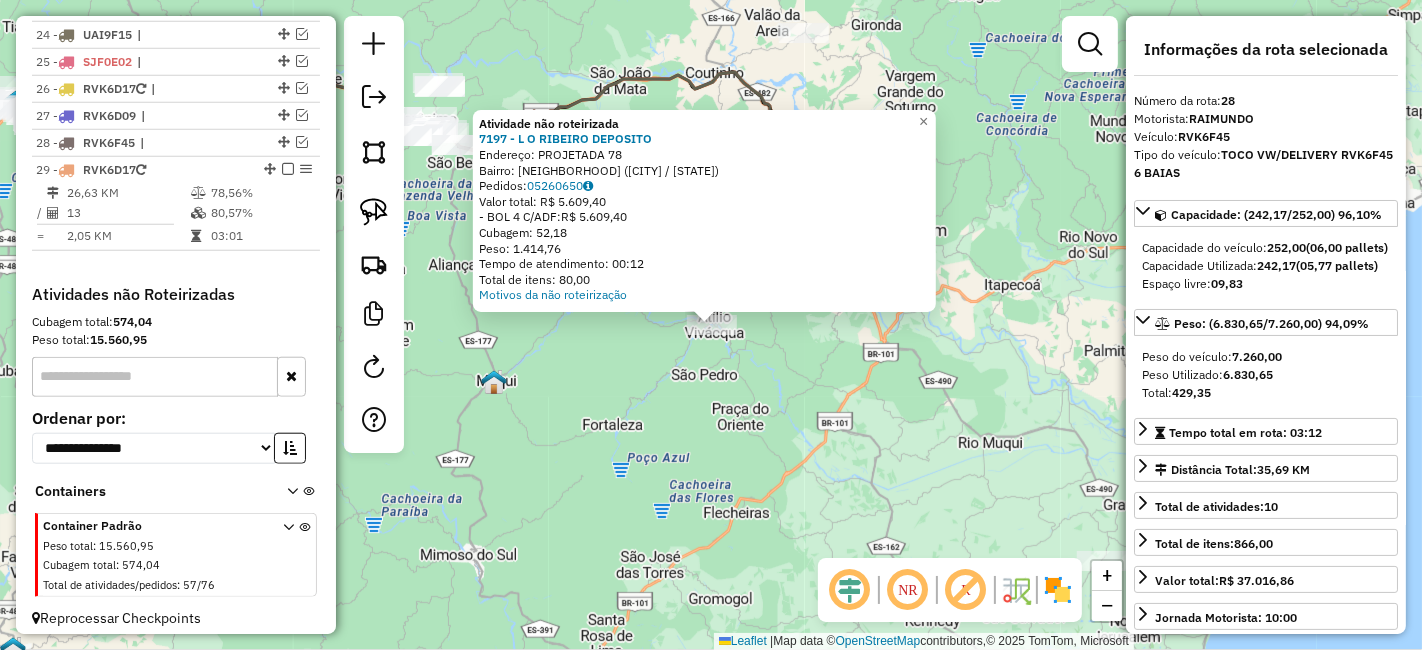 click on "Atividade não roteirizada [NUMBER] - [PERSON] [BRAND] Endereço: PROJETADA [NUMBER] Bairro: [PERSON] ([CITY] / [STATE]) Pedidos: [NUMBER] Valor total: R$ [NUMBER], [NUMBER] -BOL [NUMBER] C/ADF: R$ [NUMBER], [NUMBER] Cubagem: [NUMBER],[NUMBER] Peso: [NUMBER],[NUMBER] Tempo de atendimento: [TIME] Total de itens: [NUMBER],[NUMBER] Motivos da não roteirização × Janela de atendimento Grade de atendimento Capacidade Transportadoras Veículos Cliente Pedidos Rotas Selecione os dias de semana para filtrar as janelas de atendimento Seg Ter Qua Qui Sex Sáb Dom Informe o período da janela de atendimento: De: Até: Filtrar exatamente a janela do cliente Considerar janela de atendimento padrão Selecione os dias de semana para filtrar as grades de atendimento Seg Ter Qua Qui Sex Sáb Dom Considerar clientes sem dia de atendimento cadastrado Clientes fora do dia de atendimento selecionado Filtrar as atividades entre os valores definidos abaixo: Peso mínimo: Peso máximo: Cubagem mínima: Cubagem máxima: De: De:" 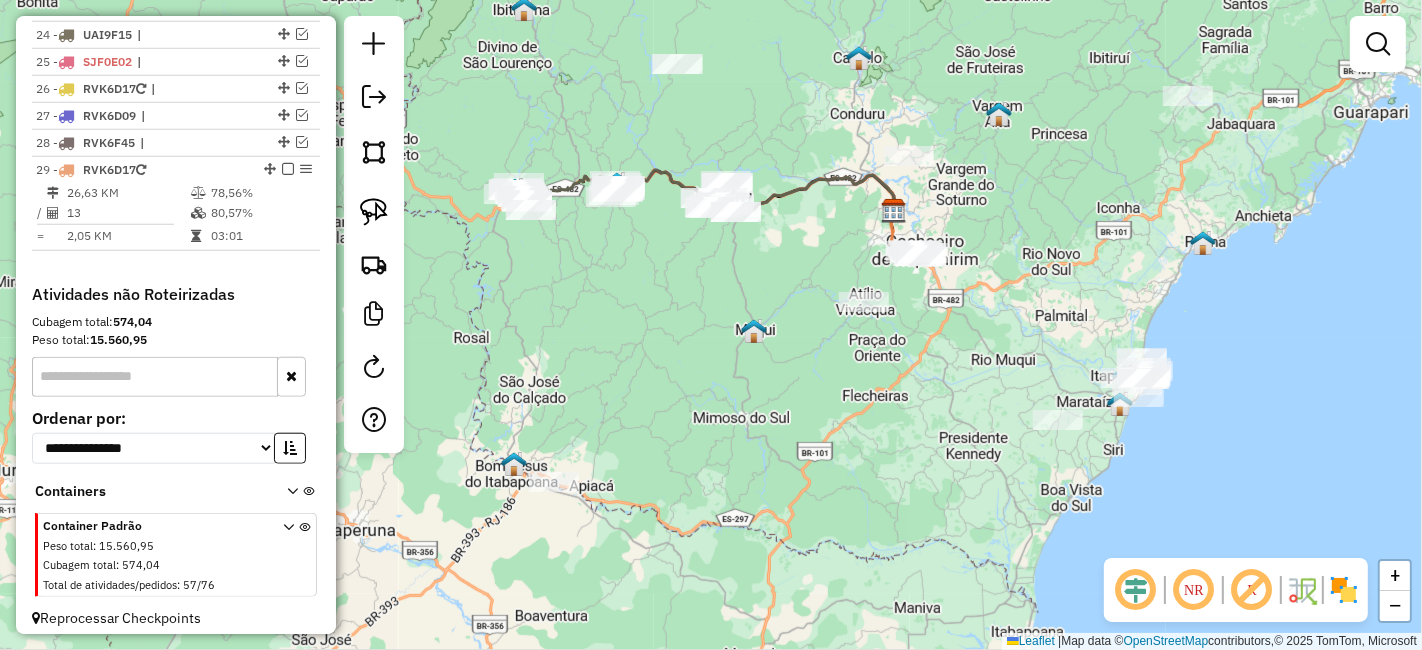 drag, startPoint x: 895, startPoint y: 376, endPoint x: 954, endPoint y: 330, distance: 74.8131 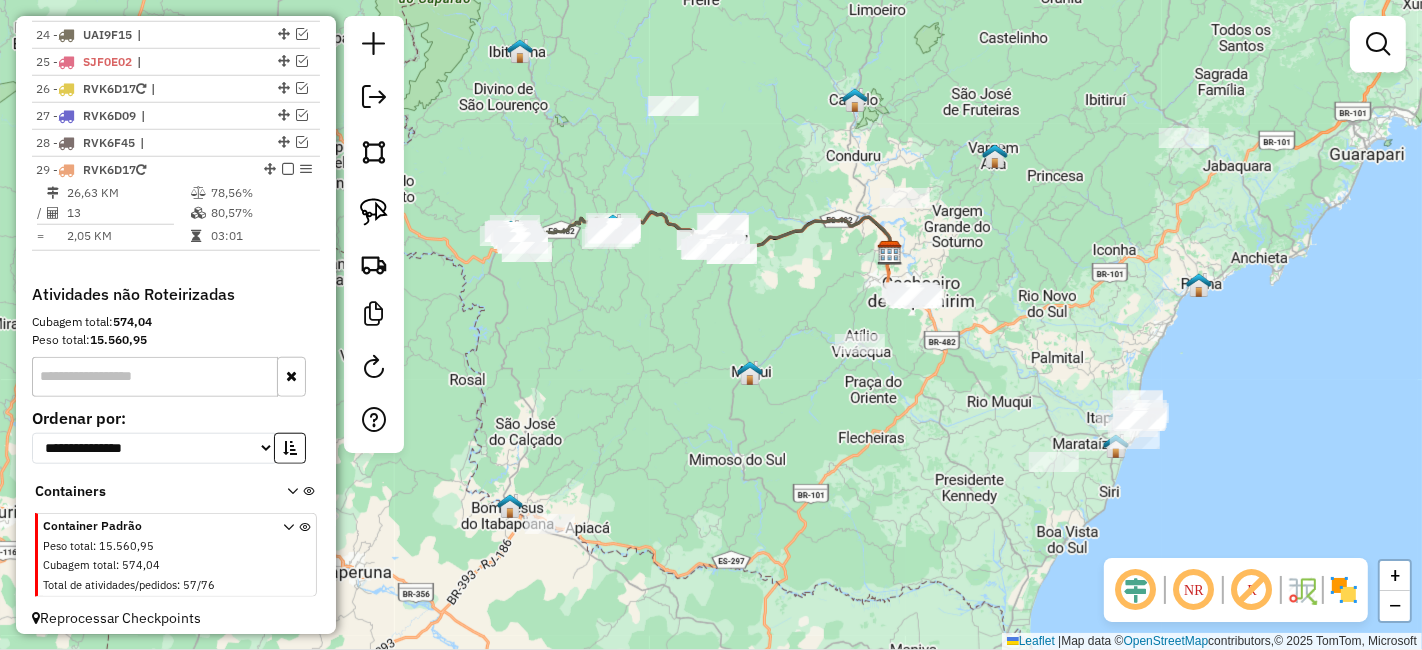 drag, startPoint x: 954, startPoint y: 330, endPoint x: 950, endPoint y: 372, distance: 42.190044 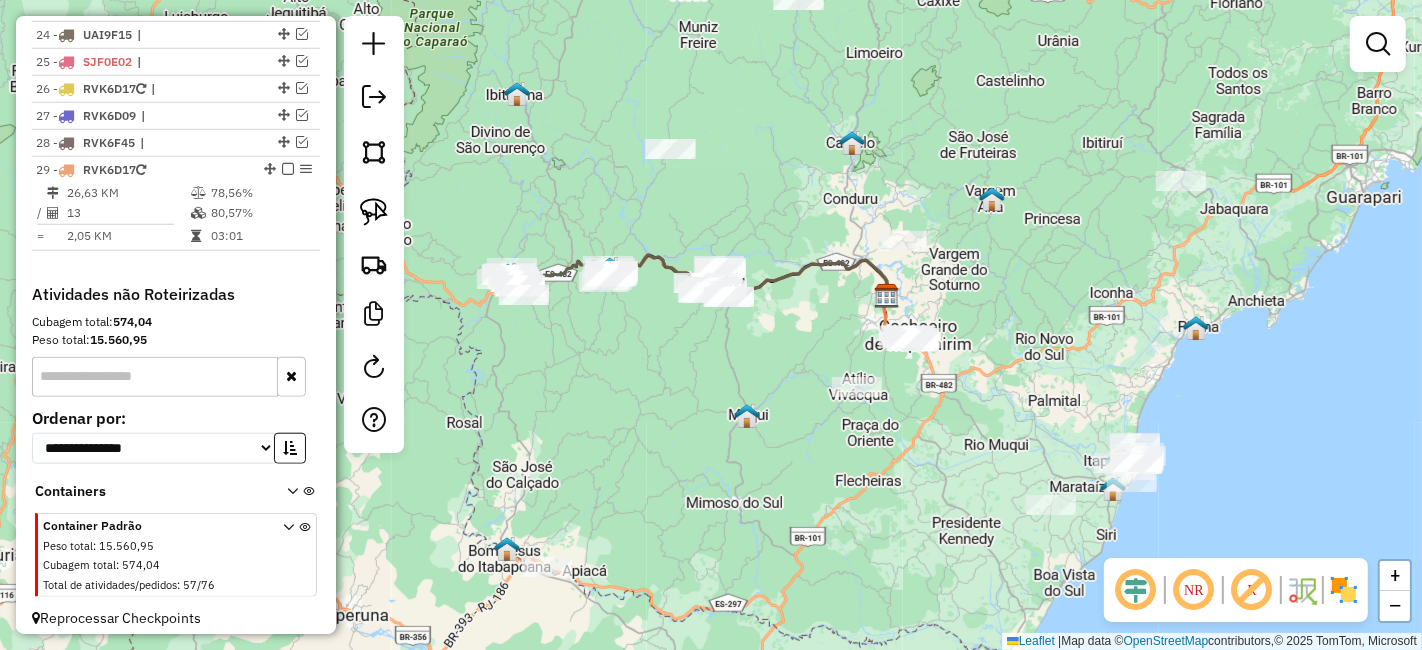 drag, startPoint x: 934, startPoint y: 361, endPoint x: 929, endPoint y: 403, distance: 42.296574 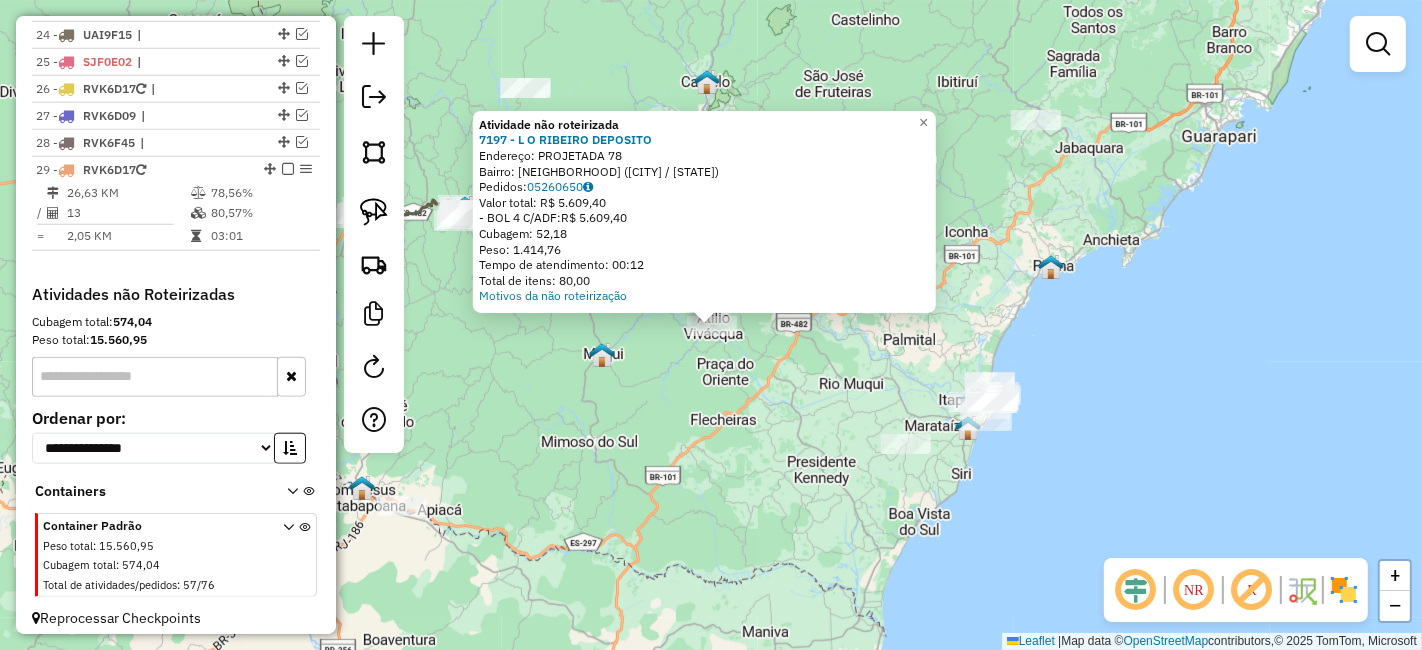 click on "Atividade não roteirizada [NUMBER] - [PERSON] [BRAND] Endereço: PROJETADA [NUMBER] Bairro: [PERSON] ([CITY] / [STATE]) Pedidos: [NUMBER] Valor total: R$ [NUMBER], [NUMBER] -BOL [NUMBER] C/ADF: R$ [NUMBER], [NUMBER] Cubagem: [NUMBER],[NUMBER] Peso: [NUMBER],[NUMBER] Tempo de atendimento: [TIME] Total de itens: [NUMBER],[NUMBER] Motivos da não roteirização × Janela de atendimento Grade de atendimento Capacidade Transportadoras Veículos Cliente Pedidos Rotas Selecione os dias de semana para filtrar as janelas de atendimento Seg Ter Qua Qui Sex Sáb Dom Informe o período da janela de atendimento: De: Até: Filtrar exatamente a janela do cliente Considerar janela de atendimento padrão Selecione os dias de semana para filtrar as grades de atendimento Seg Ter Qua Qui Sex Sáb Dom Considerar clientes sem dia de atendimento cadastrado Clientes fora do dia de atendimento selecionado Filtrar as atividades entre os valores definidos abaixo: Peso mínimo: Peso máximo: Cubagem mínima: Cubagem máxima: De: De:" 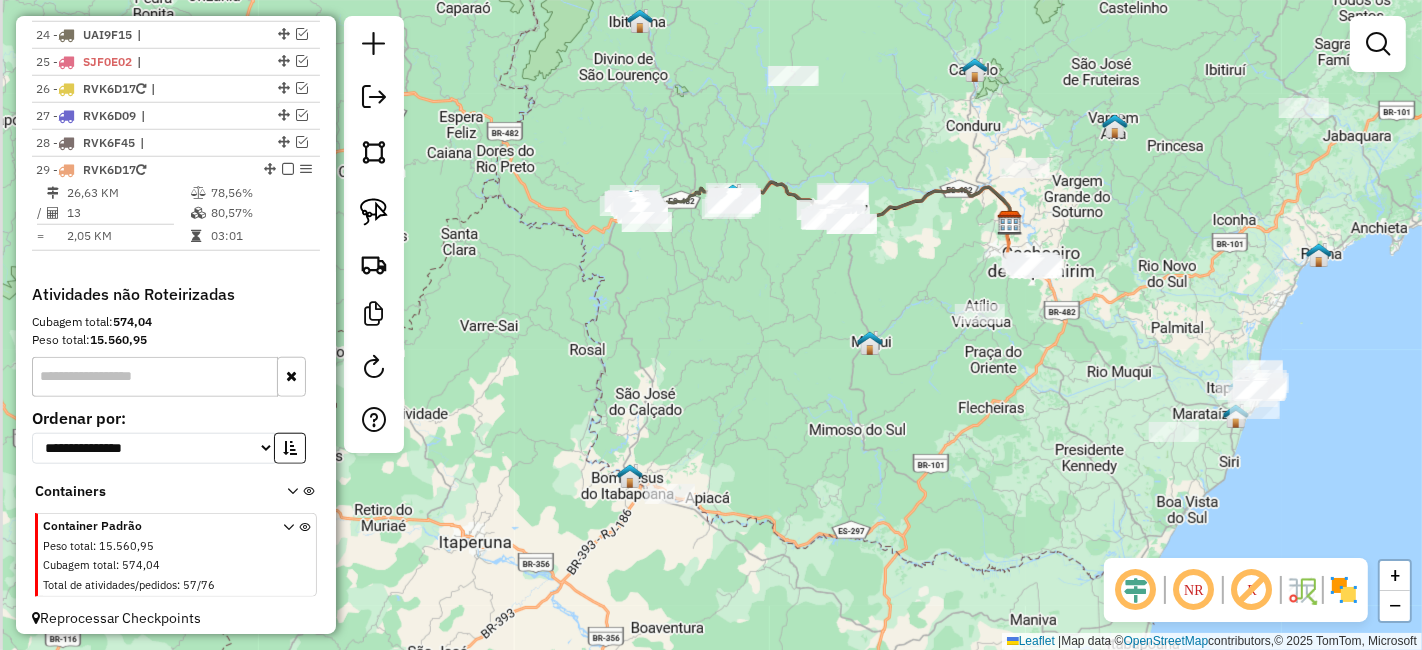 drag, startPoint x: 665, startPoint y: 418, endPoint x: 978, endPoint y: 404, distance: 313.31296 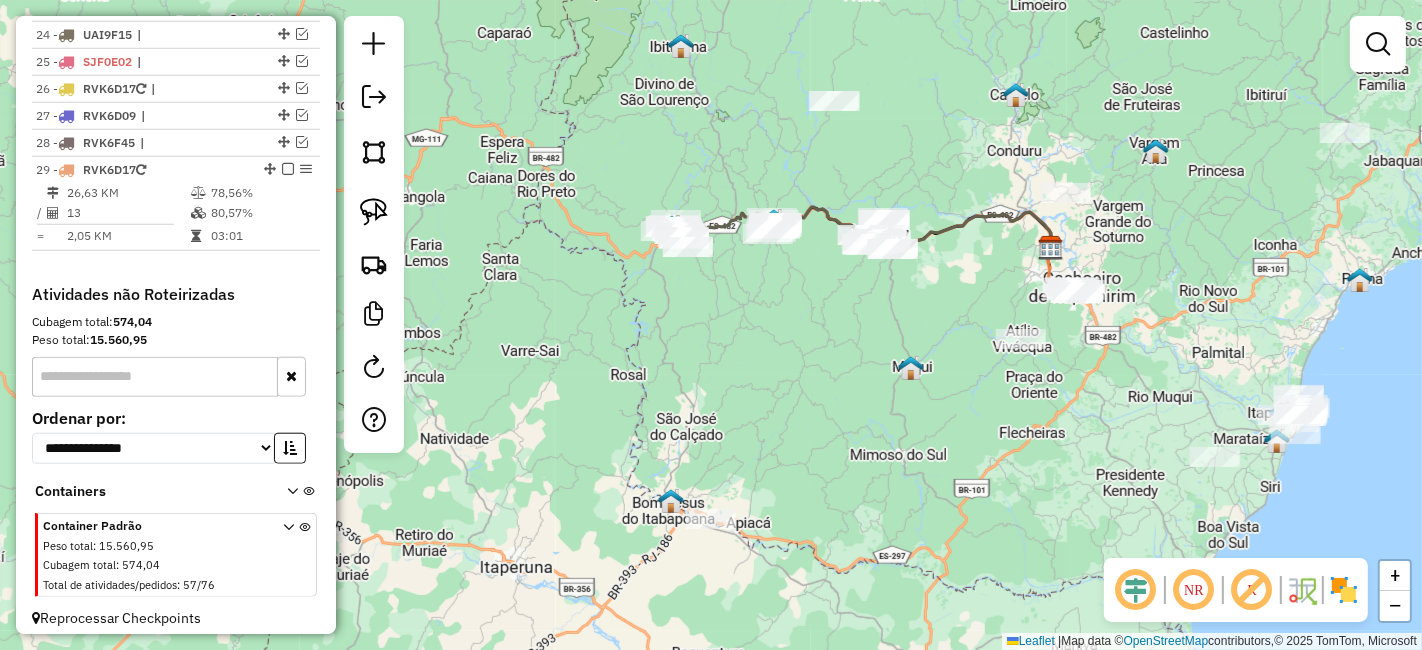 drag, startPoint x: 869, startPoint y: 389, endPoint x: 866, endPoint y: 430, distance: 41.109608 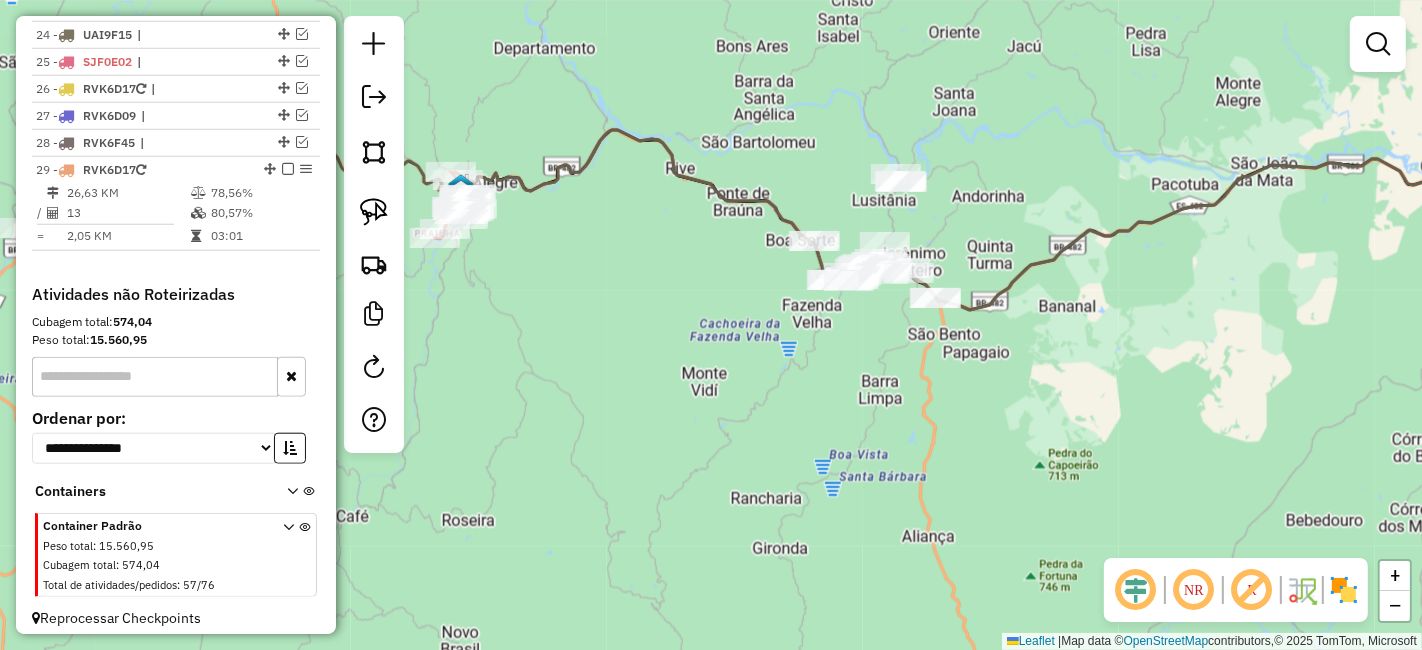 drag, startPoint x: 851, startPoint y: 335, endPoint x: 832, endPoint y: 352, distance: 25.495098 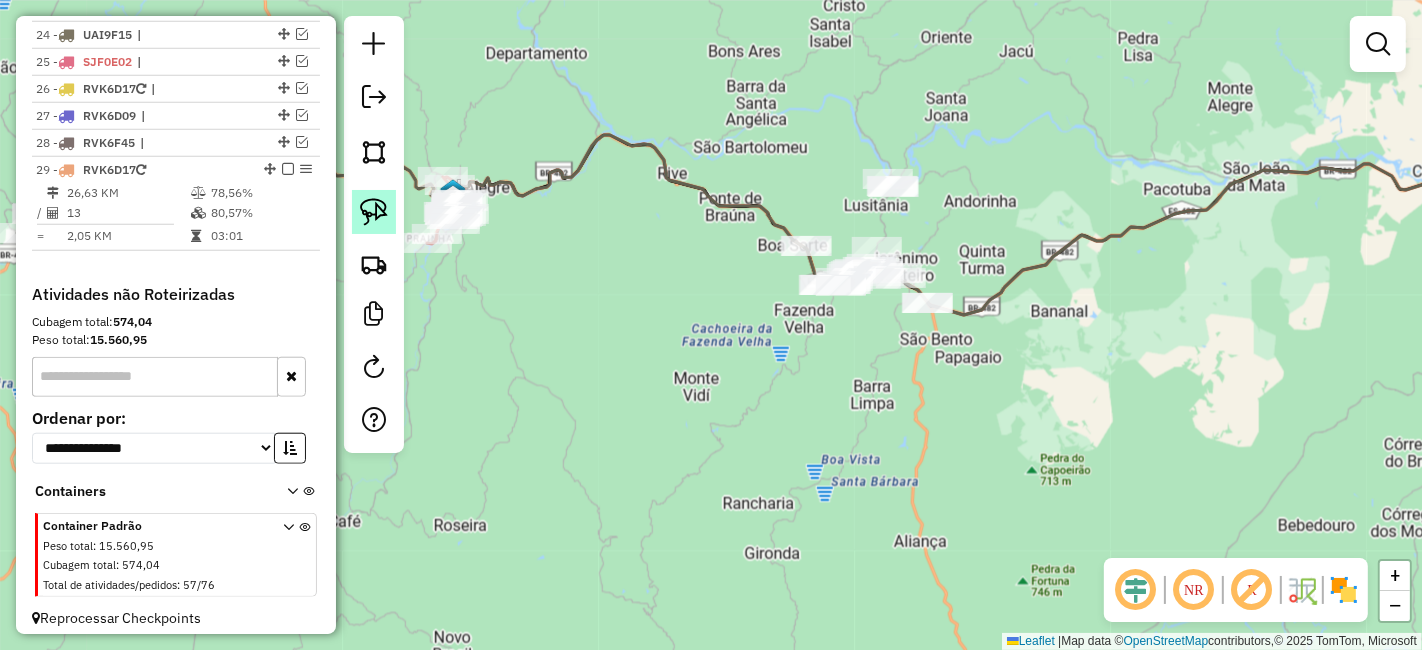click 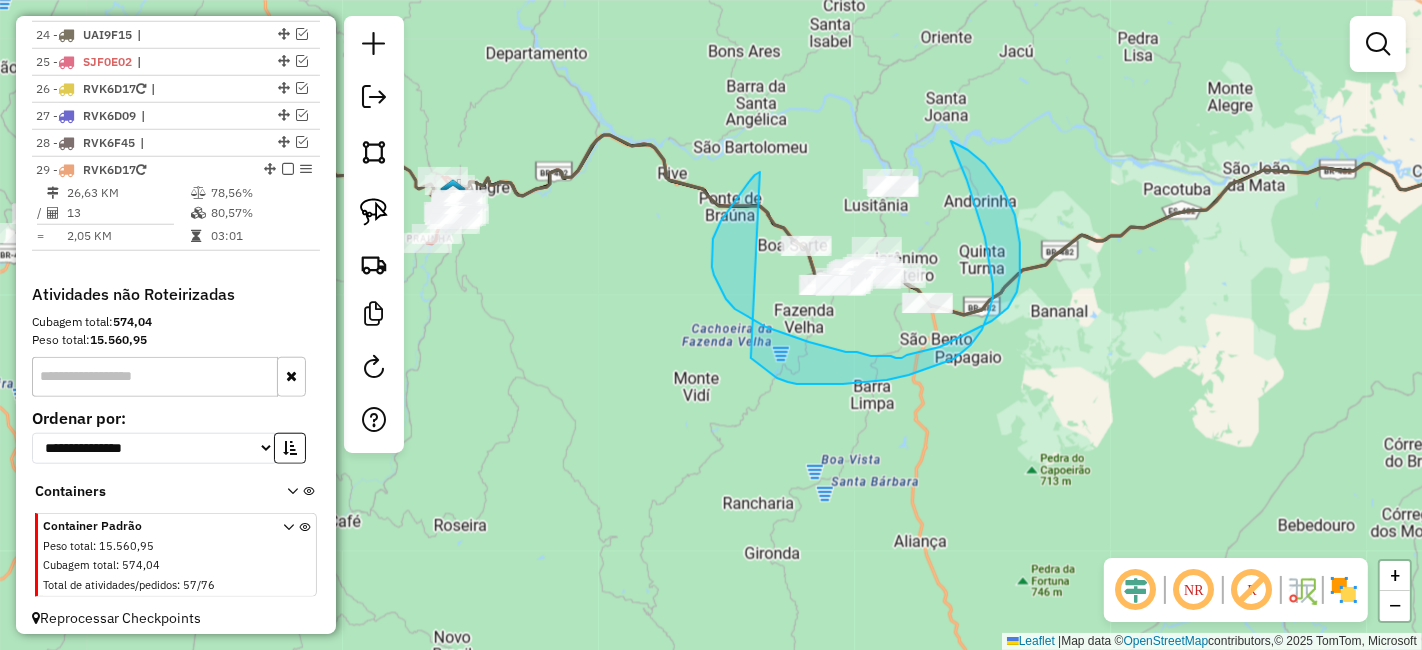 drag, startPoint x: 760, startPoint y: 172, endPoint x: 747, endPoint y: 355, distance: 183.46117 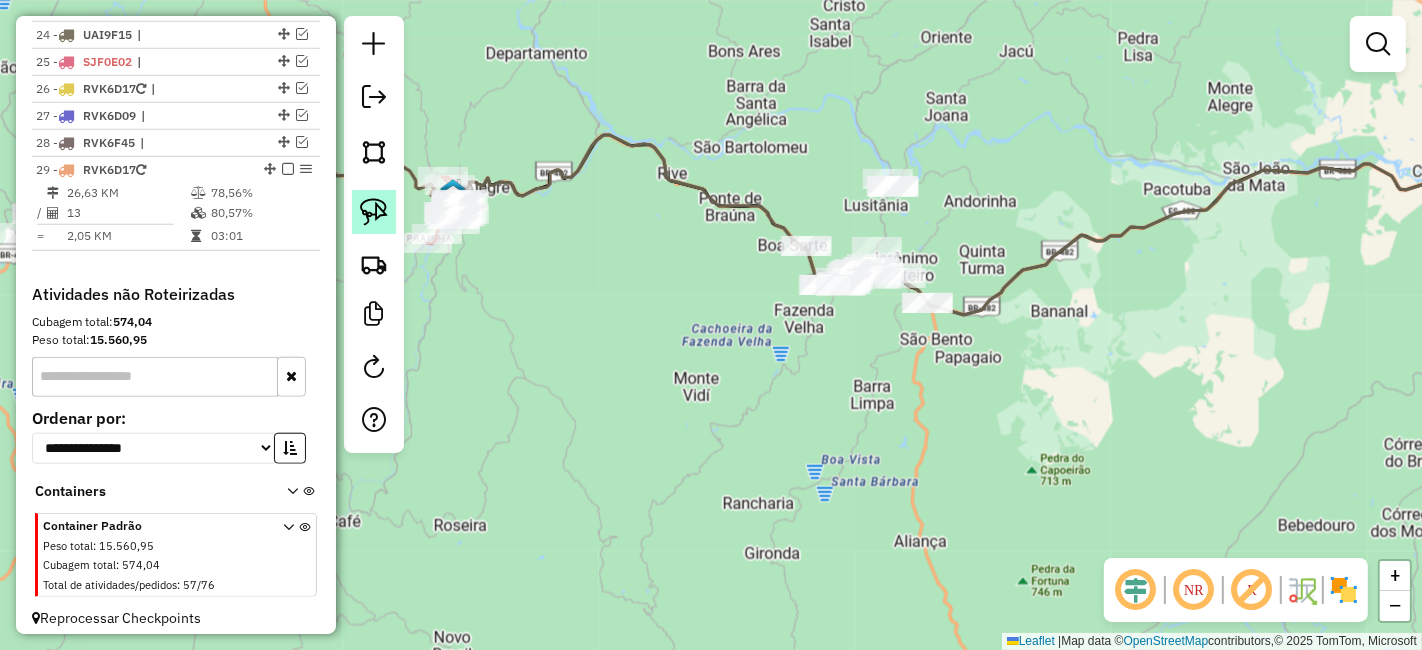 click 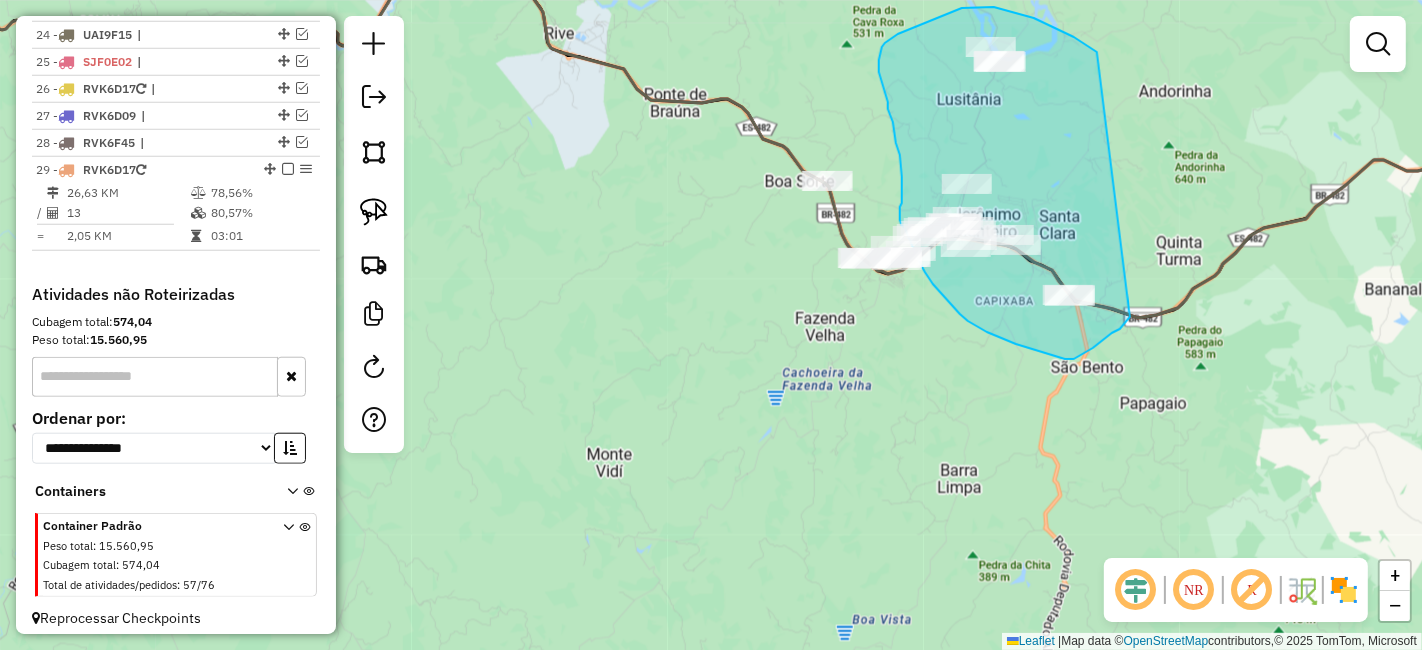 drag, startPoint x: 1097, startPoint y: 52, endPoint x: 1131, endPoint y: 315, distance: 265.1886 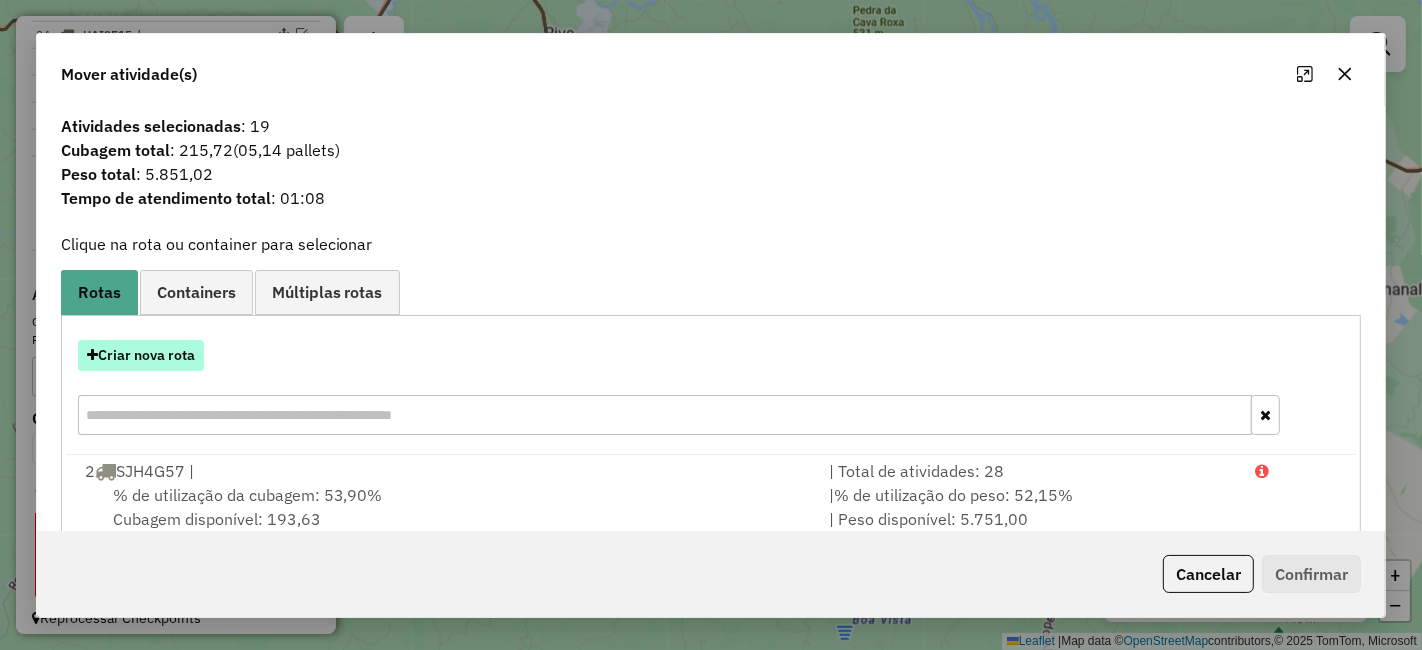 click on "Criar nova rota" at bounding box center (141, 355) 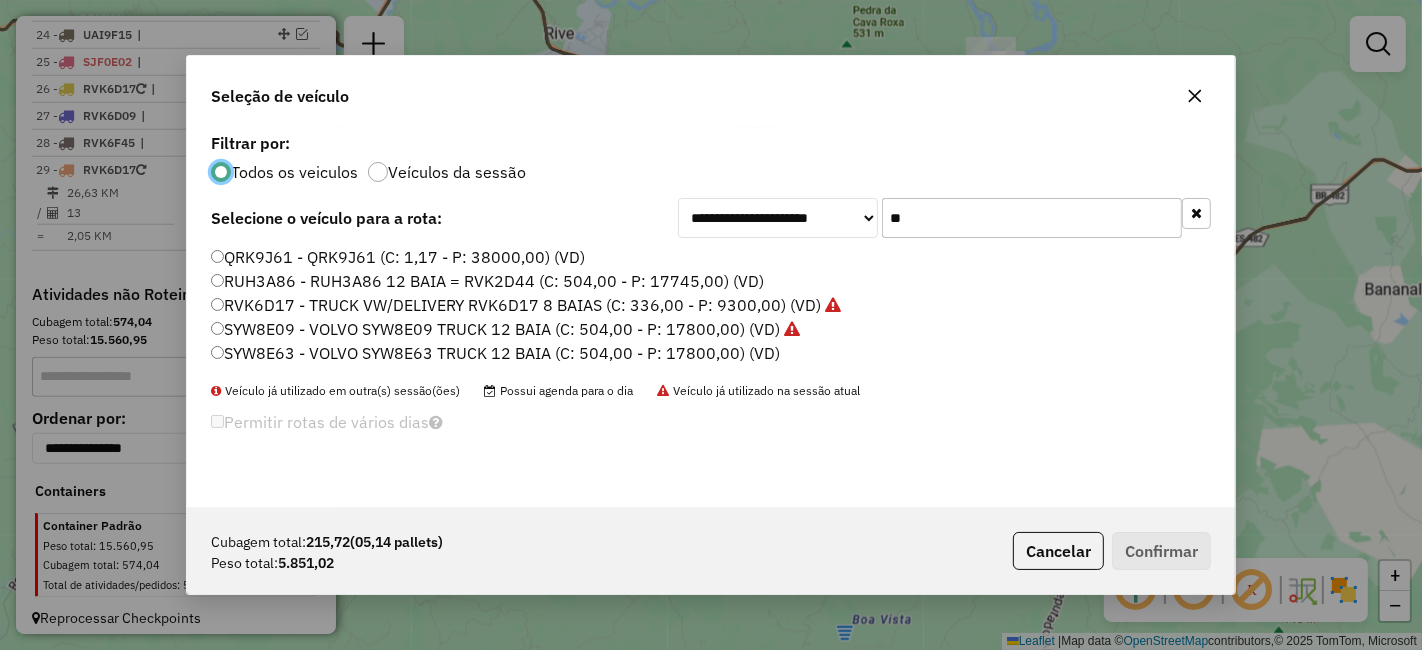 scroll, scrollTop: 11, scrollLeft: 5, axis: both 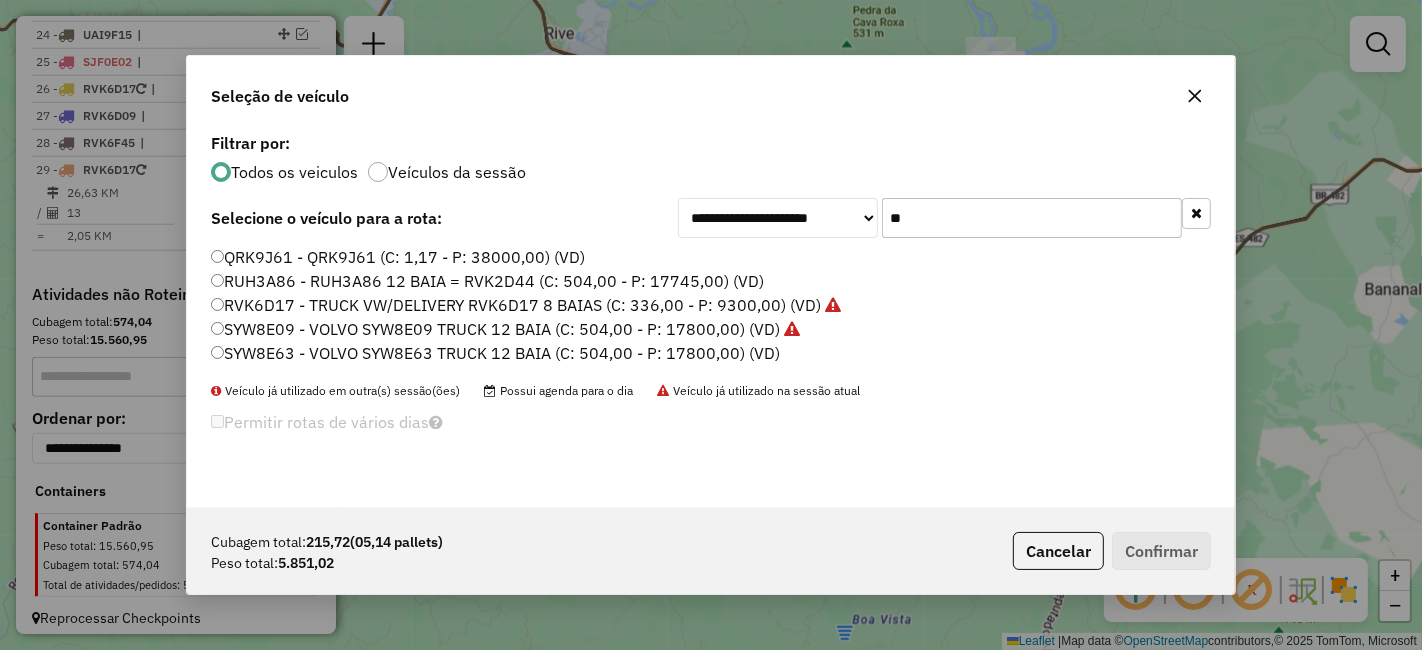 click on "**" 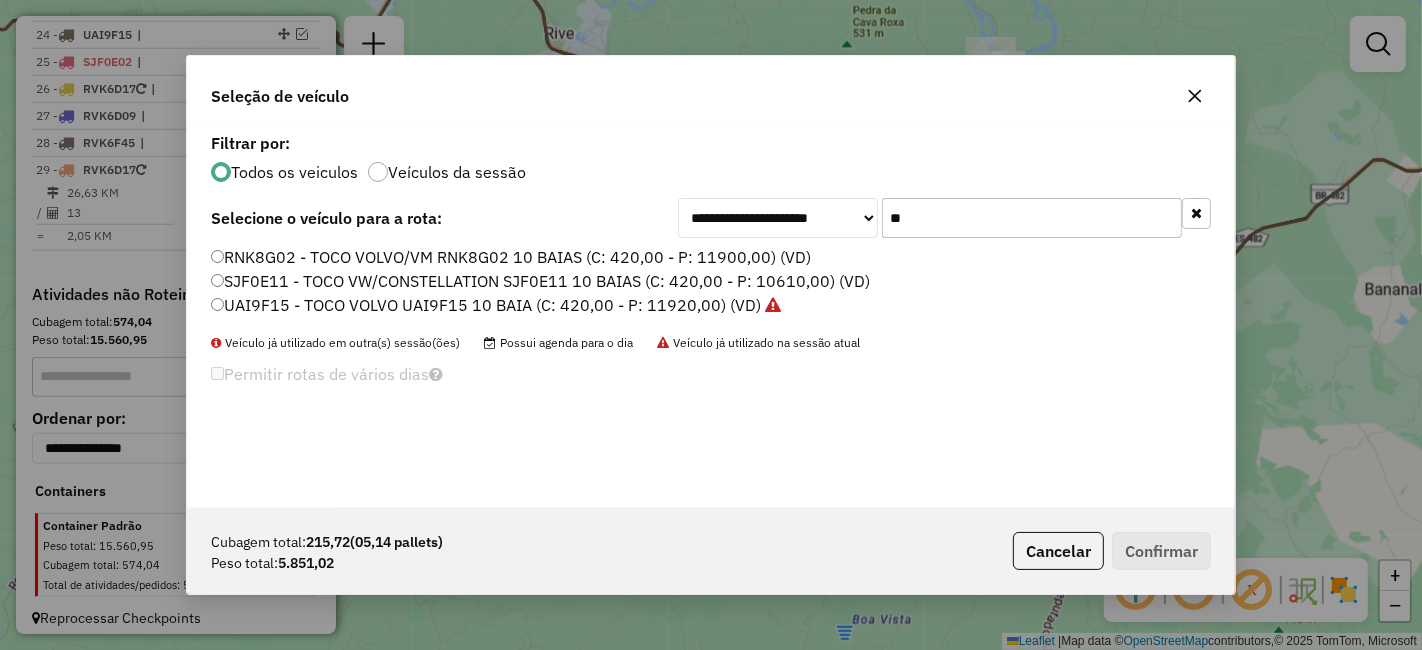 type on "**" 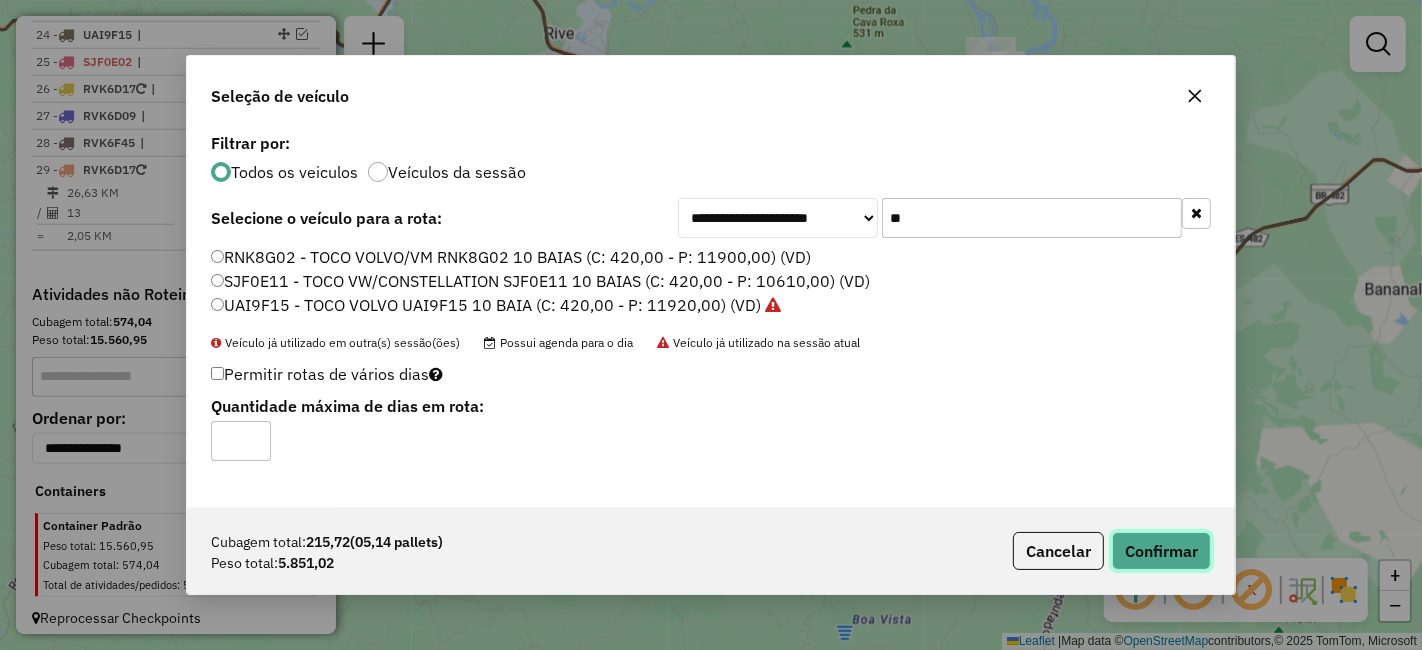 click on "Confirmar" 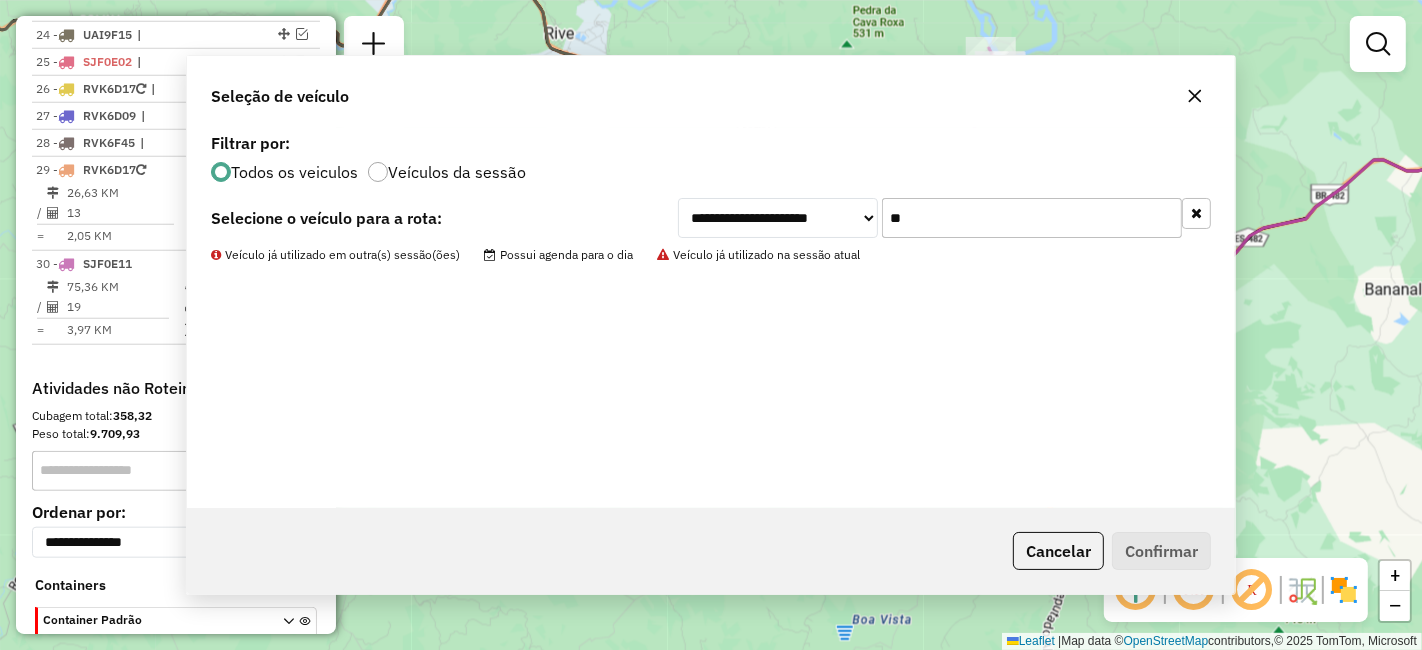 scroll, scrollTop: 1590, scrollLeft: 0, axis: vertical 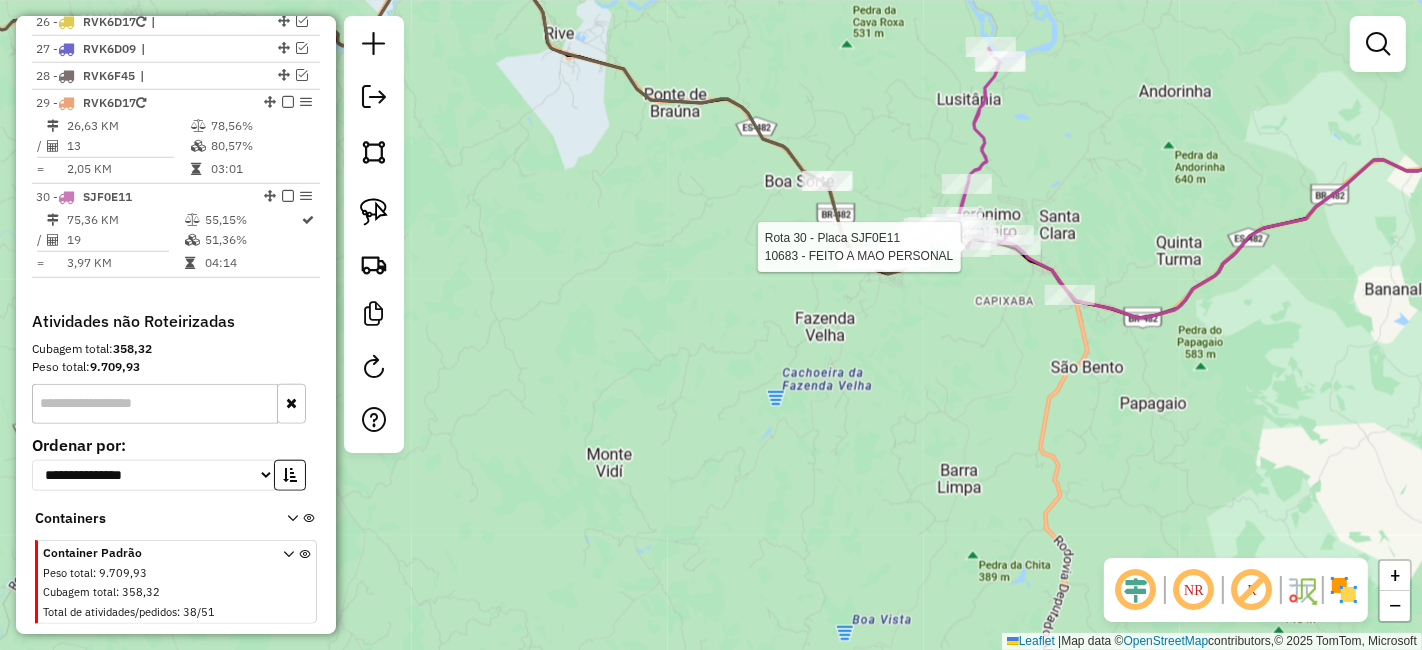 select on "**********" 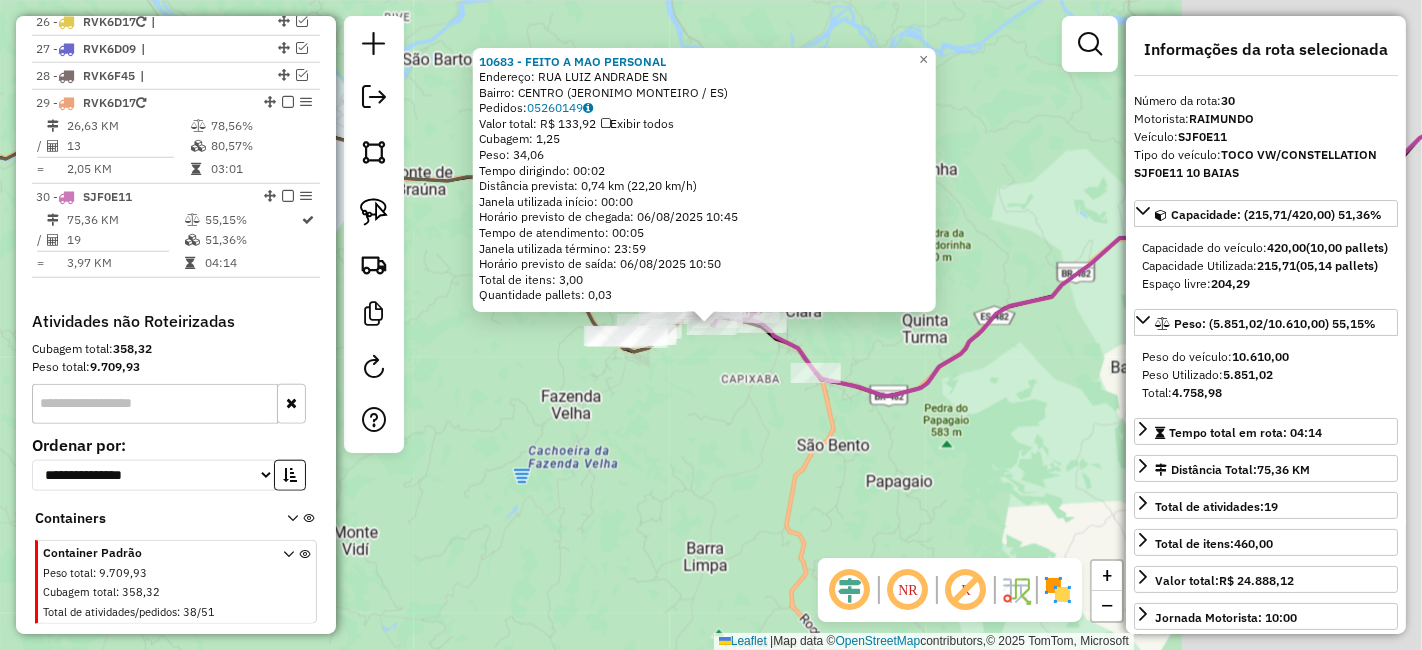 scroll, scrollTop: 1617, scrollLeft: 0, axis: vertical 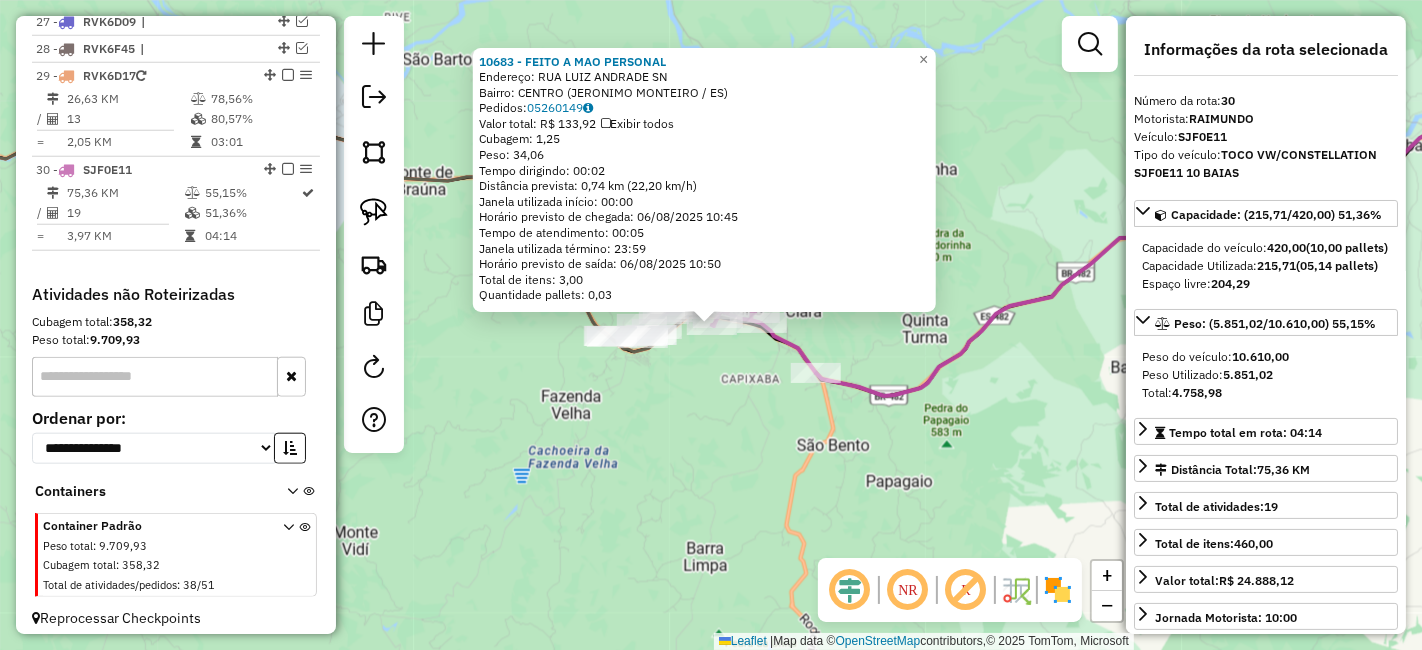 click on "[NUMBER] - [NAME] [LAST] PERSONAL  Endereço:  [NAME] [NAME] [NUMBER]   Bairro: [NAME] ([NAME] / [STATE])   Pedidos:  [NUMBER]   Valor total: R$ [PRICE]   Exibir todos   Cubagem: [NUMBER]  Peso: [NUMBER]  Tempo dirigindo: [TIME]   Distância prevista: [NUMBER] km ([NUMBER] km/h)   Janela utilizada início: [TIME]   Horário previsto de chegada: [DATE] [TIME]   Tempo de atendimento: [TIME]   Janela utilizada término: [TIME]   Horário previsto de saída: [DATE] [TIME]   Total de itens: [NUMBER]   Quantidade pallets: [NUMBER]  × Janela de atendimento Grade de atendimento Capacidade Transportadoras Veículos Cliente Pedidos  Rotas Selecione os dias de semana para filtrar as janelas de atendimento  Seg   Ter   Qua   Qui   Sex   Sáb   Dom  Informe o período da janela de atendimento: De: Até:  Filtrar exatamente a janela do cliente  Considerar janela de atendimento padrão  Selecione os dias de semana para filtrar as grades de atendimento  Seg   Ter   Qua   Qui   Sex   Sáb   Dom   Clientes fora do dia de atendimento selecionado De:" 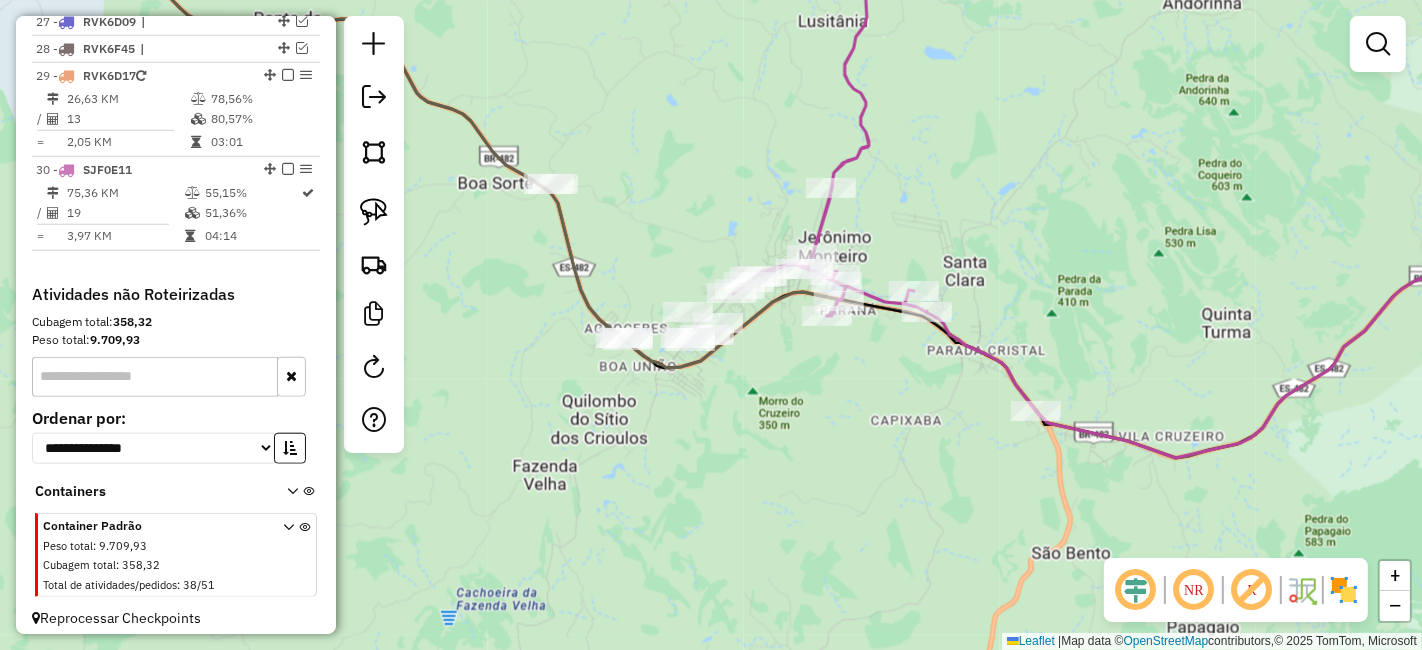 click on "Janela de atendimento Grade de atendimento Capacidade Transportadoras Veículos Cliente Pedidos  Rotas Selecione os dias de semana para filtrar as janelas de atendimento  Seg   Ter   Qua   Qui   Sex   Sáb   Dom  Informe o período da janela de atendimento: De: Até:  Filtrar exatamente a janela do cliente  Considerar janela de atendimento padrão  Selecione os dias de semana para filtrar as grades de atendimento  Seg   Ter   Qua   Qui   Sex   Sáb   Dom   Considerar clientes sem dia de atendimento cadastrado  Clientes fora do dia de atendimento selecionado Filtrar as atividades entre os valores definidos abaixo:  Peso mínimo:   Peso máximo:   Cubagem mínima:   Cubagem máxima:   De:   Até:  Filtrar as atividades entre o tempo de atendimento definido abaixo:  De:   Até:   Considerar capacidade total dos clientes não roteirizados Transportadora: Selecione um ou mais itens Tipo de veículo: Selecione um ou mais itens Veículo: Selecione um ou mais itens Motorista: Selecione um ou mais itens Nome: Rótulo:" 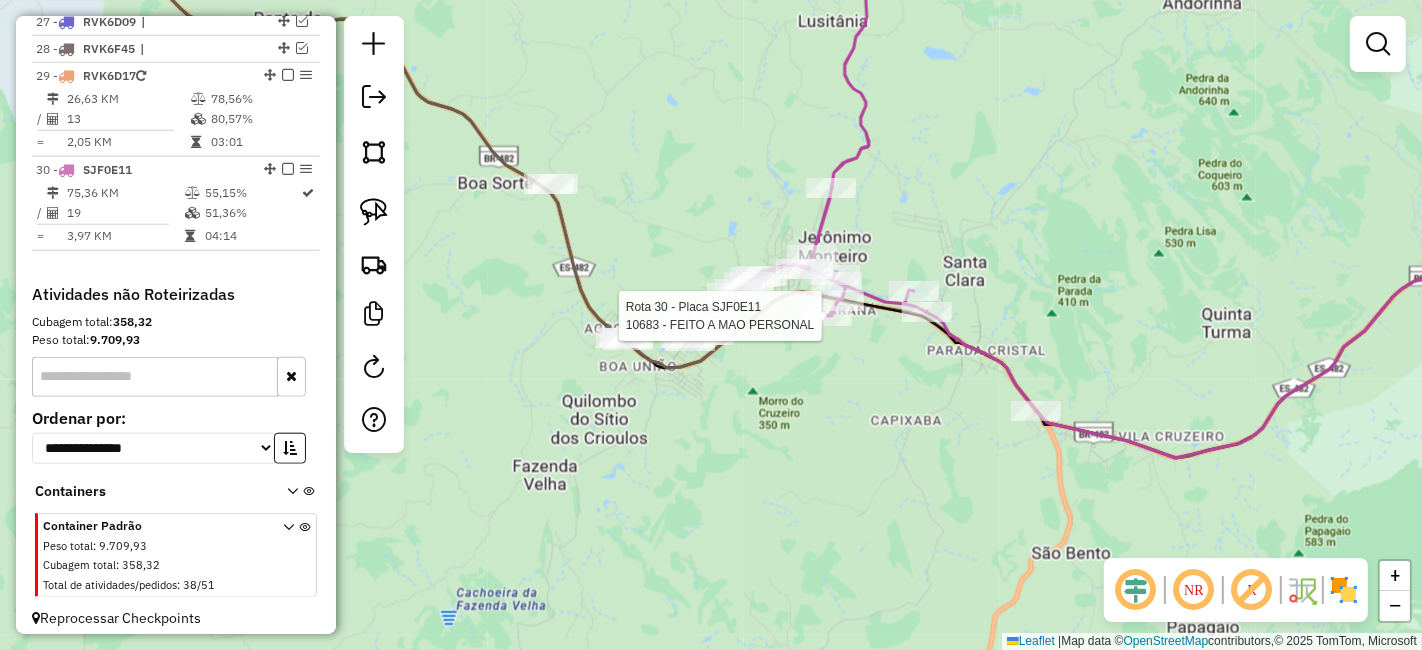 select on "**********" 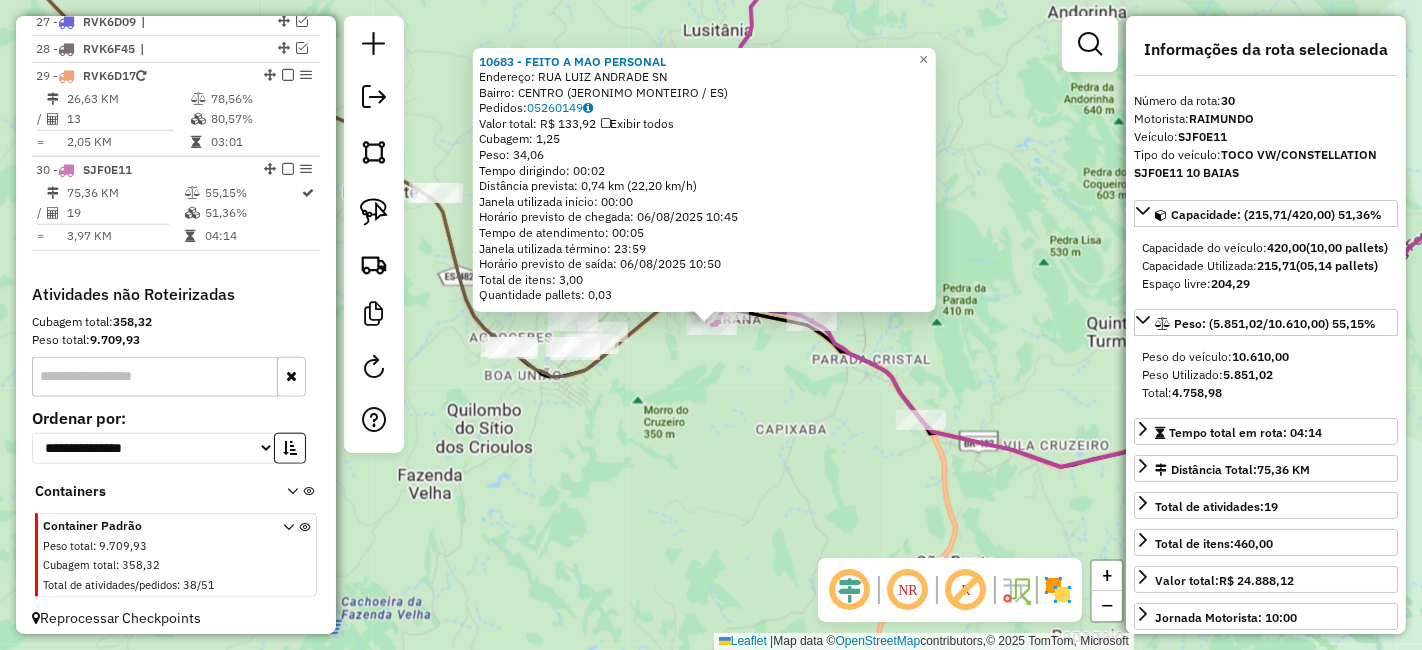 click on "[NUMBER] - [NAME] [LAST] PERSONAL  Endereço:  [NAME] [NAME] [NUMBER]   Bairro: [NAME] ([NAME] / [STATE])   Pedidos:  [NUMBER]   Valor total: R$ [PRICE]   Exibir todos   Cubagem: [NUMBER]  Peso: [NUMBER]  Tempo dirigindo: [TIME]   Distância prevista: [NUMBER] km ([NUMBER] km/h)   Janela utilizada início: [TIME]   Horário previsto de chegada: [DATE] [TIME]   Tempo de atendimento: [TIME]   Janela utilizada término: [TIME]   Horário previsto de saída: [DATE] [TIME]   Total de itens: [NUMBER]   Quantidade pallets: [NUMBER]  × Janela de atendimento Grade de atendimento Capacidade Transportadoras Veículos Cliente Pedidos  Rotas Selecione os dias de semana para filtrar as janelas de atendimento  Seg   Ter   Qua   Qui   Sex   Sáb   Dom  Informe o período da janela de atendimento: De: Até:  Filtrar exatamente a janela do cliente  Considerar janela de atendimento padrão  Selecione os dias de semana para filtrar as grades de atendimento  Seg   Ter   Qua   Qui   Sex   Sáb   Dom   Clientes fora do dia de atendimento selecionado De:" 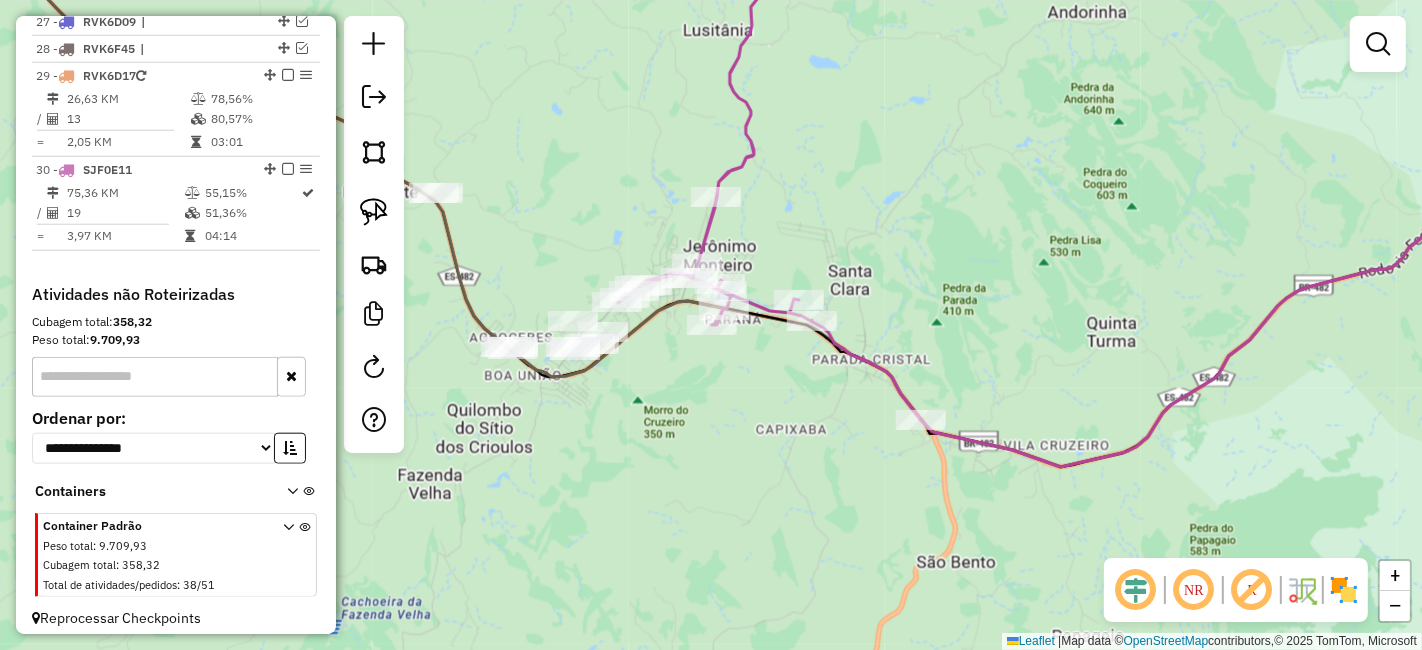drag, startPoint x: 689, startPoint y: 424, endPoint x: 766, endPoint y: 399, distance: 80.95678 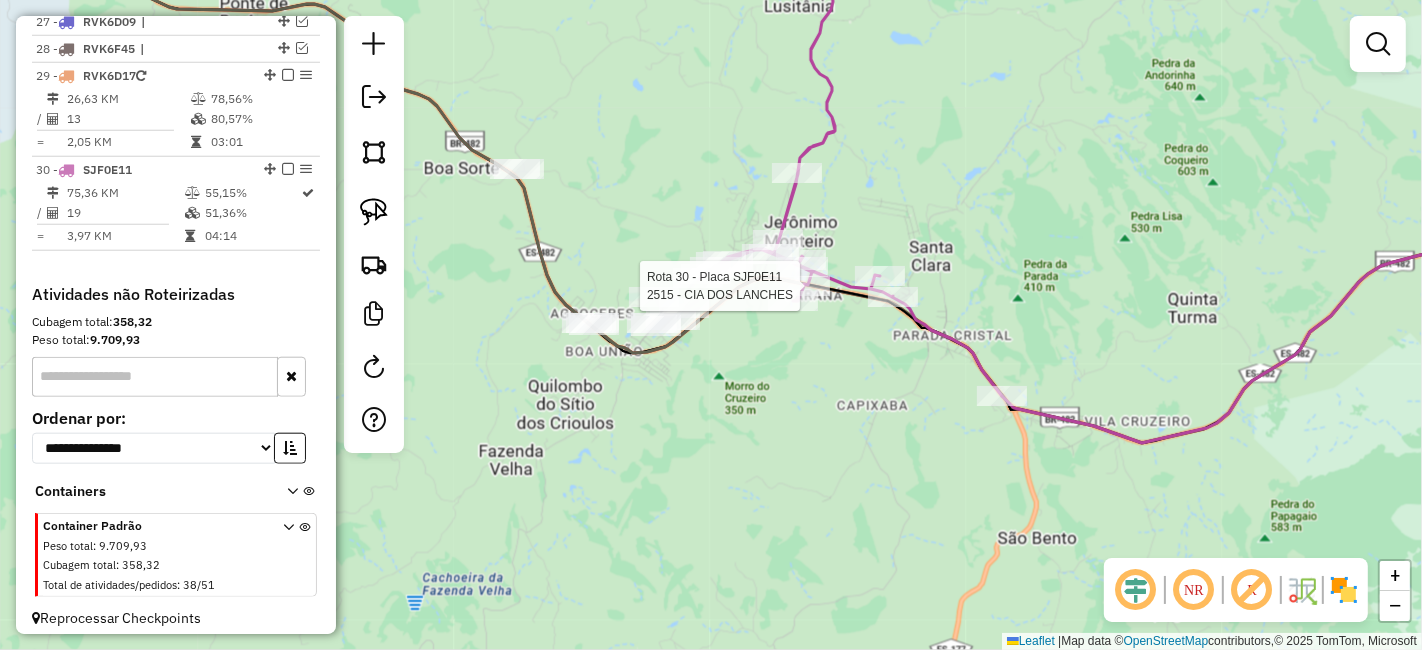 select on "**********" 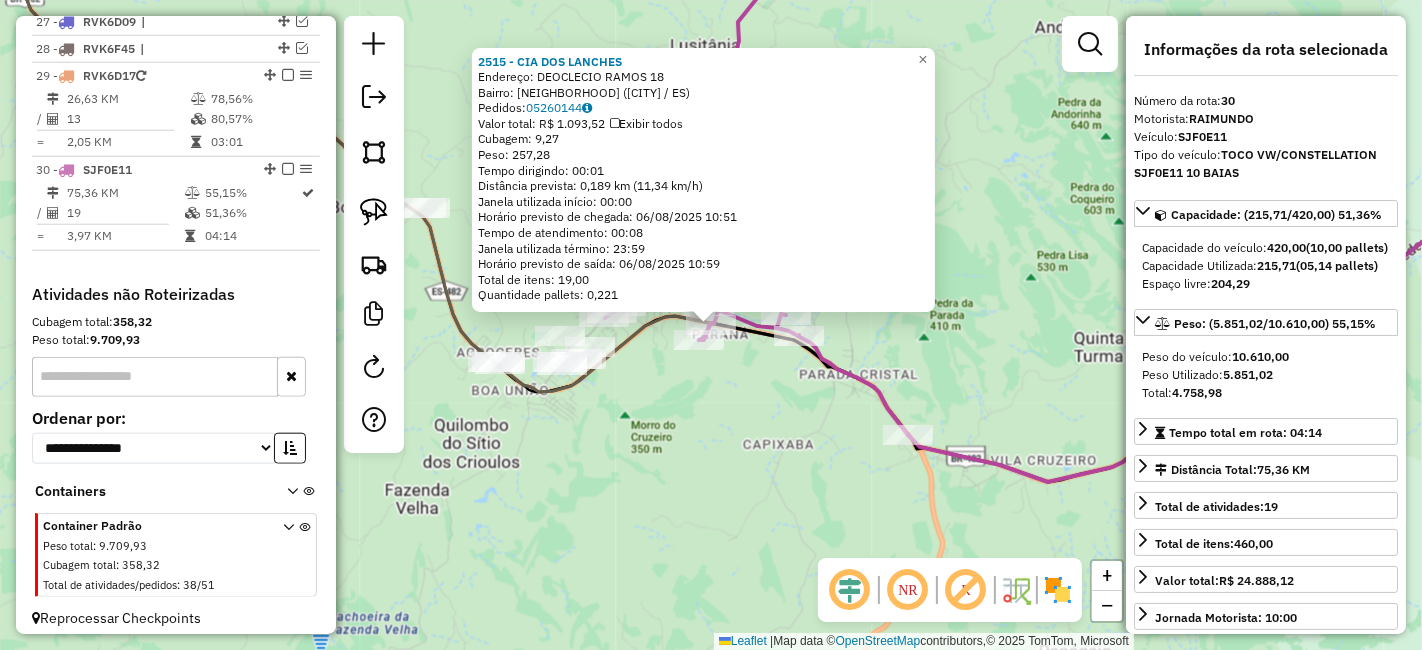 click on "[NUMBER] - [NAME]  Endereço:  [NAME] [NUMBER]   Bairro: [NAME] ([NAME] / [STATE])   Pedidos:  [NUMBER]   Valor total: R$ [PRICE]   Exibir todos   Cubagem: [NUMBER]  Peso: [NUMBER]  Tempo dirigindo: [TIME]   Distância prevista: [NUMBER] km ([NUMBER] km/h)   Janela utilizada início: [TIME]   Horário previsto de chegada: [DATE] [TIME]   Tempo de atendimento: [TIME]   Janela utilizada término: [TIME]   Horário previsto de saída: [DATE] [TIME]   Total de itens: [NUMBER]   Quantidade pallets: [NUMBER]  × Janela de atendimento Grade de atendimento Capacidade Transportadoras Veículos Cliente Pedidos  Rotas Selecione os dias de semana para filtrar as janelas de atendimento  Seg   Ter   Qua   Qui   Sex   Sáb   Dom  Informe o período da janela de atendimento: De: Até:  Filtrar exatamente a janela do cliente  Considerar janela de atendimento padrão  Selecione os dias de semana para filtrar as grades de atendimento  Seg   Ter   Qua   Qui   Sex   Sáb   Dom   Clientes fora do dia de atendimento selecionado De:" 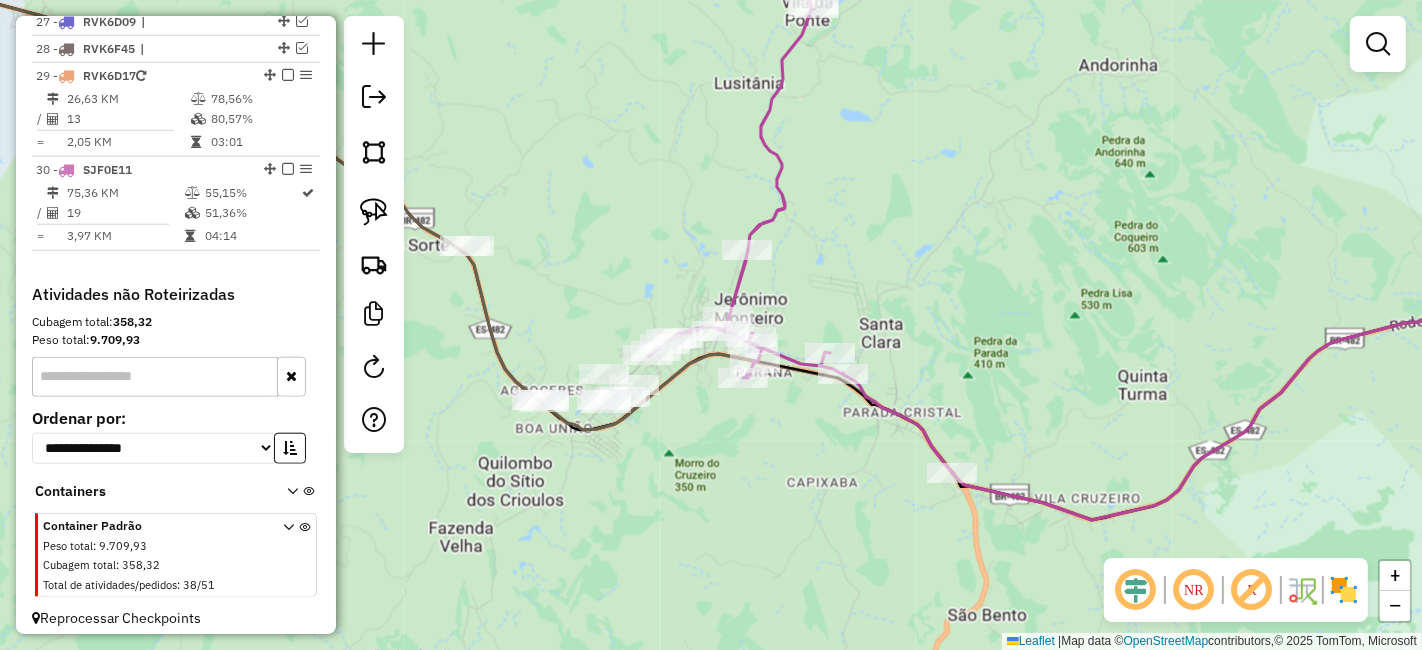 drag, startPoint x: 660, startPoint y: 404, endPoint x: 680, endPoint y: 422, distance: 26.907248 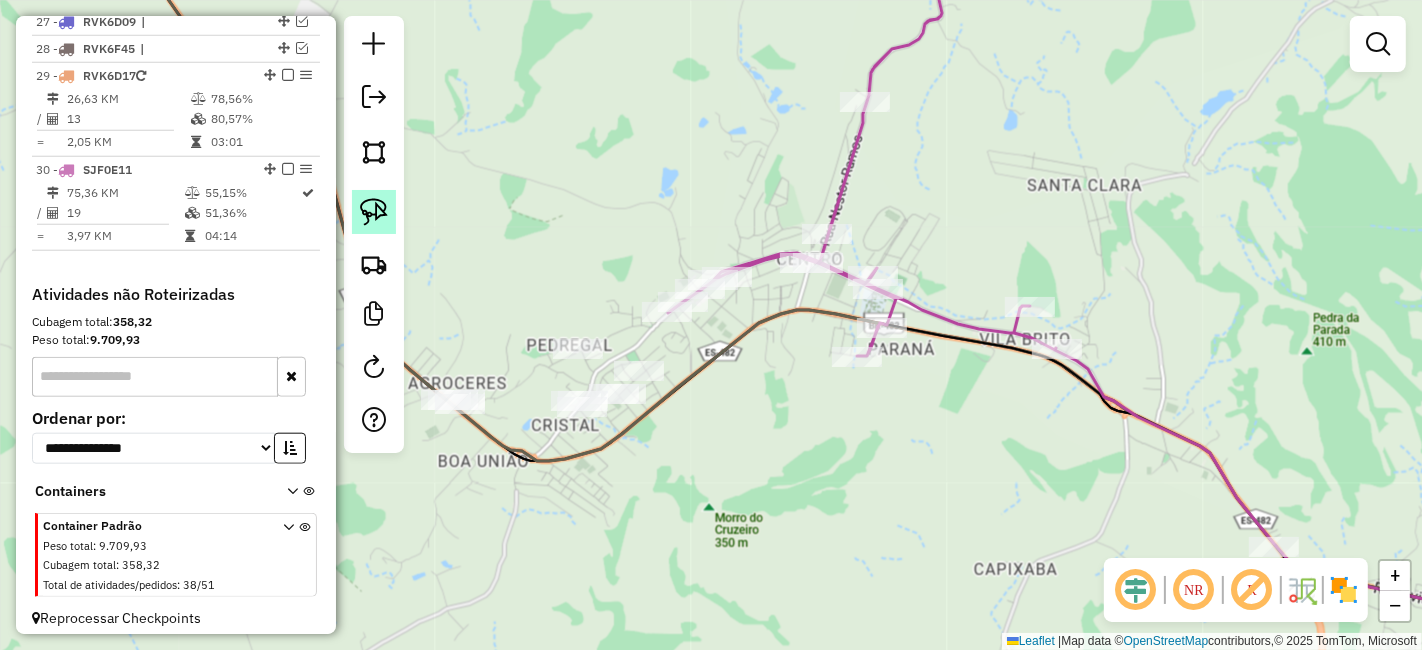click 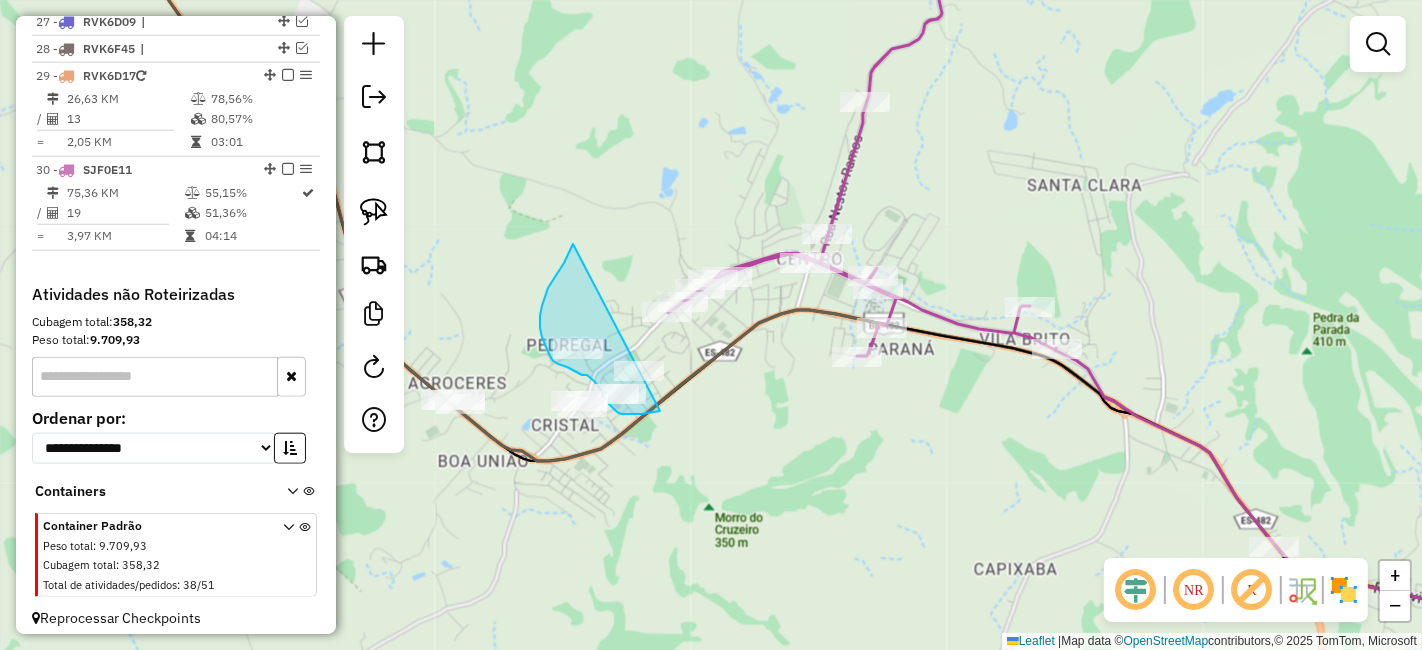 drag, startPoint x: 546, startPoint y: 292, endPoint x: 681, endPoint y: 387, distance: 165.07574 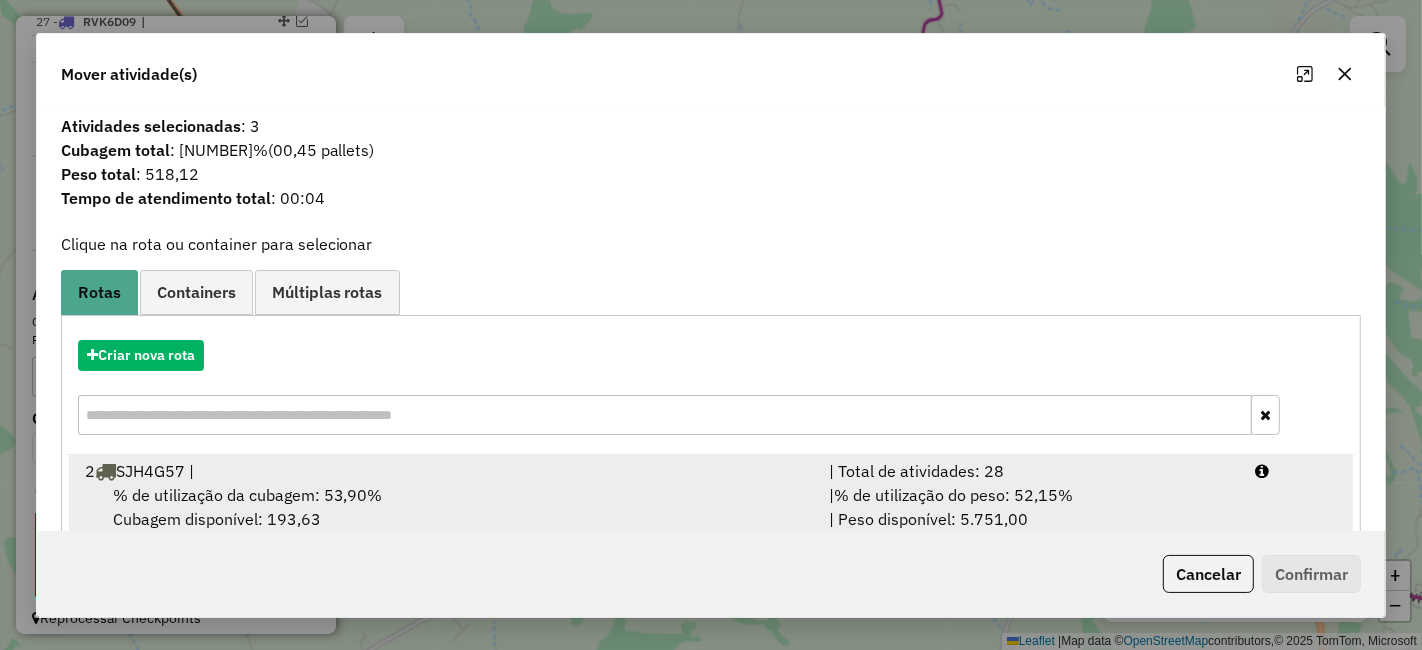 click on "% de utilização da cubagem: 53,90%  Cubagem disponível: 193,63" at bounding box center [445, 507] 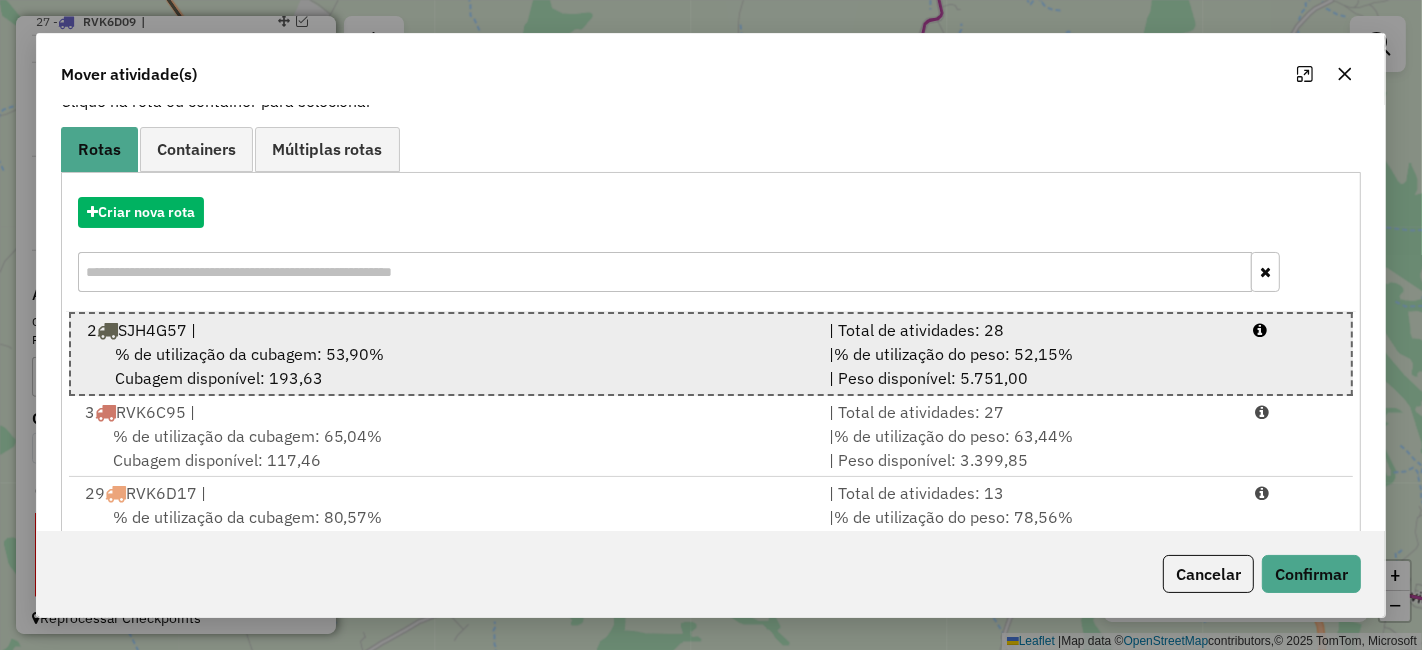 scroll, scrollTop: 281, scrollLeft: 0, axis: vertical 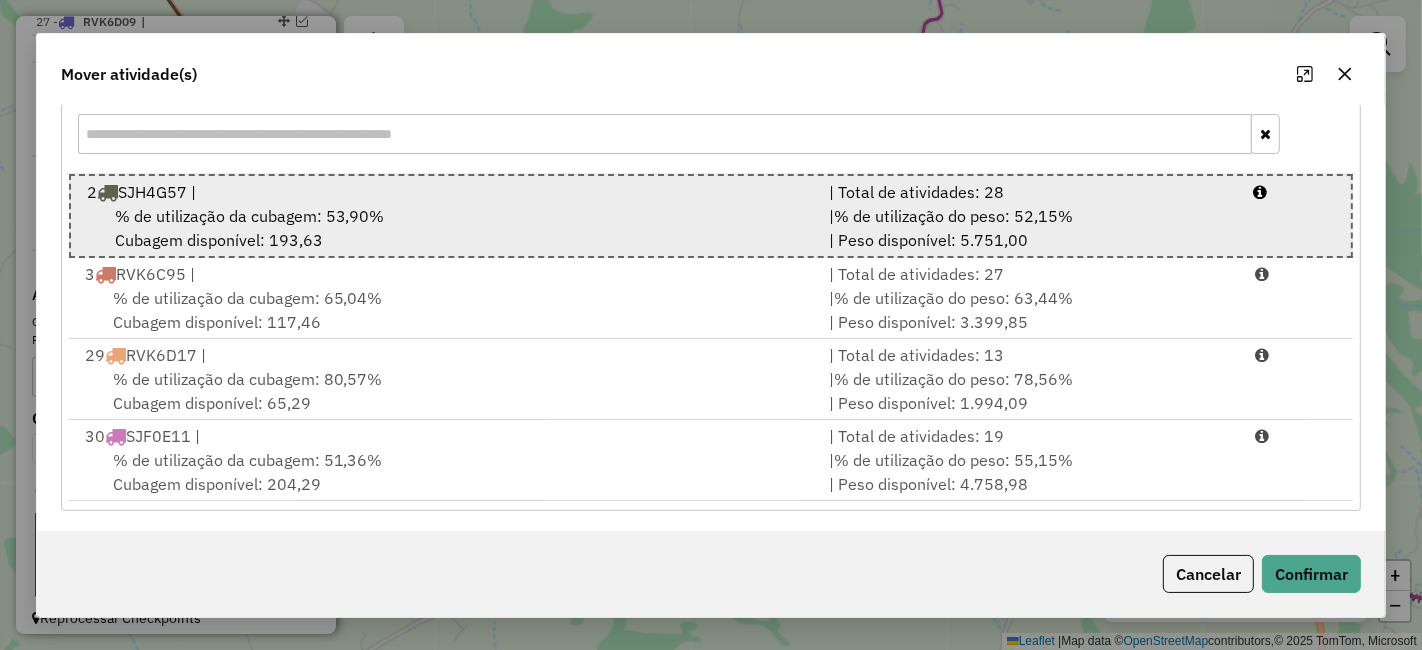 click on "% de utilização da cubagem: 51,36%  Cubagem disponível: 204,29" at bounding box center (445, 472) 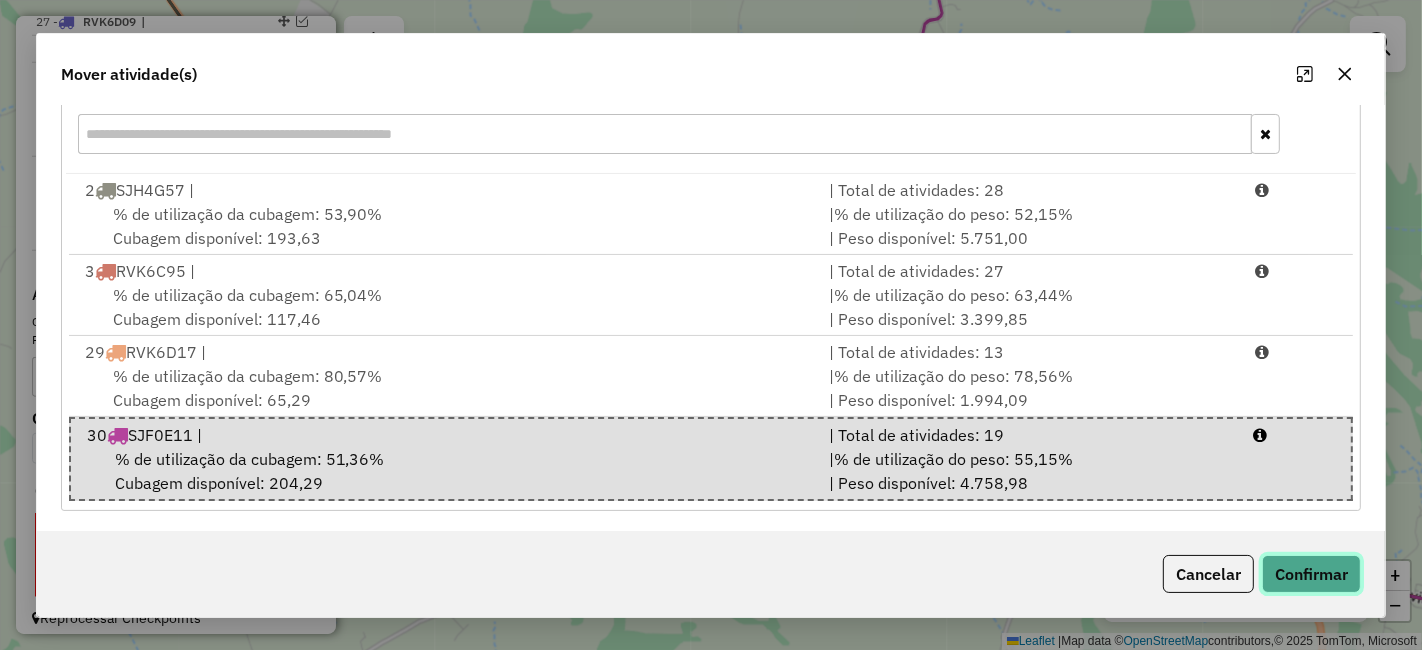 click on "Confirmar" 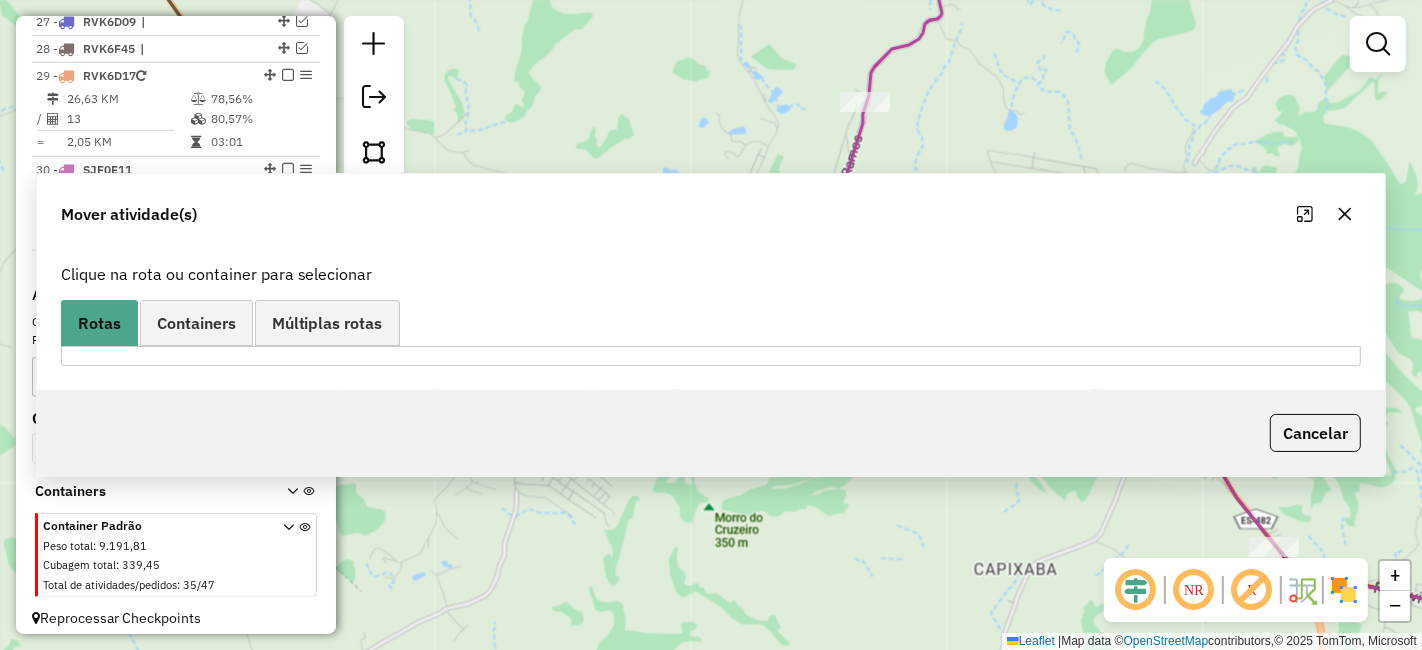 scroll, scrollTop: 0, scrollLeft: 0, axis: both 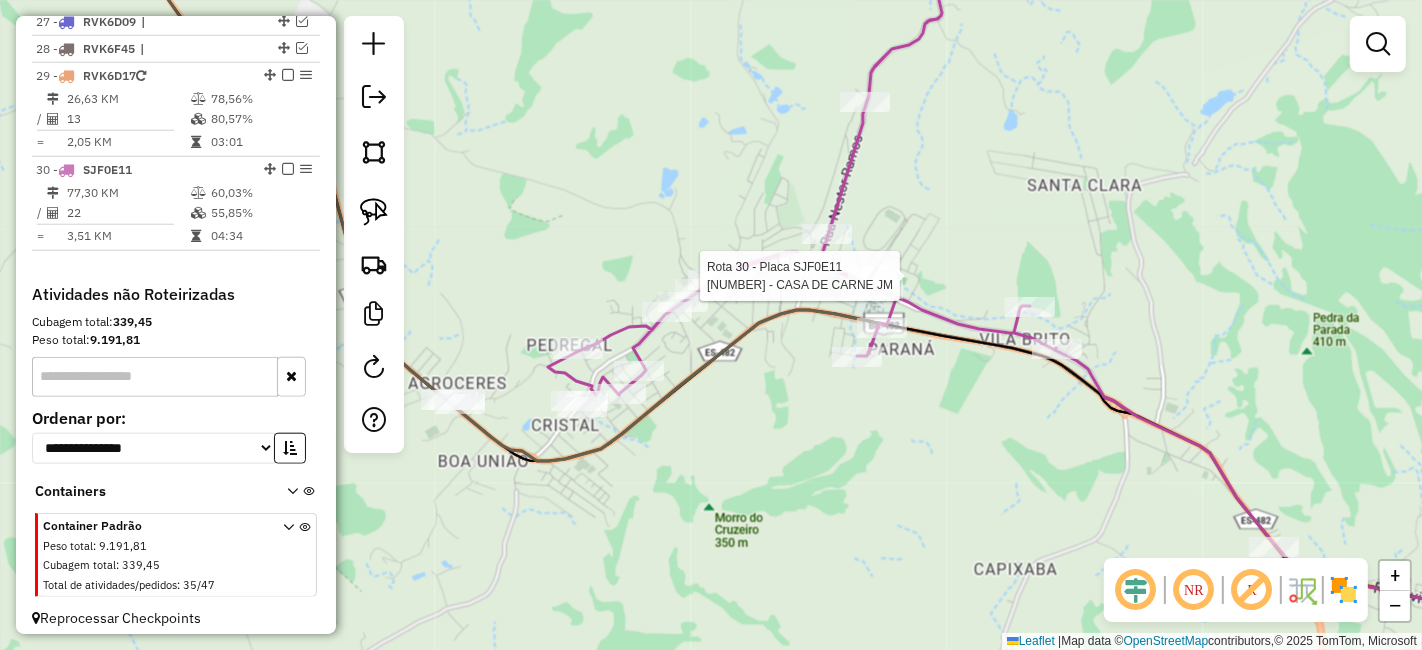 select on "**********" 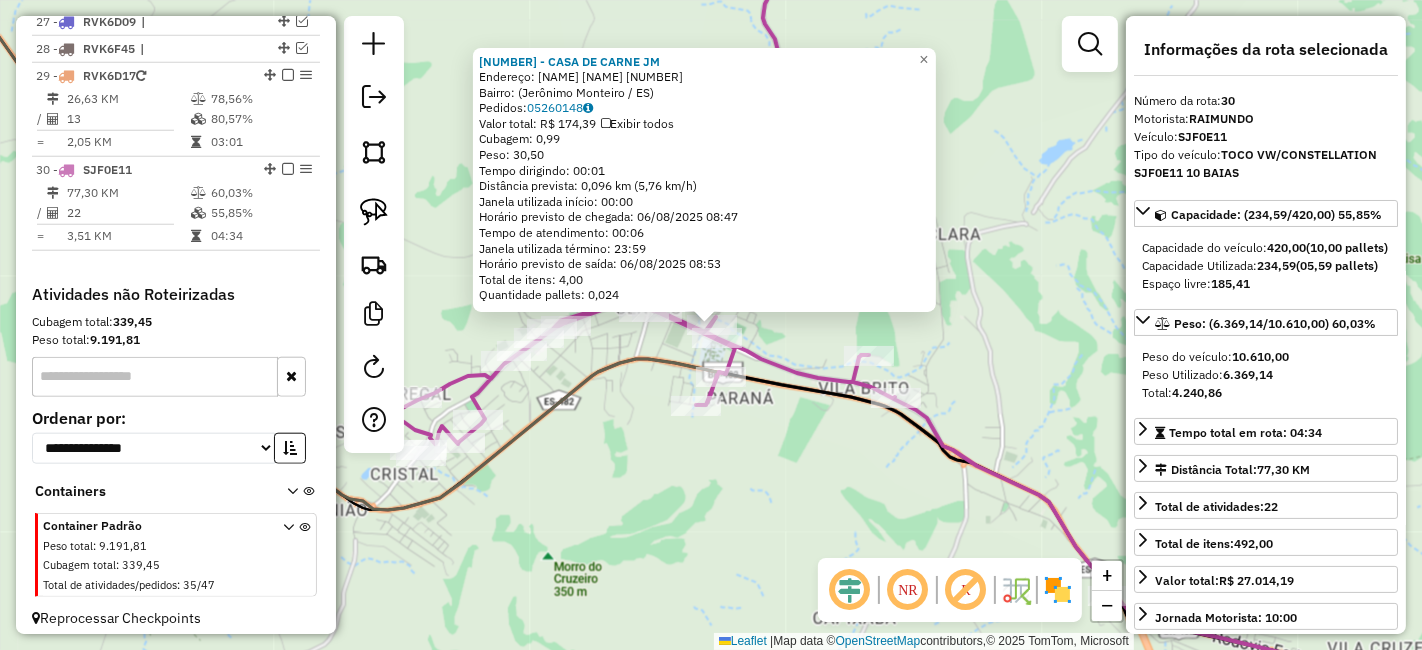 click on "[NUMBER] - CASA DE CARNE JM  Endereço: [STREET], [NUMBER]   Bairro:  ([CITY] / ES)   Pedidos:  [ORDER_ID]   Valor total: R$ [PRICE]   Exibir todos   Cubagem: [CUBAGE]  Peso: [WEIGHT]  Tempo dirigindo: [TIME]   Distância prevista: [DISTANCE] km ([SPEED] km/h)   Janela utilizada início: [TIME]   Horário previsto de chegada: [DATE] [TIME]   Tempo de atendimento: [TIME]   Janela utilizada término: [TIME]   Horário previsto de saída: [DATE] [TIME]   Total de itens: [ITEMS]   Quantidade pallets: [PALLETS]  × Janela de atendimento Grade de atendimento Capacidade Transportadoras Veículos Cliente Pedidos  Rotas Selecione os dias de semana para filtrar as janelas de atendimento  Seg   Ter   Qua   Qui   Sex   Sáb   Dom  Informe o período da janela de atendimento: De: Até:  Filtrar exatamente a janela do cliente  Considerar janela de atendimento padrão  Selecione os dias de semana para filtrar as grades de atendimento  Seg   Ter   Qua   Qui   Sex   Sáb   Dom   Clientes fora do dia de atendimento selecionado" 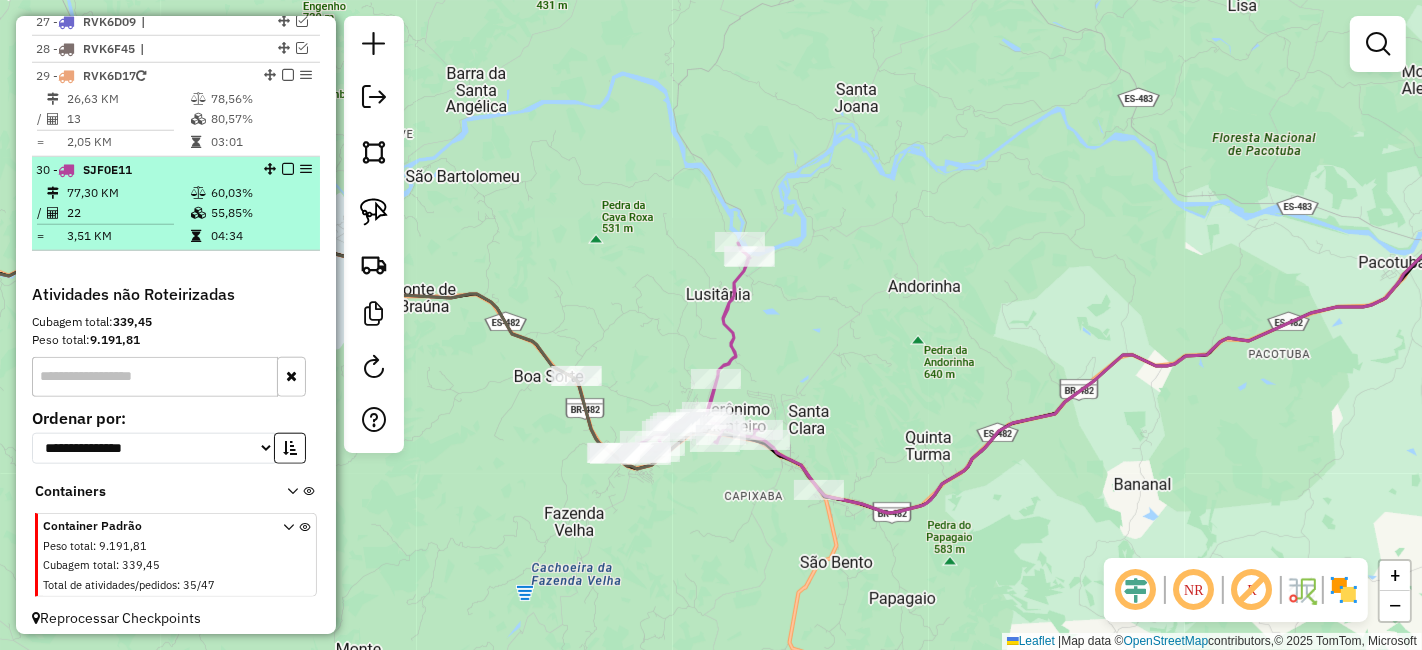 click at bounding box center (288, 169) 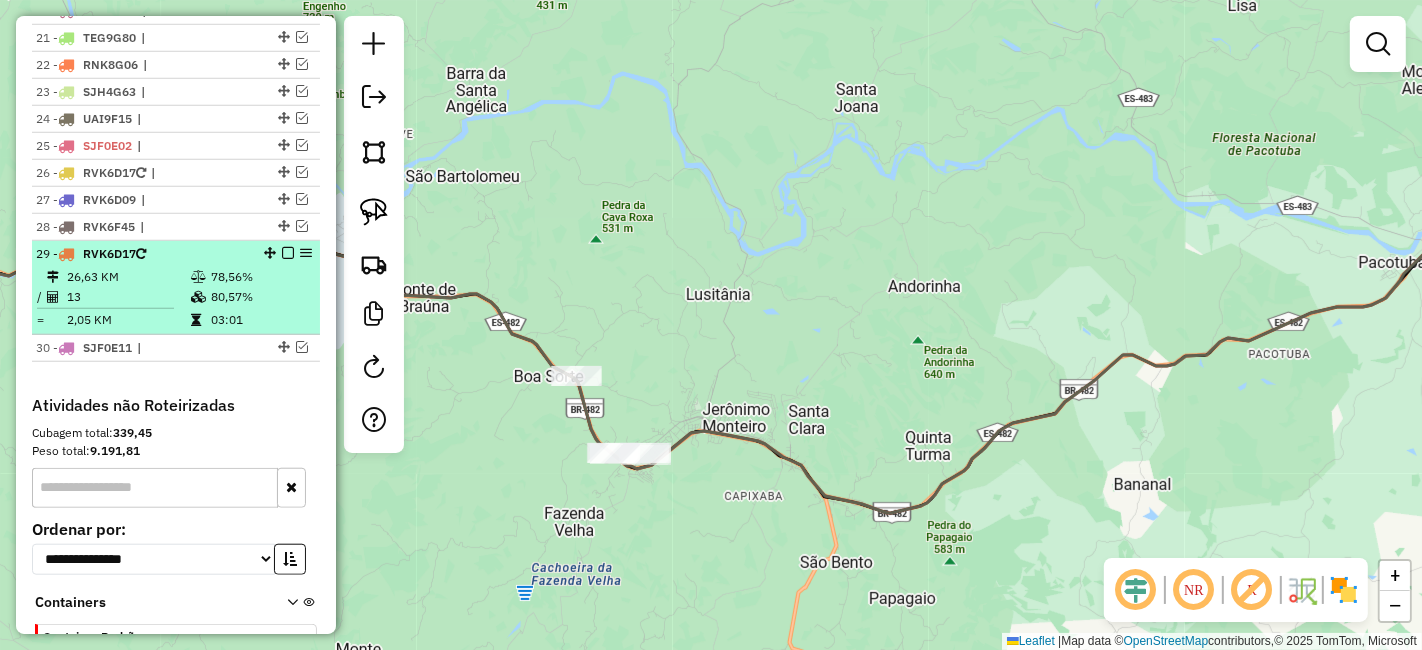 scroll, scrollTop: 1328, scrollLeft: 0, axis: vertical 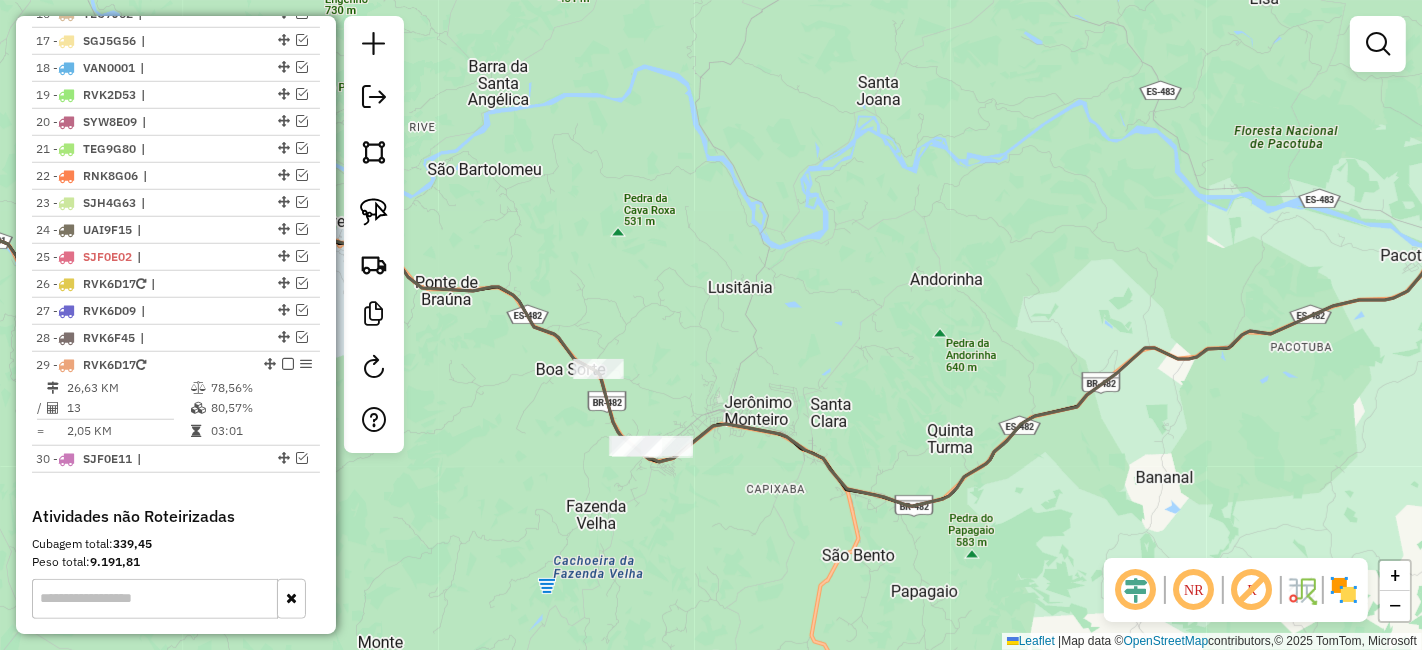 drag, startPoint x: 911, startPoint y: 378, endPoint x: 1340, endPoint y: 347, distance: 430.1186 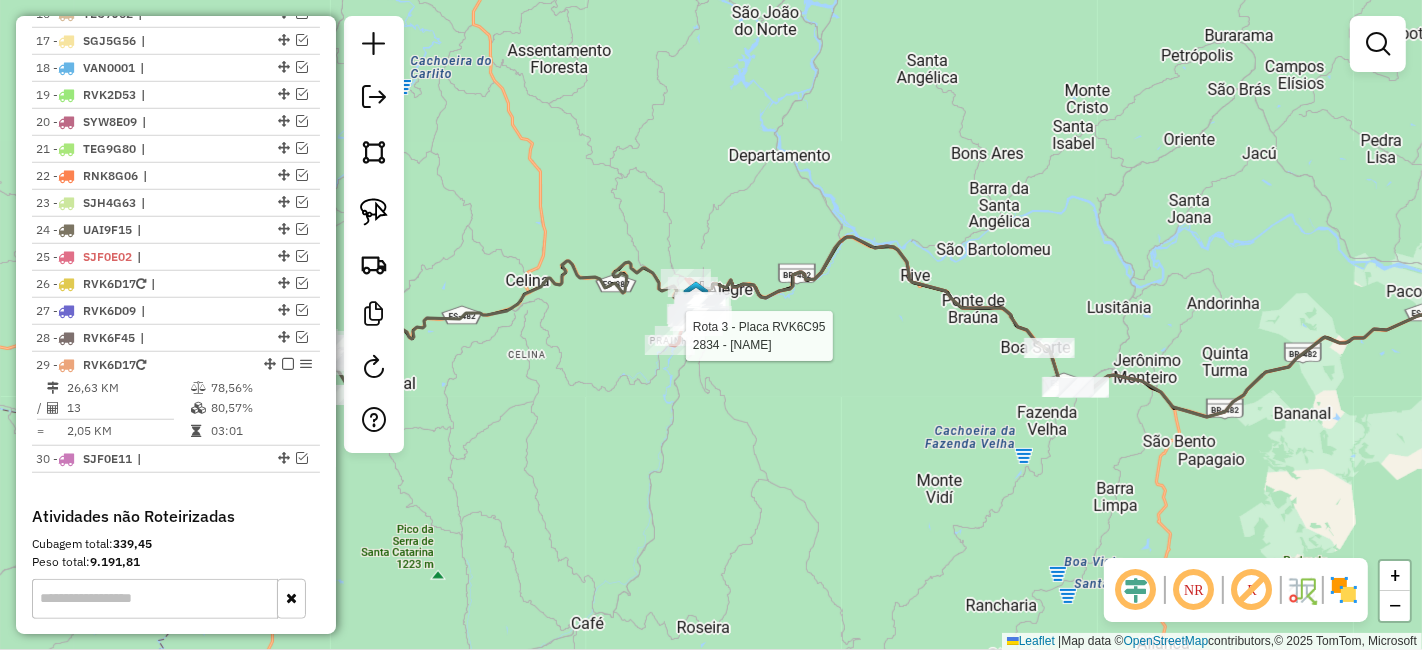 click on "Rota [NUMBER] - Placa [PLATE]  [NUMBER] - [FIRST_NAME] [LAST_NAME] Rota [NUMBER] - Placa [PLATE]  [NUMBER] - [COMPANY_NAME] Rota [NUMBER] - Placa [PLATE]  [NUMBER] - [FIRST_NAME] [LAST_NAME] Janela de atendimento Grade de atendimento Capacidade Transportadoras Veículos Cliente Pedidos  Rotas Selecione os dias de semana para filtrar as janelas de atendimento  Seg   Ter   Qua   Qui   Sex   Sáb   Dom  Informe o período da janela de atendimento: De: Até:  Filtrar exatamente a janela do cliente  Considerar janela de atendimento padrão  Selecione os dias de semana para filtrar as grades de atendimento  Seg   Ter   Qua   Qui   Sex   Sáb   Dom   Considerar clientes sem dia de atendimento cadastrado  Clientes fora do dia de atendimento selecionado Filtrar as atividades entre os valores definidos abaixo:  Peso mínimo:   Peso máximo:   Cubagem mínima:   Cubagem máxima:   De:   Até:  Filtrar as atividades entre o tempo de atendimento definido abaixo:  De:   Até:   Considerar capacidade total dos clientes não roteirizados Transportadora: Nome:" 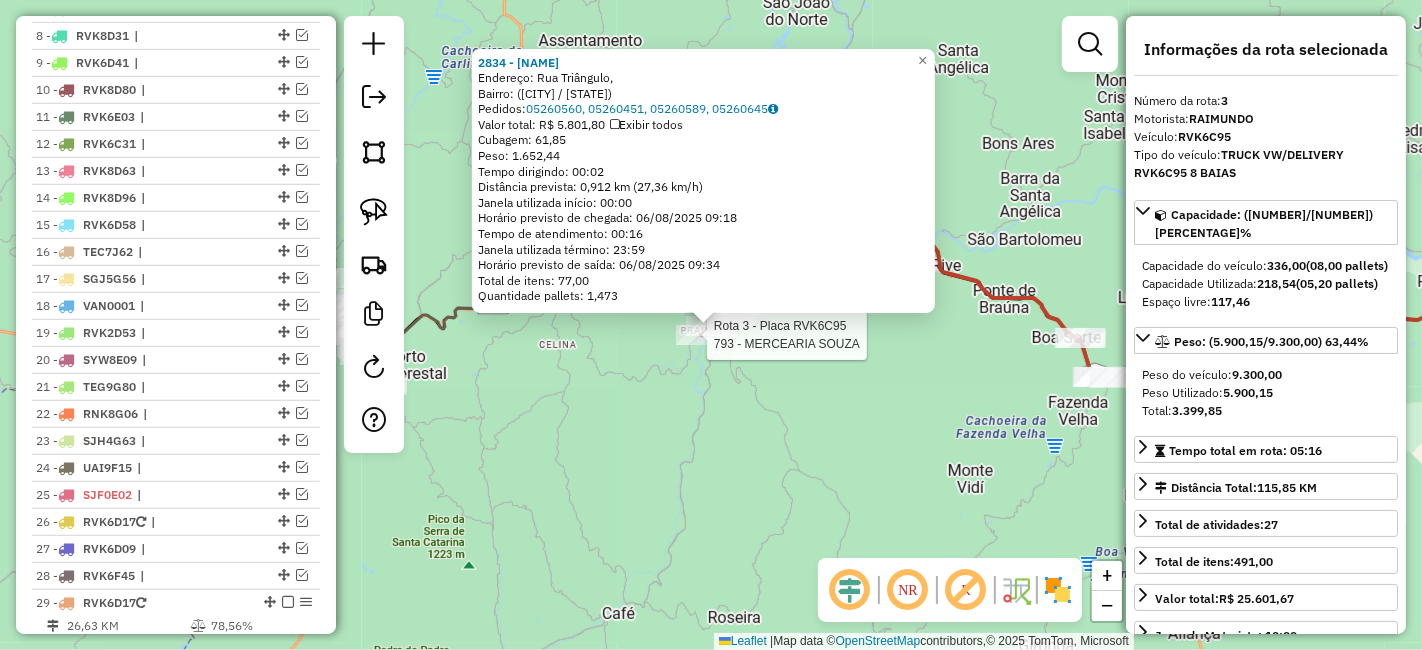 scroll, scrollTop: 894, scrollLeft: 0, axis: vertical 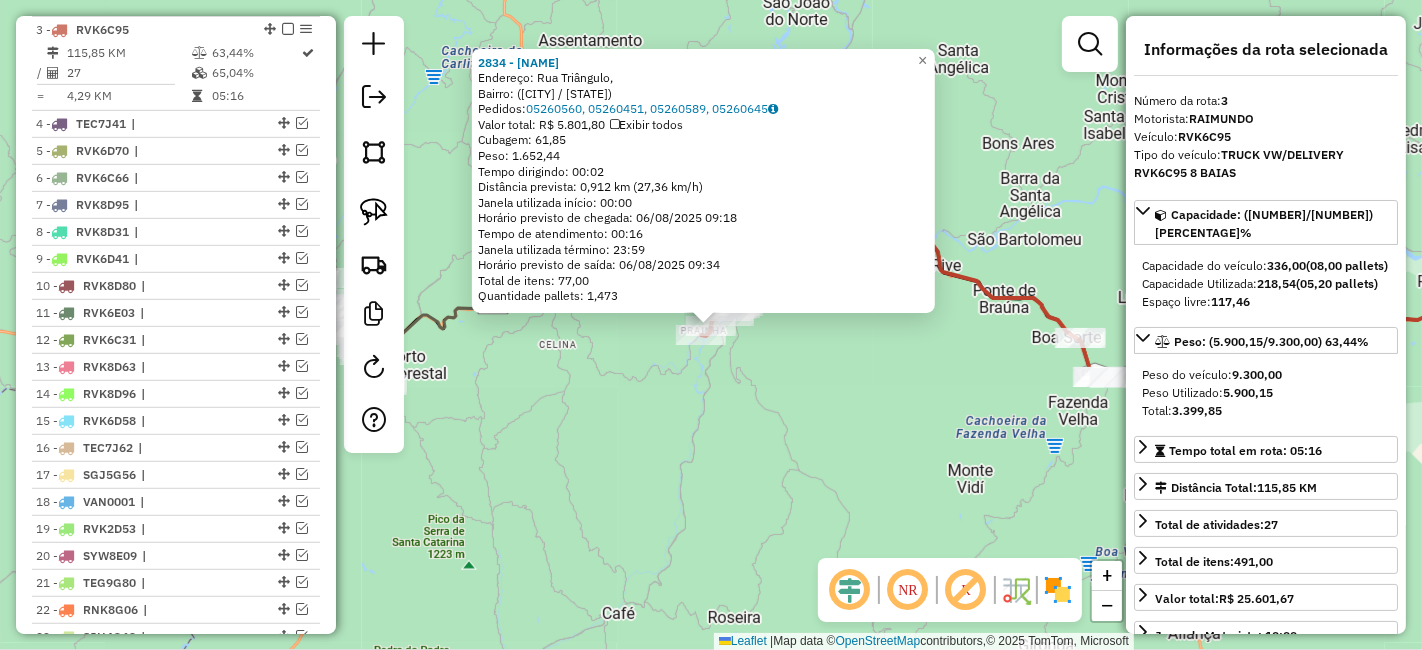 click on "2834 - [FIRST] [LAST]  Endereço: Rua Triângulo,    Bairro:  ( [CITY] / [STATE] )   Pedidos:  05260560, 05260451, 05260589, 05260645   Valor total: R$ 5.801,80   Exibir todos   Cubagem: 61,85  Peso: 1.652,44  Tempo dirigindo: 00:02   Distância prevista: 0,912 km (27,36 km/h)   Janela utilizada início: 00:00   Horário previsto de chegada: 06/08/2025 09:18   Tempo de atendimento: 00:16   Janela utilizada término: 23:59   Horário previsto de saída: 06/08/2025 09:34   Total de itens: 77,00   Quantidade pallets: 1,473  × Janela de atendimento Grade de atendimento Capacidade Transportadoras Veículos Cliente Pedidos  Rotas Selecione os dias de semana para filtrar as janelas de atendimento  Seg   Ter   Qua   Qui   Sex   Sáb   Dom  Informe o período da janela de atendimento: De: Até:  Filtrar exatamente a janela do cliente  Considerar janela de atendimento padrão  Selecione os dias de semana para filtrar as grades de atendimento  Seg   Ter   Qua   Qui   Sex   Sáb   Dom   Peso mínimo:   Peso máximo:   De:  Até:" 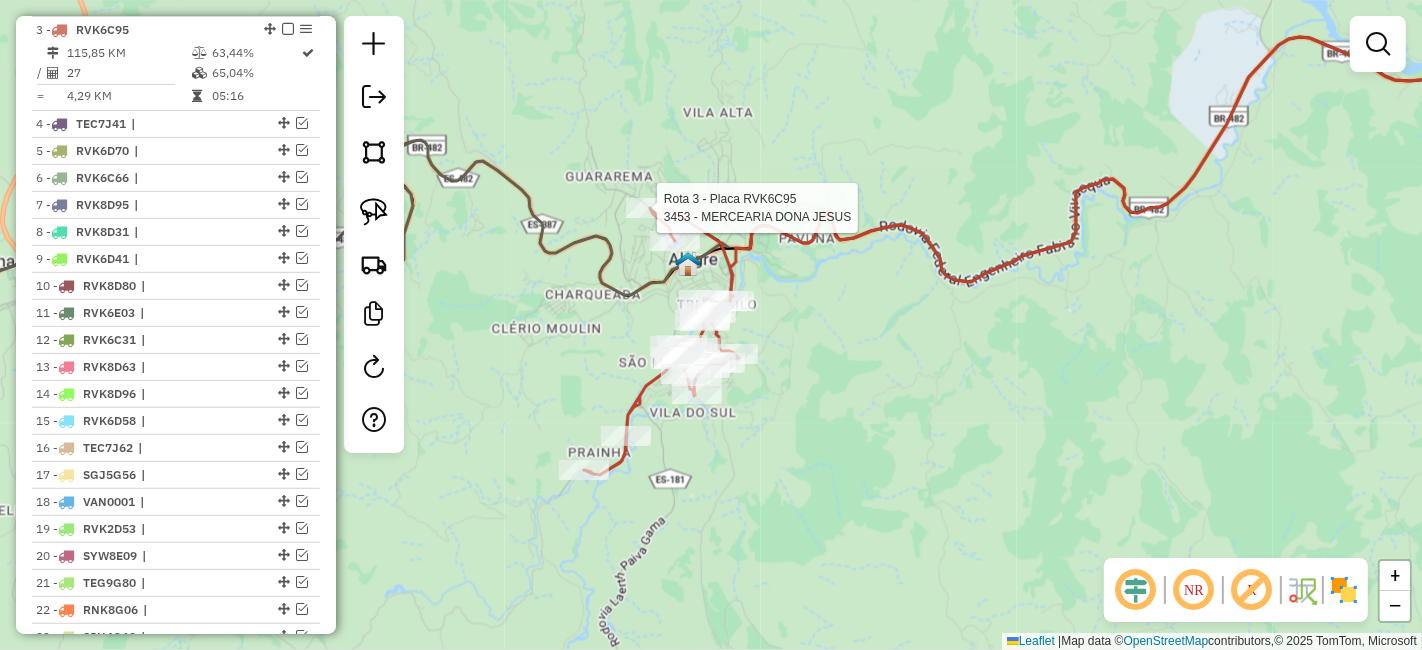 select on "**********" 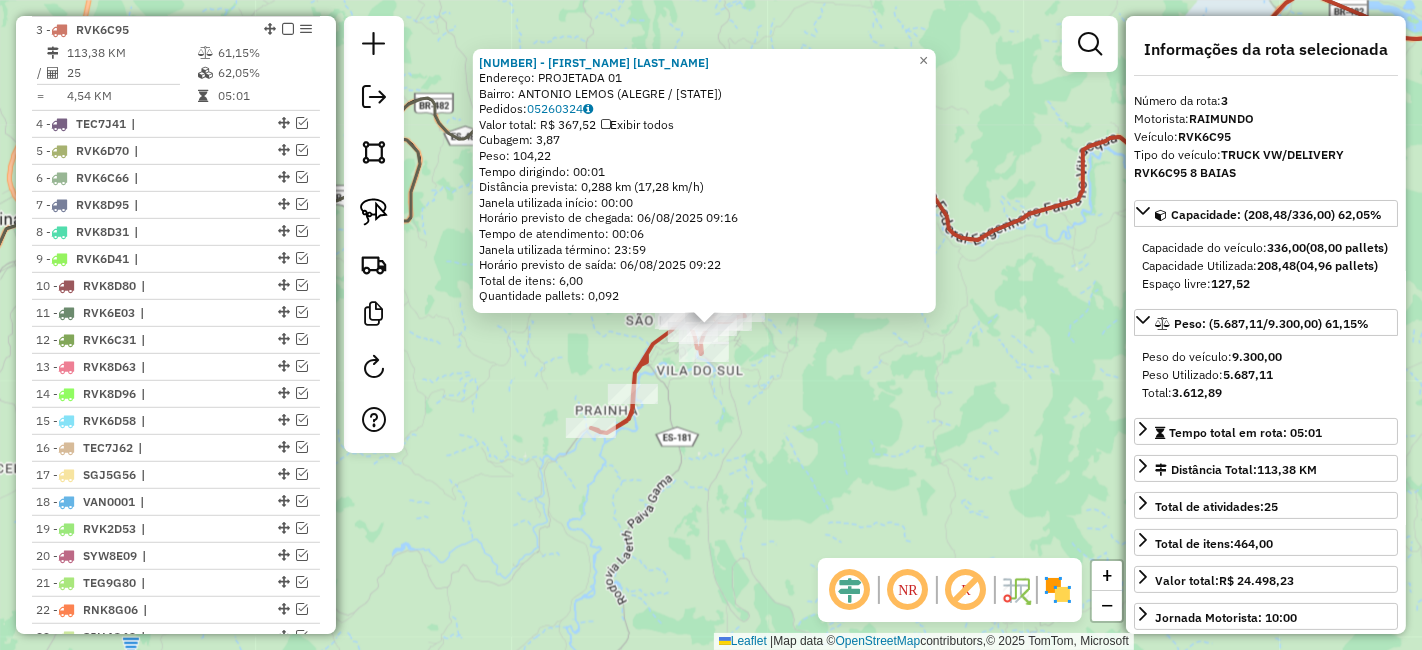 click on "[NUMBER] - [FIRST] [LAST]  Endereço:  [STREET]   Bairro: [NEIGHBORHOOD] ([CITY] / [STATE])   Pedidos:  [ORDER_ID]   Valor total: R$ [PRICE]   Exibir todos   Cubagem: [CUBAGE]  Peso: [WEIGHT]  Tempo dirigindo: [TIME]   Distância prevista: [DISTANCE] km ([SPEED] km/h)   Janela utilizada início: [TIME]   Horário previsto de chegada: [DATE] [TIME]   Tempo de atendimento: [TIME]   Janela utilizada término: [TIME]   Horário previsto de saída: [DATE] [TIME]   Total de itens: [ITEMS]   Quantidade pallets: [PALLETS]  × Janela de atendimento Grade de atendimento Capacidade Transportadoras Veículos Cliente Pedidos  Rotas Selecione os dias de semana para filtrar as janelas de atendimento  Seg   Ter   Qua   Qui   Sex   Sáb   Dom  Informe o período da janela de atendimento: De: Até:  Filtrar exatamente a janela do cliente  Considerar janela de atendimento padrão  Selecione os dias de semana para filtrar as grades de atendimento  Seg   Ter   Qua   Qui   Sex   Sáb   Dom   Considerar clientes sem dia de atendimento cadastrado  De:   De:" 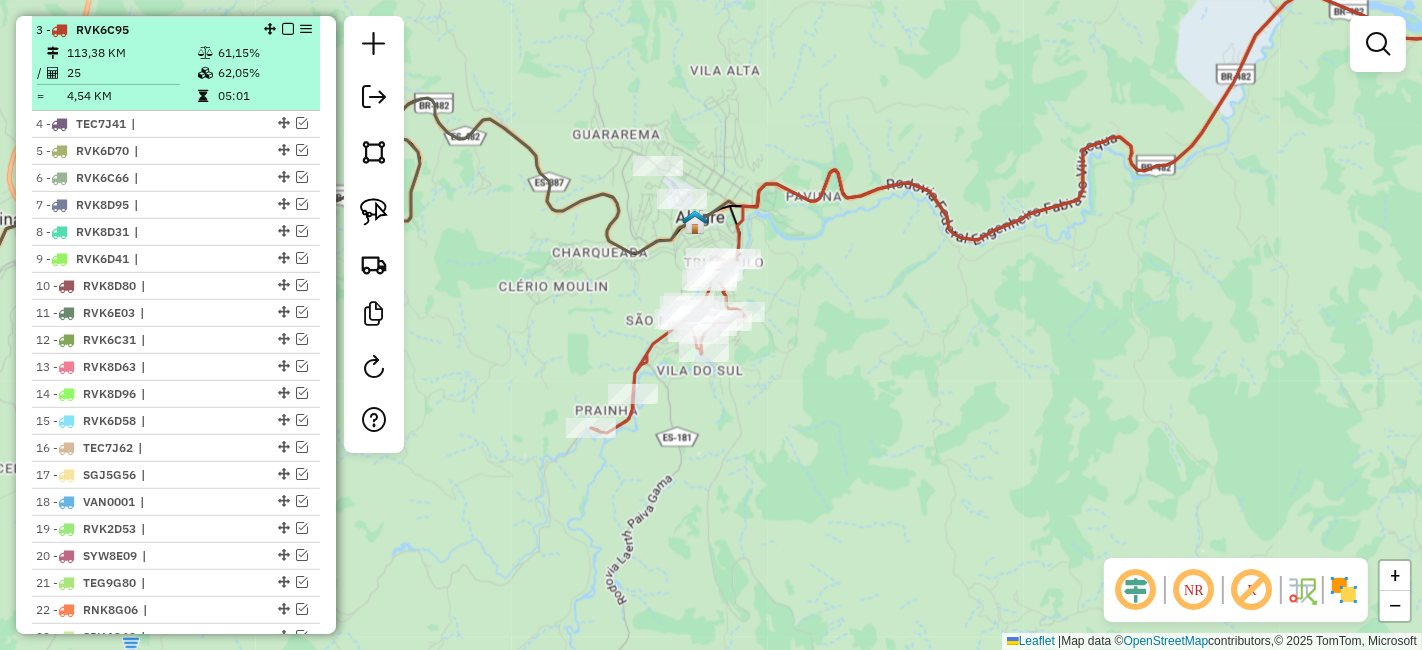 click at bounding box center (288, 29) 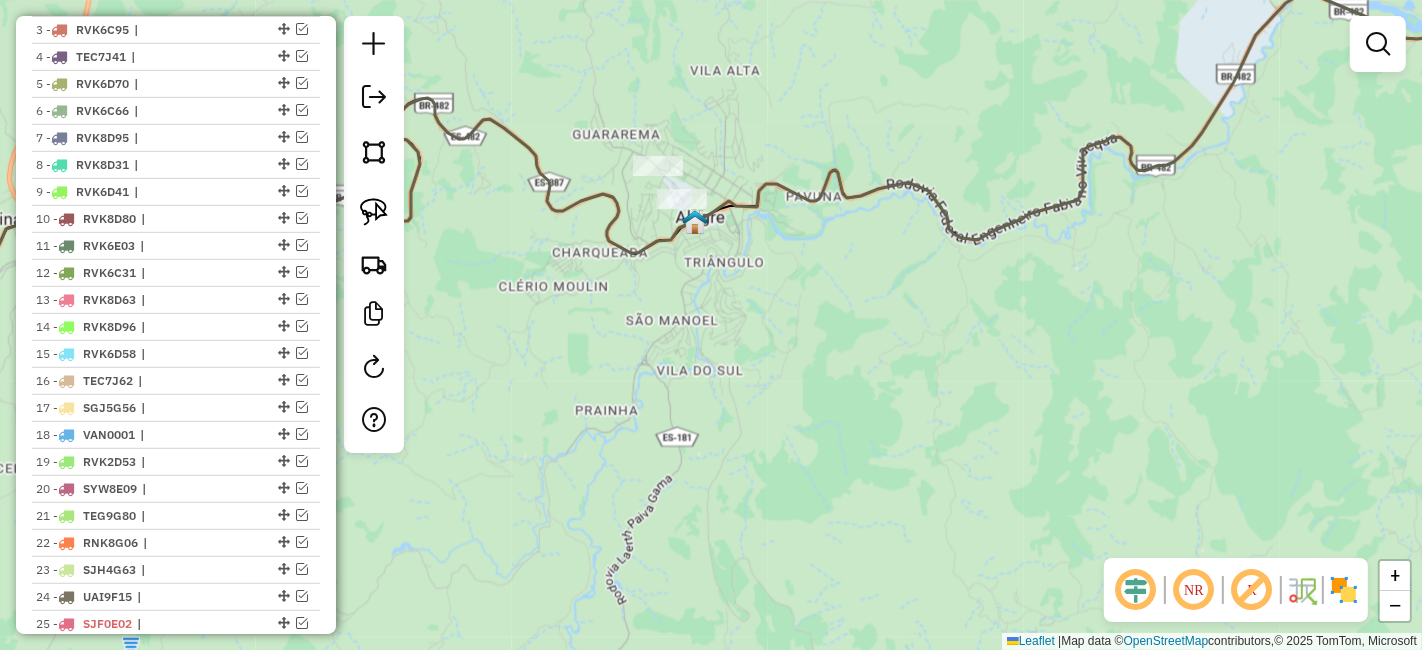 scroll, scrollTop: 827, scrollLeft: 0, axis: vertical 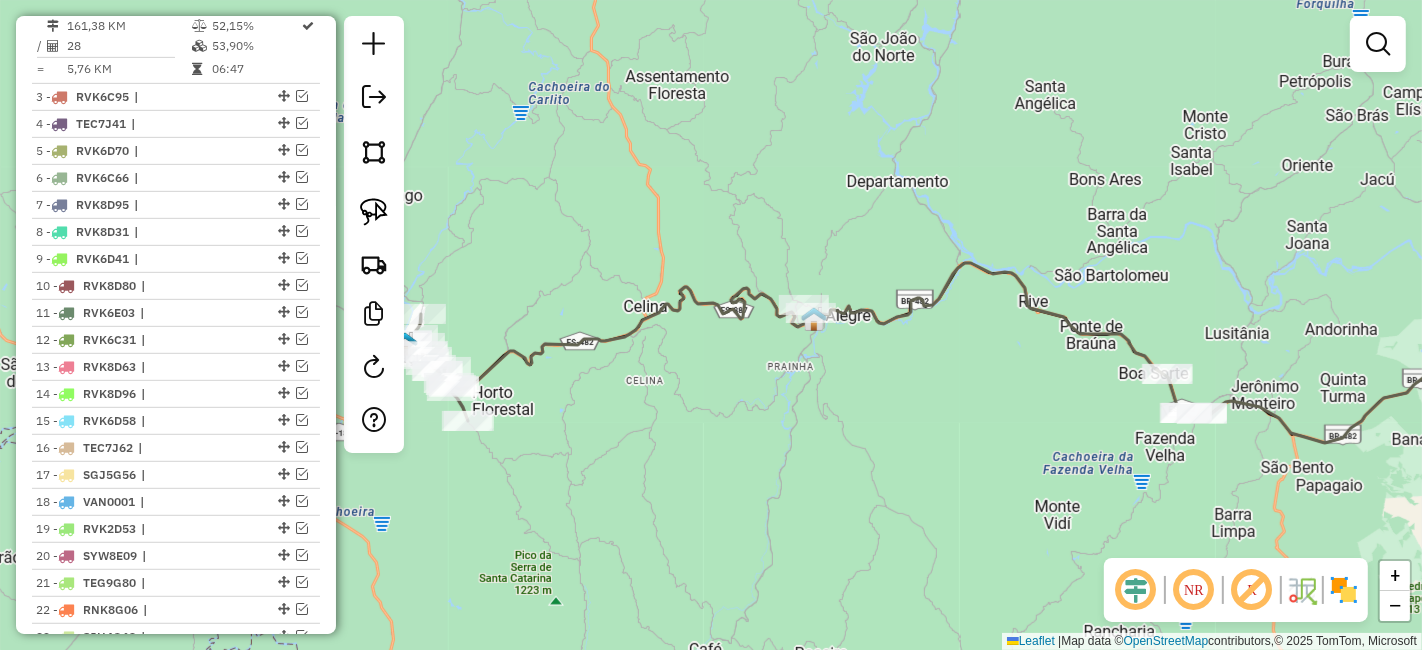 drag, startPoint x: 702, startPoint y: 371, endPoint x: 850, endPoint y: 382, distance: 148.40822 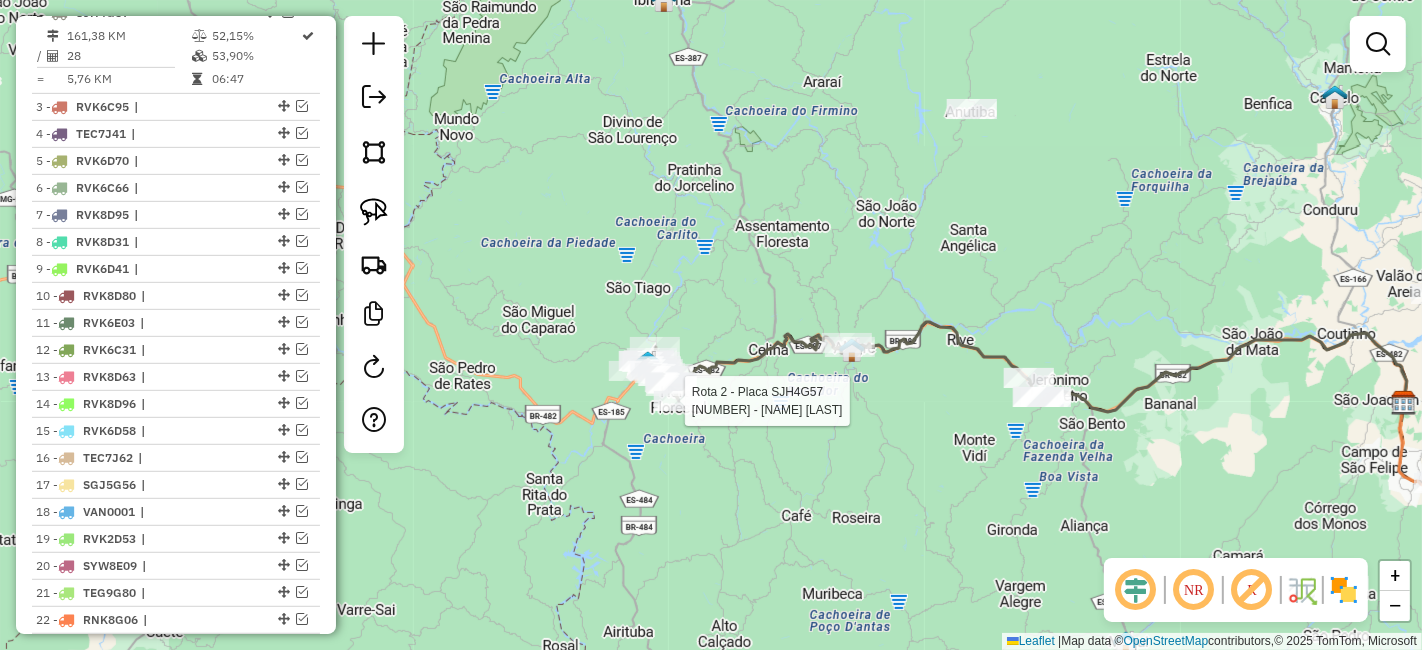 select on "**********" 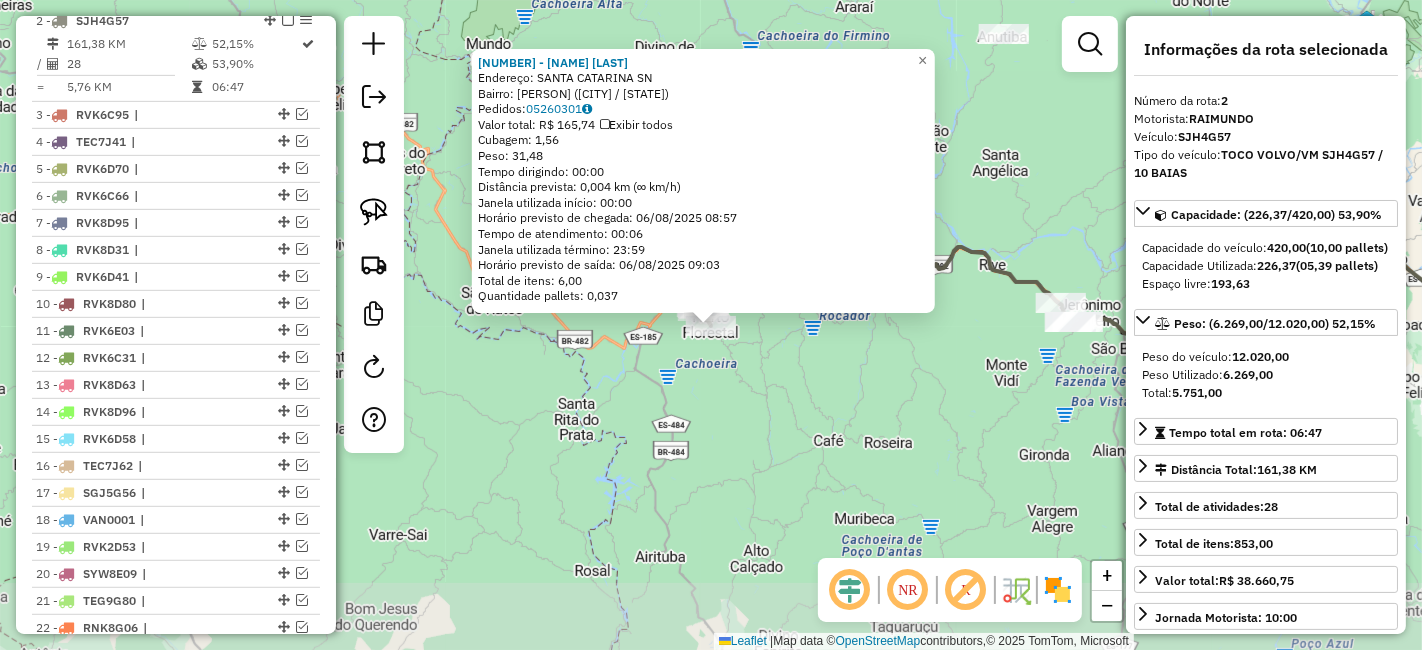 scroll, scrollTop: 800, scrollLeft: 0, axis: vertical 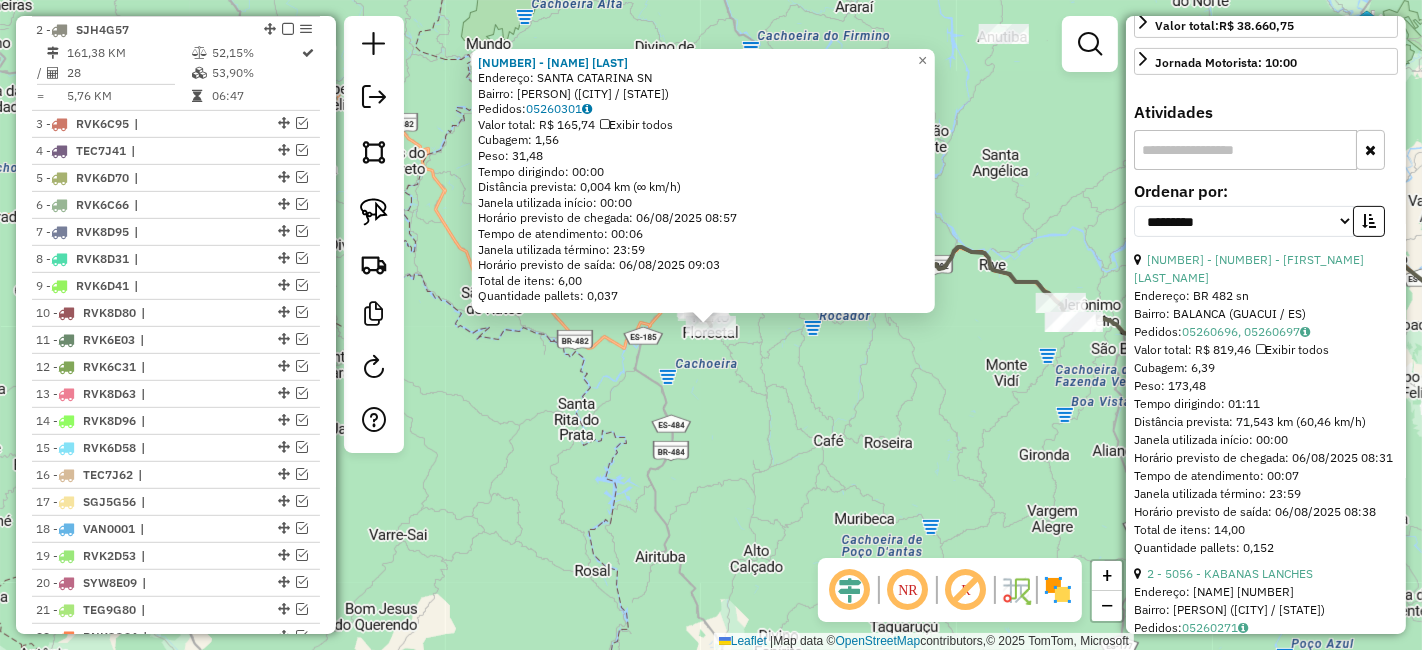 click on "59815 - PADARIA JC  Endereço:  SANTA CATARINA SN   Bairro: ZONA RURAL (GUACUI / ES)   Pedidos:  05260301   Valor total: R$ 165,74   Exibir todos   Cubagem: 1,56  Peso: 31,48  Tempo dirigindo: 00:00   Distância prevista: 0,004 km (∞ km/h)   Janela utilizada início: 00:00   Horário previsto de chegada: 06/08/2025 08:57   Tempo de atendimento: 00:06   Janela utilizada término: 23:59   Horário previsto de saída: 06/08/2025 09:03   Total de itens: 6,00   Quantidade pallets: 0,037  × Janela de atendimento Grade de atendimento Capacidade Transportadoras Veículos Cliente Pedidos  Rotas Selecione os dias de semana para filtrar as janelas de atendimento  Seg   Ter   Qua   Qui   Sex   Sáb   Dom  Informe o período da janela de atendimento: De: Até:  Filtrar exatamente a janela do cliente  Considerar janela de atendimento padrão  Selecione os dias de semana para filtrar as grades de atendimento  Seg   Ter   Qua   Qui   Sex   Sáb   Dom   Considerar clientes sem dia de atendimento cadastrado  Peso mínimo:" 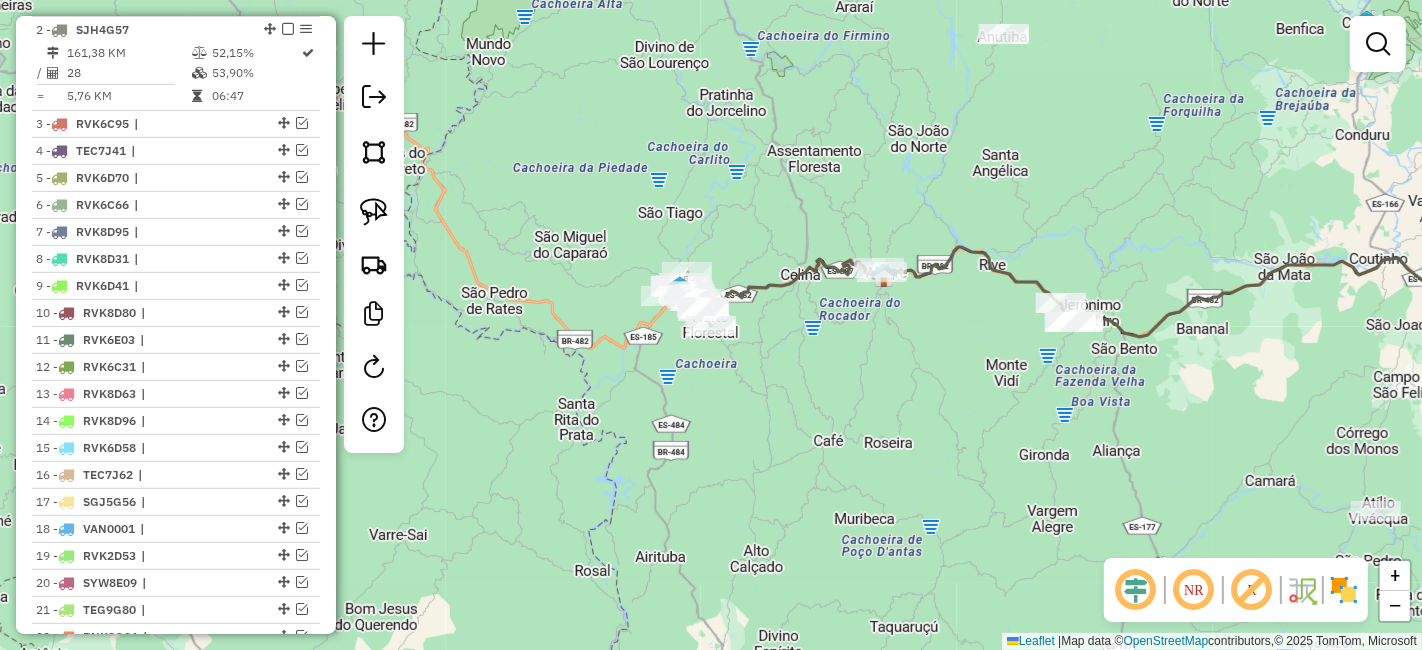 drag, startPoint x: 890, startPoint y: 355, endPoint x: 834, endPoint y: 398, distance: 70.60453 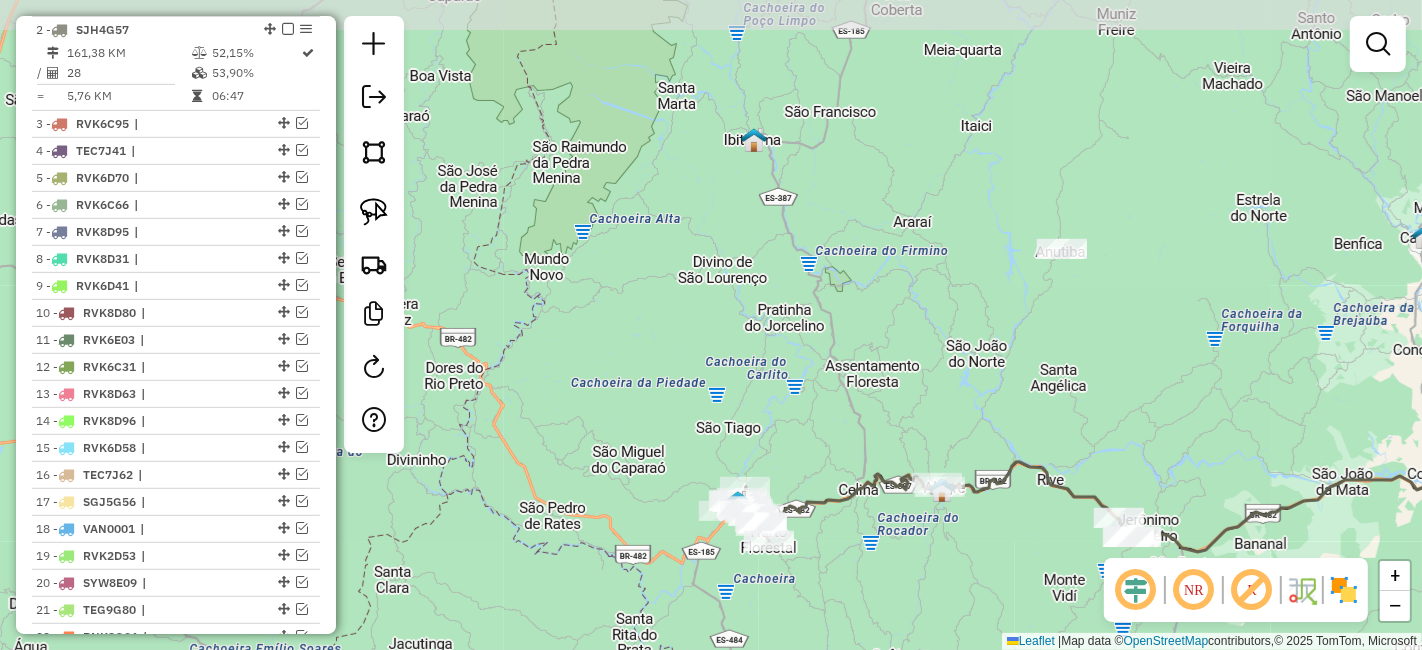 drag, startPoint x: 623, startPoint y: 247, endPoint x: 348, endPoint y: 238, distance: 275.14725 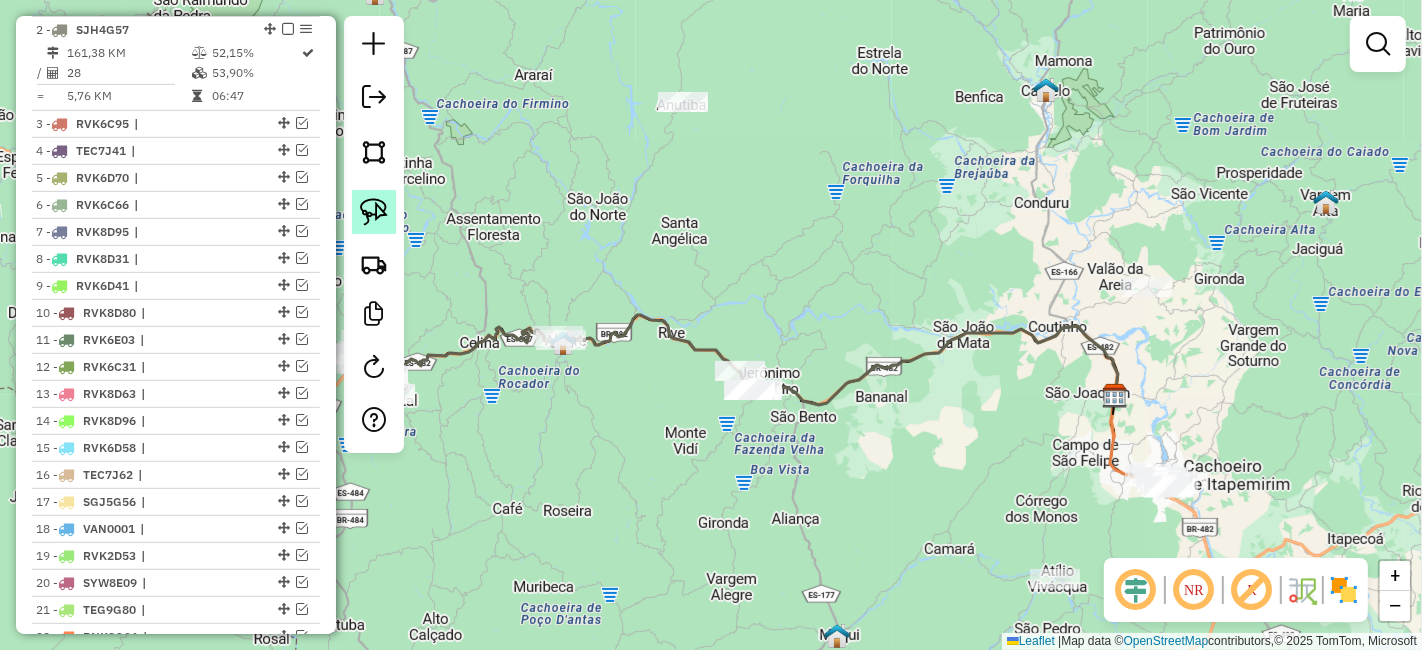 click 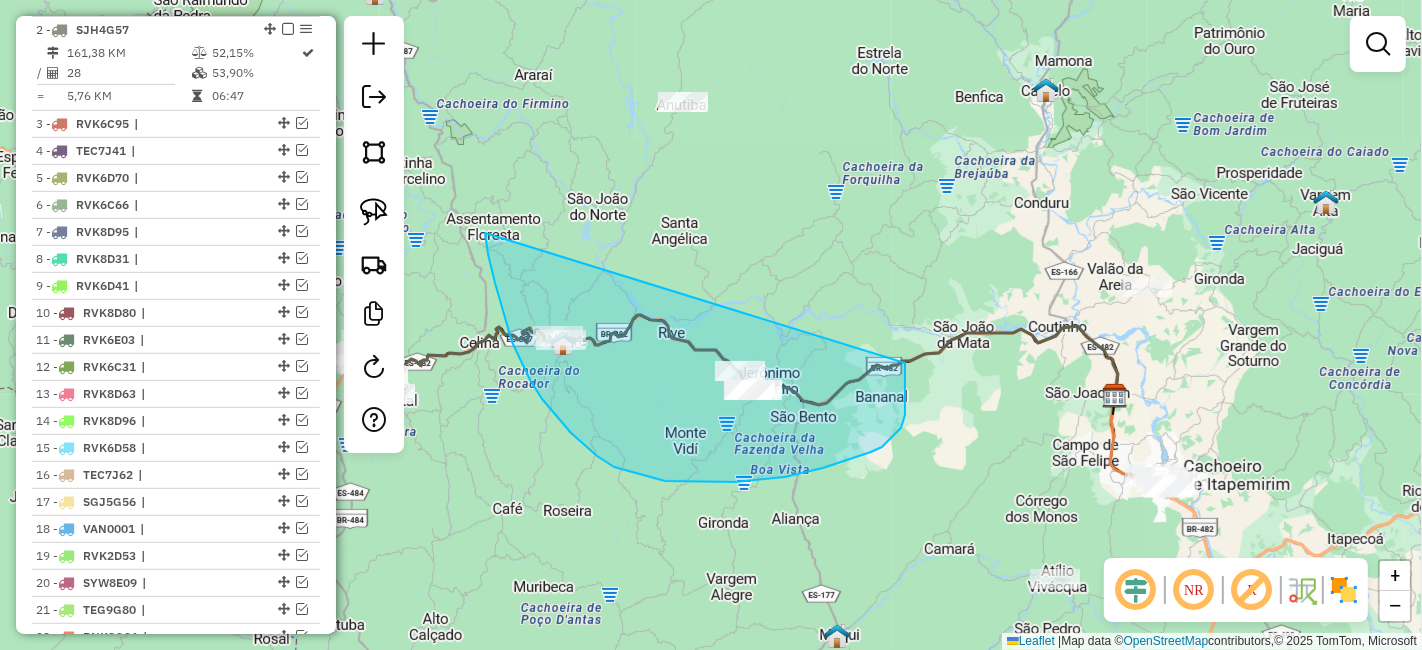 drag, startPoint x: 512, startPoint y: 342, endPoint x: 903, endPoint y: 347, distance: 391.03198 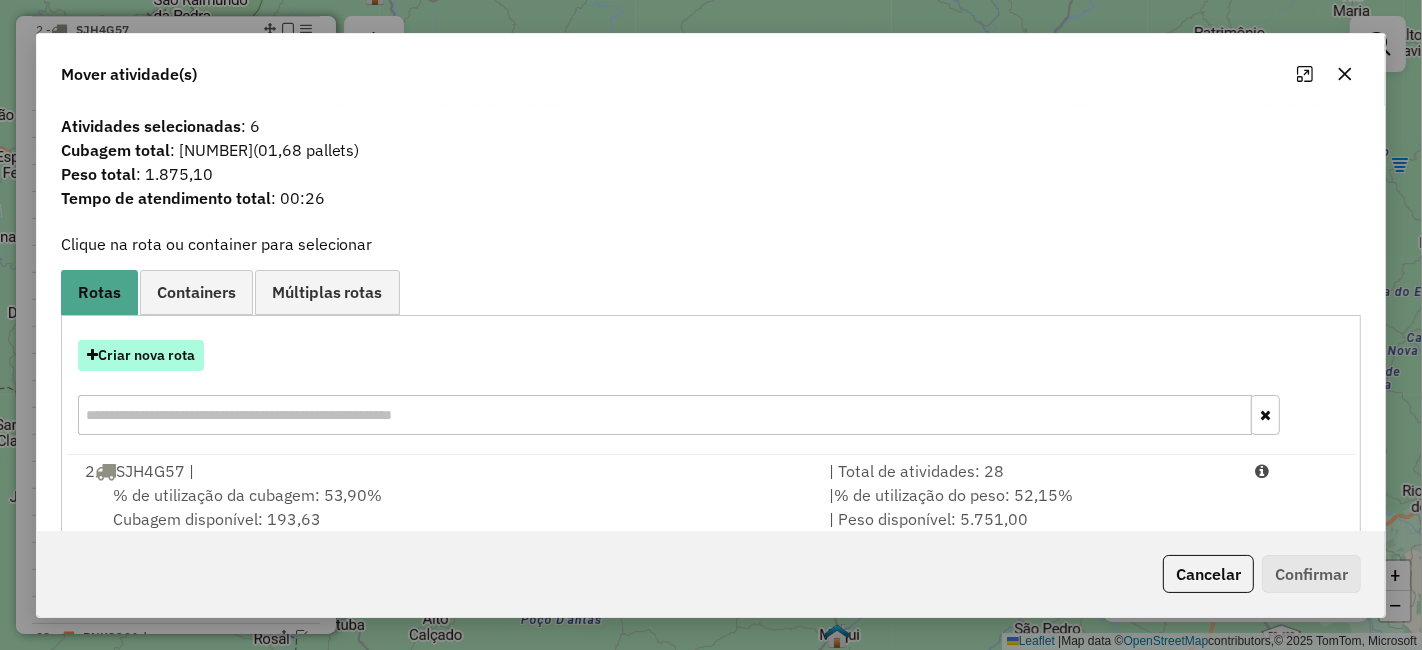 click on "Criar nova rota" at bounding box center (141, 355) 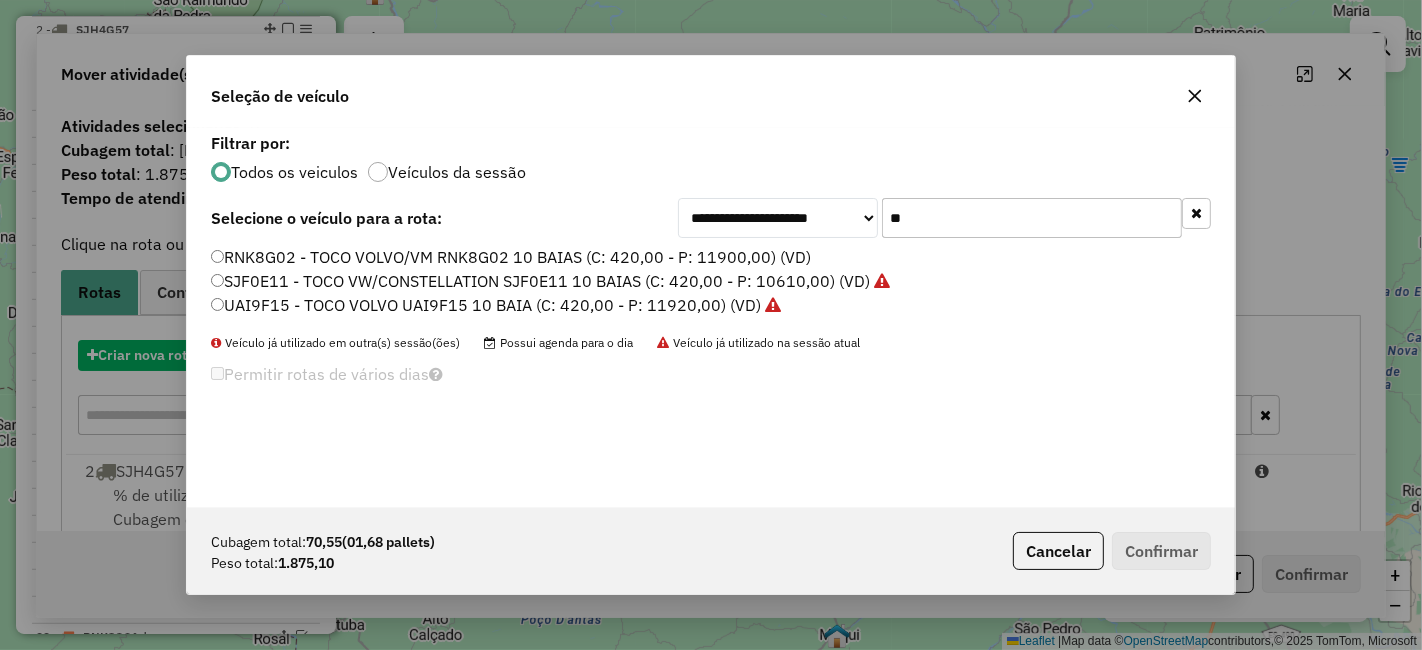 scroll, scrollTop: 11, scrollLeft: 5, axis: both 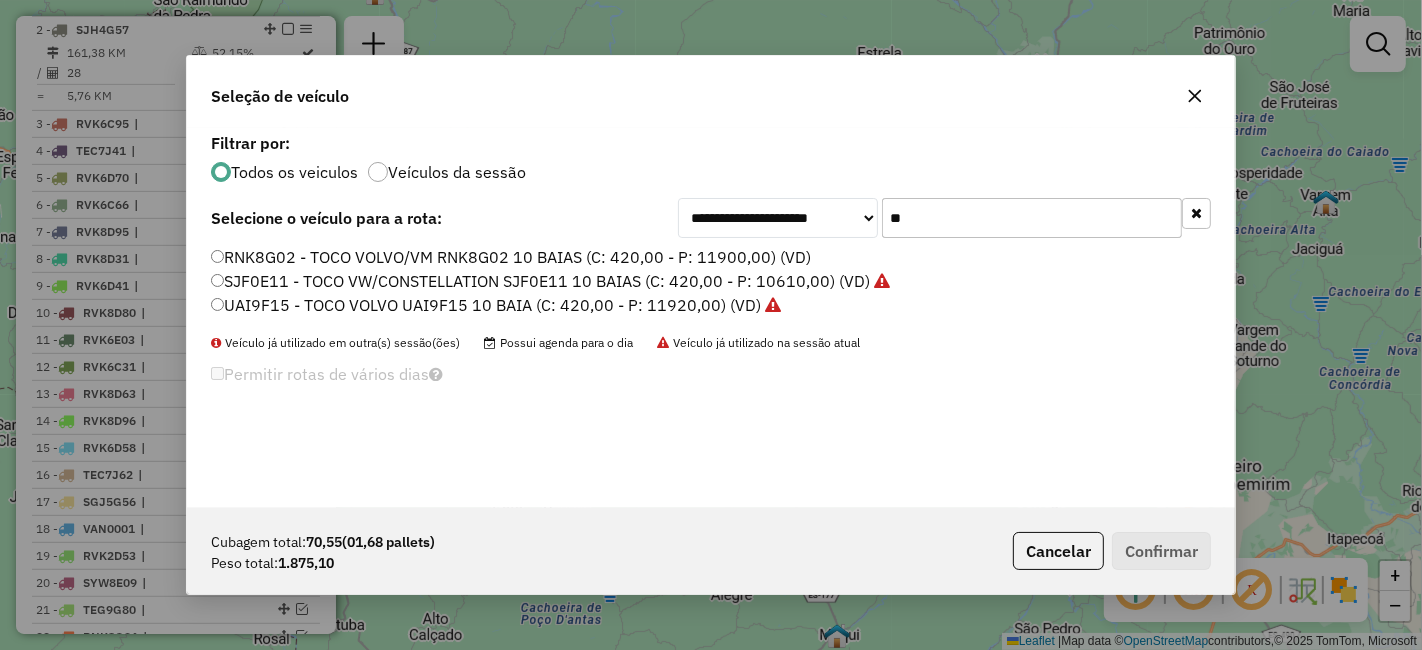 click on "**" 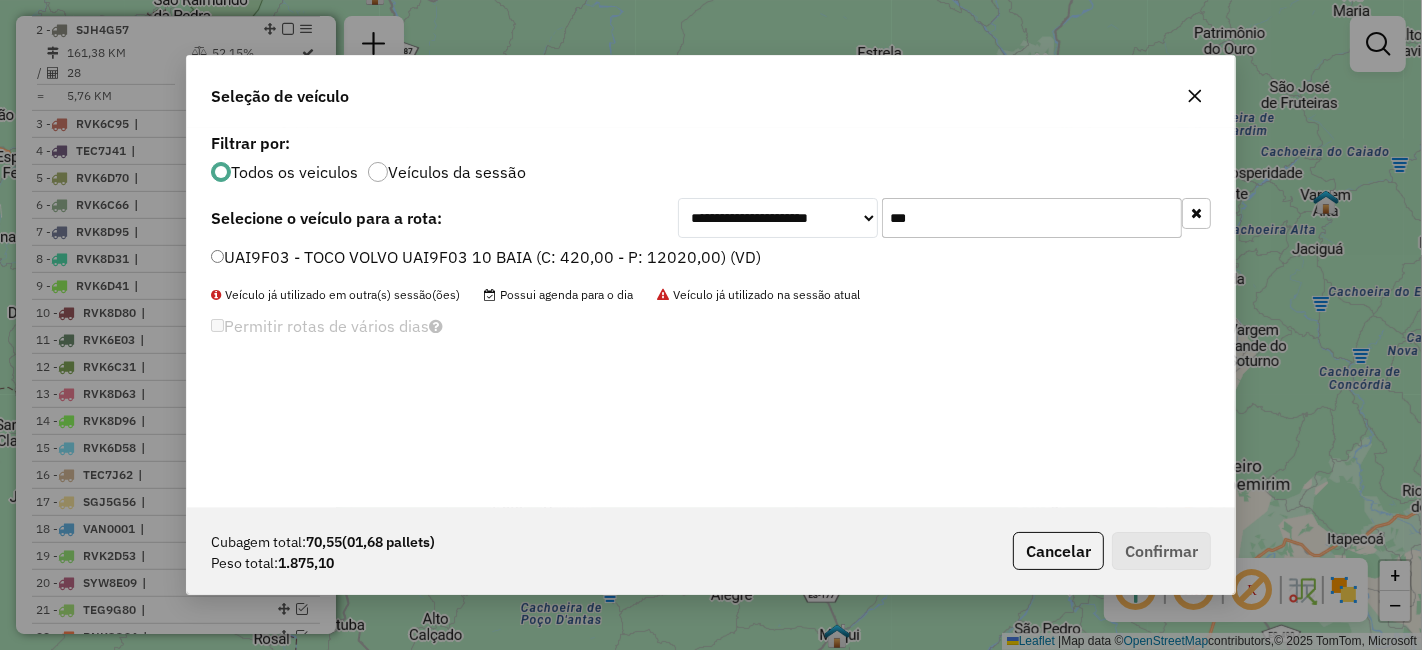 type on "***" 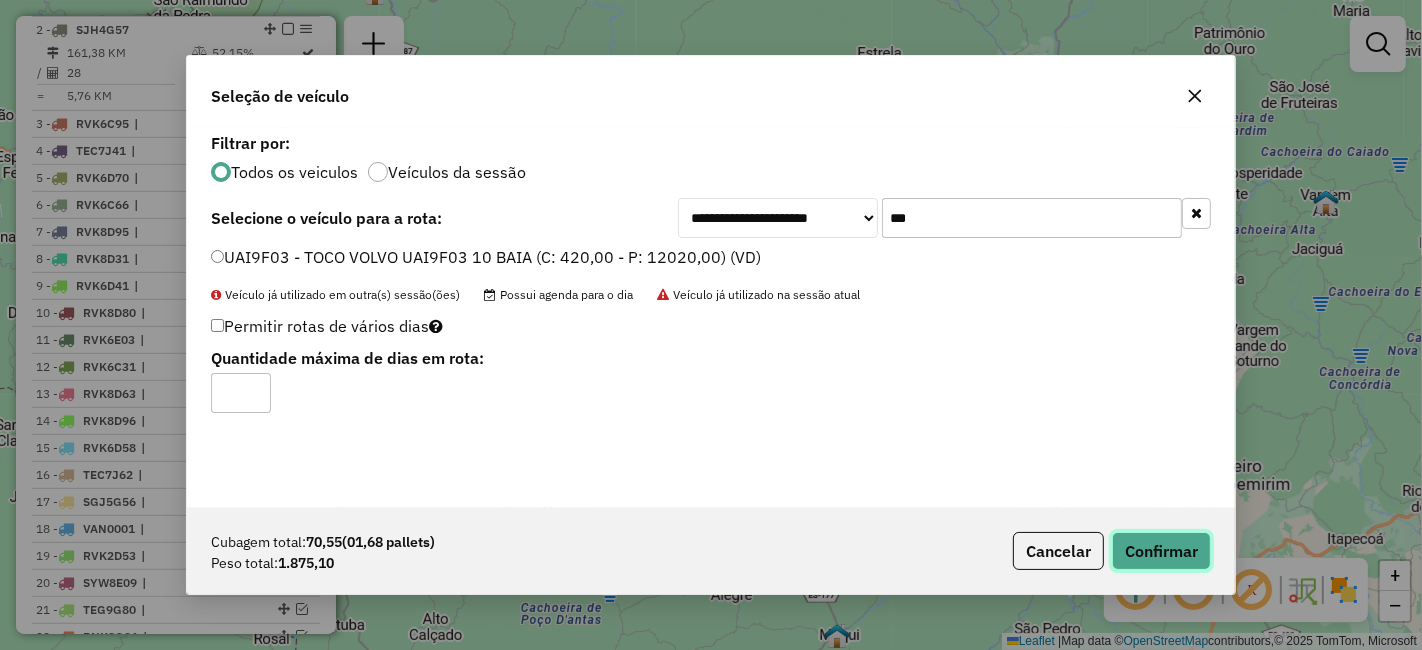 click on "Confirmar" 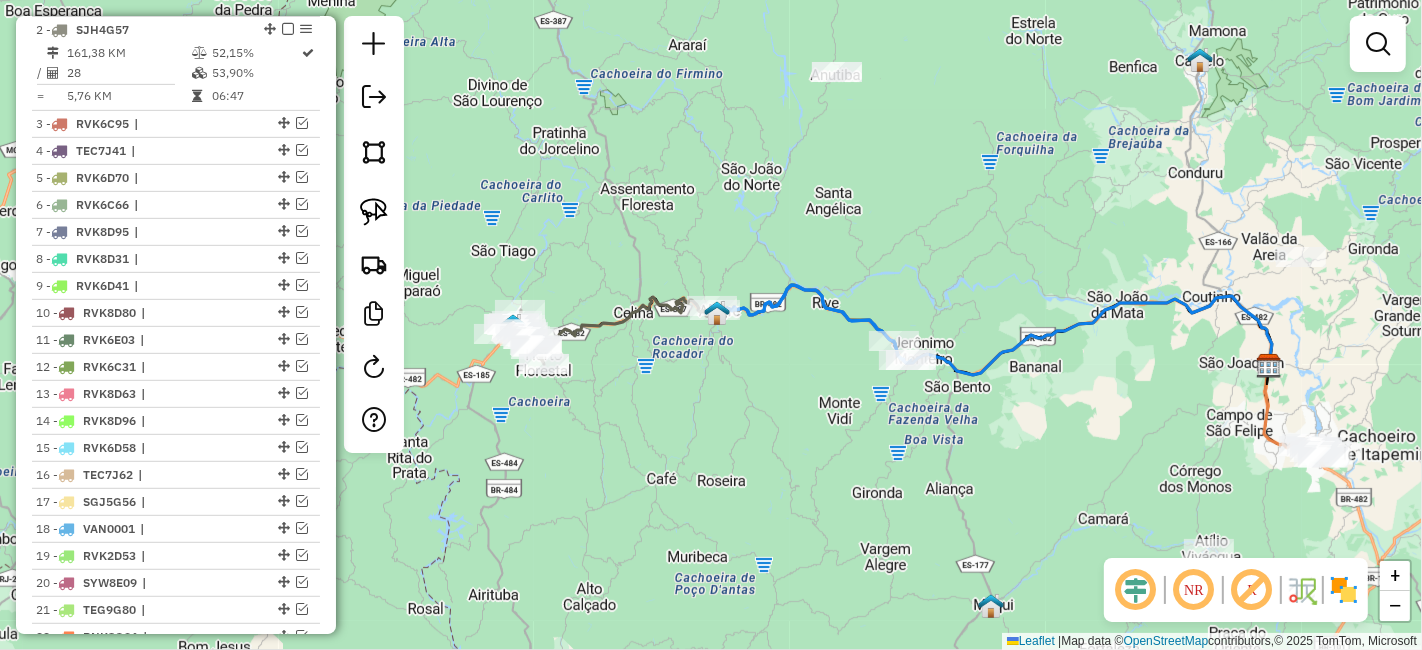 drag, startPoint x: 783, startPoint y: 486, endPoint x: 1016, endPoint y: 439, distance: 237.69308 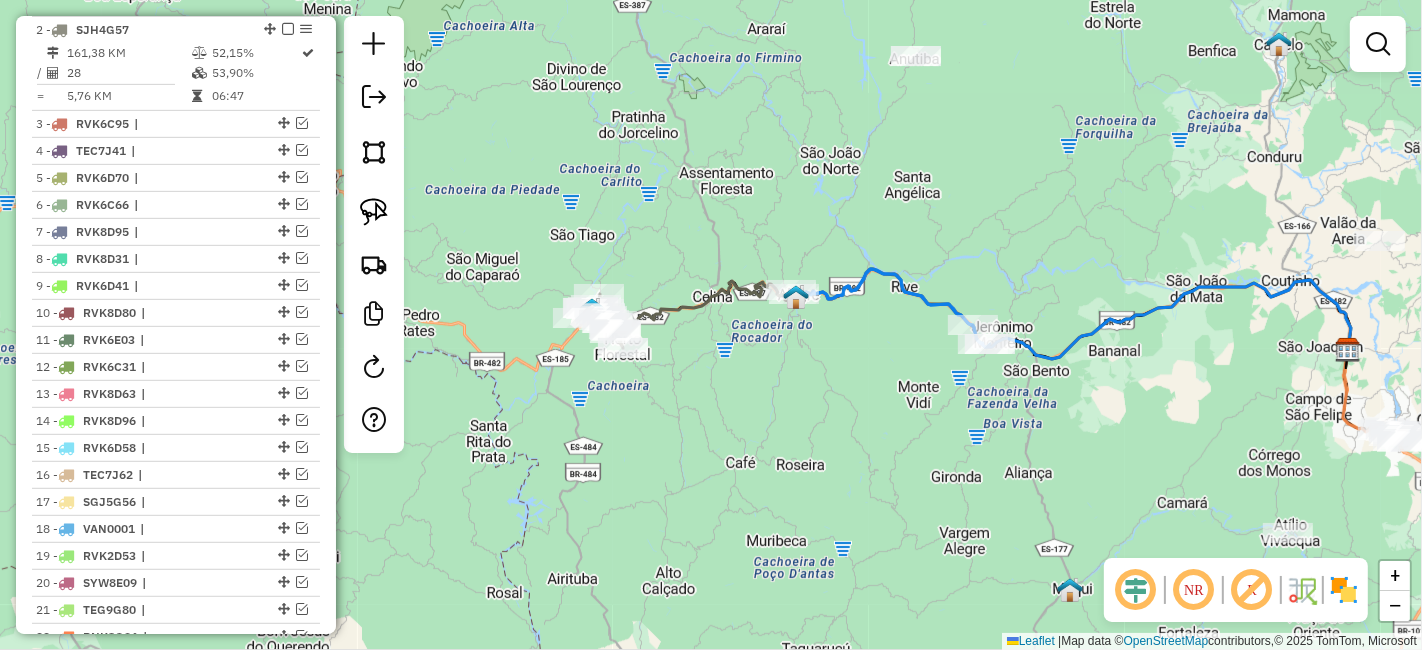 drag, startPoint x: 788, startPoint y: 431, endPoint x: 912, endPoint y: 421, distance: 124.40257 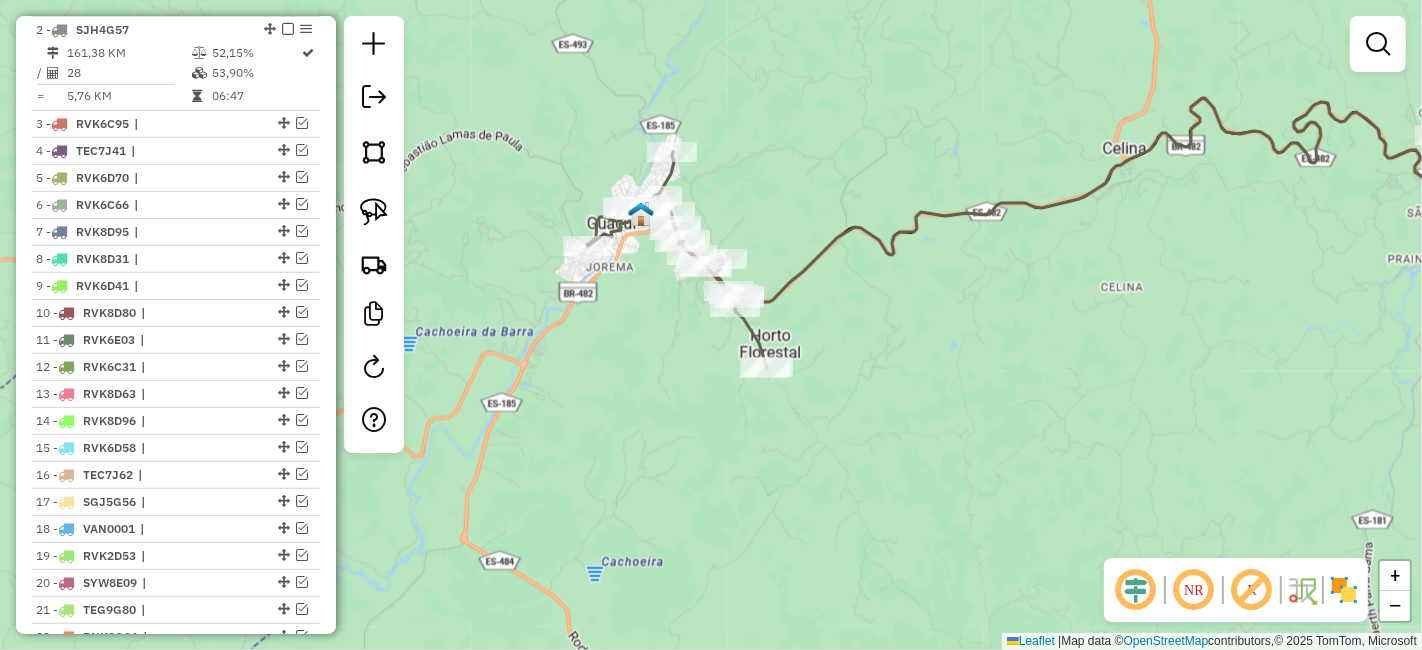 click on "Janela de atendimento Grade de atendimento Capacidade Transportadoras Veículos Cliente Pedidos  Rotas Selecione os dias de semana para filtrar as janelas de atendimento  Seg   Ter   Qua   Qui   Sex   Sáb   Dom  Informe o período da janela de atendimento: De: Até:  Filtrar exatamente a janela do cliente  Considerar janela de atendimento padrão  Selecione os dias de semana para filtrar as grades de atendimento  Seg   Ter   Qua   Qui   Sex   Sáb   Dom   Considerar clientes sem dia de atendimento cadastrado  Clientes fora do dia de atendimento selecionado Filtrar as atividades entre os valores definidos abaixo:  Peso mínimo:   Peso máximo:   Cubagem mínima:   Cubagem máxima:   De:   Até:  Filtrar as atividades entre o tempo de atendimento definido abaixo:  De:   Até:   Considerar capacidade total dos clientes não roteirizados Transportadora: Selecione um ou mais itens Tipo de veículo: Selecione um ou mais itens Veículo: Selecione um ou mais itens Motorista: Selecione um ou mais itens Nome: Rótulo:" 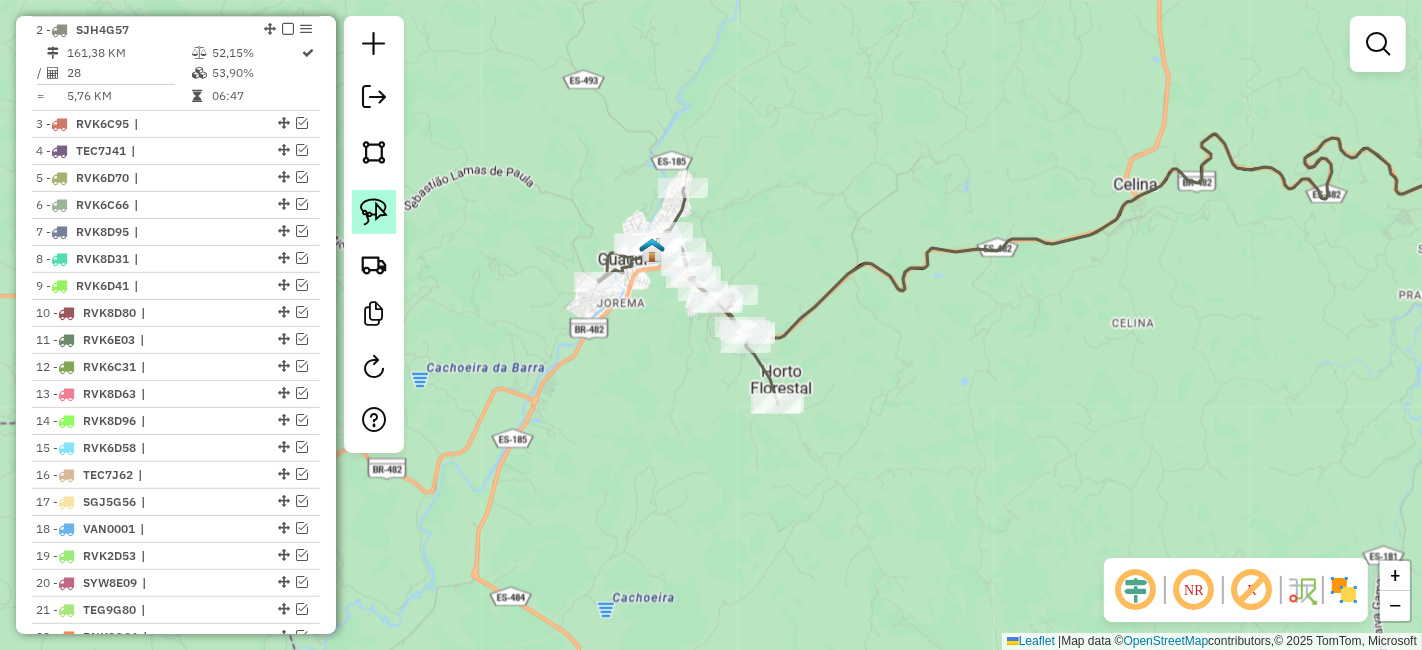 click 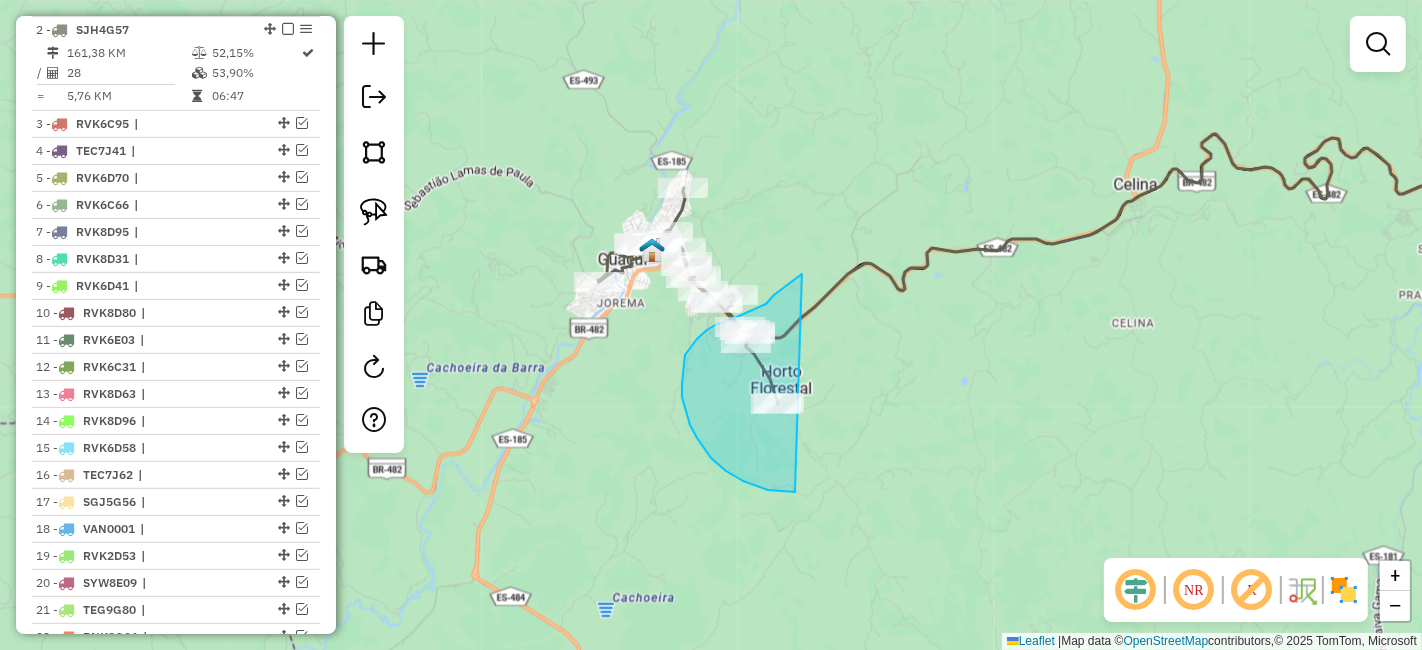 drag, startPoint x: 785, startPoint y: 287, endPoint x: 883, endPoint y: 432, distance: 175.01143 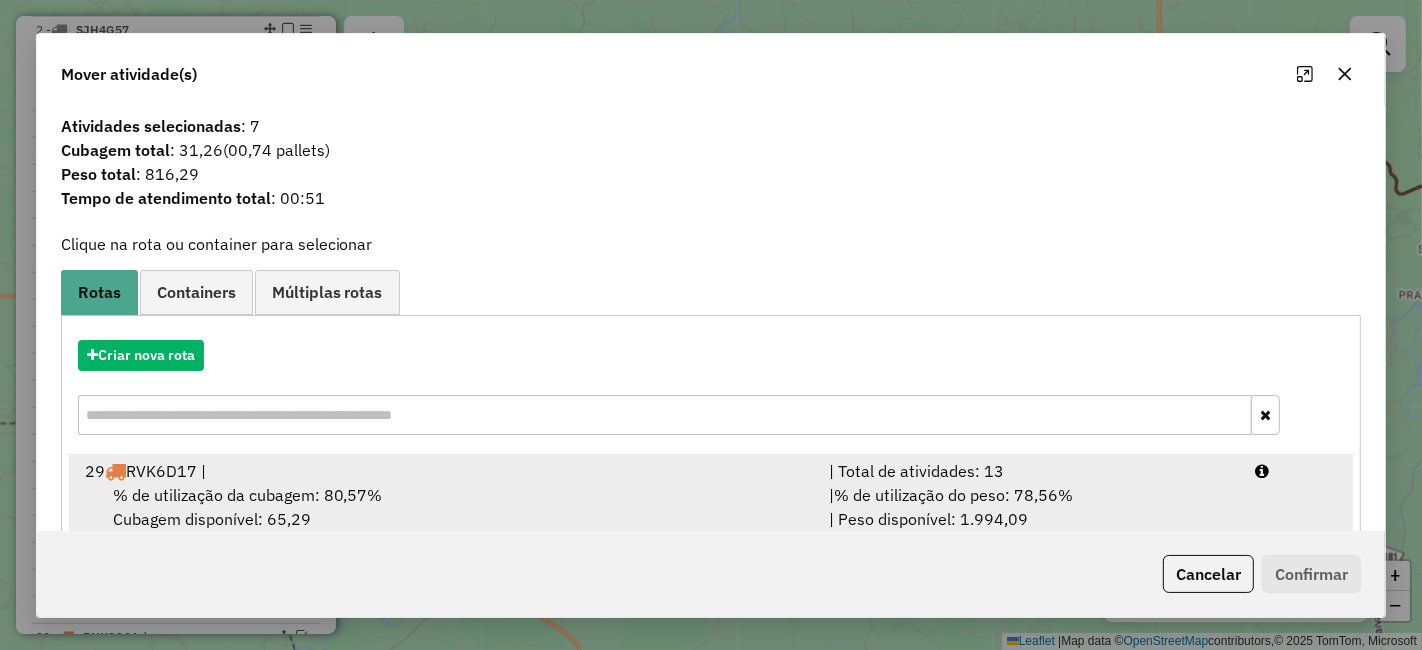 click on "% de utilização da cubagem: 80,57%  Cubagem disponível: 65,29" at bounding box center (445, 507) 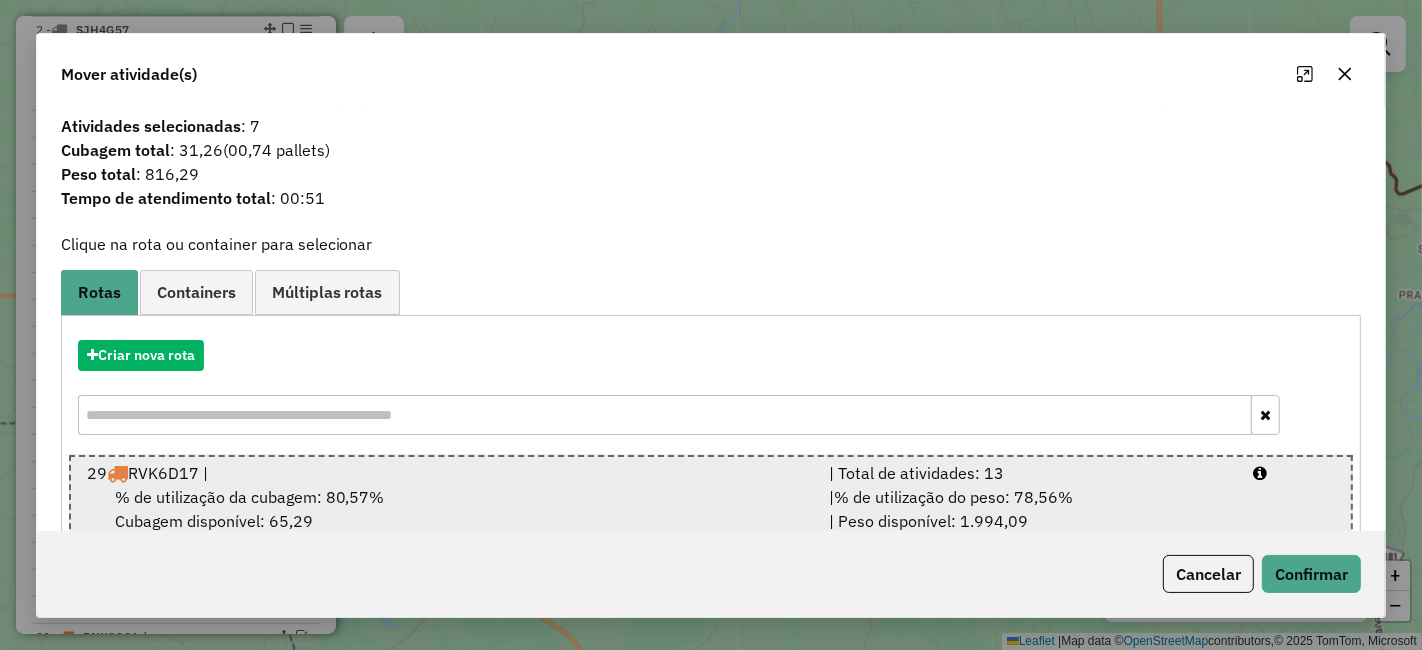 scroll, scrollTop: 120, scrollLeft: 0, axis: vertical 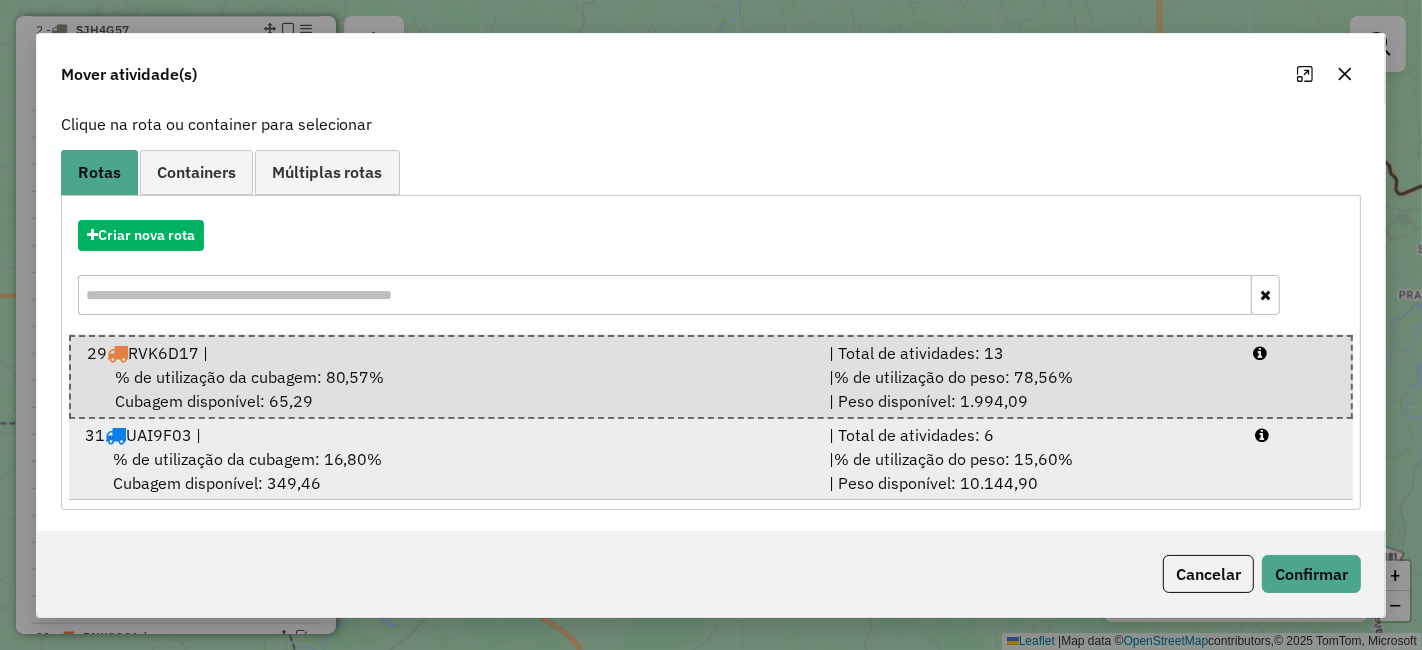 click on "% de utilização da cubagem: [NUMBER]%  Cubagem disponível: [NUMBER]" at bounding box center [445, 471] 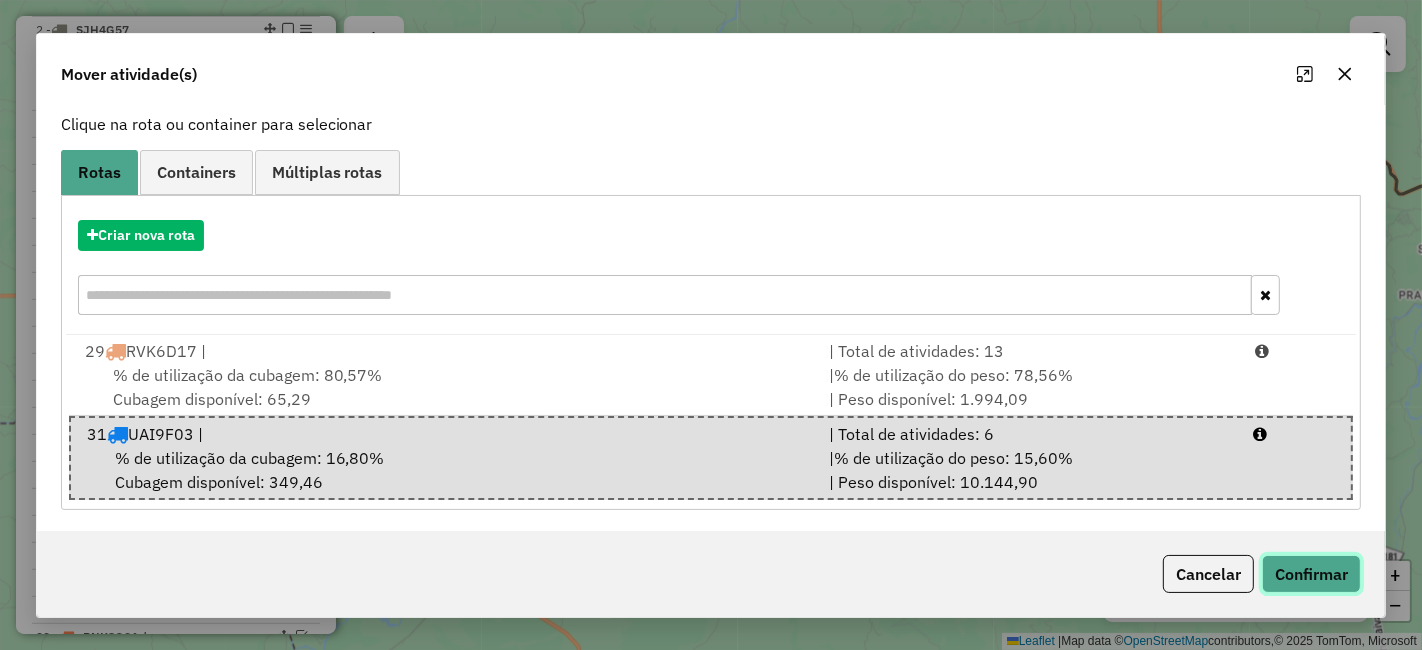 click on "Confirmar" 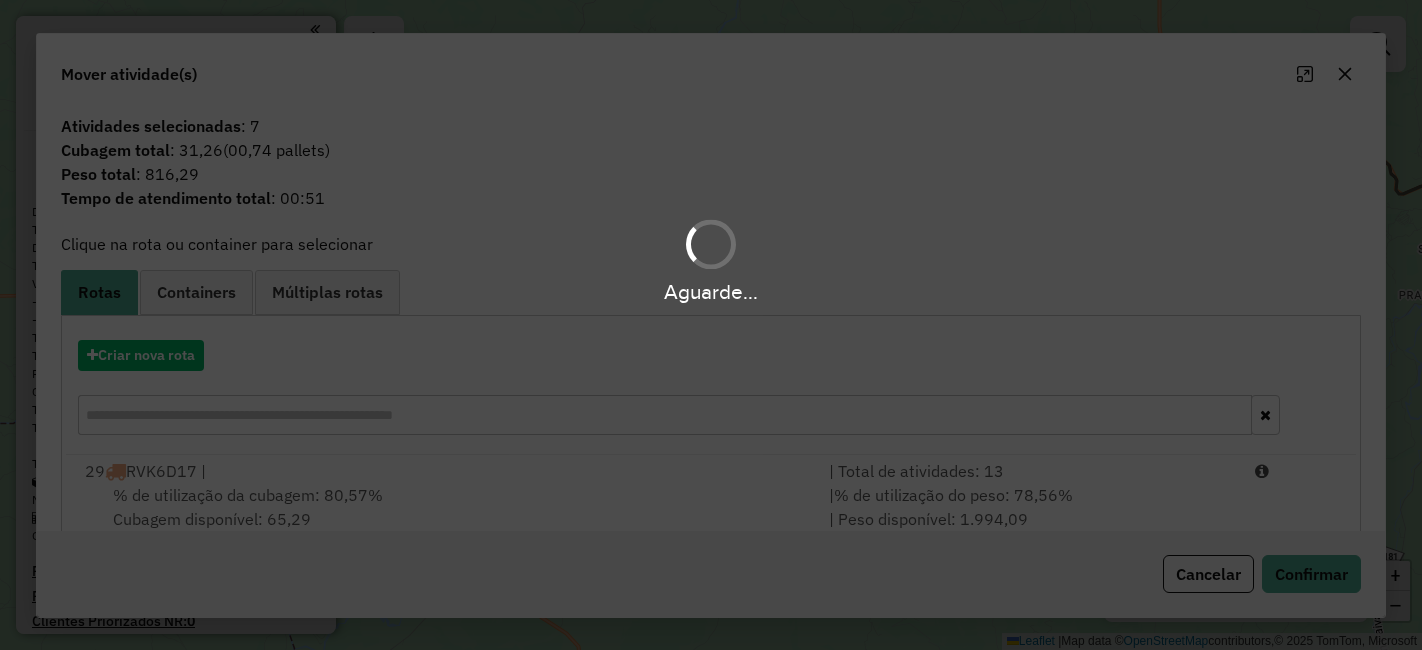 scroll, scrollTop: 0, scrollLeft: 0, axis: both 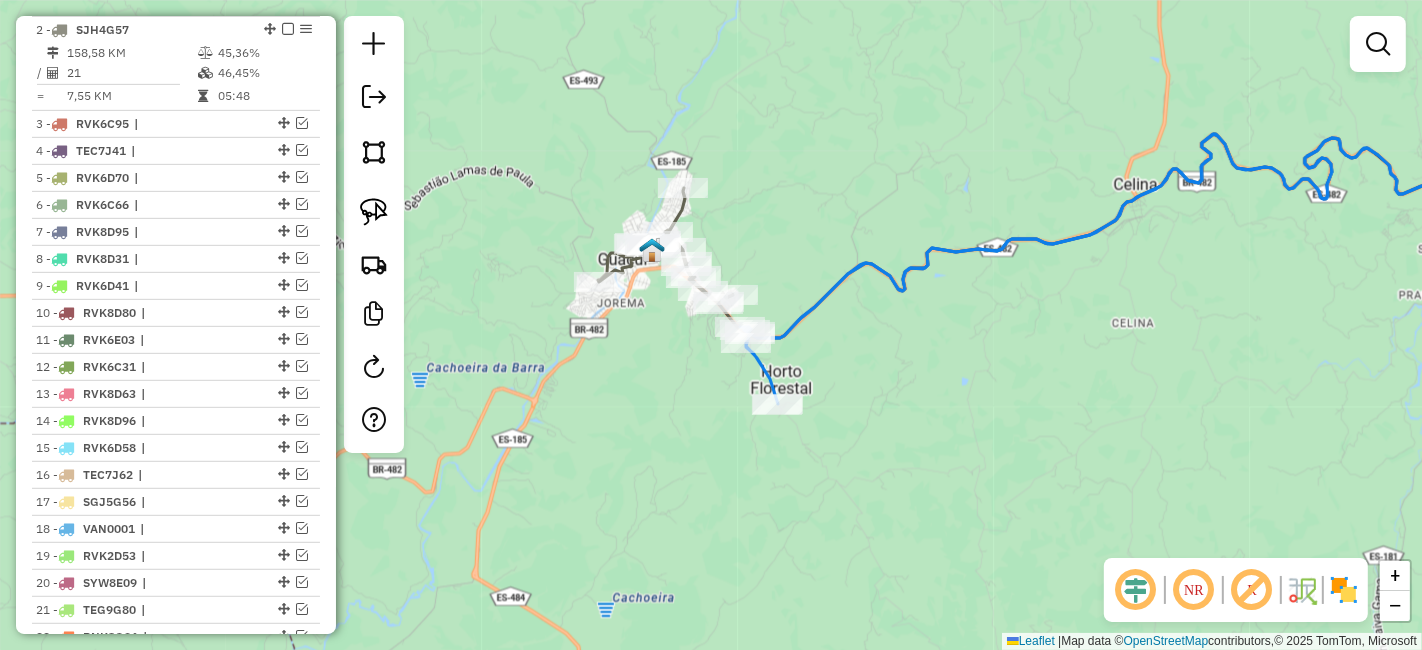 click on "Janela de atendimento Grade de atendimento Capacidade Transportadoras Veículos Cliente Pedidos  Rotas Selecione os dias de semana para filtrar as janelas de atendimento  Seg   Ter   Qua   Qui   Sex   Sáb   Dom  Informe o período da janela de atendimento: De: Até:  Filtrar exatamente a janela do cliente  Considerar janela de atendimento padrão  Selecione os dias de semana para filtrar as grades de atendimento  Seg   Ter   Qua   Qui   Sex   Sáb   Dom   Considerar clientes sem dia de atendimento cadastrado  Clientes fora do dia de atendimento selecionado Filtrar as atividades entre os valores definidos abaixo:  Peso mínimo:   Peso máximo:   Cubagem mínima:   Cubagem máxima:   De:   Até:  Filtrar as atividades entre o tempo de atendimento definido abaixo:  De:   Até:   Considerar capacidade total dos clientes não roteirizados Transportadora: Selecione um ou mais itens Tipo de veículo: Selecione um ou mais itens Veículo: Selecione um ou mais itens Motorista: Selecione um ou mais itens Nome: Rótulo:" 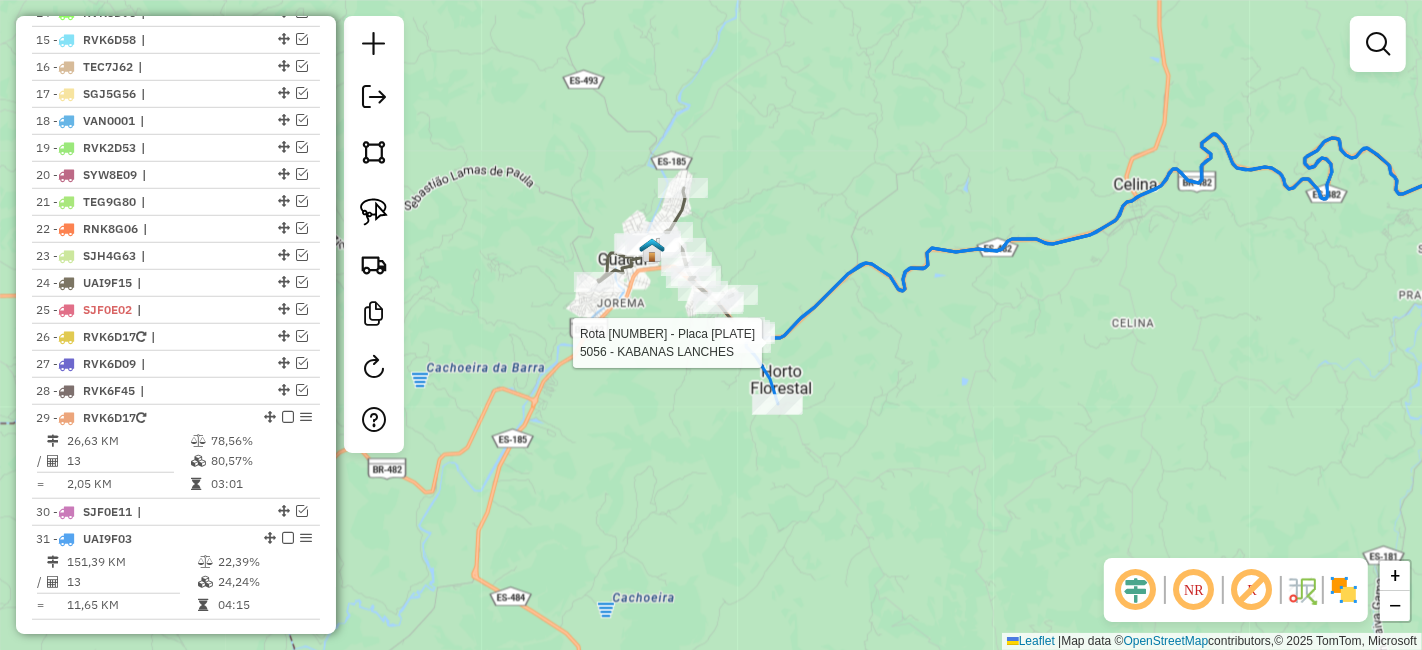 select on "**********" 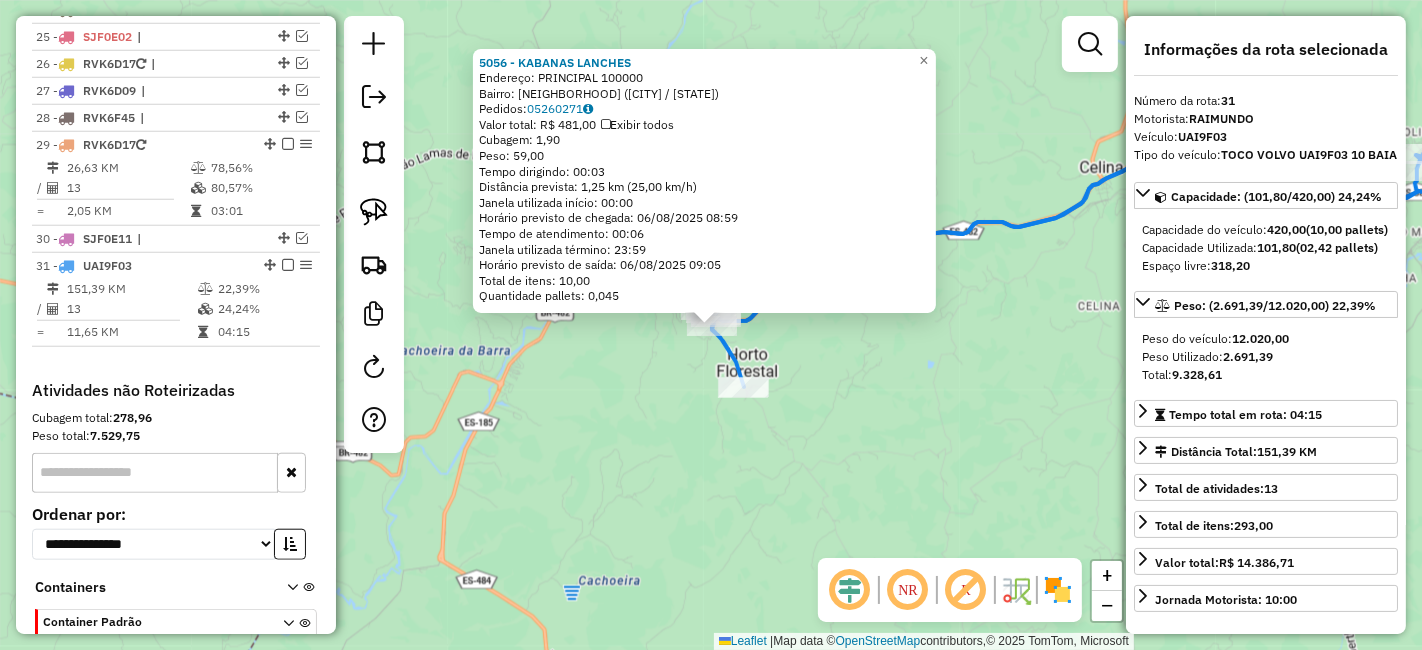 scroll, scrollTop: 1577, scrollLeft: 0, axis: vertical 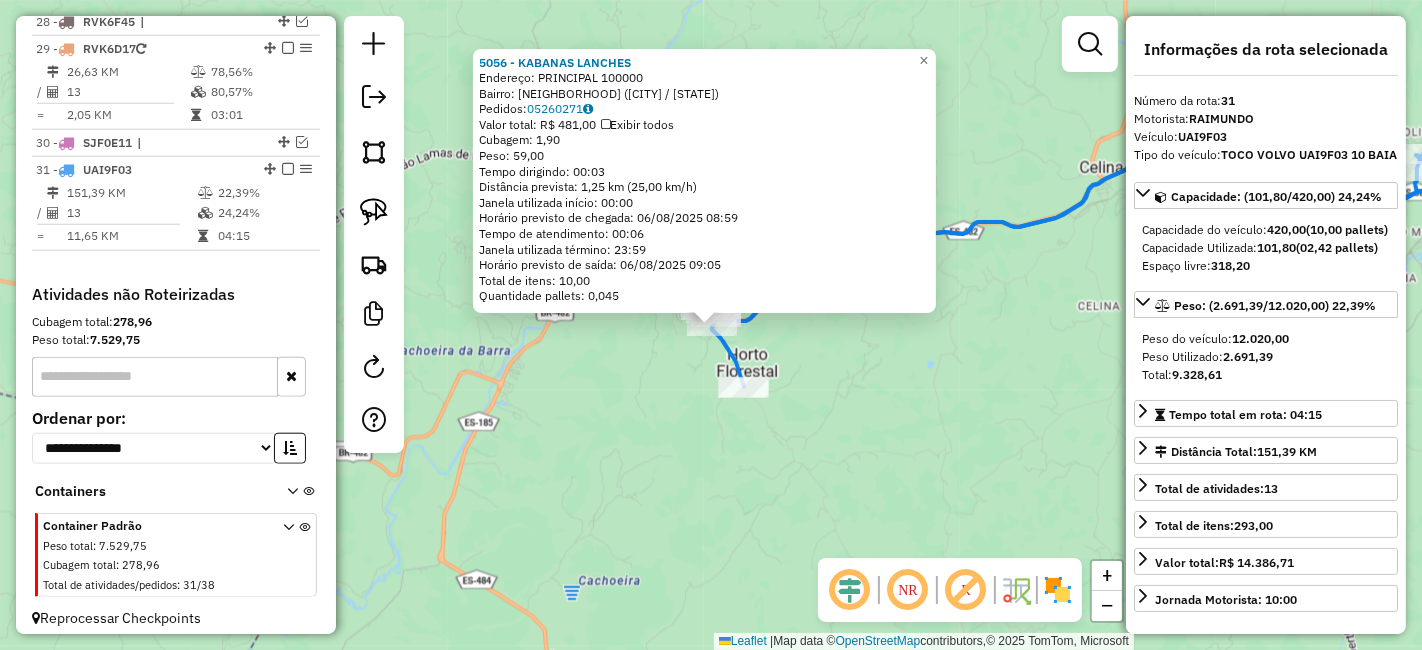 click on "[NUMBER] - KABANAS LANCHES Endereço: [NAME] [NUMBER] Bairro: [NAME] ([STATE]) Pedidos: [NUMBER] Valor total: R$ [PRICE] Exibir todos Cubagem: [NUMBER] Peso: [NUMBER] Tempo dirigindo: [TIME] Distância prevista: [NUMBER] km ([NUMBER] km/h) Janela utilizada início: [TIME] Horário previsto de chegada: [DATE] [TIME] Tempo de atendimento: [TIME] Janela utilizada término: [TIME] Horário previsto de saída: [DATE] [TIME] Total de itens: [NUMBER] Quantidade pallets: [NUMBER] × Janela de atendimento Grade de atendimento Capacidade Transportadoras Veículos Cliente Pedidos Rotas Selecione os dias de semana para filtrar as janelas de atendimento Seg Ter Qua Qui Sex Sáb Dom Informe o período da janela de atendimento: De: Até: Filtrar exatamente a janela do cliente Considerar janela de atendimento padrão Selecione os dias de semana para filtrar as grades de atendimento Seg Ter Qua Qui Sex Sáb Dom Considerar clientes sem dia de atendimento cadastrado" 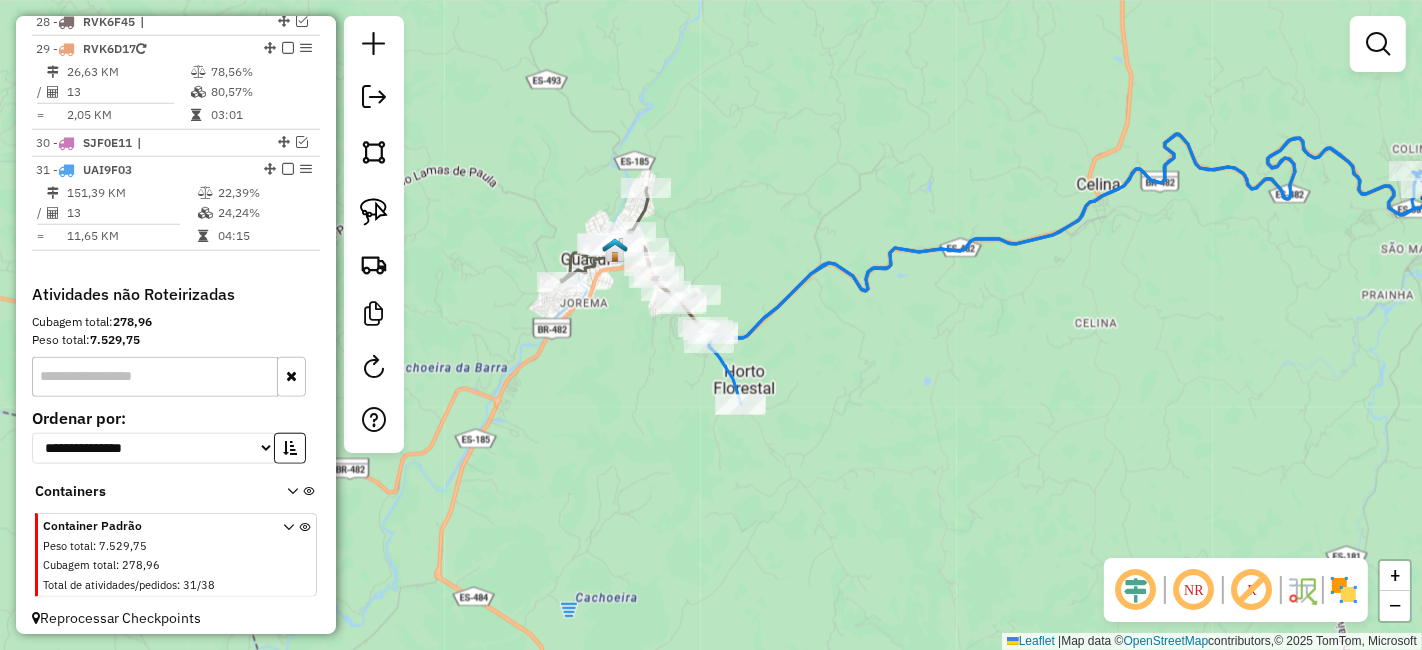 drag, startPoint x: 649, startPoint y: 392, endPoint x: 635, endPoint y: 435, distance: 45.221676 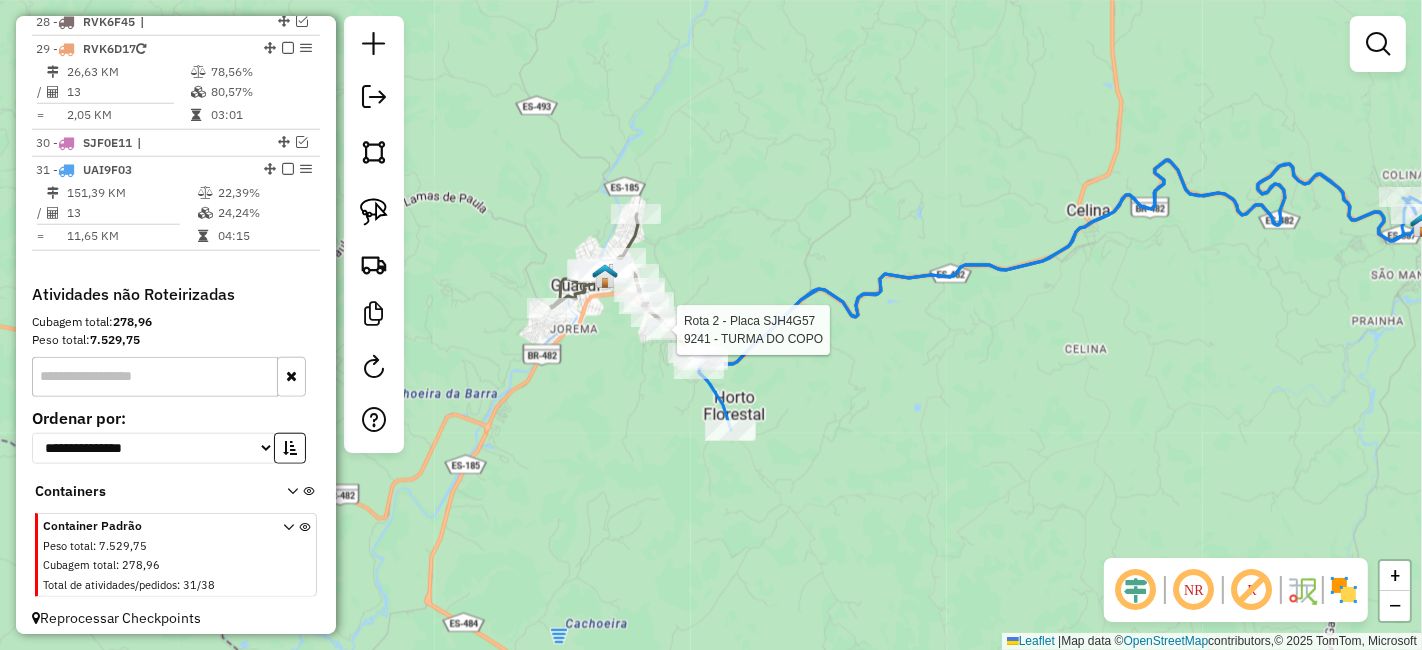 select on "**********" 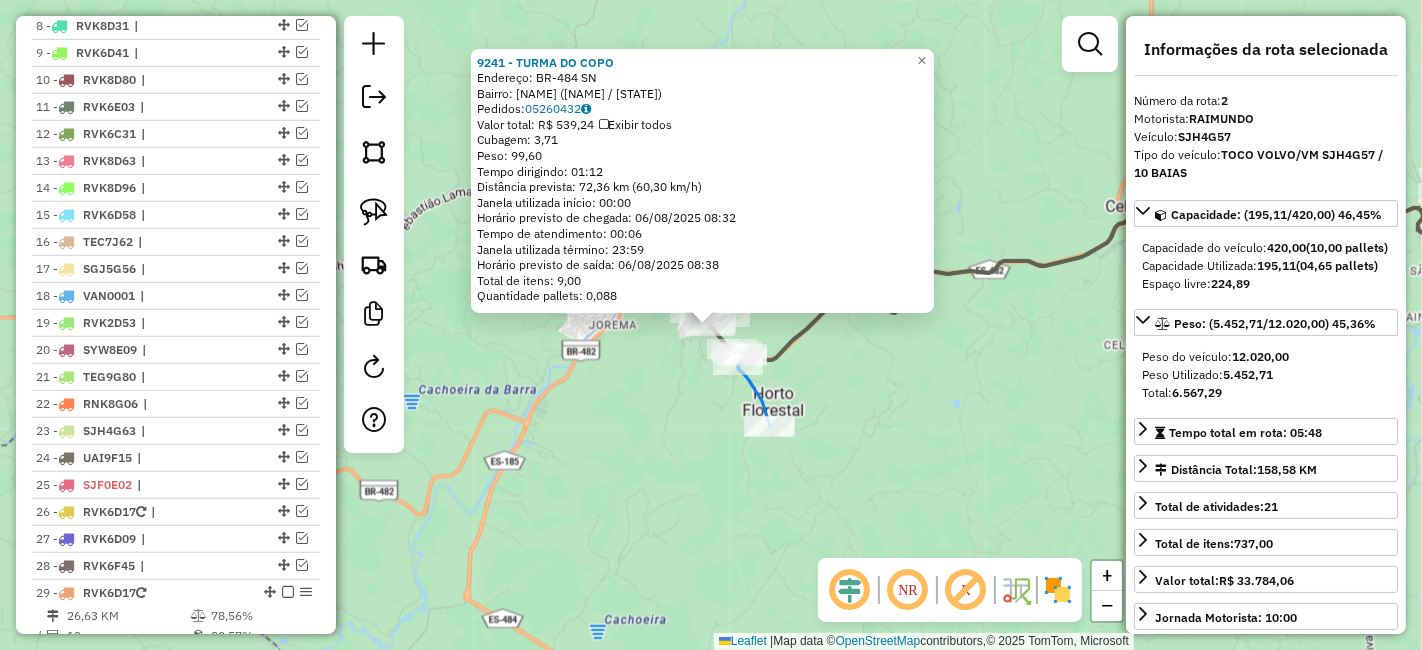 scroll, scrollTop: 800, scrollLeft: 0, axis: vertical 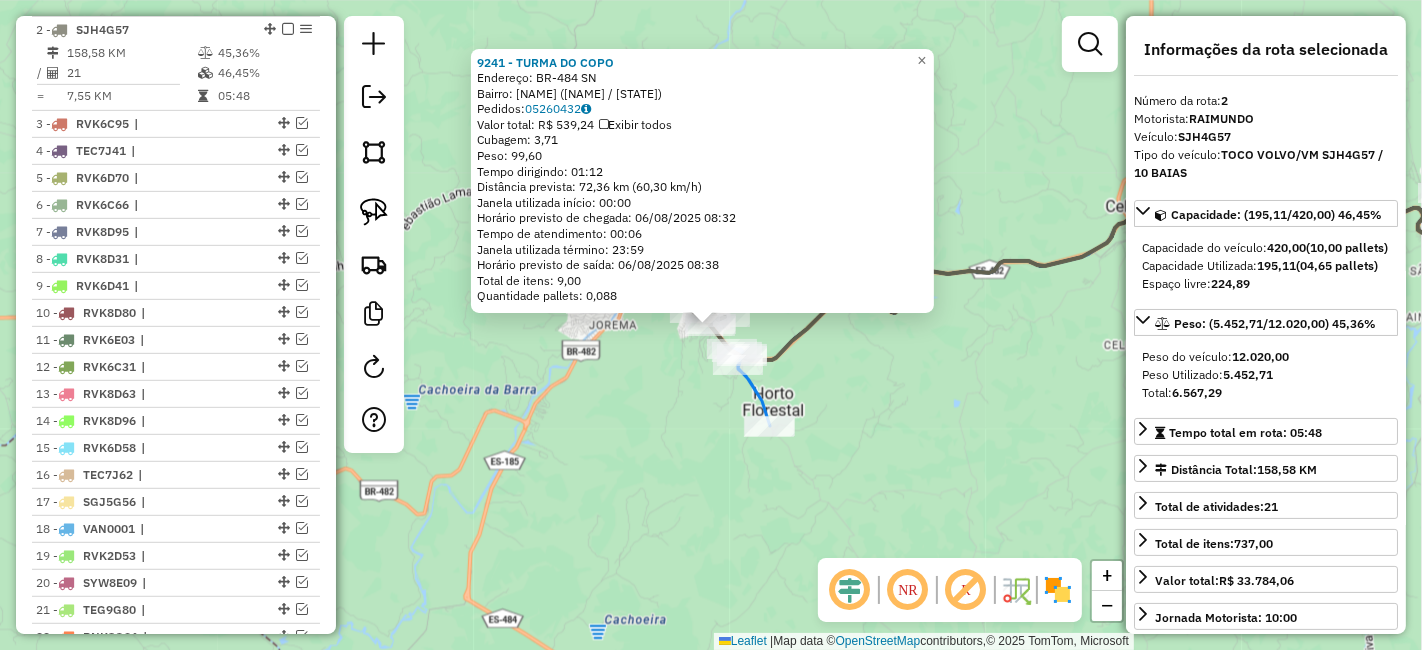 click on "9241 - TURMA DO COPO  Endereço:  BR-484 SN   Bairro: ROD BR 482 (GUACUI / ES)   Pedidos:  05260432   Valor total: R$ 539,24   Exibir todos   Cubagem: 3,71  Peso: 99,60  Tempo dirigindo: 01:12   Distância prevista: 72,36 km (60,30 km/h)   Janela utilizada início: 00:00   Horário previsto de chegada: 06/08/2025 08:32   Tempo de atendimento: 00:06   Janela utilizada término: 23:59   Horário previsto de saída: 06/08/2025 08:38   Total de itens: 9,00   Quantidade pallets: 0,088  × Janela de atendimento Grade de atendimento Capacidade Transportadoras Veículos Cliente Pedidos  Rotas Selecione os dias de semana para filtrar as janelas de atendimento  Seg   Ter   Qua   Qui   Sex   Sáb   Dom  Informe o período da janela de atendimento: De: Até:  Filtrar exatamente a janela do cliente  Considerar janela de atendimento padrão  Selecione os dias de semana para filtrar as grades de atendimento  Seg   Ter   Qua   Qui   Sex   Sáb   Dom   Considerar clientes sem dia de atendimento cadastrado  Peso mínimo:  De:" 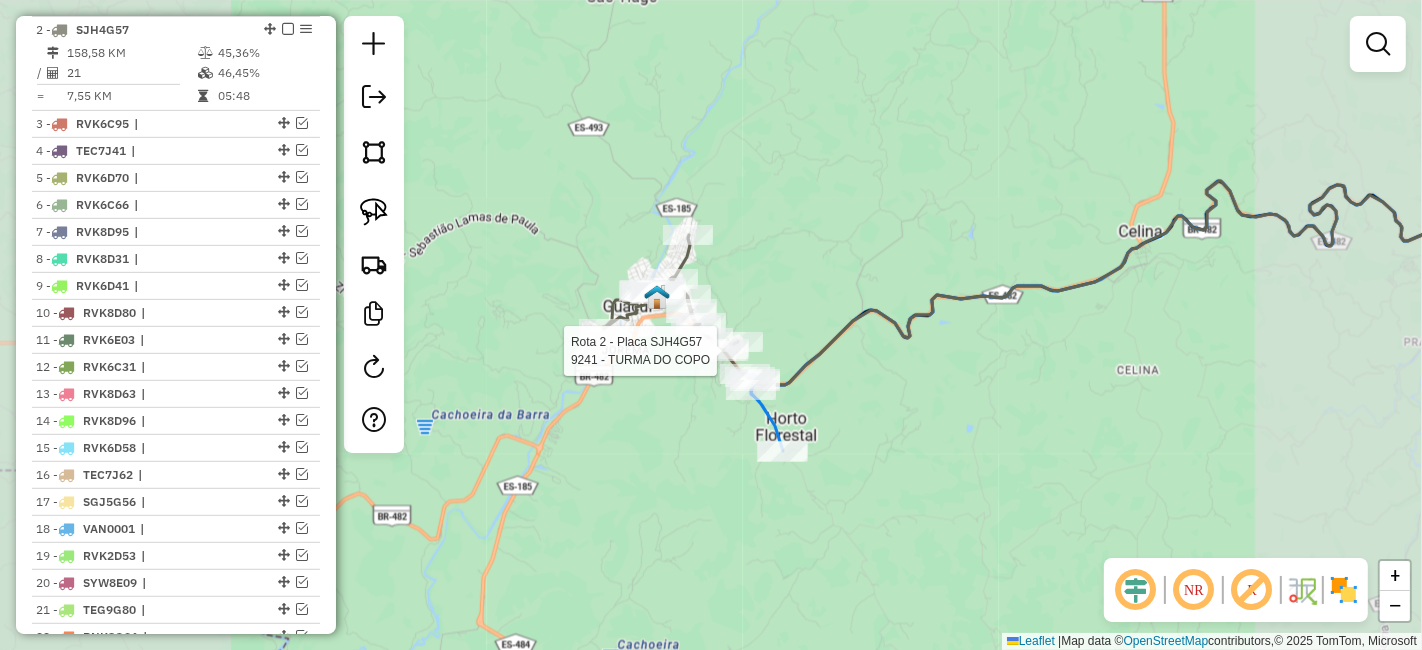 select on "**********" 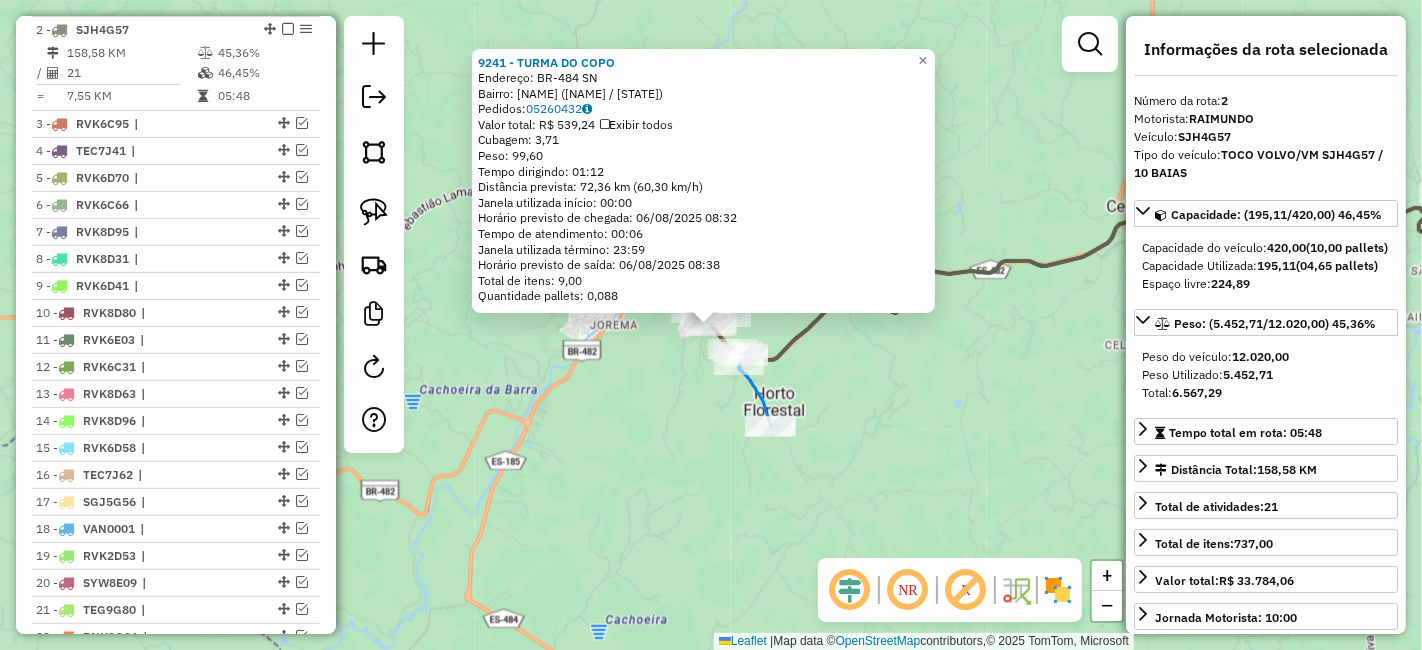 click on "9241 - TURMA DO COPO  Endereço:  BR-484 SN   Bairro: ROD BR 482 (GUACUI / ES)   Pedidos:  05260432   Valor total: R$ 539,24   Exibir todos   Cubagem: 3,71  Peso: 99,60  Tempo dirigindo: 01:12   Distância prevista: 72,36 km (60,30 km/h)   Janela utilizada início: 00:00   Horário previsto de chegada: 06/08/2025 08:32   Tempo de atendimento: 00:06   Janela utilizada término: 23:59   Horário previsto de saída: 06/08/2025 08:38   Total de itens: 9,00   Quantidade pallets: 0,088  × Janela de atendimento Grade de atendimento Capacidade Transportadoras Veículos Cliente Pedidos  Rotas Selecione os dias de semana para filtrar as janelas de atendimento  Seg   Ter   Qua   Qui   Sex   Sáb   Dom  Informe o período da janela de atendimento: De: Até:  Filtrar exatamente a janela do cliente  Considerar janela de atendimento padrão  Selecione os dias de semana para filtrar as grades de atendimento  Seg   Ter   Qua   Qui   Sex   Sáb   Dom   Considerar clientes sem dia de atendimento cadastrado  Peso mínimo:  De:" 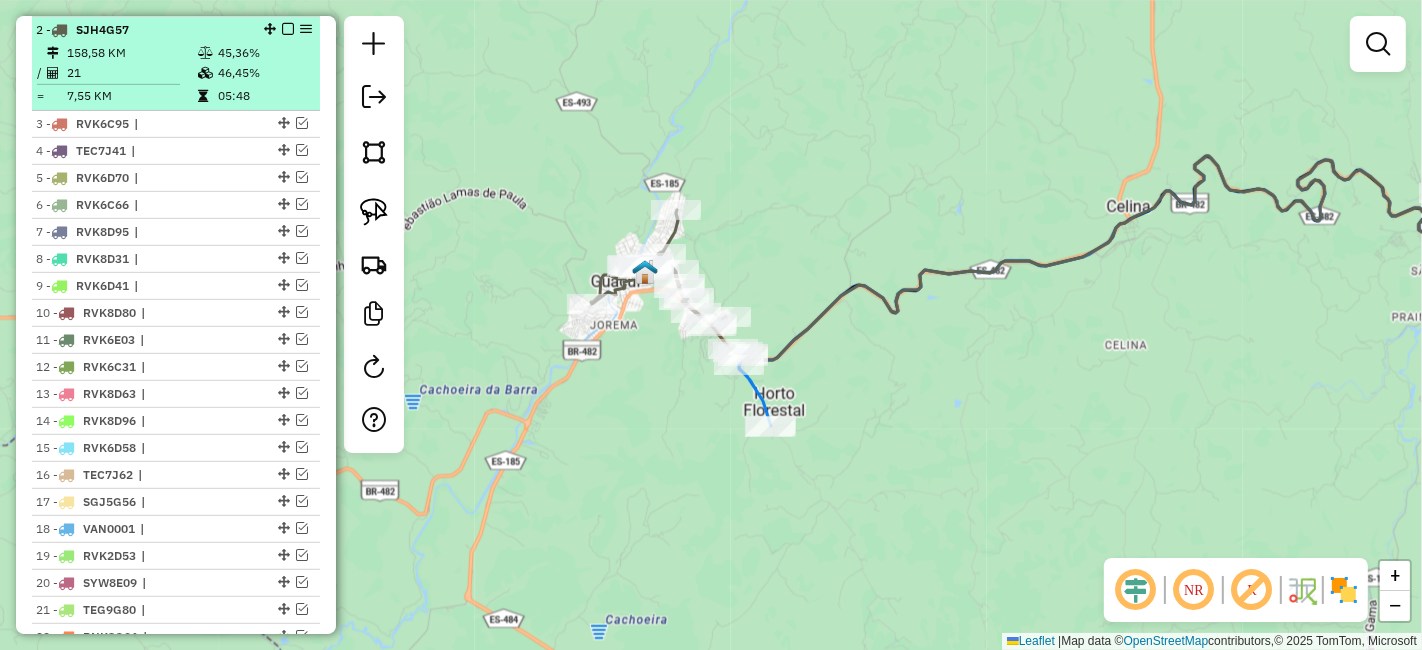 click at bounding box center [288, 29] 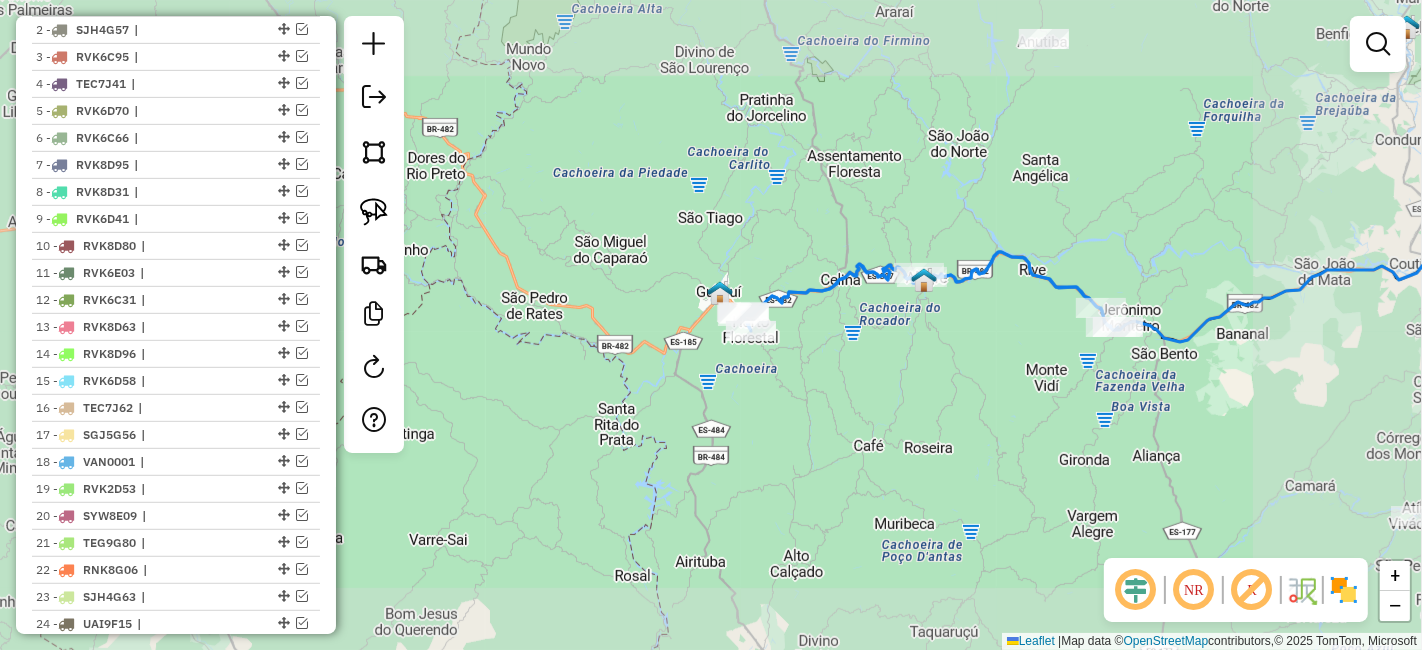 drag, startPoint x: 988, startPoint y: 401, endPoint x: 769, endPoint y: 387, distance: 219.44704 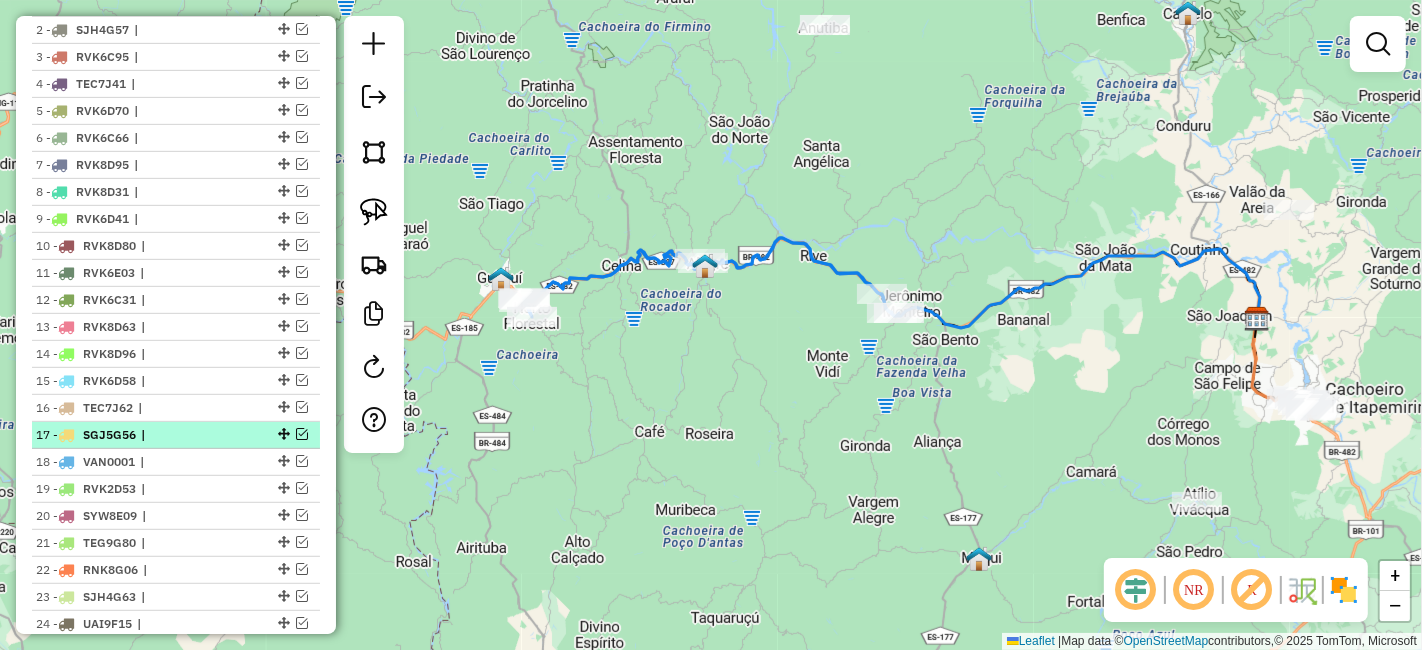 scroll, scrollTop: 1022, scrollLeft: 0, axis: vertical 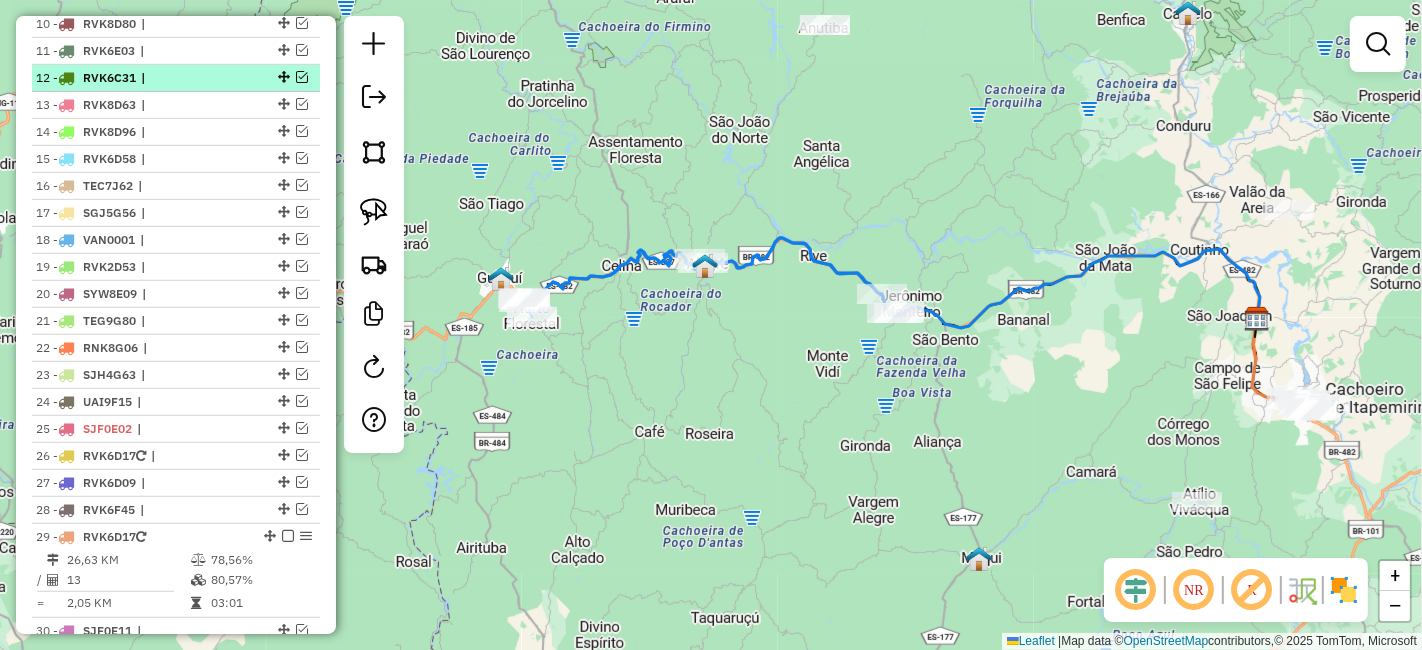 click at bounding box center [302, 77] 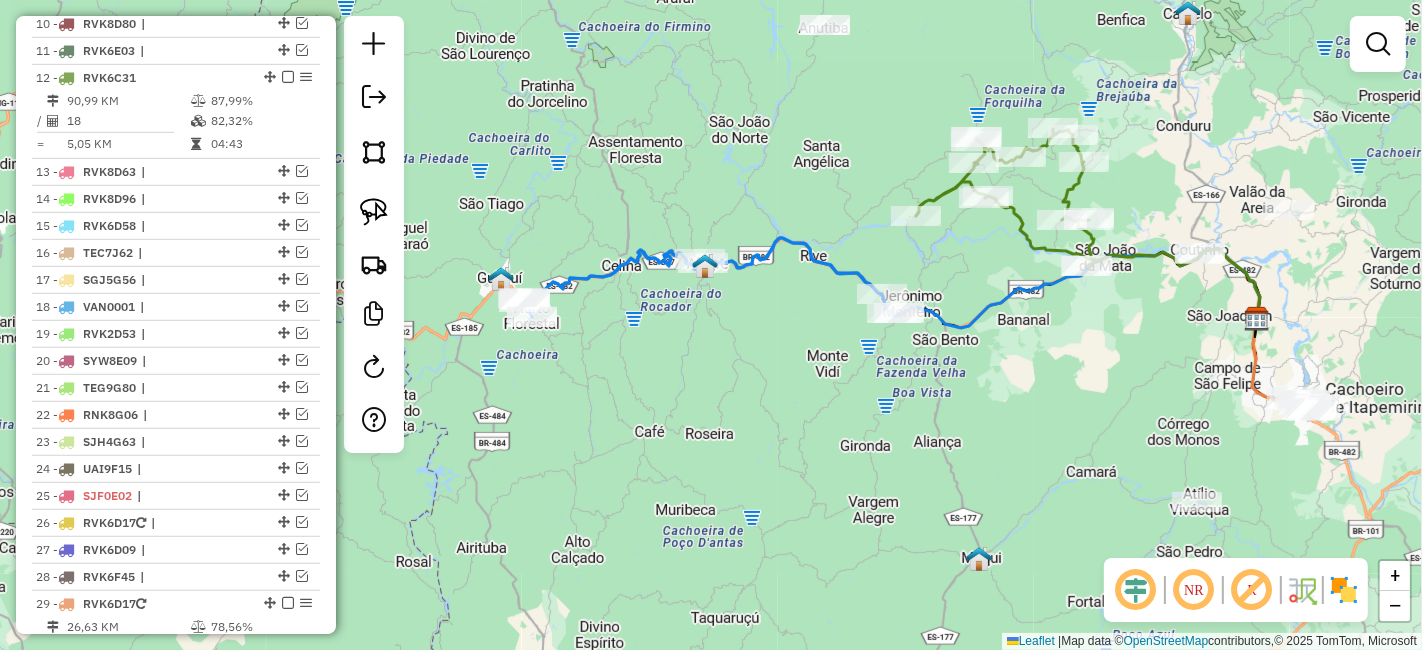 drag, startPoint x: 980, startPoint y: 328, endPoint x: 822, endPoint y: 371, distance: 163.74675 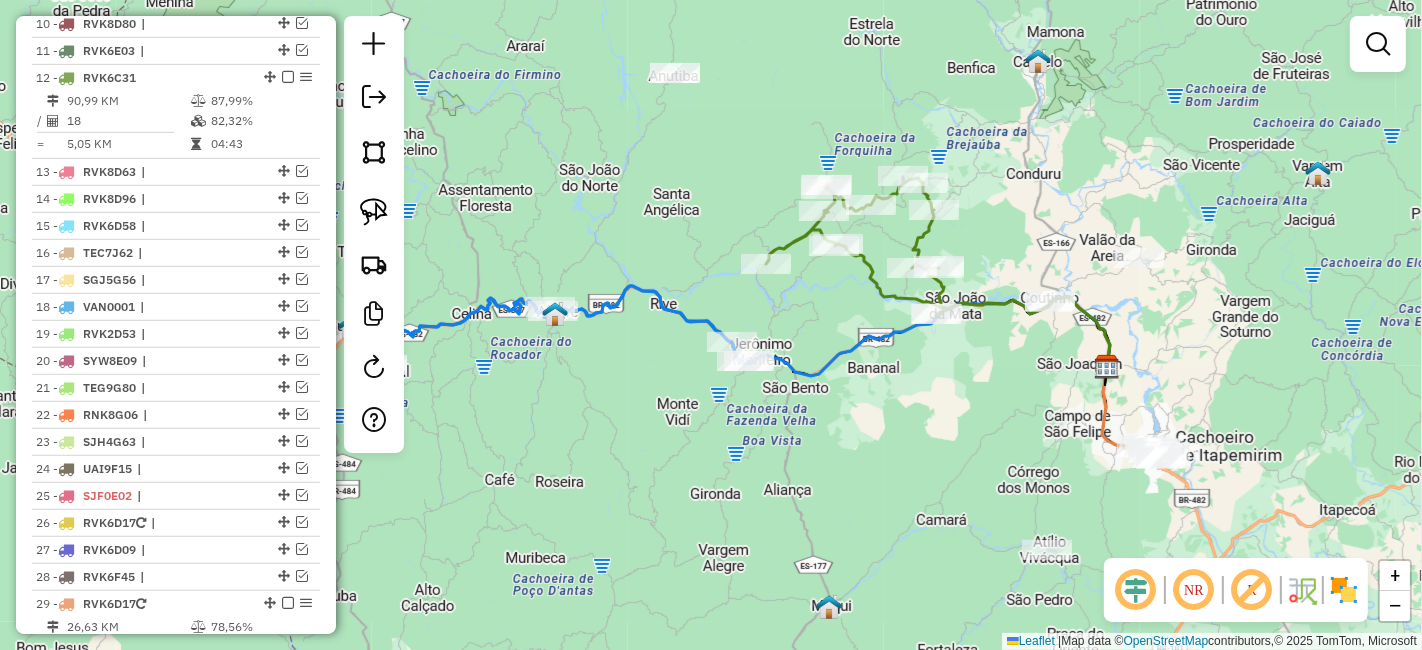 click 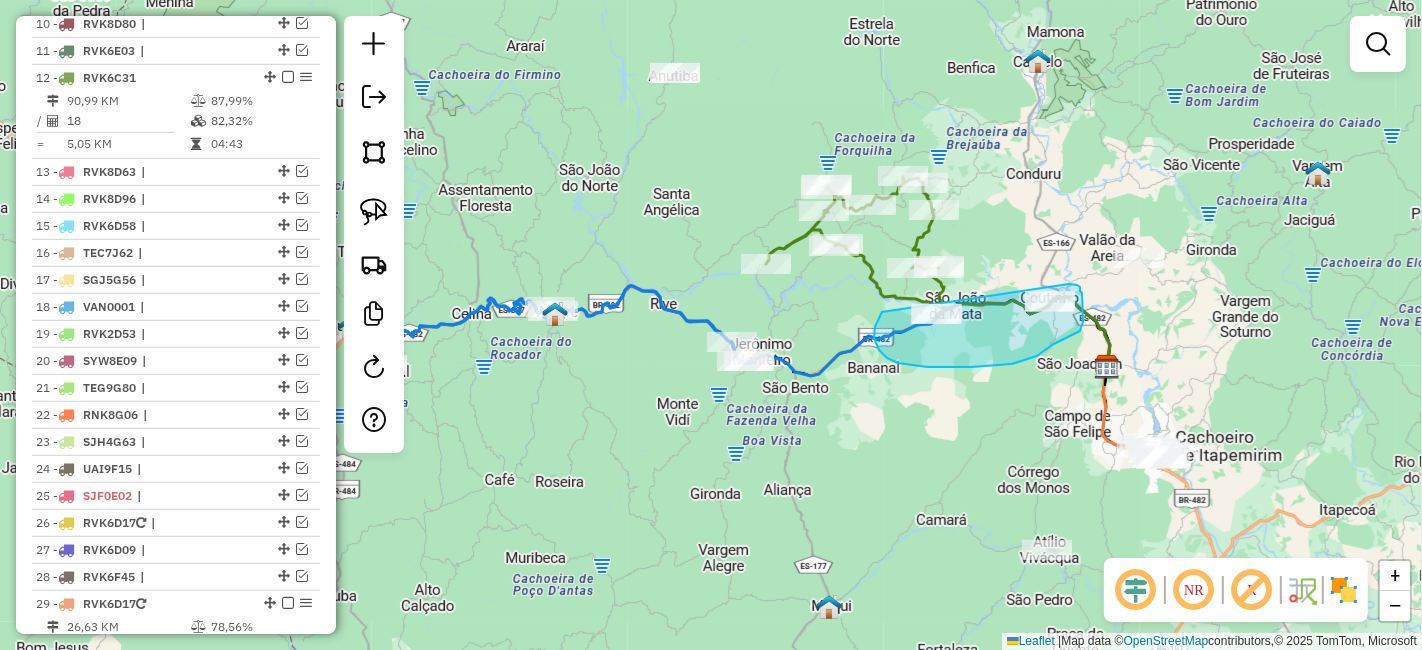 drag, startPoint x: 879, startPoint y: 350, endPoint x: 1062, endPoint y: 281, distance: 195.57607 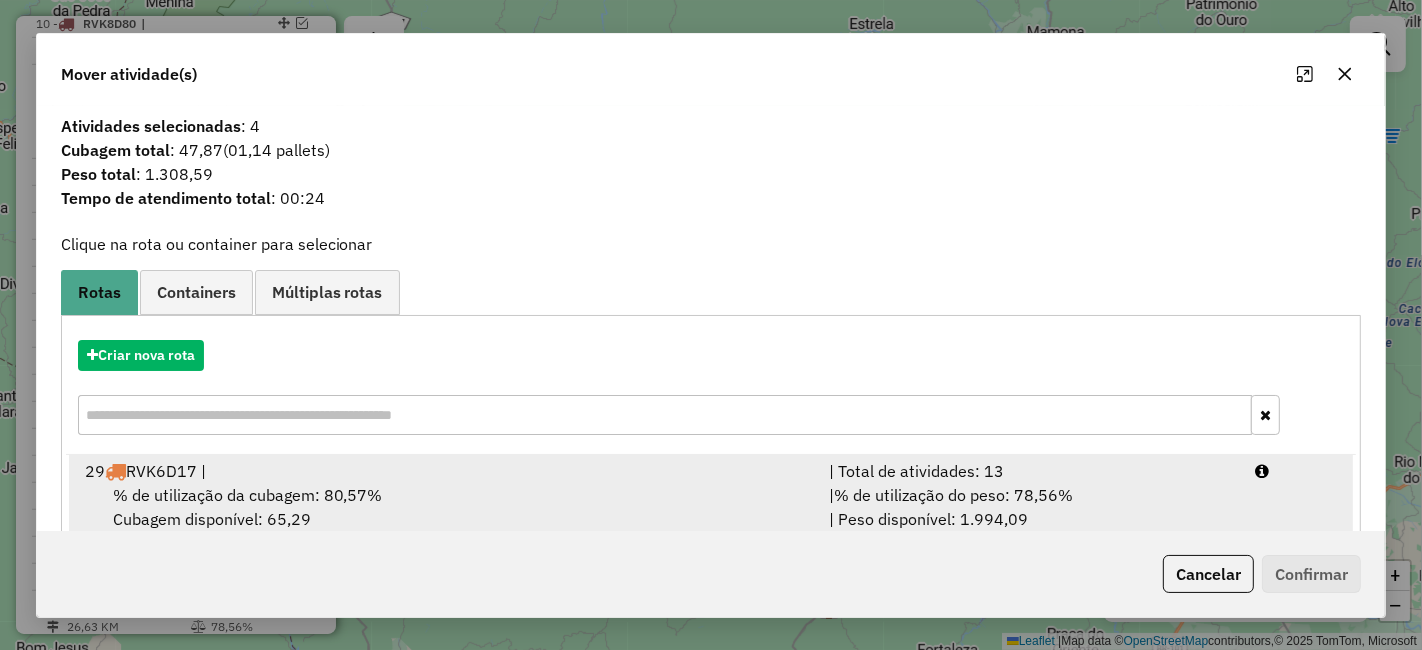 click on "29  RVK6D17 |" at bounding box center (445, 471) 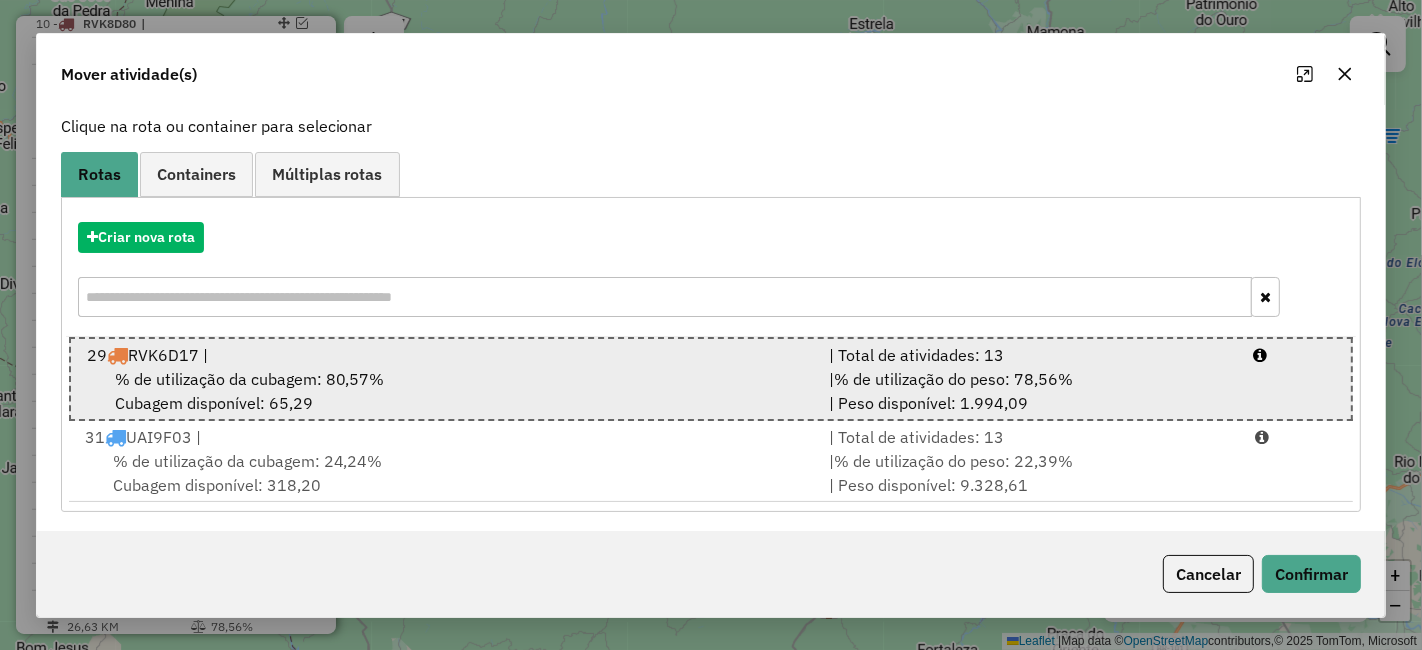 scroll, scrollTop: 120, scrollLeft: 0, axis: vertical 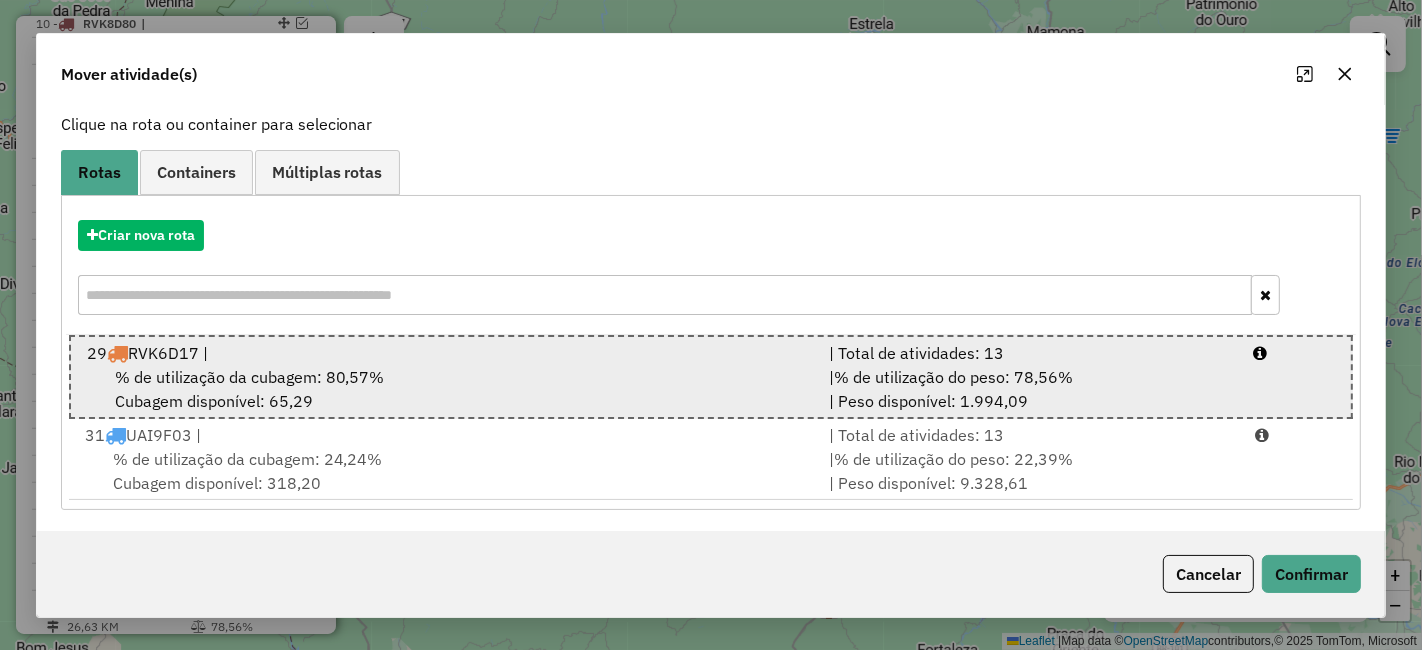 click on "% de utilização da cubagem: 24,24%  Cubagem disponível: 318,20" at bounding box center [445, 471] 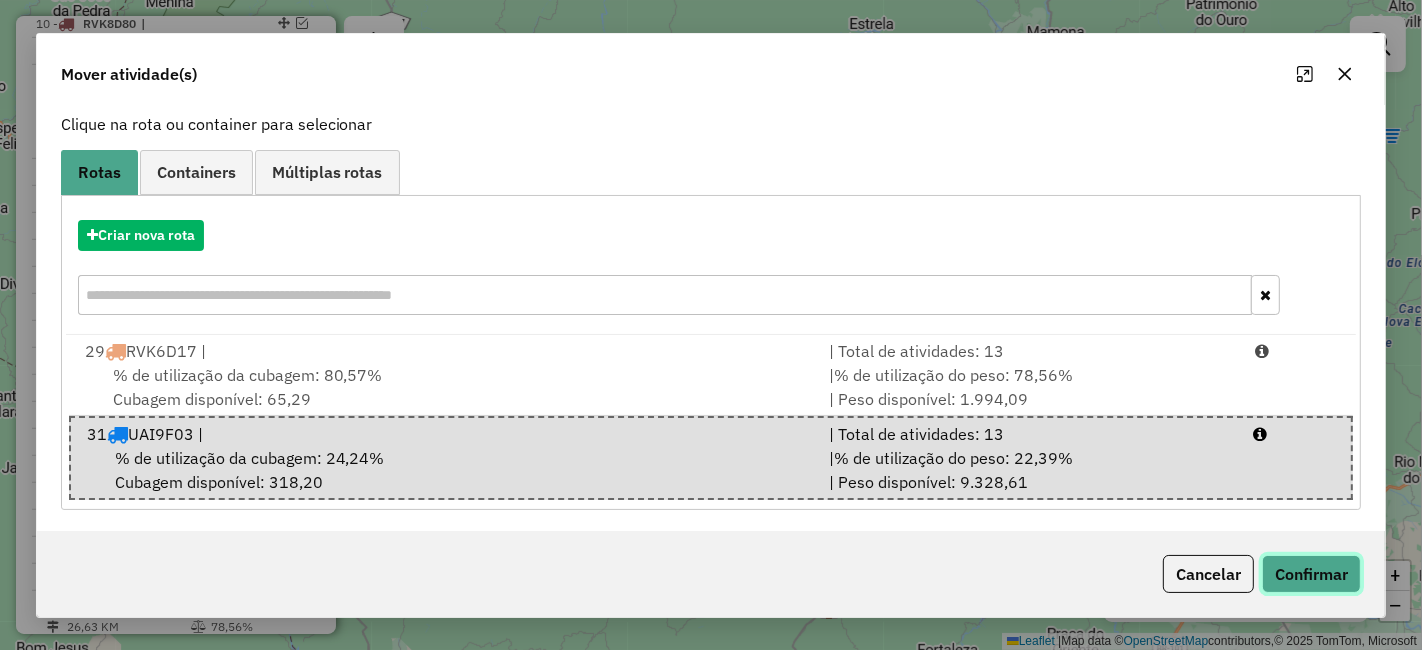click on "Confirmar" 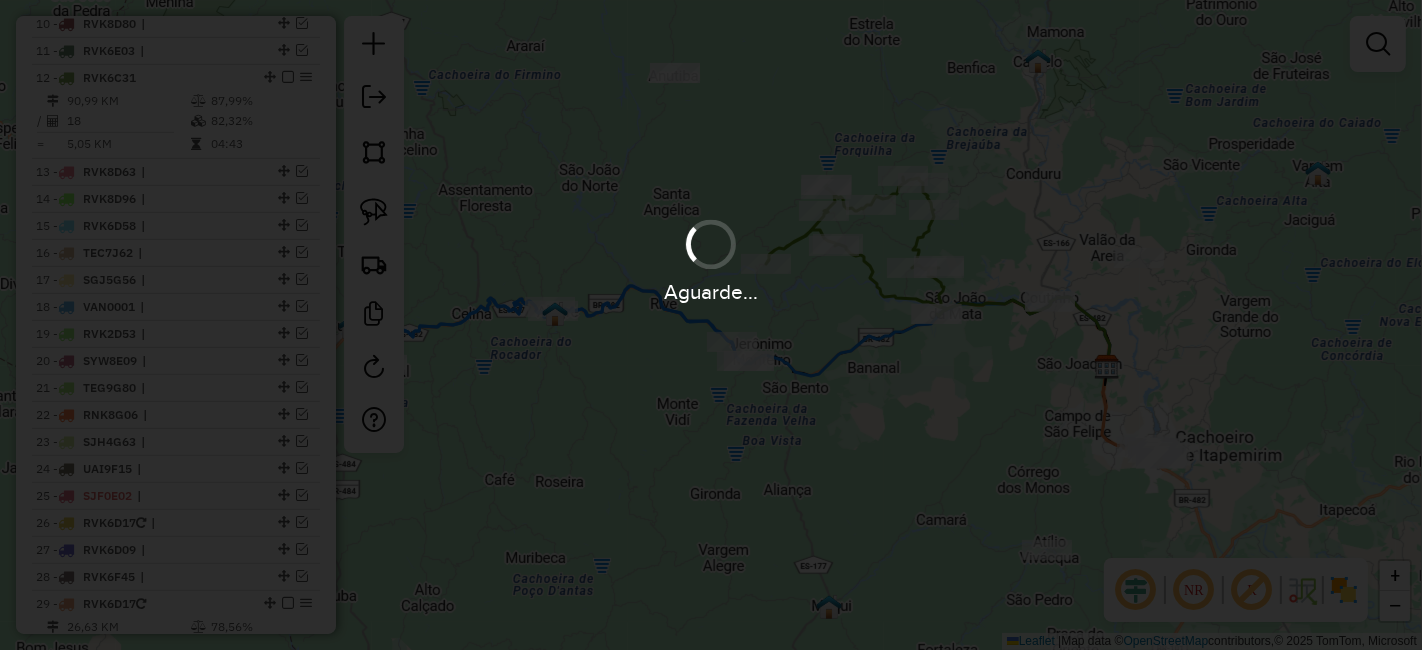 scroll, scrollTop: 0, scrollLeft: 0, axis: both 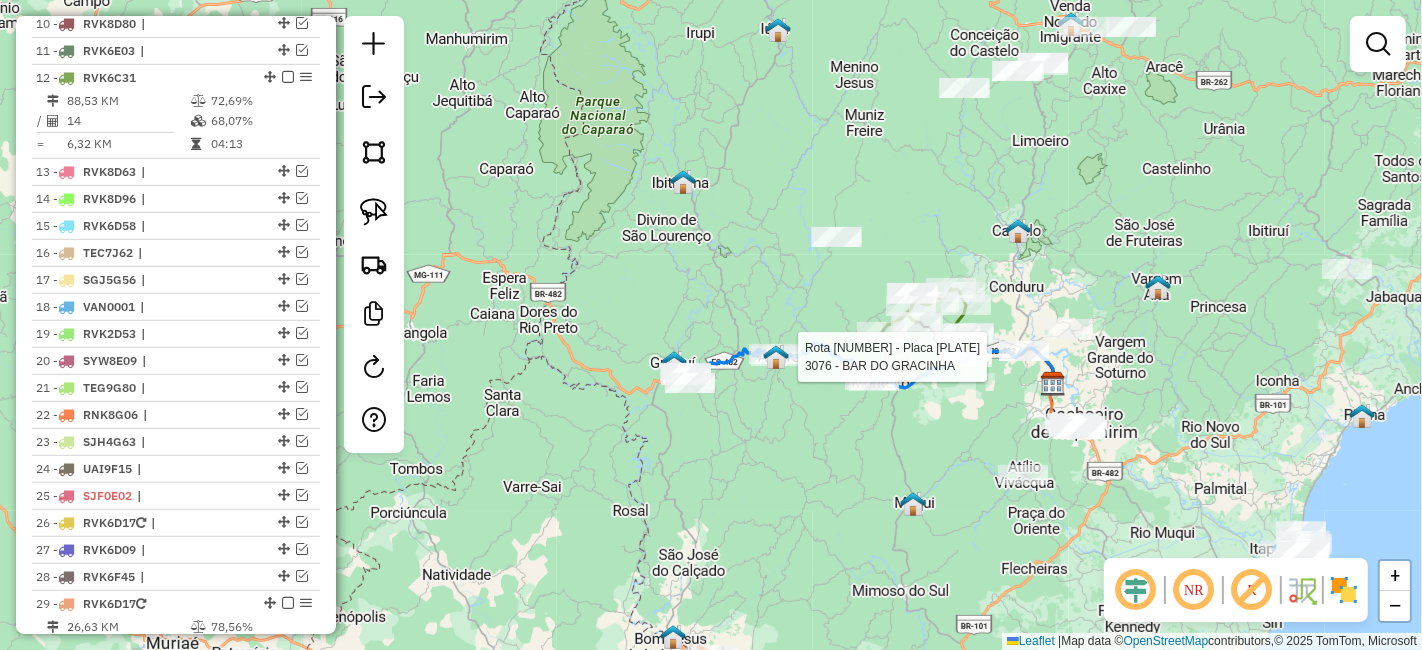 click 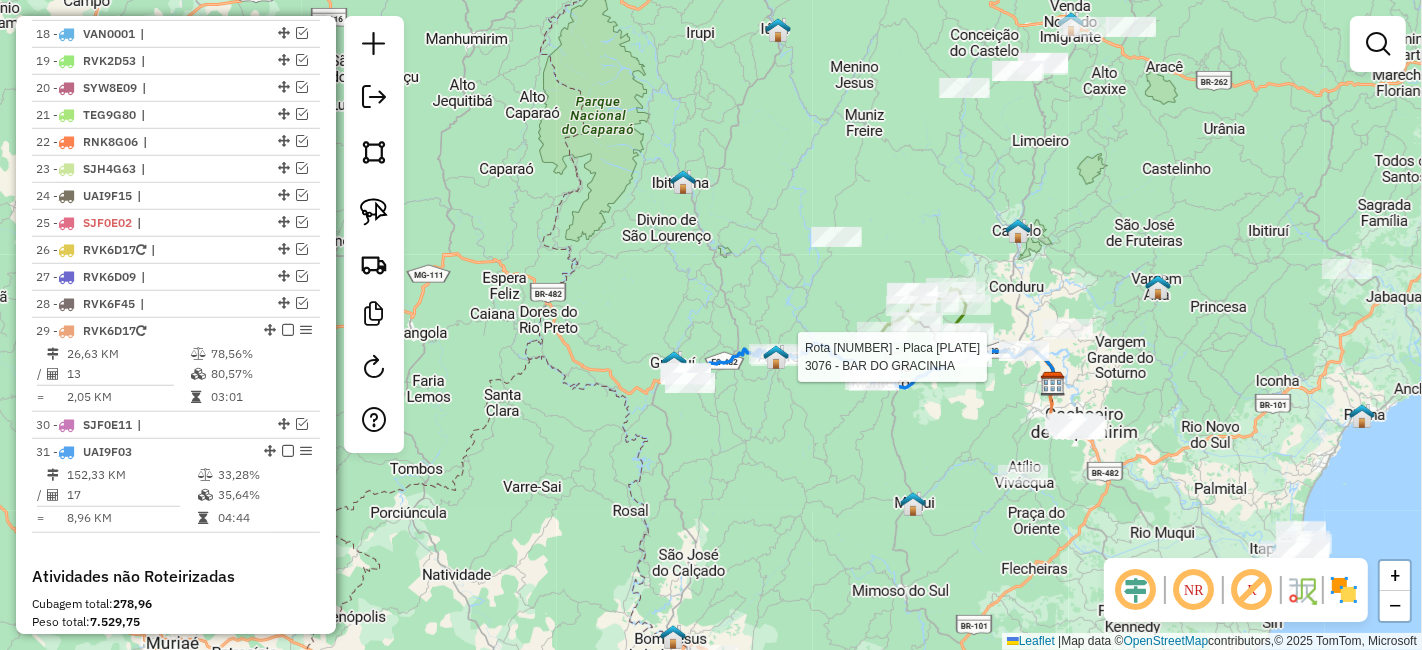 select on "**********" 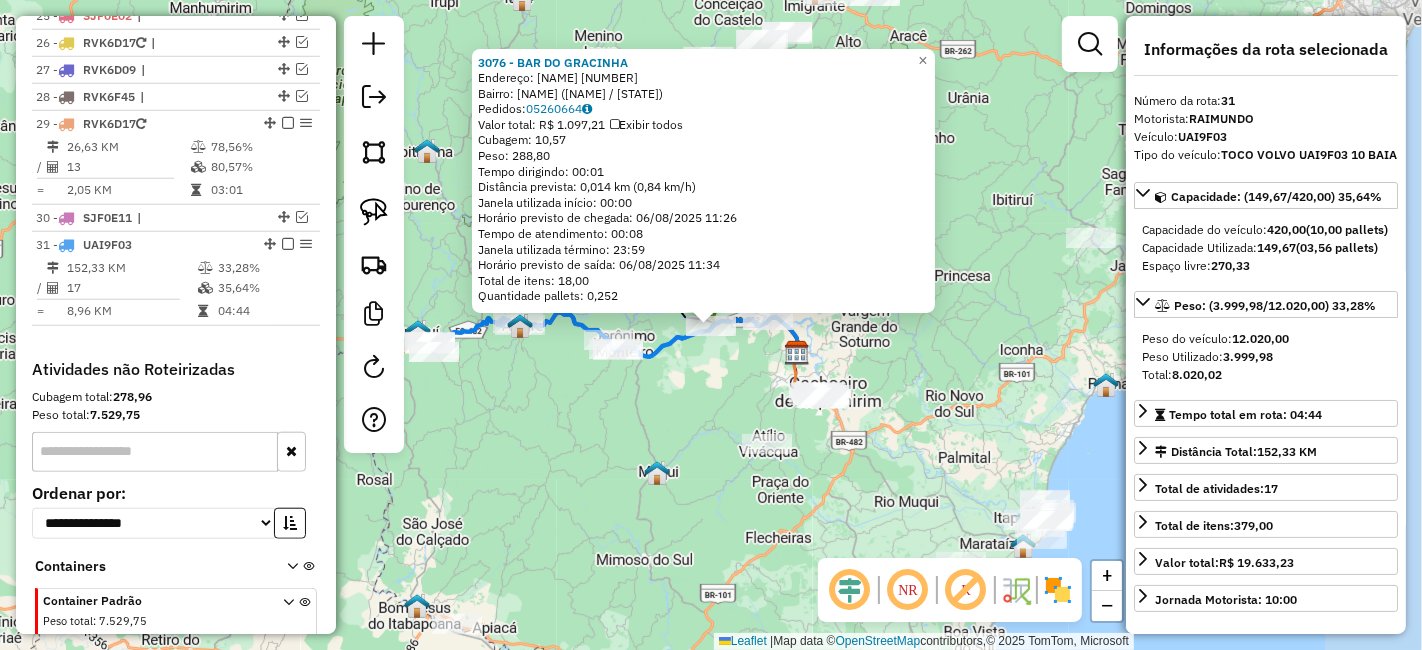 scroll, scrollTop: 1577, scrollLeft: 0, axis: vertical 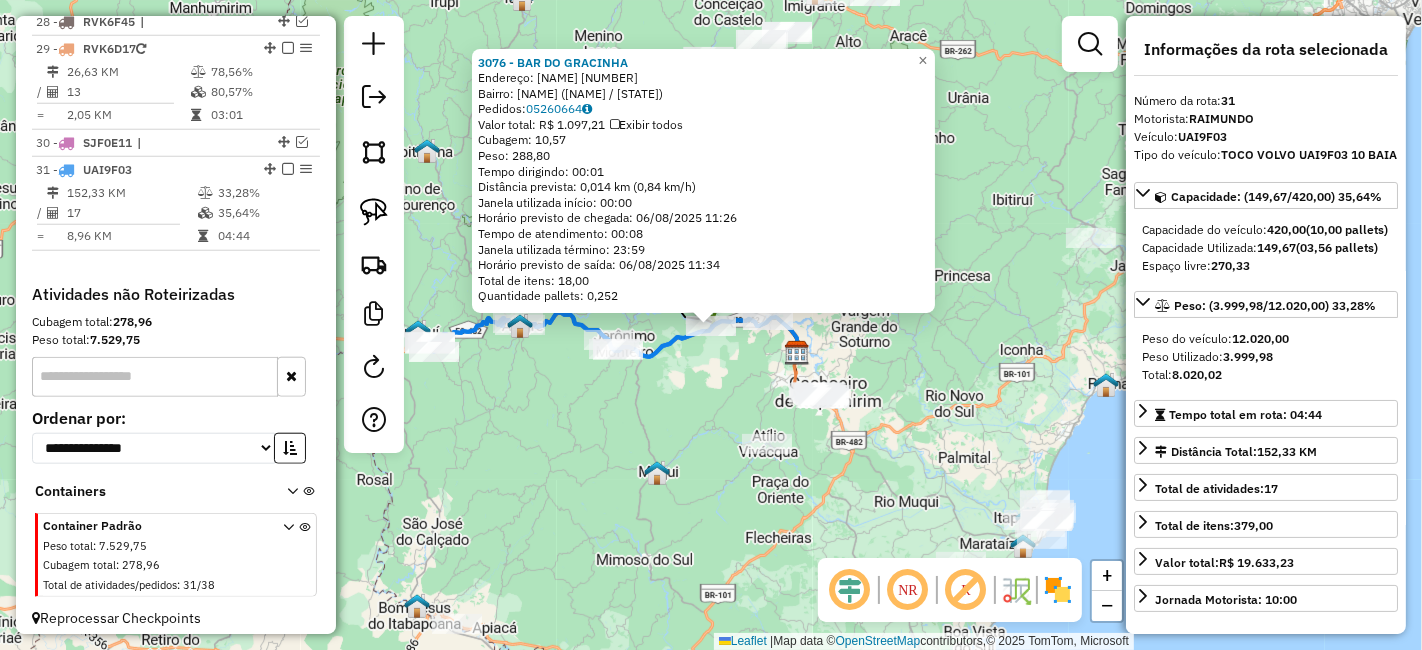 click on "3076 - BAR DO GRACINHA  Endereço:  ANTERO SOARES 57   Bairro: PACOTUBA (CACHOEIRO DE ITAPEMIRIM / ES)   Pedidos:  05260664   Valor total: R$ 1.097,21   Exibir todos   Cubagem: 10,57  Peso: 288,80  Tempo dirigindo: 00:01   Distância prevista: 0,014 km (0,84 km/h)   Janela utilizada início: 00:00   Horário previsto de chegada: 06/08/2025 11:26   Tempo de atendimento: 00:08   Janela utilizada término: 23:59   Horário previsto de saída: 06/08/2025 11:34   Total de itens: 18,00   Quantidade pallets: 0,252  × Janela de atendimento Grade de atendimento Capacidade Transportadoras Veículos Cliente Pedidos  Rotas Selecione os dias de semana para filtrar as janelas de atendimento  Seg   Ter   Qua   Qui   Sex   Sáb   Dom  Informe o período da janela de atendimento: De: Até:  Filtrar exatamente a janela do cliente  Considerar janela de atendimento padrão  Selecione os dias de semana para filtrar as grades de atendimento  Seg   Ter   Qua   Qui   Sex   Sáb   Dom   Peso mínimo:   Peso máximo:   De:   Até:  +" 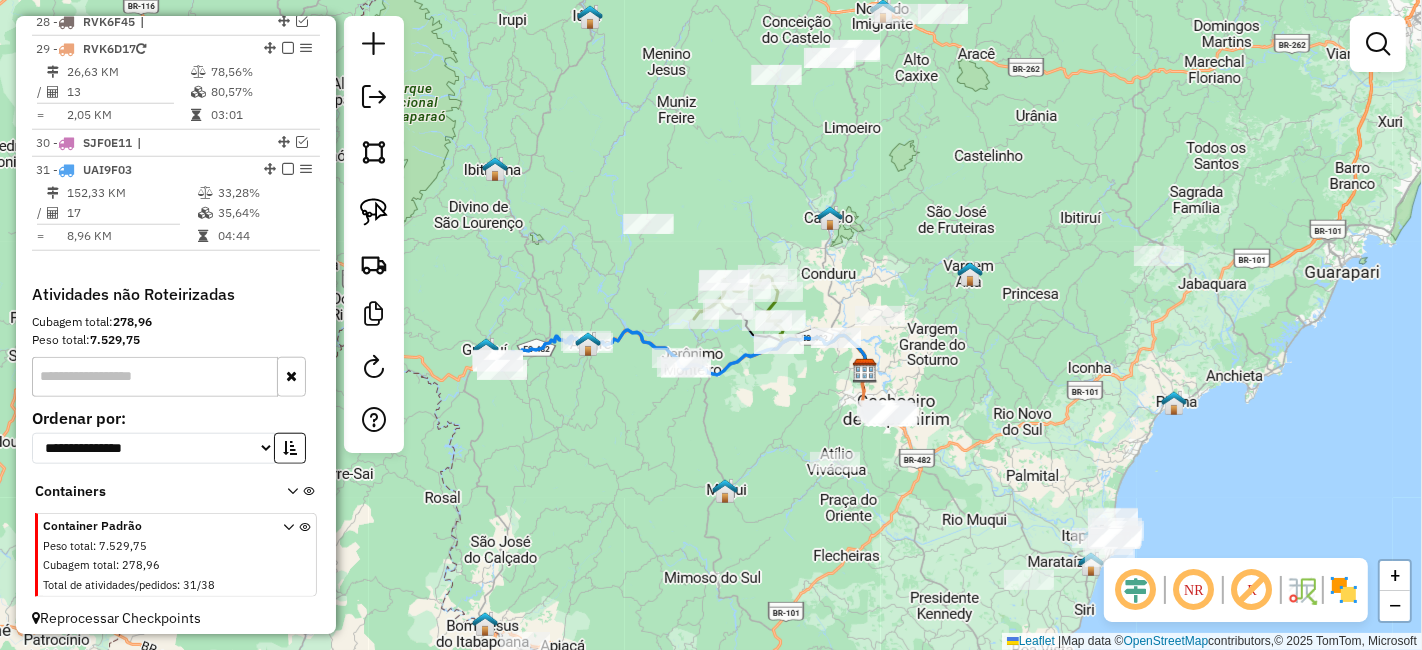 drag, startPoint x: 637, startPoint y: 425, endPoint x: 717, endPoint y: 438, distance: 81.04937 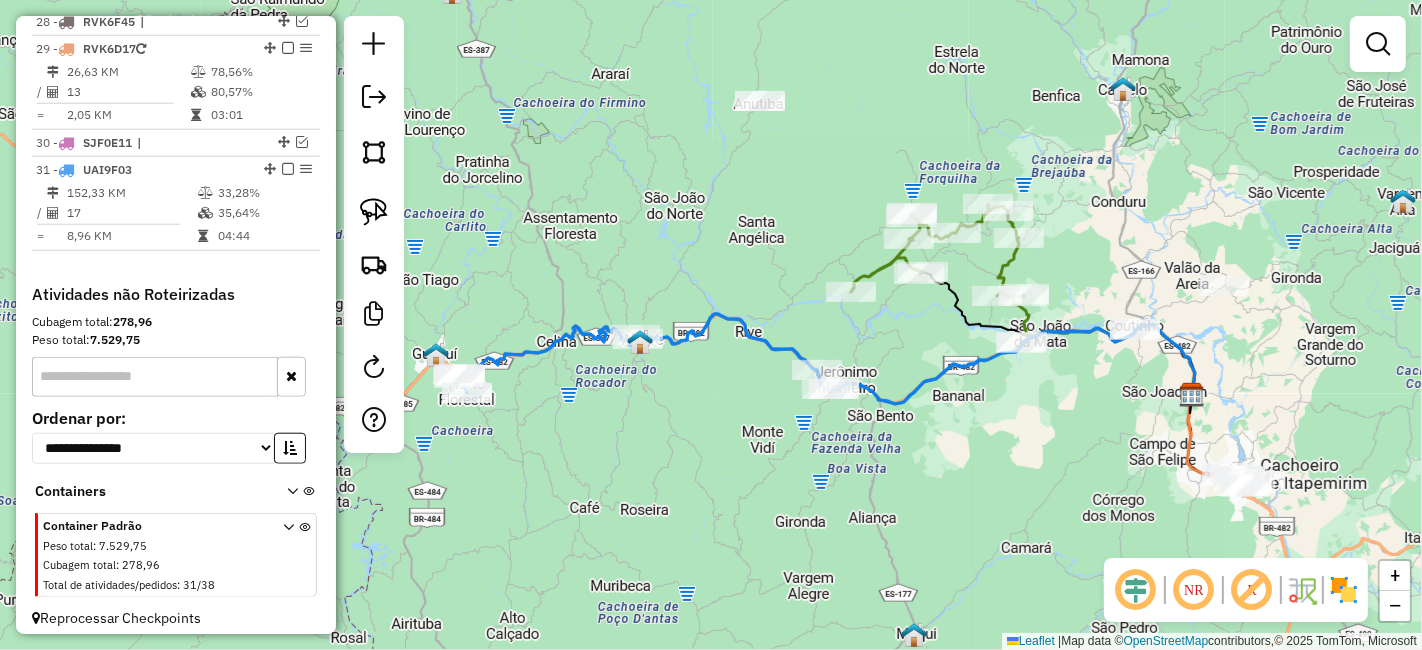 drag, startPoint x: 673, startPoint y: 403, endPoint x: 759, endPoint y: 421, distance: 87.86353 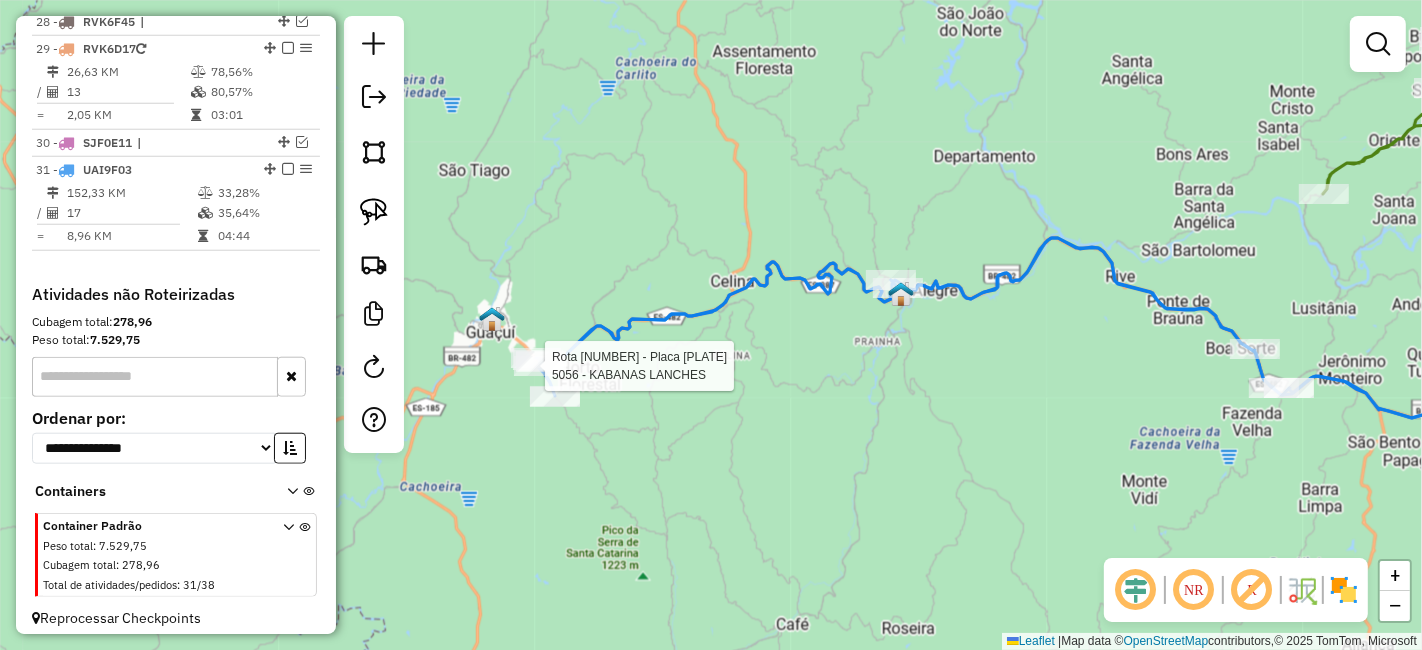 select on "**********" 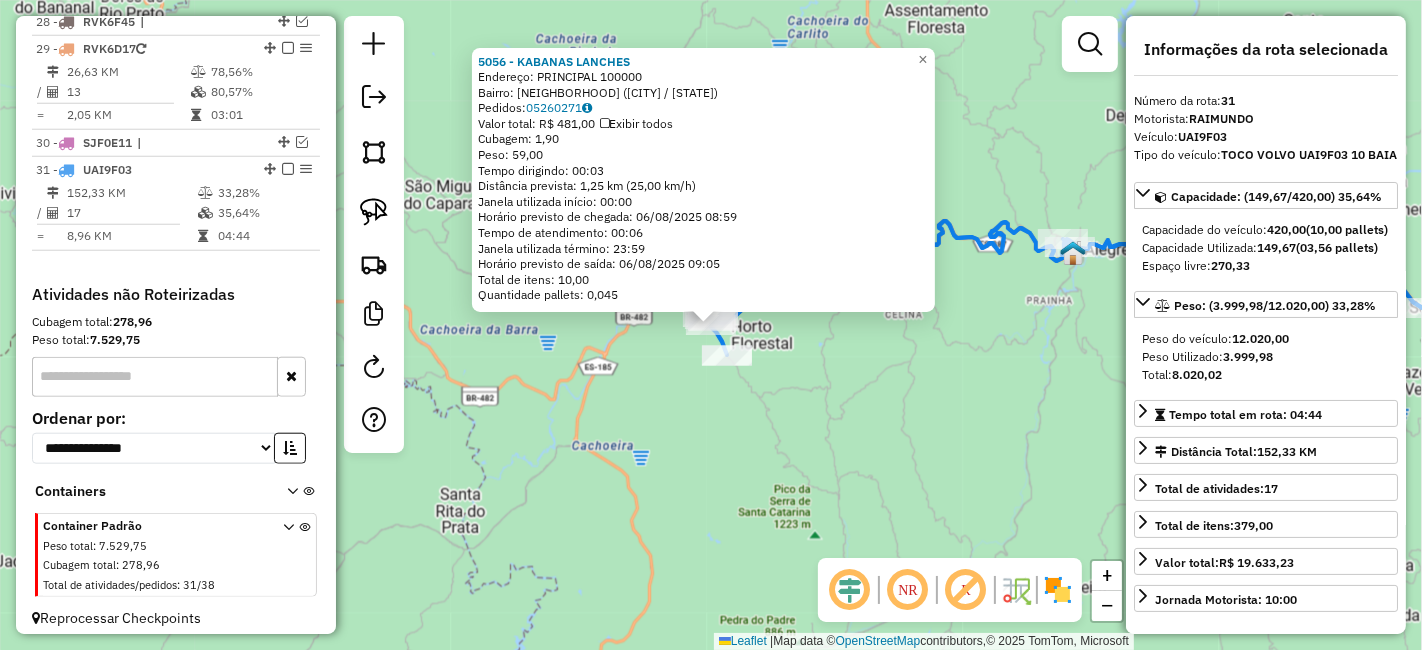 click on "5056 - KABANAS LANCHES  Endereço:  PRINCIPAL 100000   Bairro: EDITH CASTRO (GUACUI / ES)   Pedidos:  05260271   Valor total: R$ 481,00   Exibir todos   Cubagem: 1,90  Peso: 59,00  Tempo dirigindo: 00:03   Distância prevista: 1,25 km (25,00 km/h)   Janela utilizada início: 00:00   Horário previsto de chegada: 06/08/2025 08:59   Tempo de atendimento: 00:06   Janela utilizada término: 23:59   Horário previsto de saída: 06/08/2025 09:05   Total de itens: 10,00   Quantidade pallets: 0,045  × Janela de atendimento Grade de atendimento Capacidade Transportadoras Veículos Cliente Pedidos  Rotas Selecione os dias de semana para filtrar as janelas de atendimento  Seg   Ter   Qua   Qui   Sex   Sáb   Dom  Informe o período da janela de atendimento: De: Até:  Filtrar exatamente a janela do cliente  Considerar janela de atendimento padrão  Selecione os dias de semana para filtrar as grades de atendimento  Seg   Ter   Qua   Qui   Sex   Sáb   Dom   Considerar clientes sem dia de atendimento cadastrado  De:  De:" 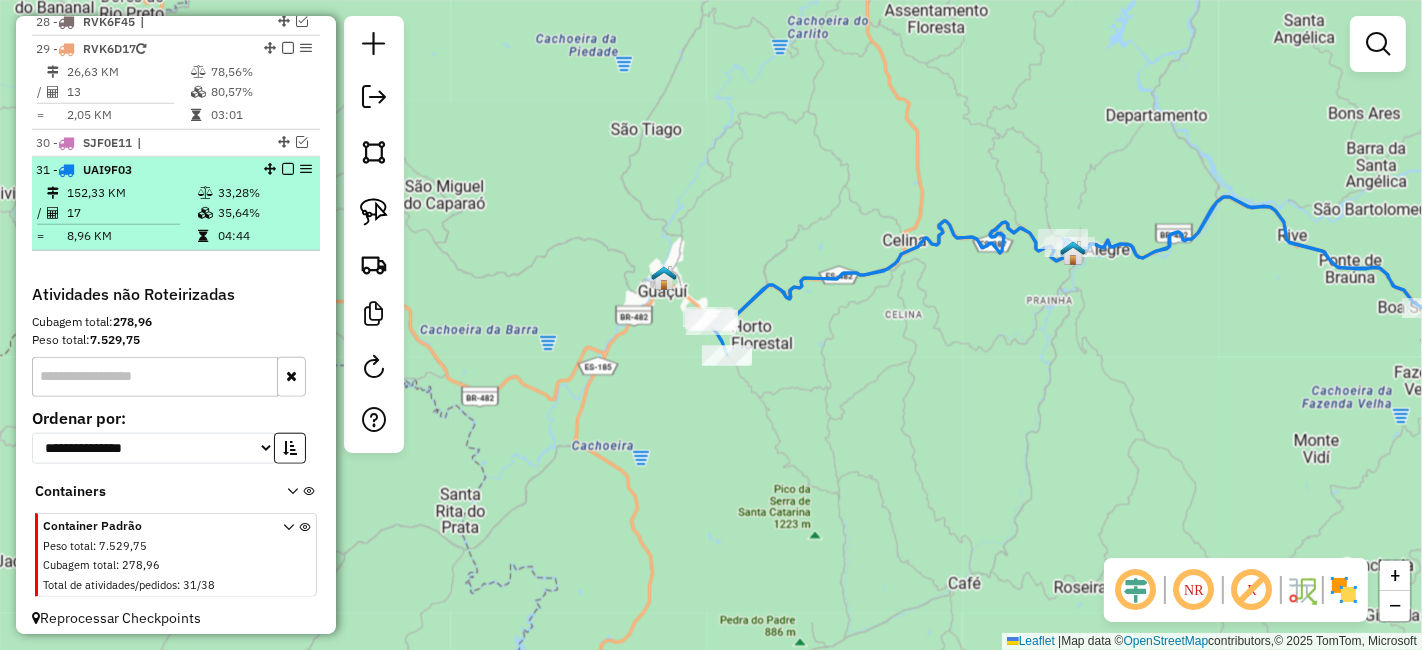 click at bounding box center [288, 169] 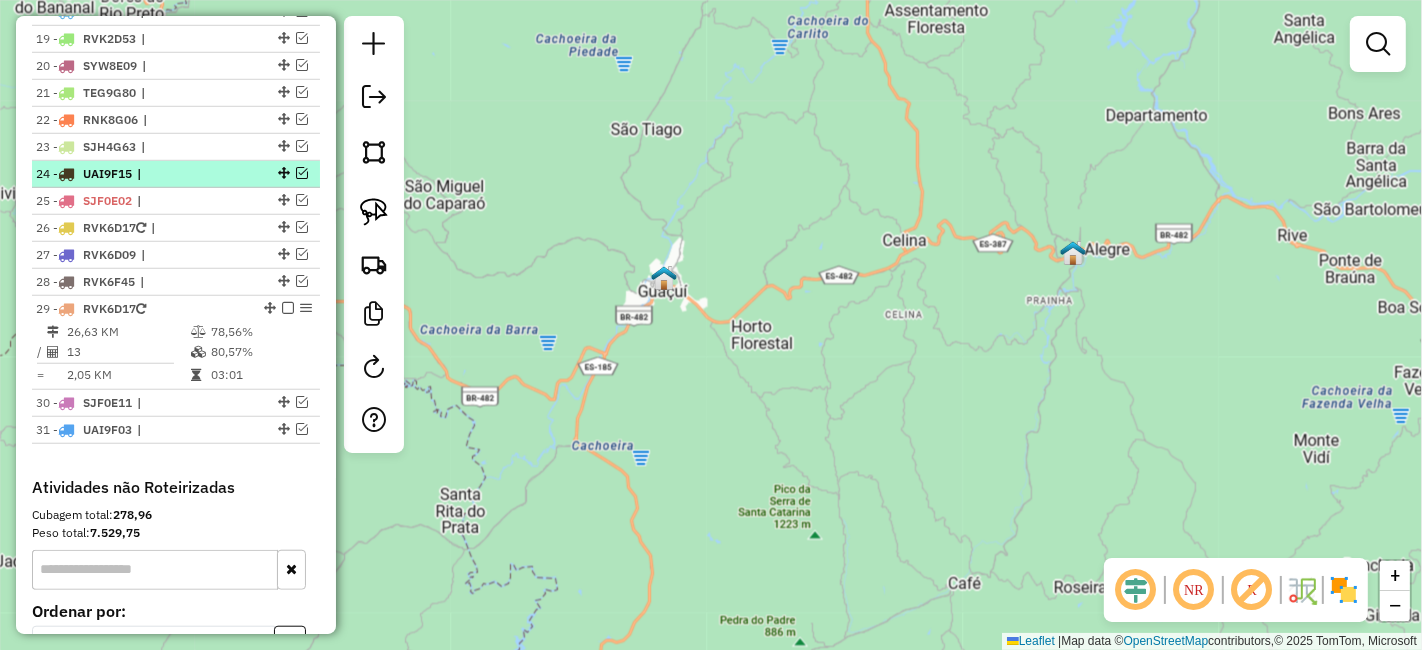 scroll, scrollTop: 1287, scrollLeft: 0, axis: vertical 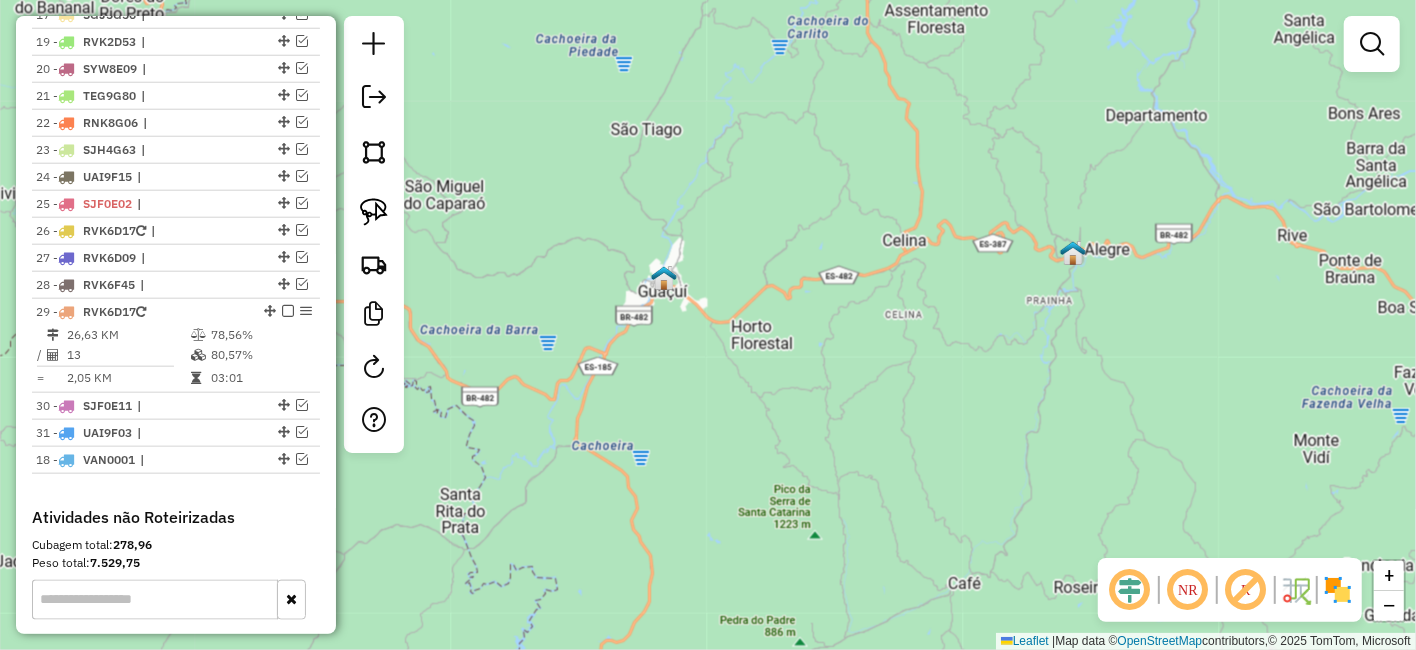 drag, startPoint x: 279, startPoint y: 37, endPoint x: 234, endPoint y: 519, distance: 484.09607 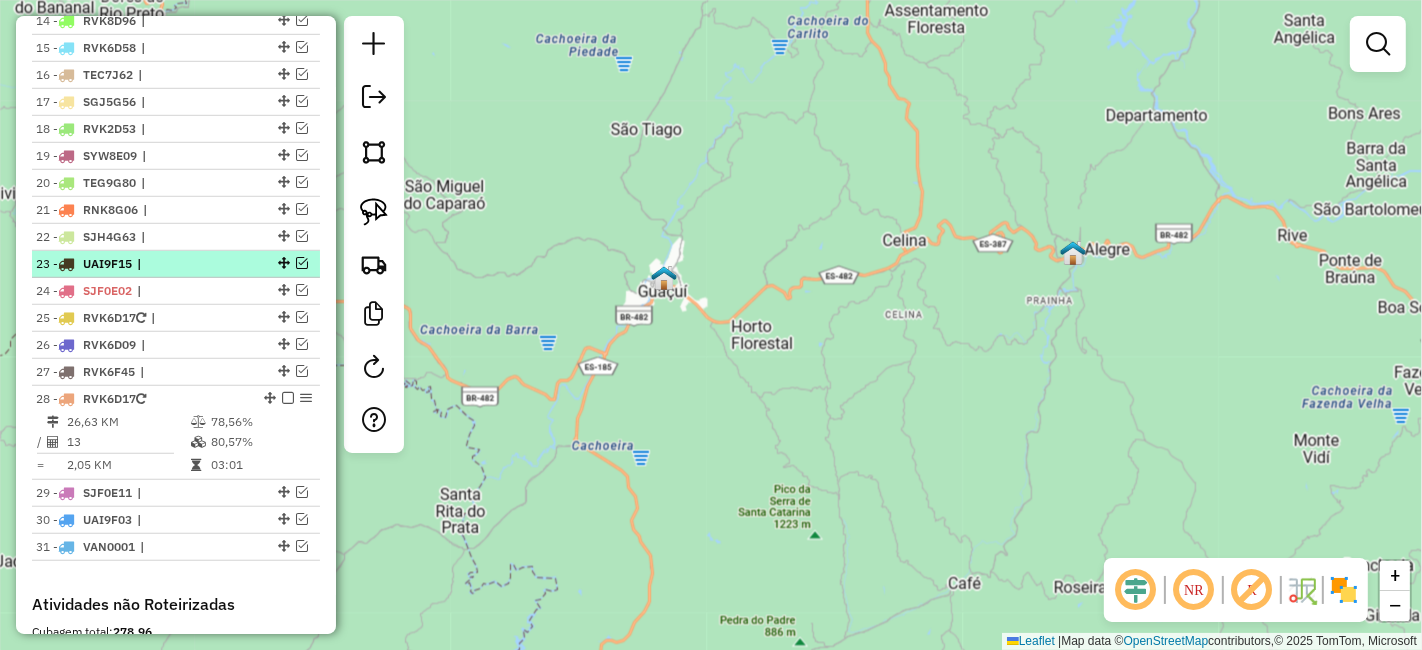 scroll, scrollTop: 1176, scrollLeft: 0, axis: vertical 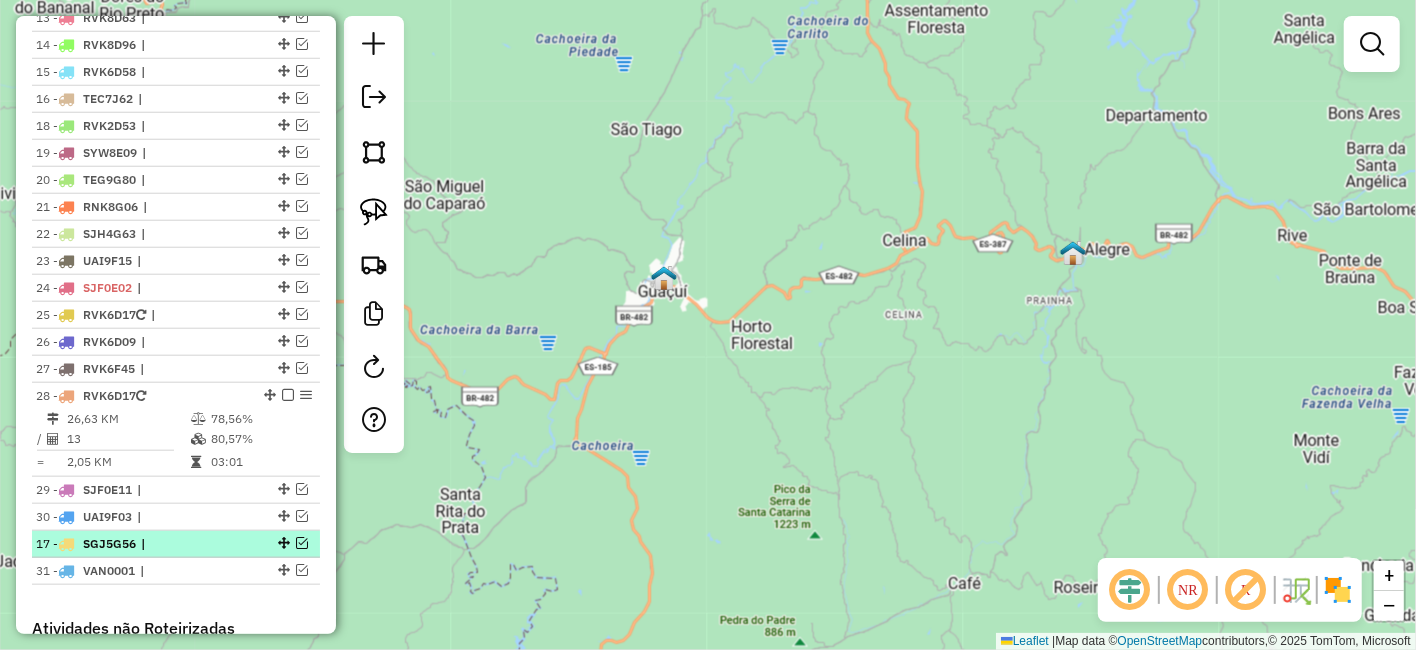 drag, startPoint x: 280, startPoint y: 120, endPoint x: 234, endPoint y: 535, distance: 417.54163 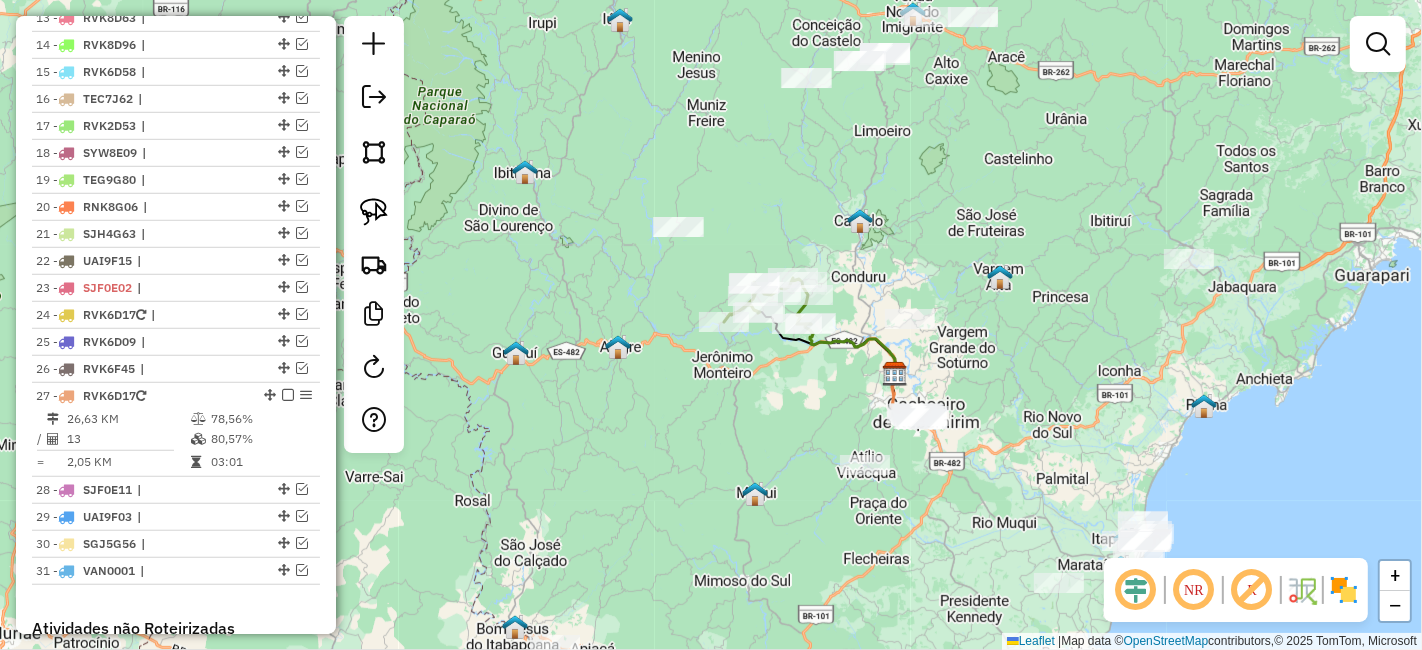 drag, startPoint x: 797, startPoint y: 450, endPoint x: 698, endPoint y: 352, distance: 139.30183 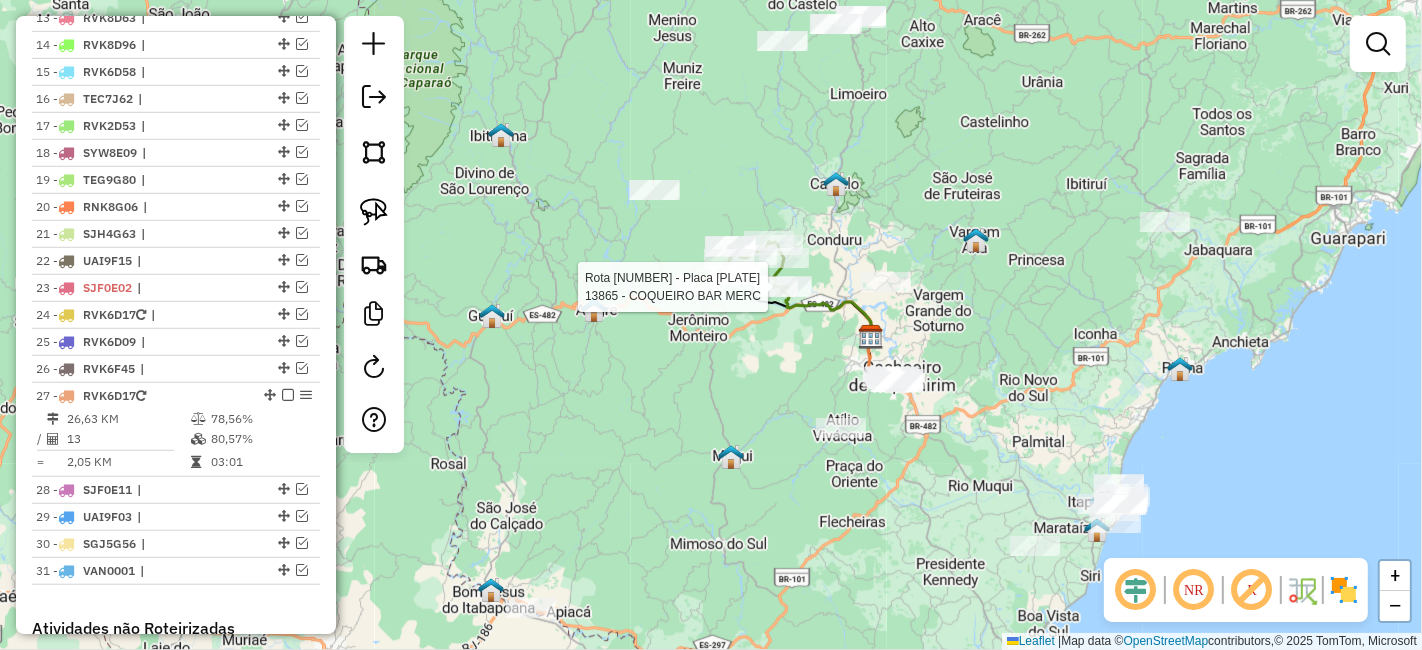 select on "**********" 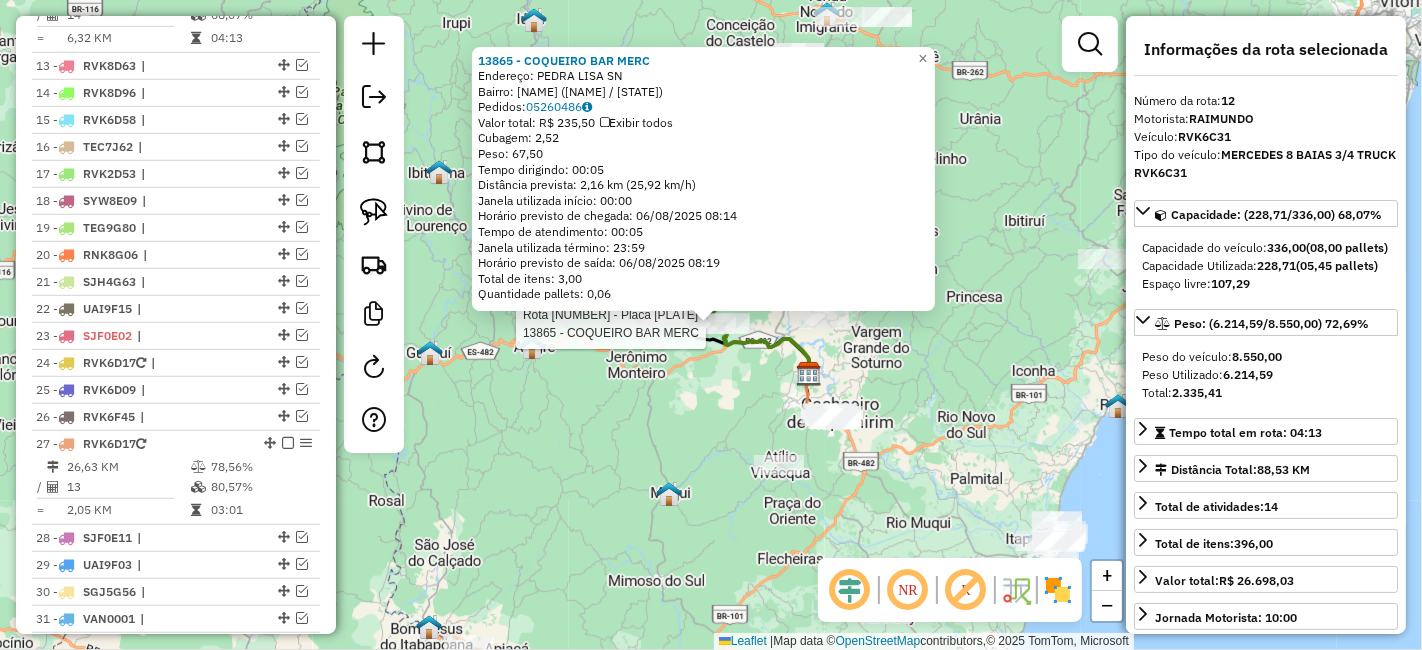 scroll, scrollTop: 1066, scrollLeft: 0, axis: vertical 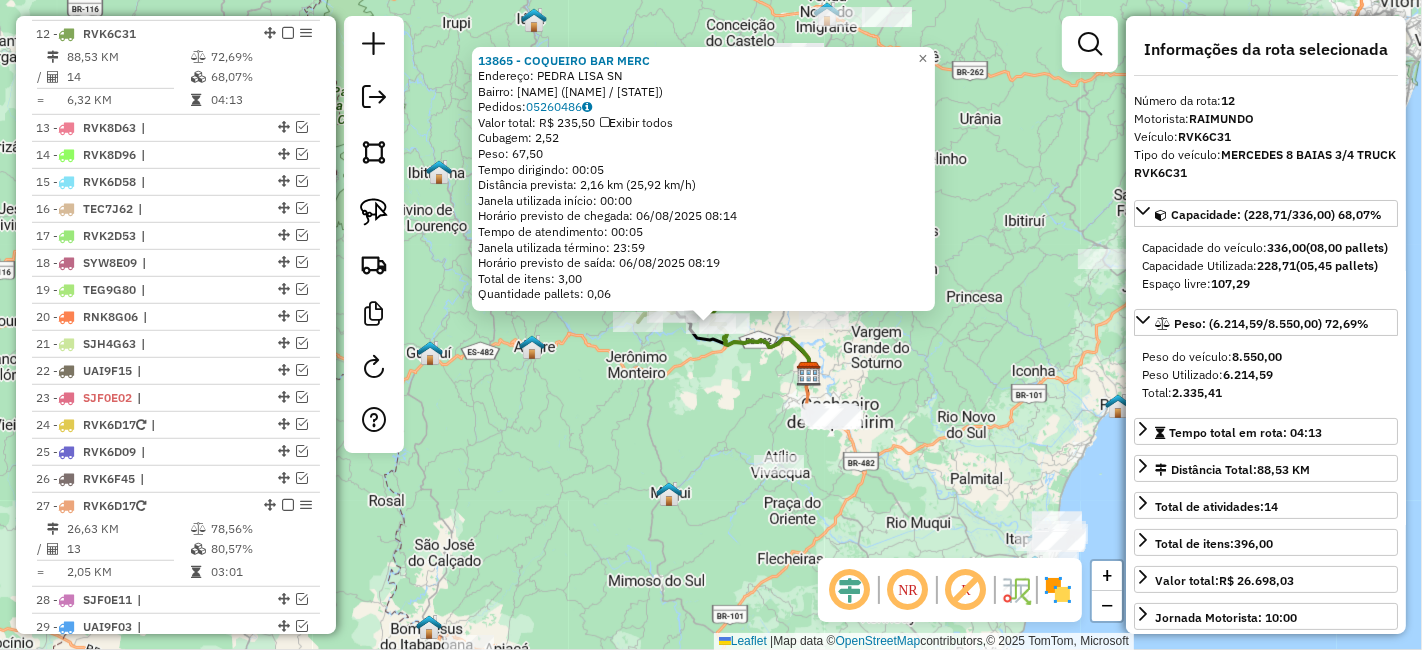 click on "13865 - COQUEIRO BAR MERC  Endereço:  PEDRA LISA SN   Bairro: PACOTUBA (CACHOEIRO DE ITAPEMIRIM / ES)   Pedidos:  05260486   Valor total: R$ 235,50   Exibir todos   Cubagem: 2,52  Peso: 67,50  Tempo dirigindo: 00:05   Distância prevista: 2,16 km (25,92 km/h)   Janela utilizada início: 00:00   Horário previsto de chegada: 06/08/2025 08:14   Tempo de atendimento: 00:05   Janela utilizada término: 23:59   Horário previsto de saída: 06/08/2025 08:19   Total de itens: 3,00   Quantidade pallets: 0,06  × Janela de atendimento Grade de atendimento Capacidade Transportadoras Veículos Cliente Pedidos  Rotas Selecione os dias de semana para filtrar as janelas de atendimento  Seg   Ter   Qua   Qui   Sex   Sáb   Dom  Informe o período da janela de atendimento: De: Até:  Filtrar exatamente a janela do cliente  Considerar janela de atendimento padrão  Selecione os dias de semana para filtrar as grades de atendimento  Seg   Ter   Qua   Qui   Sex   Sáb   Dom   Clientes fora do dia de atendimento selecionado De:" 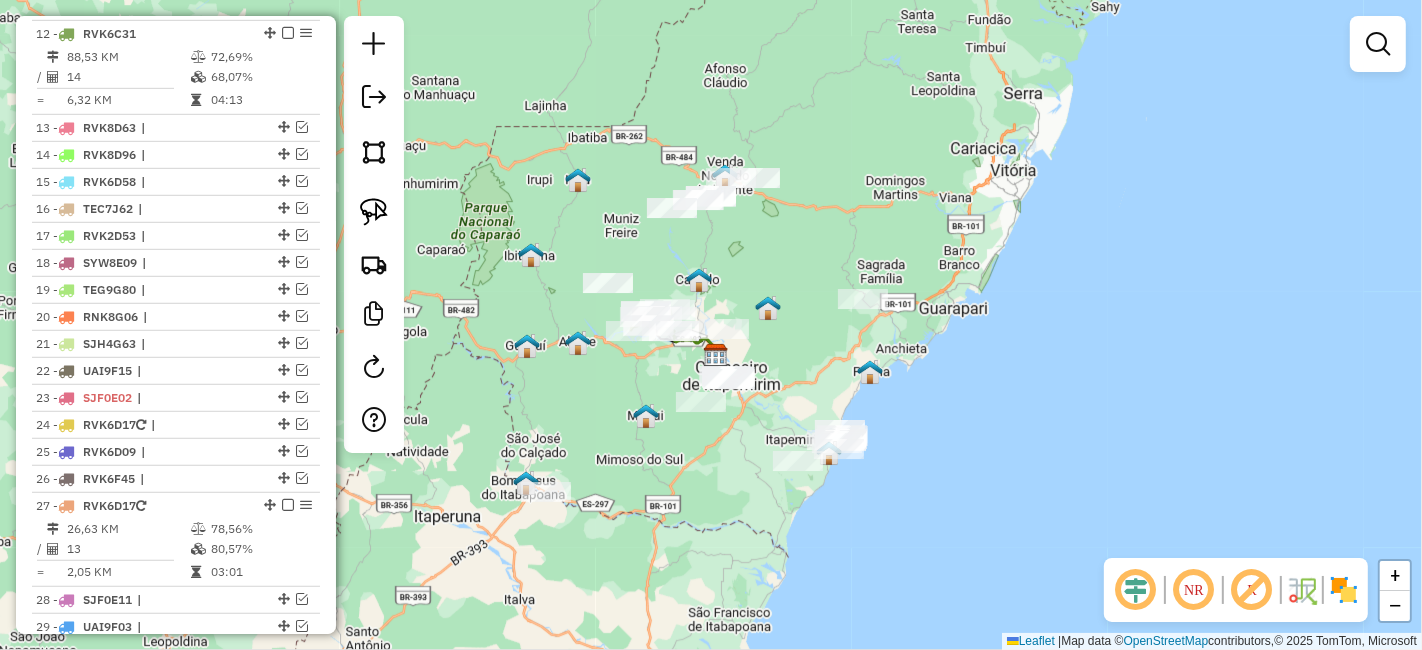 drag, startPoint x: 768, startPoint y: 300, endPoint x: 751, endPoint y: 259, distance: 44.38468 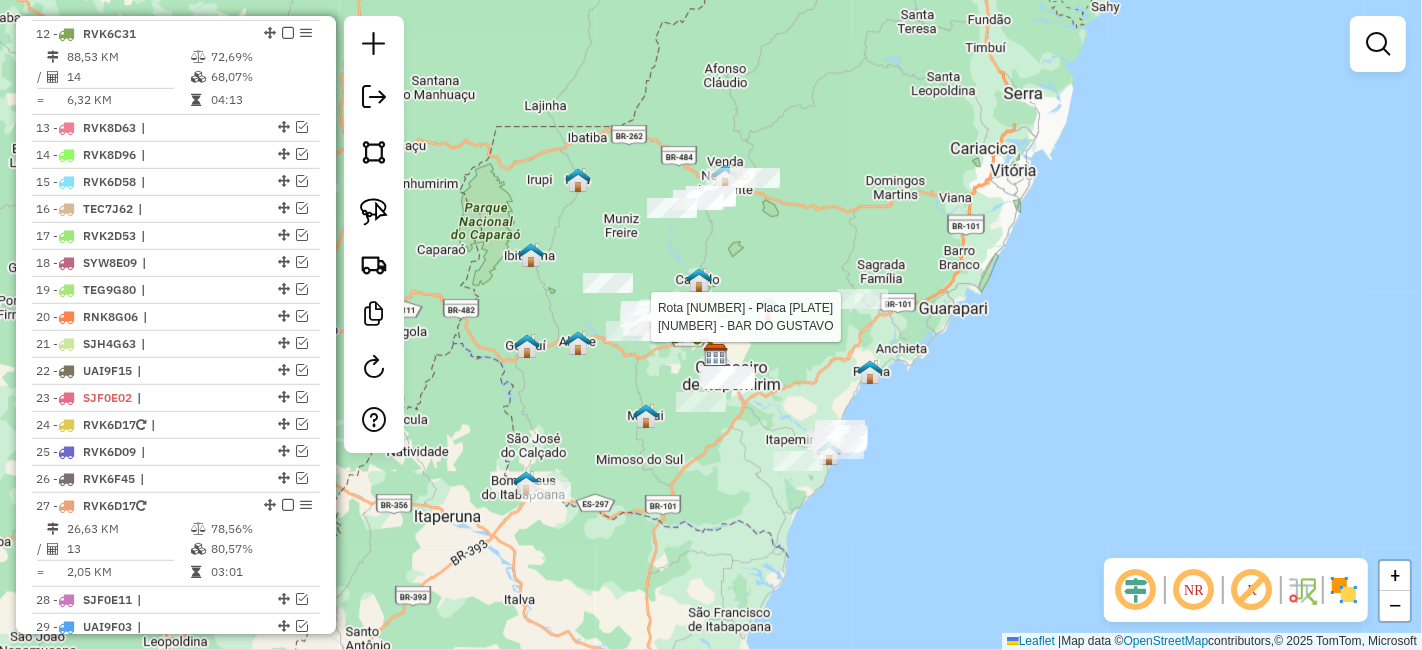 select on "**********" 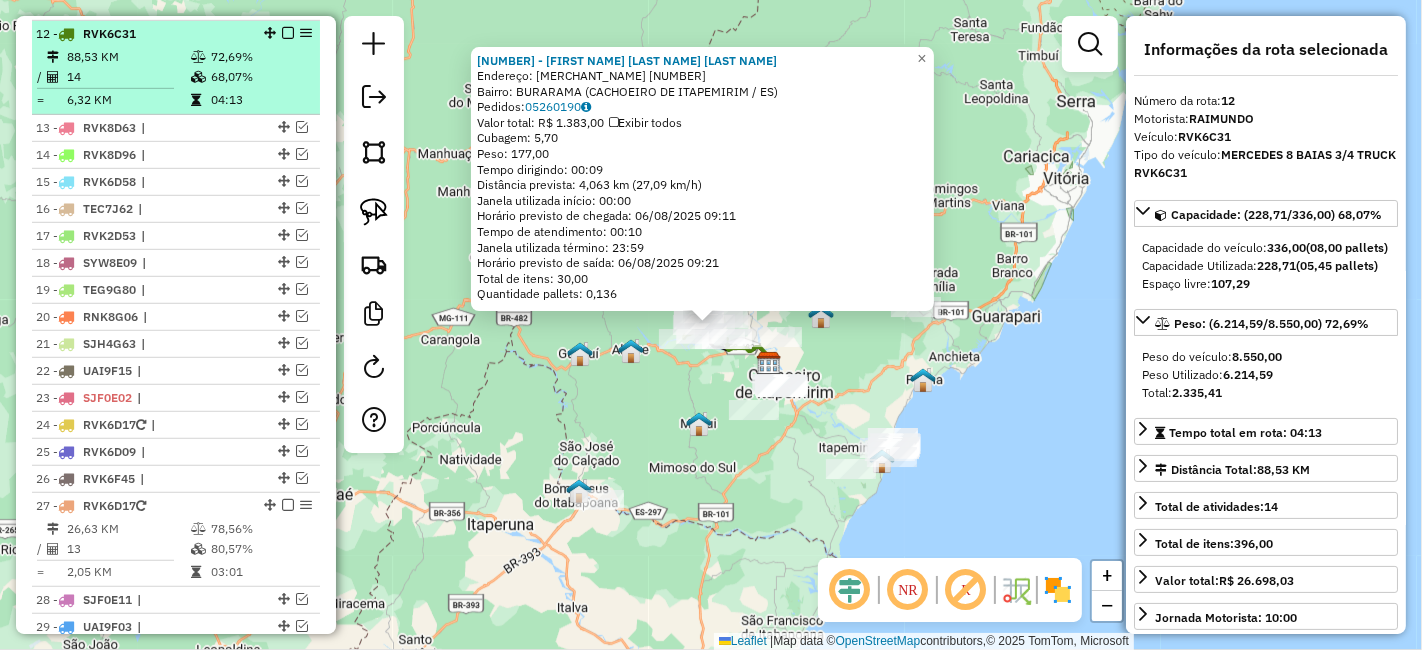 click at bounding box center (288, 33) 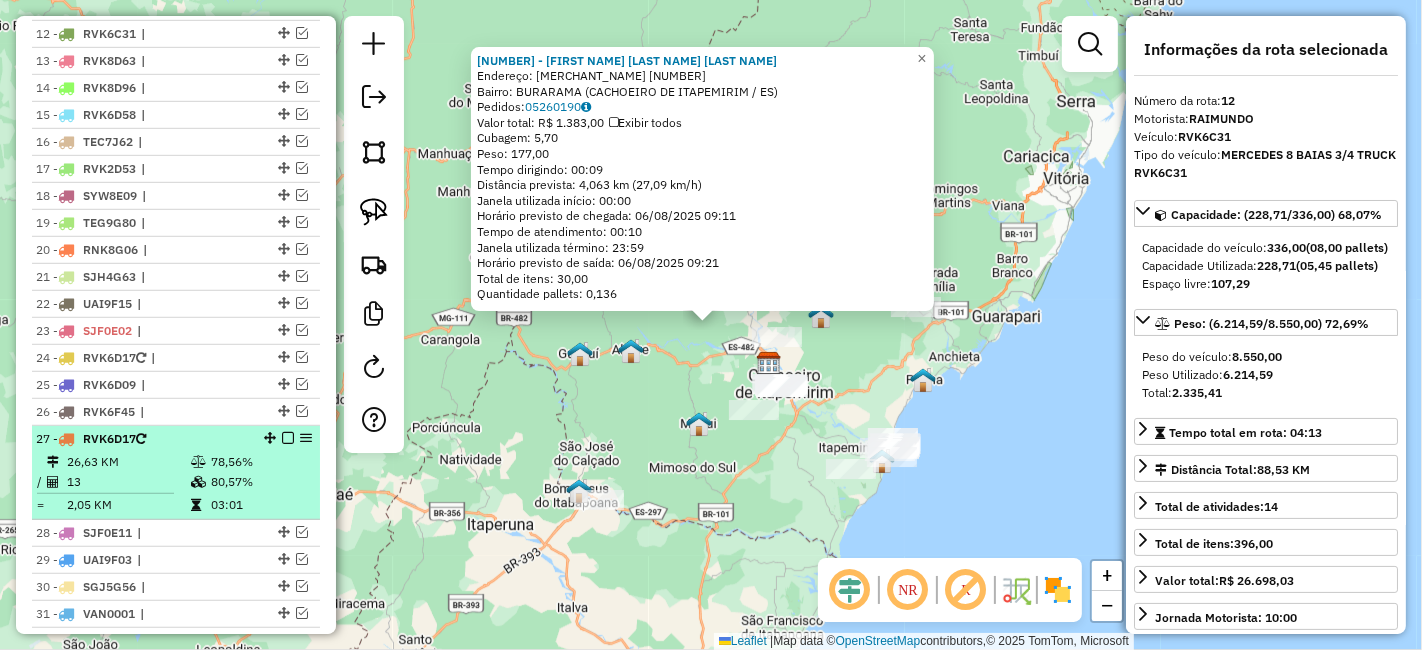 click at bounding box center [288, 438] 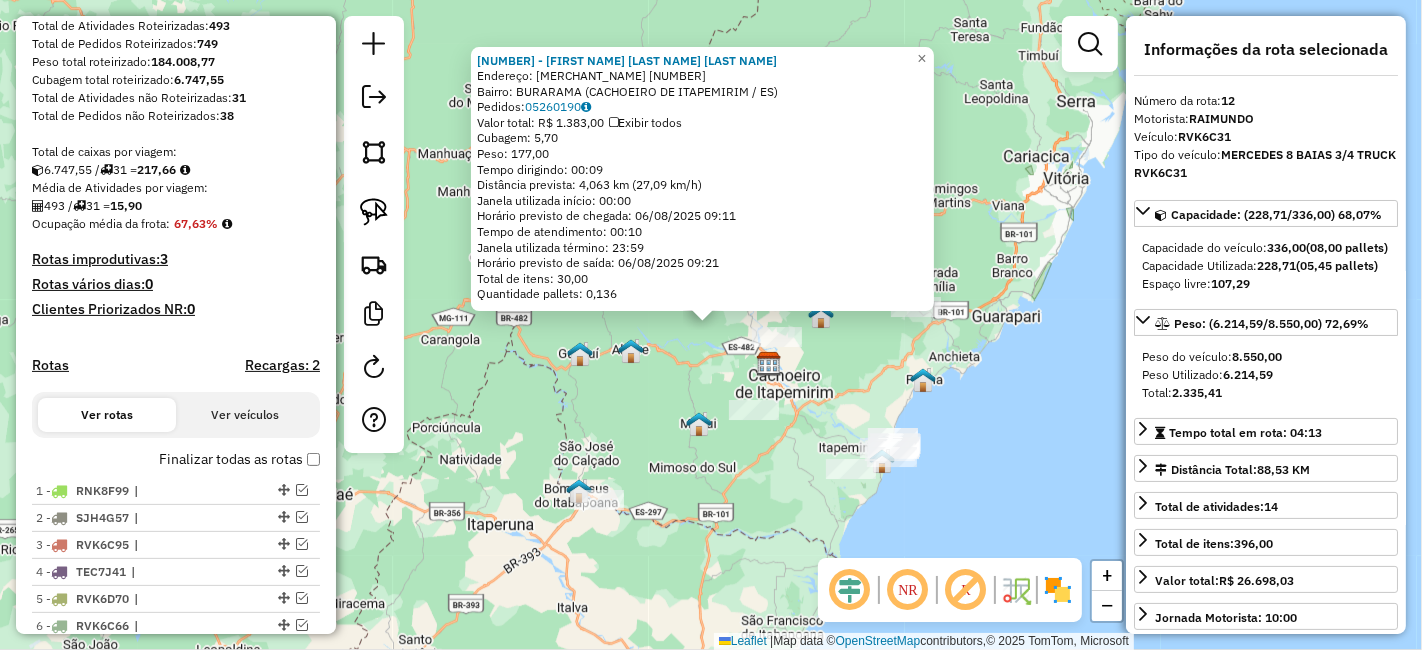 scroll, scrollTop: 288, scrollLeft: 0, axis: vertical 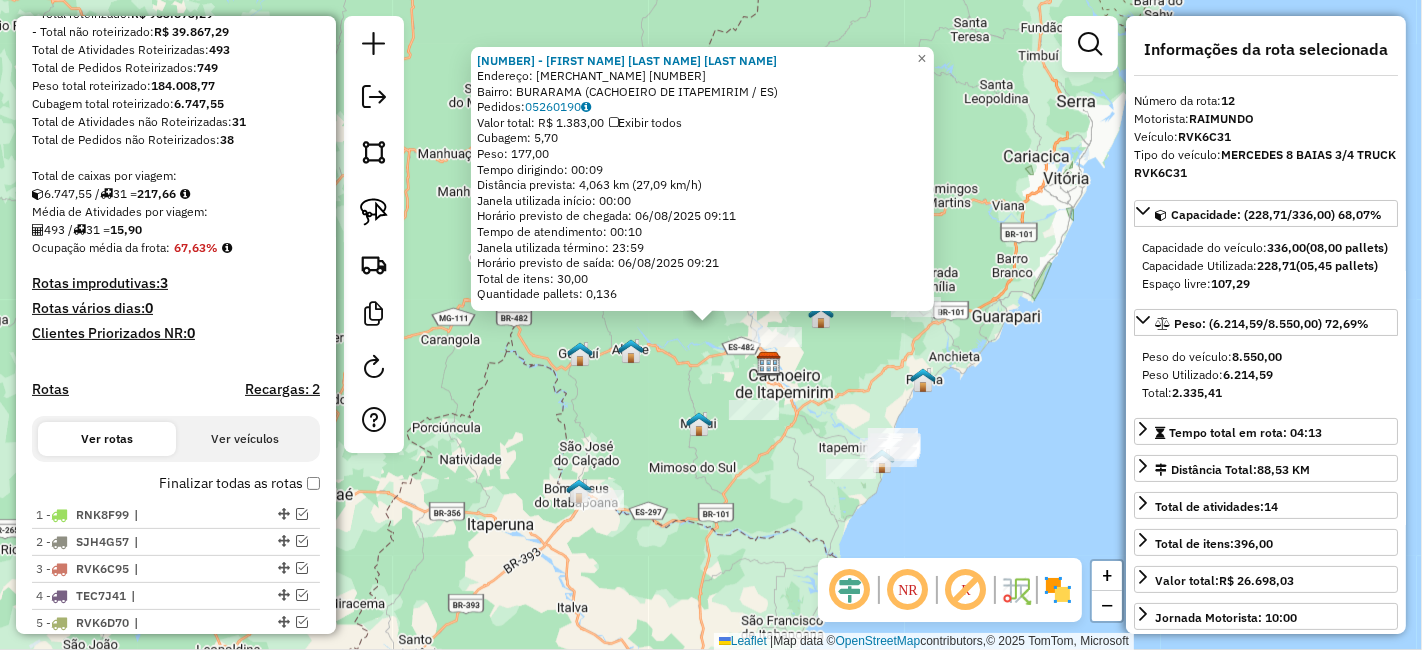 drag, startPoint x: 790, startPoint y: 549, endPoint x: 802, endPoint y: 498, distance: 52.392746 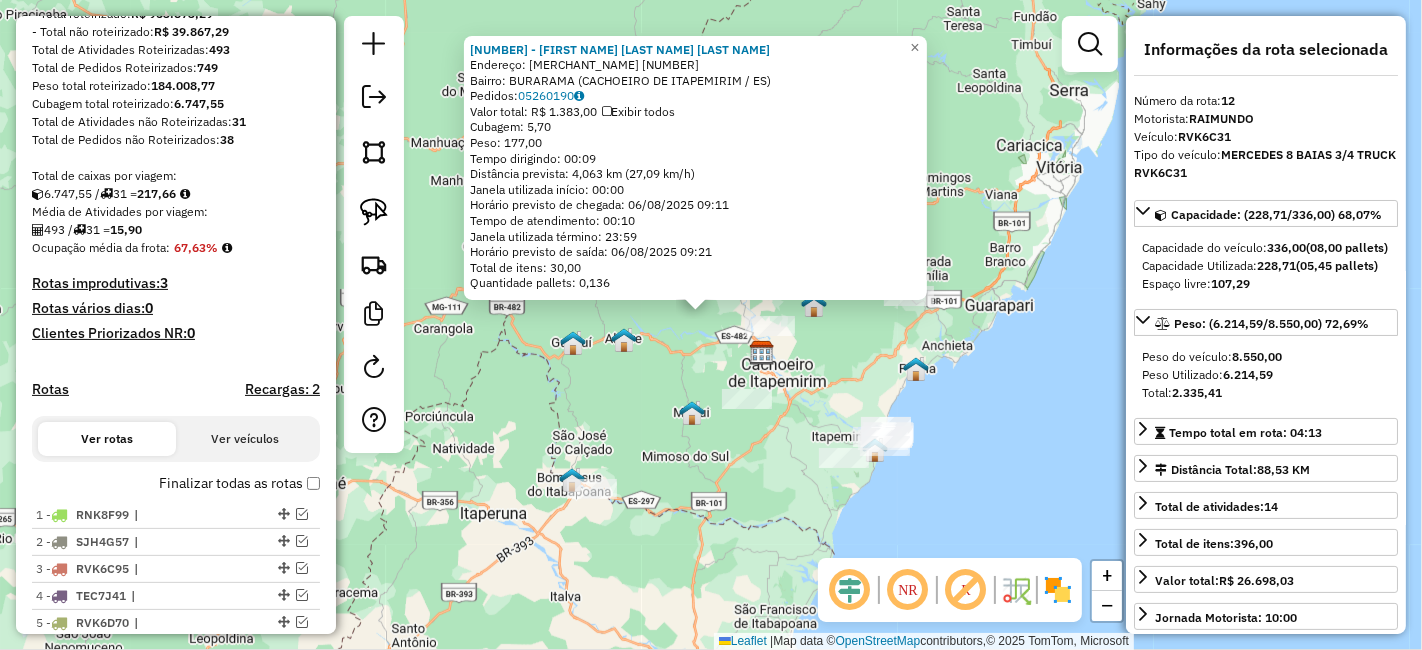 click on "58489 - JOSE LUCINIO FARDIM  Endereço:  CAIXA POSTAL 9 SN   Bairro: BURARAMA (CACHOEIRO DE ITAPEMIRIM / ES)   Pedidos:  05260190   Valor total: R$ 1.383,00   Exibir todos   Cubagem: 5,70  Peso: 177,00  Tempo dirigindo: 00:09   Distância prevista: 4,063 km (27,09 km/h)   Janela utilizada início: 00:00   Horário previsto de chegada: 06/08/2025 09:11   Tempo de atendimento: 00:10   Janela utilizada término: 23:59   Horário previsto de saída: 06/08/2025 09:21   Total de itens: 30,00   Quantidade pallets: 0,136  × Janela de atendimento Grade de atendimento Capacidade Transportadoras Veículos Cliente Pedidos  Rotas Selecione os dias de semana para filtrar as janelas de atendimento  Seg   Ter   Qua   Qui   Sex   Sáb   Dom  Informe o período da janela de atendimento: De: Até:  Filtrar exatamente a janela do cliente  Considerar janela de atendimento padrão  Selecione os dias de semana para filtrar as grades de atendimento  Seg   Ter   Qua   Qui   Sex   Sáb   Dom   Peso mínimo:   Peso máximo:   De:  De:" 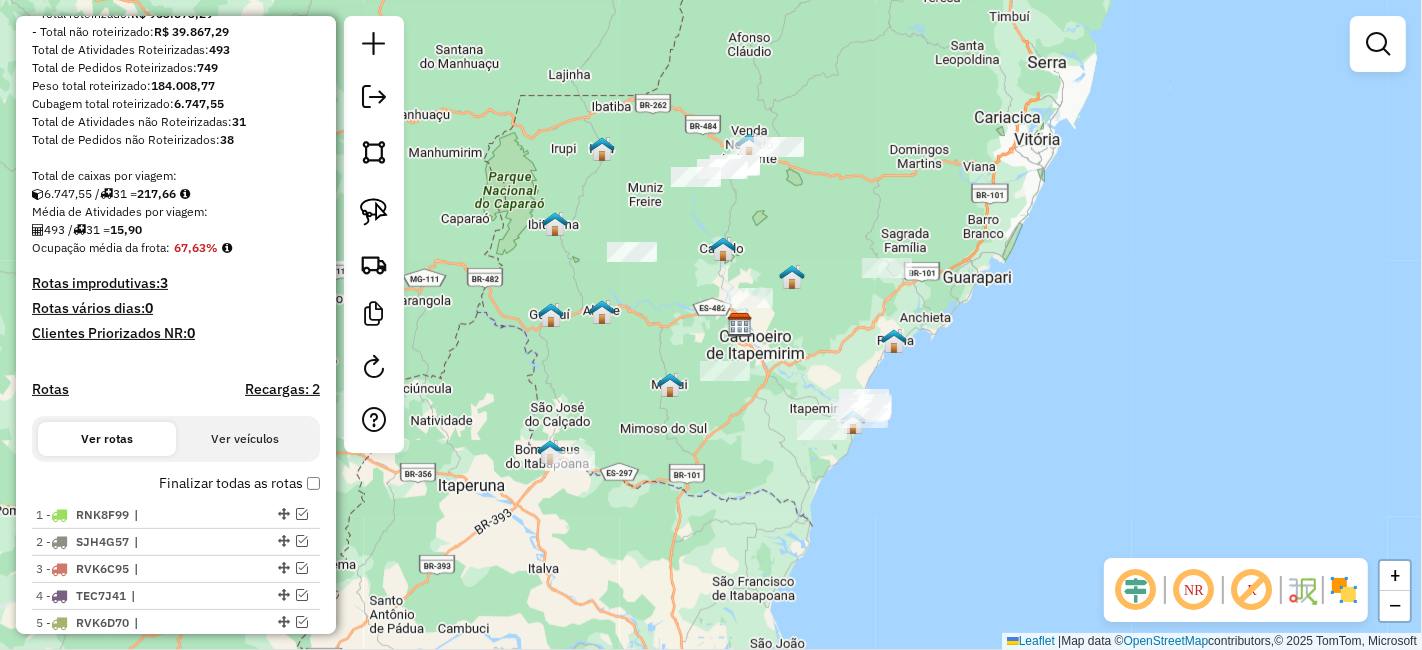 drag, startPoint x: 742, startPoint y: 467, endPoint x: 731, endPoint y: 448, distance: 21.954498 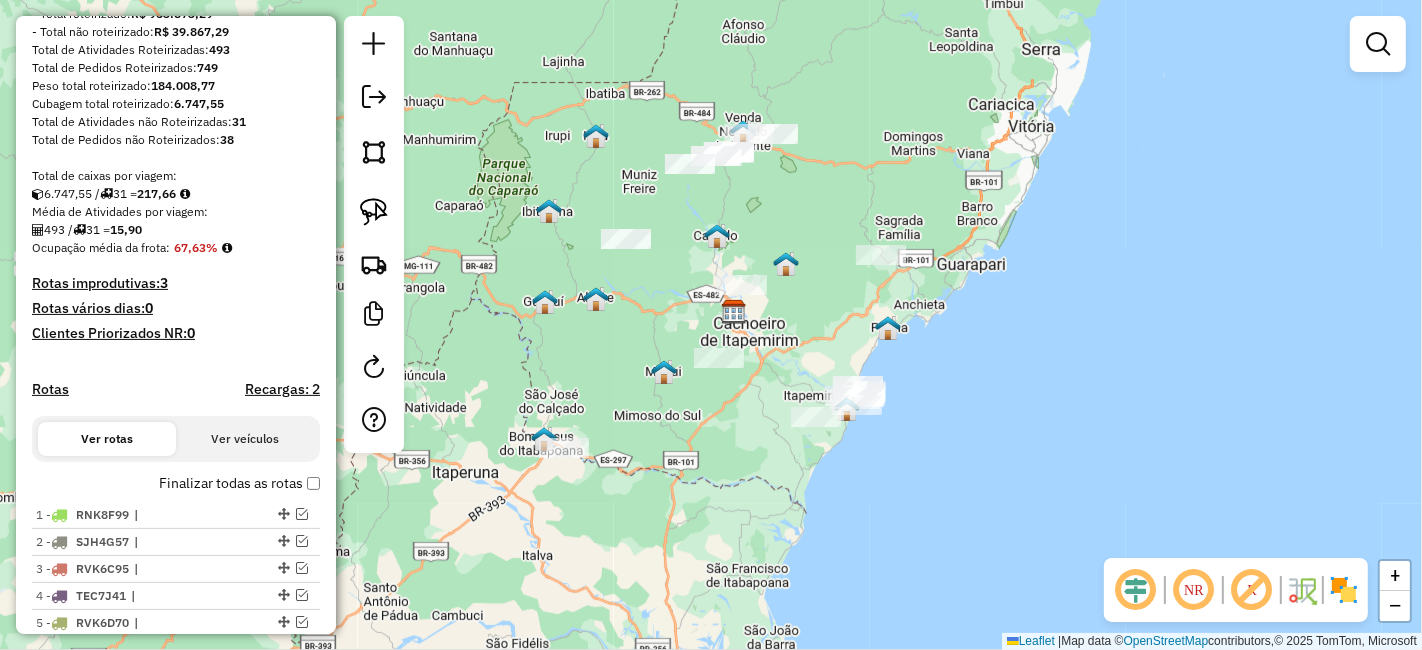 drag, startPoint x: 778, startPoint y: 336, endPoint x: 776, endPoint y: 383, distance: 47.042534 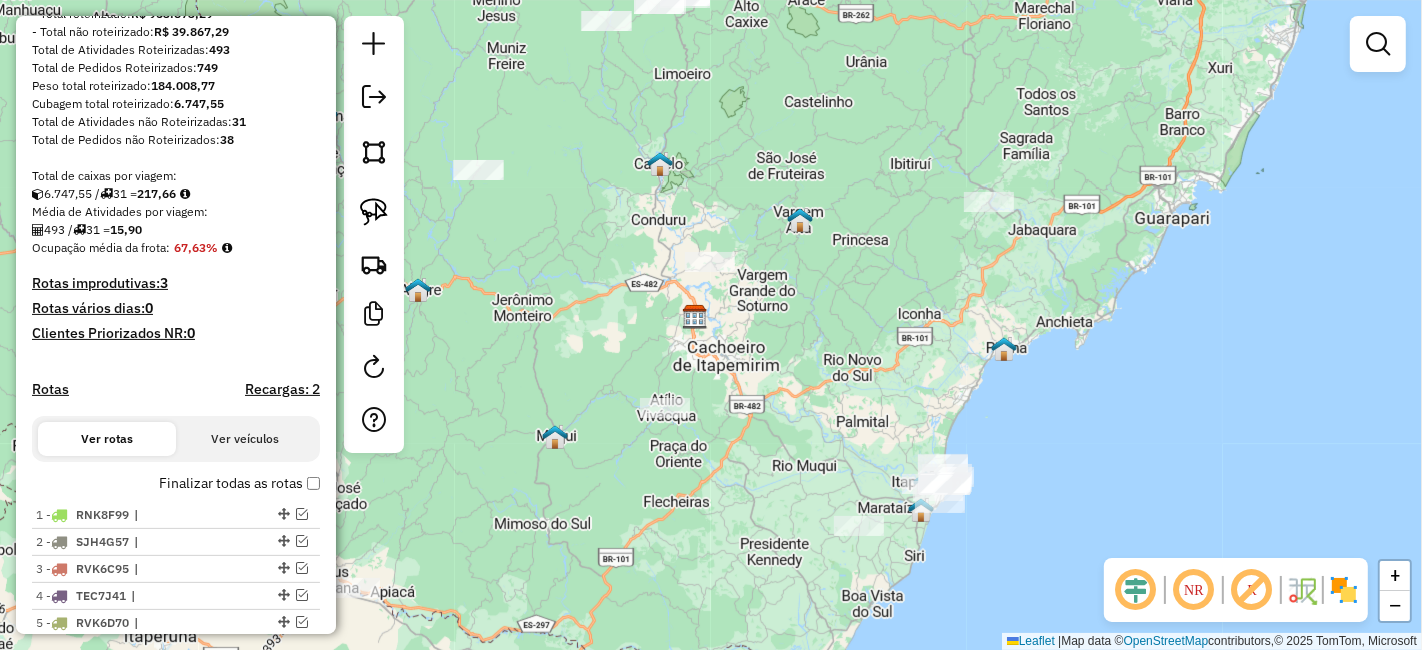 drag, startPoint x: 770, startPoint y: 408, endPoint x: 769, endPoint y: 419, distance: 11.045361 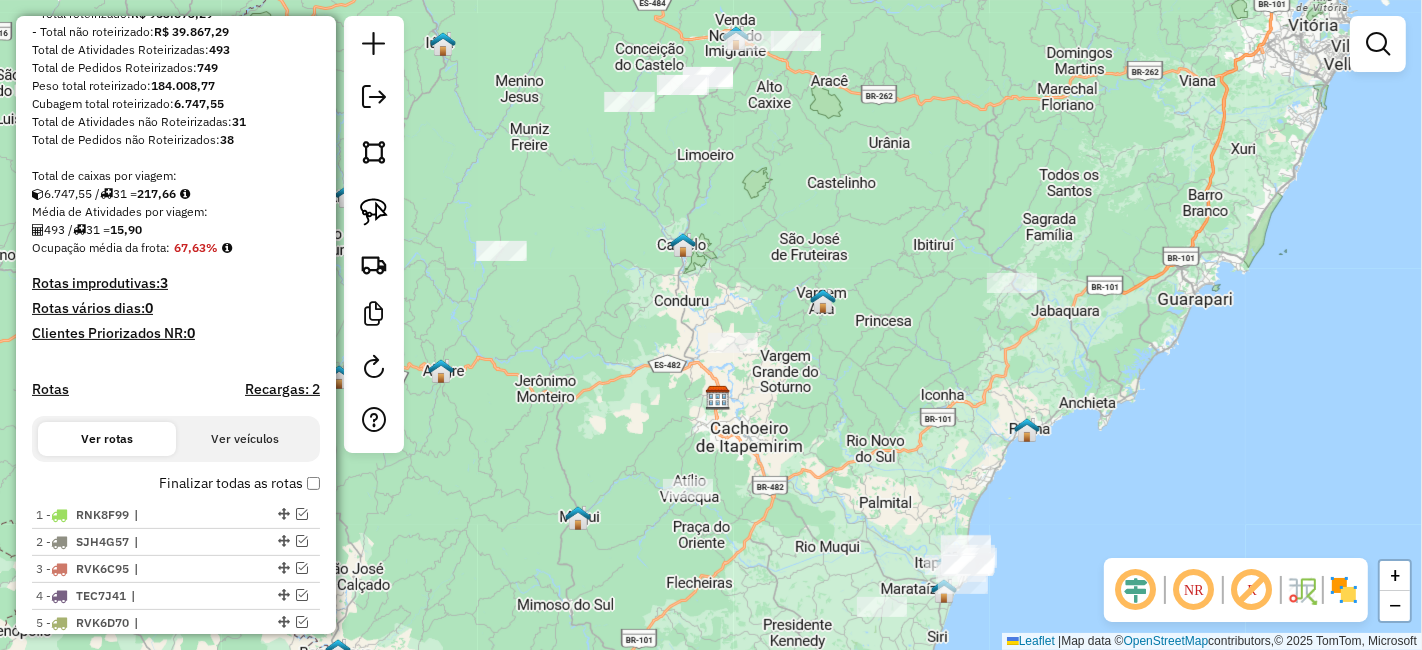 drag, startPoint x: 866, startPoint y: 443, endPoint x: 890, endPoint y: 525, distance: 85.44004 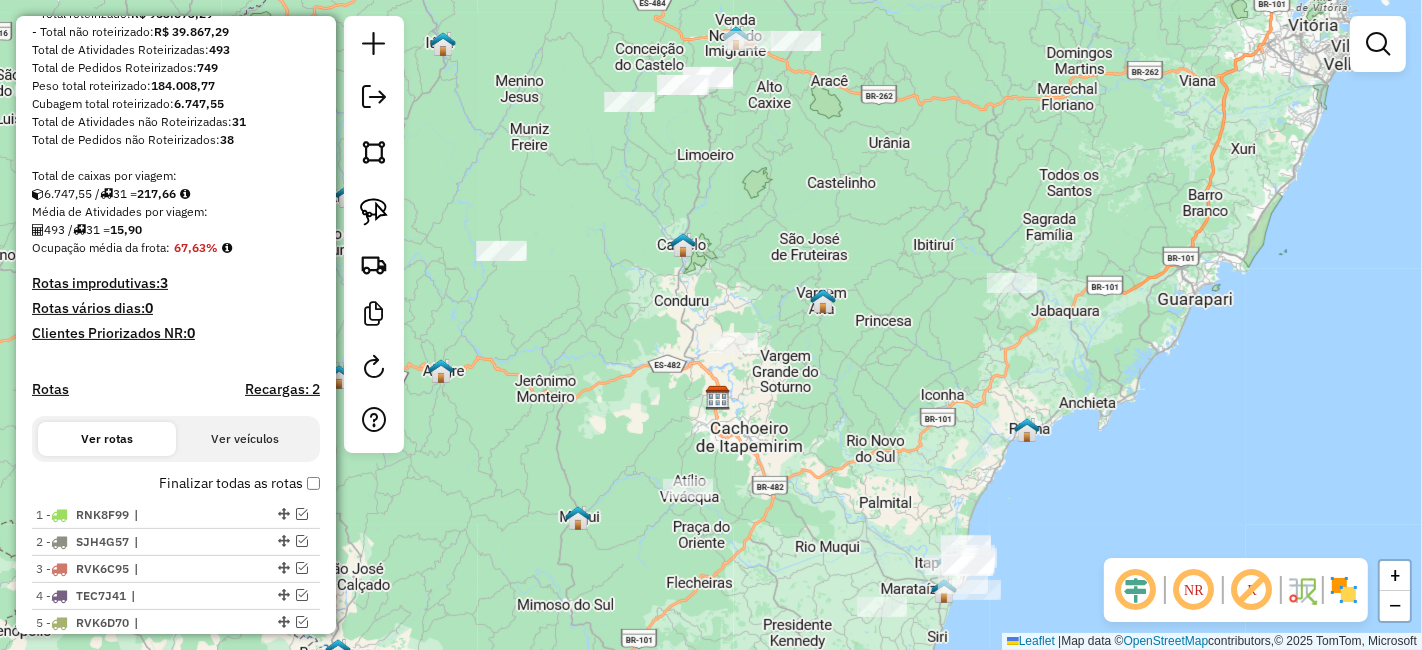 click 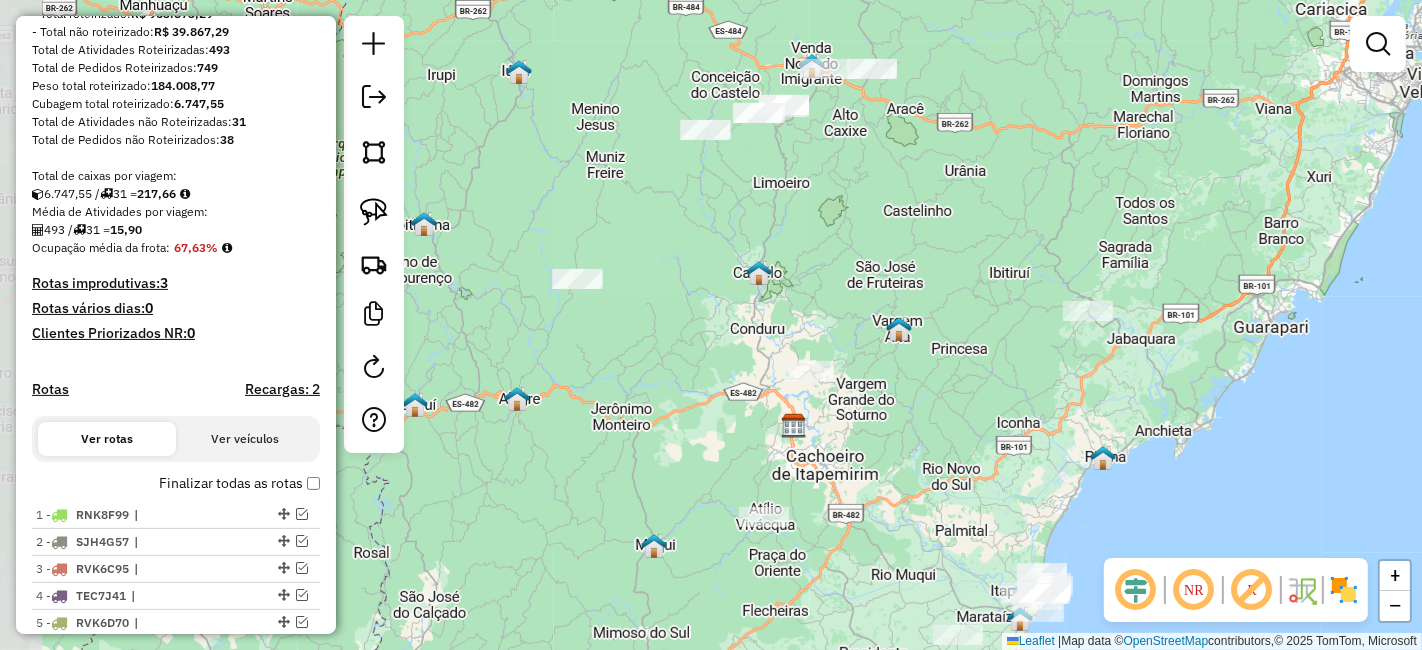 drag, startPoint x: 965, startPoint y: 372, endPoint x: 1016, endPoint y: 382, distance: 51.971146 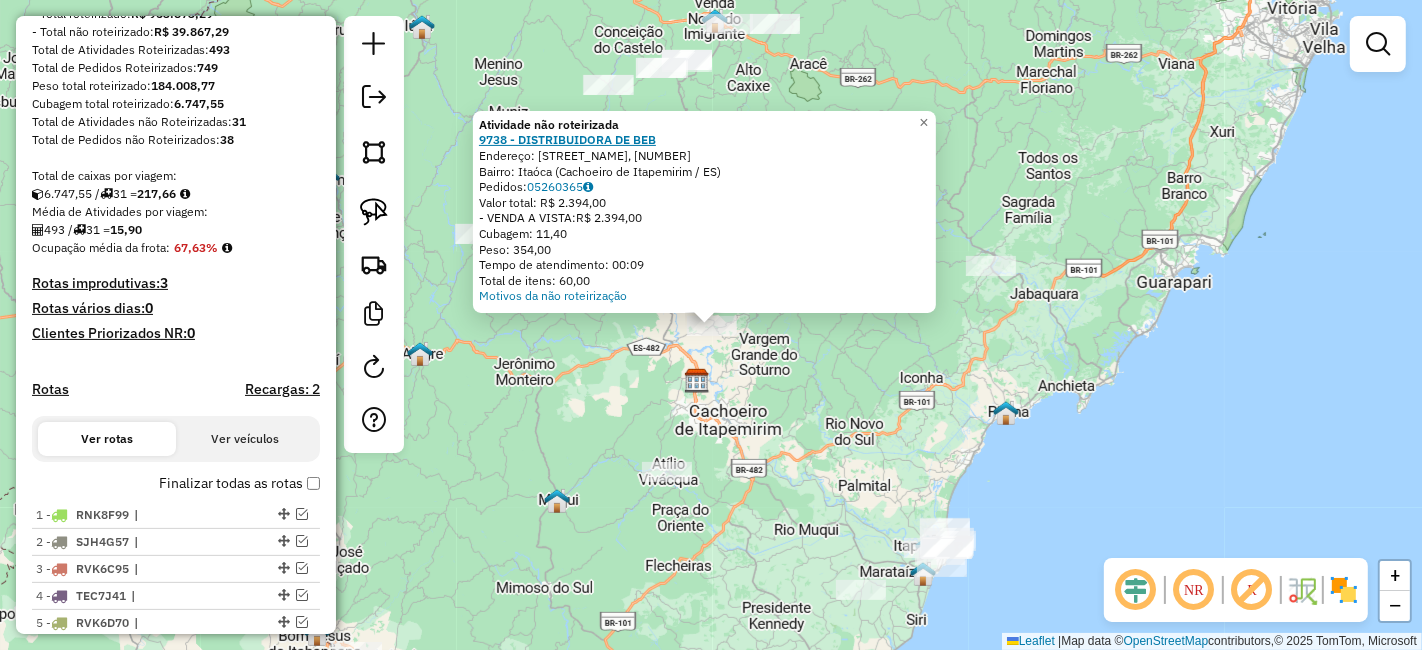 click on "9738 - DISTRIBUIDORA DE BEB" 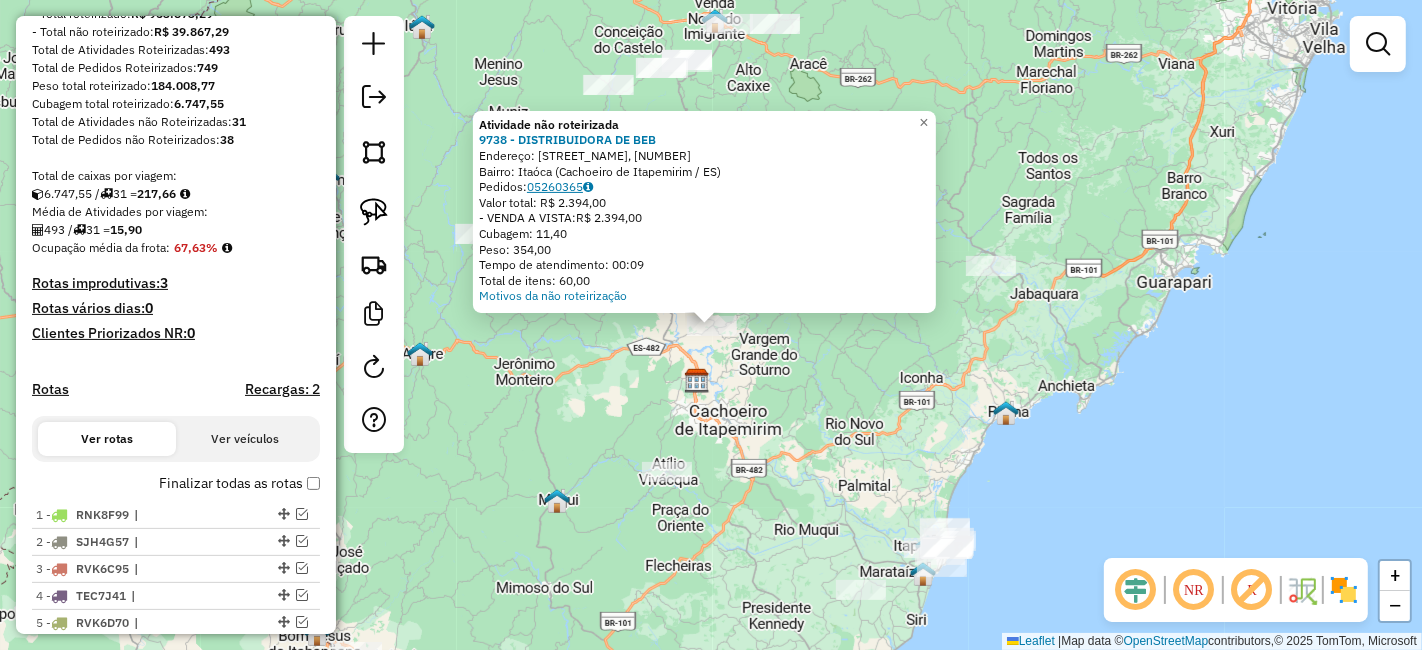 click on "05260365" 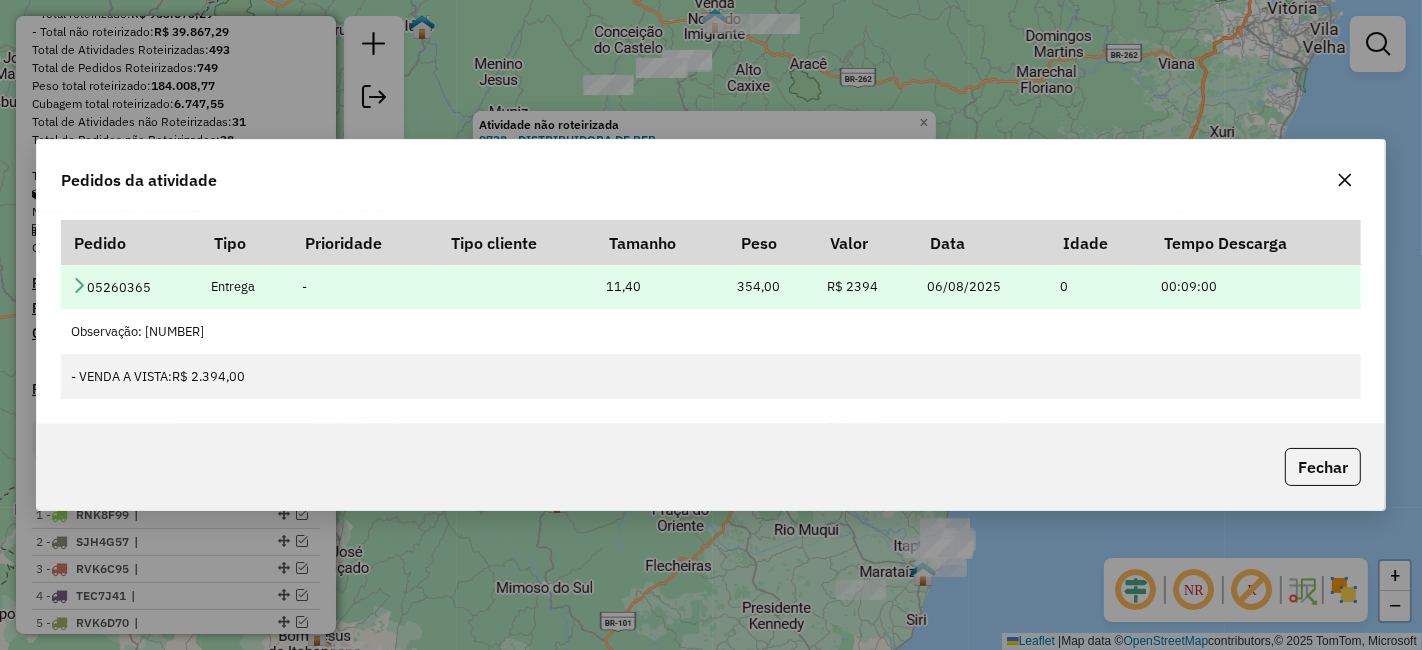 click at bounding box center [79, 287] 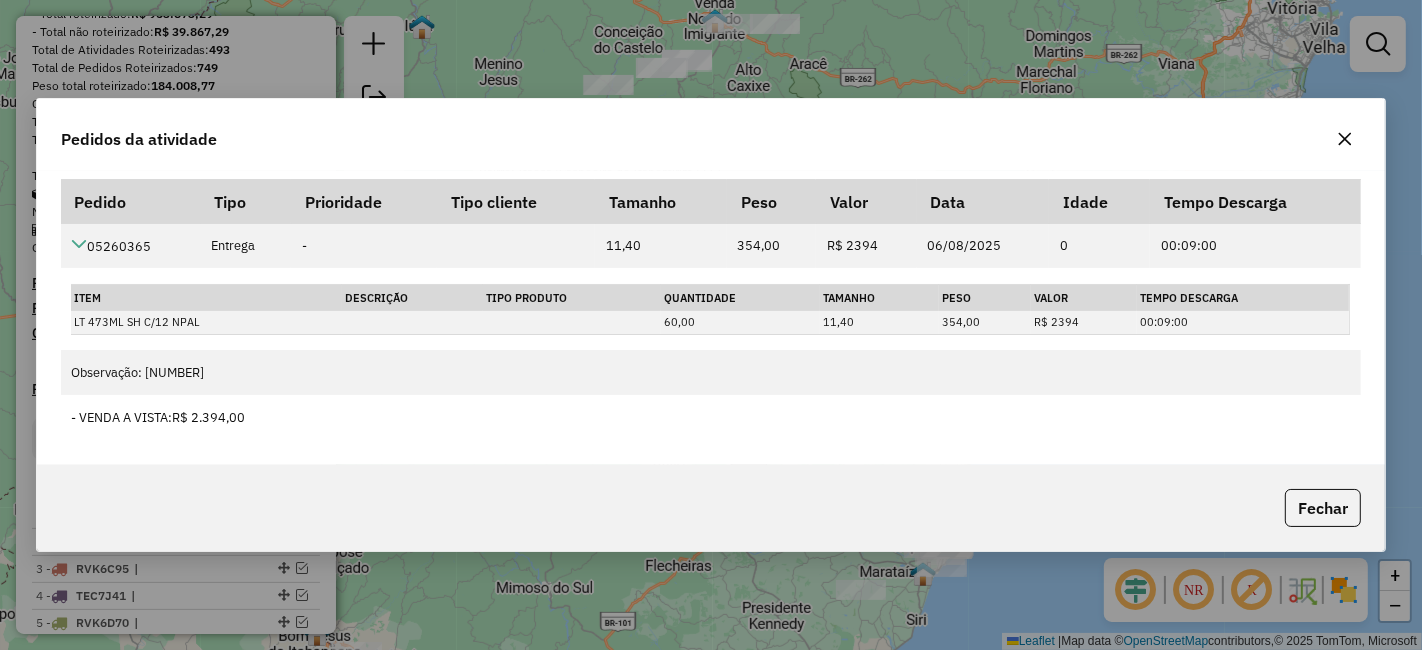 click 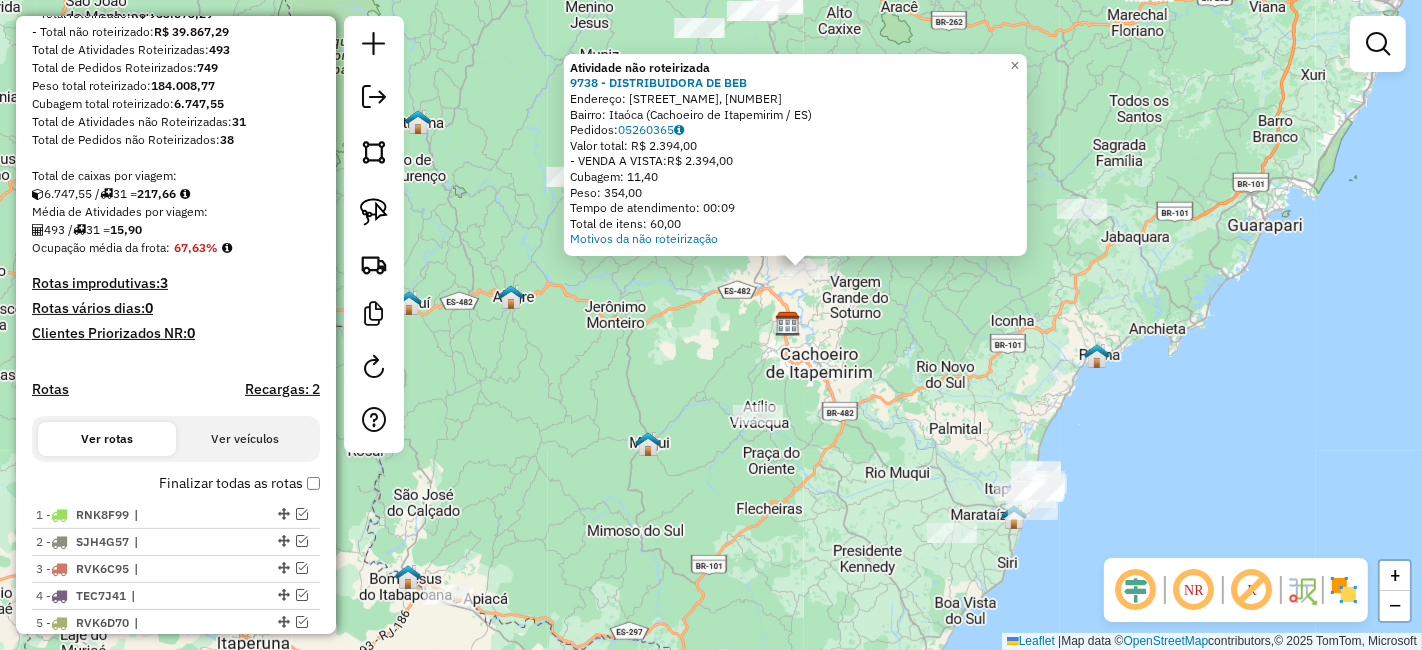 drag, startPoint x: 902, startPoint y: 481, endPoint x: 994, endPoint y: 423, distance: 108.75661 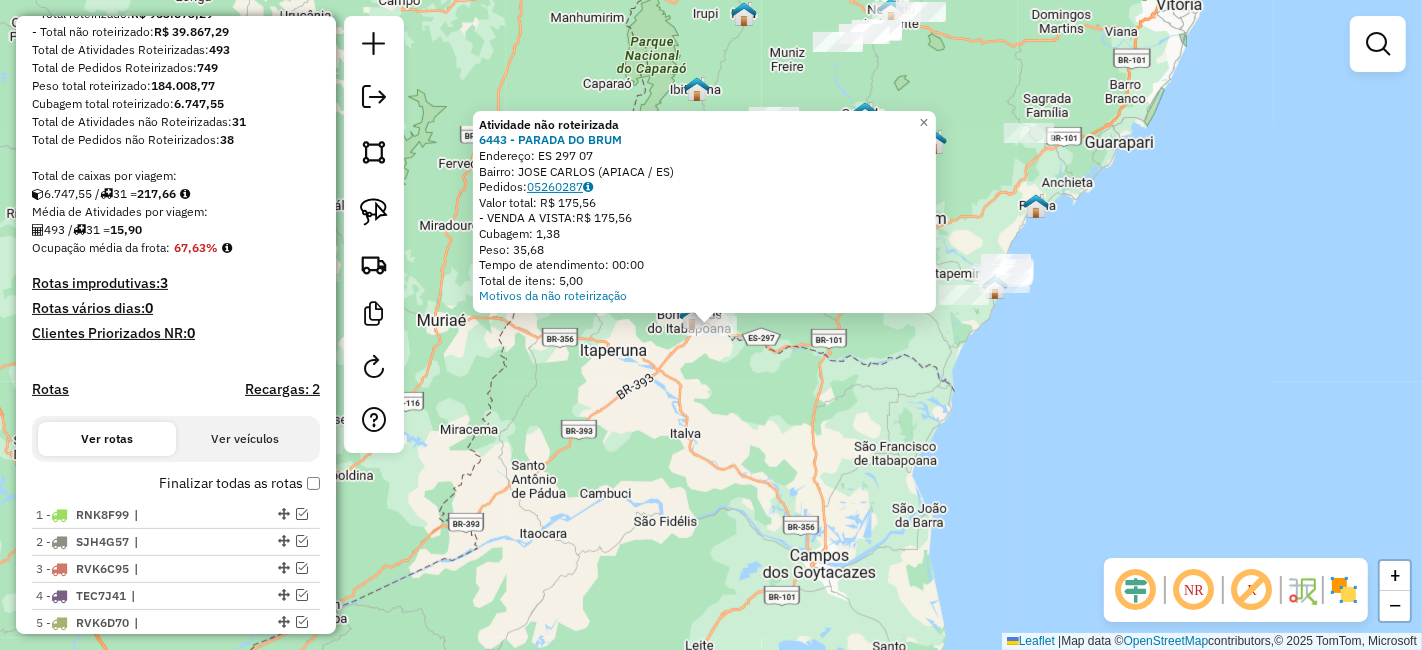 click on "05260287" 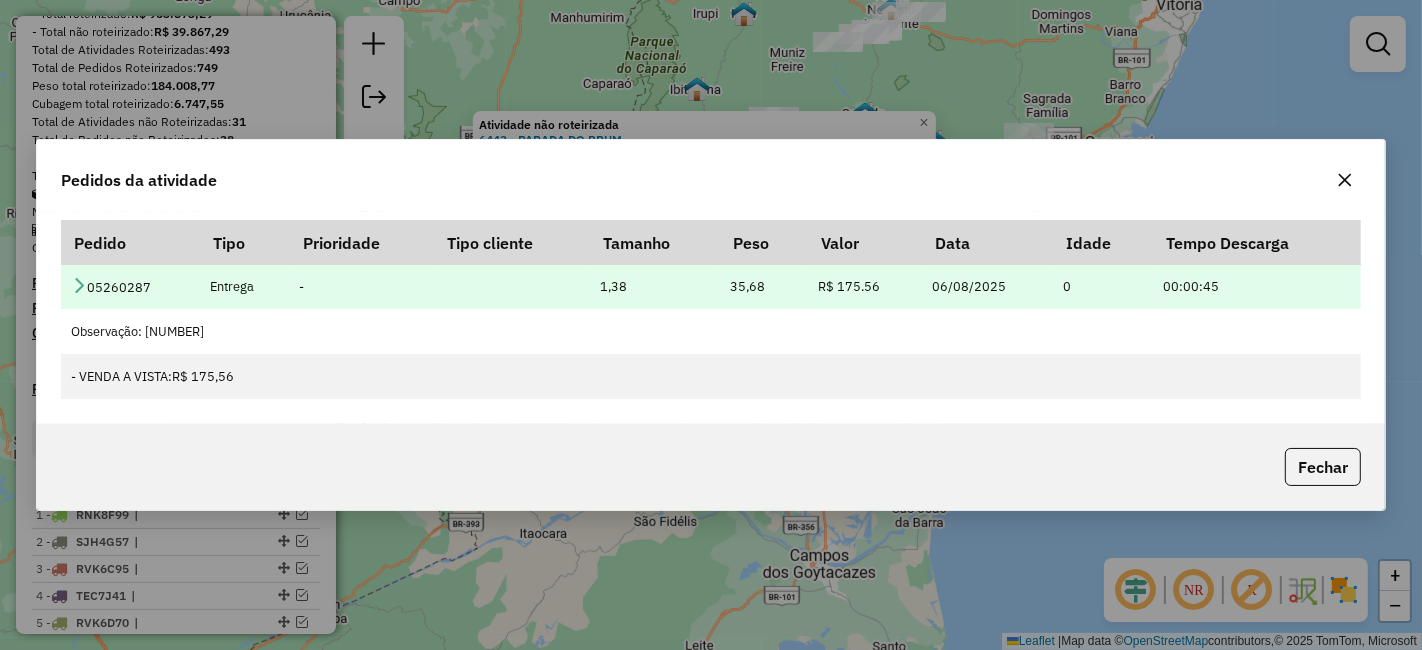 click at bounding box center (79, 285) 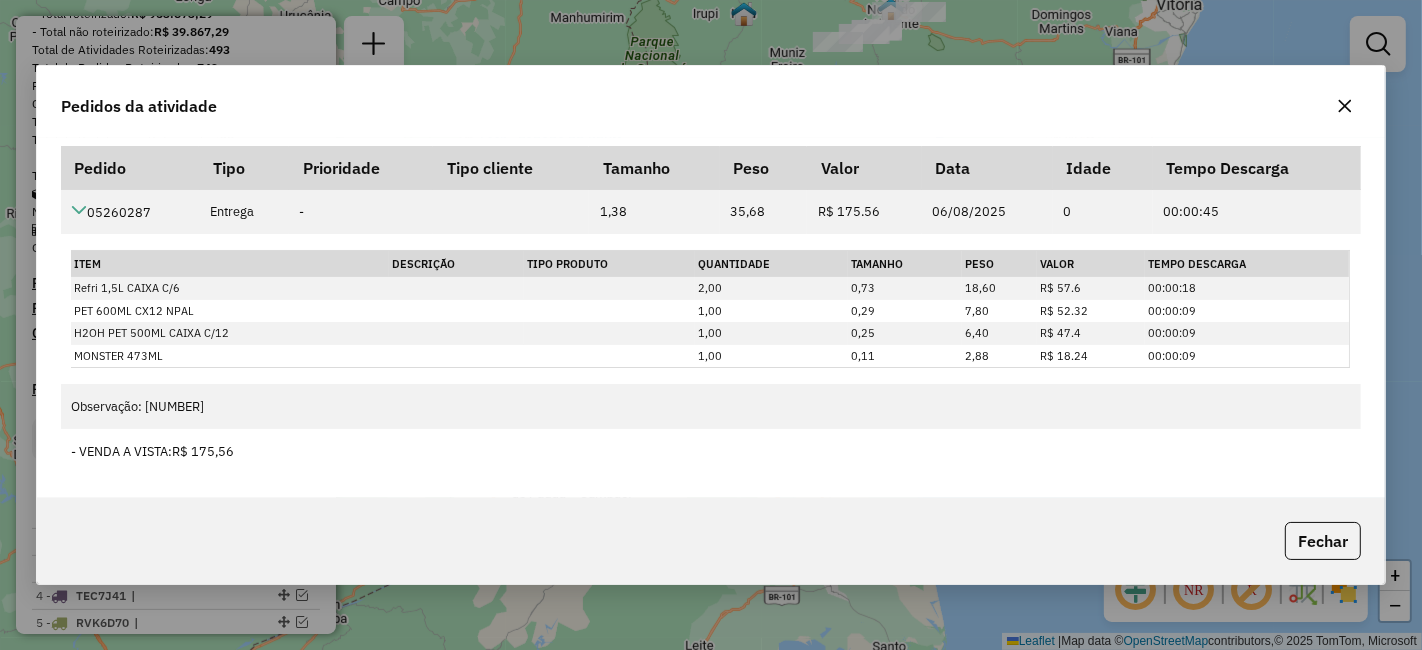 click 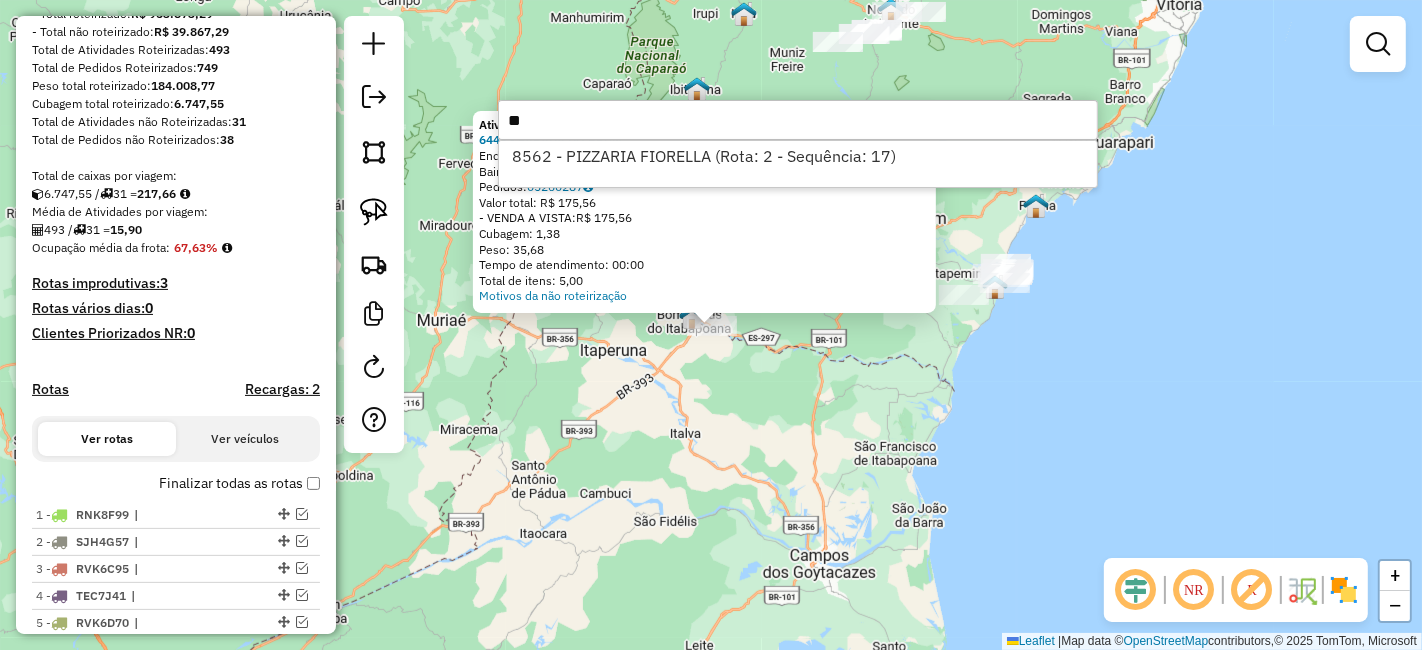 type on "*" 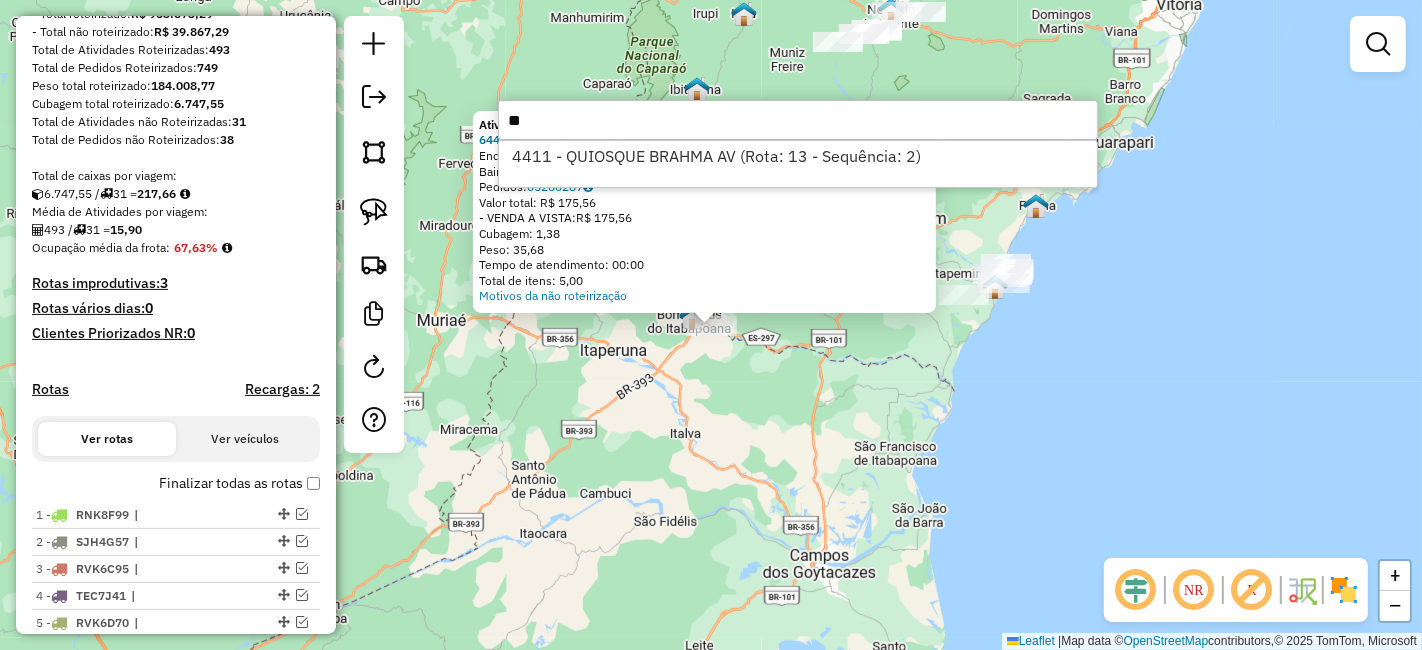 type on "*" 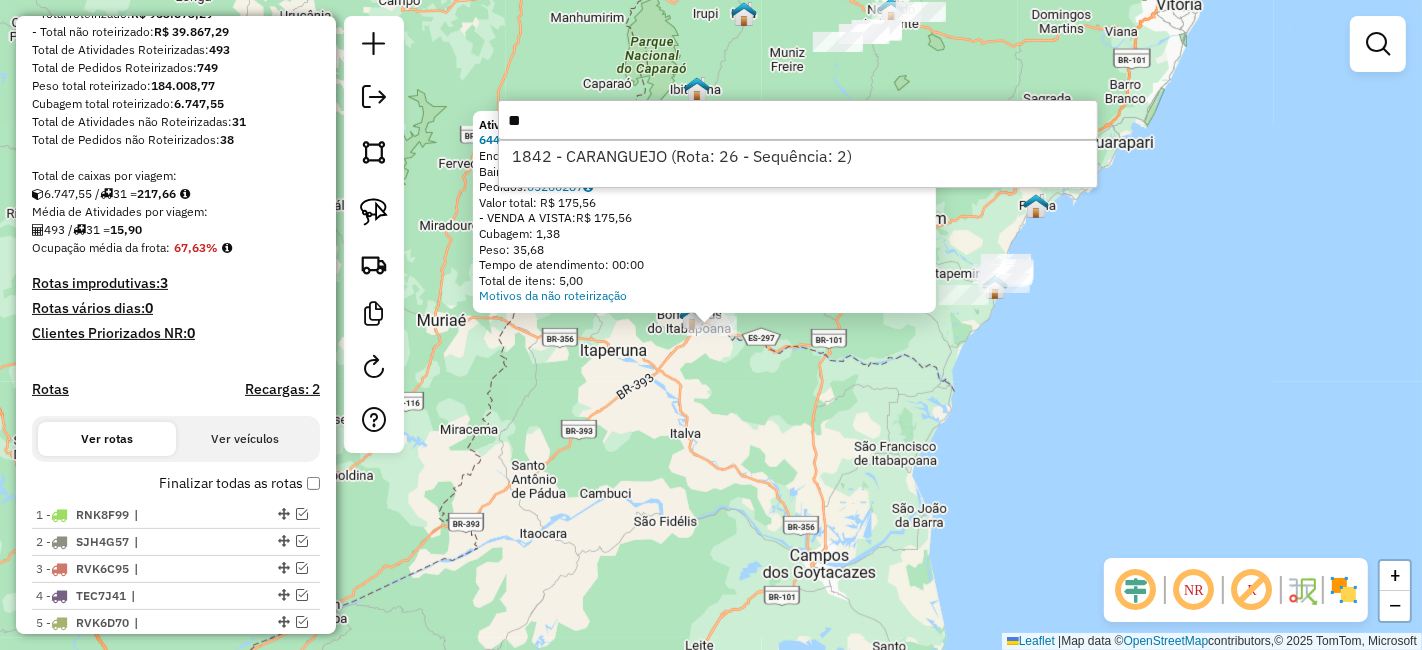 type on "*" 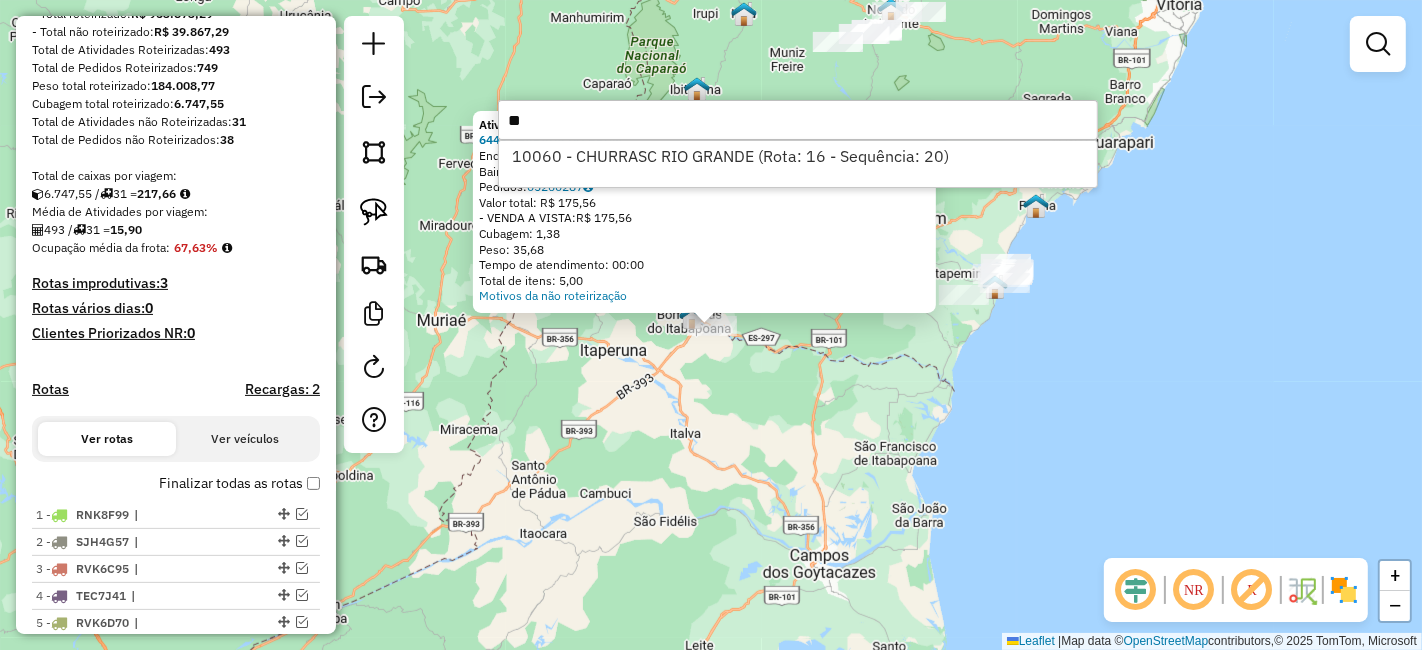 type on "*" 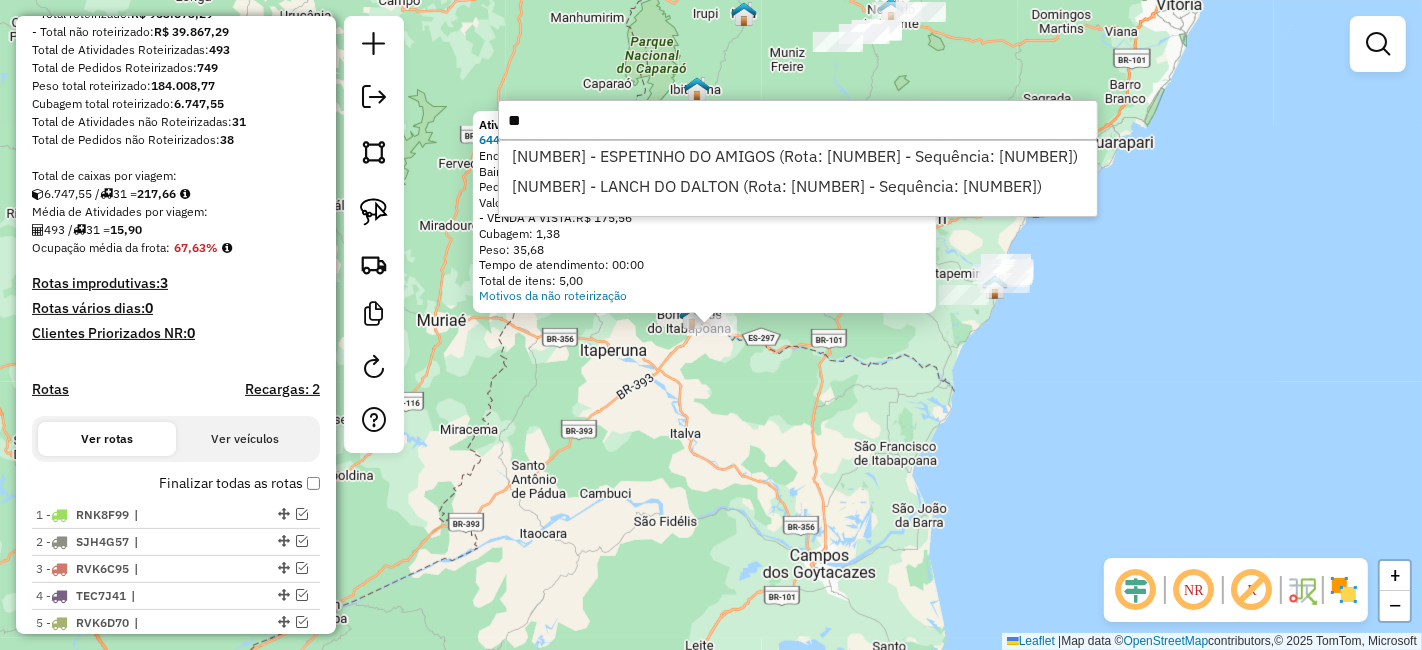type on "*" 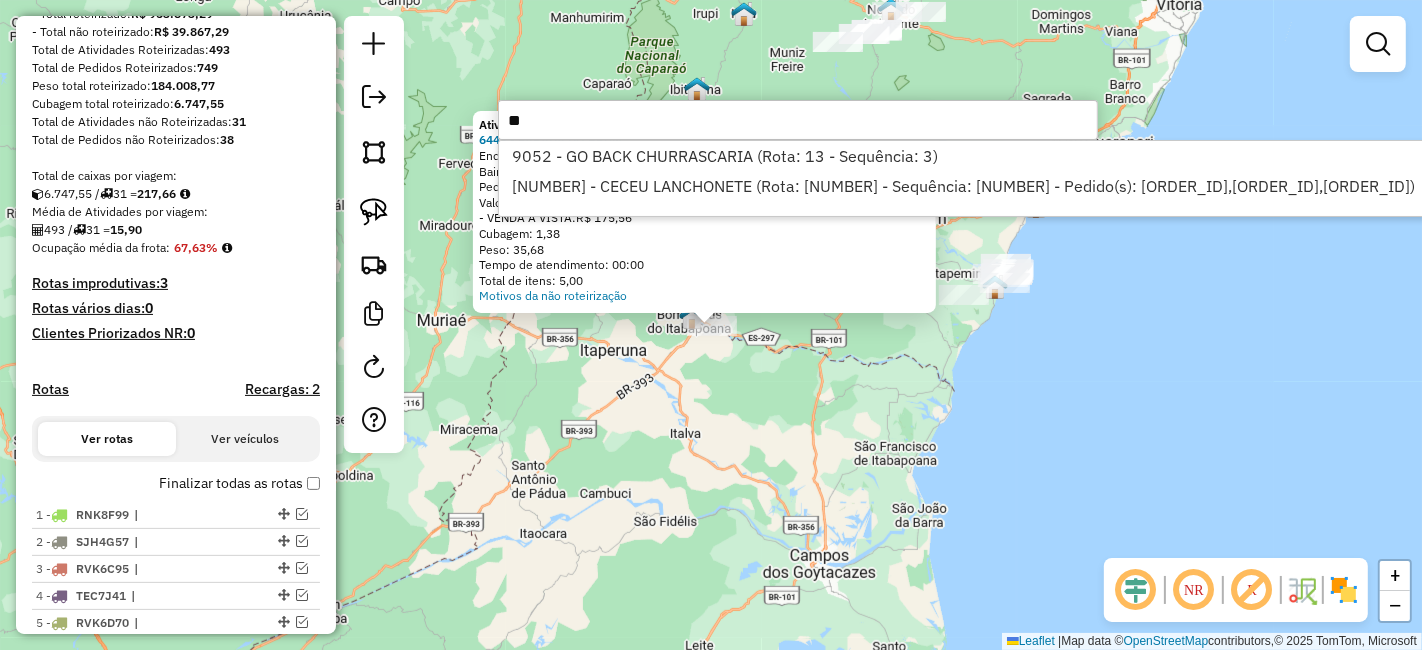 type on "*" 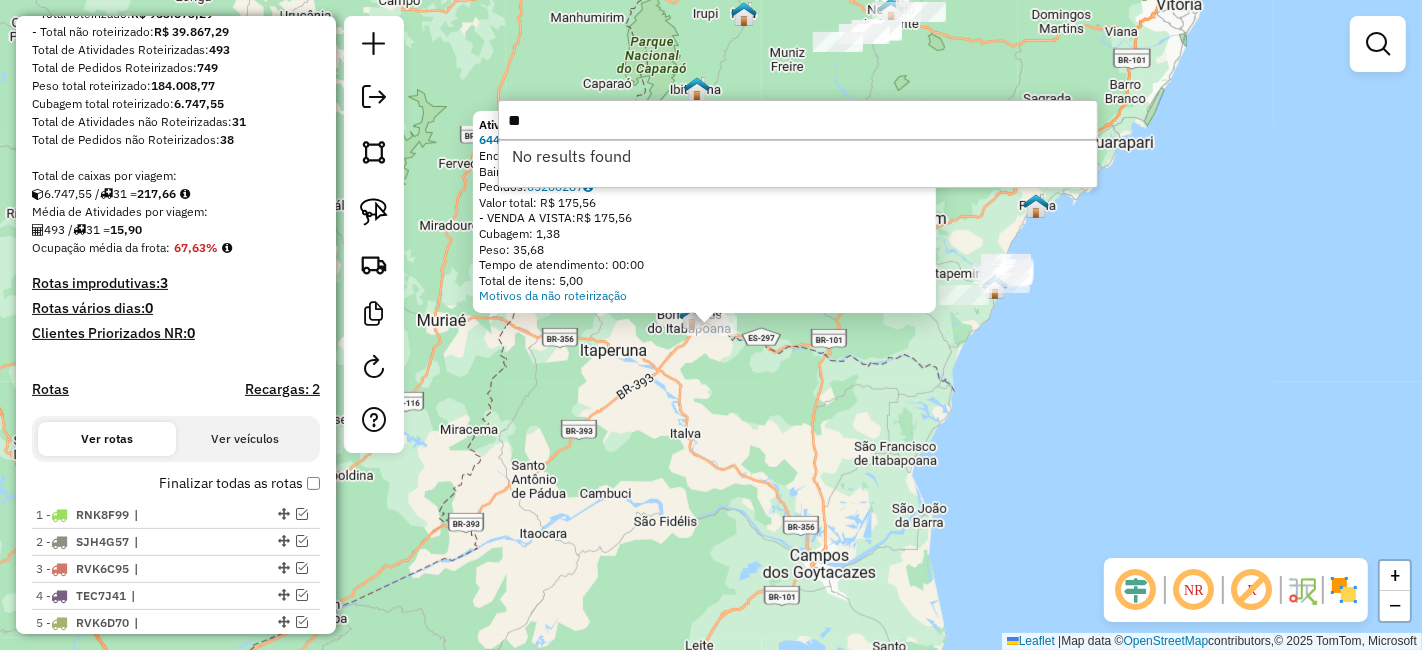type on "*" 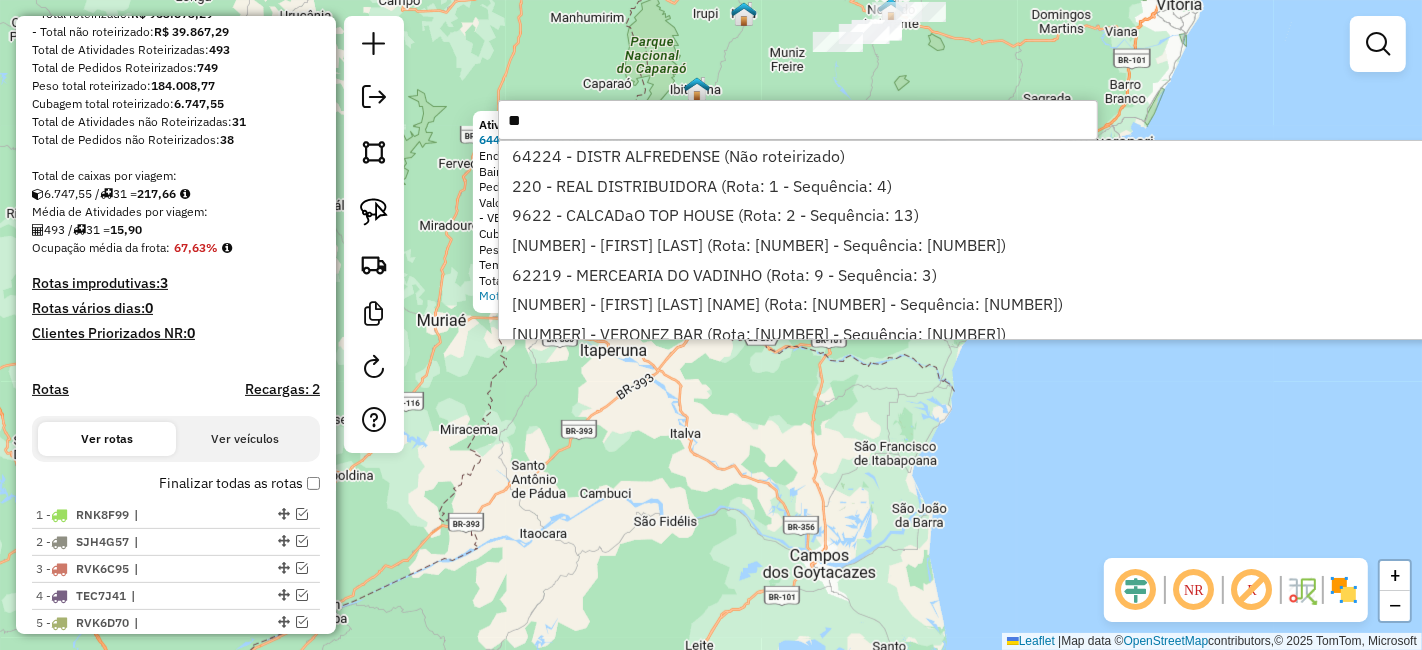 type on "*" 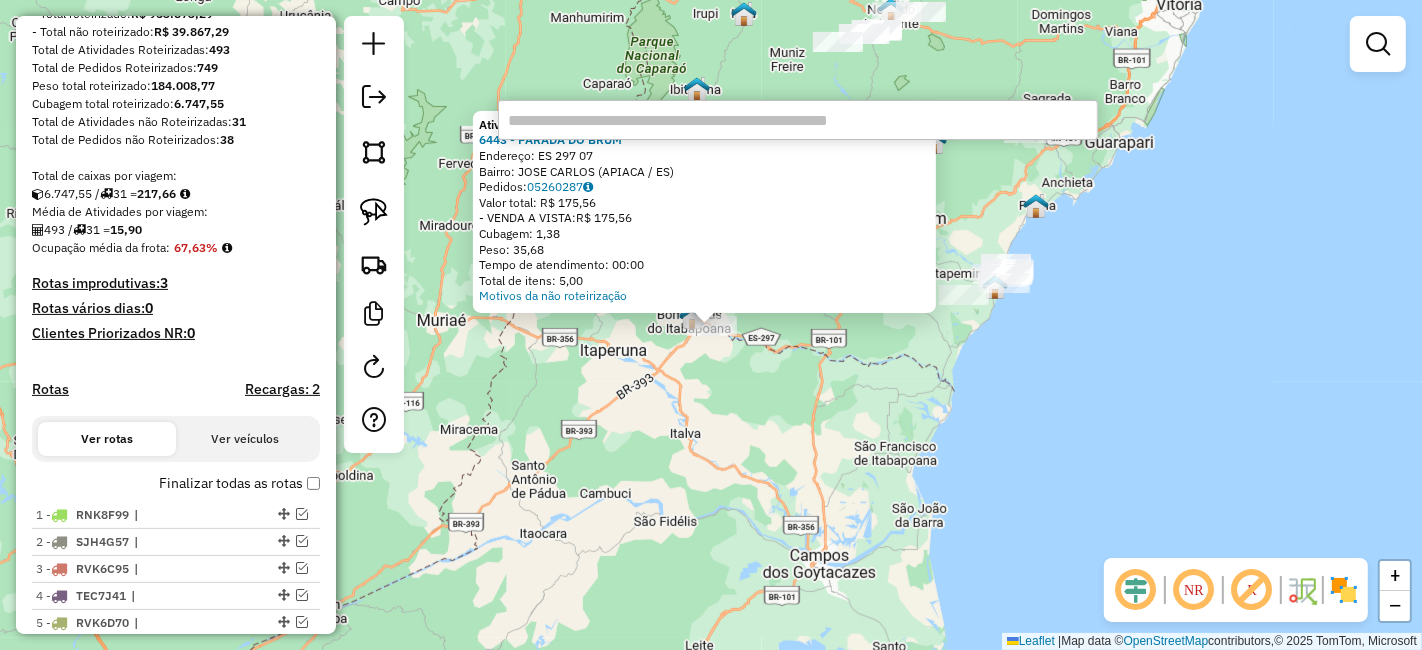 type on "*" 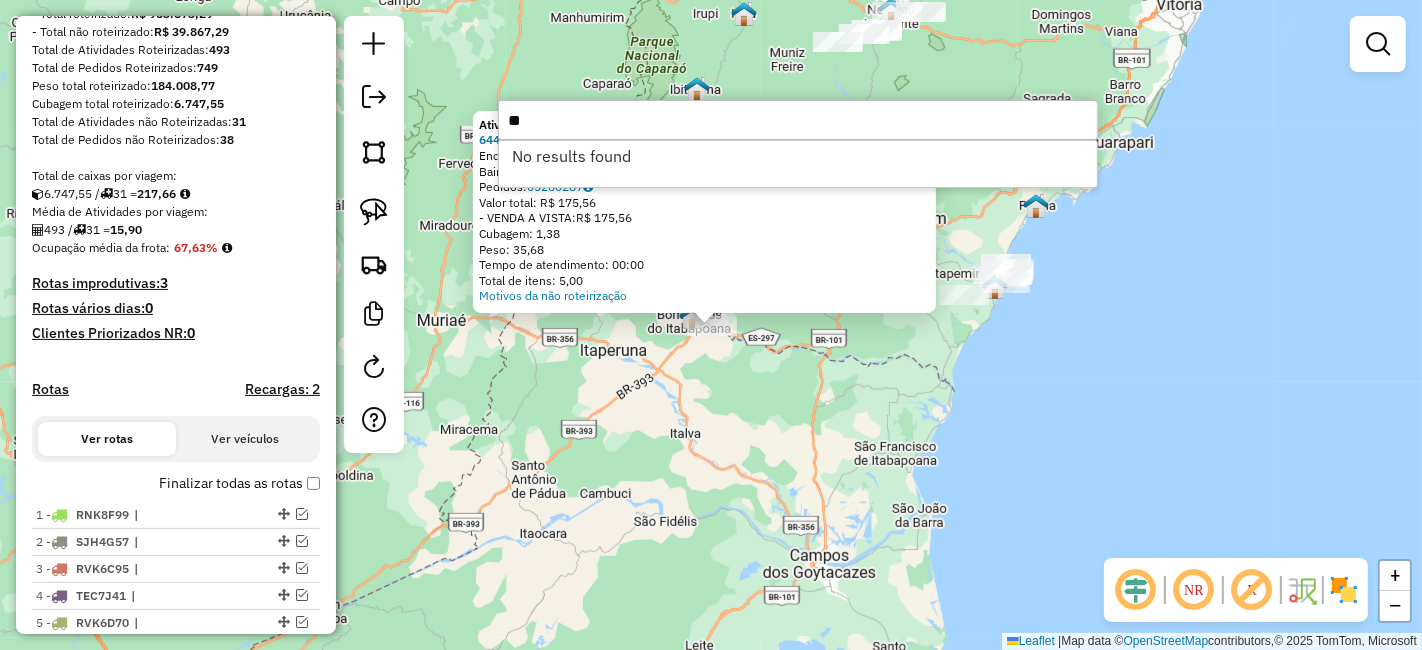 type on "*" 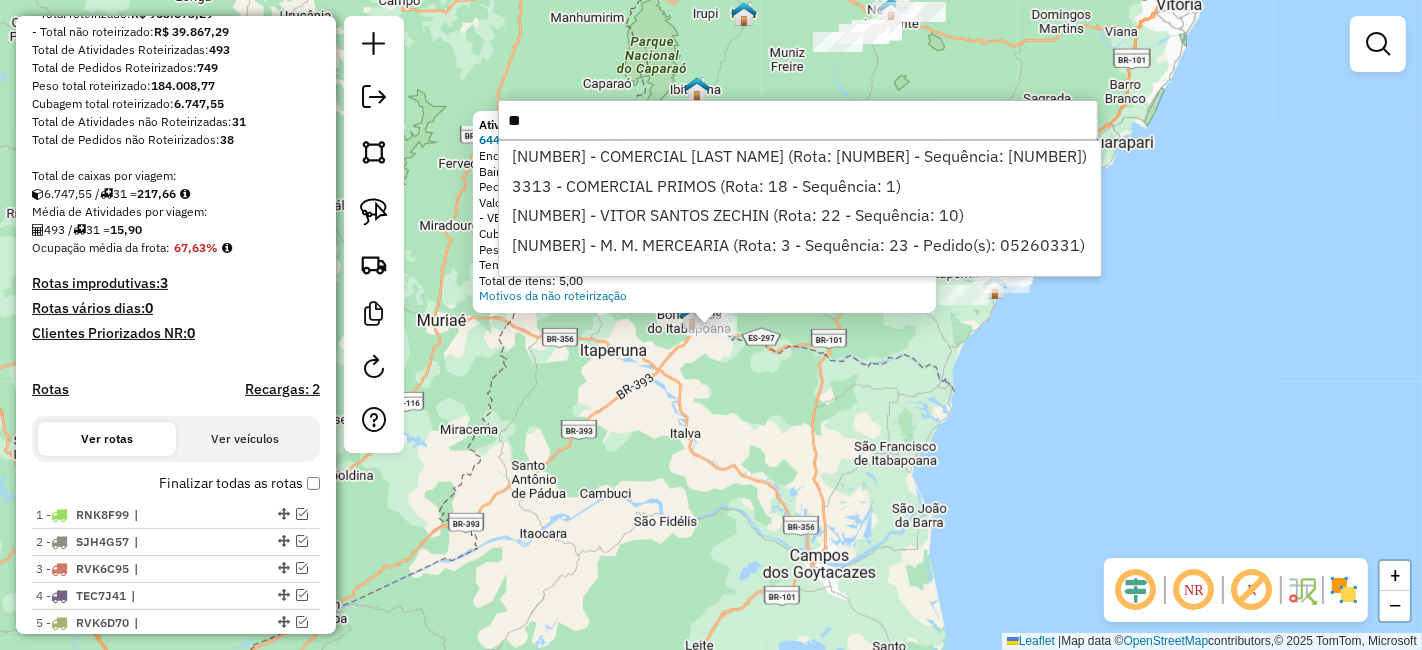 type on "*" 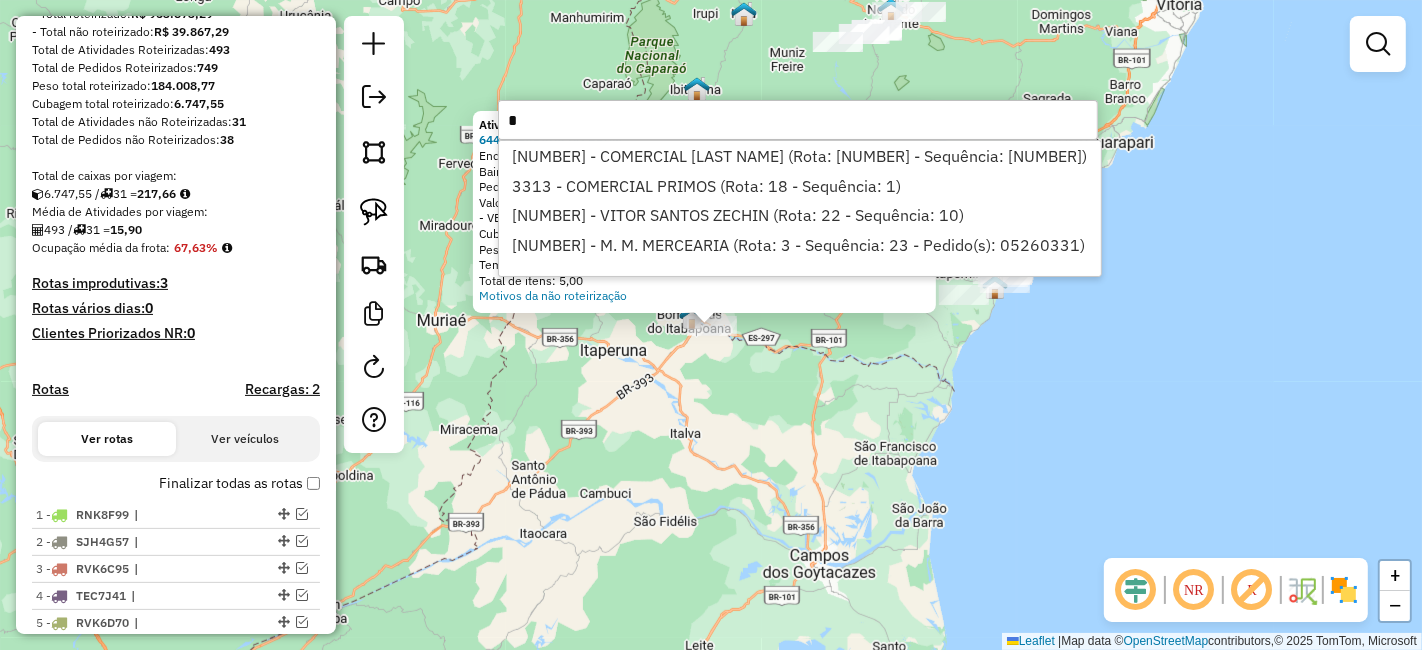 type 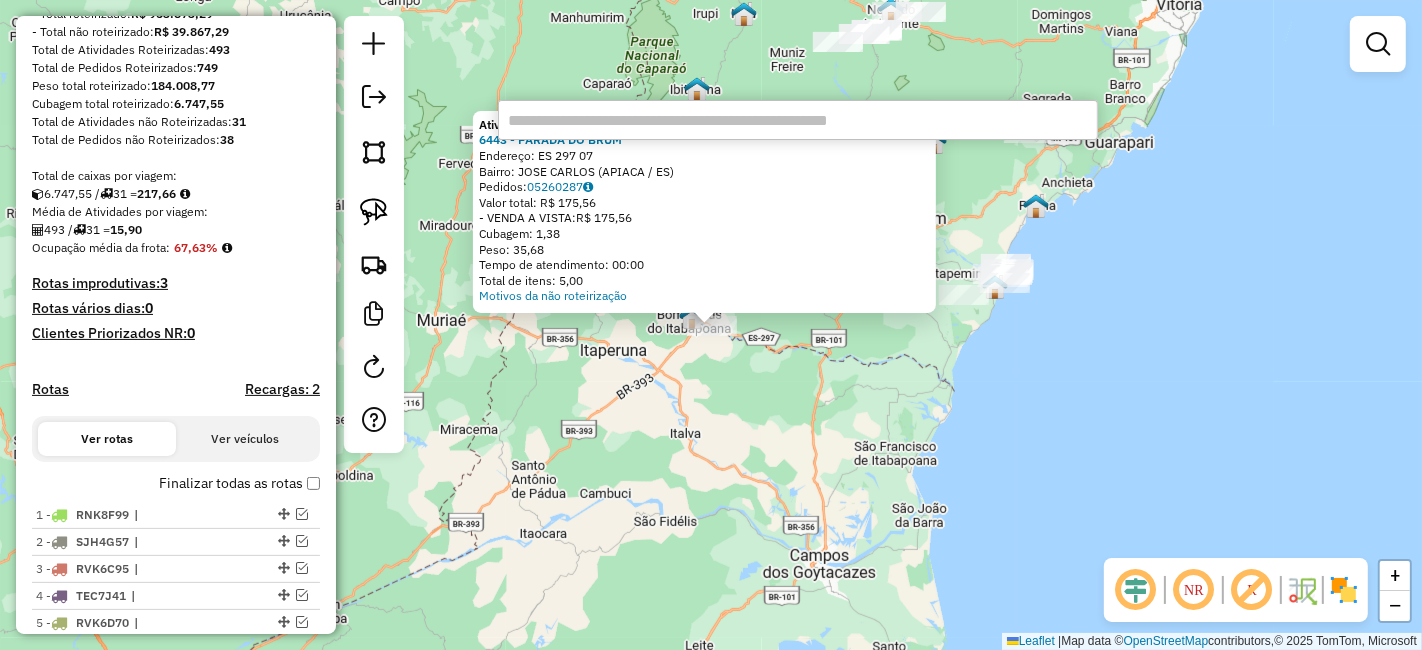 click on "Atividade não roteirizada 6443 - PARADA DO BRUM  Endereço:  ES 297 07   Bairro: JOSE CARLOS (APIACA / ES)   Pedidos:  05260287   Valor total: R$ 175,56   - VENDA A VISTA:  R$ 175,56   Cubagem: 1,38   Peso: 35,68   Tempo de atendimento: 00:00   Total de itens: 5,00  Motivos da não roteirização × Janela de atendimento Grade de atendimento Capacidade Transportadoras Veículos Cliente Pedidos  Rotas Selecione os dias de semana para filtrar as janelas de atendimento  Seg   Ter   Qua   Qui   Sex   Sáb   Dom  Informe o período da janela de atendimento: De: Até:  Filtrar exatamente a janela do cliente  Considerar janela de atendimento padrão  Selecione os dias de semana para filtrar as grades de atendimento  Seg   Ter   Qua   Qui   Sex   Sáb   Dom   Considerar clientes sem dia de atendimento cadastrado  Clientes fora do dia de atendimento selecionado Filtrar as atividades entre os valores definidos abaixo:  Peso mínimo:   Peso máximo:   Cubagem mínima:   Cubagem máxima:   De:   Até:   De:   Até:  De:" 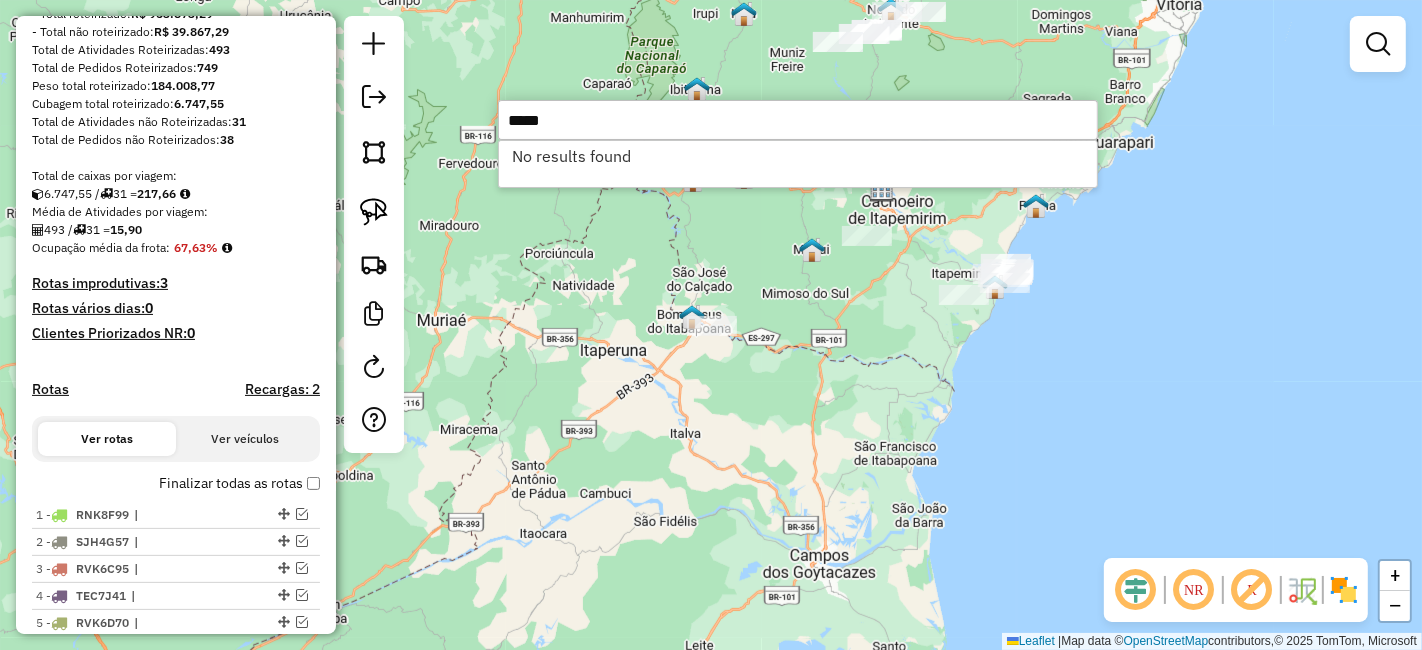 type on "*****" 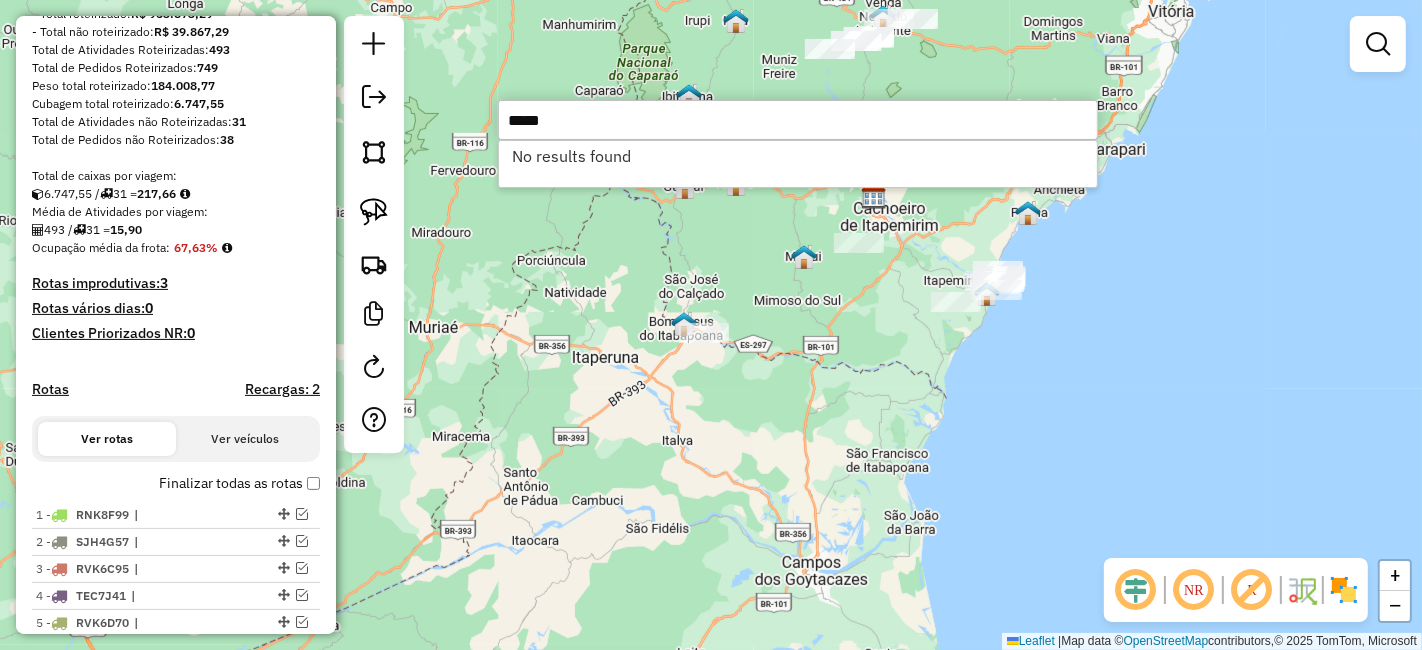 drag, startPoint x: 957, startPoint y: 367, endPoint x: 894, endPoint y: 365, distance: 63.03174 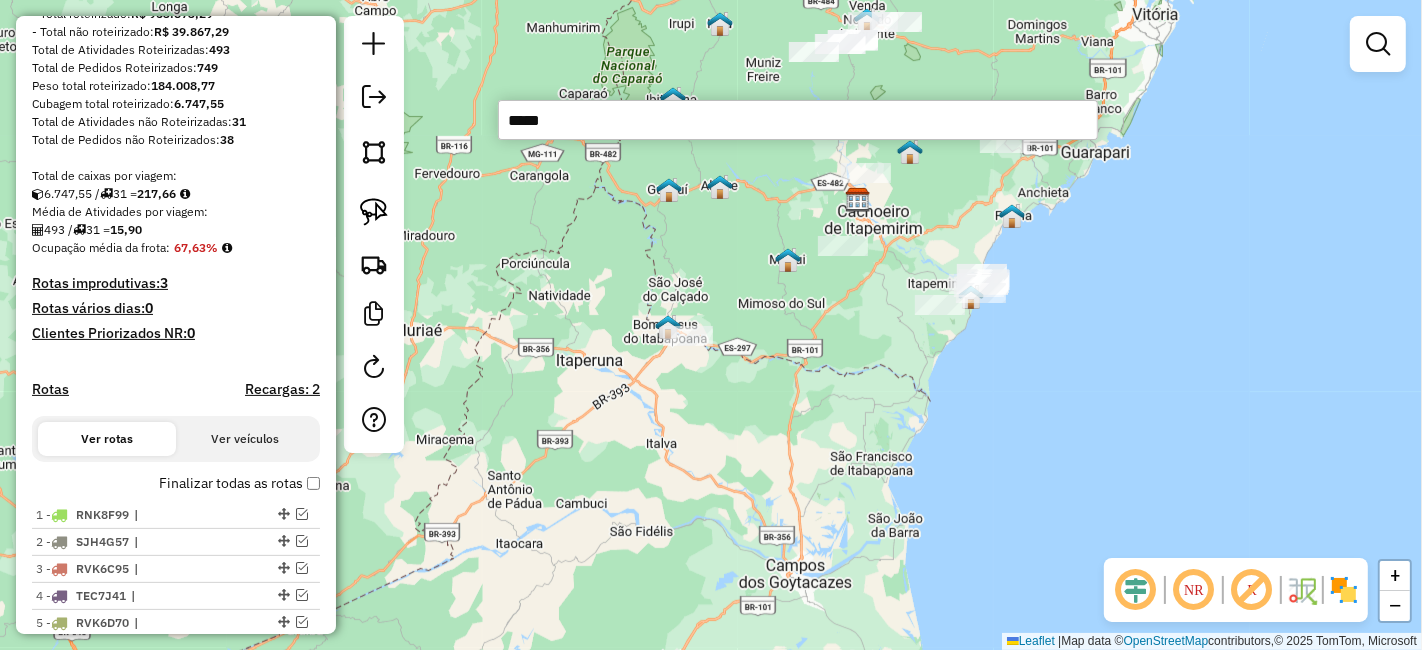 click 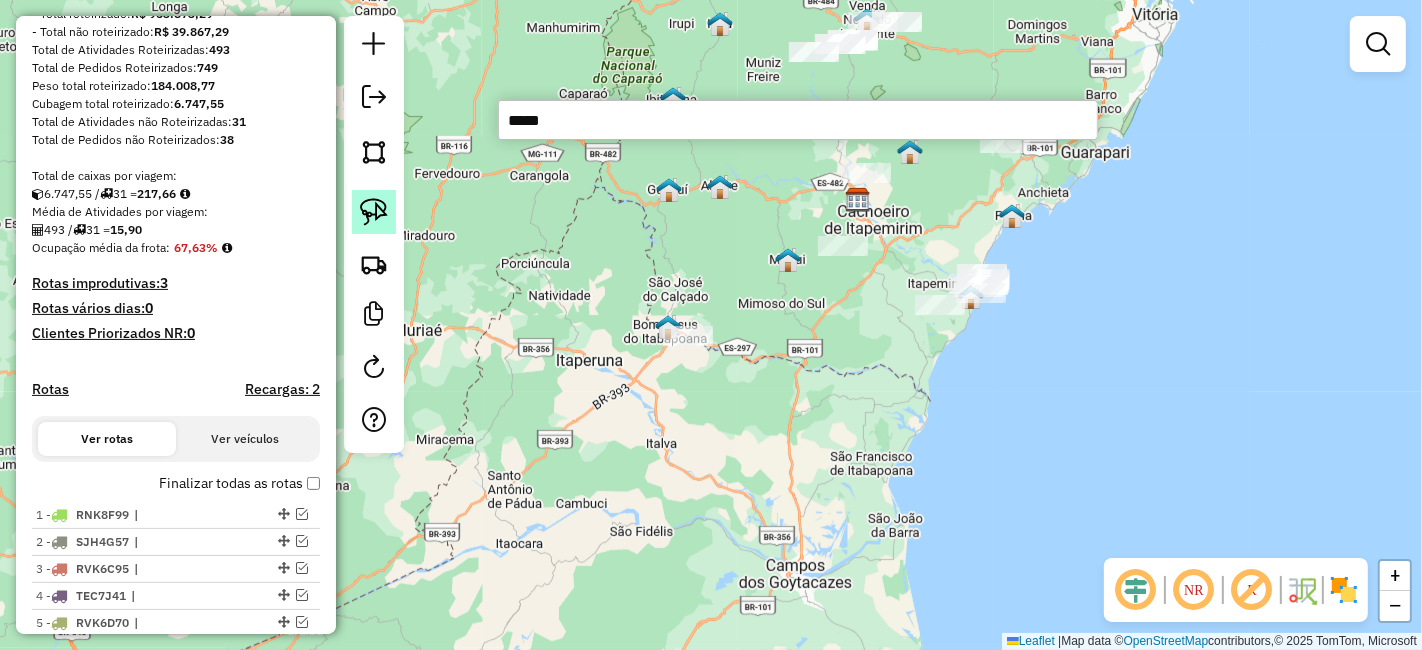 click 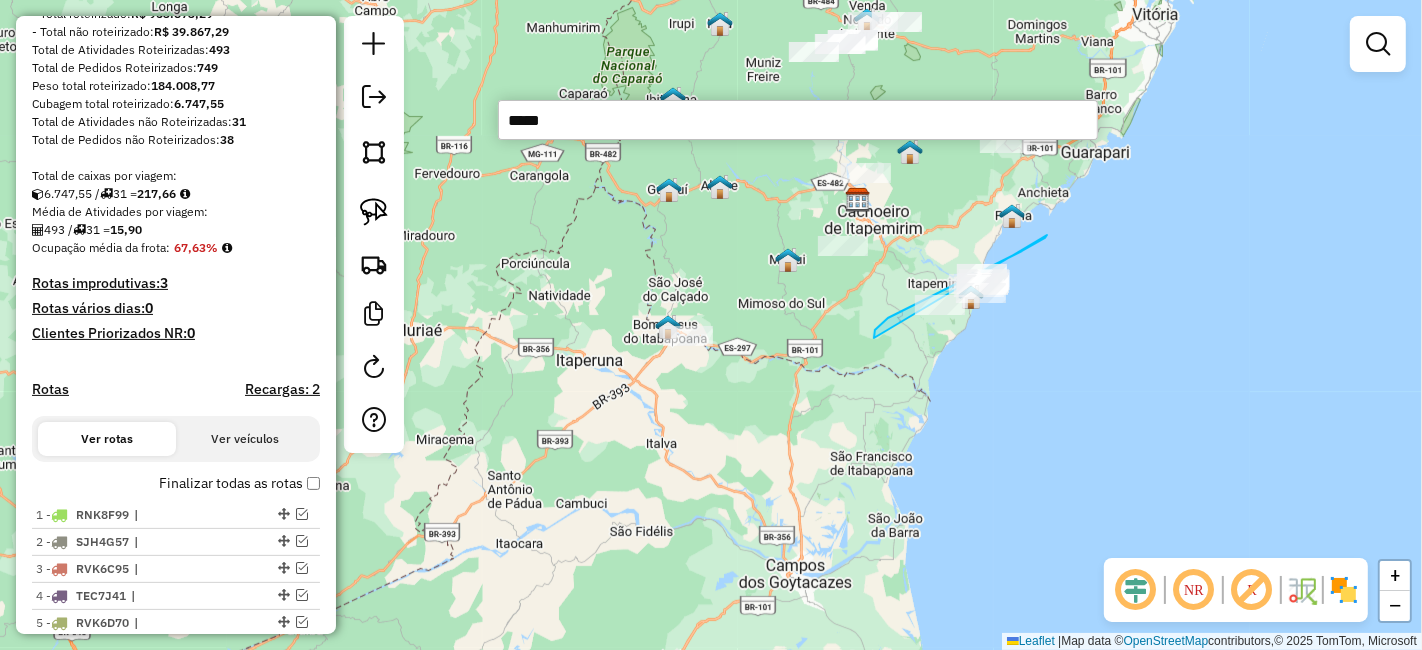 drag, startPoint x: 1047, startPoint y: 235, endPoint x: 874, endPoint y: 338, distance: 201.34052 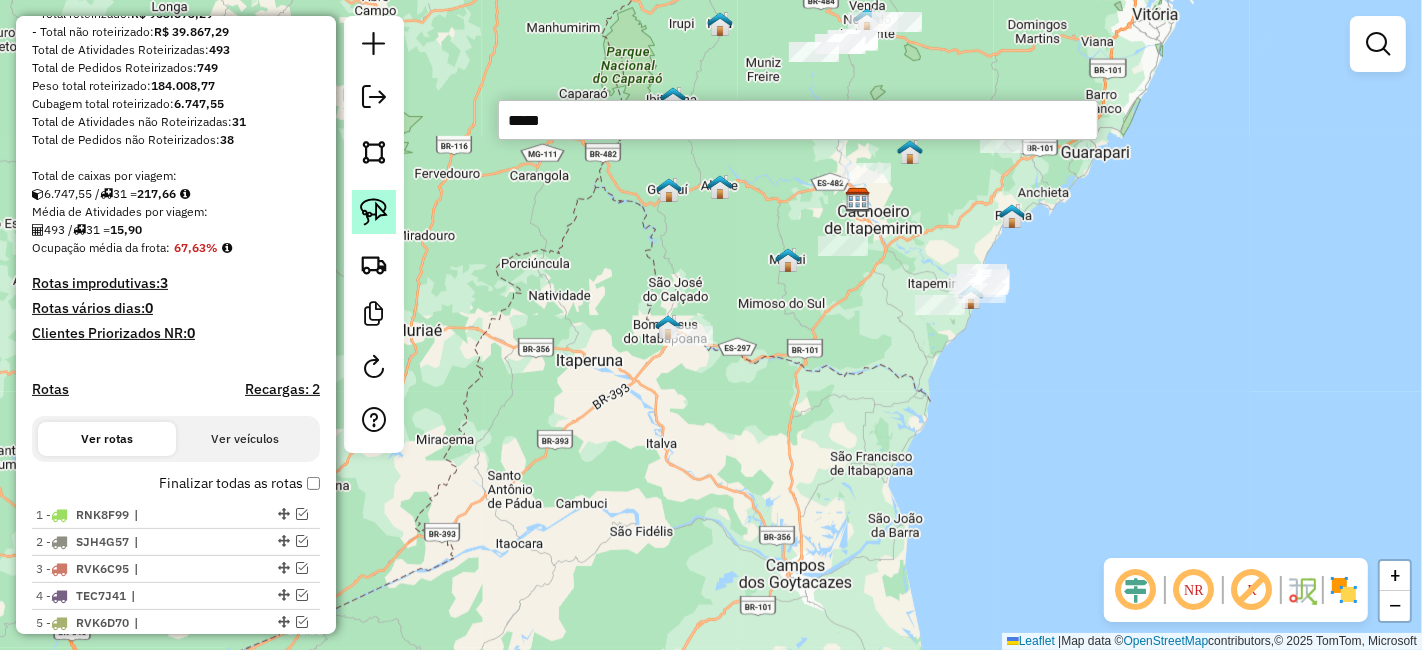 click 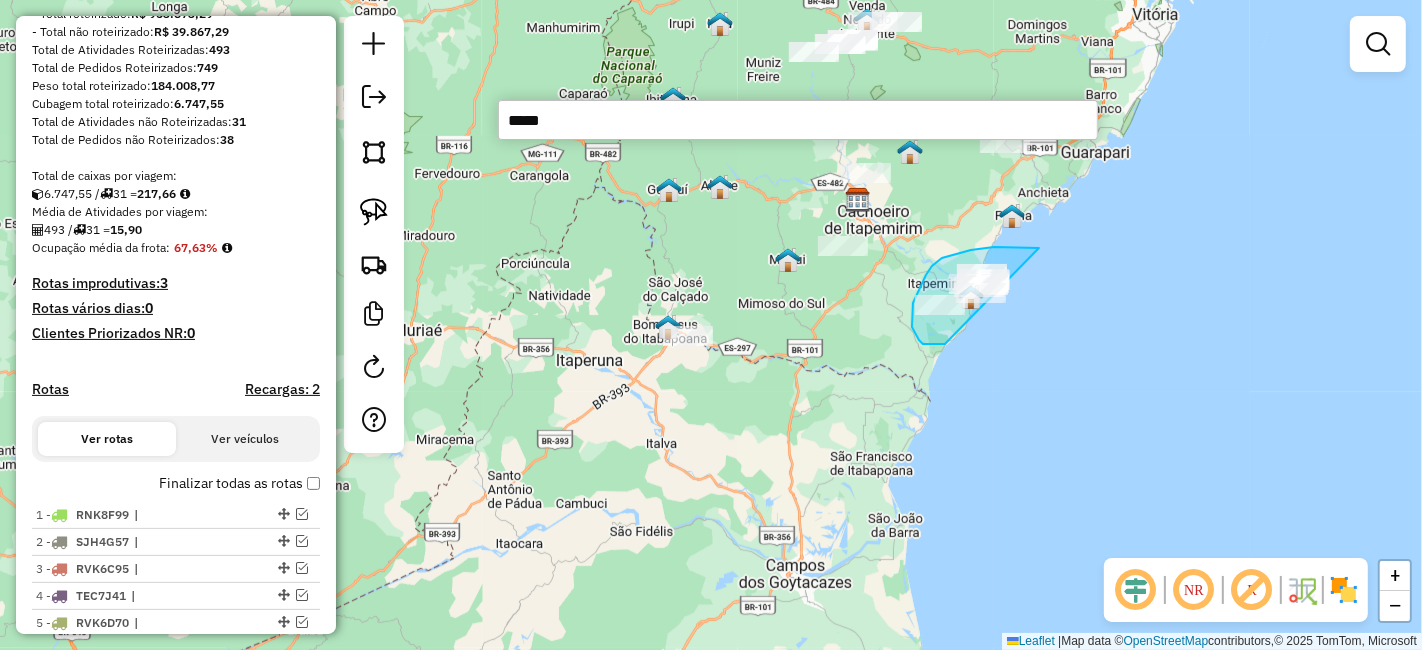 drag, startPoint x: 1020, startPoint y: 247, endPoint x: 968, endPoint y: 341, distance: 107.42439 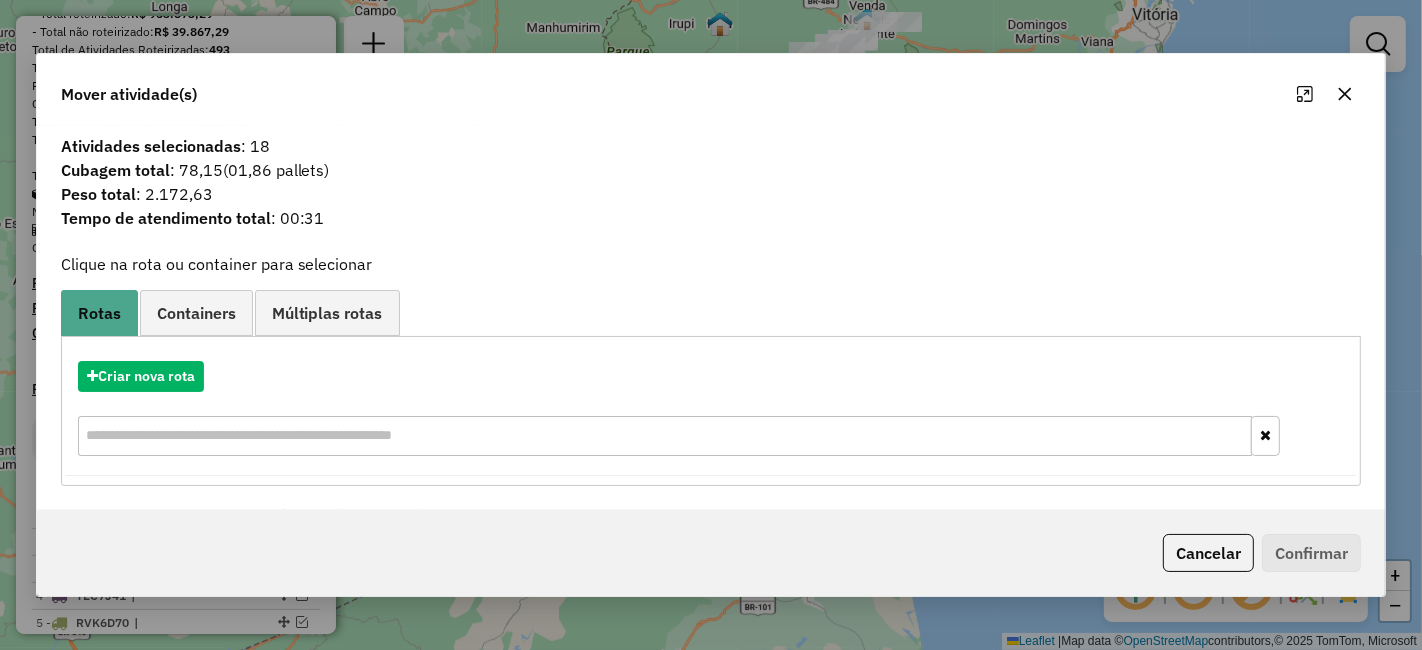 click 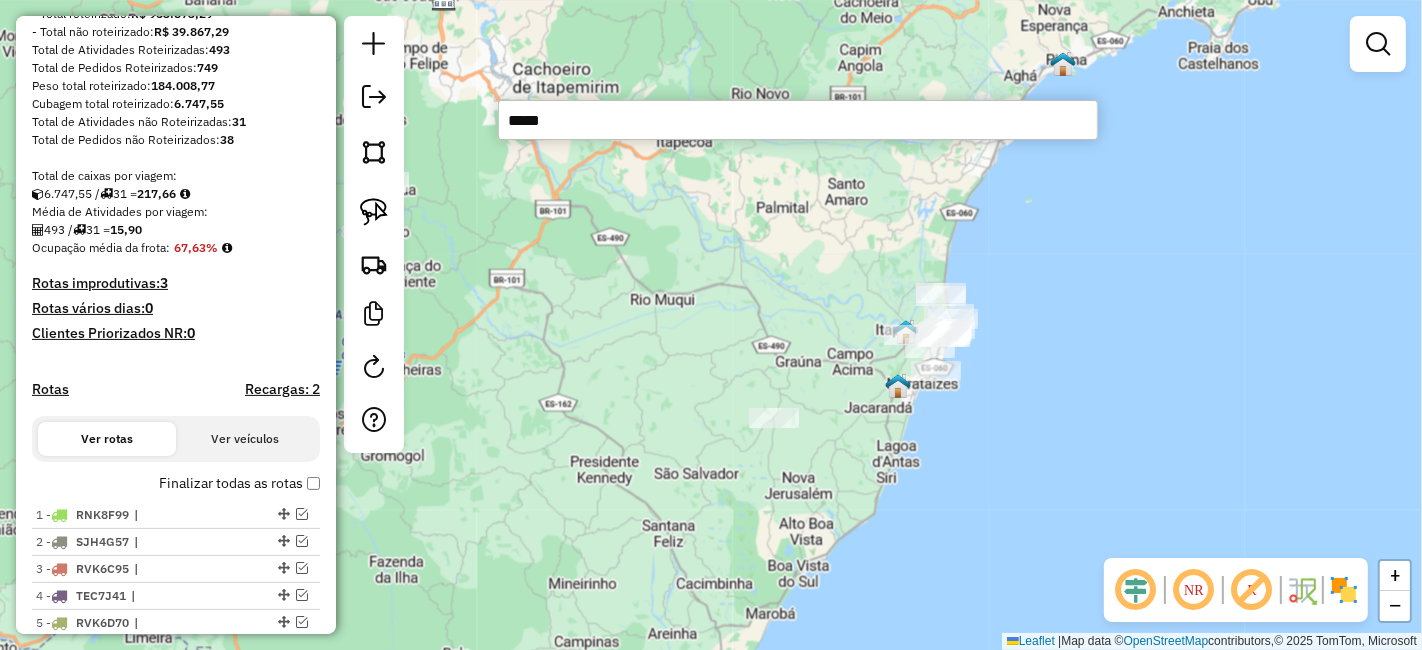 drag, startPoint x: 931, startPoint y: 284, endPoint x: 826, endPoint y: 372, distance: 137 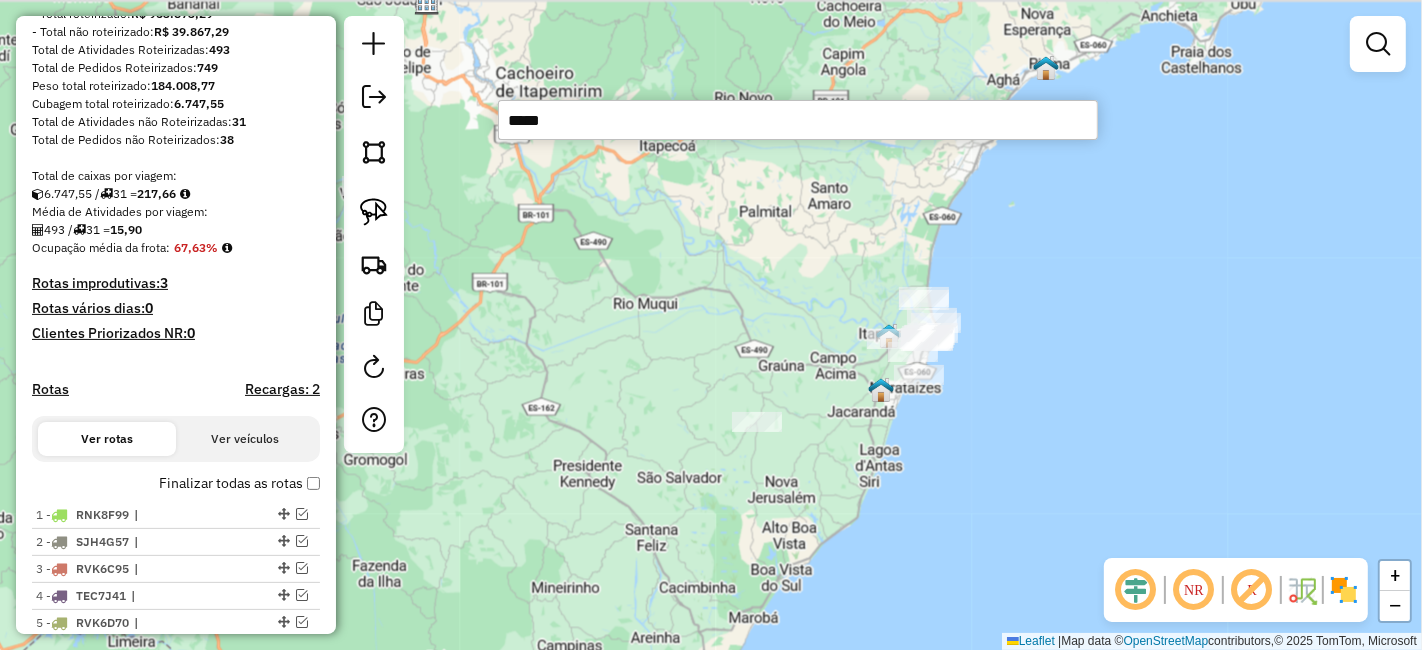 drag, startPoint x: 822, startPoint y: 368, endPoint x: 805, endPoint y: 372, distance: 17.464249 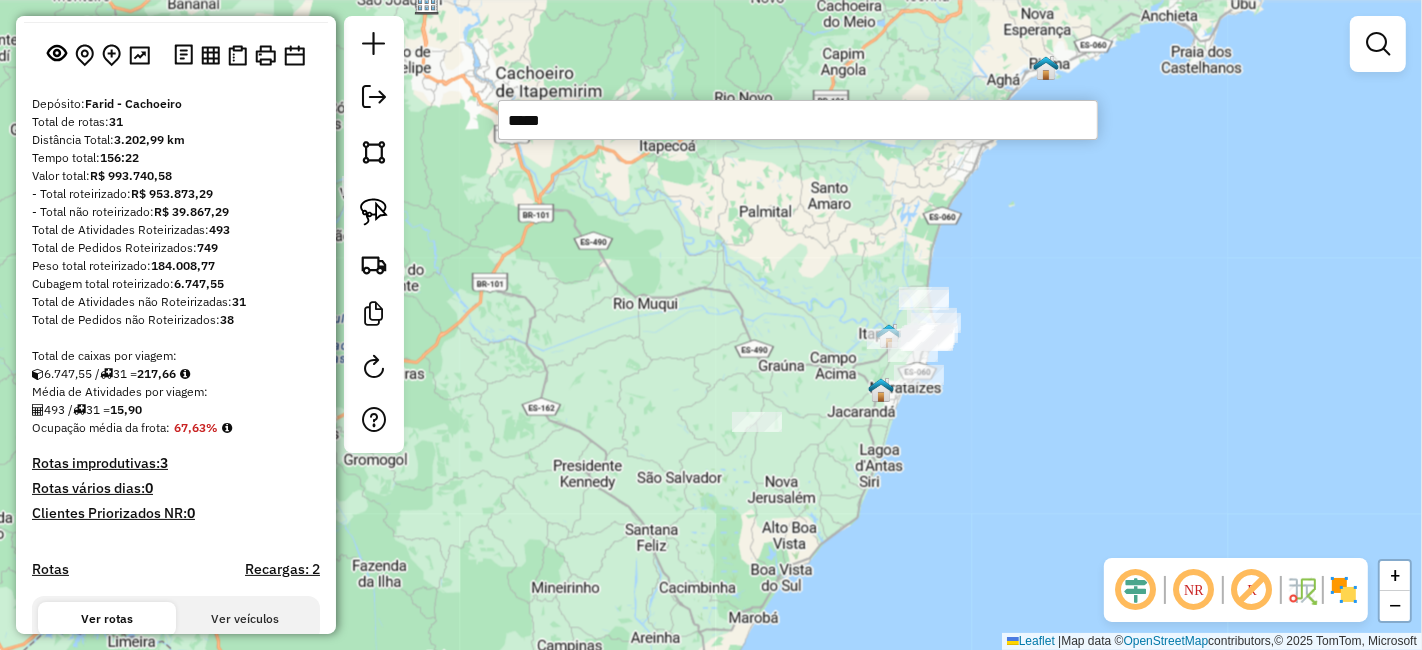 scroll, scrollTop: 0, scrollLeft: 0, axis: both 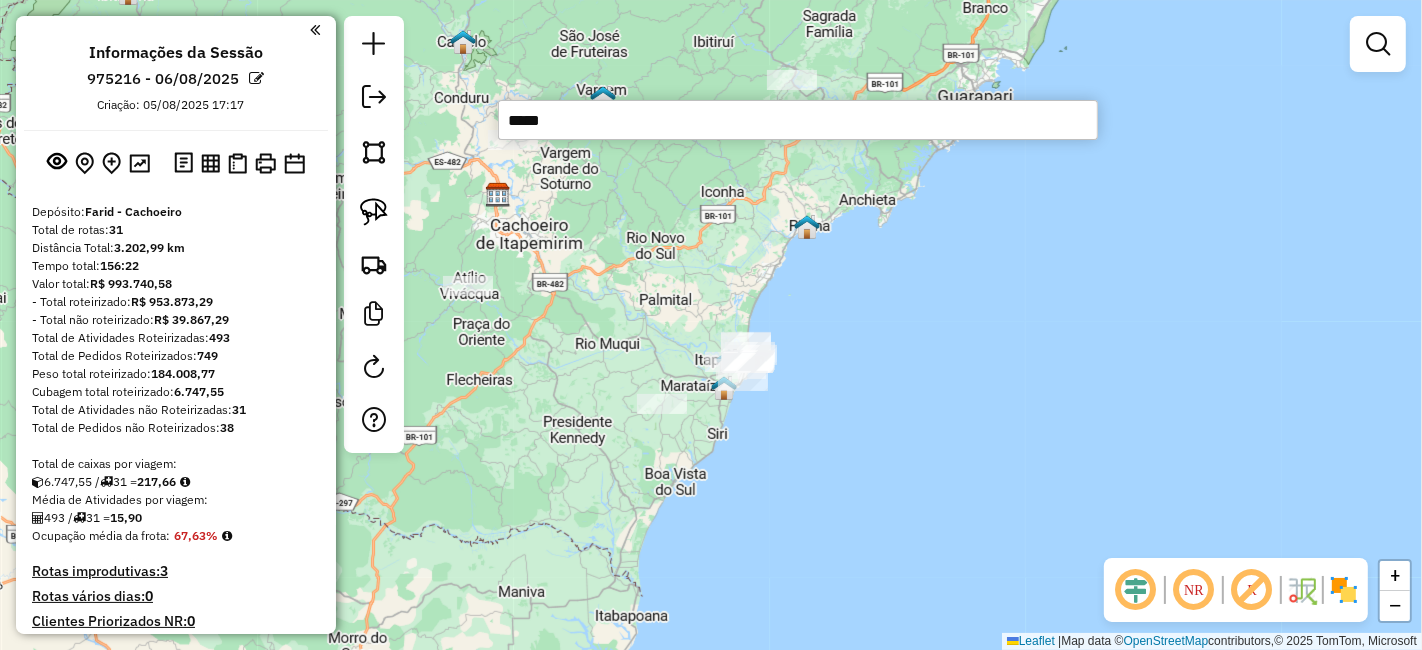 drag, startPoint x: 568, startPoint y: 387, endPoint x: 657, endPoint y: 356, distance: 94.24436 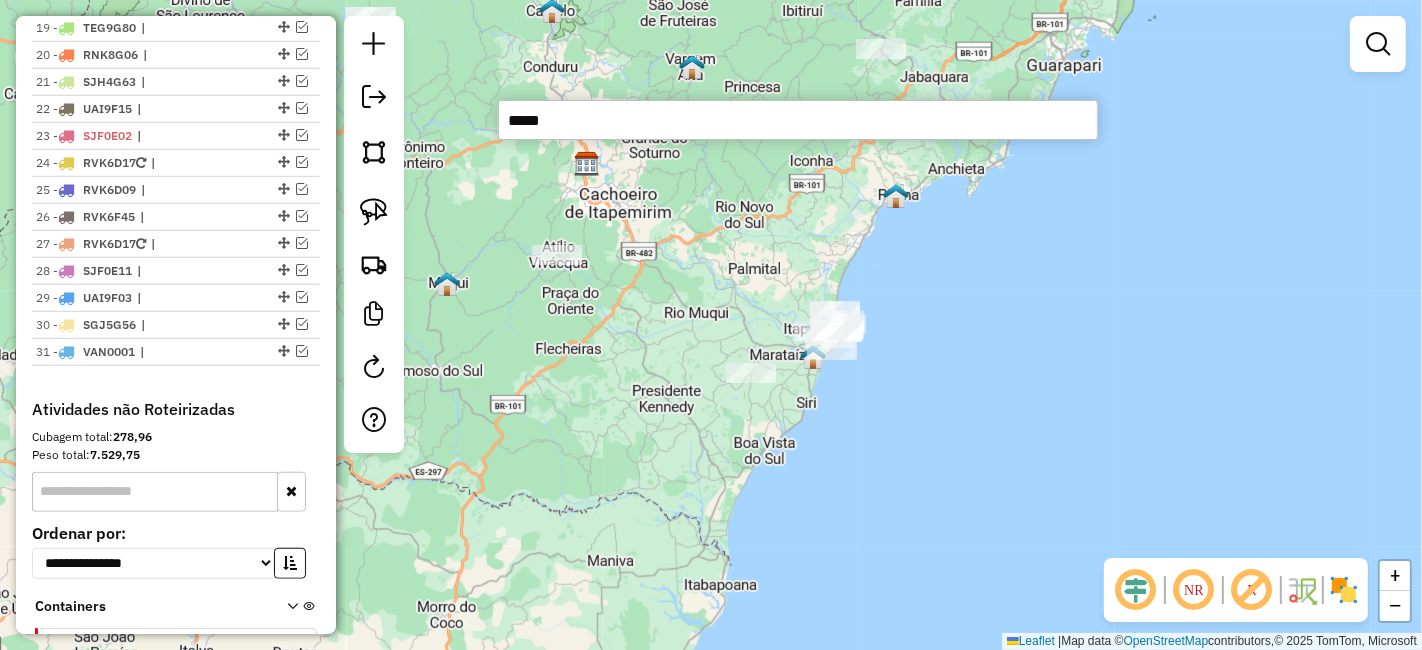 scroll, scrollTop: 1154, scrollLeft: 0, axis: vertical 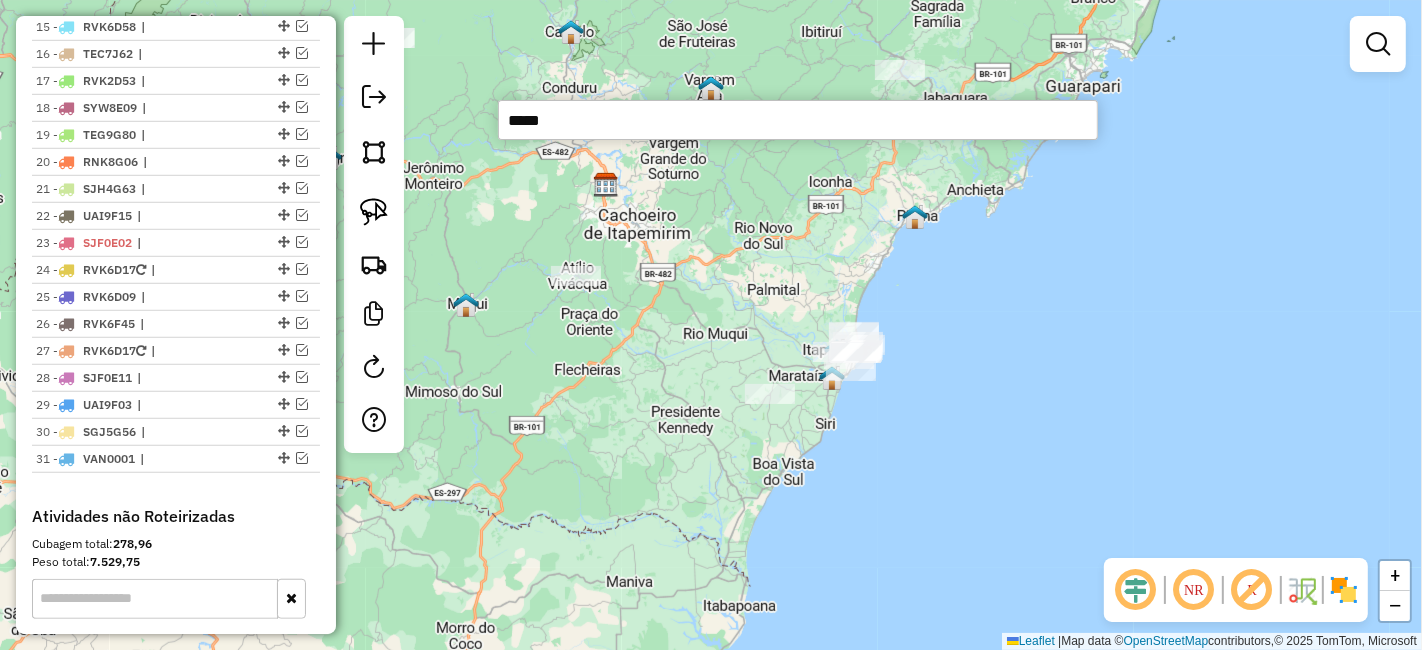 drag, startPoint x: 541, startPoint y: 431, endPoint x: 570, endPoint y: 467, distance: 46.227695 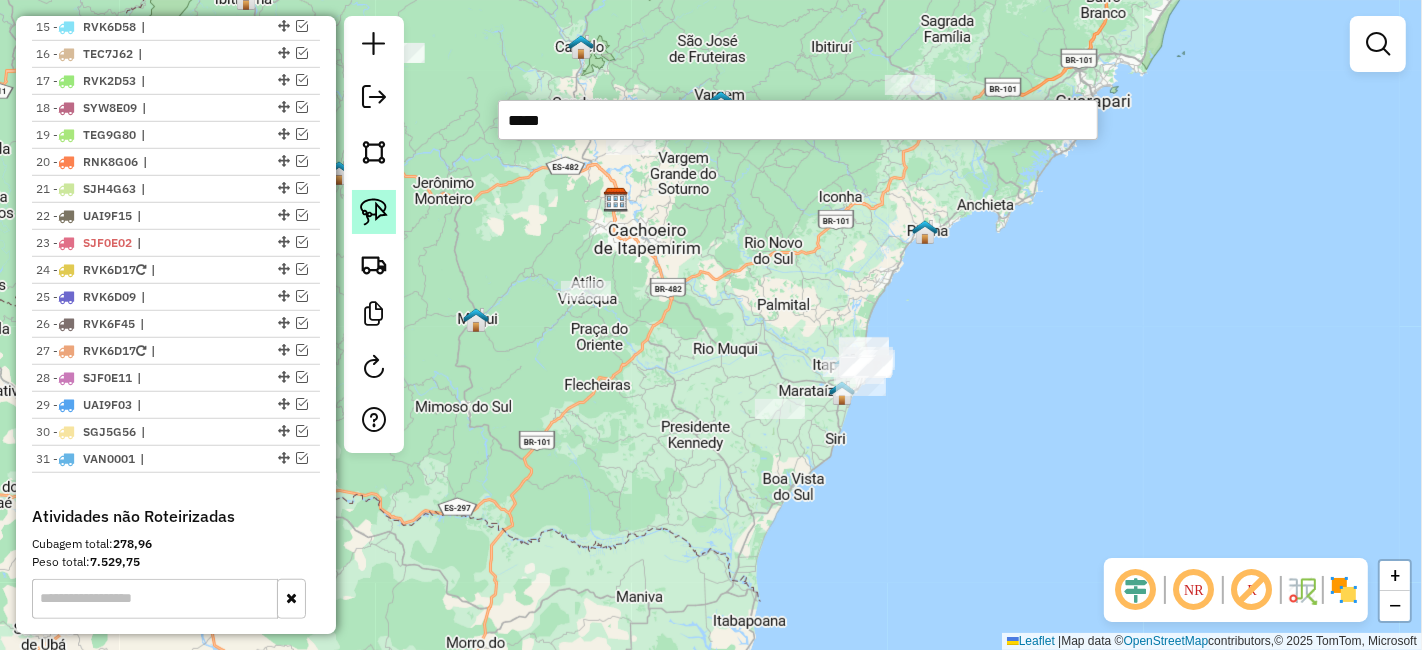 click 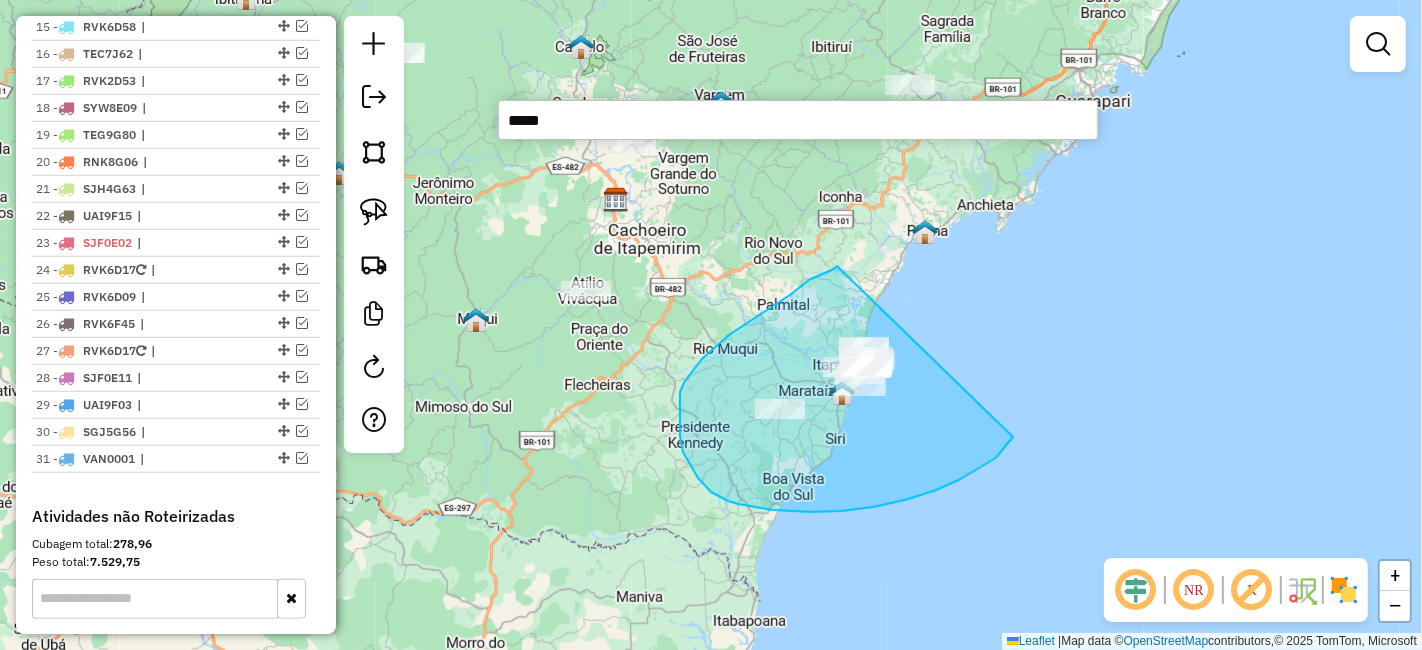 drag, startPoint x: 837, startPoint y: 265, endPoint x: 1024, endPoint y: 402, distance: 231.81458 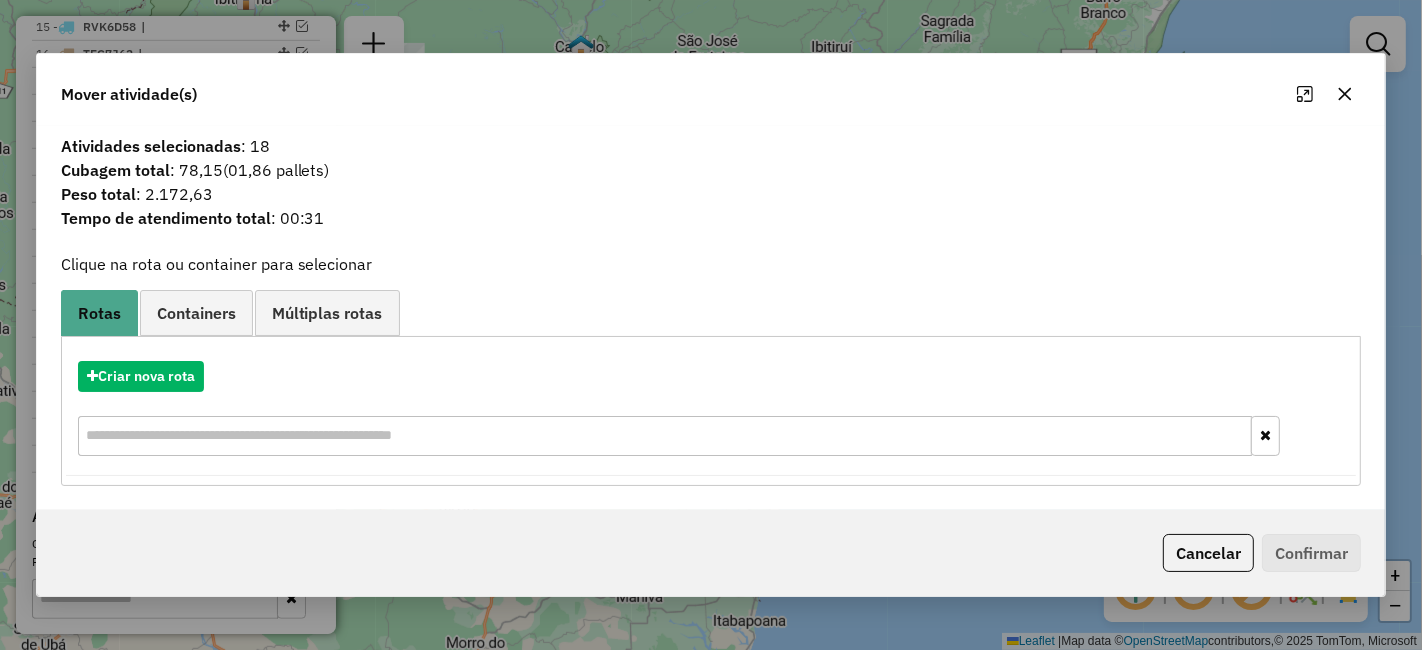 click 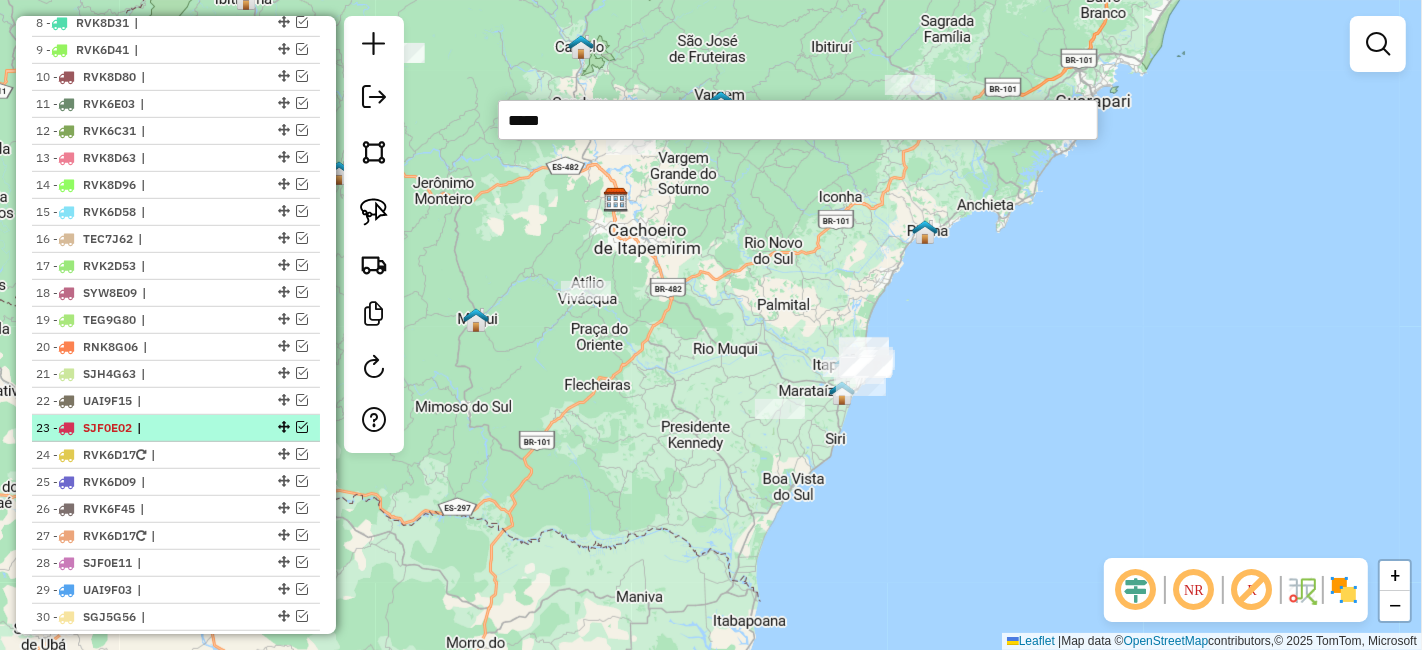scroll, scrollTop: 709, scrollLeft: 0, axis: vertical 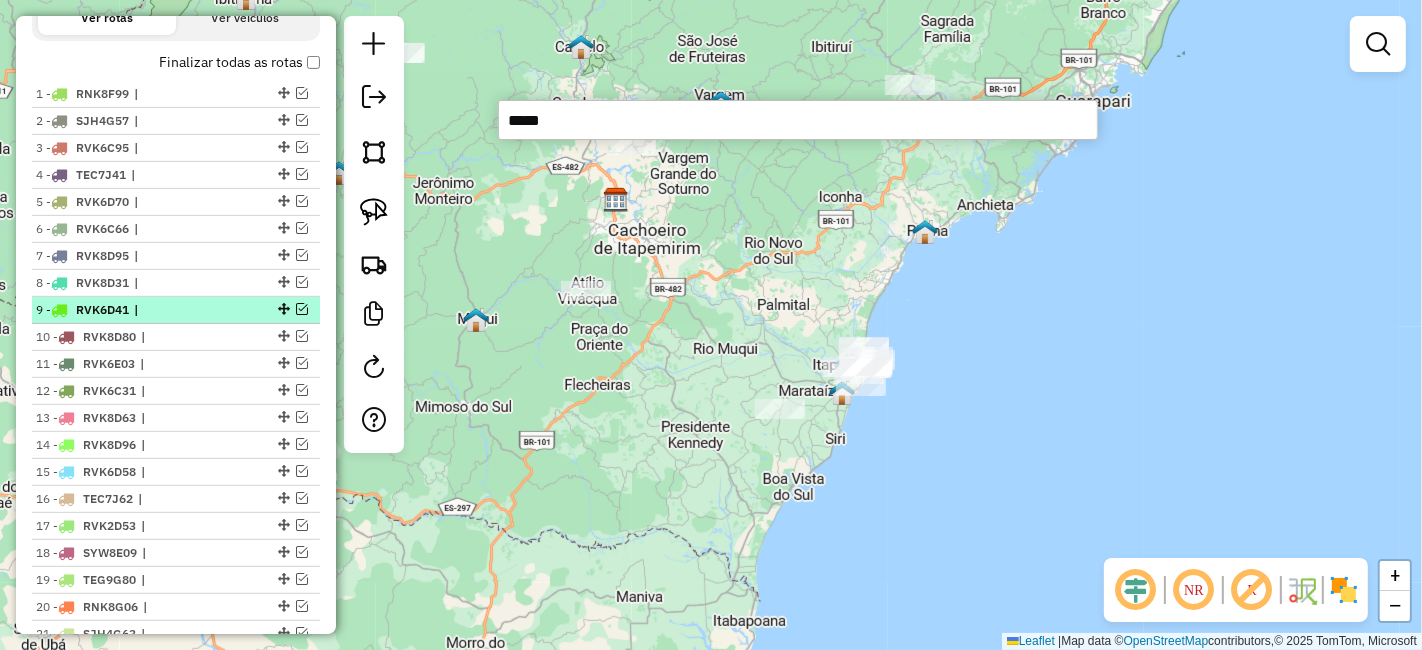 click at bounding box center (302, 309) 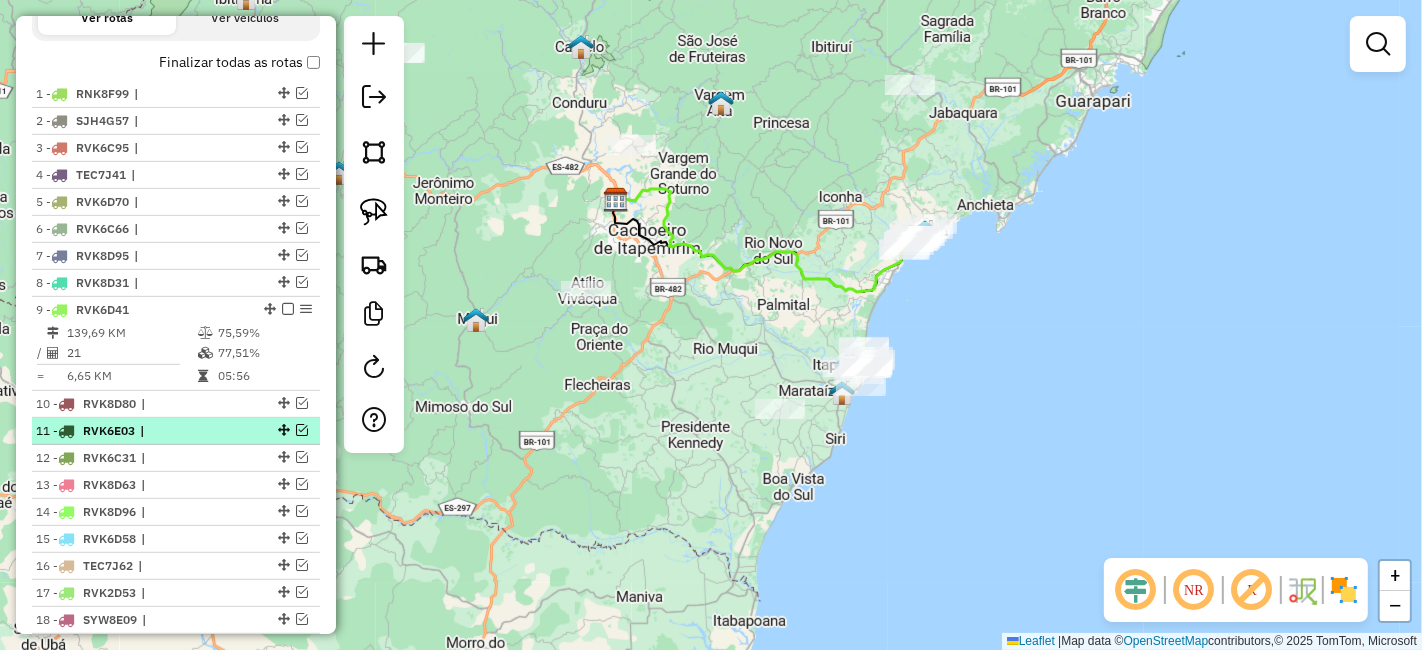 click at bounding box center (302, 430) 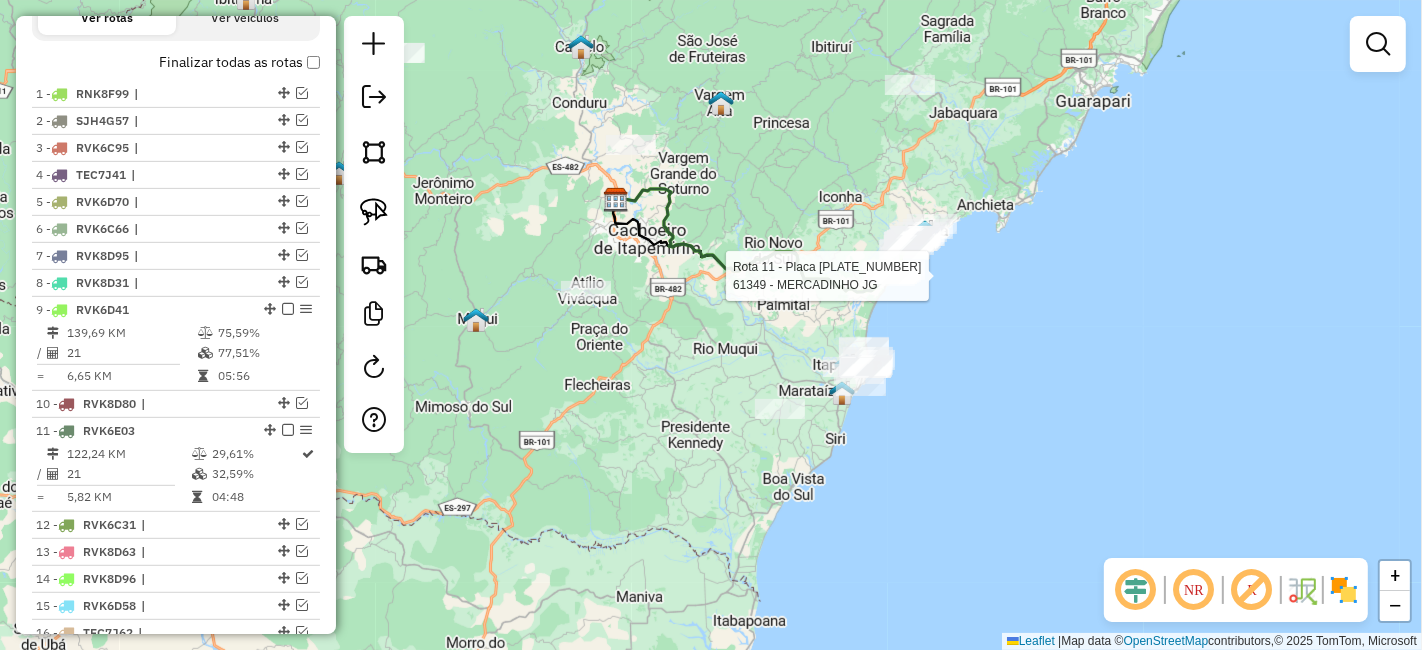 click 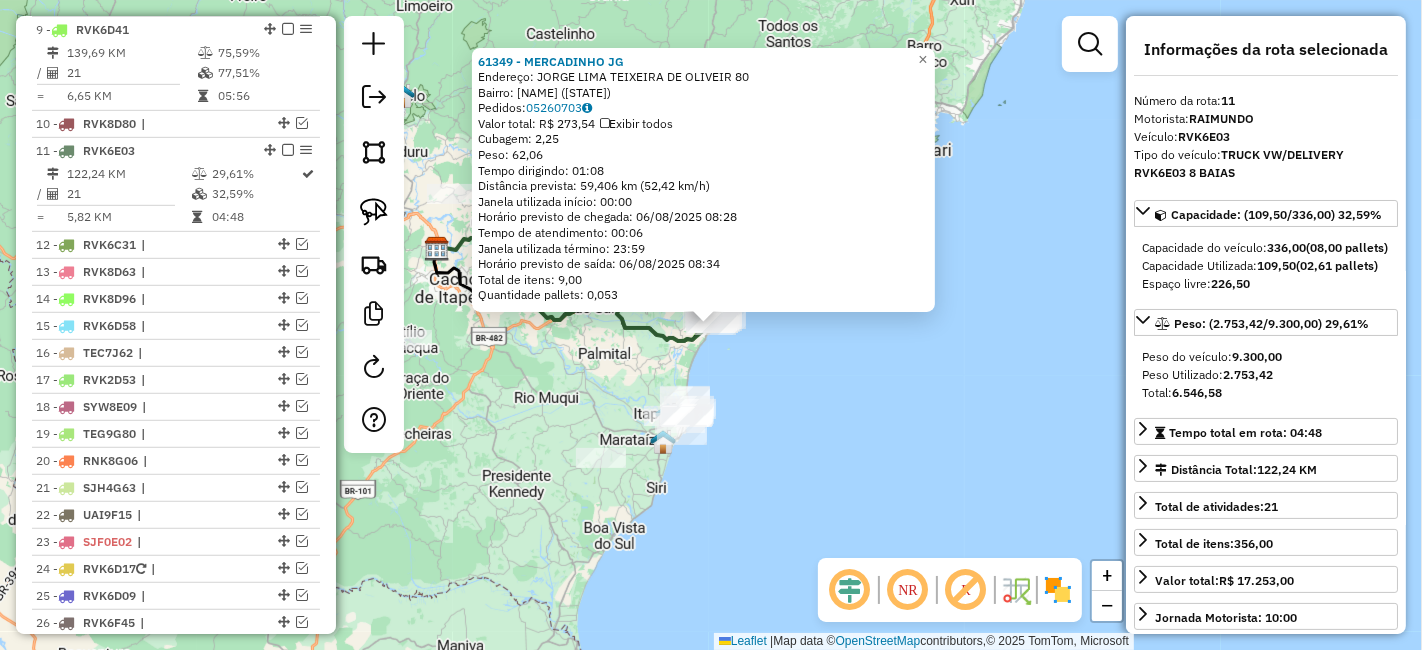 scroll, scrollTop: 1108, scrollLeft: 0, axis: vertical 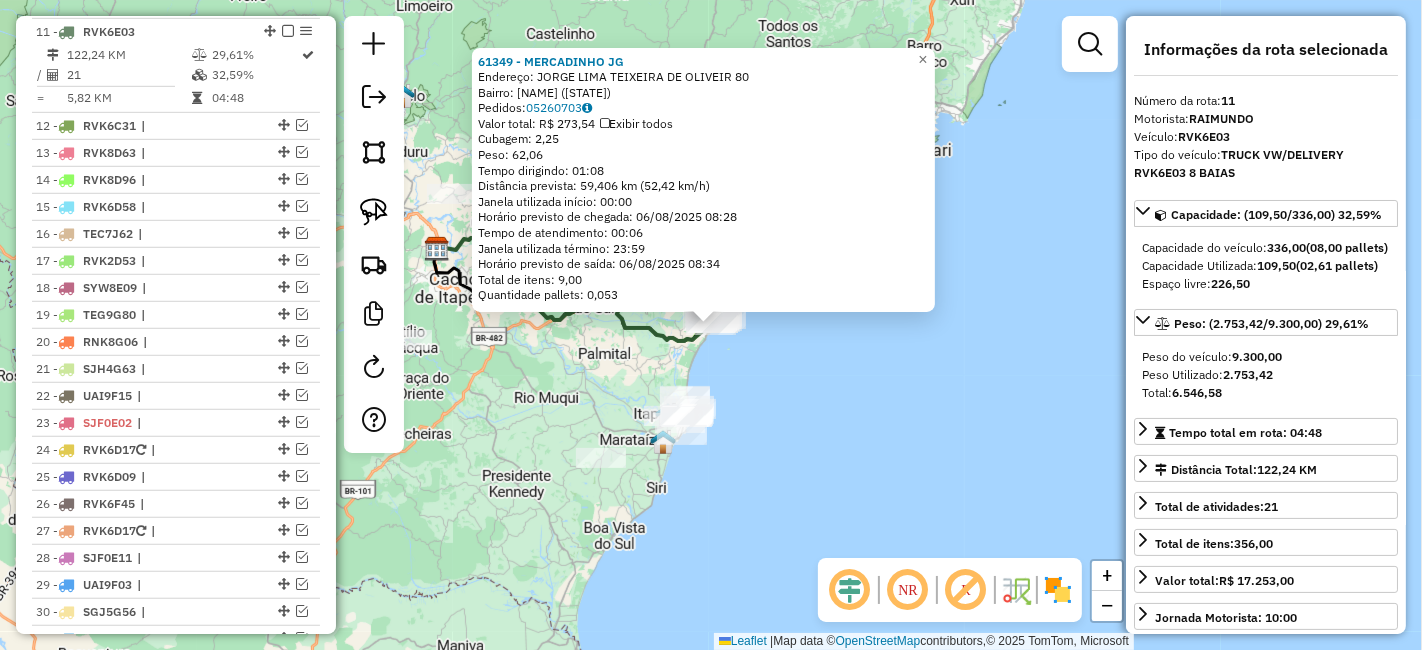 click on "61349 - MERCADINHO JG  Endereço:  JORGE LIMA TEIXEIRA DE OLIVEIR 80   Bairro: ITAIPAVA (ITAPEMIRIM / ES)   Pedidos:  05260703   Valor total: R$ 273,54   Exibir todos   Cubagem: 2,25  Peso: 62,06  Tempo dirigindo: 01:08   Distância prevista: 59,406 km (52,42 km/h)   Janela utilizada início: 00:00   Horário previsto de chegada: 06/08/2025 08:28   Tempo de atendimento: 00:06   Janela utilizada término: 23:59   Horário previsto de saída: 06/08/2025 08:34   Total de itens: 9,00   Quantidade pallets: 0,053  × Janela de atendimento Grade de atendimento Capacidade Transportadoras Veículos Cliente Pedidos  Rotas Selecione os dias de semana para filtrar as janelas de atendimento  Seg   Ter   Qua   Qui   Sex   Sáb   Dom  Informe o período da janela de atendimento: De: Até:  Filtrar exatamente a janela do cliente  Considerar janela de atendimento padrão  Selecione os dias de semana para filtrar as grades de atendimento  Seg   Ter   Qua   Qui   Sex   Sáb   Dom   Peso mínimo:   Peso máximo:   De:   Até:  +" 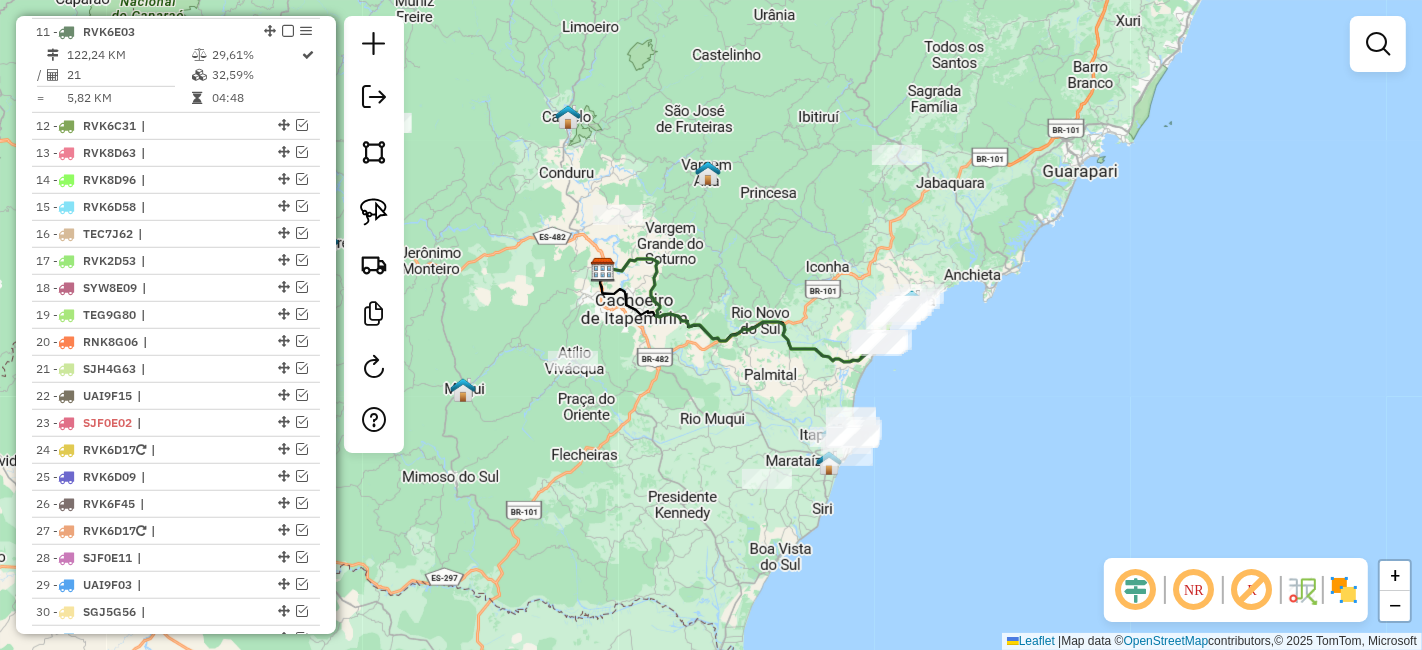drag, startPoint x: 745, startPoint y: 354, endPoint x: 911, endPoint y: 375, distance: 167.32304 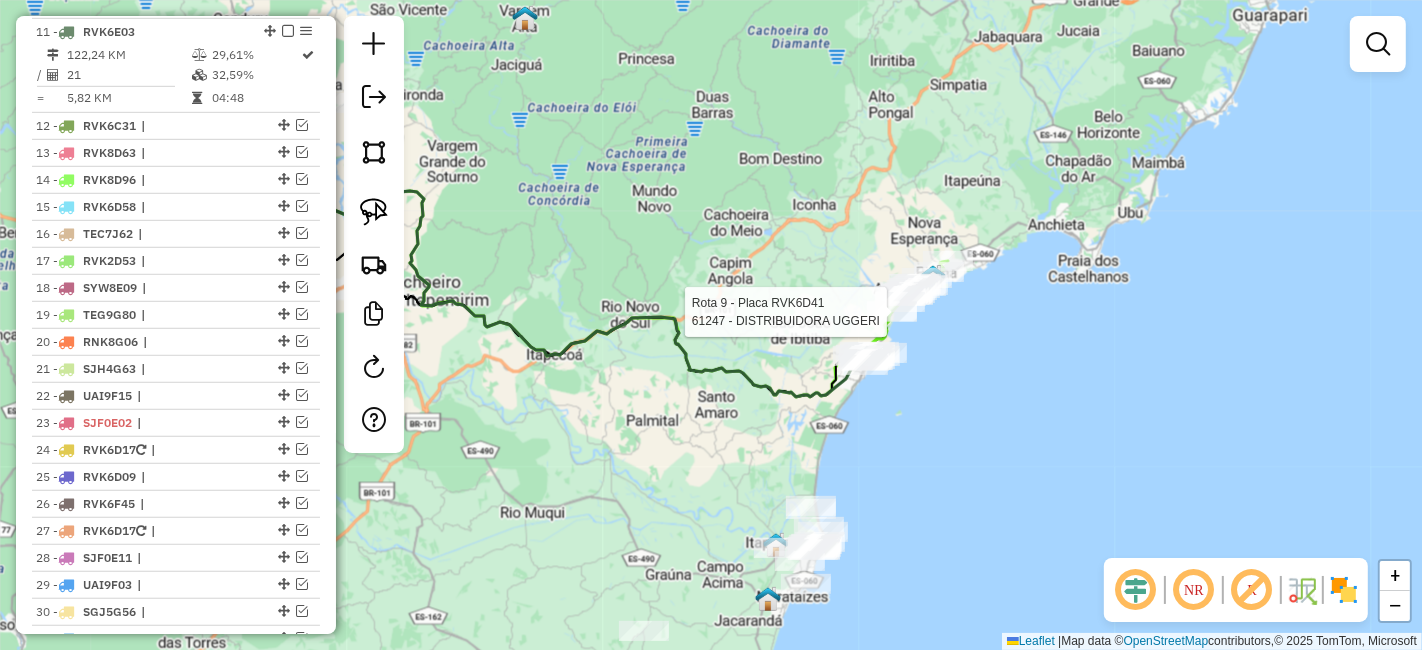 select on "**********" 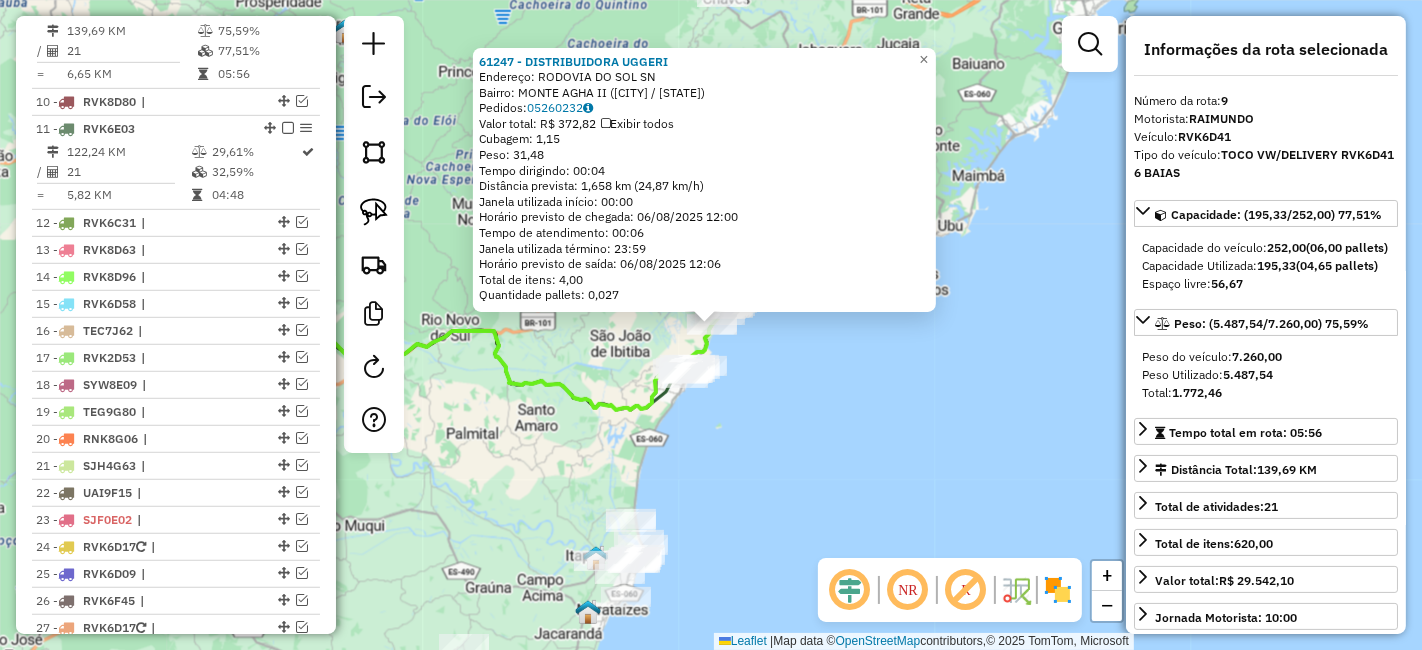 scroll, scrollTop: 986, scrollLeft: 0, axis: vertical 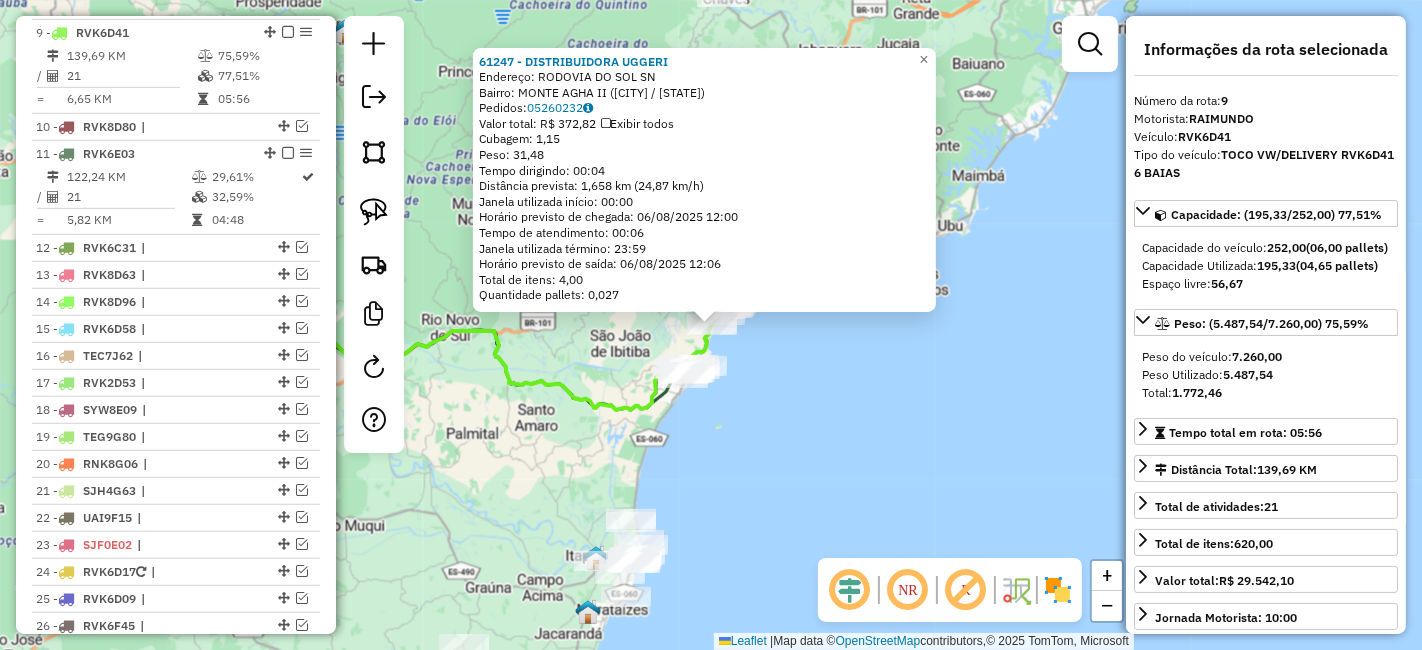 click on "61247 - DISTRIBUIDORA UGGERI  Endereço:  RODOVIA DO SOL SN   Bairro: MONTE AGHA II (PIUMA / ES)   Pedidos:  05260232   Valor total: R$ 372,82   Exibir todos   Cubagem: 1,15  Peso: 31,48  Tempo dirigindo: 00:04   Distância prevista: 1,658 km (24,87 km/h)   Janela utilizada início: 00:00   Horário previsto de chegada: 06/08/2025 12:00   Tempo de atendimento: 00:06   Janela utilizada término: 23:59   Horário previsto de saída: 06/08/2025 12:06   Total de itens: 4,00   Quantidade pallets: 0,027  × Janela de atendimento Grade de atendimento Capacidade Transportadoras Veículos Cliente Pedidos  Rotas Selecione os dias de semana para filtrar as janelas de atendimento  Seg   Ter   Qua   Qui   Sex   Sáb   Dom  Informe o período da janela de atendimento: De: Até:  Filtrar exatamente a janela do cliente  Considerar janela de atendimento padrão  Selecione os dias de semana para filtrar as grades de atendimento  Seg   Ter   Qua   Qui   Sex   Sáb   Dom   Considerar clientes sem dia de atendimento cadastrado +" 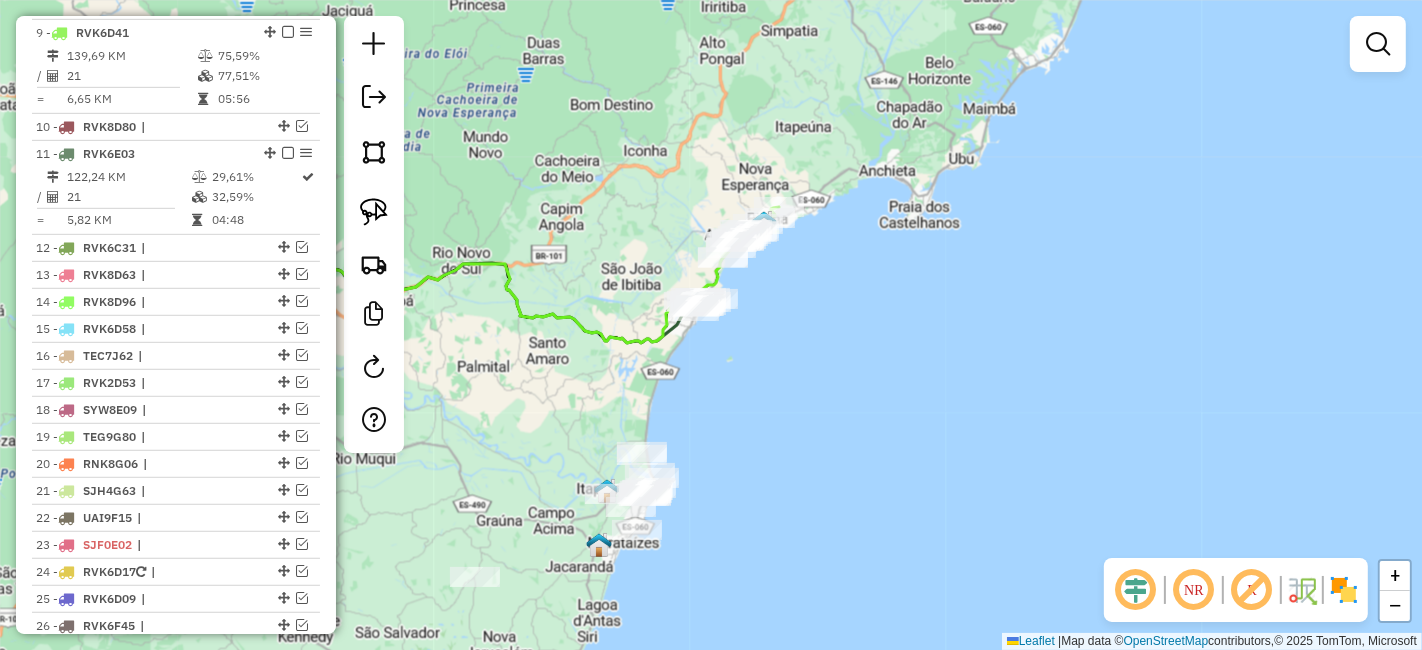 drag, startPoint x: 717, startPoint y: 474, endPoint x: 731, endPoint y: 396, distance: 79.24645 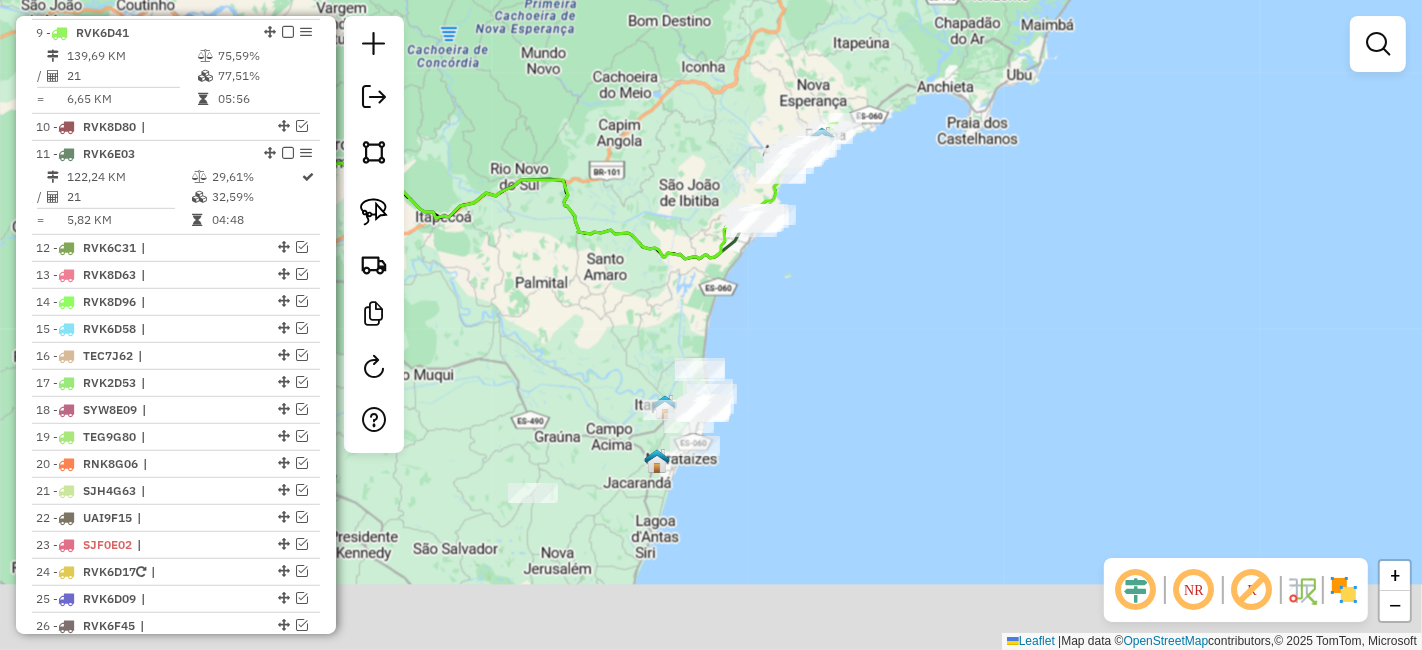 drag, startPoint x: 604, startPoint y: 325, endPoint x: 637, endPoint y: 299, distance: 42.0119 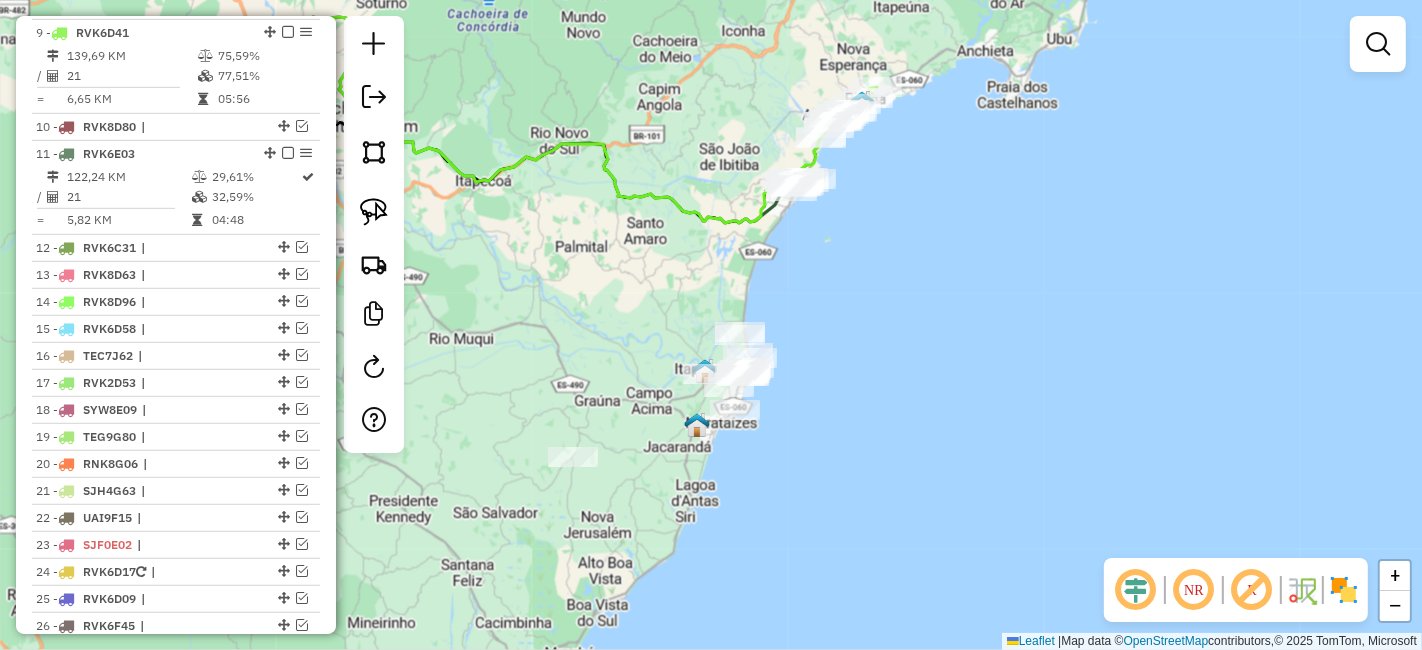 click on "Janela de atendimento Grade de atendimento Capacidade Transportadoras Veículos Cliente Pedidos  Rotas Selecione os dias de semana para filtrar as janelas de atendimento  Seg   Ter   Qua   Qui   Sex   Sáb   Dom  Informe o período da janela de atendimento: De: Até:  Filtrar exatamente a janela do cliente  Considerar janela de atendimento padrão  Selecione os dias de semana para filtrar as grades de atendimento  Seg   Ter   Qua   Qui   Sex   Sáb   Dom   Considerar clientes sem dia de atendimento cadastrado  Clientes fora do dia de atendimento selecionado Filtrar as atividades entre os valores definidos abaixo:  Peso mínimo:   Peso máximo:   Cubagem mínima:   Cubagem máxima:   De:   Até:  Filtrar as atividades entre o tempo de atendimento definido abaixo:  De:   Até:   Considerar capacidade total dos clientes não roteirizados Transportadora: Selecione um ou mais itens Tipo de veículo: Selecione um ou mais itens Veículo: Selecione um ou mais itens Motorista: Selecione um ou mais itens Nome: Rótulo:" 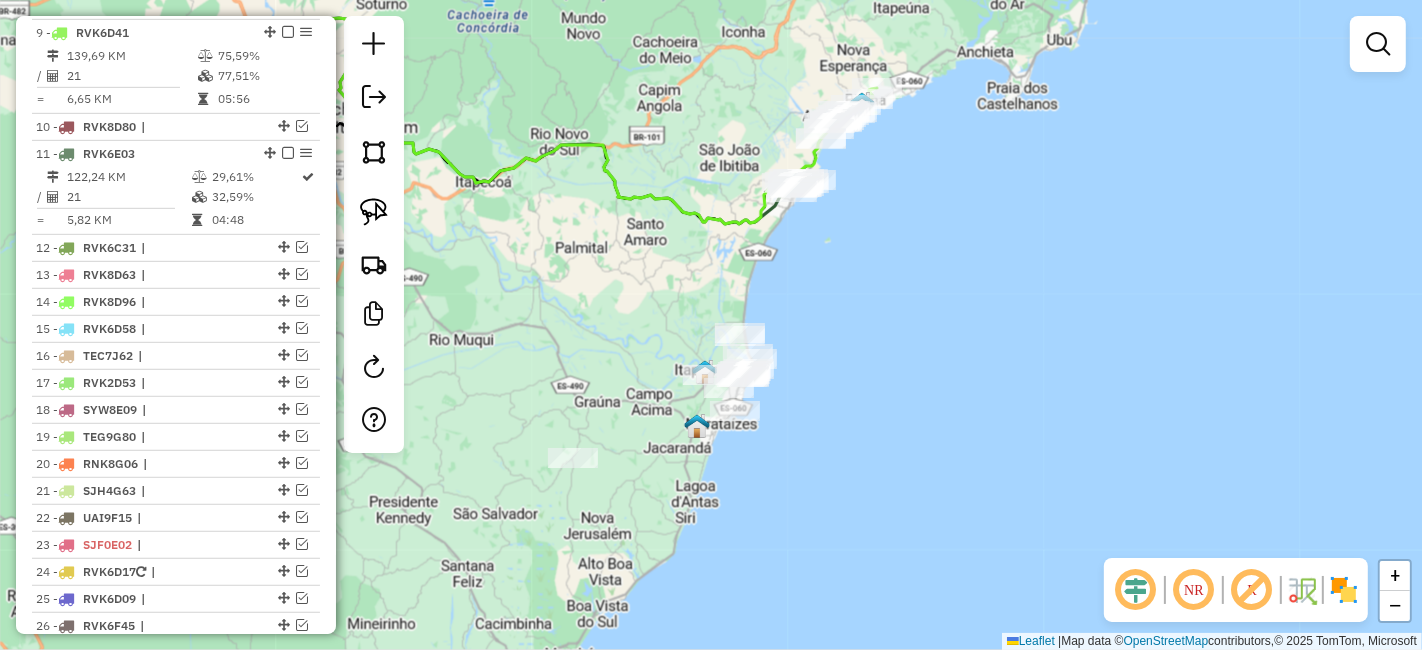 drag, startPoint x: 822, startPoint y: 244, endPoint x: 832, endPoint y: 304, distance: 60.827625 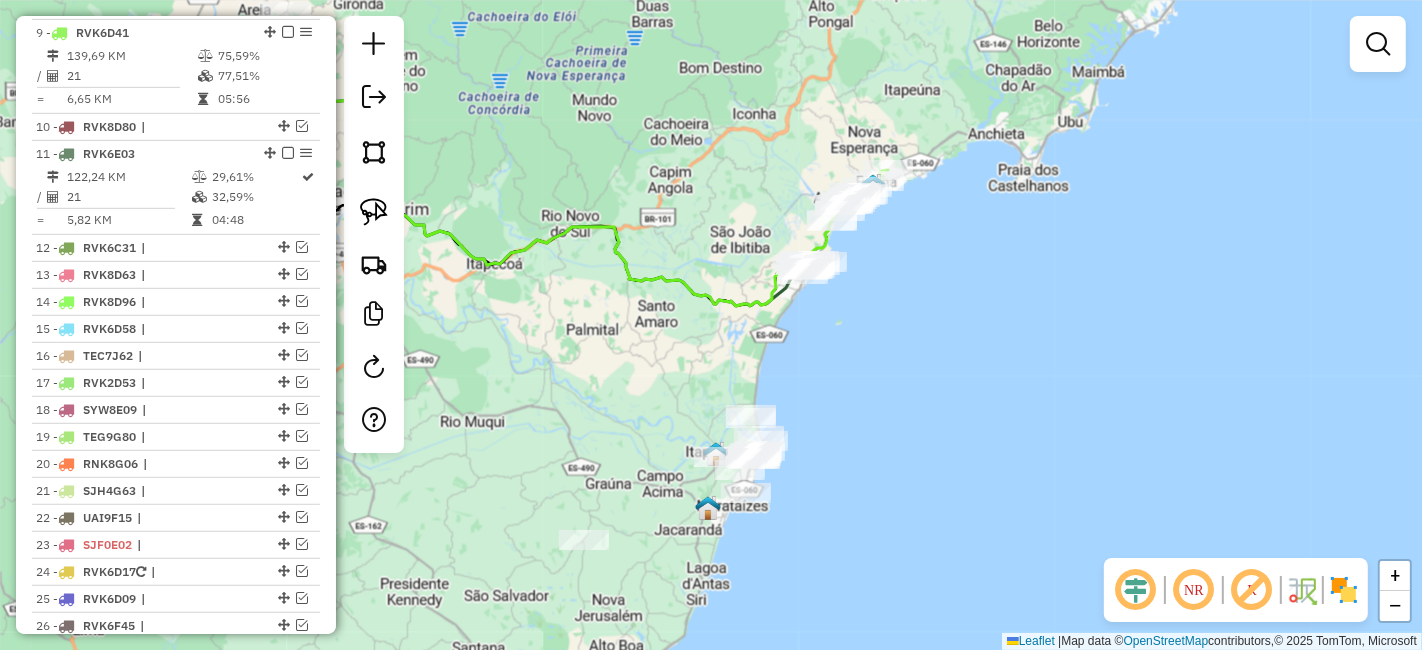 drag, startPoint x: 891, startPoint y: 350, endPoint x: 899, endPoint y: 384, distance: 34.928497 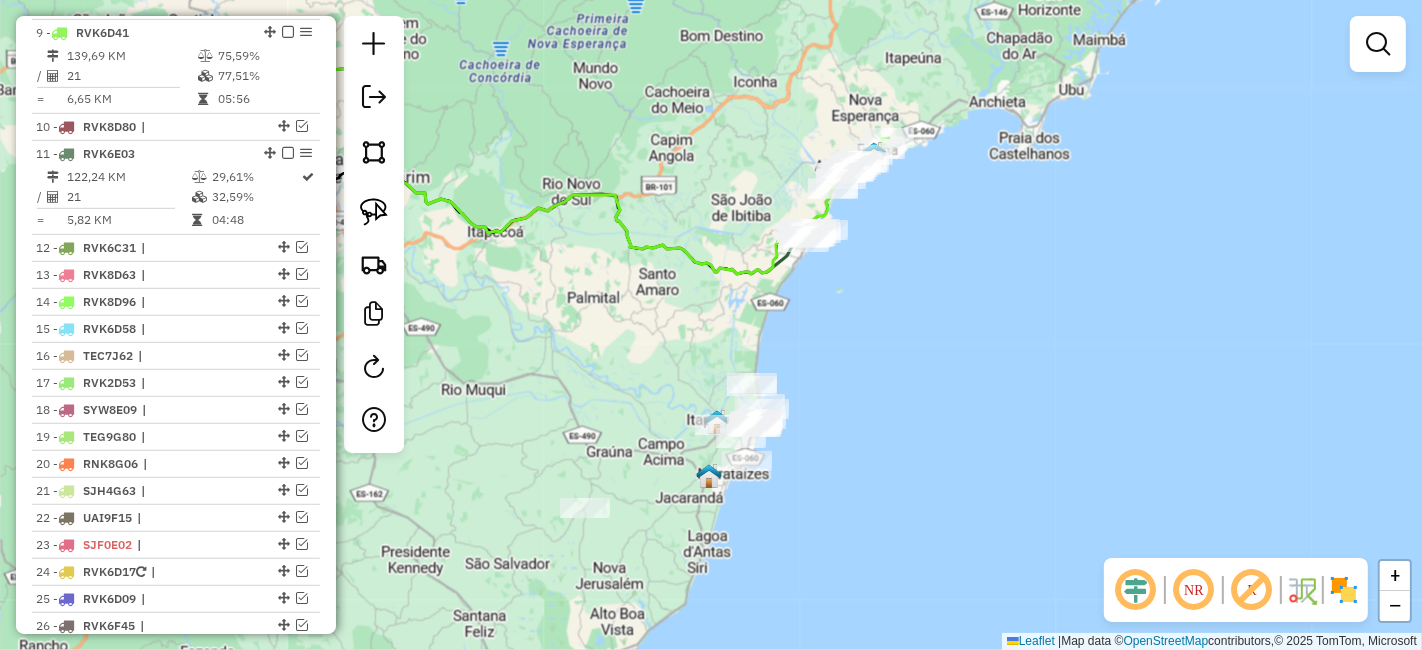 drag, startPoint x: 840, startPoint y: 418, endPoint x: 834, endPoint y: 336, distance: 82.219215 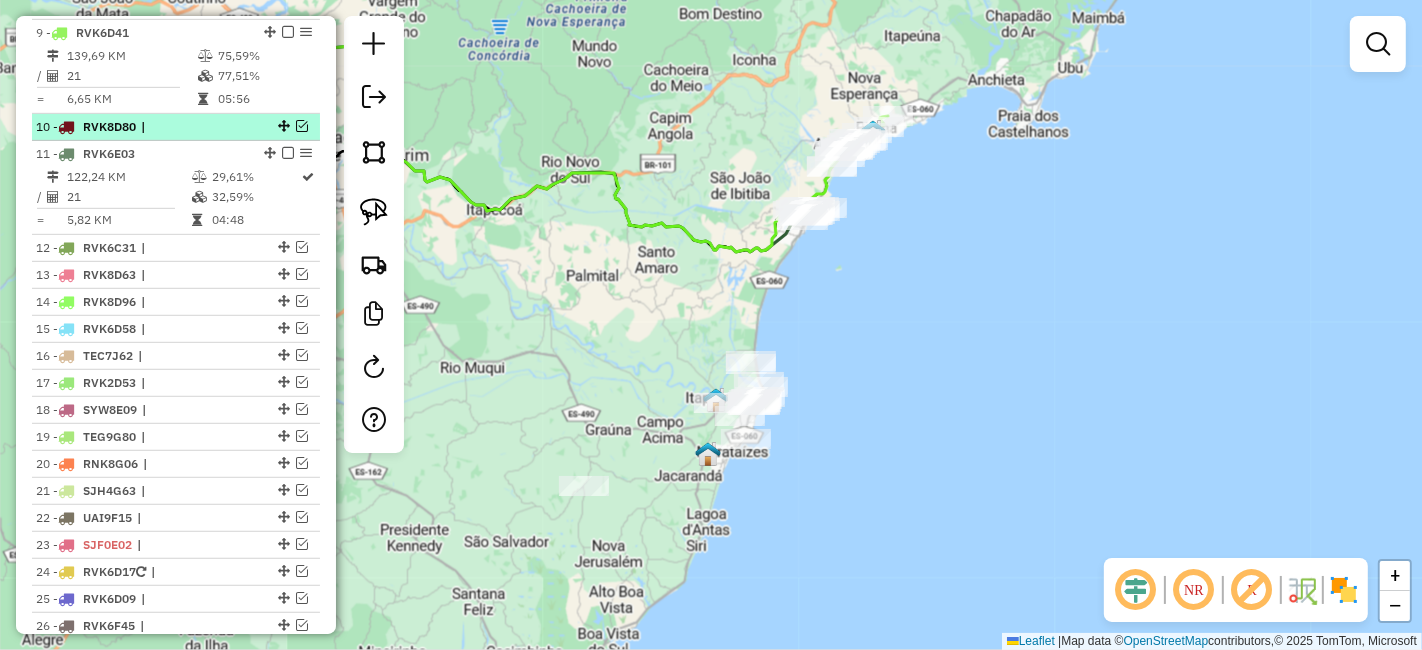 click at bounding box center (302, 126) 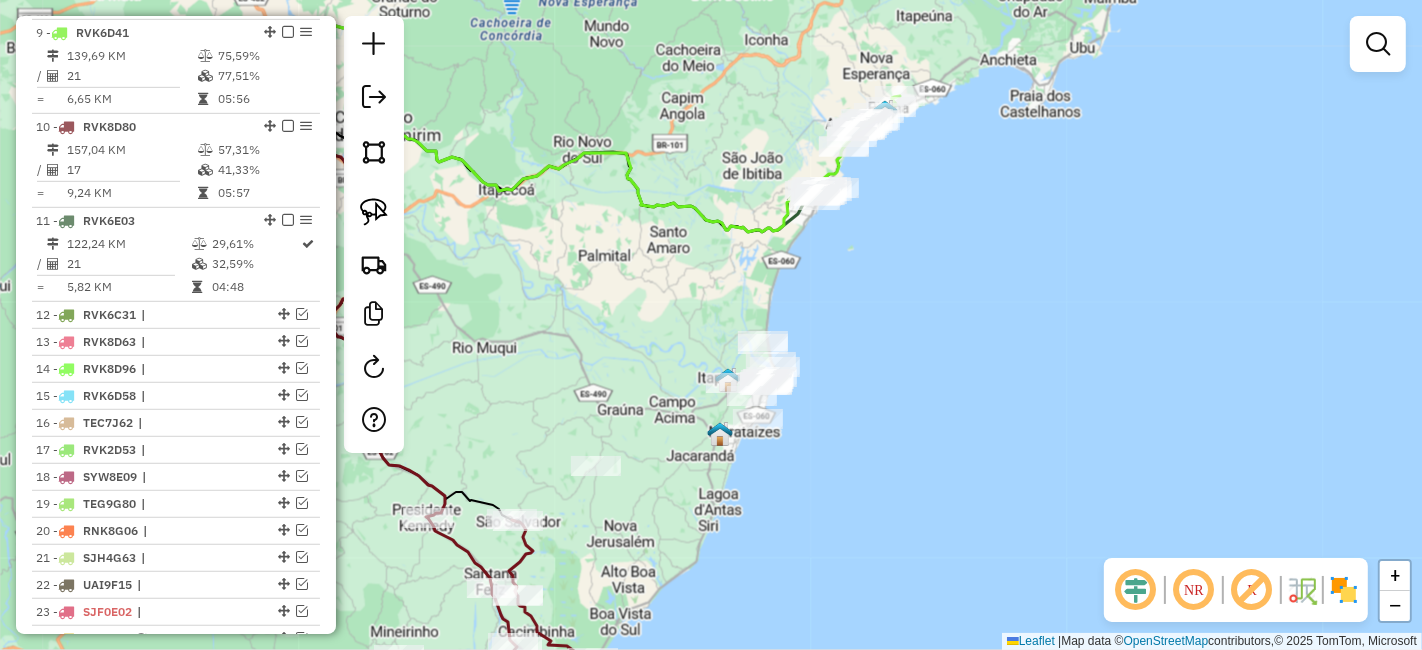 drag, startPoint x: 560, startPoint y: 259, endPoint x: 572, endPoint y: 239, distance: 23.323807 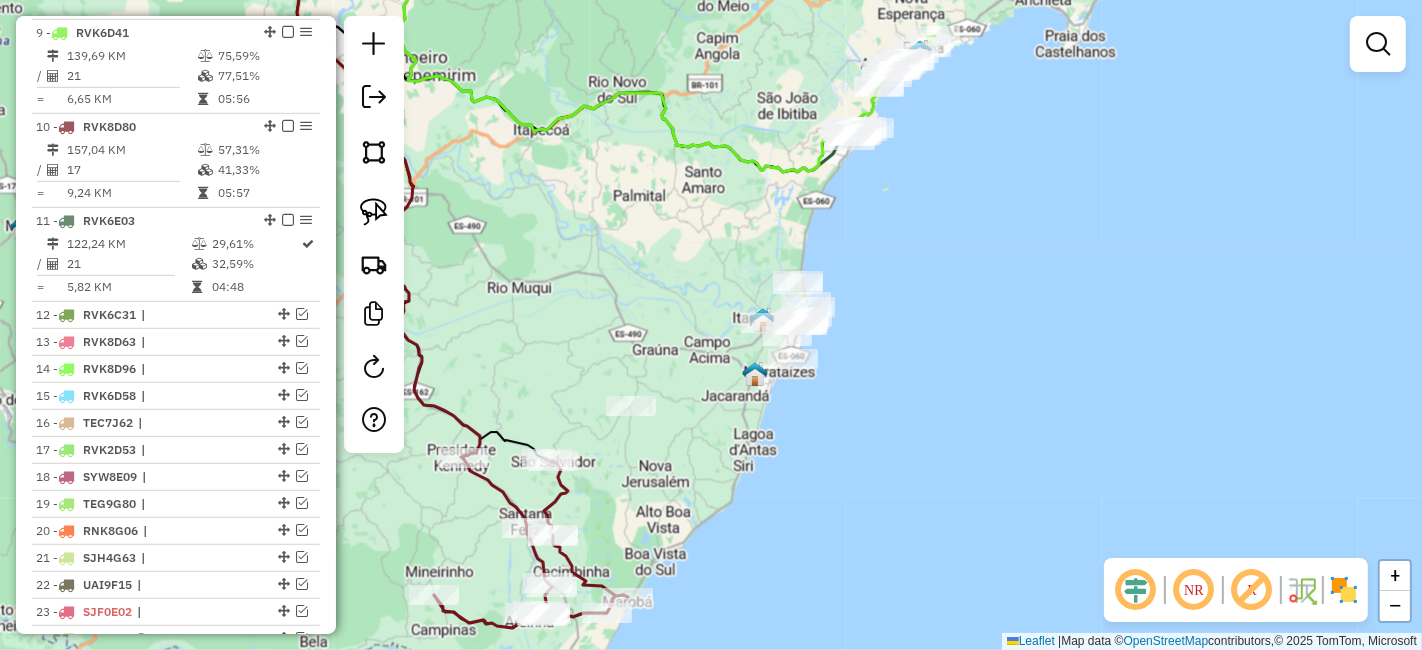 drag, startPoint x: 600, startPoint y: 256, endPoint x: 632, endPoint y: 201, distance: 63.631752 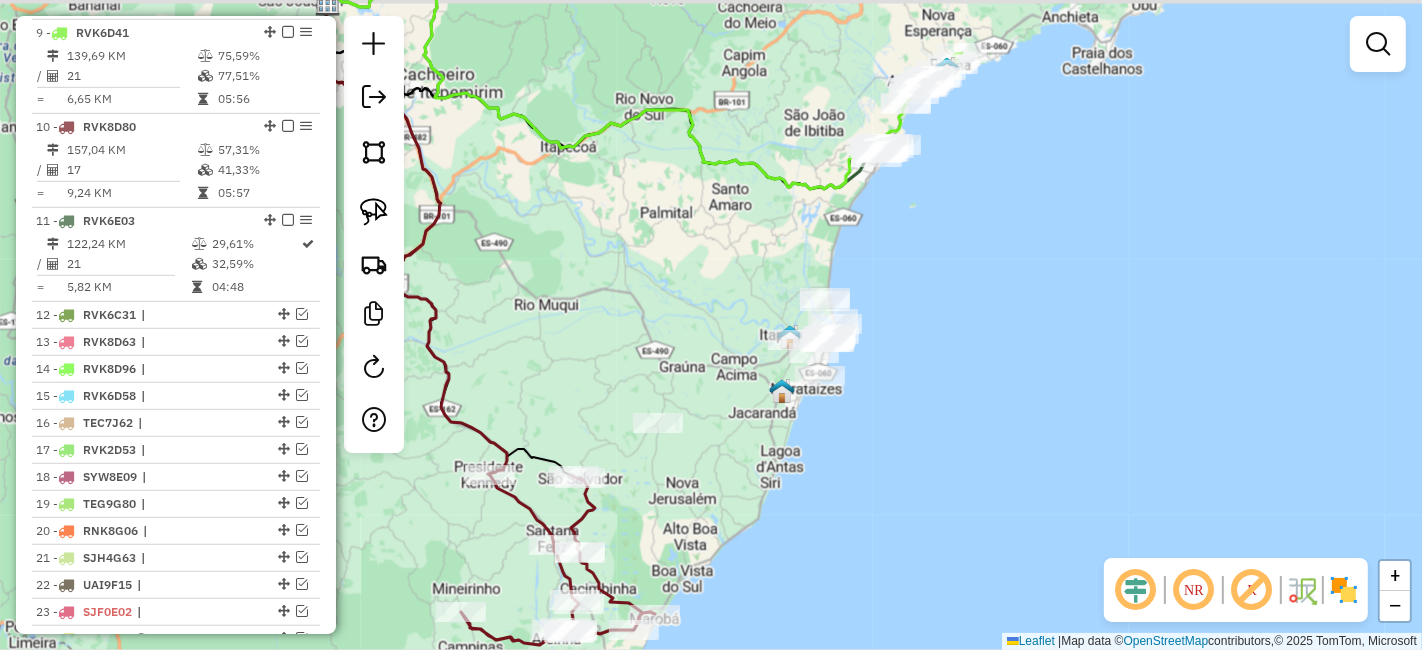 drag, startPoint x: 668, startPoint y: 292, endPoint x: 698, endPoint y: 304, distance: 32.31099 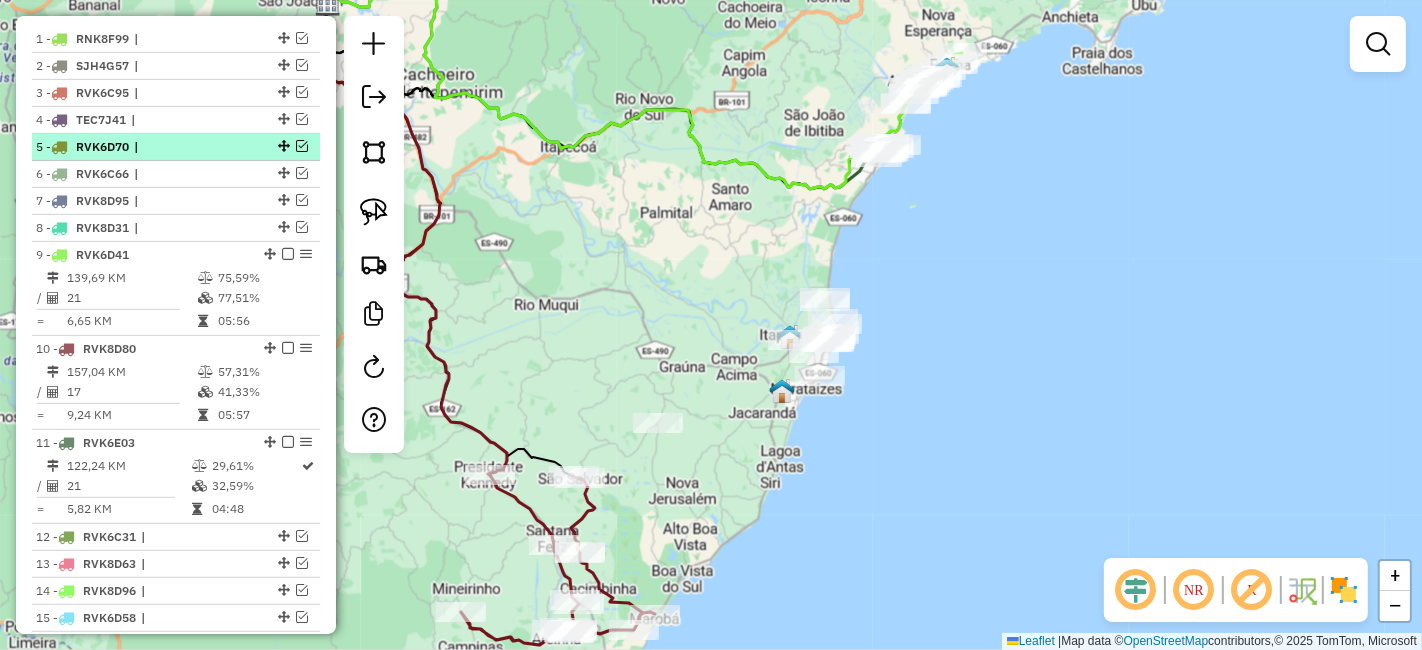 scroll, scrollTop: 542, scrollLeft: 0, axis: vertical 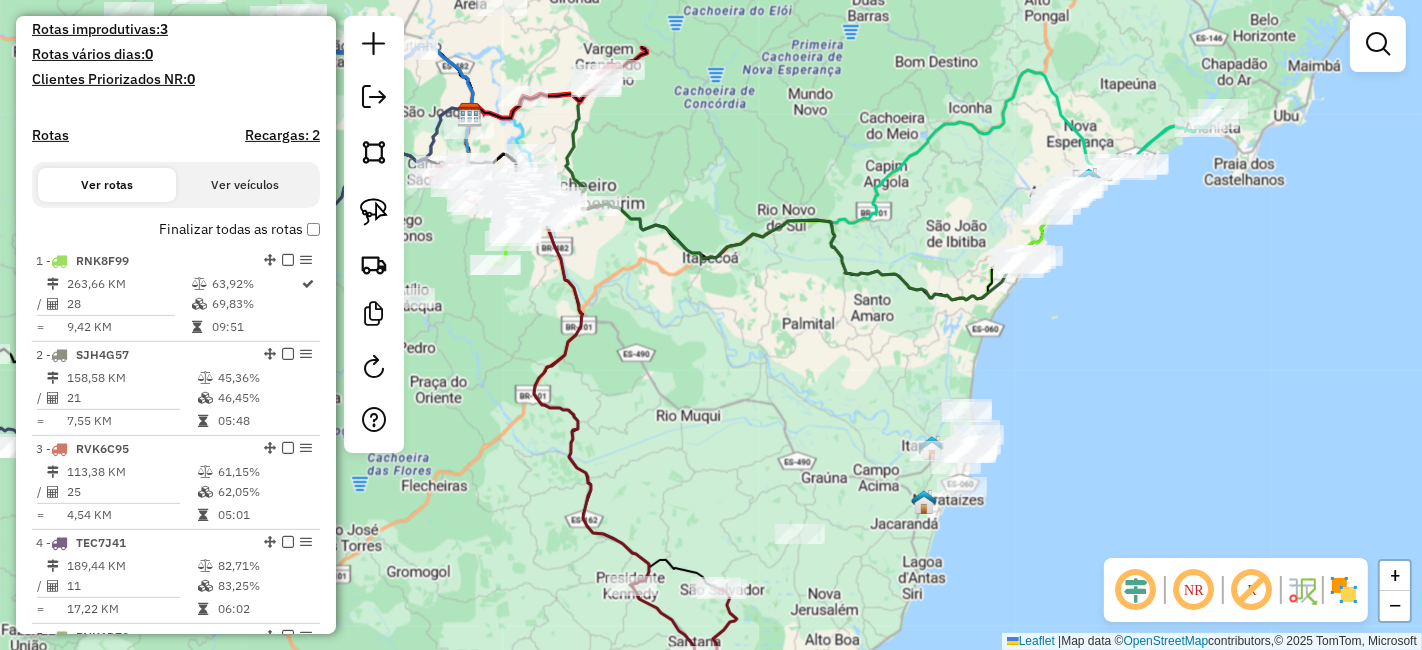 drag, startPoint x: 652, startPoint y: 306, endPoint x: 779, endPoint y: 399, distance: 157.4103 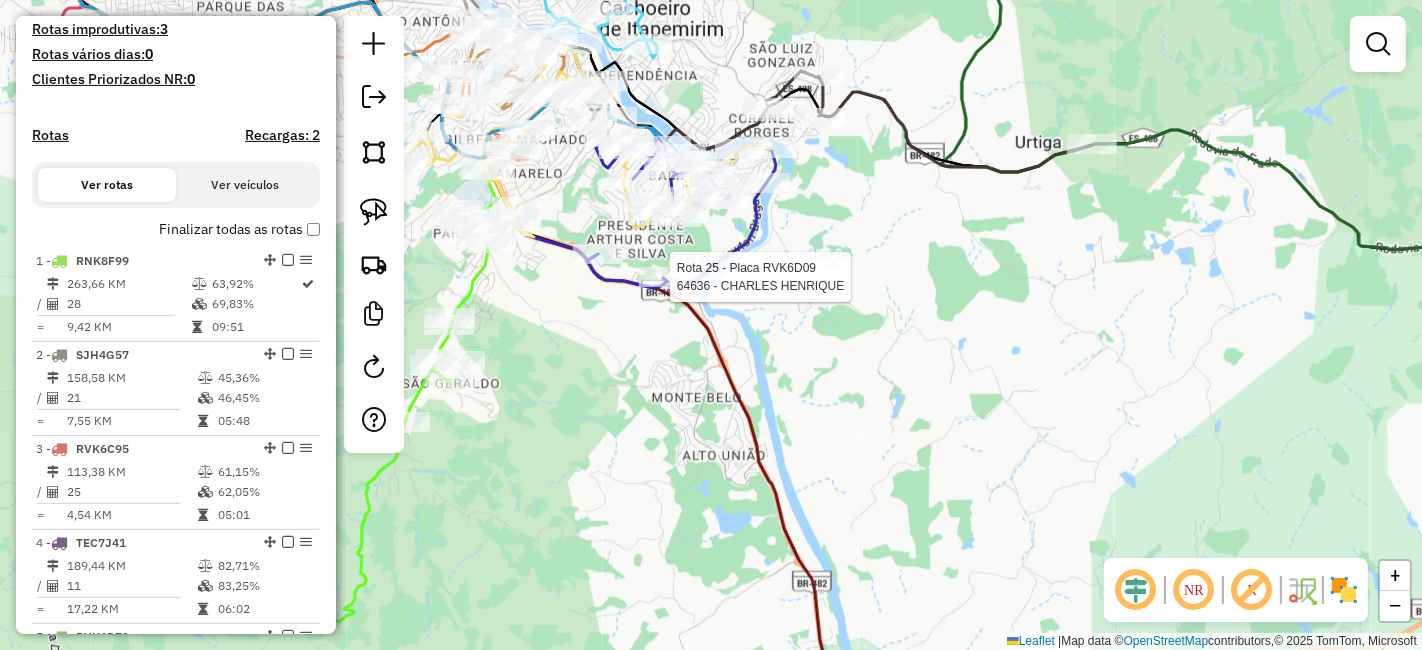 select on "**********" 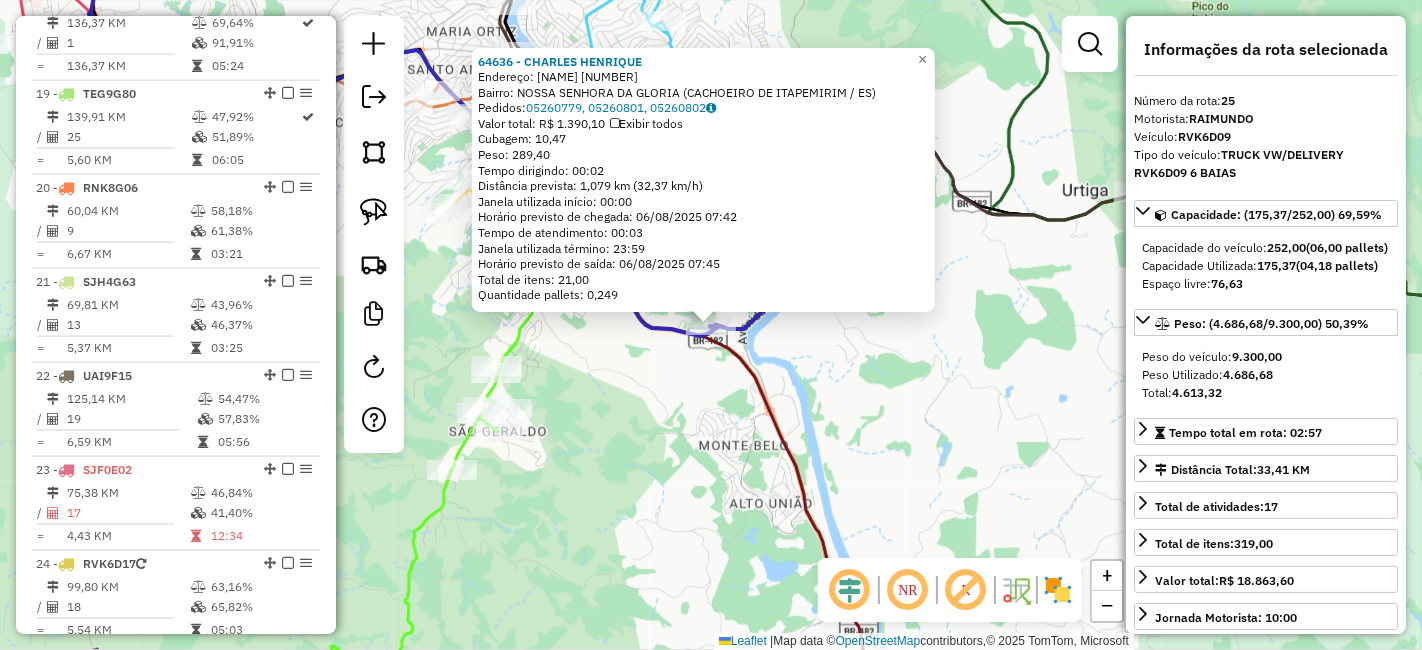 scroll, scrollTop: 3022, scrollLeft: 0, axis: vertical 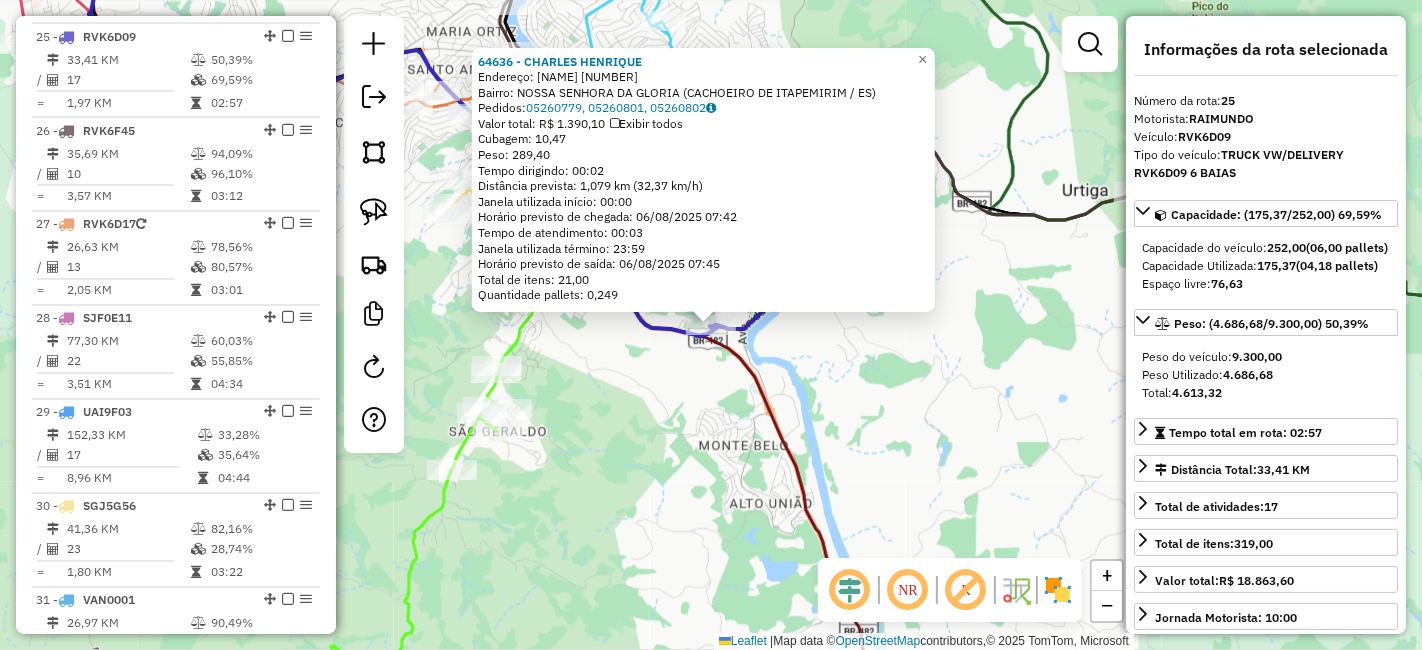 click on "64636 - CHARLES HENRIQUE  Endereço:  GEORGETA MARIANA GERHARD MARCH 41   Bairro: NOSSA SENHORA DA GLORIA (CACHOEIRO DE ITAPEMIRIM / ES)   Pedidos:  05260779, 05260801, 05260802   Valor total: R$ 1.390,10   Exibir todos   Cubagem: 10,47  Peso: 289,40  Tempo dirigindo: 00:02   Distância prevista: 1,079 km (32,37 km/h)   Janela utilizada início: 00:00   Horário previsto de chegada: 06/08/2025 07:42   Tempo de atendimento: 00:03   Janela utilizada término: 23:59   Horário previsto de saída: 06/08/2025 07:45   Total de itens: 21,00   Quantidade pallets: 0,249  × Janela de atendimento Grade de atendimento Capacidade Transportadoras Veículos Cliente Pedidos  Rotas Selecione os dias de semana para filtrar as janelas de atendimento  Seg   Ter   Qua   Qui   Sex   Sáb   Dom  Informe o período da janela de atendimento: De: Até:  Filtrar exatamente a janela do cliente  Considerar janela de atendimento padrão  Selecione os dias de semana para filtrar as grades de atendimento  Seg   Ter   Qua   Qui   Sex   Dom" 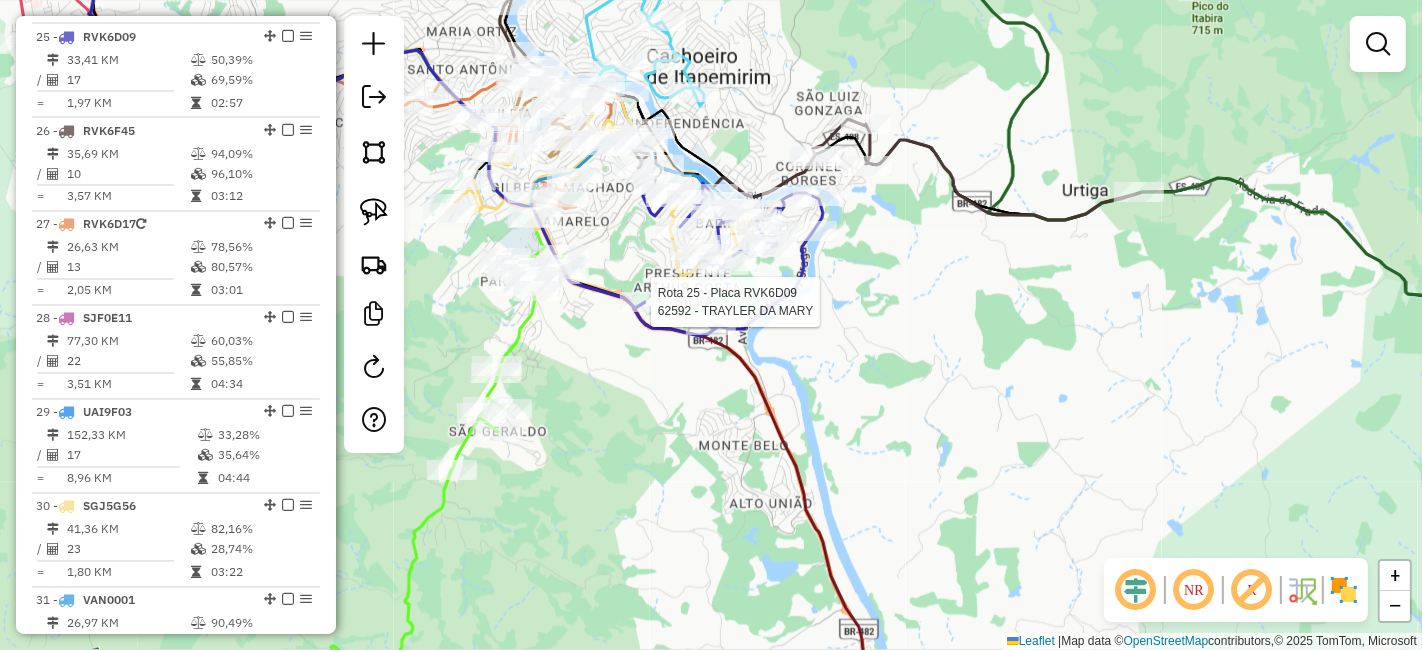 select on "**********" 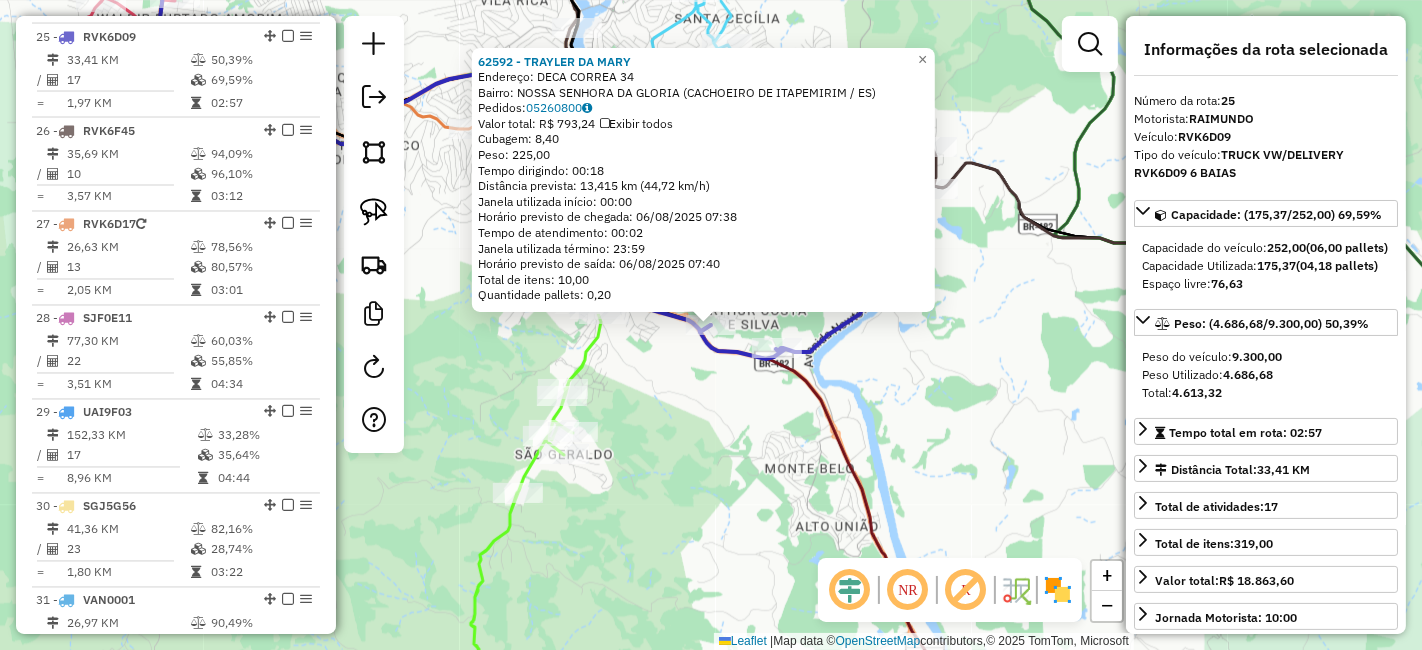click on "62592 - TRAYLER DA MARY  Endereço:  DECA CORREA 34   Bairro: NOSSA SENHORA DA GLORIA (CACHOEIRO DE ITAPEMIRIM / ES)   Pedidos:  05260800   Valor total: R$ 793,24   Exibir todos   Cubagem: 8,40  Peso: 225,00  Tempo dirigindo: 00:18   Distância prevista: 13,415 km (44,72 km/h)   Janela utilizada início: 00:00   Horário previsto de chegada: 06/08/2025 07:38   Tempo de atendimento: 00:02   Janela utilizada término: 23:59   Horário previsto de saída: 06/08/2025 07:40   Total de itens: 10,00   Quantidade pallets: 0,20  × Janela de atendimento Grade de atendimento Capacidade Transportadoras Veículos Cliente Pedidos  Rotas Selecione os dias de semana para filtrar as janelas de atendimento  Seg   Ter   Qua   Qui   Sex   Sáb   Dom  Informe o período da janela de atendimento: De: Até:  Filtrar exatamente a janela do cliente  Considerar janela de atendimento padrão  Selecione os dias de semana para filtrar as grades de atendimento  Seg   Ter   Qua   Qui   Sex   Sáb   Dom   Peso mínimo:   Peso máximo:  De:" 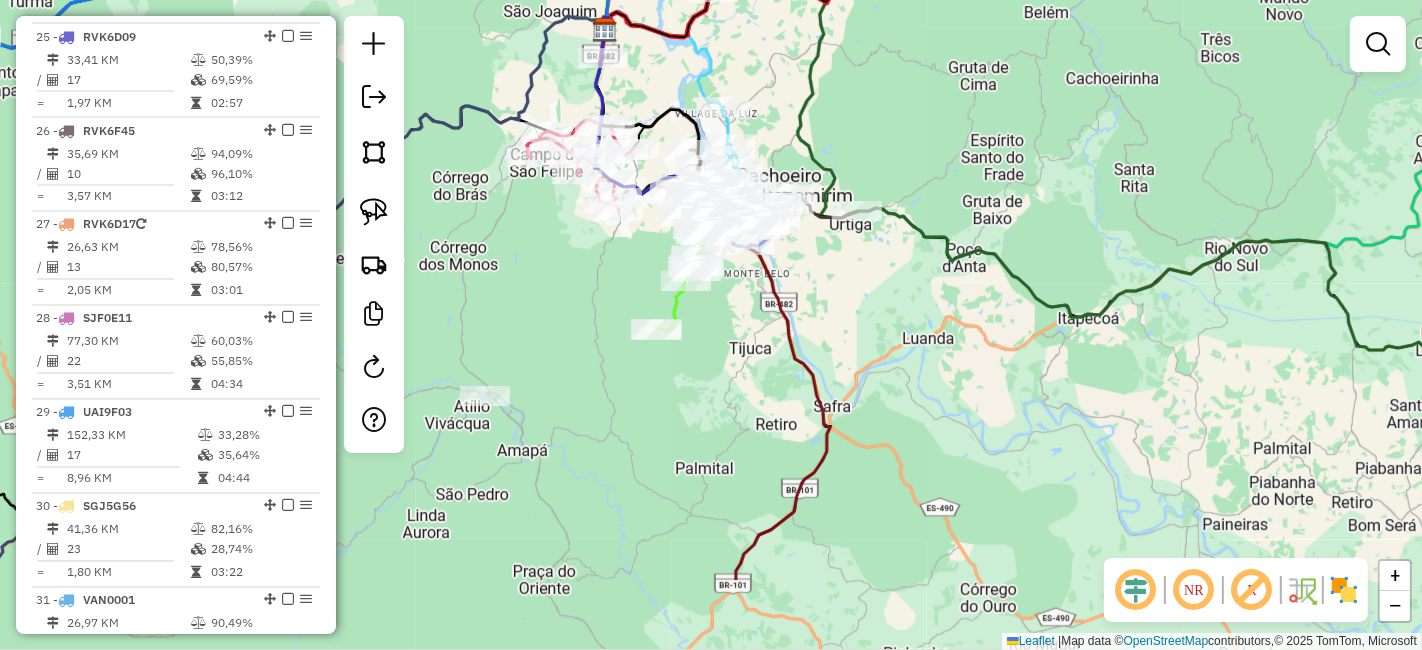 drag, startPoint x: 850, startPoint y: 432, endPoint x: 811, endPoint y: 296, distance: 141.48145 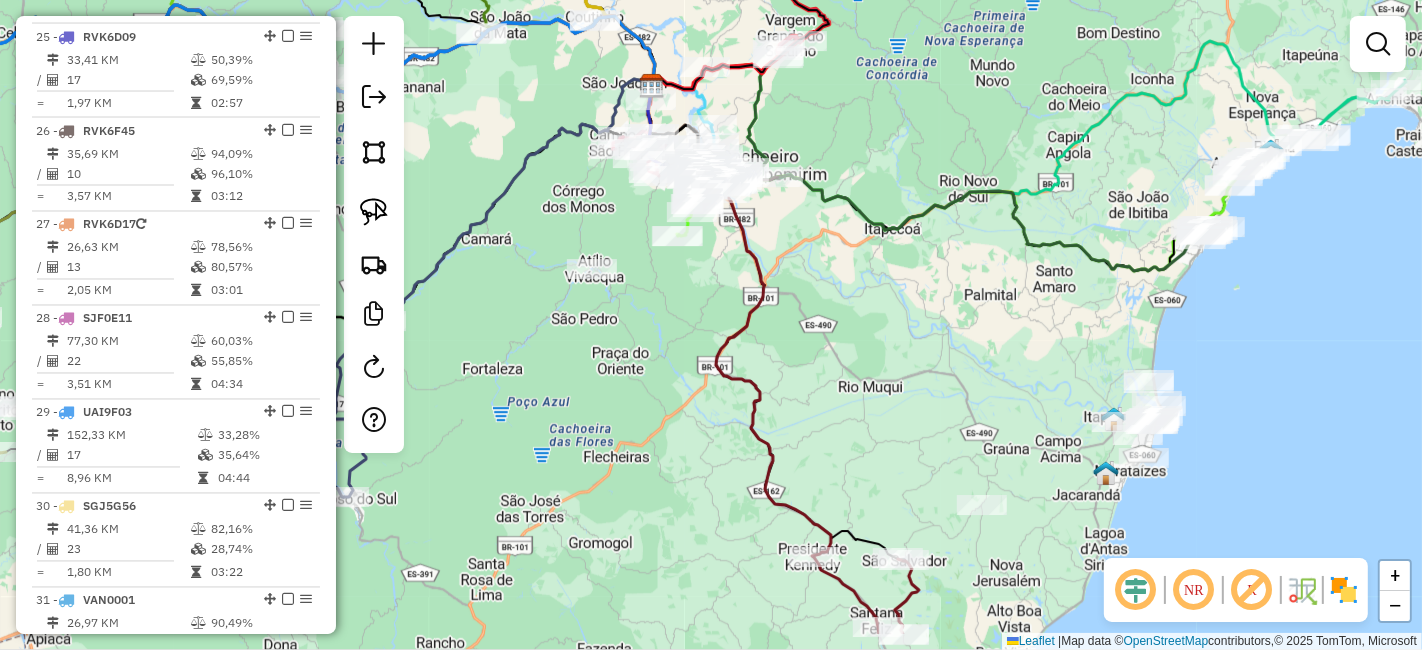 drag, startPoint x: 890, startPoint y: 358, endPoint x: 826, endPoint y: 277, distance: 103.23275 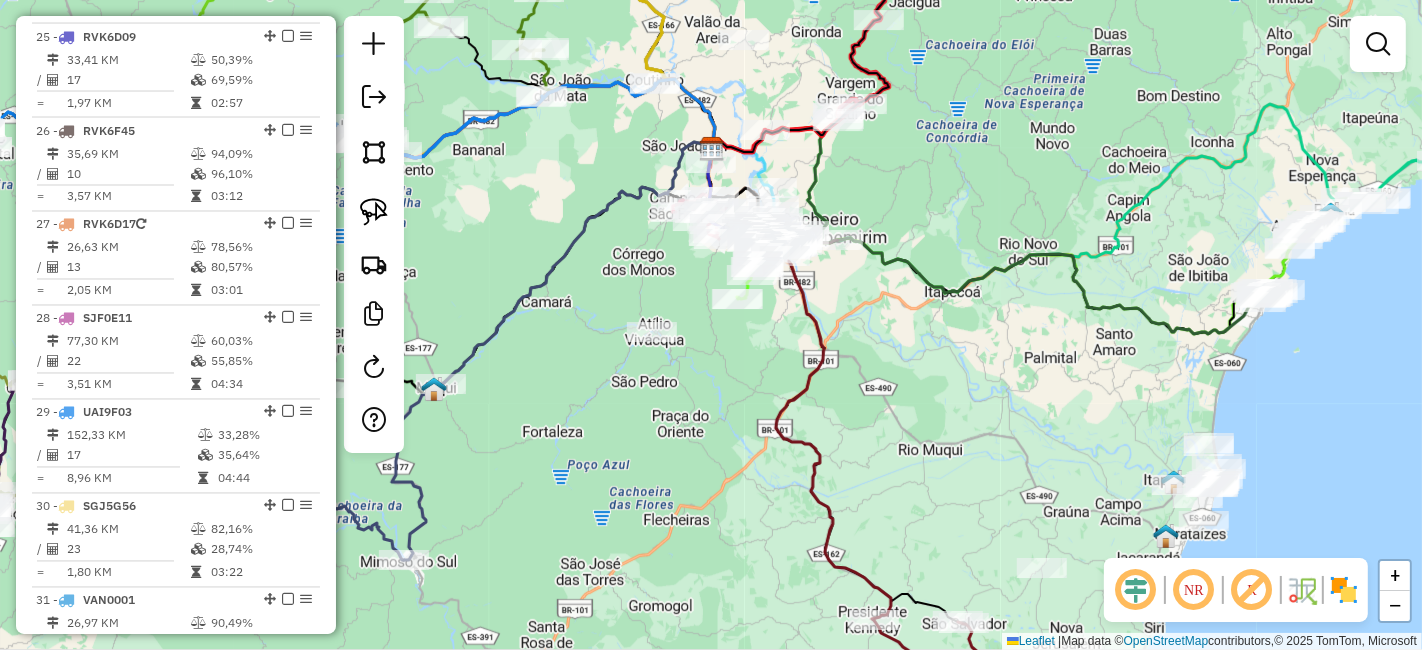 drag, startPoint x: 961, startPoint y: 368, endPoint x: 938, endPoint y: 407, distance: 45.276924 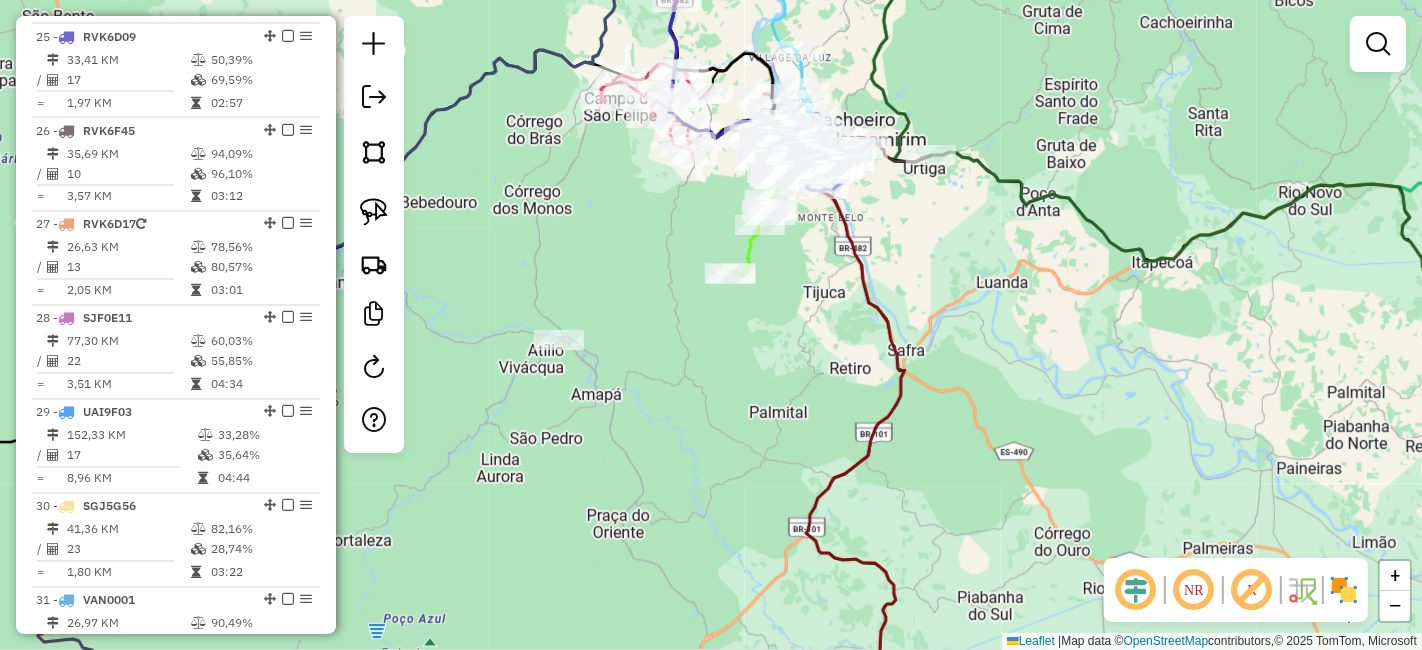 drag, startPoint x: 927, startPoint y: 362, endPoint x: 927, endPoint y: 406, distance: 44 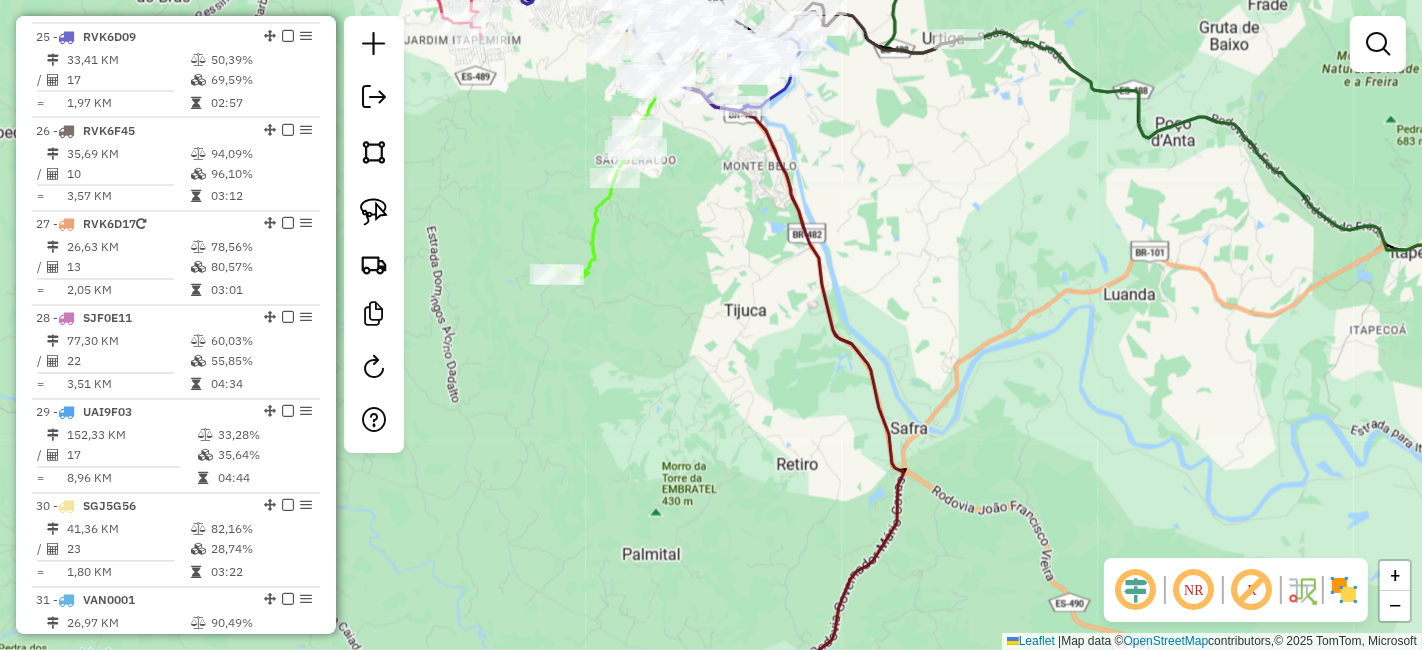 drag, startPoint x: 816, startPoint y: 188, endPoint x: 830, endPoint y: 211, distance: 26.925823 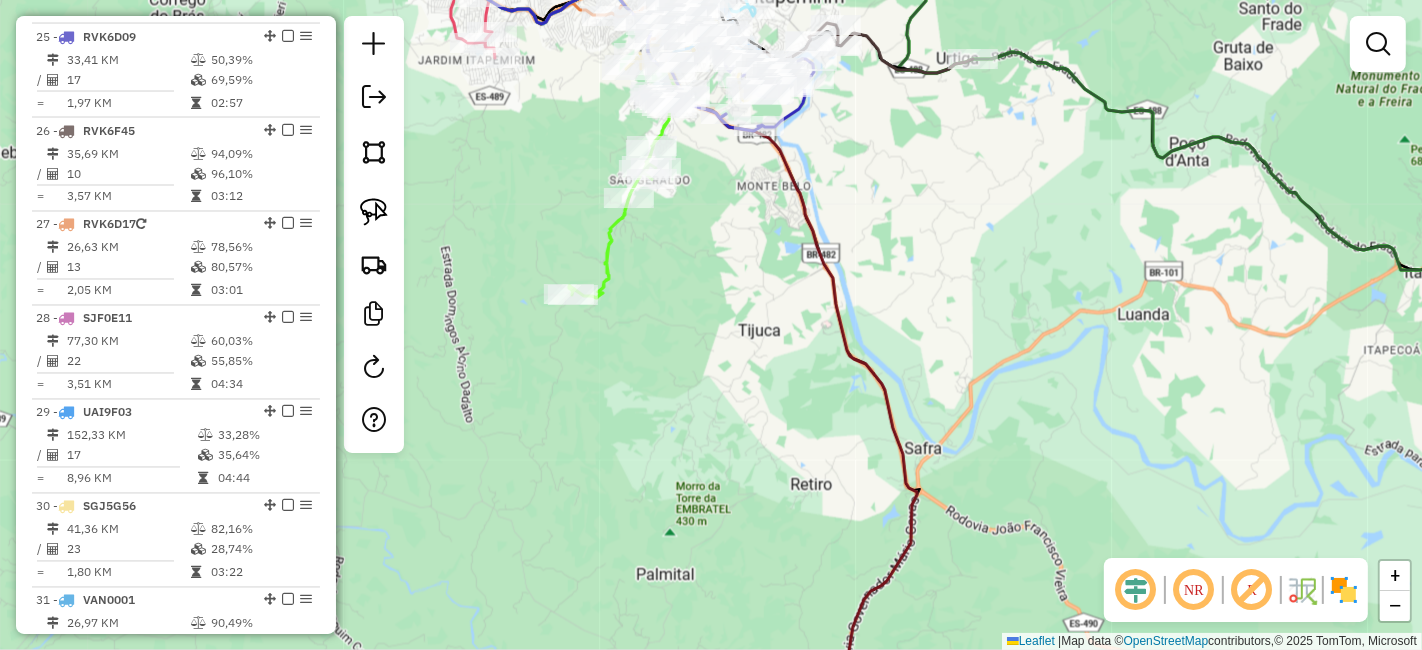 drag, startPoint x: 822, startPoint y: 204, endPoint x: 838, endPoint y: 227, distance: 28.01785 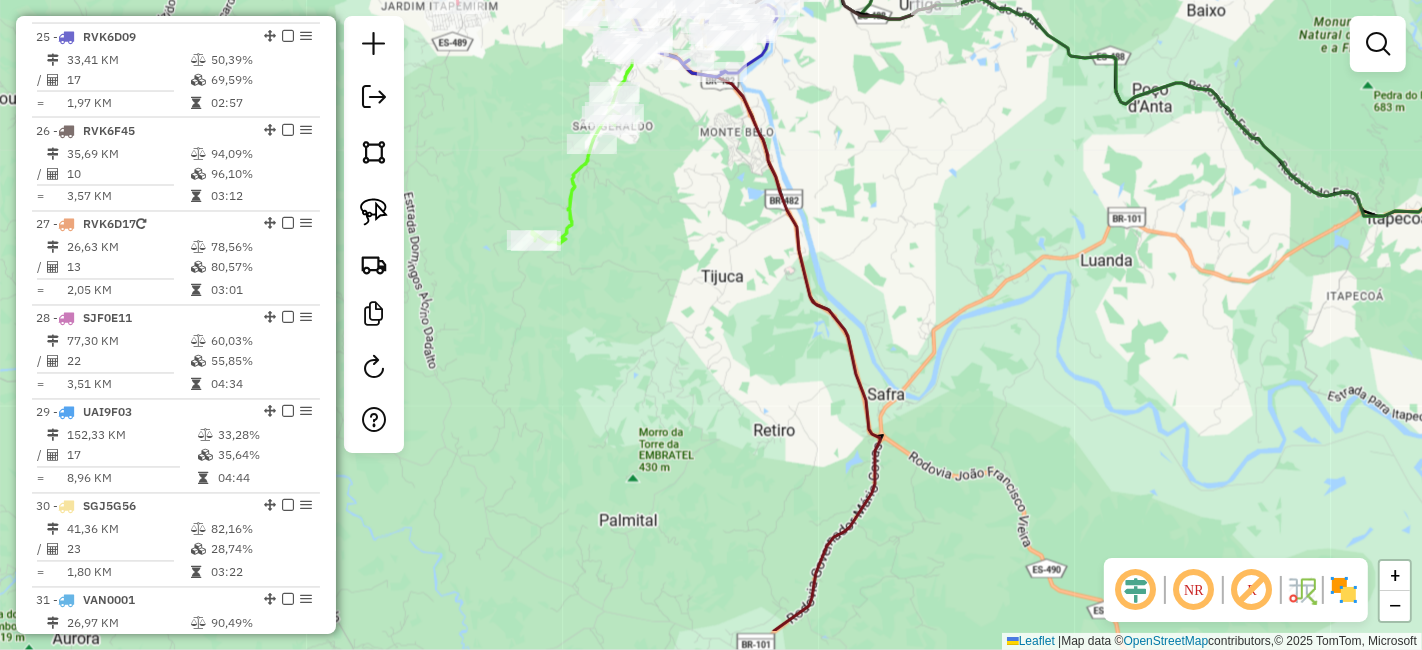 drag, startPoint x: 858, startPoint y: 244, endPoint x: 814, endPoint y: 159, distance: 95.71311 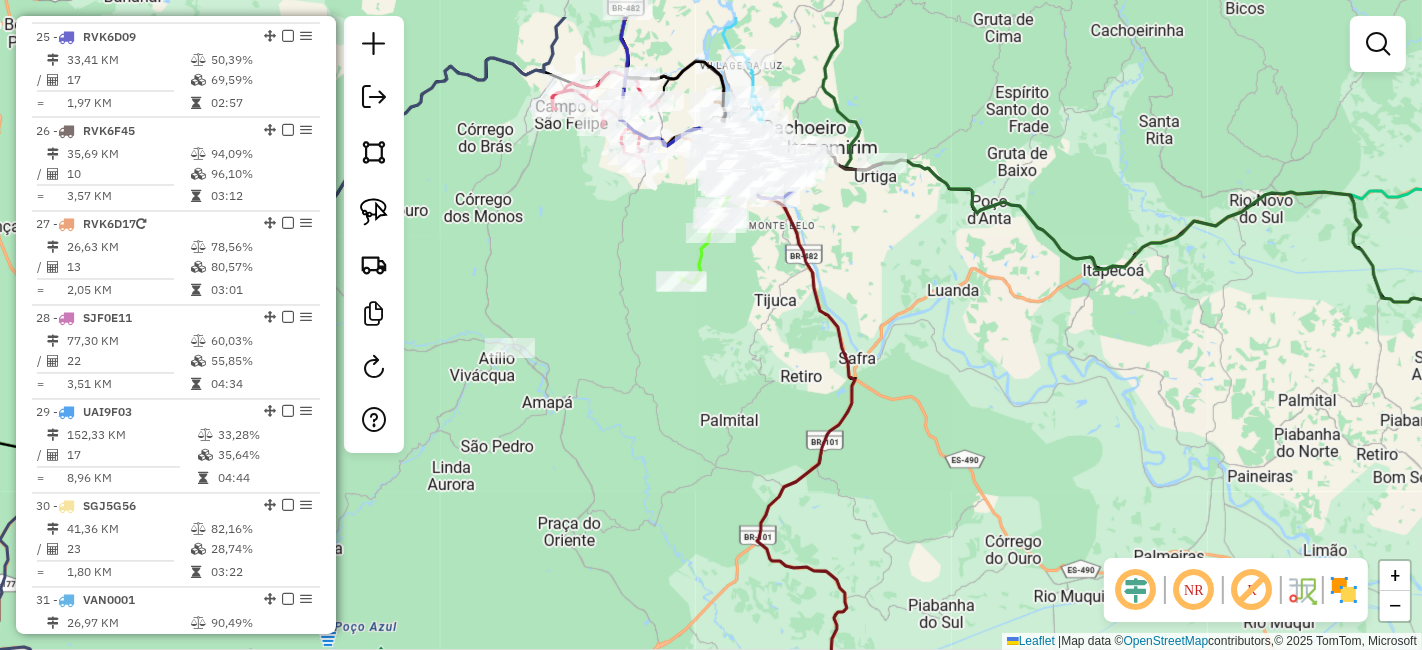 drag, startPoint x: 860, startPoint y: 221, endPoint x: 865, endPoint y: 321, distance: 100.12492 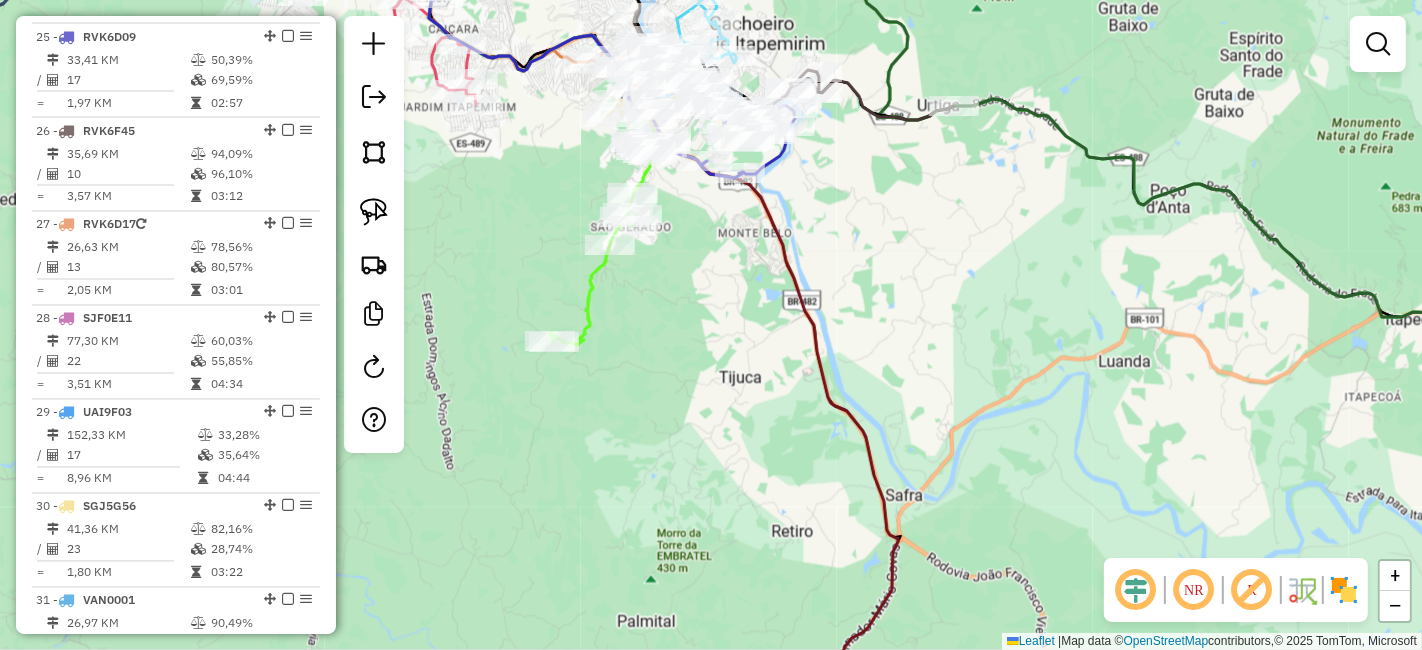drag, startPoint x: 780, startPoint y: 213, endPoint x: 787, endPoint y: 241, distance: 28.86174 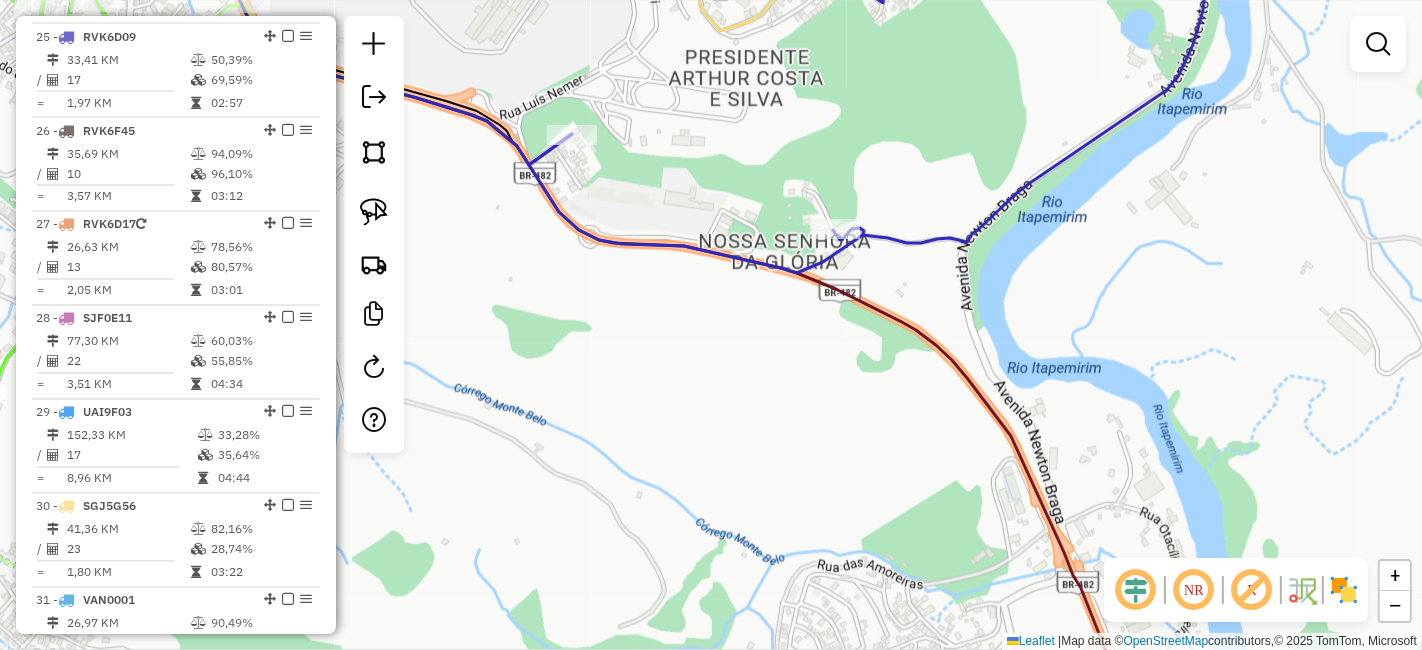 drag, startPoint x: 745, startPoint y: 212, endPoint x: 777, endPoint y: 239, distance: 41.868843 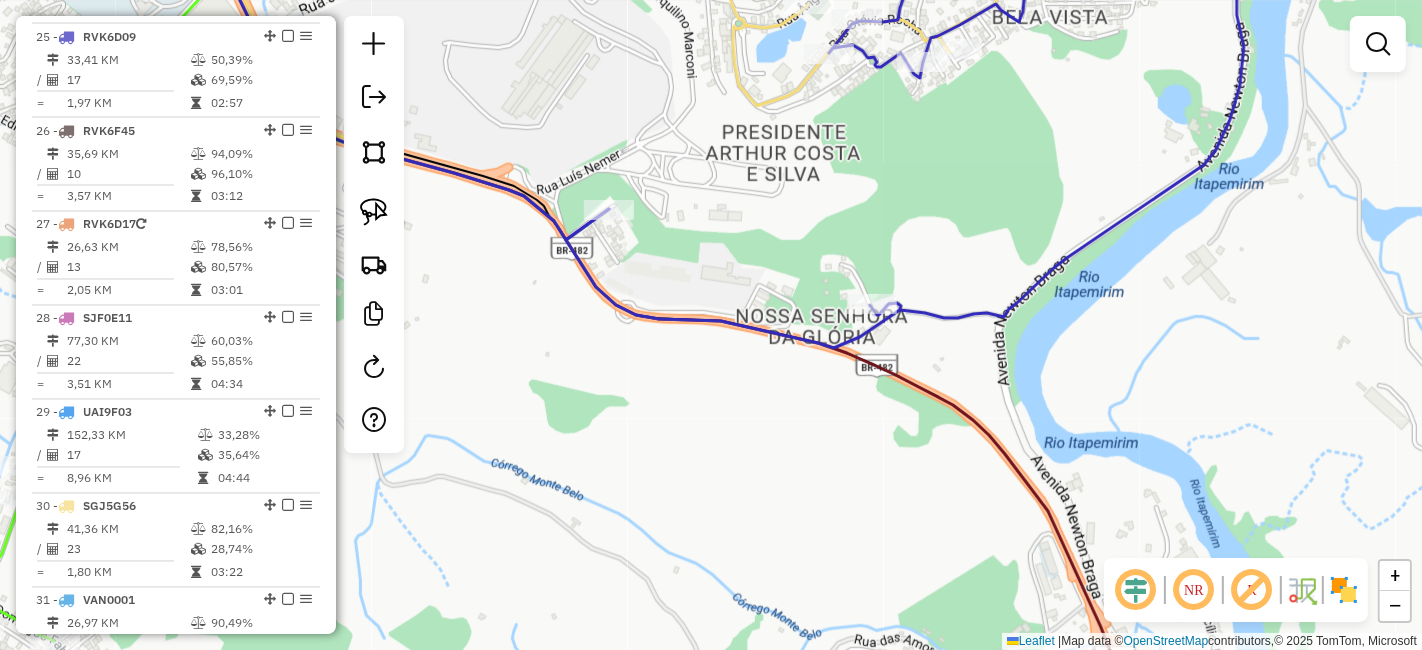 drag, startPoint x: 777, startPoint y: 253, endPoint x: 810, endPoint y: 310, distance: 65.863495 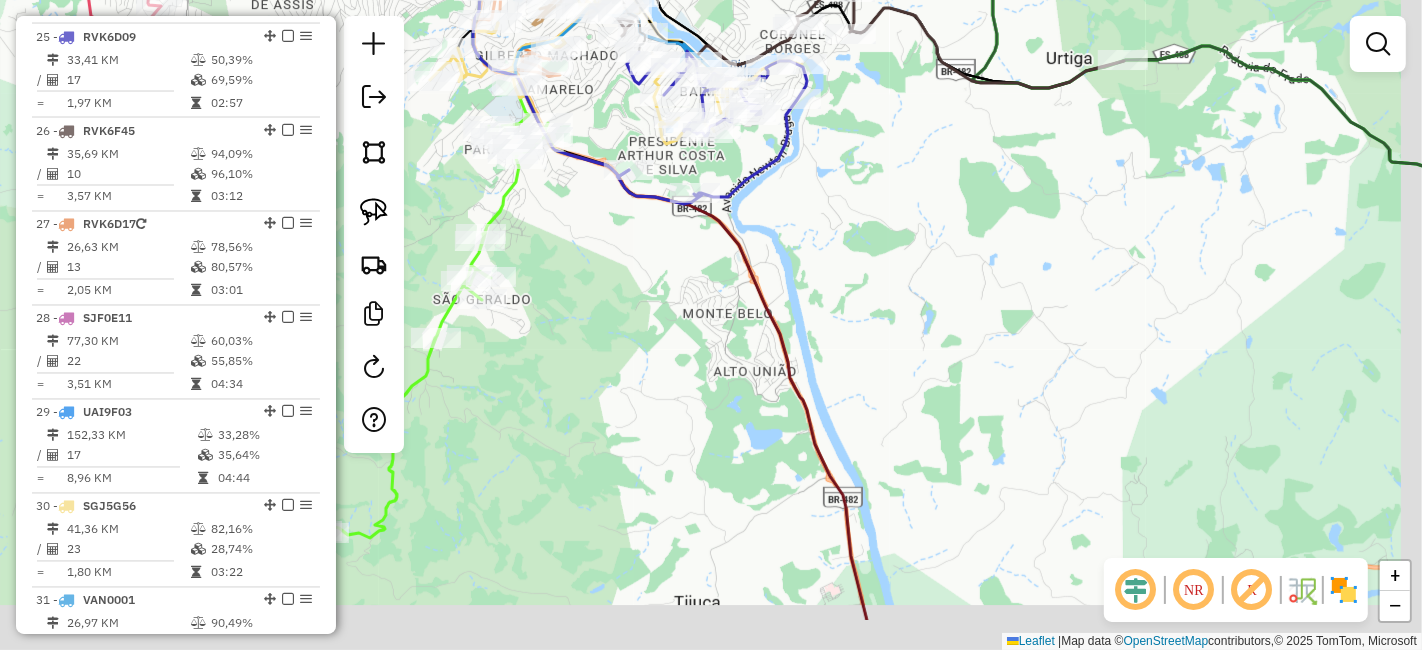 drag, startPoint x: 790, startPoint y: 323, endPoint x: 674, endPoint y: 212, distance: 160.55217 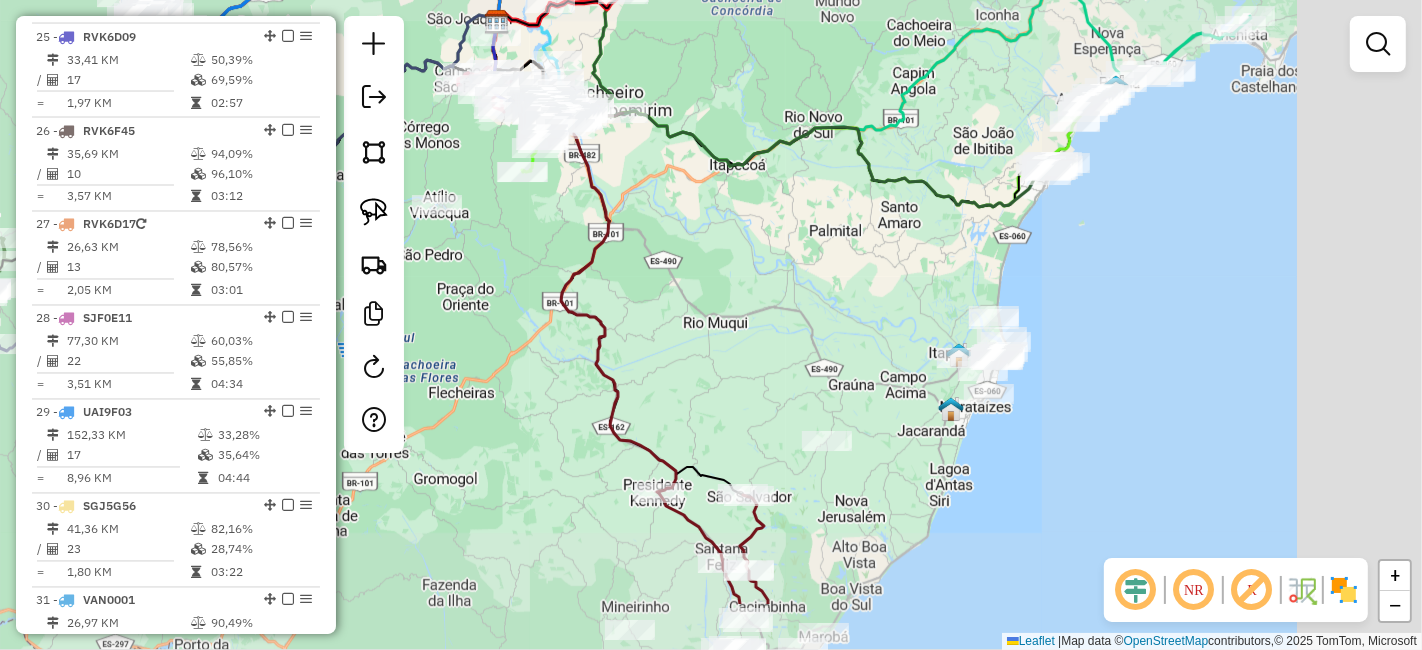 drag, startPoint x: 970, startPoint y: 375, endPoint x: 771, endPoint y: 245, distance: 237.69939 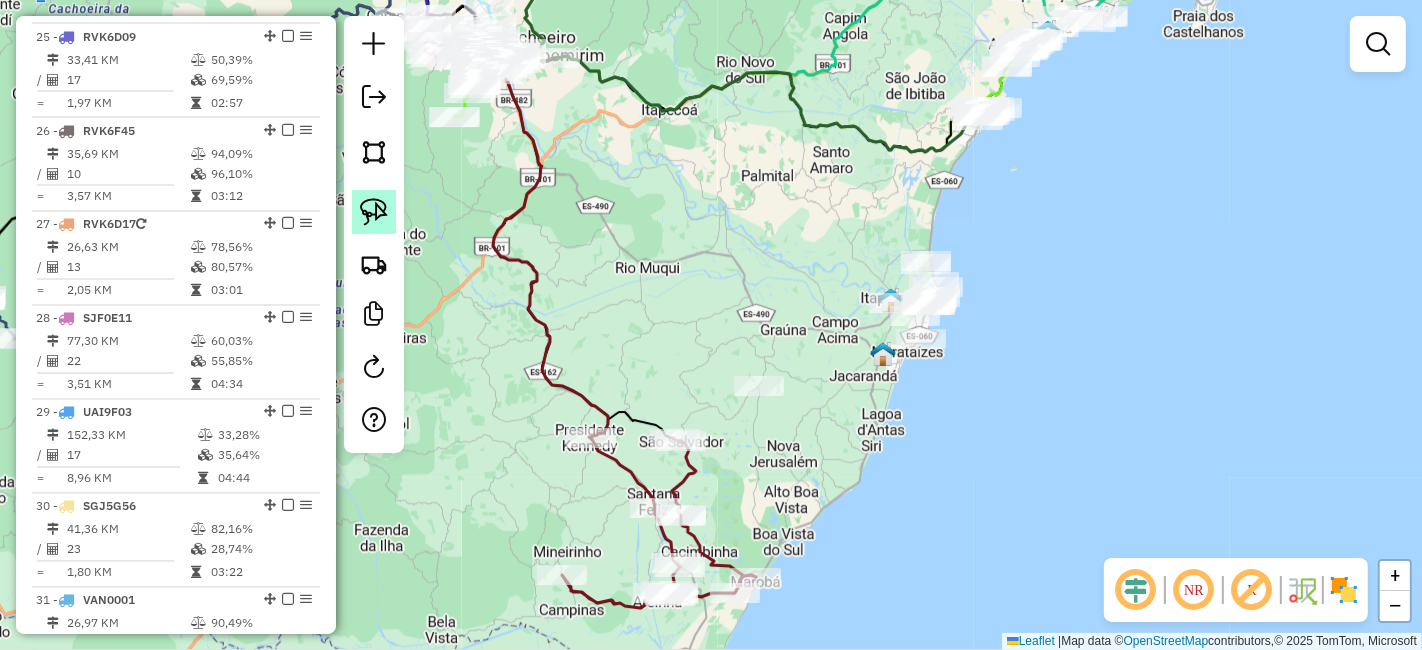 click 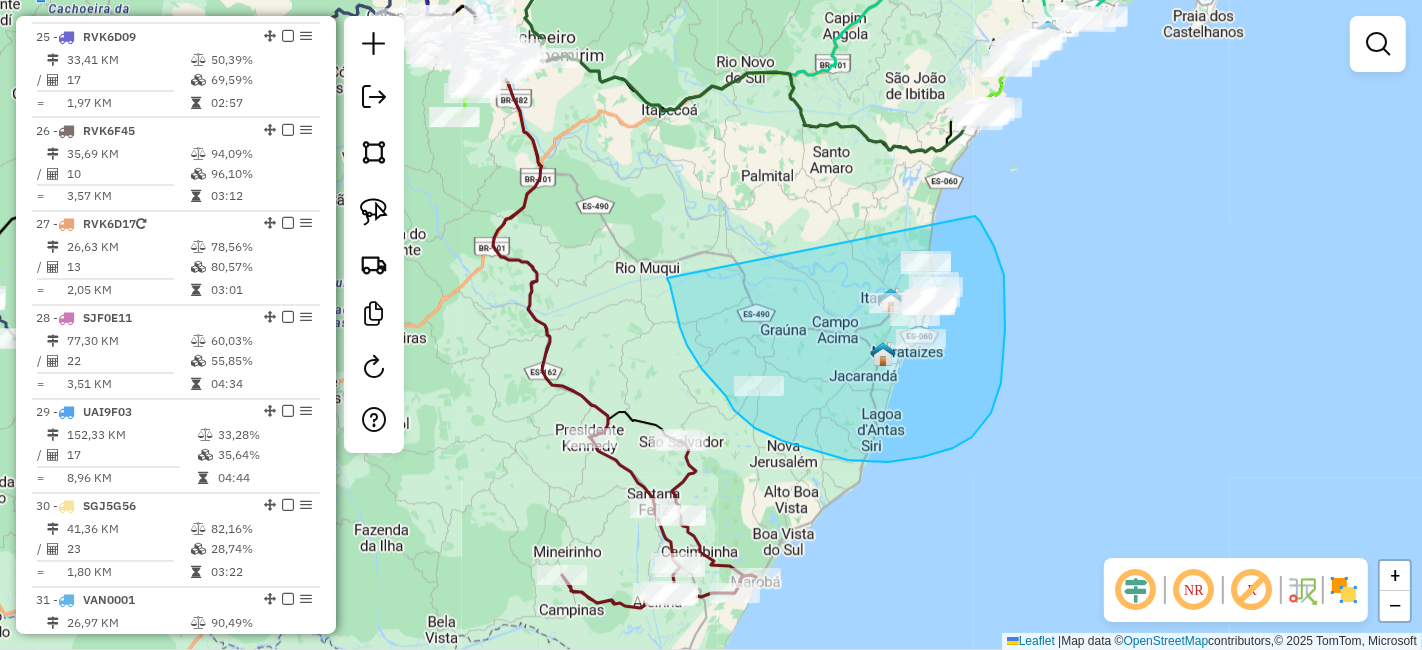 drag, startPoint x: 668, startPoint y: 278, endPoint x: 928, endPoint y: 179, distance: 278.21036 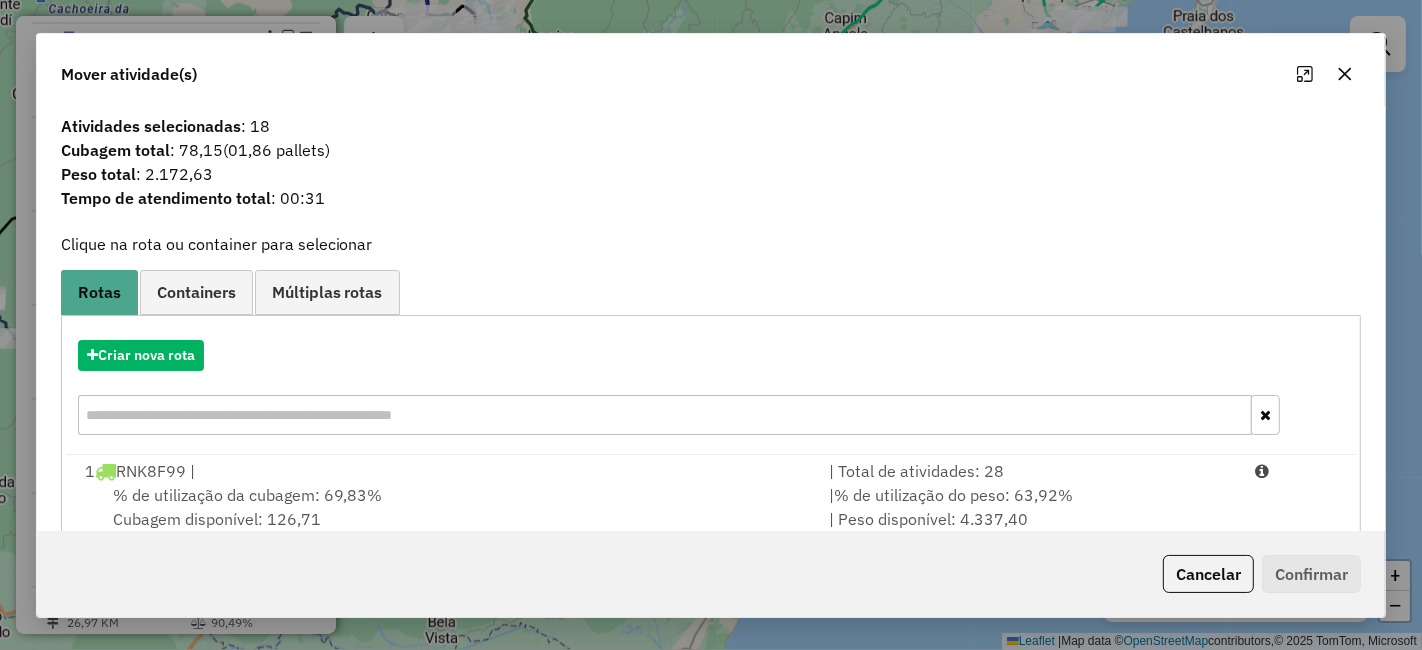 click 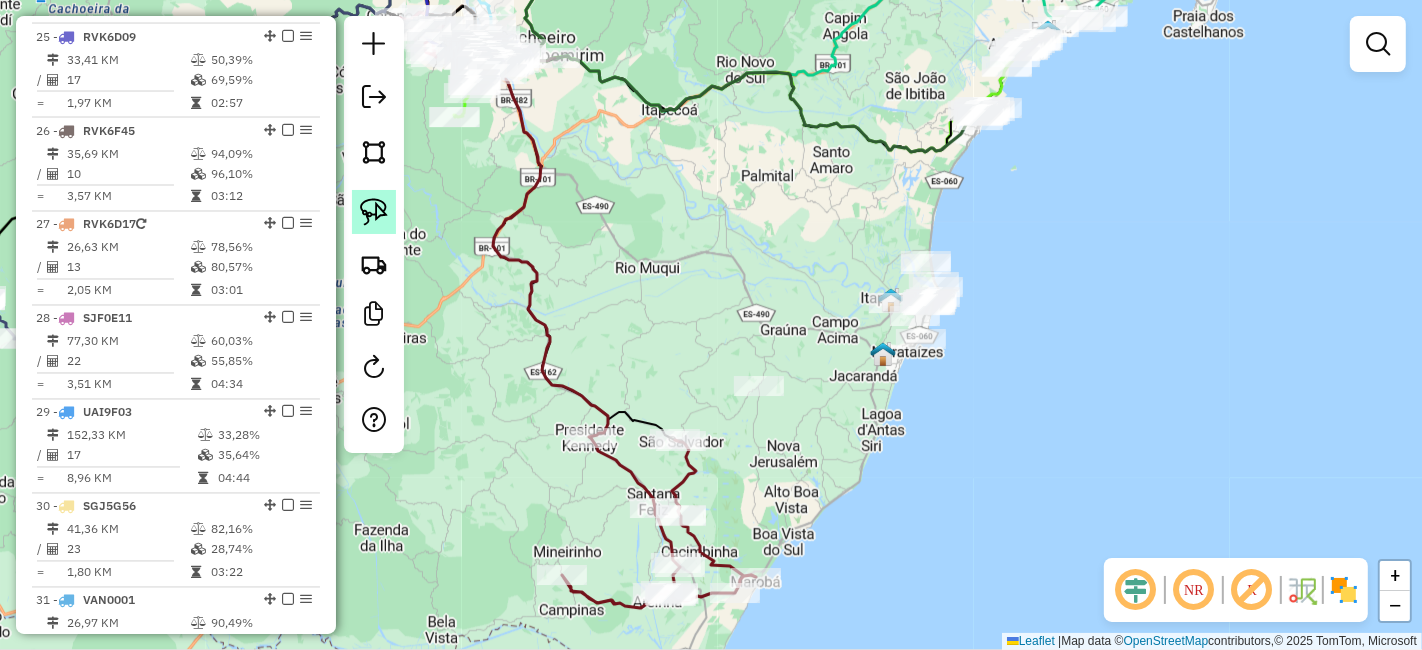click 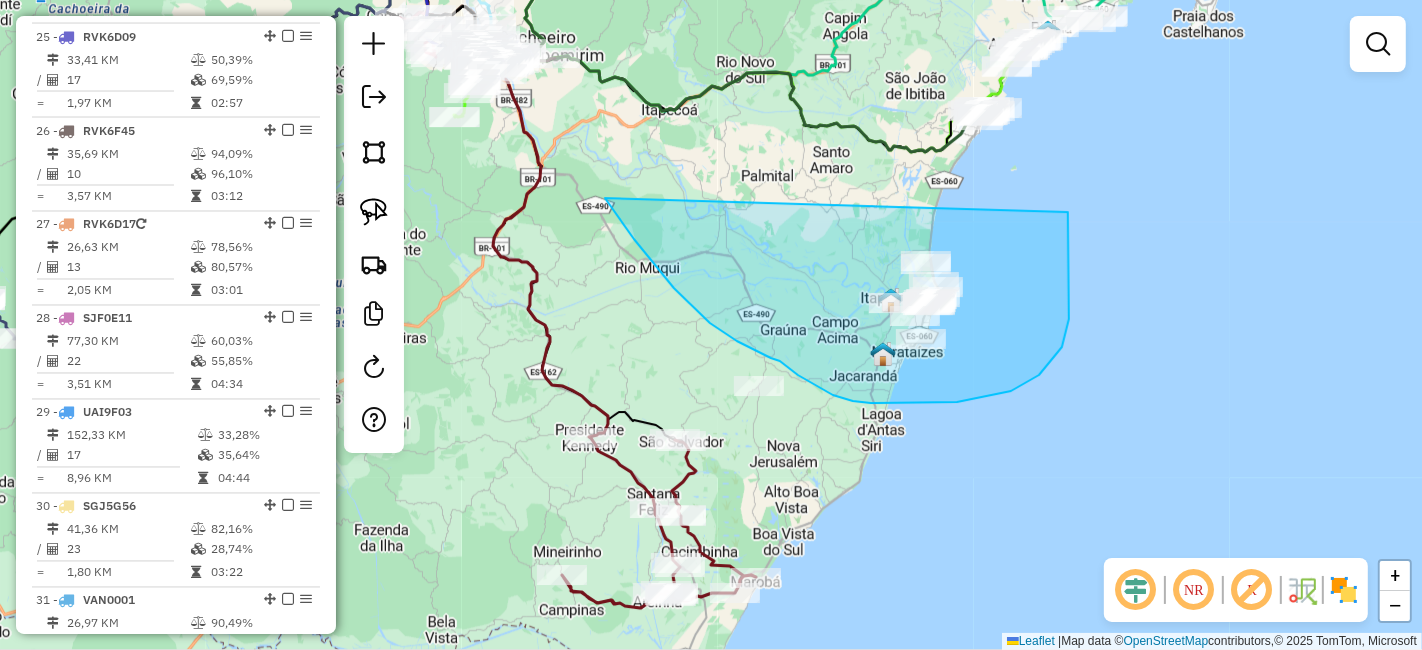 drag, startPoint x: 604, startPoint y: 198, endPoint x: 1068, endPoint y: 210, distance: 464.15515 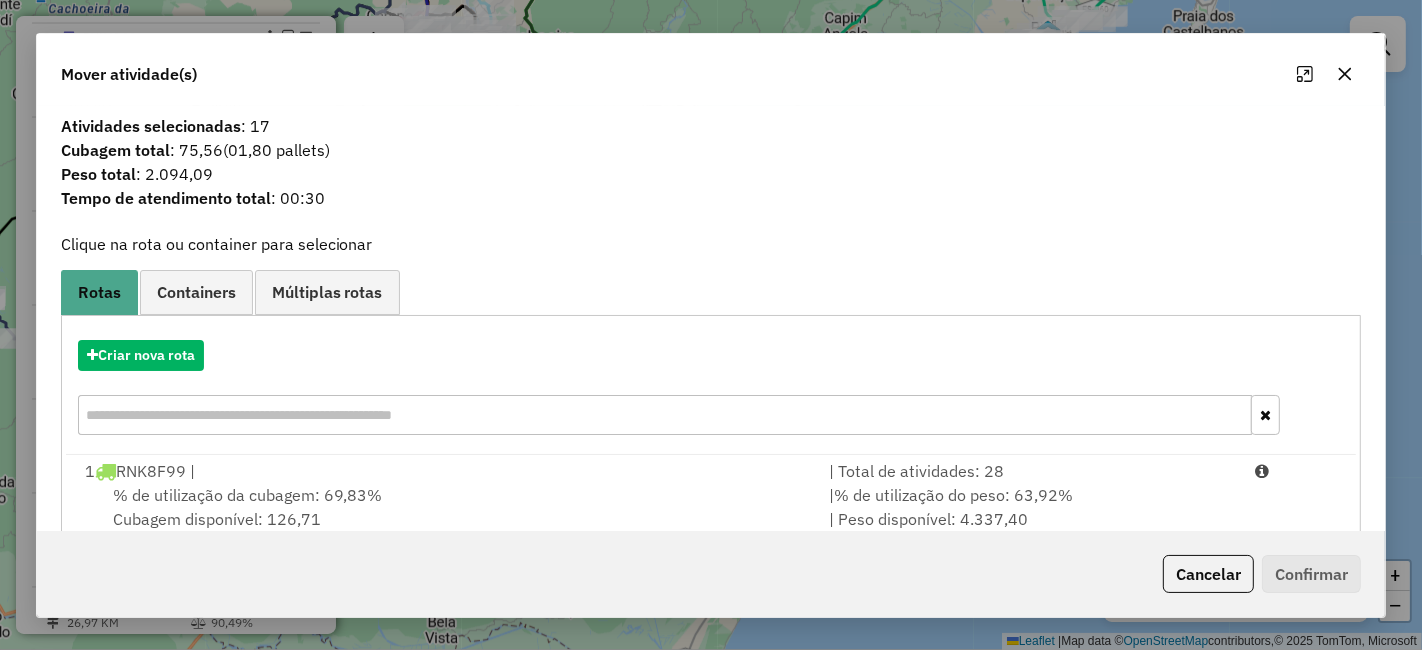click 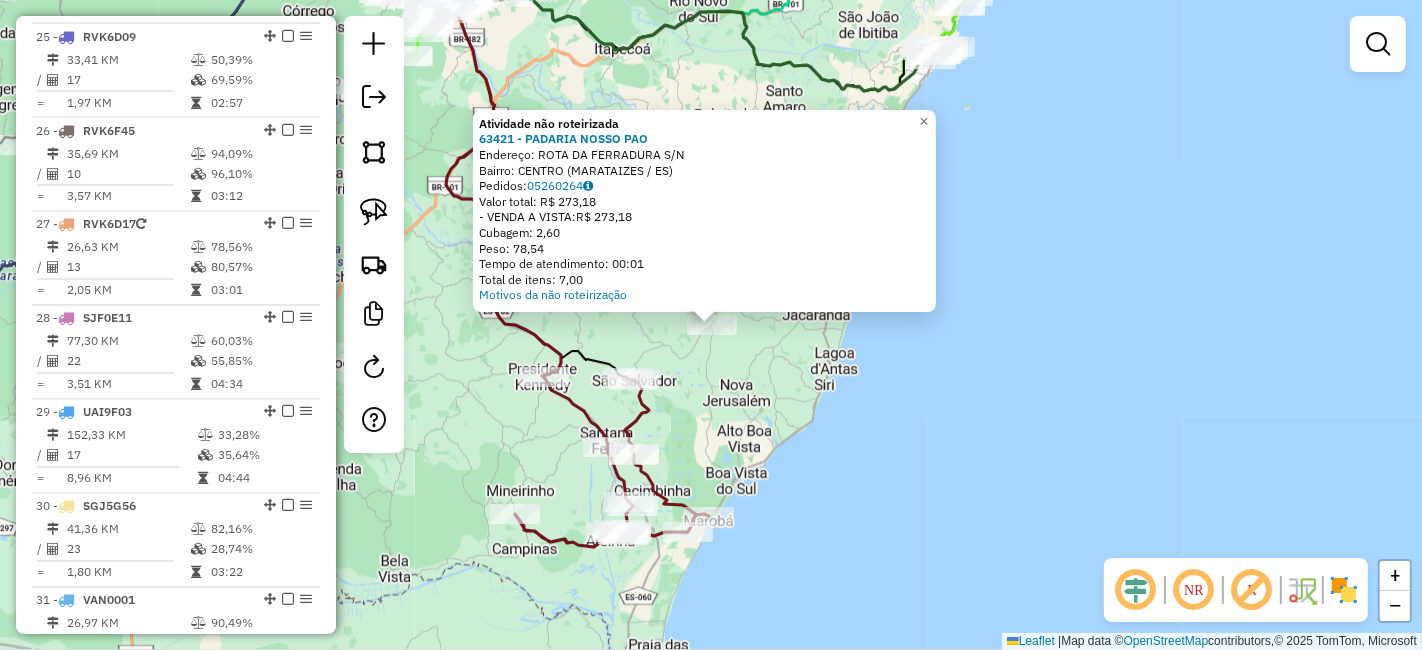 click on "Atividade não roteirizada 63421 - PADARIA NOSSO PAO  Endereço:  ROTA DA FERRADURA S/N   Bairro: CENTRO (MARATAIZES / ES)   Pedidos:  05260264   Valor total: R$ 273,18   - VENDA A VISTA:  R$ 273,18   Cubagem: 2,60   Peso: 78,54   Tempo de atendimento: 00:01   Total de itens: 7,00  Motivos da não roteirização × Janela de atendimento Grade de atendimento Capacidade Transportadoras Veículos Cliente Pedidos  Rotas Selecione os dias de semana para filtrar as janelas de atendimento  Seg   Ter   Qua   Qui   Sex   Sáb   Dom  Informe o período da janela de atendimento: De: Até:  Filtrar exatamente a janela do cliente  Considerar janela de atendimento padrão  Selecione os dias de semana para filtrar as grades de atendimento  Seg   Ter   Qua   Qui   Sex   Sáb   Dom   Considerar clientes sem dia de atendimento cadastrado  Clientes fora do dia de atendimento selecionado Filtrar as atividades entre os valores definidos abaixo:  Peso mínimo:   Peso máximo:   Cubagem mínima:   Cubagem máxima:   De:   Até:  +" 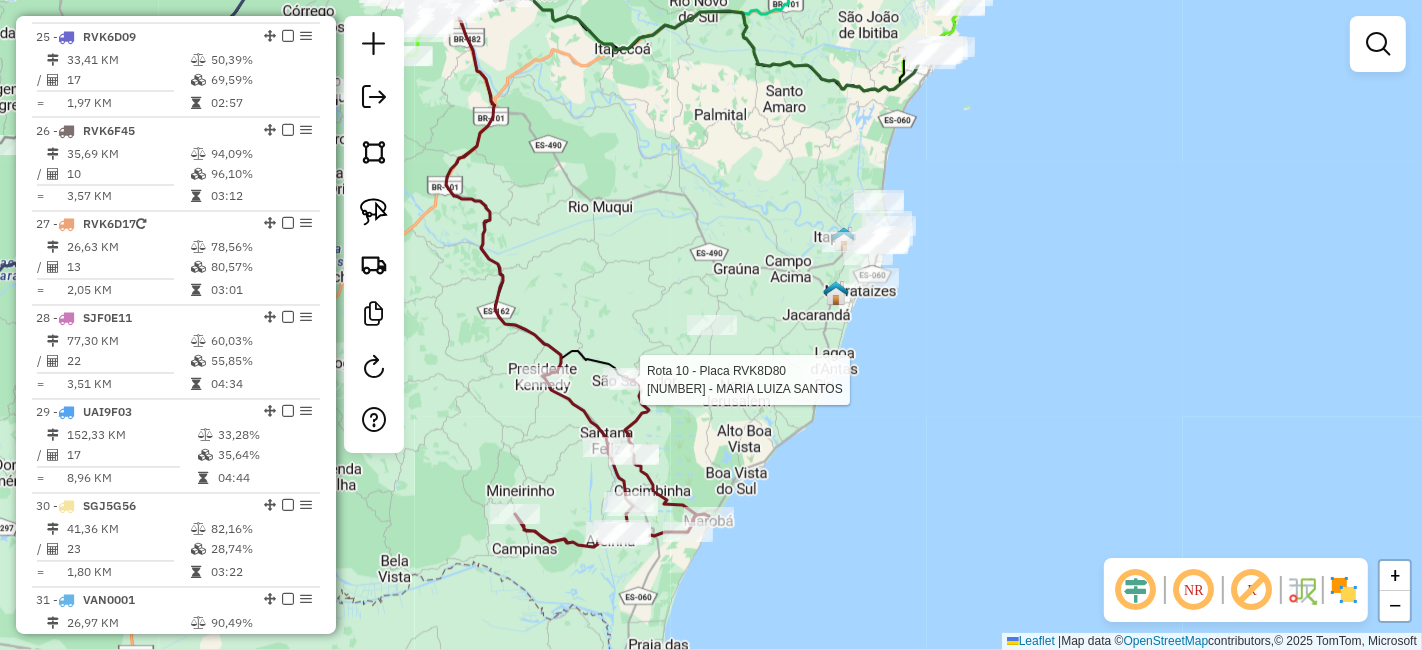 select on "**********" 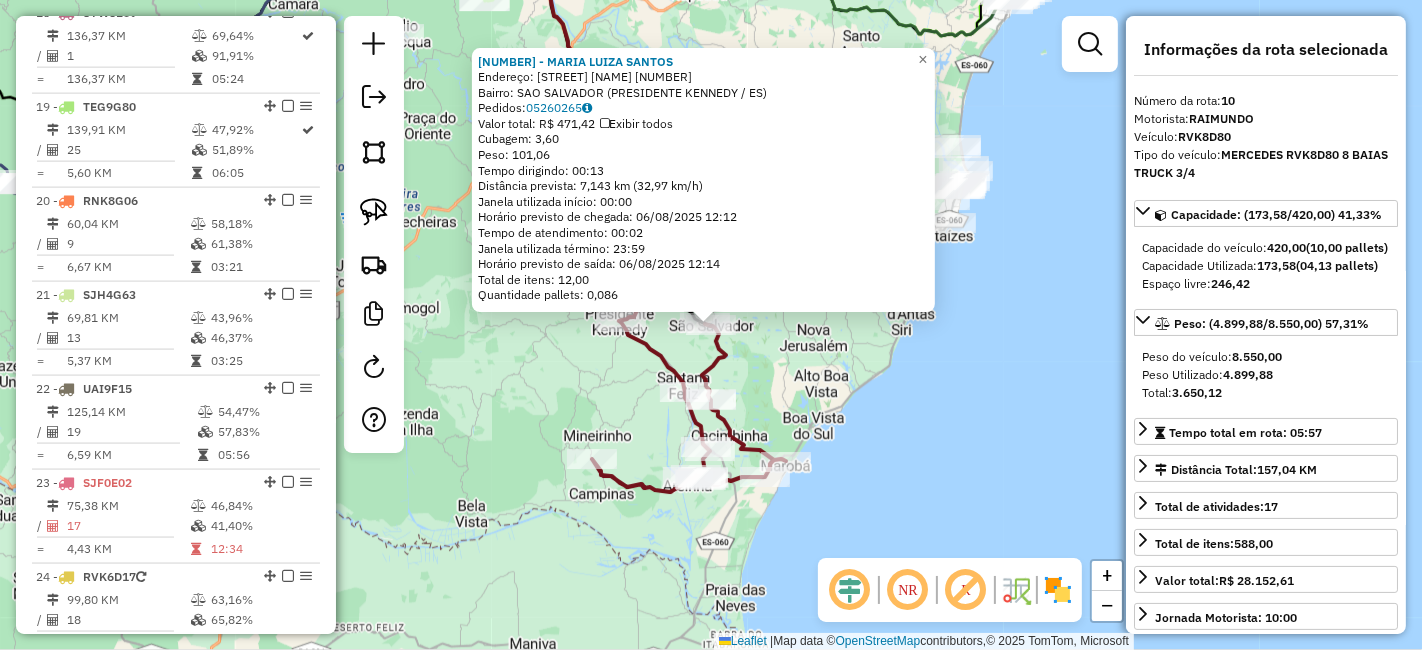 scroll, scrollTop: 1617, scrollLeft: 0, axis: vertical 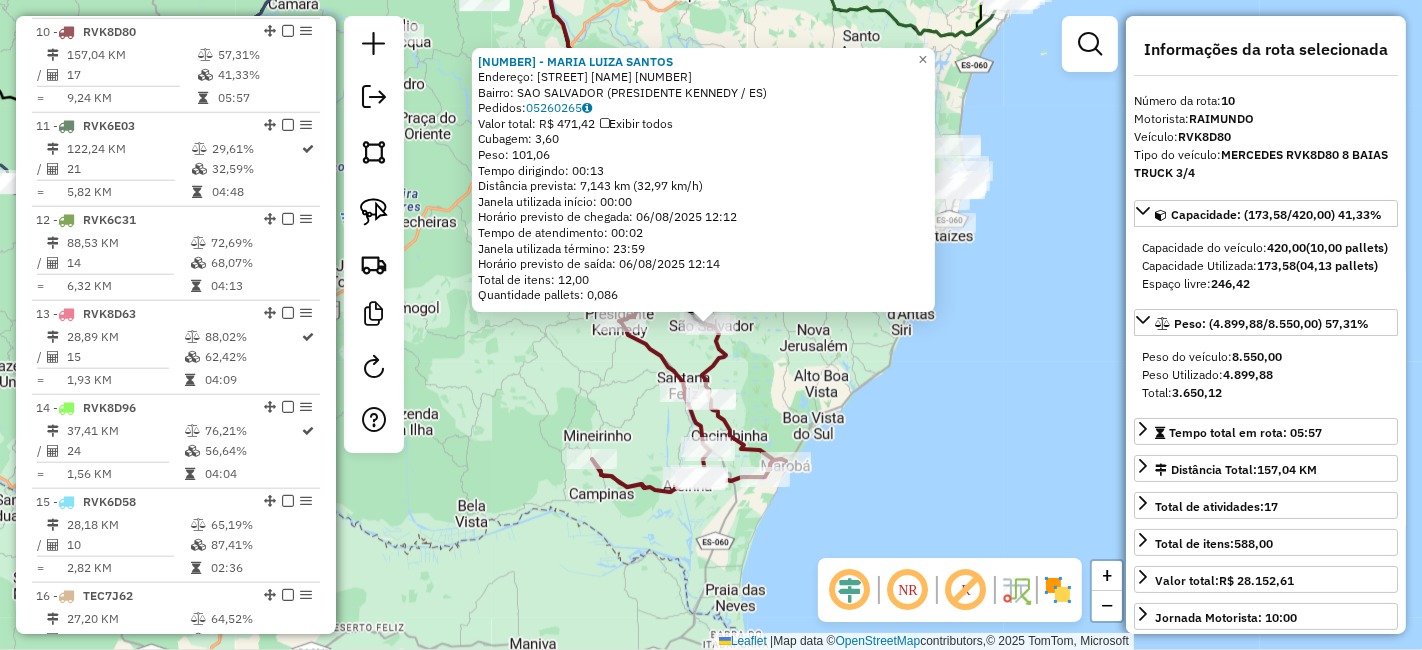 click on "64696 - MARIA LUIZA SANTOS  Endereço:  DO POSTO DE SAUDE 1 S/N   Bairro: SAO SALVADOR (PRESIDENTE KENNEDY / ES)   Pedidos:  05260265   Valor total: R$ 471,42   Exibir todos   Cubagem: 3,60  Peso: 101,06  Tempo dirigindo: 00:13   Distância prevista: 7,143 km (32,97 km/h)   Janela utilizada início: 00:00   Horário previsto de chegada: 06/08/2025 12:12   Tempo de atendimento: 00:02   Janela utilizada término: 23:59   Horário previsto de saída: 06/08/2025 12:14   Total de itens: 12,00   Quantidade pallets: 0,086  × Janela de atendimento Grade de atendimento Capacidade Transportadoras Veículos Cliente Pedidos  Rotas Selecione os dias de semana para filtrar as janelas de atendimento  Seg   Ter   Qua   Qui   Sex   Sáb   Dom  Informe o período da janela de atendimento: De: Até:  Filtrar exatamente a janela do cliente  Considerar janela de atendimento padrão  Selecione os dias de semana para filtrar as grades de atendimento  Seg   Ter   Qua   Qui   Sex   Sáb   Dom   Peso mínimo:   Peso máximo:   De:  +" 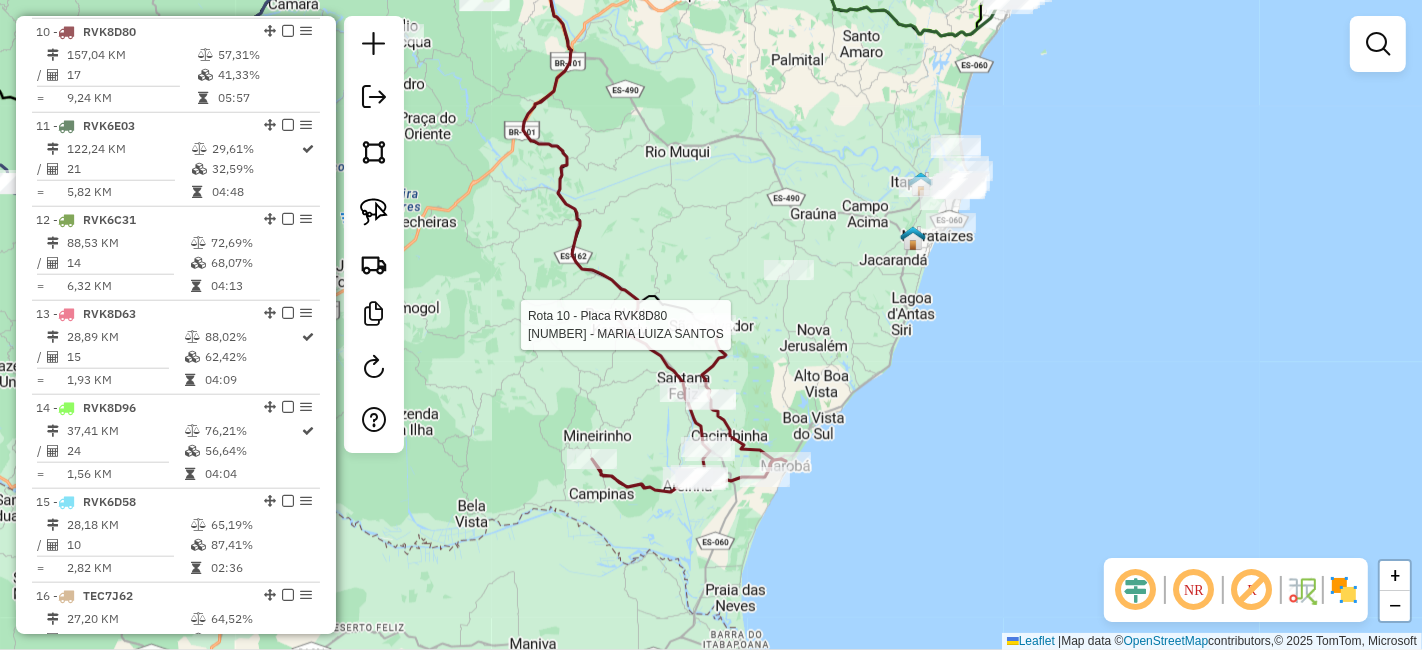 select on "**********" 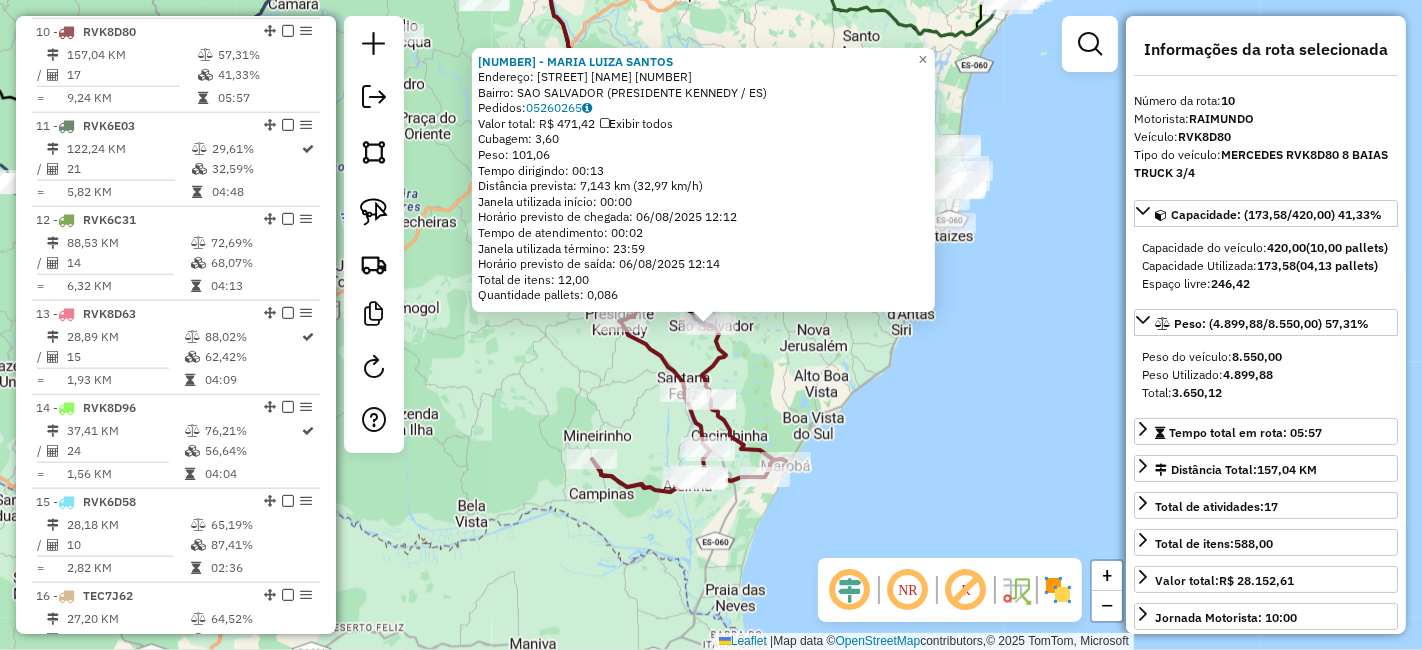 click on "64696 - MARIA LUIZA SANTOS  Endereço:  DO POSTO DE SAUDE 1 S/N   Bairro: SAO SALVADOR (PRESIDENTE KENNEDY / ES)   Pedidos:  05260265   Valor total: R$ 471,42   Exibir todos   Cubagem: 3,60  Peso: 101,06  Tempo dirigindo: 00:13   Distância prevista: 7,143 km (32,97 km/h)   Janela utilizada início: 00:00   Horário previsto de chegada: 06/08/2025 12:12   Tempo de atendimento: 00:02   Janela utilizada término: 23:59   Horário previsto de saída: 06/08/2025 12:14   Total de itens: 12,00   Quantidade pallets: 0,086  × Janela de atendimento Grade de atendimento Capacidade Transportadoras Veículos Cliente Pedidos  Rotas Selecione os dias de semana para filtrar as janelas de atendimento  Seg   Ter   Qua   Qui   Sex   Sáb   Dom  Informe o período da janela de atendimento: De: Até:  Filtrar exatamente a janela do cliente  Considerar janela de atendimento padrão  Selecione os dias de semana para filtrar as grades de atendimento  Seg   Ter   Qua   Qui   Sex   Sáb   Dom   Peso mínimo:   Peso máximo:   De:  +" 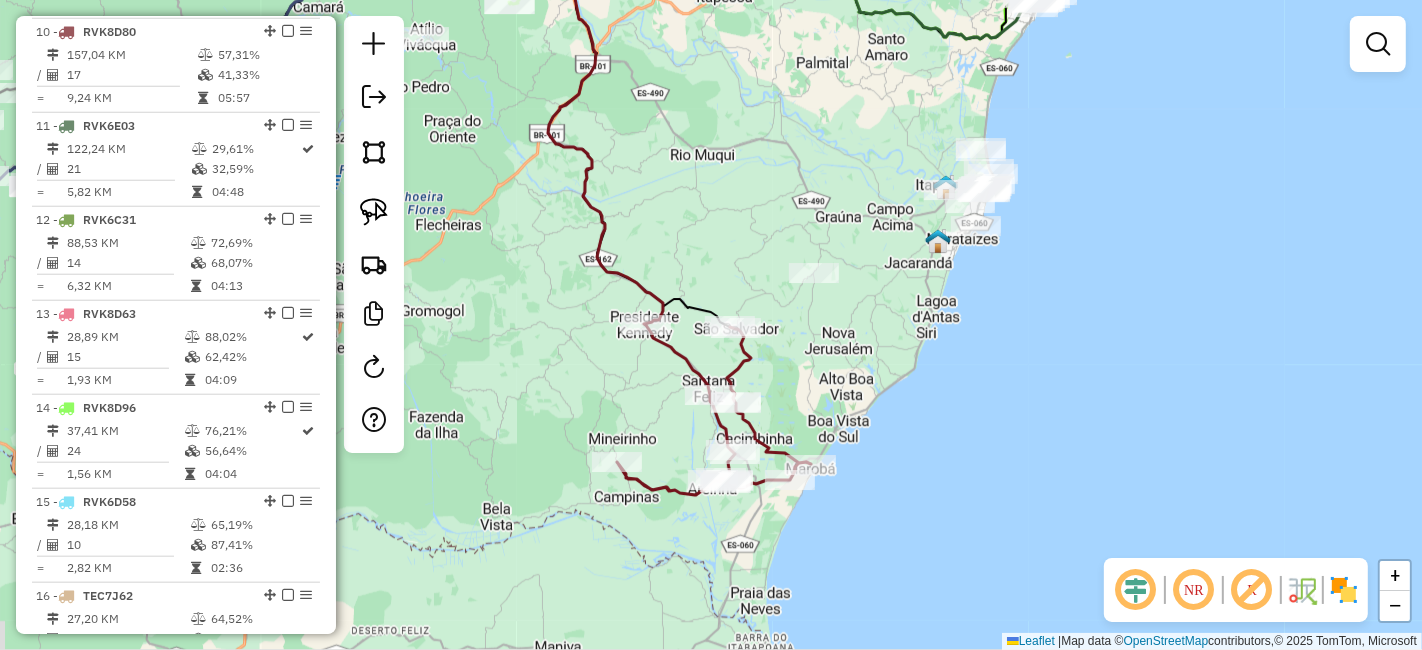 drag, startPoint x: 802, startPoint y: 387, endPoint x: 842, endPoint y: 414, distance: 48.259712 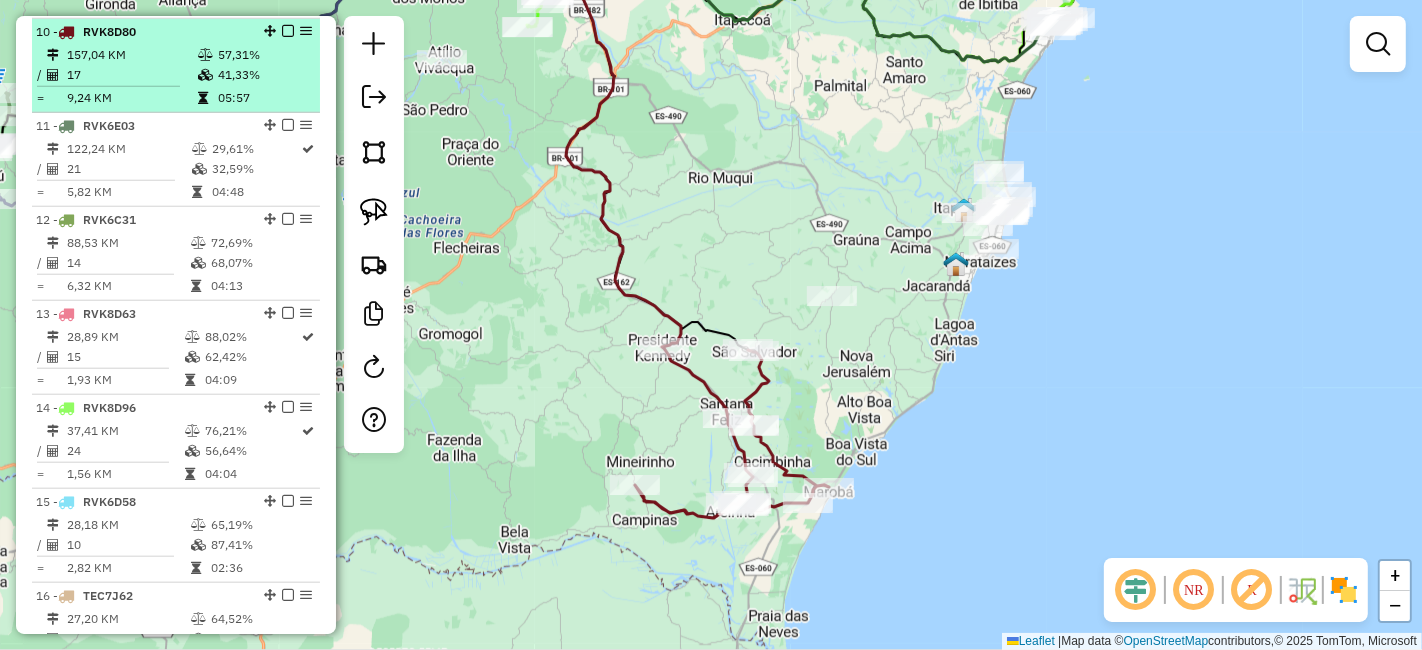 click at bounding box center [288, 31] 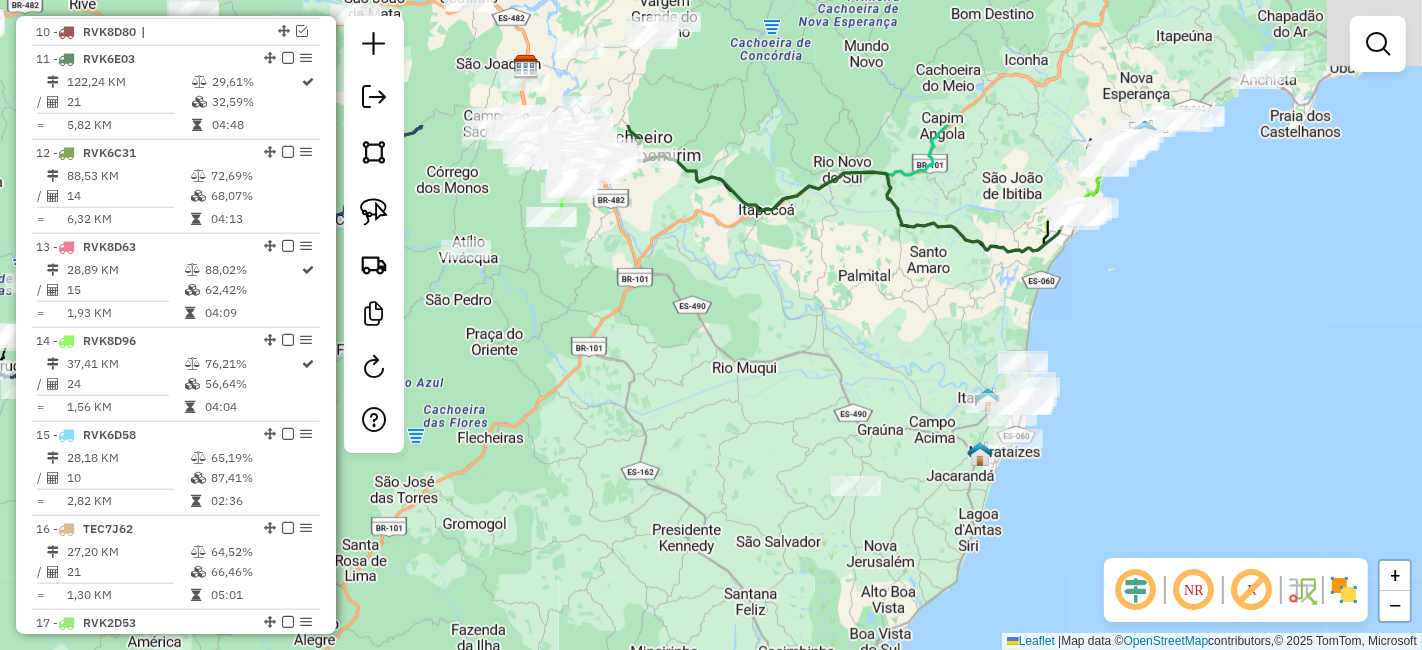 drag, startPoint x: 635, startPoint y: 275, endPoint x: 656, endPoint y: 444, distance: 170.29973 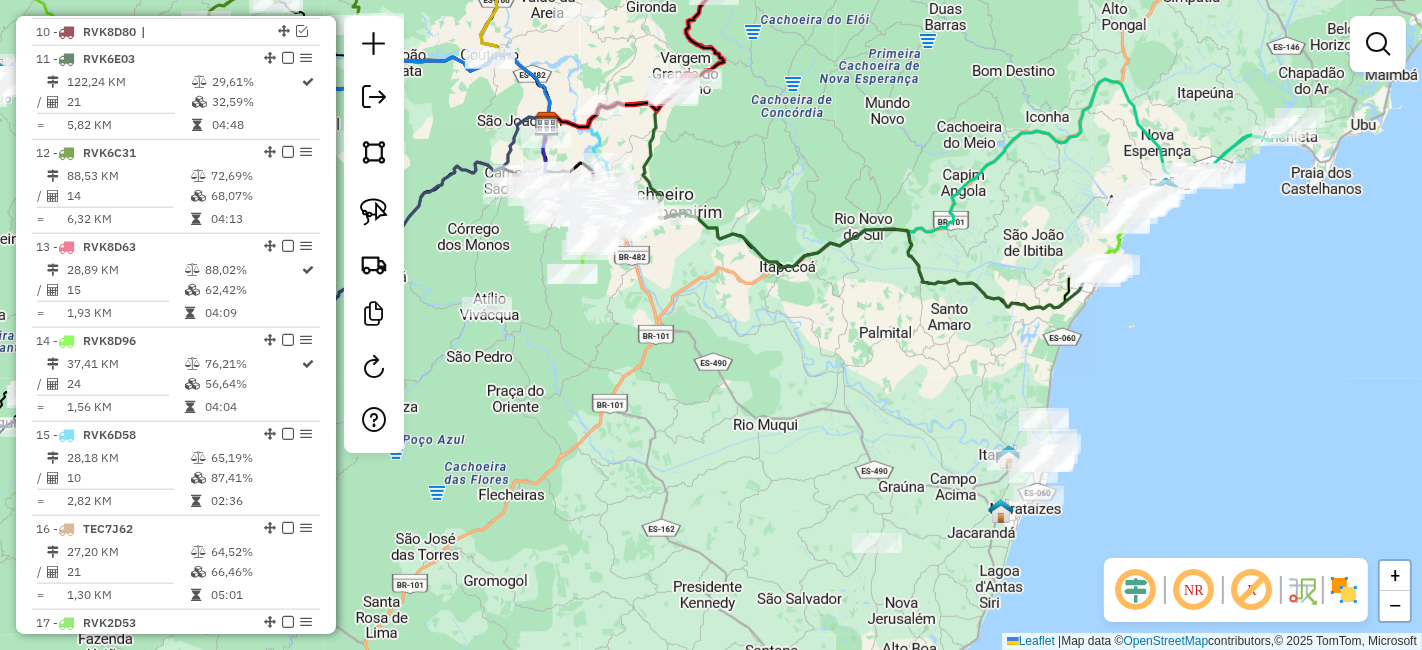 drag, startPoint x: 634, startPoint y: 258, endPoint x: 654, endPoint y: 281, distance: 30.479502 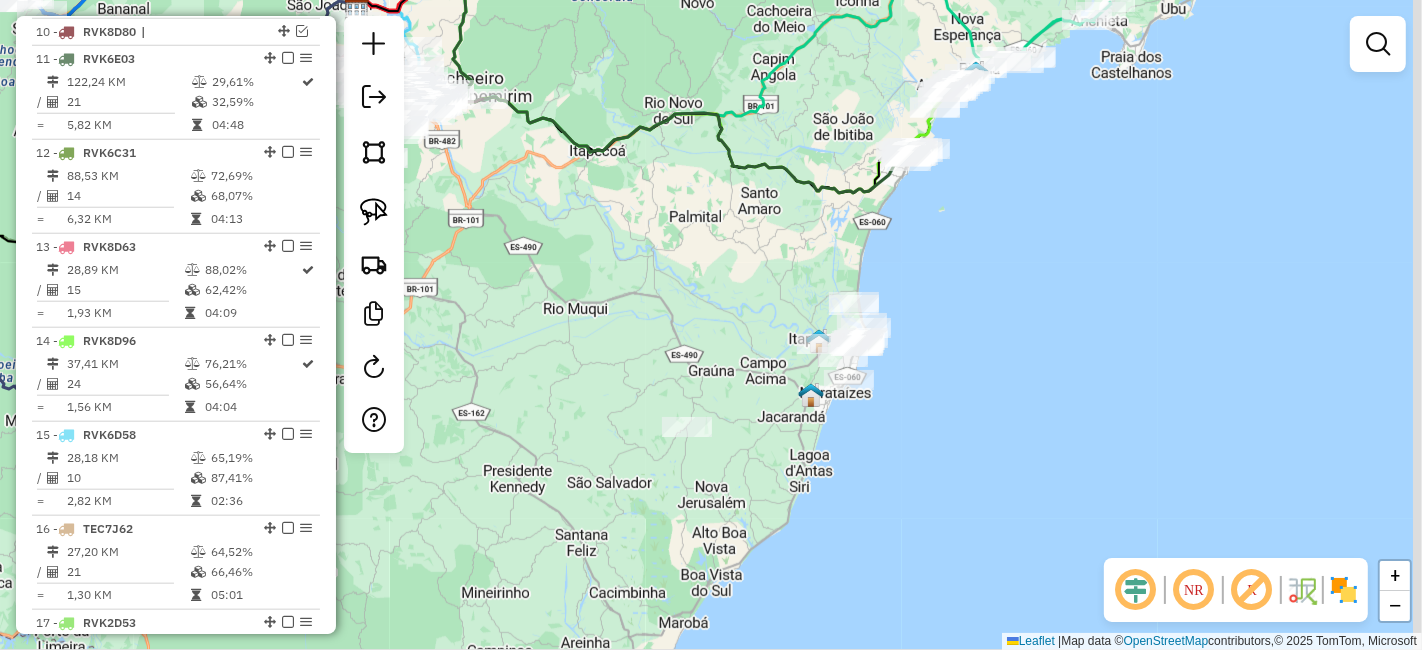 drag, startPoint x: 796, startPoint y: 400, endPoint x: 594, endPoint y: 271, distance: 239.67686 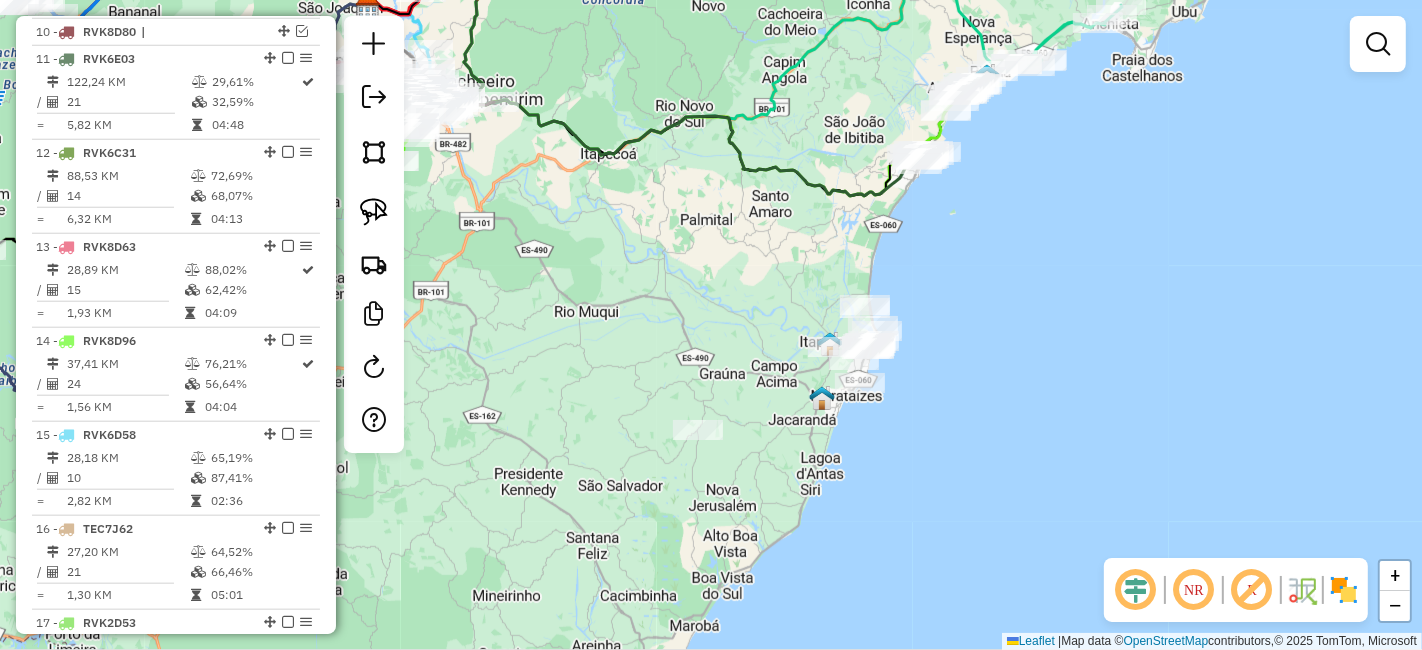 drag, startPoint x: 682, startPoint y: 293, endPoint x: 702, endPoint y: 306, distance: 23.853722 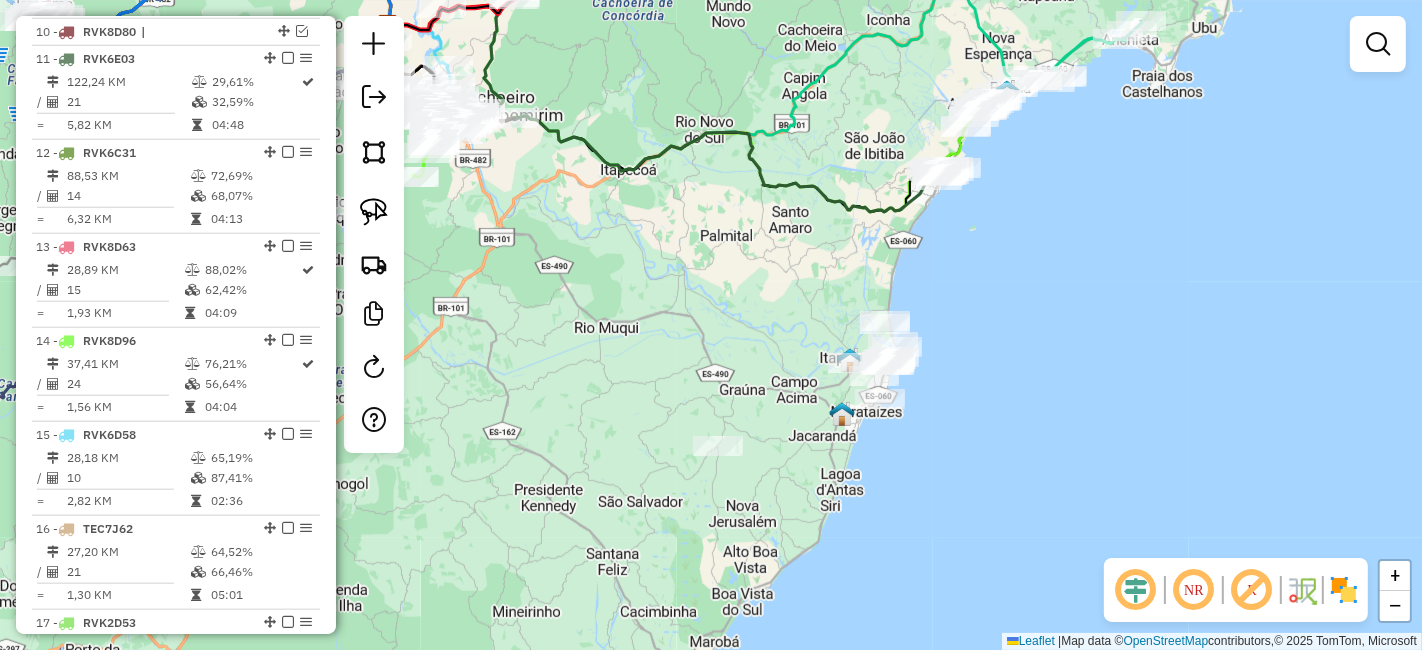 drag, startPoint x: 702, startPoint y: 307, endPoint x: 722, endPoint y: 322, distance: 25 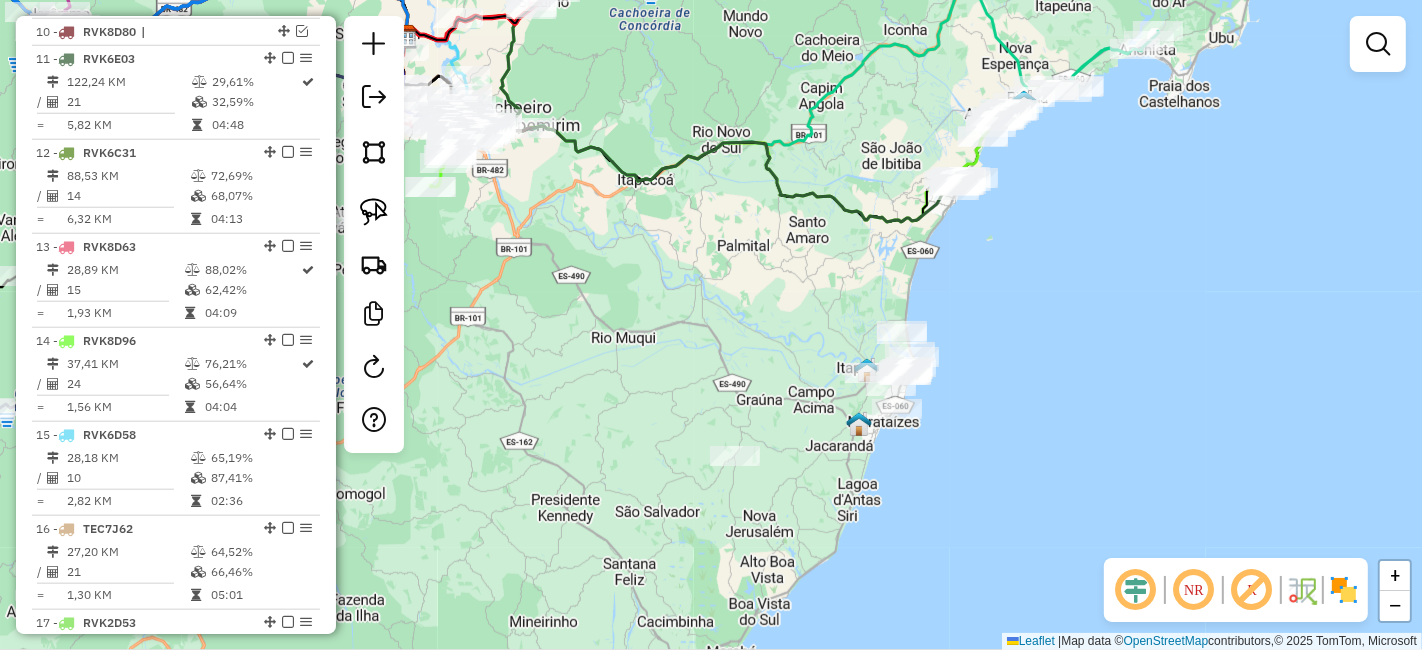 drag, startPoint x: 625, startPoint y: 315, endPoint x: 595, endPoint y: 293, distance: 37.202152 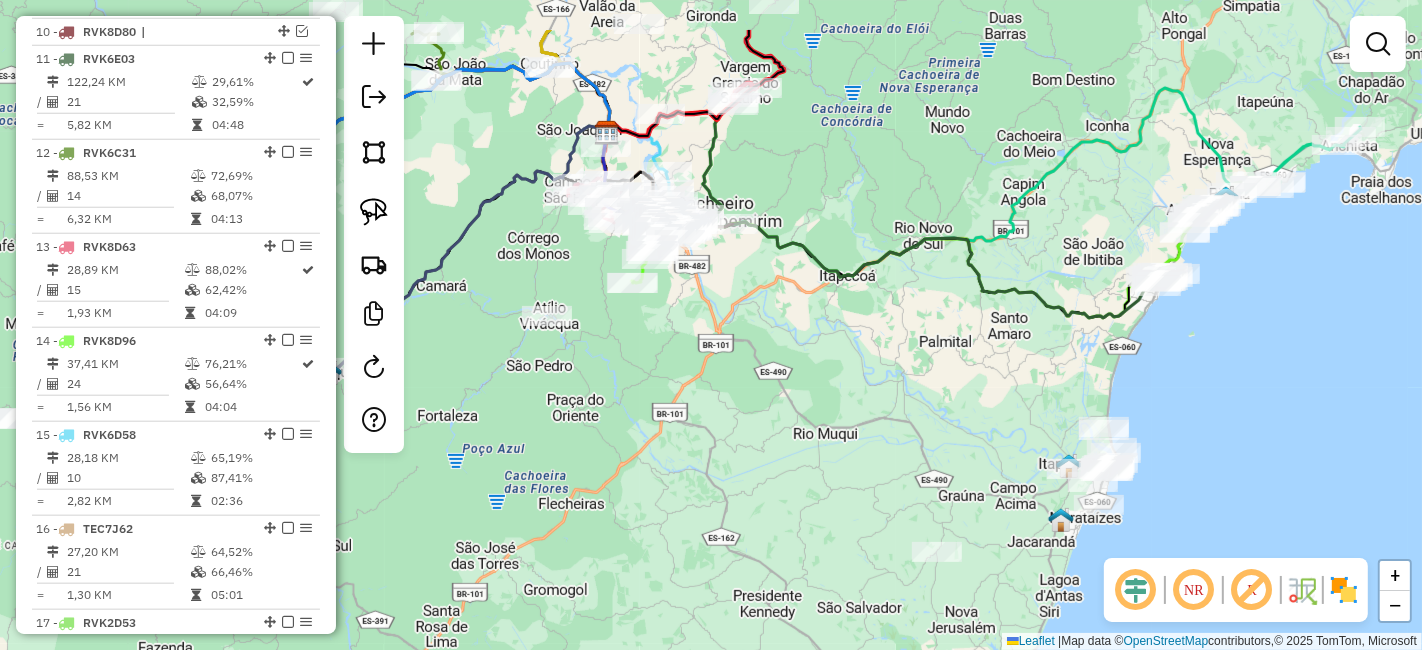drag, startPoint x: 585, startPoint y: 300, endPoint x: 786, endPoint y: 392, distance: 221.05429 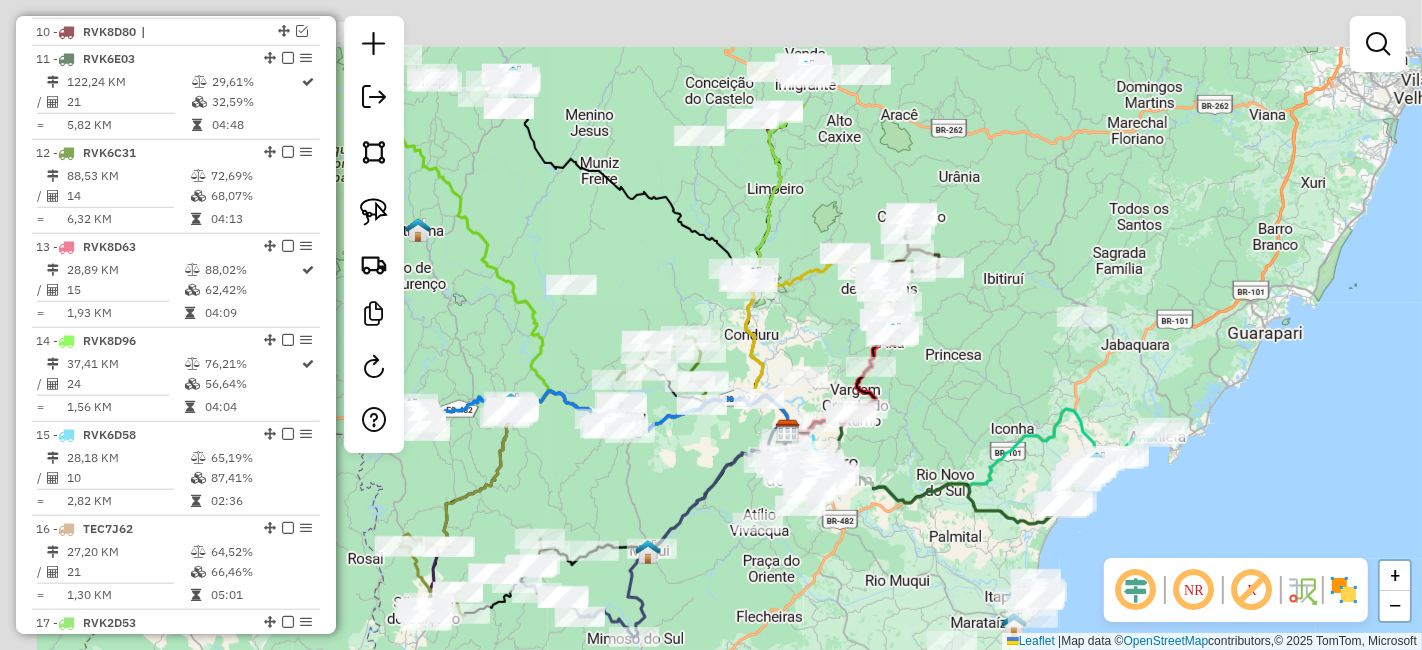 drag, startPoint x: 765, startPoint y: 416, endPoint x: 857, endPoint y: 590, distance: 196.8248 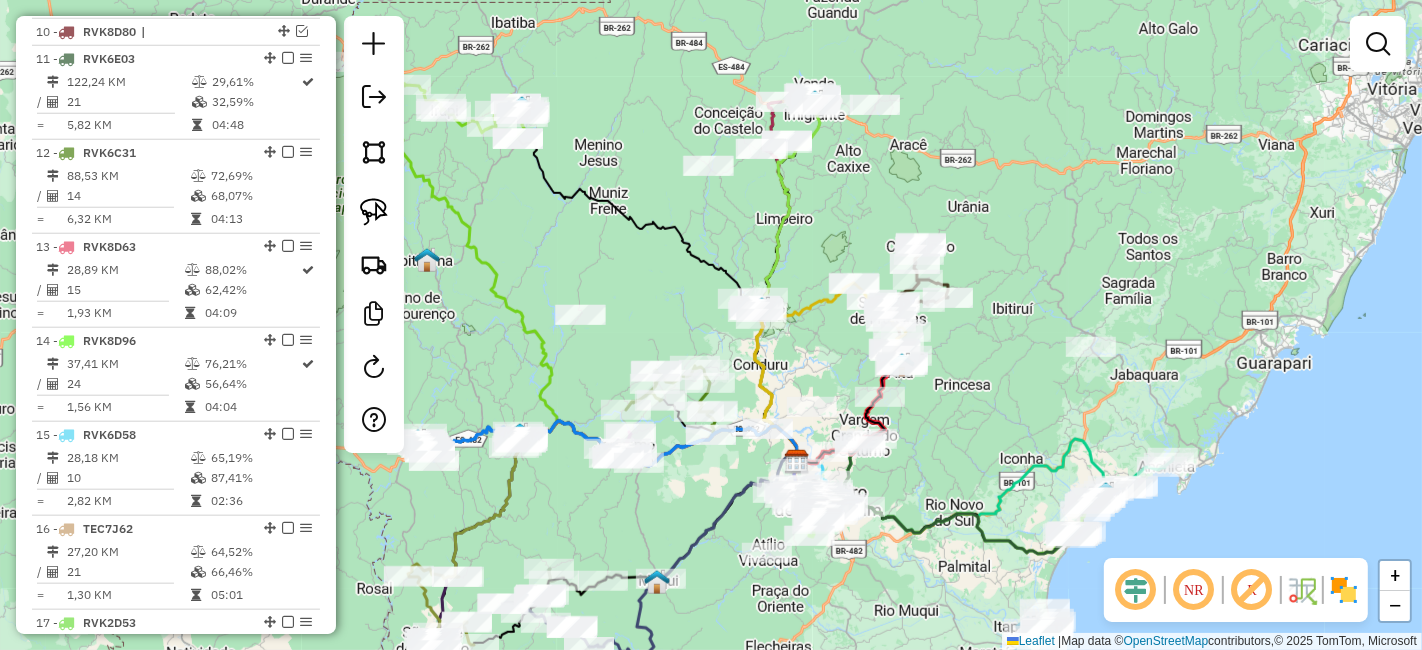 drag, startPoint x: 857, startPoint y: 590, endPoint x: 1054, endPoint y: 524, distance: 207.76189 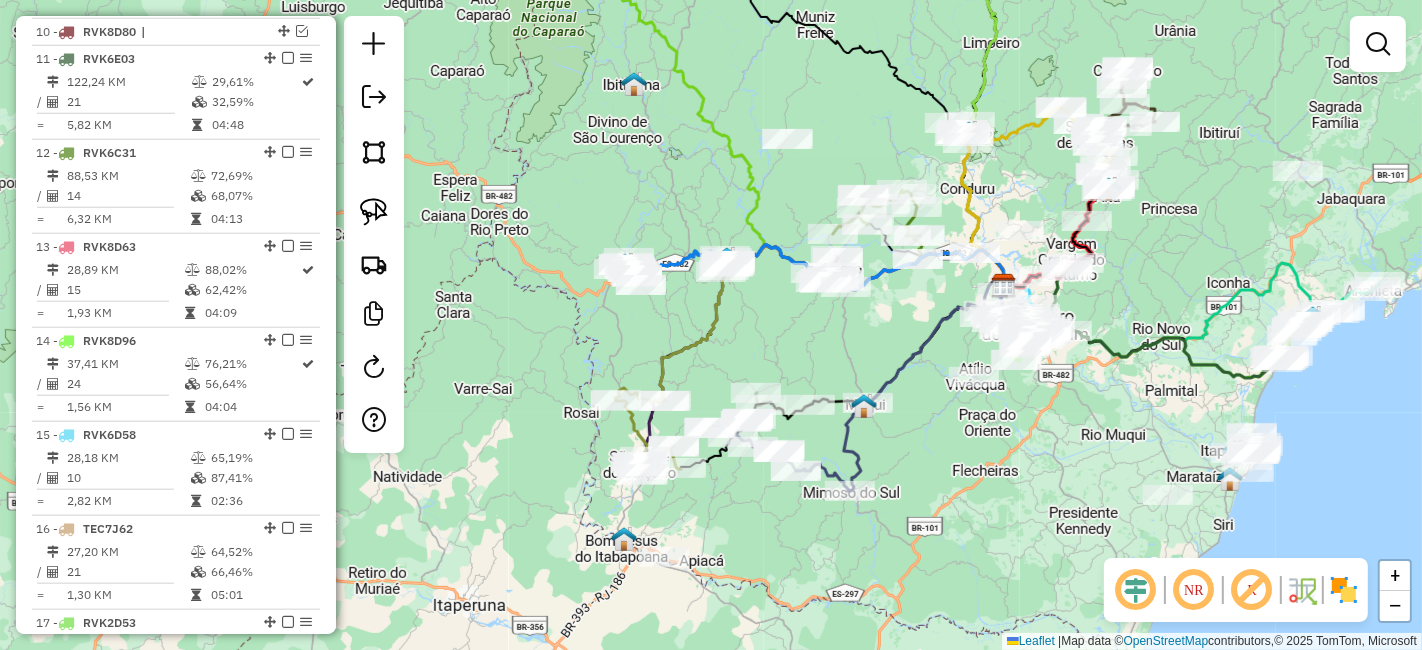 drag, startPoint x: 865, startPoint y: 485, endPoint x: 854, endPoint y: 304, distance: 181.33394 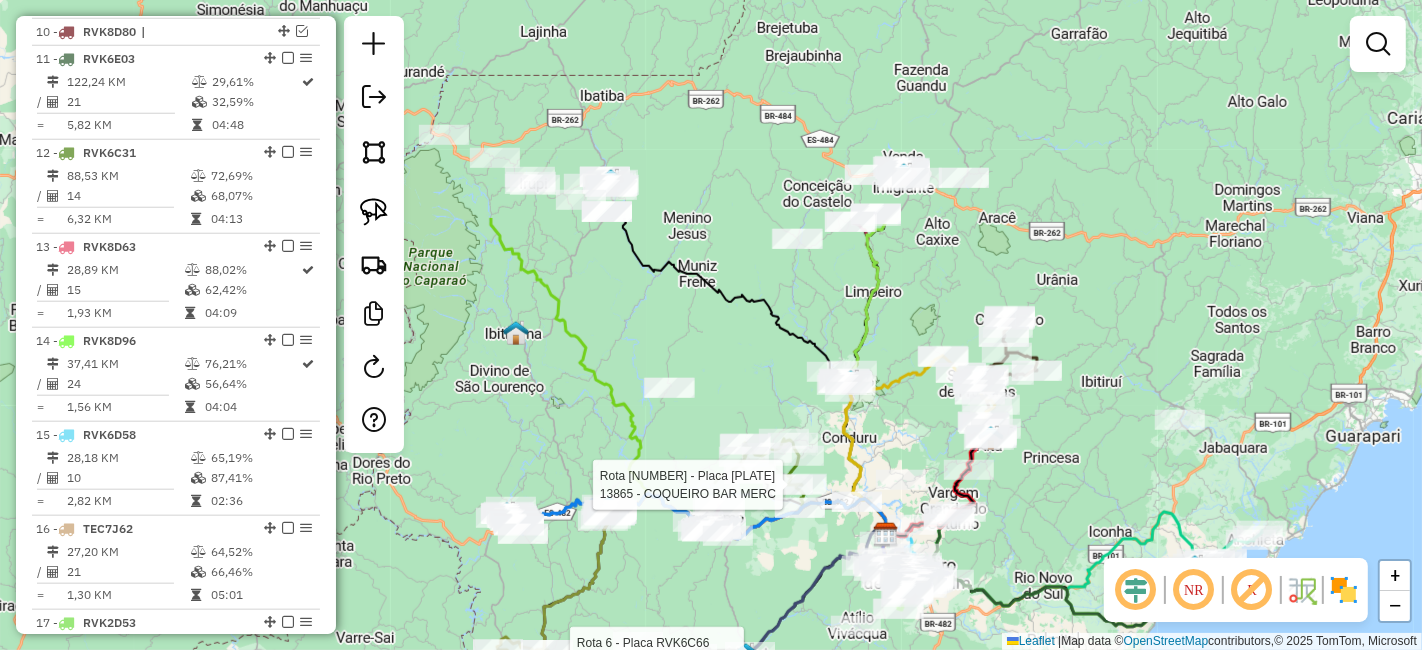 drag, startPoint x: 982, startPoint y: 406, endPoint x: 824, endPoint y: 641, distance: 283.17664 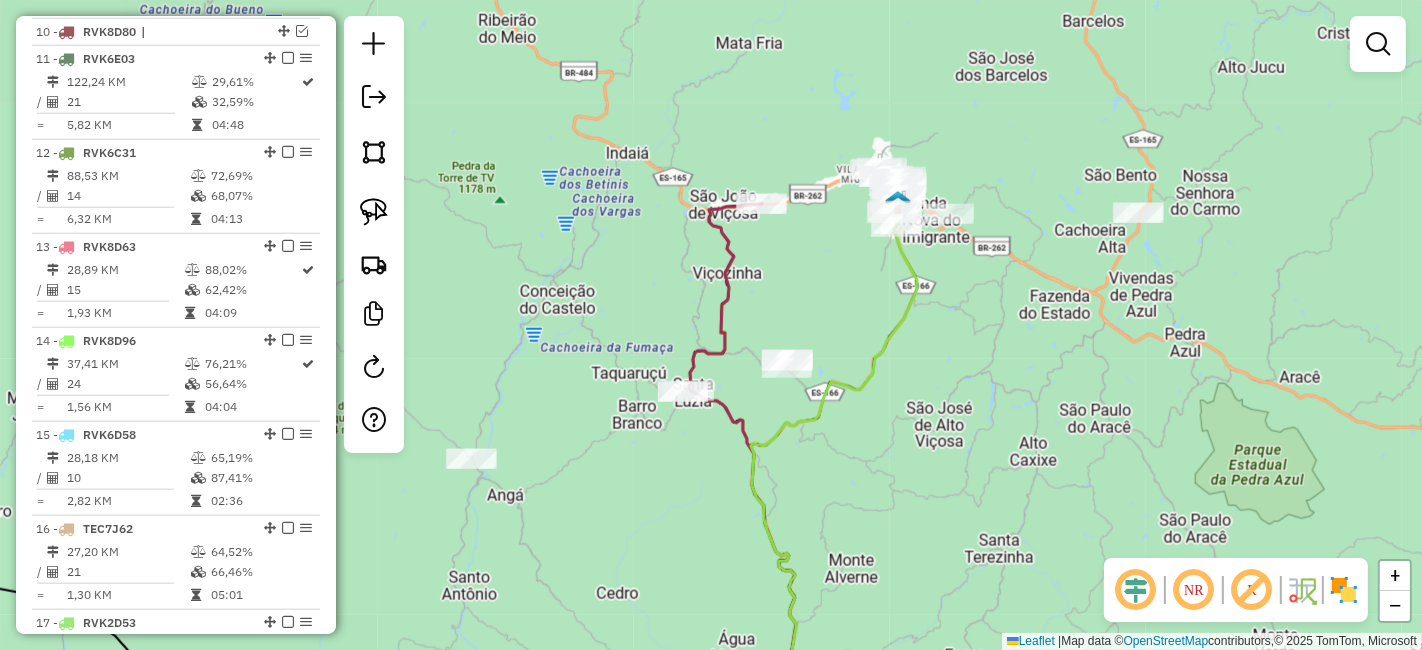 drag, startPoint x: 754, startPoint y: 408, endPoint x: 757, endPoint y: 450, distance: 42.107006 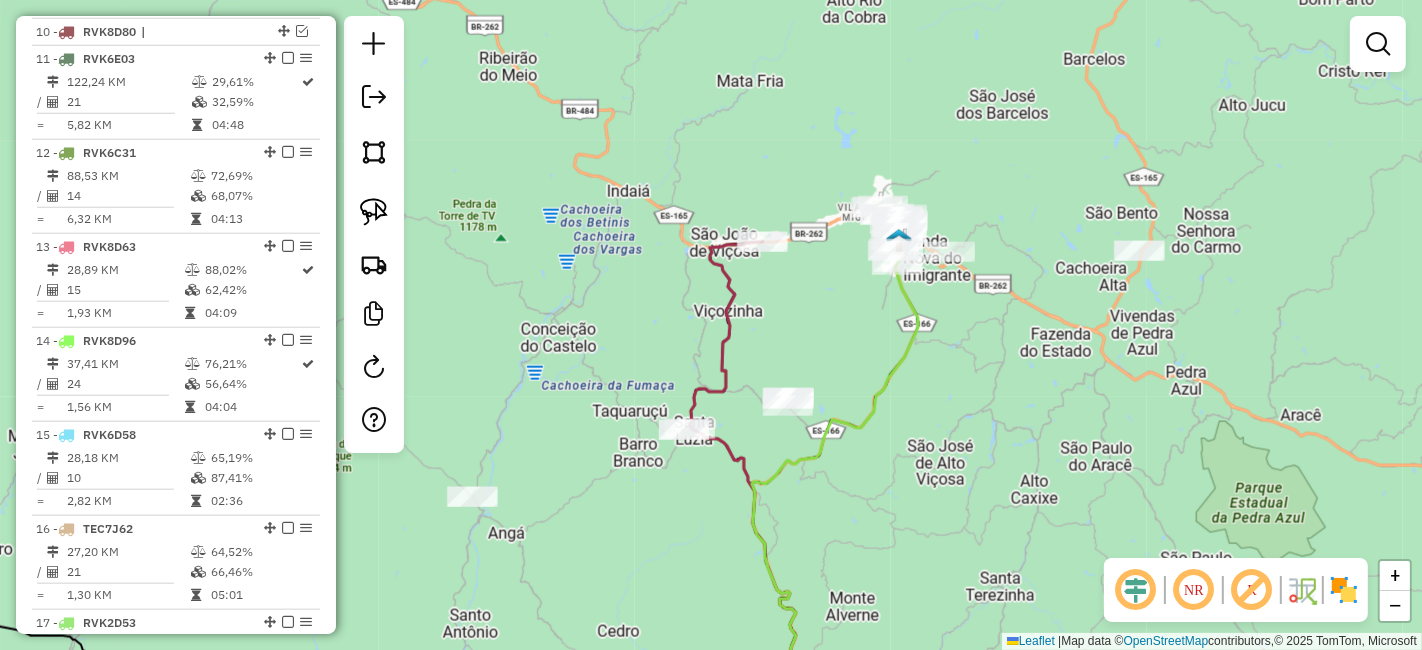 drag, startPoint x: 853, startPoint y: 361, endPoint x: 845, endPoint y: 381, distance: 21.540659 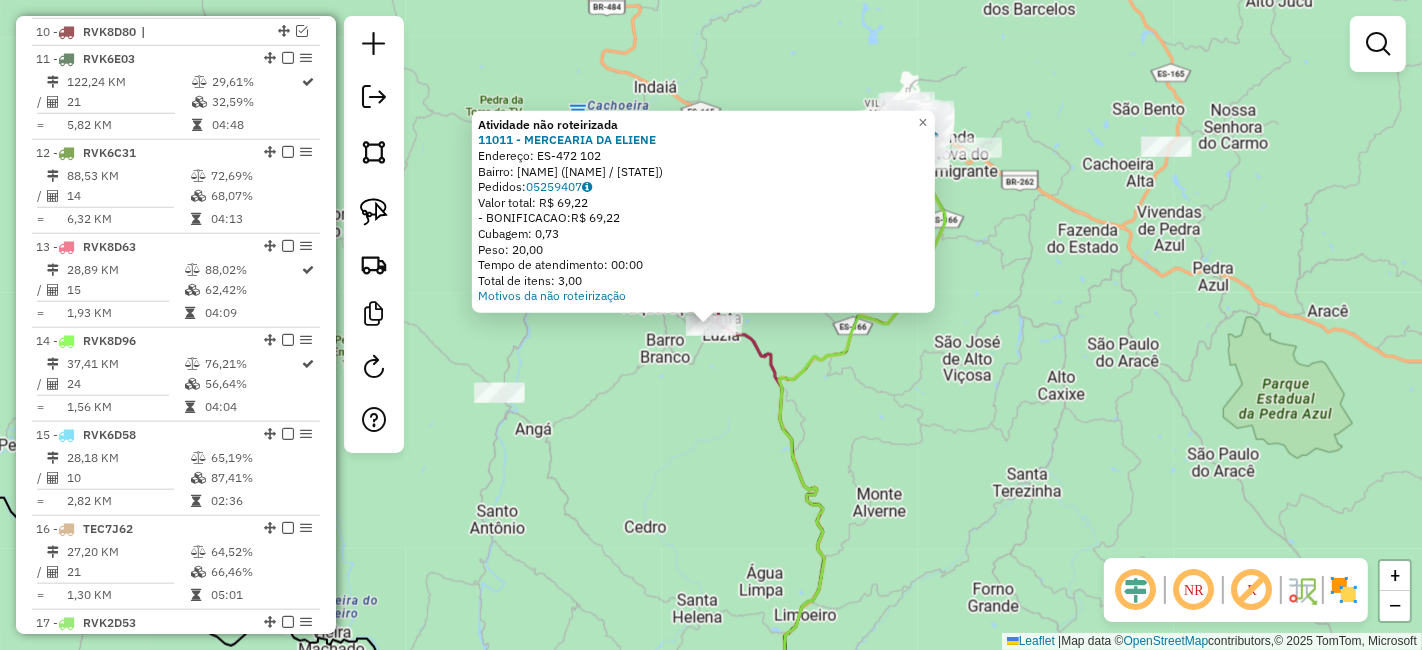 click on "Atividade não roteirizada 11011 - MERCEARIA DA ELIENE  Endereço:  ES-472 102   Bairro: CENTRO (CONCEICAO DO CASTELO / ES)   Pedidos:  05259407   Valor total: R$ 69,22   - BONIFICACAO:  R$ 69,22   Cubagem: 0,73   Peso: 20,00   Tempo de atendimento: 00:00   Total de itens: 3,00  Motivos da não roteirização × Janela de atendimento Grade de atendimento Capacidade Transportadoras Veículos Cliente Pedidos  Rotas Selecione os dias de semana para filtrar as janelas de atendimento  Seg   Ter   Qua   Qui   Sex   Sáb   Dom  Informe o período da janela de atendimento: De: Até:  Filtrar exatamente a janela do cliente  Considerar janela de atendimento padrão  Selecione os dias de semana para filtrar as grades de atendimento  Seg   Ter   Qua   Qui   Sex   Sáb   Dom   Considerar clientes sem dia de atendimento cadastrado  Clientes fora do dia de atendimento selecionado Filtrar as atividades entre os valores definidos abaixo:  Peso mínimo:   Peso máximo:   Cubagem mínima:   Cubagem máxima:   De:   Até:   De:" 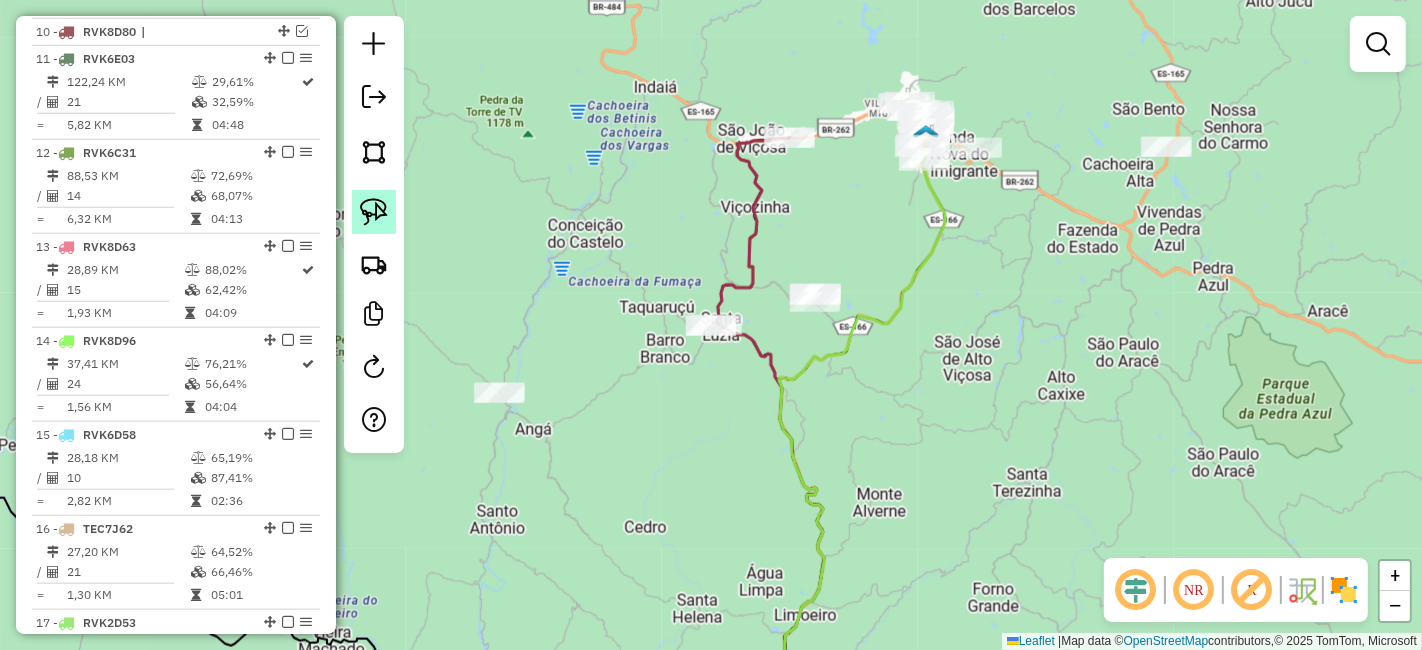 click 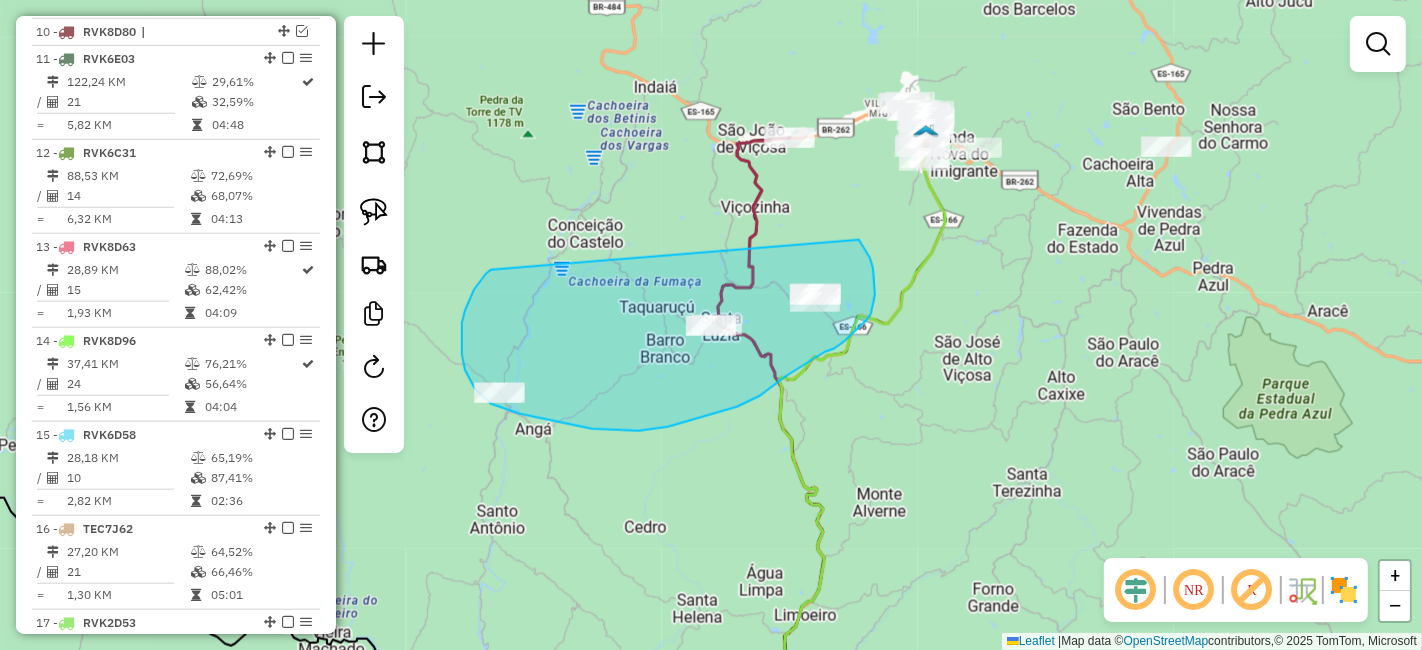 drag, startPoint x: 462, startPoint y: 323, endPoint x: 858, endPoint y: 239, distance: 404.81107 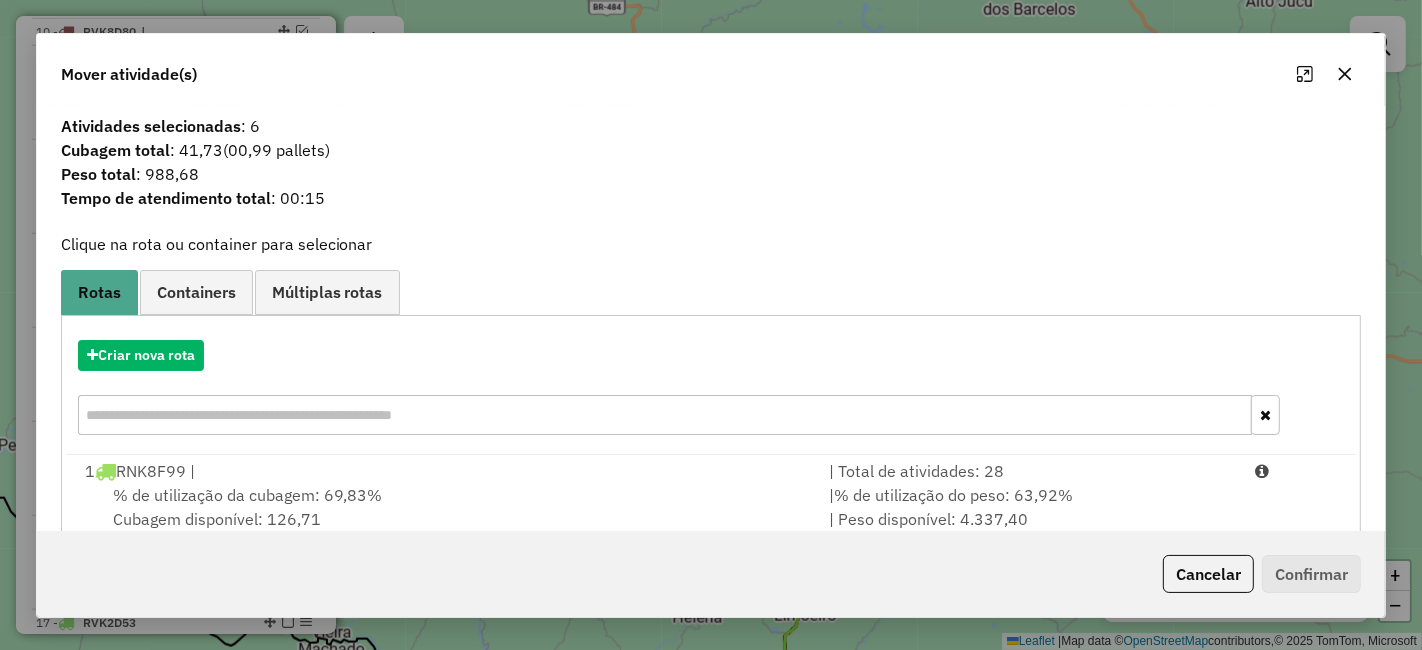 click 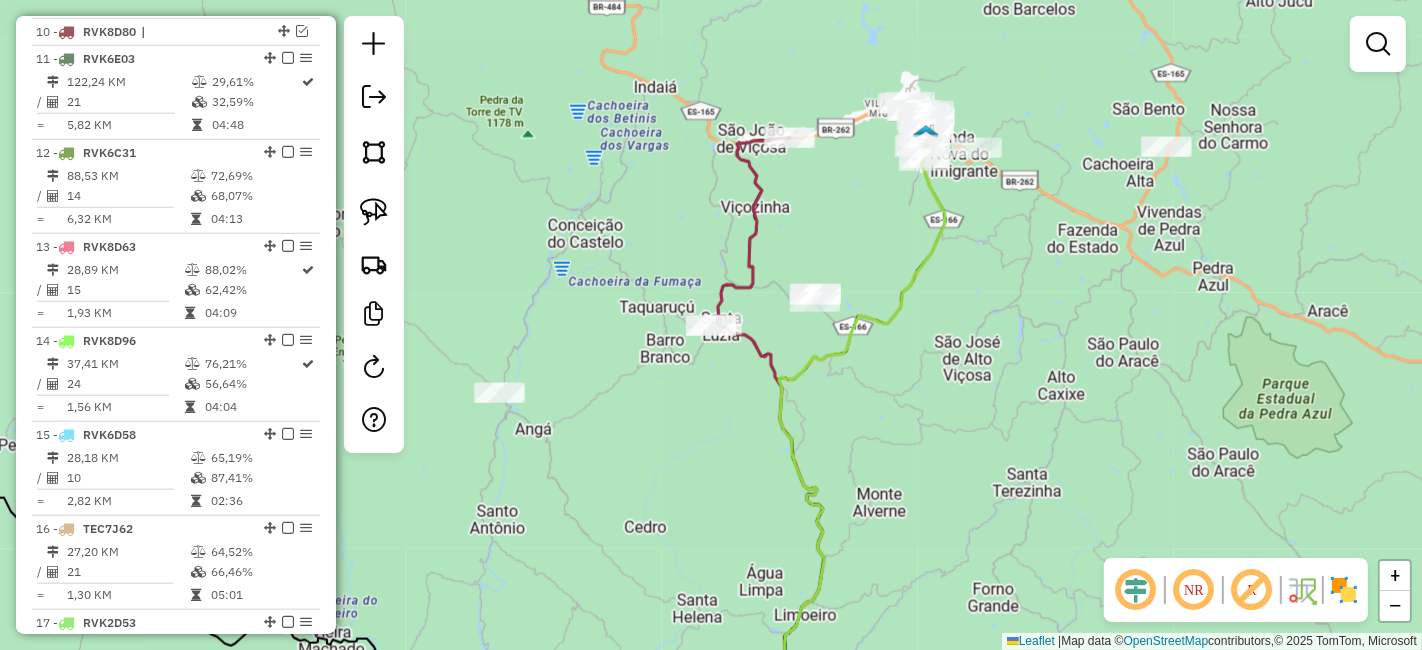 click on "Janela de atendimento Grade de atendimento Capacidade Transportadoras Veículos Cliente Pedidos  Rotas Selecione os dias de semana para filtrar as janelas de atendimento  Seg   Ter   Qua   Qui   Sex   Sáb   Dom  Informe o período da janela de atendimento: De: Até:  Filtrar exatamente a janela do cliente  Considerar janela de atendimento padrão  Selecione os dias de semana para filtrar as grades de atendimento  Seg   Ter   Qua   Qui   Sex   Sáb   Dom   Considerar clientes sem dia de atendimento cadastrado  Clientes fora do dia de atendimento selecionado Filtrar as atividades entre os valores definidos abaixo:  Peso mínimo:   Peso máximo:   Cubagem mínima:   Cubagem máxima:   De:   Até:  Filtrar as atividades entre o tempo de atendimento definido abaixo:  De:   Até:   Considerar capacidade total dos clientes não roteirizados Transportadora: Selecione um ou mais itens Tipo de veículo: Selecione um ou mais itens Veículo: Selecione um ou mais itens Motorista: Selecione um ou mais itens Nome: Rótulo:" 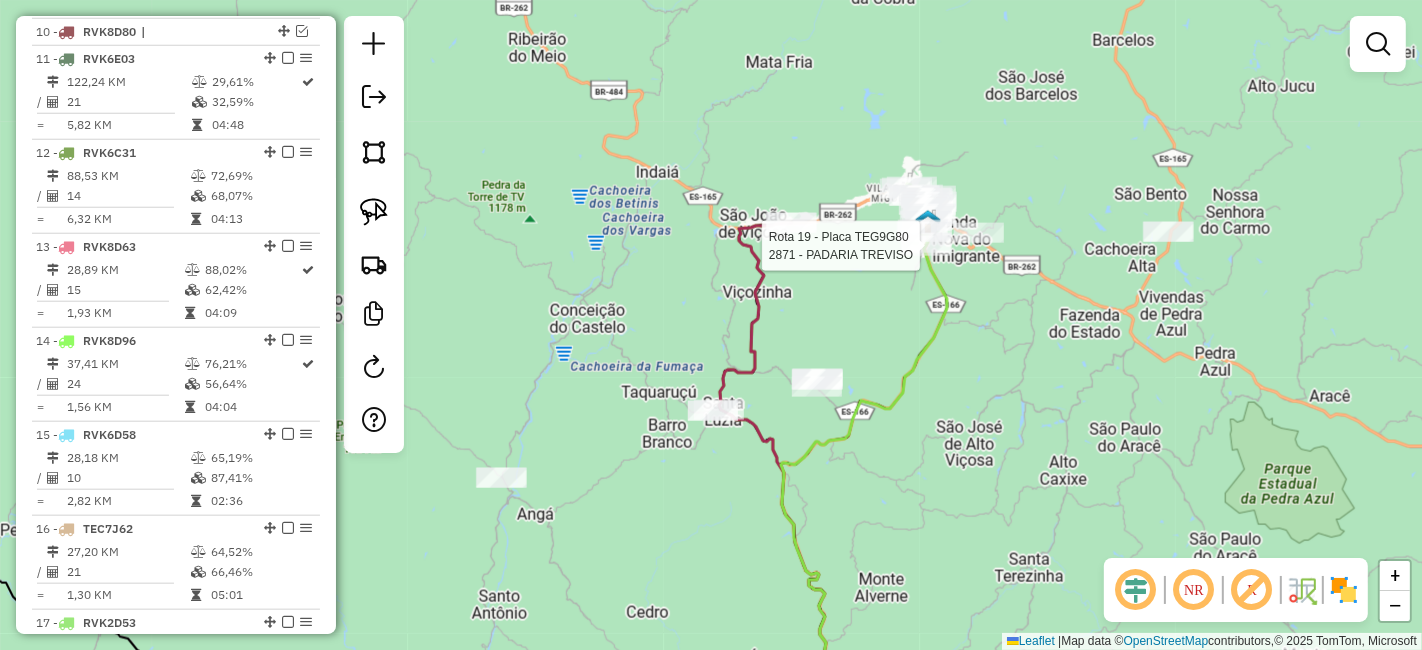 select on "**********" 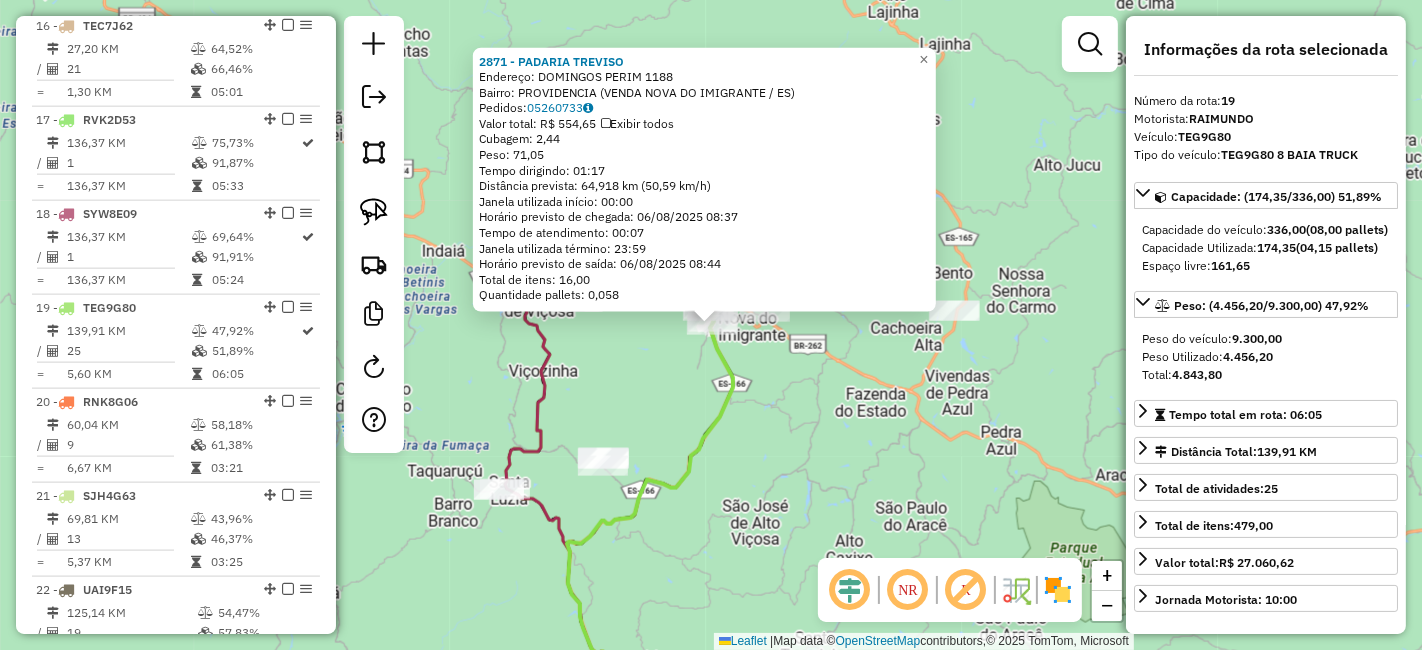 scroll, scrollTop: 2393, scrollLeft: 0, axis: vertical 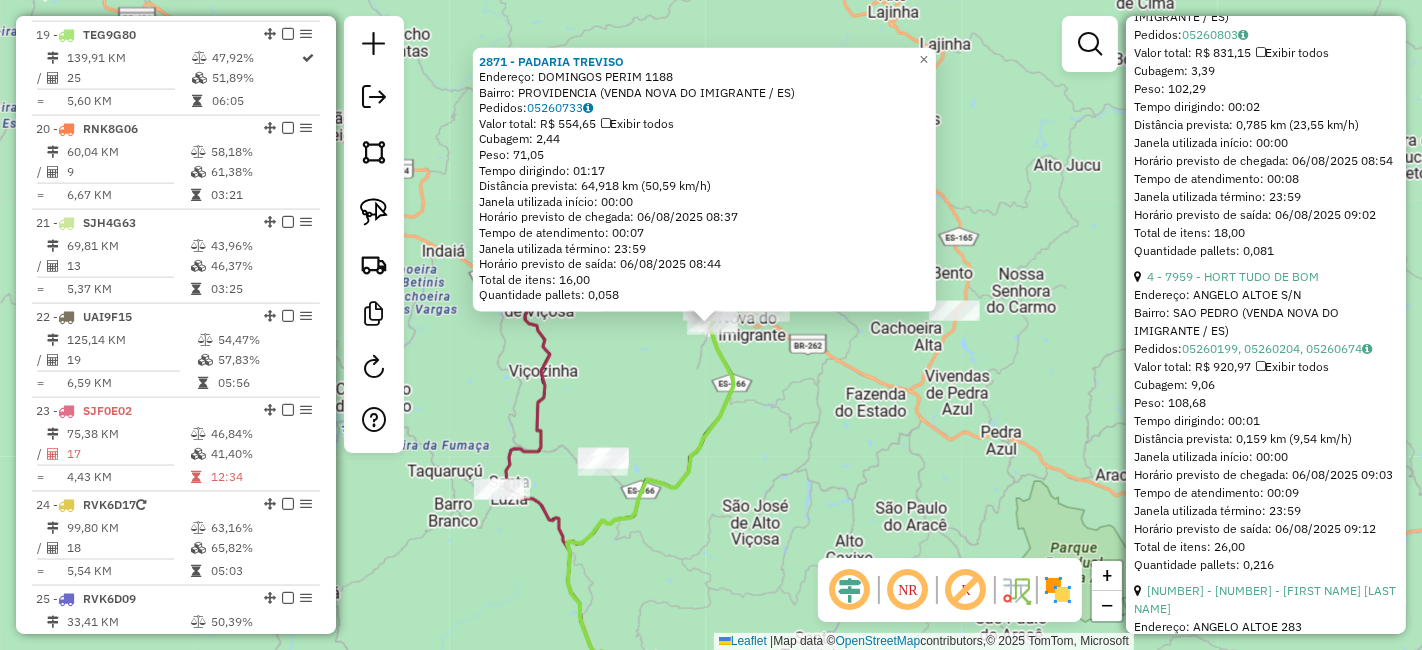 click on "2871 - PADARIA TREVISO  Endereço:  DOMINGOS PERIM 1188   Bairro: PROVIDENCIA (VENDA NOVA DO IMIGRANTE / ES)   Pedidos:  05260733   Valor total: R$ 554,65   Exibir todos   Cubagem: 2,44  Peso: 71,05  Tempo dirigindo: 01:17   Distância prevista: 64,918 km (50,59 km/h)   Janela utilizada início: 00:00   Horário previsto de chegada: 06/08/2025 08:37   Tempo de atendimento: 00:07   Janela utilizada término: 23:59   Horário previsto de saída: 06/08/2025 08:44   Total de itens: 16,00   Quantidade pallets: 0,058  × Janela de atendimento Grade de atendimento Capacidade Transportadoras Veículos Cliente Pedidos  Rotas Selecione os dias de semana para filtrar as janelas de atendimento  Seg   Ter   Qua   Qui   Sex   Sáb   Dom  Informe o período da janela de atendimento: De: Até:  Filtrar exatamente a janela do cliente  Considerar janela de atendimento padrão  Selecione os dias de semana para filtrar as grades de atendimento  Seg   Ter   Qua   Qui   Sex   Sáb   Dom   Peso mínimo:   Peso máximo:   De:   De:" 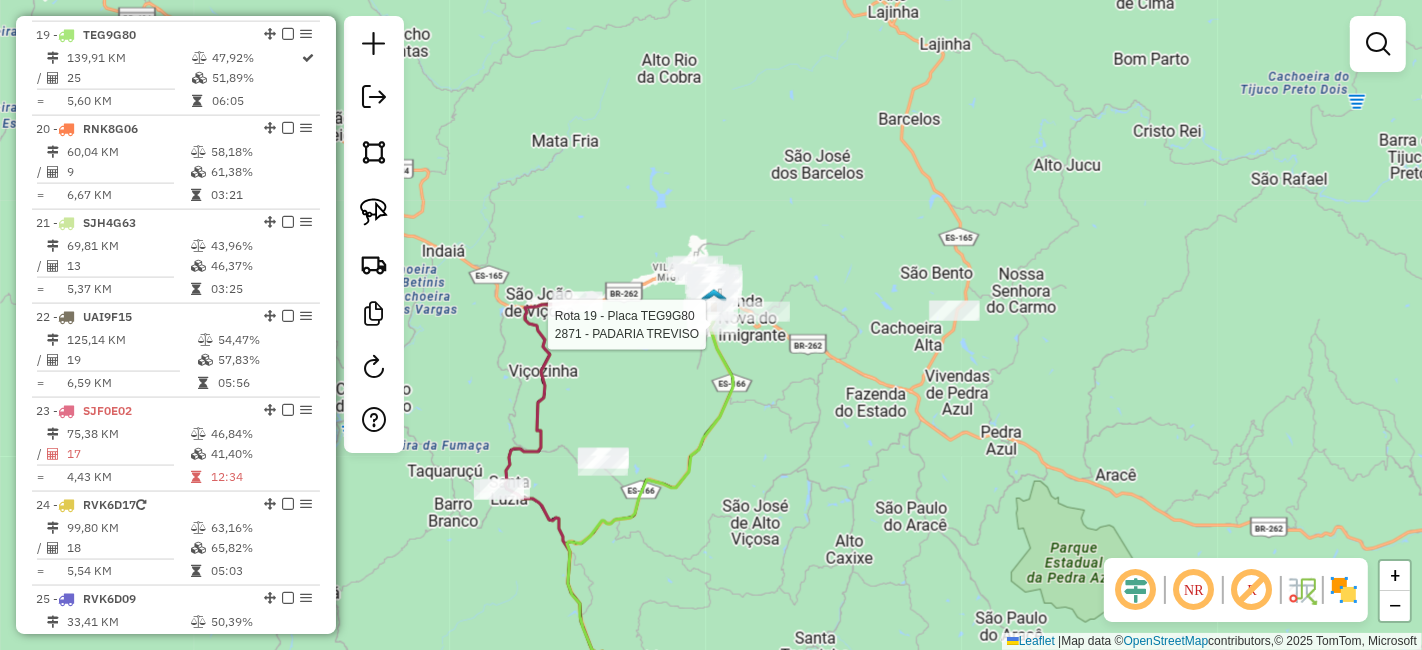 select on "**********" 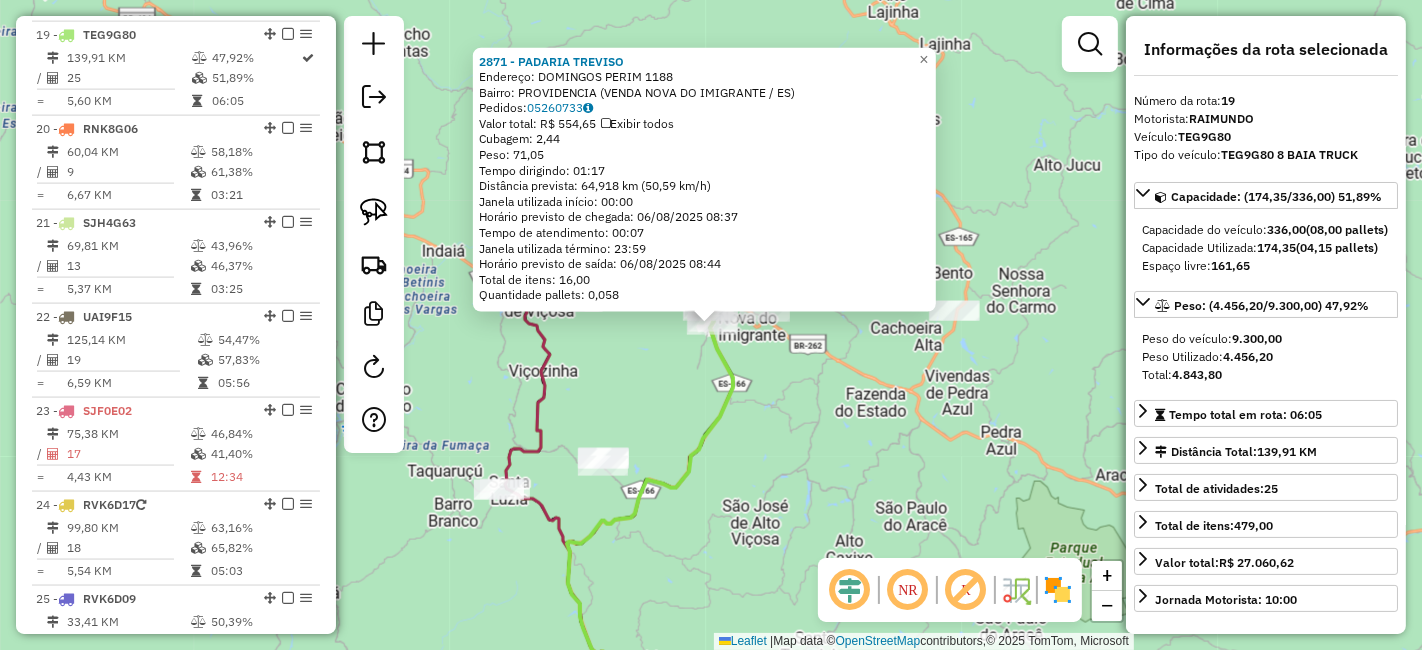 click on "2871 - PADARIA TREVISO  Endereço:  DOMINGOS PERIM 1188   Bairro: PROVIDENCIA (VENDA NOVA DO IMIGRANTE / ES)   Pedidos:  05260733   Valor total: R$ 554,65   Exibir todos   Cubagem: 2,44  Peso: 71,05  Tempo dirigindo: 01:17   Distância prevista: 64,918 km (50,59 km/h)   Janela utilizada início: 00:00   Horário previsto de chegada: 06/08/2025 08:37   Tempo de atendimento: 00:07   Janela utilizada término: 23:59   Horário previsto de saída: 06/08/2025 08:44   Total de itens: 16,00   Quantidade pallets: 0,058  × Janela de atendimento Grade de atendimento Capacidade Transportadoras Veículos Cliente Pedidos  Rotas Selecione os dias de semana para filtrar as janelas de atendimento  Seg   Ter   Qua   Qui   Sex   Sáb   Dom  Informe o período da janela de atendimento: De: Até:  Filtrar exatamente a janela do cliente  Considerar janela de atendimento padrão  Selecione os dias de semana para filtrar as grades de atendimento  Seg   Ter   Qua   Qui   Sex   Sáb   Dom   Peso mínimo:   Peso máximo:   De:   De:" 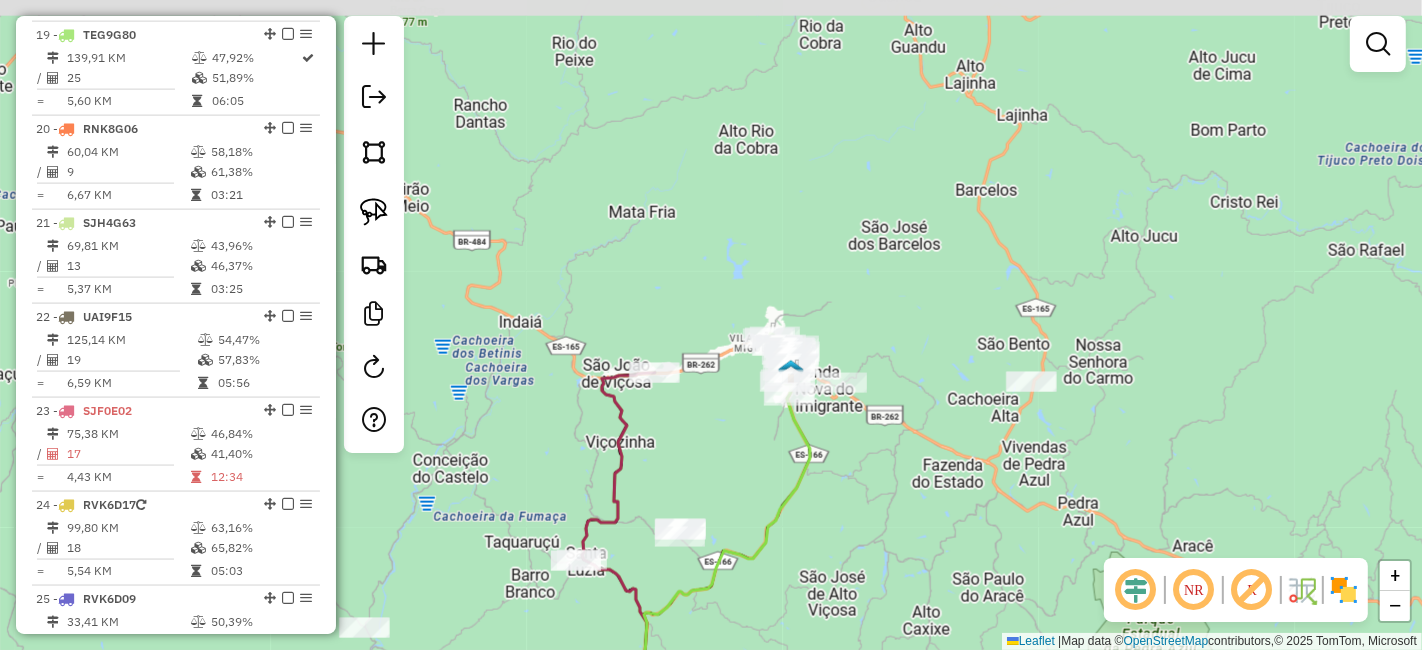 drag, startPoint x: 760, startPoint y: 381, endPoint x: 837, endPoint y: 452, distance: 104.73777 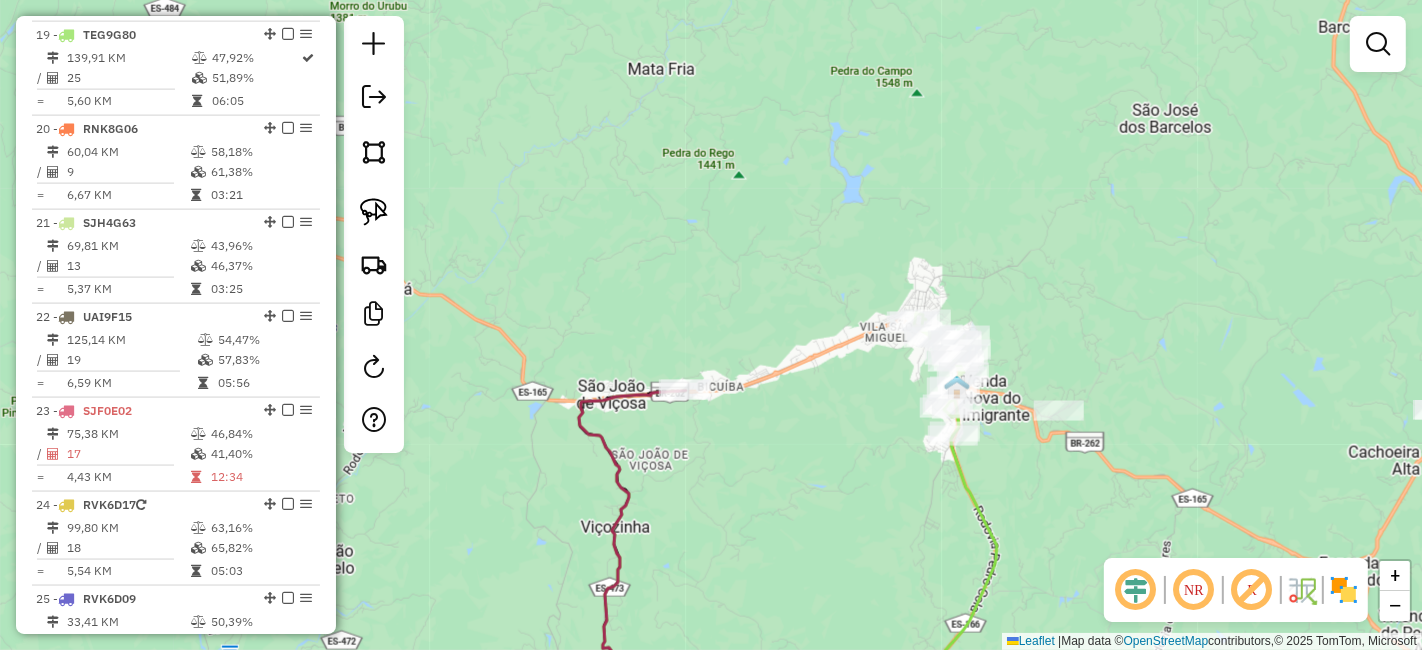 drag, startPoint x: 828, startPoint y: 421, endPoint x: 1031, endPoint y: 487, distance: 213.4596 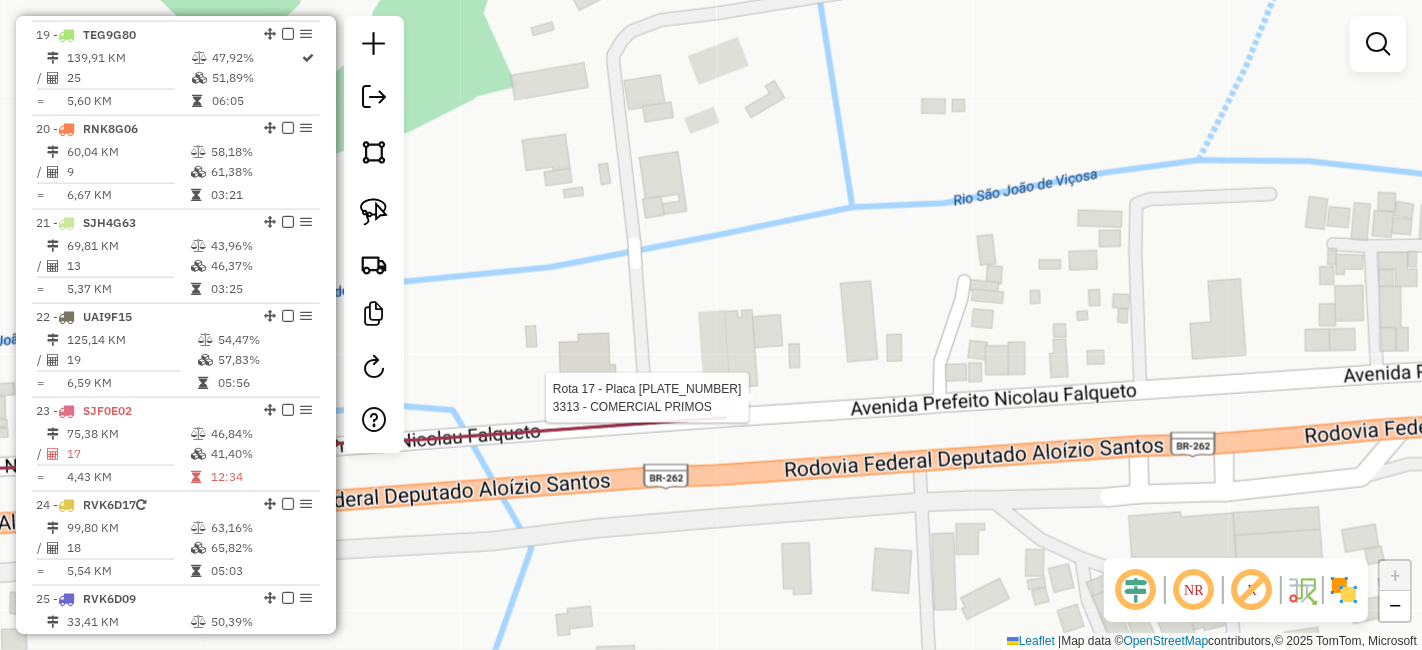 select on "**********" 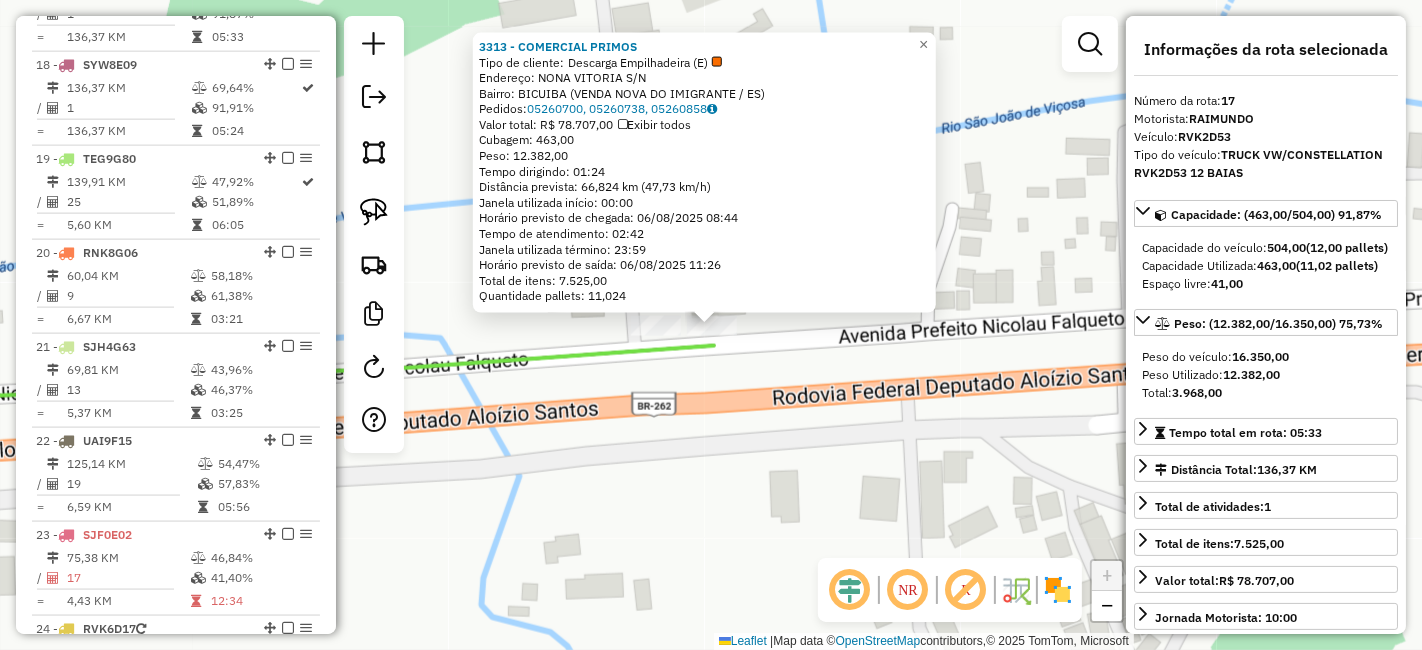 scroll, scrollTop: 2205, scrollLeft: 0, axis: vertical 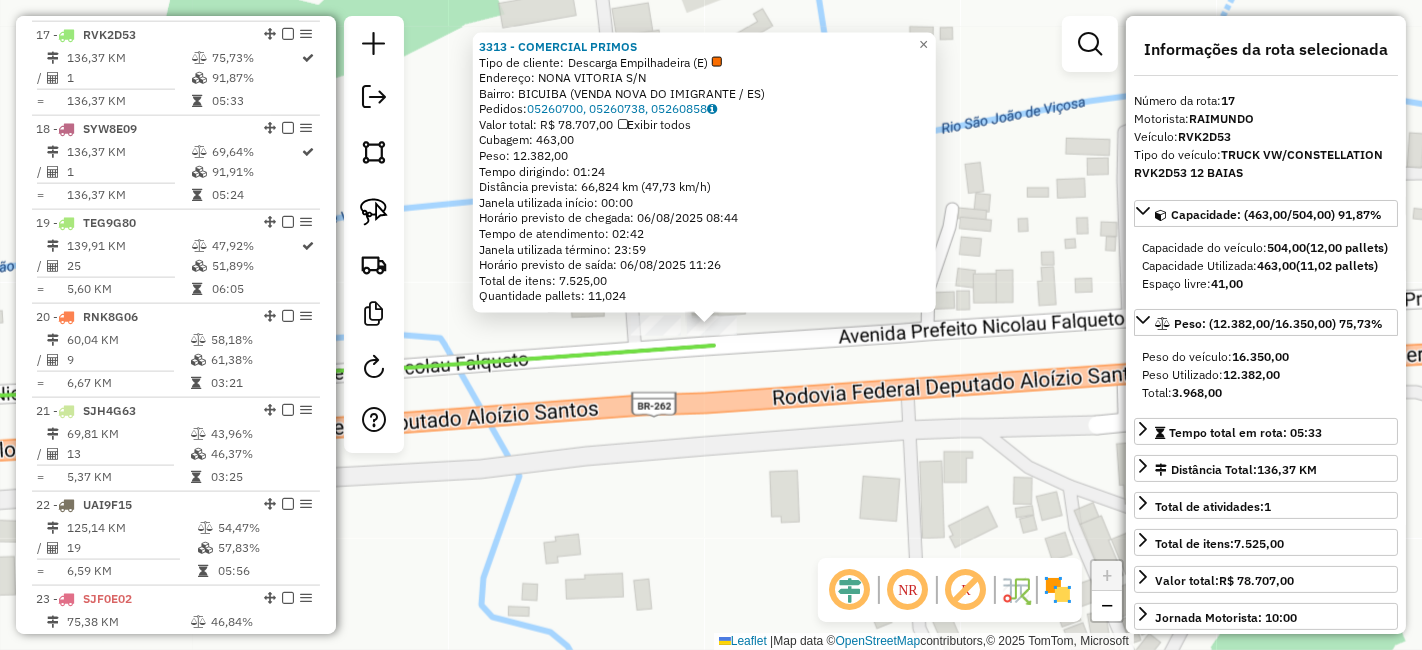 click on "3313 - COMERCIAL PRIMOS  Tipo de cliente:   Descarga Empilhadeira (E)   Endereço:  NONA VITORIA S/N   Bairro: BICUIBA (VENDA NOVA DO IMIGRANTE / ES)   Pedidos:  05260700, 05260738, 05260858   Valor total: R$ 78.707,00   Exibir todos   Cubagem: 463,00  Peso: 12.382,00  Tempo dirigindo: 01:24   Distância prevista: 66,824 km (47,73 km/h)   Janela utilizada início: 00:00   Horário previsto de chegada: 06/08/2025 08:44   Tempo de atendimento: 02:42   Janela utilizada término: 23:59   Horário previsto de saída: 06/08/2025 11:26   Total de itens: 7.525,00   Quantidade pallets: 11,024  × Janela de atendimento Grade de atendimento Capacidade Transportadoras Veículos Cliente Pedidos  Rotas Selecione os dias de semana para filtrar as janelas de atendimento  Seg   Ter   Qua   Qui   Sex   Sáb   Dom  Informe o período da janela de atendimento: De: Até:  Filtrar exatamente a janela do cliente  Considerar janela de atendimento padrão  Selecione os dias de semana para filtrar as grades de atendimento  Seg   Ter" 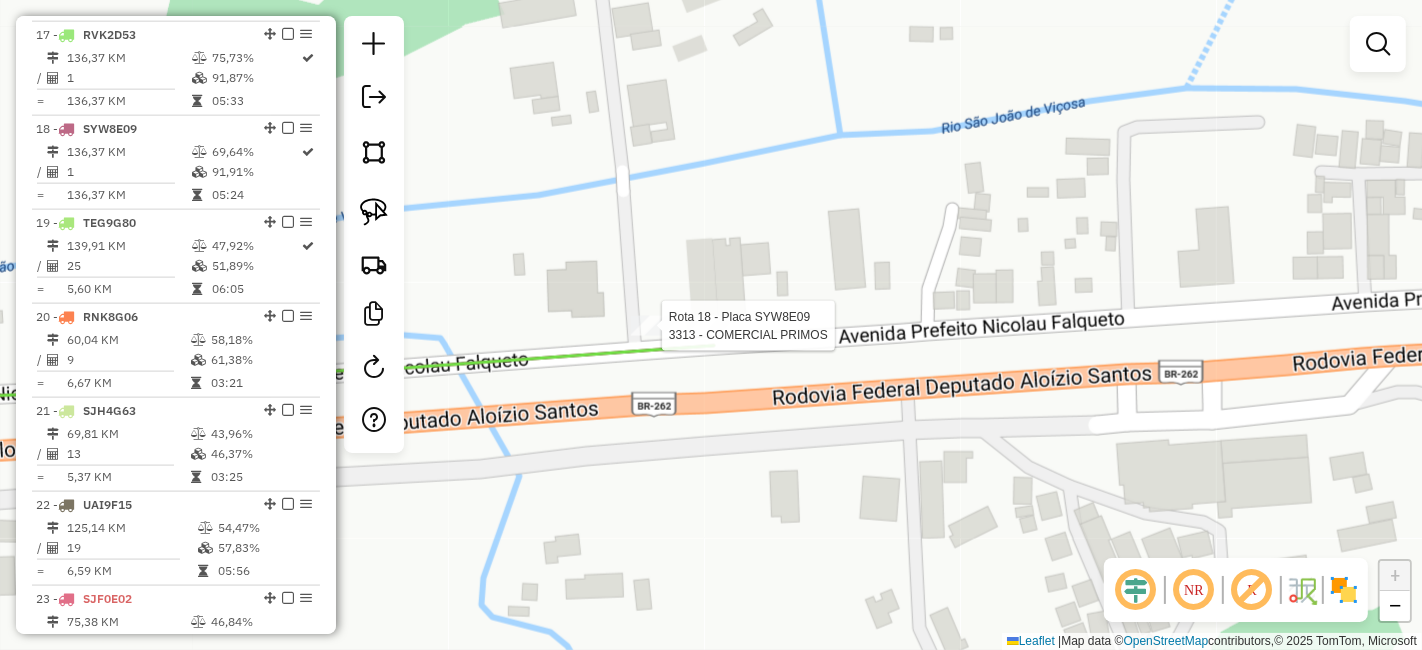 select on "**********" 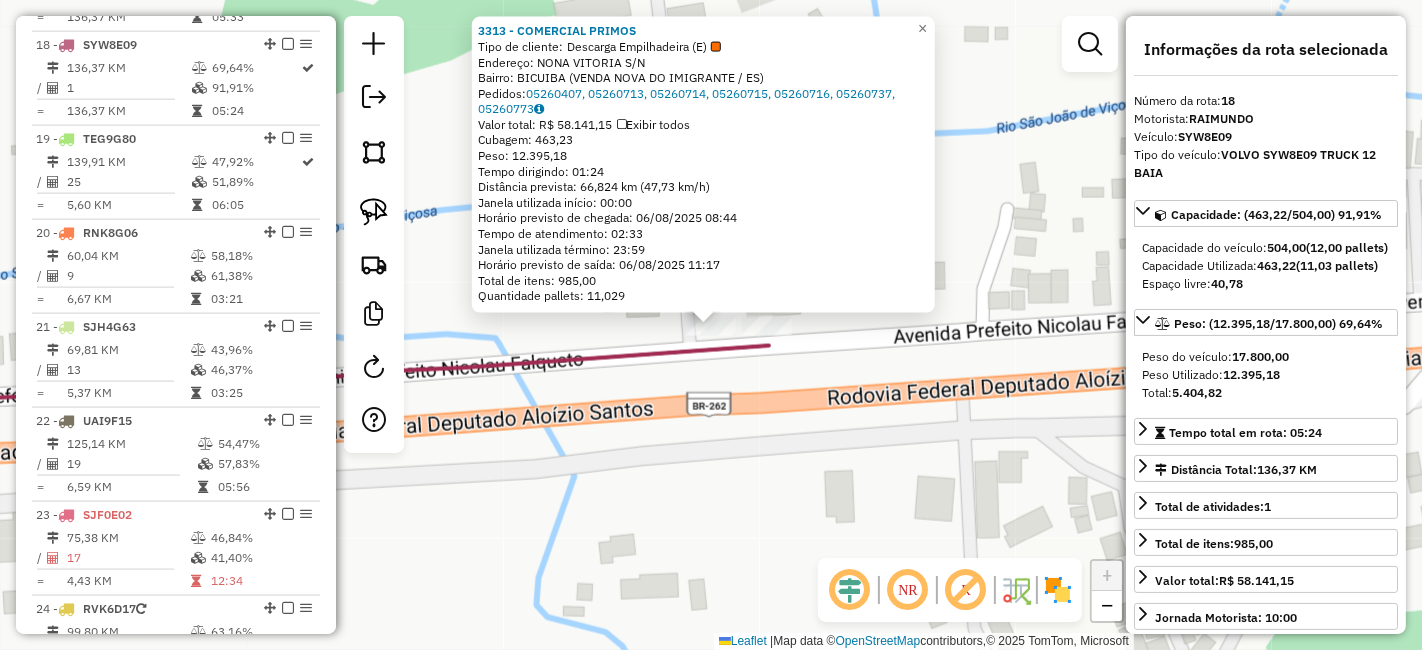scroll, scrollTop: 2299, scrollLeft: 0, axis: vertical 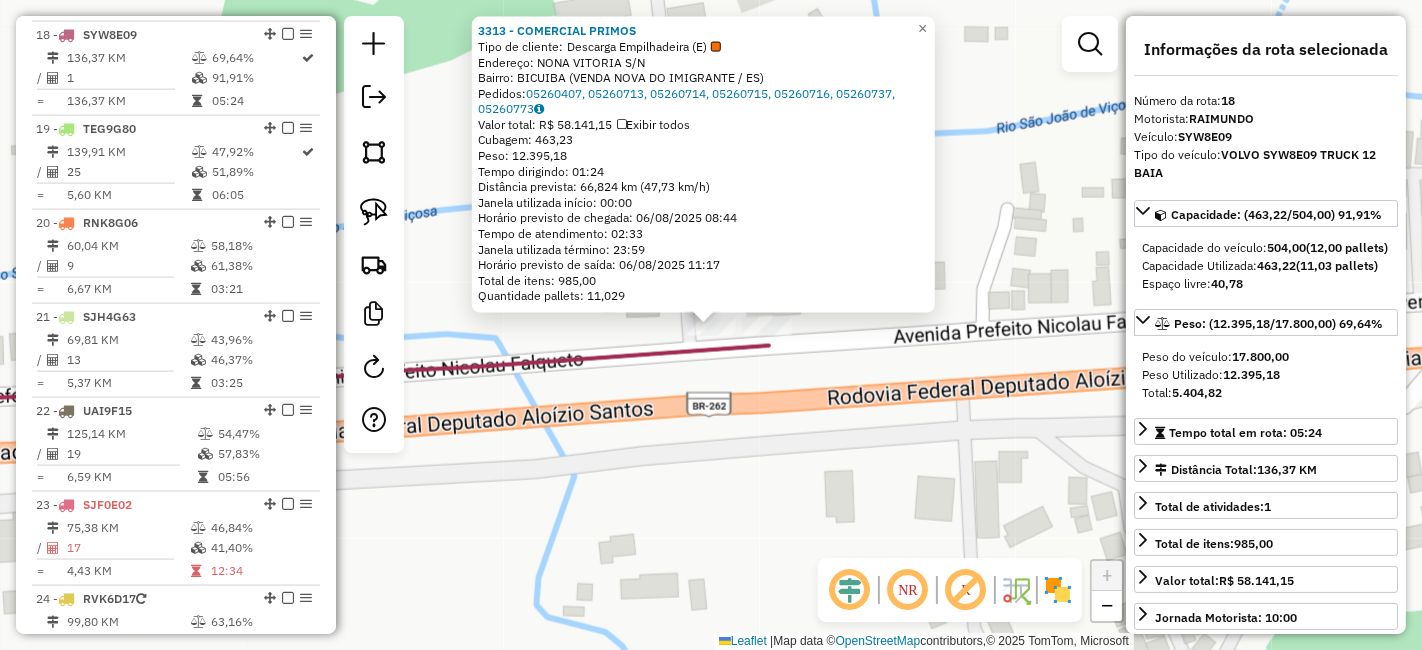click on "3313 - COMERCIAL PRIMOS  Tipo de cliente:   Descarga Empilhadeira (E)   Endereço:  NONA VITORIA S/N   Bairro: BICUIBA (VENDA NOVA DO IMIGRANTE / ES)   Pedidos:  05260407, 05260713, 05260714, 05260715, 05260716, 05260737, 05260773   Valor total: R$ 58.141,15   Exibir todos   Cubagem: 463,23  Peso: 12.395,18  Tempo dirigindo: 01:24   Distância prevista: 66,824 km (47,73 km/h)   Janela utilizada início: 00:00   Horário previsto de chegada: 06/08/2025 08:44   Tempo de atendimento: 02:33   Janela utilizada término: 23:59   Horário previsto de saída: 06/08/2025 11:17   Total de itens: 985,00   Quantidade pallets: 11,029  × Janela de atendimento Grade de atendimento Capacidade Transportadoras Veículos Cliente Pedidos  Rotas Selecione os dias de semana para filtrar as janelas de atendimento  Seg   Ter   Qua   Qui   Sex   Sáb   Dom  Informe o período da janela de atendimento: De: Até:  Filtrar exatamente a janela do cliente  Considerar janela de atendimento padrão   Seg   Ter   Qua   Qui   Sex   Sáb  De:" 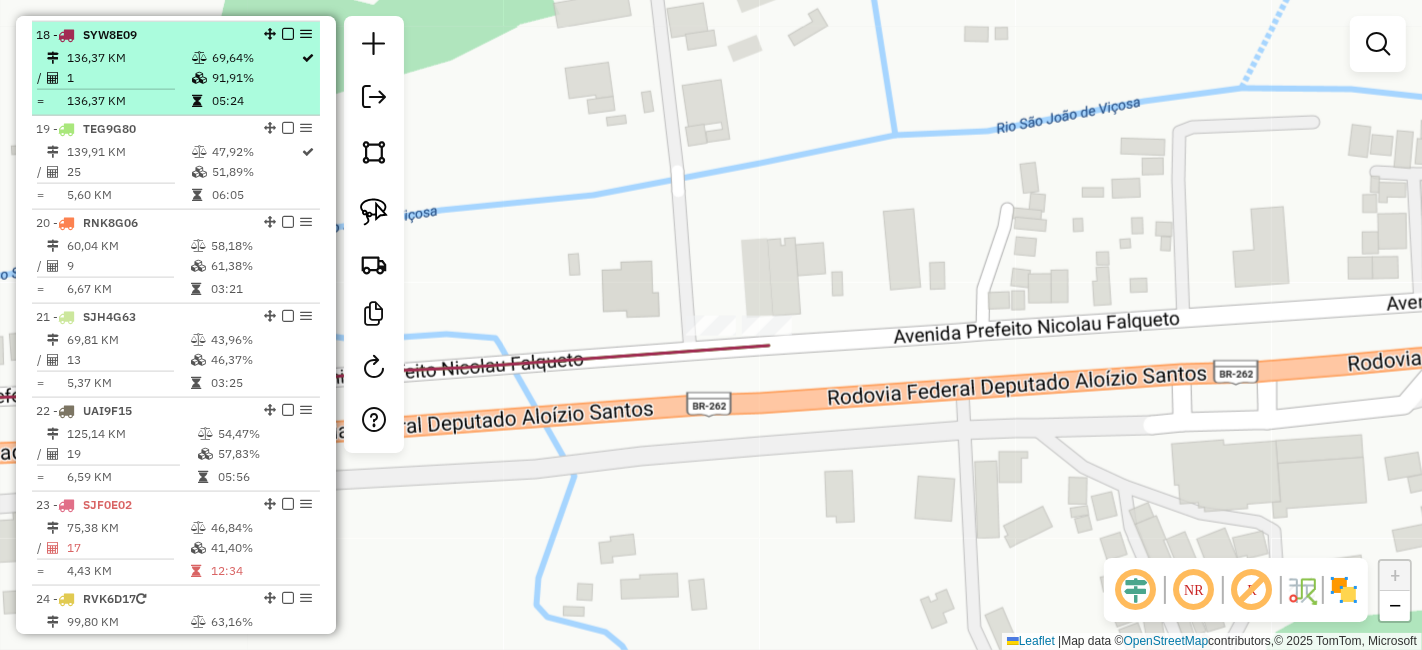 click at bounding box center [288, 34] 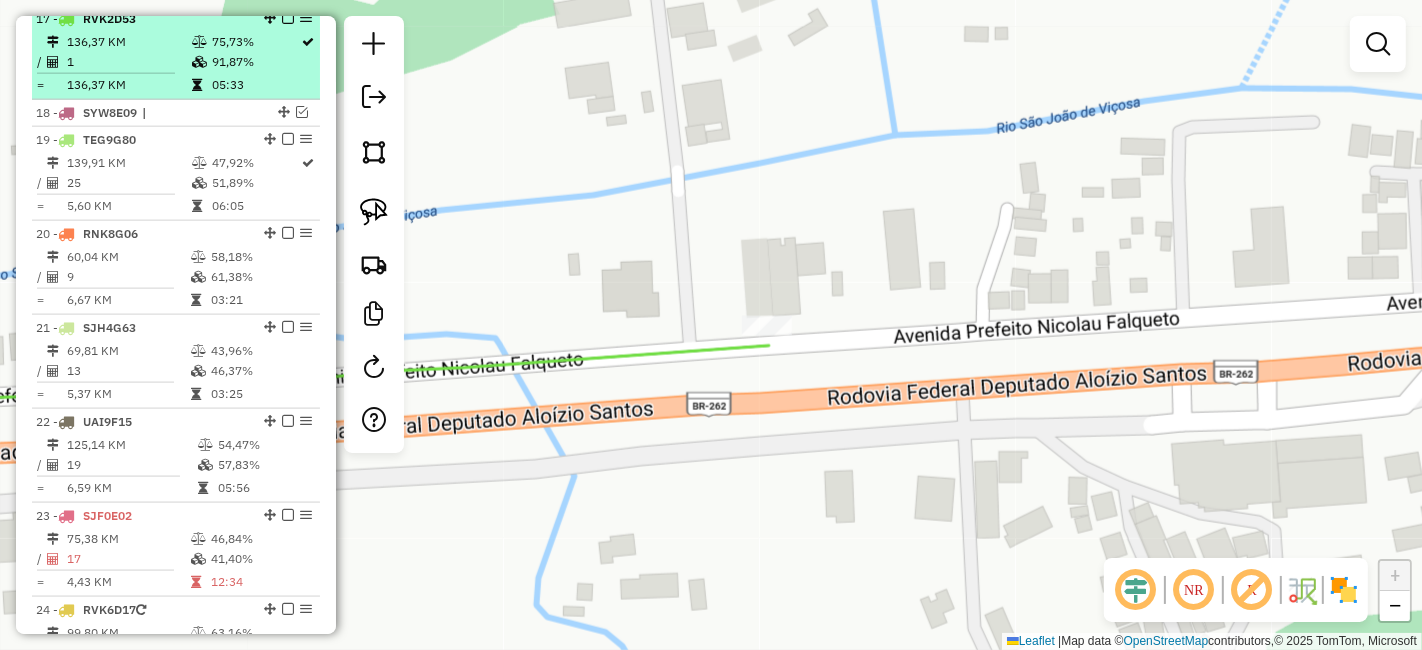 scroll, scrollTop: 2188, scrollLeft: 0, axis: vertical 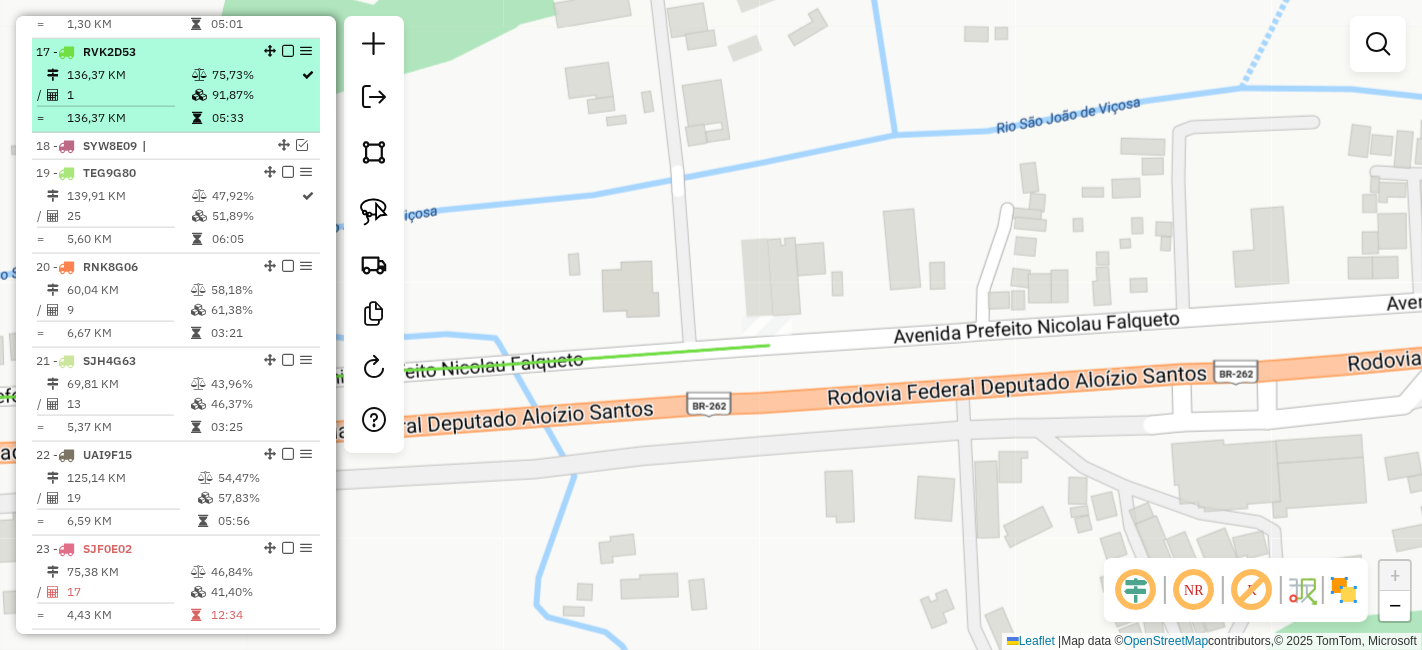 click at bounding box center (288, 51) 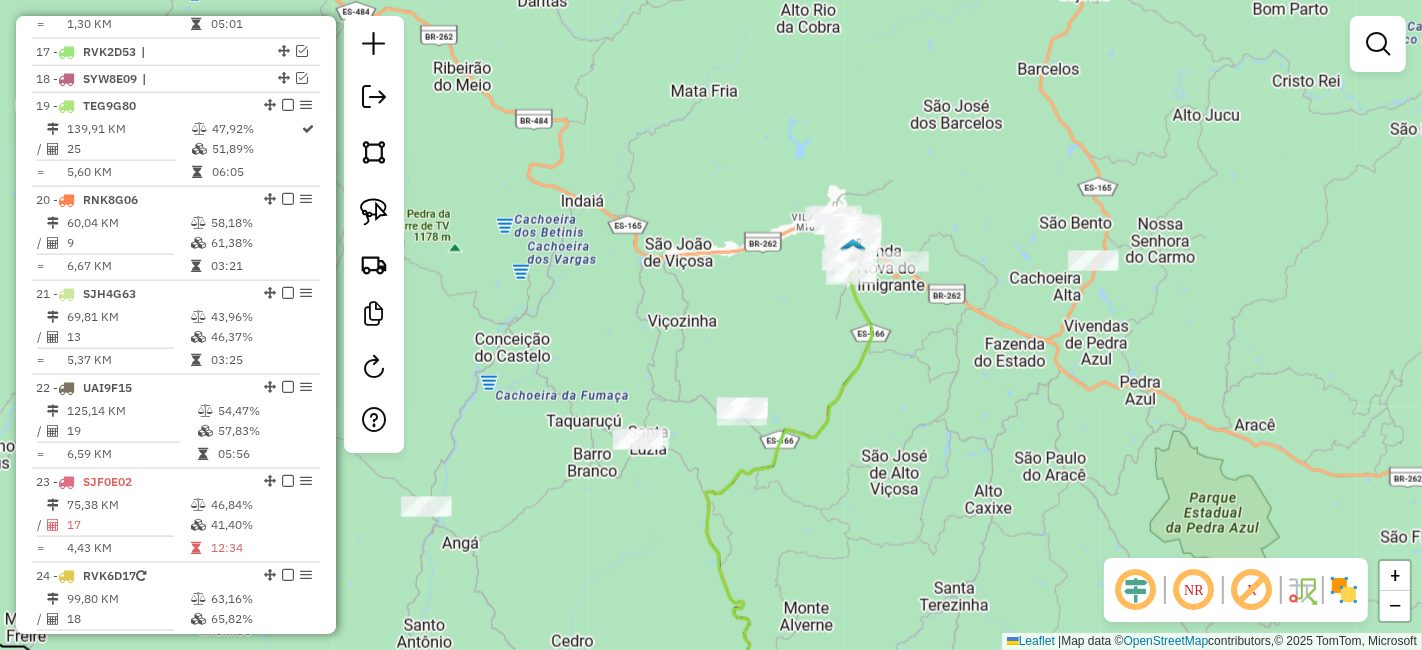 drag, startPoint x: 802, startPoint y: 314, endPoint x: 778, endPoint y: 283, distance: 39.20459 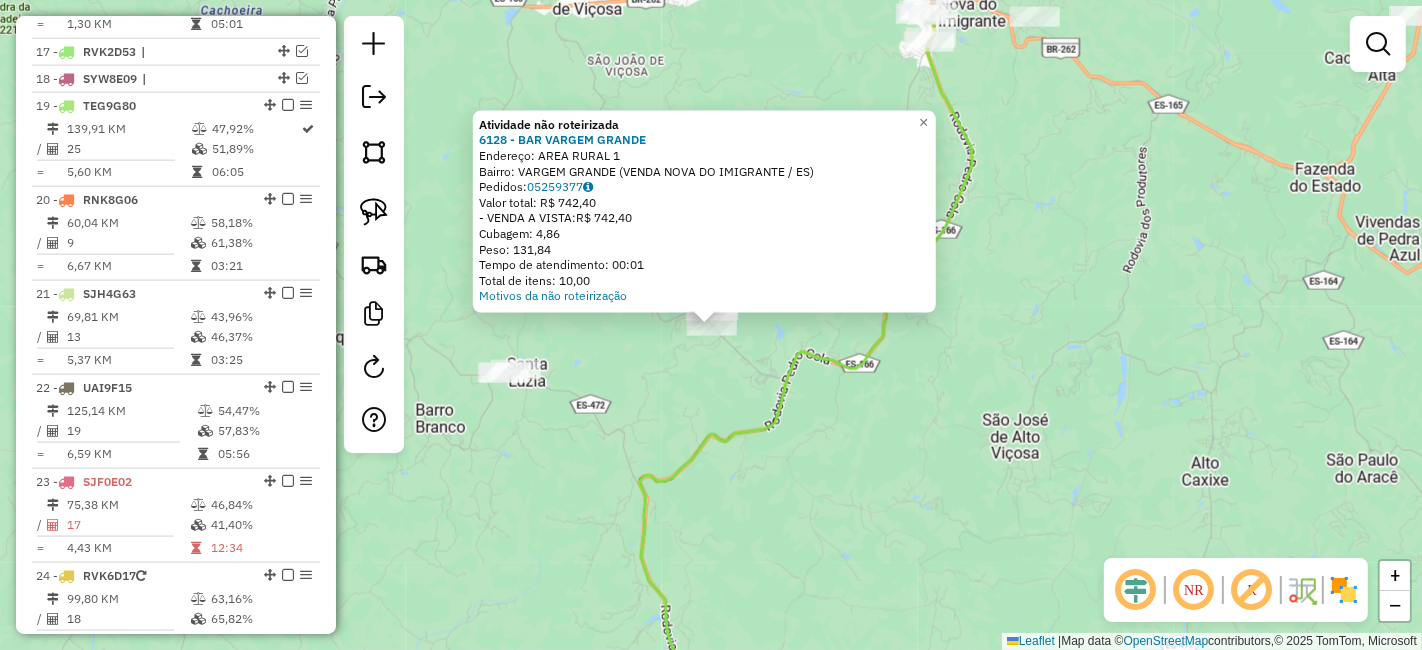 click on "Atividade não roteirizada 6128 - BAR VARGEM GRANDE  Endereço:  AREA RURAL 1   Bairro: VARGEM GRANDE (VENDA NOVA DO IMIGRANTE / ES)   Pedidos:  05259377   Valor total: R$ 742,40   - VENDA A VISTA:  R$ 742,40   Cubagem: 4,86   Peso: 131,84   Tempo de atendimento: 00:01   Total de itens: 10,00  Motivos da não roteirização × Janela de atendimento Grade de atendimento Capacidade Transportadoras Veículos Cliente Pedidos  Rotas Selecione os dias de semana para filtrar as janelas de atendimento  Seg   Ter   Qua   Qui   Sex   Sáb   Dom  Informe o período da janela de atendimento: De: Até:  Filtrar exatamente a janela do cliente  Considerar janela de atendimento padrão  Selecione os dias de semana para filtrar as grades de atendimento  Seg   Ter   Qua   Qui   Sex   Sáb   Dom   Considerar clientes sem dia de atendimento cadastrado  Clientes fora do dia de atendimento selecionado Filtrar as atividades entre os valores definidos abaixo:  Peso mínimo:   Peso máximo:   Cubagem mínima:   Cubagem máxima:  De:" 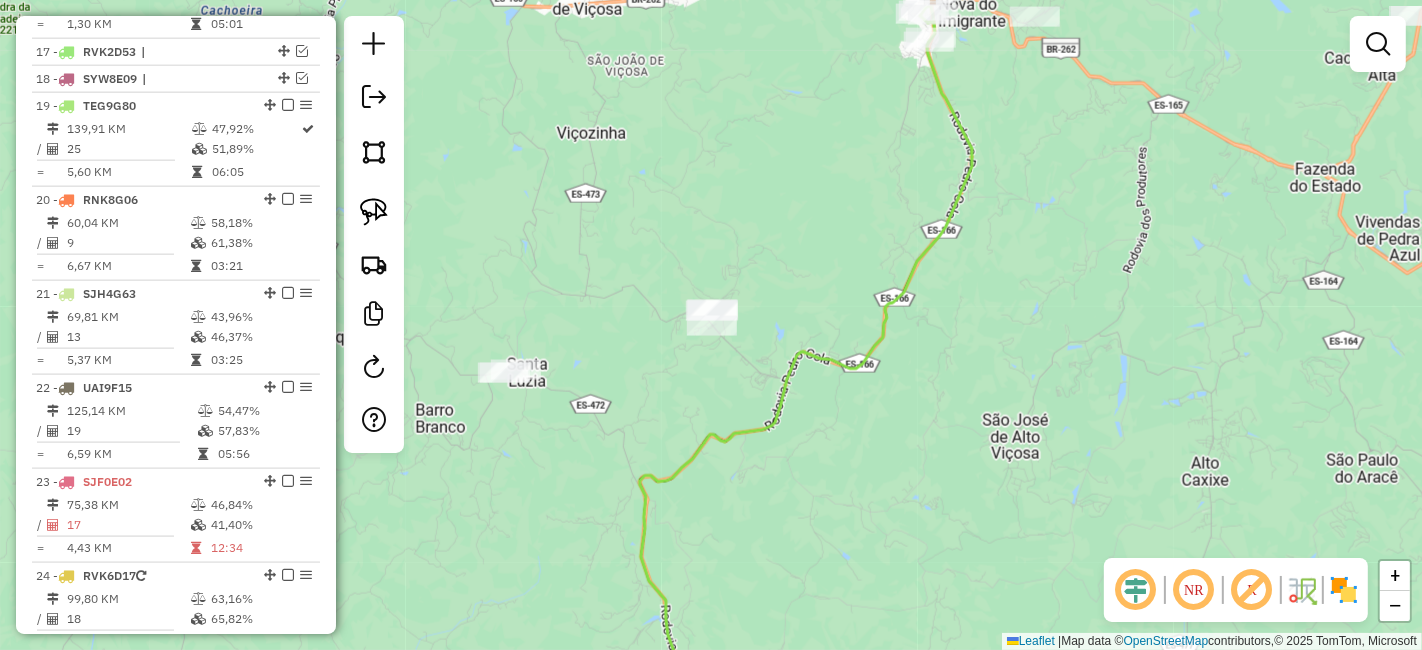 drag, startPoint x: 645, startPoint y: 378, endPoint x: 759, endPoint y: 387, distance: 114.35471 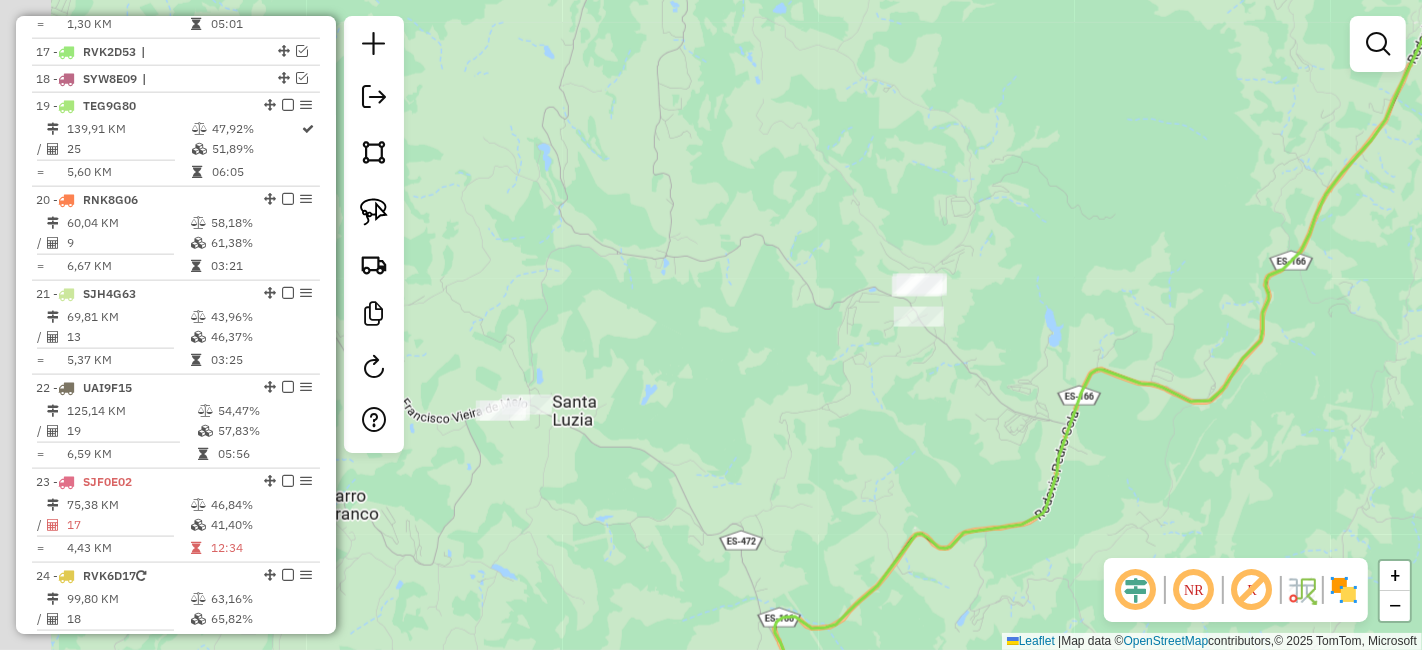 drag, startPoint x: 716, startPoint y: 358, endPoint x: 696, endPoint y: 377, distance: 27.58623 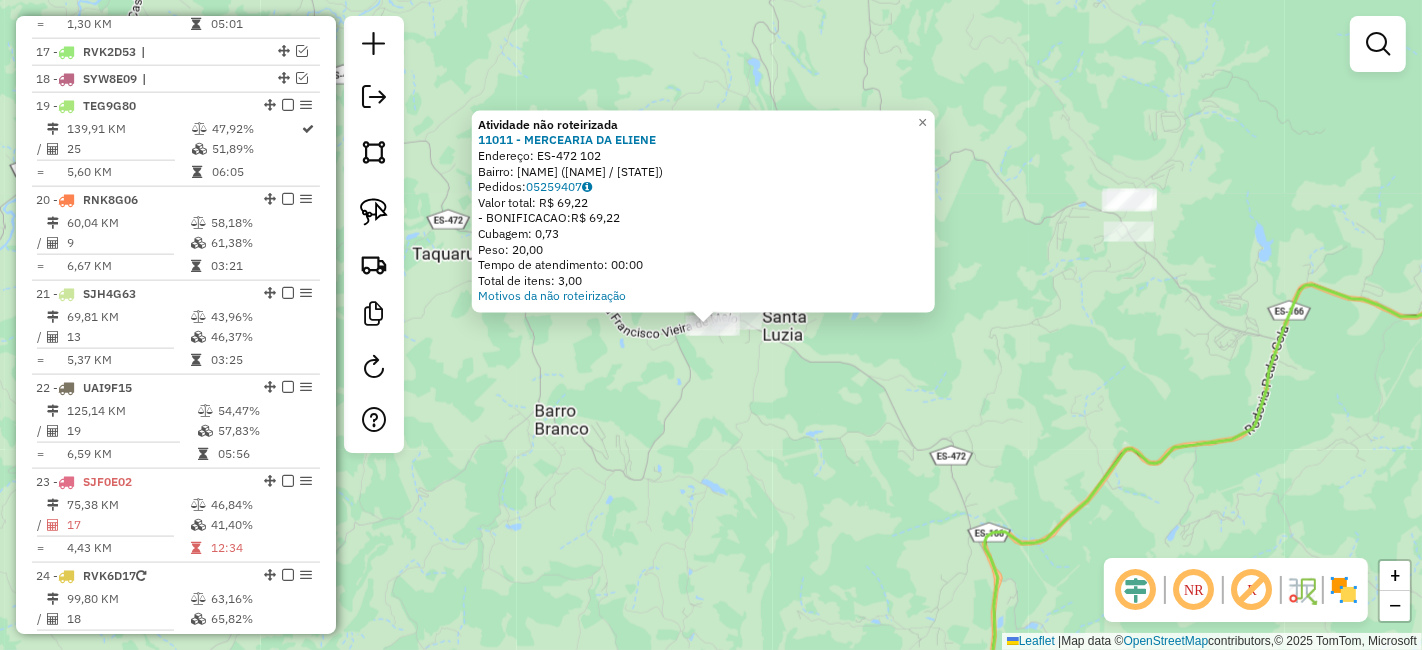 click on "Atividade não roteirizada 11011 - MERCEARIA DA ELIENE  Endereço:  ES-472 102   Bairro: CENTRO (CONCEICAO DO CASTELO / ES)   Pedidos:  05259407   Valor total: R$ 69,22   - BONIFICACAO:  R$ 69,22   Cubagem: 0,73   Peso: 20,00   Tempo de atendimento: 00:00   Total de itens: 3,00  Motivos da não roteirização × Janela de atendimento Grade de atendimento Capacidade Transportadoras Veículos Cliente Pedidos  Rotas Selecione os dias de semana para filtrar as janelas de atendimento  Seg   Ter   Qua   Qui   Sex   Sáb   Dom  Informe o período da janela de atendimento: De: Até:  Filtrar exatamente a janela do cliente  Considerar janela de atendimento padrão  Selecione os dias de semana para filtrar as grades de atendimento  Seg   Ter   Qua   Qui   Sex   Sáb   Dom   Considerar clientes sem dia de atendimento cadastrado  Clientes fora do dia de atendimento selecionado Filtrar as atividades entre os valores definidos abaixo:  Peso mínimo:   Peso máximo:   Cubagem mínima:   Cubagem máxima:   De:   Até:   De:" 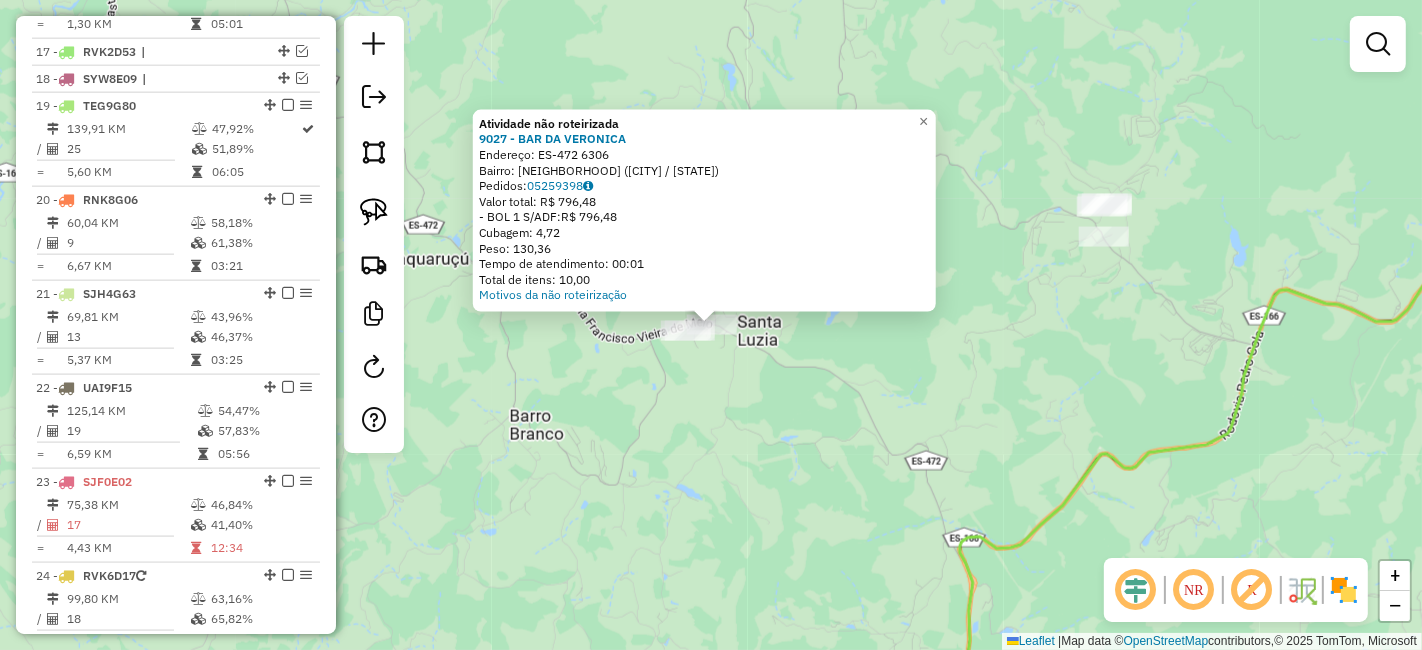 click on "Atividade não roteirizada 9027 - BAR DA VERONICA  Endereço:  ES-472 6306   Bairro: SANTA LUZIA (CONCEICAO DO CASTELO / ES)   Pedidos:  05259398   Valor total: R$ 796,48   - BOL 1 S/ADF:  R$ 796,48   Cubagem: 4,72   Peso: 130,36   Tempo de atendimento: 00:01   Total de itens: 10,00  Motivos da não roteirização × Janela de atendimento Grade de atendimento Capacidade Transportadoras Veículos Cliente Pedidos  Rotas Selecione os dias de semana para filtrar as janelas de atendimento  Seg   Ter   Qua   Qui   Sex   Sáb   Dom  Informe o período da janela de atendimento: De: Até:  Filtrar exatamente a janela do cliente  Considerar janela de atendimento padrão  Selecione os dias de semana para filtrar as grades de atendimento  Seg   Ter   Qua   Qui   Sex   Sáb   Dom   Considerar clientes sem dia de atendimento cadastrado  Clientes fora do dia de atendimento selecionado Filtrar as atividades entre os valores definidos abaixo:  Peso mínimo:   Peso máximo:   Cubagem mínima:   Cubagem máxima:   De:   Até:" 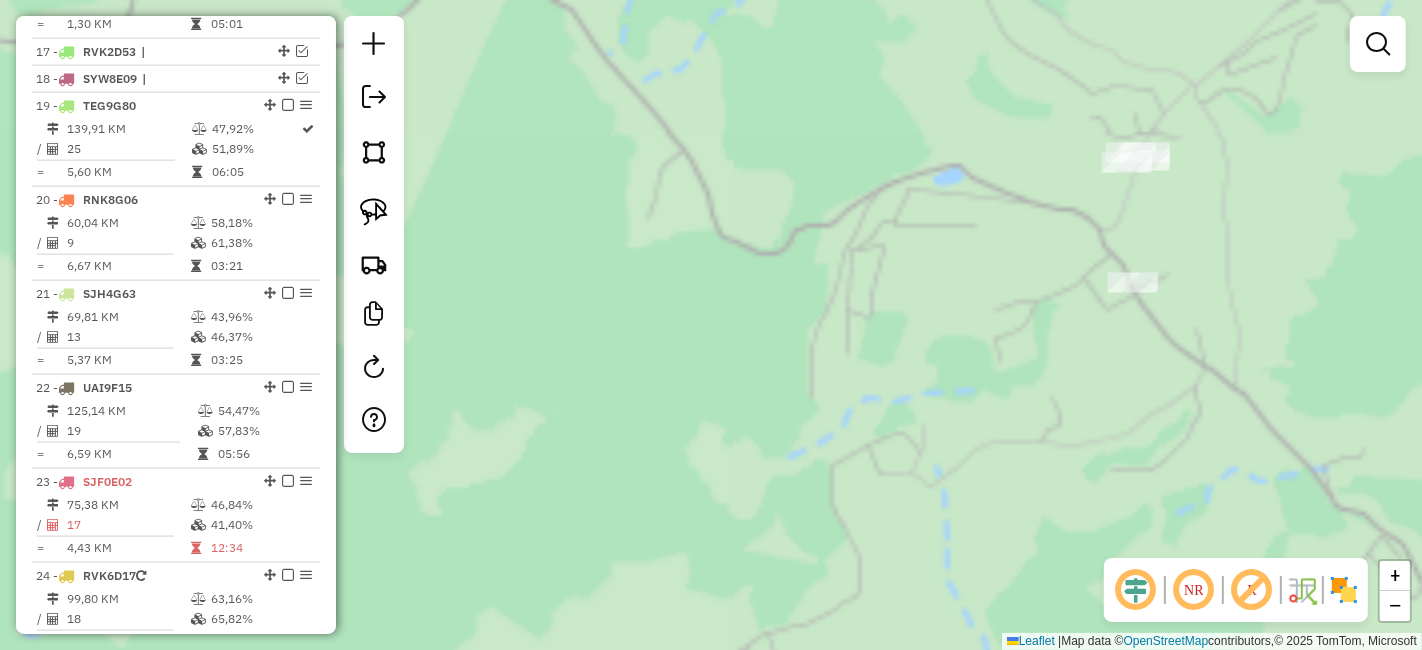 click on "Janela de atendimento Grade de atendimento Capacidade Transportadoras Veículos Cliente Pedidos  Rotas Selecione os dias de semana para filtrar as janelas de atendimento  Seg   Ter   Qua   Qui   Sex   Sáb   Dom  Informe o período da janela de atendimento: De: Até:  Filtrar exatamente a janela do cliente  Considerar janela de atendimento padrão  Selecione os dias de semana para filtrar as grades de atendimento  Seg   Ter   Qua   Qui   Sex   Sáb   Dom   Considerar clientes sem dia de atendimento cadastrado  Clientes fora do dia de atendimento selecionado Filtrar as atividades entre os valores definidos abaixo:  Peso mínimo:   Peso máximo:   Cubagem mínima:   Cubagem máxima:   De:   Até:  Filtrar as atividades entre o tempo de atendimento definido abaixo:  De:   Até:   Considerar capacidade total dos clientes não roteirizados Transportadora: Selecione um ou mais itens Tipo de veículo: Selecione um ou mais itens Veículo: Selecione um ou mais itens Motorista: Selecione um ou mais itens Nome: Rótulo:" 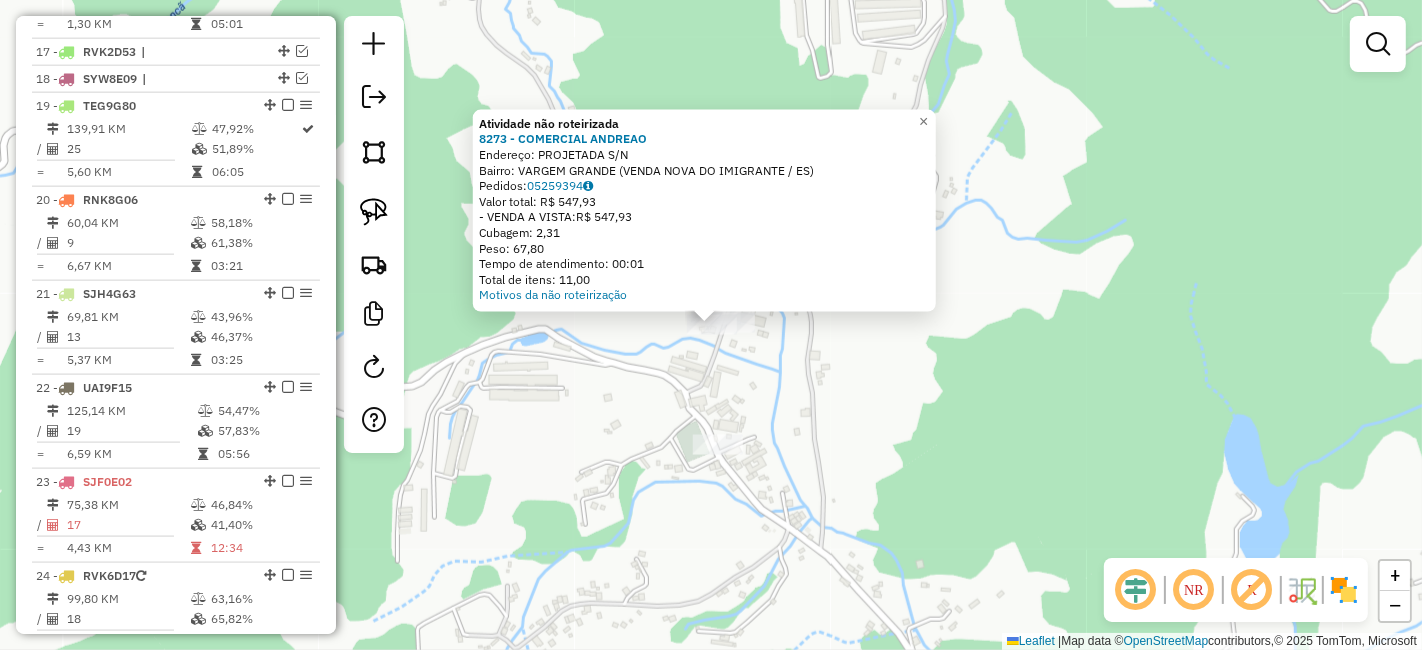 click on "Atividade não roteirizada 8273 - COMERCIAL ANDREAO  Endereço:  PROJETADA S/N   Bairro: VARGEM GRANDE (VENDA NOVA DO IMIGRANTE / ES)   Pedidos:  05259394   Valor total: R$ 547,93   - VENDA A VISTA:  R$ 547,93   Cubagem: 2,31   Peso: 67,80   Tempo de atendimento: 00:01   Total de itens: 11,00  Motivos da não roteirização × Janela de atendimento Grade de atendimento Capacidade Transportadoras Veículos Cliente Pedidos  Rotas Selecione os dias de semana para filtrar as janelas de atendimento  Seg   Ter   Qua   Qui   Sex   Sáb   Dom  Informe o período da janela de atendimento: De: Até:  Filtrar exatamente a janela do cliente  Considerar janela de atendimento padrão  Selecione os dias de semana para filtrar as grades de atendimento  Seg   Ter   Qua   Qui   Sex   Sáb   Dom   Considerar clientes sem dia de atendimento cadastrado  Clientes fora do dia de atendimento selecionado Filtrar as atividades entre os valores definidos abaixo:  Peso mínimo:   Peso máximo:   Cubagem mínima:   Cubagem máxima:  De:" 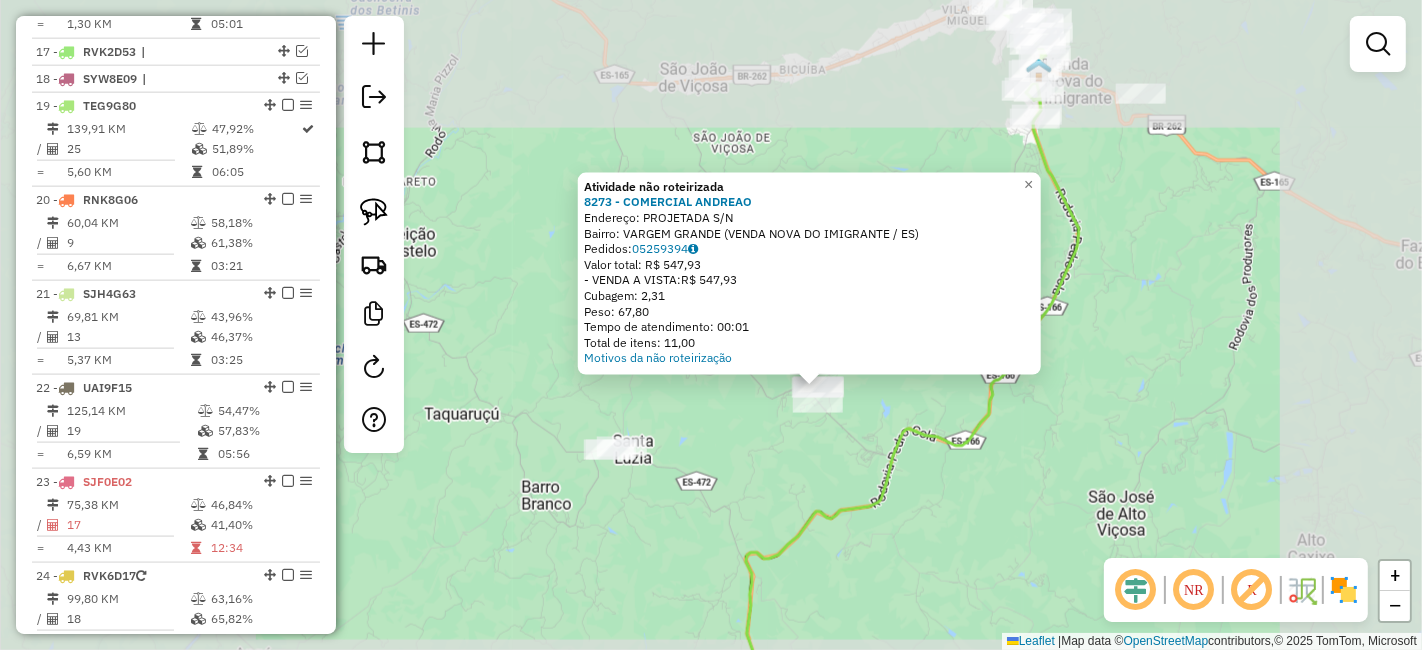 drag, startPoint x: 732, startPoint y: 442, endPoint x: 968, endPoint y: 424, distance: 236.68544 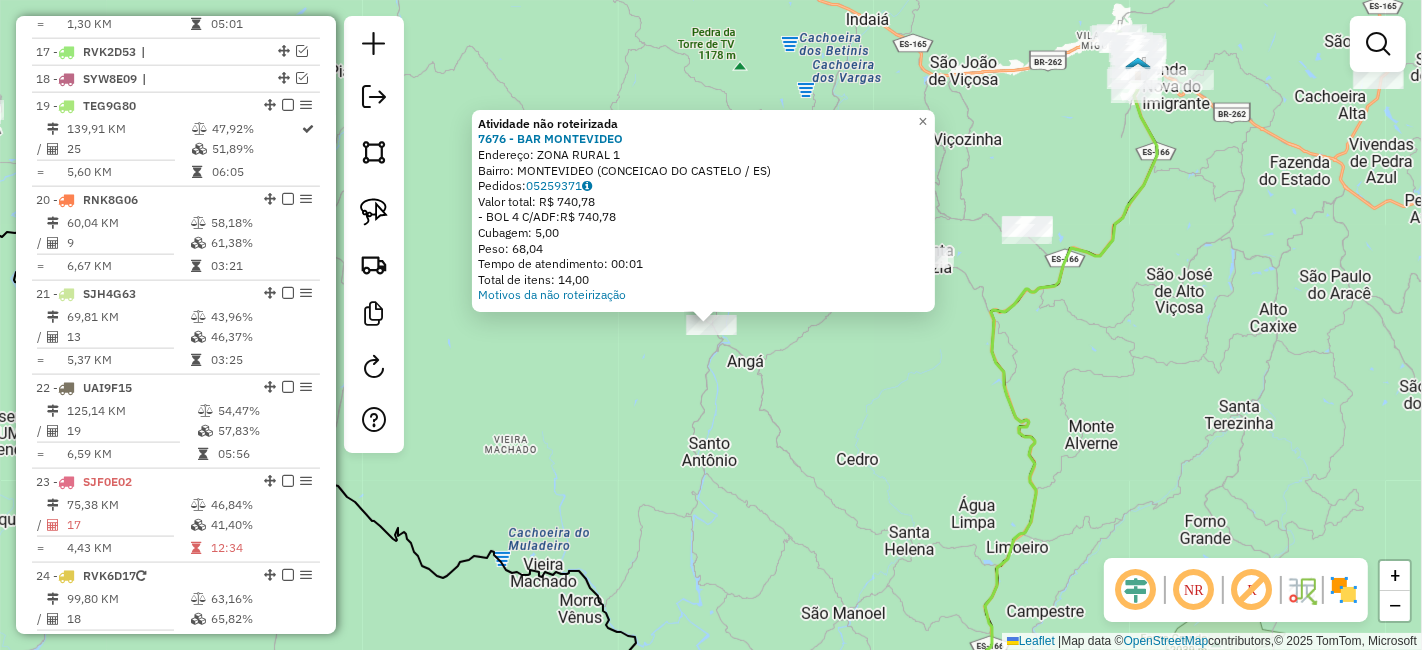 click on "Atividade não roteirizada 7676 - BAR MONTEVIDEO  Endereço:  ZONA RURAL 1   Bairro: MONTEVIDEO (CONCEICAO DO CASTELO / ES)   Pedidos:  05259371   Valor total: R$ 740,78   - BOL 4 C/ADF:  R$ 740,78   Cubagem: 5,00   Peso: 68,04   Tempo de atendimento: 00:01   Total de itens: 14,00  Motivos da não roteirização × Janela de atendimento Grade de atendimento Capacidade Transportadoras Veículos Cliente Pedidos  Rotas Selecione os dias de semana para filtrar as janelas de atendimento  Seg   Ter   Qua   Qui   Sex   Sáb   Dom  Informe o período da janela de atendimento: De: Até:  Filtrar exatamente a janela do cliente  Considerar janela de atendimento padrão  Selecione os dias de semana para filtrar as grades de atendimento  Seg   Ter   Qua   Qui   Sex   Sáb   Dom   Considerar clientes sem dia de atendimento cadastrado  Clientes fora do dia de atendimento selecionado Filtrar as atividades entre os valores definidos abaixo:  Peso mínimo:   Peso máximo:   Cubagem mínima:   Cubagem máxima:   De:   Até:  +" 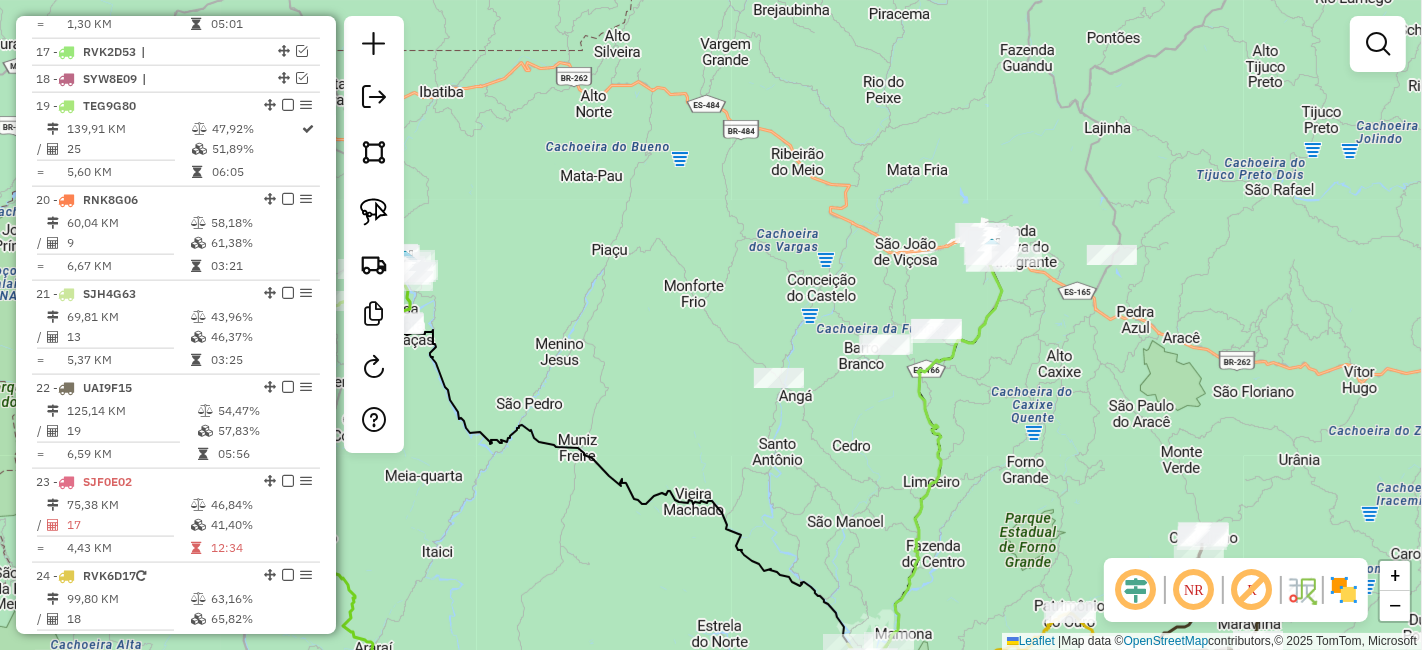 drag, startPoint x: 889, startPoint y: 436, endPoint x: 865, endPoint y: 440, distance: 24.33105 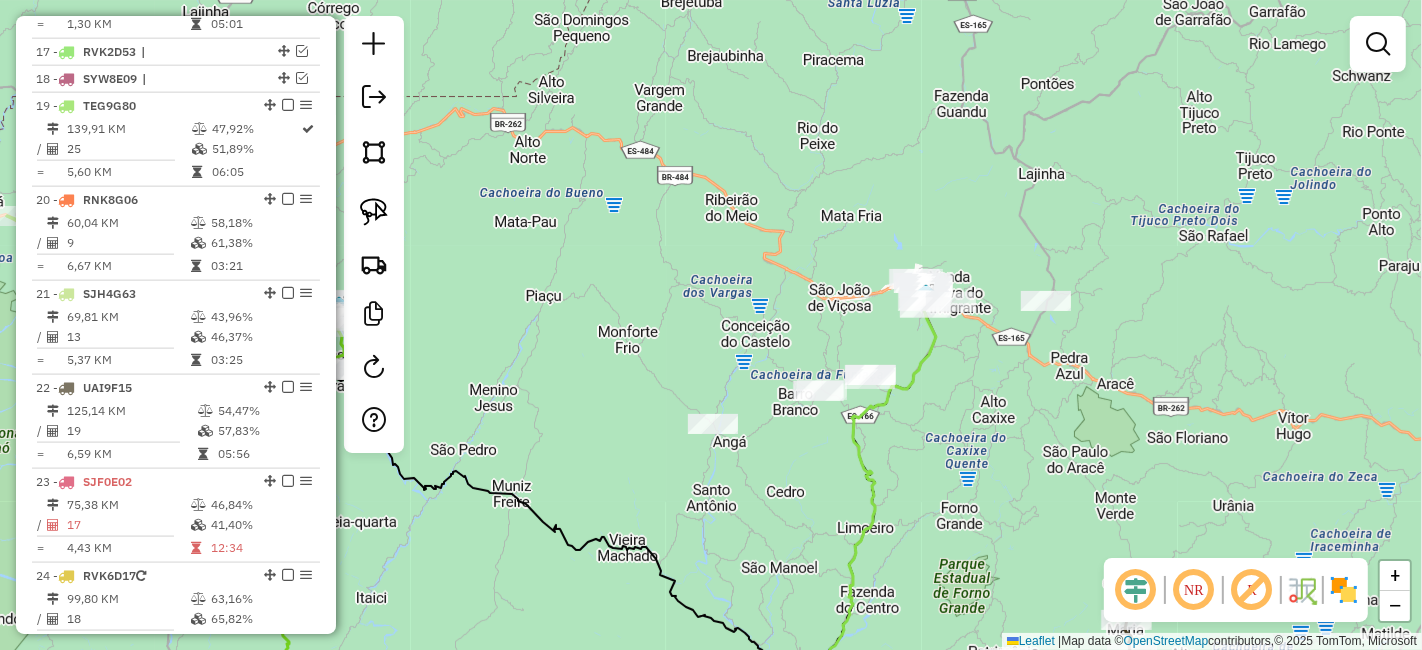 drag, startPoint x: 808, startPoint y: 410, endPoint x: 759, endPoint y: 452, distance: 64.53681 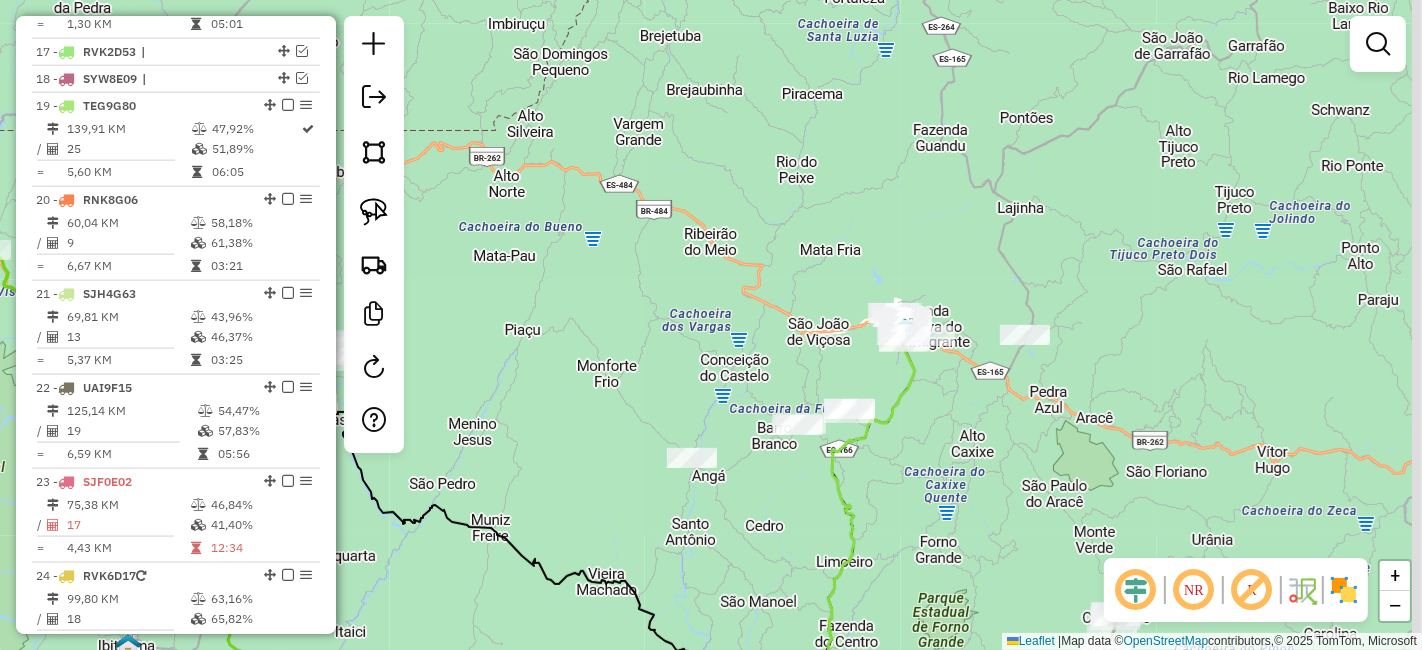 drag, startPoint x: 731, startPoint y: 368, endPoint x: 711, endPoint y: 379, distance: 22.825424 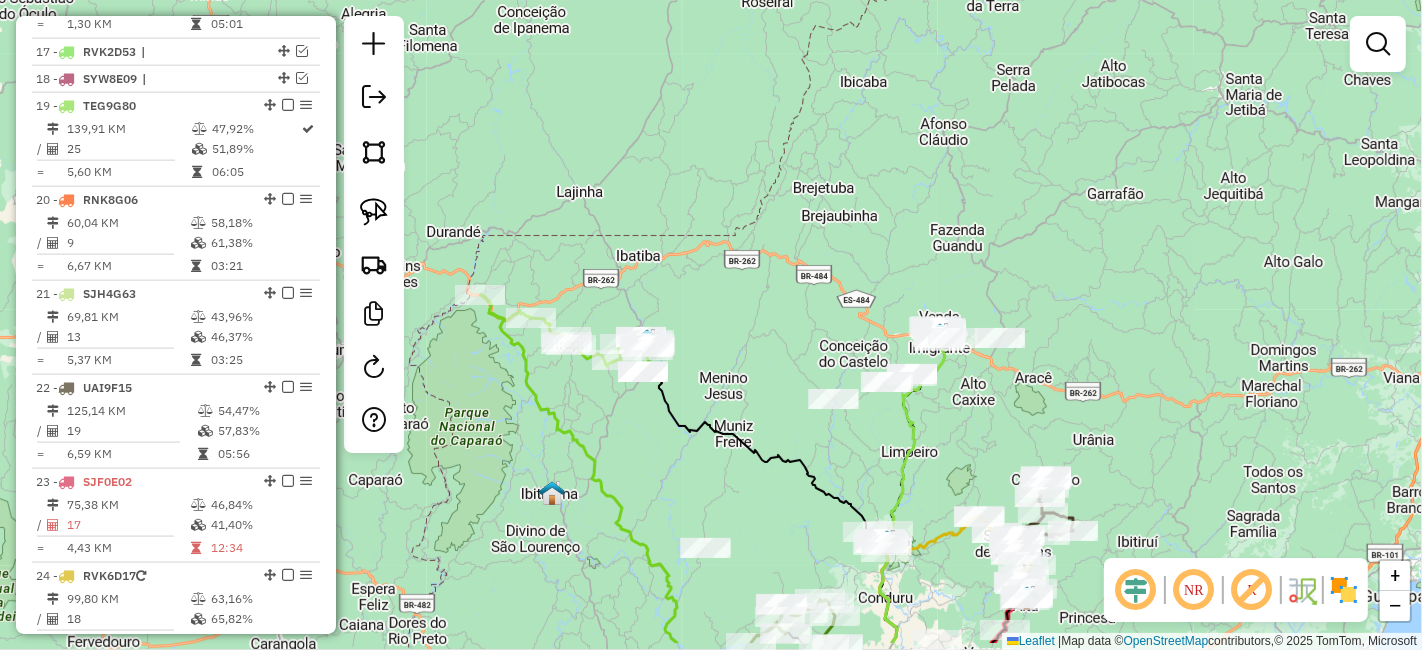 drag, startPoint x: 1020, startPoint y: 486, endPoint x: 952, endPoint y: 402, distance: 108.07405 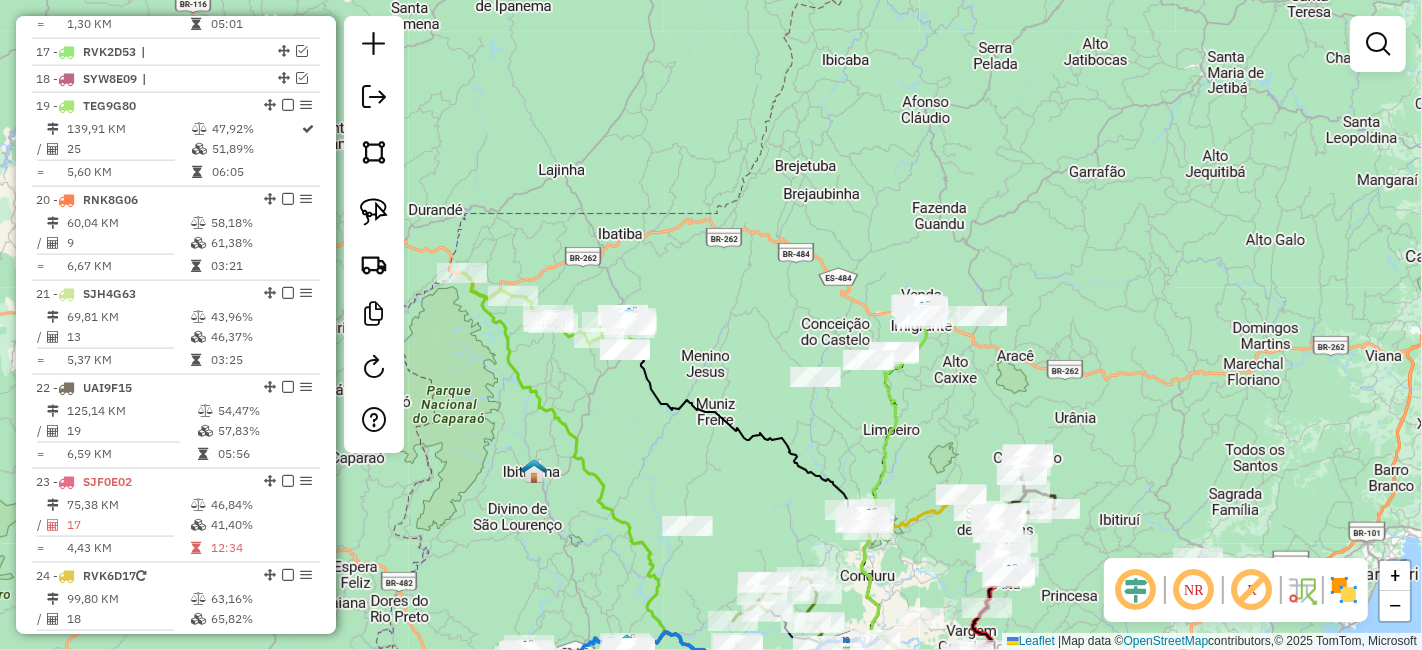 drag, startPoint x: 973, startPoint y: 421, endPoint x: 960, endPoint y: 392, distance: 31.780497 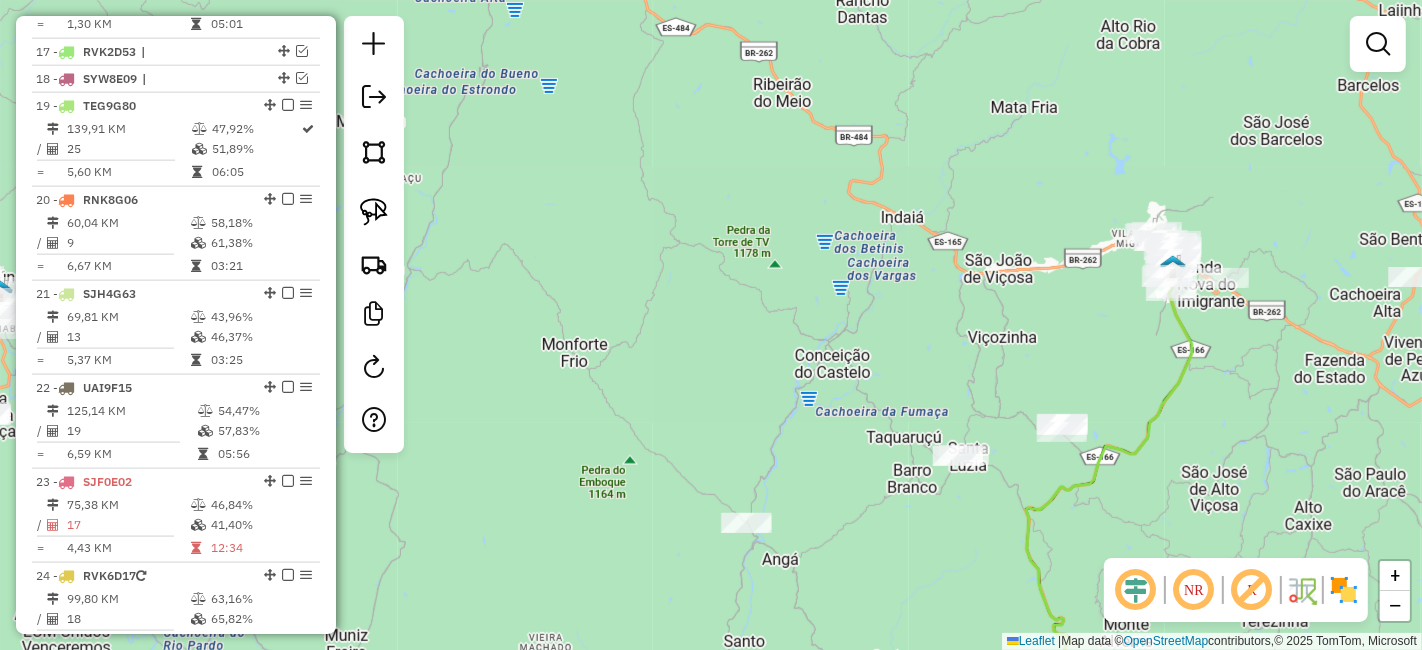 drag, startPoint x: 795, startPoint y: 261, endPoint x: 1208, endPoint y: 401, distance: 436.0837 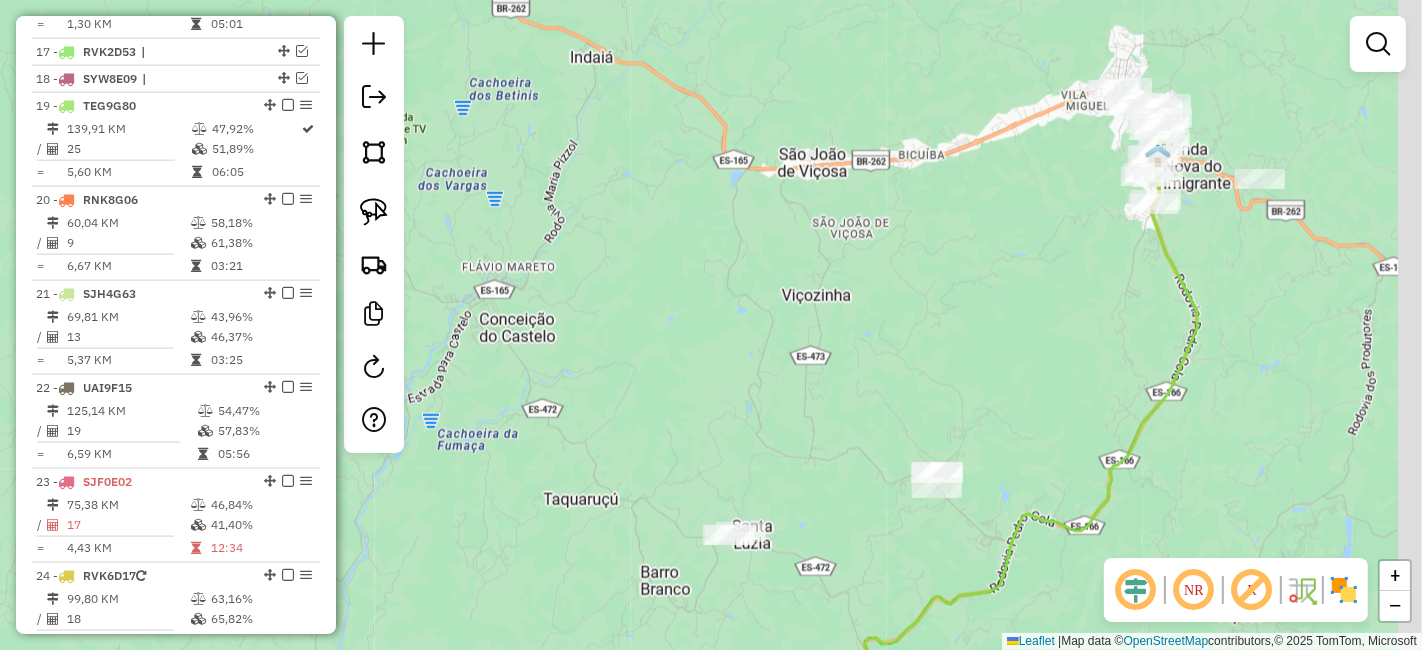 drag, startPoint x: 1033, startPoint y: 370, endPoint x: 924, endPoint y: 324, distance: 118.308914 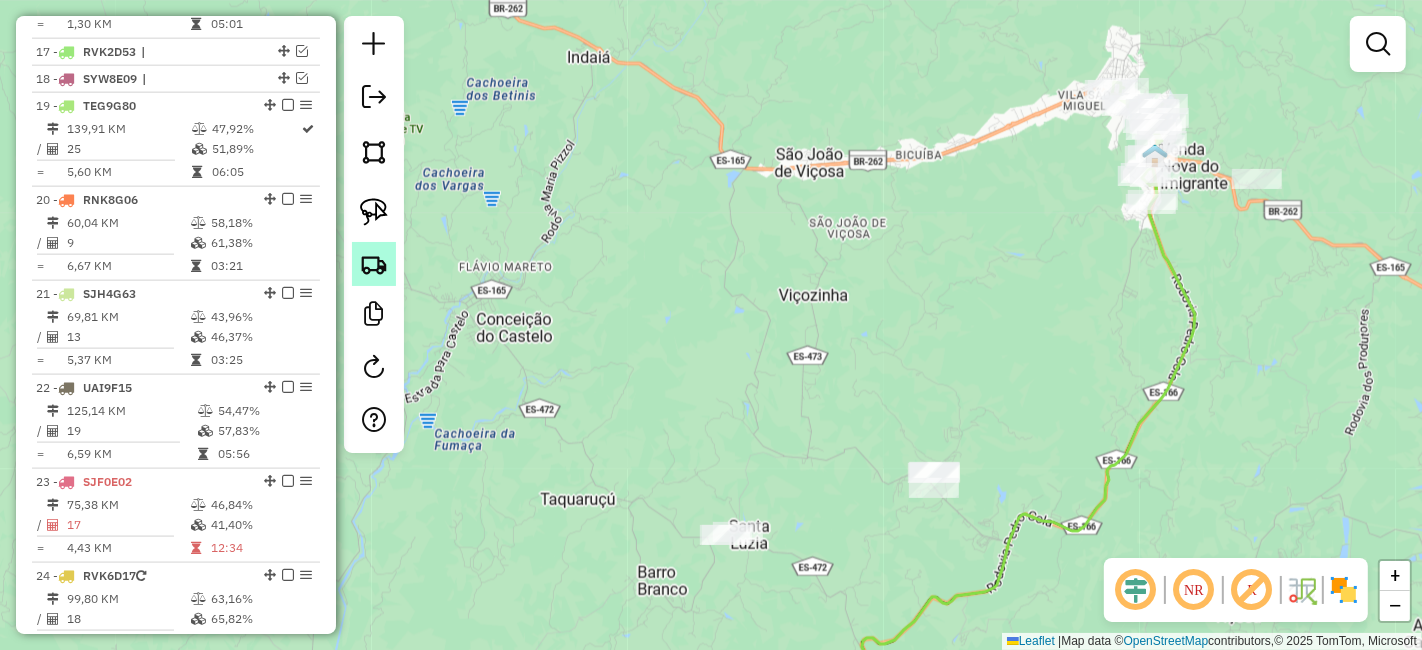drag, startPoint x: 360, startPoint y: 211, endPoint x: 394, endPoint y: 247, distance: 49.517673 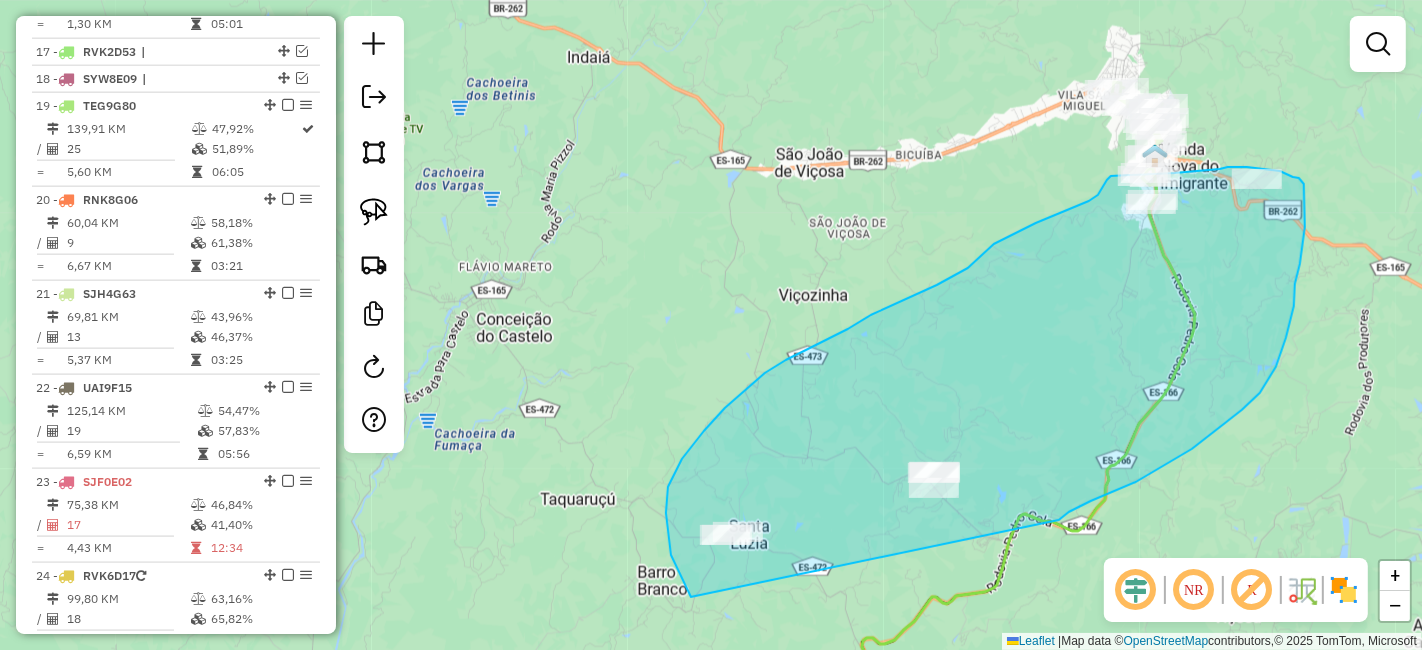 drag, startPoint x: 691, startPoint y: 596, endPoint x: 1059, endPoint y: 520, distance: 375.7659 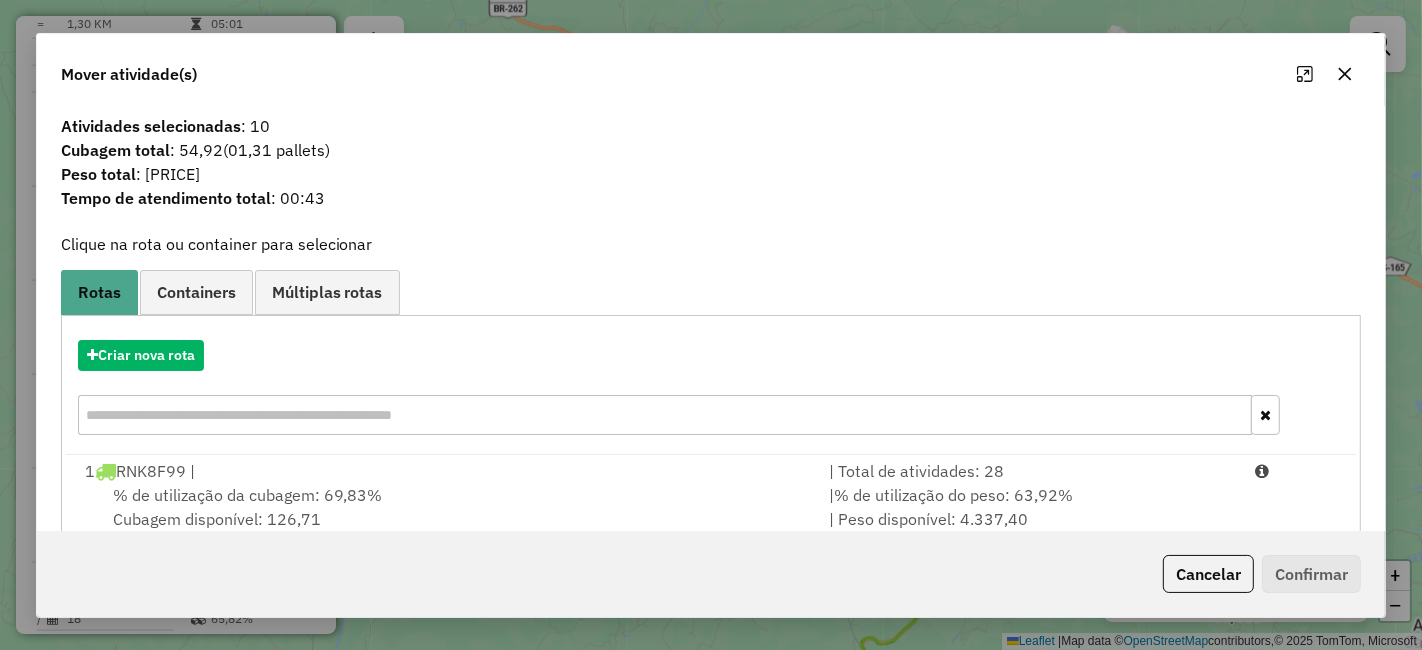drag, startPoint x: 1345, startPoint y: 76, endPoint x: 1282, endPoint y: 121, distance: 77.42093 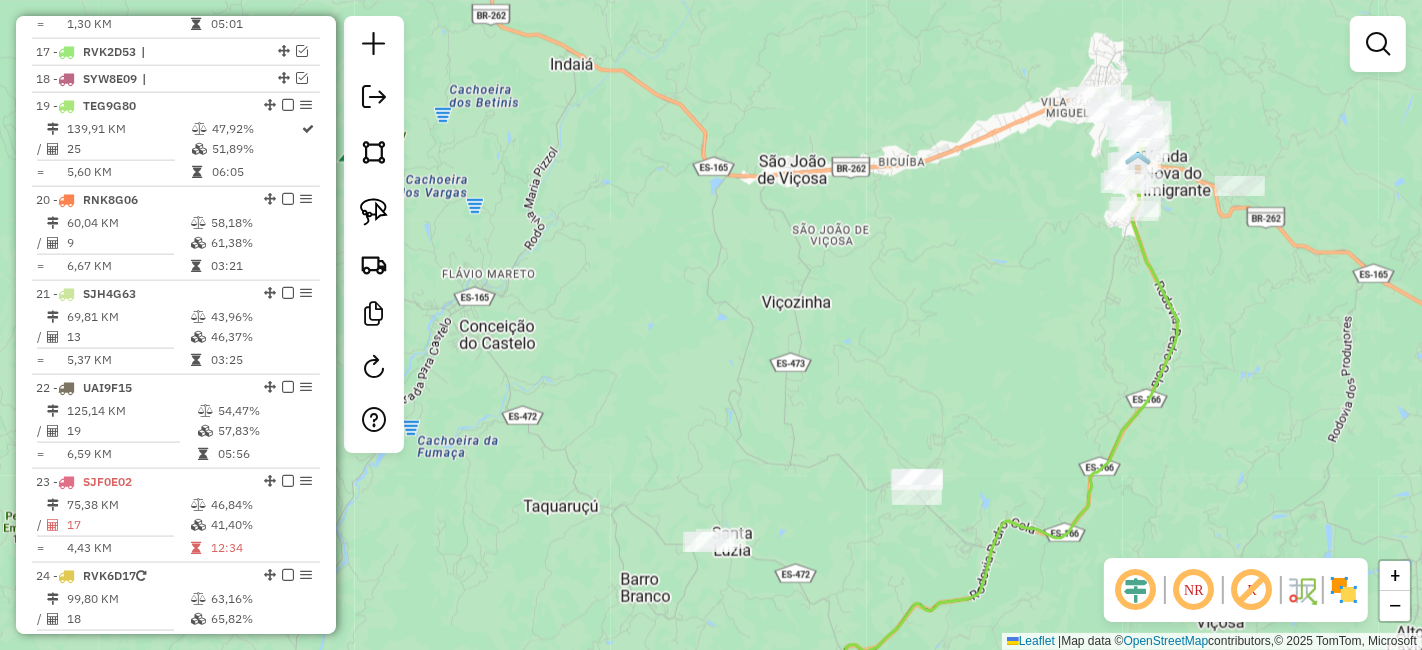 drag, startPoint x: 1082, startPoint y: 194, endPoint x: 1071, endPoint y: 201, distance: 13.038404 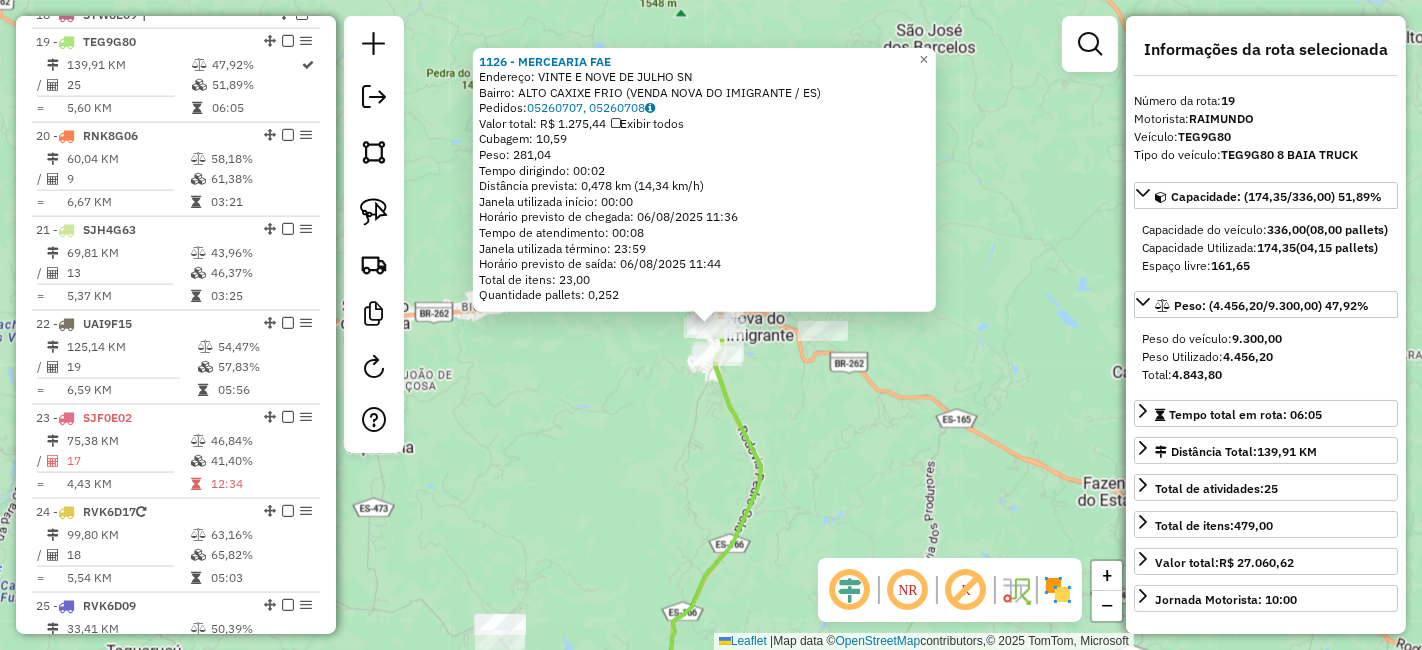 scroll, scrollTop: 2259, scrollLeft: 0, axis: vertical 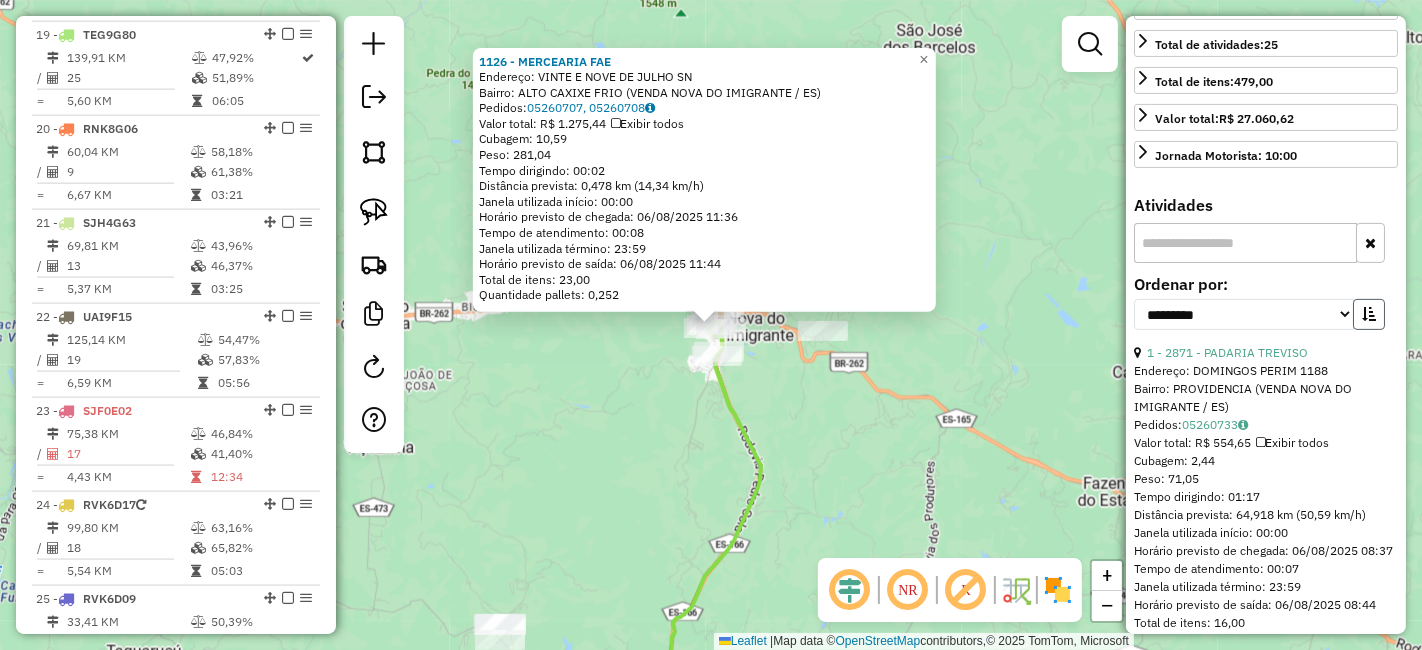 click at bounding box center (1369, 314) 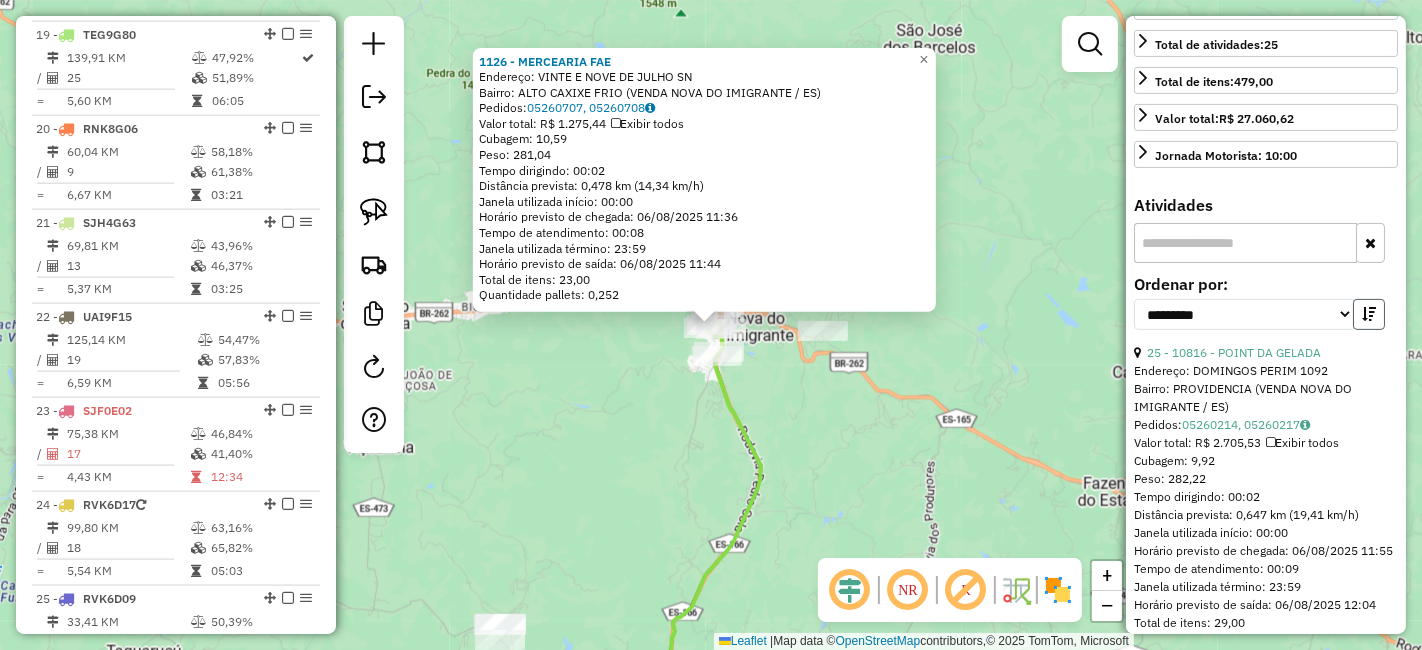 click at bounding box center (1369, 314) 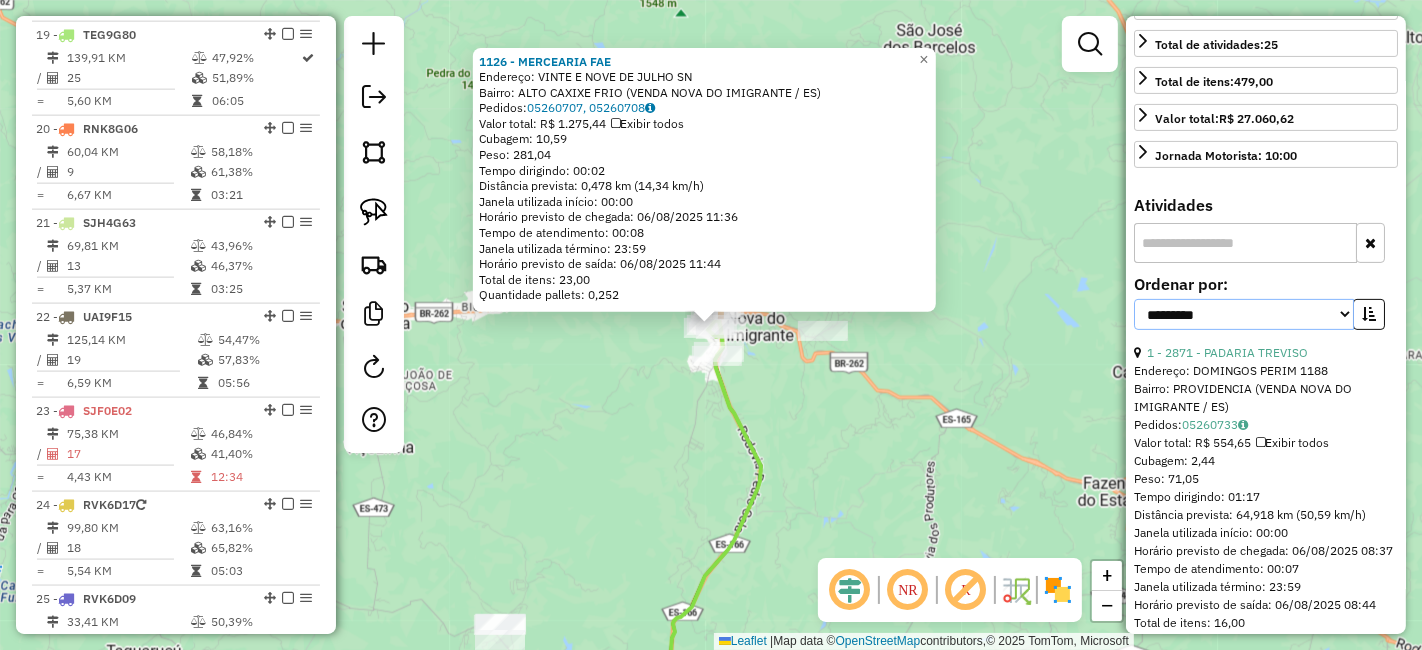 click on "**********" at bounding box center (1244, 314) 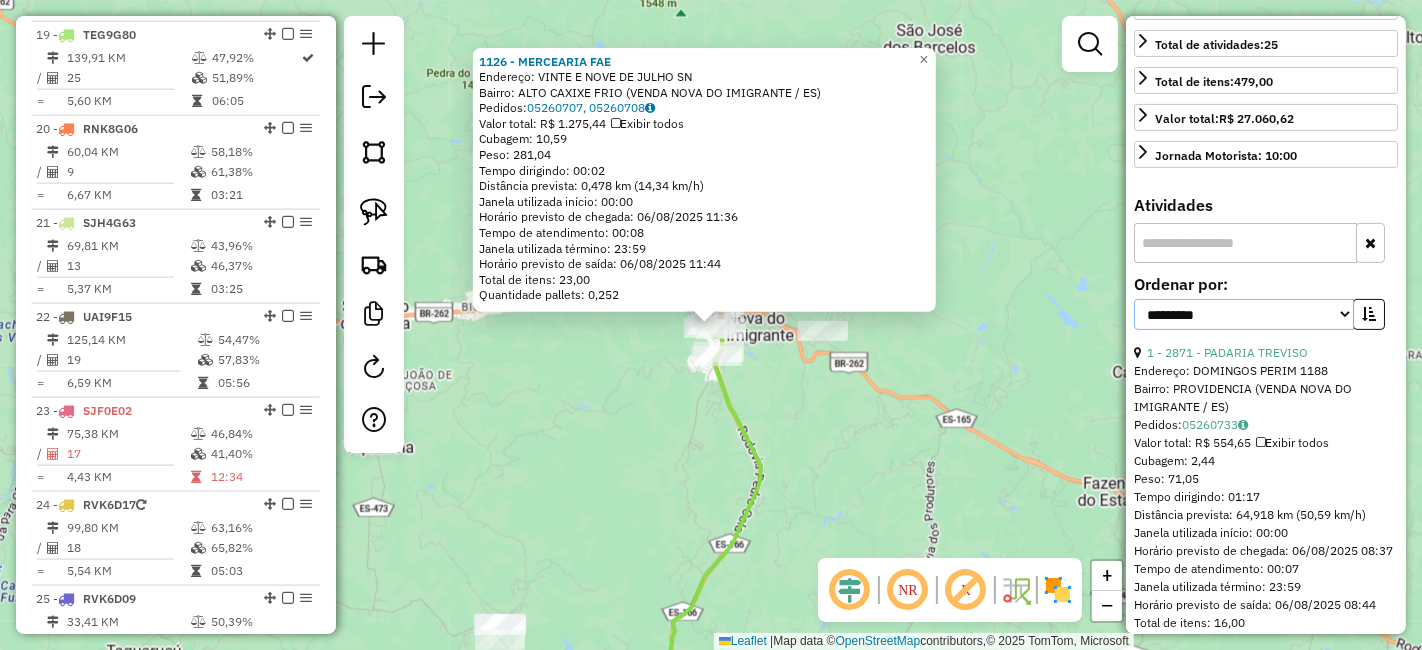 select on "*********" 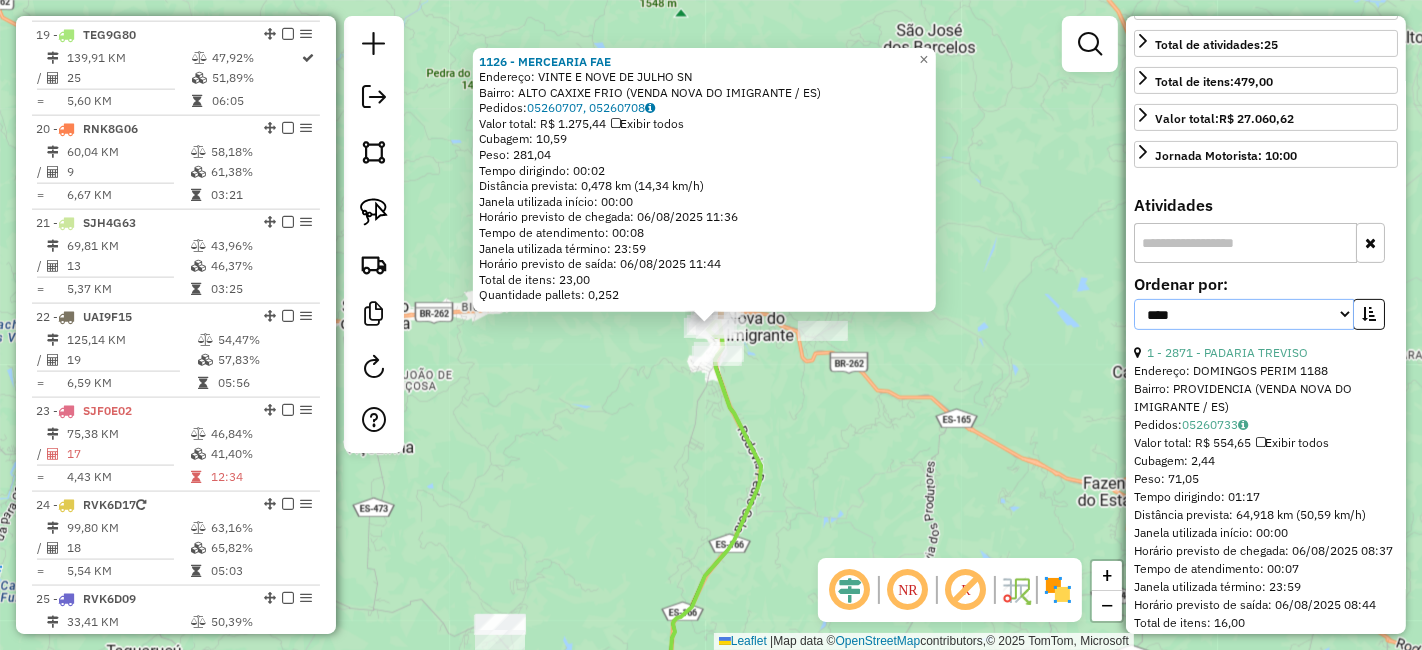 click on "**********" at bounding box center [1244, 314] 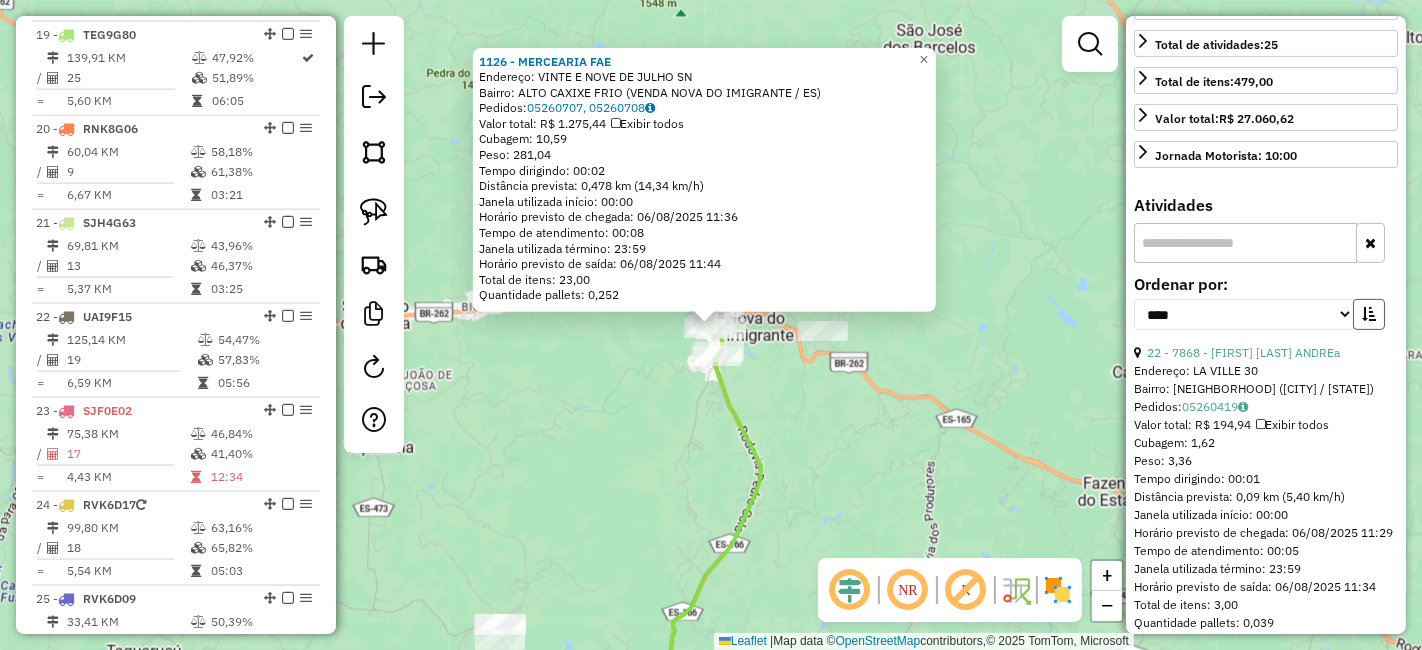 click at bounding box center (1369, 314) 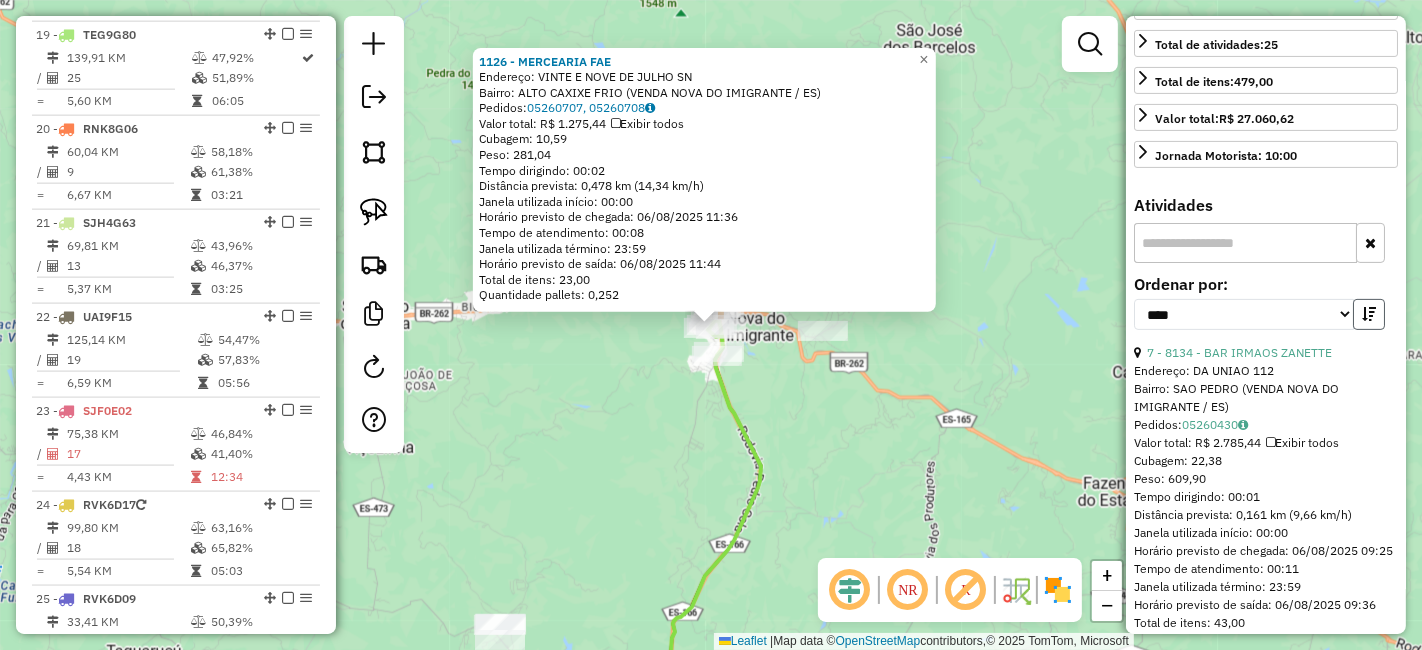 click at bounding box center [1369, 314] 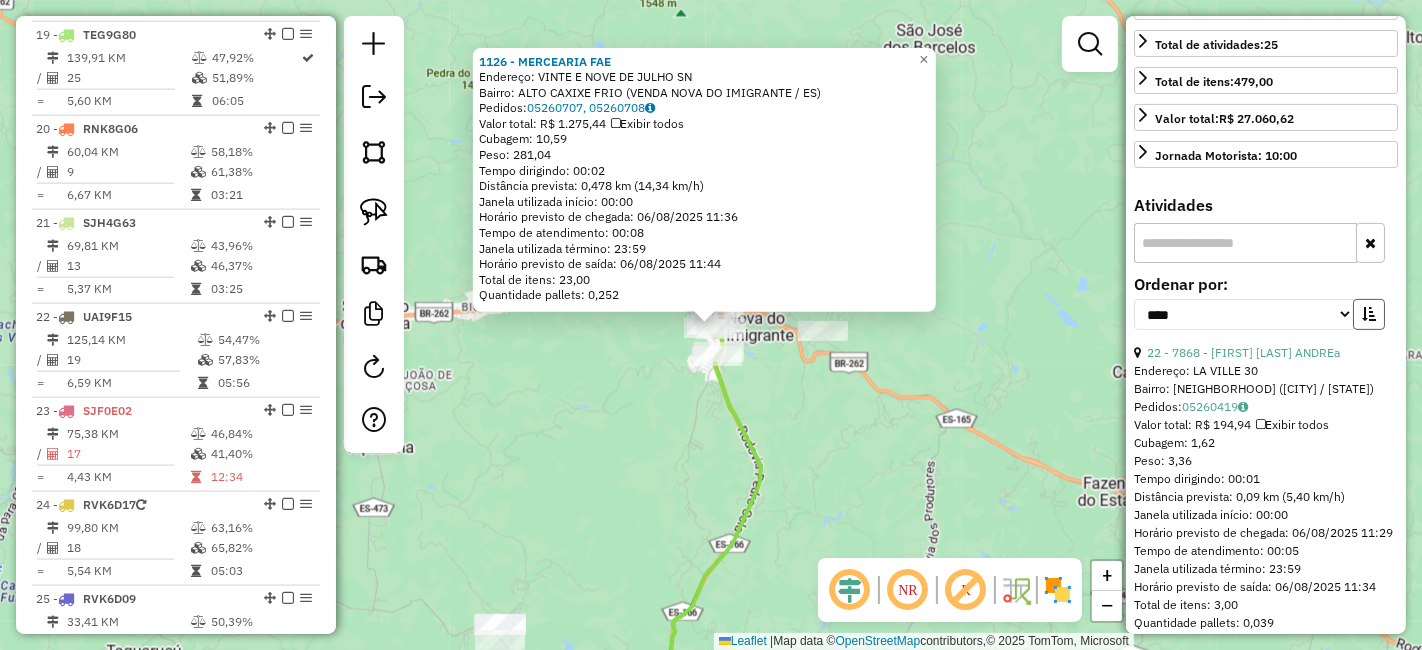 click at bounding box center [1369, 314] 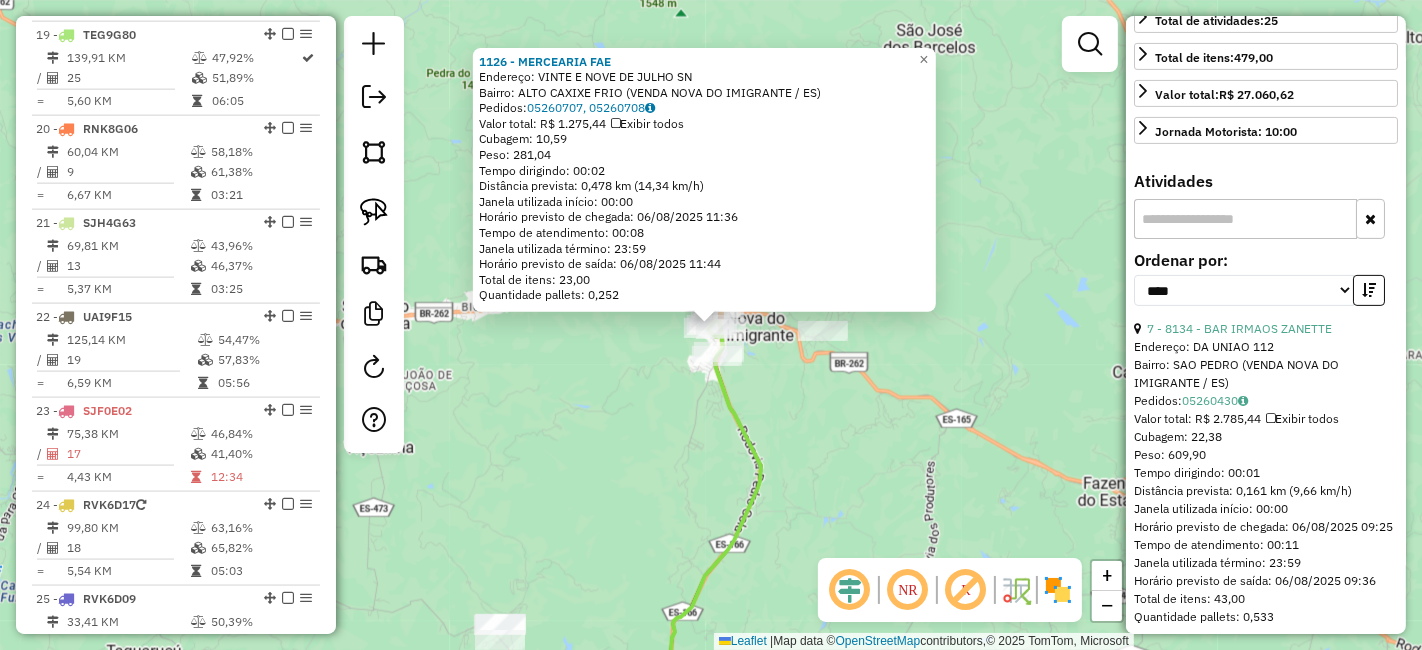 scroll, scrollTop: 444, scrollLeft: 0, axis: vertical 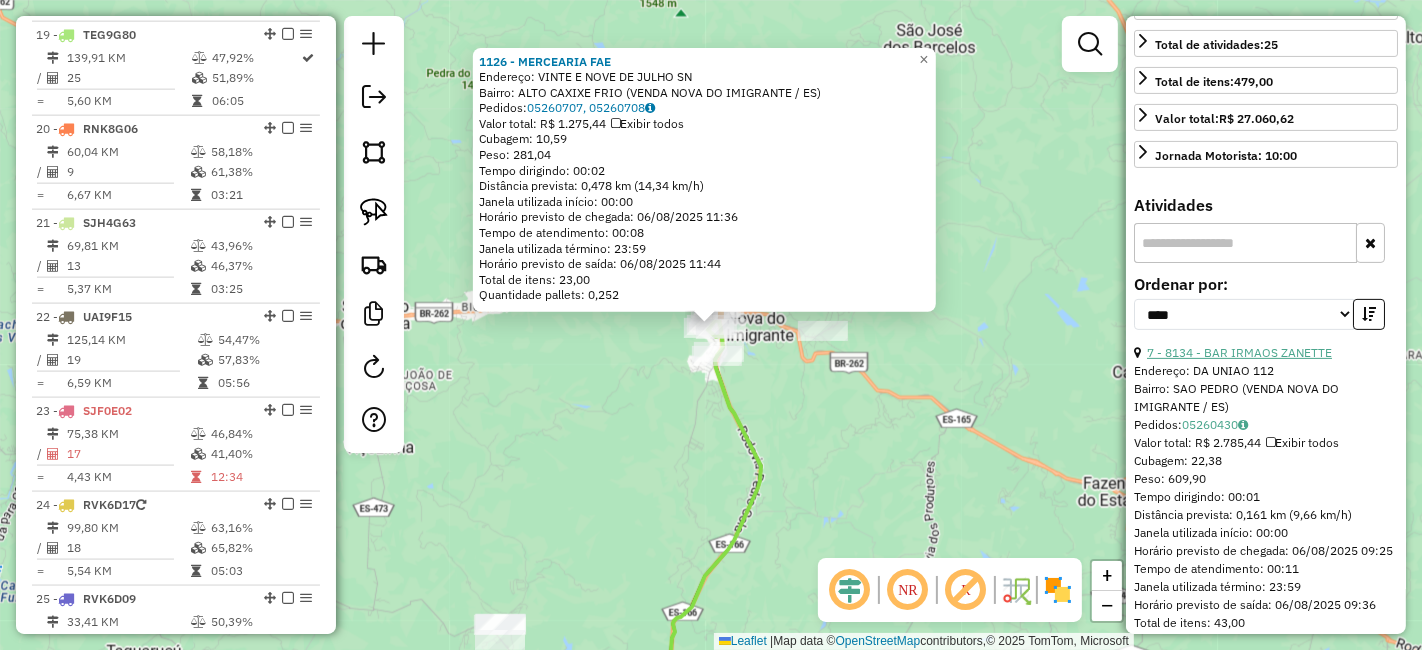 click on "7 - 8134 - BAR IRMAOS ZANETTE" at bounding box center (1239, 352) 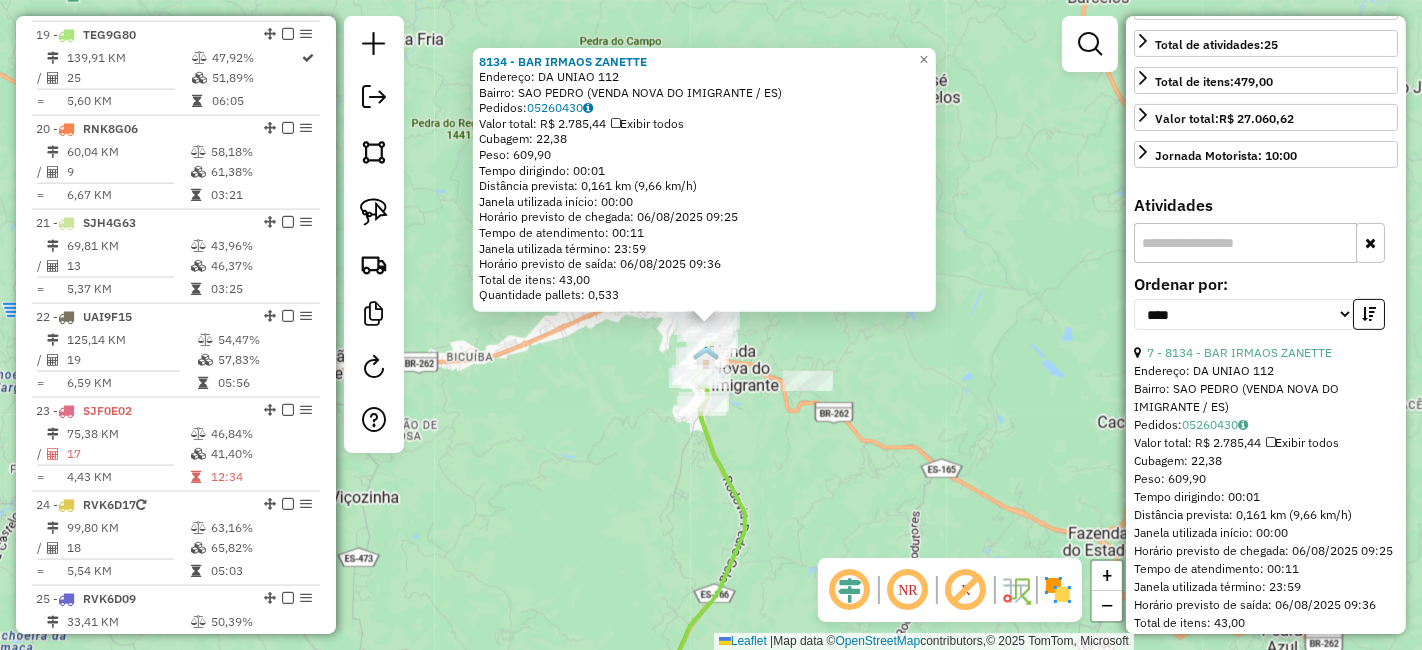 click on "8134 - BAR IRMAOS ZANETTE  Endereço:  DA UNIAO 112   Bairro: SAO PEDRO (VENDA NOVA DO IMIGRANTE / ES)   Pedidos:  05260430   Valor total: R$ 2.785,44   Exibir todos   Cubagem: 22,38  Peso: 609,90  Tempo dirigindo: 00:01   Distância prevista: 0,161 km (9,66 km/h)   Janela utilizada início: 00:00   Horário previsto de chegada: 06/08/2025 09:25   Tempo de atendimento: 00:11   Janela utilizada término: 23:59   Horário previsto de saída: 06/08/2025 09:36   Total de itens: 43,00   Quantidade pallets: 0,533  × Janela de atendimento Grade de atendimento Capacidade Transportadoras Veículos Cliente Pedidos  Rotas Selecione os dias de semana para filtrar as janelas de atendimento  Seg   Ter   Qua   Qui   Sex   Sáb   Dom  Informe o período da janela de atendimento: De: Até:  Filtrar exatamente a janela do cliente  Considerar janela de atendimento padrão  Selecione os dias de semana para filtrar as grades de atendimento  Seg   Ter   Qua   Qui   Sex   Sáb   Dom   Peso mínimo:   Peso máximo:   De:   Até:  +" 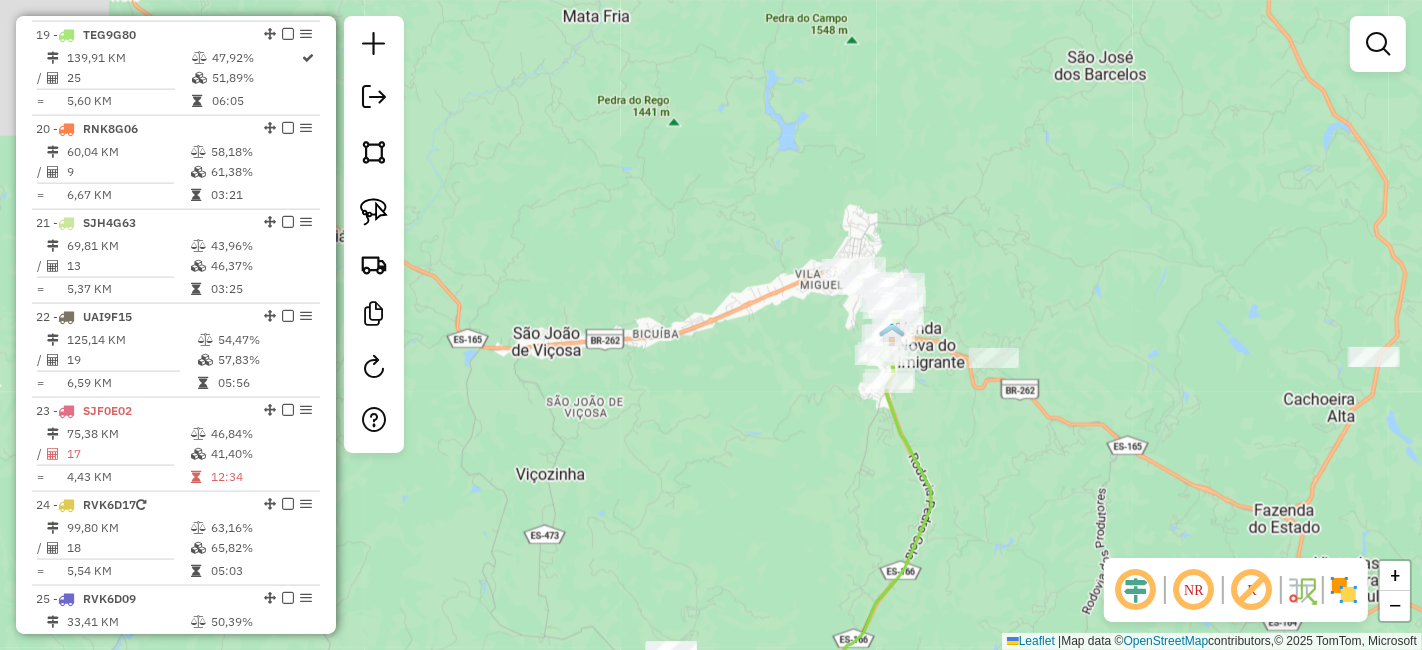 drag, startPoint x: 760, startPoint y: 490, endPoint x: 943, endPoint y: 472, distance: 183.88312 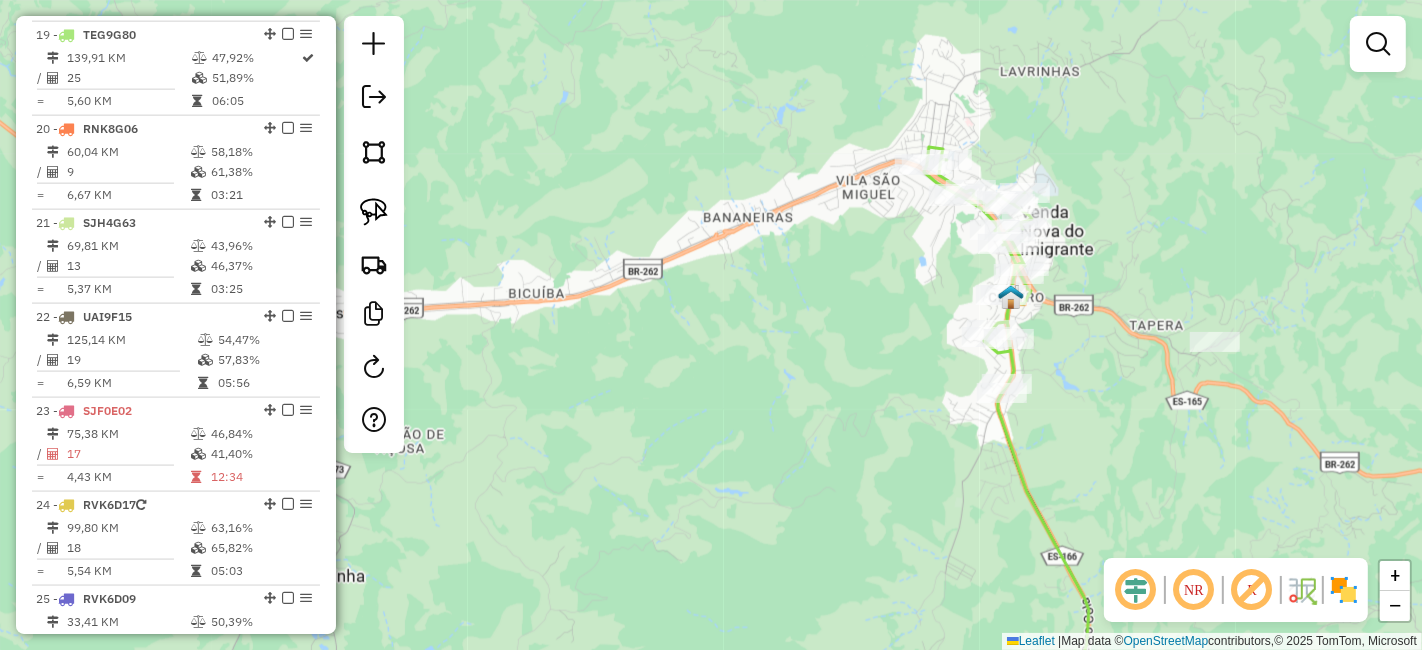 drag, startPoint x: 888, startPoint y: 447, endPoint x: 929, endPoint y: 367, distance: 89.89438 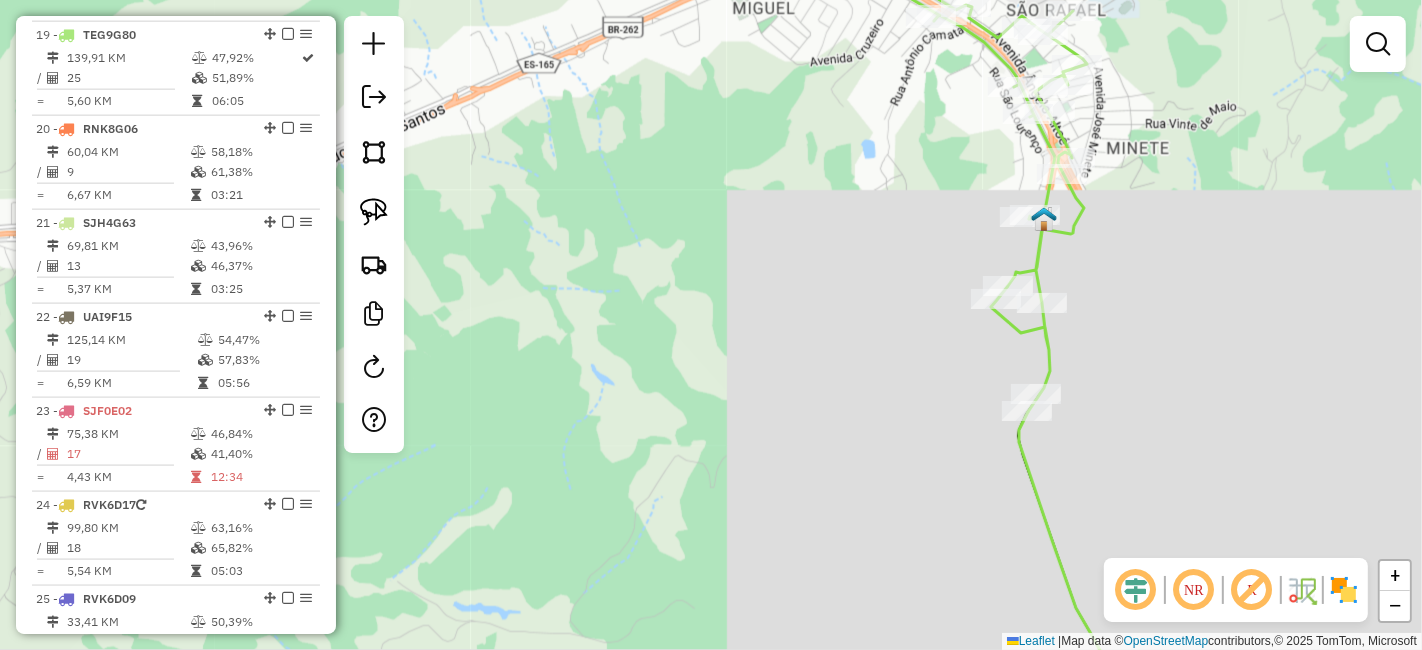 click on "Janela de atendimento Grade de atendimento Capacidade Transportadoras Veículos Cliente Pedidos  Rotas Selecione os dias de semana para filtrar as janelas de atendimento  Seg   Ter   Qua   Qui   Sex   Sáb   Dom  Informe o período da janela de atendimento: De: Até:  Filtrar exatamente a janela do cliente  Considerar janela de atendimento padrão  Selecione os dias de semana para filtrar as grades de atendimento  Seg   Ter   Qua   Qui   Sex   Sáb   Dom   Considerar clientes sem dia de atendimento cadastrado  Clientes fora do dia de atendimento selecionado Filtrar as atividades entre os valores definidos abaixo:  Peso mínimo:   Peso máximo:   Cubagem mínima:   Cubagem máxima:   De:   Até:  Filtrar as atividades entre o tempo de atendimento definido abaixo:  De:   Até:   Considerar capacidade total dos clientes não roteirizados Transportadora: Selecione um ou mais itens Tipo de veículo: Selecione um ou mais itens Veículo: Selecione um ou mais itens Motorista: Selecione um ou mais itens Nome: Rótulo:" 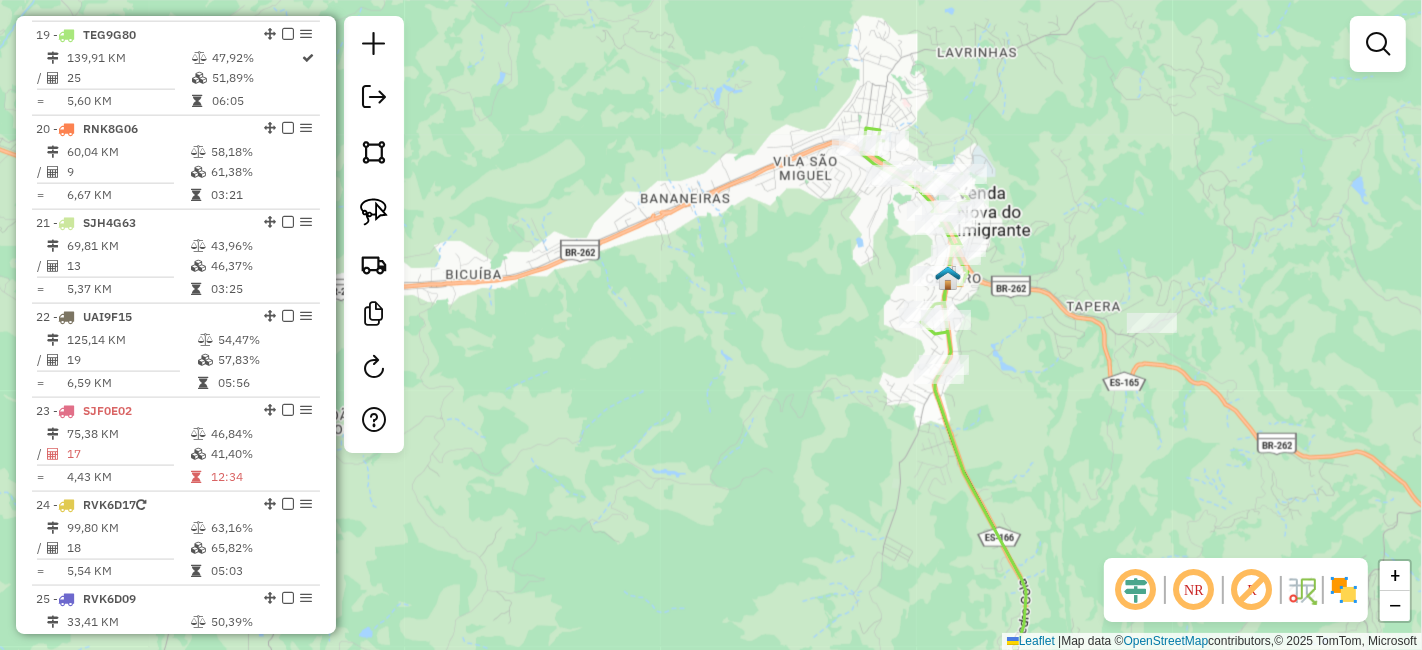 drag, startPoint x: 856, startPoint y: 269, endPoint x: 845, endPoint y: 306, distance: 38.600517 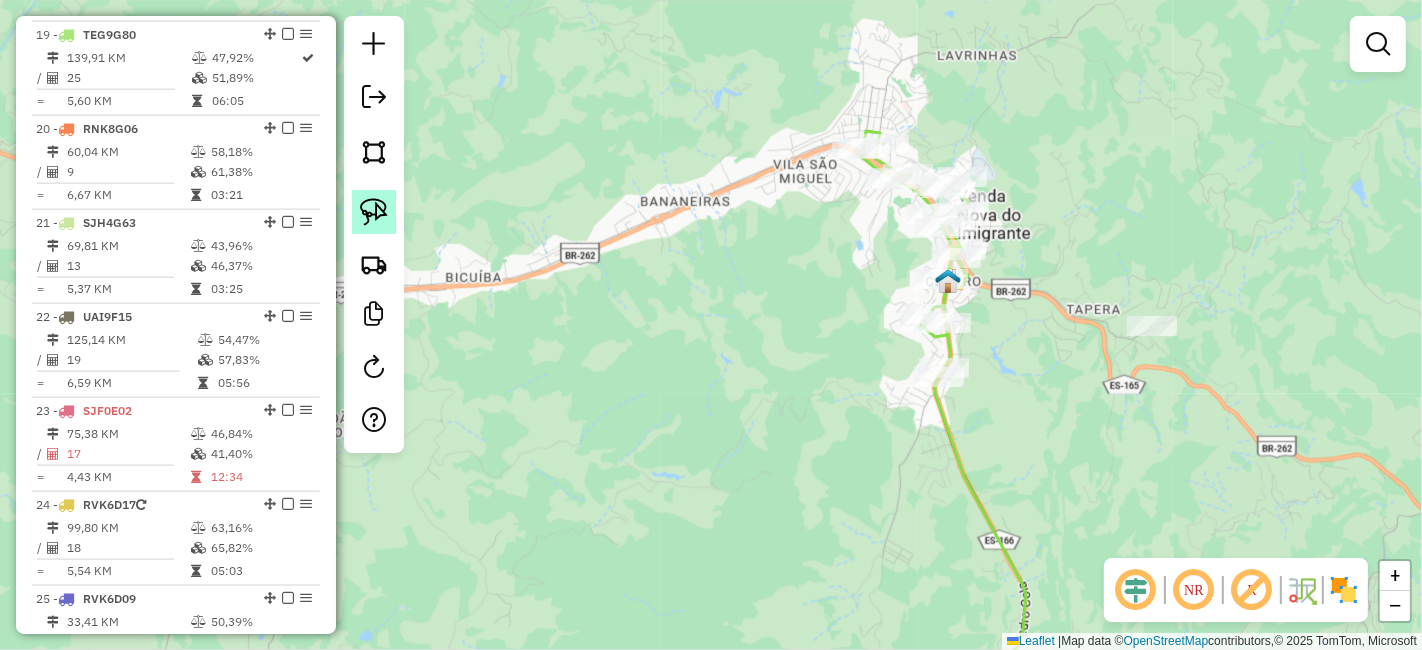 click 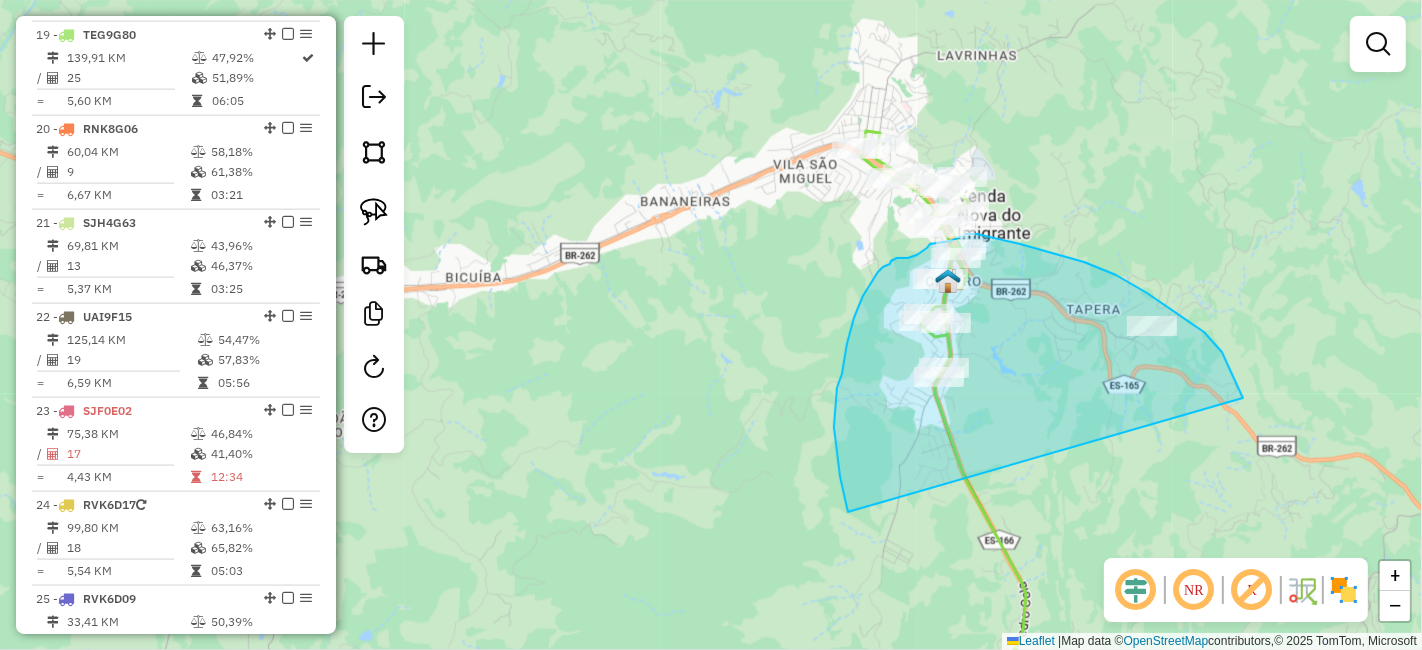 drag, startPoint x: 848, startPoint y: 509, endPoint x: 1243, endPoint y: 398, distance: 410.2999 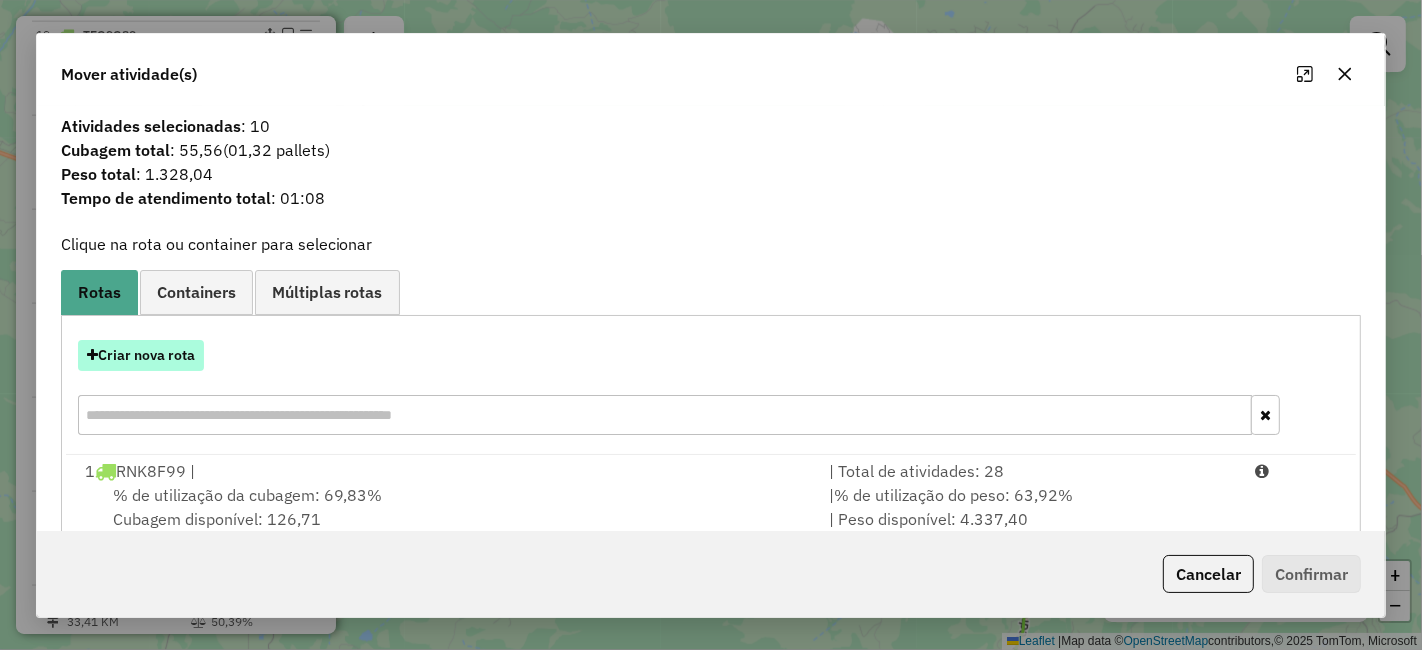 click on "Criar nova rota" at bounding box center (141, 355) 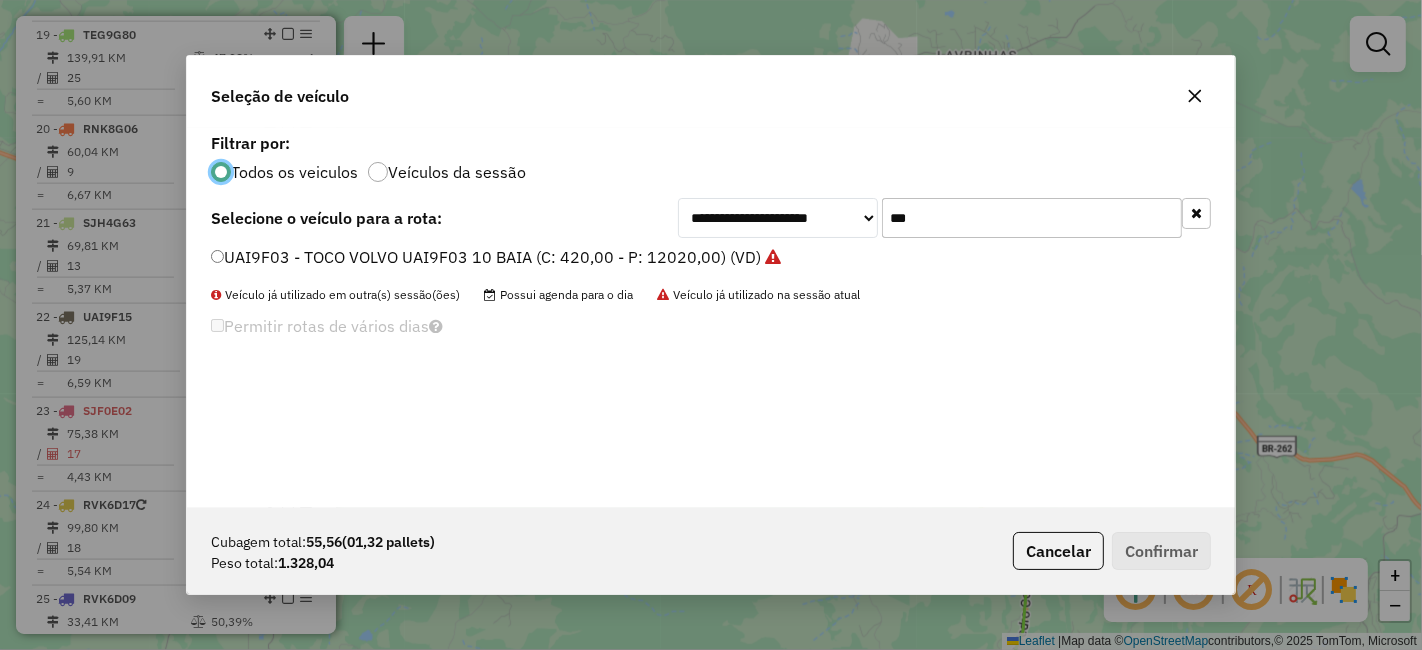scroll, scrollTop: 11, scrollLeft: 5, axis: both 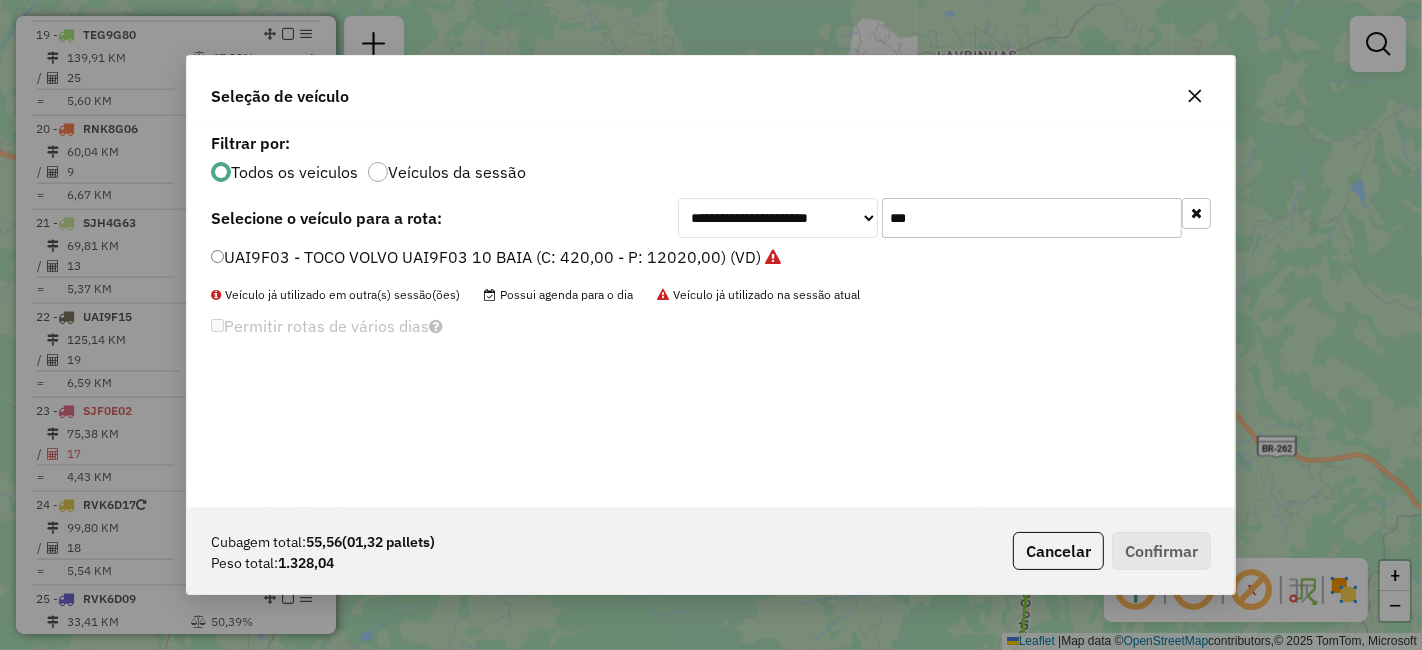 click on "***" 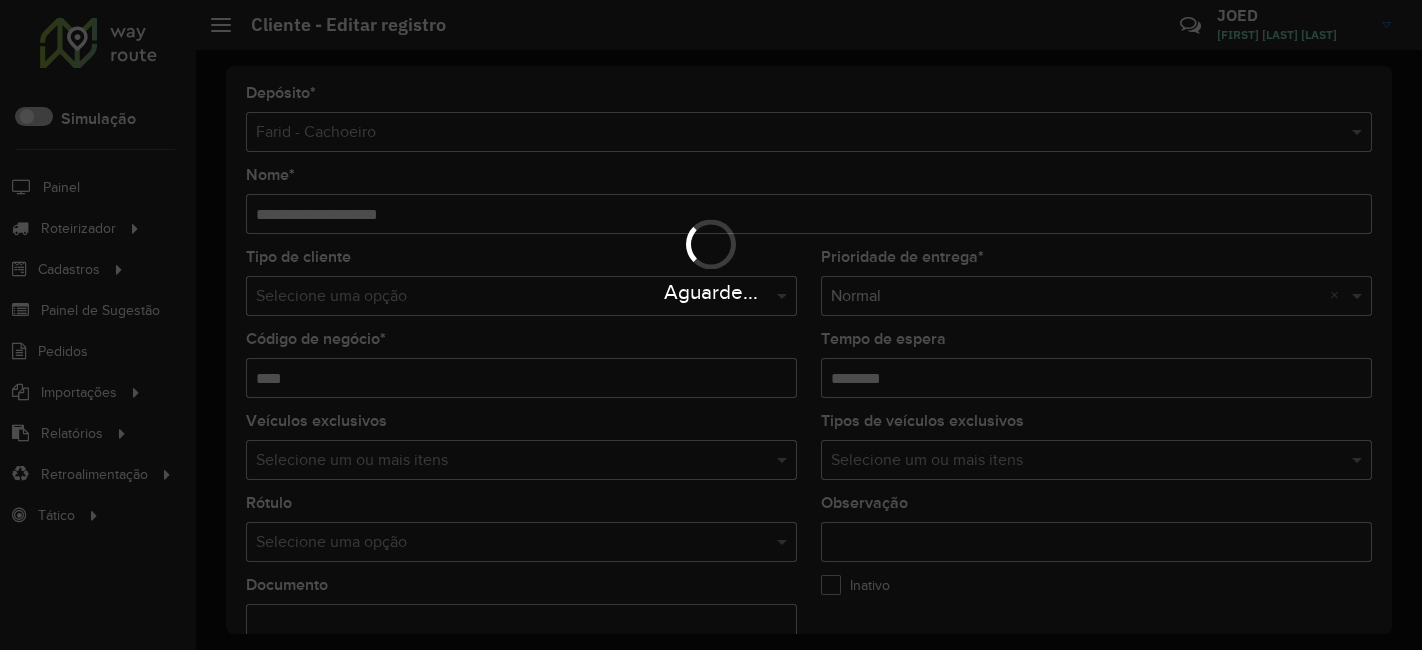 scroll, scrollTop: 0, scrollLeft: 0, axis: both 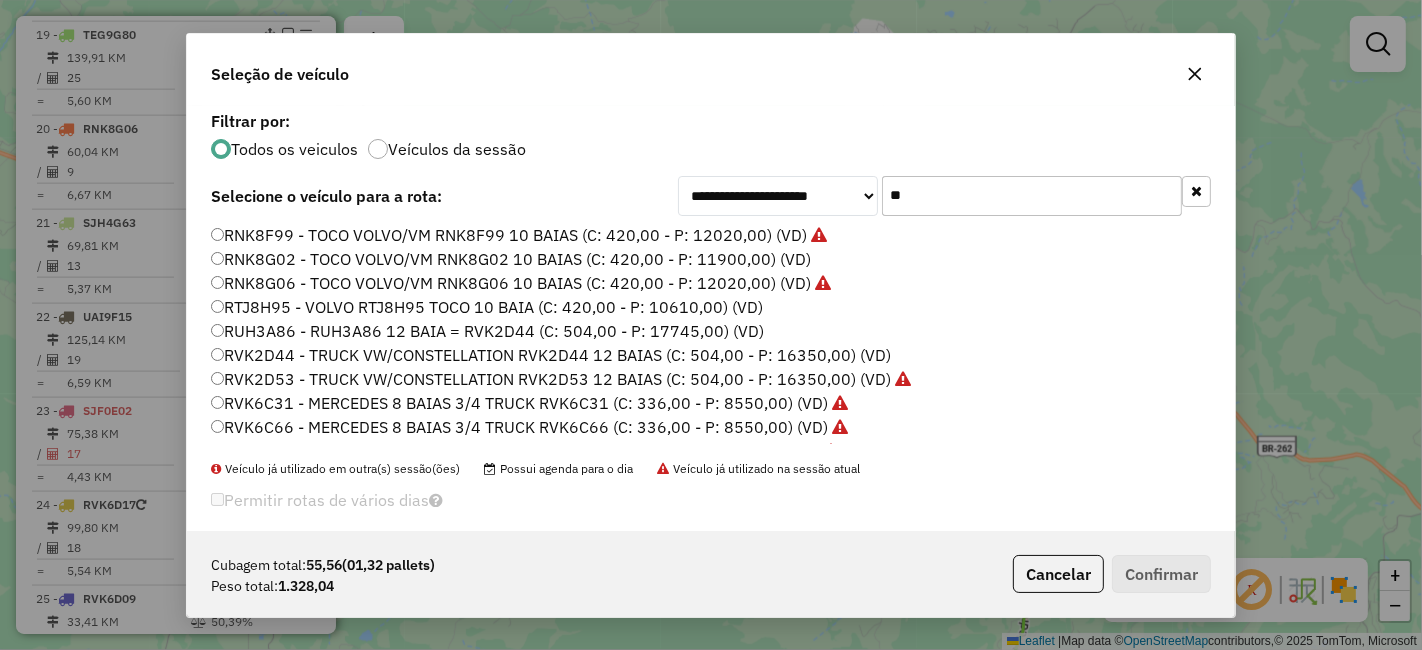 type on "*" 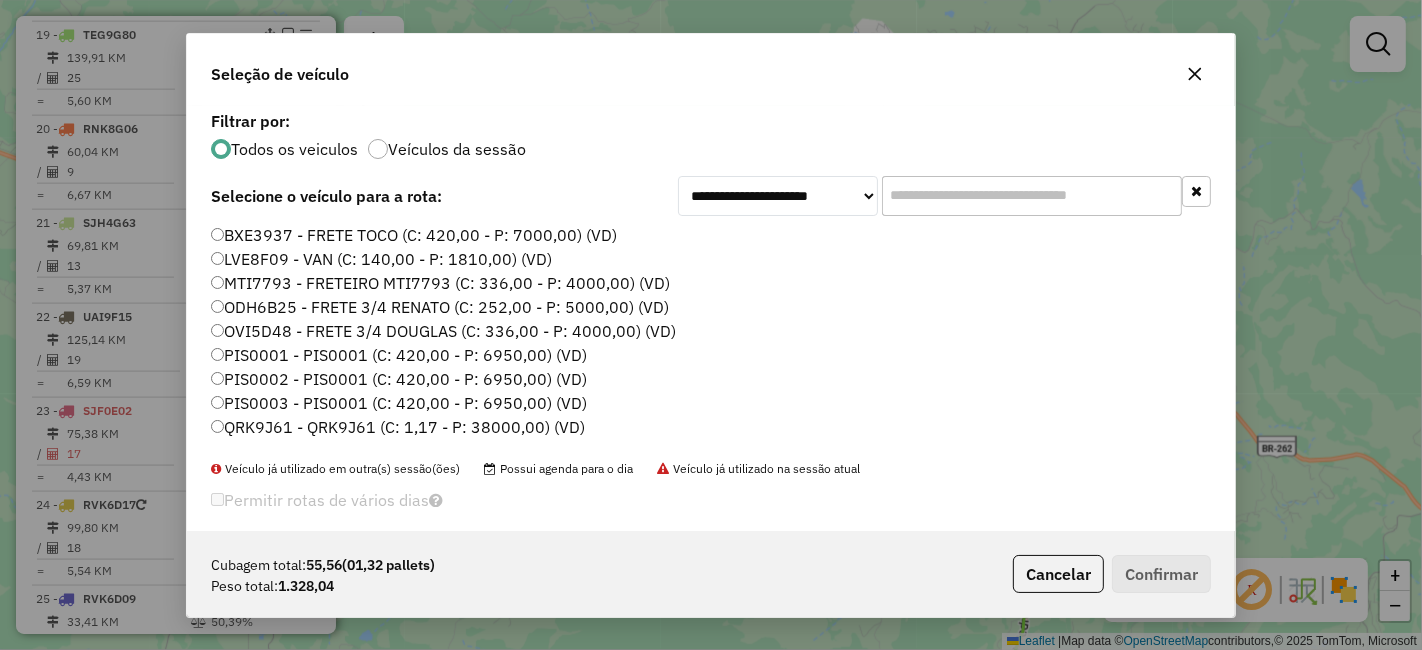 type 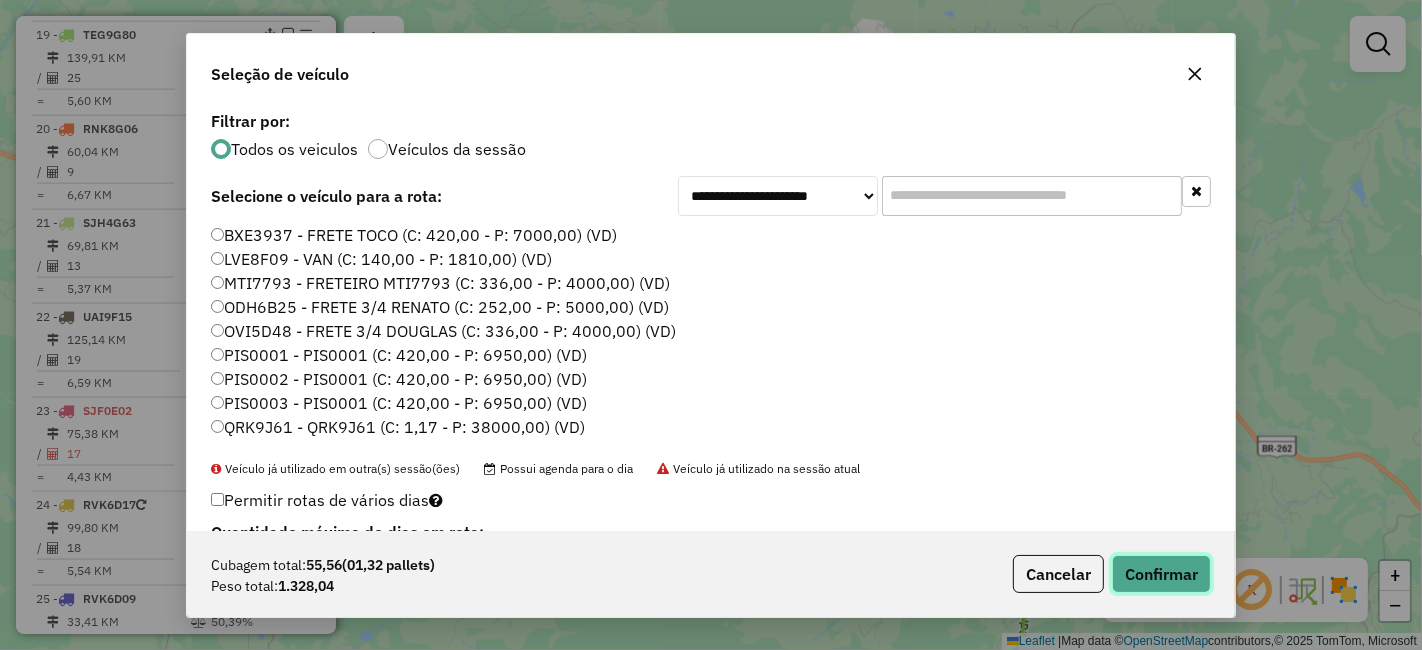 click on "Confirmar" 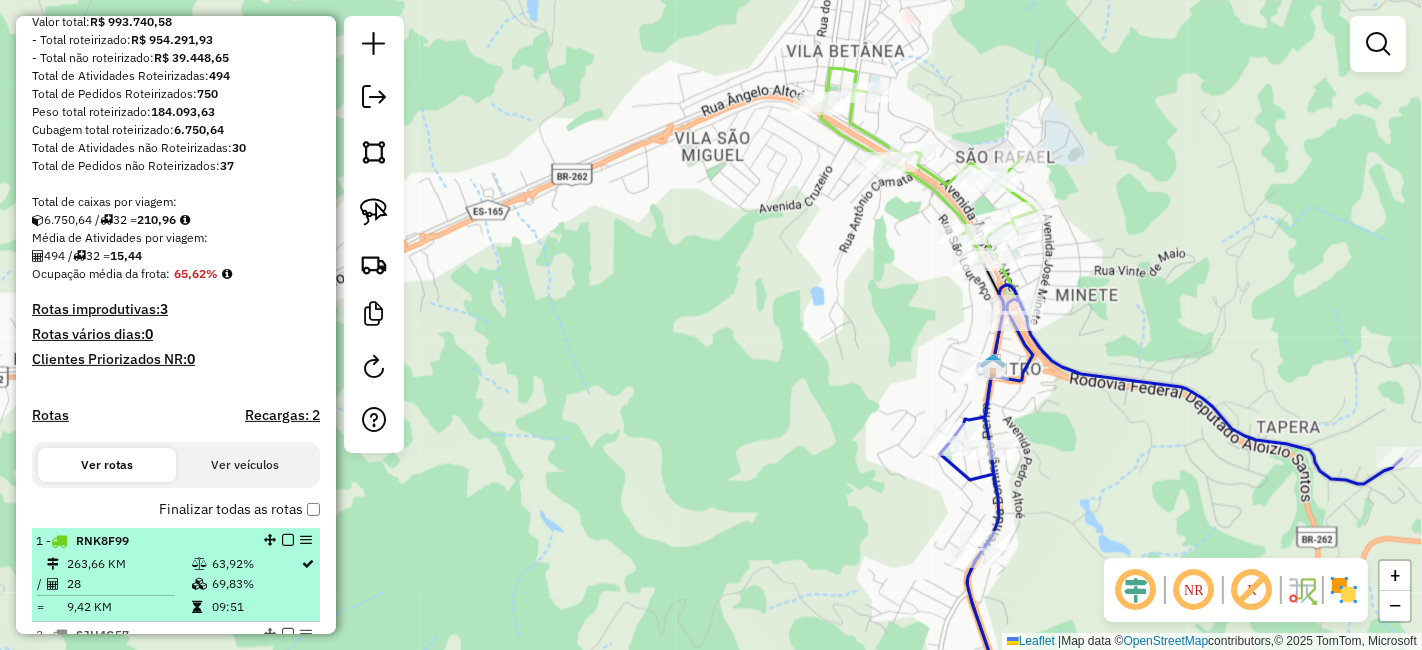 scroll, scrollTop: 0, scrollLeft: 0, axis: both 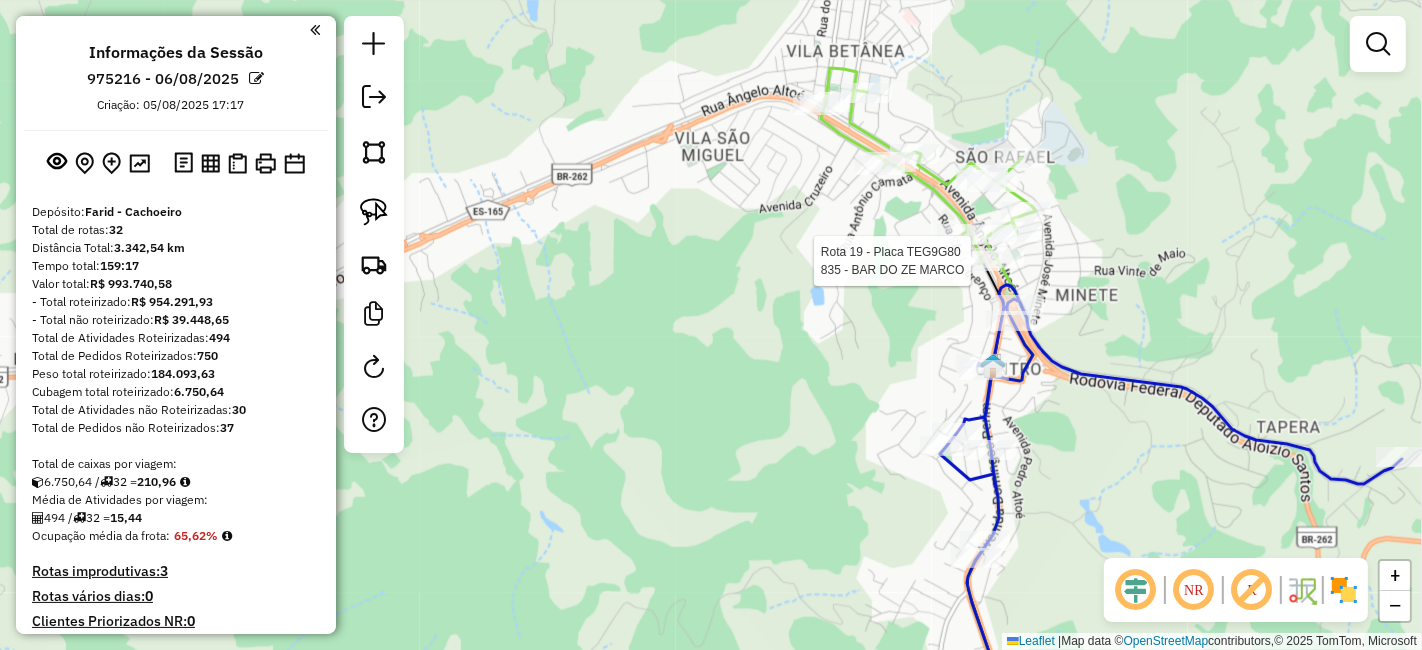 select on "*********" 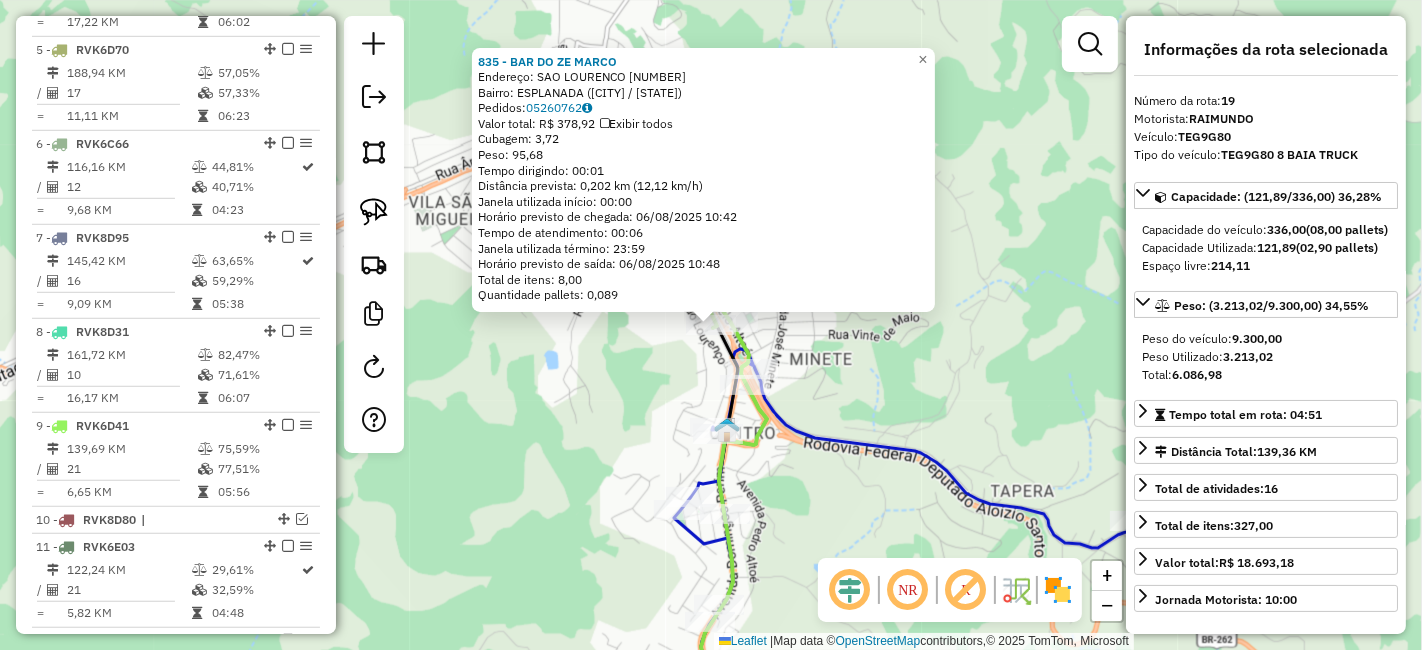scroll, scrollTop: 2259, scrollLeft: 0, axis: vertical 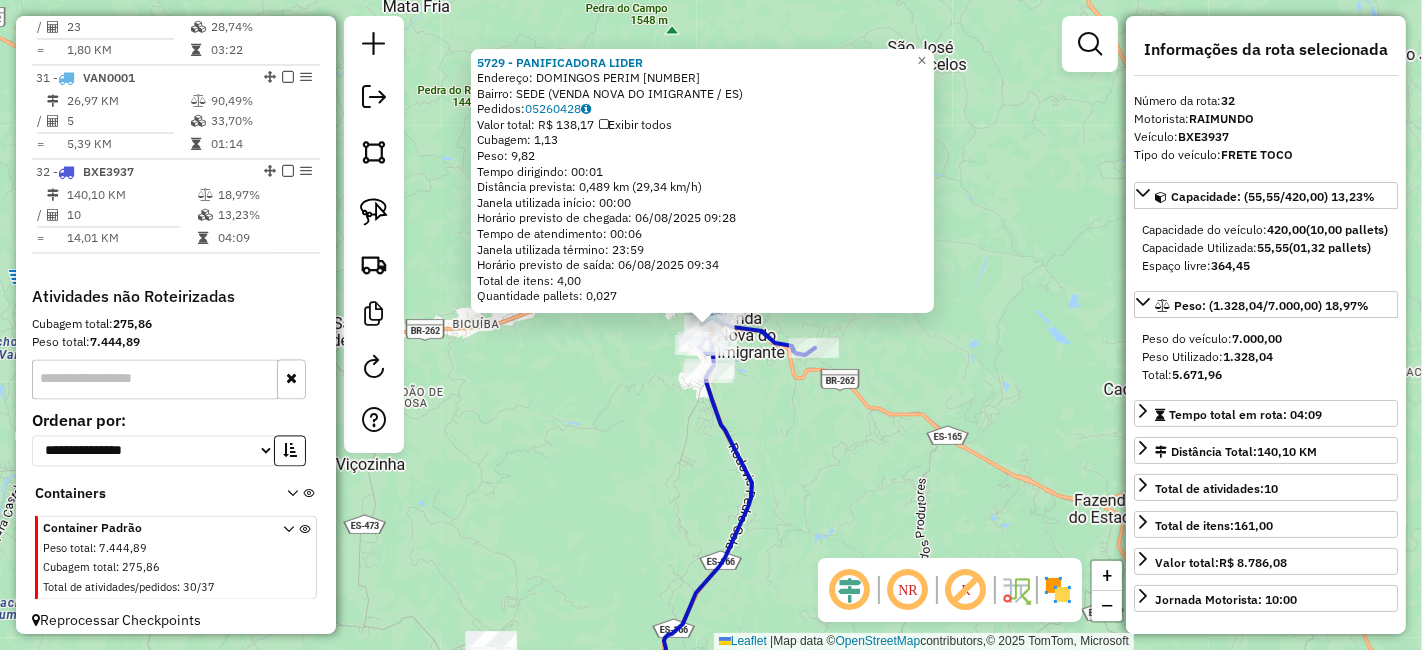 click on "5729 - PANIFICADORA LIDER  Endereço:  DOMINGOS PERIM [NUMBER]   Bairro: SEDE (VENDA NOVA DO IMIGRANTE / [STATE])   Pedidos:  05260428   Valor total: R$ 138,17   Exibir todos   Cubagem: 1,13  Peso: 9,82  Tempo dirigindo: 00:01   Distância prevista: 0,489 km (29,34 km/h)   Janela utilizada início: 00:00   Horário previsto de chegada: 06/08/2025 09:28   Tempo de atendimento: 00:06   Janela utilizada término: 23:59   Horário previsto de saída: 06/08/2025 09:34   Total de itens: 4,00   Quantidade pallets: 0,027  × Janela de atendimento Grade de atendimento Capacidade Transportadoras Veículos Cliente Pedidos  Rotas Selecione os dias de semana para filtrar as janelas de atendimento  Seg   Ter   Qua   Qui   Sex   Sáb   Dom  Informe o período da janela de atendimento: De: Até:  Filtrar exatamente a janela do cliente  Considerar janela de atendimento padrão  Selecione os dias de semana para filtrar as grades de atendimento  Seg   Ter   Qua   Qui   Sex   Sáb   Dom   Clientes fora do dia de atendimento selecionado +" 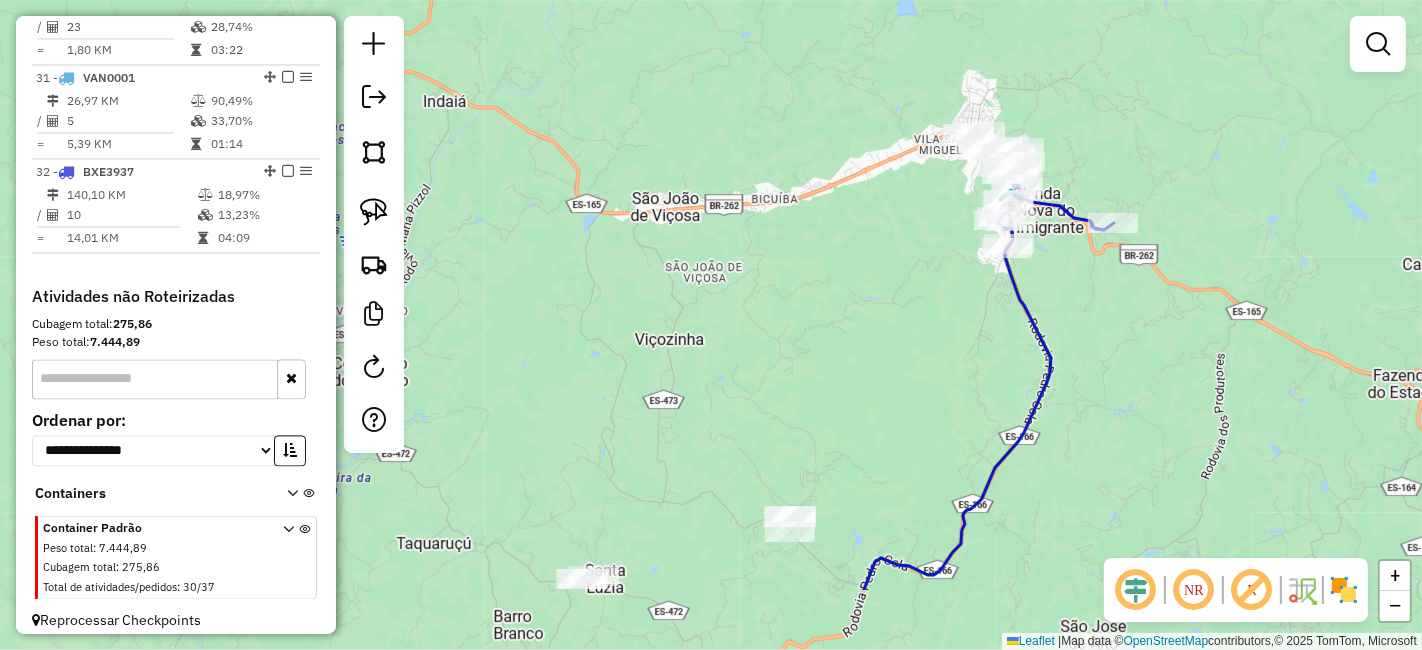 drag, startPoint x: 533, startPoint y: 484, endPoint x: 845, endPoint y: 344, distance: 341.97076 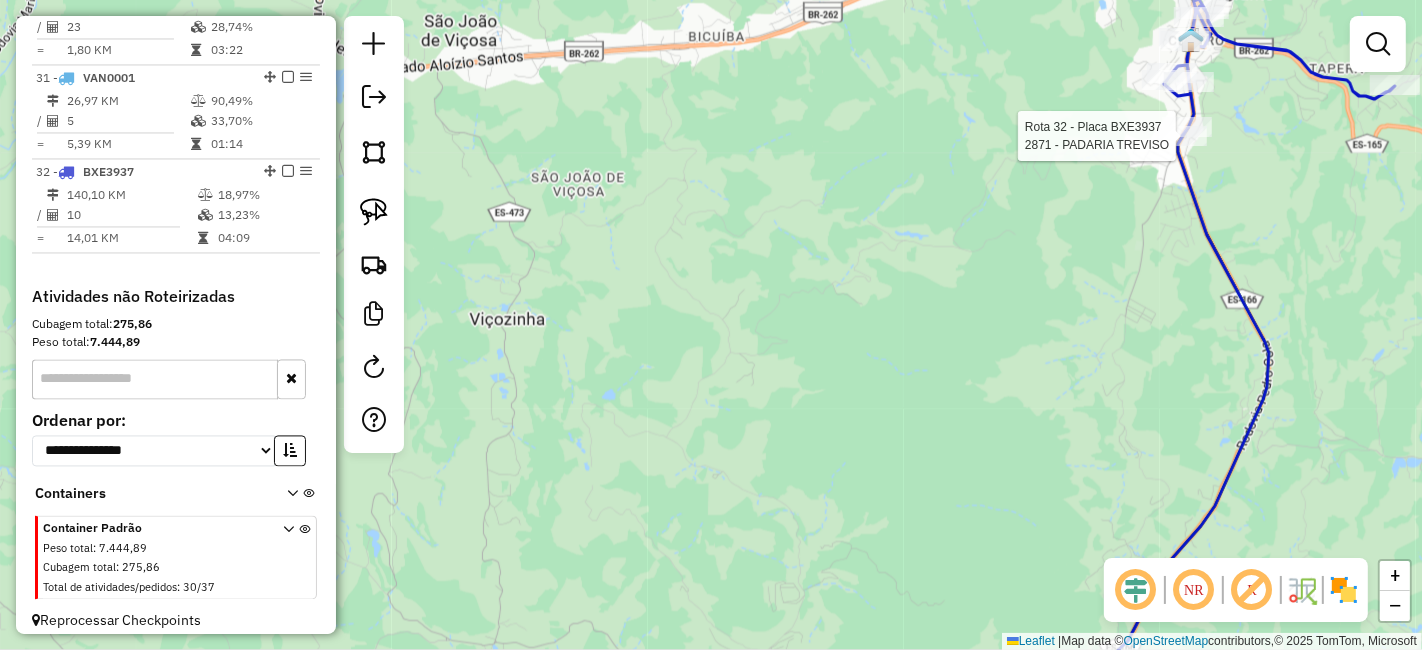 select on "*********" 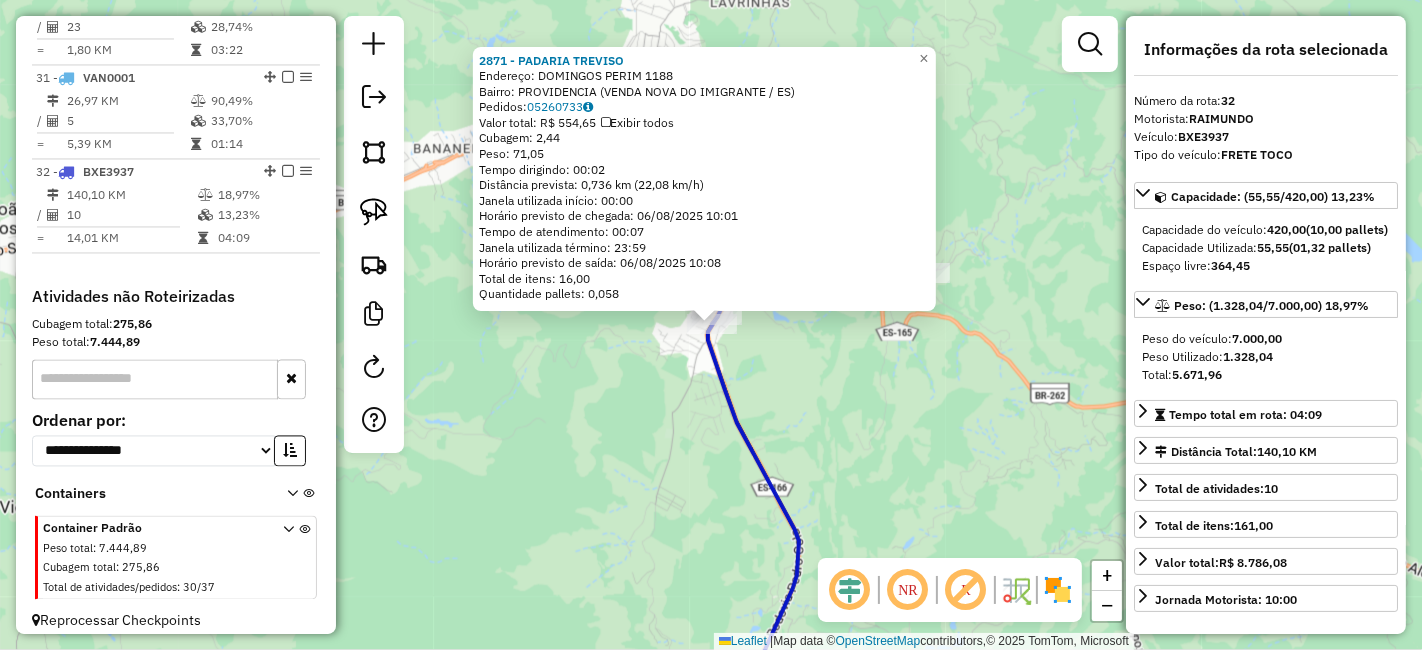 click on "[NUMBER] - [NAME]  Endereço:  DOMINGOS PERIM [NUMBER]   Bairro: PROVIDENCIA ([CITY] / [STATE])   Pedidos:  [ORDER_ID]   Valor total: R$ [PRICE]   Exibir todos   Cubagem: [NUMBER]  Peso: [NUMBER]  Tempo dirigindo: [TIME]   Distância prevista: [NUMBER] km ([SPEED] km/h)   Janela utilizada início: [TIME]   Horário previsto de chegada: [DATE] [TIME]   Tempo de atendimento: [TIME]   Janela utilizada término: [TIME]   Horário previsto de saída: [DATE] [TIME]   Total de itens: [NUMBER]   Quantidade pallets: [NUMBER]  × Janela de atendimento Grade de atendimento Capacidade Transportadoras Veículos Cliente Pedidos  Rotas Selecione os dias de semana para filtrar as janelas de atendimento  Seg   Ter   Qua   Qui   Sex   Sáb   Dom  Informe o período da janela de atendimento: De: Até:  Filtrar exatamente a janela do cliente  Considerar janela de atendimento padrão  Selecione os dias de semana para filtrar as grades de atendimento  Seg   Ter   Qua   Qui   Sex   Sáb   Dom   Peso mínimo:   Peso máximo:   De:   De:" 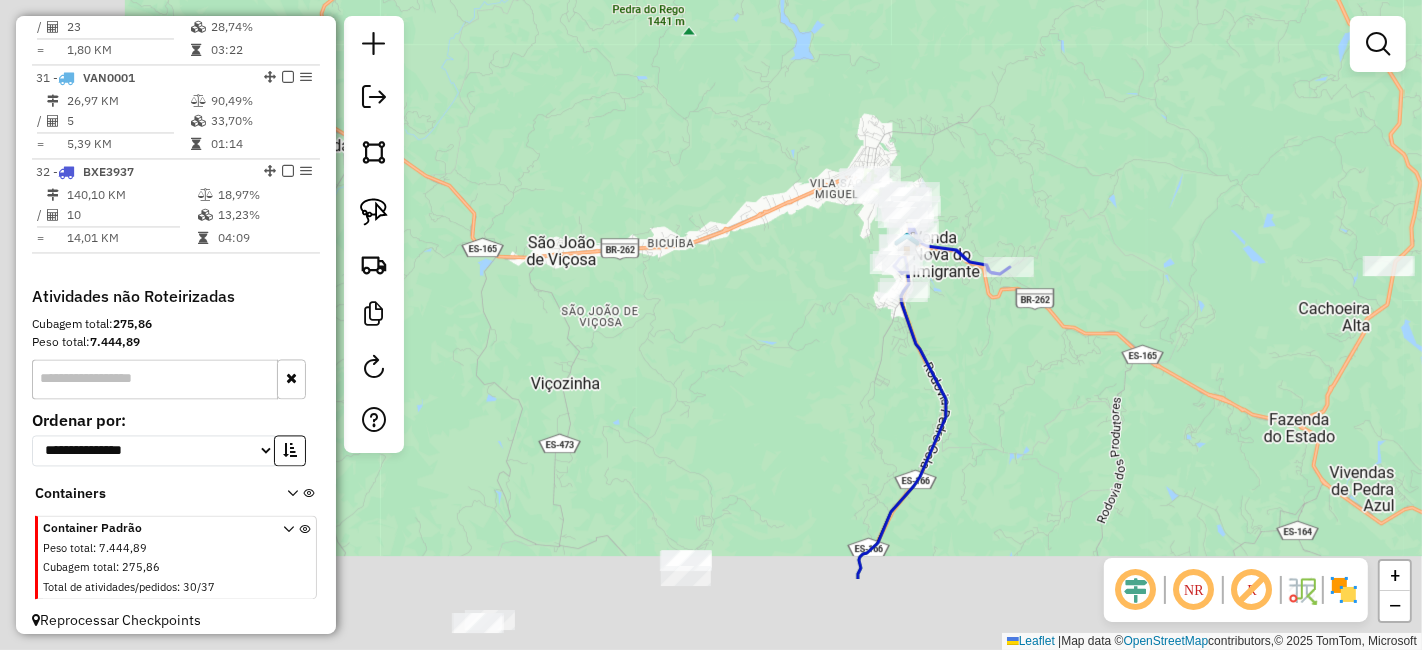 drag, startPoint x: 691, startPoint y: 499, endPoint x: 1037, endPoint y: 282, distance: 408.41766 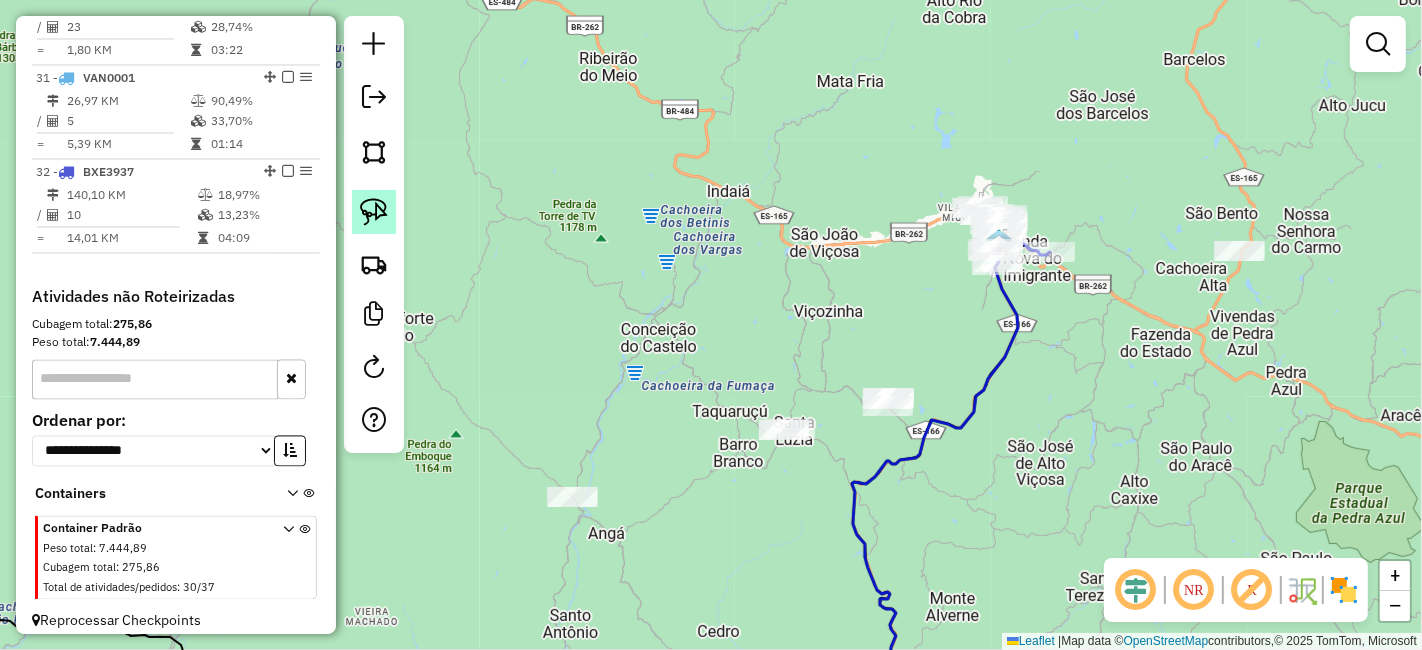 click 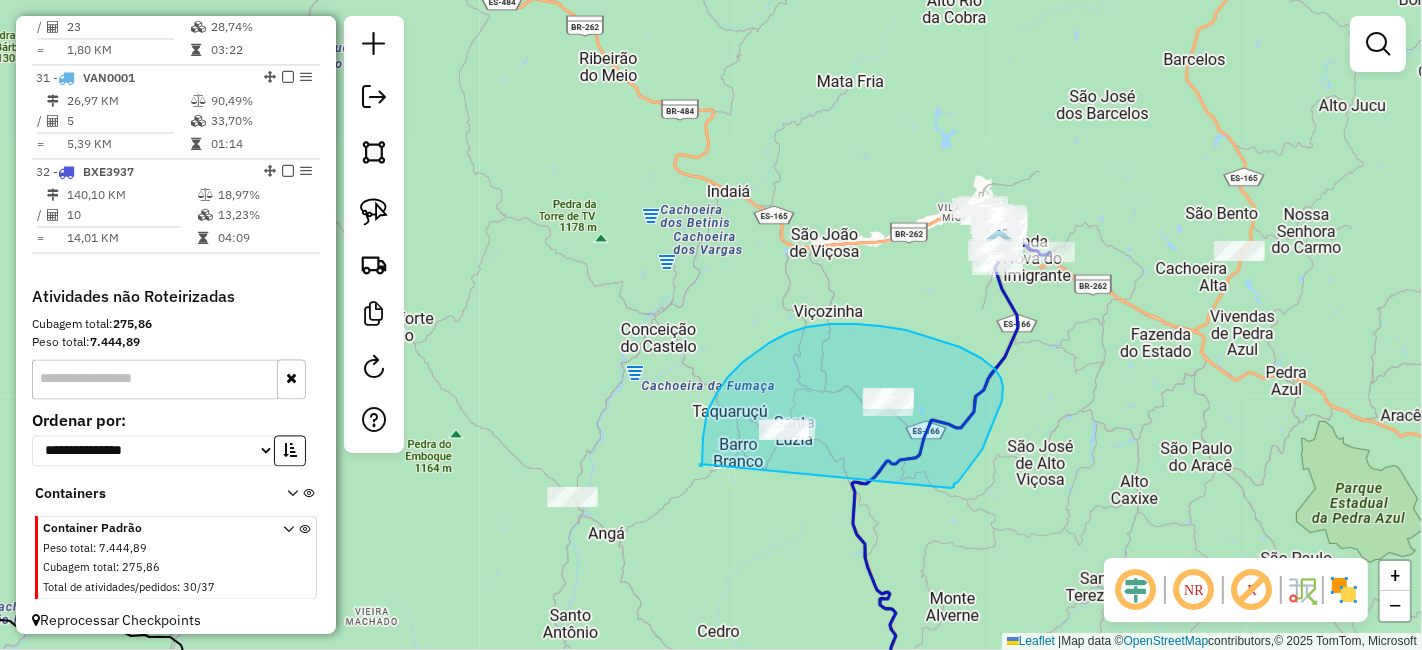 drag, startPoint x: 703, startPoint y: 457, endPoint x: 949, endPoint y: 489, distance: 248.07257 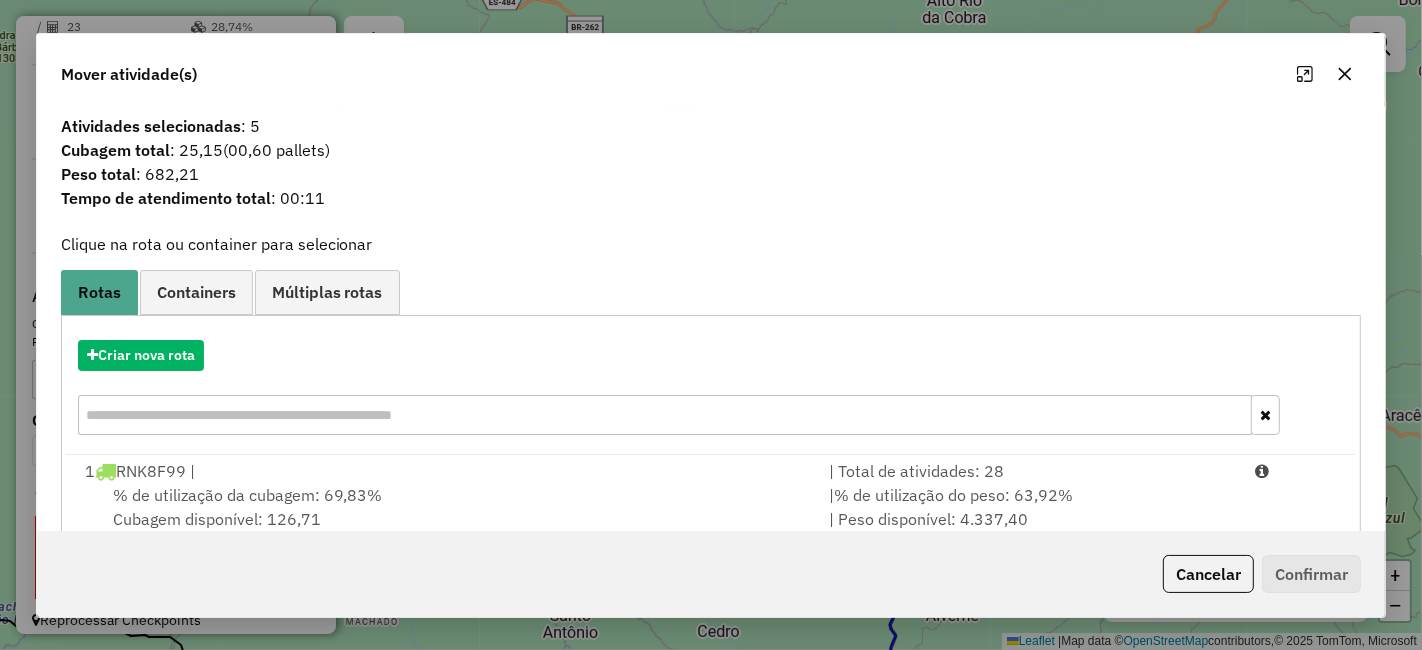 click at bounding box center [665, 415] 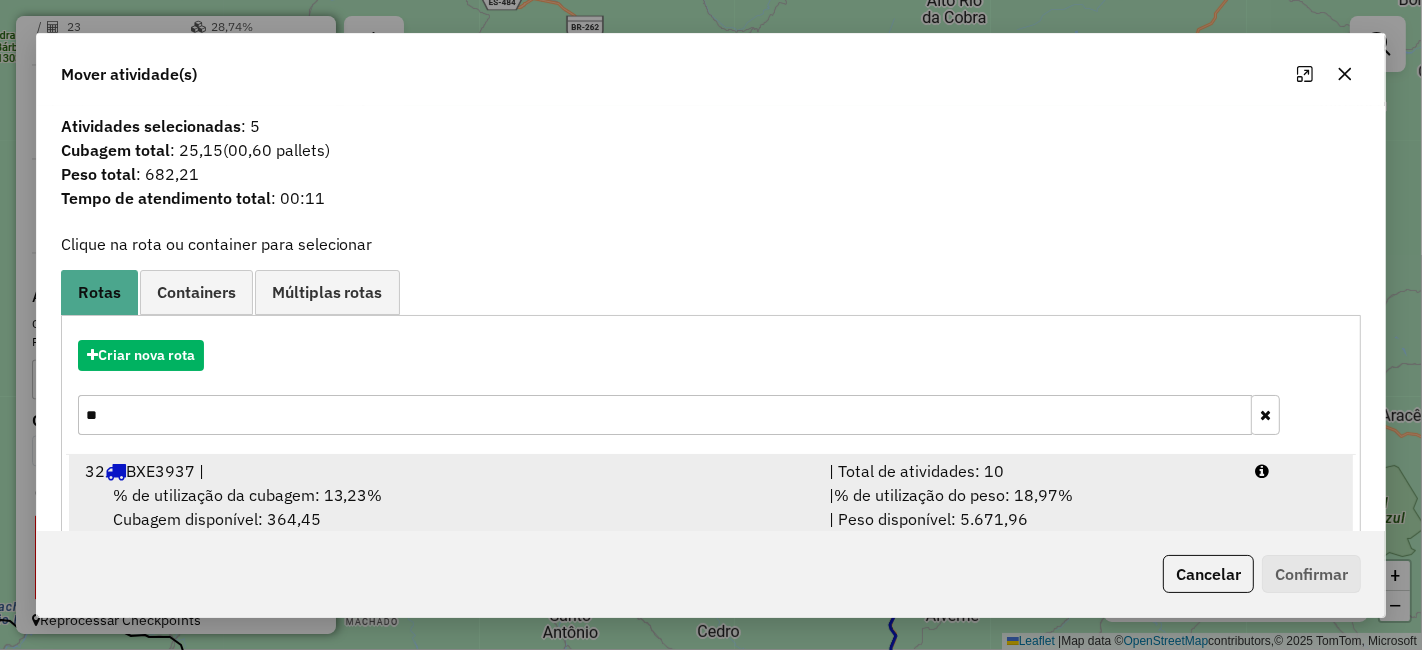 type on "**" 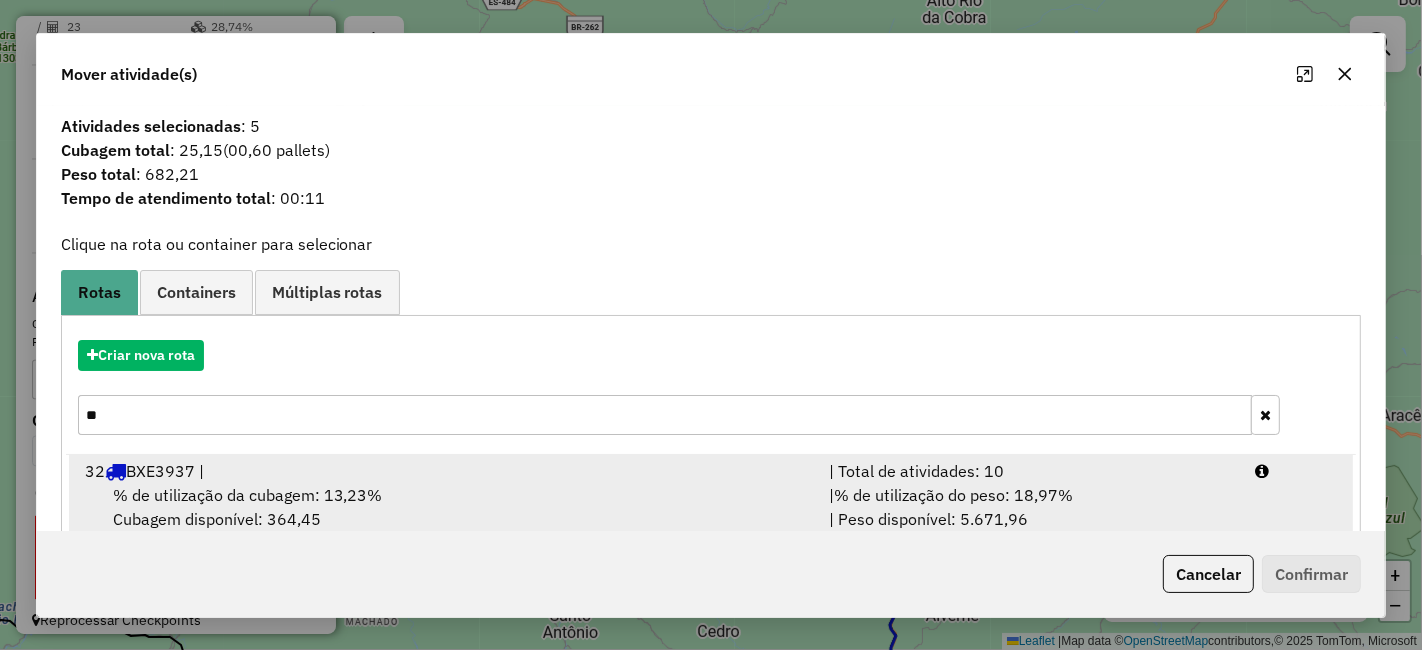 click on "% de utilização da cubagem: 13,23%  Cubagem disponível: 364,45" at bounding box center [445, 507] 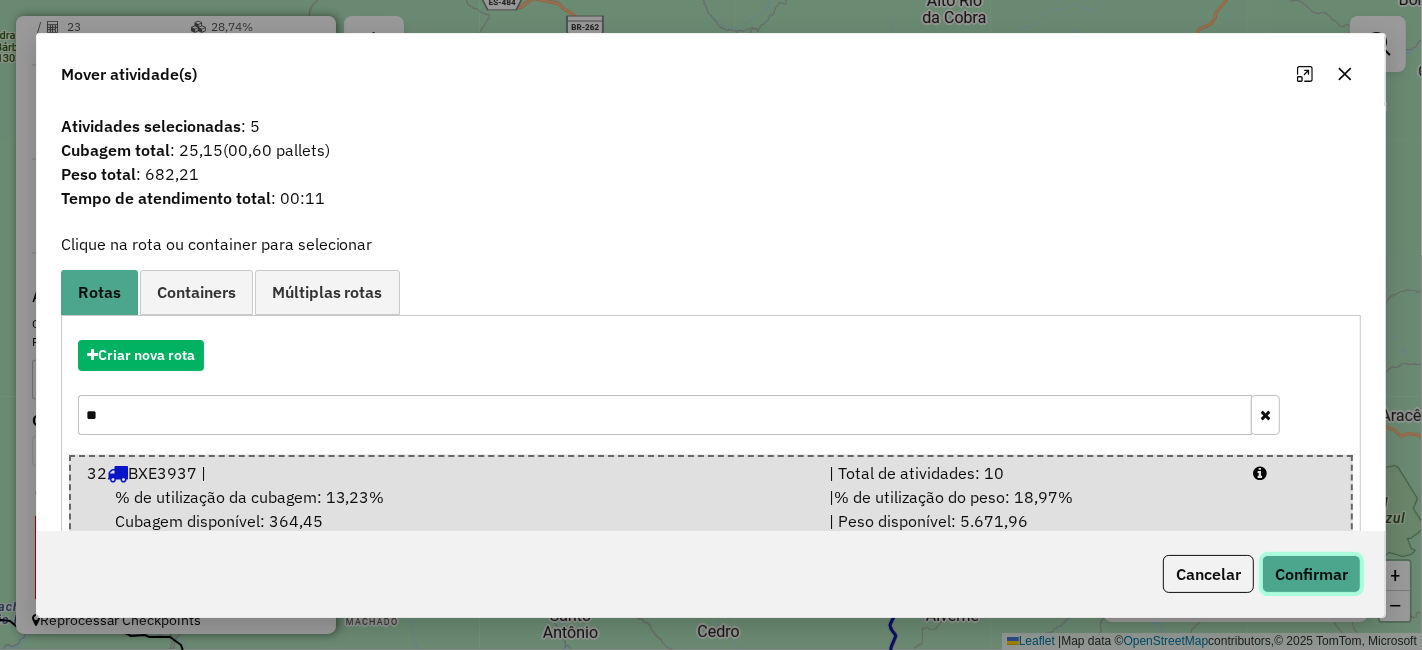 click on "Confirmar" 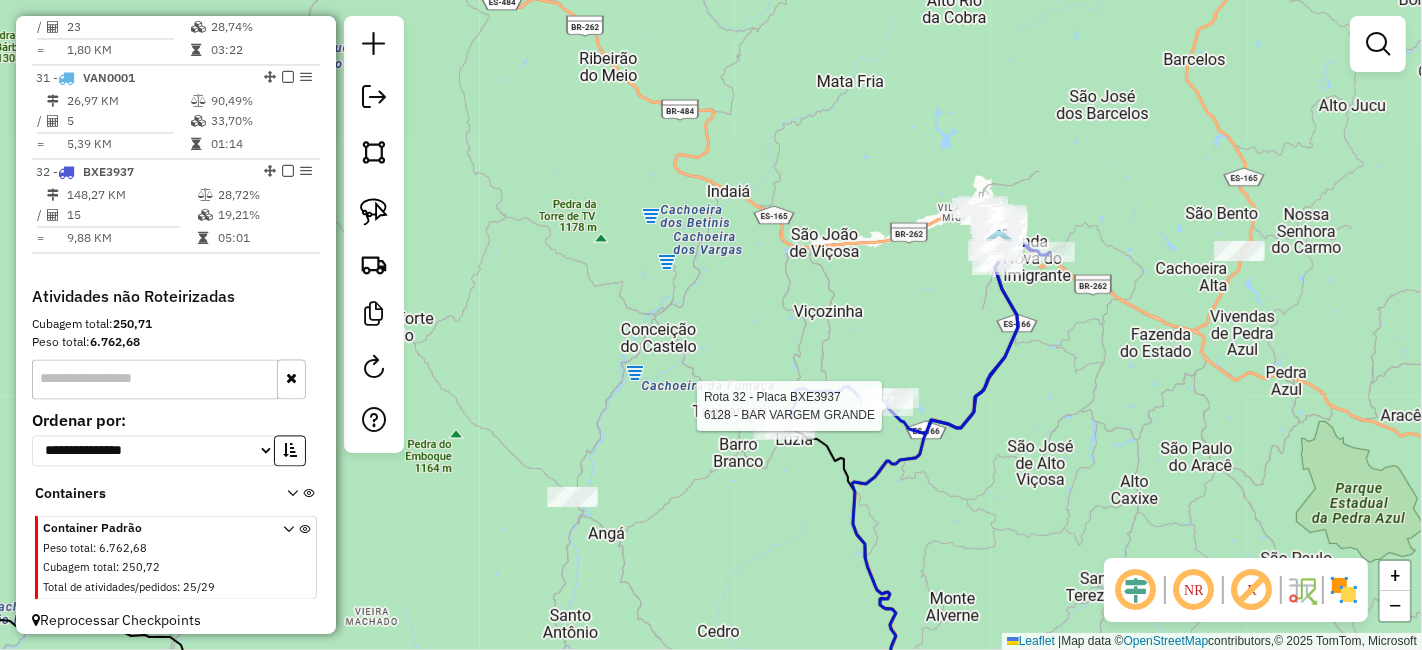 select on "*********" 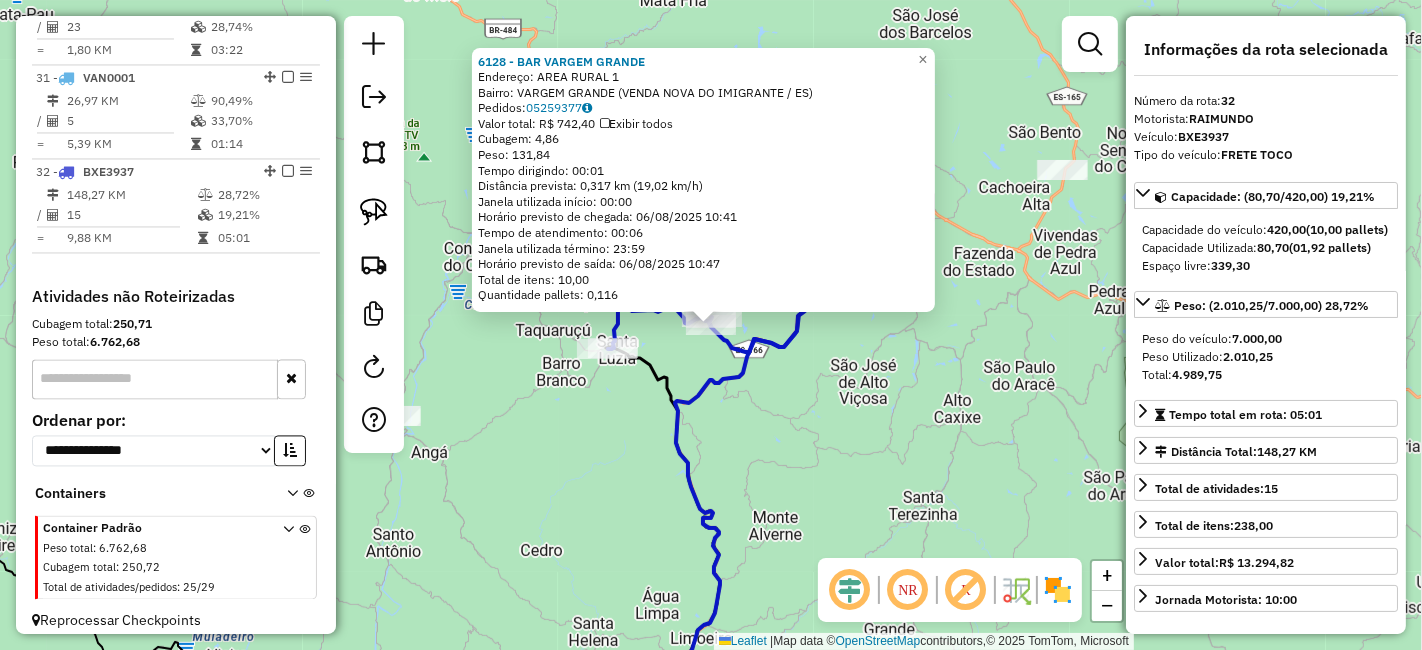 click on "[NUMBER] - [NAME]  Endereço:  AREA RURAL [NUMBER]   Bairro: VARGEM GRANDE ([CITY] / [STATE])   Pedidos:  [ORDER_ID]   Valor total: R$ [PRICE]   Exibir todos   Cubagem: [NUMBER]  Peso: [NUMBER]  Tempo dirigindo: [TIME]   Distância prevista: [NUMBER] km ([SPEED] km/h)   Janela utilizada início: [TIME]   Horário previsto de chegada: [DATE] [TIME]   Tempo de atendimento: [TIME]   Janela utilizada término: [TIME]   Horário previsto de saída: [DATE] [TIME]   Total de itens: [NUMBER]   Quantidade pallets: [NUMBER]  × Janela de atendimento Grade de atendimento Capacidade Transportadoras Veículos Cliente Pedidos  Rotas Selecione os dias de semana para filtrar as janelas de atendimento  Seg   Ter   Qua   Qui   Sex   Sáb   Dom  Informe o período da janela de atendimento: De: Até:  Filtrar exatamente a janela do cliente  Considerar janela de atendimento padrão  Selecione os dias de semana para filtrar as grades de atendimento  Seg   Ter   Qua   Qui   Sex   Sáb   Dom   Peso mínimo:   Peso máximo:   De:   Até:" 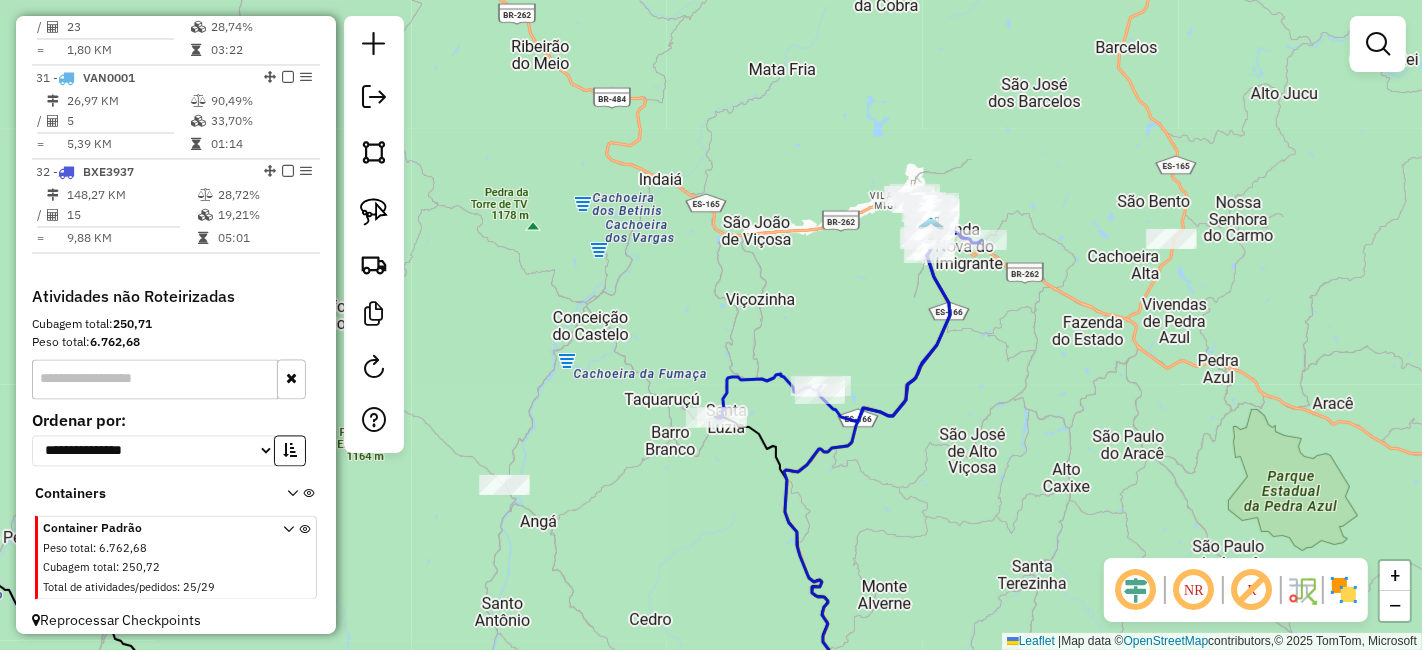drag, startPoint x: 893, startPoint y: 337, endPoint x: 1006, endPoint y: 444, distance: 155.62134 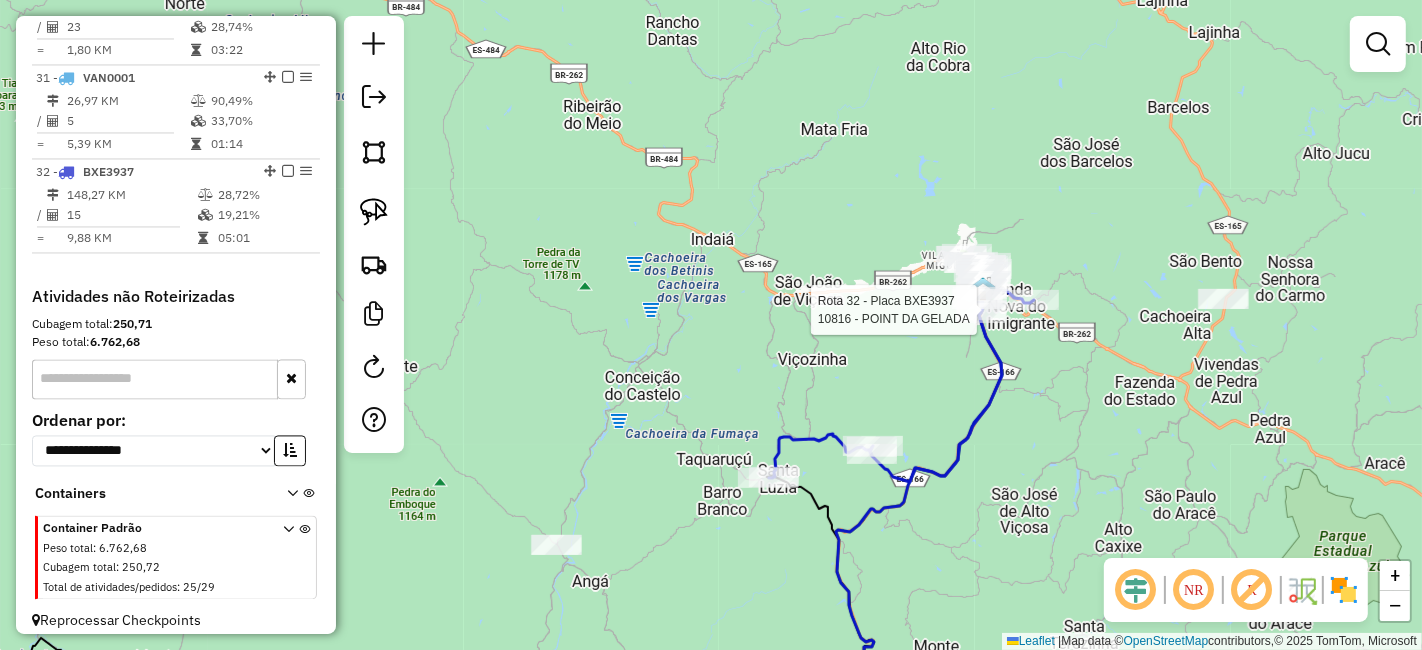 select on "*********" 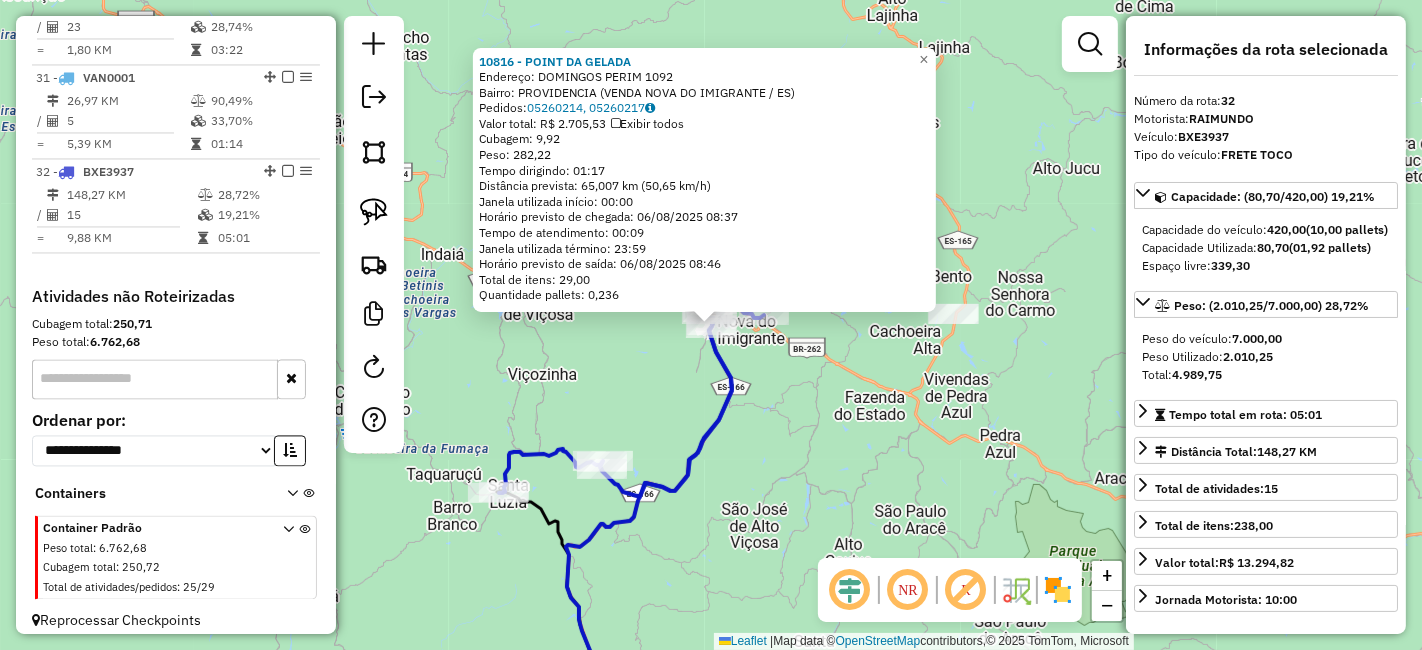 click on "[NUMBER] - POINT DA GELADA  Endereço:  DOMINGOS PERIM [NUMBER]   Bairro: PROVIDENCIA ([CITY] / [STATE])   Pedidos:  [ORDER_ID], [ORDER_ID]   Valor total: R$ [PRICE]   Exibir todos   Cubagem: [NUMBER]  Peso: [NUMBER]  Tempo dirigindo: [TIME]   Distância prevista: [NUMBER] km ([SPEED] km/h)   Janela utilizada início: [TIME]   Horário previsto de chegada: [DATE] [TIME]   Tempo de atendimento: [TIME]   Janela utilizada término: [TIME]   Horário previsto de saída: [DATE] [TIME]   Total de itens: [NUMBER]   Quantidade pallets: [NUMBER]  × Janela de atendimento Grade de atendimento Capacidade Transportadoras Veículos Cliente Pedidos  Rotas Selecione os dias de semana para filtrar as janelas de atendimento  Seg   Ter   Qua   Qui   Sex   Sáb   Dom  Informe o período da janela de atendimento: De: Até:  Filtrar exatamente a janela do cliente  Considerar janela de atendimento padrão  Selecione os dias de semana para filtrar as grades de atendimento  Seg   Ter   Qua   Qui   Sex   Sáb   Dom   Peso mínimo:   De:   Até:" 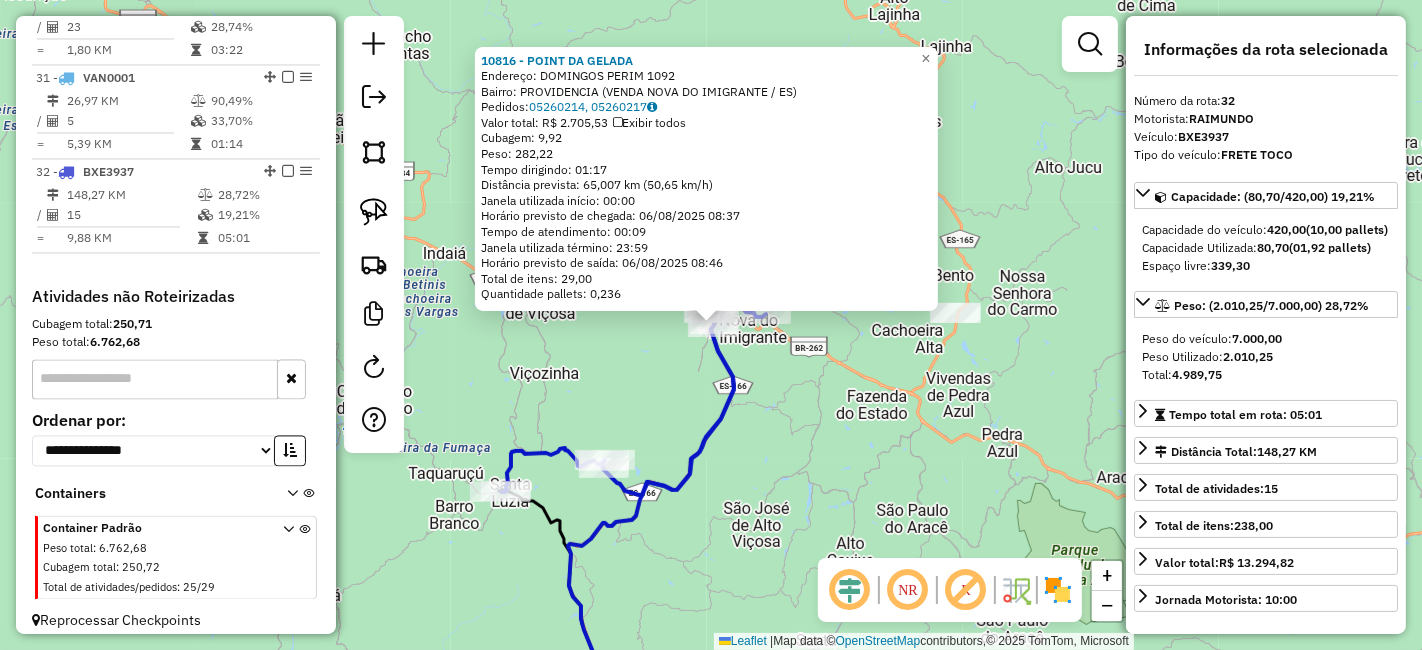 click on "Rota [NUMBER] - Placa [PLATE]  [NUMBER] - [NAME] Rota [NUMBER] - Placa [PLATE]  [NUMBER] - [NAME] [NUMBER] - POINT DA GELADA  Endereço:  DOMINGOS PERIM [NUMBER]   Bairro: PROVIDENCIA ([CITY] / [STATE])   Pedidos:  [ORDER_ID], [ORDER_ID]   Valor total: R$ [PRICE]   Exibir todos   Cubagem: [NUMBER]  Peso: [NUMBER]  Tempo dirigindo: [TIME]   Distância prevista: [NUMBER] km ([SPEED] km/h)   Janela utilizada início: [TIME]   Horário previsto de chegada: [DATE] [TIME]   Tempo de atendimento: [TIME]   Janela utilizada término: [TIME]   Horário previsto de saída: [DATE] [TIME]   Total de itens: [NUMBER]   Quantidade pallets: [NUMBER]  × Janela de atendimento Grade de atendimento Capacidade Transportadoras Veículos Cliente Pedidos  Rotas Selecione os dias de semana para filtrar as janelas de atendimento  Seg   Ter   Qua   Qui   Sex   Sáb   Dom  Informe o período da janela de atendimento: De: Até:  Filtrar exatamente a janela do cliente  Considerar janela de atendimento padrão   Seg   Ter   Qua   Qui   Sex   Sáb   Dom" 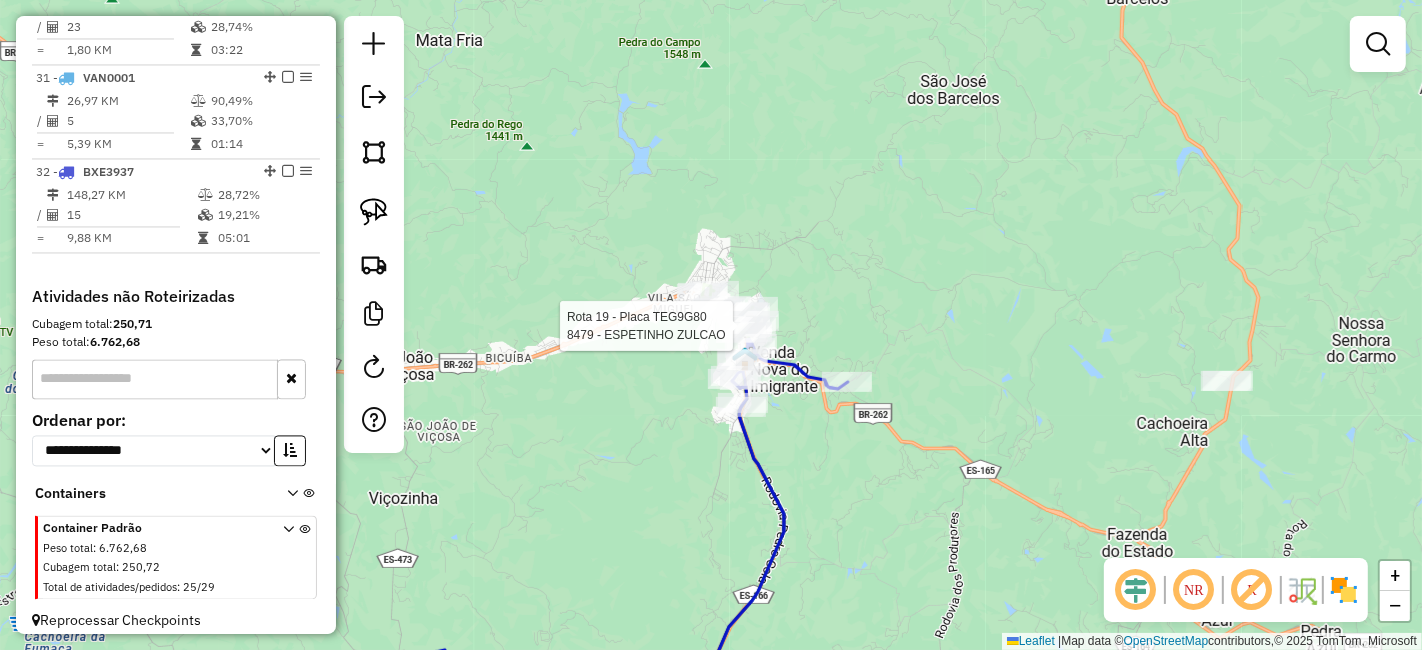 select on "*********" 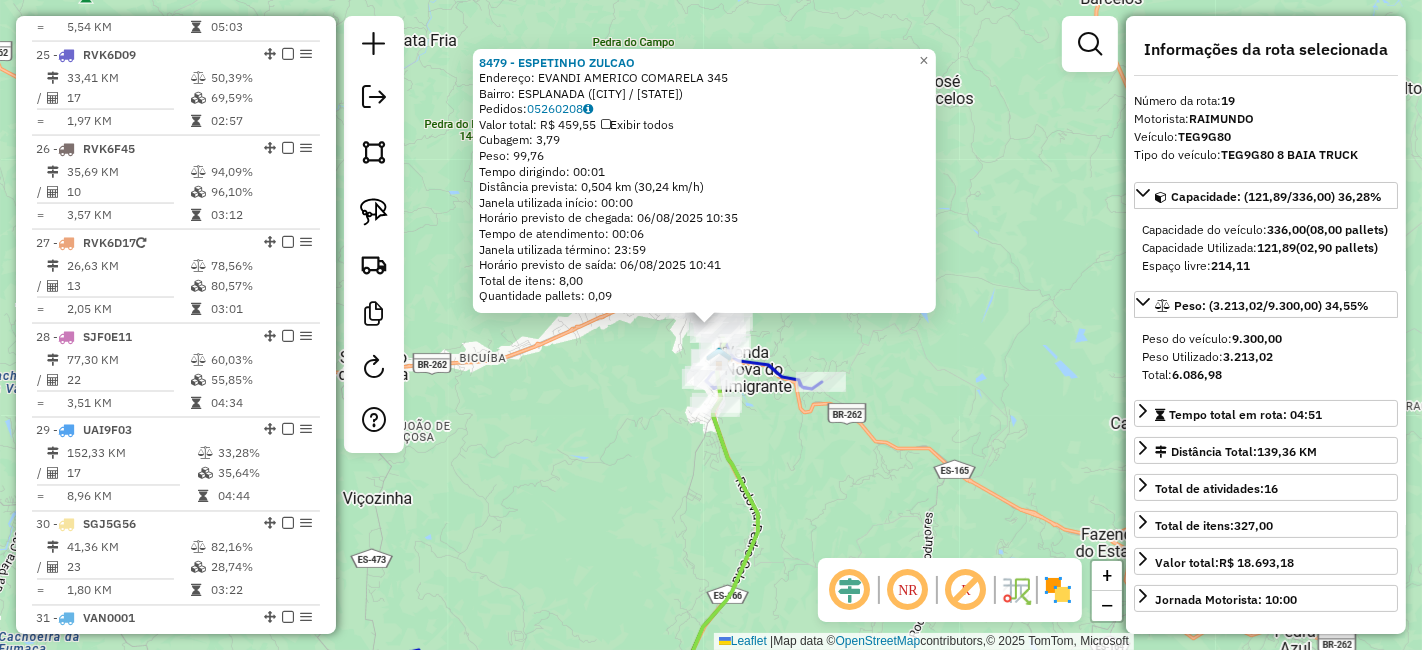scroll, scrollTop: 2259, scrollLeft: 0, axis: vertical 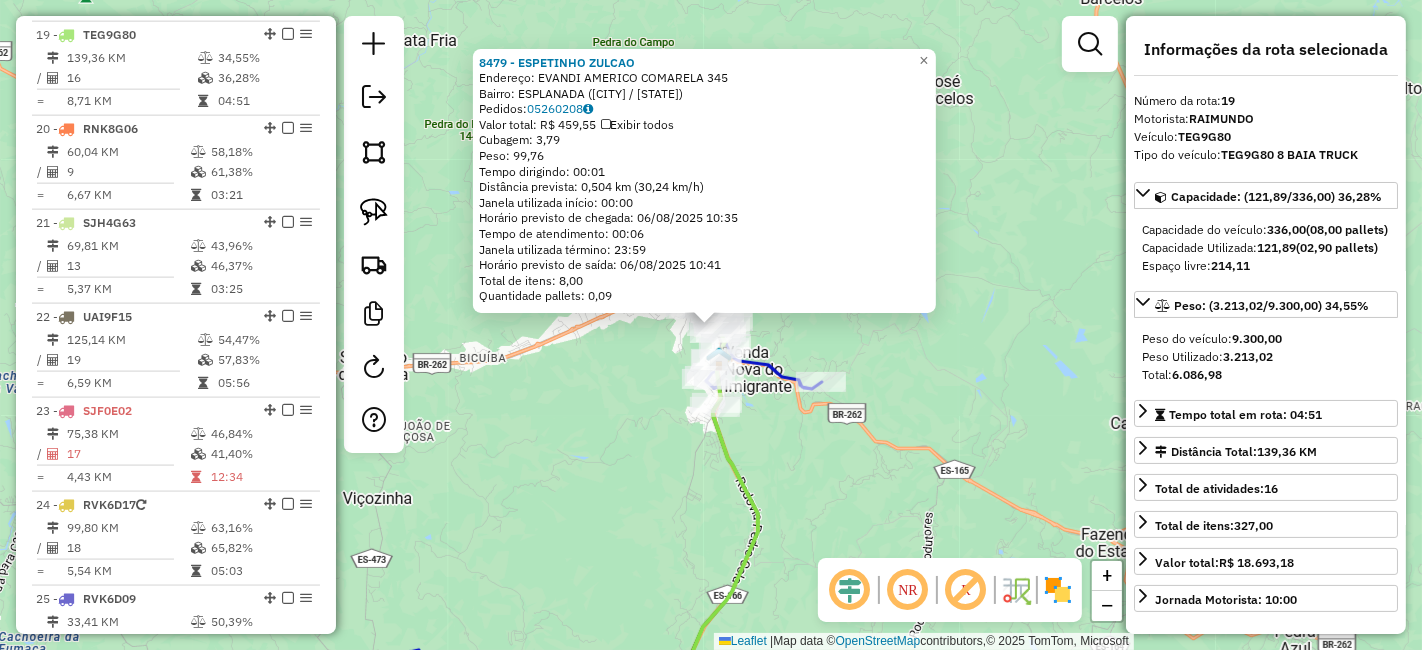click on "Rota 19 - Placa TEG9G80  835 - BAR DO ZE MARCO 8479 - ESPETINHO ZULCAO  Endereço:  EVANDI AMERICO COMARELA [NUMBER]   Bairro: ESPLANADA (VENDA NOVA DO IMIGRANTE / [STATE])   Pedidos:  05260208   Valor total: R$ 459,55   Exibir todos   Cubagem: 3,79  Peso: 99,76  Tempo dirigindo: 00:01   Distância prevista: 0,504 km (30,24 km/h)   Janela utilizada início: 00:00   Horário previsto de chegada: 06/08/2025 10:35   Tempo de atendimento: 00:06   Janela utilizada término: 23:59   Horário previsto de saída: 06/08/2025 10:41   Total de itens: 8,00   Quantidade pallets: 0,09  × Janela de atendimento Grade de atendimento Capacidade Transportadoras Veículos Cliente Pedidos  Rotas Selecione os dias de semana para filtrar as janelas de atendimento  Seg   Ter   Qua   Qui   Sex   Sáb   Dom  Informe o período da janela de atendimento: De: Até:  Filtrar exatamente a janela do cliente  Considerar janela de atendimento padrão  Selecione os dias de semana para filtrar as grades de atendimento  Seg   Ter   Qua   Qui   Sex   Dom" 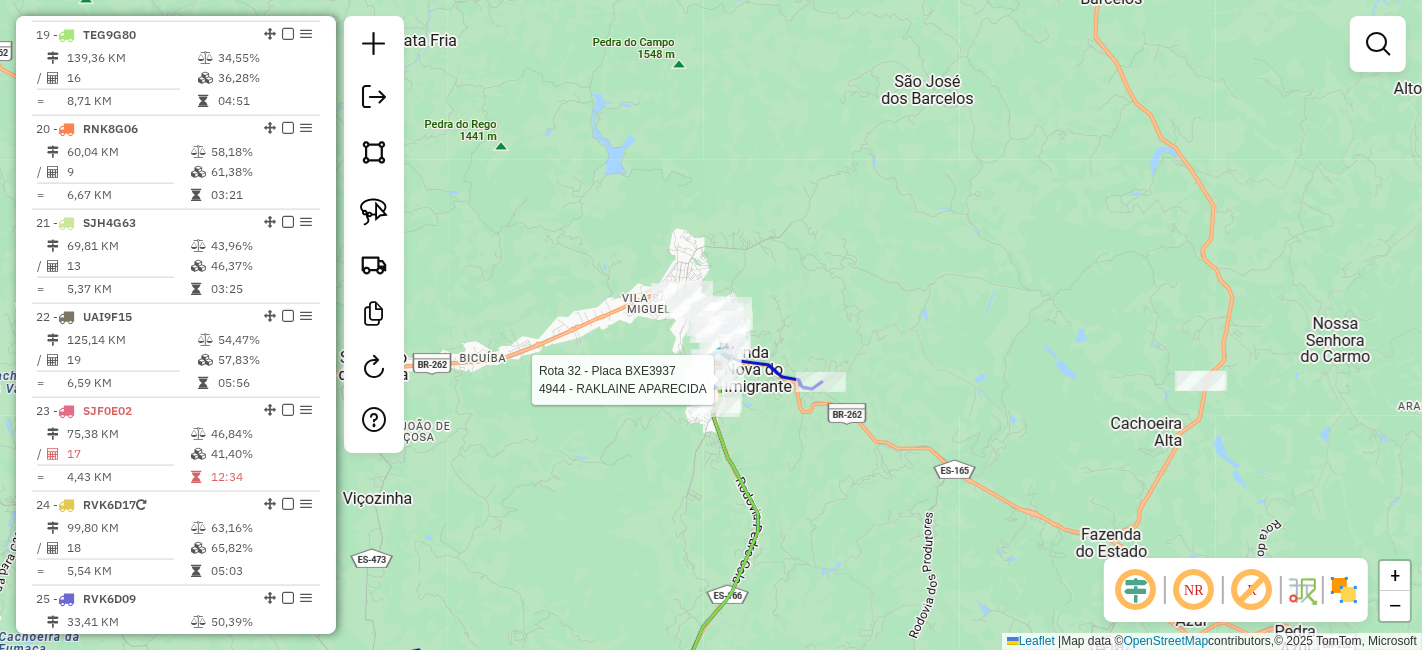 select on "*********" 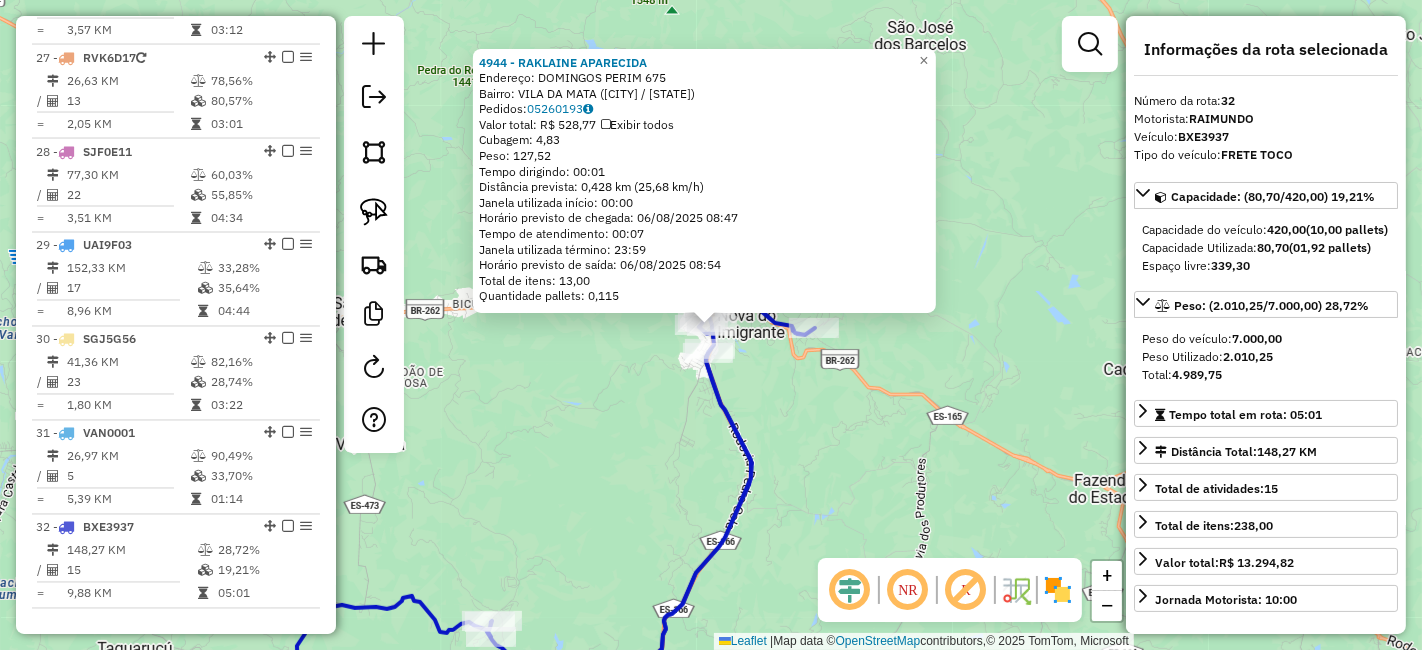 scroll, scrollTop: 3344, scrollLeft: 0, axis: vertical 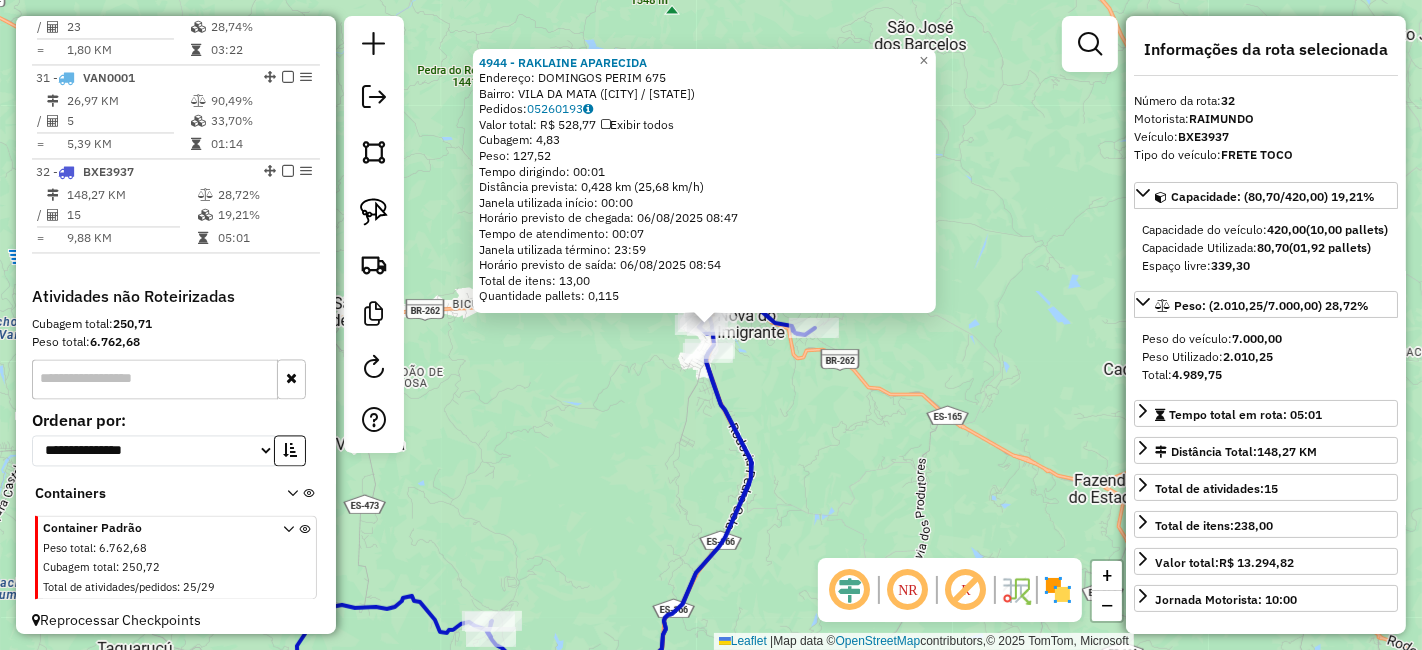 click on "4944 - [FIRST] [LAST]  Endereço:  DOMINGOS PERIM [NUMBER]   Bairro: VILA DA MATA (VENDA NOVA DO IMIGRANTE / [STATE])   Pedidos:  05260193   Valor total: R$ 528,77   Exibir todos   Cubagem: 4,83  Peso: 127,52  Tempo dirigindo: 00:01   Distância prevista: 0,428 km (25,68 km/h)   Janela utilizada início: 00:00   Horário previsto de chegada: 06/08/2025 08:47   Tempo de atendimento: 00:07   Janela utilizada término: 23:59   Horário previsto de saída: 06/08/2025 08:54   Total de itens: 13,00   Quantidade pallets: 0,115  × Janela de atendimento Grade de atendimento Capacidade Transportadoras Veículos Cliente Pedidos  Rotas Selecione os dias de semana para filtrar as janelas de atendimento  Seg   Ter   Qua   Qui   Sex   Sáb   Dom  Informe o período da janela de atendimento: De: Até:  Filtrar exatamente a janela do cliente  Considerar janela de atendimento padrão  Selecione os dias de semana para filtrar as grades de atendimento  Seg   Ter   Qua   Qui   Sex   Sáb   Dom   Peso mínimo:   Peso máximo:   De:  +" 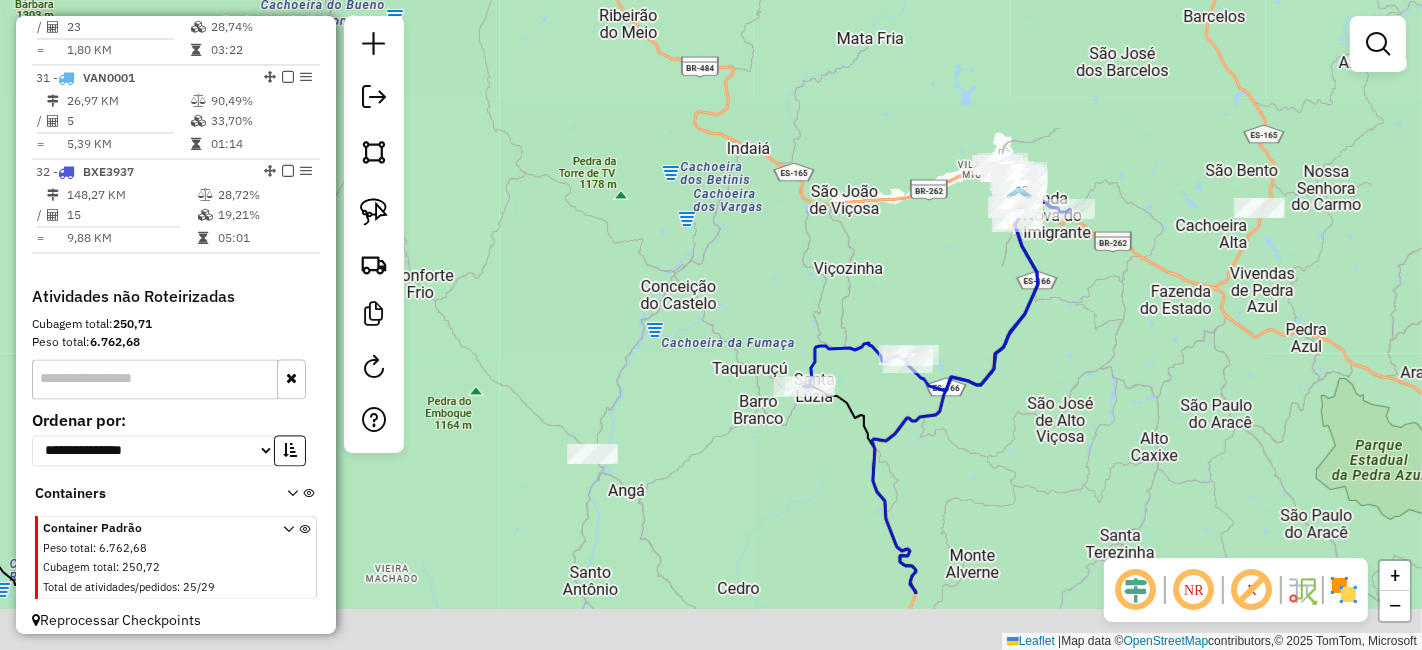drag, startPoint x: 756, startPoint y: 405, endPoint x: 919, endPoint y: 230, distance: 239.15266 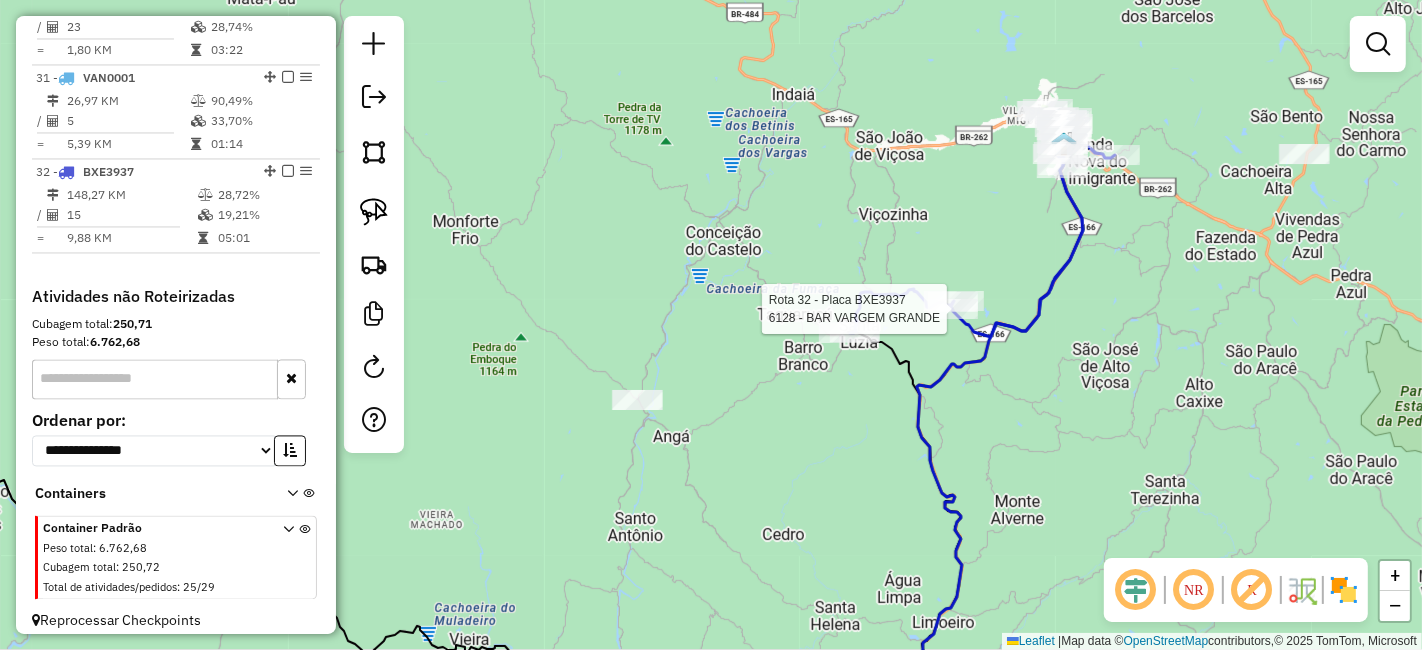 select on "*********" 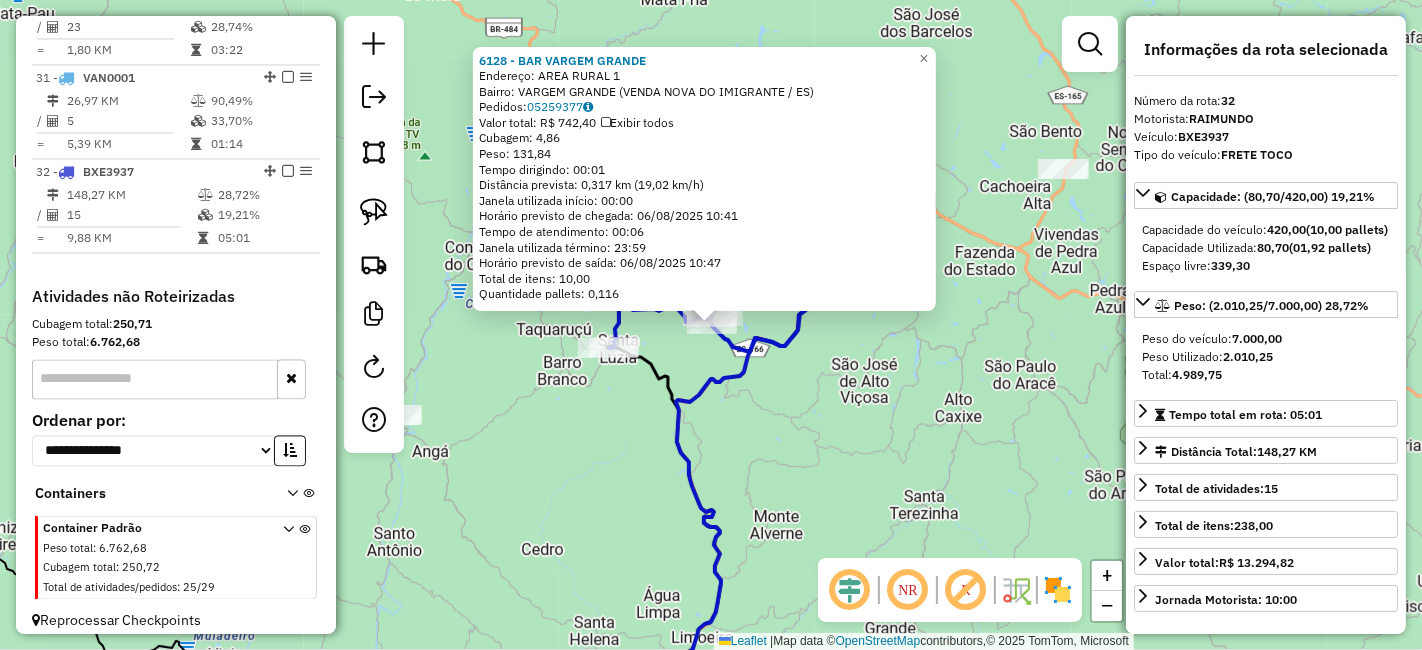 click on "[NUMBER] - [NAME]  Endereço:  AREA RURAL [NUMBER]   Bairro: VARGEM GRANDE ([CITY] / [STATE])   Pedidos:  [ORDER_ID]   Valor total: R$ [PRICE]   Exibir todos   Cubagem: [NUMBER]  Peso: [NUMBER]  Tempo dirigindo: [TIME]   Distância prevista: [NUMBER] km ([SPEED] km/h)   Janela utilizada início: [TIME]   Horário previsto de chegada: [DATE] [TIME]   Tempo de atendimento: [TIME]   Janela utilizada término: [TIME]   Horário previsto de saída: [DATE] [TIME]   Total de itens: [NUMBER]   Quantidade pallets: [NUMBER]  × Janela de atendimento Grade de atendimento Capacidade Transportadoras Veículos Cliente Pedidos  Rotas Selecione os dias de semana para filtrar as janelas de atendimento  Seg   Ter   Qua   Qui   Sex   Sáb   Dom  Informe o período da janela de atendimento: De: Até:  Filtrar exatamente a janela do cliente  Considerar janela de atendimento padrão  Selecione os dias de semana para filtrar as grades de atendimento  Seg   Ter   Qua   Qui   Sex   Sáb   Dom   Peso mínimo:   Peso máximo:   De:   Até:" 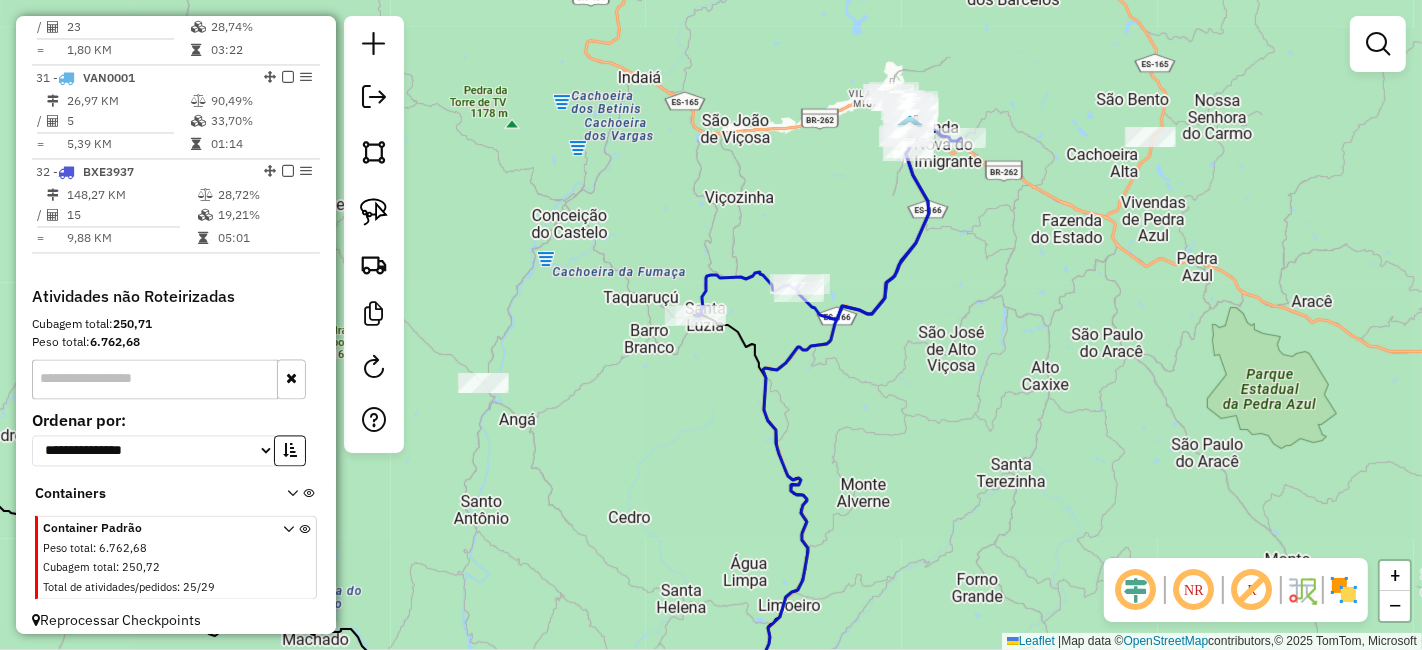 drag, startPoint x: 918, startPoint y: 365, endPoint x: 1104, endPoint y: 312, distance: 193.40372 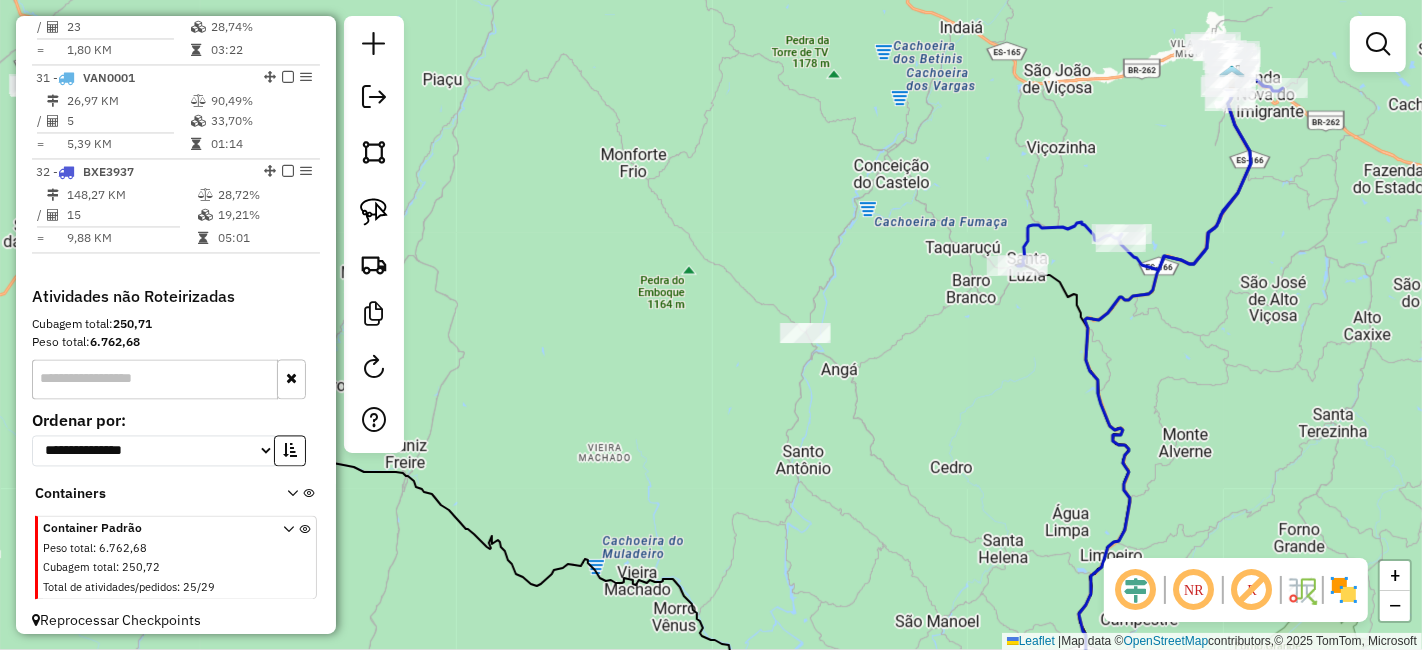 drag, startPoint x: 735, startPoint y: 384, endPoint x: 911, endPoint y: 364, distance: 177.13272 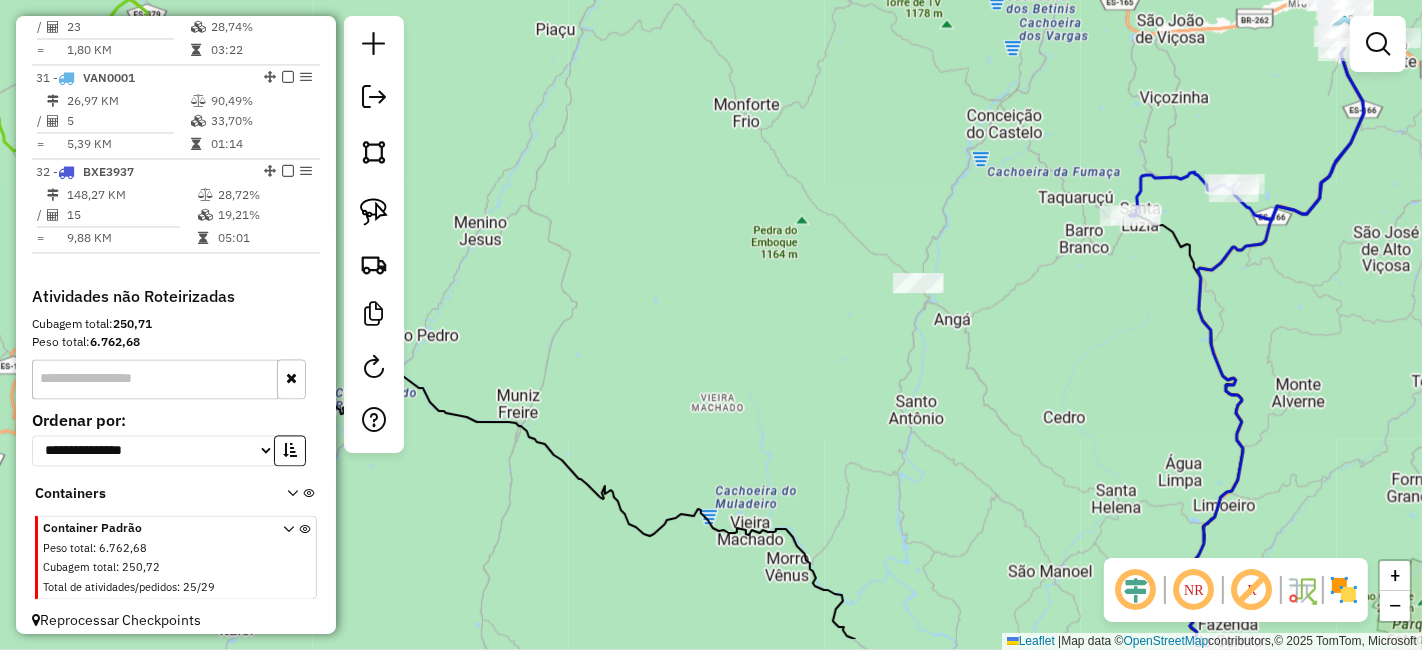 drag, startPoint x: 982, startPoint y: 515, endPoint x: 999, endPoint y: 432, distance: 84.723076 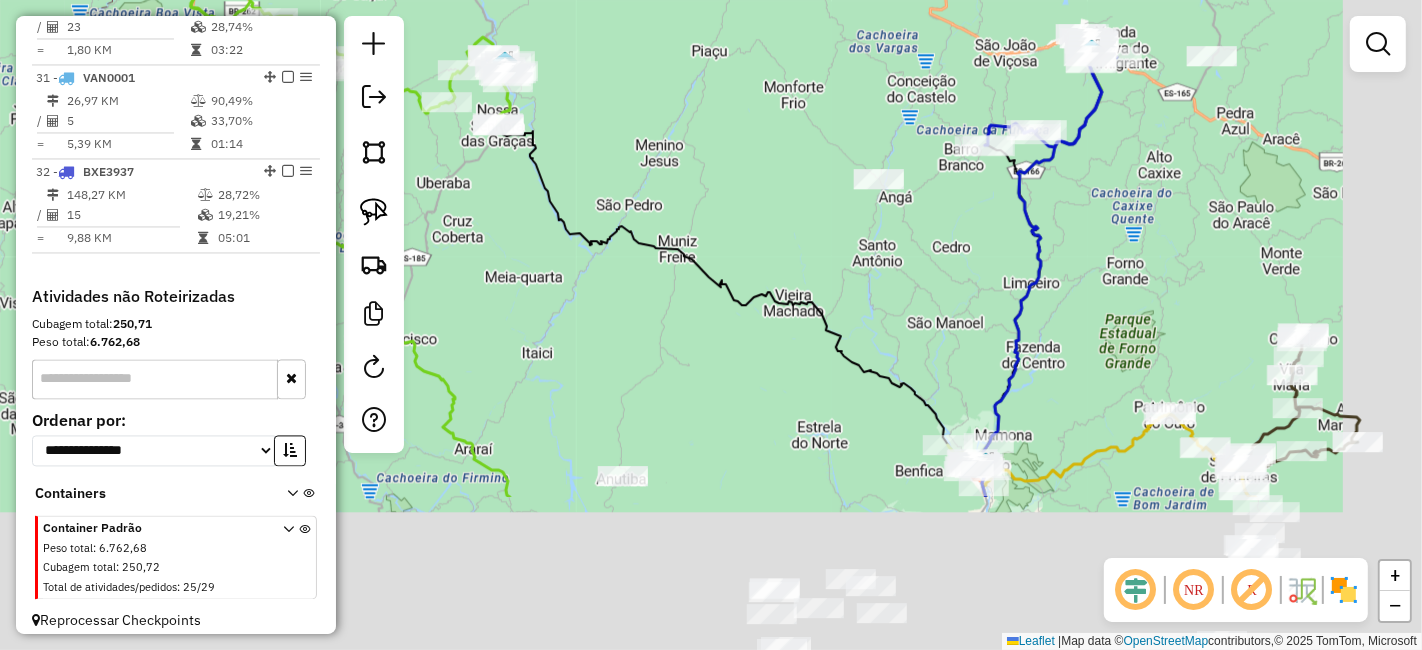 drag, startPoint x: 1065, startPoint y: 530, endPoint x: 1020, endPoint y: 304, distance: 230.43654 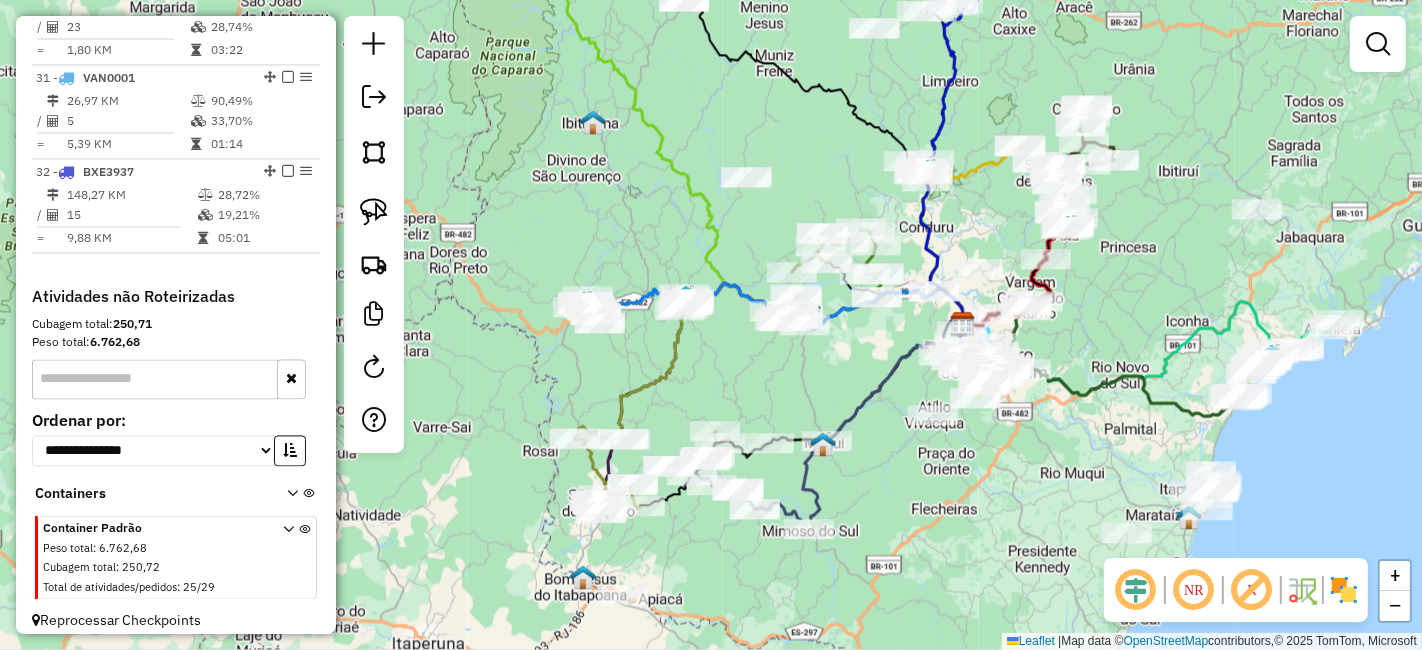 drag, startPoint x: 1294, startPoint y: 255, endPoint x: 1162, endPoint y: 61, distance: 234.64867 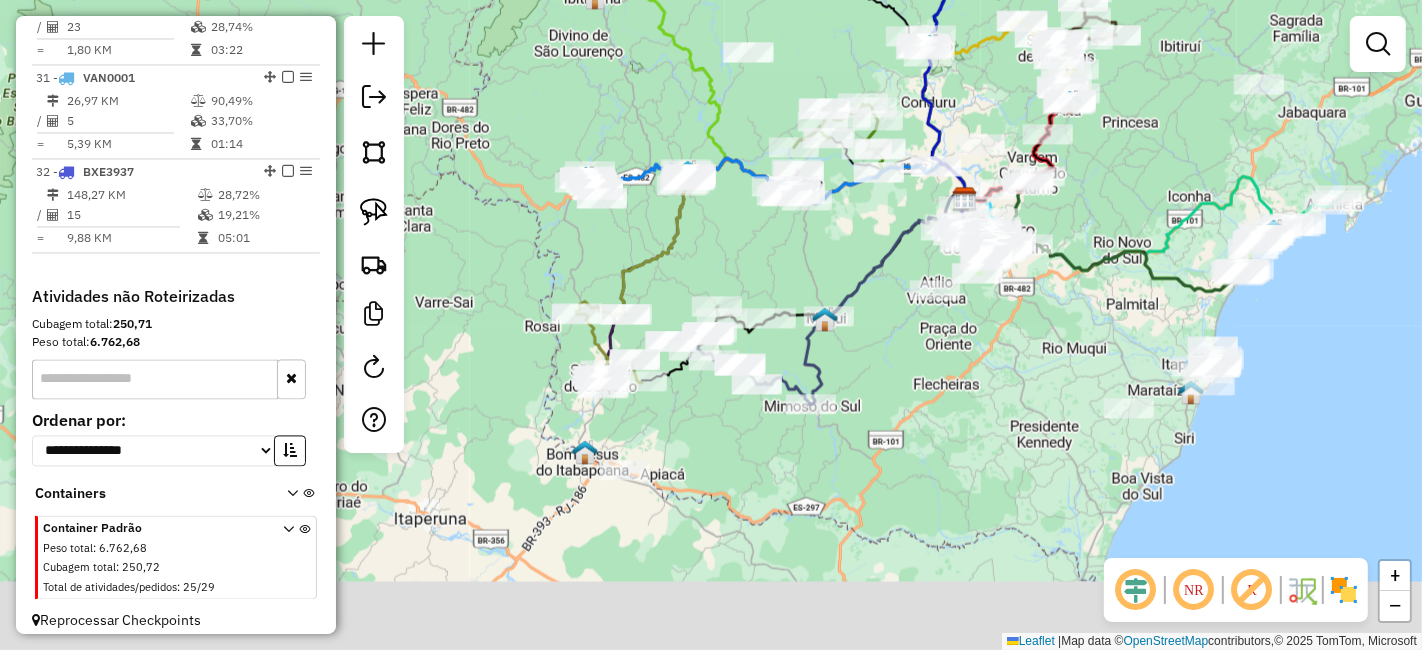 drag, startPoint x: 1115, startPoint y: 441, endPoint x: 1116, endPoint y: 239, distance: 202.00247 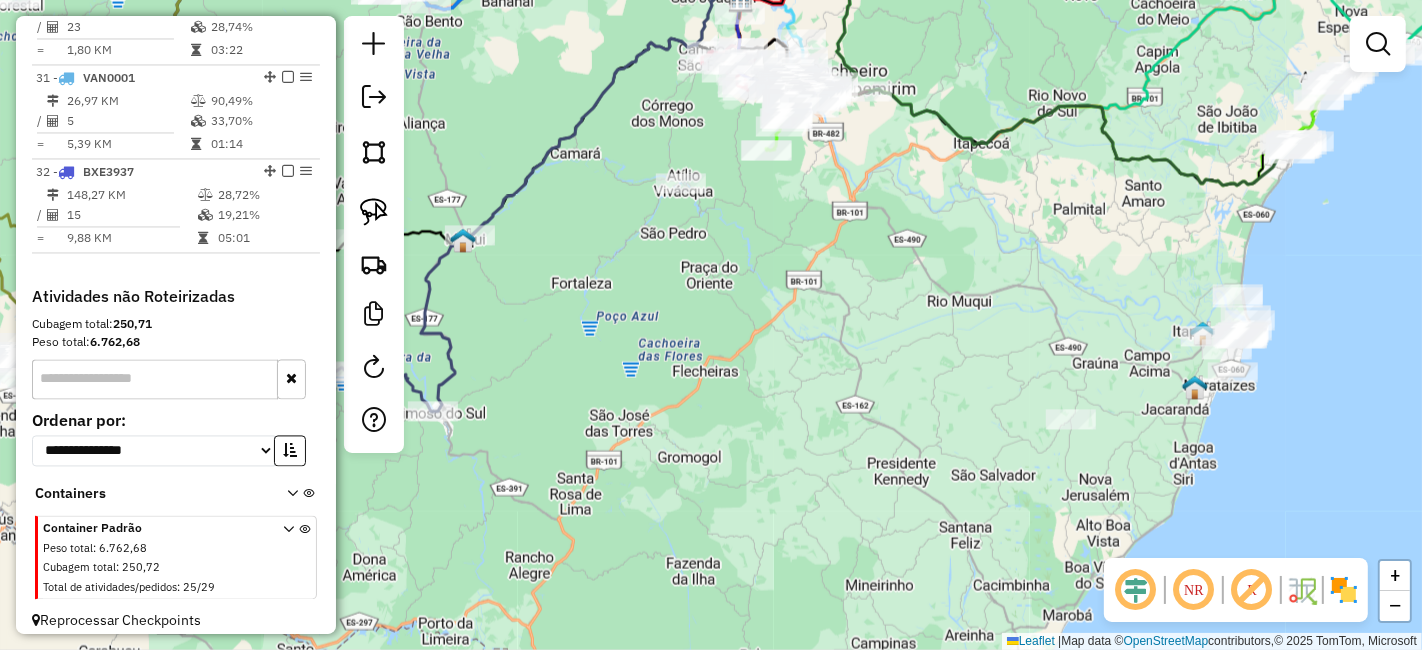 drag, startPoint x: 1131, startPoint y: 327, endPoint x: 894, endPoint y: 318, distance: 237.17082 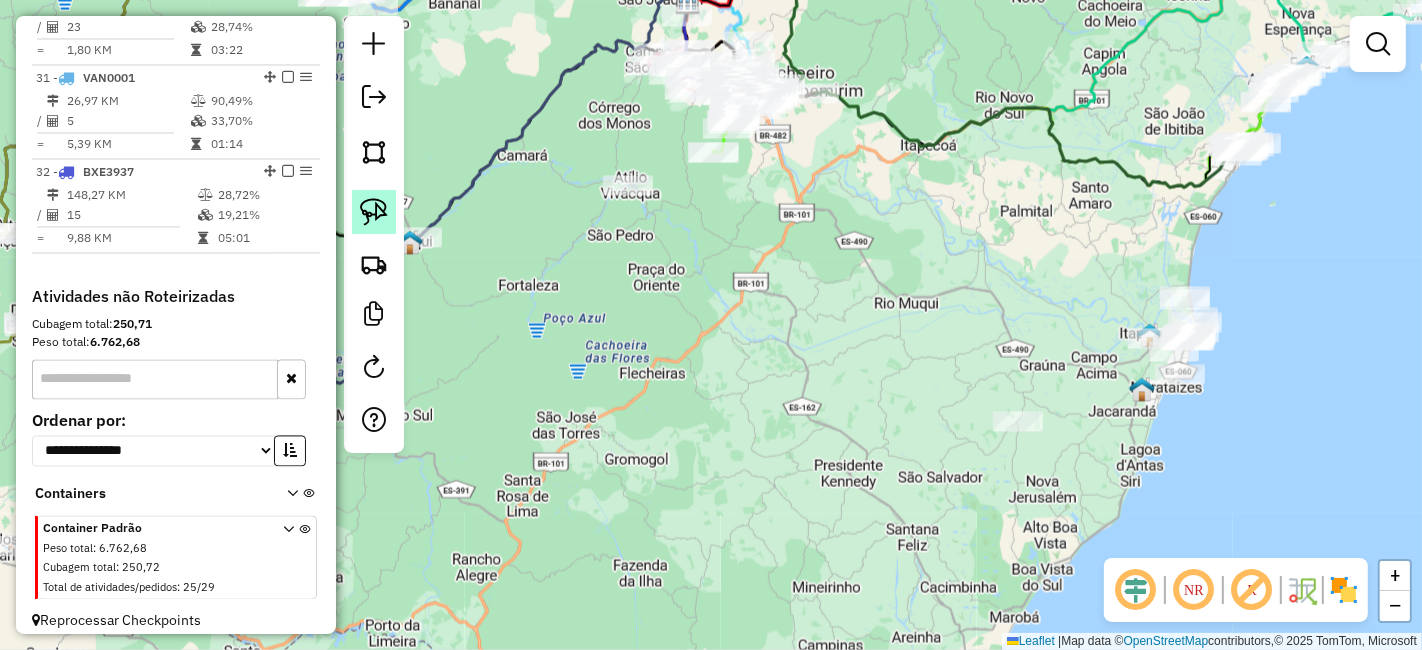 click 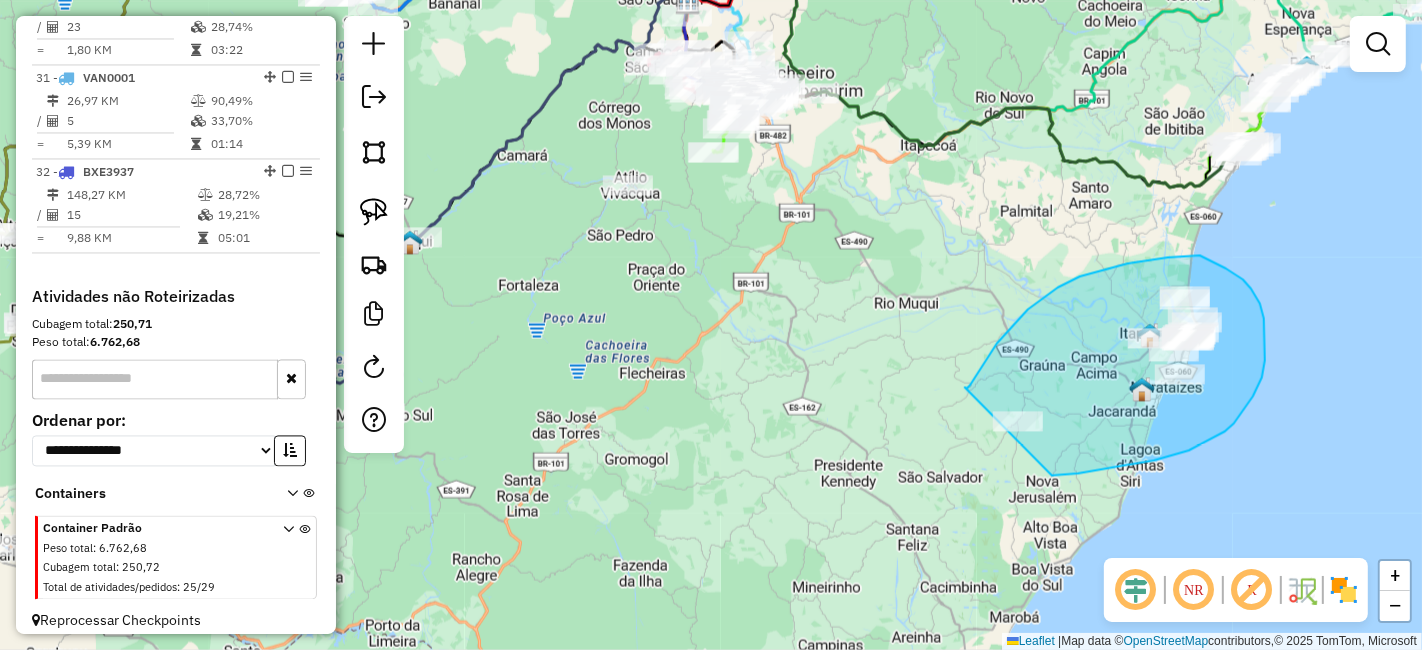 drag, startPoint x: 977, startPoint y: 375, endPoint x: 989, endPoint y: 468, distance: 93.770996 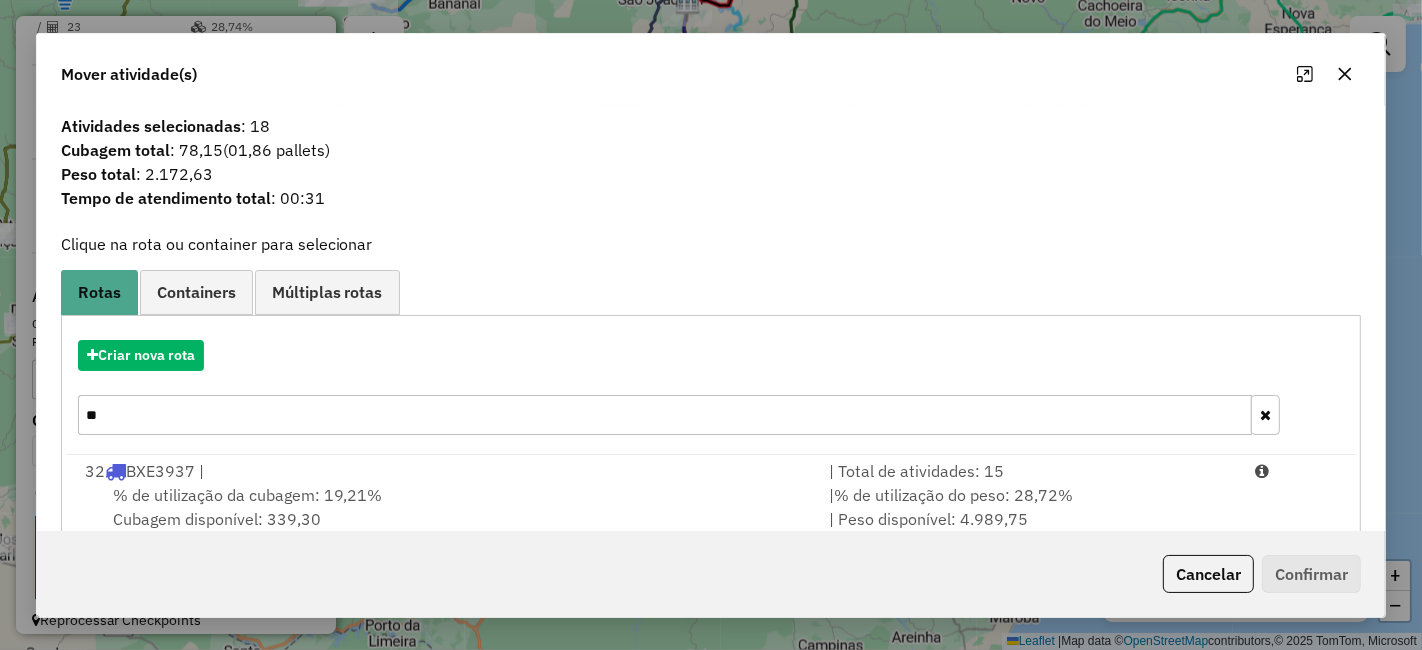 click 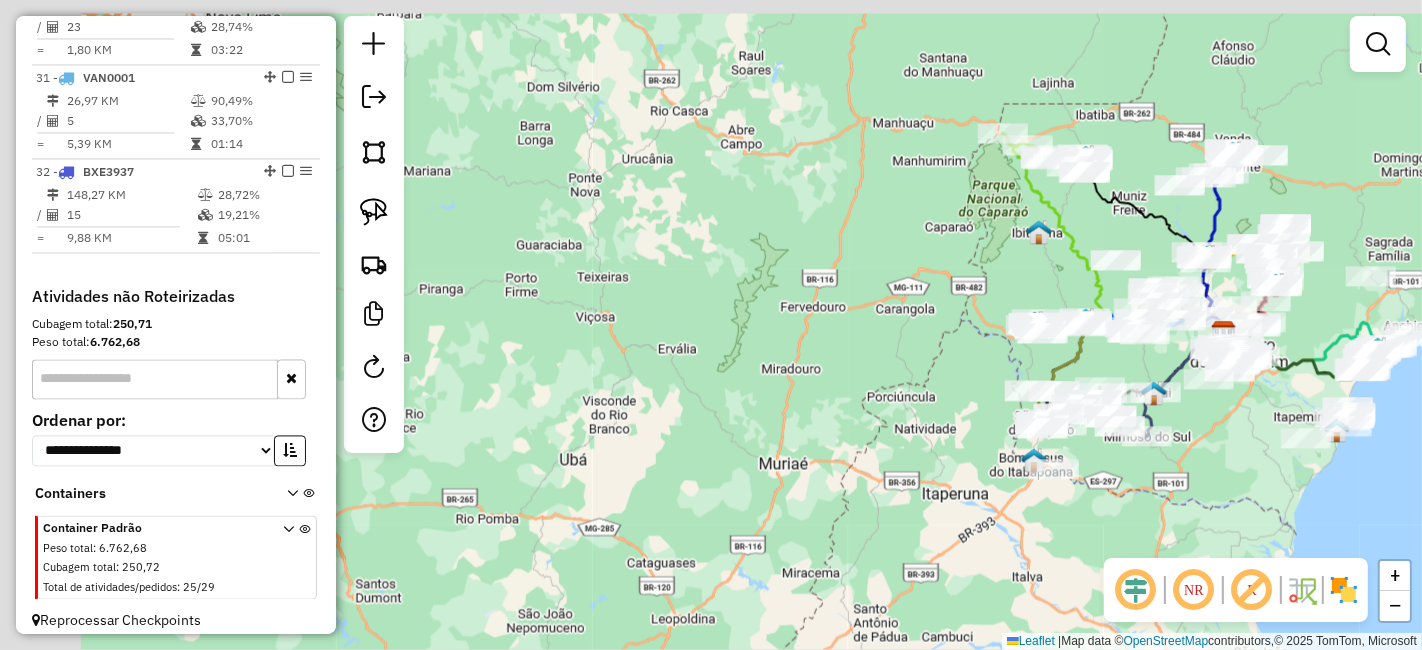 drag, startPoint x: 1068, startPoint y: 427, endPoint x: 1274, endPoint y: 556, distance: 243.0576 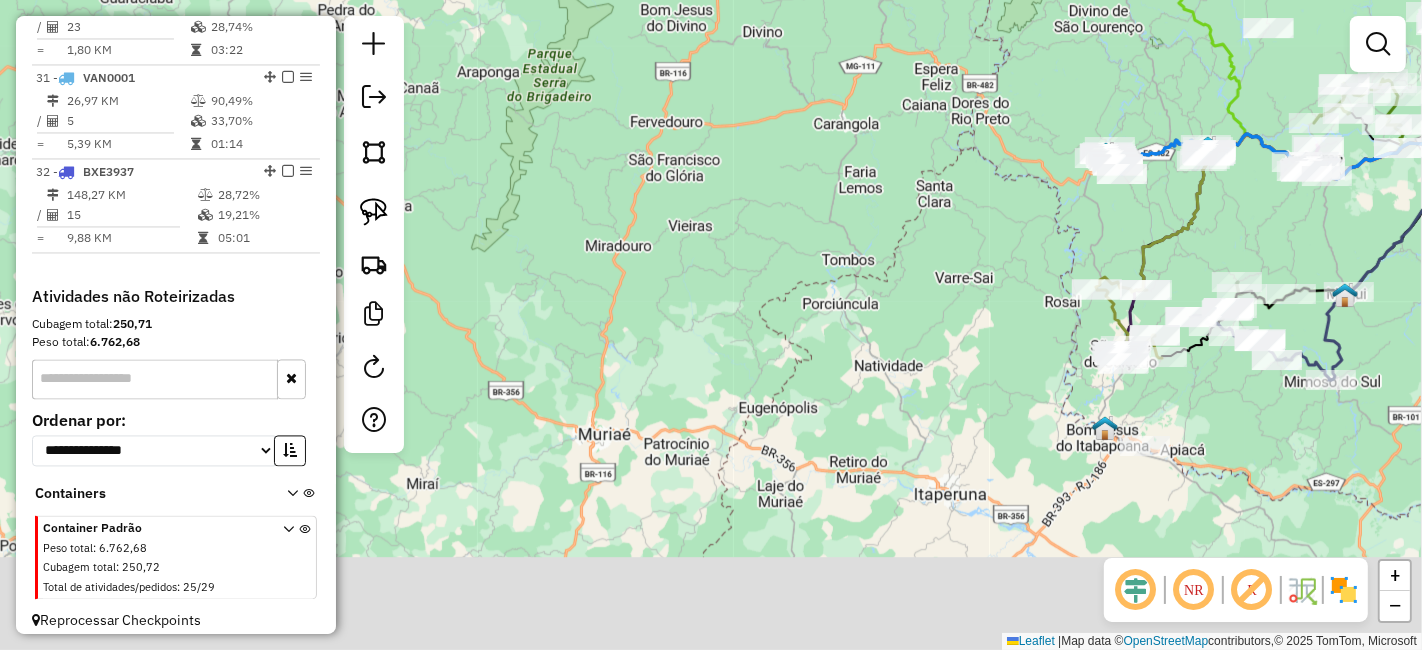 drag, startPoint x: 1028, startPoint y: 524, endPoint x: 1000, endPoint y: 282, distance: 243.61446 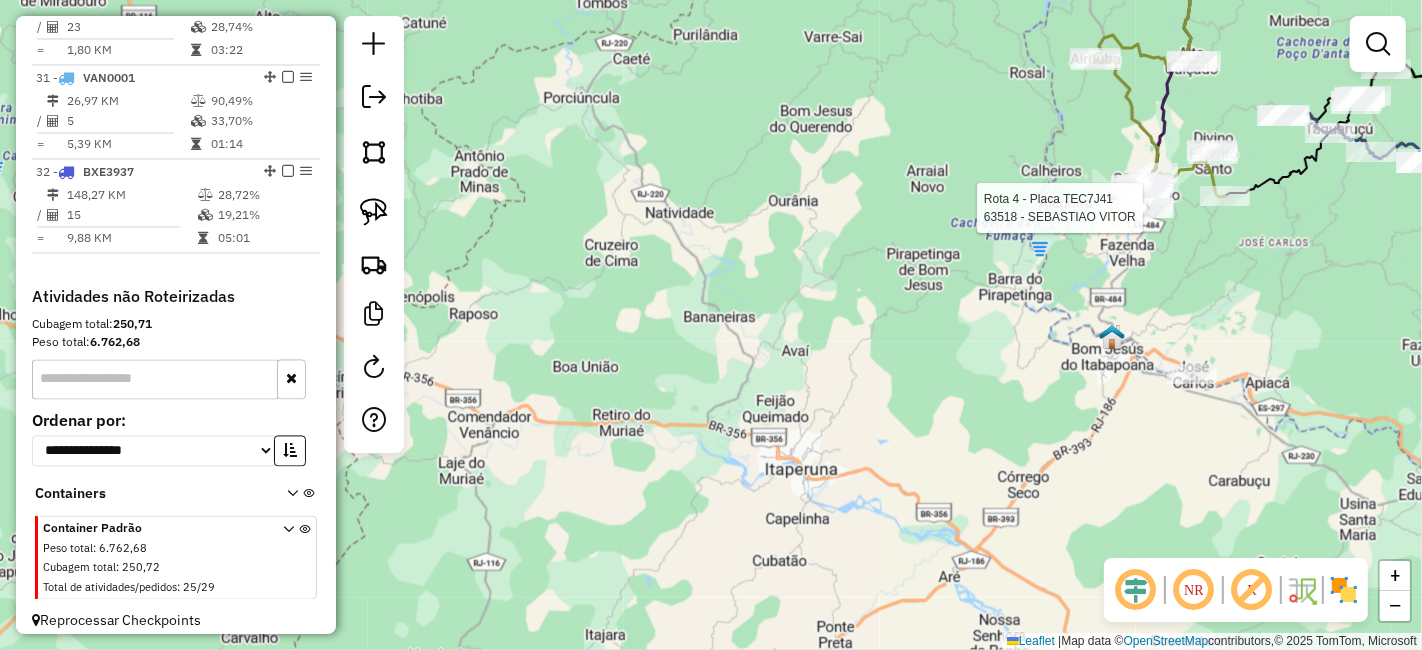select on "*********" 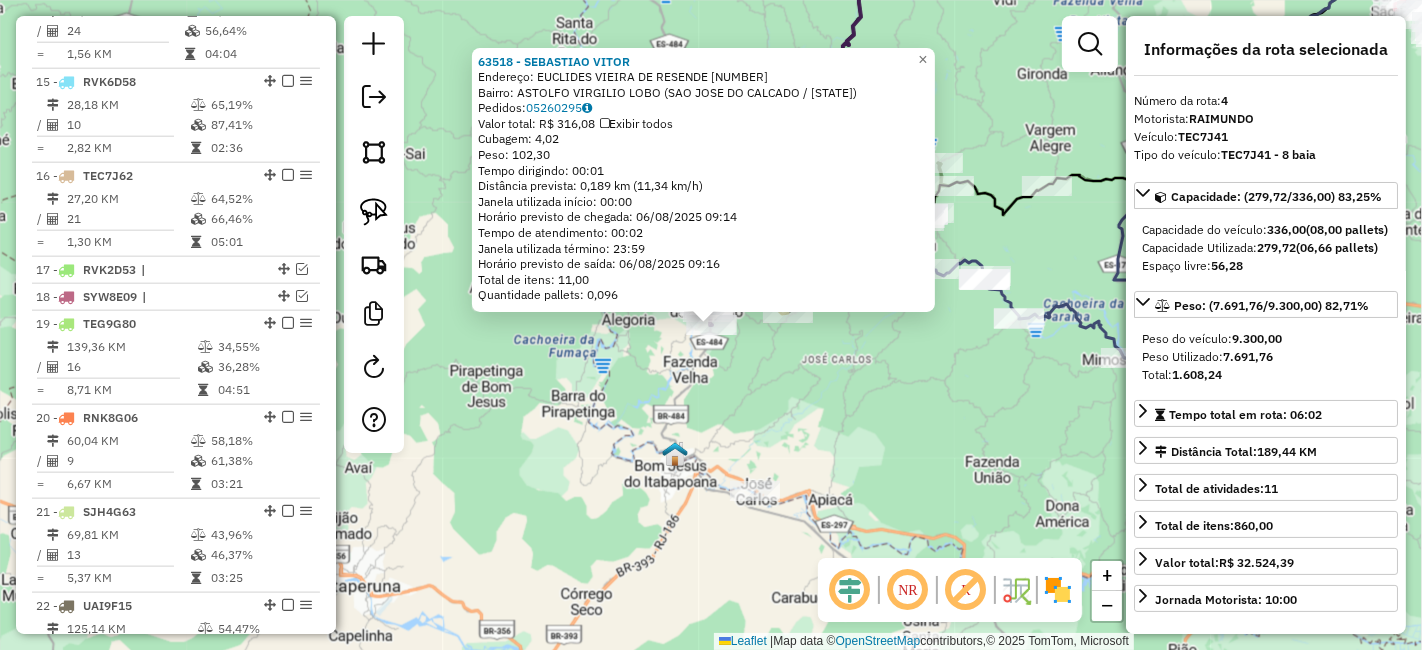 scroll, scrollTop: 1054, scrollLeft: 0, axis: vertical 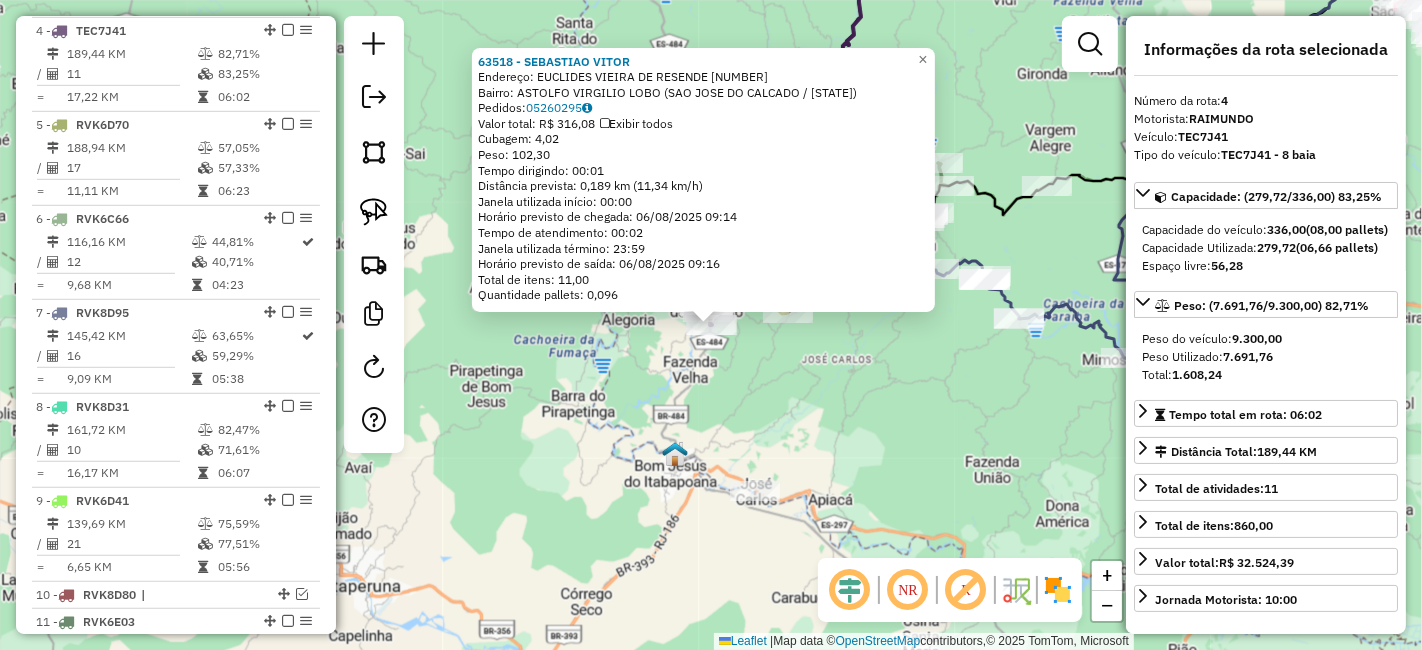 click on "[NUMBER] - [NAME]  Endereço:  EUCLIDES VIEIRA DE RESENDE [NUMBER]   Bairro: ASTOLFO VIRGILIO LOBO ([CITY] / [STATE])   Pedidos:  [ORDER_ID]   Valor total: R$ [PRICE]   Exibir todos   Cubagem: [NUMBER]  Peso: [NUMBER]  Tempo dirigindo: [TIME]   Distância prevista: [NUMBER] km ([SPEED] km/h)   Janela utilizada início: [TIME]   Horário previsto de chegada: [DATE] [TIME]   Tempo de atendimento: [TIME]   Janela utilizada término: [TIME]   Horário previsto de saída: [DATE] [TIME]   Total de itens: [NUMBER]   Quantidade pallets: [NUMBER]  × Janela de atendimento Grade de atendimento Capacidade Transportadoras Veículos Cliente Pedidos  Rotas Selecione os dias de semana para filtrar as janelas de atendimento  Seg   Ter   Qua   Qui   Sex   Sáb   Dom  Informe o período da janela de atendimento: De: Até:  Filtrar exatamente a janela do cliente  Considerar janela de atendimento padrão  Selecione os dias de semana para filtrar as grades de atendimento  Seg   Ter   Qua   Qui   Sex   Sáb   Dom   Peso mínimo:   De:  De:" 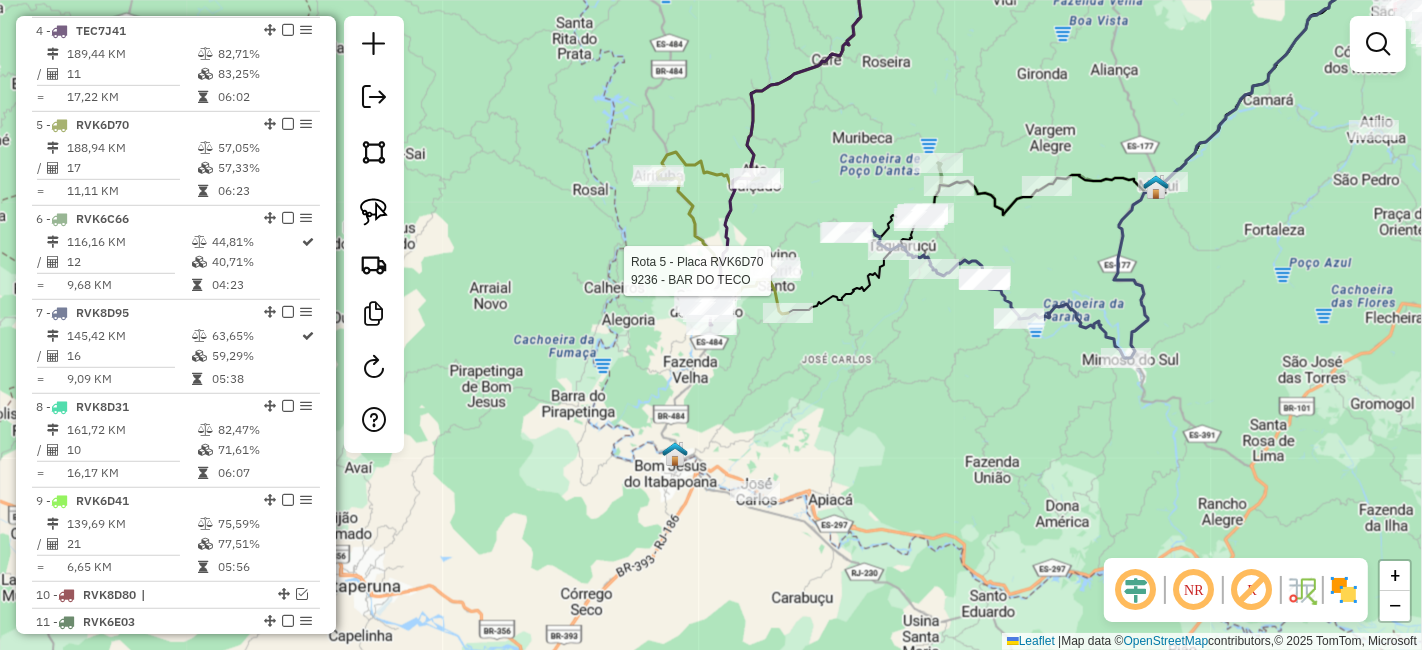 select on "*********" 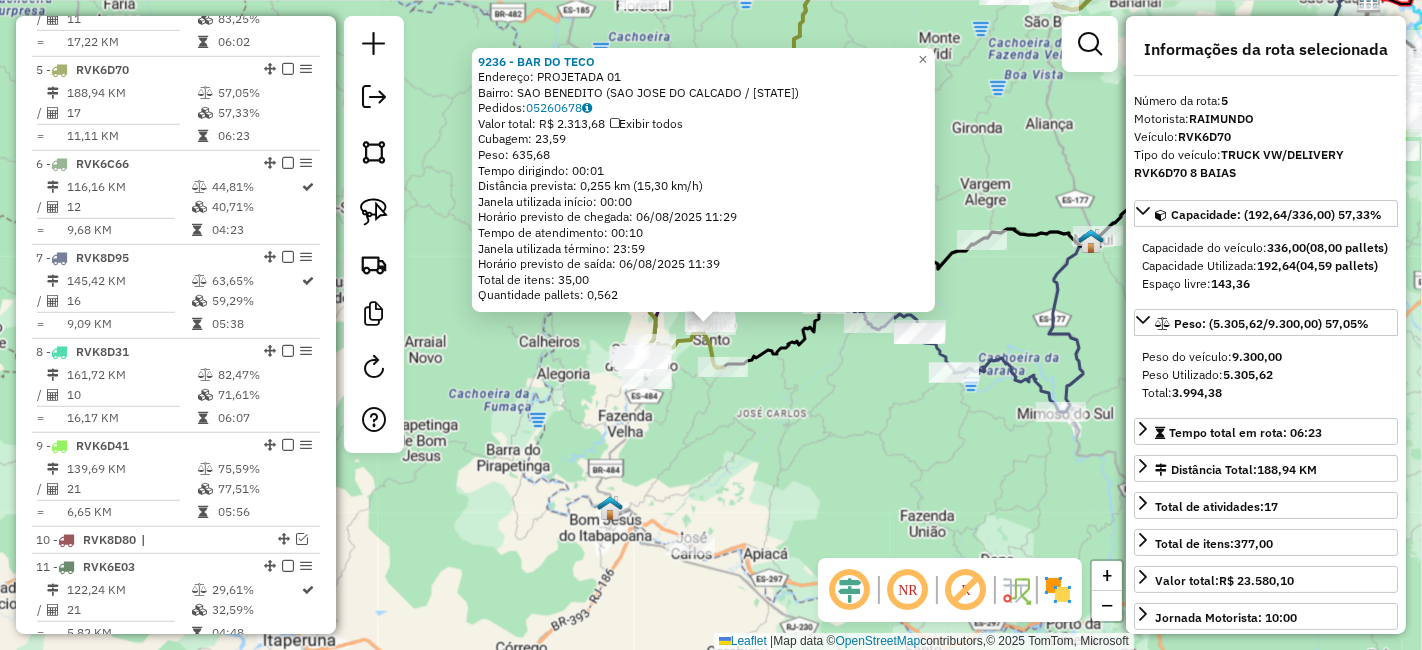 scroll, scrollTop: 1148, scrollLeft: 0, axis: vertical 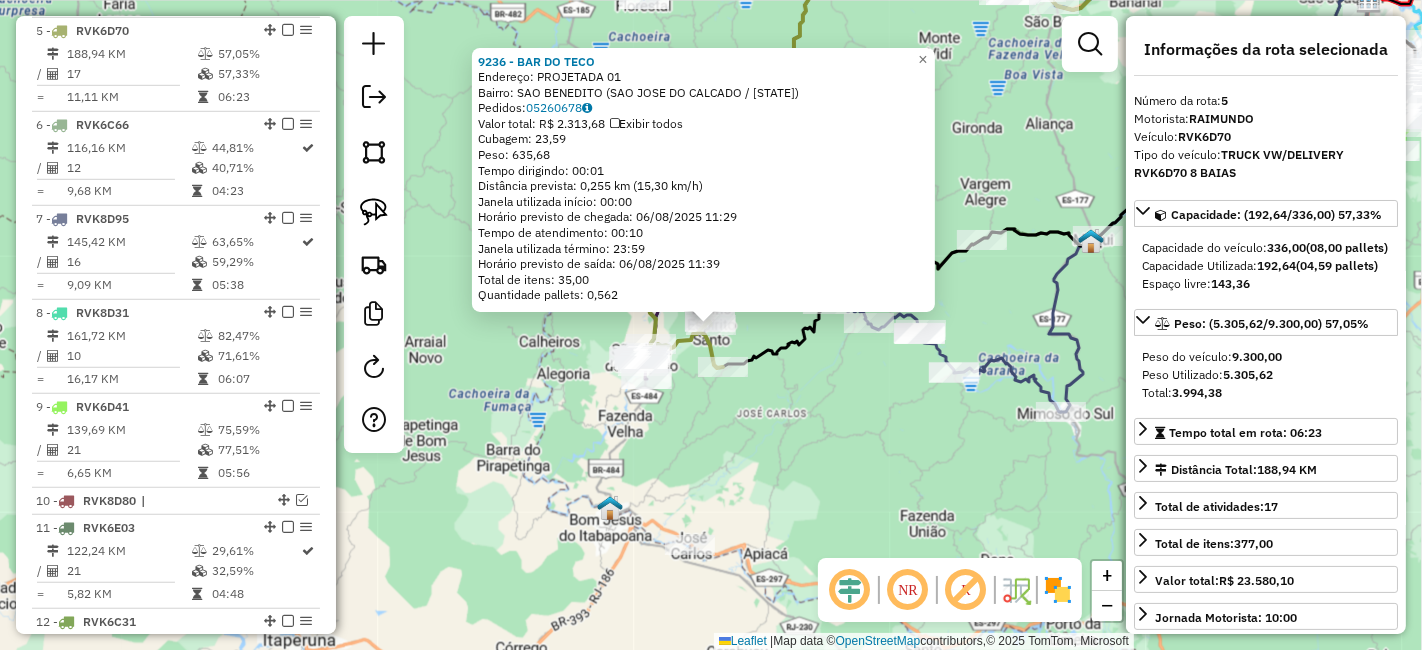 click on "[NUMBER] - [NAME]  Endereço:  [STREET] [NUMBER]   Bairro: [CITY] ([CITY] / ES)   Pedidos:  [ORDER_ID]   Valor total: R$ 2.313,68   Exibir todos   Cubagem: 23,59  Peso: 635,68  Tempo dirigindo: 00:01   Distância prevista: 0,255 km (15,30 km/h)   Janela utilizada início: 00:00   Horário previsto de chegada: 06/08/2025 11:29   Tempo de atendimento: 00:10   Janela utilizada término: 23:59   Horário previsto de saída: 06/08/2025 11:39   Total de itens: 35,00   Quantidade pallets: 0,562  × Janela de atendimento Grade de atendimento Capacidade Transportadoras Veículos Cliente Pedidos  Rotas Selecione os dias de semana para filtrar as janelas de atendimento  Seg   Ter   Qua   Qui   Sex   Sáb   Dom  Informe o período da janela de atendimento: De: Até:  Filtrar exatamente a janela do cliente  Considerar janela de atendimento padrão  Selecione os dias de semana para filtrar as grades de atendimento  Seg   Ter   Qua   Qui   Sex   Sáb   Dom   Considerar clientes sem dia de atendimento cadastrado" 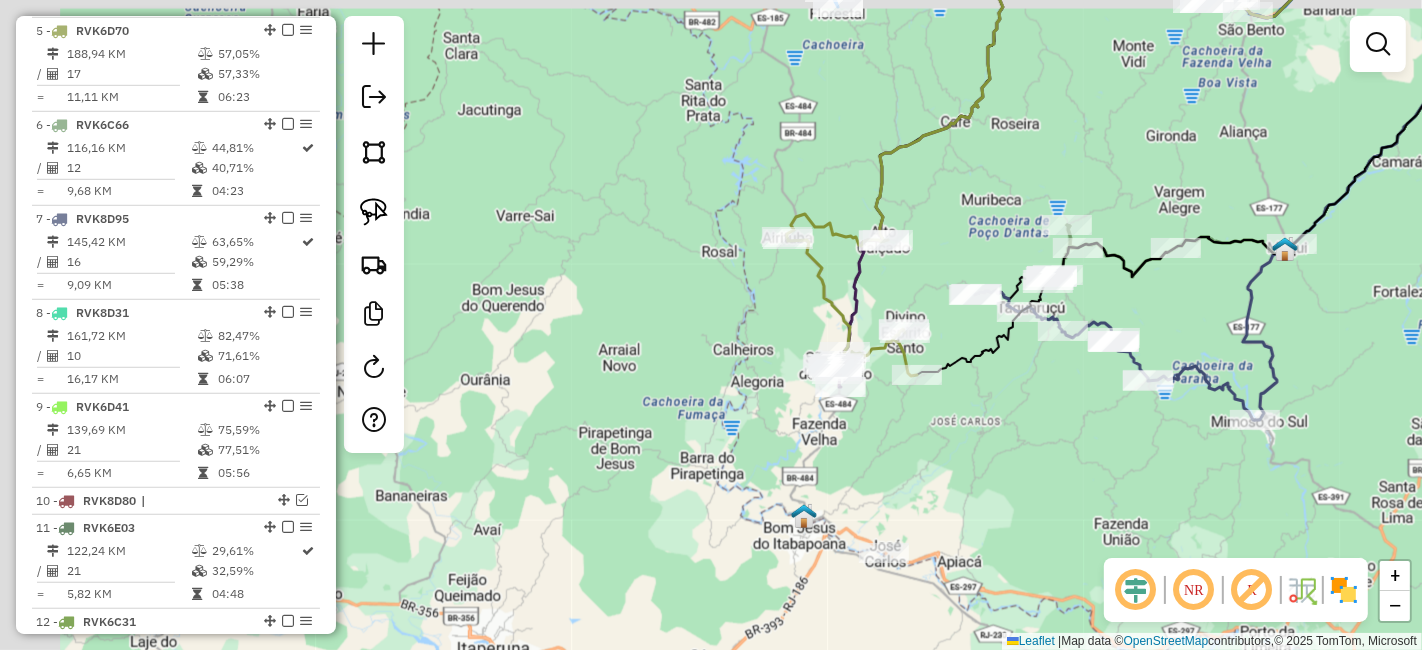 drag, startPoint x: 928, startPoint y: 452, endPoint x: 1024, endPoint y: 458, distance: 96.18732 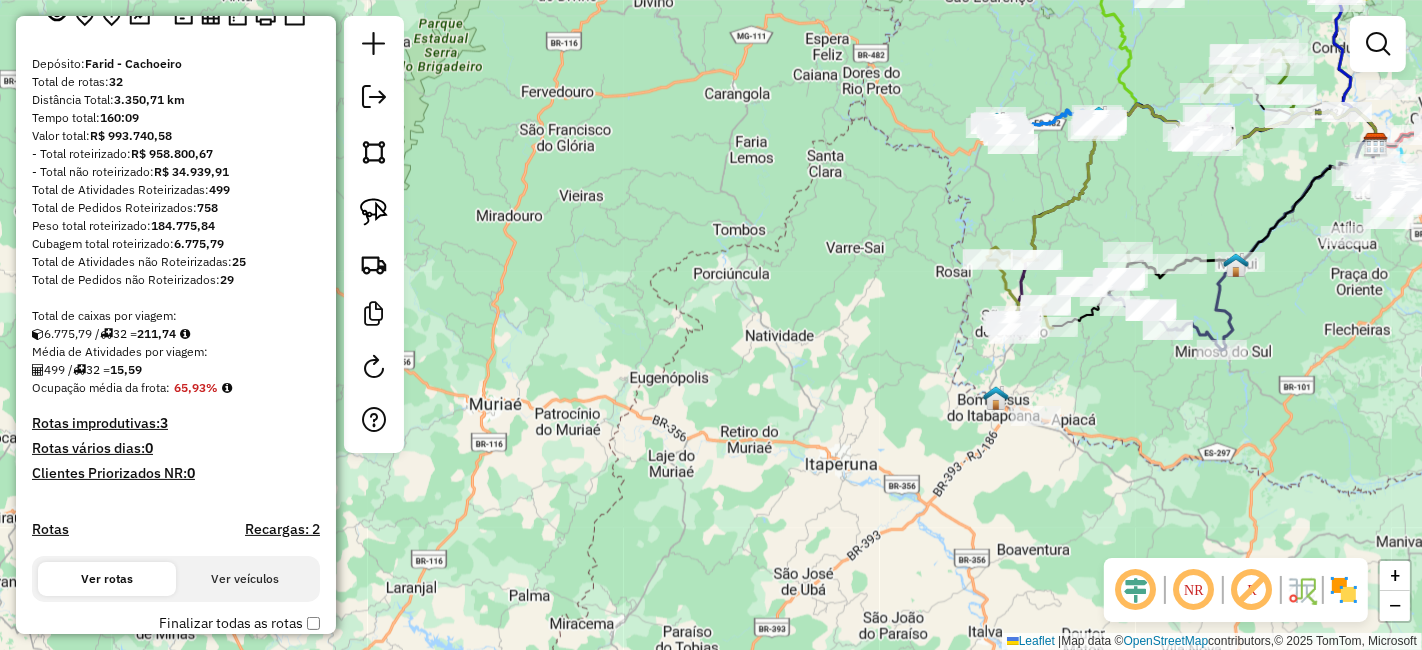 scroll, scrollTop: 148, scrollLeft: 0, axis: vertical 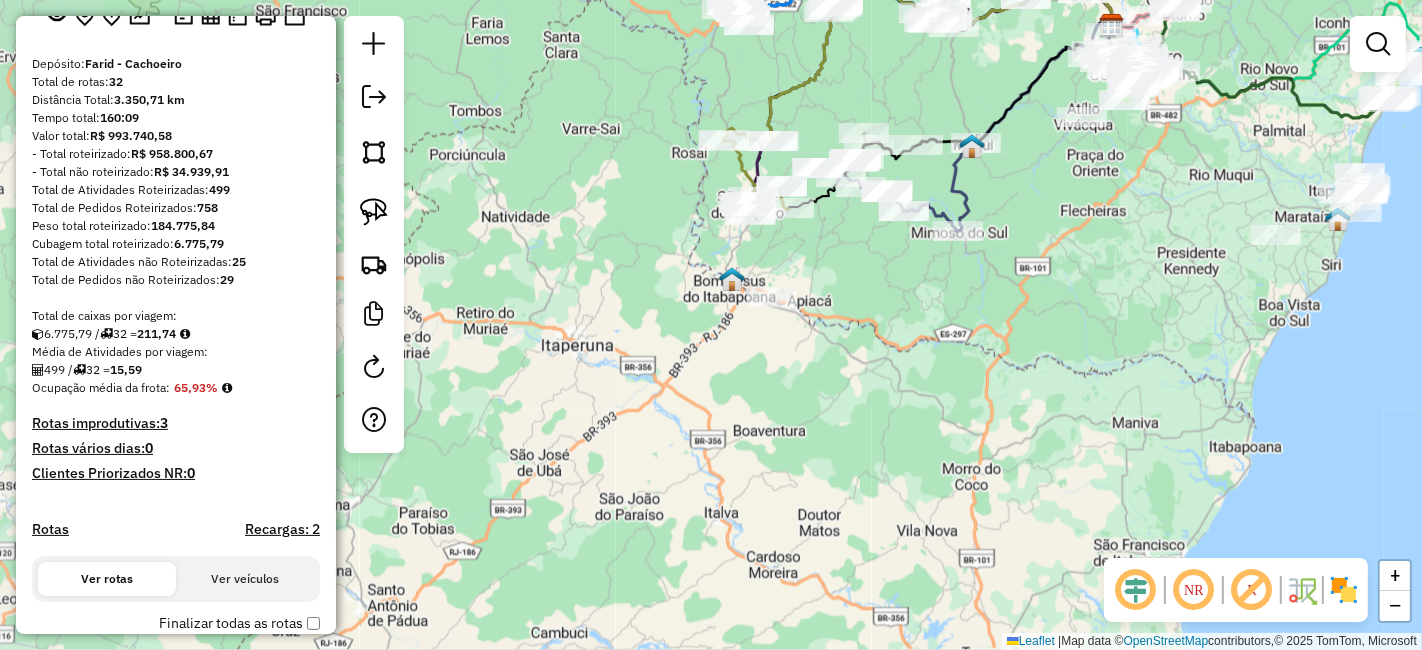 drag, startPoint x: 1052, startPoint y: 439, endPoint x: 922, endPoint y: 392, distance: 138.2353 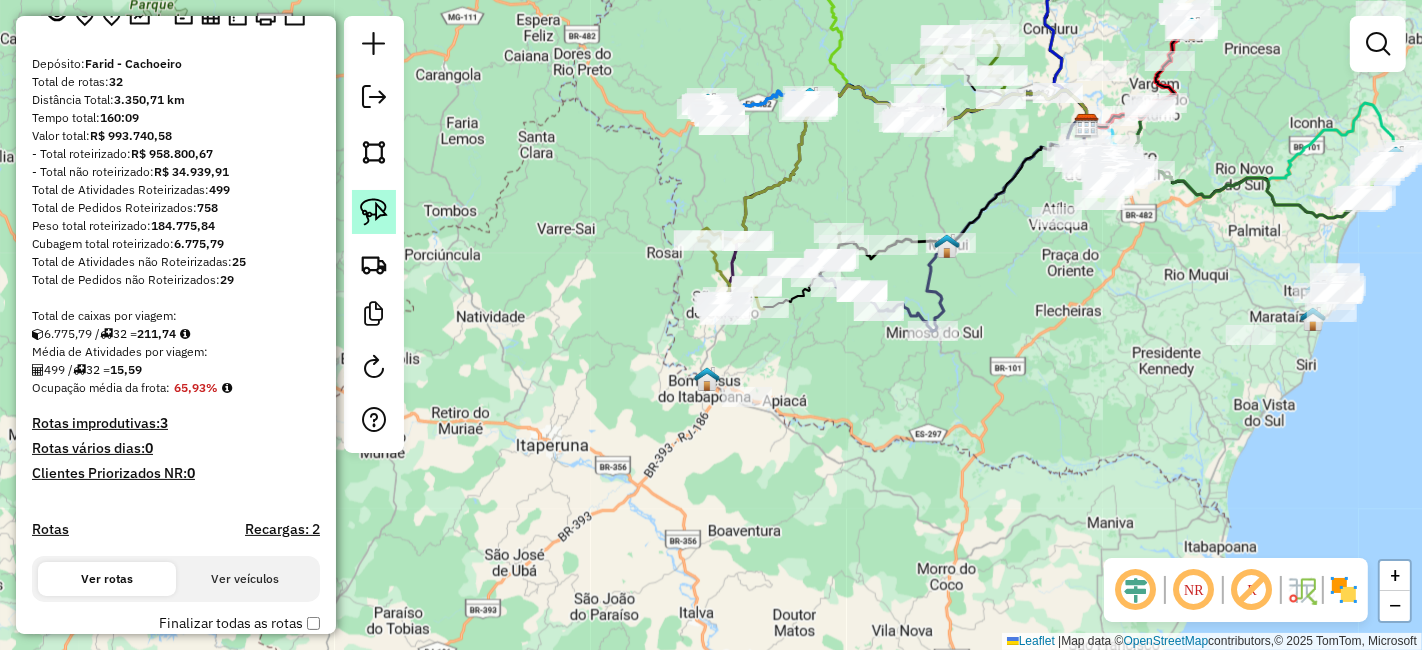 click 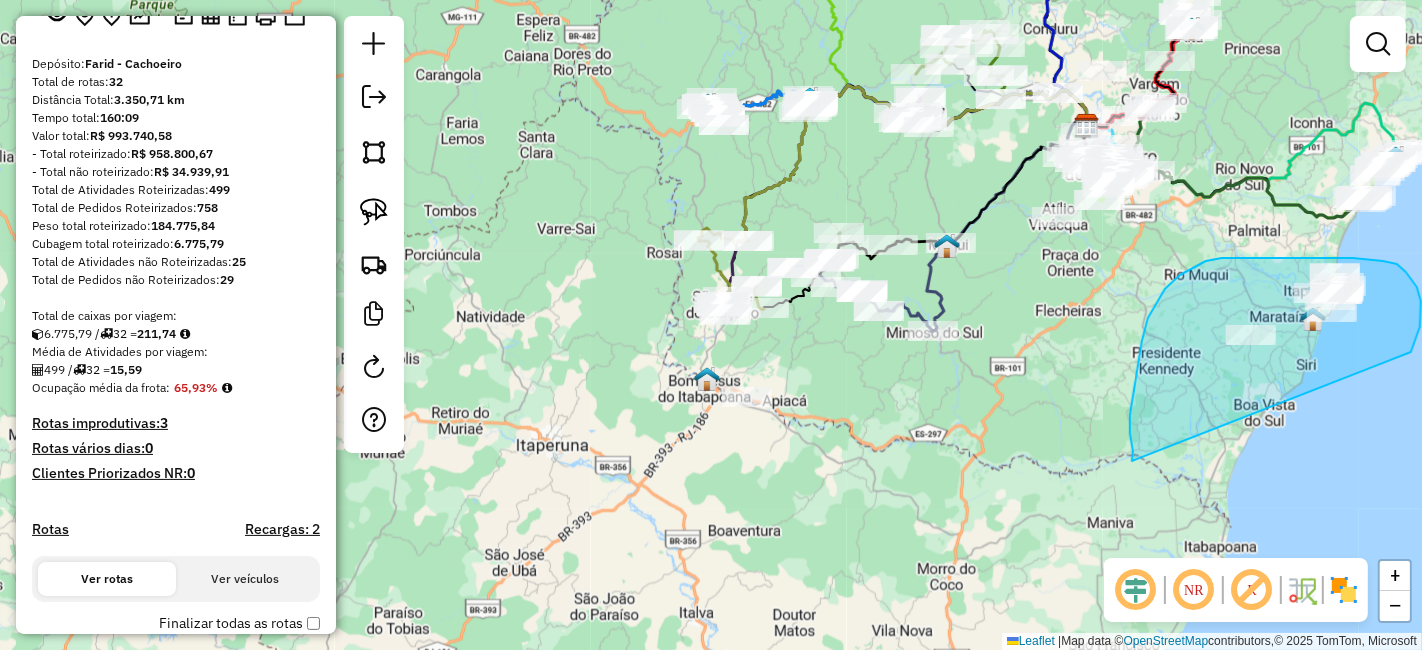 drag, startPoint x: 1133, startPoint y: 451, endPoint x: 1411, endPoint y: 352, distance: 295.10168 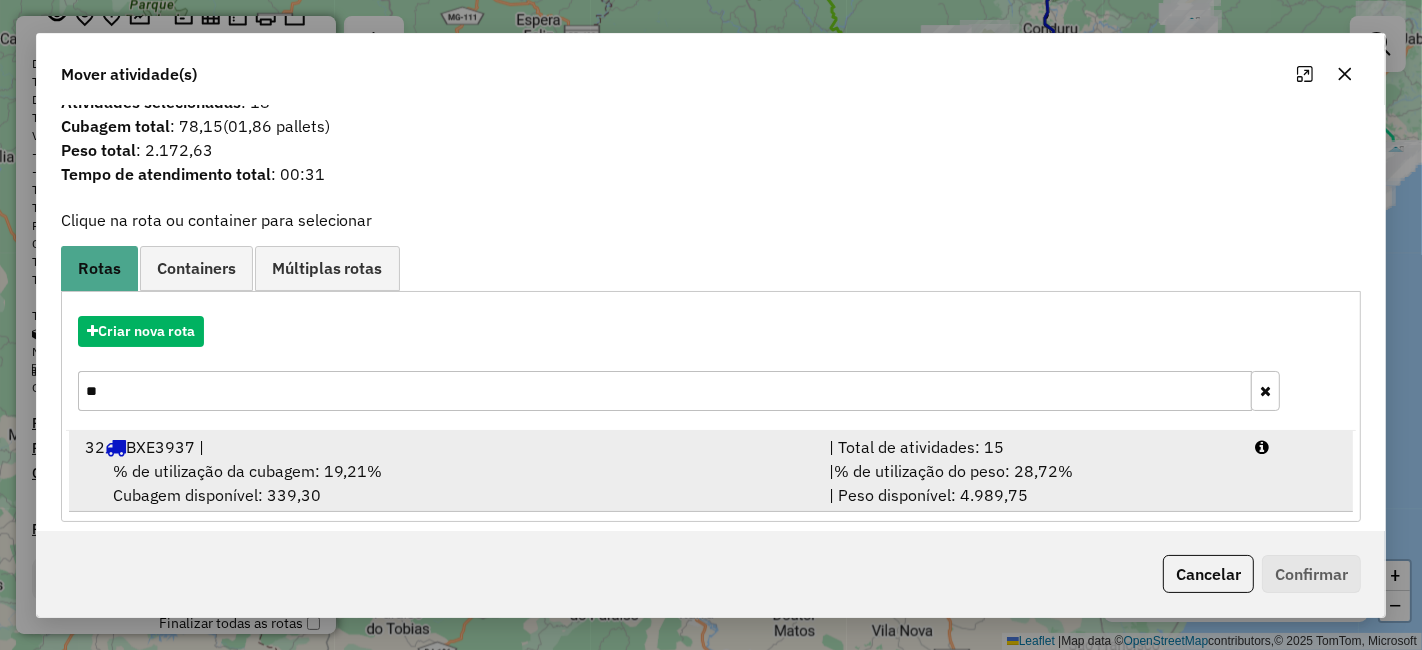 scroll, scrollTop: 37, scrollLeft: 0, axis: vertical 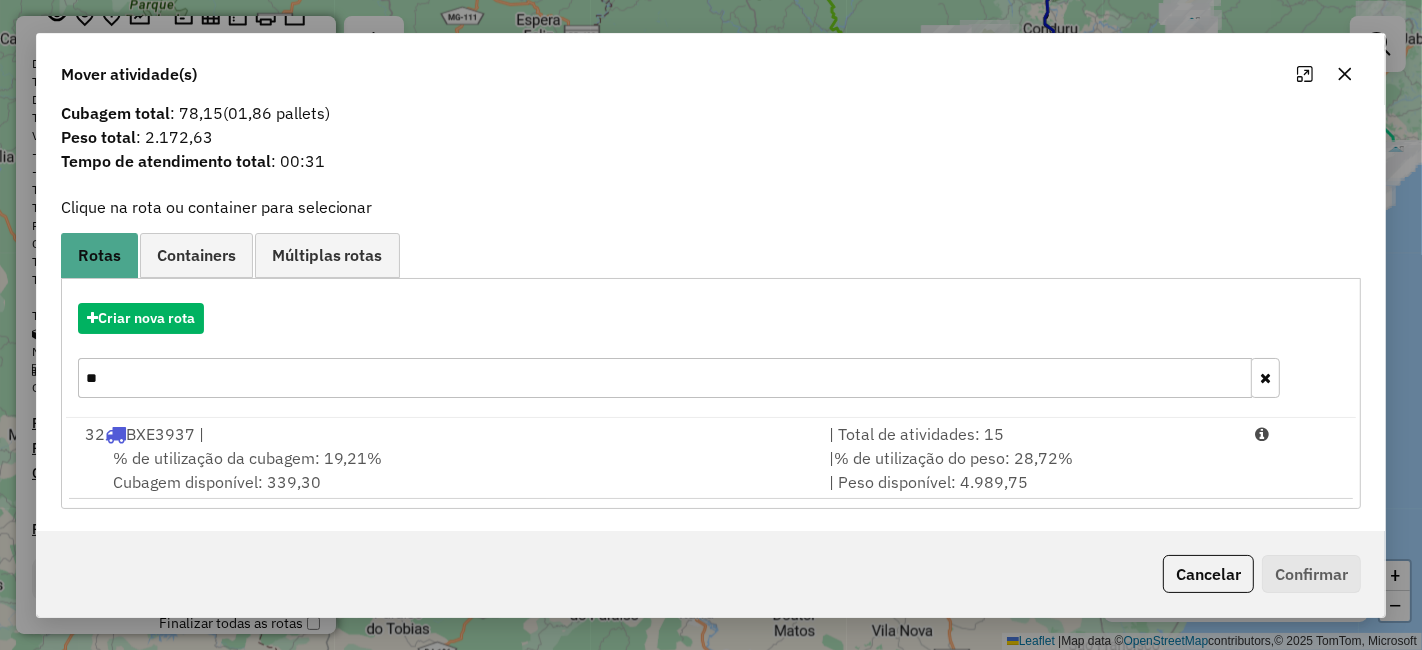 click on "**" at bounding box center [665, 378] 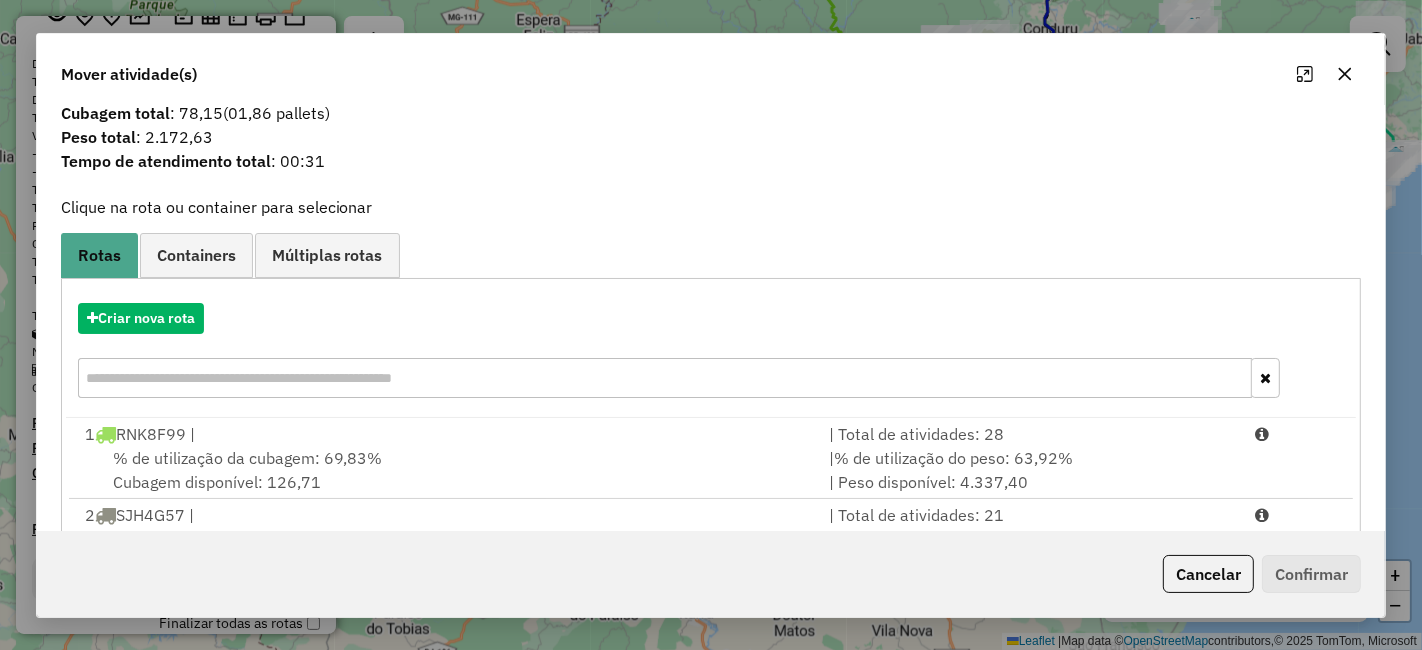 type on "*" 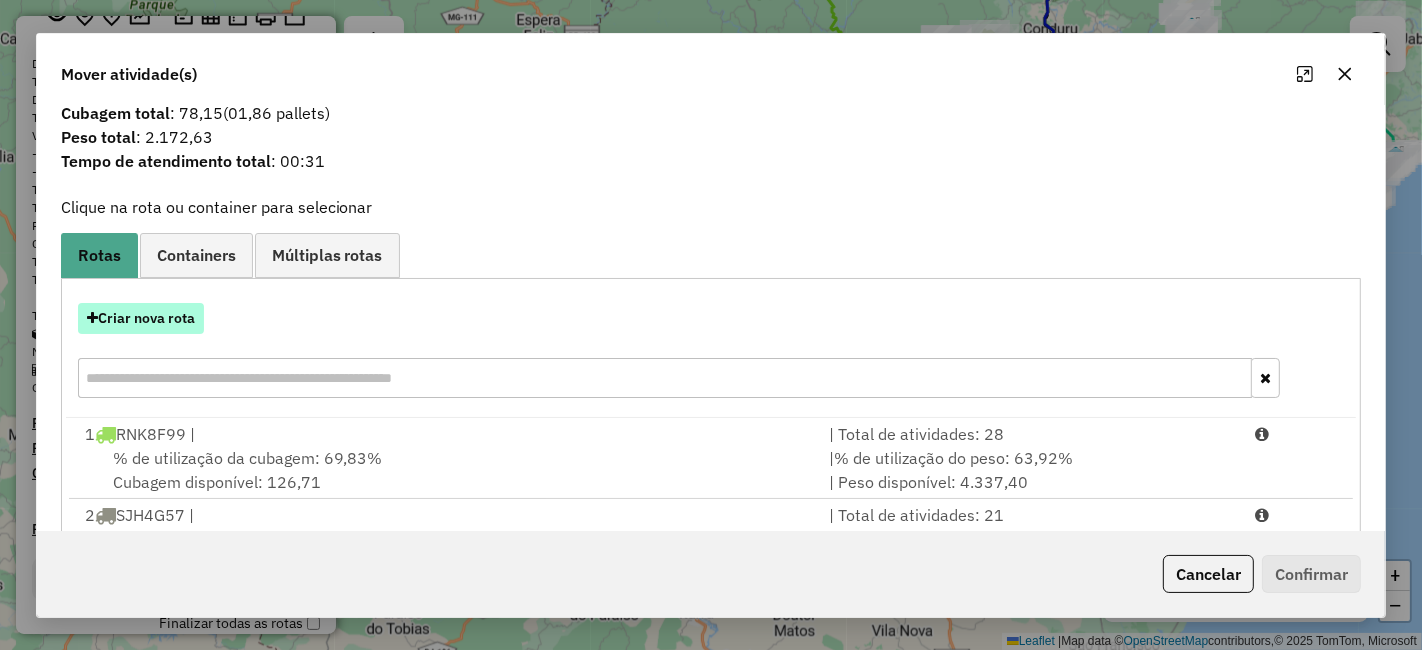 type 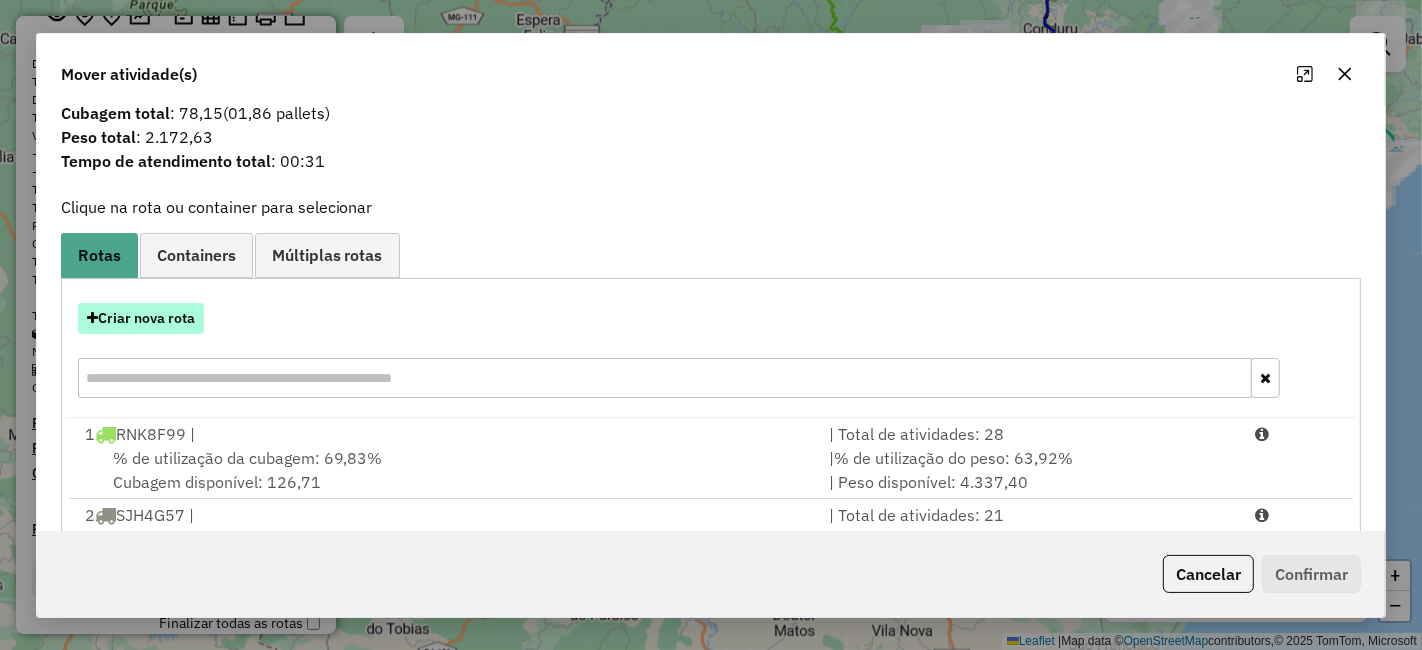 click on "Criar nova rota" at bounding box center (141, 318) 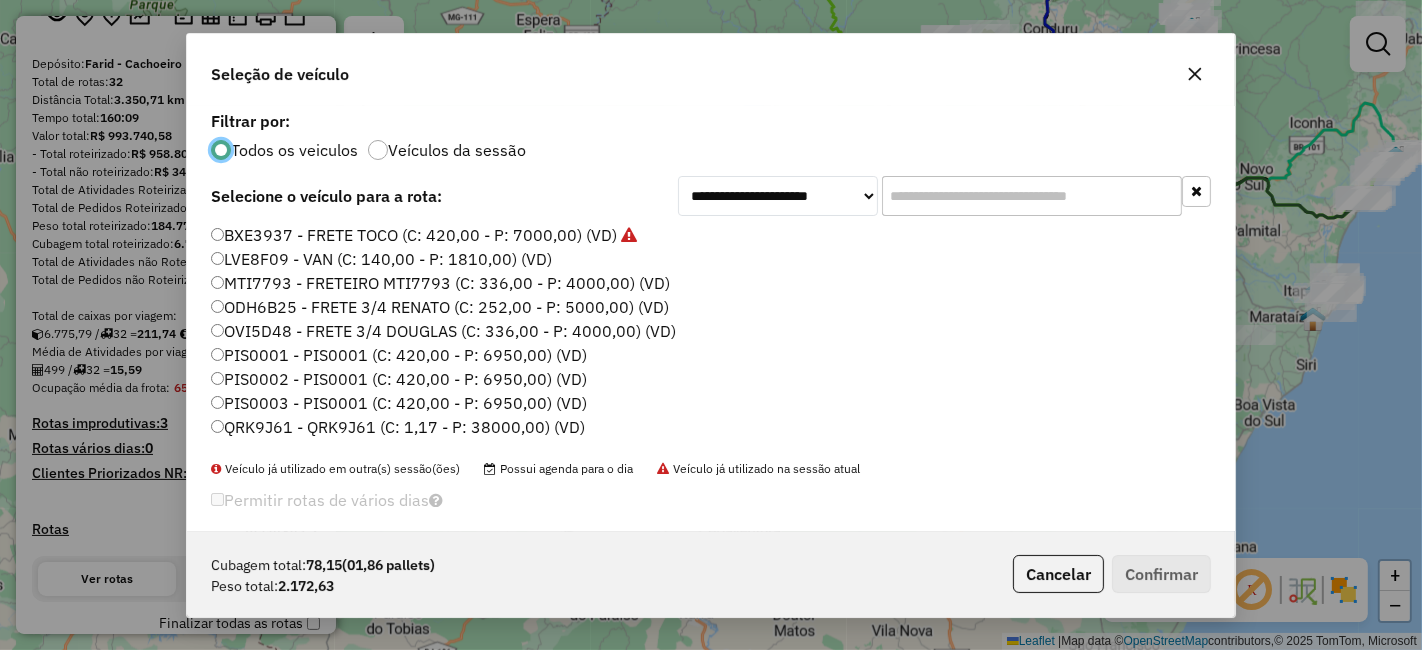scroll, scrollTop: 11, scrollLeft: 5, axis: both 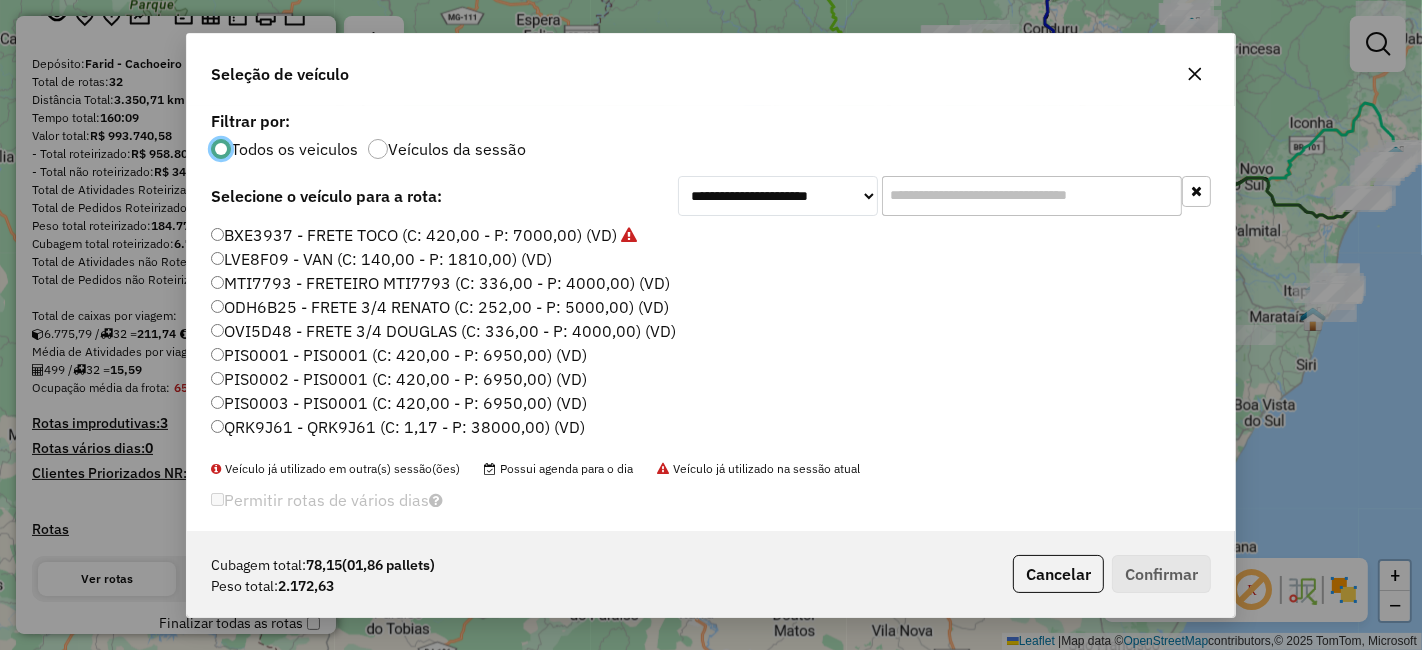 click on "LVE8F09 - VAN (C: 140,00 - P: 1810,00) (VD)" 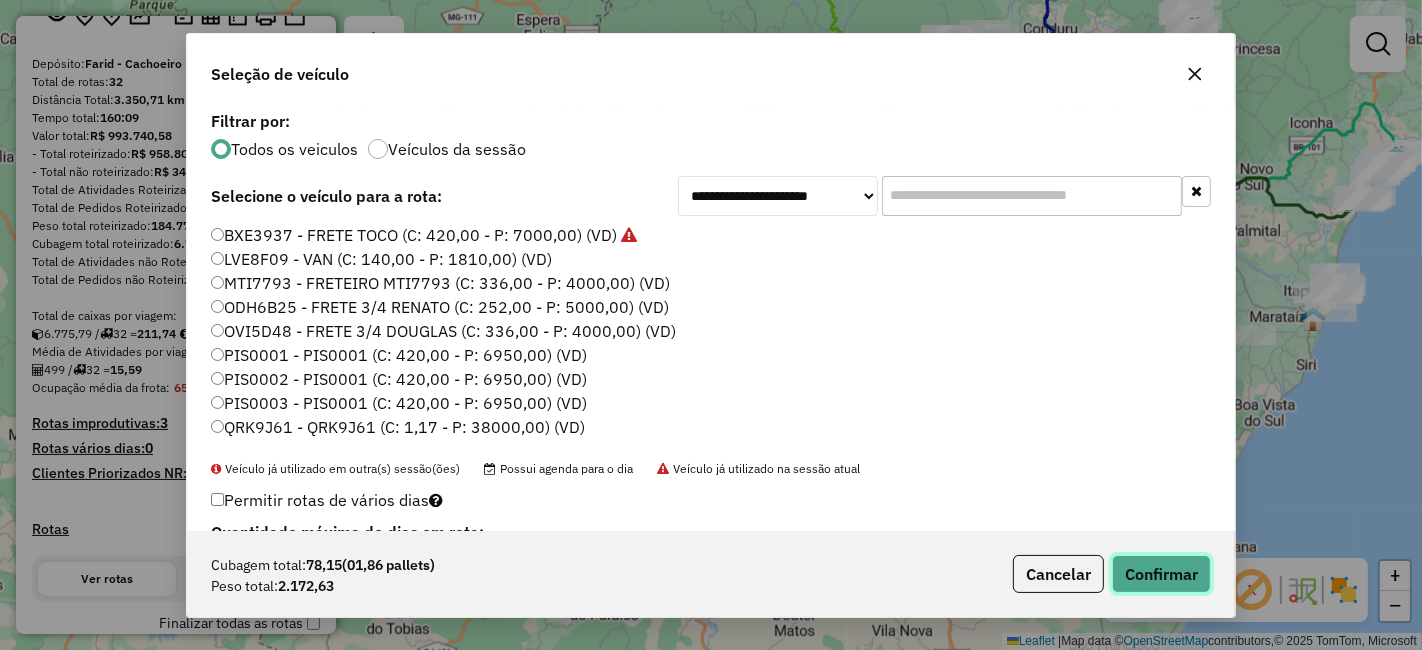 click on "Confirmar" 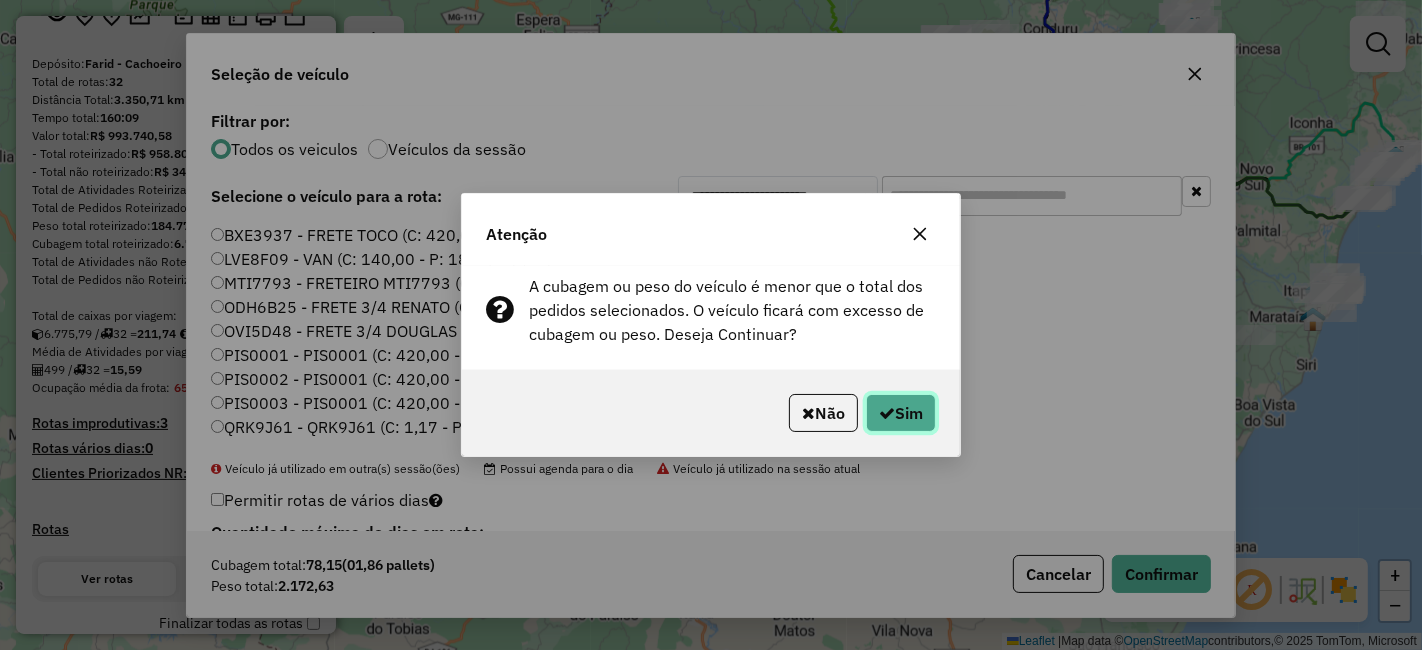 click on "Sim" 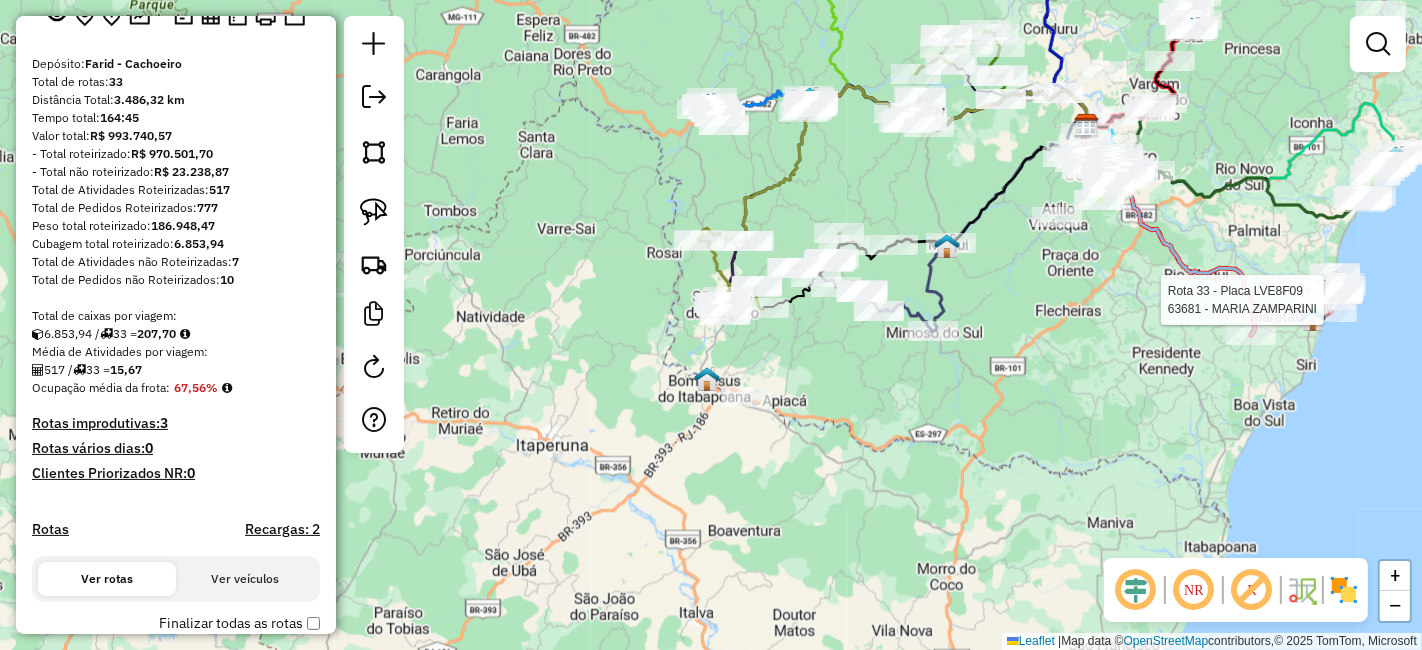 select on "*********" 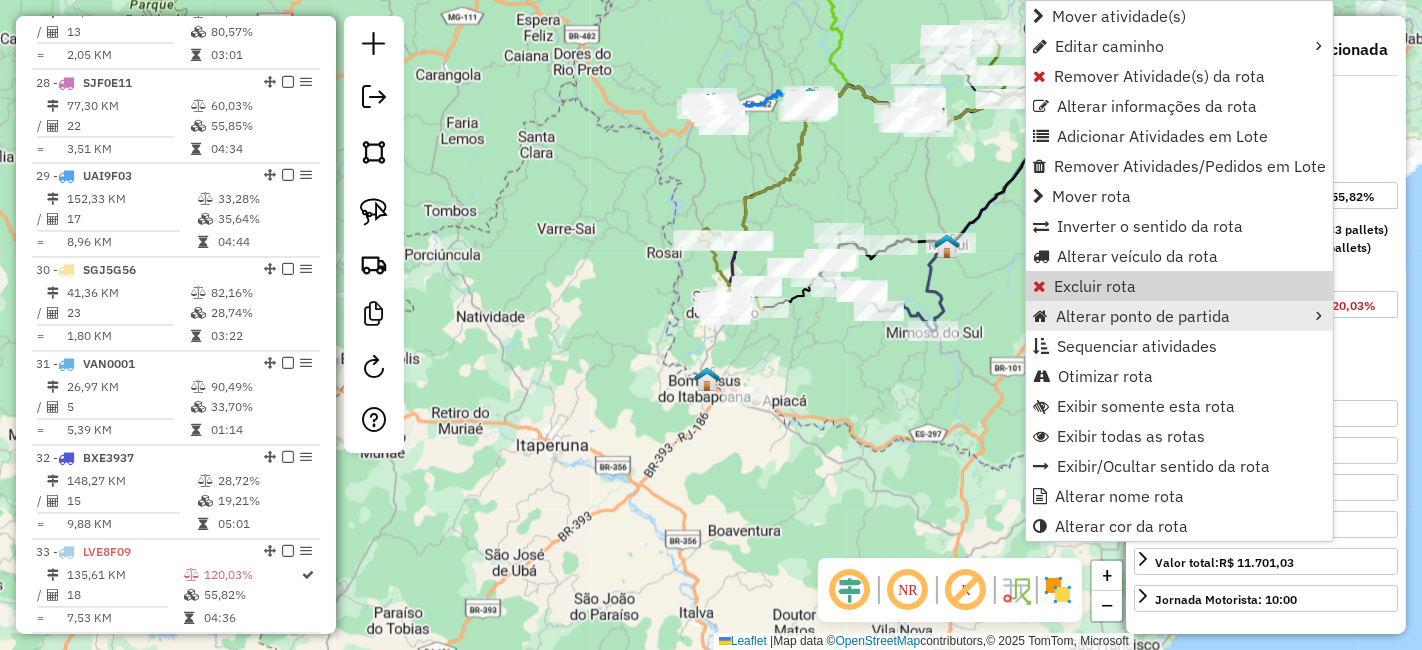 scroll, scrollTop: 3437, scrollLeft: 0, axis: vertical 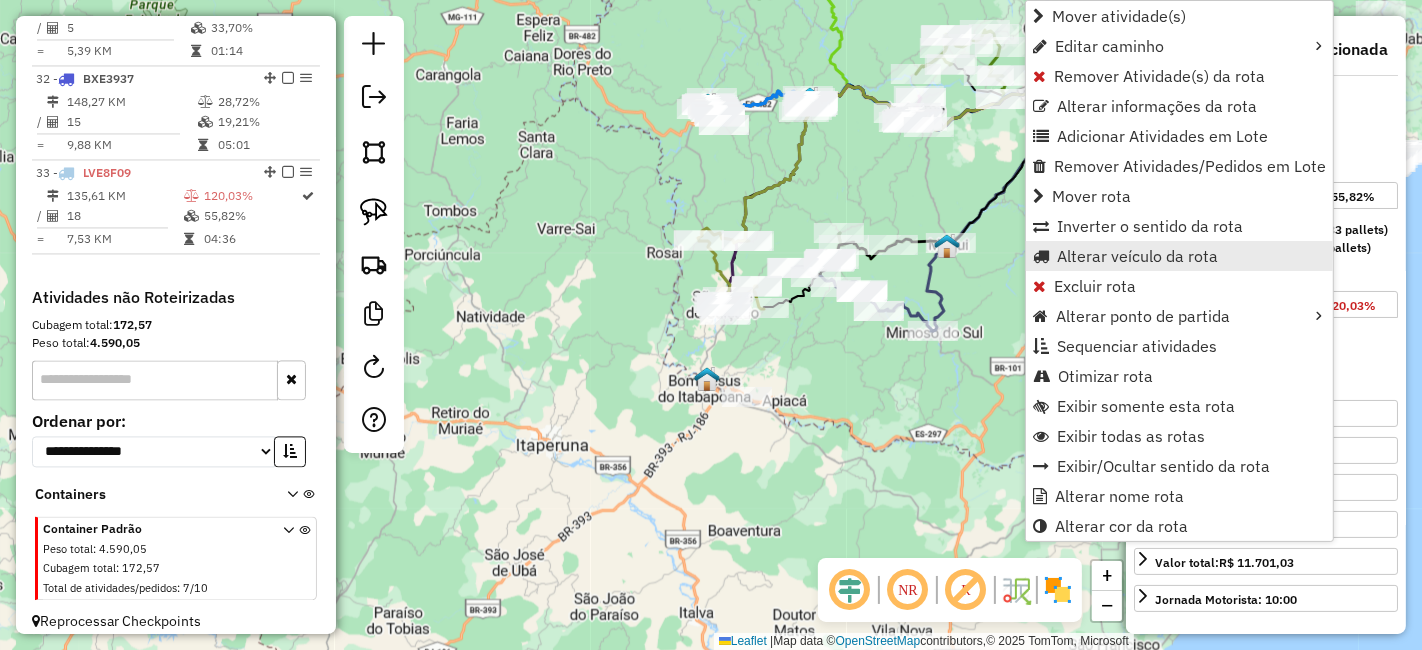 click on "Alterar veículo da rota" at bounding box center [1137, 256] 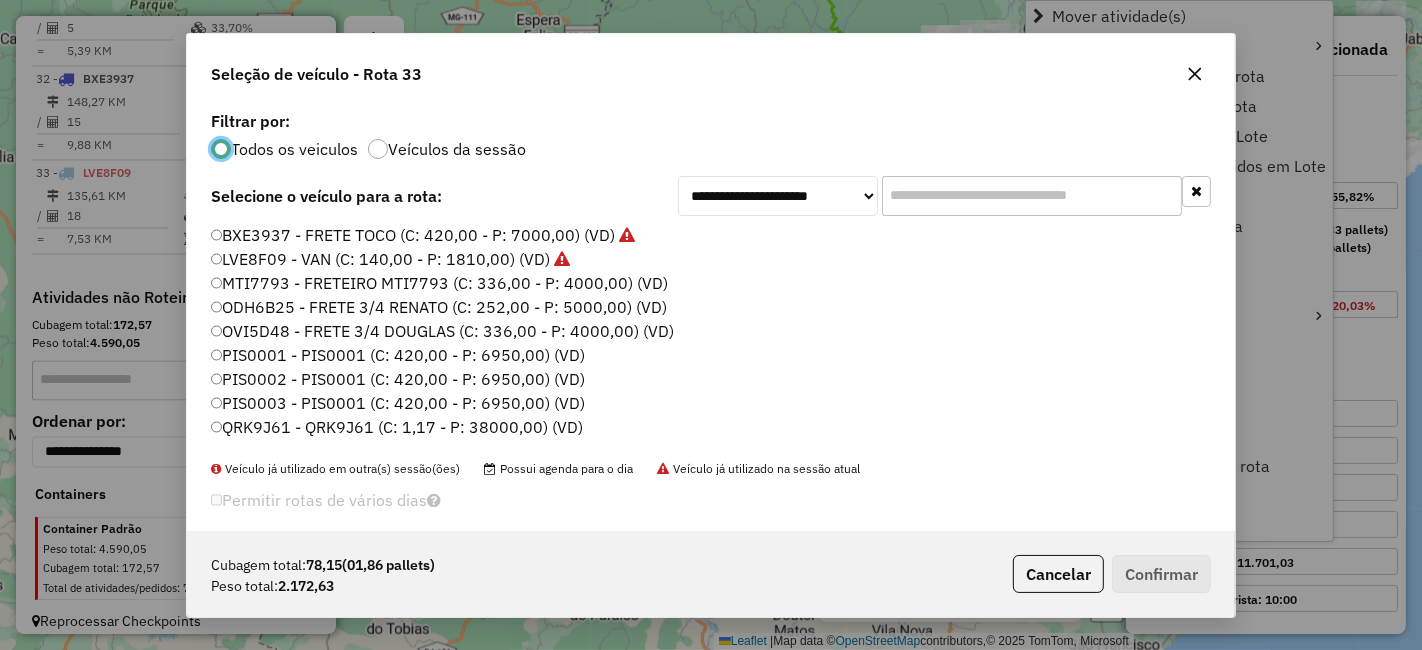 scroll, scrollTop: 11, scrollLeft: 5, axis: both 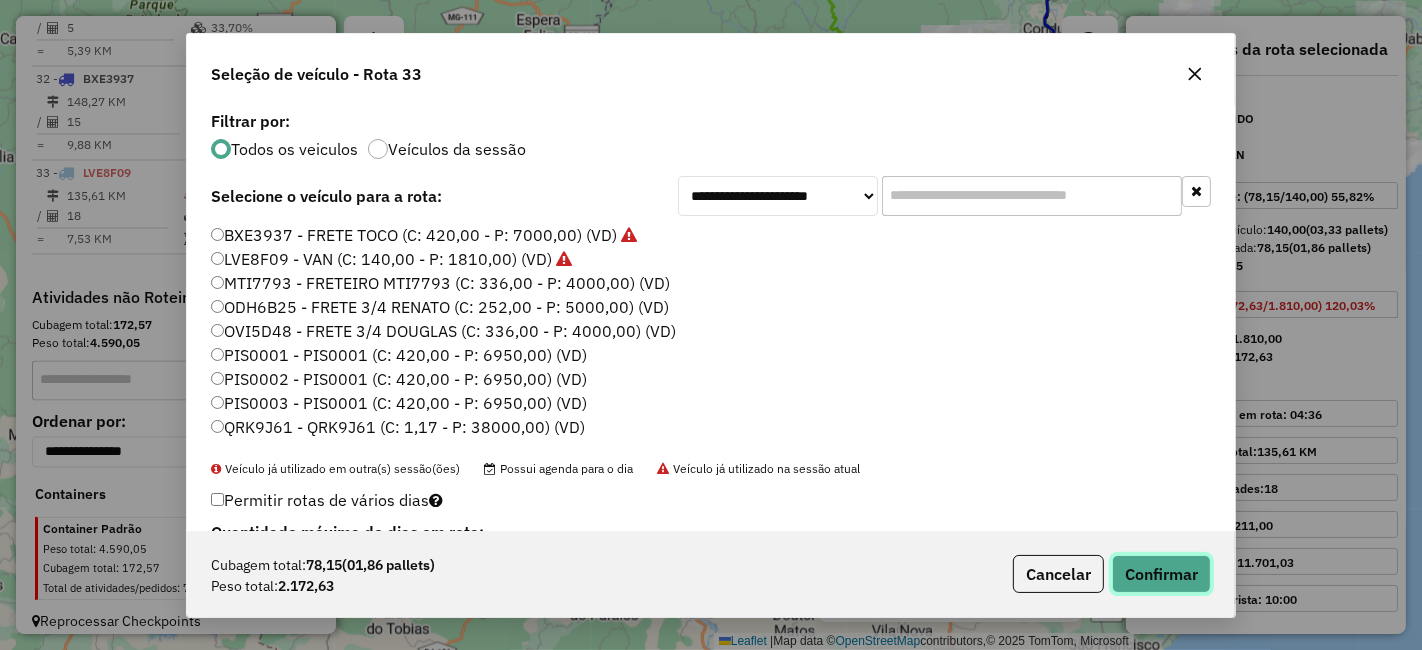 click on "Confirmar" 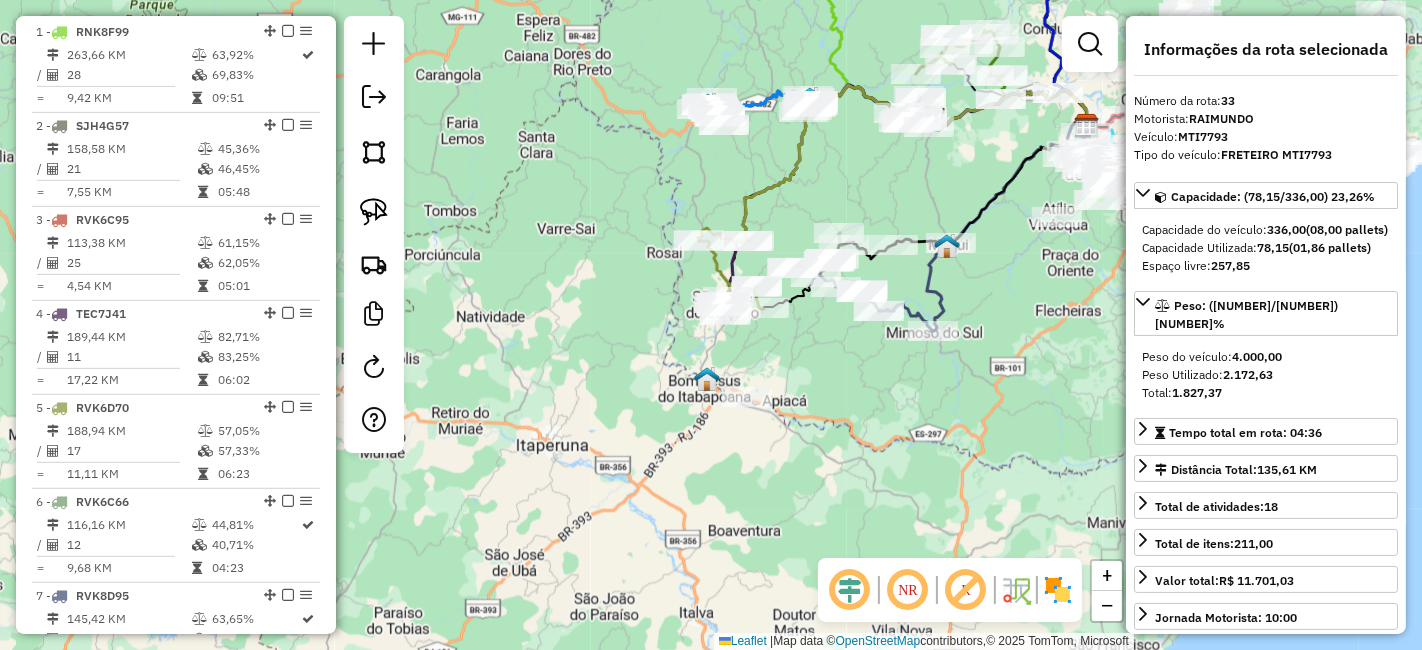scroll, scrollTop: 0, scrollLeft: 0, axis: both 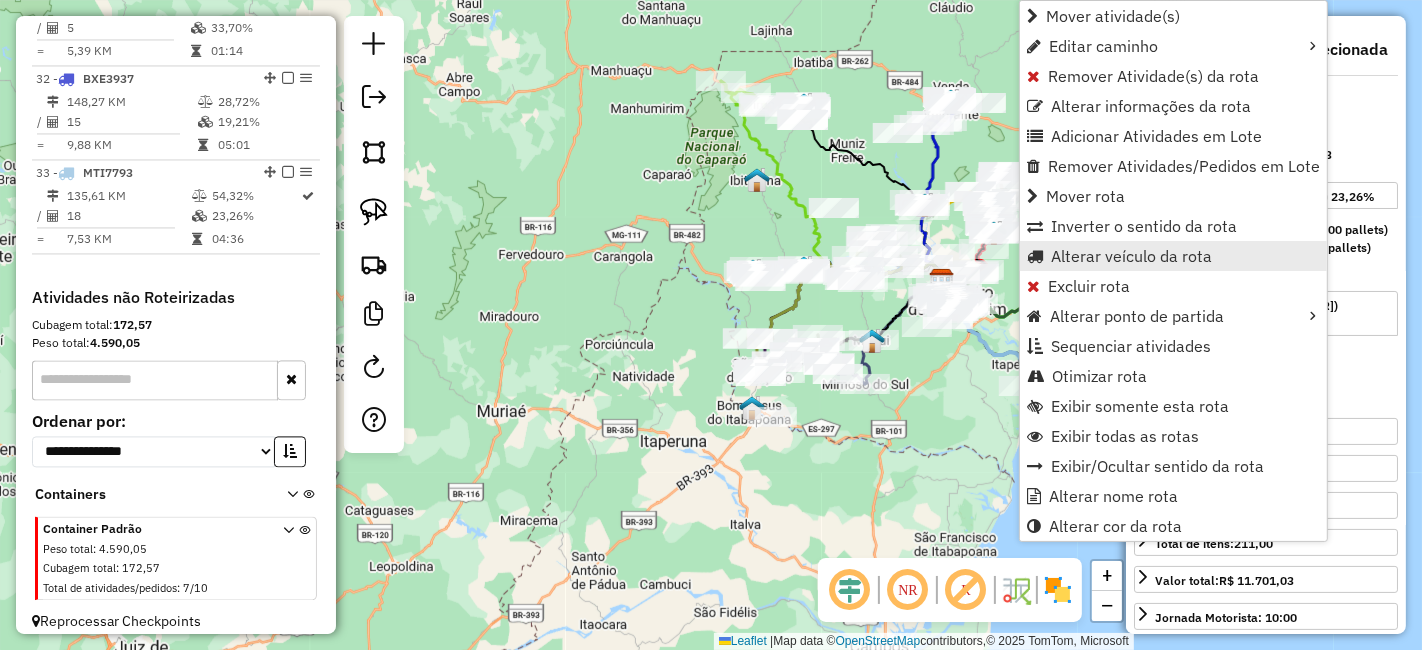 click on "Alterar veículo da rota" at bounding box center [1131, 256] 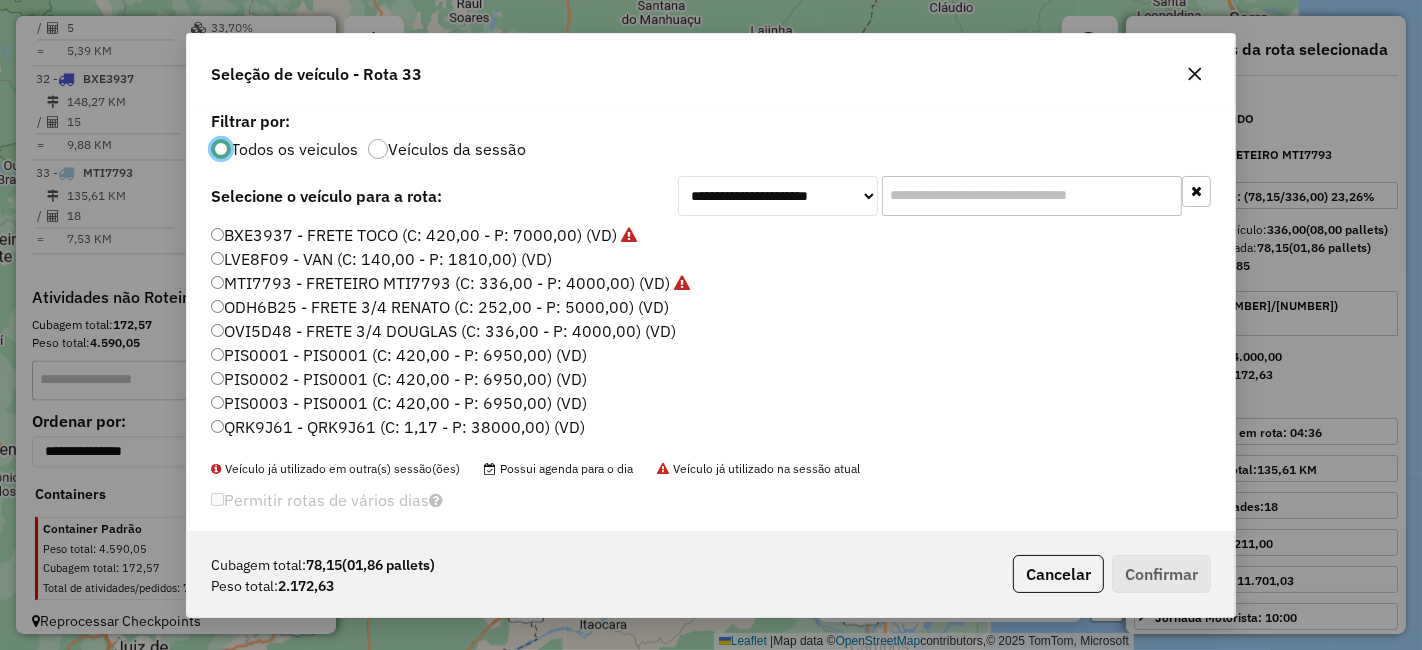 scroll, scrollTop: 11, scrollLeft: 5, axis: both 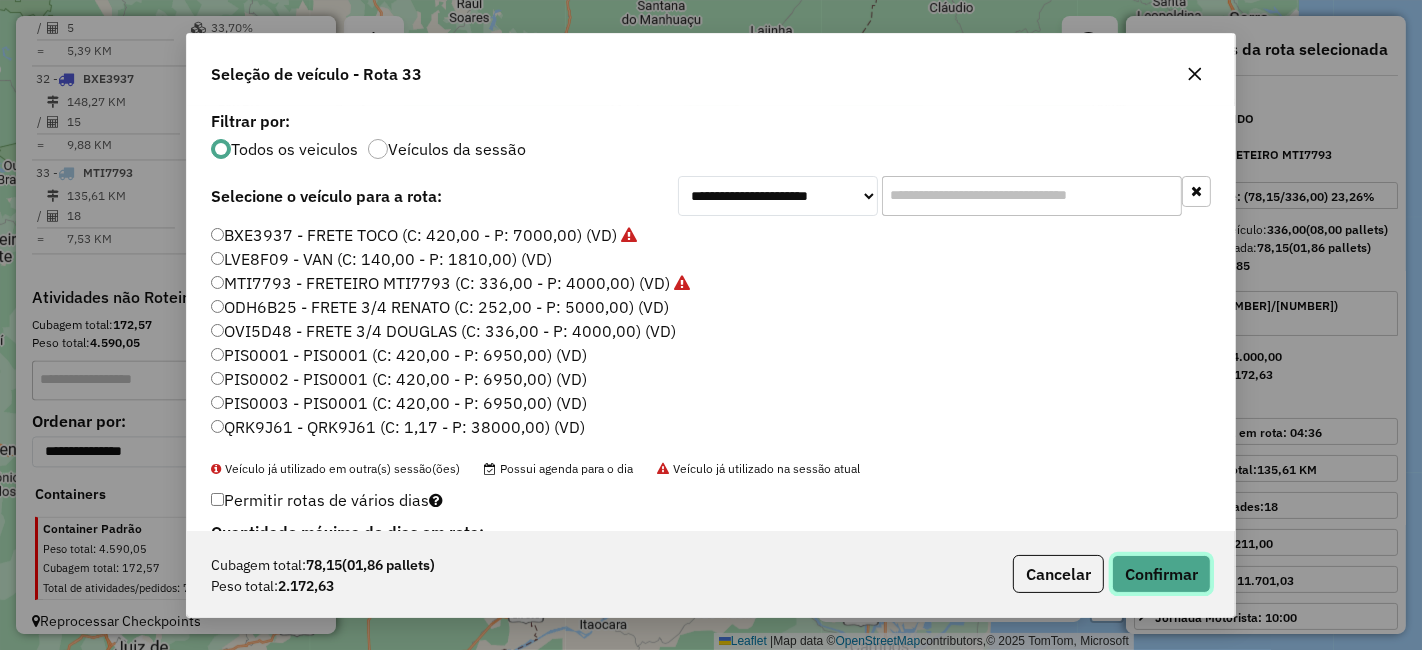 click on "Confirmar" 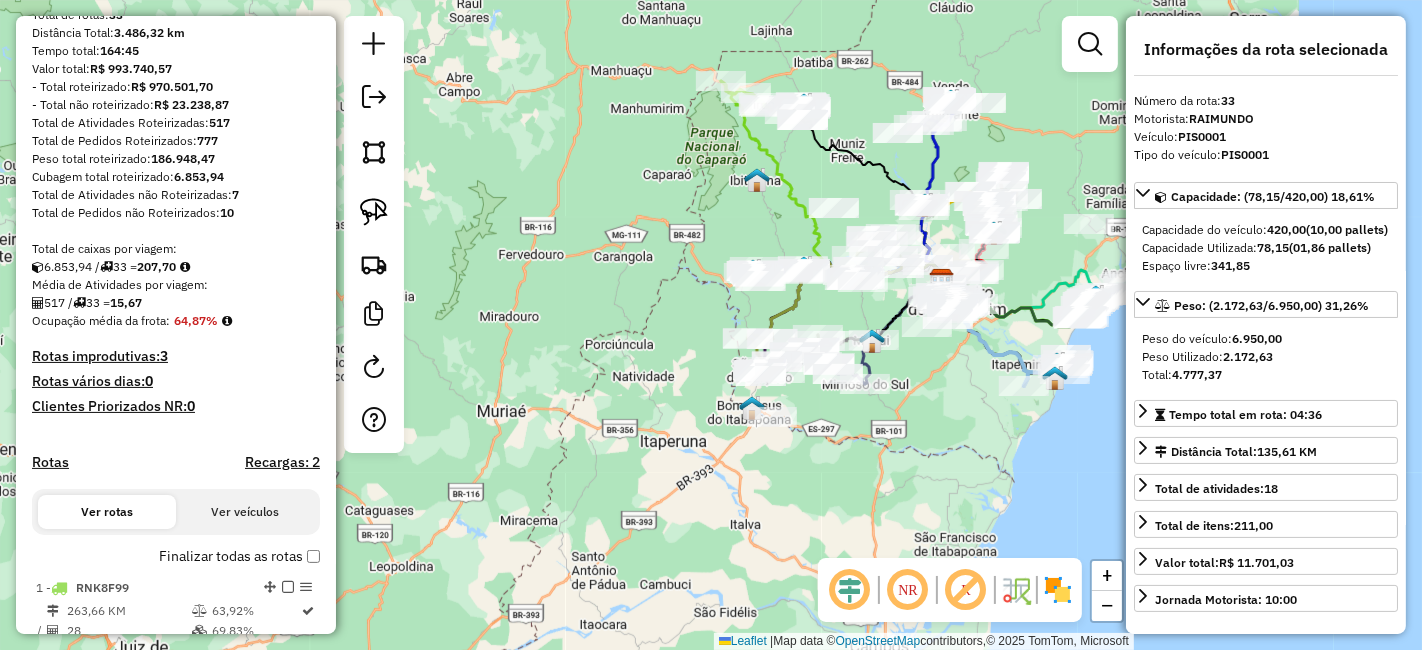 scroll, scrollTop: 0, scrollLeft: 0, axis: both 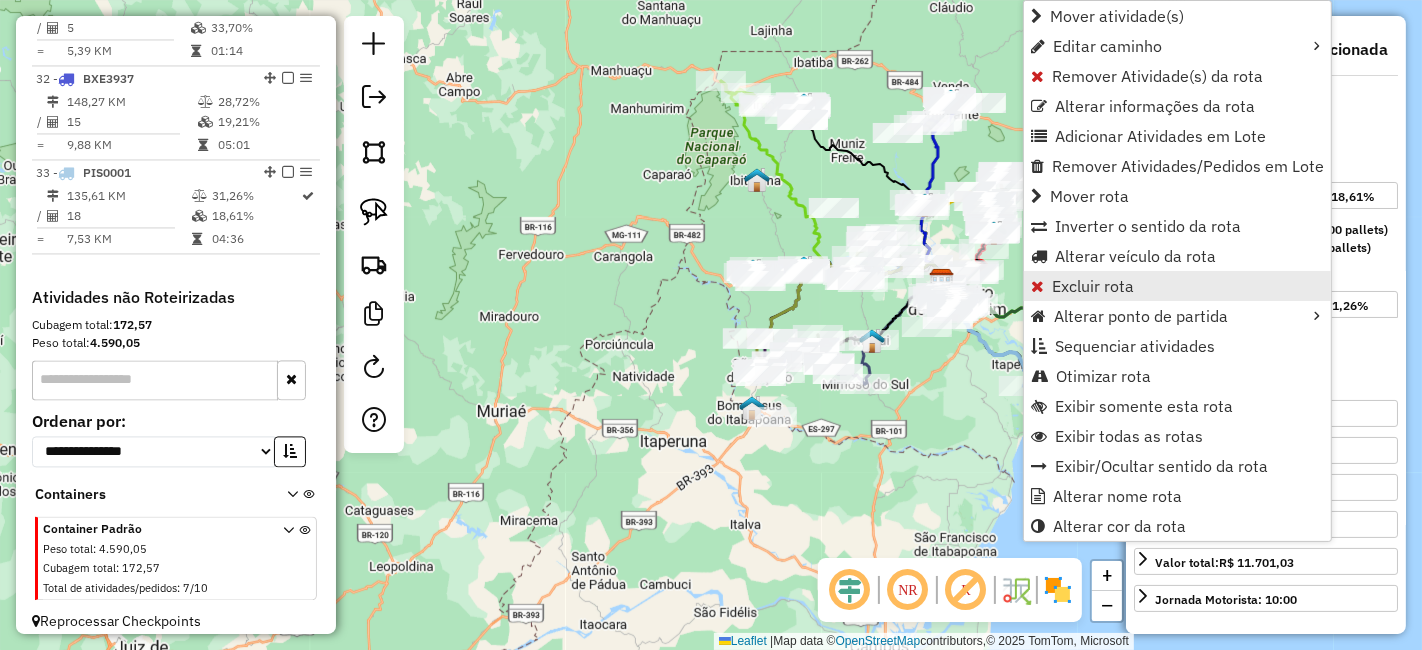click on "Excluir rota" at bounding box center (1093, 286) 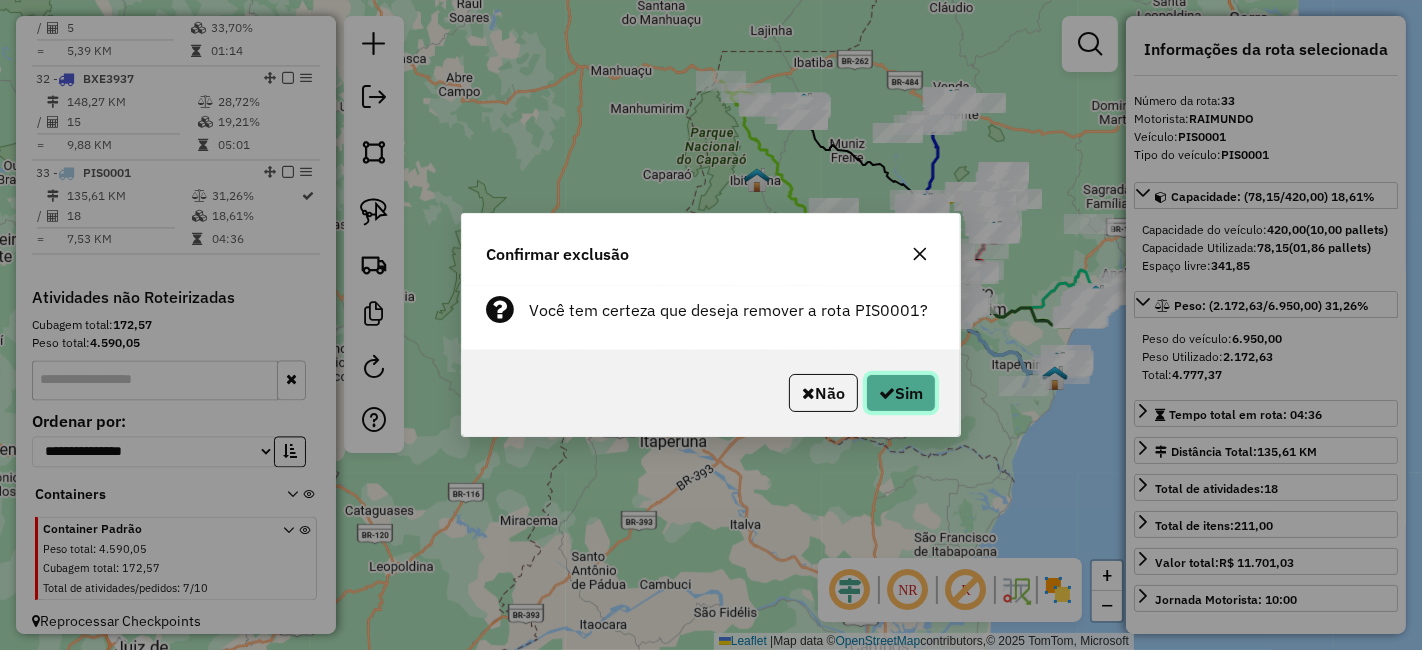 click on "Sim" 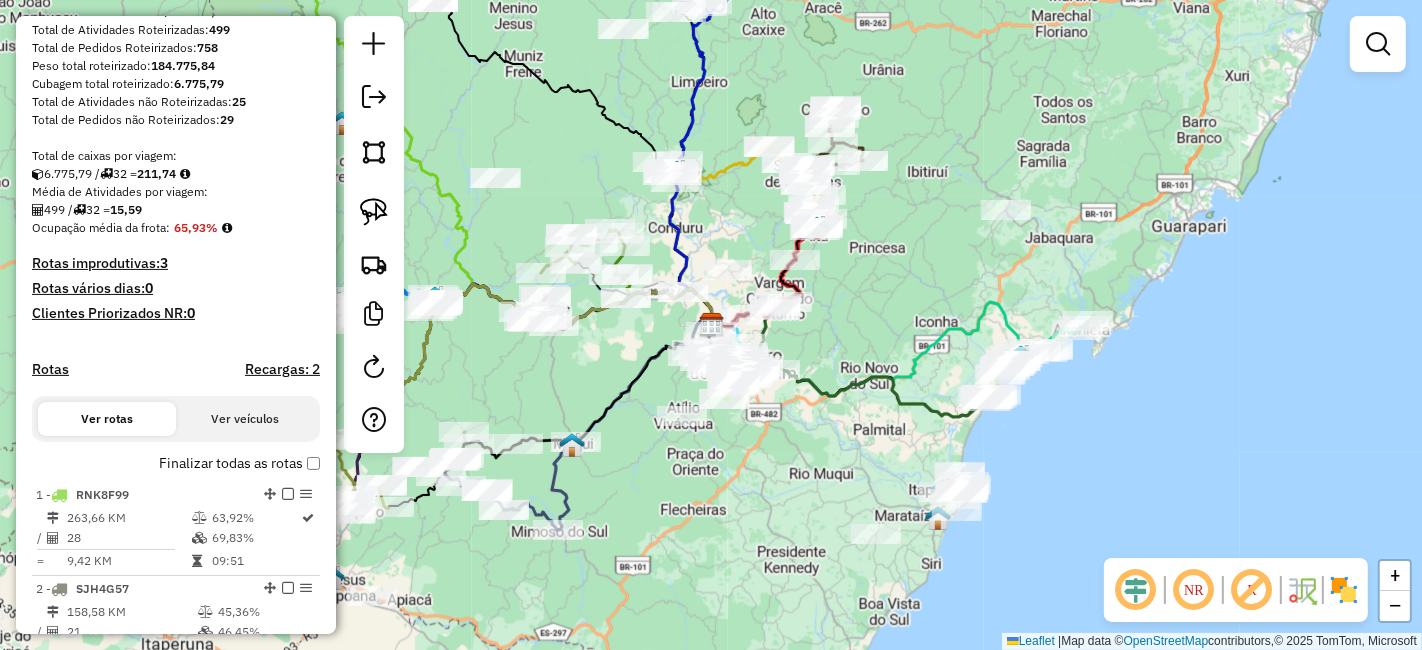 scroll, scrollTop: 0, scrollLeft: 0, axis: both 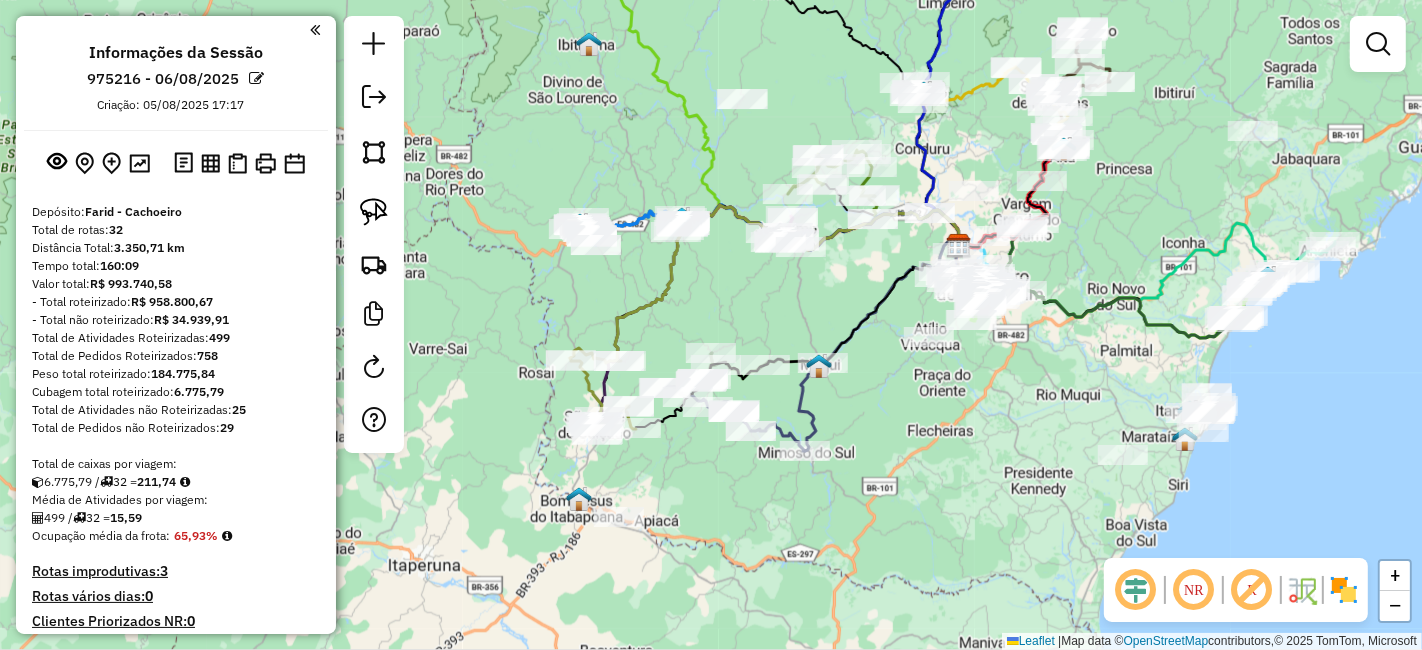 drag, startPoint x: 877, startPoint y: 488, endPoint x: 1028, endPoint y: 399, distance: 175.27692 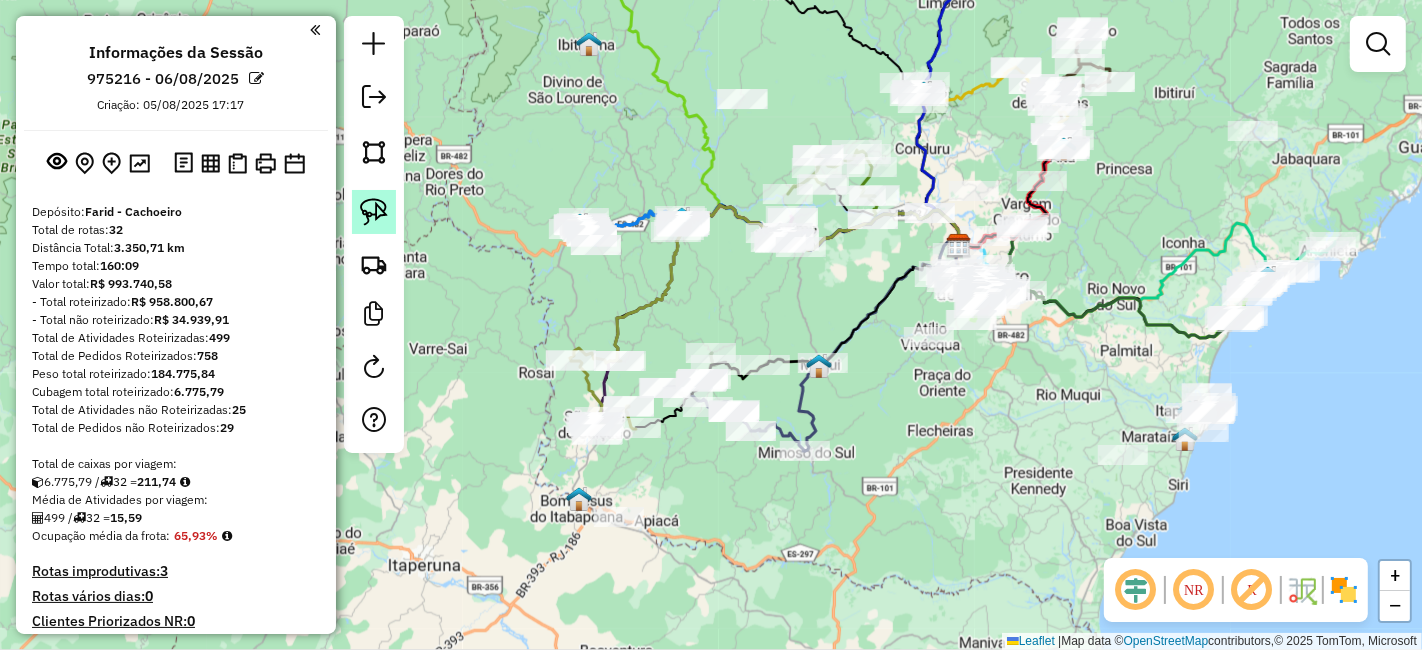 click 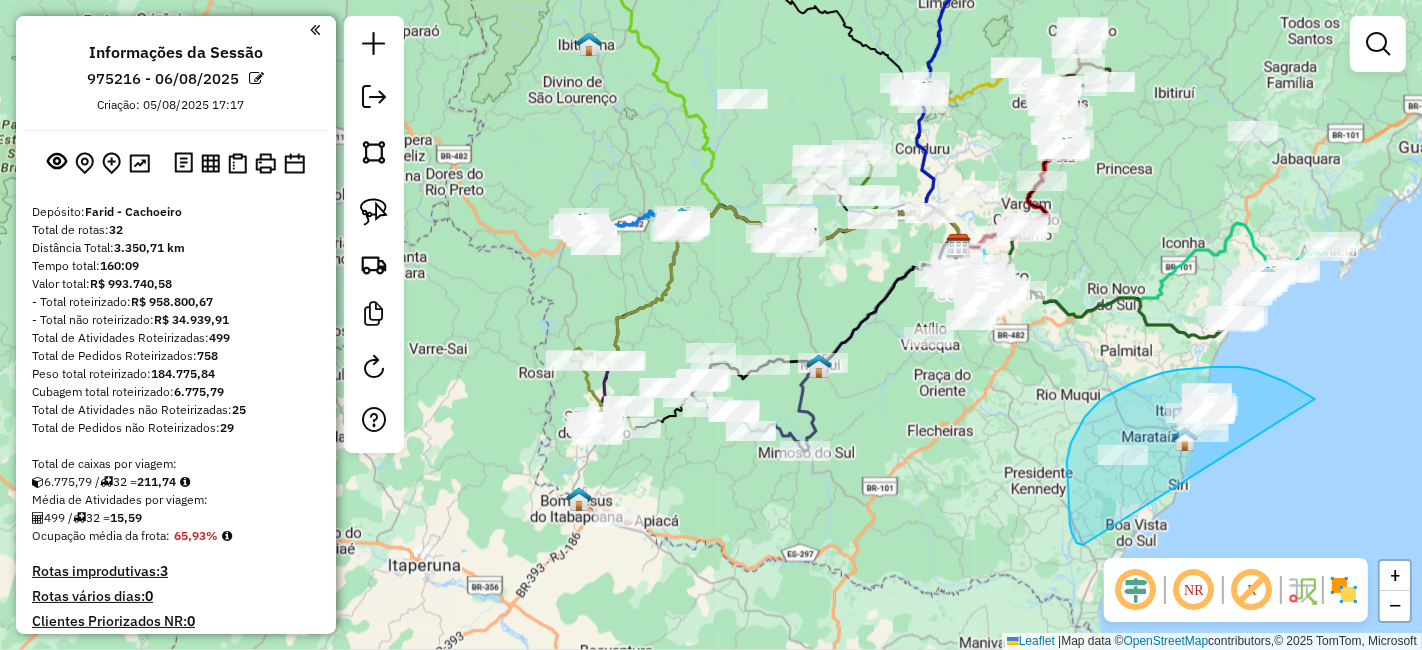 drag, startPoint x: 1068, startPoint y: 482, endPoint x: 1324, endPoint y: 418, distance: 263.87875 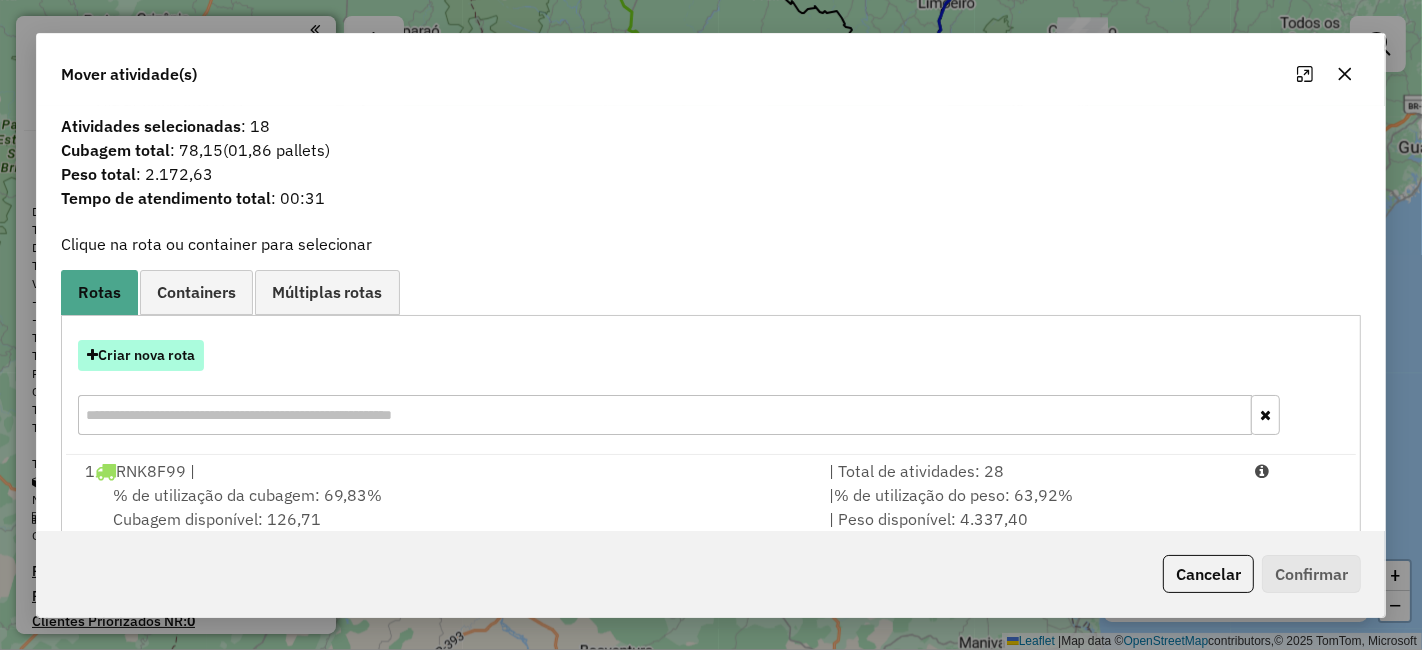 click on "Criar nova rota" at bounding box center (141, 355) 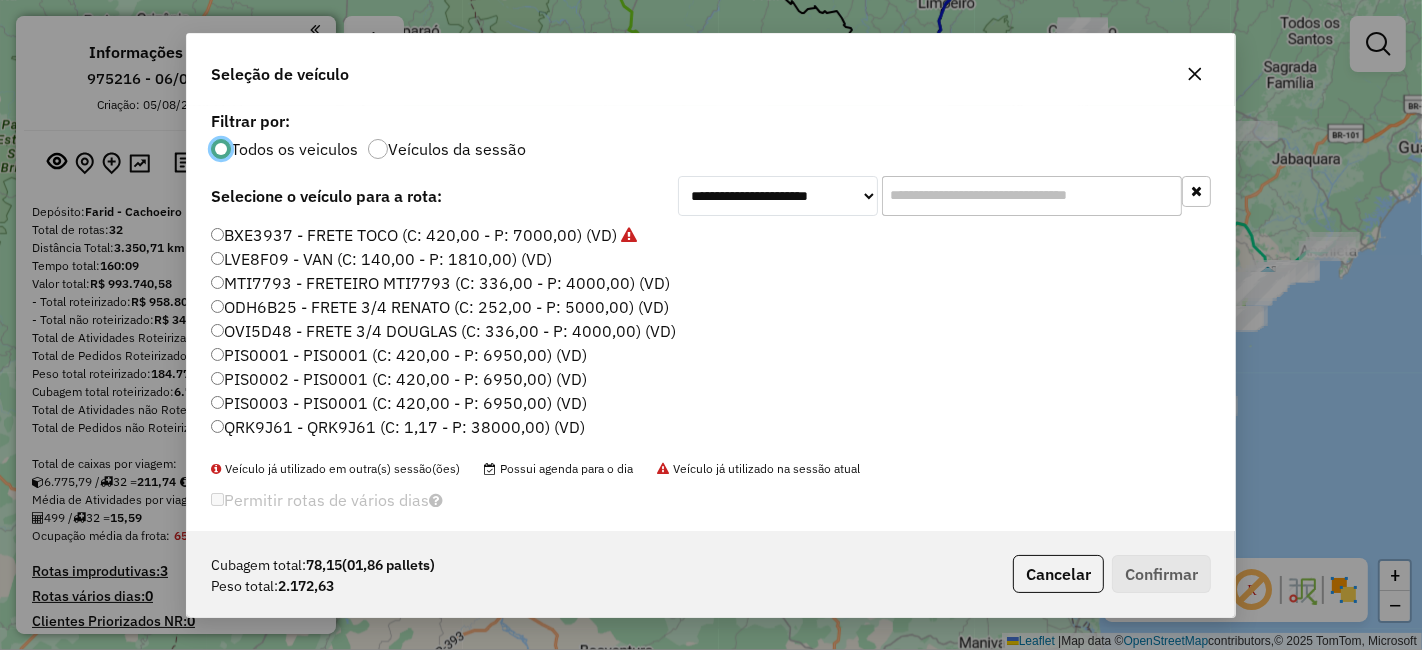 scroll, scrollTop: 11, scrollLeft: 5, axis: both 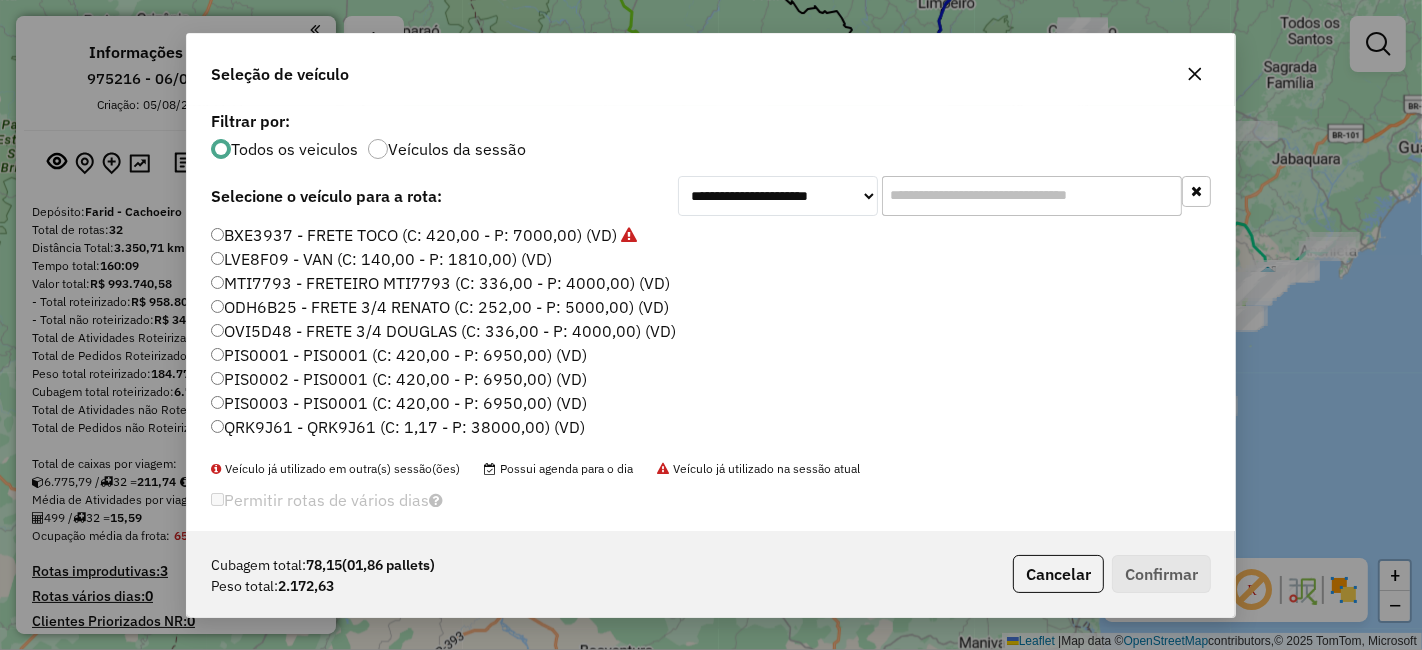 click on "**********" 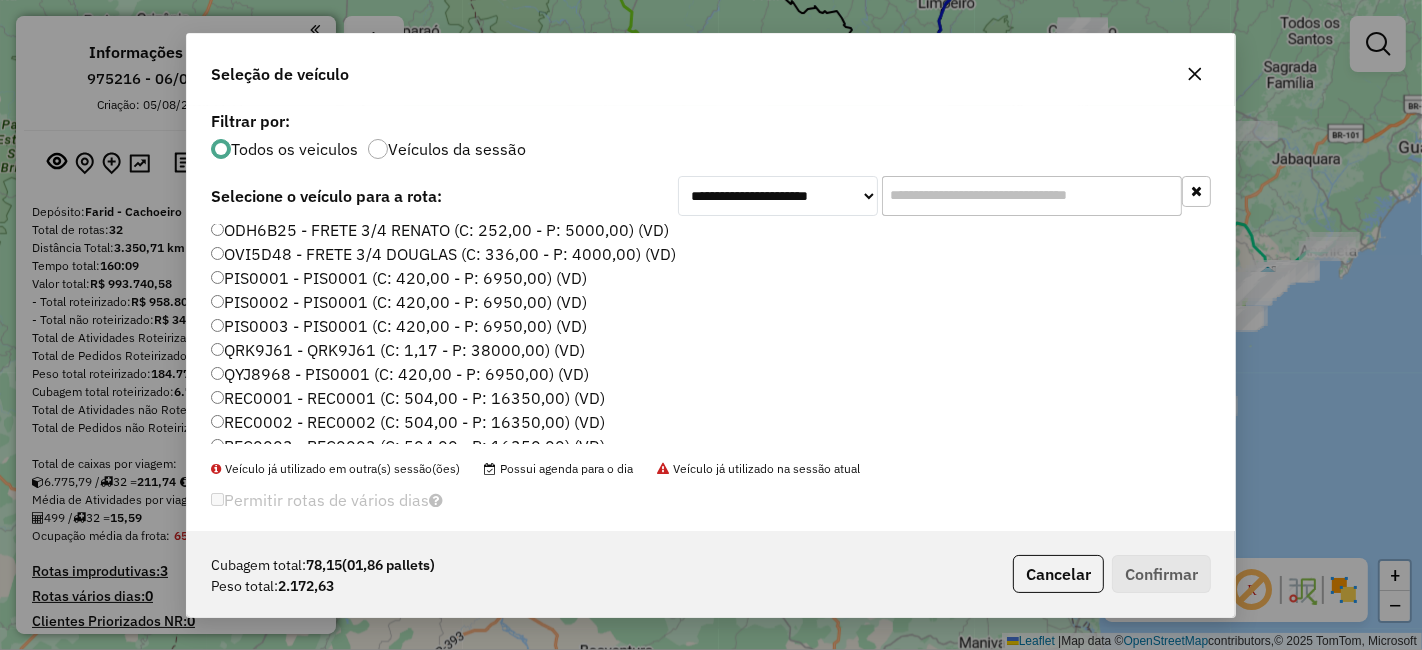 scroll, scrollTop: 111, scrollLeft: 0, axis: vertical 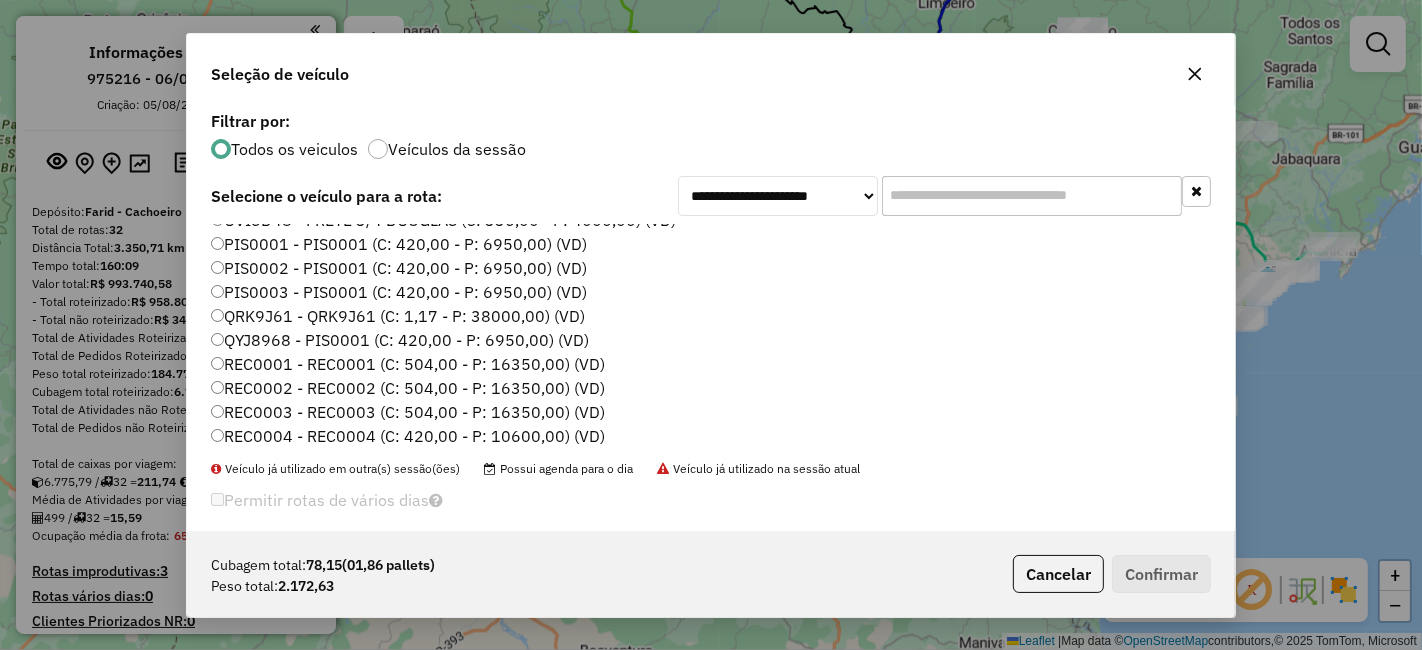 click on "REC0004 - REC0004 (C: 420,00 - P: 10600,00) (VD)" 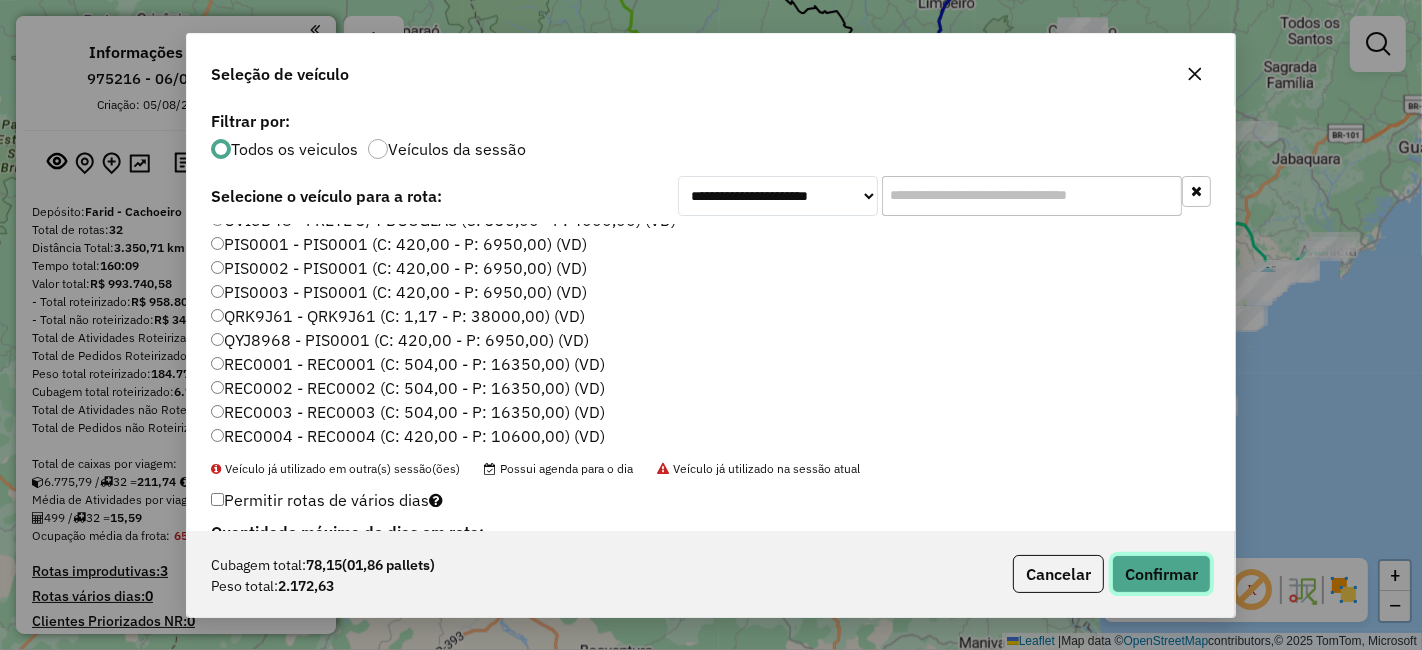 click on "Confirmar" 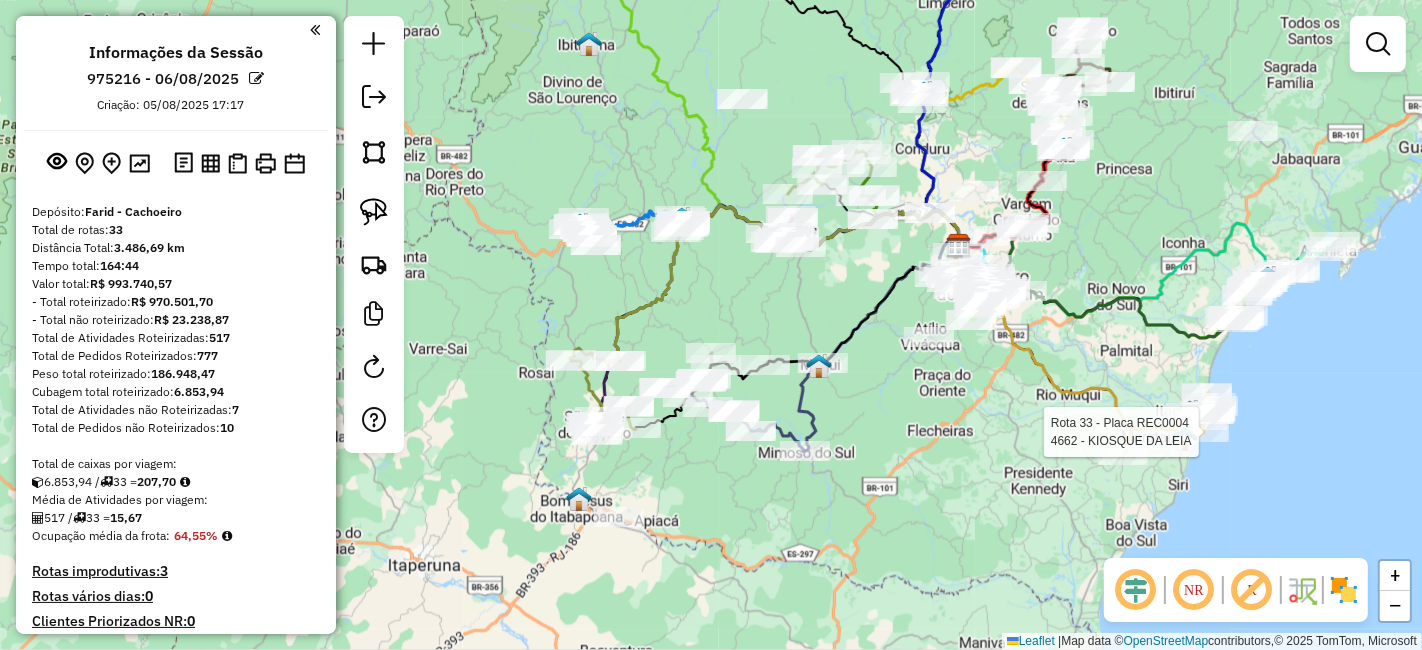 select on "*********" 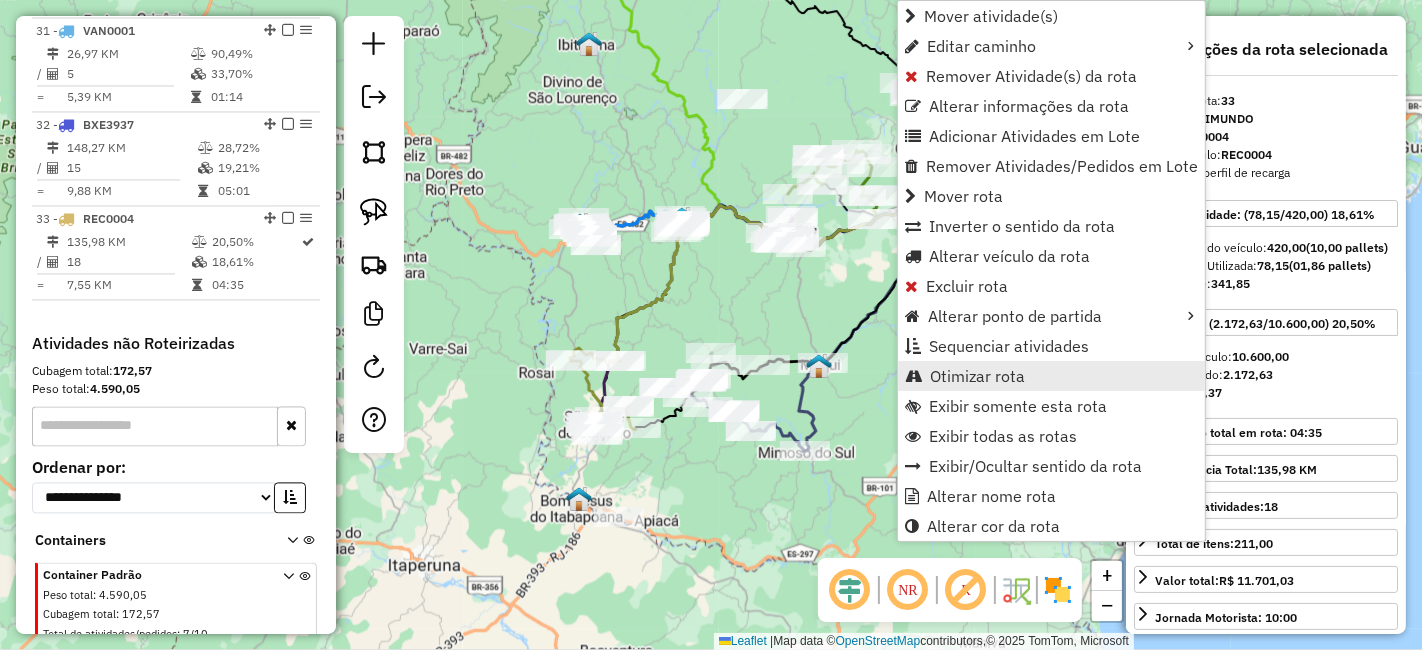 scroll, scrollTop: 3437, scrollLeft: 0, axis: vertical 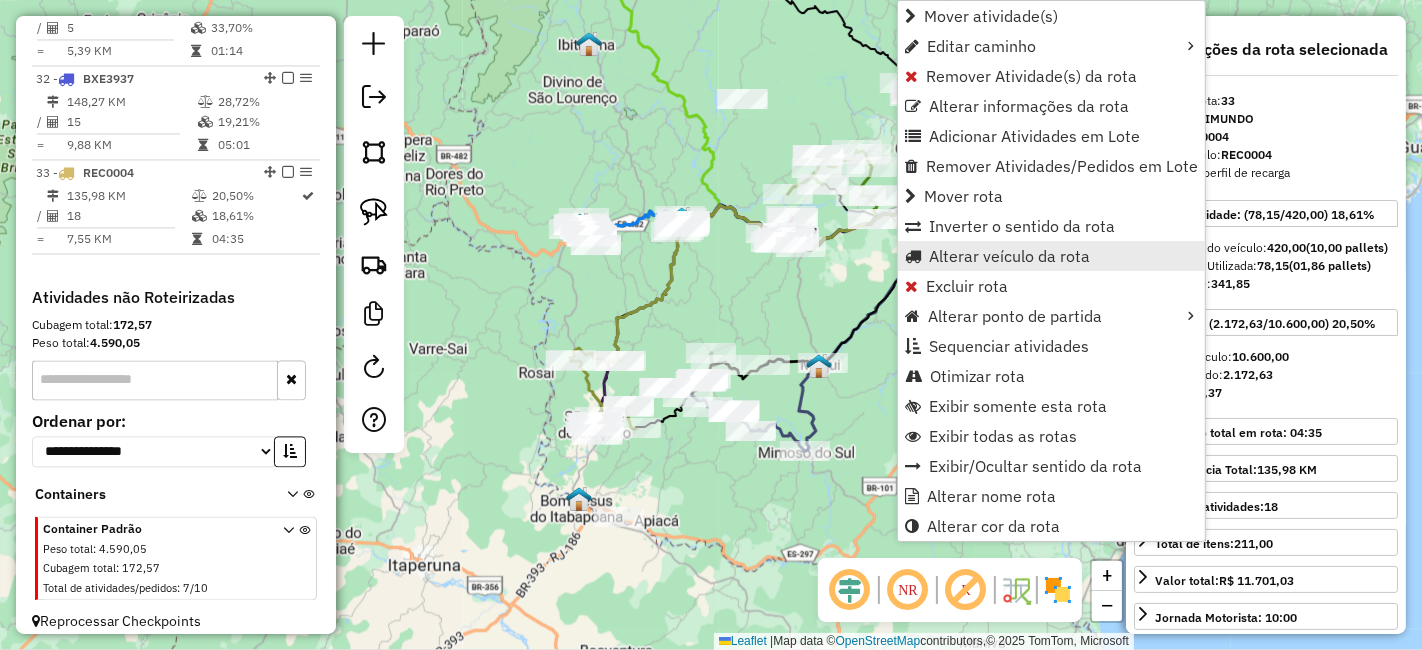 click on "Alterar veículo da rota" at bounding box center [1009, 256] 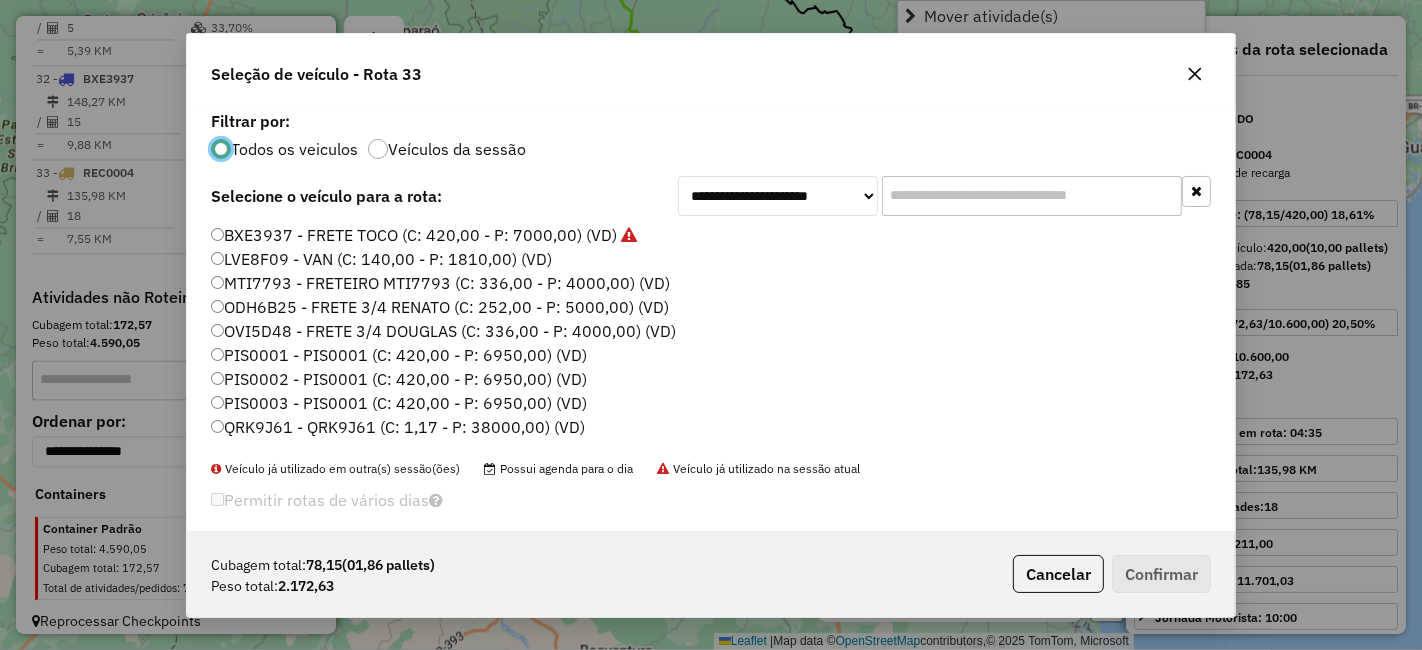 scroll, scrollTop: 11, scrollLeft: 5, axis: both 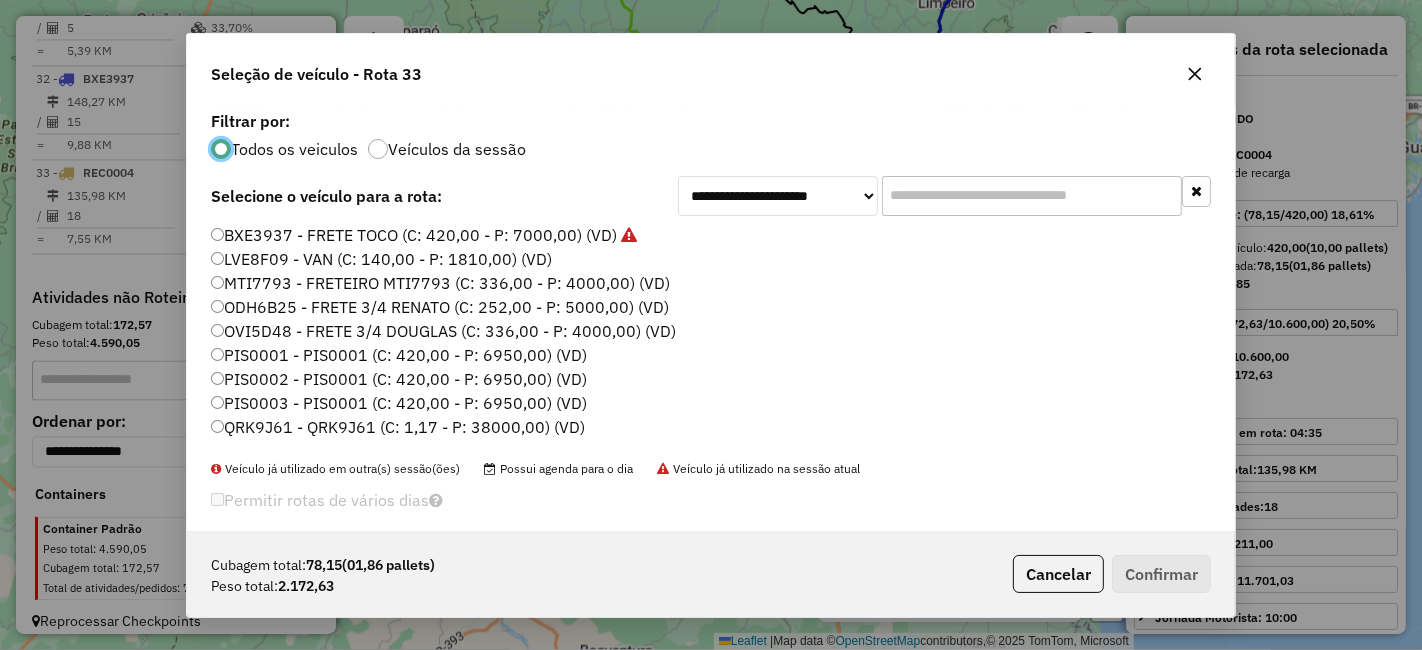 click on "OVI5D48 - FRETE 3/4 DOUGLAS (C: 336,00 - P: 4000,00) (VD)" 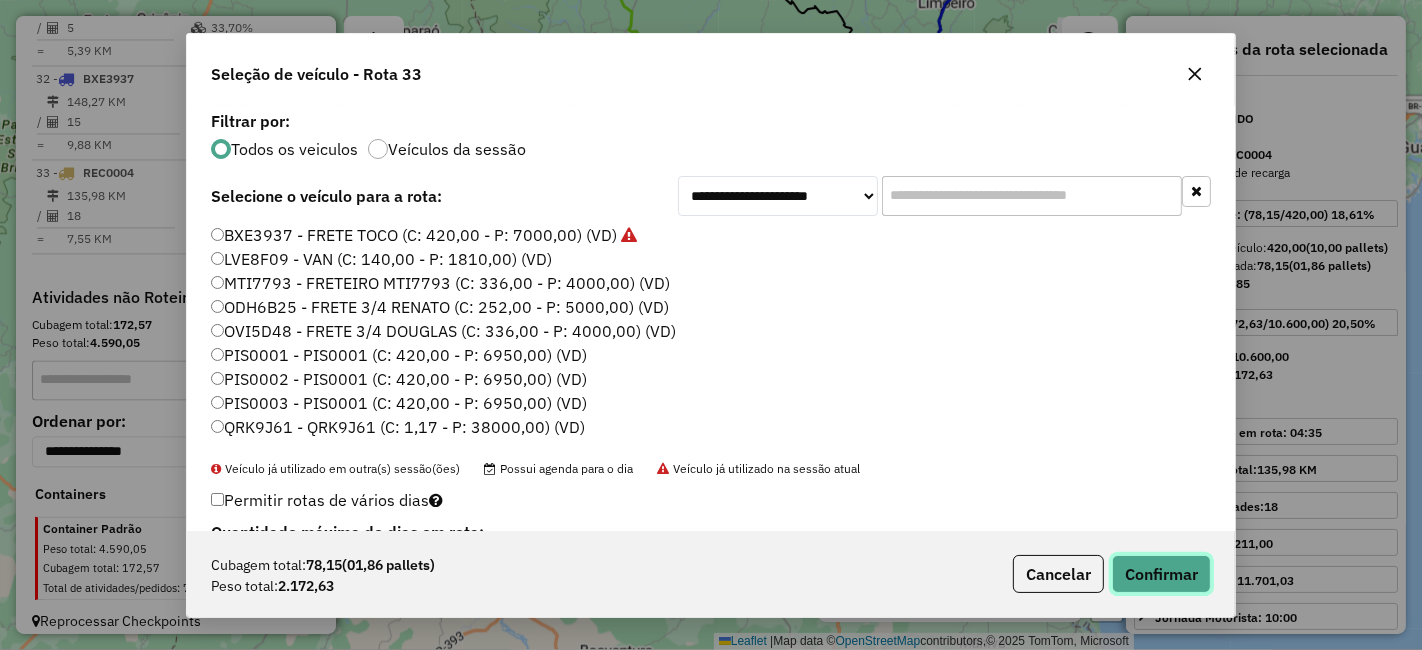 click on "Confirmar" 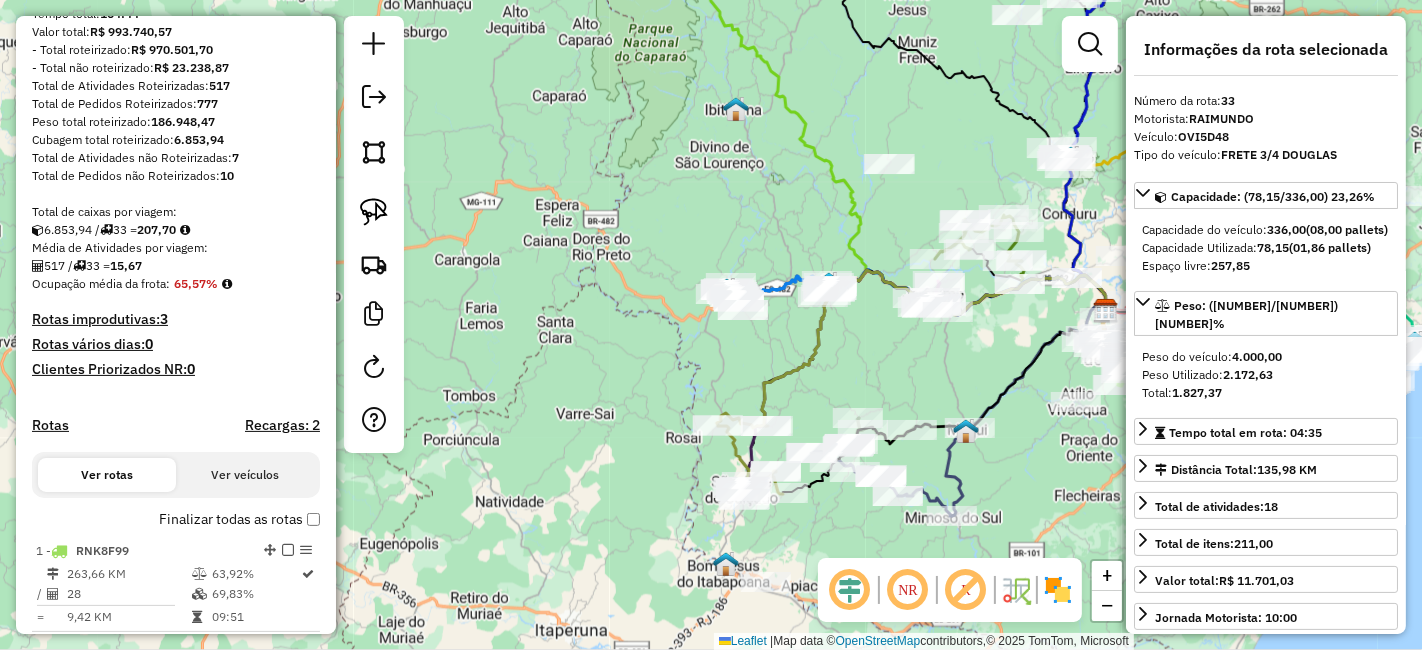 scroll, scrollTop: 0, scrollLeft: 0, axis: both 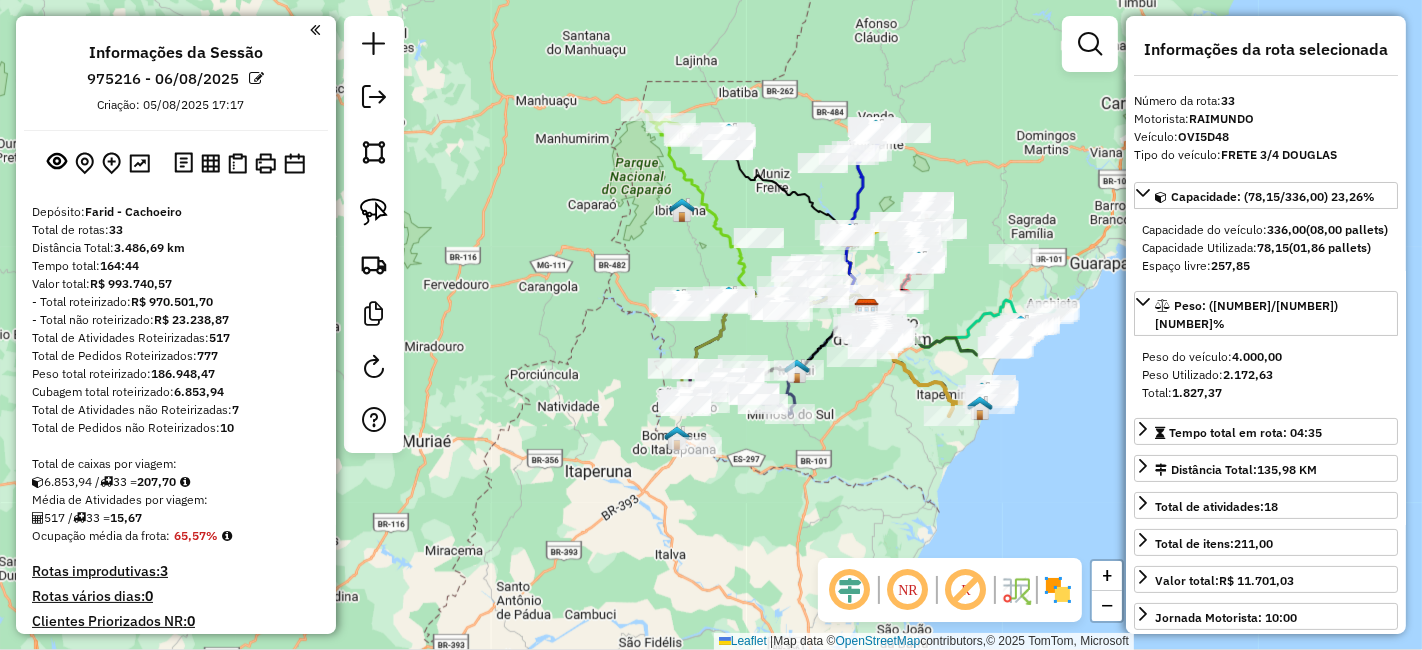 drag, startPoint x: 977, startPoint y: 484, endPoint x: 909, endPoint y: 404, distance: 104.99524 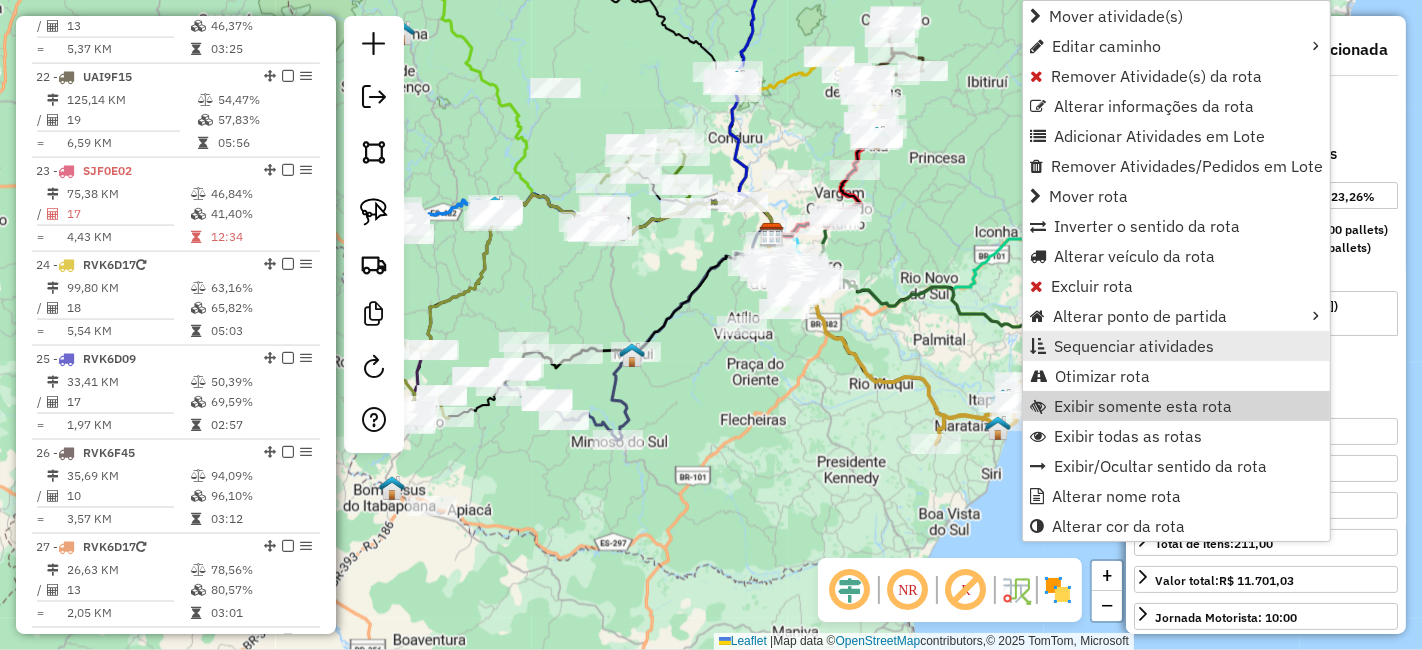 scroll, scrollTop: 3437, scrollLeft: 0, axis: vertical 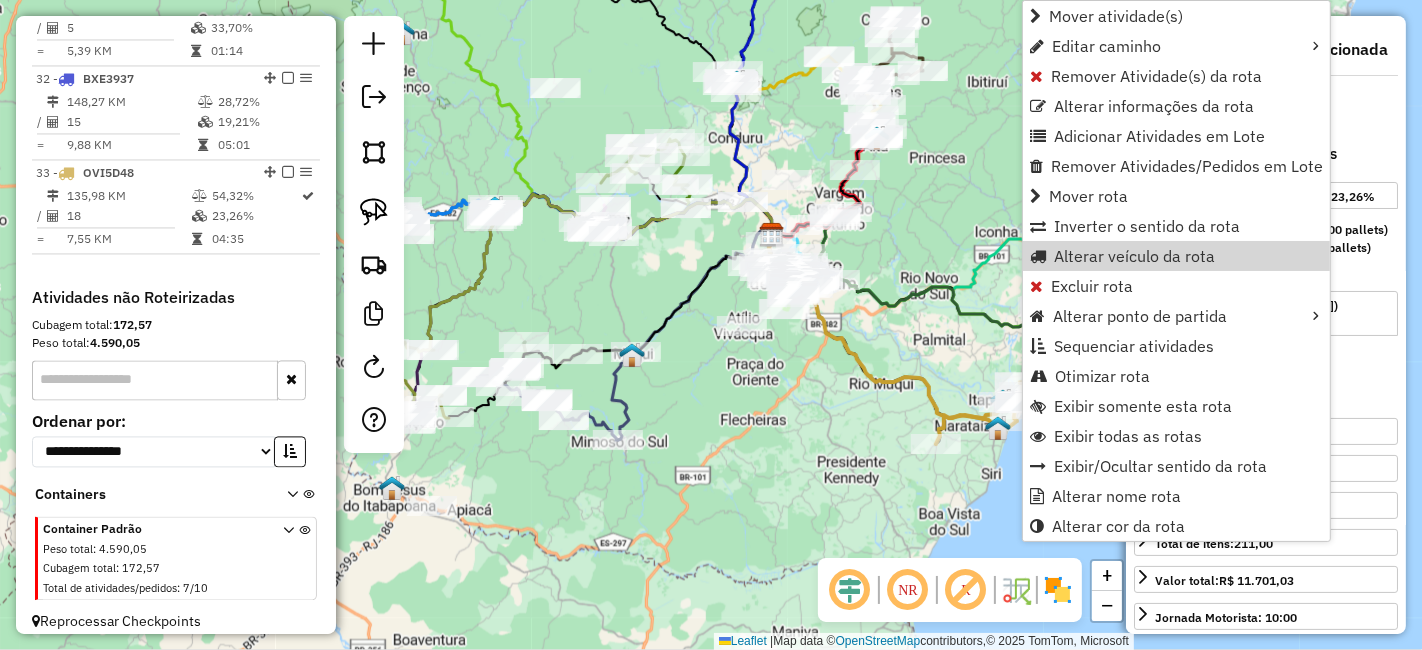 click on "Janela de atendimento Grade de atendimento Capacidade Transportadoras Veículos Cliente Pedidos  Rotas Selecione os dias de semana para filtrar as janelas de atendimento  Seg   Ter   Qua   Qui   Sex   Sáb   Dom  Informe o período da janela de atendimento: De: Até:  Filtrar exatamente a janela do cliente  Considerar janela de atendimento padrão  Selecione os dias de semana para filtrar as grades de atendimento  Seg   Ter   Qua   Qui   Sex   Sáb   Dom   Considerar clientes sem dia de atendimento cadastrado  Clientes fora do dia de atendimento selecionado Filtrar as atividades entre os valores definidos abaixo:  Peso mínimo:   Peso máximo:   Cubagem mínima:   Cubagem máxima:   De:   Até:  Filtrar as atividades entre o tempo de atendimento definido abaixo:  De:   Até:   Considerar capacidade total dos clientes não roteirizados Transportadora: Selecione um ou mais itens Tipo de veículo: Selecione um ou mais itens Veículo: Selecione um ou mais itens Motorista: Selecione um ou mais itens Nome: Rótulo:" 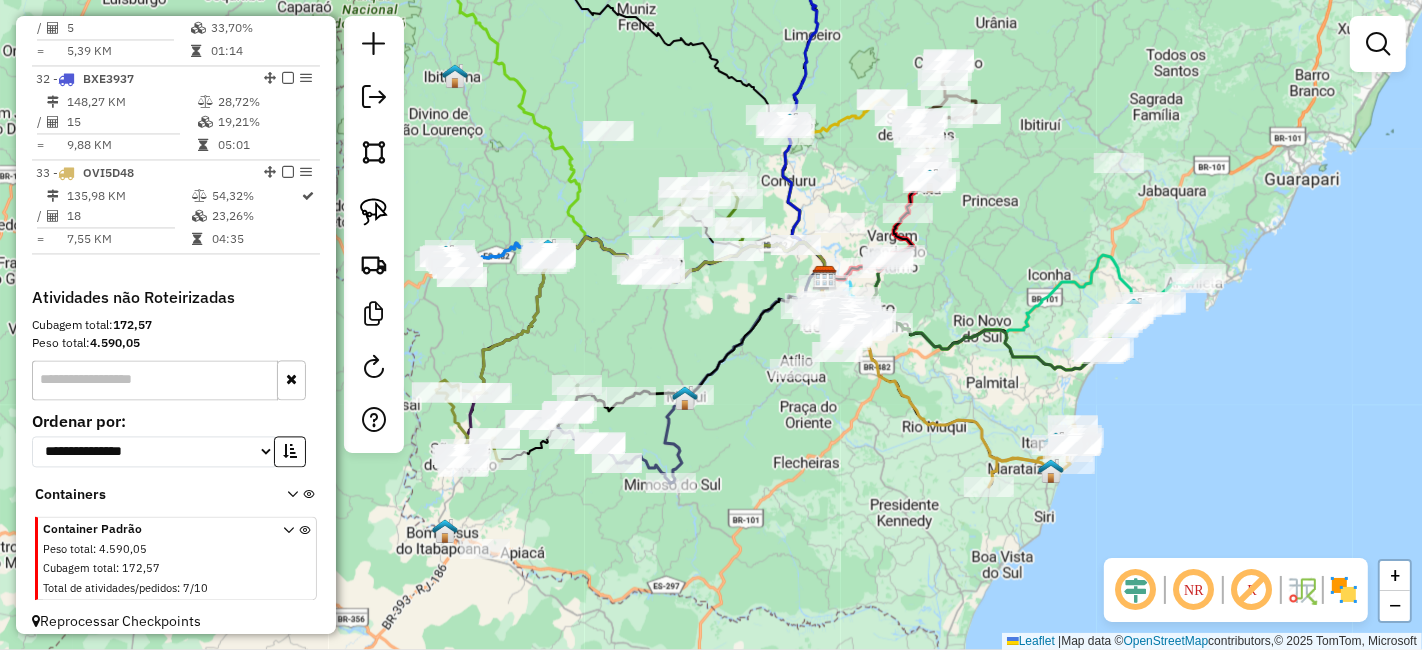 drag, startPoint x: 949, startPoint y: 164, endPoint x: 1059, endPoint y: 258, distance: 144.69278 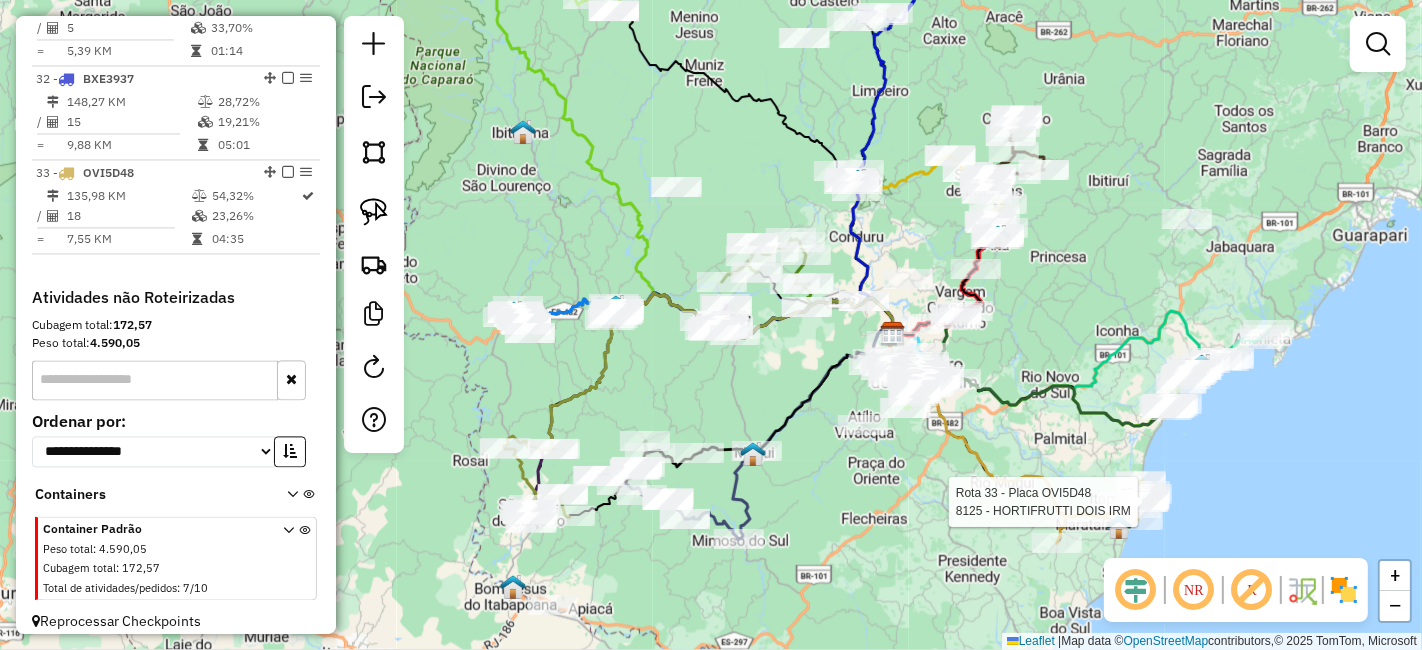 select on "*********" 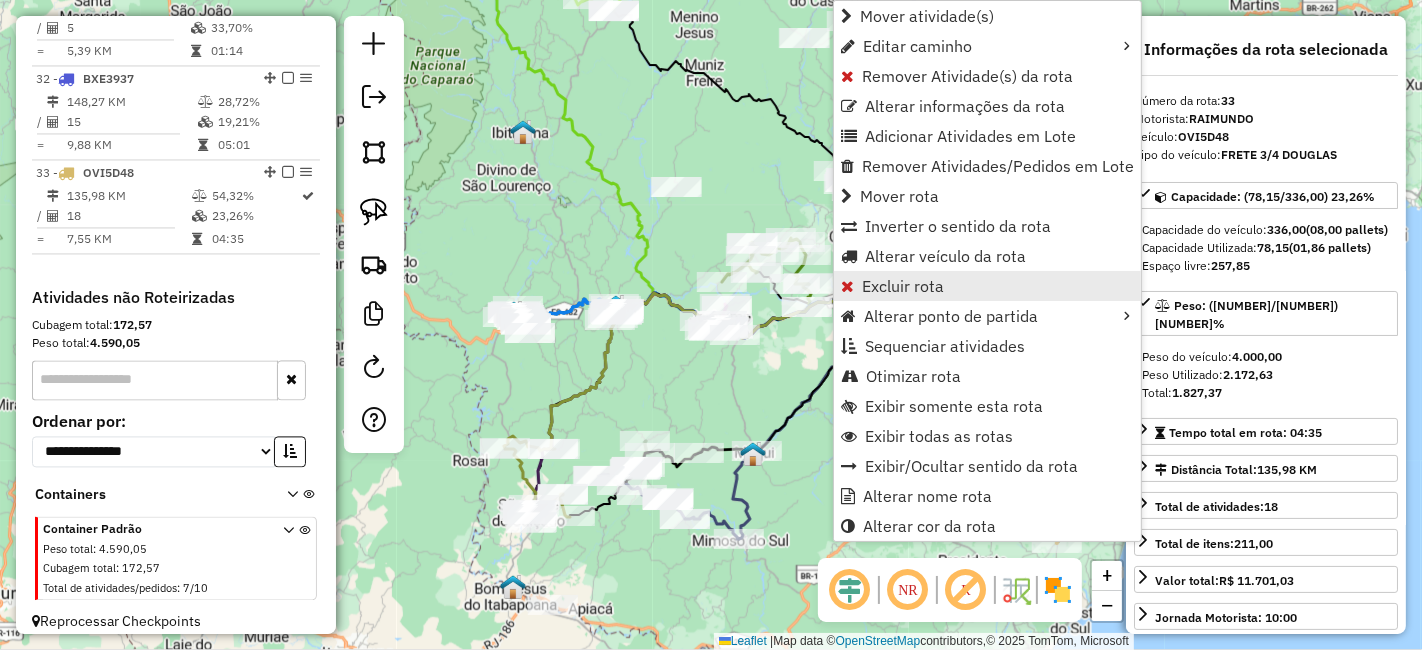 click on "Excluir rota" at bounding box center [903, 286] 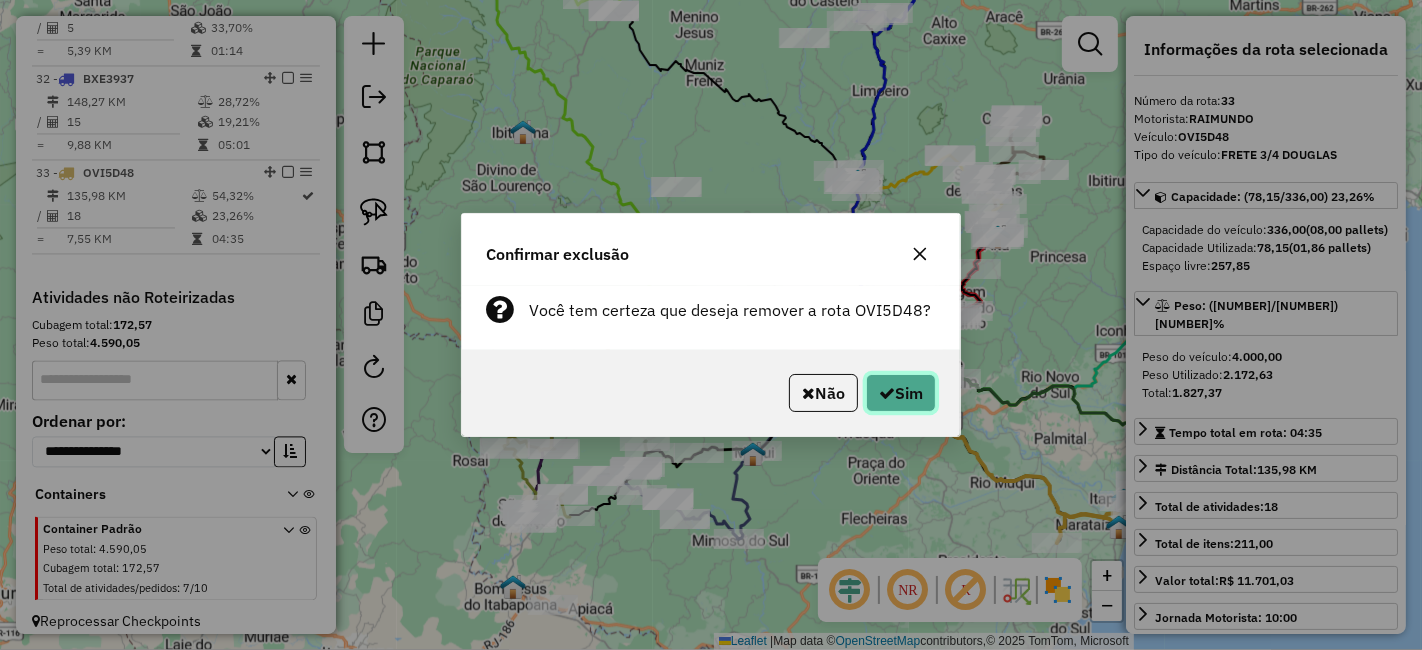 click on "Sim" 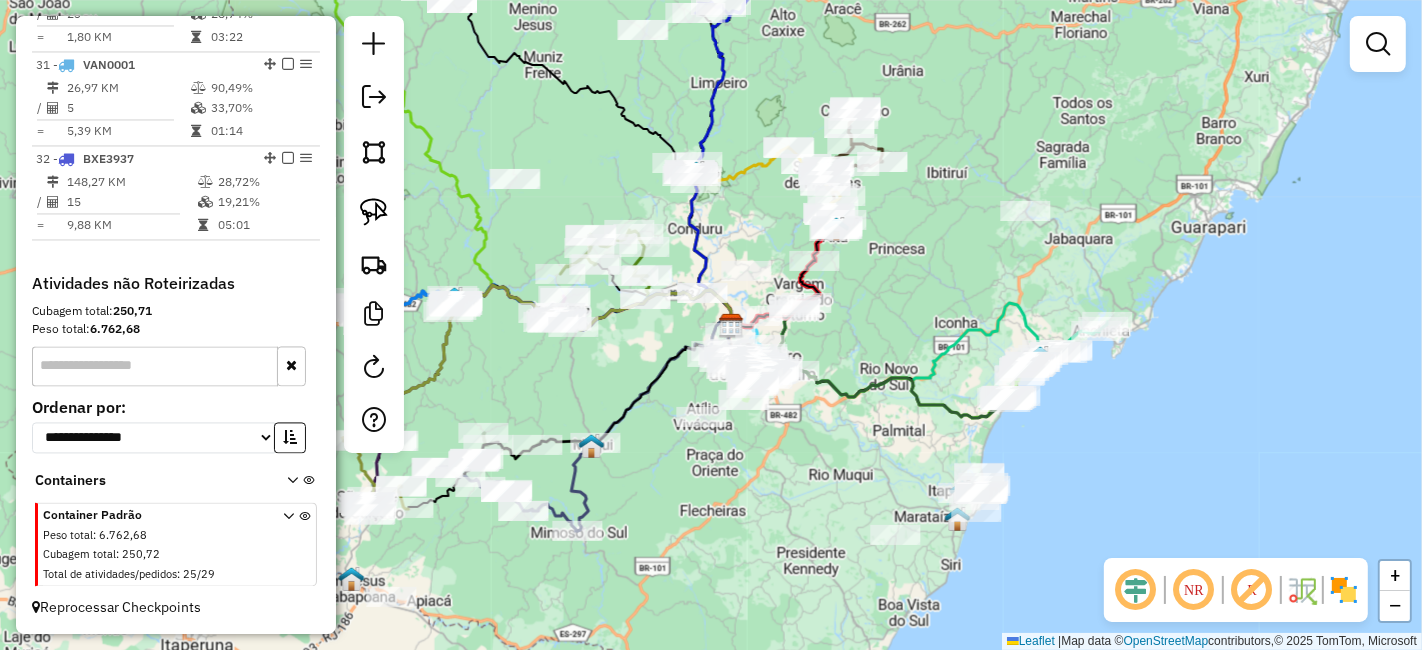 scroll, scrollTop: 3344, scrollLeft: 0, axis: vertical 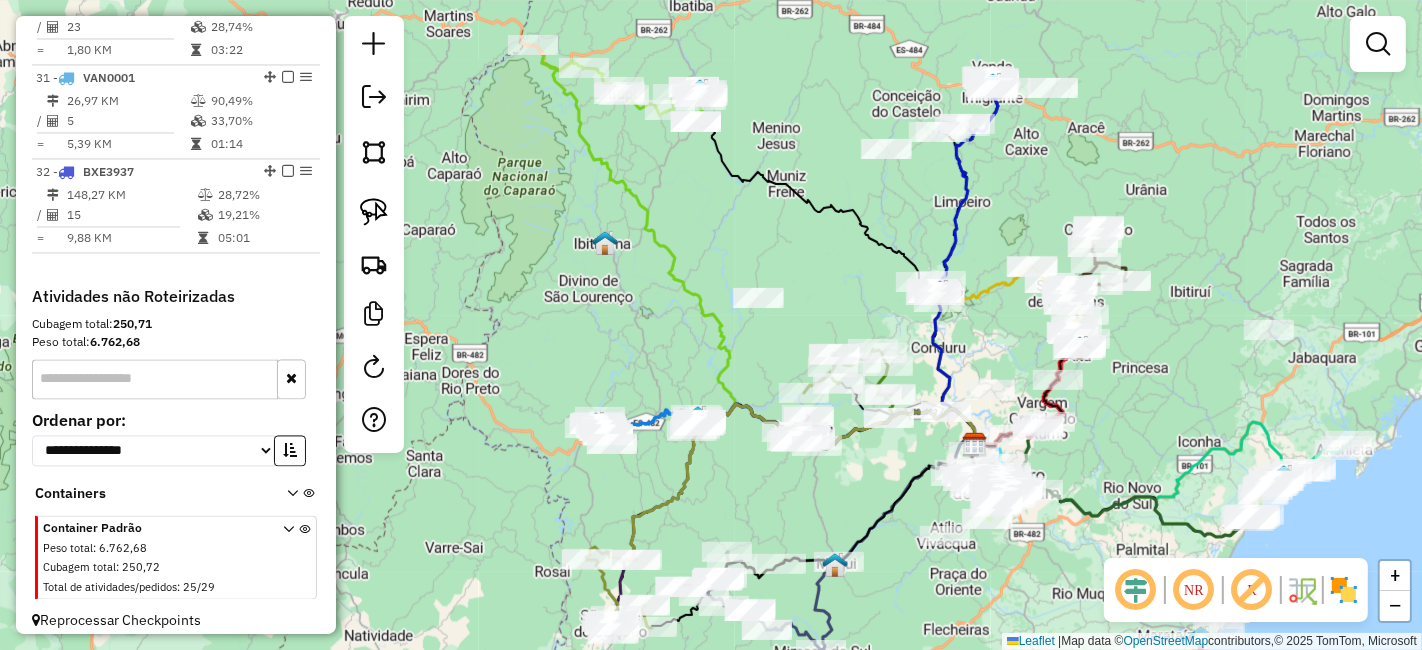 drag, startPoint x: 897, startPoint y: 306, endPoint x: 1139, endPoint y: 425, distance: 269.67572 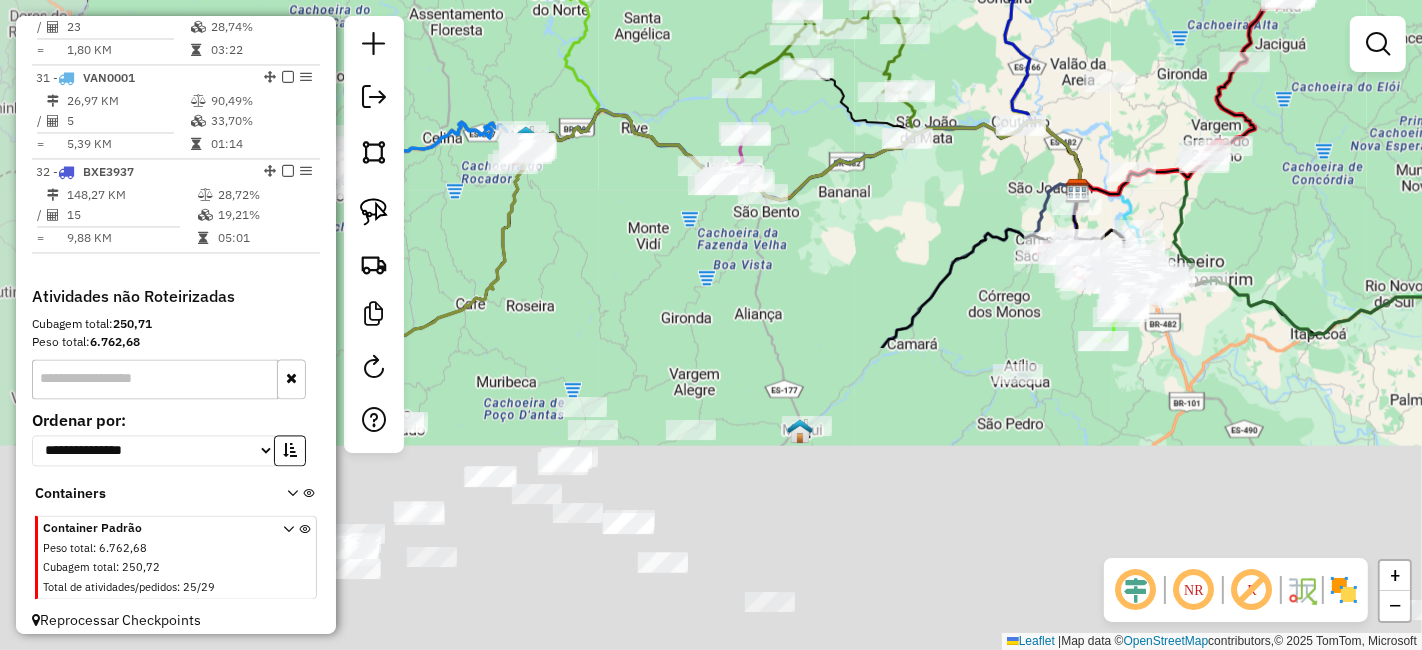 drag, startPoint x: 792, startPoint y: 547, endPoint x: 933, endPoint y: 159, distance: 412.82562 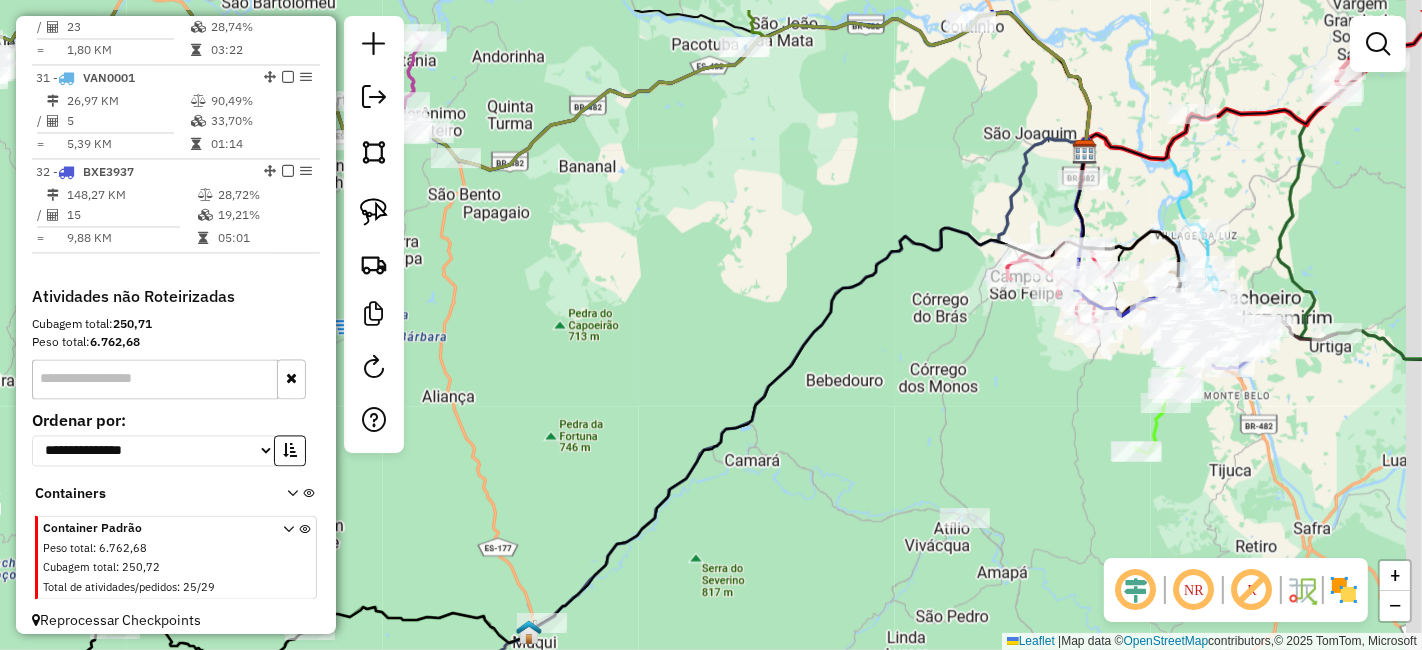 drag, startPoint x: 1025, startPoint y: 378, endPoint x: 1020, endPoint y: 404, distance: 26.476404 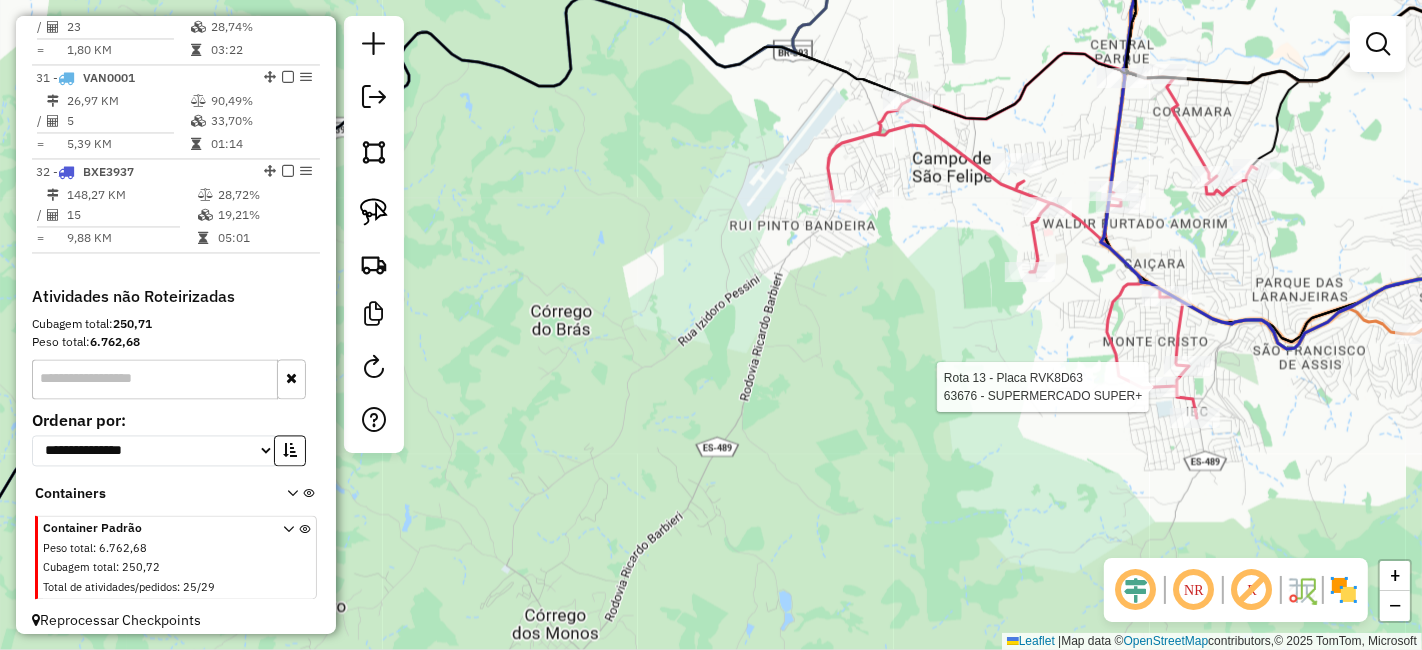 select on "*********" 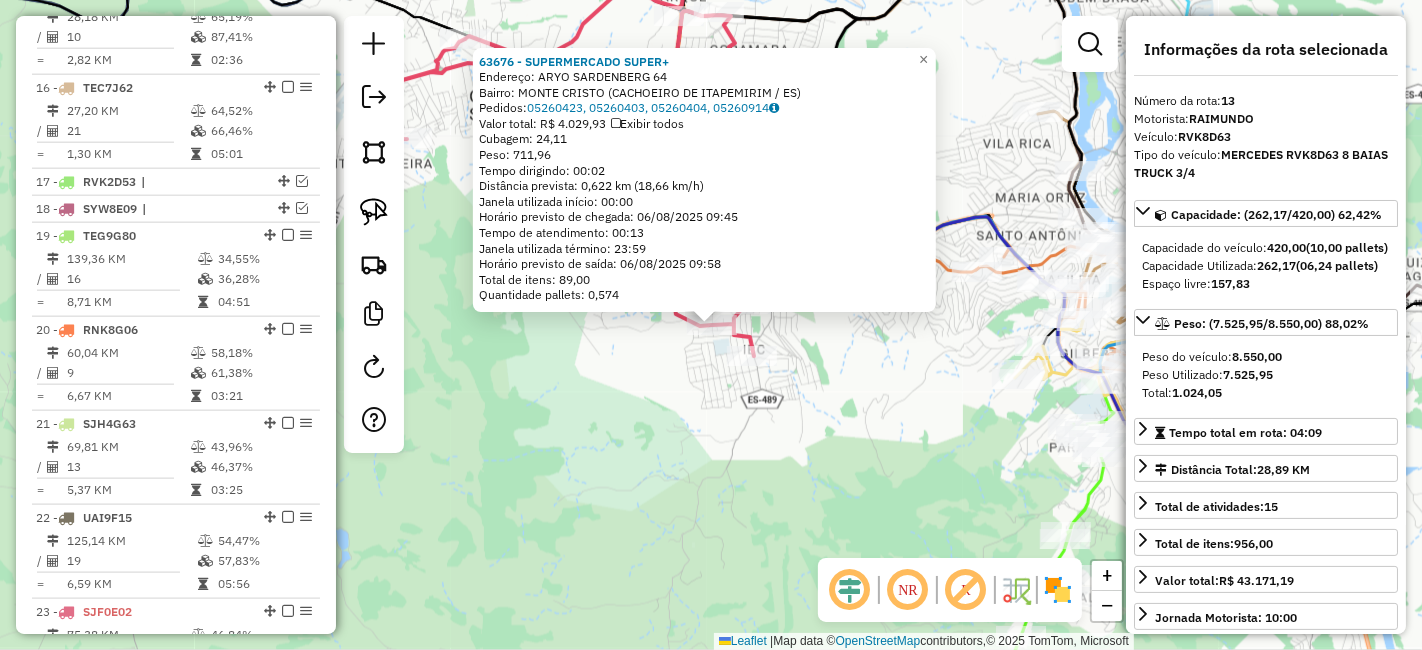 scroll, scrollTop: 1831, scrollLeft: 0, axis: vertical 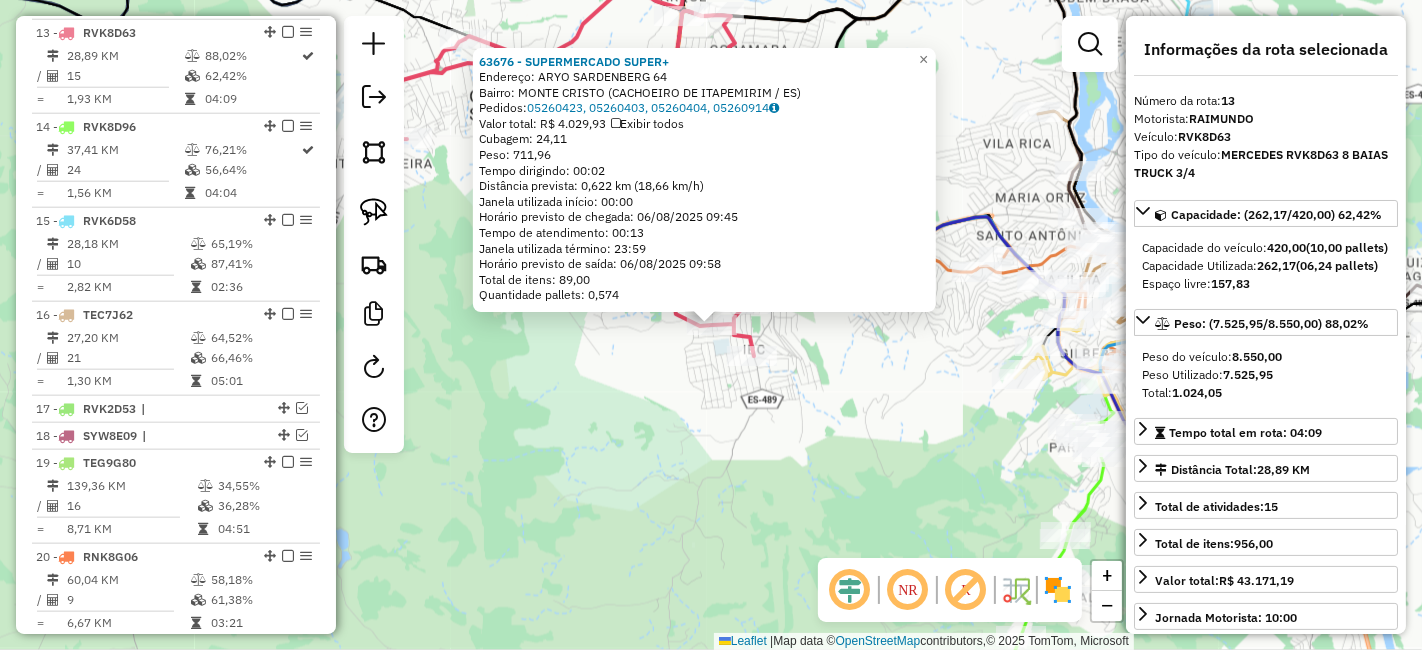 click on "63676 - SUPERMERCADO SUPER+  Endereço:  ARYO SARDENBERG 64   Bairro: MONTE CRISTO (CACHOEIRO DE ITAPEMIRIM / ES)   Pedidos:  05260423, 05260403, 05260404, 05260914   Valor total: R$ 4.029,93   Exibir todos   Cubagem: 24,11  Peso: 711,96  Tempo dirigindo: 00:02   Distância prevista: 0,622 km (18,66 km/h)   Janela utilizada início: 00:00   Horário previsto de chegada: 06/08/2025 09:45   Tempo de atendimento: 00:13   Janela utilizada término: 23:59   Horário previsto de saída: 06/08/2025 09:58   Total de itens: 89,00   Quantidade pallets: 0,574  × Janela de atendimento Grade de atendimento Capacidade Transportadoras Veículos Cliente Pedidos  Rotas Selecione os dias de semana para filtrar as janelas de atendimento  Seg   Ter   Qua   Qui   Sex   Sáb   Dom  Informe o período da janela de atendimento: De: Até:  Filtrar exatamente a janela do cliente  Considerar janela de atendimento padrão  Selecione os dias de semana para filtrar as grades de atendimento  Seg   Ter   Qua   Qui   Sex   Sáb   Dom   De:" 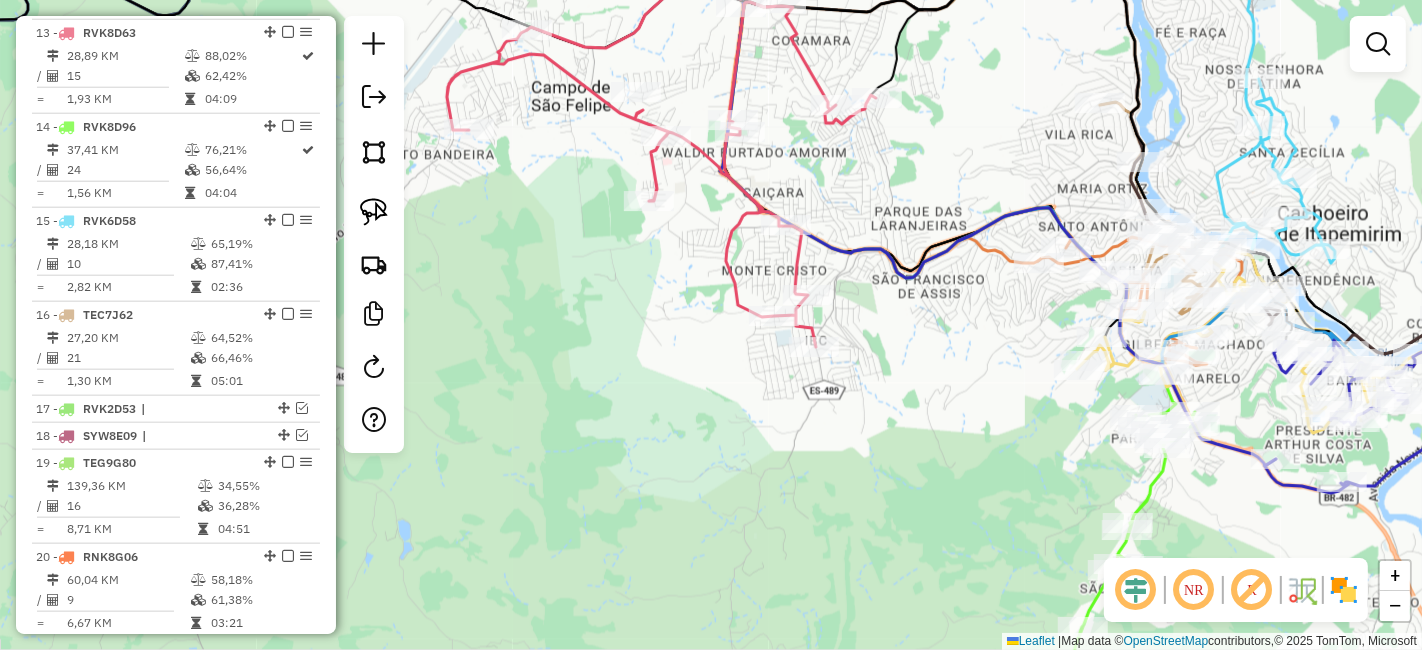 drag, startPoint x: 685, startPoint y: 378, endPoint x: 833, endPoint y: 355, distance: 149.7765 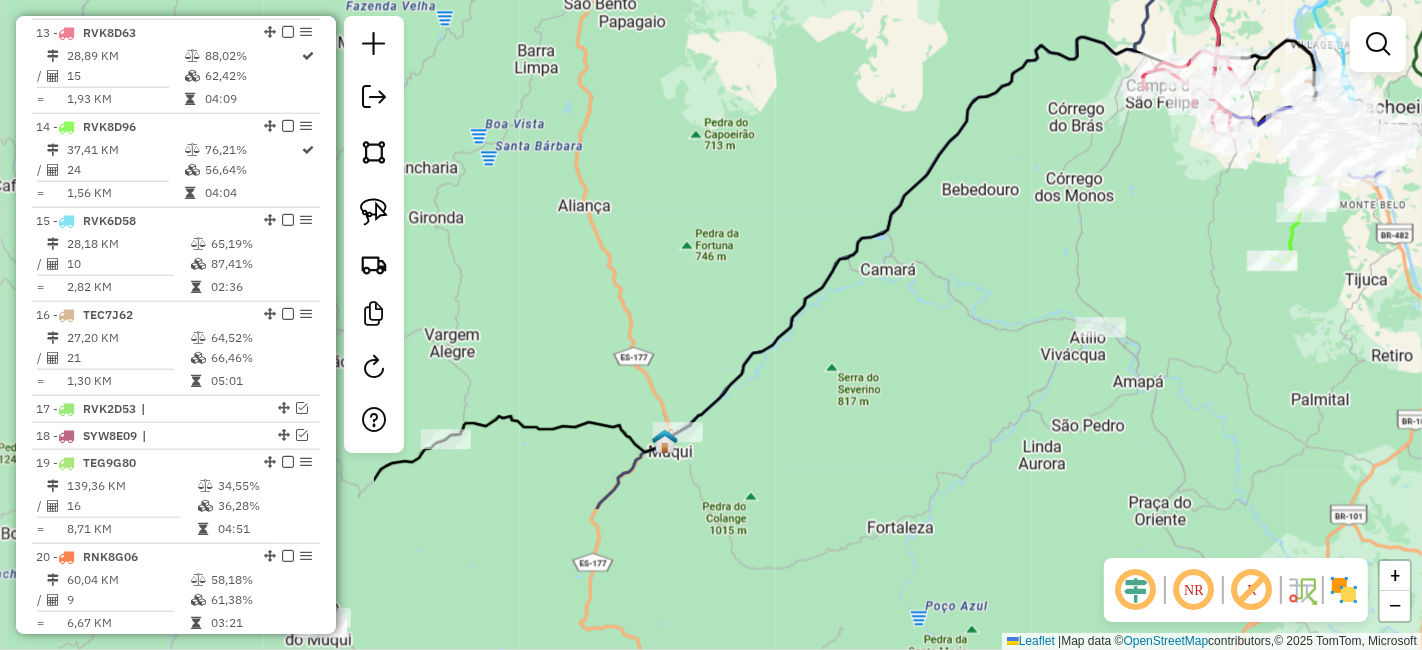 drag, startPoint x: 488, startPoint y: 443, endPoint x: 1000, endPoint y: 238, distance: 551.5152 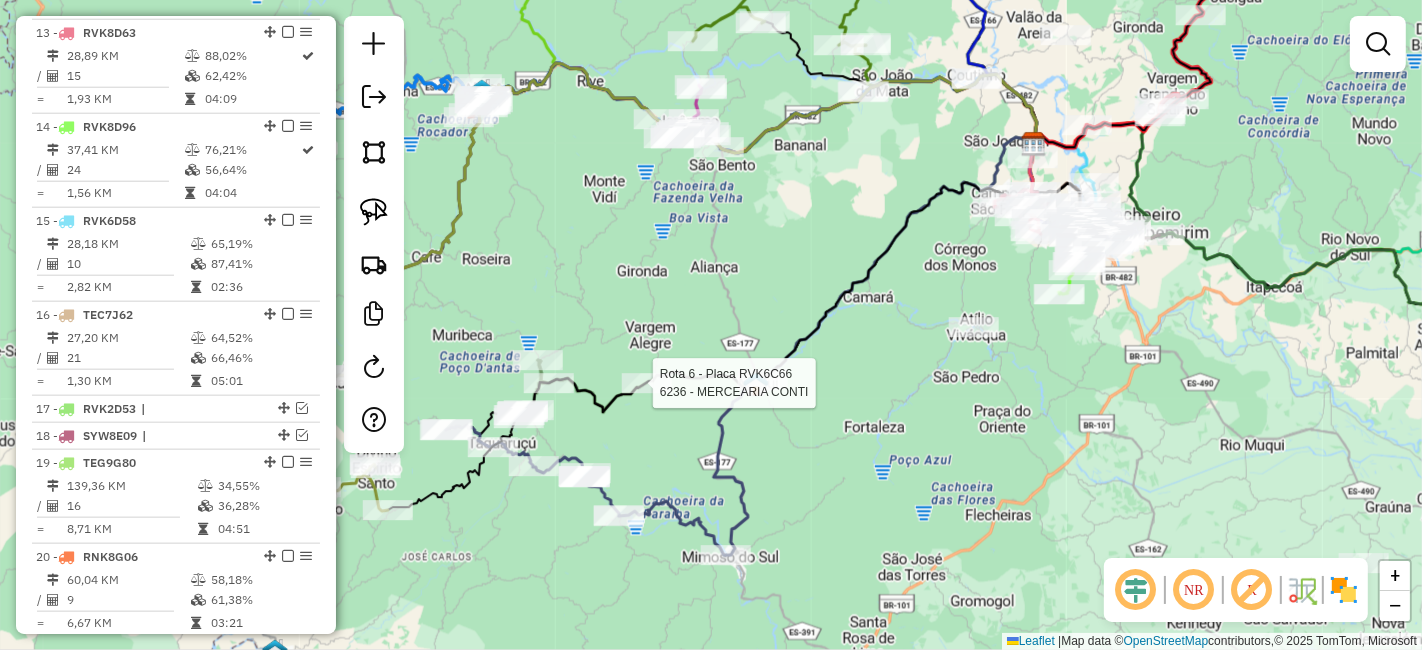 select on "*********" 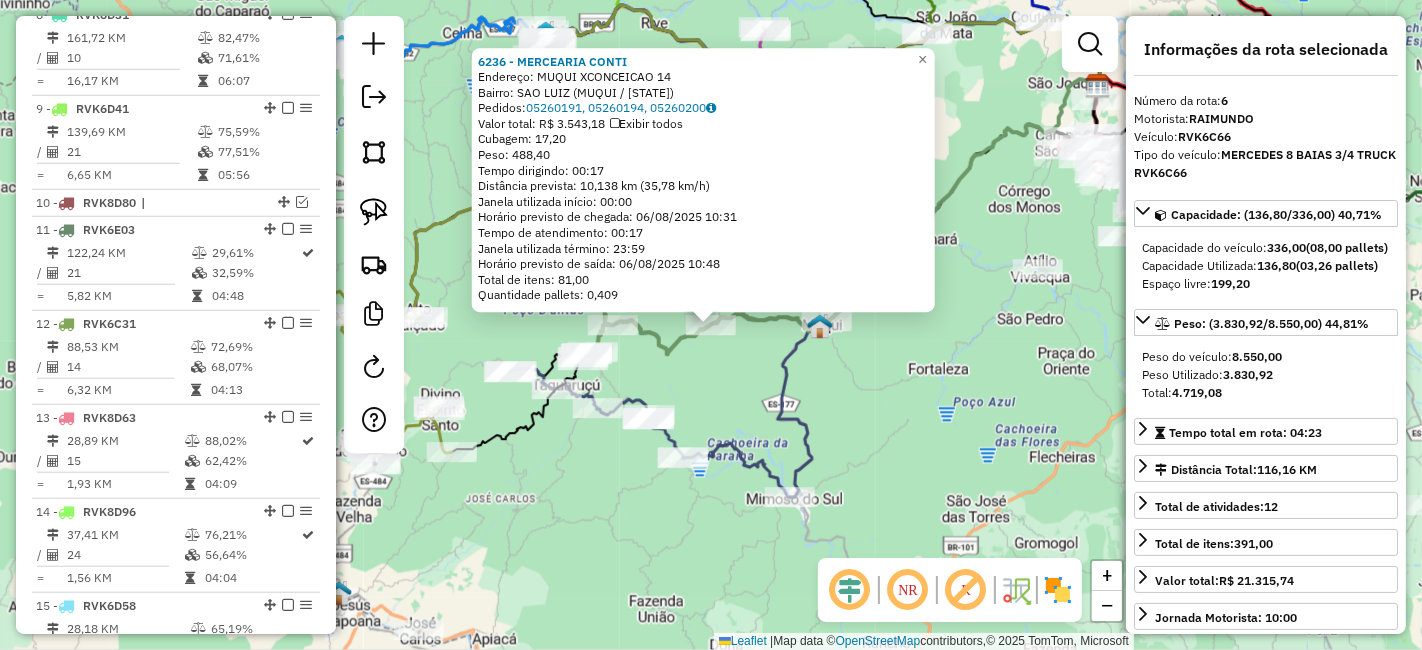 scroll, scrollTop: 1242, scrollLeft: 0, axis: vertical 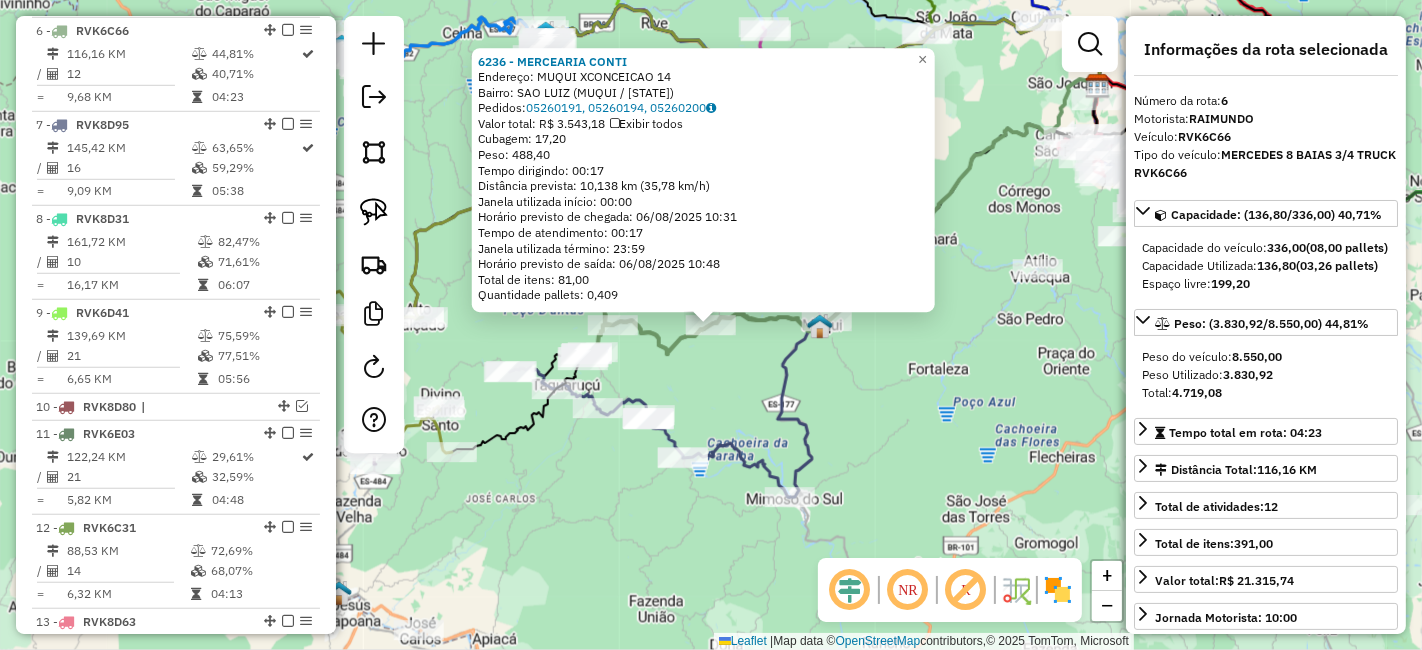 click on "[NUMBER] - [NAME] [NAME] Endereço: [NAME] [NAME] [NAME] [NUMBER] Bairro: [NAME] ([NAME] / [STATE]) Pedidos: [ORDER_NUMBER], [ORDER_NUMBER], [ORDER_NUMBER] Valor total: R$ [PRICE] Exibir todos Cubagem: [CUBAGE] Peso: [WEIGHT] Tempo dirigindo: [TIME] Distância prevista: [DISTANCE] ([SPEED]) Janela utilizada início: [TIME] Horário previsto de chegada: [DATE] [TIME] Tempo de atendimento: [TIME] Janela utilizada término: [TIME] Horário previsto de saída: [DATE] [TIME] Total de itens: [ITEMS] Quantidade pallets: [PALLETS] × Janela de atendimento Grade de atendimento Capacidade Transportadoras Veículos Cliente Pedidos Rotas Selecione os dias de semana para filtrar as janelas de atendimento Seg Ter Qua Qui Sex Sáb Dom Informe o período da janela de atendimento: De: Até: Filtrar exatamente a janela do cliente Considerar janela de atendimento padrão Selecione os dias de semana para filtrar as grades de atendimento Seg Ter Qua Qui Sex Sáb Dom Peso mínimo: Peso máximo: De: +" 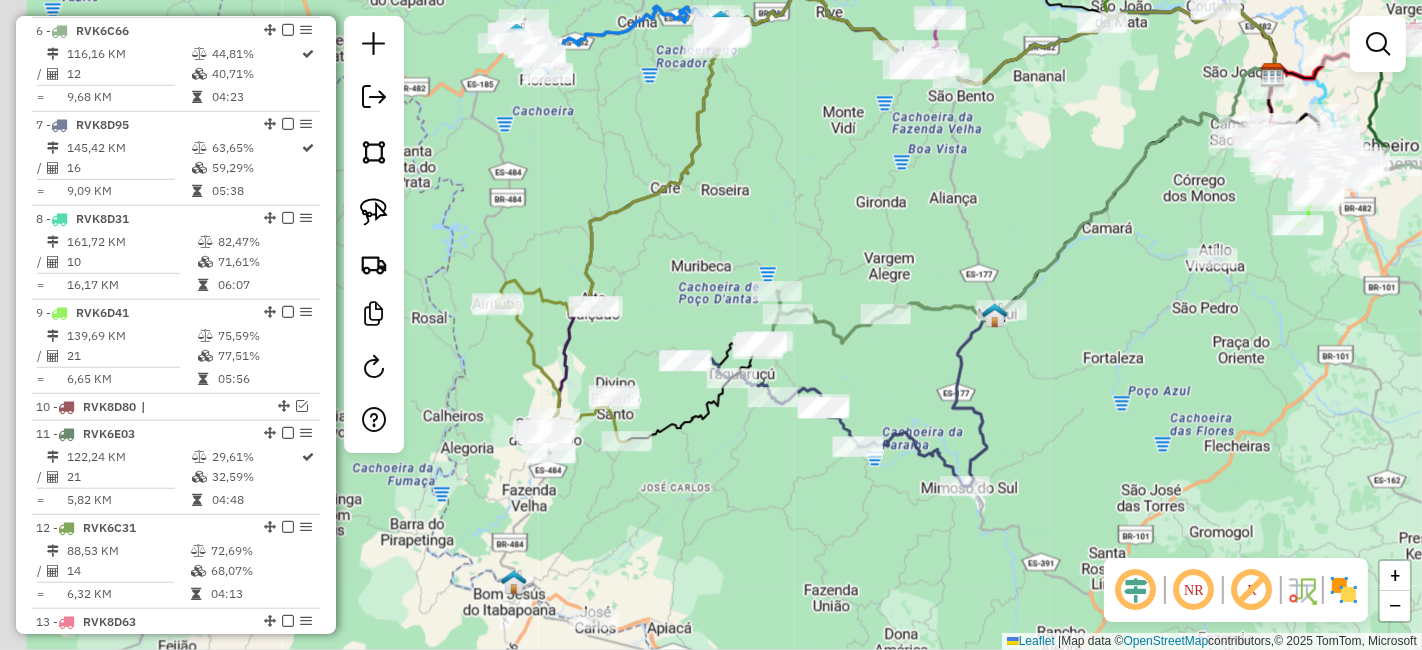 drag, startPoint x: 717, startPoint y: 398, endPoint x: 968, endPoint y: 384, distance: 251.39014 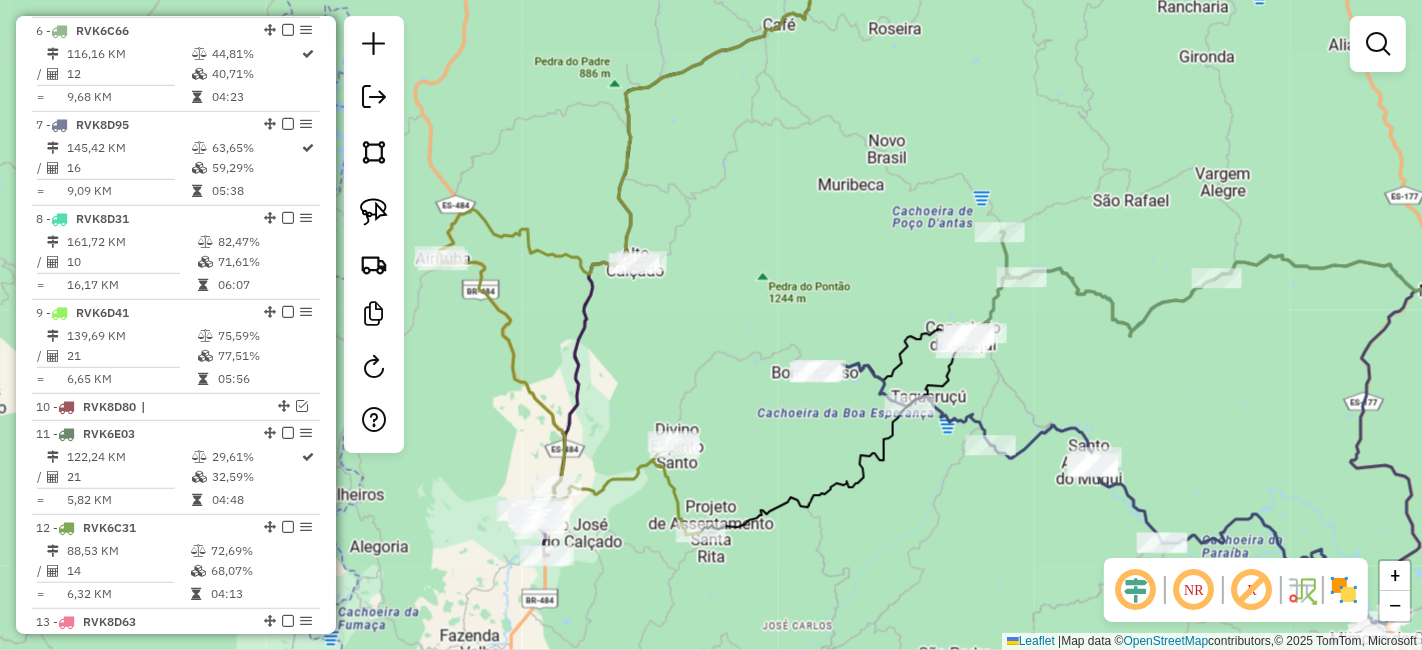 drag, startPoint x: 789, startPoint y: 418, endPoint x: 1094, endPoint y: 374, distance: 308.15744 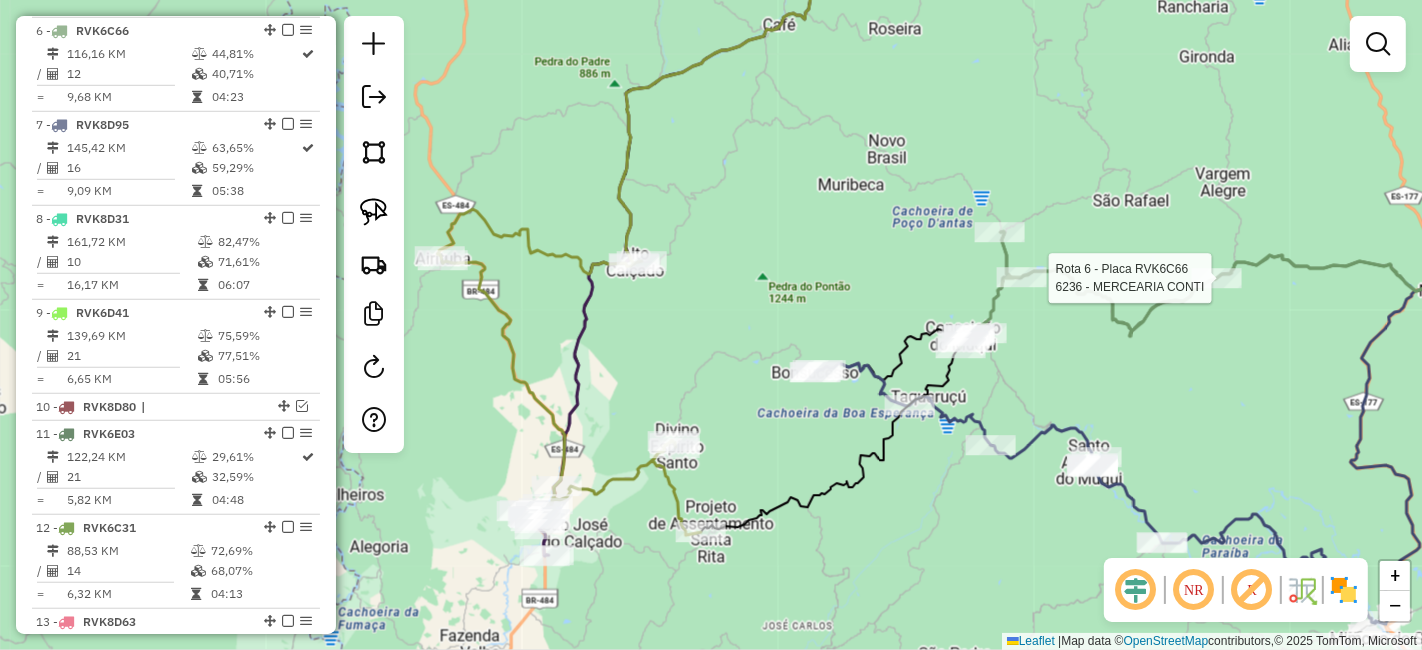 select on "*********" 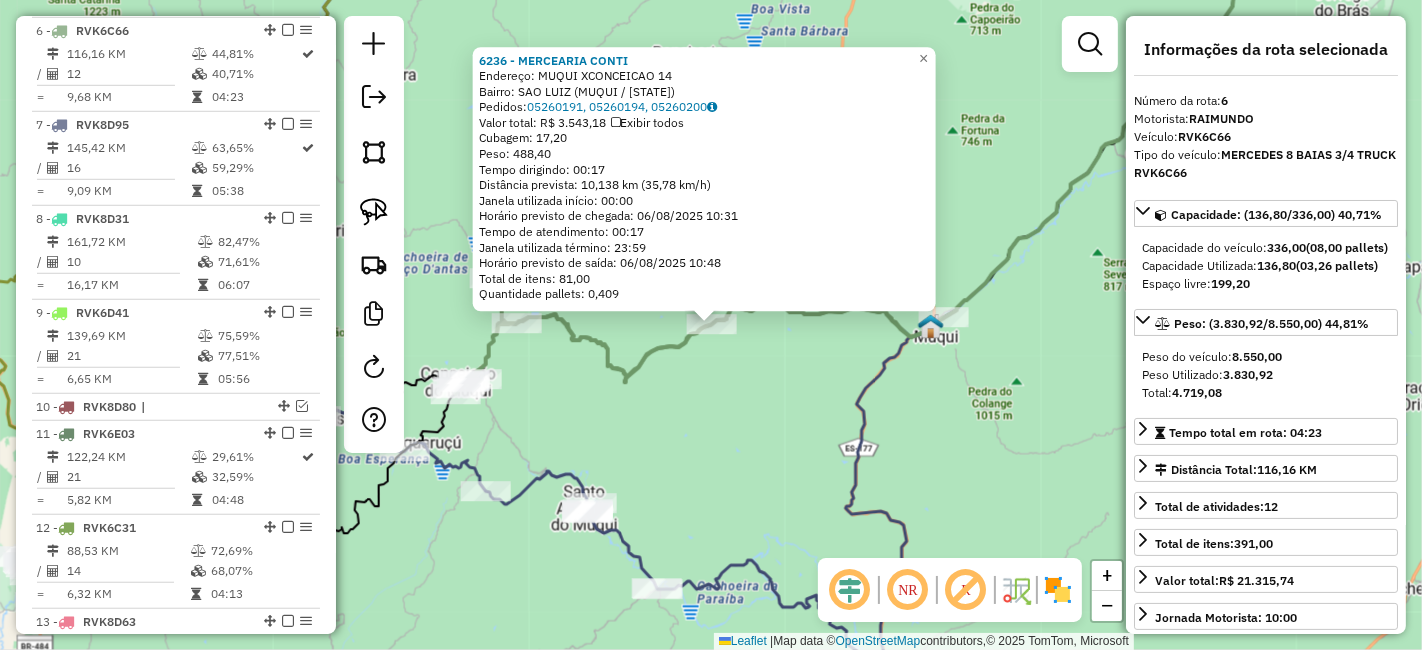 drag, startPoint x: 1187, startPoint y: 129, endPoint x: 1257, endPoint y: 135, distance: 70.256676 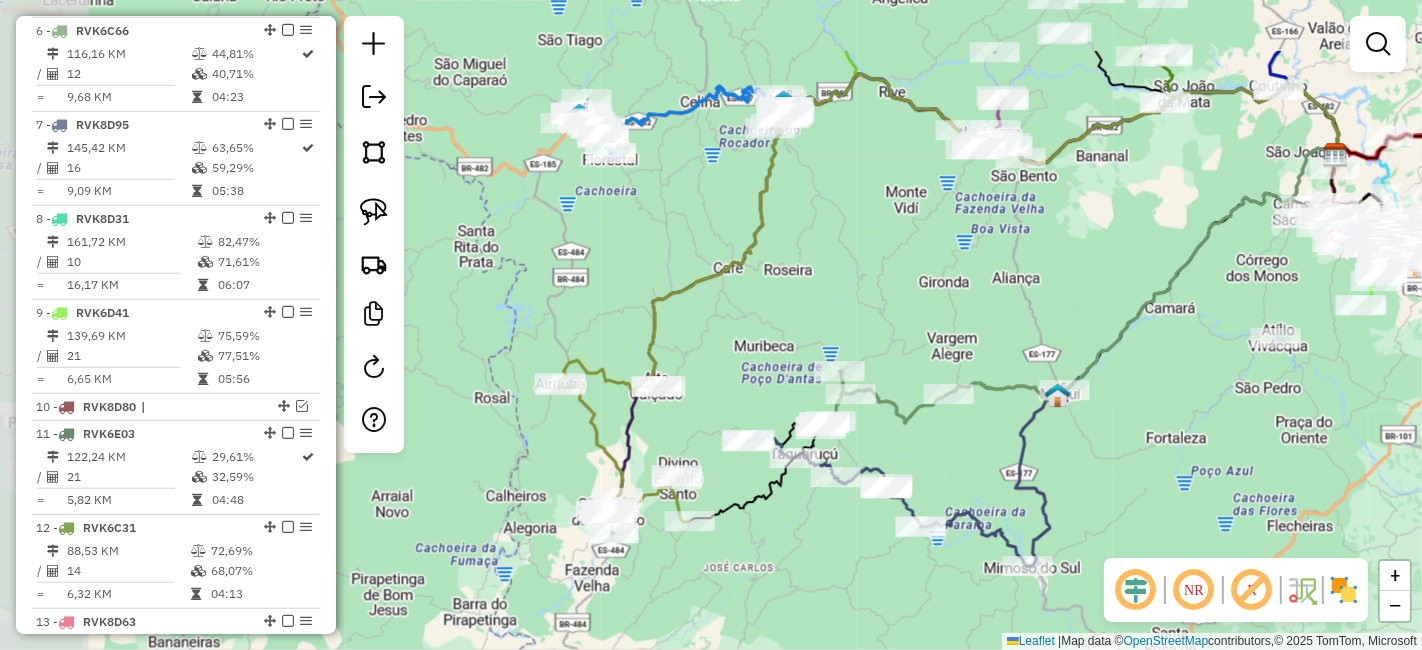 drag, startPoint x: 948, startPoint y: 179, endPoint x: 1176, endPoint y: 210, distance: 230.09781 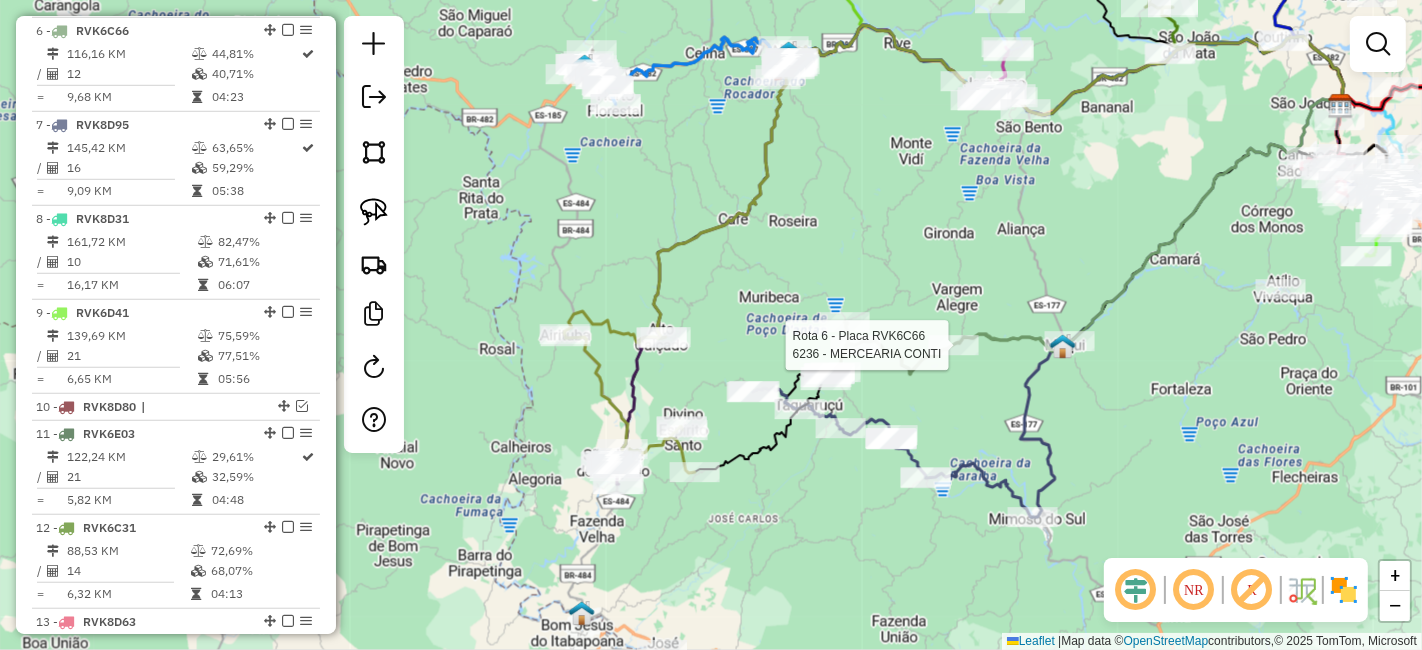 select on "*********" 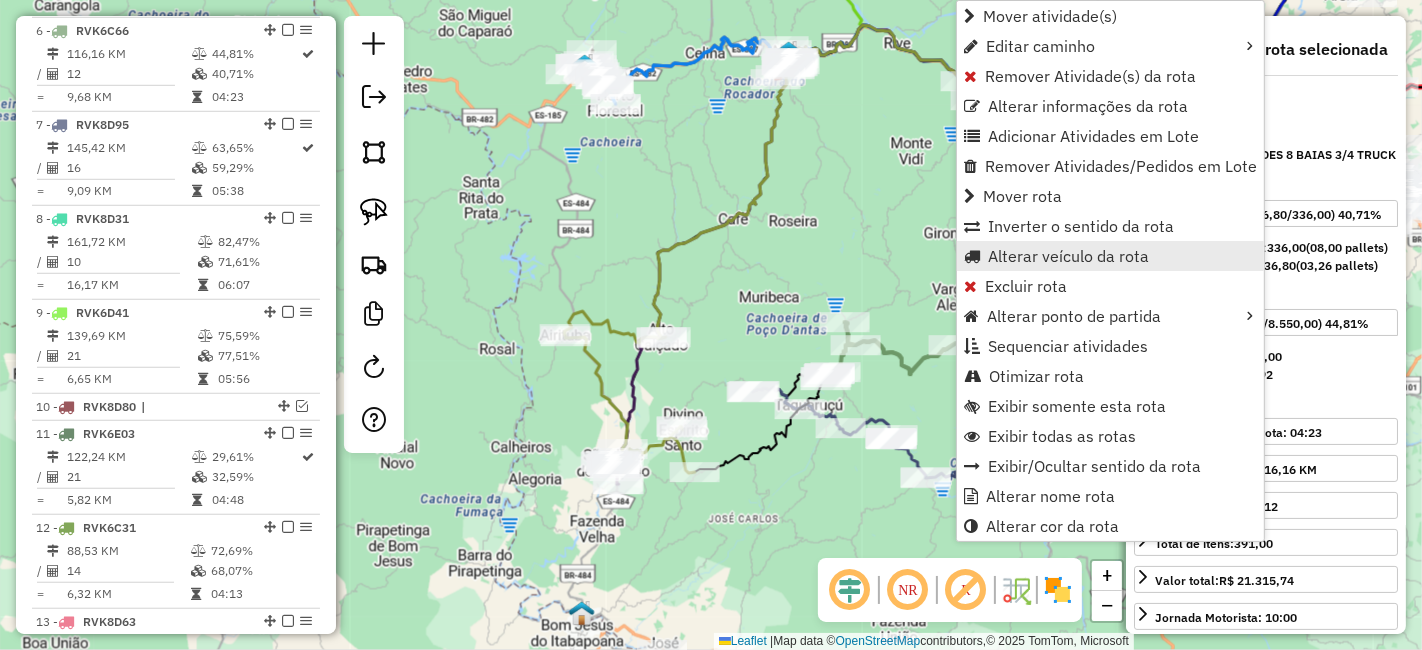 click on "Alterar veículo da rota" at bounding box center [1068, 256] 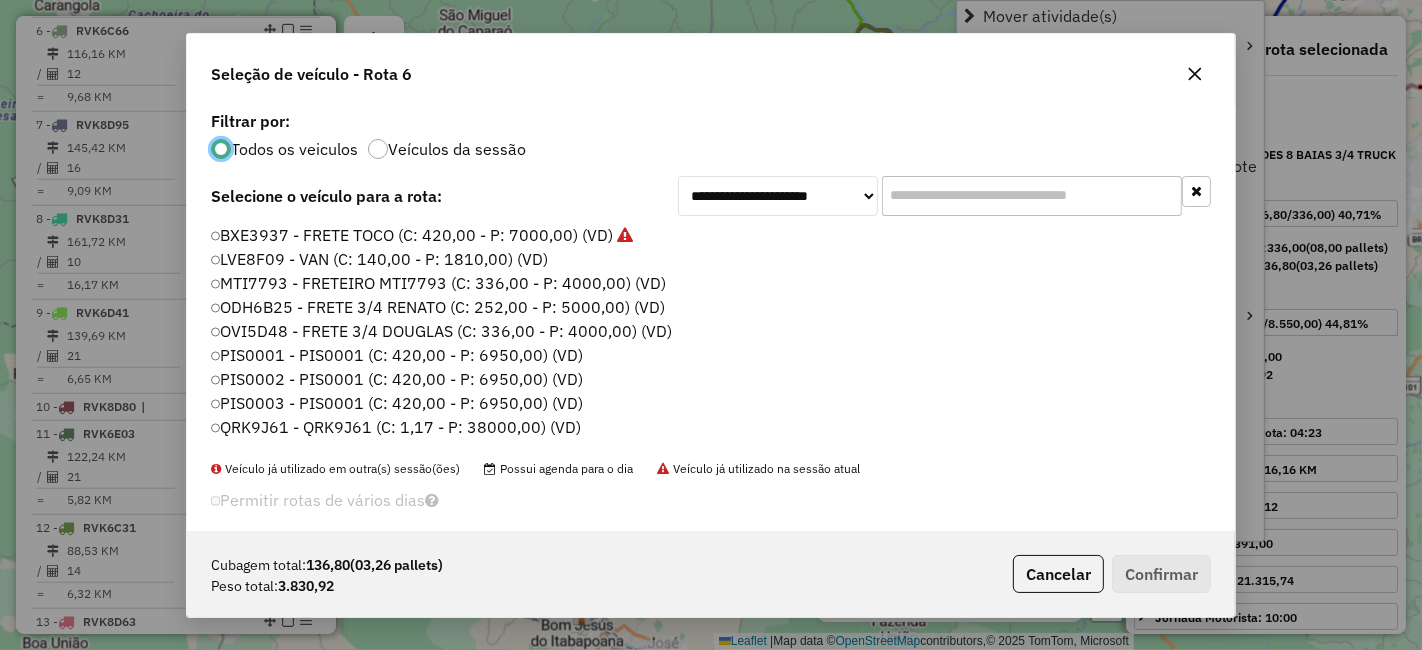 scroll, scrollTop: 11, scrollLeft: 5, axis: both 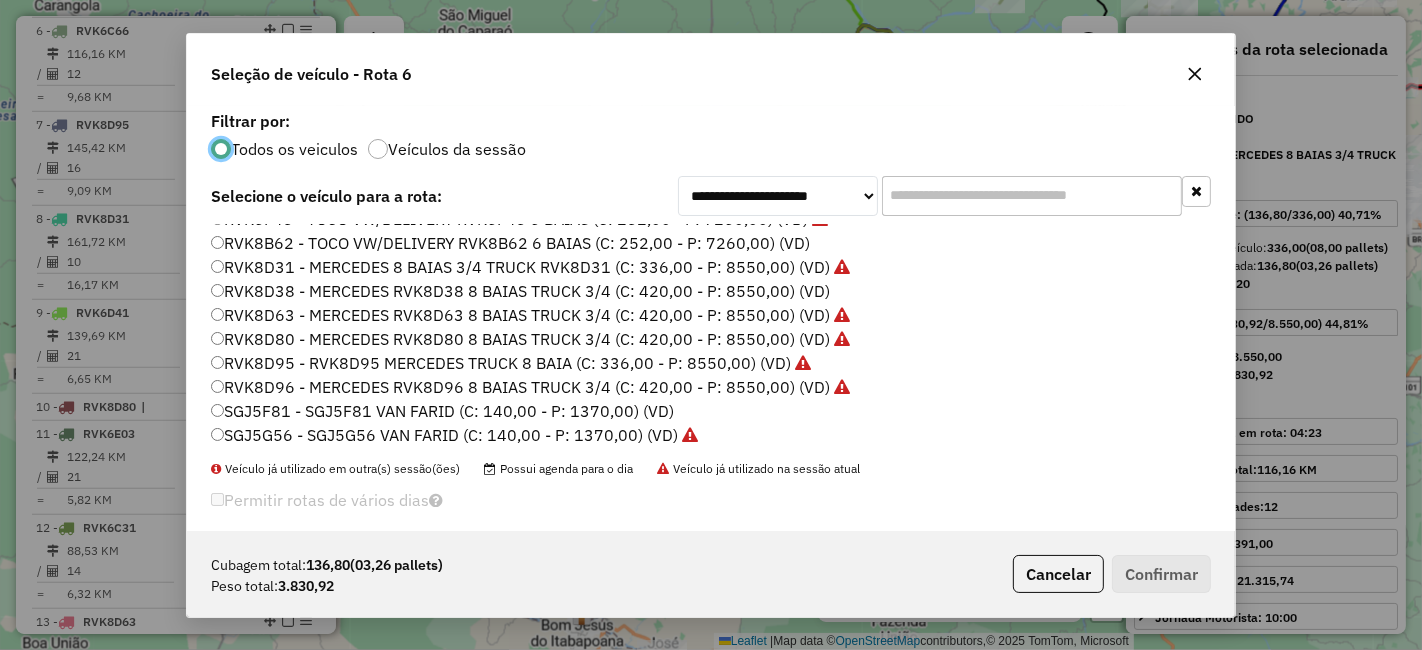click 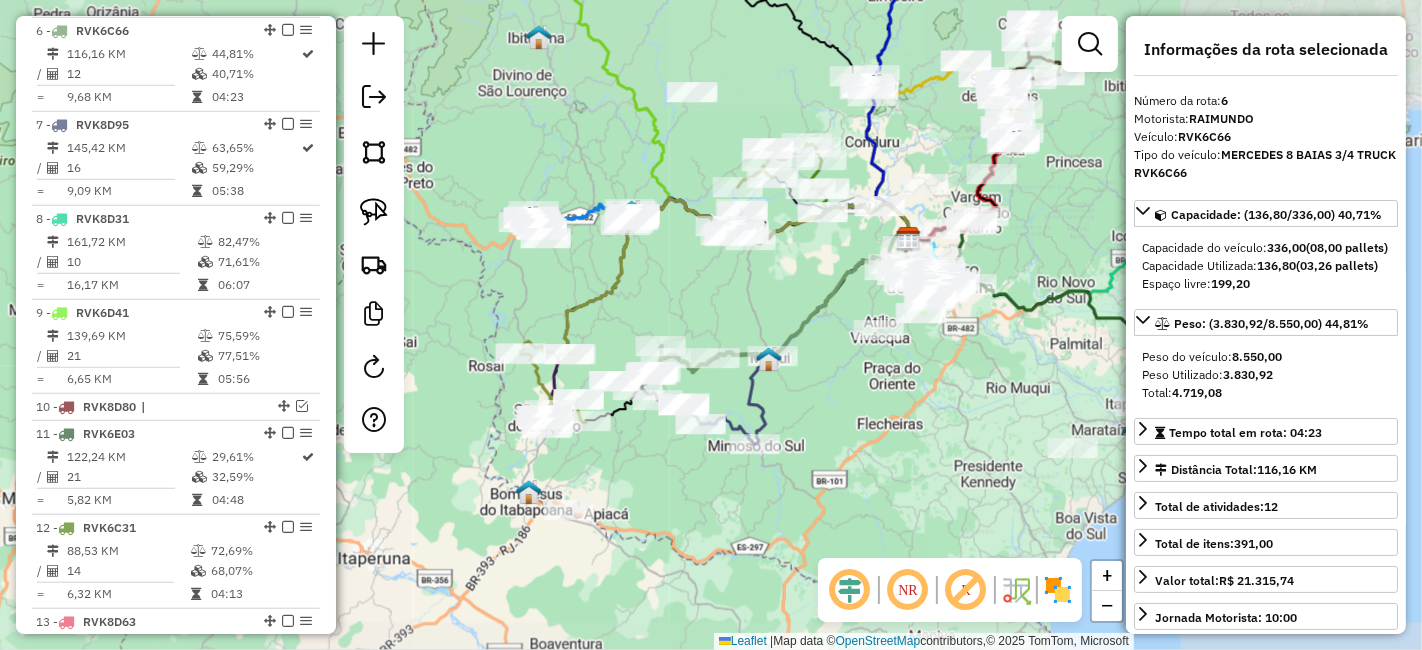 drag, startPoint x: 854, startPoint y: 259, endPoint x: 710, endPoint y: 327, distance: 159.24823 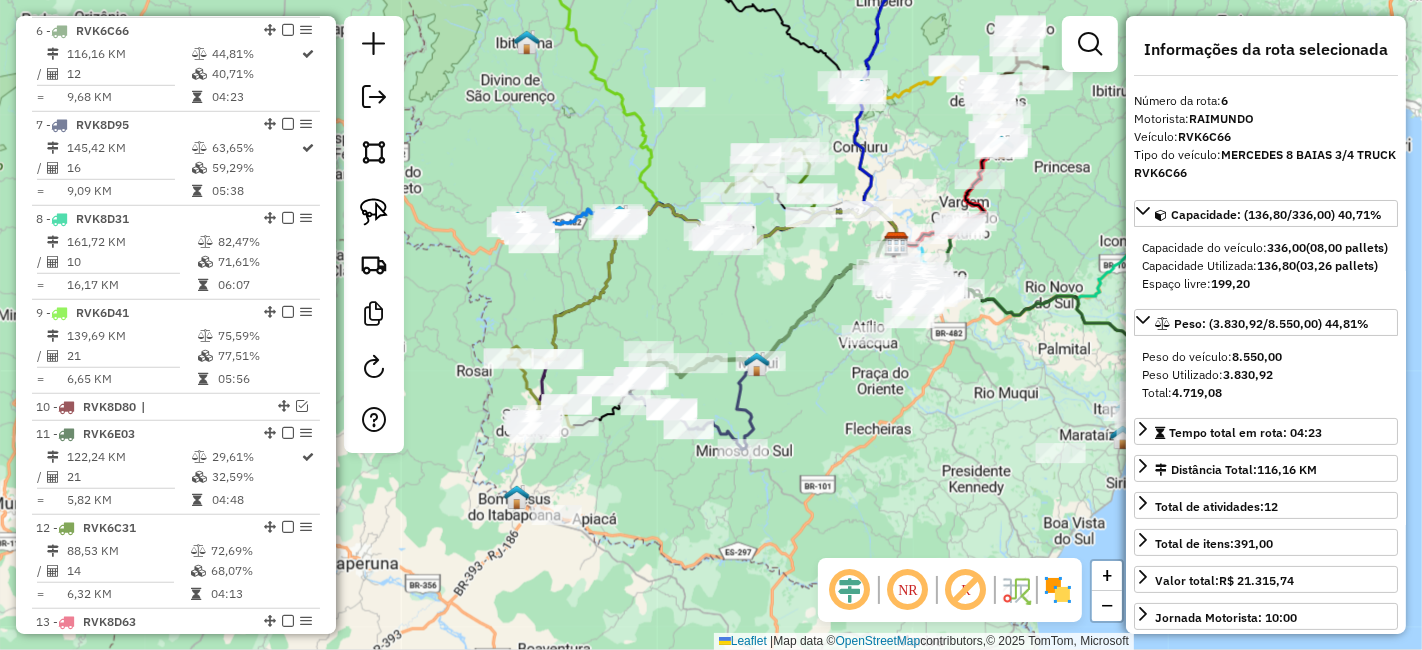 click on "Rota 6 - Placa RVK6C66  63629 - WEBERTON ZIDANY Janela de atendimento Grade de atendimento Capacidade Transportadoras Veículos Cliente Pedidos  Rotas Selecione os dias de semana para filtrar as janelas de atendimento  Seg   Ter   Qua   Qui   Sex   Sáb   Dom  Informe o período da janela de atendimento: De: Até:  Filtrar exatamente a janela do cliente  Considerar janela de atendimento padrão  Selecione os dias de semana para filtrar as grades de atendimento  Seg   Ter   Qua   Qui   Sex   Sáb   Dom   Considerar clientes sem dia de atendimento cadastrado  Clientes fora do dia de atendimento selecionado Filtrar as atividades entre os valores definidos abaixo:  Peso mínimo:   Peso máximo:   Cubagem mínima:   Cubagem máxima:   De:   Até:  Filtrar as atividades entre o tempo de atendimento definido abaixo:  De:   Até:   Considerar capacidade total dos clientes não roteirizados Transportadora: Selecione um ou mais itens Tipo de veículo: Selecione um ou mais itens Veículo: Selecione um ou mais itens De:" 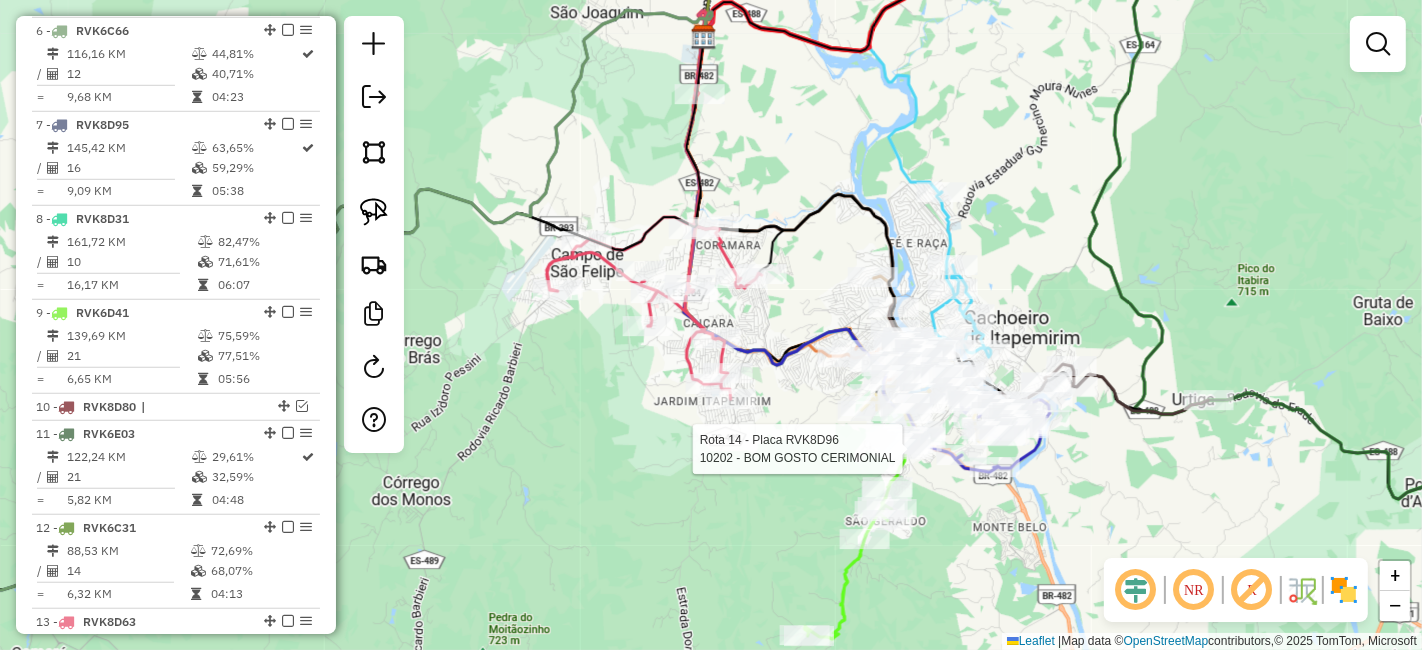 select on "*********" 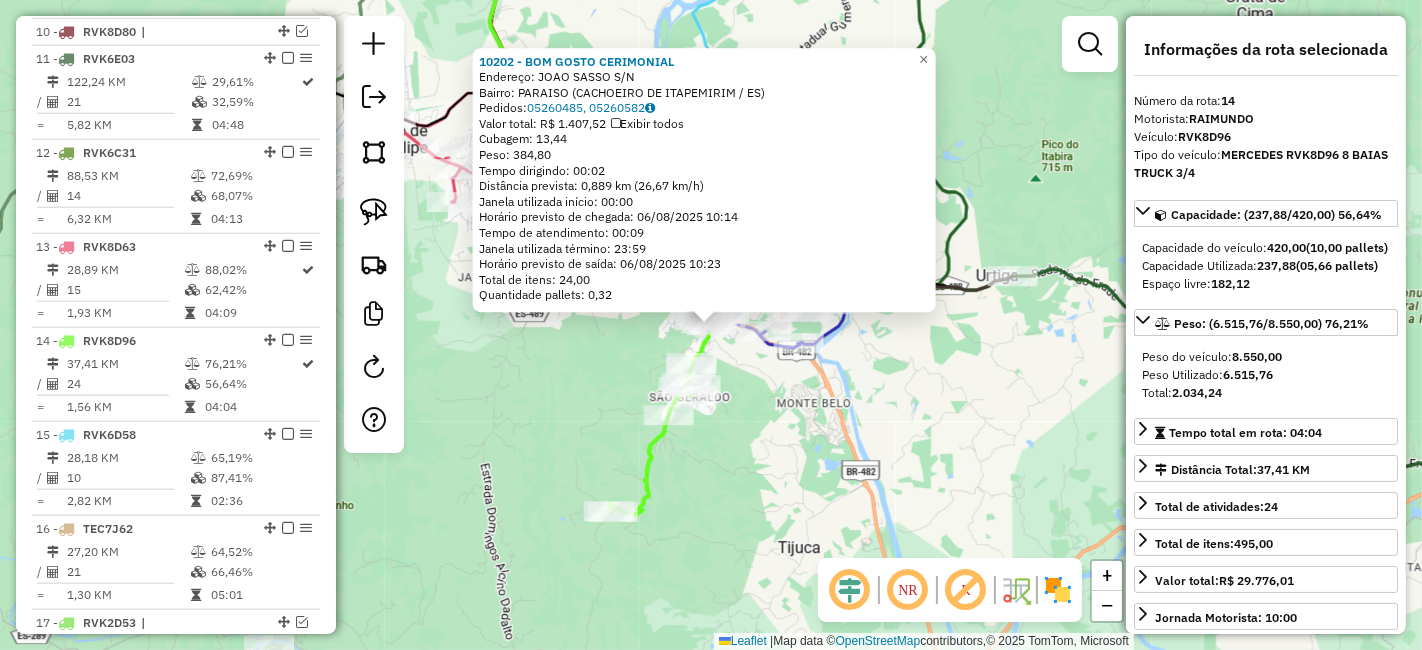 scroll, scrollTop: 1923, scrollLeft: 0, axis: vertical 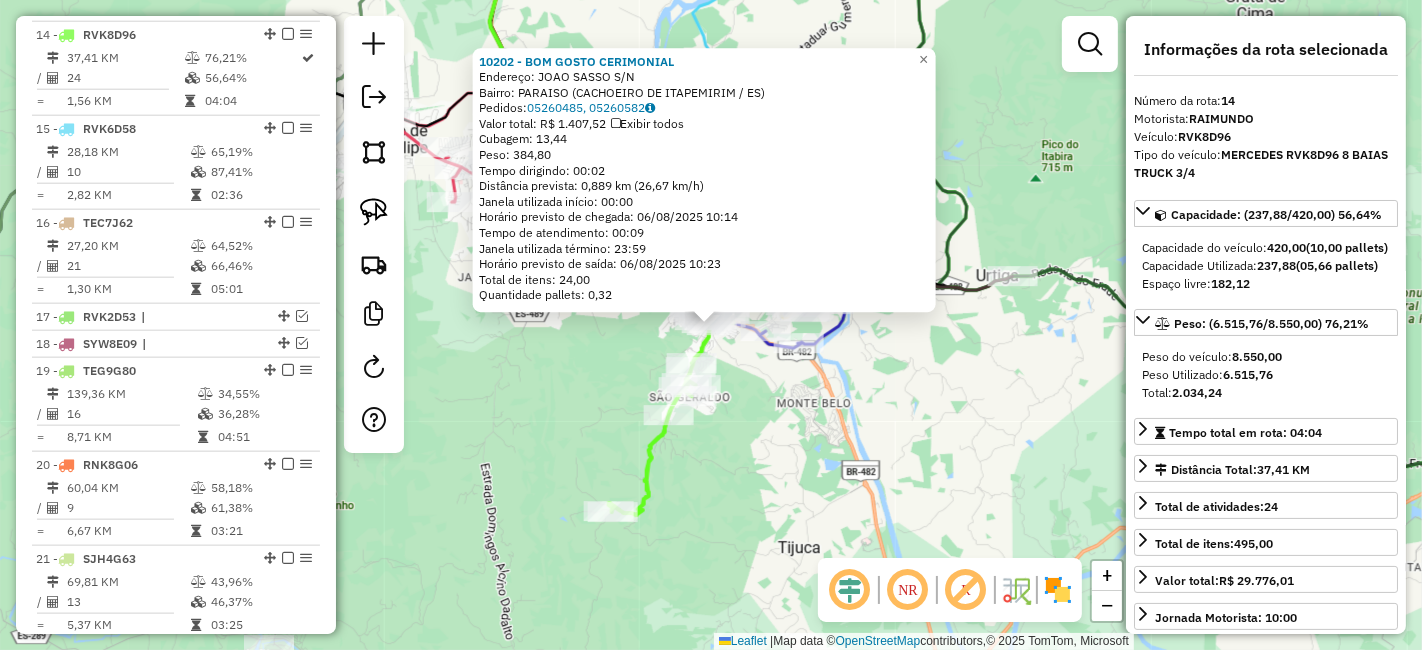 click on "10202 - BOM GOSTO CERIMONIAL  Endereço:  JOAO SASSO S/N   Bairro: PARAISO (CACHOEIRO DE ITAPEMIRIM / ES)   Pedidos:  05260485, 05260582   Valor total: R$ 1.407,52   Exibir todos   Cubagem: 13,44  Peso: 384,80  Tempo dirigindo: 00:02   Distância prevista: 0,889 km (26,67 km/h)   Janela utilizada início: 00:00   Horário previsto de chegada: 06/08/2025 10:14   Tempo de atendimento: 00:09   Janela utilizada término: 23:59   Horário previsto de saída: 06/08/2025 10:23   Total de itens: 24,00   Quantidade pallets: 0,32  × Janela de atendimento Grade de atendimento Capacidade Transportadoras Veículos Cliente Pedidos  Rotas Selecione os dias de semana para filtrar as janelas de atendimento  Seg   Ter   Qua   Qui   Sex   Sáb   Dom  Informe o período da janela de atendimento: De: Até:  Filtrar exatamente a janela do cliente  Considerar janela de atendimento padrão  Selecione os dias de semana para filtrar as grades de atendimento  Seg   Ter   Qua   Qui   Sex   Sáb   Dom   Peso mínimo:   Peso máximo:  +" 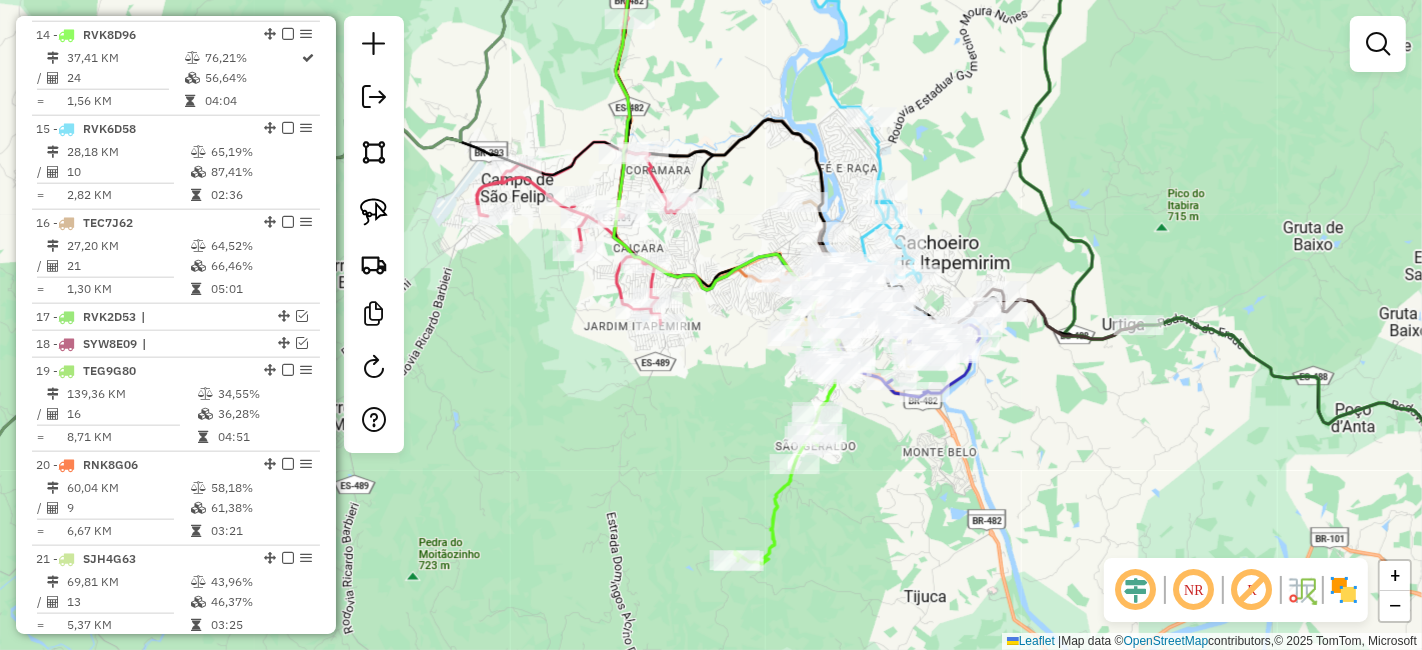 drag, startPoint x: 847, startPoint y: 430, endPoint x: 985, endPoint y: 495, distance: 152.5418 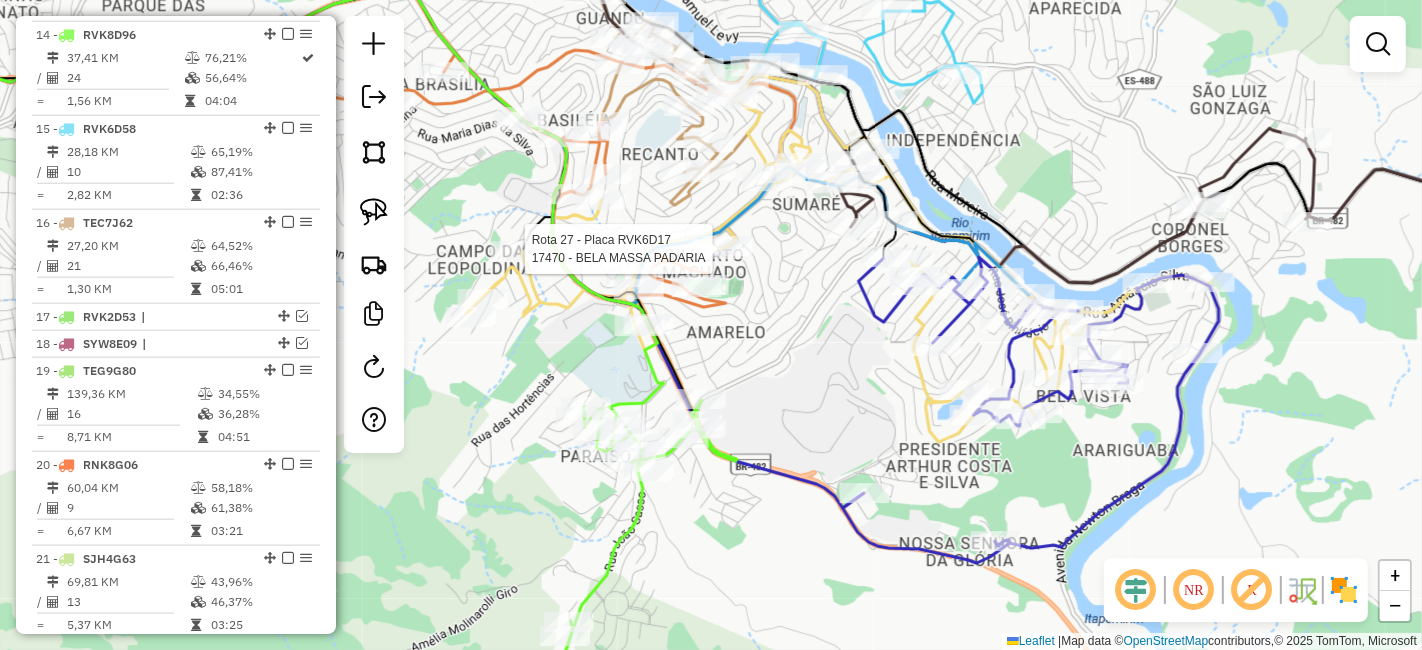 select on "*********" 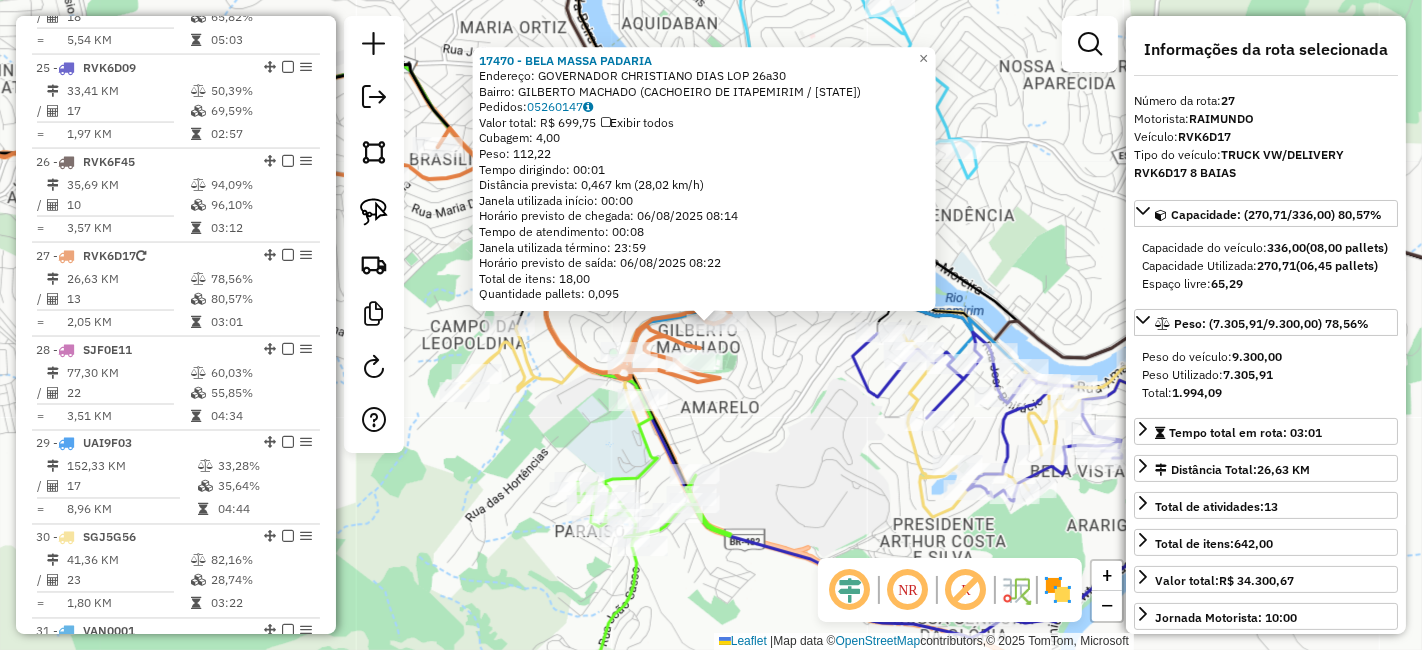 scroll, scrollTop: 3008, scrollLeft: 0, axis: vertical 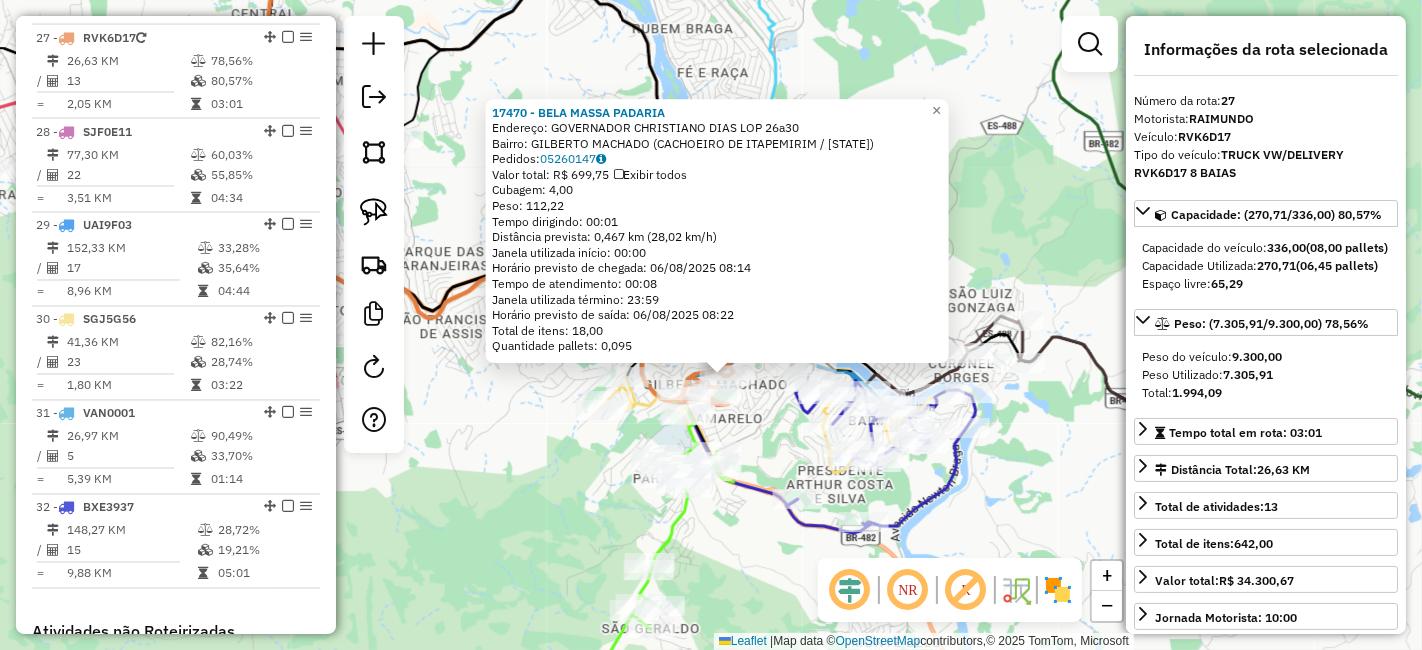 click on "17470 - BELA MASSA PADARIA  Endereço:  GOVERNADOR CHRISTIANO DIAS LOP 26a30   Bairro: GILBERTO MACHADO (CACHOEIRO DE ITAPEMIRIM / ES)   Pedidos:  05260147   Valor total: R$ 699,75   Exibir todos   Cubagem: 4,00  Peso: 112,22  Tempo dirigindo: 00:01   Distância prevista: 0,467 km (28,02 km/h)   Janela utilizada início: 00:00   Horário previsto de chegada: 06/08/2025 08:14   Tempo de atendimento: 00:08   Janela utilizada término: 23:59   Horário previsto de saída: 06/08/2025 08:22   Total de itens: 18,00   Quantidade pallets: 0,095  × Janela de atendimento Grade de atendimento Capacidade Transportadoras Veículos Cliente Pedidos  Rotas Selecione os dias de semana para filtrar as janelas de atendimento  Seg   Ter   Qua   Qui   Sex   Sáb   Dom  Informe o período da janela de atendimento: De: Até:  Filtrar exatamente a janela do cliente  Considerar janela de atendimento padrão  Selecione os dias de semana para filtrar as grades de atendimento  Seg   Ter   Qua   Qui   Sex   Sáb   Dom   Peso mínimo:  +" 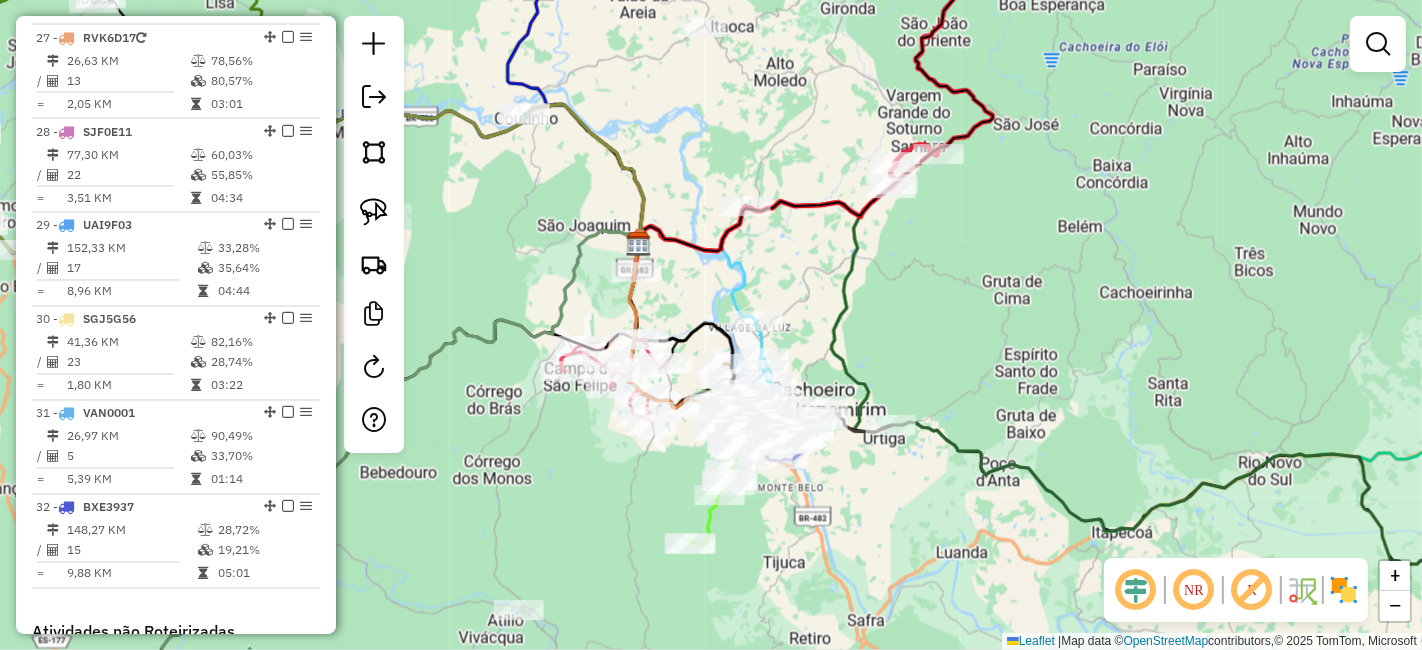 drag, startPoint x: 930, startPoint y: 275, endPoint x: 887, endPoint y: 583, distance: 310.98715 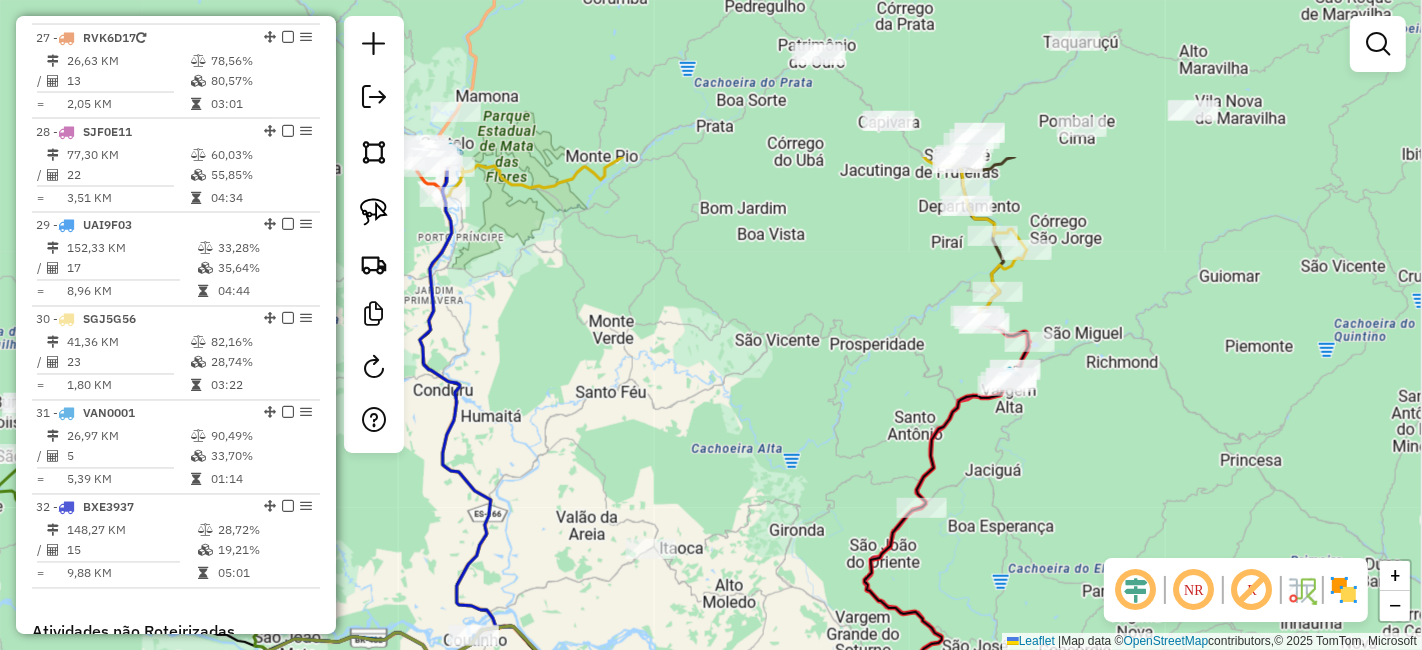 drag, startPoint x: 1008, startPoint y: 369, endPoint x: 1000, endPoint y: 593, distance: 224.1428 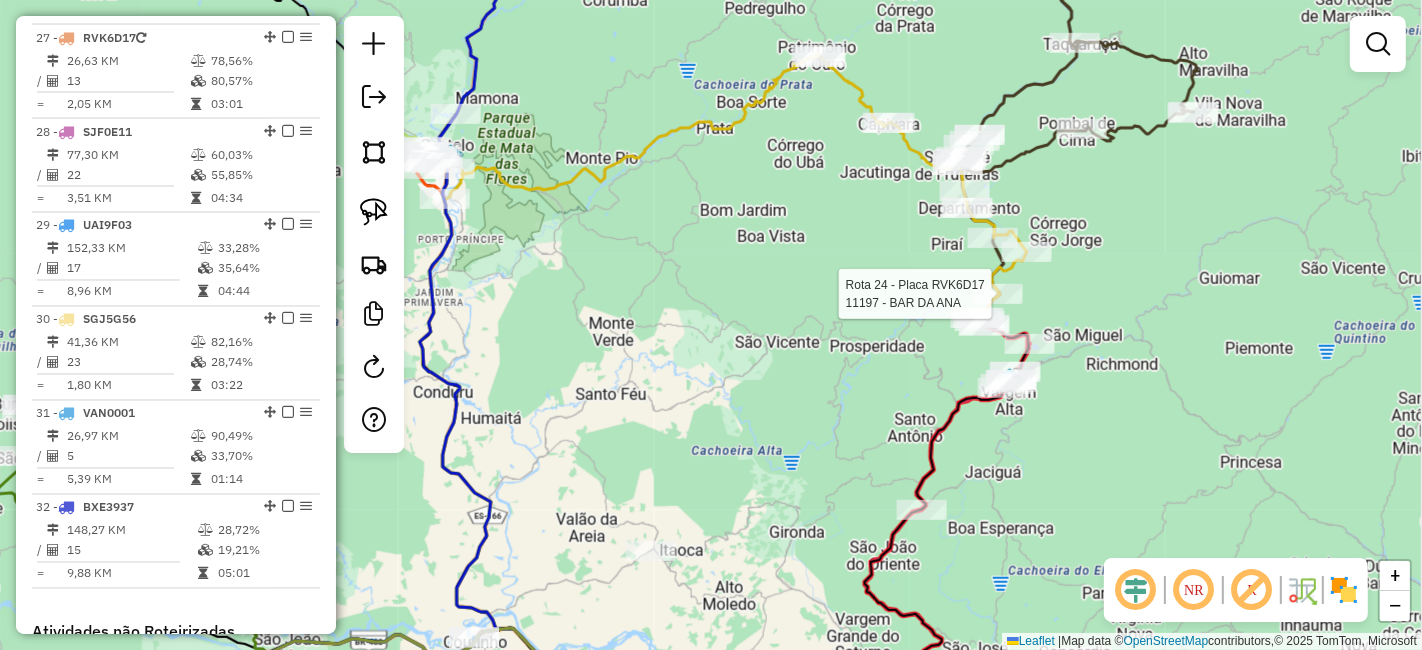 select on "*********" 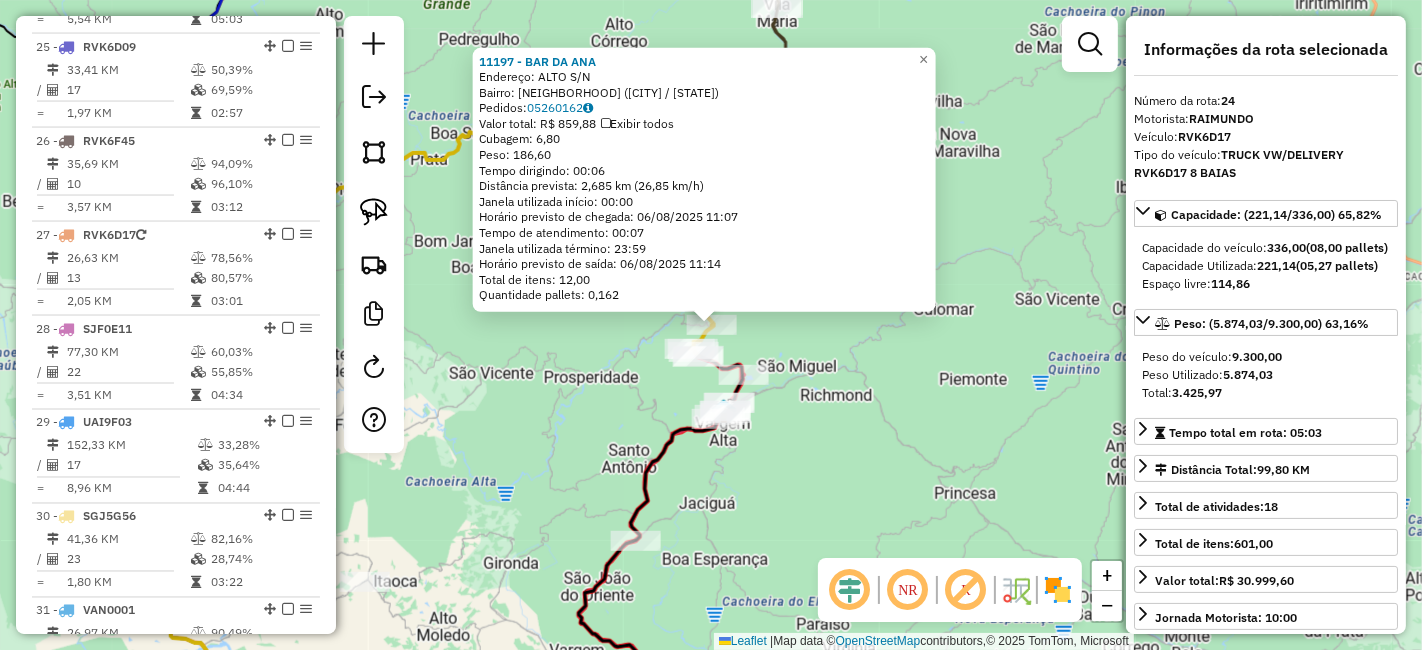 scroll, scrollTop: 2726, scrollLeft: 0, axis: vertical 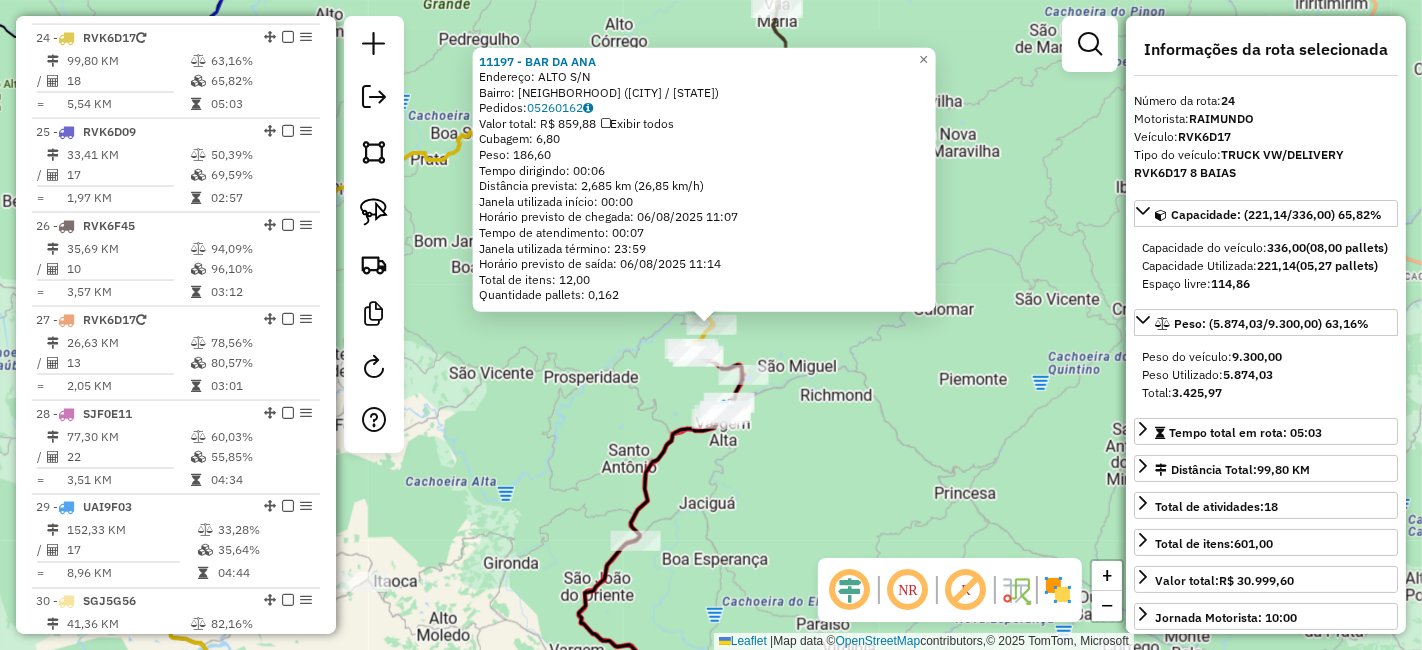 click on "11197 - BAR DA ANA  Endereço:  ALTO S/N   Bairro: PROSPERIDADE (VARGEM ALTA / ES)   Pedidos:  05260162   Valor total: R$ 859,88   Exibir todos   Cubagem: 6,80  Peso: 186,60  Tempo dirigindo: 00:06   Distância prevista: 2,685 km (26,85 km/h)   Janela utilizada início: 00:00   Horário previsto de chegada: 06/08/2025 11:07   Tempo de atendimento: 00:07   Janela utilizada término: 23:59   Horário previsto de saída: 06/08/2025 11:14   Total de itens: 12,00   Quantidade pallets: 0,162  × Janela de atendimento Grade de atendimento Capacidade Transportadoras Veículos Cliente Pedidos  Rotas Selecione os dias de semana para filtrar as janelas de atendimento  Seg   Ter   Qua   Qui   Sex   Sáb   Dom  Informe o período da janela de atendimento: De: Até:  Filtrar exatamente a janela do cliente  Considerar janela de atendimento padrão  Selecione os dias de semana para filtrar as grades de atendimento  Seg   Ter   Qua   Qui   Sex   Sáb   Dom   Considerar clientes sem dia de atendimento cadastrado  De:   Até:" 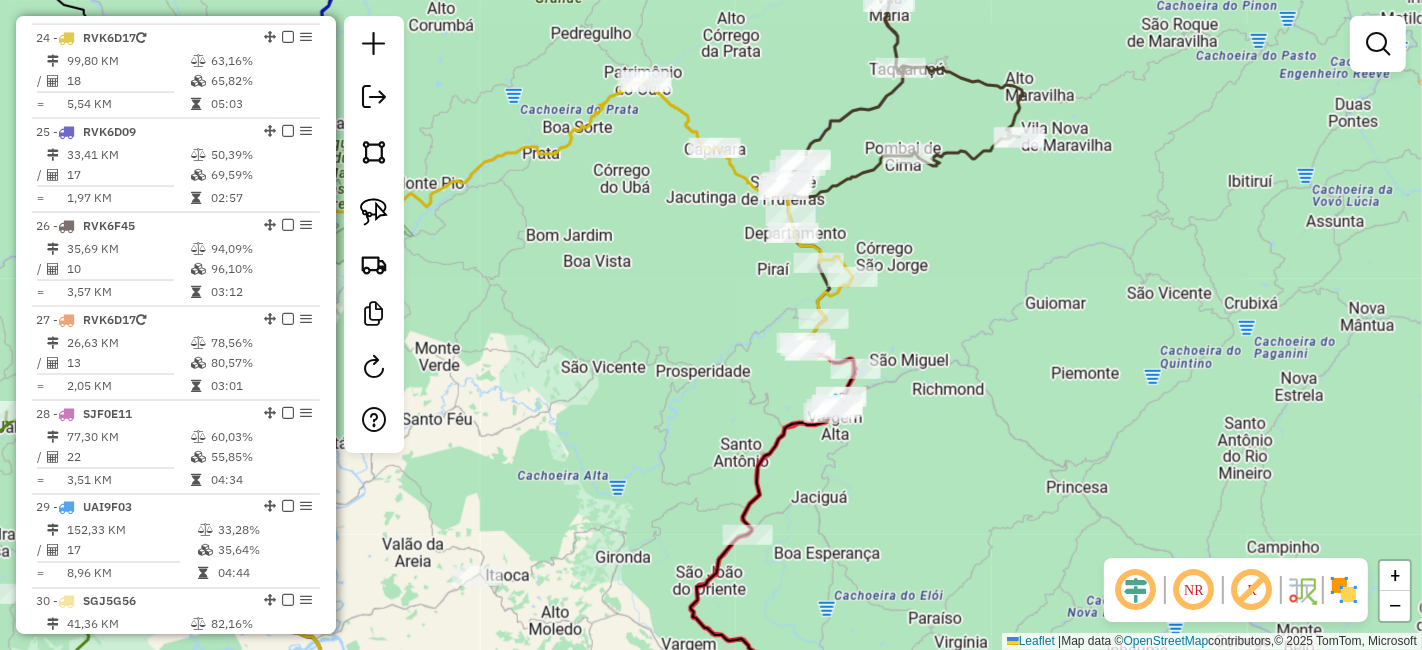 drag, startPoint x: 936, startPoint y: 330, endPoint x: 1054, endPoint y: 365, distance: 123.081276 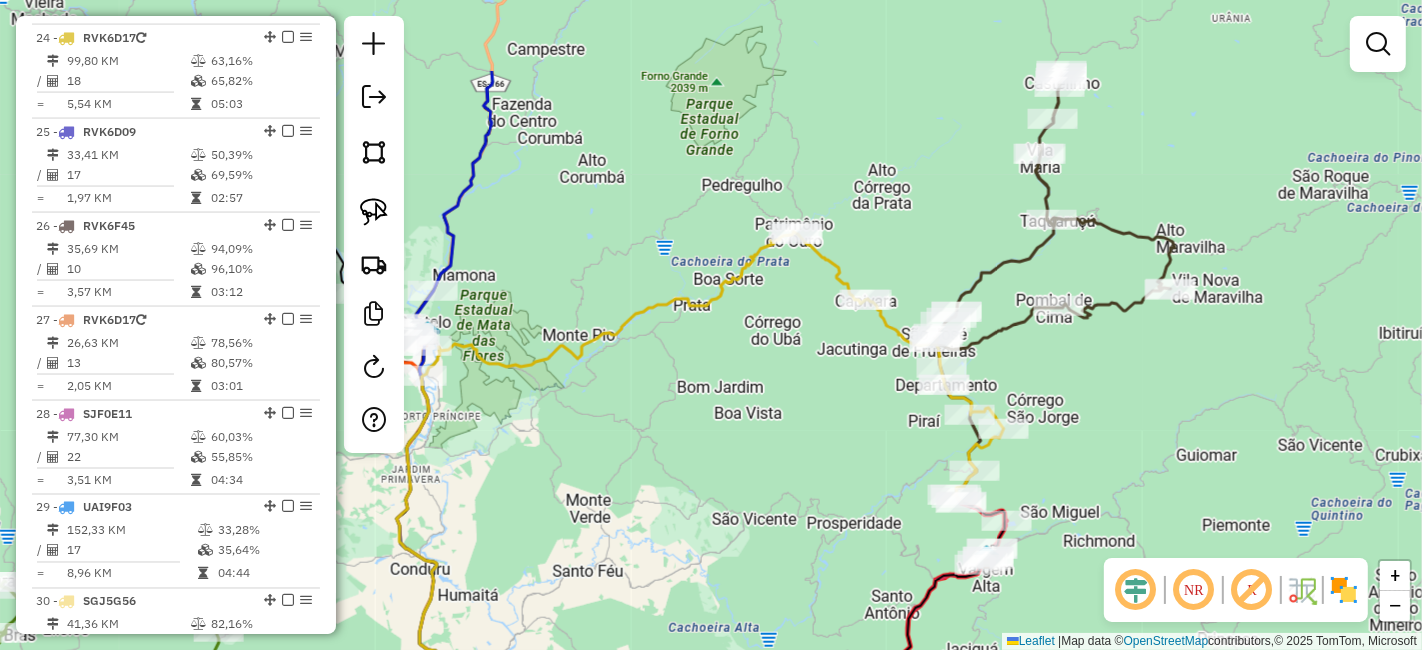 drag, startPoint x: 1017, startPoint y: 315, endPoint x: 1130, endPoint y: 432, distance: 162.65915 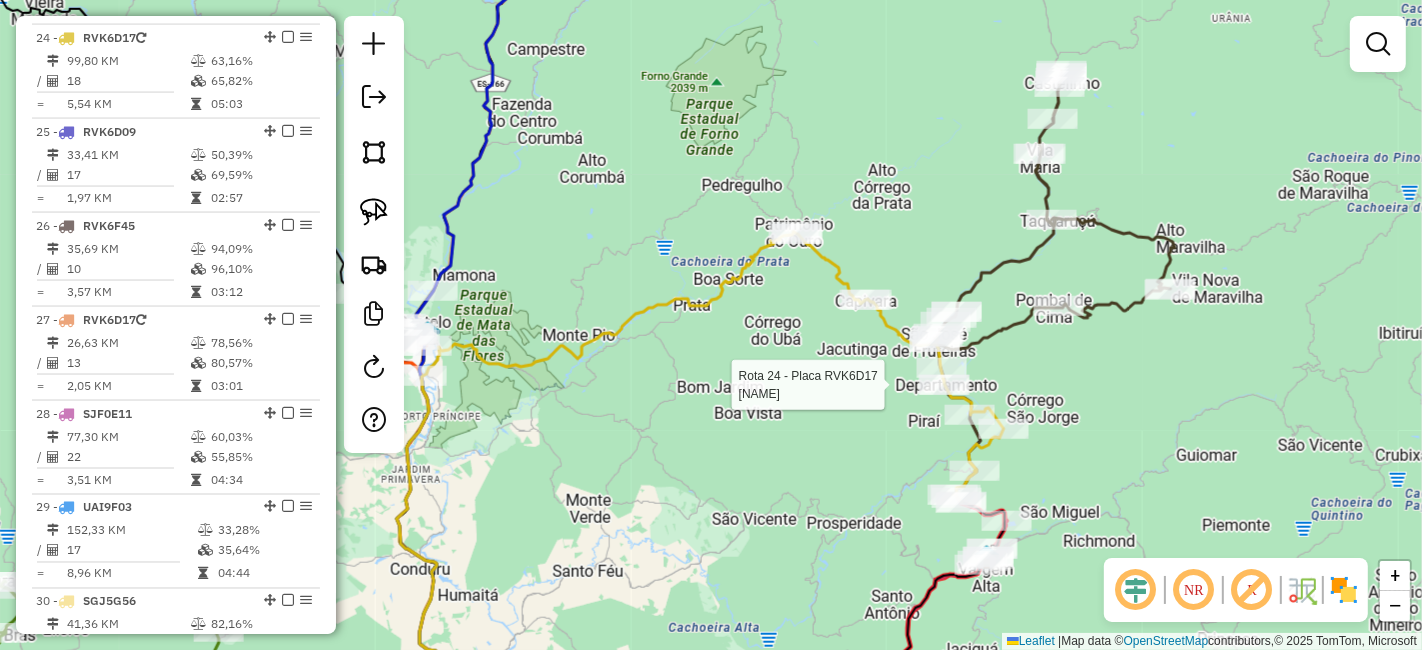 select on "*********" 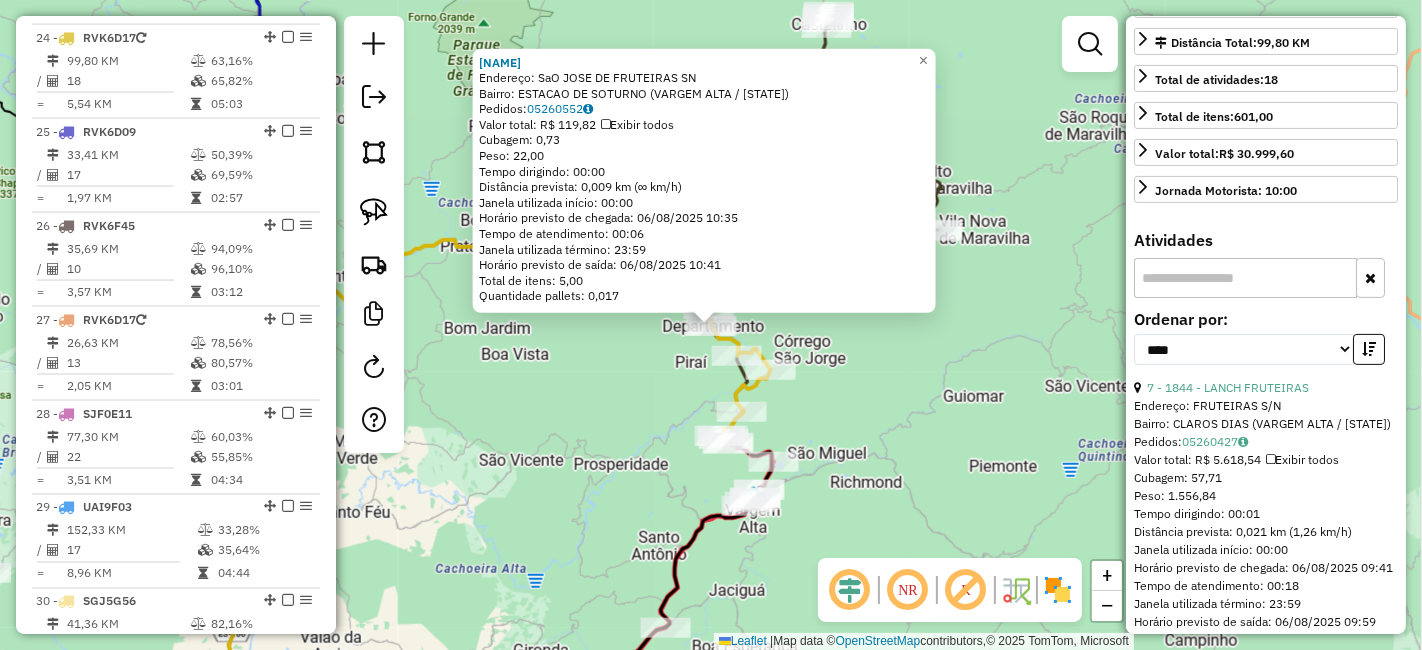 scroll, scrollTop: 444, scrollLeft: 0, axis: vertical 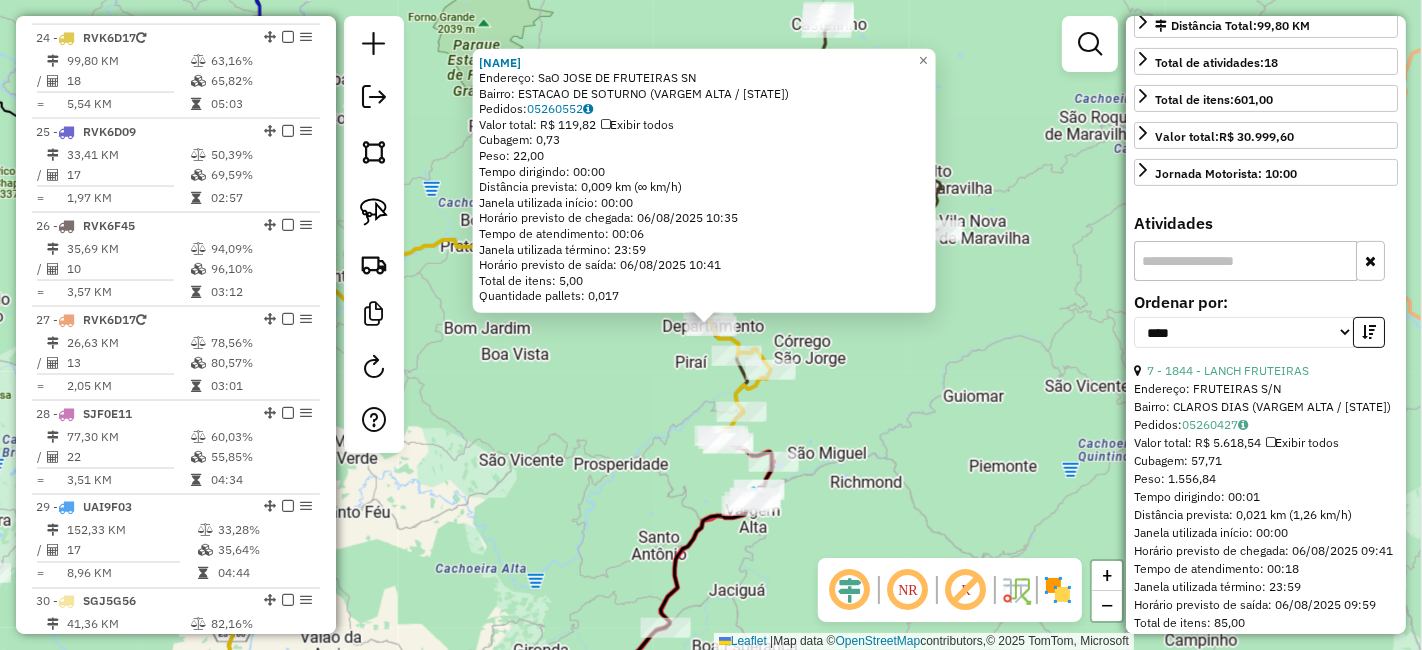 click on "60609 - JOSE GERALDO PEREIRA  Endereço:  SaO JOSE DE FRUTEIRAS SN   Bairro: ESTACAO DE SOTURNO (VARGEM ALTA / ES)   Pedidos:  05260552   Valor total: R$ 119,82   Exibir todos   Cubagem: 0,73  Peso: 22,00  Tempo dirigindo: 00:00   Distância prevista: 0,009 km (∞ km/h)   Janela utilizada início: 00:00   Horário previsto de chegada: 06/08/2025 10:35   Tempo de atendimento: 00:06   Janela utilizada término: 23:59   Horário previsto de saída: 06/08/2025 10:41   Total de itens: 5,00   Quantidade pallets: 0,017  × Janela de atendimento Grade de atendimento Capacidade Transportadoras Veículos Cliente Pedidos  Rotas Selecione os dias de semana para filtrar as janelas de atendimento  Seg   Ter   Qua   Qui   Sex   Sáb   Dom  Informe o período da janela de atendimento: De: Até:  Filtrar exatamente a janela do cliente  Considerar janela de atendimento padrão  Selecione os dias de semana para filtrar as grades de atendimento  Seg   Ter   Qua   Qui   Sex   Sáb   Dom   Peso mínimo:   Peso máximo:   De:  De:" 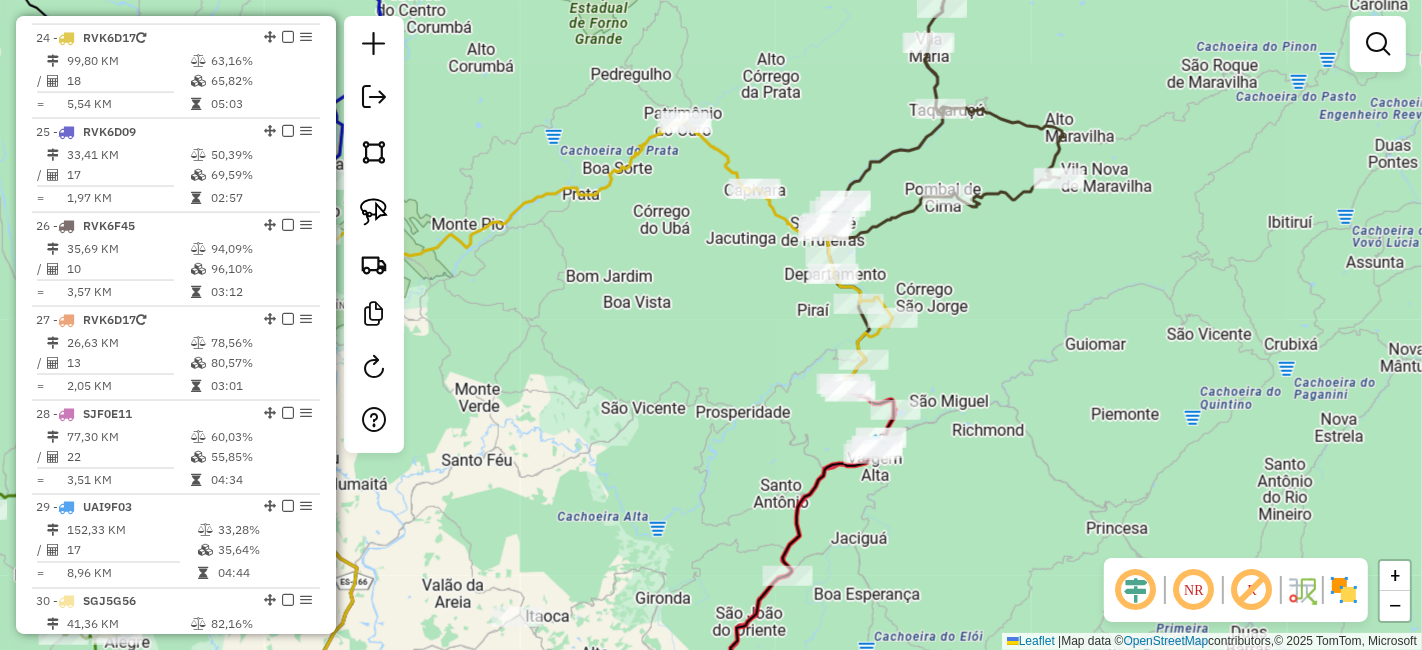 drag, startPoint x: 955, startPoint y: 416, endPoint x: 1074, endPoint y: 361, distance: 131.09538 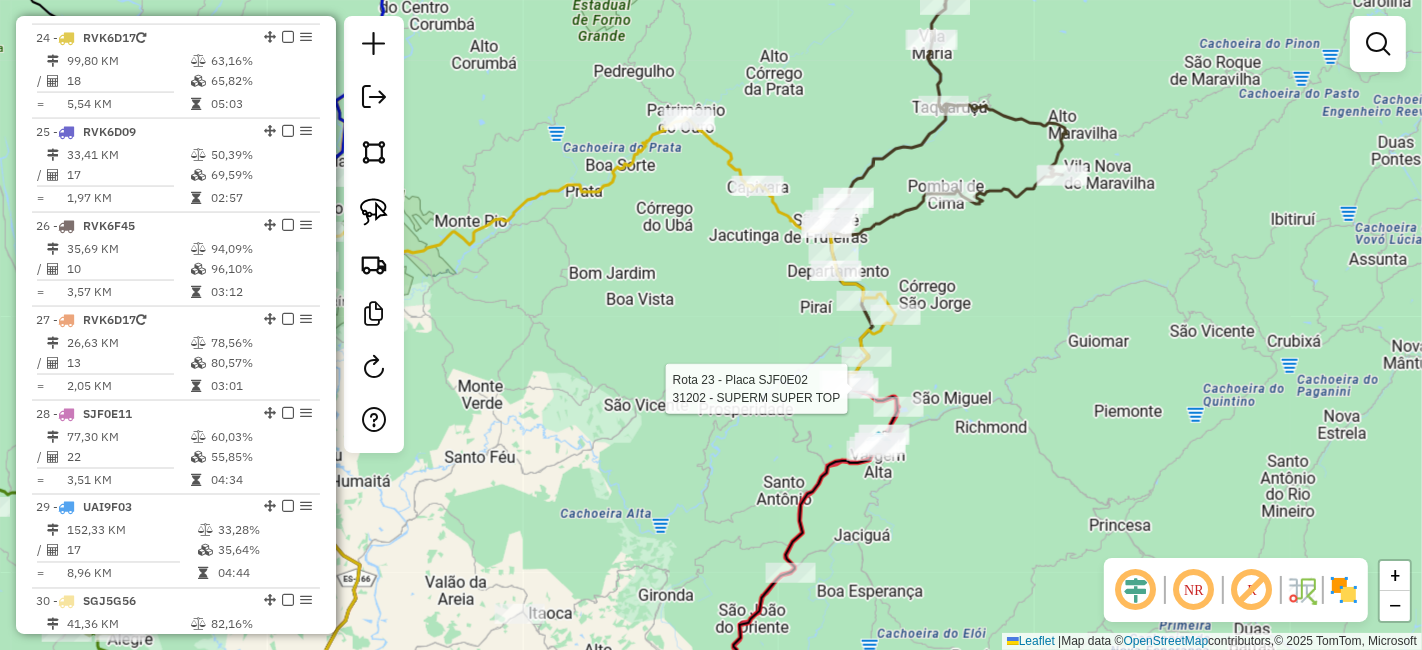 click 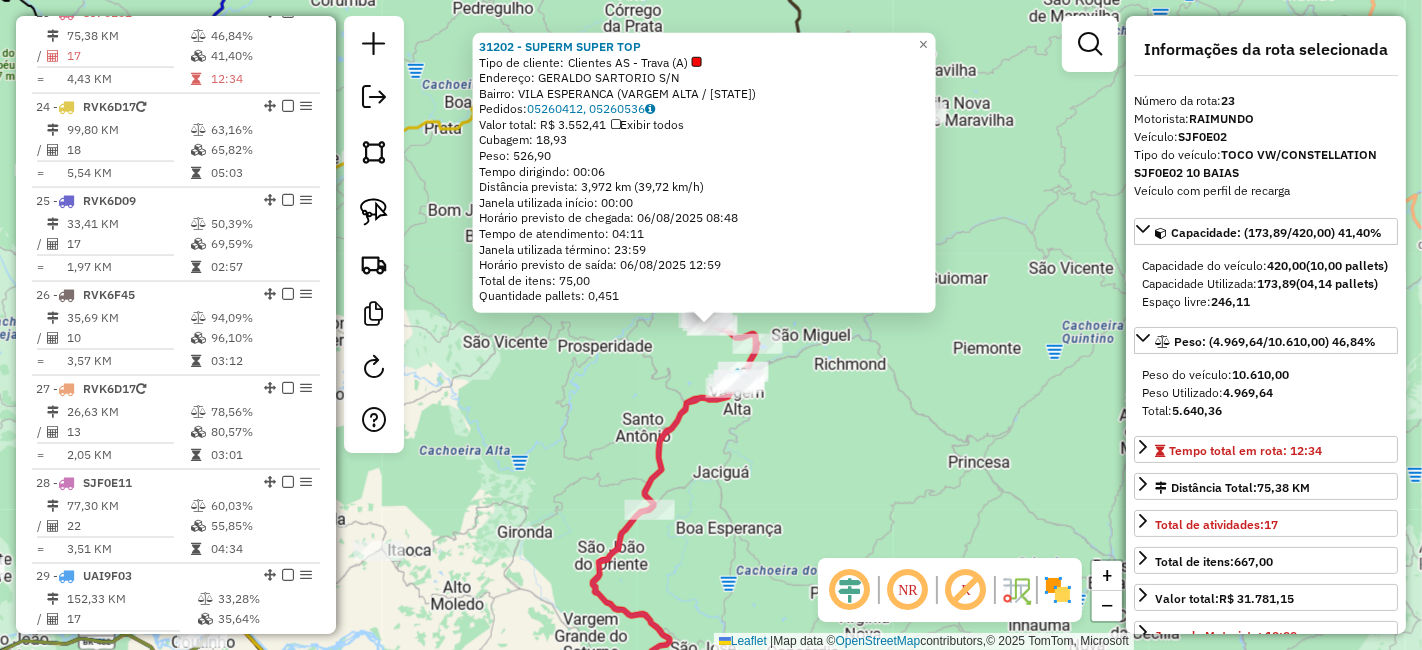scroll, scrollTop: 2633, scrollLeft: 0, axis: vertical 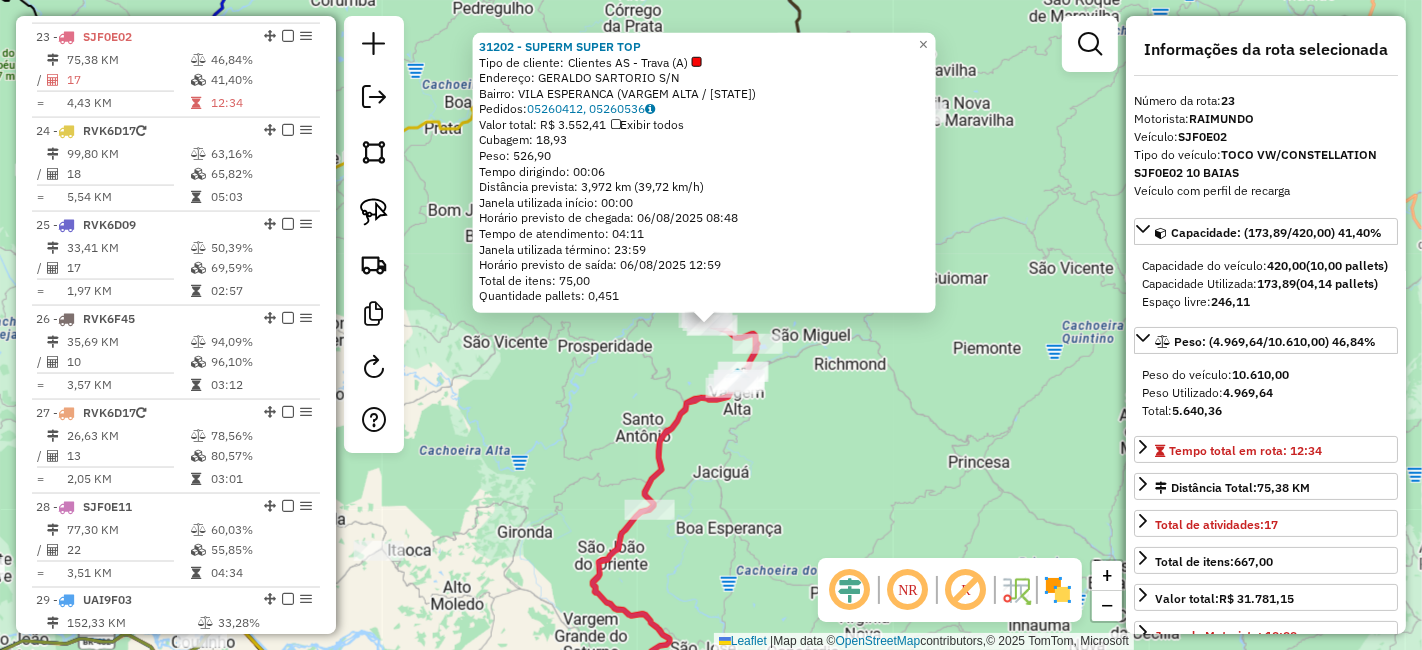 click on "31202 - SUPERM SUPER TOP  Tipo de cliente:   Clientes AS - Trava (A)   Endereço:  GERALDO SARTORIO S/N   Bairro: VILA ESPERANCA (VARGEM ALTA / ES)   Pedidos:  05260412, 05260536   Valor total: R$ 3.552,41   Exibir todos   Cubagem: 18,93  Peso: 526,90  Tempo dirigindo: 00:06   Distância prevista: 3,972 km (39,72 km/h)   Janela utilizada início: 00:00   Horário previsto de chegada: 06/08/2025 08:48   Tempo de atendimento: 04:11   Janela utilizada término: 23:59   Horário previsto de saída: 06/08/2025 12:59   Total de itens: 75,00   Quantidade pallets: 0,451  × Janela de atendimento Grade de atendimento Capacidade Transportadoras Veículos Cliente Pedidos  Rotas Selecione os dias de semana para filtrar as janelas de atendimento  Seg   Ter   Qua   Qui   Sex   Sáb   Dom  Informe o período da janela de atendimento: De: Até:  Filtrar exatamente a janela do cliente  Considerar janela de atendimento padrão  Selecione os dias de semana para filtrar as grades de atendimento  Seg   Ter   Qua   Qui   Sex  De:" 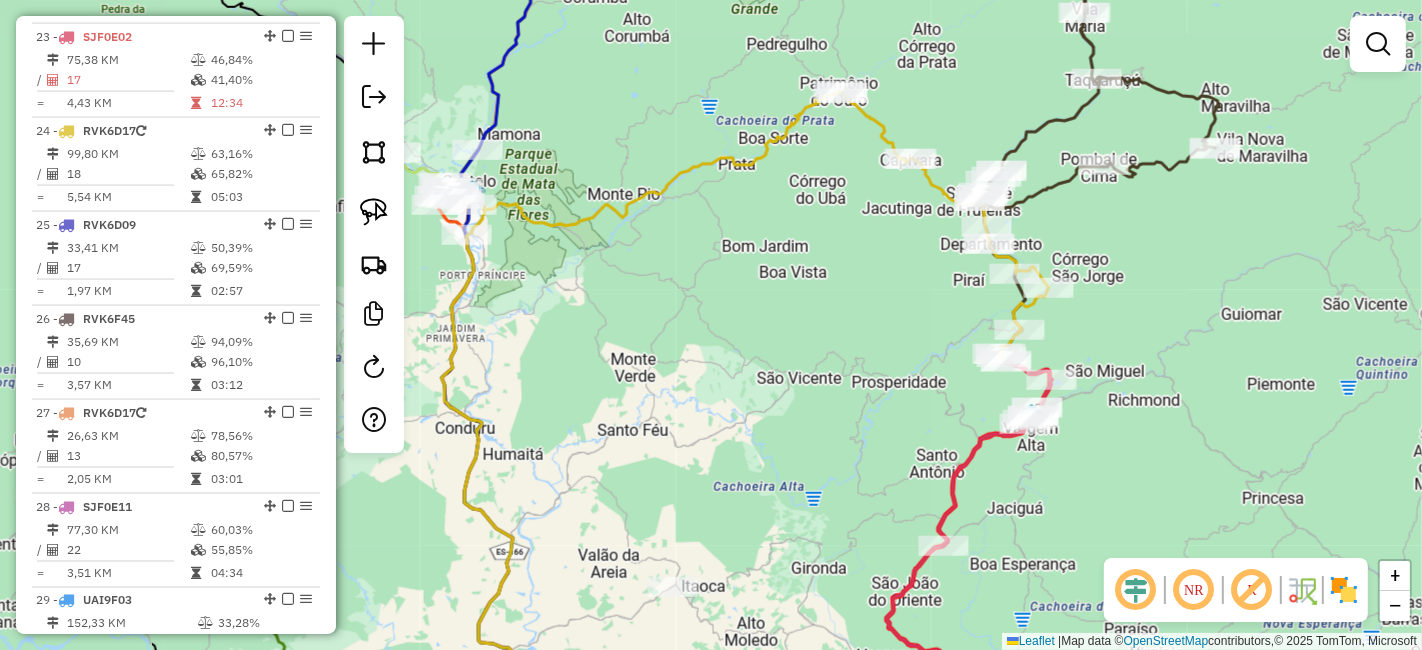 drag, startPoint x: 919, startPoint y: 464, endPoint x: 1173, endPoint y: 513, distance: 258.6832 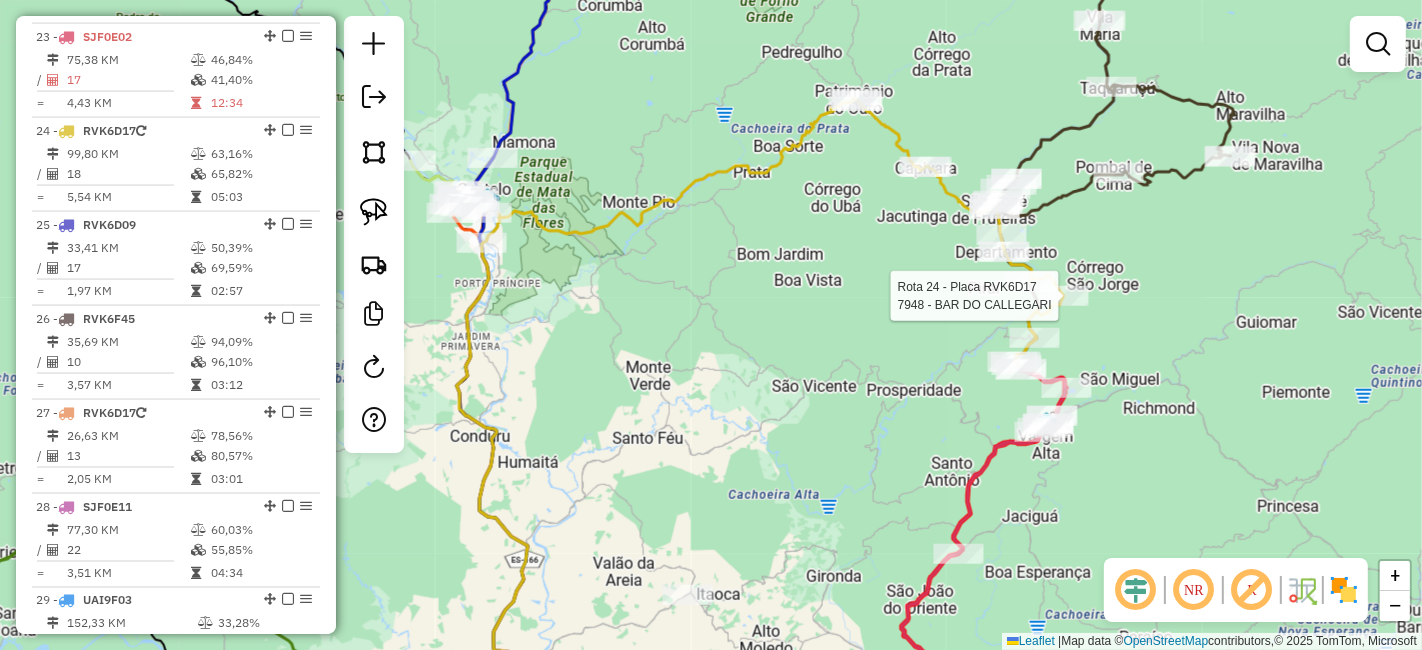 select on "*********" 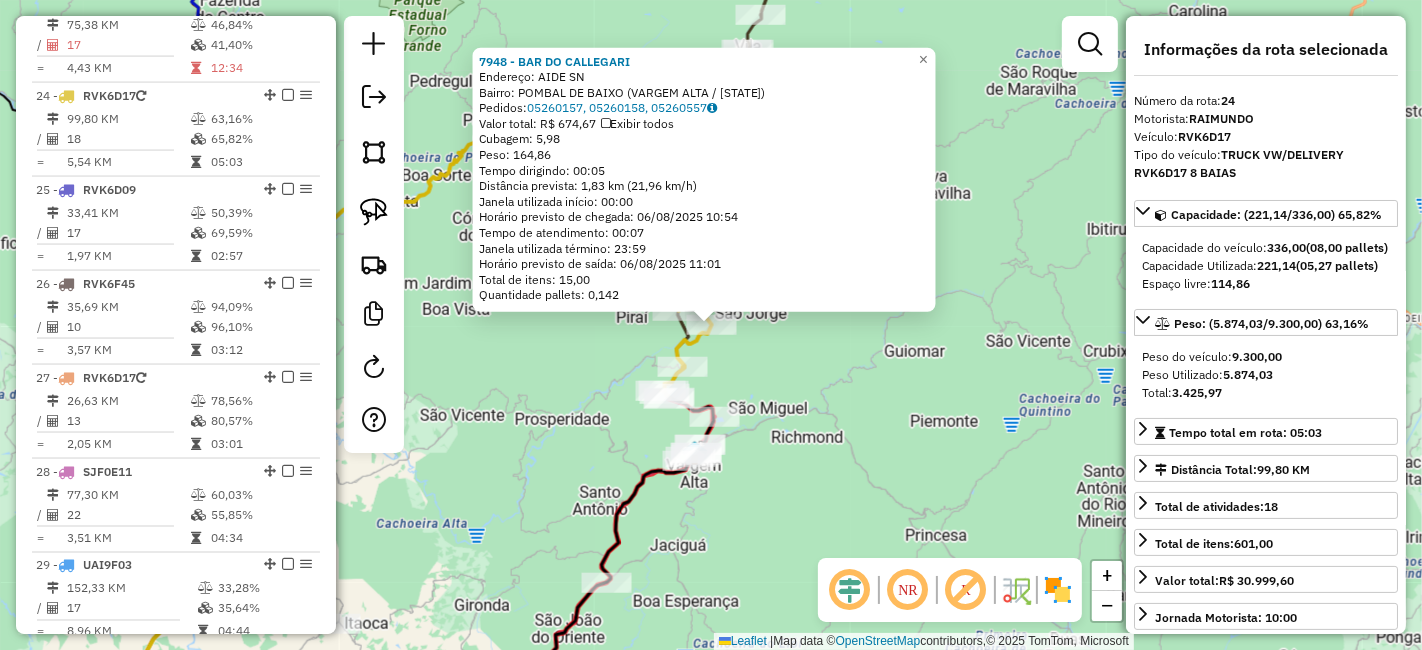 scroll, scrollTop: 2726, scrollLeft: 0, axis: vertical 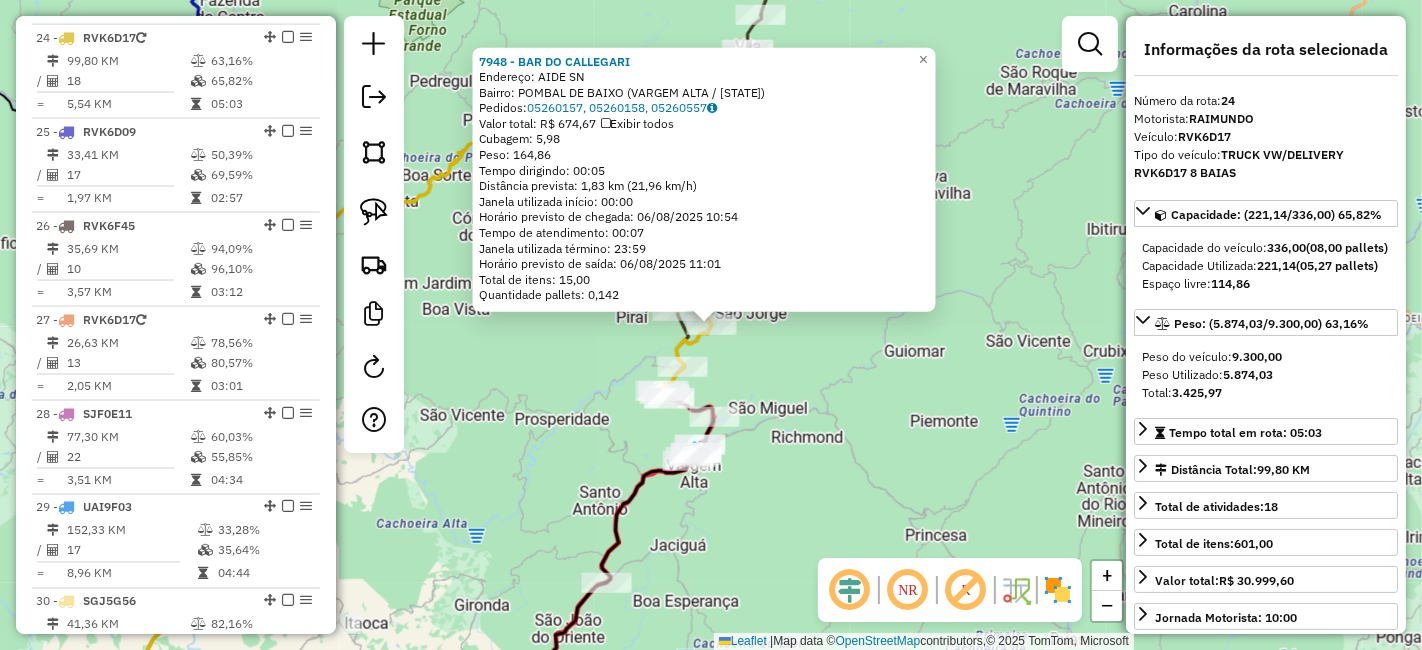 click on "7948 - BAR DO CALLEGARI  Endereço:  AIDE SN   Bairro: POMBAL DE BAIXO (VARGEM ALTA / ES)   Pedidos:  05260157, 05260158, 05260557   Valor total: R$ 674,67   Exibir todos   Cubagem: 5,98  Peso: 164,86  Tempo dirigindo: 00:05   Distância prevista: 1,83 km (21,96 km/h)   Janela utilizada início: 00:00   Horário previsto de chegada: 06/08/2025 10:54   Tempo de atendimento: 00:07   Janela utilizada término: 23:59   Horário previsto de saída: 06/08/2025 11:01   Total de itens: 15,00   Quantidade pallets: 0,142  × Janela de atendimento Grade de atendimento Capacidade Transportadoras Veículos Cliente Pedidos  Rotas Selecione os dias de semana para filtrar as janelas de atendimento  Seg   Ter   Qua   Qui   Sex   Sáb   Dom  Informe o período da janela de atendimento: De: Até:  Filtrar exatamente a janela do cliente  Considerar janela de atendimento padrão  Selecione os dias de semana para filtrar as grades de atendimento  Seg   Ter   Qua   Qui   Sex   Sáb   Dom   Peso mínimo:   Peso máximo:   De:   De:" 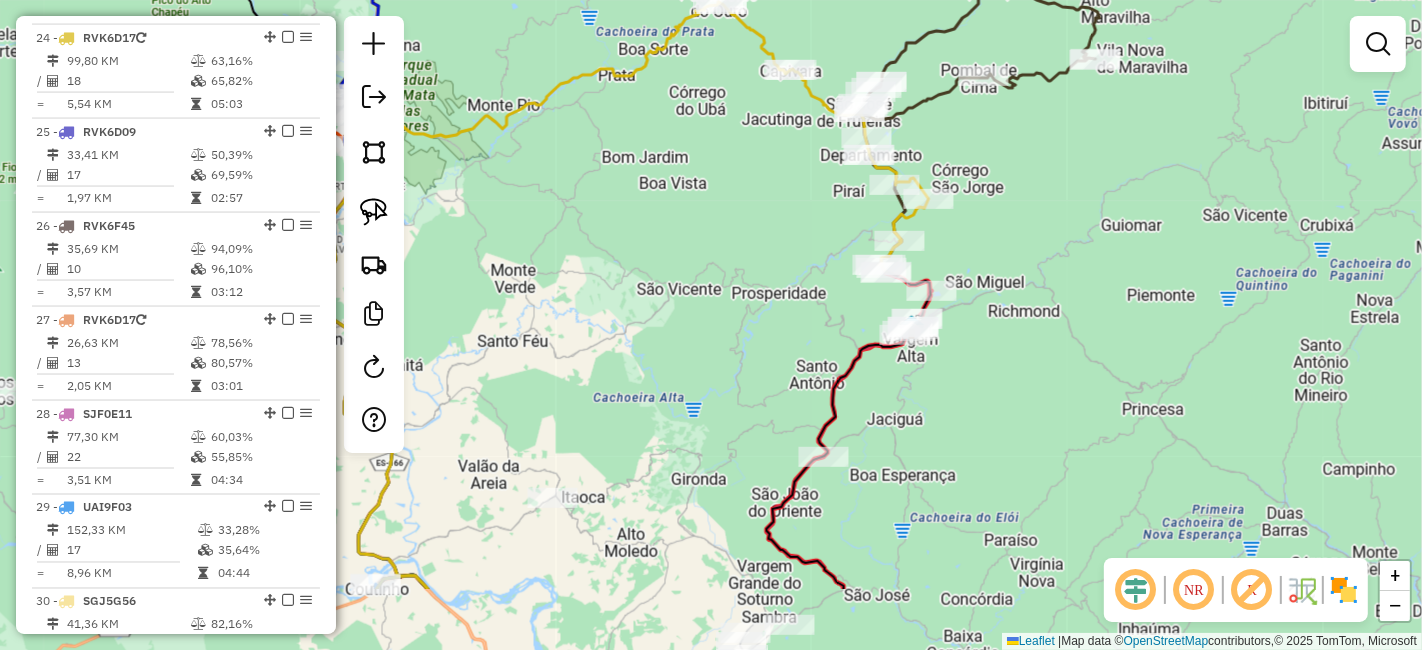 drag, startPoint x: 971, startPoint y: 436, endPoint x: 1200, endPoint y: 298, distance: 267.3668 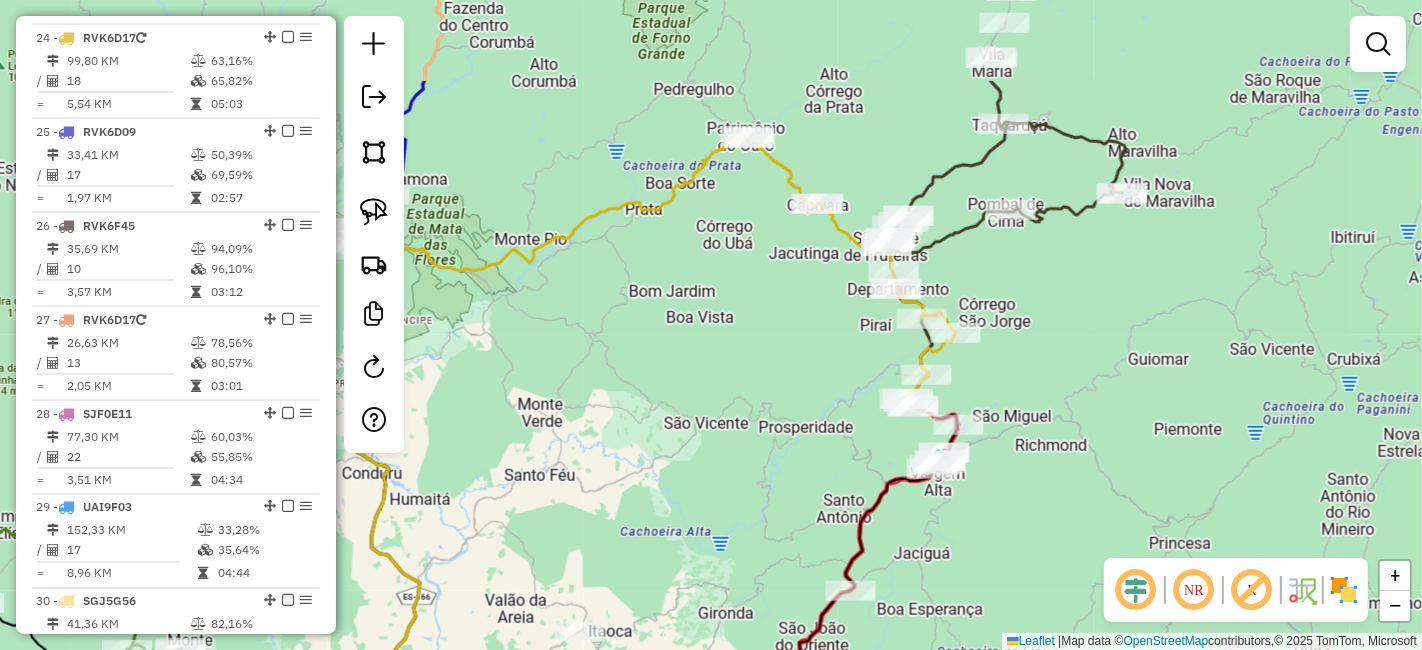 drag, startPoint x: 1180, startPoint y: 292, endPoint x: 1194, endPoint y: 385, distance: 94.04786 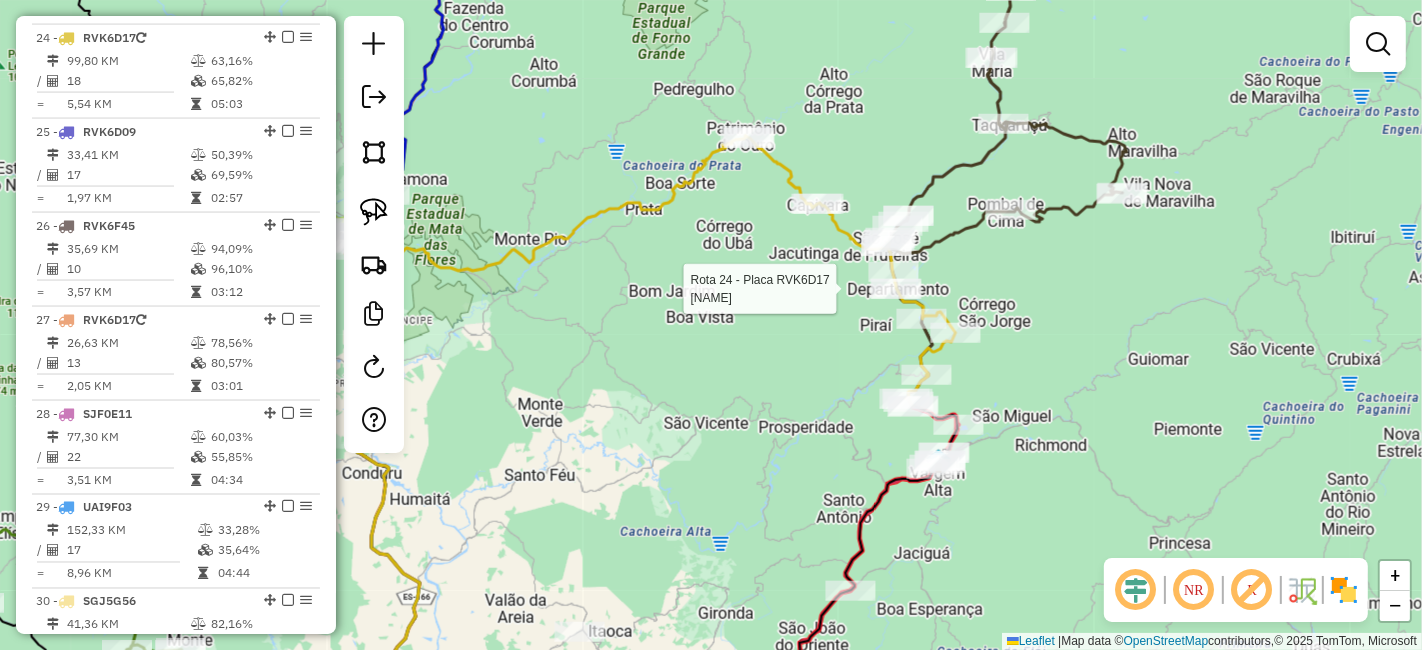 select on "*********" 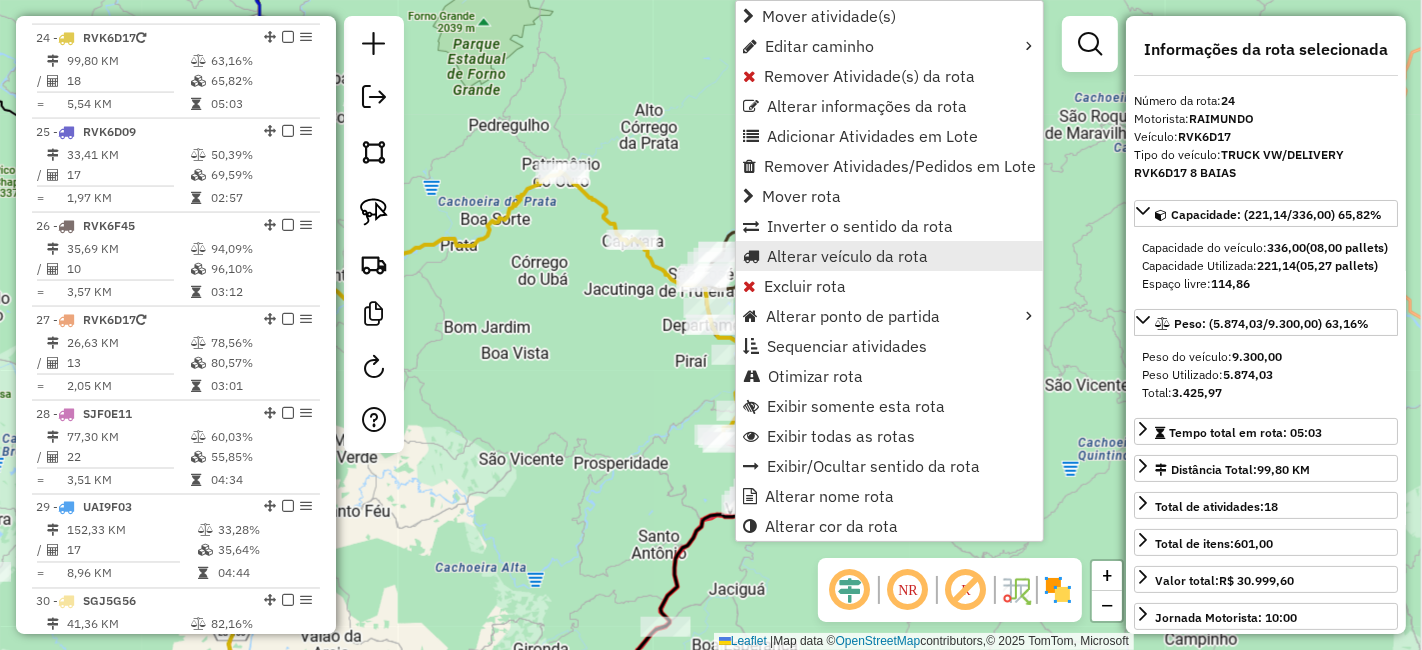click on "Alterar veículo da rota" at bounding box center [847, 256] 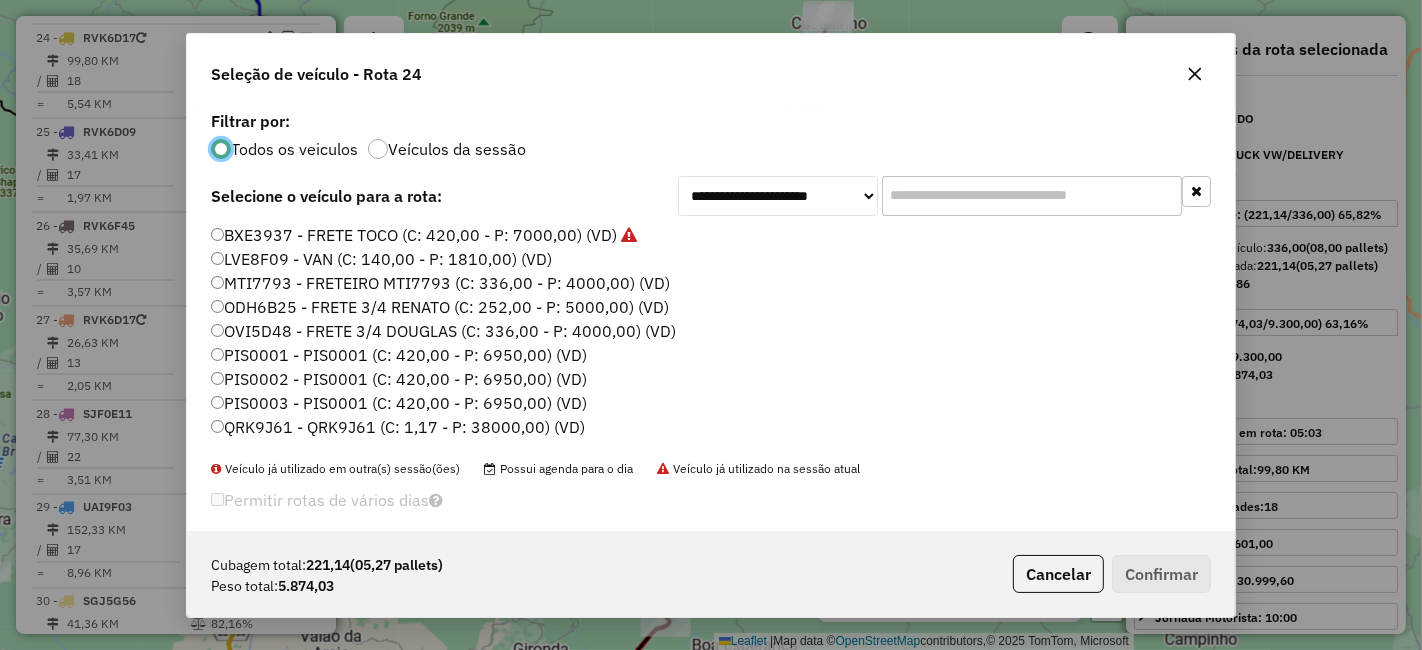scroll, scrollTop: 11, scrollLeft: 5, axis: both 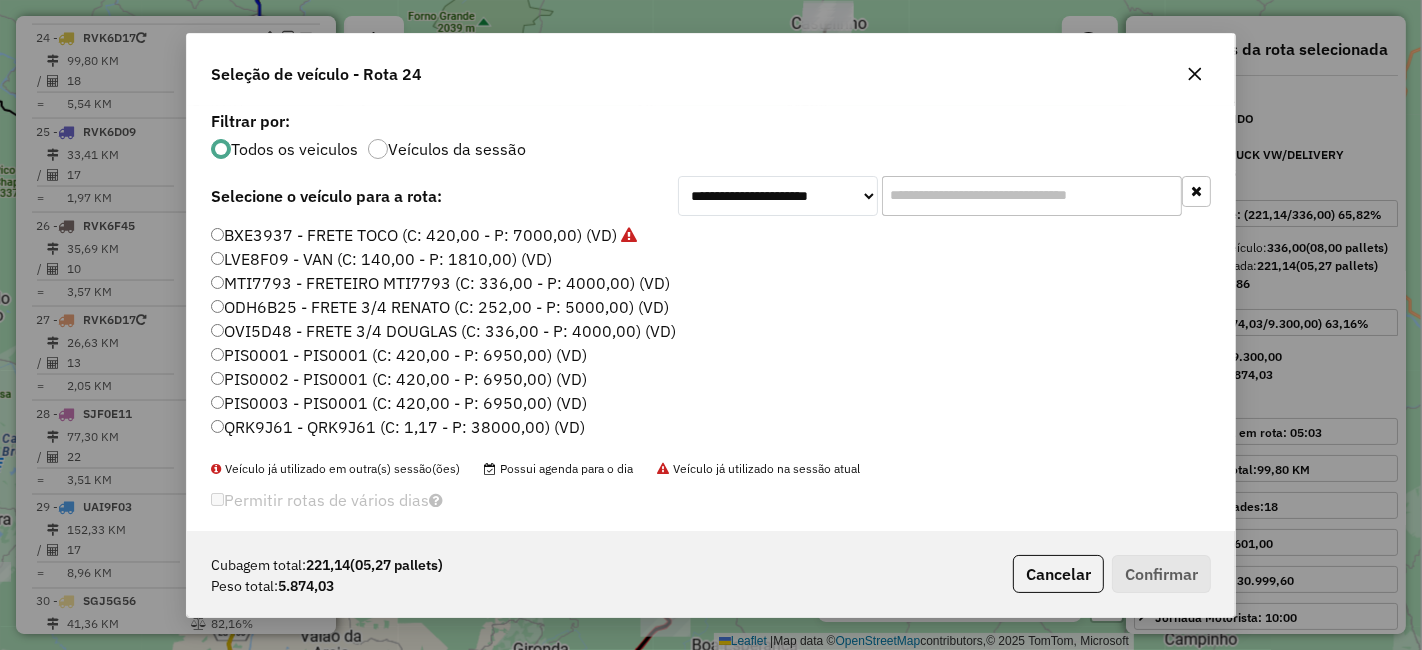 click 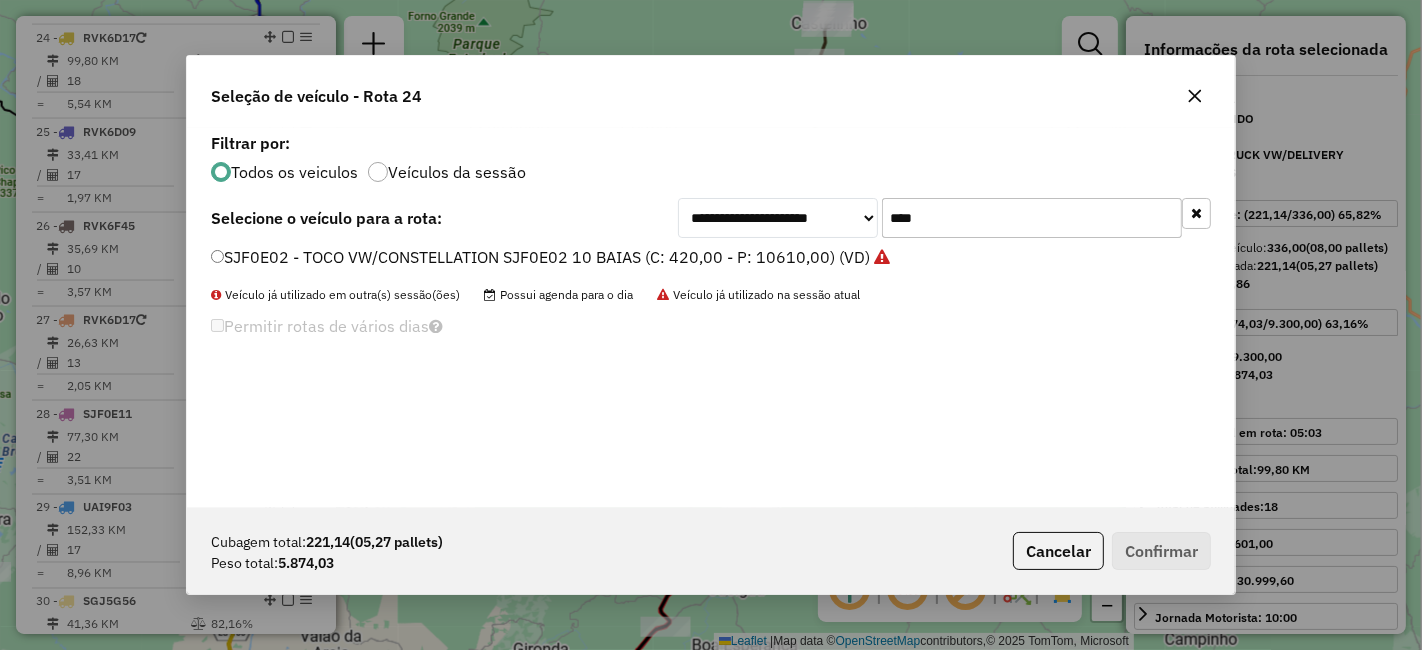 type on "****" 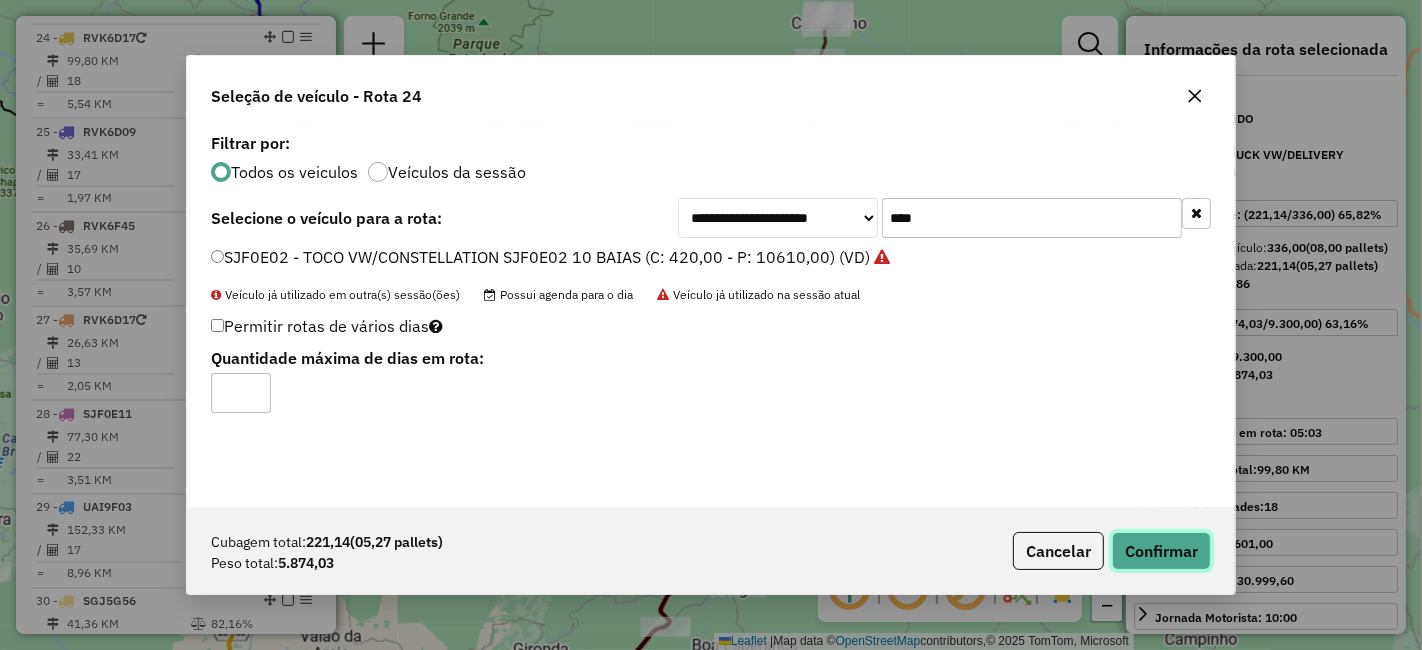 click on "Confirmar" 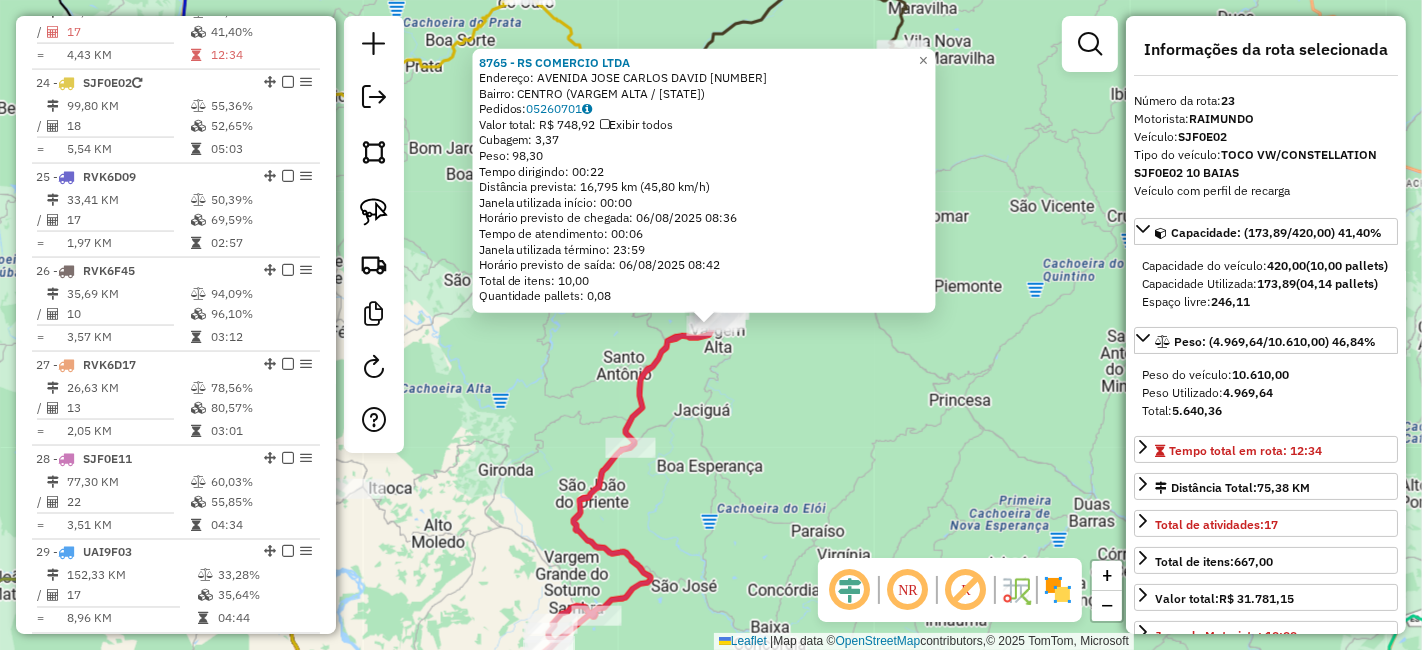 scroll, scrollTop: 2633, scrollLeft: 0, axis: vertical 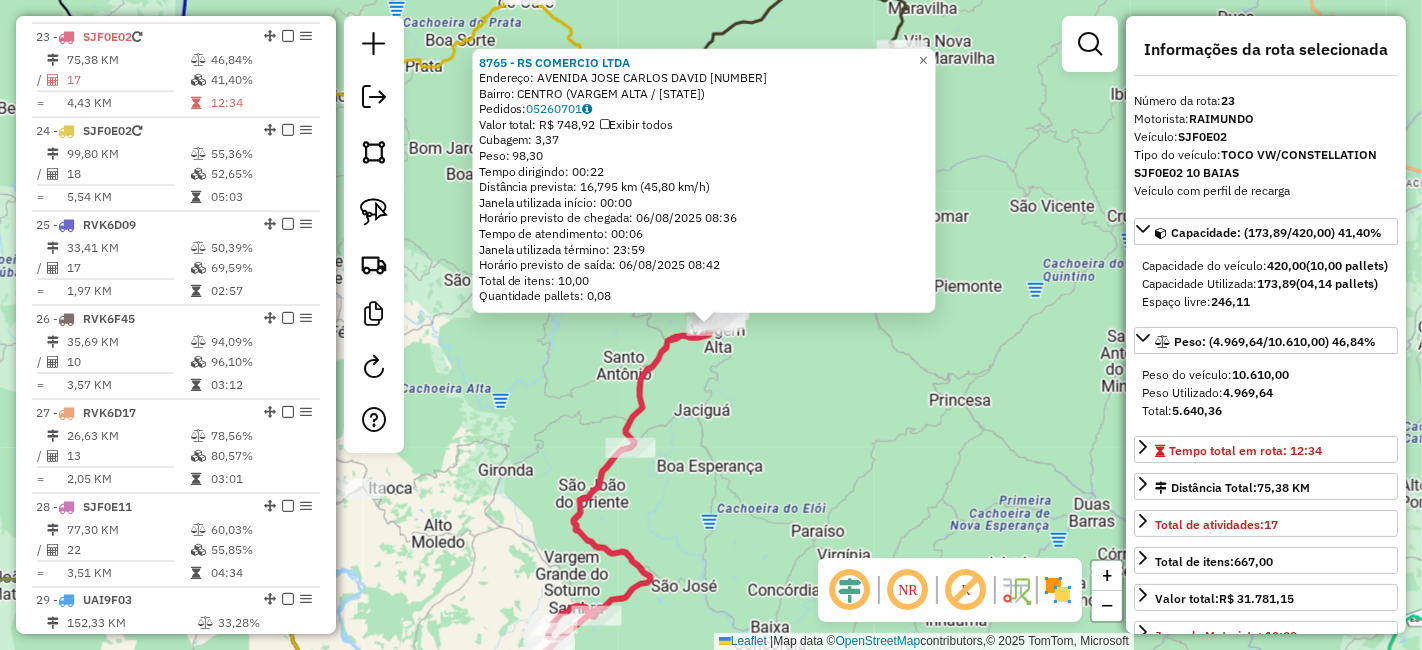 click on "8765 - RS COMERCIO LTDA  Endereço:  AVENIDA JOSE CARLOS DAVID 265   Bairro: CENTRO (VARGEM ALTA / ES)   Pedidos:  05260701   Valor total: R$ 748,92   Exibir todos   Cubagem: 3,37  Peso: 98,30  Tempo dirigindo: 00:22   Distância prevista: 16,795 km (45,80 km/h)   Janela utilizada início: 00:00   Horário previsto de chegada: 06/08/2025 08:36   Tempo de atendimento: 00:06   Janela utilizada término: 23:59   Horário previsto de saída: 06/08/2025 08:42   Total de itens: 10,00   Quantidade pallets: 0,08  × Janela de atendimento Grade de atendimento Capacidade Transportadoras Veículos Cliente Pedidos  Rotas Selecione os dias de semana para filtrar as janelas de atendimento  Seg   Ter   Qua   Qui   Sex   Sáb   Dom  Informe o período da janela de atendimento: De: Até:  Filtrar exatamente a janela do cliente  Considerar janela de atendimento padrão  Selecione os dias de semana para filtrar as grades de atendimento  Seg   Ter   Qua   Qui   Sex   Sáb   Dom   Clientes fora do dia de atendimento selecionado +" 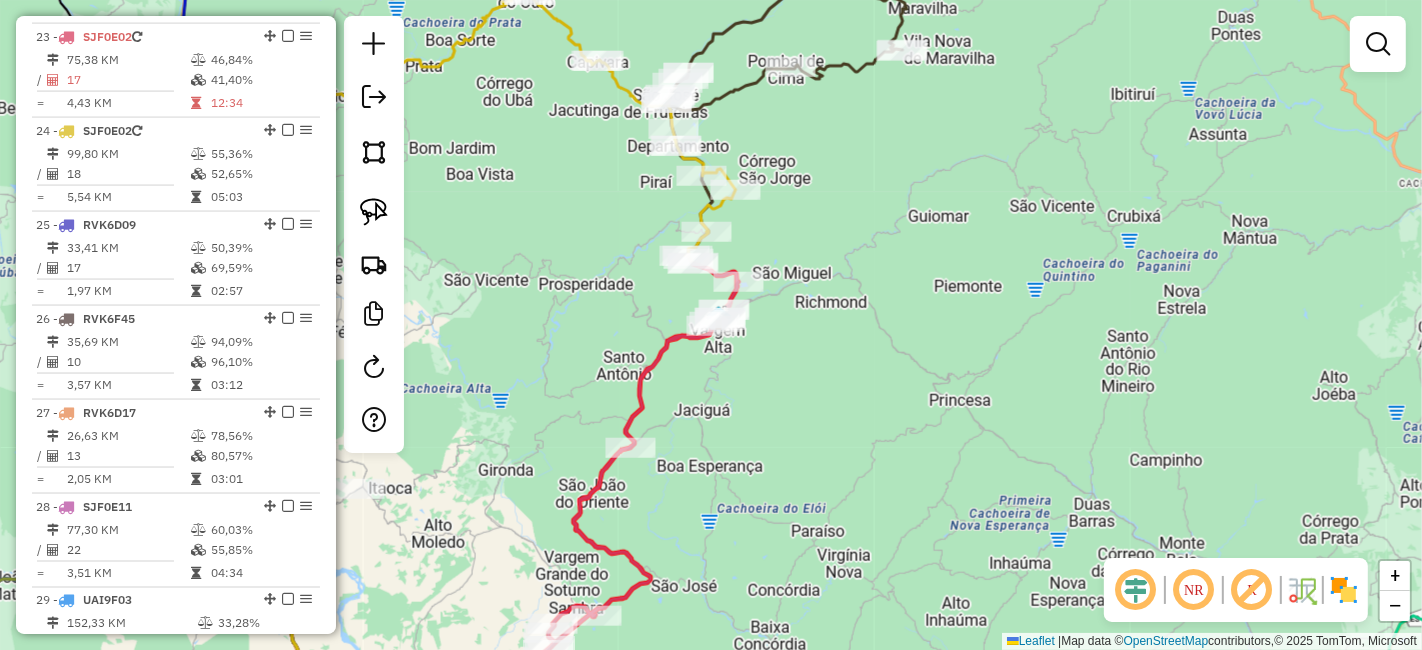 drag, startPoint x: 764, startPoint y: 395, endPoint x: 931, endPoint y: 424, distance: 169.49927 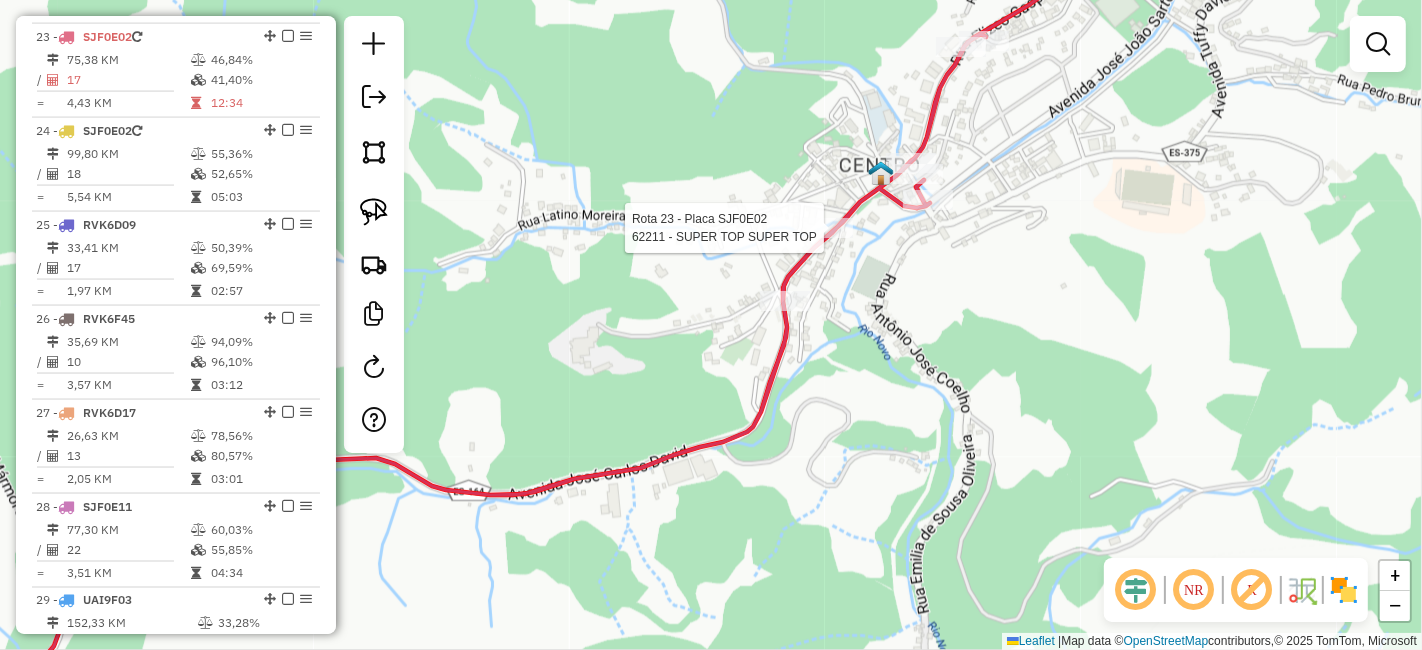 select on "*********" 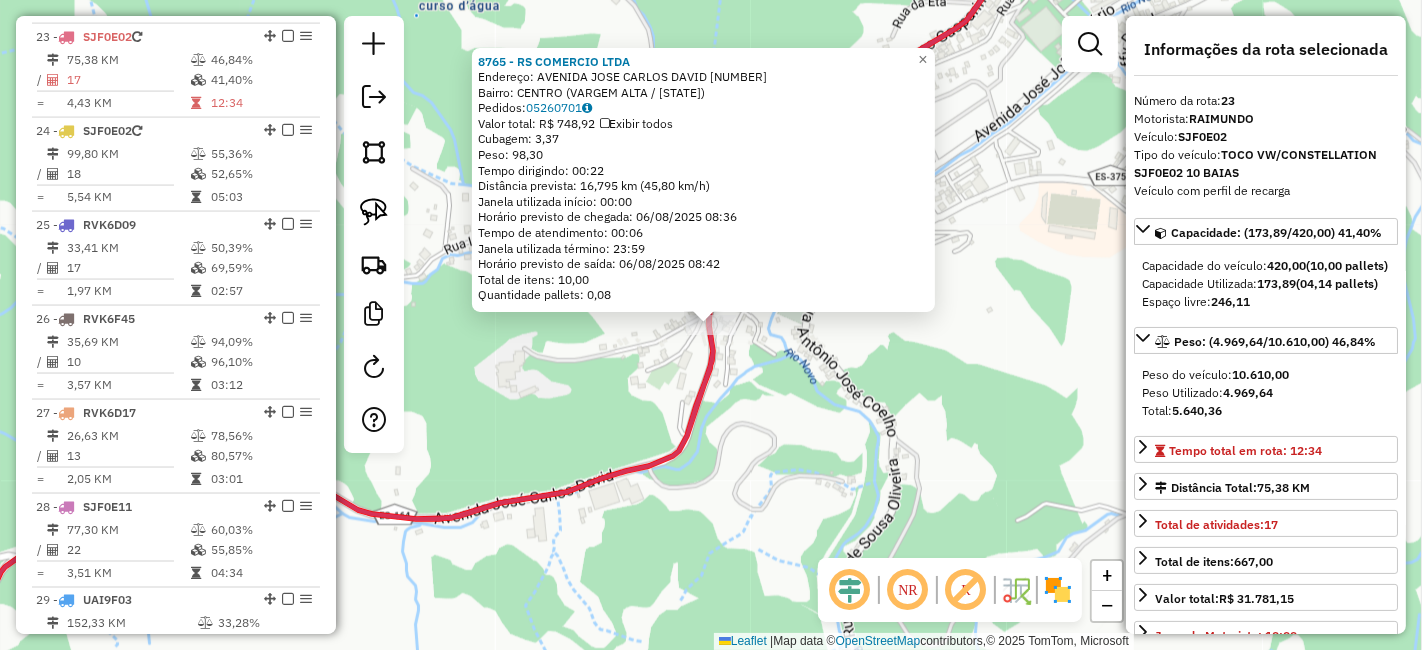 click on "8765 - RS COMERCIO LTDA  Endereço:  AVENIDA JOSE CARLOS DAVID 265   Bairro: CENTRO (VARGEM ALTA / ES)   Pedidos:  05260701   Valor total: R$ 748,92   Exibir todos   Cubagem: 3,37  Peso: 98,30  Tempo dirigindo: 00:22   Distância prevista: 16,795 km (45,80 km/h)   Janela utilizada início: 00:00   Horário previsto de chegada: 06/08/2025 08:36   Tempo de atendimento: 00:06   Janela utilizada término: 23:59   Horário previsto de saída: 06/08/2025 08:42   Total de itens: 10,00   Quantidade pallets: 0,08  × Janela de atendimento Grade de atendimento Capacidade Transportadoras Veículos Cliente Pedidos  Rotas Selecione os dias de semana para filtrar as janelas de atendimento  Seg   Ter   Qua   Qui   Sex   Sáb   Dom  Informe o período da janela de atendimento: De: Até:  Filtrar exatamente a janela do cliente  Considerar janela de atendimento padrão  Selecione os dias de semana para filtrar as grades de atendimento  Seg   Ter   Qua   Qui   Sex   Sáb   Dom   Clientes fora do dia de atendimento selecionado +" 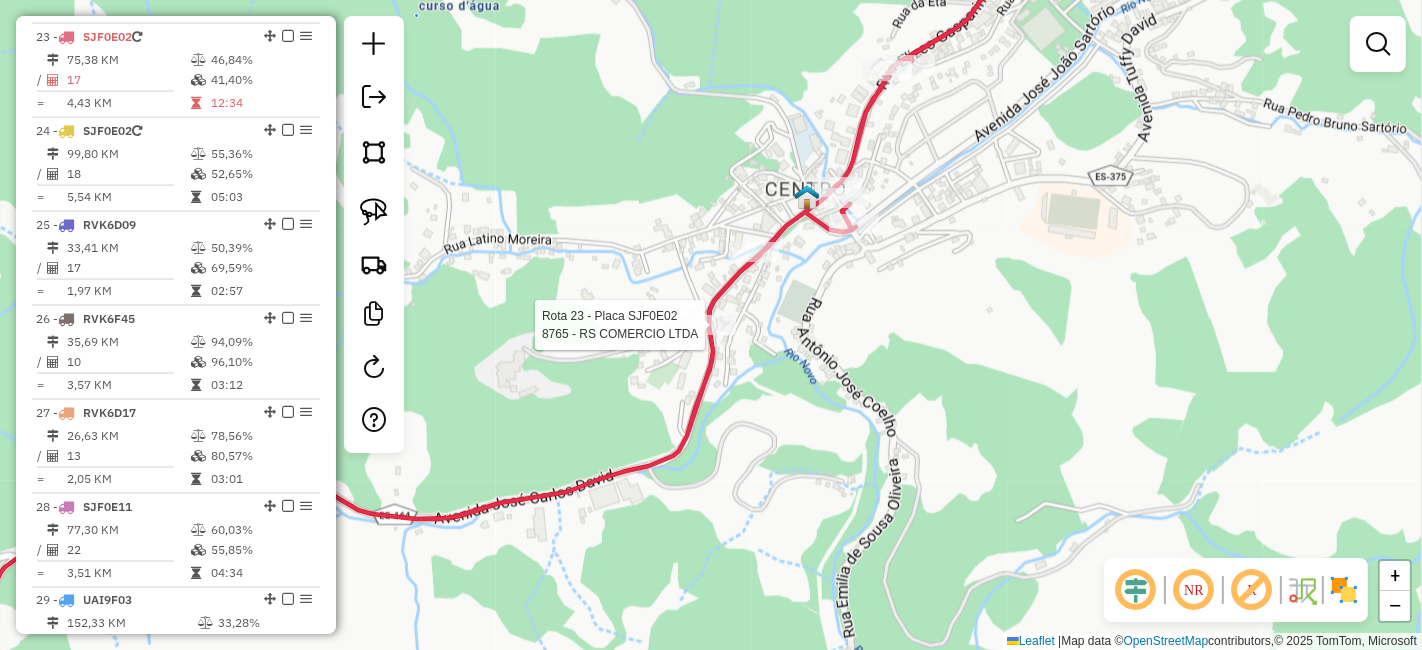 select on "*********" 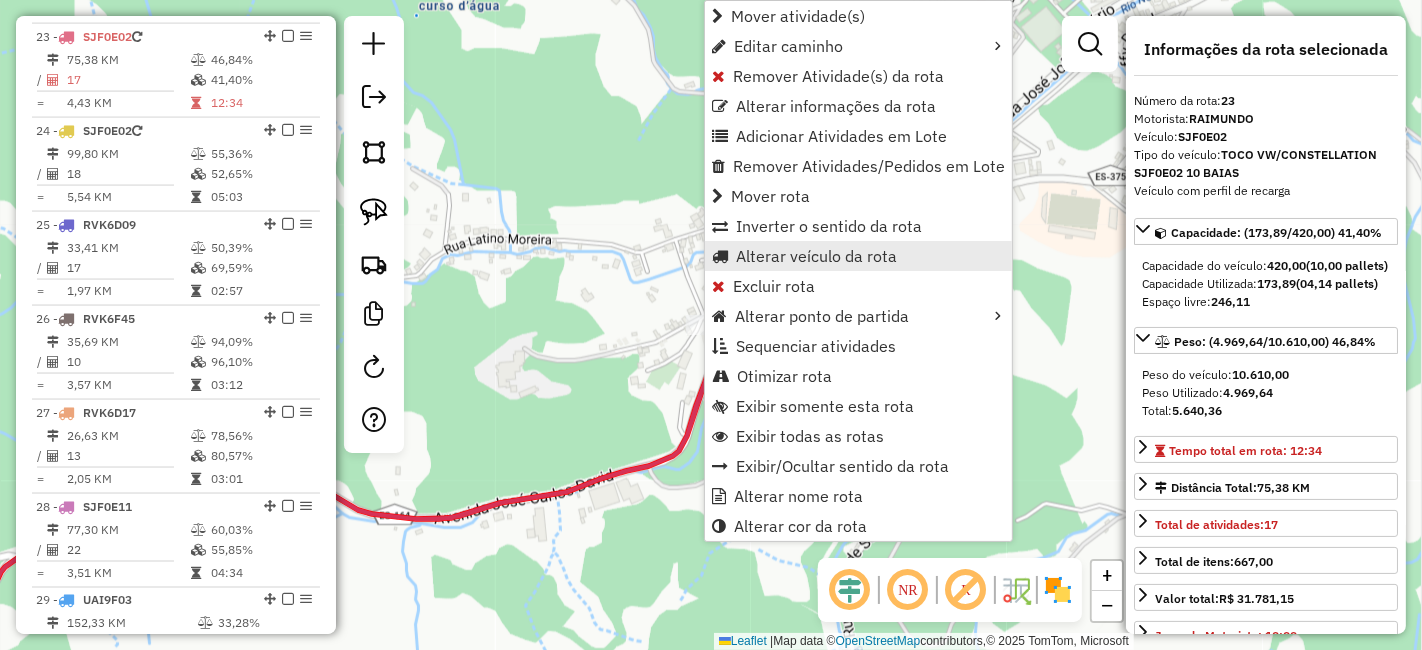 click on "Alterar veículo da rota" at bounding box center (816, 256) 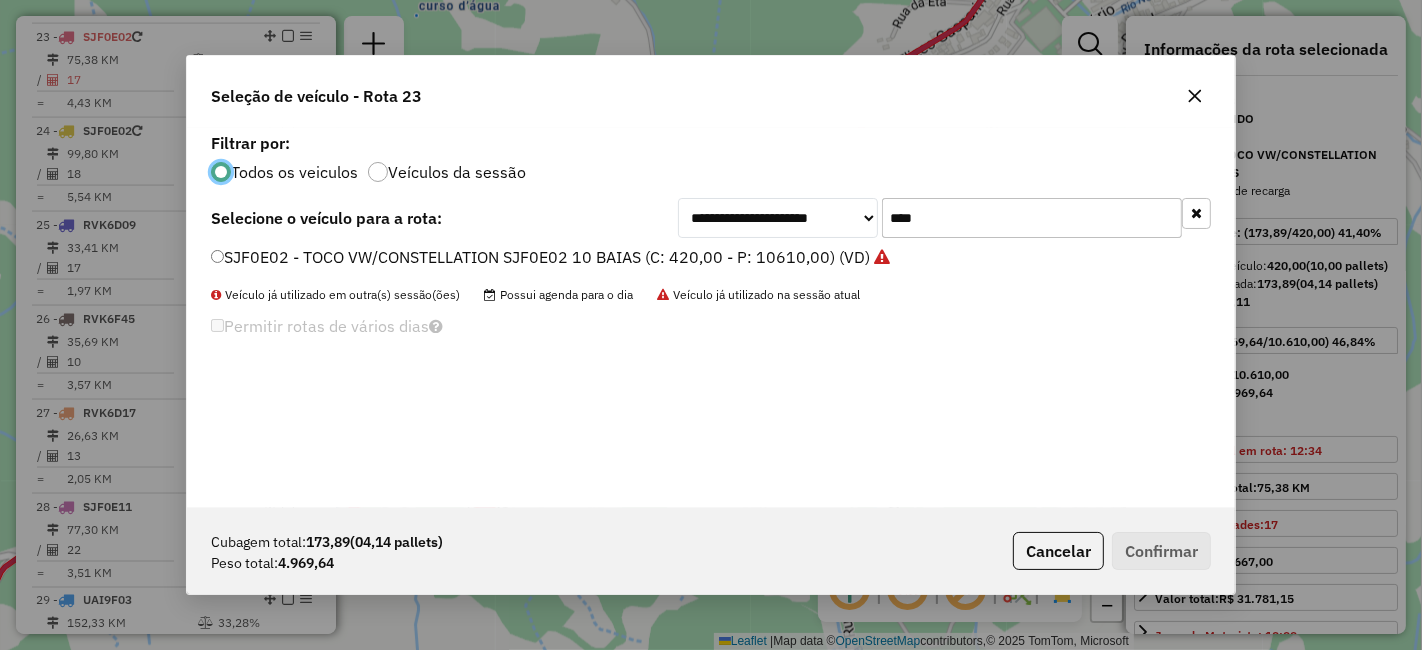 scroll, scrollTop: 11, scrollLeft: 5, axis: both 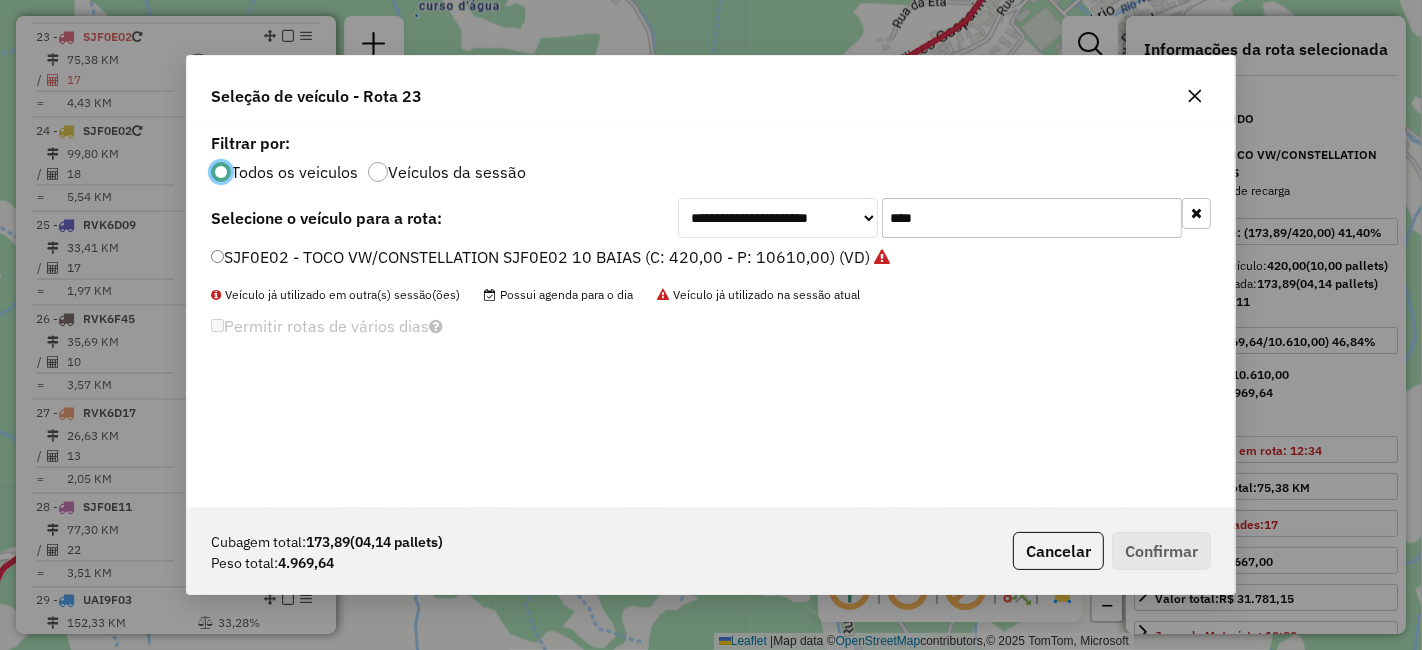 click on "****" 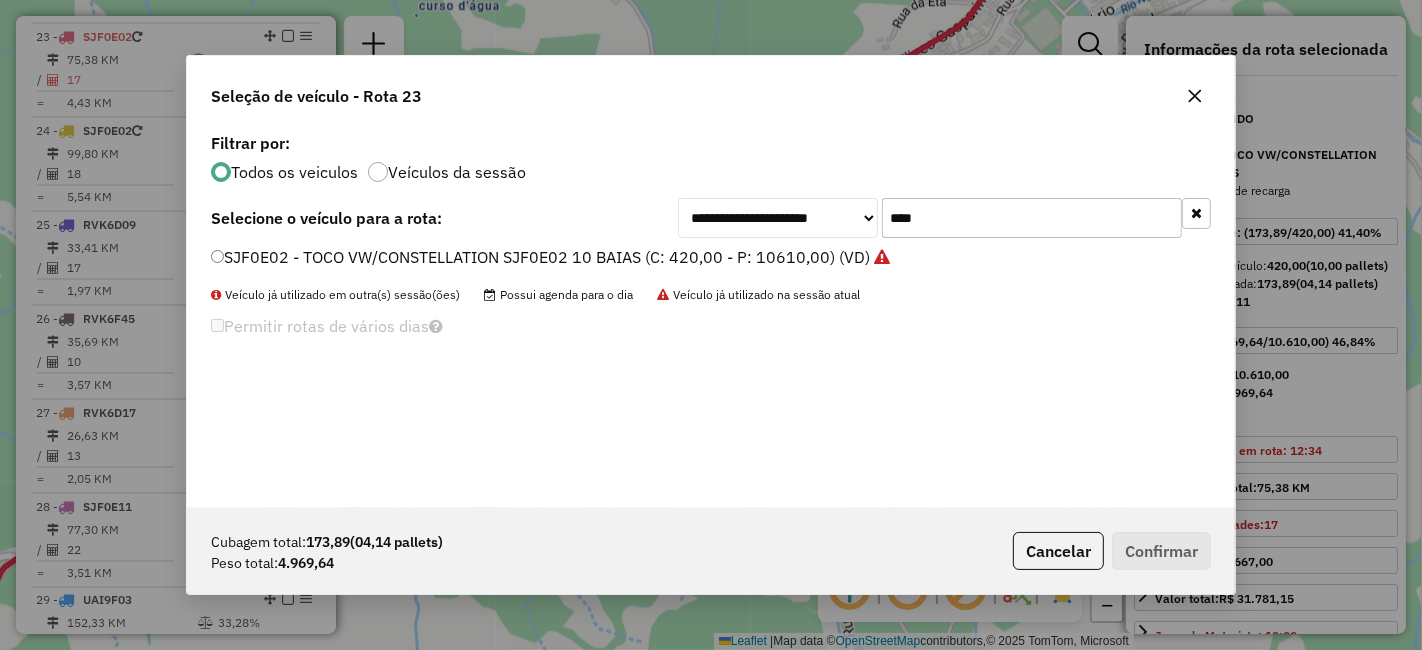 click on "****" 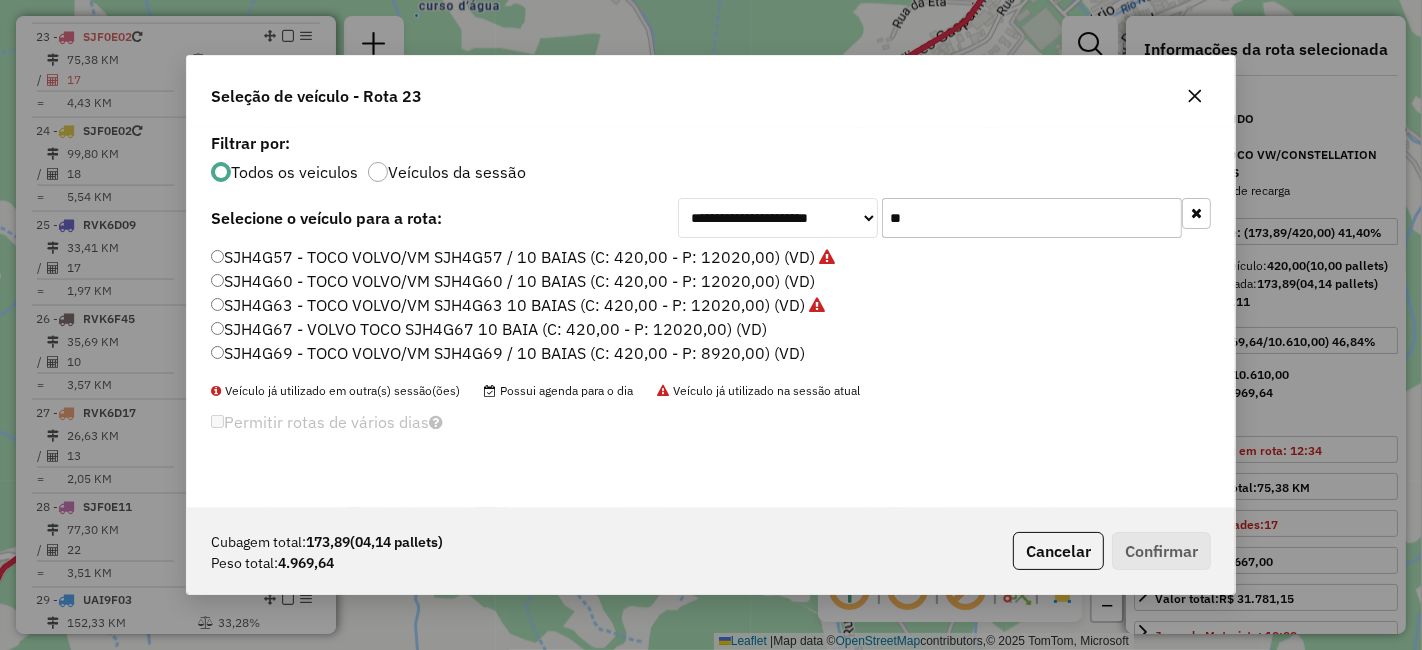 type on "***" 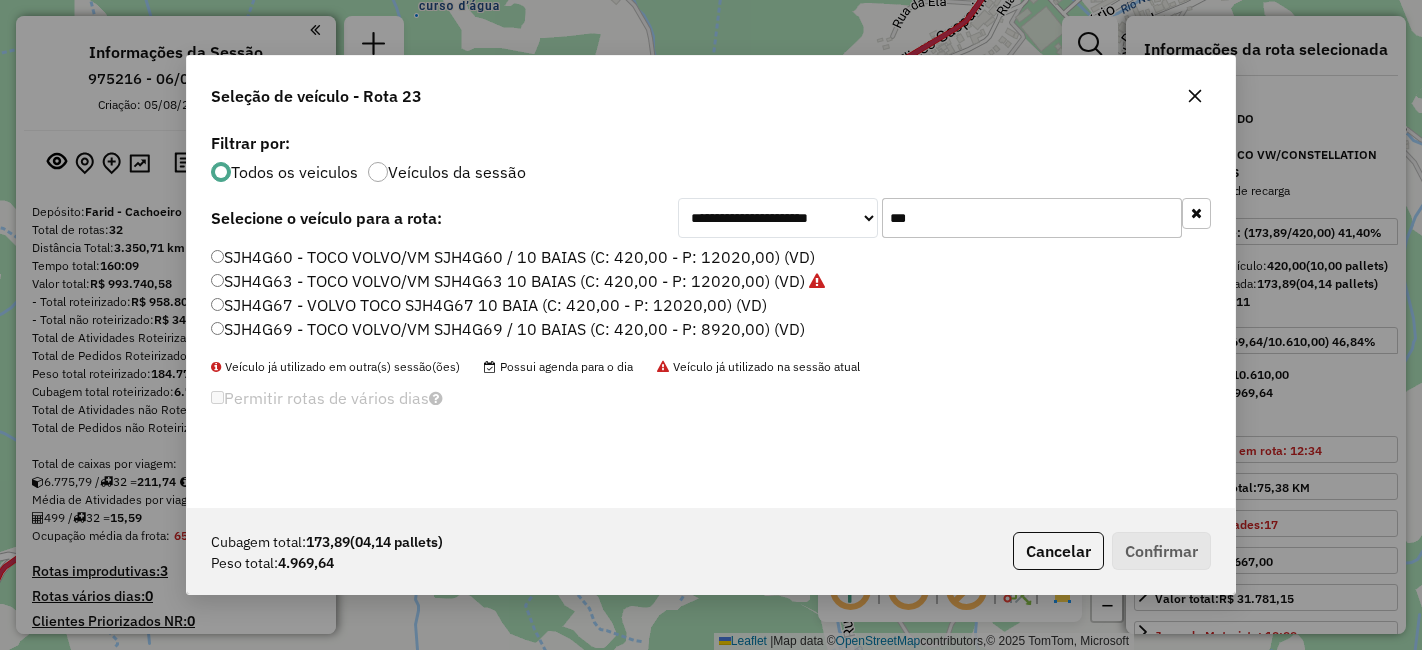 select on "*********" 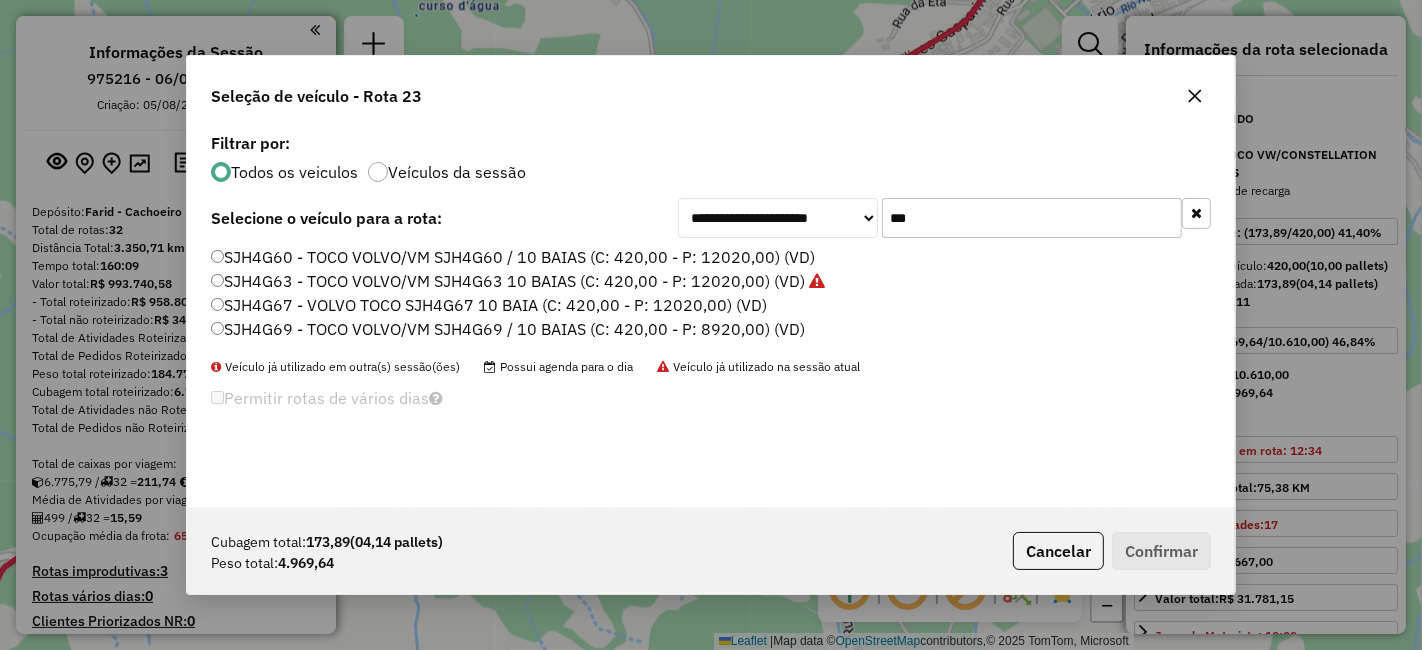 scroll, scrollTop: 2633, scrollLeft: 0, axis: vertical 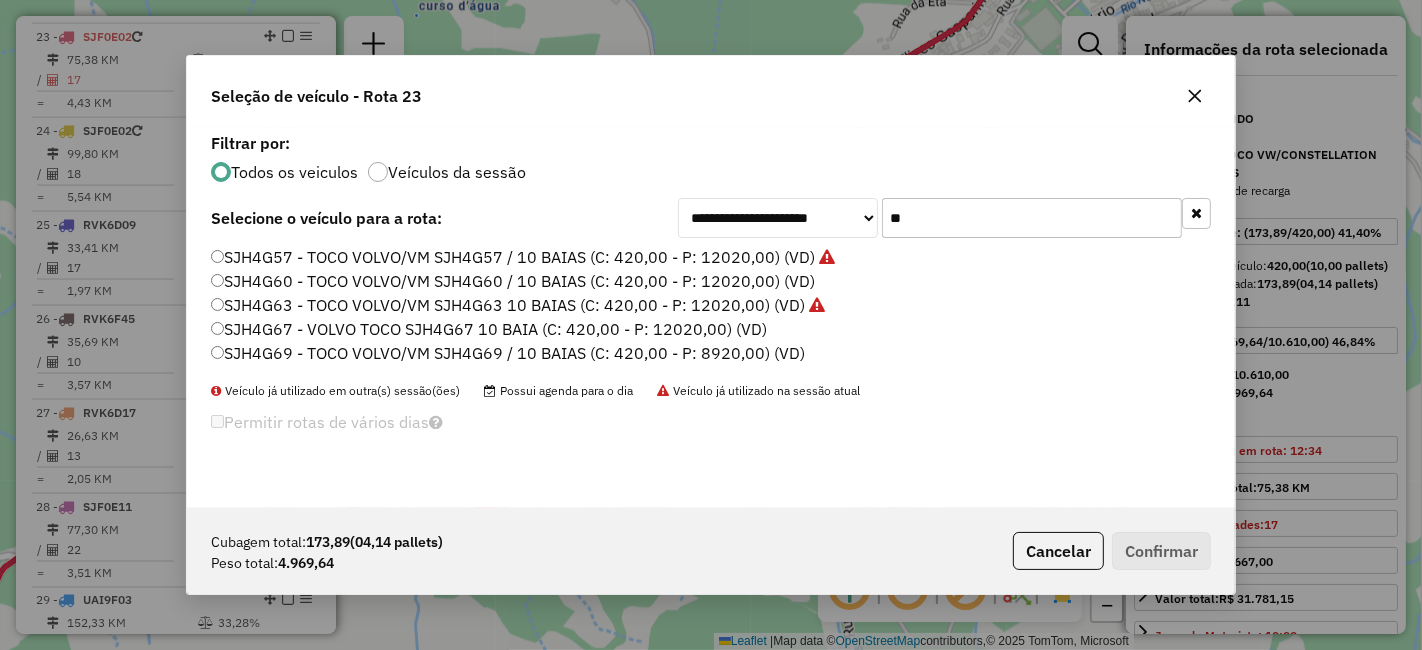 type on "*" 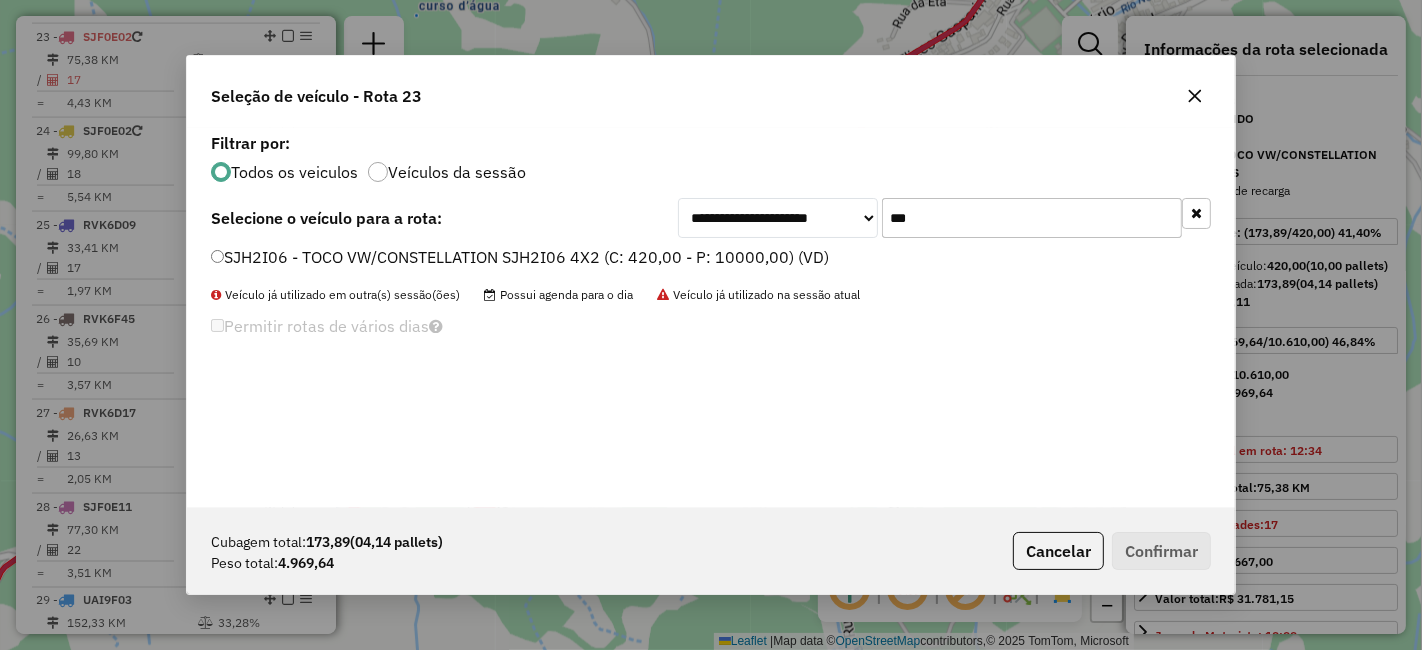 type on "***" 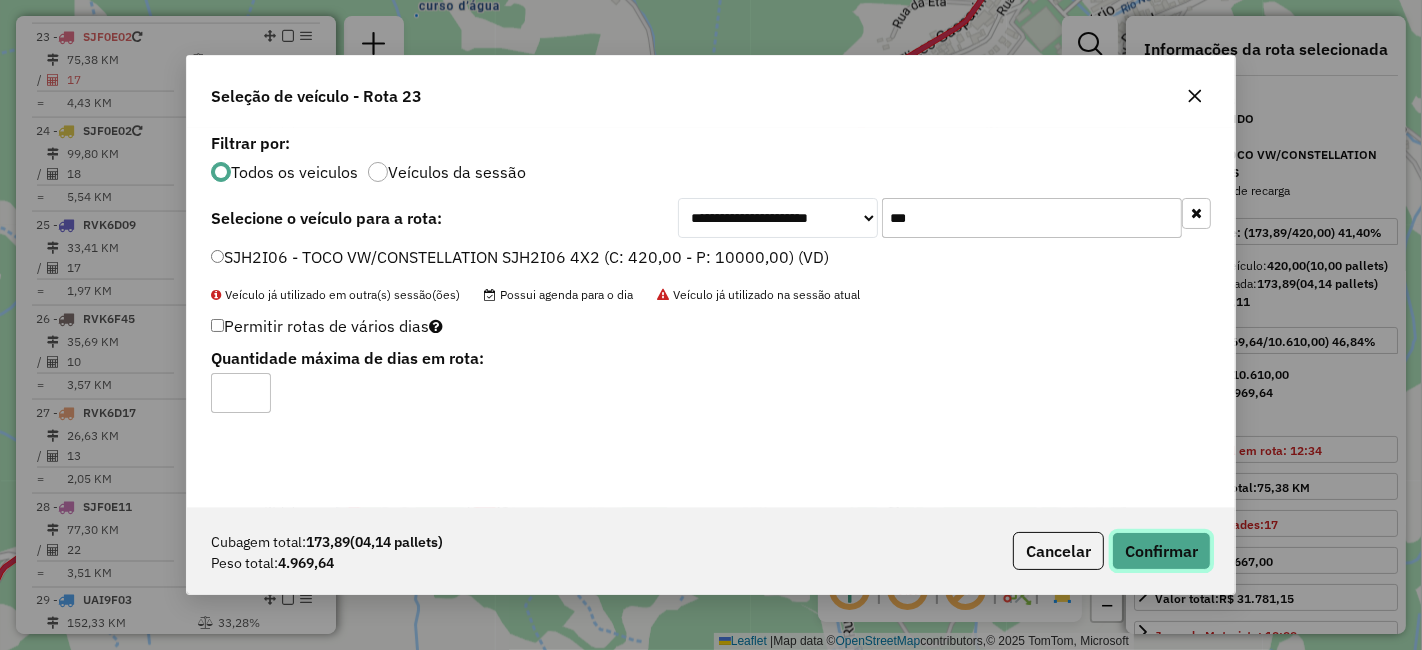 click on "Confirmar" 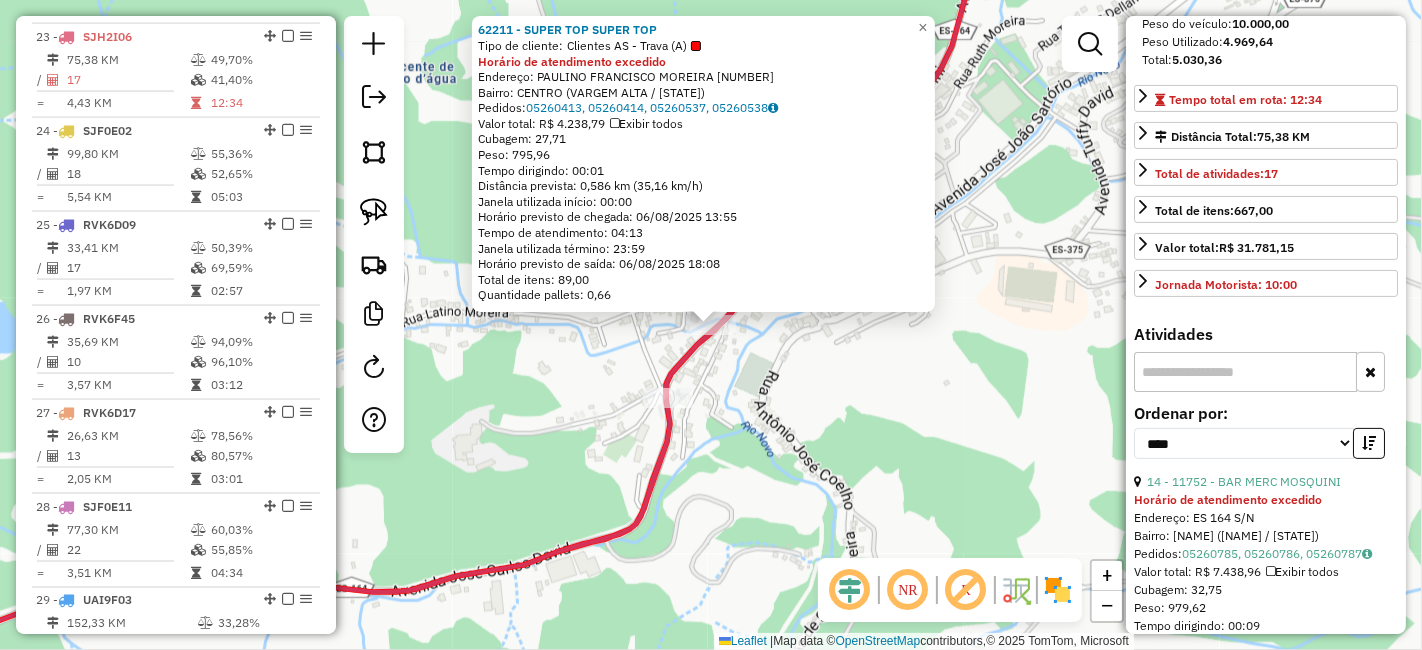 scroll, scrollTop: 111, scrollLeft: 0, axis: vertical 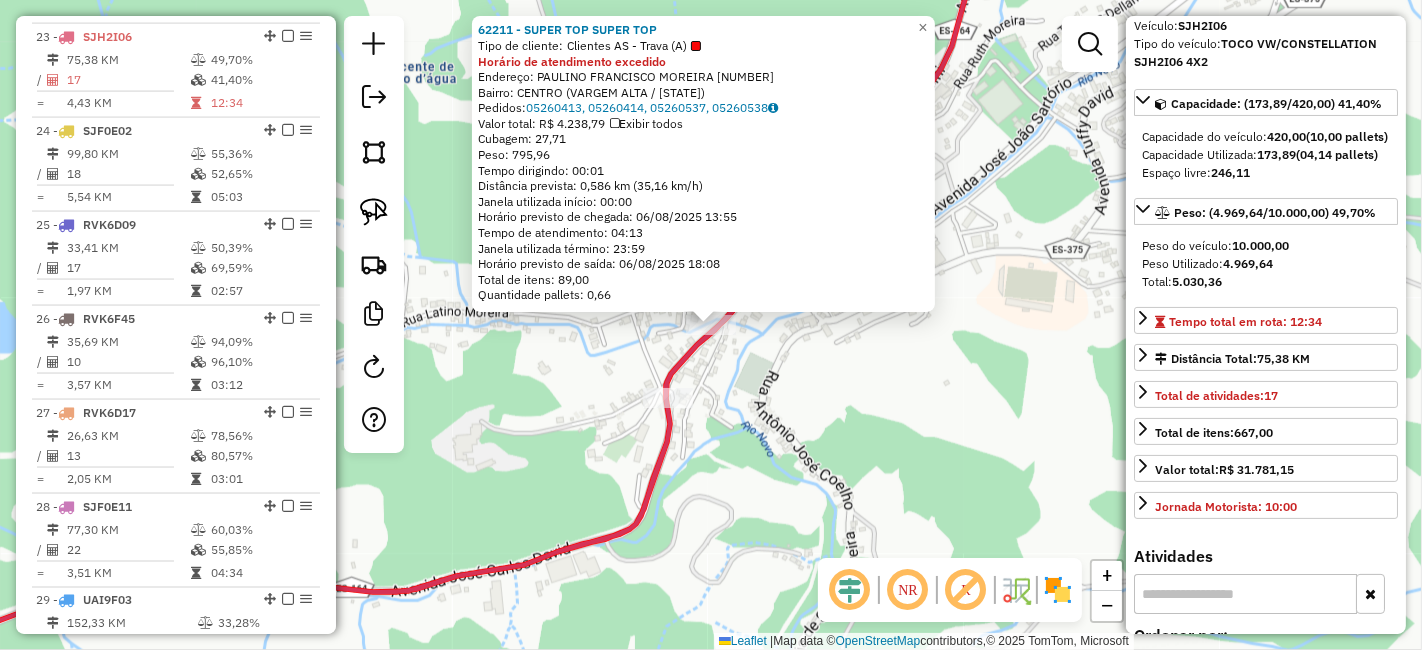 click on "62211 - SUPER TOP SUPER TOP  Tipo de cliente:   Clientes AS - Trava (A)  Horário de atendimento excedido  Endereço:  PAULINO FRANCISCO MOREIRA 40   Bairro: CENTRO ([CITY] / [STATE])   Pedidos:  05260413, 05260414, 05260537, 05260538   Valor total: R$ 4.238,79   Exibir todos   Cubagem: 27,71  Peso: 795,96  Tempo dirigindo: 00:01   Distância prevista: 0,586 km (35,16 km/h)   Janela utilizada início: 00:00   Horário previsto de chegada: 06/08/2025 13:55   Tempo de atendimento: 04:13   Janela utilizada término: 23:59   Horário previsto de saída: 06/08/2025 18:08   Total de itens: 89,00   Quantidade pallets: 0,66  × Janela de atendimento Grade de atendimento Capacidade Transportadoras Veículos Cliente Pedidos  Rotas Selecione os dias de semana para filtrar as janelas de atendimento  Seg   Ter   Qua   Qui   Sex   Sáb   Dom  Informe o período da janela de atendimento: De: Até:  Filtrar exatamente a janela do cliente  Considerar janela de atendimento padrão   Seg   Ter   Qua   Qui   Sex   Sáb   Dom  +" 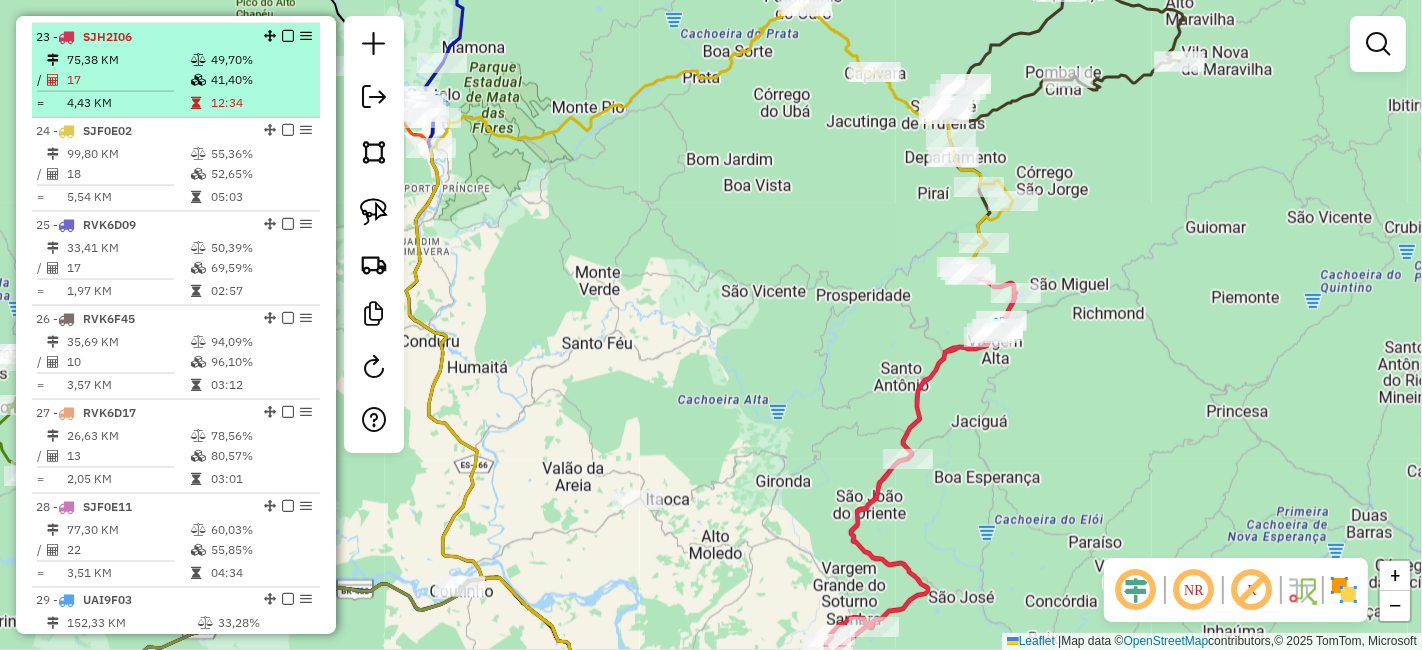 click at bounding box center (288, 36) 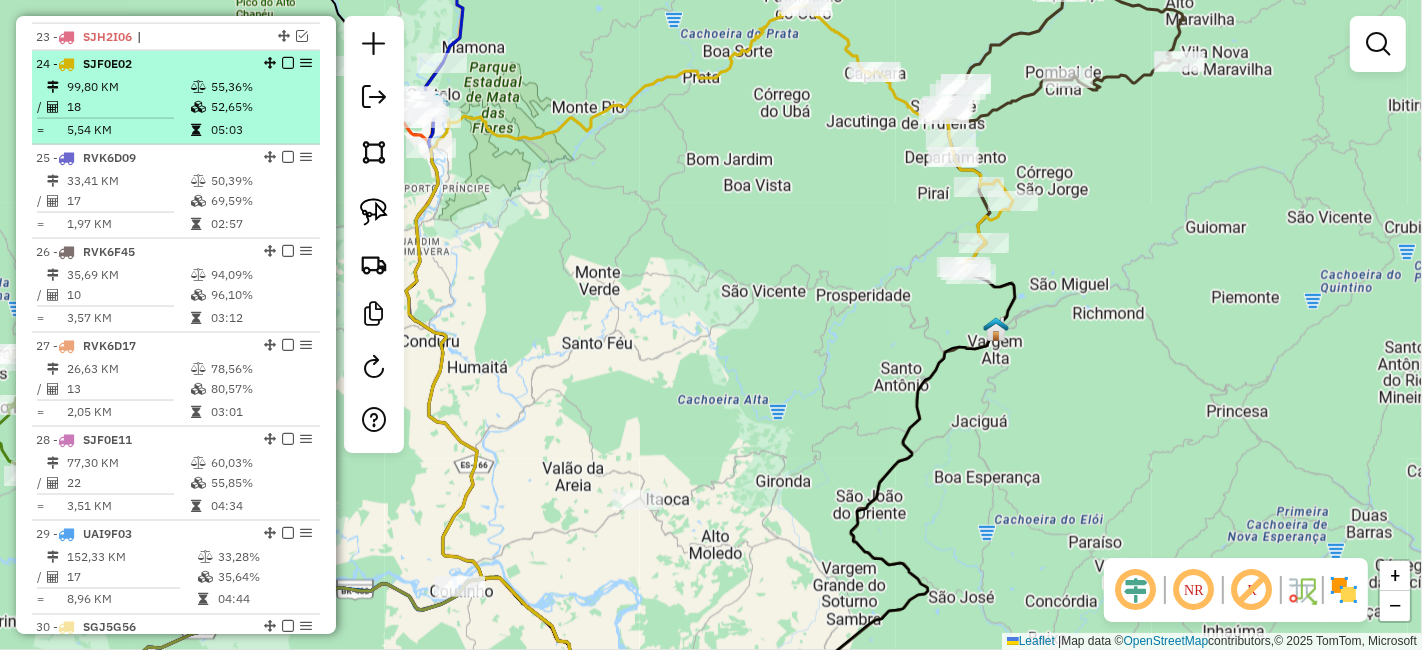 click at bounding box center (288, 63) 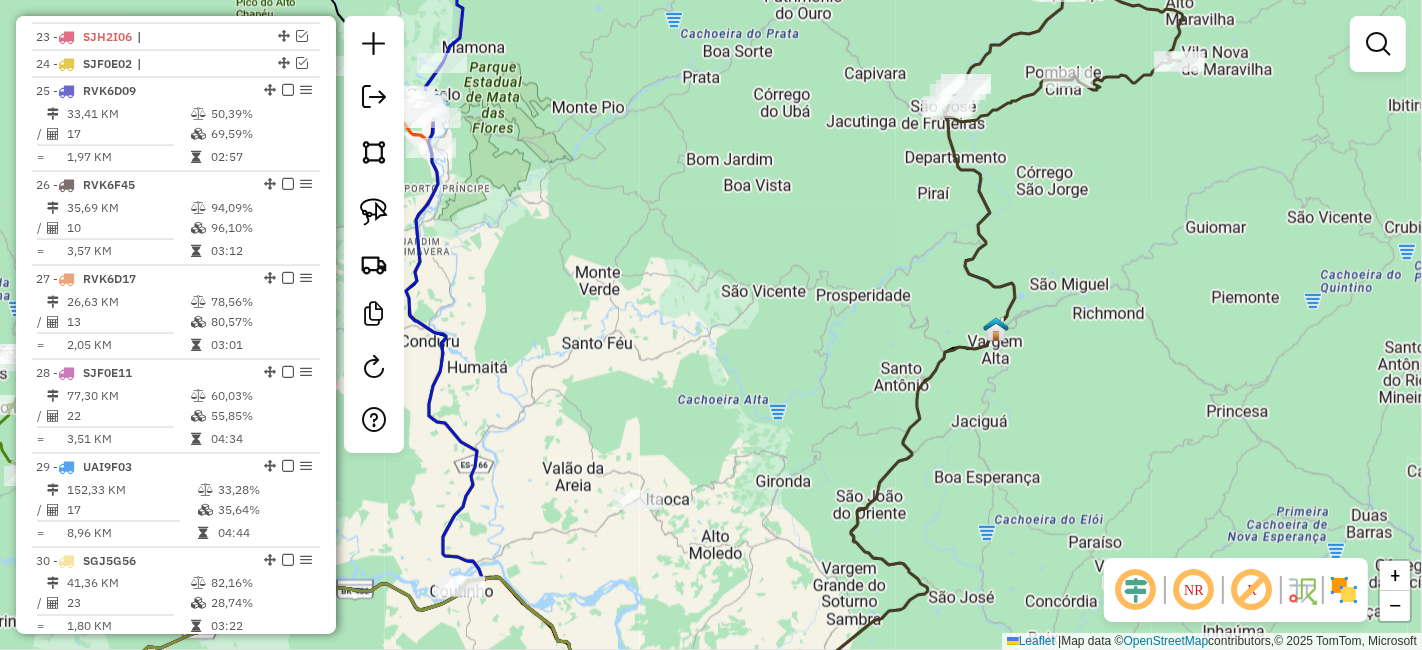 click on "Rota [NUMBER] - Placa [PLATE] [NUMBER] - [NAME] Janela de atendimento Grade de atendimento Capacidade Transportadoras Veículos Cliente Pedidos Rotas Selecione os dias de semana para filtrar as janelas de atendimento Seg Ter Qua Qui Sex Sáb Dom Informe o período da janela de atendimento: De: Até: Filtrar exatamente a janela do cliente Considerar janela de atendimento padrão Selecione os dias de semana para filtrar as grades de atendimento Seg Ter Qua Qui Sex Sáb Dom Considerar clientes sem dia de atendimento cadastrado Clientes fora do dia de atendimento selecionado Filtrar as atividades entre os valores definidos abaixo: Peso mínimo: Peso máximo: Cubagem mínima: Cubagem máxima: De: Até: Filtrar as atividades entre o tempo de atendimento definido abaixo: De: Até: Considerar capacidade total dos clientes não roteirizados Transportadora: Selecione um ou mais itens Tipo de veículo: Selecione um ou mais itens Veículo: Selecione um ou mais itens Motorista:" 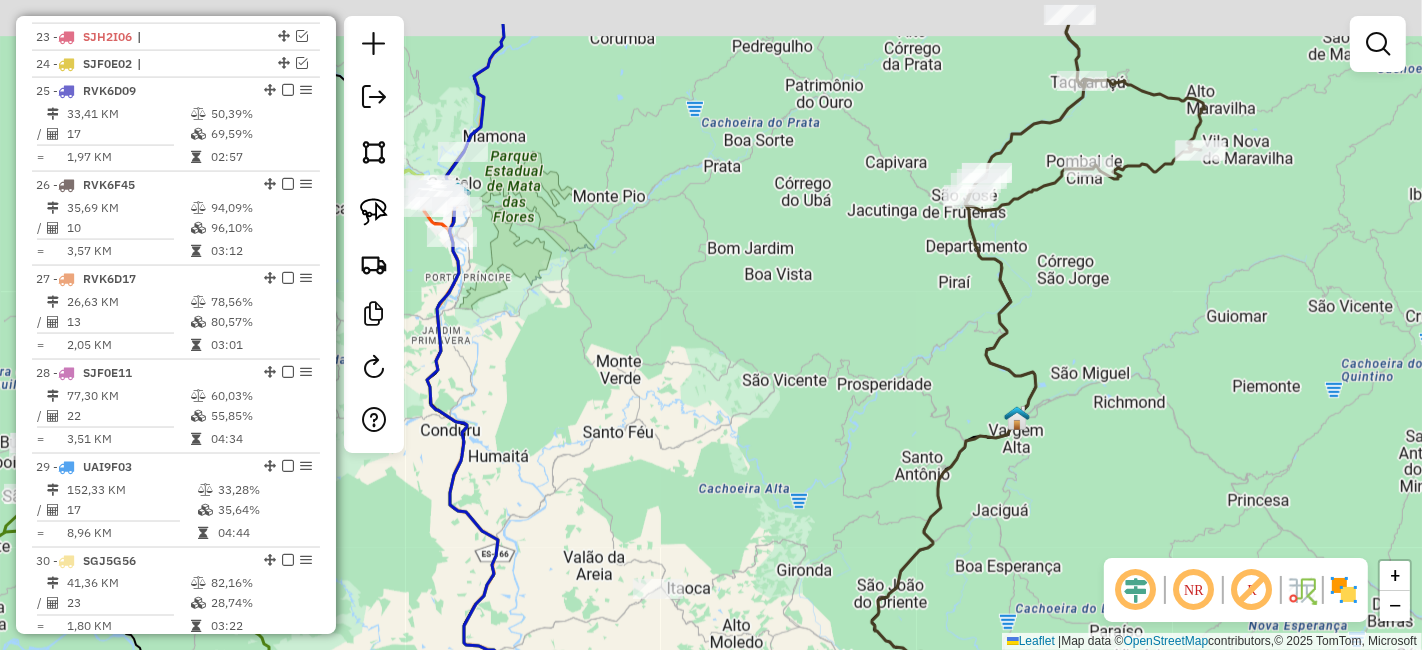 drag, startPoint x: 808, startPoint y: 215, endPoint x: 837, endPoint y: 413, distance: 200.11247 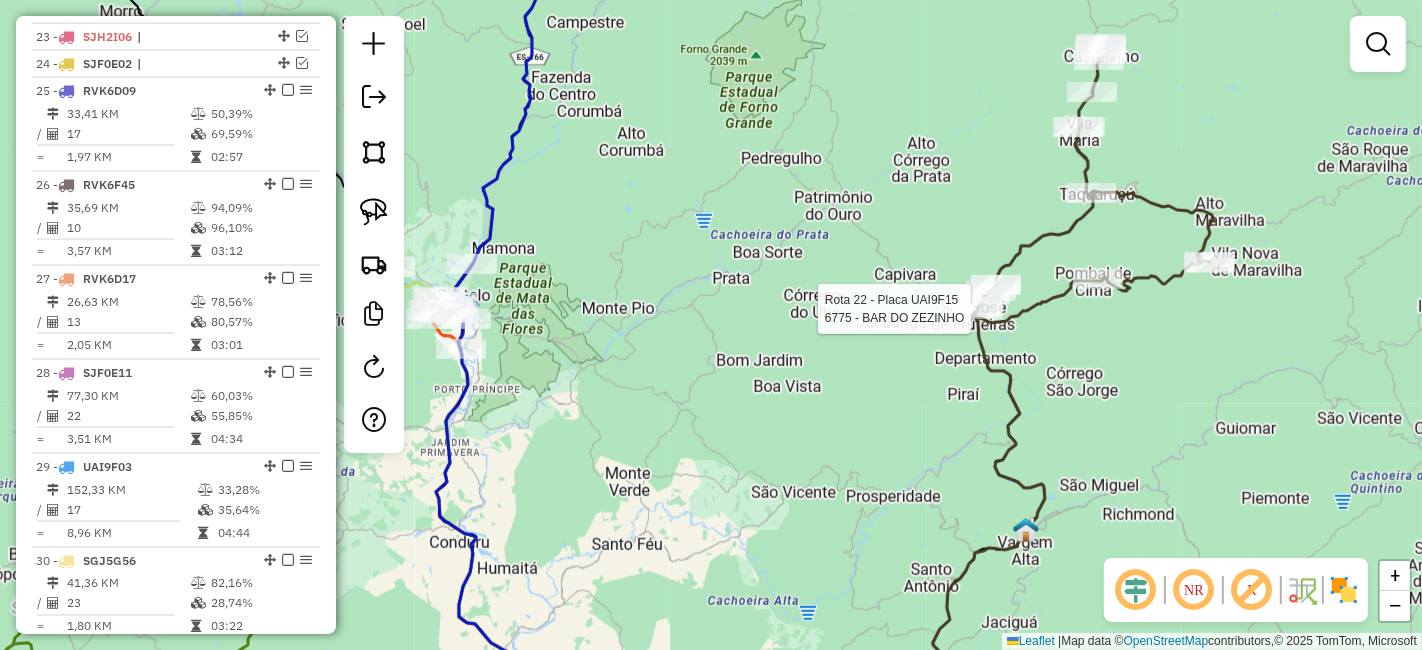 select on "*********" 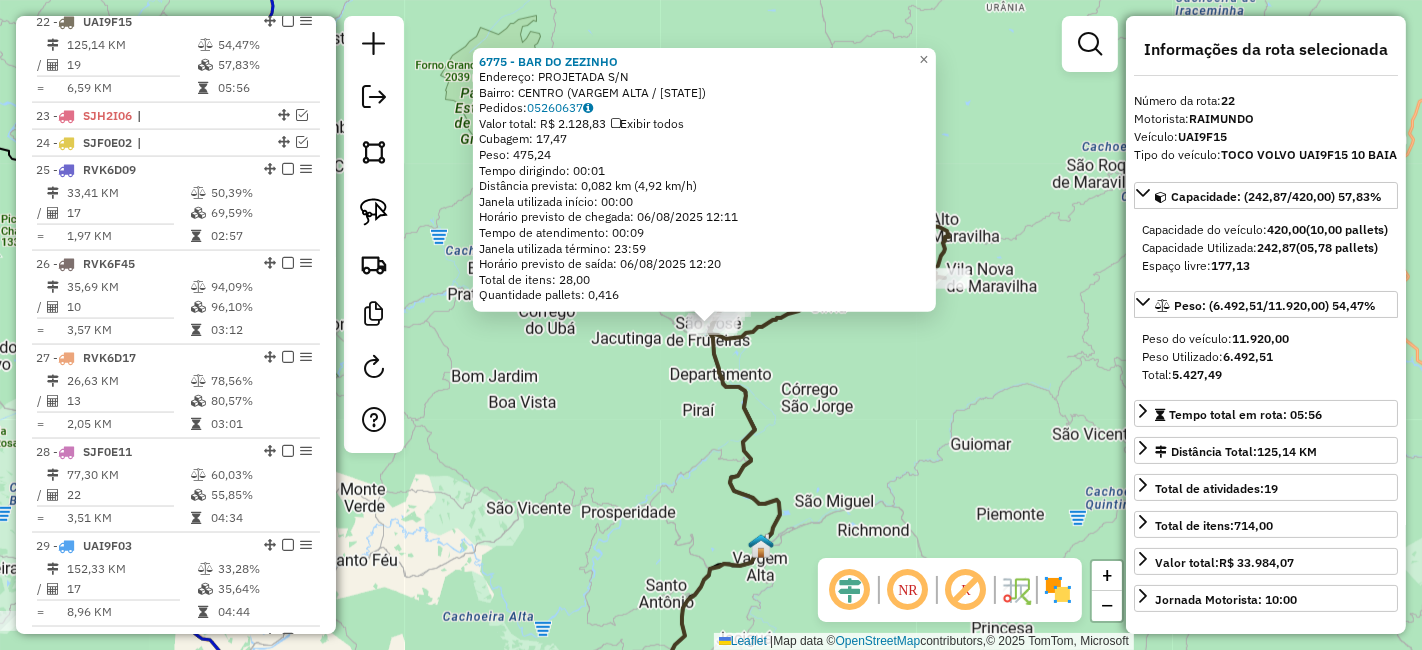 scroll, scrollTop: 2540, scrollLeft: 0, axis: vertical 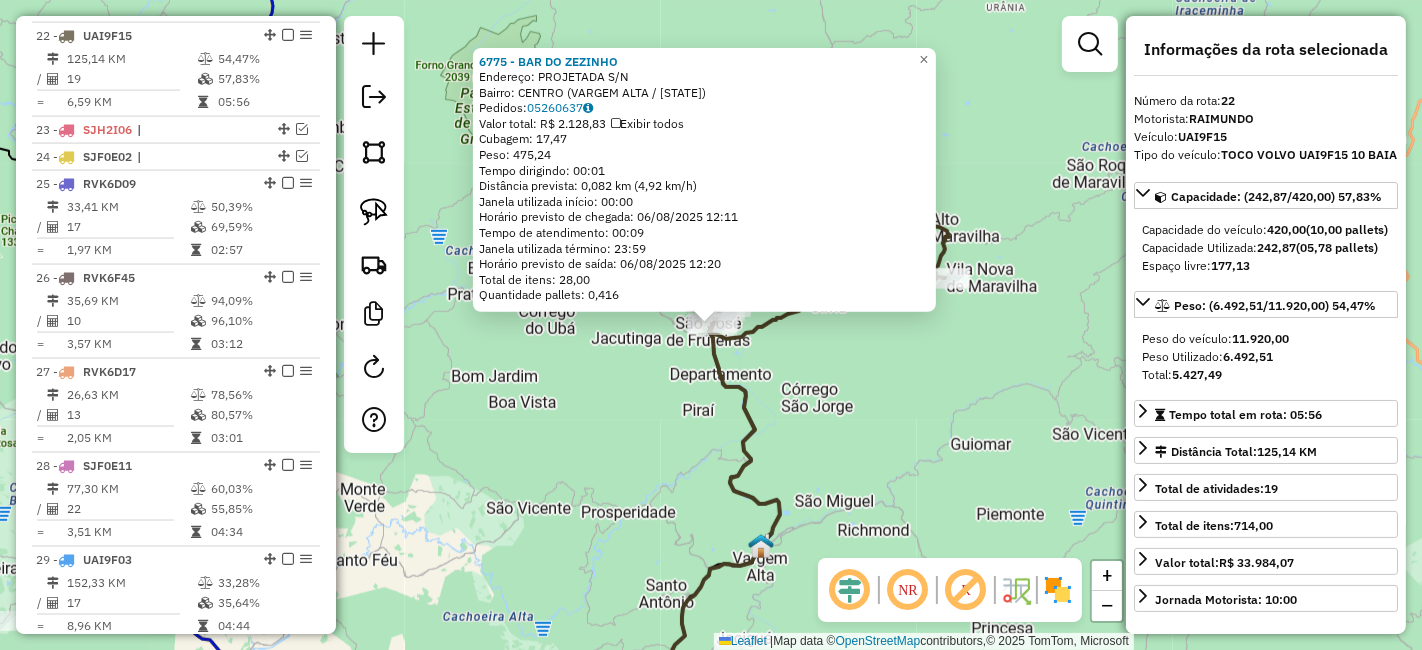 click on "[NUMBER] - [NAME]  Endereço:  [STREET] [NUMBER]   Bairro: [CITY] ([CITY] / ES)   Pedidos:  [ORDER_ID]   Valor total: R$ 2.128,83   Exibir todos   Cubagem: 17,47  Peso: 475,24  Tempo dirigindo: 00:01   Distância prevista: 0,082 km (4,92 km/h)   Janela utilizada início: 00:00   Horário previsto de chegada: 06/08/2025 12:11   Tempo de atendimento: 00:09   Janela utilizada término: 23:59   Horário previsto de saída: 06/08/2025 12:20   Total de itens: 28,00   Quantidade pallets: 0,416  × Janela de atendimento Grade de atendimento Capacidade Transportadoras Veículos Cliente Pedidos  Rotas Selecione os dias de semana para filtrar as janelas de atendimento  Seg   Ter   Qua   Qui   Sex   Sáb   Dom  Informe o período da janela de atendimento: De: Até:  Filtrar exatamente a janela do cliente  Considerar janela de atendimento padrão  Selecione os dias de semana para filtrar as grades de atendimento  Seg   Ter   Qua   Qui   Sex   Sáb   Dom   Considerar clientes sem dia de atendimento cadastrado  De:  De:" 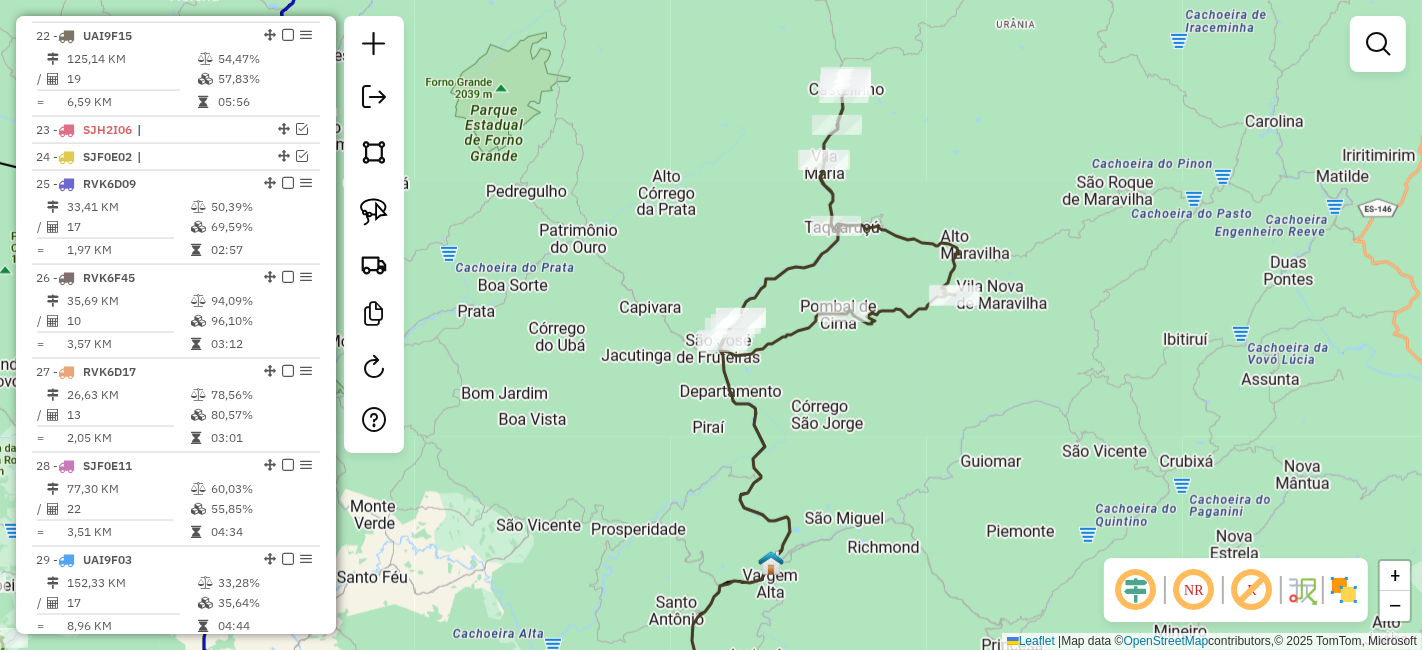 select on "*********" 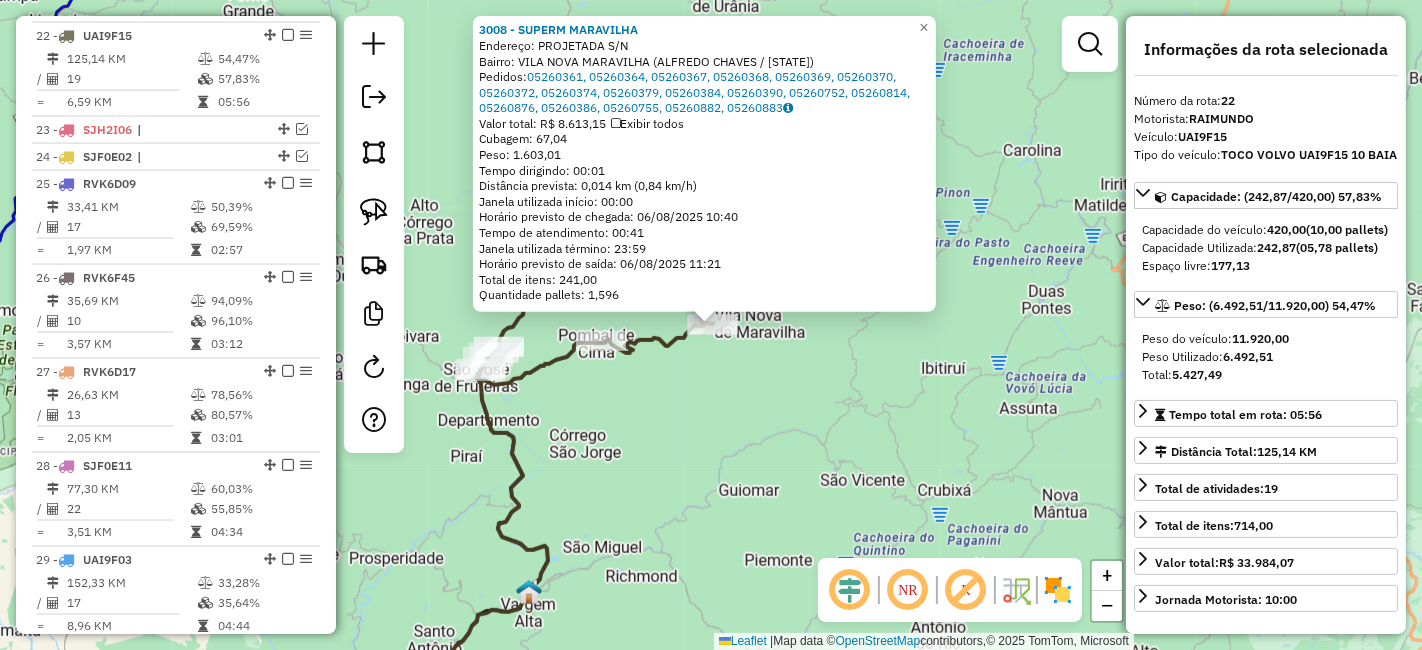 click on "3008 - SUPERM MARAVILHA  Endereço:  PROJETADA S/N   Bairro: VILA NOVA MARAVILHA ([CITY] / [STATE])   Pedidos:  05260361, 05260364, 05260367, 05260368, 05260369, 05260370, 05260372, 05260374, 05260379, 05260384, 05260390, 05260752, 05260814, 05260876, 05260386, 05260755, 05260882, 05260883   Valor total: R$ 8.613,15   Exibir todos   Cubagem: 67,04  Peso: 1.603,01  Tempo dirigindo: 00:01   Distância prevista: 0,014 km (0,84 km/h)   Janela utilizada início: 00:00   Horário previsto de chegada: 06/08/2025 10:40   Tempo de atendimento: 00:41   Janela utilizada término: 23:59   Horário previsto de saída: 06/08/2025 11:21   Total de itens: 241,00   Quantidade pallets: 1,596  × Janela de atendimento Grade de atendimento Capacidade Transportadoras Veículos Cliente Pedidos  Rotas Selecione os dias de semana para filtrar as janelas de atendimento  Seg   Ter   Qua   Qui   Sex   Sáb   Dom  Informe o período da janela de atendimento: De: Até:  Filtrar exatamente a janela do cliente  Seg   Ter   Qua   Qui  +" 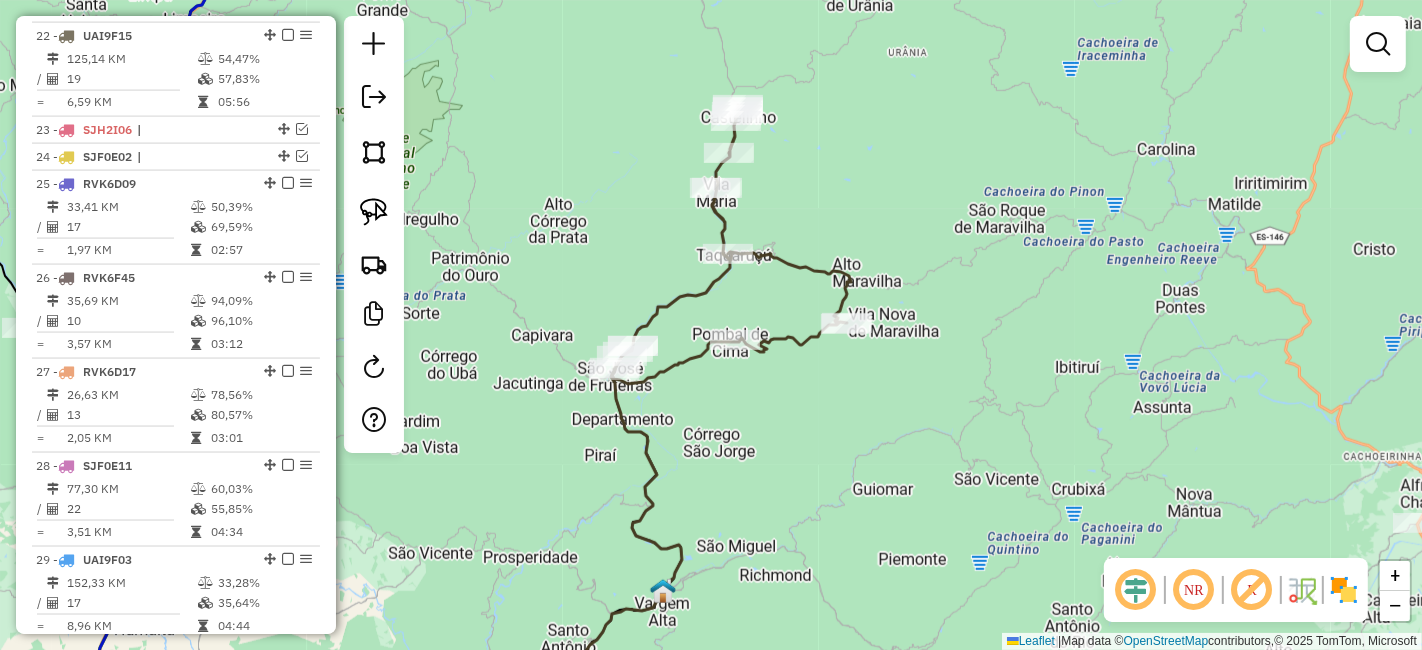 drag, startPoint x: 862, startPoint y: 417, endPoint x: 994, endPoint y: 416, distance: 132.00378 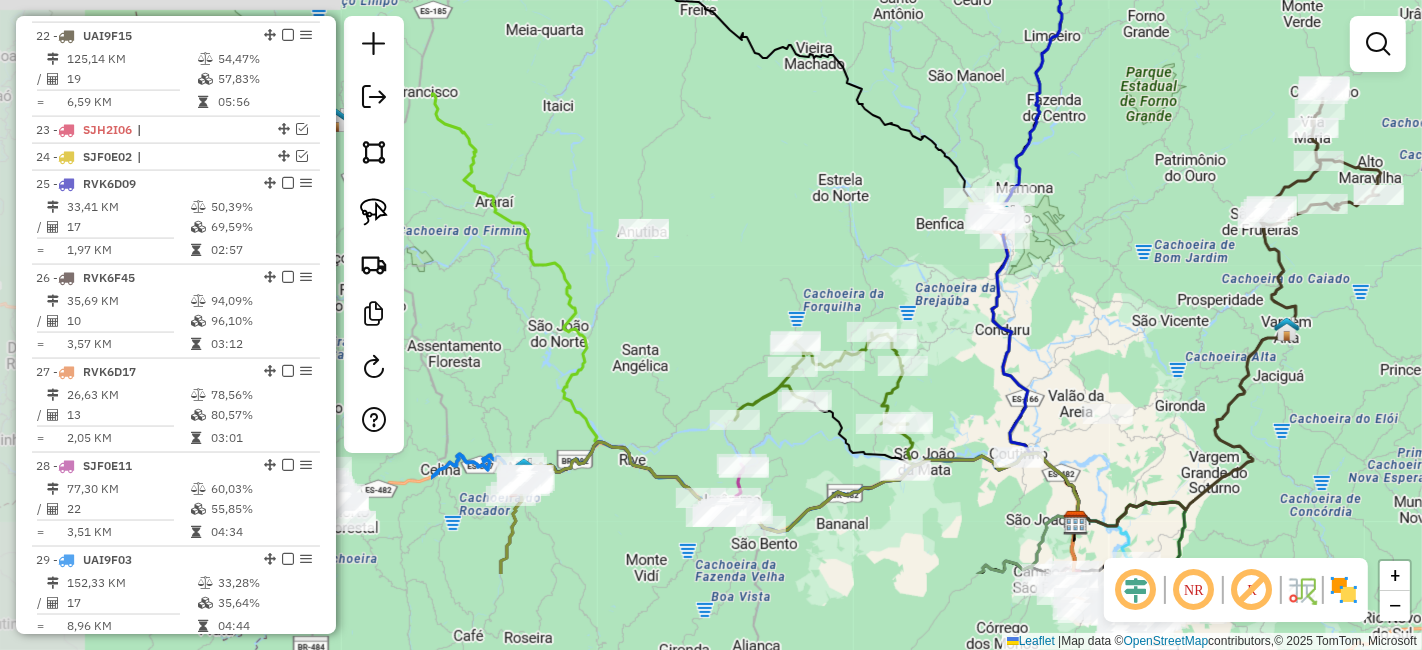 drag, startPoint x: 835, startPoint y: 472, endPoint x: 1402, endPoint y: 361, distance: 577.76294 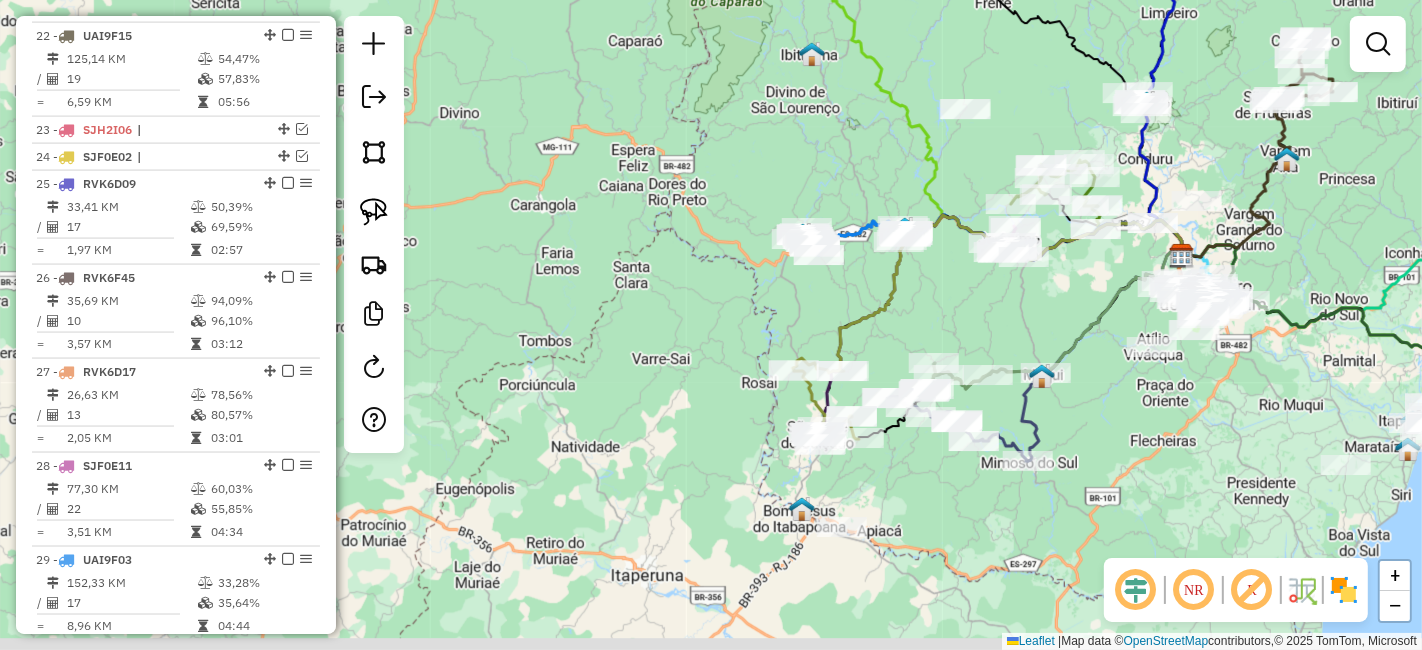 drag, startPoint x: 1257, startPoint y: 420, endPoint x: 1305, endPoint y: 246, distance: 180.49931 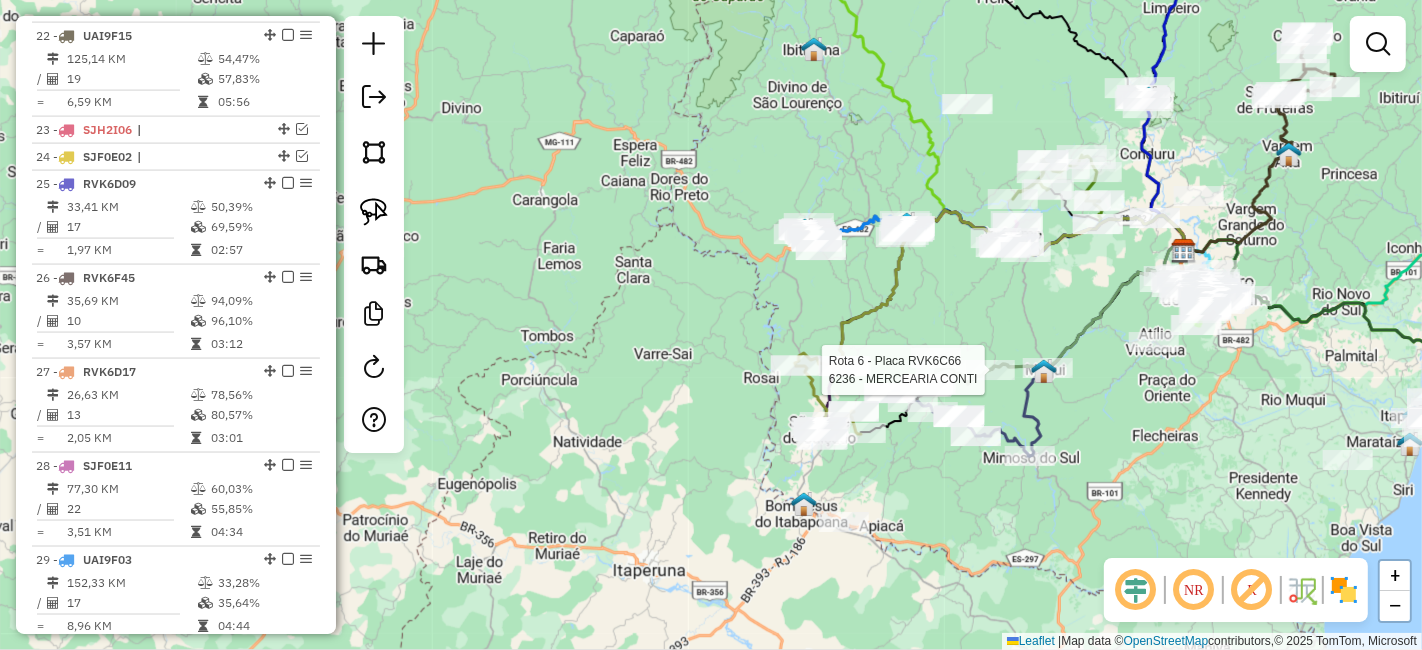 select on "*********" 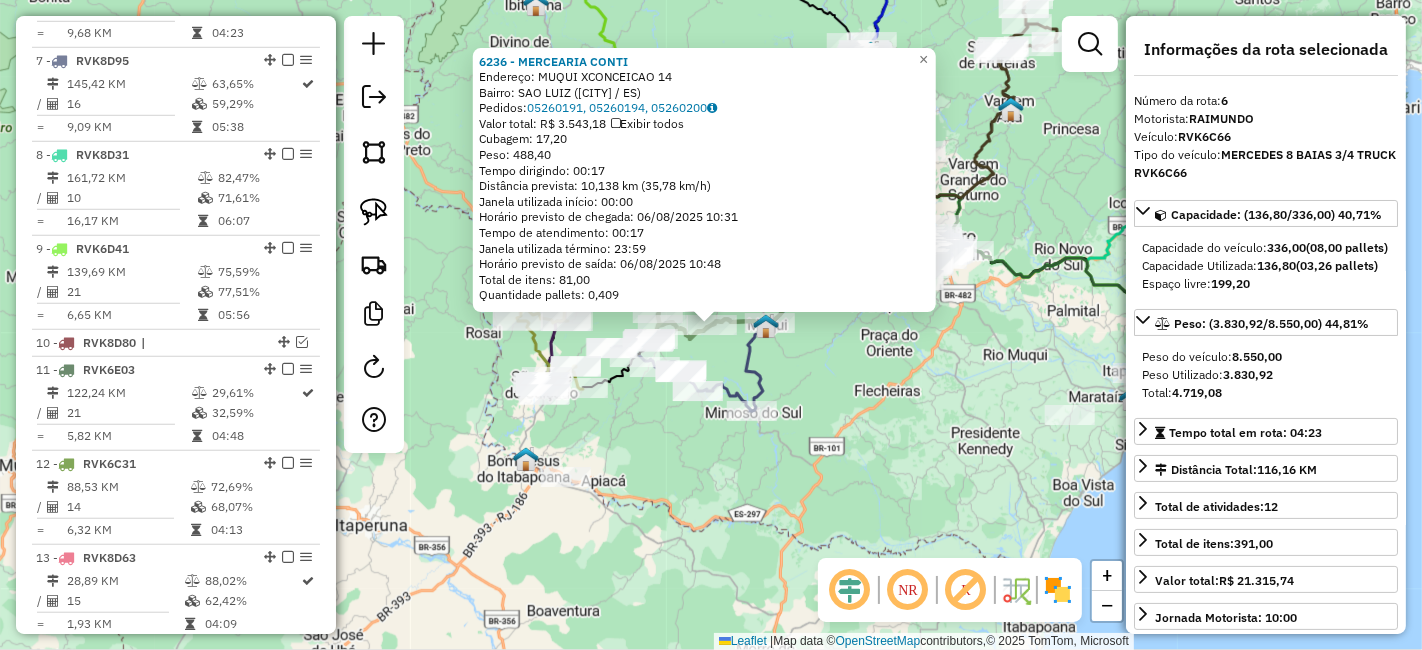 scroll, scrollTop: 1242, scrollLeft: 0, axis: vertical 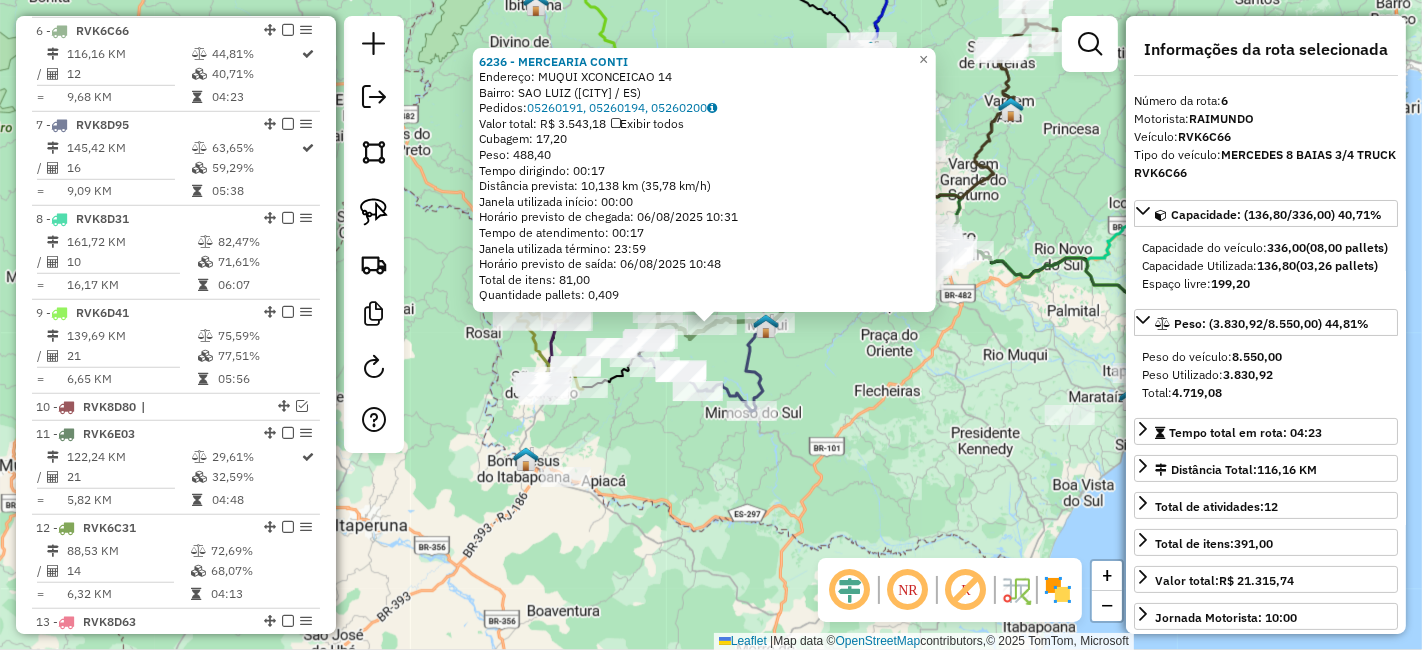 click on "[NUMBER] - [NAME] [NAME] Endereço: [NAME] [NAME] [NAME] [NUMBER] Bairro: [NAME] ([NAME] / [STATE]) Pedidos: [ORDER_NUMBER], [ORDER_NUMBER], [ORDER_NUMBER] Valor total: R$ [PRICE] Exibir todos Cubagem: [CUBAGE] Peso: [WEIGHT] Tempo dirigindo: [TIME] Distância prevista: [DISTANCE] ([SPEED]) Janela utilizada início: [TIME] Horário previsto de chegada: [DATE] [TIME] Tempo de atendimento: [TIME] Janela utilizada término: [TIME] Horário previsto de saída: [DATE] [TIME] Total de itens: [ITEMS] Quantidade pallets: [PALLETS] × Janela de atendimento Grade de atendimento Capacidade Transportadoras Veículos Cliente Pedidos Rotas Selecione os dias de semana para filtrar as janelas de atendimento Seg Ter Qua Qui Sex Sáb Dom Informe o período da janela de atendimento: De: Até: Filtrar exatamente a janela do cliente Considerar janela de atendimento padrão Selecione os dias de semana para filtrar as grades de atendimento Seg Ter Qua Qui Sex Sáb Dom Peso mínimo: Peso máximo: De: +" 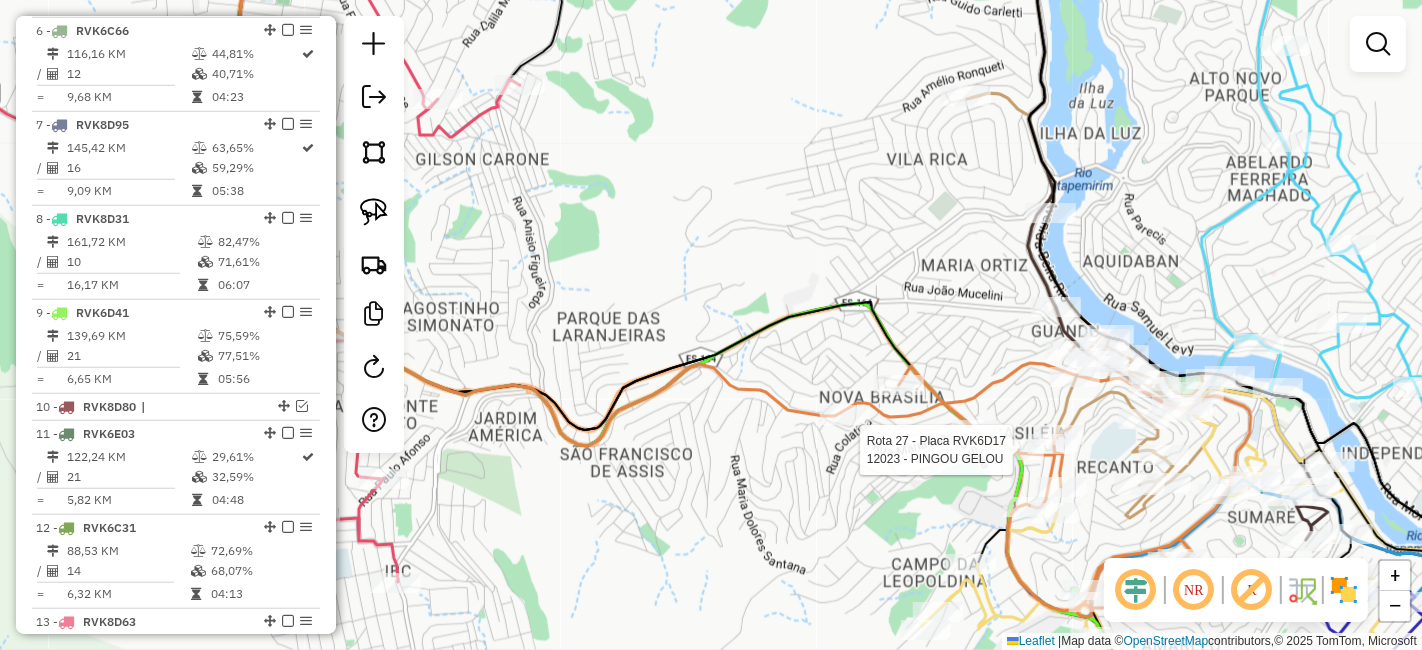 select on "*********" 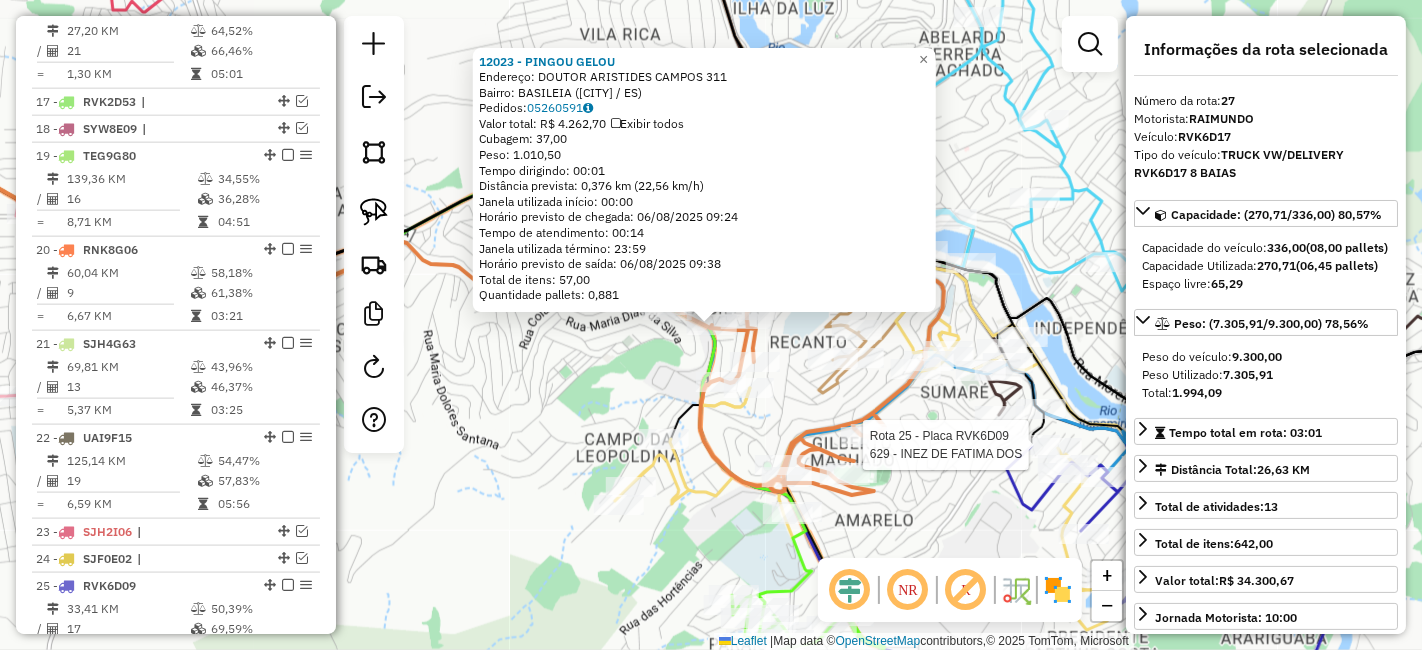 scroll, scrollTop: 2874, scrollLeft: 0, axis: vertical 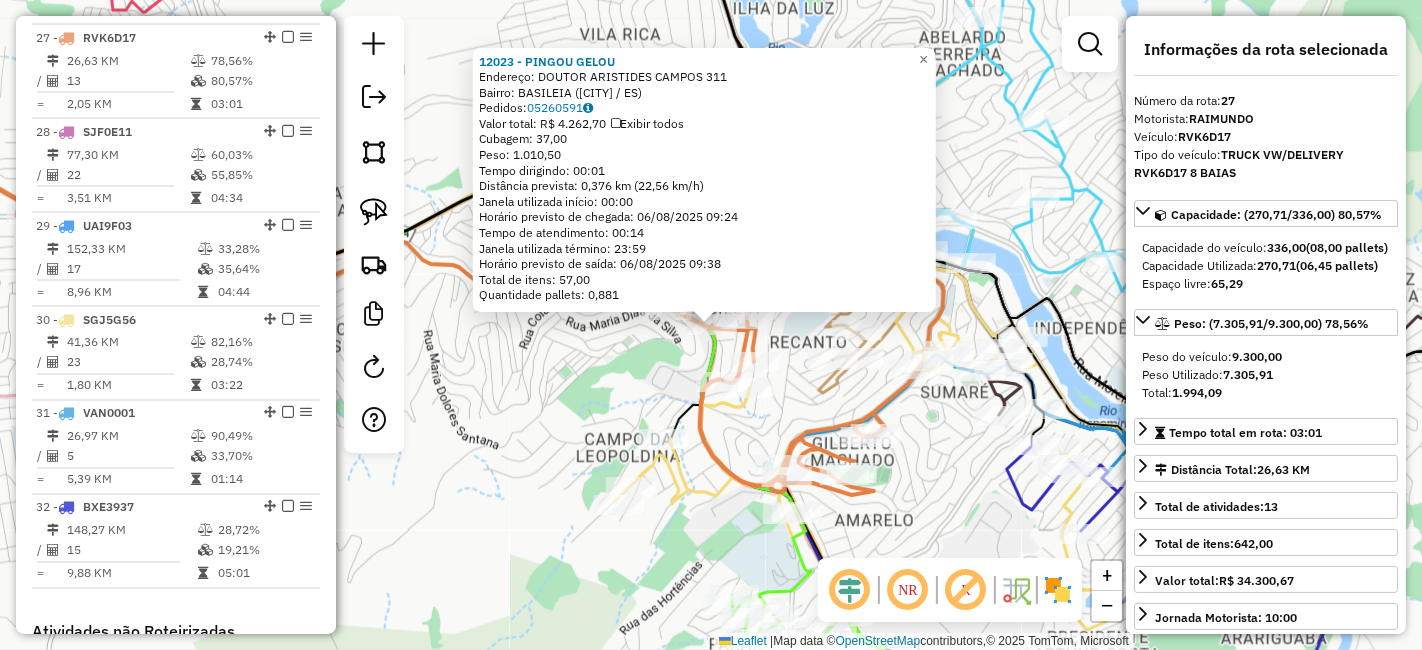 click 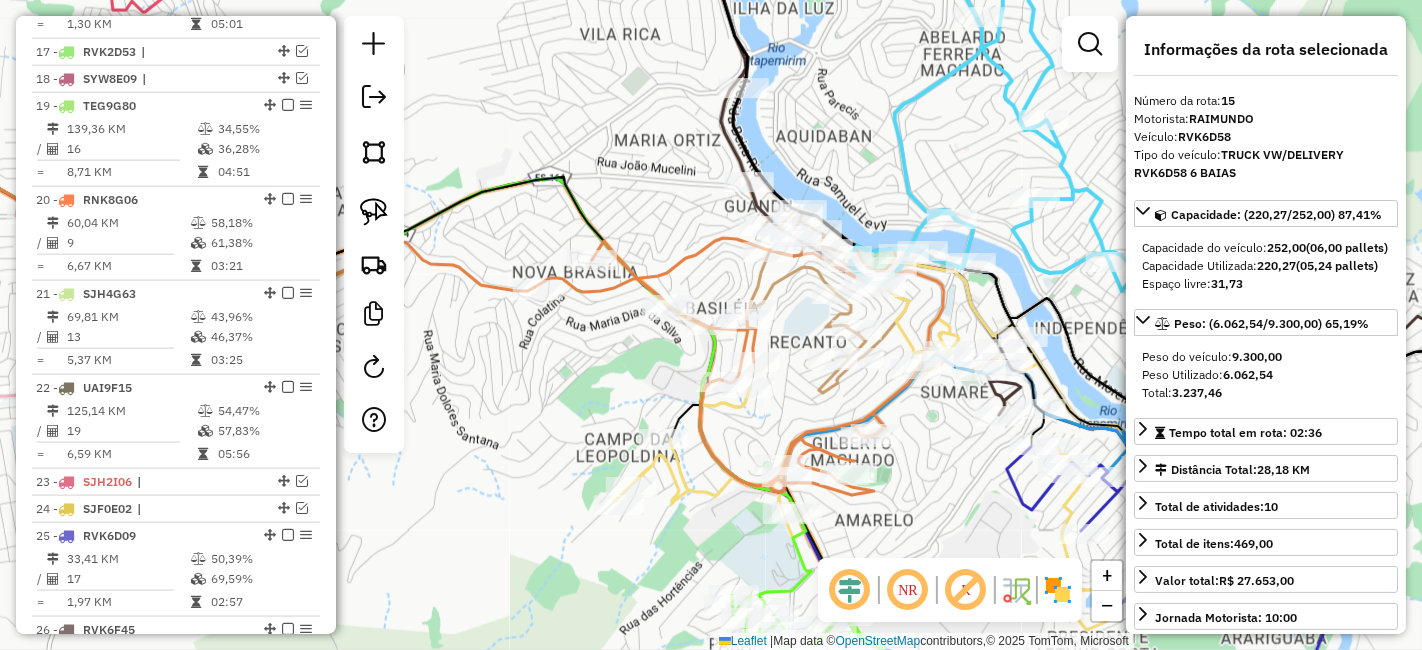 scroll, scrollTop: 2017, scrollLeft: 0, axis: vertical 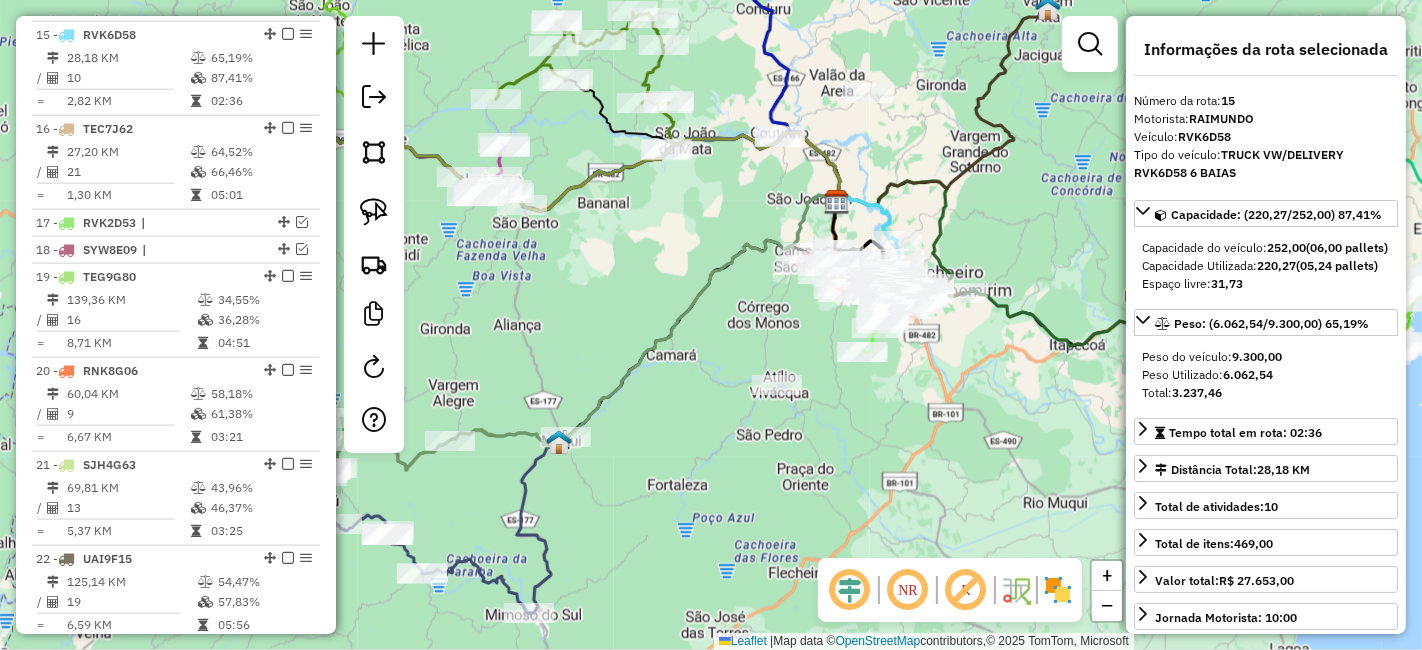 click 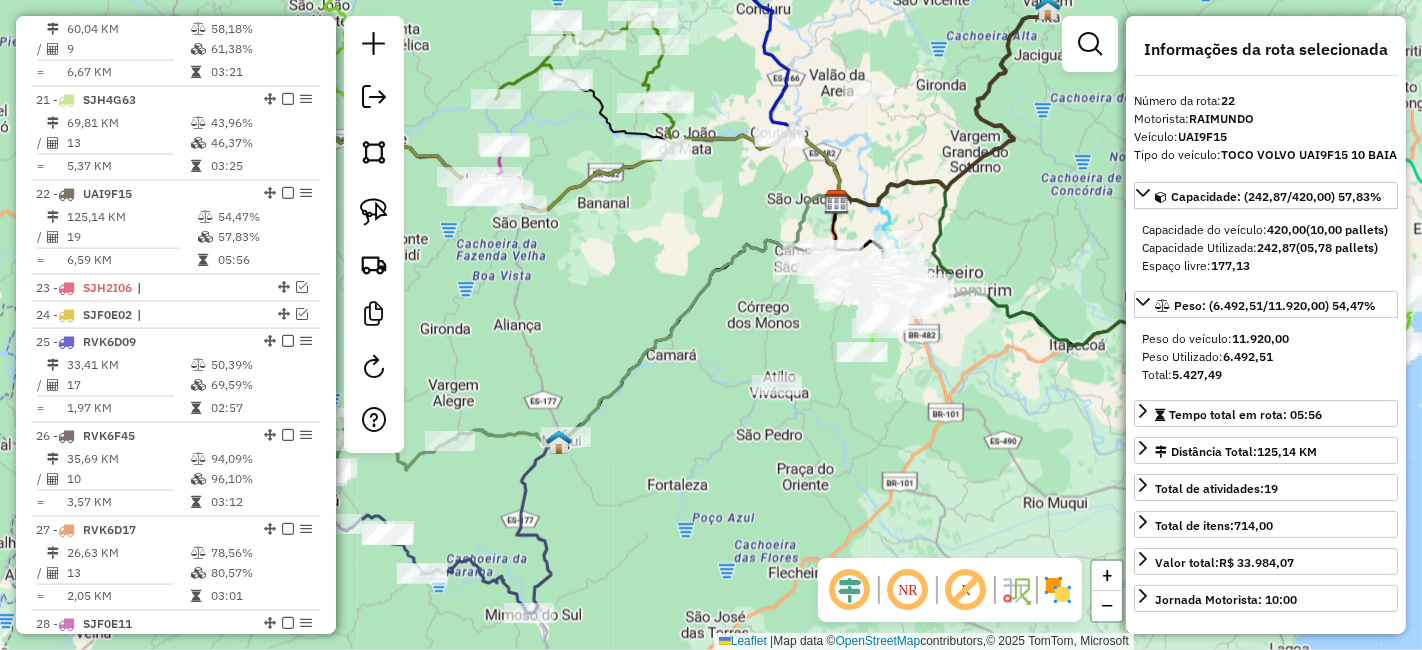 scroll, scrollTop: 2540, scrollLeft: 0, axis: vertical 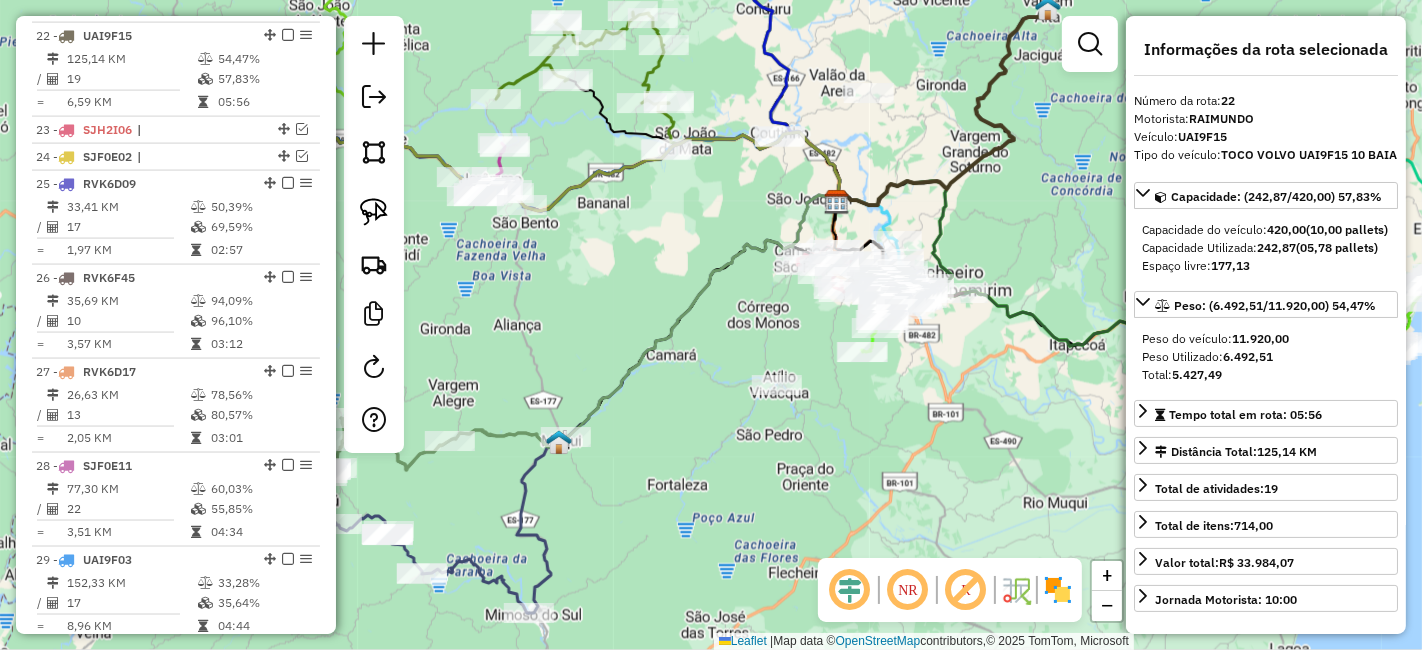 click on "Janela de atendimento Grade de atendimento Capacidade Transportadoras Veículos Cliente Pedidos  Rotas Selecione os dias de semana para filtrar as janelas de atendimento  Seg   Ter   Qua   Qui   Sex   Sáb   Dom  Informe o período da janela de atendimento: De: Até:  Filtrar exatamente a janela do cliente  Considerar janela de atendimento padrão  Selecione os dias de semana para filtrar as grades de atendimento  Seg   Ter   Qua   Qui   Sex   Sáb   Dom   Considerar clientes sem dia de atendimento cadastrado  Clientes fora do dia de atendimento selecionado Filtrar as atividades entre os valores definidos abaixo:  Peso mínimo:   Peso máximo:   Cubagem mínima:   Cubagem máxima:   De:   Até:  Filtrar as atividades entre o tempo de atendimento definido abaixo:  De:   Até:   Considerar capacidade total dos clientes não roteirizados Transportadora: Selecione um ou mais itens Tipo de veículo: Selecione um ou mais itens Veículo: Selecione um ou mais itens Motorista: Selecione um ou mais itens Nome: Rótulo:" 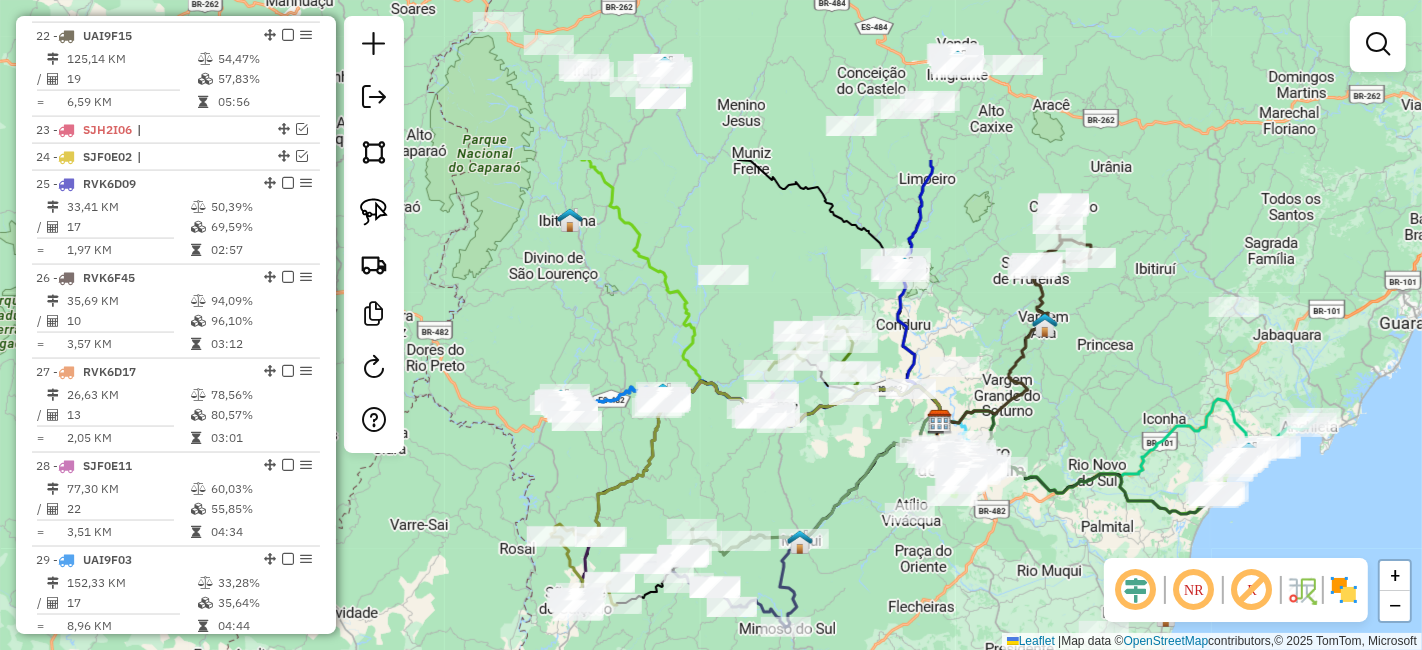 drag, startPoint x: 1075, startPoint y: 155, endPoint x: 1069, endPoint y: 380, distance: 225.07999 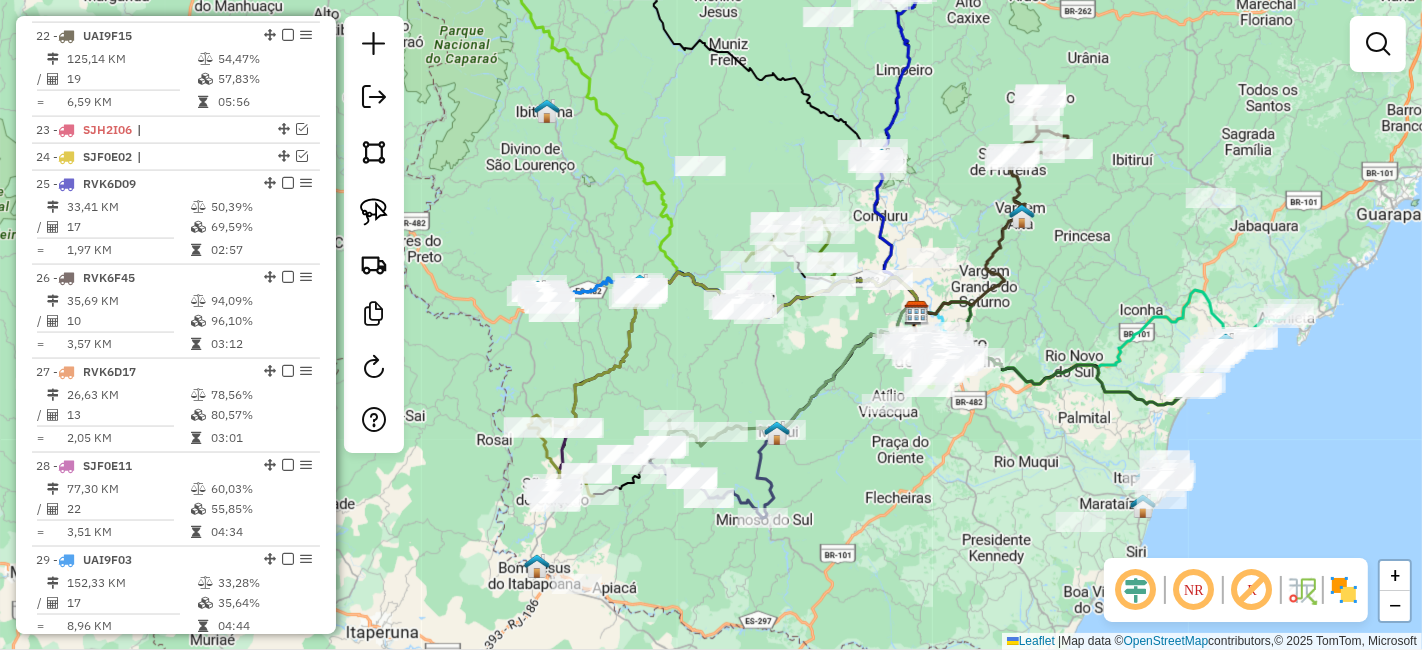 drag, startPoint x: 1071, startPoint y: 404, endPoint x: 1122, endPoint y: 392, distance: 52.392746 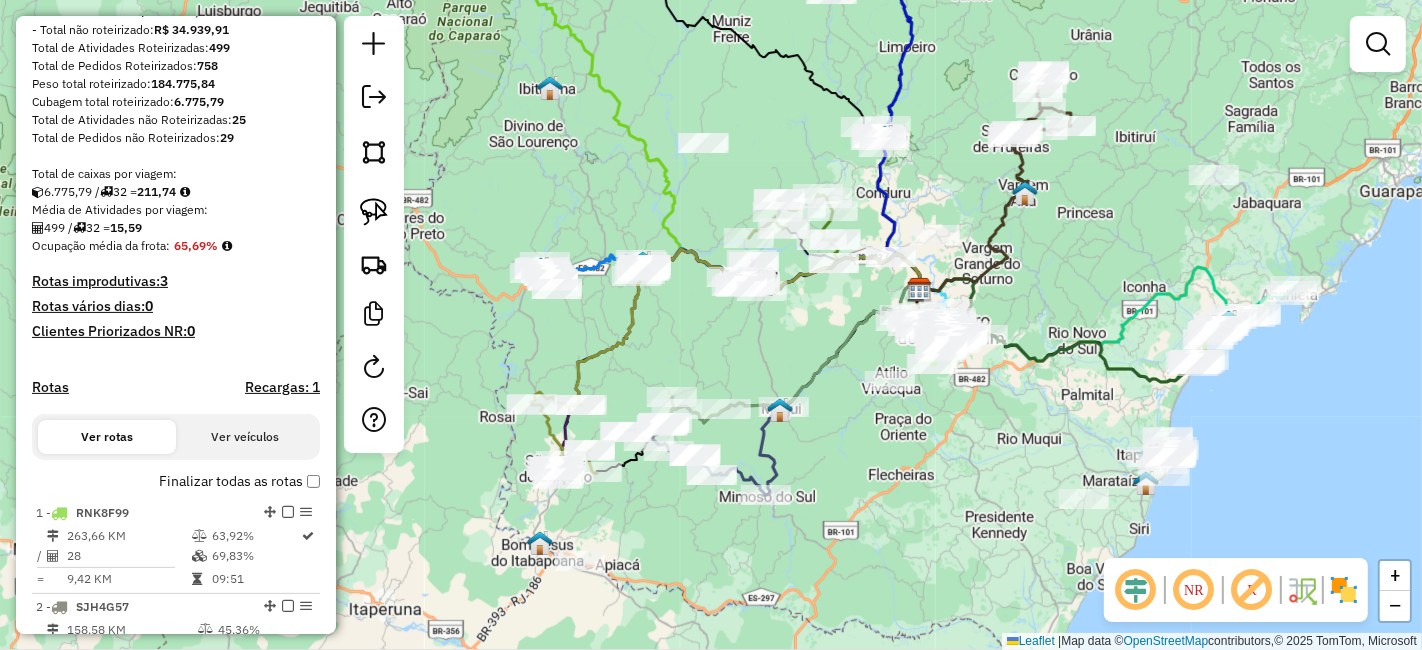 scroll, scrollTop: 0, scrollLeft: 0, axis: both 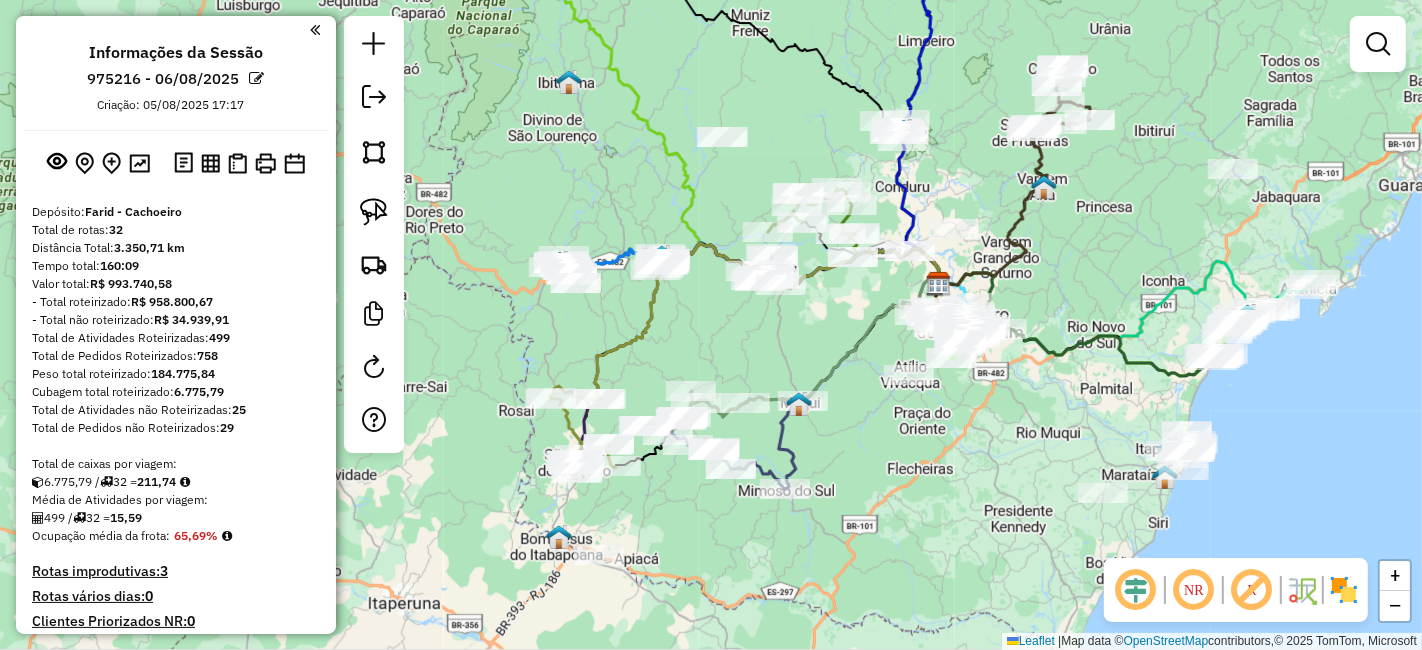 drag, startPoint x: 792, startPoint y: 142, endPoint x: 813, endPoint y: 110, distance: 38.27532 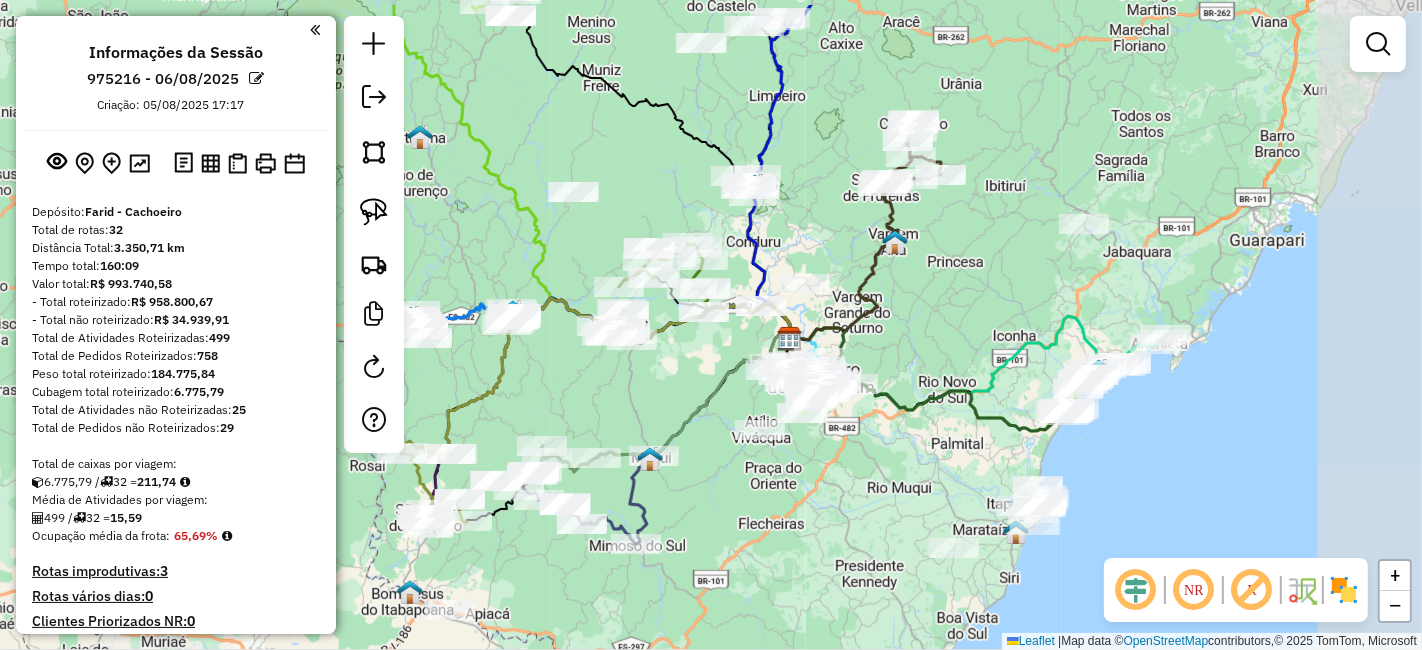 drag, startPoint x: 841, startPoint y: 308, endPoint x: 687, endPoint y: 369, distance: 165.64117 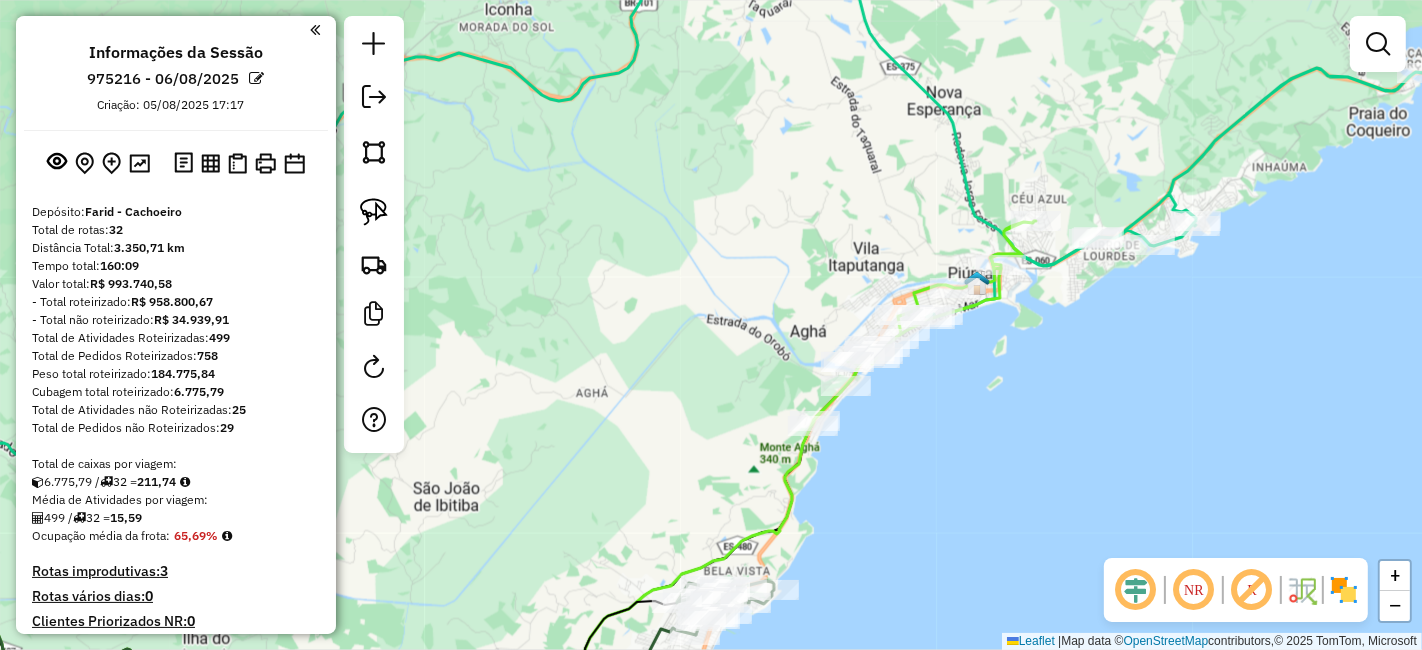 drag, startPoint x: 1020, startPoint y: 190, endPoint x: 994, endPoint y: 221, distance: 40.459858 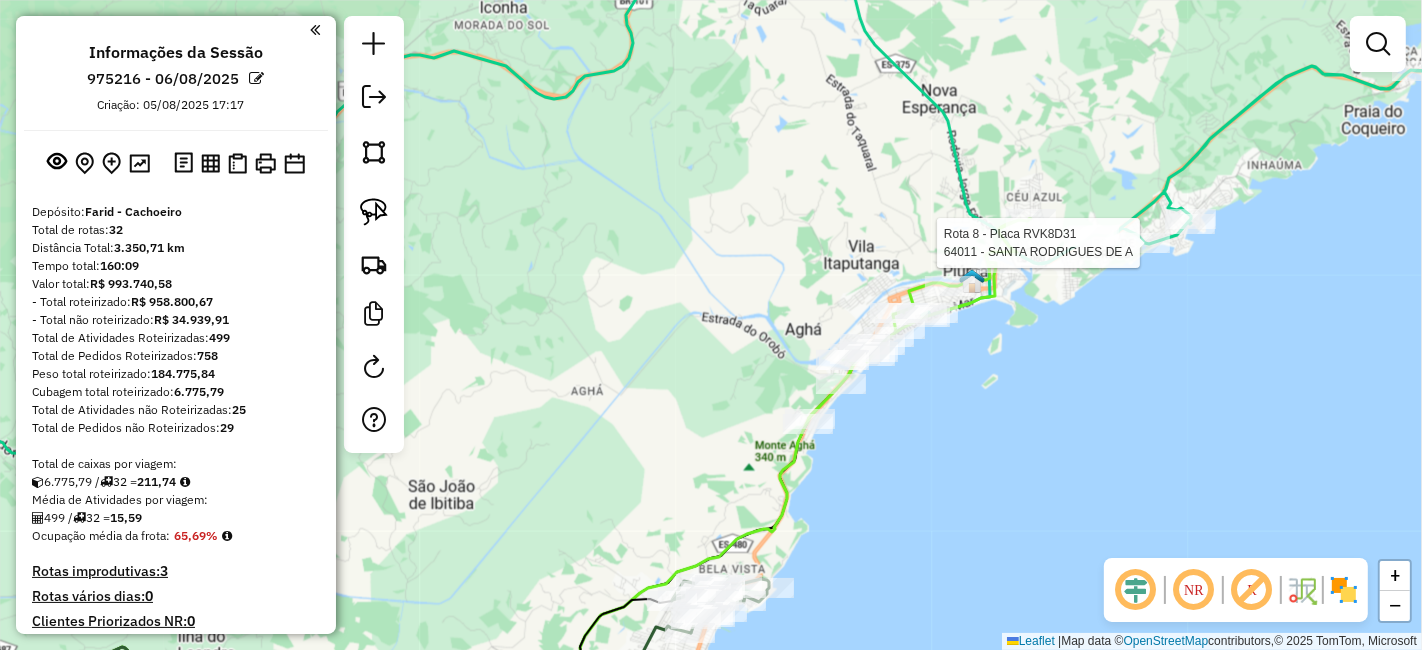 select on "*********" 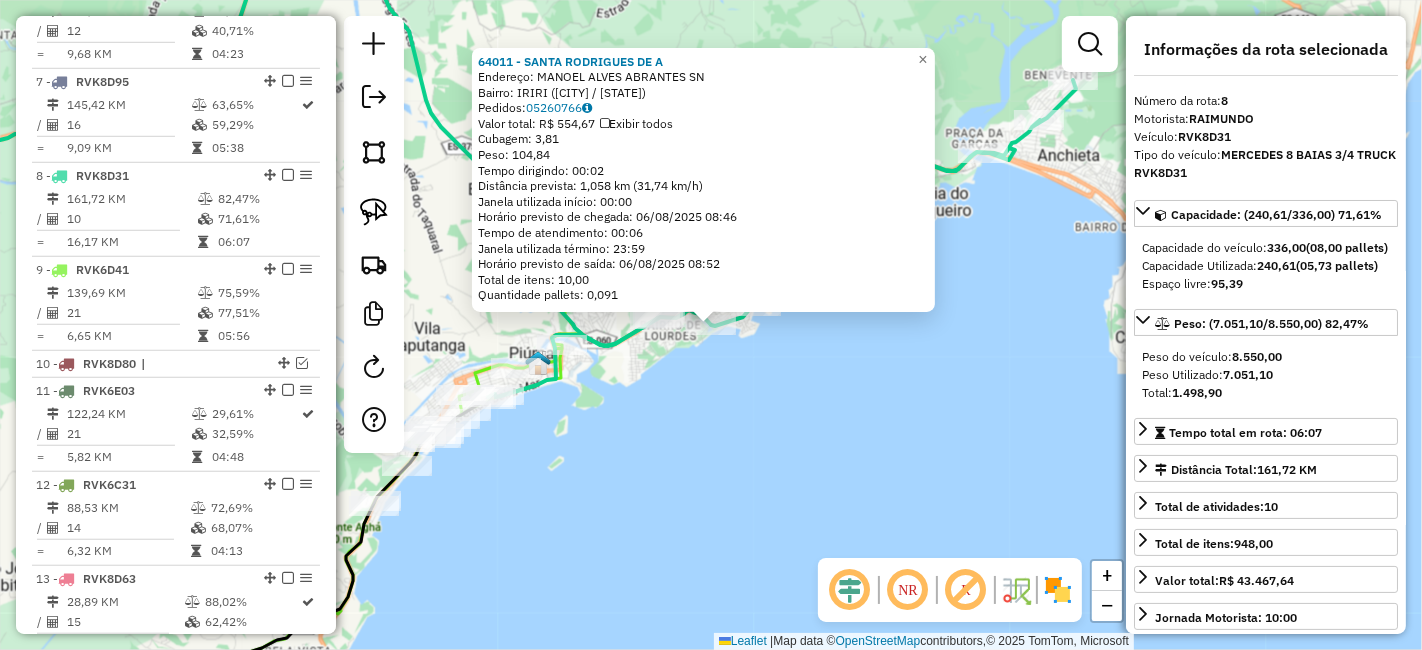 scroll, scrollTop: 1428, scrollLeft: 0, axis: vertical 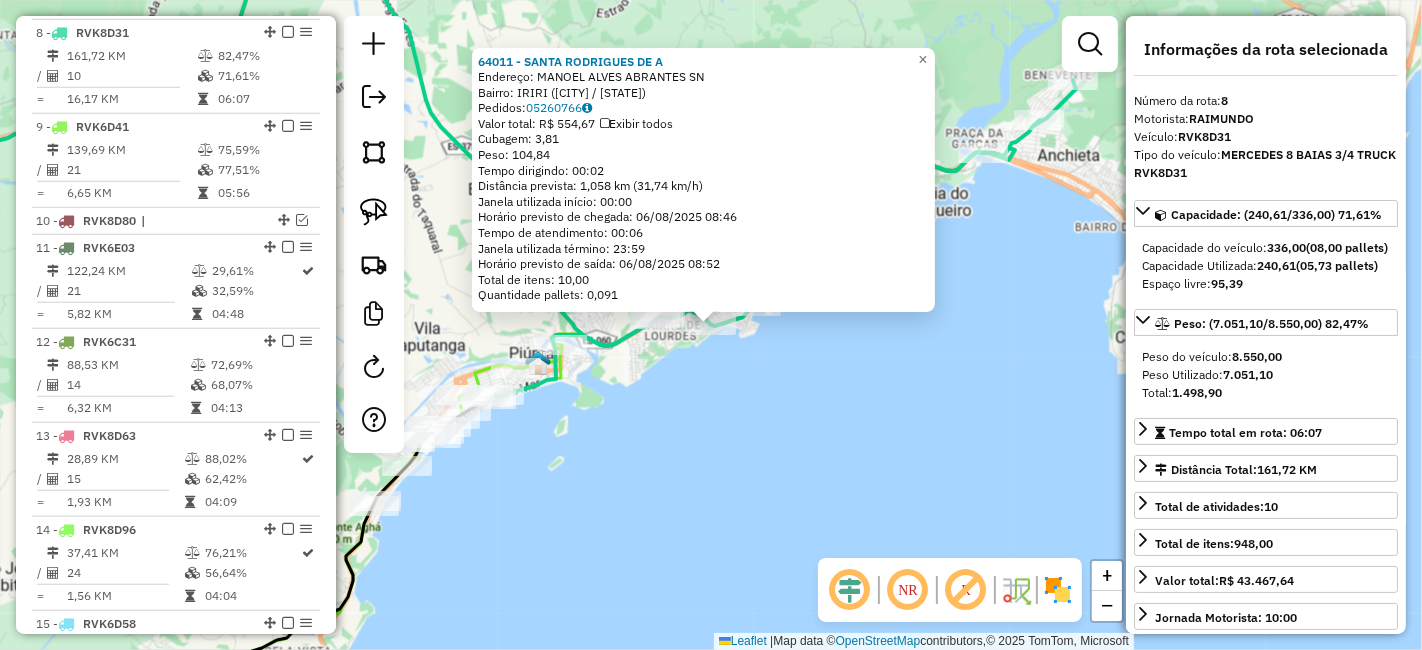 click on "[NUMBER] - [NAME] Endereço: MANOEL ALVES ABRANTES SN Bairro: IRIRI ([CITY] / ES) Pedidos: [ORDER_ID] Valor total: R$ 554,67 Exibir todos Cubagem: 3,81 Peso: 104,84 Tempo dirigindo: 00:02 Distância prevista: 1,058 km (31,74 km/h) Janela utilizada início: 00:00 Horário previsto de chegada: 06/08/2025 08:46 Tempo de atendimento: 00:06 Janela utilizada término: 23:59 Horário previsto de saída: 06/08/2025 08:52 Total de itens: 10,00 Quantidade pallets: 0,091 × Janela de atendimento Grade de atendimento Capacidade Transportadoras Veículos Cliente Pedidos Rotas Selecione os dias de semana para filtrar as janelas de atendimento Seg Ter Qua Qui Sex Sáb Dom Informe o período da janela de atendimento: De: Até: Filtrar exatamente a janela do cliente Considerar janela de atendimento padrão Selecione os dias de semana para filtrar as grades de atendimento Seg Ter Qua Qui Sex Sáb Dom Clientes fora do dia de atendimento selecionado De:" 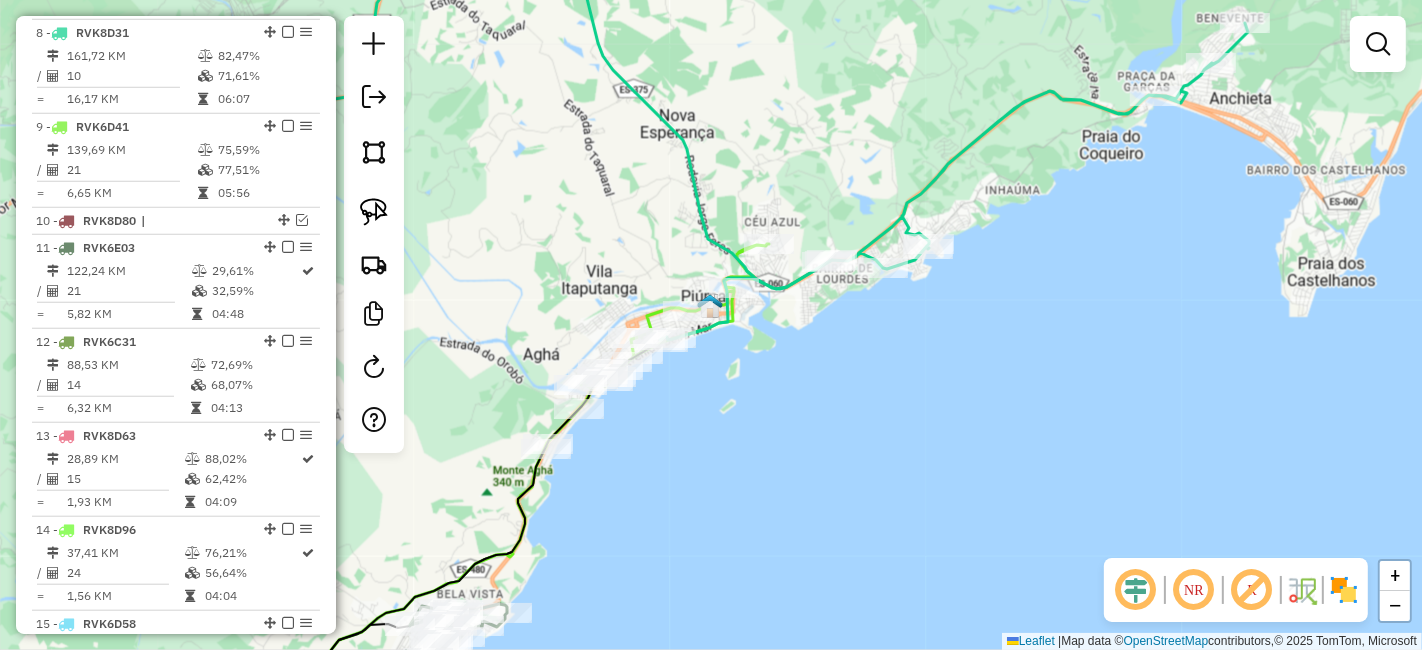 drag, startPoint x: 754, startPoint y: 380, endPoint x: 1008, endPoint y: 291, distance: 269.14124 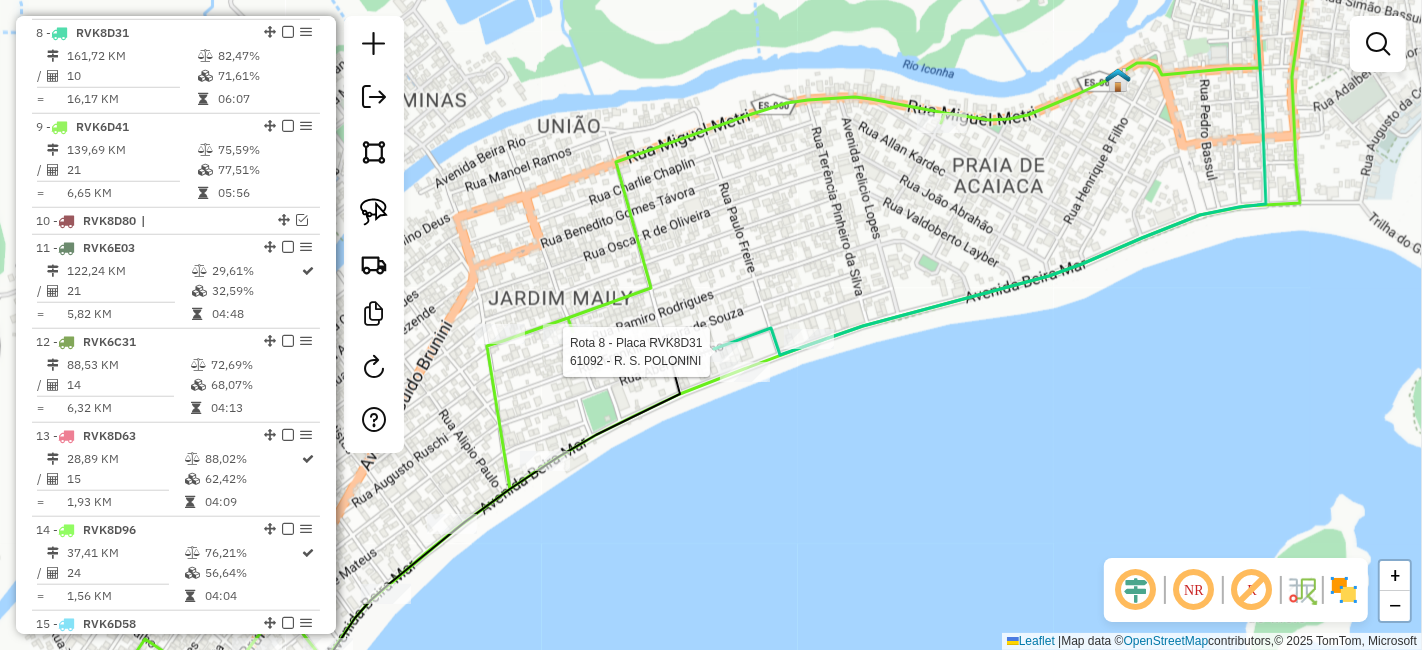 select on "*********" 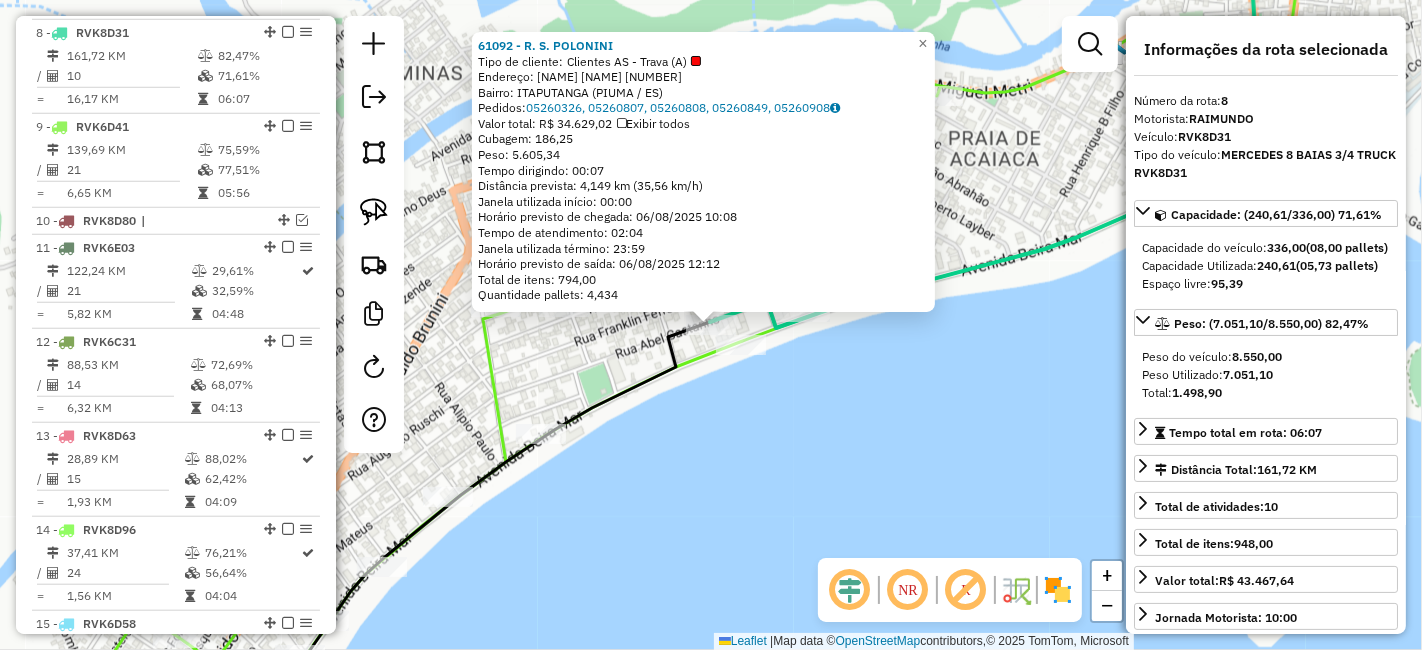 click on "[NUMBER] - [NAME] [STATE] [NAME] Tipo de cliente: Clientes AS - Trava (A) Endereço: [NAME] [NAME] [NUMBER] Bairro: [NAME] ([NAME] / [STATE]) Pedidos: [ORDER_NUMBER], [ORDER_NUMBER], [ORDER_NUMBER], [ORDER_NUMBER], [ORDER_NUMBER] Valor total: R$ [PRICE] Exibir todos Cubagem: [CUBAGE] Peso: [WEIGHT] Tempo dirigindo: [TIME] Distância prevista: [DISTANCE] ([SPEED]) Janela utilizada início: [TIME] Horário previsto de chegada: [DATE] [TIME] Tempo de atendimento: [TIME] Janela utilizada término: [TIME] Horário previsto de saída: [DATE] [TIME] Total de itens: [ITEMS] Quantidade pallets: [PALLETS] × Janela de atendimento Grade de atendimento Capacidade Transportadoras Veículos Cliente Pedidos Rotas Selecione os dias de semana para filtrar as janelas de atendimento Seg Ter Qua Qui Sex Sáb Dom Informe o período da janela de atendimento: De: Até: Filtrar exatamente a janela do cliente Considerar janela de atendimento padrão Selecione os dias de semana para filtrar as grades de atendimento Seg Ter +" 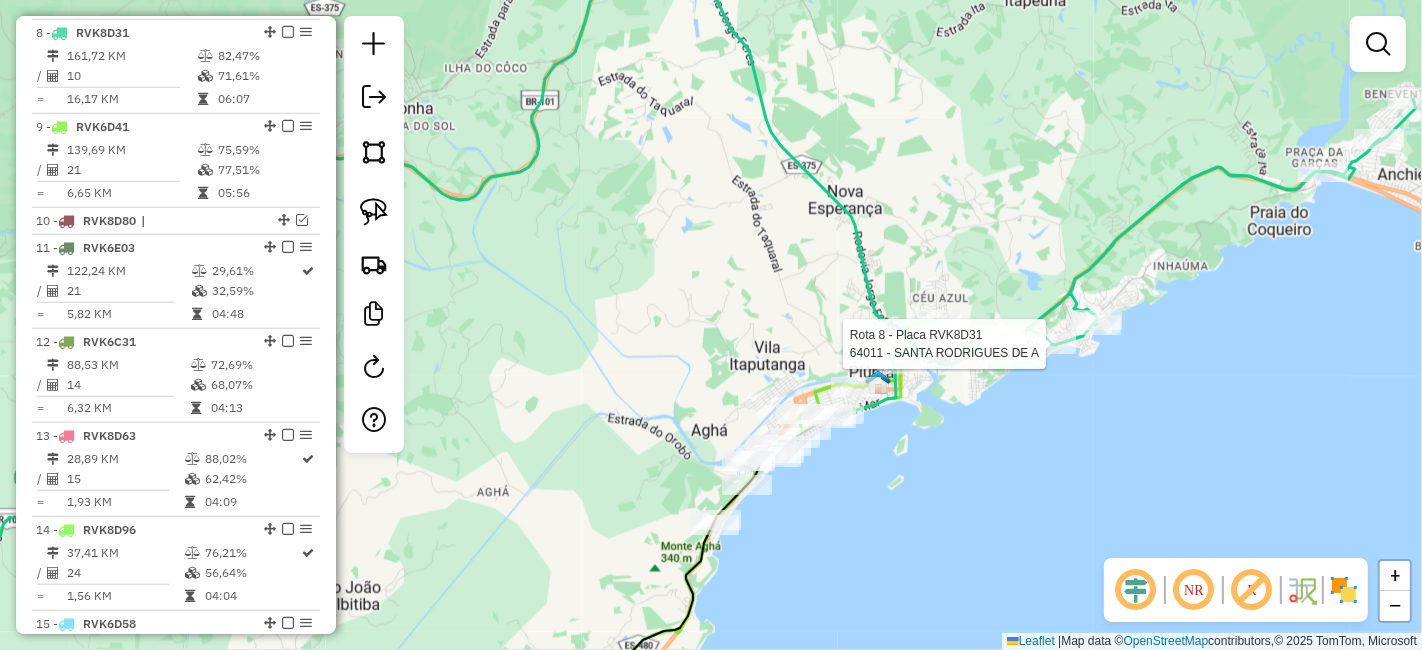 select on "*********" 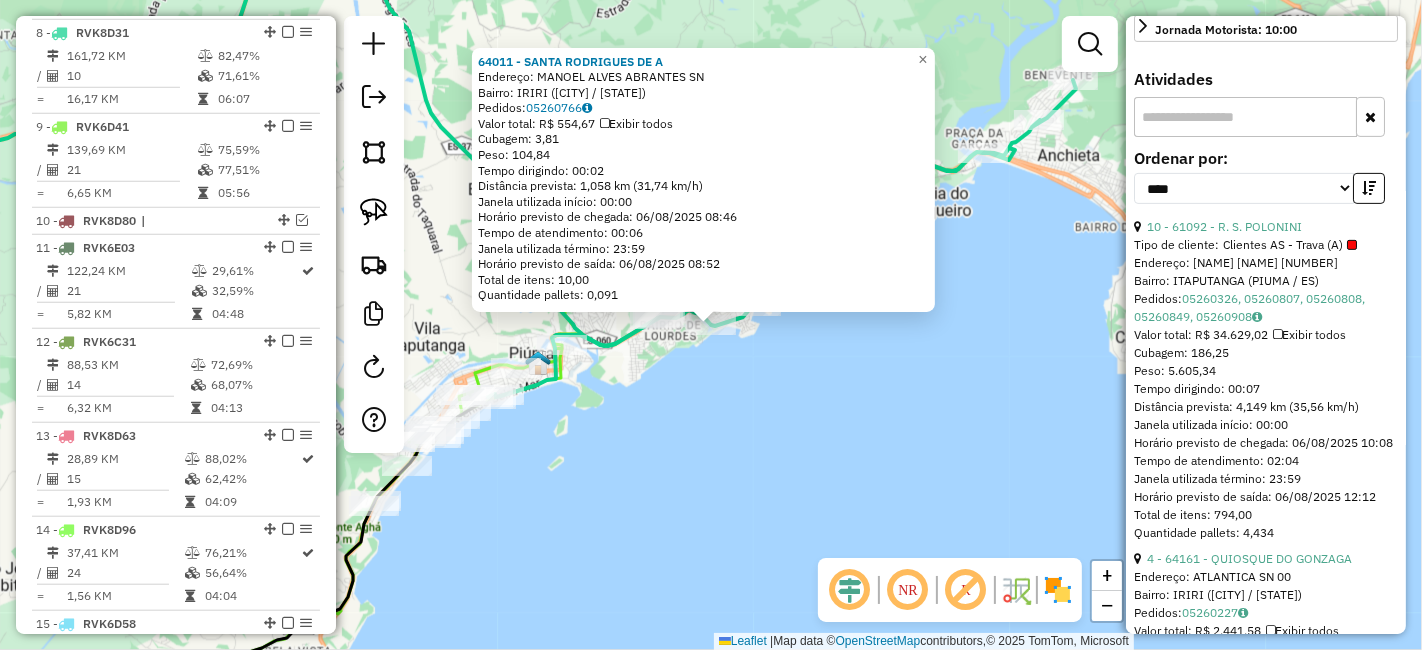 scroll, scrollTop: 666, scrollLeft: 0, axis: vertical 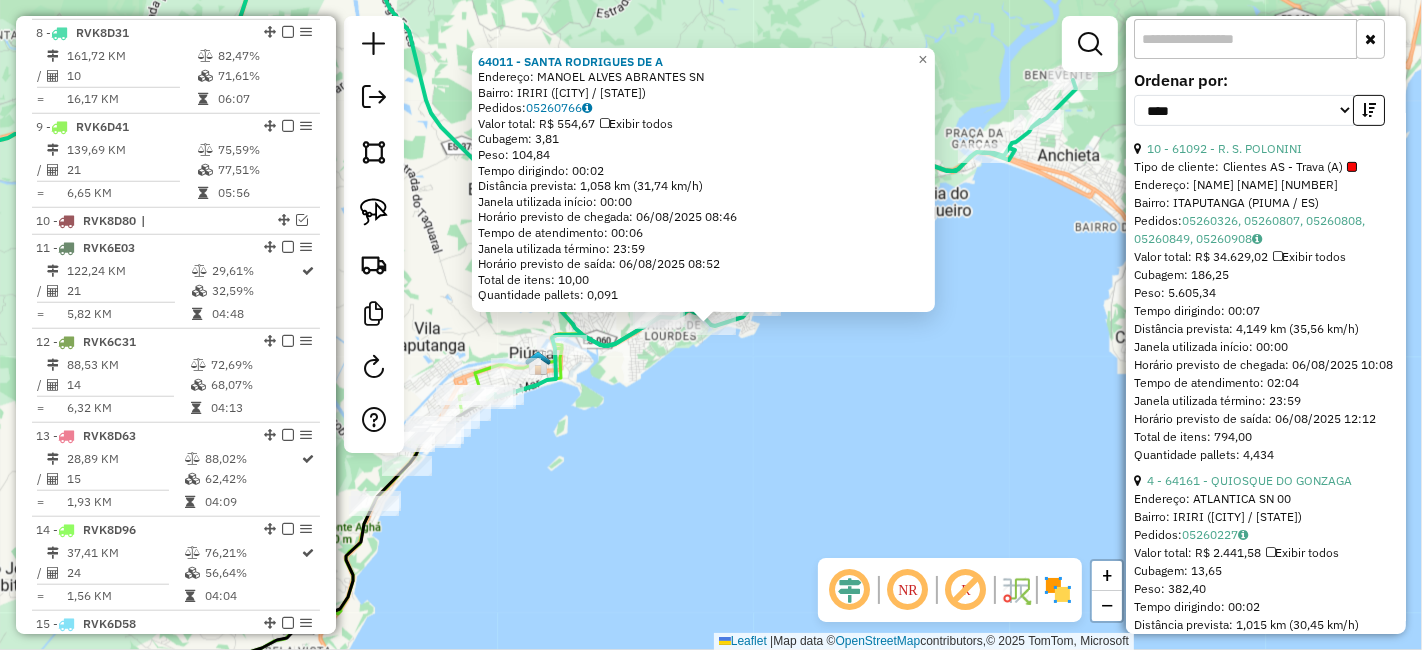 click on "[NUMBER] - [NAME] Endereço: MANOEL ALVES ABRANTES SN Bairro: IRIRI ([CITY] / ES) Pedidos: [ORDER_ID] Valor total: R$ 554,67 Exibir todos Cubagem: 3,81 Peso: 104,84 Tempo dirigindo: 00:02 Distância prevista: 1,058 km (31,74 km/h) Janela utilizada início: 00:00 Horário previsto de chegada: 06/08/2025 08:46 Tempo de atendimento: 00:06 Janela utilizada término: 23:59 Horário previsto de saída: 06/08/2025 08:52 Total de itens: 10,00 Quantidade pallets: 0,091 × Janela de atendimento Grade de atendimento Capacidade Transportadoras Veículos Cliente Pedidos Rotas Selecione os dias de semana para filtrar as janelas de atendimento Seg Ter Qua Qui Sex Sáb Dom Informe o período da janela de atendimento: De: Até: Filtrar exatamente a janela do cliente Considerar janela de atendimento padrão Selecione os dias de semana para filtrar as grades de atendimento Seg Ter Qua Qui Sex Sáb Dom Clientes fora do dia de atendimento selecionado De:" 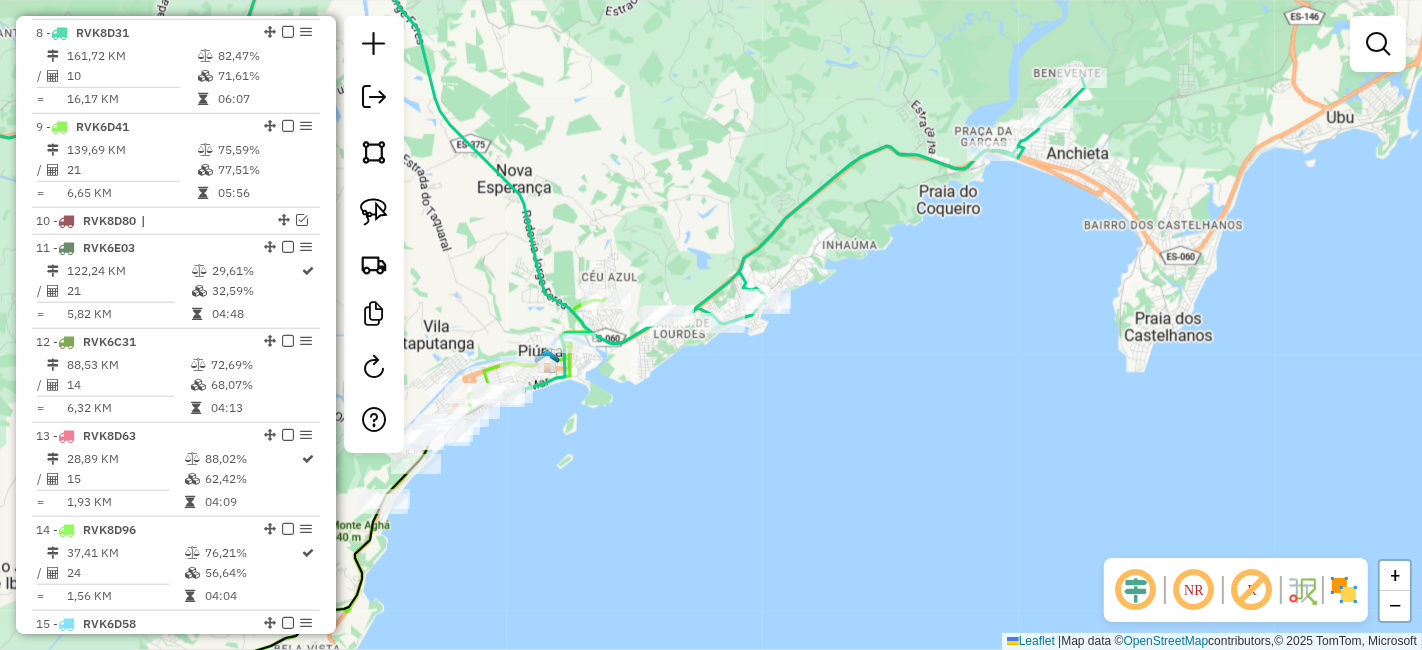 drag, startPoint x: 818, startPoint y: 213, endPoint x: 1155, endPoint y: 61, distance: 369.6931 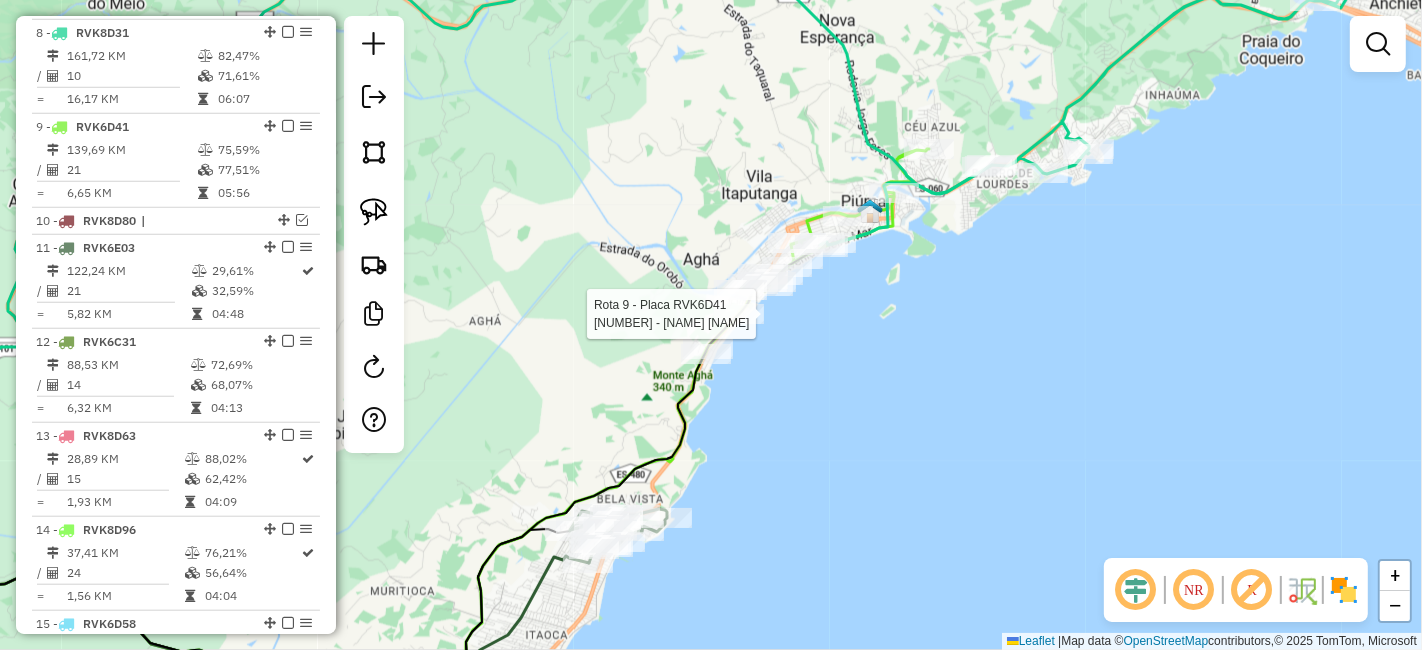 select on "*********" 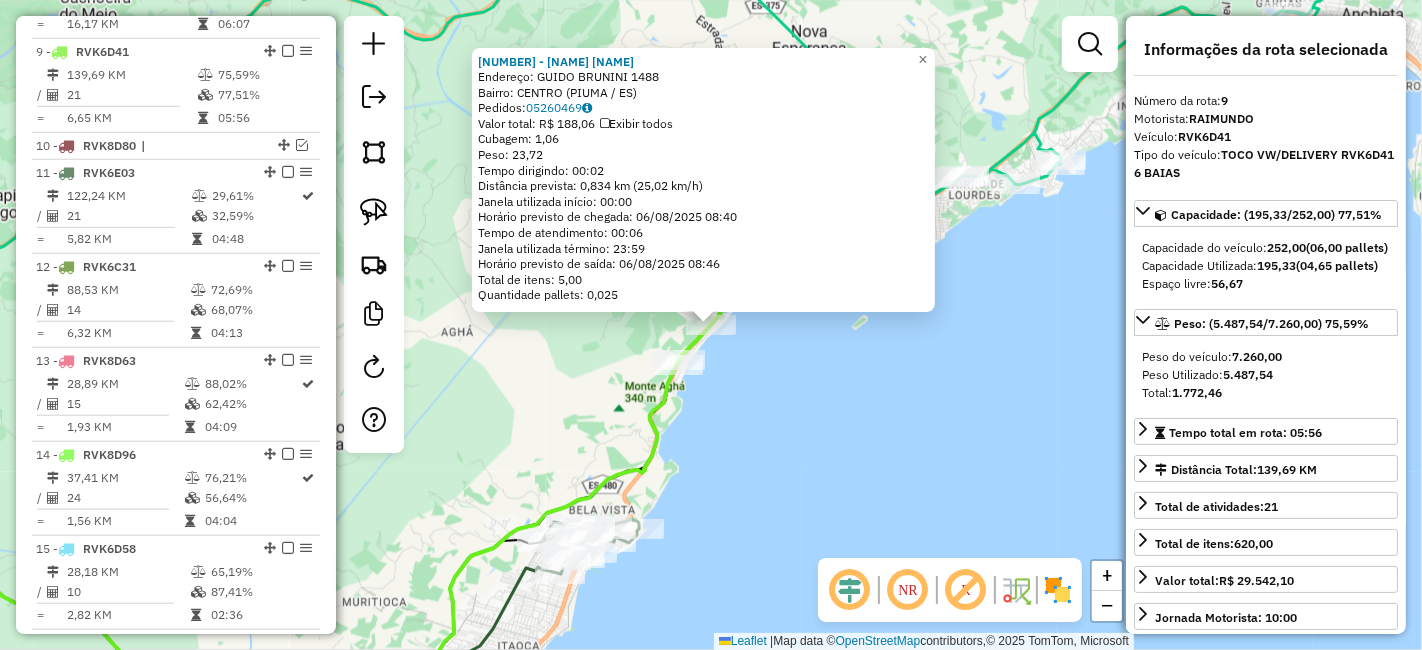 scroll, scrollTop: 1522, scrollLeft: 0, axis: vertical 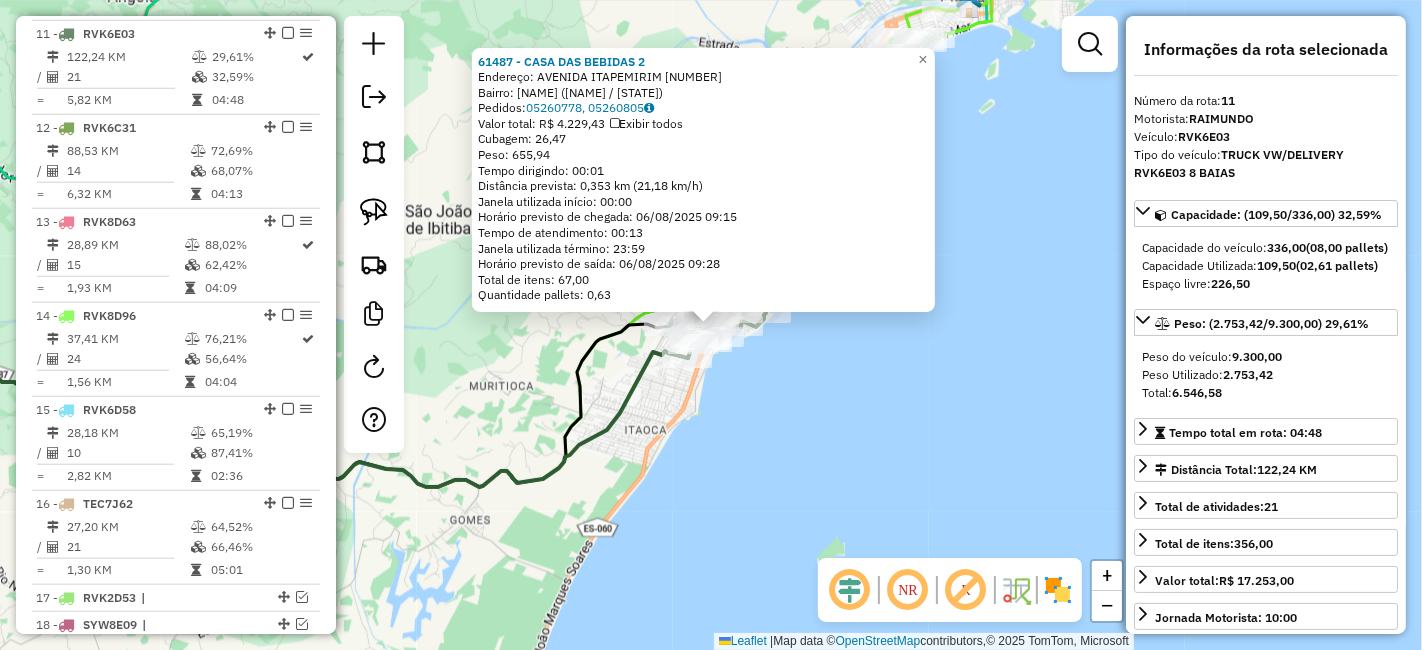 click on "[NUMBER] - [NAME]  Endereço:  AVENIDA ITAPEMIRIM [NUMBER]   Bairro: ITAIPAVA (ITAPEMIRIM / [STATE])   Pedidos:  05260778, 05260805   Valor total: R$ 4.229,43   Exibir todos   Cubagem: 26,47  Peso: 655,94  Tempo dirigindo: 00:01   Distância prevista: 0,353 km (21,18 km/h)   Janela utilizada início: 00:00   Horário previsto de chegada: 06/08/2025 09:15   Tempo de atendimento: 00:13   Janela utilizada término: 23:59   Horário previsto de saída: 06/08/2025 09:28   Total de itens: 67,00   Quantidade pallets: 0,63  × Janela de atendimento Grade de atendimento Capacidade Transportadoras Veículos Cliente Pedidos  Rotas Selecione os dias de semana para filtrar as janelas de atendimento  Seg   Ter   Qua   Qui   Sex   Sáb   Dom  Informe o período da janela de atendimento: De: Até:  Filtrar exatamente a janela do cliente  Considerar janela de atendimento padrão  Selecione os dias de semana para filtrar as grades de atendimento  Seg   Ter   Qua   Qui   Sex   Sáb   Dom   Peso mínimo:   Peso máximo:   De:  +" 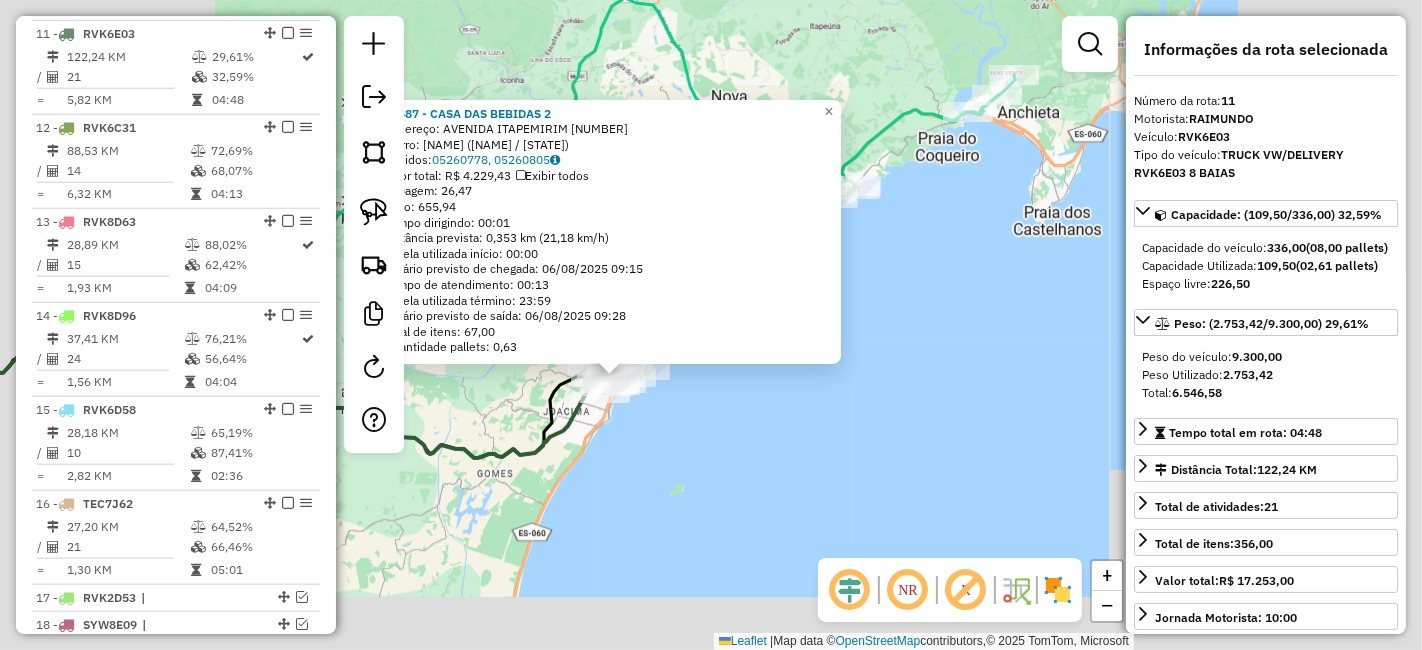 click on "[NUMBER] - [NAME]  Endereço:  AVENIDA ITAPEMIRIM [NUMBER]   Bairro: ITAIPAVA (ITAPEMIRIM / [STATE])   Pedidos:  05260778, 05260805   Valor total: R$ 4.229,43   Exibir todos   Cubagem: 26,47  Peso: 655,94  Tempo dirigindo: 00:01   Distância prevista: 0,353 km (21,18 km/h)   Janela utilizada início: 00:00   Horário previsto de chegada: 06/08/2025 09:15   Tempo de atendimento: 00:13   Janela utilizada término: 23:59   Horário previsto de saída: 06/08/2025 09:28   Total de itens: 67,00   Quantidade pallets: 0,63  × Janela de atendimento Grade de atendimento Capacidade Transportadoras Veículos Cliente Pedidos  Rotas Selecione os dias de semana para filtrar as janelas de atendimento  Seg   Ter   Qua   Qui   Sex   Sáb   Dom  Informe o período da janela de atendimento: De: Até:  Filtrar exatamente a janela do cliente  Considerar janela de atendimento padrão  Selecione os dias de semana para filtrar as grades de atendimento  Seg   Ter   Qua   Qui   Sex   Sáb   Dom   Peso mínimo:   Peso máximo:   De:  +" 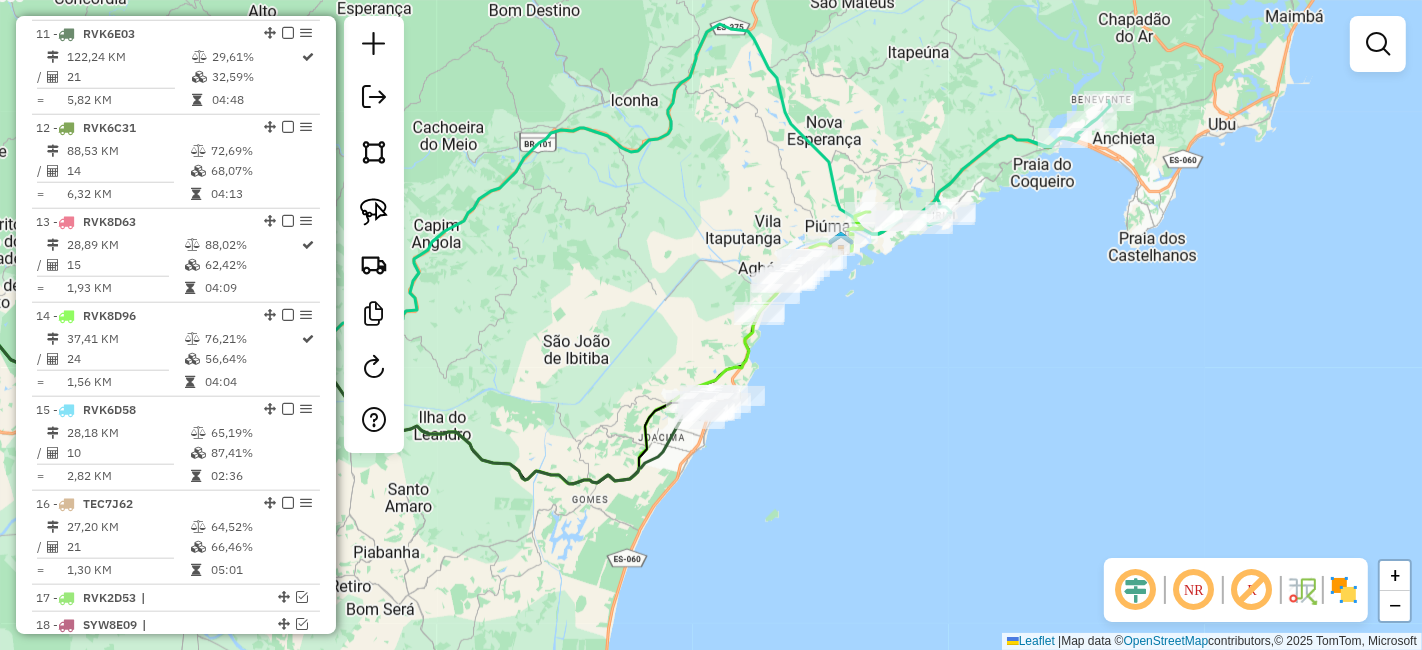 drag, startPoint x: 602, startPoint y: 258, endPoint x: 718, endPoint y: 287, distance: 119.57006 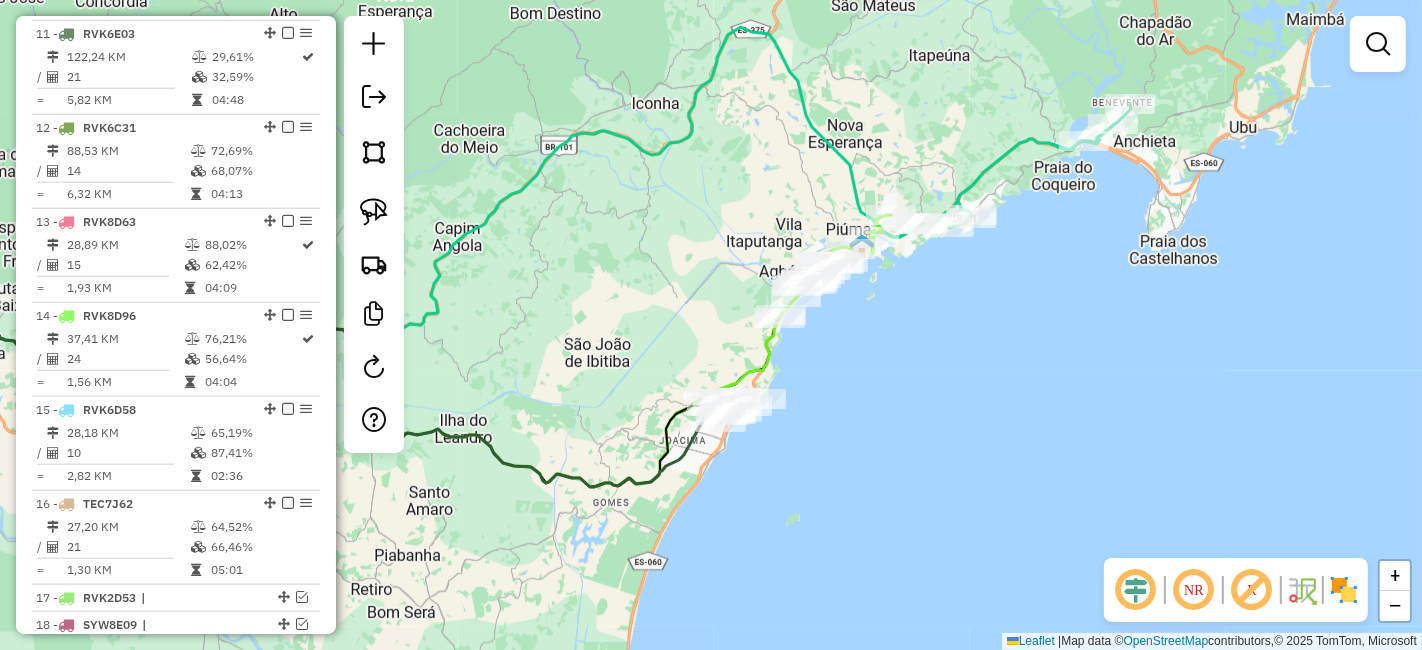 click 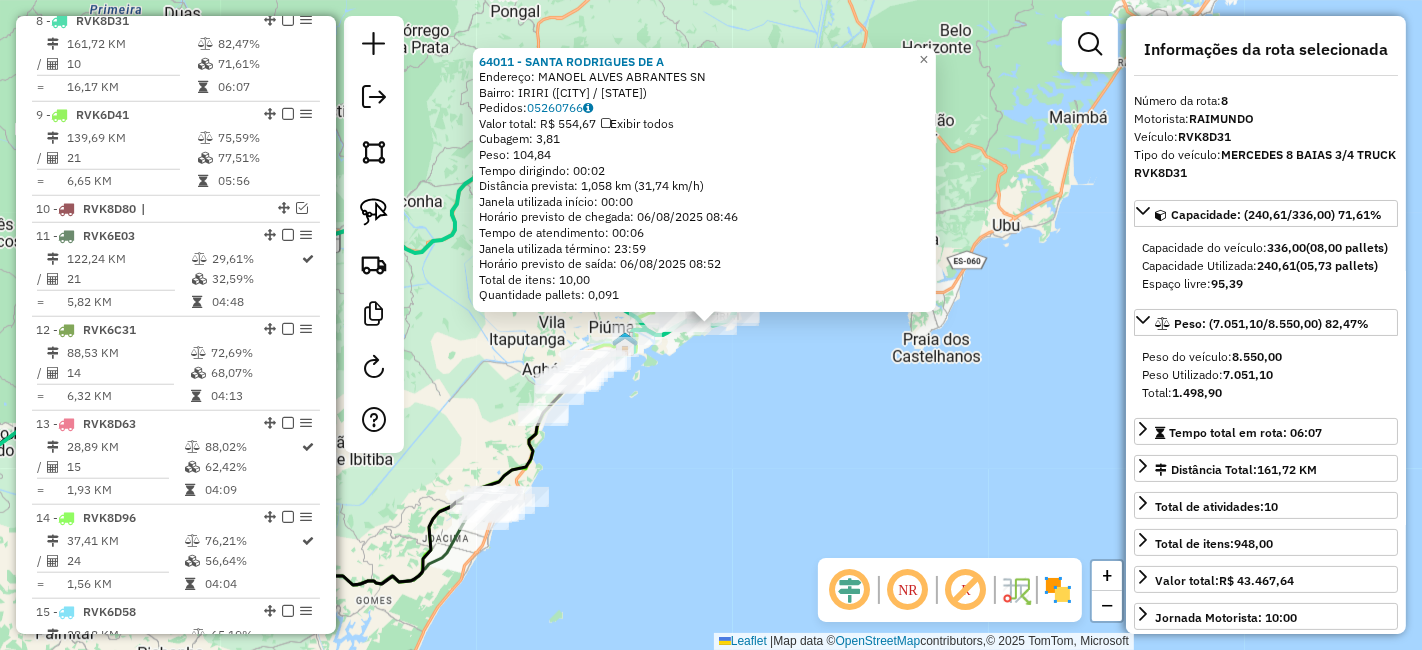 scroll, scrollTop: 1428, scrollLeft: 0, axis: vertical 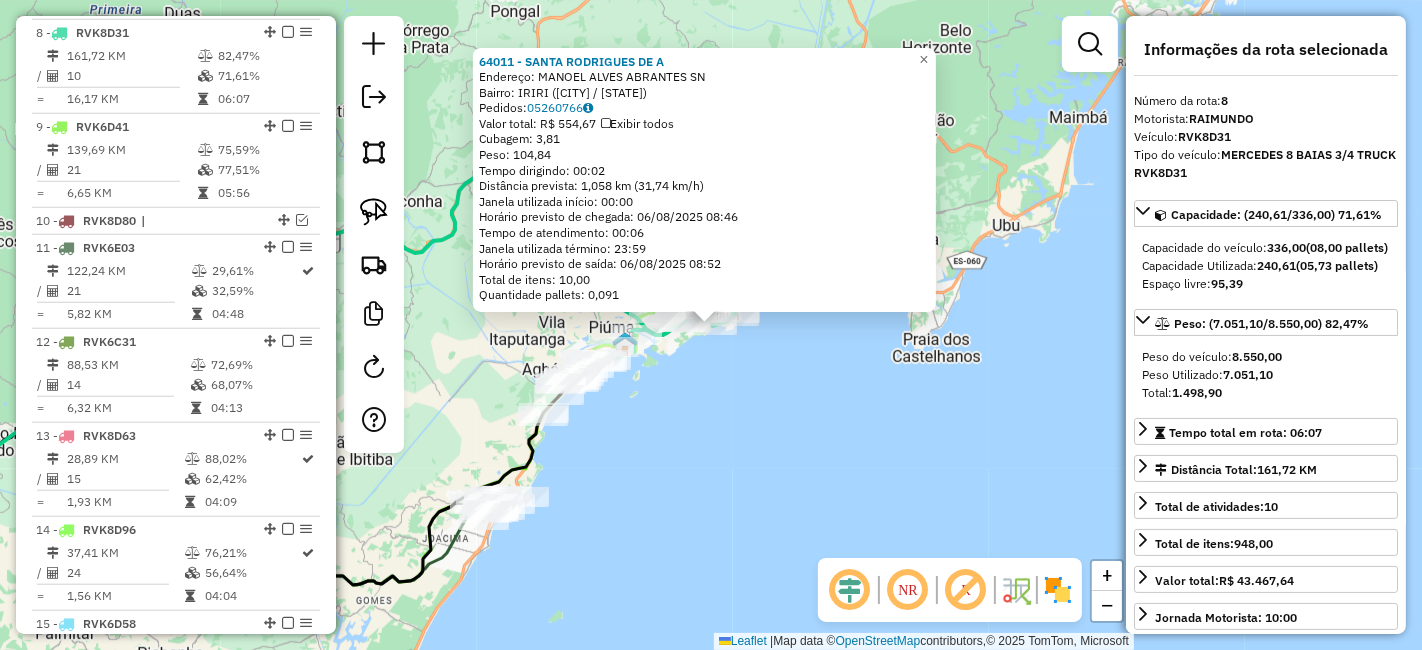 click on "Rota [NUMBER] - Placa [PLATE] [NUMBER] - [NAME] [STATE] Rota [NUMBER] - Placa [PLATE] [NUMBER] - [NAME] [NAME] Rota [NUMBER] - Placa [PLATE] [NUMBER] - [NAME] [NAME] [NAME] Rota [NUMBER] - Placa [PLATE] [NUMBER] - [NAME] [NAME] Rota [NUMBER] - Placa [PLATE] [NUMBER] - [NAME] [NAME] Endereço: [NAME] [NAME] [NUMBER] Bairro: [NAME] ([NAME] / [STATE]) Pedidos: [ORDER_NUMBER] Valor total: R$ [PRICE] Exibir todos Cubagem: [CUBAGE] Peso: [WEIGHT] Tempo dirigindo: [TIME] Distância prevista: [DISTANCE] ([SPEED]) Janela utilizada início: [TIME] Horário previsto de chegada: [DATE] [TIME] Tempo de atendimento: [TIME] Janela utilizada término: [TIME] Horário previsto de saída: [DATE] [TIME] Total de itens: [ITEMS] Quantidade pallets: [PALLETS] × Janela de atendimento Grade de atendimento Capacidade Transportadoras Veículos Cliente Pedidos Rotas Selecione os dias de semana para filtrar as janelas de atendimento Seg Ter Qua Qui Sex Sáb Dom" 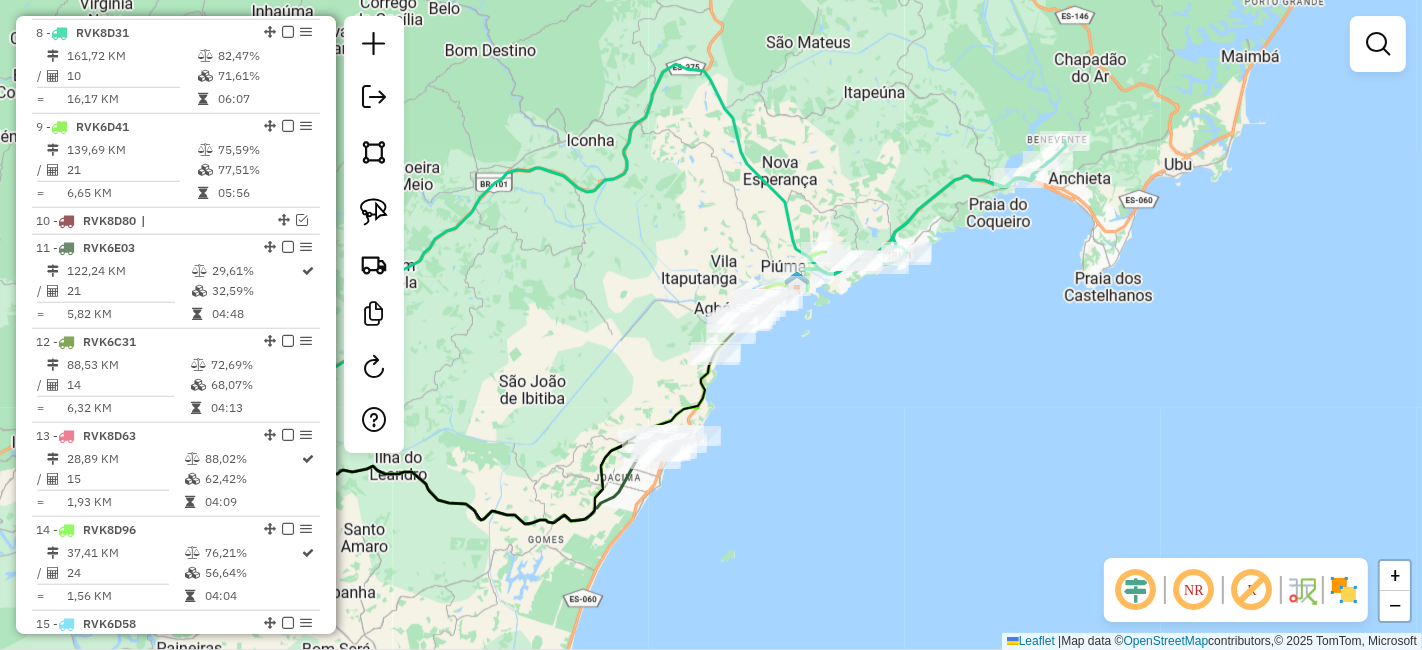 drag, startPoint x: 491, startPoint y: 358, endPoint x: 841, endPoint y: 241, distance: 369.03793 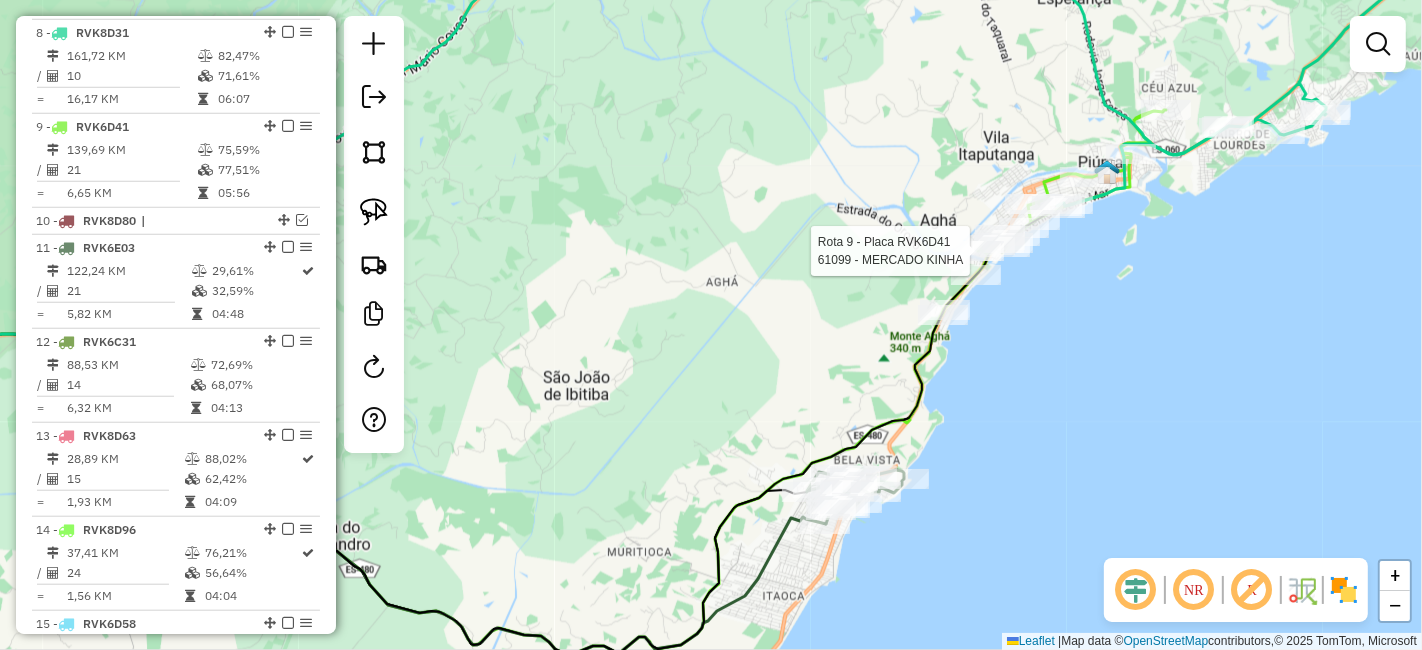 select on "*********" 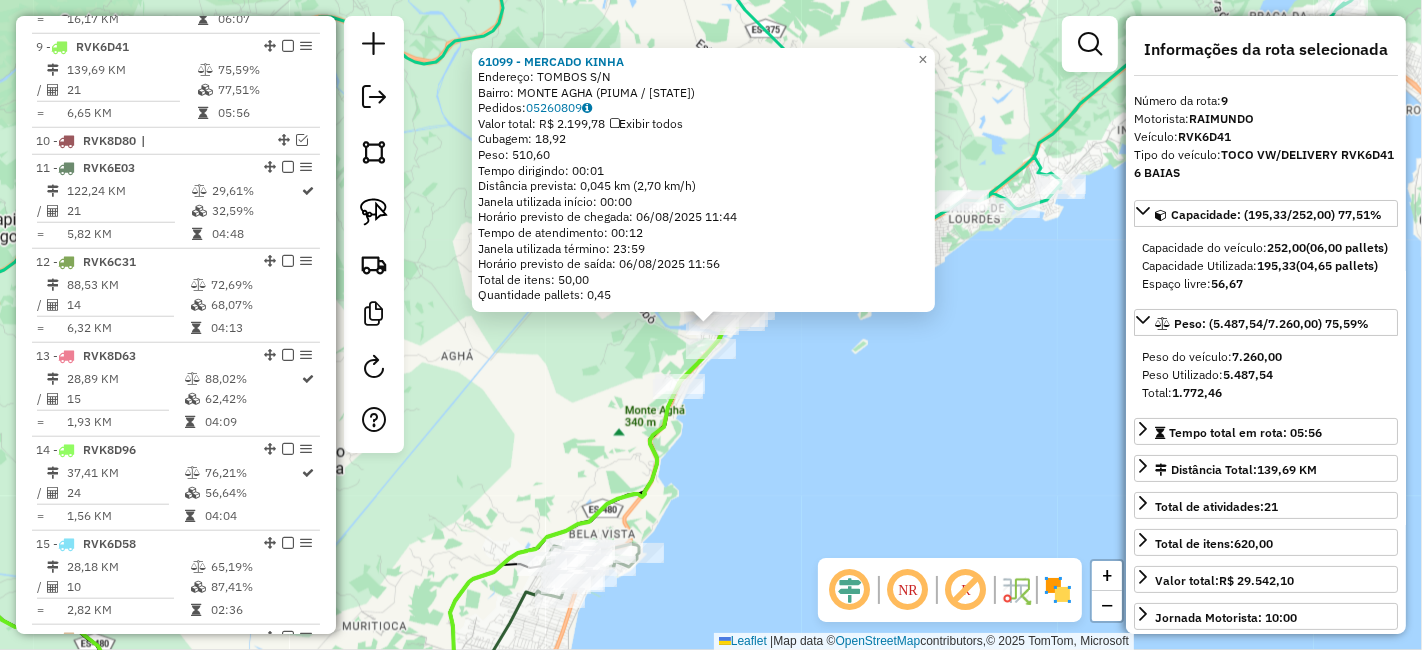 scroll, scrollTop: 1522, scrollLeft: 0, axis: vertical 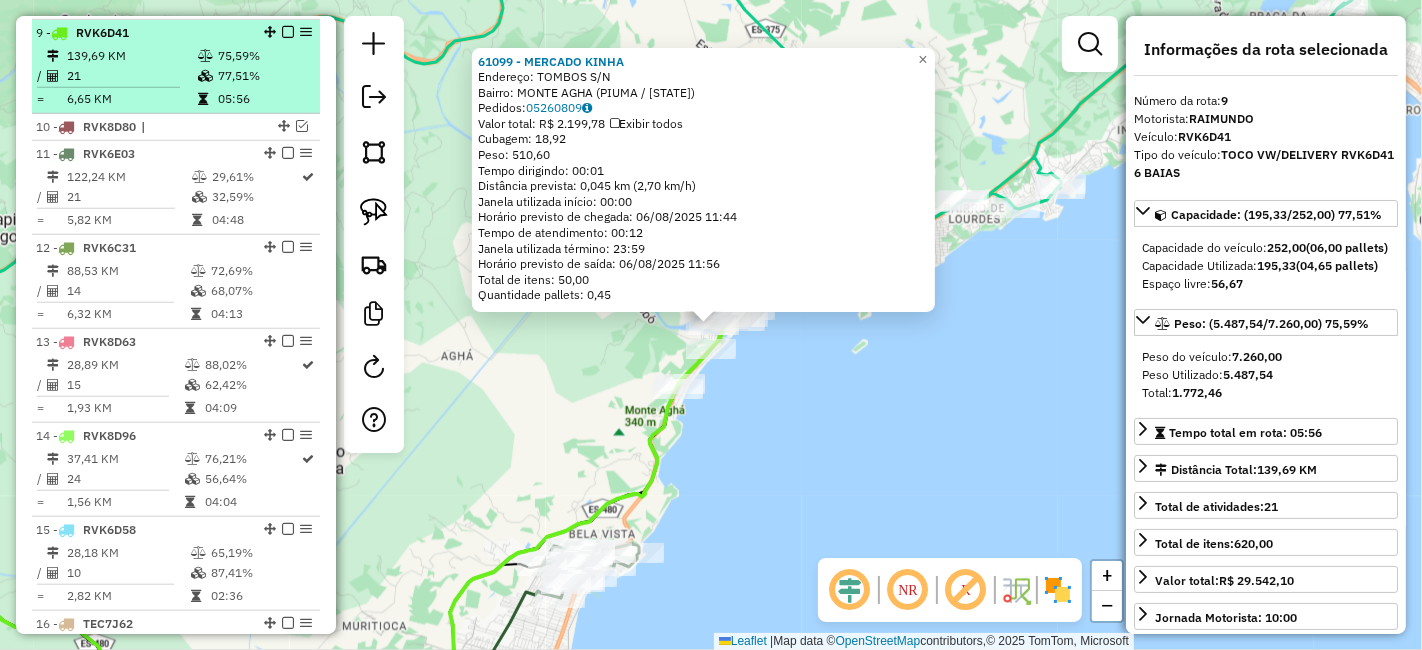 click at bounding box center [288, 32] 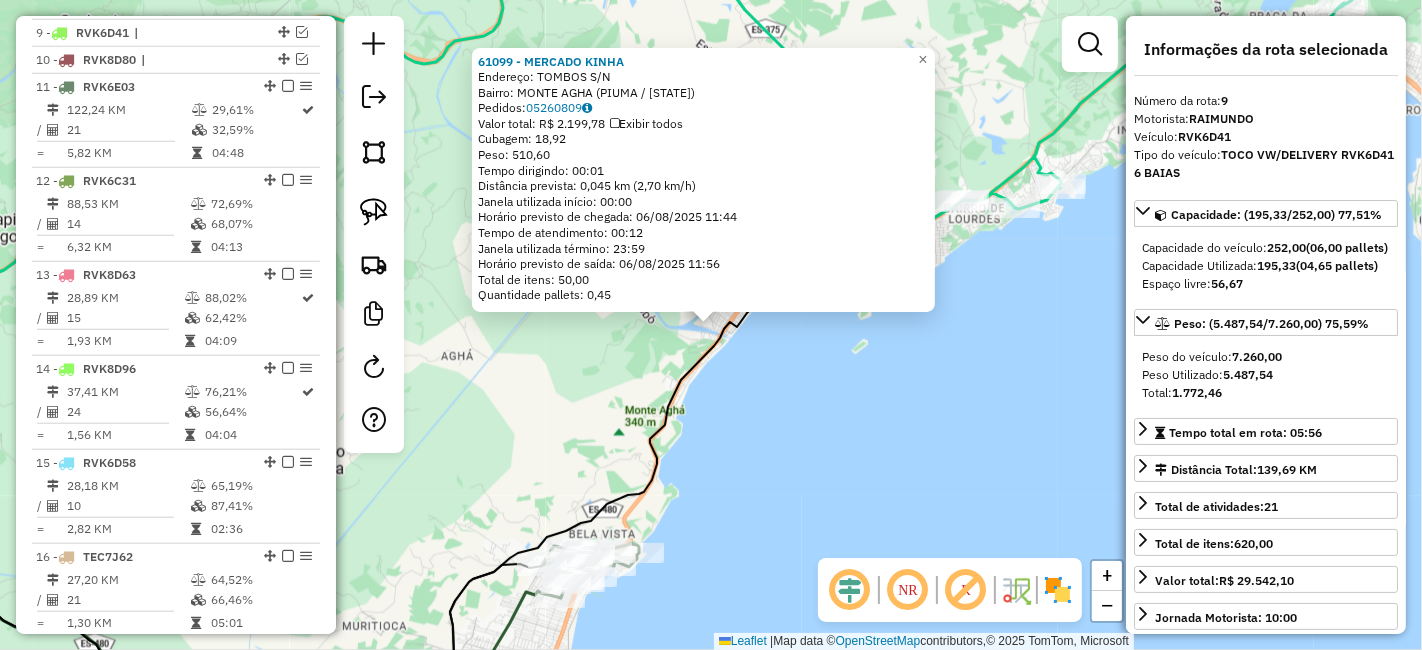 click on "[NUMBER] - [NAME]  Endereço:  TOMBOS S/N   Bairro: MONTE AGHA (PIUMA / [STATE])   Pedidos:  05260809   Valor total: R$ 2.199,78   Exibir todos   Cubagem: 18,92  Peso: 510,60  Tempo dirigindo: 00:01   Distância prevista: 0,045 km (2,70 km/h)   Janela utilizada início: 00:00   Horário previsto de chegada: 06/08/2025 11:44   Tempo de atendimento: 00:12   Janela utilizada término: 23:59   Horário previsto de saída: 06/08/2025 11:56   Total de itens: 50,00   Quantidade pallets: 0,45  × Janela de atendimento Grade de atendimento Capacidade Transportadoras Veículos Cliente Pedidos  Rotas Selecione os dias de semana para filtrar as janelas de atendimento  Seg   Ter   Qua   Qui   Sex   Sáb   Dom  Informe o período da janela de atendimento: De: Até:  Filtrar exatamente a janela do cliente  Considerar janela de atendimento padrão  Selecione os dias de semana para filtrar as grades de atendimento  Seg   Ter   Qua   Qui   Sex   Sáb   Dom   Considerar clientes sem dia de atendimento cadastrado  Peso mínimo:" 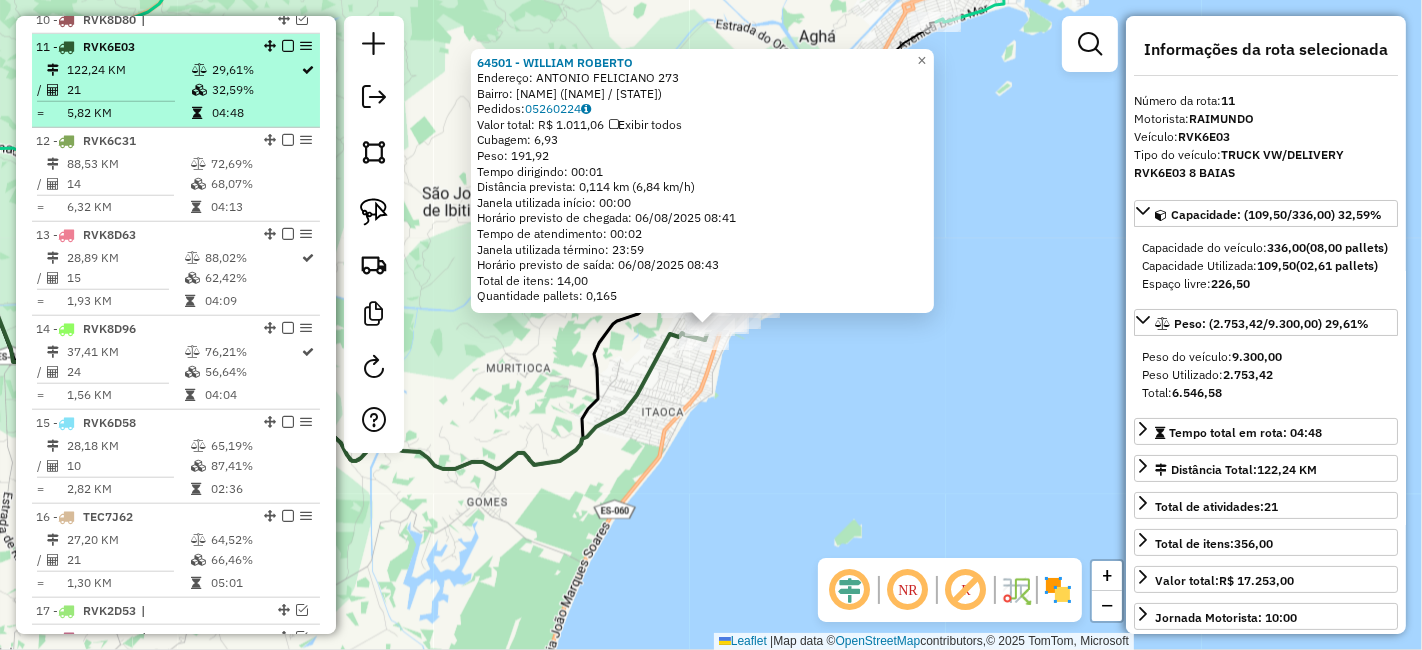 scroll, scrollTop: 1576, scrollLeft: 0, axis: vertical 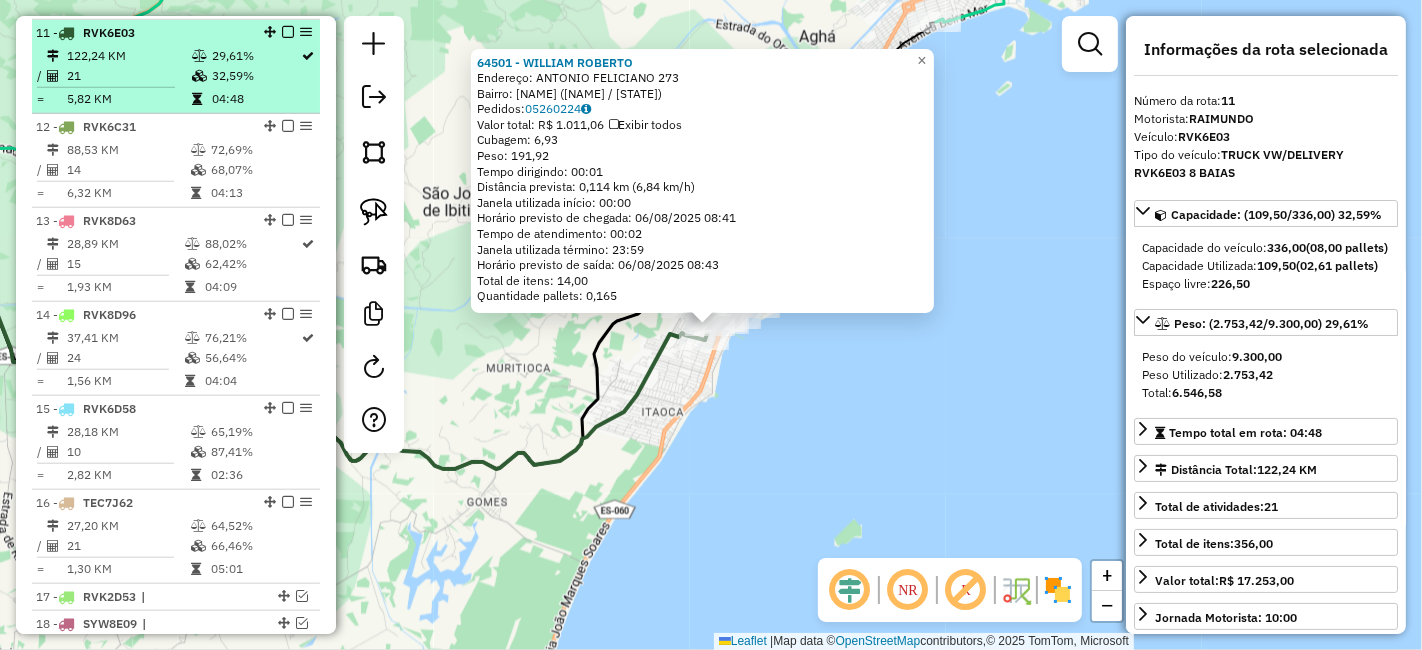 click at bounding box center [288, 32] 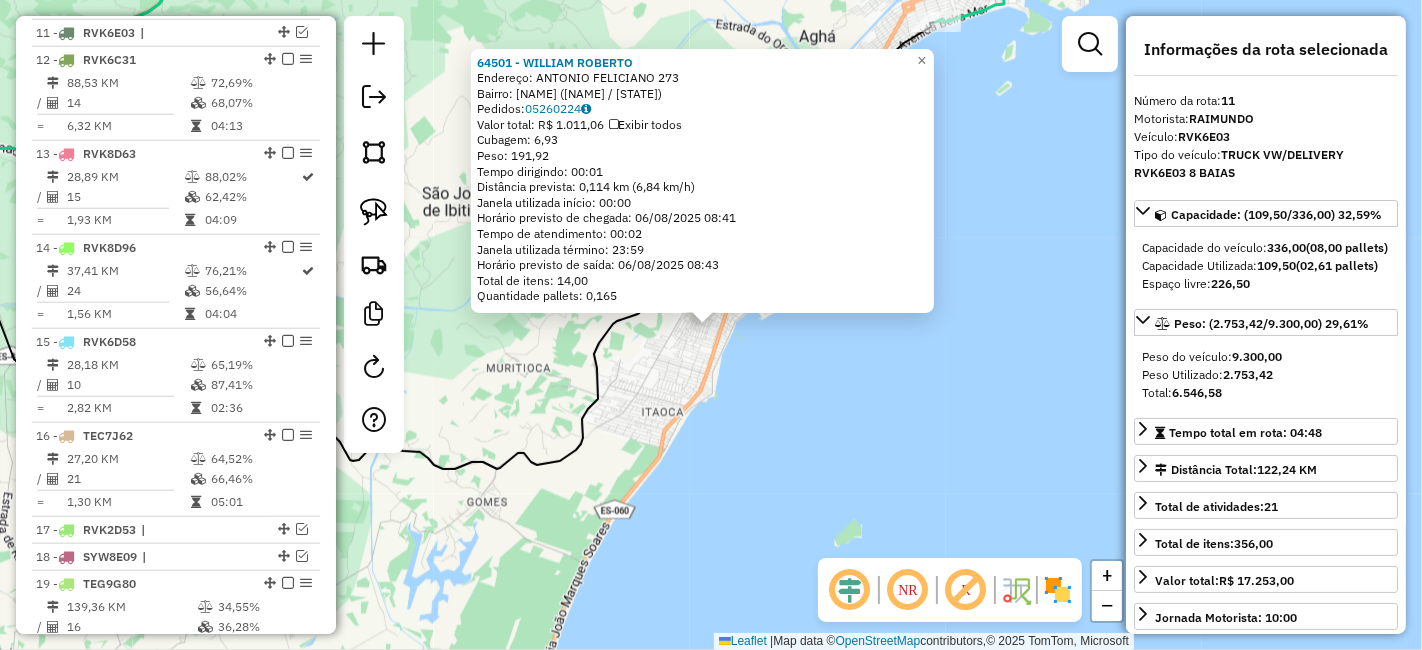 click on "[NUMBER] - [NAME]  Endereço:  ANTONIO FELICIANO [NUMBER]   Bairro: ITAIPAVA (ITAPEMIRIM / [STATE])   Pedidos:  05260224   Valor total: R$ 1.011,06   Exibir todos   Cubagem: 6,93  Peso: 191,92  Tempo dirigindo: 00:01   Distância prevista: 0,114 km (6,84 km/h)   Janela utilizada início: 00:00   Horário previsto de chegada: 06/08/2025 08:41   Tempo de atendimento: 00:02   Janela utilizada término: 23:59   Horário previsto de saída: 06/08/2025 08:43   Total de itens: 14,00   Quantidade pallets: 0,165  × Janela de atendimento Grade de atendimento Capacidade Transportadoras Veículos Cliente Pedidos  Rotas Selecione os dias de semana para filtrar as janelas de atendimento  Seg   Ter   Qua   Qui   Sex   Sáb   Dom  Informe o período da janela de atendimento: De: Até:  Filtrar exatamente a janela do cliente  Considerar janela de atendimento padrão  Selecione os dias de semana para filtrar as grades de atendimento  Seg   Ter   Qua   Qui   Sex   Sáb   Dom   Considerar clientes sem dia de atendimento cadastrado" 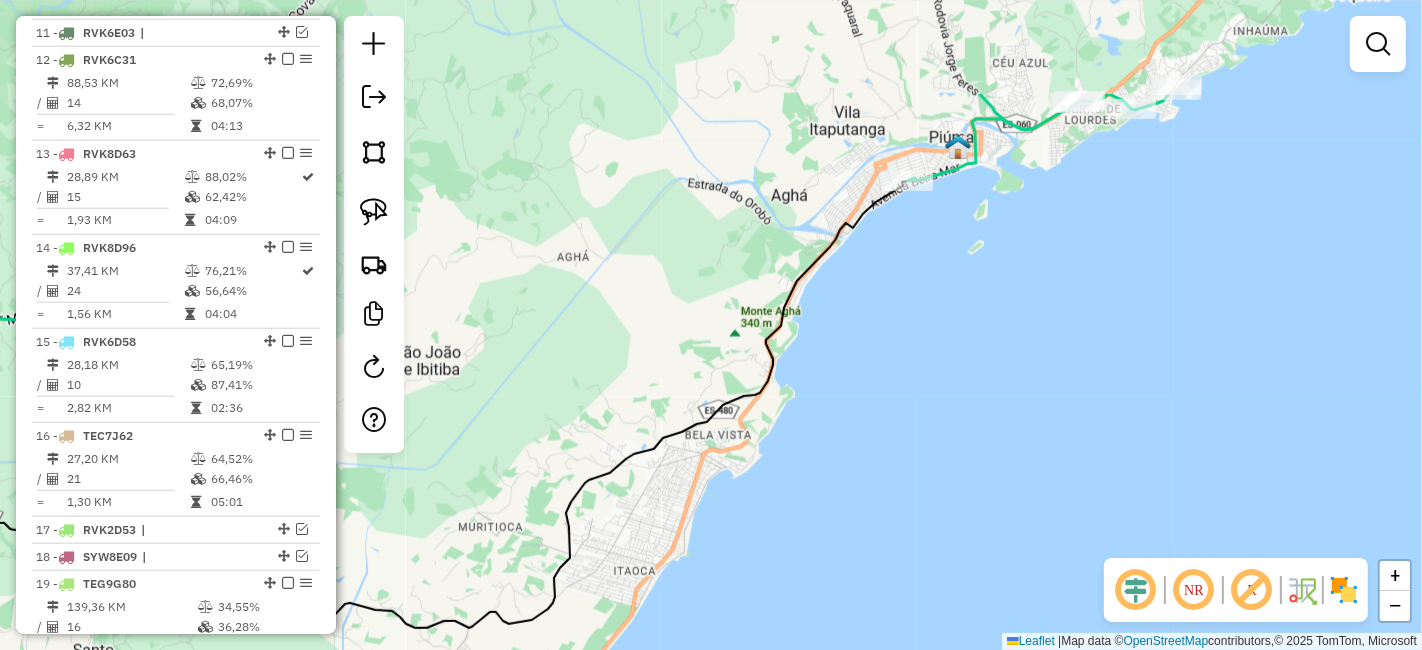drag, startPoint x: 527, startPoint y: 352, endPoint x: 658, endPoint y: 404, distance: 140.94325 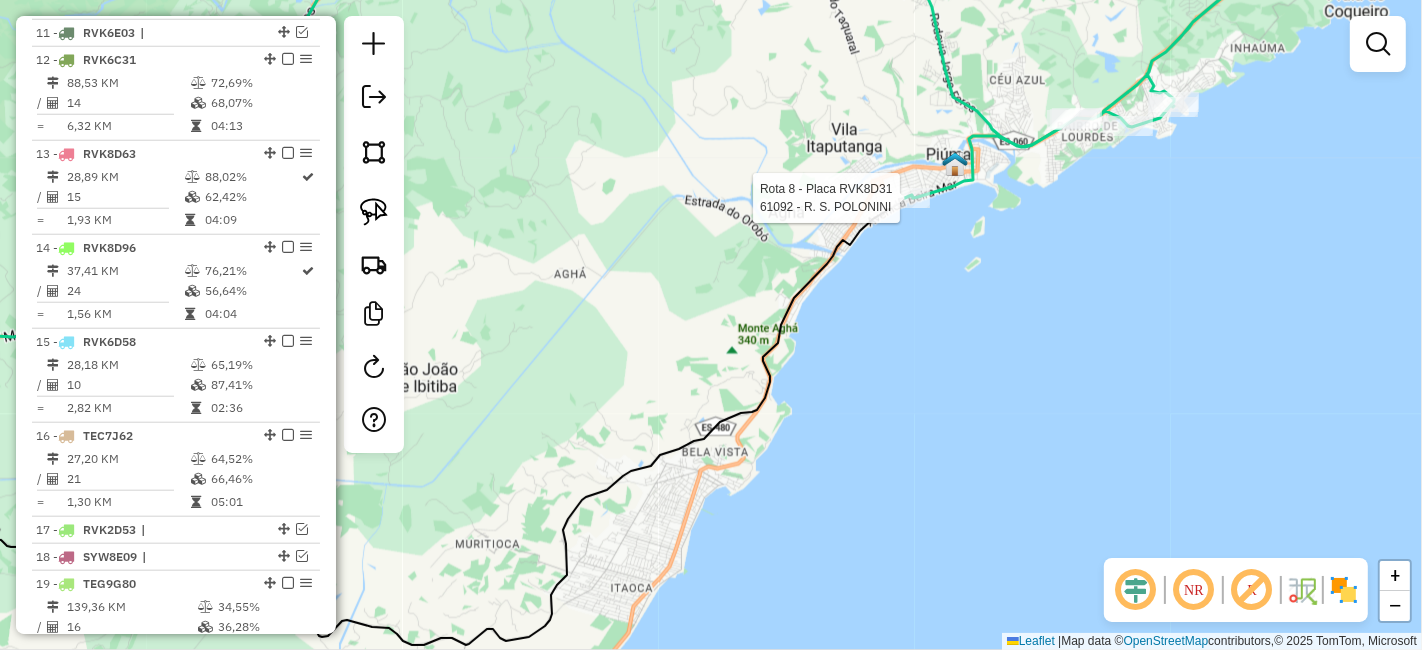 select on "*********" 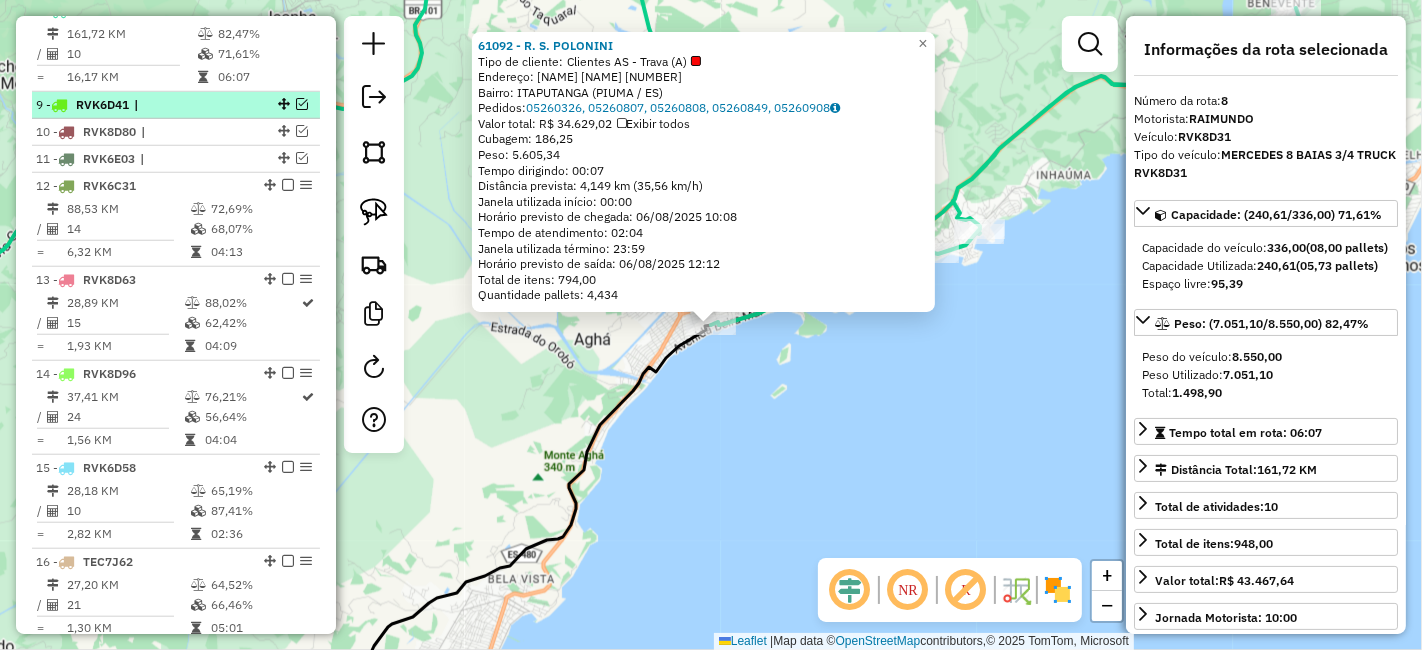 scroll, scrollTop: 1428, scrollLeft: 0, axis: vertical 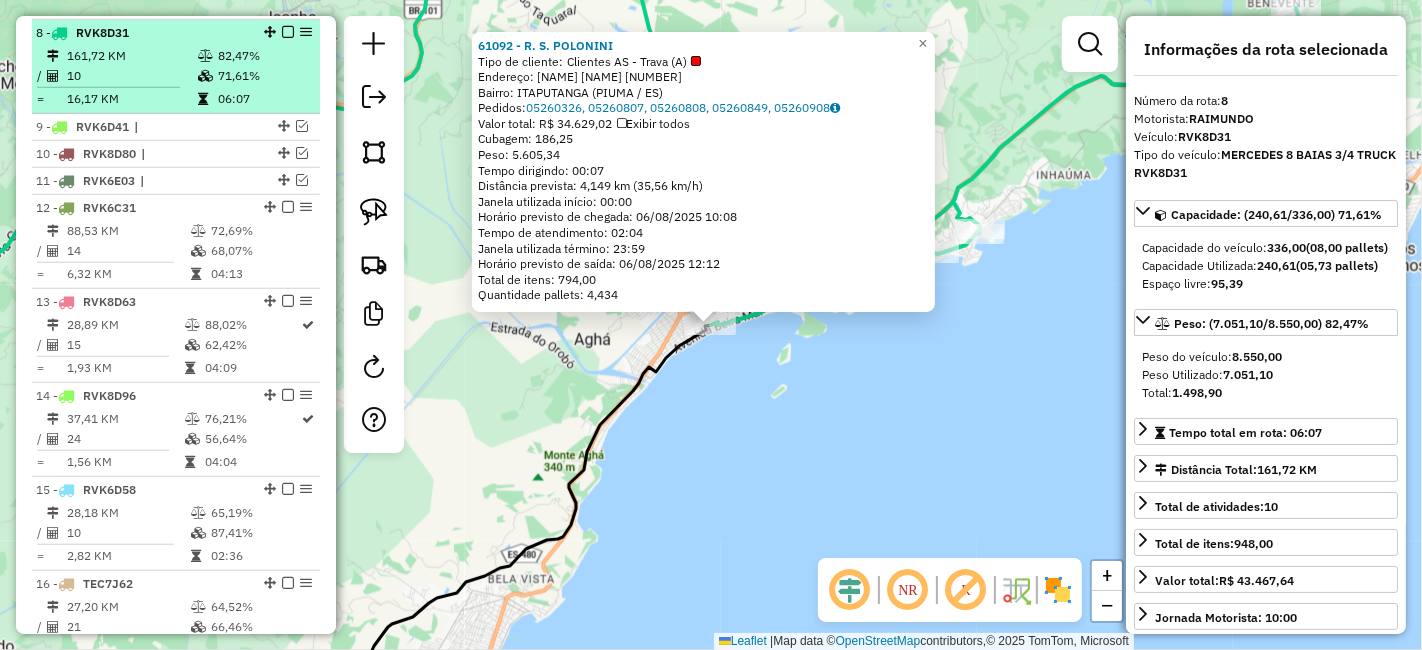 click at bounding box center [288, 32] 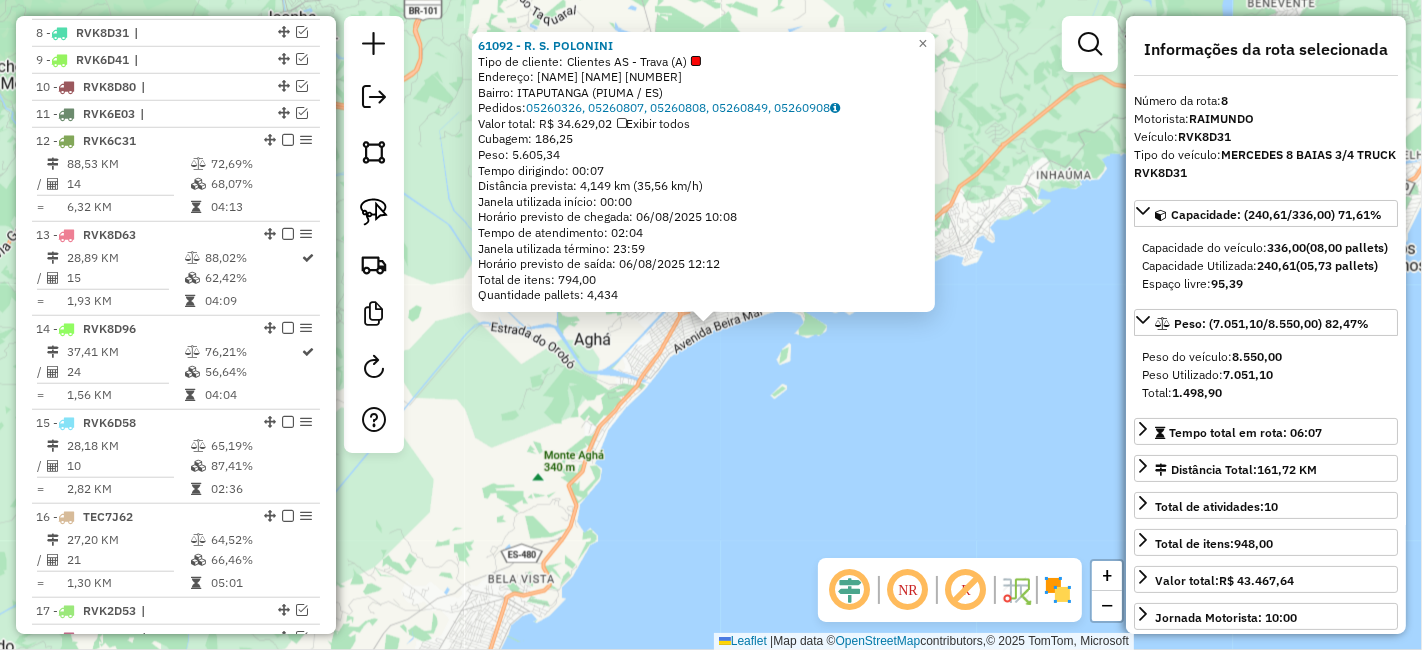 click on "[NUMBER] - [NAME] [STATE] [NAME] Tipo de cliente: Clientes AS - Trava (A) Endereço: [NAME] [NAME] [NUMBER] Bairro: [NAME] ([NAME] / [STATE]) Pedidos: [ORDER_NUMBER], [ORDER_NUMBER], [ORDER_NUMBER], [ORDER_NUMBER], [ORDER_NUMBER] Valor total: R$ [PRICE] Exibir todos Cubagem: [CUBAGE] Peso: [WEIGHT] Tempo dirigindo: [TIME] Distância prevista: [DISTANCE] ([SPEED]) Janela utilizada início: [TIME] Horário previsto de chegada: [DATE] [TIME] Tempo de atendimento: [TIME] Janela utilizada término: [TIME] Horário previsto de saída: [DATE] [TIME] Total de itens: [ITEMS] Quantidade pallets: [PALLETS] × Janela de atendimento Grade de atendimento Capacidade Transportadoras Veículos Cliente Pedidos Rotas Selecione os dias de semana para filtrar as janelas de atendimento Seg Ter Qua Qui Sex Sáb Dom Informe o período da janela de atendimento: De: Até: Filtrar exatamente a janela do cliente Considerar janela de atendimento padrão Selecione os dias de semana para filtrar as grades de atendimento Seg Ter +" 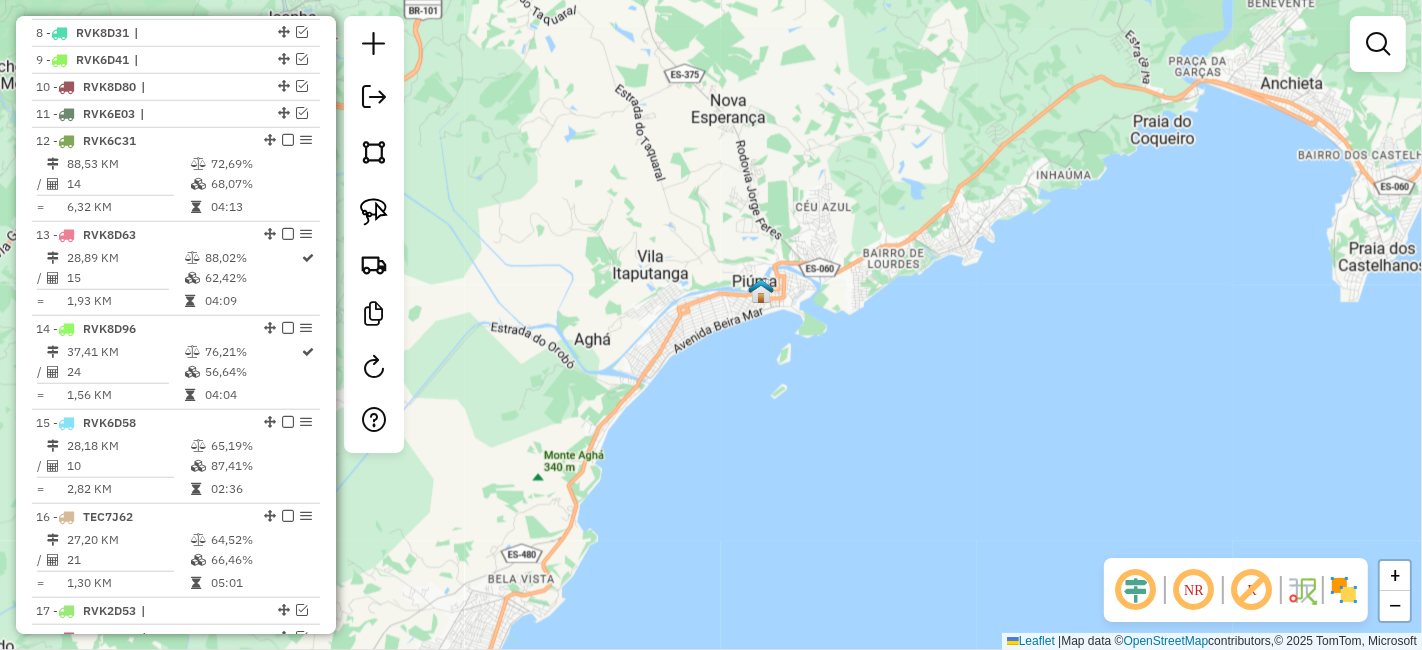 drag, startPoint x: 680, startPoint y: 338, endPoint x: 799, endPoint y: 322, distance: 120.070816 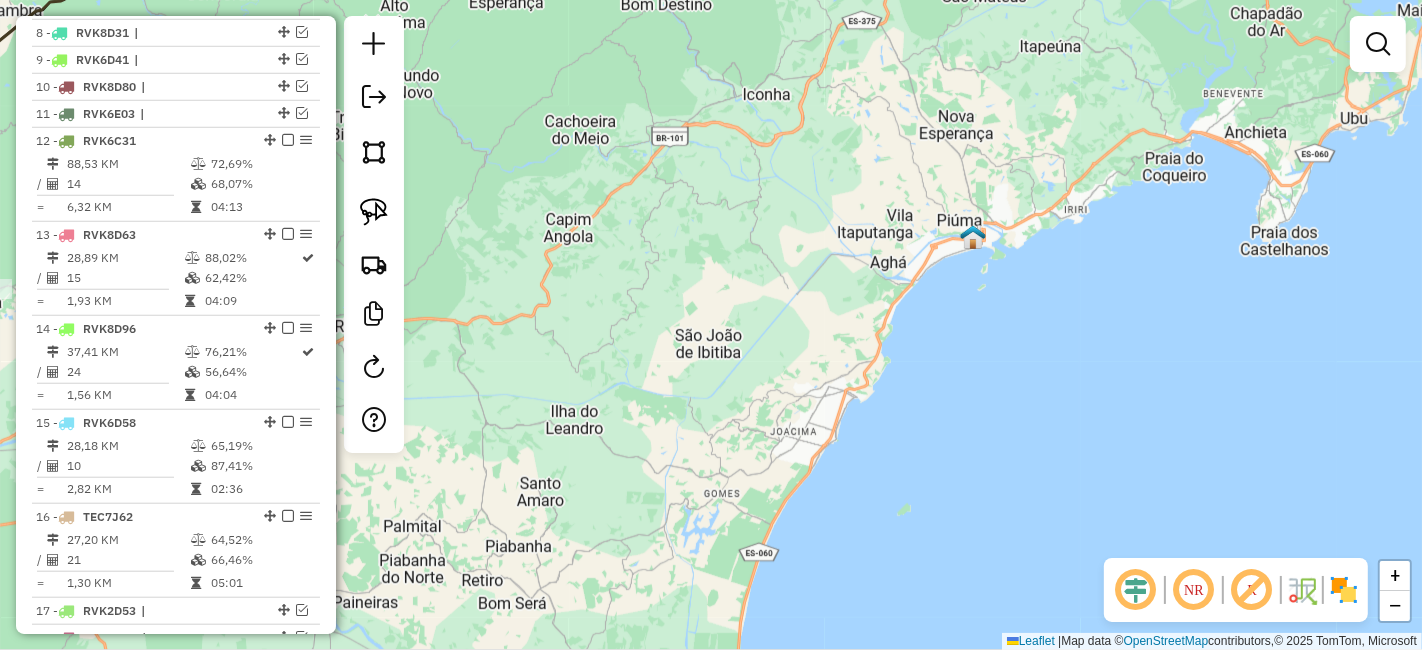 drag, startPoint x: 700, startPoint y: 445, endPoint x: 865, endPoint y: 170, distance: 320.70236 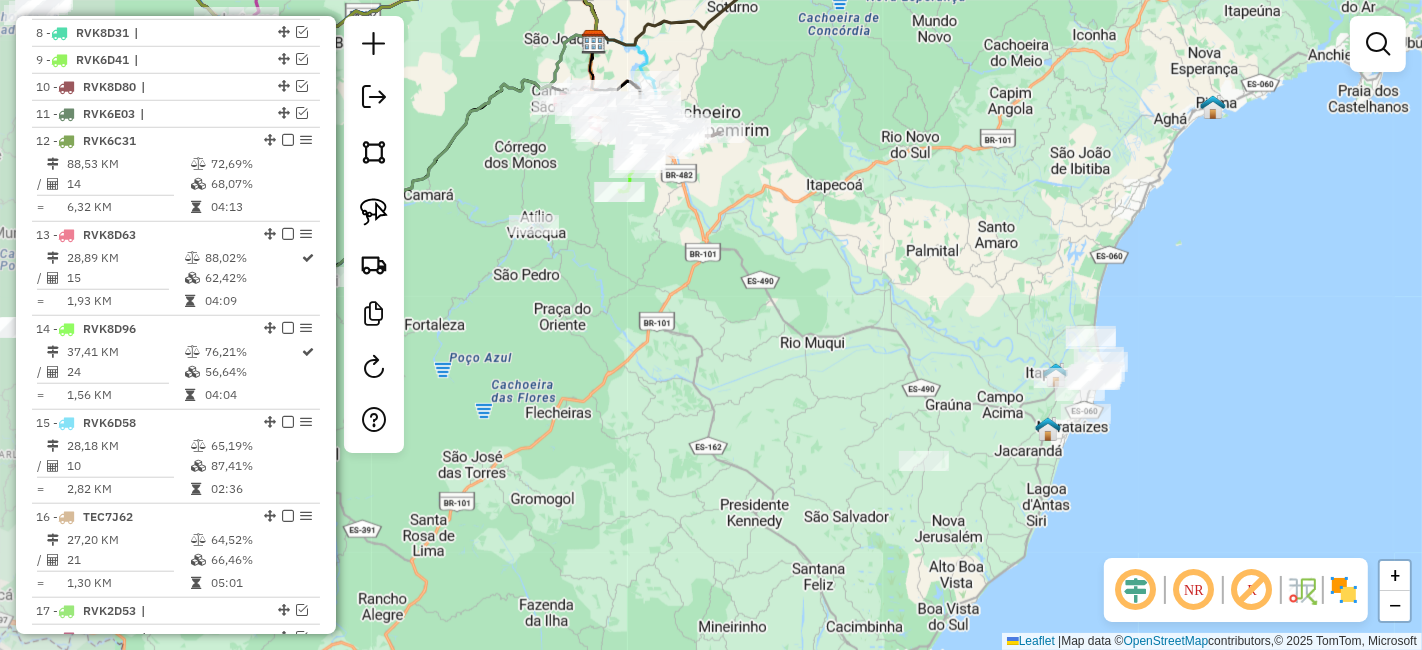 drag, startPoint x: 868, startPoint y: 300, endPoint x: 986, endPoint y: 348, distance: 127.38917 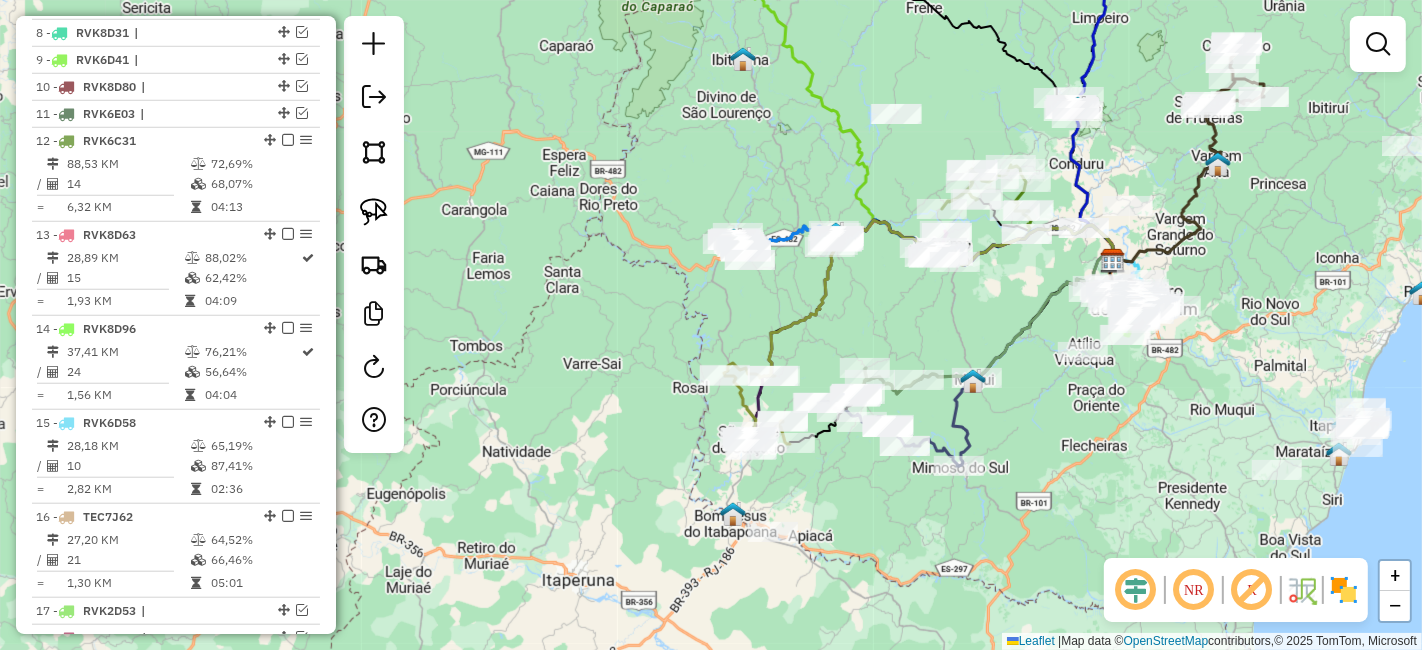 drag, startPoint x: 892, startPoint y: 366, endPoint x: 1231, endPoint y: 410, distance: 341.84354 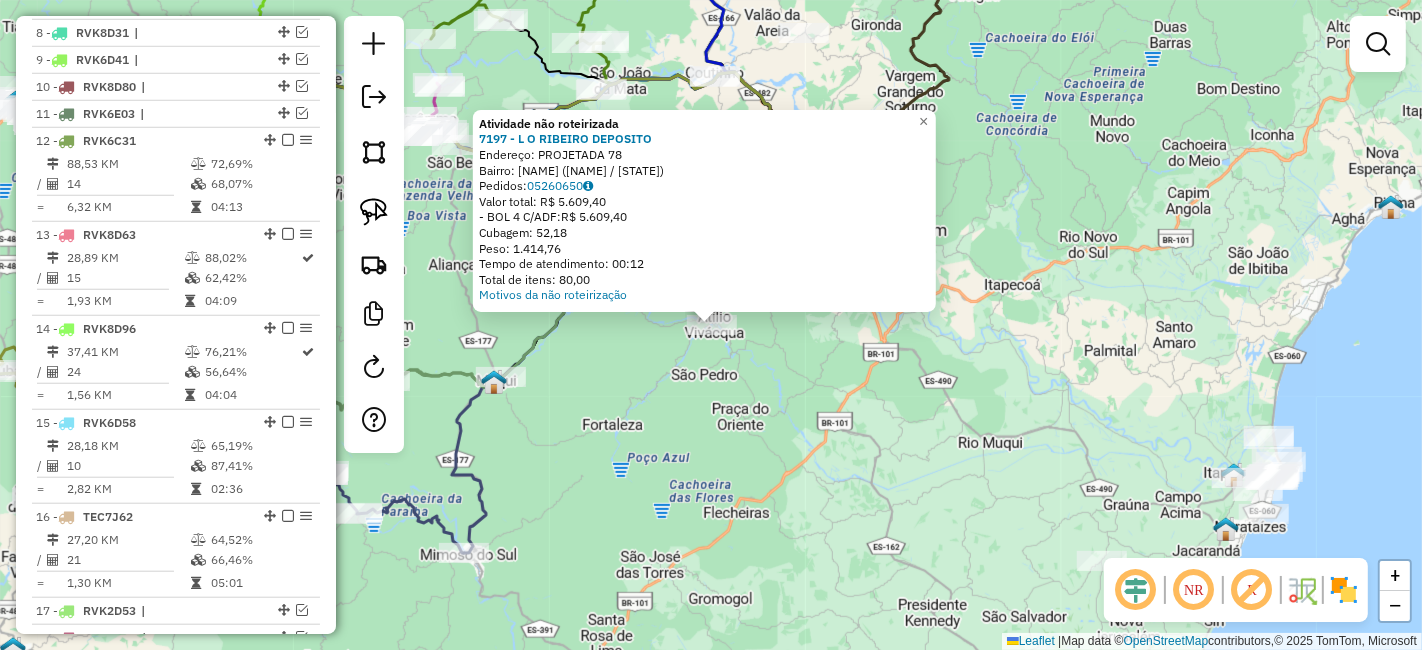 click on "Atividade não roteirizada [NUMBER] - [NAME]  Endereço:  PROJETADA [NUMBER]   Bairro: NITEROI (ATILIO VIVACQUA / [STATE])   Pedidos:  05260650   Valor total: R$ 5.609,40   - BOL 4 C/ADF:  R$ 5.609,40   Cubagem: 52,18   Peso: 1.414,76   Tempo de atendimento: 00:12   Total de itens: 80,00  Motivos da não roteirização × Janela de atendimento Grade de atendimento Capacidade Transportadoras Veículos Cliente Pedidos  Rotas Selecione os dias de semana para filtrar as janelas de atendimento  Seg   Ter   Qua   Qui   Sex   Sáb   Dom  Informe o período da janela de atendimento: De: Até:  Filtrar exatamente a janela do cliente  Considerar janela de atendimento padrão  Selecione os dias de semana para filtrar as grades de atendimento  Seg   Ter   Qua   Qui   Sex   Sáb   Dom   Considerar clientes sem dia de atendimento cadastrado  Clientes fora do dia de atendimento selecionado Filtrar as atividades entre os valores definidos abaixo:  Peso mínimo:   Peso máximo:   Cubagem mínima:   Cubagem máxima:   De:  De:" 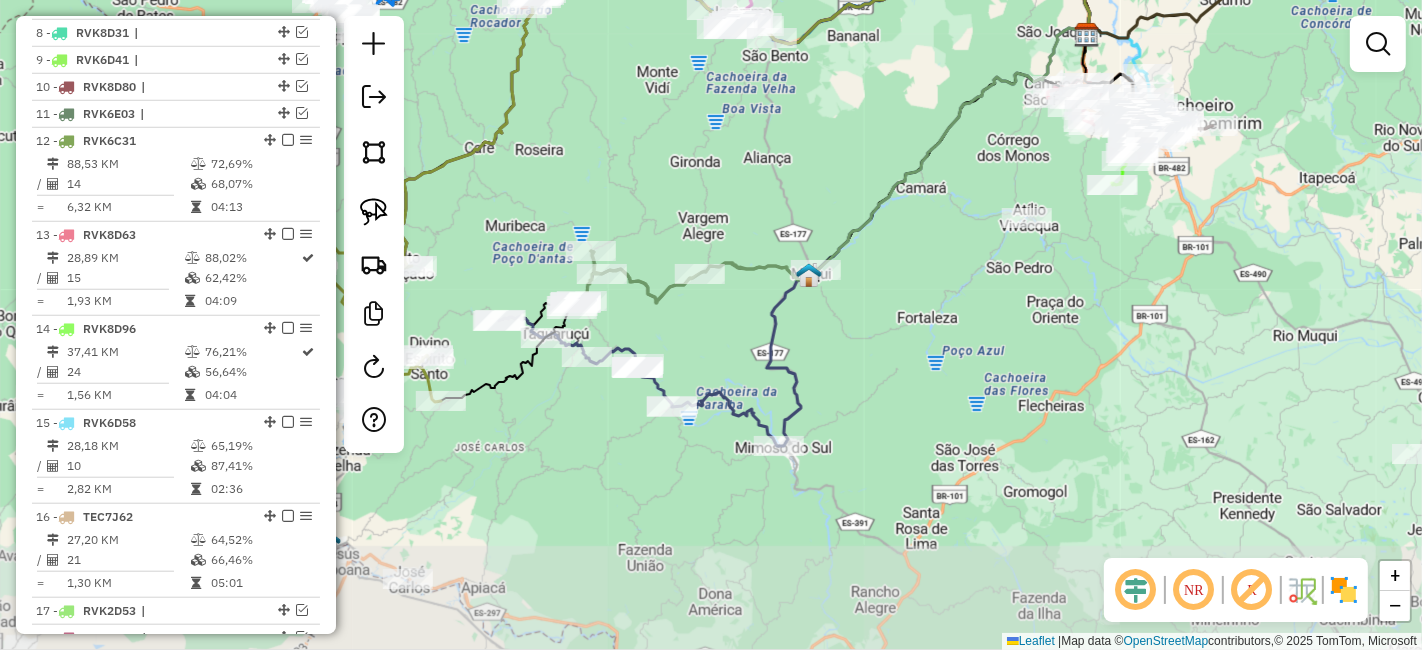 drag, startPoint x: 991, startPoint y: 312, endPoint x: 1298, endPoint y: 205, distance: 325.11227 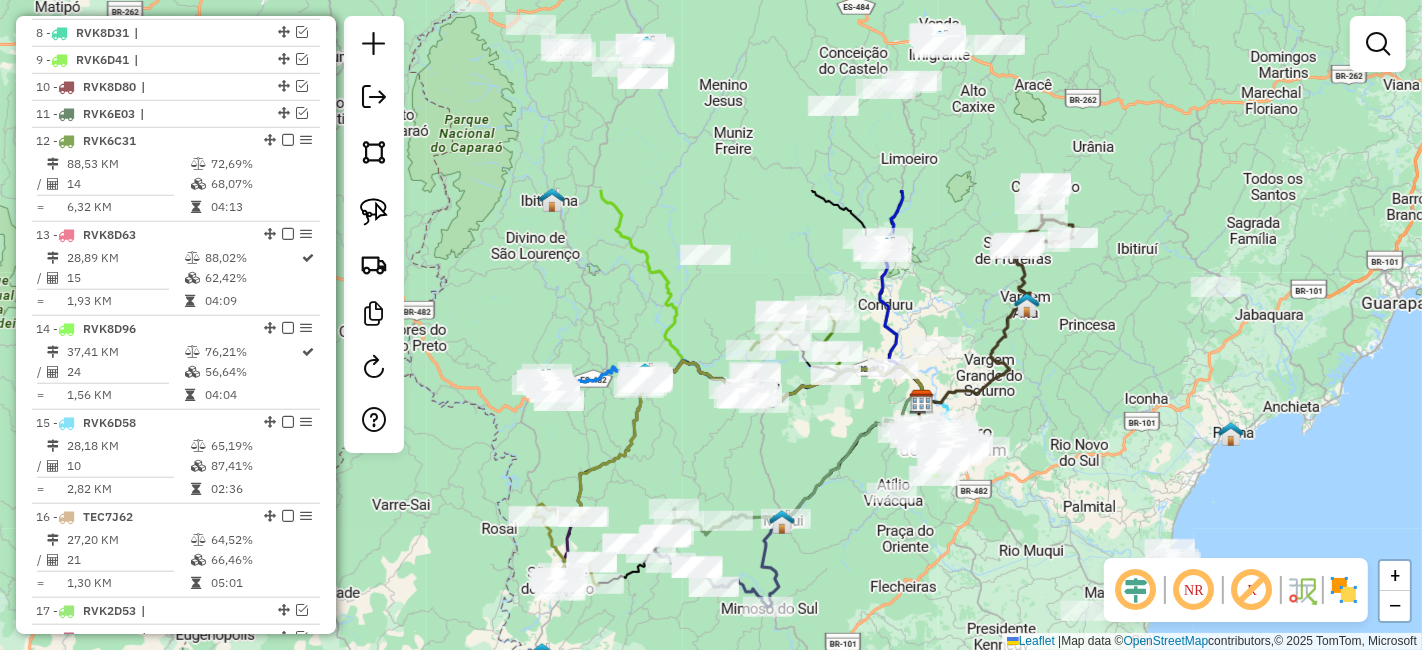 drag, startPoint x: 1321, startPoint y: 274, endPoint x: 1059, endPoint y: 518, distance: 358.02234 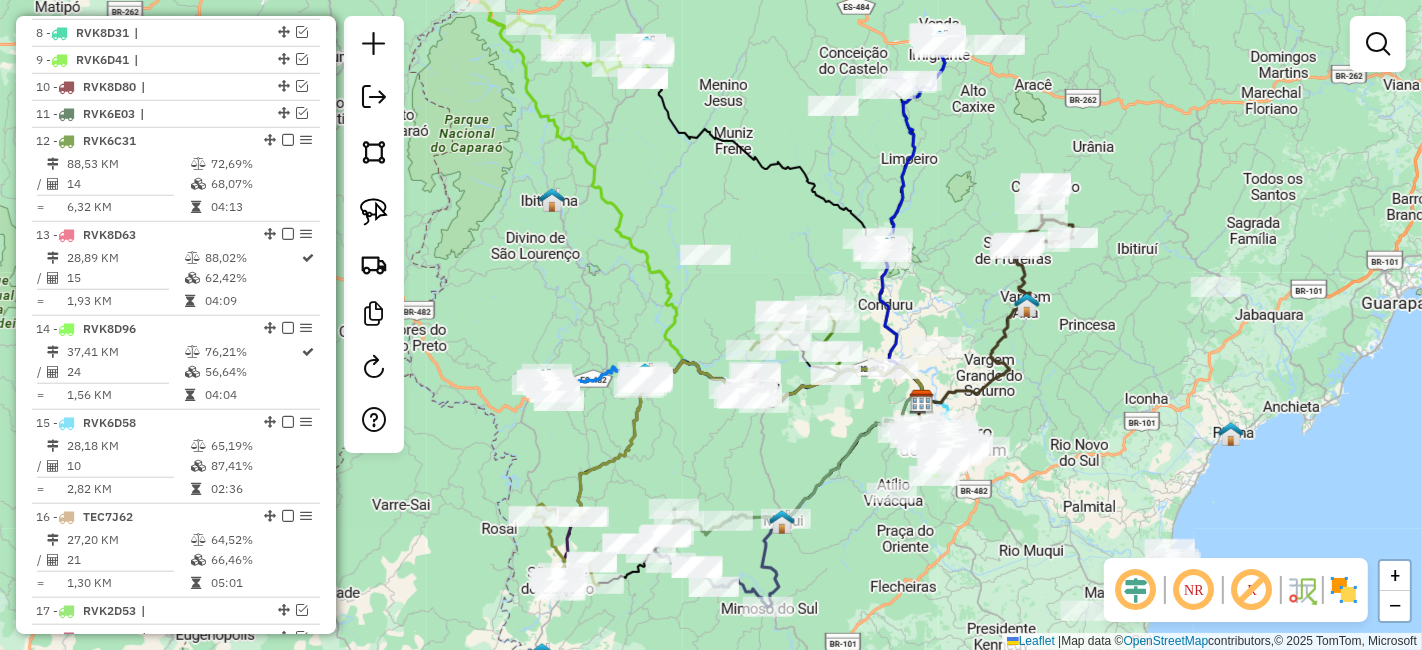 click 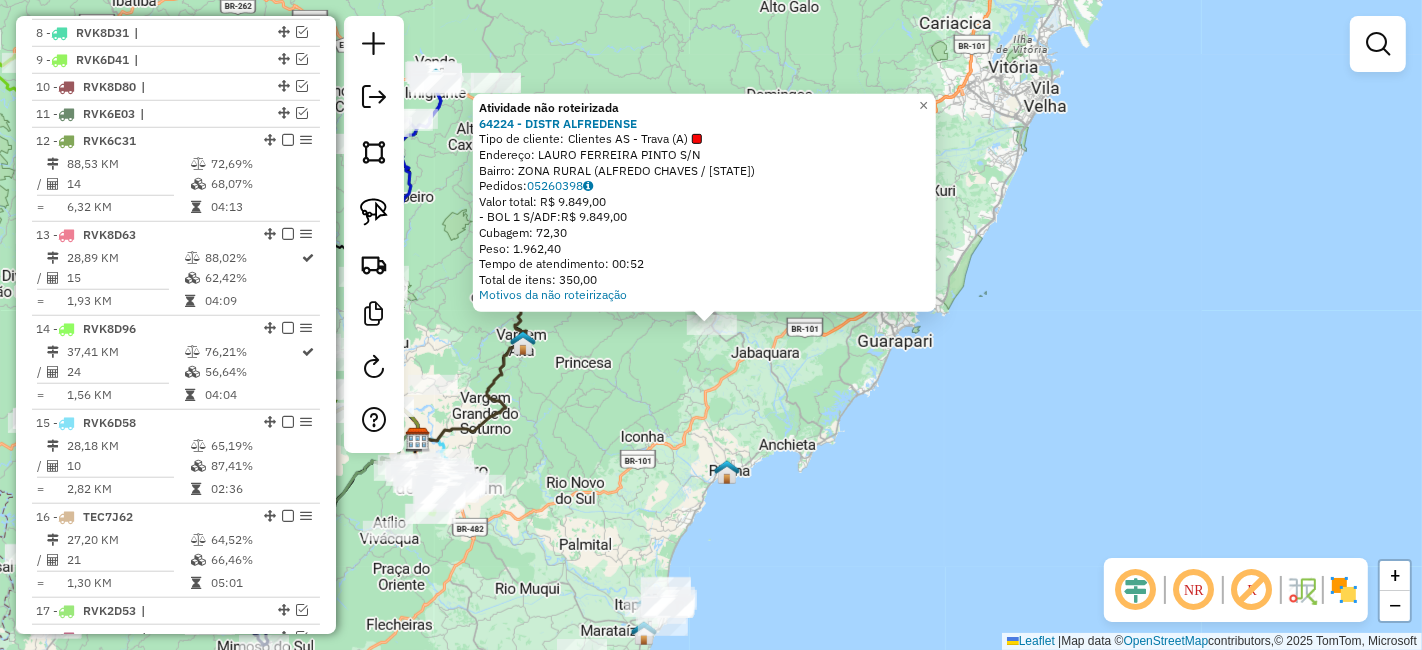 click on "Atividade não roteirizada [NUMBER] - [NAME] Tipo de cliente: Clientes AS - Trava (A) Endereço: [NAME] [NAME] [NUMBER] Bairro: [NAME] ([NAME] / [STATE]) Pedidos: [ORDER_NUMBER] Valor total: R$ [PRICE] -BOL [NUMBER] S/ADF: R$ [PRICE] Cubagem: [CUBAGE] Peso: [WEIGHT] Tempo de atendimento: [TIME] Total de itens: [ITEMS] Motivos da não roteirização × Janela de atendimento Grade de atendimento Capacidade Transportadoras Veículos Cliente Pedidos Rotas Selecione os dias de semana para filtrar as janelas de atendimento Seg Ter Qua Qui Sex Sáb Dom Informe o período da janela de atendimento: De: Até: Filtrar exatamente a janela do cliente Considerar janela de atendimento padrão Selecione os dias de semana para filtrar as grades de atendimento Seg Ter Qua Qui Sex Sáb Dom Considerar clientes sem dia de atendimento cadastrado Clientes fora do dia de atendimento selecionado Filtrar as atividades entre os valores definidos abaixo: Peso mínimo: De: +" 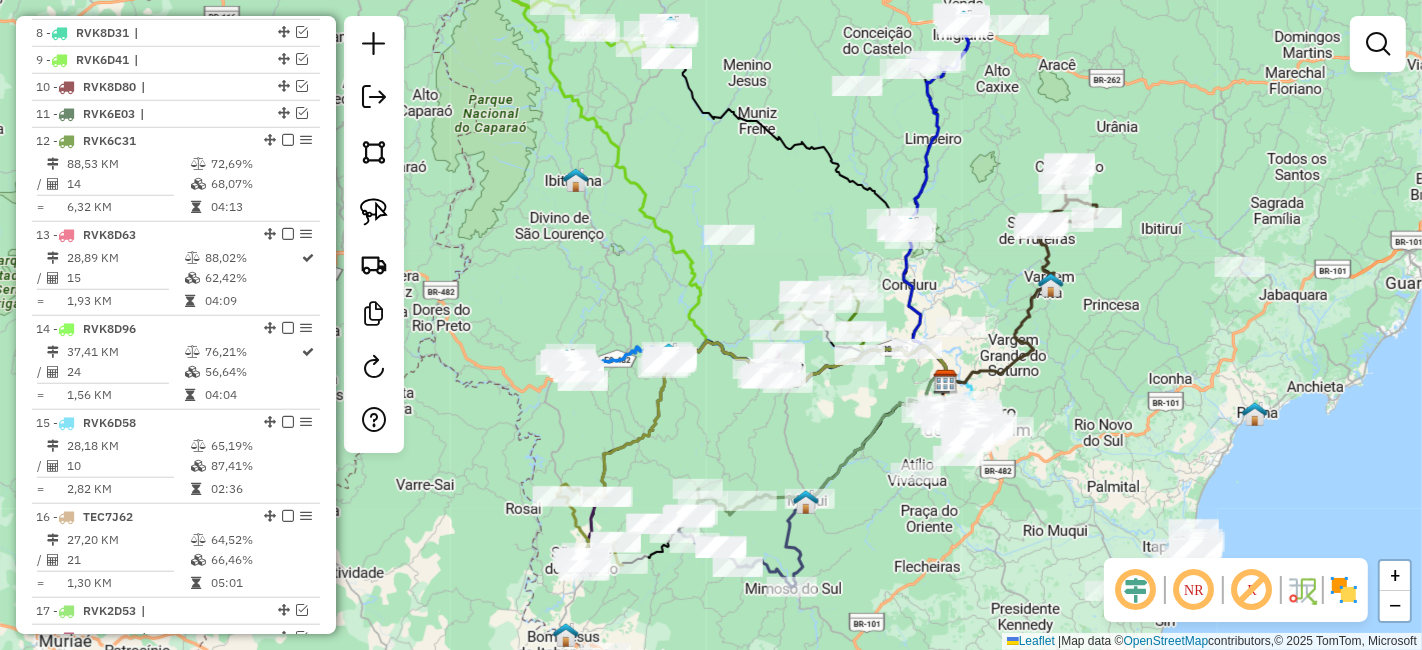 drag, startPoint x: 606, startPoint y: 412, endPoint x: 1134, endPoint y: 354, distance: 531.176 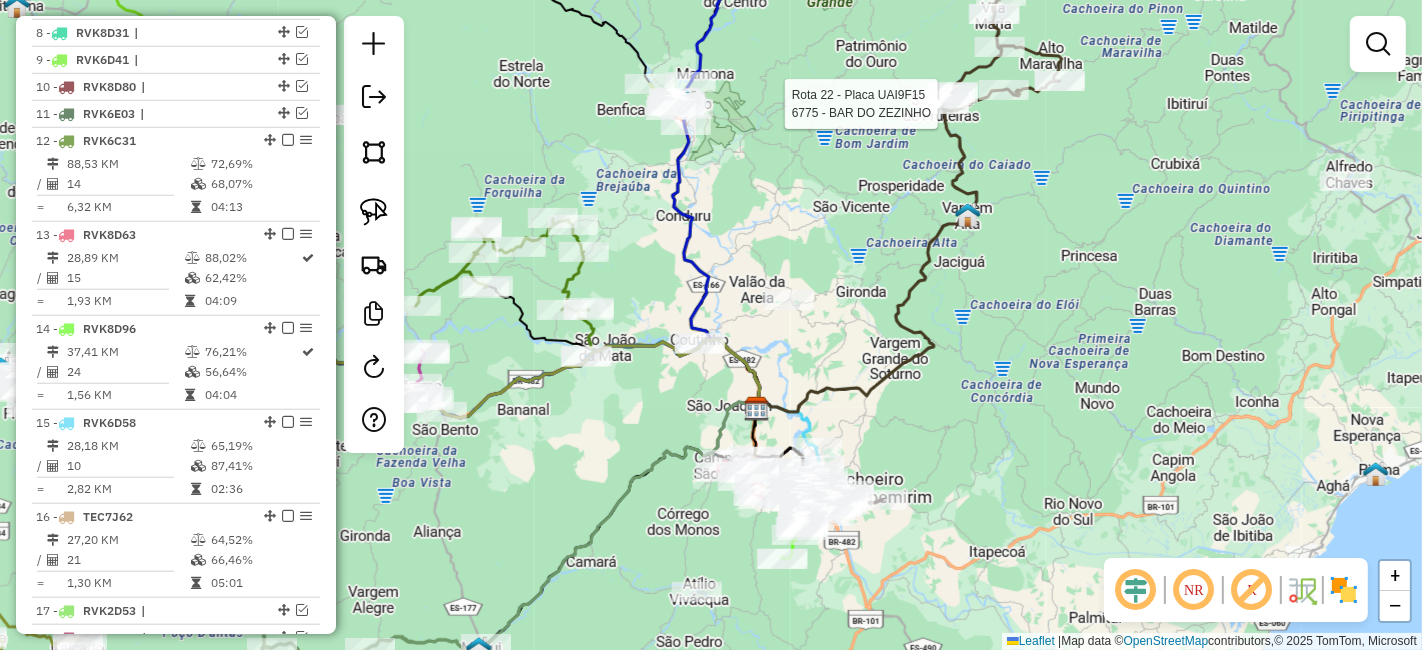 click 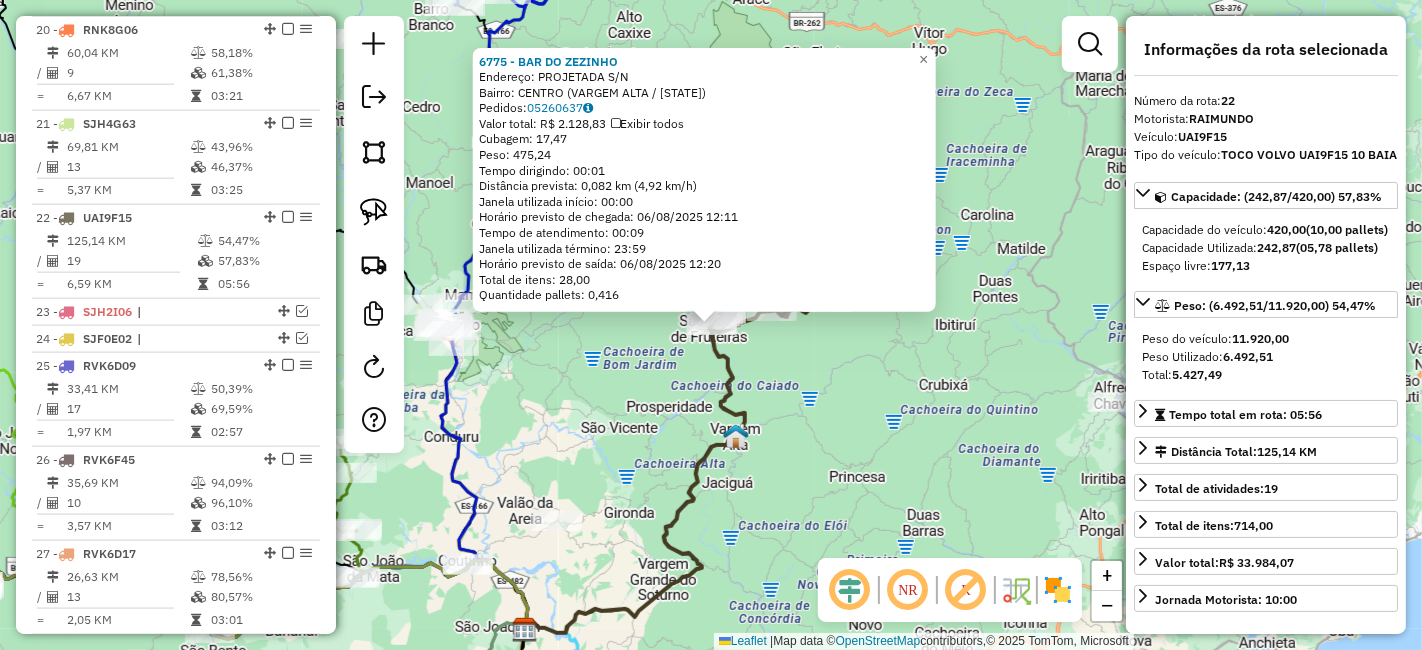 scroll, scrollTop: 2339, scrollLeft: 0, axis: vertical 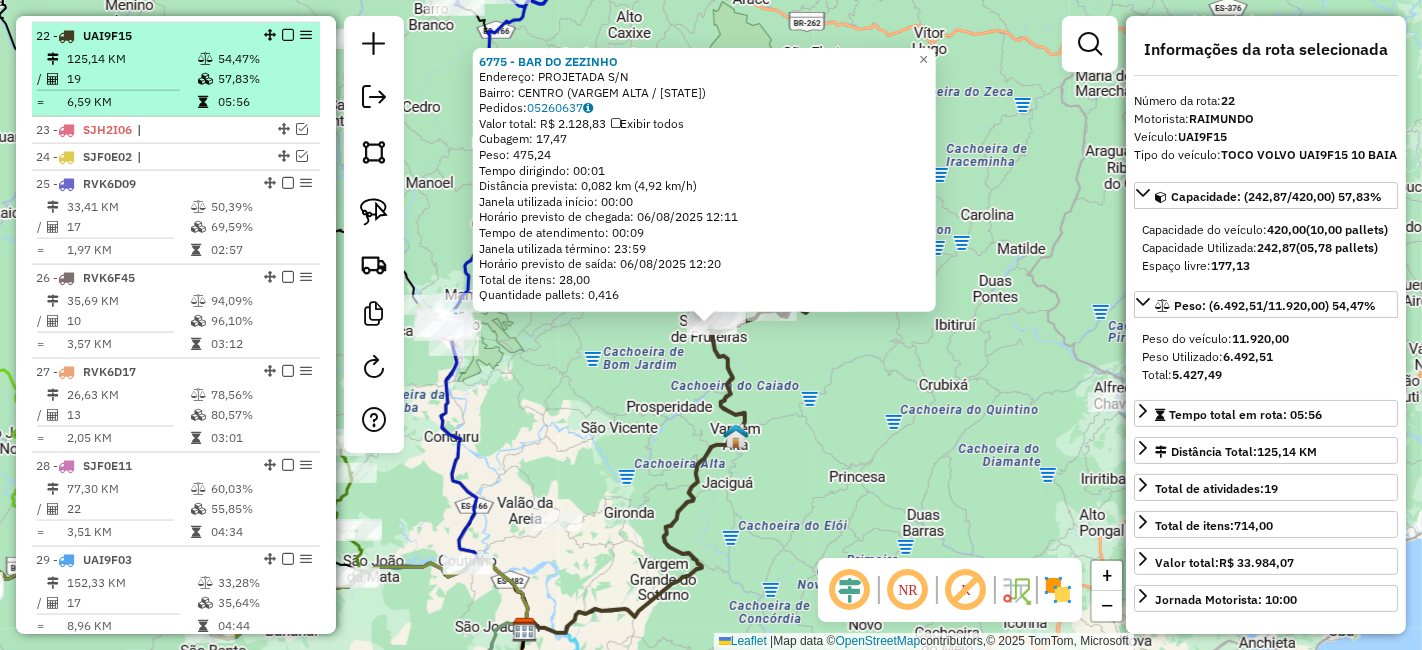 click at bounding box center [288, 35] 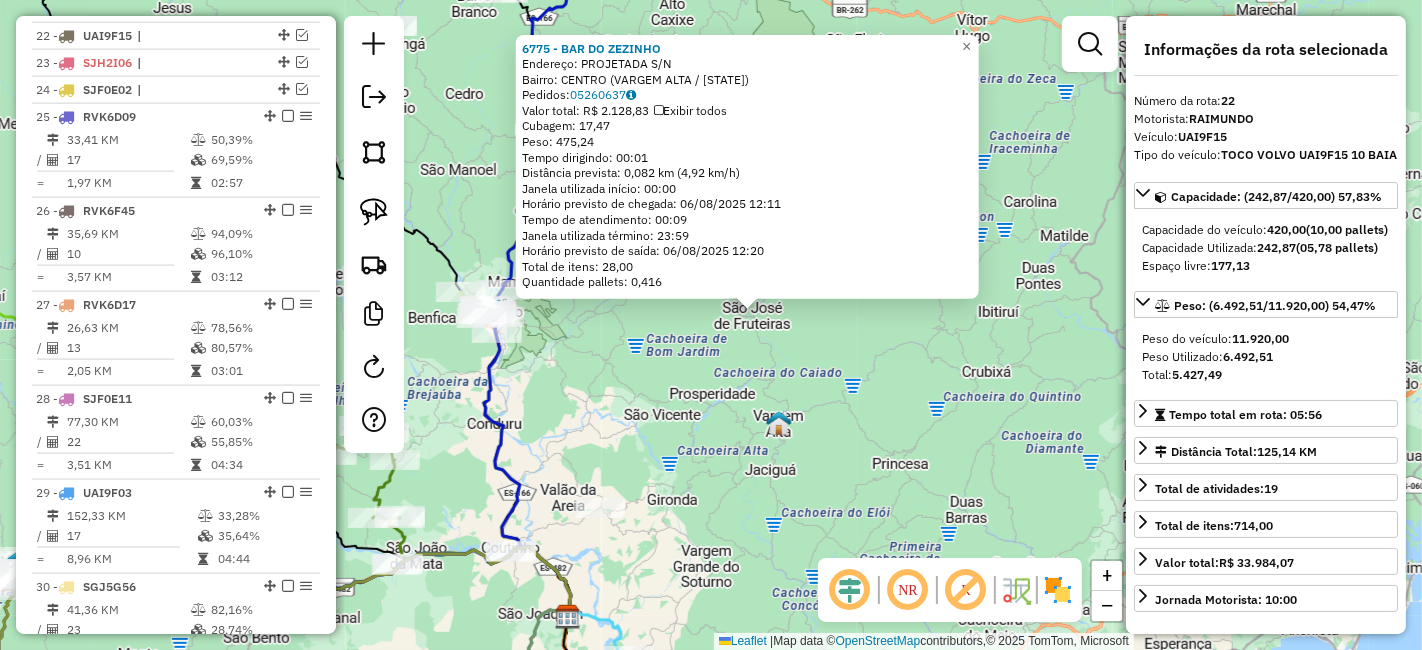 drag, startPoint x: 634, startPoint y: 490, endPoint x: 994, endPoint y: 441, distance: 363.31943 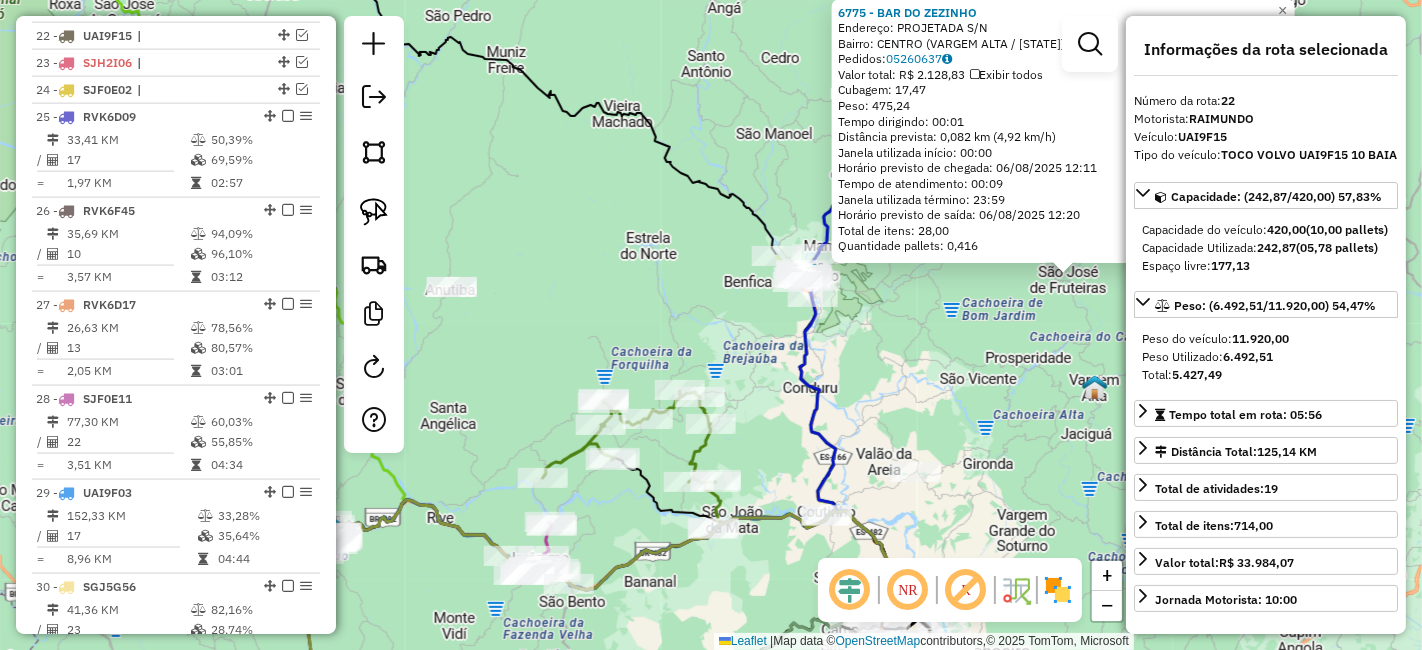click on "[NUMBER] - [NAME]  Endereço:  [STREET] [NUMBER]   Bairro: [CITY] ([CITY] / ES)   Pedidos:  [ORDER_ID]   Valor total: R$ 2.128,83   Exibir todos   Cubagem: 17,47  Peso: 475,24  Tempo dirigindo: 00:01   Distância prevista: 0,082 km (4,92 km/h)   Janela utilizada início: 00:00   Horário previsto de chegada: 06/08/2025 12:11   Tempo de atendimento: 00:09   Janela utilizada término: 23:59   Horário previsto de saída: 06/08/2025 12:20   Total de itens: 28,00   Quantidade pallets: 0,416  × Janela de atendimento Grade de atendimento Capacidade Transportadoras Veículos Cliente Pedidos  Rotas Selecione os dias de semana para filtrar as janelas de atendimento  Seg   Ter   Qua   Qui   Sex   Sáb   Dom  Informe o período da janela de atendimento: De: Até:  Filtrar exatamente a janela do cliente  Considerar janela de atendimento padrão  Selecione os dias de semana para filtrar as grades de atendimento  Seg   Ter   Qua   Qui   Sex   Sáb   Dom   Considerar clientes sem dia de atendimento cadastrado  De:  De:" 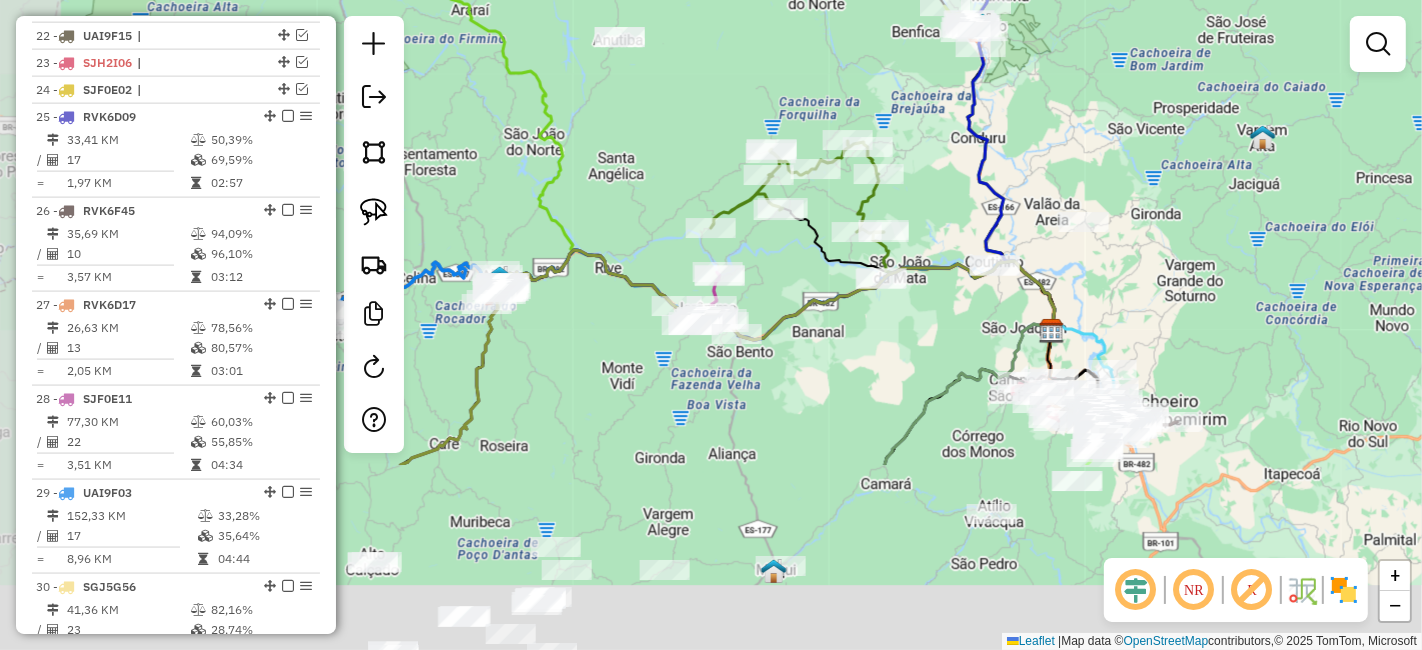 drag, startPoint x: 1244, startPoint y: 267, endPoint x: 1355, endPoint y: 13, distance: 277.1949 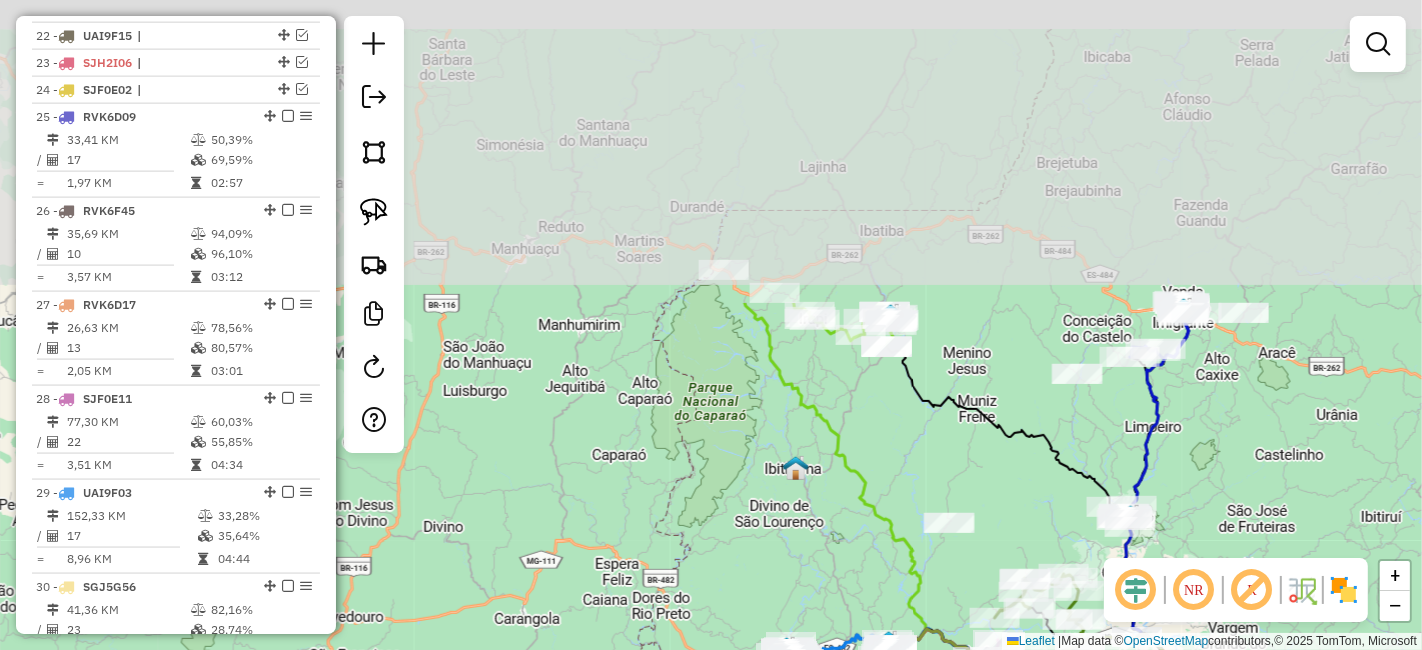 drag, startPoint x: 683, startPoint y: 133, endPoint x: 837, endPoint y: 510, distance: 407.24072 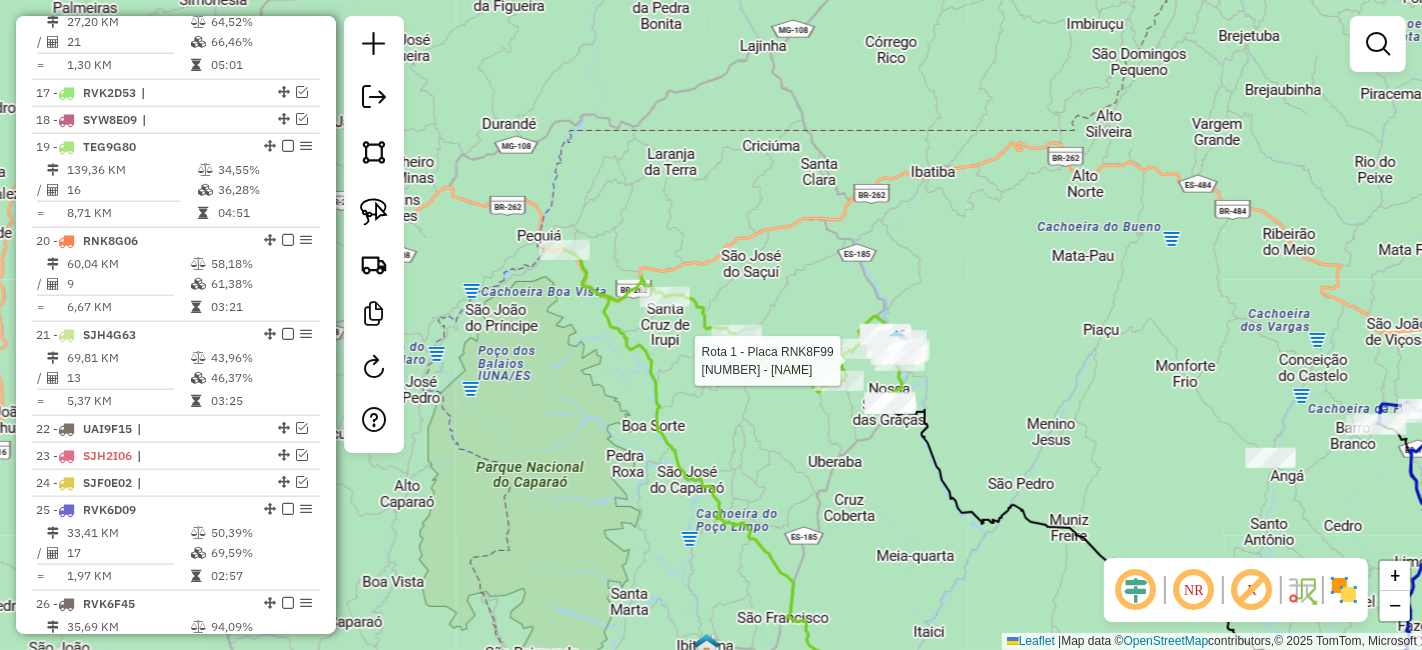 select on "*********" 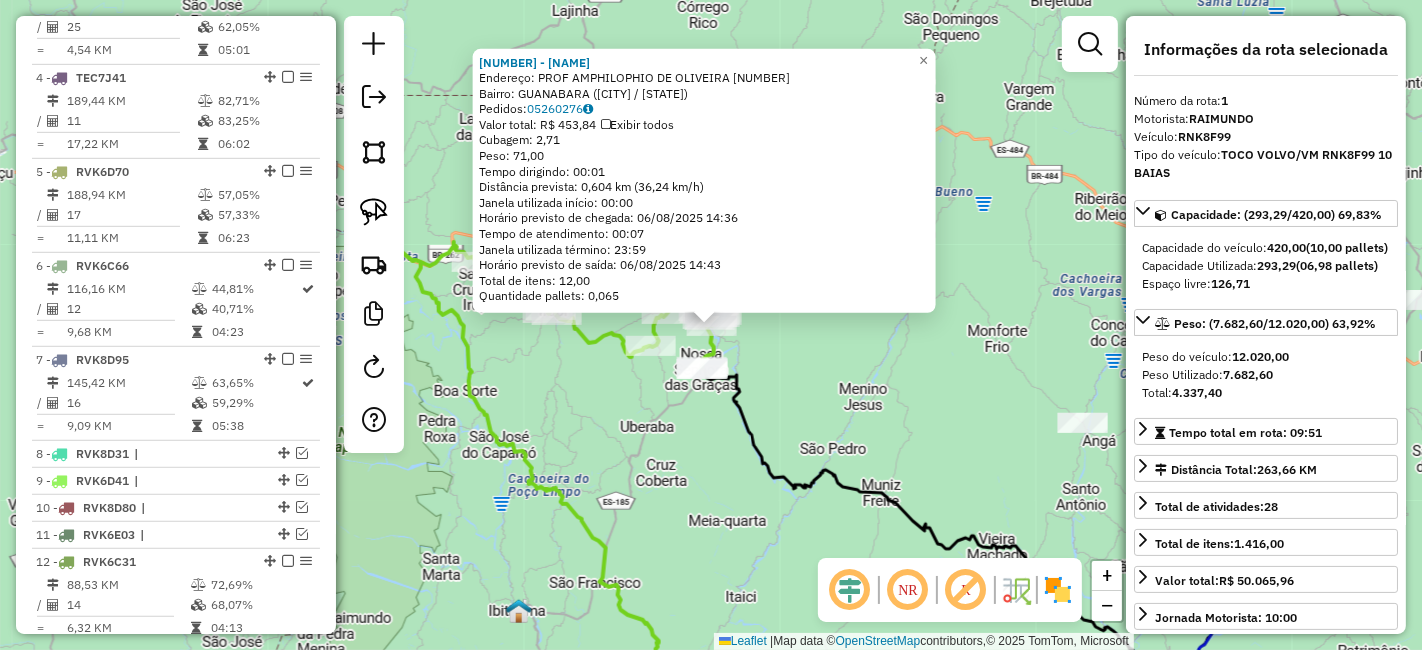 scroll, scrollTop: 773, scrollLeft: 0, axis: vertical 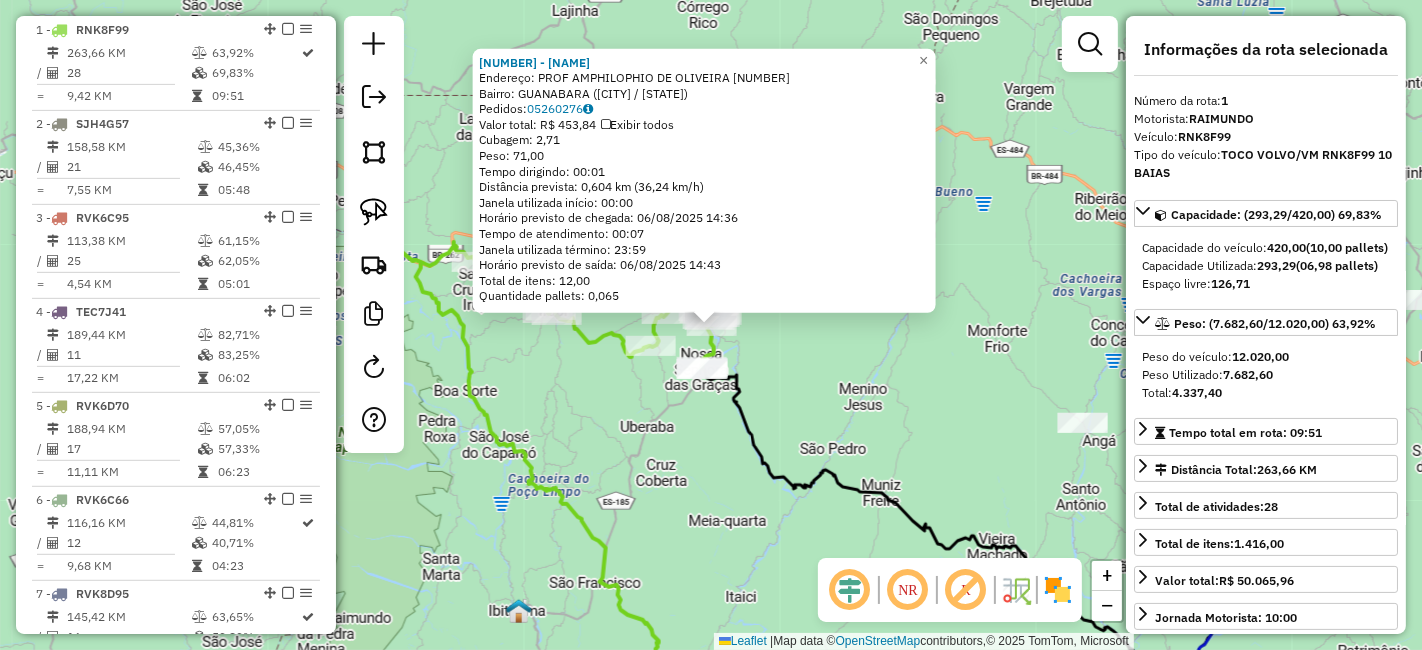 click on "11548 - PADARIA PONTO DE LUZ  Endereço:  PROF AMPHILOPHIO DE OLIVEIRA 163   Bairro: GUANABARA ([CITY] / [STATE])   Pedidos:  05260276   Valor total: R$ 453,84   Exibir todos   Cubagem: 2,71  Peso: 71,00  Tempo dirigindo: 00:01   Distância prevista: 0,604 km (36,24 km/h)   Janela utilizada início: 00:00   Horário previsto de chegada: 06/08/2025 14:36   Tempo de atendimento: 00:07   Janela utilizada término: 23:59   Horário previsto de saída: 06/08/2025 14:43   Total de itens: 12,00   Quantidade pallets: 0,065  × Janela de atendimento Grade de atendimento Capacidade Transportadoras Veículos Cliente Pedidos  Rotas Selecione os dias de semana para filtrar as janelas de atendimento  Seg   Ter   Qua   Qui   Sex   Sáb   Dom  Informe o período da janela de atendimento: De: Até:  Filtrar exatamente a janela do cliente  Considerar janela de atendimento padrão  Selecione os dias de semana para filtrar as grades de atendimento  Seg   Ter   Qua   Qui   Sex   Sáb   Dom   Peso mínimo:   Peso máximo:   De:   Até:" 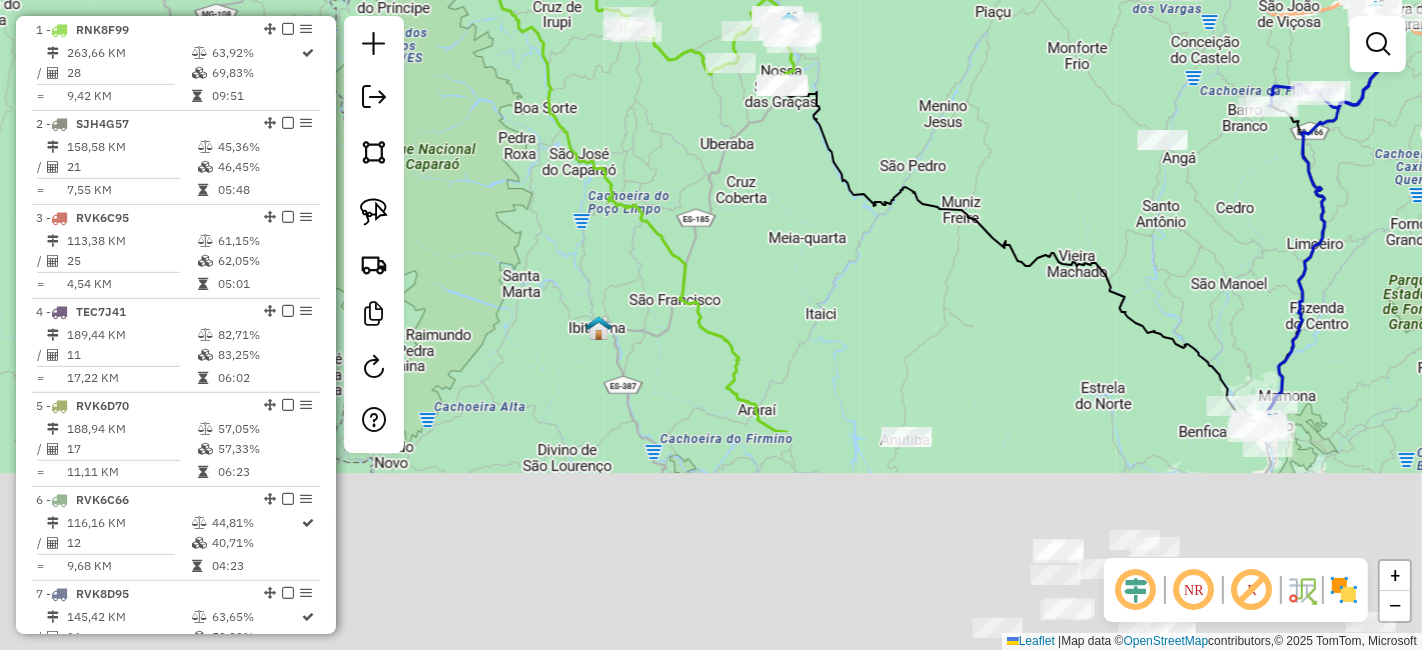 drag, startPoint x: 705, startPoint y: 558, endPoint x: 839, endPoint y: 108, distance: 469.52744 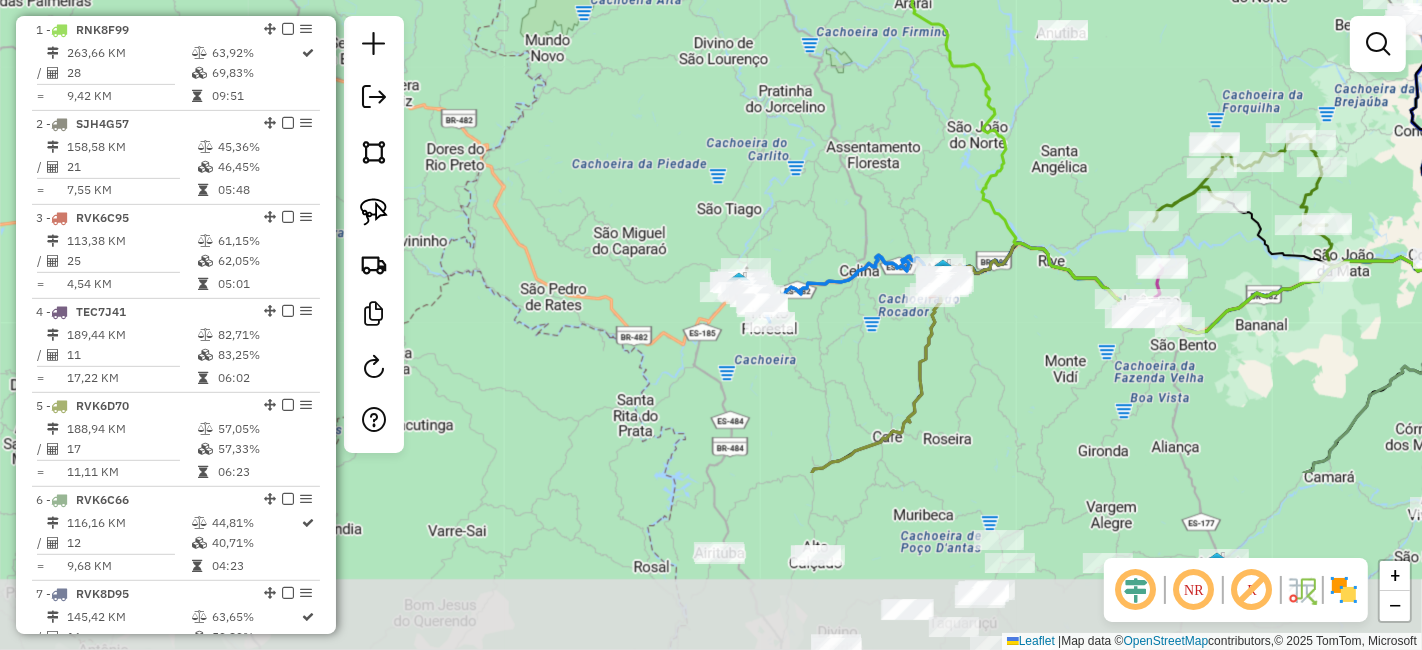 drag, startPoint x: 851, startPoint y: 343, endPoint x: 971, endPoint y: 77, distance: 291.815 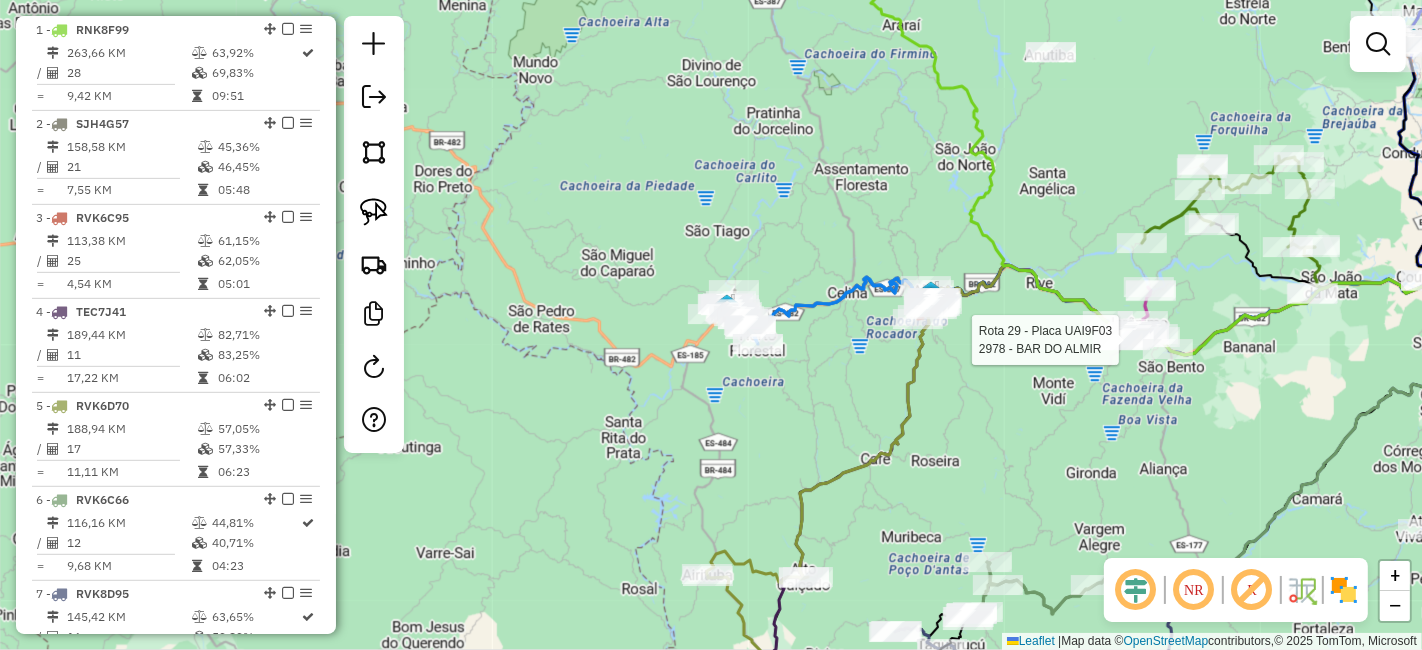 select on "*********" 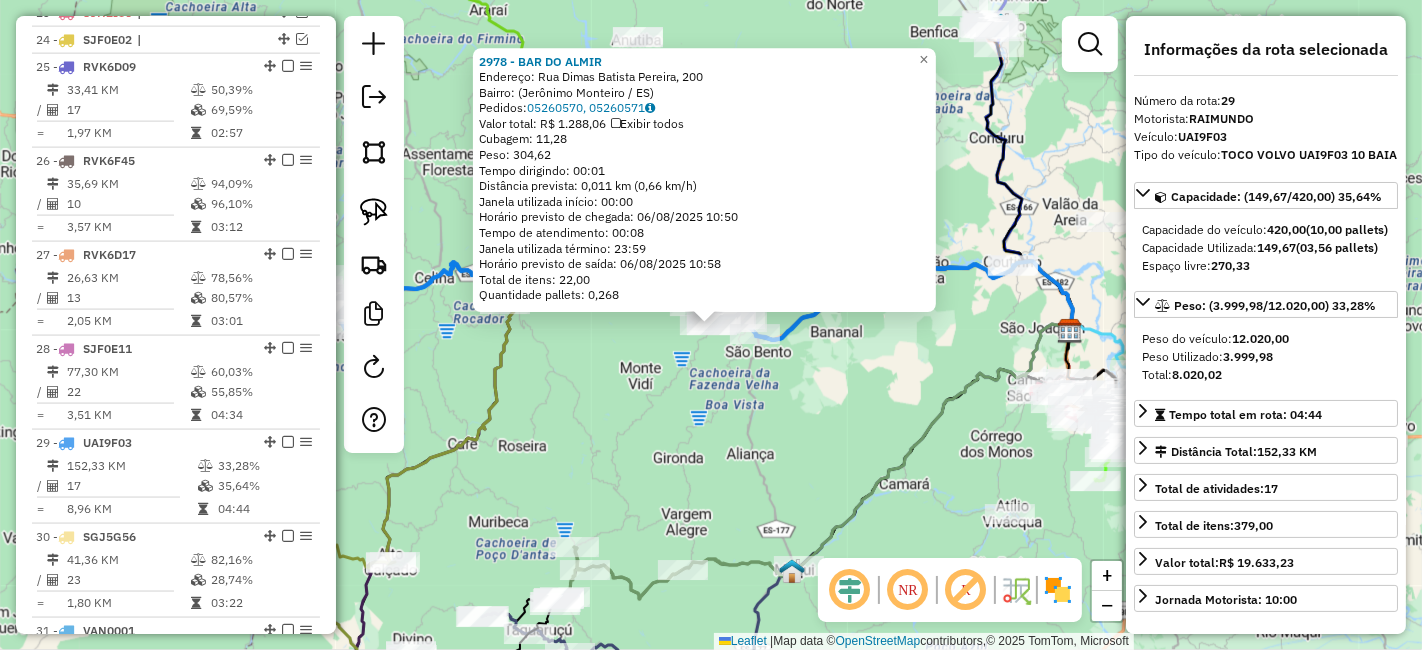 scroll, scrollTop: 2794, scrollLeft: 0, axis: vertical 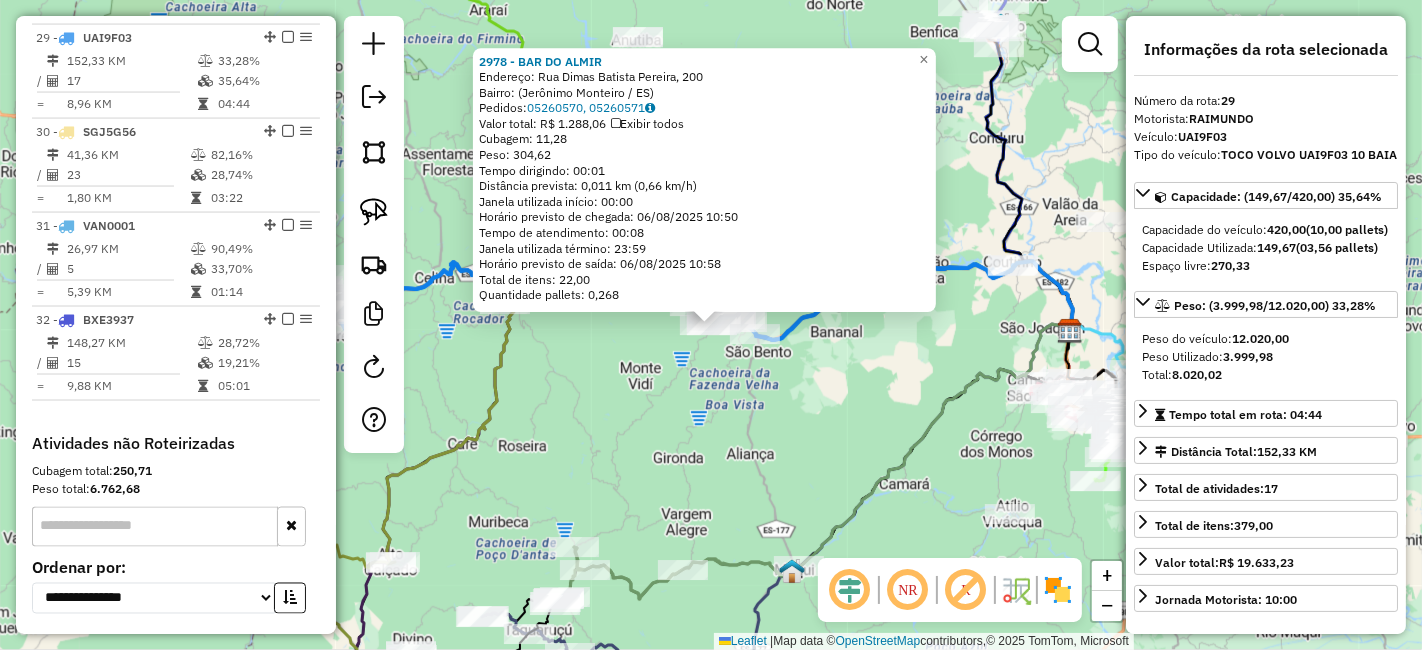 click on "[NUMBER] - [NAME] DO [NAME] Endereço: Rua [NAME] [NAME] [NAME], [NUMBER] Bairro: ([NAME] / [STATE]) Pedidos: [ORDER_NUMBER], [ORDER_NUMBER] Valor total: R$ [PRICE] Exibir todos Cubagem: [CUBAGE] Peso: [WEIGHT] Tempo dirigindo: [TIME] Distância prevista: [DISTANCE] ([SPEED]) Janela utilizada início: [TIME] Horário previsto de chegada: [DATE] [TIME] Tempo de atendimento: [TIME] Janela utilizada término: [TIME] Horário previsto de saída: [DATE] [TIME] Total de itens: [ITEMS] Quantidade pallets: [PALLETS] × Janela de atendimento Grade de atendimento Capacidade Transportadoras Veículos Cliente Pedidos Rotas Selecione os dias de semana para filtrar as janelas de atendimento Seg Ter Qua Qui Sex Sáb Dom Informe o período da janela de atendimento: De: Até: Filtrar exatamente a janela do cliente Considerar janela de atendimento padrão Selecione os dias de semana para filtrar as grades de atendimento Seg Ter Qua Qui Sex Sáb Dom Peso mínimo: Peso máximo: De: +" 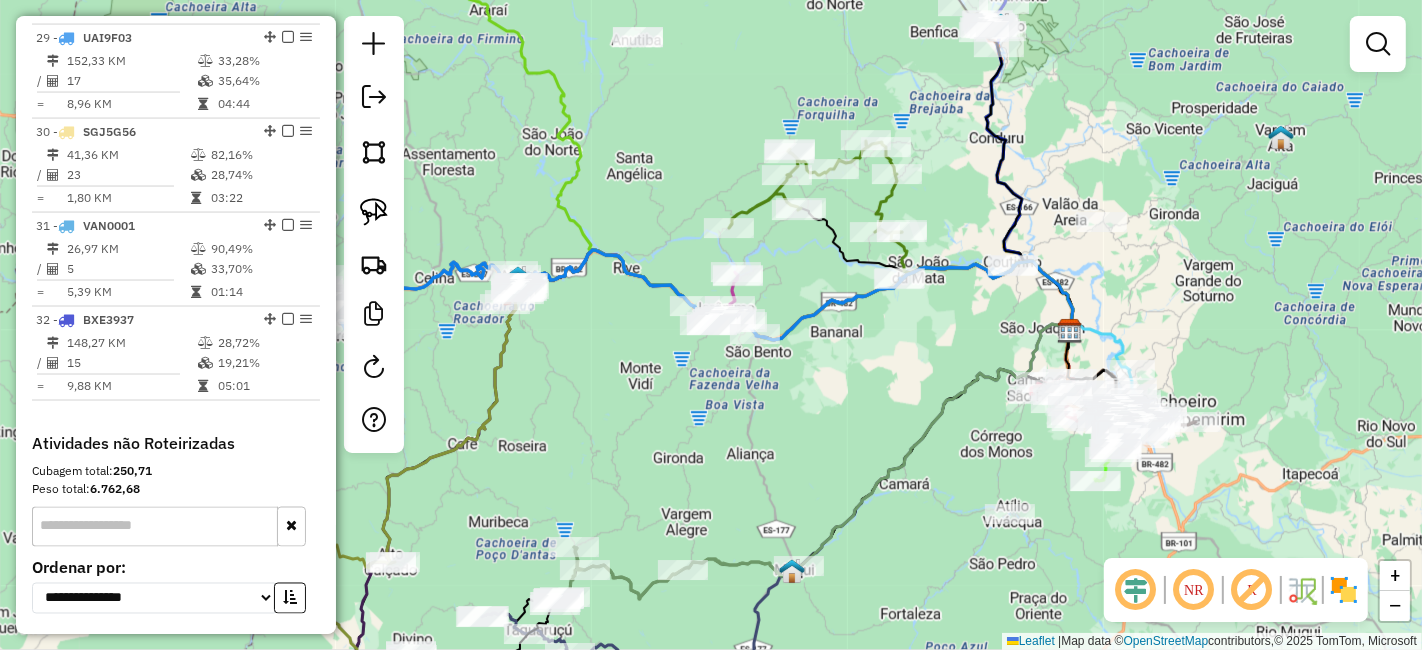 drag, startPoint x: 681, startPoint y: 390, endPoint x: 858, endPoint y: 429, distance: 181.2457 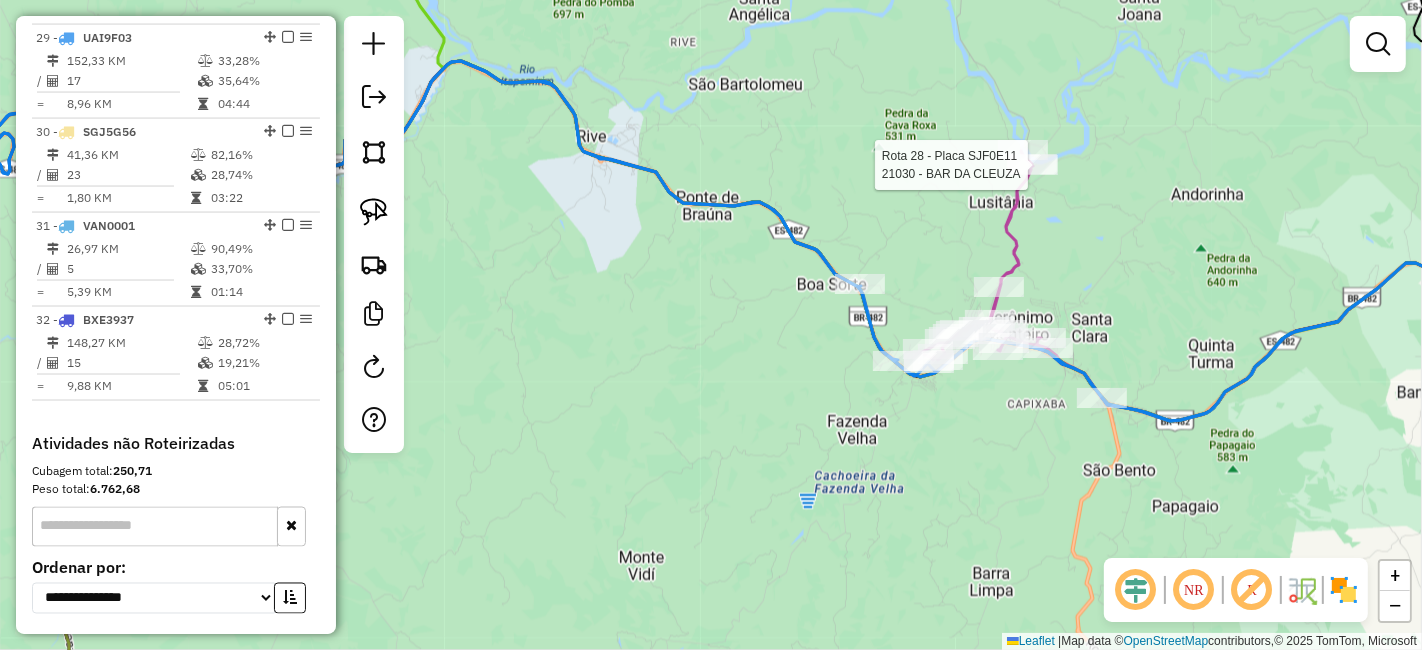 select on "*********" 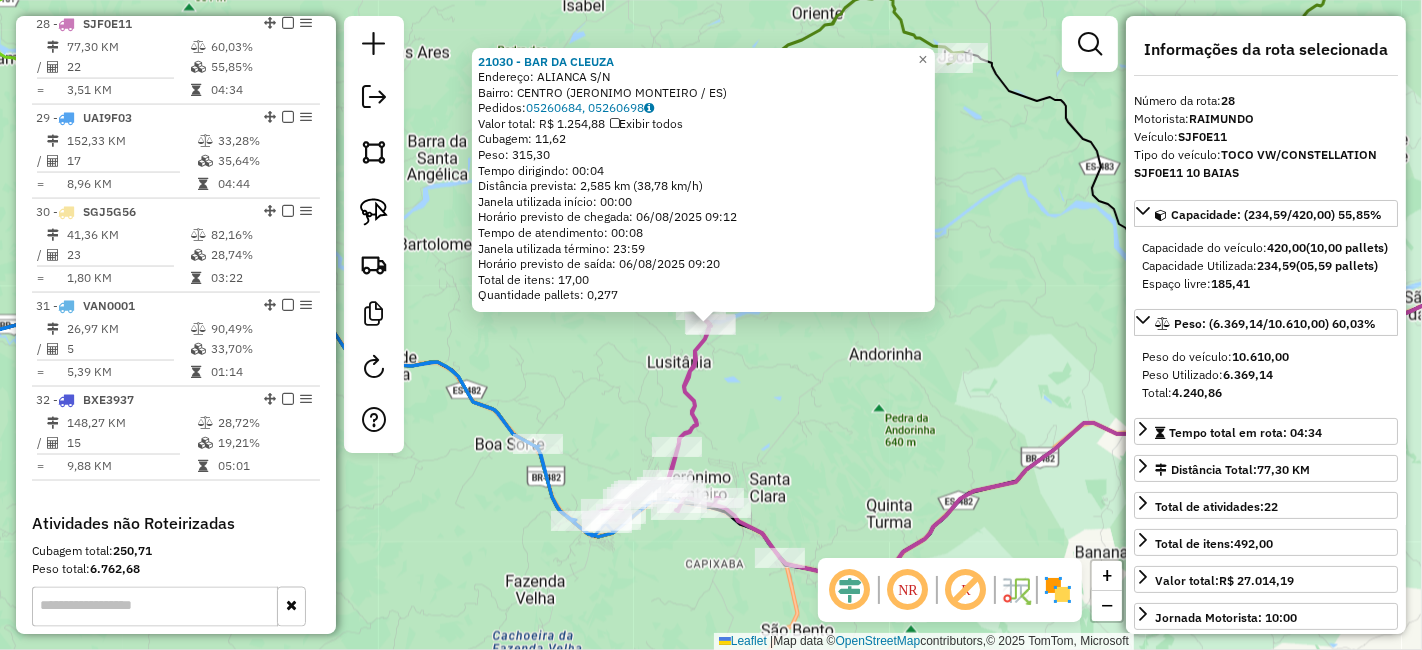 scroll, scrollTop: 2700, scrollLeft: 0, axis: vertical 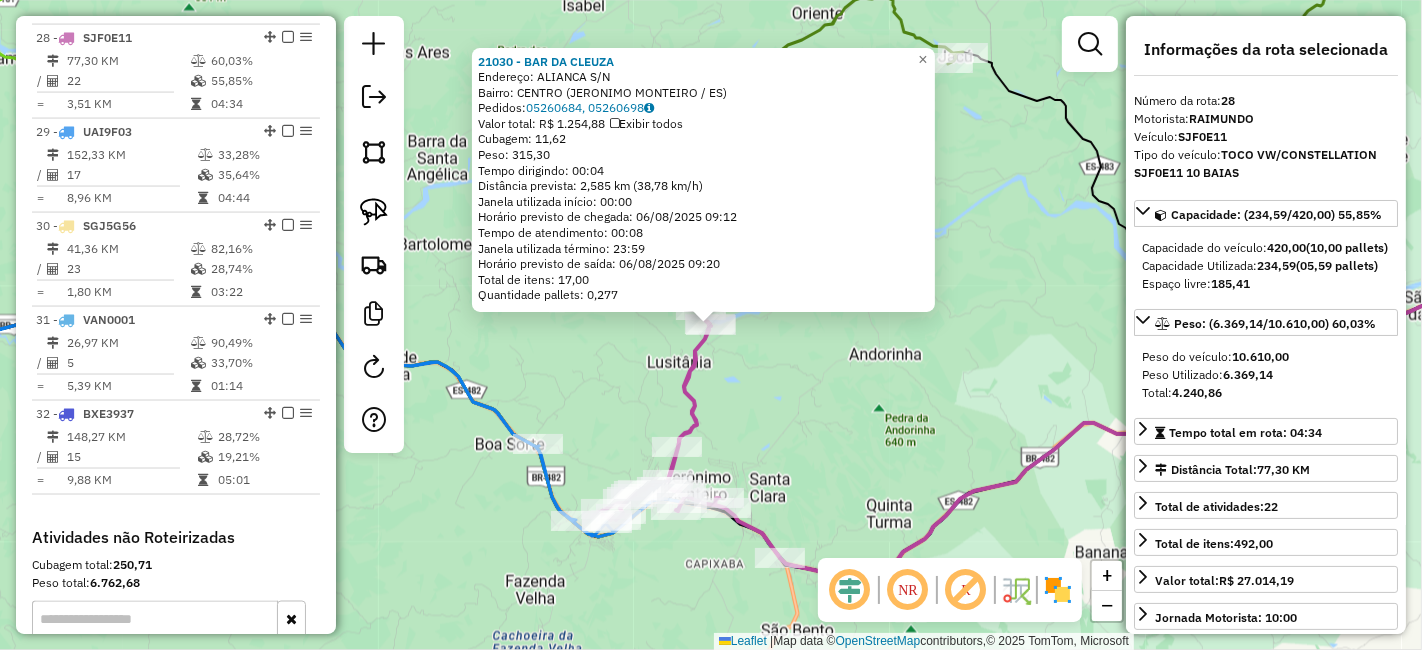 click on "[NUMBER] - [ORDER_ID] - [NAME]  Endereço:  [STREET] [NUMBER]   Bairro: [CITY] (JERONIMO MONTEIRO / ES)   Pedidos:  [ORDER_ID], [ORDER_ID]   Valor total: R$ 1.254,88   Exibir todos   Cubagem: 11,62  Peso: 315,30  Tempo dirigindo: 00:04   Distância prevista: 2,585 km (38,78 km/h)   Janela utilizada início: 00:00   Horário previsto de chegada: 06/08/2025 09:12   Tempo de atendimento: 00:08   Janela utilizada término: 23:59   Horário previsto de saída: 06/08/2025 09:20   Total de itens: 17,00   Quantidade pallets: 0,277  × Janela de atendimento Grade de atendimento Capacidade Transportadoras Veículos Cliente Pedidos  Rotas Selecione os dias de semana para filtrar as janelas de atendimento  Seg   Ter   Qua   Qui   Sex   Sáb   Dom  Informe o período da janela de atendimento: De: Até:  Filtrar exatamente a janela do cliente  Considerar janela de atendimento padrão  Selecione os dias de semana para filtrar as grades de atendimento  Seg   Ter   Qua   Qui   Sex   Sáb   Dom   Clientes fora do dia de atendimento selecionado +" 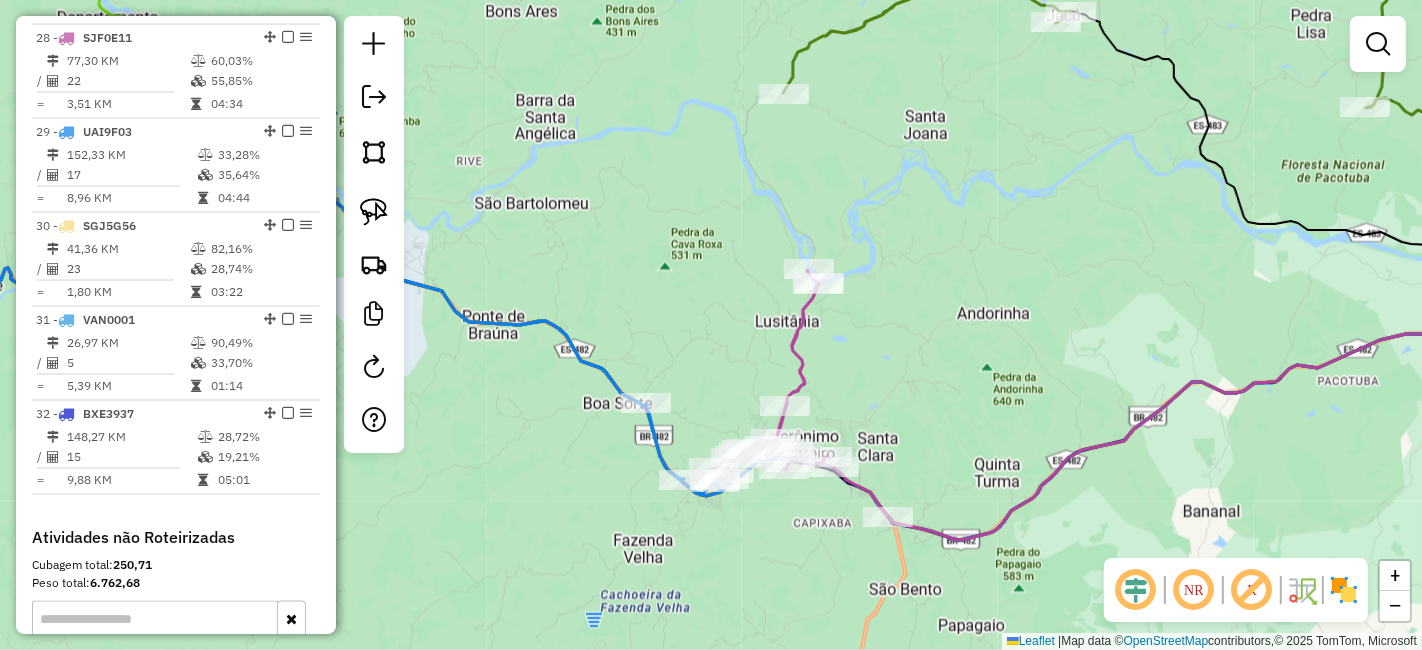 drag, startPoint x: 894, startPoint y: 432, endPoint x: 1000, endPoint y: 356, distance: 130.43005 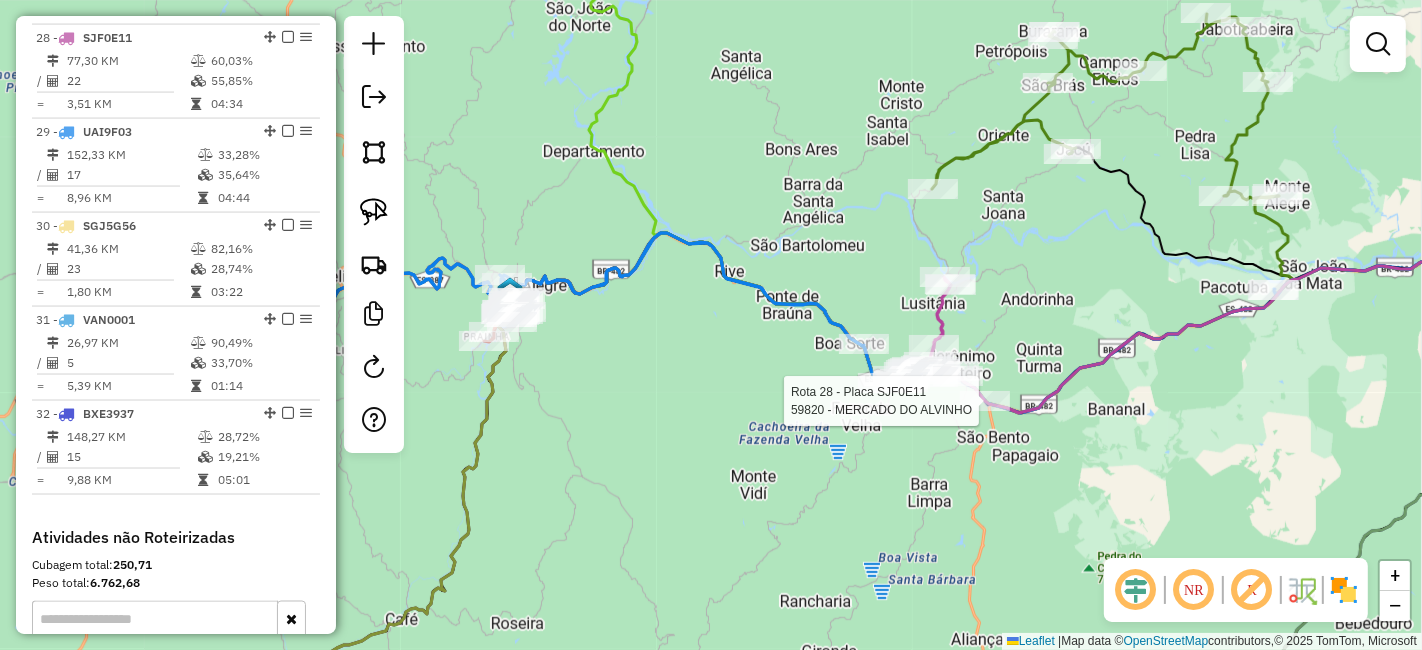 select on "*********" 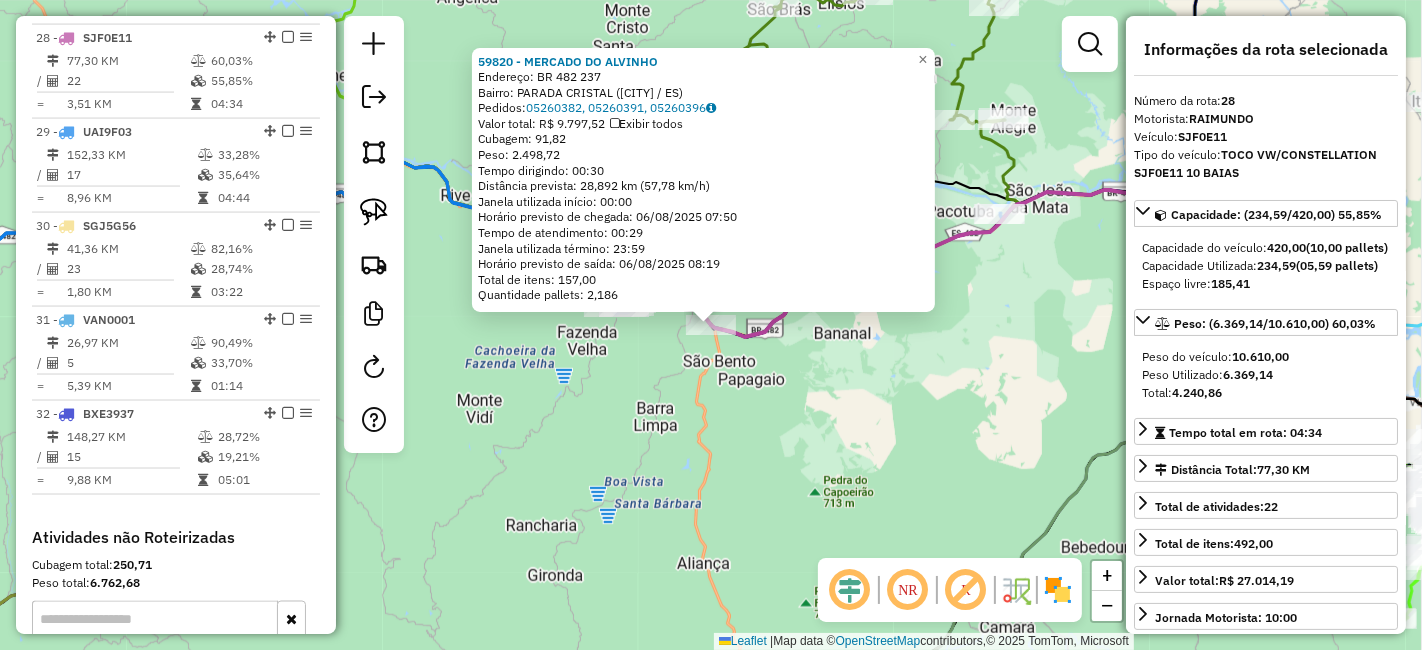 click on "[NUMBER] - MERCADO DO ALVINHO  Endereço:  BR [NUMBER]   Bairro: PARADA CRISTAL ([CITY] / [STATE])   Pedidos:  [NUMBER], [NUMBER], [NUMBER]   Valor total: R$ 9.797,52   Exibir todos   Cubagem: 91,82  Peso: 2.498,72  Tempo dirigindo: 00:30   Distância prevista: 28,892 km (57,78 km/h)   Janela utilizada início: 00:00   Horário previsto de chegada: 06/08/2025 07:50   Tempo de atendimento: 00:29   Janela utilizada término: 23:59   Horário previsto de saída: 06/08/2025 08:19   Total de itens: 157,00   Quantidade pallets: 2,186  × Janela de atendimento Grade de atendimento Capacidade Transportadoras Veículos Cliente Pedidos  Rotas Selecione os dias de semana para filtrar as janelas de atendimento  Seg   Ter   Qua   Qui   Sex   Sáb   Dom  Informe o período da janela de atendimento: De: Até:  Filtrar exatamente a janela do cliente  Considerar janela de atendimento padrão  Selecione os dias de semana para filtrar as grades de atendimento  Seg   Ter   Qua   Qui   Sex   Sáb   Dom   Peso mínimo:   De:  +" 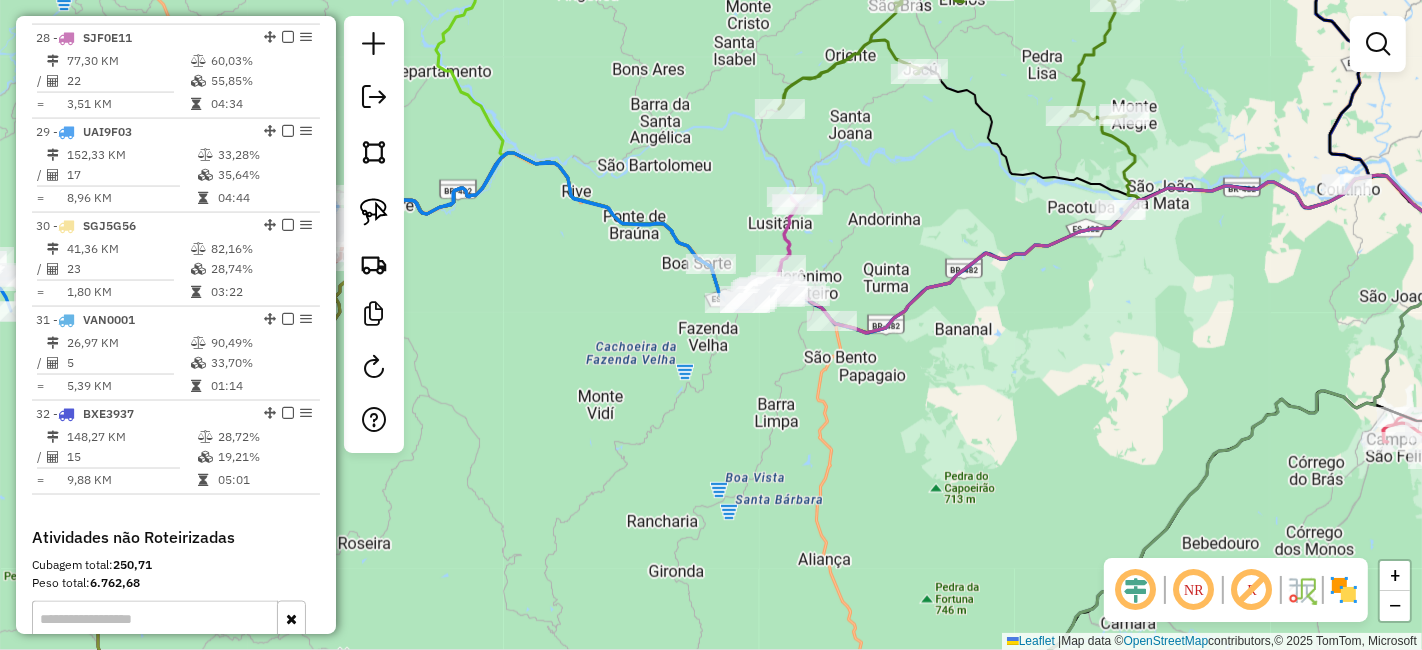 drag, startPoint x: 682, startPoint y: 408, endPoint x: 935, endPoint y: 464, distance: 259.12354 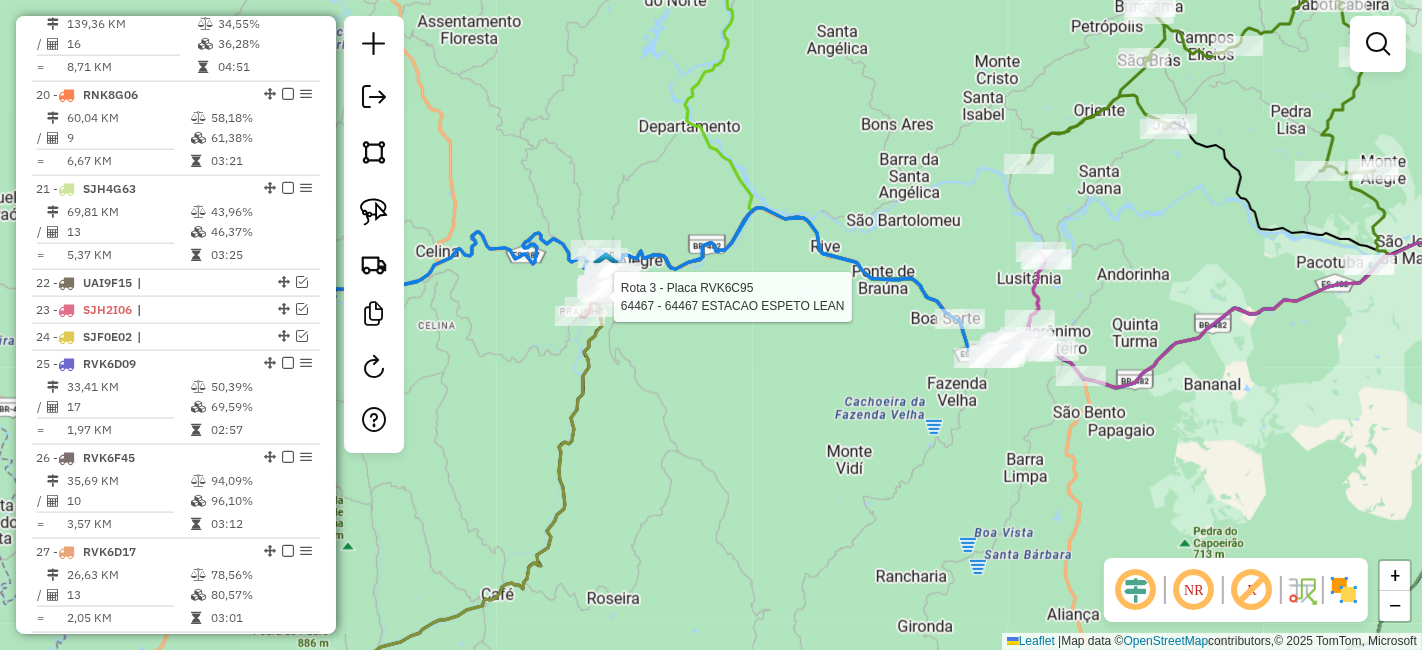 select on "*********" 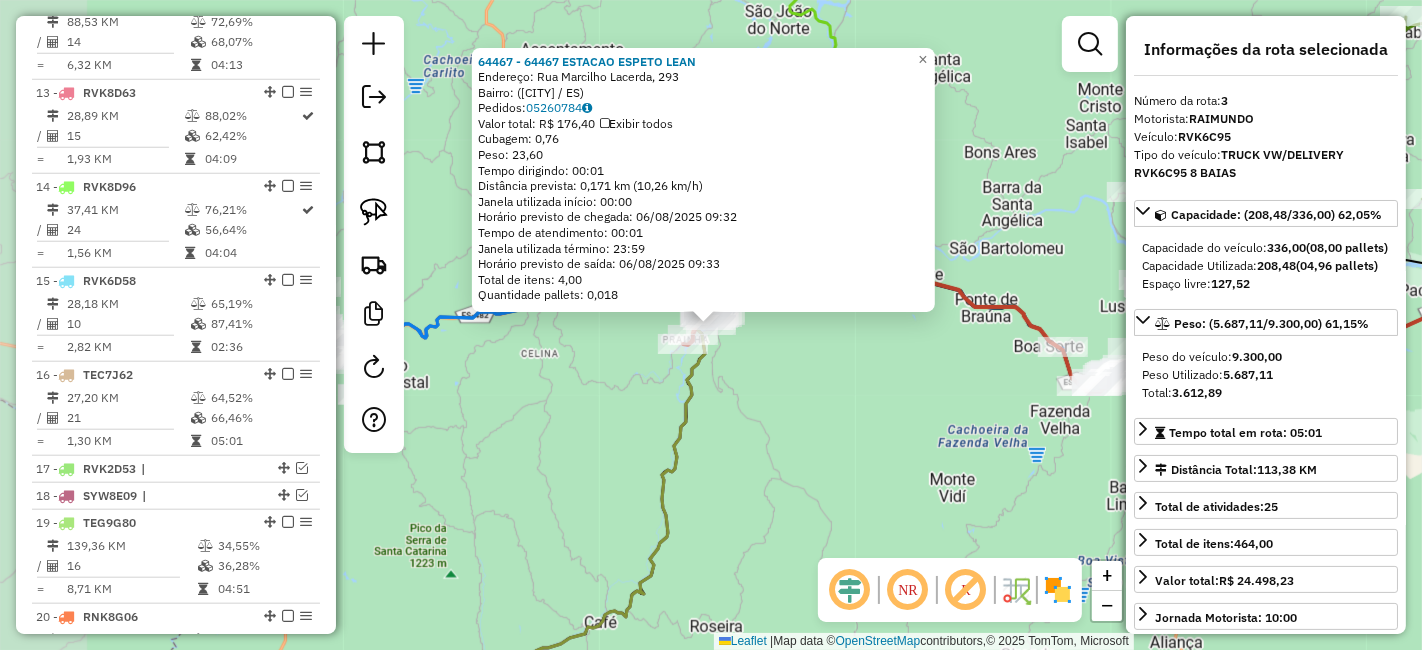 scroll, scrollTop: 960, scrollLeft: 0, axis: vertical 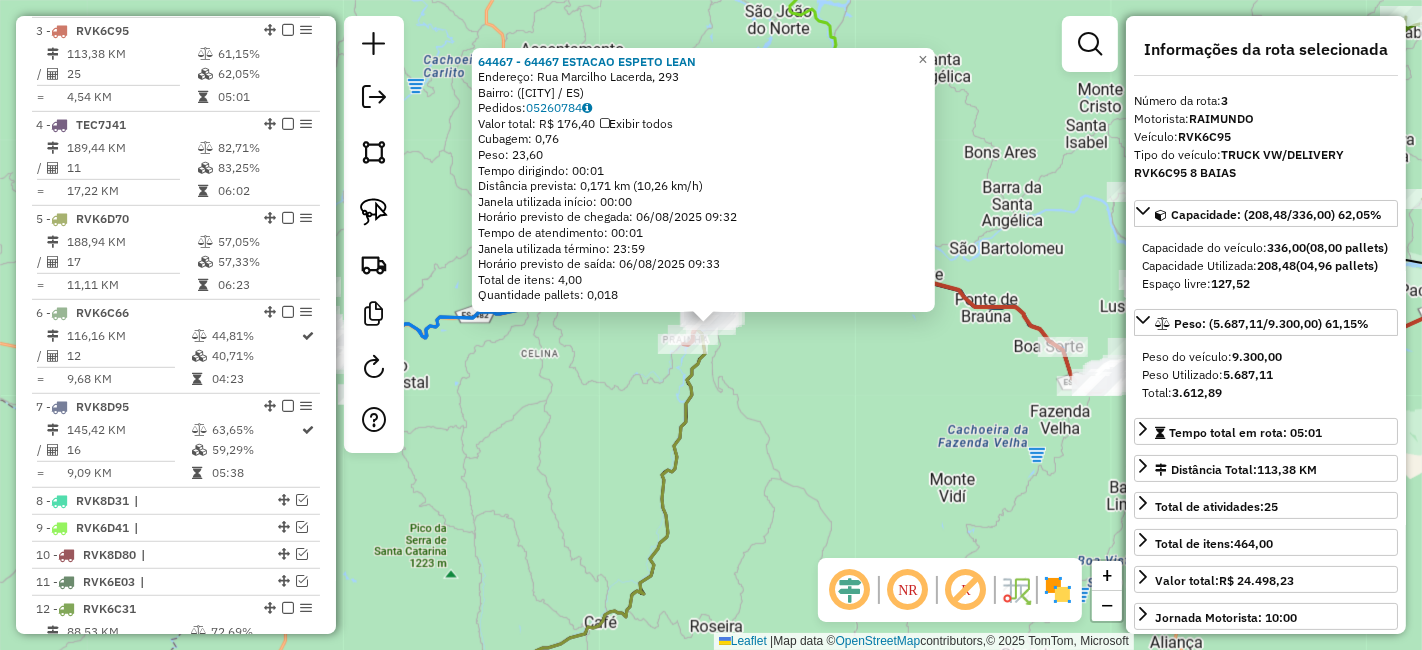 click on "[NUMBER] - [NAME]  Endereço: [STREET], [NUMBER]   Bairro:  ([CITY] / ES)   Pedidos:  [ORDER_ID]   Valor total: R$ 176,40   Exibir todos   Cubagem: 0,76  Peso: 23,60  Tempo dirigindo: 00:01   Distância prevista: 0,171 km (10,26 km/h)   Janela utilizada início: 00:00   Horário previsto de chegada: 06/08/2025 09:32   Tempo de atendimento: 00:01   Janela utilizada término: 23:59   Horário previsto de saída: 06/08/2025 09:33   Total de itens: 4,00   Quantidade pallets: 0,018  × Janela de atendimento Grade de atendimento Capacidade Transportadoras Veículos Cliente Pedidos  Rotas Selecione os dias de semana para filtrar as janelas de atendimento  Seg   Ter   Qua   Qui   Sex   Sáb   Dom  Informe o período da janela de atendimento: De: Até:  Filtrar exatamente a janela do cliente  Considerar janela de atendimento padrão  Selecione os dias de semana para filtrar as grades de atendimento  Seg   Ter   Qua   Qui   Sex   Sáb   Dom   Considerar clientes sem dia de atendimento cadastrado +" 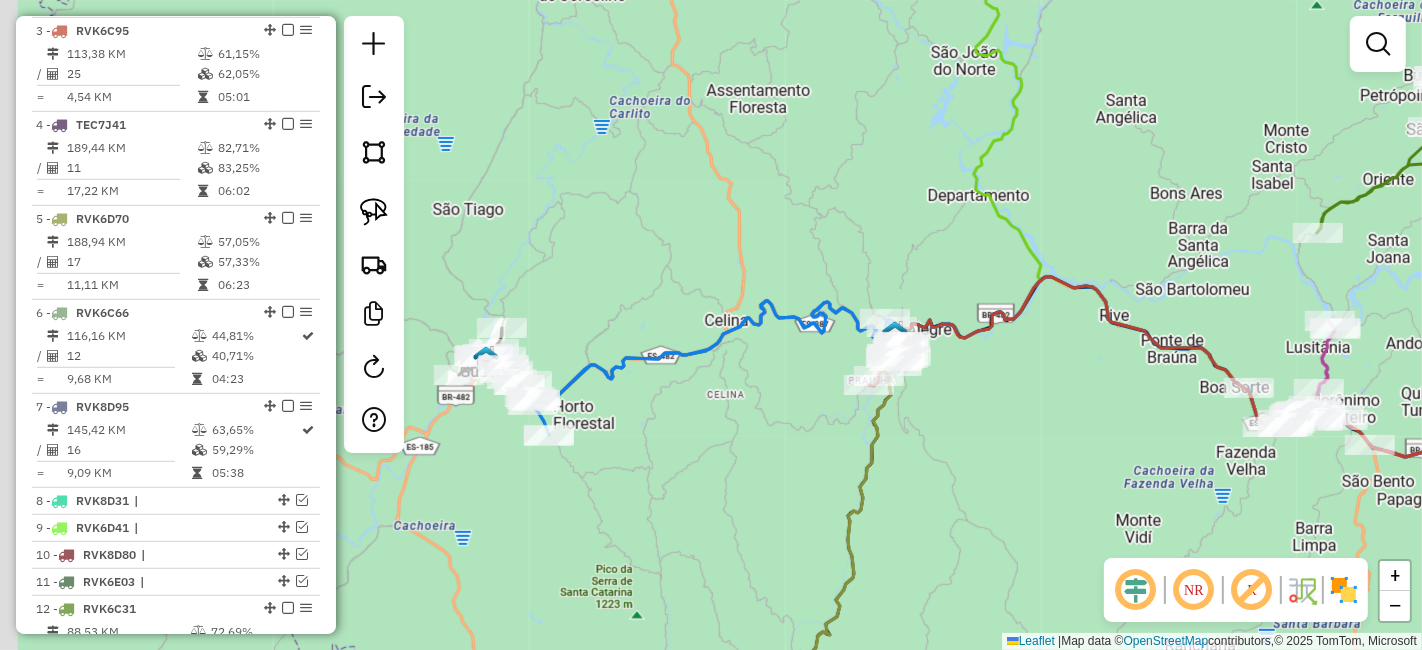drag, startPoint x: 599, startPoint y: 396, endPoint x: 799, endPoint y: 445, distance: 205.91502 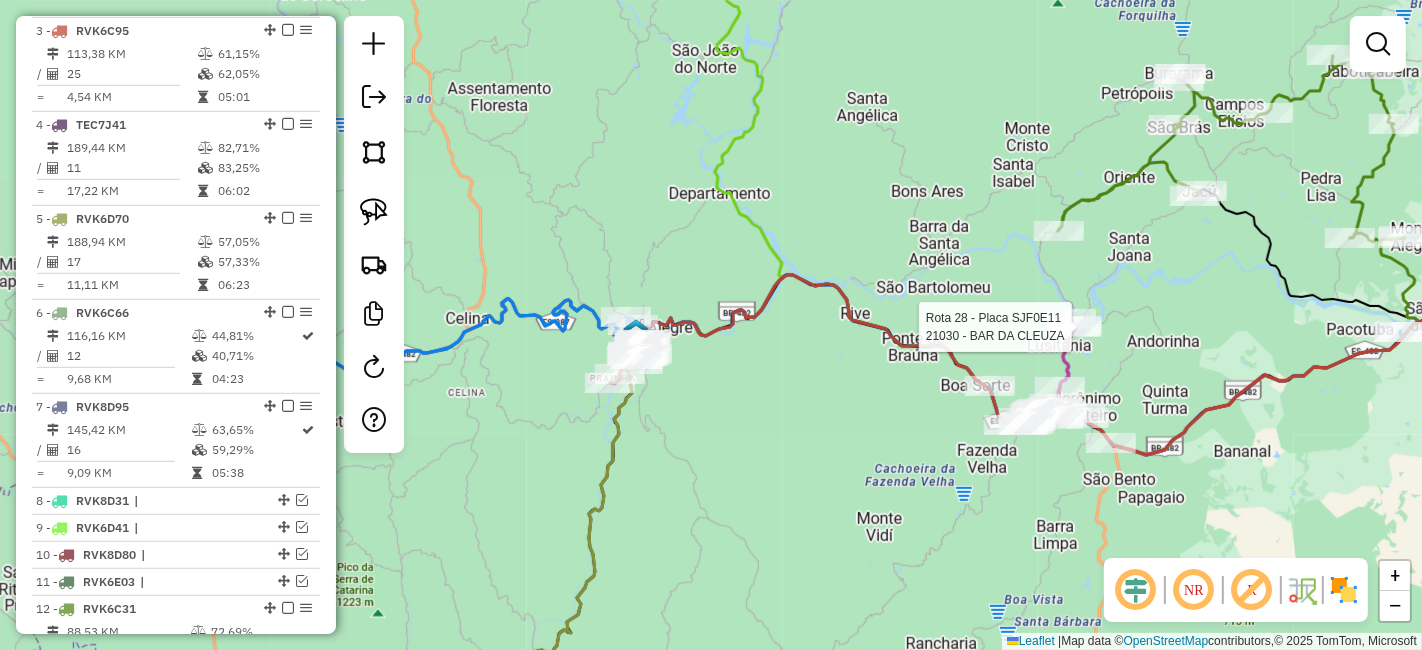 select on "*********" 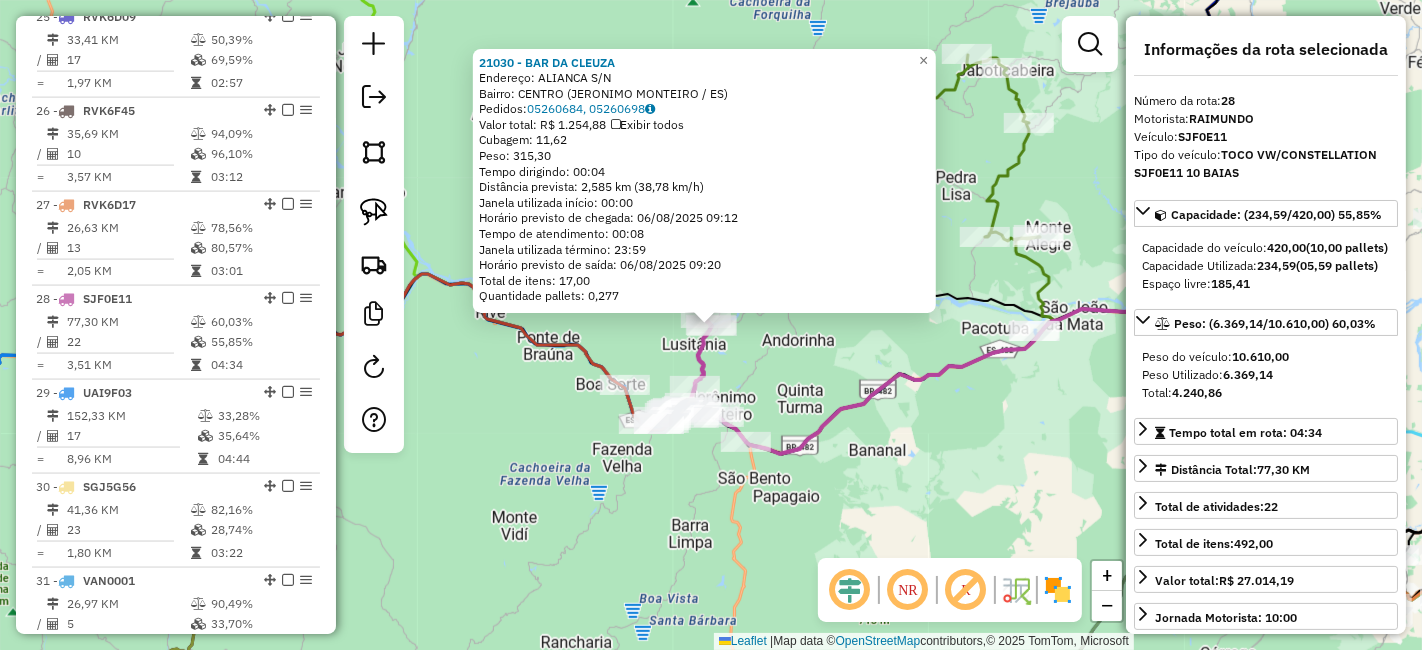 scroll, scrollTop: 2700, scrollLeft: 0, axis: vertical 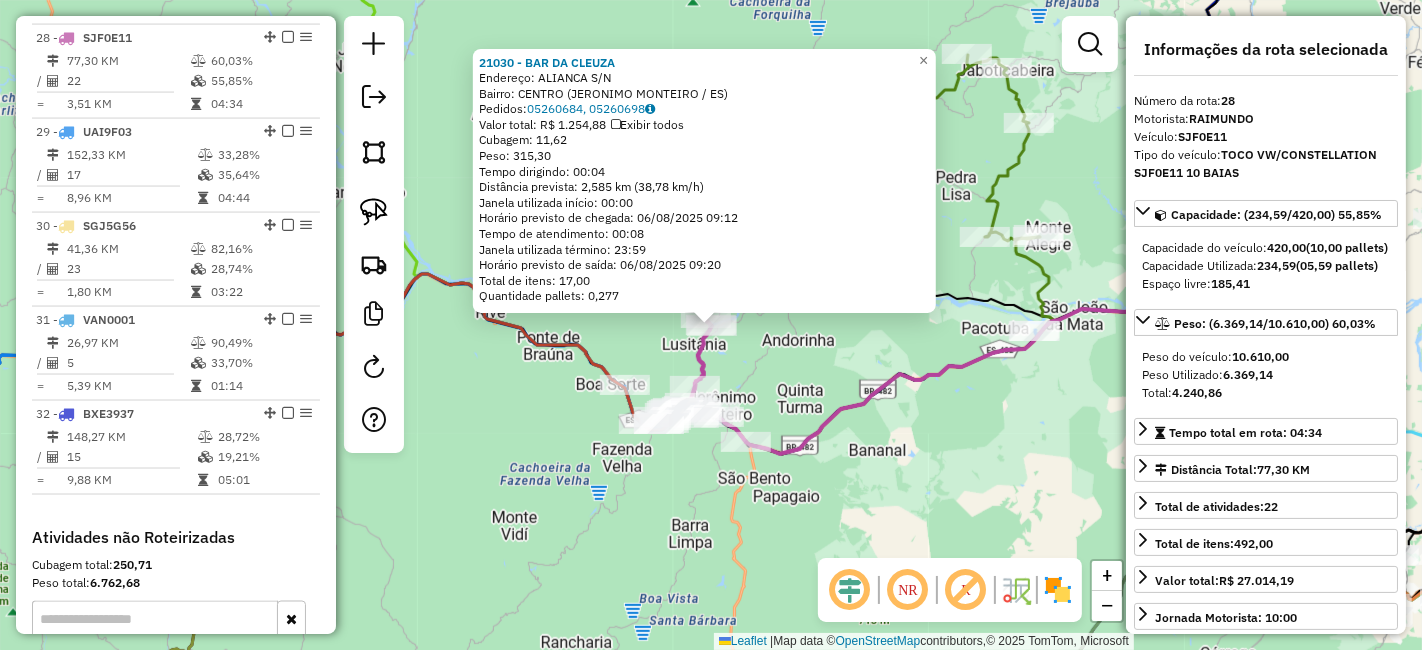 click on "[NUMBER] - [ORDER_ID] - [NAME]  Endereço:  [STREET] [NUMBER]   Bairro: [CITY] (JERONIMO MONTEIRO / ES)   Pedidos:  [ORDER_ID], [ORDER_ID]   Valor total: R$ 1.254,88   Exibir todos   Cubagem: 11,62  Peso: 315,30  Tempo dirigindo: 00:04   Distância prevista: 2,585 km (38,78 km/h)   Janela utilizada início: 00:00   Horário previsto de chegada: 06/08/2025 09:12   Tempo de atendimento: 00:08   Janela utilizada término: 23:59   Horário previsto de saída: 06/08/2025 09:20   Total de itens: 17,00   Quantidade pallets: 0,277  × Janela de atendimento Grade de atendimento Capacidade Transportadoras Veículos Cliente Pedidos  Rotas Selecione os dias de semana para filtrar as janelas de atendimento  Seg   Ter   Qua   Qui   Sex   Sáb   Dom  Informe o período da janela de atendimento: De: Até:  Filtrar exatamente a janela do cliente  Considerar janela de atendimento padrão  Selecione os dias de semana para filtrar as grades de atendimento  Seg   Ter   Qua   Qui   Sex   Sáb   Dom   Clientes fora do dia de atendimento selecionado +" 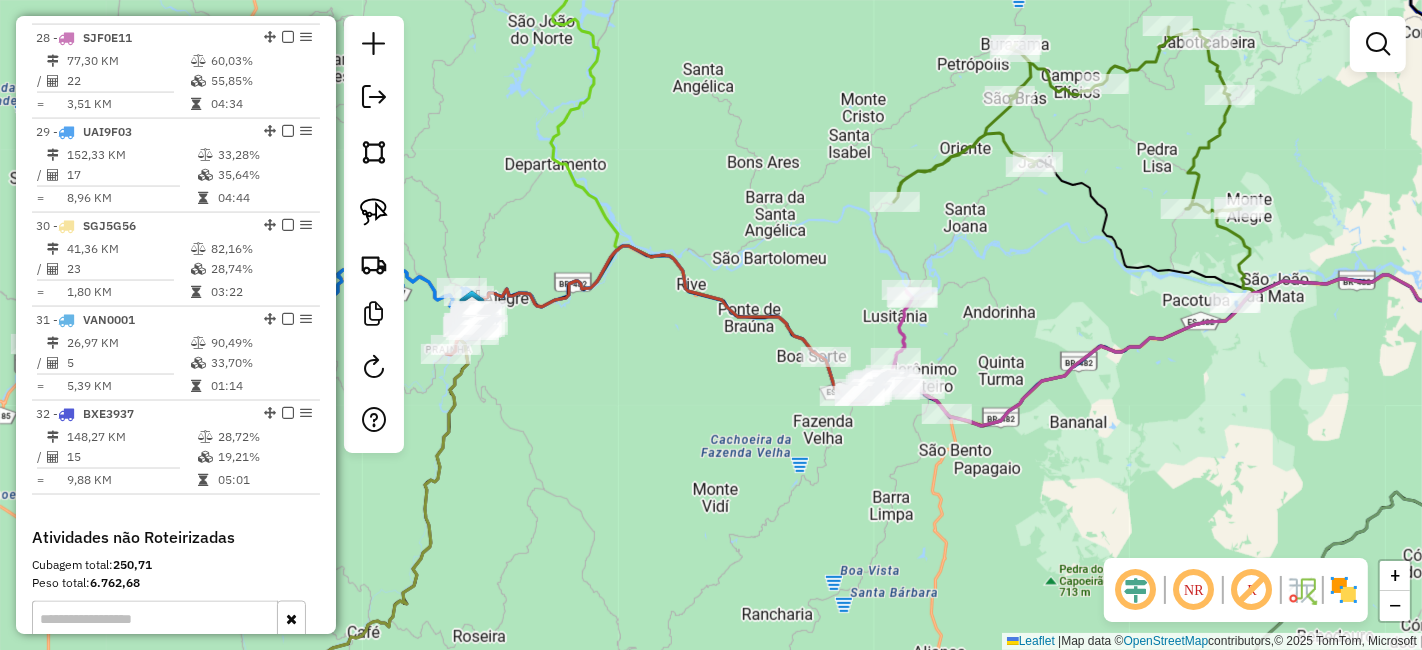 drag, startPoint x: 542, startPoint y: 508, endPoint x: 738, endPoint y: 489, distance: 196.91876 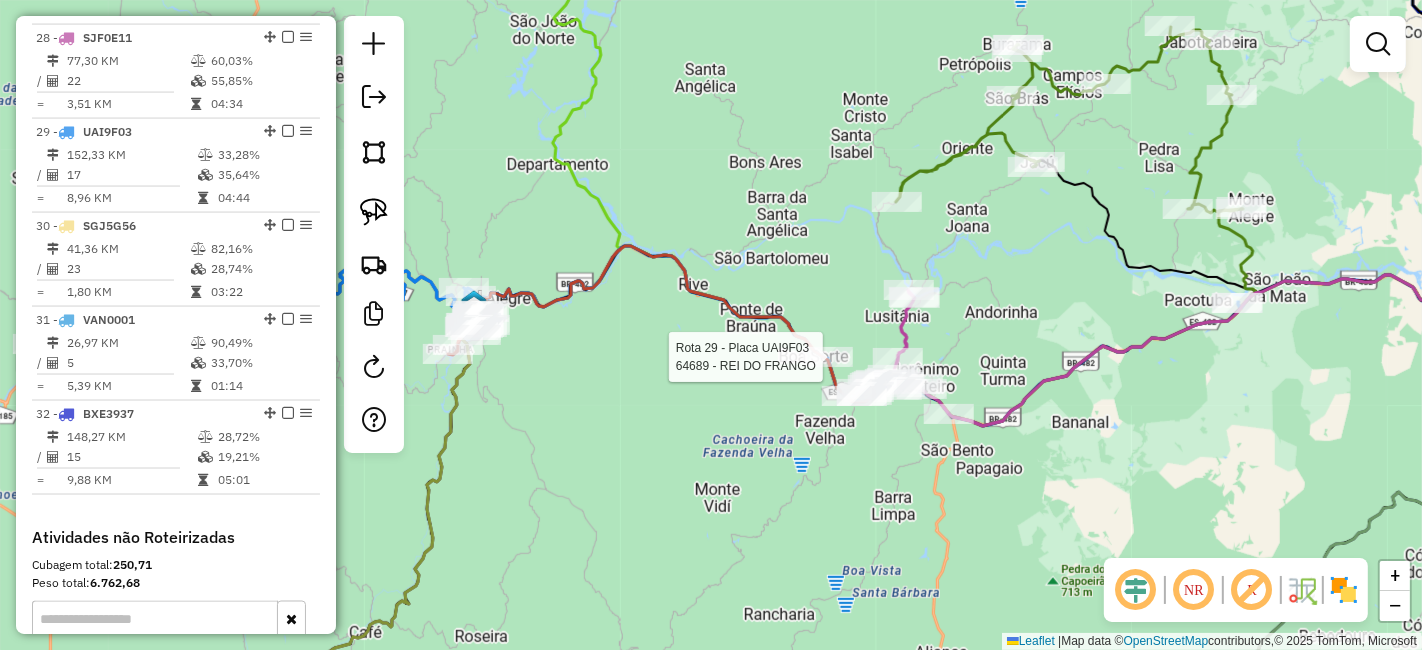 select on "*********" 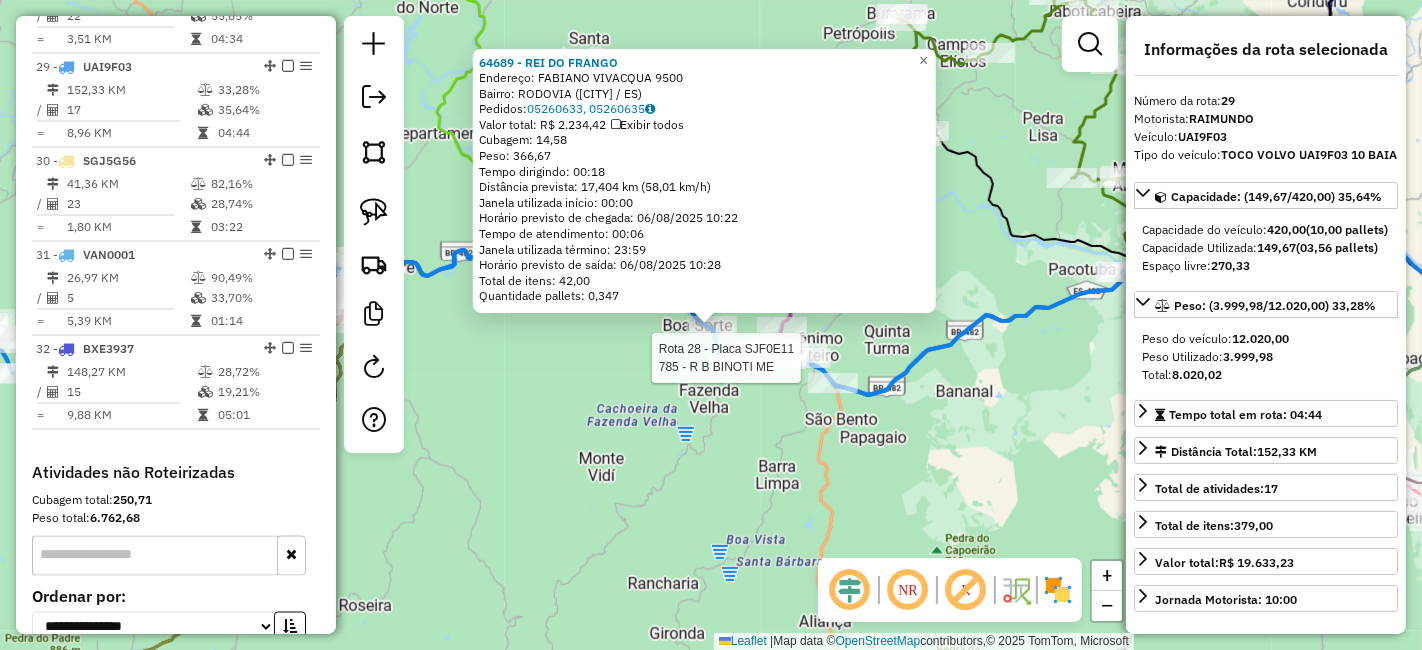 scroll, scrollTop: 2794, scrollLeft: 0, axis: vertical 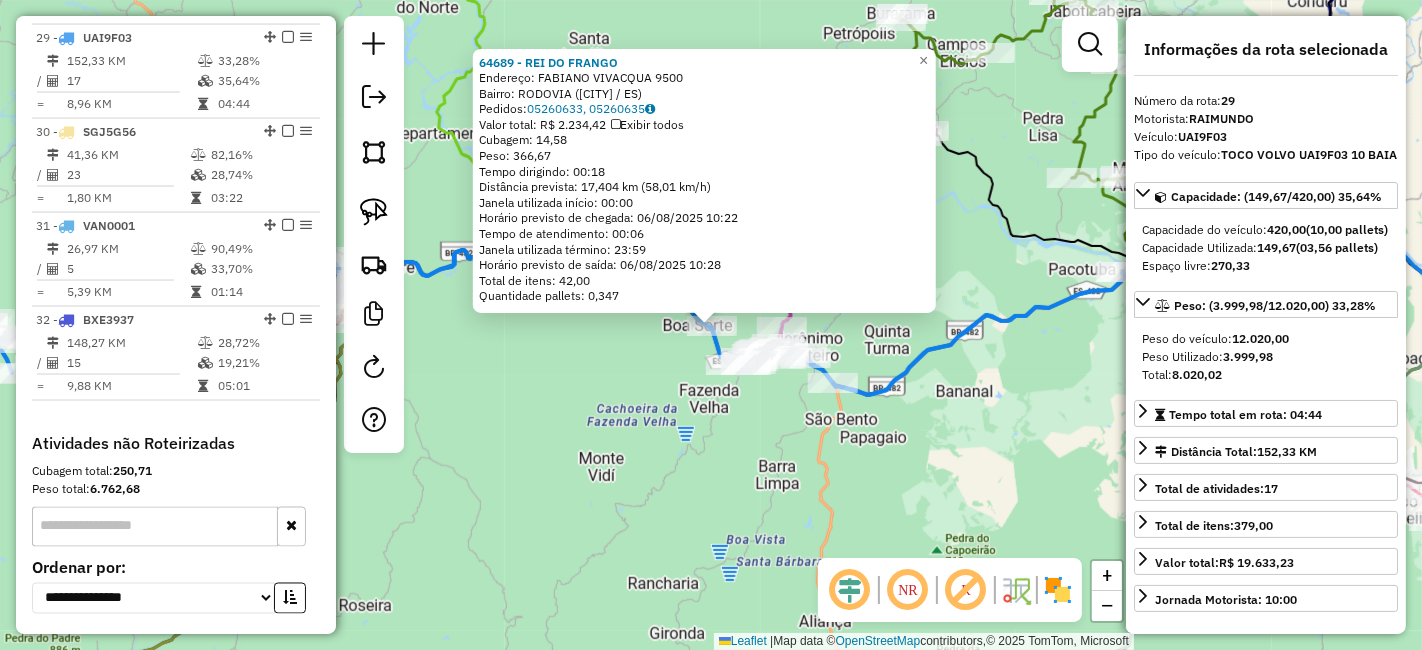 click on "Rota [NUMBER] - Placa [PLATE] [NUMBER] - [NAME] [NUMBER] - [NAME] Endereço: FABIANO VIVACQUA [NUMBER] Bairro: RODOVIA ([CITY] / ES) Pedidos: [ORDER_ID], [ORDER_ID] Valor total: R$ 2.234,42 Exibir todos Cubagem: 14,58 Peso: 366,67 Tempo dirigindo: 00:18 Distância prevista: 17,404 km (58,01 km/h) Janela utilizada início: 00:00 Horário previsto de chegada: 06/08/2025 10:22 Tempo de atendimento: 00:06 Janela utilizada término: 23:59 Horário previsto de saída: 06/08/2025 10:28 Total de itens: 42,00 Quantidade pallets: 0,347 × Janela de atendimento Grade de atendimento Capacidade Transportadoras Veículos Cliente Pedidos Rotas Selecione os dias de semana para filtrar as janelas de atendimento Seg Ter Qua Qui Sex Sáb Dom Informe o período da janela de atendimento: De: Até: Filtrar exatamente a janela do cliente Considerar janela de atendimento padrão Selecione os dias de semana para filtrar as grades de atendimento Seg Ter Qua Qui Sex Sáb" 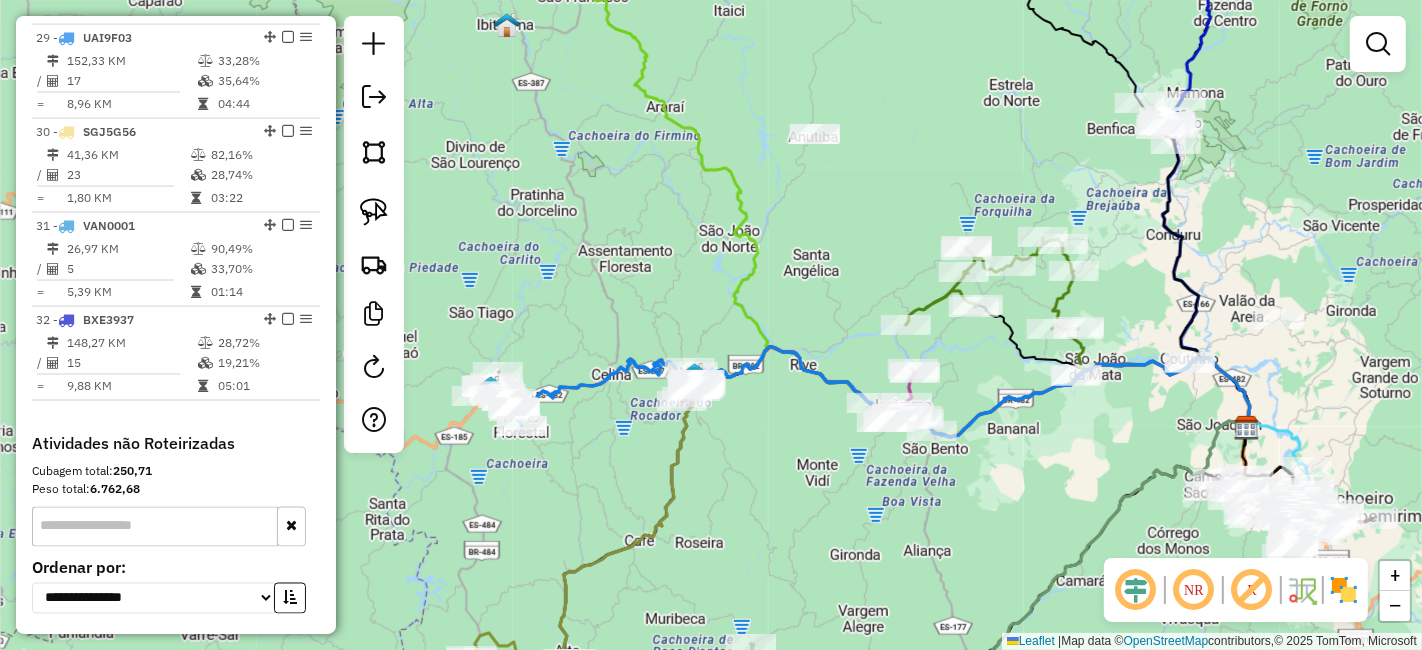 drag, startPoint x: 561, startPoint y: 478, endPoint x: 862, endPoint y: 533, distance: 305.98367 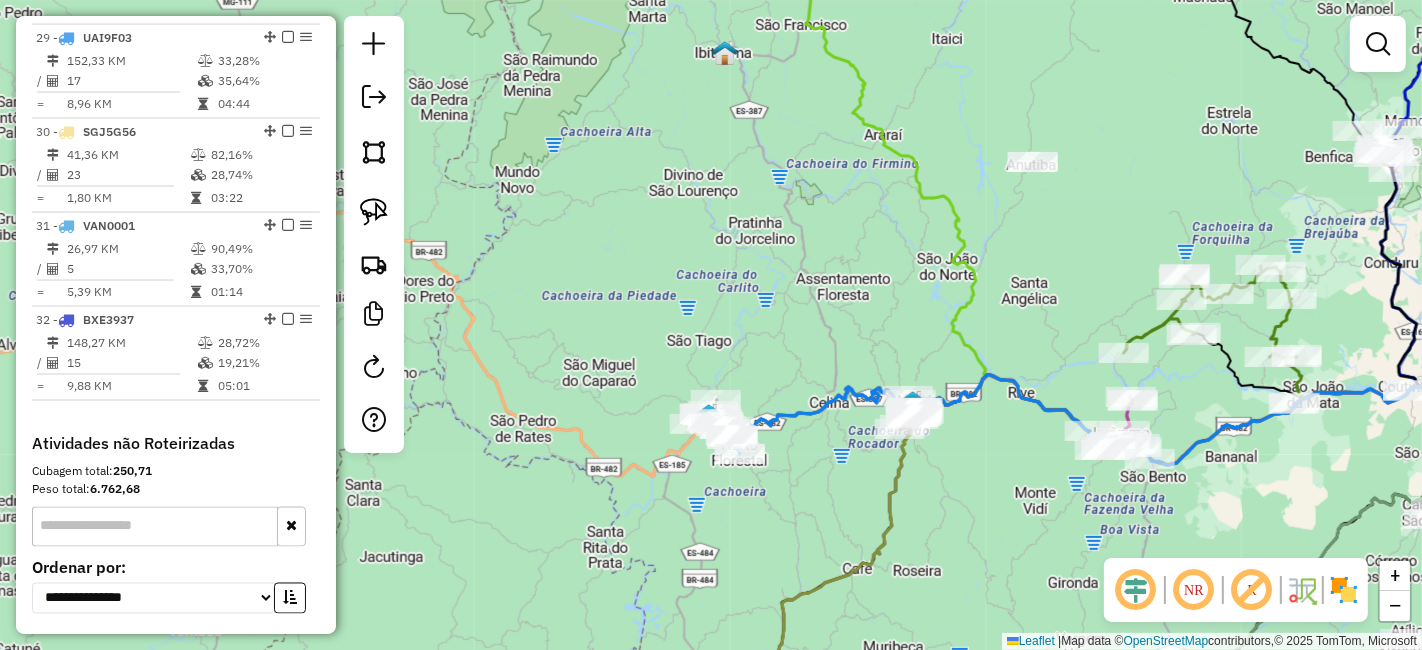 drag, startPoint x: 792, startPoint y: 507, endPoint x: 877, endPoint y: 507, distance: 85 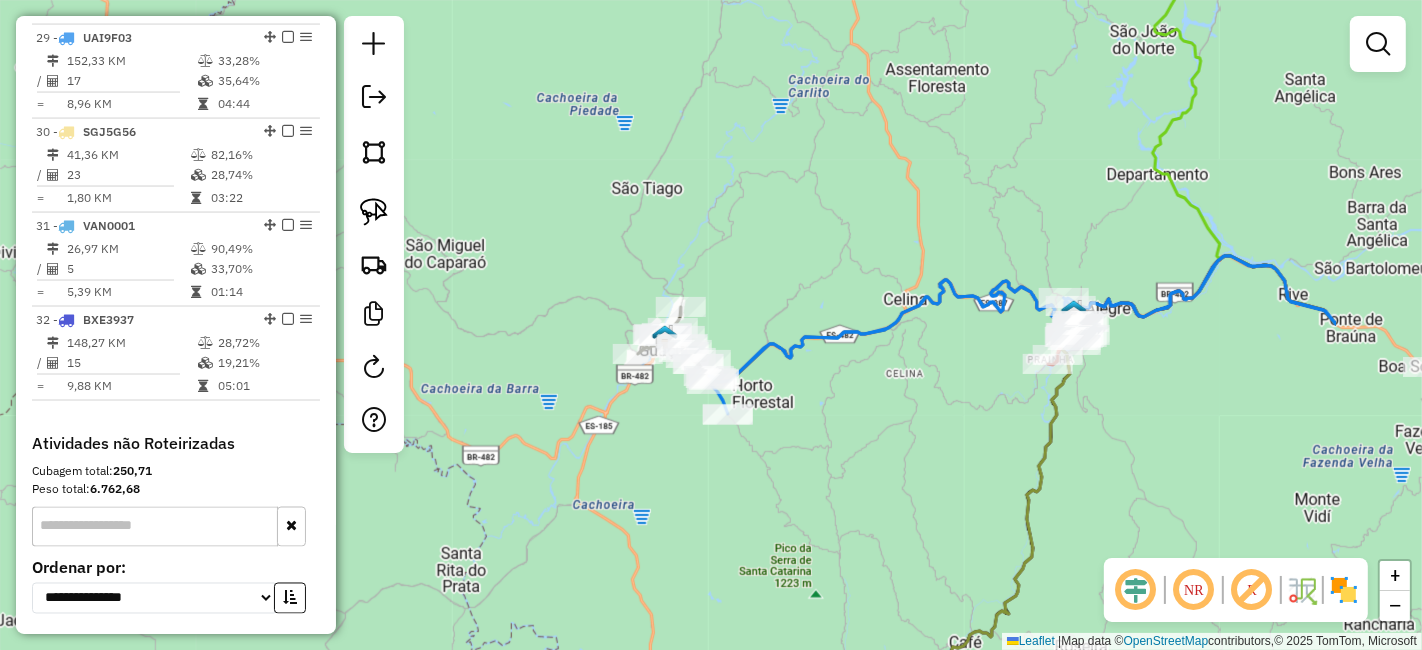 drag, startPoint x: 1104, startPoint y: 478, endPoint x: 1003, endPoint y: 430, distance: 111.82576 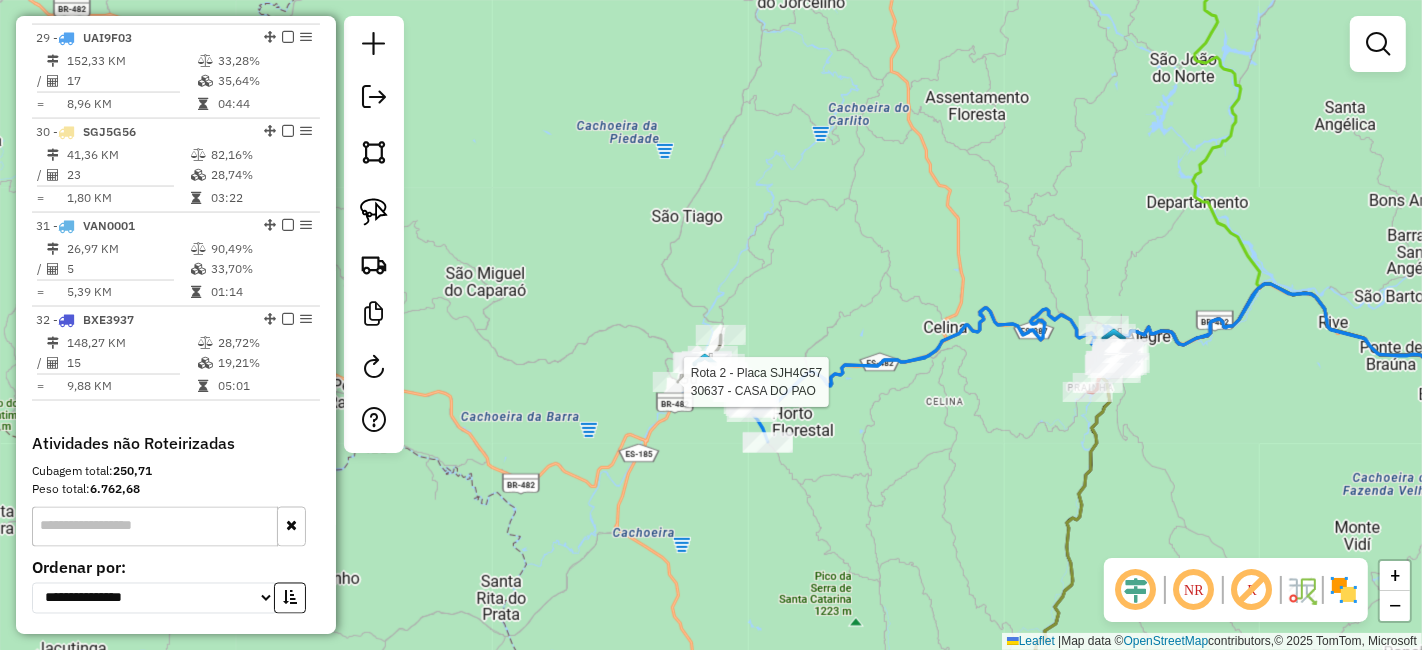 select on "*********" 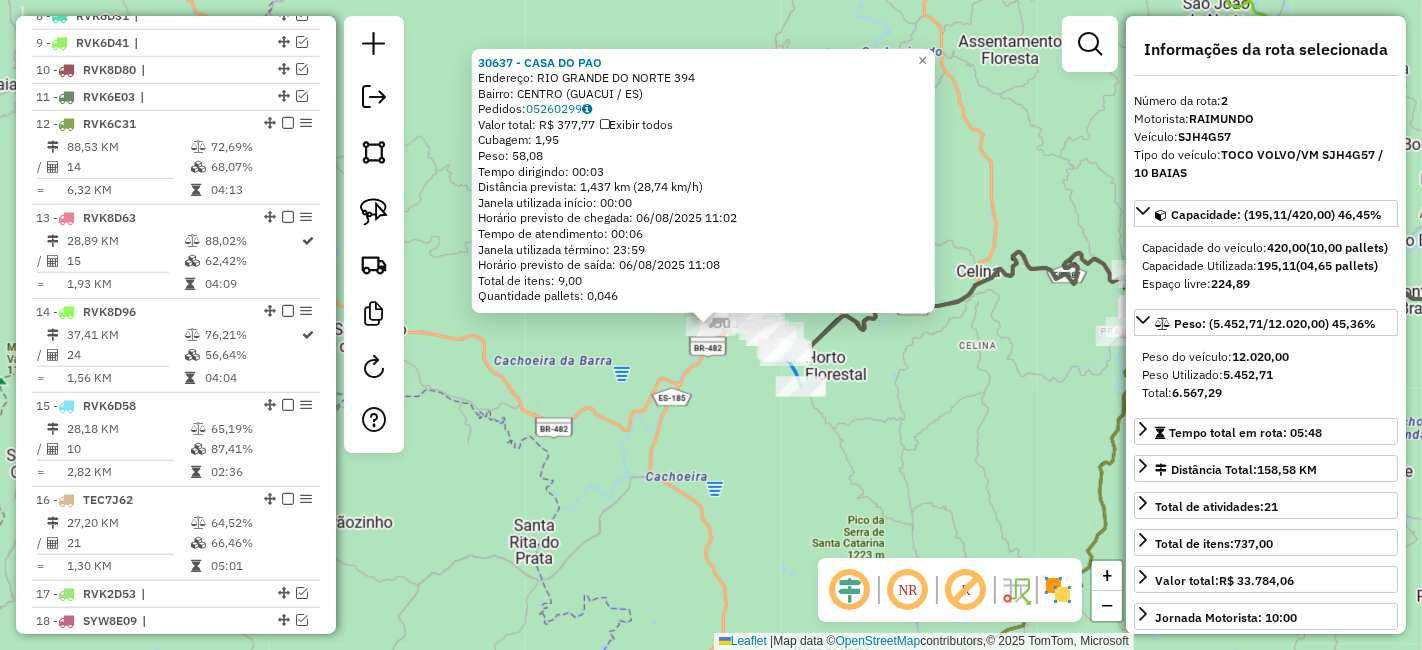 scroll, scrollTop: 866, scrollLeft: 0, axis: vertical 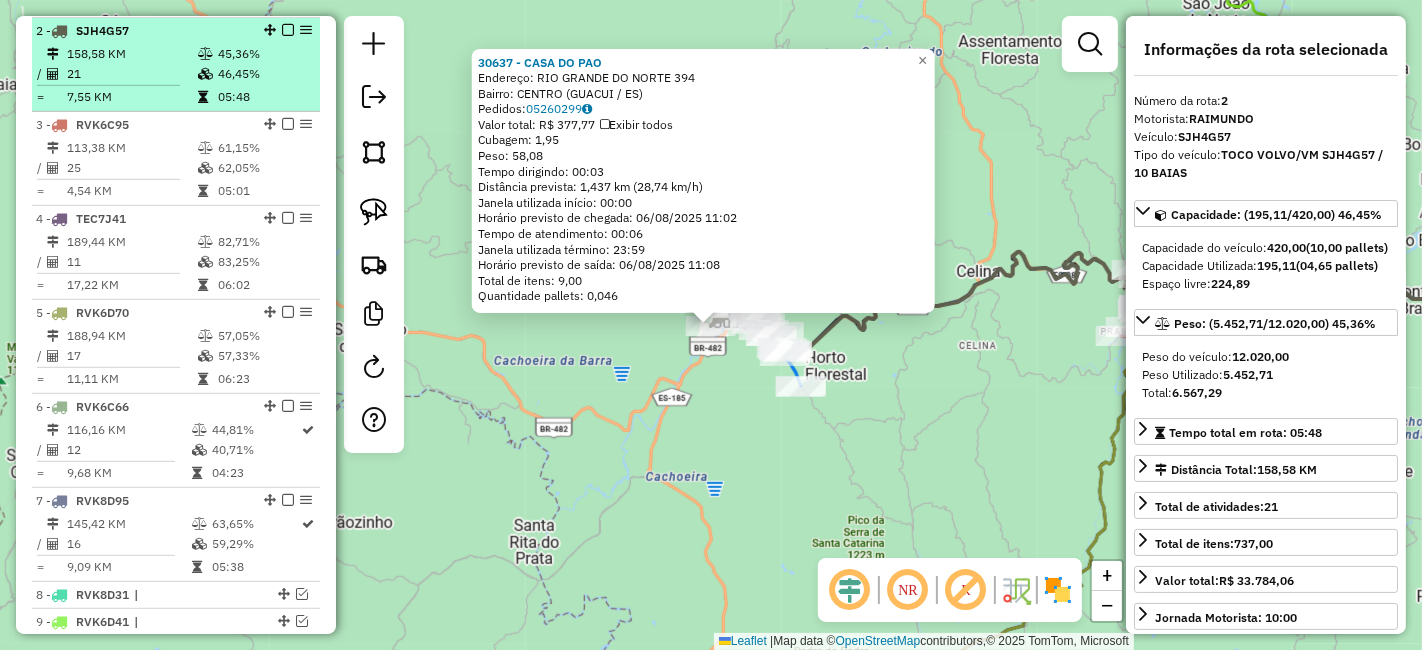 click at bounding box center (288, 30) 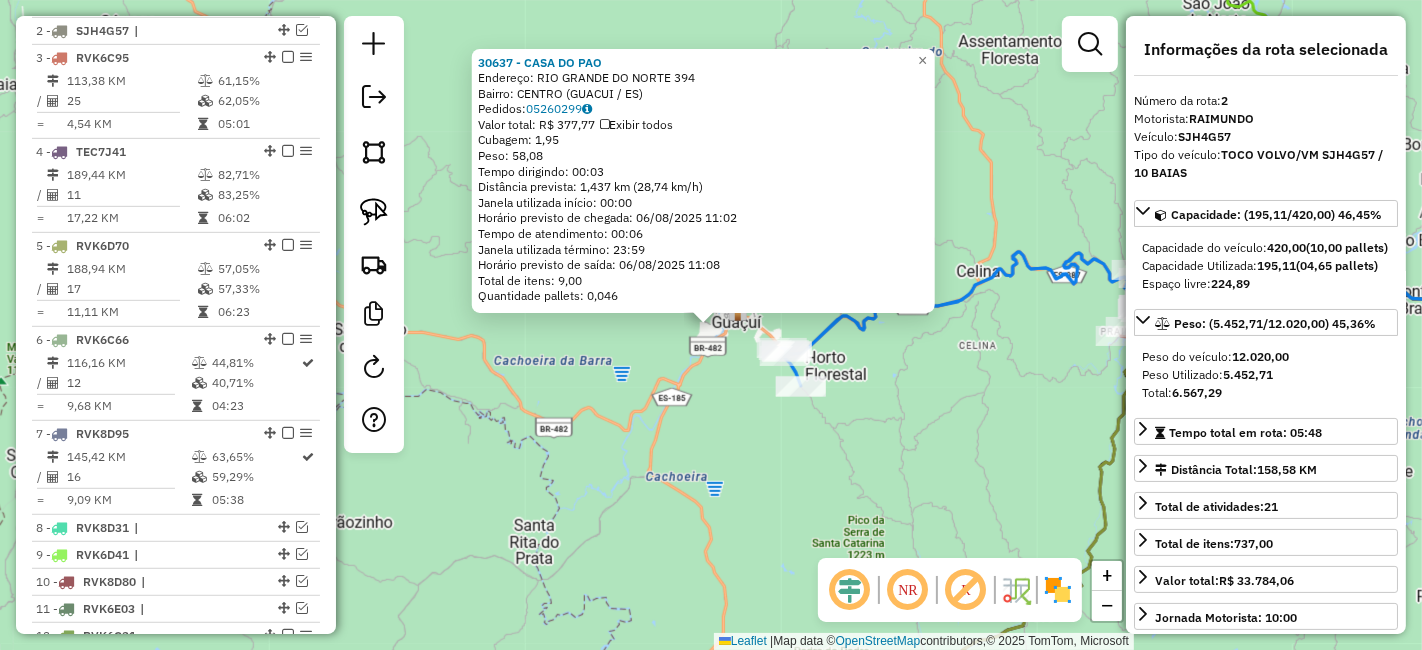 click on "30637 - CASA DO PAO  Endereço:  RIO GRANDE DO NORTE 394   Bairro: CENTRO ([CITY] / [STATE])   Pedidos:  05260299   Valor total: R$ 377,77   Exibir todos   Cubagem: 1,95  Peso: 58,08  Tempo dirigindo: 00:03   Distância prevista: 1,437 km (28,74 km/h)   Janela utilizada início: 00:00   Horário previsto de chegada: 06/08/2025 11:02   Tempo de atendimento: 00:06   Janela utilizada término: 23:59   Horário previsto de saída: 06/08/2025 11:08   Total de itens: 9,00   Quantidade pallets: 0,046  × Janela de atendimento Grade de atendimento Capacidade Transportadoras Veículos Cliente Pedidos  Rotas Selecione os dias de semana para filtrar as janelas de atendimento  Seg   Ter   Qua   Qui   Sex   Sáb   Dom  Informe o período da janela de atendimento: De: Até:  Filtrar exatamente a janela do cliente  Considerar janela de atendimento padrão  Selecione os dias de semana para filtrar as grades de atendimento  Seg   Ter   Qua   Qui   Sex   Sáb   Dom   Considerar clientes sem dia de atendimento cadastrado  De:   De:" 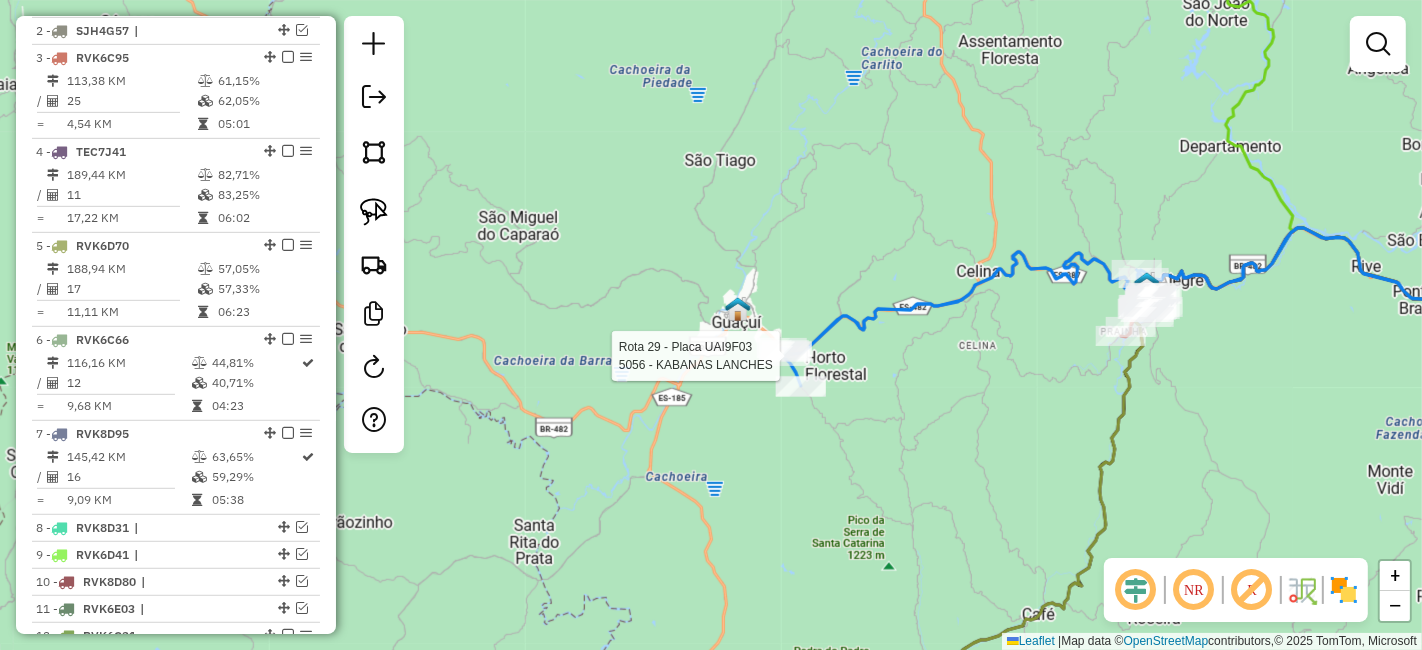 select on "*********" 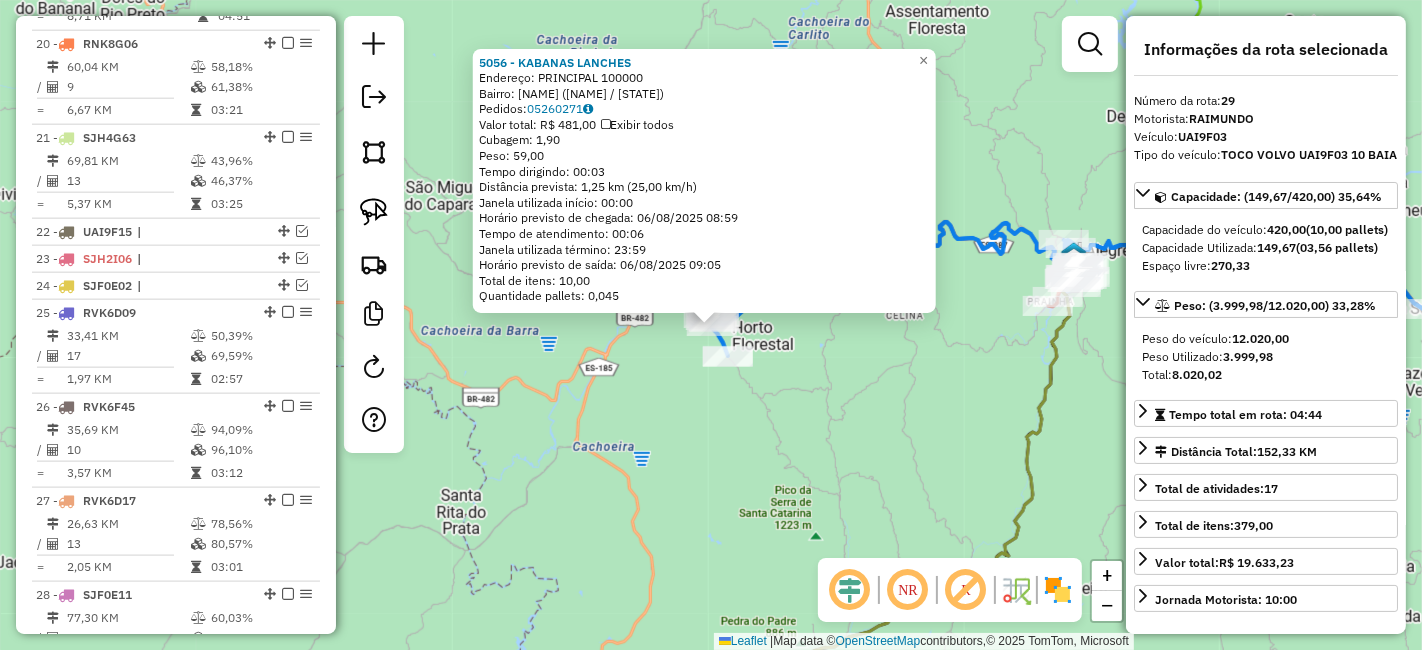 scroll, scrollTop: 2726, scrollLeft: 0, axis: vertical 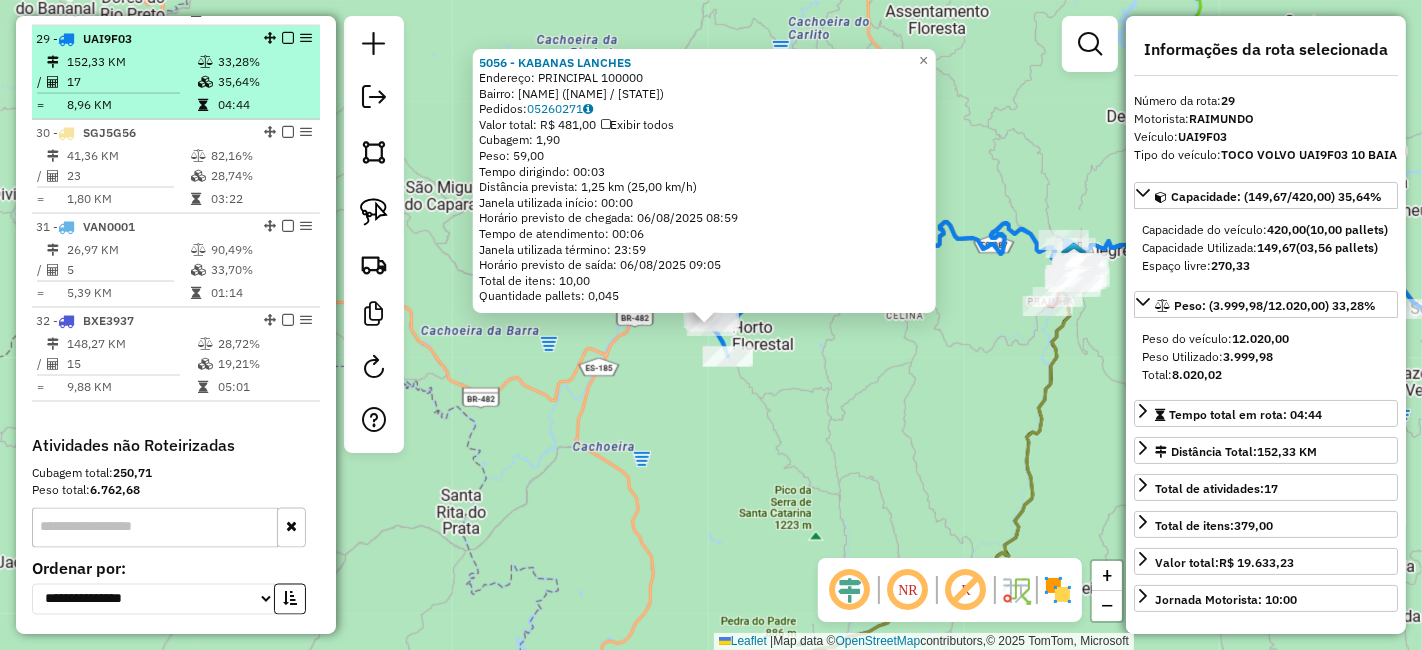 click at bounding box center [288, 38] 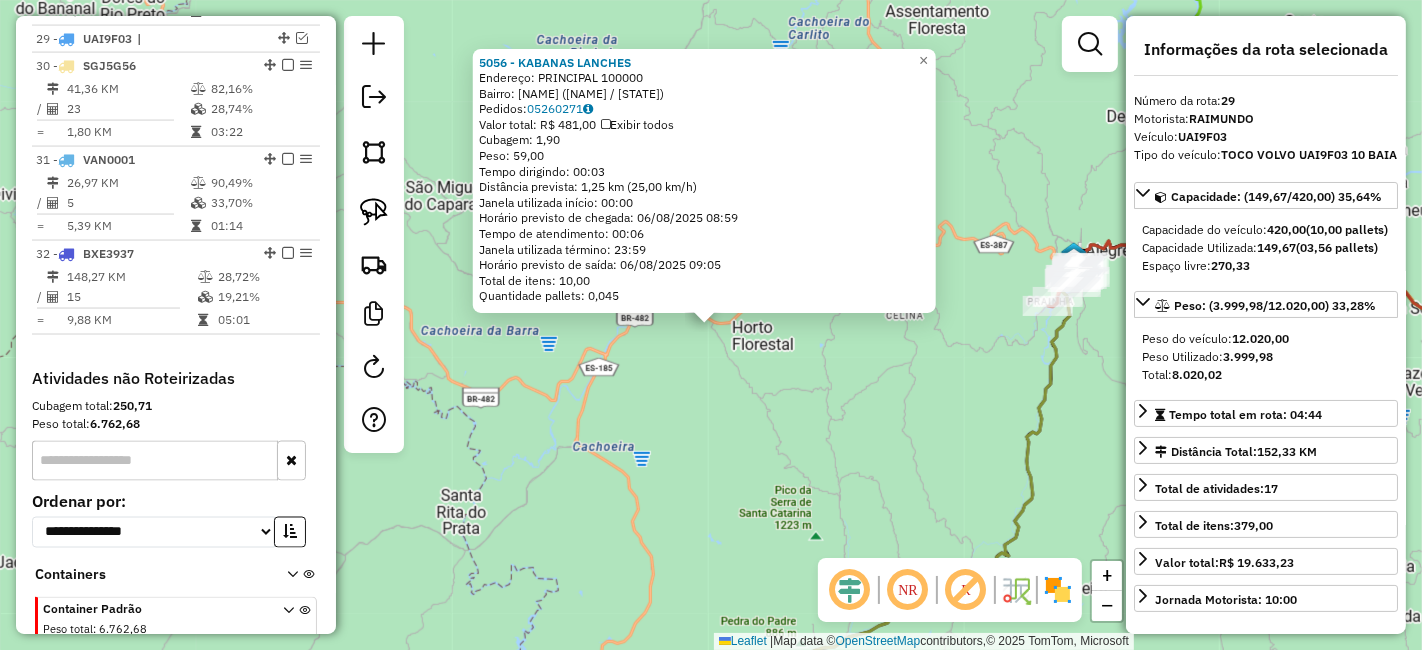 click on "[NUMBER] - [NAME] [NAME] Endereço: [NAME] [NUMBER] Bairro: [NAME] ([NAME] / [STATE]) Pedidos: [ORDER_NUMBER] Valor total: R$ [PRICE] Exibir todos Cubagem: [CUBAGE] Peso: [WEIGHT] Tempo dirigindo: [TIME] Distância prevista: [DISTANCE] ([SPEED]) Janela utilizada início: [TIME] Horário previsto de chegada: [DATE] [TIME] Tempo de atendimento: [TIME] Janela utilizada término: [TIME] Horário previsto de saída: [DATE] [TIME] Total de itens: [ITEMS] Quantidade pallets: [PALLETS] × Janela de atendimento Grade de atendimento Capacidade Transportadoras Veículos Cliente Pedidos Rotas Selecione os dias de semana para filtrar as janelas de atendimento Seg Ter Qua Qui Sex Sáb Dom Informe o período da janela de atendimento: De: Até: Filtrar exatamente a janela do cliente Considerar janela de atendimento padrão Selecione os dias de semana para filtrar as grades de atendimento Seg Ter Qua Qui Sex Sáb Dom Considerar clientes sem dia de atendimento cadastrado De: De:" 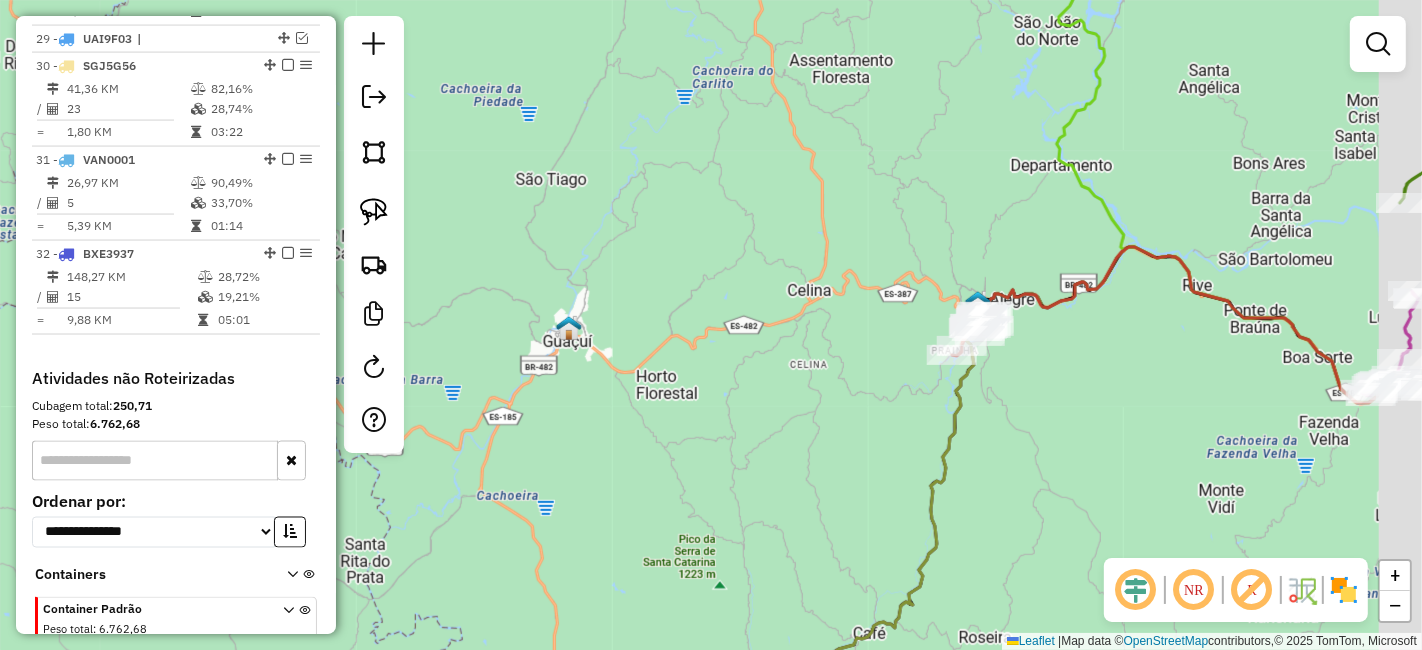 drag, startPoint x: 845, startPoint y: 441, endPoint x: 763, endPoint y: 483, distance: 92.13034 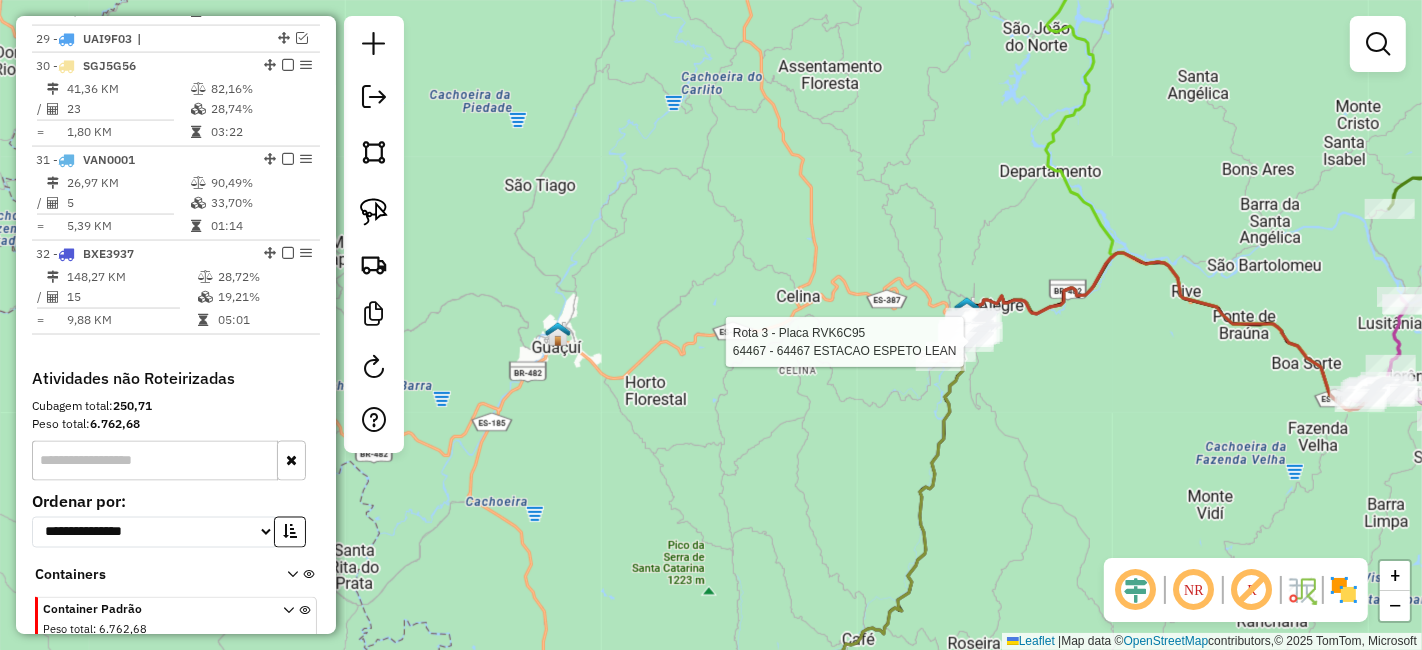 select on "*********" 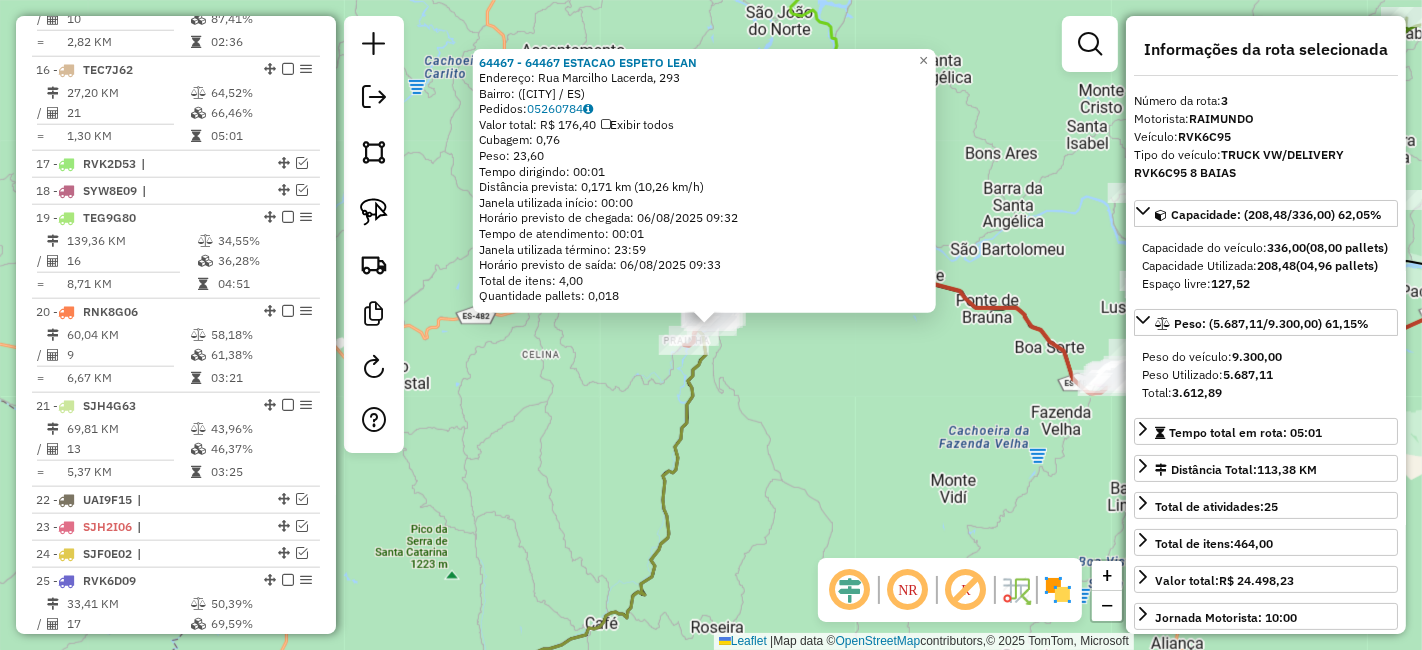 scroll, scrollTop: 894, scrollLeft: 0, axis: vertical 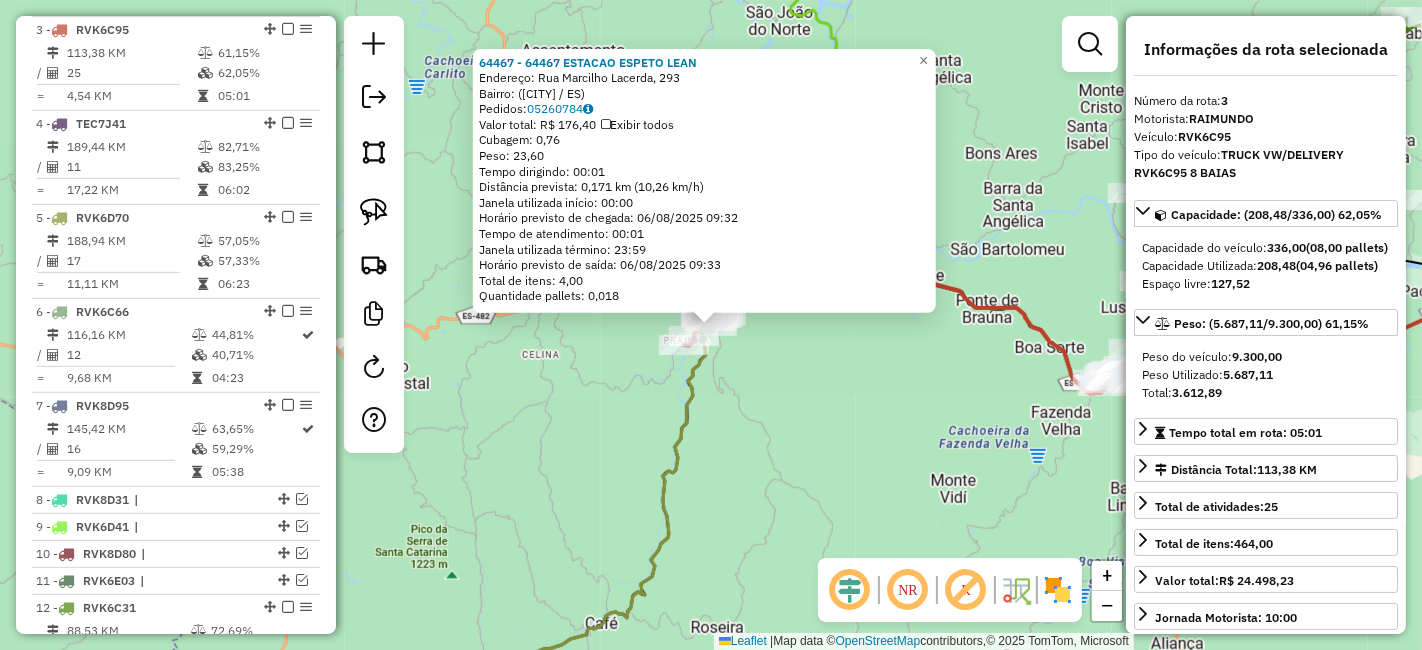 click on "Rota [NUMBER] - Placa [PLATE] [NUMBER] - [NAME] [NUMBER] - [NAME] Endereço: Rua Marcilho Lacerda, [NUMBER] Bairro: ([CITY] / ES) Pedidos: [ORDER_ID] Valor total: R$ 176,40 Exibir todos Cubagem: 0,76 Peso: 23,60 Tempo dirigindo: 00:01 Distância prevista: 0,171 km (10,26 km/h) Janela utilizada início: 00:00 Horário previsto de chegada: 06/08/2025 09:32 Tempo de atendimento: 00:01 Janela utilizada término: 23:59 Horário previsto de saída: 06/08/2025 09:33 Total de itens: 4,00 Quantidade pallets: 0,018 × Janela de atendimento Grade de atendimento Capacidade Transportadoras Veículos Cliente Pedidos Rotas Selecione os dias de semana para filtrar as janelas de atendimento Seg Ter Qua Qui Sex Sáb Dom Informe o período da janela de atendimento: De: Até: Filtrar exatamente a janela do cliente Considerar janela de atendimento padrão Seg Ter Qua Qui Sex Sáb Dom Peso mínimo:" 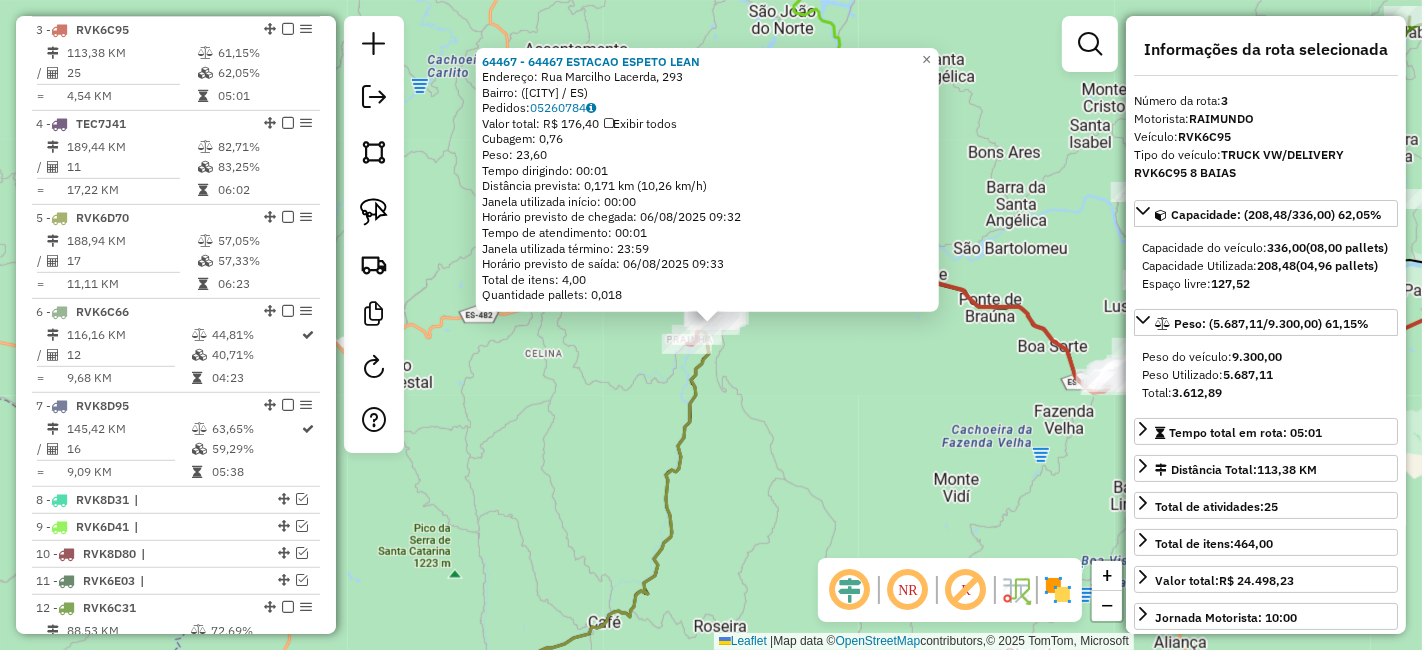 click on "[NUMBER] - [NAME]  Endereço: [STREET], [NUMBER]   Bairro:  ([CITY] / ES)   Pedidos:  [ORDER_ID]   Valor total: R$ 176,40   Exibir todos   Cubagem: 0,76  Peso: 23,60  Tempo dirigindo: 00:01   Distância prevista: 0,171 km (10,26 km/h)   Janela utilizada início: 00:00   Horário previsto de chegada: 06/08/2025 09:32   Tempo de atendimento: 00:01   Janela utilizada término: 23:59   Horário previsto de saída: 06/08/2025 09:33   Total de itens: 4,00   Quantidade pallets: 0,018  × Janela de atendimento Grade de atendimento Capacidade Transportadoras Veículos Cliente Pedidos  Rotas Selecione os dias de semana para filtrar as janelas de atendimento  Seg   Ter   Qua   Qui   Sex   Sáb   Dom  Informe o período da janela de atendimento: De: Até:  Filtrar exatamente a janela do cliente  Considerar janela de atendimento padrão  Selecione os dias de semana para filtrar as grades de atendimento  Seg   Ter   Qua   Qui   Sex   Sáb   Dom   Considerar clientes sem dia de atendimento cadastrado +" 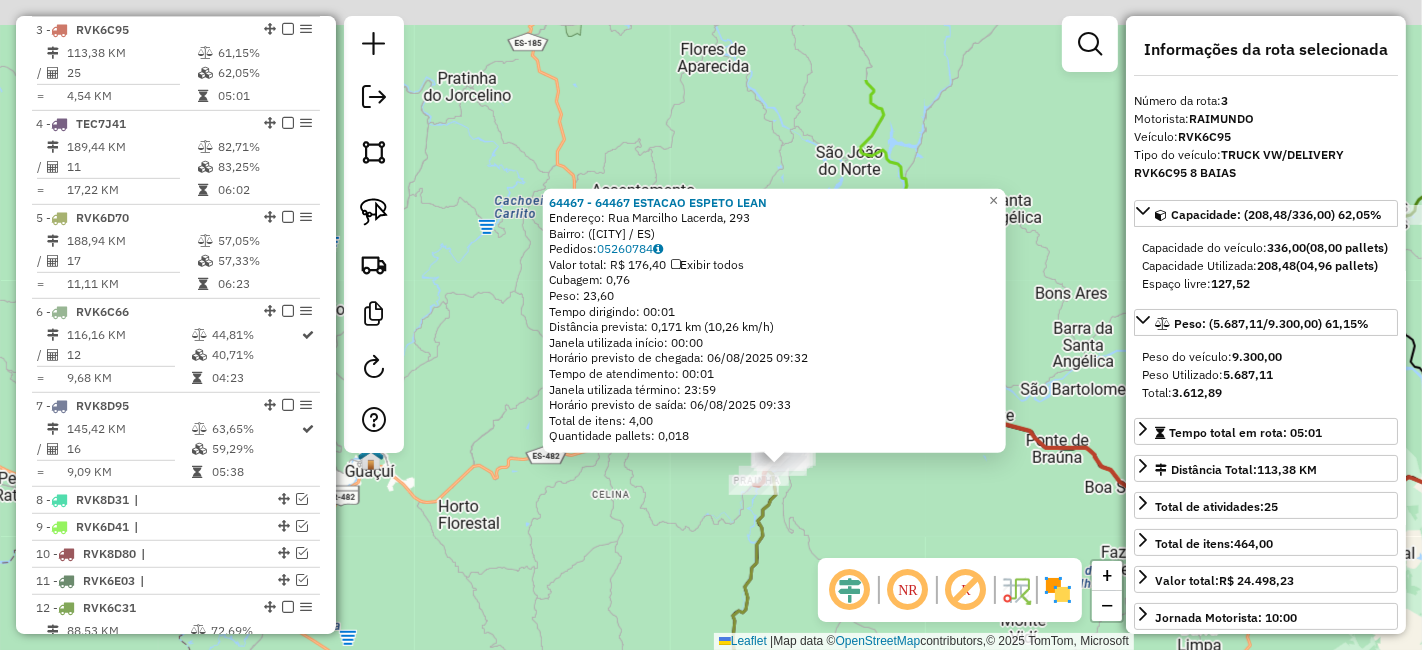 drag, startPoint x: 630, startPoint y: 401, endPoint x: 675, endPoint y: 520, distance: 127.22421 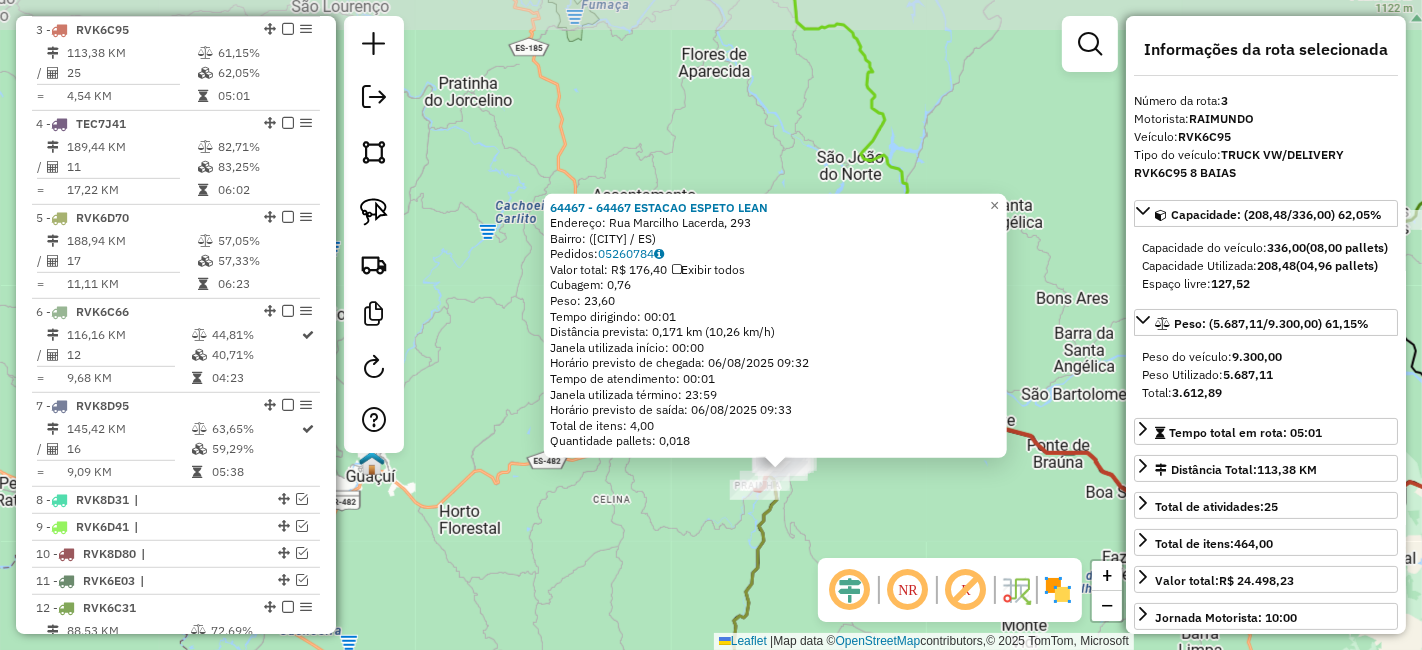 click on "[NUMBER] - [NAME]  Endereço: [STREET], [NUMBER]   Bairro:  ([CITY] / ES)   Pedidos:  [ORDER_ID]   Valor total: R$ 176,40   Exibir todos   Cubagem: 0,76  Peso: 23,60  Tempo dirigindo: 00:01   Distância prevista: 0,171 km (10,26 km/h)   Janela utilizada início: 00:00   Horário previsto de chegada: 06/08/2025 09:32   Tempo de atendimento: 00:01   Janela utilizada término: 23:59   Horário previsto de saída: 06/08/2025 09:33   Total de itens: 4,00   Quantidade pallets: 0,018  × Janela de atendimento Grade de atendimento Capacidade Transportadoras Veículos Cliente Pedidos  Rotas Selecione os dias de semana para filtrar as janelas de atendimento  Seg   Ter   Qua   Qui   Sex   Sáb   Dom  Informe o período da janela de atendimento: De: Até:  Filtrar exatamente a janela do cliente  Considerar janela de atendimento padrão  Selecione os dias de semana para filtrar as grades de atendimento  Seg   Ter   Qua   Qui   Sex   Sáb   Dom   Considerar clientes sem dia de atendimento cadastrado +" 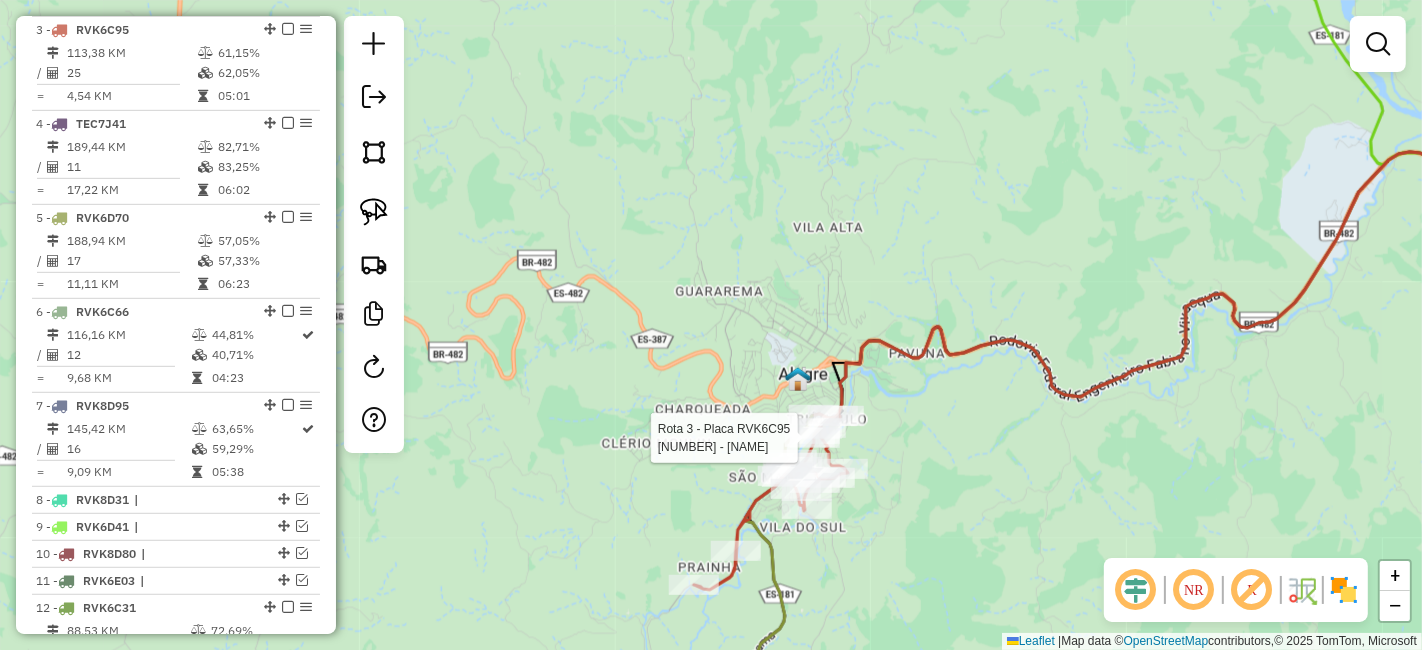 select on "*********" 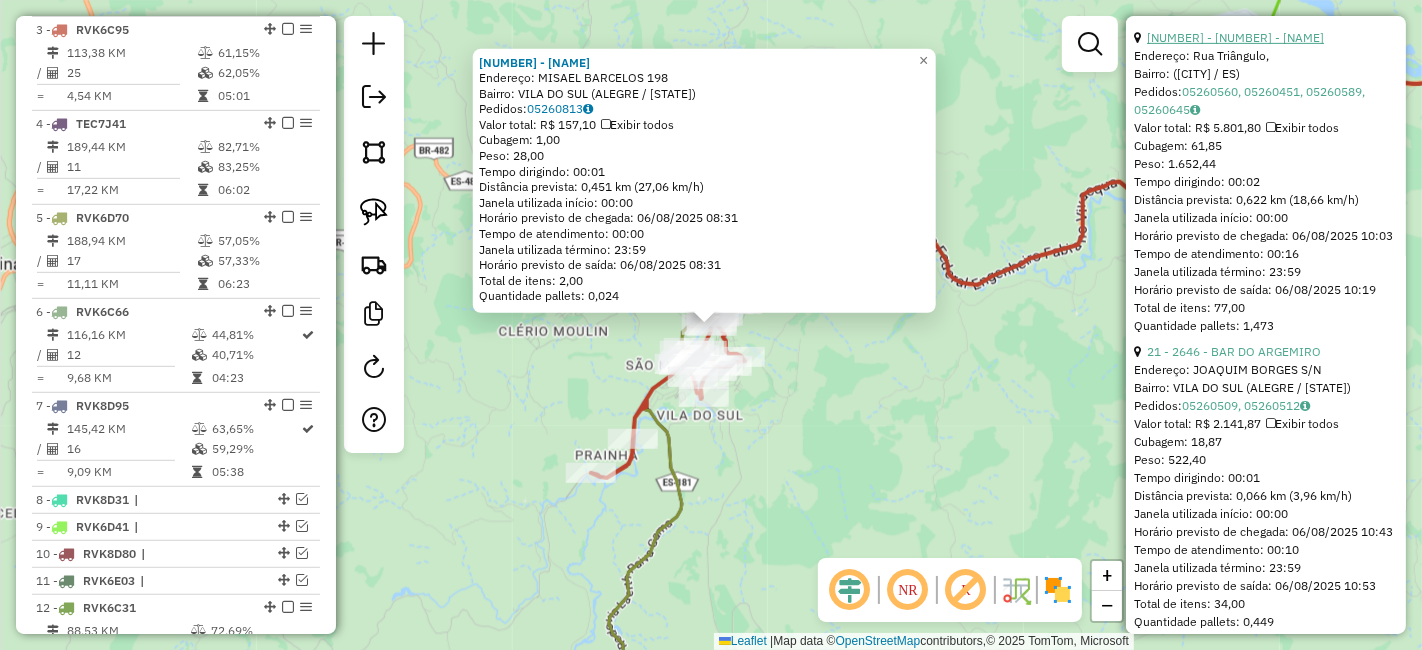 scroll, scrollTop: 777, scrollLeft: 0, axis: vertical 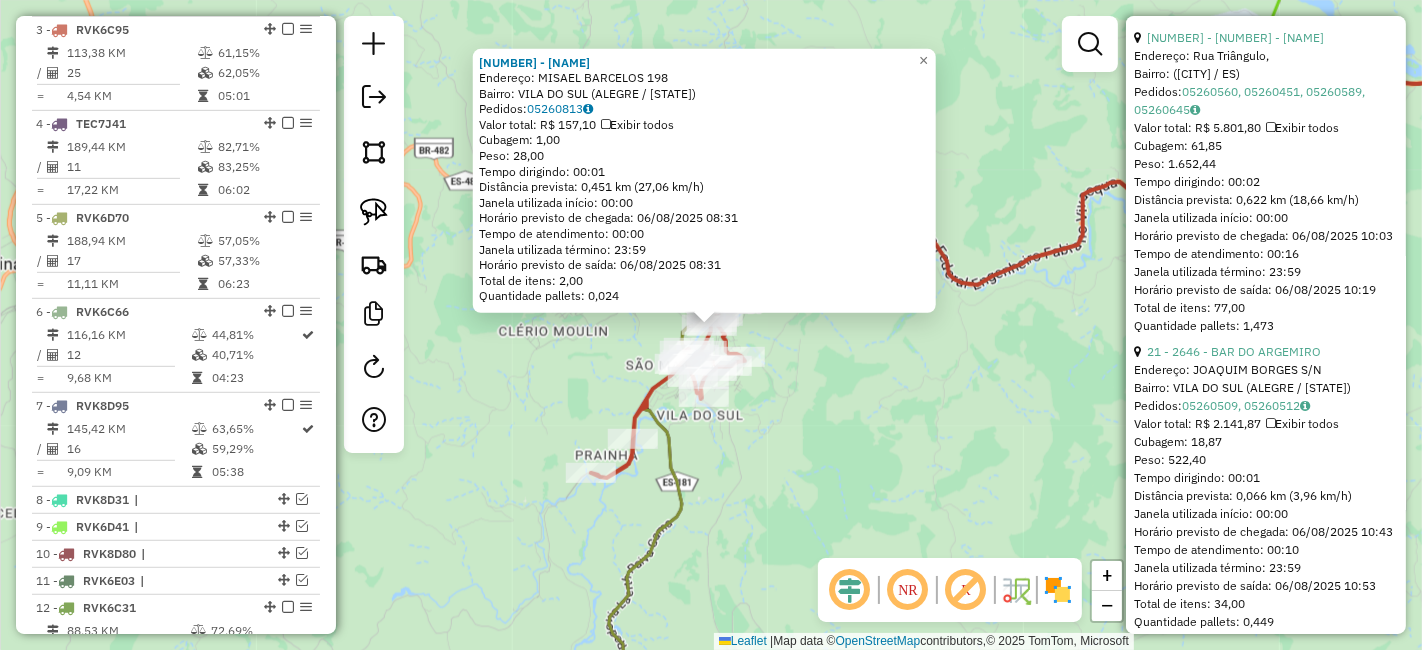 click on "[NUMBER] - [NAME]  Endereço:  [STREET] [NUMBER]   Bairro: [CITY] ([CITY] / ES)   Pedidos:  [ORDER_ID]   Valor total: R$ 157,10   Exibir todos   Cubagem: 1,00  Peso: 28,00  Tempo dirigindo: 00:01   Distância prevista: 0,451 km (27,06 km/h)   Janela utilizada início: 00:00   Horário previsto de chegada: 06/08/2025 08:31   Tempo de atendimento: 00:00   Janela utilizada término: 23:59   Horário previsto de saída: 06/08/2025 08:31   Total de itens: 2,00   Quantidade pallets: 0,024  × Janela de atendimento Grade de atendimento Capacidade Transportadoras Veículos Cliente Pedidos  Rotas Selecione os dias de semana para filtrar as janelas de atendimento  Seg   Ter   Qua   Qui   Sex   Sáb   Dom  Informe o período da janela de atendimento: De: Até:  Filtrar exatamente a janela do cliente  Considerar janela de atendimento padrão  Selecione os dias de semana para filtrar as grades de atendimento  Seg   Ter   Qua   Qui   Sex   Sáb   Dom   Considerar clientes sem dia de atendimento cadastrado  De:  +" 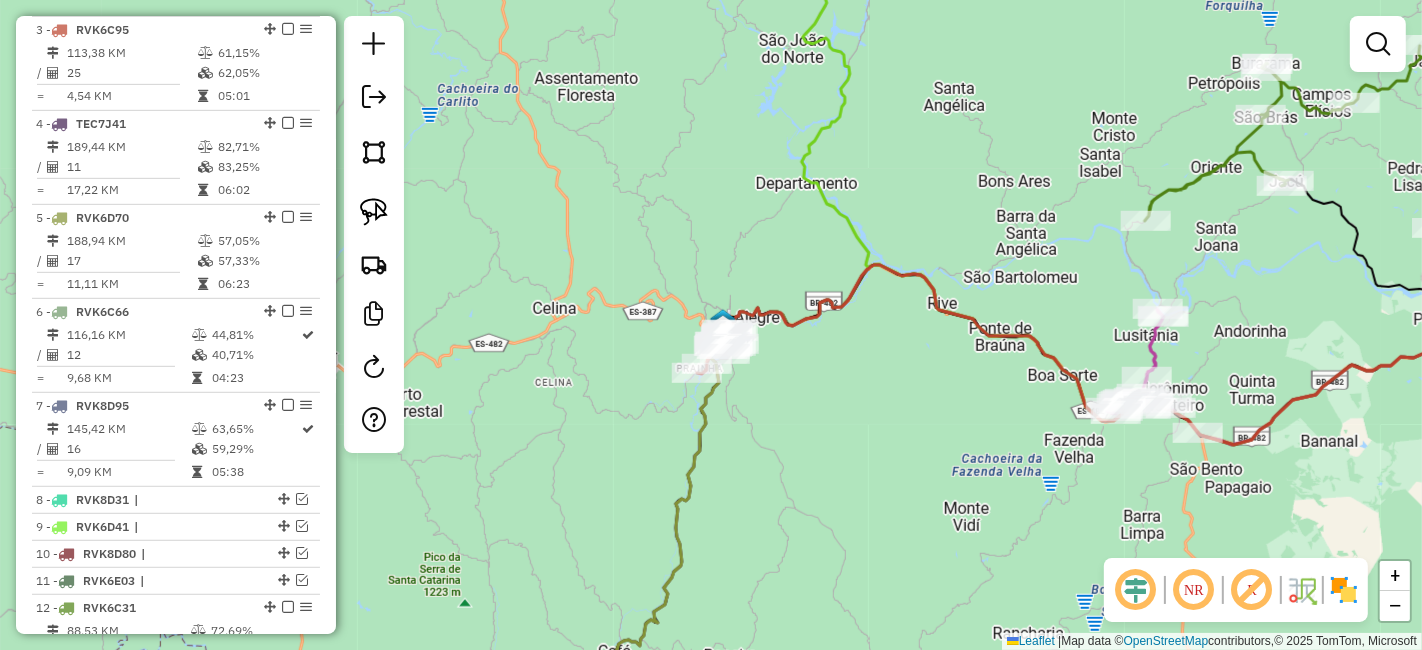 drag, startPoint x: 982, startPoint y: 455, endPoint x: 985, endPoint y: 482, distance: 27.166155 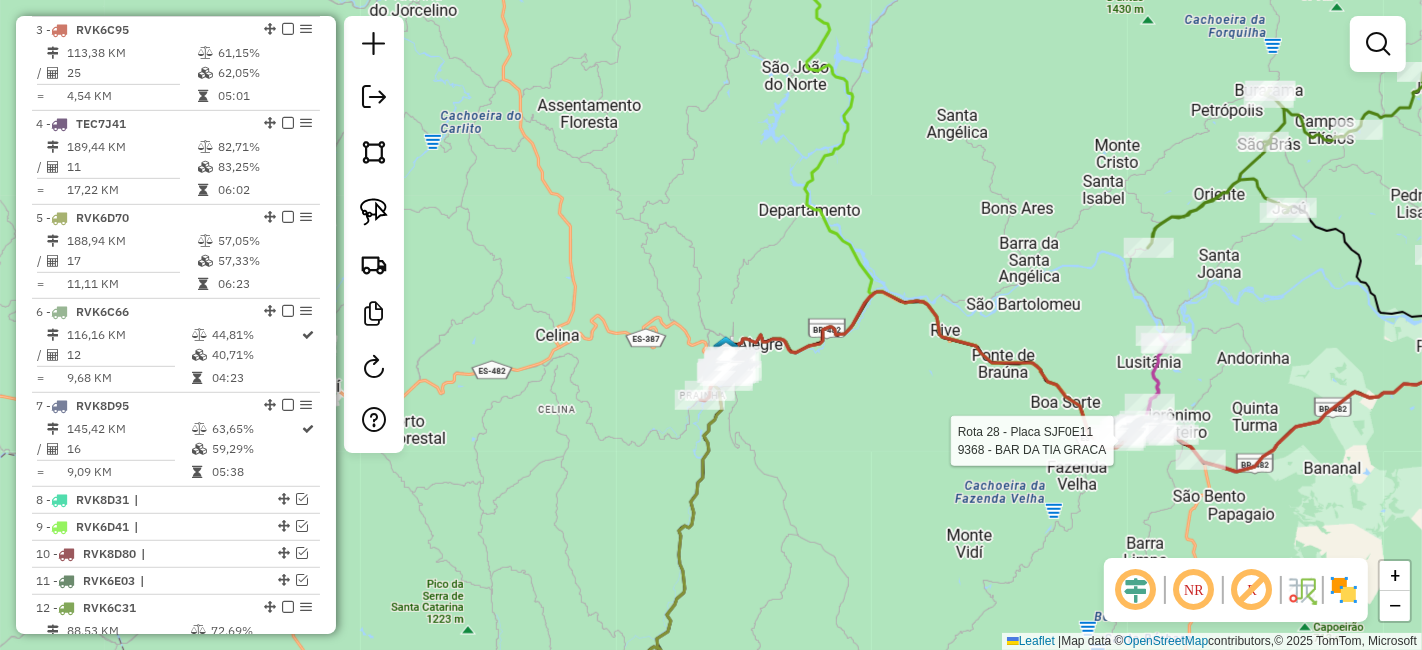 select on "*********" 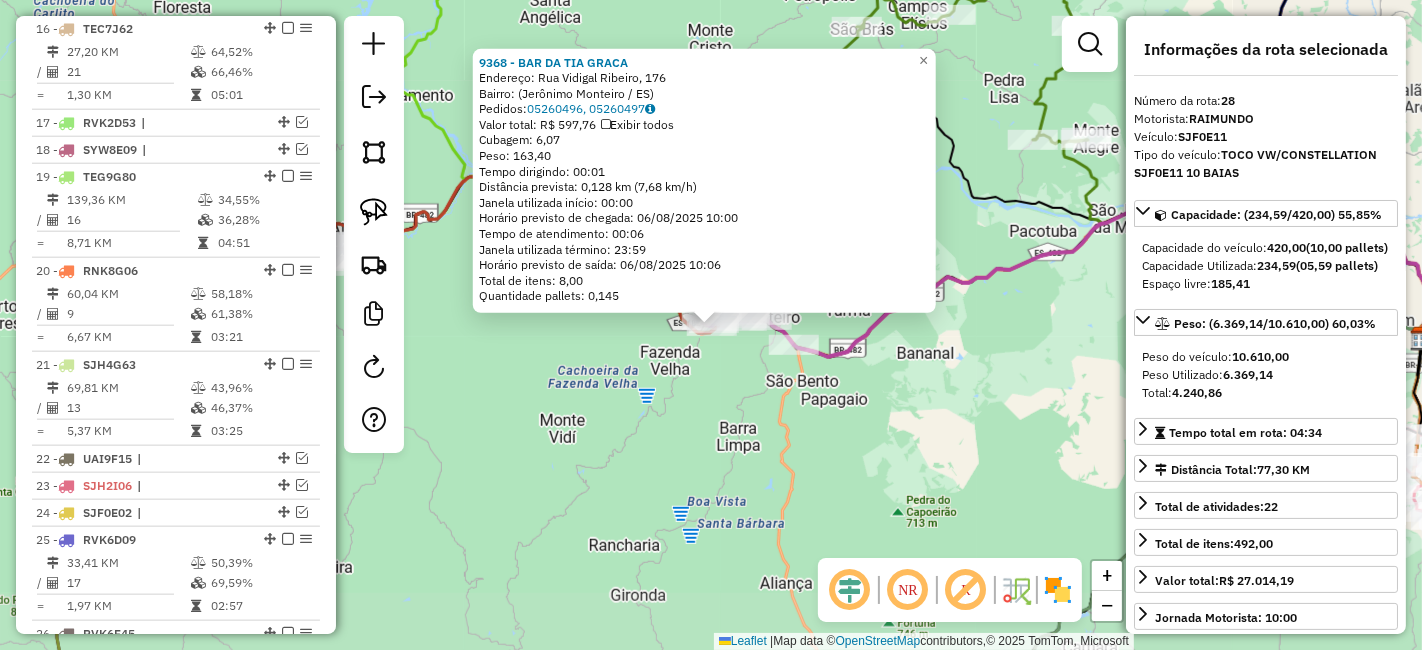 scroll, scrollTop: 2633, scrollLeft: 0, axis: vertical 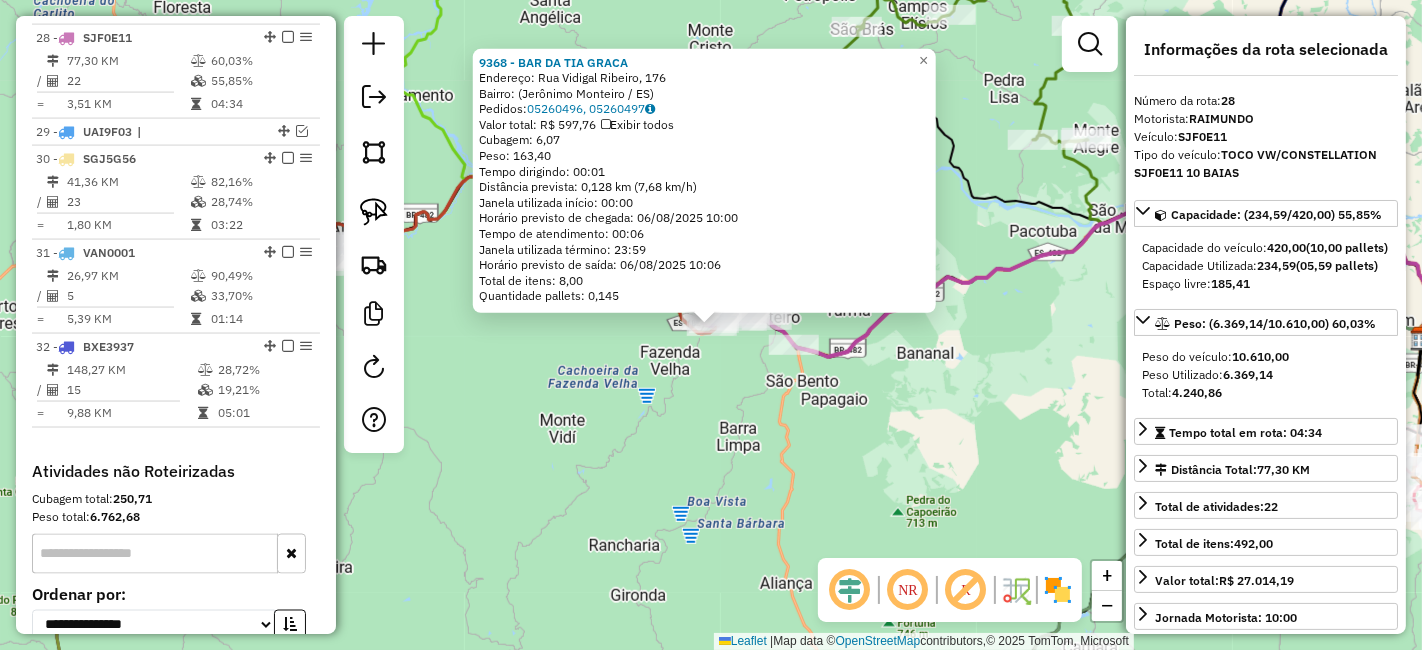 click on "[NUMBER] - [NAME]  Endereço: Rua Vidigal Ribeiro, [NUMBER]   Bairro:  (Jerônimo Monteiro / [STATE])   Pedidos:  05260496, 05260497   Valor total: R$ 597,76   Exibir todos   Cubagem: 6,07  Peso: 163,40  Tempo dirigindo: 00:01   Distância prevista: 0,128 km (7,68 km/h)   Janela utilizada início: 00:00   Horário previsto de chegada: 06/08/2025 10:00   Tempo de atendimento: 00:06   Janela utilizada término: 23:59   Horário previsto de saída: 06/08/2025 10:06   Total de itens: 8,00   Quantidade pallets: 0,145  × Janela de atendimento Grade de atendimento Capacidade Transportadoras Veículos Cliente Pedidos  Rotas Selecione os dias de semana para filtrar as janelas de atendimento  Seg   Ter   Qua   Qui   Sex   Sáb   Dom  Informe o período da janela de atendimento: De: Até:  Filtrar exatamente a janela do cliente  Considerar janela de atendimento padrão  Selecione os dias de semana para filtrar as grades de atendimento  Seg   Ter   Qua   Qui   Sex   Sáb   Dom   Peso mínimo:   Peso máximo:   De:   Até:" 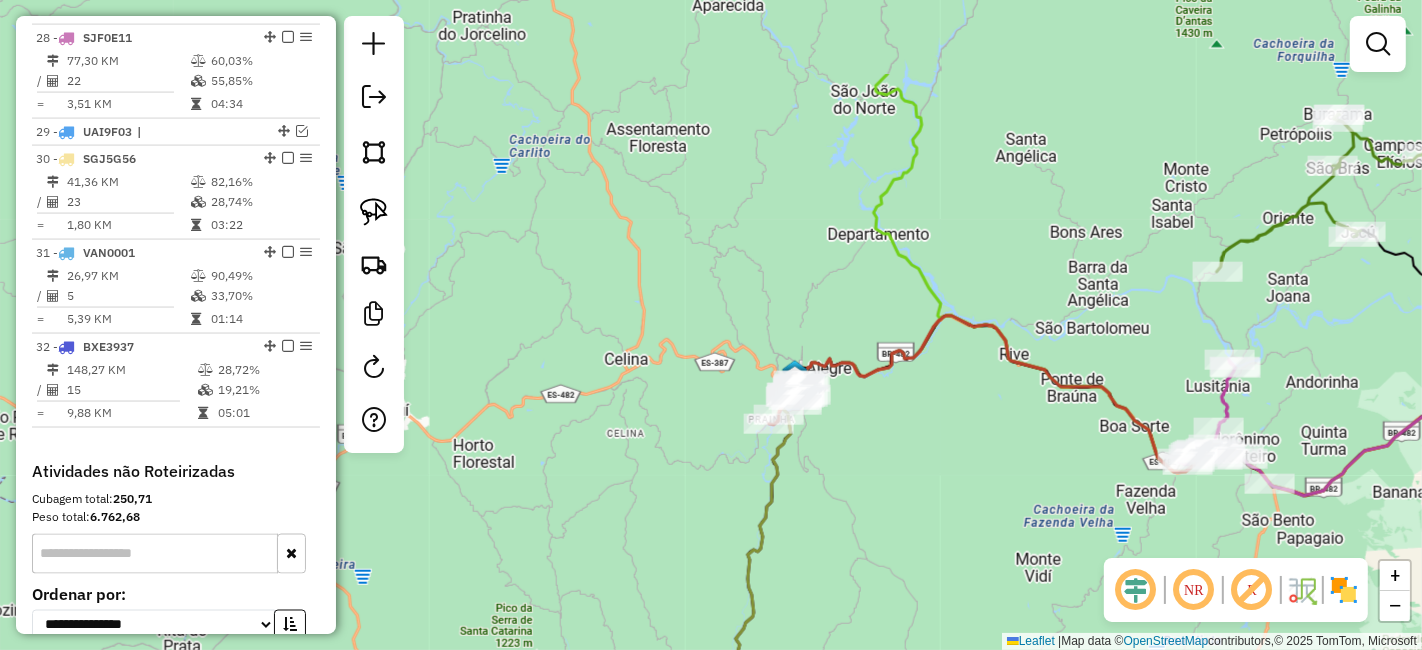 drag, startPoint x: 571, startPoint y: 411, endPoint x: 1055, endPoint y: 548, distance: 503.0159 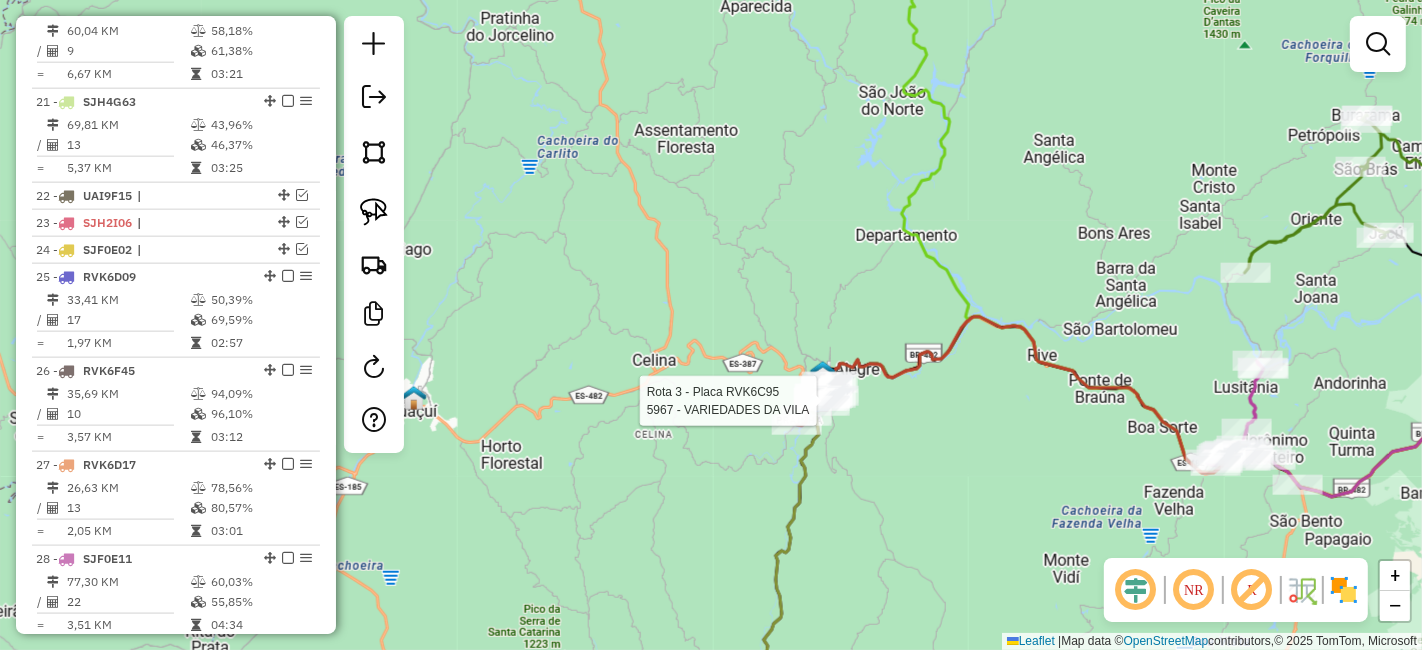 select on "*********" 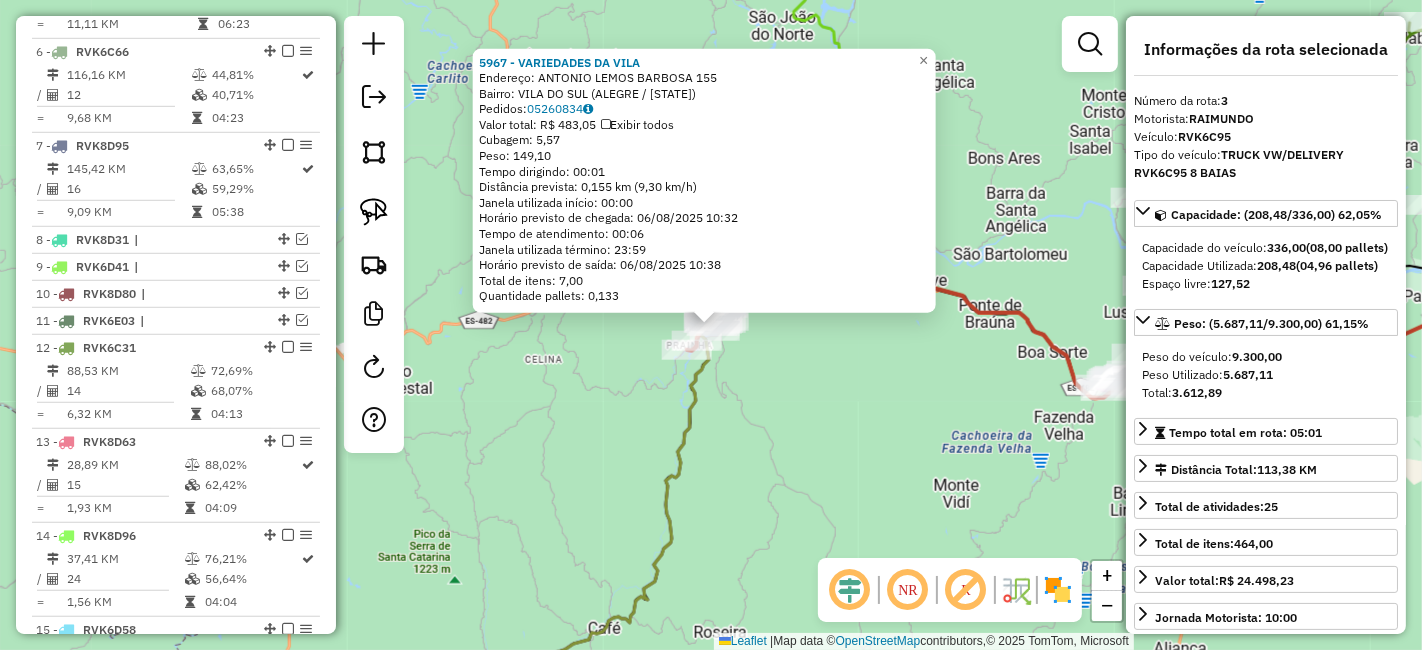 scroll, scrollTop: 894, scrollLeft: 0, axis: vertical 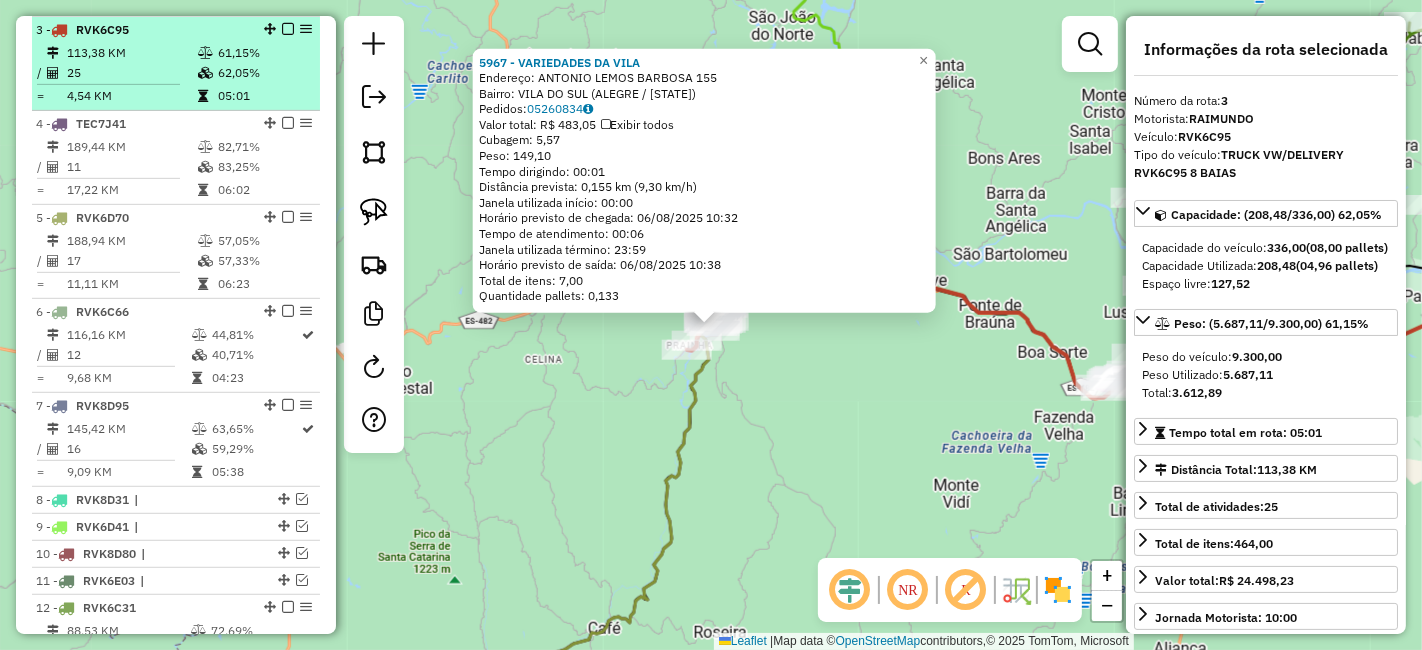 click at bounding box center [288, 29] 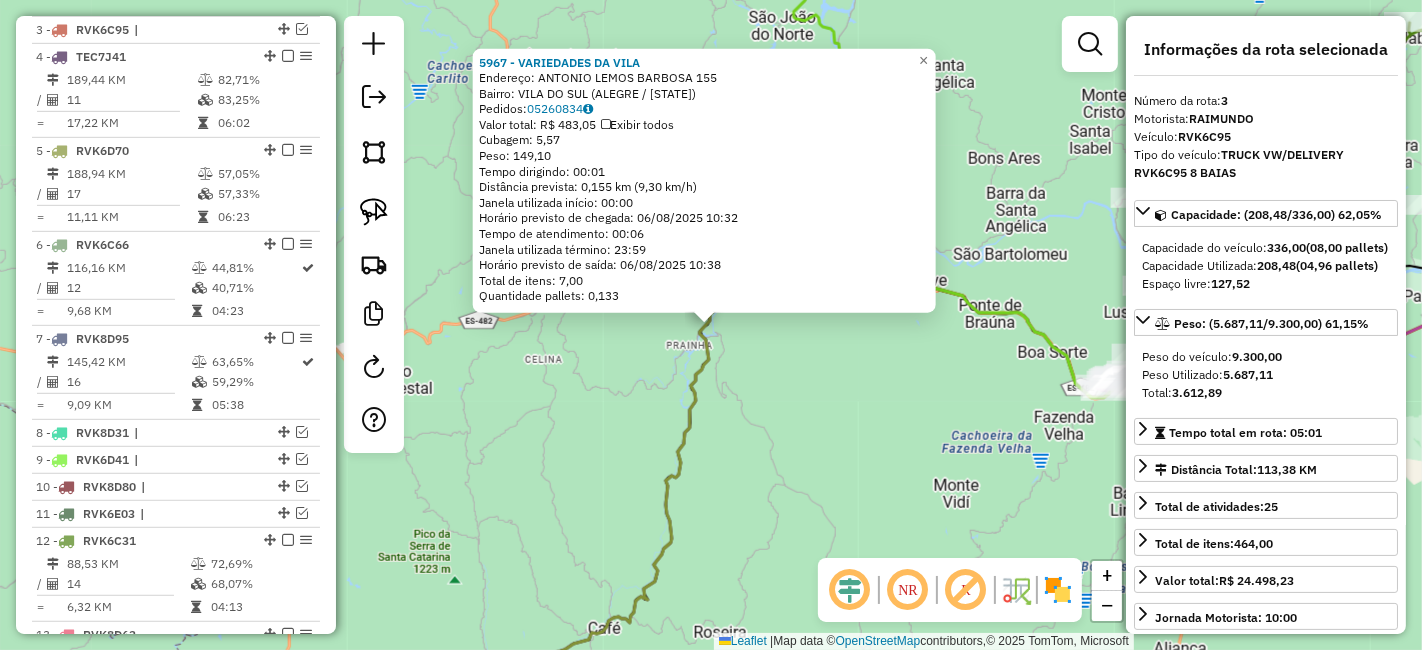 click on "[NUMBER] - [NAME]  Endereço:  ANTONIO LEMOS BARBOSA [NUMBER]   Bairro: VILA DO SUL (ALEGRE / [STATE])   Pedidos:  05260834   Valor total: R$ 483,05   Exibir todos   Cubagem: 5,57  Peso: 149,10  Tempo dirigindo: 00:01   Distância prevista: 0,155 km (9,30 km/h)   Janela utilizada início: 00:00   Horário previsto de chegada: 06/08/2025 10:32   Tempo de atendimento: 00:06   Janela utilizada término: 23:59   Horário previsto de saída: 06/08/2025 10:38   Total de itens: 7,00   Quantidade pallets: 0,133  × Janela de atendimento Grade de atendimento Capacidade Transportadoras Veículos Cliente Pedidos  Rotas Selecione os dias de semana para filtrar as janelas de atendimento  Seg   Ter   Qua   Qui   Sex   Sáb   Dom  Informe o período da janela de atendimento: De: Até:  Filtrar exatamente a janela do cliente  Considerar janela de atendimento padrão  Selecione os dias de semana para filtrar as grades de atendimento  Seg   Ter   Qua   Qui   Sex   Sáb   Dom   Clientes fora do dia de atendimento selecionado De:" 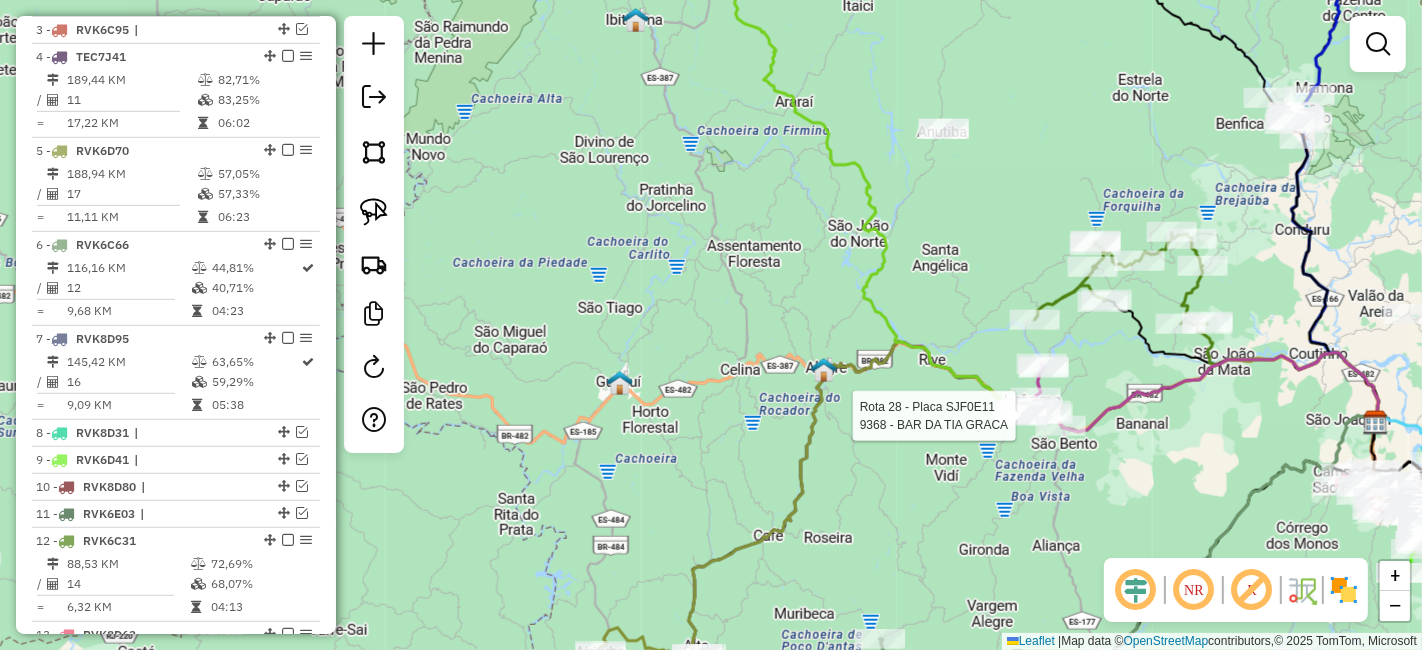 select on "*********" 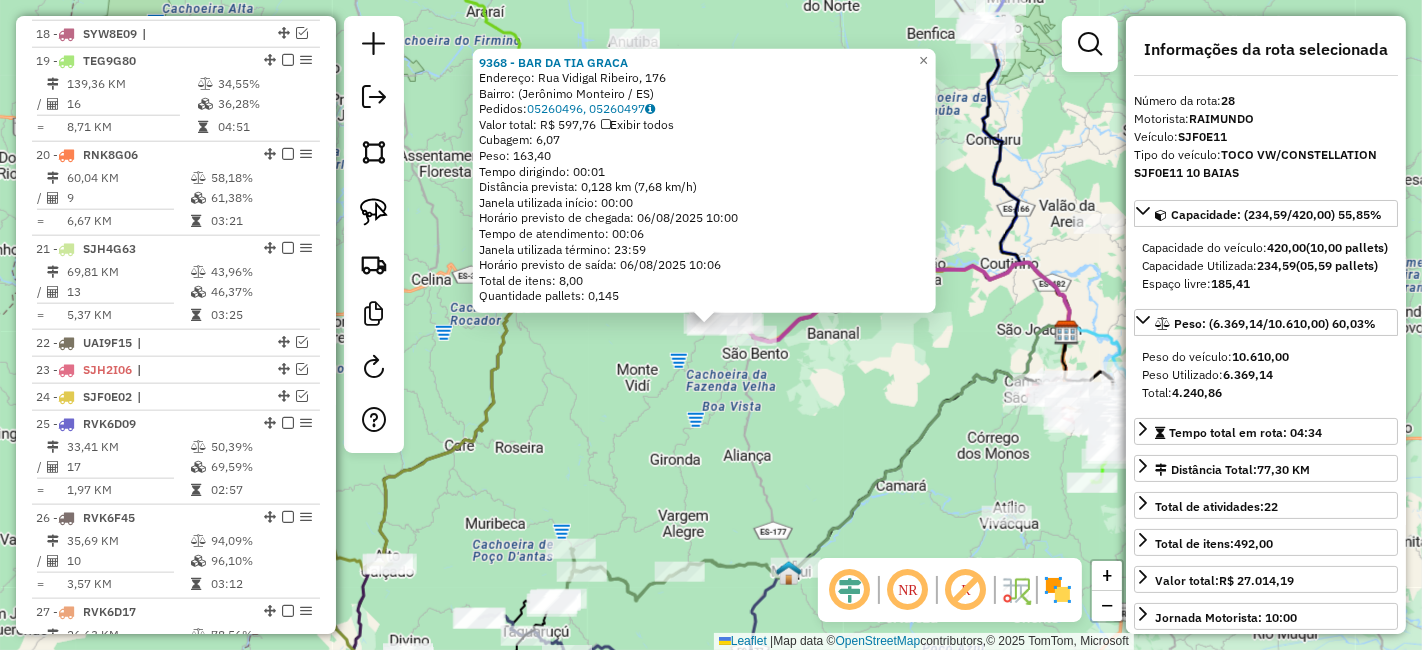 scroll, scrollTop: 2565, scrollLeft: 0, axis: vertical 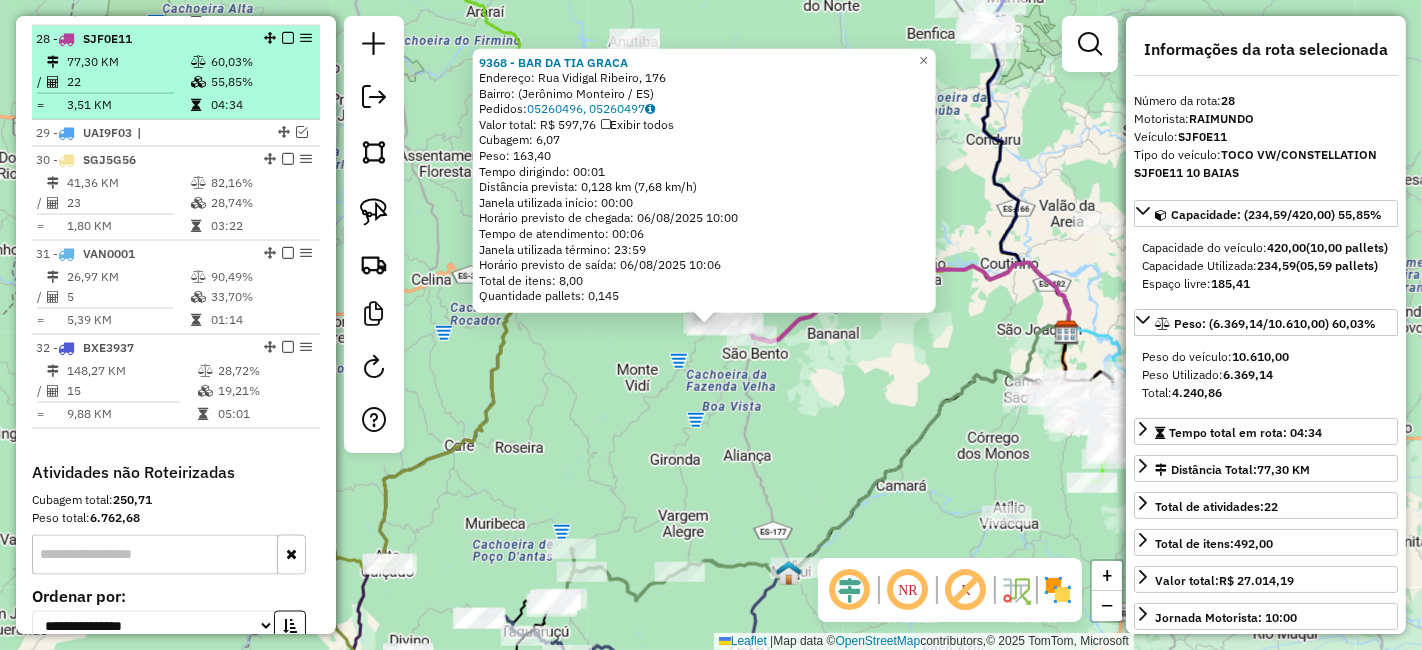 click at bounding box center [288, 38] 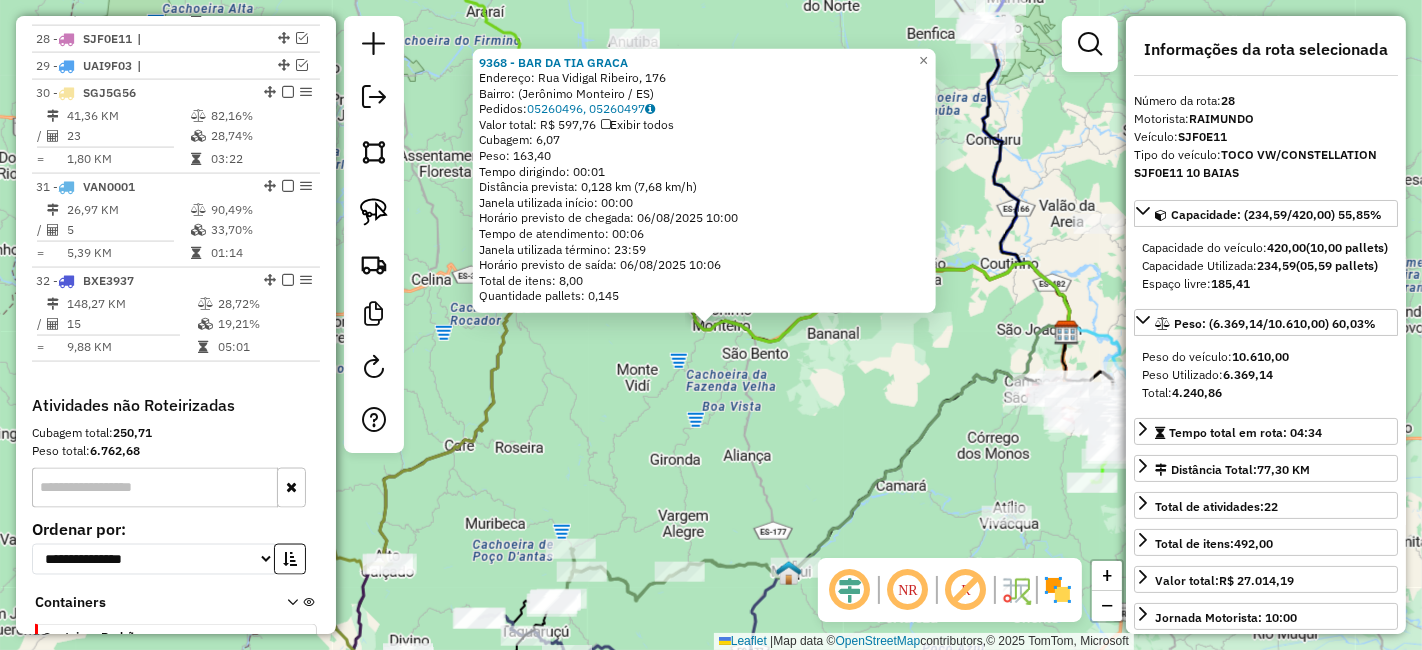 click on "[NUMBER] - [NAME]  Endereço: Rua Vidigal Ribeiro, [NUMBER]   Bairro:  (Jerônimo Monteiro / [STATE])   Pedidos:  05260496, 05260497   Valor total: R$ 597,76   Exibir todos   Cubagem: 6,07  Peso: 163,40  Tempo dirigindo: 00:01   Distância prevista: 0,128 km (7,68 km/h)   Janela utilizada início: 00:00   Horário previsto de chegada: 06/08/2025 10:00   Tempo de atendimento: 00:06   Janela utilizada término: 23:59   Horário previsto de saída: 06/08/2025 10:06   Total de itens: 8,00   Quantidade pallets: 0,145  × Janela de atendimento Grade de atendimento Capacidade Transportadoras Veículos Cliente Pedidos  Rotas Selecione os dias de semana para filtrar as janelas de atendimento  Seg   Ter   Qua   Qui   Sex   Sáb   Dom  Informe o período da janela de atendimento: De: Até:  Filtrar exatamente a janela do cliente  Considerar janela de atendimento padrão  Selecione os dias de semana para filtrar as grades de atendimento  Seg   Ter   Qua   Qui   Sex   Sáb   Dom   Peso mínimo:   Peso máximo:   De:   Até:" 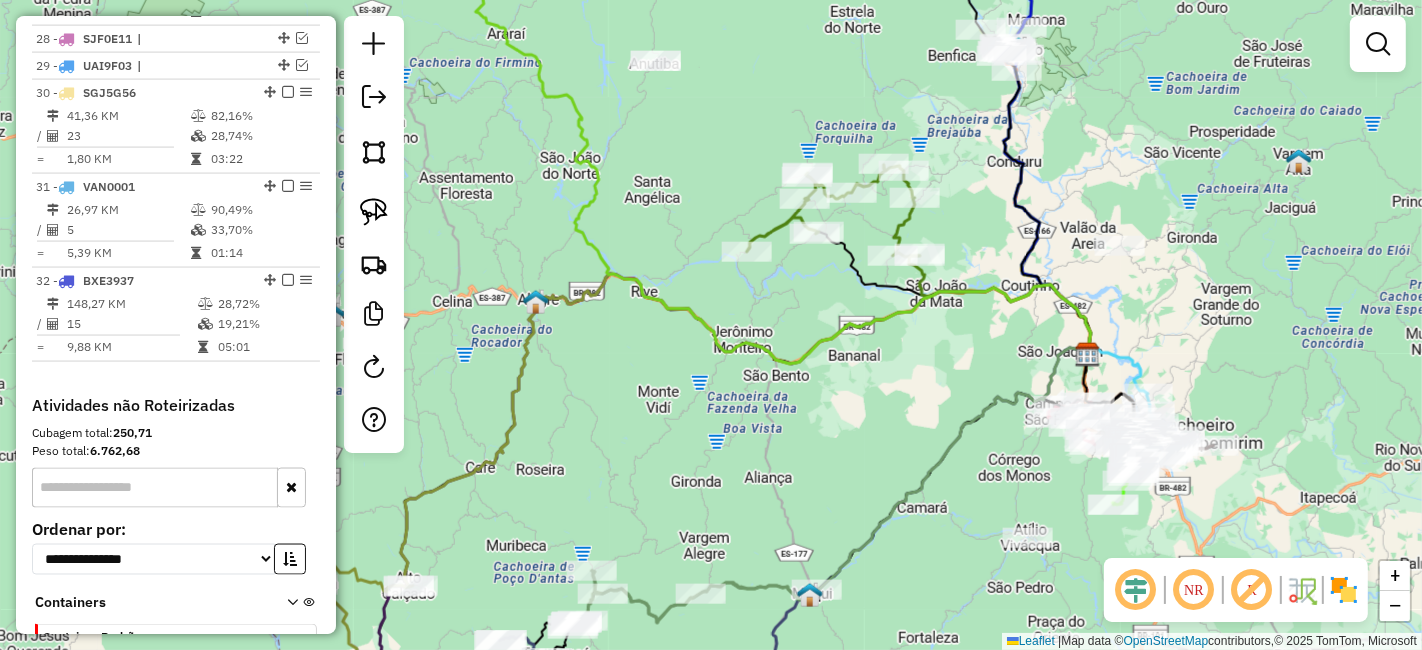 drag, startPoint x: 756, startPoint y: 419, endPoint x: 835, endPoint y: 467, distance: 92.43917 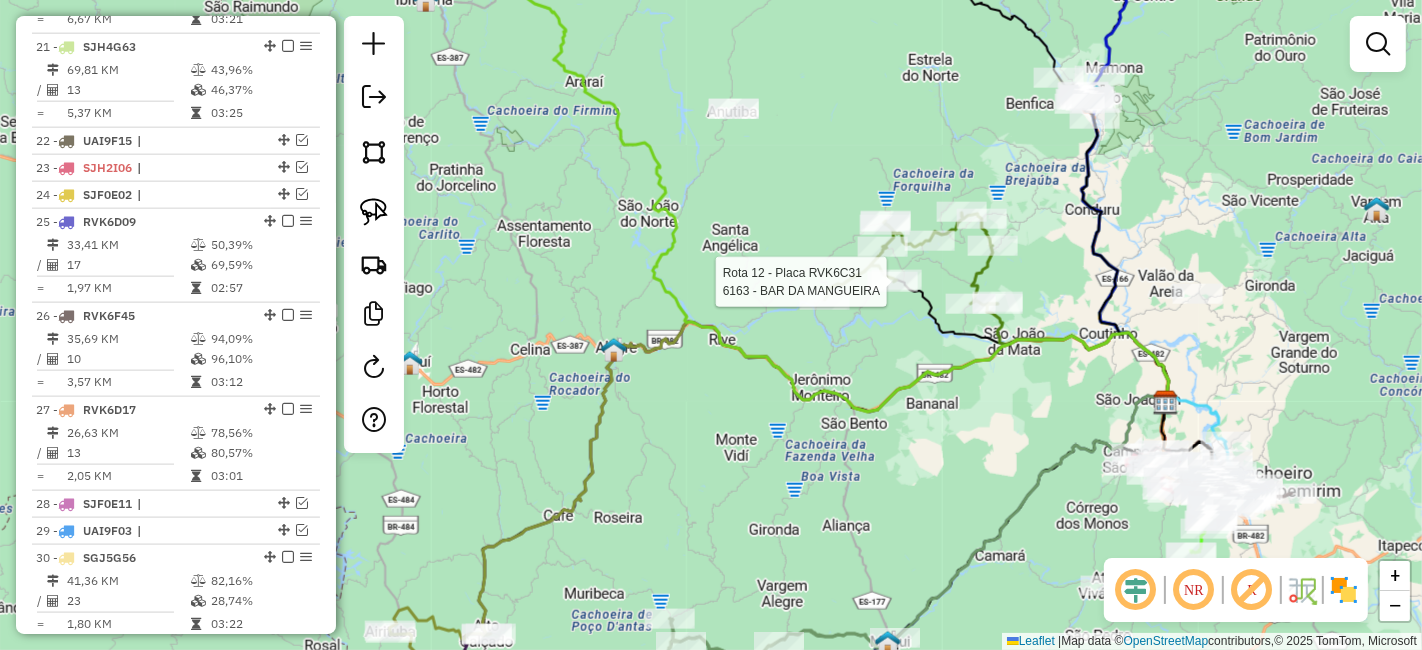 select on "*********" 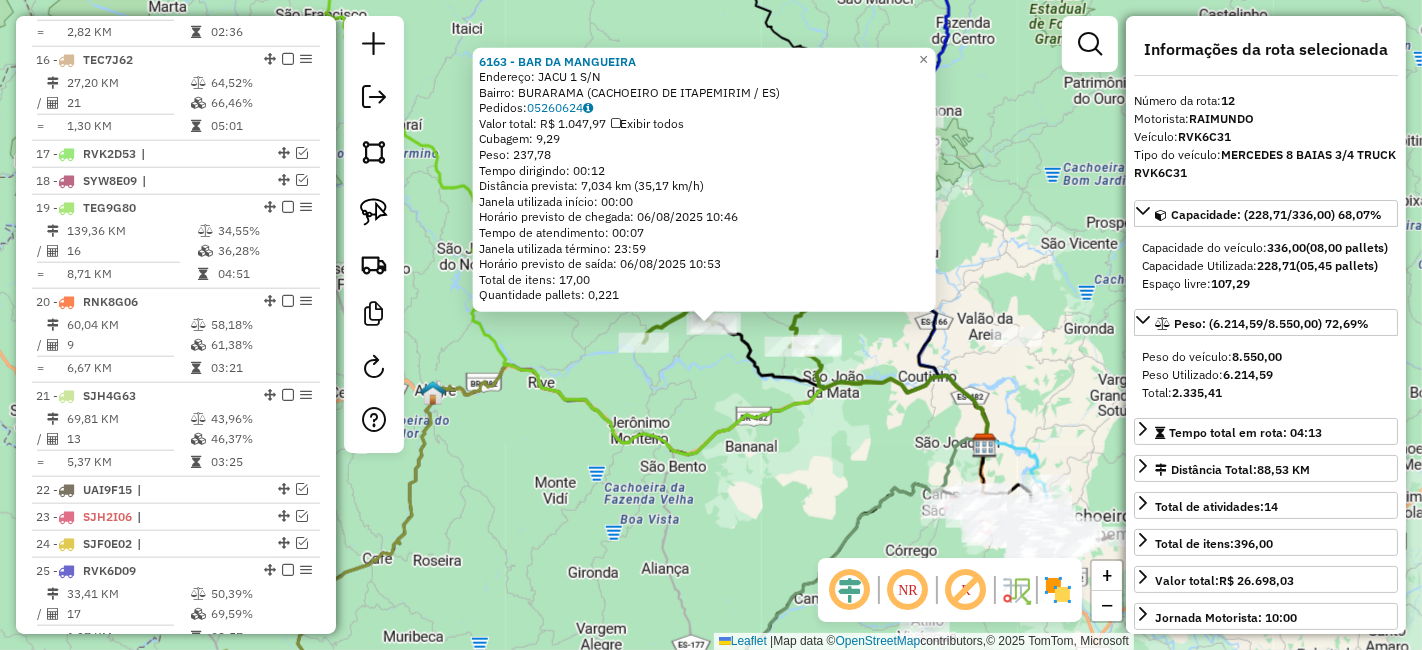 scroll, scrollTop: 1402, scrollLeft: 0, axis: vertical 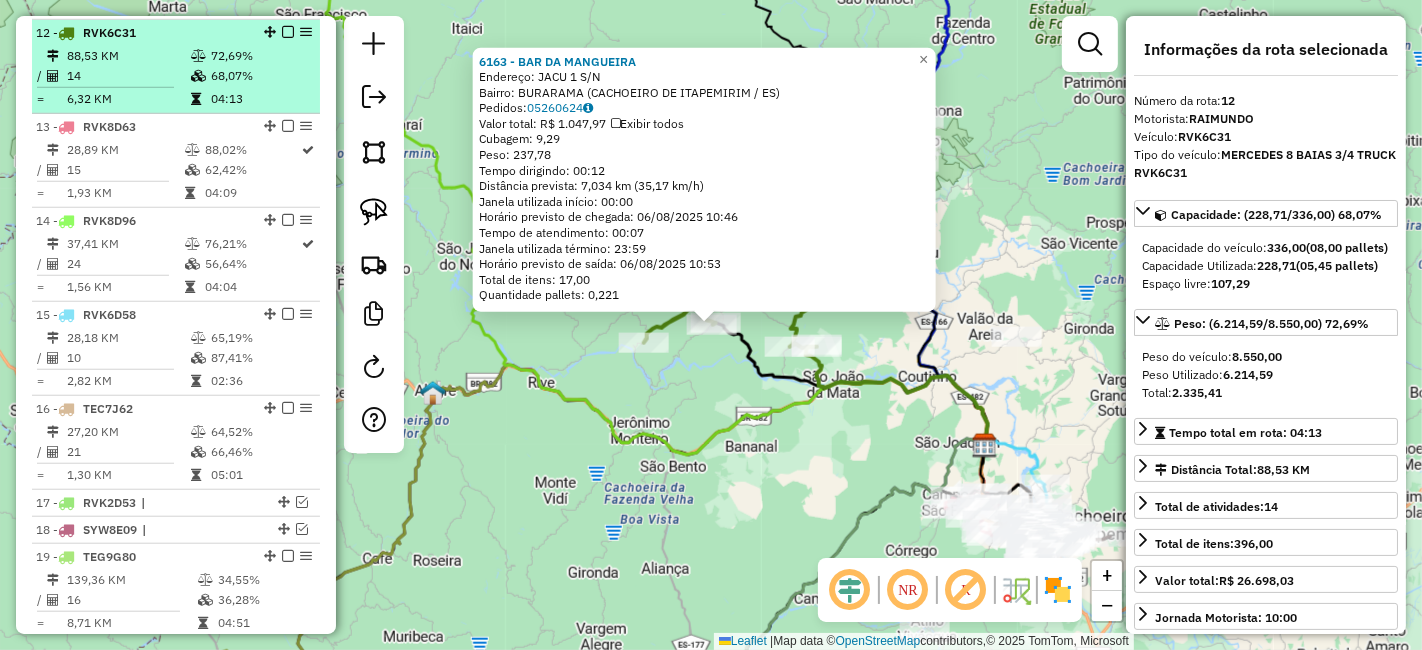 click at bounding box center [288, 32] 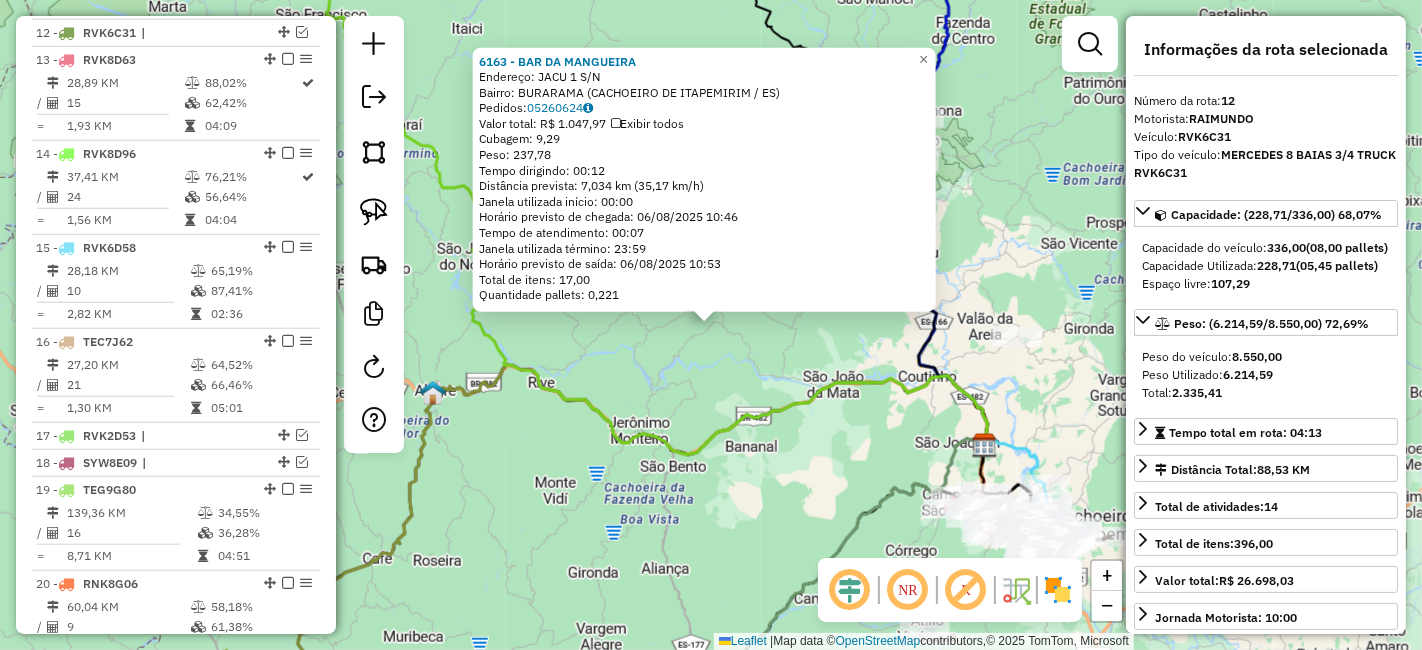 click on "6163 - BAR DA MANGUEIRA  Endereço:  JACU 1 S/N   Bairro: BURARAMA ([CITY] / [STATE])   Pedidos:  05260624   Valor total: R$ 1.047,97   Exibir todos   Cubagem: 9,29  Peso: 237,78  Tempo dirigindo: 00:12   Distância prevista: 7,034 km (35,17 km/h)   Janela utilizada início: 00:00   Horário previsto de chegada: 06/08/2025 10:46   Tempo de atendimento: 00:07   Janela utilizada término: 23:59   Horário previsto de saída: 06/08/2025 10:53   Total de itens: 17,00   Quantidade pallets: 0,221  × Janela de atendimento Grade de atendimento Capacidade Transportadoras Veículos Cliente Pedidos  Rotas Selecione os dias de semana para filtrar as janelas de atendimento  Seg   Ter   Qua   Qui   Sex   Sáb   Dom  Informe o período da janela de atendimento: De: Até:  Filtrar exatamente a janela do cliente  Considerar janela de atendimento padrão  Selecione os dias de semana para filtrar as grades de atendimento  Seg   Ter   Qua   Qui   Sex   Sáb   Dom   Clientes fora do dia de atendimento selecionado De:" 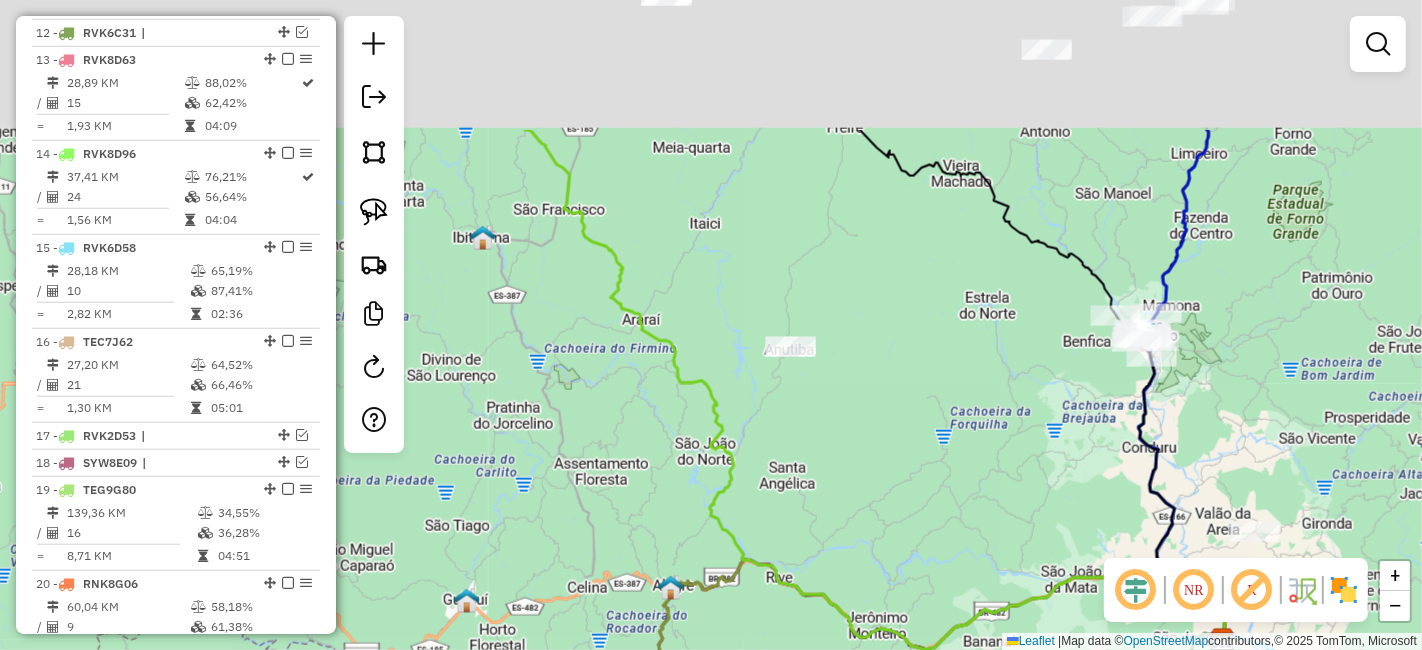 drag, startPoint x: 533, startPoint y: 478, endPoint x: 785, endPoint y: 682, distance: 324.22214 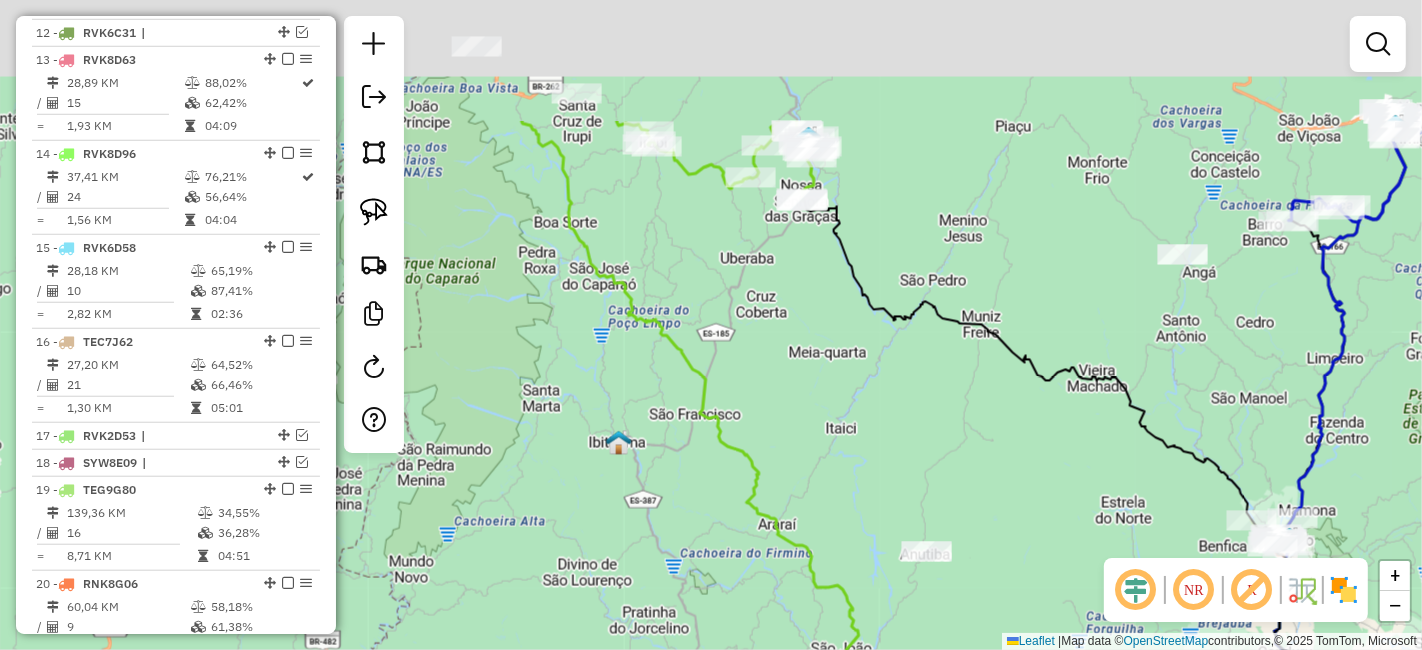 drag, startPoint x: 537, startPoint y: 390, endPoint x: 674, endPoint y: 518, distance: 187.49133 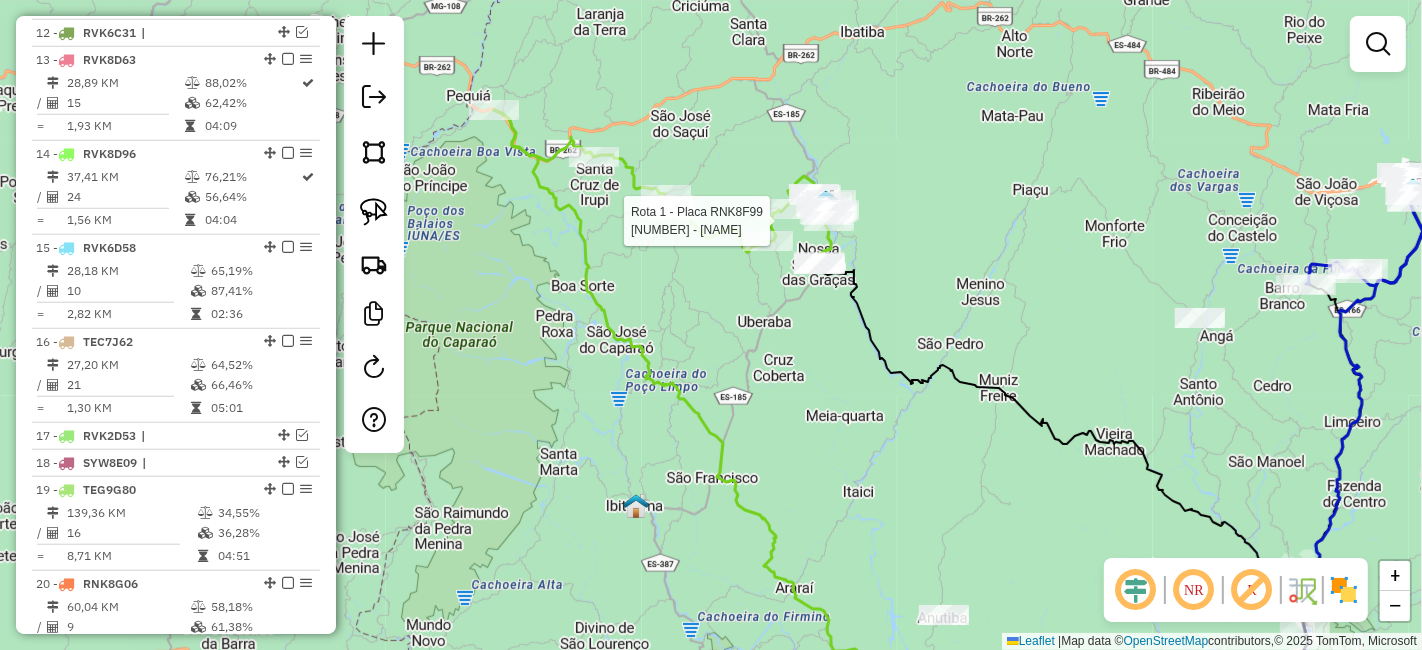 select on "*********" 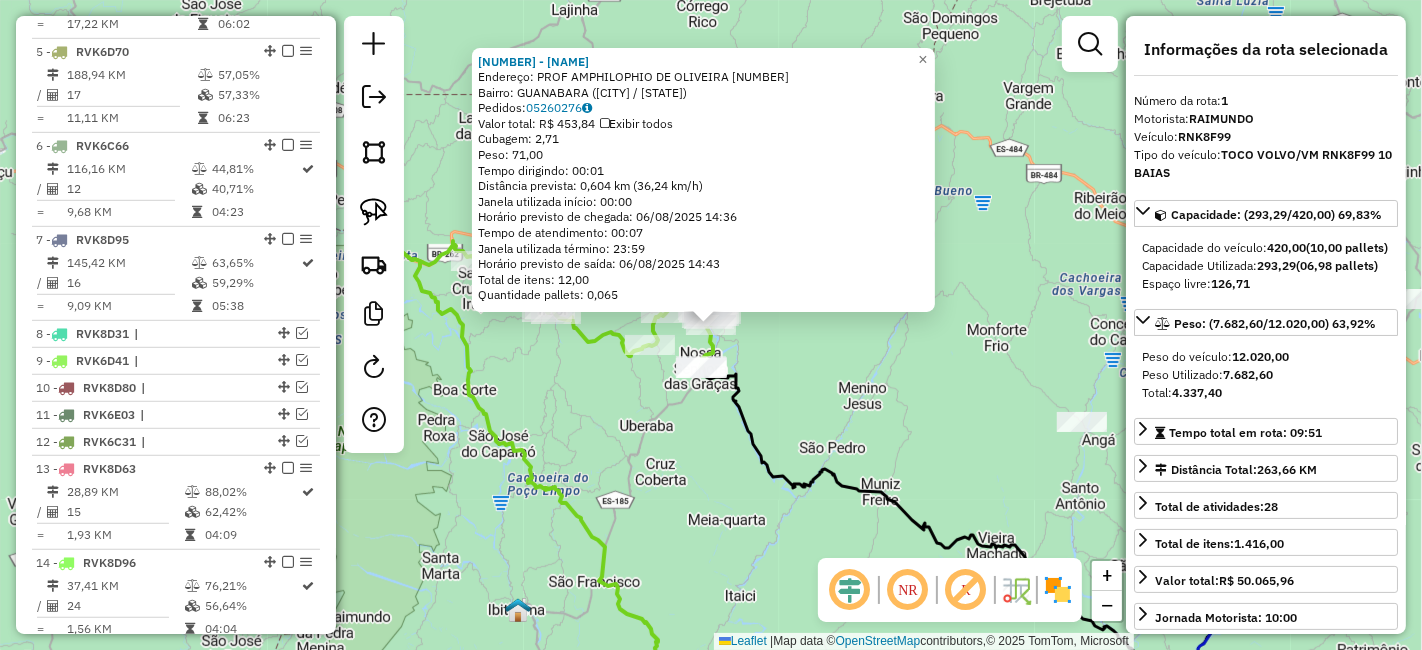 scroll, scrollTop: 773, scrollLeft: 0, axis: vertical 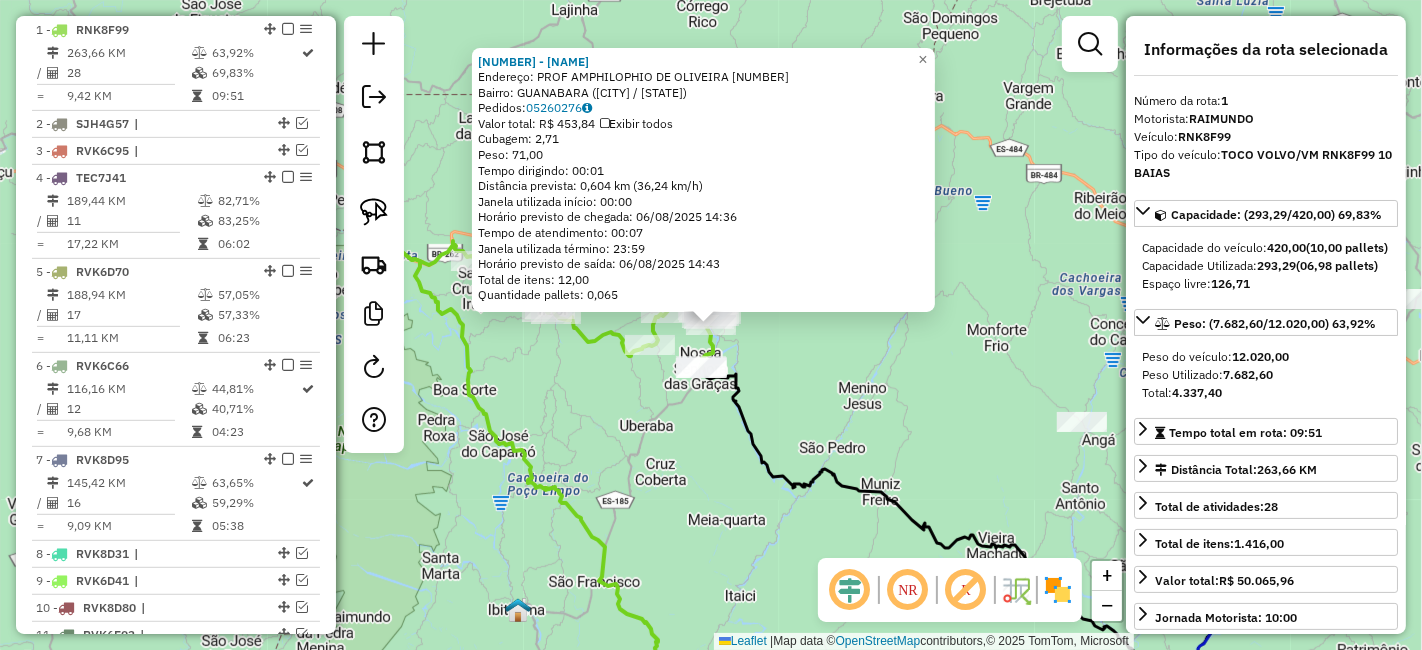 click on "11548 - PADARIA PONTO DE LUZ  Endereço:  PROF AMPHILOPHIO DE OLIVEIRA 163   Bairro: GUANABARA ([CITY] / [STATE])   Pedidos:  05260276   Valor total: R$ 453,84   Exibir todos   Cubagem: 2,71  Peso: 71,00  Tempo dirigindo: 00:01   Distância prevista: 0,604 km (36,24 km/h)   Janela utilizada início: 00:00   Horário previsto de chegada: 06/08/2025 14:36   Tempo de atendimento: 00:07   Janela utilizada término: 23:59   Horário previsto de saída: 06/08/2025 14:43   Total de itens: 12,00   Quantidade pallets: 0,065  × Janela de atendimento Grade de atendimento Capacidade Transportadoras Veículos Cliente Pedidos  Rotas Selecione os dias de semana para filtrar as janelas de atendimento  Seg   Ter   Qua   Qui   Sex   Sáb   Dom  Informe o período da janela de atendimento: De: Até:  Filtrar exatamente a janela do cliente  Considerar janela de atendimento padrão  Selecione os dias de semana para filtrar as grades de atendimento  Seg   Ter   Qua   Qui   Sex   Sáb   Dom   Peso mínimo:   Peso máximo:   De:   Até:" 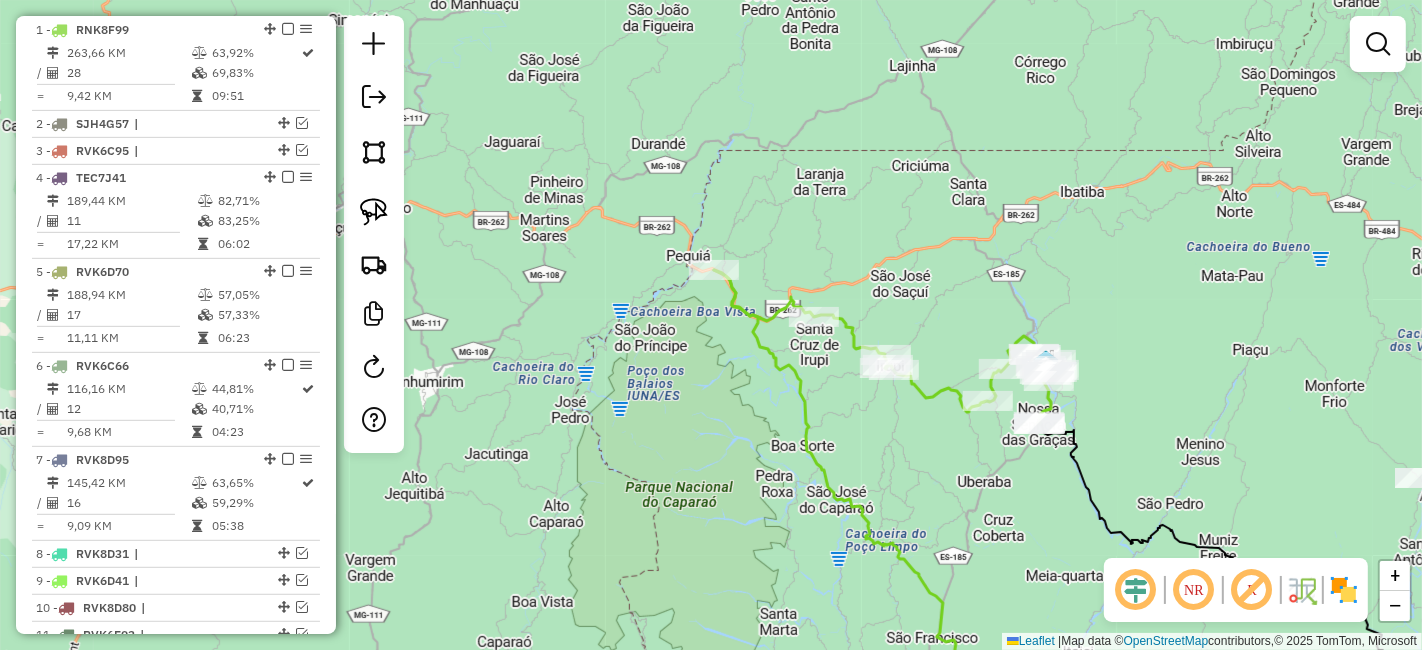 drag, startPoint x: 536, startPoint y: 392, endPoint x: 871, endPoint y: 448, distance: 339.64835 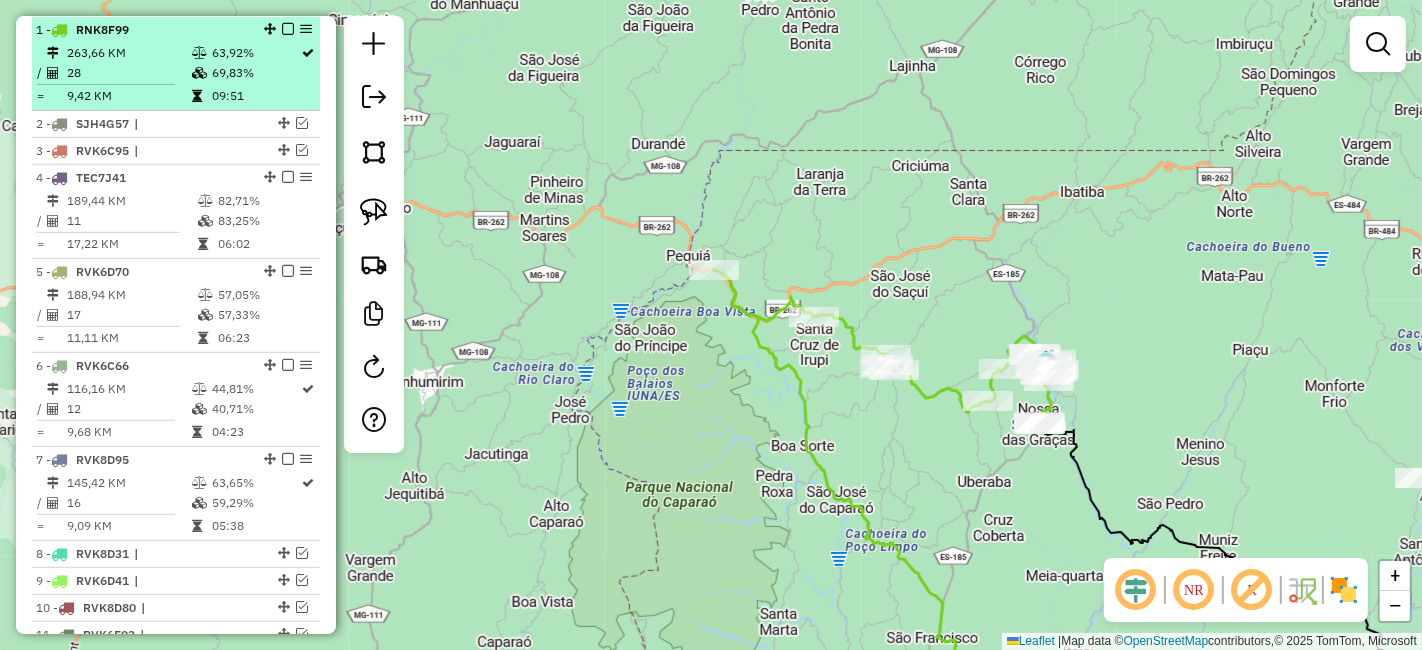 click at bounding box center (288, 29) 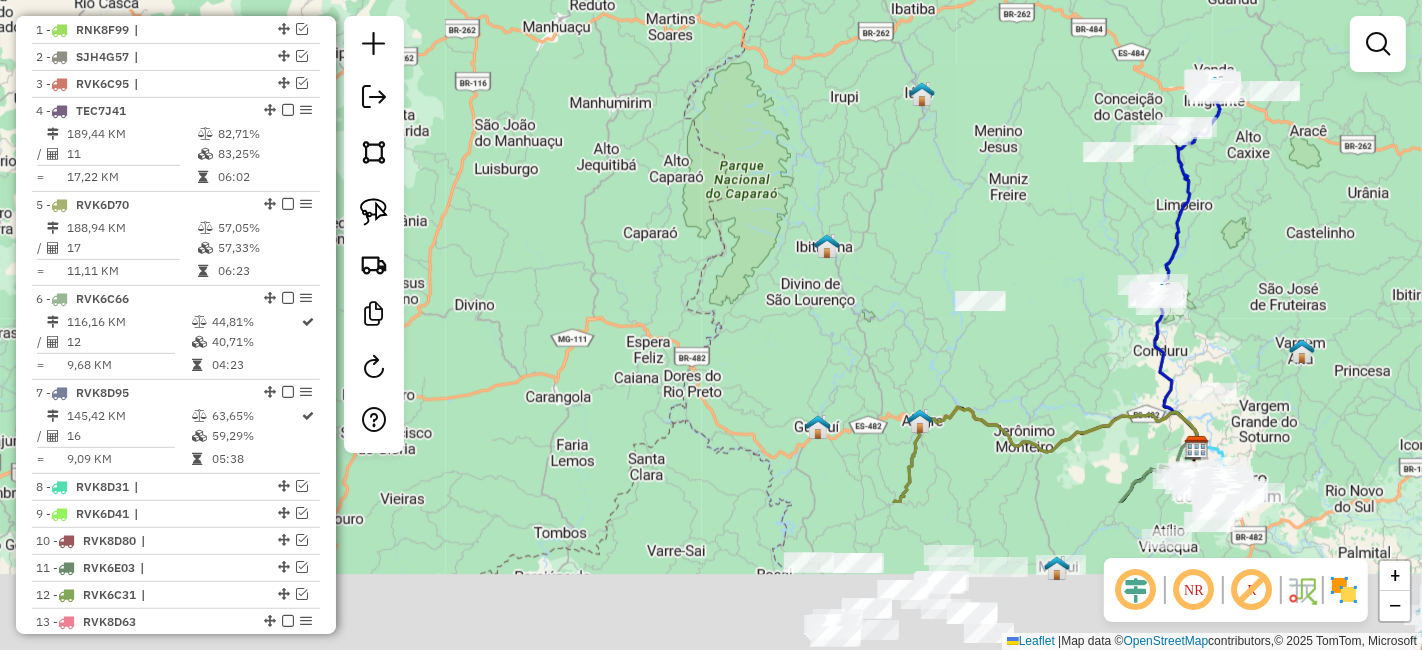 drag, startPoint x: 888, startPoint y: 377, endPoint x: 857, endPoint y: 152, distance: 227.12552 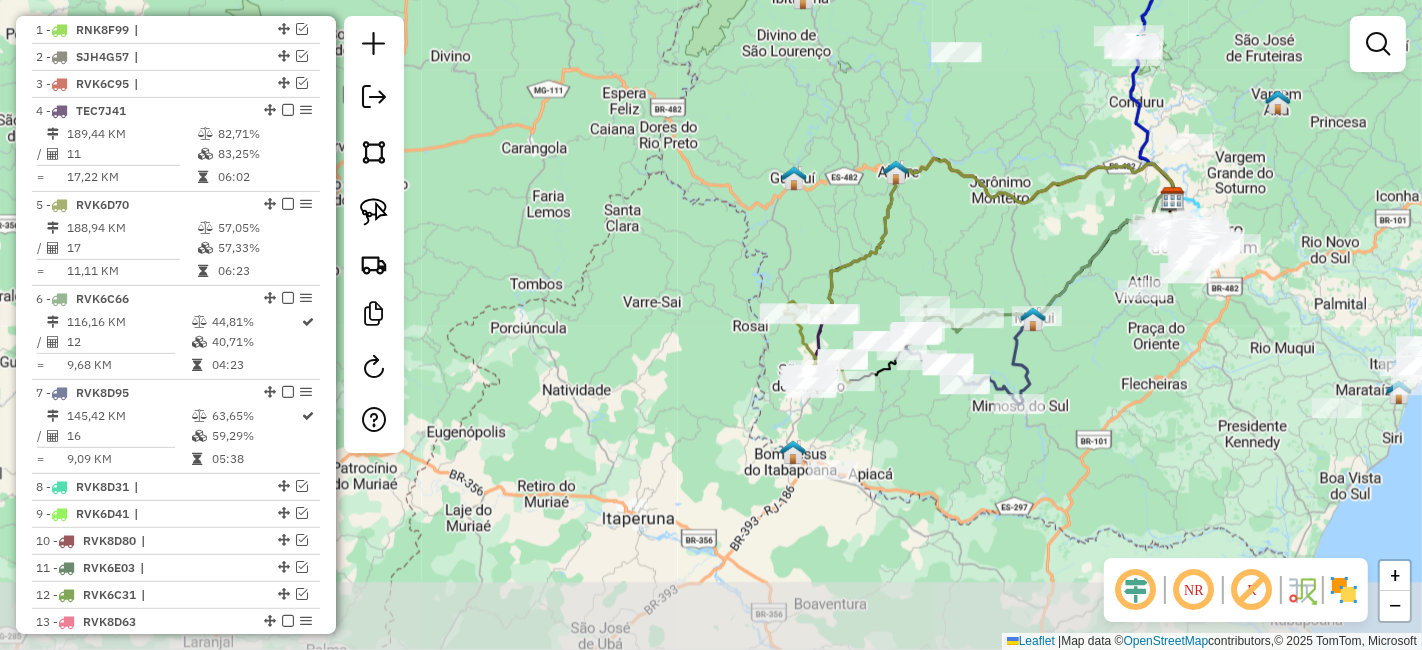 drag, startPoint x: 1020, startPoint y: 335, endPoint x: 1014, endPoint y: 201, distance: 134.13426 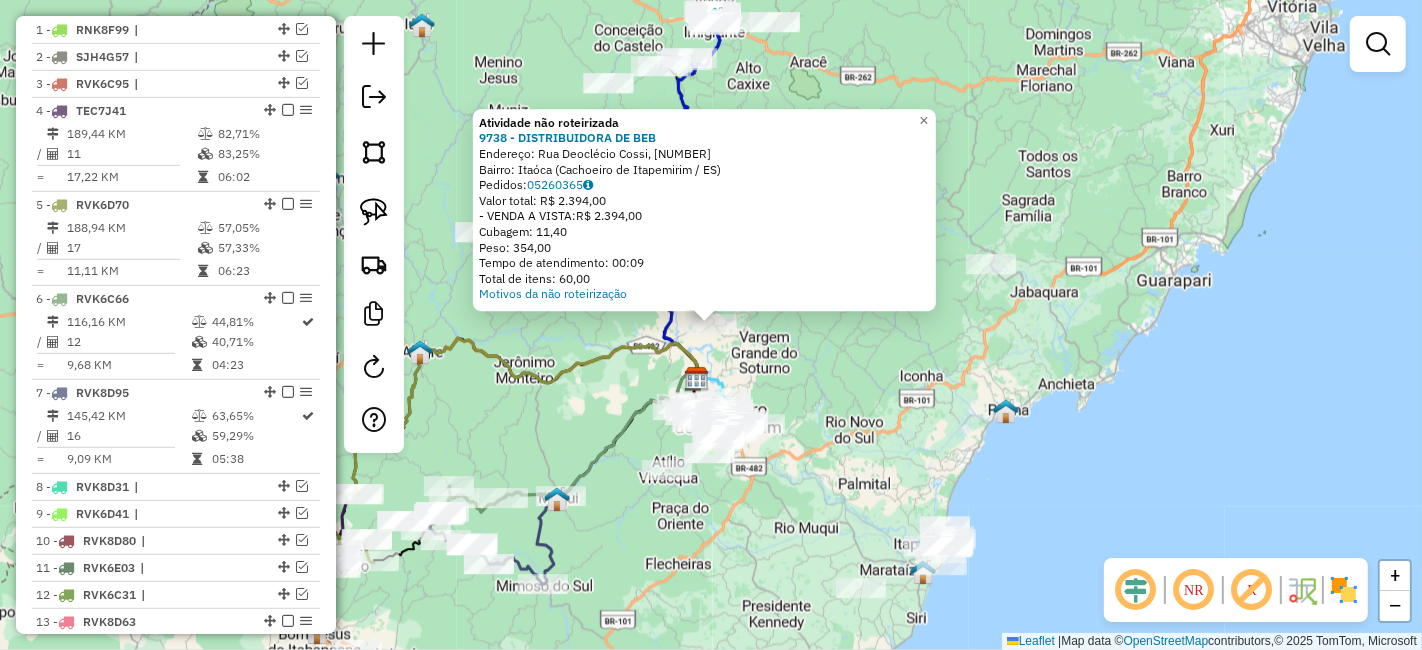 click on "Atividade não roteirizada [NUMBER] - [NAME]  Endereço: Rua Deoclécio Cossi, [NUMBER]   Bairro: Itaóca (Cachoeiro de Itapemirim / [STATE])   Pedidos:  05260365   Valor total: R$ 2.394,00   - VENDA A VISTA:  R$ 2.394,00   Cubagem: 11,40   Peso: 354,00   Tempo de atendimento: 00:09   Total de itens: 60,00  Motivos da não roteirização × Janela de atendimento Grade de atendimento Capacidade Transportadoras Veículos Cliente Pedidos  Rotas Selecione os dias de semana para filtrar as janelas de atendimento  Seg   Ter   Qua   Qui   Sex   Sáb   Dom  Informe o período da janela de atendimento: De: Até:  Filtrar exatamente a janela do cliente  Considerar janela de atendimento padrão  Selecione os dias de semana para filtrar as grades de atendimento  Seg   Ter   Qua   Qui   Sex   Sáb   Dom   Considerar clientes sem dia de atendimento cadastrado  Clientes fora do dia de atendimento selecionado Filtrar as atividades entre os valores definidos abaixo:  Peso mínimo:   Peso máximo:   Cubagem mínima:   De:  De:" 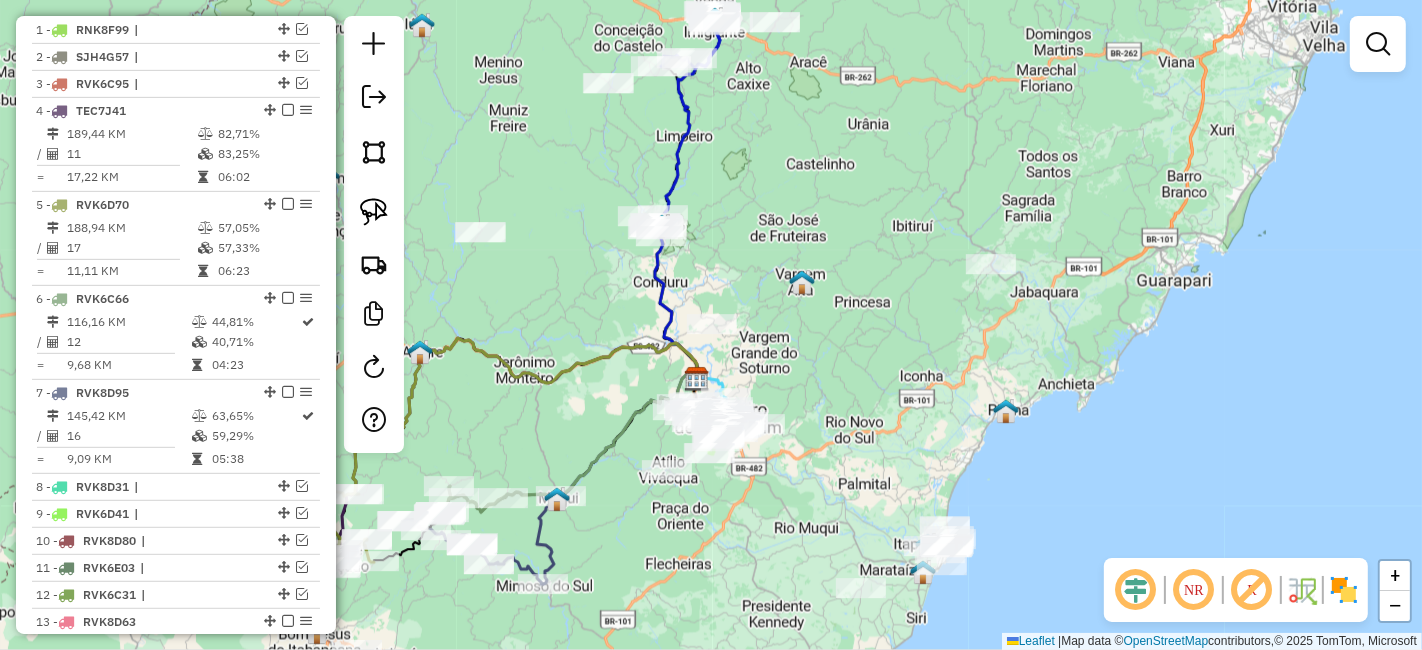 drag, startPoint x: 835, startPoint y: 424, endPoint x: 1073, endPoint y: 481, distance: 244.73047 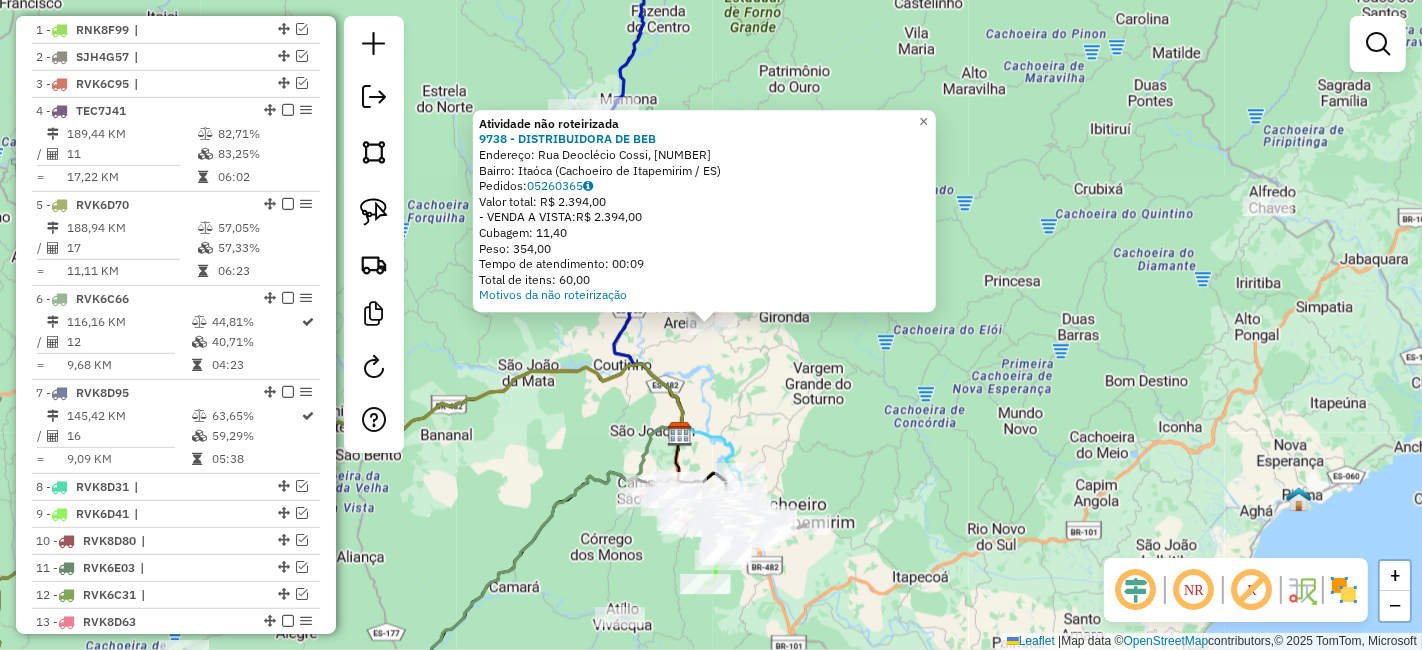 click on "Atividade não roteirizada [NUMBER] - [NAME]  Endereço: Rua Deoclécio Cossi, [NUMBER]   Bairro: Itaóca (Cachoeiro de Itapemirim / [STATE])   Pedidos:  05260365   Valor total: R$ 2.394,00   - VENDA A VISTA:  R$ 2.394,00   Cubagem: 11,40   Peso: 354,00   Tempo de atendimento: 00:09   Total de itens: 60,00  Motivos da não roteirização × Janela de atendimento Grade de atendimento Capacidade Transportadoras Veículos Cliente Pedidos  Rotas Selecione os dias de semana para filtrar as janelas de atendimento  Seg   Ter   Qua   Qui   Sex   Sáb   Dom  Informe o período da janela de atendimento: De: Até:  Filtrar exatamente a janela do cliente  Considerar janela de atendimento padrão  Selecione os dias de semana para filtrar as grades de atendimento  Seg   Ter   Qua   Qui   Sex   Sáb   Dom   Considerar clientes sem dia de atendimento cadastrado  Clientes fora do dia de atendimento selecionado Filtrar as atividades entre os valores definidos abaixo:  Peso mínimo:   Peso máximo:   Cubagem mínima:   De:  De:" 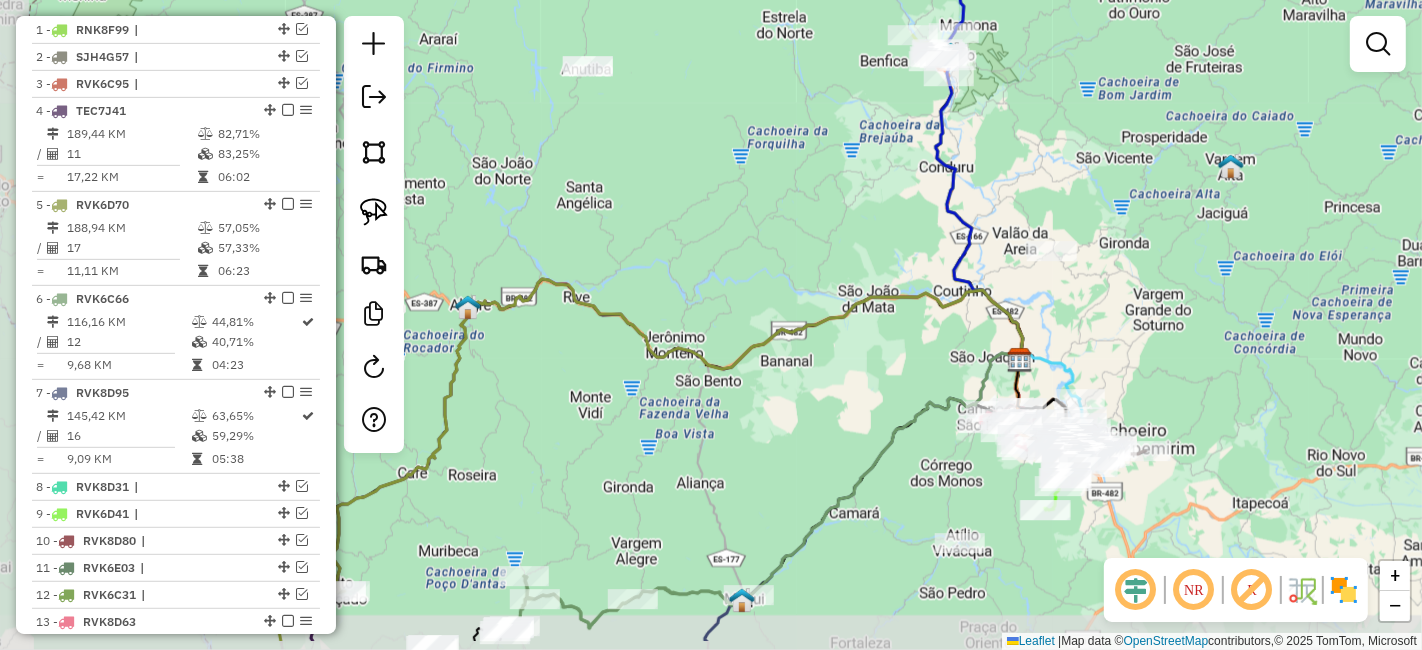 drag, startPoint x: 908, startPoint y: 395, endPoint x: 1248, endPoint y: 321, distance: 347.95978 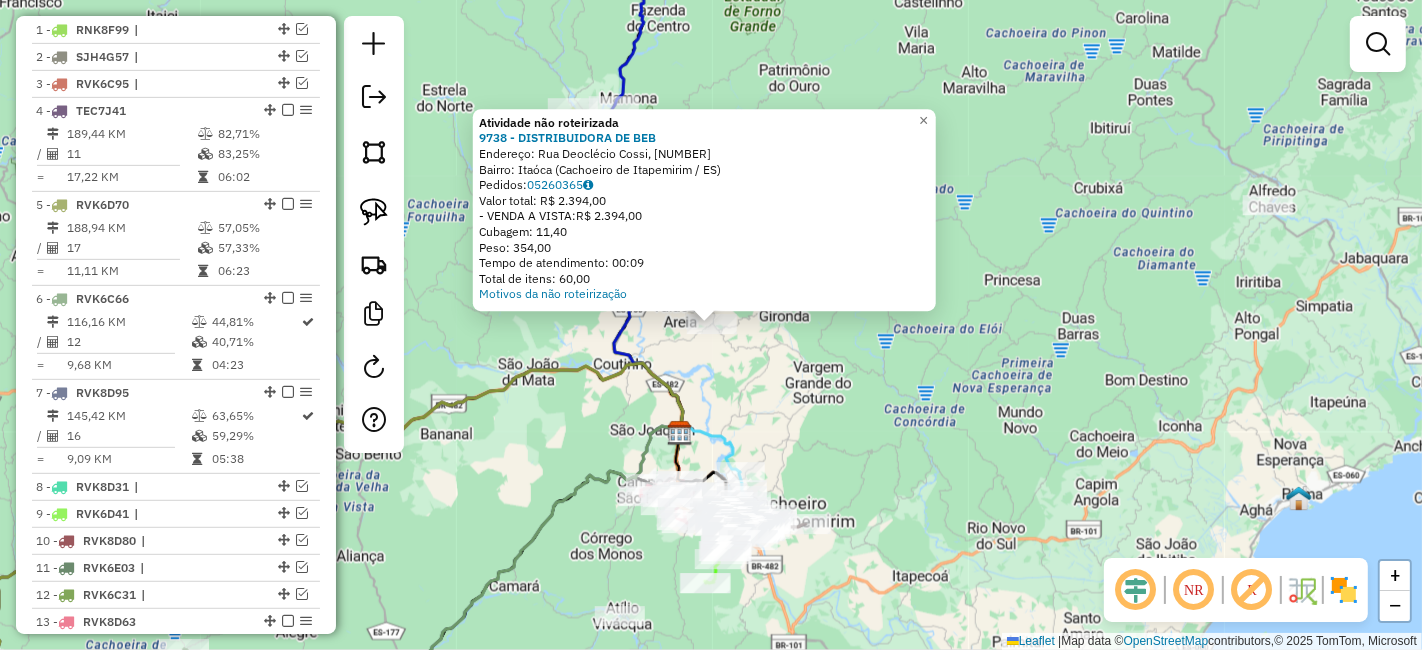 click on "Atividade não roteirizada [NUMBER] - [NAME]  Endereço: Rua Deoclécio Cossi, [NUMBER]   Bairro: Itaóca (Cachoeiro de Itapemirim / [STATE])   Pedidos:  05260365   Valor total: R$ 2.394,00   - VENDA A VISTA:  R$ 2.394,00   Cubagem: 11,40   Peso: 354,00   Tempo de atendimento: 00:09   Total de itens: 60,00  Motivos da não roteirização × Janela de atendimento Grade de atendimento Capacidade Transportadoras Veículos Cliente Pedidos  Rotas Selecione os dias de semana para filtrar as janelas de atendimento  Seg   Ter   Qua   Qui   Sex   Sáb   Dom  Informe o período da janela de atendimento: De: Até:  Filtrar exatamente a janela do cliente  Considerar janela de atendimento padrão  Selecione os dias de semana para filtrar as grades de atendimento  Seg   Ter   Qua   Qui   Sex   Sáb   Dom   Considerar clientes sem dia de atendimento cadastrado  Clientes fora do dia de atendimento selecionado Filtrar as atividades entre os valores definidos abaixo:  Peso mínimo:   Peso máximo:   Cubagem mínima:   De:  De:" 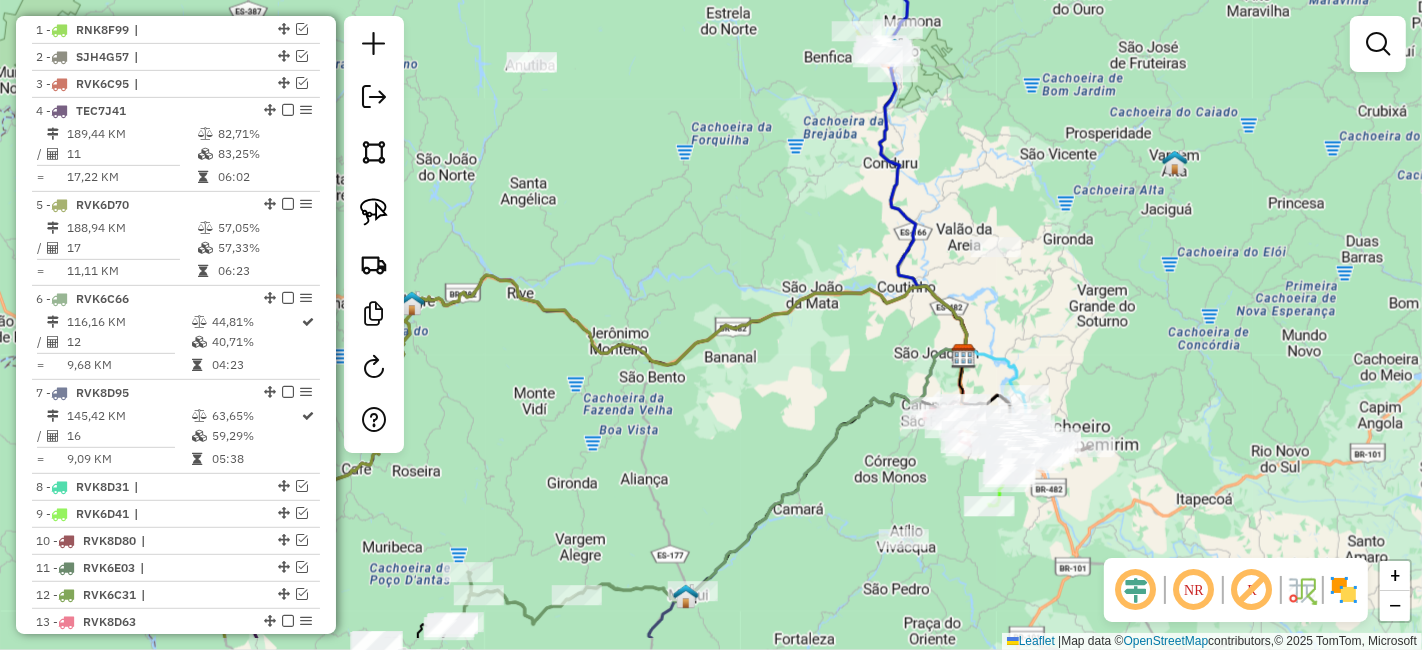 drag, startPoint x: 834, startPoint y: 398, endPoint x: 1117, endPoint y: 321, distance: 293.28827 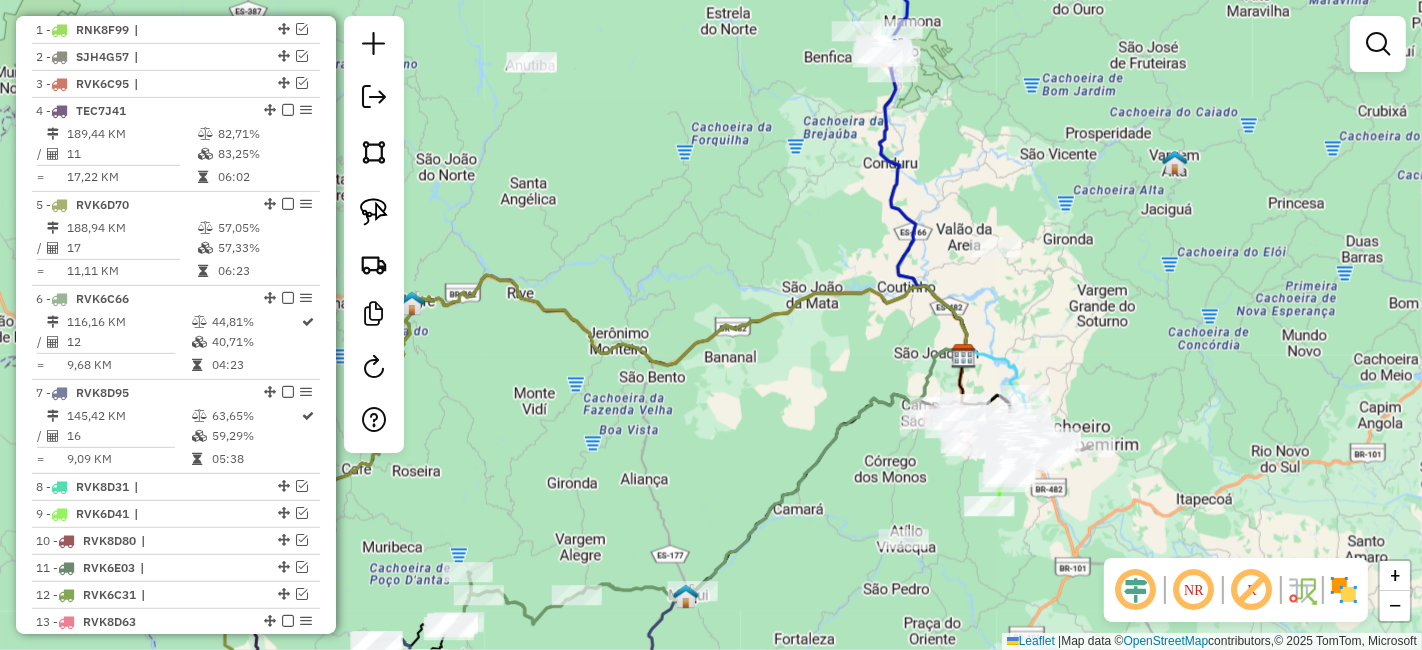 click on "Janela de atendimento Grade de atendimento Capacidade Transportadoras Veículos Cliente Pedidos  Rotas Selecione os dias de semana para filtrar as janelas de atendimento  Seg   Ter   Qua   Qui   Sex   Sáb   Dom  Informe o período da janela de atendimento: De: Até:  Filtrar exatamente a janela do cliente  Considerar janela de atendimento padrão  Selecione os dias de semana para filtrar as grades de atendimento  Seg   Ter   Qua   Qui   Sex   Sáb   Dom   Considerar clientes sem dia de atendimento cadastrado  Clientes fora do dia de atendimento selecionado Filtrar as atividades entre os valores definidos abaixo:  Peso mínimo:   Peso máximo:   Cubagem mínima:   Cubagem máxima:   De:   Até:  Filtrar as atividades entre o tempo de atendimento definido abaixo:  De:   Até:   Considerar capacidade total dos clientes não roteirizados Transportadora: Selecione um ou mais itens Tipo de veículo: Selecione um ou mais itens Veículo: Selecione um ou mais itens Motorista: Selecione um ou mais itens Nome: Rótulo:" 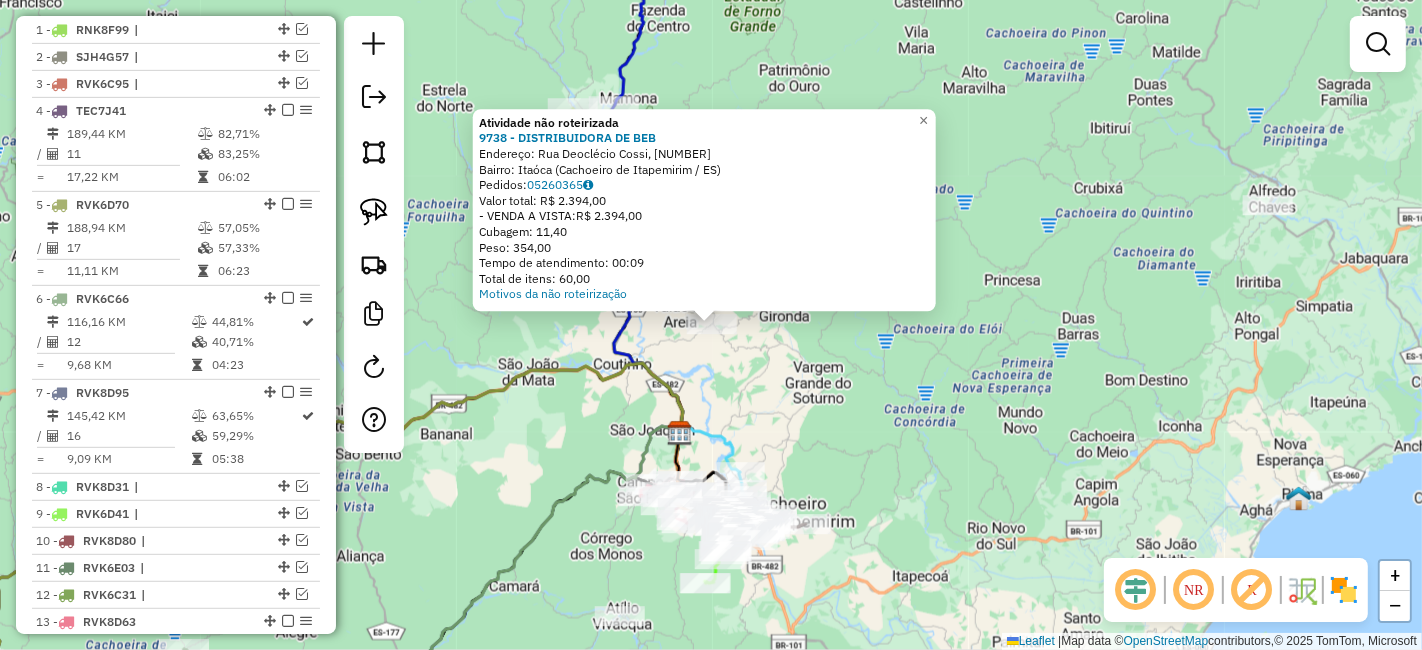 click on "Atividade não roteirizada [NUMBER] - [NAME]  Endereço: Rua Deoclécio Cossi, [NUMBER]   Bairro: Itaóca (Cachoeiro de Itapemirim / [STATE])   Pedidos:  05260365   Valor total: R$ 2.394,00   - VENDA A VISTA:  R$ 2.394,00   Cubagem: 11,40   Peso: 354,00   Tempo de atendimento: 00:09   Total de itens: 60,00  Motivos da não roteirização × Janela de atendimento Grade de atendimento Capacidade Transportadoras Veículos Cliente Pedidos  Rotas Selecione os dias de semana para filtrar as janelas de atendimento  Seg   Ter   Qua   Qui   Sex   Sáb   Dom  Informe o período da janela de atendimento: De: Até:  Filtrar exatamente a janela do cliente  Considerar janela de atendimento padrão  Selecione os dias de semana para filtrar as grades de atendimento  Seg   Ter   Qua   Qui   Sex   Sáb   Dom   Considerar clientes sem dia de atendimento cadastrado  Clientes fora do dia de atendimento selecionado Filtrar as atividades entre os valores definidos abaixo:  Peso mínimo:   Peso máximo:   Cubagem mínima:   De:  De:" 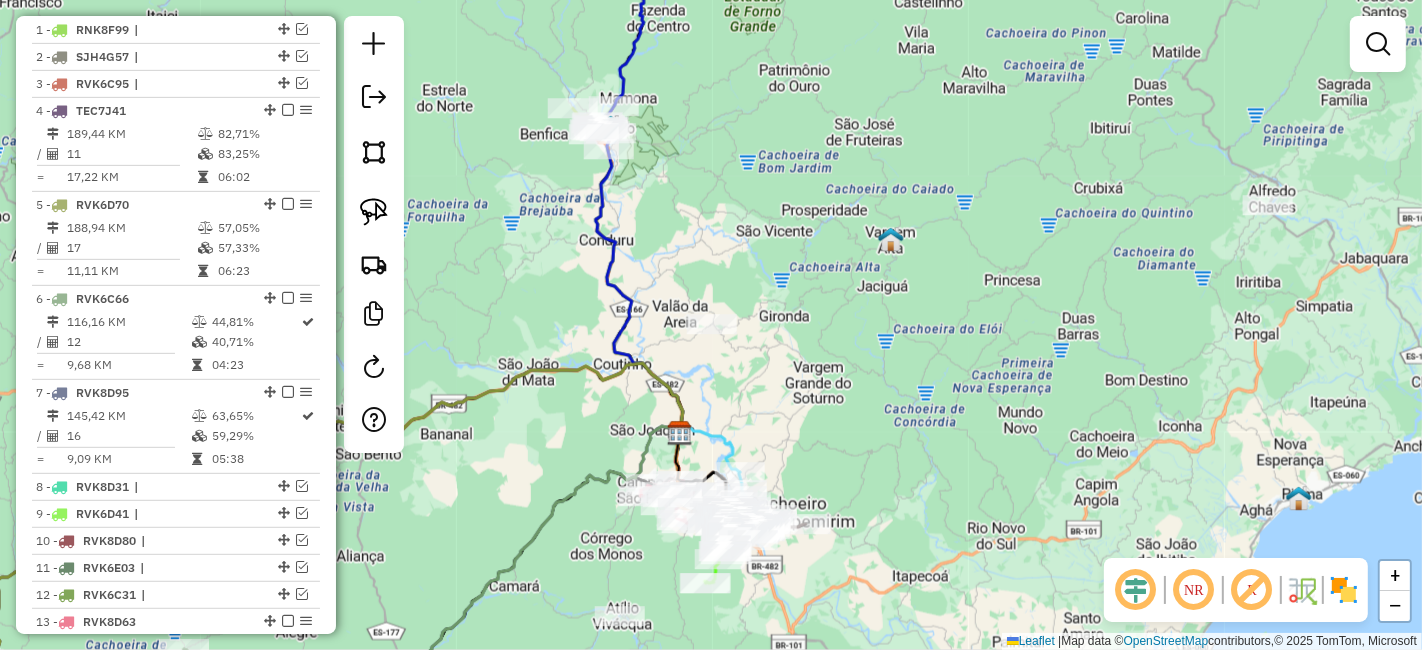 click on "Janela de atendimento Grade de atendimento Capacidade Transportadoras Veículos Cliente Pedidos  Rotas Selecione os dias de semana para filtrar as janelas de atendimento  Seg   Ter   Qua   Qui   Sex   Sáb   Dom  Informe o período da janela de atendimento: De: Até:  Filtrar exatamente a janela do cliente  Considerar janela de atendimento padrão  Selecione os dias de semana para filtrar as grades de atendimento  Seg   Ter   Qua   Qui   Sex   Sáb   Dom   Considerar clientes sem dia de atendimento cadastrado  Clientes fora do dia de atendimento selecionado Filtrar as atividades entre os valores definidos abaixo:  Peso mínimo:   Peso máximo:   Cubagem mínima:   Cubagem máxima:   De:   Até:  Filtrar as atividades entre o tempo de atendimento definido abaixo:  De:   Até:   Considerar capacidade total dos clientes não roteirizados Transportadora: Selecione um ou mais itens Tipo de veículo: Selecione um ou mais itens Veículo: Selecione um ou mais itens Motorista: Selecione um ou mais itens Nome: Rótulo:" 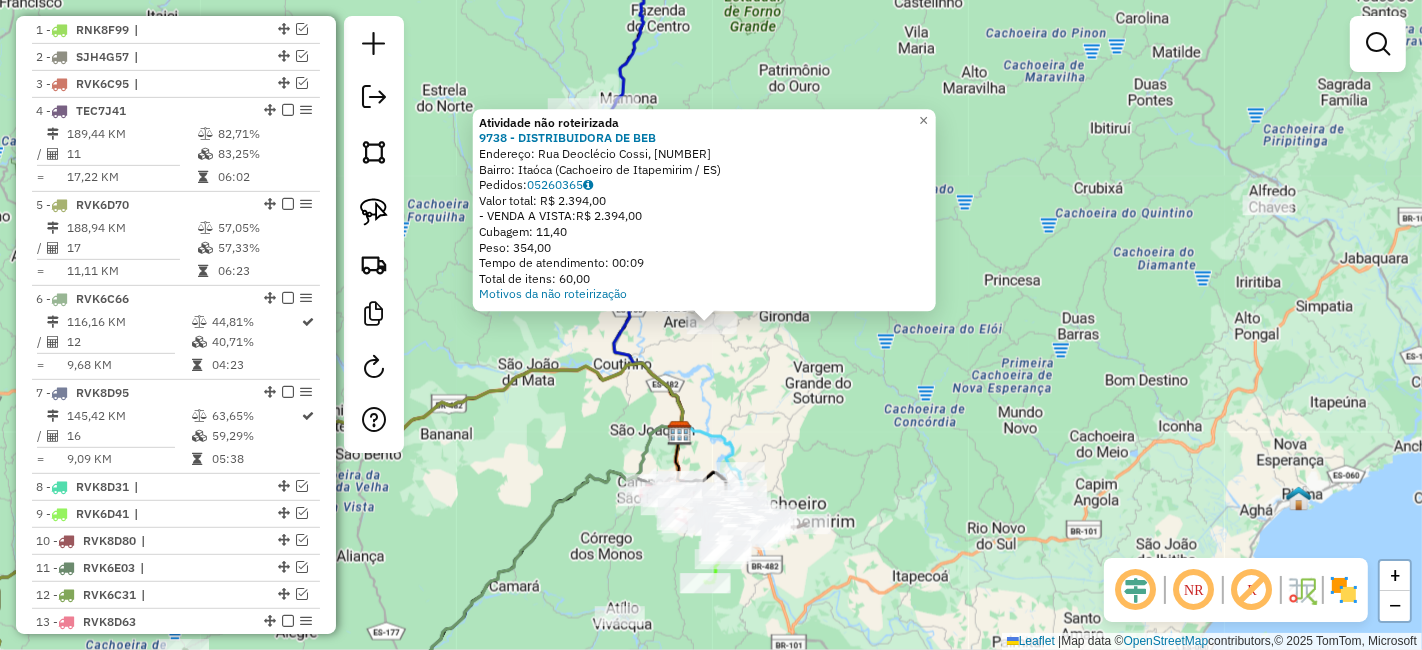 click on "Atividade não roteirizada [NUMBER] - [NAME]  Endereço: Rua Deoclécio Cossi, [NUMBER]   Bairro: Itaóca (Cachoeiro de Itapemirim / [STATE])   Pedidos:  05260365   Valor total: R$ 2.394,00   - VENDA A VISTA:  R$ 2.394,00   Cubagem: 11,40   Peso: 354,00   Tempo de atendimento: 00:09   Total de itens: 60,00  Motivos da não roteirização × Janela de atendimento Grade de atendimento Capacidade Transportadoras Veículos Cliente Pedidos  Rotas Selecione os dias de semana para filtrar as janelas de atendimento  Seg   Ter   Qua   Qui   Sex   Sáb   Dom  Informe o período da janela de atendimento: De: Até:  Filtrar exatamente a janela do cliente  Considerar janela de atendimento padrão  Selecione os dias de semana para filtrar as grades de atendimento  Seg   Ter   Qua   Qui   Sex   Sáb   Dom   Considerar clientes sem dia de atendimento cadastrado  Clientes fora do dia de atendimento selecionado Filtrar as atividades entre os valores definidos abaixo:  Peso mínimo:   Peso máximo:   Cubagem mínima:   De:  De:" 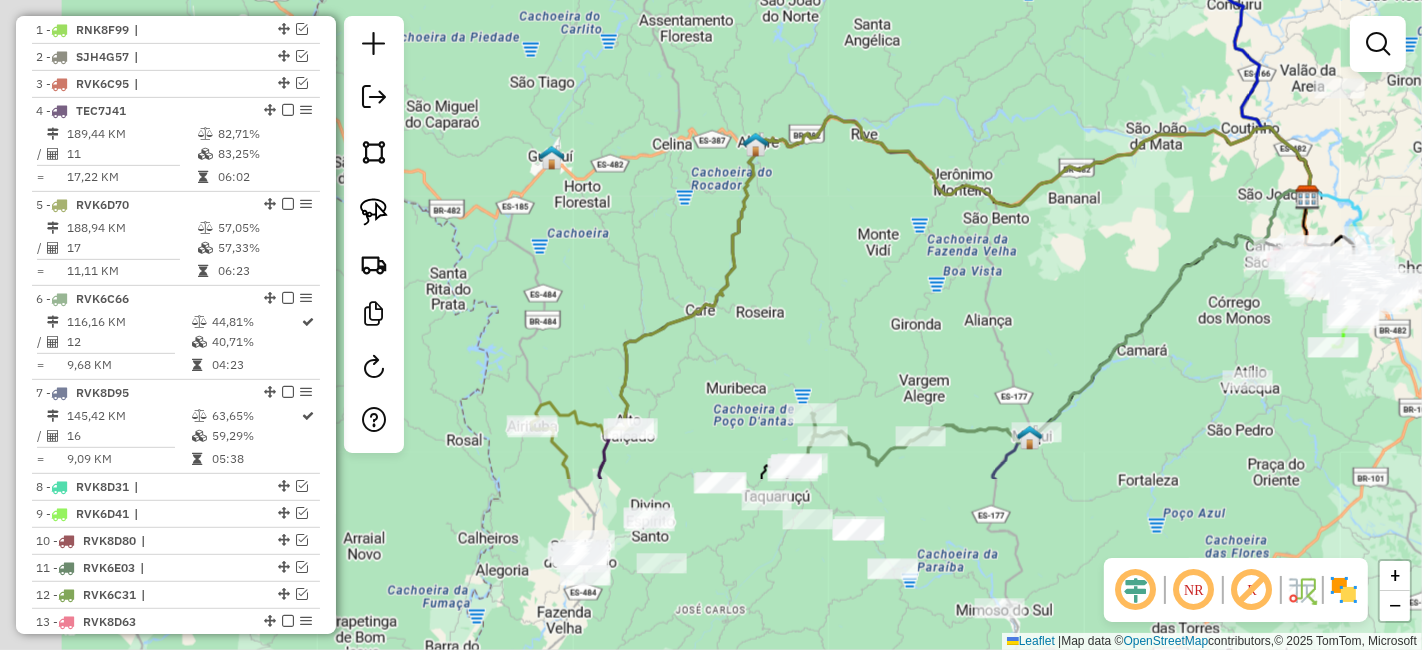 drag, startPoint x: 629, startPoint y: 415, endPoint x: 1284, endPoint y: 140, distance: 710.3872 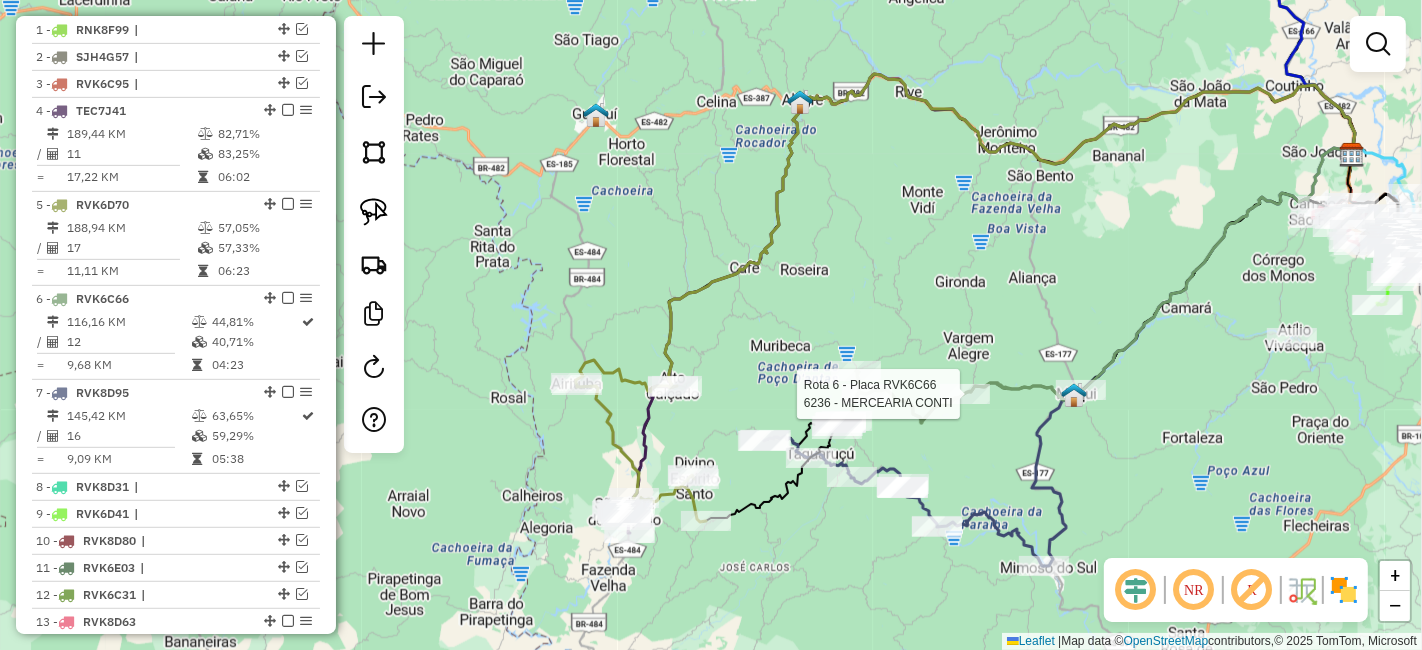 click 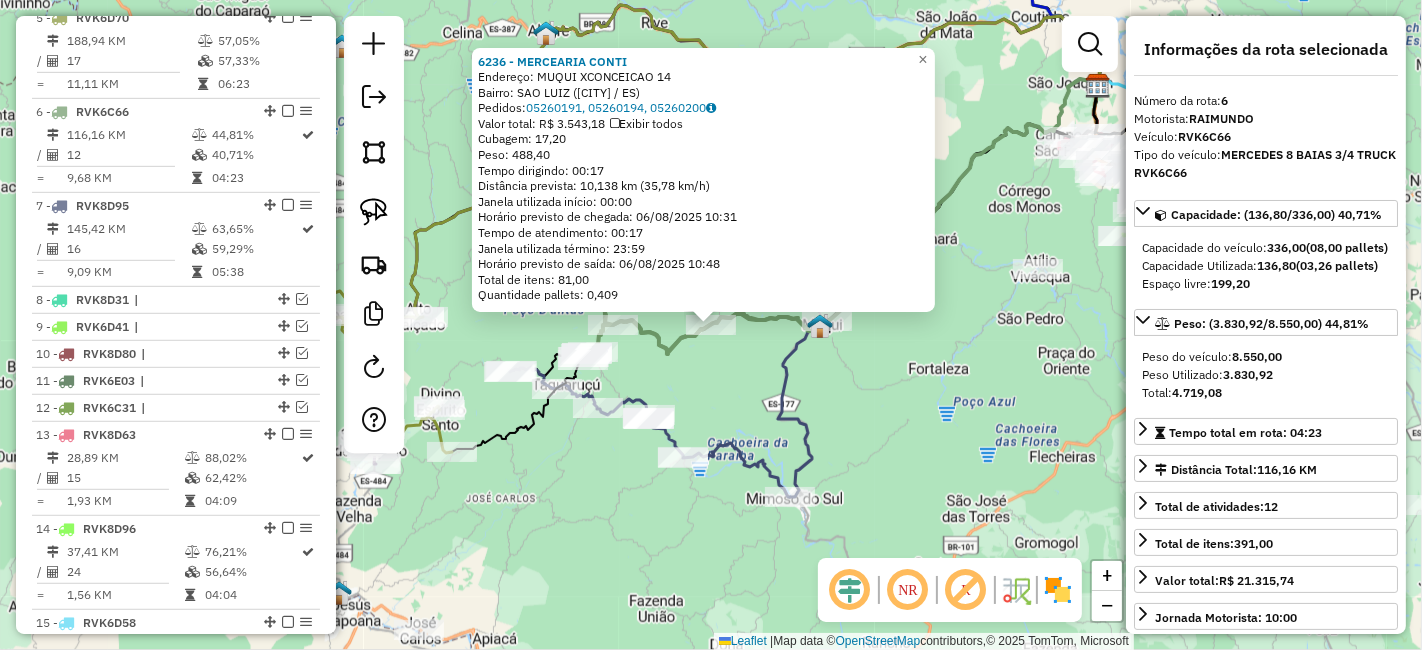 scroll, scrollTop: 1040, scrollLeft: 0, axis: vertical 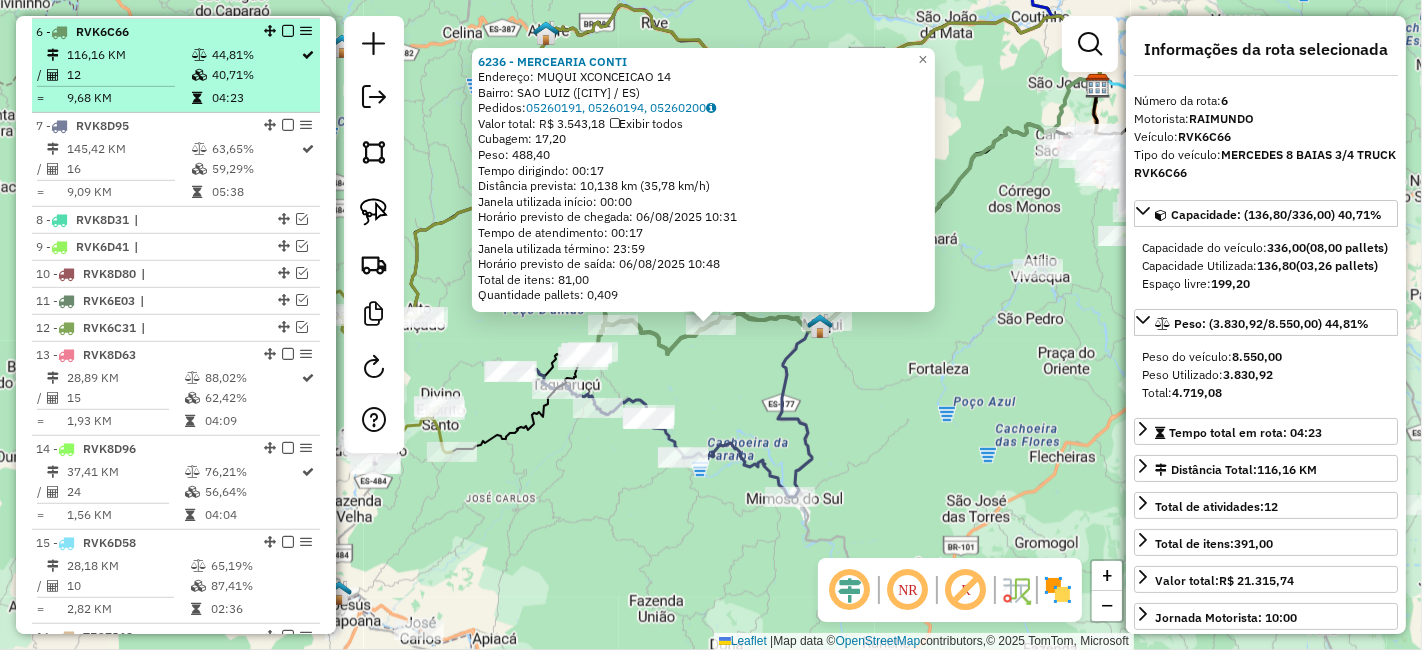 click at bounding box center (288, 31) 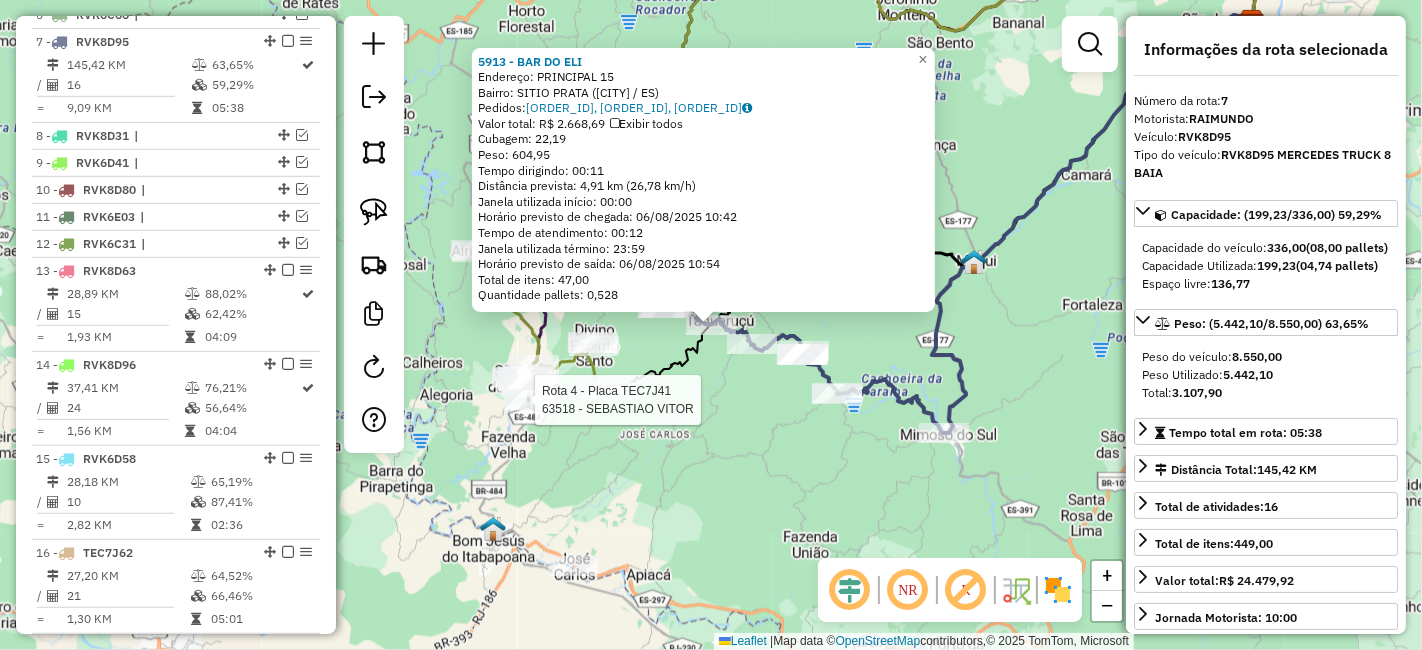 scroll, scrollTop: 1068, scrollLeft: 0, axis: vertical 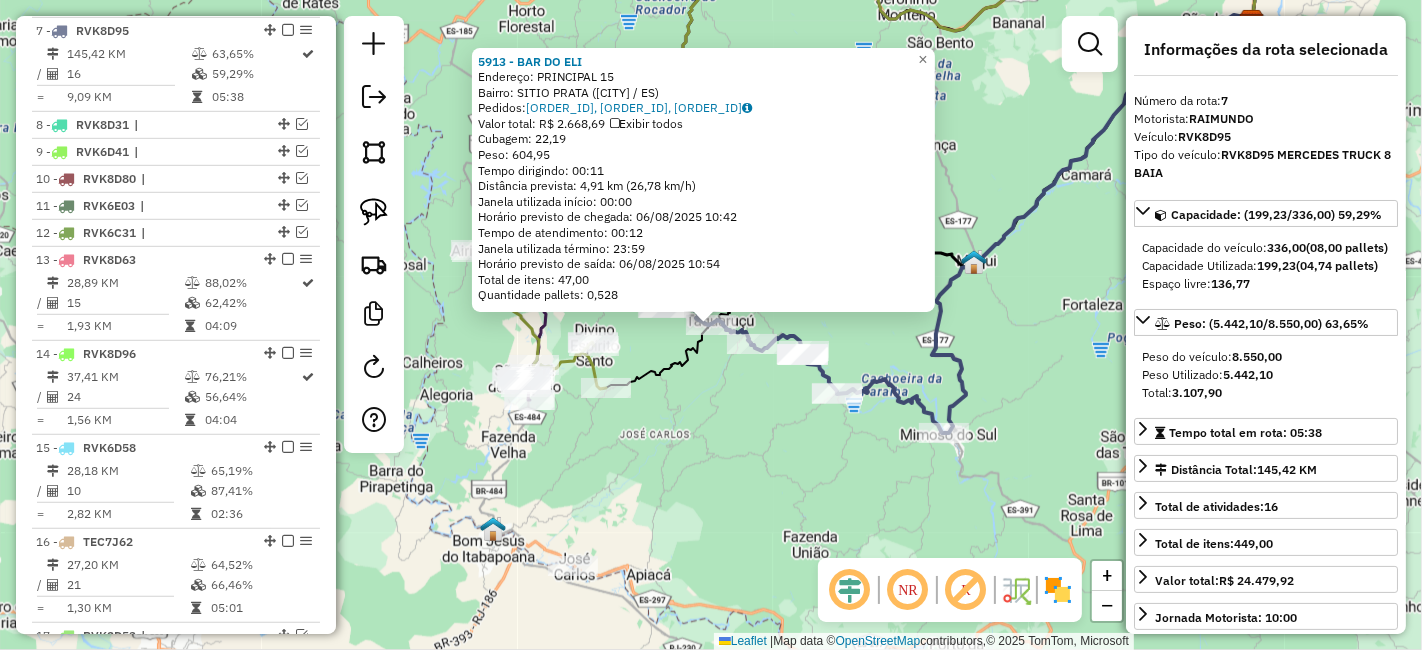 click on "[NUMBER] - BAR DO ELI Endereço: PRINCIPAL [NUMBER] Bairro: SITIO PRATA ([CITY] / ES) Pedidos: [ORDER_ID], [ORDER_ID], [ORDER_ID] Valor total: R$ 2.668,69 Exibir todos Cubagem: 22,19 Peso: 604,95 Tempo dirigindo: 00:11 Distância prevista: 4,91 km (26,78 km/h) Janela utilizada início: 00:00 Horário previsto de chegada: 06/08/2025 10:42 Tempo de atendimento: 00:12 Janela utilizada término: 23:59 Horário previsto de saída: 06/08/2025 10:54 Total de itens: 47,00 Quantidade pallets: 0,528 × Janela de atendimento Grade de atendimento Capacidade Transportadoras Veículos Cliente Pedidos Rotas Selecione os dias de semana para filtrar as janelas de atendimento Seg Ter Qua Qui Sex Sáb Dom Informe o período da janela de atendimento: De: Até: Filtrar exatamente a janela do cliente Considerar janela de atendimento padrão Selecione os dias de semana para filtrar as grades de atendimento Seg Ter Qua Qui Sex Sáb Dom Clientes fora do dia de atendimento selecionado +" 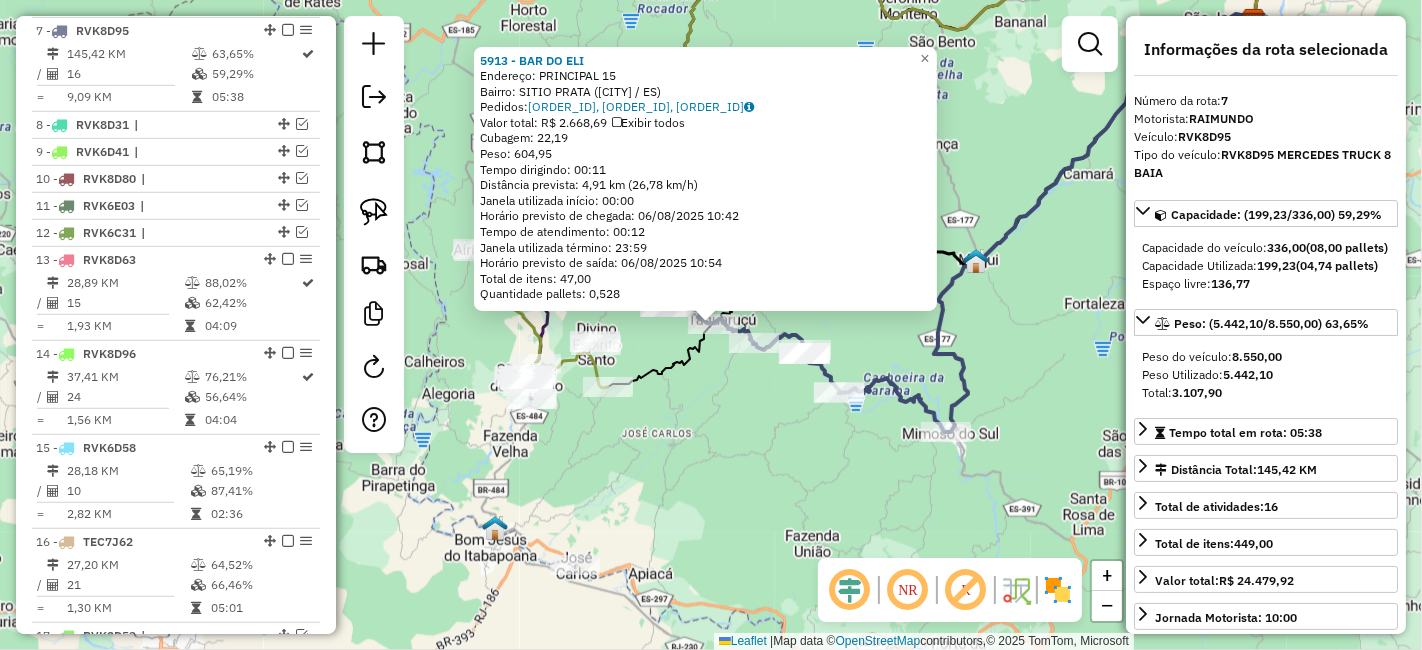 click on "[NUMBER] - BAR DO ELI Endereço: PRINCIPAL [NUMBER] Bairro: SITIO PRATA ([CITY] / ES) Pedidos: [ORDER_ID], [ORDER_ID], [ORDER_ID] Valor total: R$ 2.668,69 Exibir todos Cubagem: 22,19 Peso: 604,95 Tempo dirigindo: 00:11 Distância prevista: 4,91 km (26,78 km/h) Janela utilizada início: 00:00 Horário previsto de chegada: 06/08/2025 10:42 Tempo de atendimento: 00:12 Janela utilizada término: 23:59 Horário previsto de saída: 06/08/2025 10:54 Total de itens: 47,00 Quantidade pallets: 0,528 × Janela de atendimento Grade de atendimento Capacidade Transportadoras Veículos Cliente Pedidos Rotas Selecione os dias de semana para filtrar as janelas de atendimento Seg Ter Qua Qui Sex Sáb Dom Informe o período da janela de atendimento: De: Até: Filtrar exatamente a janela do cliente Considerar janela de atendimento padrão Selecione os dias de semana para filtrar as grades de atendimento Seg Ter Qua Qui Sex Sáb Dom Clientes fora do dia de atendimento selecionado +" 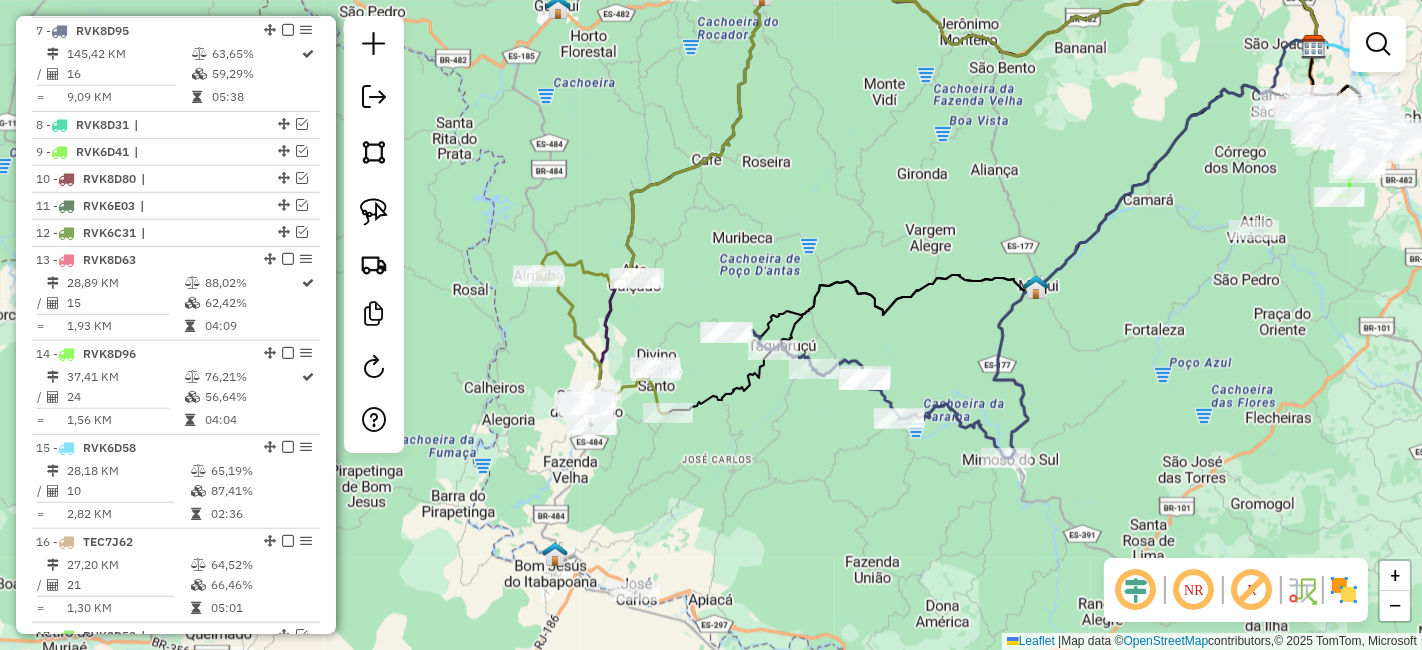 drag, startPoint x: 731, startPoint y: 441, endPoint x: 890, endPoint y: 476, distance: 162.80664 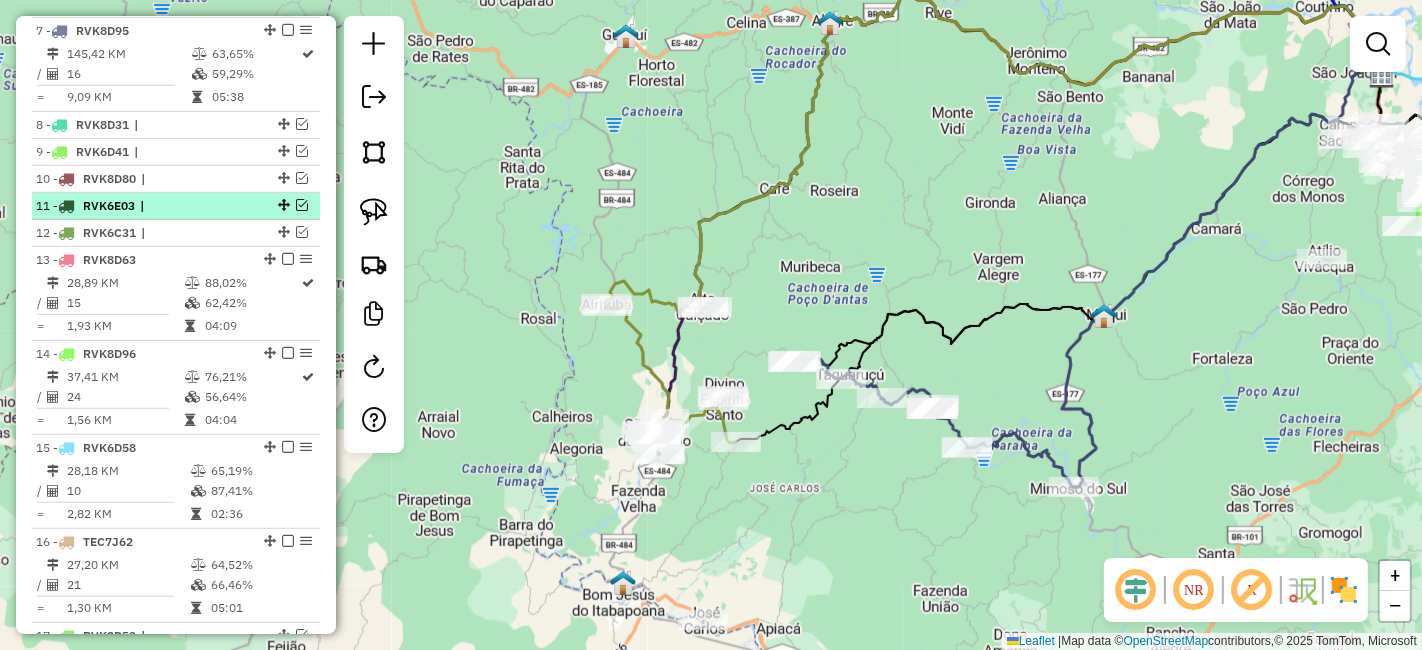 scroll, scrollTop: 957, scrollLeft: 0, axis: vertical 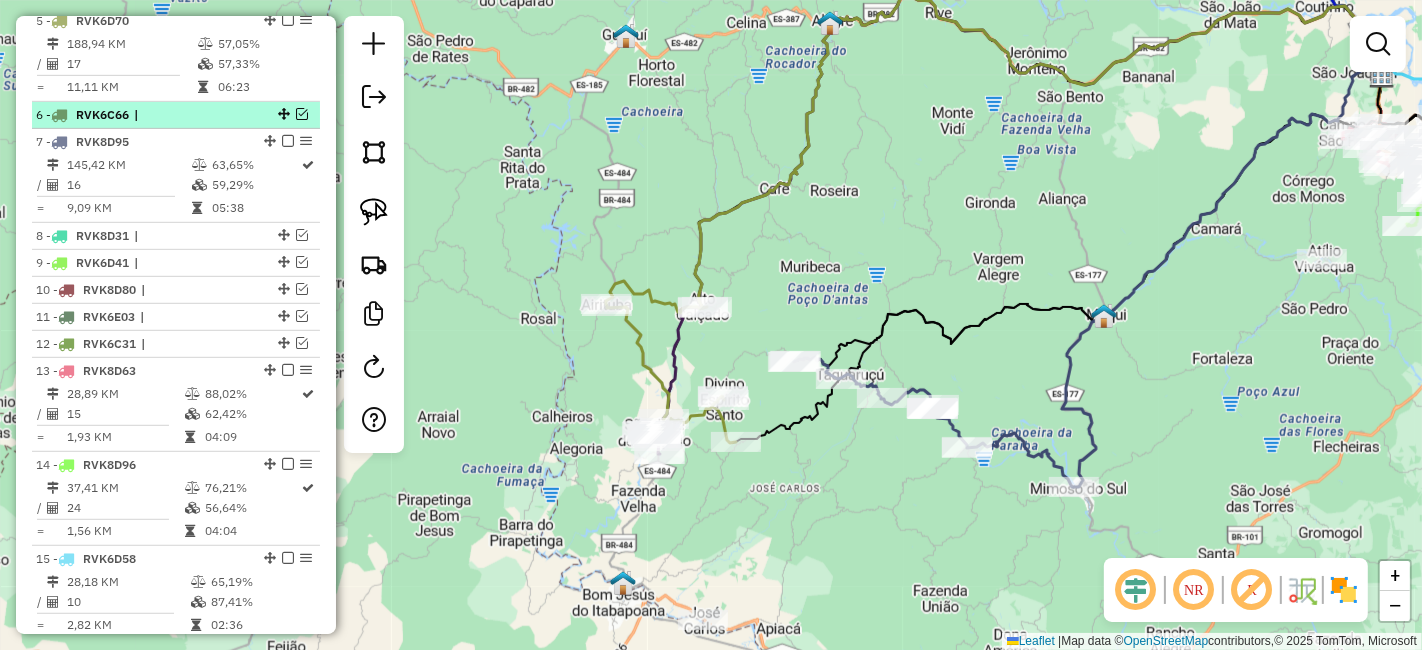 click at bounding box center (302, 114) 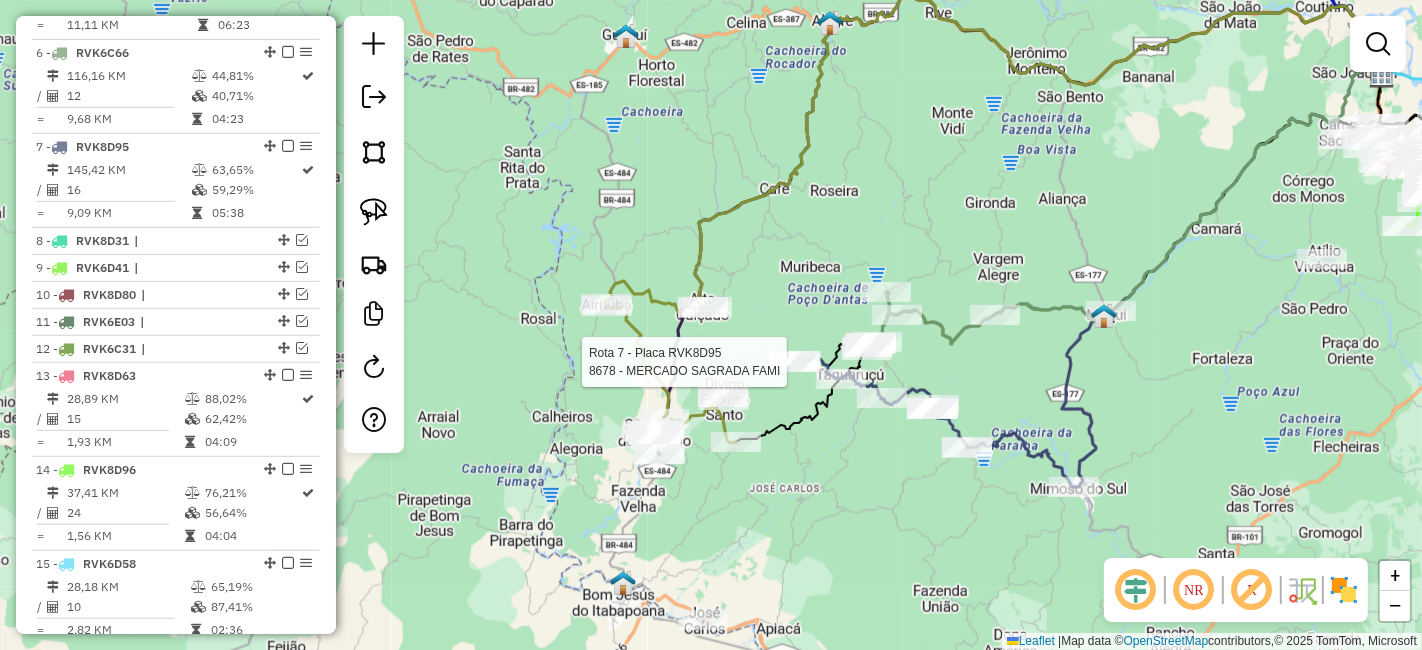 select on "*********" 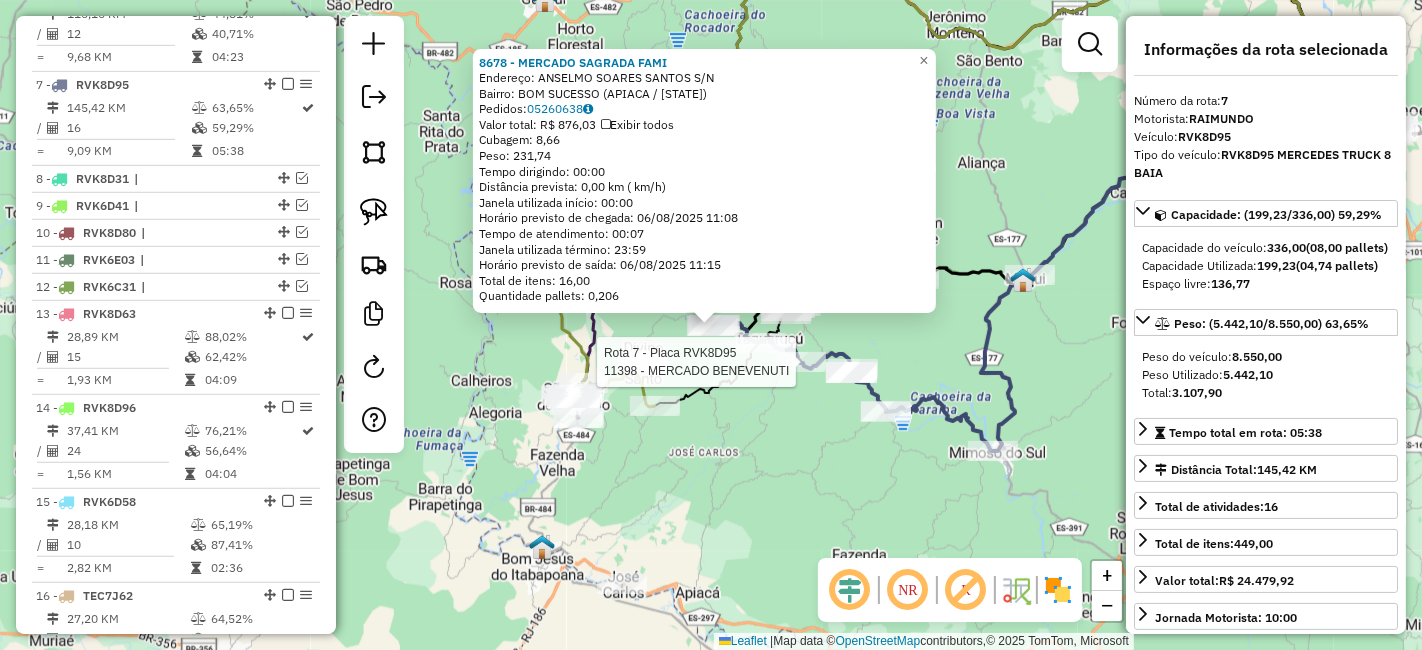scroll, scrollTop: 1134, scrollLeft: 0, axis: vertical 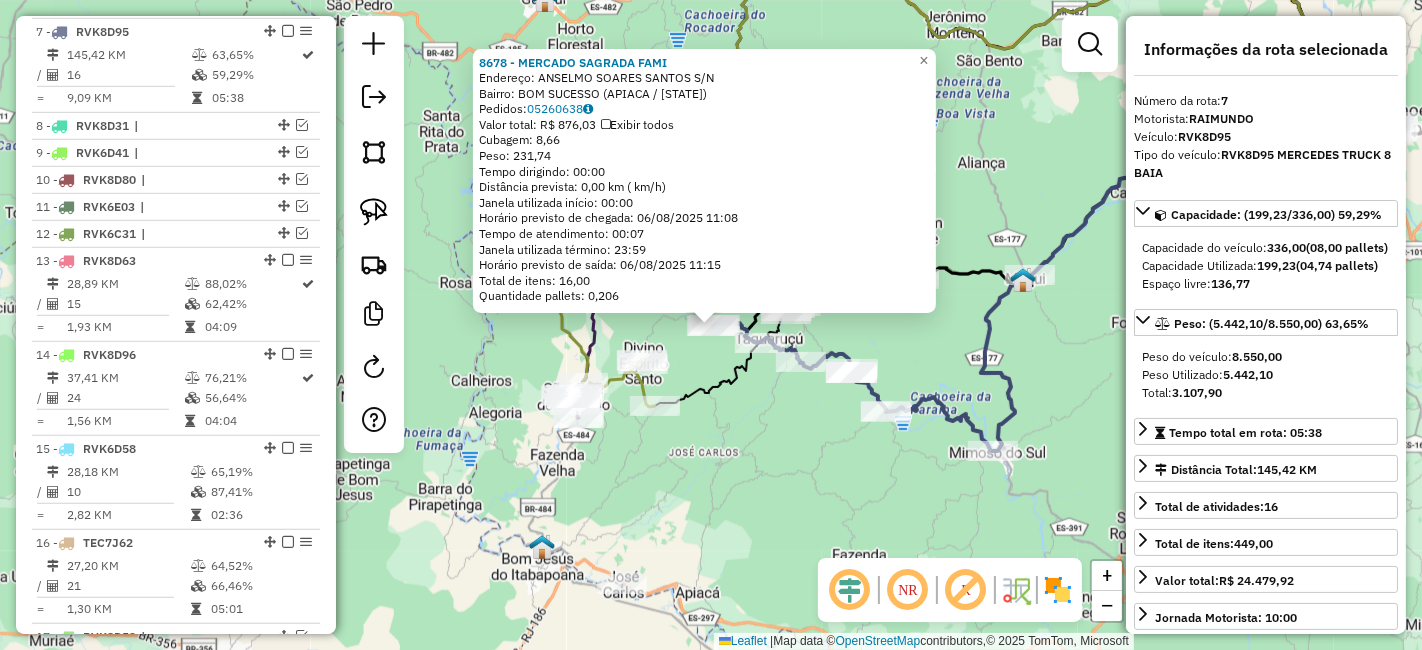 click on "[NUMBER] - [NAME]  Endereço:  [STREET] [NUMBER]   Bairro: [CITY] ([CITY] / ES)   Pedidos:  [ORDER_ID]   Valor total: R$ 876,03   Exibir todos   Cubagem: 8,66  Peso: 231,74  Tempo dirigindo: 00:00   Distância prevista: 0,00 km ( km/h)   Janela utilizada início: 00:00   Horário previsto de chegada: 06/08/2025 11:08   Tempo de atendimento: 00:07   Janela utilizada término: 23:59   Horário previsto de saída: 06/08/2025 11:15   Total de itens: 16,00   Quantidade pallets: 0,206  × Janela de atendimento Grade de atendimento Capacidade Transportadoras Veículos Cliente Pedidos  Rotas Selecione os dias de semana para filtrar as janelas de atendimento  Seg   Ter   Qua   Qui   Sex   Sáb   Dom  Informe o período da janela de atendimento: De: Até:  Filtrar exatamente a janela do cliente  Considerar janela de atendimento padrão  Selecione os dias de semana para filtrar as grades de atendimento  Seg   Ter   Qua   Qui   Sex   Sáb   Dom   Considerar clientes sem dia de atendimento cadastrado" 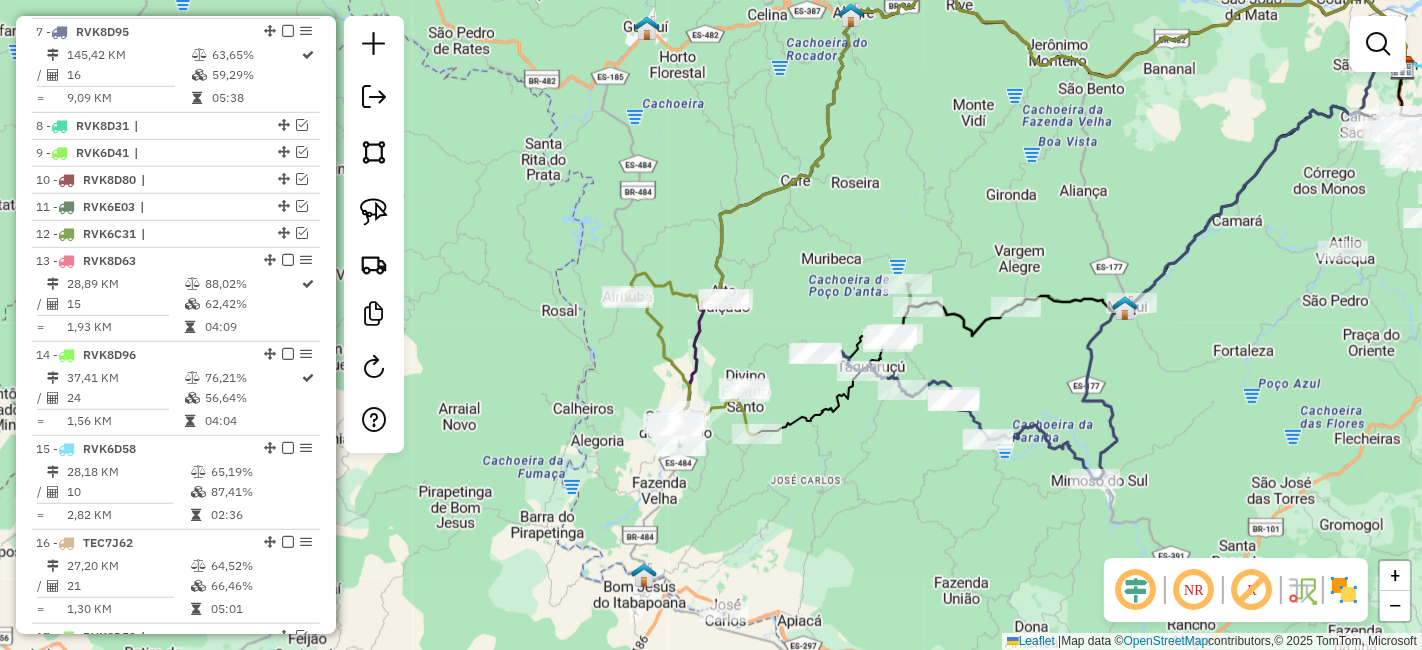 drag, startPoint x: 734, startPoint y: 420, endPoint x: 838, endPoint y: 449, distance: 107.96759 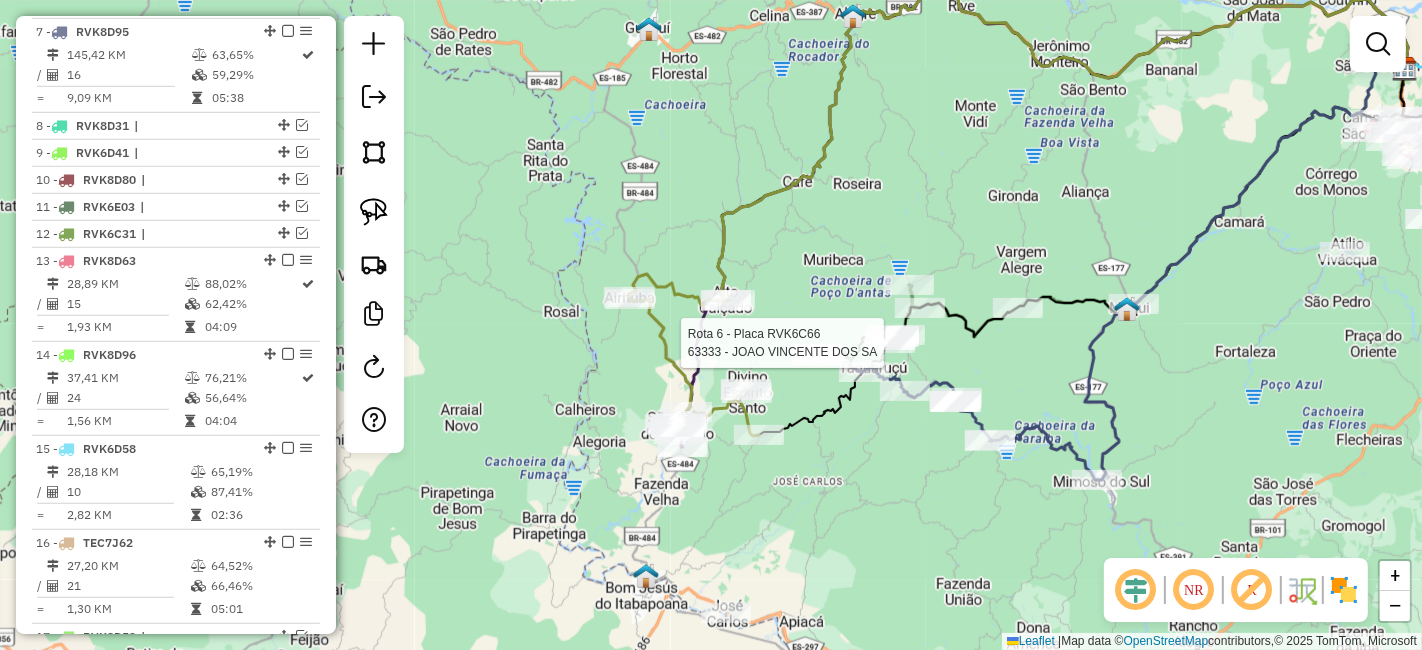 select on "*********" 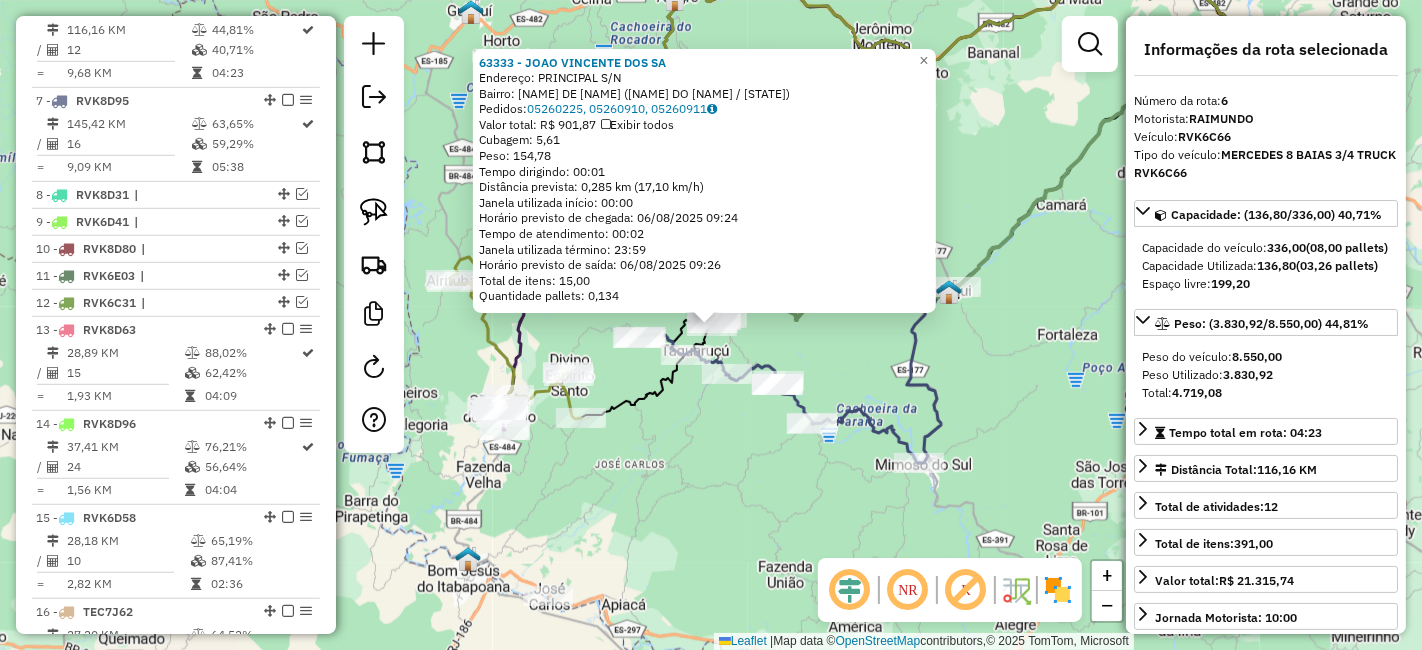 scroll, scrollTop: 1040, scrollLeft: 0, axis: vertical 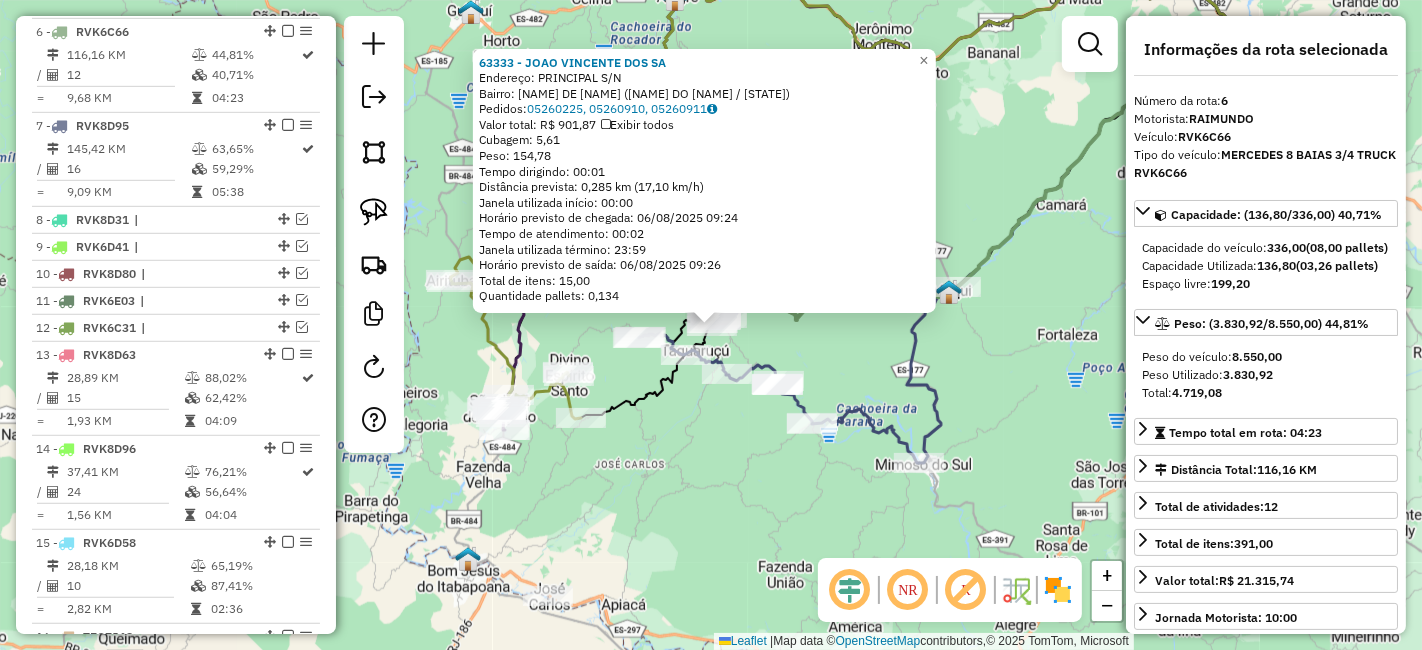 click on "[NUMBER] - [NAME]  Endereço:  [STREET] [NUMBER]   Bairro: [CITY] ([CITY] / ES)   Pedidos:  [ORDER_ID], [ORDER_ID], [ORDER_ID]   Valor total: R$ 901,87   Exibir todos   Cubagem: 5,61  Peso: 154,78  Tempo dirigindo: 00:01   Distância prevista: 0,285 km (17,10 km/h)   Janela utilizada início: 00:00   Horário previsto de chegada: 06/08/2025 09:24   Tempo de atendimento: 00:02   Janela utilizada término: 23:59   Horário previsto de saída: 06/08/2025 09:26   Total de itens: 15,00   Quantidade pallets: 0,134  × Janela de atendimento Grade de atendimento Capacidade Transportadoras Veículos Cliente Pedidos  Rotas Selecione os dias de semana para filtrar as janelas de atendimento  Seg   Ter   Qua   Qui   Sex   Sáb   Dom  Informe o período da janela de atendimento: De: Até:  Filtrar exatamente a janela do cliente  Considerar janela de atendimento padrão  Selecione os dias de semana para filtrar as grades de atendimento  Seg   Ter   Qua   Qui   Sex   Sáb   Dom   Peso mínimo:   De:  De:" 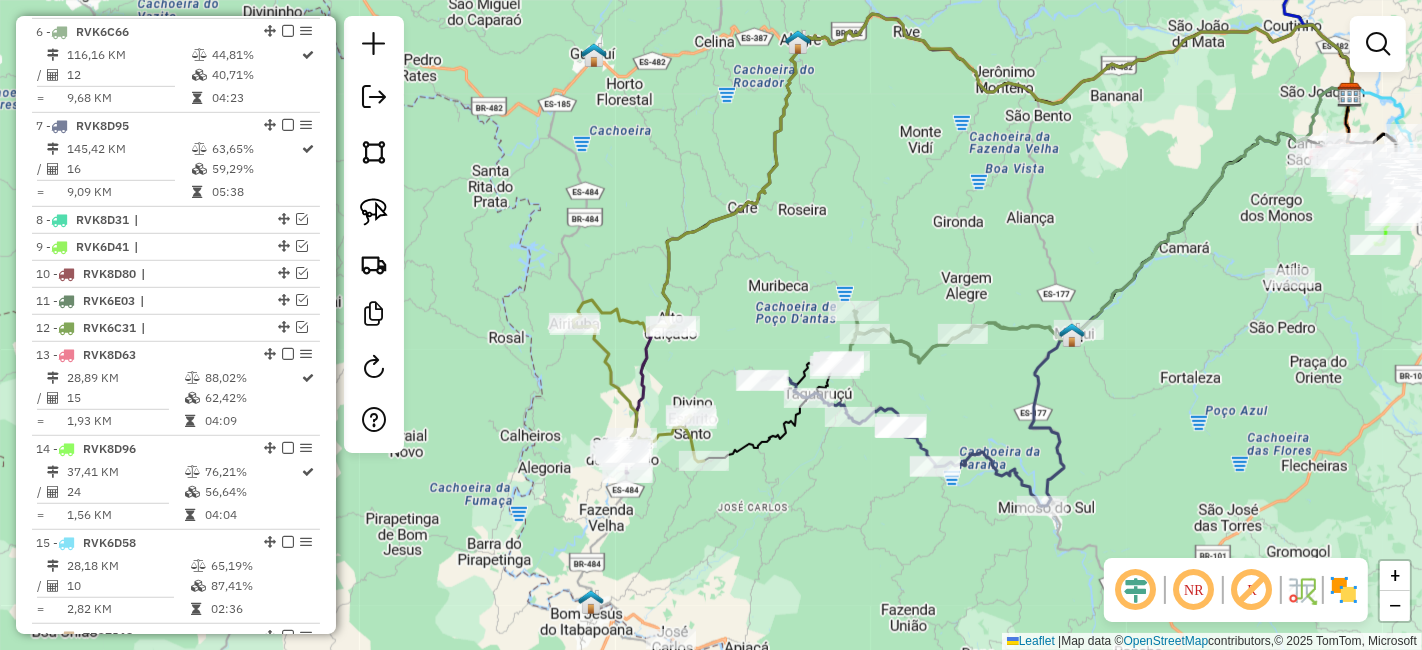 drag, startPoint x: 752, startPoint y: 456, endPoint x: 901, endPoint y: 558, distance: 180.56854 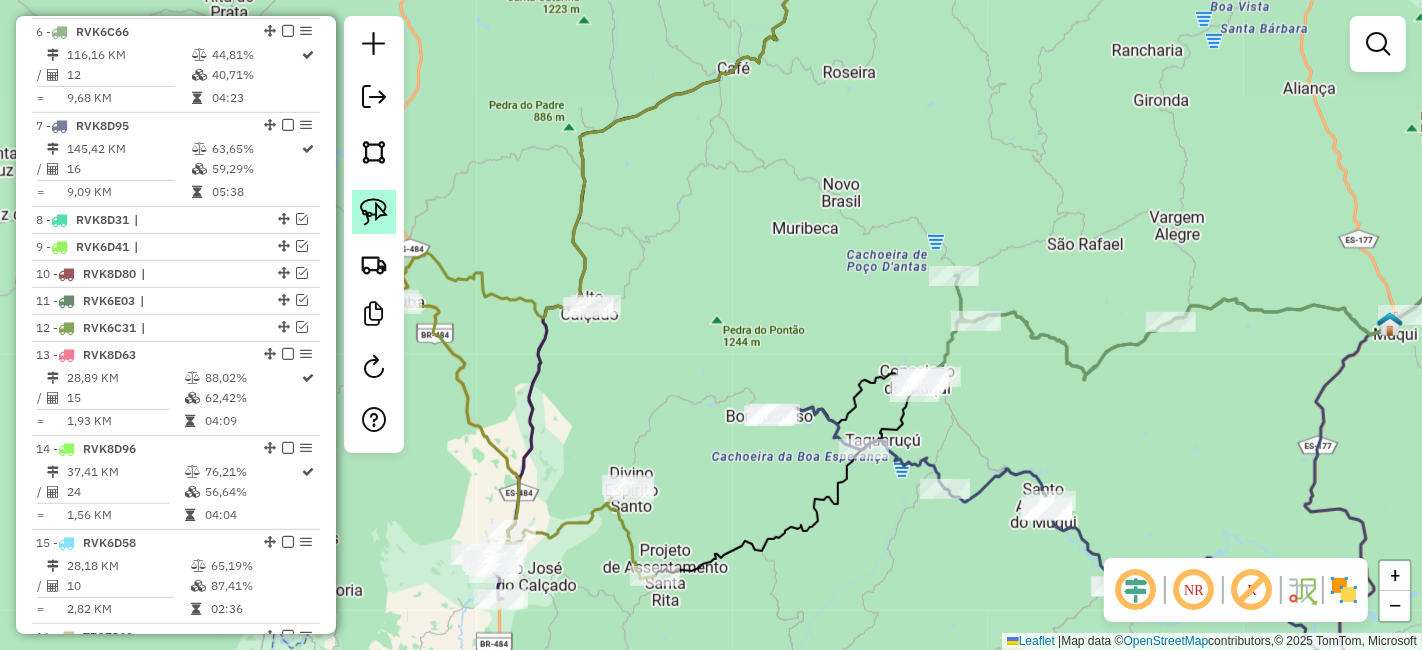 click 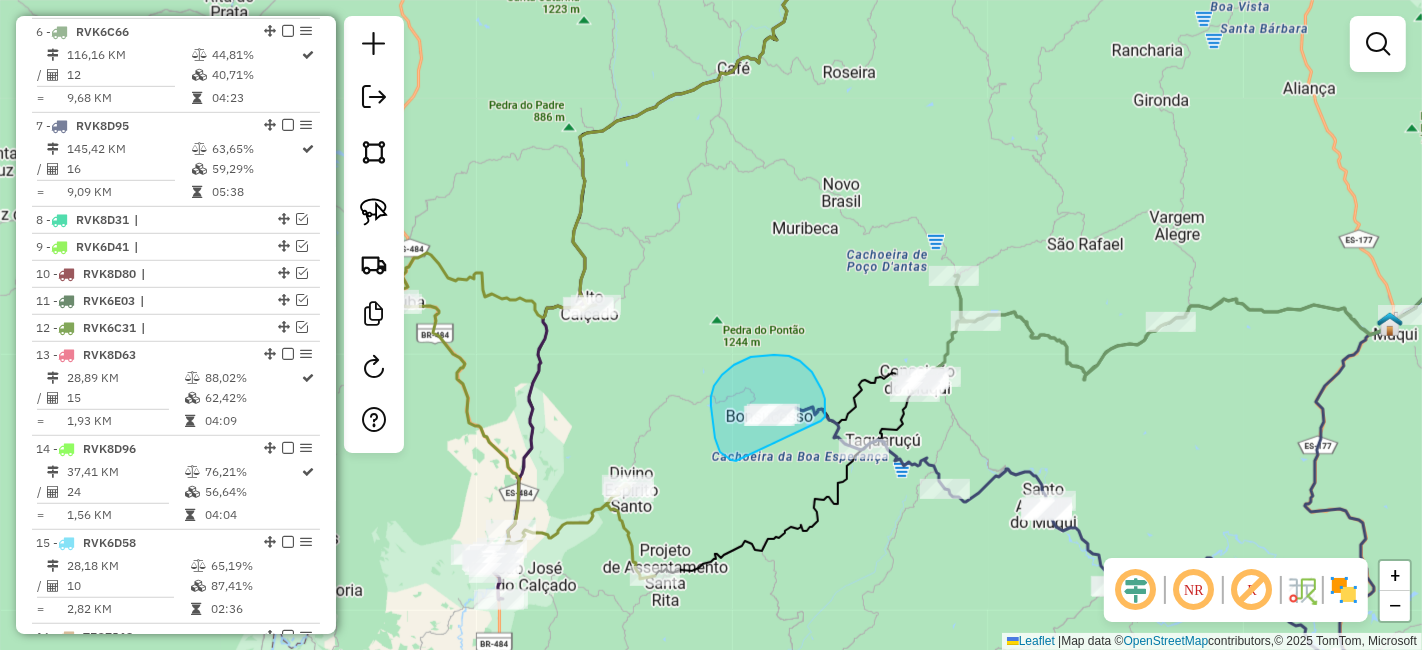 drag, startPoint x: 735, startPoint y: 461, endPoint x: 820, endPoint y: 422, distance: 93.52005 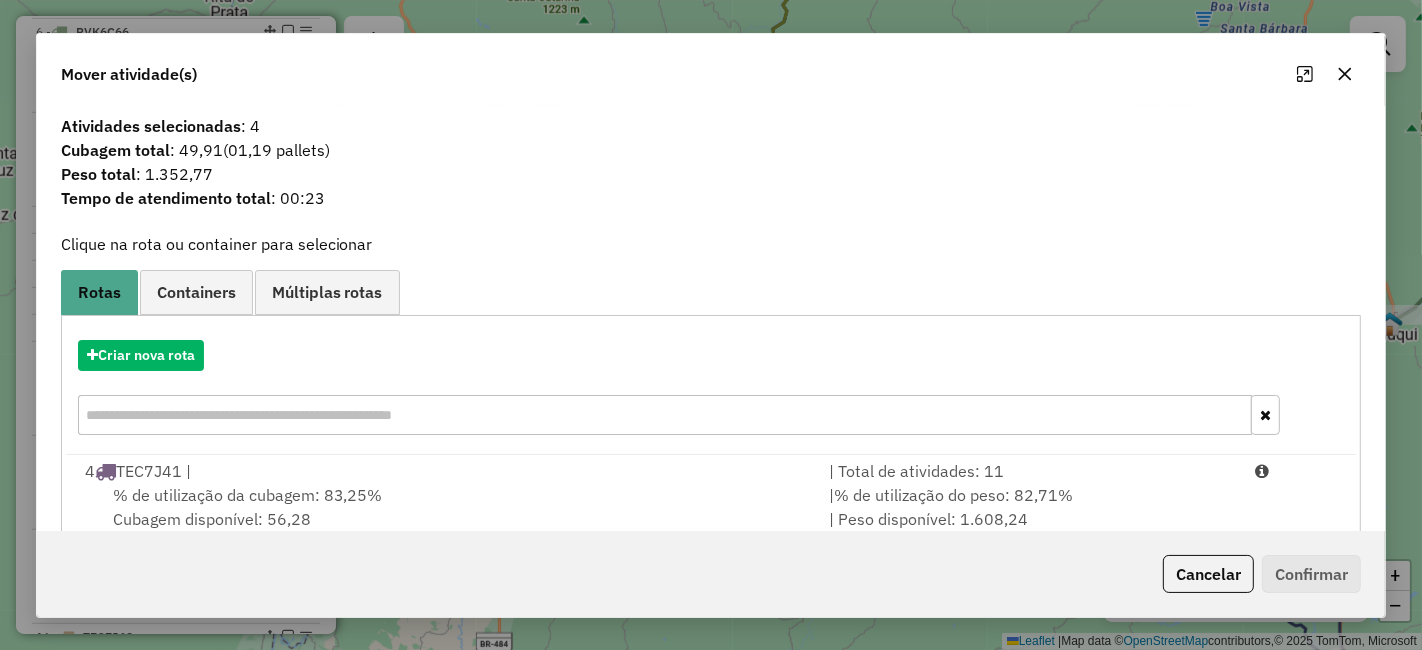 click 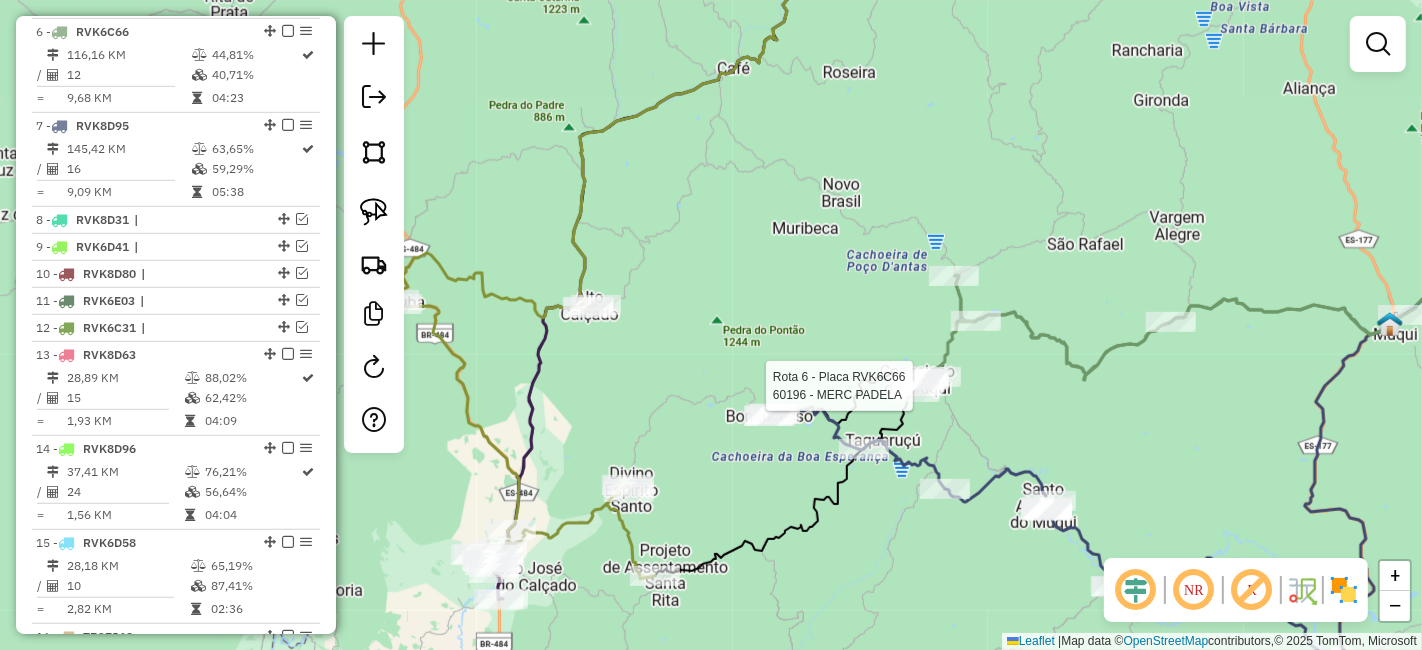 select on "*********" 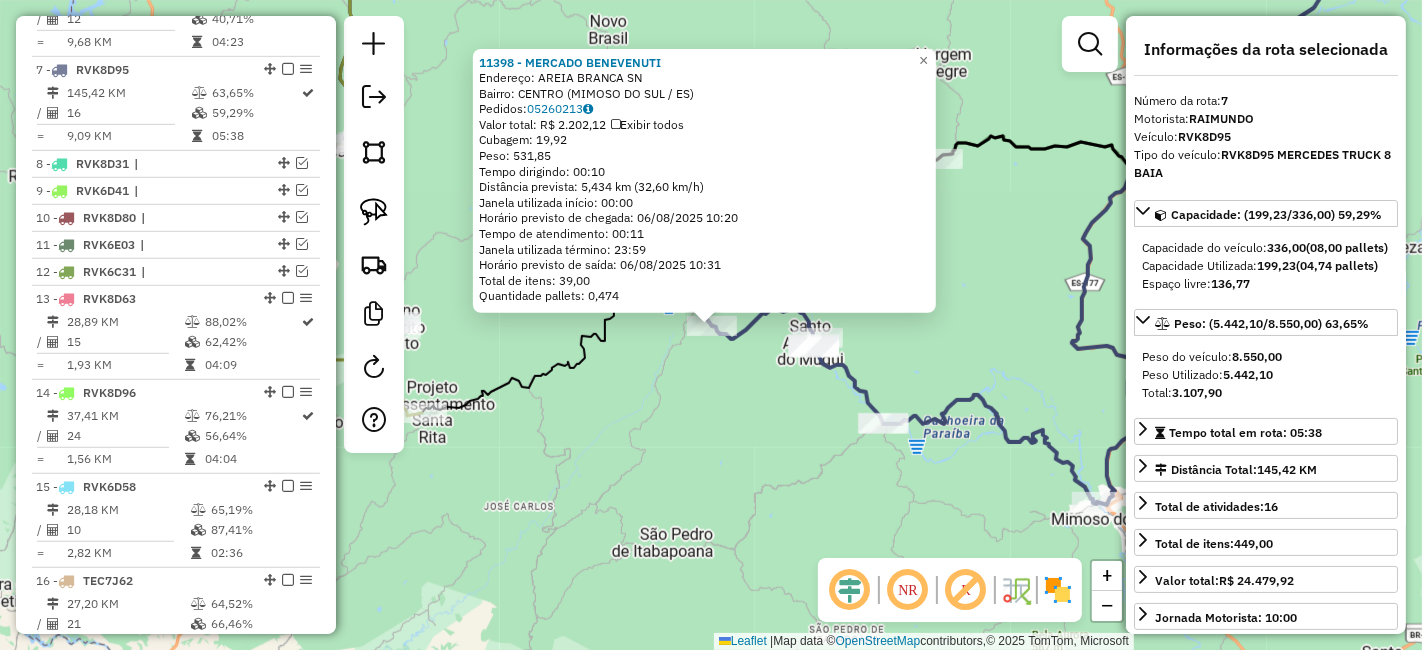 scroll, scrollTop: 1134, scrollLeft: 0, axis: vertical 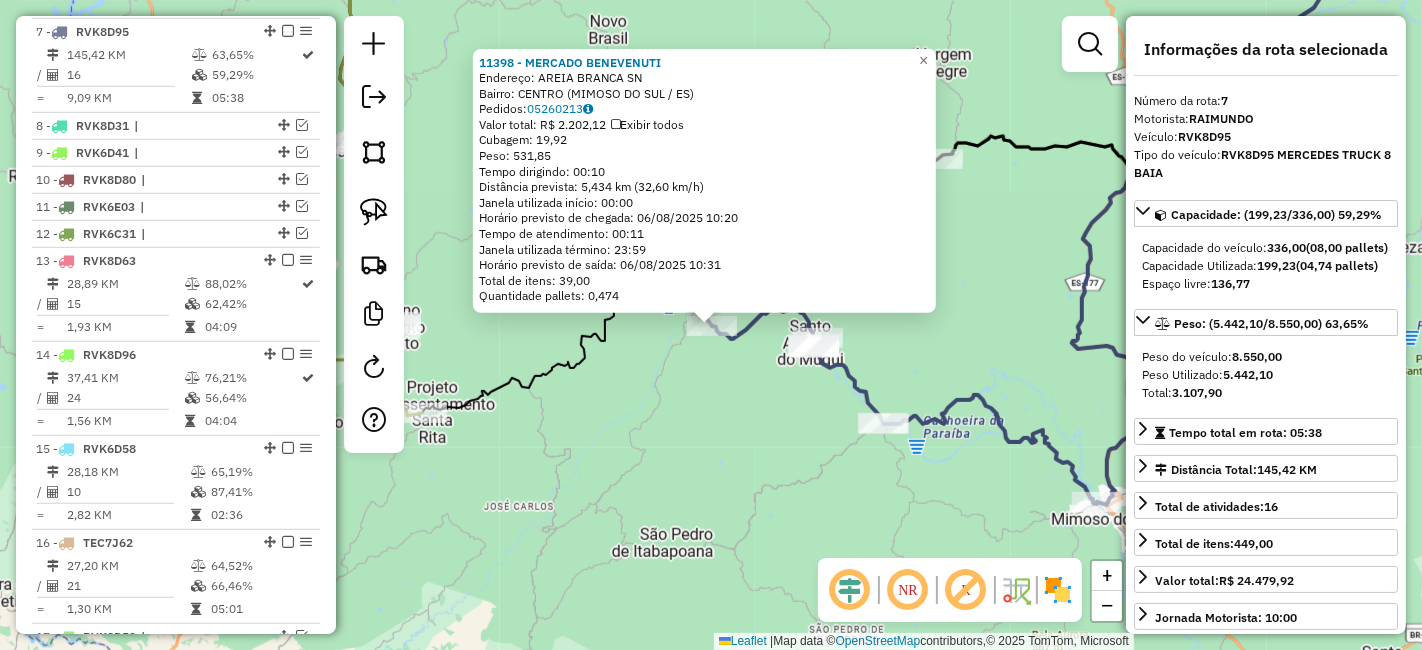 click on "[NUMBER] - [NAME] Endereço: AREIA BRANCA SN Bairro: CENTRO ([CITY] / ES) Pedidos: [ORDER_ID] Valor total: R$ 2.202,12 Exibir todos Cubagem: 19,92 Peso: 531,85 Tempo dirigindo: 00:10 Distância prevista: 5,434 km (32,60 km/h) Janela utilizada início: 00:00 Horário previsto de chegada: 06/08/2025 10:20 Tempo de atendimento: 00:11 Janela utilizada término: 23:59 Horário previsto de saída: 06/08/2025 10:31 Total de itens: 39,00 Quantidade pallets: 0,474 × Janela de atendimento Grade de atendimento Capacidade Transportadoras Veículos Cliente Pedidos Rotas Selecione os dias de semana para filtrar as janelas de atendimento Seg Ter Qua Qui Sex Sáb Dom Informe o período da janela de atendimento: De: Até: Filtrar exatamente a janela do cliente Considerar janela de atendimento padrão Selecione os dias de semana para filtrar as grades de atendimento Seg Ter Qua Qui Sex Sáb Dom Considerar clientes sem dia de atendimento cadastrado" 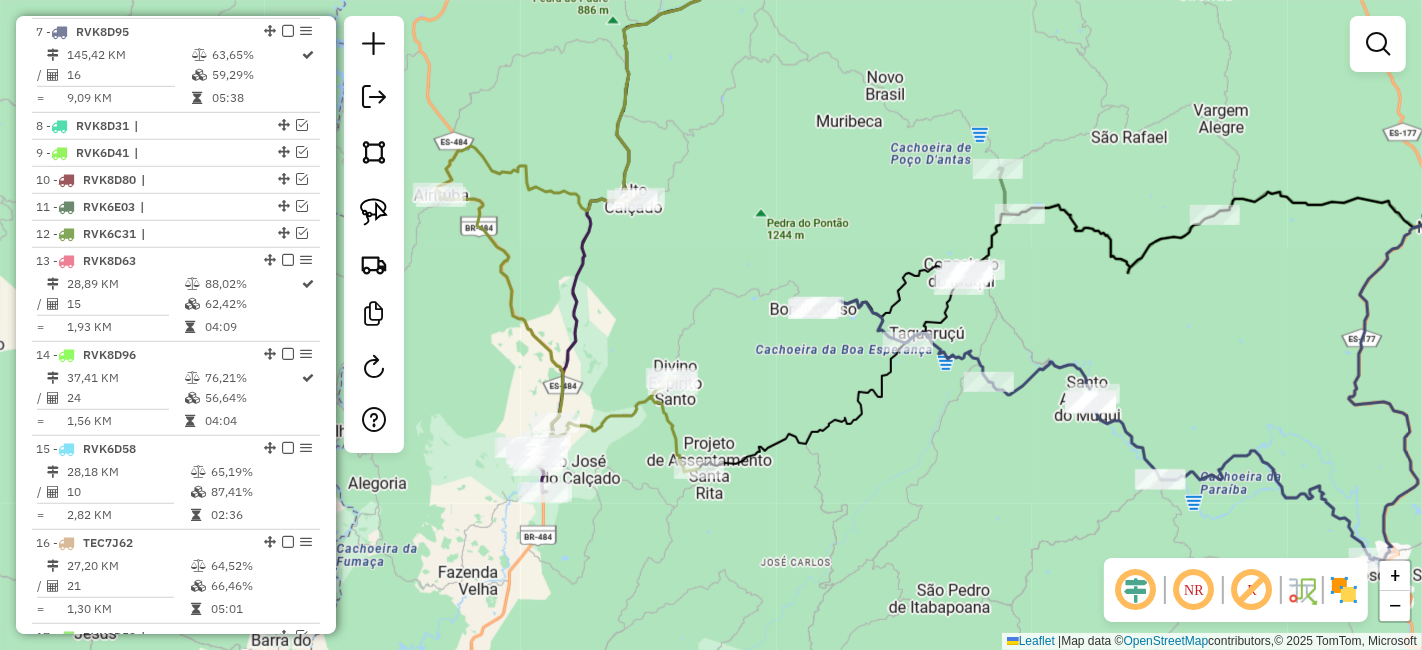 drag, startPoint x: 930, startPoint y: 289, endPoint x: 1159, endPoint y: 338, distance: 234.18369 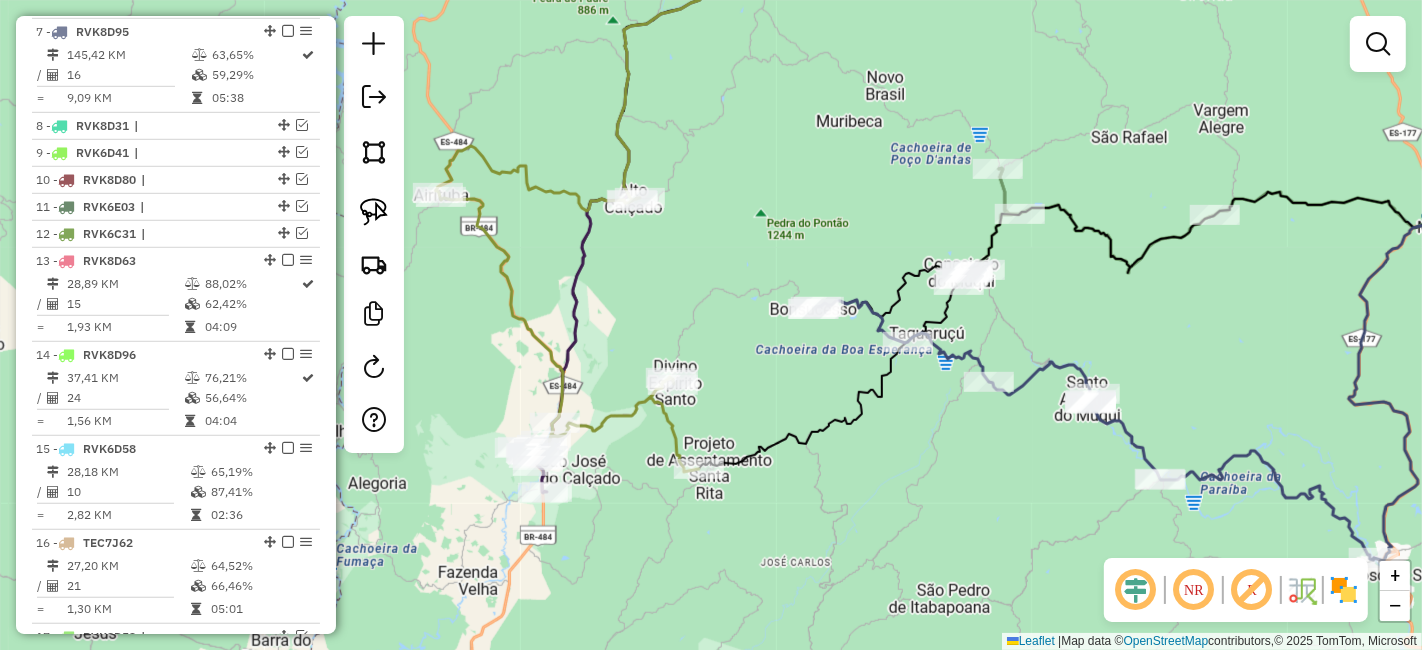 click 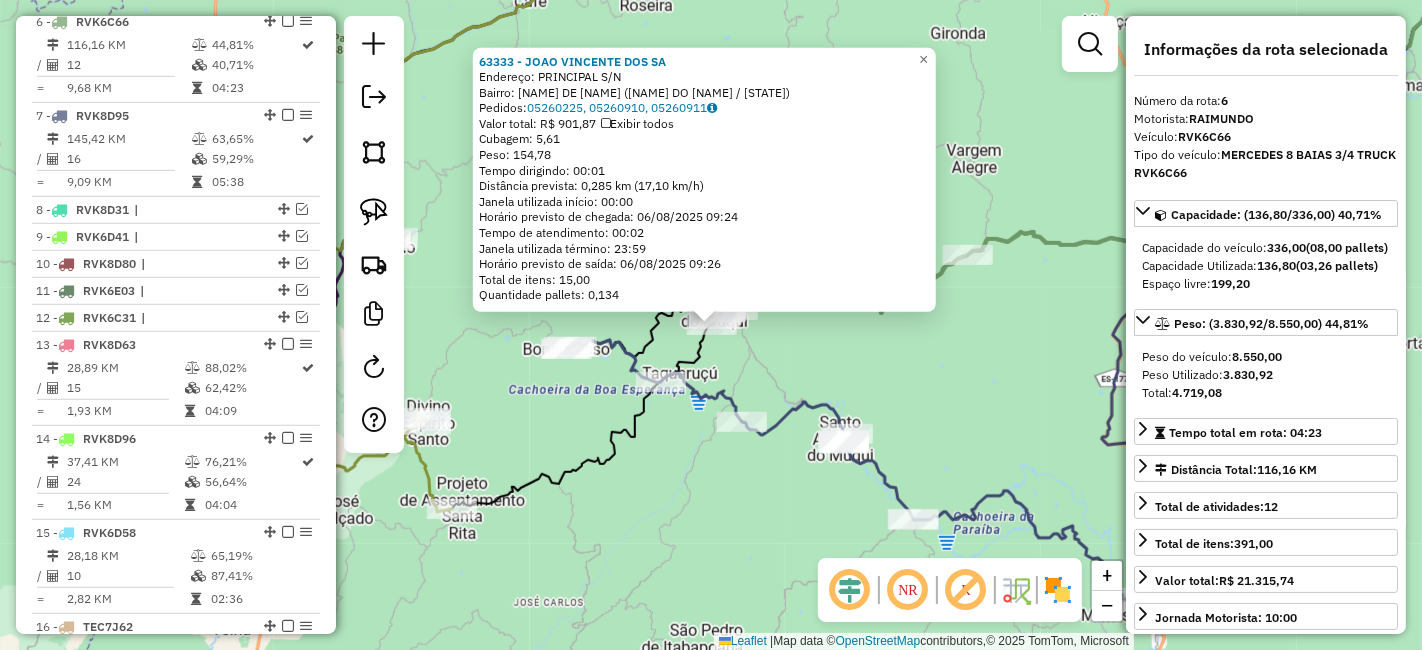 scroll, scrollTop: 1040, scrollLeft: 0, axis: vertical 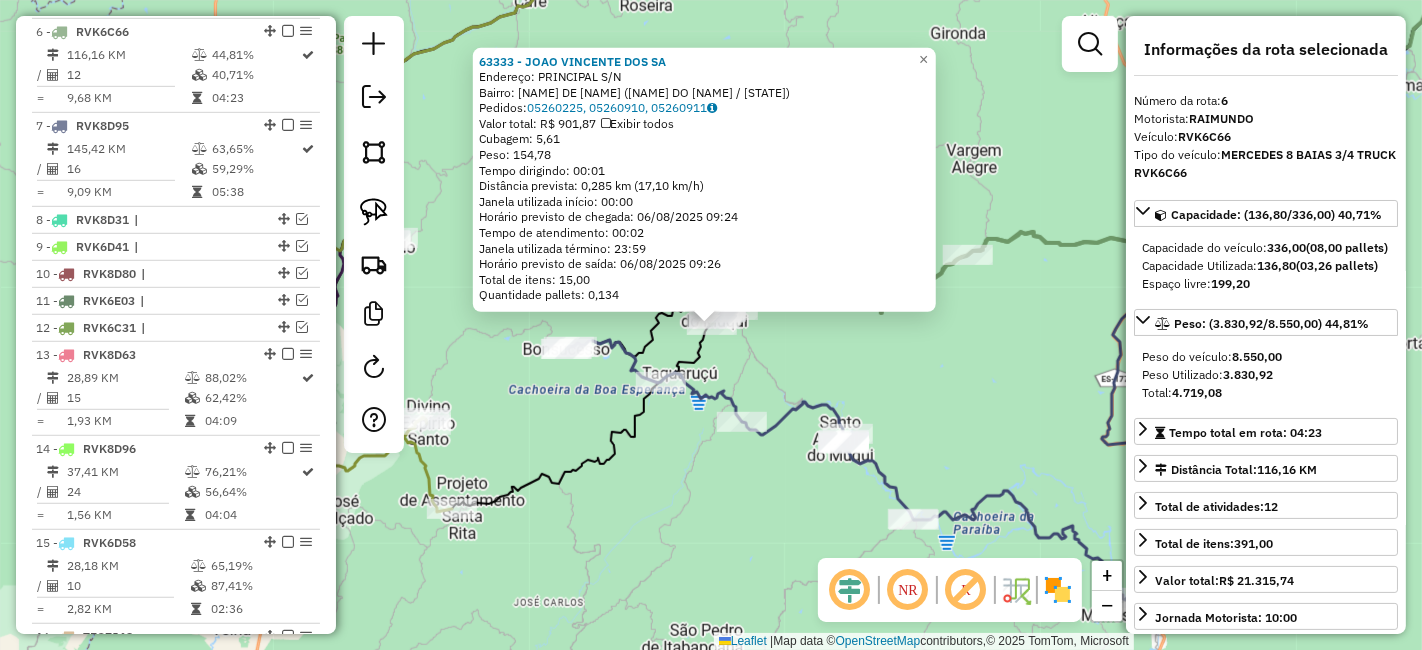 click on "[NUMBER] - [NAME]  Endereço:  [STREET] [NUMBER]   Bairro: [CITY] ([CITY] / ES)   Pedidos:  [ORDER_ID], [ORDER_ID], [ORDER_ID]   Valor total: R$ 901,87   Exibir todos   Cubagem: 5,61  Peso: 154,78  Tempo dirigindo: 00:01   Distância prevista: 0,285 km (17,10 km/h)   Janela utilizada início: 00:00   Horário previsto de chegada: 06/08/2025 09:24   Tempo de atendimento: 00:02   Janela utilizada término: 23:59   Horário previsto de saída: 06/08/2025 09:26   Total de itens: 15,00   Quantidade pallets: 0,134  × Janela de atendimento Grade de atendimento Capacidade Transportadoras Veículos Cliente Pedidos  Rotas Selecione os dias de semana para filtrar as janelas de atendimento  Seg   Ter   Qua   Qui   Sex   Sáb   Dom  Informe o período da janela de atendimento: De: Até:  Filtrar exatamente a janela do cliente  Considerar janela de atendimento padrão  Selecione os dias de semana para filtrar as grades de atendimento  Seg   Ter   Qua   Qui   Sex   Sáb   Dom   Peso mínimo:   De:  De:" 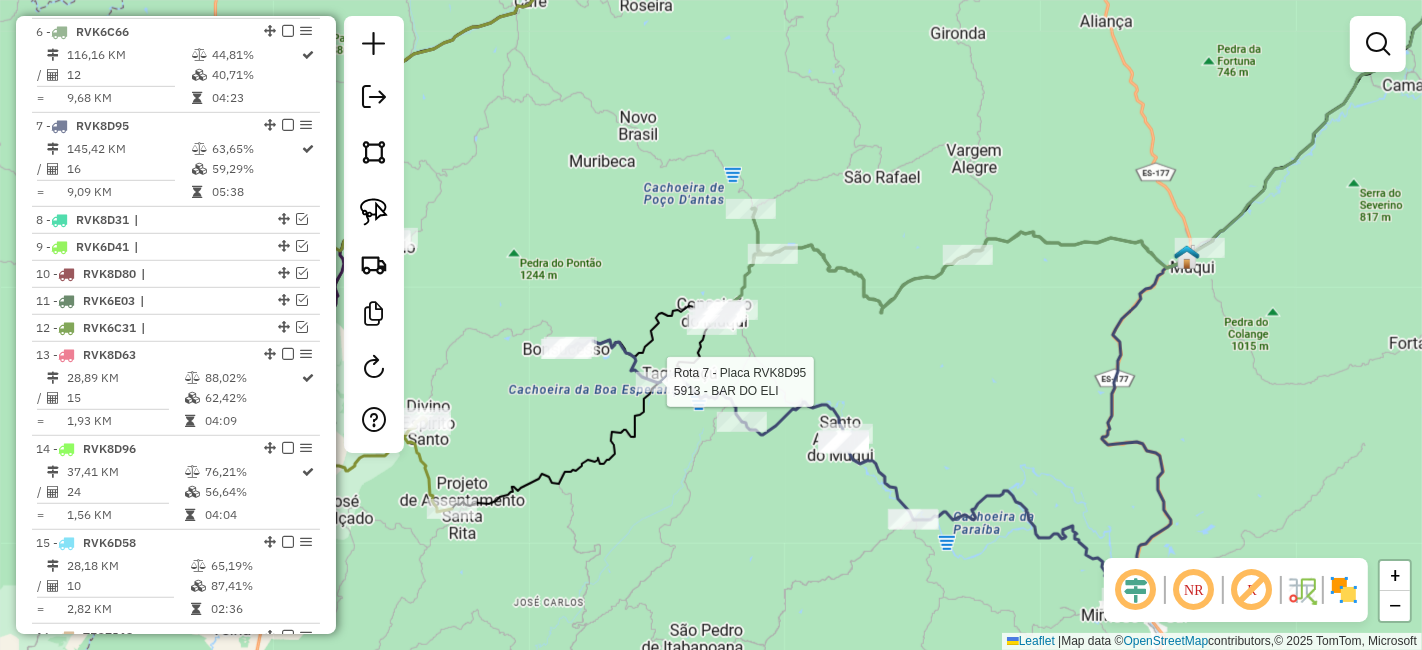 select on "*********" 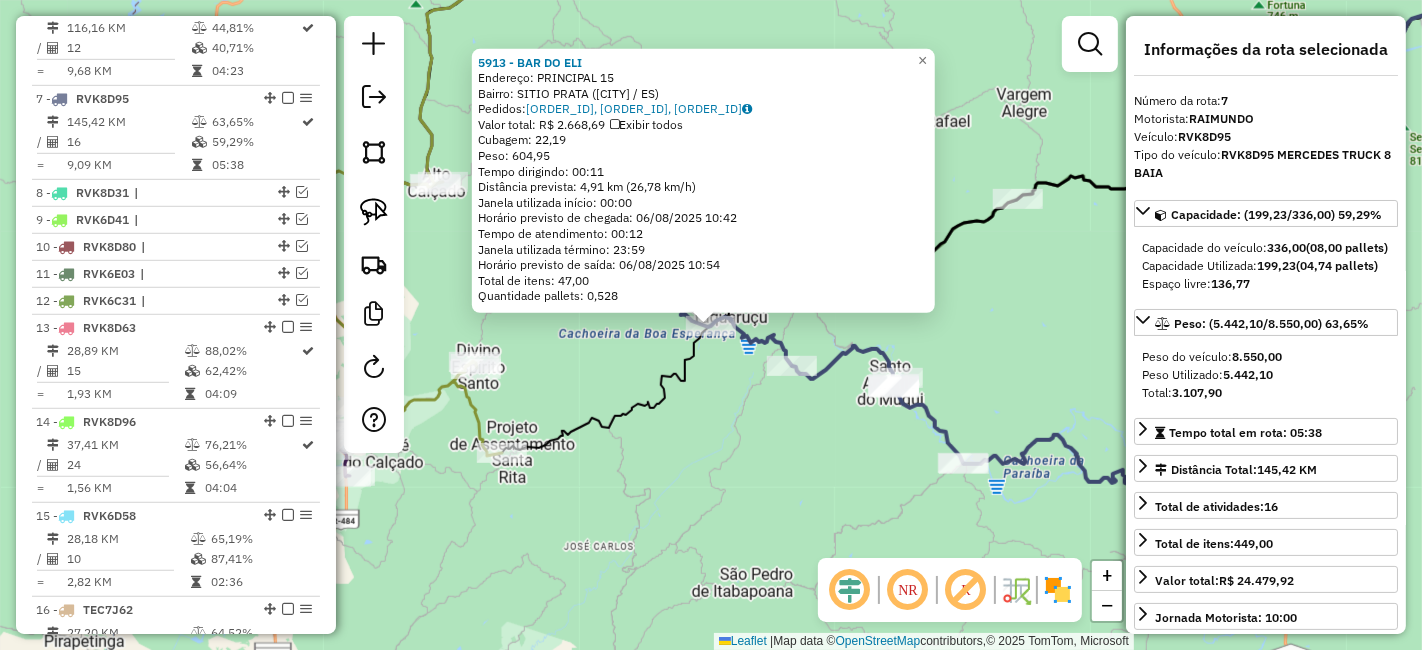 click on "[NUMBER] - BAR DO ELI Endereço: PRINCIPAL [NUMBER] Bairro: SITIO PRATA ([CITY] / ES) Pedidos: [ORDER_ID], [ORDER_ID], [ORDER_ID] Valor total: R$ 2.668,69 Exibir todos Cubagem: 22,19 Peso: 604,95 Tempo dirigindo: 00:11 Distância prevista: 4,91 km (26,78 km/h) Janela utilizada início: 00:00 Horário previsto de chegada: 06/08/2025 10:42 Tempo de atendimento: 00:12 Janela utilizada término: 23:59 Horário previsto de saída: 06/08/2025 10:54 Total de itens: 47,00 Quantidade pallets: 0,528 × Janela de atendimento Grade de atendimento Capacidade Transportadoras Veículos Cliente Pedidos Rotas Selecione os dias de semana para filtrar as janelas de atendimento Seg Ter Qua Qui Sex Sáb Dom Informe o período da janela de atendimento: De: Até: Filtrar exatamente a janela do cliente Considerar janela de atendimento padrão Selecione os dias de semana para filtrar as grades de atendimento Seg Ter Qua Qui Sex Sáb Dom Clientes fora do dia de atendimento selecionado +" 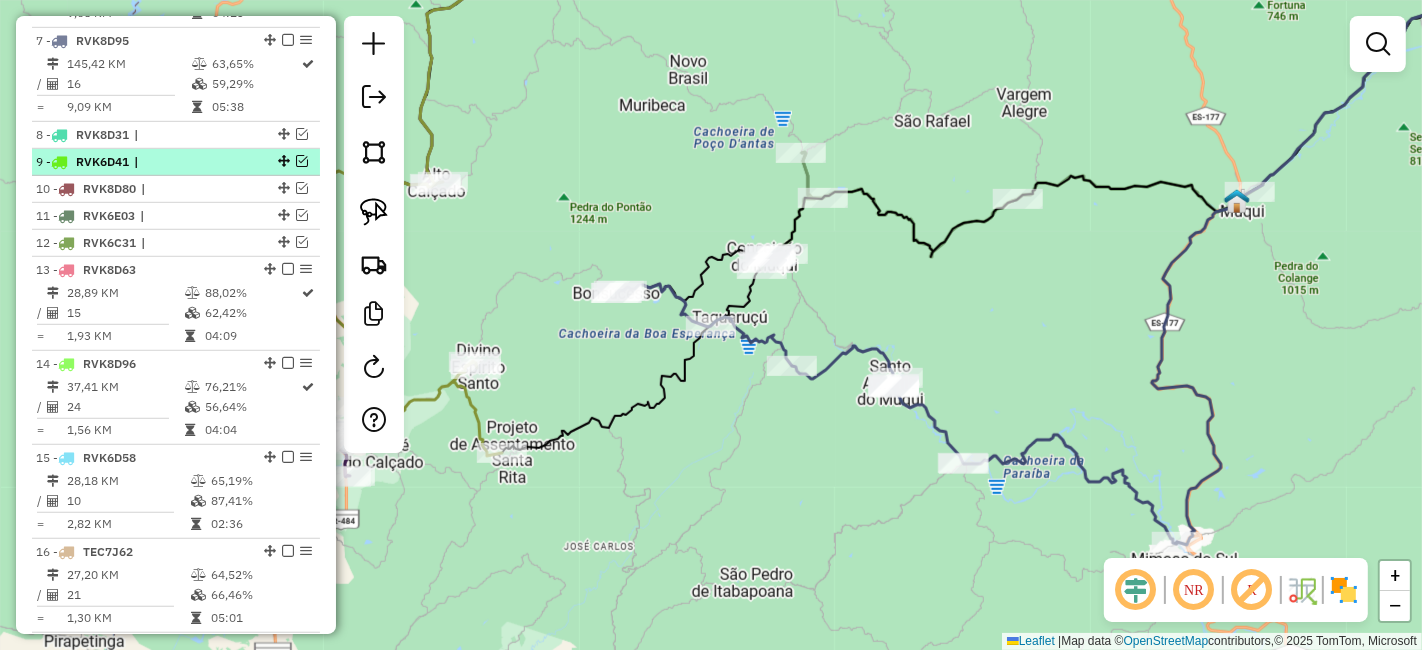 scroll, scrollTop: 1134, scrollLeft: 0, axis: vertical 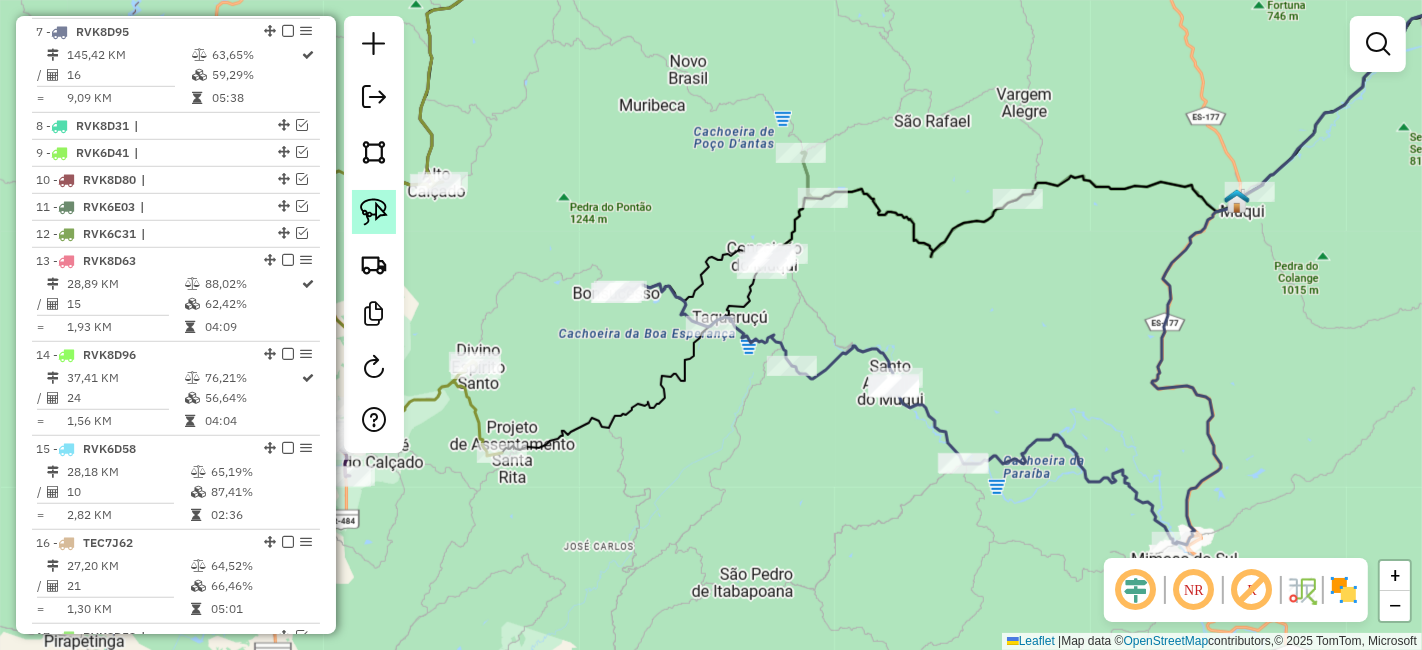 click 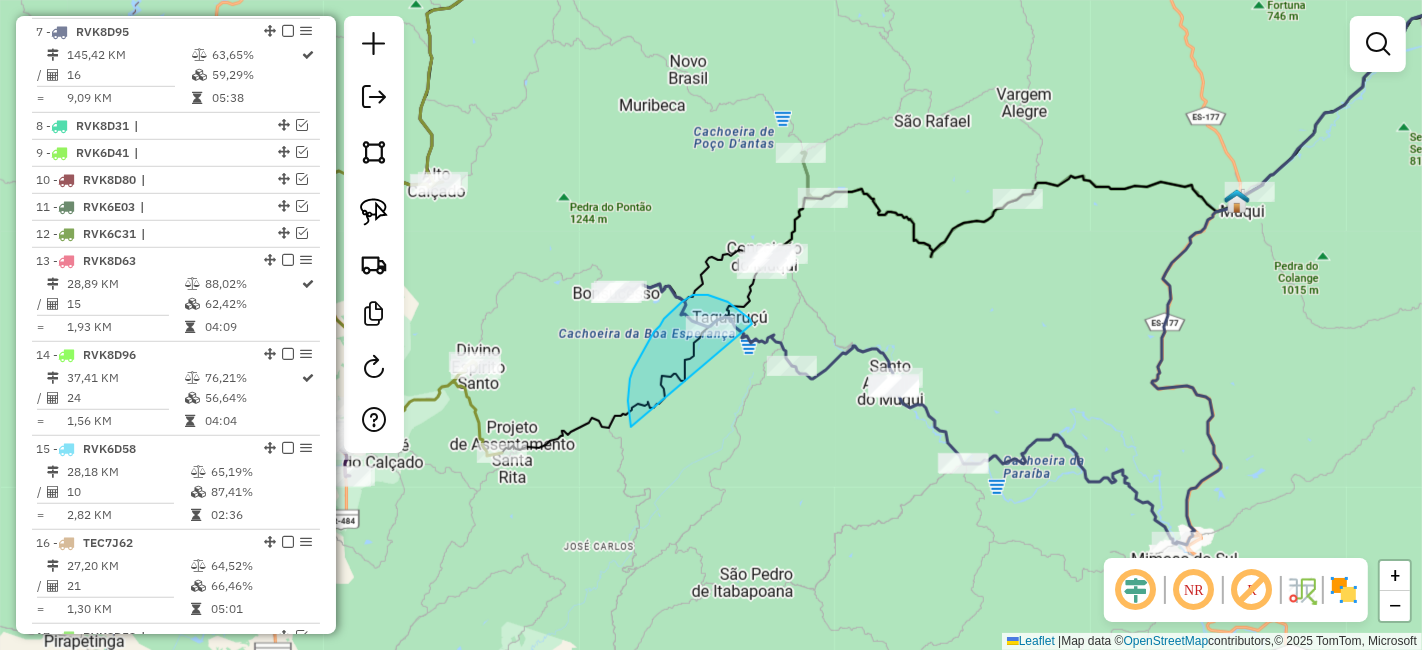 drag, startPoint x: 631, startPoint y: 427, endPoint x: 753, endPoint y: 324, distance: 159.66527 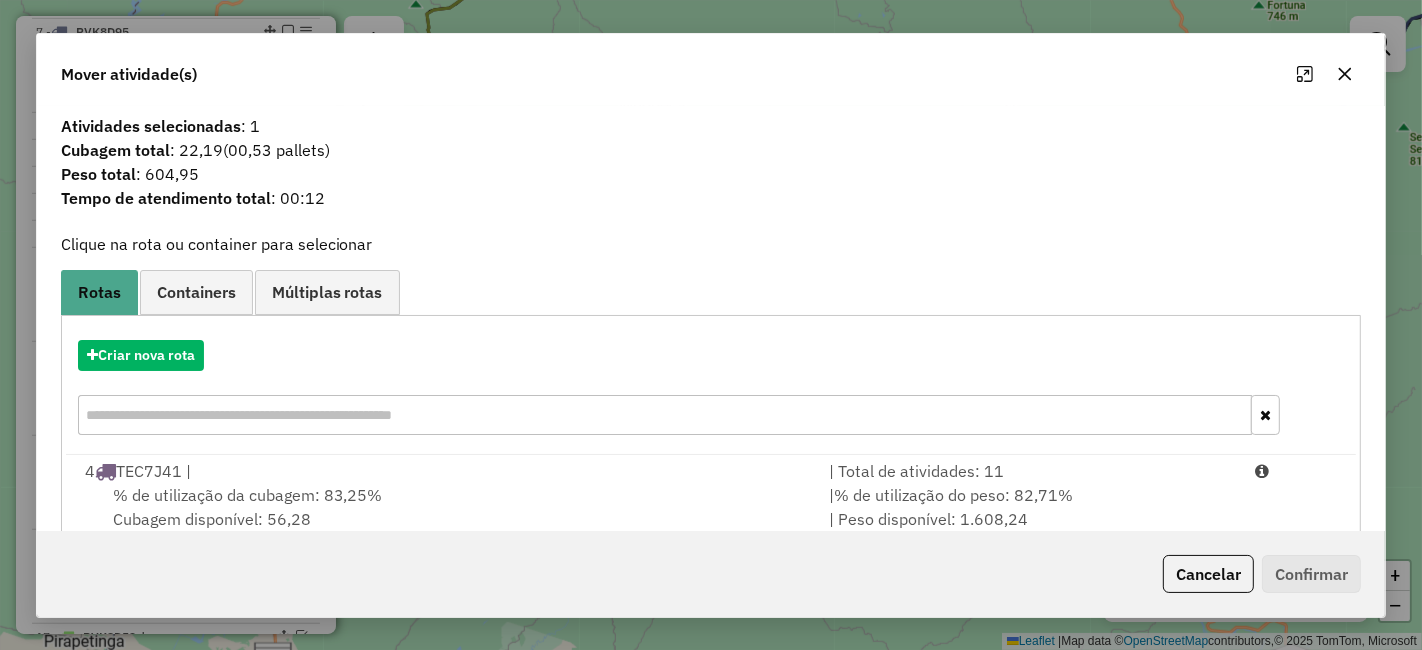 click 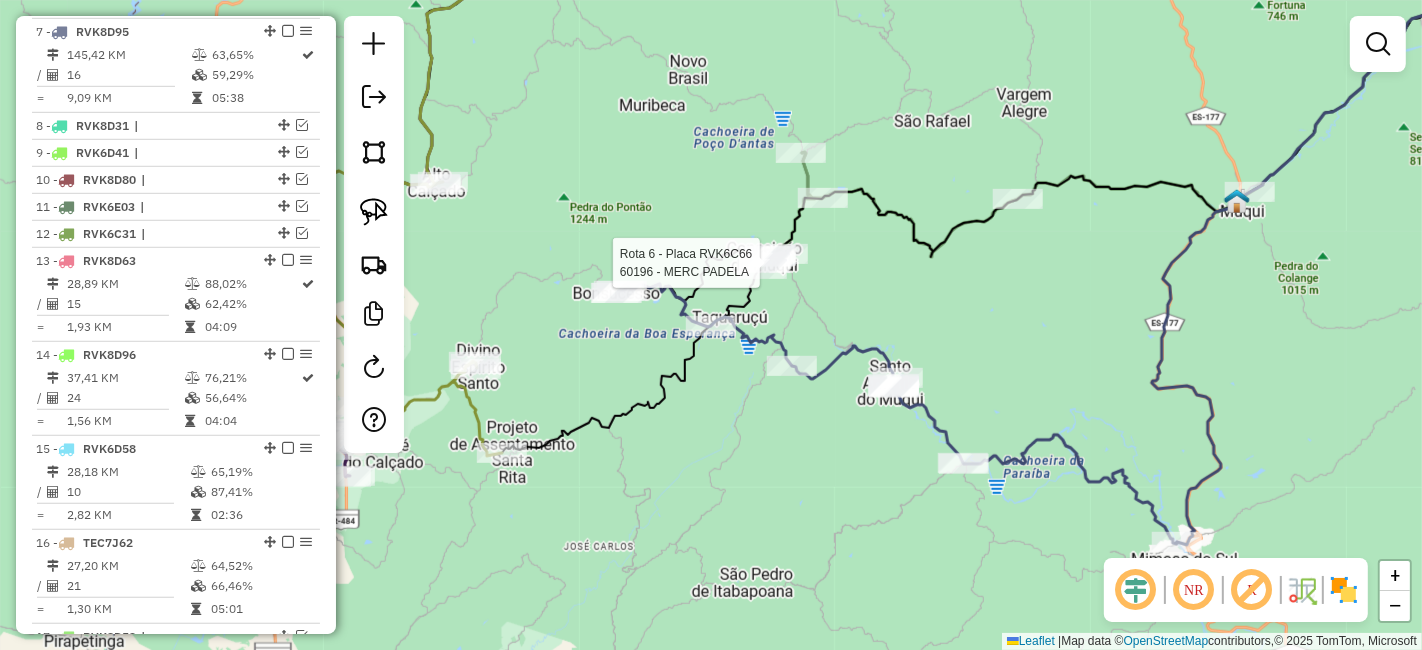 select on "*********" 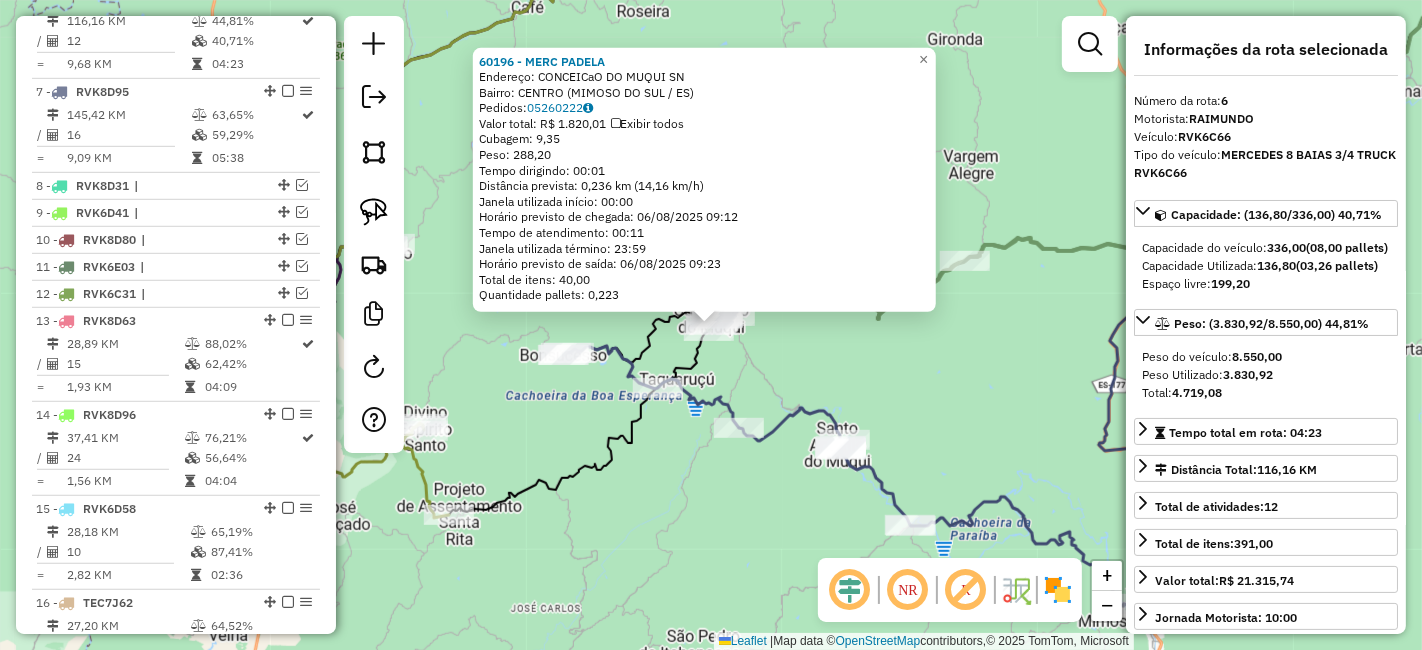 scroll, scrollTop: 1040, scrollLeft: 0, axis: vertical 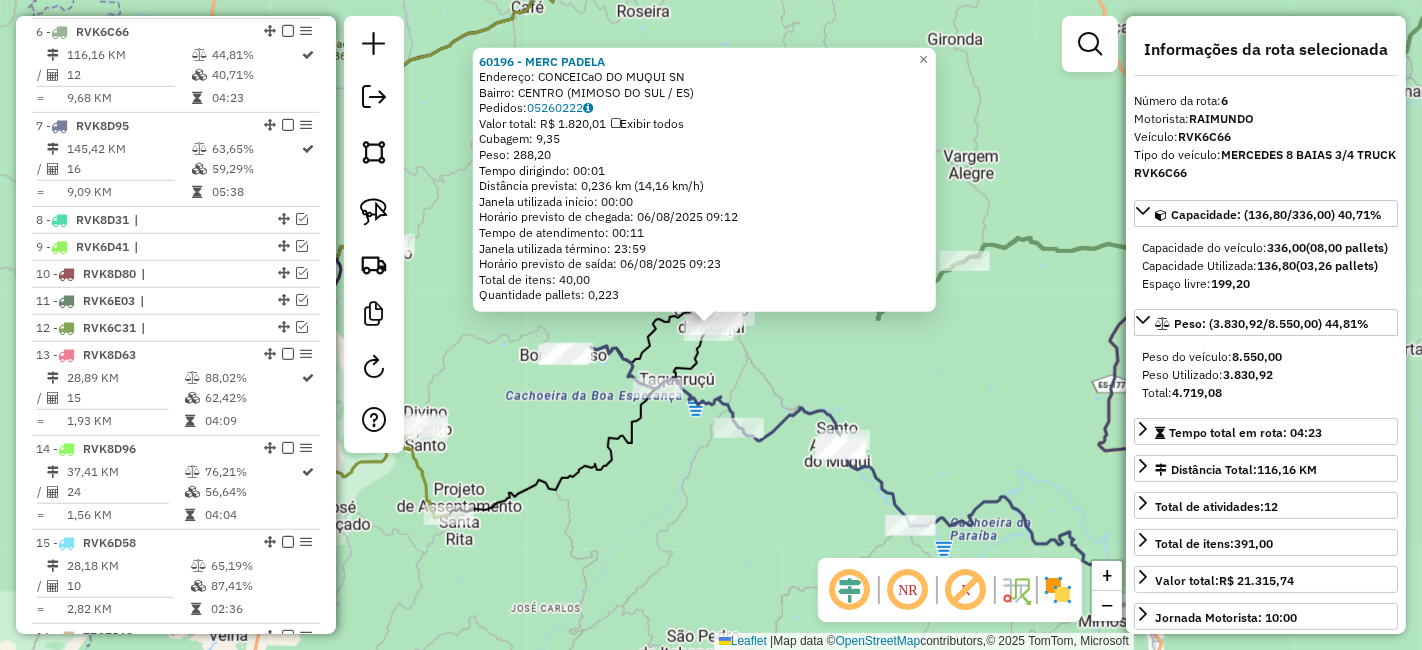 click on "[NUMBER] - [NAME] Endereço: CONCEICaO DO MUQUI SN Bairro: CENTRO ([CITY] / ES) Pedidos: [ORDER_ID] Valor total: R$ 1.820,01 Exibir todos Cubagem: 9,35 Peso: 288,20 Tempo dirigindo: 00:01 Distância prevista: 0,236 km (14,16 km/h) Janela utilizada início: 00:00 Horário previsto de chegada: 06/08/2025 09:12 Tempo de atendimento: 00:11 Janela utilizada término: 23:59 Horário previsto de saída: 06/08/2025 09:23 Total de itens: 40,00 Quantidade pallets: 0,223 × Janela de atendimento Grade de atendimento Capacidade Transportadoras Veículos Cliente Pedidos Rotas Selecione os dias de semana para filtrar as janelas de atendimento Seg Ter Qua Qui Sex Sáb Dom Informe o período da janela de atendimento: De: Até: Filtrar exatamente a janela do cliente Considerar janela de atendimento padrão Selecione os dias de semana para filtrar as grades de atendimento Seg Ter Qua Qui Sex Sáb Dom Considerar clientes sem dia de atendimento cadastrado +" 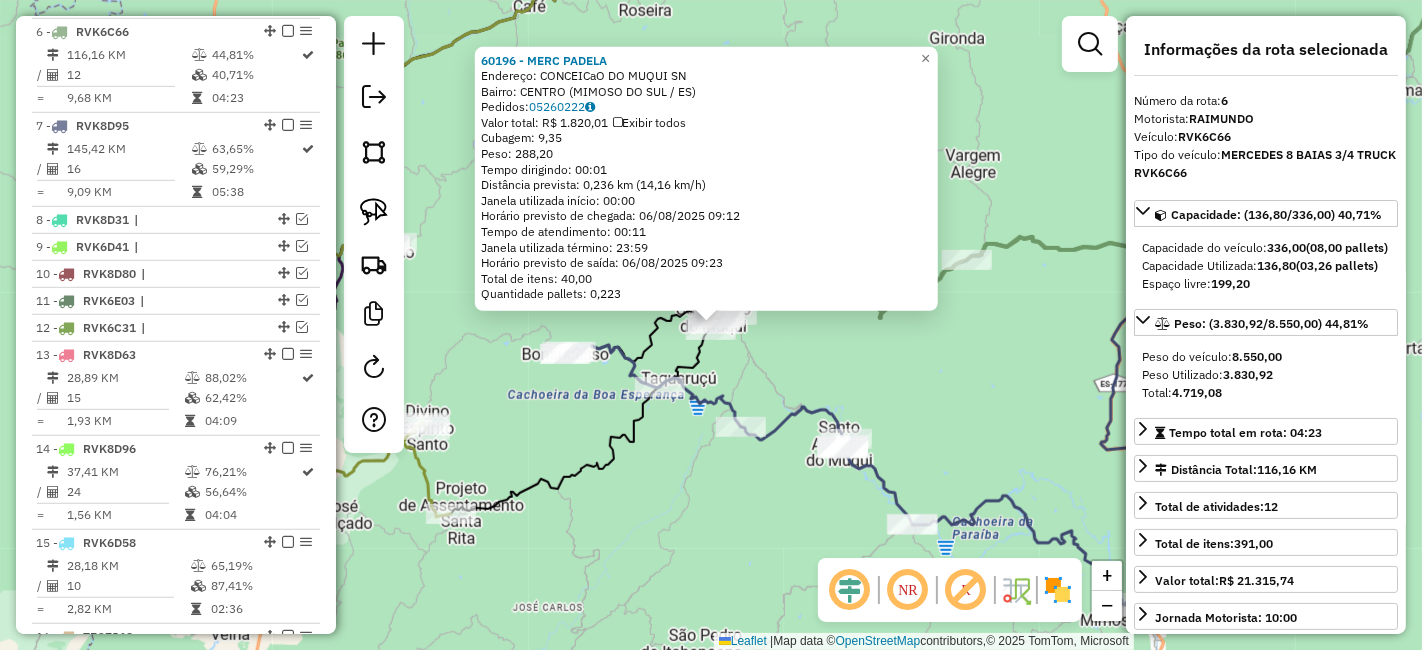 click on "[NUMBER] - [NAME] Endereço: CONCEICaO DO MUQUI SN Bairro: CENTRO ([CITY] / ES) Pedidos: [ORDER_ID] Valor total: R$ 1.820,01 Exibir todos Cubagem: 9,35 Peso: 288,20 Tempo dirigindo: 00:01 Distância prevista: 0,236 km (14,16 km/h) Janela utilizada início: 00:00 Horário previsto de chegada: 06/08/2025 09:12 Tempo de atendimento: 00:11 Janela utilizada término: 23:59 Horário previsto de saída: 06/08/2025 09:23 Total de itens: 40,00 Quantidade pallets: 0,223 × Janela de atendimento Grade de atendimento Capacidade Transportadoras Veículos Cliente Pedidos Rotas Selecione os dias de semana para filtrar as janelas de atendimento Seg Ter Qua Qui Sex Sáb Dom Informe o período da janela de atendimento: De: Até: Filtrar exatamente a janela do cliente Considerar janela de atendimento padrão Selecione os dias de semana para filtrar as grades de atendimento Seg Ter Qua Qui Sex Sáb Dom Considerar clientes sem dia de atendimento cadastrado +" 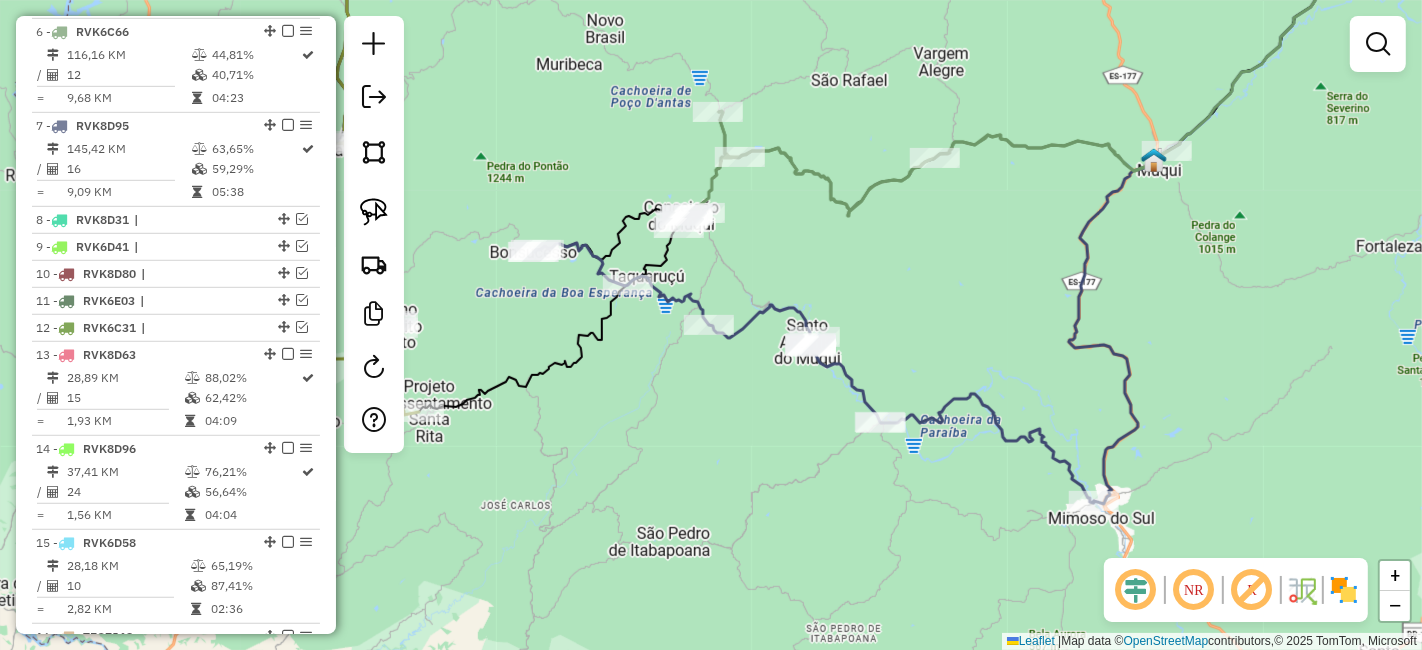 drag, startPoint x: 983, startPoint y: 411, endPoint x: 893, endPoint y: 269, distance: 168.119 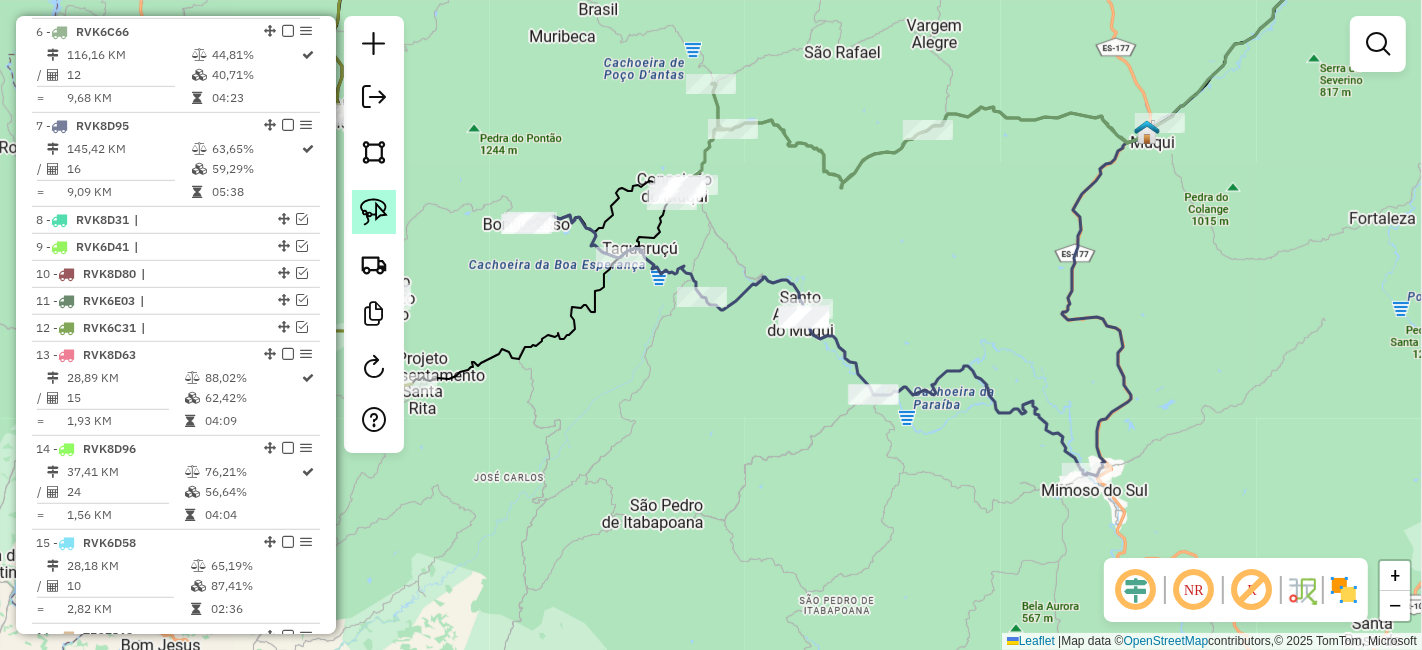 click 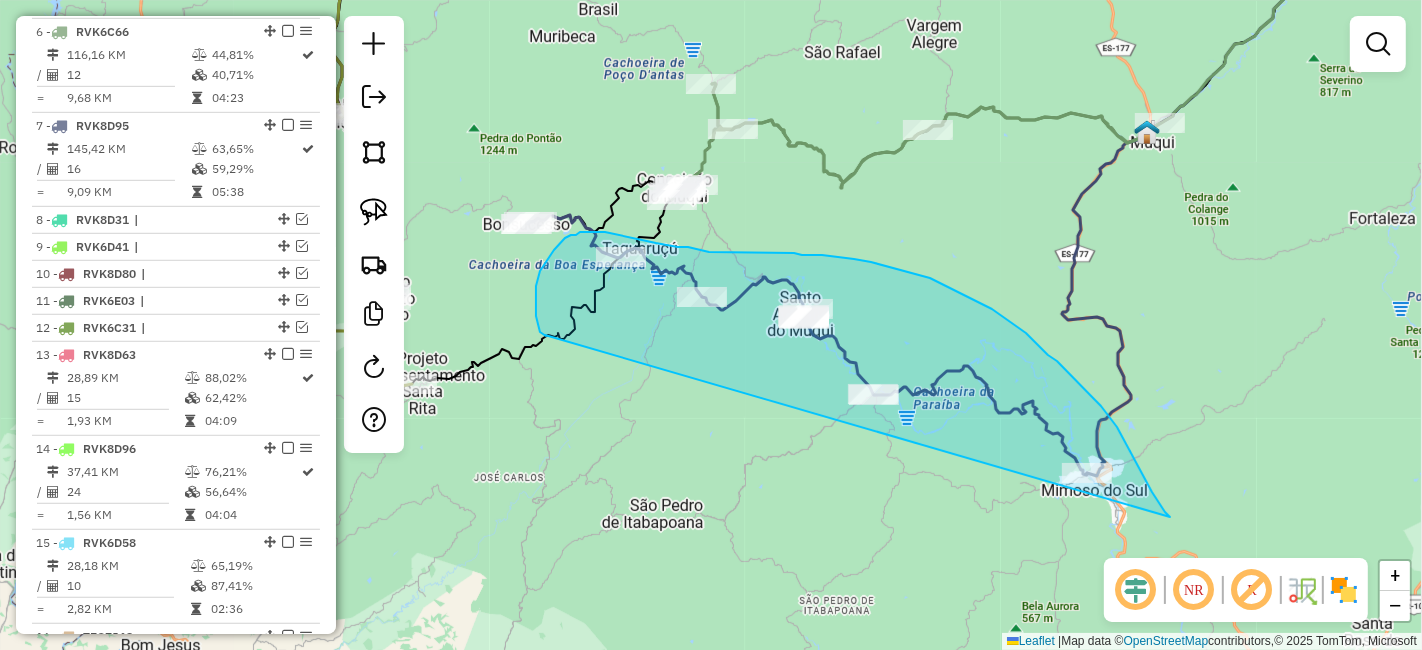 drag, startPoint x: 546, startPoint y: 336, endPoint x: 1171, endPoint y: 546, distance: 659.3368 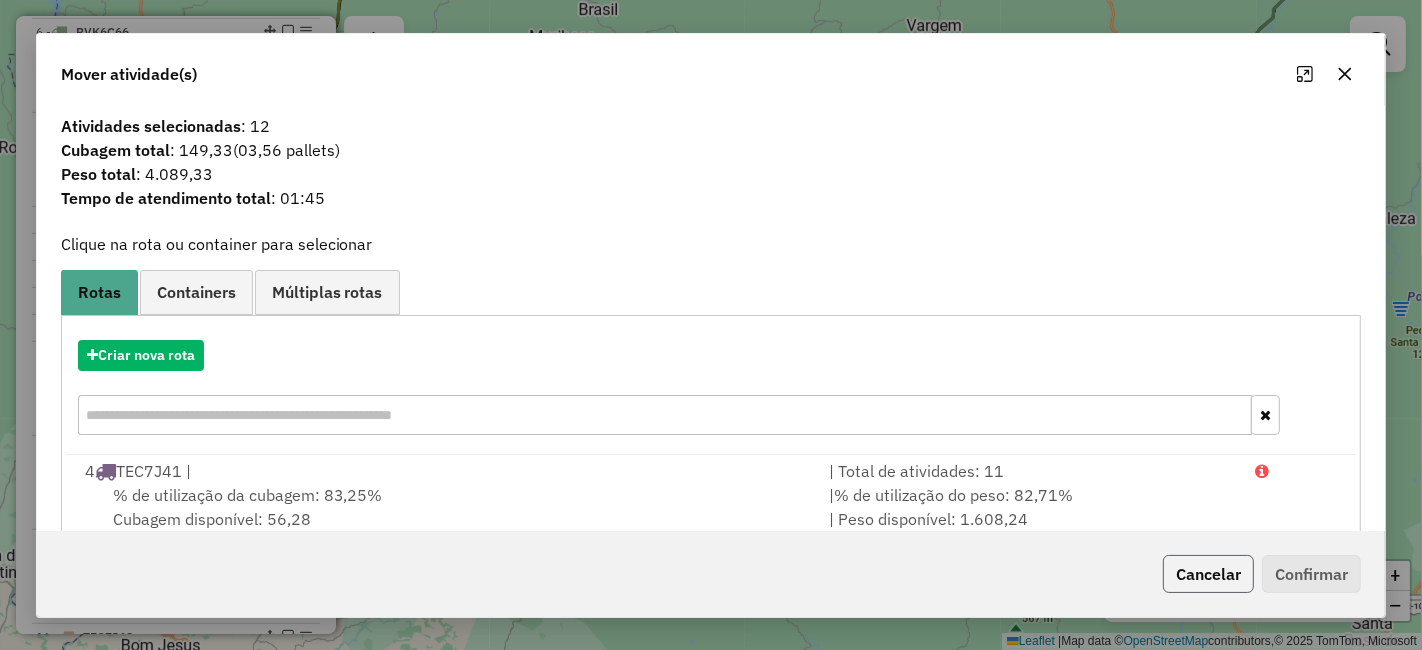 click on "Cancelar" 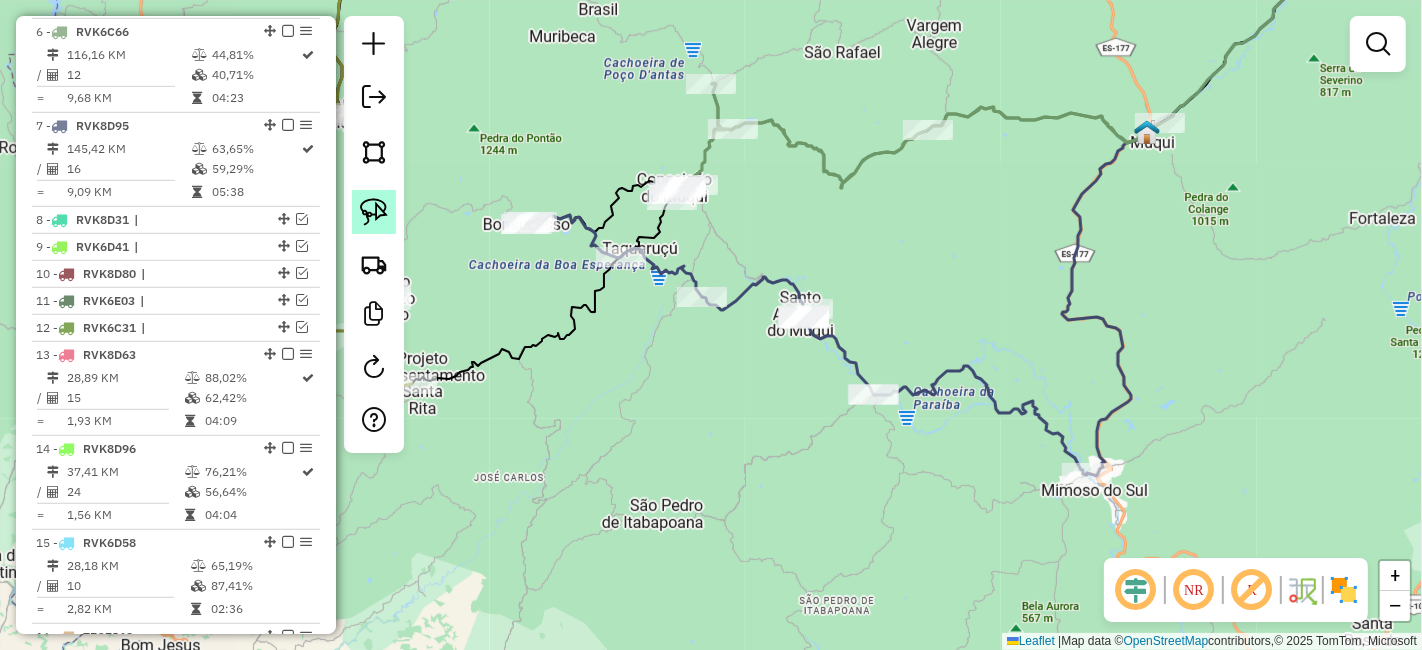 click 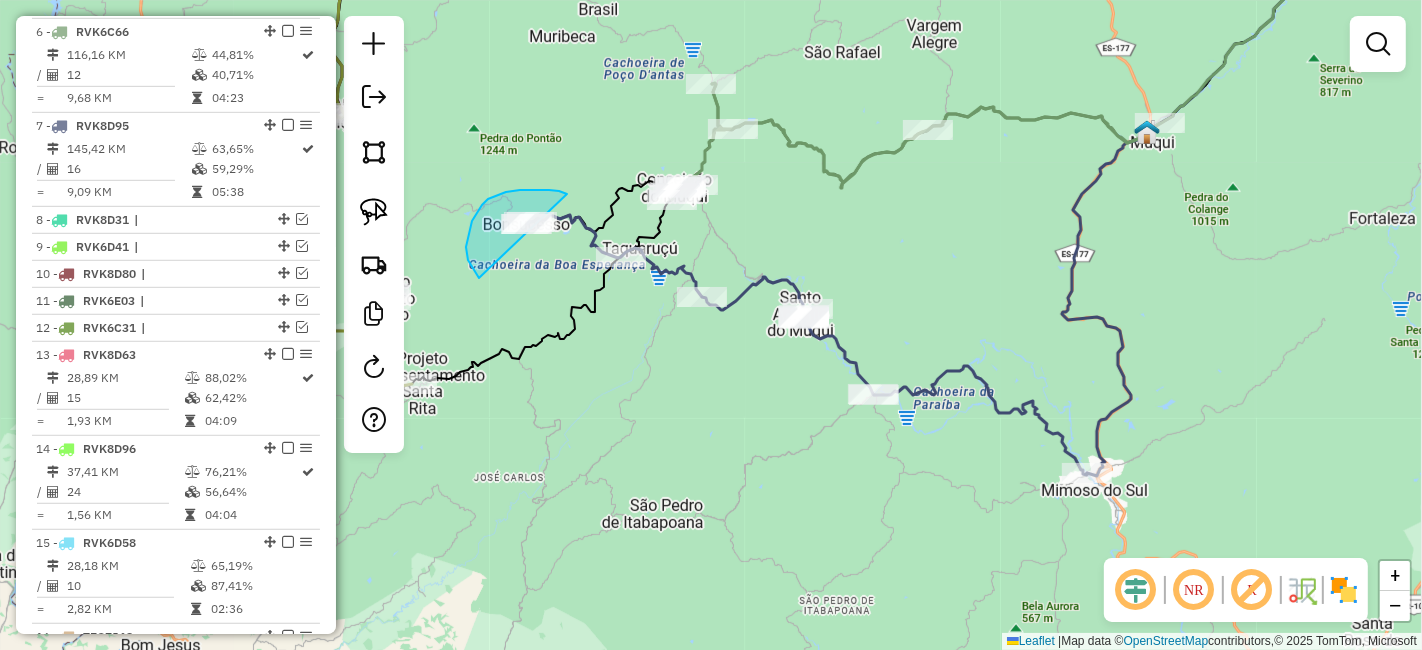 drag, startPoint x: 479, startPoint y: 278, endPoint x: 591, endPoint y: 217, distance: 127.53431 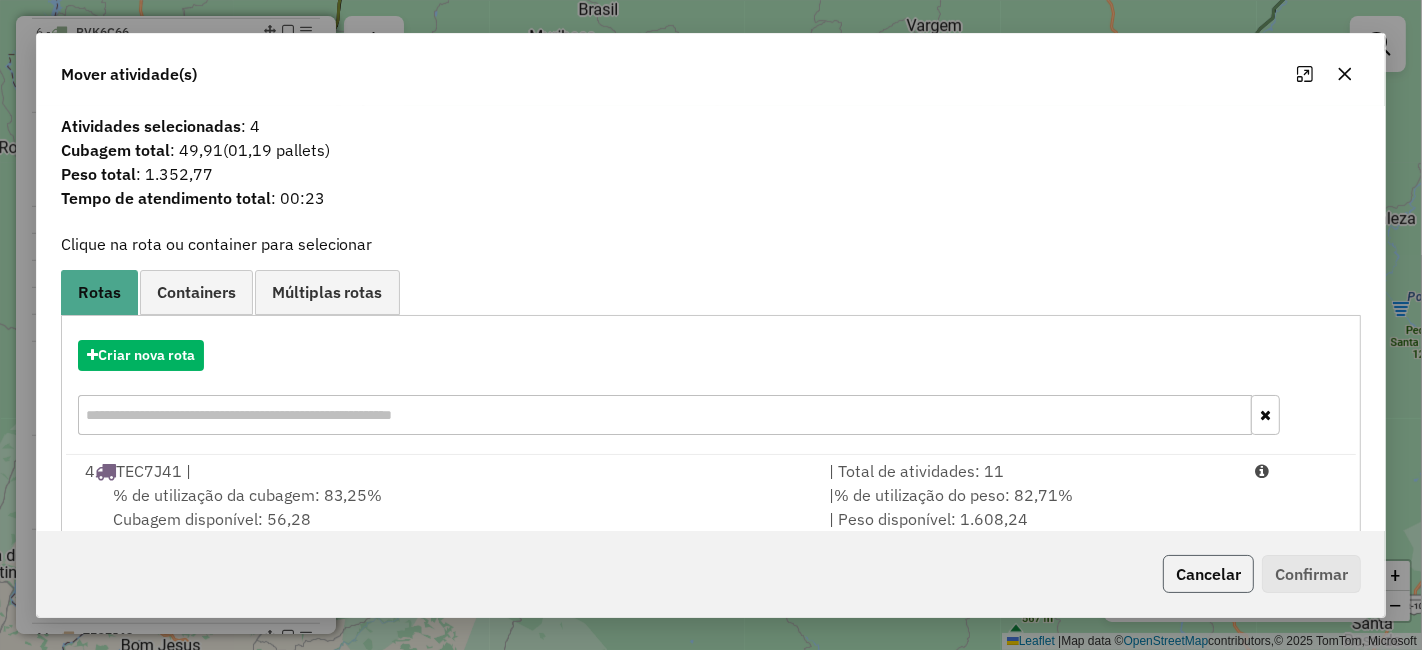click on "Cancelar" 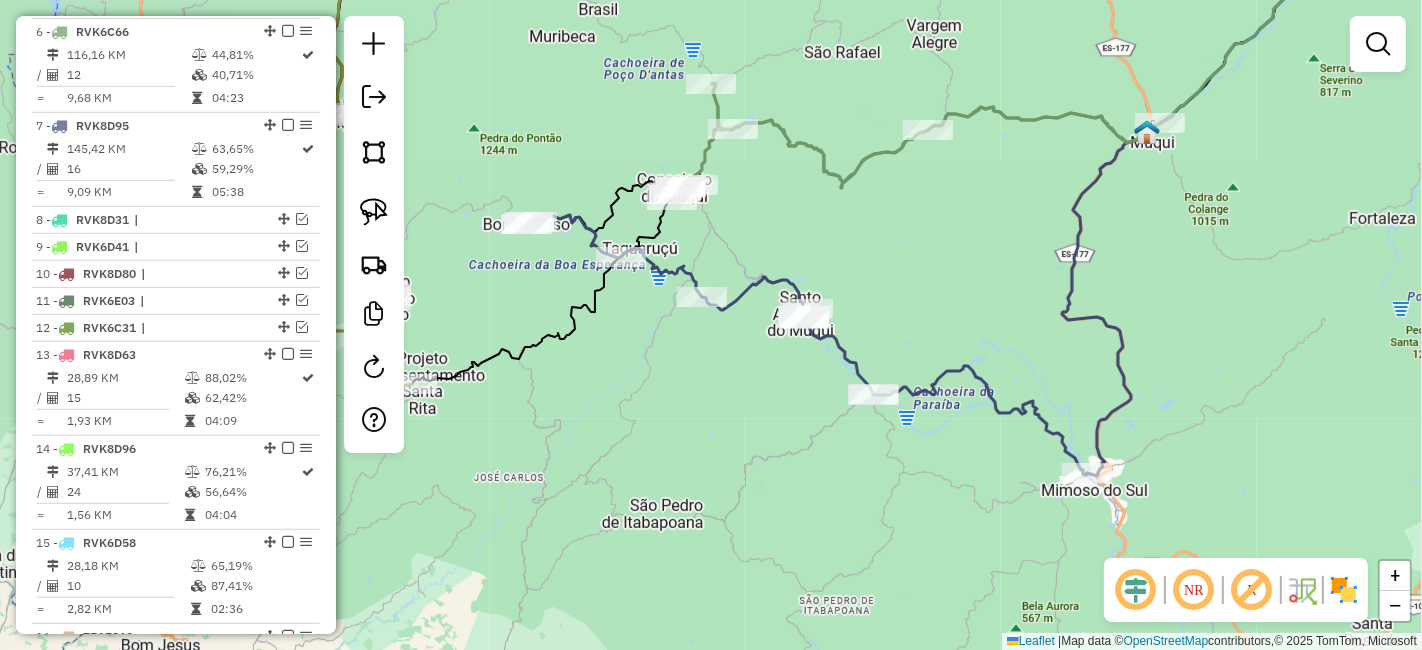 select on "*********" 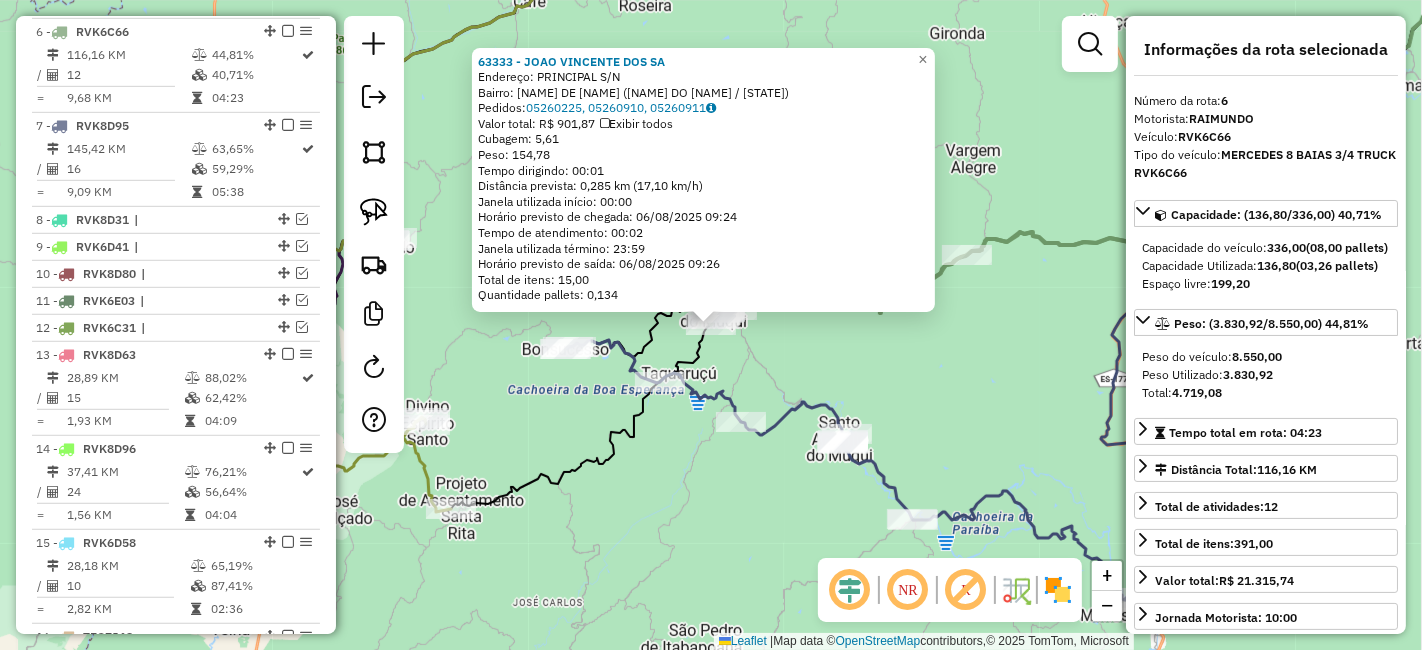 click on "Rota 7 - Placa RVK8D95  5913 - BAR DO ELI 63333 - JOAO VINCENTE DOS SA  Endereço:  PRINCIPAL S/N   Bairro: CONCEICAO DE MUQUI (MIMOSO DO SUL / ES)   Pedidos:  05260225, 05260910, 05260911   Valor total: R$ 901,87   Exibir todos   Cubagem: 5,61  Peso: 154,78  Tempo dirigindo: 00:01   Distância prevista: 0,285 km (17,10 km/h)   Janela utilizada início: 00:00   Horário previsto de chegada: 06/08/2025 09:24   Tempo de atendimento: 00:02   Janela utilizada término: 23:59   Horário previsto de saída: 06/08/2025 09:26   Total de itens: 15,00   Quantidade pallets: 0,134  × Janela de atendimento Grade de atendimento Capacidade Transportadoras Veículos Cliente Pedidos  Rotas Selecione os dias de semana para filtrar as janelas de atendimento  Seg   Ter   Qua   Qui   Sex   Sáb   Dom  Informe o período da janela de atendimento: De: Até:  Filtrar exatamente a janela do cliente  Considerar janela de atendimento padrão  Selecione os dias de semana para filtrar as grades de atendimento  Seg   Ter   Qua   Qui  De:" 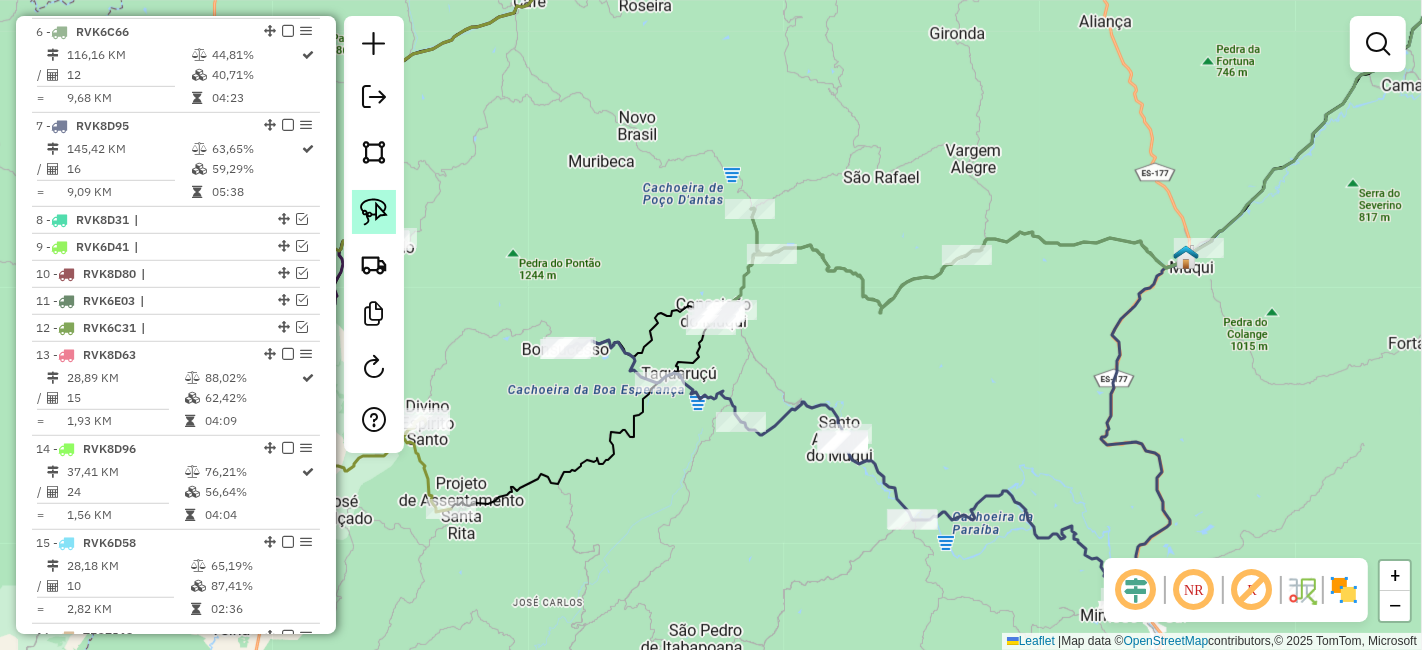click 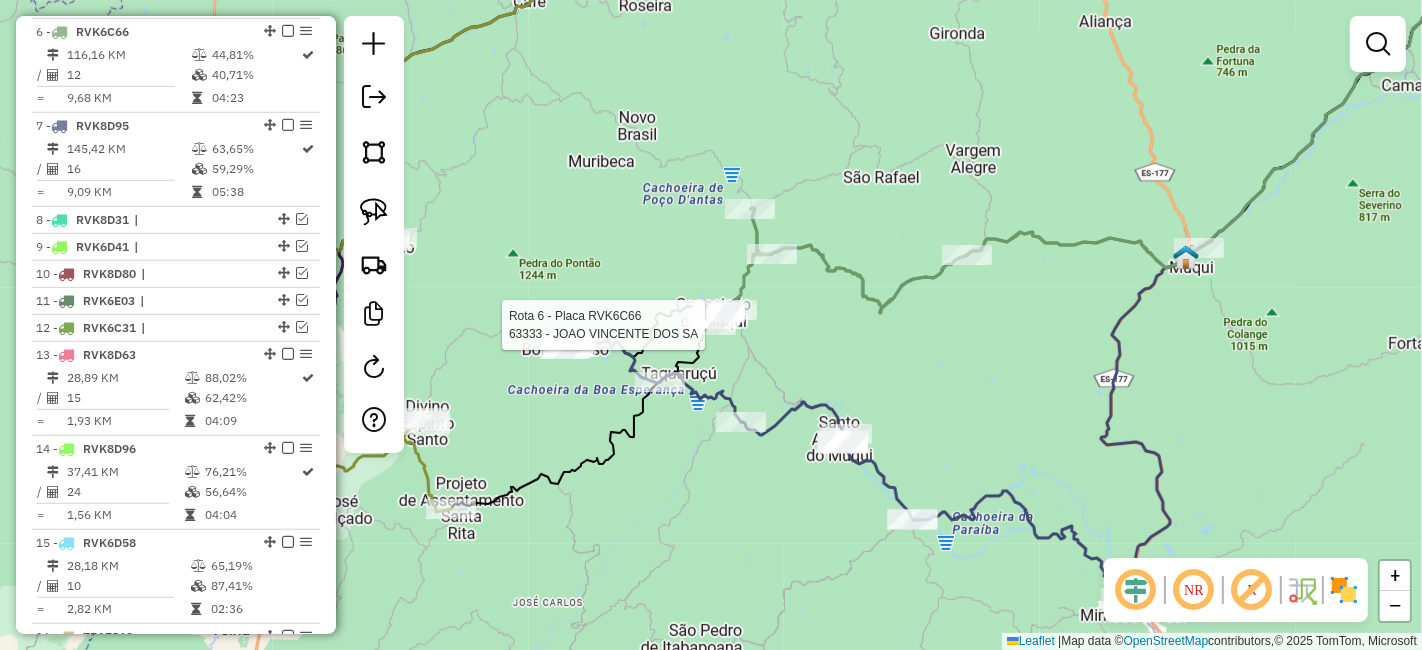 select on "*********" 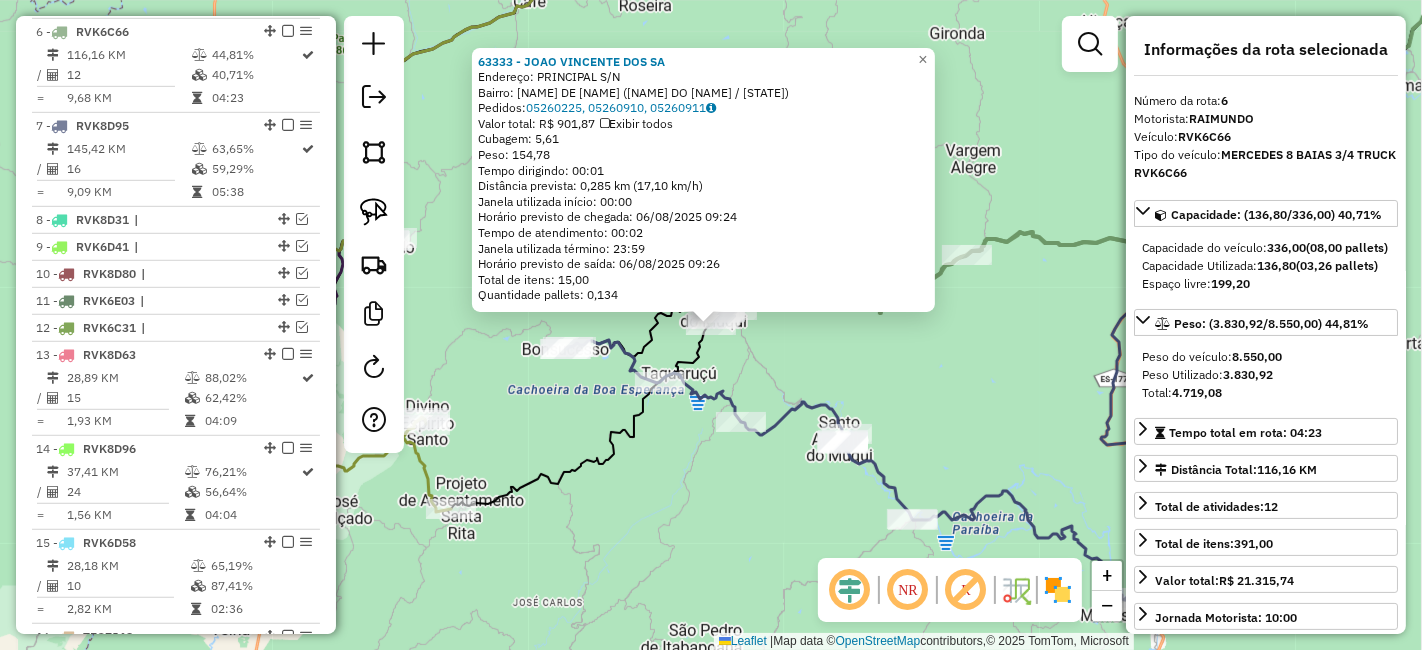 click on "Rota 6 - Placa RVK6C66  63333 - JOAO VINCENTE DOS SA 63333 - JOAO VINCENTE DOS SA  Endereço:  PRINCIPAL S/N   Bairro: CONCEICAO DE MUQUI (MIMOSO DO SUL / ES)   Pedidos:  05260225, 05260910, 05260911   Valor total: R$ 901,87   Exibir todos   Cubagem: 5,61  Peso: 154,78  Tempo dirigindo: 00:01   Distância prevista: 0,285 km (17,10 km/h)   Janela utilizada início: 00:00   Horário previsto de chegada: 06/08/2025 09:24   Tempo de atendimento: 00:02   Janela utilizada término: 23:59   Horário previsto de saída: 06/08/2025 09:26   Total de itens: 15,00   Quantidade pallets: 0,134  × Janela de atendimento Grade de atendimento Capacidade Transportadoras Veículos Cliente Pedidos  Rotas Selecione os dias de semana para filtrar as janelas de atendimento  Seg   Ter   Qua   Qui   Sex   Sáb   Dom  Informe o período da janela de atendimento: De: Até:  Filtrar exatamente a janela do cliente  Considerar janela de atendimento padrão  Selecione os dias de semana para filtrar as grades de atendimento  Seg   Ter  De:" 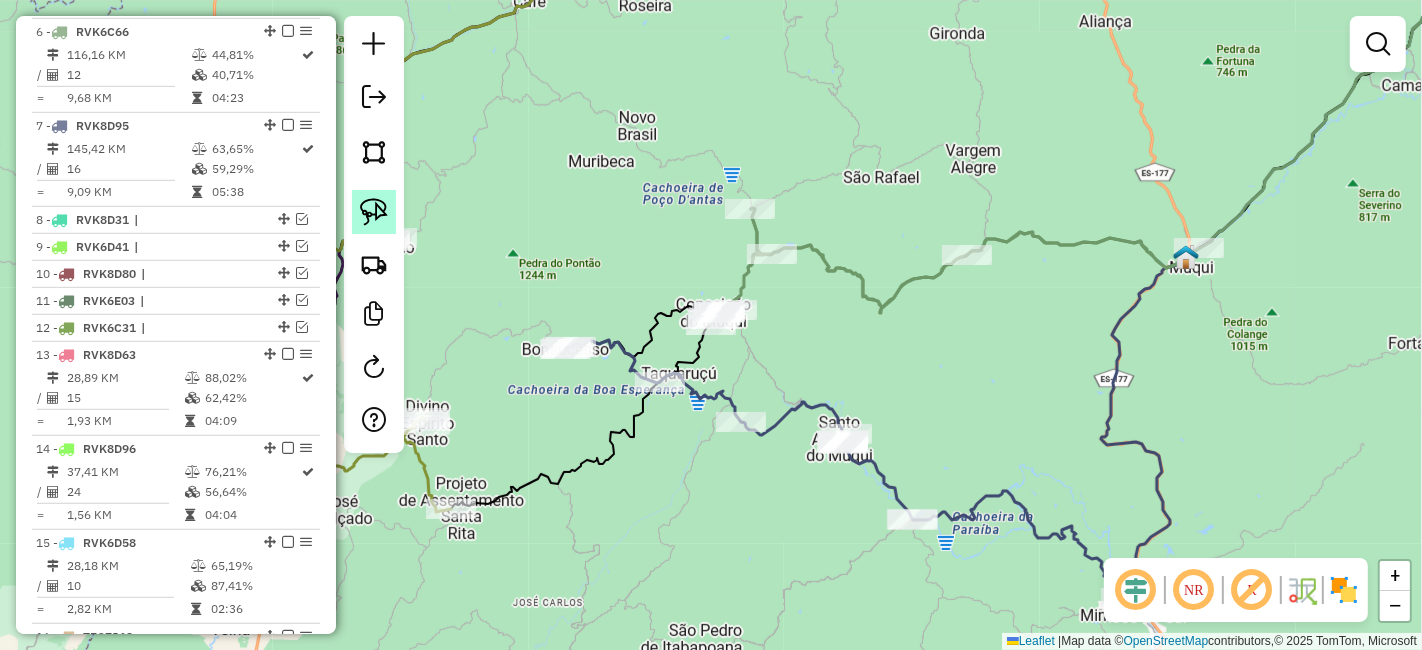 click 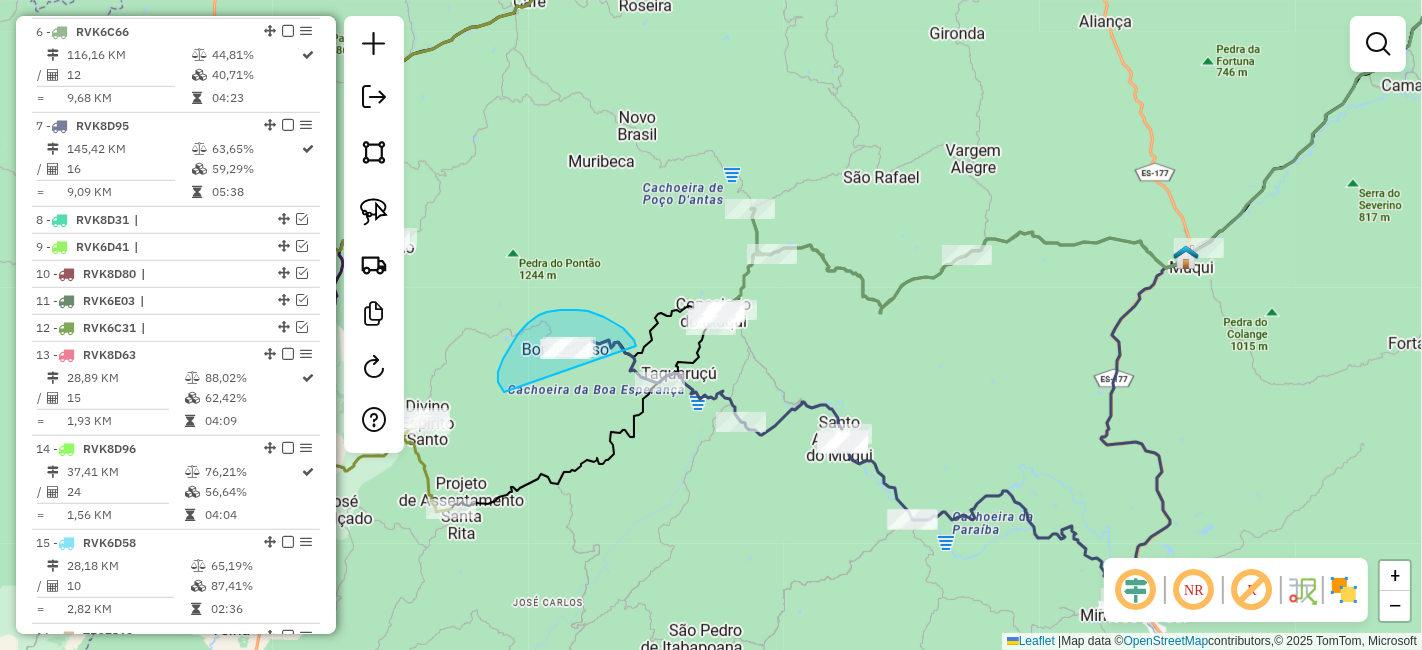 drag, startPoint x: 504, startPoint y: 392, endPoint x: 636, endPoint y: 346, distance: 139.78555 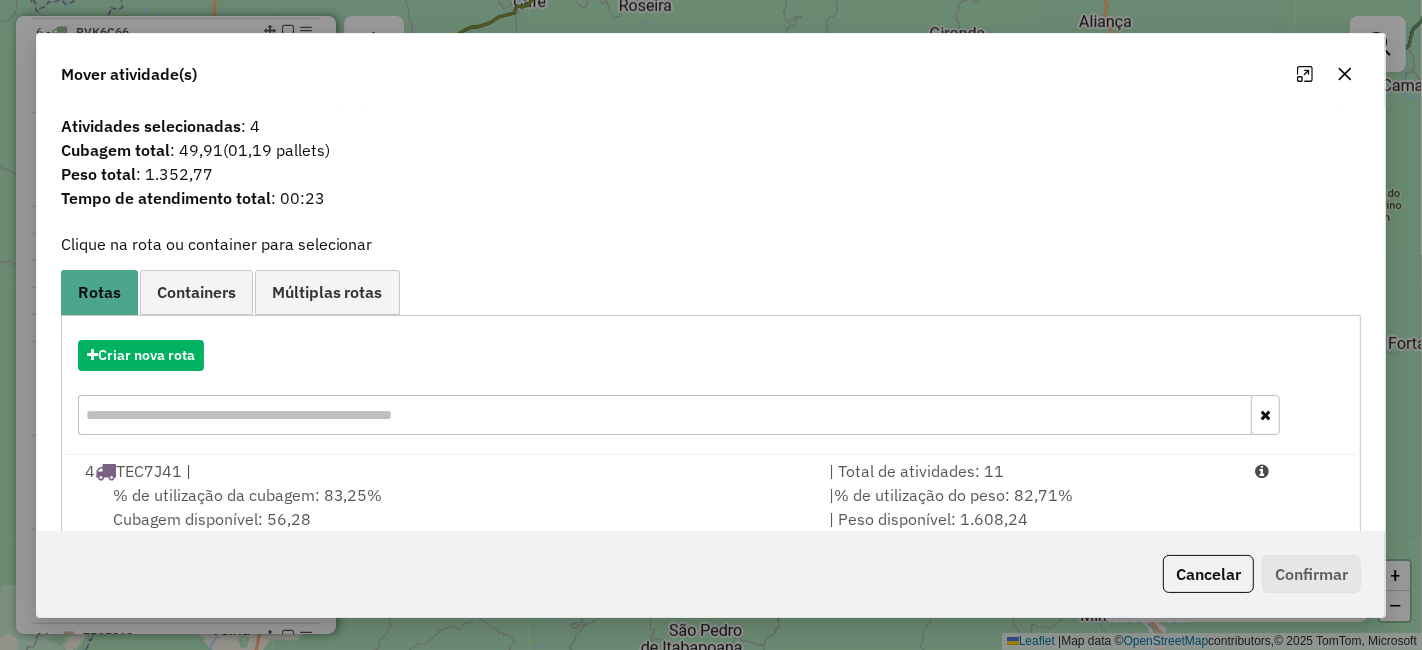 click at bounding box center (665, 415) 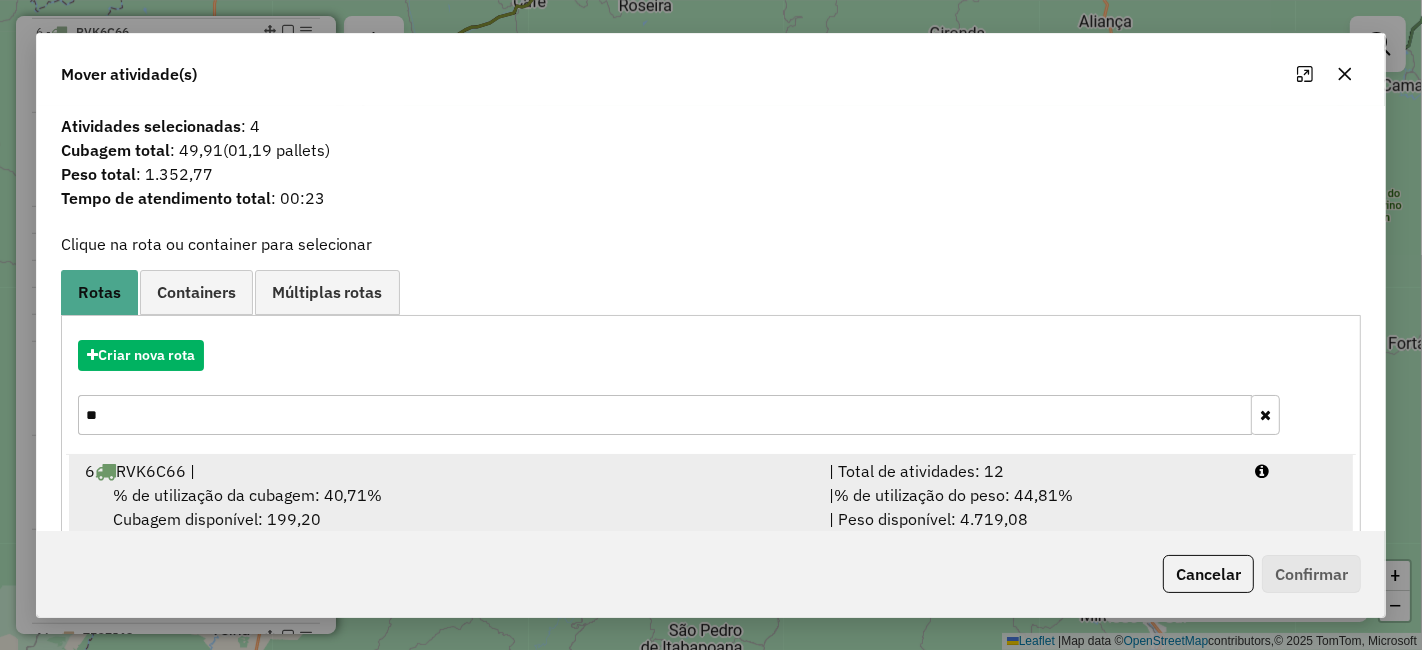type on "**" 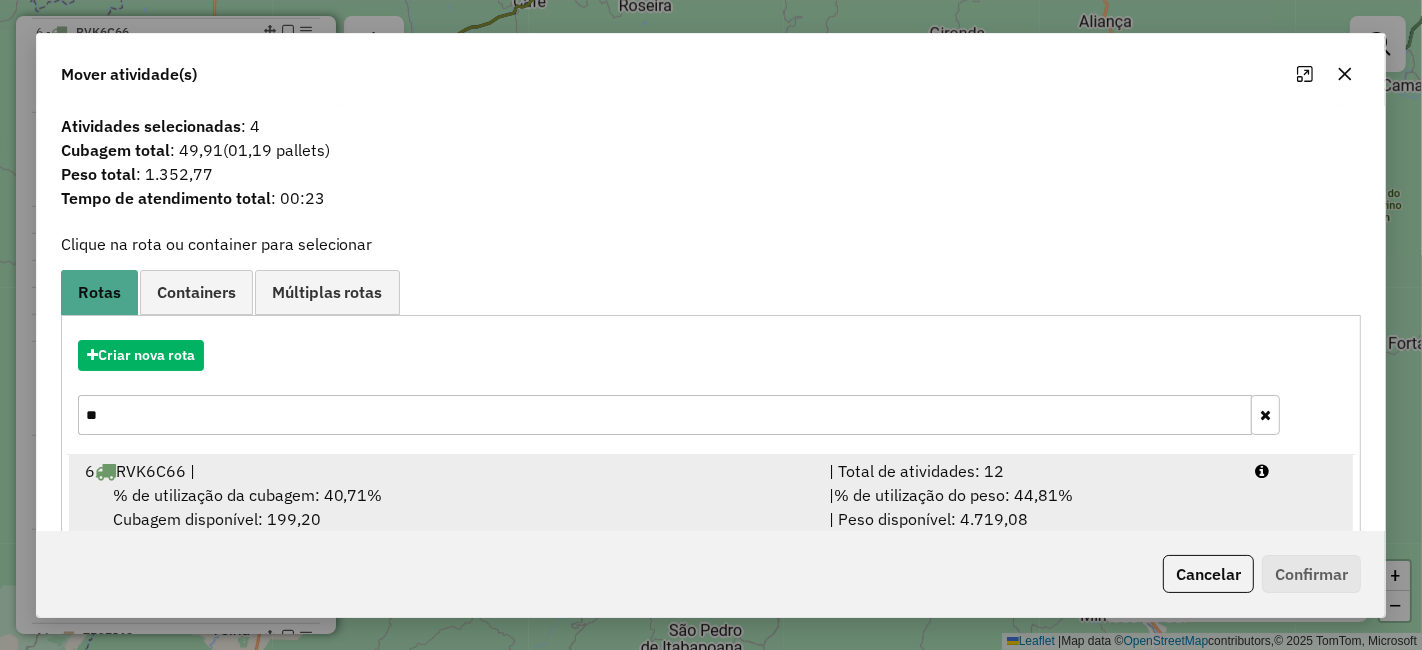 click on "% de utilização do peso: 44,81%" at bounding box center [953, 495] 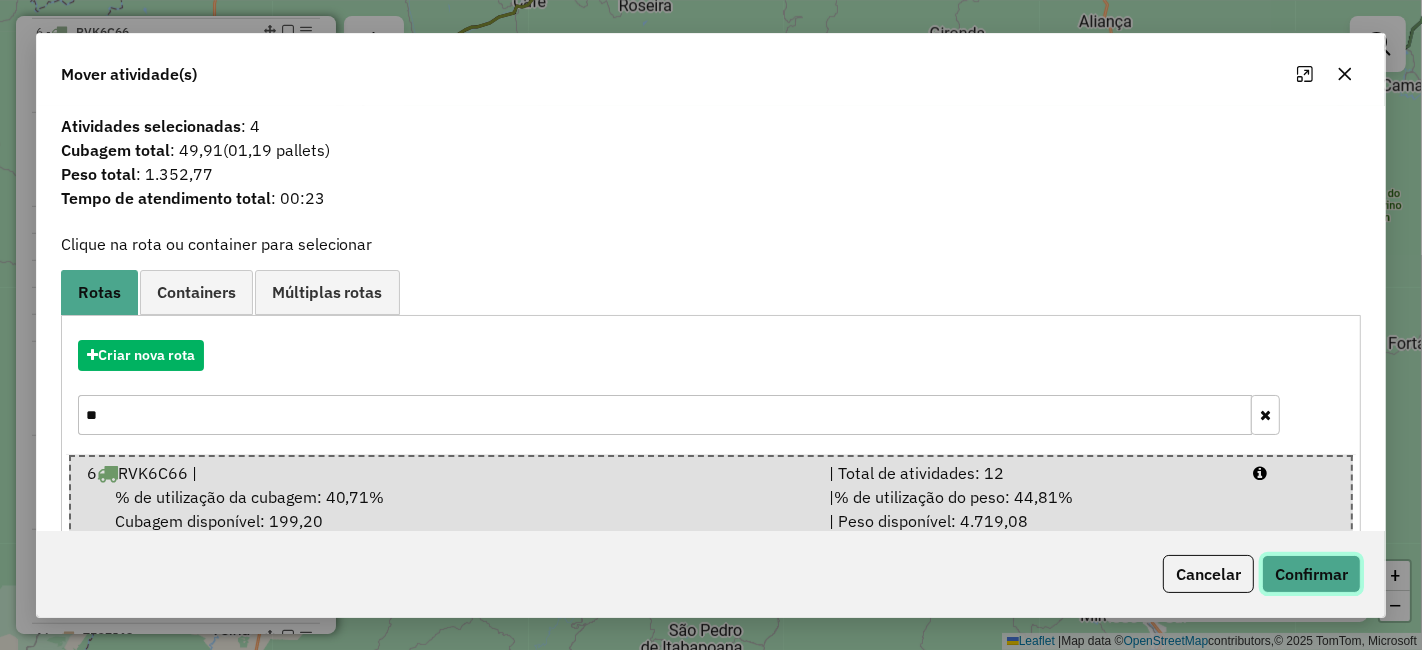 click on "Confirmar" 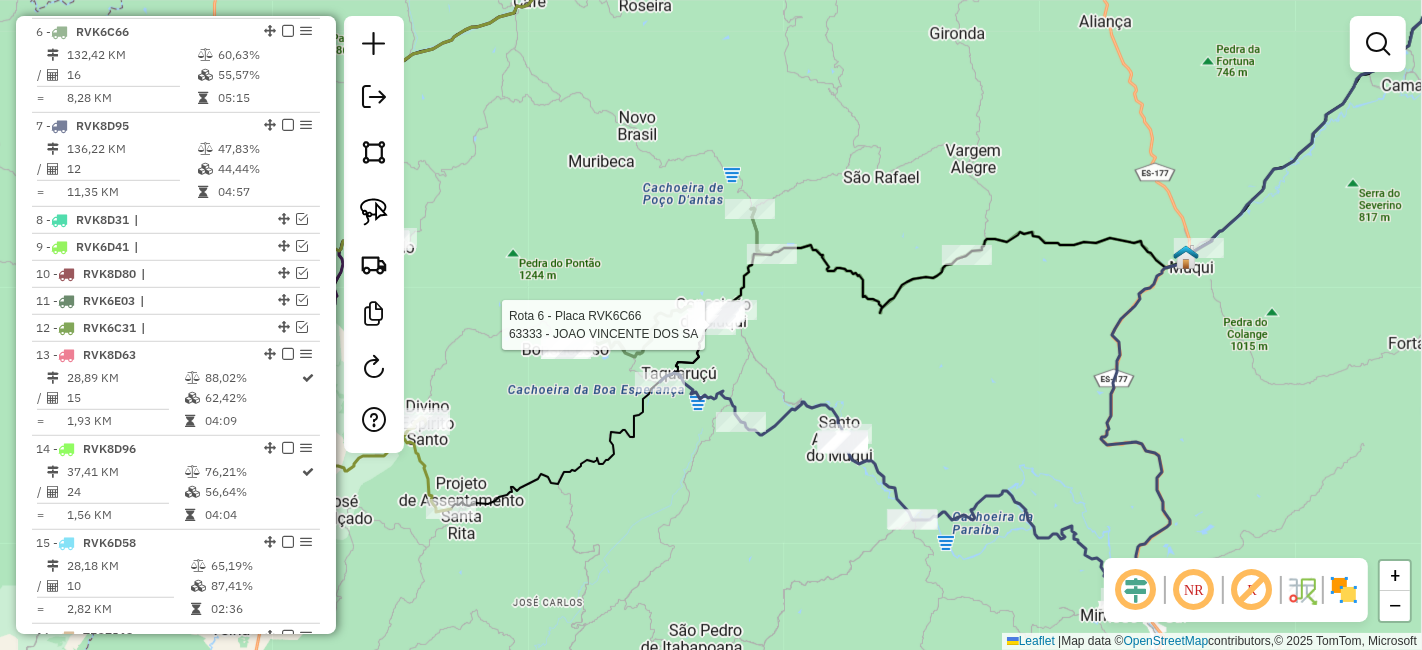 select on "*********" 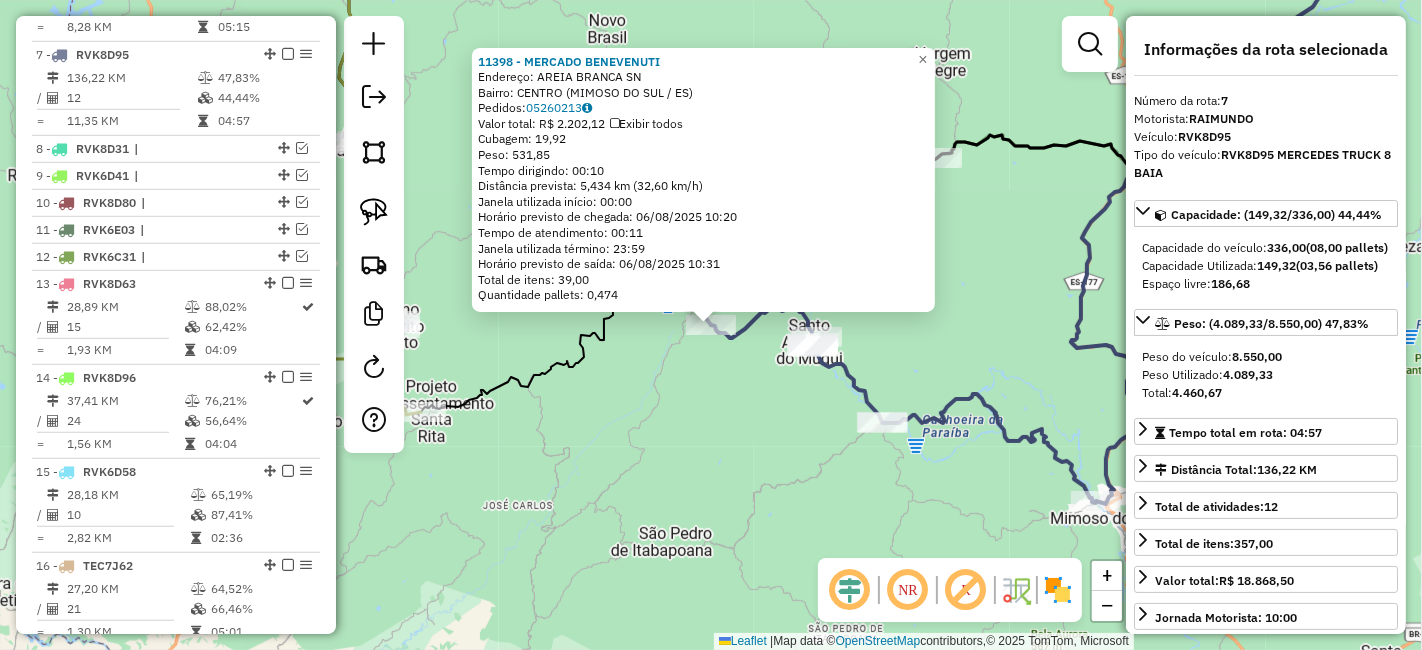 scroll, scrollTop: 1134, scrollLeft: 0, axis: vertical 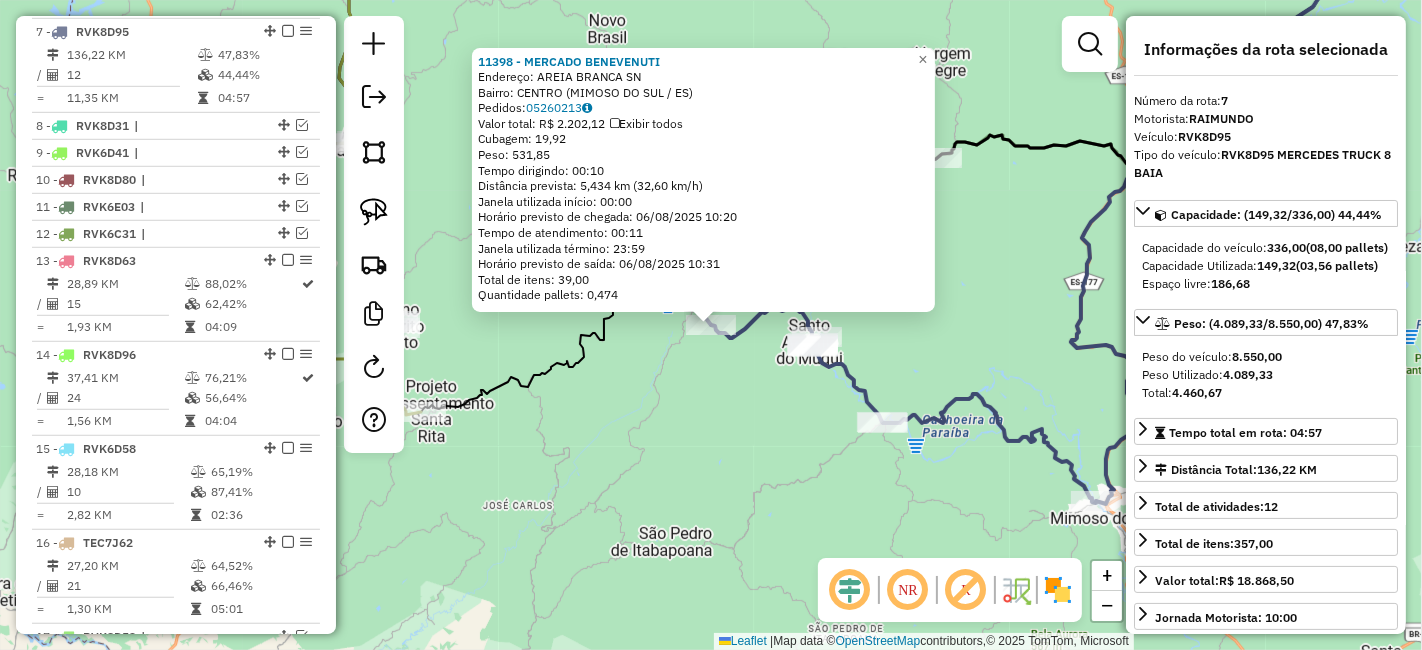 drag, startPoint x: 741, startPoint y: 410, endPoint x: 740, endPoint y: 422, distance: 12.0415945 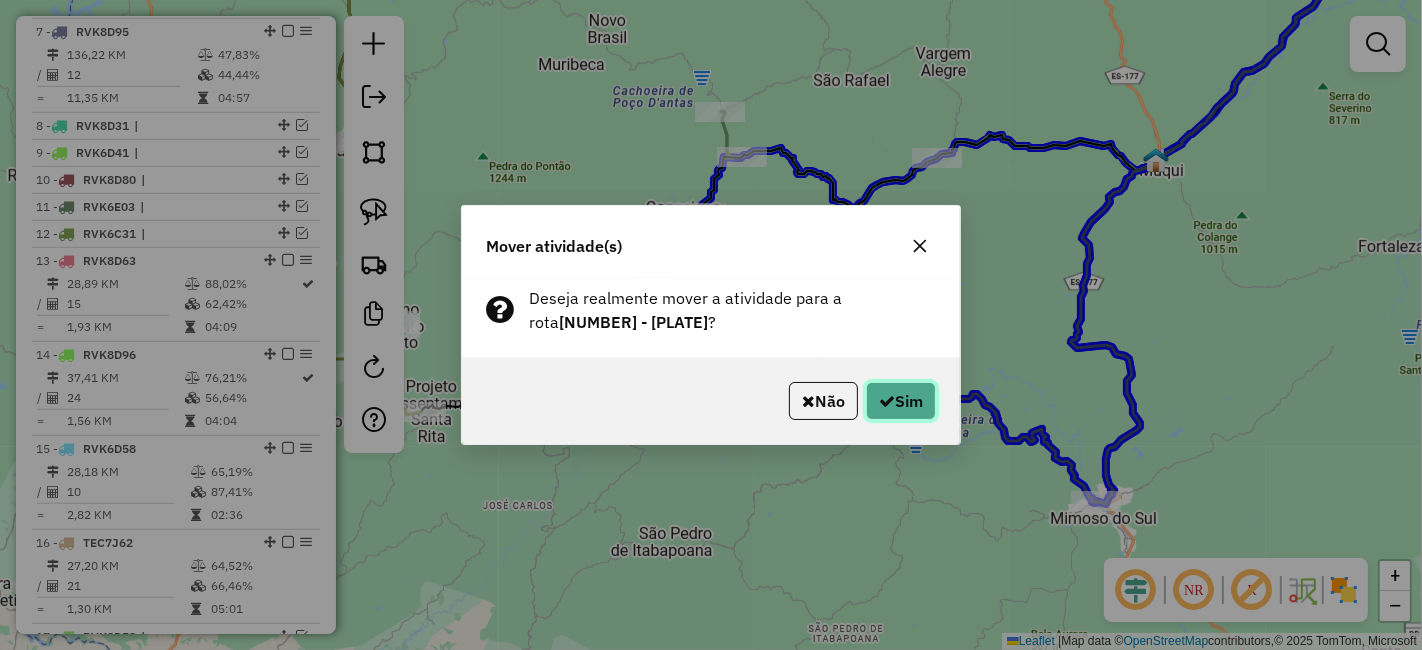 click on "Sim" 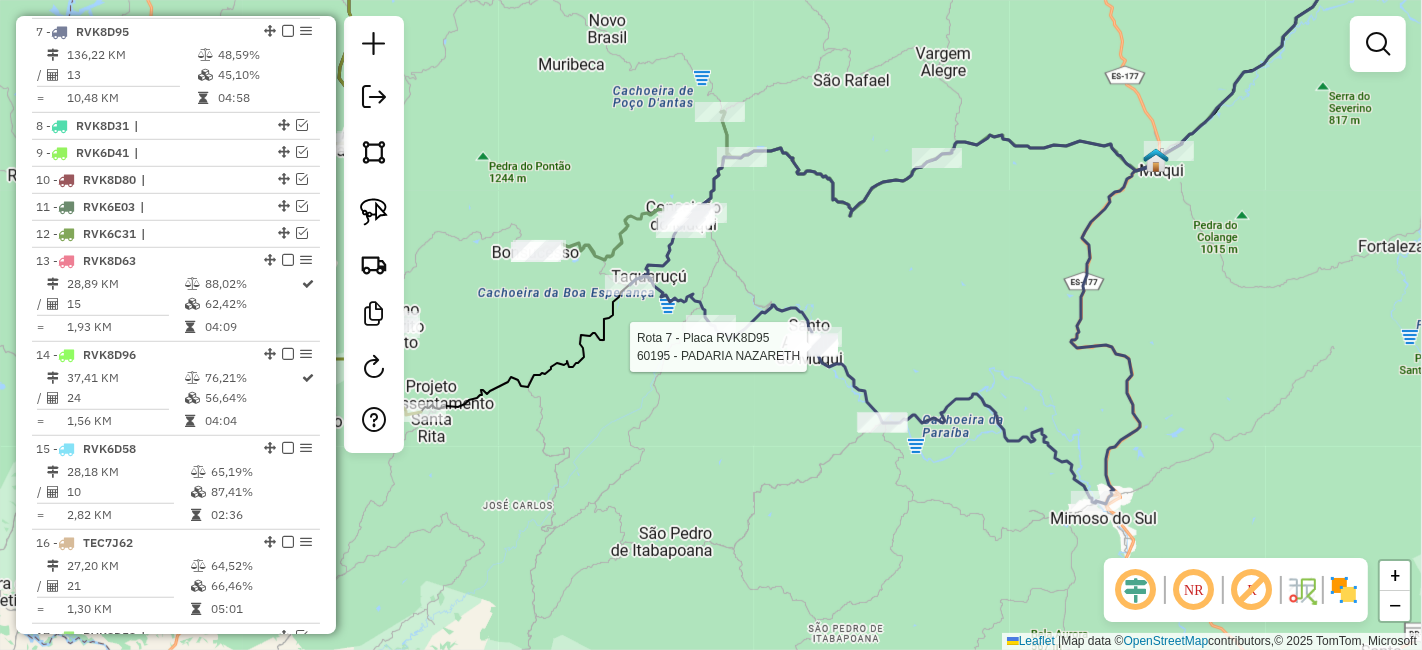 select on "*********" 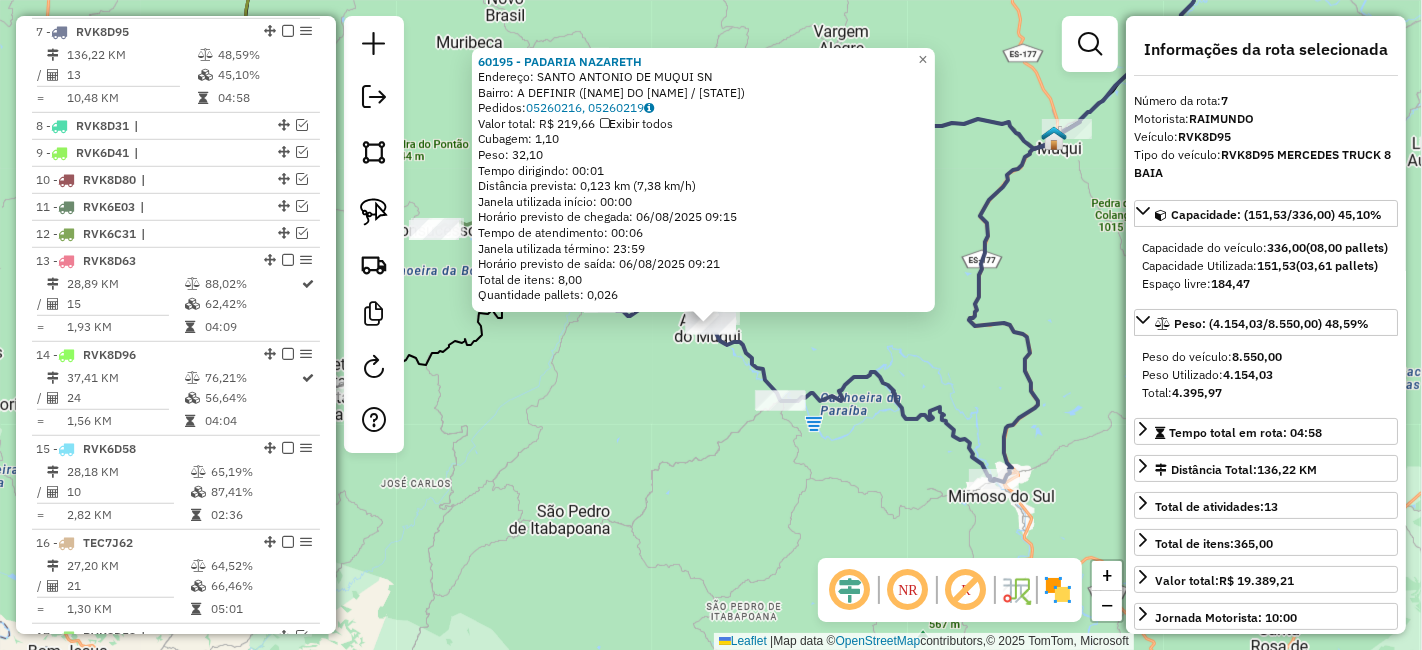 click on "60195 - PADARIA NAZARETH  Endereço:  SANTO ANTONIO DE MUQUI SN   Bairro: A DEFINIR (MIMOSO DO SUL / ES)   Pedidos:  05260216, 05260219   Valor total: R$ 219,66   Exibir todos   Cubagem: 1,10  Peso: 32,10  Tempo dirigindo: 00:01   Distância prevista: 0,123 km (7,38 km/h)   Janela utilizada início: 00:00   Horário previsto de chegada: 06/08/2025 09:15   Tempo de atendimento: 00:06   Janela utilizada término: 23:59   Horário previsto de saída: 06/08/2025 09:21   Total de itens: 8,00   Quantidade pallets: 0,026  × Janela de atendimento Grade de atendimento Capacidade Transportadoras Veículos Cliente Pedidos  Rotas Selecione os dias de semana para filtrar as janelas de atendimento  Seg   Ter   Qua   Qui   Sex   Sáb   Dom  Informe o período da janela de atendimento: De: Até:  Filtrar exatamente a janela do cliente  Considerar janela de atendimento padrão  Selecione os dias de semana para filtrar as grades de atendimento  Seg   Ter   Qua   Qui   Sex   Sáb   Dom   Peso mínimo:   Peso máximo:   De:  +" 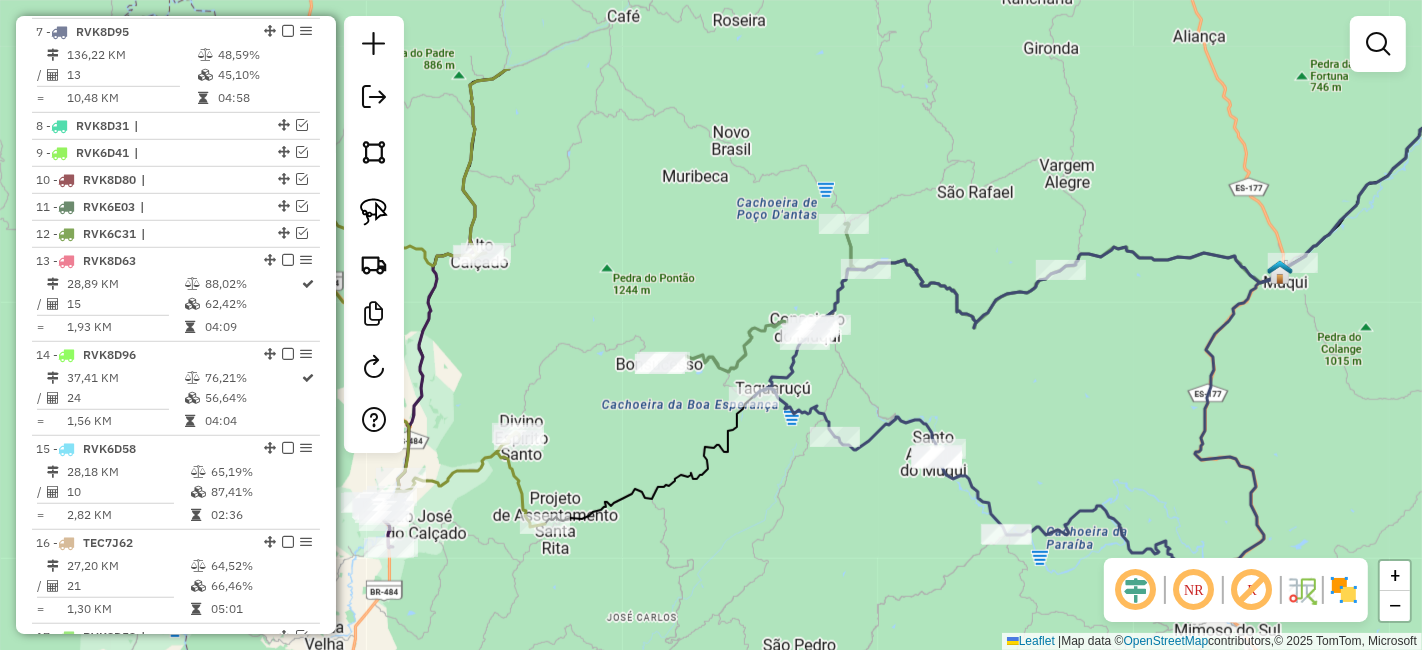 drag, startPoint x: 702, startPoint y: 413, endPoint x: 922, endPoint y: 553, distance: 260.7681 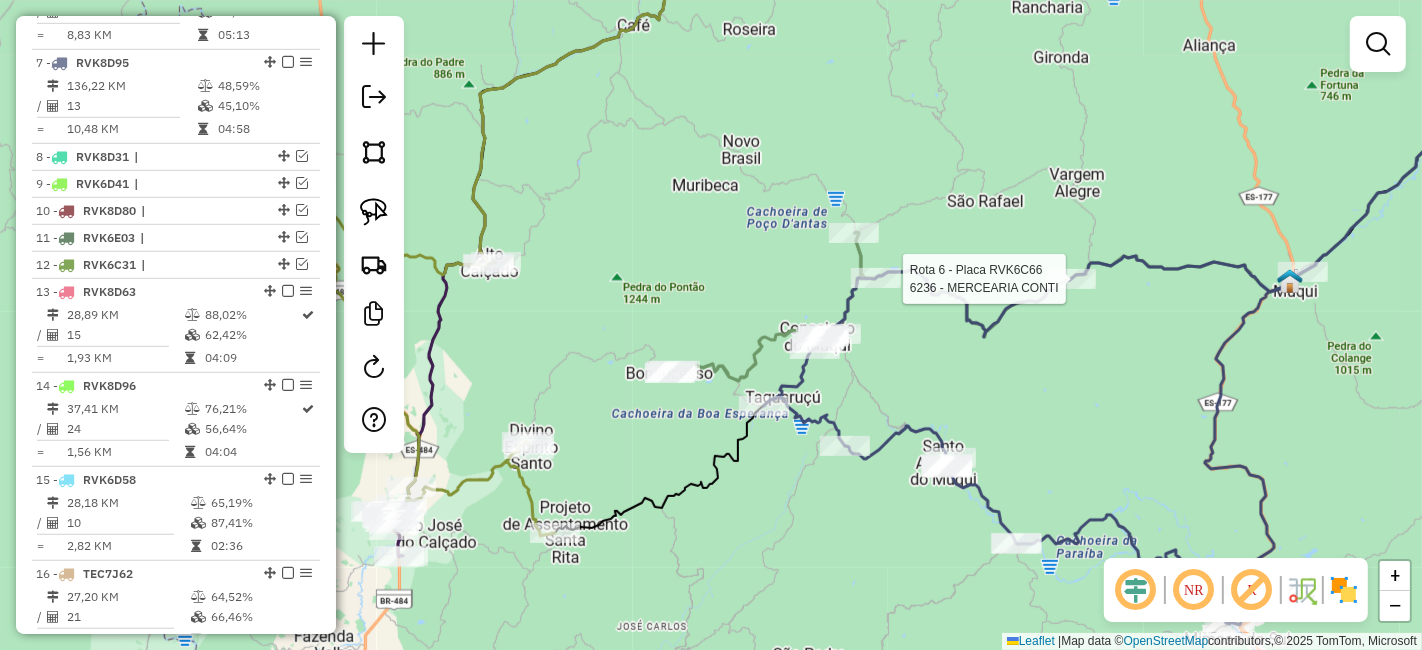 select on "*********" 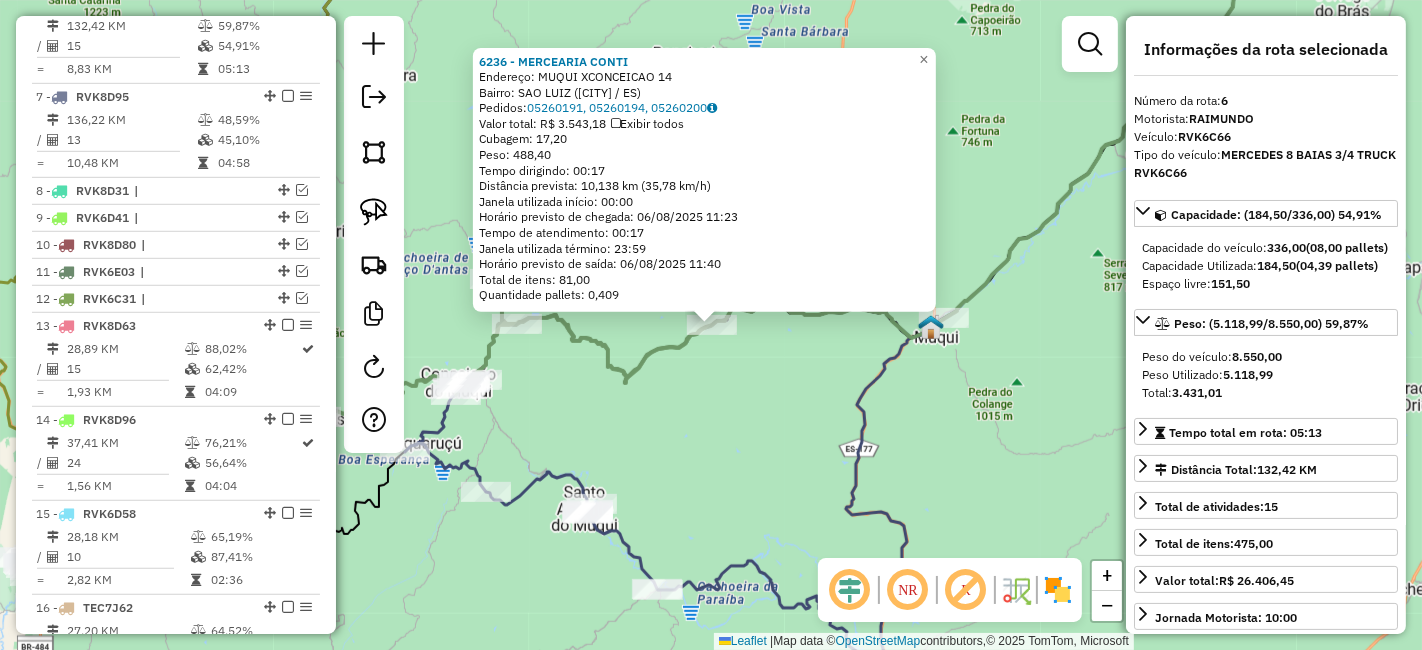 scroll, scrollTop: 1040, scrollLeft: 0, axis: vertical 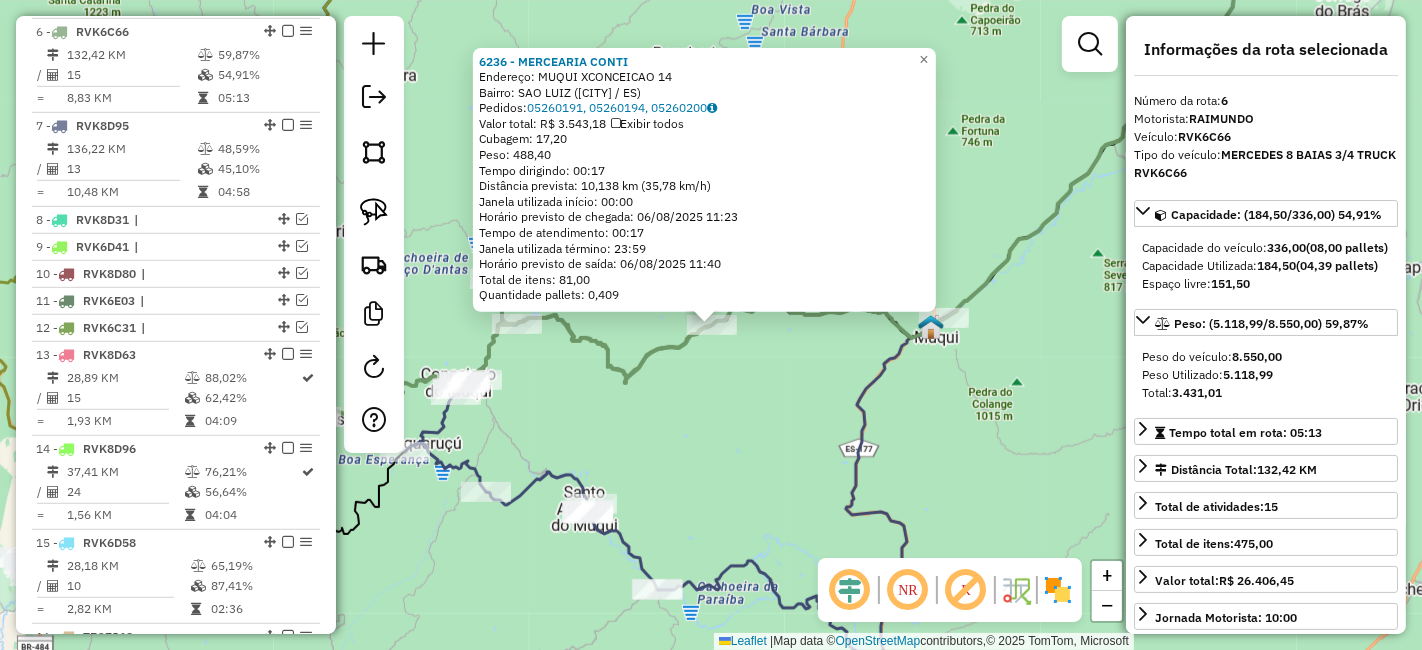 click on "[NUMBER] - [BUSINESS_NAME] Endereço: [STREET] [NUMBER] Bairro: [CITY] ([CITY] / [STATE]) Pedidos: [ORDER_ID], [ORDER_ID], [ORDER_ID] Valor total: R$ [PRICE] Exibir todos Cubagem: [CUBAGE] Peso: [WEIGHT] Tempo dirigindo: [TIME] Distância prevista: [DISTANCE] km ([SPEED] km/h) Janela utilizada início: [TIME] Horário previsto de chegada: [DATE] [TIME] Tempo de atendimento: [TIME] Janela utilizada término: [TIME] Horário previsto de saída: [DATE] [TIME] Total de itens: [ITEMS] Quantidade pallets: [PALLETS] × Janela de atendimento Grade de atendimento Capacidade Transportadoras Veículos Cliente Pedidos Rotas Selecione os dias de semana para filtrar as janelas de atendimento Seg Ter Qua Qui Sex Sáb Dom Informe o período da janela de atendimento: De: Até: Filtrar exatamente a janela do cliente Considerar janela de atendimento padrão Selecione os dias de semana para filtrar as grades de atendimento Seg Ter Qua Qui Sex Sáb Dom Peso mínimo: Peso máximo: De: +" 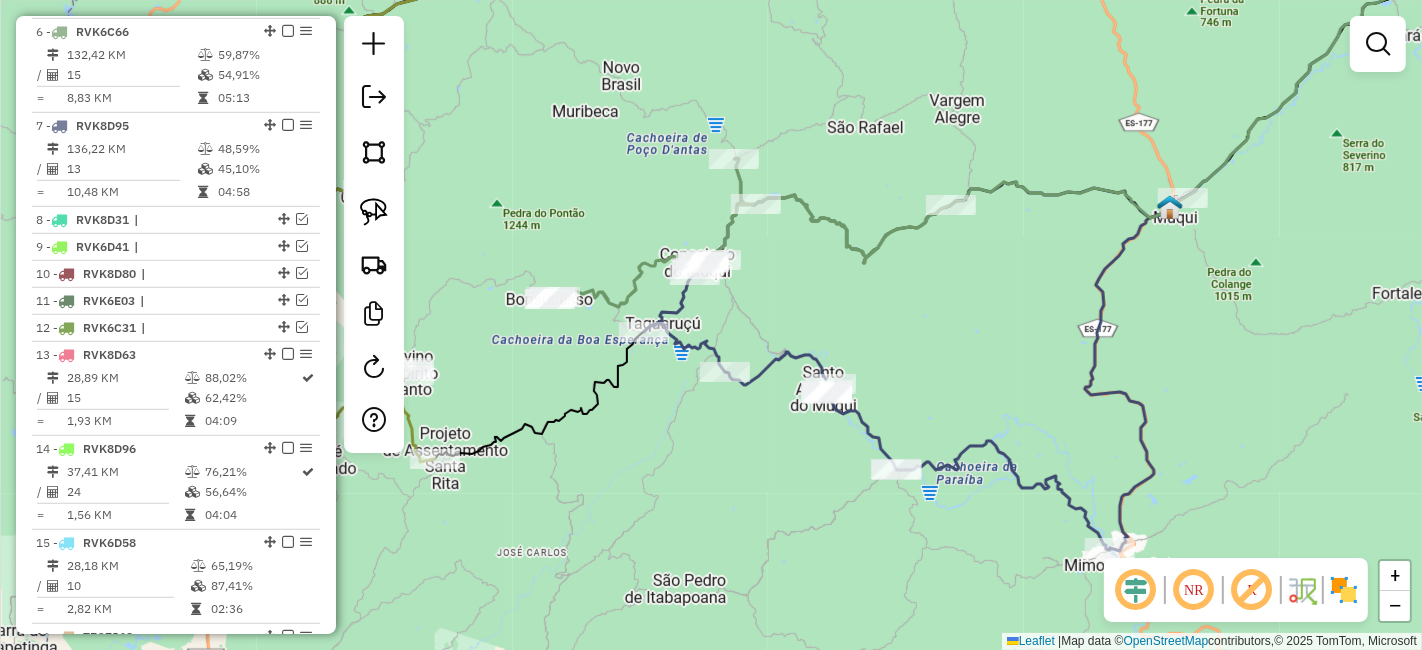 drag, startPoint x: 900, startPoint y: 455, endPoint x: 1125, endPoint y: 327, distance: 258.86096 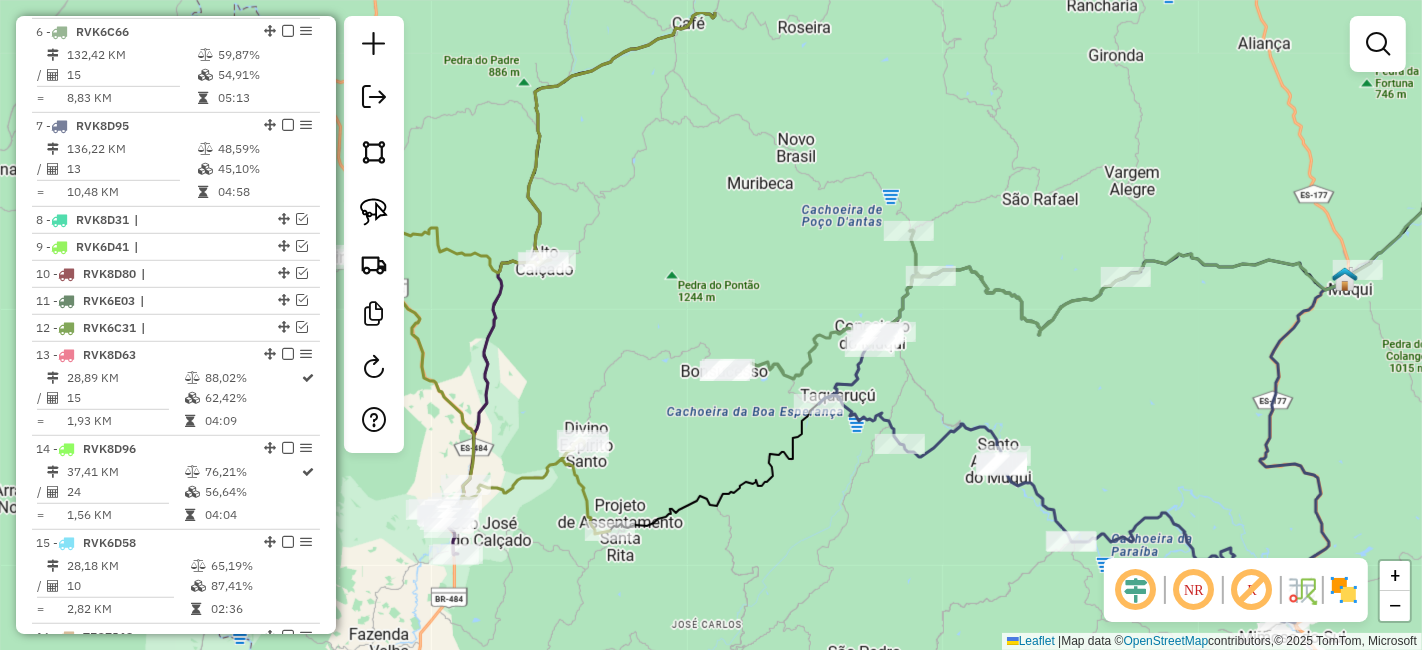 drag, startPoint x: 983, startPoint y: 310, endPoint x: 1194, endPoint y: 406, distance: 231.81242 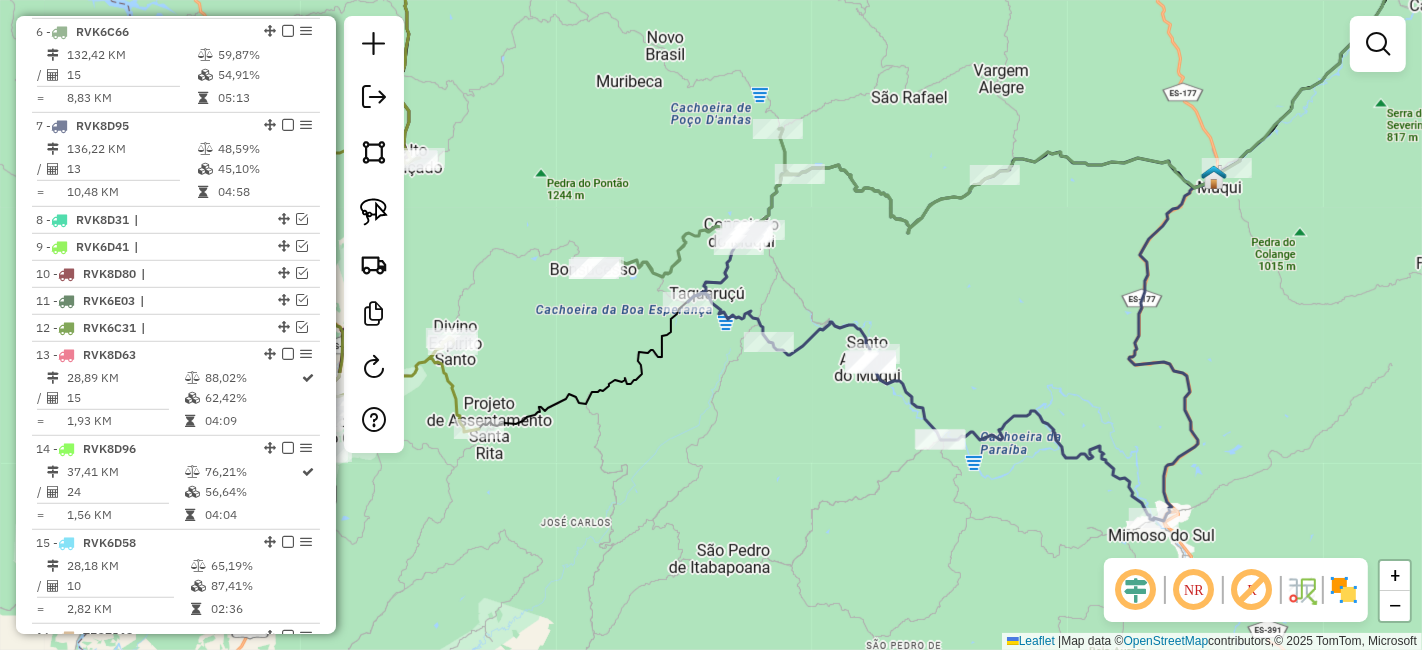 drag, startPoint x: 1045, startPoint y: 430, endPoint x: 1114, endPoint y: 238, distance: 204.02206 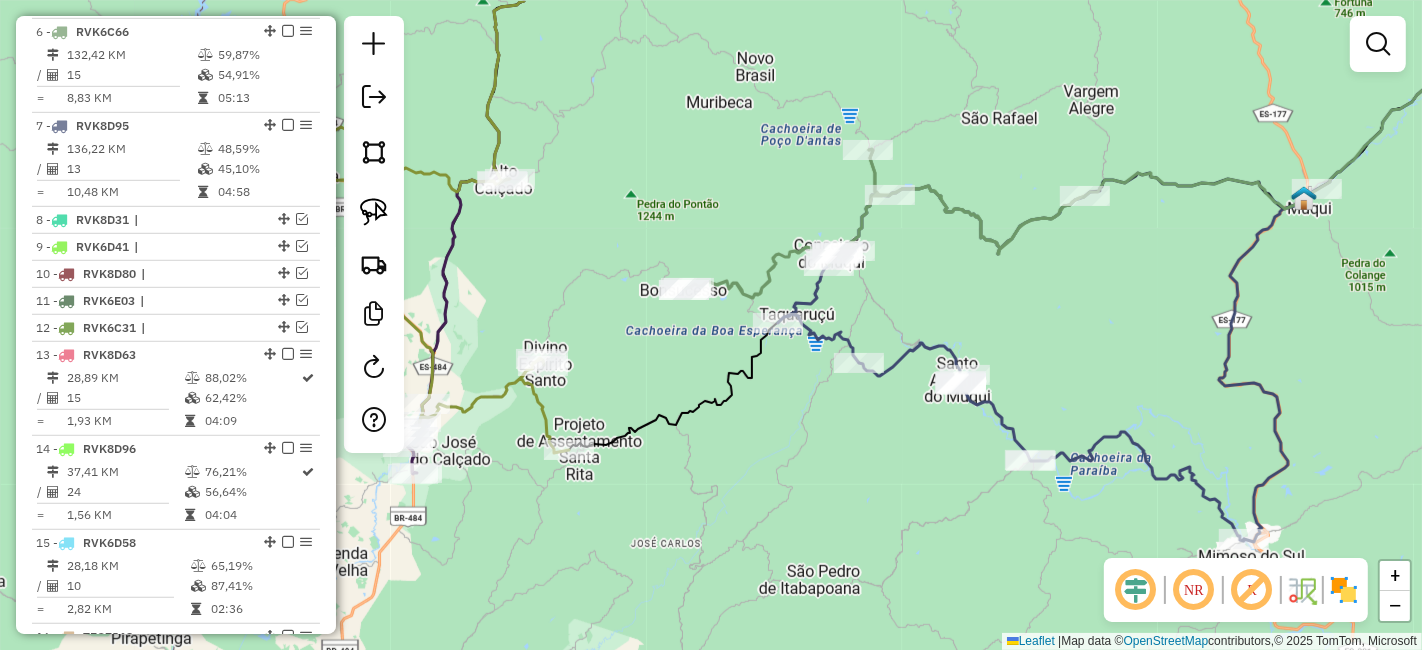 drag, startPoint x: 1075, startPoint y: 235, endPoint x: 1167, endPoint y: 301, distance: 113.22544 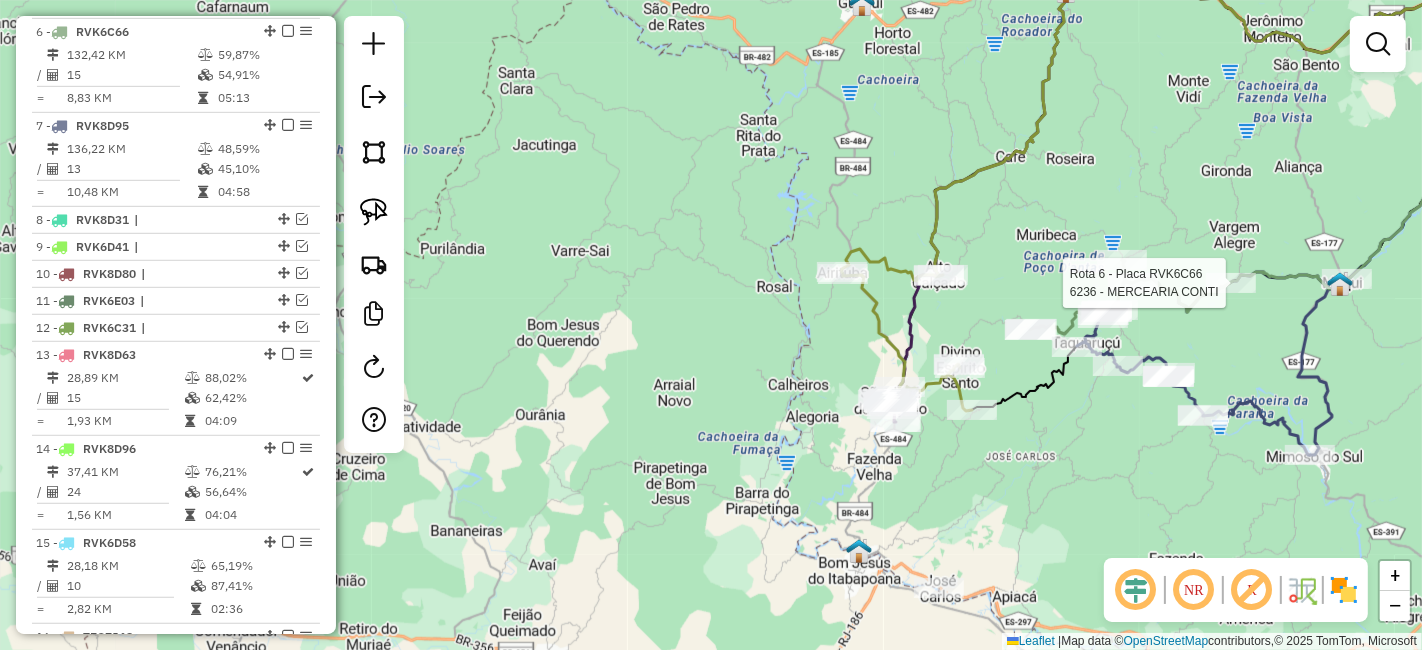 select on "*********" 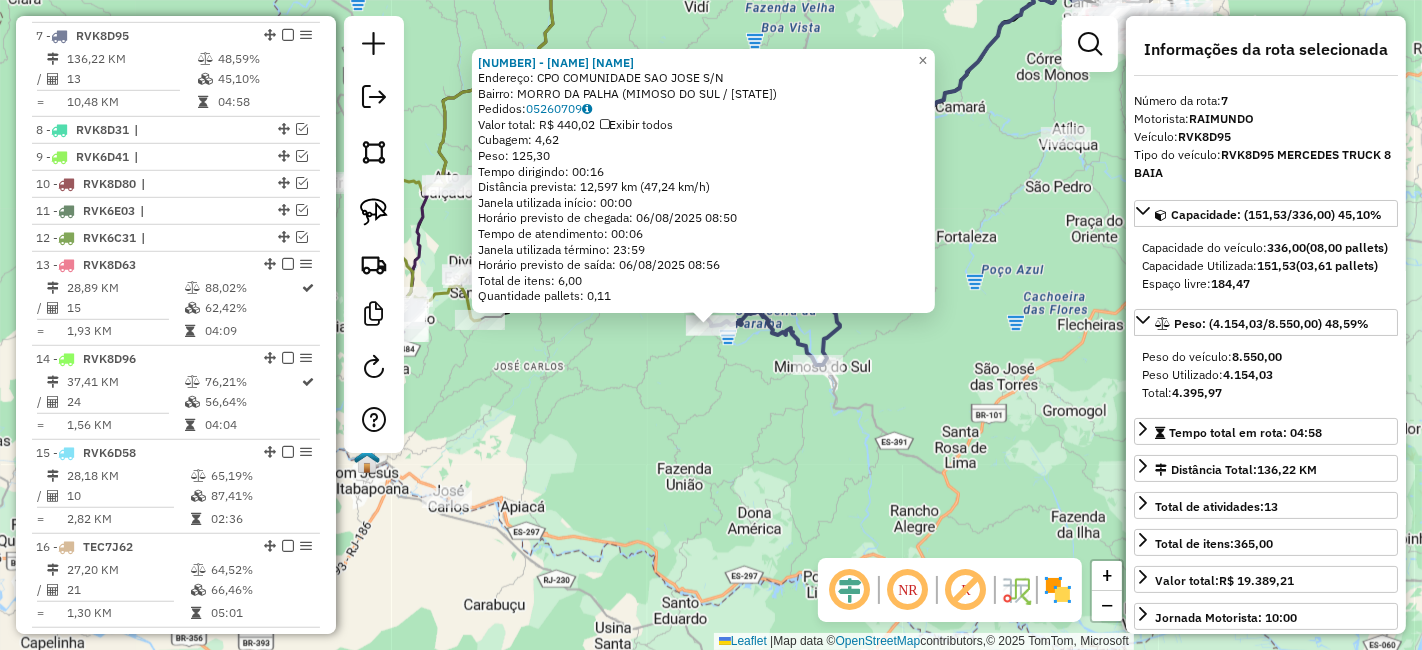 scroll, scrollTop: 1134, scrollLeft: 0, axis: vertical 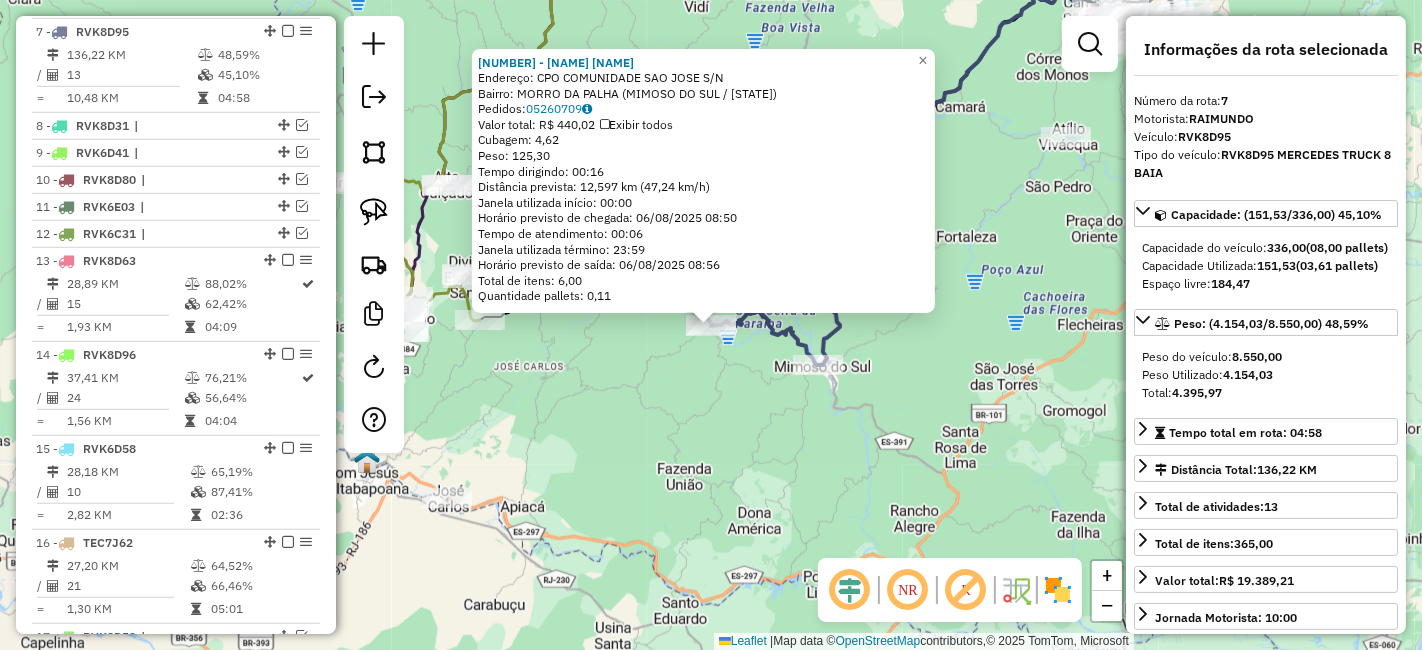click on "10624 - SIMONI FERNANDES  Endereço:  CPO COMUNIDADE SAO JOSE S/N   Bairro: MORRO DA PALHA (MIMOSO DO SUL / ES)   Pedidos:  05260709   Valor total: R$ 440,02   Exibir todos   Cubagem: 4,62  Peso: 125,30  Tempo dirigindo: 00:16   Distância prevista: 12,597 km (47,24 km/h)   Janela utilizada início: 00:00   Horário previsto de chegada: 06/08/2025 08:50   Tempo de atendimento: 00:06   Janela utilizada término: 23:59   Horário previsto de saída: 06/08/2025 08:56   Total de itens: 6,00   Quantidade pallets: 0,11  × Janela de atendimento Grade de atendimento Capacidade Transportadoras Veículos Cliente Pedidos  Rotas Selecione os dias de semana para filtrar as janelas de atendimento  Seg   Ter   Qua   Qui   Sex   Sáb   Dom  Informe o período da janela de atendimento: De: Até:  Filtrar exatamente a janela do cliente  Considerar janela de atendimento padrão  Selecione os dias de semana para filtrar as grades de atendimento  Seg   Ter   Qua   Qui   Sex   Sáb   Dom   Peso mínimo:   Peso máximo:   De:  De:" 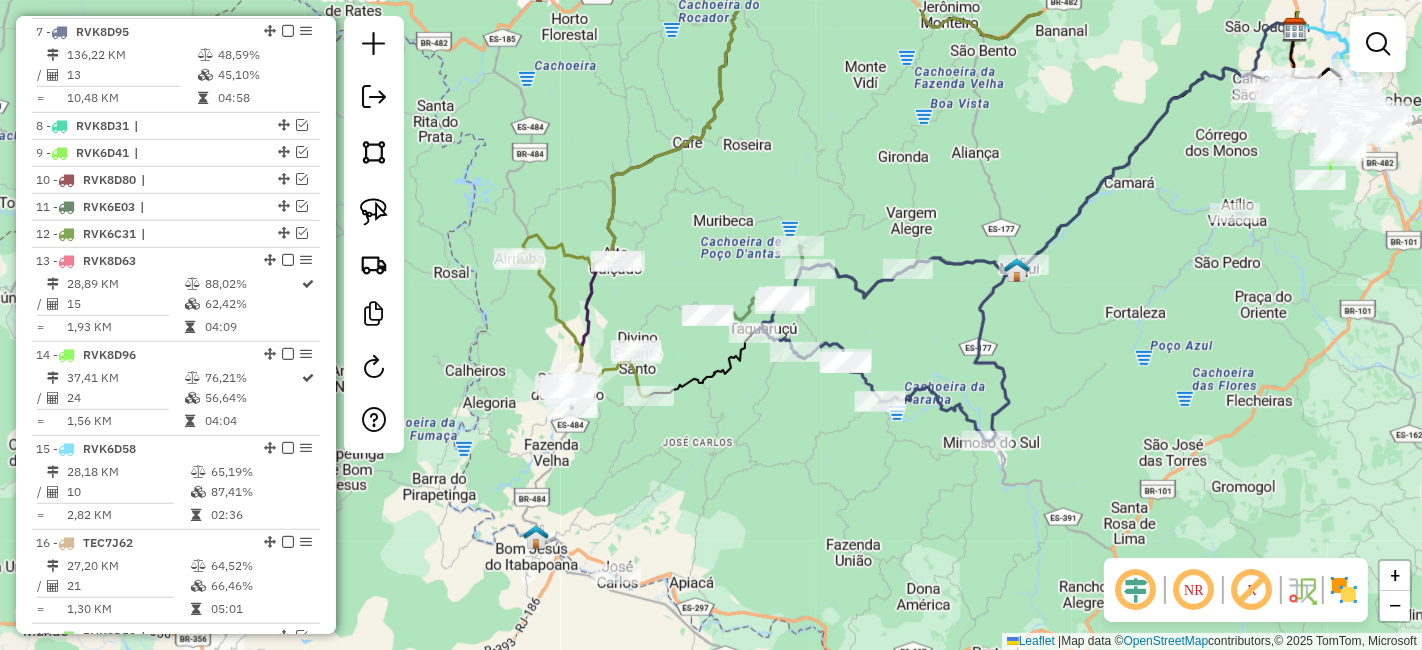 drag, startPoint x: 581, startPoint y: 387, endPoint x: 853, endPoint y: 550, distance: 317.10092 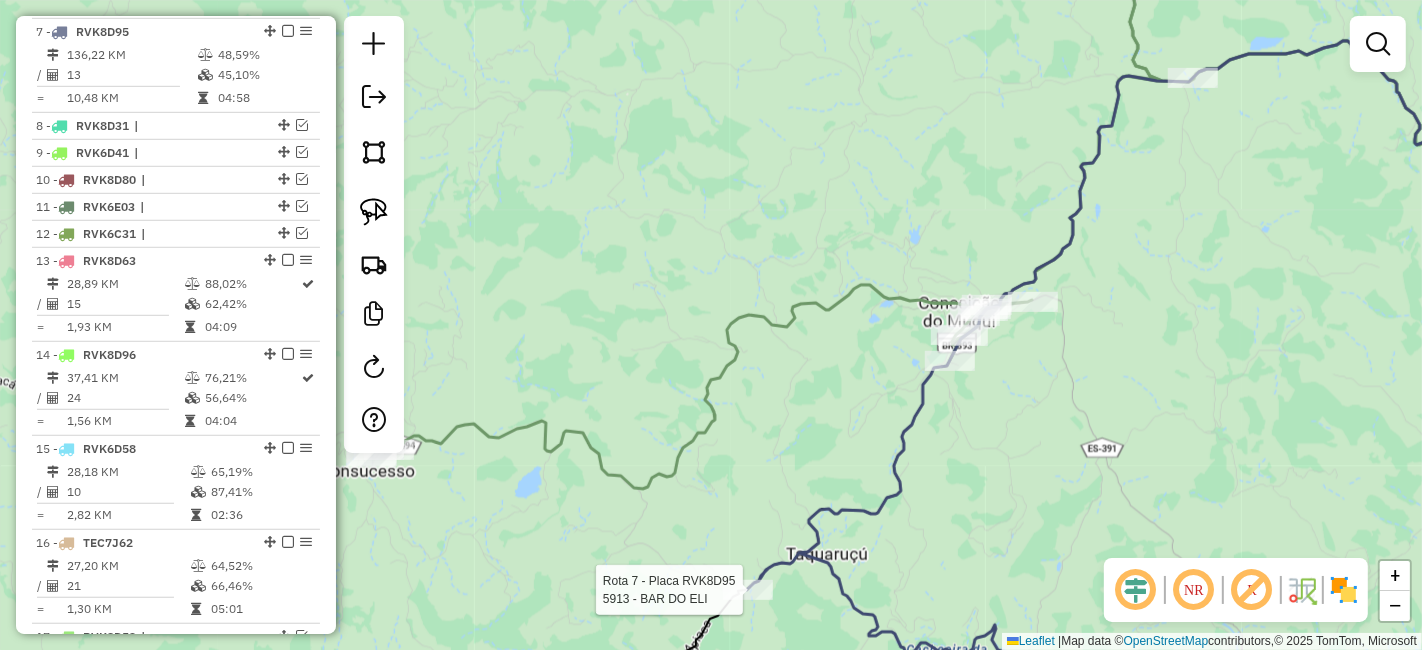 select on "*********" 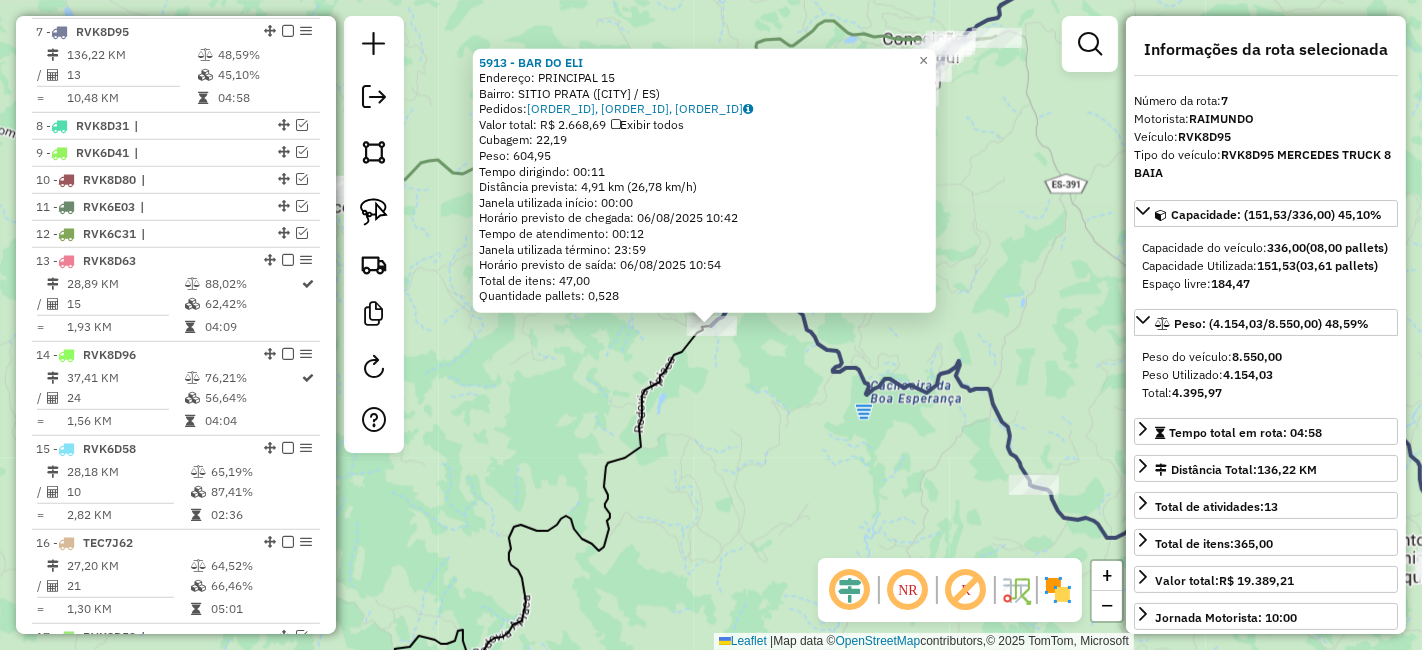 click on "5913 - BAR DO ELI  Endereço:  PRINCIPAL 15   Bairro: SITIO PRATA (APIACA / ES)   Pedidos:  05260595, 05260596, 05260855   Valor total: R$ 2.668,69   Exibir todos   Cubagem: 22,19  Peso: 604,95  Tempo dirigindo: 00:11   Distância prevista: 4,91 km (26,78 km/h)   Janela utilizada início: 00:00   Horário previsto de chegada: 06/08/2025 10:42   Tempo de atendimento: 00:12   Janela utilizada término: 23:59   Horário previsto de saída: 06/08/2025 10:54   Total de itens: 47,00   Quantidade pallets: 0,528  × Janela de atendimento Grade de atendimento Capacidade Transportadoras Veículos Cliente Pedidos  Rotas Selecione os dias de semana para filtrar as janelas de atendimento  Seg   Ter   Qua   Qui   Sex   Sáb   Dom  Informe o período da janela de atendimento: De: Até:  Filtrar exatamente a janela do cliente  Considerar janela de atendimento padrão  Selecione os dias de semana para filtrar as grades de atendimento  Seg   Ter   Qua   Qui   Sex   Sáb   Dom   Clientes fora do dia de atendimento selecionado +" 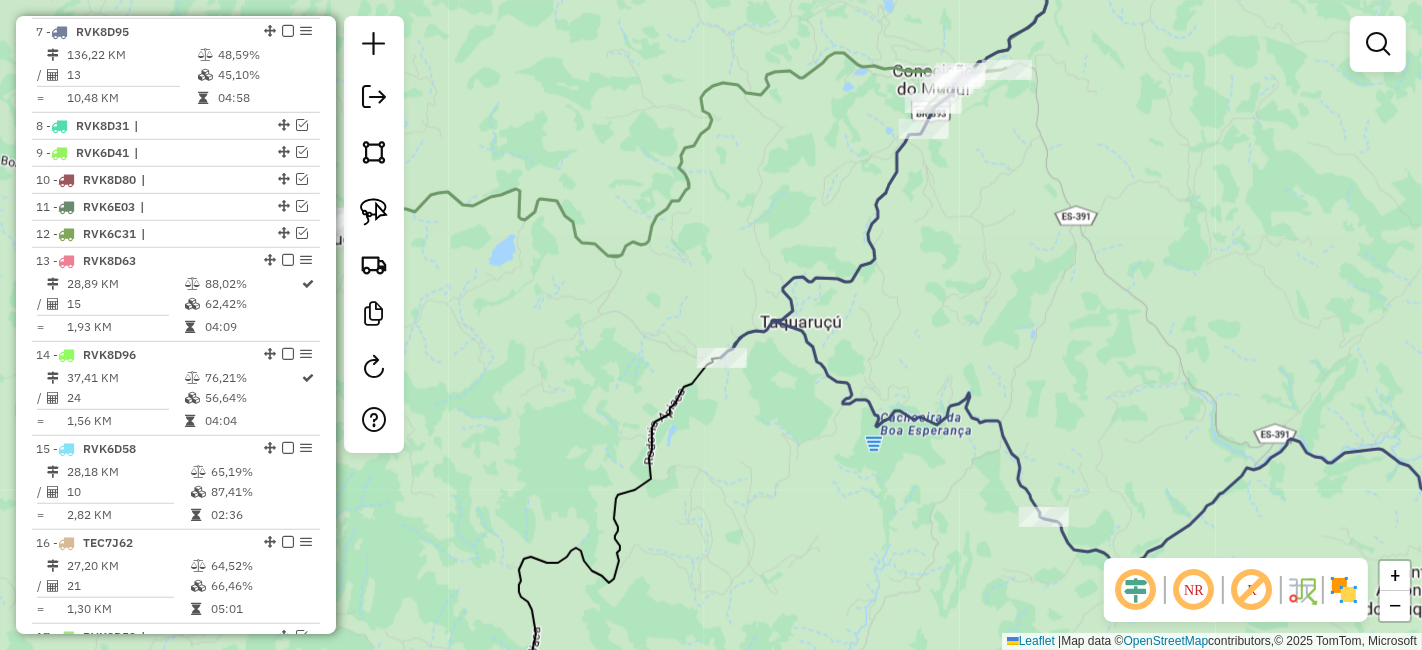 drag, startPoint x: 1007, startPoint y: 284, endPoint x: 1034, endPoint y: 435, distance: 153.39491 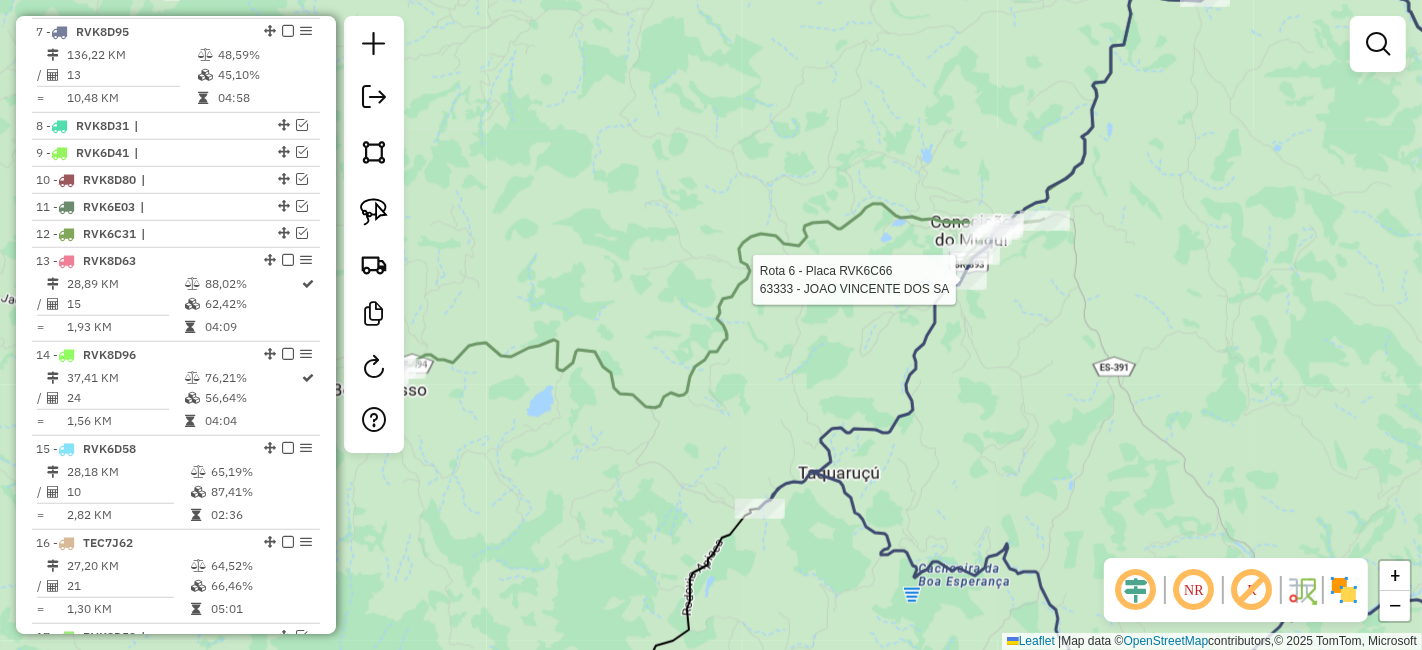 click 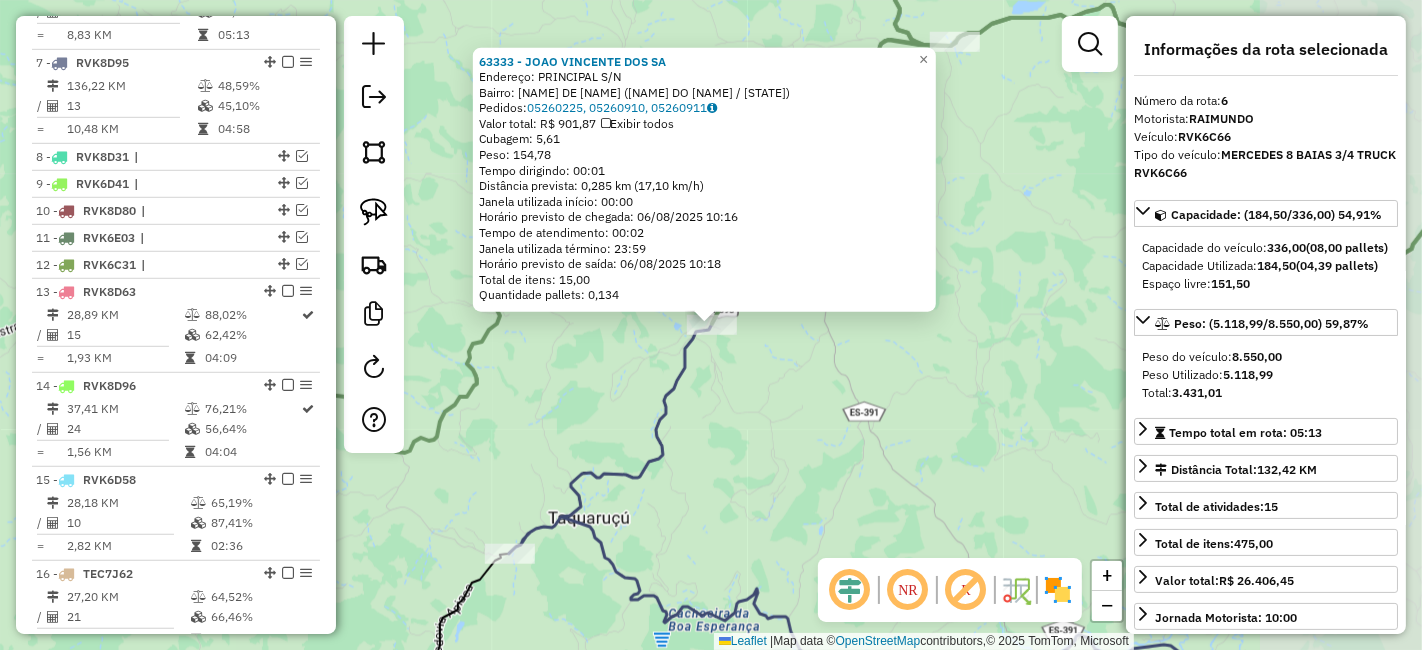 scroll, scrollTop: 1040, scrollLeft: 0, axis: vertical 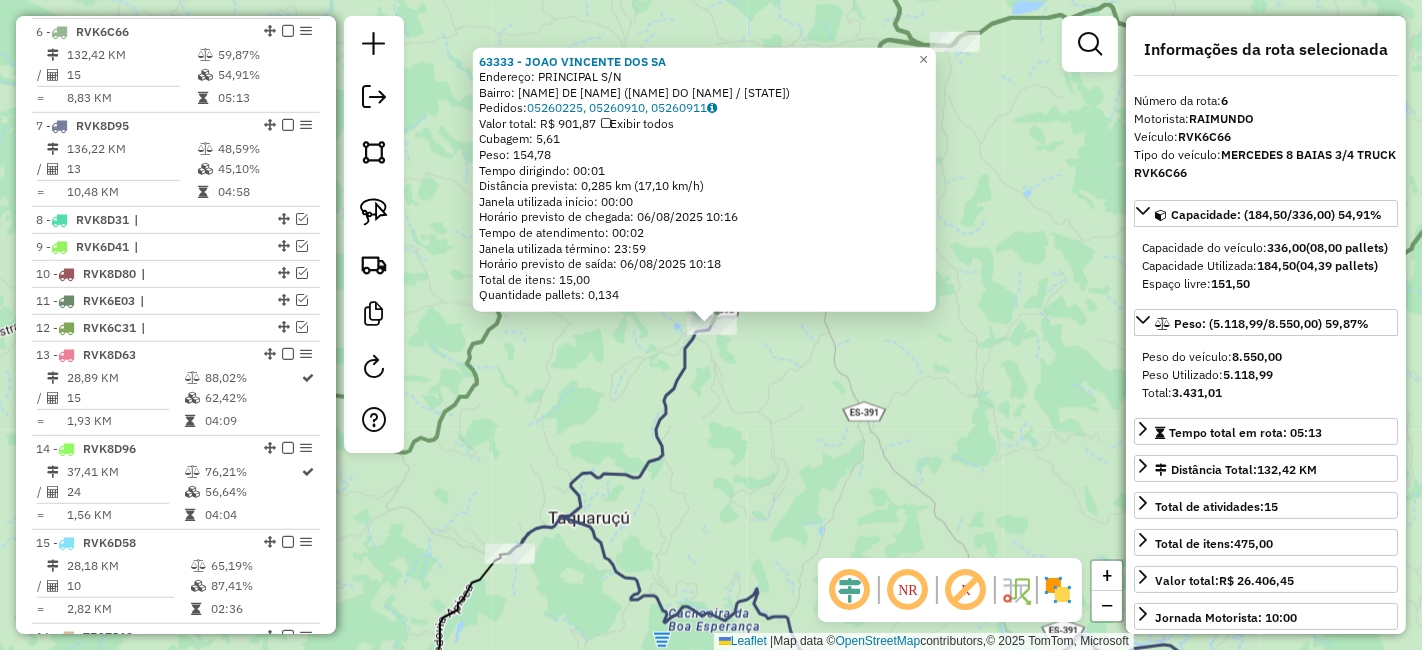 click on "63333 - JOAO VINCENTE DOS SA  Endereço:  PRINCIPAL S/N   Bairro: CONCEICAO DE MUQUI (MIMOSO DO SUL / ES)   Pedidos:  05260225, 05260910, 05260911   Valor total: R$ 901,87   Exibir todos   Cubagem: 5,61  Peso: 154,78  Tempo dirigindo: 00:01   Distância prevista: 0,285 km (17,10 km/h)   Janela utilizada início: 00:00   Horário previsto de chegada: 06/08/2025 10:16   Tempo de atendimento: 00:02   Janela utilizada término: 23:59   Horário previsto de saída: 06/08/2025 10:18   Total de itens: 15,00   Quantidade pallets: 0,134  × Janela de atendimento Grade de atendimento Capacidade Transportadoras Veículos Cliente Pedidos  Rotas Selecione os dias de semana para filtrar as janelas de atendimento  Seg   Ter   Qua   Qui   Sex   Sáb   Dom  Informe o período da janela de atendimento: De: Até:  Filtrar exatamente a janela do cliente  Considerar janela de atendimento padrão  Selecione os dias de semana para filtrar as grades de atendimento  Seg   Ter   Qua   Qui   Sex   Sáb   Dom   Peso mínimo:   De:  De:" 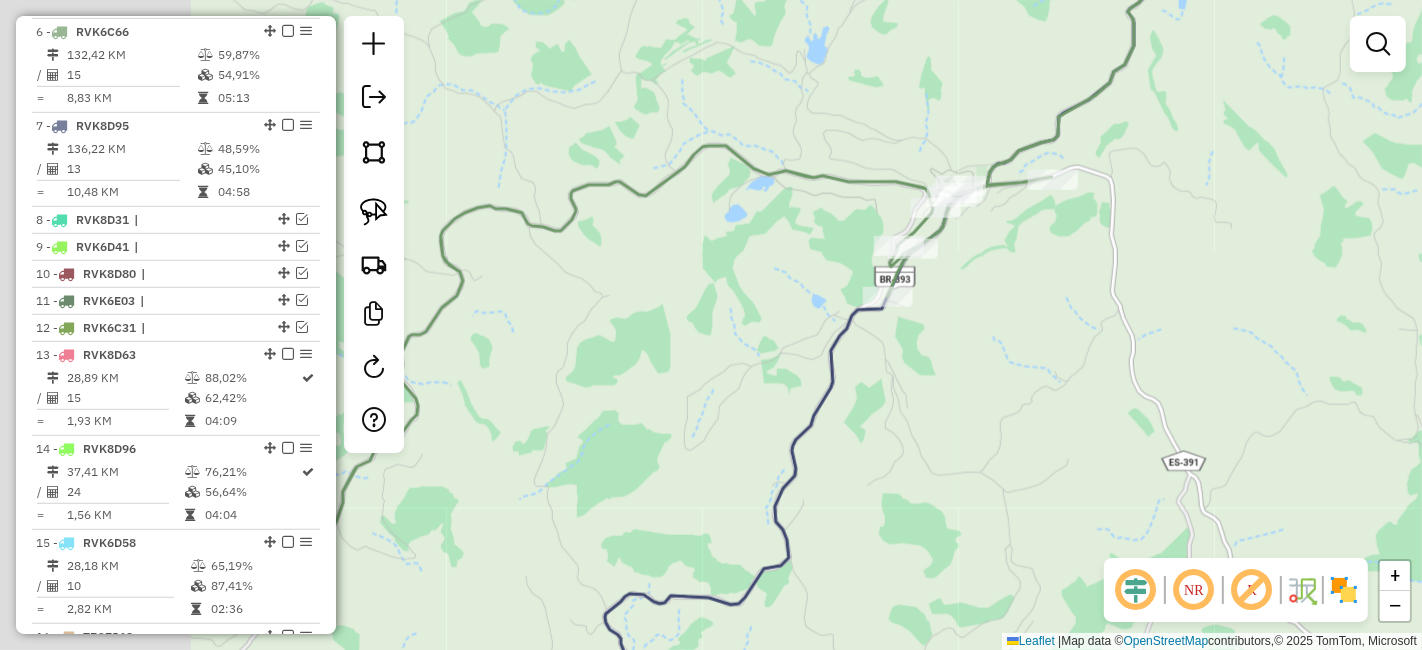 drag, startPoint x: 837, startPoint y: 353, endPoint x: 1059, endPoint y: 404, distance: 227.78279 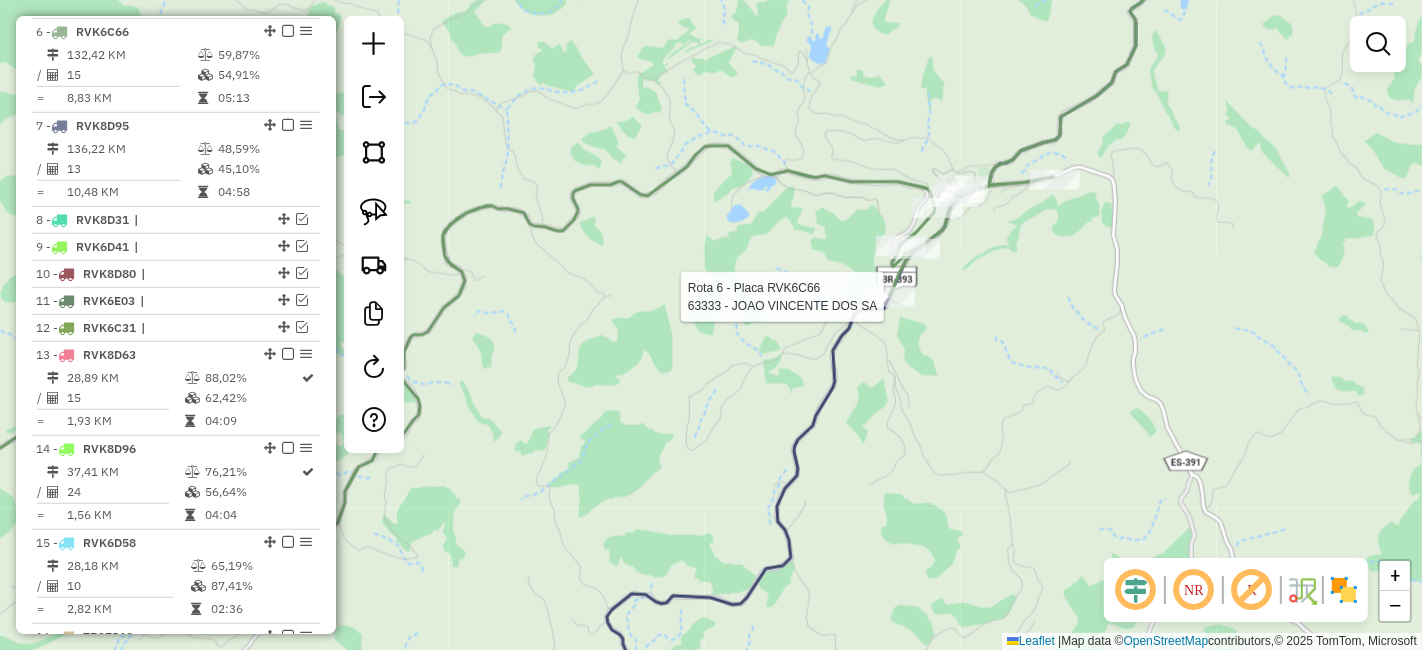 select on "*********" 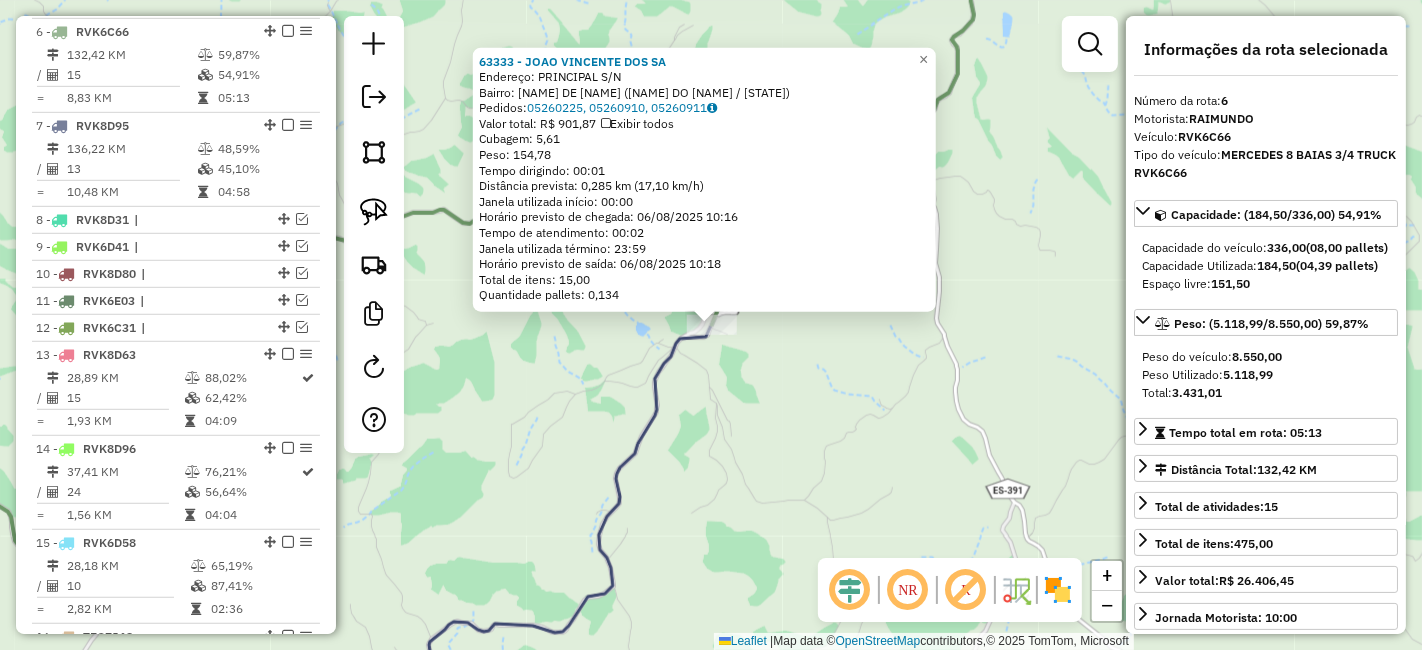 click on "63333 - JOAO VINCENTE DOS SA  Endereço:  PRINCIPAL S/N   Bairro: CONCEICAO DE MUQUI (MIMOSO DO SUL / ES)   Pedidos:  05260225, 05260910, 05260911   Valor total: R$ 901,87   Exibir todos   Cubagem: 5,61  Peso: 154,78  Tempo dirigindo: 00:01   Distância prevista: 0,285 km (17,10 km/h)   Janela utilizada início: 00:00   Horário previsto de chegada: 06/08/2025 10:16   Tempo de atendimento: 00:02   Janela utilizada término: 23:59   Horário previsto de saída: 06/08/2025 10:18   Total de itens: 15,00   Quantidade pallets: 0,134  × Janela de atendimento Grade de atendimento Capacidade Transportadoras Veículos Cliente Pedidos  Rotas Selecione os dias de semana para filtrar as janelas de atendimento  Seg   Ter   Qua   Qui   Sex   Sáb   Dom  Informe o período da janela de atendimento: De: Até:  Filtrar exatamente a janela do cliente  Considerar janela de atendimento padrão  Selecione os dias de semana para filtrar as grades de atendimento  Seg   Ter   Qua   Qui   Sex   Sáb   Dom   Peso mínimo:   De:  De:" 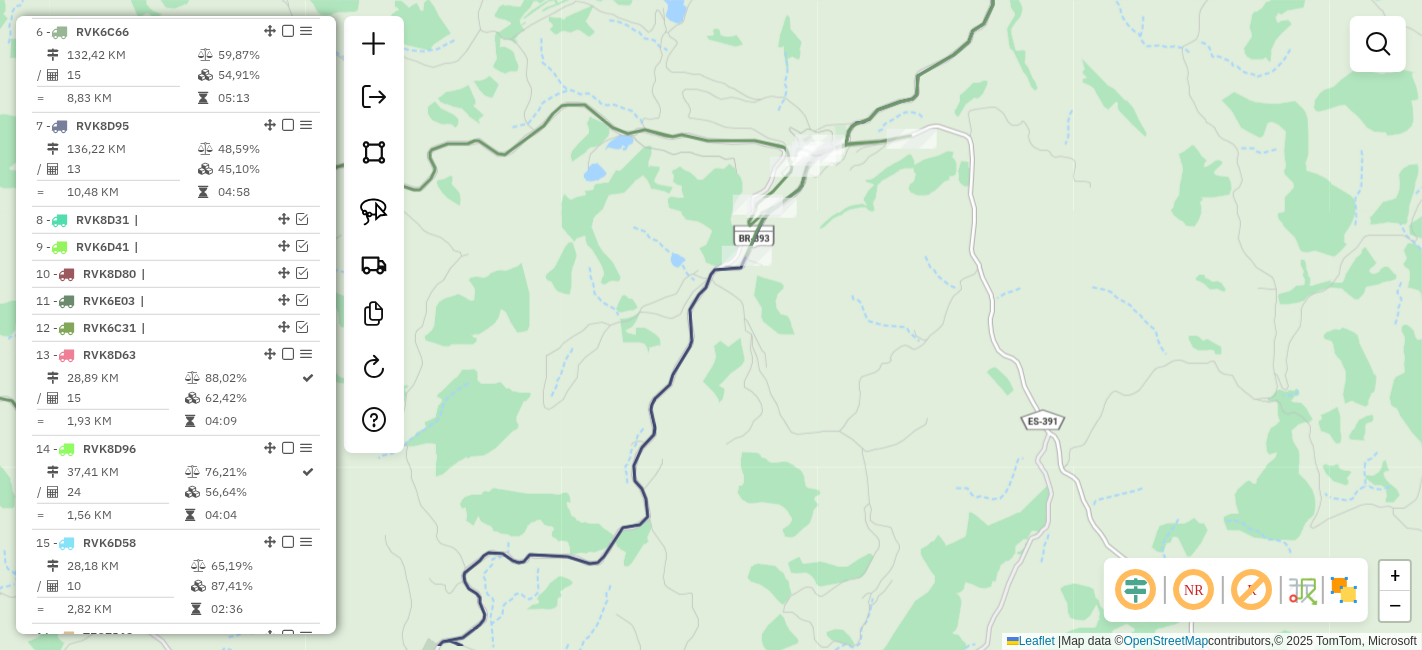 drag, startPoint x: 908, startPoint y: 483, endPoint x: 934, endPoint y: 270, distance: 214.581 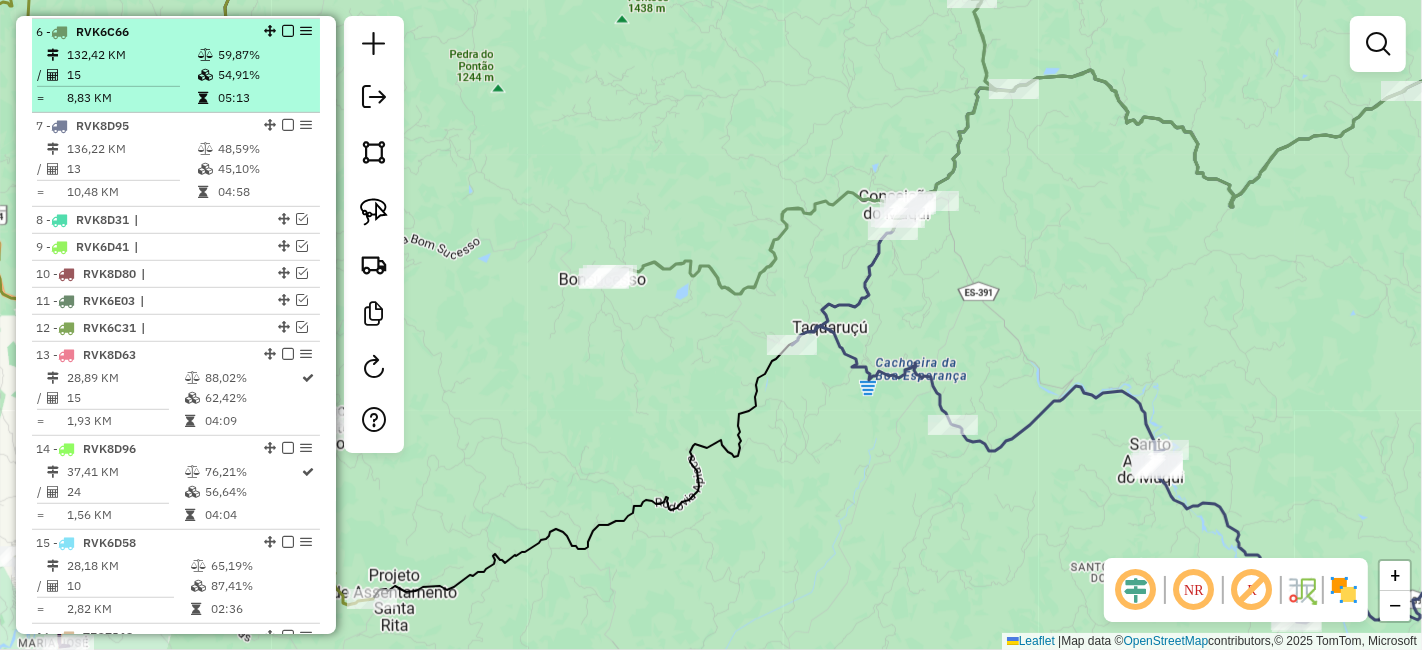 click at bounding box center (288, 31) 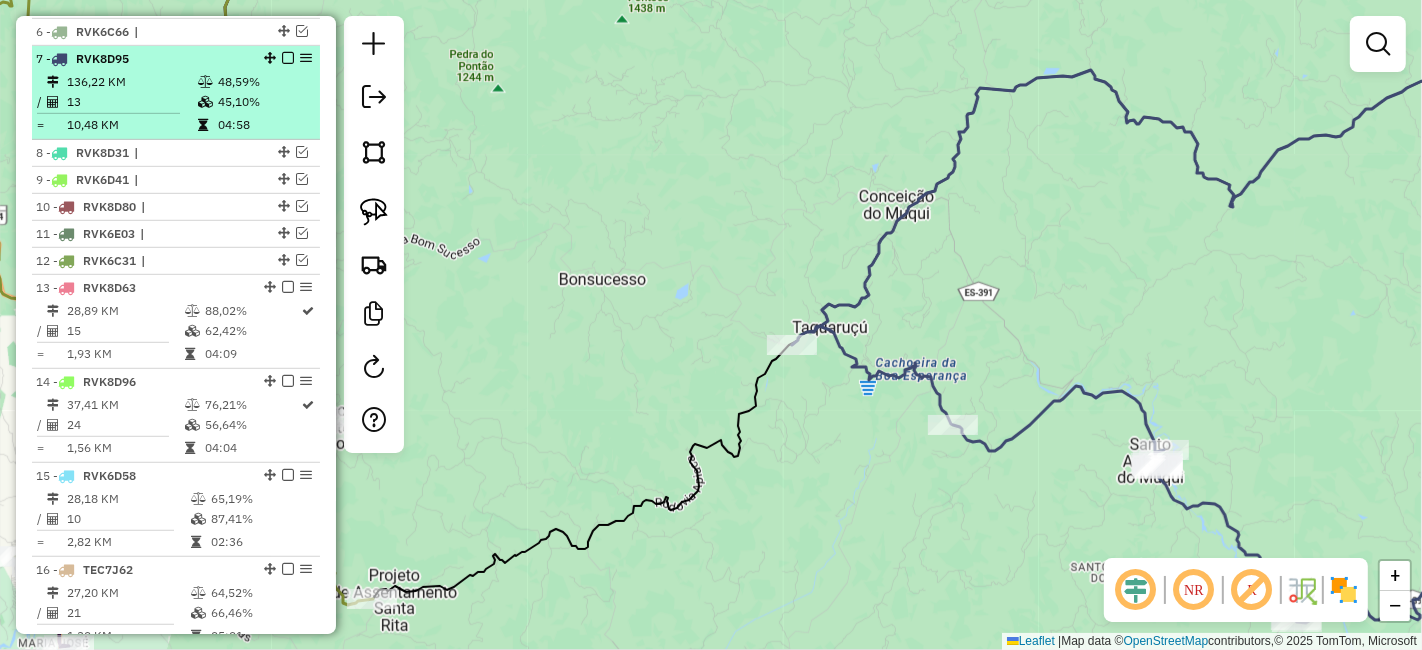 click at bounding box center [288, 58] 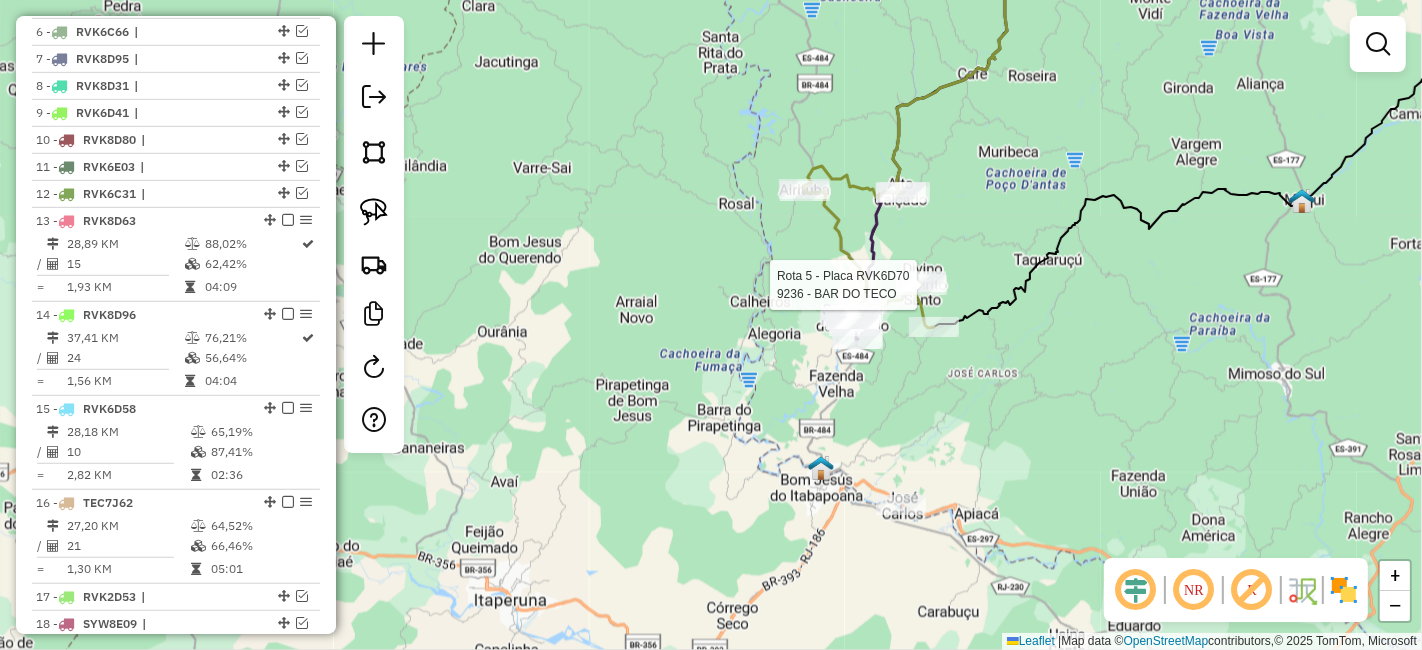 select on "*********" 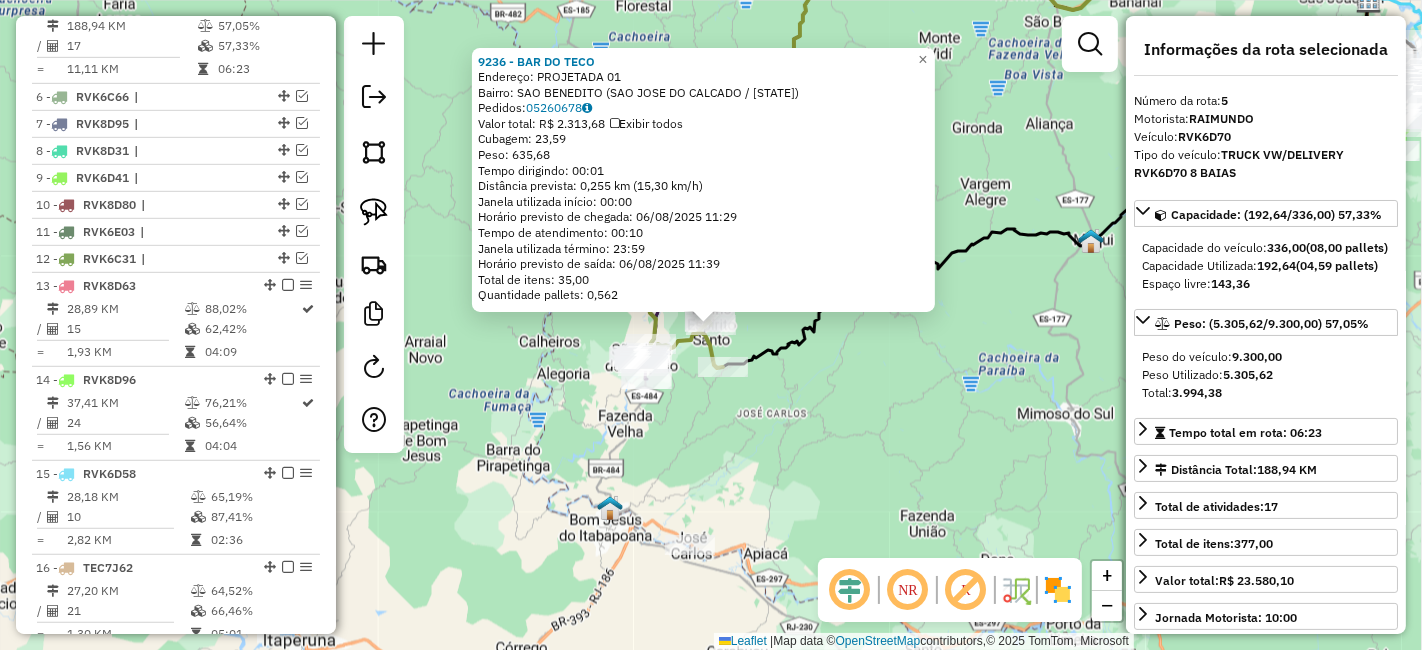 scroll, scrollTop: 946, scrollLeft: 0, axis: vertical 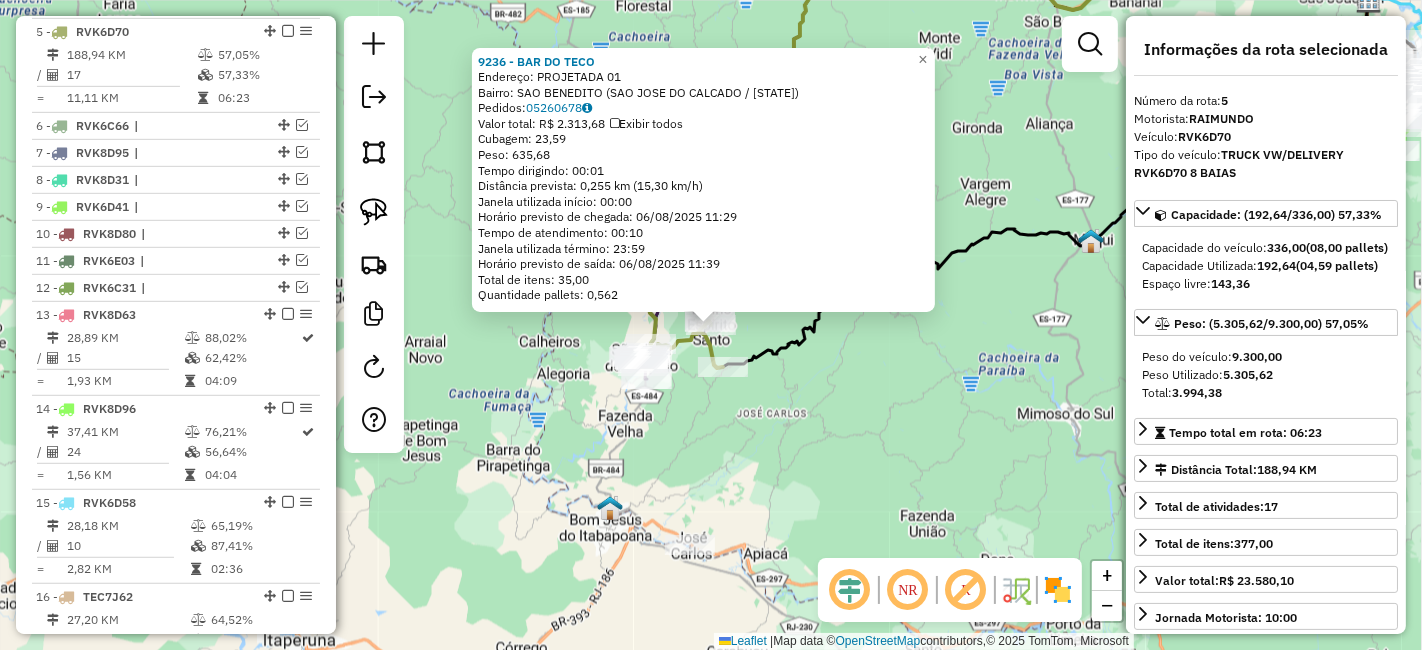 click on "9236 - BAR DO TECO  Endereço:  PROJETADA 01   Bairro: SAO BENEDITO (SAO JOSE DO CALCADO / ES)   Pedidos:  05260678   Valor total: R$ 2.313,68   Exibir todos   Cubagem: 23,59  Peso: 635,68  Tempo dirigindo: 00:01   Distância prevista: 0,255 km (15,30 km/h)   Janela utilizada início: 00:00   Horário previsto de chegada: 06/08/2025 11:29   Tempo de atendimento: 00:10   Janela utilizada término: 23:59   Horário previsto de saída: 06/08/2025 11:39   Total de itens: 35,00   Quantidade pallets: 0,562  × Janela de atendimento Grade de atendimento Capacidade Transportadoras Veículos Cliente Pedidos  Rotas Selecione os dias de semana para filtrar as janelas de atendimento  Seg   Ter   Qua   Qui   Sex   Sáb   Dom  Informe o período da janela de atendimento: De: Até:  Filtrar exatamente a janela do cliente  Considerar janela de atendimento padrão  Selecione os dias de semana para filtrar as grades de atendimento  Seg   Ter   Qua   Qui   Sex   Sáb   Dom   Considerar clientes sem dia de atendimento cadastrado" 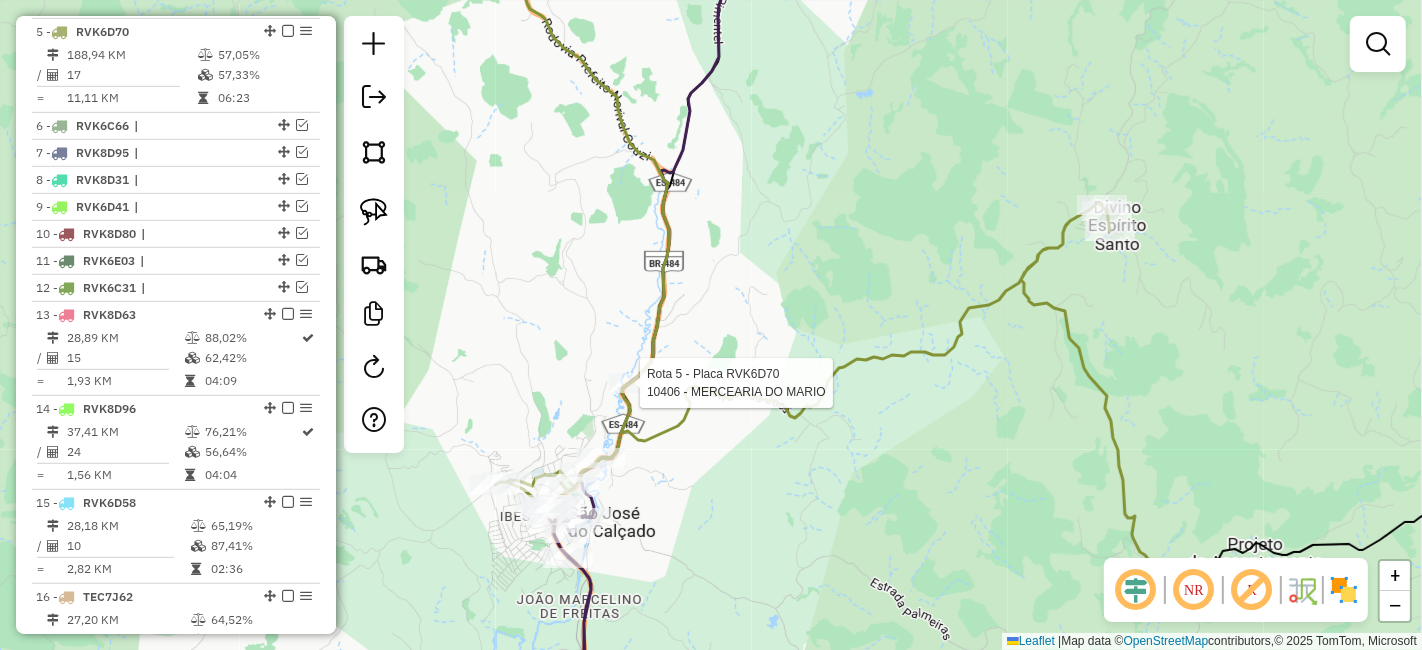select on "*********" 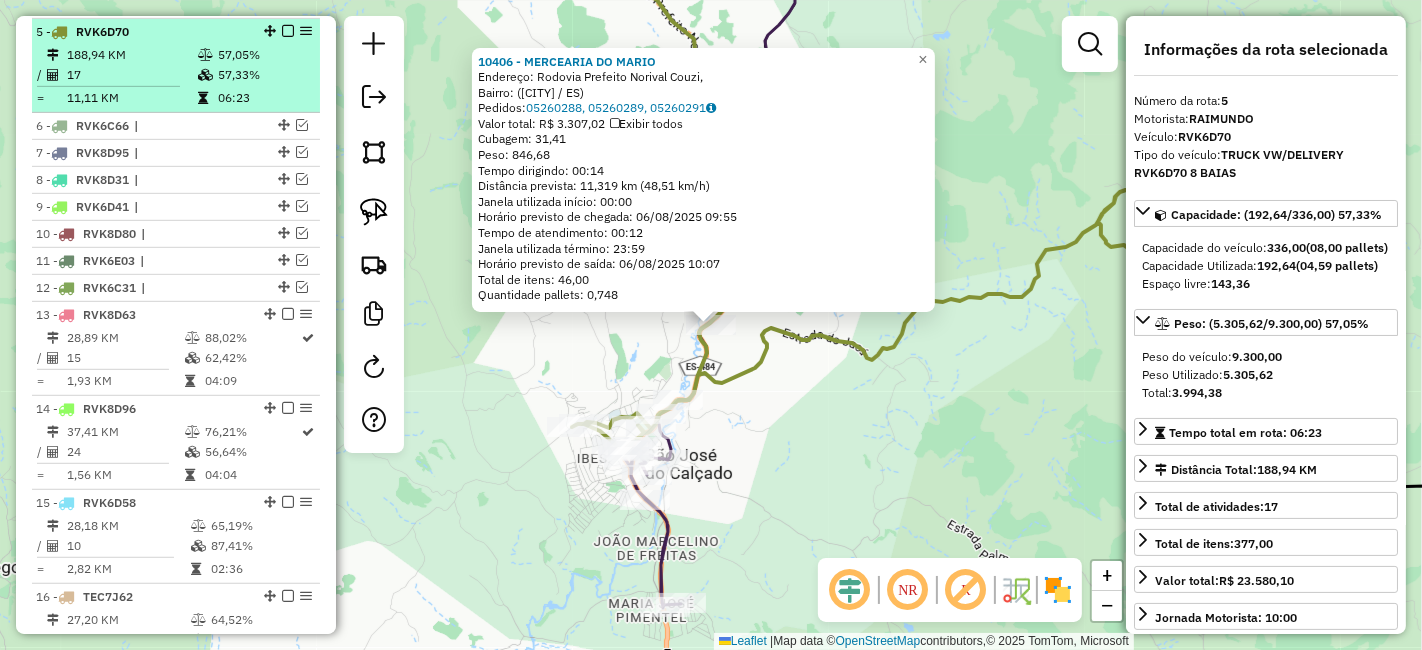 click at bounding box center [288, 31] 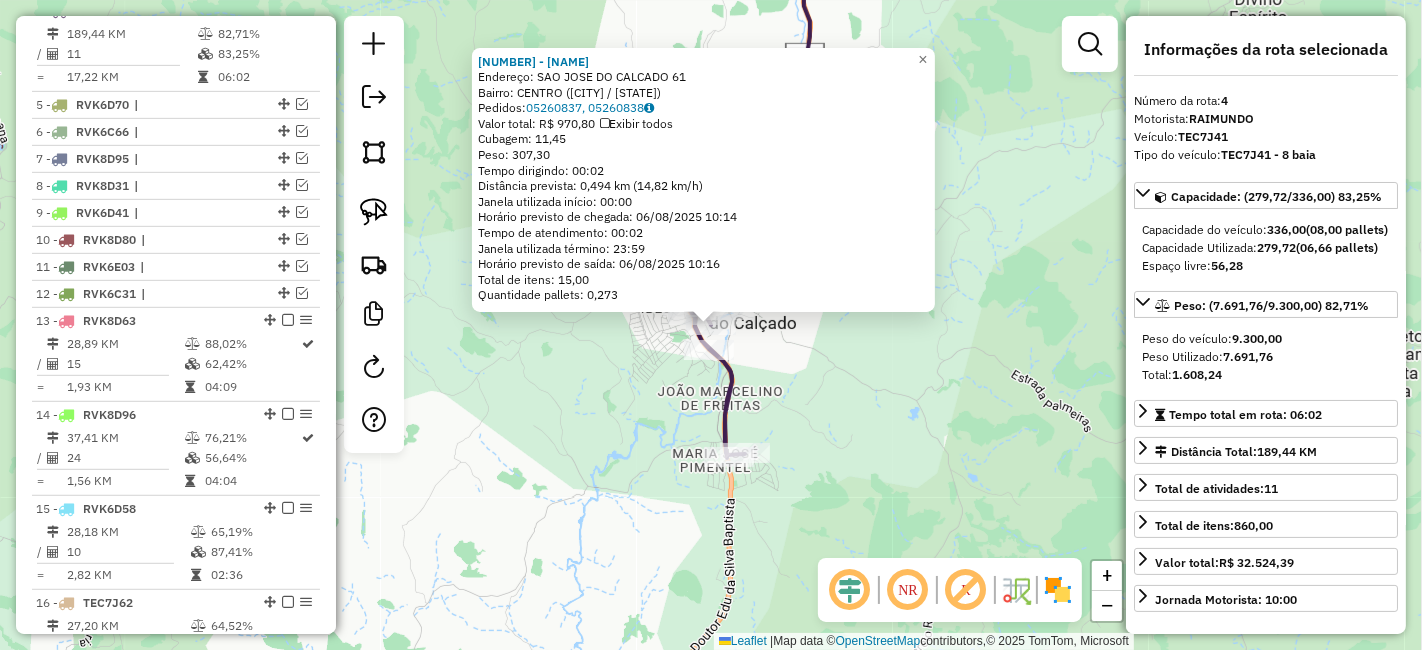 scroll, scrollTop: 854, scrollLeft: 0, axis: vertical 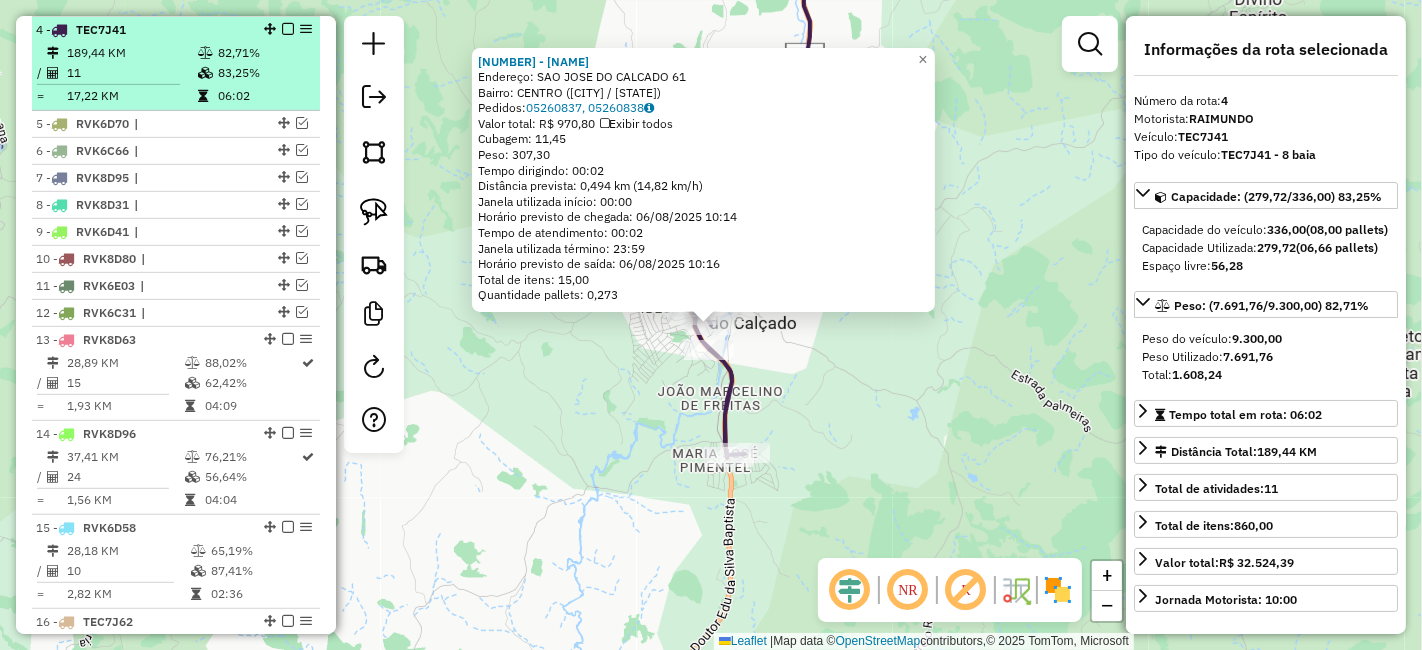 click at bounding box center [288, 29] 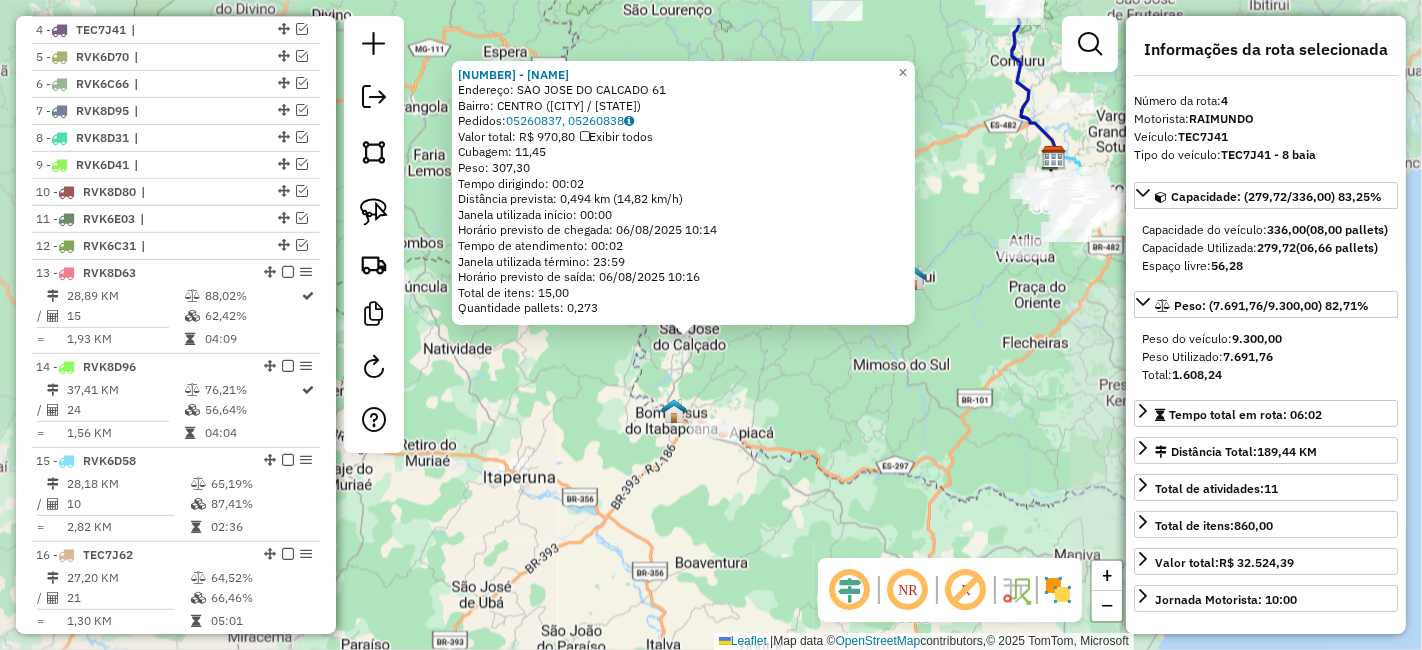 click on "63664 - PONTO CERTO  Endereço:  SAO JOSE DO CALCADO 61   Bairro: CENTRO (SAO JOSE DO CALCADO / ES)   Pedidos:  05260837, 05260838   Valor total: R$ 970,80   Exibir todos   Cubagem: 11,45  Peso: 307,30  Tempo dirigindo: 00:02   Distância prevista: 0,494 km (14,82 km/h)   Janela utilizada início: 00:00   Horário previsto de chegada: 06/08/2025 10:14   Tempo de atendimento: 00:02   Janela utilizada término: 23:59   Horário previsto de saída: 06/08/2025 10:16   Total de itens: 15,00   Quantidade pallets: 0,273  × Janela de atendimento Grade de atendimento Capacidade Transportadoras Veículos Cliente Pedidos  Rotas Selecione os dias de semana para filtrar as janelas de atendimento  Seg   Ter   Qua   Qui   Sex   Sáb   Dom  Informe o período da janela de atendimento: De: Até:  Filtrar exatamente a janela do cliente  Considerar janela de atendimento padrão  Selecione os dias de semana para filtrar as grades de atendimento  Seg   Ter   Qua   Qui   Sex   Sáb   Dom   Peso mínimo:   Peso máximo:   De:  De:" 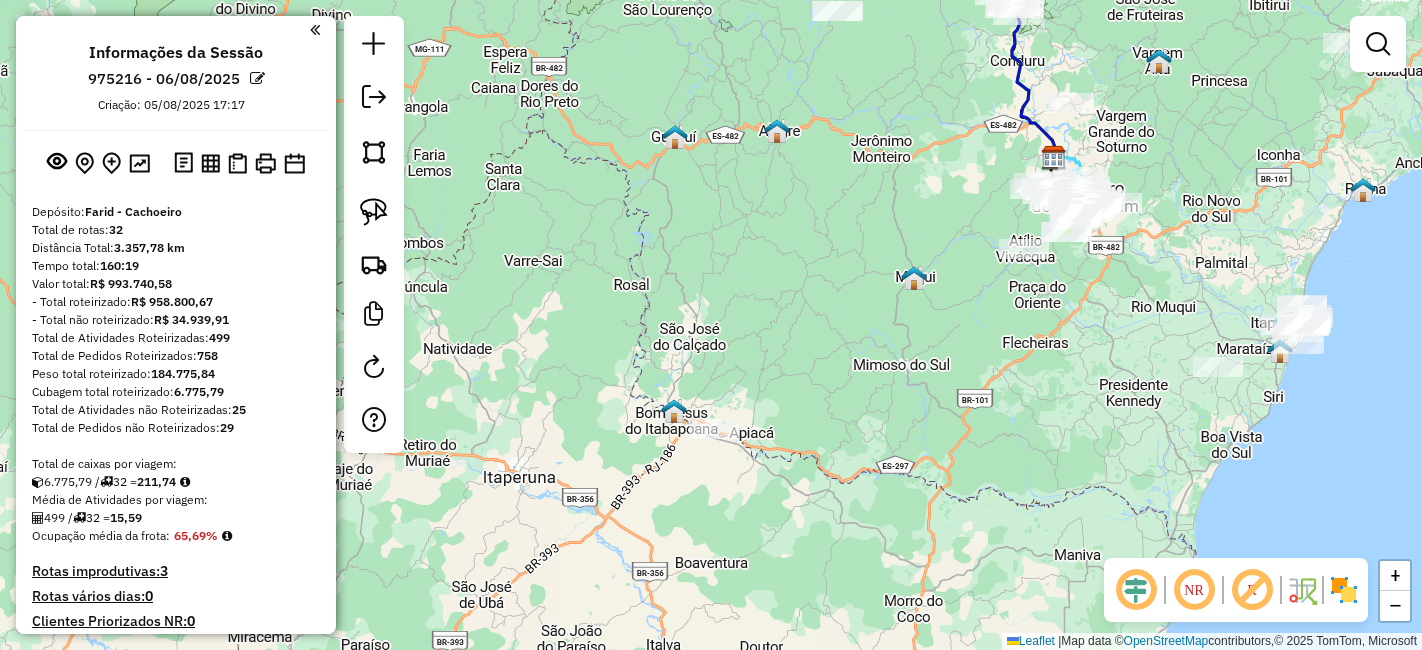 scroll, scrollTop: 0, scrollLeft: 0, axis: both 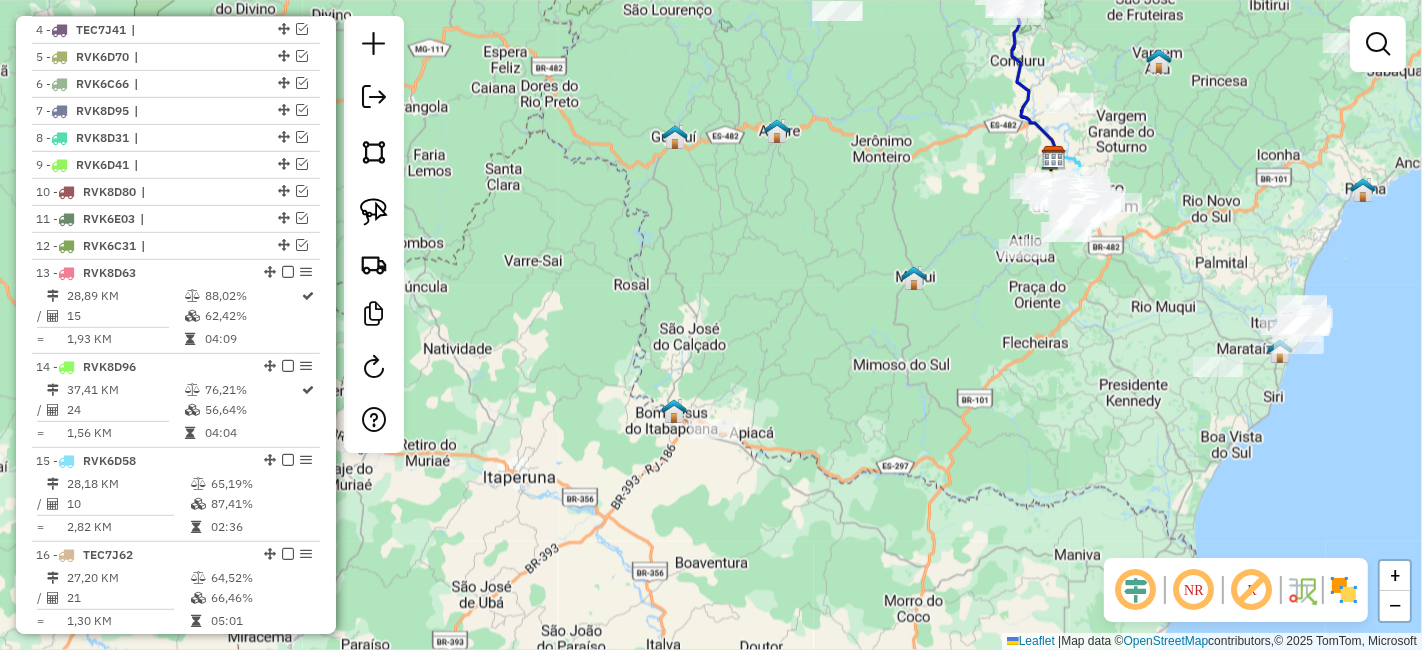 click on "Janela de atendimento Grade de atendimento Capacidade Transportadoras Veículos Cliente Pedidos  Rotas Selecione os dias de semana para filtrar as janelas de atendimento  Seg   Ter   Qua   Qui   Sex   Sáb   Dom  Informe o período da janela de atendimento: De: Até:  Filtrar exatamente a janela do cliente  Considerar janela de atendimento padrão  Selecione os dias de semana para filtrar as grades de atendimento  Seg   Ter   Qua   Qui   Sex   Sáb   Dom   Considerar clientes sem dia de atendimento cadastrado  Clientes fora do dia de atendimento selecionado Filtrar as atividades entre os valores definidos abaixo:  Peso mínimo:   Peso máximo:   Cubagem mínima:   Cubagem máxima:   De:   Até:  Filtrar as atividades entre o tempo de atendimento definido abaixo:  De:   Até:   Considerar capacidade total dos clientes não roteirizados Transportadora: Selecione um ou mais itens Tipo de veículo: Selecione um ou mais itens Veículo: Selecione um ou mais itens Motorista: Selecione um ou mais itens Nome: Rótulo:" 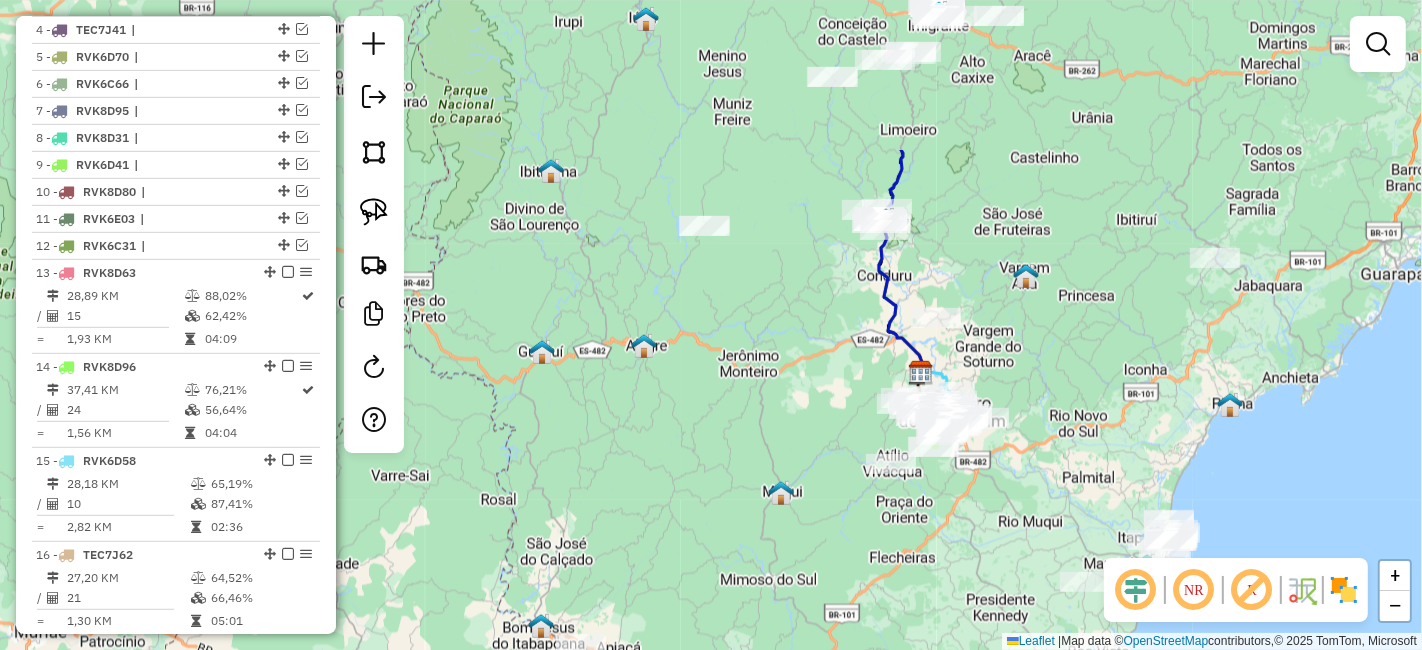 drag, startPoint x: 858, startPoint y: 255, endPoint x: 712, endPoint y: 485, distance: 272.42615 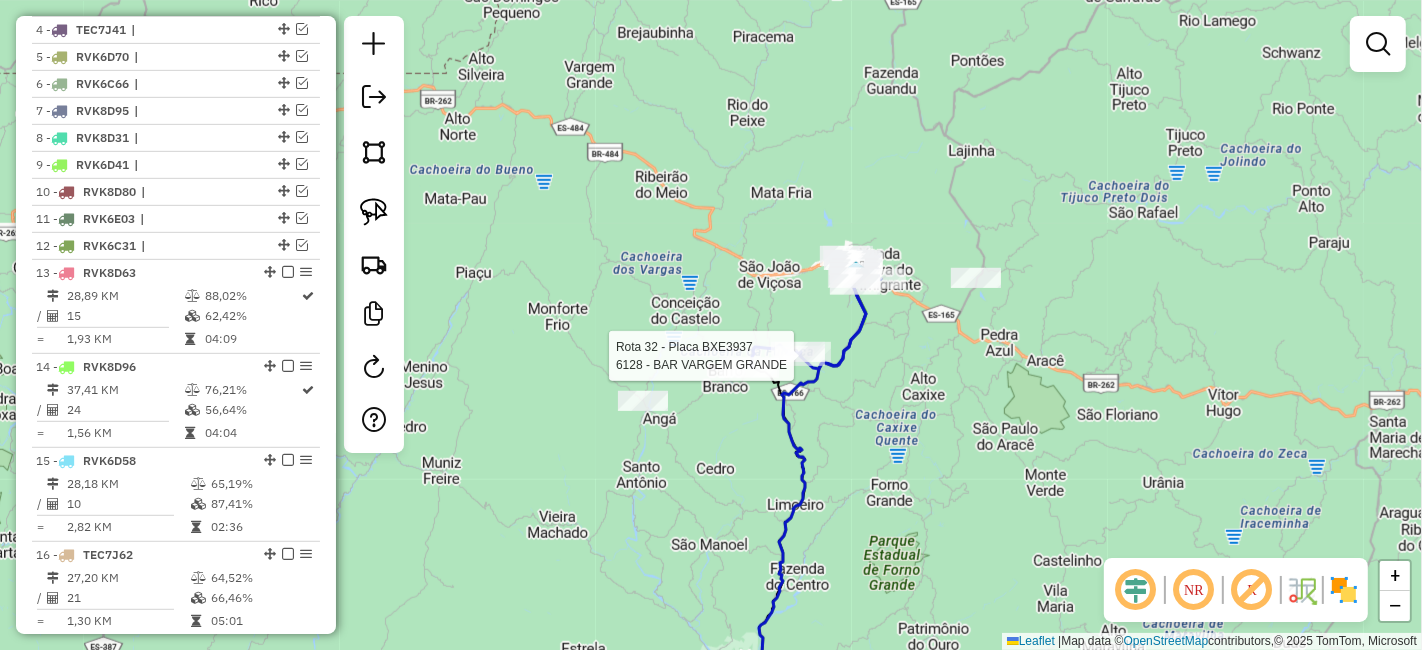 select on "*********" 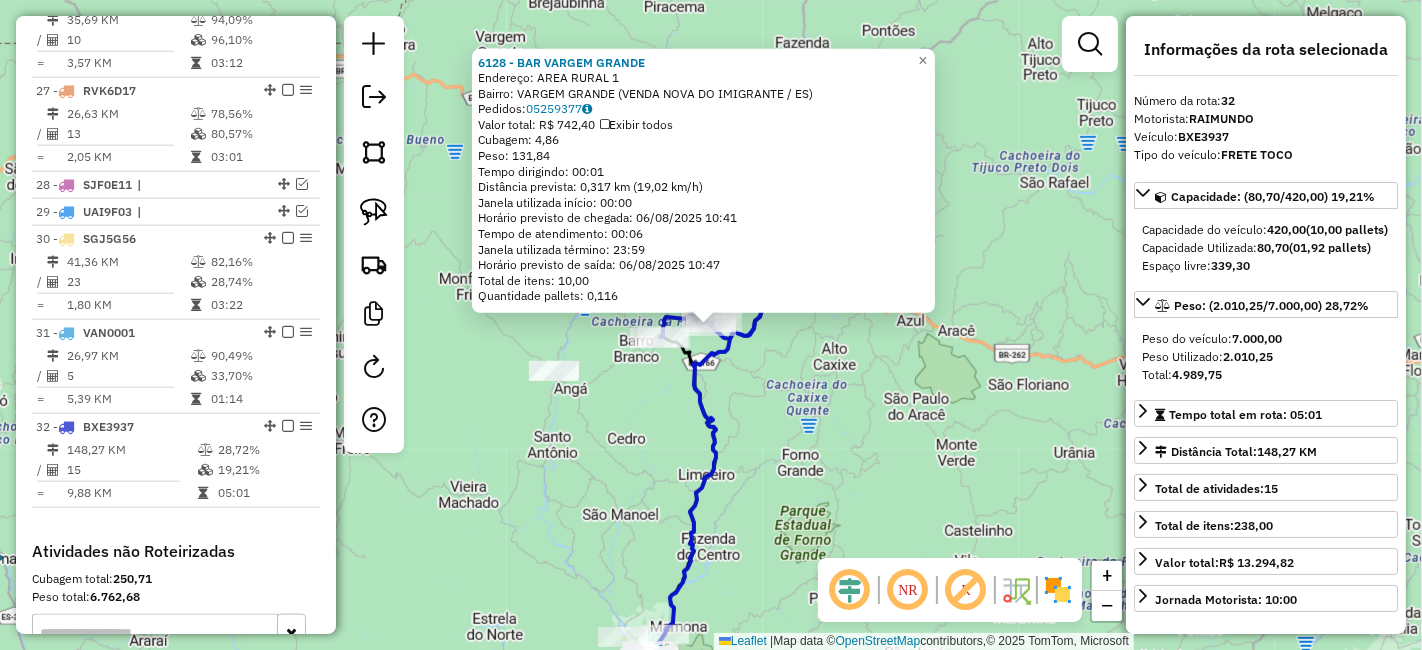 scroll, scrollTop: 2273, scrollLeft: 0, axis: vertical 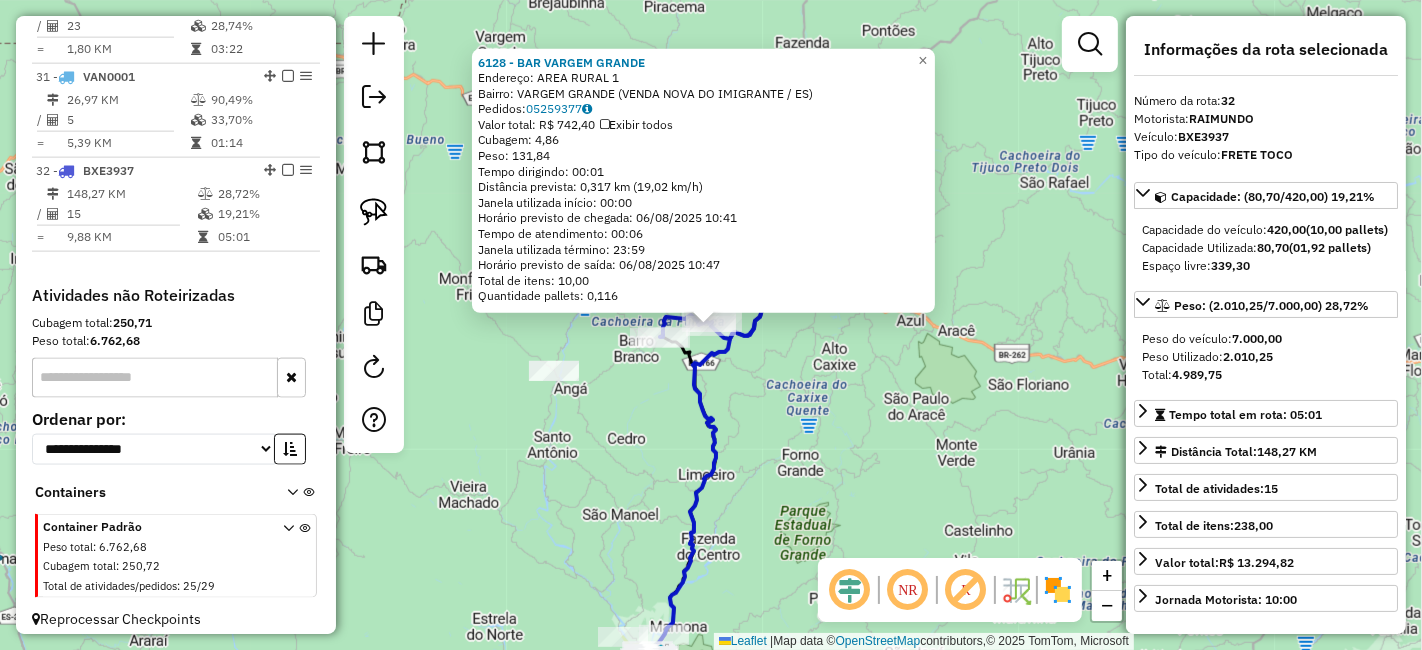 click on "6128 - [FIRST] [LAST]  Endereço:  [STREET] [NUMBER]   Bairro: [BAIRRO] ([CIDADE] / [STATE])   Pedidos:  05259377   Valor total: R$ 742,40   Exibir todos   Cubagem: 4,86  Peso: 131,84  Tempo dirigindo: 00:01   Distância prevista: 0,317 km (19,02 km/h)   Janela utilizada início: 00:00   Horário previsto de chegada: 06/08/2025 10:41   Tempo de atendimento: 00:06   Janela utilizada término: 23:59   Horário previsto de saída: 06/08/2025 10:47   Total de itens: 10,00   Quantidade pallets: 0,116  × Janela de atendimento Grade de atendimento Capacidade Transportadoras Veículos Cliente Pedidos  Rotas Selecione os dias de semana para filtrar as janelas de atendimento  Seg   Ter   Qua   Qui   Sex   Sáb   Dom  Informe o período da janela de atendimento: De: Até:  Filtrar exatamente a janela do cliente  Considerar janela de atendimento padrão  Selecione os dias de semana para filtrar as grades de atendimento  Seg   Ter   Qua   Qui   Sex   Sáb   Dom   Peso mínimo:   Peso máximo:   De:   Até:" 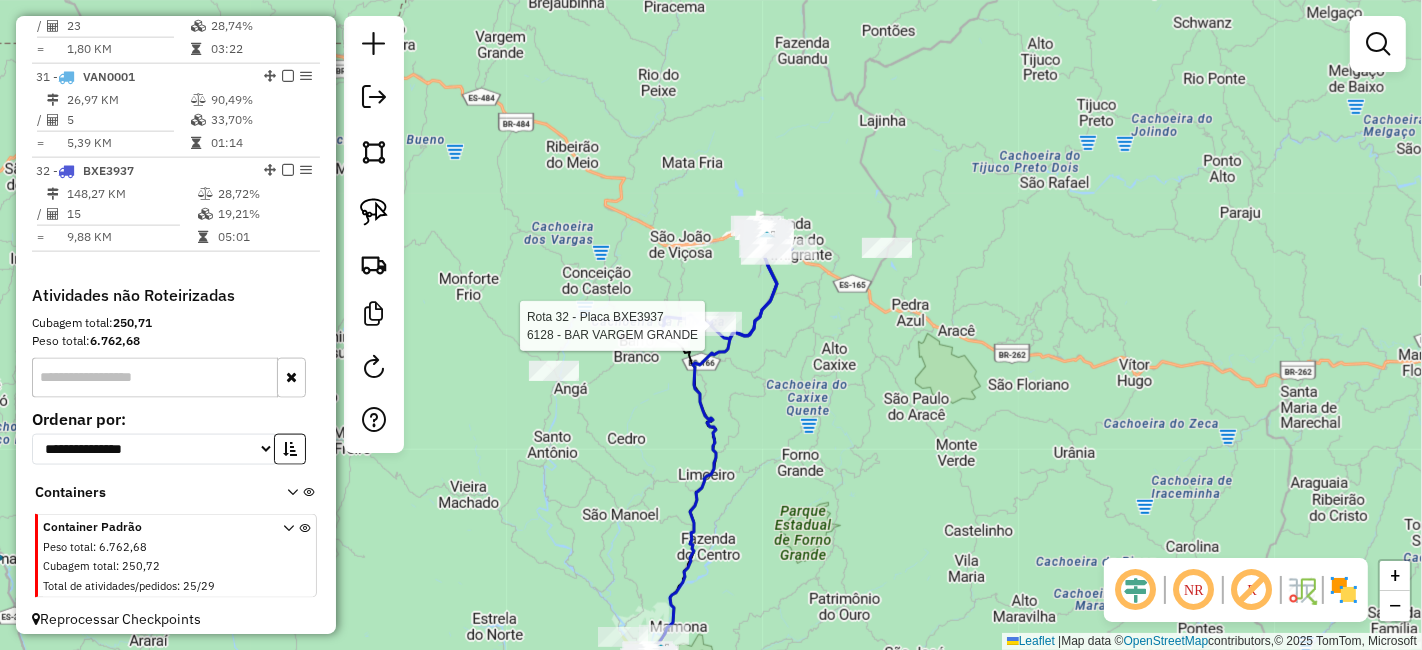 select on "*********" 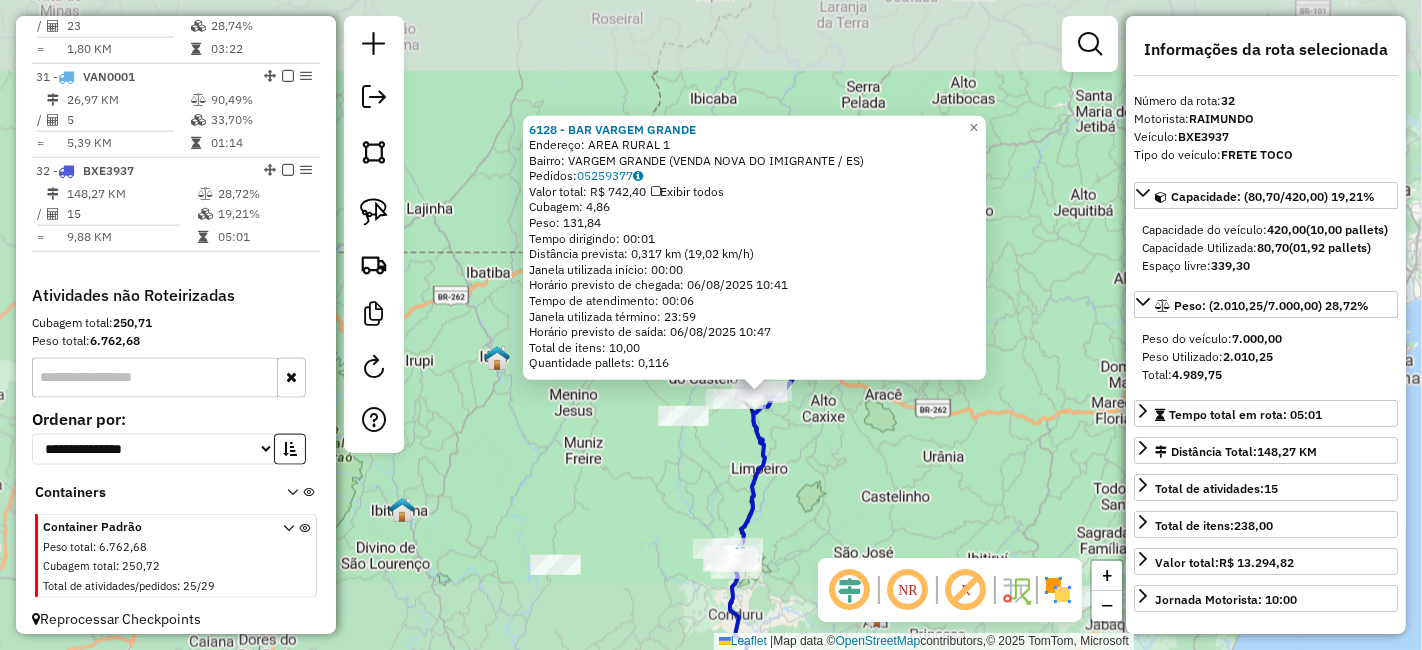 click on "6128 - [FIRST] [LAST]  Endereço:  [STREET] [NUMBER]   Bairro: [BAIRRO] ([CIDADE] / [STATE])   Pedidos:  05259377   Valor total: R$ 742,40   Exibir todos   Cubagem: 4,86  Peso: 131,84  Tempo dirigindo: 00:01   Distância prevista: 0,317 km (19,02 km/h)   Janela utilizada início: 00:00   Horário previsto de chegada: 06/08/2025 10:41   Tempo de atendimento: 00:06   Janela utilizada término: 23:59   Horário previsto de saída: 06/08/2025 10:47   Total de itens: 10,00   Quantidade pallets: 0,116  × Janela de atendimento Grade de atendimento Capacidade Transportadoras Veículos Cliente Pedidos  Rotas Selecione os dias de semana para filtrar as janelas de atendimento  Seg   Ter   Qua   Qui   Sex   Sáb   Dom  Informe o período da janela de atendimento: De: Até:  Filtrar exatamente a janela do cliente  Considerar janela de atendimento padrão  Selecione os dias de semana para filtrar as grades de atendimento  Seg   Ter   Qua   Qui   Sex   Sáb   Dom   Peso mínimo:   Peso máximo:   De:   Até:" 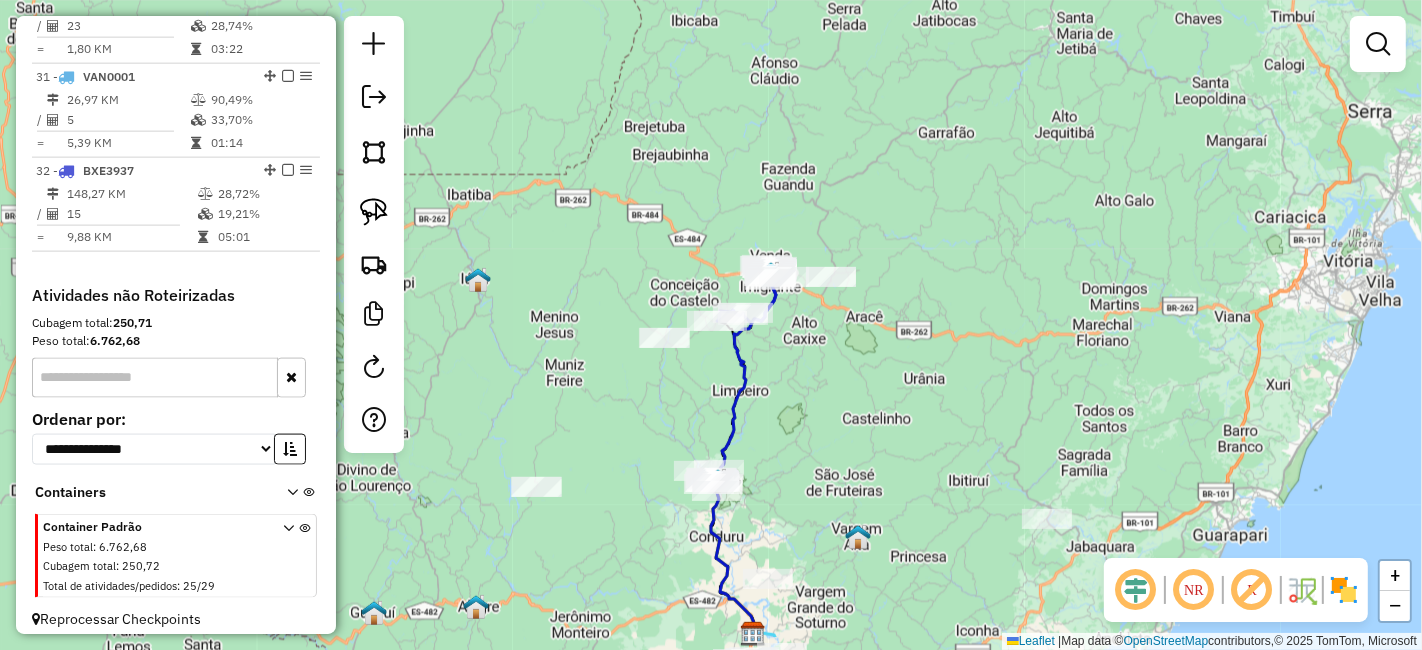 drag, startPoint x: 828, startPoint y: 466, endPoint x: 749, endPoint y: 324, distance: 162.49615 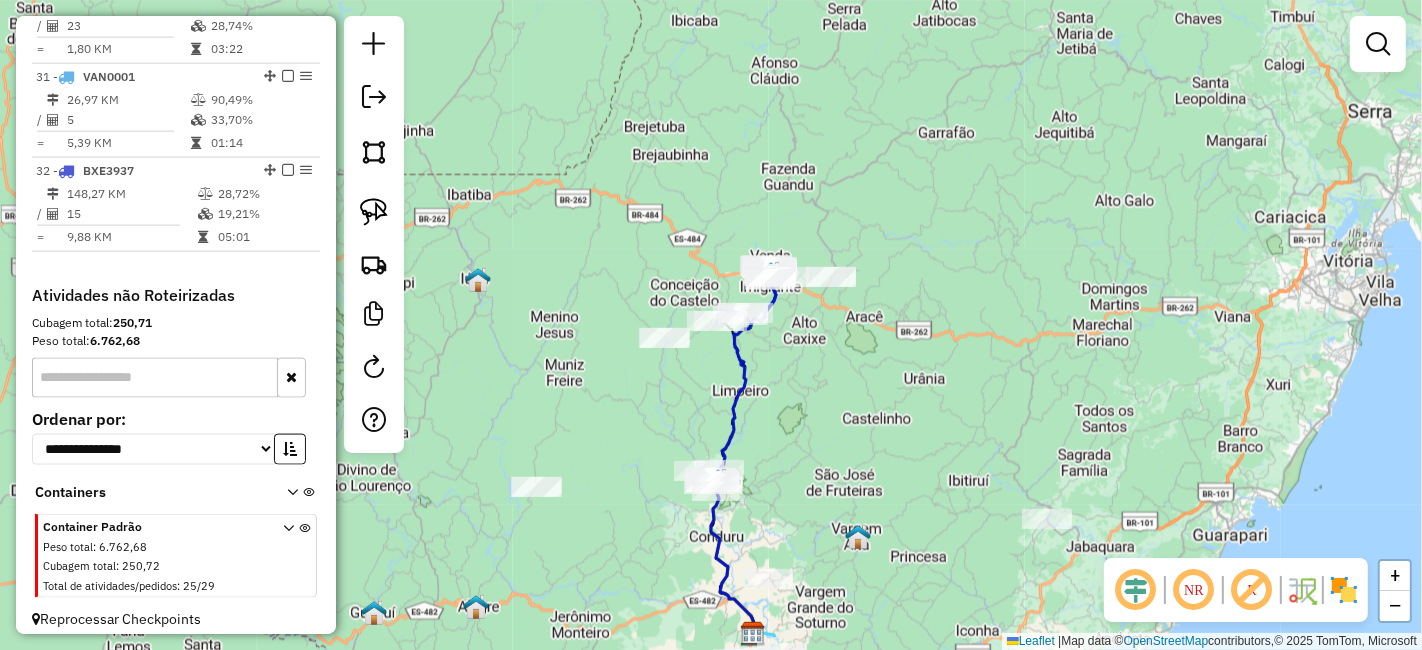 click on "Janela de atendimento Grade de atendimento Capacidade Transportadoras Veículos Cliente Pedidos  Rotas Selecione os dias de semana para filtrar as janelas de atendimento  Seg   Ter   Qua   Qui   Sex   Sáb   Dom  Informe o período da janela de atendimento: De: Até:  Filtrar exatamente a janela do cliente  Considerar janela de atendimento padrão  Selecione os dias de semana para filtrar as grades de atendimento  Seg   Ter   Qua   Qui   Sex   Sáb   Dom   Considerar clientes sem dia de atendimento cadastrado  Clientes fora do dia de atendimento selecionado Filtrar as atividades entre os valores definidos abaixo:  Peso mínimo:   Peso máximo:   Cubagem mínima:   Cubagem máxima:   De:   Até:  Filtrar as atividades entre o tempo de atendimento definido abaixo:  De:   Até:   Considerar capacidade total dos clientes não roteirizados Transportadora: Selecione um ou mais itens Tipo de veículo: Selecione um ou mais itens Veículo: Selecione um ou mais itens Motorista: Selecione um ou mais itens Nome: Rótulo:" 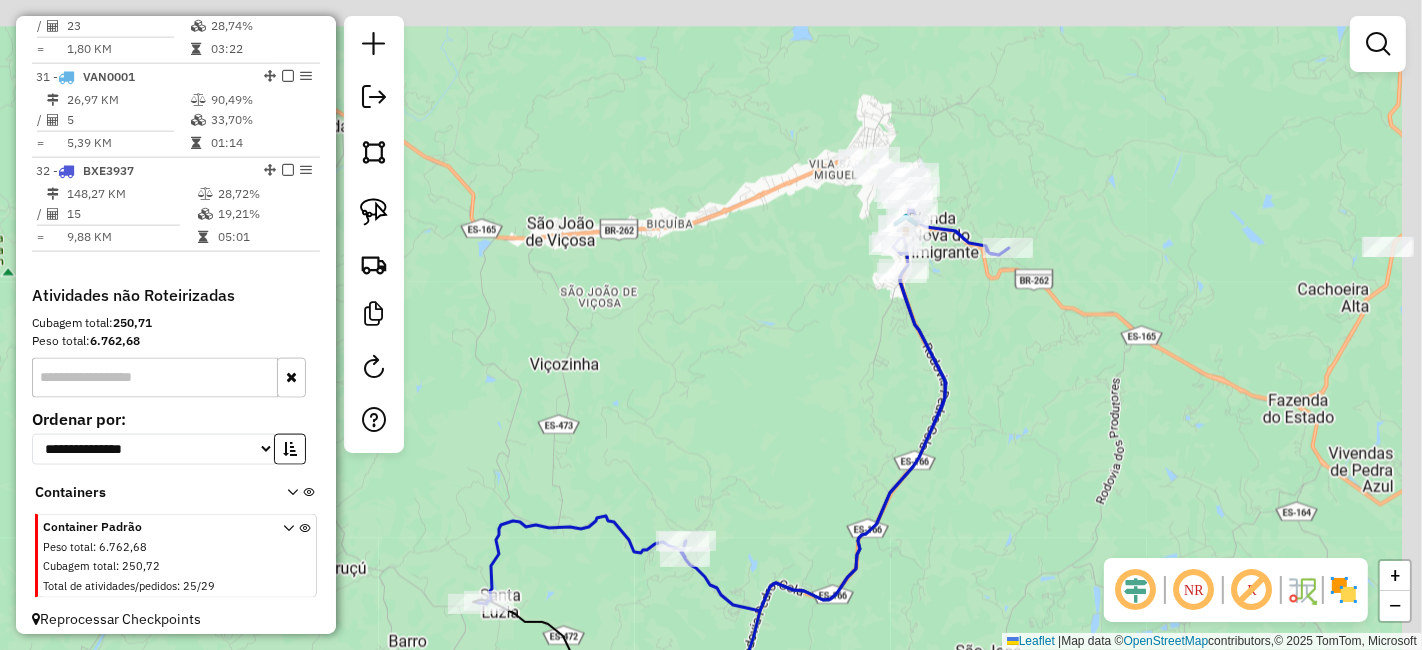 drag, startPoint x: 820, startPoint y: 250, endPoint x: 830, endPoint y: 351, distance: 101.49384 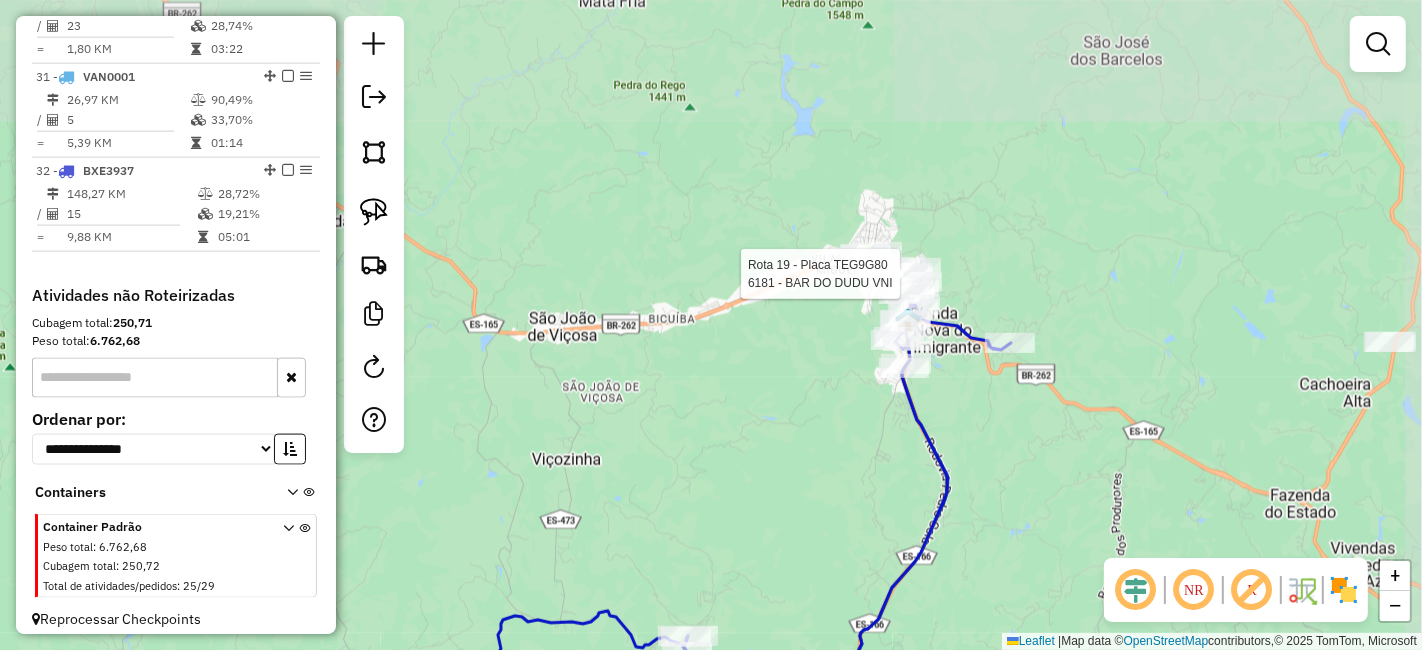 select on "*********" 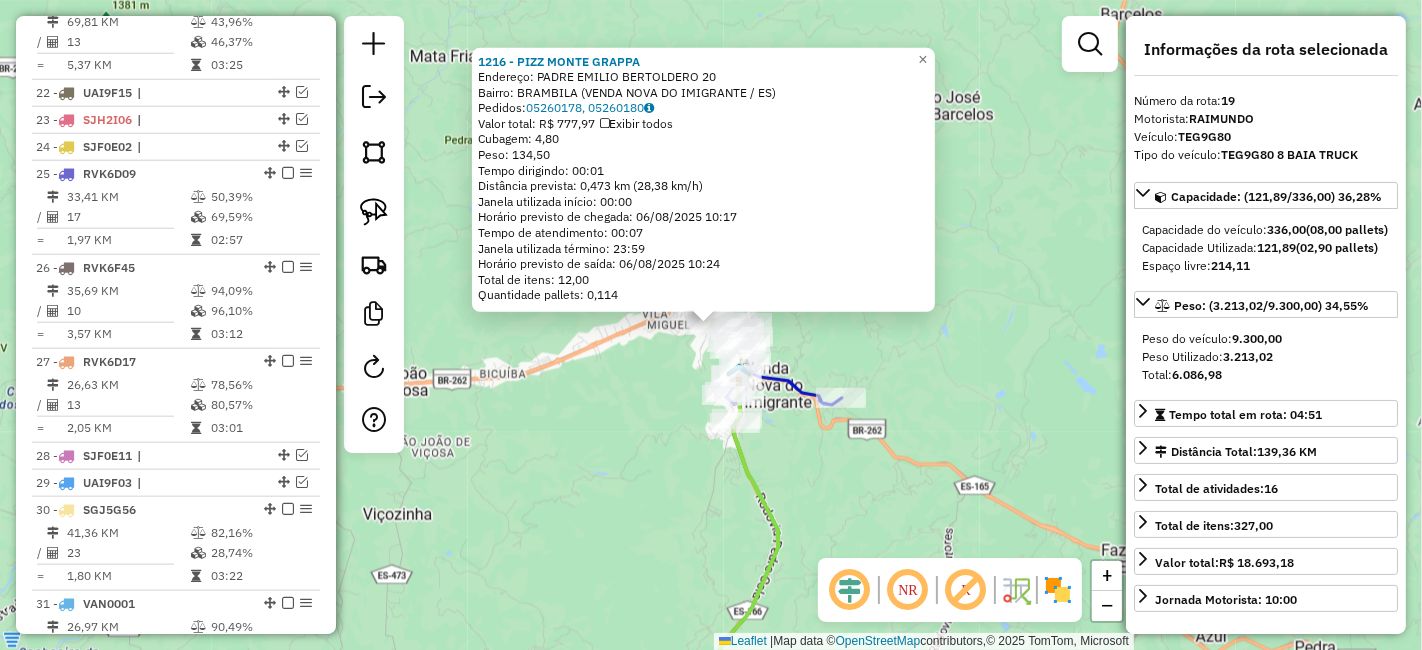 scroll, scrollTop: 1522, scrollLeft: 0, axis: vertical 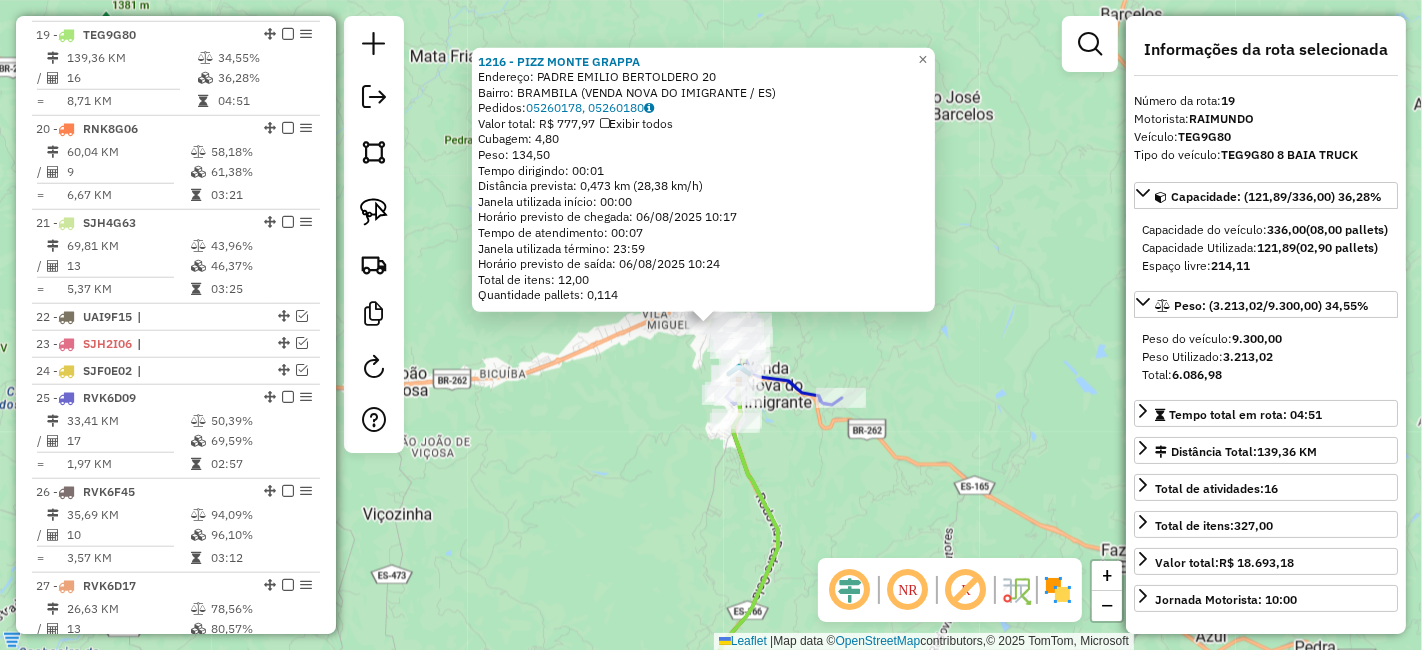 click on "1216 - [FIRST] [LAST]  Endereço:  [STREET] [NUMBER]   Bairro: [BAIRRO] ([CIDADE] / [STATE])   Pedidos:  05260178, 05260180   Valor total: R$ 777,97   Exibir todos   Cubagem: 4,80  Peso: 134,50  Tempo dirigindo: 00:01   Distância prevista: 0,473 km (28,38 km/h)   Janela utilizada início: 00:00   Horário previsto de chegada: 06/08/2025 10:17   Tempo de atendimento: 00:07   Janela utilizada término: 23:59   Horário previsto de saída: 06/08/2025 10:24   Total de itens: 12,00   Quantidade pallets: 0,114  × Janela de atendimento Grade de atendimento Capacidade Transportadoras Veículos Cliente Pedidos  Rotas Selecione os dias de semana para filtrar as janelas de atendimento  Seg   Ter   Qua   Qui   Sex   Sáb   Dom  Informe o período da janela de atendimento: De: Até:  Filtrar exatamente a janela do cliente  Considerar janela de atendimento padrão  Selecione os dias de semana para filtrar as grades de atendimento  Seg   Ter   Qua   Qui   Sex   Sáb   Dom   Peso mínimo:   De:   De:" 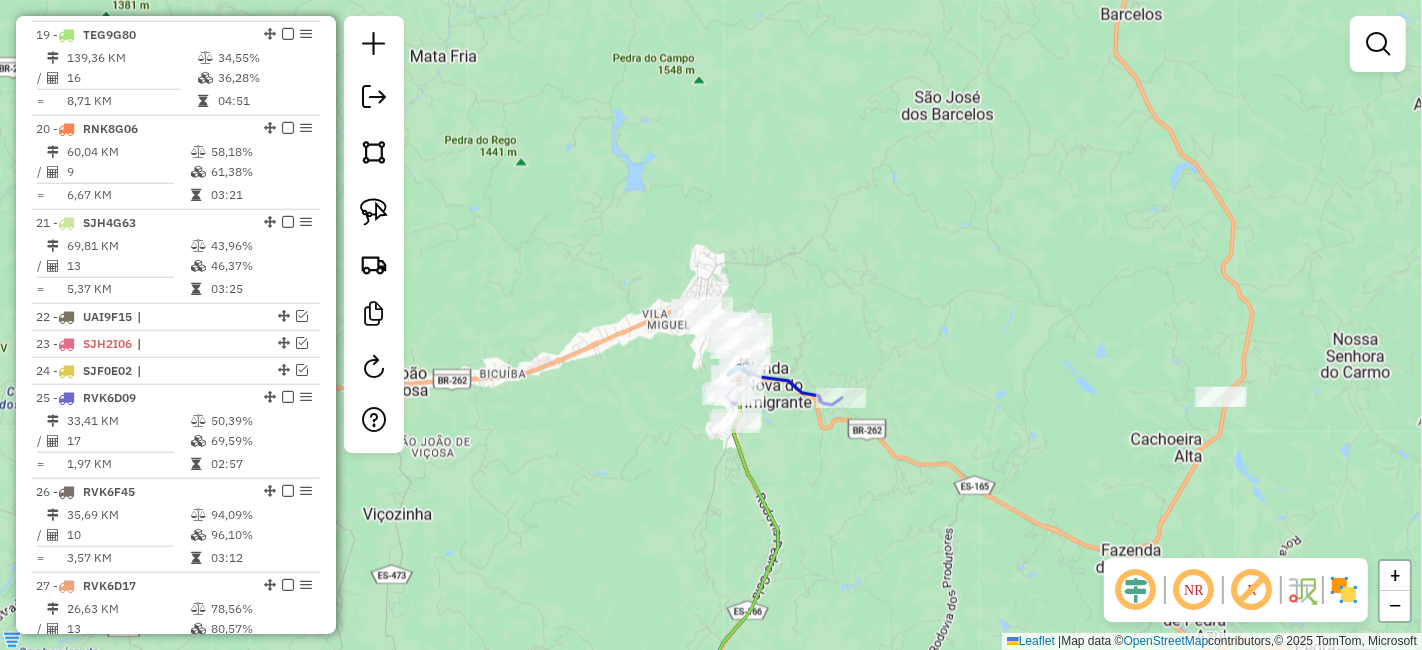 drag, startPoint x: 697, startPoint y: 567, endPoint x: 684, endPoint y: 402, distance: 165.51132 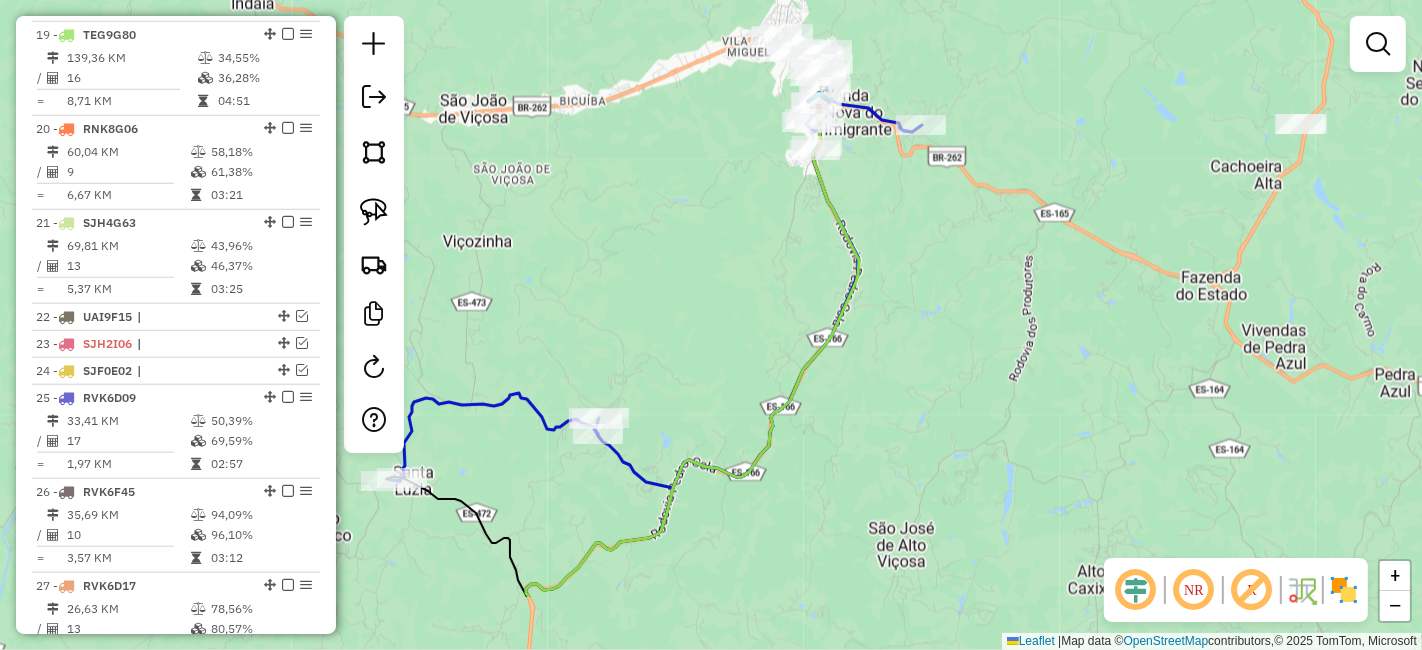 drag, startPoint x: 693, startPoint y: 413, endPoint x: 773, endPoint y: 462, distance: 93.813644 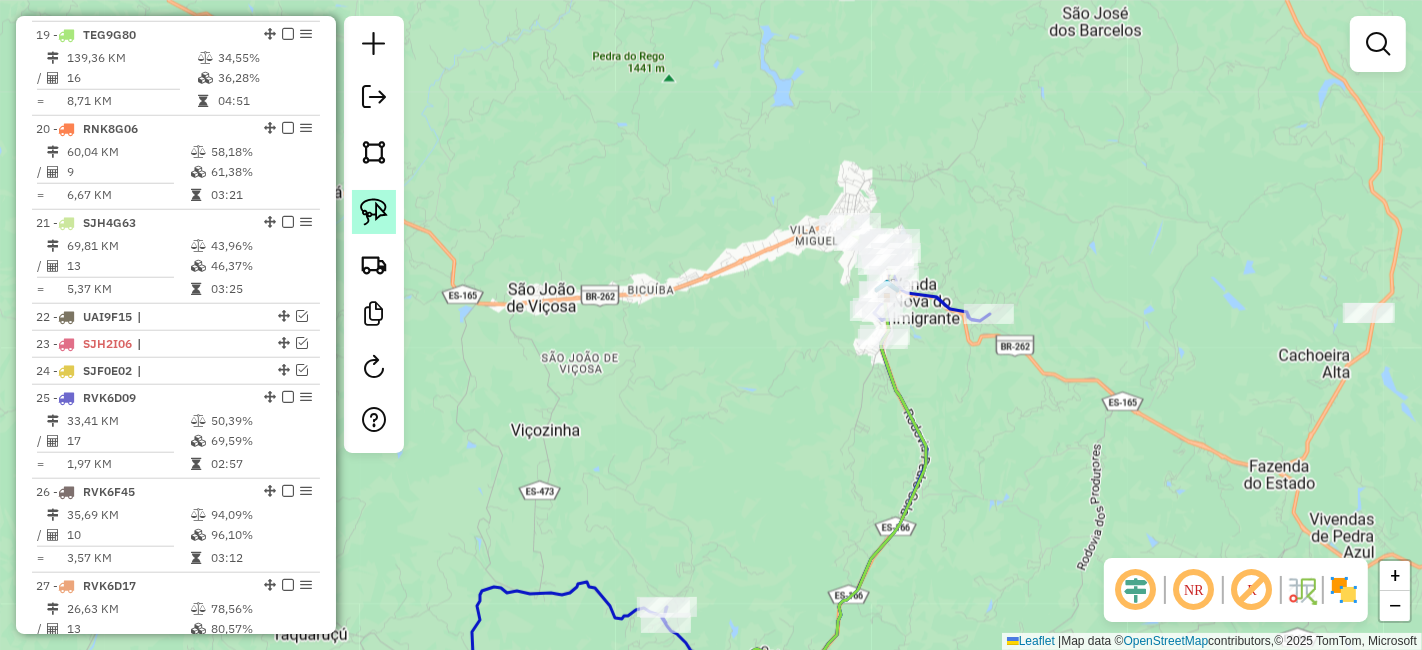 click 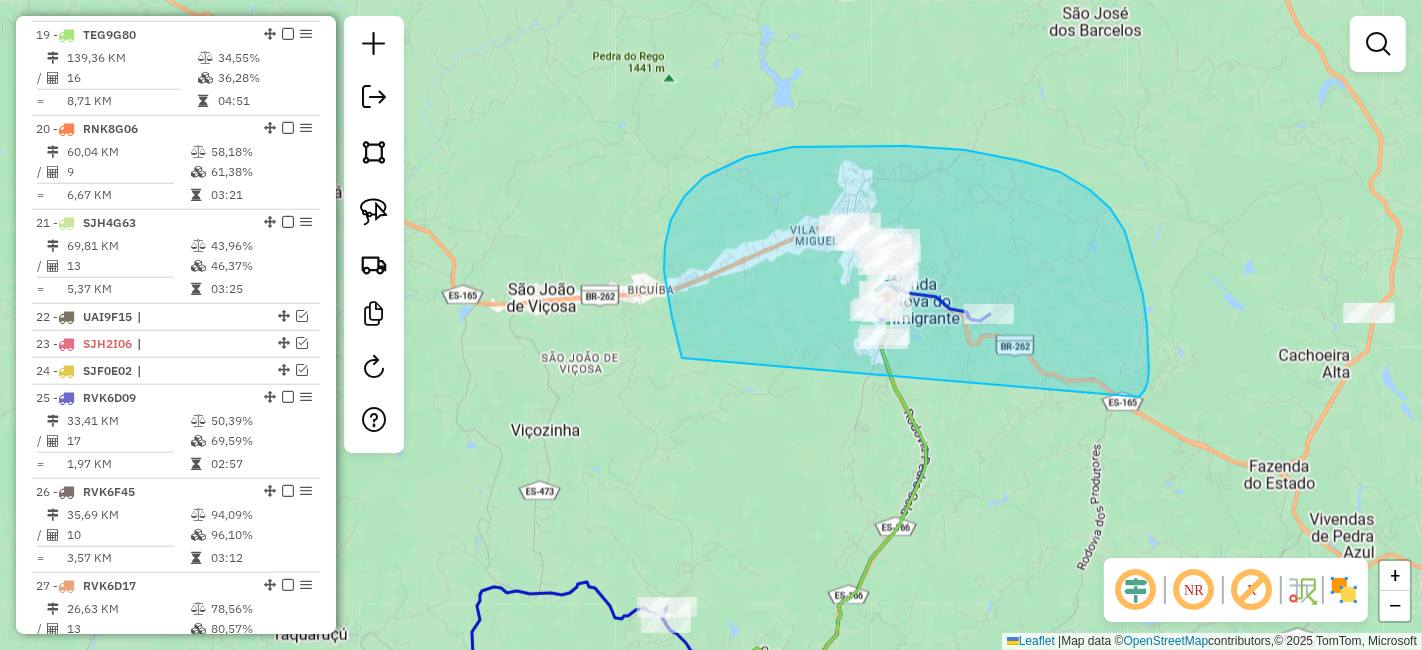 drag, startPoint x: 682, startPoint y: 359, endPoint x: 1139, endPoint y: 397, distance: 458.57715 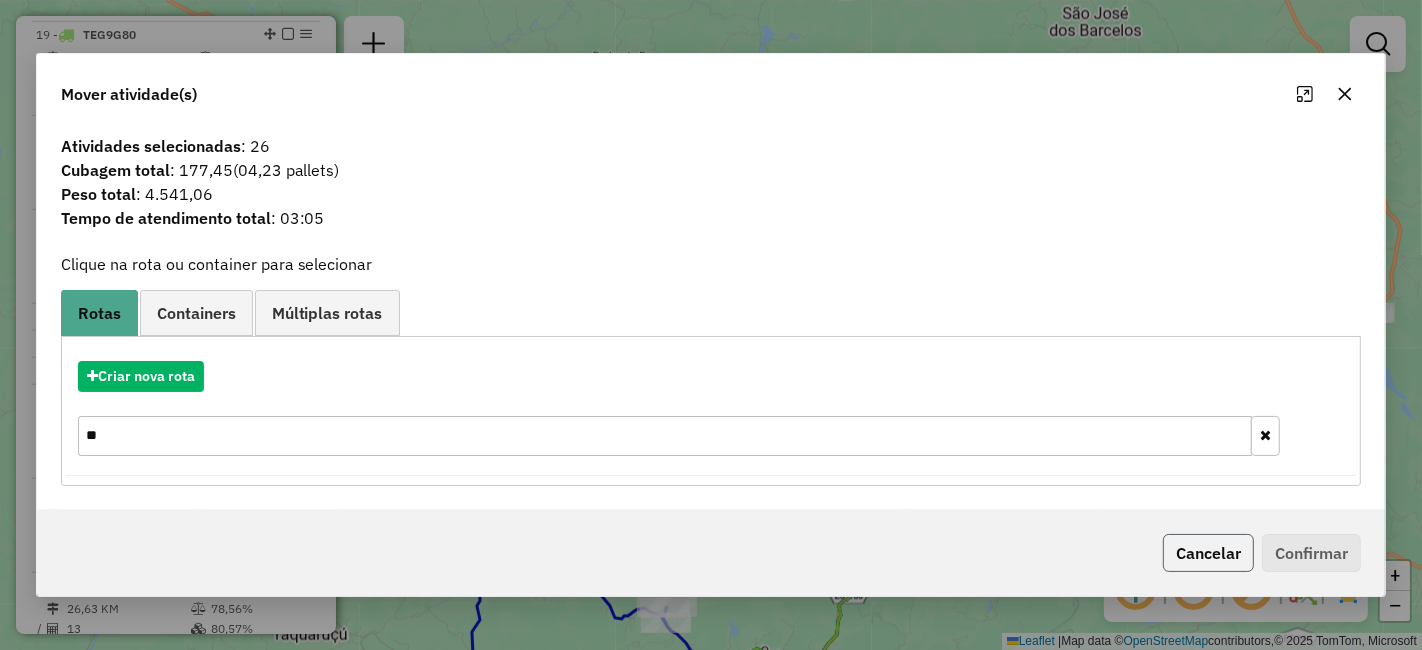 click on "Cancelar" 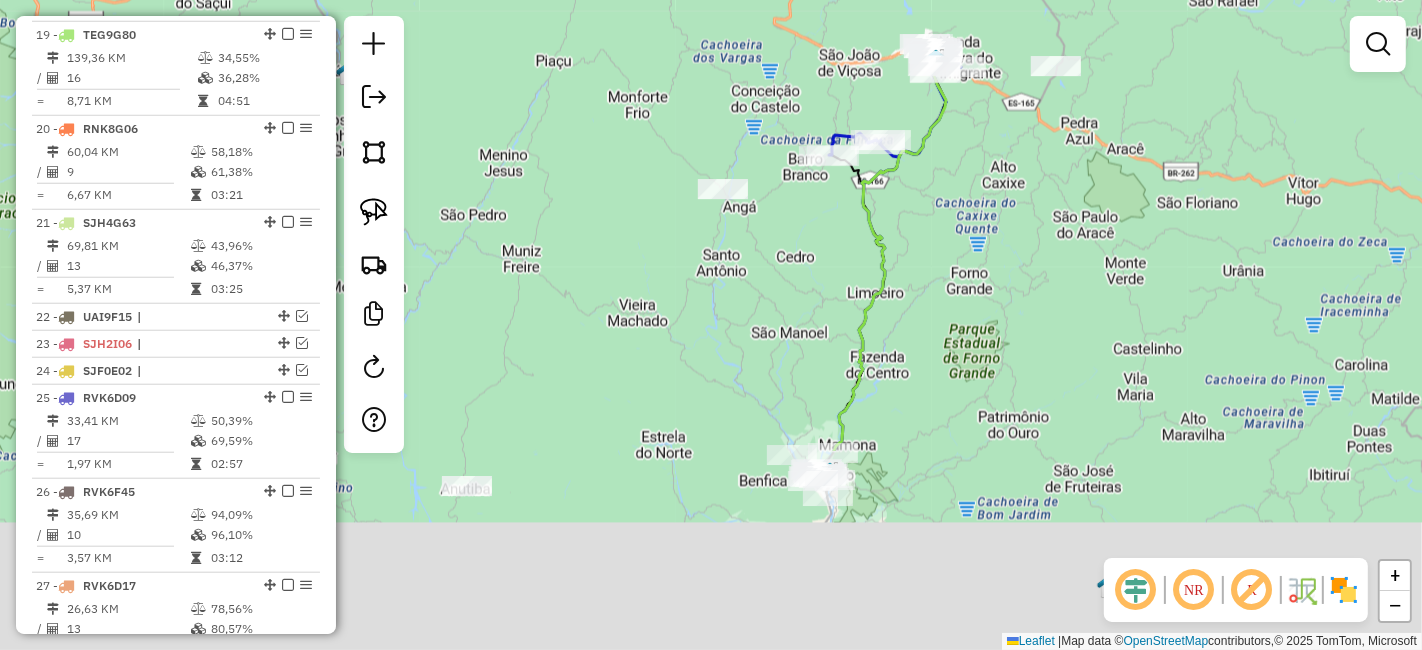 drag, startPoint x: 1046, startPoint y: 465, endPoint x: 983, endPoint y: 39, distance: 430.63324 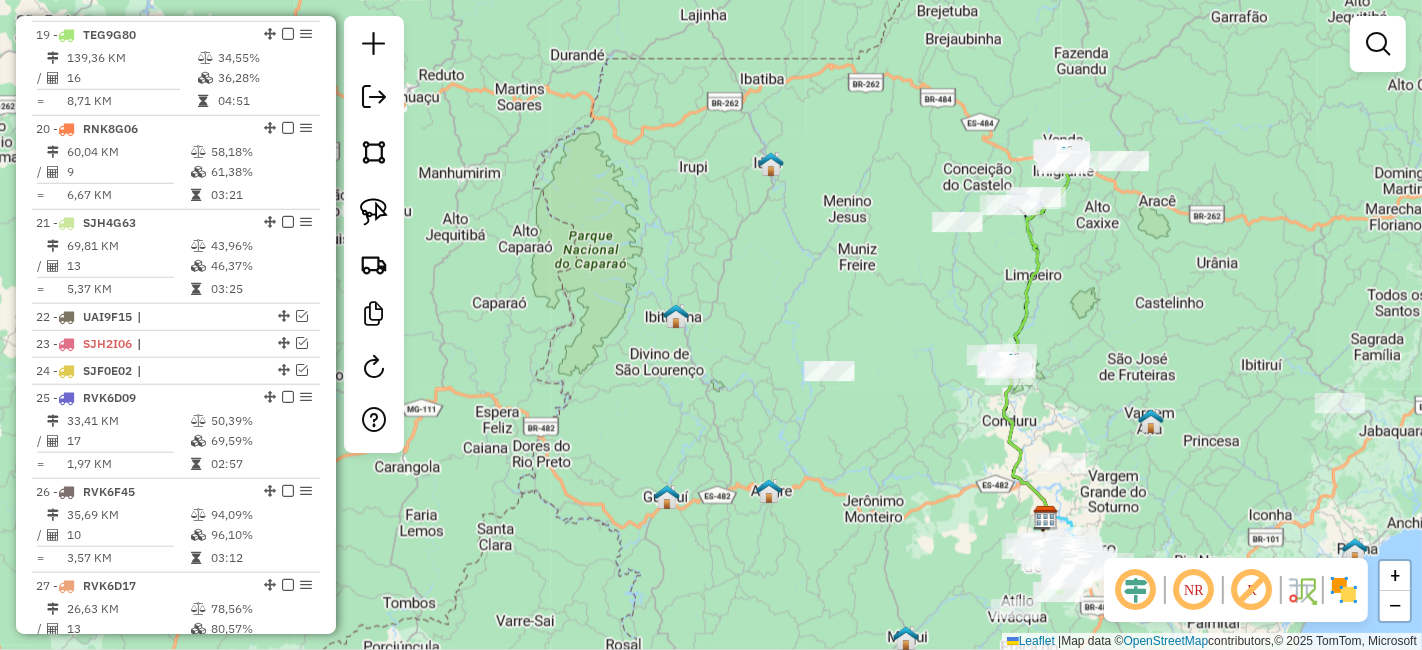 drag, startPoint x: 1060, startPoint y: 255, endPoint x: 1120, endPoint y: 364, distance: 124.42267 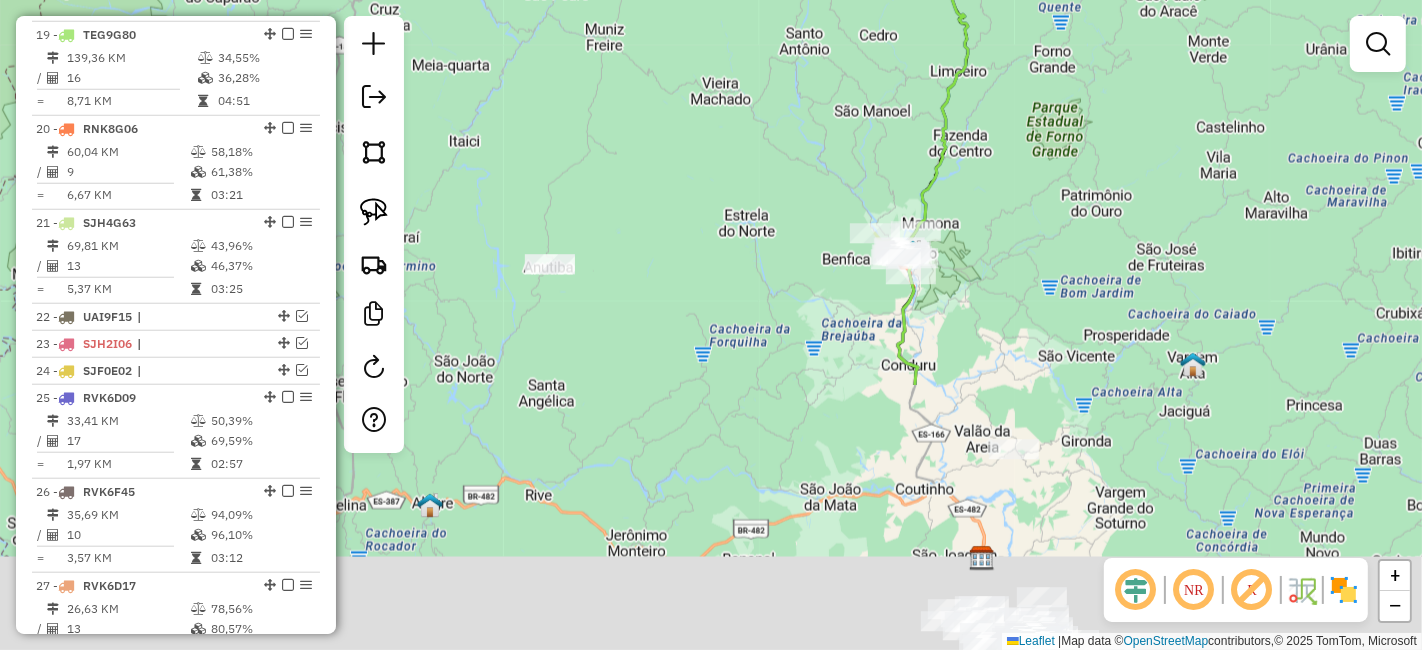drag, startPoint x: 1099, startPoint y: 447, endPoint x: 1088, endPoint y: 36, distance: 411.1472 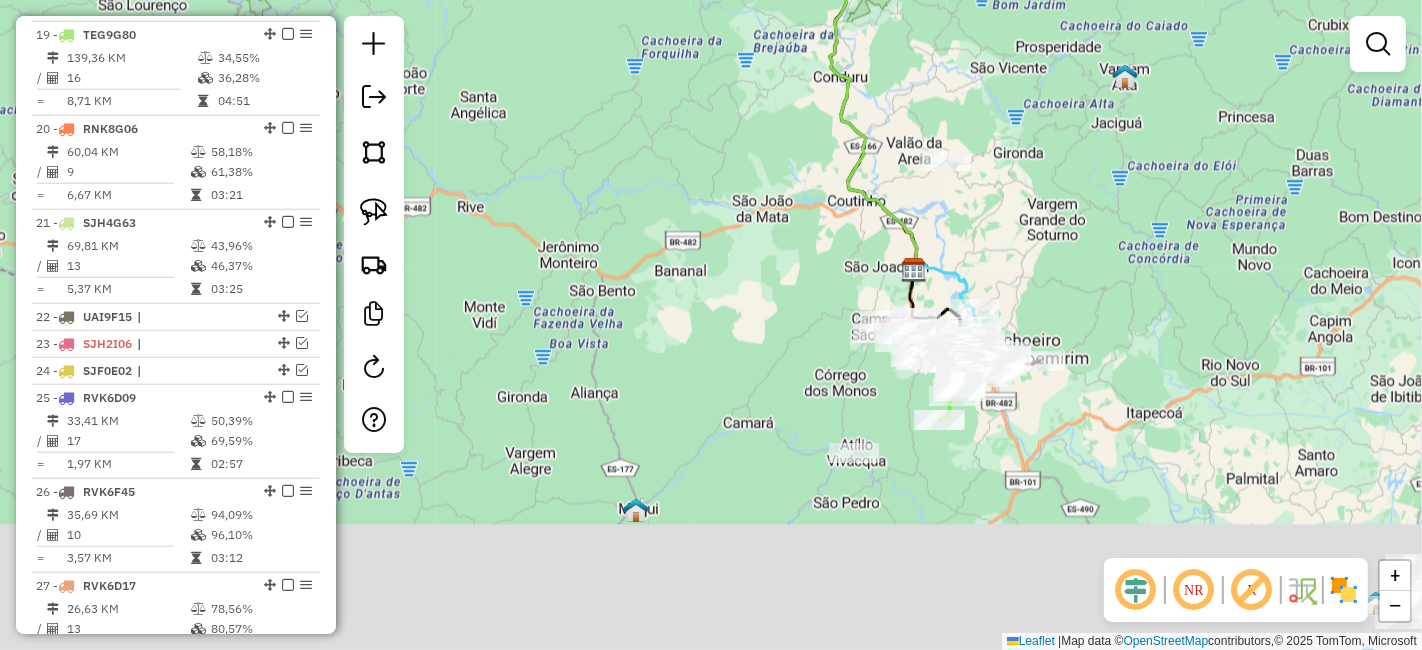 drag, startPoint x: 1085, startPoint y: 226, endPoint x: 1112, endPoint y: 112, distance: 117.15375 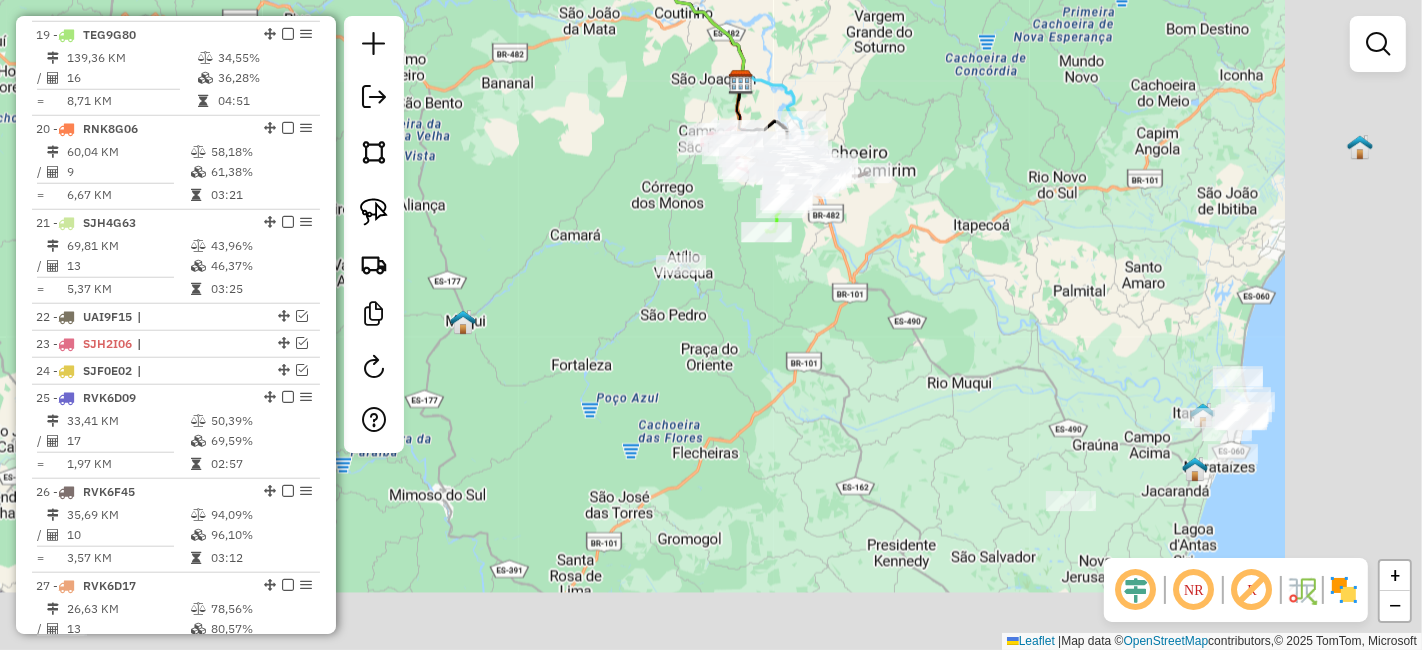 drag, startPoint x: 1199, startPoint y: 390, endPoint x: 1008, endPoint y: 148, distance: 308.2937 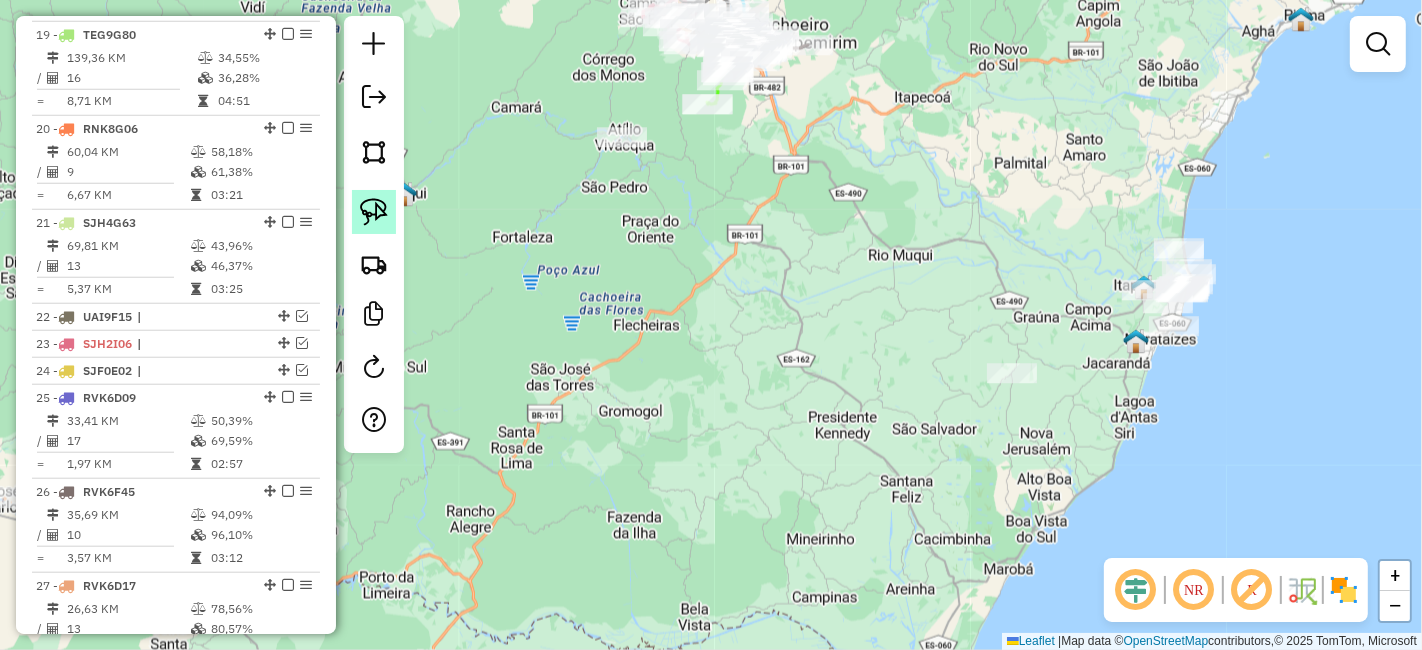 click 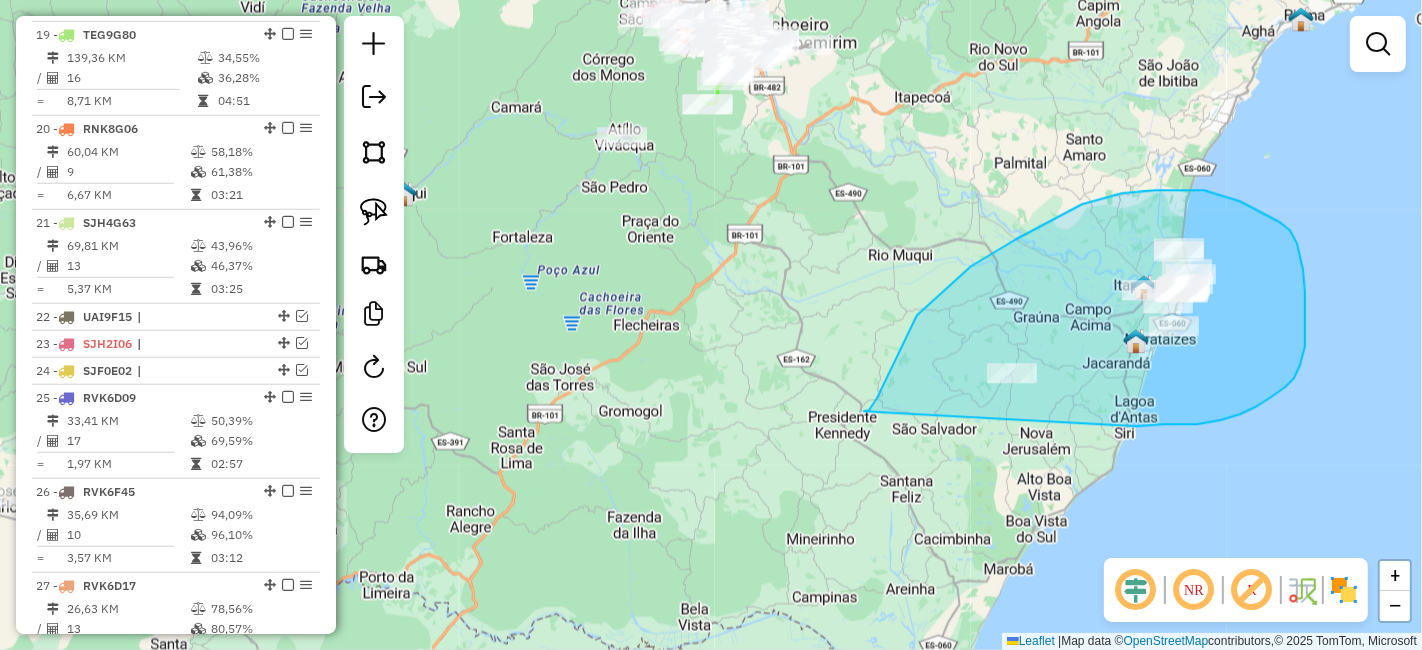 drag, startPoint x: 864, startPoint y: 412, endPoint x: 1129, endPoint y: 429, distance: 265.5447 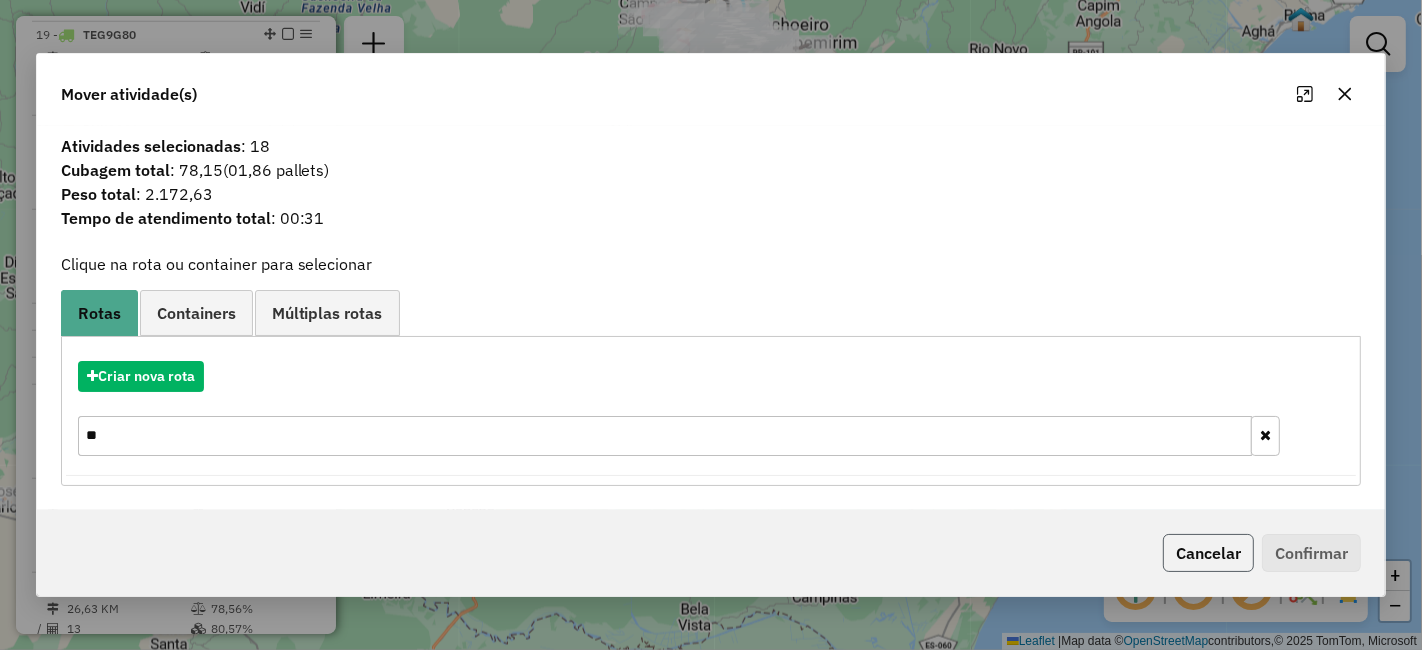 click on "Cancelar" 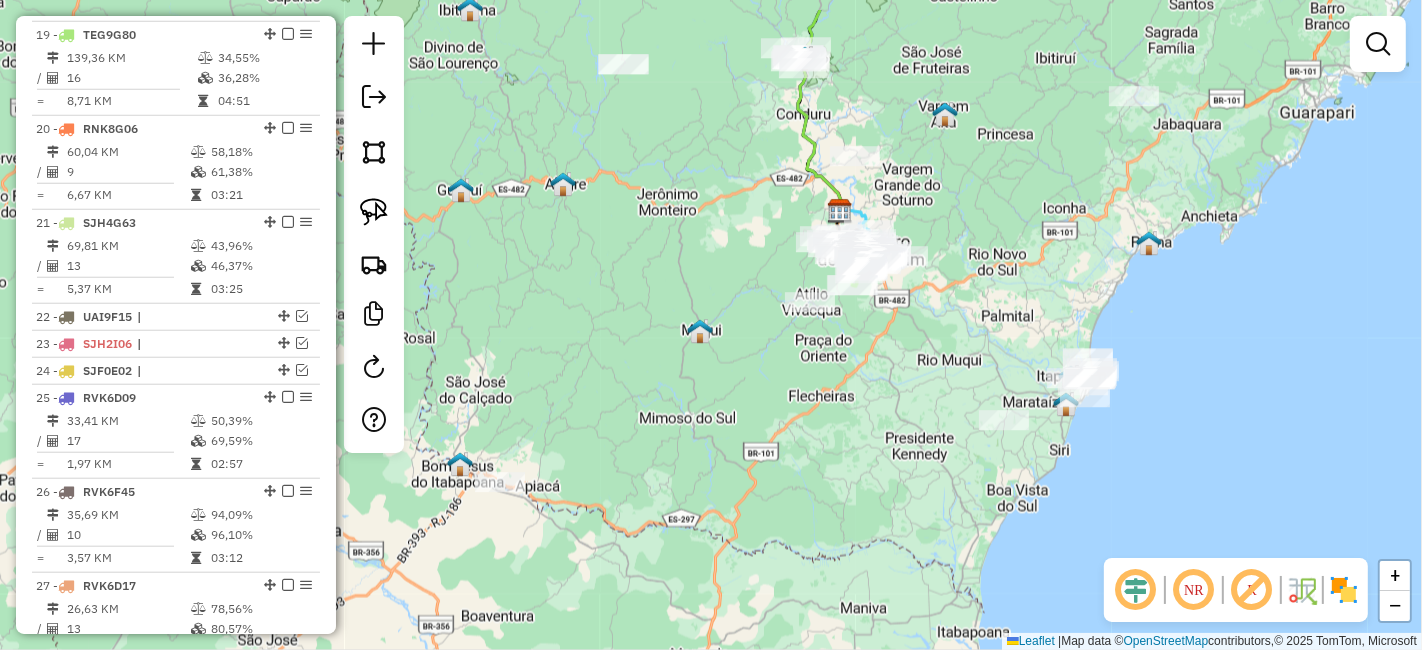 drag, startPoint x: 931, startPoint y: 309, endPoint x: 982, endPoint y: 466, distance: 165.07574 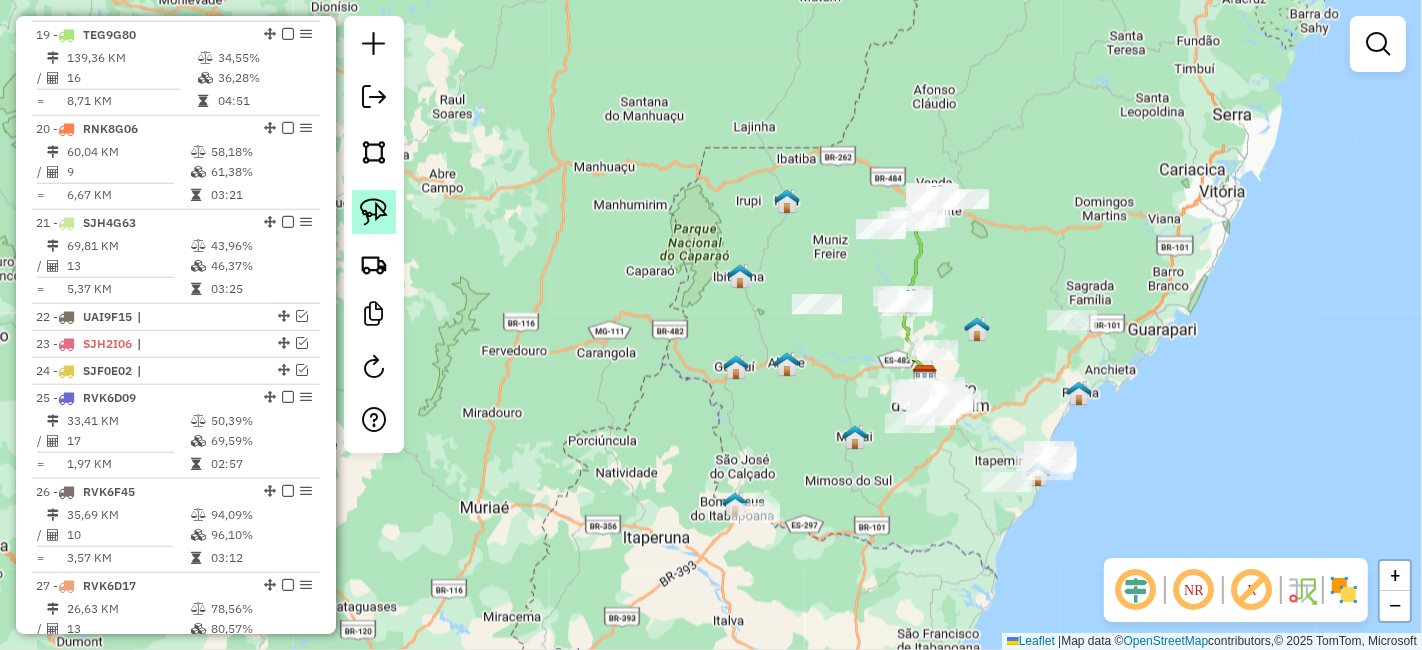 click 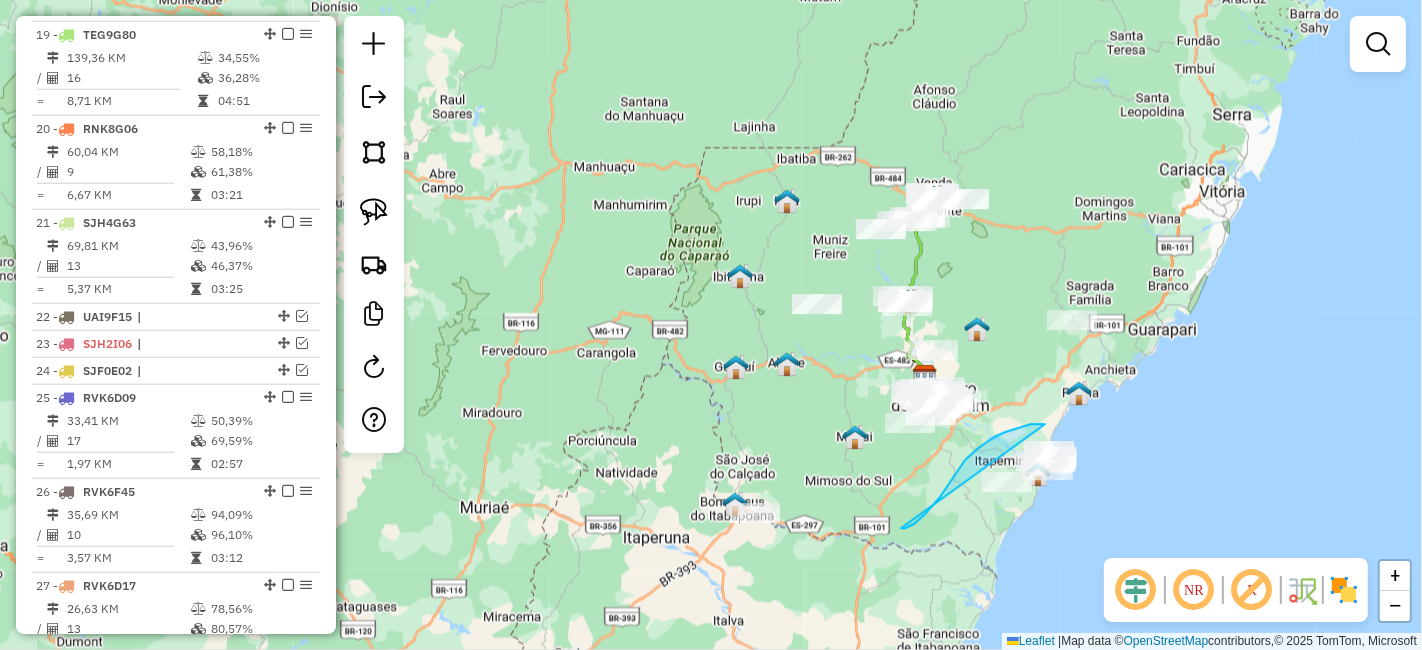 drag, startPoint x: 914, startPoint y: 525, endPoint x: 1132, endPoint y: 485, distance: 221.63934 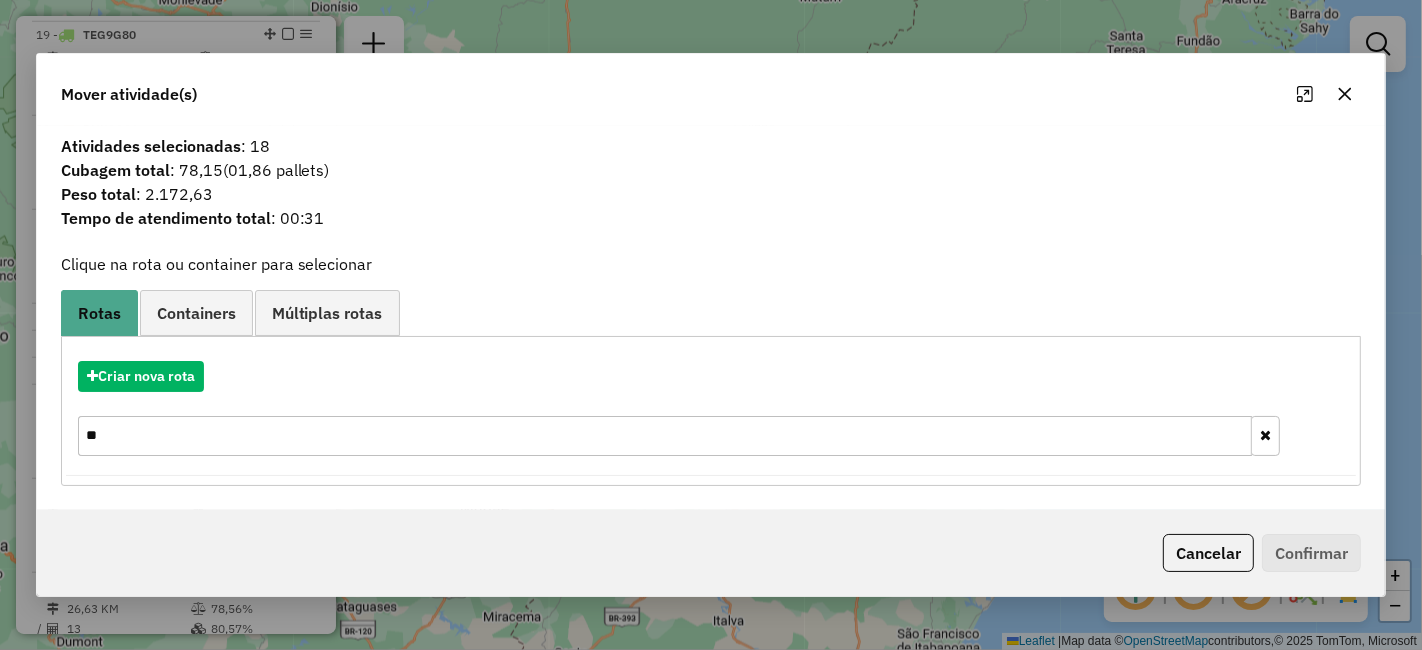 click on "**" at bounding box center [665, 436] 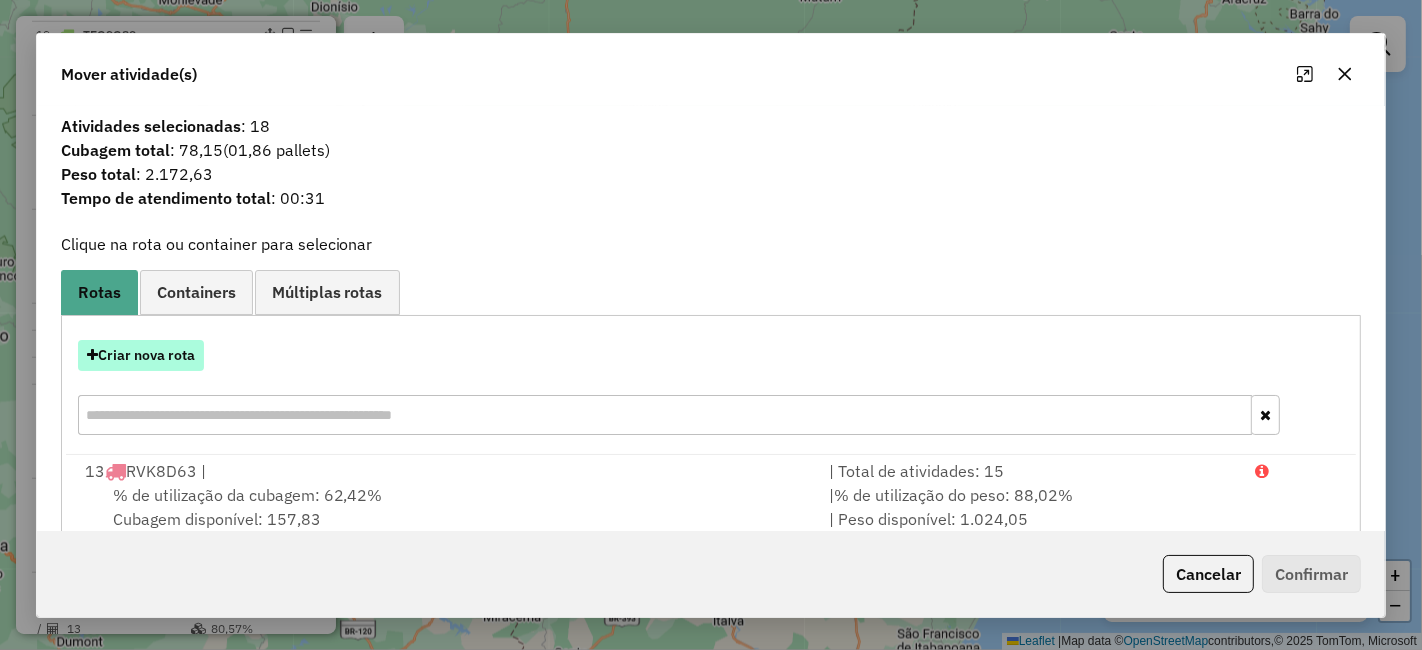 type 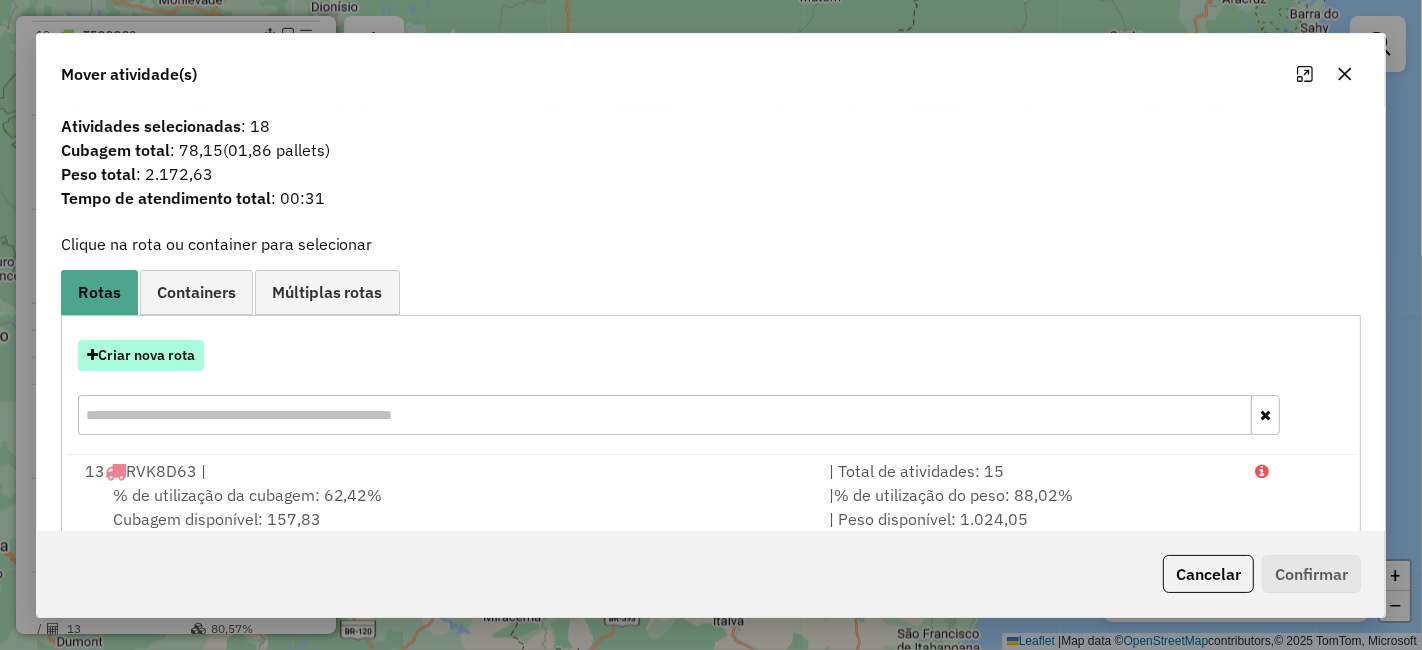 click on "Criar nova rota" at bounding box center (141, 355) 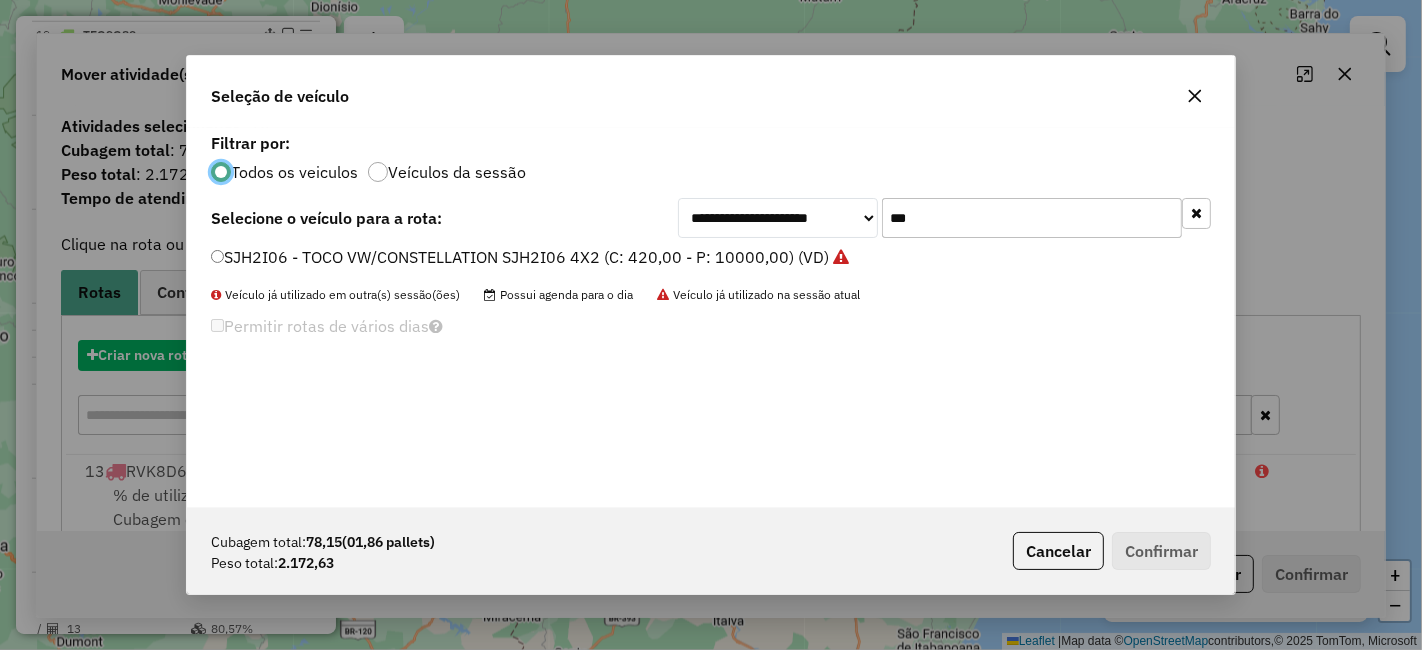 scroll, scrollTop: 11, scrollLeft: 5, axis: both 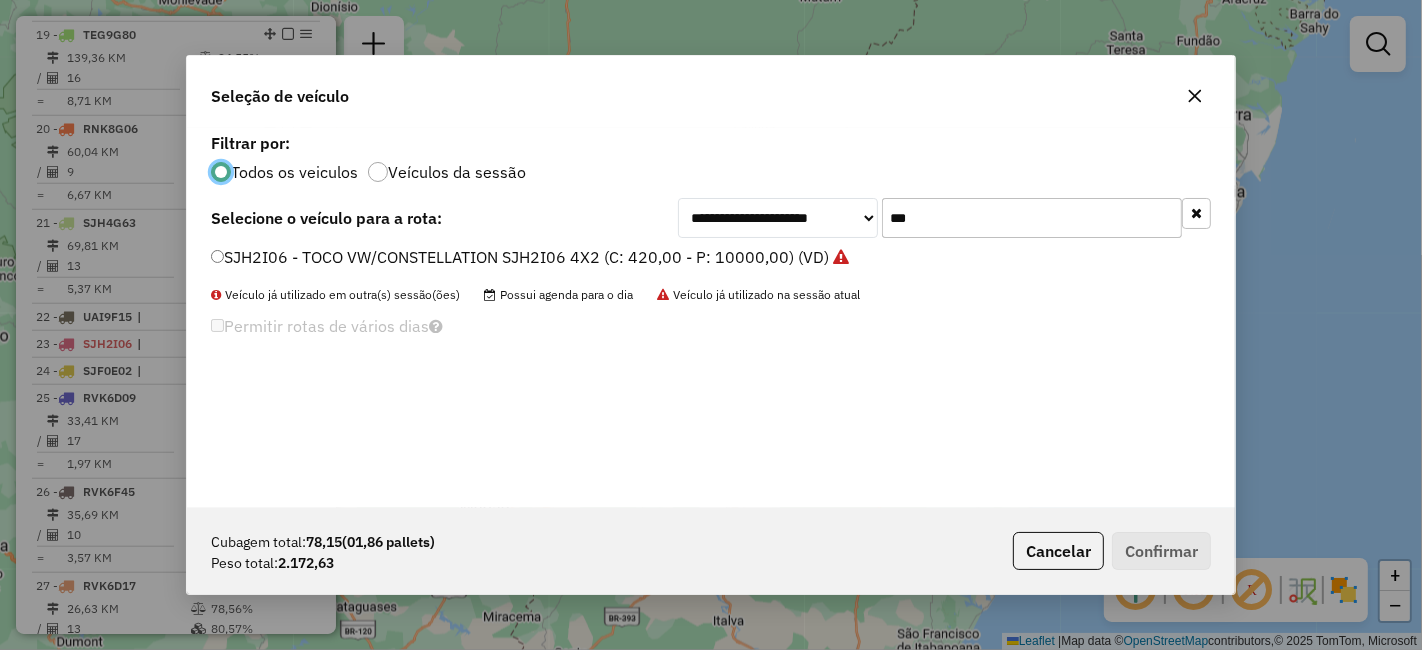 click on "***" 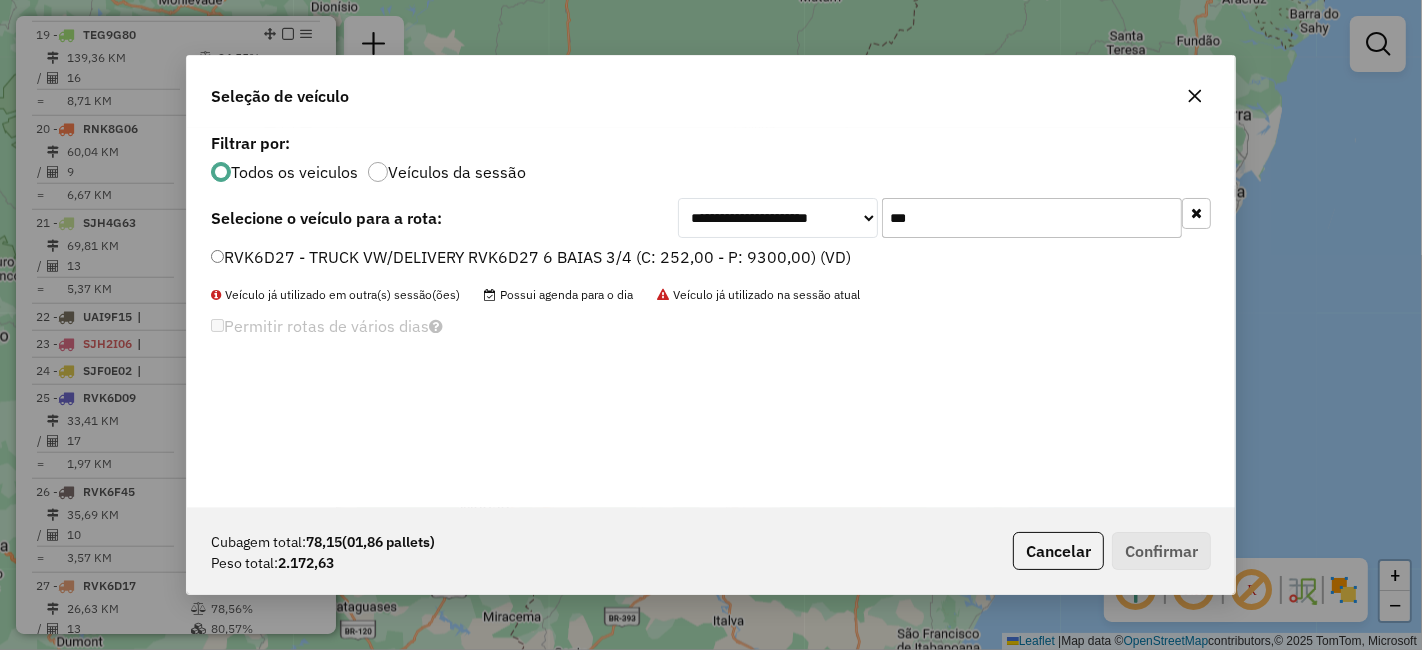 type on "***" 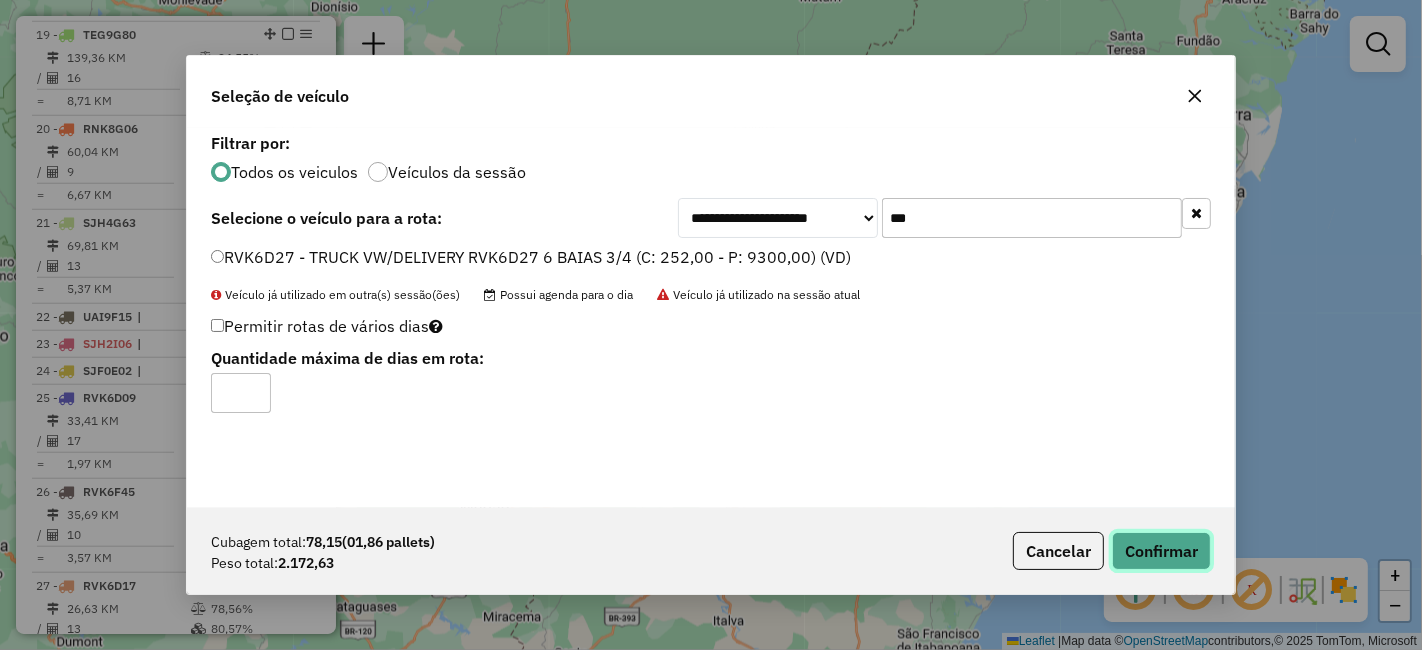 click on "Confirmar" 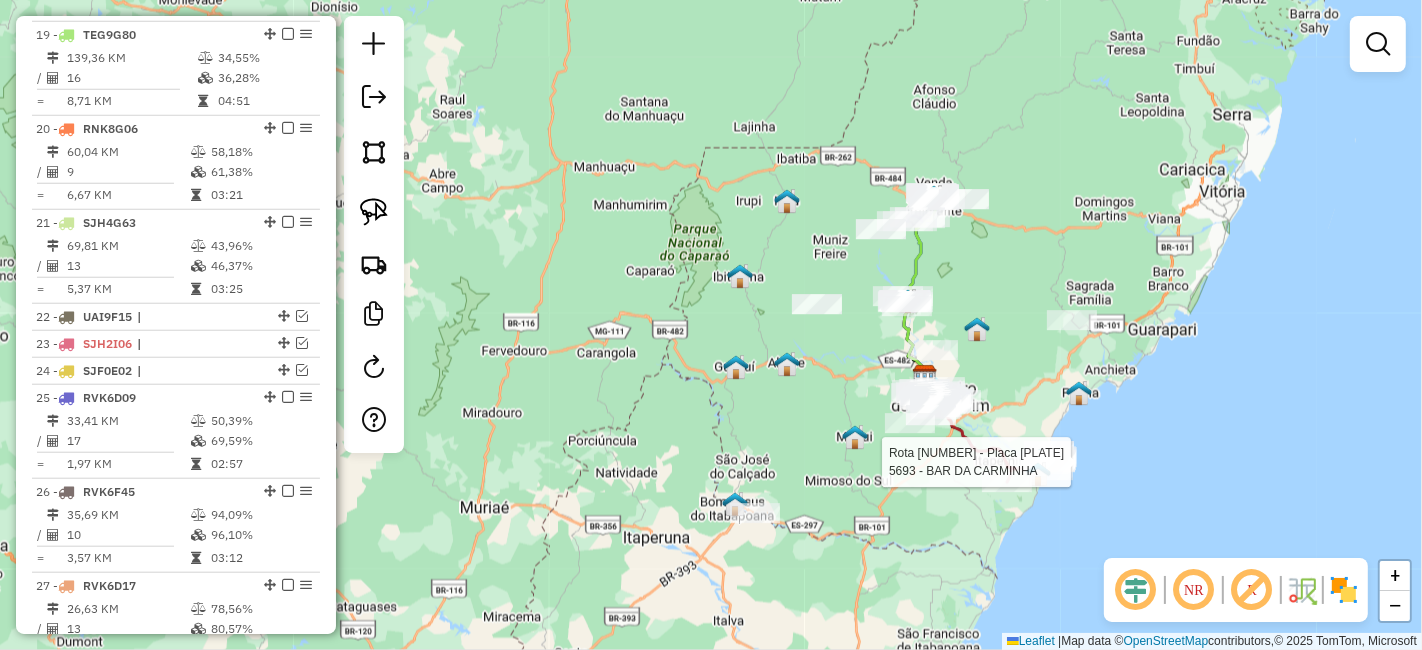 select on "*********" 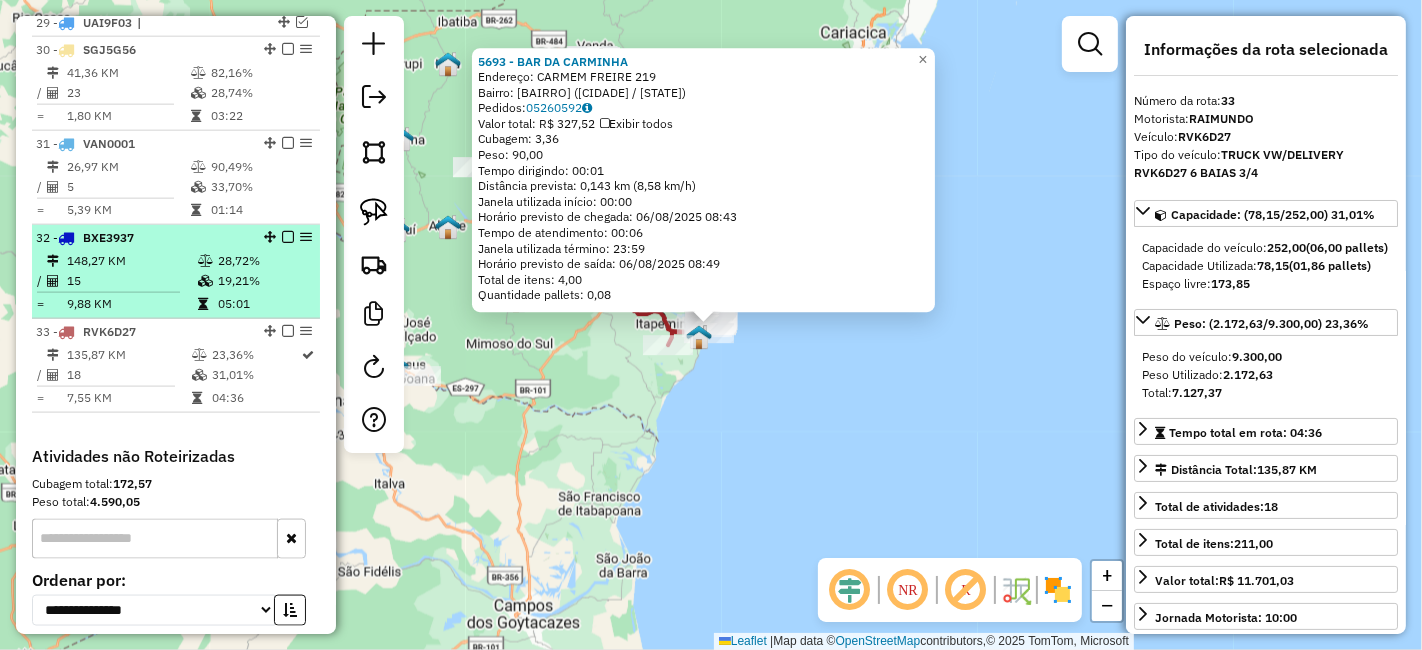 scroll, scrollTop: 2366, scrollLeft: 0, axis: vertical 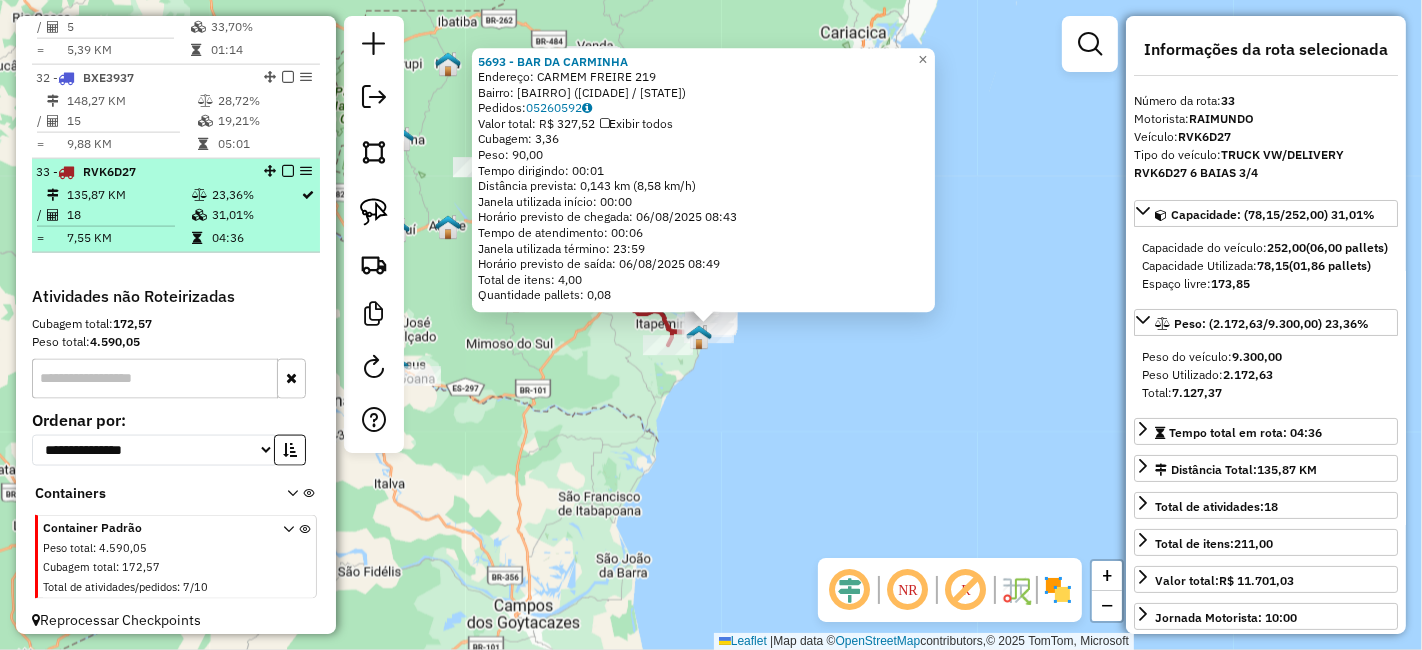 click at bounding box center (288, 171) 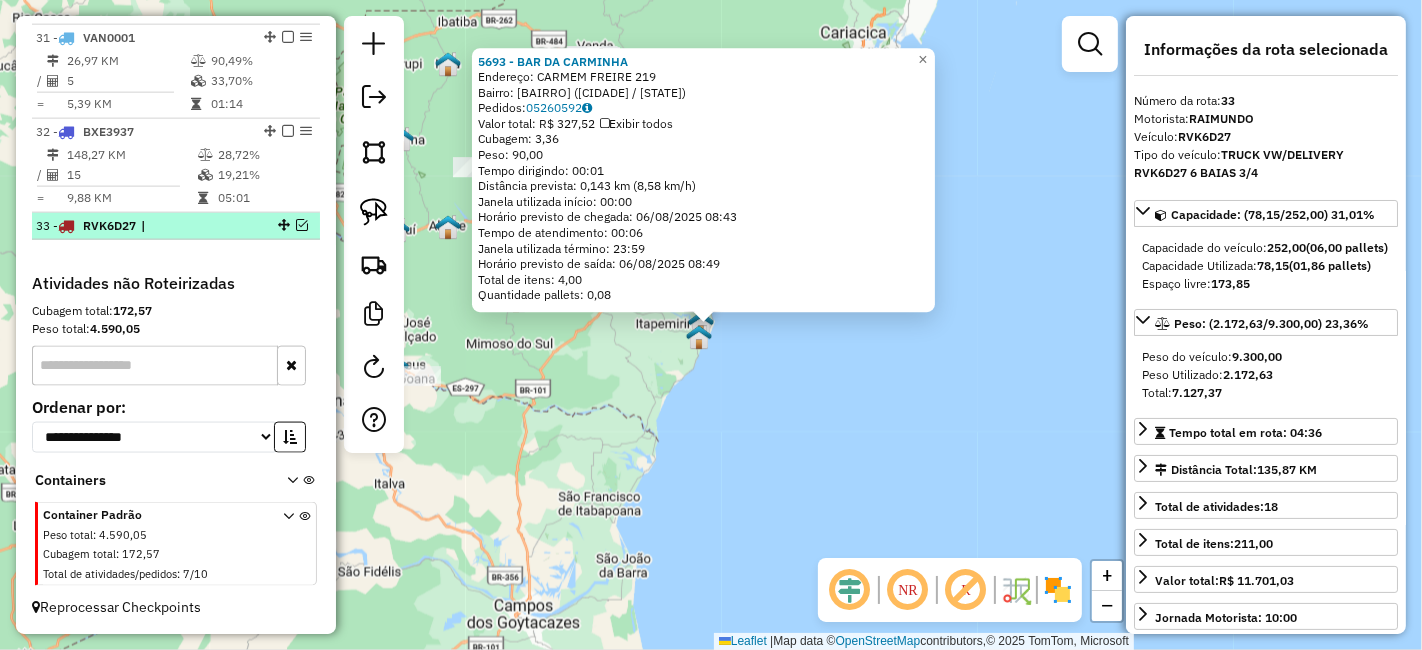 scroll, scrollTop: 2300, scrollLeft: 0, axis: vertical 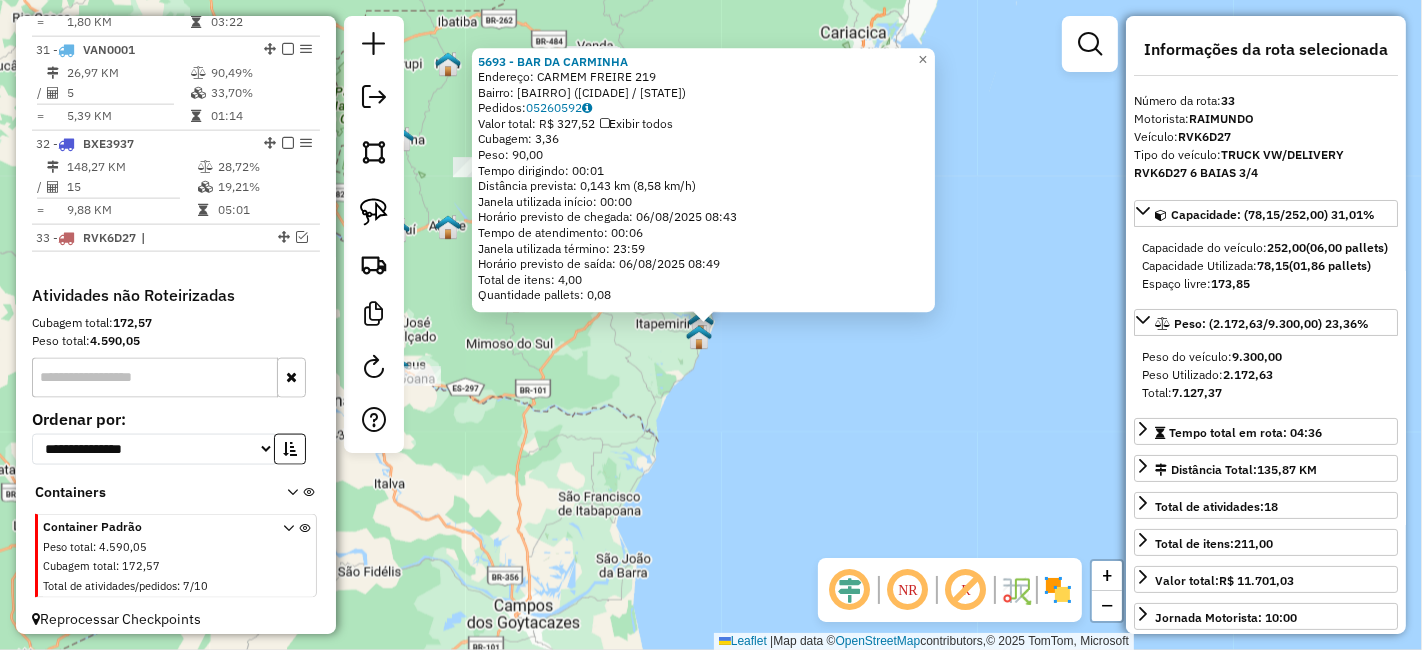 click on "[NUMBER] - [BUSINESS_NAME] Endereço: [STREET] [NUMBER] Bairro: [CITY] ([CITY] / [STATE]) Pedidos: [ORDER_ID] Valor total: R$ [PRICE] Exibir todos Cubagem: [CUBAGE] Peso: [WEIGHT] Tempo dirigindo: [TIME] Distância prevista: [DISTANCE] km ([SPEED] km/h) Janela utilizada início: [TIME] Horário previsto de chegada: [DATE] [TIME] Tempo de atendimento: [TIME] Janela utilizada término: [TIME] Horário previsto de saída: [DATE] [TIME] Total de itens: [ITEMS] Quantidade pallets: [PALLETS] × Janela de atendimento Grade de atendimento Capacidade Transportadoras Veículos Cliente Pedidos Rotas Selecione os dias de semana para filtrar as janelas de atendimento Seg Ter Qua Qui Sex Sáb Dom Informe o período da janela de atendimento: De: Até: Filtrar exatamente a janela do cliente Considerar janela de atendimento padrão Selecione os dias de semana para filtrar as grades de atendimento Seg Ter Qua Qui Sex Sáb Dom Considerar clientes sem dia de atendimento cadastrado" 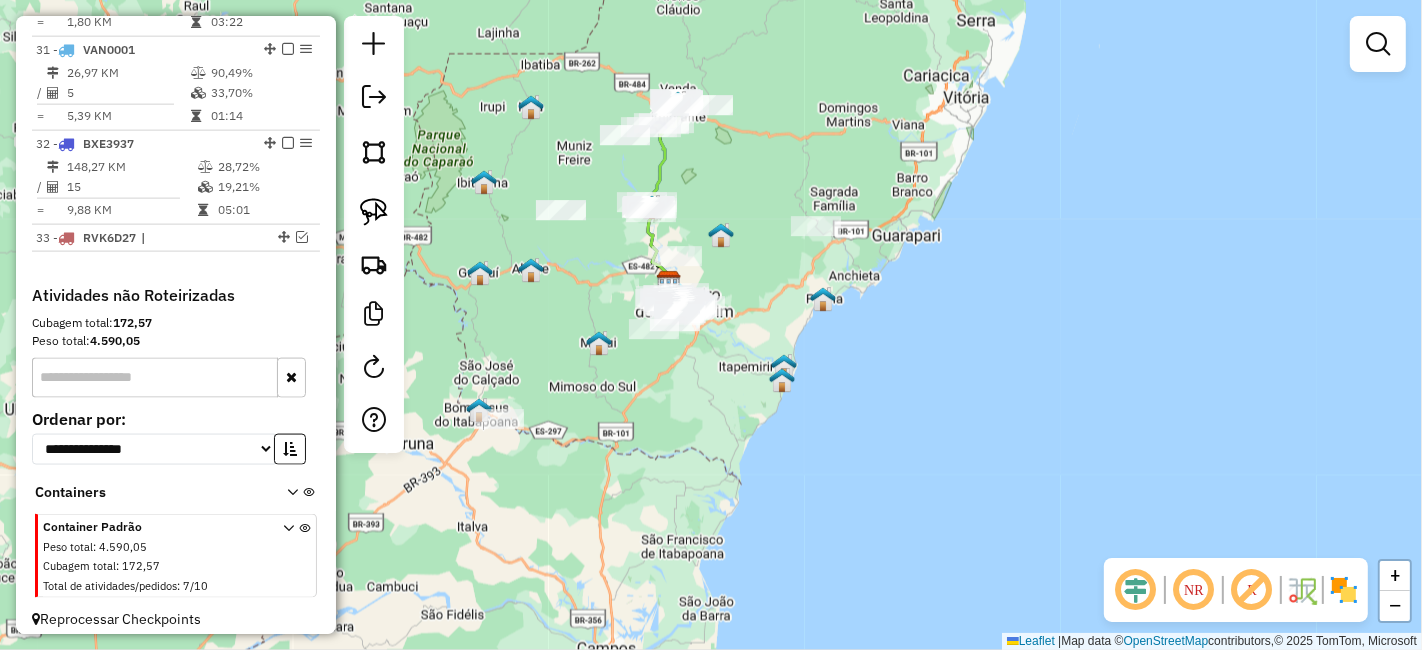 drag, startPoint x: 628, startPoint y: 329, endPoint x: 729, endPoint y: 386, distance: 115.97414 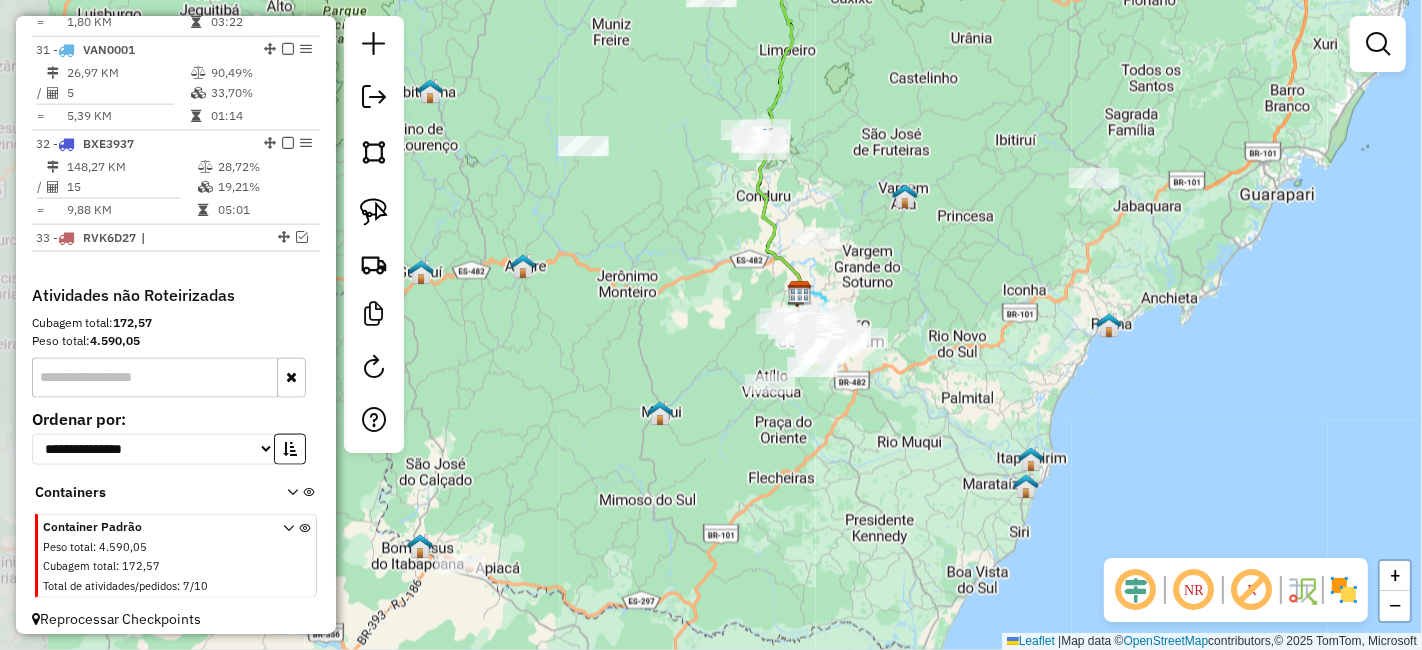 drag, startPoint x: 831, startPoint y: 358, endPoint x: 945, endPoint y: 355, distance: 114.03947 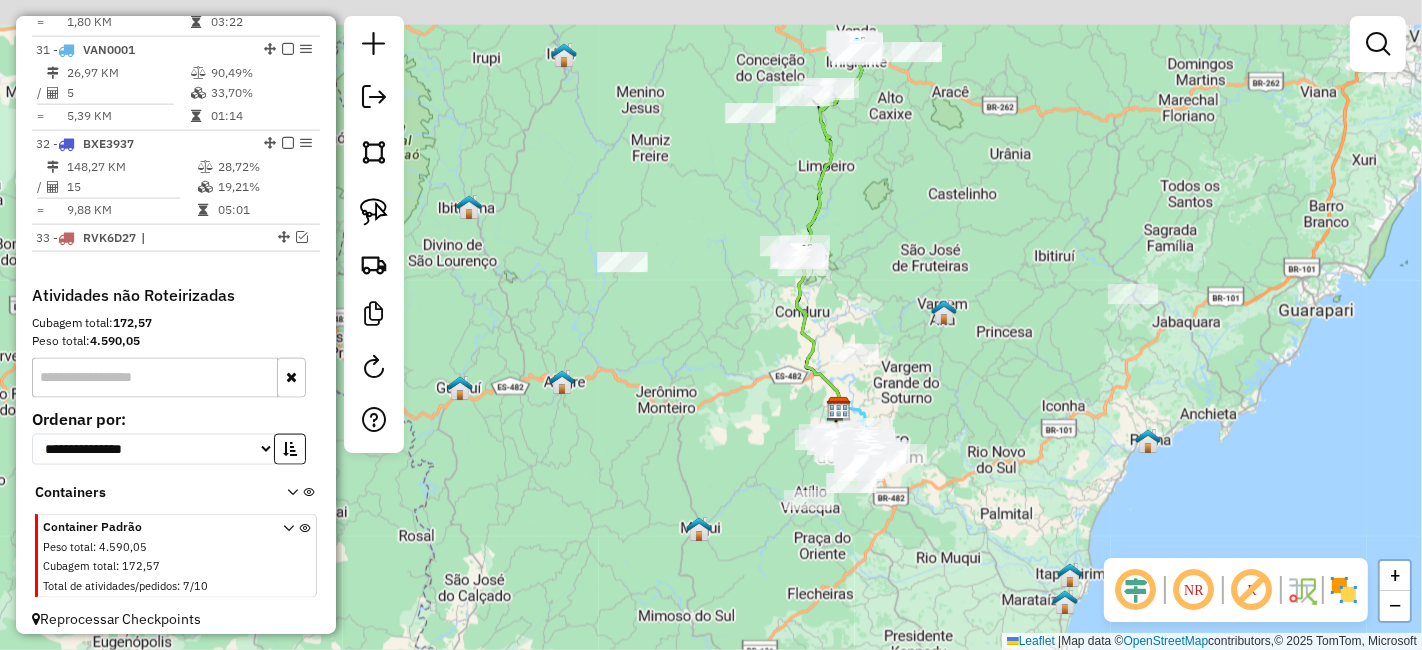 drag, startPoint x: 1028, startPoint y: 272, endPoint x: 1019, endPoint y: 401, distance: 129.31357 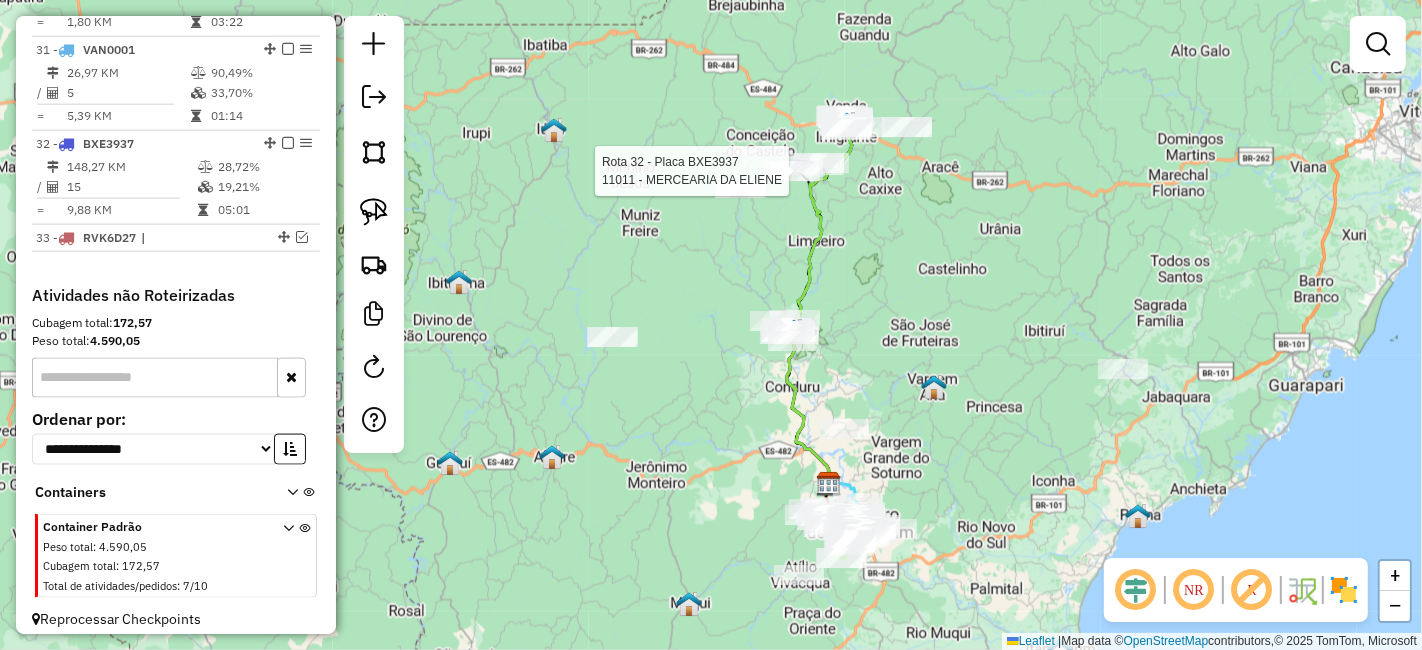 select on "*********" 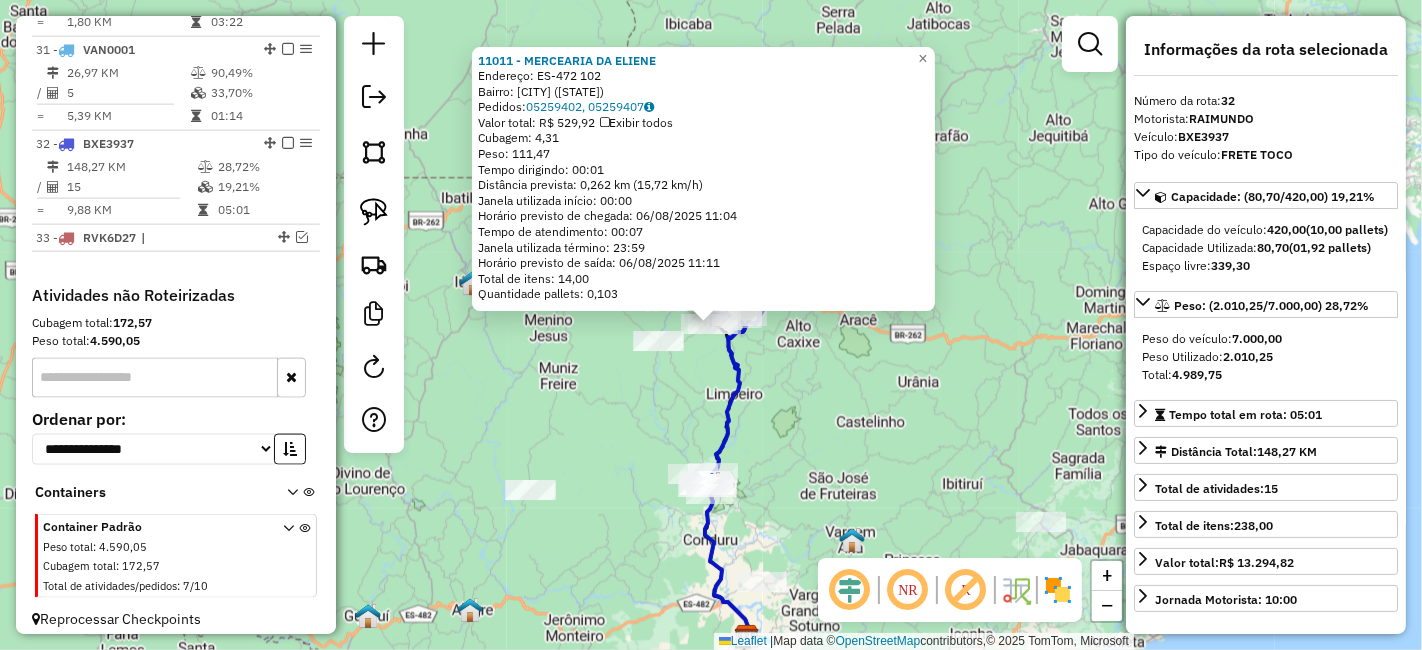 click on "[NUMBER] - MERCEARIA DA ELIENE  Endereço:  ES-[NUMBER] [NUMBER]   Bairro: CENTRO ([CITY] / ES)   Pedidos:  [ORDER_ID], [ORDER_ID]   Valor total: R$ 529,92   Exibir todos   Cubagem: 4,31  Peso: 111,47  Tempo dirigindo: 00:01   Distância prevista: 0,262 km (15,72 km/h)   Janela utilizada início: 00:00   Horário previsto de chegada: 06/08/2025 11:04   Tempo de atendimento: 00:07   Janela utilizada término: 23:59   Horário previsto de saída: 06/08/2025 11:11   Total de itens: 14,00   Quantidade pallets: 0,103  × Janela de atendimento Grade de atendimento Capacidade Transportadoras Veículos Cliente Pedidos  Rotas Selecione os dias de semana para filtrar as janelas de atendimento  Seg   Ter   Qua   Qui   Sex   Sáb   Dom  Informe o período da janela de atendimento: De: Até:  Filtrar exatamente a janela do cliente  Considerar janela de atendimento padrão  Selecione os dias de semana para filtrar as grades de atendimento  Seg   Ter   Qua   Qui   Sex   Sáb   Dom   Peso mínimo:   Peso máximo:   De:   Até:" 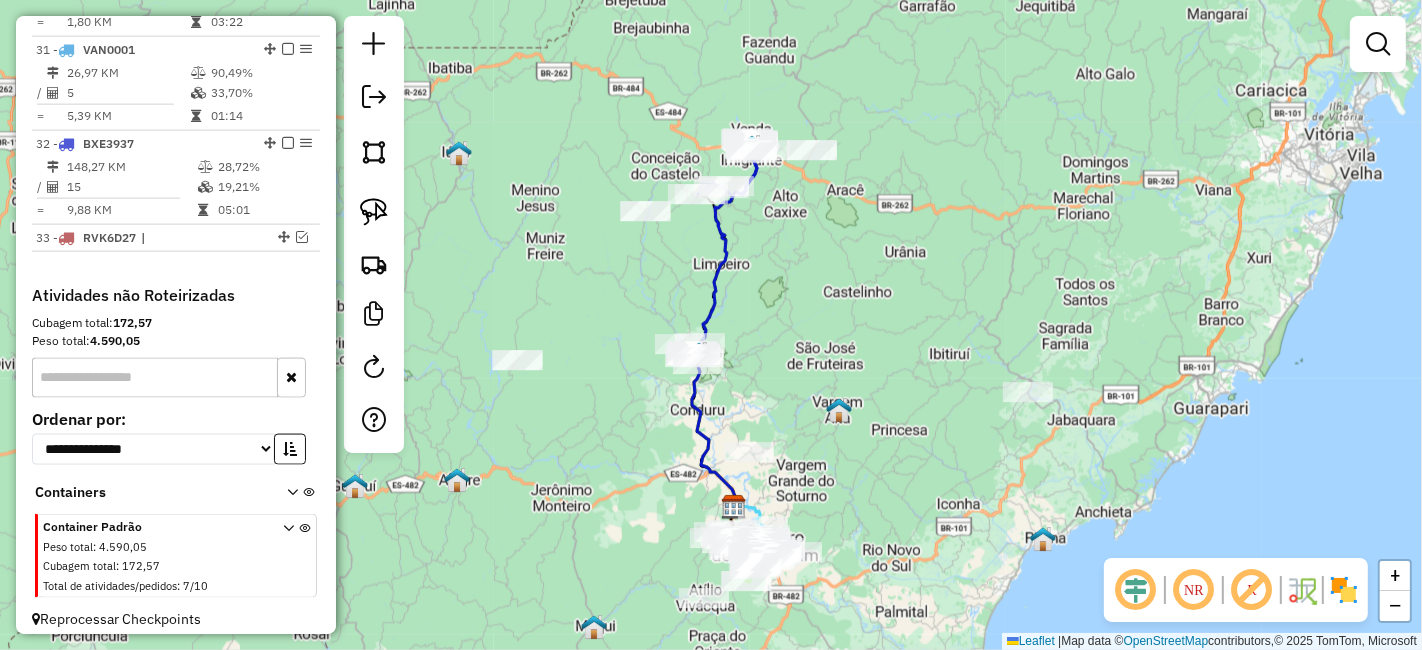 drag, startPoint x: 953, startPoint y: 423, endPoint x: 960, endPoint y: 140, distance: 283.08655 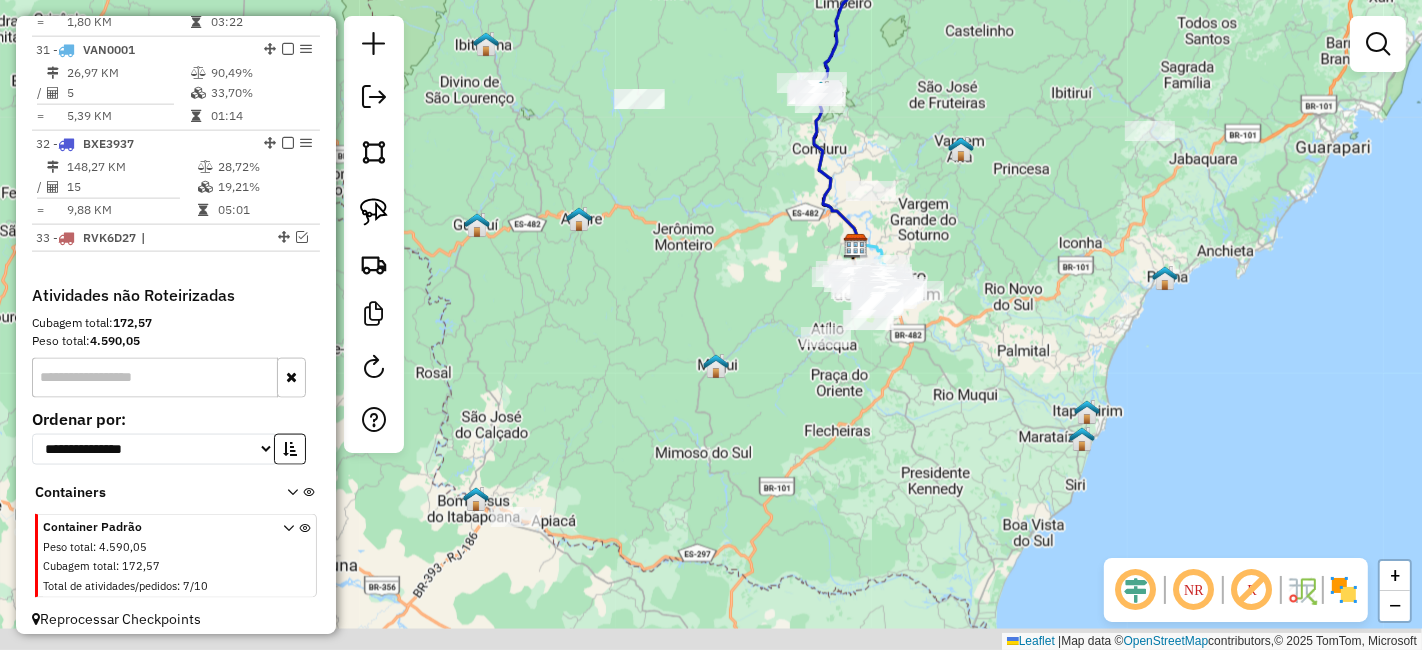 drag, startPoint x: 850, startPoint y: 346, endPoint x: 1000, endPoint y: 190, distance: 216.41626 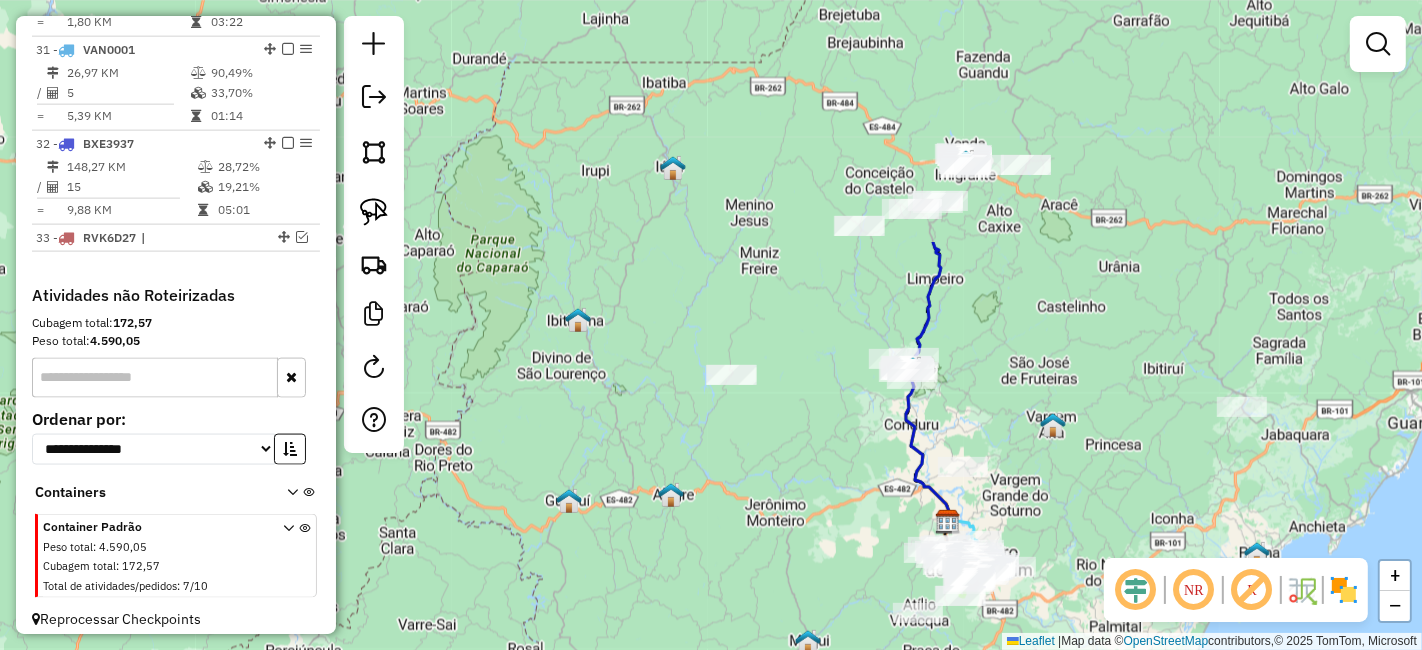 drag, startPoint x: 1095, startPoint y: 207, endPoint x: 1091, endPoint y: 452, distance: 245.03265 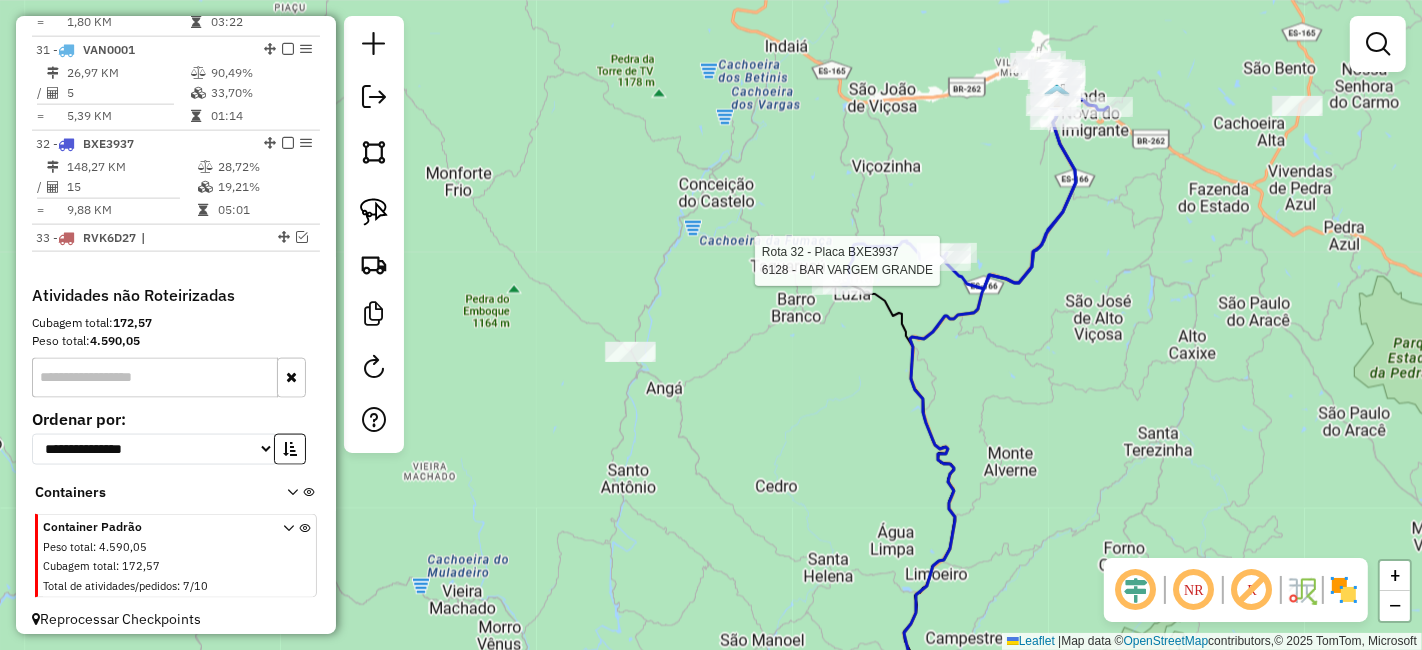 select on "*********" 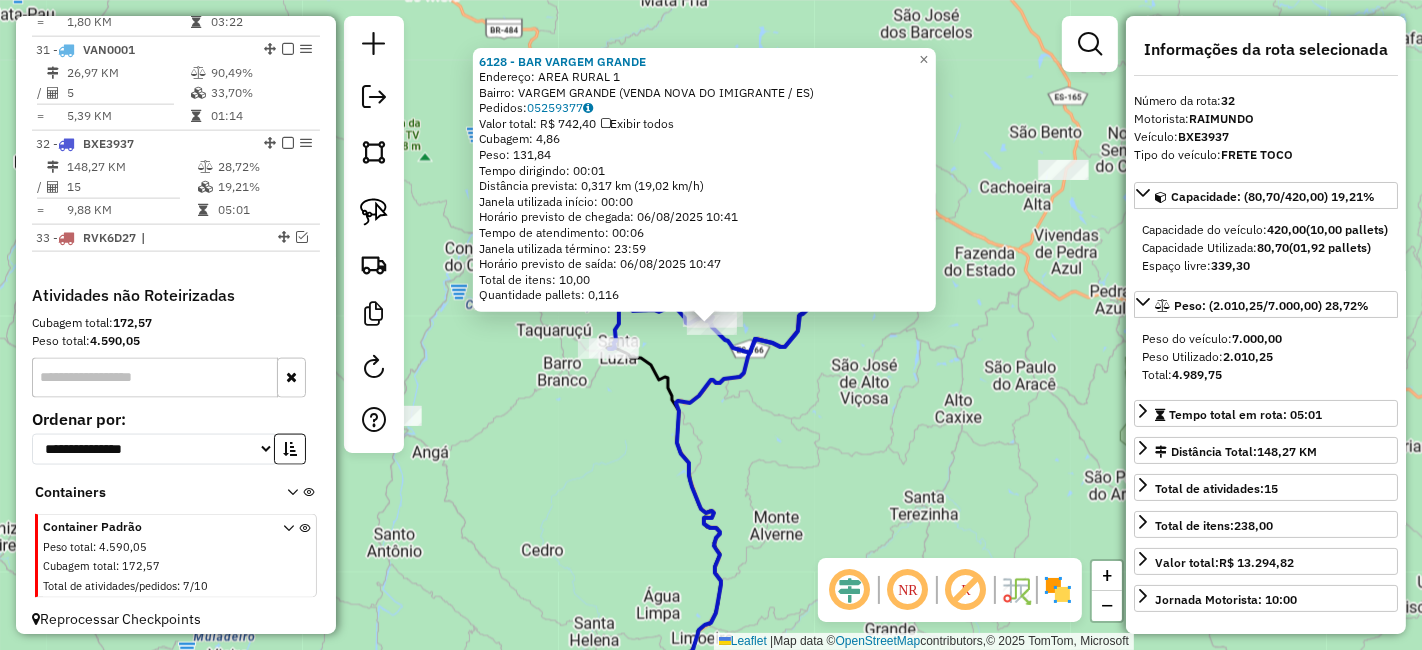 click on "6128 - [FIRST] [LAST]  Endereço:  [STREET] [NUMBER]   Bairro: [BAIRRO] ([CIDADE] / [STATE])   Pedidos:  05259377   Valor total: R$ 742,40   Exibir todos   Cubagem: 4,86  Peso: 131,84  Tempo dirigindo: 00:01   Distância prevista: 0,317 km (19,02 km/h)   Janela utilizada início: 00:00   Horário previsto de chegada: 06/08/2025 10:41   Tempo de atendimento: 00:06   Janela utilizada término: 23:59   Horário previsto de saída: 06/08/2025 10:47   Total de itens: 10,00   Quantidade pallets: 0,116  × Janela de atendimento Grade de atendimento Capacidade Transportadoras Veículos Cliente Pedidos  Rotas Selecione os dias de semana para filtrar as janelas de atendimento  Seg   Ter   Qua   Qui   Sex   Sáb   Dom  Informe o período da janela de atendimento: De: Até:  Filtrar exatamente a janela do cliente  Considerar janela de atendimento padrão  Selecione os dias de semana para filtrar as grades de atendimento  Seg   Ter   Qua   Qui   Sex   Sáb   Dom   Peso mínimo:   Peso máximo:   De:   Até:" 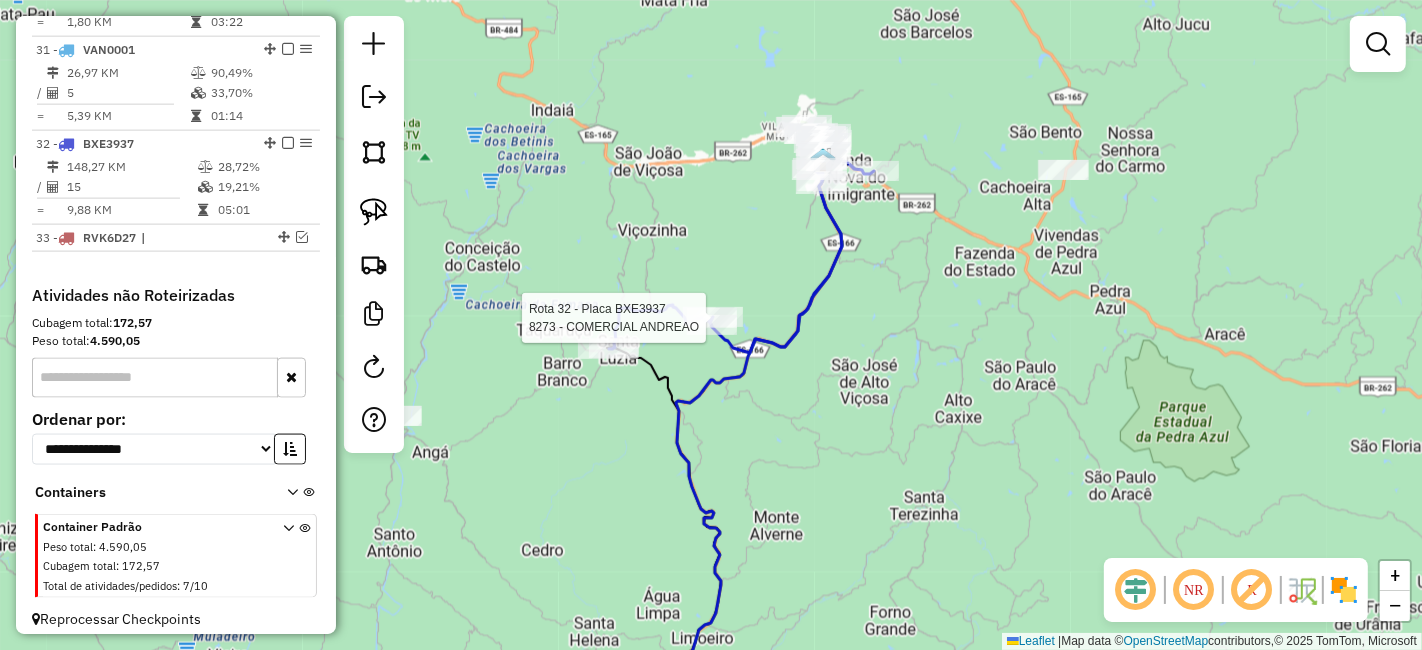 select on "*********" 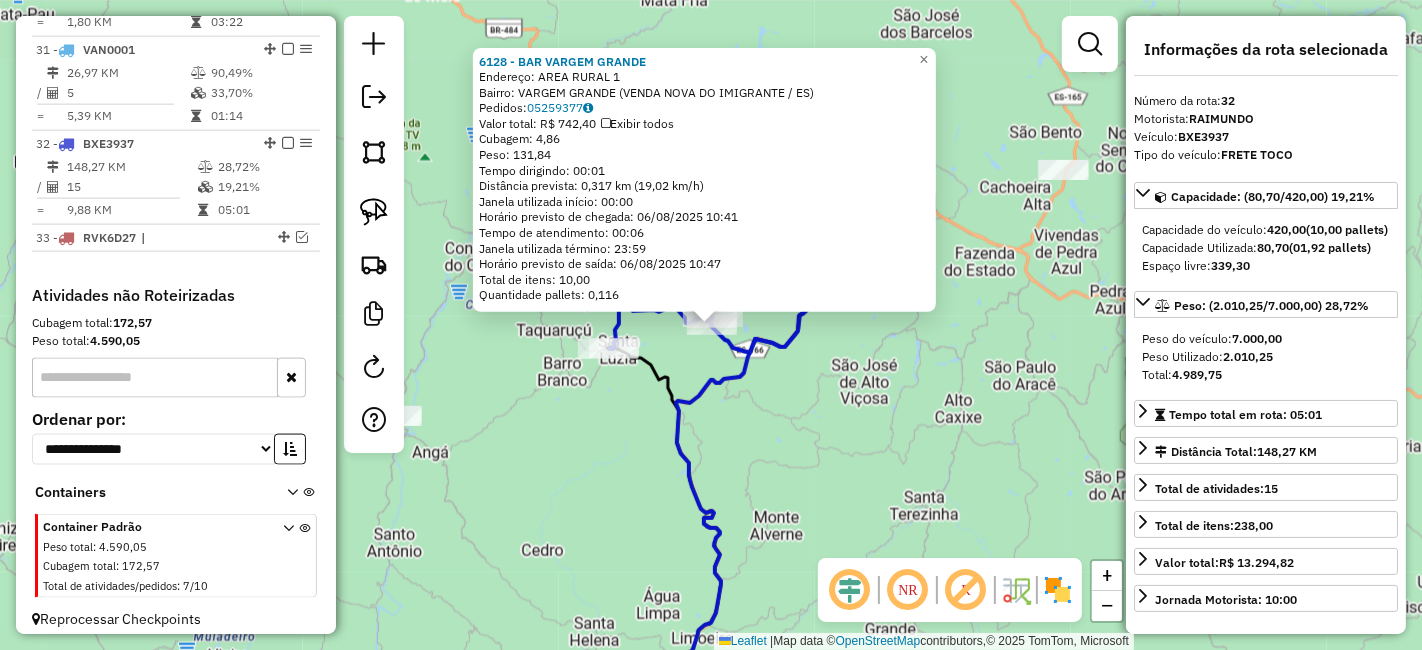 drag, startPoint x: 830, startPoint y: 481, endPoint x: 872, endPoint y: 348, distance: 139.47401 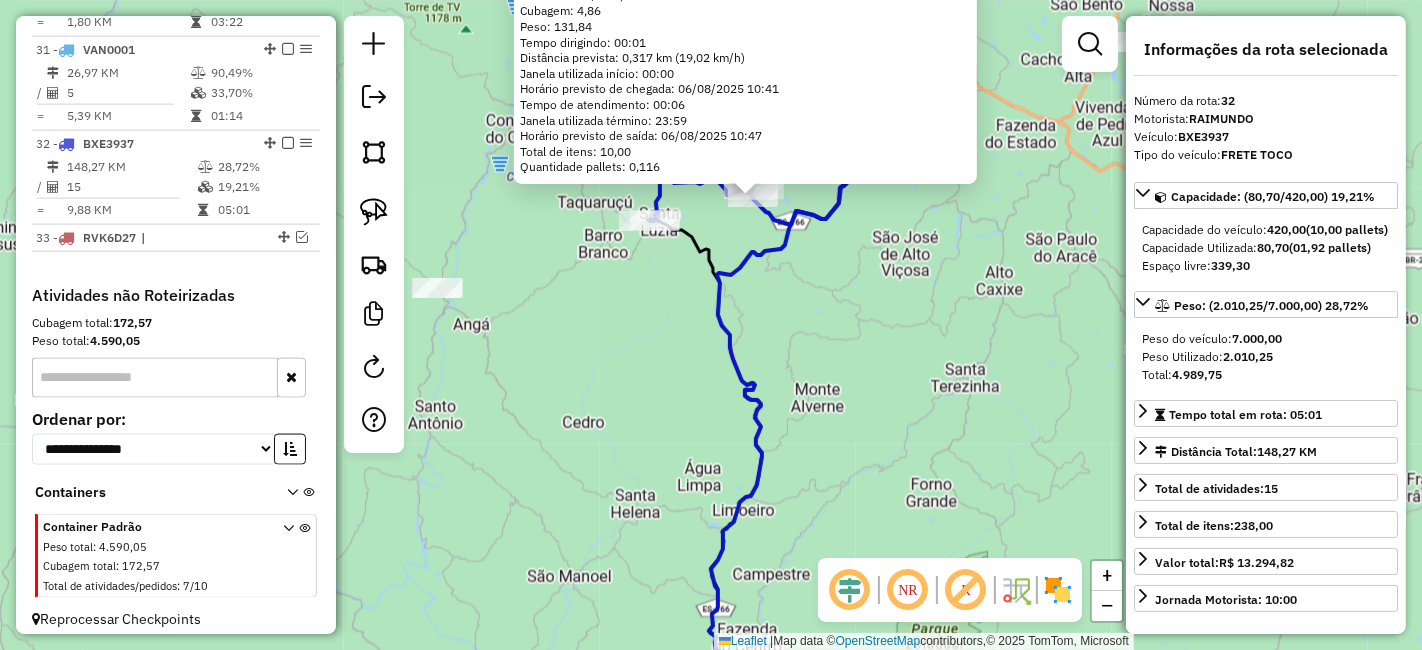 click on "6128 - [FIRST] [LAST]  Endereço:  [STREET] [NUMBER]   Bairro: [BAIRRO] ([CIDADE] / [STATE])   Pedidos:  05259377   Valor total: R$ 742,40   Exibir todos   Cubagem: 4,86  Peso: 131,84  Tempo dirigindo: 00:01   Distância prevista: 0,317 km (19,02 km/h)   Janela utilizada início: 00:00   Horário previsto de chegada: 06/08/2025 10:41   Tempo de atendimento: 00:06   Janela utilizada término: 23:59   Horário previsto de saída: 06/08/2025 10:47   Total de itens: 10,00   Quantidade pallets: 0,116  × Janela de atendimento Grade de atendimento Capacidade Transportadoras Veículos Cliente Pedidos  Rotas Selecione os dias de semana para filtrar as janelas de atendimento  Seg   Ter   Qua   Qui   Sex   Sáb   Dom  Informe o período da janela de atendimento: De: Até:  Filtrar exatamente a janela do cliente  Considerar janela de atendimento padrão  Selecione os dias de semana para filtrar as grades de atendimento  Seg   Ter   Qua   Qui   Sex   Sáb   Dom   Peso mínimo:   Peso máximo:   De:   Até:" 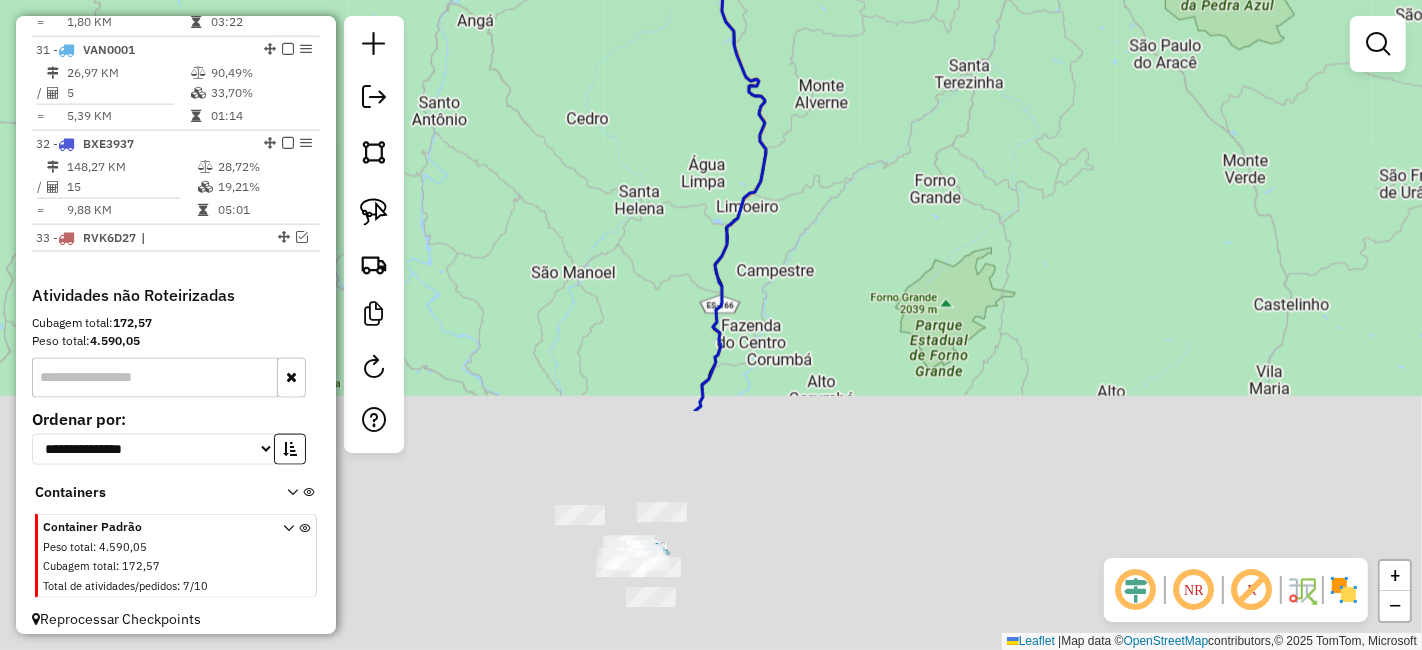 drag, startPoint x: 911, startPoint y: 475, endPoint x: 960, endPoint y: 75, distance: 402.99008 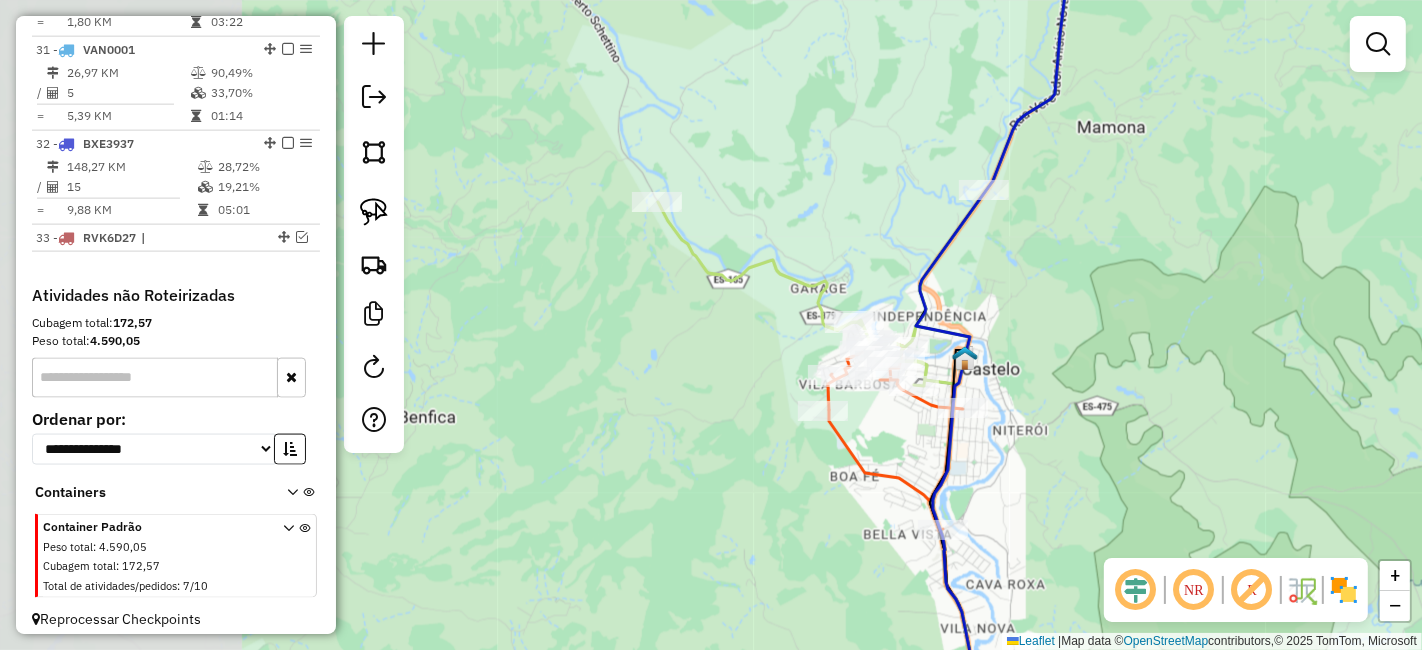 drag, startPoint x: 816, startPoint y: 279, endPoint x: 1093, endPoint y: 315, distance: 279.32956 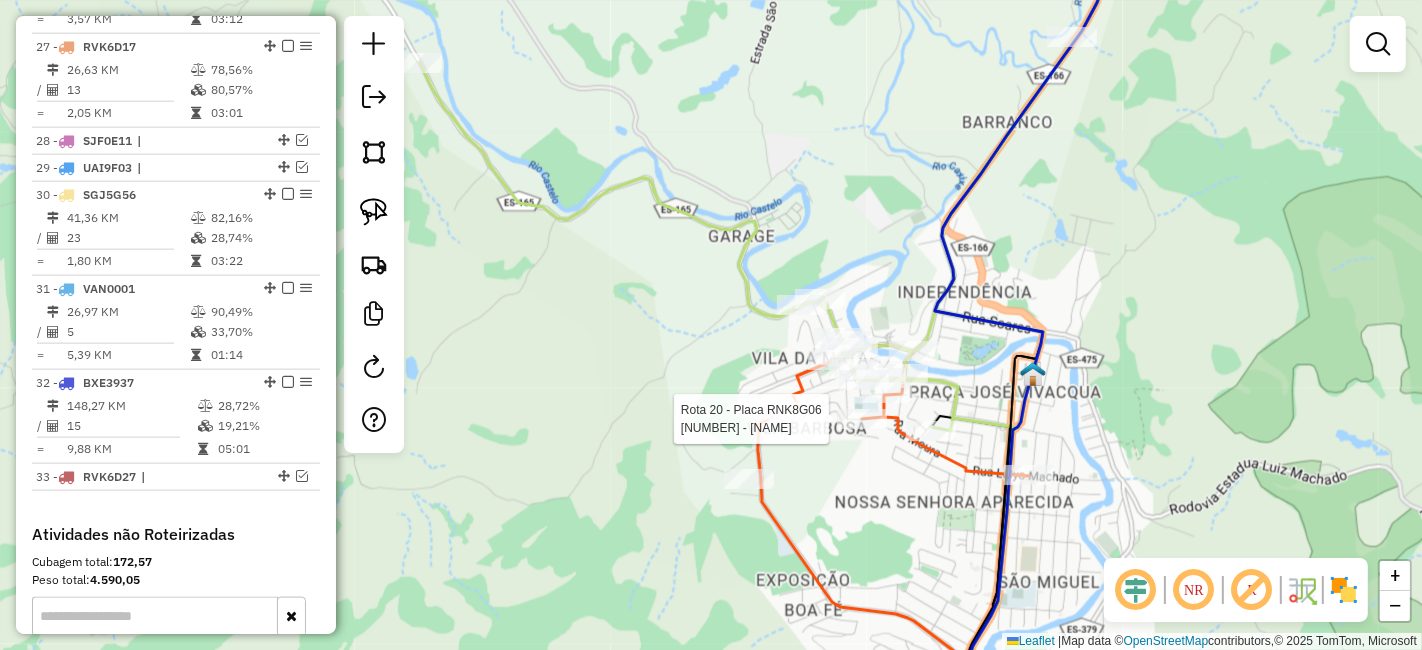 select on "*********" 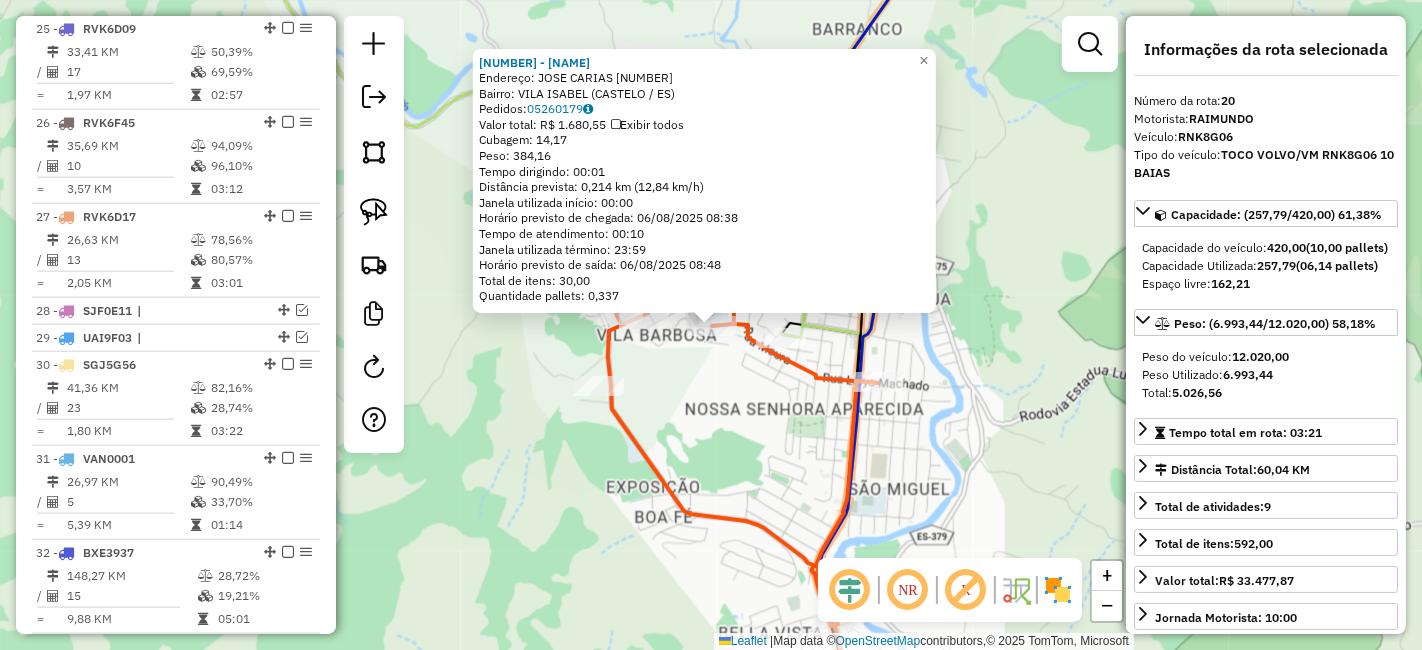 scroll, scrollTop: 1616, scrollLeft: 0, axis: vertical 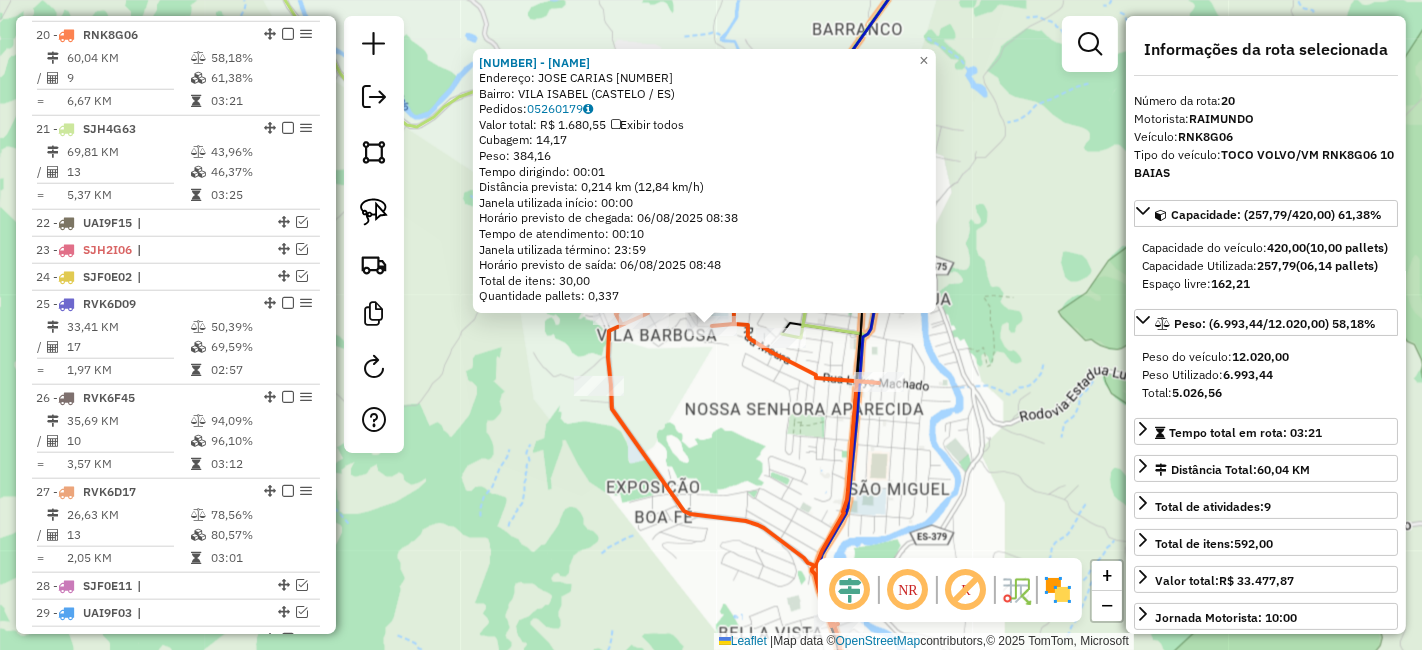 click on "10194 - [FIRST] [LAST]  Endereço:  [STREET] [NUMBER]   Bairro: [BAIRRO] ([CIDADE] / [STATE])   Pedidos:  05260179   Valor total: R$ 1.680,55   Exibir todos   Cubagem: 14,17  Peso: 384,16  Tempo dirigindo: 00:01   Distância prevista: 0,214 km (12,84 km/h)   Janela utilizada início: 00:00   Horário previsto de chegada: 06/08/2025 08:38   Tempo de atendimento: 00:10   Janela utilizada término: 23:59   Horário previsto de saída: 06/08/2025 08:48   Total de itens: 30,00   Quantidade pallets: 0,337  × Janela de atendimento Grade de atendimento Capacidade Transportadoras Veículos Cliente Pedidos  Rotas Selecione os dias de semana para filtrar as janelas de atendimento  Seg   Ter   Qua   Qui   Sex   Sáb   Dom  Informe o período da janela de atendimento: De: Até:  Filtrar exatamente a janela do cliente  Considerar janela de atendimento padrão  Selecione os dias de semana para filtrar as grades de atendimento  Seg   Ter   Qua   Qui   Sex   Sáb   Dom   Considerar clientes sem dia de atendimento cadastrado De:" 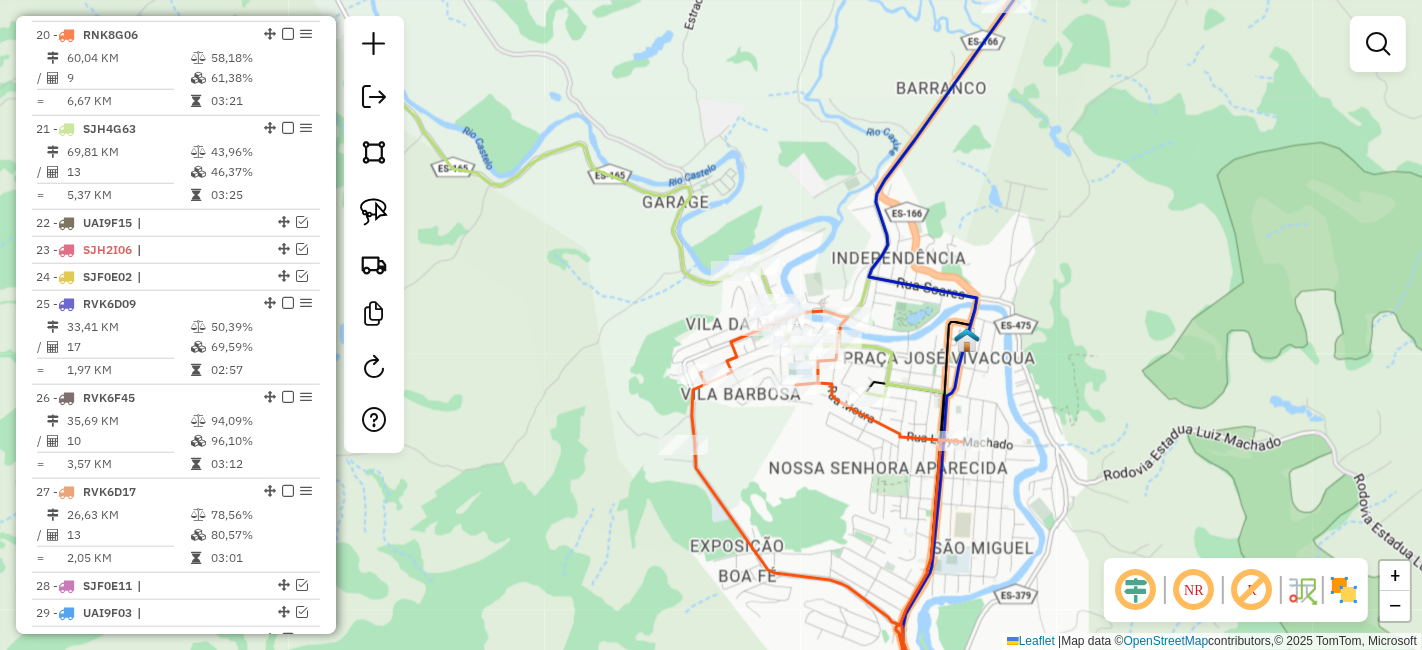drag, startPoint x: 757, startPoint y: 412, endPoint x: 857, endPoint y: 444, distance: 104.99524 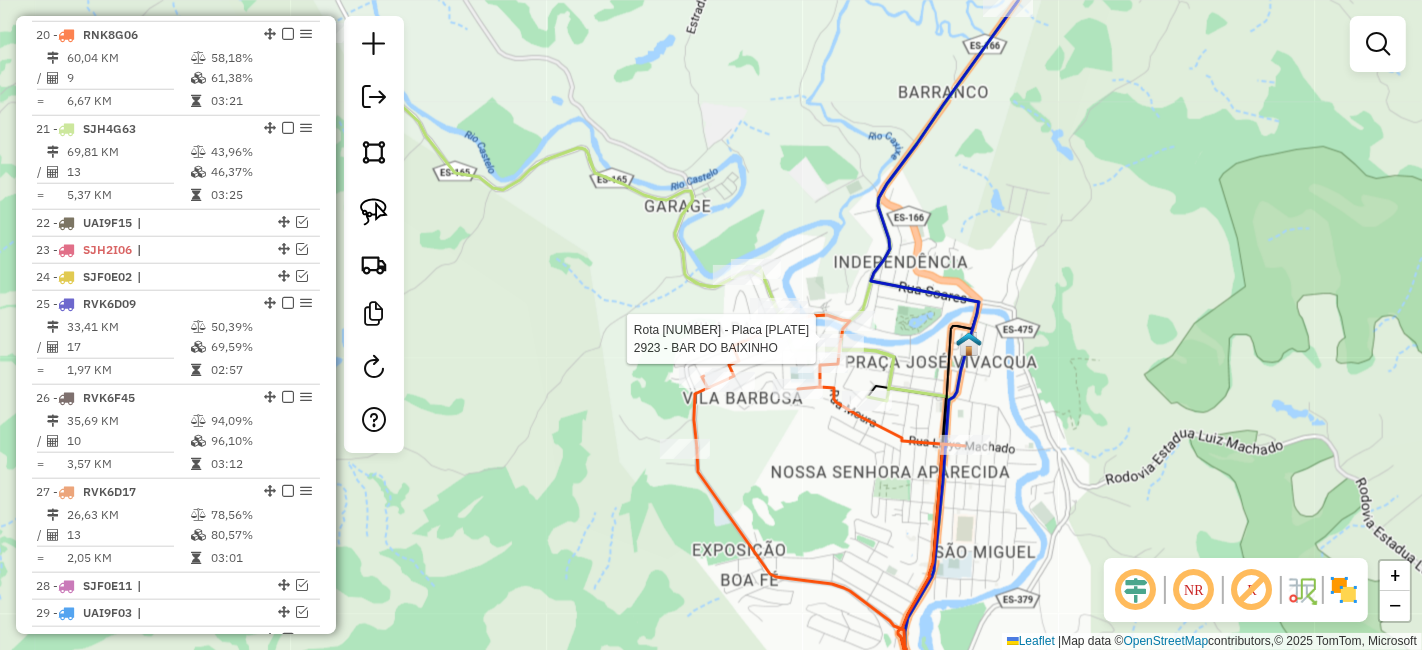 select on "*********" 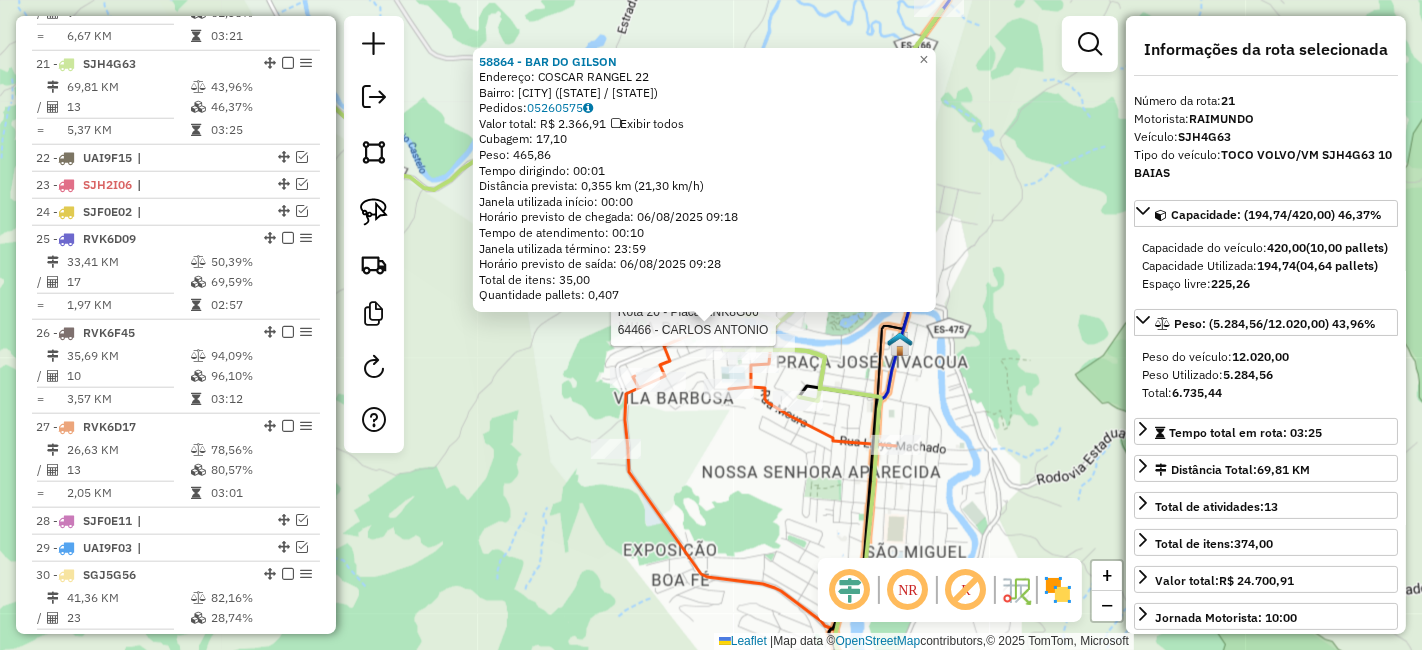 scroll, scrollTop: 1709, scrollLeft: 0, axis: vertical 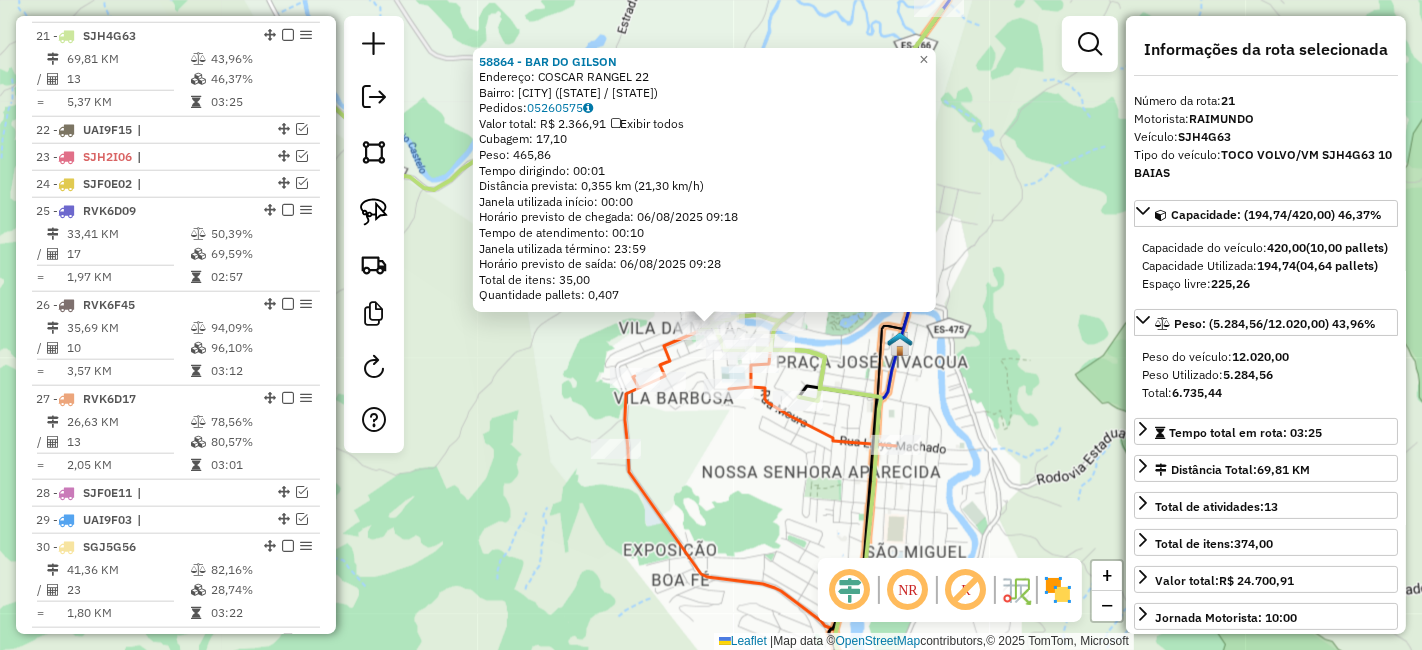 click on "[NUMBER] - BAR DO GILSON  Endereço:  COSCAR RANGEL [NUMBER]   Bairro: [CITY] ([STATE])   Pedidos:  [ORDER_ID]   Valor total: R$ [PRICE]   Exibir todos   Cubagem: [CUBAGE]  Peso: [WEIGHT]  Tempo dirigindo: [TIME]   Distância prevista: [DISTANCE] km ([SPEED] km/h)   Janela utilizada início: [TIME]   Horário previsto de chegada: [DATE] [TIME]   Tempo de atendimento: [TIME]   Janela utilizada término: [TIME]   Horário previsto de saída: [DATE] [TIME]   Total de itens: [ITEMS]   Quantidade pallets: [PALLETS]  × Janela de atendimento Grade de atendimento Capacidade Transportadoras Veículos Cliente Pedidos  Rotas Selecione os dias de semana para filtrar as janelas de atendimento  Seg   Ter   Qua   Qui   Sex   Sáb   Dom  Informe o período da janela de atendimento: De: Até:  Filtrar exatamente a janela do cliente  Considerar janela de atendimento padrão  Selecione os dias de semana para filtrar as grades de atendimento  Seg   Ter   Qua   Qui   Sex   Sáb   Dom   Considerar clientes sem dia de atendimento cadastrado  De:" 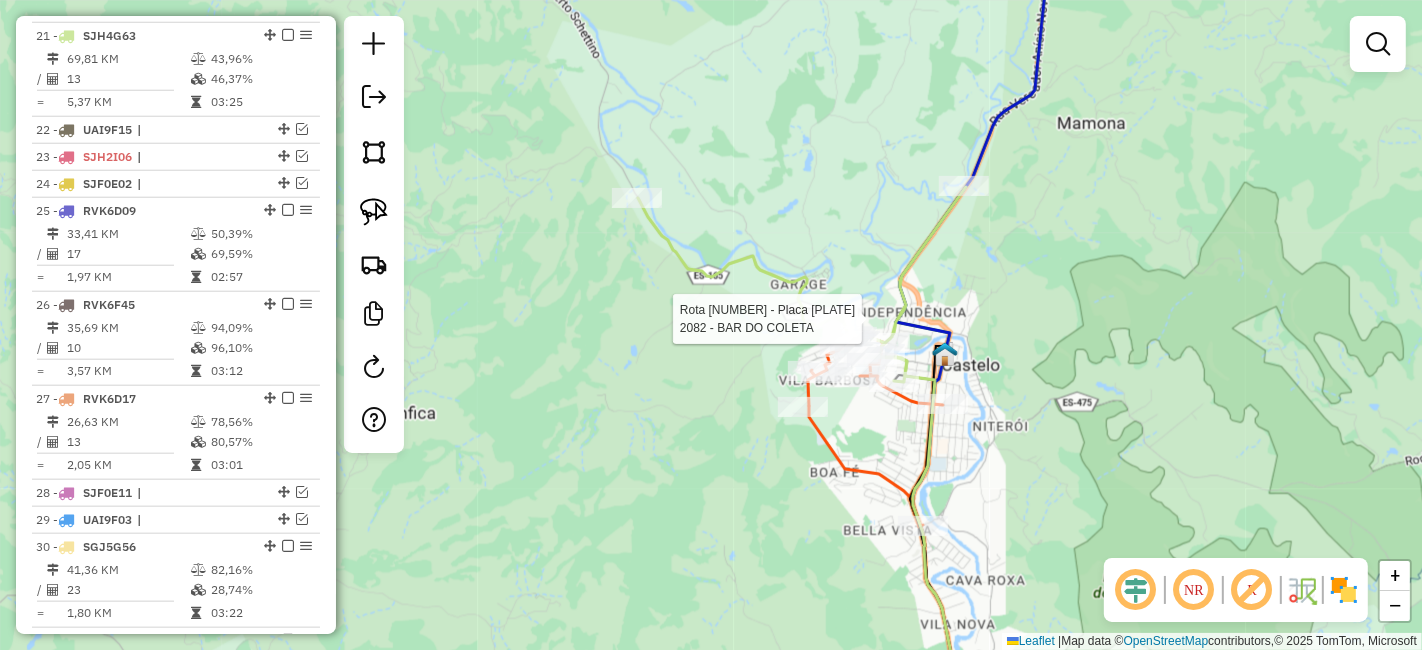 click 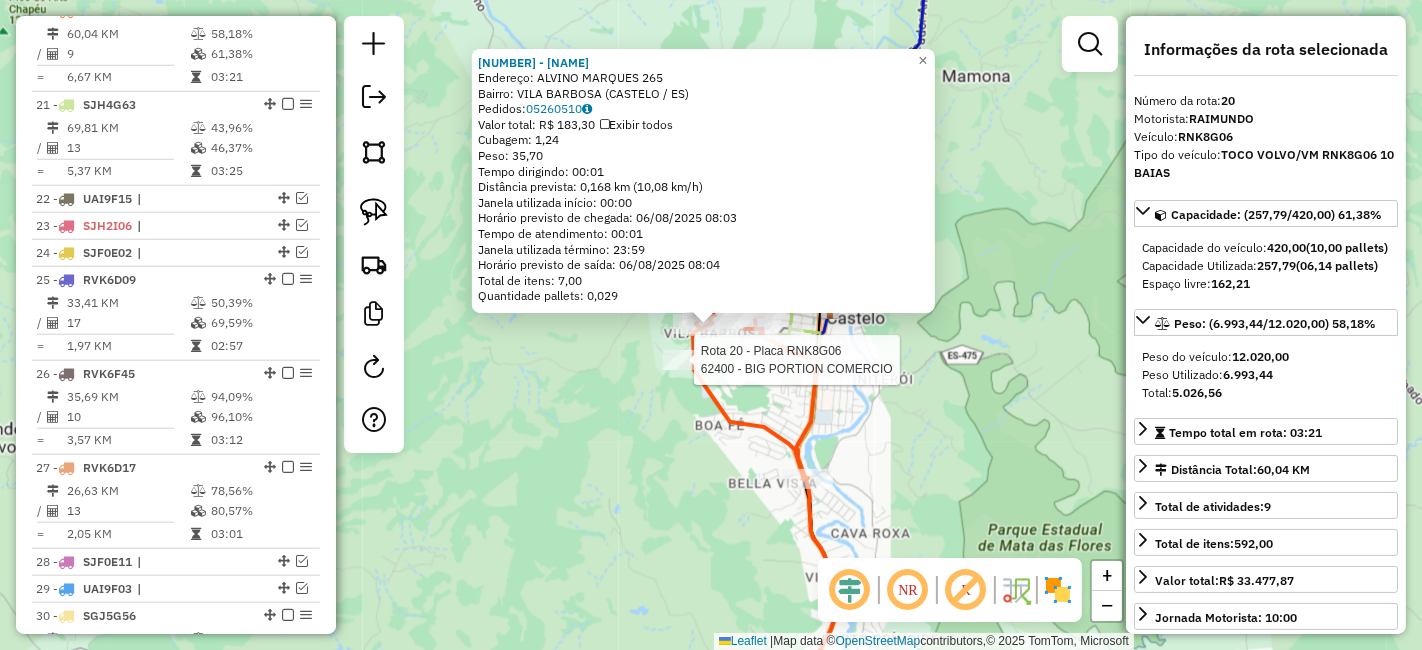 scroll, scrollTop: 1616, scrollLeft: 0, axis: vertical 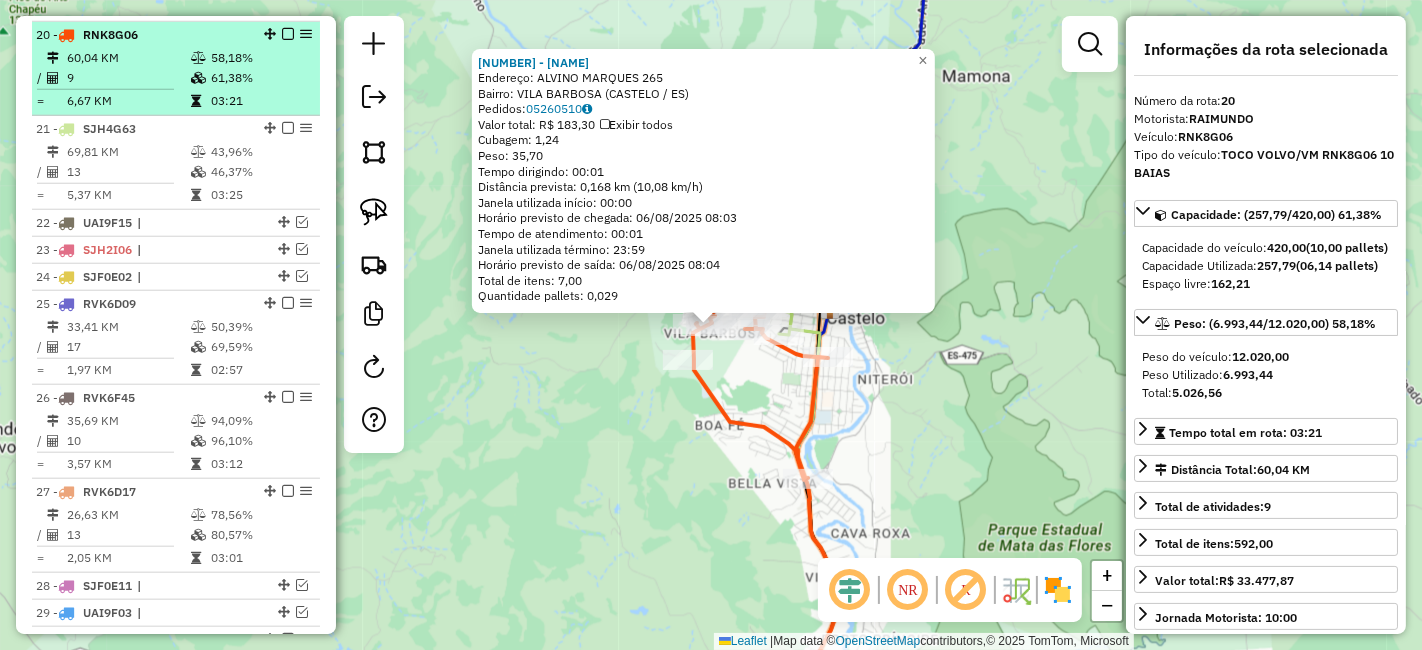 click at bounding box center (288, 34) 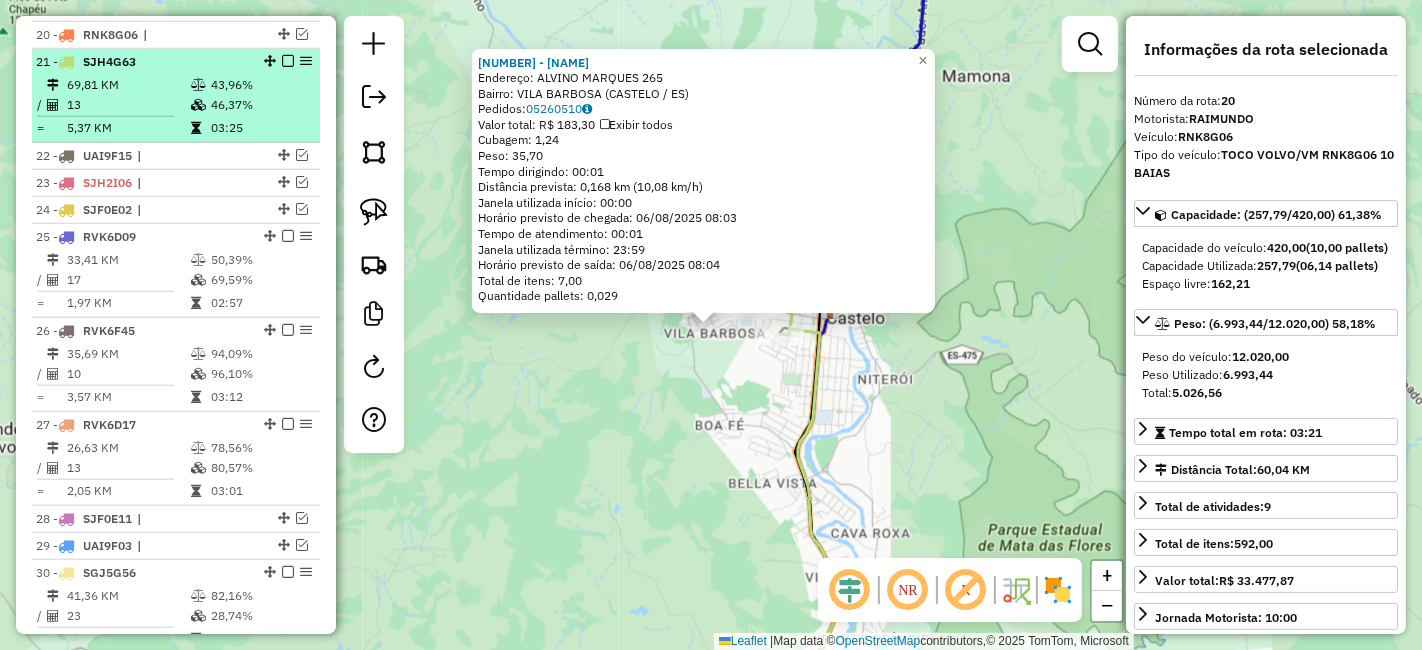 click at bounding box center (288, 61) 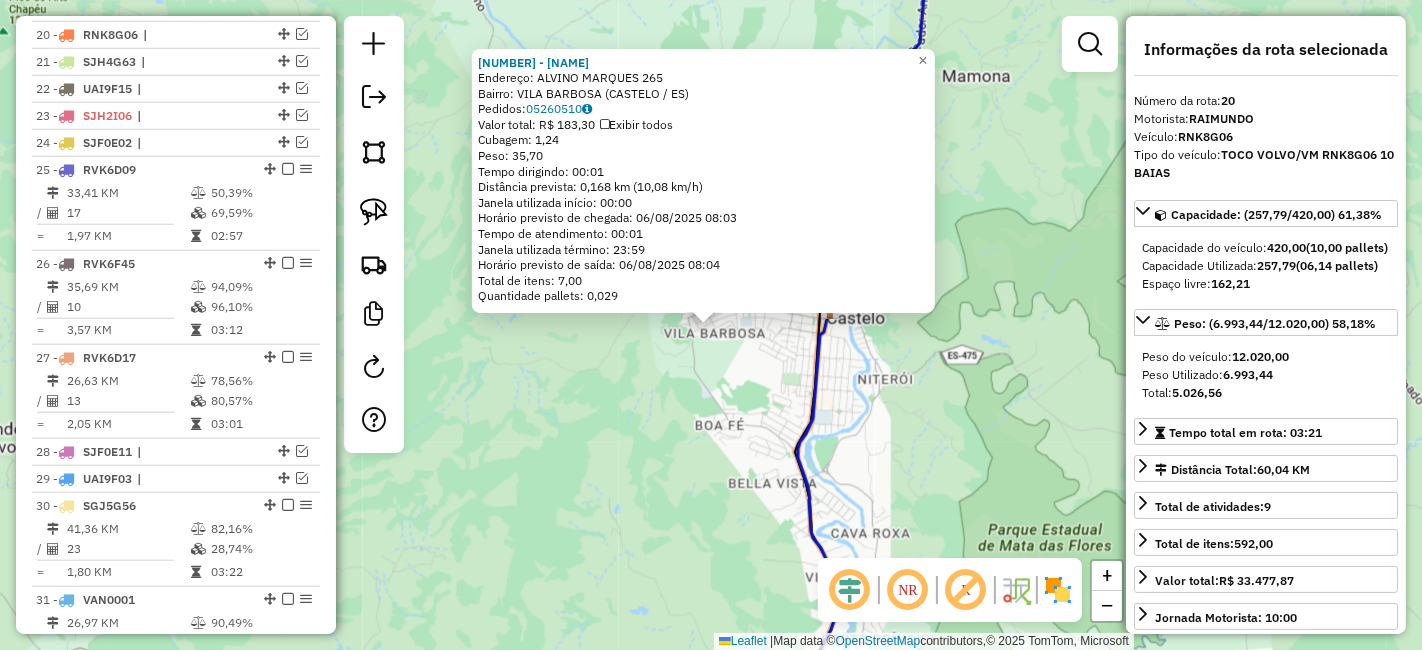 click on "[NUMBER] - [NAME]  Endereço:  ALVINO MARQUES [NUMBER]   Bairro: [CITY] ([STATE])   Pedidos:  [ORDER_ID]   Valor total: R$ [PRICE]   Exibir todos   Cubagem: [CUBAGE]  Peso: [WEIGHT]  Tempo dirigindo: [TIME]   Distância prevista: [DISTANCE] km ([SPEED] km/h)   Janela utilizada início: [TIME]   Horário previsto de chegada: [DATE] [TIME]   Tempo de atendimento: [TIME]   Janela utilizada término: [TIME]   Horário previsto de saída: [DATE] [TIME]   Total de itens: [ITEMS]   Quantidade pallets: [PALLETS]  × Janela de atendimento Grade de atendimento Capacidade Transportadoras Veículos Cliente Pedidos  Rotas Selecione os dias de semana para filtrar as janelas de atendimento  Seg   Ter   Qua   Qui   Sex   Sáb   Dom  Informe o período da janela de atendimento: De: Até:  Filtrar exatamente a janela do cliente  Considerar janela de atendimento padrão  Selecione os dias de semana para filtrar as grades de atendimento  Seg   Ter   Qua   Qui   Sex   Sáb   Dom   Considerar clientes sem dia de atendimento cadastrado  De:" 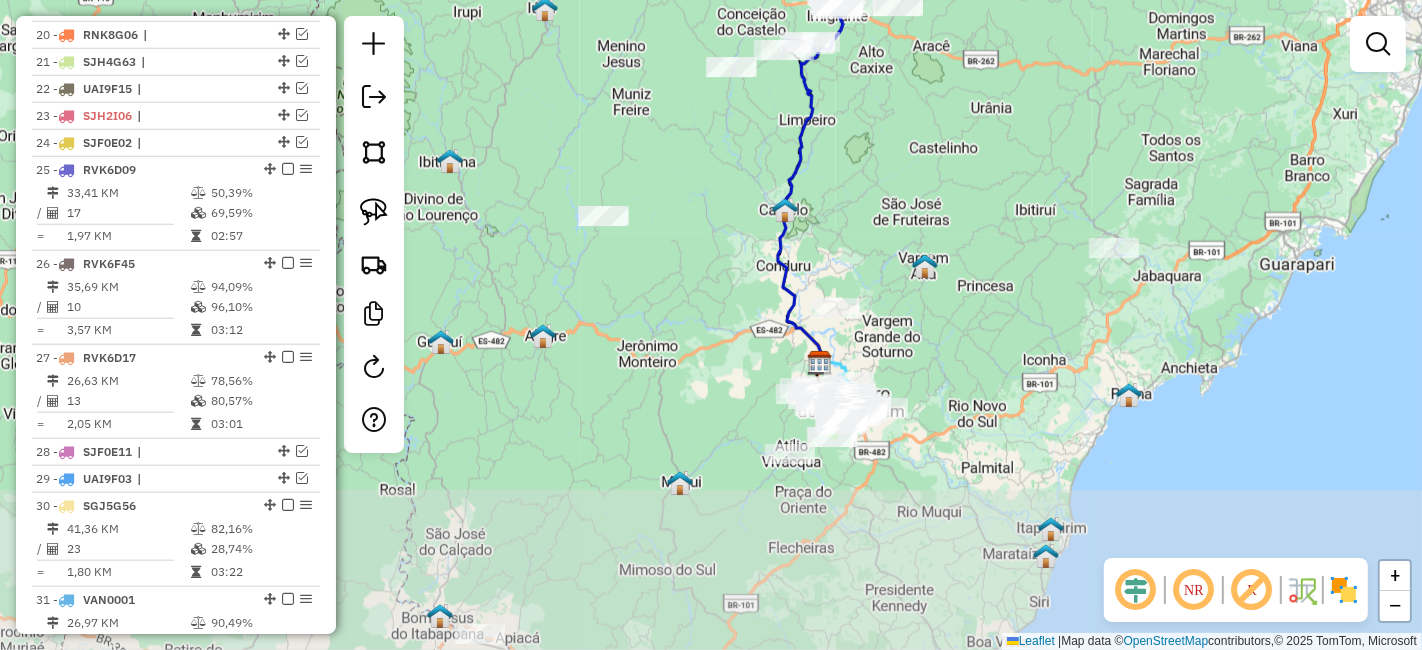 drag, startPoint x: 863, startPoint y: 390, endPoint x: 911, endPoint y: 88, distance: 305.79077 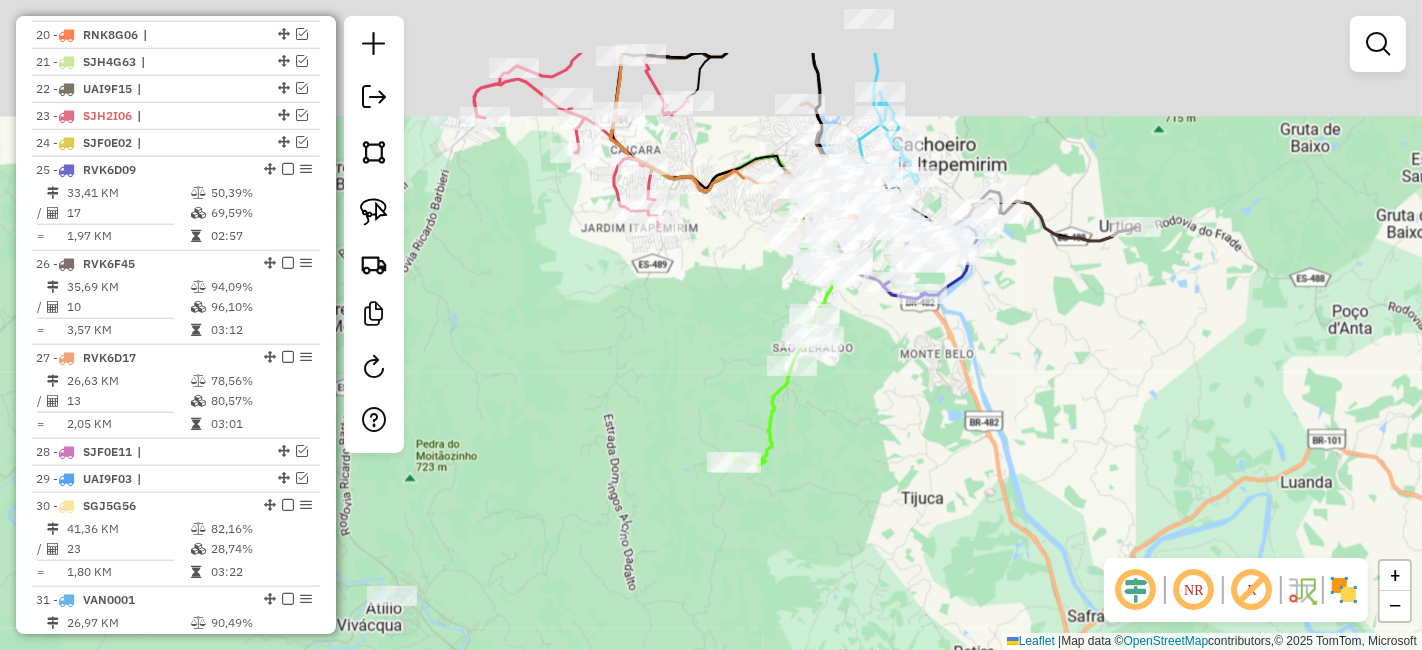 drag, startPoint x: 970, startPoint y: 481, endPoint x: 1002, endPoint y: 581, distance: 104.99524 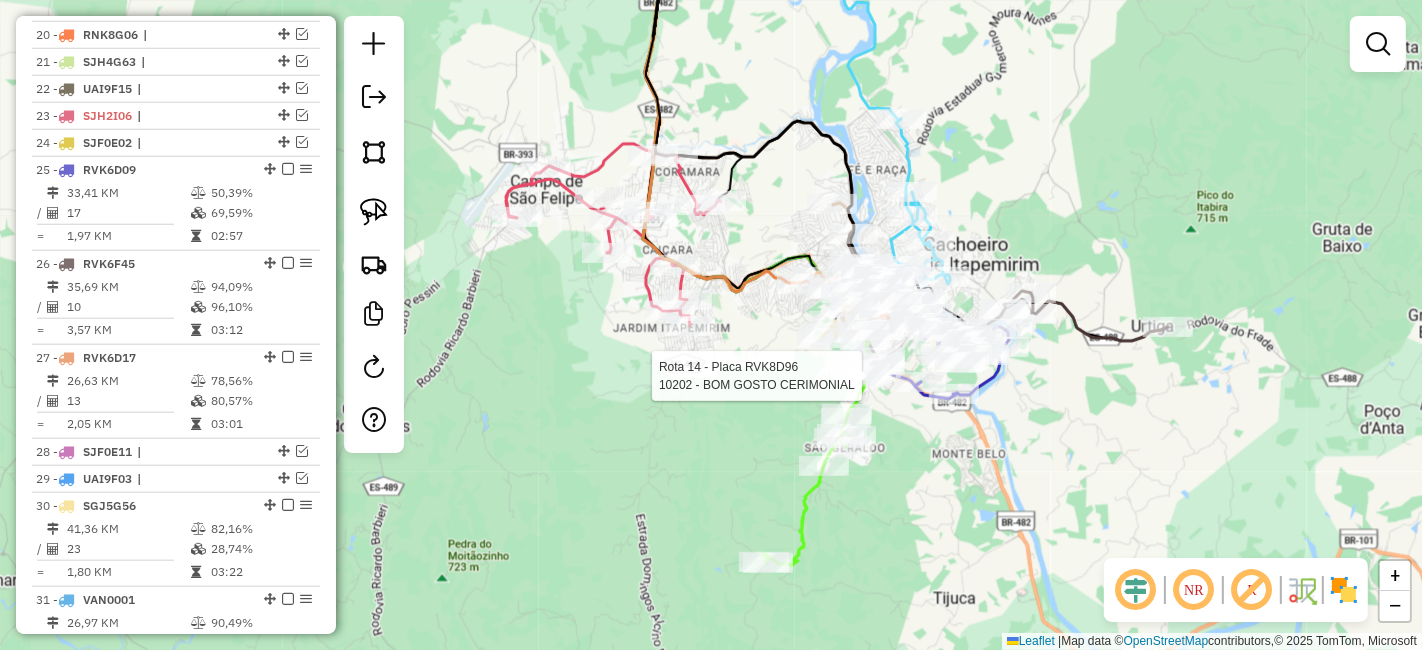 select on "*********" 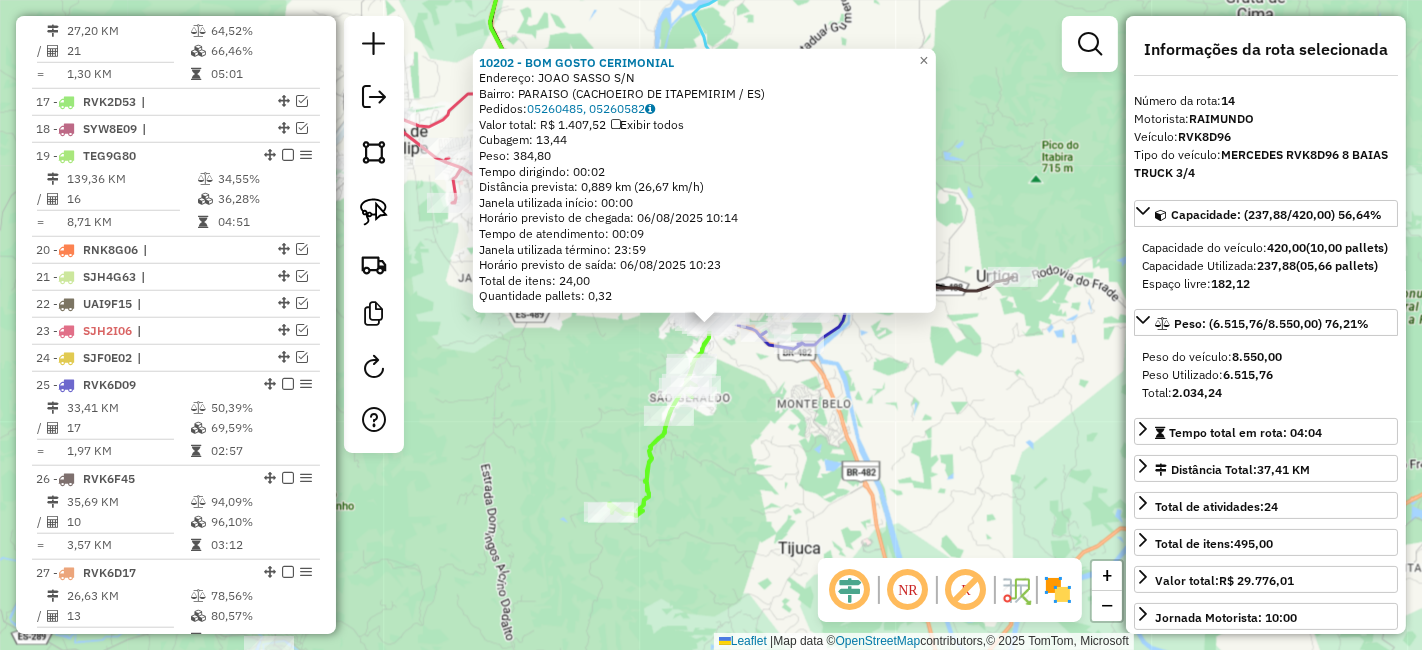 scroll, scrollTop: 1188, scrollLeft: 0, axis: vertical 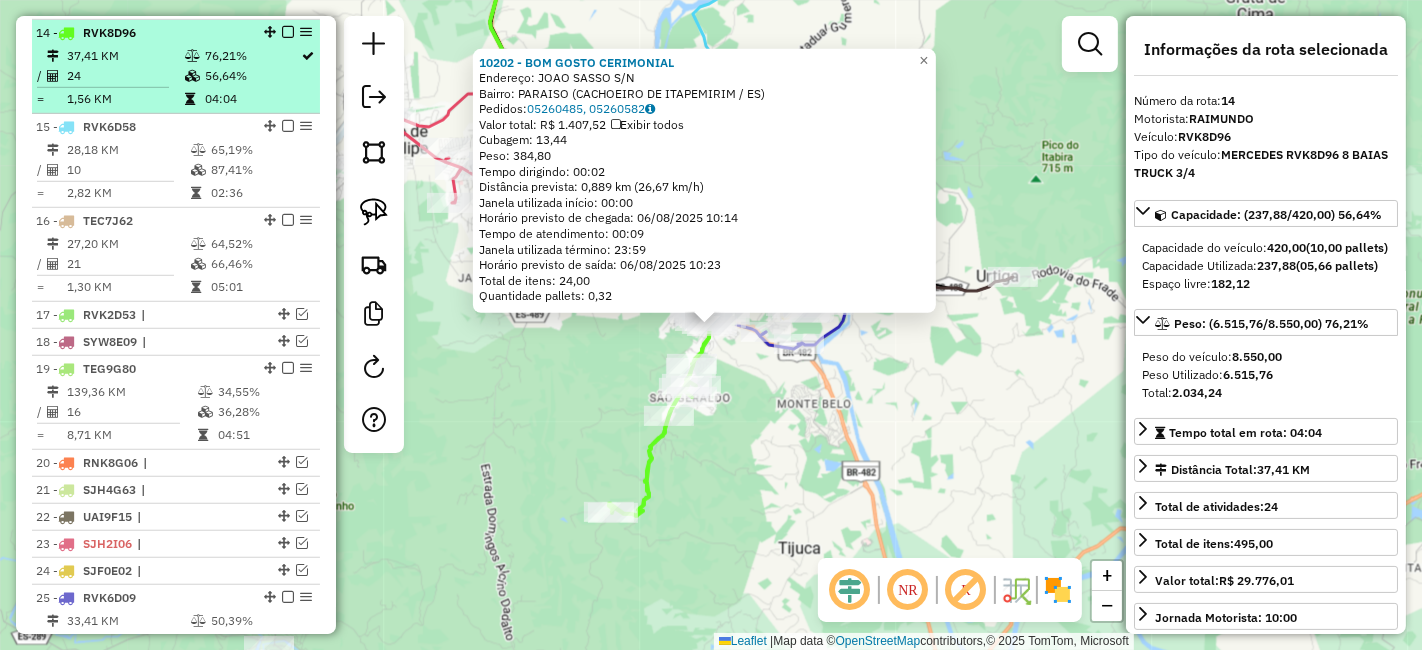 click at bounding box center [288, 32] 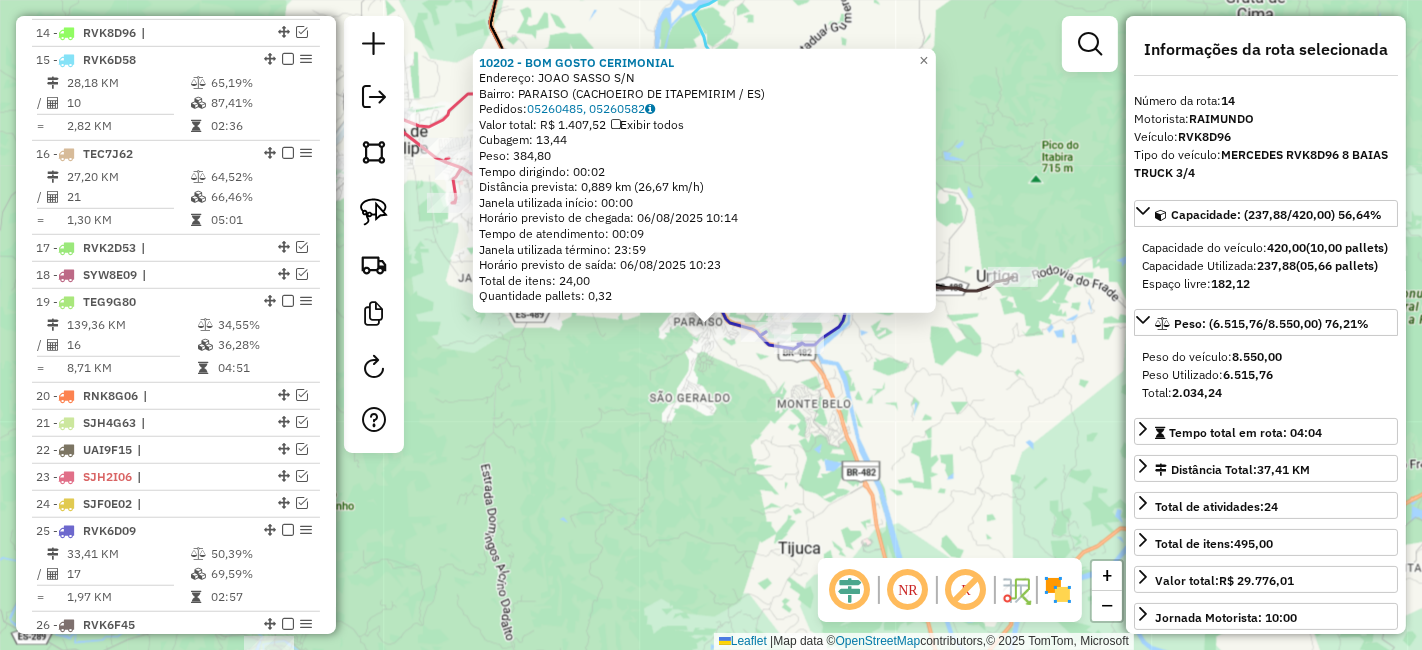 click on "[NUMBER] - [BUSINESS_NAME] Endereço: [STREET] [NUMBER] Bairro: [CITY] ([CITY] / [STATE]) Pedidos: [ORDER_ID], [ORDER_ID] Valor total: R$ [PRICE] Exibir todos Cubagem: [CUBAGE] Peso: [WEIGHT] Tempo dirigindo: [TIME] Distância prevista: [DISTANCE] km ([SPEED] km/h) Janela utilizada início: [TIME] Horário previsto de chegada: [DATE] [TIME] Tempo de atendimento: [TIME] Janela utilizada término: [TIME] Horário previsto de saída: [DATE] [TIME] Total de itens: [ITEMS] Quantidade pallets: [PALLETS] × Janela de atendimento Grade de atendimento Capacidade Transportadoras Veículos Cliente Pedidos Rotas Selecione os dias de semana para filtrar as janelas de atendimento Seg Ter Qua Qui Sex Sáb Dom Informe o período da janela de atendimento: De: Até: Filtrar exatamente a janela do cliente Considerar janela de atendimento padrão Selecione os dias de semana para filtrar as grades de atendimento Seg Ter Qua Qui Sex Sáb Dom Peso mínimo: Peso máximo: +" 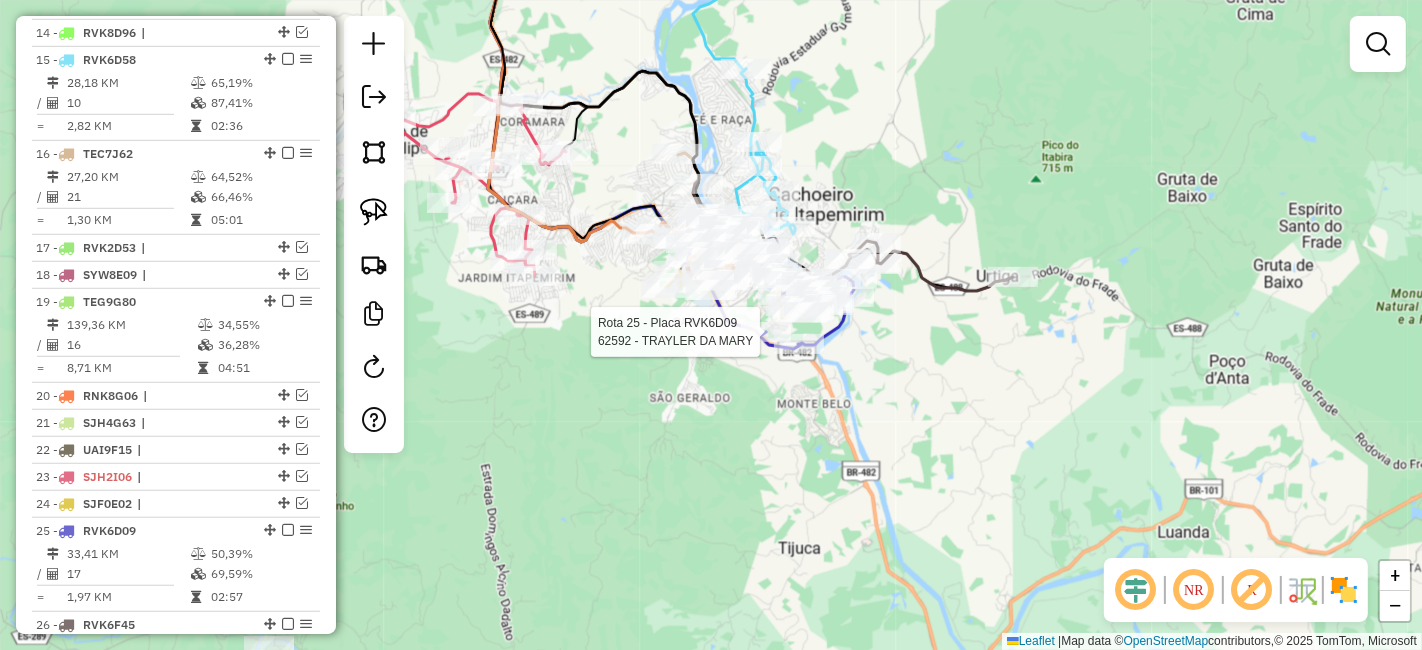 select on "*********" 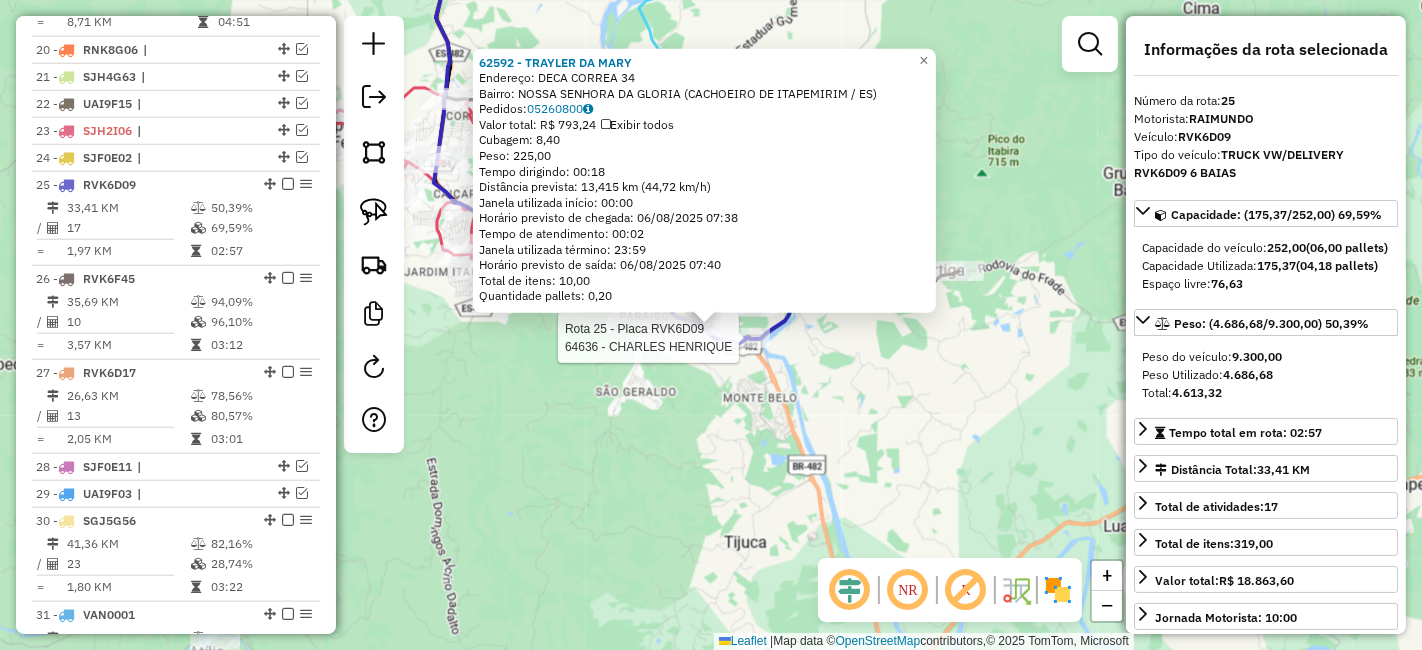 scroll, scrollTop: 1682, scrollLeft: 0, axis: vertical 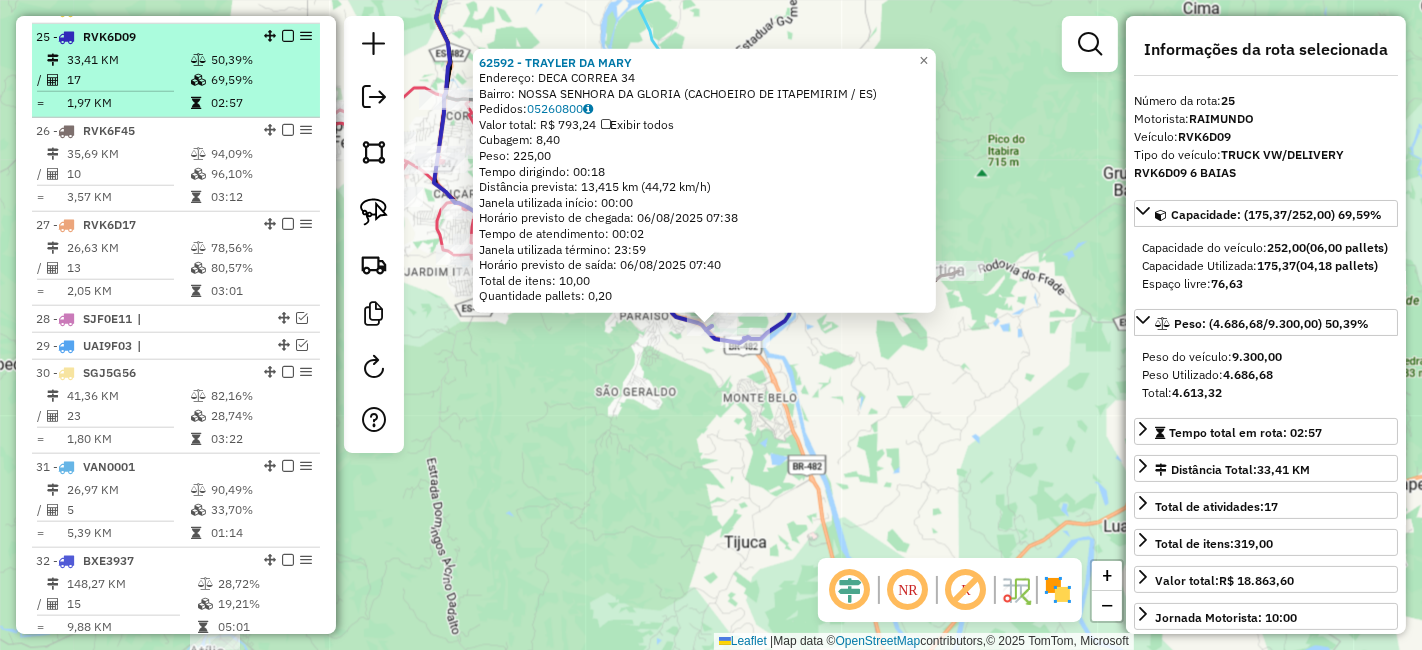 click at bounding box center [288, 36] 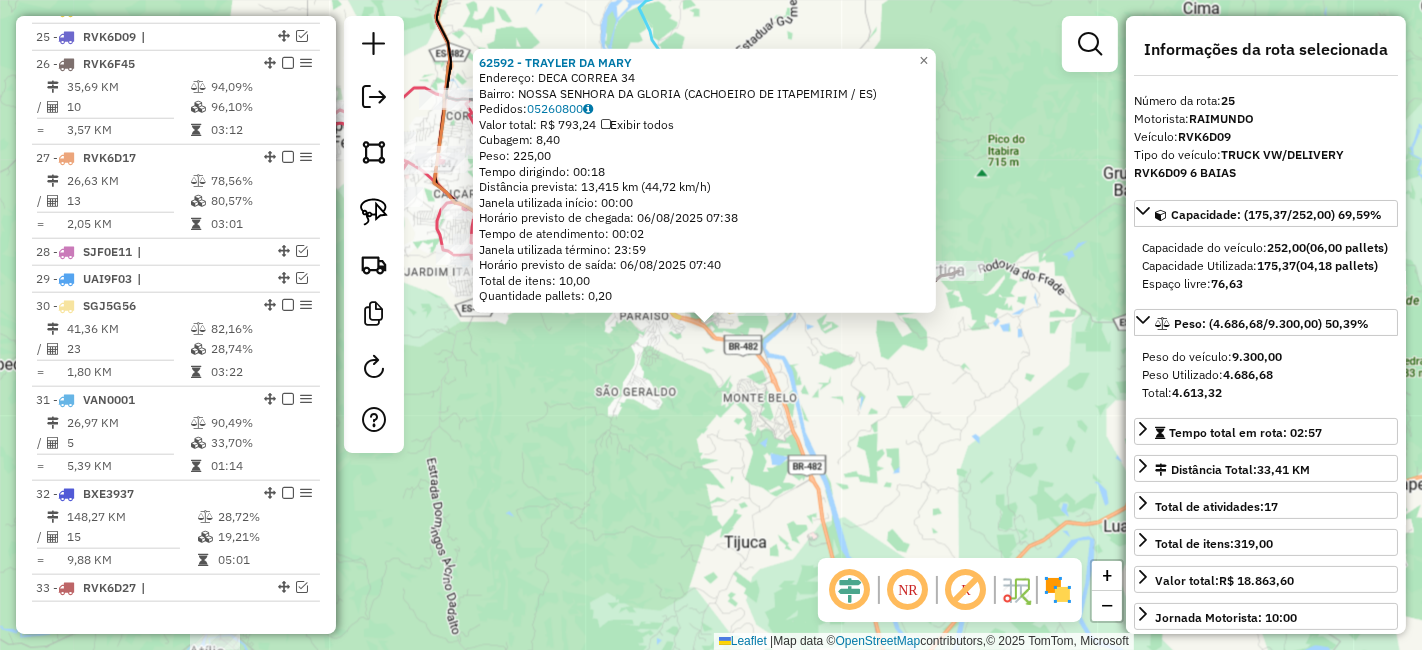 click on "62592 - [FIRST] [LAST]  Endereço:  [STREET] [NUMBER]   Bairro: [BAIRRO] ([CIDADE] / [STATE])   Pedidos:  05260800   Valor total: R$ 793,24   Exibir todos   Cubagem: 8,40  Peso: 225,00  Tempo dirigindo: 00:18   Distância prevista: 13,415 km (44,72 km/h)   Janela utilizada início: 00:00   Horário previsto de chegada: 06/08/2025 07:38   Tempo de atendimento: 00:02   Janela utilizada término: 23:59   Horário previsto de saída: 06/08/2025 07:40   Total de itens: 10,00   Quantidade pallets: 0,20  × Janela de atendimento Grade de atendimento Capacidade Transportadoras Veículos Cliente Pedidos  Rotas Selecione os dias de semana para filtrar as janelas de atendimento  Seg   Ter   Qua   Qui   Sex   Sáb   Dom  Informe o período da janela de atendimento: De: Até:  Filtrar exatamente a janela do cliente  Considerar janela de atendimento padrão  Selecione os dias de semana para filtrar as grades de atendimento  Seg   Ter   Qua   Qui   Sex   Sáb   Dom   Peso mínimo:   Peso máximo:  De:" 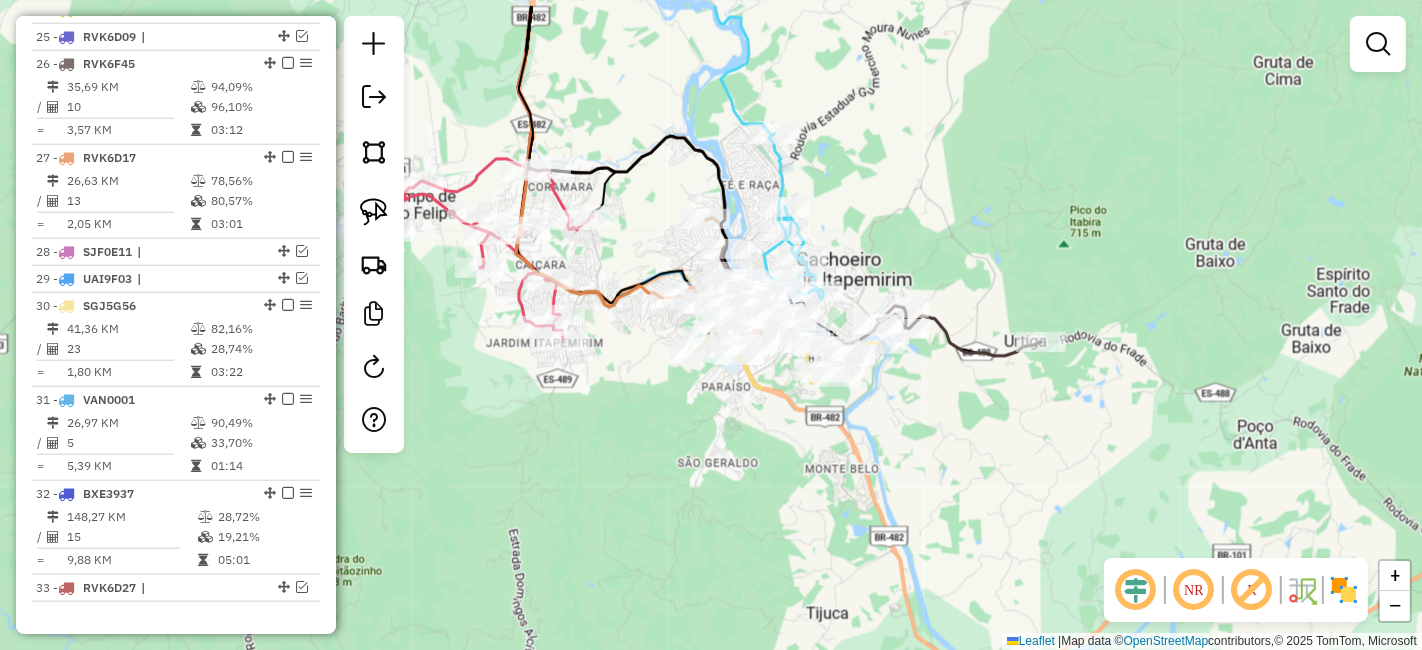 drag, startPoint x: 648, startPoint y: 433, endPoint x: 734, endPoint y: 497, distance: 107.200745 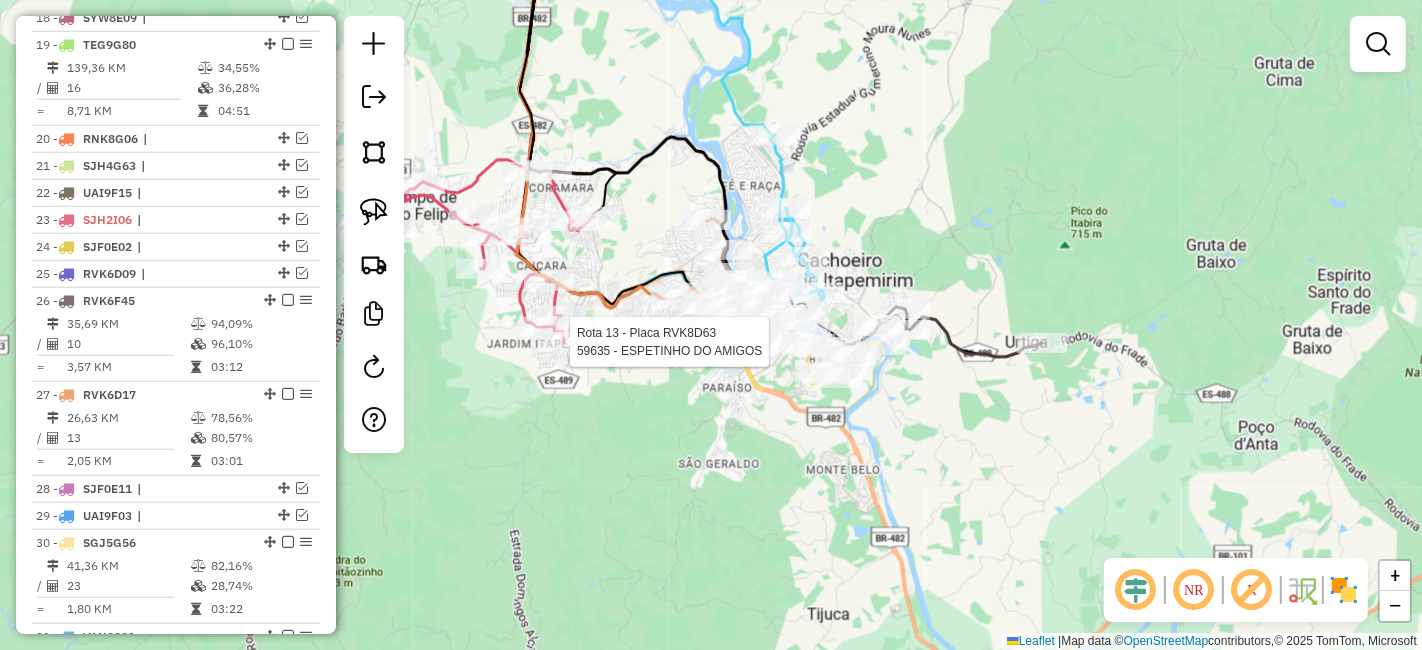 select on "*********" 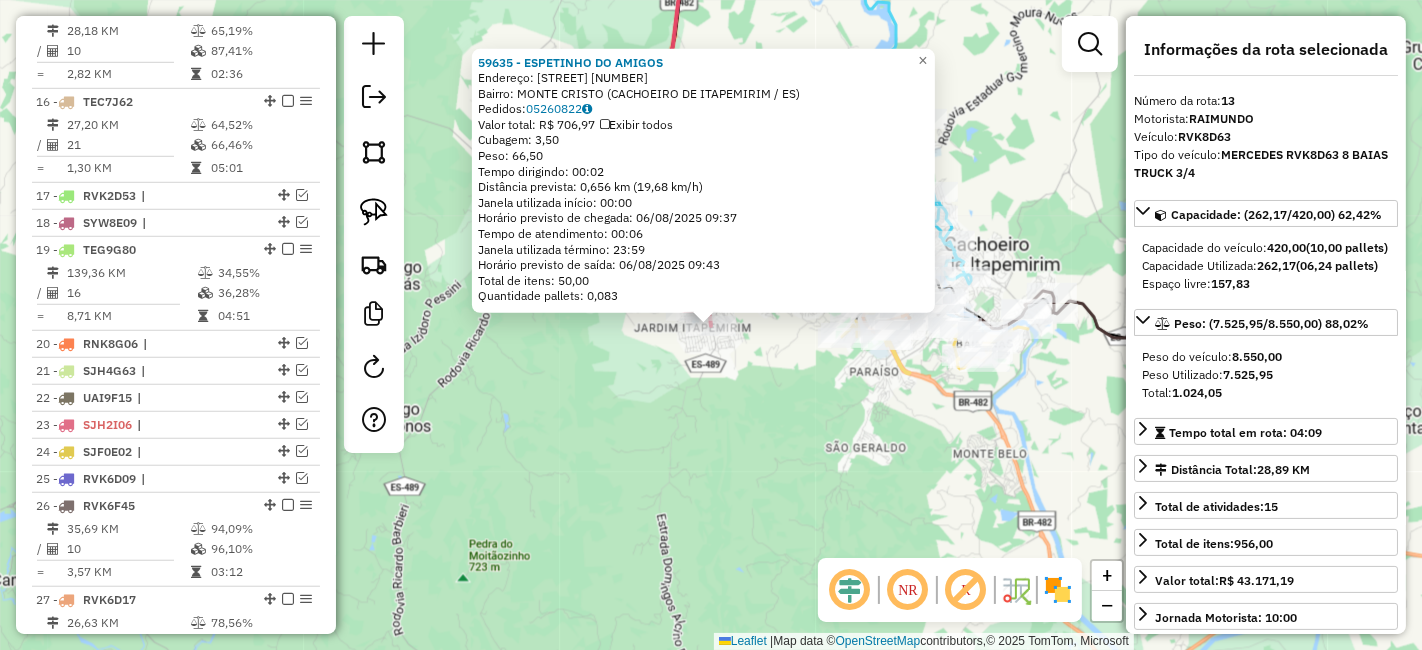 scroll, scrollTop: 1094, scrollLeft: 0, axis: vertical 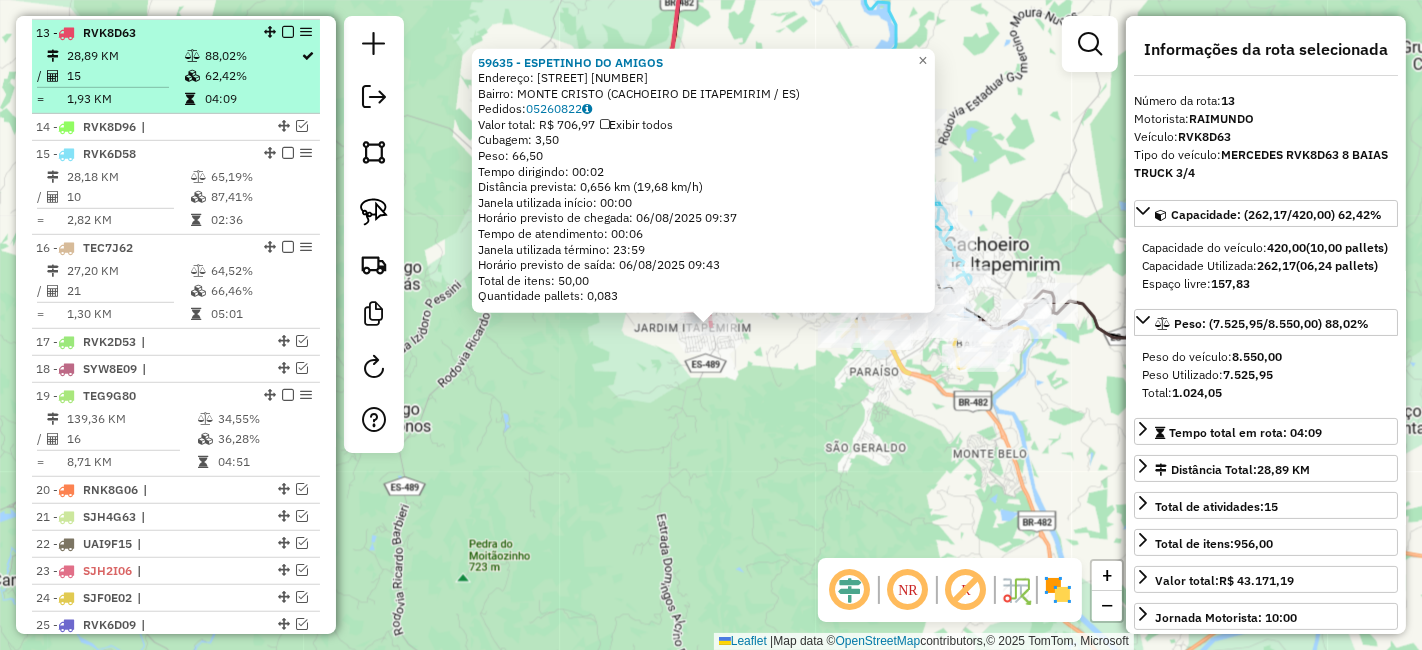 click at bounding box center [288, 32] 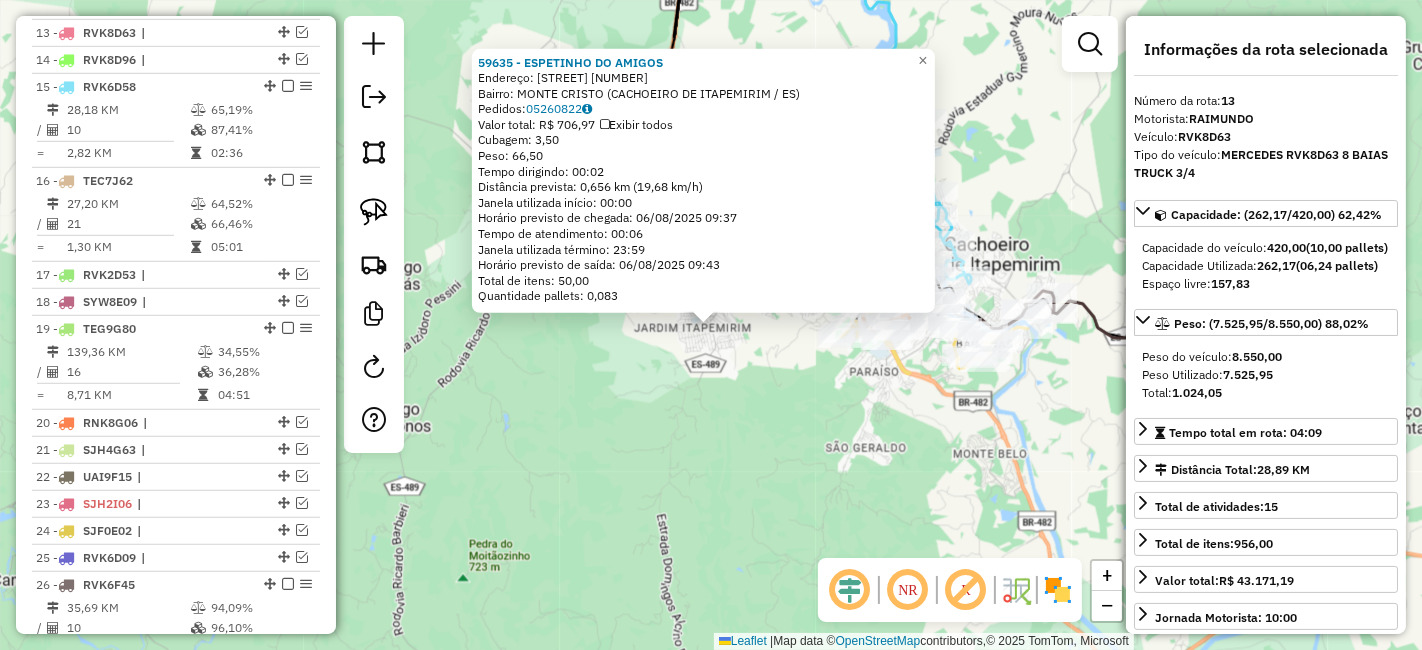 click on "[NUMBER] - ESPETINHO DO AMIGOS  Endereço:  ANTONIO CARLOS COELHO [NUMBER]   Bairro: MONTE CRISTO ([CITY] / ES)   Pedidos:  [ORDER_ID]   Valor total: R$ 706,97   Exibir todos   Cubagem: 3,50  Peso: 66,50  Tempo dirigindo: 00:02   Distância prevista: 0,656 km (19,68 km/h)   Janela utilizada início: 00:00   Horário previsto de chegada: 06/08/2025 09:37   Tempo de atendimento: 00:06   Janela utilizada término: 23:59   Horário previsto de saída: 06/08/2025 09:43   Total de itens: 50,00   Quantidade pallets: 0,083  × Janela de atendimento Grade de atendimento Capacidade Transportadoras Veículos Cliente Pedidos  Rotas Selecione os dias de semana para filtrar as janelas de atendimento  Seg   Ter   Qua   Qui   Sex   Sáb   Dom  Informe o período da janela de atendimento: De: Até:  Filtrar exatamente a janela do cliente  Considerar janela de atendimento padrão  Selecione os dias de semana para filtrar as grades de atendimento  Seg   Ter   Qua   Qui   Sex   Sáb   Dom   Peso mínimo:   Peso máximo:  +" 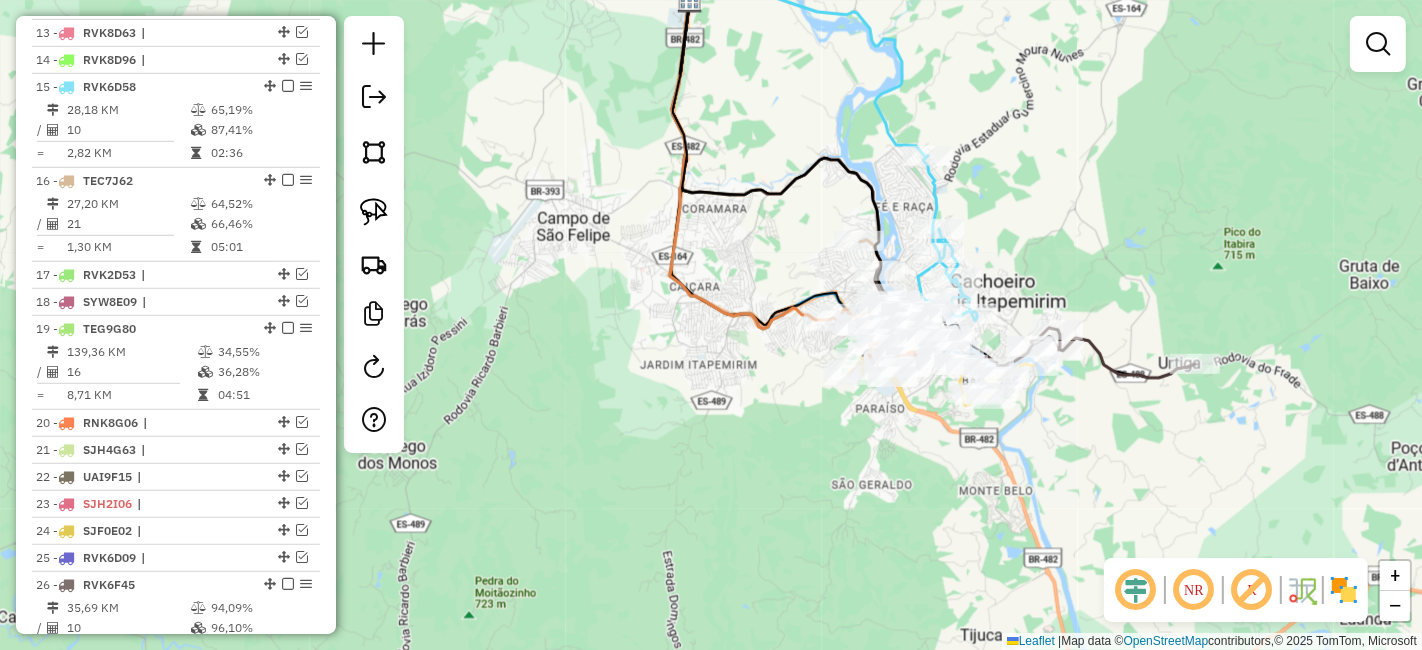 drag, startPoint x: 680, startPoint y: 415, endPoint x: 672, endPoint y: 464, distance: 49.648766 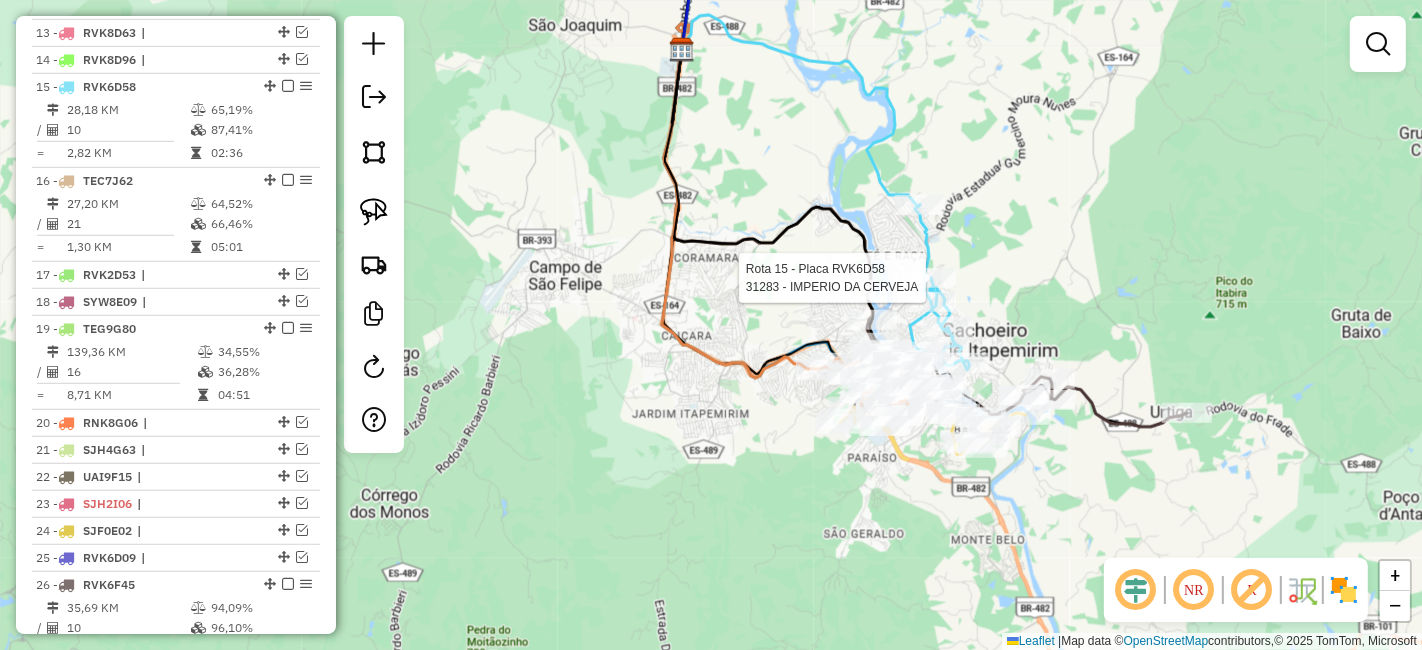 select on "*********" 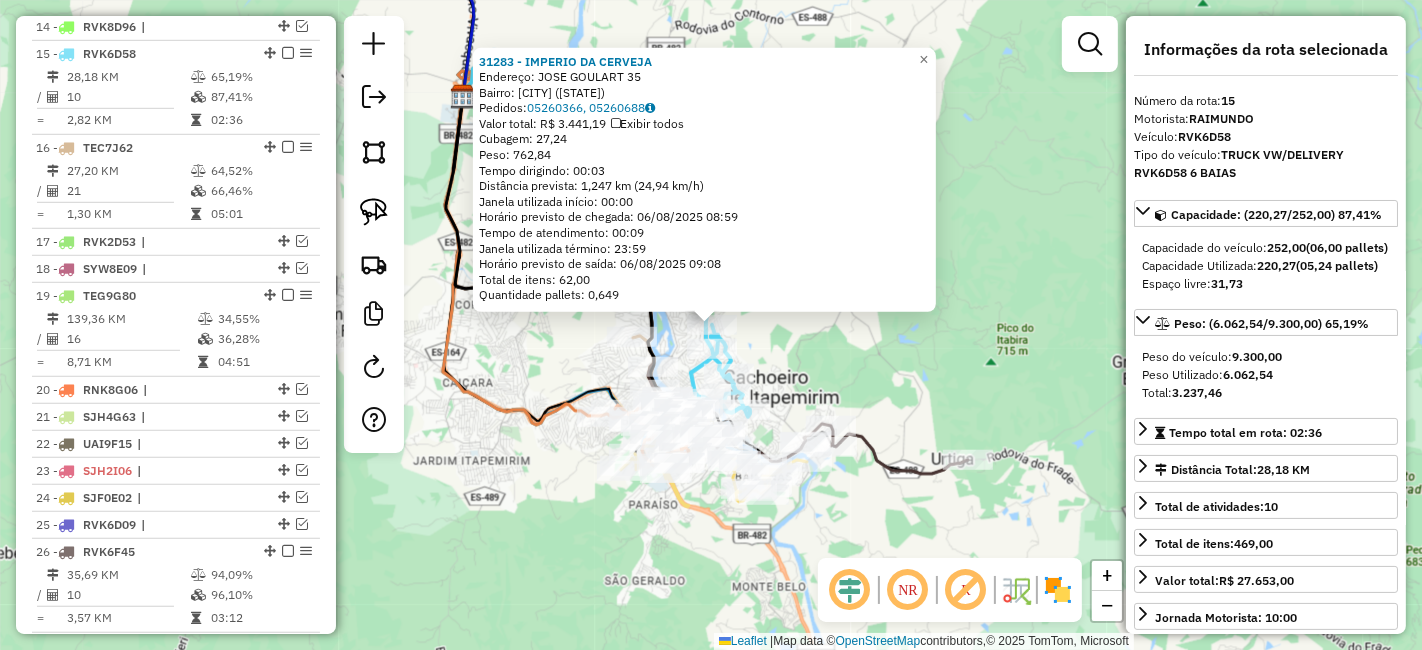 scroll, scrollTop: 1148, scrollLeft: 0, axis: vertical 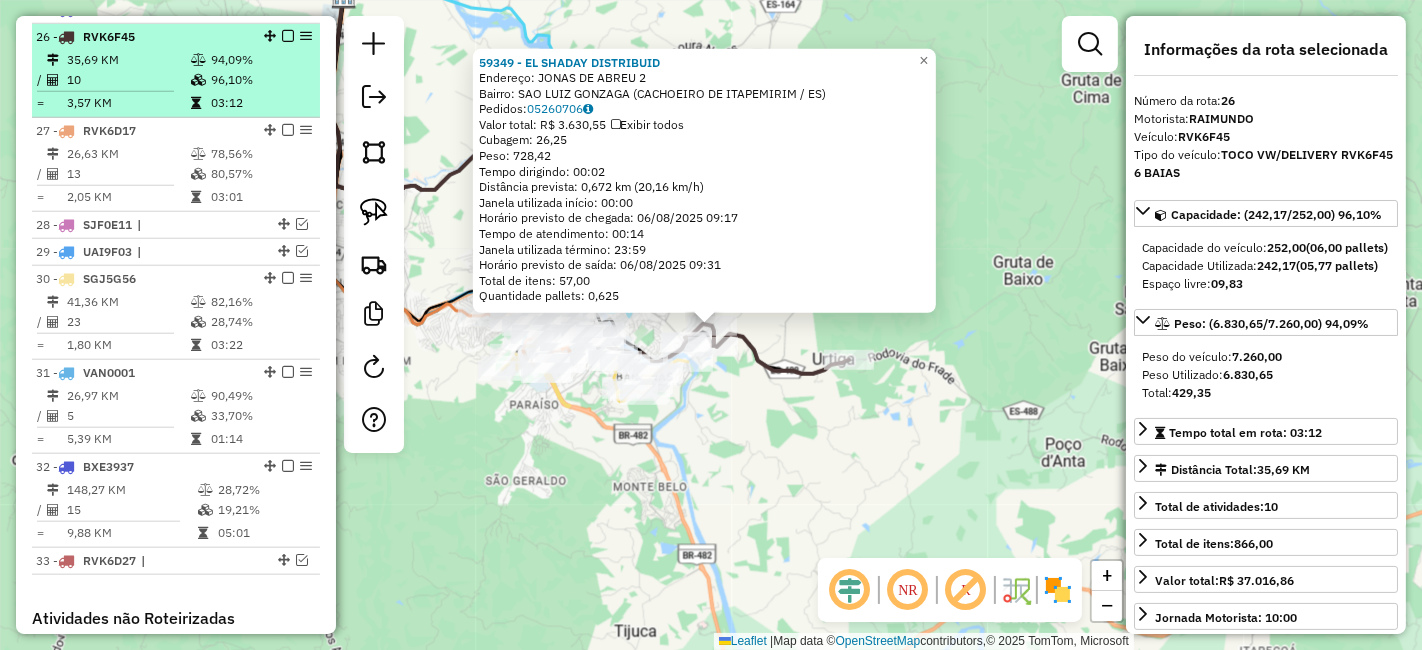 click at bounding box center (288, 36) 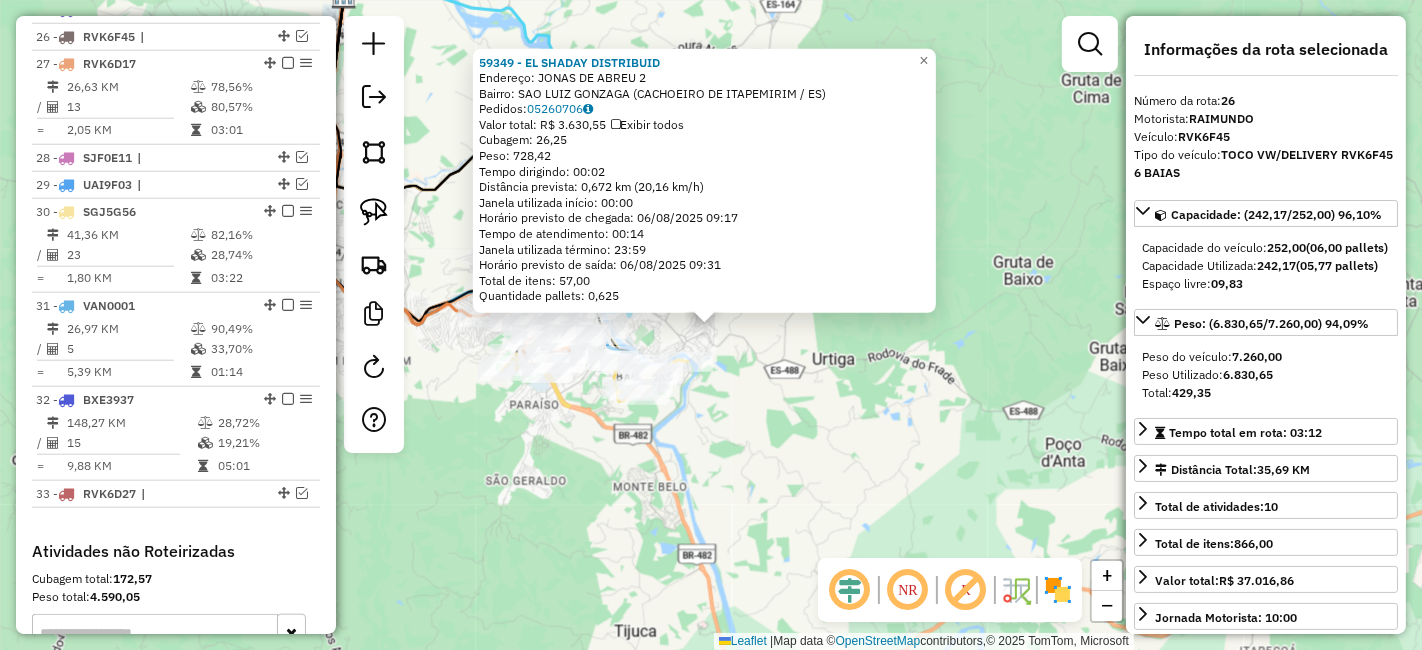 click on "[NUMBER] - EL SHADAY DISTRIBUID  Endereço:  JONAS DE ABREU [NUMBER]   Bairro: [CITY] ([STATE])   Pedidos:  [ORDER_ID]   Valor total: R$ [PRICE]   Exibir todos   Cubagem: [CUBAGE]  Peso: [WEIGHT]  Tempo dirigindo: [TIME]   Distância prevista: [DISTANCE] km ([SPEED] km/h)   Janela utilizada início: [TIME]   Horário previsto de chegada: [DATE] [TIME]   Tempo de atendimento: [TIME]   Janela utilizada término: [TIME]   Horário previsto de saída: [DATE] [TIME]   Total de itens: [ITEMS]   Quantidade pallets: [PALLETS]  × Janela de atendimento Grade de atendimento Capacidade Transportadoras Veículos Cliente Pedidos  Rotas Selecione os dias de semana para filtrar as janelas de atendimento  Seg   Ter   Qua   Qui   Sex   Sáb   Dom  Informe o período da janela de atendimento: De: Até:  Filtrar exatamente a janela do cliente  Considerar janela de atendimento padrão  Selecione os dias de semana para filtrar as grades de atendimento  Seg   Ter   Qua   Qui   Sex   Sáb   Dom   Peso mínimo:   Peso máximo:" 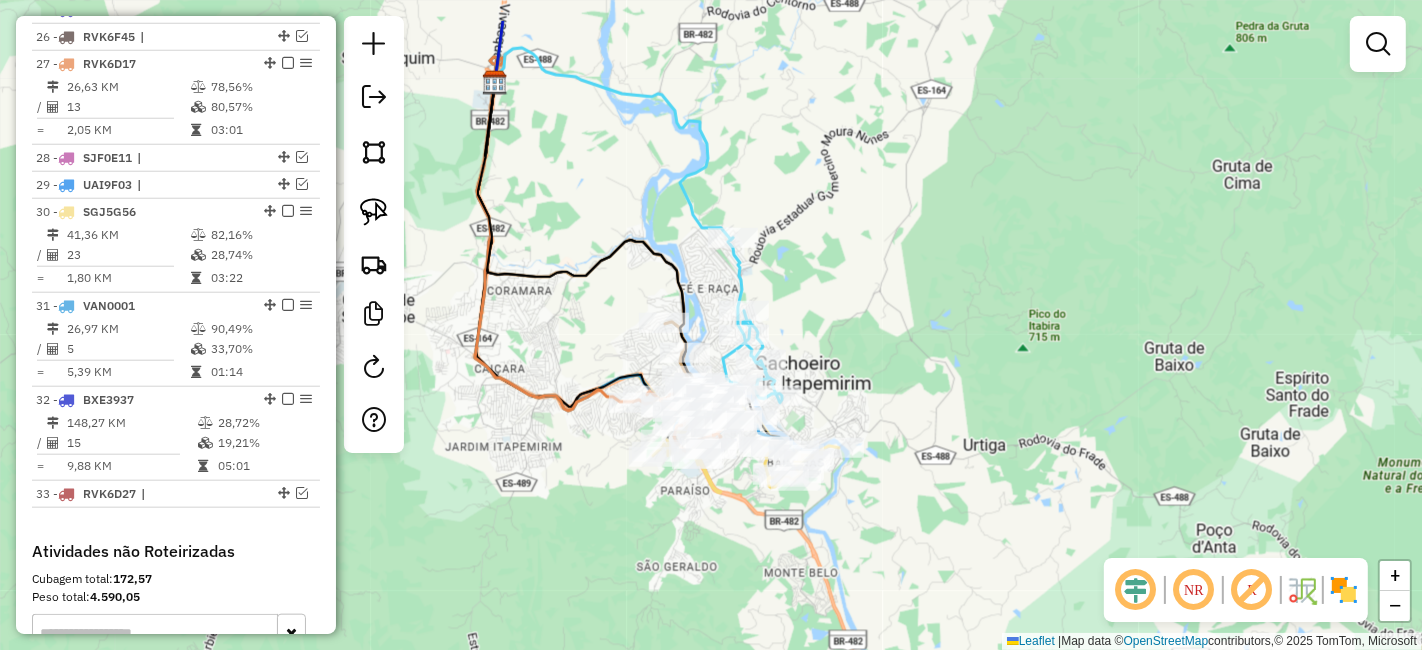drag, startPoint x: 534, startPoint y: 466, endPoint x: 717, endPoint y: 496, distance: 185.44272 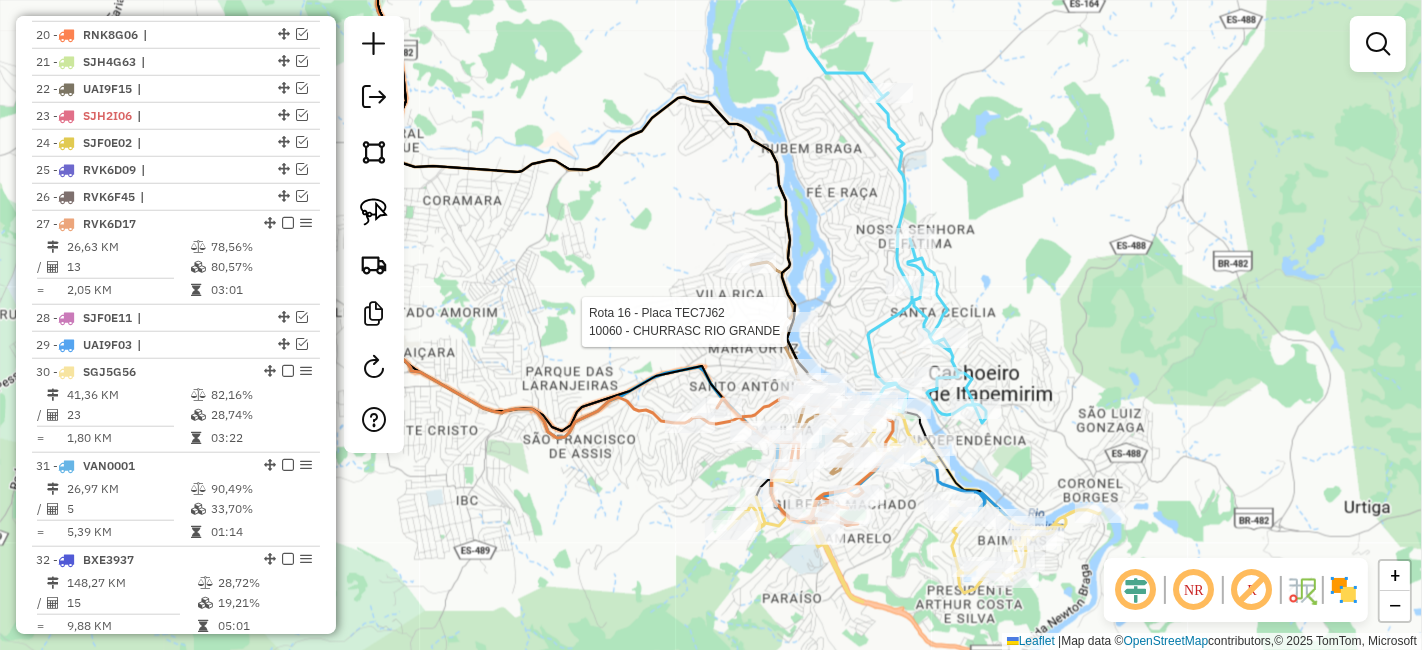 select on "*********" 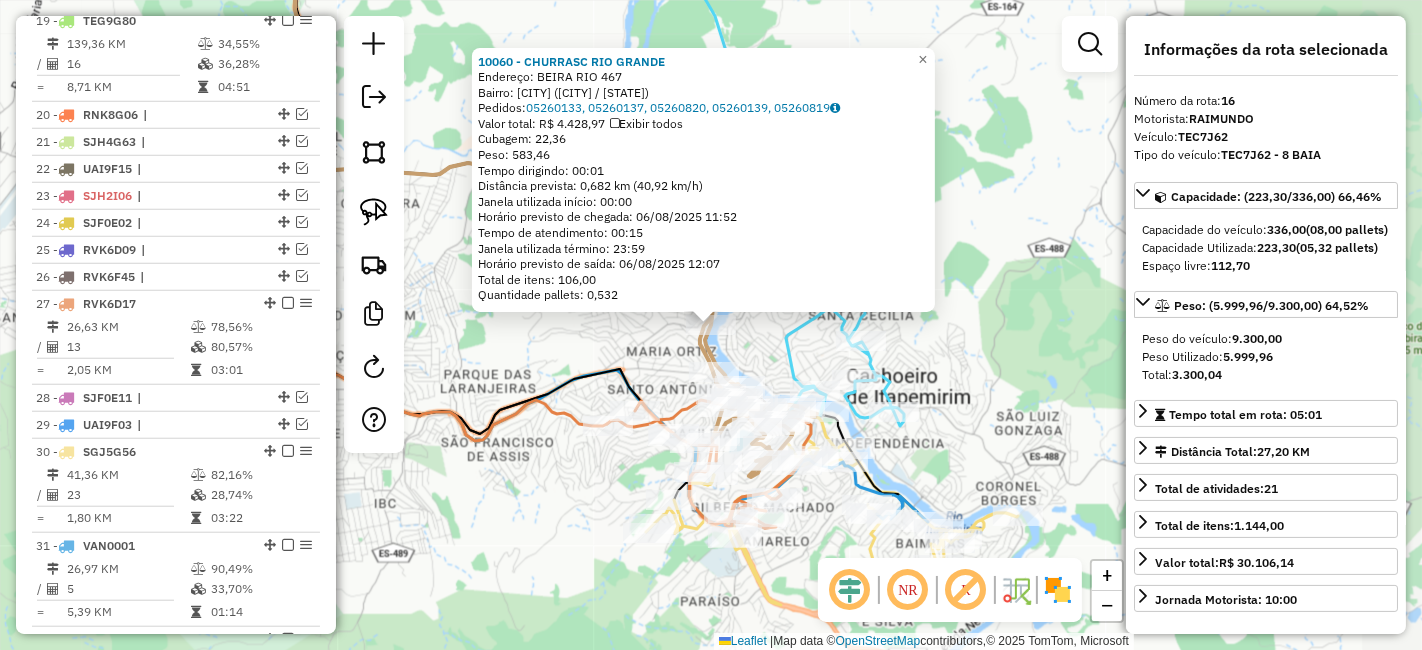 scroll, scrollTop: 1240, scrollLeft: 0, axis: vertical 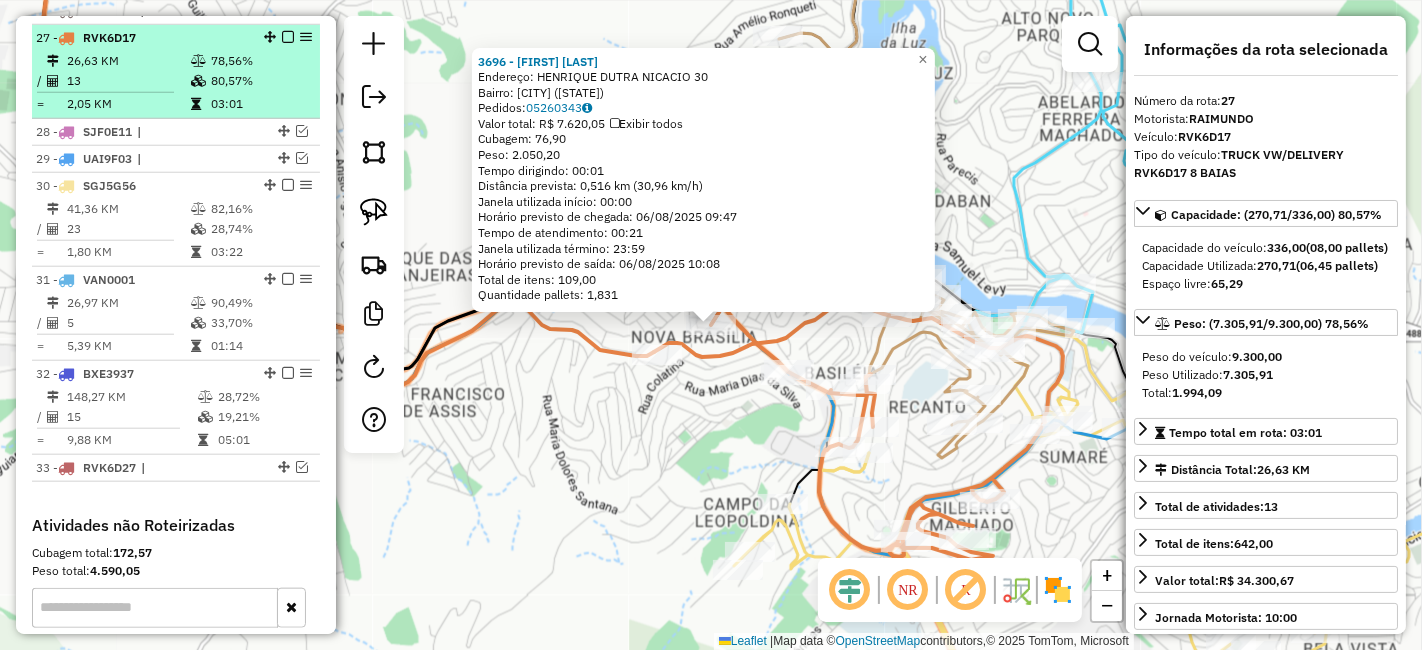 click at bounding box center [288, 37] 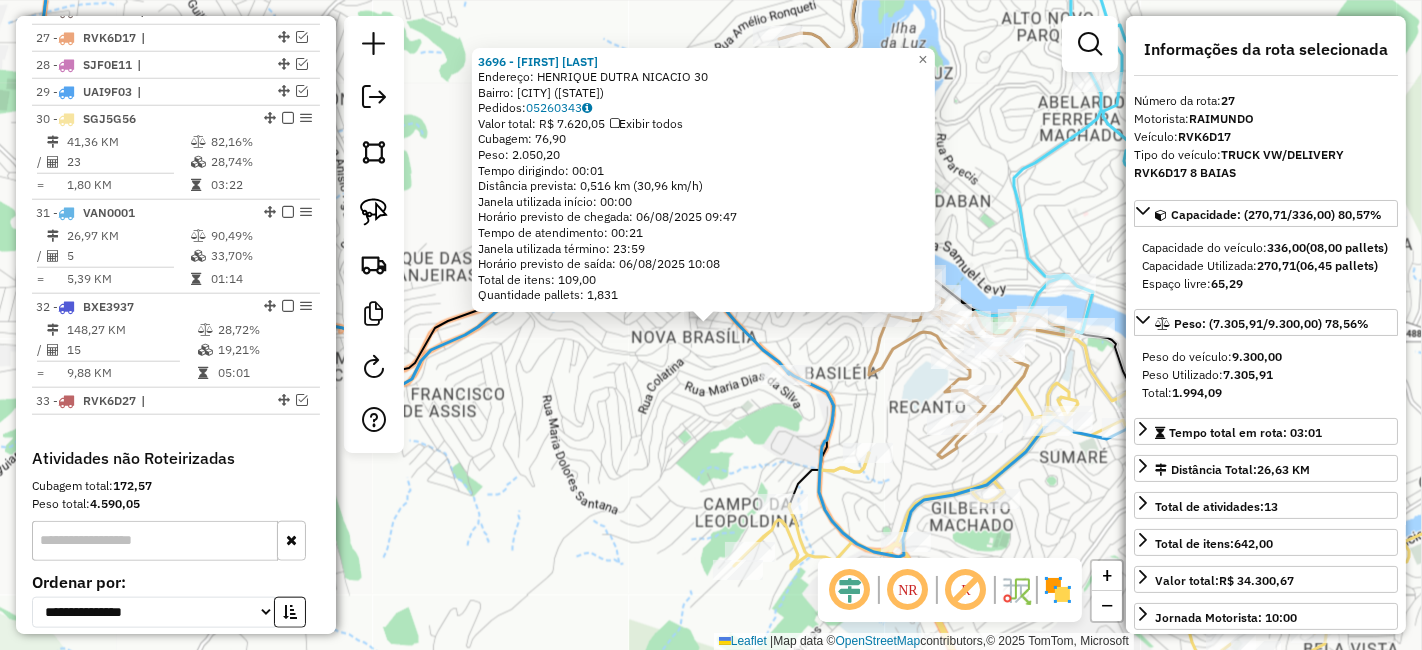 click on "3696 - [FIRST] [LAST]  Endereço:  [STREET] [NUMBER]   Bairro: [BAIRRO] ([CIDADE] / [STATE])   Pedidos:  05260343   Valor total: R$ 7.620,05   Exibir todos   Cubagem: 76,90  Peso: 2.050,20  Tempo dirigindo: 00:01   Distância prevista: 0,516 km (30,96 km/h)   Janela utilizada início: 00:00   Horário previsto de chegada: 06/08/2025 09:47   Tempo de atendimento: 00:21   Janela utilizada término: 23:59   Horário previsto de saída: 06/08/2025 10:08   Total de itens: 109,00   Quantidade pallets: 1,831  × Janela de atendimento Grade de atendimento Capacidade Transportadoras Veículos Cliente Pedidos  Rotas Selecione os dias de semana para filtrar as janelas de atendimento  Seg   Ter   Qua   Qui   Sex   Sáb   Dom  Informe o período da janela de atendimento: De: Até:  Filtrar exatamente a janela do cliente  Considerar janela de atendimento padrão  Selecione os dias de semana para filtrar as grades de atendimento  Seg   Ter   Qua   Qui   Sex   Sáb   Dom   Peso mínimo:   De:" 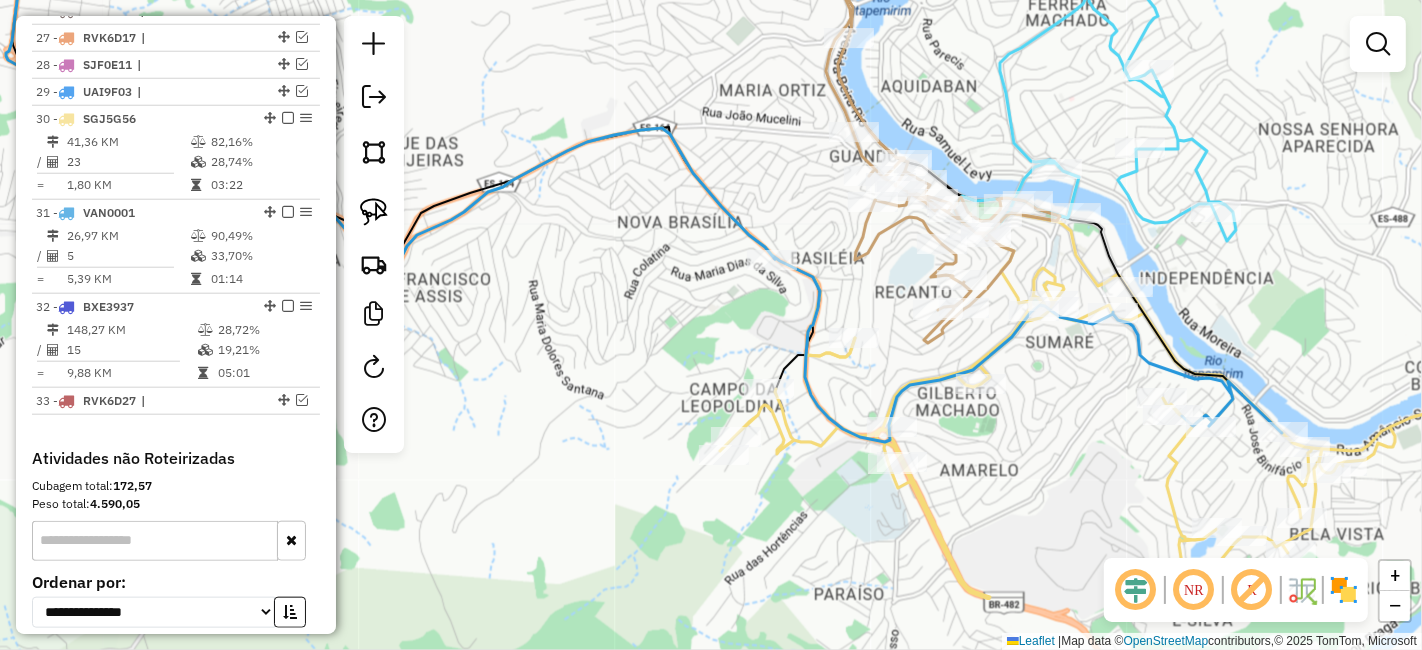 drag, startPoint x: 699, startPoint y: 378, endPoint x: 695, endPoint y: 331, distance: 47.169907 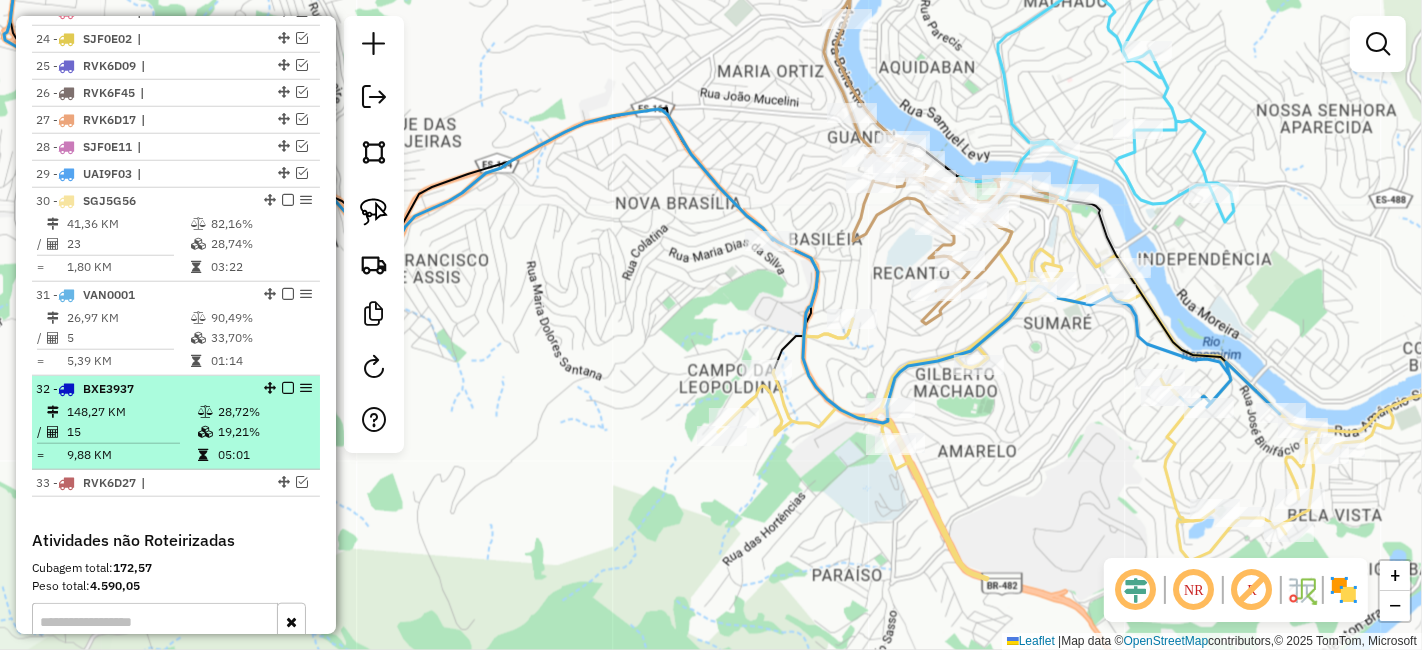 scroll, scrollTop: 1557, scrollLeft: 0, axis: vertical 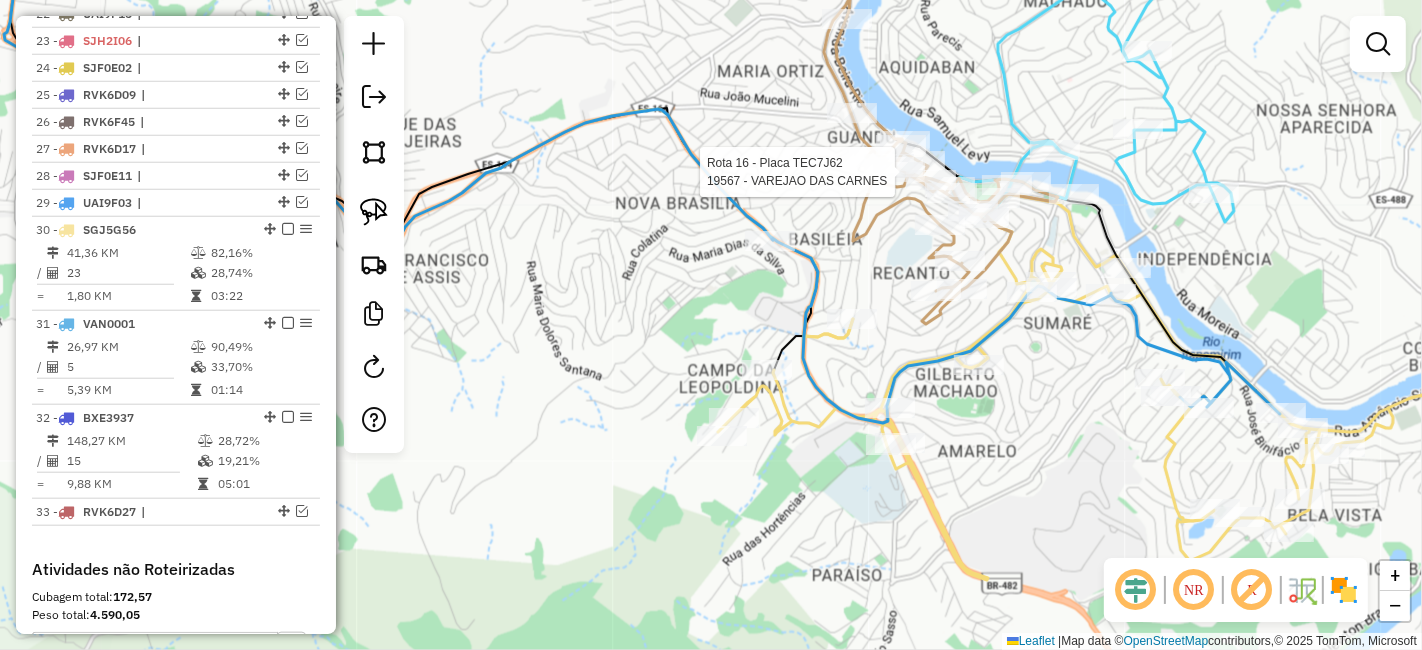 select on "*********" 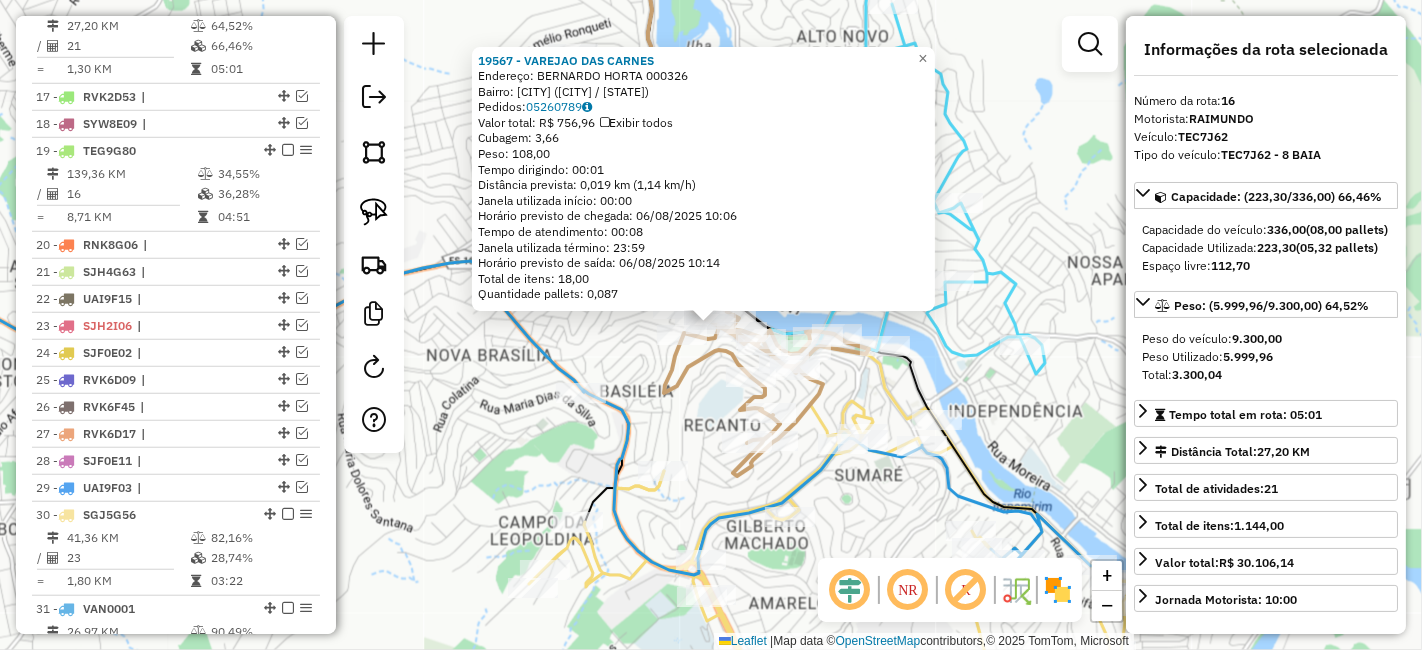 scroll, scrollTop: 1240, scrollLeft: 0, axis: vertical 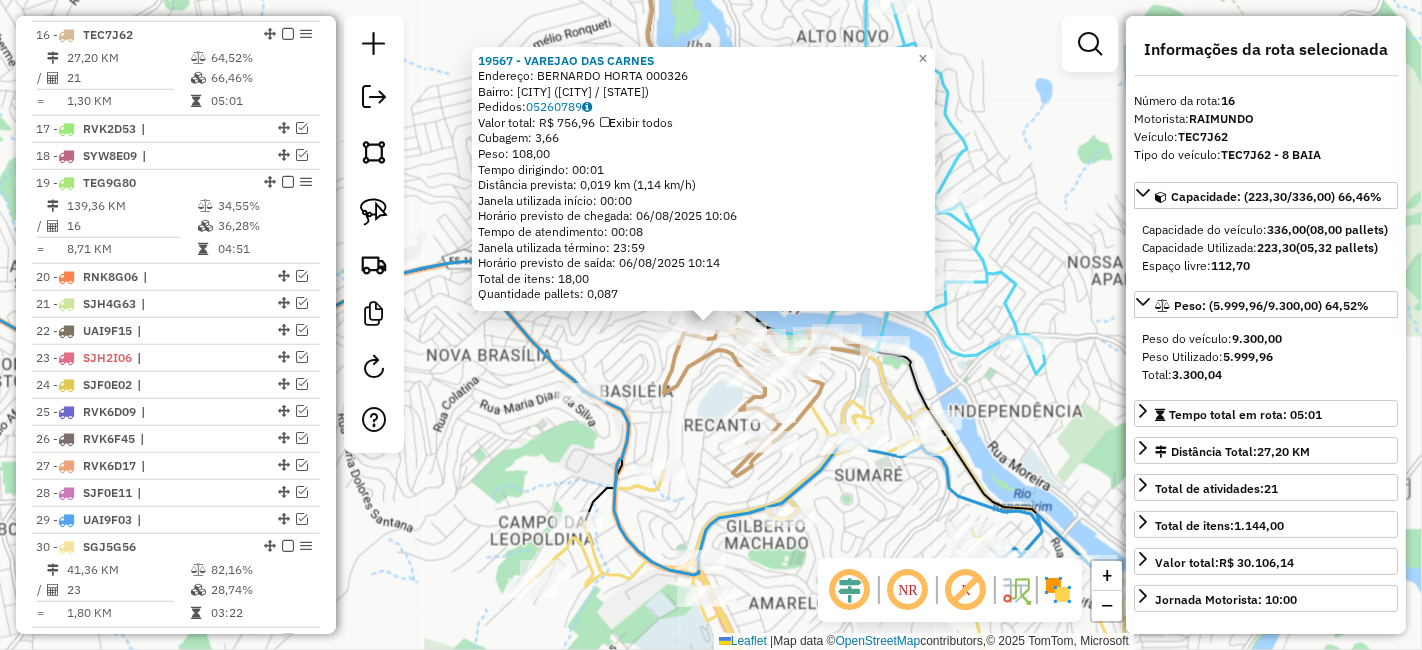 click on "[NUMBER] - VAREJAO DAS CARNES  Endereço:  BERNARDO HORTA [NUMBER]   Bairro: [CITY] ([STATE])   Pedidos:  [ORDER_ID]   Valor total: R$ [PRICE]   Exibir todos   Cubagem: [CUBAGE]  Peso: [WEIGHT]  Tempo dirigindo: [TIME]   Distância prevista: [DISTANCE] km ([SPEED] km/h)   Janela utilizada início: [TIME]   Horário previsto de chegada: [DATE] [TIME]   Tempo de atendimento: [TIME]   Janela utilizada término: [TIME]   Horário previsto de saída: [DATE] [TIME]   Total de itens: [ITEMS]   Quantidade pallets: [PALLETS]  × Janela de atendimento Grade de atendimento Capacidade Transportadoras Veículos Cliente Pedidos  Rotas Selecione os dias de semana para filtrar as janelas de atendimento  Seg   Ter   Qua   Qui   Sex   Sáb   Dom  Informe o período da janela de atendimento: De: Até:  Filtrar exatamente a janela do cliente  Considerar janela de atendimento padrão  Selecione os dias de semana para filtrar as grades de atendimento  Seg   Ter   Qua   Qui   Sex   Sáb   Dom   Peso mínimo:   Peso máximo:   De:   De:" 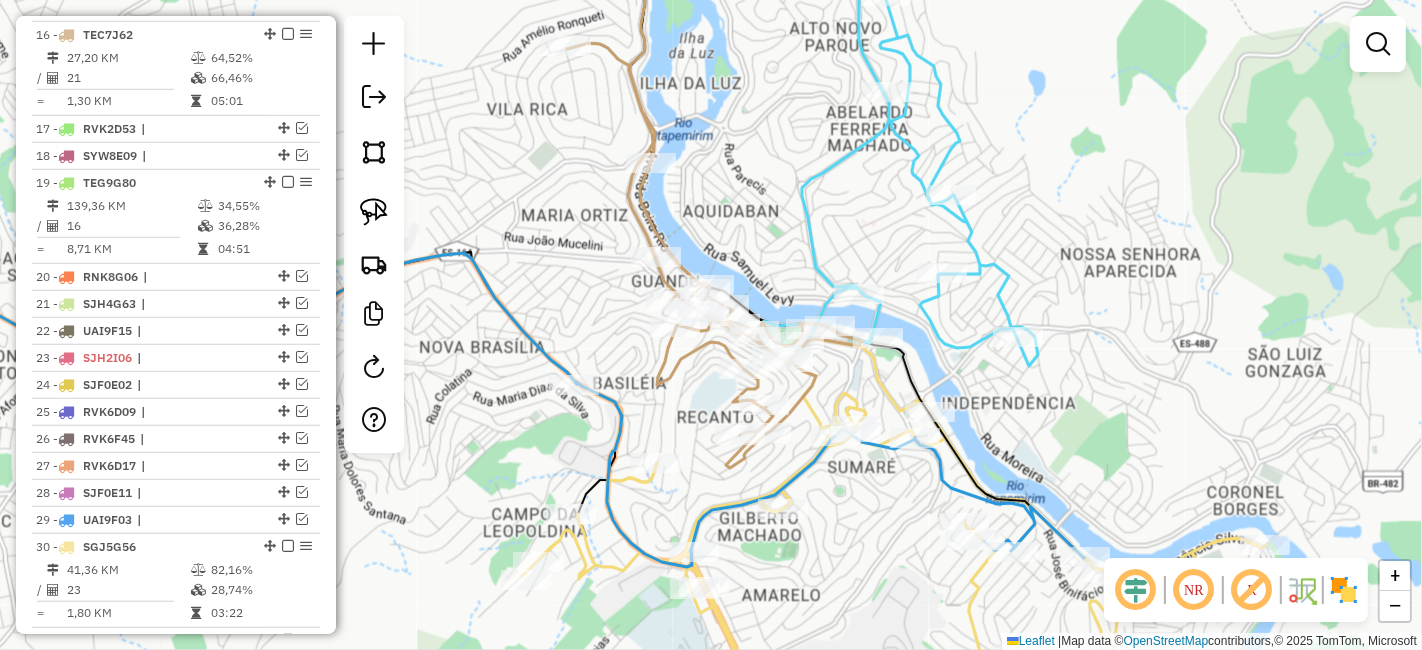 drag, startPoint x: 869, startPoint y: 515, endPoint x: 867, endPoint y: 492, distance: 23.086792 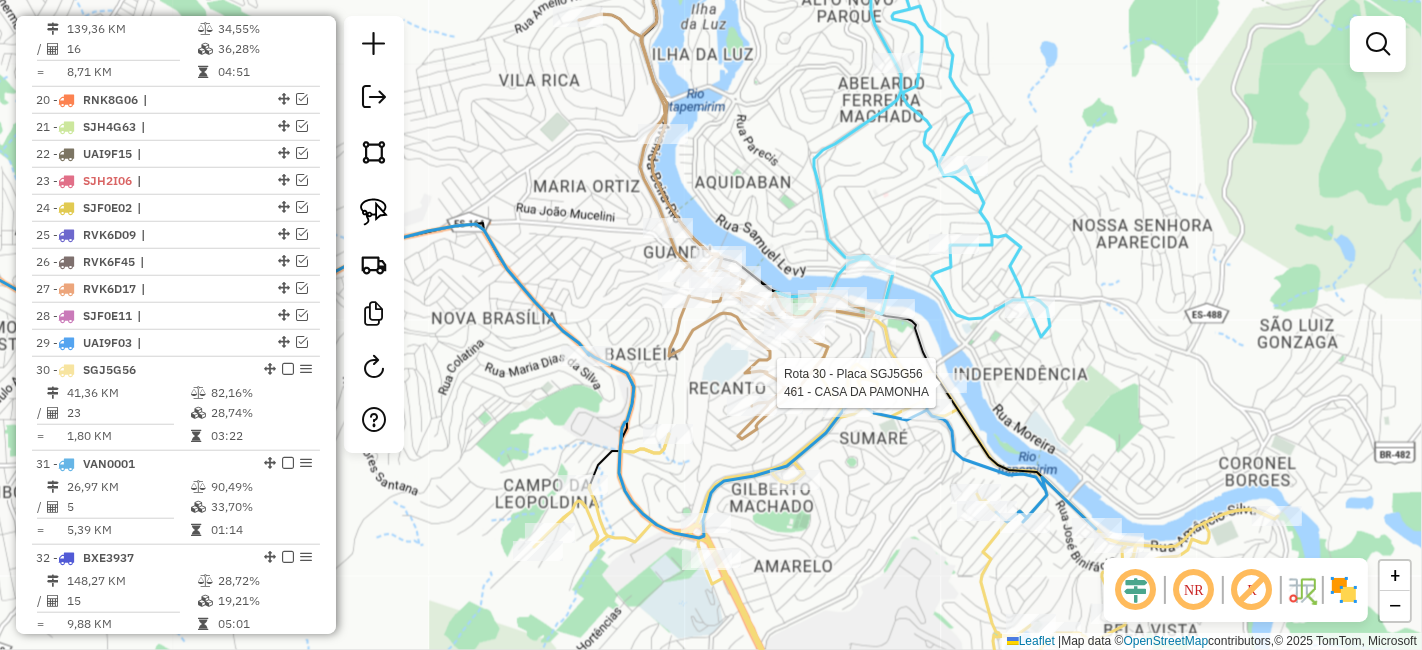 select on "*********" 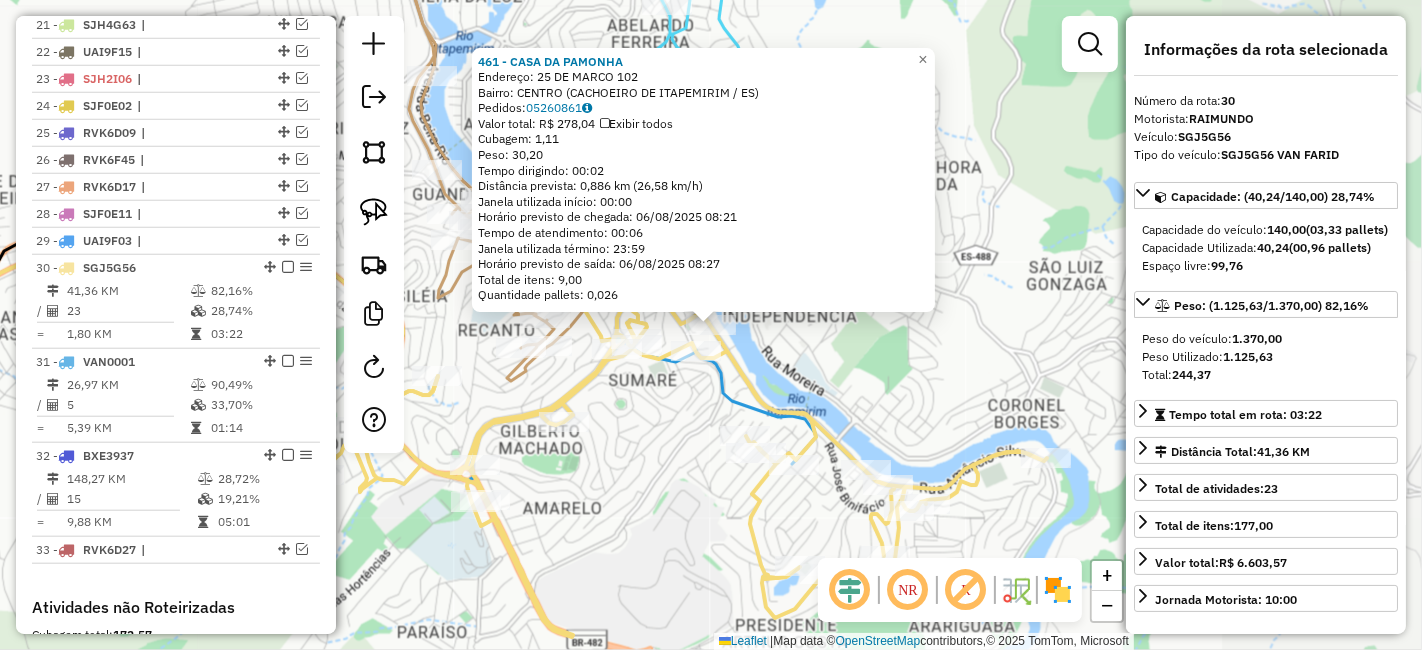 scroll, scrollTop: 1748, scrollLeft: 0, axis: vertical 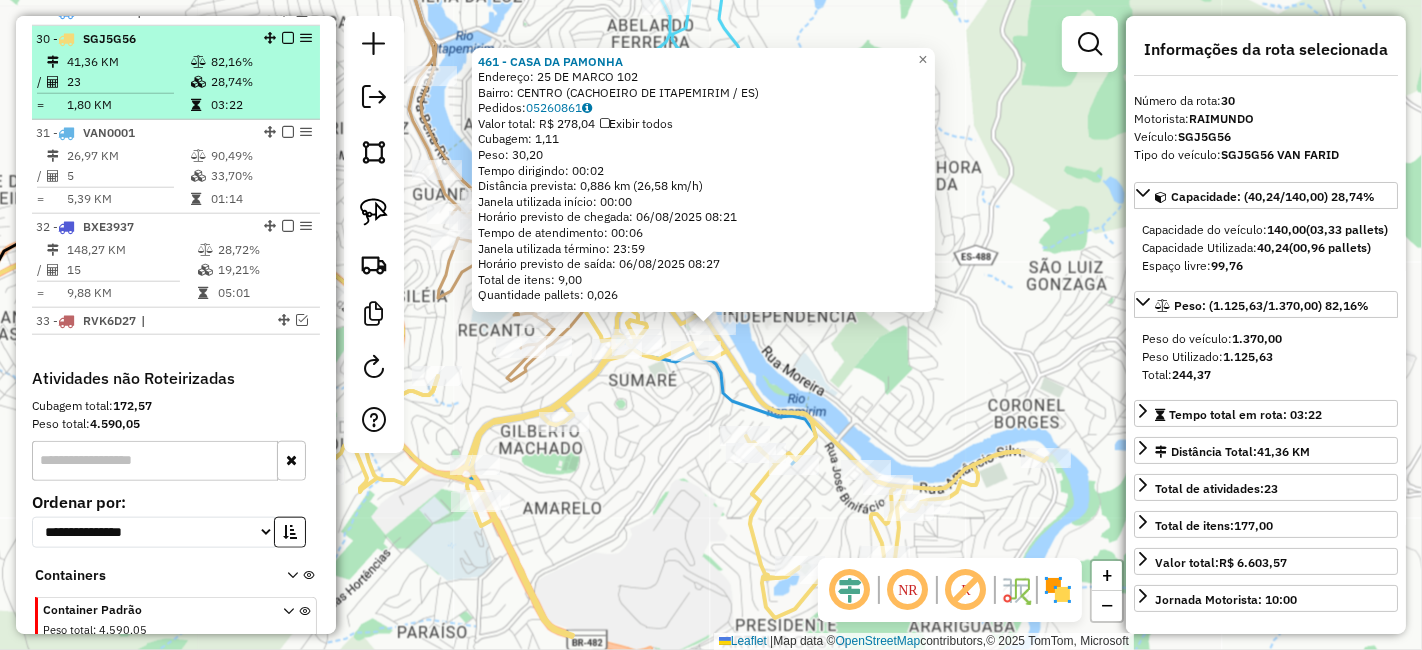 click at bounding box center (288, 38) 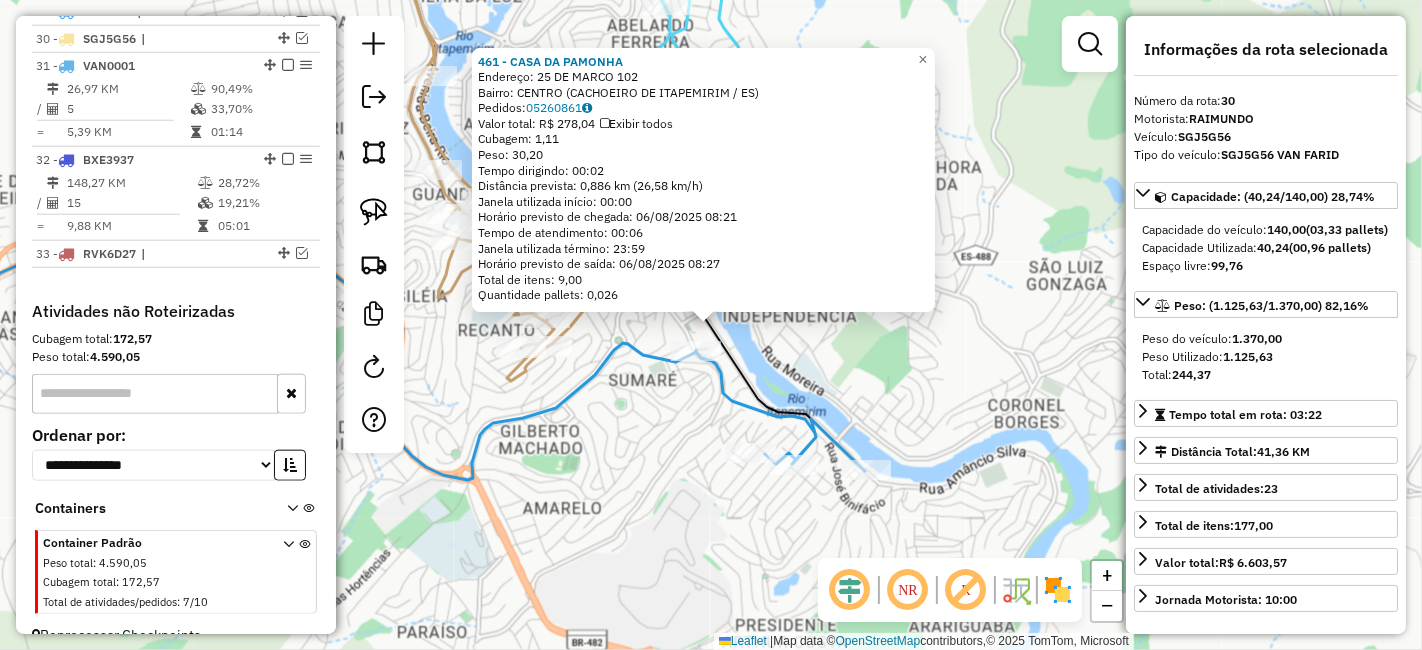 click on "[NUMBER] - [BUSINESS_NAME] Endereço: [STREET] [NUMBER] Bairro: [CITY] ([CITY] / [STATE]) Pedidos: [ORDER_ID] Valor total: R$ [PRICE] Exibir todos Cubagem: [CUBAGE] Peso: [WEIGHT] Tempo dirigindo: [TIME] Distância prevista: [DISTANCE] km ([SPEED] km/h) Janela utilizada início: [TIME] Horário previsto de chegada: [DATE] [TIME] Tempo de atendimento: [TIME] Janela utilizada término: [TIME] Horário previsto de saída: [DATE] [TIME] Total de itens: [ITEMS] Quantidade pallets: [PALLETS] × Janela de atendimento Grade de atendimento Capacidade Transportadoras Veículos Cliente Pedidos Rotas Selecione os dias de semana para filtrar as janelas de atendimento Seg Ter Qua Qui Sex Sáb Dom Informe o período da janela de atendimento: De: Até: Filtrar exatamente a janela do cliente Considerar janela de atendimento padrão Selecione os dias de semana para filtrar as grades de atendimento Seg Ter Qua Qui Sex Sáb Dom Considerar clientes sem dia de atendimento cadastrado" 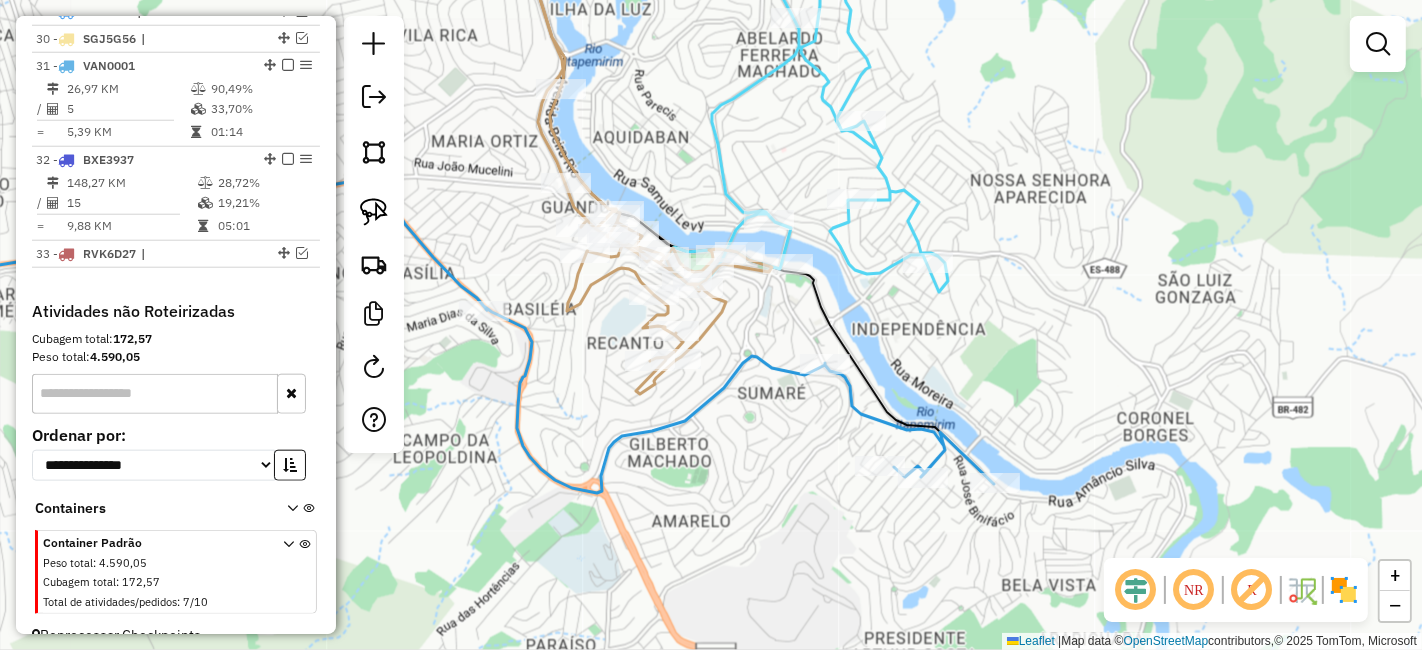 drag, startPoint x: 736, startPoint y: 490, endPoint x: 820, endPoint y: 541, distance: 98.270035 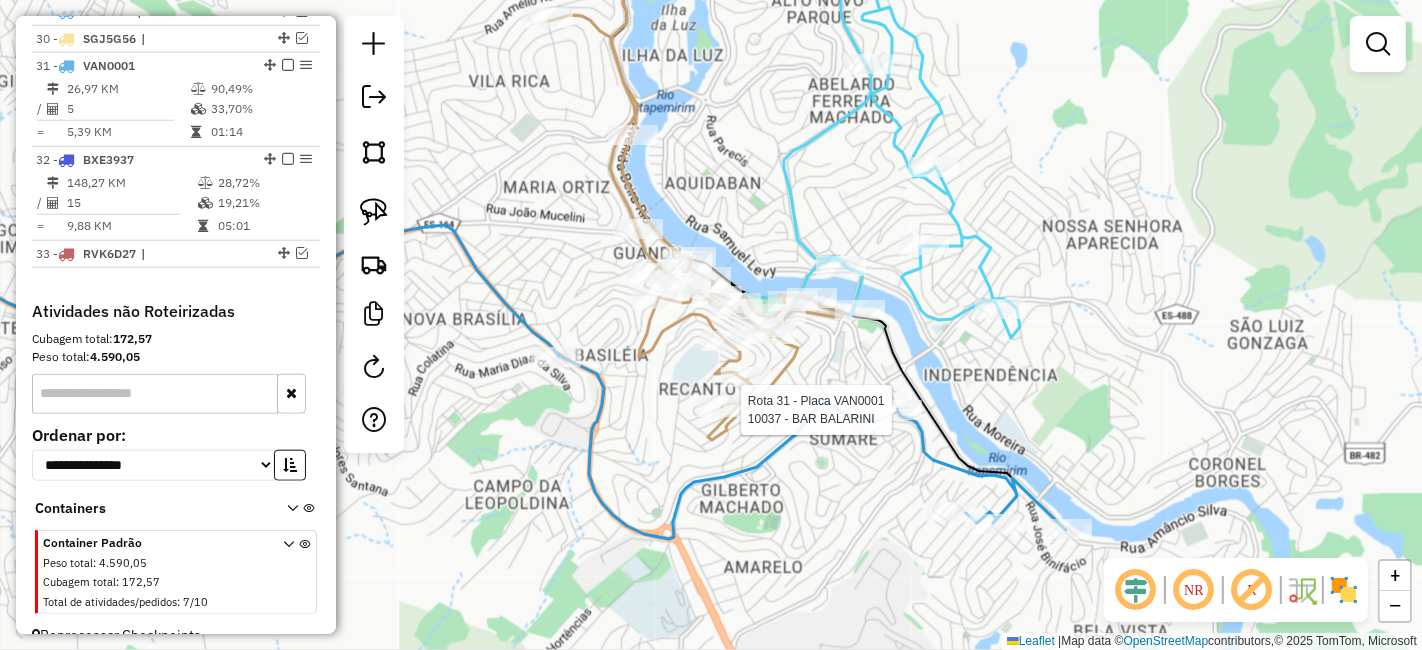 select on "*********" 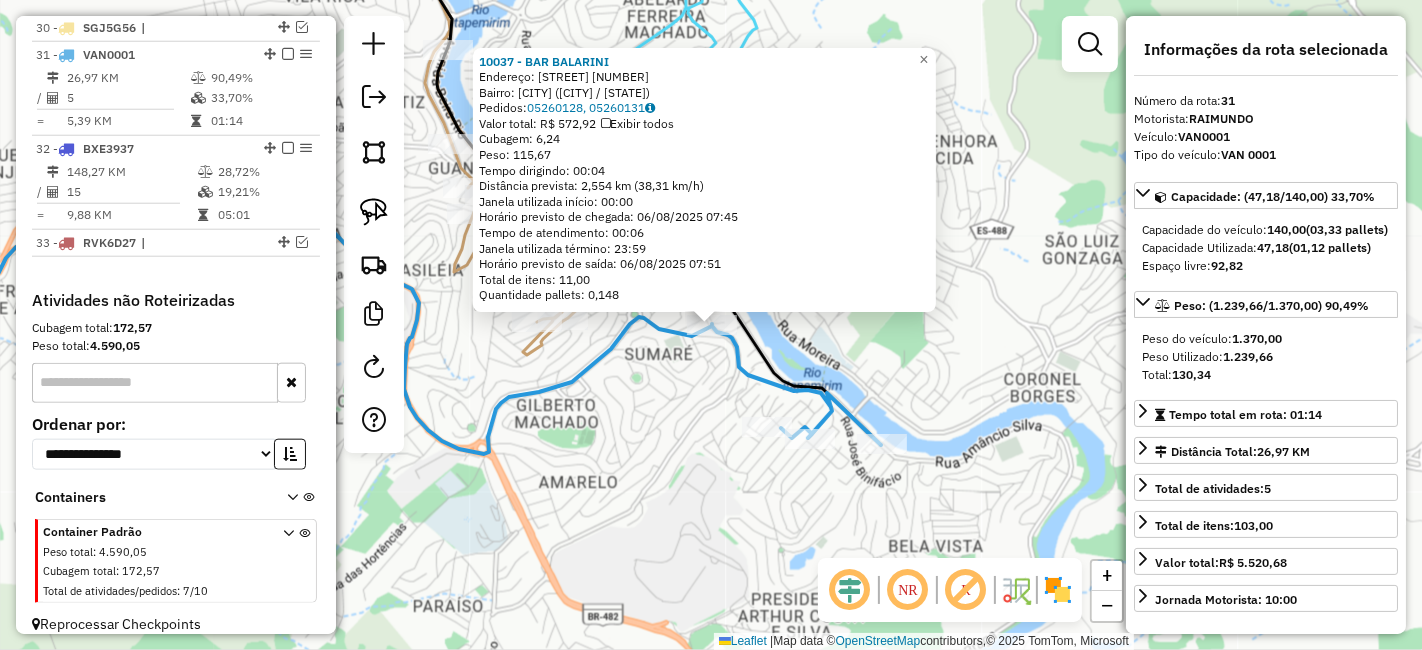 scroll, scrollTop: 1764, scrollLeft: 0, axis: vertical 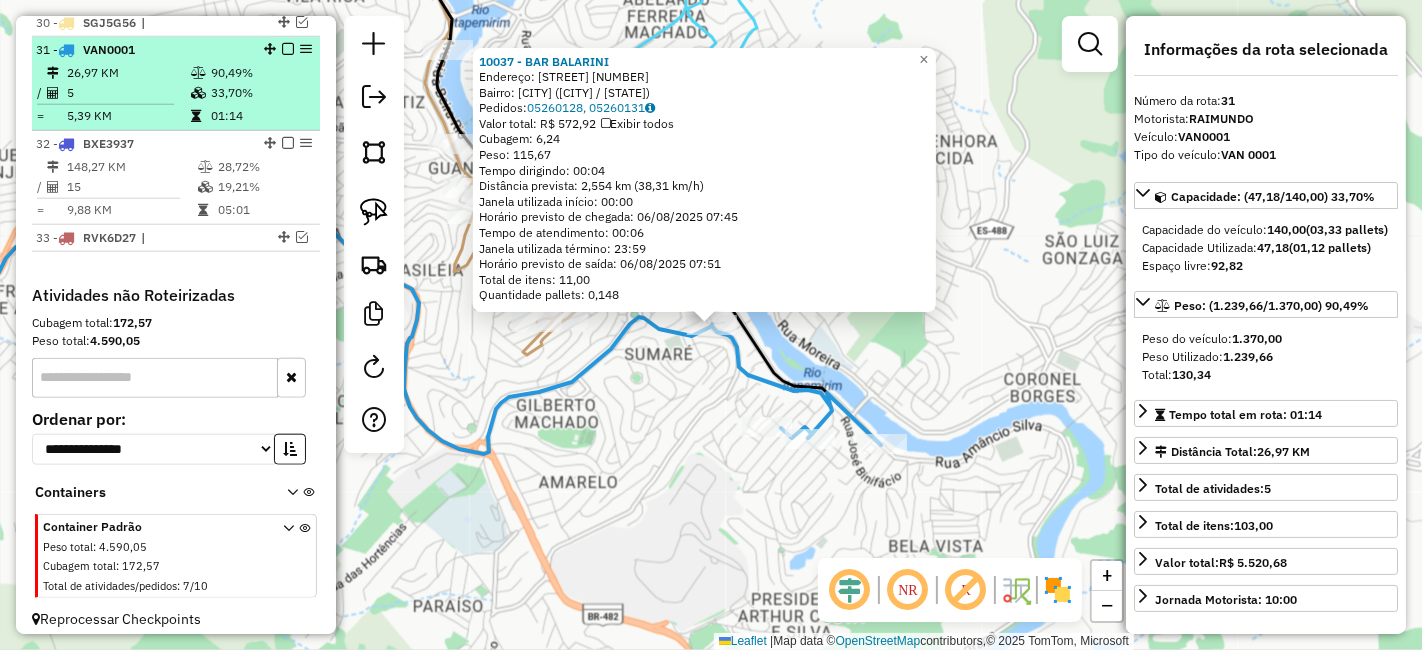 click at bounding box center [288, 49] 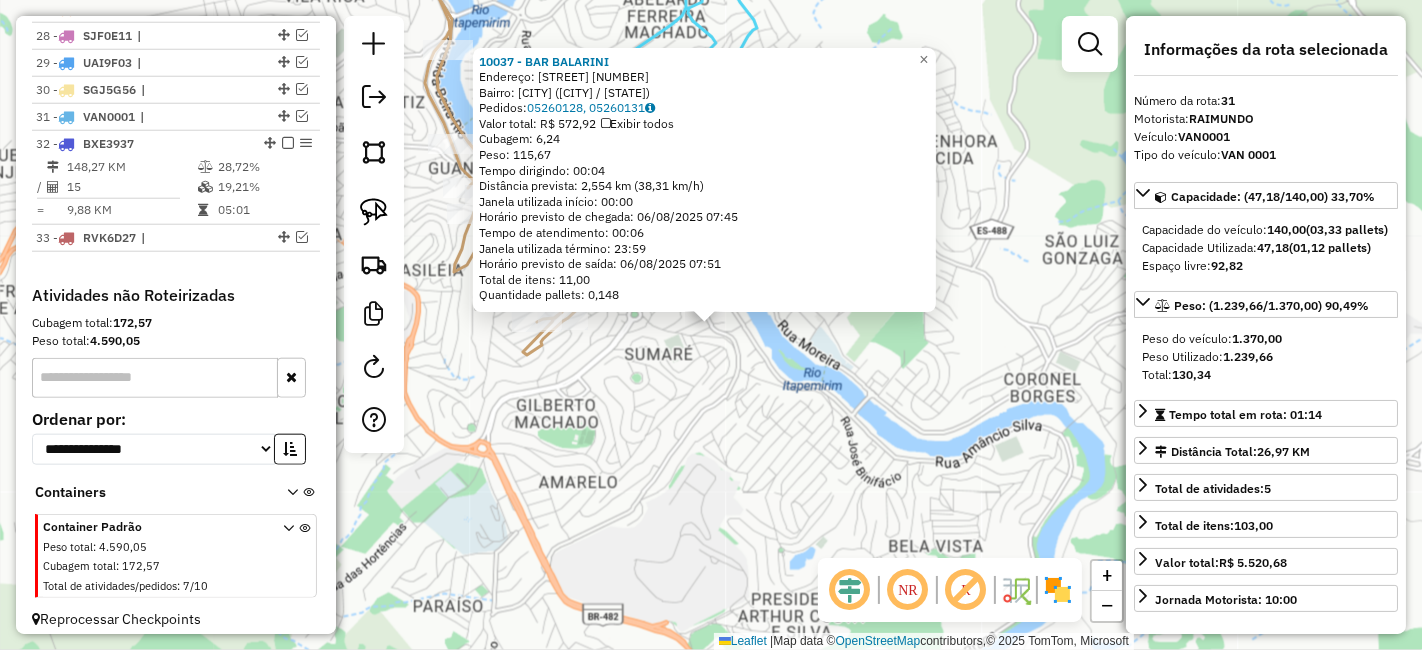 click on "[NUMBER] - [BUSINESS_NAME] Endereço: [STREET] [NUMBER] Bairro: [CITY] ([CITY] / [STATE]) Pedidos: [ORDER_ID], [ORDER_ID] Valor total: R$ [PRICE] Exibir todos Cubagem: [CUBAGE] Peso: [WEIGHT] Tempo dirigindo: [TIME] Distância prevista: [DISTANCE] km ([SPEED] km/h) Janela utilizada início: [TIME] Horário previsto de chegada: [DATE] [TIME] Tempo de atendimento: [TIME] Janela utilizada término: [TIME] Horário previsto de saída: [DATE] [TIME] Total de itens: [ITEMS] Quantidade pallets: [PALLETS] × Janela de atendimento Grade de atendimento Capacidade Transportadoras Veículos Cliente Pedidos Rotas Selecione os dias de semana para filtrar as janelas de atendimento Seg Ter Qua Qui Sex Sáb Dom Informe o período da janela de atendimento: De: Até: Filtrar exatamente a janela do cliente Considerar janela de atendimento padrão Selecione os dias de semana para filtrar as grades de atendimento Seg Ter Qua Qui Sex Sáb Dom Peso mínimo: +" 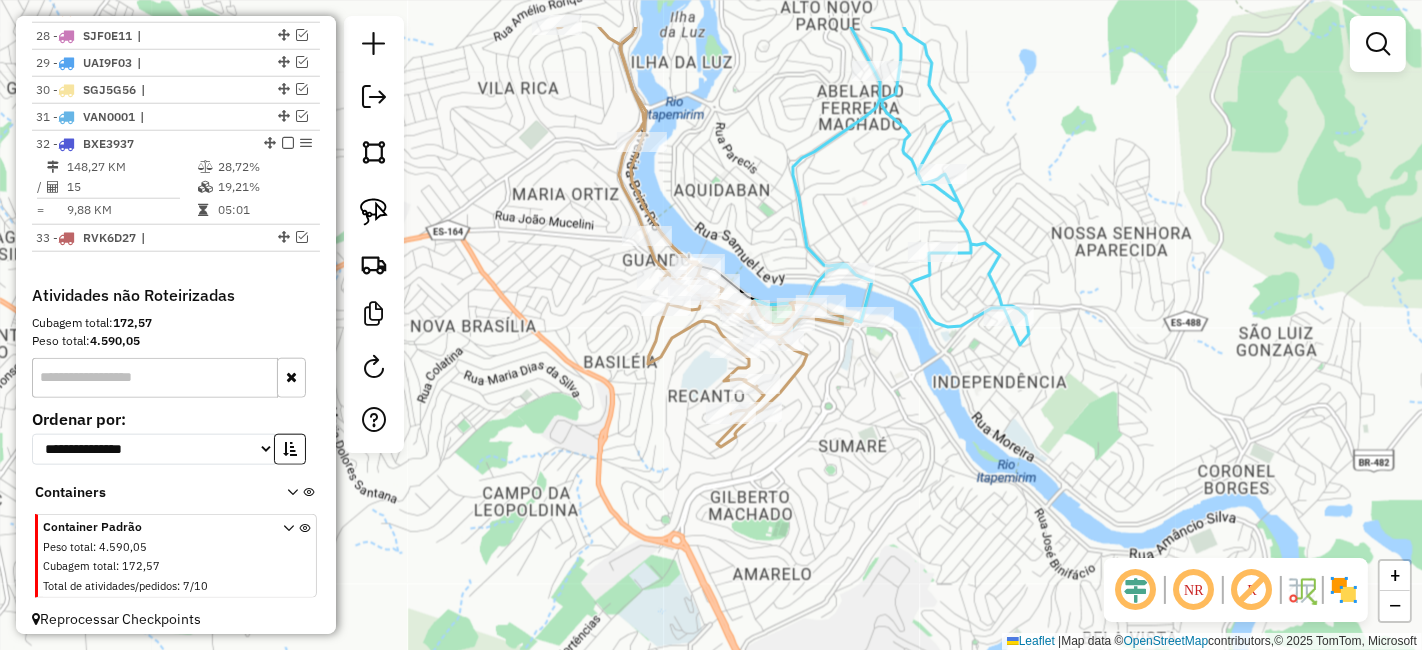 drag, startPoint x: 668, startPoint y: 446, endPoint x: 913, endPoint y: 555, distance: 268.15295 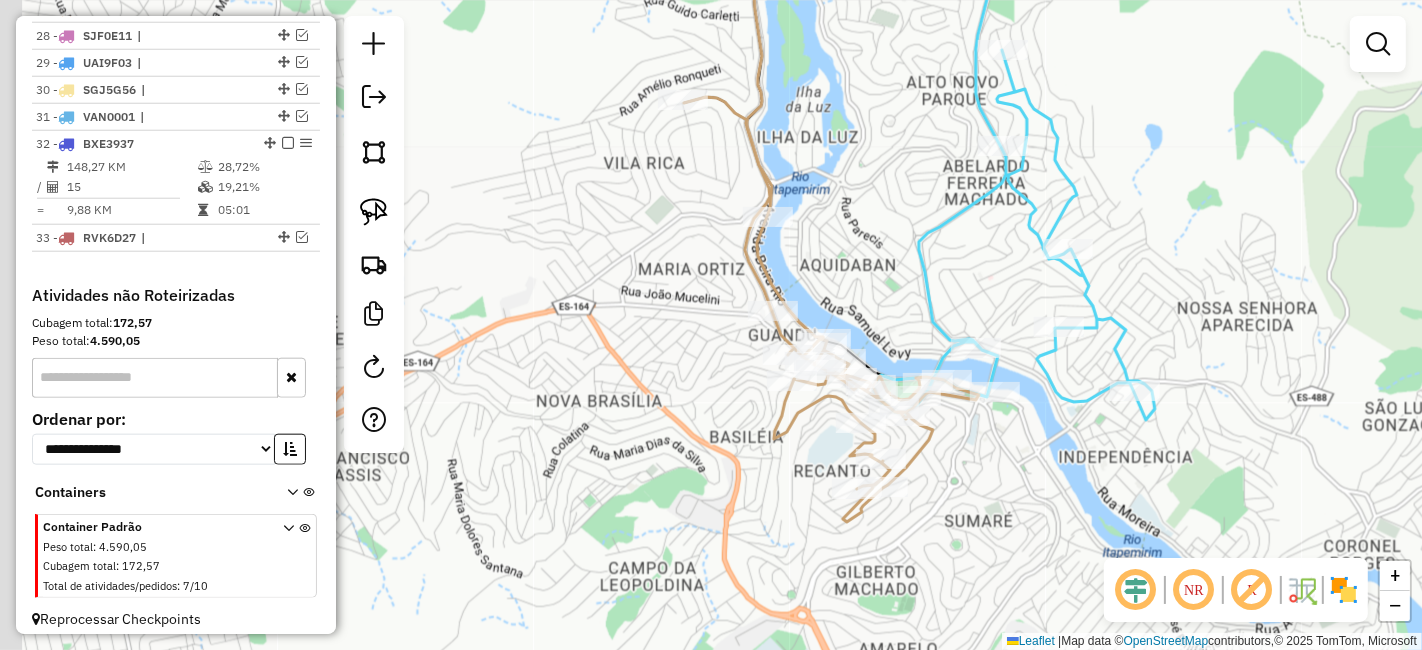 drag, startPoint x: 998, startPoint y: 494, endPoint x: 1013, endPoint y: 507, distance: 19.849434 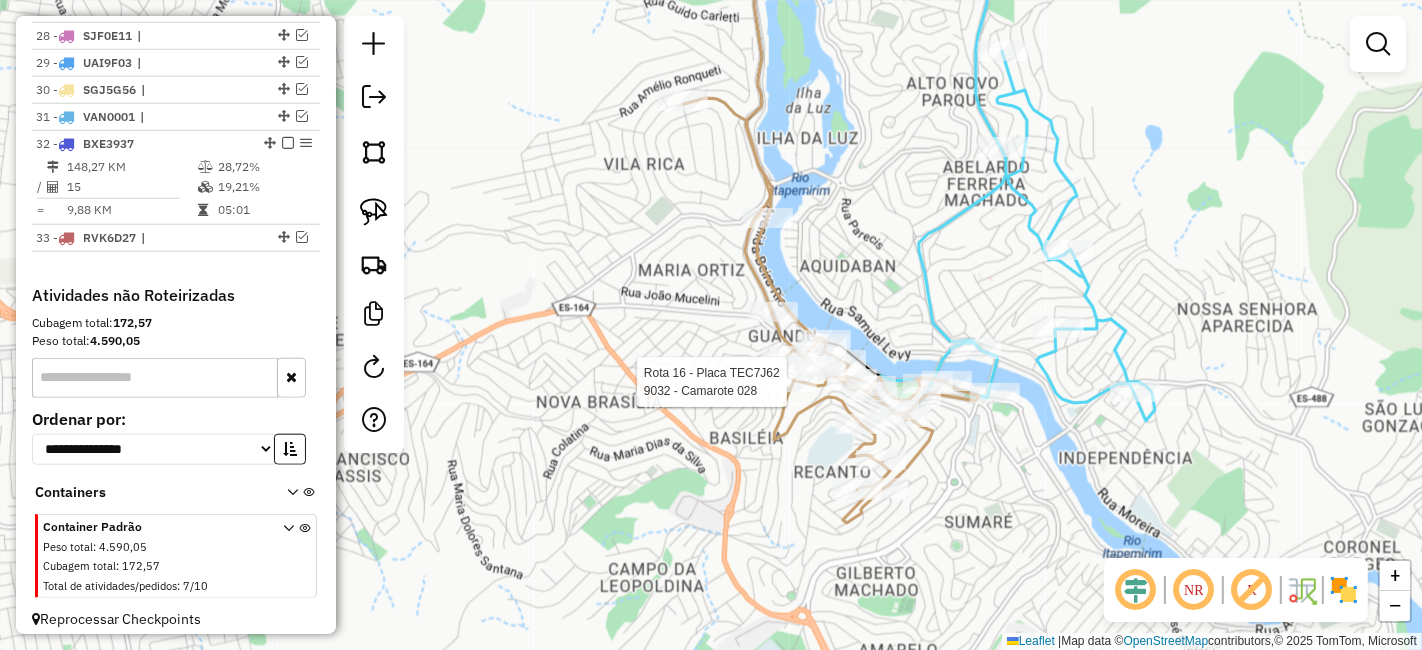 select on "*********" 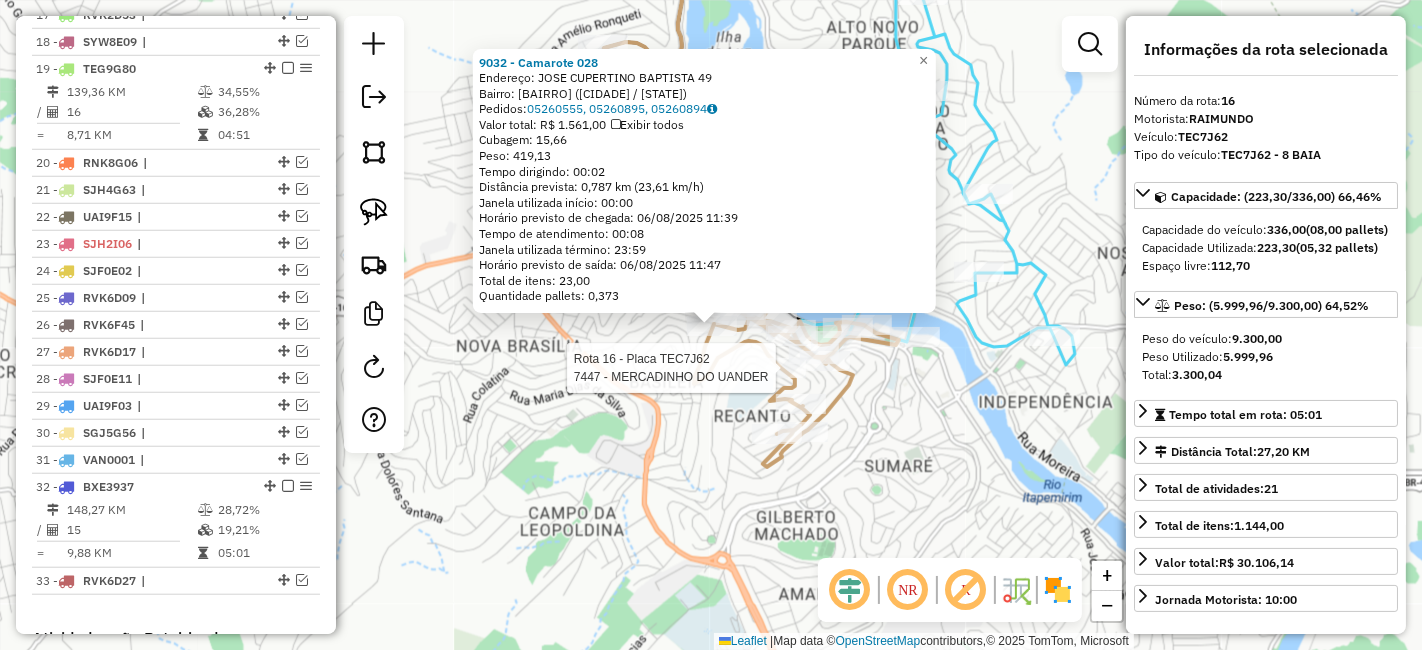 scroll, scrollTop: 1240, scrollLeft: 0, axis: vertical 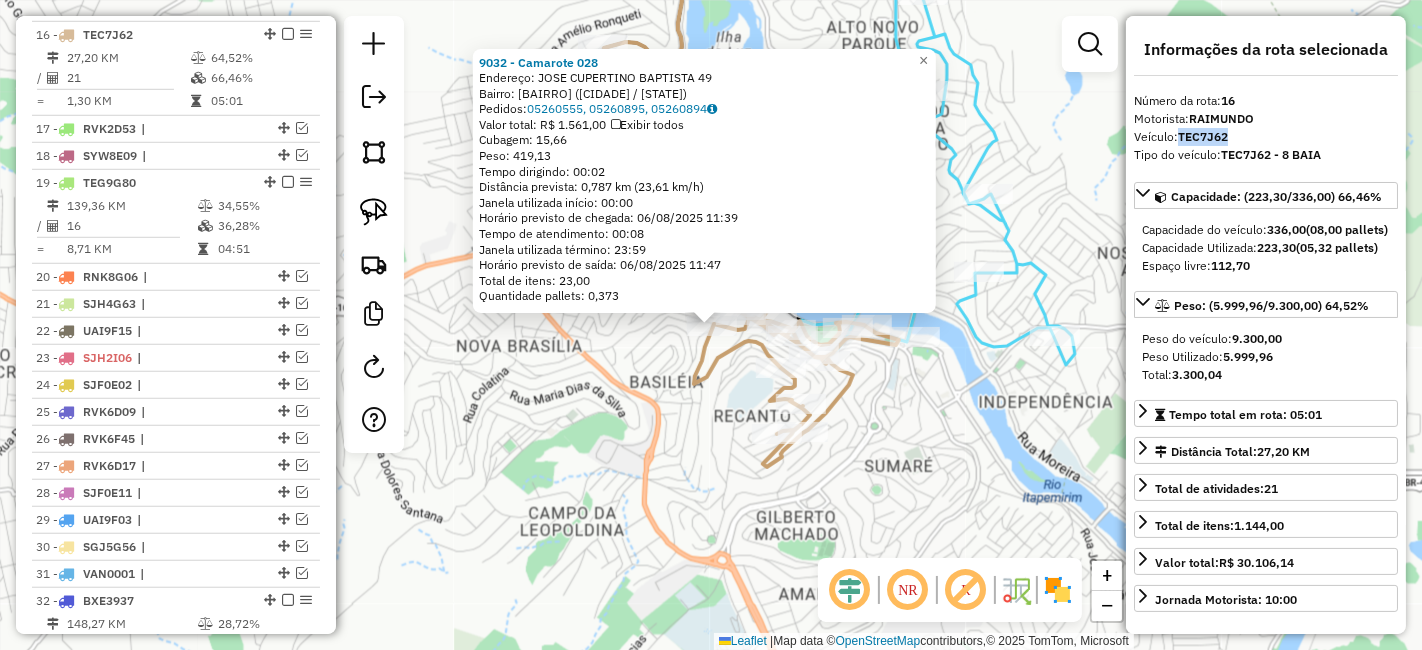 drag, startPoint x: 1173, startPoint y: 132, endPoint x: 1237, endPoint y: 131, distance: 64.00781 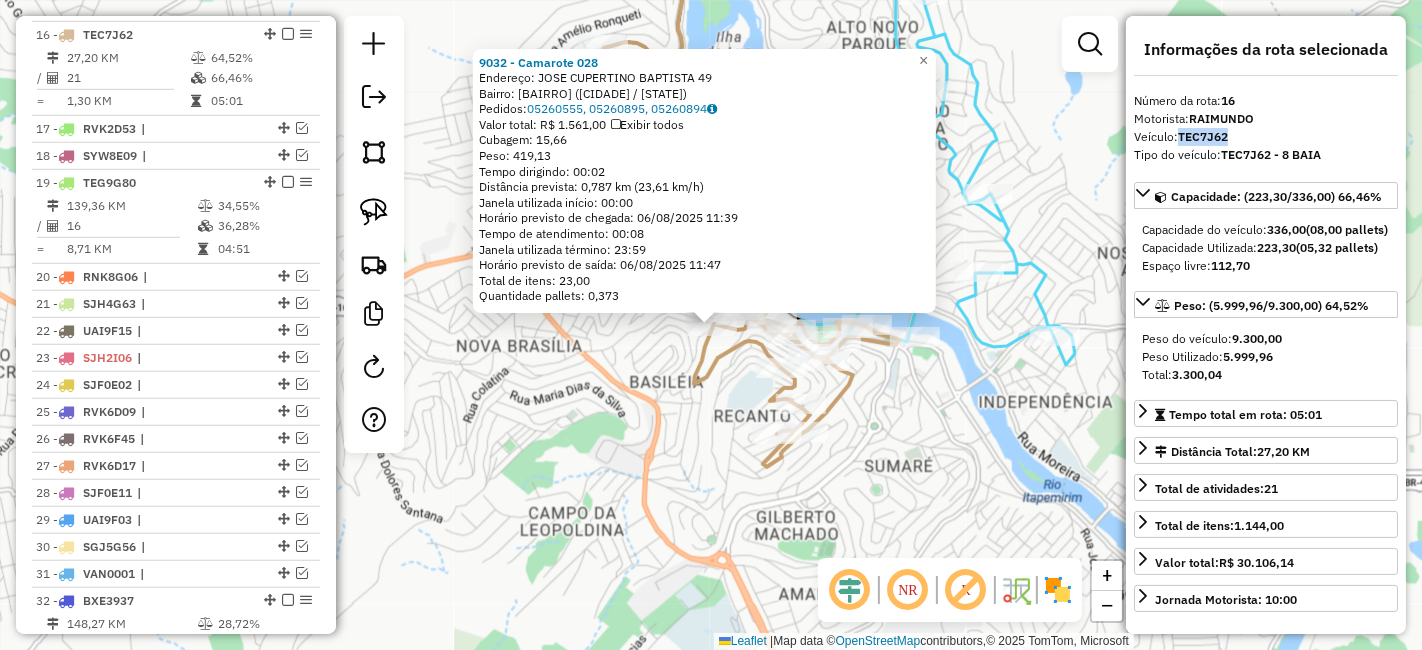click on "Veículo:  [PLATE]" at bounding box center [1266, 137] 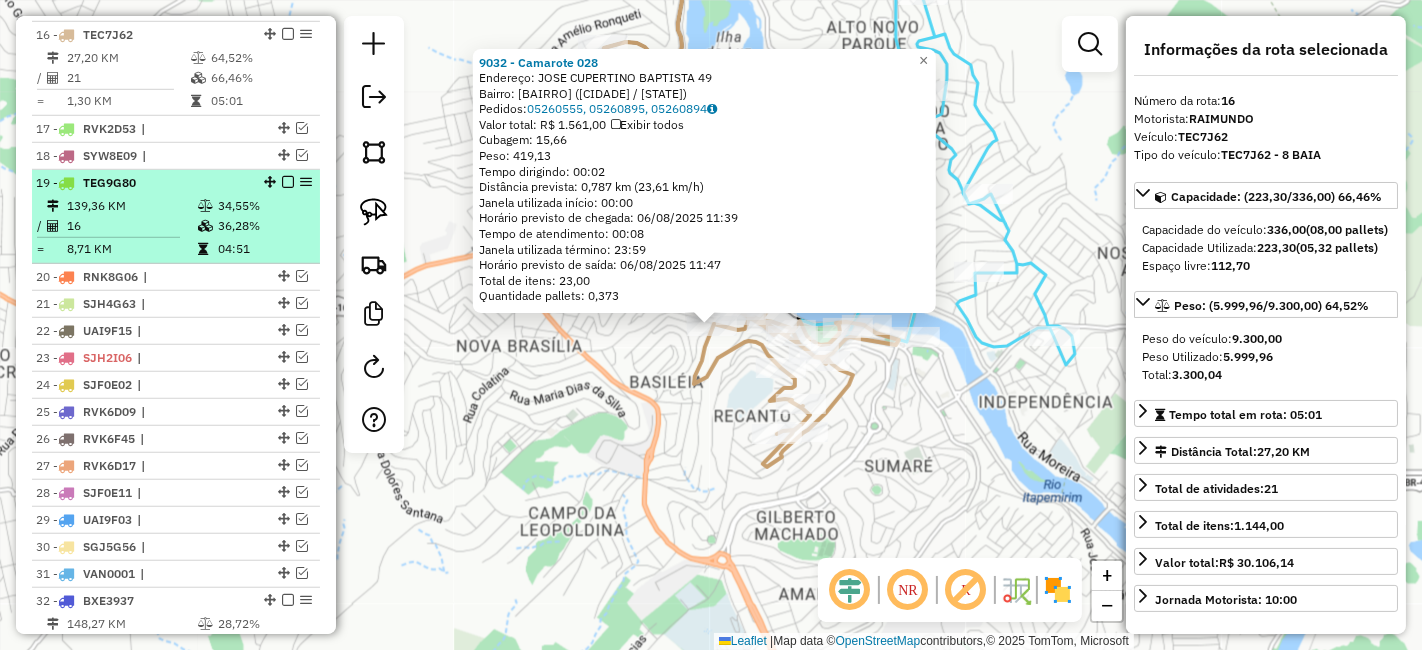 click at bounding box center (288, 182) 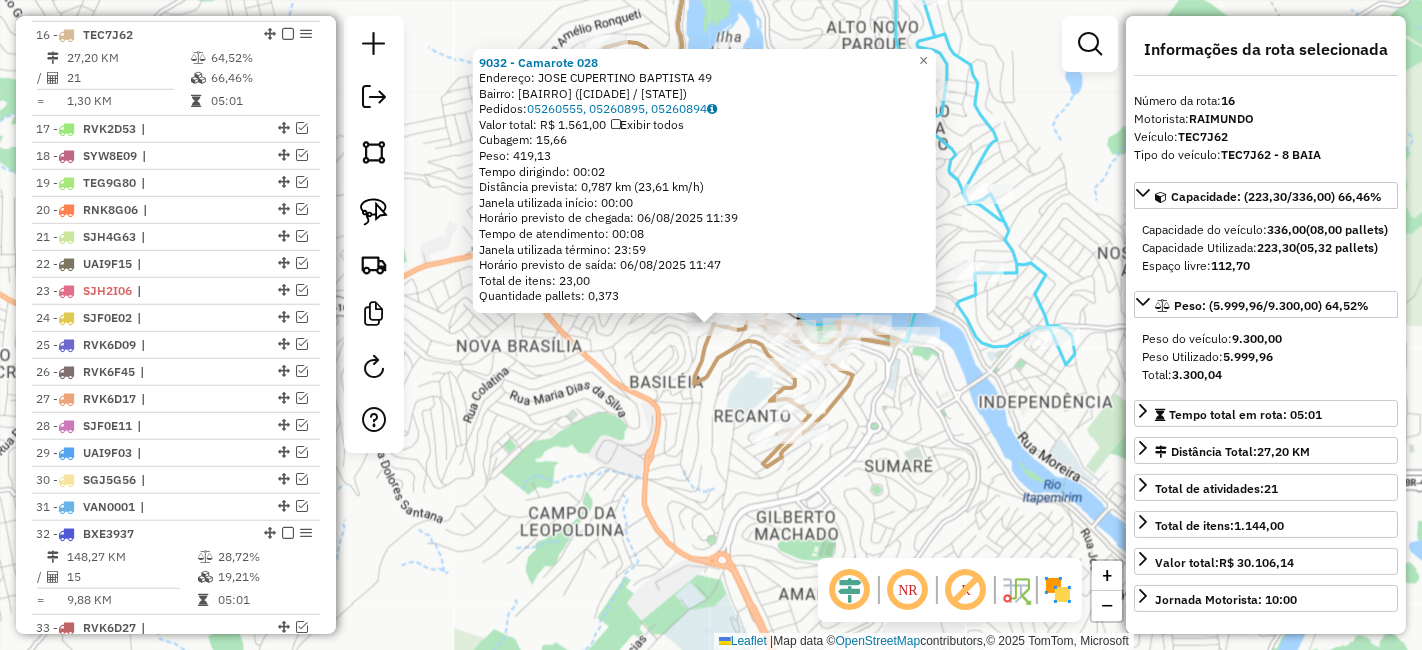 click on "[NUMBER] - [NAME]  Endereço:  JOSE CUPERTINO BAPTISTA [NUMBER]   Bairro: [CITY] ([STATE])   Pedidos:  [ORDER_ID], [ORDER_ID], [ORDER_ID]   Valor total: R$ [PRICE]   Exibir todos   Cubagem: [CUBAGE]  Peso: [WEIGHT]  Tempo dirigindo: [TIME]   Distância prevista: [DISTANCE] km ([SPEED] km/h)   Janela utilizada início: [TIME]   Horário previsto de chegada: [DATE] [TIME]   Tempo de atendimento: [TIME]   Janela utilizada término: [TIME]   Horário previsto de saída: [DATE] [TIME]   Total de itens: [ITEMS]   Quantidade pallets: [PALLETS]  × Janela de atendimento Grade de atendimento Capacidade Transportadoras Veículos Cliente Pedidos  Rotas Selecione os dias de semana para filtrar as janelas de atendimento  Seg   Ter   Qua   Qui   Sex   Sáb   Dom  Informe o período da janela de atendimento: De: Até:  Filtrar exatamente a janela do cliente  Considerar janela de atendimento padrão  Selecione os dias de semana para filtrar as grades de atendimento  Seg   Ter   Qua   Qui   Sex   Sáb   Dom   Peso mínimo:  De:" 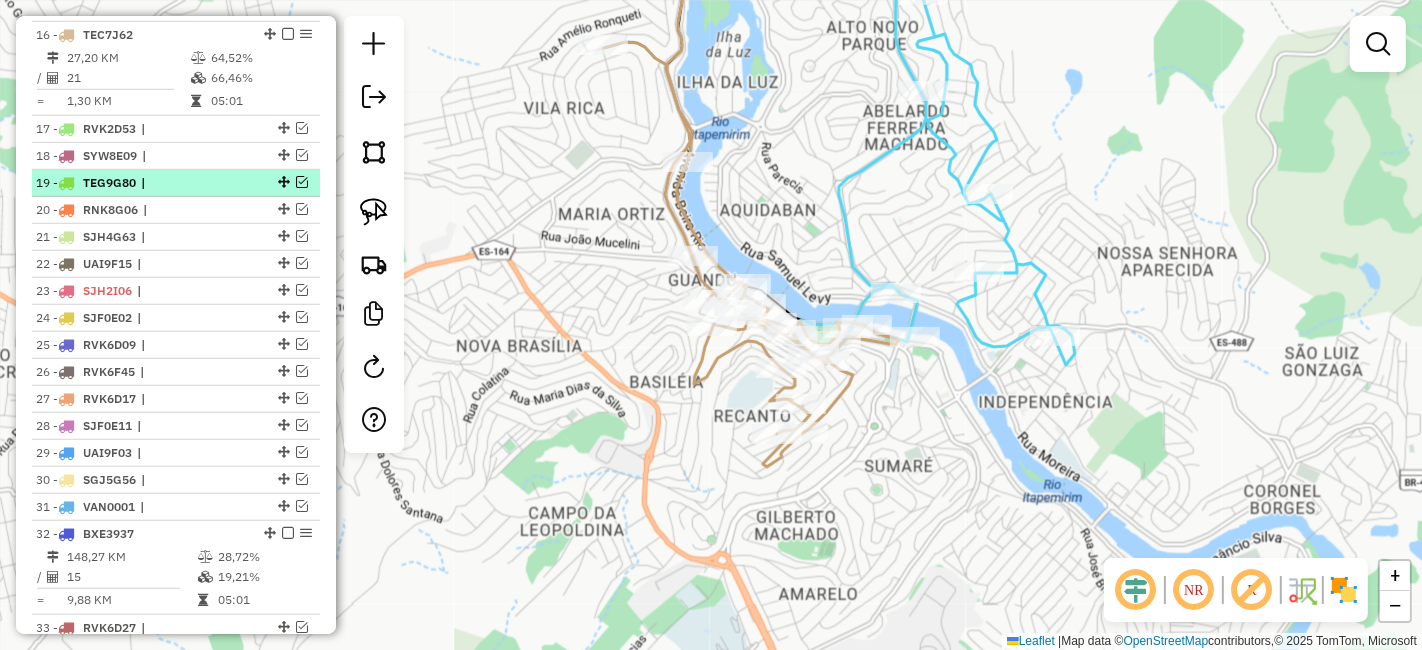 click at bounding box center (302, 182) 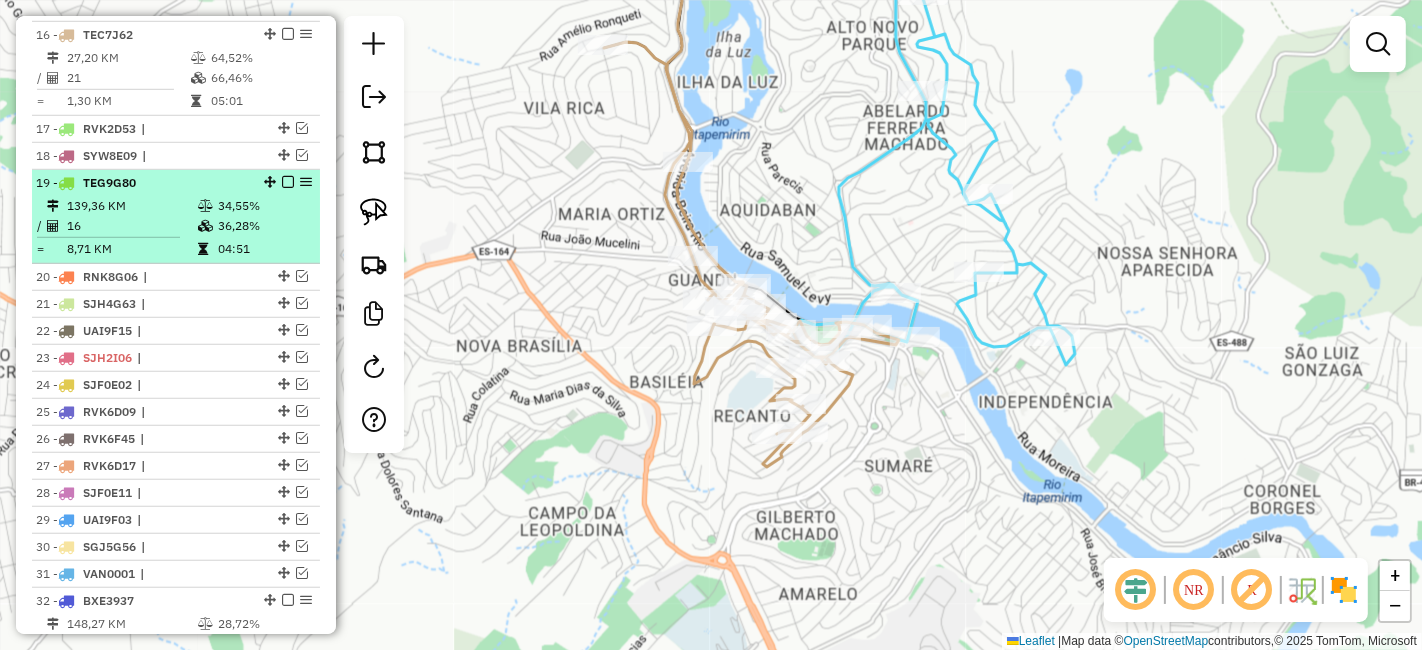click at bounding box center [306, 182] 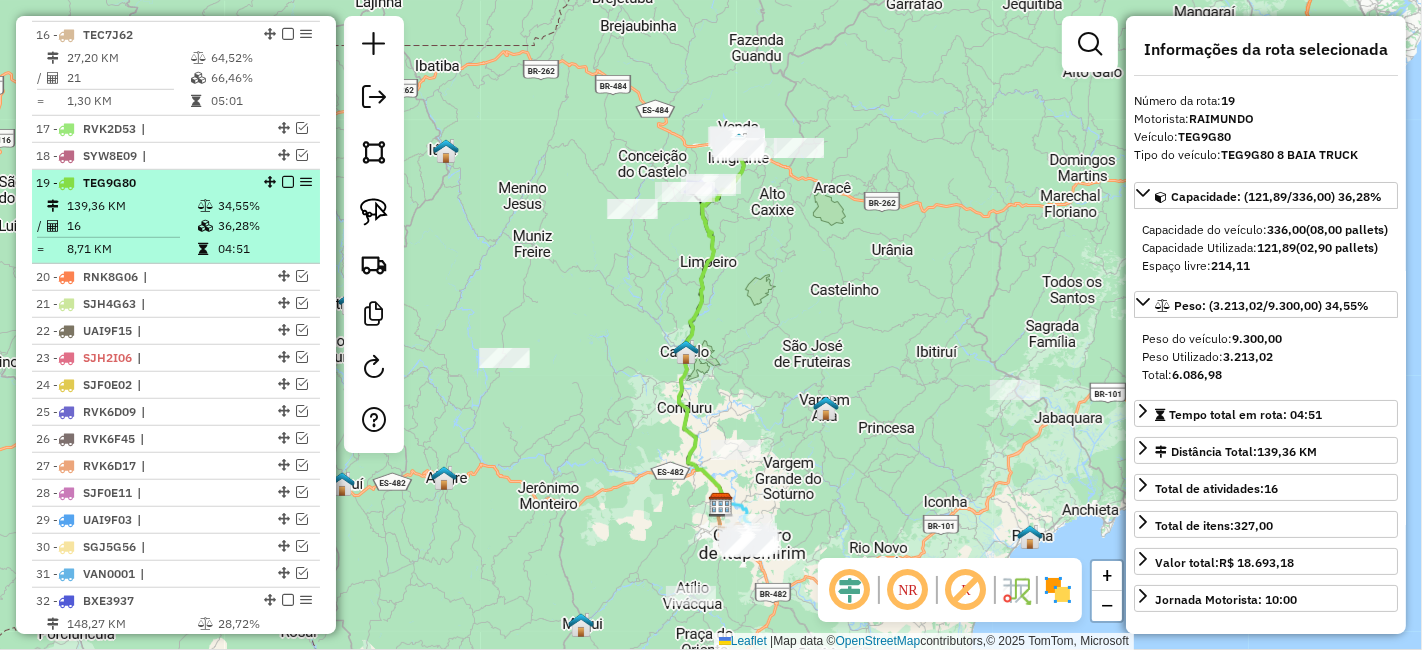 click at bounding box center [288, 182] 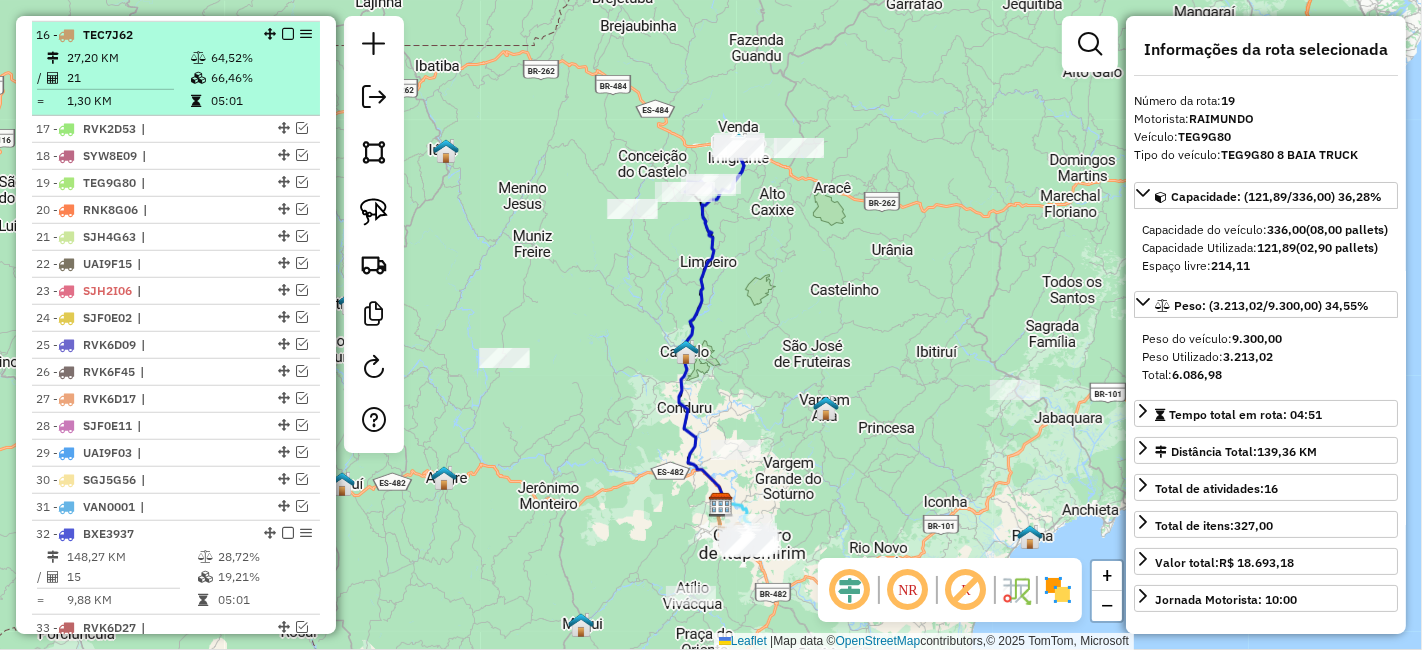 click at bounding box center (288, 34) 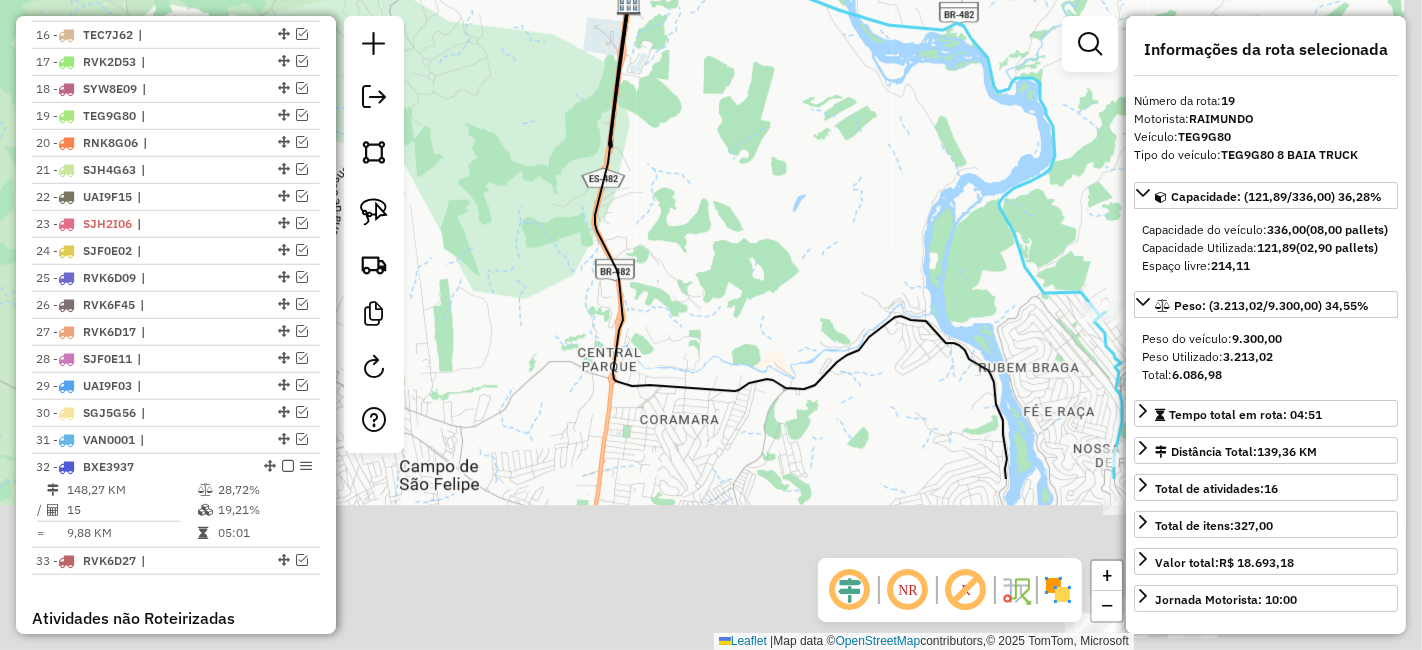 drag, startPoint x: 688, startPoint y: 392, endPoint x: 661, endPoint y: 174, distance: 219.66565 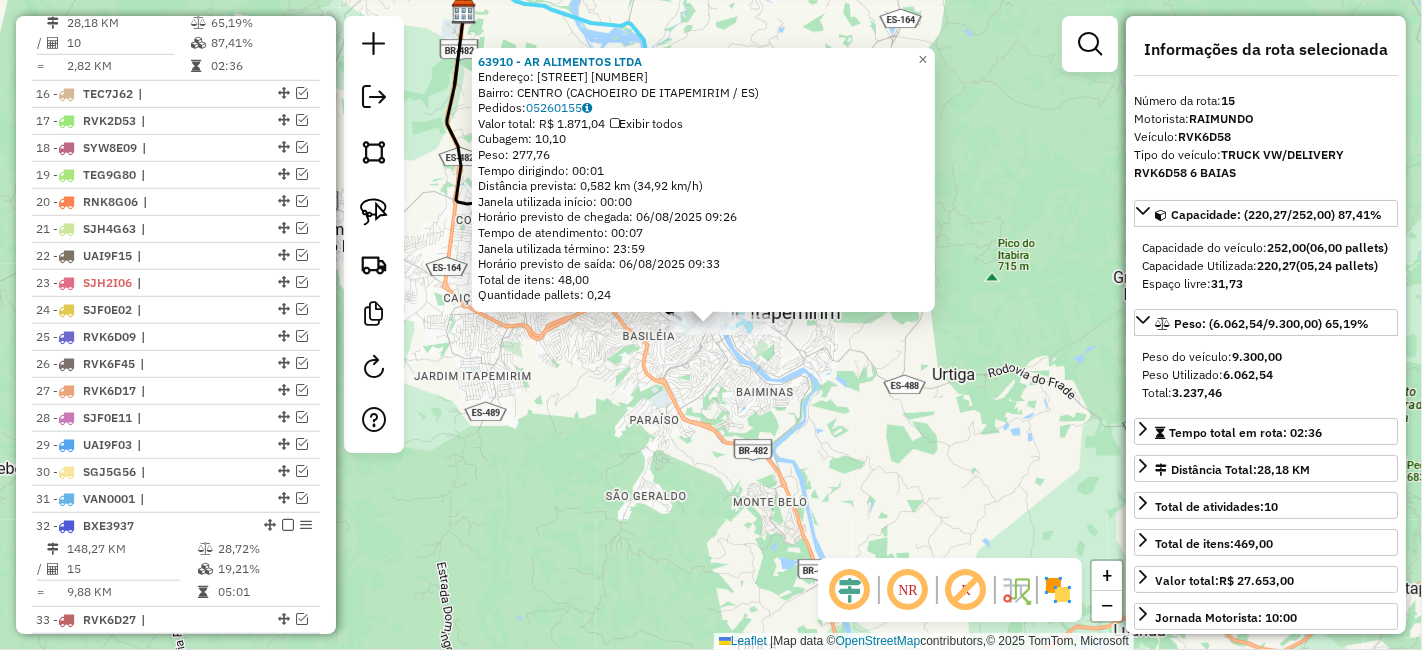 scroll, scrollTop: 1148, scrollLeft: 0, axis: vertical 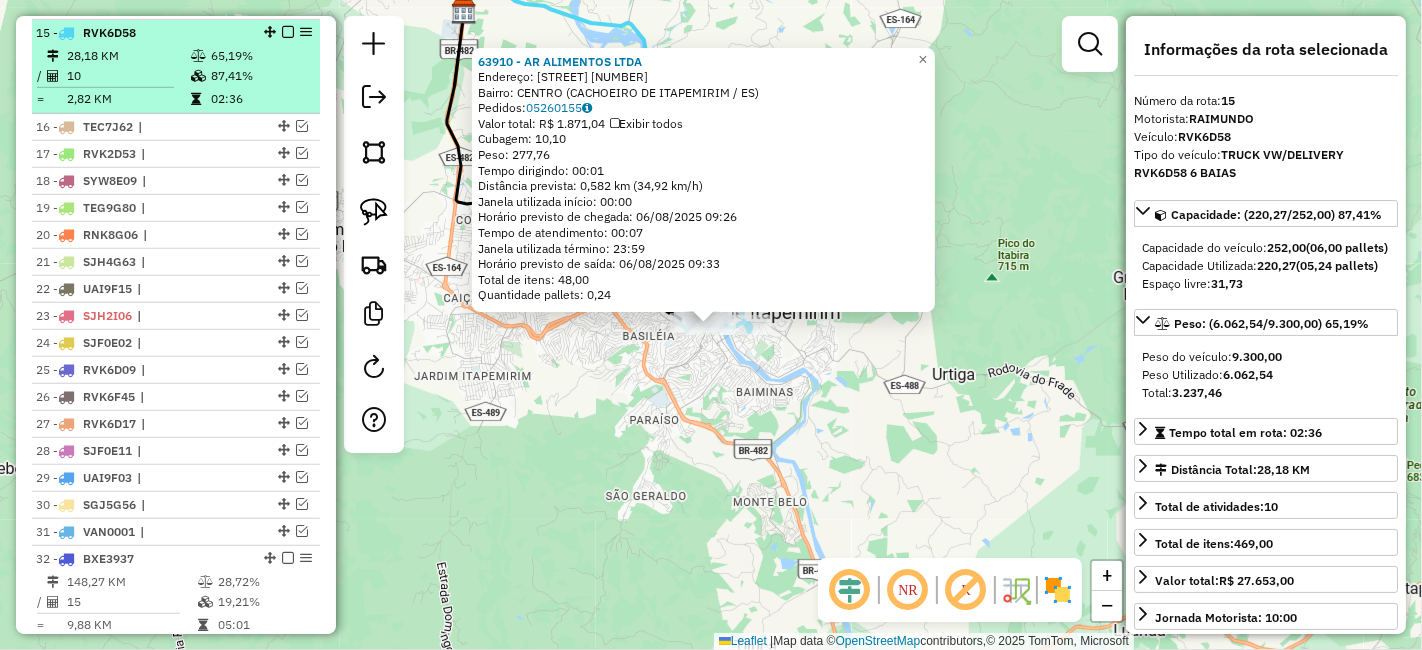 click at bounding box center (288, 32) 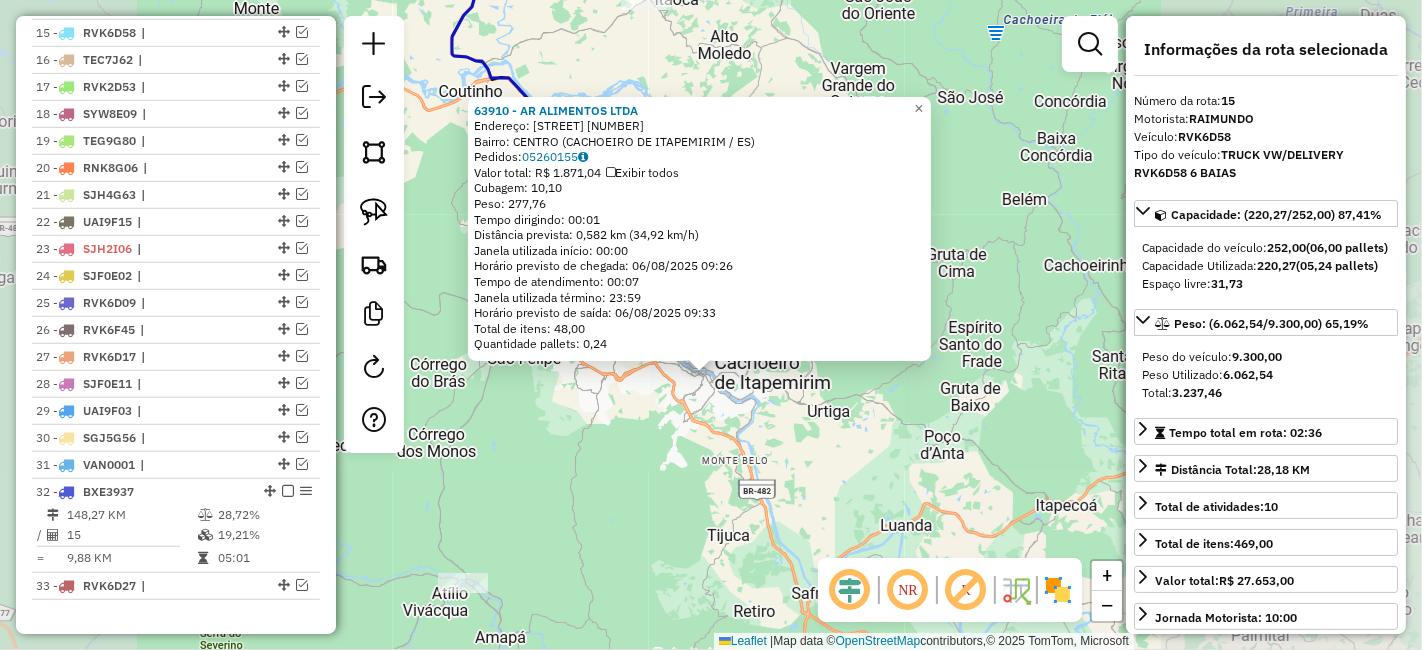 click on "[NUMBER] - AR ALIMENTOS  LTDA  Endereço:  VINTE E CINCO DE MARCO [NUMBER]   Bairro: CENTRO ([CITY] / ES)   Pedidos:  [ORDER_ID]   Valor total: R$ 1.871,04   Exibir todos   Cubagem: 10,10  Peso: 277,76  Tempo dirigindo: 00:01   Distância prevista: 0,582 km (34,92 km/h)   Janela utilizada início: 00:00   Horário previsto de chegada: 06/08/2025 09:26   Tempo de atendimento: 00:07   Janela utilizada término: 23:59   Horário previsto de saída: 06/08/2025 09:33   Total de itens: 48,00   Quantidade pallets: 0,24  × Janela de atendimento Grade de atendimento Capacidade Transportadoras Veículos Cliente Pedidos  Rotas Selecione os dias de semana para filtrar as janelas de atendimento  Seg   Ter   Qua   Qui   Sex   Sáb   Dom  Informe o período da janela de atendimento: De: Até:  Filtrar exatamente a janela do cliente  Considerar janela de atendimento padrão  Selecione os dias de semana para filtrar as grades de atendimento  Seg   Ter   Qua   Qui   Sex   Sáb   Dom   Peso mínimo:   Peso máximo:  De:" 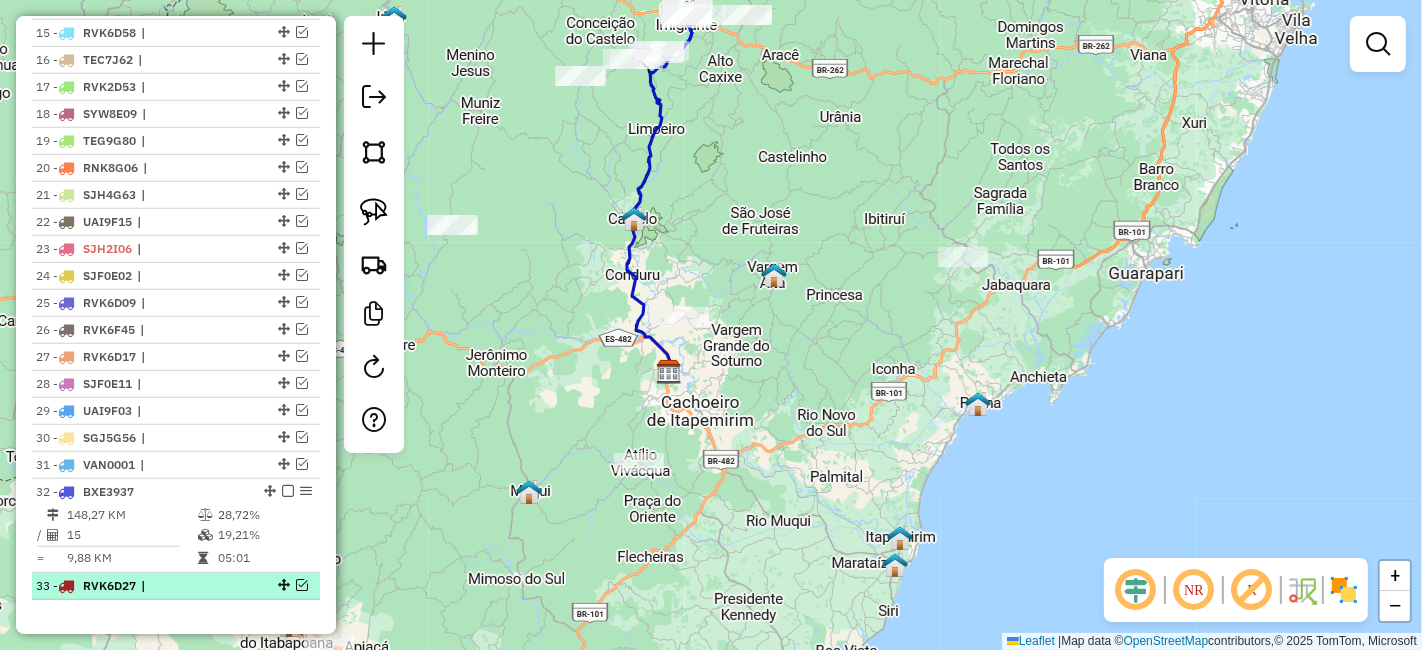 click at bounding box center [302, 585] 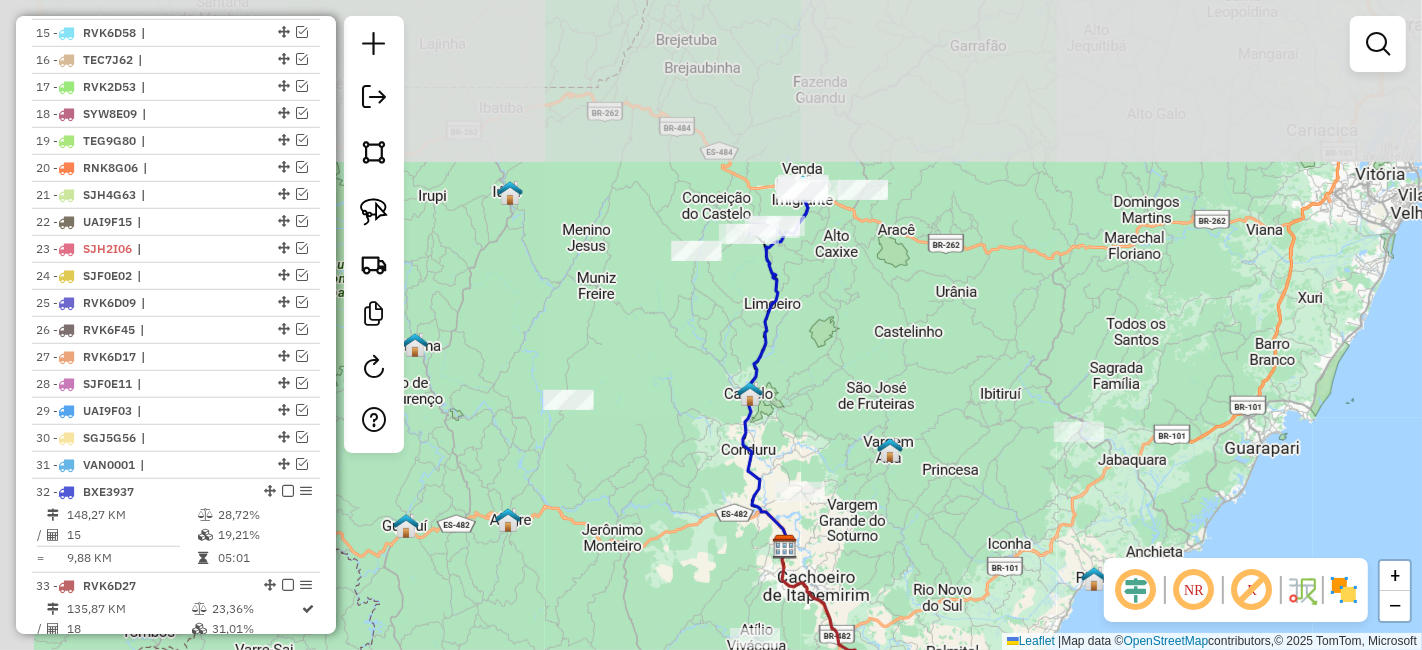 drag, startPoint x: 933, startPoint y: 208, endPoint x: 1050, endPoint y: 384, distance: 211.34096 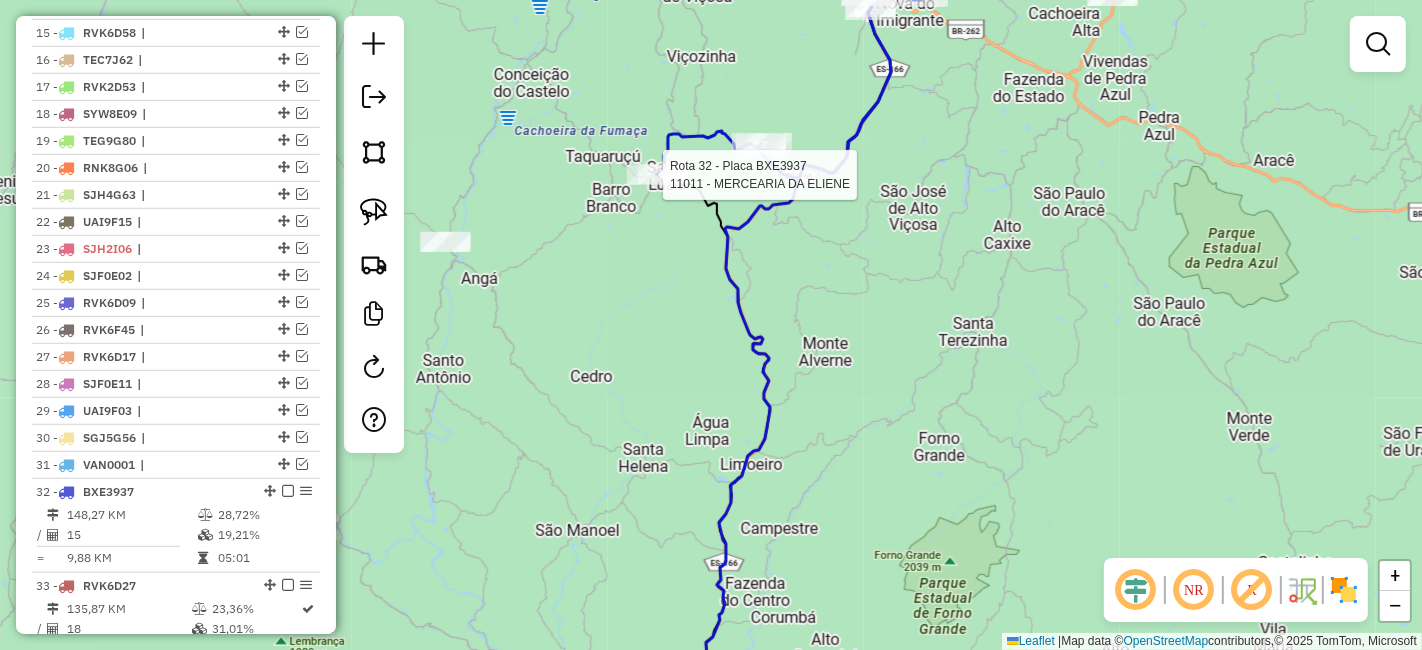 select on "*********" 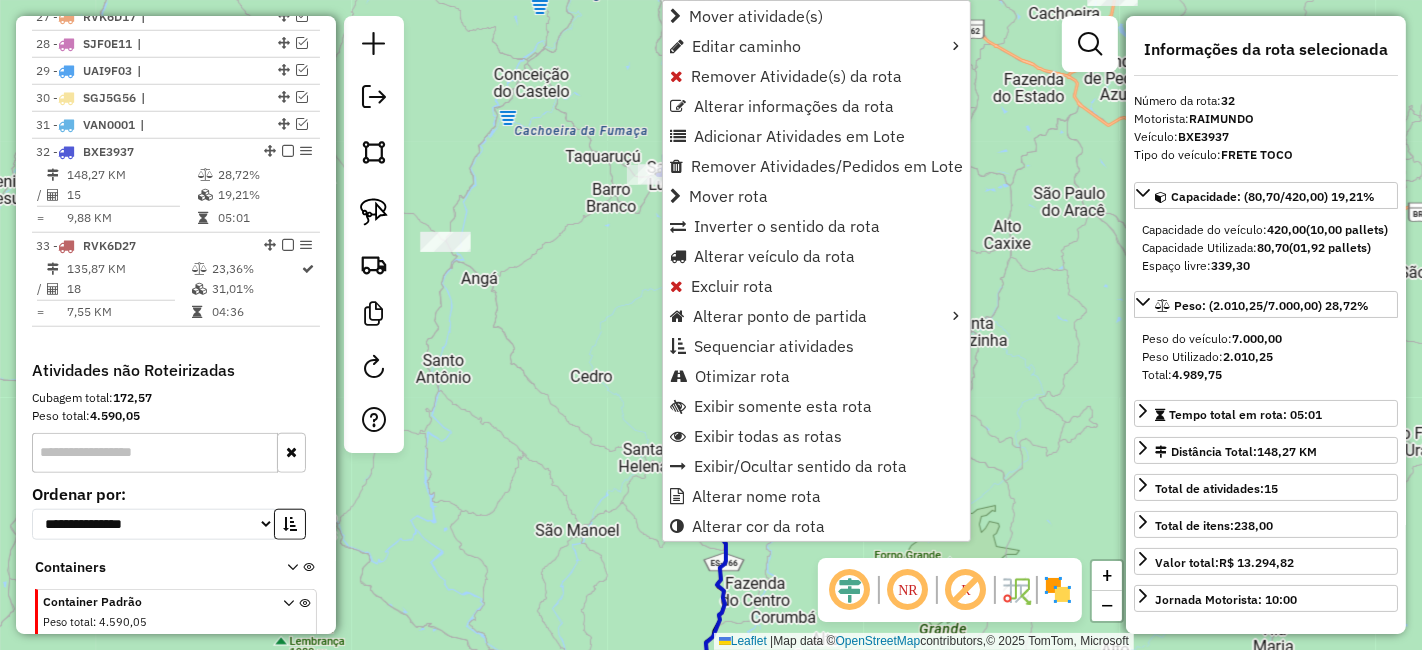 scroll, scrollTop: 1563, scrollLeft: 0, axis: vertical 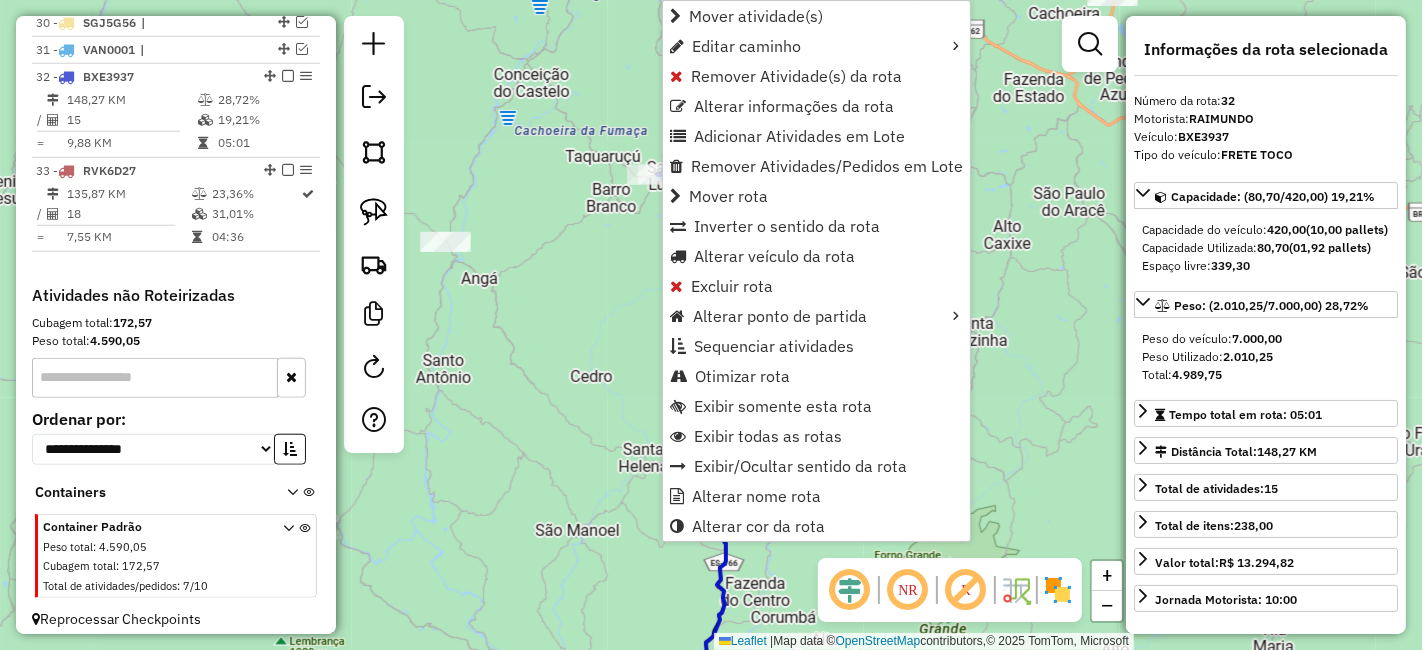 click on "Janela de atendimento Grade de atendimento Capacidade Transportadoras Veículos Cliente Pedidos  Rotas Selecione os dias de semana para filtrar as janelas de atendimento  Seg   Ter   Qua   Qui   Sex   Sáb   Dom  Informe o período da janela de atendimento: De: Até:  Filtrar exatamente a janela do cliente  Considerar janela de atendimento padrão  Selecione os dias de semana para filtrar as grades de atendimento  Seg   Ter   Qua   Qui   Sex   Sáb   Dom   Considerar clientes sem dia de atendimento cadastrado  Clientes fora do dia de atendimento selecionado Filtrar as atividades entre os valores definidos abaixo:  Peso mínimo:   Peso máximo:   Cubagem mínima:   Cubagem máxima:   De:   Até:  Filtrar as atividades entre o tempo de atendimento definido abaixo:  De:   Até:   Considerar capacidade total dos clientes não roteirizados Transportadora: Selecione um ou mais itens Tipo de veículo: Selecione um ou mais itens Veículo: Selecione um ou mais itens Motorista: Selecione um ou mais itens Nome: Rótulo:" 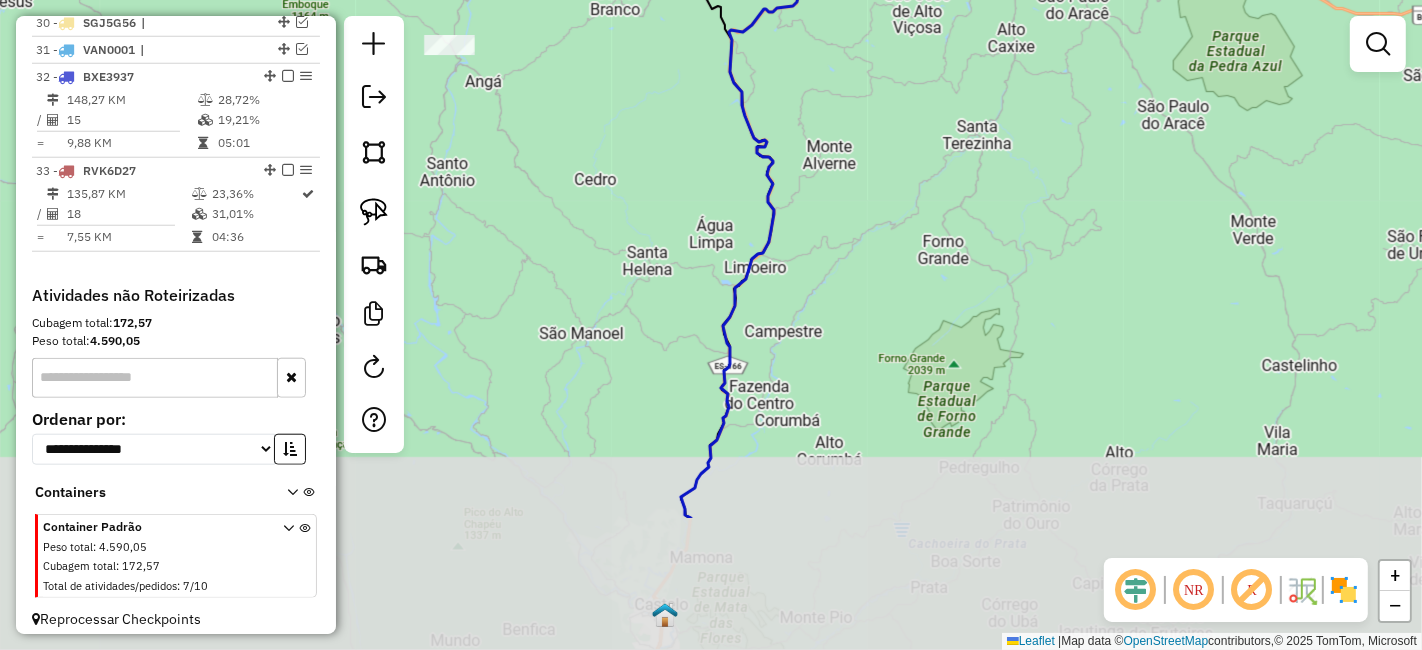 drag, startPoint x: 605, startPoint y: 456, endPoint x: 680, endPoint y: 2, distance: 460.15323 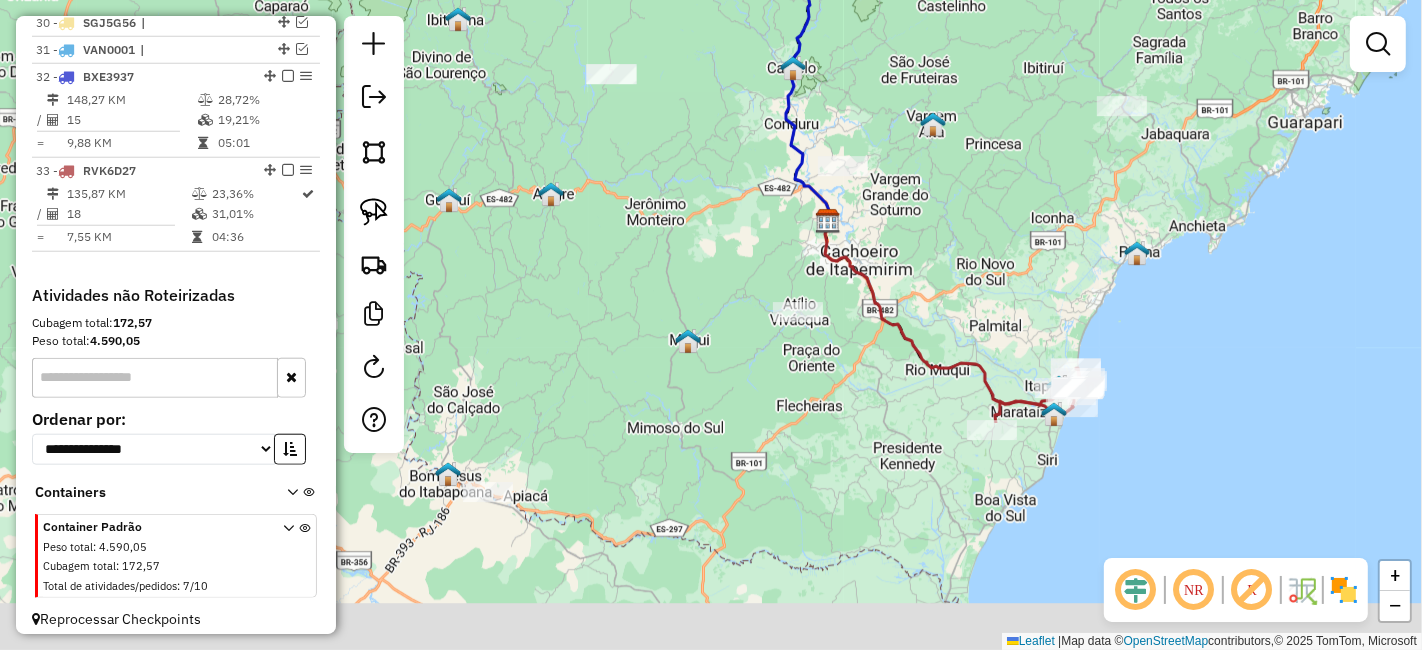 drag, startPoint x: 979, startPoint y: 327, endPoint x: 973, endPoint y: 215, distance: 112.1606 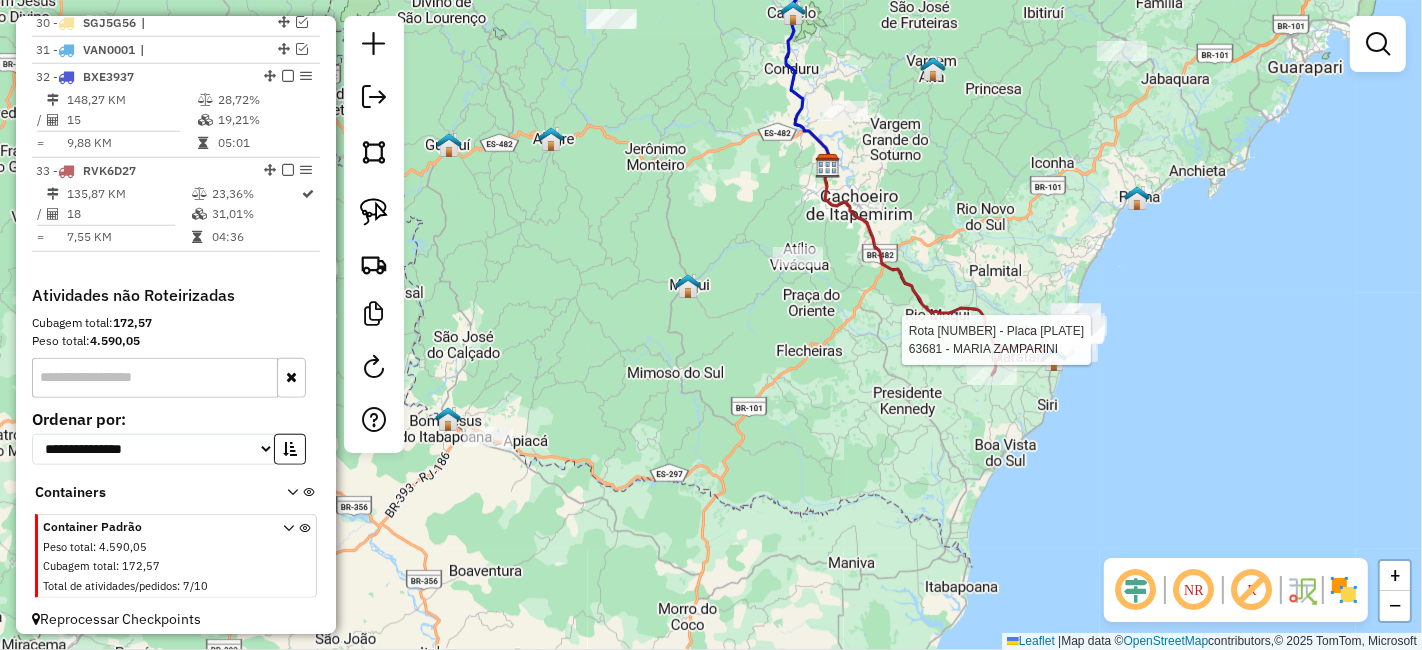 select on "*********" 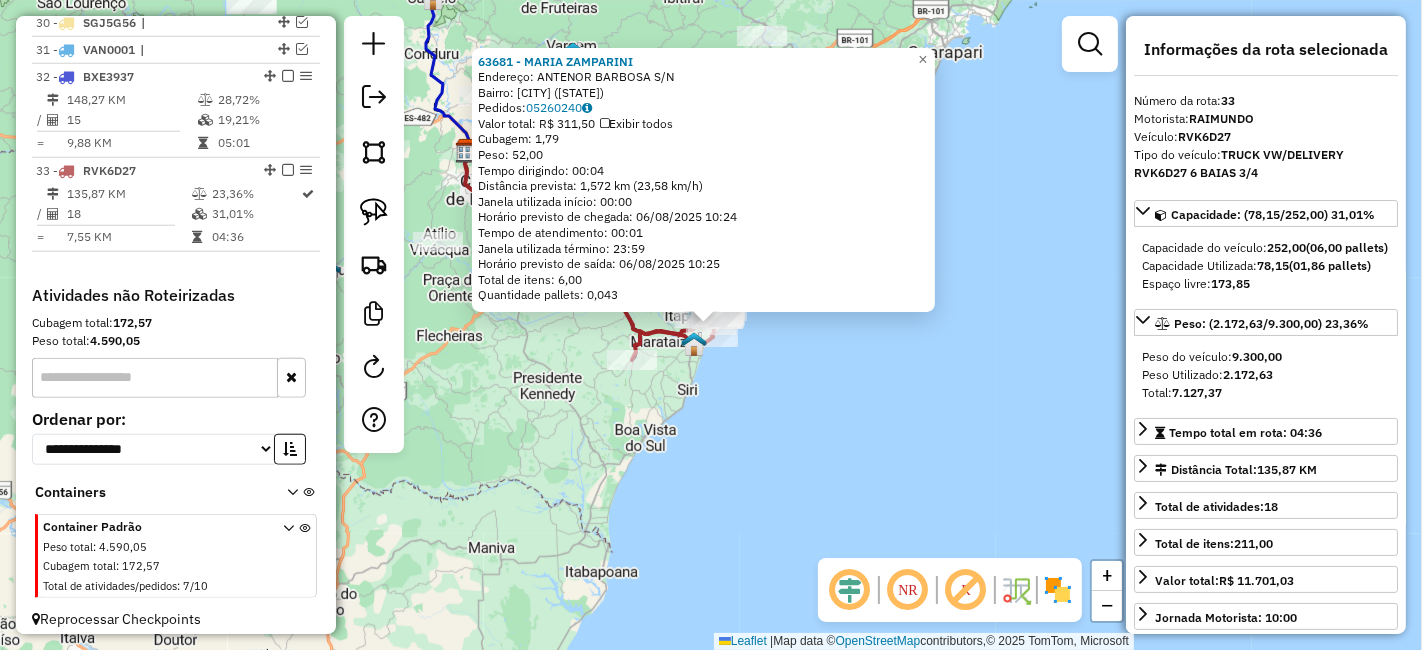 click on "Rota 33 - Placa [PLATE] [NUMBER] - [BUSINESS_NAME] [NUMBER] - [FIRST] [LAST] Endereço: [STREET] [NUMBER] Bairro: [CITY] ([CITY] / [STATE]) Pedidos: [ORDER_ID] Valor total: R$ [PRICE] Exibir todos Cubagem: [CUBAGE] Peso: [WEIGHT] Tempo dirigindo: [TIME] Distância prevista: [DISTANCE] km ([SPEED] km/h) Janela utilizada início: [TIME] Horário previsto de chegada: [DATE] [TIME] Tempo de atendimento: [TIME] Janela utilizada término: [TIME] Horário previsto de saída: [DATE] [TIME] Total de itens: [ITEMS] Quantidade pallets: [PALLETS] × Janela de atendimento Grade de atendimento Capacidade Transportadoras Veículos Cliente Pedidos Rotas Selecione os dias de semana para filtrar as janelas de atendimento Seg Ter Qua Qui Sex Sáb Dom Informe o período da janela de atendimento: De: Até: Filtrar exatamente a janela do cliente Considerar janela de atendimento padrão Selecione os dias de semana para filtrar as grades de atendimento Seg Ter Qua Qui Sex Sáb Dom De: De:" 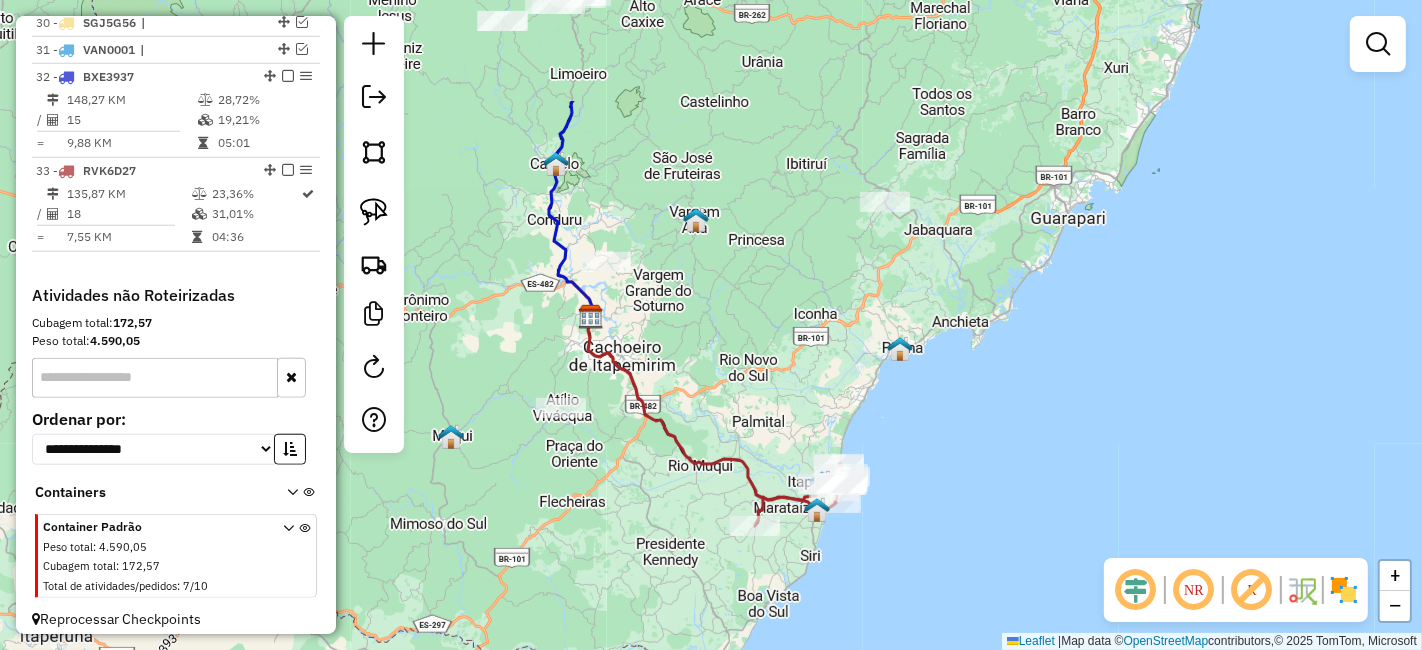 drag, startPoint x: 568, startPoint y: 366, endPoint x: 688, endPoint y: 374, distance: 120.26637 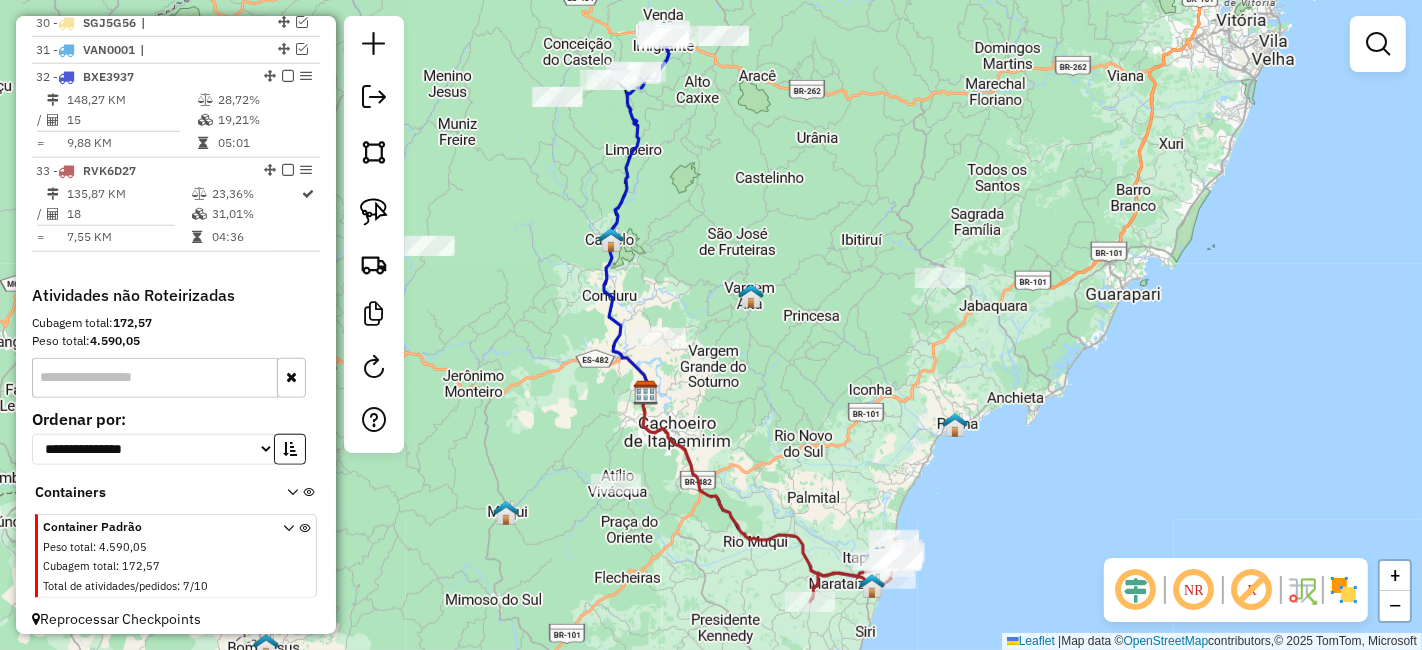 drag, startPoint x: 667, startPoint y: 207, endPoint x: 785, endPoint y: 422, distance: 245.25293 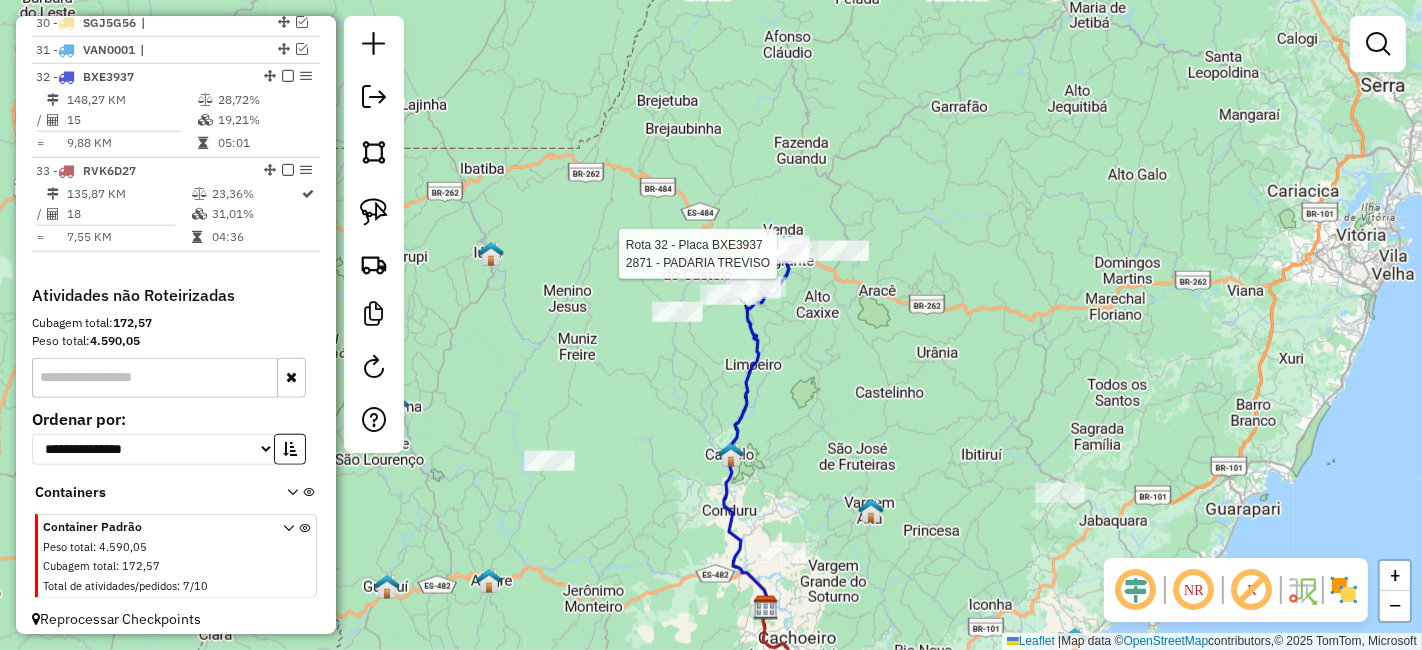 select on "*********" 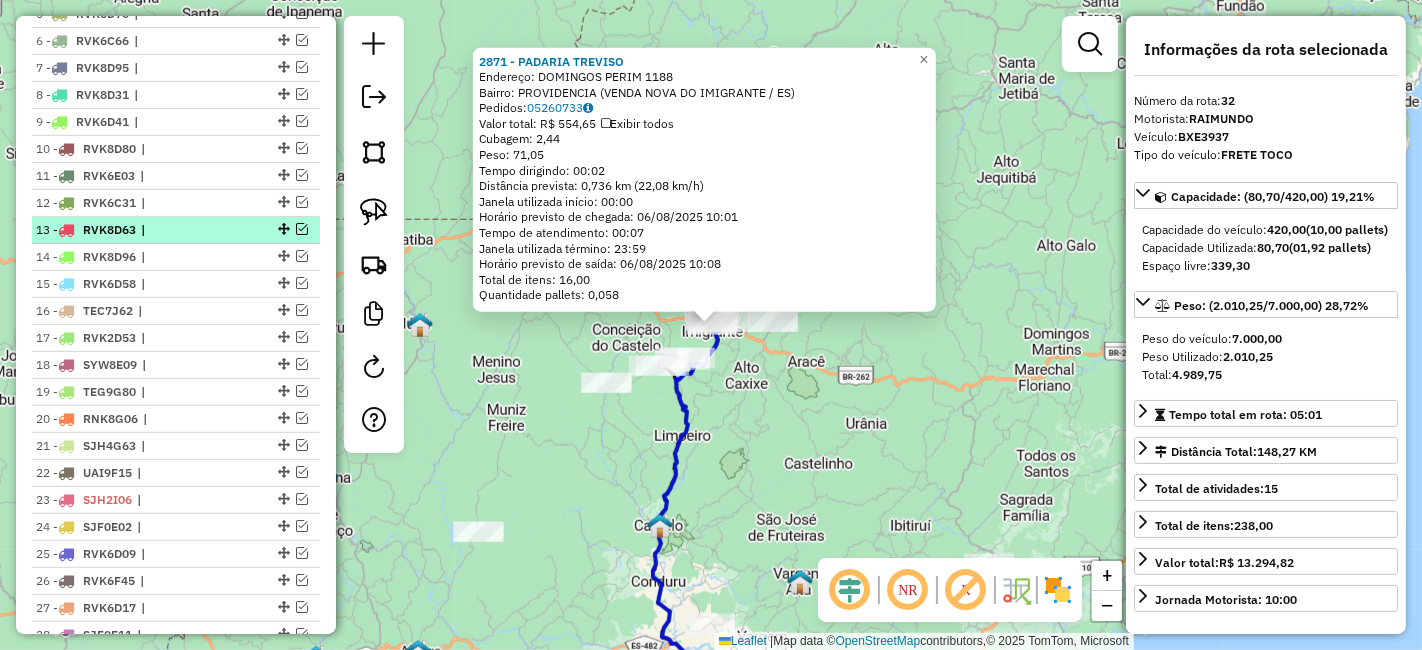 scroll, scrollTop: 785, scrollLeft: 0, axis: vertical 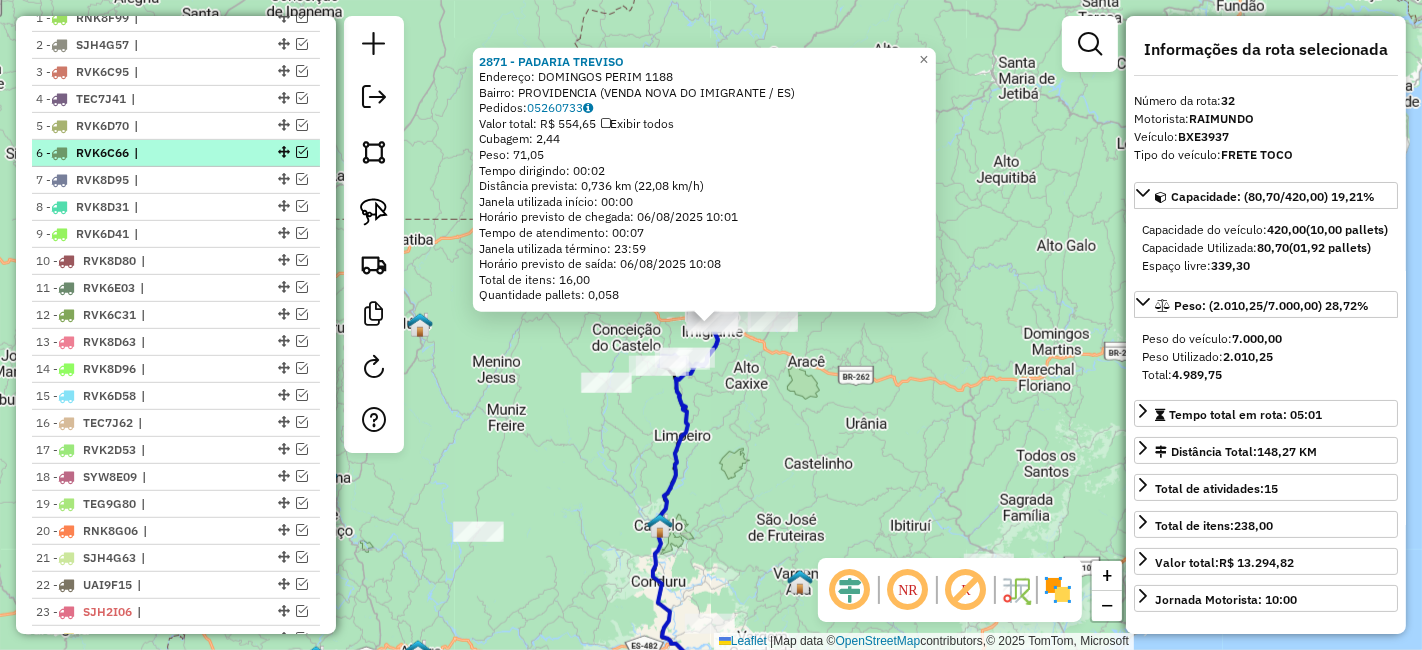 click at bounding box center [302, 152] 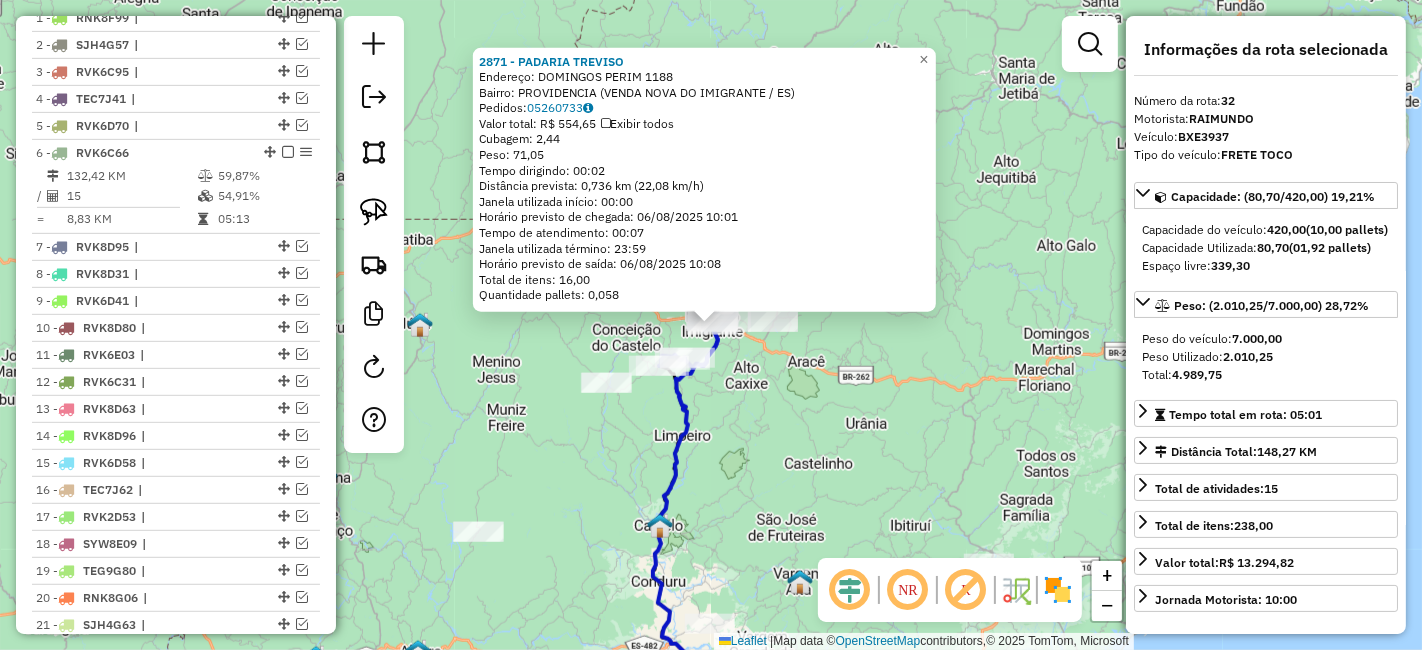 click on "[NUMBER] - [BUSINESS_NAME] Endereço: [STREET] [NUMBER] Bairro: [CITY] ([CITY] / [STATE]) Pedidos: [ORDER_ID] Valor total: R$ [PRICE] Exibir todos Cubagem: [CUBAGE] Peso: [WEIGHT] Tempo dirigindo: [TIME] Distância prevista: [DISTANCE] km ([SPEED] km/h) Janela utilizada início: [TIME] Horário previsto de chegada: [DATE] [TIME] Tempo de atendimento: [TIME] Janela utilizada término: [TIME] Horário previsto de saída: [DATE] [TIME] Total de itens: [ITEMS] Quantidade pallets: [PALLETS] × Janela de atendimento Grade de atendimento Capacidade Transportadoras Veículos Cliente Pedidos Rotas Selecione os dias de semana para filtrar as janelas de atendimento Seg Ter Qua Qui Sex Sáb Dom Informe o período da janela de atendimento: De: Até: Filtrar exatamente a janela do cliente Considerar janela de atendimento padrão Selecione os dias de semana para filtrar as grades de atendimento Seg Ter Qua Qui Sex Sáb Dom Peso mínimo: Peso máximo: De: De:" 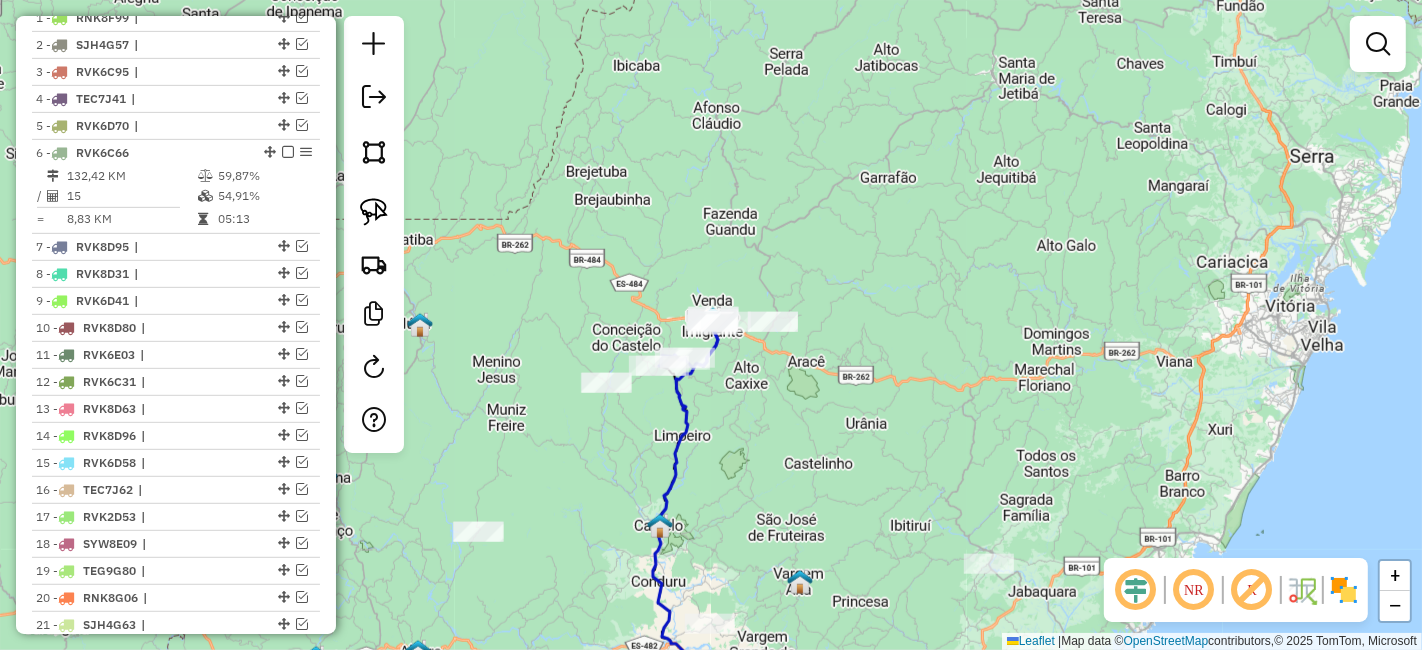 drag, startPoint x: 565, startPoint y: 507, endPoint x: 816, endPoint y: 381, distance: 280.8505 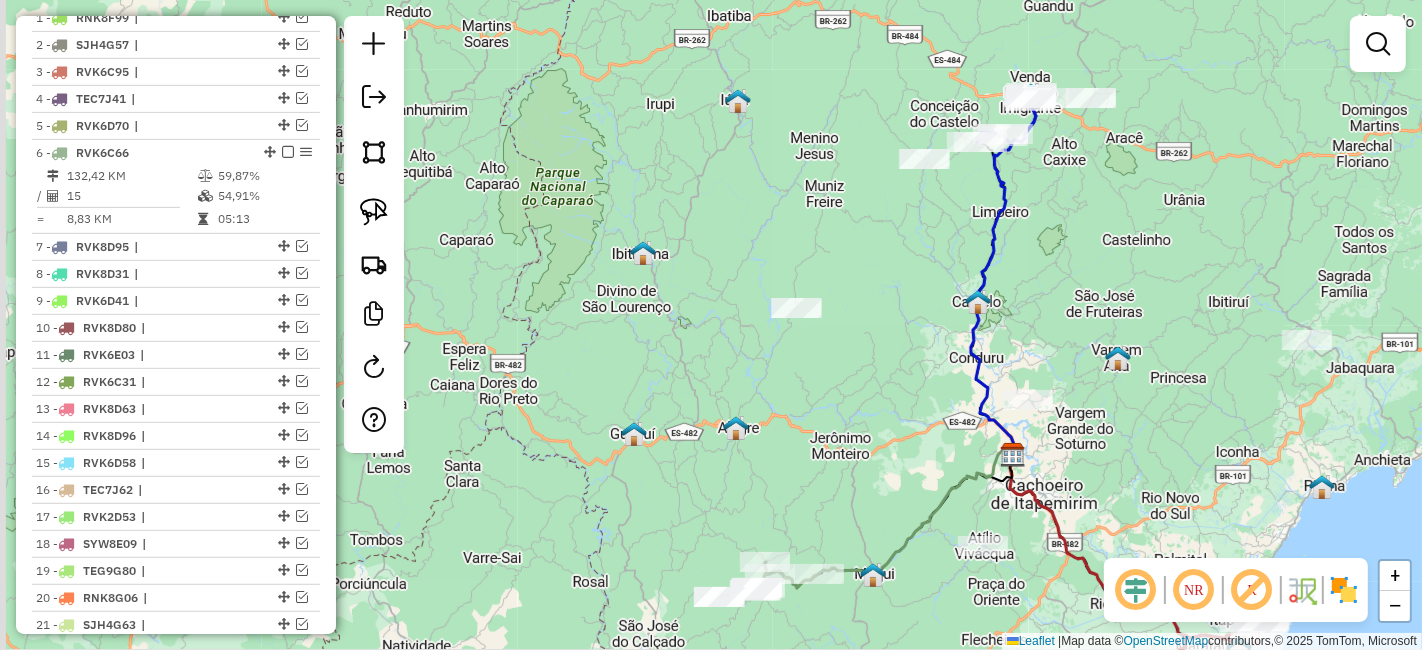 drag, startPoint x: 840, startPoint y: 398, endPoint x: 964, endPoint y: 259, distance: 186.2713 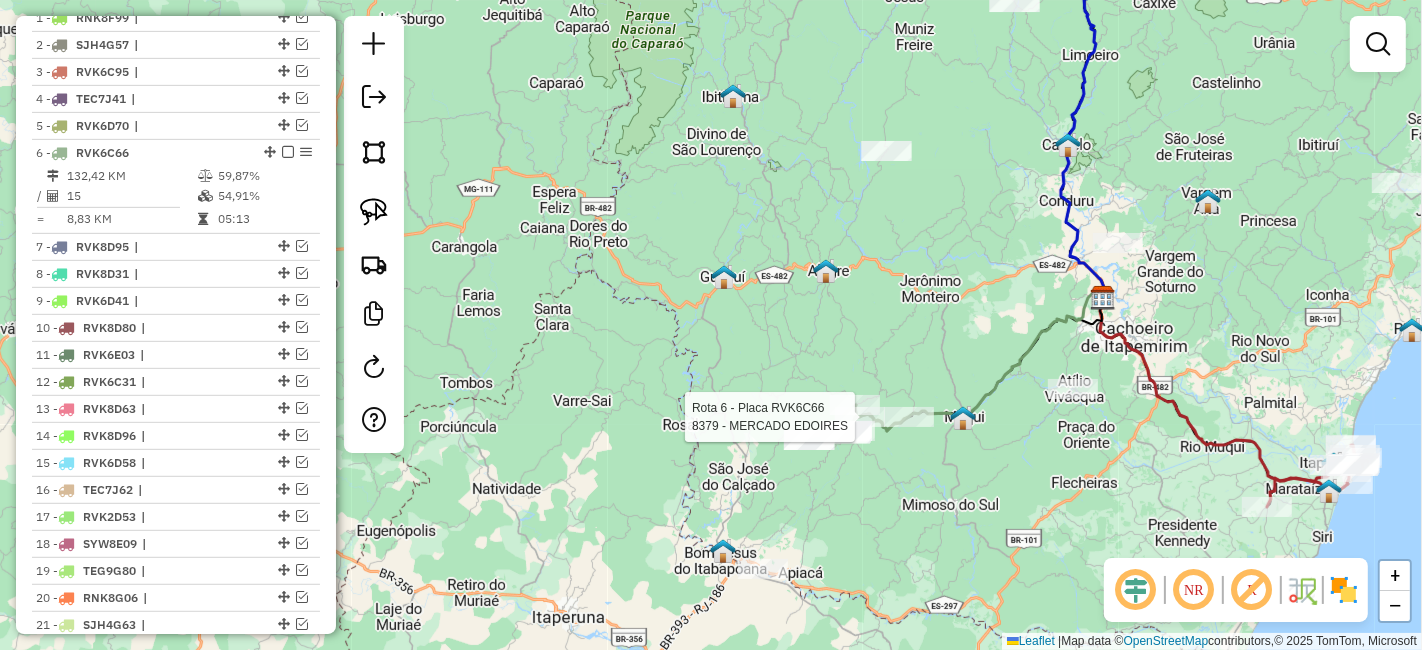 select on "*********" 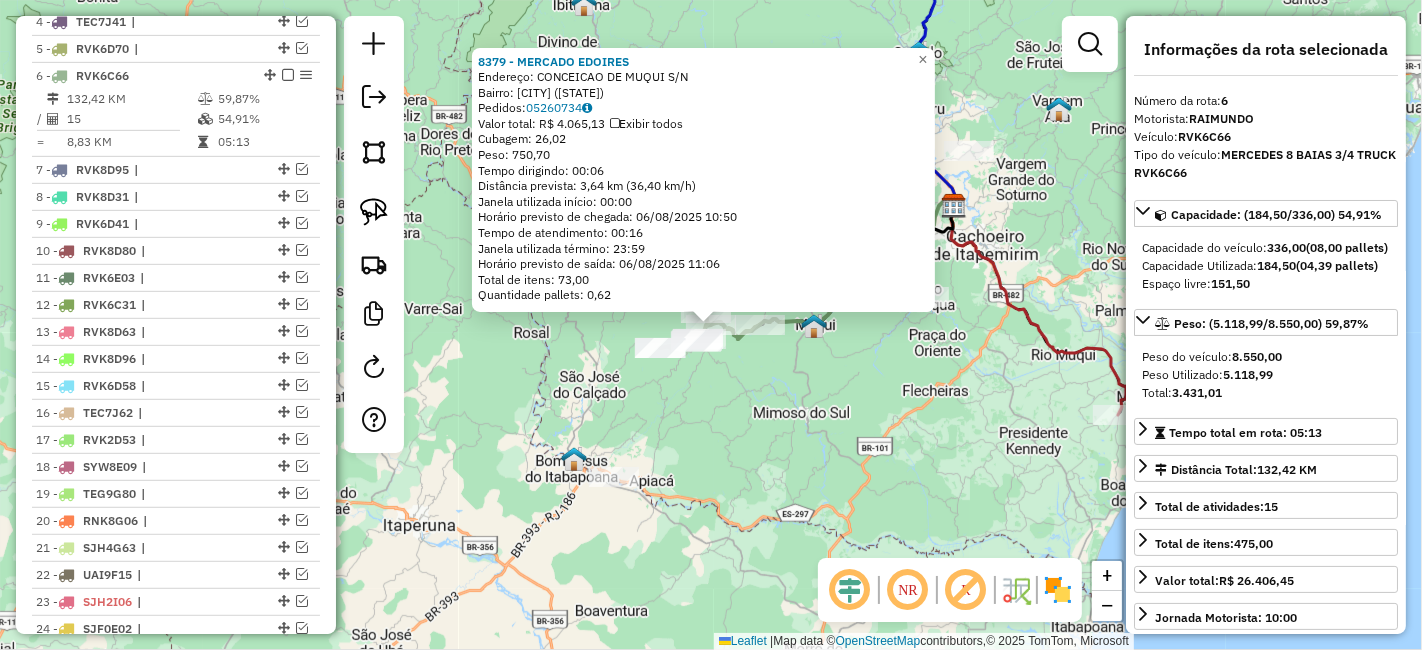 scroll, scrollTop: 906, scrollLeft: 0, axis: vertical 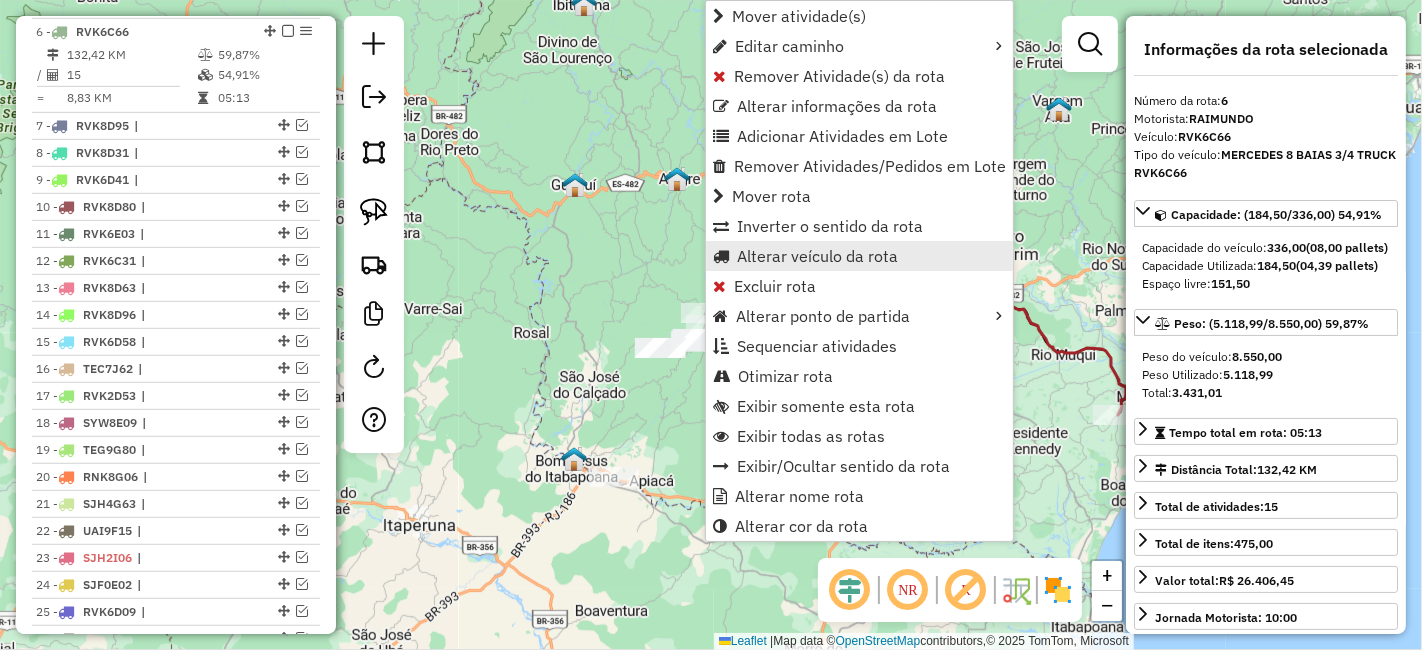 click on "Alterar veículo da rota" at bounding box center [817, 256] 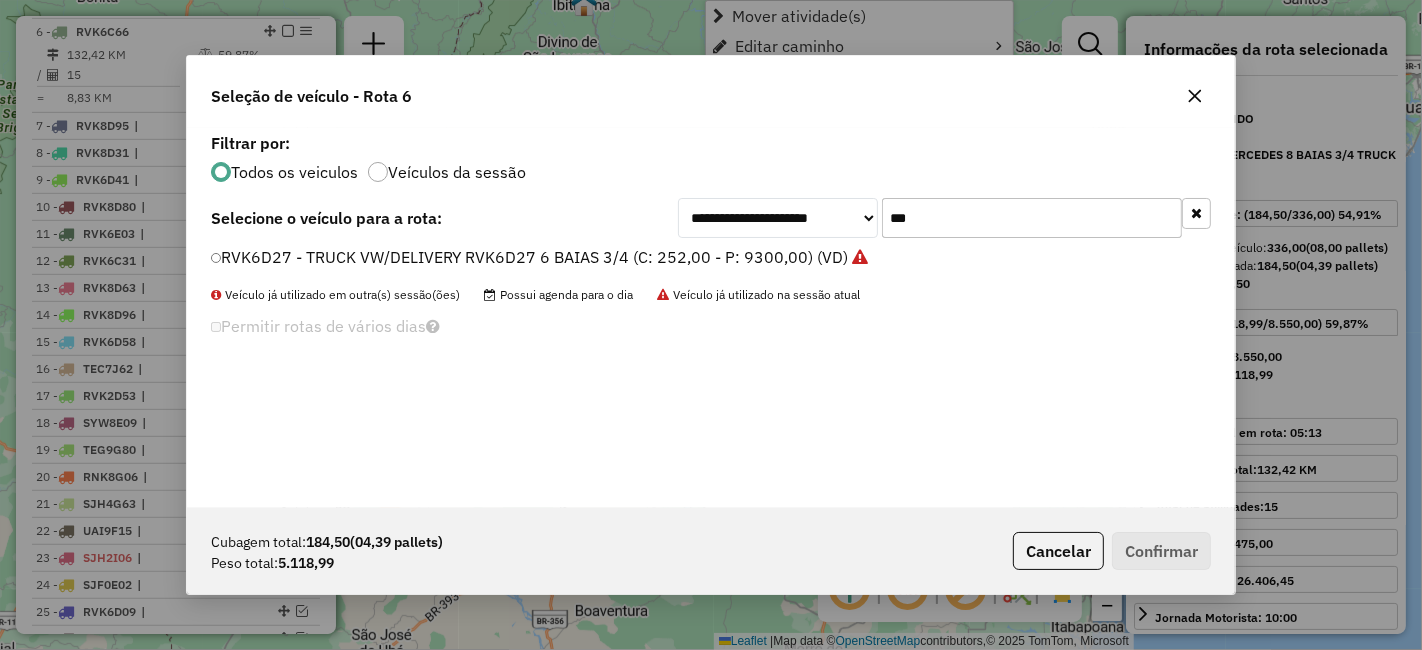 scroll, scrollTop: 11, scrollLeft: 5, axis: both 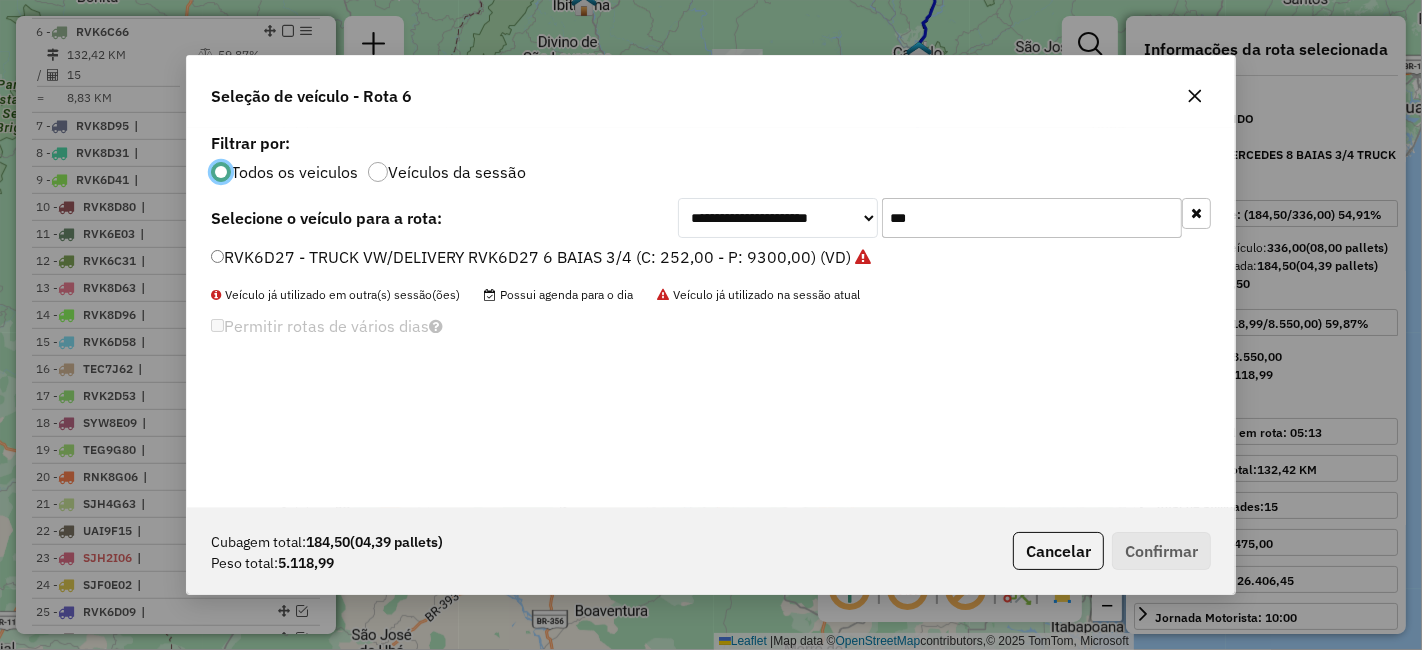 click on "***" 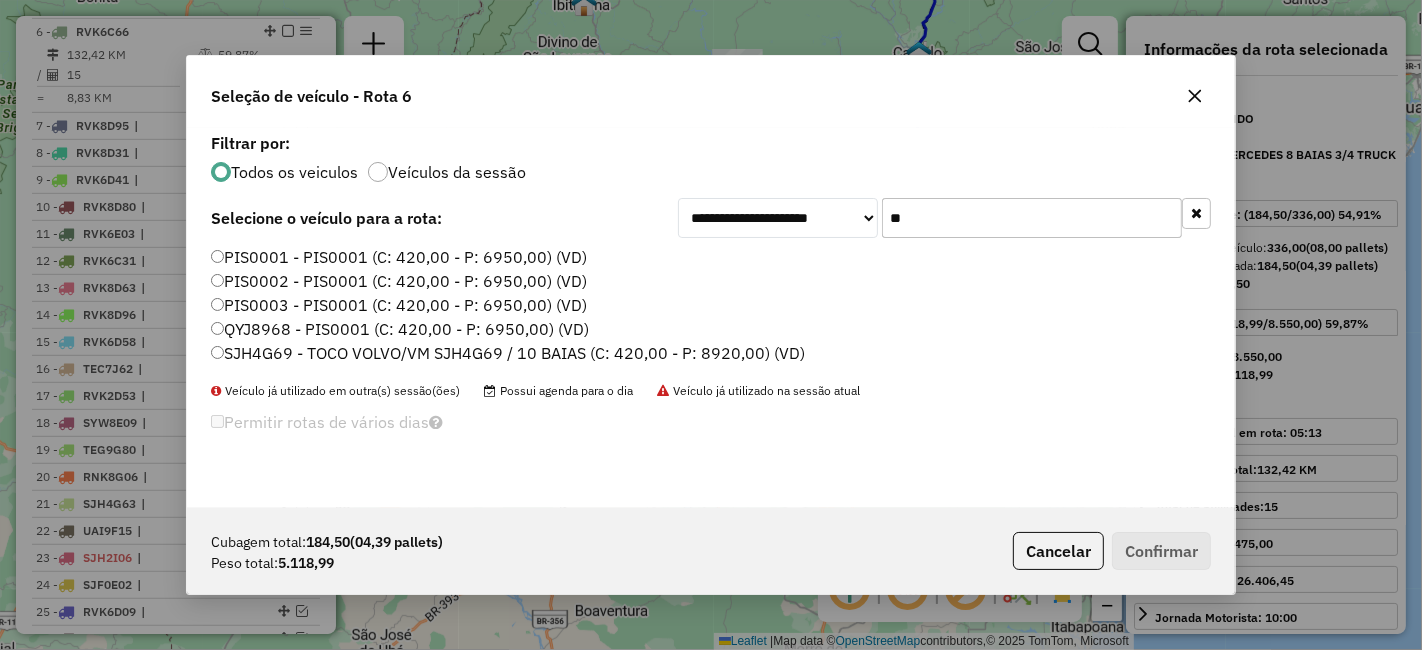 type on "**" 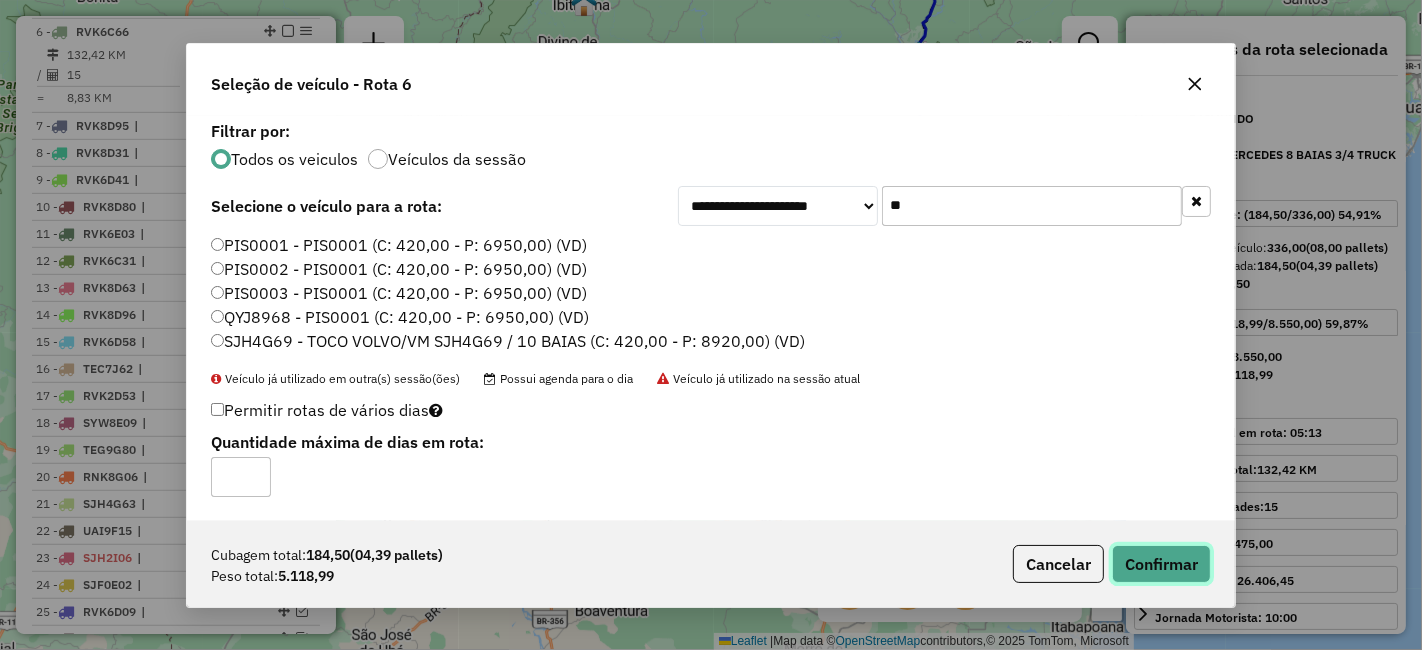 click on "Confirmar" 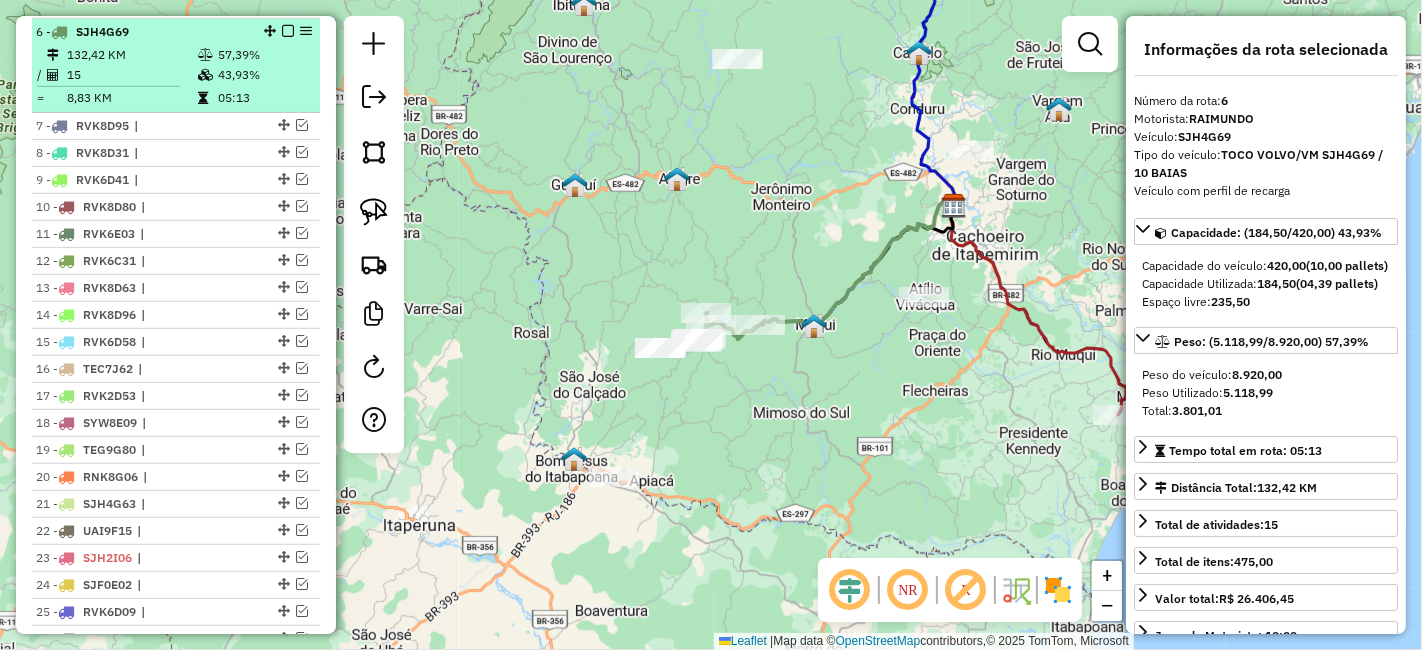 click at bounding box center [288, 31] 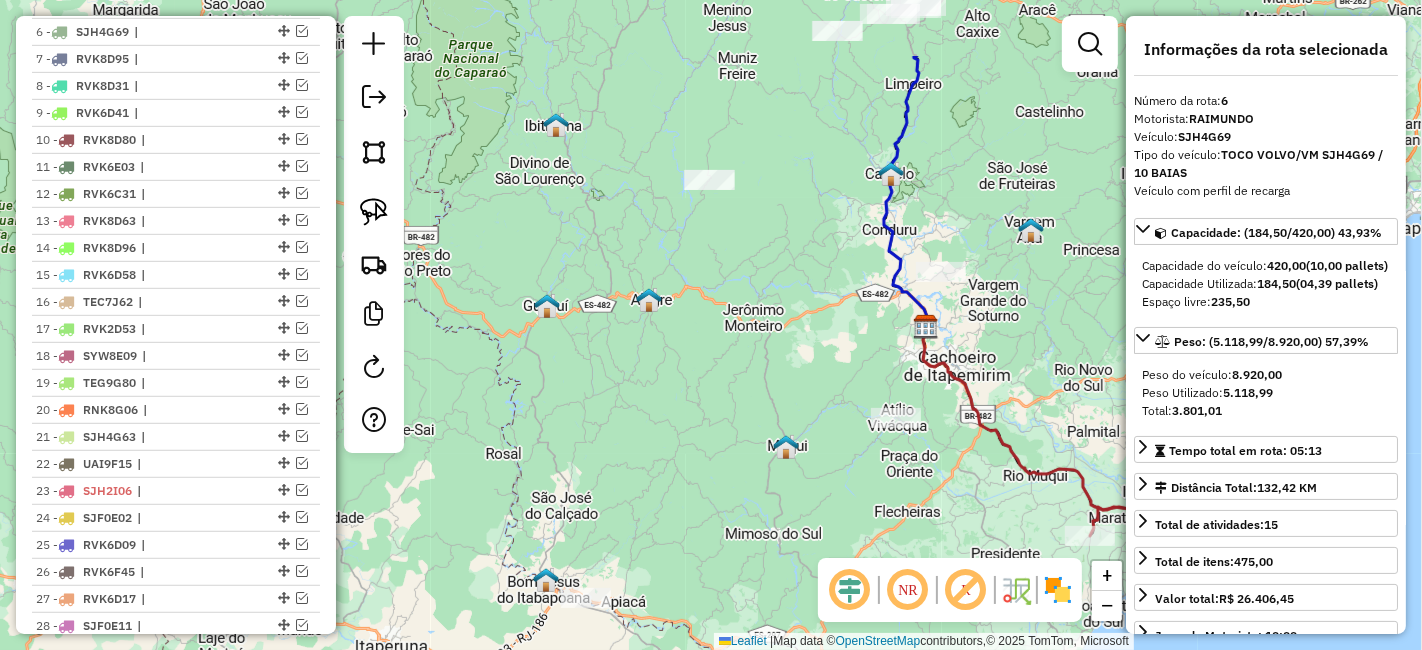 drag, startPoint x: 817, startPoint y: 220, endPoint x: 791, endPoint y: 386, distance: 168.0238 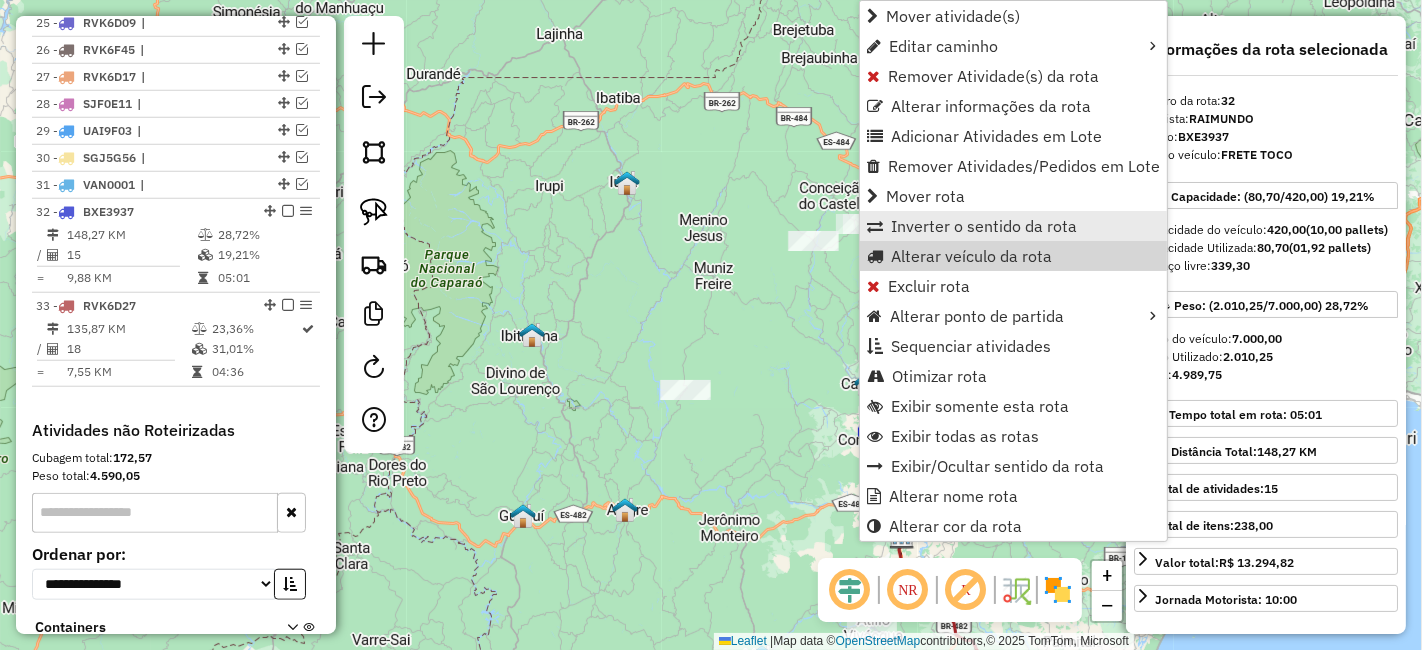 scroll, scrollTop: 1563, scrollLeft: 0, axis: vertical 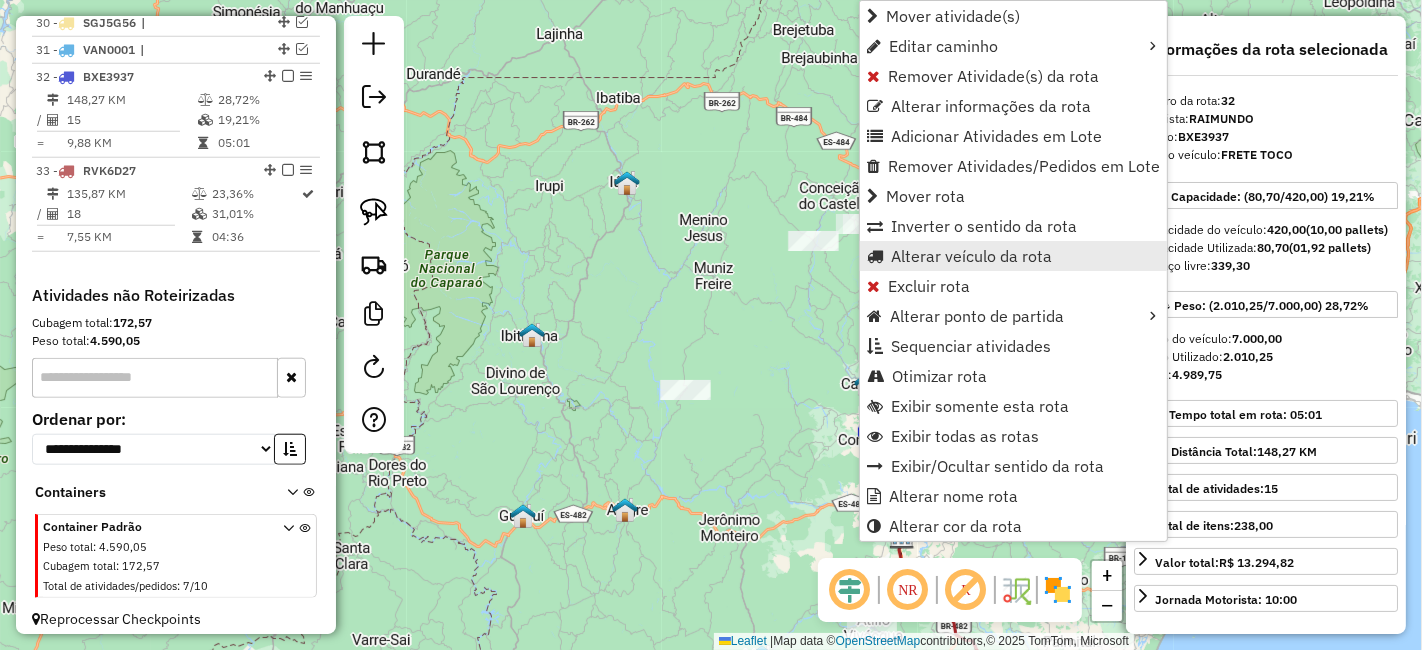 click on "Alterar veículo da rota" at bounding box center [971, 256] 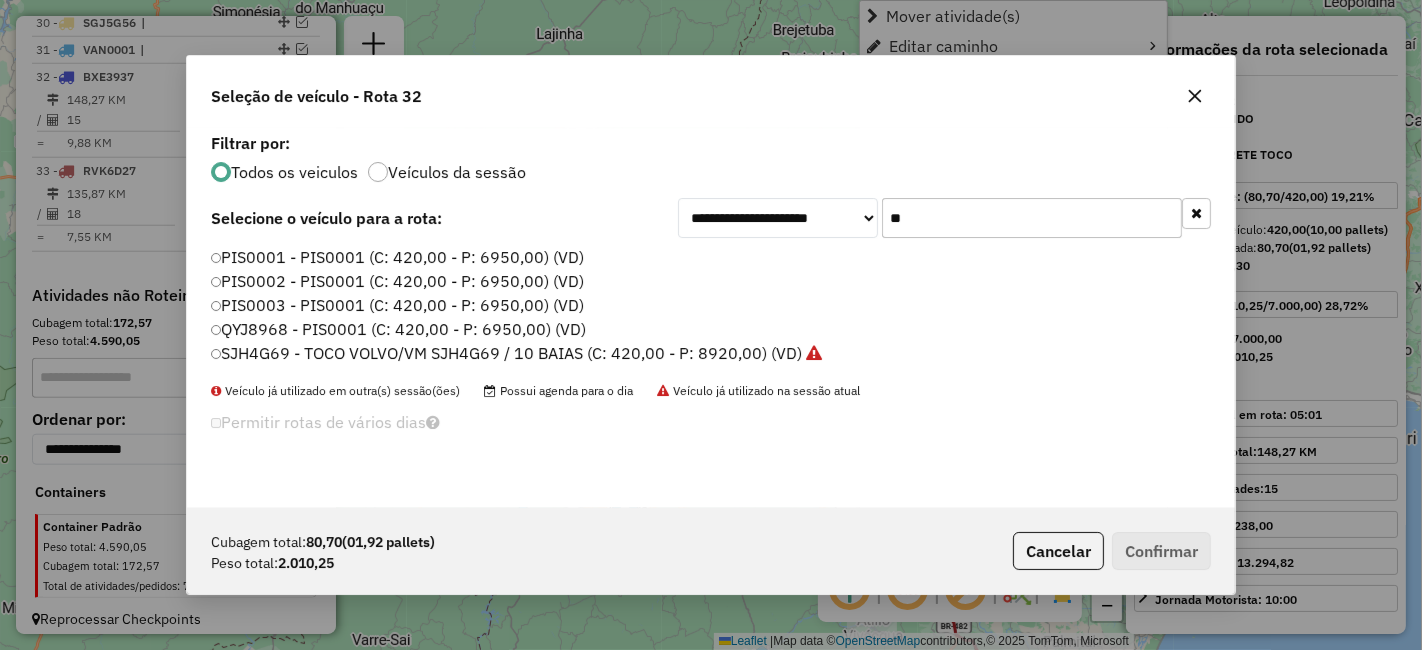 scroll, scrollTop: 11, scrollLeft: 5, axis: both 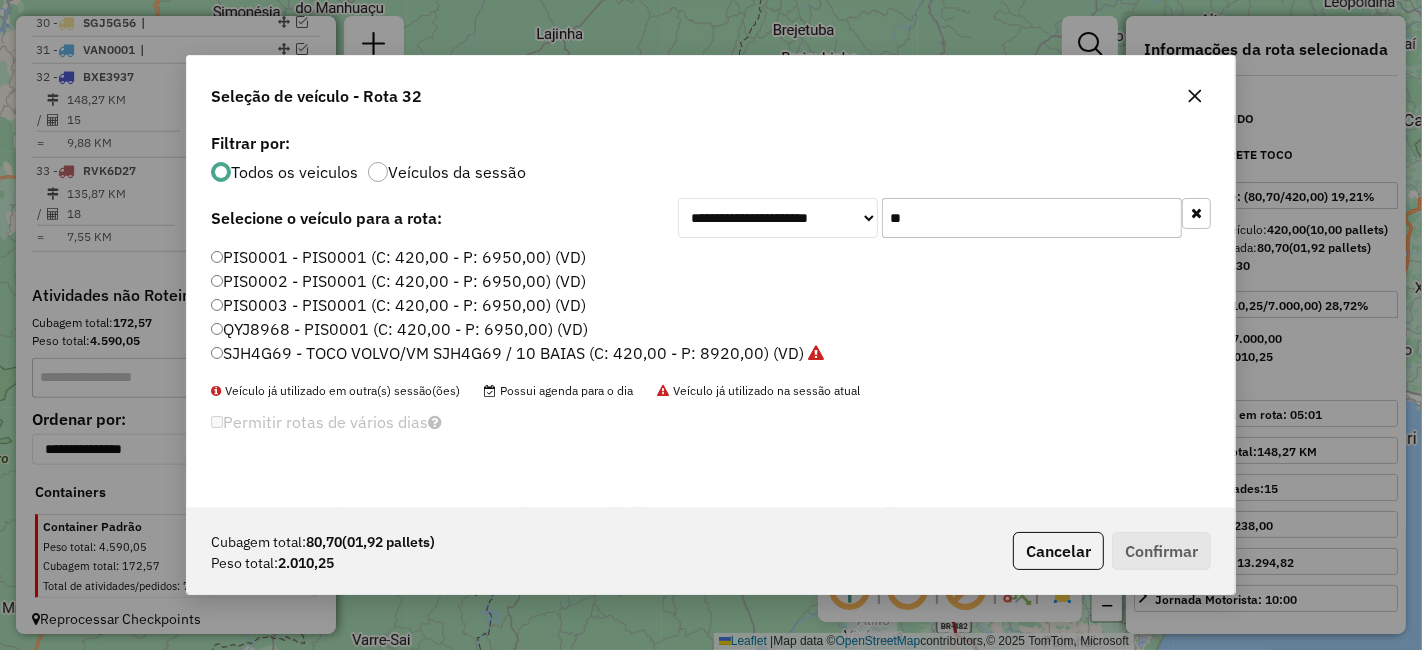 click on "**" 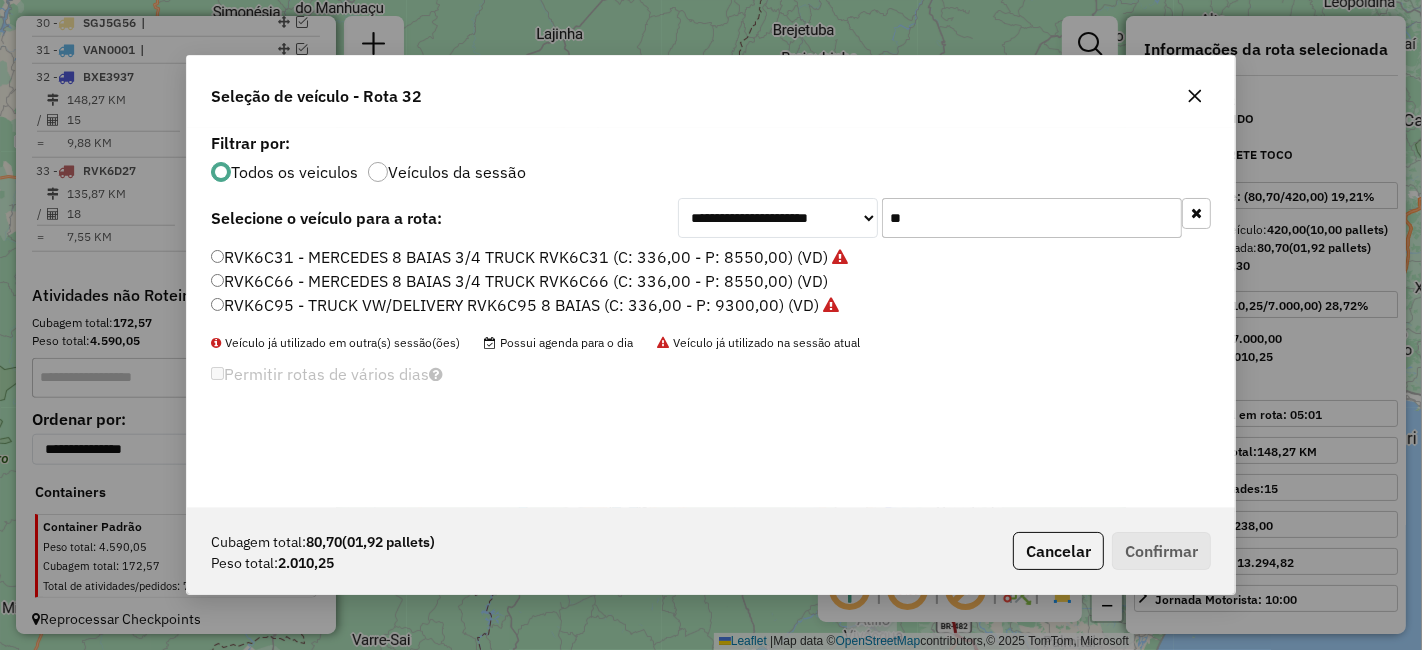 type on "**" 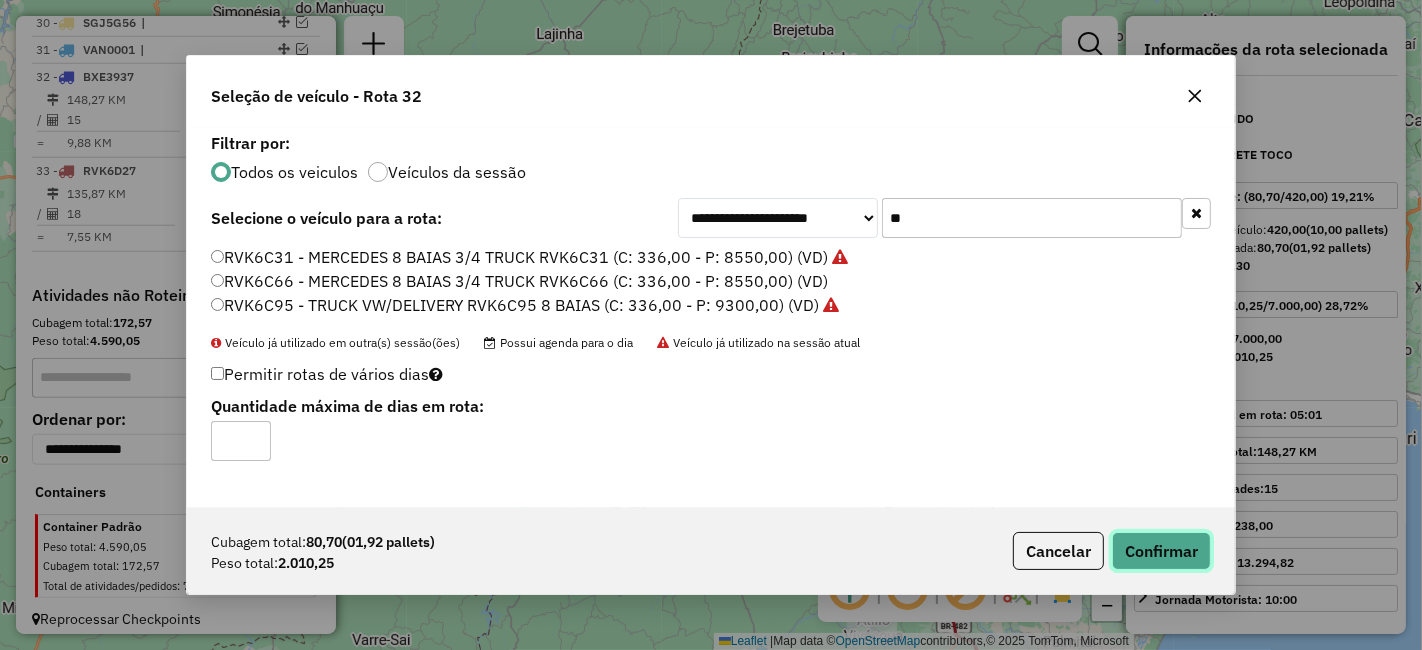 click on "Confirmar" 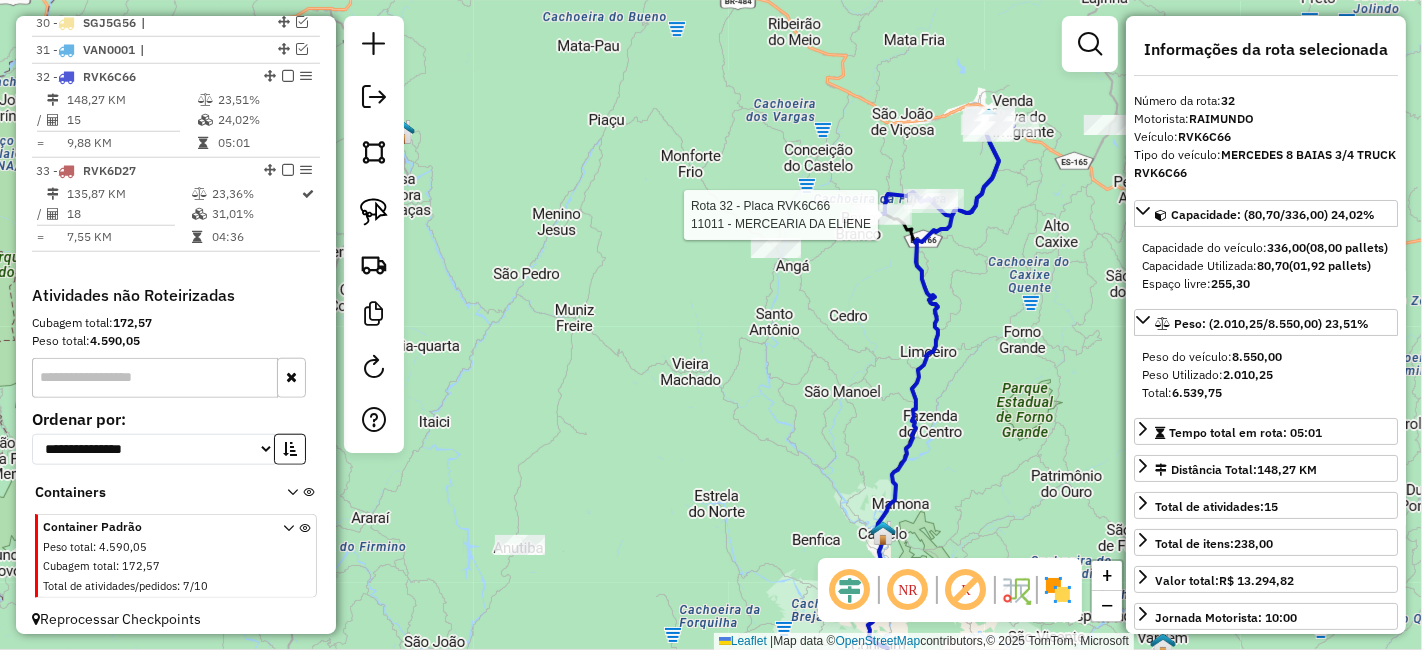 click 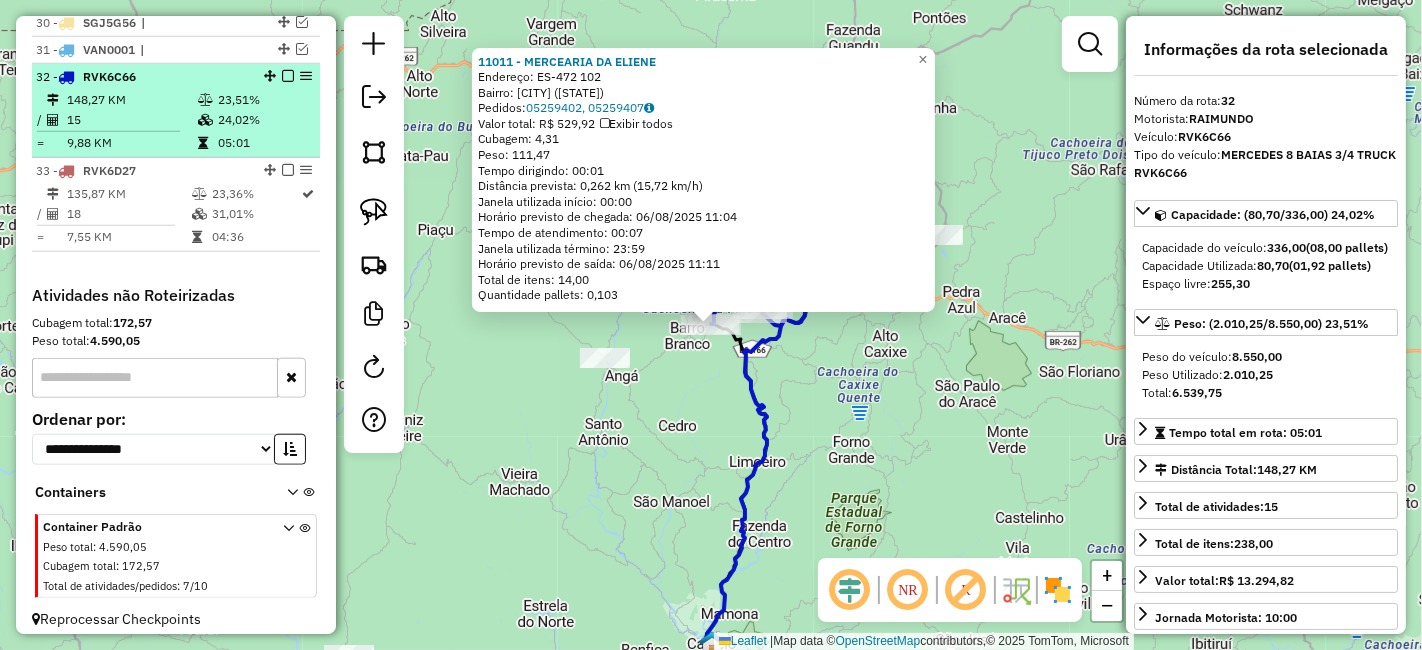click at bounding box center (282, 76) 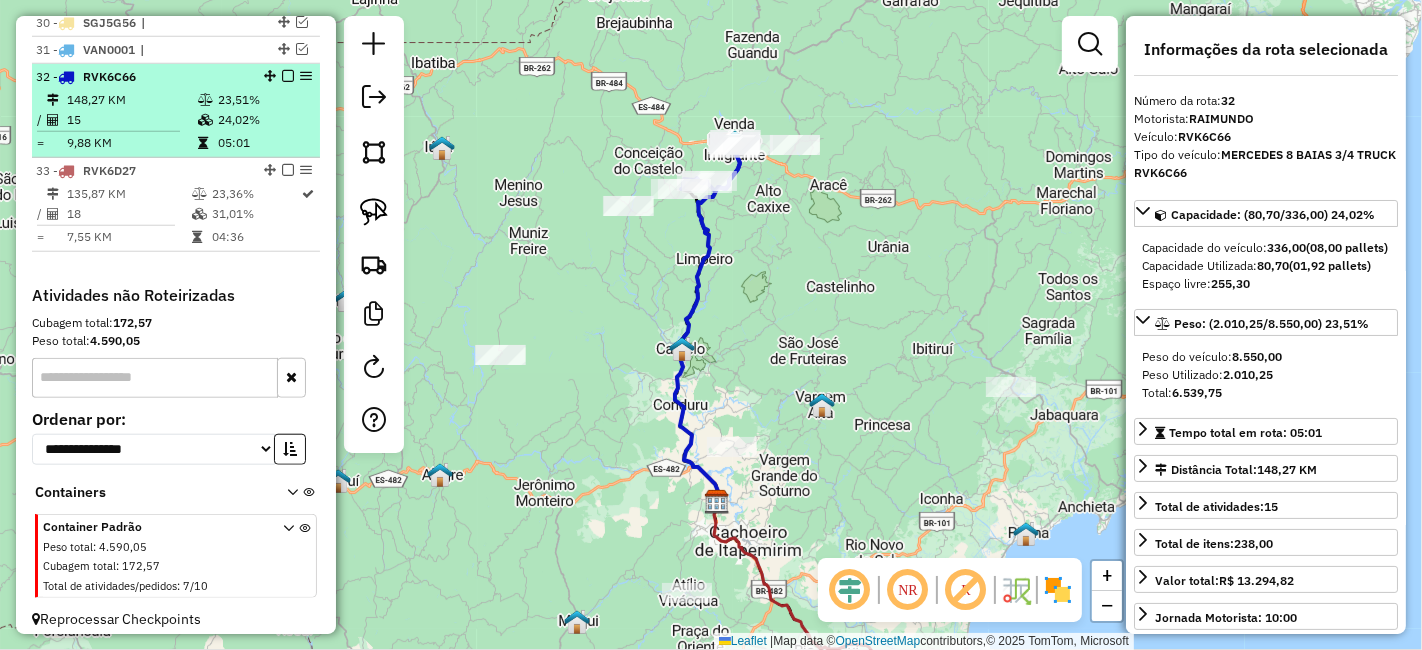 click at bounding box center (288, 76) 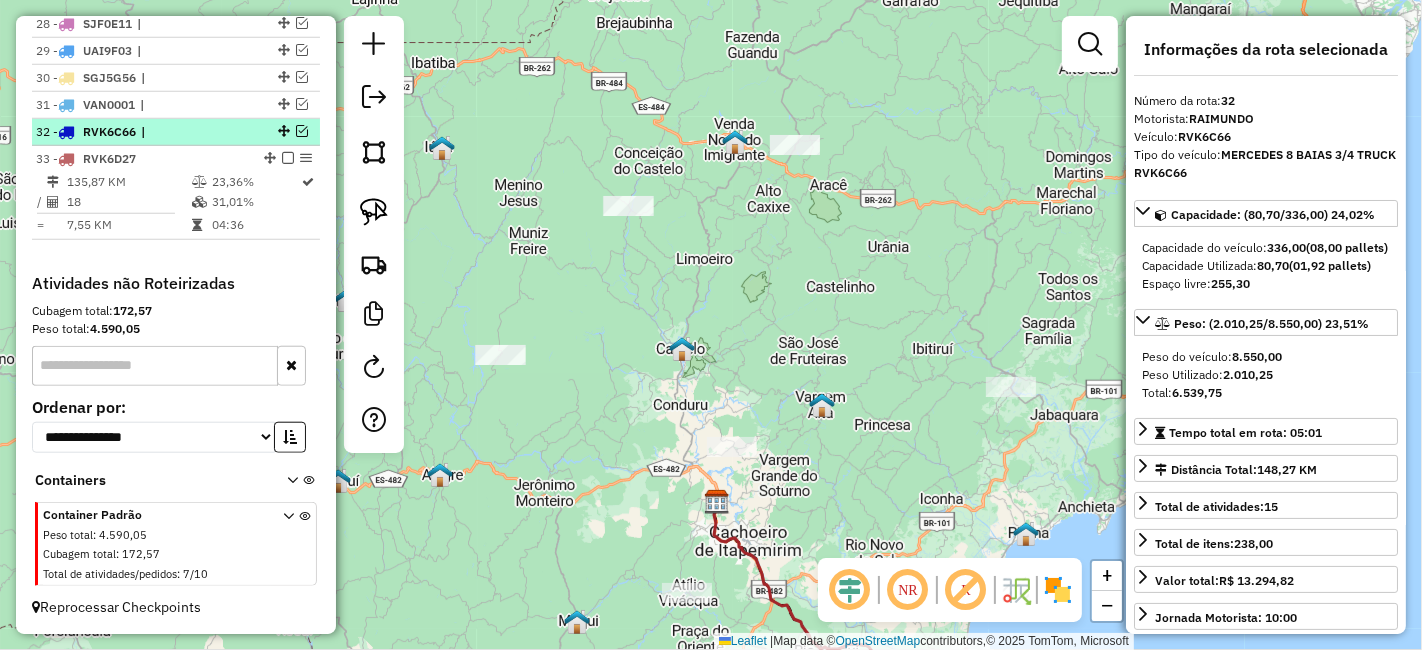 scroll, scrollTop: 1496, scrollLeft: 0, axis: vertical 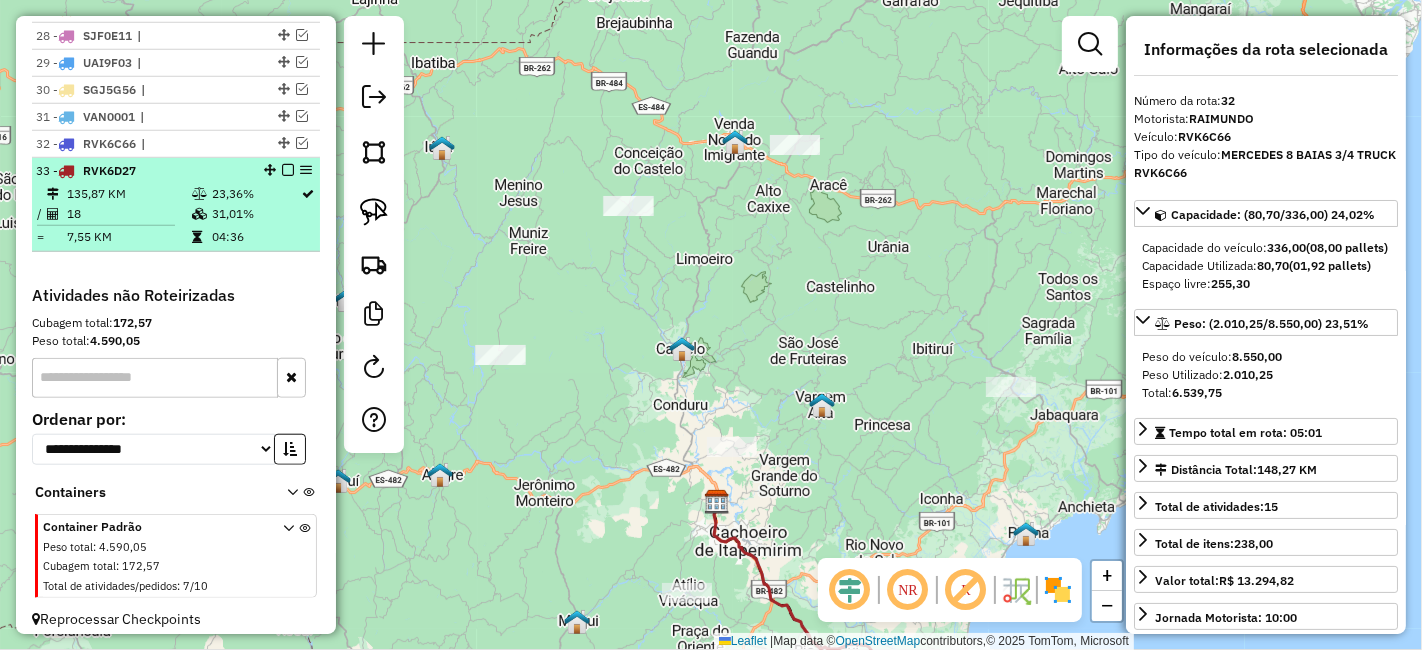 click at bounding box center [288, 170] 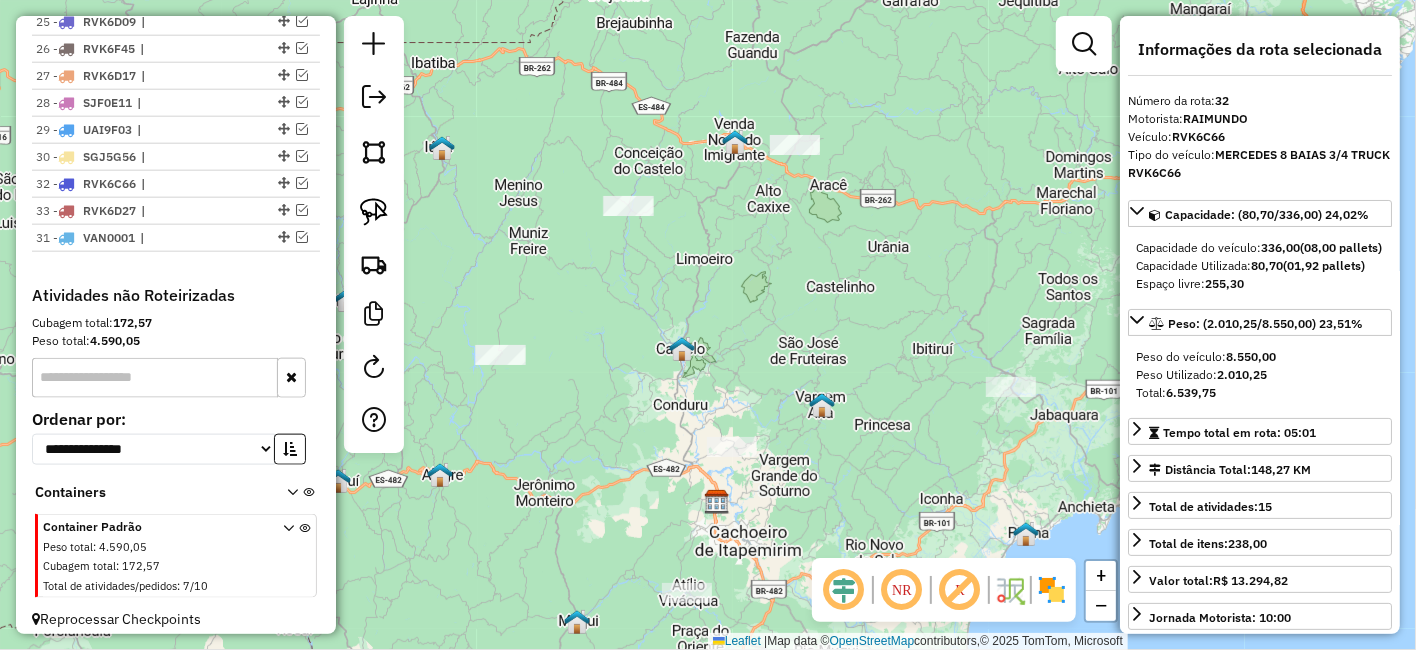 drag, startPoint x: 279, startPoint y: 177, endPoint x: 272, endPoint y: 245, distance: 68.359344 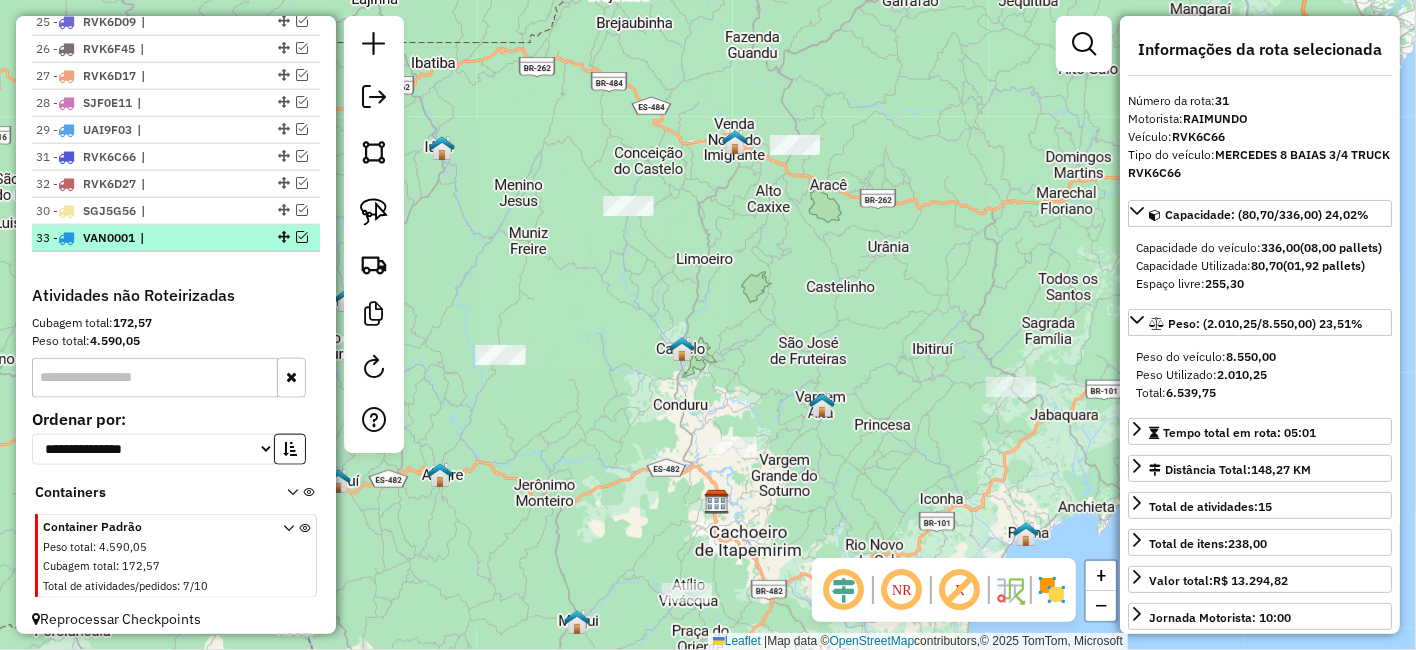 drag, startPoint x: 277, startPoint y: 146, endPoint x: 283, endPoint y: 217, distance: 71.25307 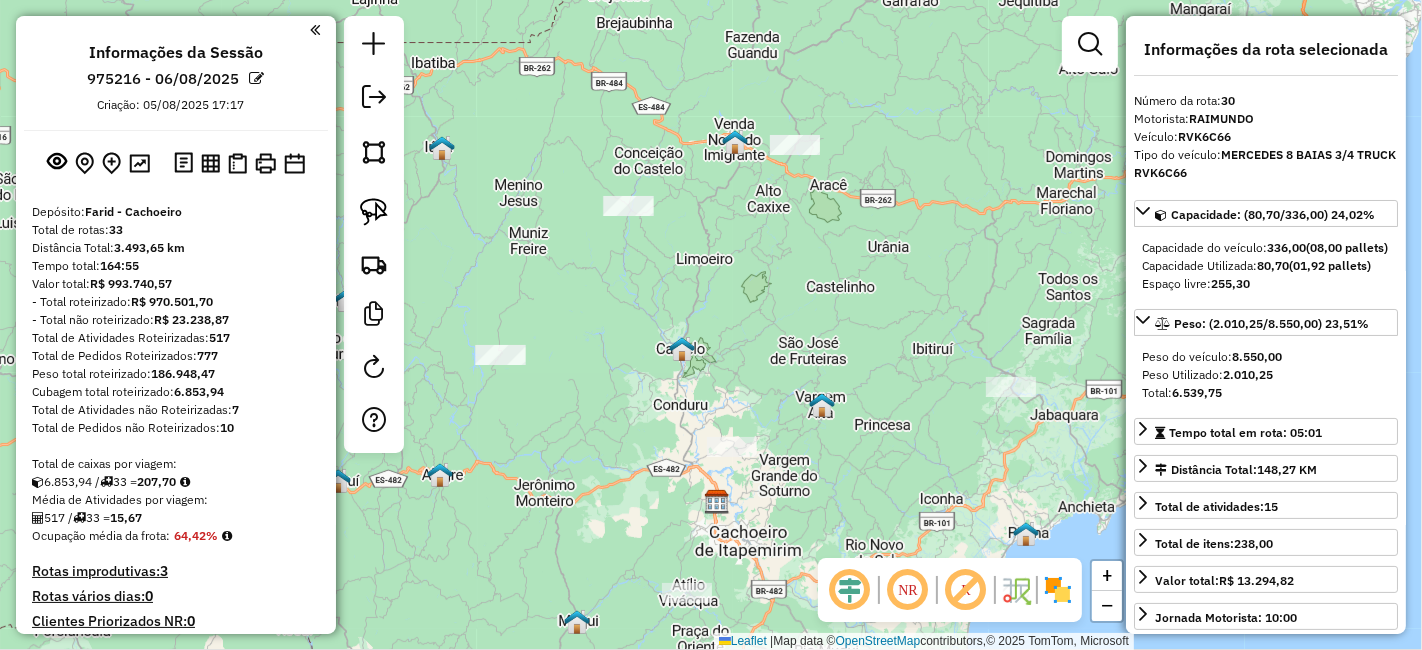 scroll, scrollTop: 111, scrollLeft: 0, axis: vertical 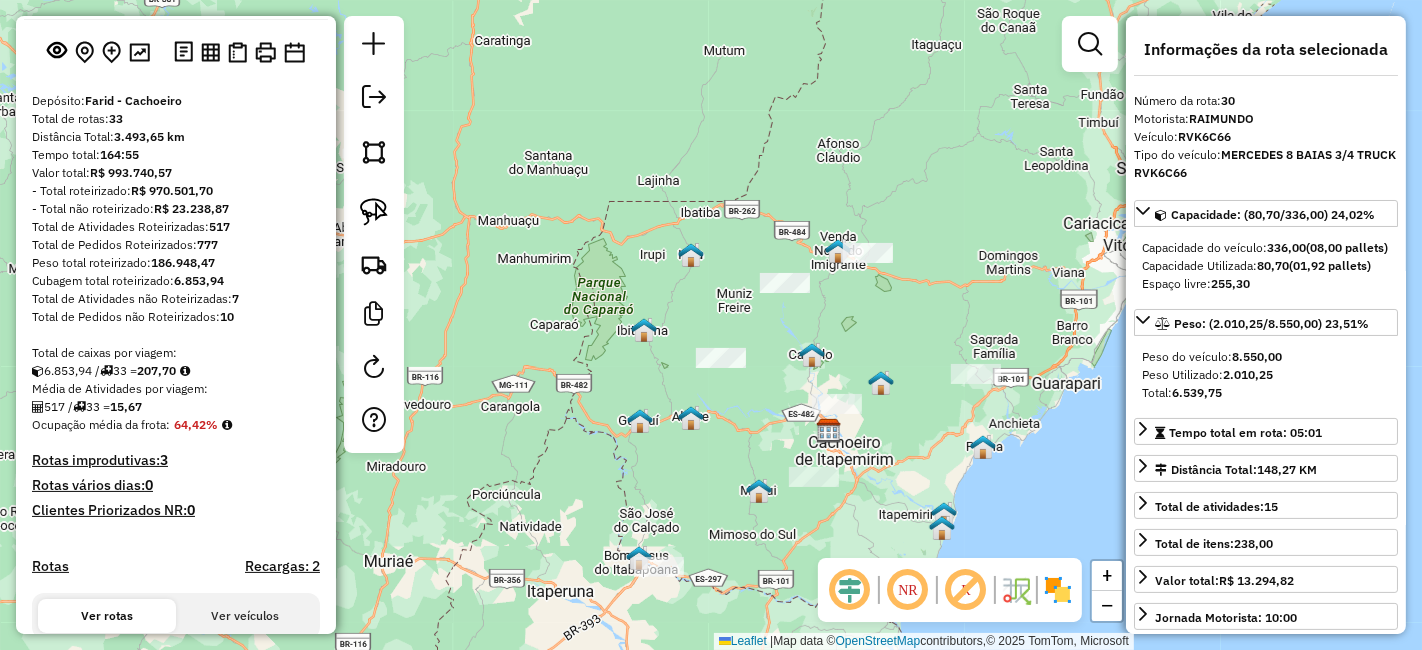 drag, startPoint x: 806, startPoint y: 298, endPoint x: 882, endPoint y: 322, distance: 79.69943 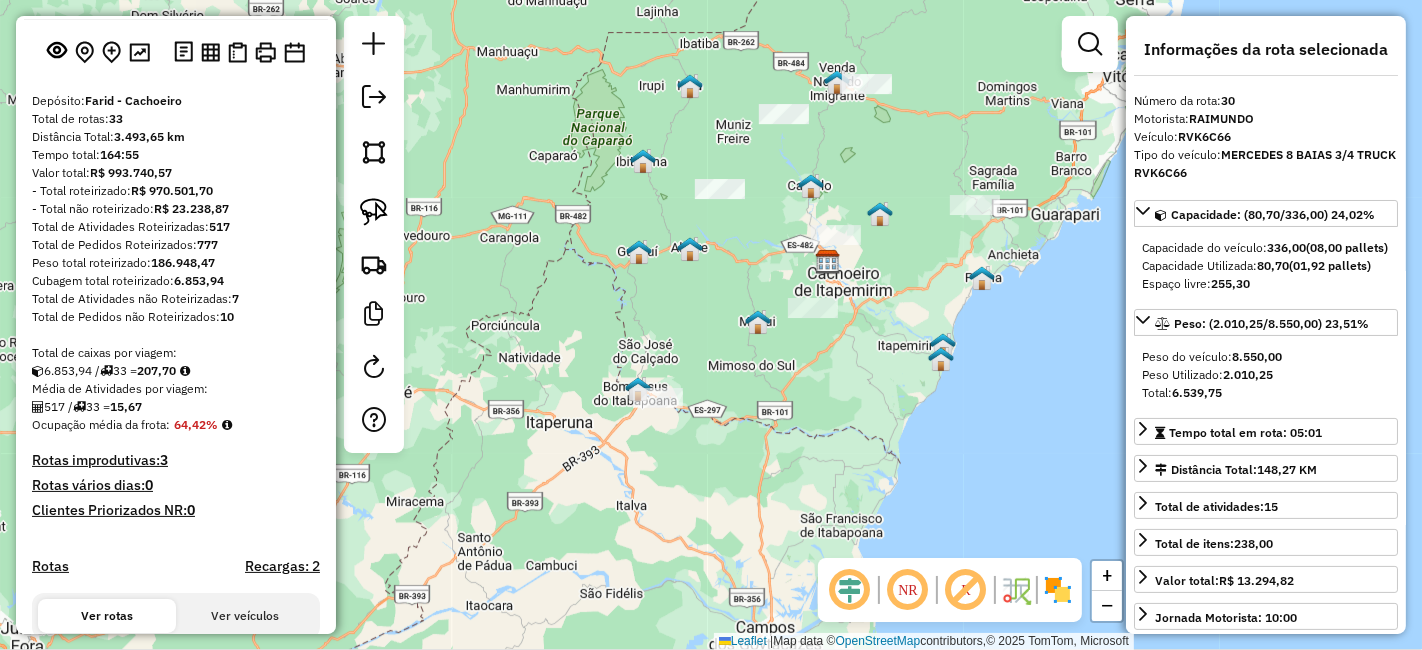 drag, startPoint x: 857, startPoint y: 336, endPoint x: 856, endPoint y: 201, distance: 135.00371 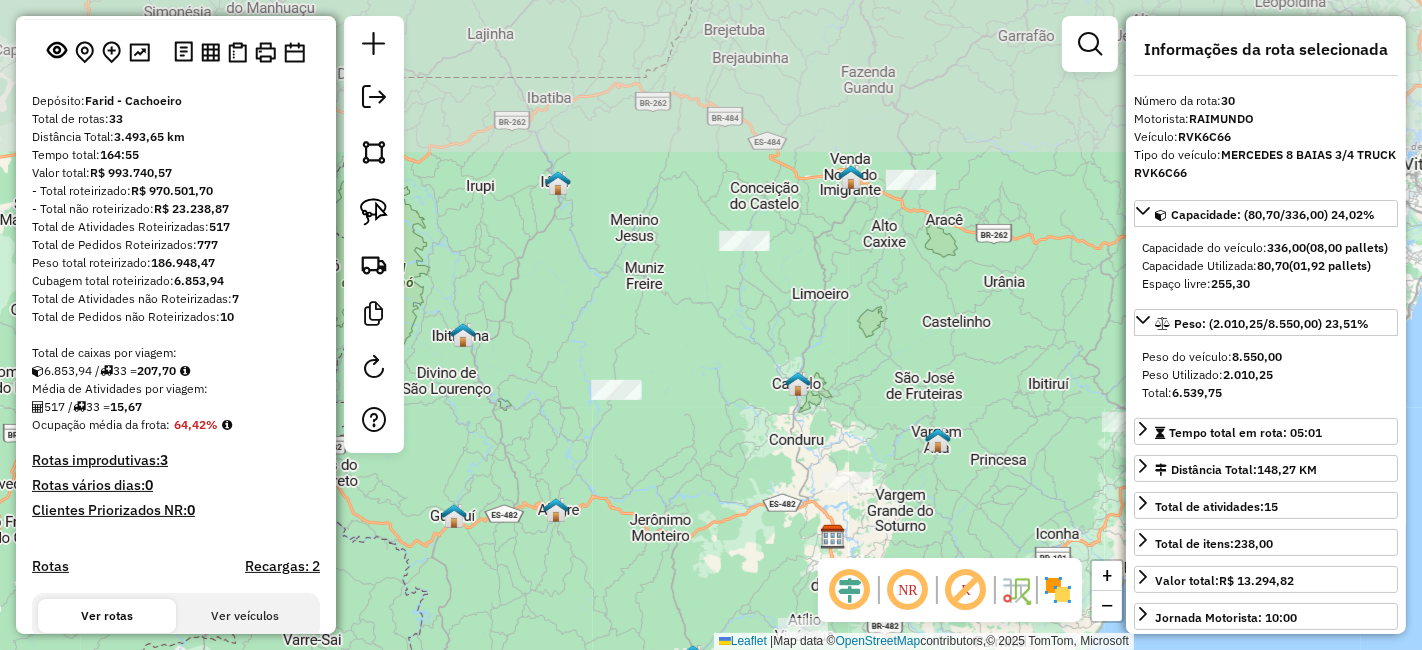 drag, startPoint x: 767, startPoint y: 197, endPoint x: 788, endPoint y: 509, distance: 312.70593 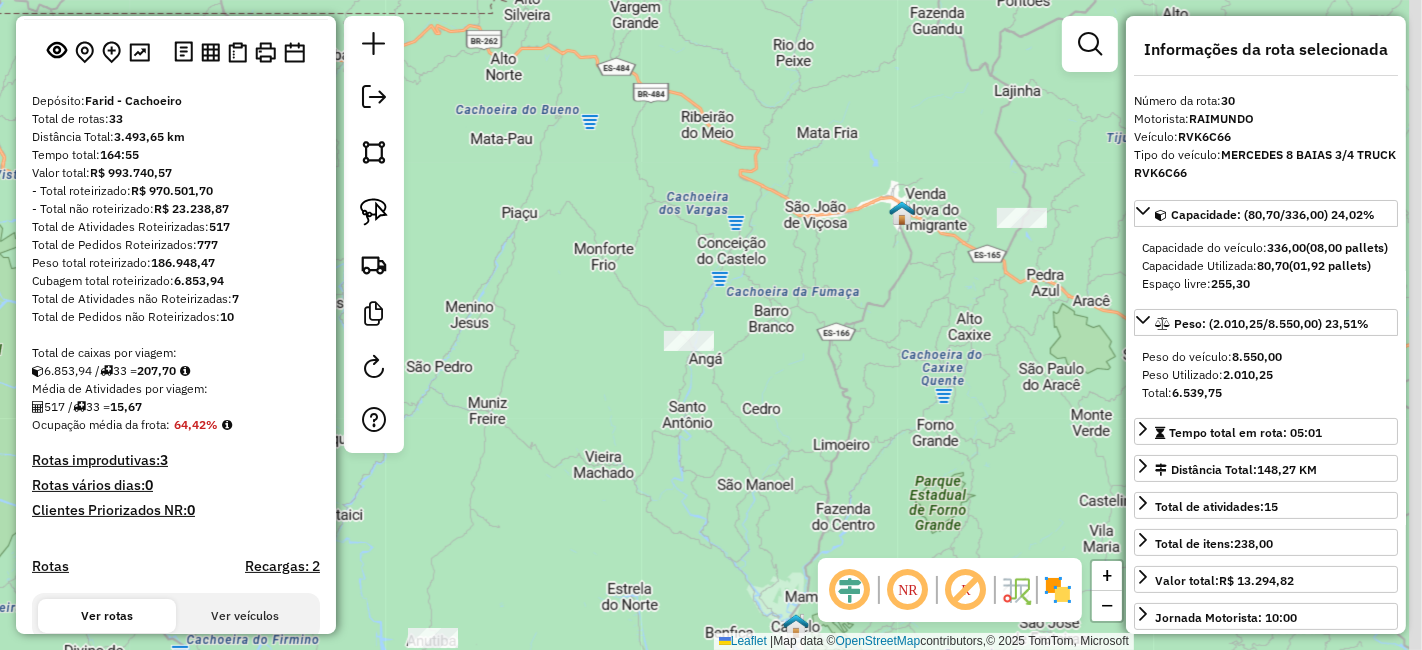 click on "Janela de atendimento Grade de atendimento Capacidade Transportadoras Veículos Cliente Pedidos  Rotas Selecione os dias de semana para filtrar as janelas de atendimento  Seg   Ter   Qua   Qui   Sex   Sáb   Dom  Informe o período da janela de atendimento: De: Até:  Filtrar exatamente a janela do cliente  Considerar janela de atendimento padrão  Selecione os dias de semana para filtrar as grades de atendimento  Seg   Ter   Qua   Qui   Sex   Sáb   Dom   Considerar clientes sem dia de atendimento cadastrado  Clientes fora do dia de atendimento selecionado Filtrar as atividades entre os valores definidos abaixo:  Peso mínimo:   Peso máximo:   Cubagem mínima:   Cubagem máxima:   De:   Até:  Filtrar as atividades entre o tempo de atendimento definido abaixo:  De:   Até:   Considerar capacidade total dos clientes não roteirizados Transportadora: Selecione um ou mais itens Tipo de veículo: Selecione um ou mais itens Veículo: Selecione um ou mais itens Motorista: Selecione um ou mais itens Nome: Rótulo:" 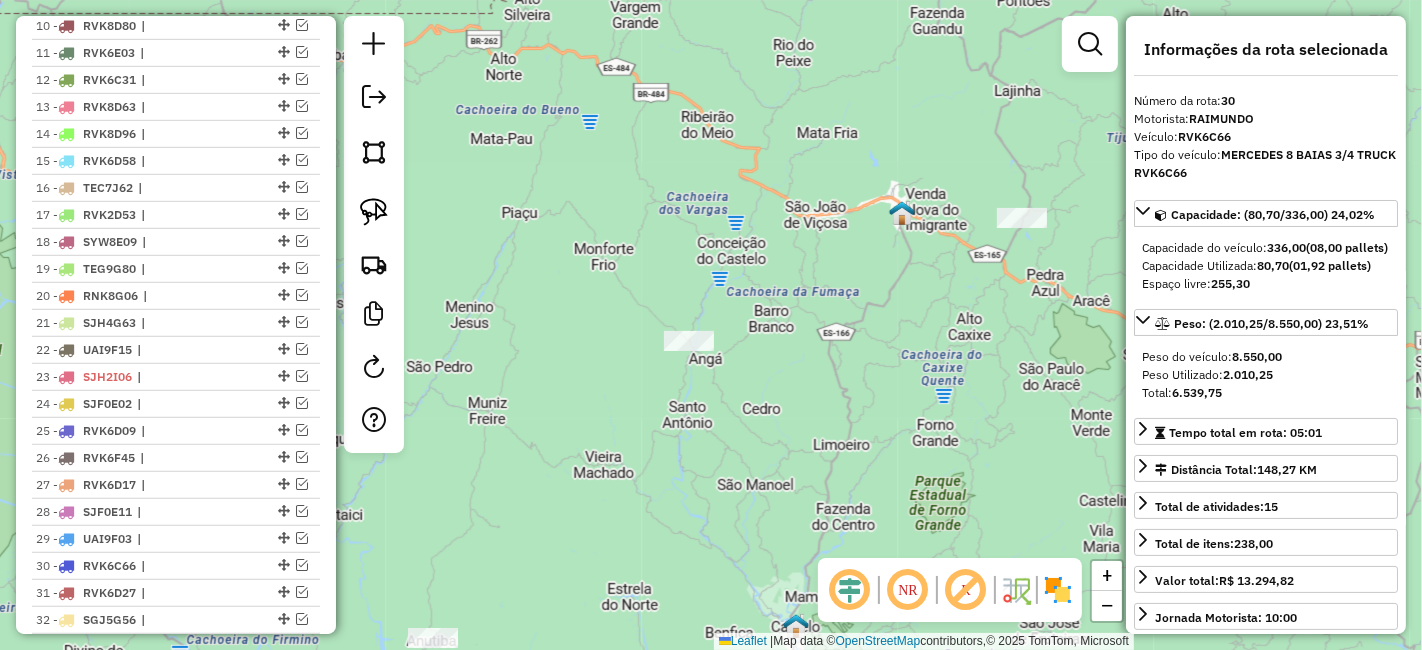 scroll, scrollTop: 1111, scrollLeft: 0, axis: vertical 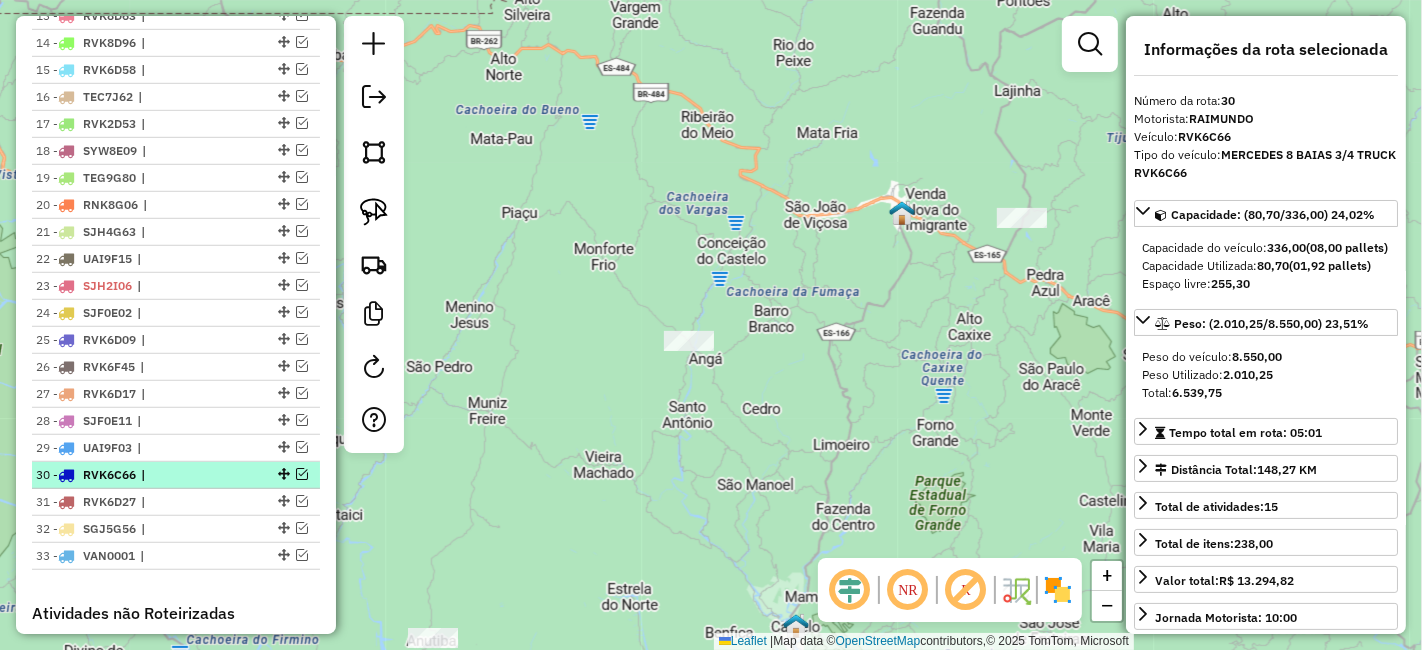 click at bounding box center [302, 474] 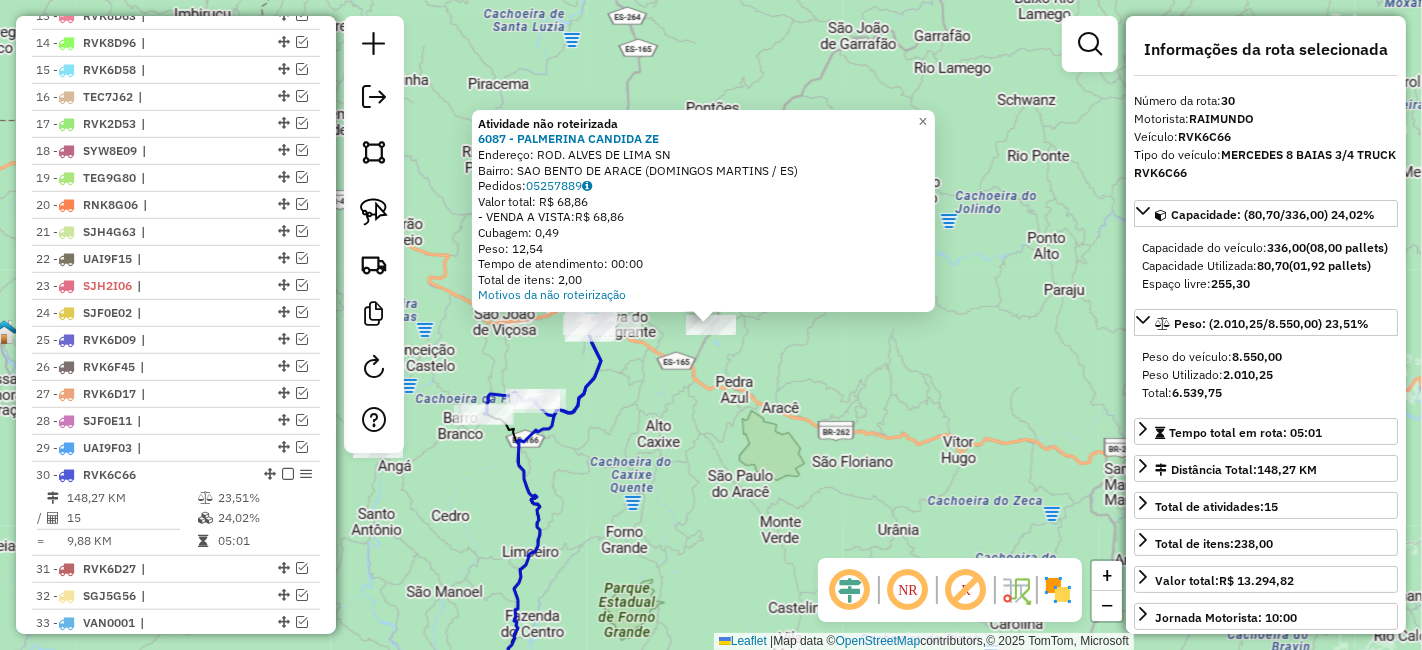 click on "Atividade não roteirizada [NUMBER] - [NAME]  Endereço:  ROD. ALVES DE LIMA SN   Bairro: SAO BENTO DE ARACE ([CITY] / ES)   Pedidos:  [ORDER_ID]   Valor total: R$ 68,86   - VENDA A VISTA:  R$ 68,86   Cubagem: 0,49   Peso: 12,54   Tempo de atendimento: 00:00   Total de itens: 2,00  Motivos da não roteirização × Janela de atendimento Grade de atendimento Capacidade Transportadoras Veículos Cliente Pedidos  Rotas Selecione os dias de semana para filtrar as janelas de atendimento  Seg   Ter   Qua   Qui   Sex   Sáb   Dom  Informe o período da janela de atendimento: De: Até:  Filtrar exatamente a janela do cliente  Considerar janela de atendimento padrão  Selecione os dias de semana para filtrar as grades de atendimento  Seg   Ter   Qua   Qui   Sex   Sáb   Dom   Considerar clientes sem dia de atendimento cadastrado  Clientes fora do dia de atendimento selecionado Filtrar as atividades entre os valores definidos abaixo:  Peso mínimo:   Peso máximo:   Cubagem mínima:   De:   Até:  De:" 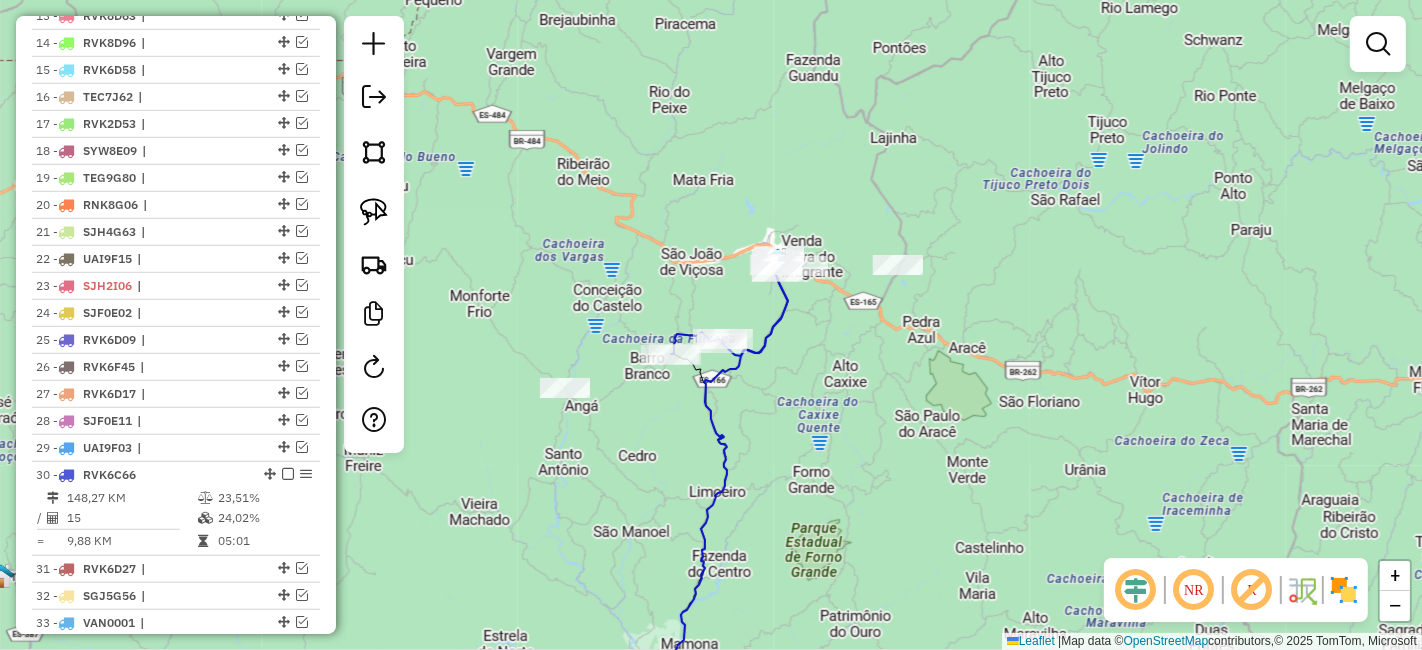 drag, startPoint x: 798, startPoint y: 476, endPoint x: 1009, endPoint y: 418, distance: 218.82642 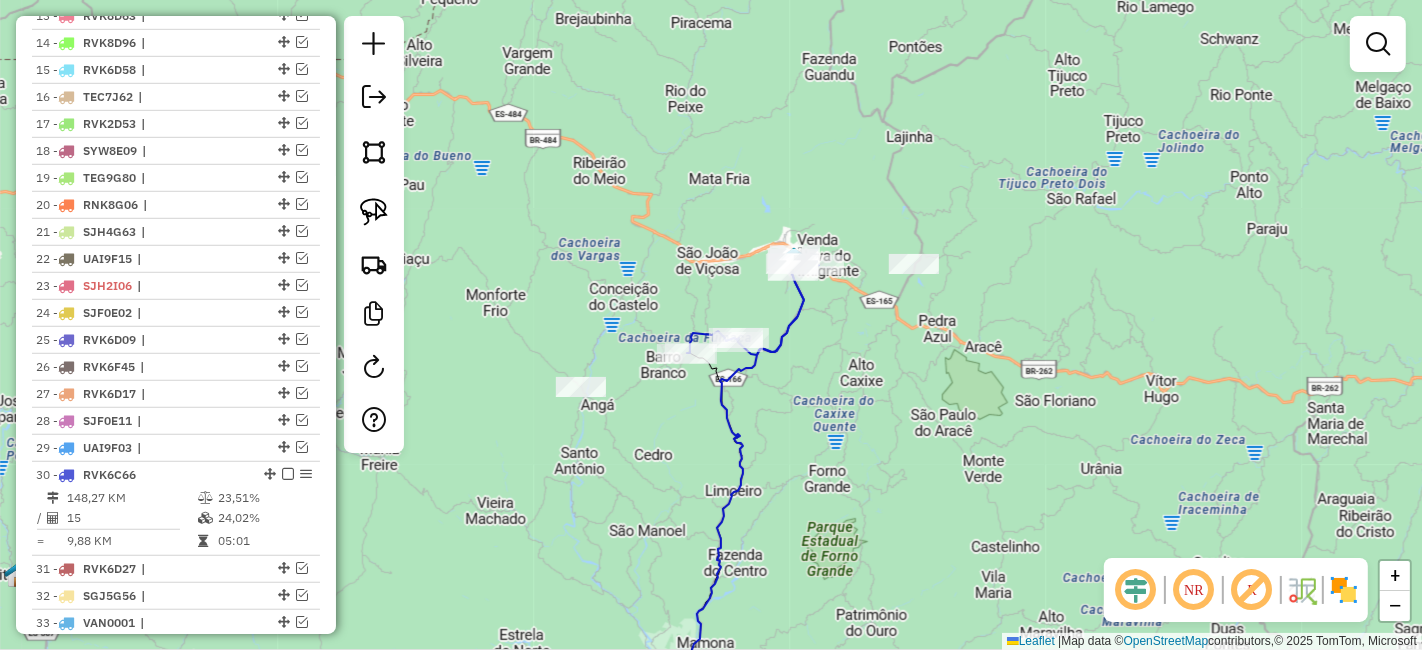click 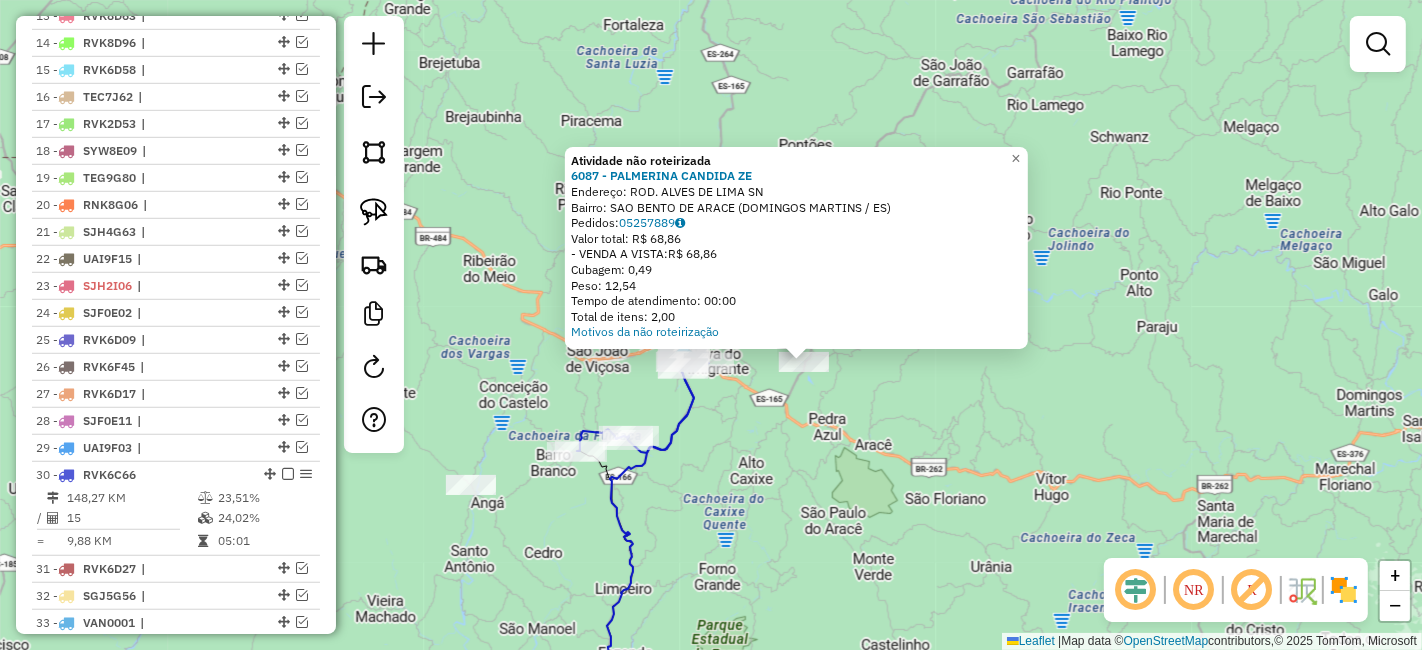 drag, startPoint x: 834, startPoint y: 333, endPoint x: 934, endPoint y: 378, distance: 109.65856 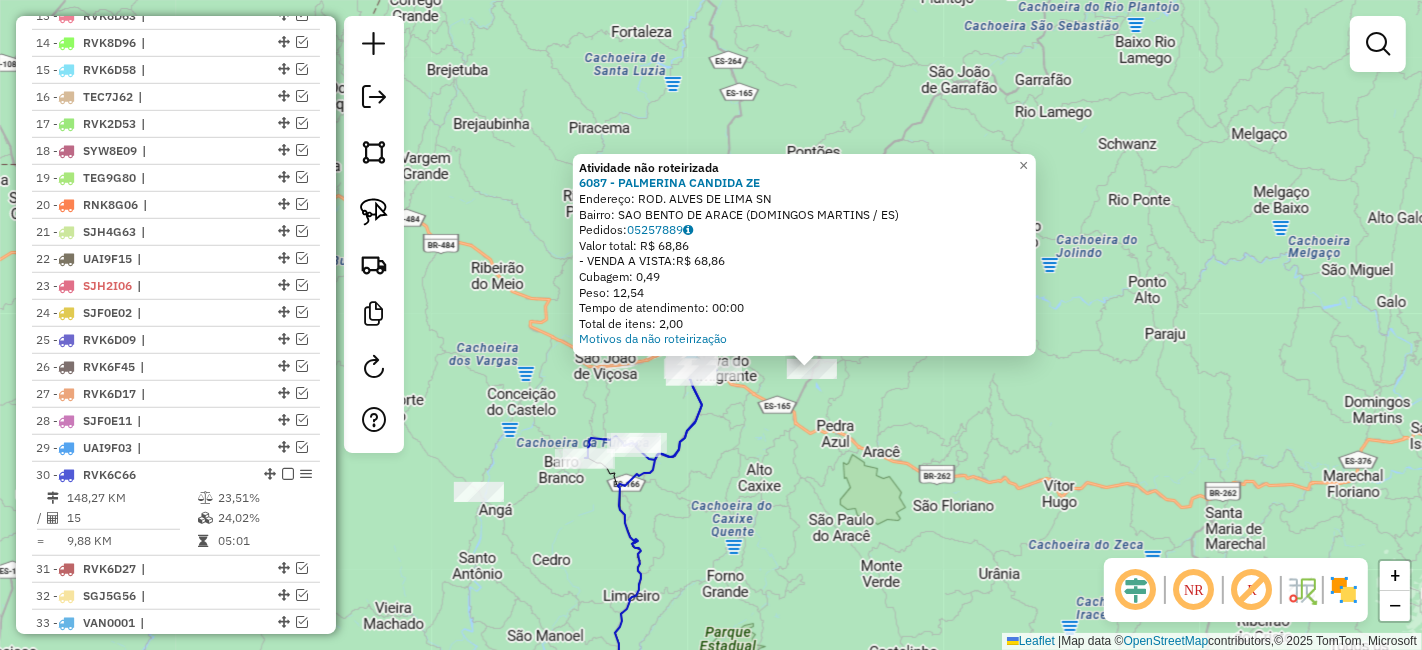 click on "Atividade não roteirizada [NUMBER] - [NAME]  Endereço:  ROD. ALVES DE LIMA SN   Bairro: SAO BENTO DE ARACE ([CITY] / ES)   Pedidos:  [ORDER_ID]   Valor total: R$ 68,86   - VENDA A VISTA:  R$ 68,86   Cubagem: 0,49   Peso: 12,54   Tempo de atendimento: 00:00   Total de itens: 2,00  Motivos da não roteirização × Janela de atendimento Grade de atendimento Capacidade Transportadoras Veículos Cliente Pedidos  Rotas Selecione os dias de semana para filtrar as janelas de atendimento  Seg   Ter   Qua   Qui   Sex   Sáb   Dom  Informe o período da janela de atendimento: De: Até:  Filtrar exatamente a janela do cliente  Considerar janela de atendimento padrão  Selecione os dias de semana para filtrar as grades de atendimento  Seg   Ter   Qua   Qui   Sex   Sáb   Dom   Considerar clientes sem dia de atendimento cadastrado  Clientes fora do dia de atendimento selecionado Filtrar as atividades entre os valores definidos abaixo:  Peso mínimo:   Peso máximo:   Cubagem mínima:   De:   Até:  De:" 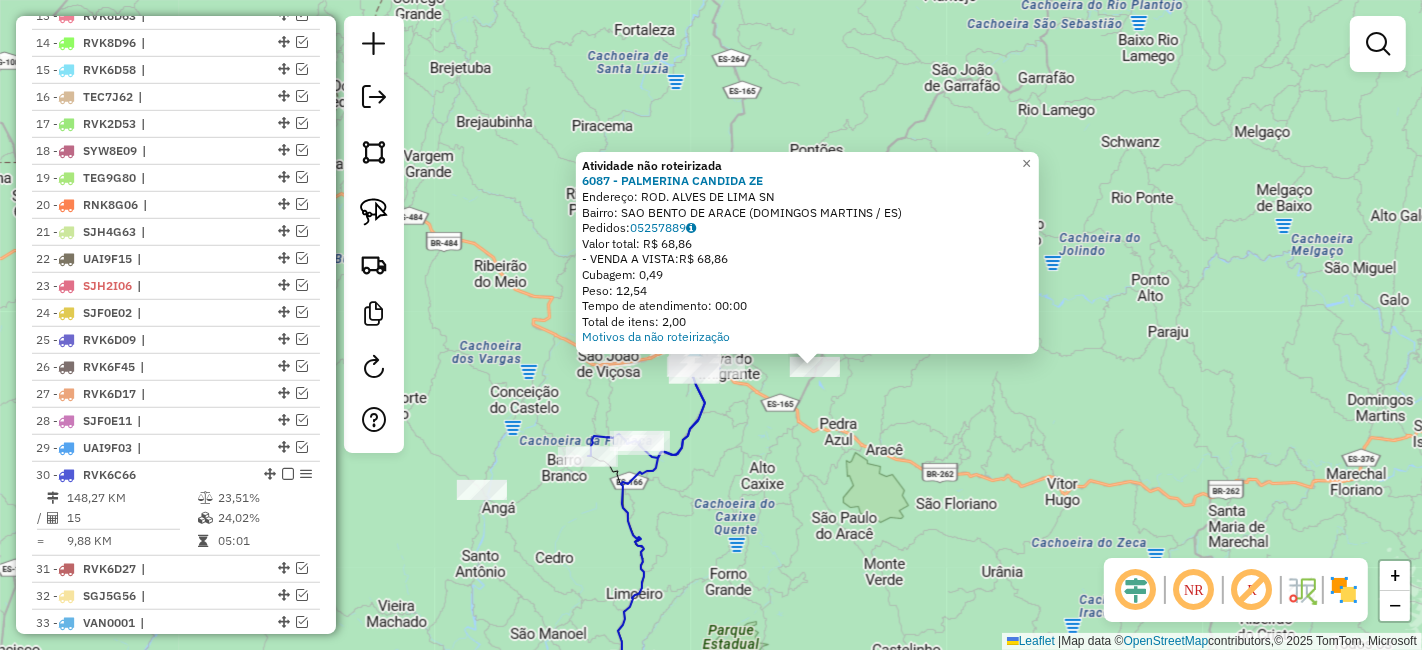 click on "Atividade não roteirizada [NUMBER] - [NAME]  Endereço:  ROD. ALVES DE LIMA SN   Bairro: SAO BENTO DE ARACE ([CITY] / ES)   Pedidos:  [ORDER_ID]   Valor total: R$ 68,86   - VENDA A VISTA:  R$ 68,86   Cubagem: 0,49   Peso: 12,54   Tempo de atendimento: 00:00   Total de itens: 2,00  Motivos da não roteirização × Janela de atendimento Grade de atendimento Capacidade Transportadoras Veículos Cliente Pedidos  Rotas Selecione os dias de semana para filtrar as janelas de atendimento  Seg   Ter   Qua   Qui   Sex   Sáb   Dom  Informe o período da janela de atendimento: De: Até:  Filtrar exatamente a janela do cliente  Considerar janela de atendimento padrão  Selecione os dias de semana para filtrar as grades de atendimento  Seg   Ter   Qua   Qui   Sex   Sáb   Dom   Considerar clientes sem dia de atendimento cadastrado  Clientes fora do dia de atendimento selecionado Filtrar as atividades entre os valores definidos abaixo:  Peso mínimo:   Peso máximo:   Cubagem mínima:   De:   Até:  De:" 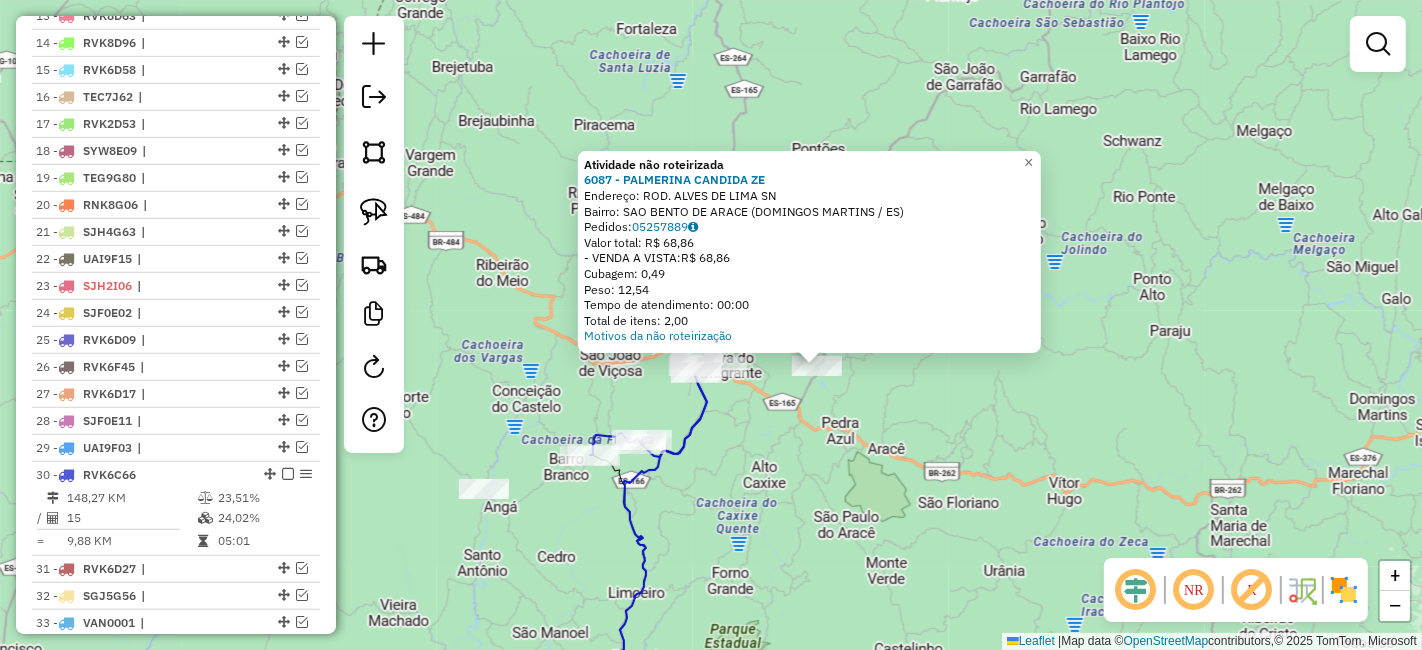 click on "Atividade não roteirizada [NUMBER] - [NAME]  Endereço:  ROD. ALVES DE LIMA SN   Bairro: SAO BENTO DE ARACE ([CITY] / ES)   Pedidos:  [ORDER_ID]   Valor total: R$ 68,86   - VENDA A VISTA:  R$ 68,86   Cubagem: 0,49   Peso: 12,54   Tempo de atendimento: 00:00   Total de itens: 2,00  Motivos da não roteirização × Janela de atendimento Grade de atendimento Capacidade Transportadoras Veículos Cliente Pedidos  Rotas Selecione os dias de semana para filtrar as janelas de atendimento  Seg   Ter   Qua   Qui   Sex   Sáb   Dom  Informe o período da janela de atendimento: De: Até:  Filtrar exatamente a janela do cliente  Considerar janela de atendimento padrão  Selecione os dias de semana para filtrar as grades de atendimento  Seg   Ter   Qua   Qui   Sex   Sáb   Dom   Considerar clientes sem dia de atendimento cadastrado  Clientes fora do dia de atendimento selecionado Filtrar as atividades entre os valores definidos abaixo:  Peso mínimo:   Peso máximo:   Cubagem mínima:   De:   Até:  De:" 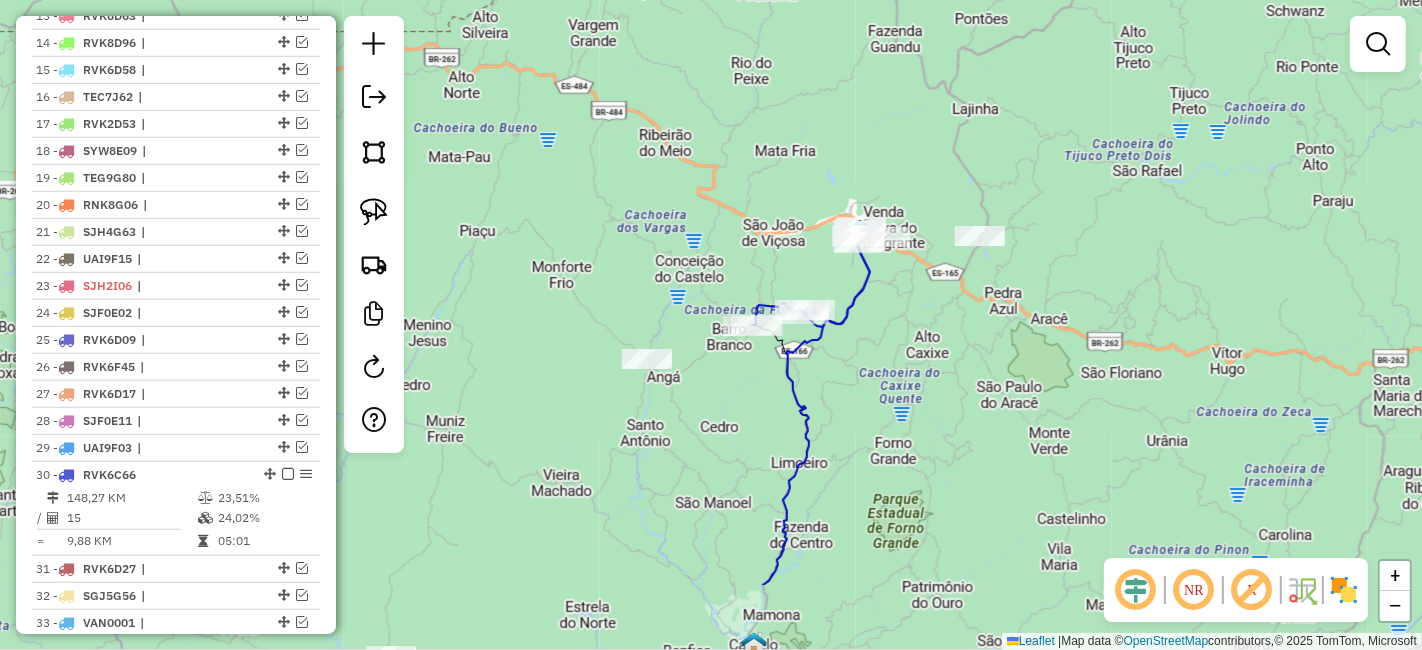drag, startPoint x: 965, startPoint y: 372, endPoint x: 1127, endPoint y: 242, distance: 207.71133 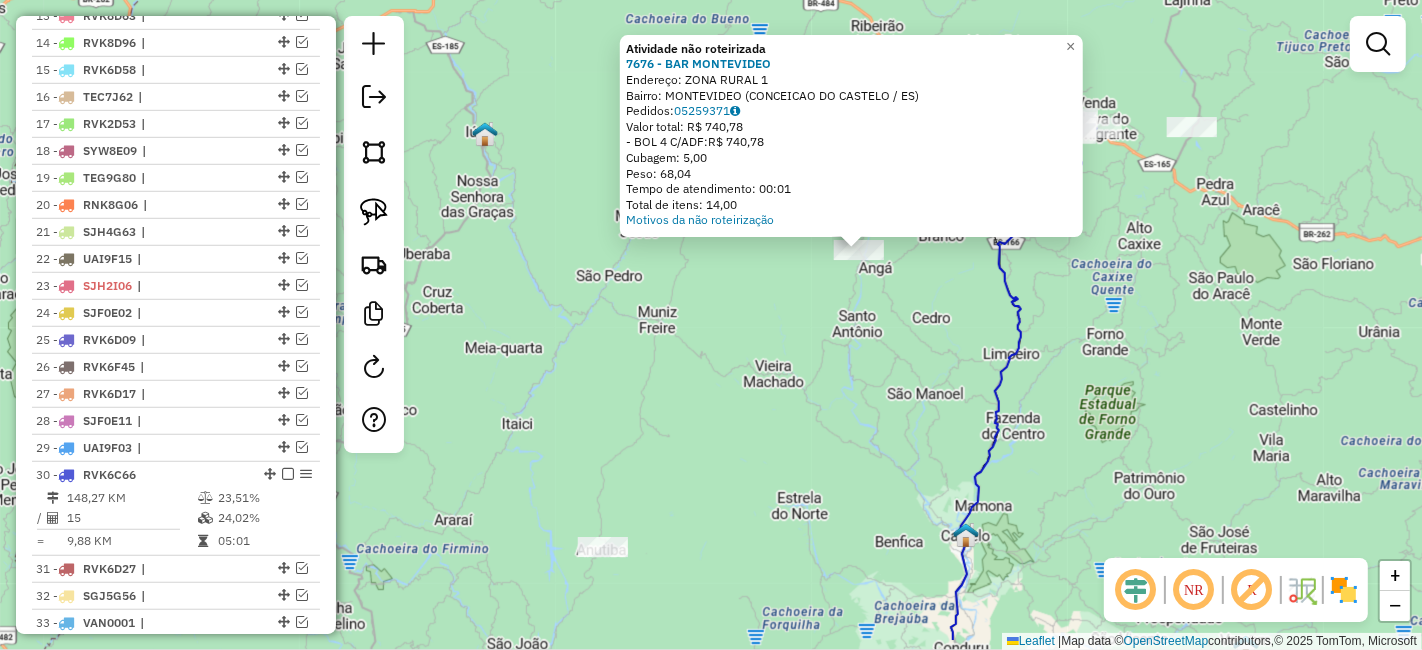 drag, startPoint x: 682, startPoint y: 461, endPoint x: 822, endPoint y: 395, distance: 154.77725 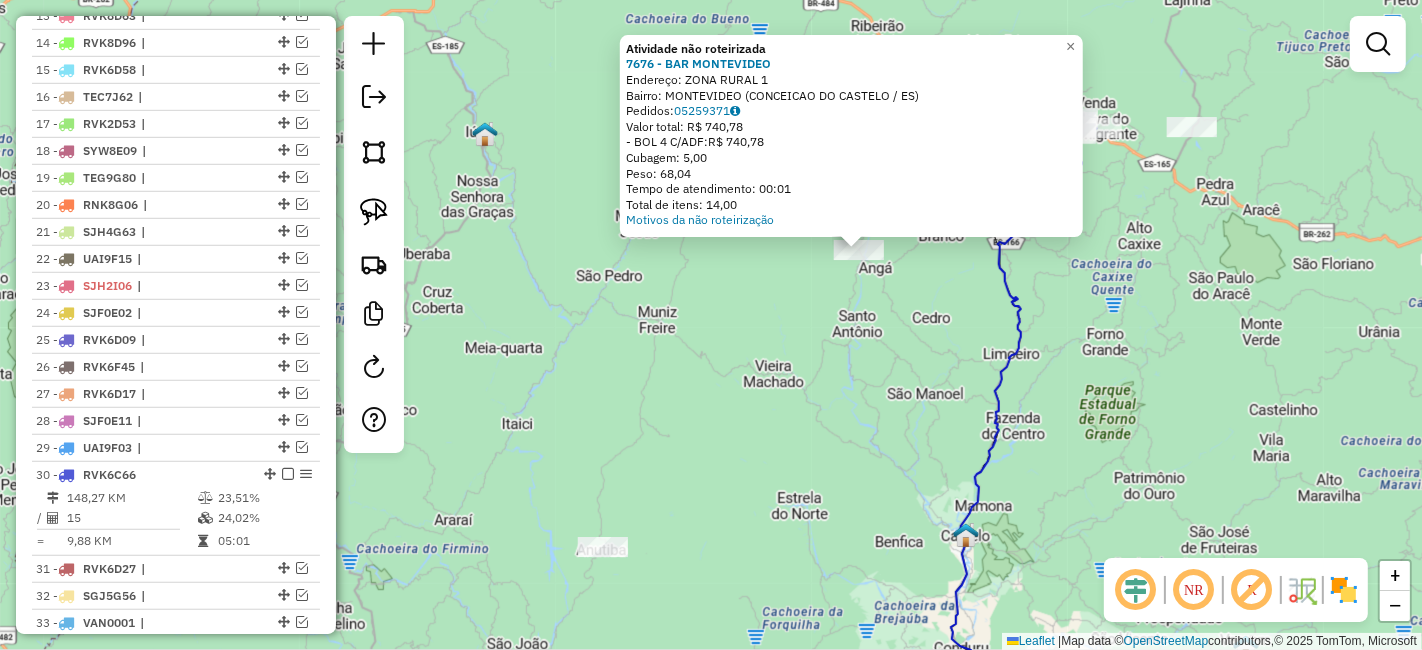 click on "Atividade não roteirizada [NUMBER] - [BUSINESS_NAME] Endereço: [STREET] [NUMBER] Bairro: [CITY] ([CITY] / [STATE]) Pedidos: [ORDER_ID] Valor total: R$ [PRICE] - BOL 4 C/ADF: R$ [PRICE] Cubagem: [CUBAGE] Peso: [WEIGHT] Tempo de atendimento: [TIME] Total de itens: [ITEMS] Motivos da não roteirização × Janela de atendimento Grade de atendimento Capacidade Transportadoras Veículos Cliente Pedidos Rotas Selecione os dias de semana para filtrar as janelas de atendimento Seg Ter Qua Qui Sex Sáb Dom Informe o período da janela de atendimento: De: Até: Filtrar exatamente a janela do cliente Considerar janela de atendimento padrão Selecione os dias de semana para filtrar as grades de atendimento Seg Ter Qua Qui Sex Sáb Dom Peso mínimo: Peso máximo: Cubagem mínima: Cubagem máxima: De: Até: +" 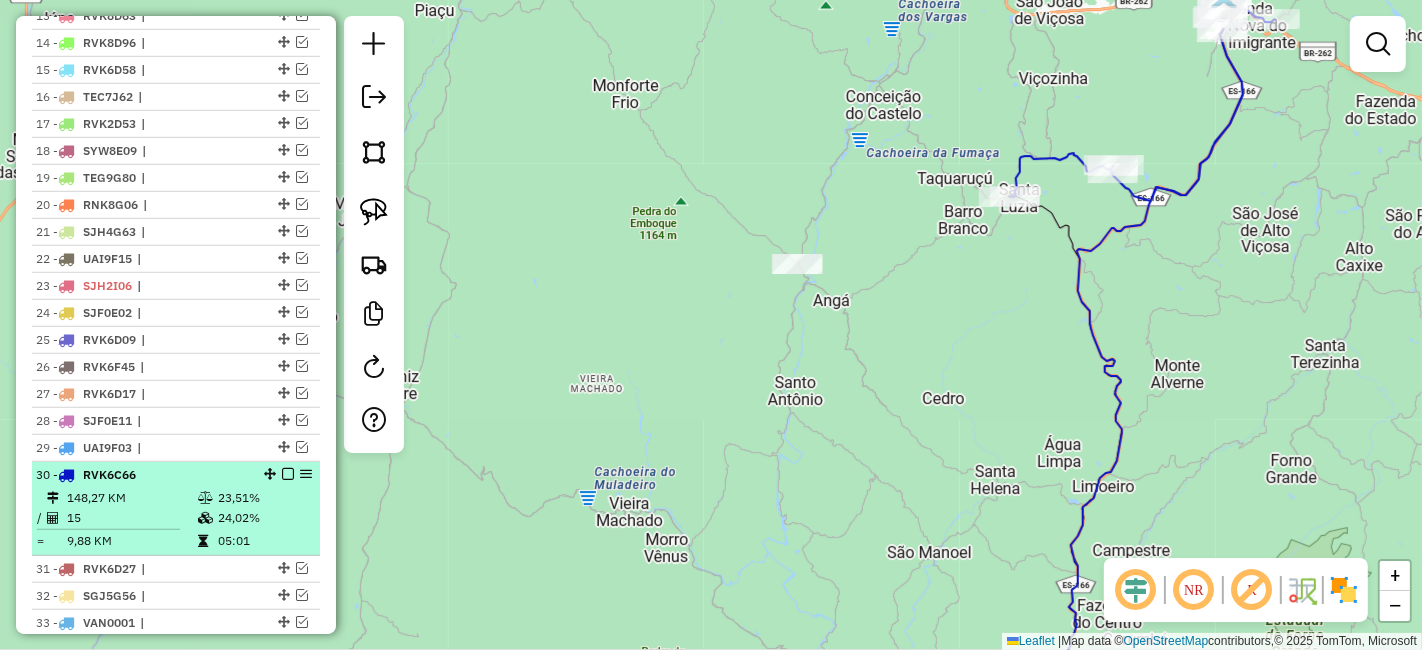 click at bounding box center (288, 474) 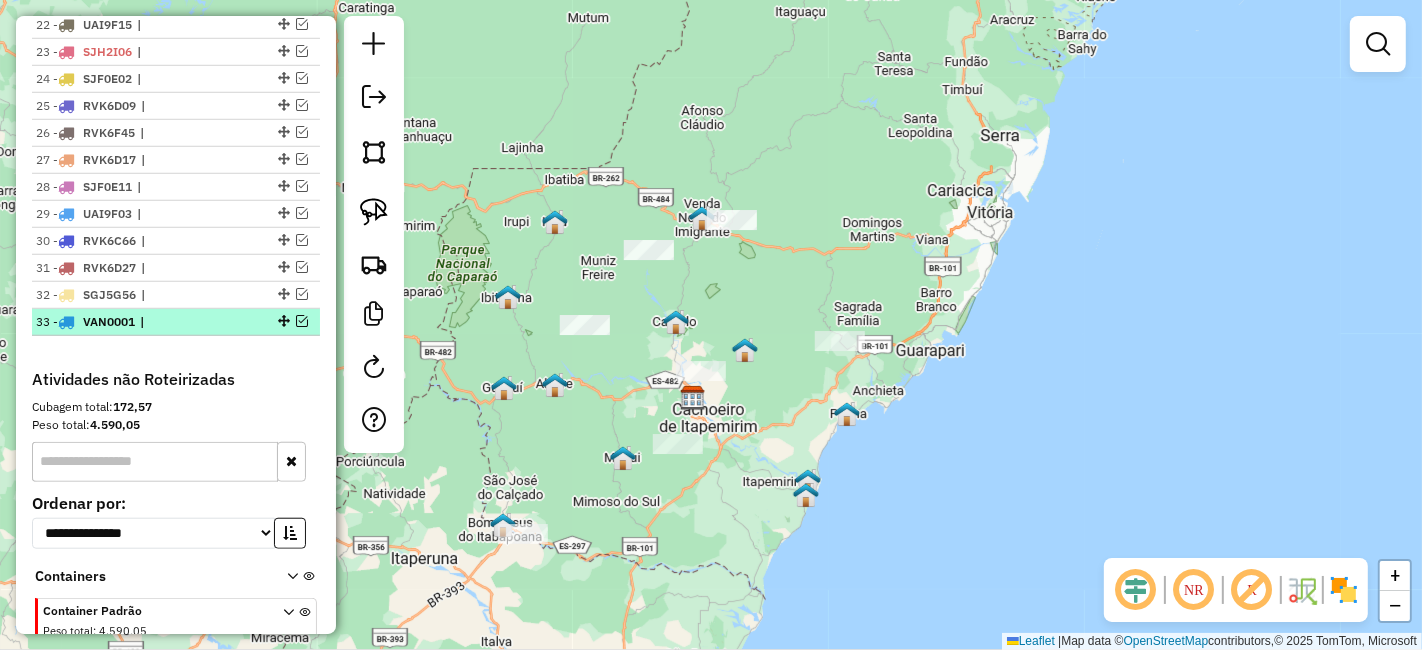 scroll, scrollTop: 1318, scrollLeft: 0, axis: vertical 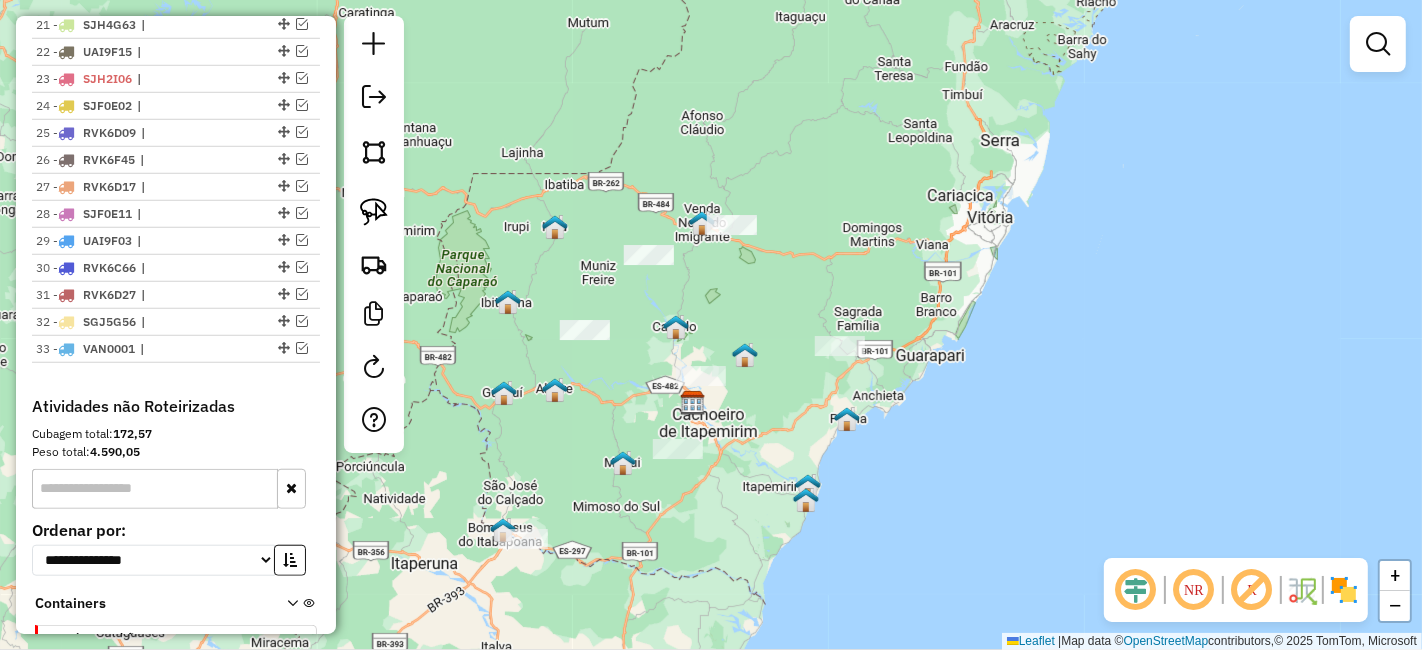 drag, startPoint x: 606, startPoint y: 388, endPoint x: 600, endPoint y: 404, distance: 17.088007 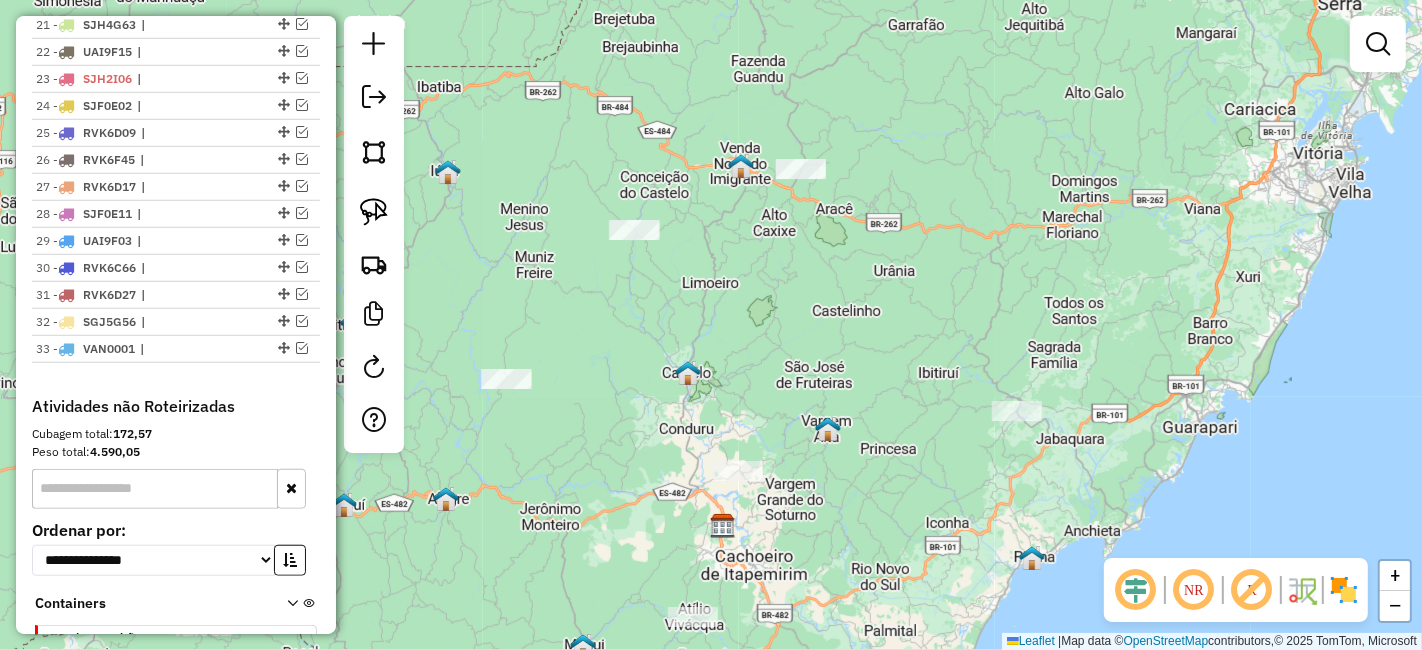 drag, startPoint x: 675, startPoint y: 296, endPoint x: 656, endPoint y: 344, distance: 51.62364 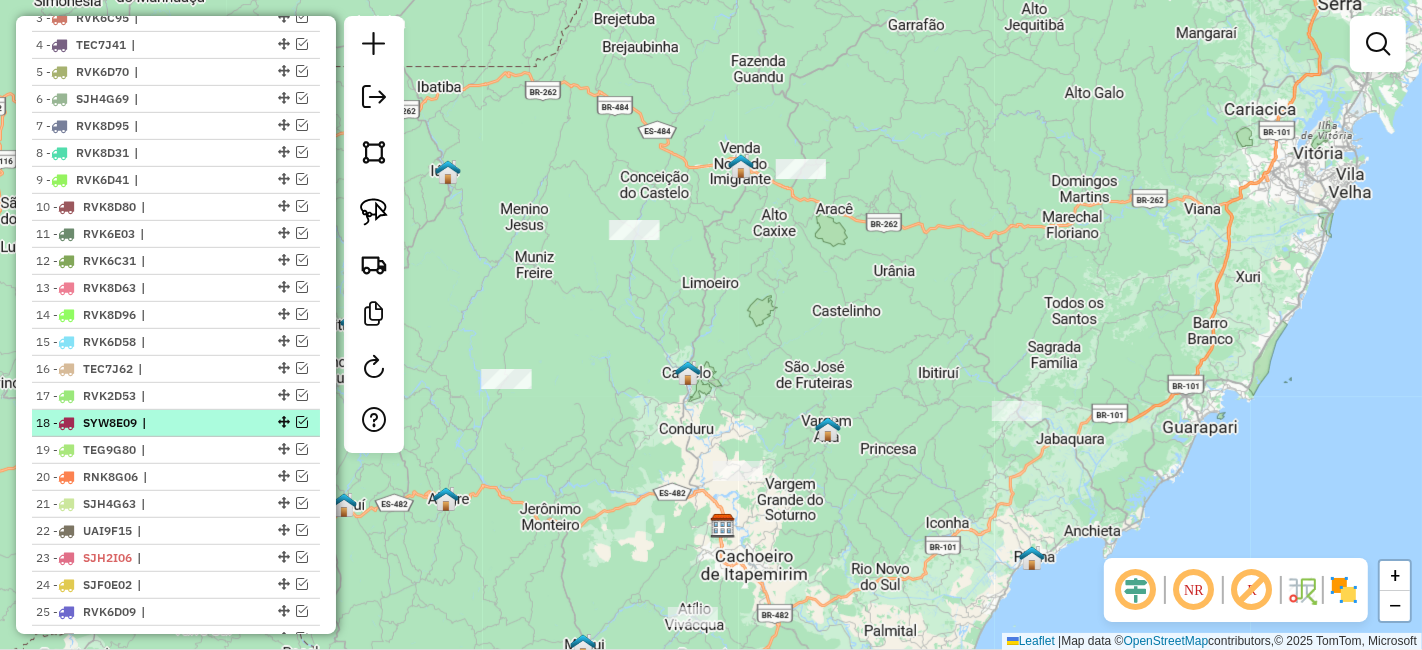 scroll, scrollTop: 874, scrollLeft: 0, axis: vertical 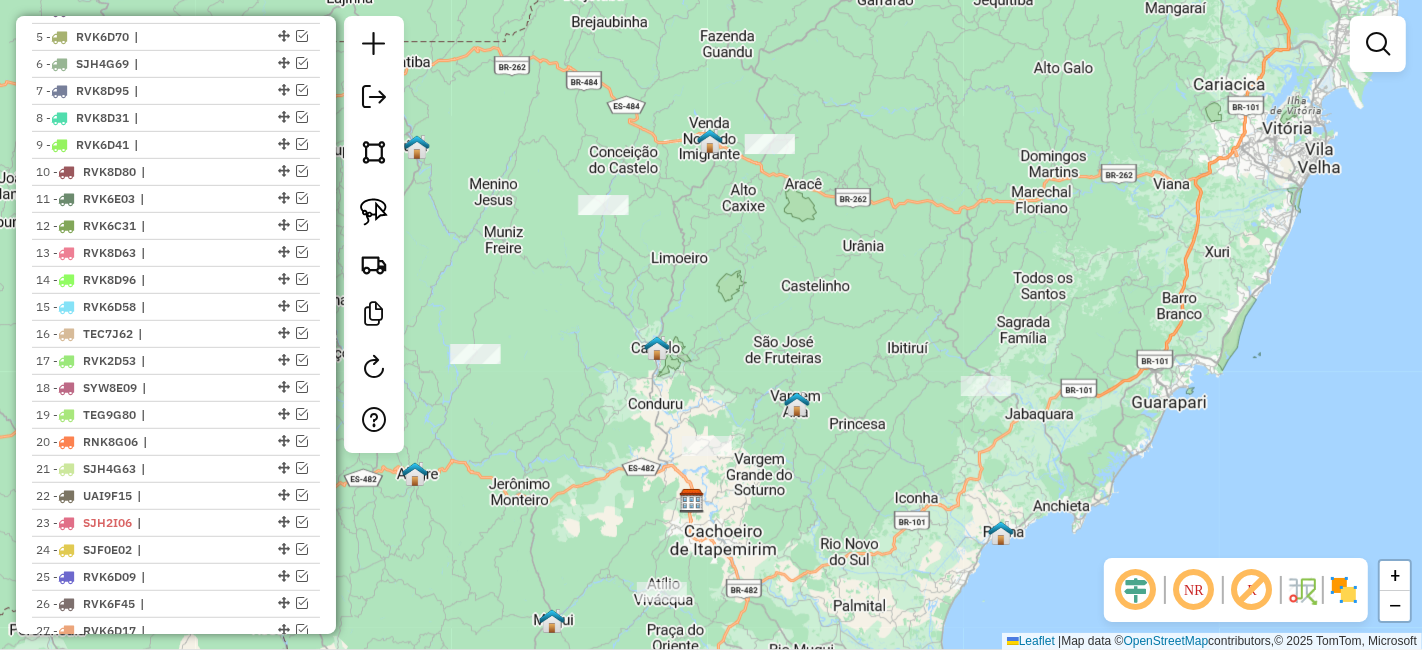drag, startPoint x: 722, startPoint y: 256, endPoint x: 613, endPoint y: 241, distance: 110.02727 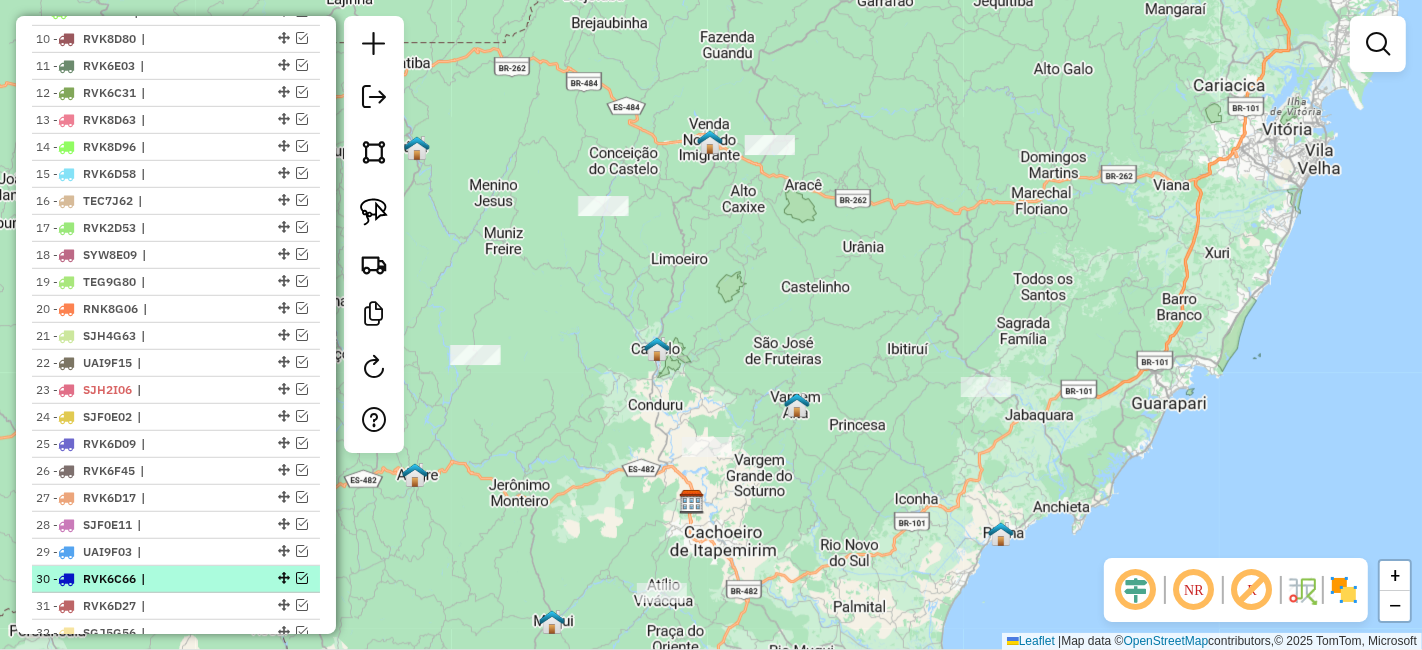 scroll, scrollTop: 1096, scrollLeft: 0, axis: vertical 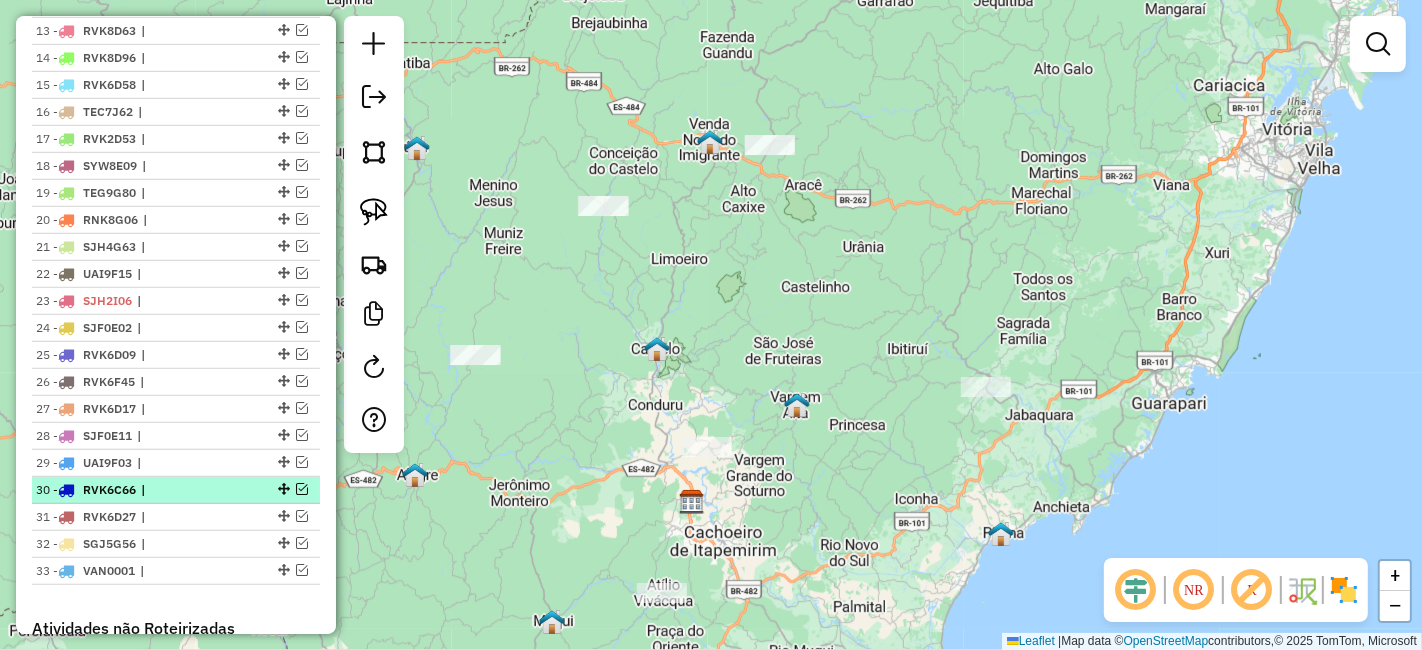 click at bounding box center [302, 489] 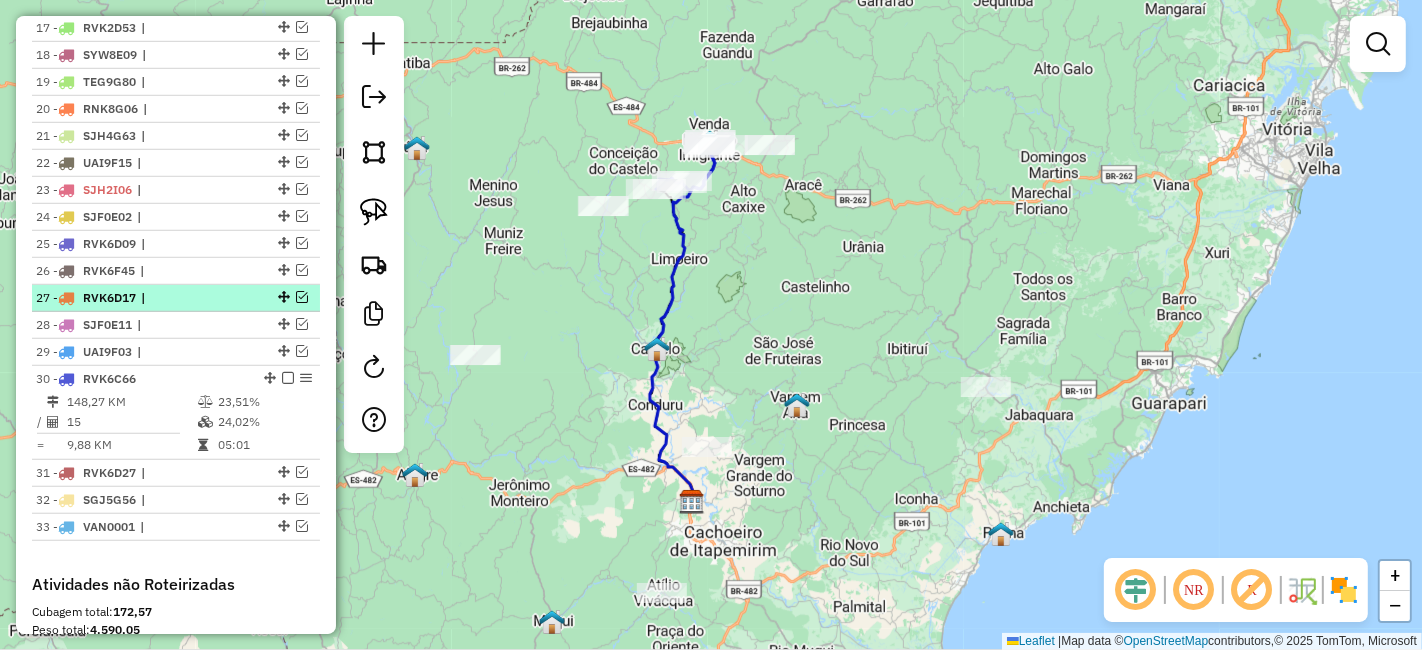 scroll, scrollTop: 1096, scrollLeft: 0, axis: vertical 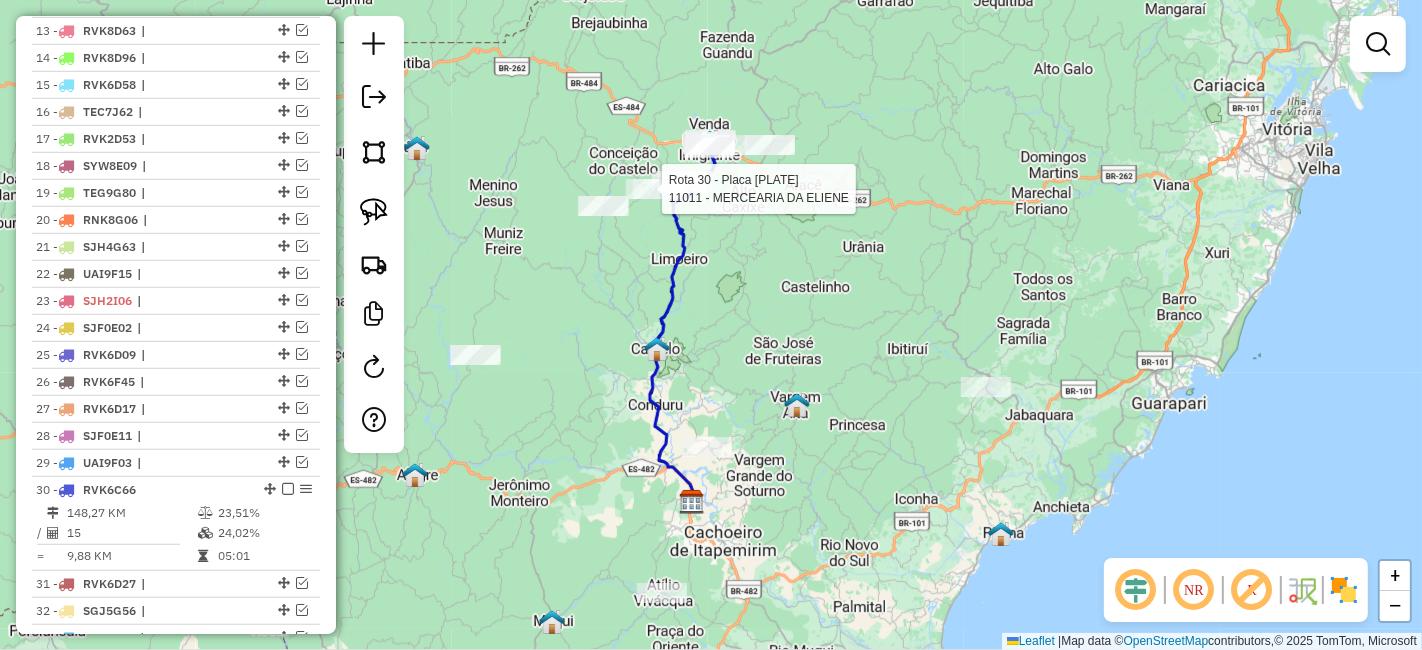 select on "*********" 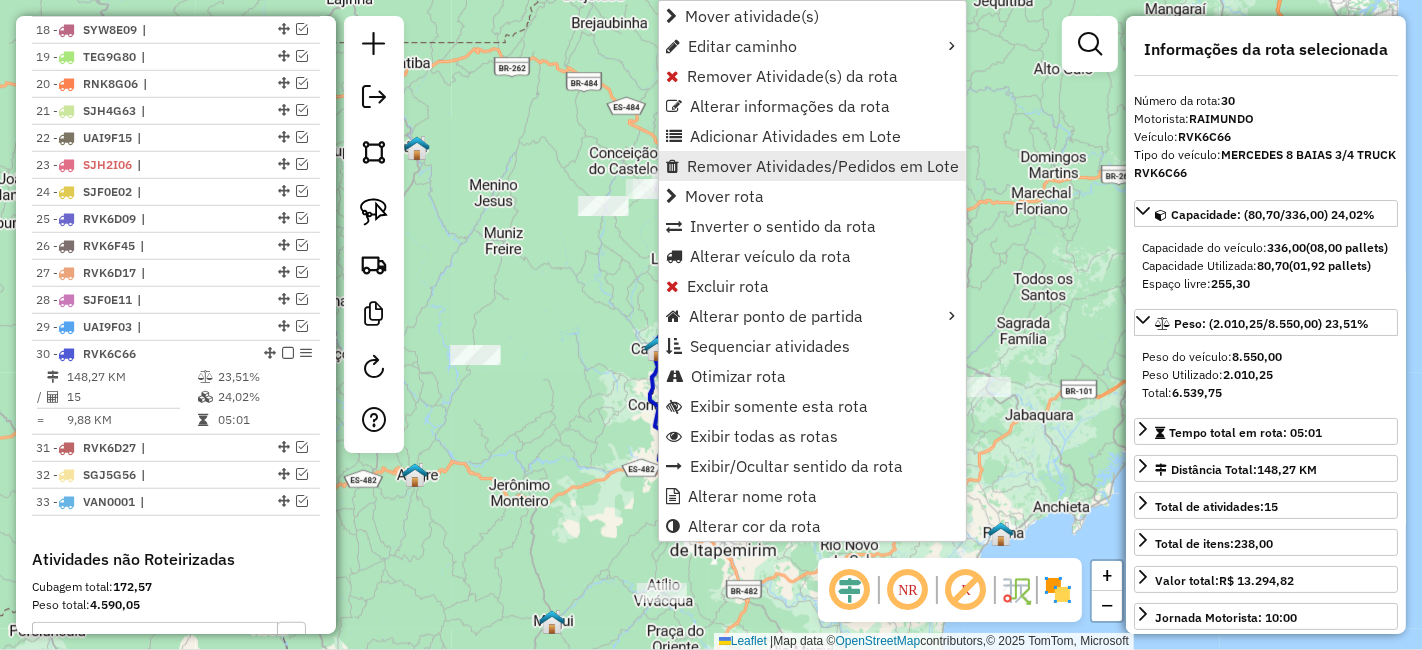 scroll, scrollTop: 1496, scrollLeft: 0, axis: vertical 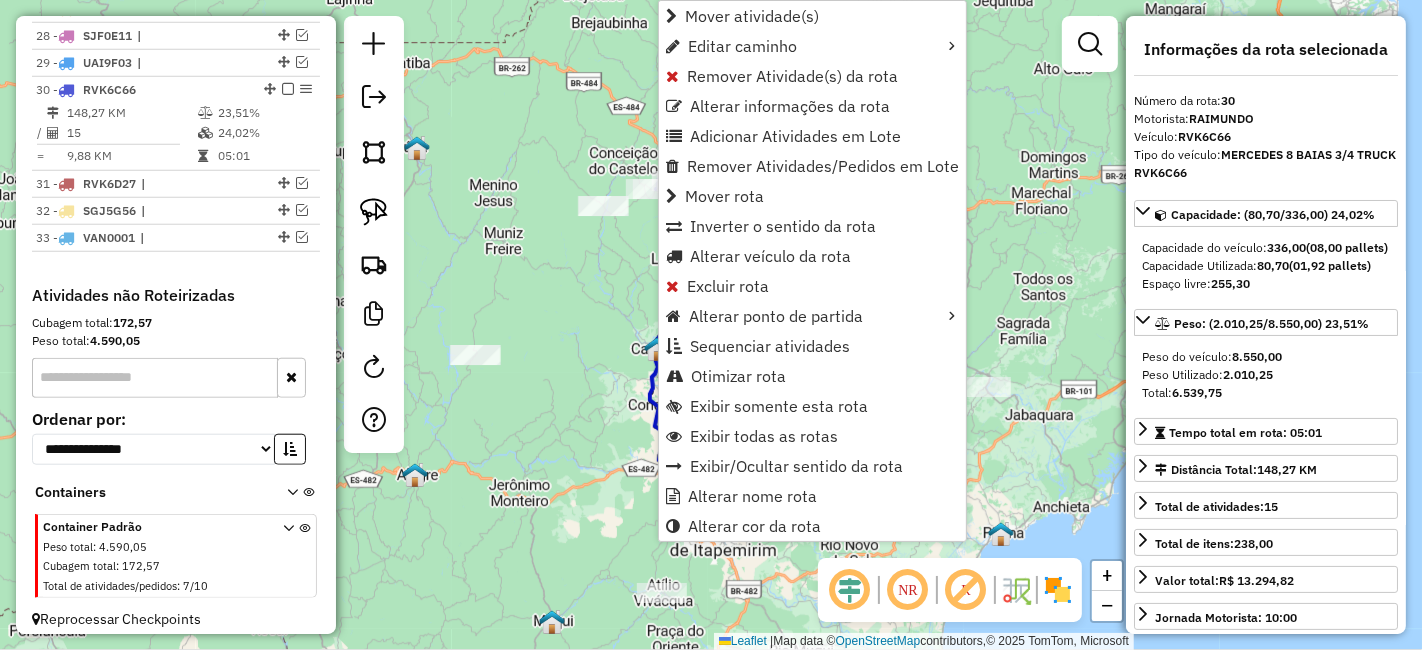 click on "Janela de atendimento Grade de atendimento Capacidade Transportadoras Veículos Cliente Pedidos  Rotas Selecione os dias de semana para filtrar as janelas de atendimento  Seg   Ter   Qua   Qui   Sex   Sáb   Dom  Informe o período da janela de atendimento: De: Até:  Filtrar exatamente a janela do cliente  Considerar janela de atendimento padrão  Selecione os dias de semana para filtrar as grades de atendimento  Seg   Ter   Qua   Qui   Sex   Sáb   Dom   Considerar clientes sem dia de atendimento cadastrado  Clientes fora do dia de atendimento selecionado Filtrar as atividades entre os valores definidos abaixo:  Peso mínimo:   Peso máximo:   Cubagem mínima:   Cubagem máxima:   De:   Até:  Filtrar as atividades entre o tempo de atendimento definido abaixo:  De:   Até:   Considerar capacidade total dos clientes não roteirizados Transportadora: Selecione um ou mais itens Tipo de veículo: Selecione um ou mais itens Veículo: Selecione um ou mais itens Motorista: Selecione um ou mais itens Nome: Rótulo:" 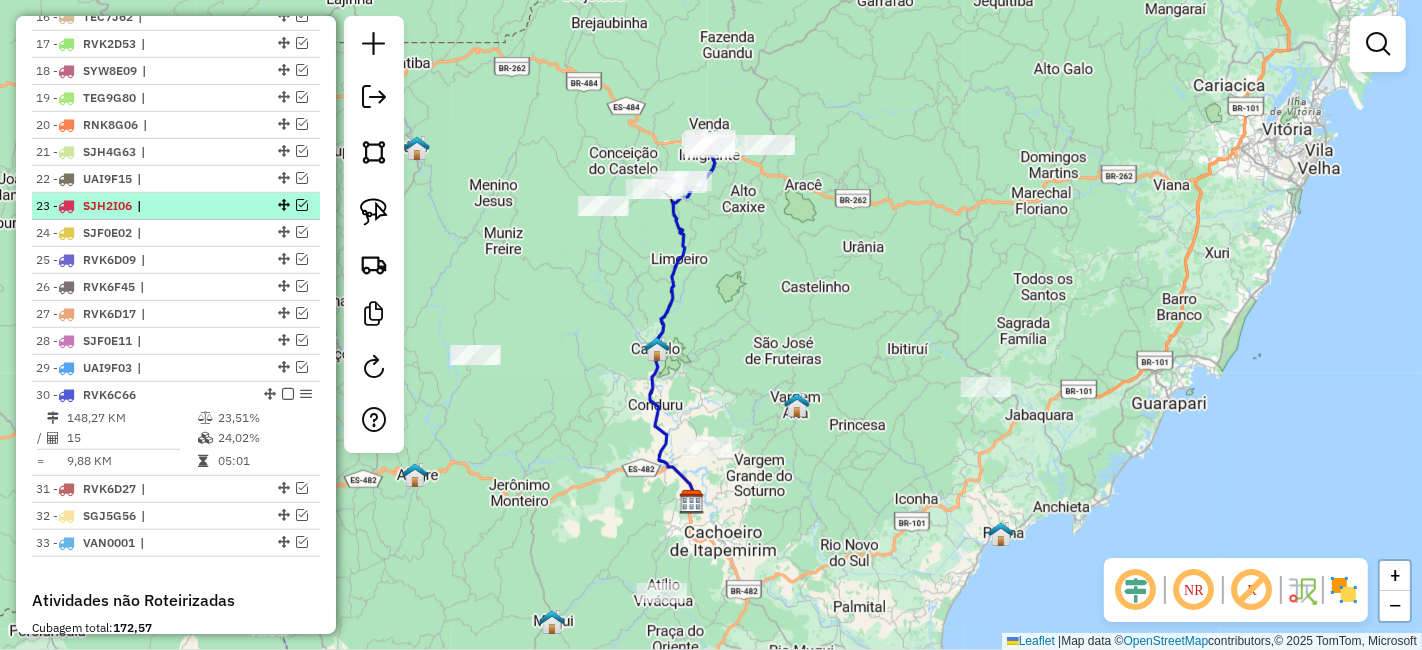 scroll, scrollTop: 1162, scrollLeft: 0, axis: vertical 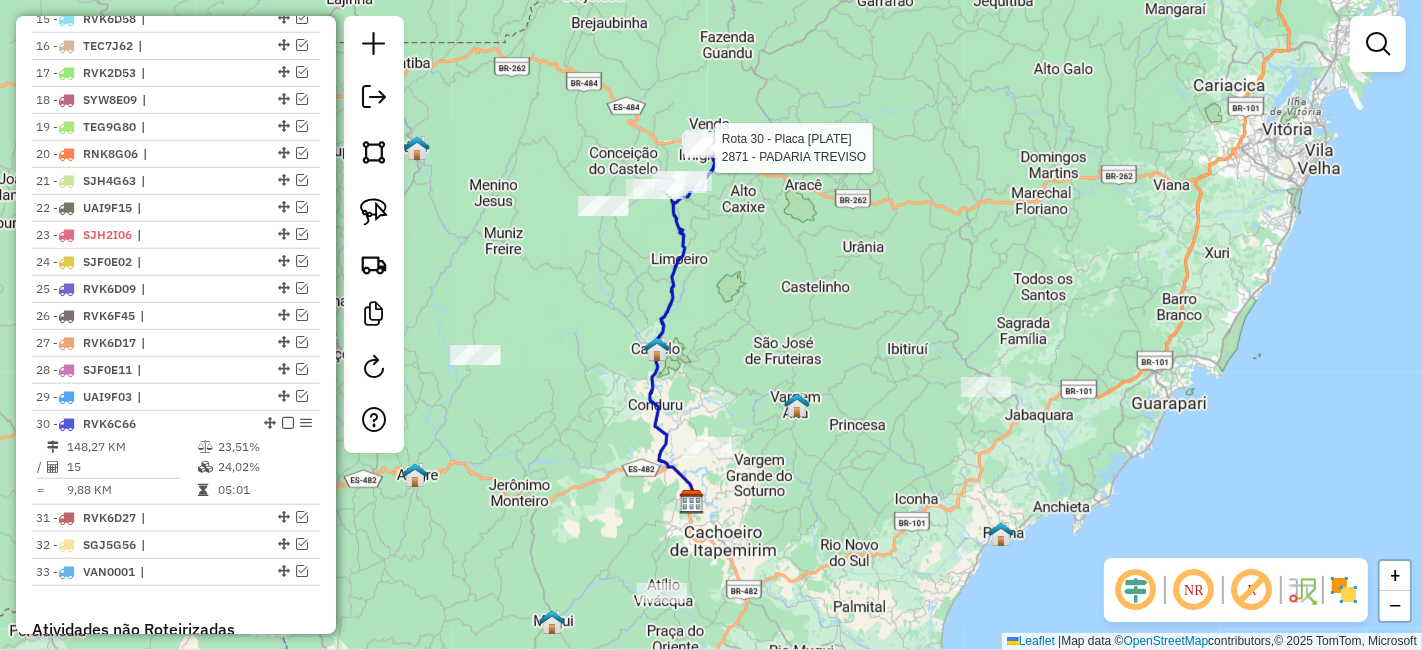select on "*********" 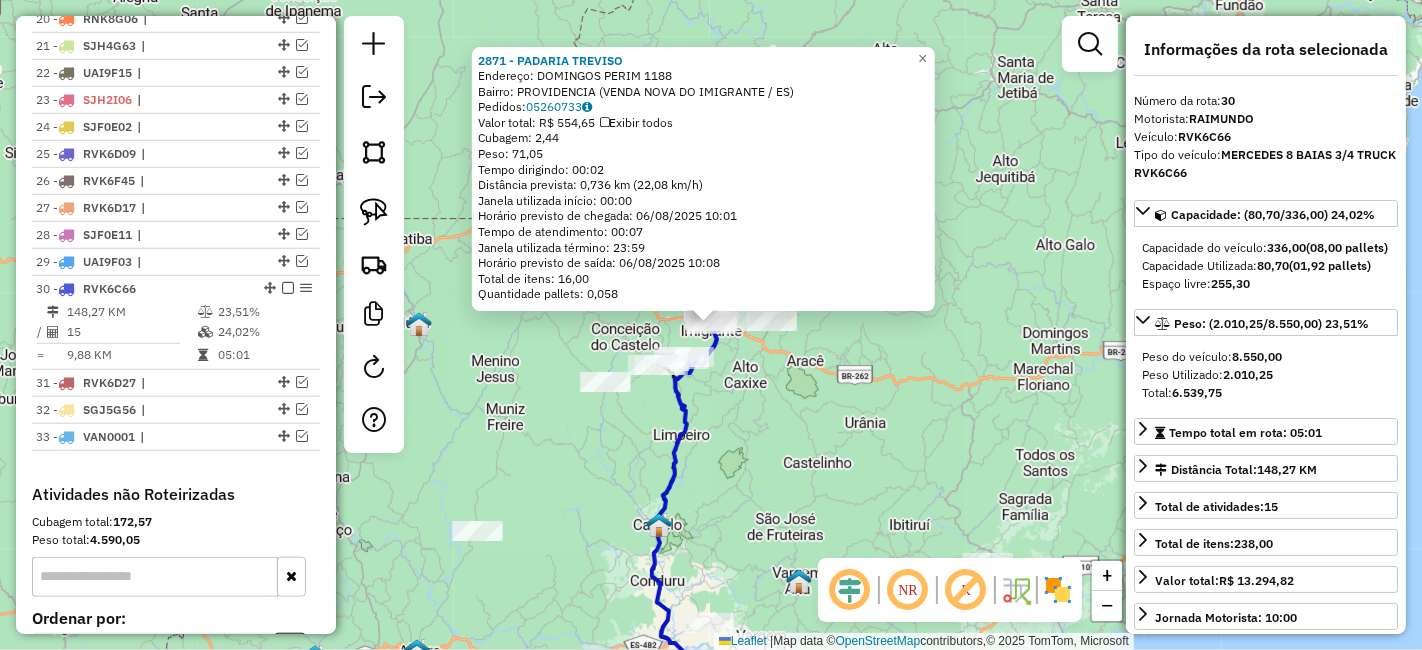 scroll, scrollTop: 1496, scrollLeft: 0, axis: vertical 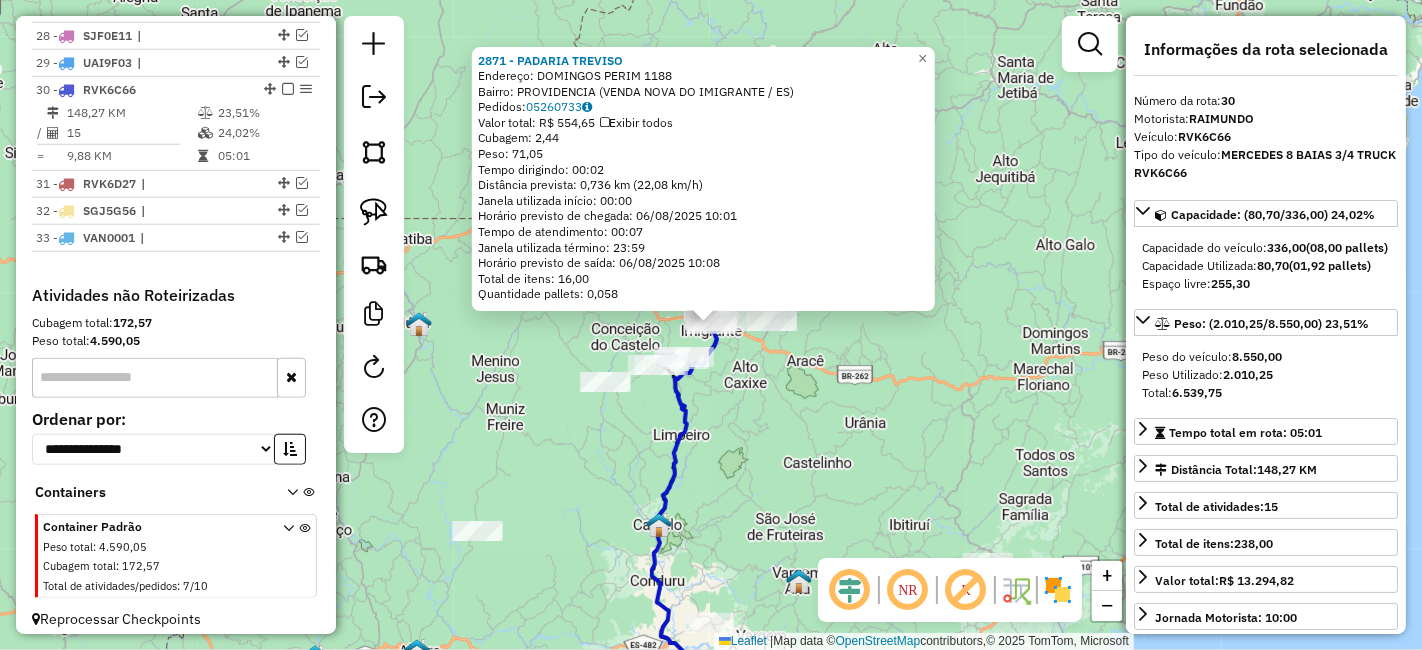 click on "[NUMBER] - [BUSINESS_NAME] Endereço: [STREET] [NUMBER] Bairro: [CITY] ([CITY] / [STATE]) Pedidos: [ORDER_ID] Valor total: R$ [PRICE] Exibir todos Cubagem: [CUBAGE] Peso: [WEIGHT] Tempo dirigindo: [TIME] Distância prevista: [DISTANCE] km ([SPEED] km/h) Janela utilizada início: [TIME] Horário previsto de chegada: [DATE] [TIME] Tempo de atendimento: [TIME] Janela utilizada término: [TIME] Horário previsto de saída: [DATE] [TIME] Total de itens: [ITEMS] Quantidade pallets: [PALLETS] × Janela de atendimento Grade de atendimento Capacidade Transportadoras Veículos Cliente Pedidos Rotas Selecione os dias de semana para filtrar as janelas de atendimento Seg Ter Qua Qui Sex Sáb Dom Informe o período da janela de atendimento: De: Até: Filtrar exatamente a janela do cliente Considerar janela de atendimento padrão Selecione os dias de semana para filtrar as grades de atendimento Seg Ter Qua Qui Sex Sáb Dom Peso mínimo: Peso máximo: De: De:" 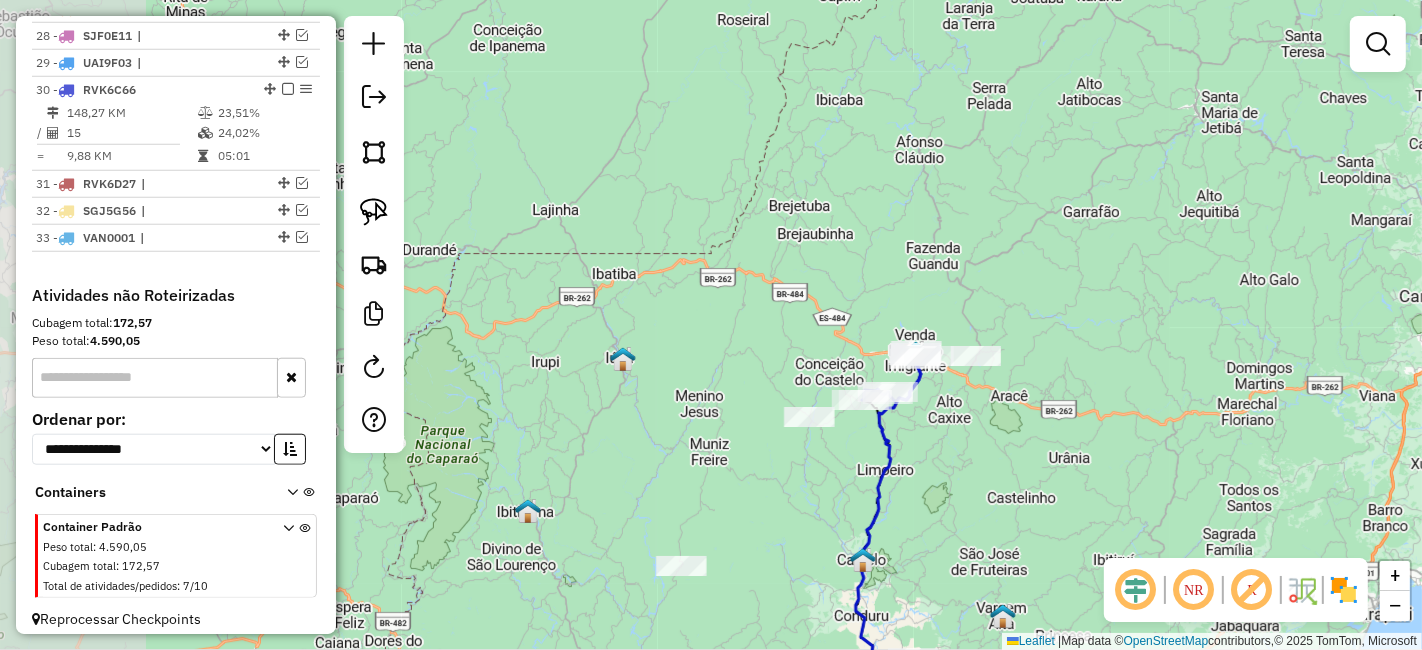 drag, startPoint x: 481, startPoint y: 421, endPoint x: 688, endPoint y: 456, distance: 209.93808 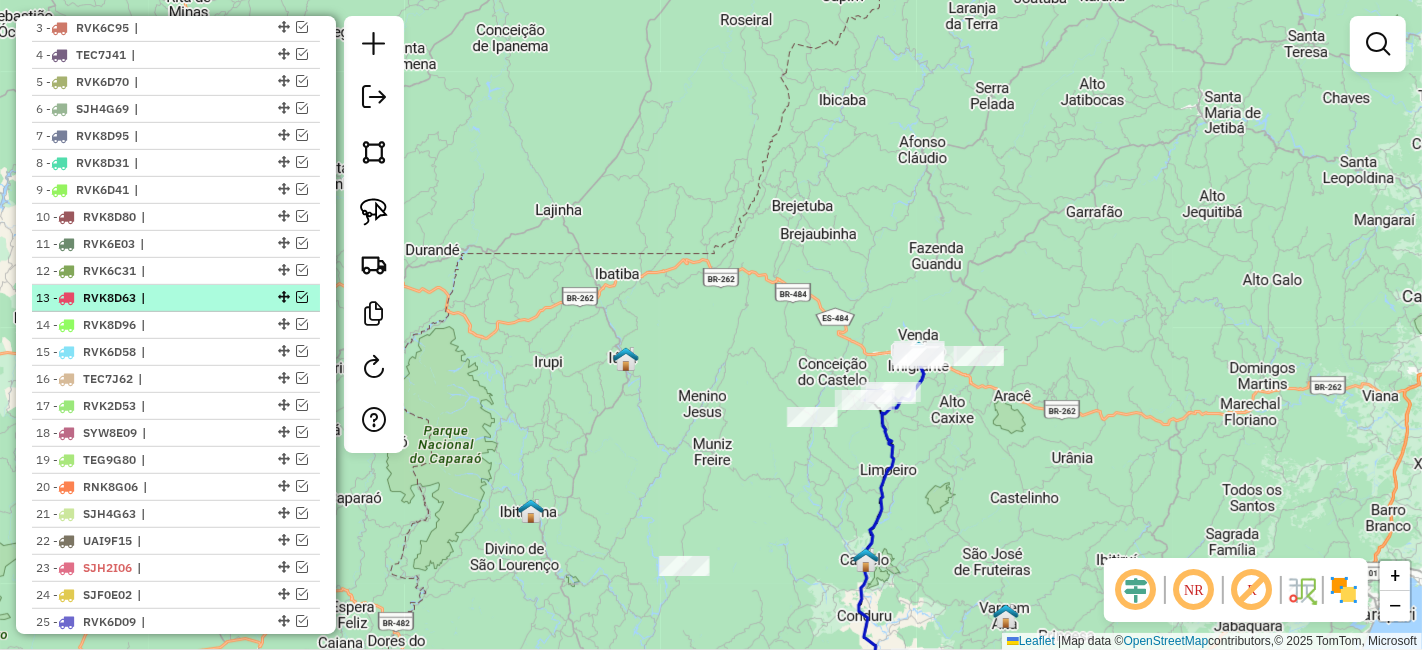 scroll, scrollTop: 718, scrollLeft: 0, axis: vertical 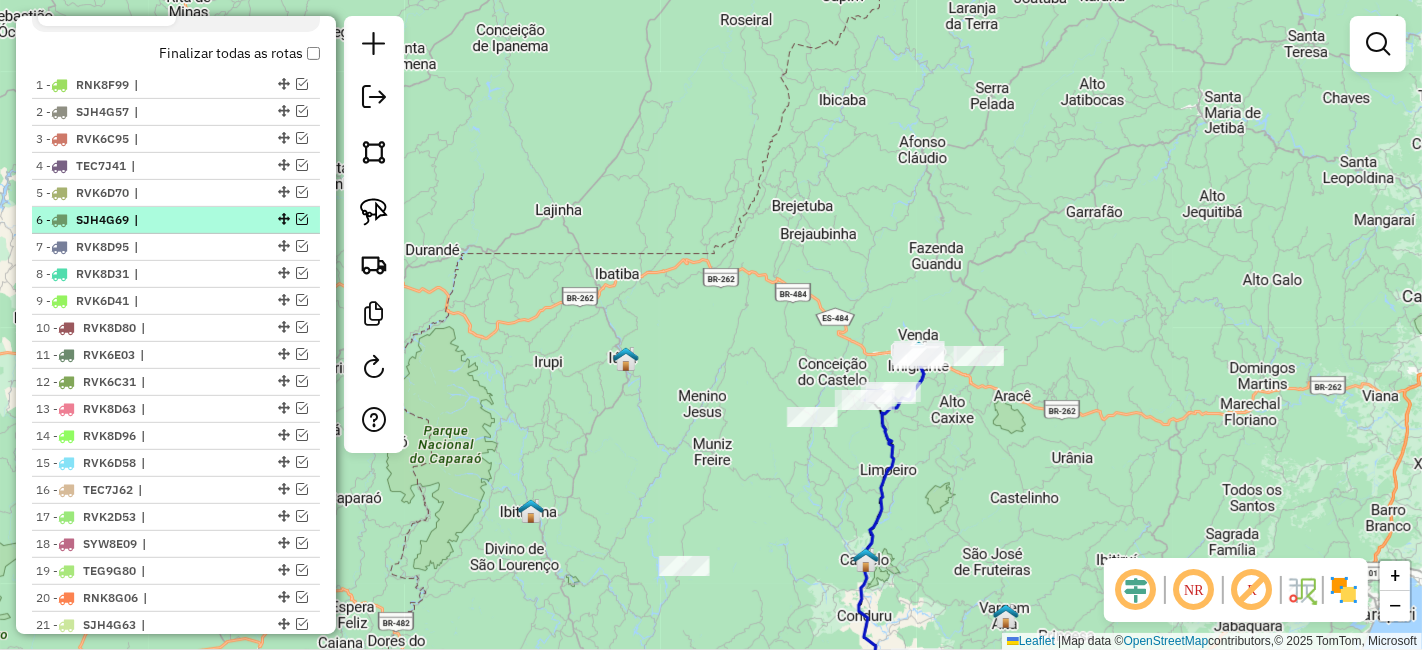 click at bounding box center (302, 219) 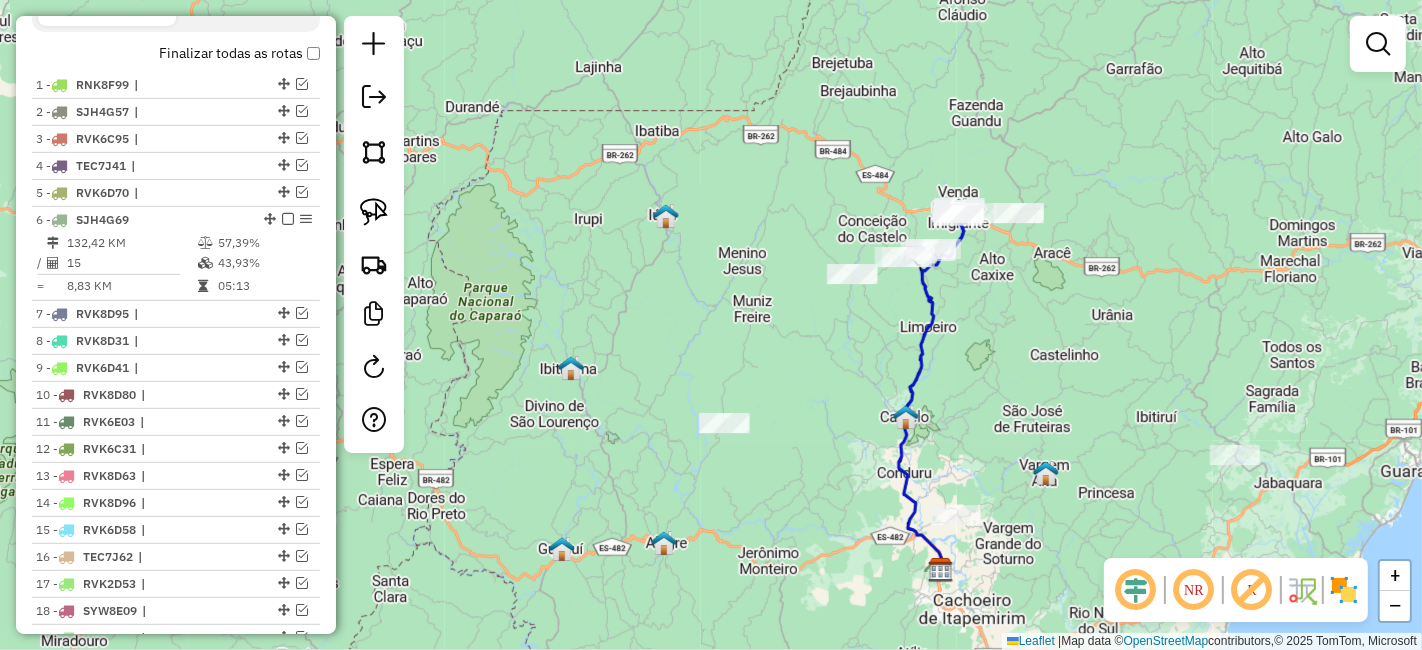 drag, startPoint x: 808, startPoint y: 391, endPoint x: 1013, endPoint y: 9, distance: 433.53085 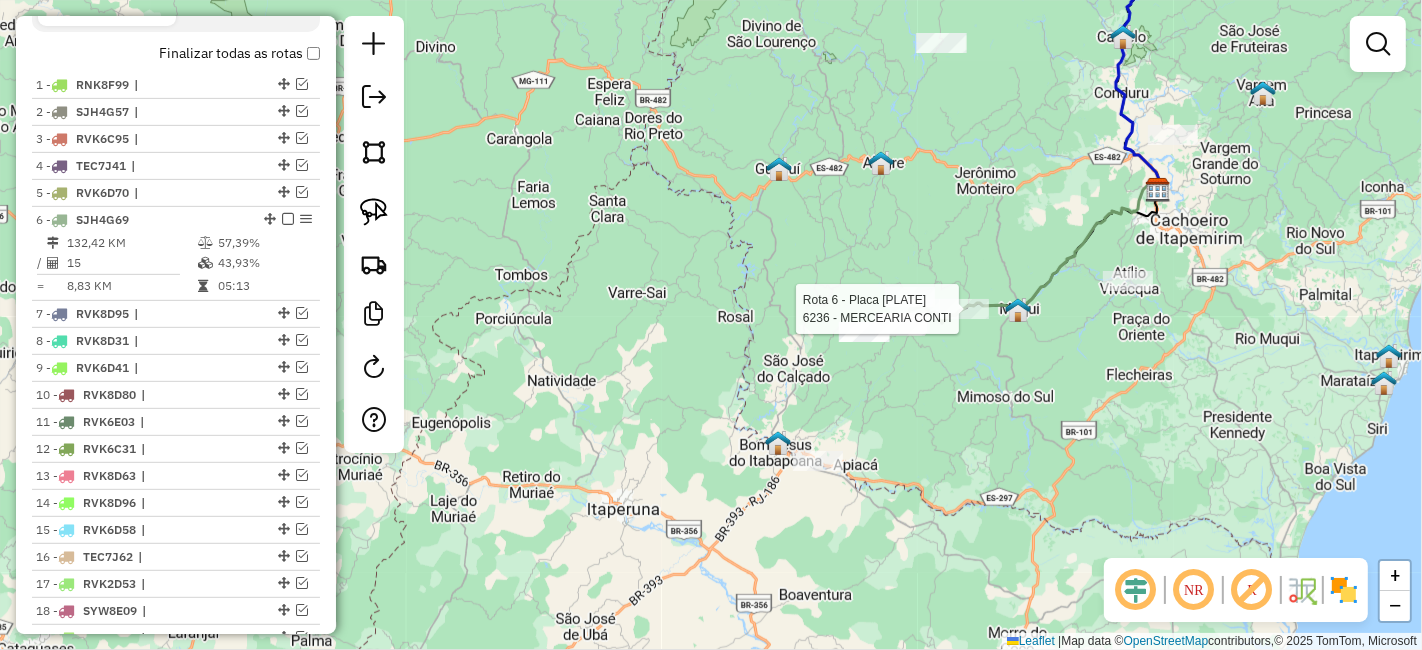 select on "*********" 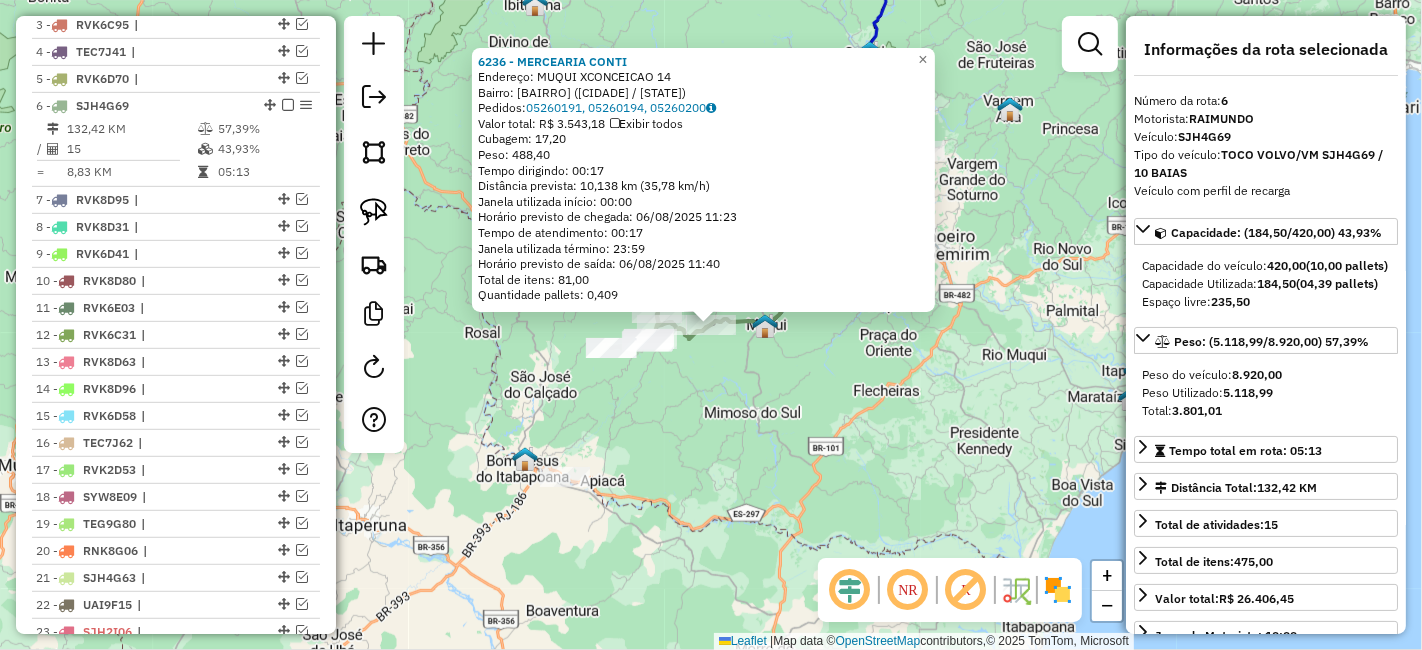 scroll, scrollTop: 906, scrollLeft: 0, axis: vertical 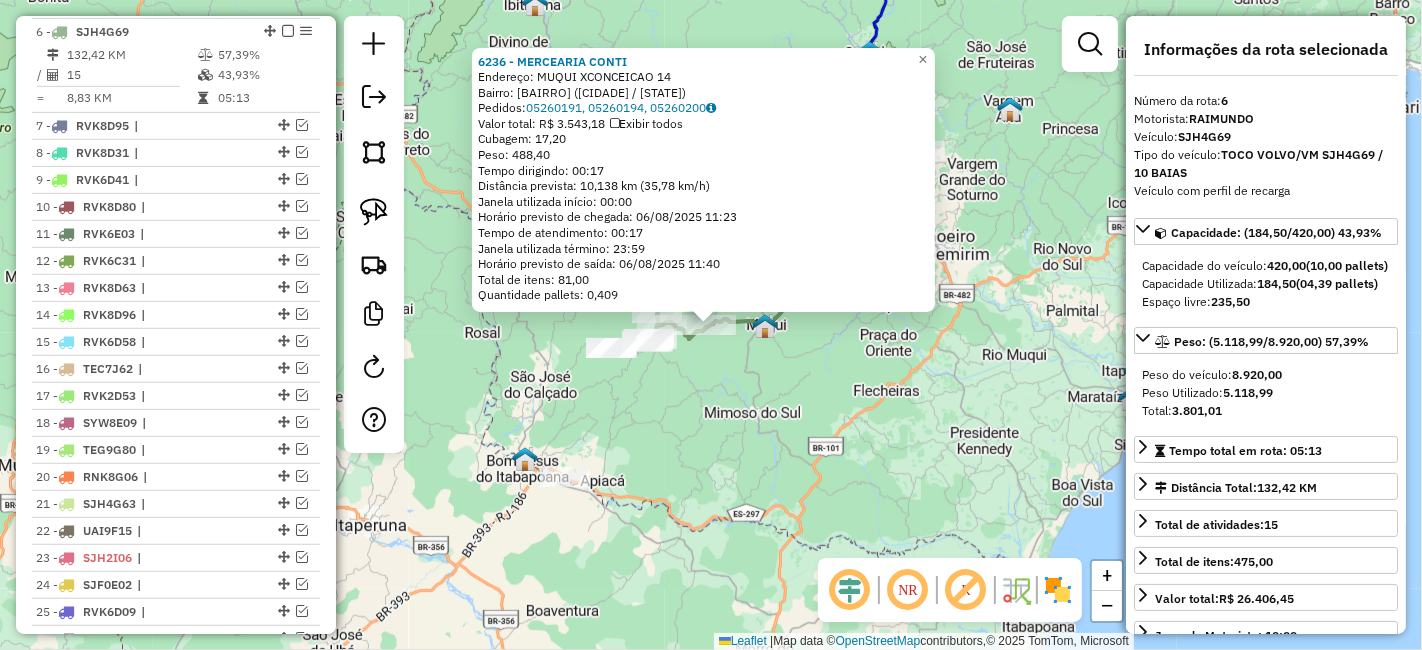 click on "[NUMBER] - [BUSINESS_NAME] Endereço: [STREET] [NUMBER] Bairro: [CITY] ([CITY] / [STATE]) Pedidos: [ORDER_ID], [ORDER_ID], [ORDER_ID] Valor total: R$ [PRICE] Exibir todos Cubagem: [CUBAGE] Peso: [WEIGHT] Tempo dirigindo: [TIME] Distância prevista: [DISTANCE] km ([SPEED] km/h) Janela utilizada início: [TIME] Horário previsto de chegada: [DATE] [TIME] Tempo de atendimento: [TIME] Janela utilizada término: [TIME] Horário previsto de saída: [DATE] [TIME] Total de itens: [ITEMS] Quantidade pallets: [PALLETS] × Janela de atendimento Grade de atendimento Capacidade Transportadoras Veículos Cliente Pedidos Rotas Selecione os dias de semana para filtrar as janelas de atendimento Seg Ter Qua Qui Sex Sáb Dom Informe o período da janela de atendimento: De: Até: Filtrar exatamente a janela do cliente Considerar janela de atendimento padrão Selecione os dias de semana para filtrar as grades de atendimento Seg Ter Qua Qui Sex Sáb Dom Peso mínimo: Peso máximo: De: +" 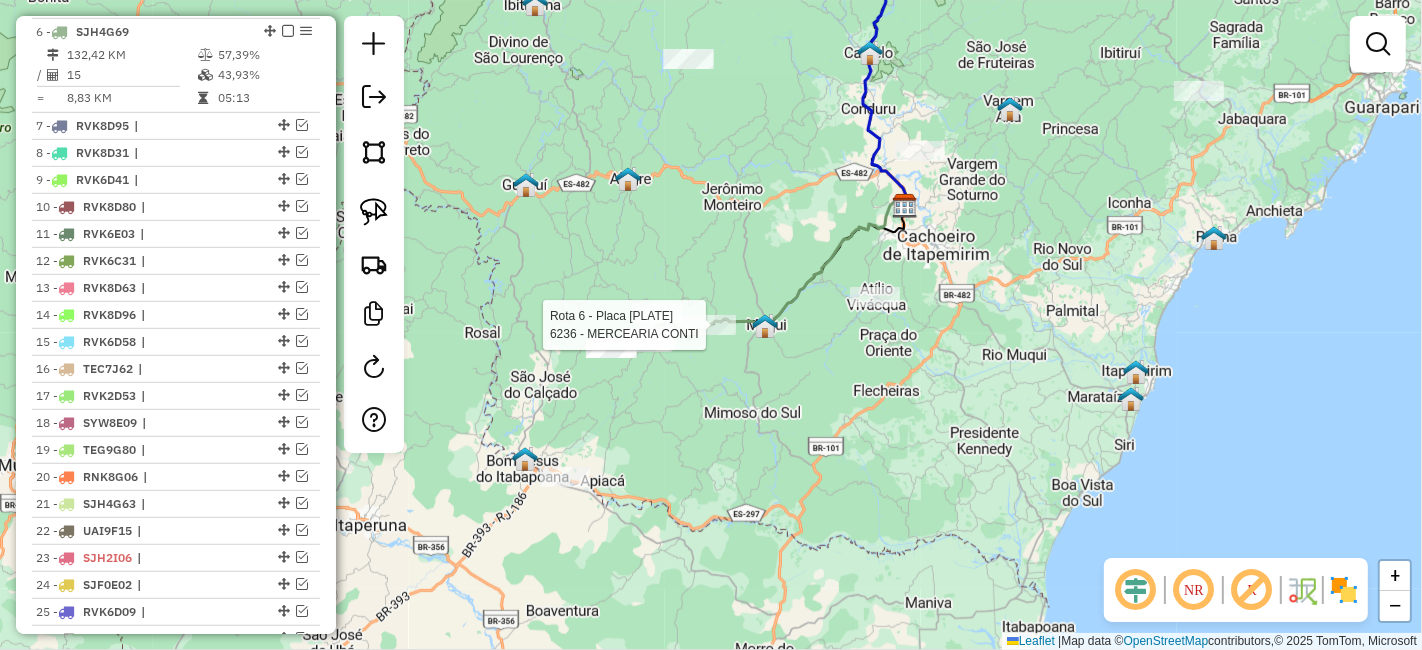 select on "*********" 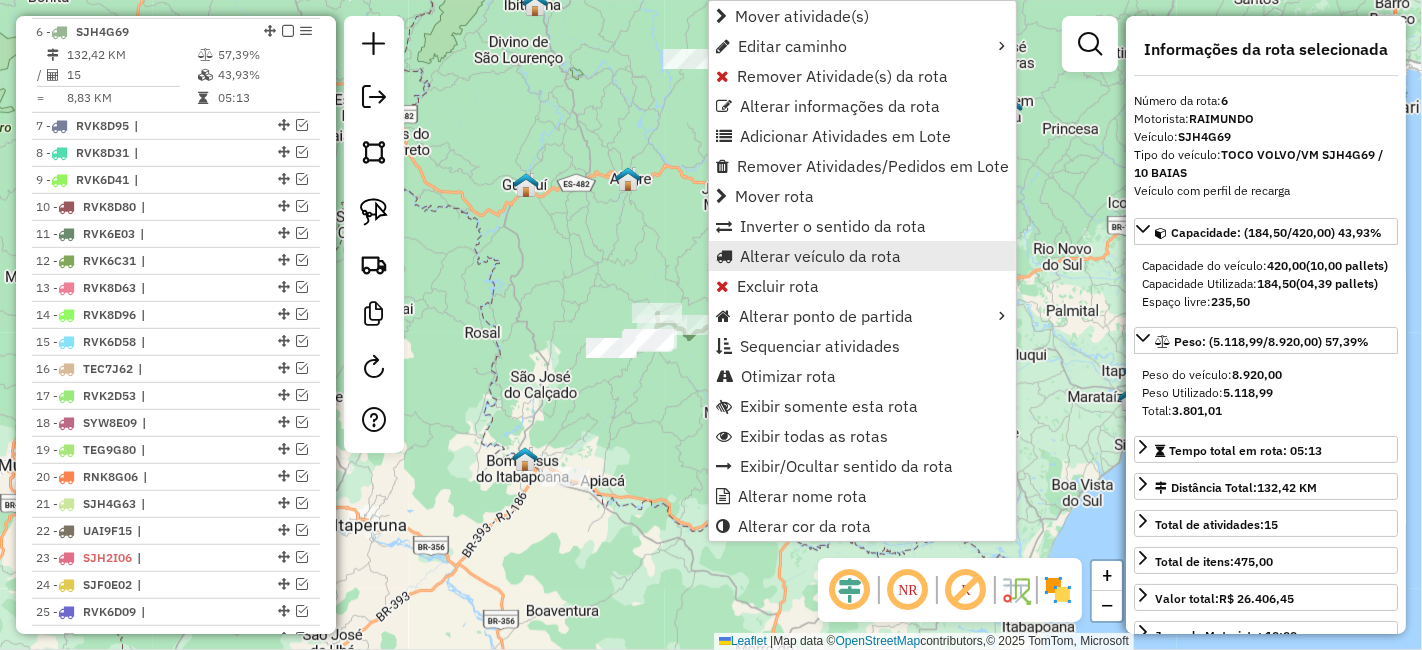 click on "Alterar veículo da rota" at bounding box center [820, 256] 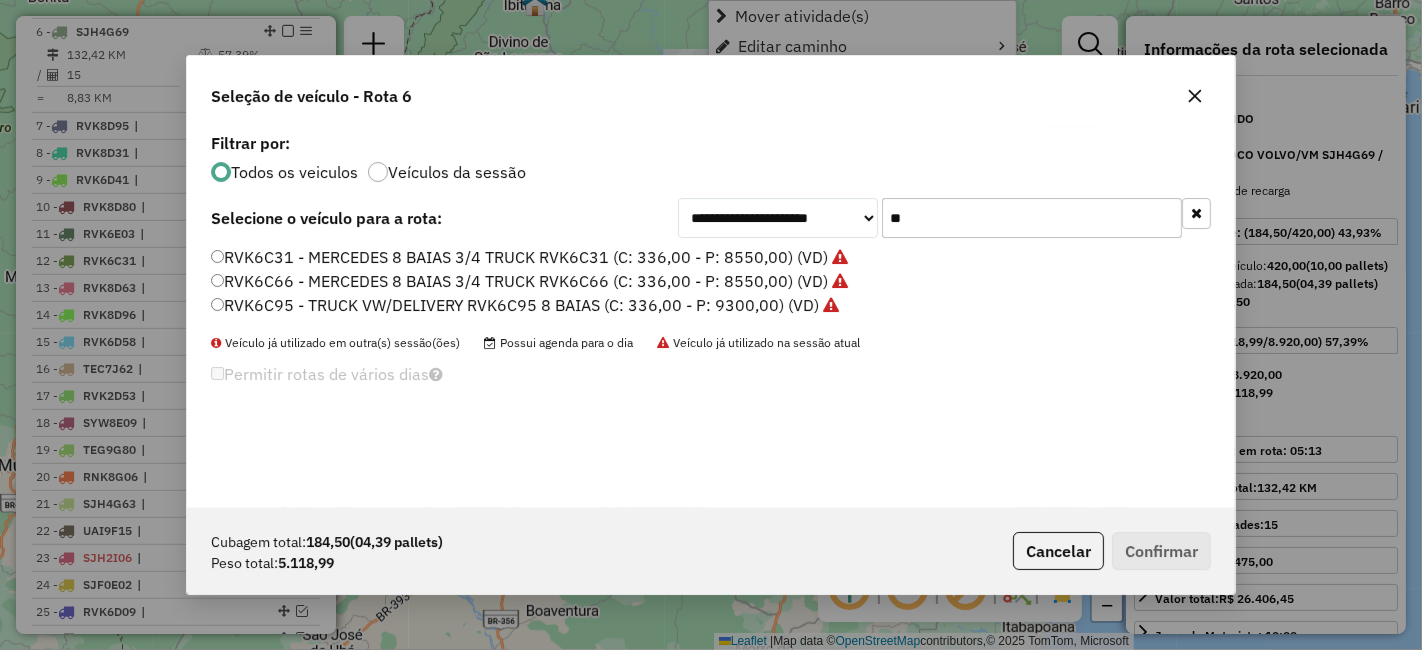 scroll, scrollTop: 11, scrollLeft: 5, axis: both 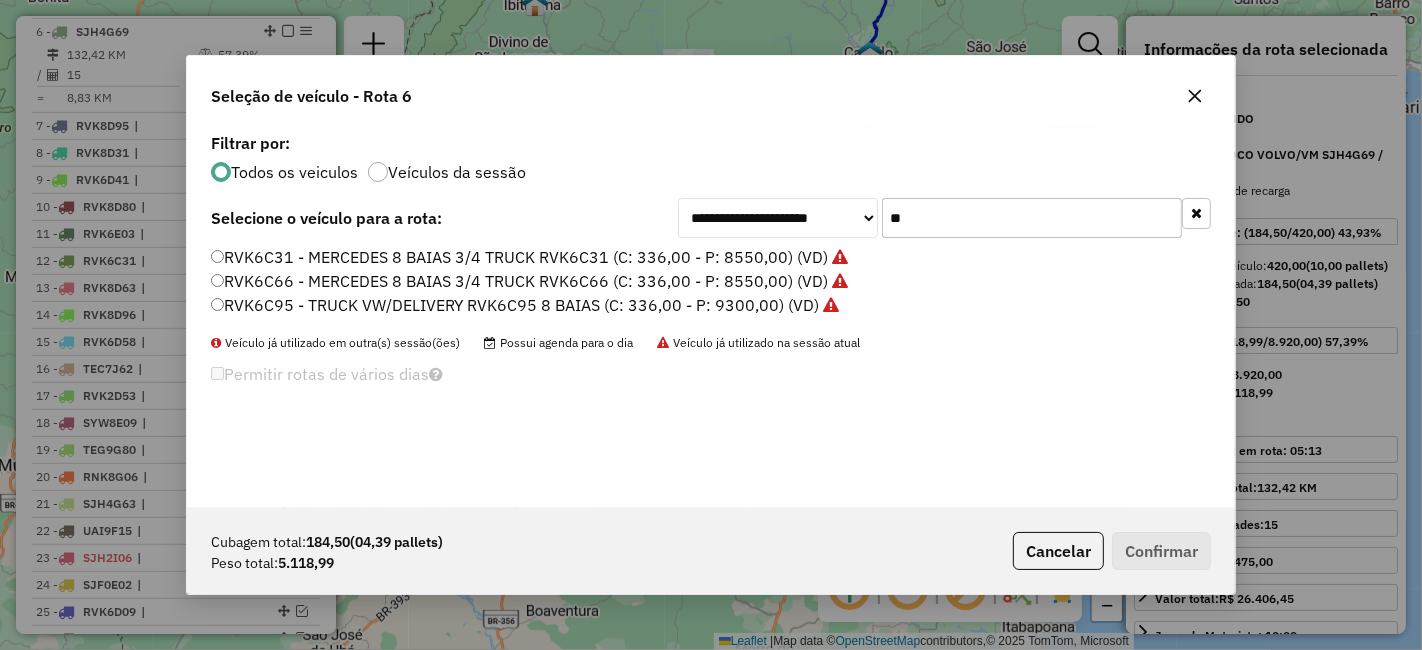click on "**" 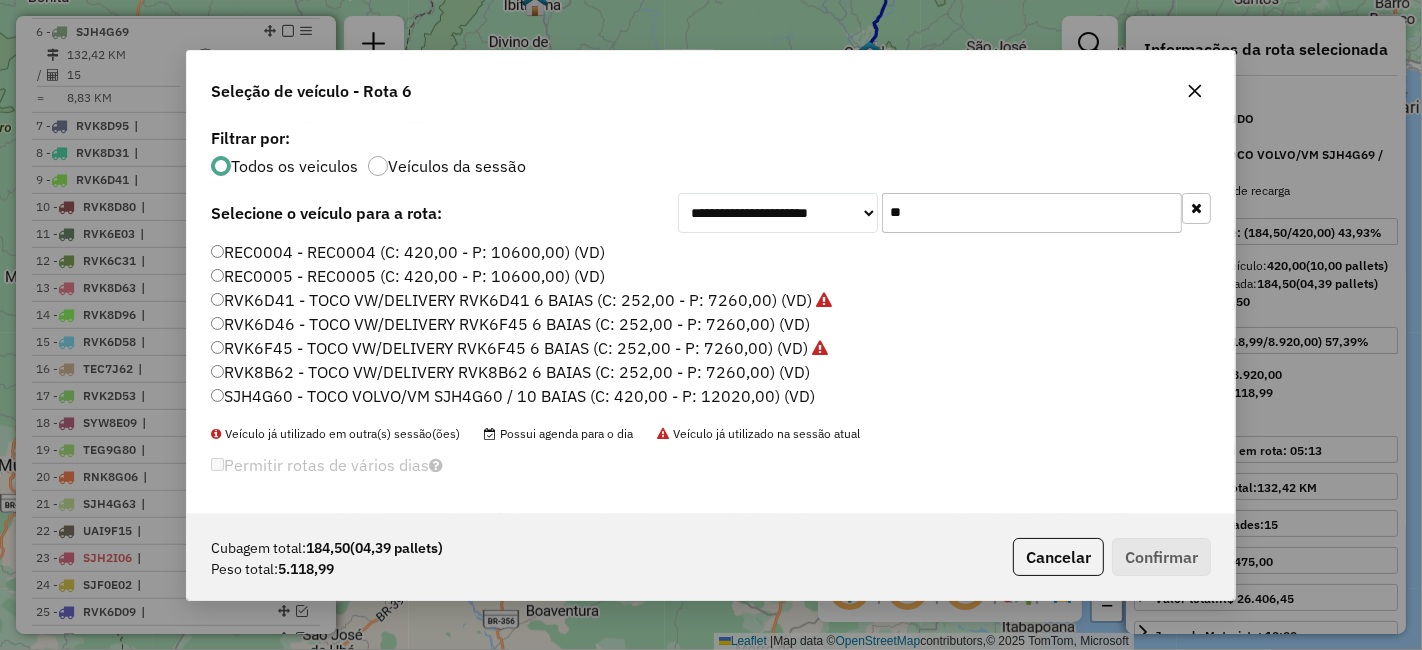 type on "**" 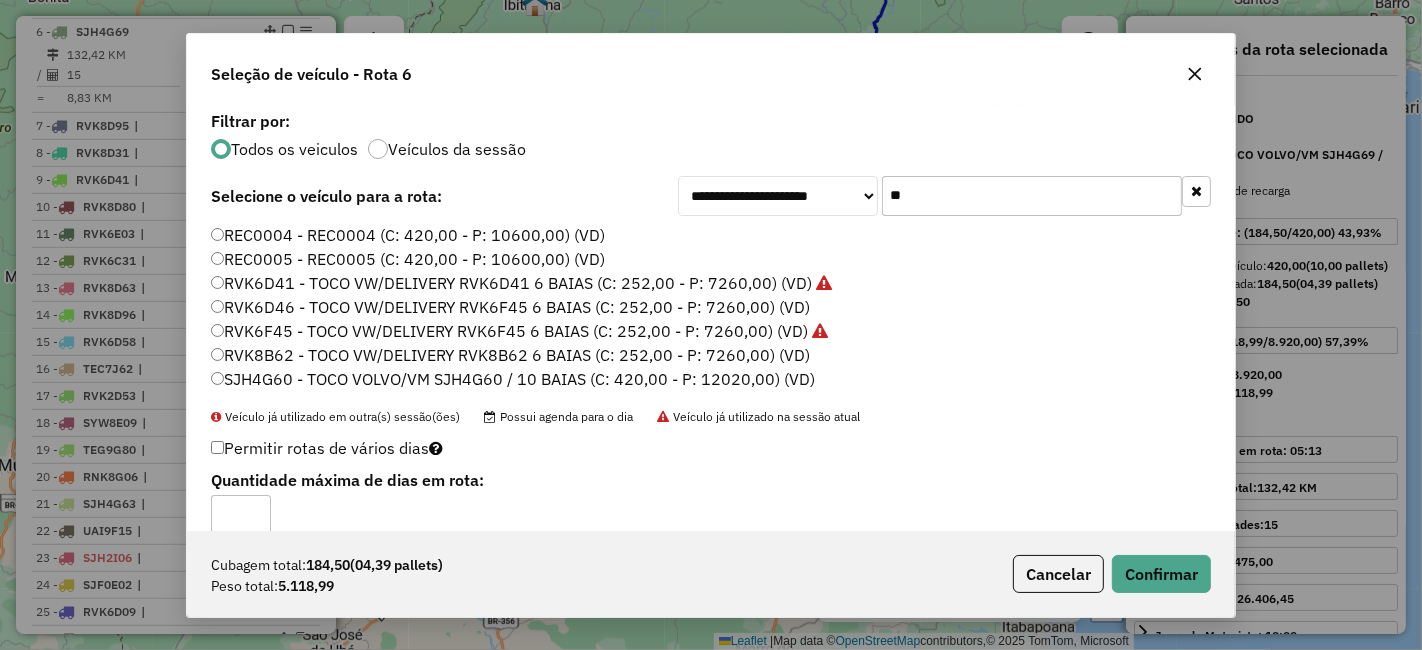 click 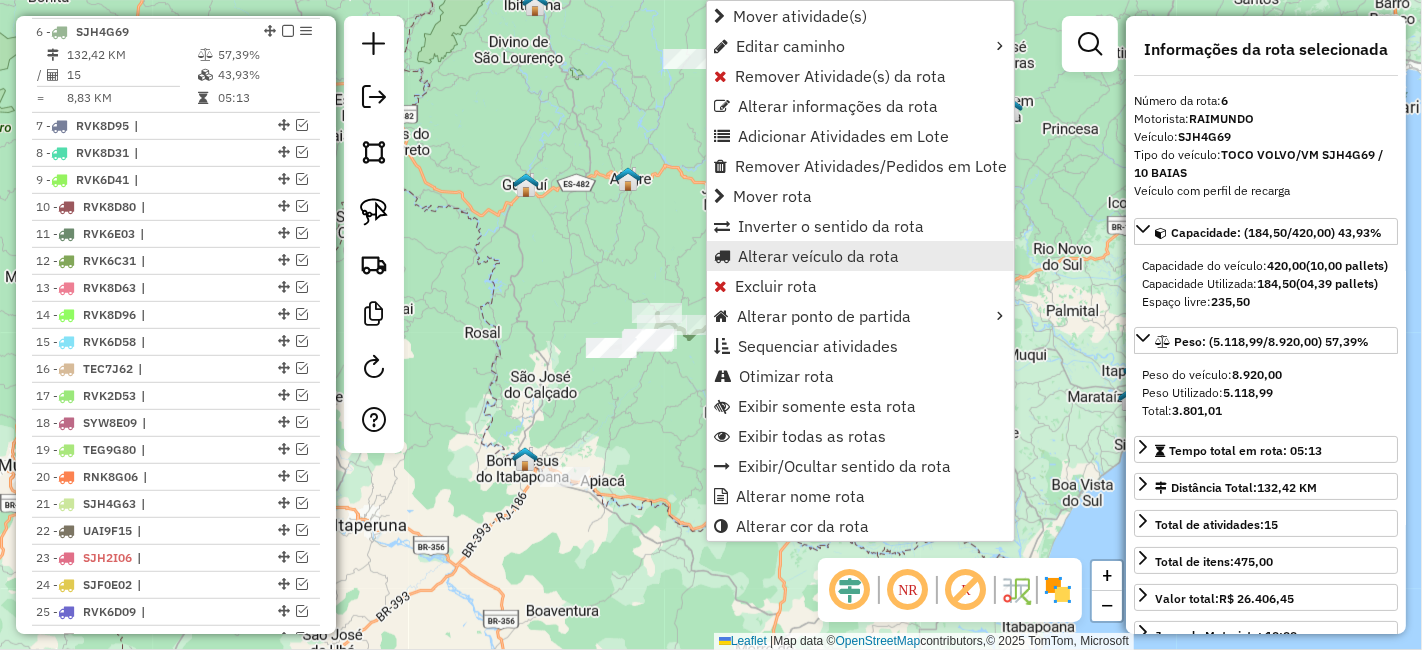 click on "Alterar veículo da rota" at bounding box center (818, 256) 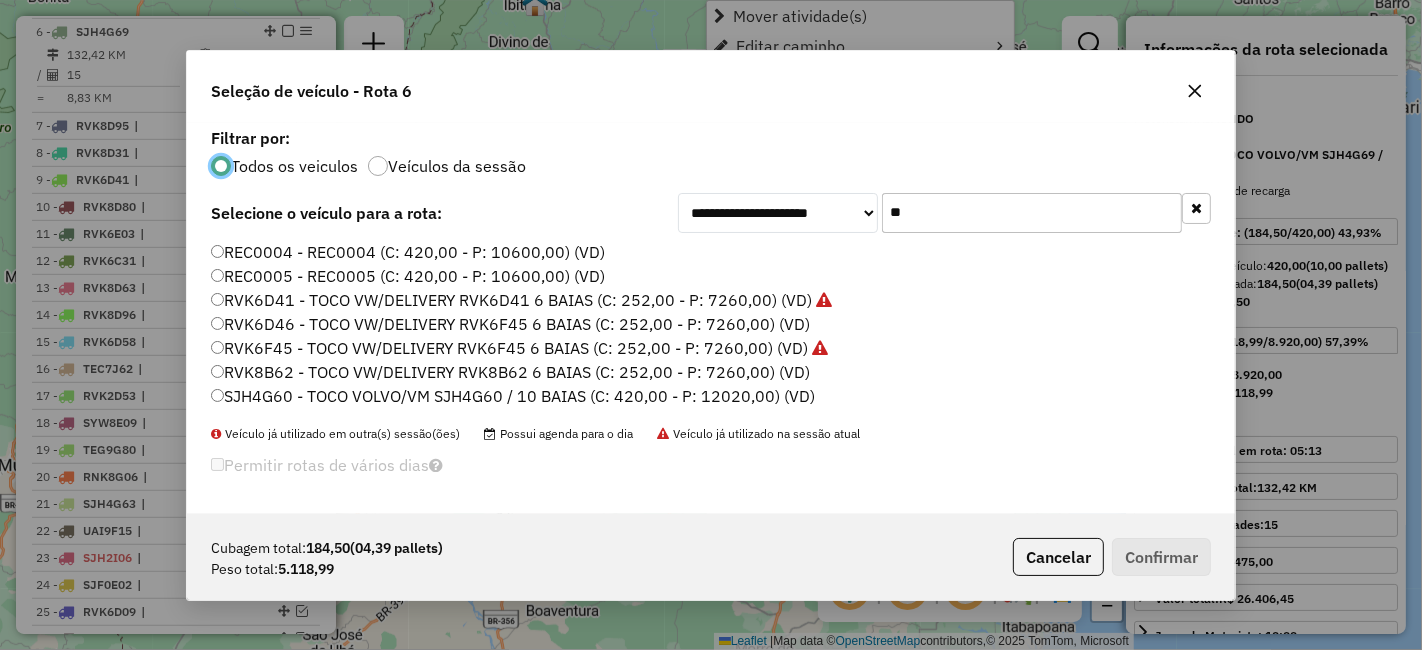 scroll, scrollTop: 11, scrollLeft: 5, axis: both 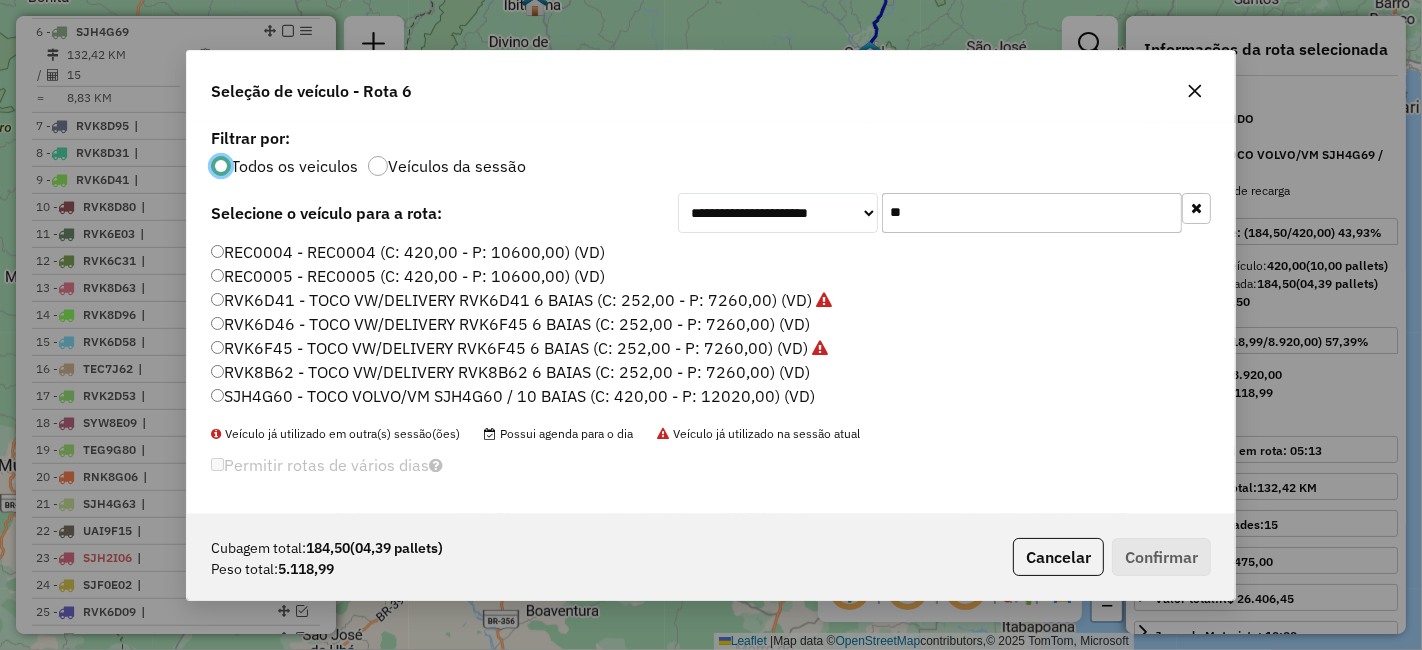 click on "**" 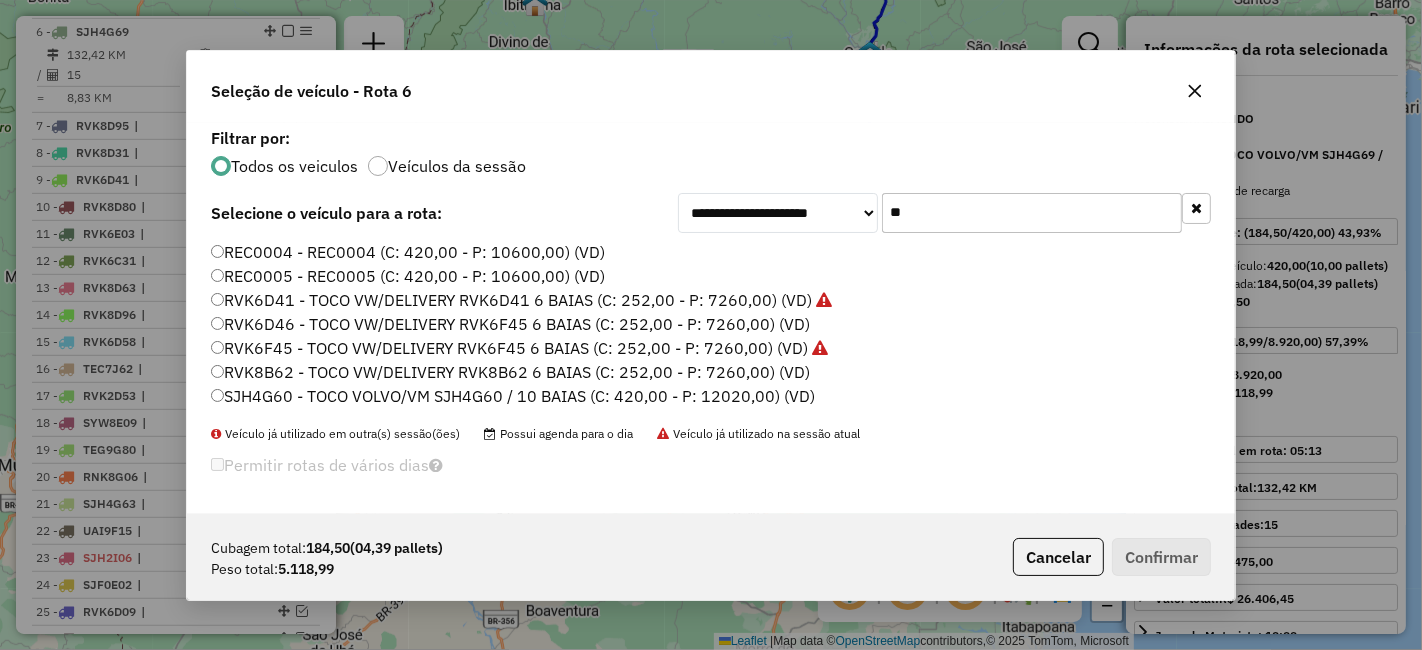 click on "**" 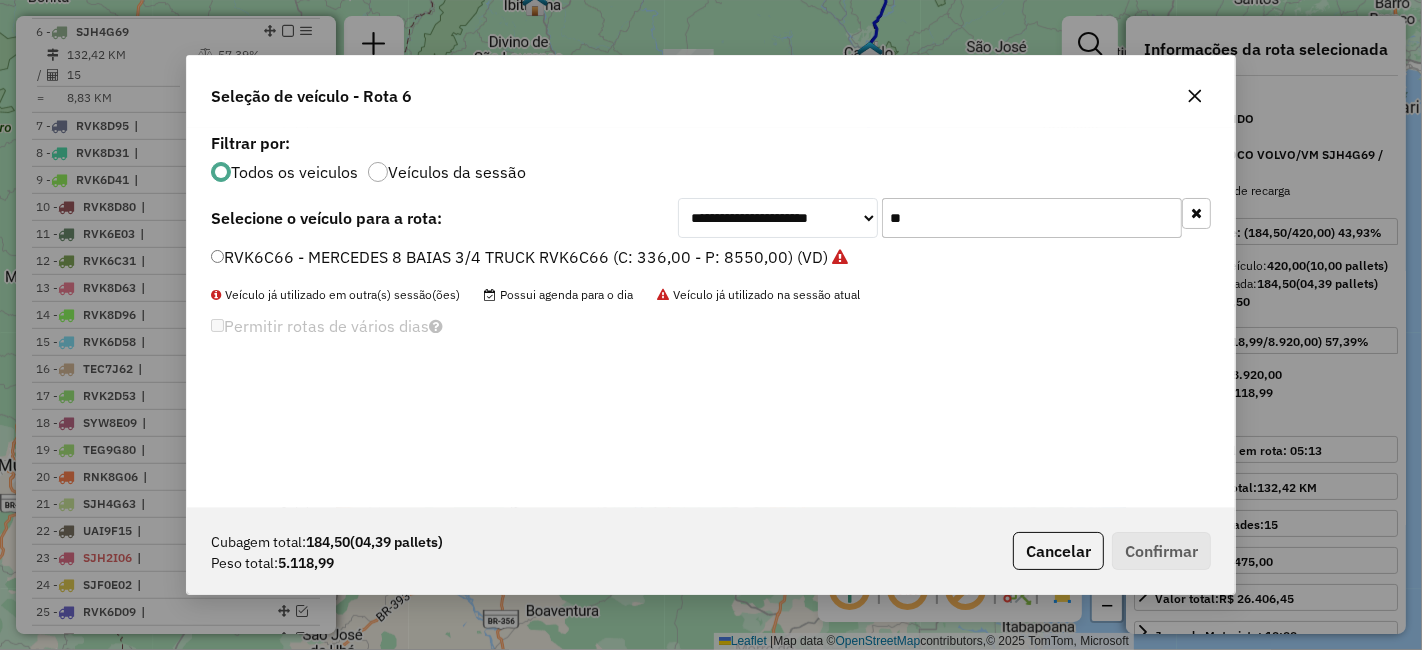 type on "**" 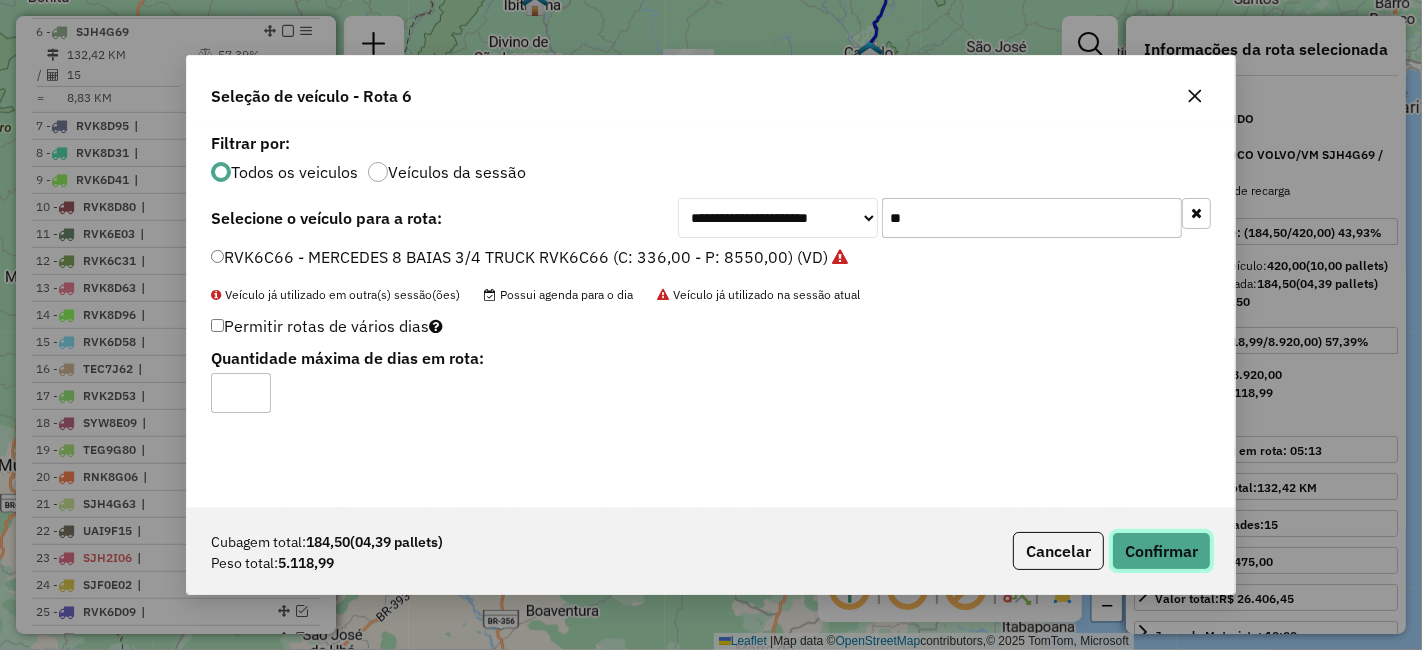 click on "Confirmar" 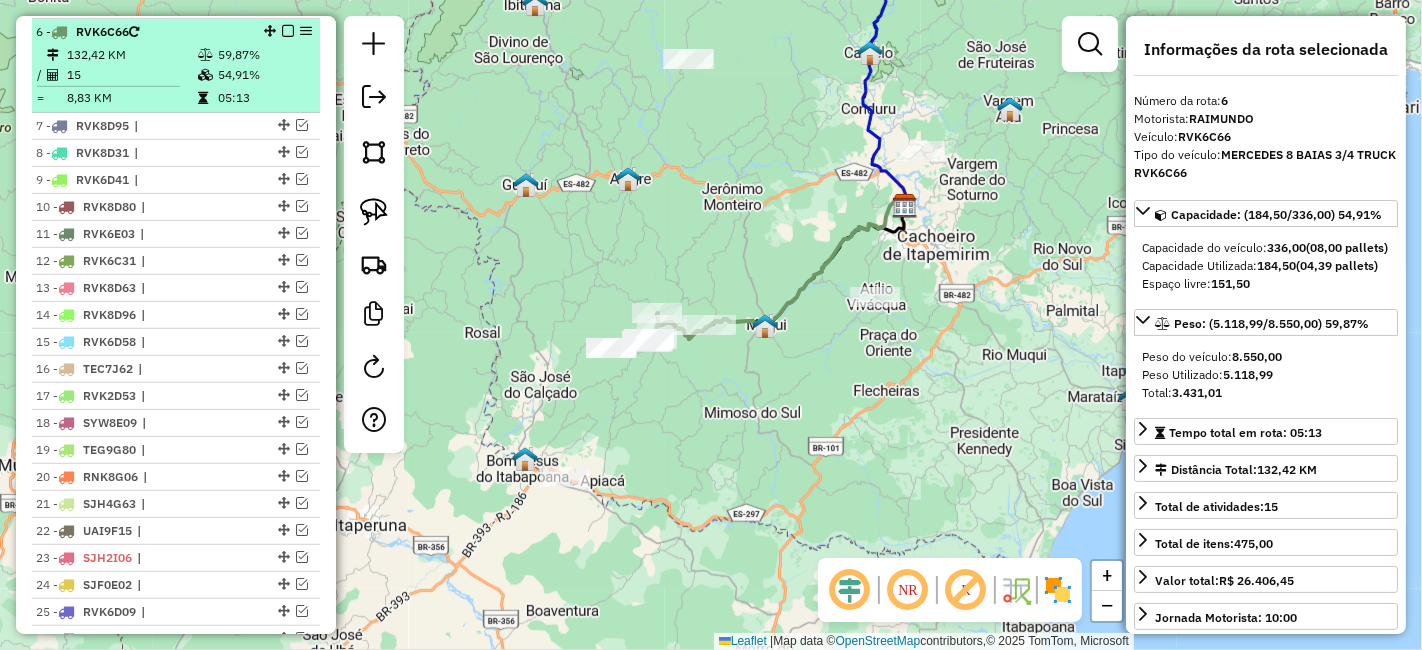 click at bounding box center (288, 31) 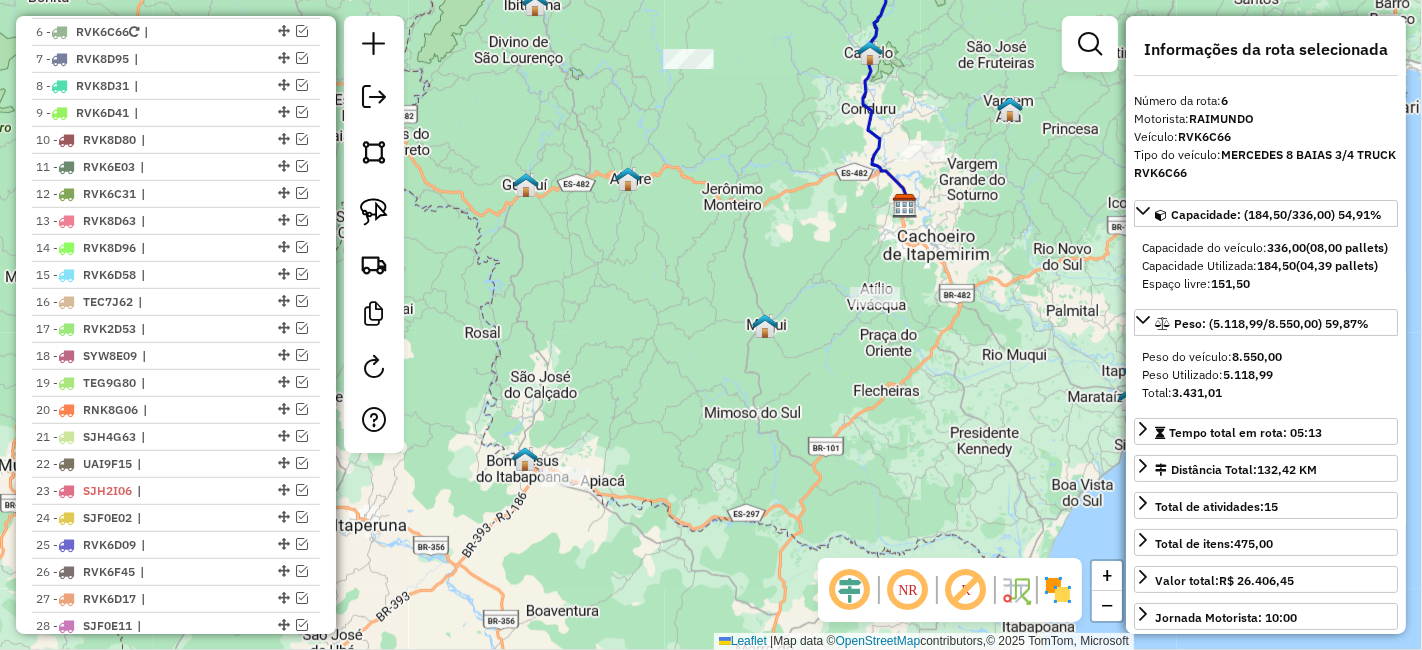 drag, startPoint x: 774, startPoint y: 226, endPoint x: 773, endPoint y: 597, distance: 371.00134 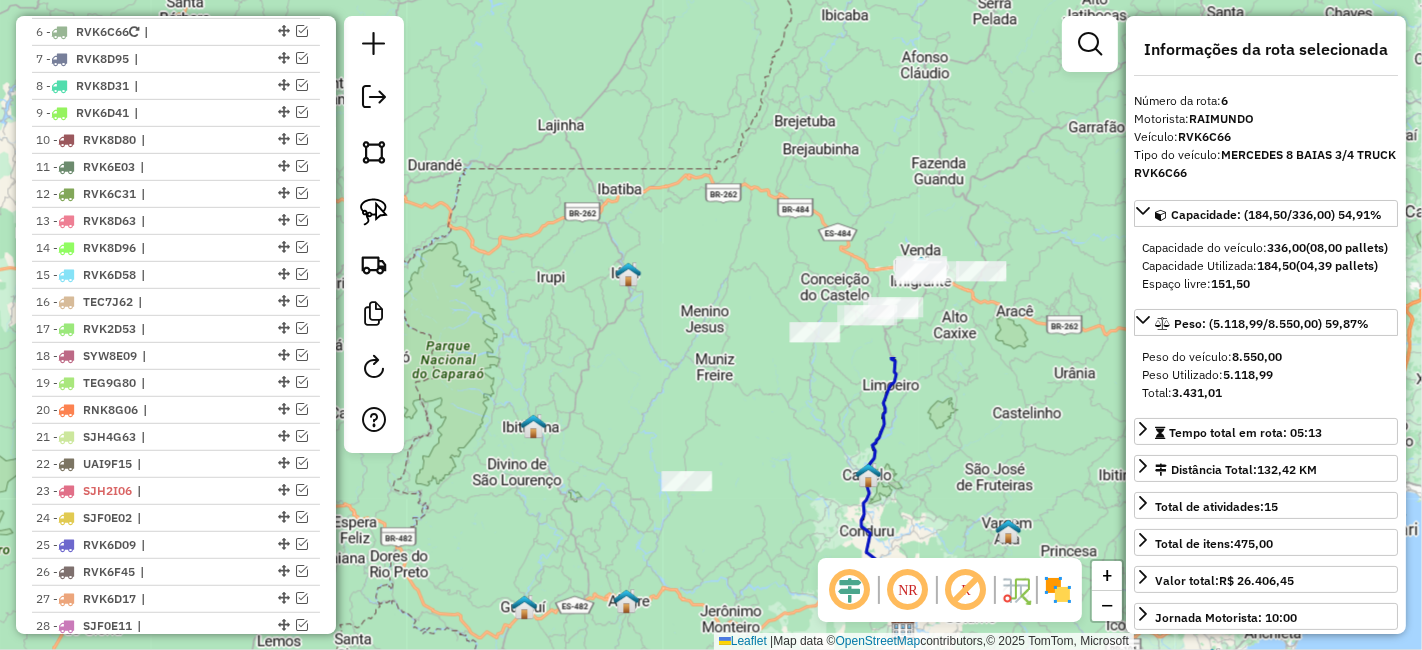 drag, startPoint x: 825, startPoint y: 368, endPoint x: 832, endPoint y: 353, distance: 16.552946 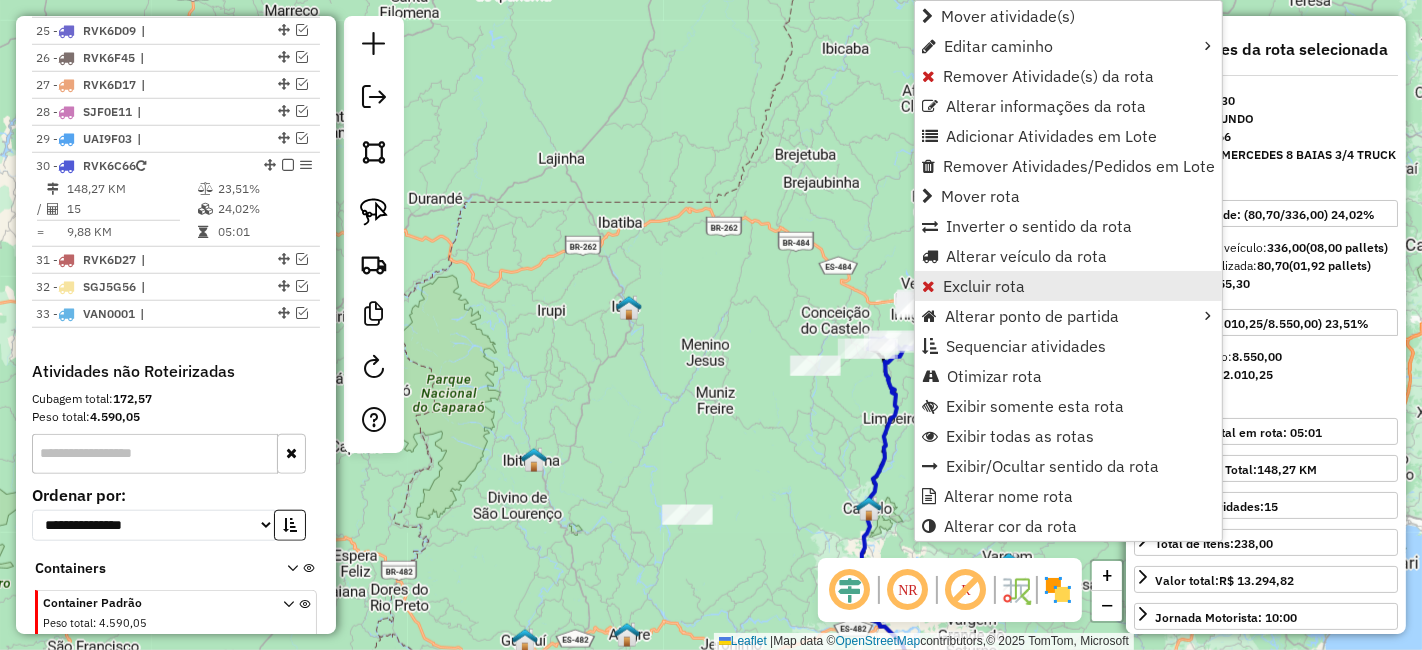 scroll, scrollTop: 1496, scrollLeft: 0, axis: vertical 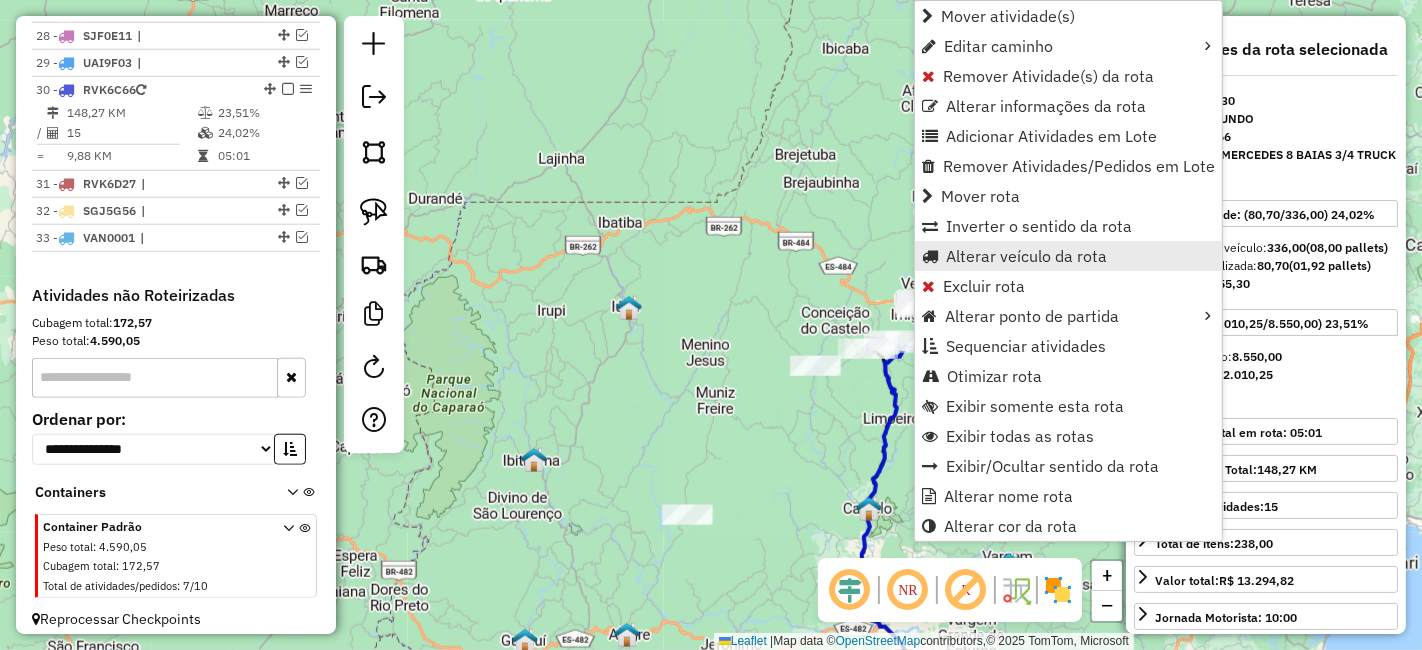 click on "Alterar veículo da rota" at bounding box center (1026, 256) 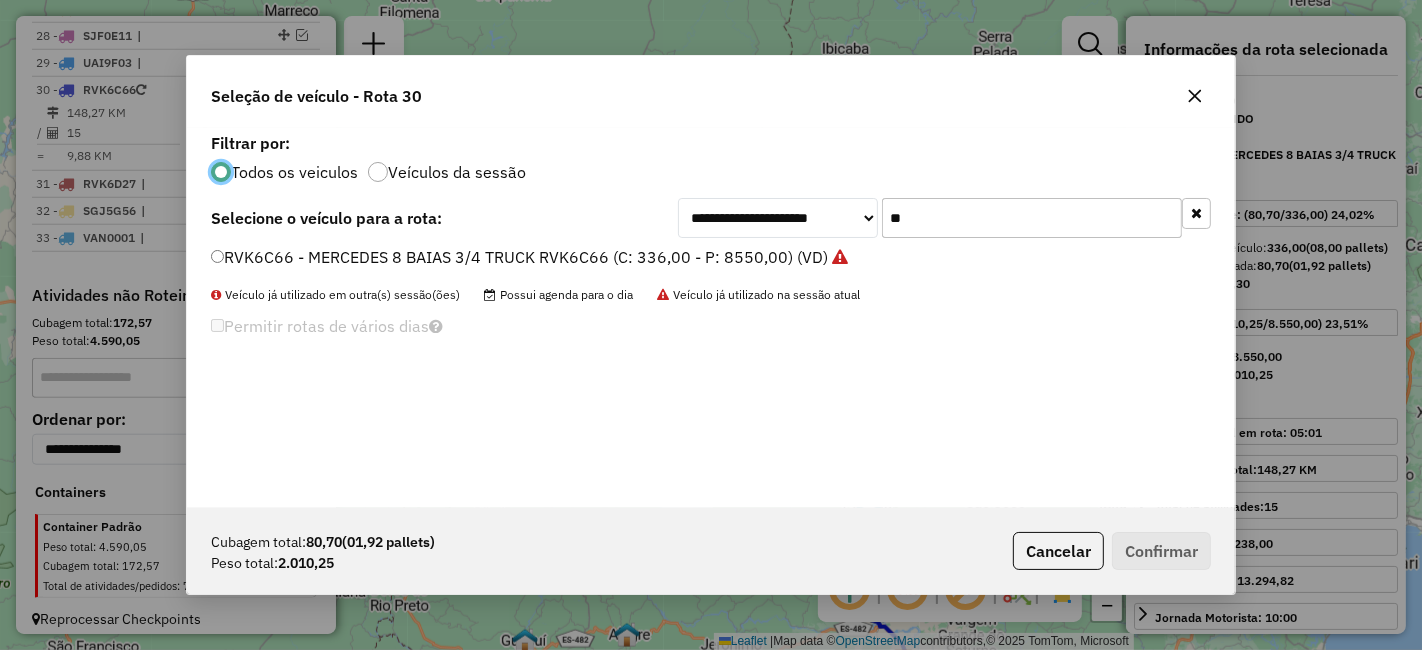 scroll, scrollTop: 11, scrollLeft: 5, axis: both 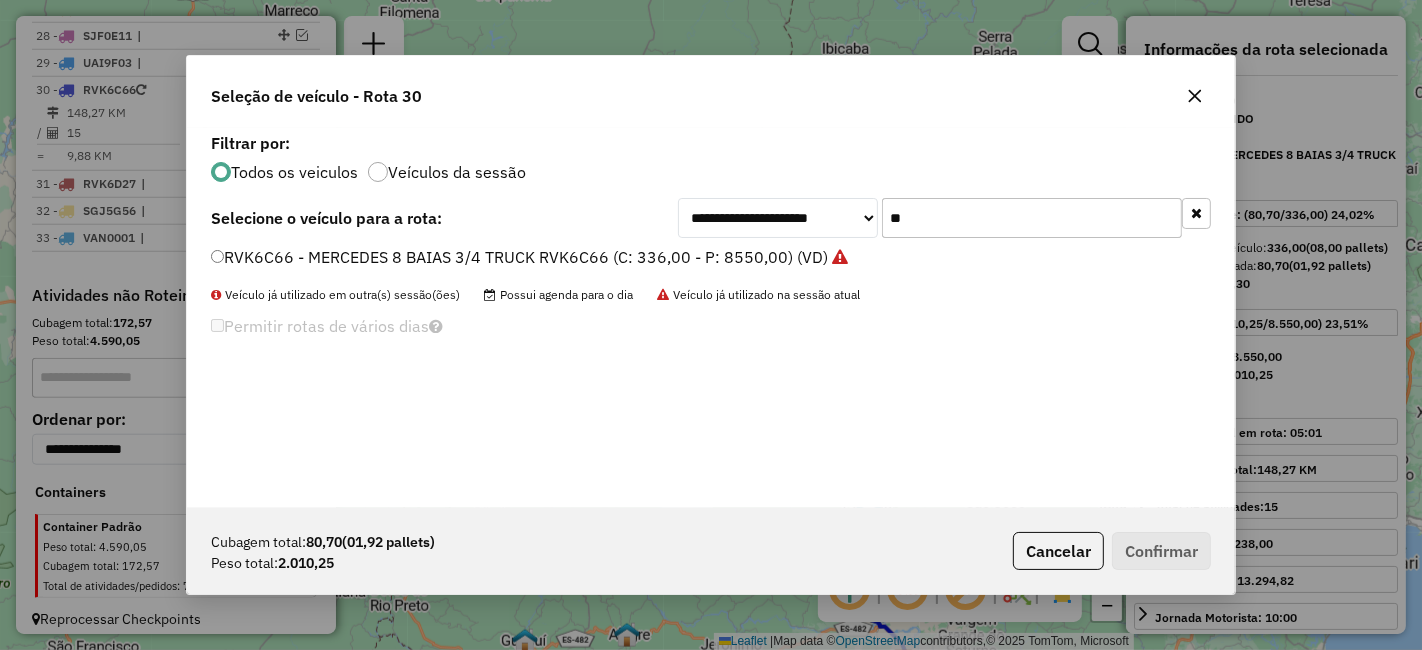 click on "**" 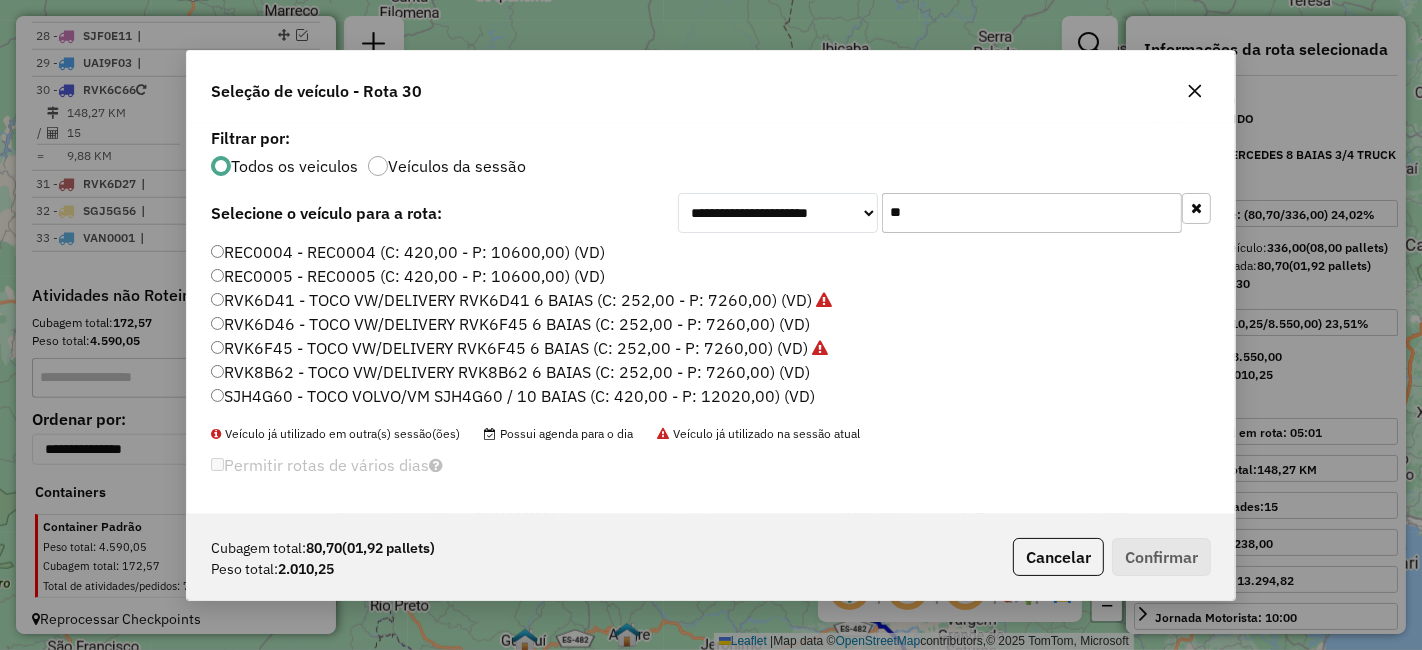 type on "**" 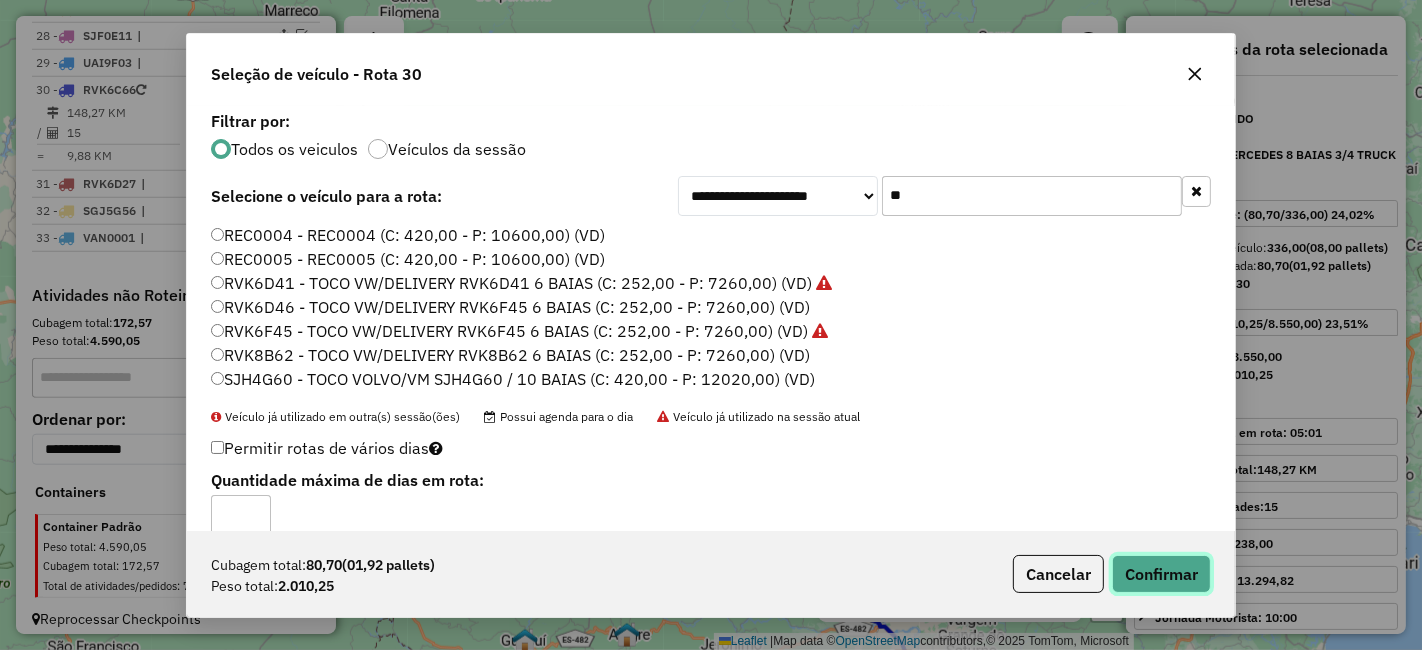 click on "Confirmar" 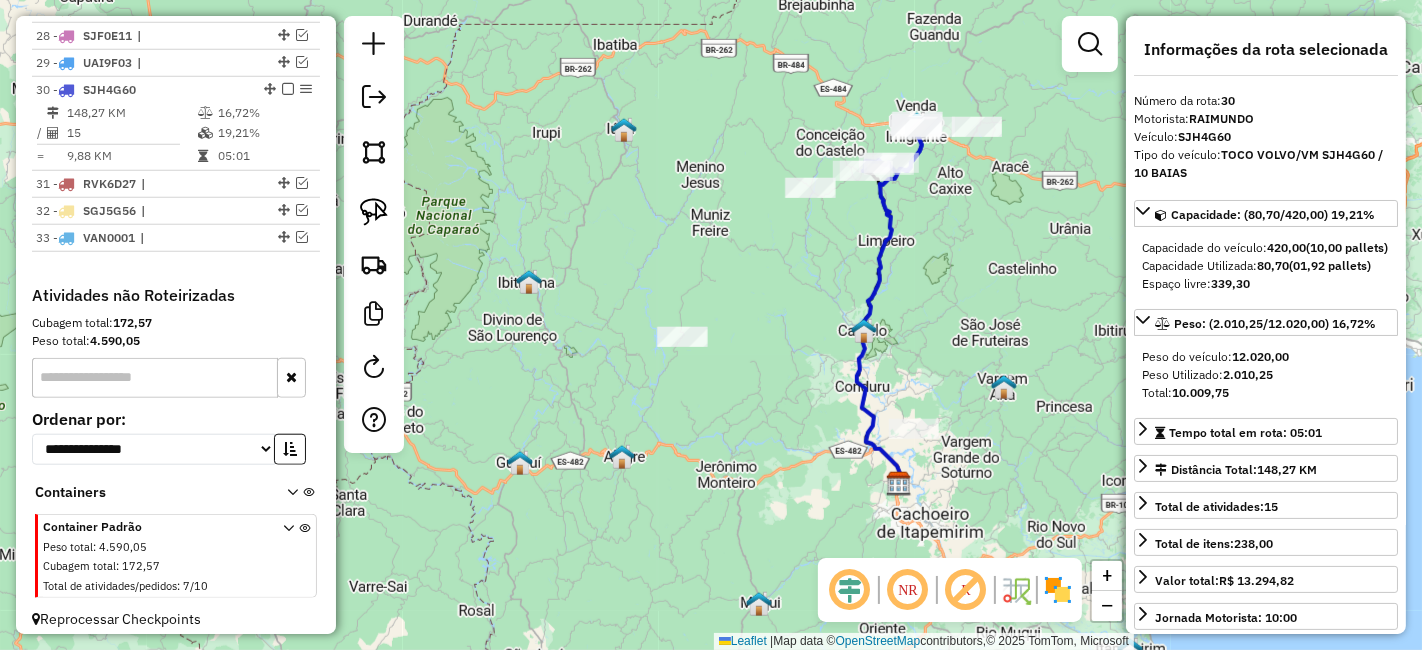 drag, startPoint x: 725, startPoint y: 454, endPoint x: 720, endPoint y: 275, distance: 179.06982 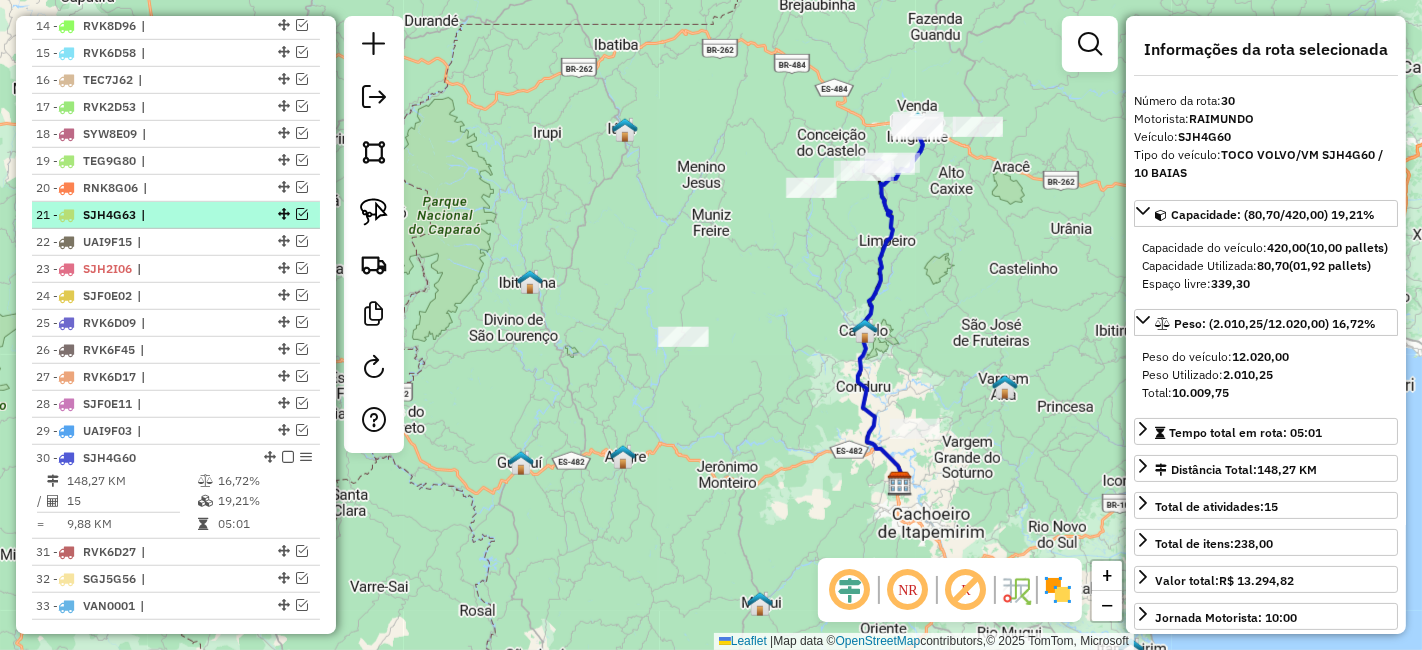 scroll, scrollTop: 1162, scrollLeft: 0, axis: vertical 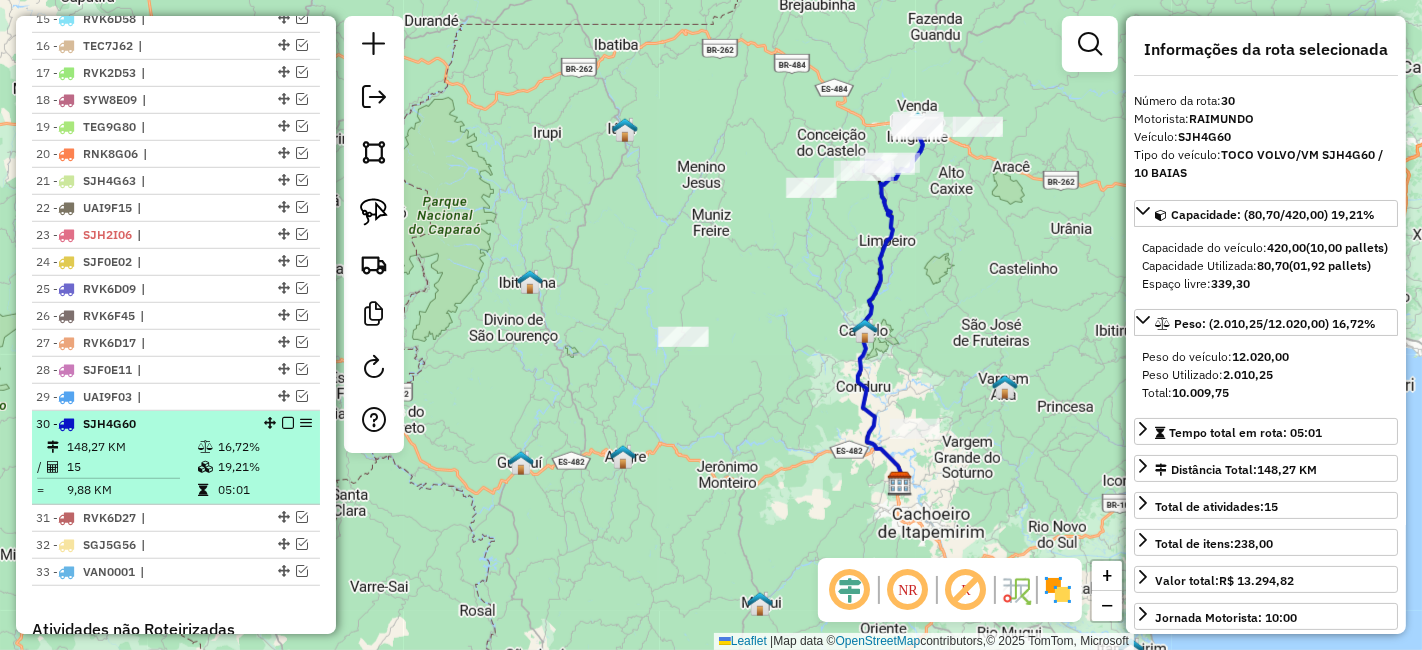 click at bounding box center (288, 423) 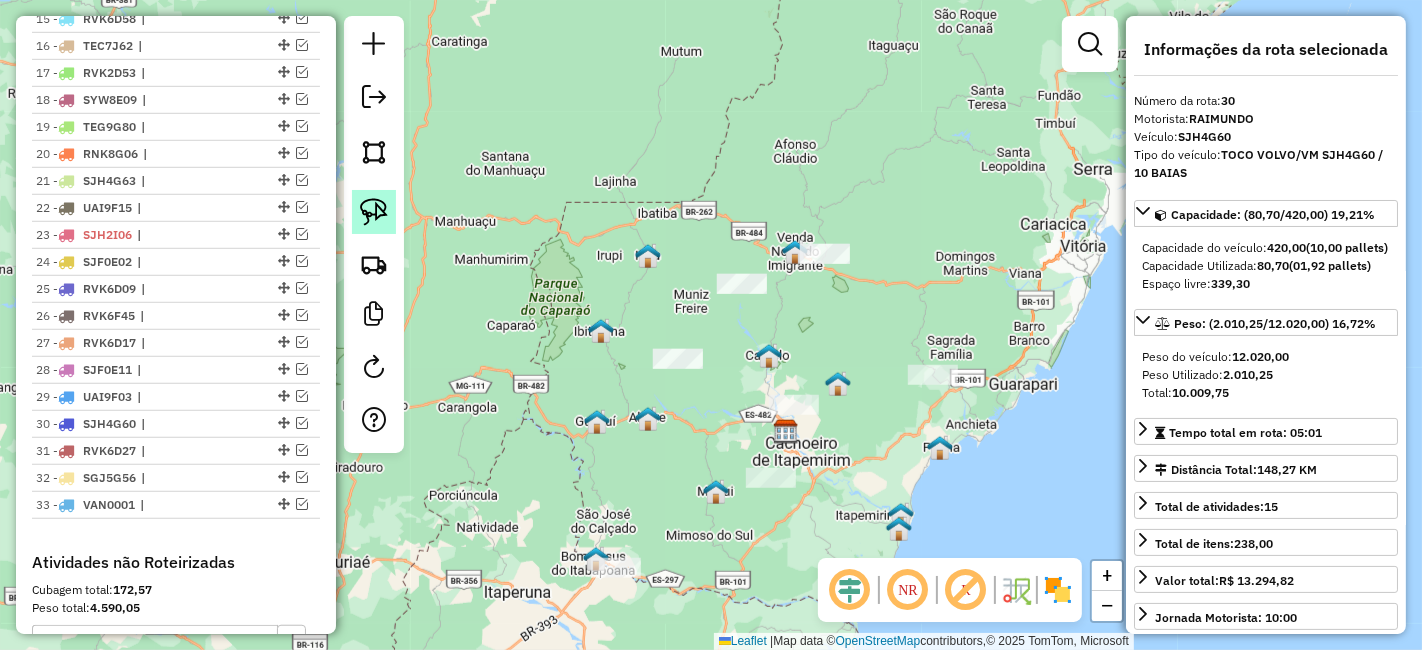 click 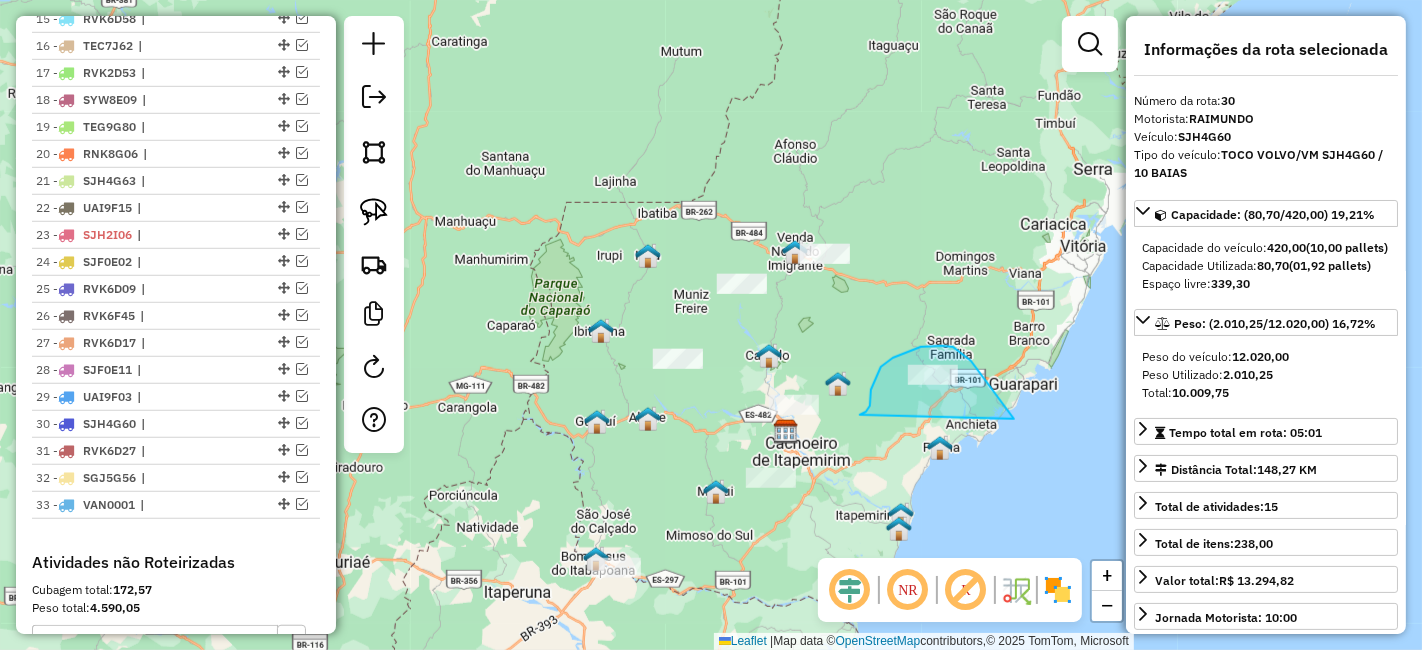 drag, startPoint x: 860, startPoint y: 415, endPoint x: 1016, endPoint y: 421, distance: 156.11534 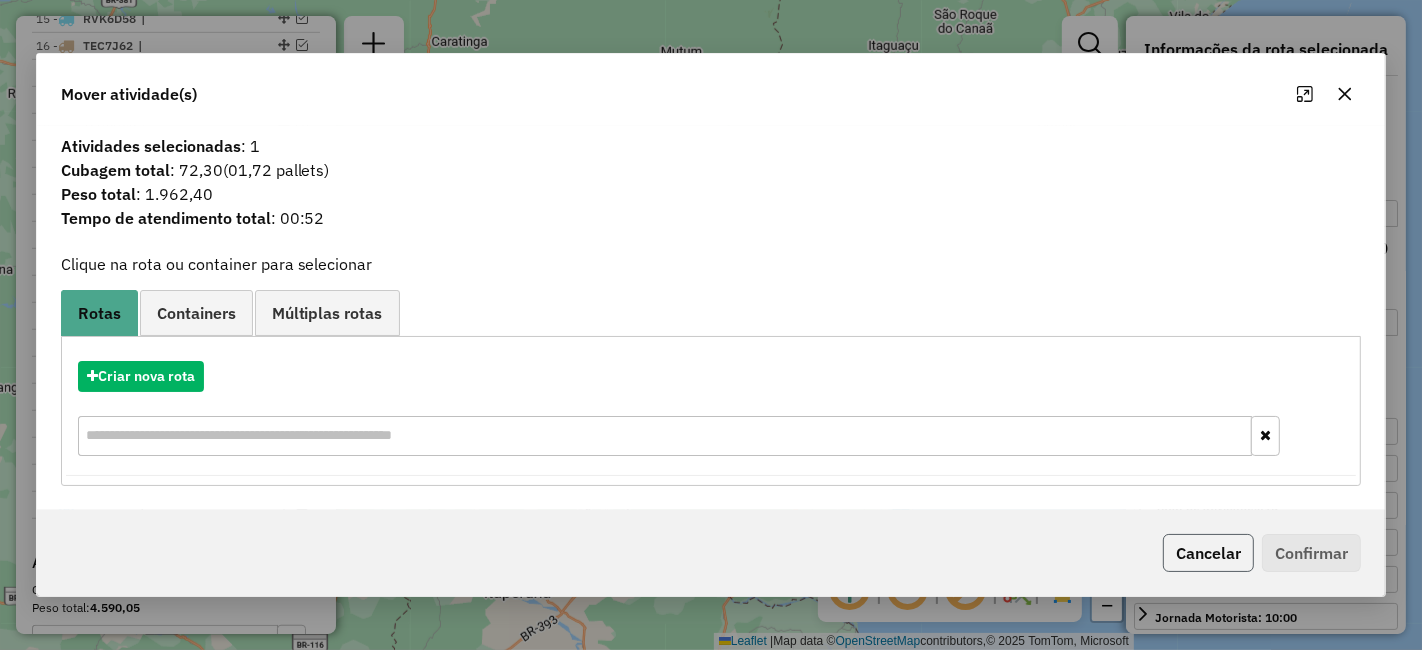 click on "Cancelar" 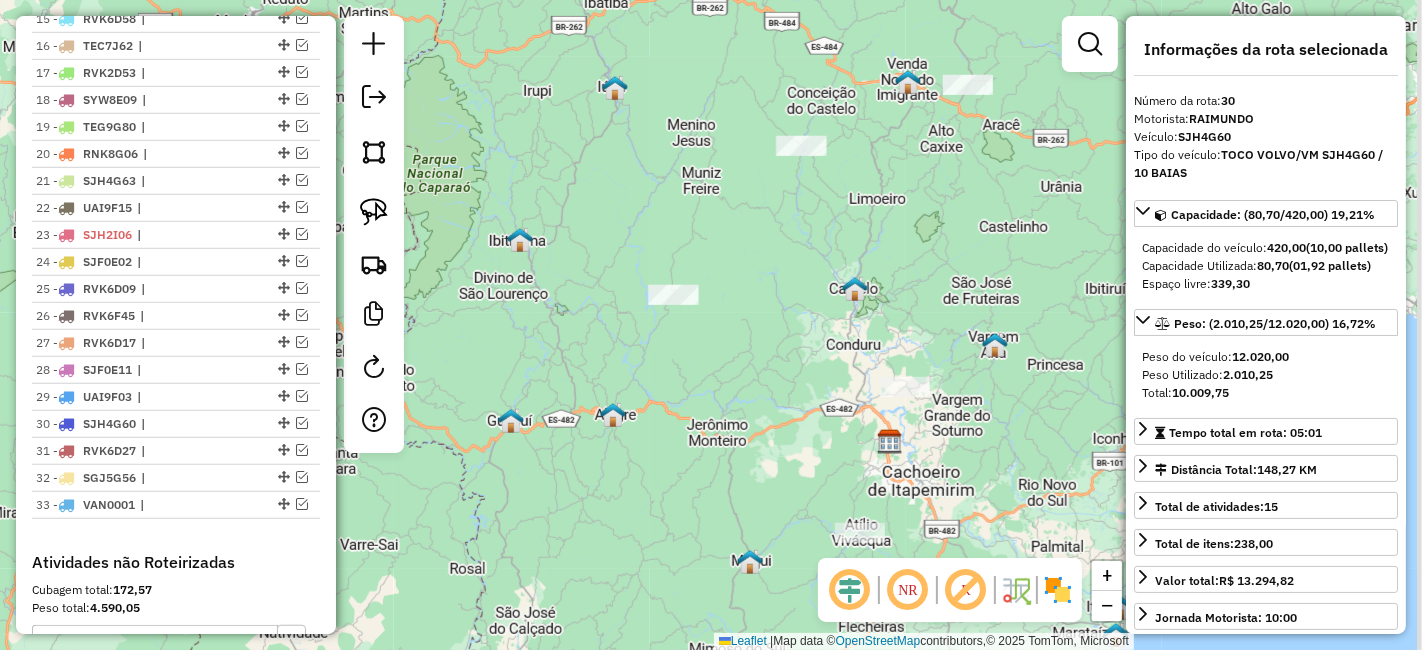drag, startPoint x: 700, startPoint y: 504, endPoint x: 550, endPoint y: 267, distance: 280.47995 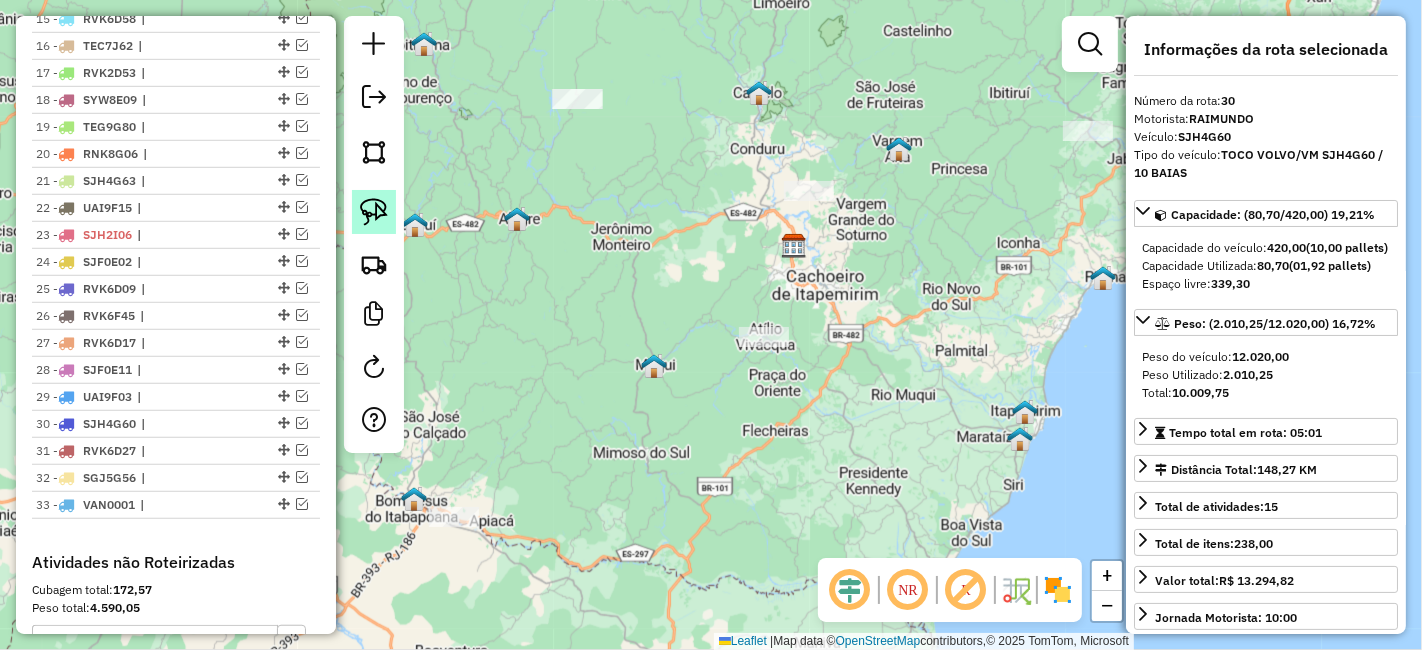 click 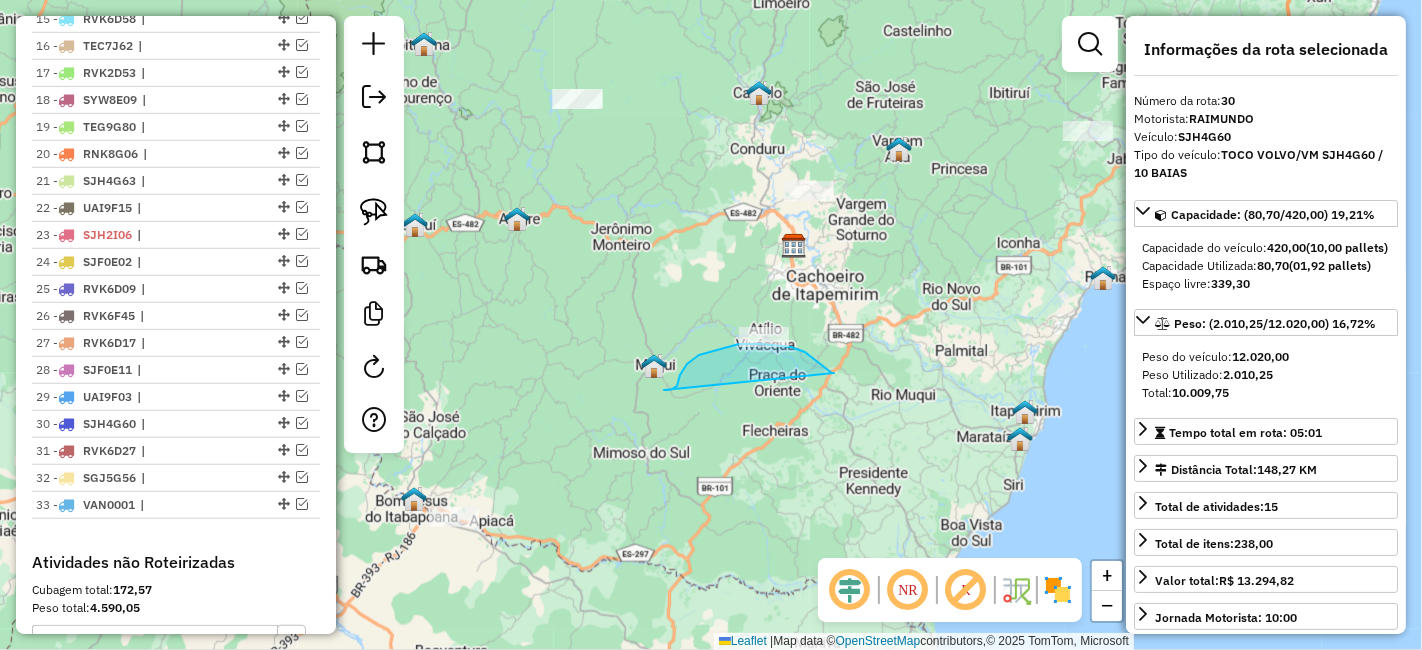 drag, startPoint x: 670, startPoint y: 390, endPoint x: 834, endPoint y: 373, distance: 164.87874 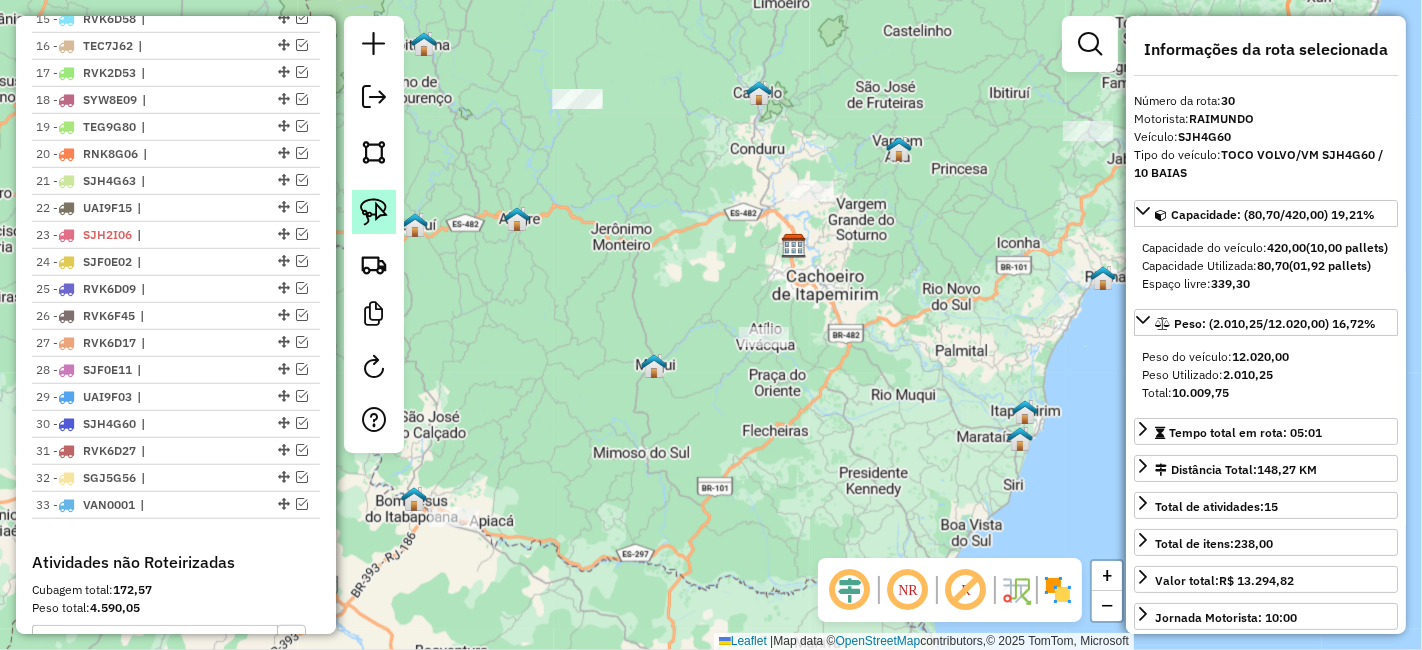 click 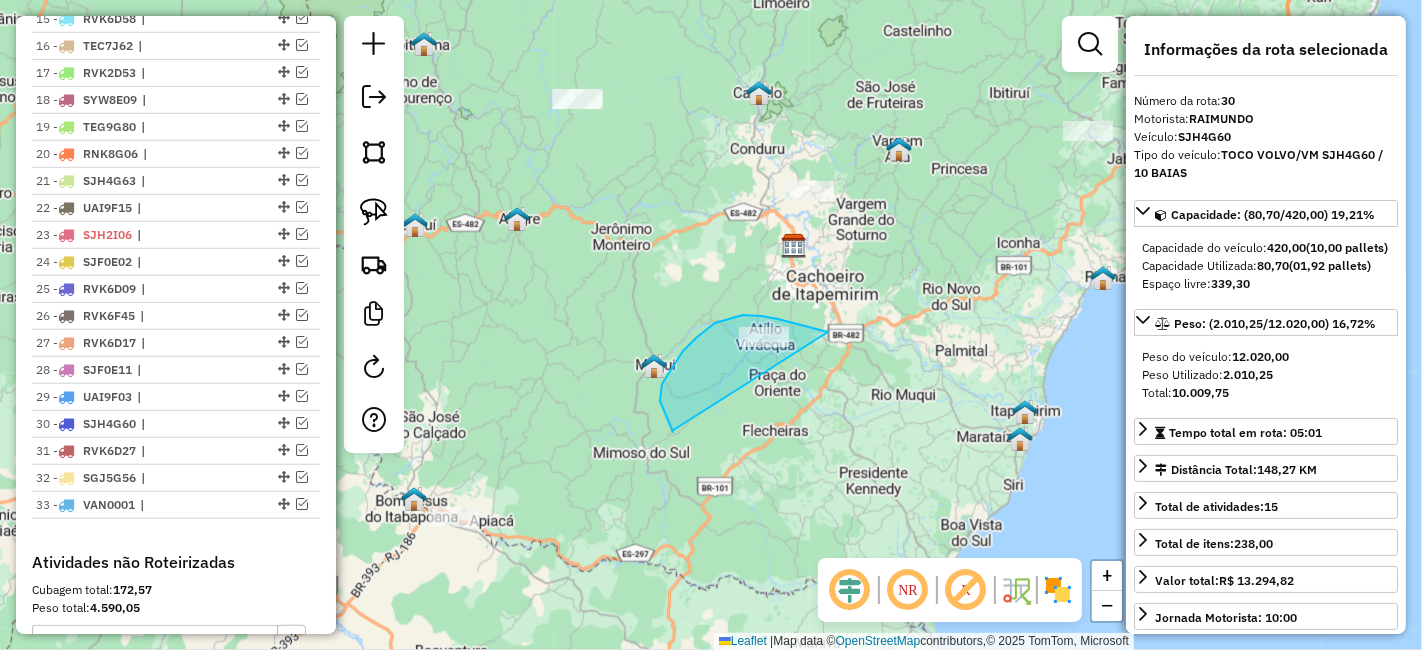 drag, startPoint x: 672, startPoint y: 432, endPoint x: 831, endPoint y: 332, distance: 187.83237 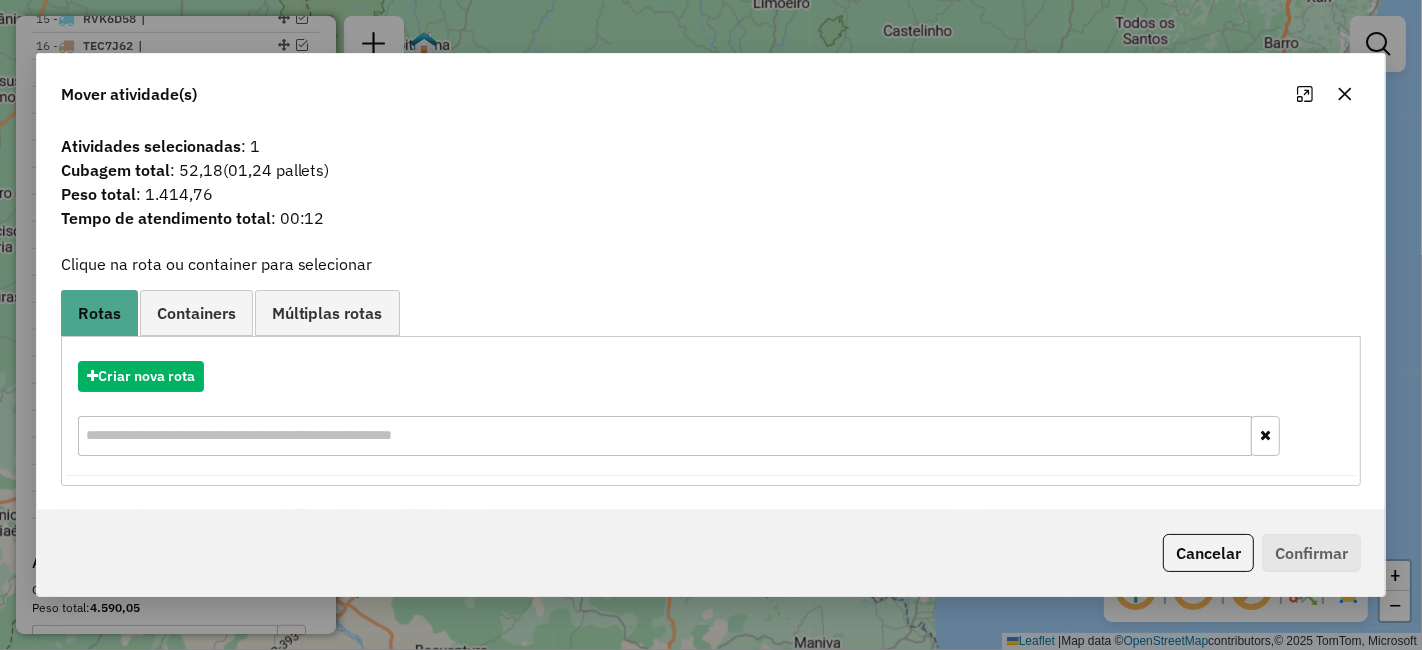 click 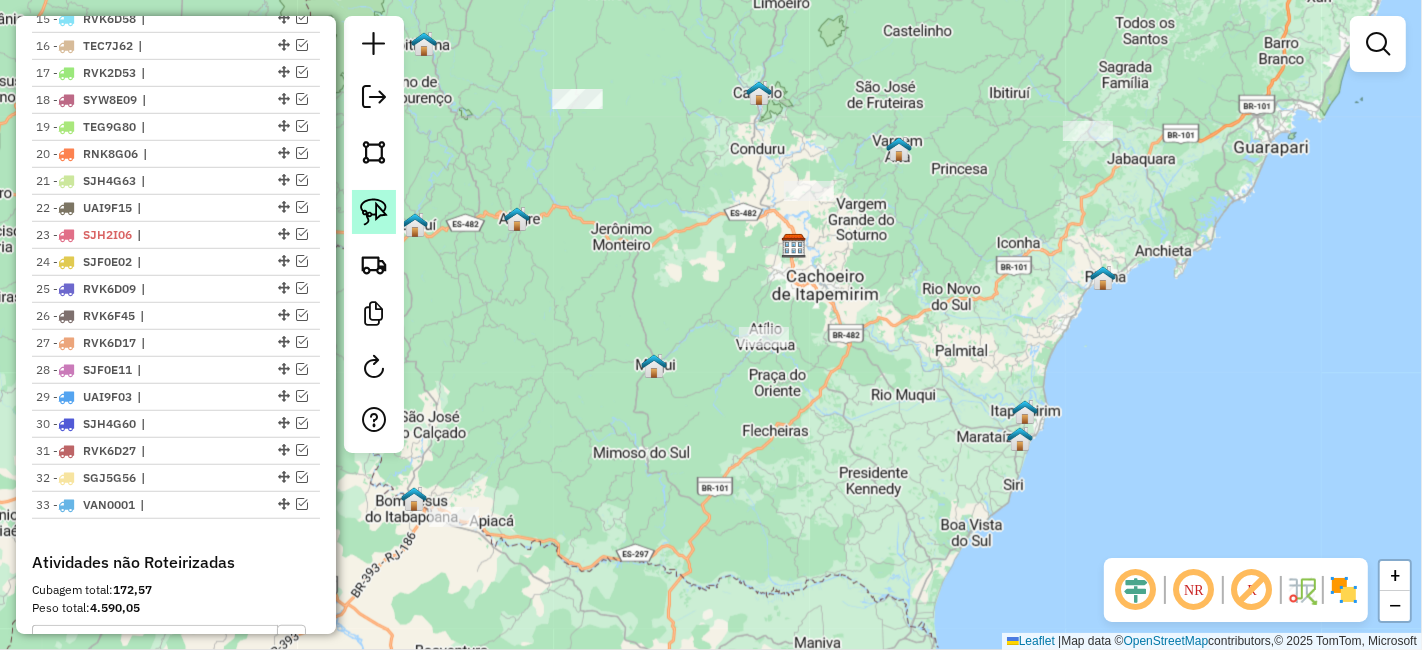 click 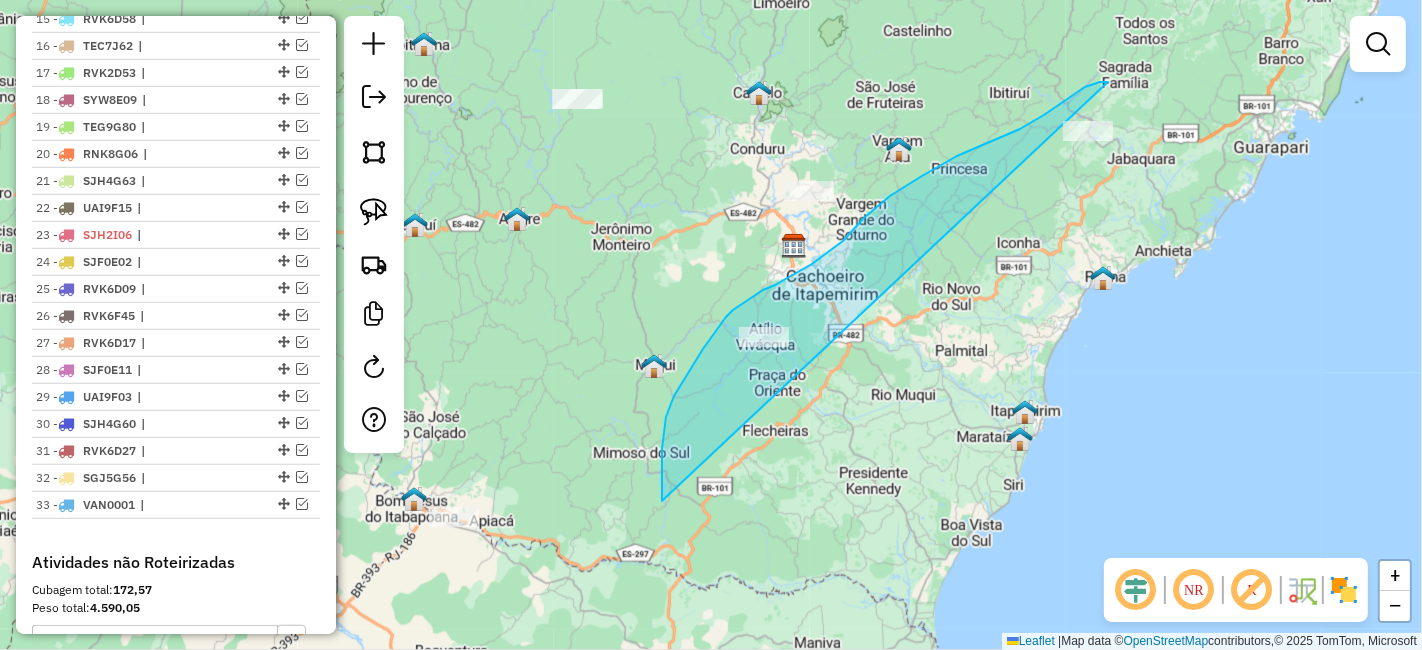 drag, startPoint x: 662, startPoint y: 501, endPoint x: 1214, endPoint y: 159, distance: 649.3597 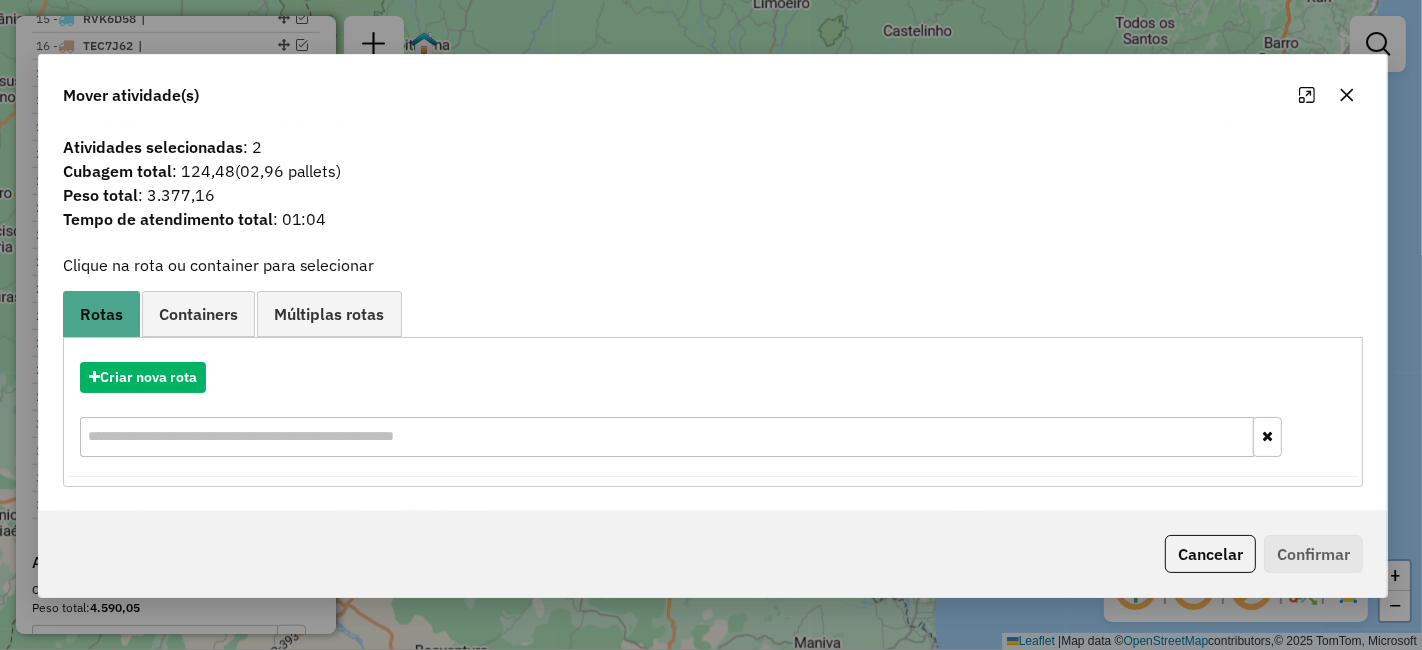 click 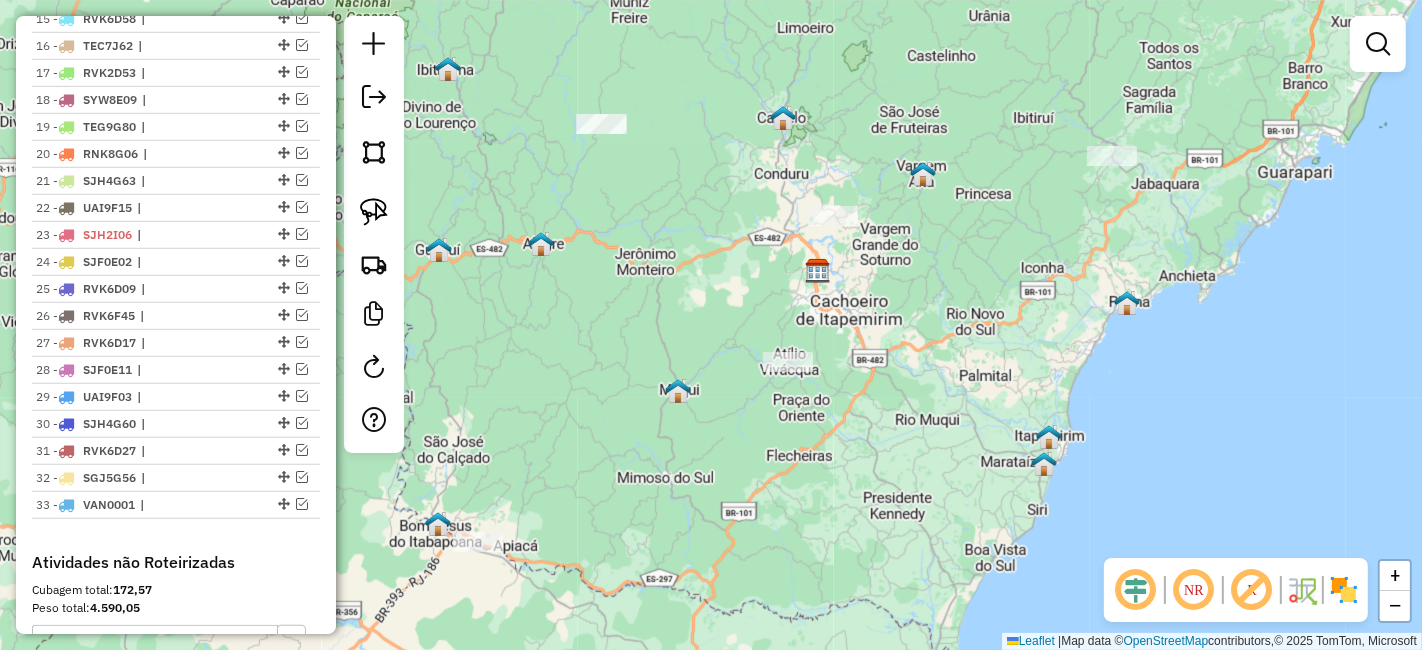 drag, startPoint x: 926, startPoint y: 291, endPoint x: 928, endPoint y: 322, distance: 31.06445 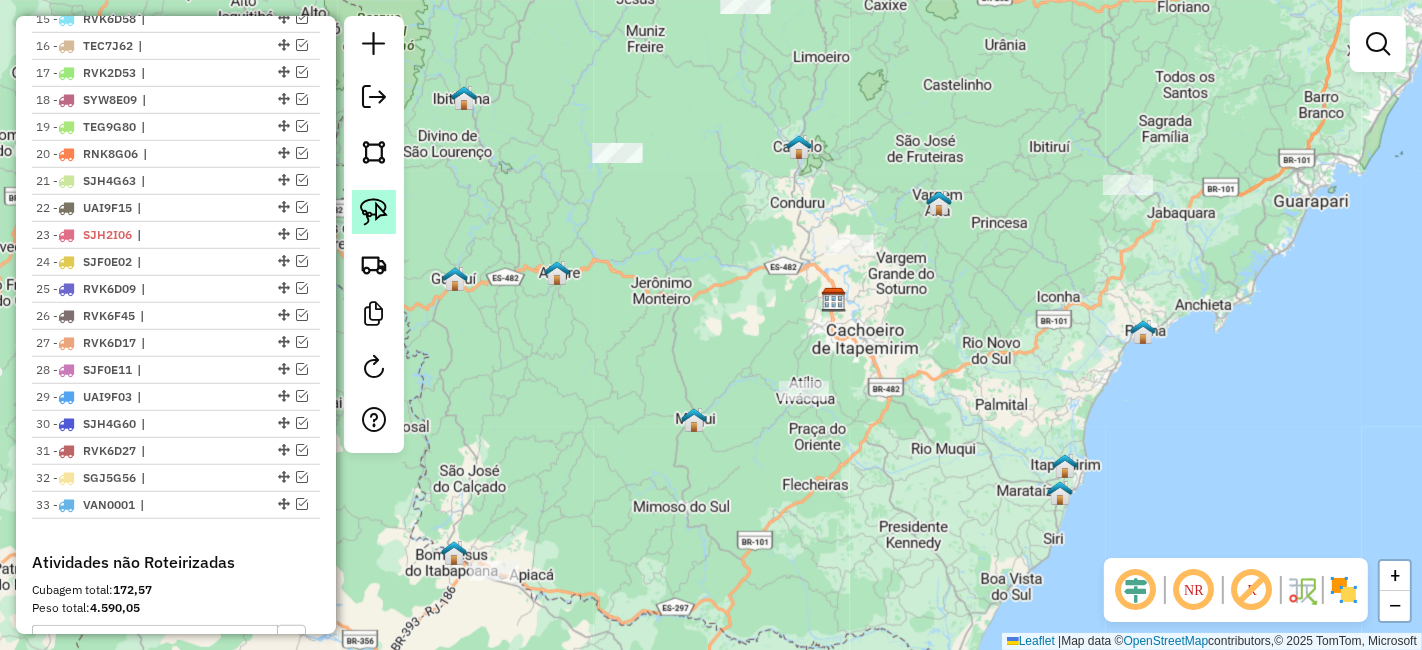 drag, startPoint x: 366, startPoint y: 218, endPoint x: 650, endPoint y: 410, distance: 342.8119 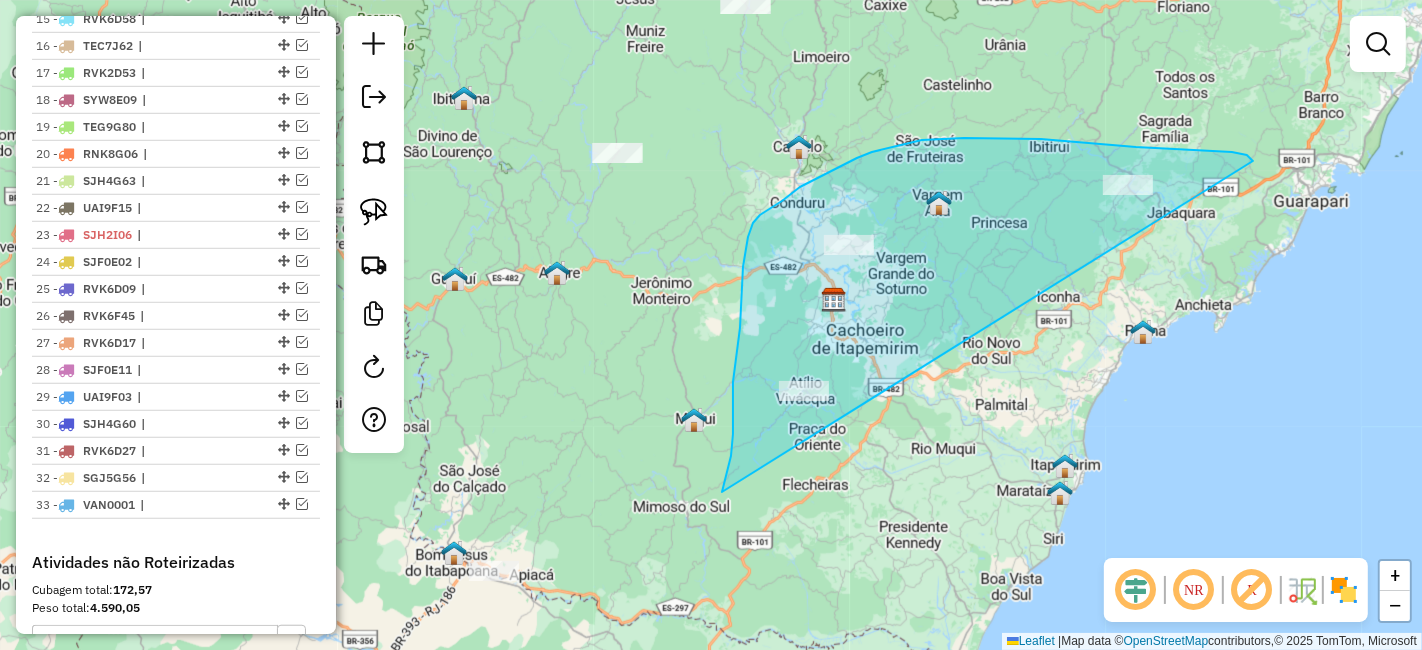 drag, startPoint x: 723, startPoint y: 492, endPoint x: 1297, endPoint y: 334, distance: 595.34863 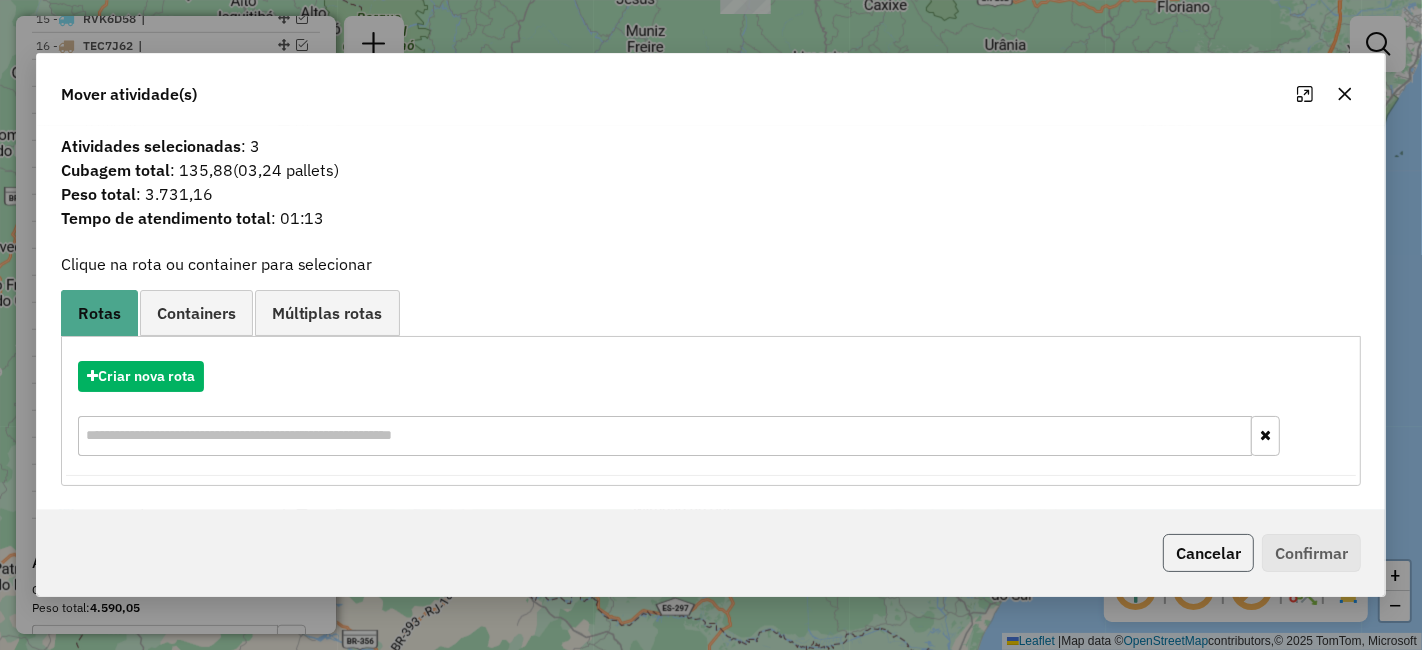 click on "Cancelar" 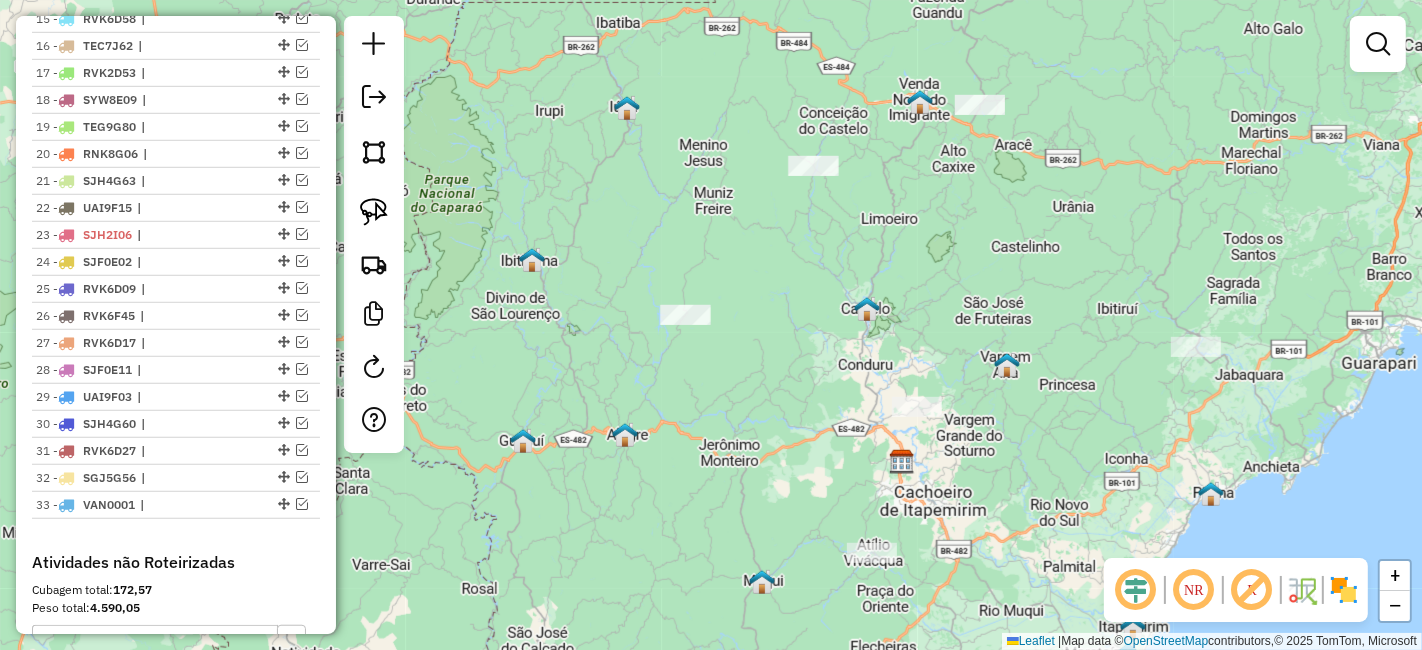drag, startPoint x: 1049, startPoint y: 336, endPoint x: 1108, endPoint y: 485, distance: 160.25604 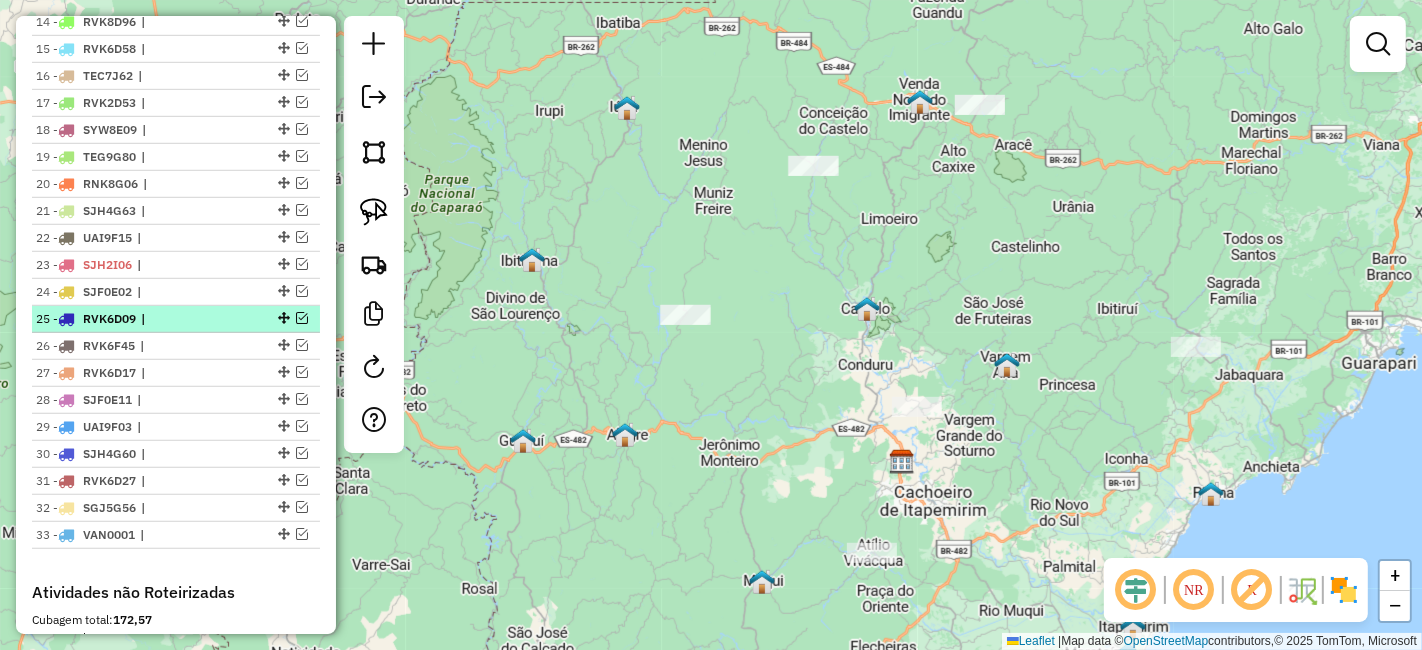 scroll, scrollTop: 1162, scrollLeft: 0, axis: vertical 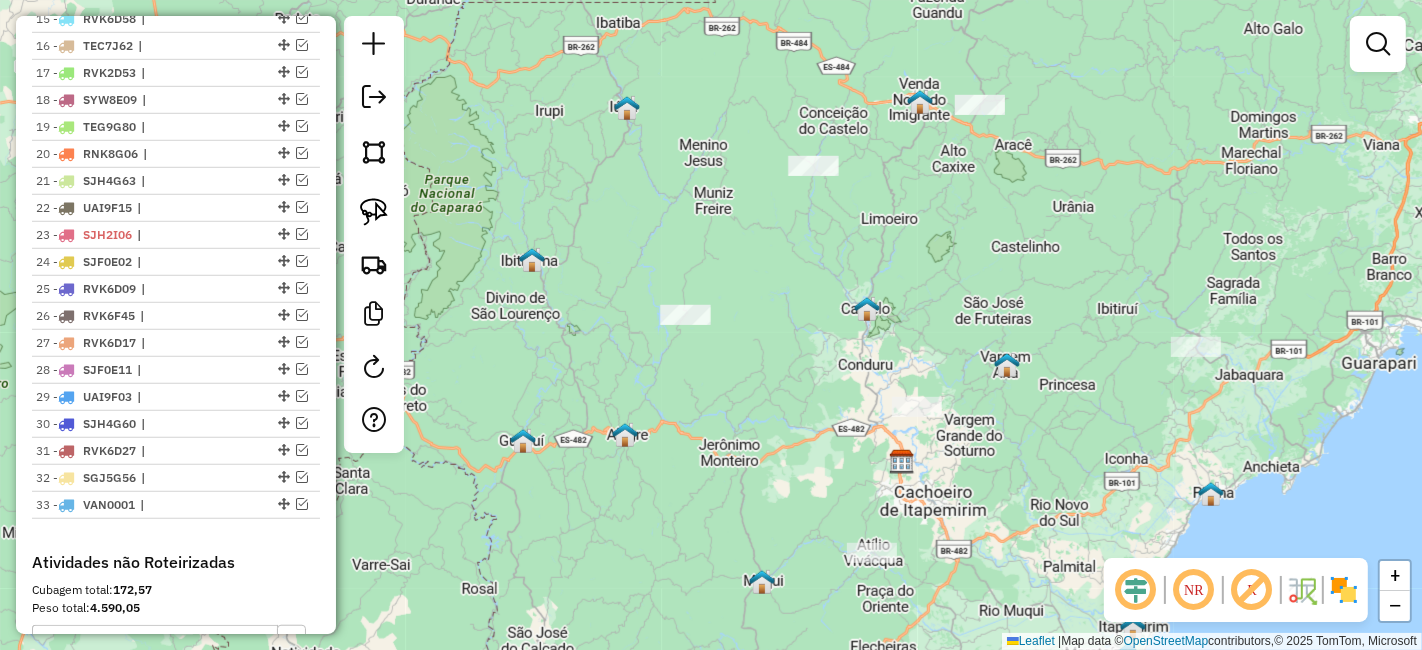 drag, startPoint x: 295, startPoint y: 412, endPoint x: 350, endPoint y: 387, distance: 60.41523 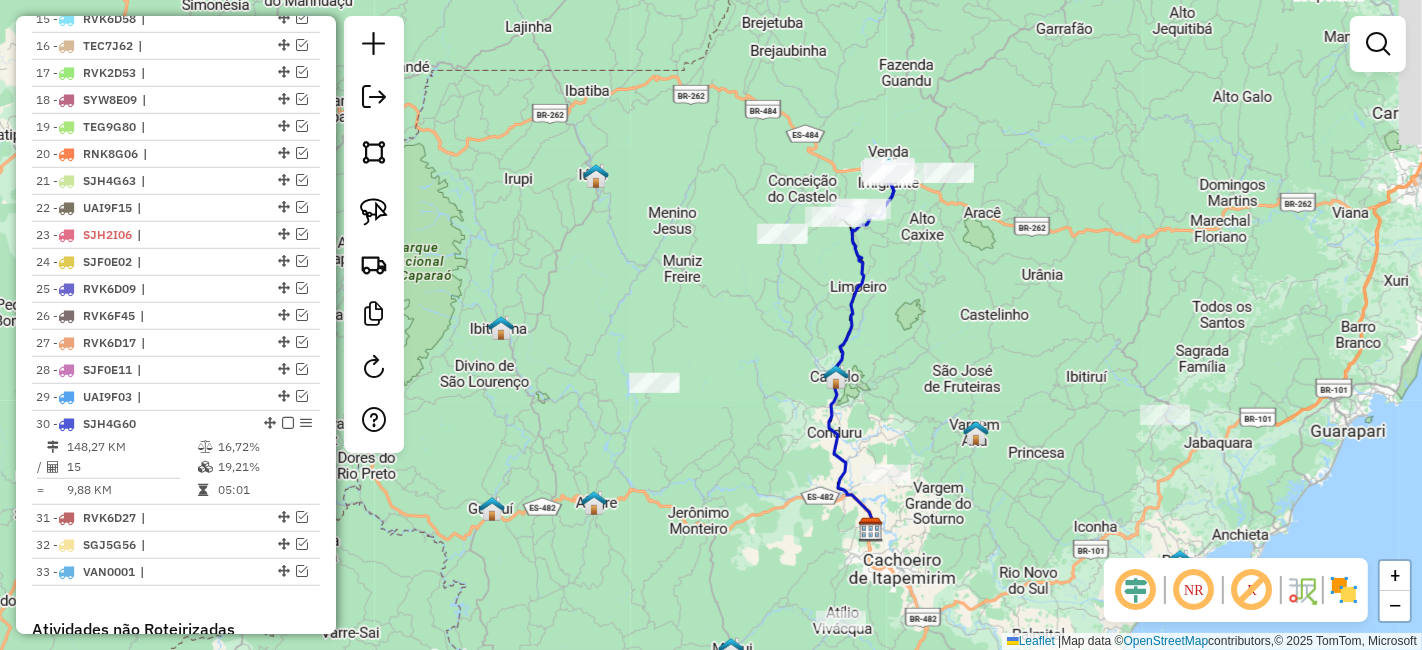 drag, startPoint x: 767, startPoint y: 218, endPoint x: 800, endPoint y: 245, distance: 42.638012 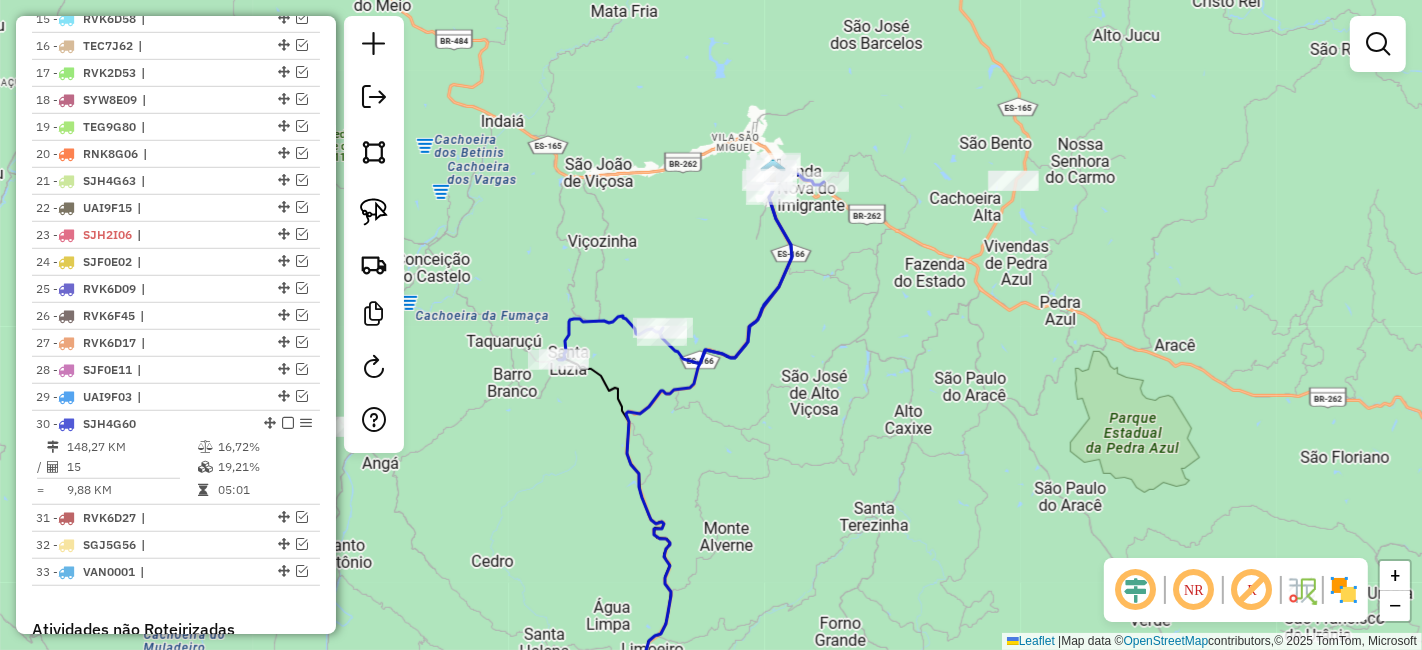 click on "Janela de atendimento Grade de atendimento Capacidade Transportadoras Veículos Cliente Pedidos  Rotas Selecione os dias de semana para filtrar as janelas de atendimento  Seg   Ter   Qua   Qui   Sex   Sáb   Dom  Informe o período da janela de atendimento: De: Até:  Filtrar exatamente a janela do cliente  Considerar janela de atendimento padrão  Selecione os dias de semana para filtrar as grades de atendimento  Seg   Ter   Qua   Qui   Sex   Sáb   Dom   Considerar clientes sem dia de atendimento cadastrado  Clientes fora do dia de atendimento selecionado Filtrar as atividades entre os valores definidos abaixo:  Peso mínimo:   Peso máximo:   Cubagem mínima:   Cubagem máxima:   De:   Até:  Filtrar as atividades entre o tempo de atendimento definido abaixo:  De:   Até:   Considerar capacidade total dos clientes não roteirizados Transportadora: Selecione um ou mais itens Tipo de veículo: Selecione um ou mais itens Veículo: Selecione um ou mais itens Motorista: Selecione um ou mais itens Nome: Rótulo:" 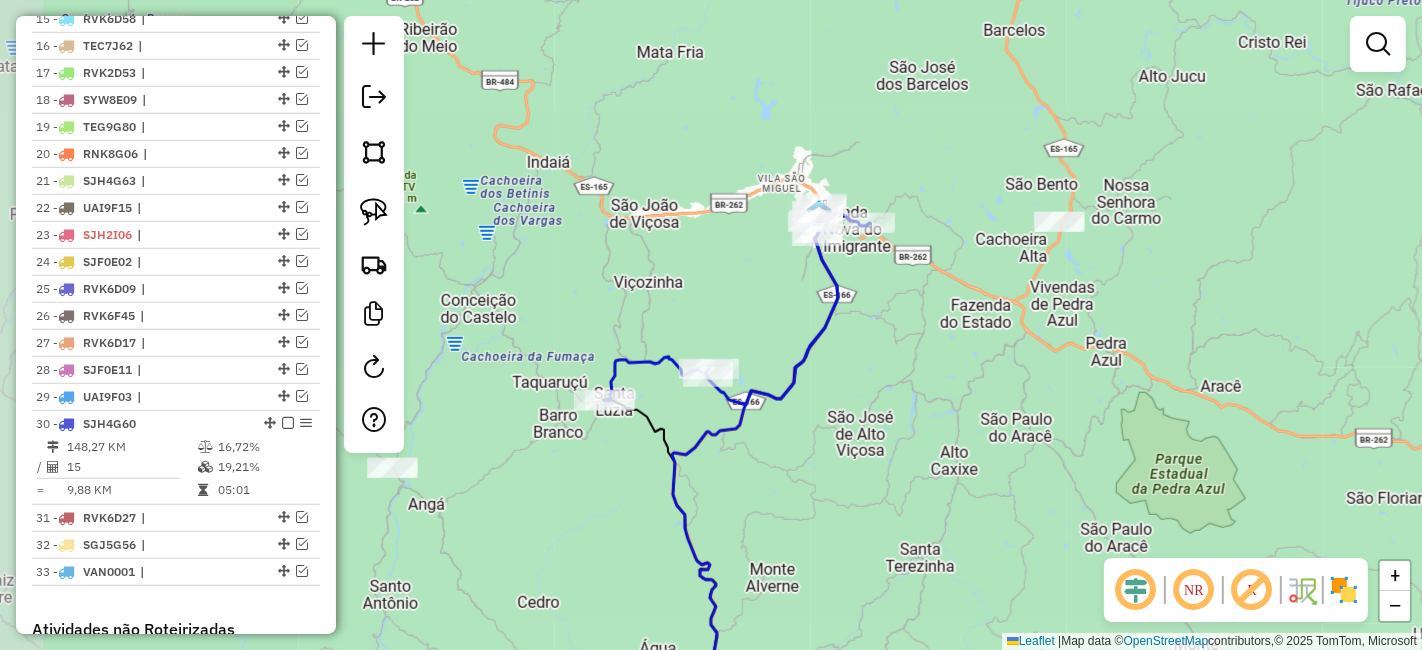 drag, startPoint x: 980, startPoint y: 250, endPoint x: 1028, endPoint y: 293, distance: 64.44377 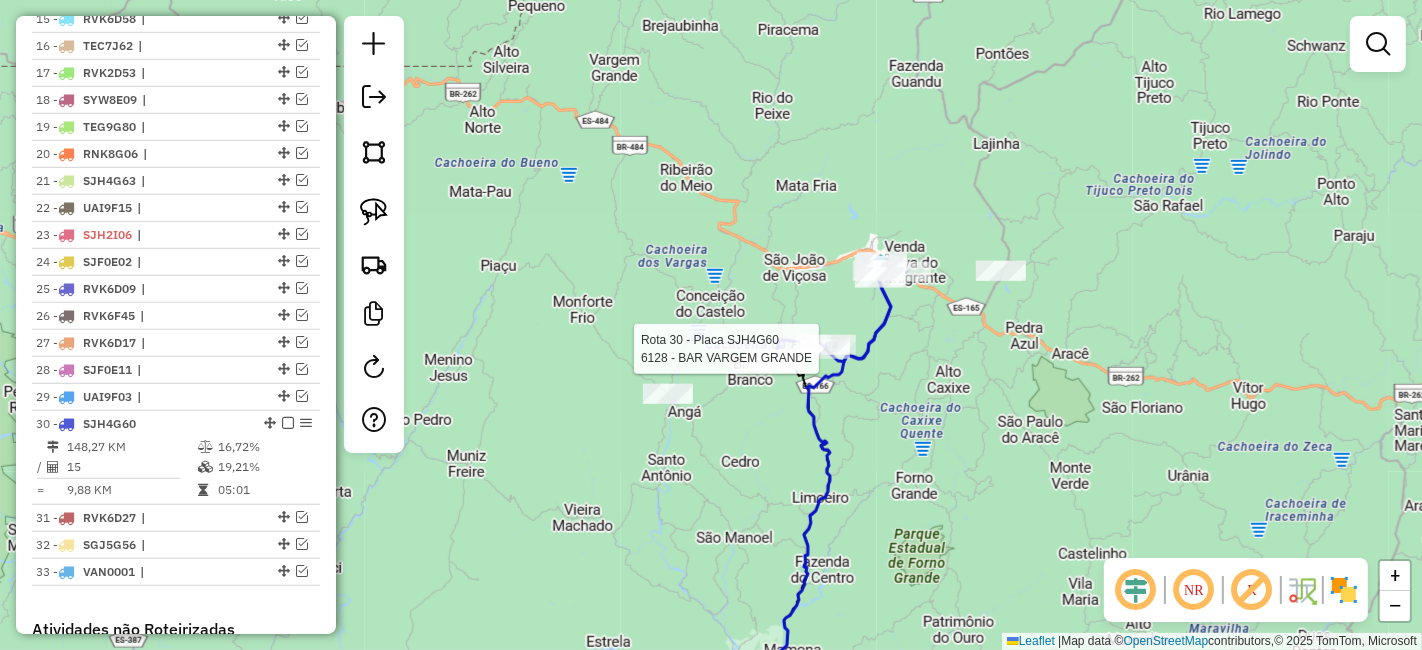 click 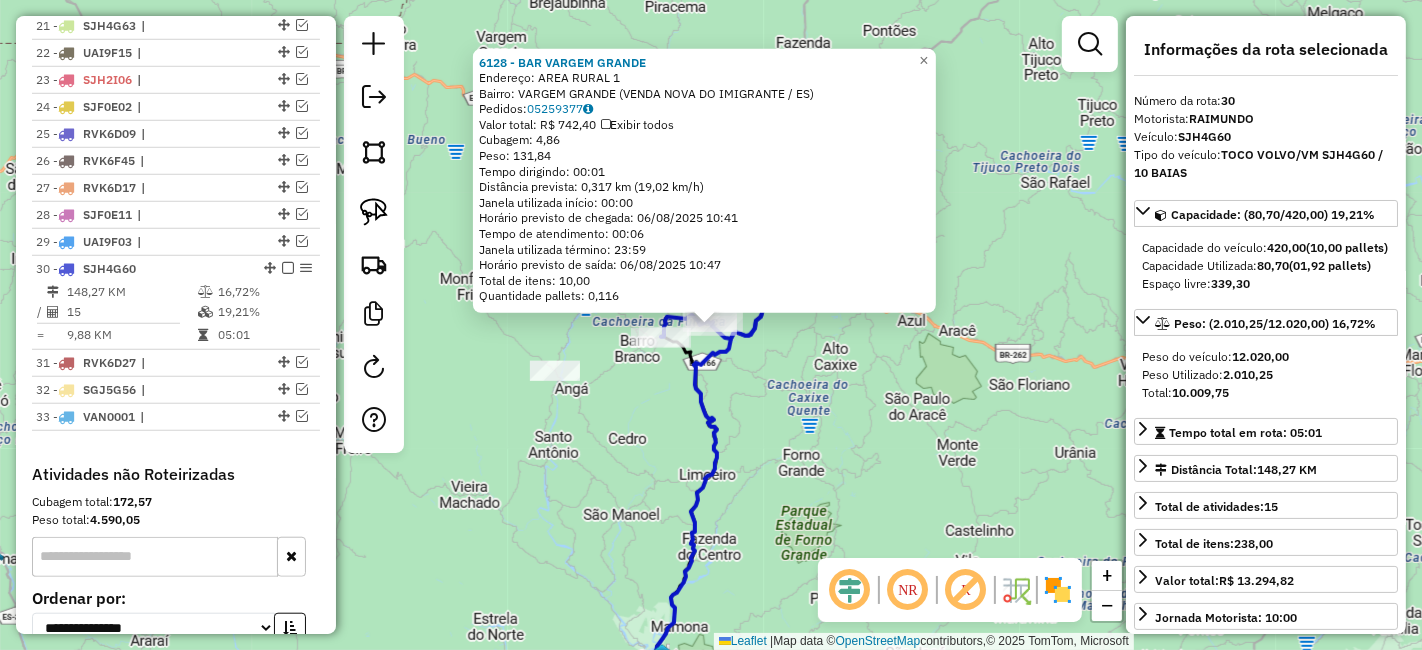 scroll, scrollTop: 1496, scrollLeft: 0, axis: vertical 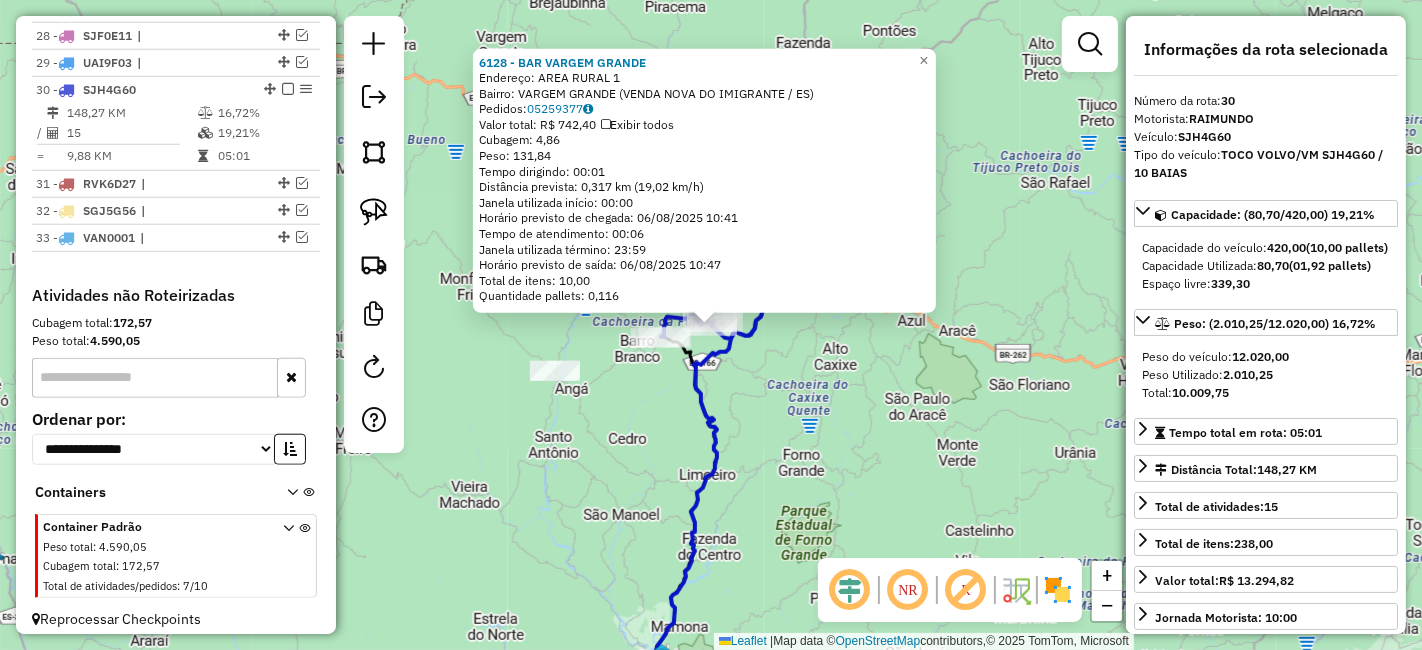 click on "6128 - [FIRST] [LAST]  Endereço:  [STREET] [NUMBER]   Bairro: [BAIRRO] ([CIDADE] / [STATE])   Pedidos:  05259377   Valor total: R$ 742,40   Exibir todos   Cubagem: 4,86  Peso: 131,84  Tempo dirigindo: 00:01   Distância prevista: 0,317 km (19,02 km/h)   Janela utilizada início: 00:00   Horário previsto de chegada: 06/08/2025 10:41   Tempo de atendimento: 00:06   Janela utilizada término: 23:59   Horário previsto de saída: 06/08/2025 10:47   Total de itens: 10,00   Quantidade pallets: 0,116  × Janela de atendimento Grade de atendimento Capacidade Transportadoras Veículos Cliente Pedidos  Rotas Selecione os dias de semana para filtrar as janelas de atendimento  Seg   Ter   Qua   Qui   Sex   Sáb   Dom  Informe o período da janela de atendimento: De: Até:  Filtrar exatamente a janela do cliente  Considerar janela de atendimento padrão  Selecione os dias de semana para filtrar as grades de atendimento  Seg   Ter   Qua   Qui   Sex   Sáb   Dom   Peso mínimo:   Peso máximo:   De:   Até:" 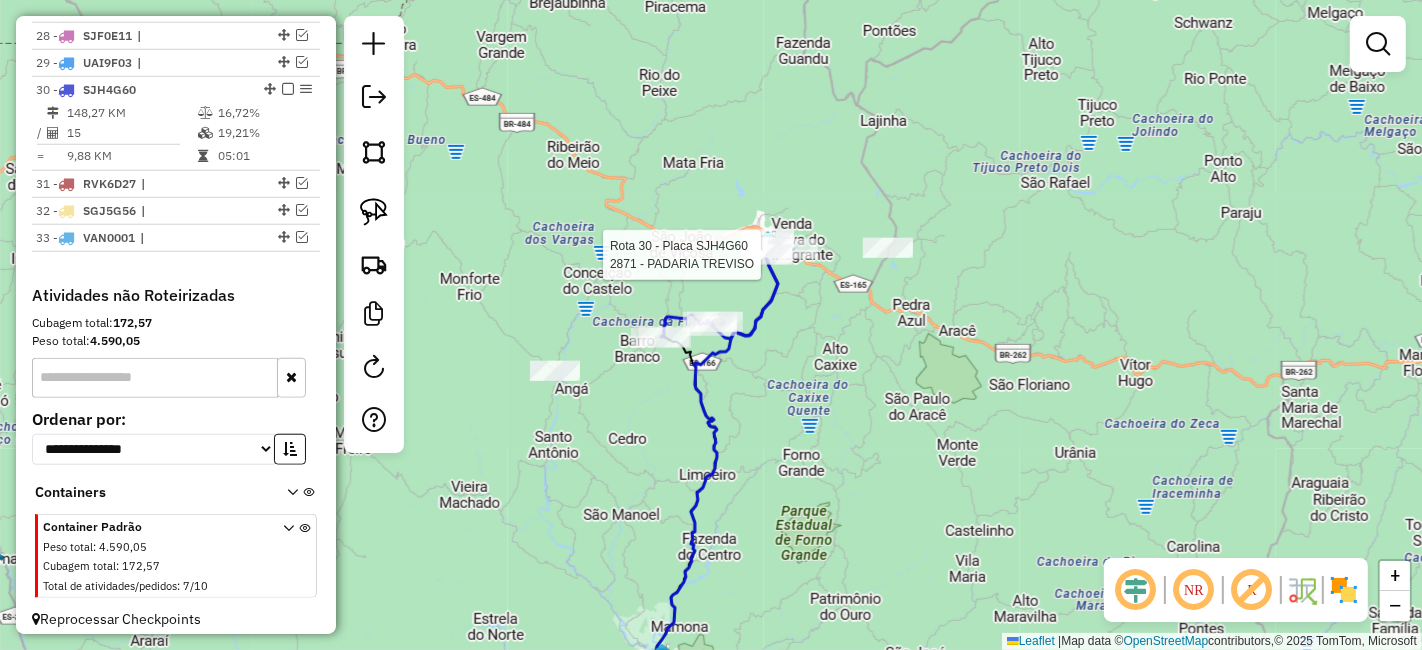 select on "*********" 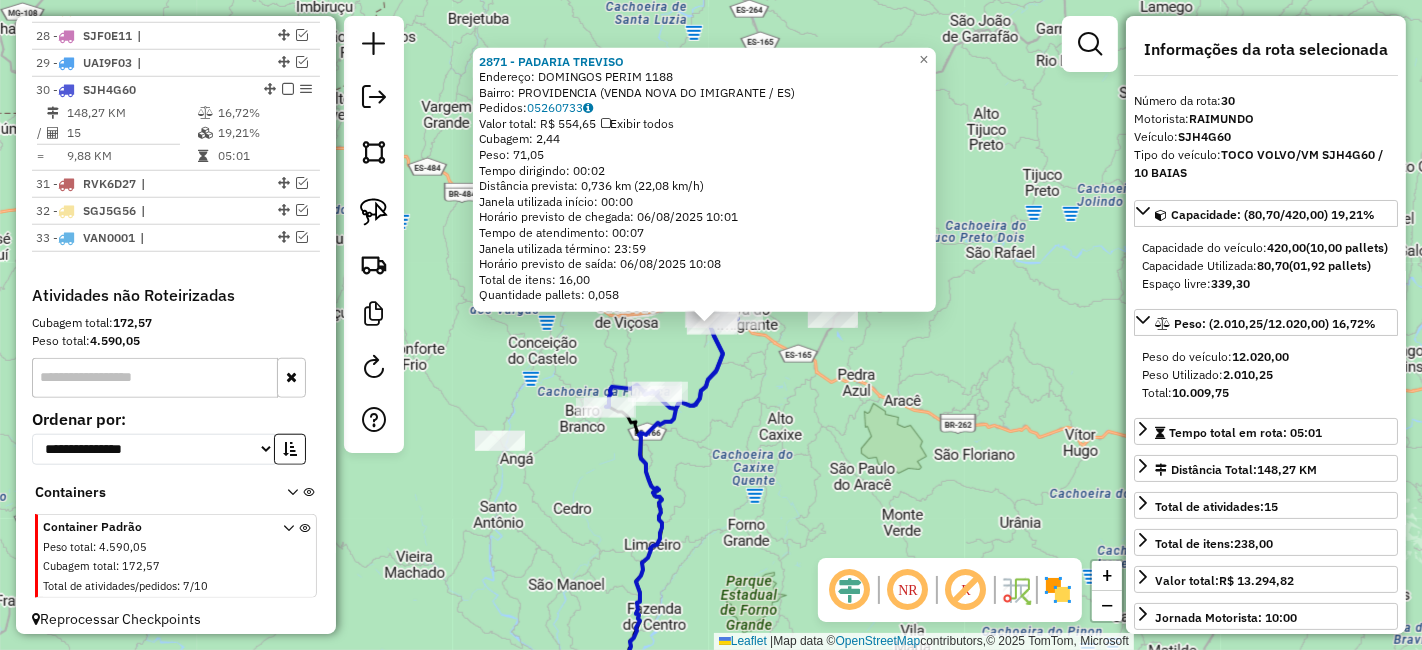 click on "[NUMBER] - [BUSINESS_NAME] Endereço: [STREET] [NUMBER] Bairro: [CITY] ([CITY] / [STATE]) Pedidos: [ORDER_ID] Valor total: R$ [PRICE] Exibir todos Cubagem: [CUBAGE] Peso: [WEIGHT] Tempo dirigindo: [TIME] Distância prevista: [DISTANCE] km ([SPEED] km/h) Janela utilizada início: [TIME] Horário previsto de chegada: [DATE] [TIME] Tempo de atendimento: [TIME] Janela utilizada término: [TIME] Horário previsto de saída: [DATE] [TIME] Total de itens: [ITEMS] Quantidade pallets: [PALLETS] × Janela de atendimento Grade de atendimento Capacidade Transportadoras Veículos Cliente Pedidos Rotas Selecione os dias de semana para filtrar as janelas de atendimento Seg Ter Qua Qui Sex Sáb Dom Informe o período da janela de atendimento: De: Até: Filtrar exatamente a janela do cliente Considerar janela de atendimento padrão Selecione os dias de semana para filtrar as grades de atendimento Seg Ter Qua Qui Sex Sáb Dom Peso mínimo: Peso máximo: De: De:" 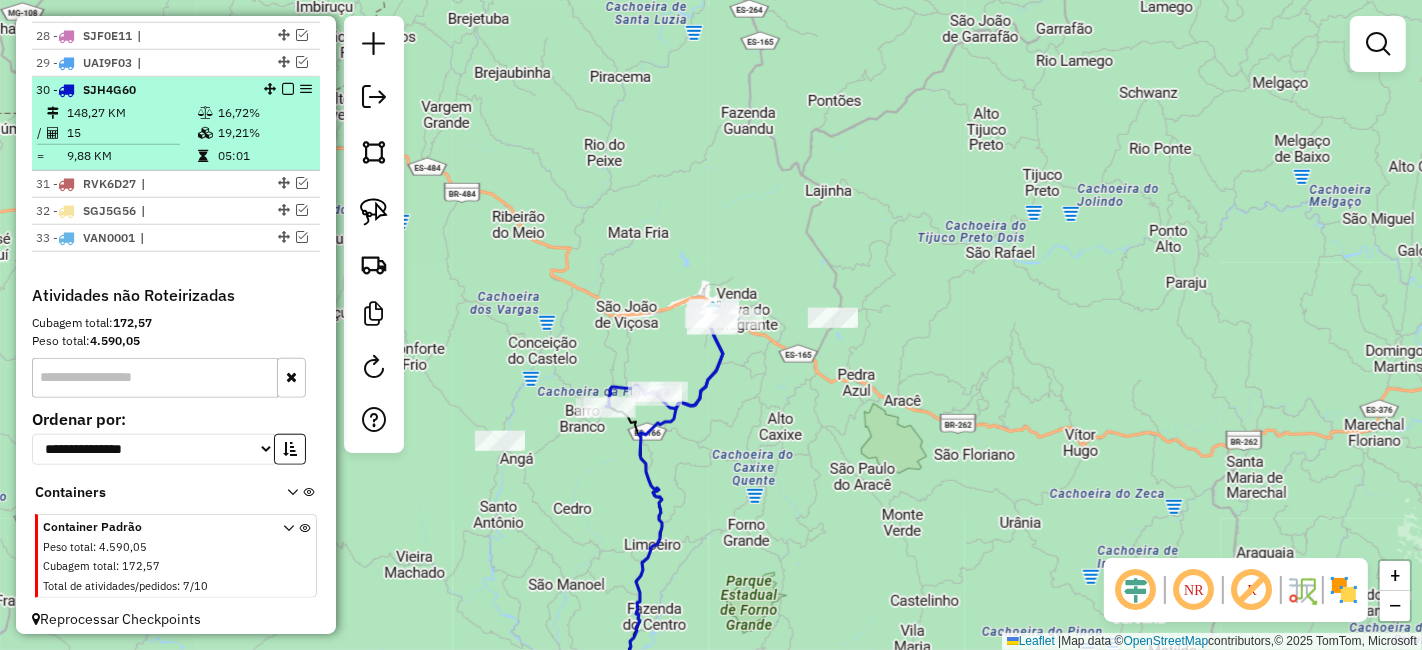 click at bounding box center (288, 89) 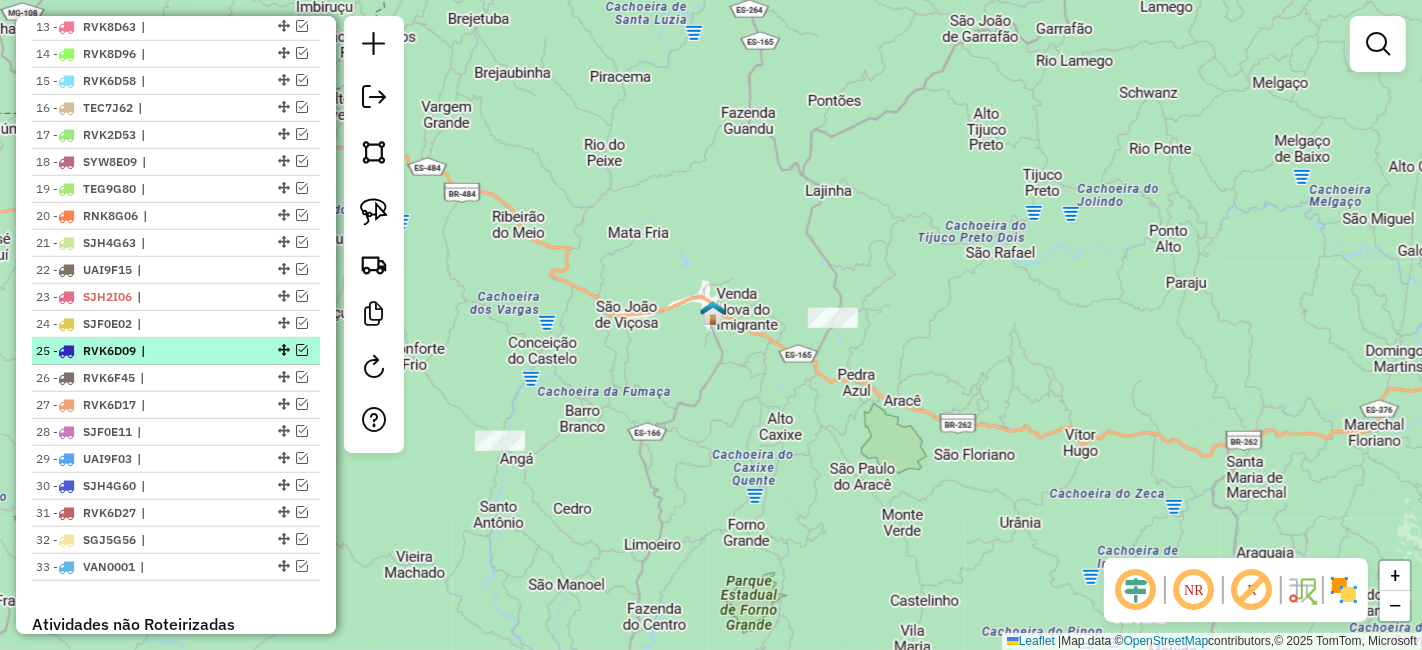 scroll, scrollTop: 1096, scrollLeft: 0, axis: vertical 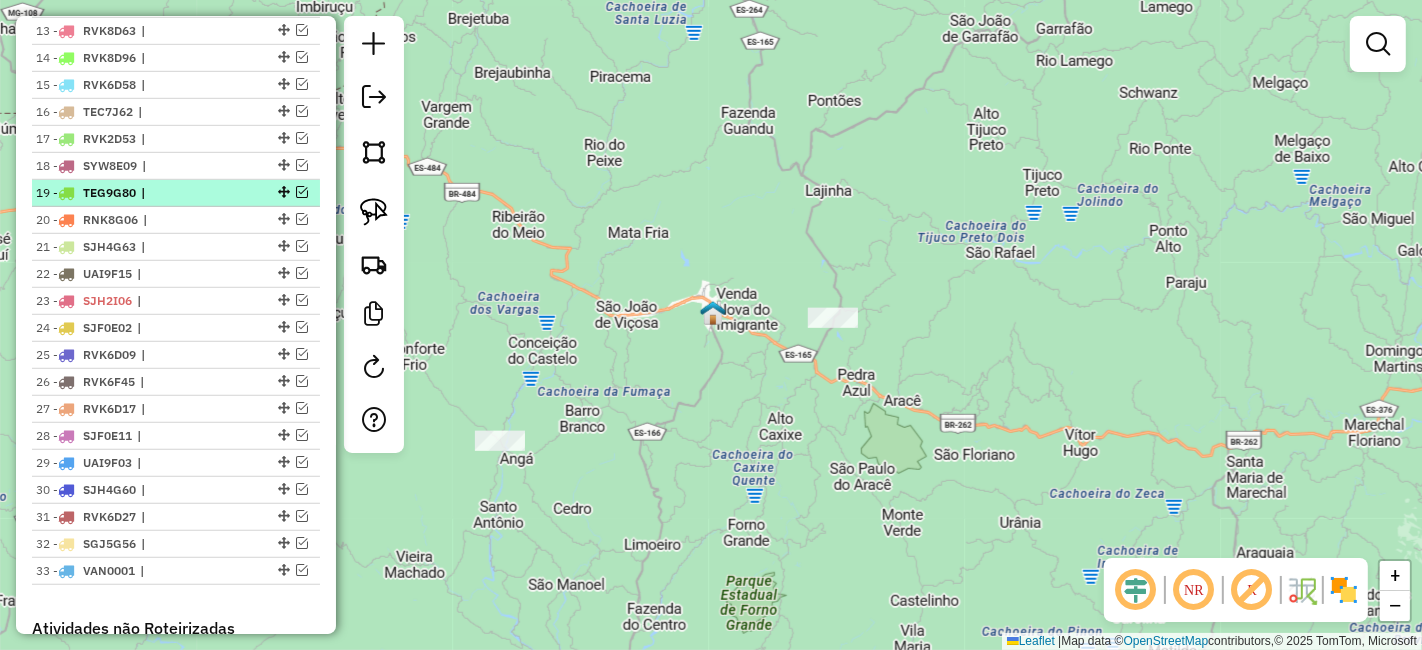 click at bounding box center (302, 192) 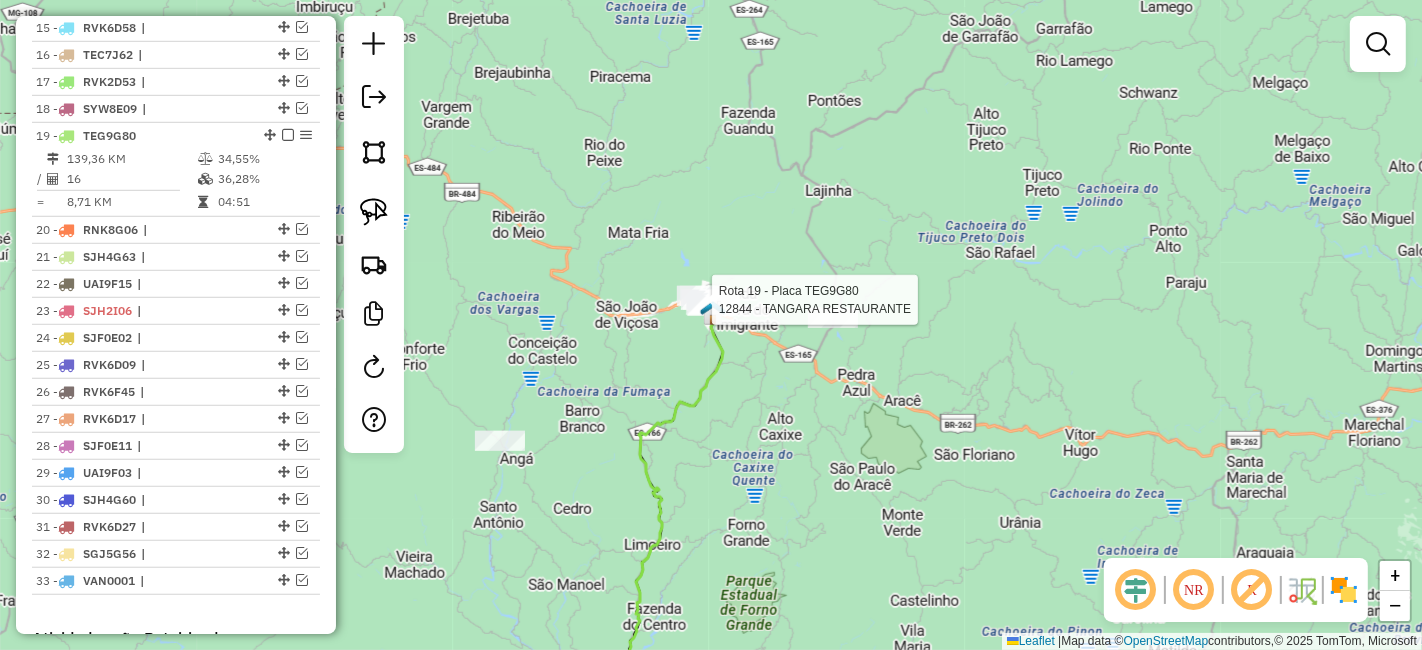 select on "*********" 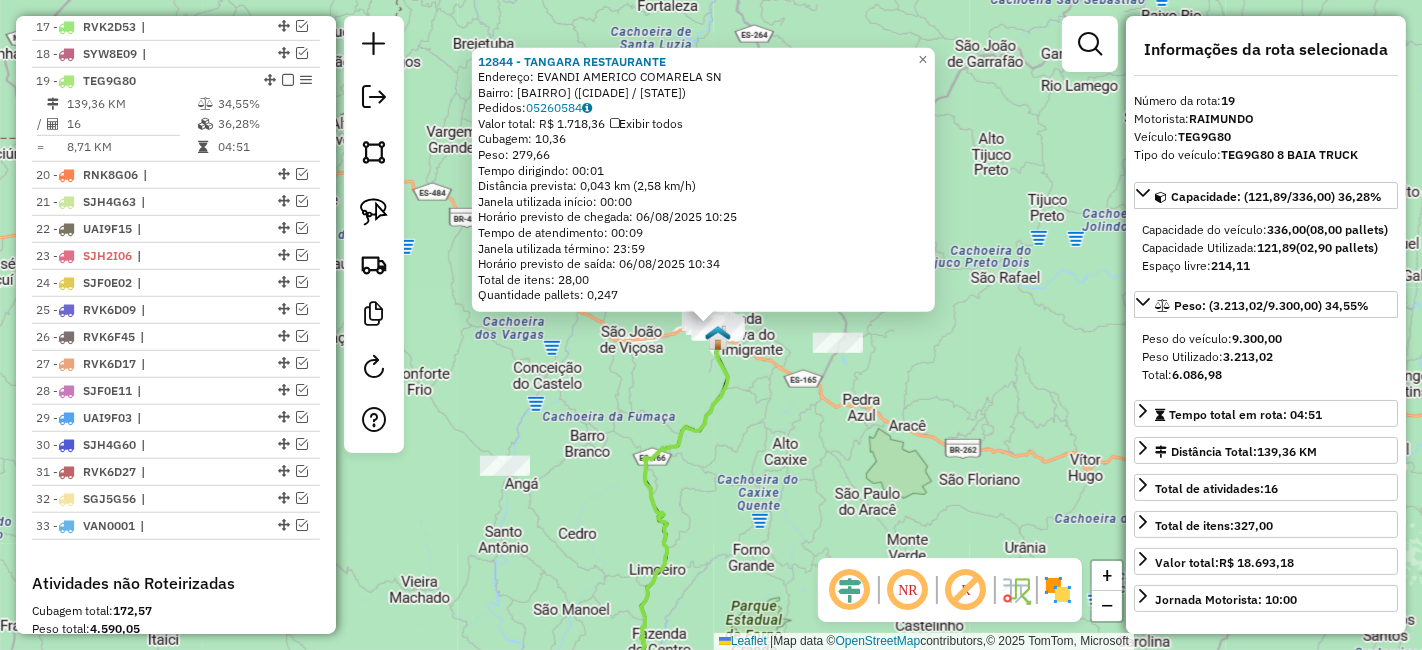 scroll, scrollTop: 1254, scrollLeft: 0, axis: vertical 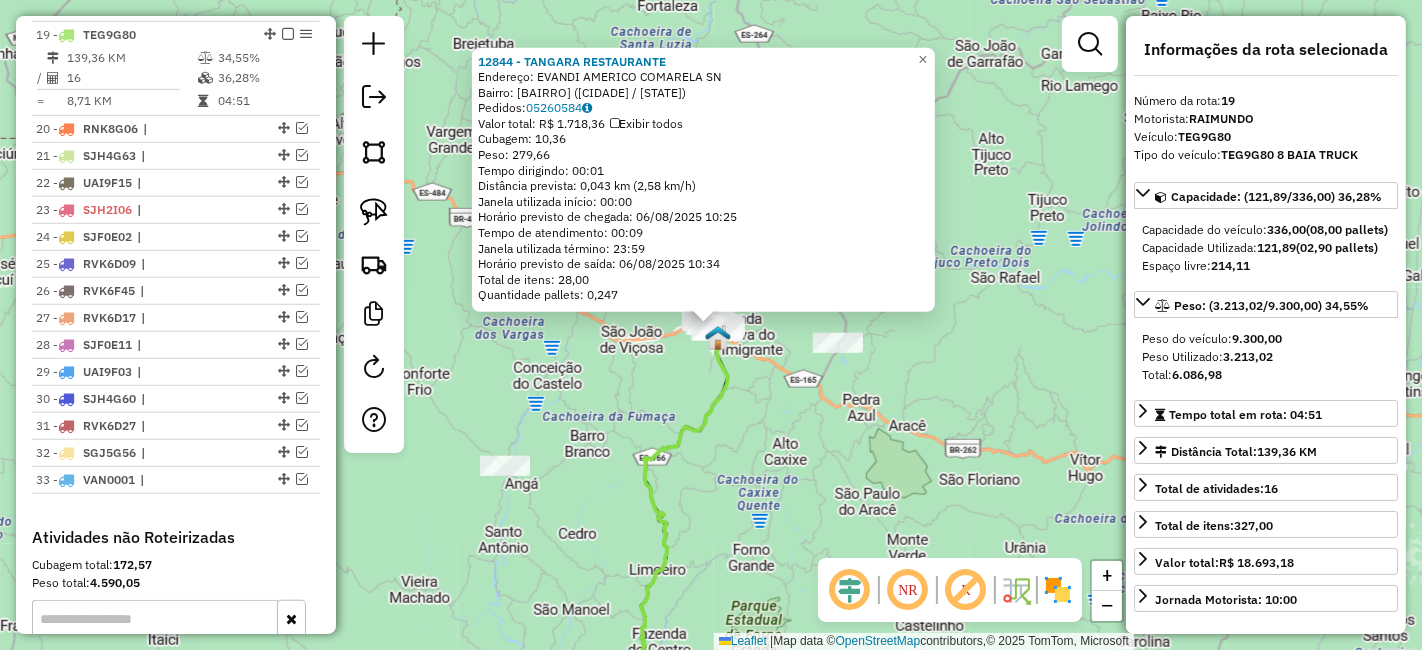 click 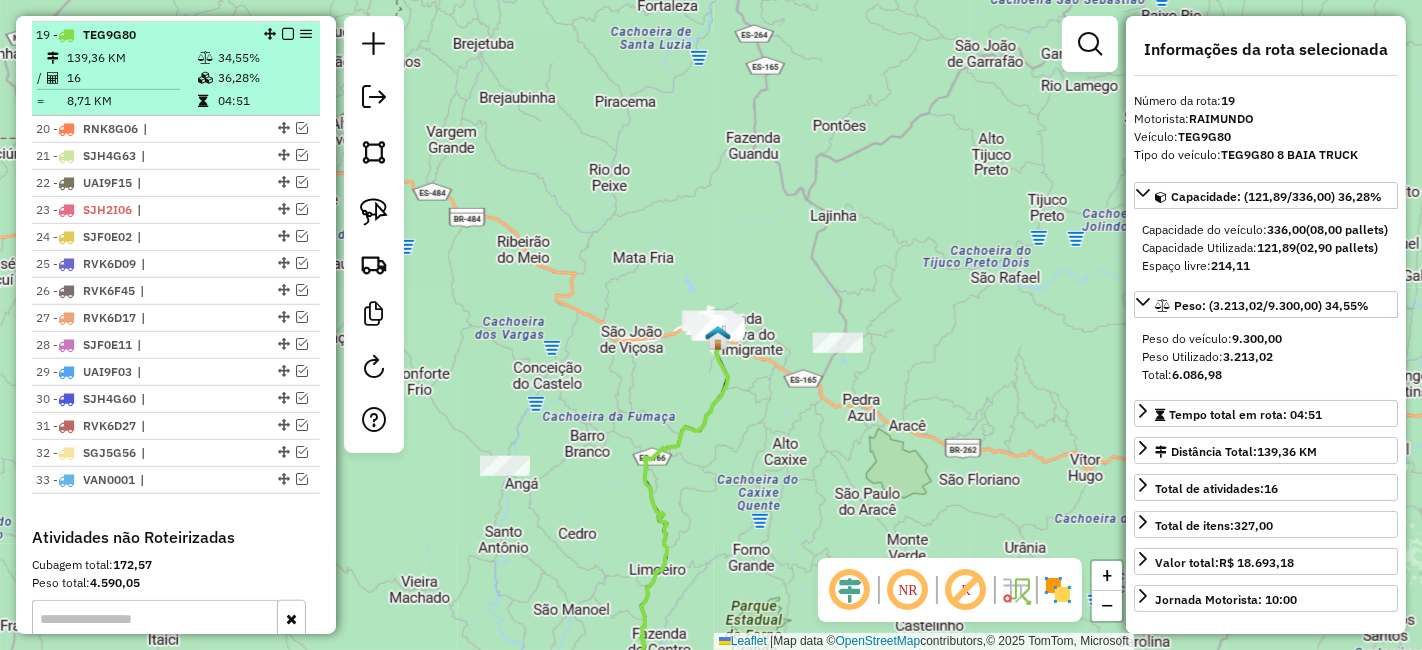 click at bounding box center (288, 34) 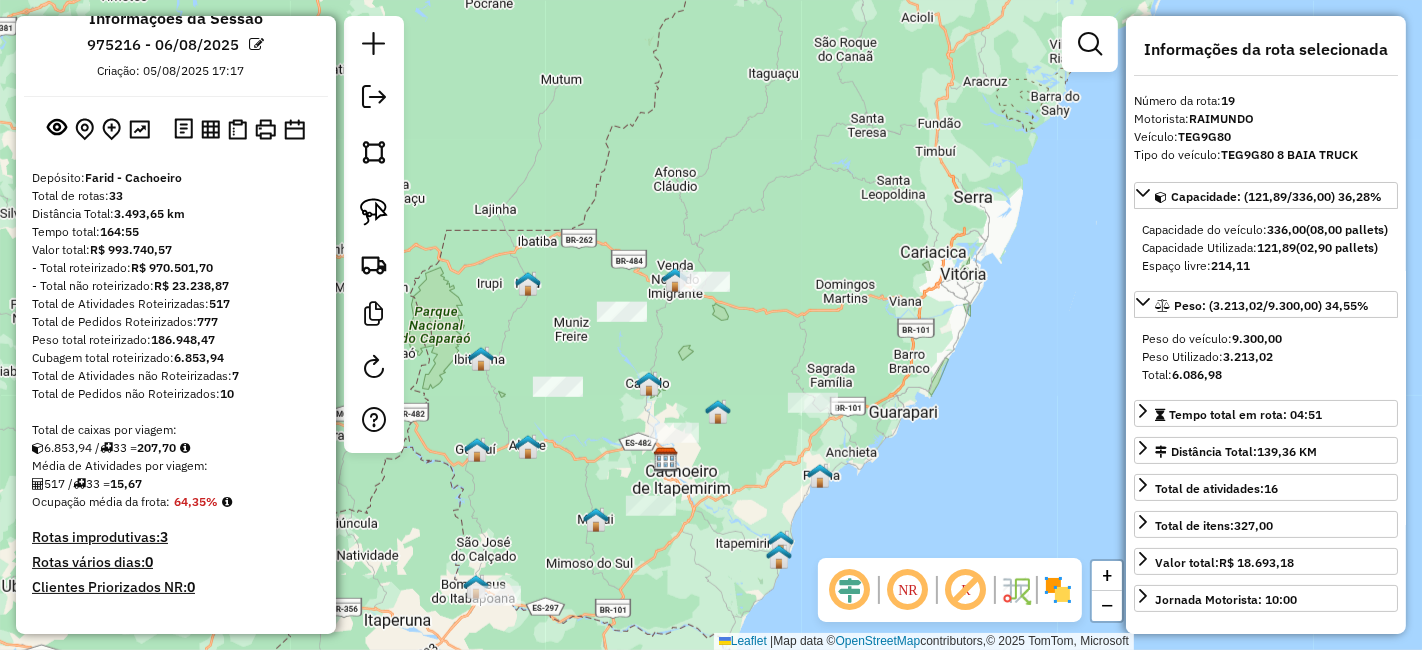 scroll, scrollTop: 32, scrollLeft: 0, axis: vertical 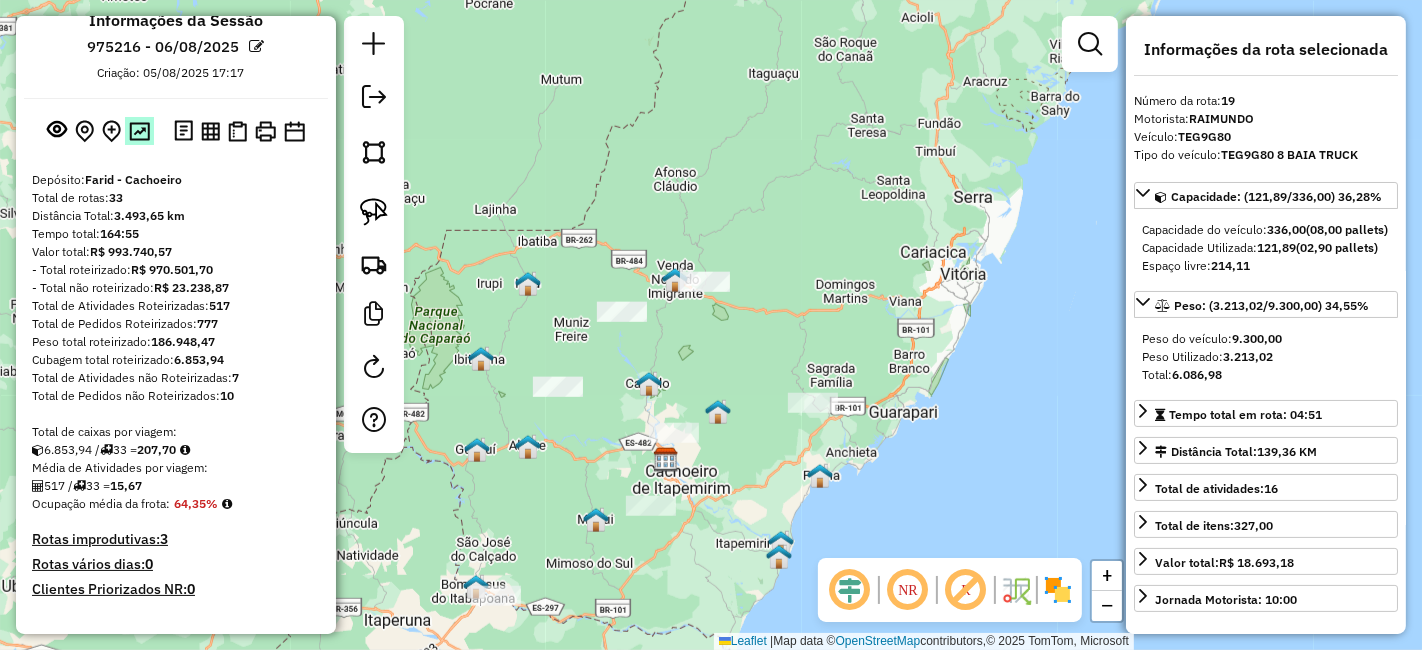 click at bounding box center [139, 131] 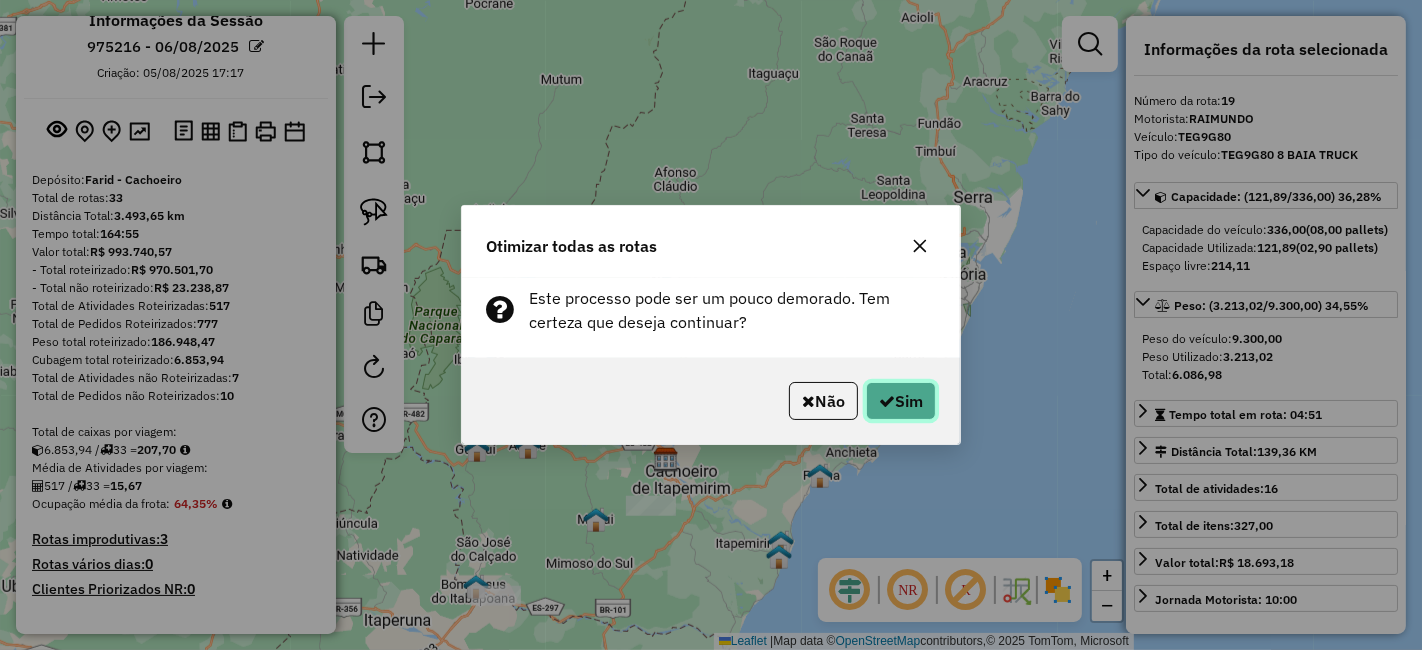click on "Sim" 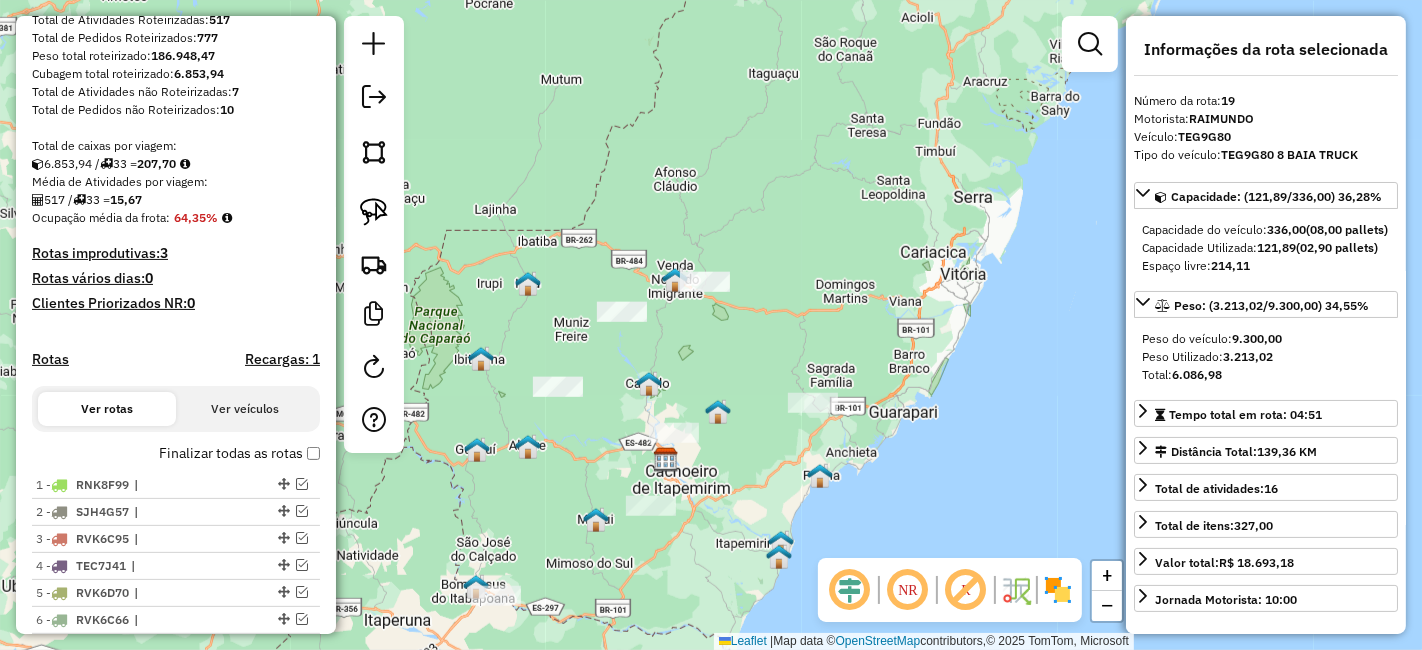 scroll, scrollTop: 254, scrollLeft: 0, axis: vertical 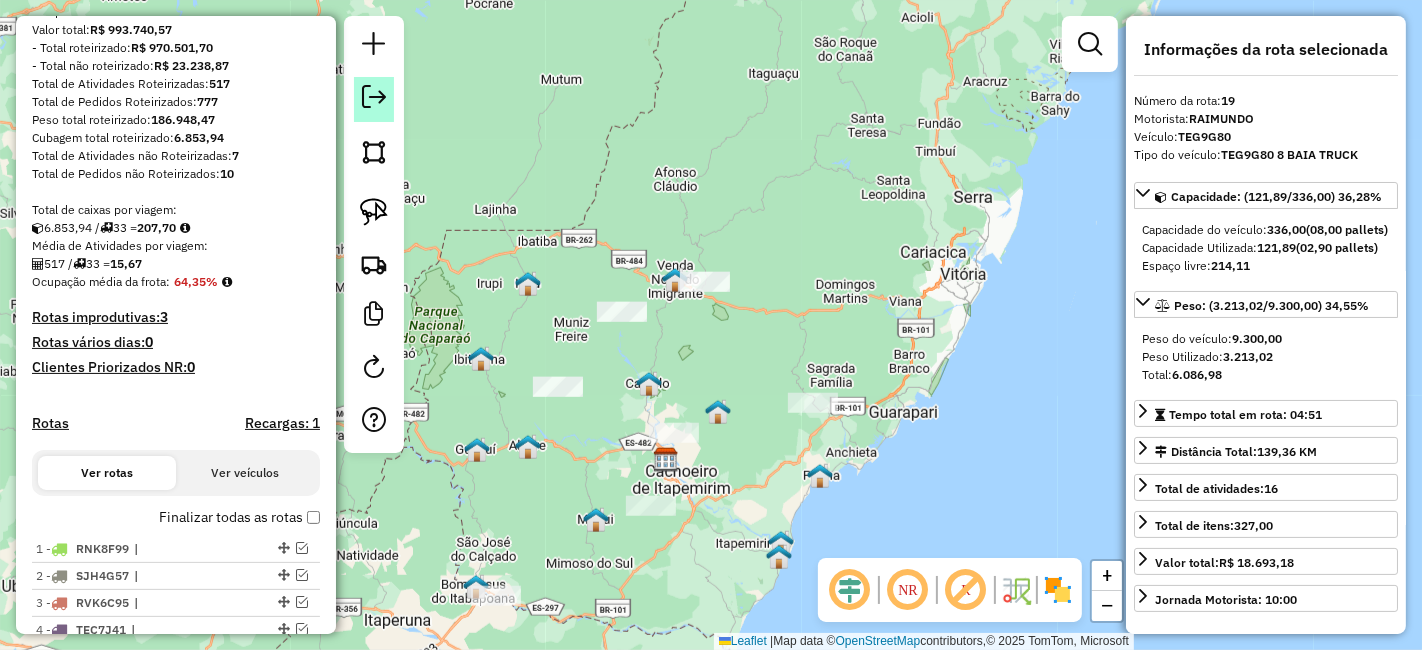 click 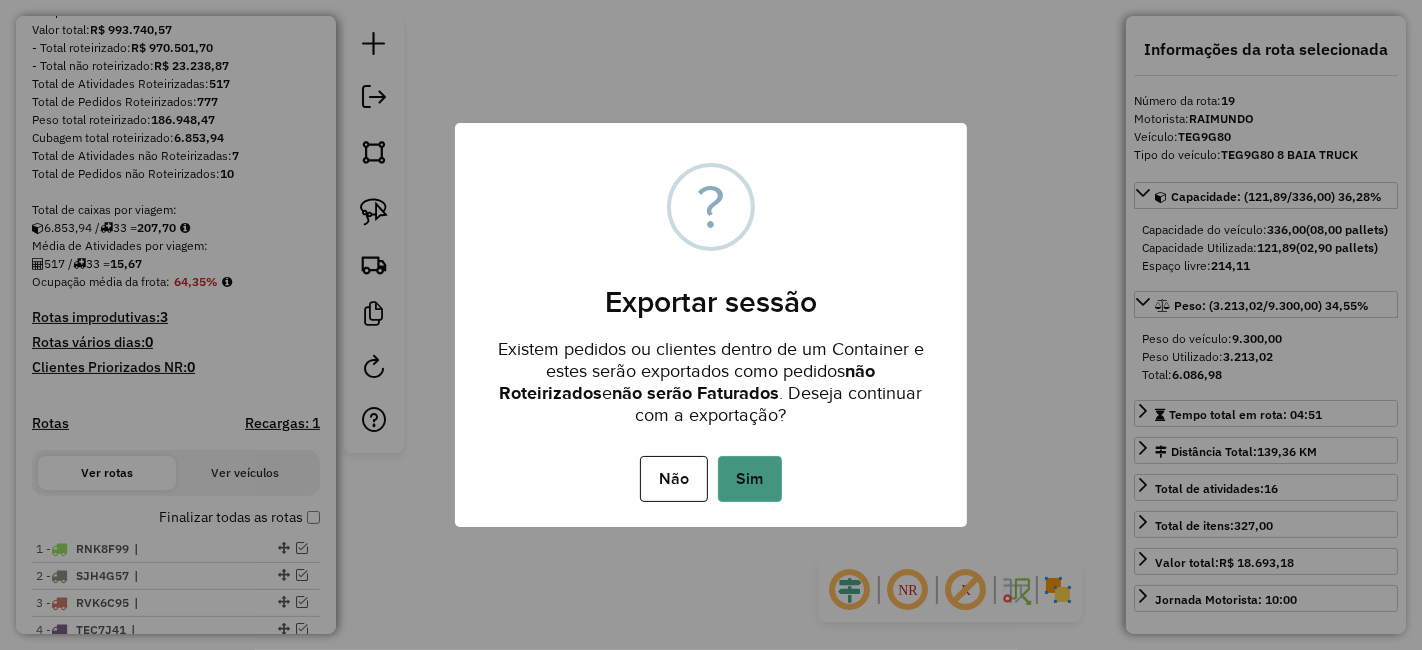 click on "Sim" at bounding box center [750, 479] 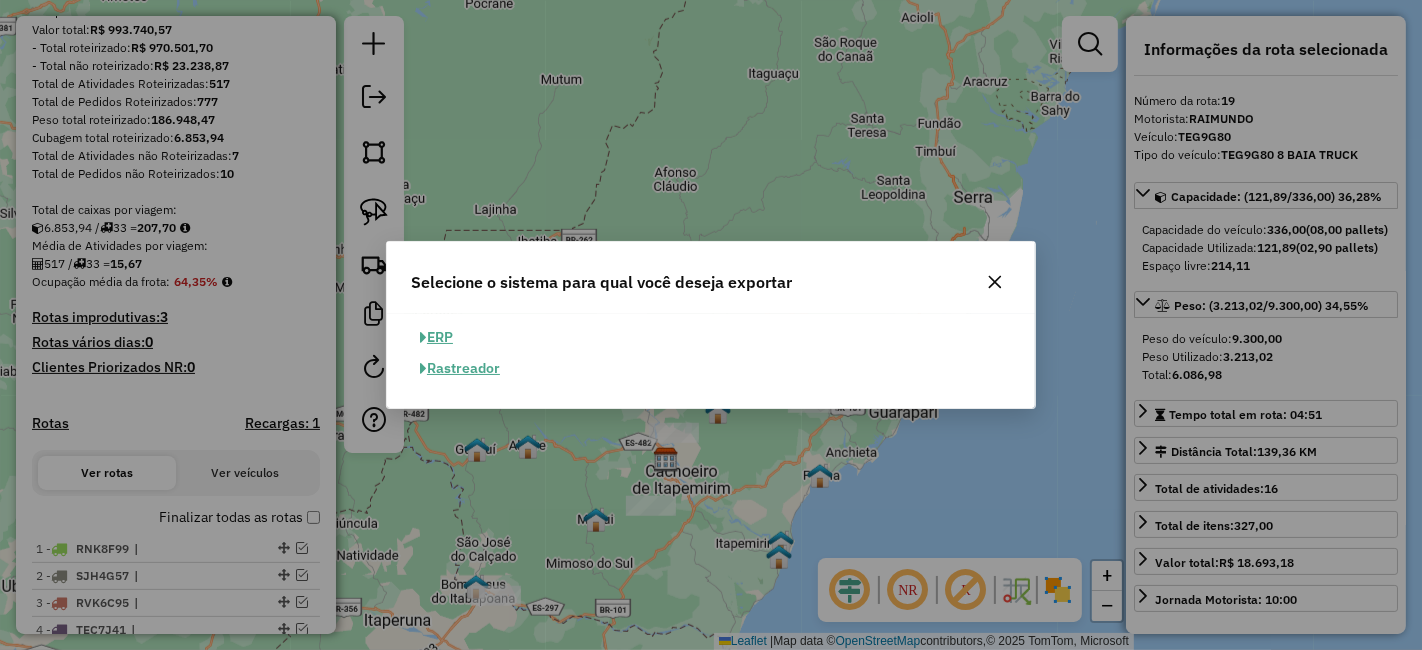 click on "Selecione o sistema para qual você deseja exportar  ERP   Rastreador" 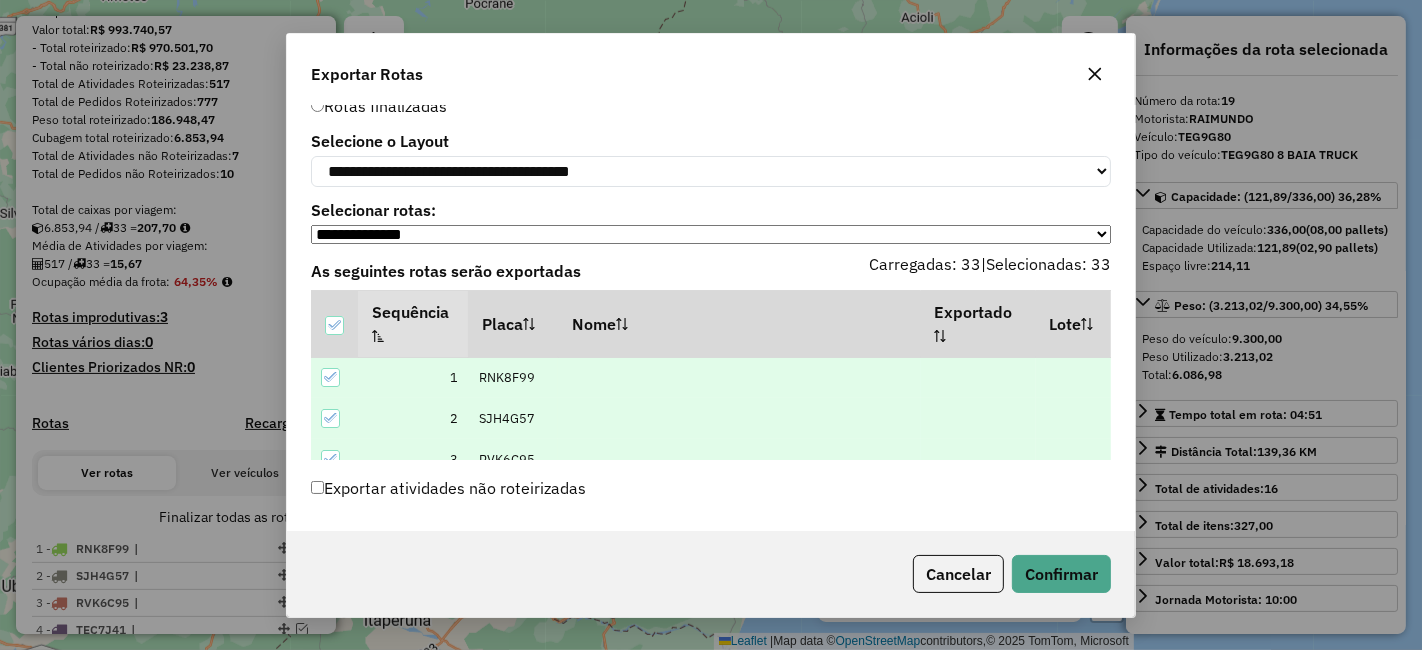 scroll, scrollTop: 57, scrollLeft: 0, axis: vertical 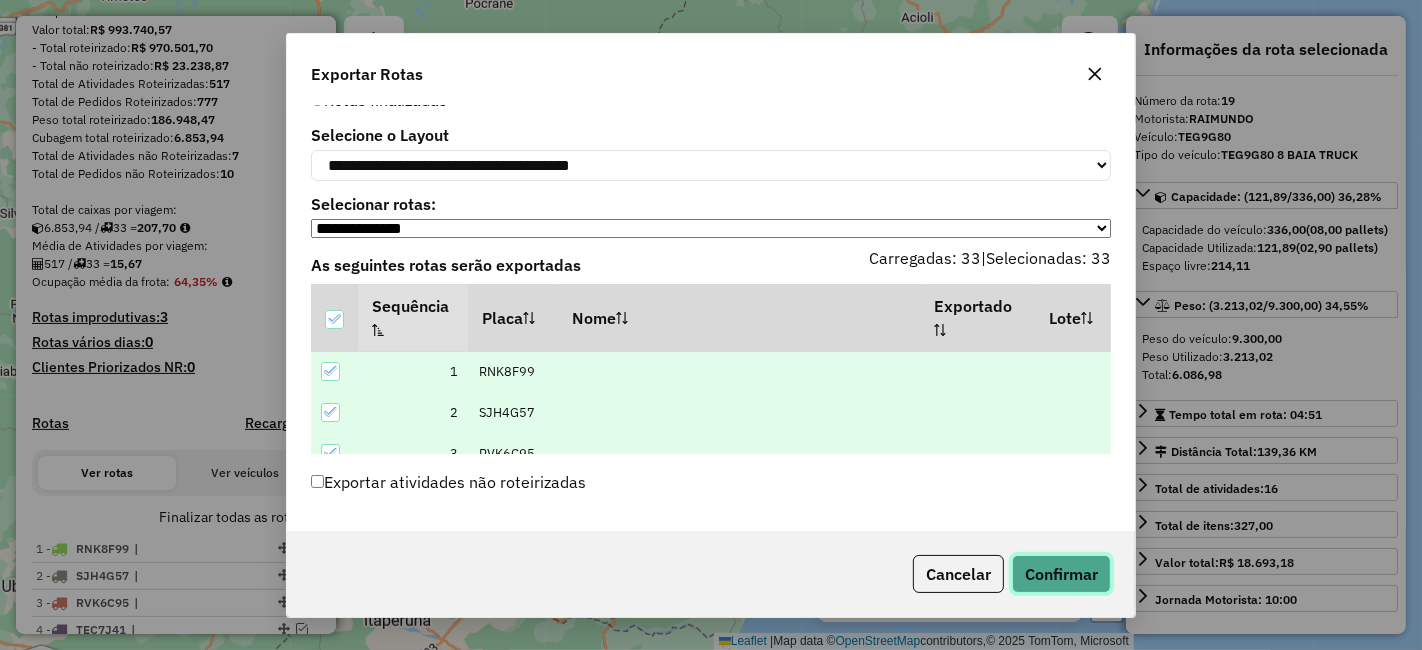 click on "Confirmar" 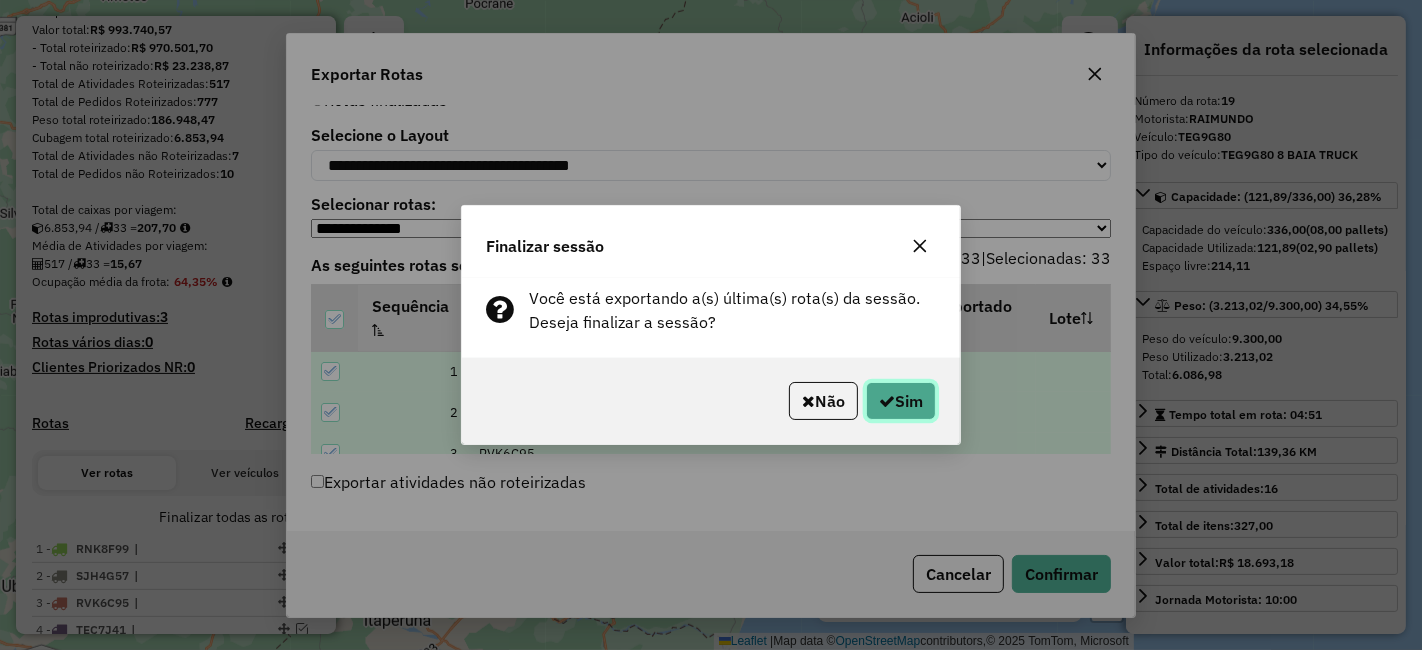 click 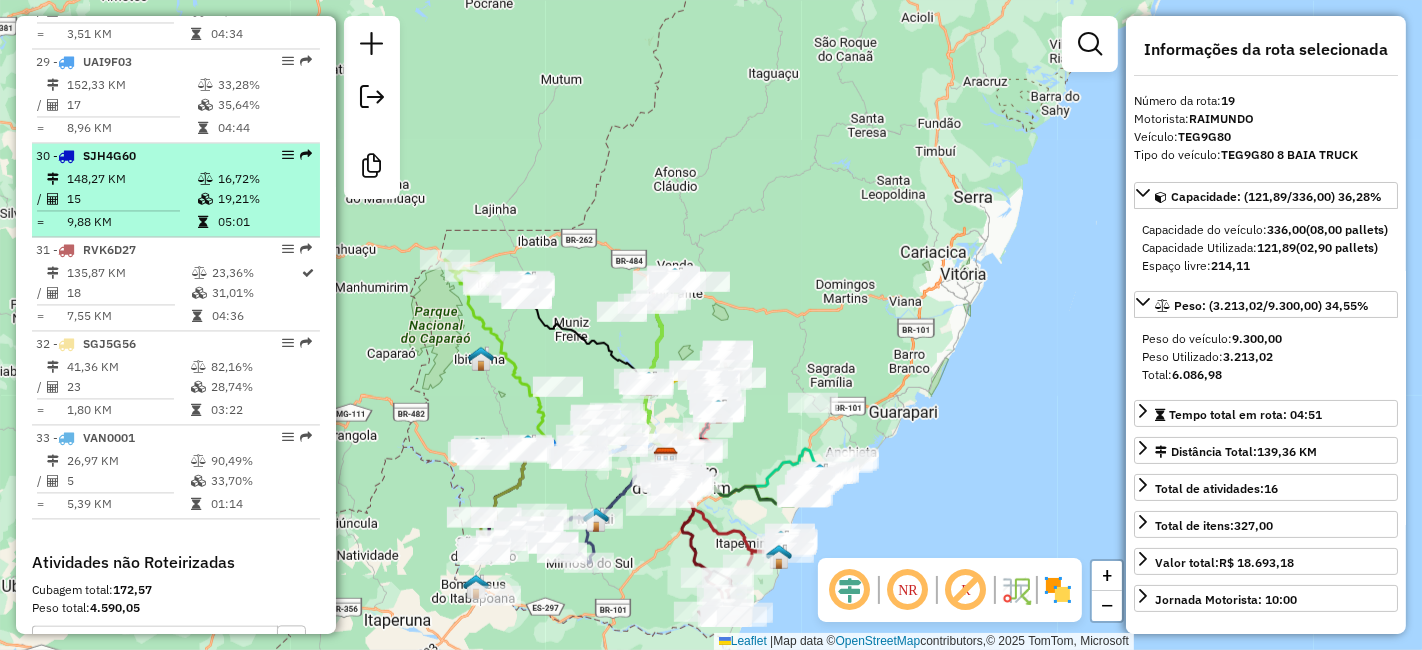 scroll, scrollTop: 3385, scrollLeft: 0, axis: vertical 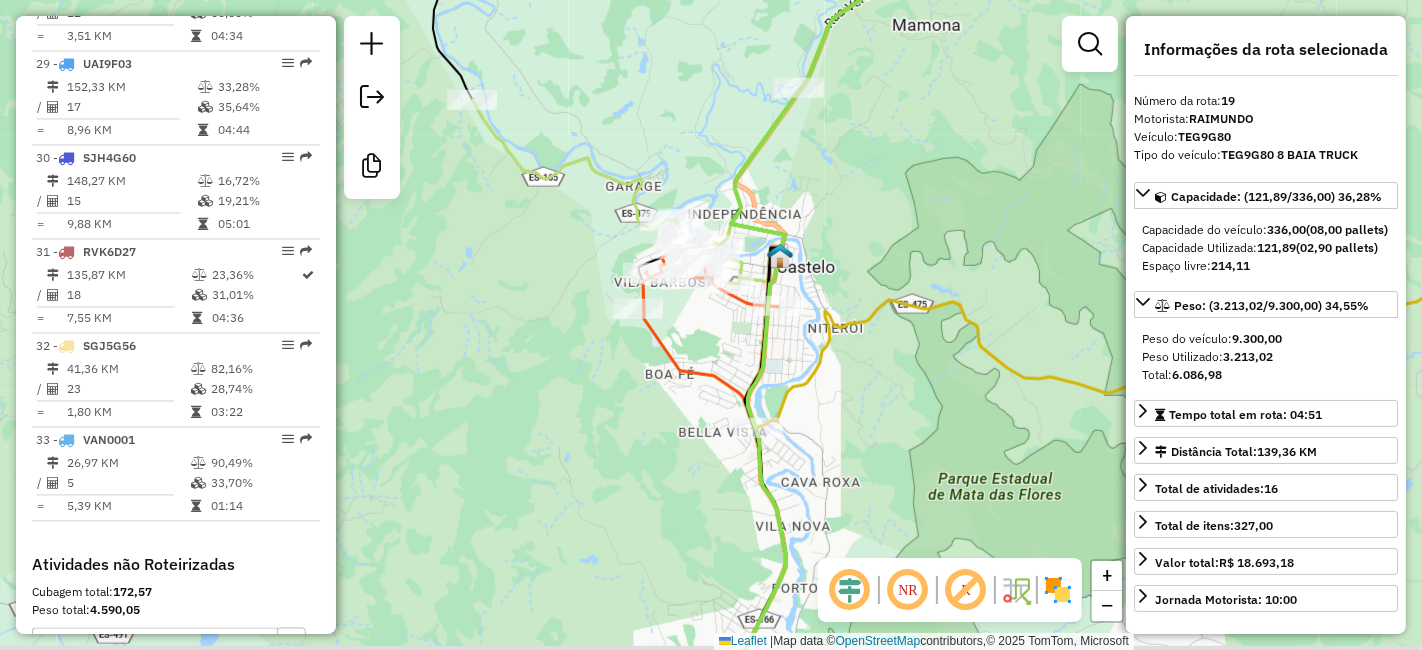 click on "Janela de atendimento Grade de atendimento Capacidade Transportadoras Veículos Cliente Pedidos  Rotas Selecione os dias de semana para filtrar as janelas de atendimento  Seg   Ter   Qua   Qui   Sex   Sáb   Dom  Informe o período da janela de atendimento: De: Até:  Filtrar exatamente a janela do cliente  Considerar janela de atendimento padrão  Selecione os dias de semana para filtrar as grades de atendimento  Seg   Ter   Qua   Qui   Sex   Sáb   Dom   Considerar clientes sem dia de atendimento cadastrado  Clientes fora do dia de atendimento selecionado Filtrar as atividades entre os valores definidos abaixo:  Peso mínimo:   Peso máximo:   Cubagem mínima:   Cubagem máxima:   De:   Até:  Filtrar as atividades entre o tempo de atendimento definido abaixo:  De:   Até:   Considerar capacidade total dos clientes não roteirizados Transportadora: Selecione um ou mais itens Tipo de veículo: Selecione um ou mais itens Veículo: Selecione um ou mais itens Motorista: Selecione um ou mais itens Nome: Rótulo:" 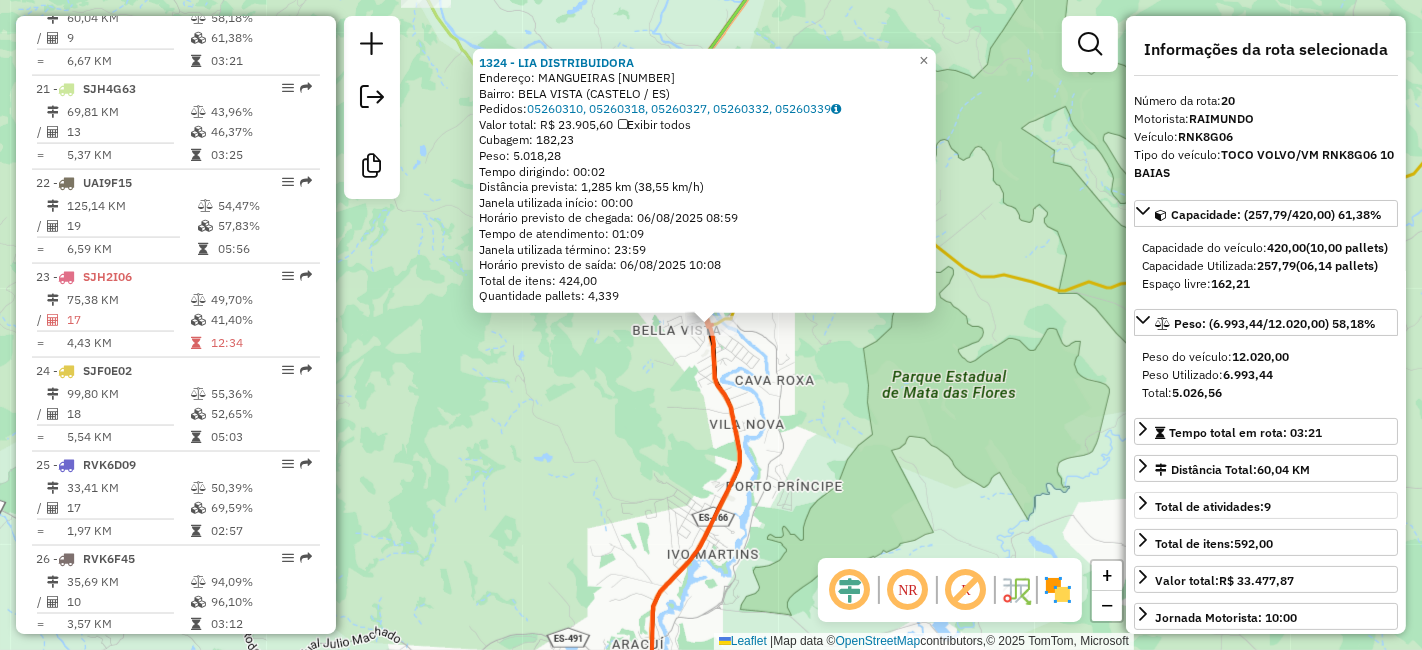scroll, scrollTop: 2566, scrollLeft: 0, axis: vertical 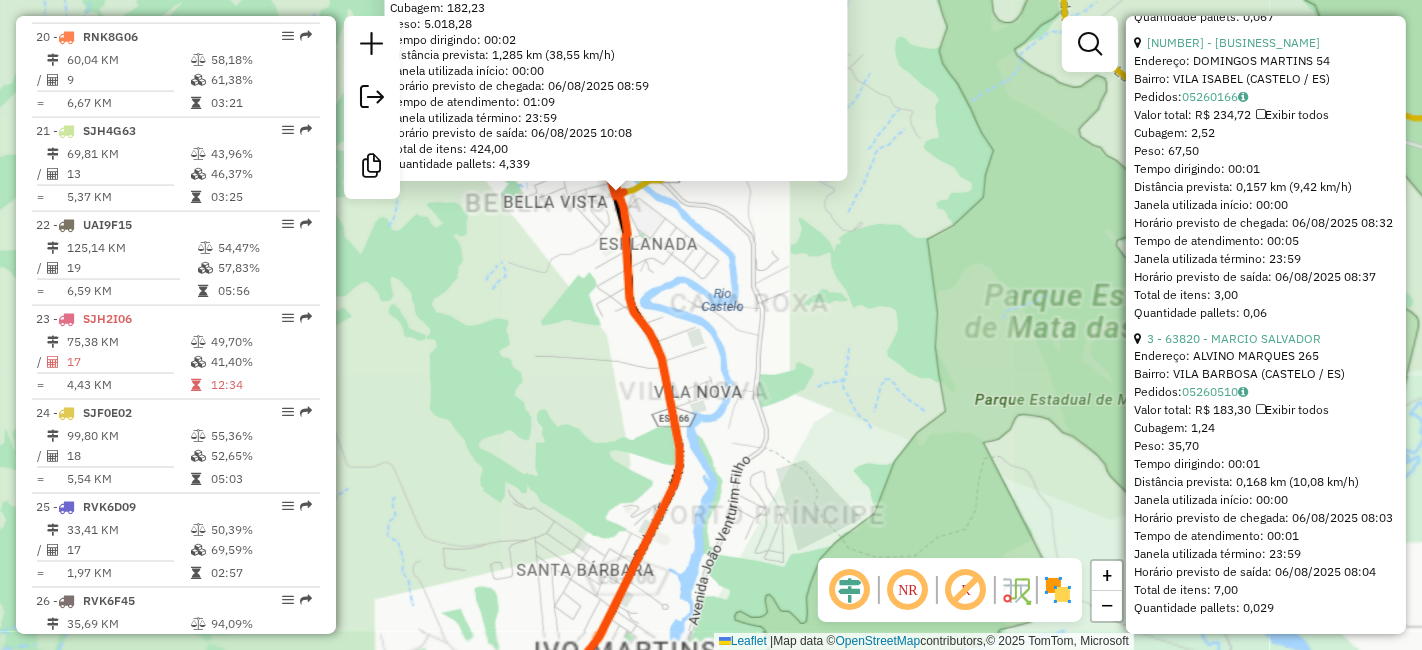 click on "1324 - [FIRST] [LAST]  Endereço:  [STREET] [NUMBER]   Bairro: [BAIRRO] ([CIDADE] / [STATE])   Pedidos:  05260310, 05260318, 05260327, 05260332, 05260339   Valor total: R$ 23.905,60   Exibir todos   Cubagem: 182,23  Peso: 5.018,28  Tempo dirigindo: 00:02   Distância prevista: 1,285 km (38,55 km/h)   Janela utilizada início: 00:00   Horário previsto de chegada: 06/08/2025 08:59   Tempo de atendimento: 01:09   Janela utilizada término: 23:59   Horário previsto de saída: 06/08/2025 10:08   Total de itens: 424,00   Quantidade pallets: 4,339  × Janela de atendimento Grade de atendimento Capacidade Transportadoras Veículos Cliente Pedidos  Rotas Selecione os dias de semana para filtrar as janelas de atendimento  Seg   Ter   Qua   Qui   Sex   Sáb   Dom  Informe o período da janela de atendimento: De: Até:  Filtrar exatamente a janela do cliente  Considerar janela de atendimento padrão  Selecione os dias de semana para filtrar as grades de atendimento  Seg   Ter   Qua   Qui   Sex   Sáb   Dom   De:   Até:" 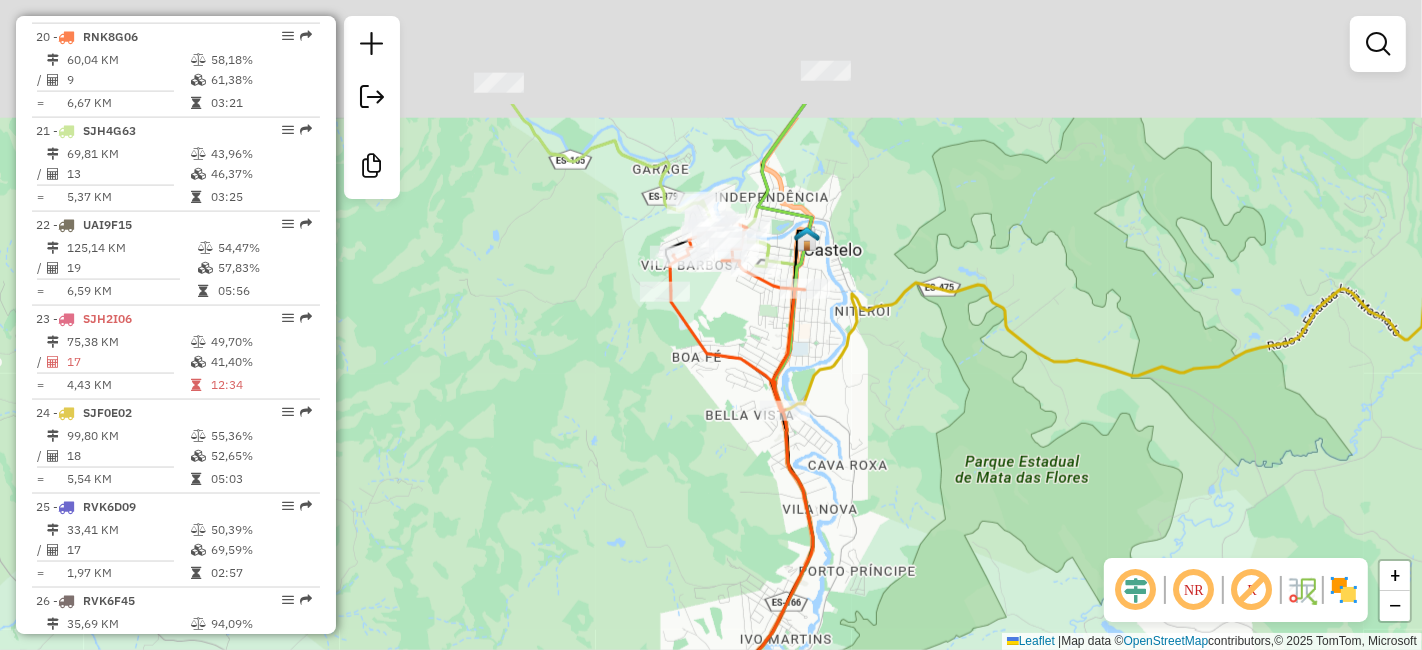 drag, startPoint x: 826, startPoint y: 250, endPoint x: 884, endPoint y: 462, distance: 219.79082 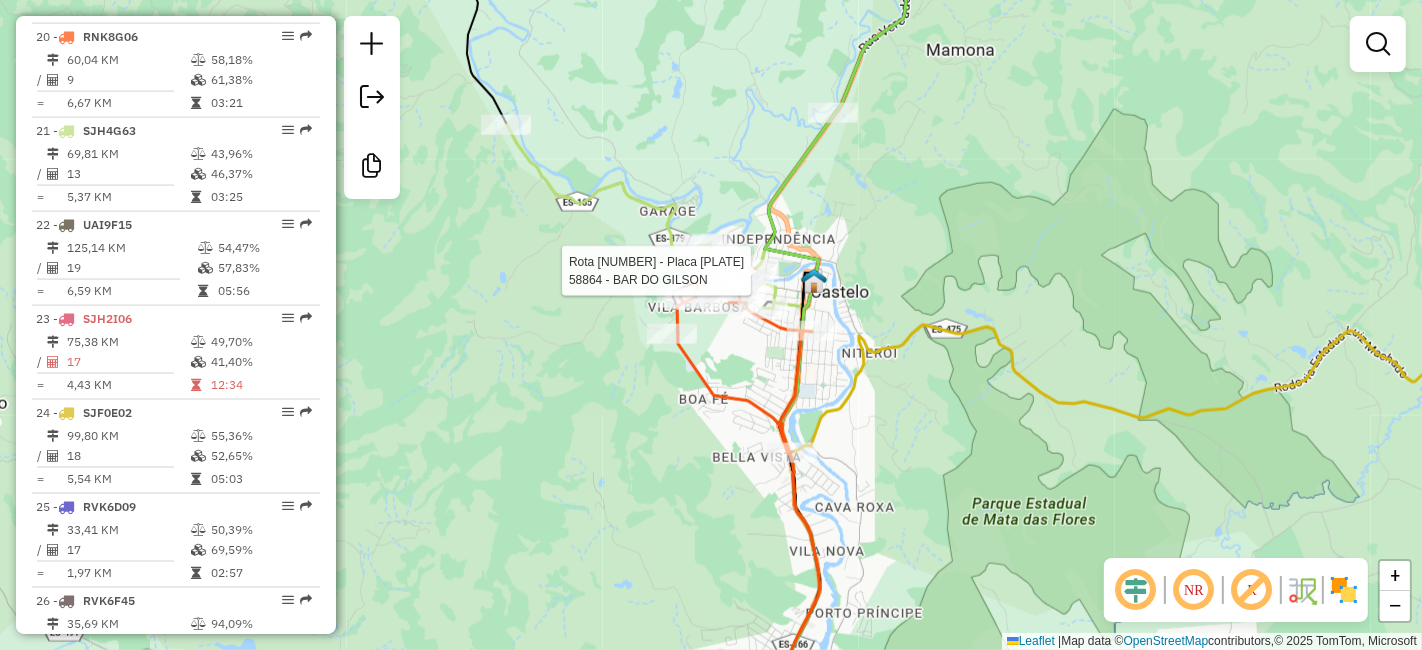 select on "*********" 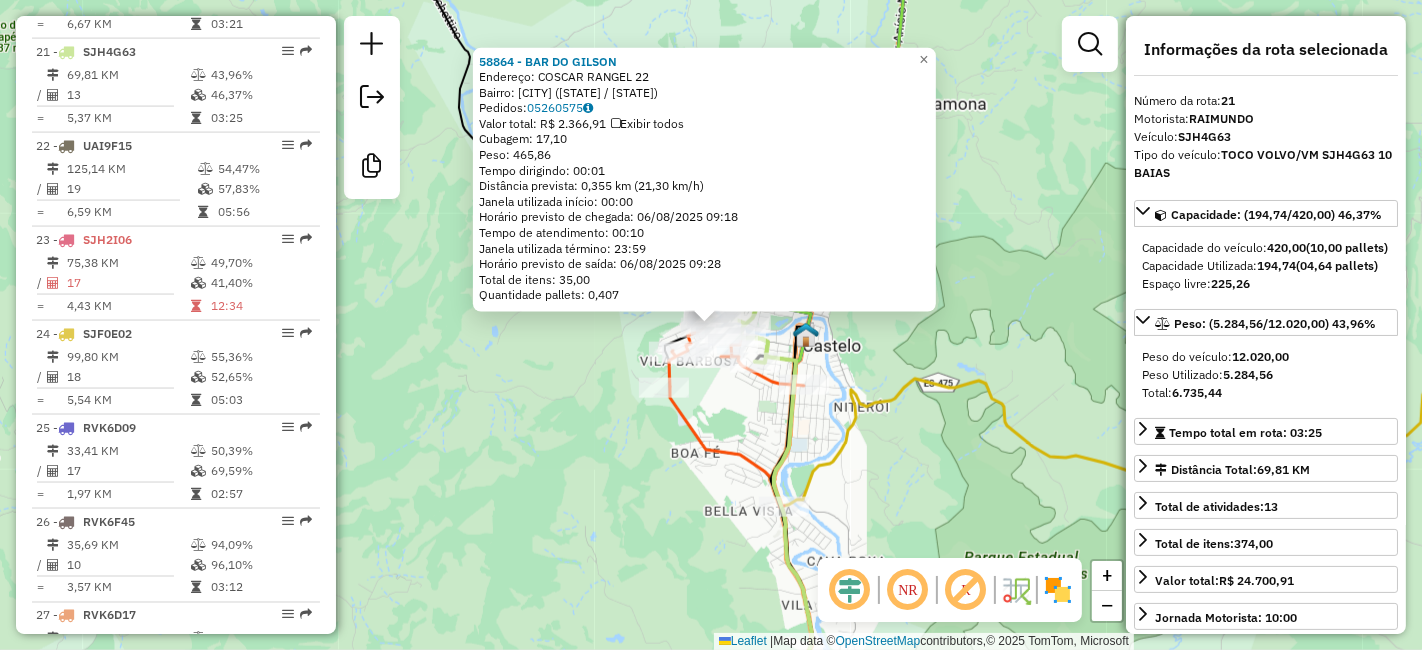 scroll, scrollTop: 2660, scrollLeft: 0, axis: vertical 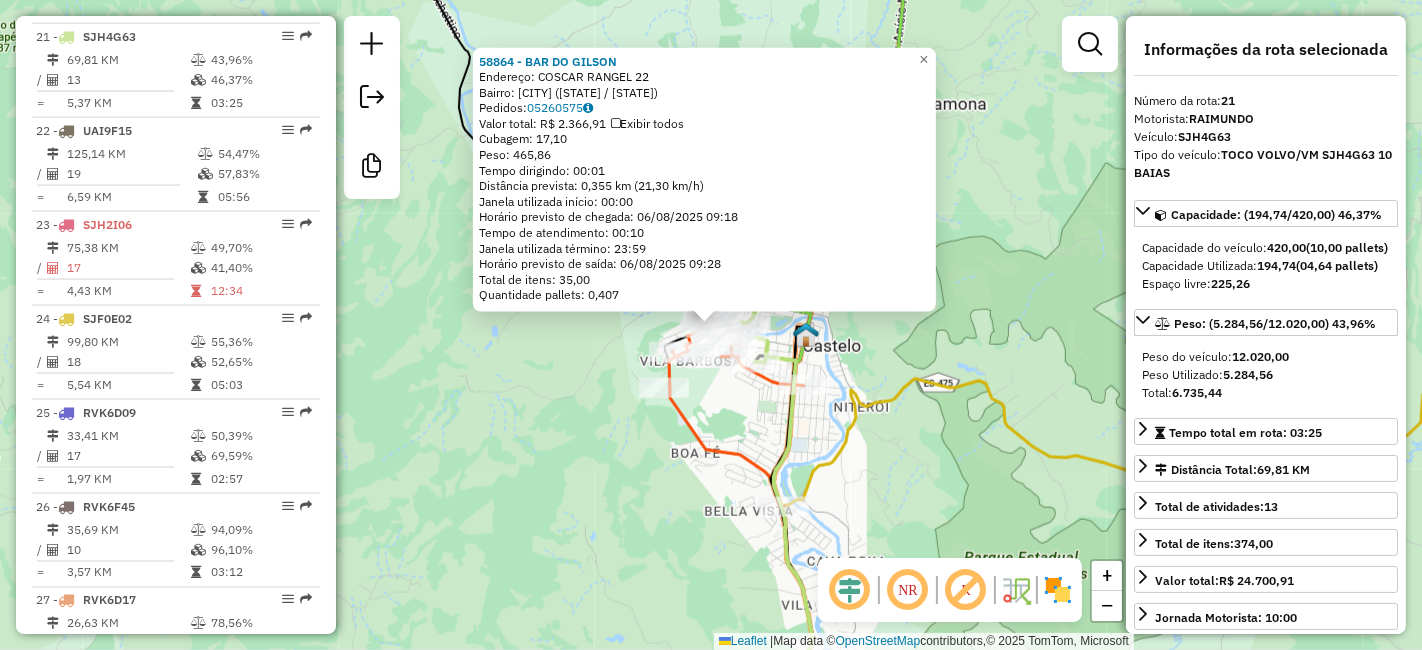 click on "[NUMBER] - BAR DO GILSON  Endereço:  COSCAR RANGEL [NUMBER]   Bairro: [CITY] ([STATE])   Pedidos:  [ORDER_ID]   Valor total: R$ [PRICE]   Exibir todos   Cubagem: [CUBAGE]  Peso: [WEIGHT]  Tempo dirigindo: [TIME]   Distância prevista: [DISTANCE] km ([SPEED] km/h)   Janela utilizada início: [TIME]   Horário previsto de chegada: [DATE] [TIME]   Tempo de atendimento: [TIME]   Janela utilizada término: [TIME]   Horário previsto de saída: [DATE] [TIME]   Total de itens: [ITEMS]   Quantidade pallets: [PALLETS]  × Janela de atendimento Grade de atendimento Capacidade Transportadoras Veículos Cliente Pedidos  Rotas Selecione os dias de semana para filtrar as janelas de atendimento  Seg   Ter   Qua   Qui   Sex   Sáb   Dom  Informe o período da janela de atendimento: De: Até:  Filtrar exatamente a janela do cliente  Considerar janela de atendimento padrão  Selecione os dias de semana para filtrar as grades de atendimento  Seg   Ter   Qua   Qui   Sex   Sáb   Dom   Considerar clientes sem dia de atendimento cadastrado  De:" 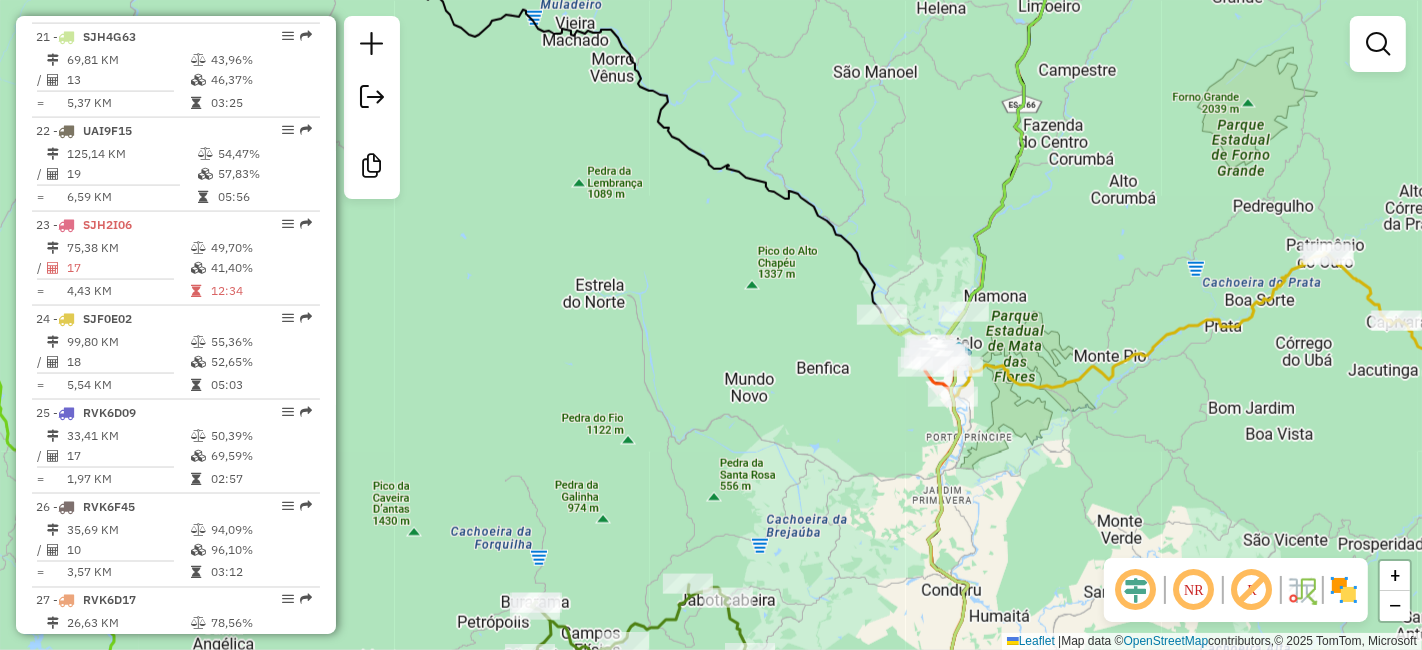 click on "Janela de atendimento Grade de atendimento Capacidade Transportadoras Veículos Cliente Pedidos  Rotas Selecione os dias de semana para filtrar as janelas de atendimento  Seg   Ter   Qua   Qui   Sex   Sáb   Dom  Informe o período da janela de atendimento: De: Até:  Filtrar exatamente a janela do cliente  Considerar janela de atendimento padrão  Selecione os dias de semana para filtrar as grades de atendimento  Seg   Ter   Qua   Qui   Sex   Sáb   Dom   Considerar clientes sem dia de atendimento cadastrado  Clientes fora do dia de atendimento selecionado Filtrar as atividades entre os valores definidos abaixo:  Peso mínimo:   Peso máximo:   Cubagem mínima:   Cubagem máxima:   De:   Até:  Filtrar as atividades entre o tempo de atendimento definido abaixo:  De:   Até:   Considerar capacidade total dos clientes não roteirizados Transportadora: Selecione um ou mais itens Tipo de veículo: Selecione um ou mais itens Veículo: Selecione um ou mais itens Motorista: Selecione um ou mais itens Nome: Rótulo:" 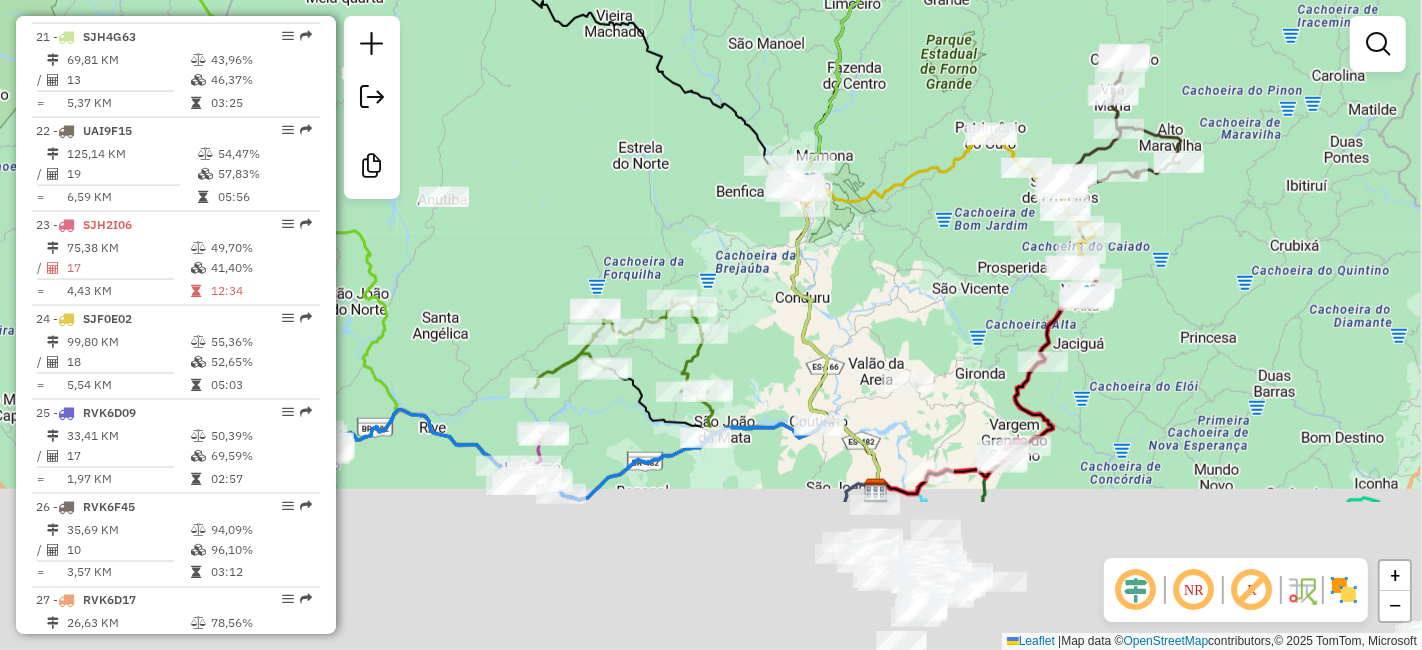 drag, startPoint x: 1074, startPoint y: 444, endPoint x: 870, endPoint y: 152, distance: 356.20218 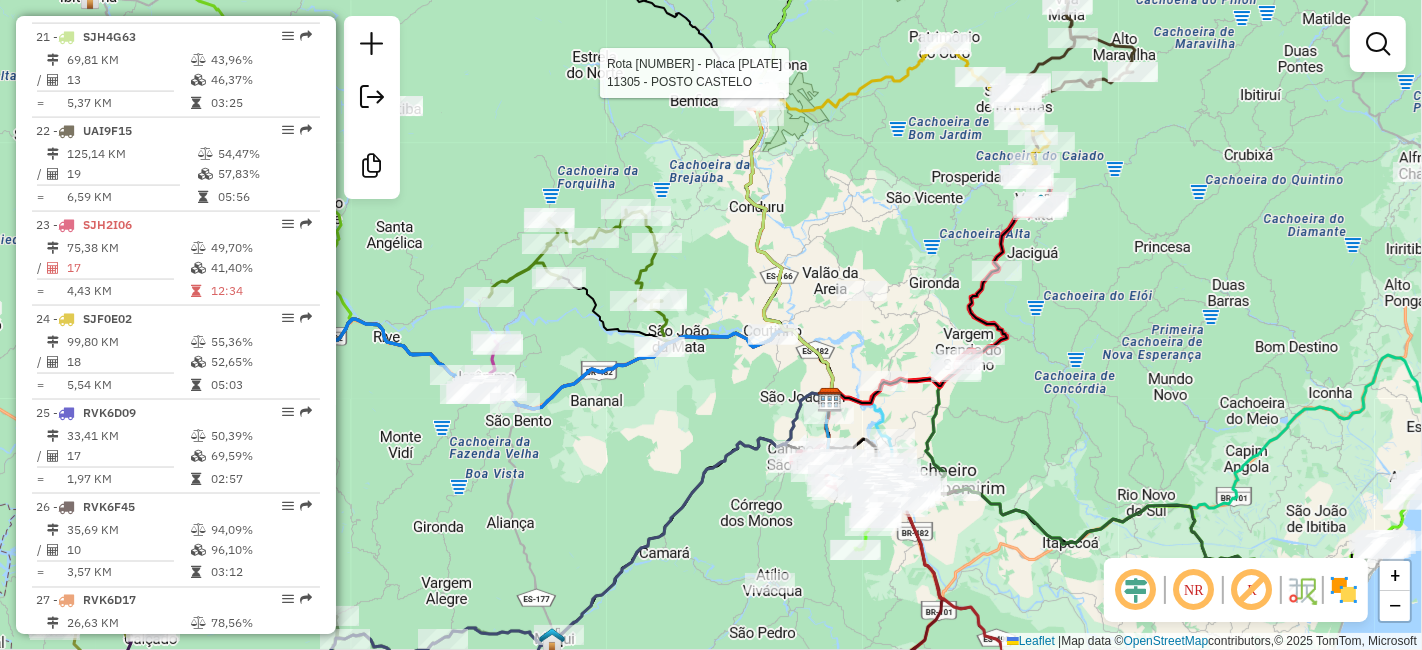 drag, startPoint x: 1023, startPoint y: 330, endPoint x: 1120, endPoint y: 412, distance: 127.01575 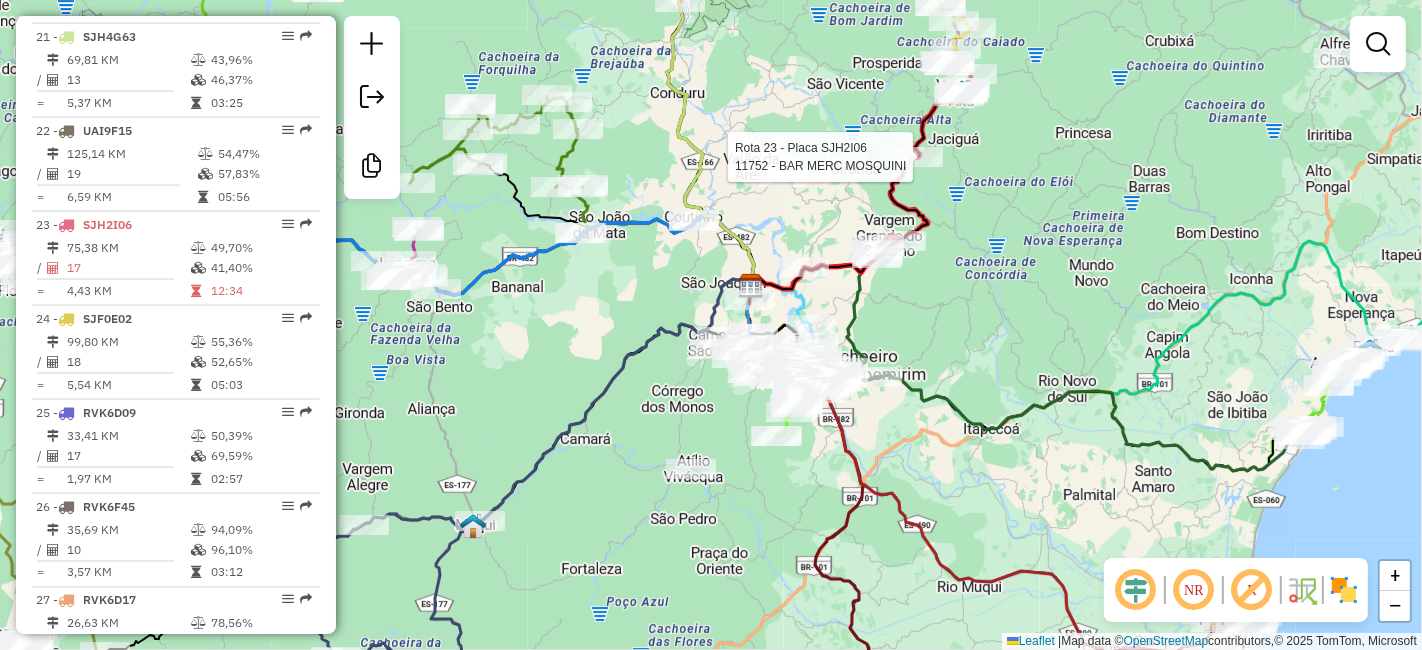 drag, startPoint x: 1045, startPoint y: 462, endPoint x: 911, endPoint y: 364, distance: 166.01205 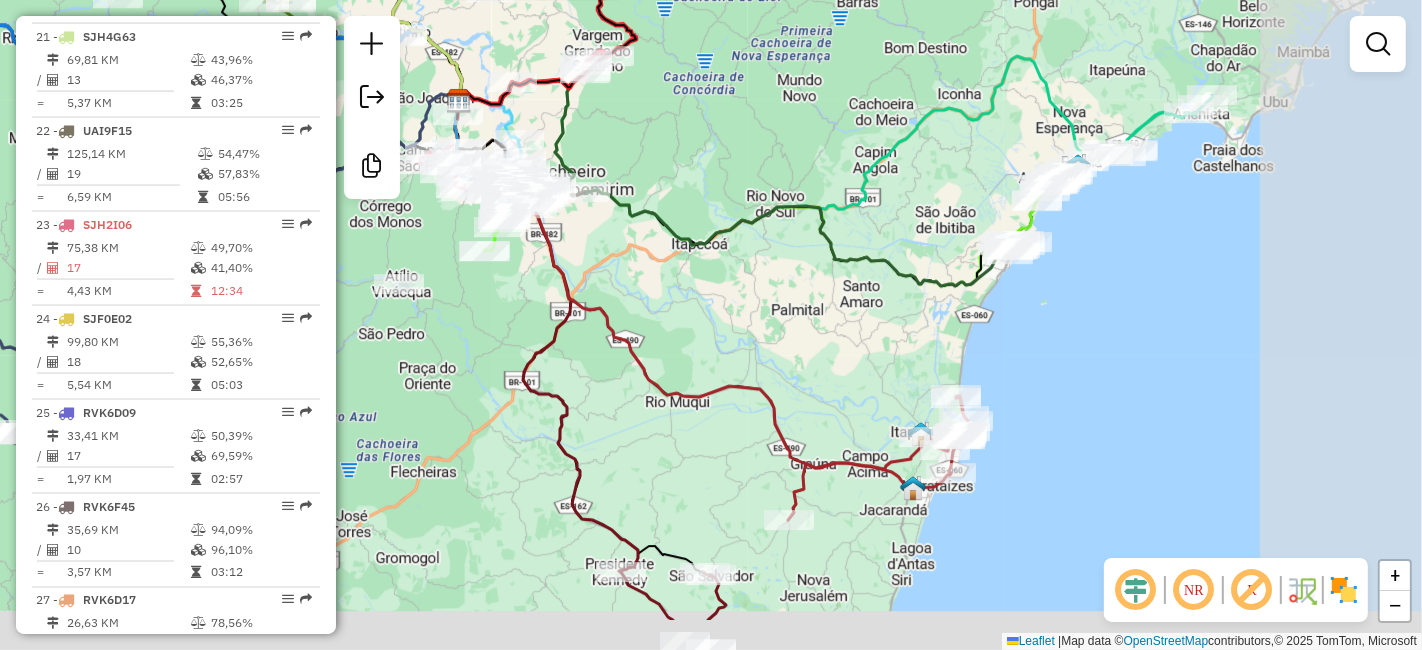 drag, startPoint x: 1201, startPoint y: 424, endPoint x: 1002, endPoint y: 304, distance: 232.38115 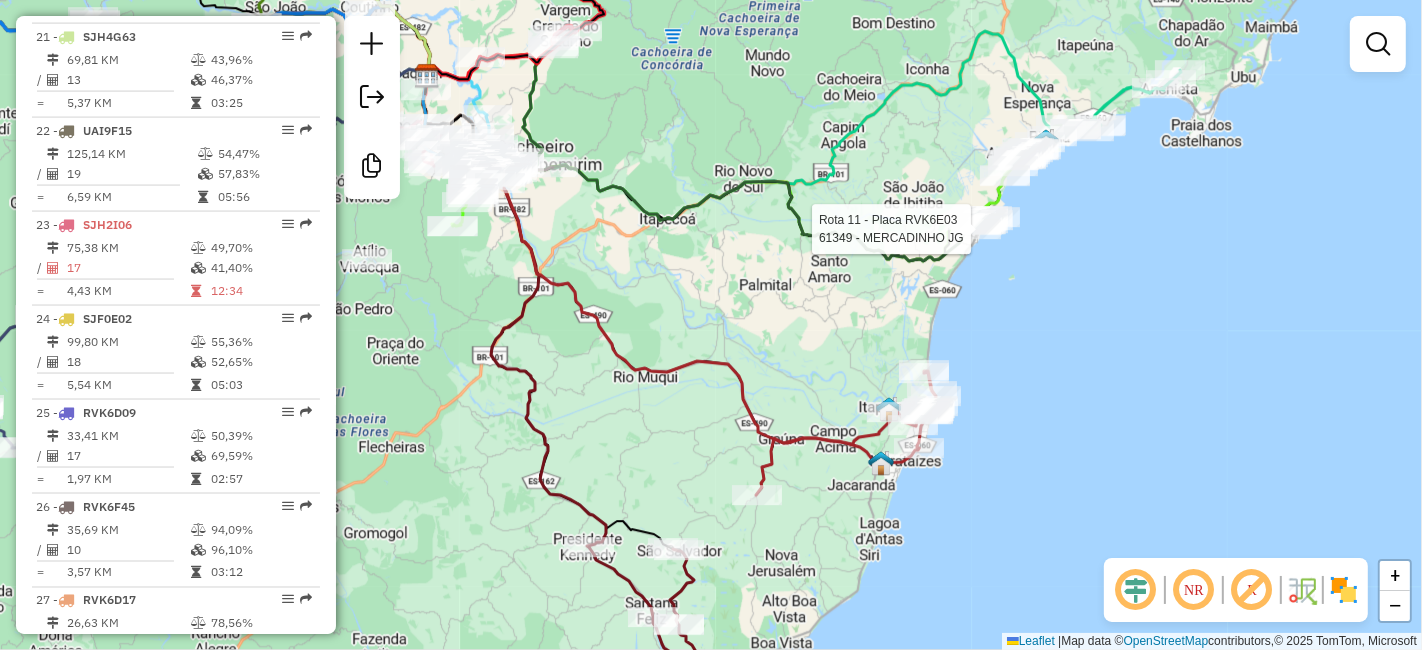 select on "*********" 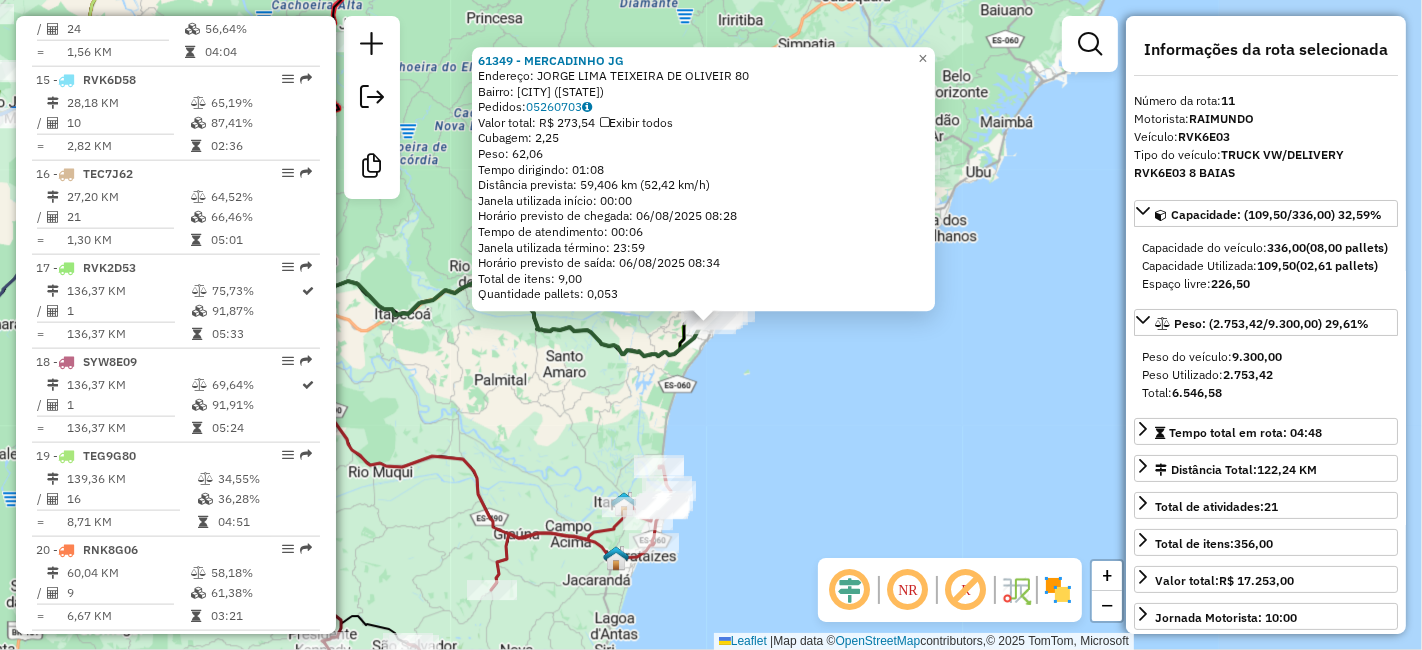 scroll, scrollTop: 1723, scrollLeft: 0, axis: vertical 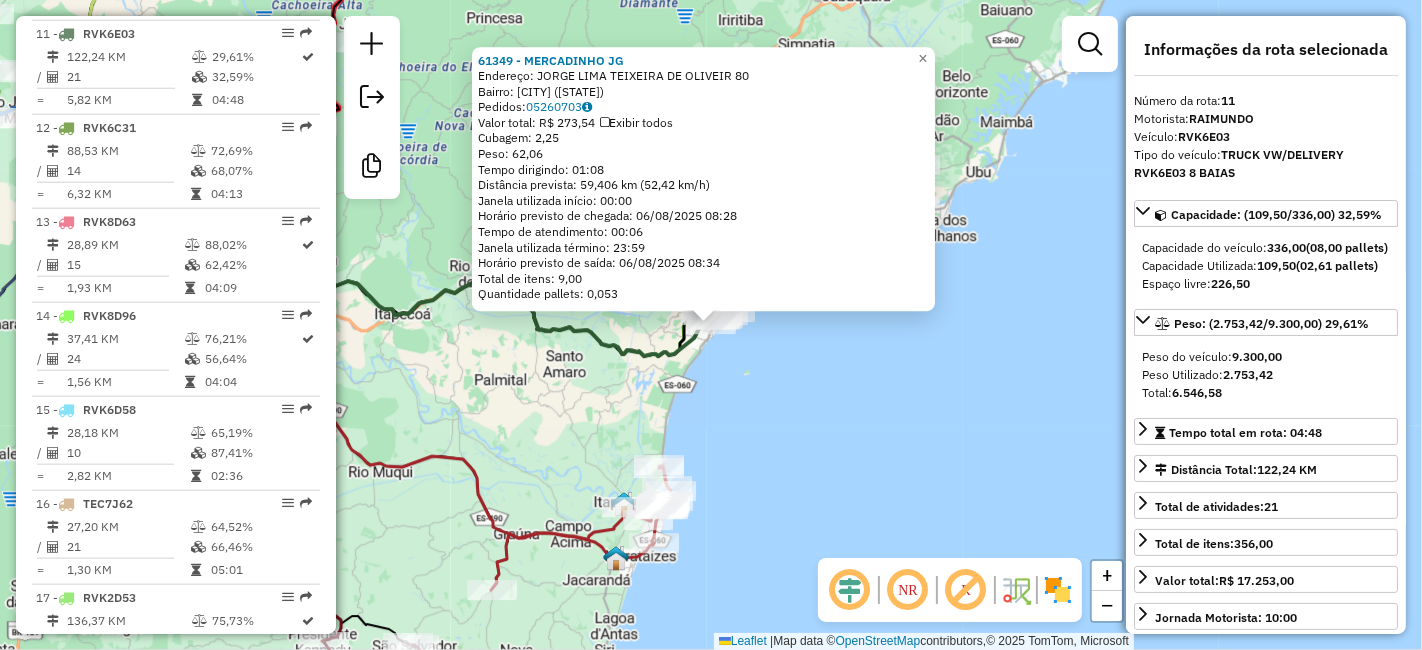 click on "[NUMBER] - MERCADINHO JG  Endereço:  JORGE LIMA TEIXEIRA DE OLIVEIR [NUMBER]   Bairro: [CITY] ([STATE])   Pedidos:  [ORDER_ID]   Valor total: R$ [PRICE]   Exibir todos   Cubagem: [CUBAGE]  Peso: [WEIGHT]  Tempo dirigindo: [TIME]   Distância prevista: [DISTANCE] km ([SPEED] km/h)   Janela utilizada início: [TIME]   Horário previsto de chegada: [DATE] [TIME]   Tempo de atendimento: [TIME]   Janela utilizada término: [TIME]   Horário previsto de saída: [DATE] [TIME]   Total de itens: [ITEMS]   Quantidade pallets: [PALLETS]  × Janela de atendimento Grade de atendimento Capacidade Transportadoras Veículos Cliente Pedidos  Rotas Selecione os dias de semana para filtrar as janelas de atendimento  Seg   Ter   Qua   Qui   Sex   Sáb   Dom  Informe o período da janela de atendimento: De: Até:  Filtrar exatamente a janela do cliente  Considerar janela de atendimento padrão  Selecione os dias de semana para filtrar as grades de atendimento  Seg   Ter   Qua   Qui   Sex   Sáb   Dom   Peso mínimo:   Peso máximo:   De:   Até:  +" 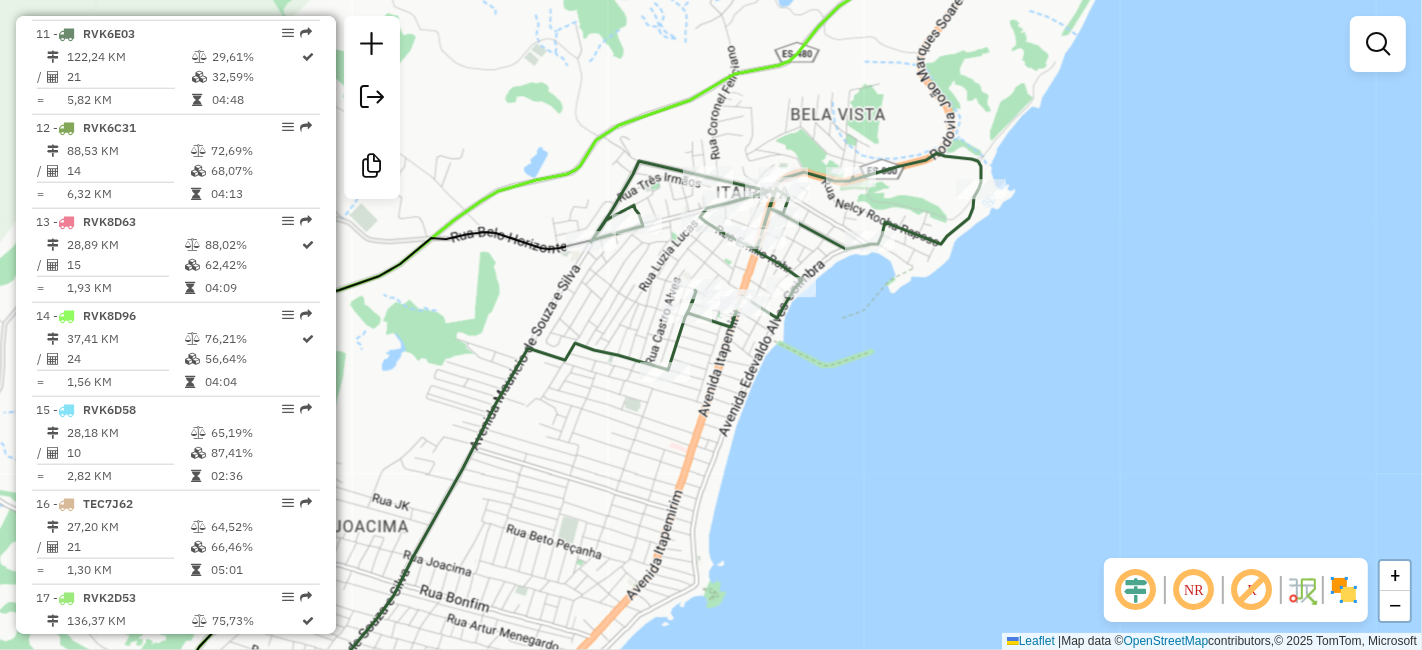 drag, startPoint x: 802, startPoint y: 296, endPoint x: 864, endPoint y: 380, distance: 104.40307 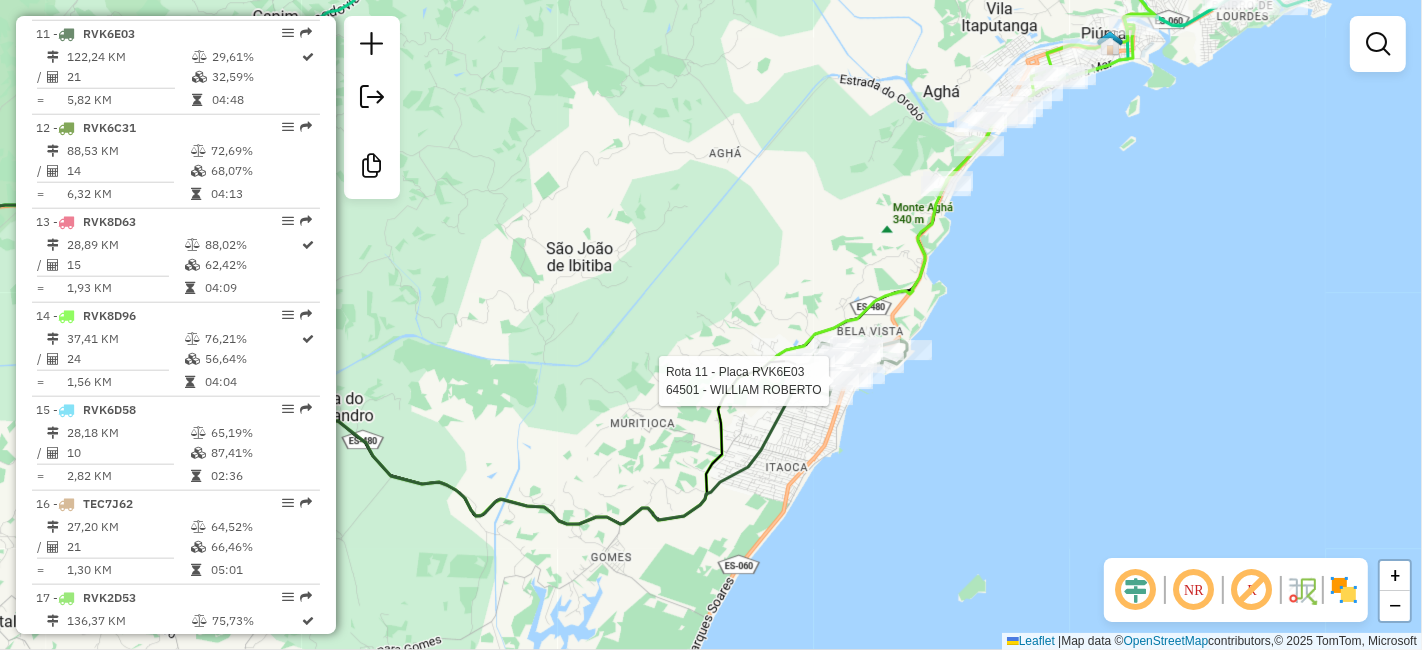 select on "*********" 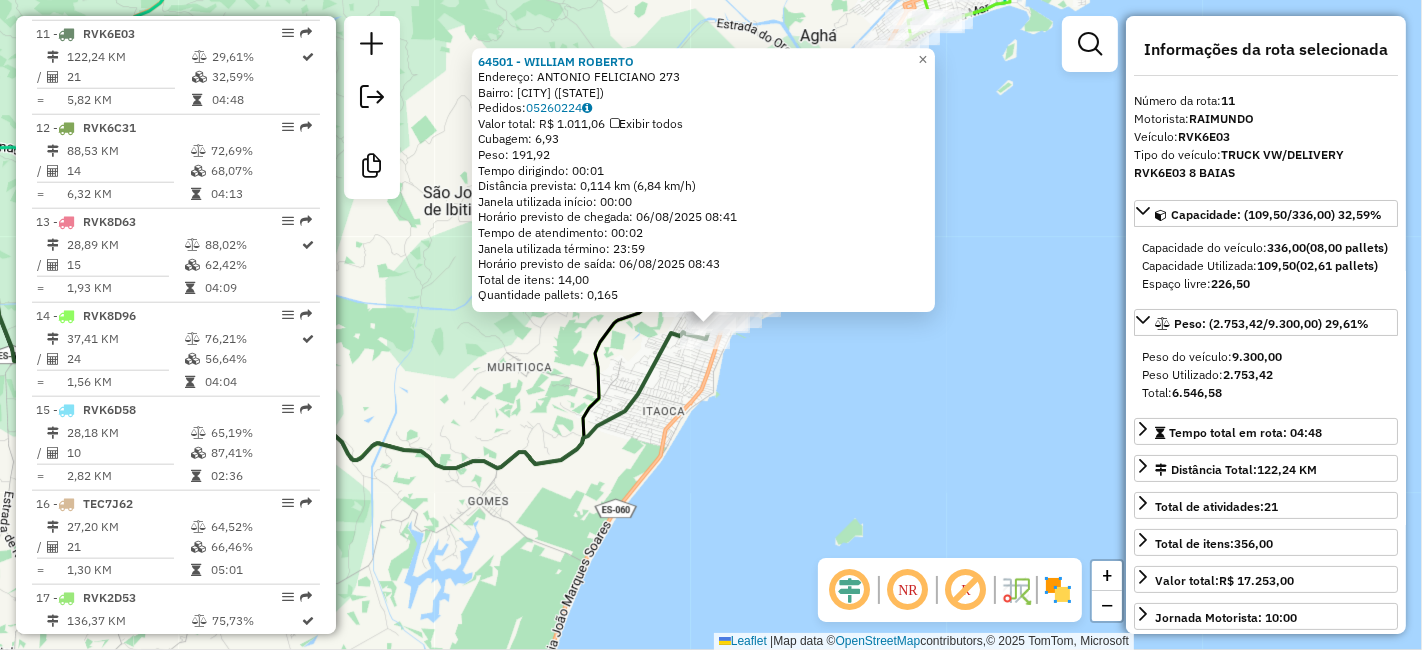 click on "[NUMBER] - [NAME]  Endereço:  ANTONIO FELICIANO [NUMBER]   Bairro: [CITY] ([STATE])   Pedidos:  [ORDER_ID]   Valor total: R$ [PRICE]   Exibir todos   Cubagem: [CUBAGE]  Peso: [WEIGHT]  Tempo dirigindo: [TIME]   Distância prevista: [DISTANCE] km ([SPEED] km/h)   Janela utilizada início: [TIME]   Horário previsto de chegada: [DATE] [TIME]   Tempo de atendimento: [TIME]   Janela utilizada término: [TIME]   Horário previsto de saída: [DATE] [TIME]   Total de itens: [ITEMS]   Quantidade pallets: [PALLETS]  × Janela de atendimento Grade de atendimento Capacidade Transportadoras Veículos Cliente Pedidos  Rotas Selecione os dias de semana para filtrar as janelas de atendimento  Seg   Ter   Qua   Qui   Sex   Sáb   Dom  Informe o período da janela de atendimento: De: Até:  Filtrar exatamente a janela do cliente  Considerar janela de atendimento padrão  Selecione os dias de semana para filtrar as grades de atendimento  Seg   Ter   Qua   Qui   Sex   Sáb   Dom   Considerar clientes sem dia de atendimento cadastrado" 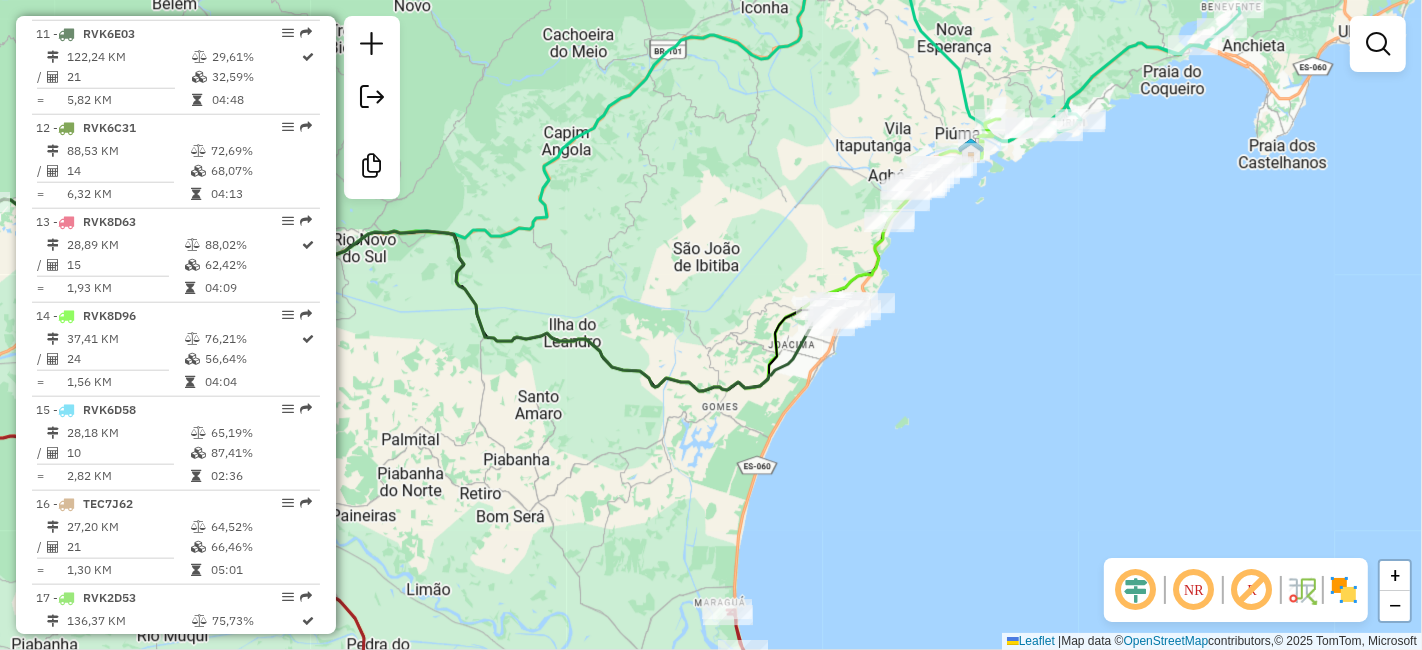 drag, startPoint x: 969, startPoint y: 429, endPoint x: 954, endPoint y: 340, distance: 90.255196 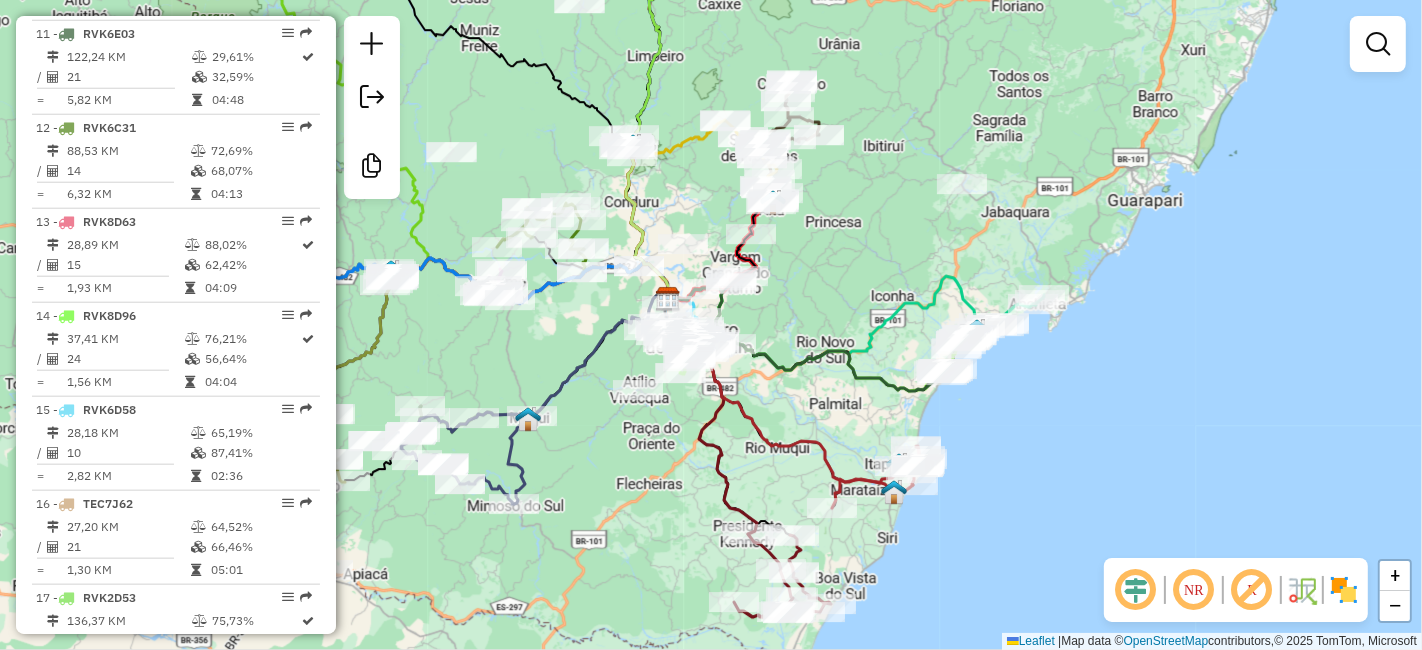 drag, startPoint x: 991, startPoint y: 455, endPoint x: 1012, endPoint y: 514, distance: 62.625874 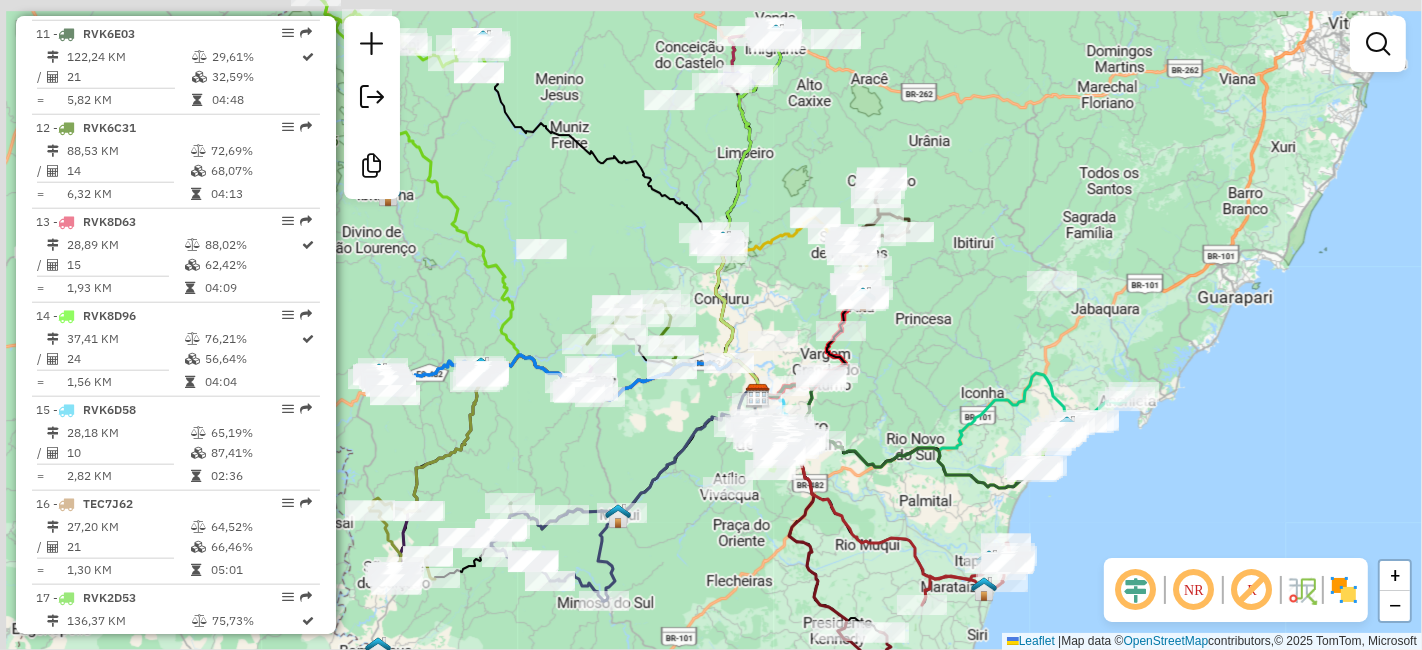 drag, startPoint x: 771, startPoint y: 364, endPoint x: 862, endPoint y: 412, distance: 102.88343 